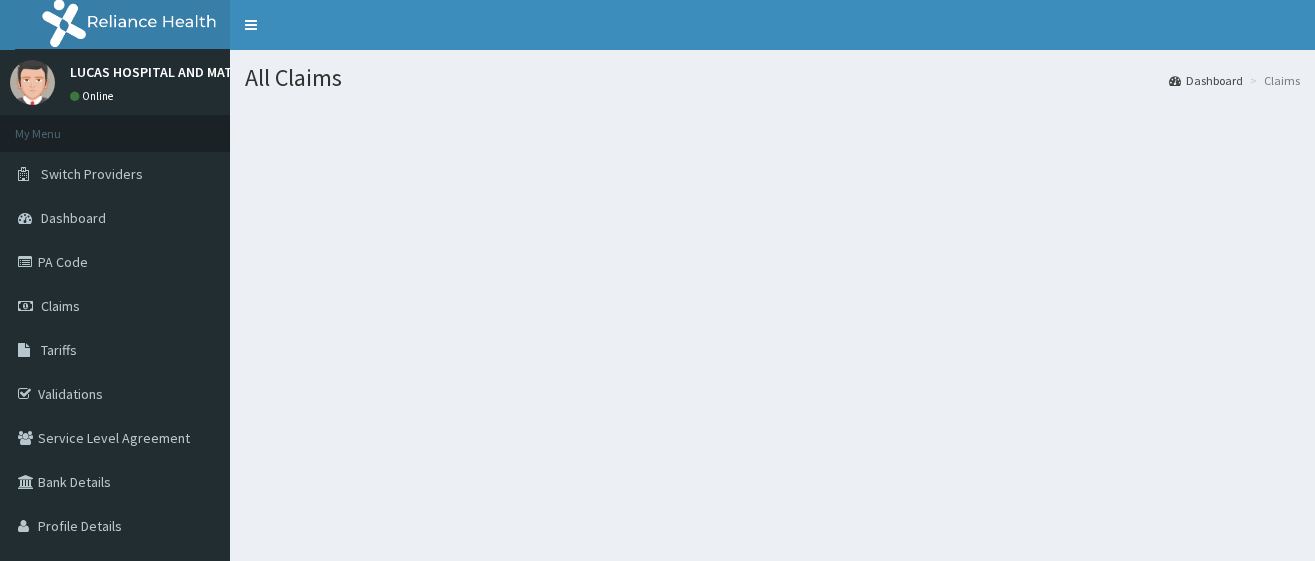 scroll, scrollTop: 0, scrollLeft: 0, axis: both 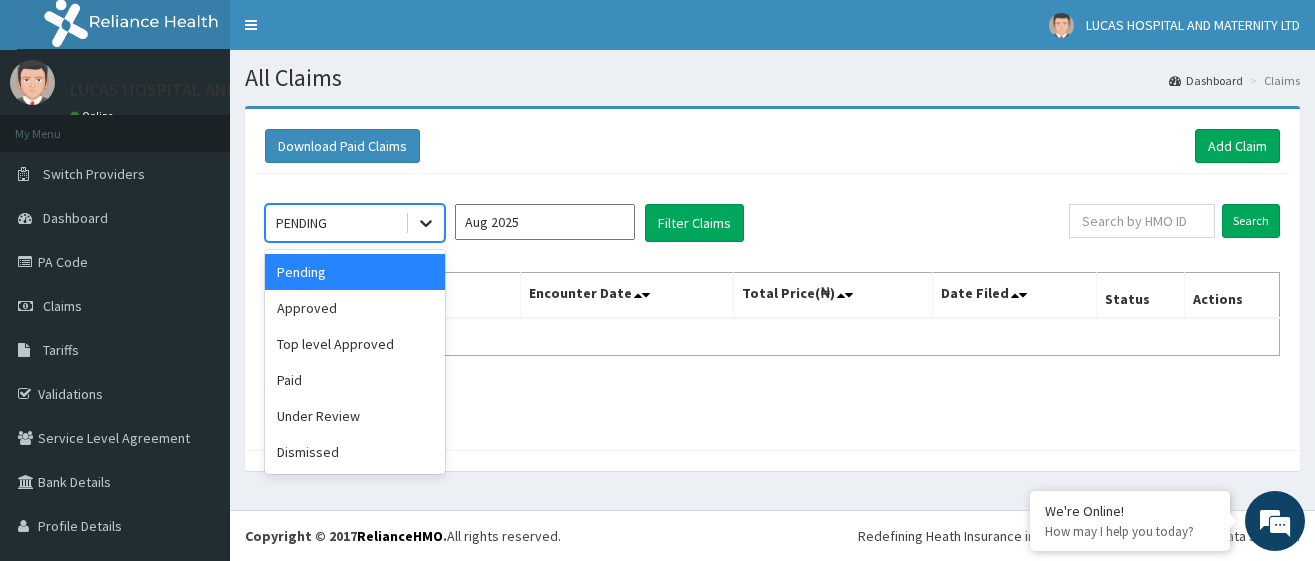 click 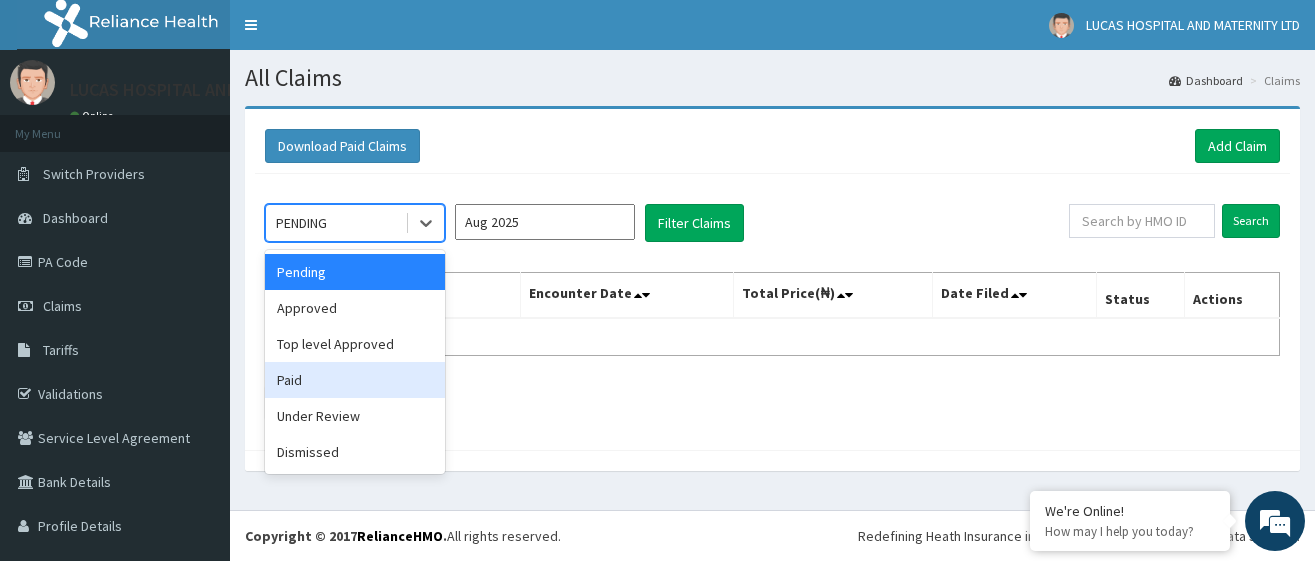 click on "Paid" at bounding box center [355, 380] 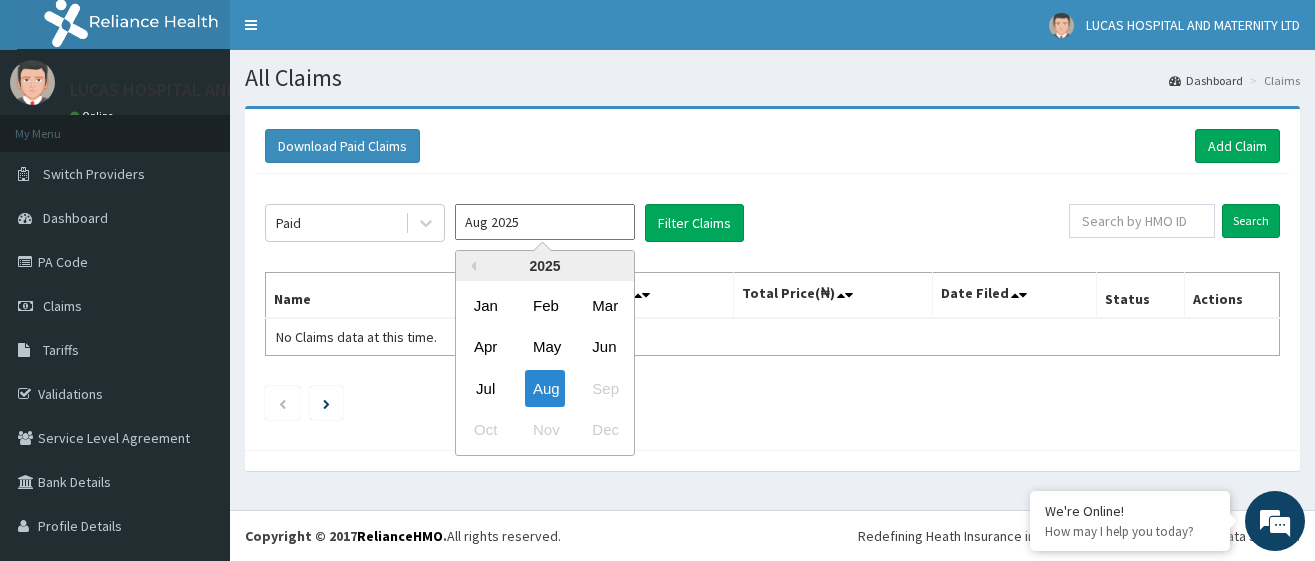 click on "Aug 2025" at bounding box center (545, 222) 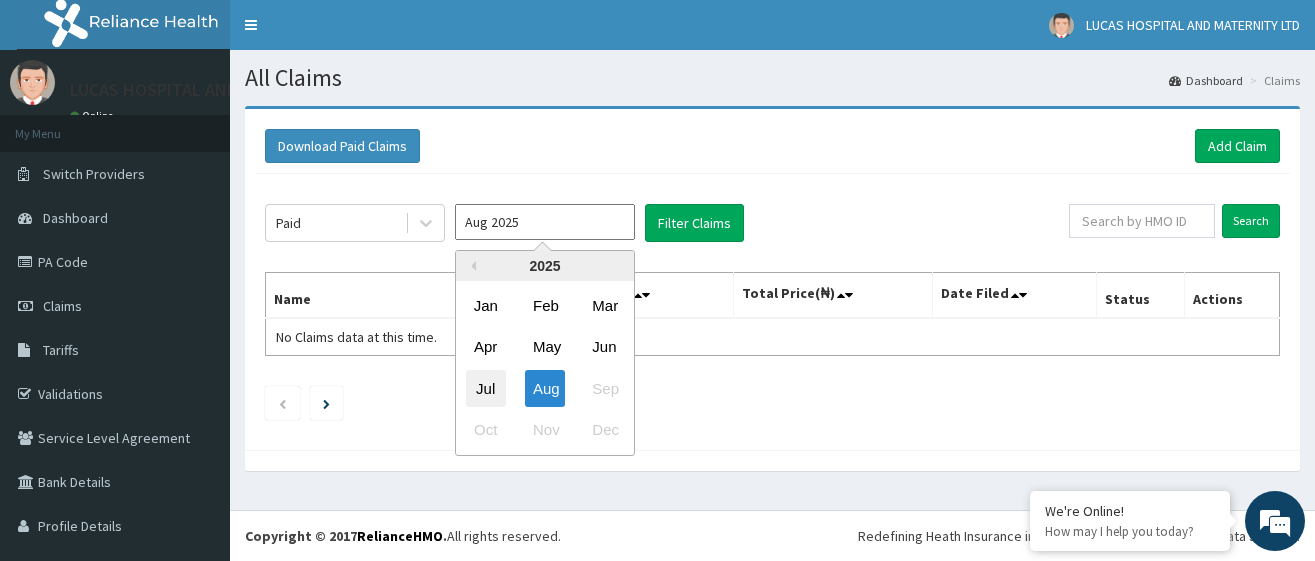 click on "Jul" at bounding box center [486, 388] 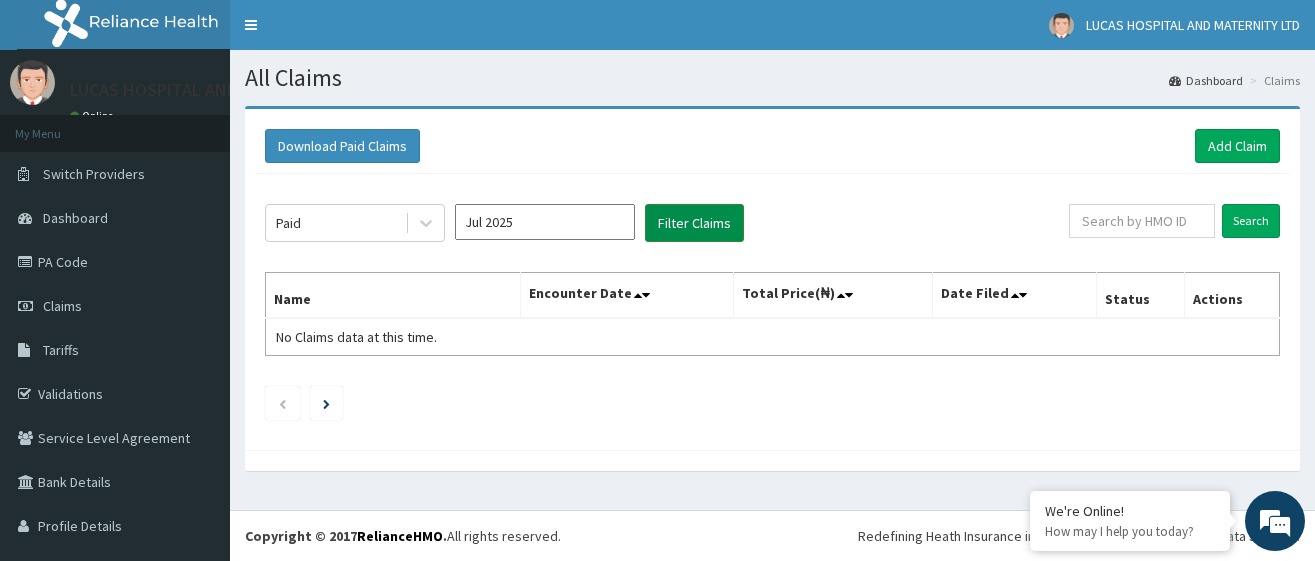 click on "Filter Claims" at bounding box center [694, 223] 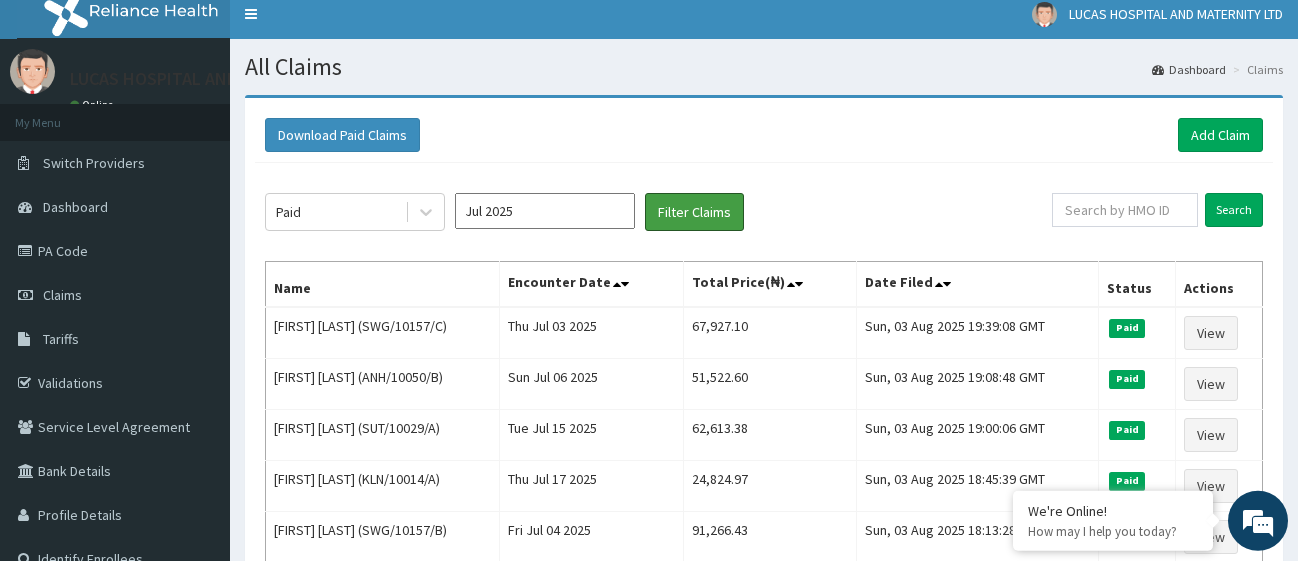scroll, scrollTop: 0, scrollLeft: 0, axis: both 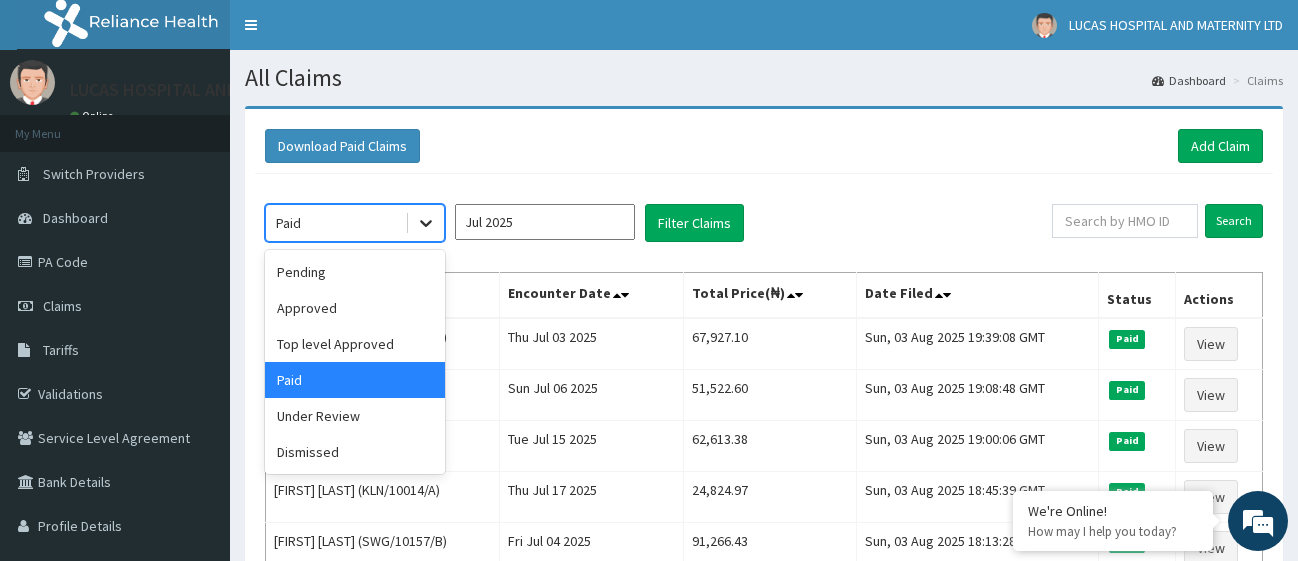 click 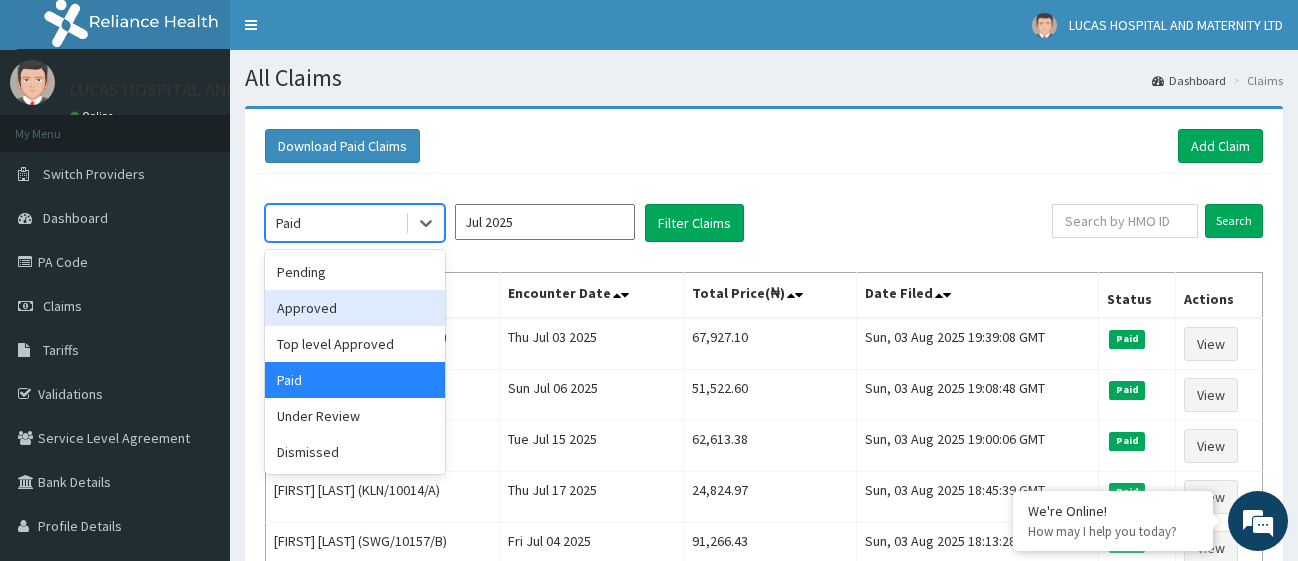 click on "Approved" at bounding box center (355, 308) 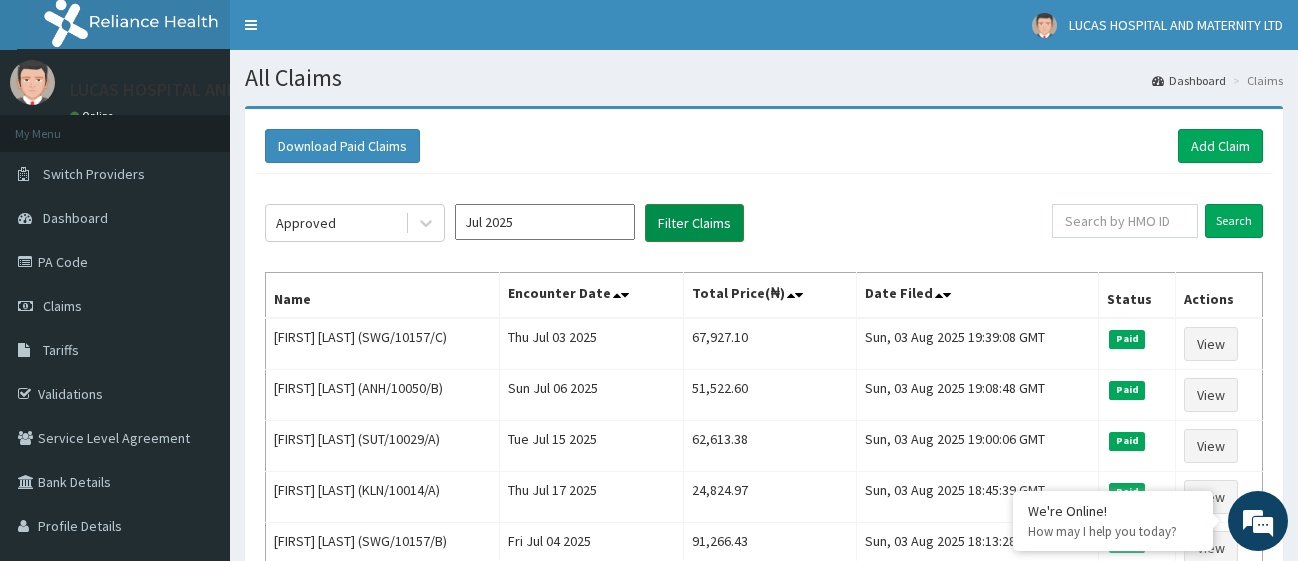 click on "Filter Claims" at bounding box center [694, 223] 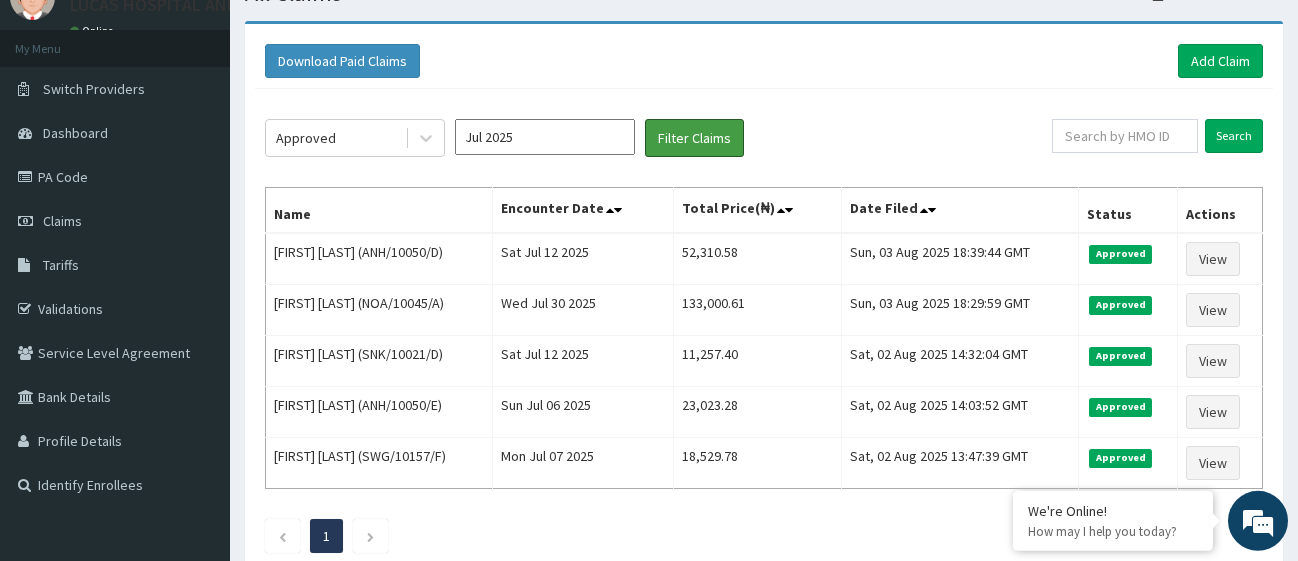 scroll, scrollTop: 102, scrollLeft: 0, axis: vertical 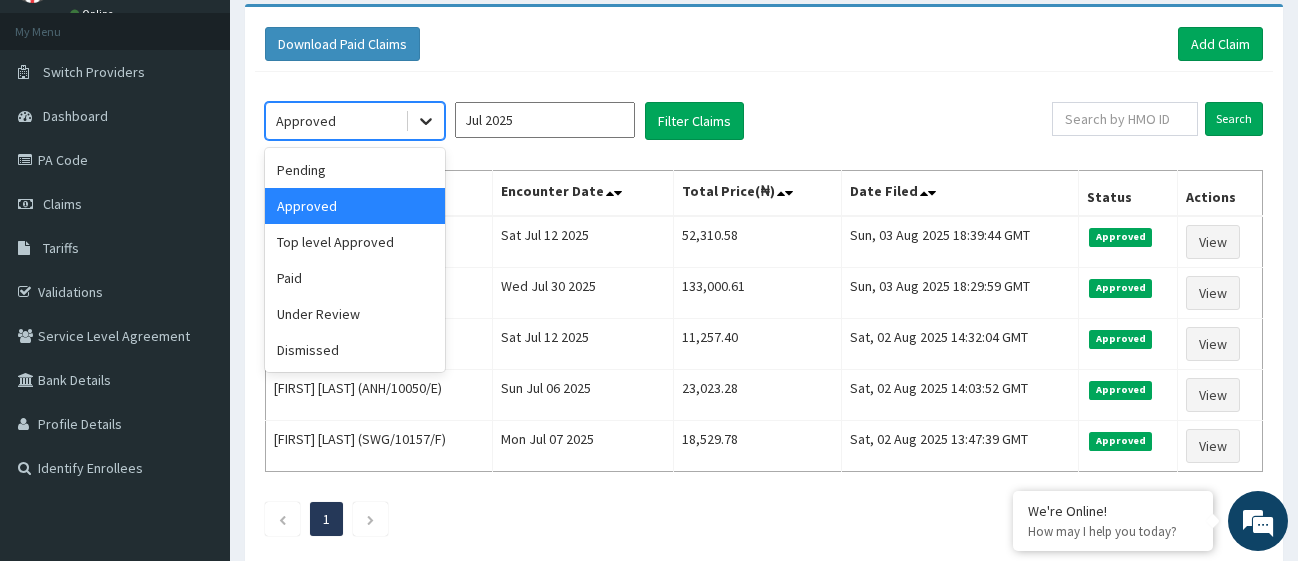 click 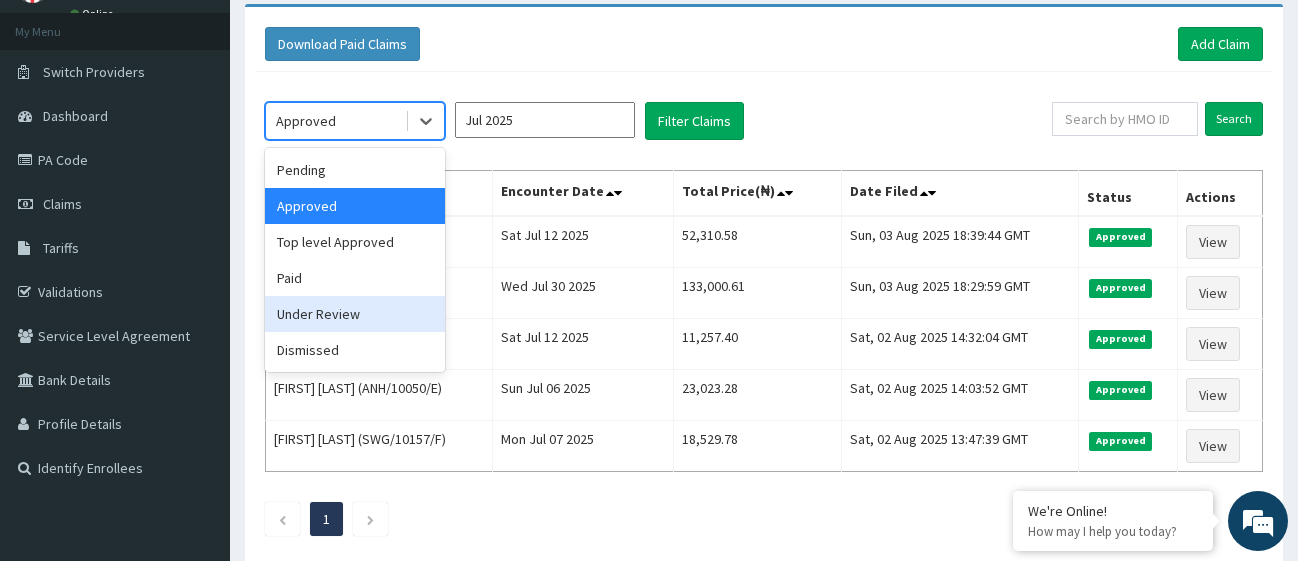 click on "Under Review" at bounding box center [355, 314] 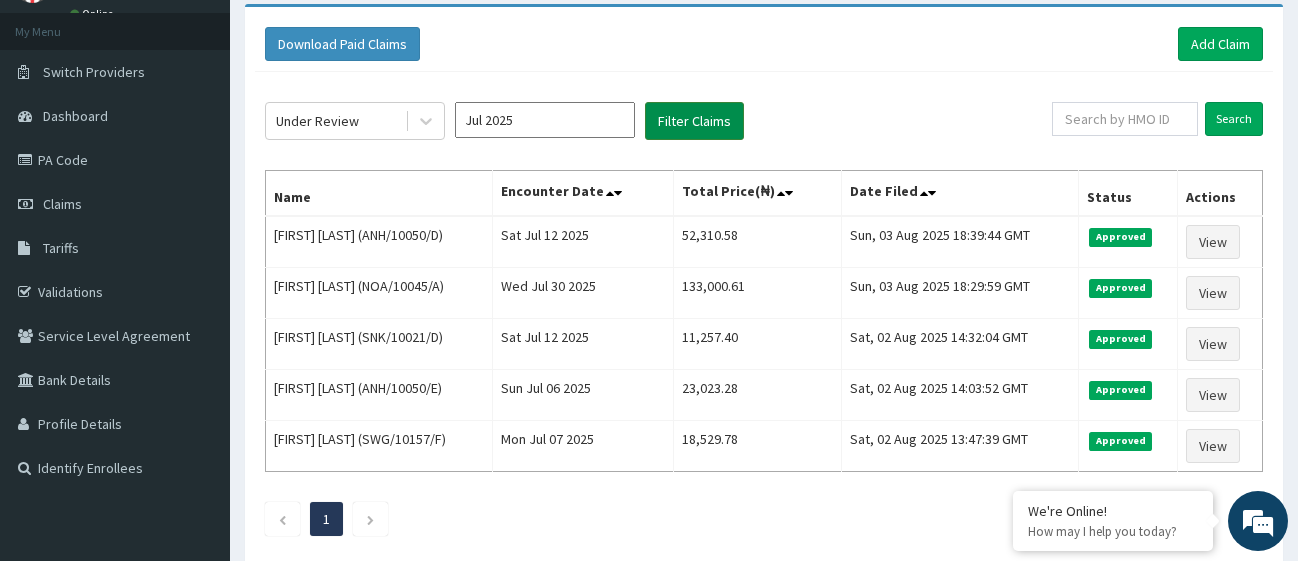 click on "Filter Claims" at bounding box center [694, 121] 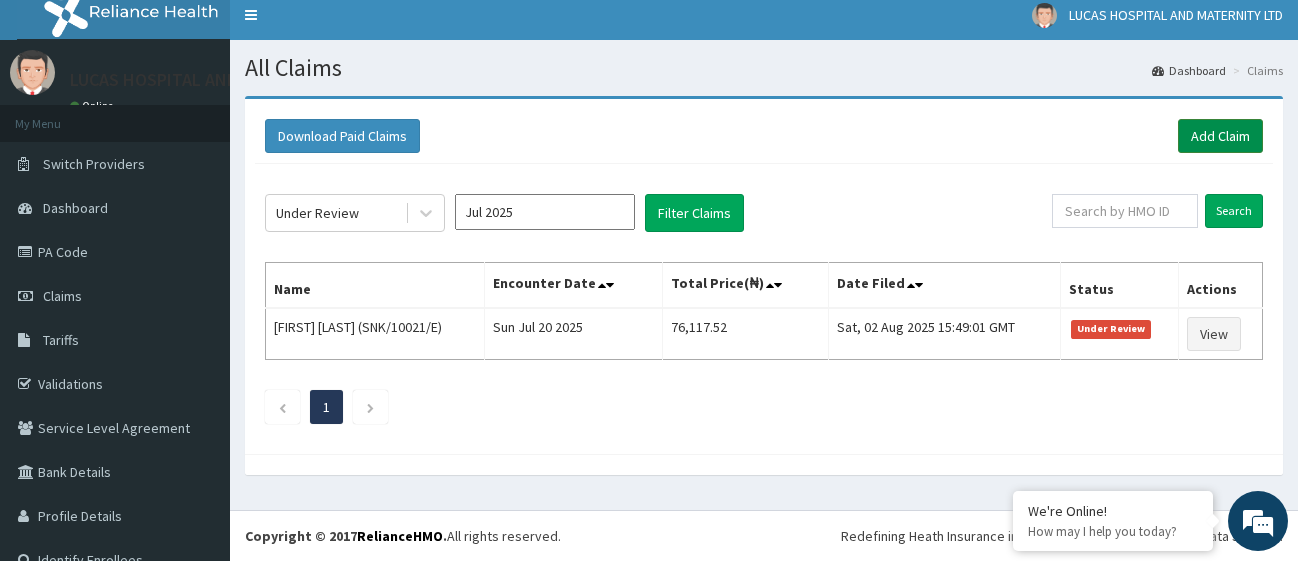 click on "Add Claim" at bounding box center [1220, 136] 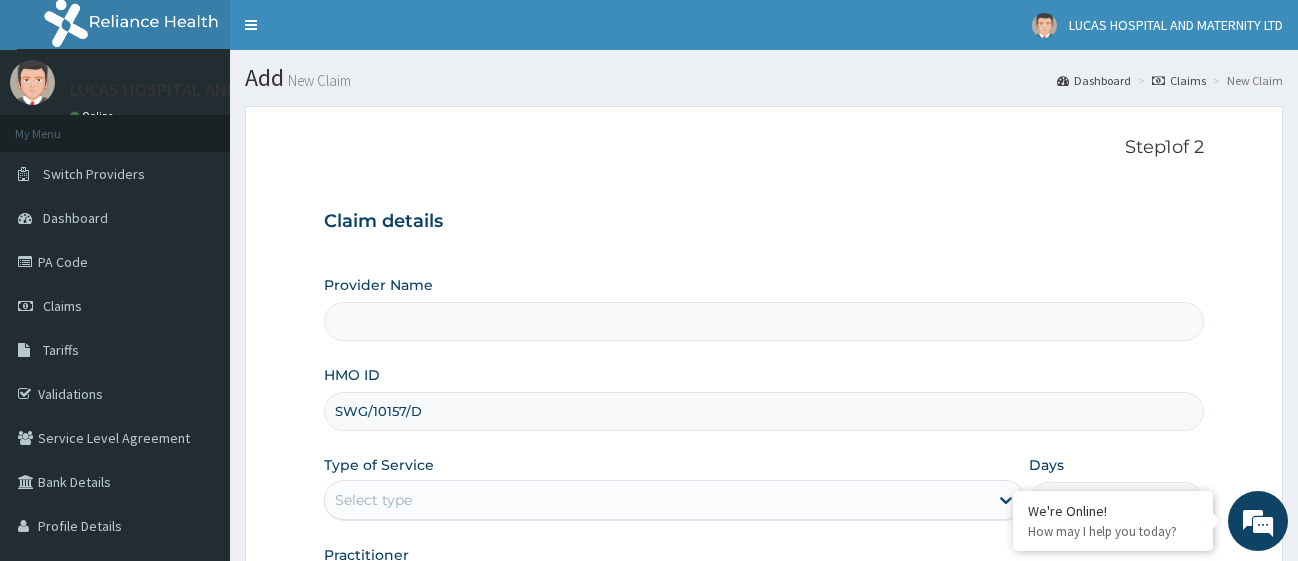 scroll, scrollTop: 204, scrollLeft: 0, axis: vertical 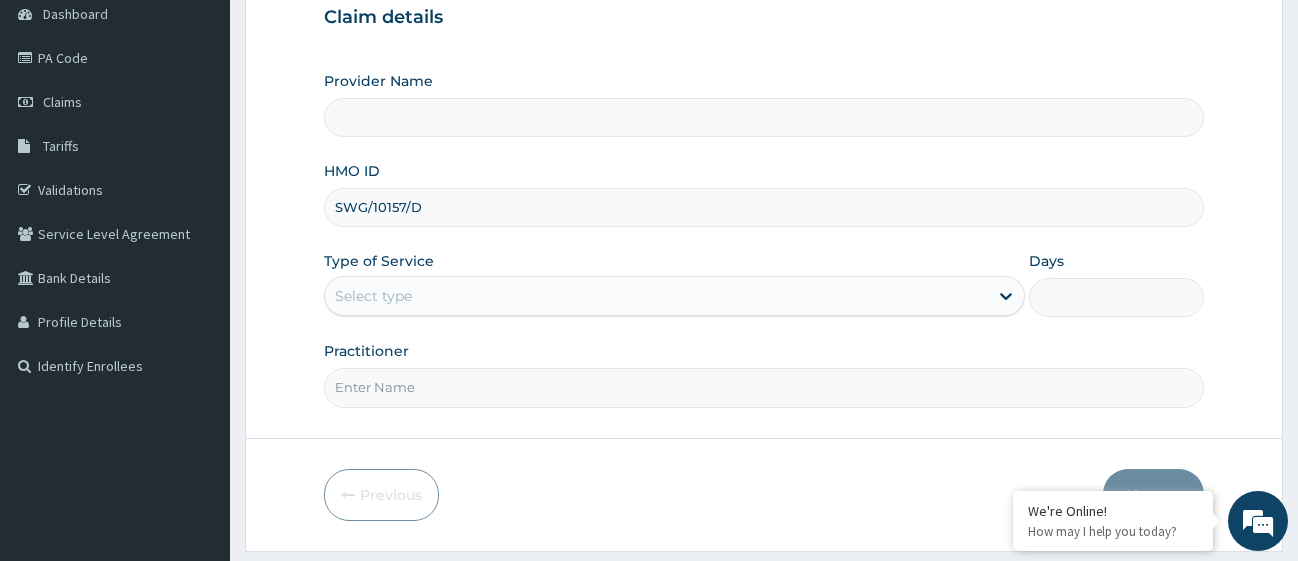 type on "LUCAS HOSPITAL AND MATERNITY" 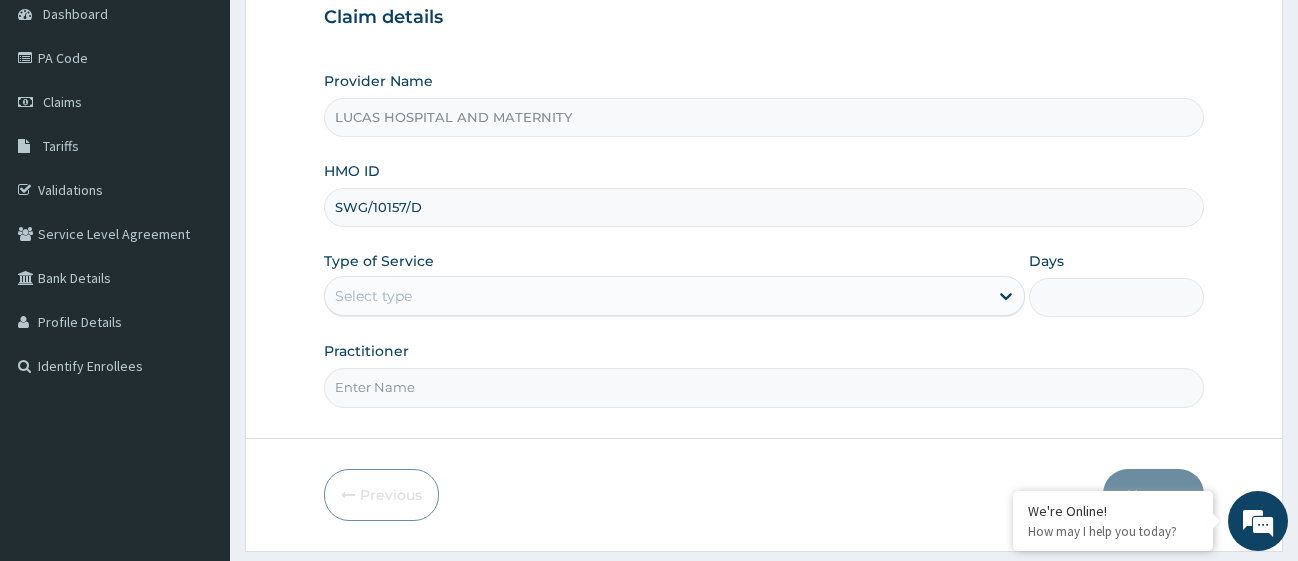 type on "SWG/10157/D" 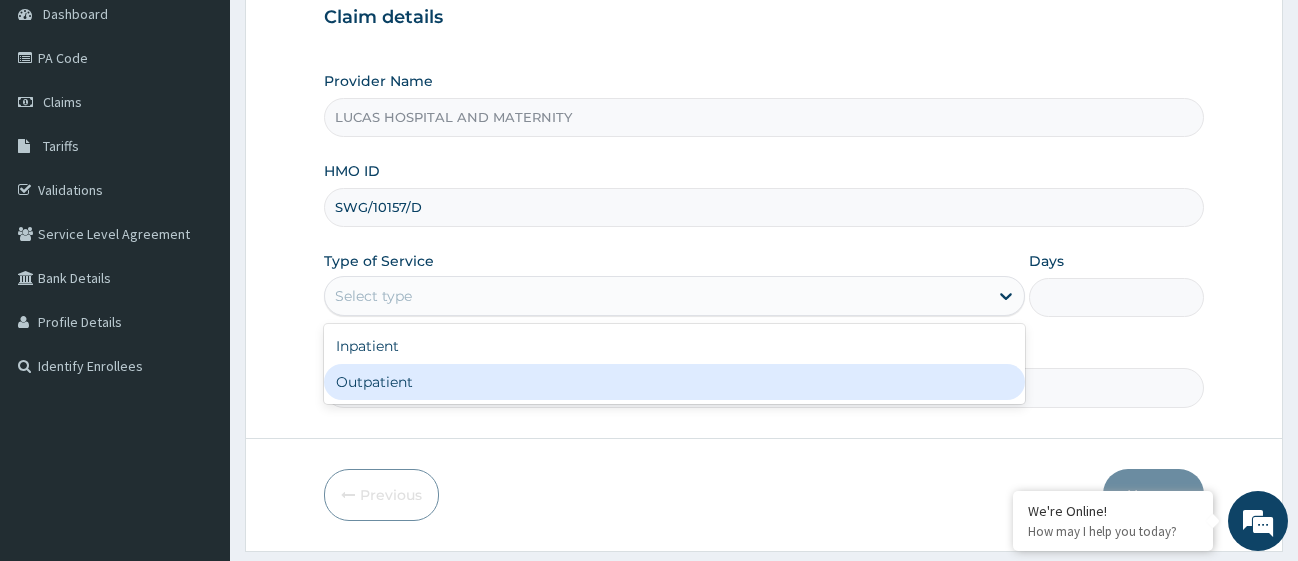 click on "Outpatient" at bounding box center [674, 382] 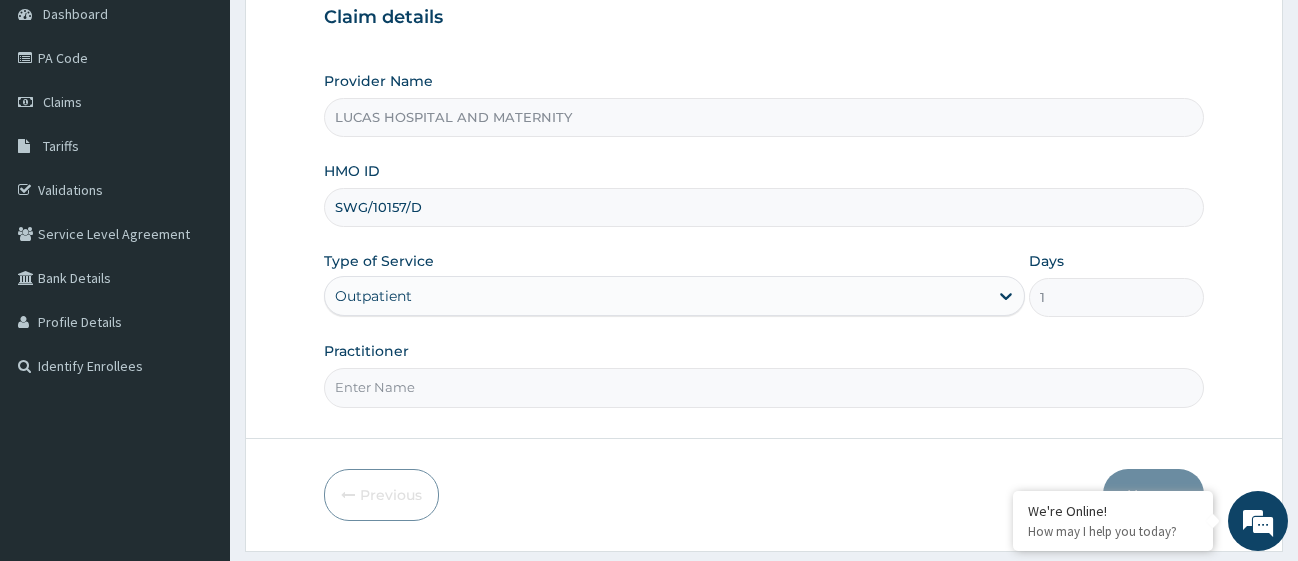 scroll, scrollTop: 0, scrollLeft: 0, axis: both 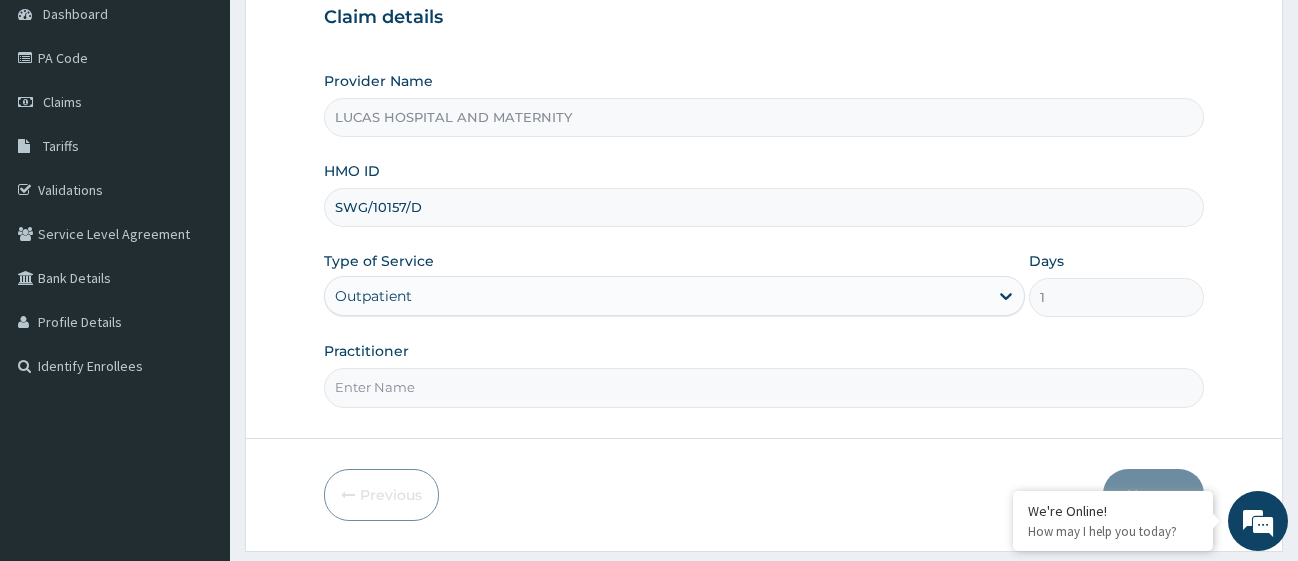click on "Practitioner" at bounding box center (764, 387) 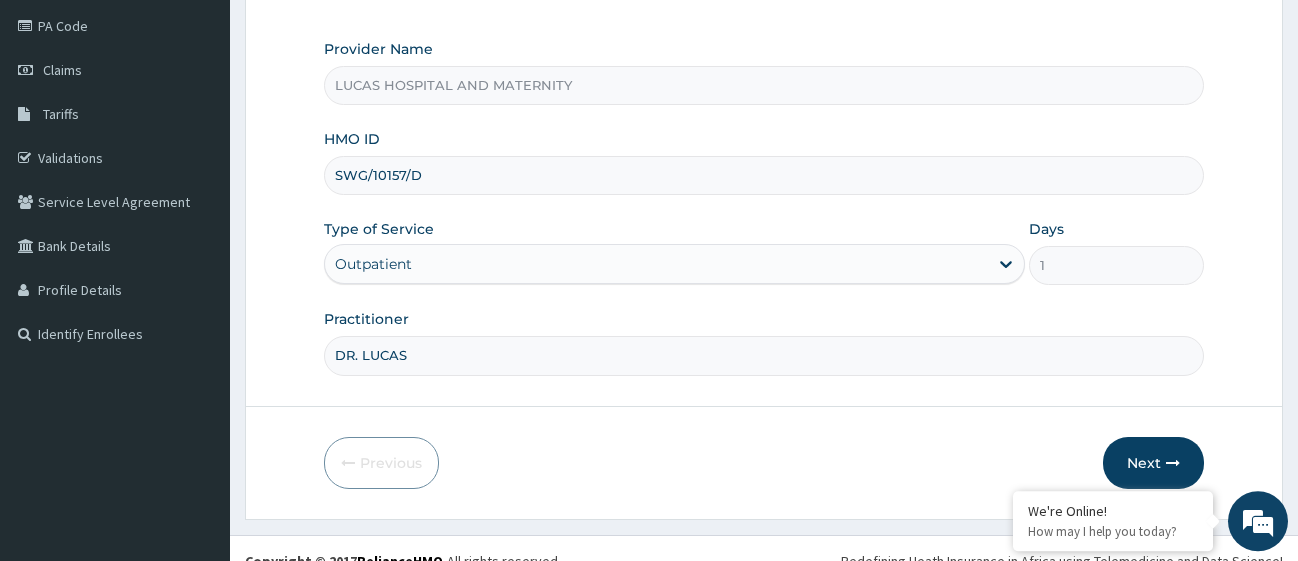 scroll, scrollTop: 261, scrollLeft: 0, axis: vertical 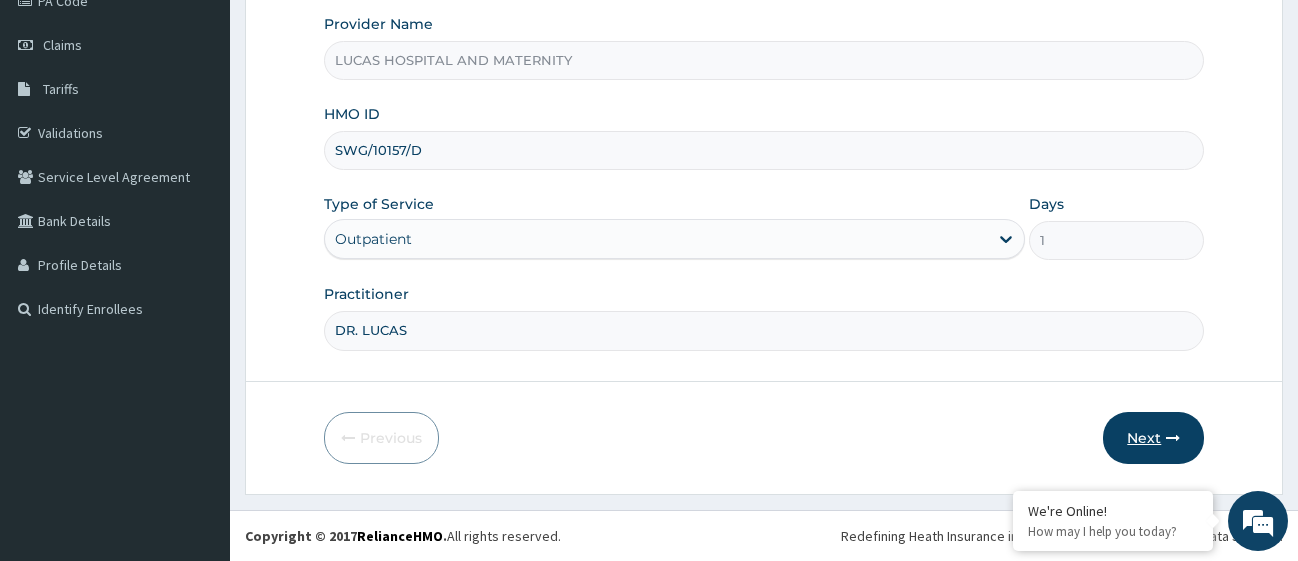 type on "DR. LUCAS" 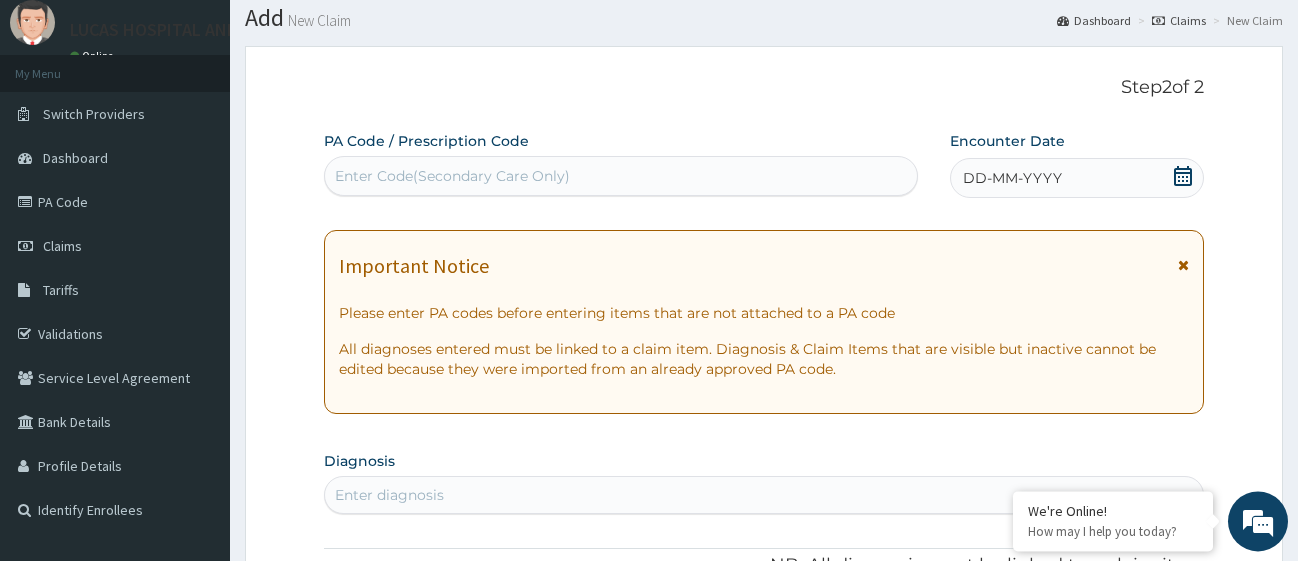 scroll, scrollTop: 57, scrollLeft: 0, axis: vertical 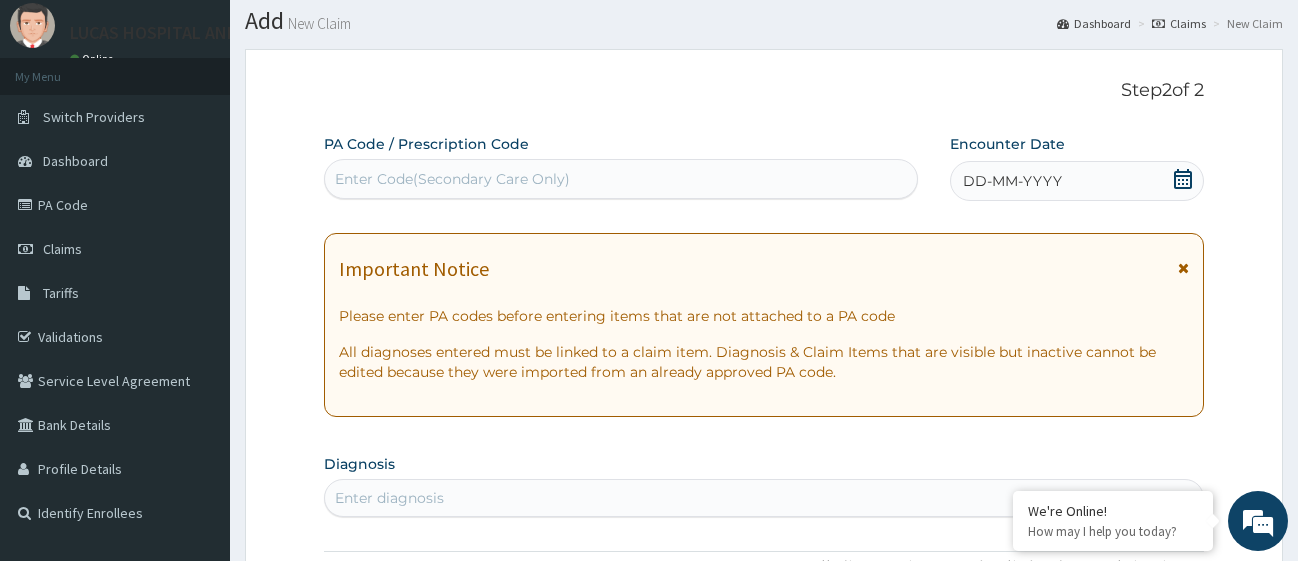 click on "Enter Code(Secondary Care Only)" at bounding box center (621, 179) 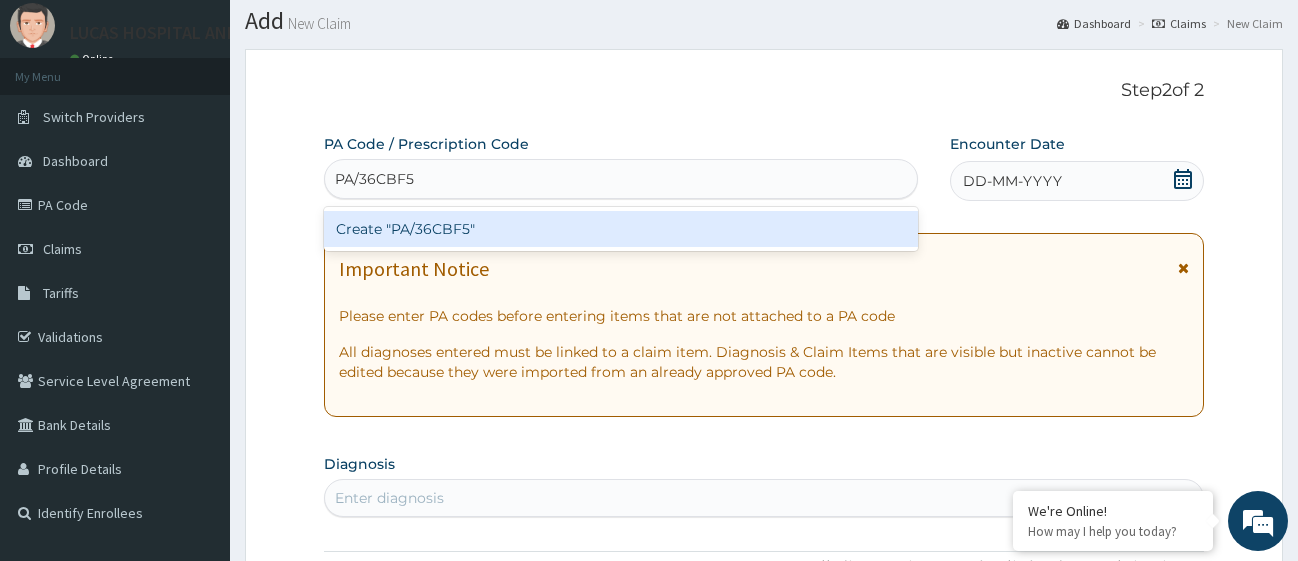 click on "Create "PA/36CBF5"" at bounding box center [621, 229] 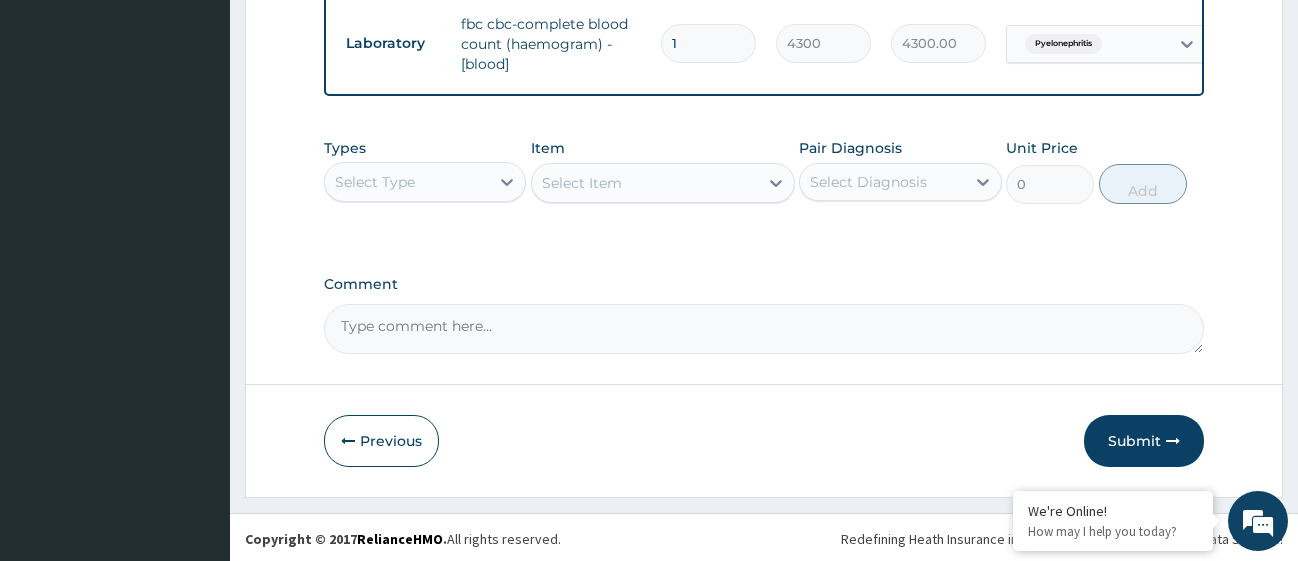 scroll, scrollTop: 1428, scrollLeft: 0, axis: vertical 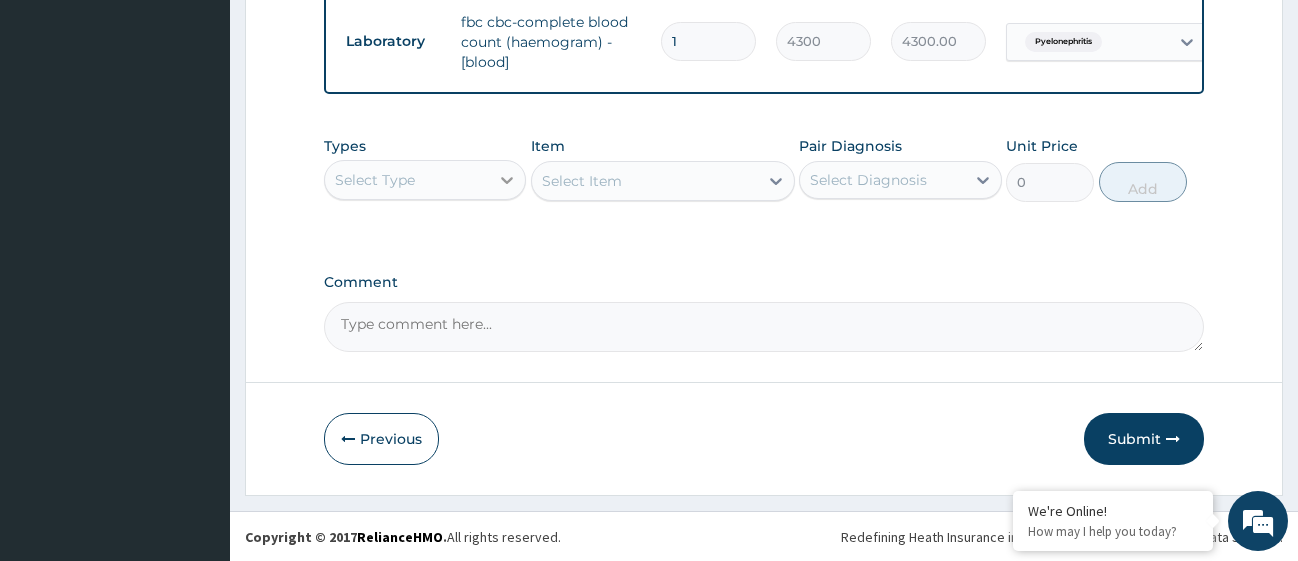 click 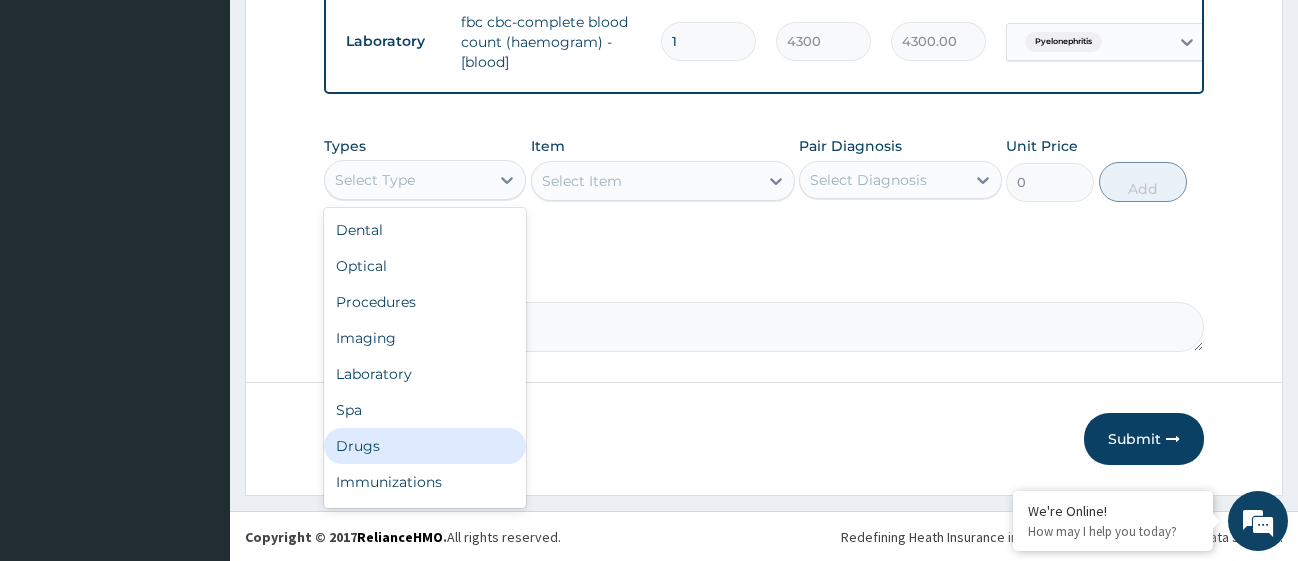 click on "Drugs" at bounding box center [425, 446] 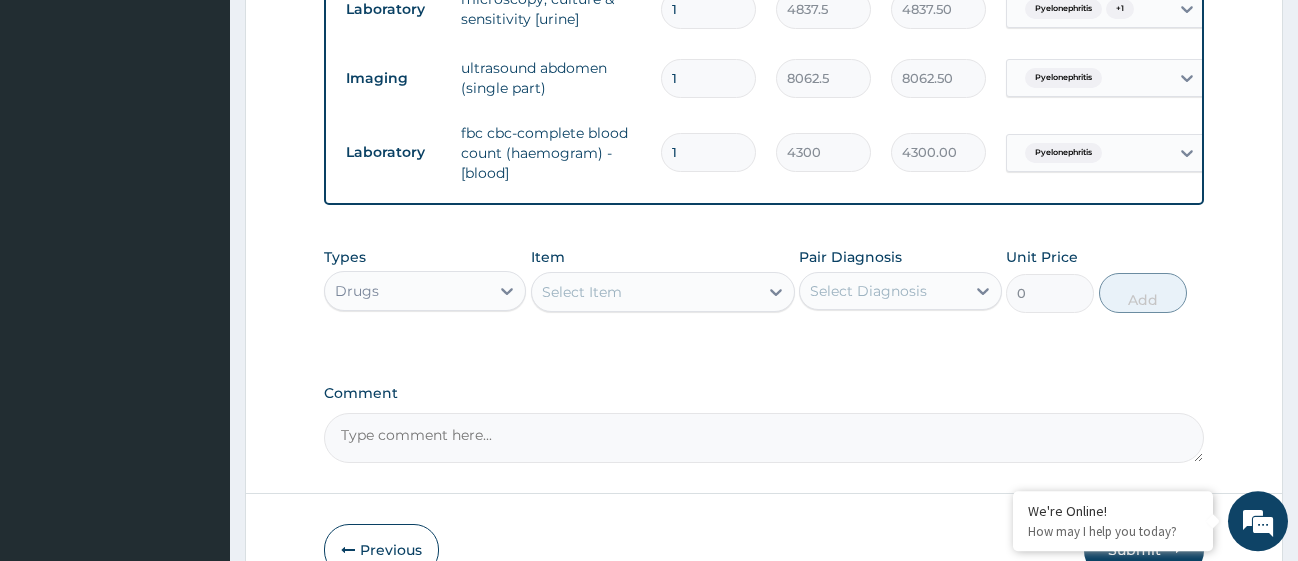 scroll, scrollTop: 1428, scrollLeft: 0, axis: vertical 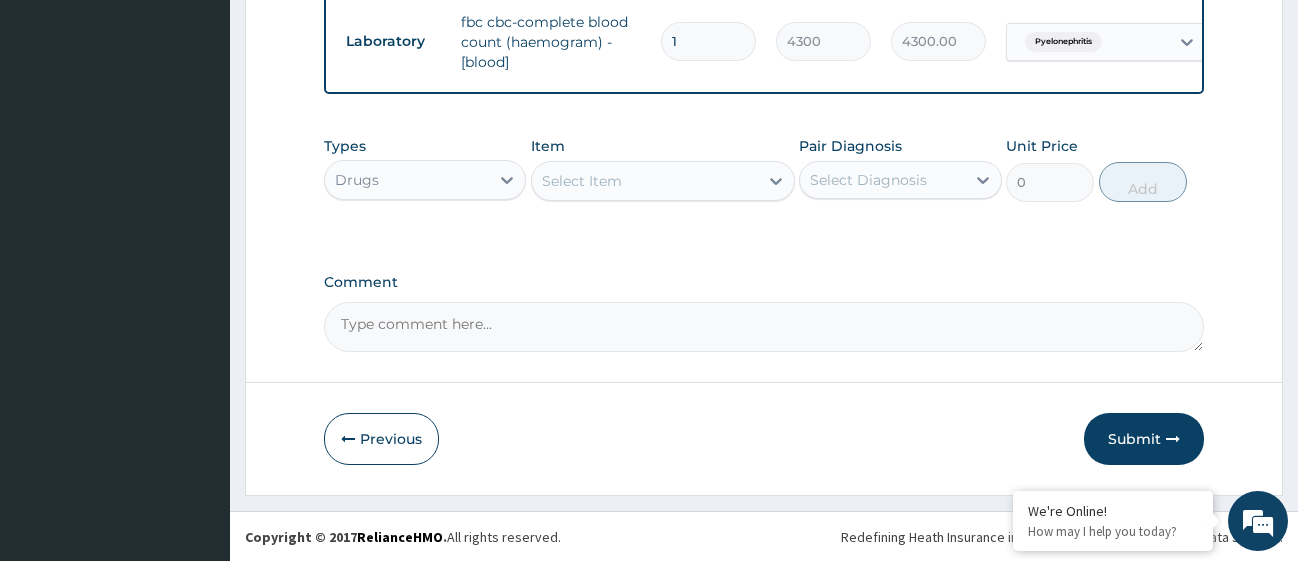 click on "Select Item" at bounding box center (645, 181) 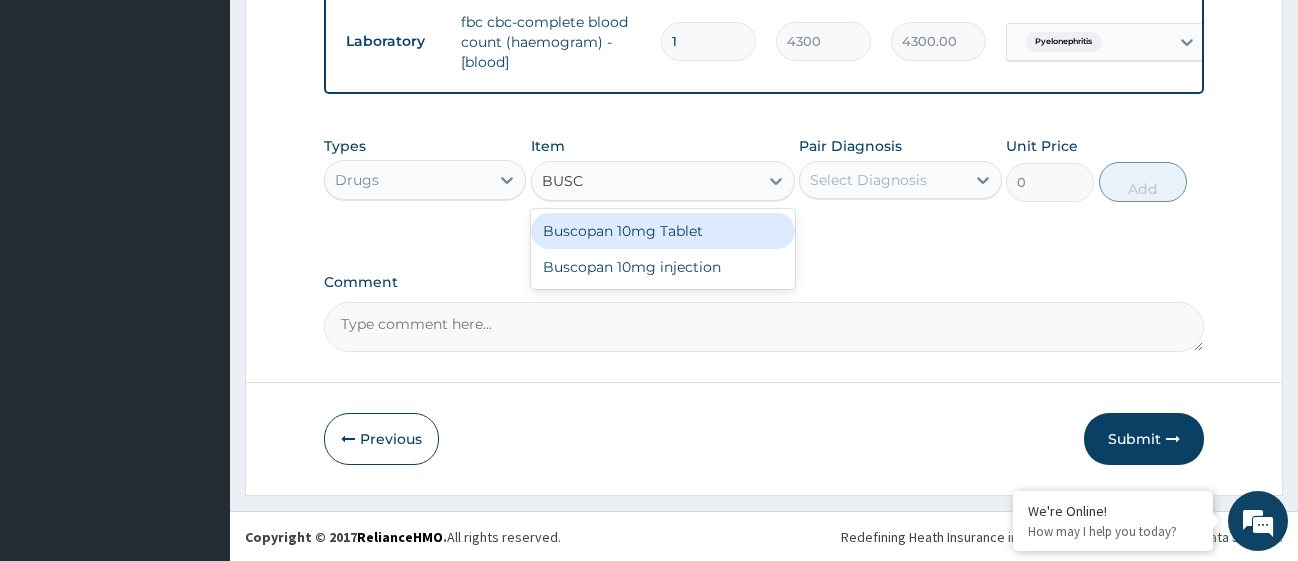 type on "BUSCO" 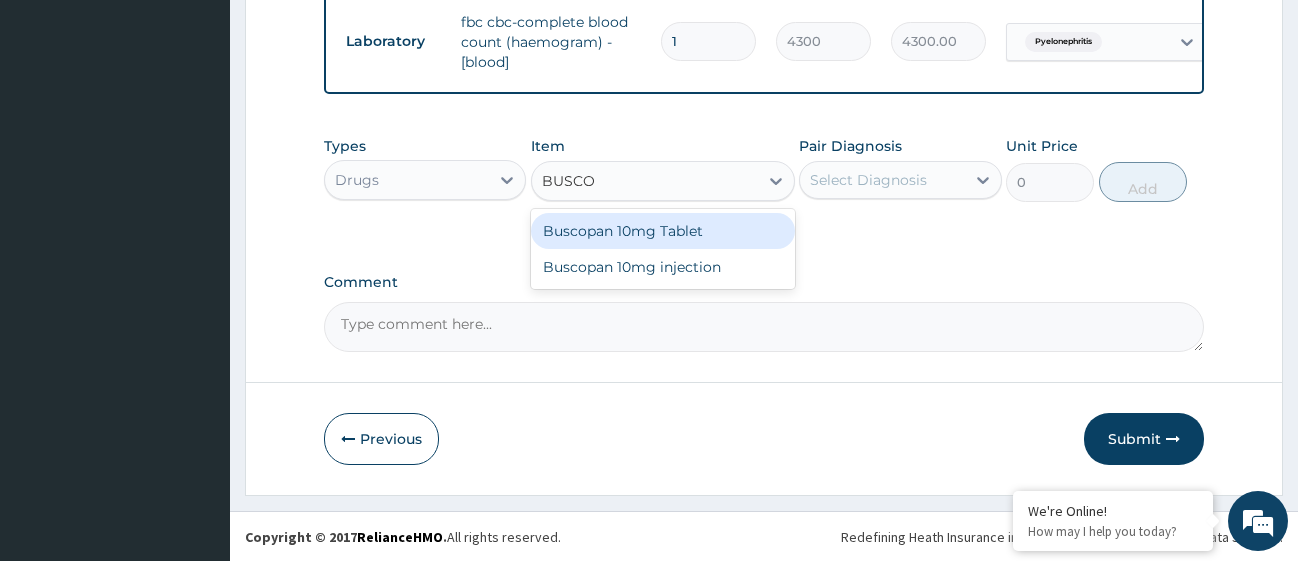 click on "Buscopan 10mg Tablet" at bounding box center [663, 231] 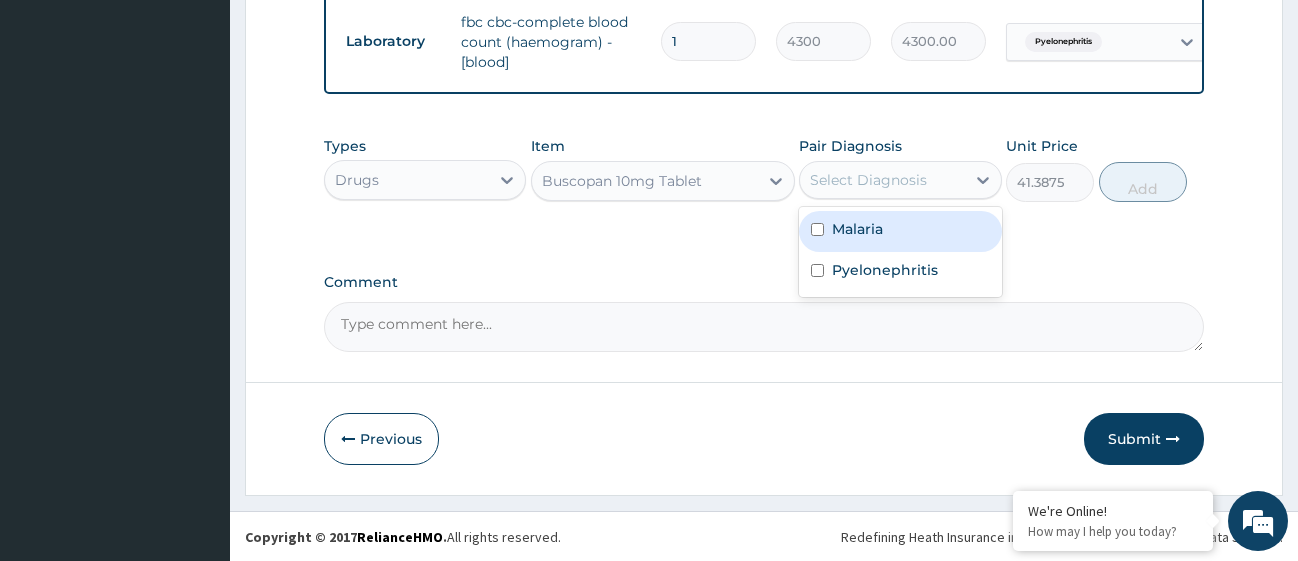 drag, startPoint x: 954, startPoint y: 200, endPoint x: 942, endPoint y: 179, distance: 24.186773 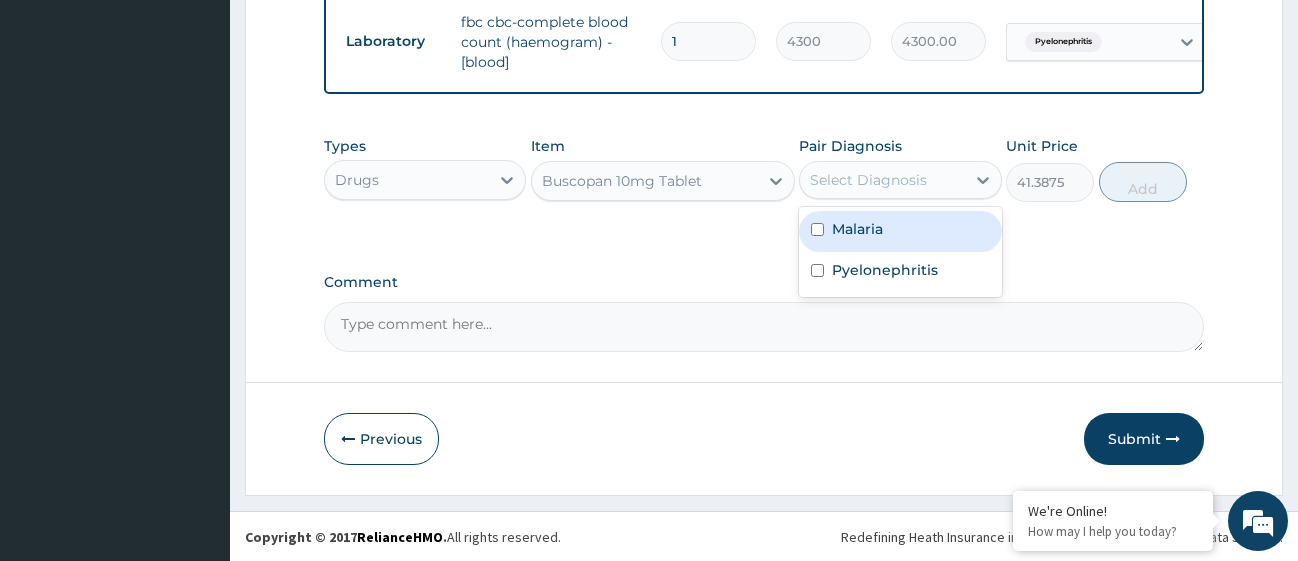 click on "Select Diagnosis" at bounding box center [882, 180] 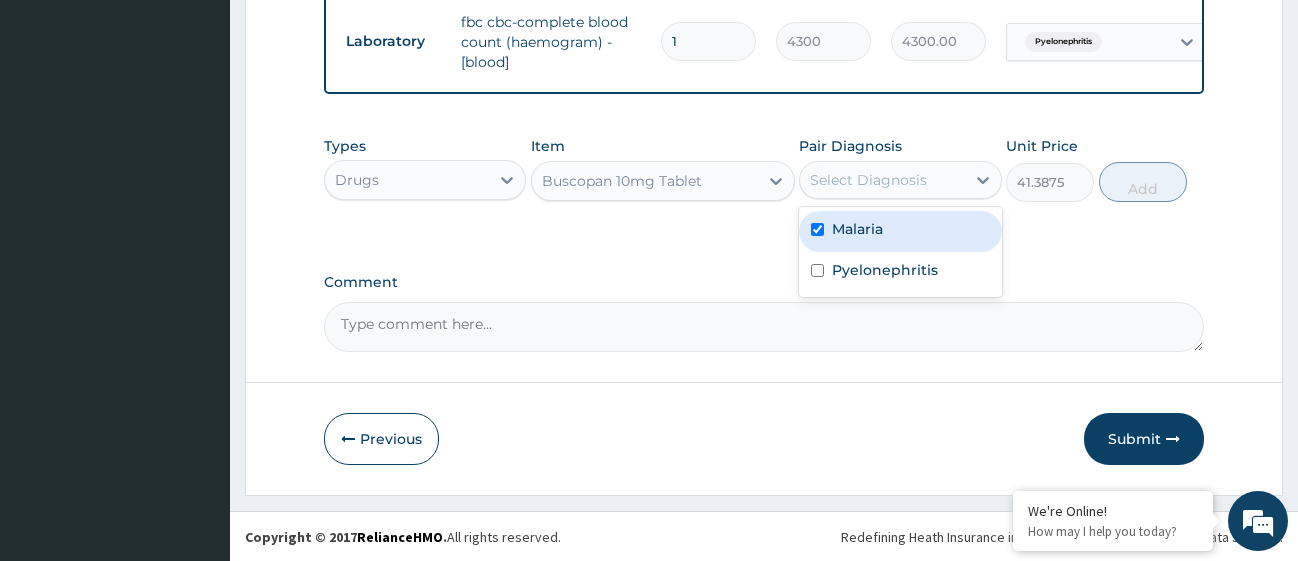 checkbox on "true" 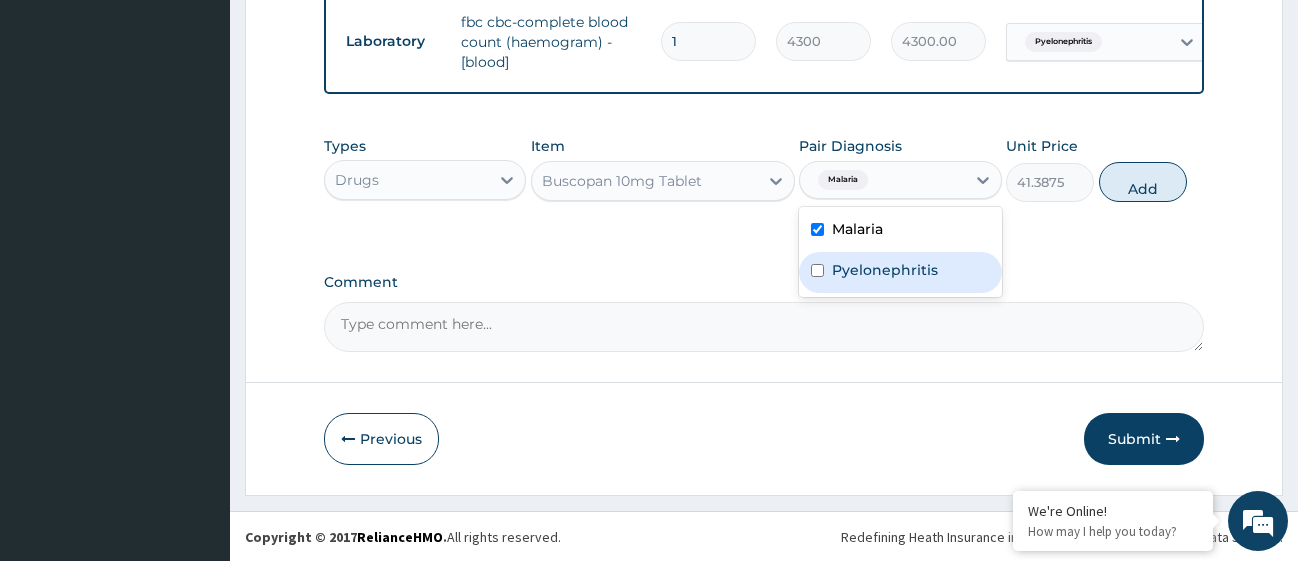 click on "Pyelonephritis" at bounding box center [900, 272] 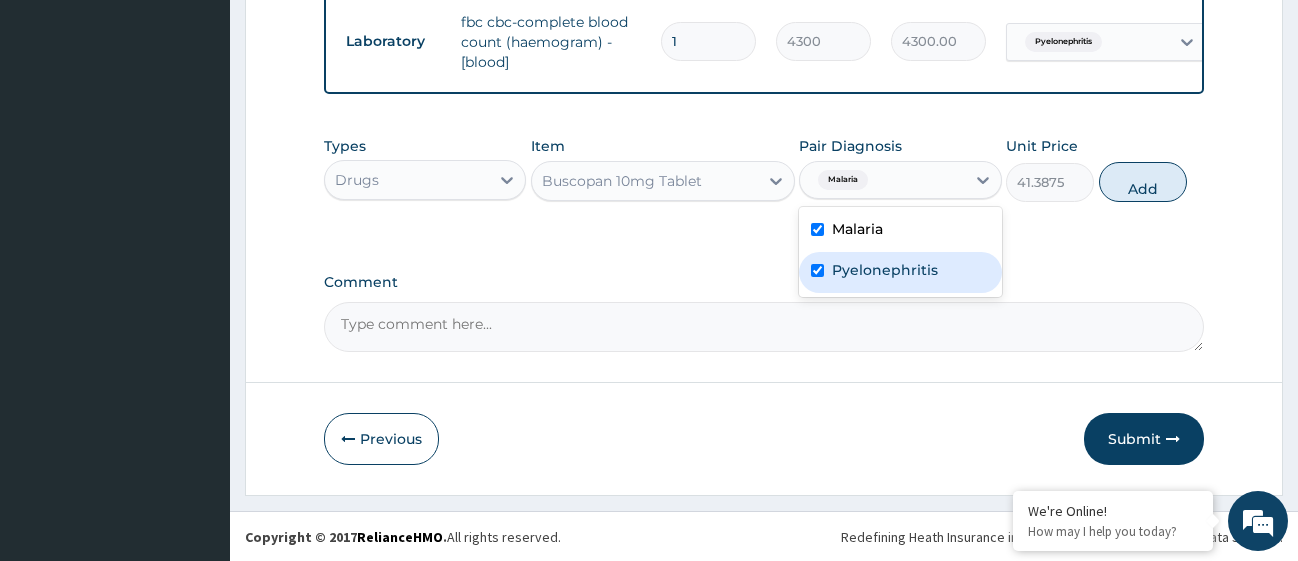checkbox on "true" 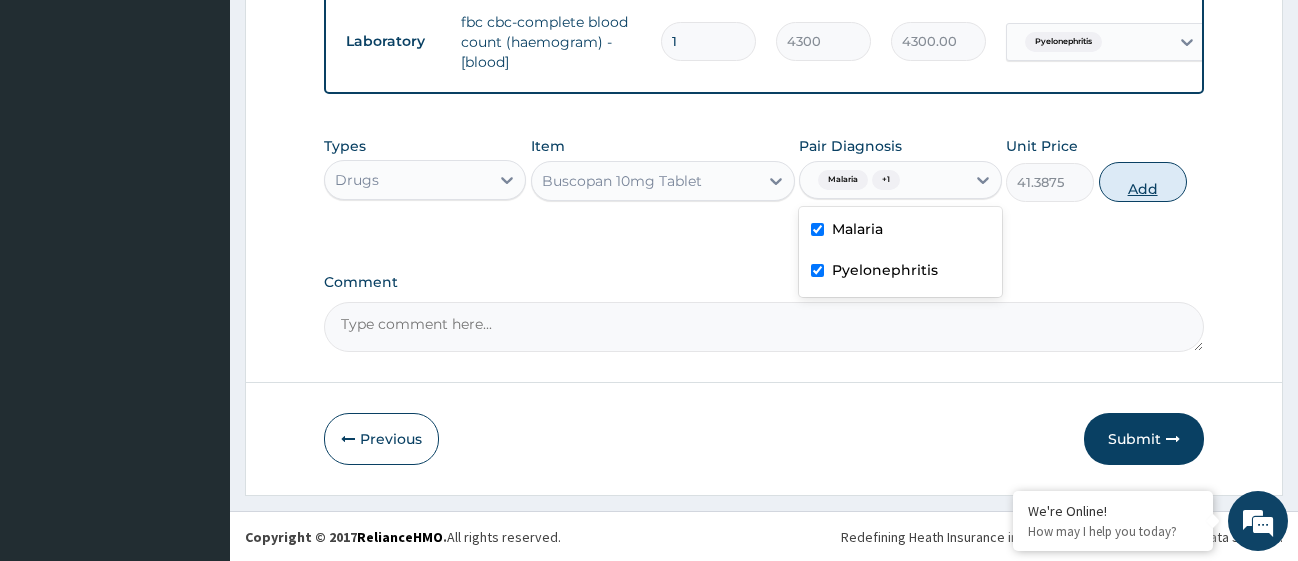 click on "Add" at bounding box center [1143, 182] 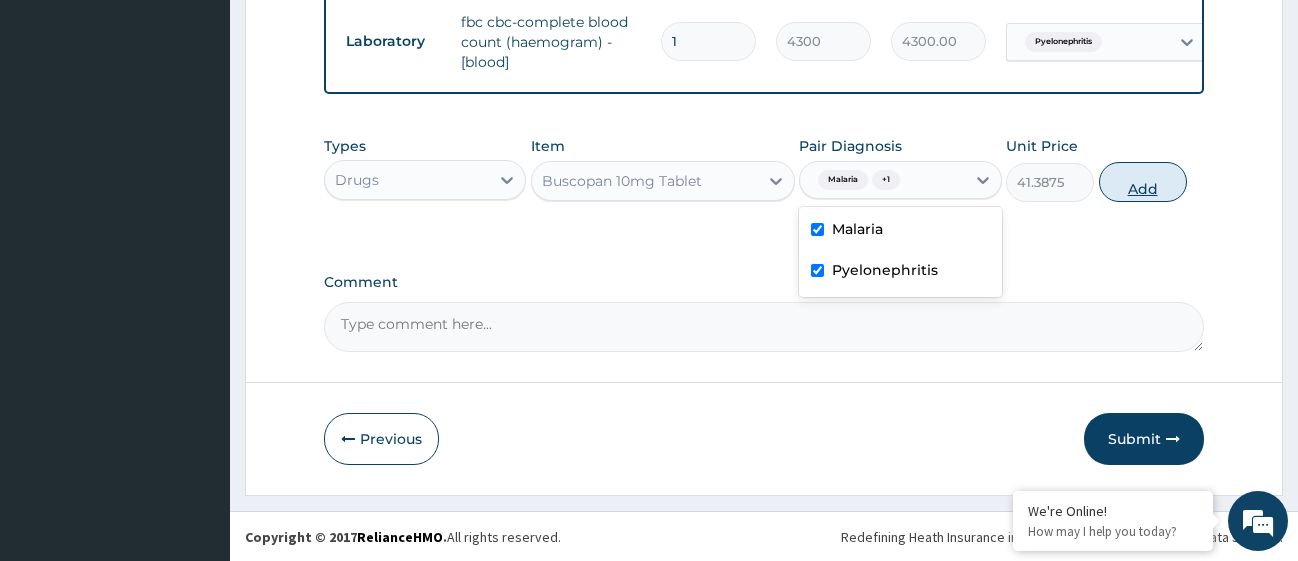 type on "0" 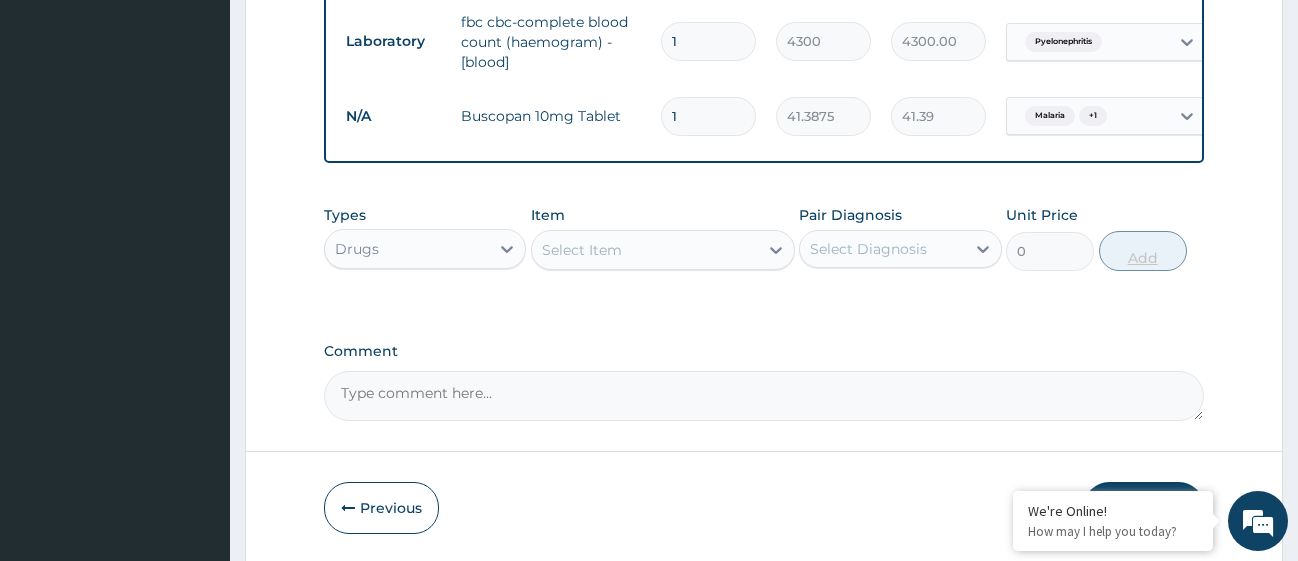 type on "18" 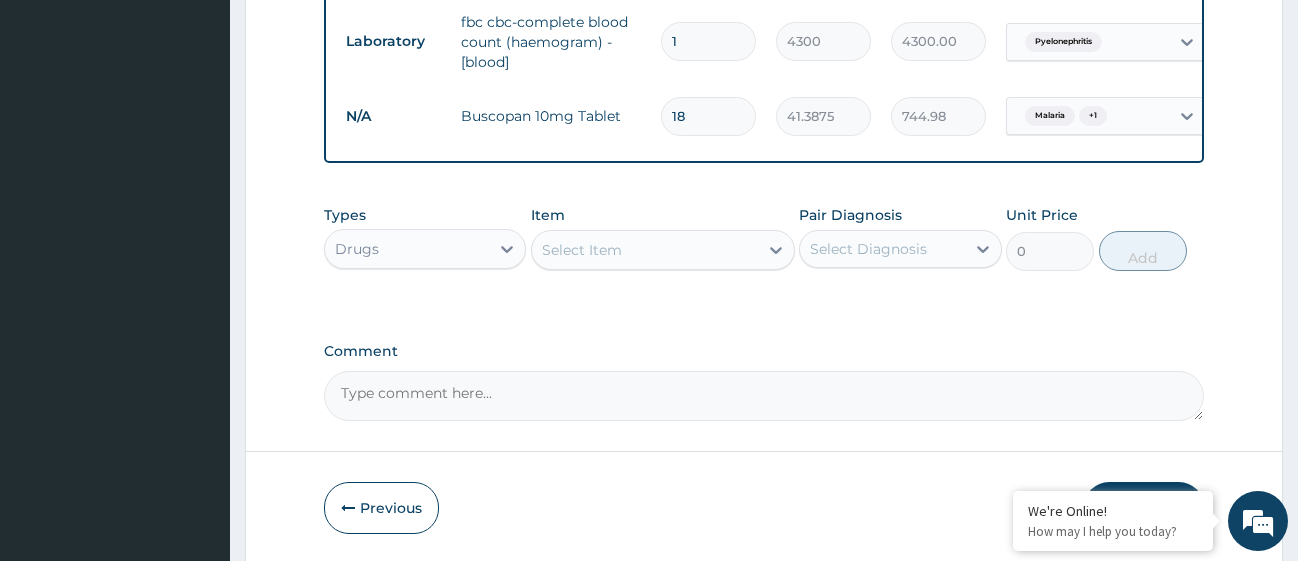 type on "18" 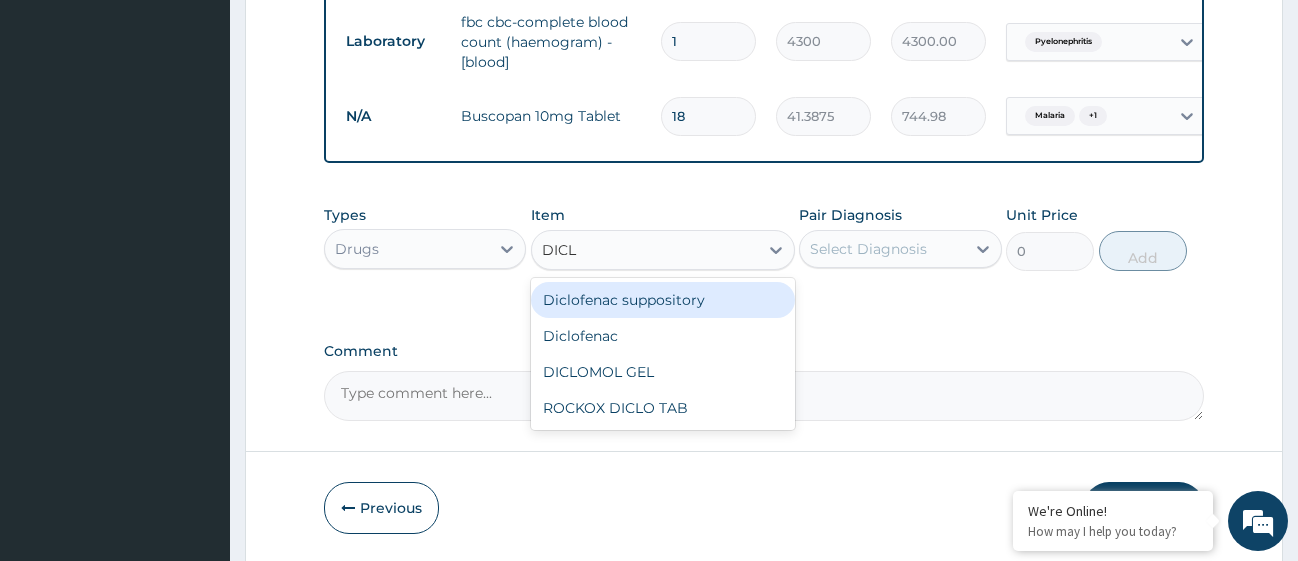 type on "DICLO" 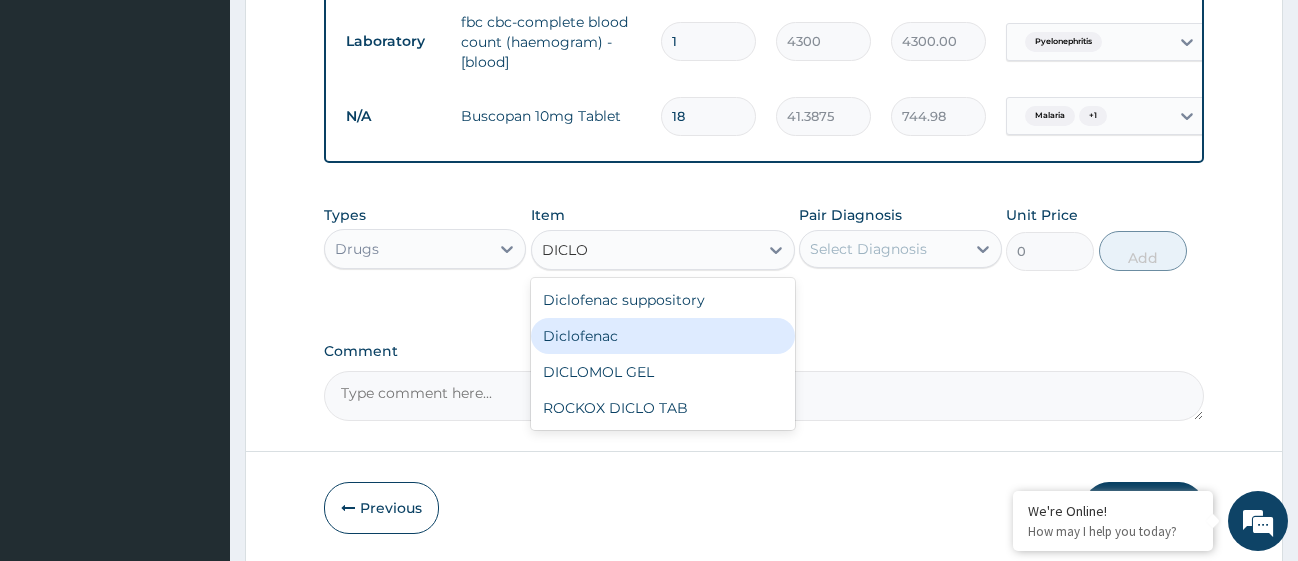 click on "Diclofenac" at bounding box center (663, 336) 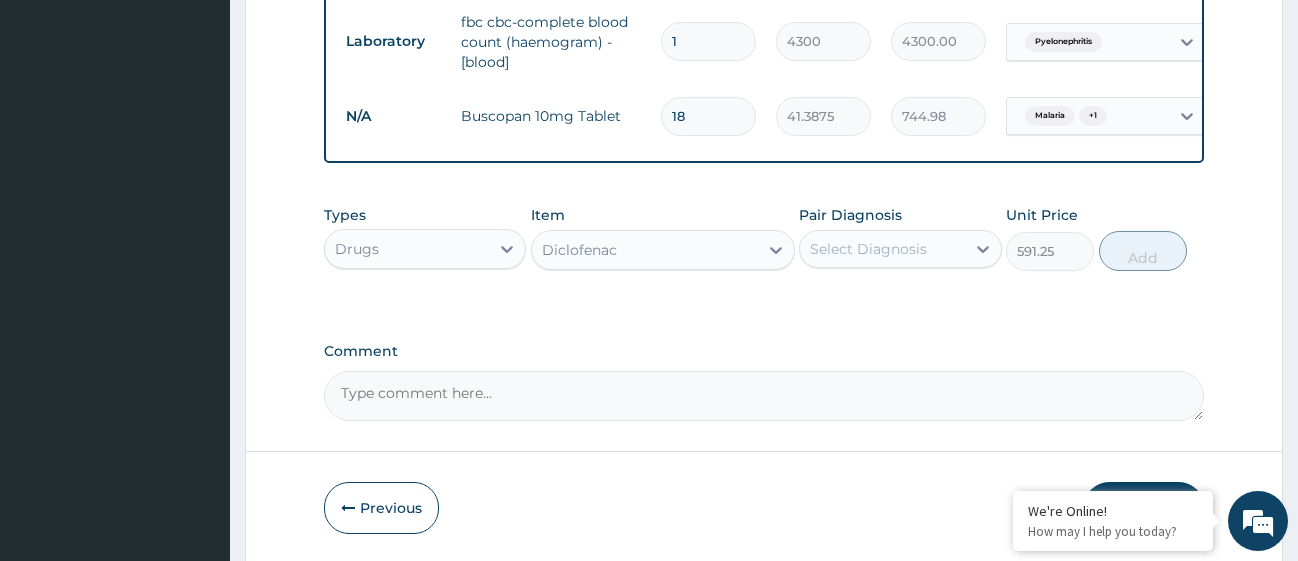 click on "Diclofenac" at bounding box center (645, 250) 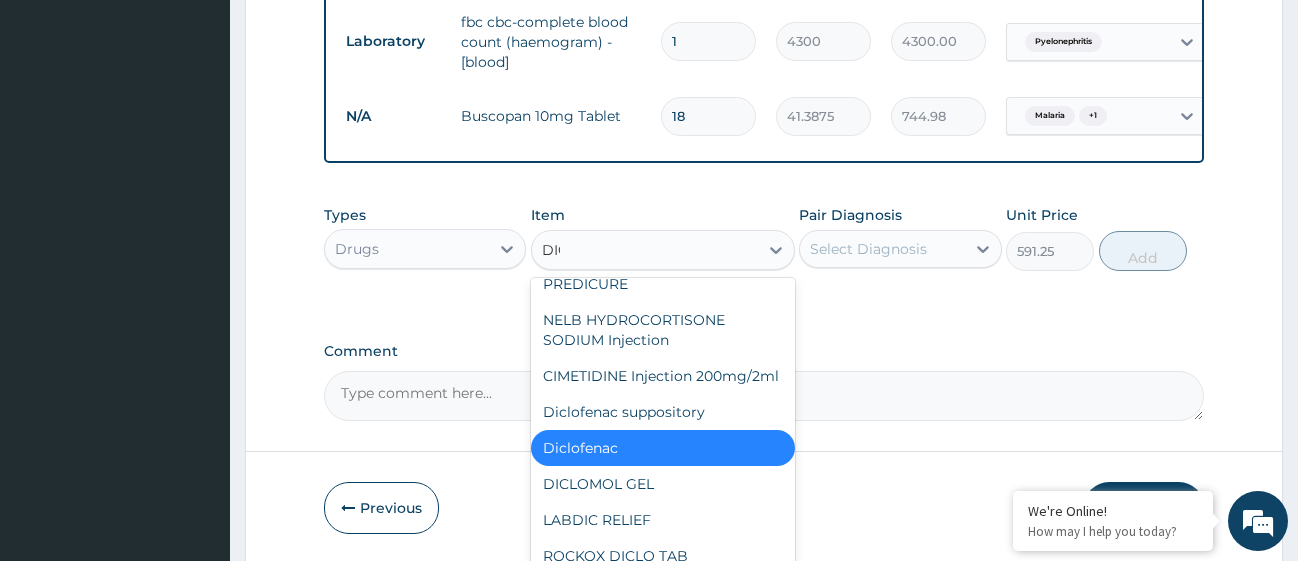 scroll, scrollTop: 0, scrollLeft: 0, axis: both 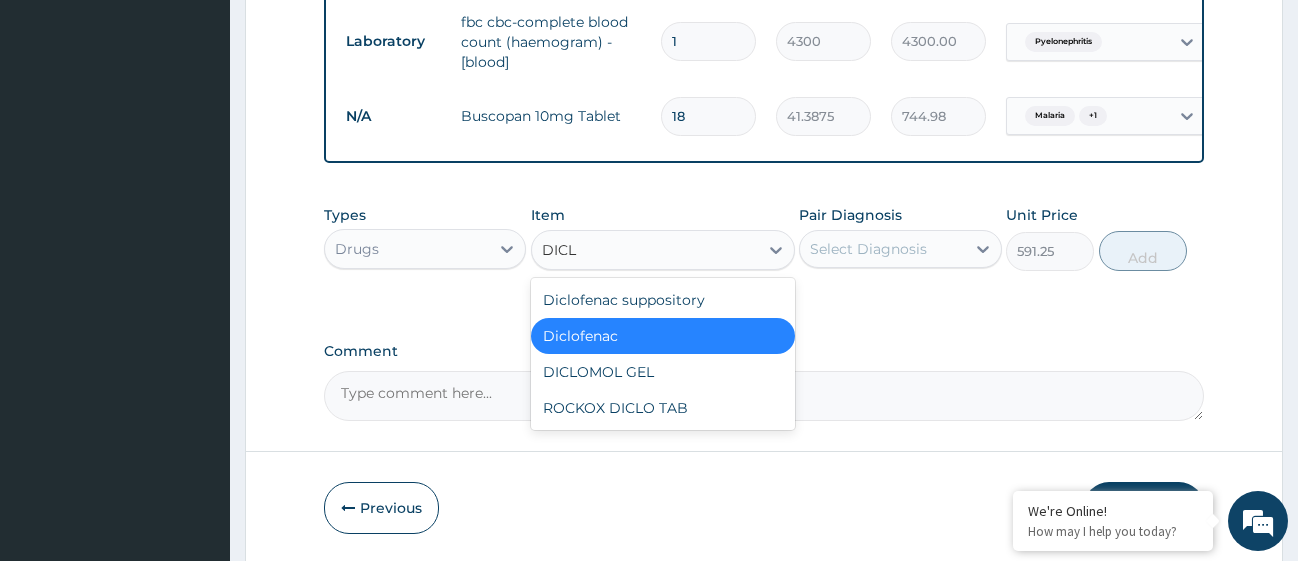type on "DICLO" 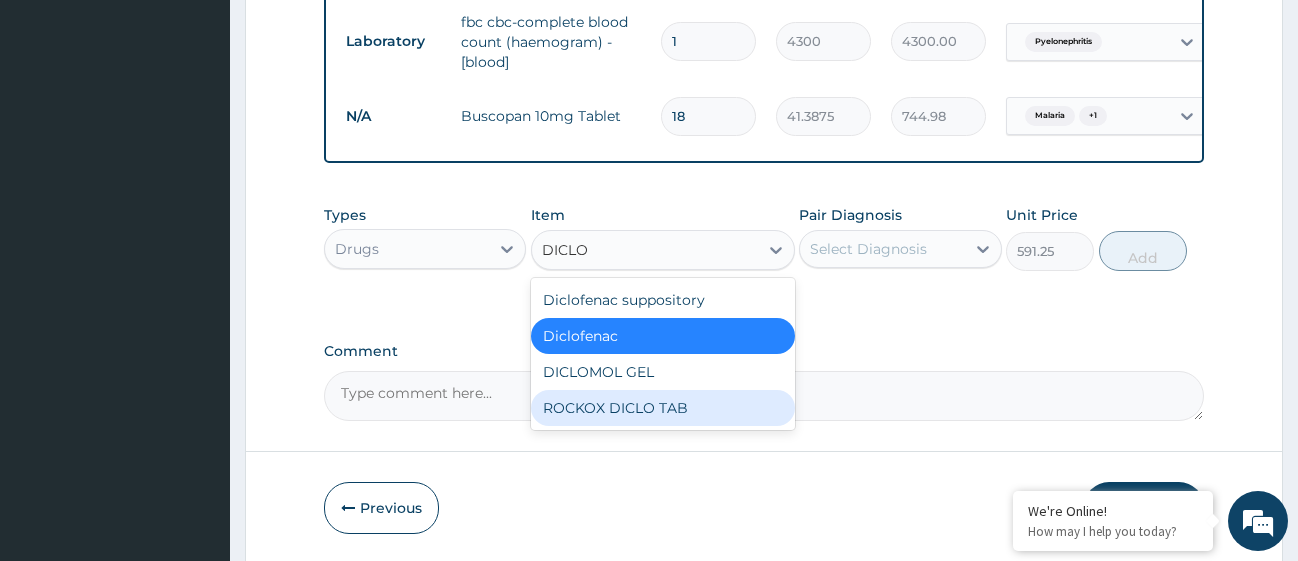 click on "ROCKOX DICLO TAB" at bounding box center (663, 408) 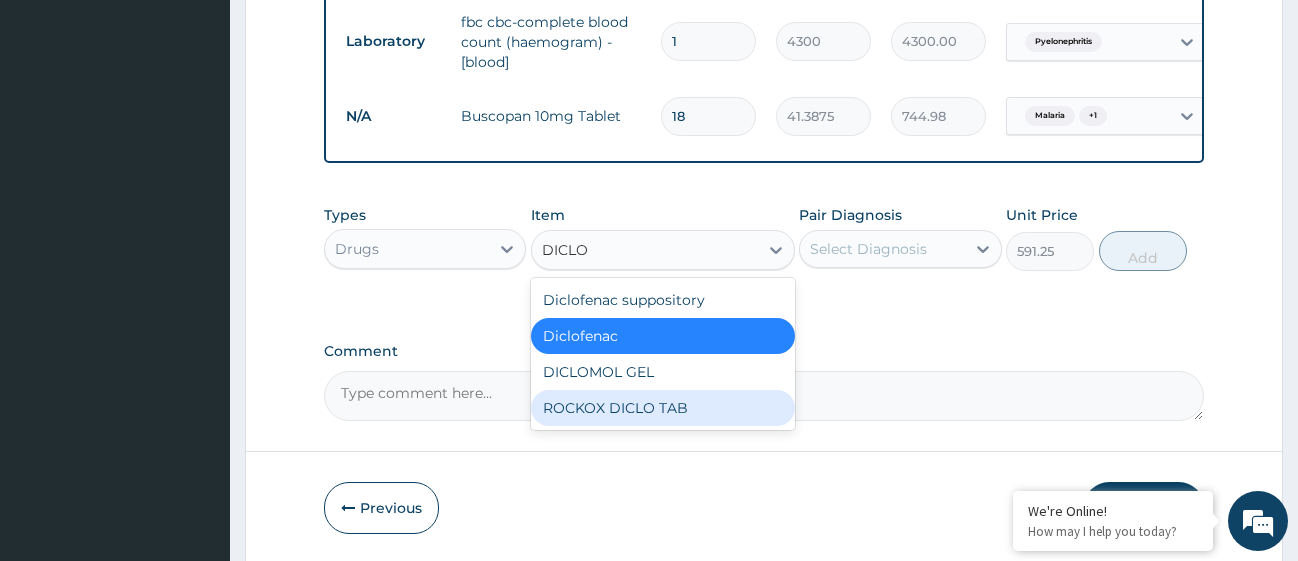 type 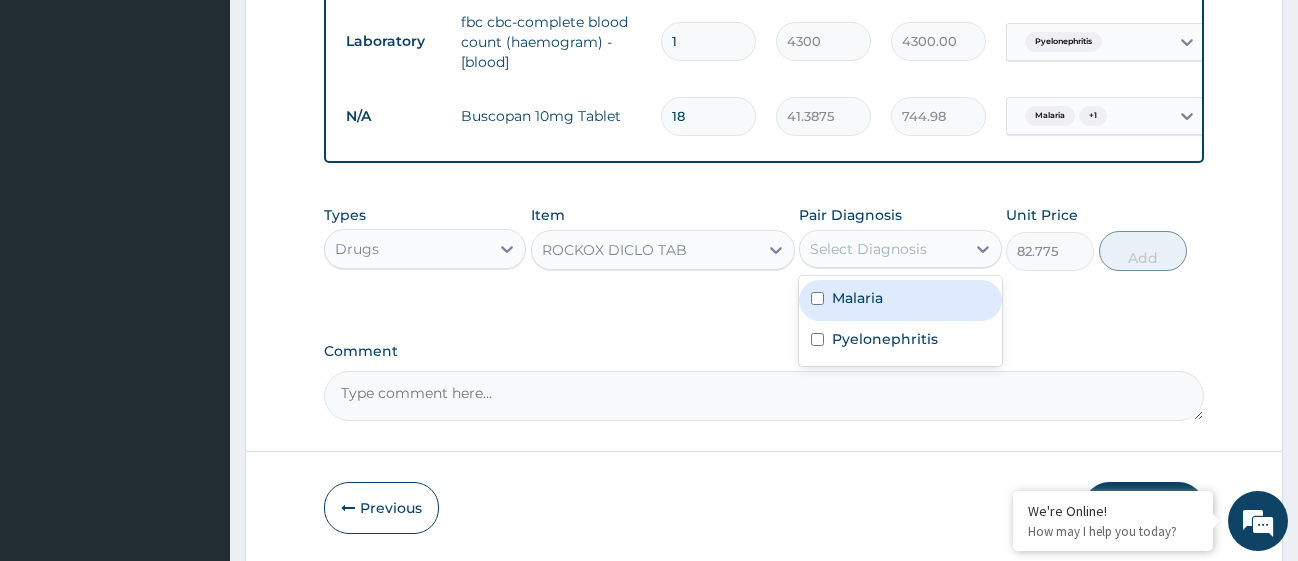 click on "Select Diagnosis" at bounding box center (882, 249) 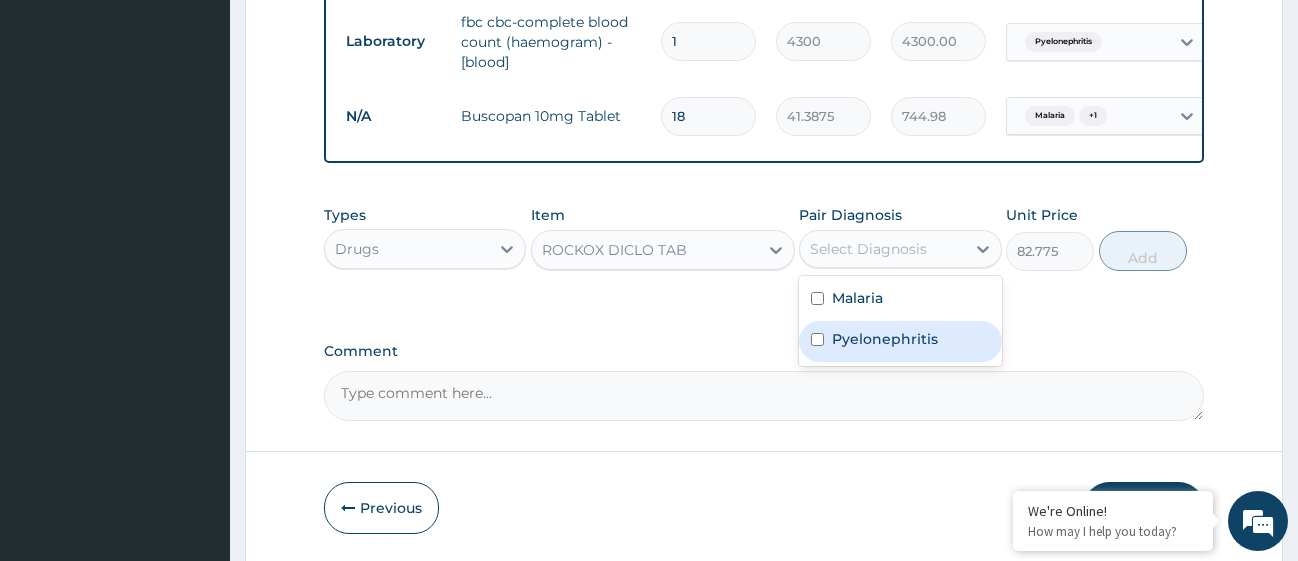 drag, startPoint x: 818, startPoint y: 352, endPoint x: 815, endPoint y: 322, distance: 30.149628 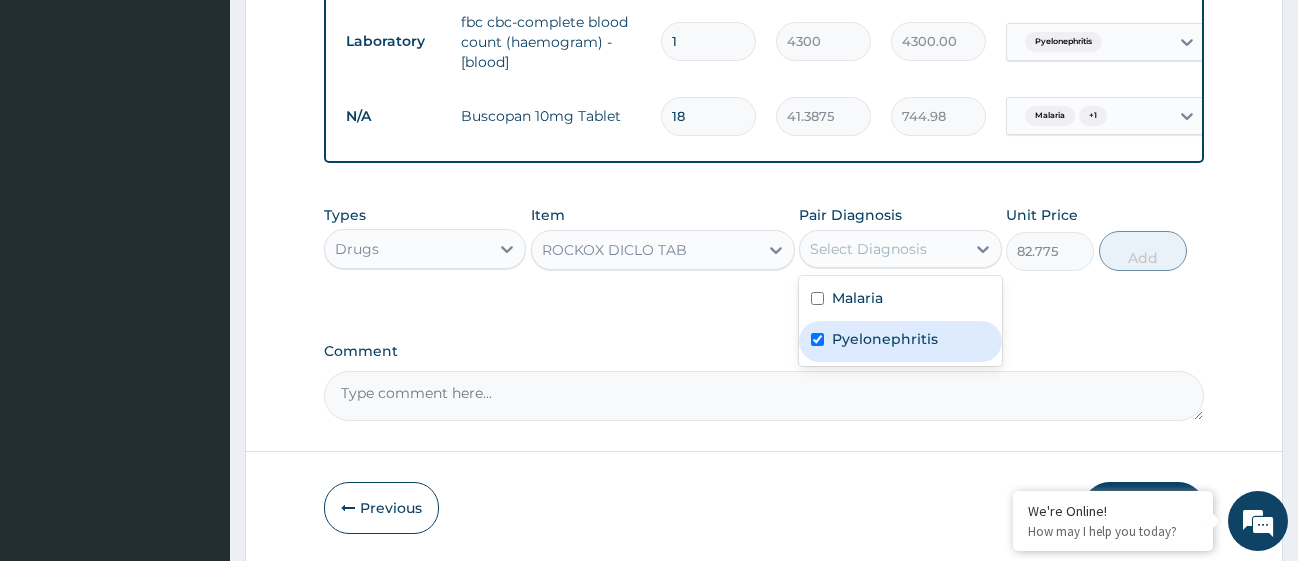 checkbox on "true" 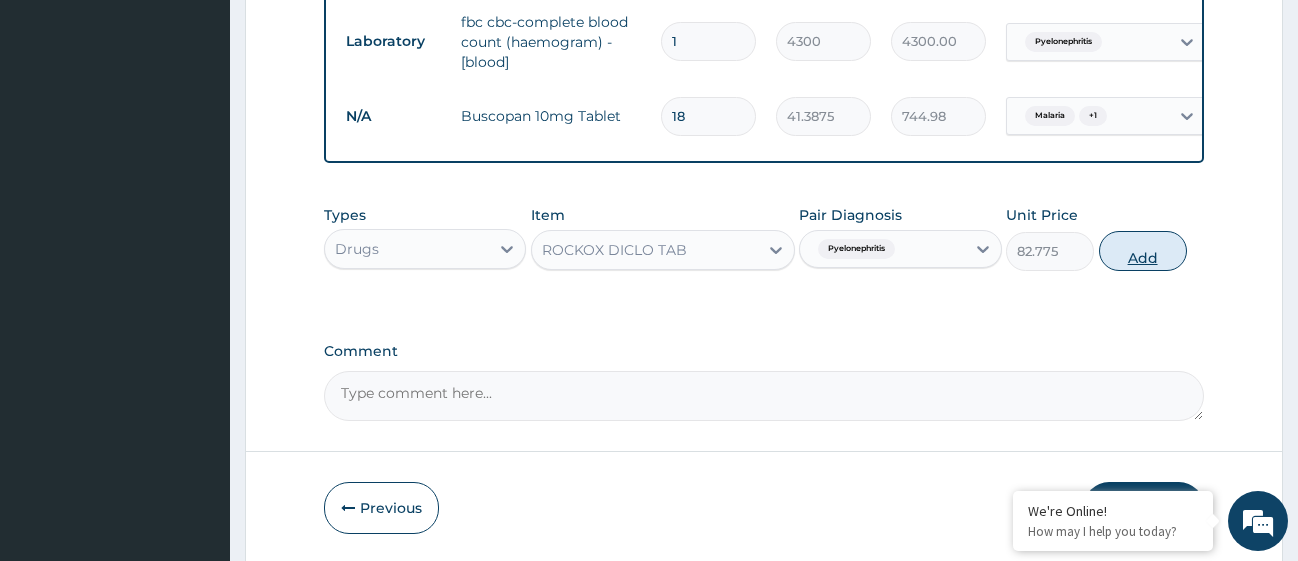 click on "Add" at bounding box center (1143, 251) 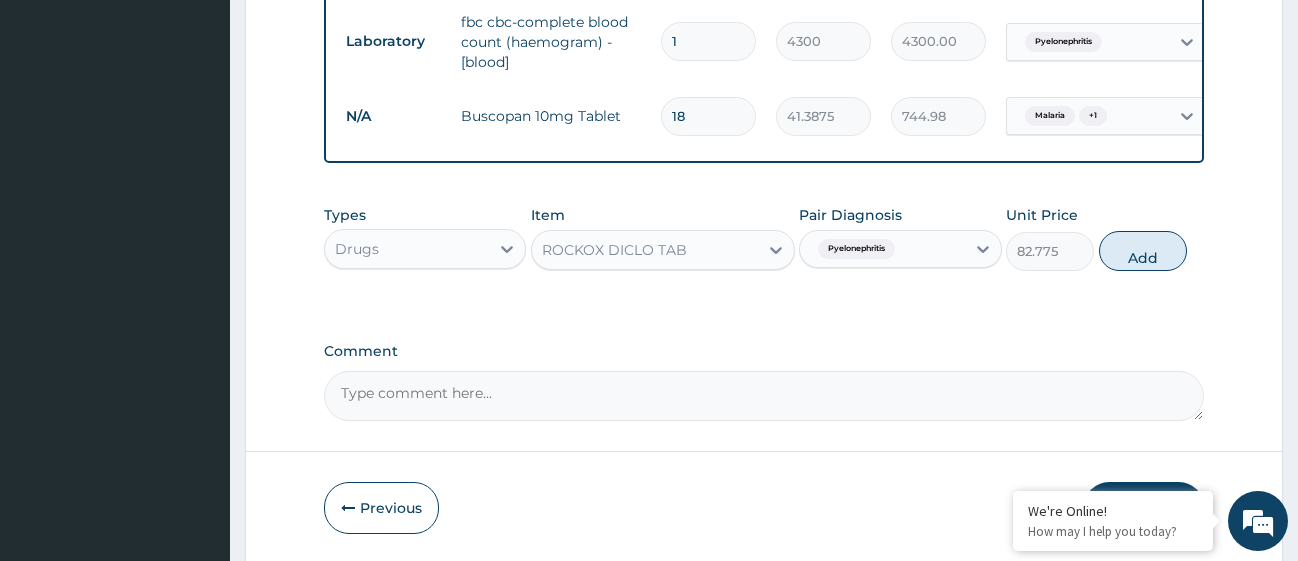 type on "0" 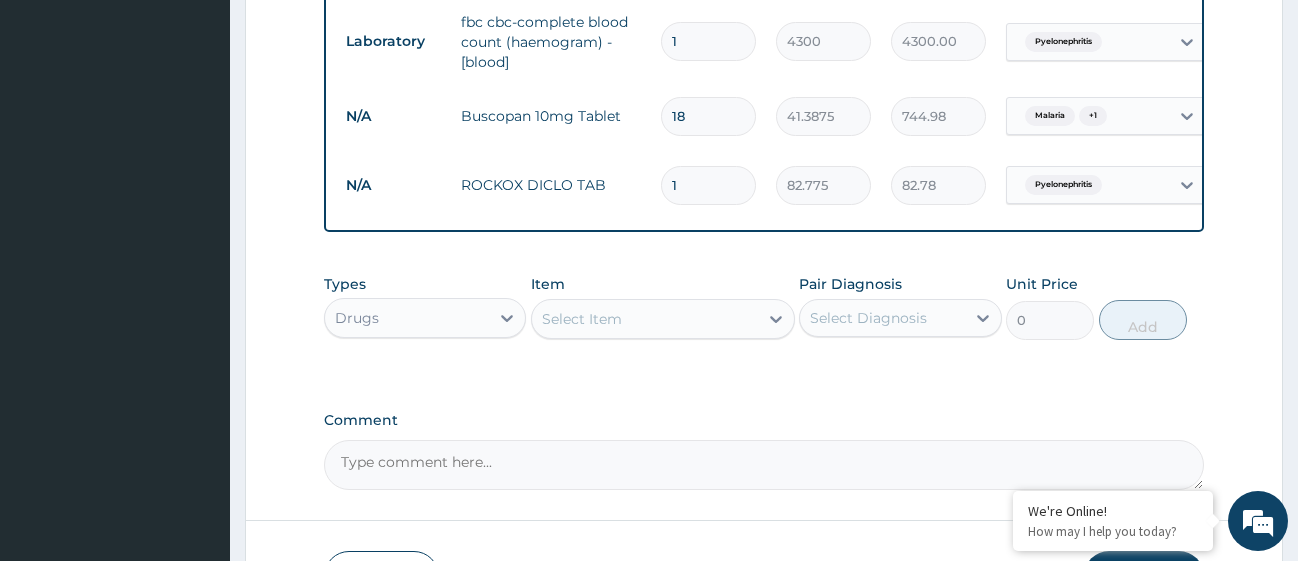 type on "15" 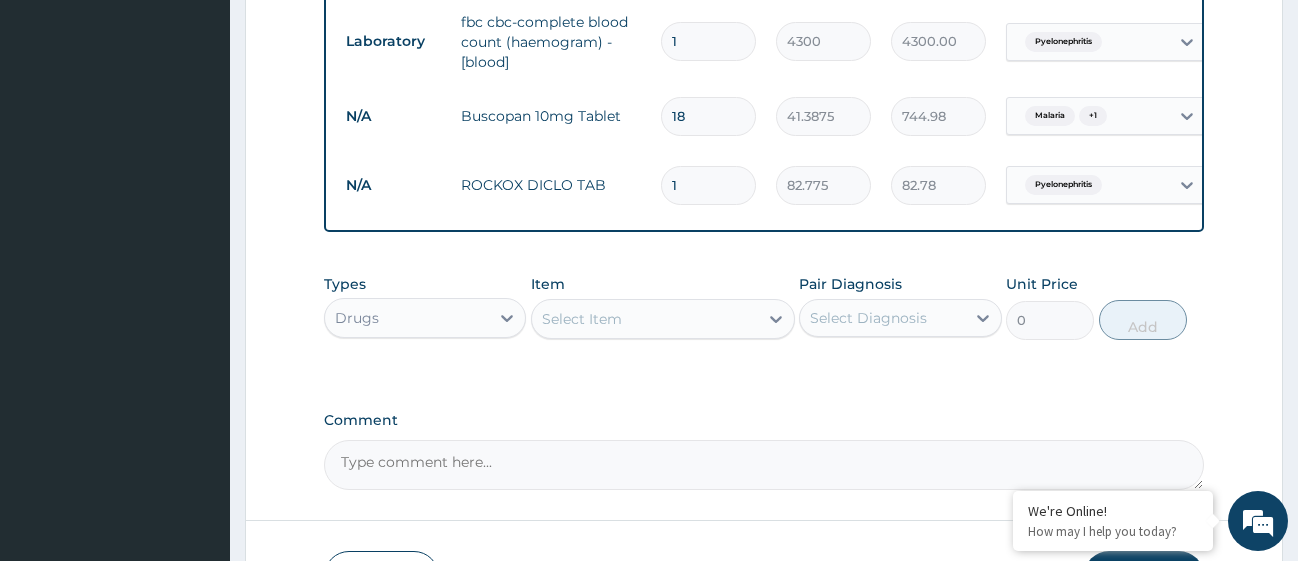 type on "1241.63" 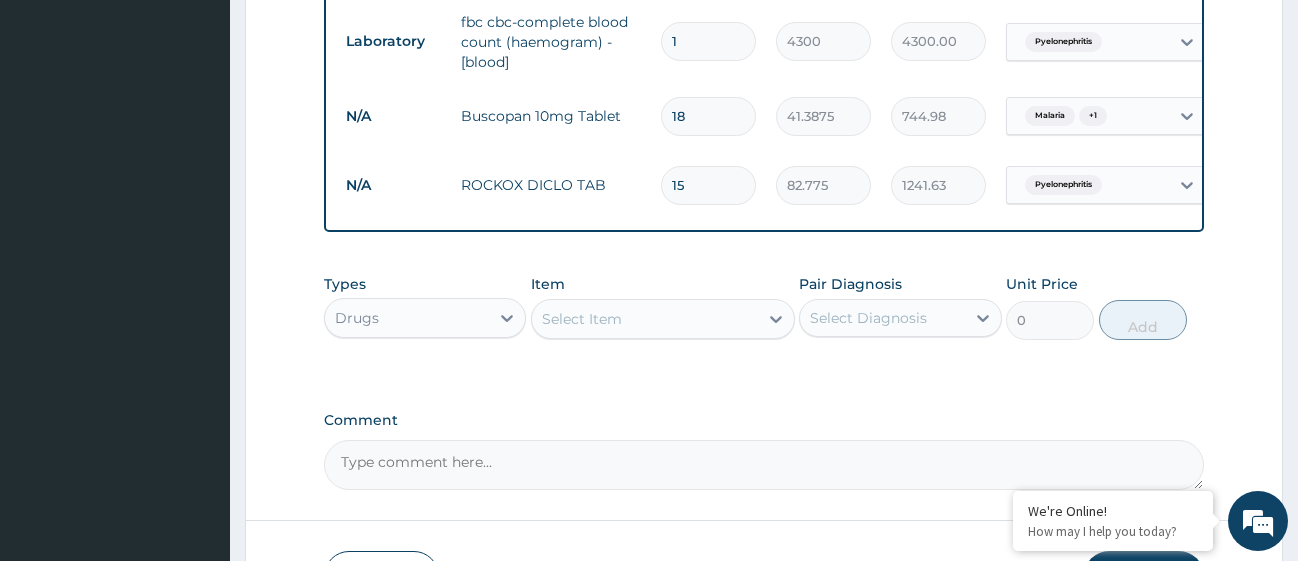 type on "15" 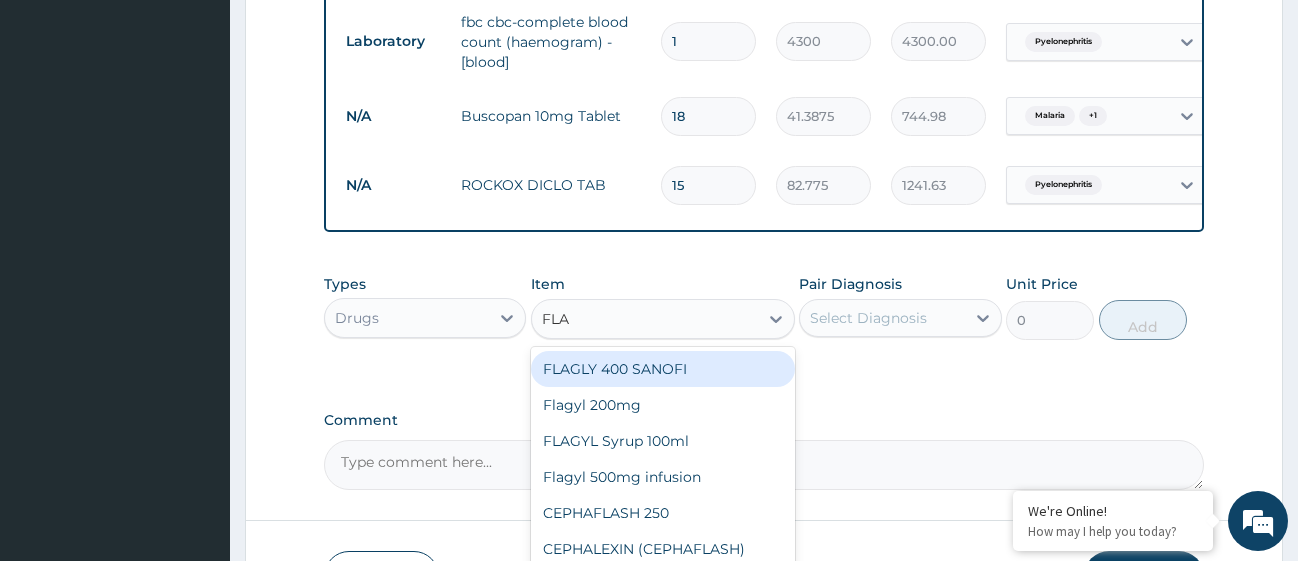 type on "FLAG" 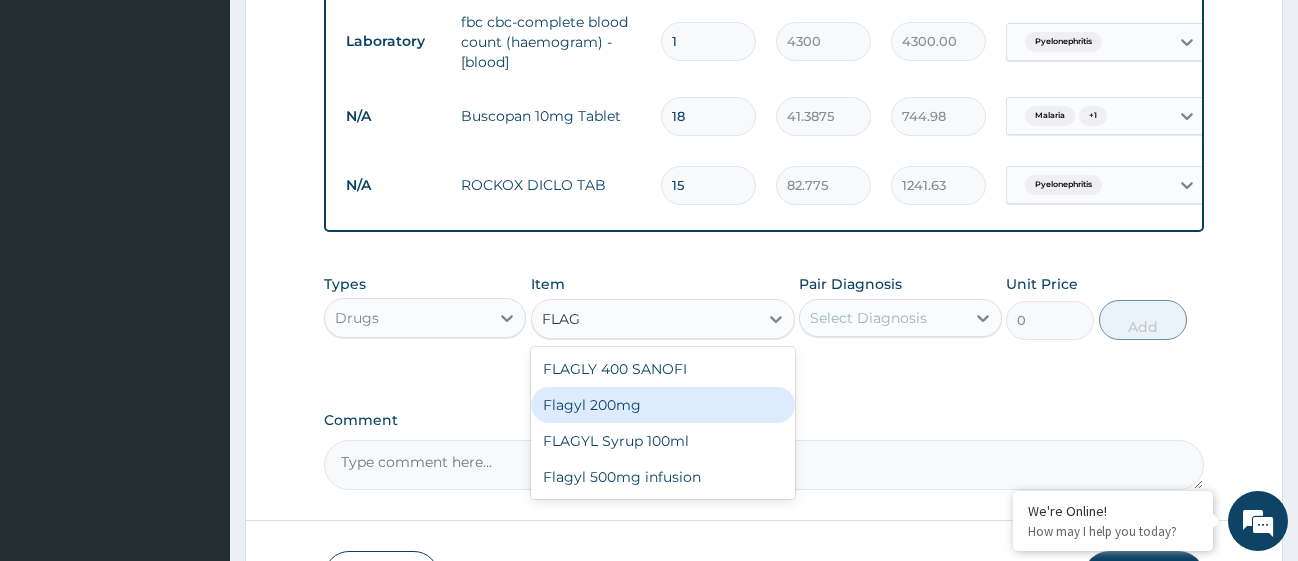 click on "Flagyl 200mg" at bounding box center [663, 405] 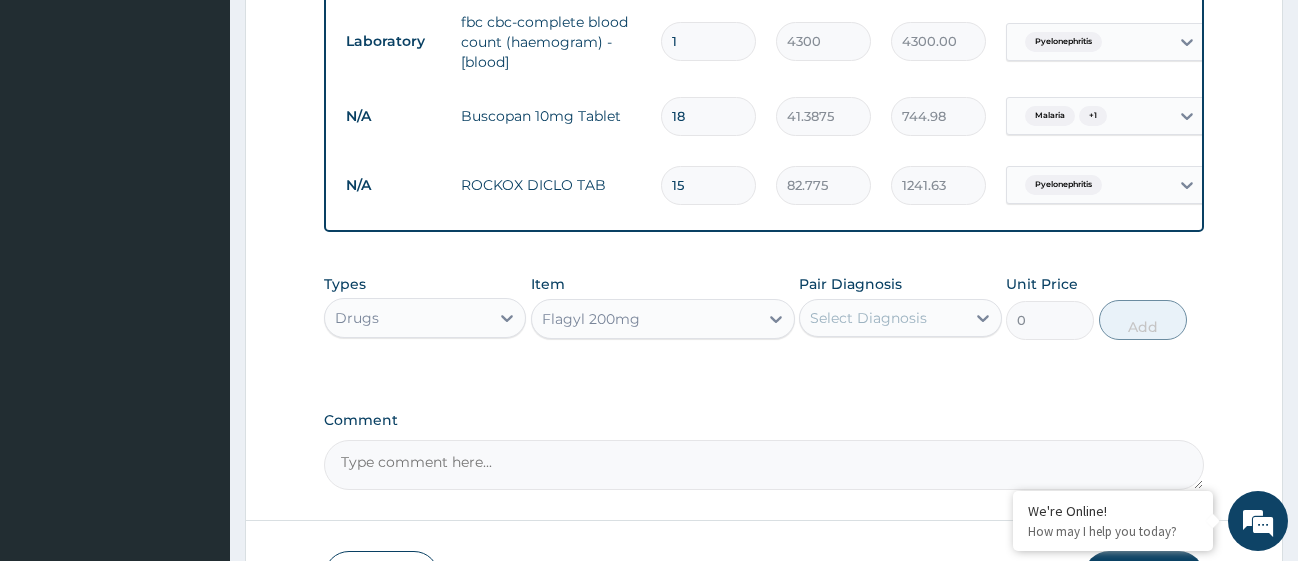 type 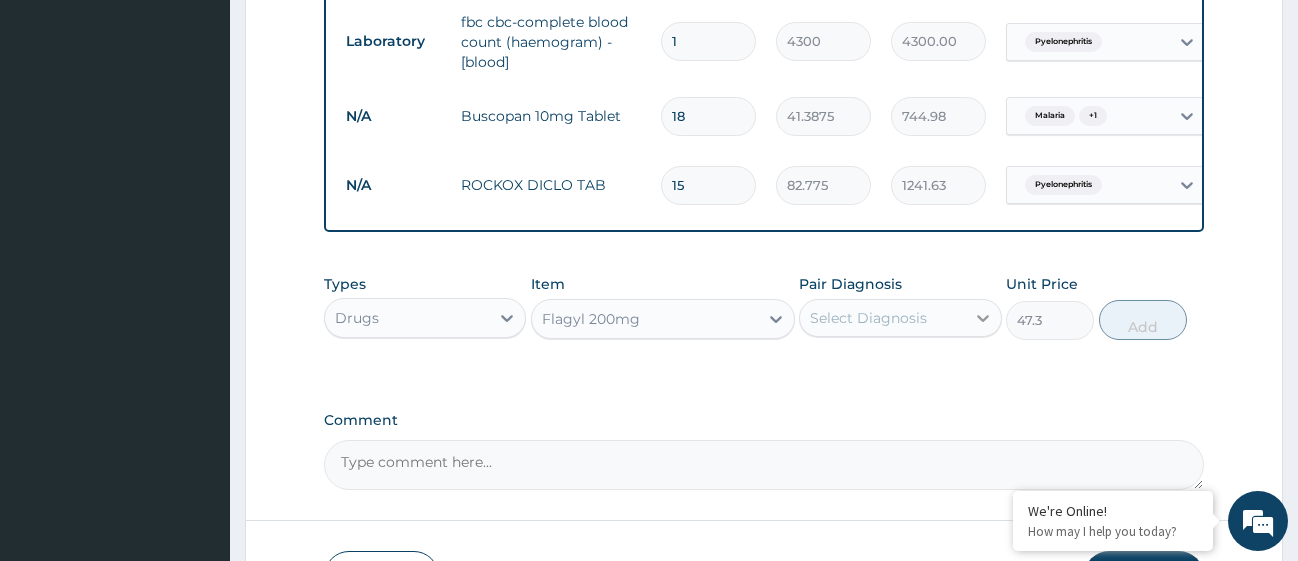 click at bounding box center [983, 318] 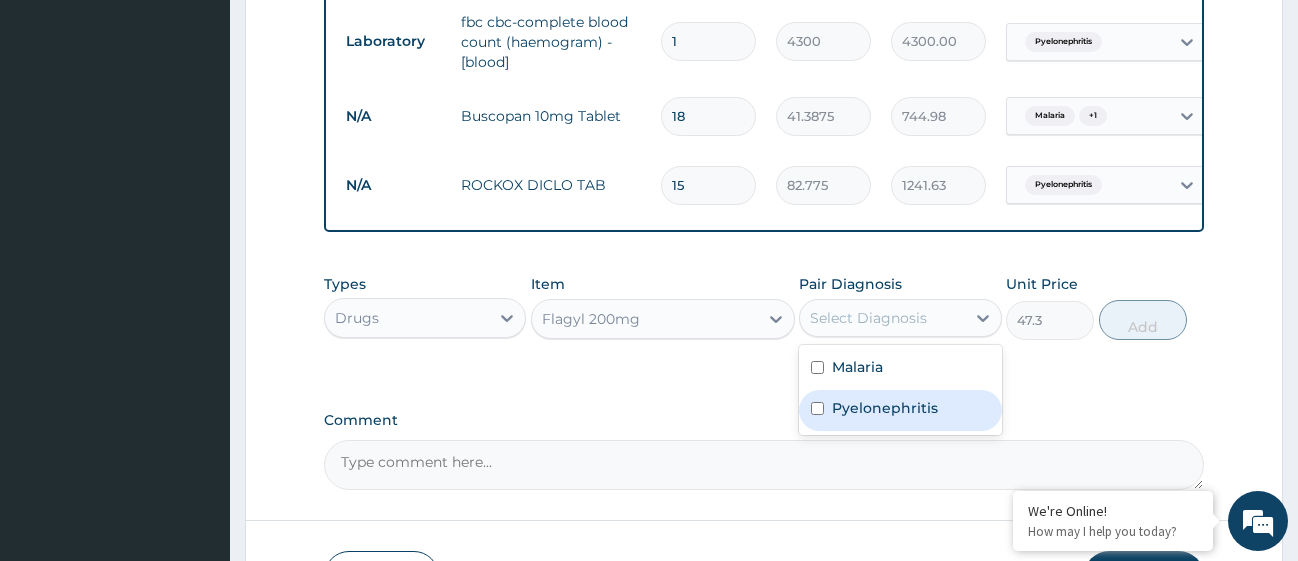 click at bounding box center (817, 408) 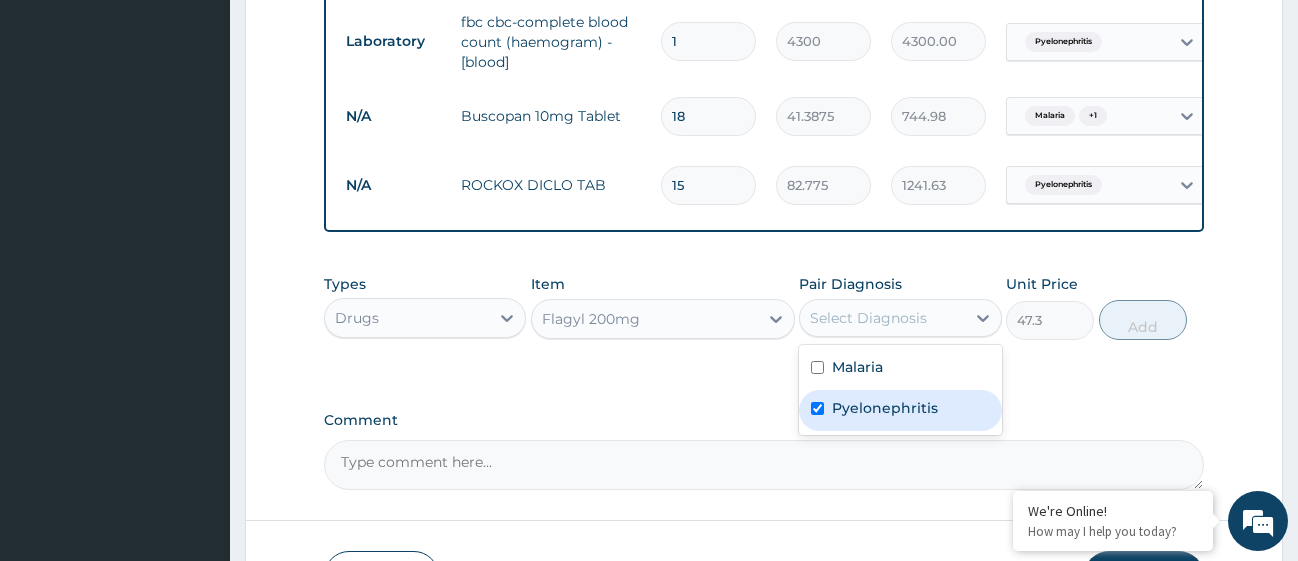 checkbox on "true" 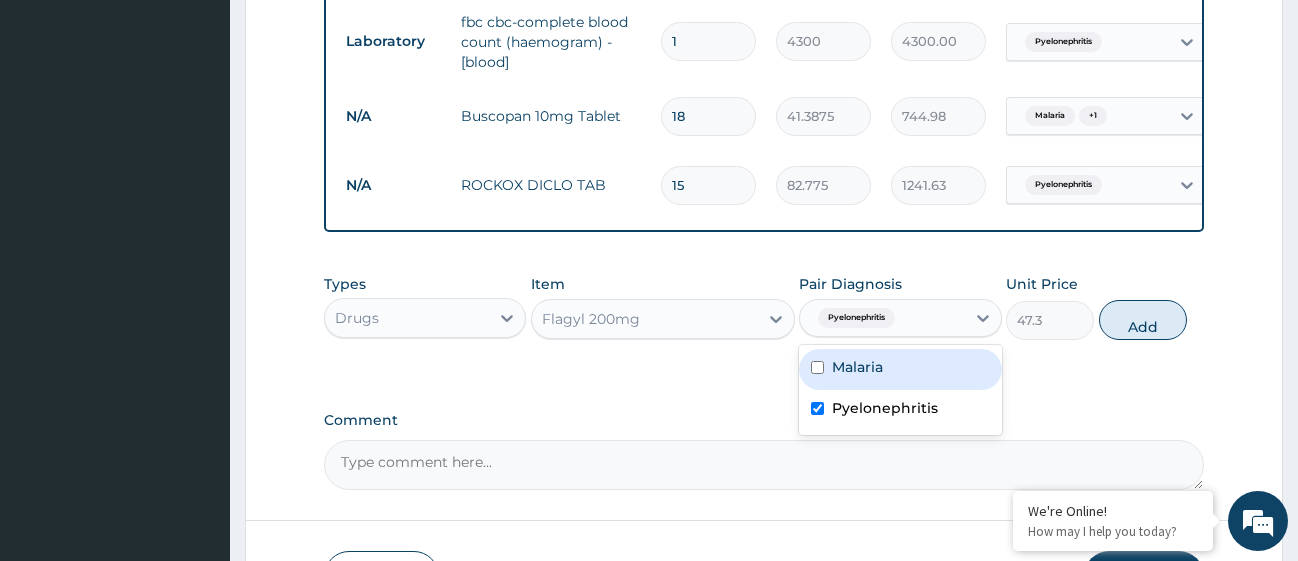 click at bounding box center (817, 367) 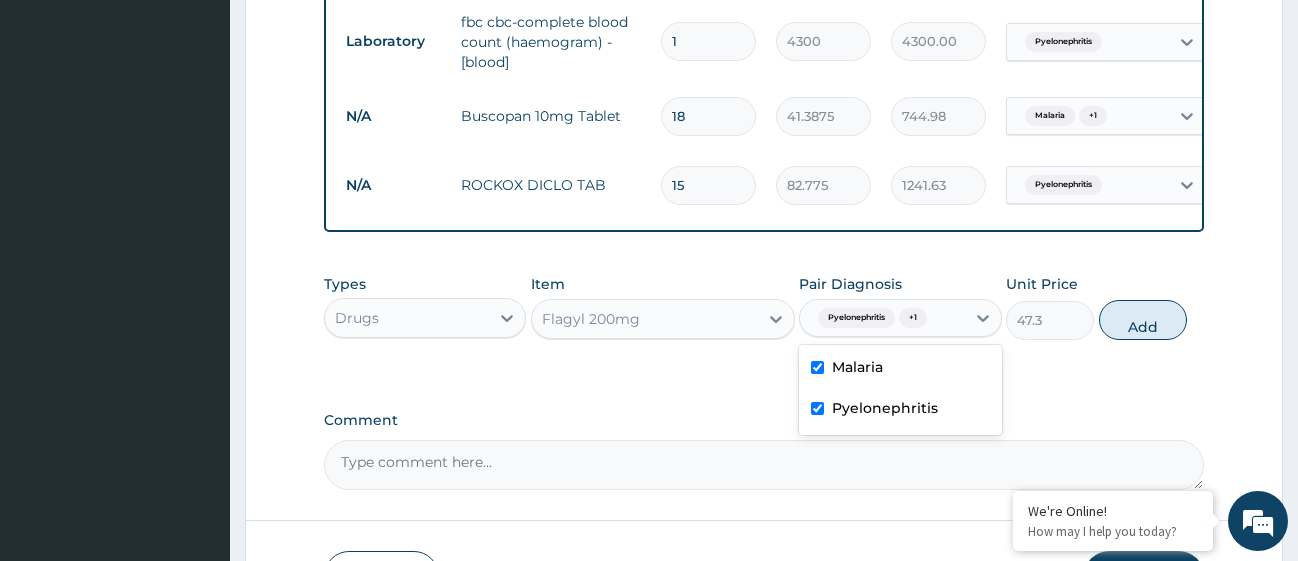 click on "Malaria" at bounding box center [900, 369] 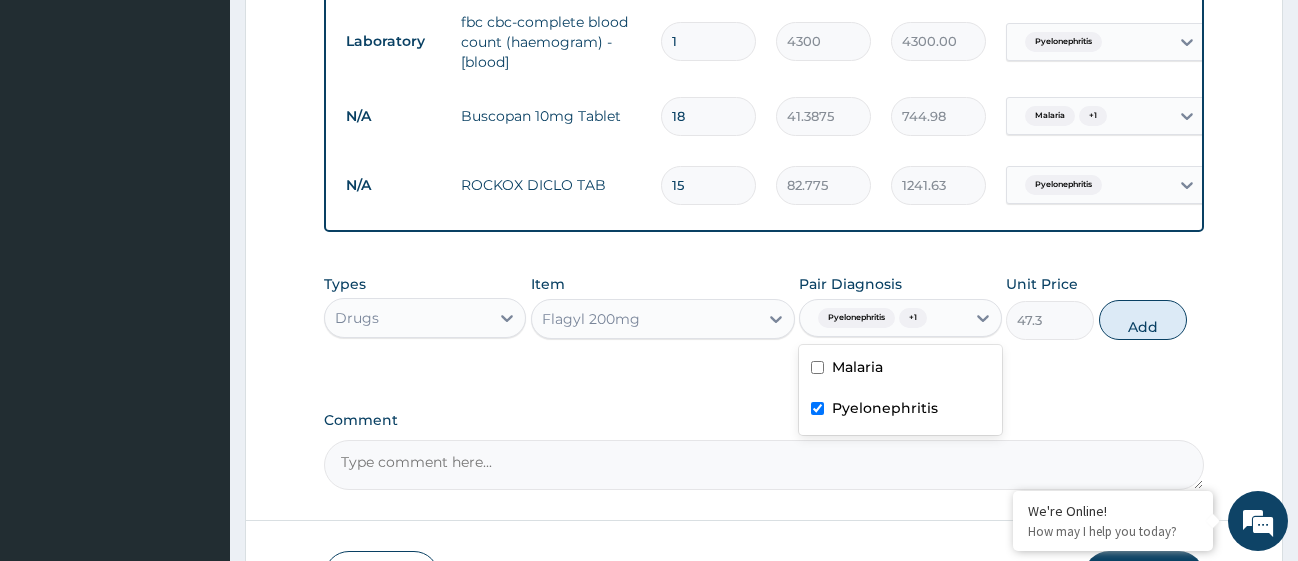 checkbox on "false" 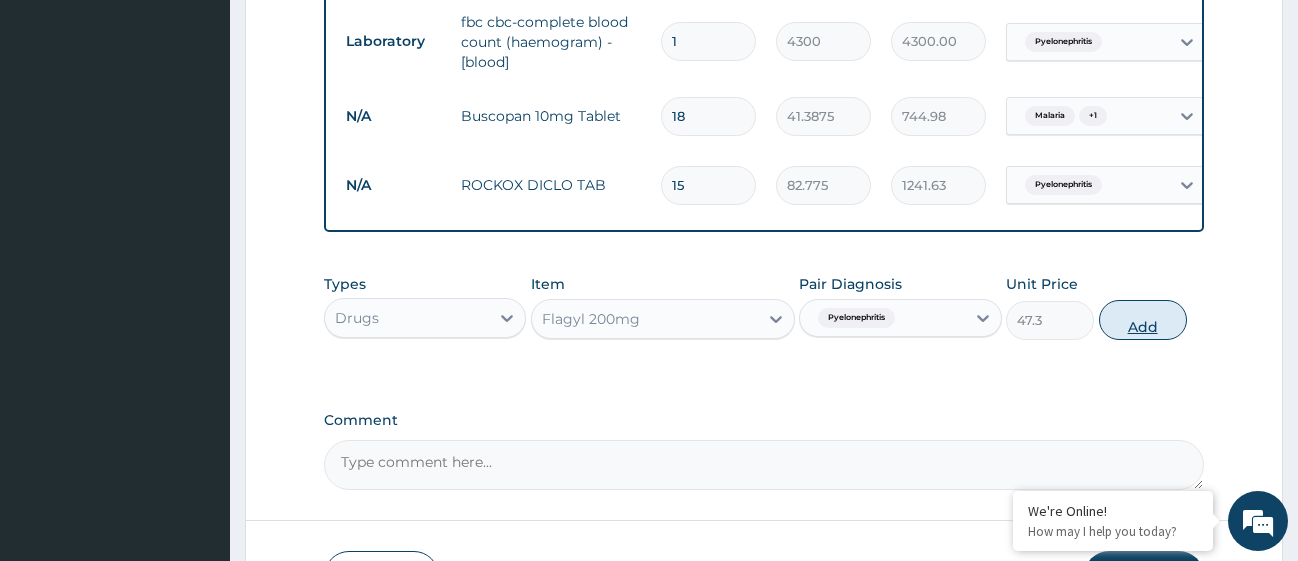 click on "Add" at bounding box center (1143, 320) 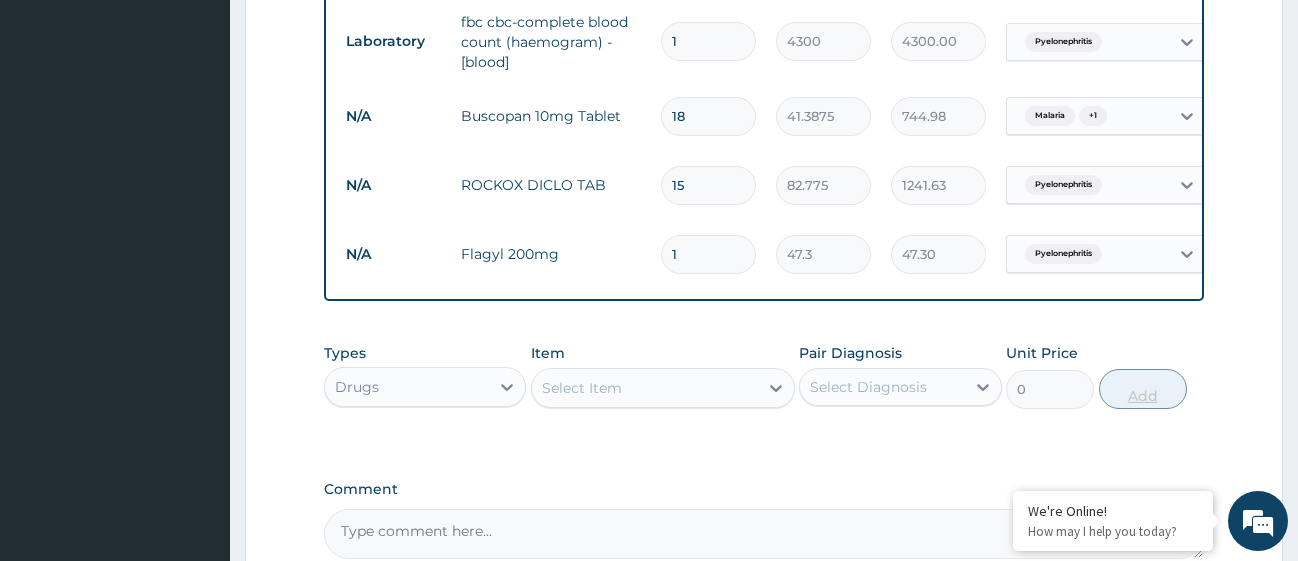type on "15" 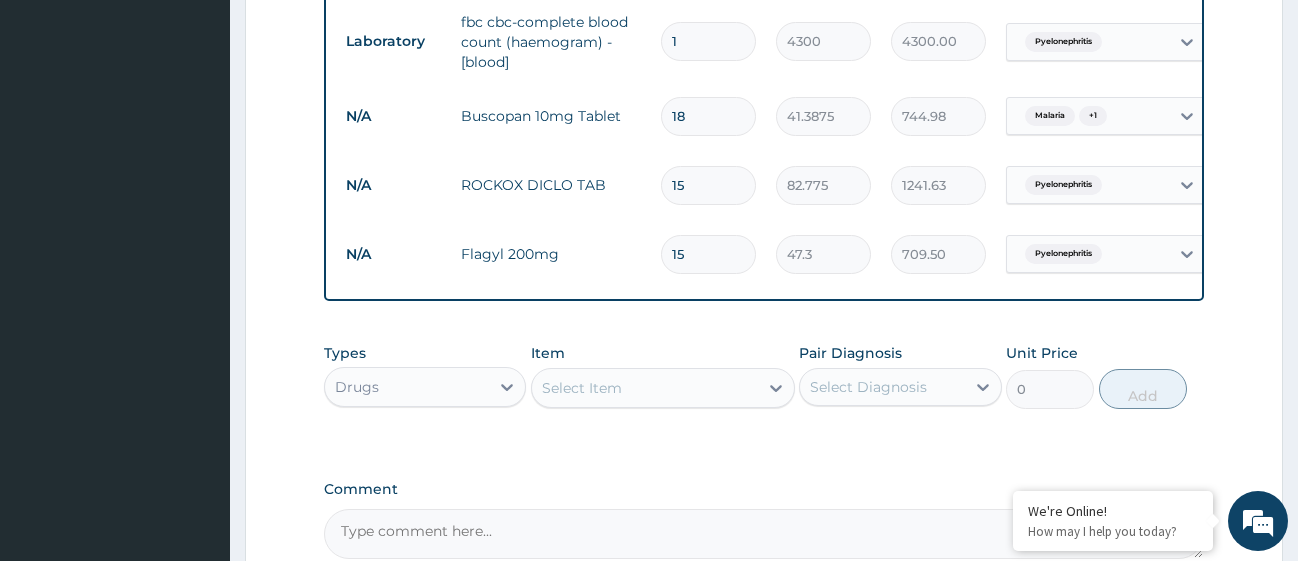 type on "15" 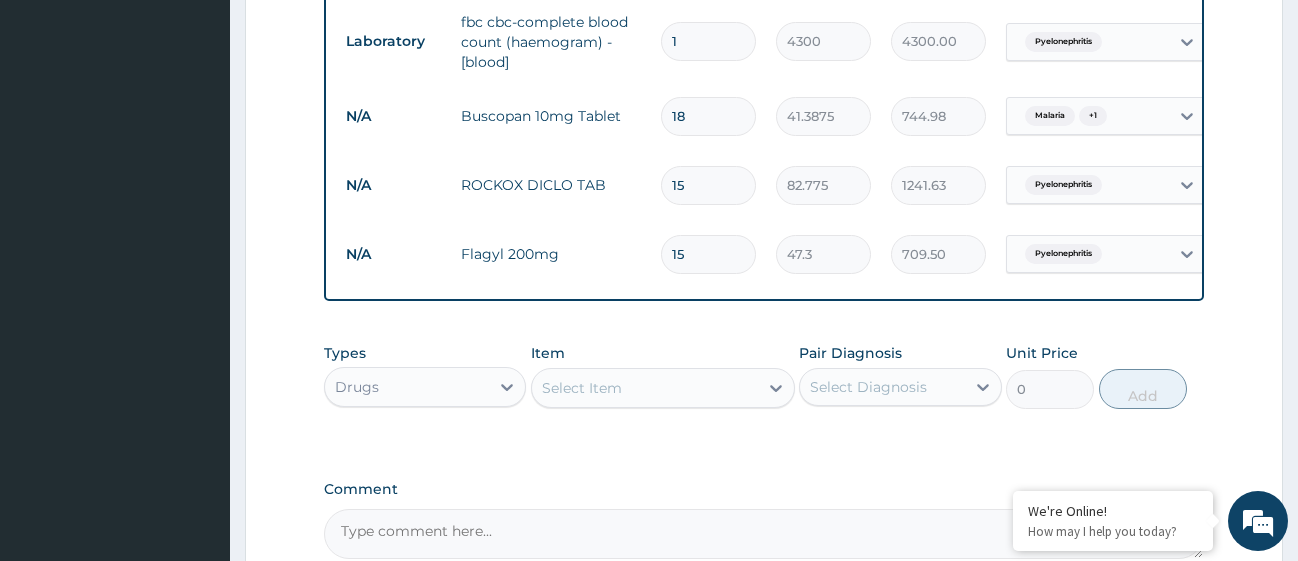 click on "Select Item" at bounding box center [645, 388] 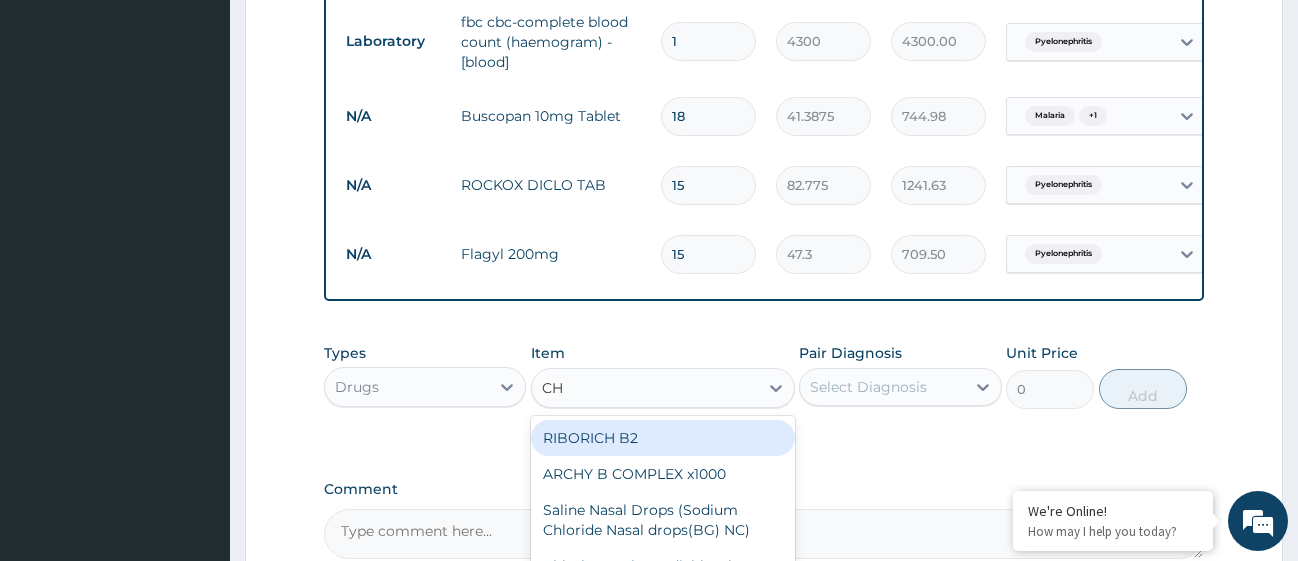 type on "CHY" 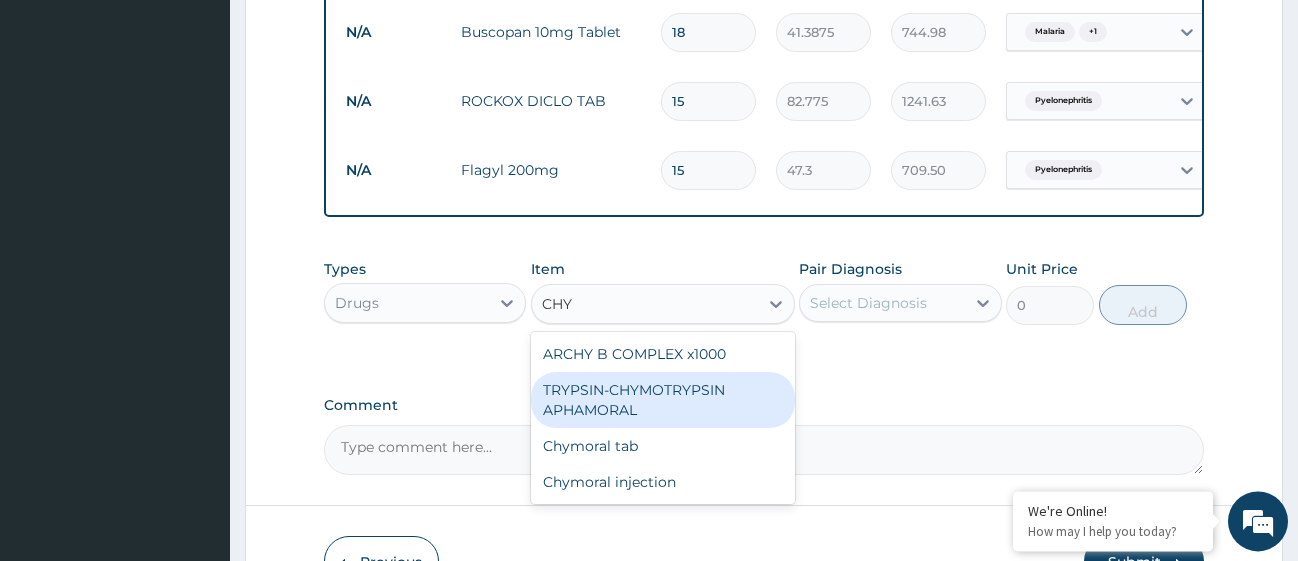 scroll, scrollTop: 1530, scrollLeft: 0, axis: vertical 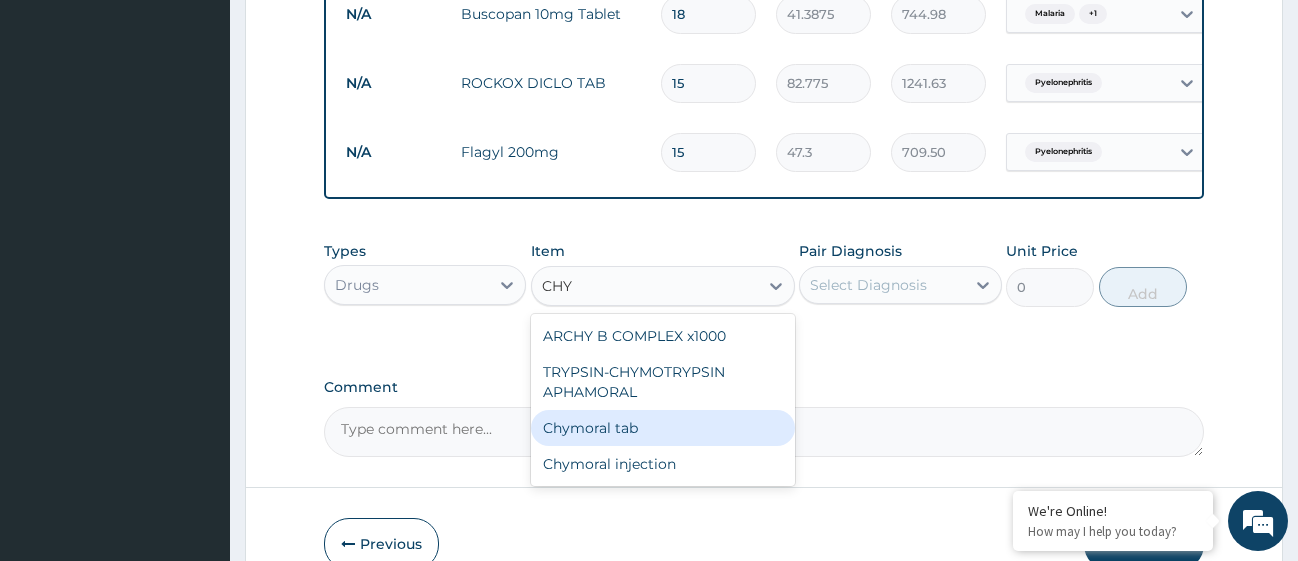 click on "Chymoral tab" at bounding box center [663, 428] 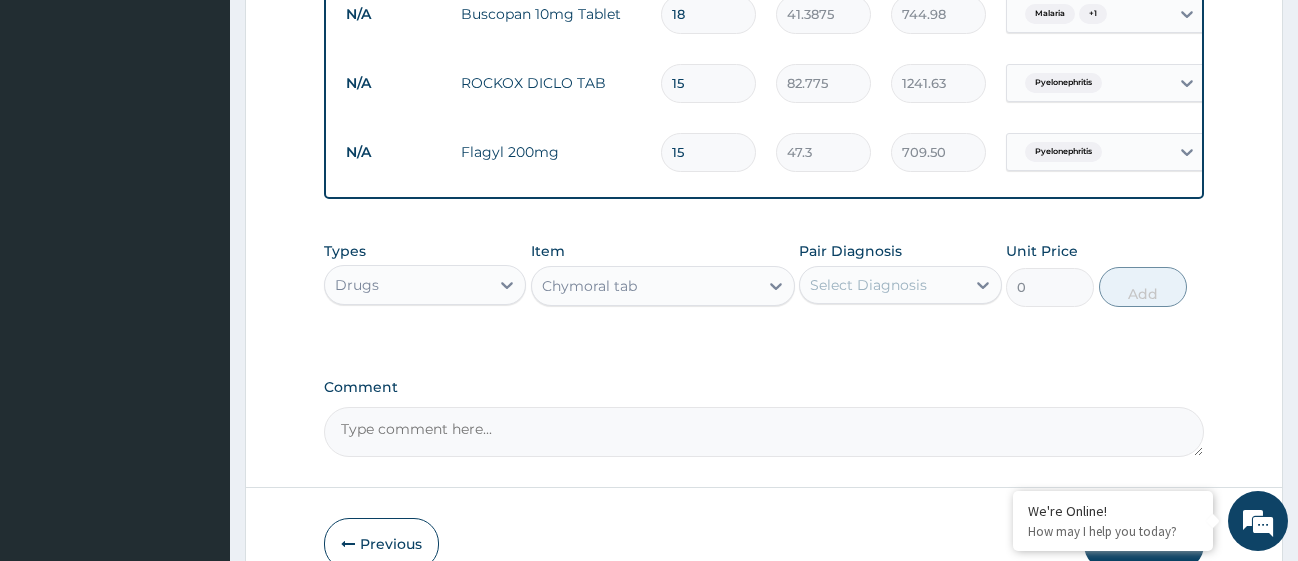 type 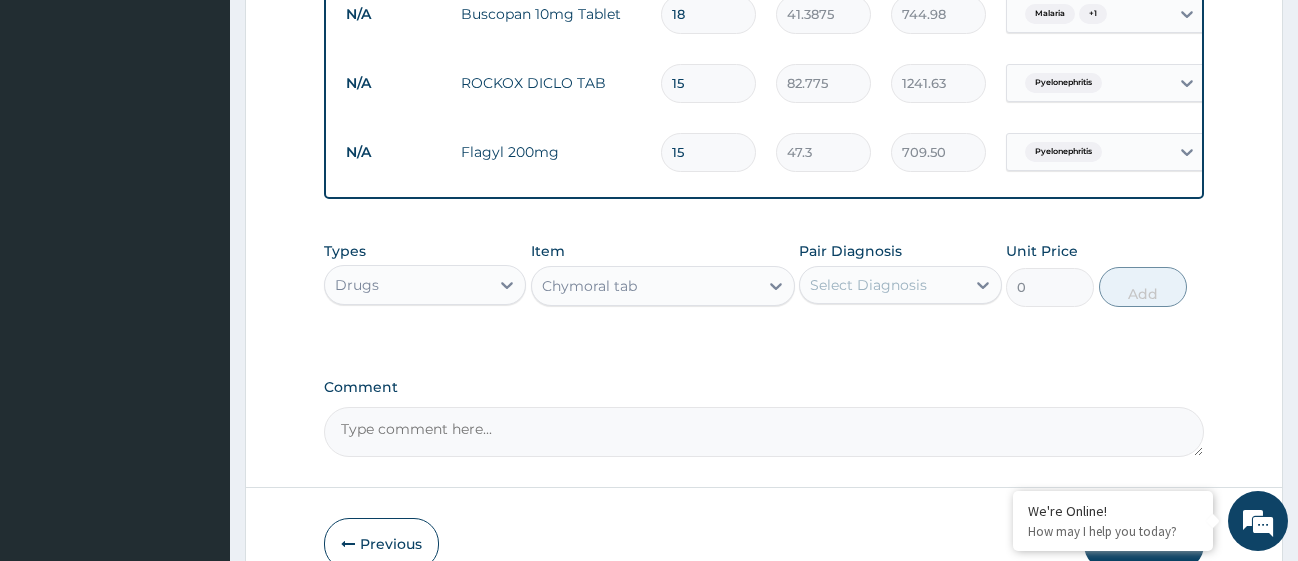 type on "65.0375" 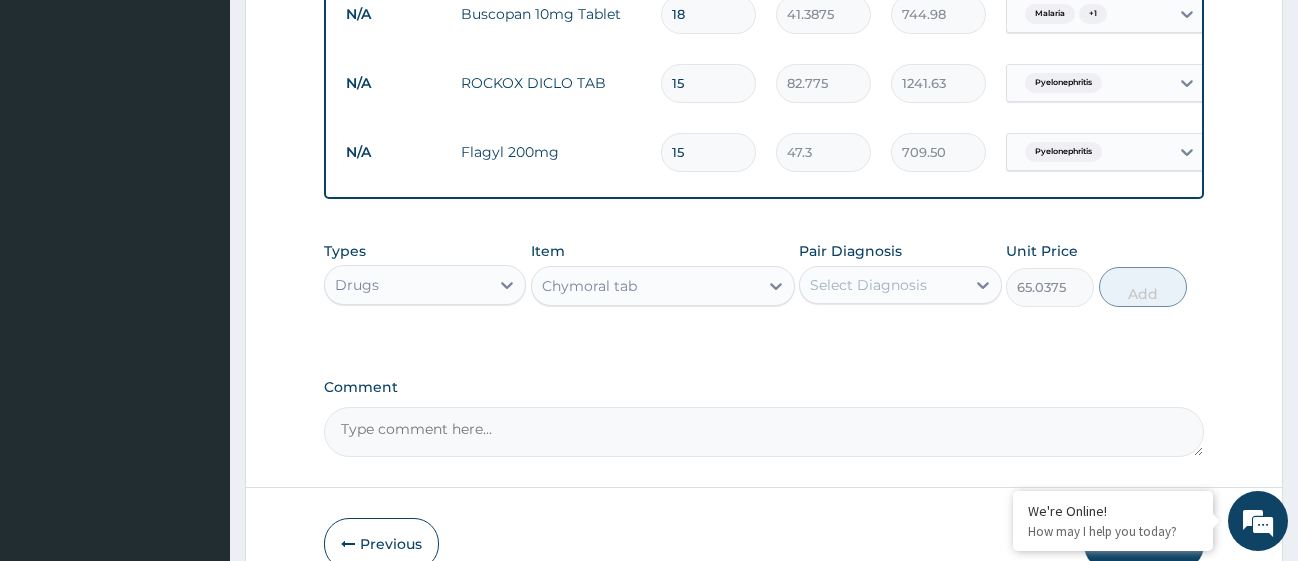 click on "Select Diagnosis" at bounding box center (882, 285) 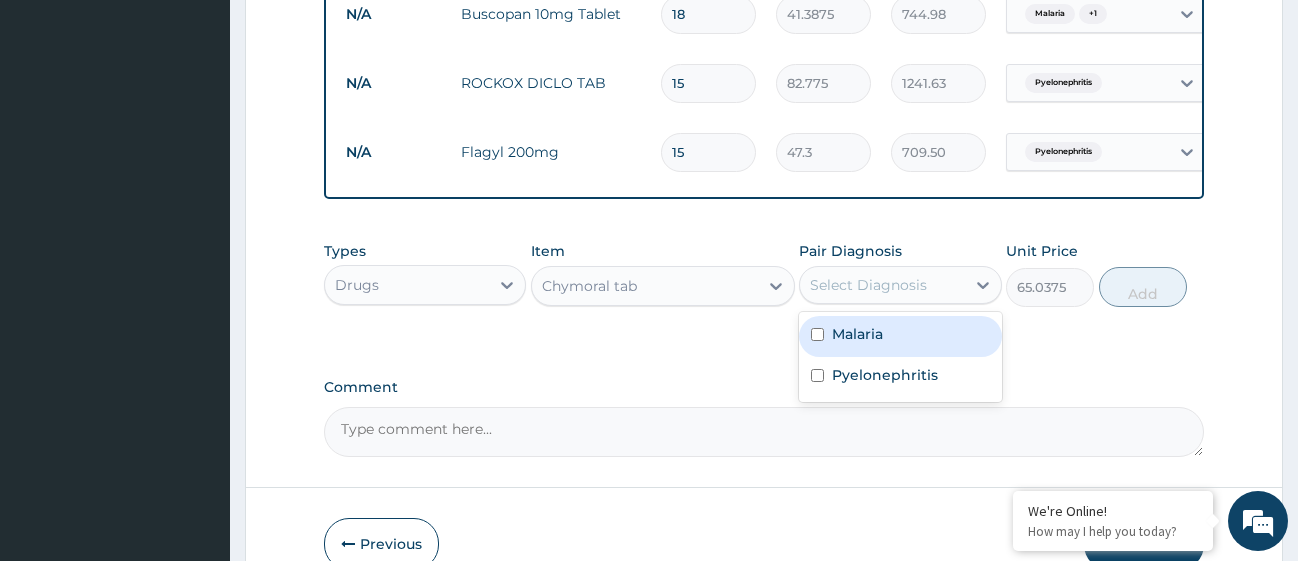 click at bounding box center [817, 334] 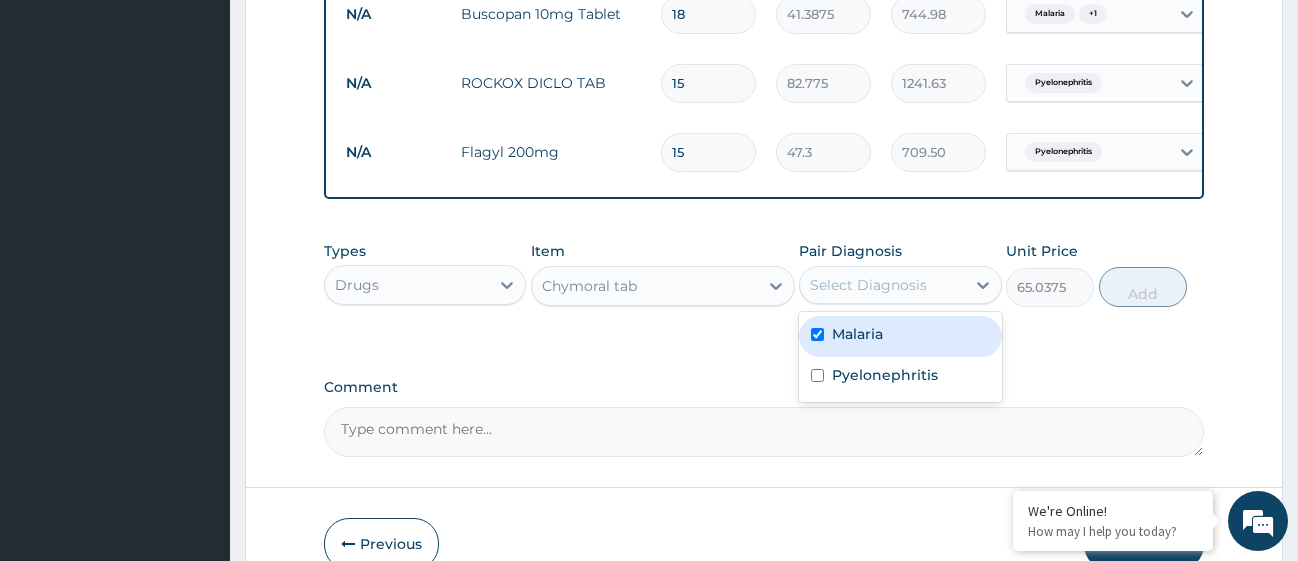 checkbox on "true" 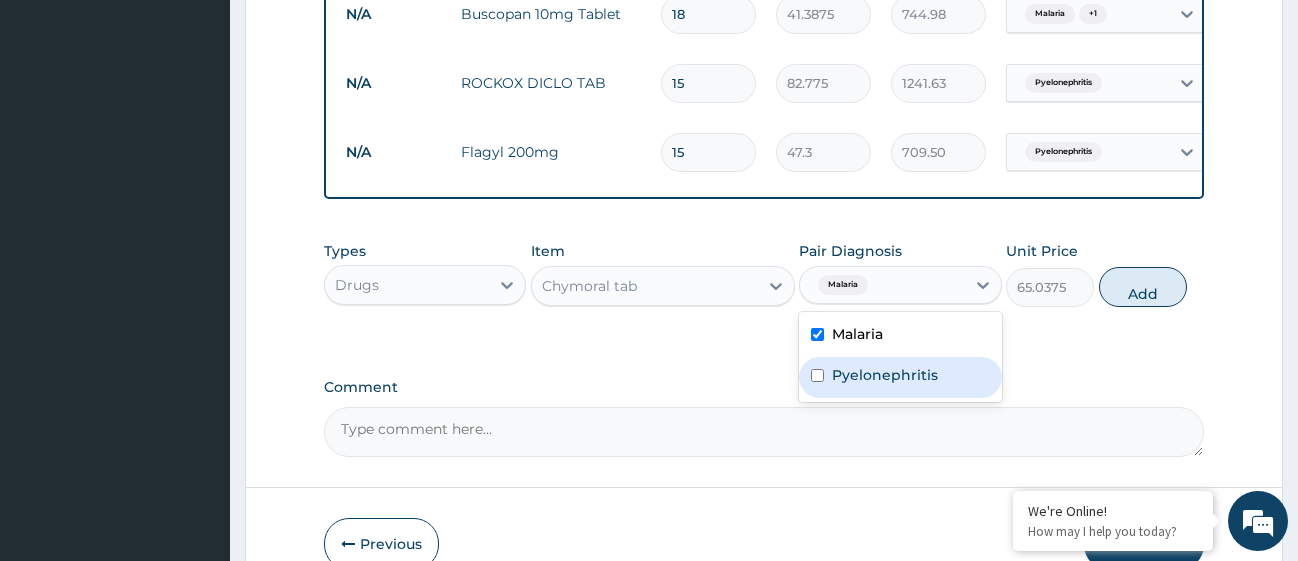 drag, startPoint x: 819, startPoint y: 384, endPoint x: 920, endPoint y: 363, distance: 103.16007 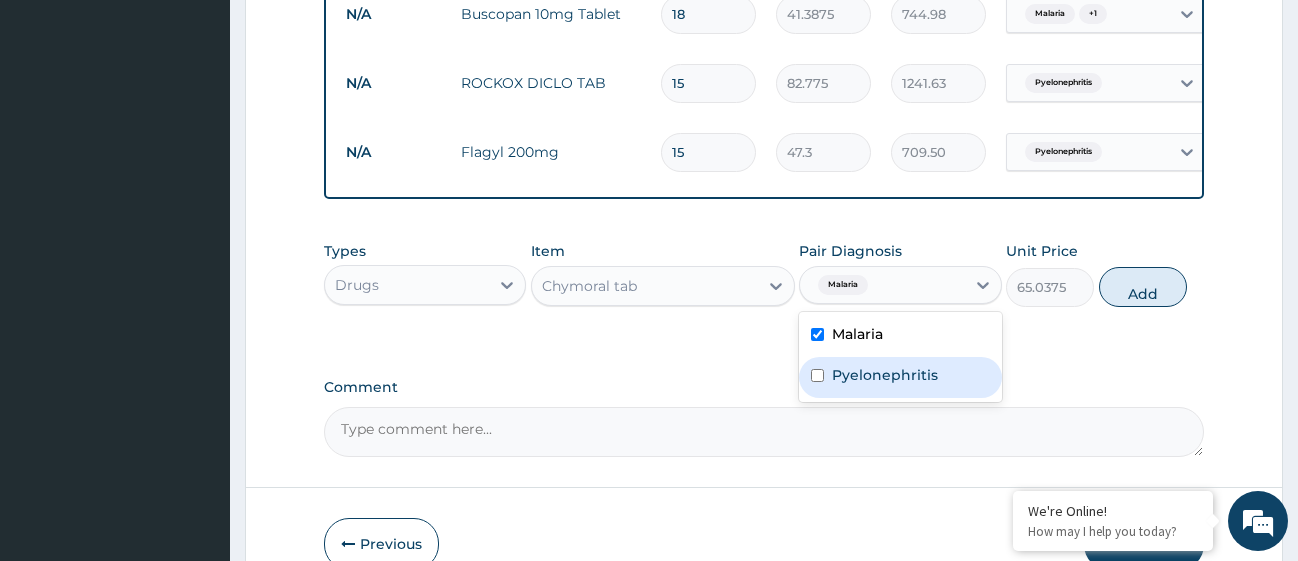 click on "Pyelonephritis" at bounding box center (900, 377) 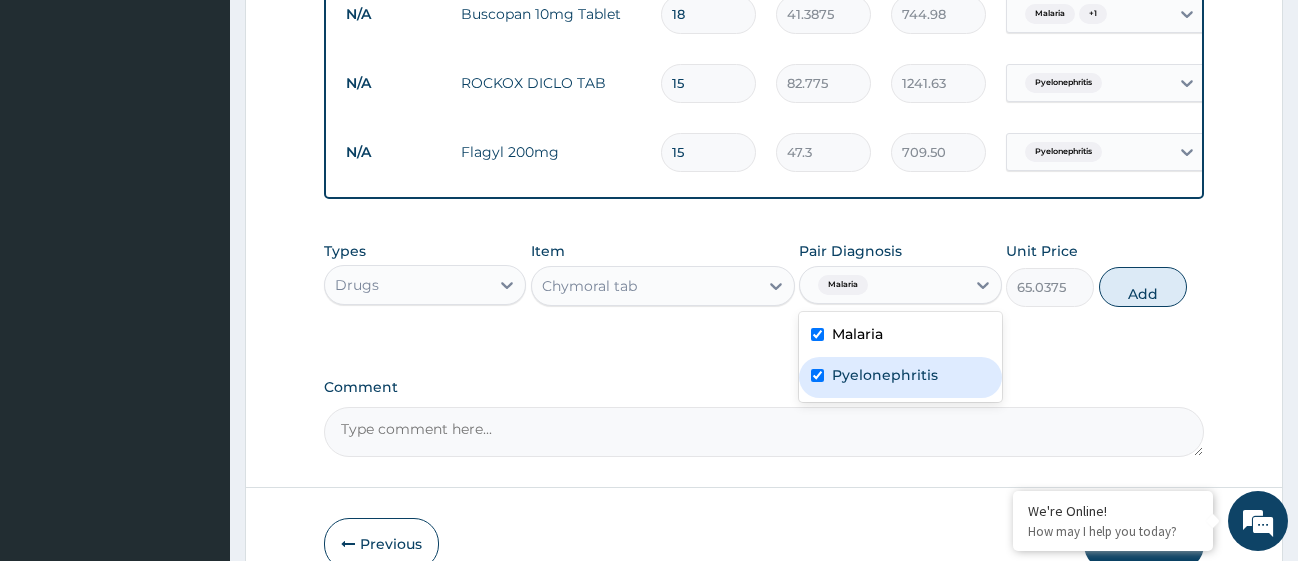 checkbox on "true" 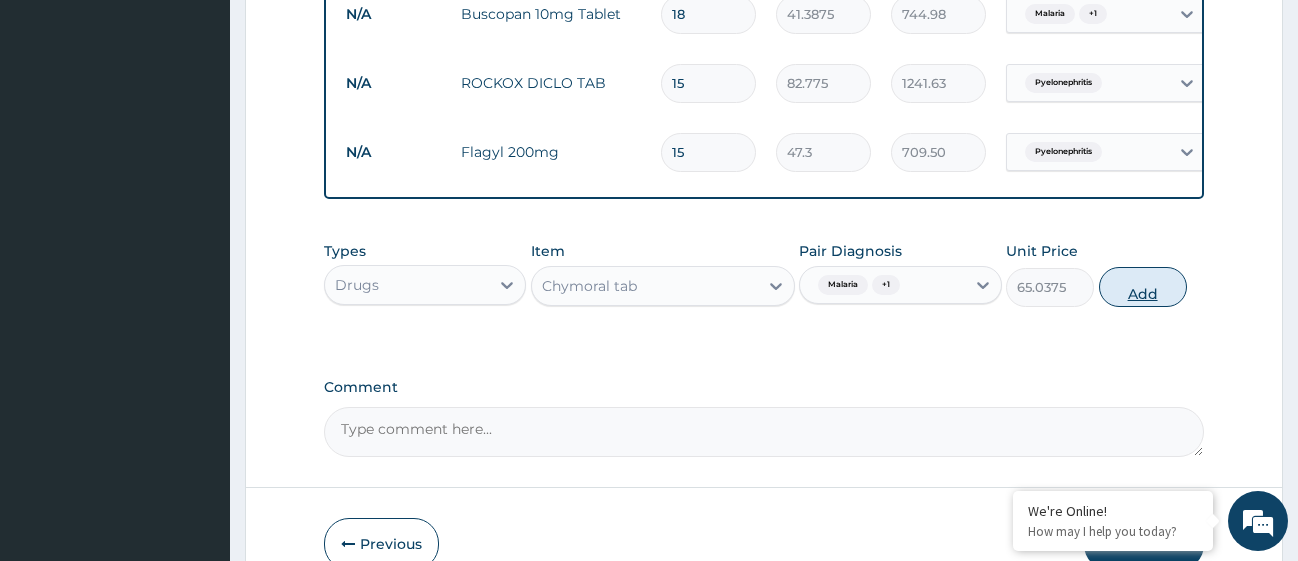 click on "Add" at bounding box center [1143, 287] 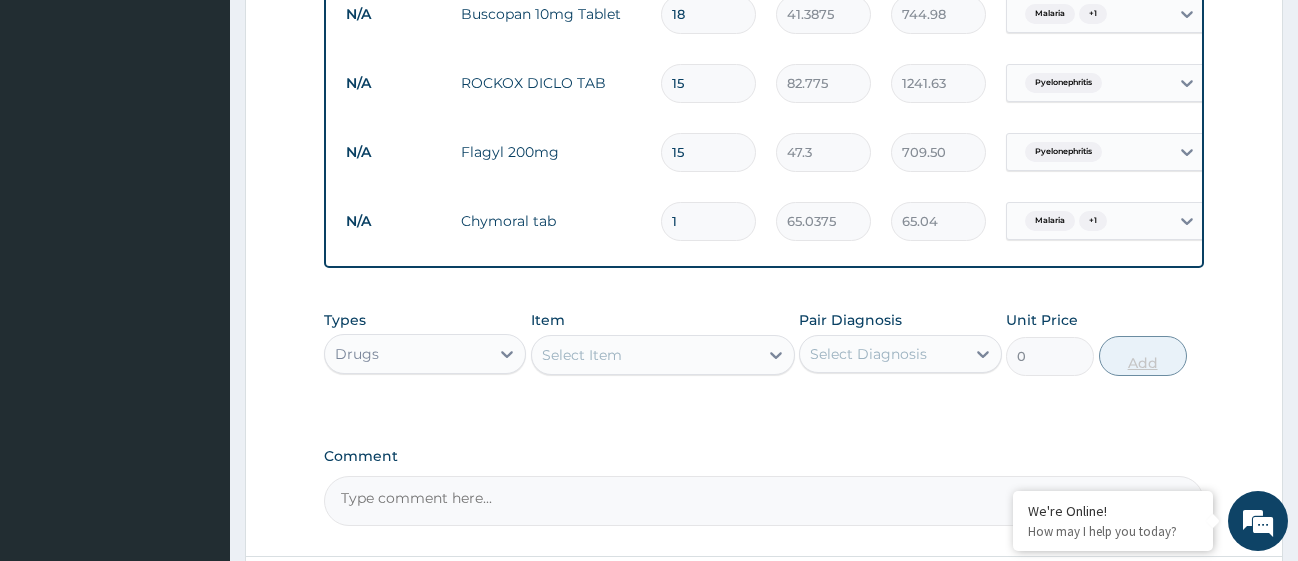 type 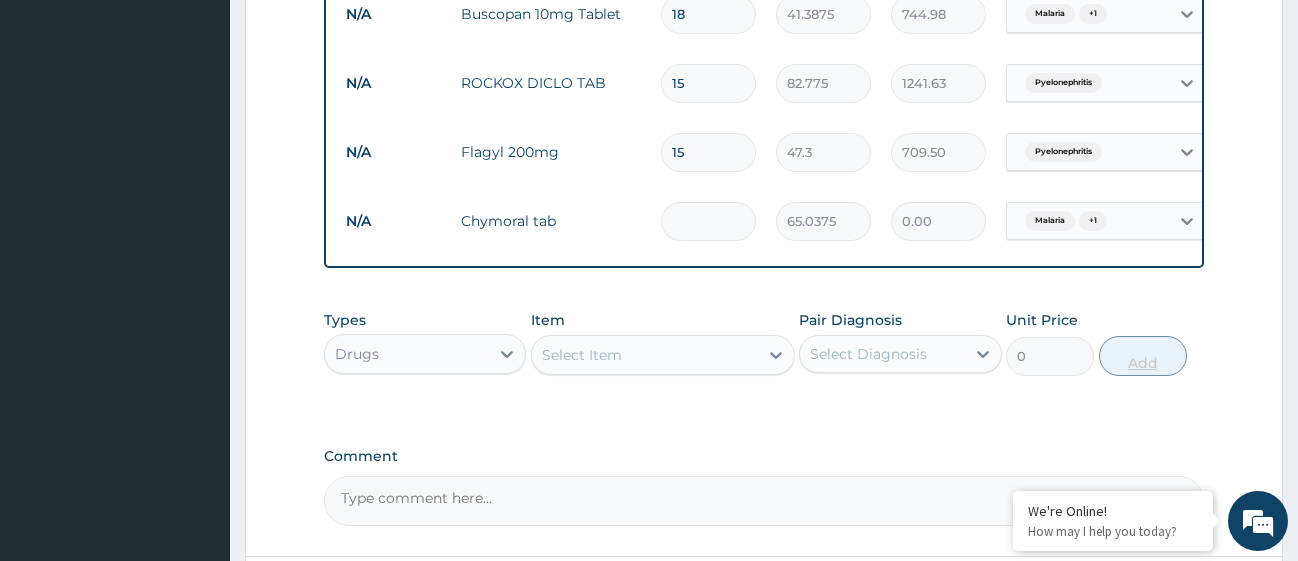 type on "3" 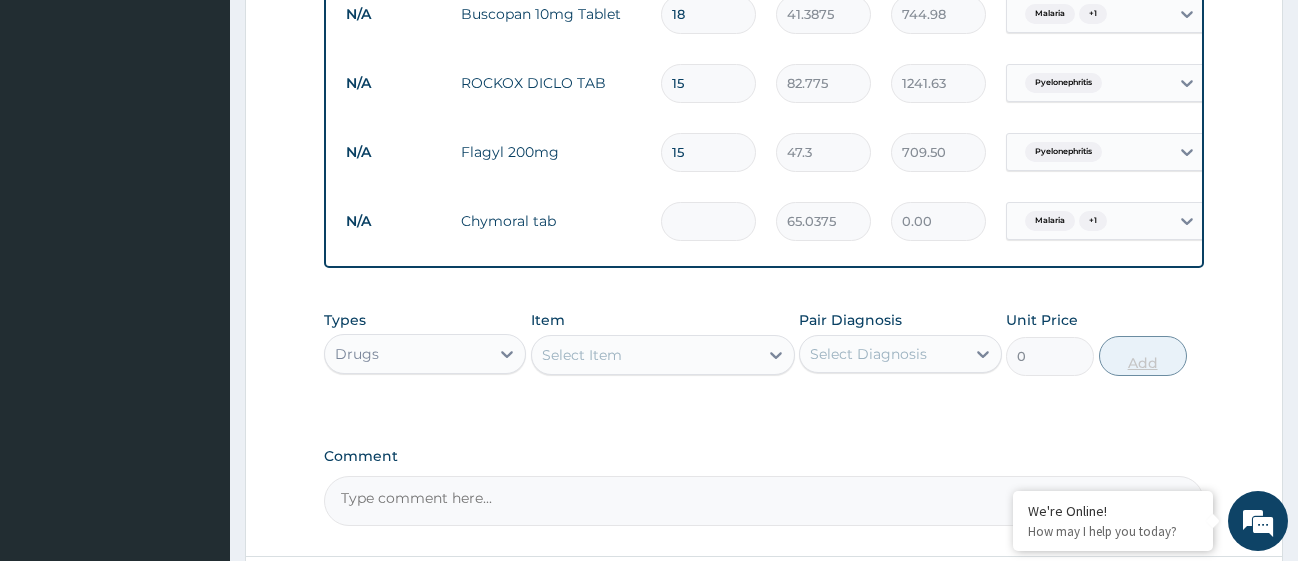 type on "195.11" 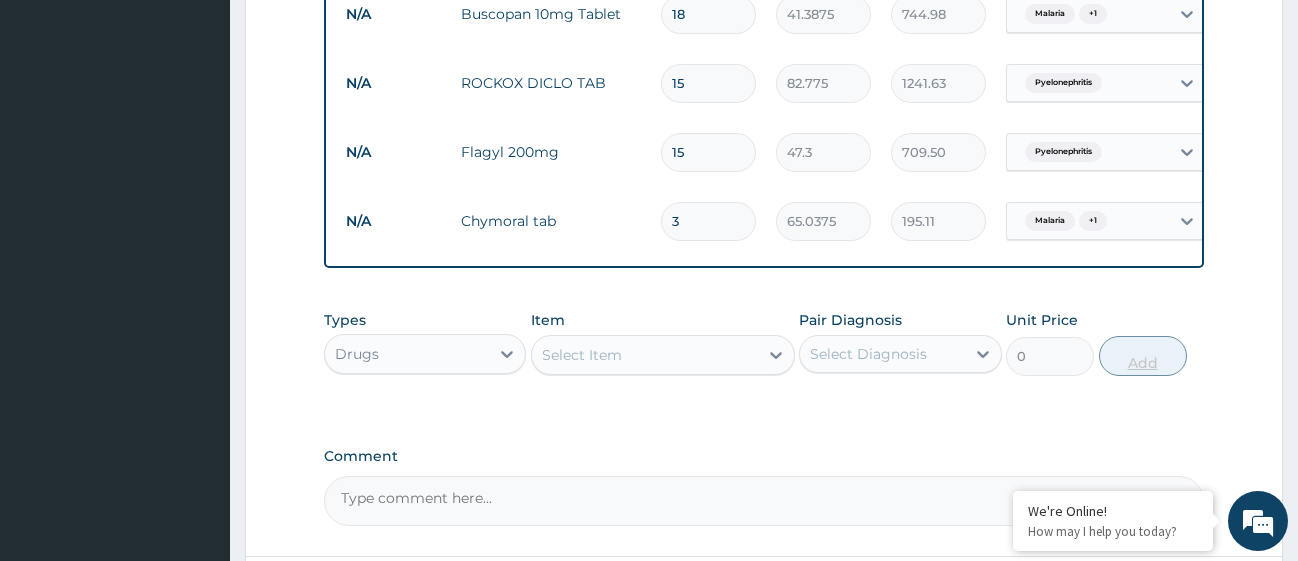 type on "30" 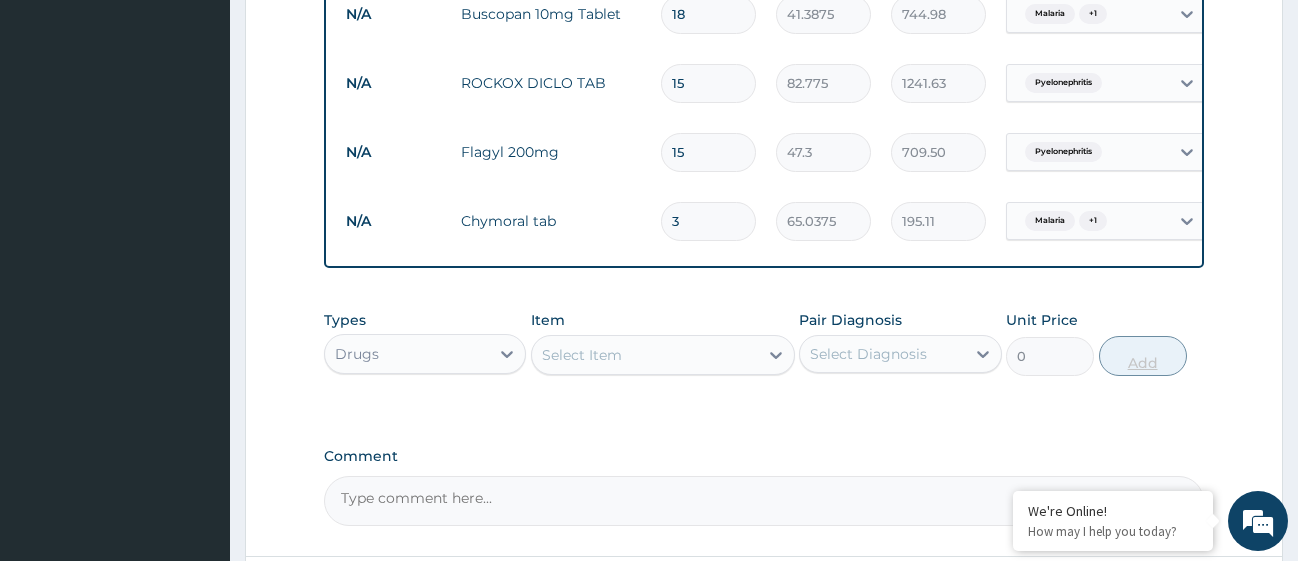 type on "1951.12" 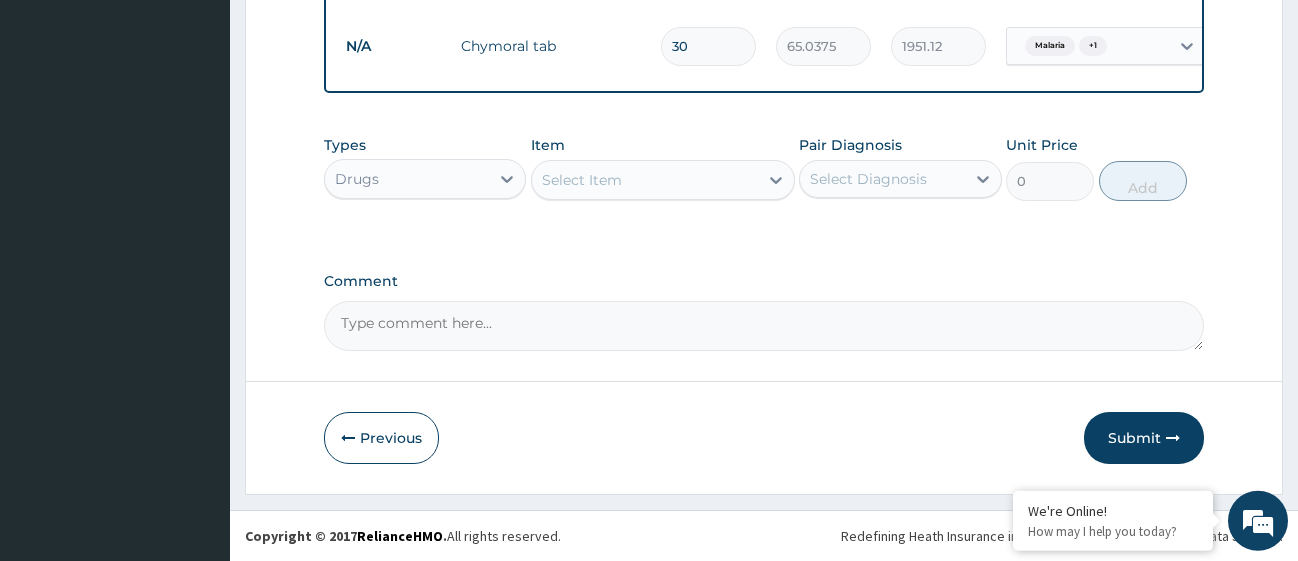 scroll, scrollTop: 1722, scrollLeft: 0, axis: vertical 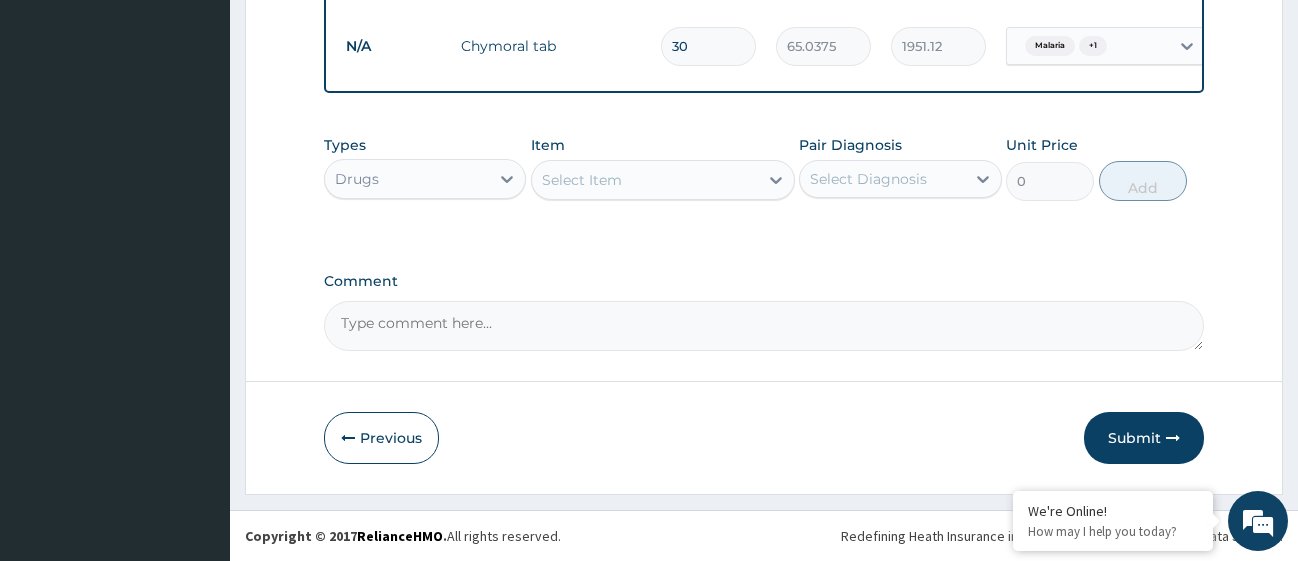 type on "30" 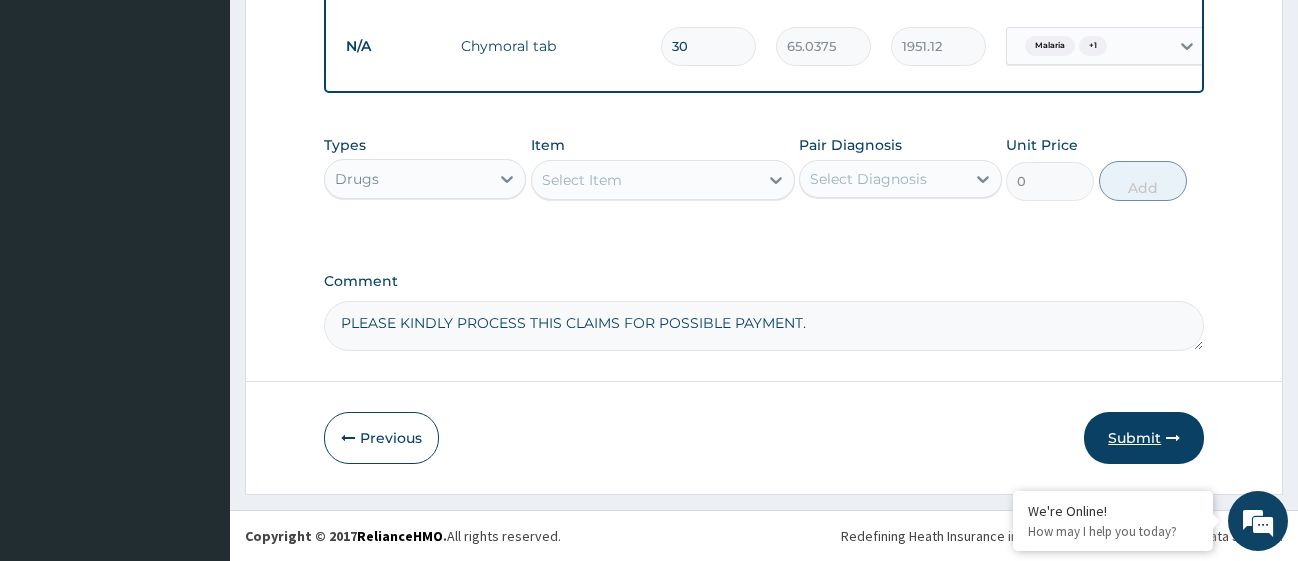type on "PLEASE KINDLY PROCESS THIS CLAIMS FOR POSSIBLE PAYMENT." 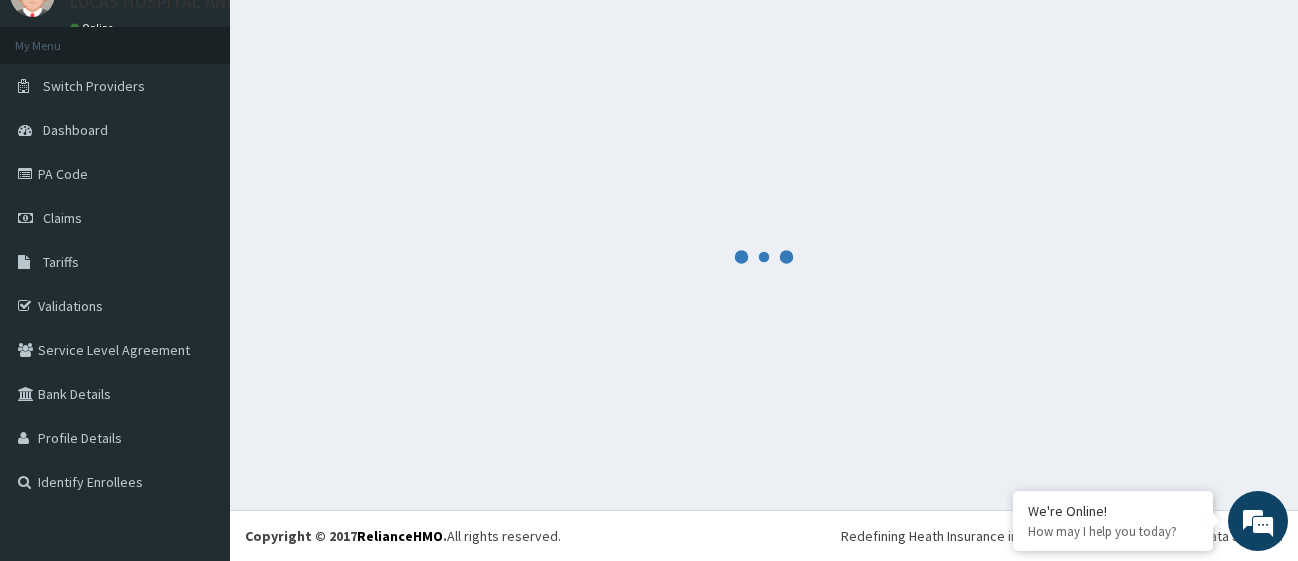 scroll, scrollTop: 88, scrollLeft: 0, axis: vertical 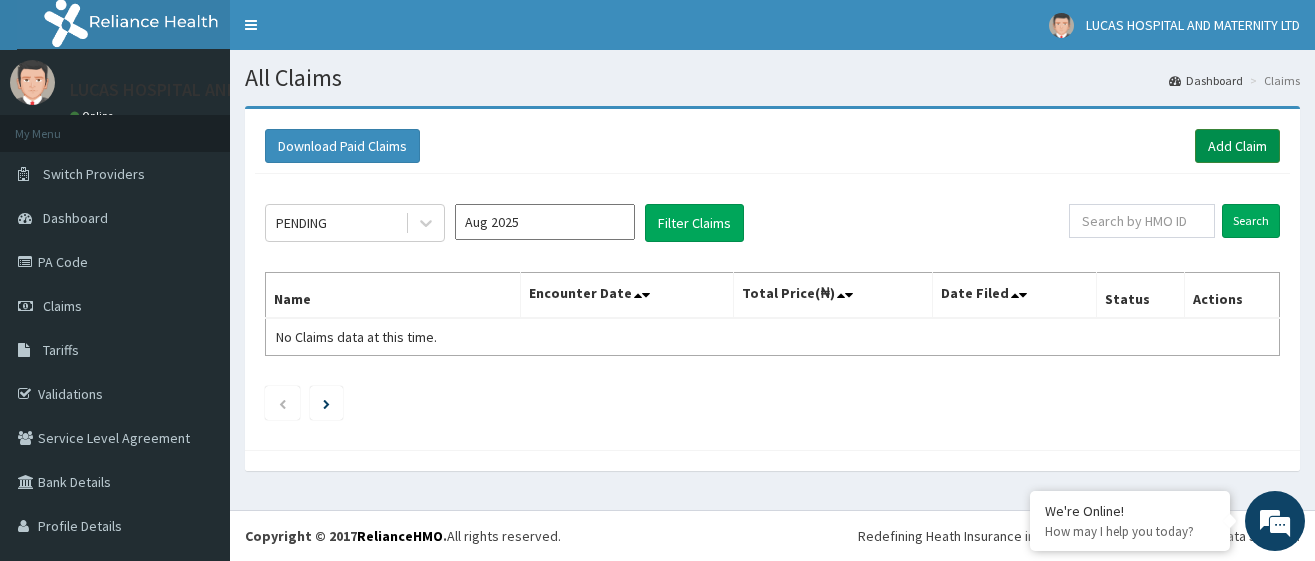 click on "Add Claim" at bounding box center (1237, 146) 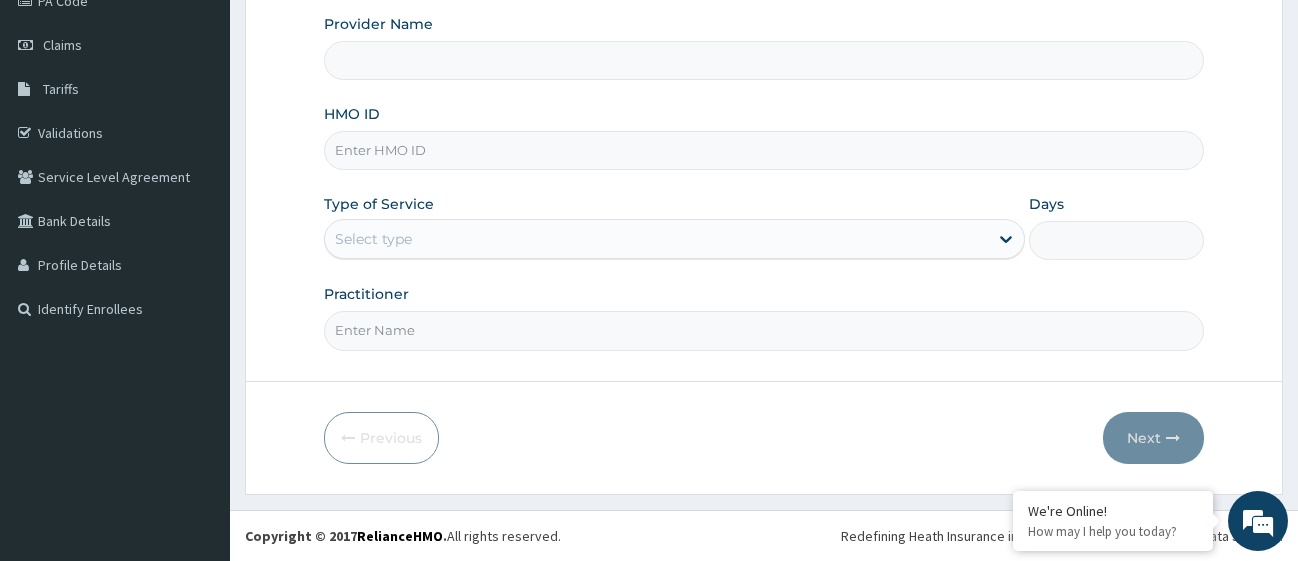 click on "HMO ID" at bounding box center (764, 150) 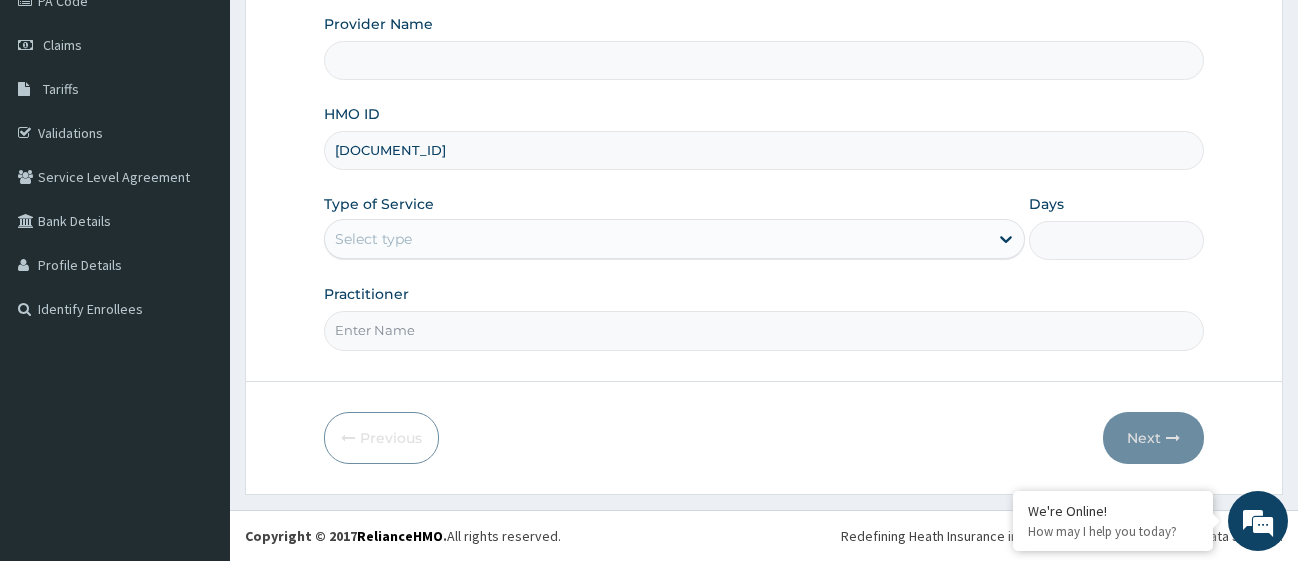 type on "LUCAS HOSPITAL AND MATERNITY" 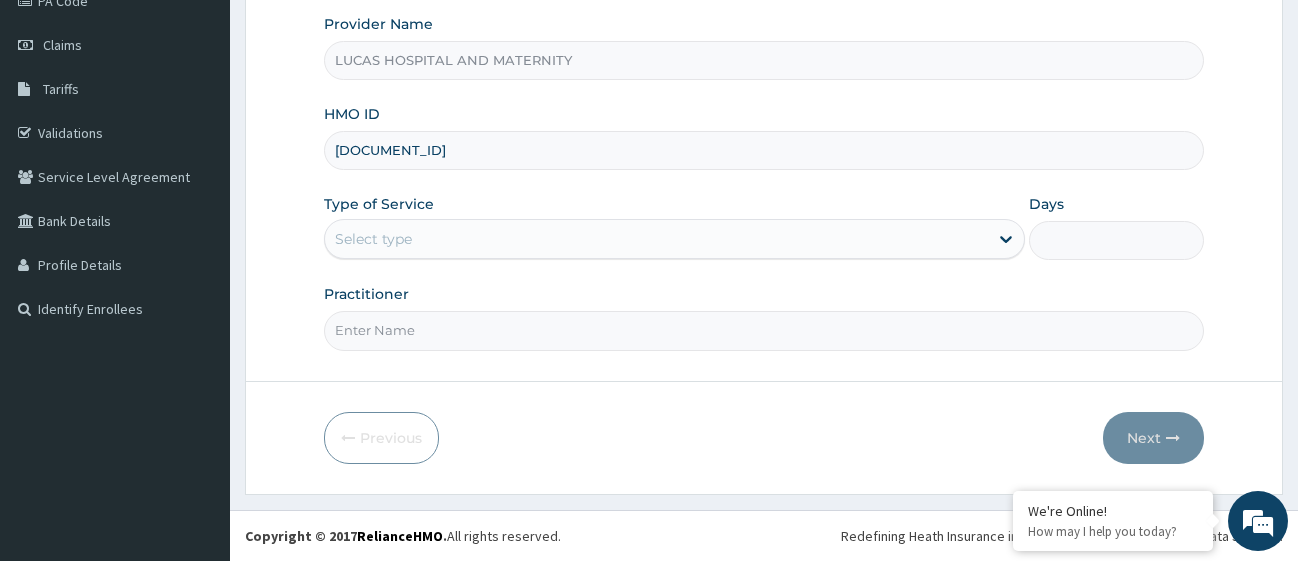 type on "OSF/10004/C" 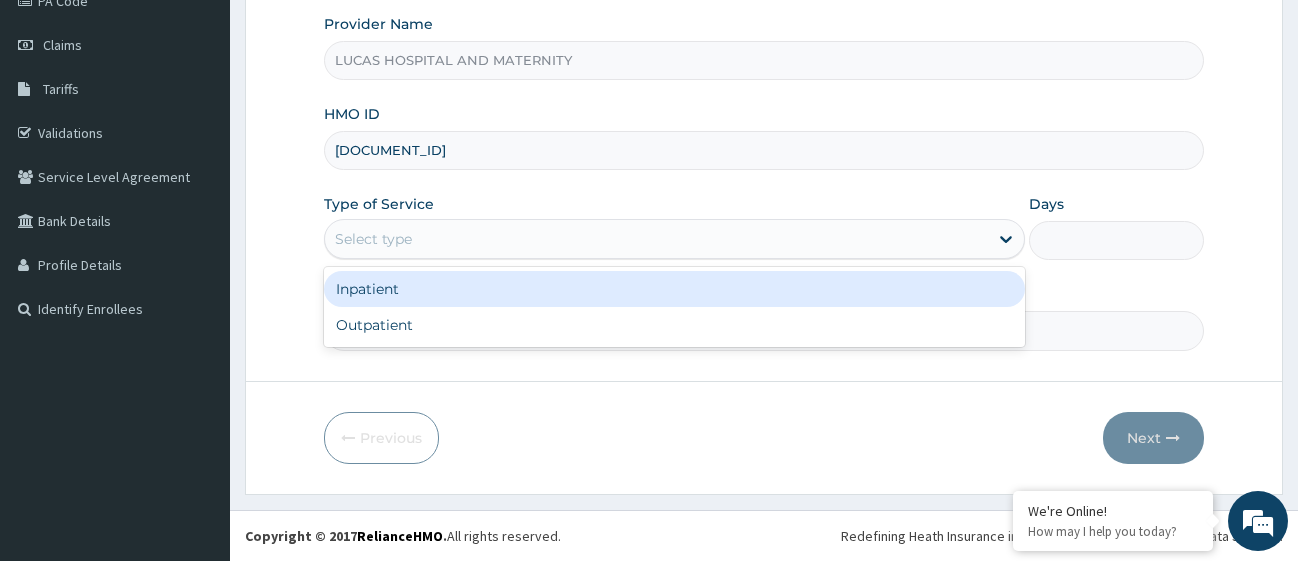 click on "Select type" at bounding box center [656, 239] 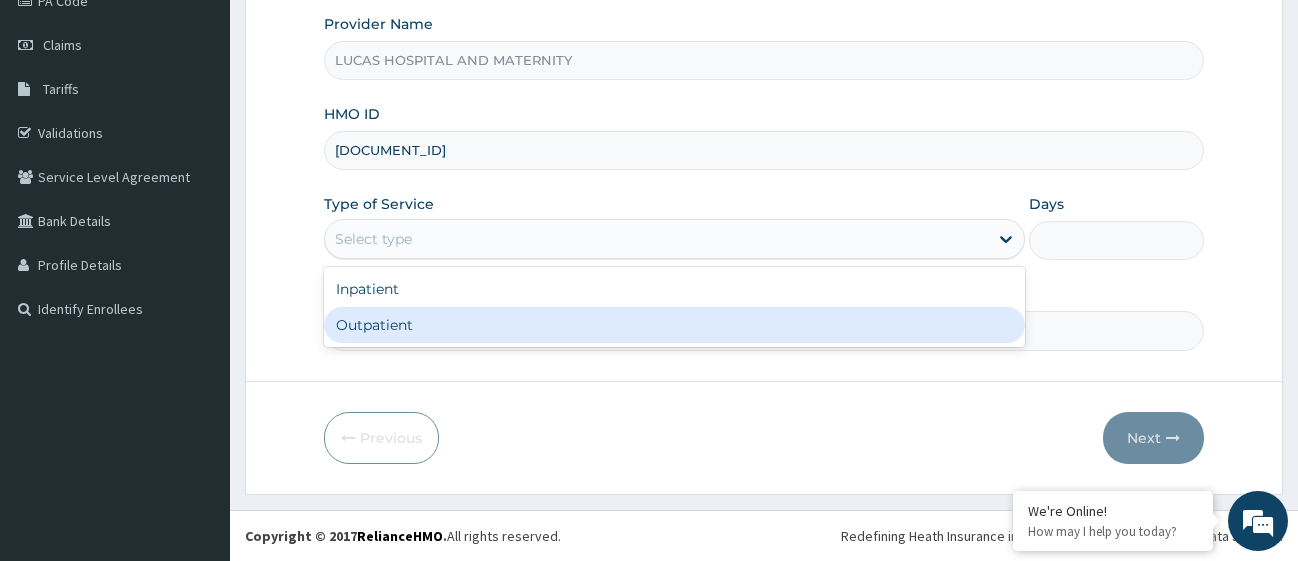 click on "Outpatient" at bounding box center (674, 325) 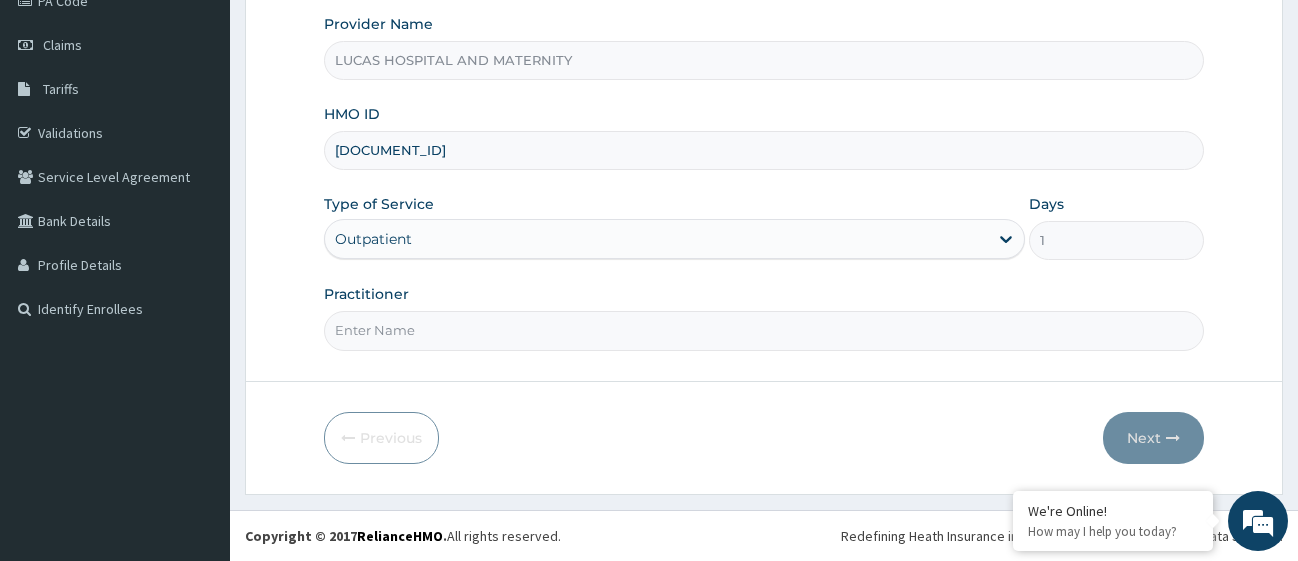click on "Practitioner" at bounding box center (764, 330) 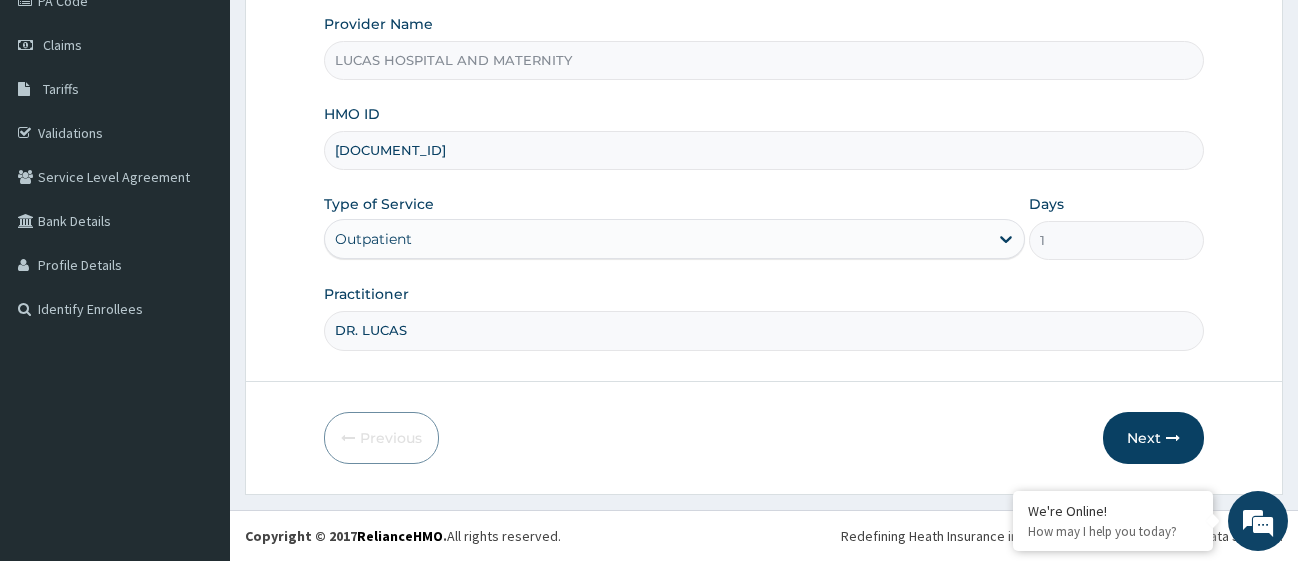 scroll, scrollTop: 0, scrollLeft: 0, axis: both 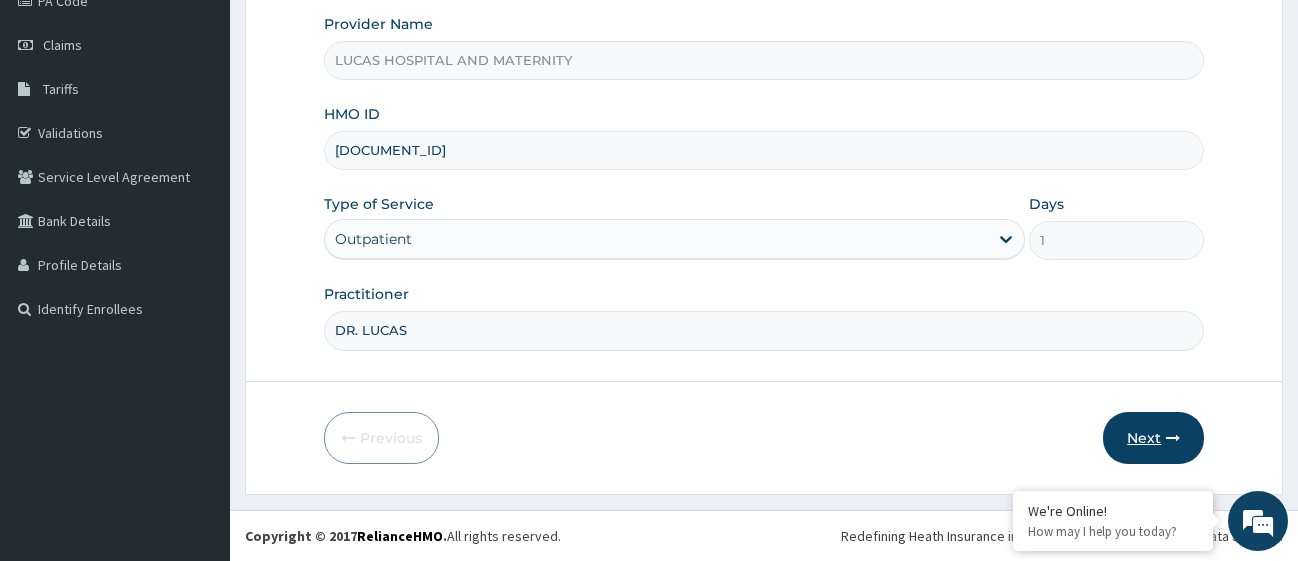 type on "DR. LUCAS" 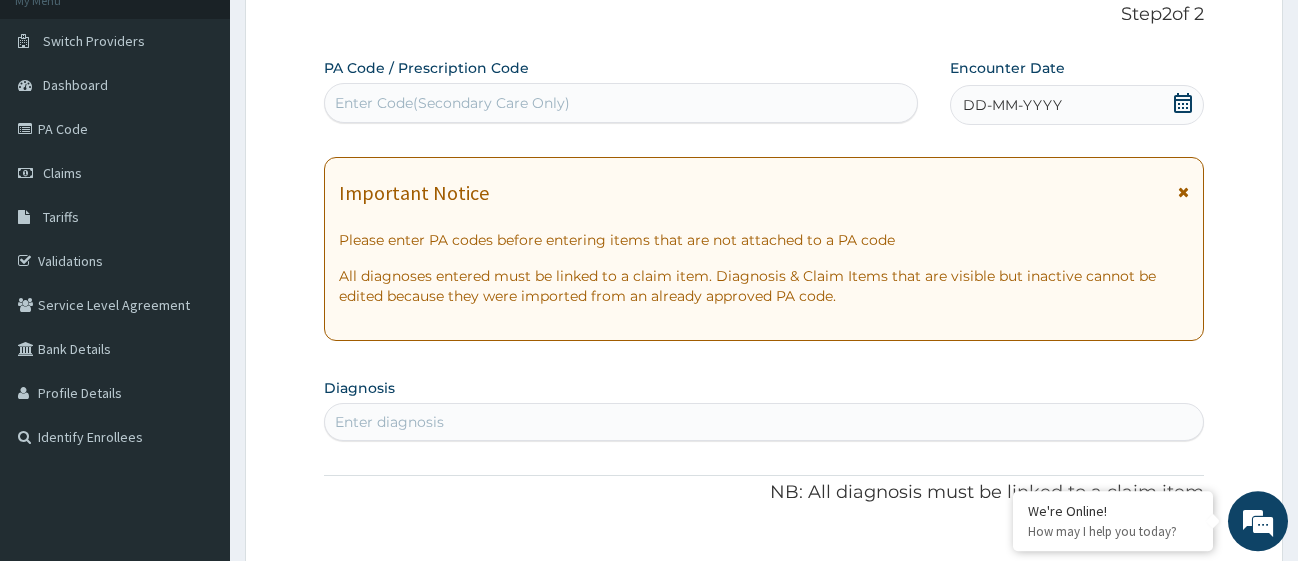 scroll, scrollTop: 57, scrollLeft: 0, axis: vertical 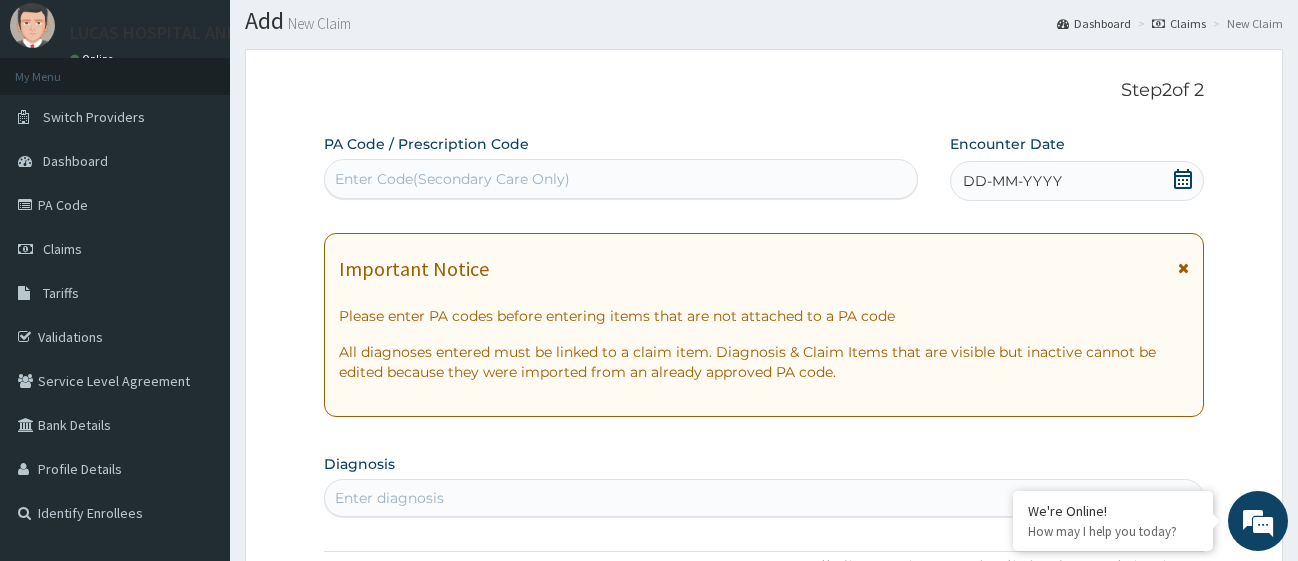 click on "Enter Code(Secondary Care Only)" at bounding box center (452, 179) 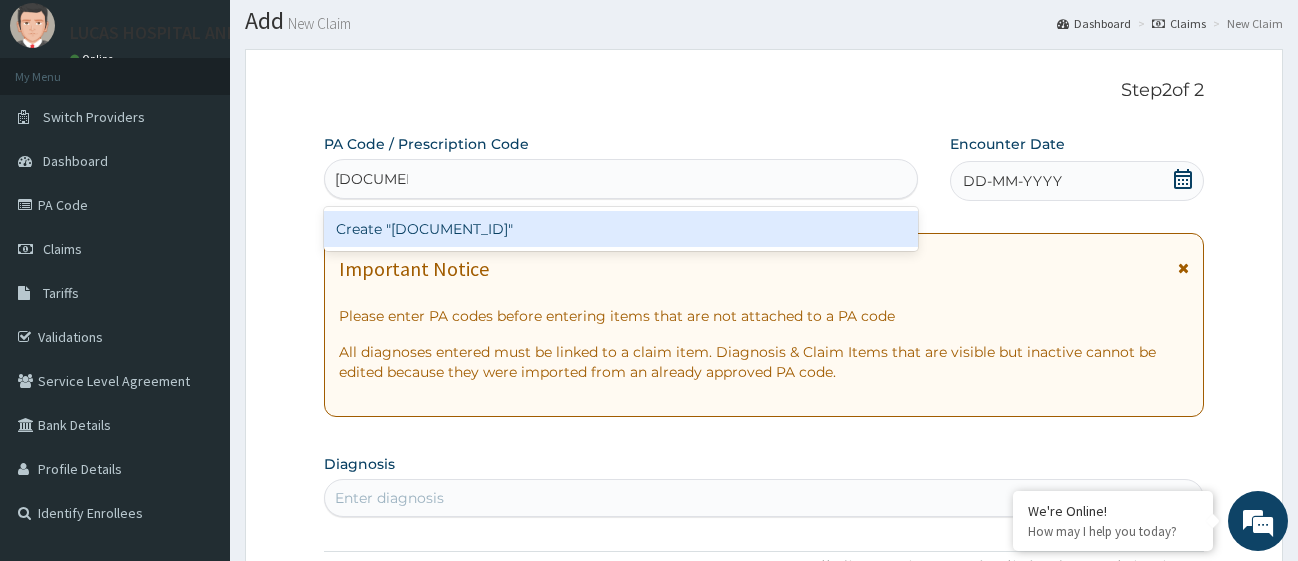 click on "Create "PA/201652"" at bounding box center [621, 229] 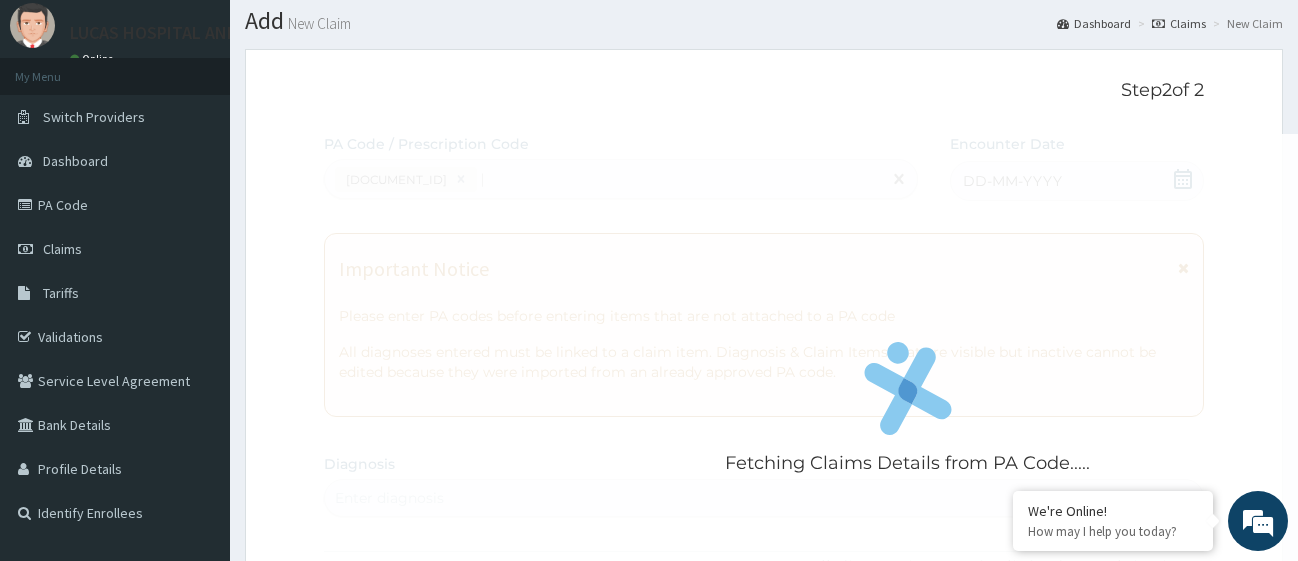 type 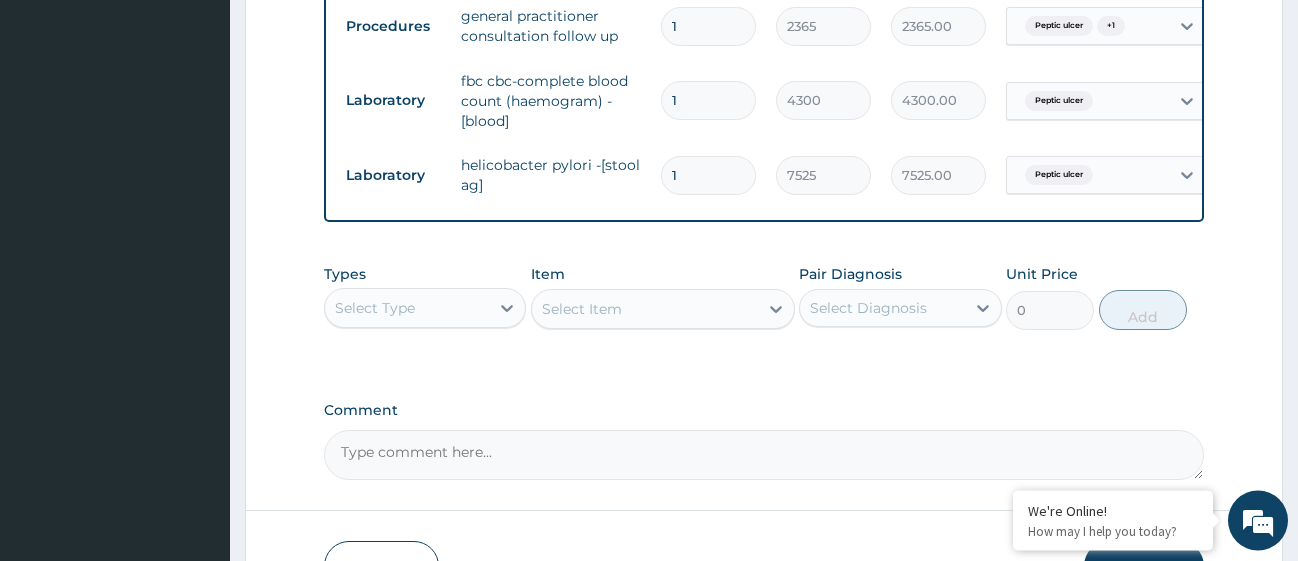 scroll, scrollTop: 1181, scrollLeft: 0, axis: vertical 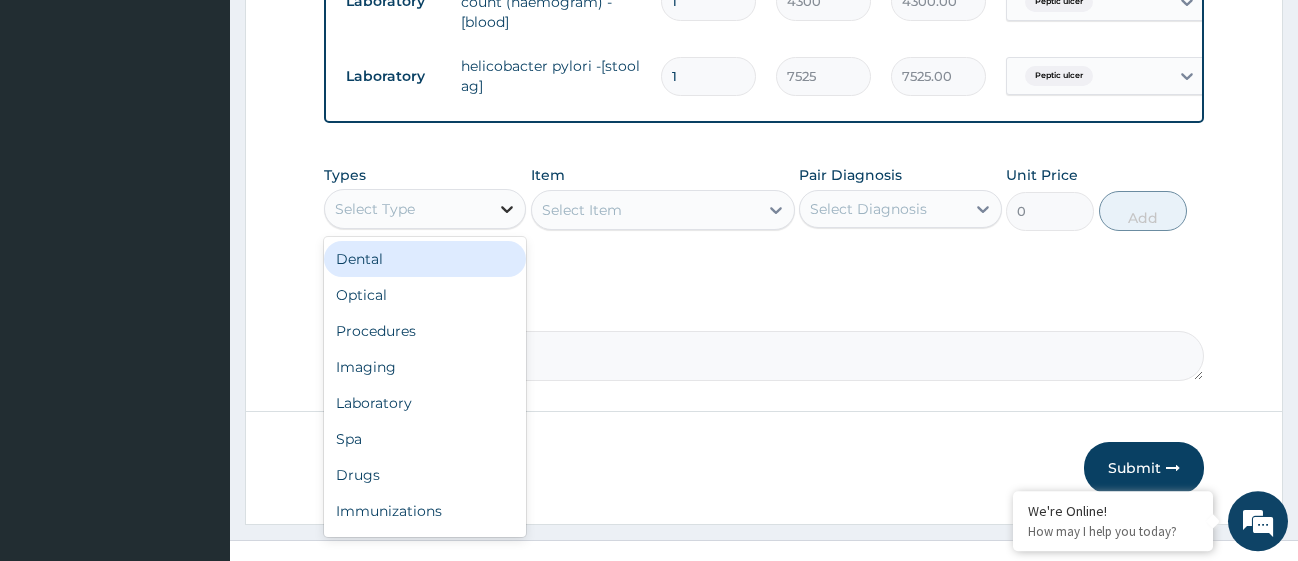 click at bounding box center (507, 209) 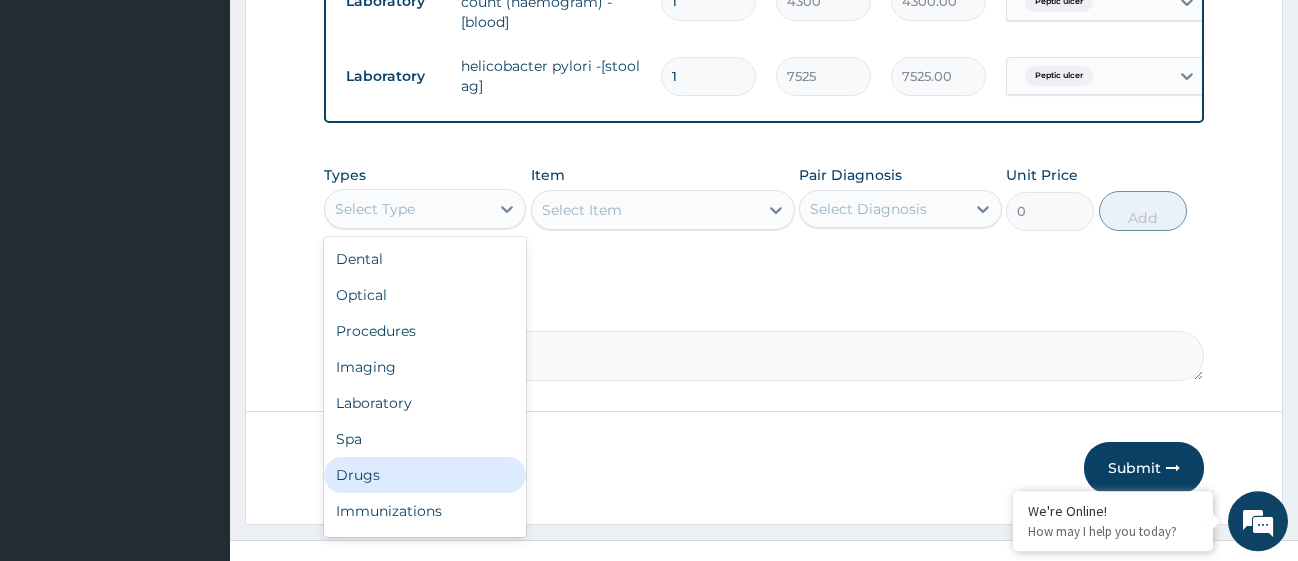 click on "Drugs" at bounding box center [425, 475] 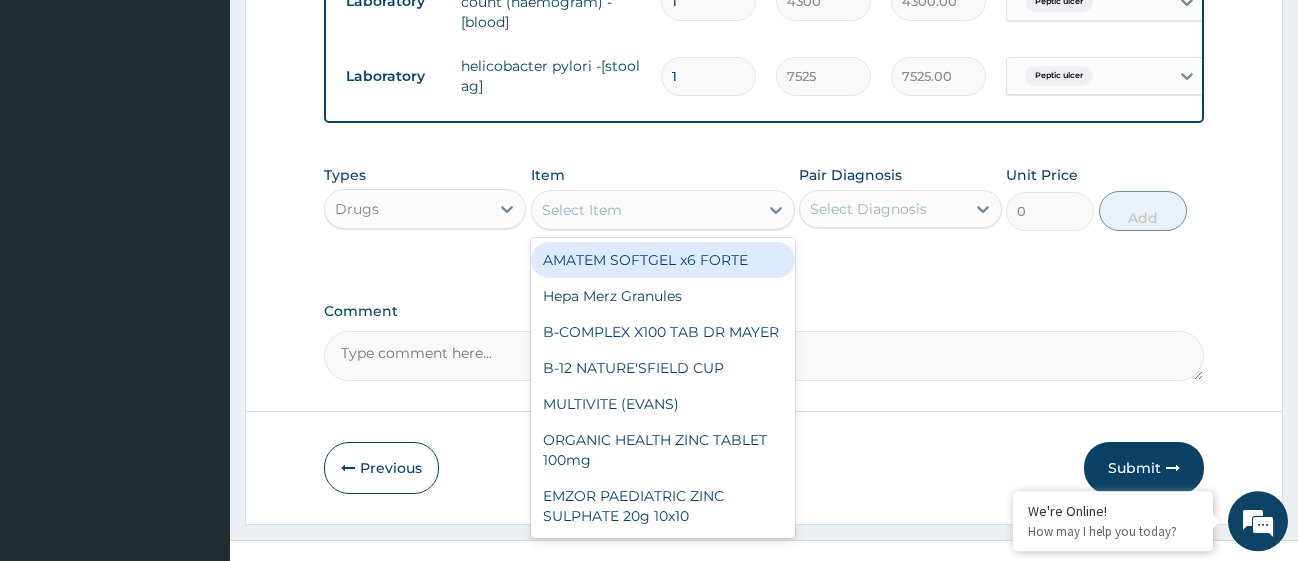 click on "Select Item" at bounding box center [645, 210] 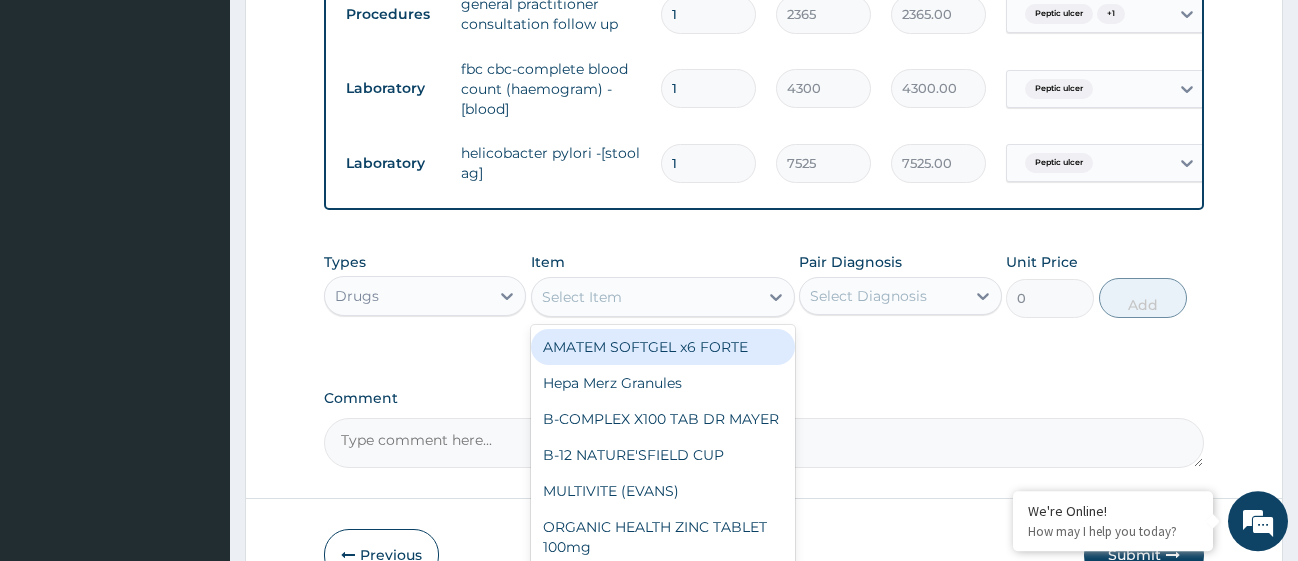 scroll, scrollTop: 1181, scrollLeft: 0, axis: vertical 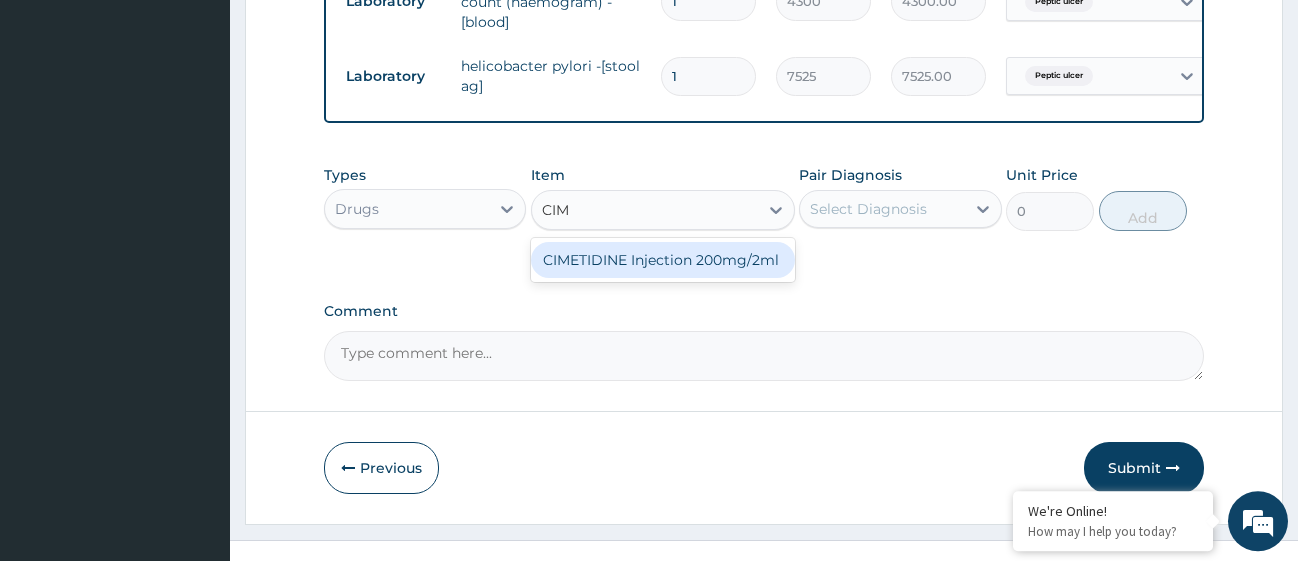 type on "CIME" 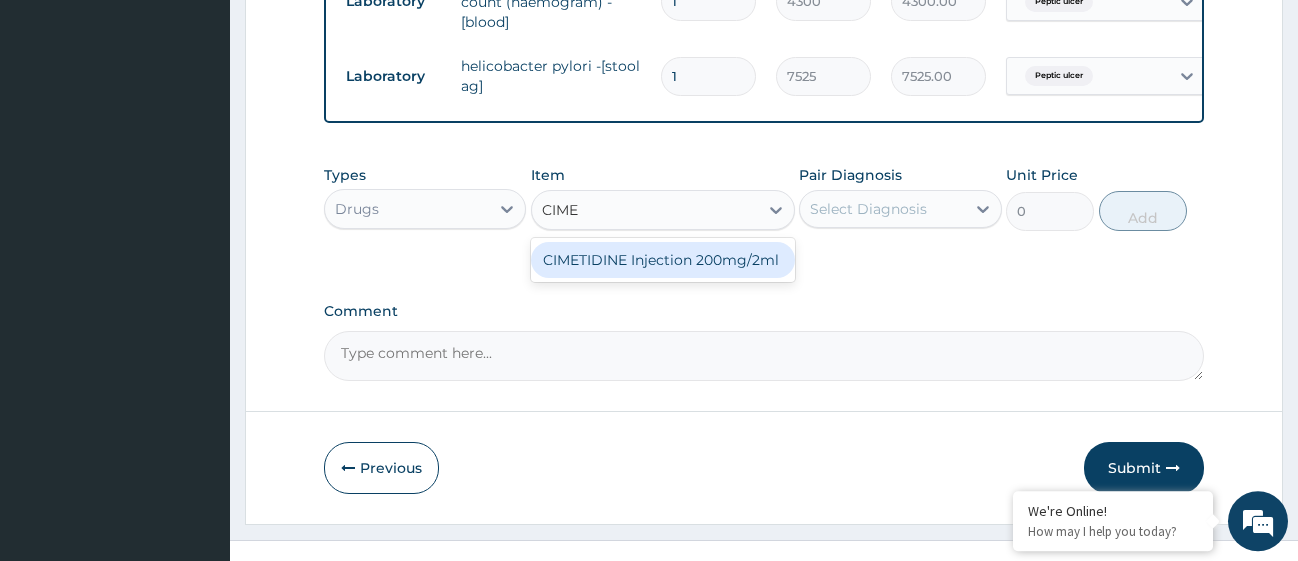 click on "CIMETIDINE Injection 200mg/2ml" at bounding box center (663, 260) 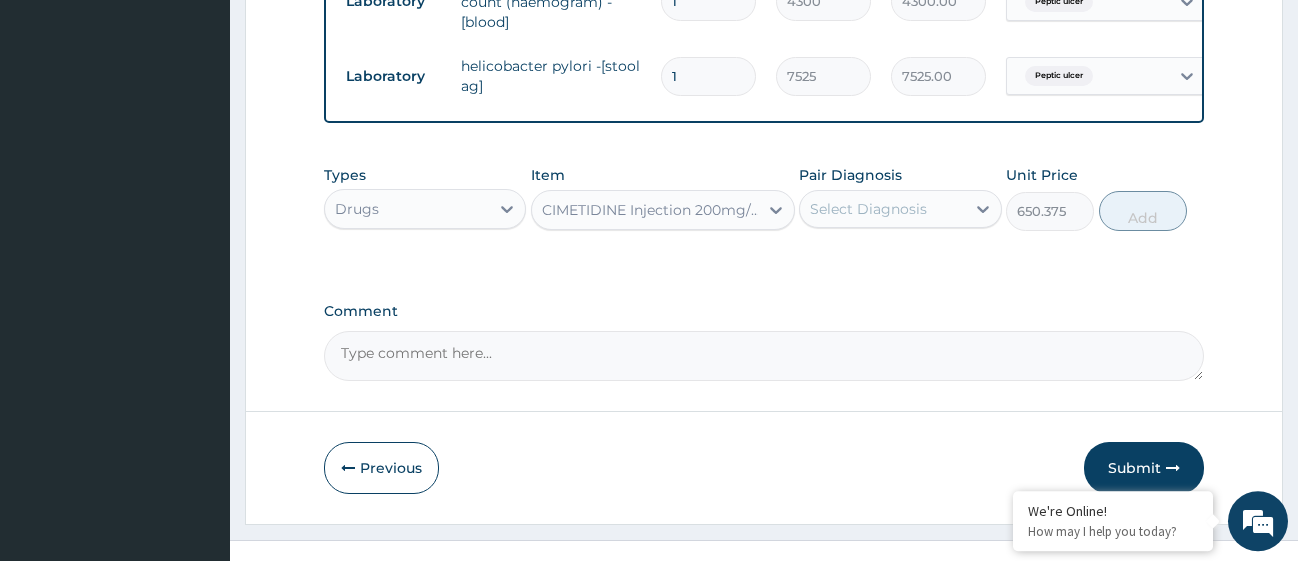 type 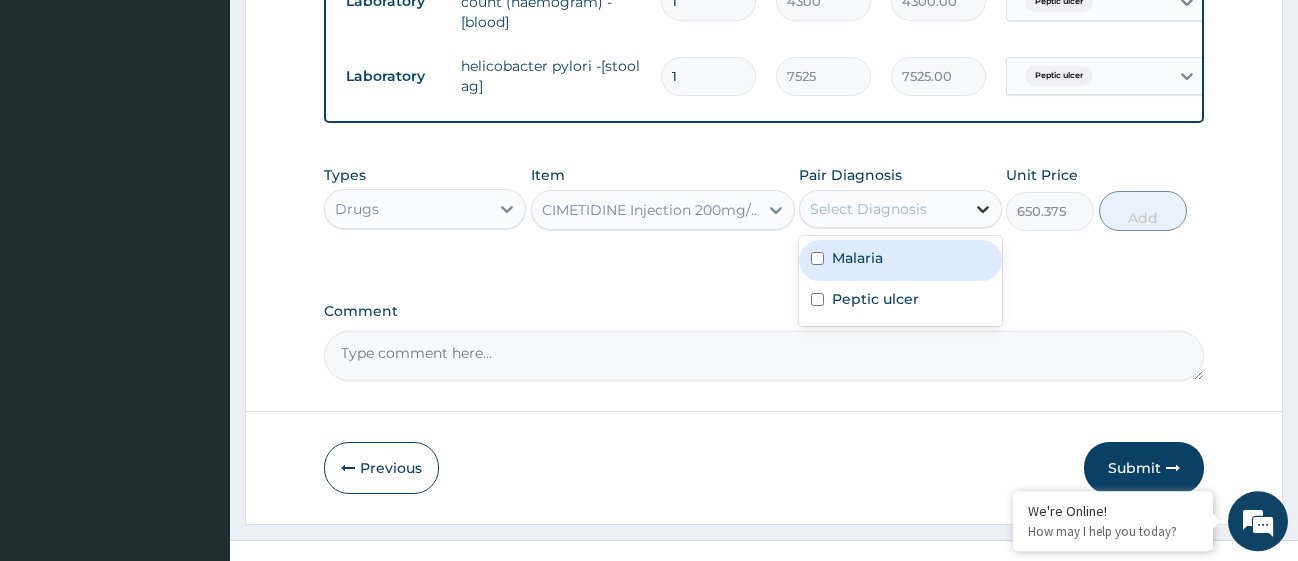 click 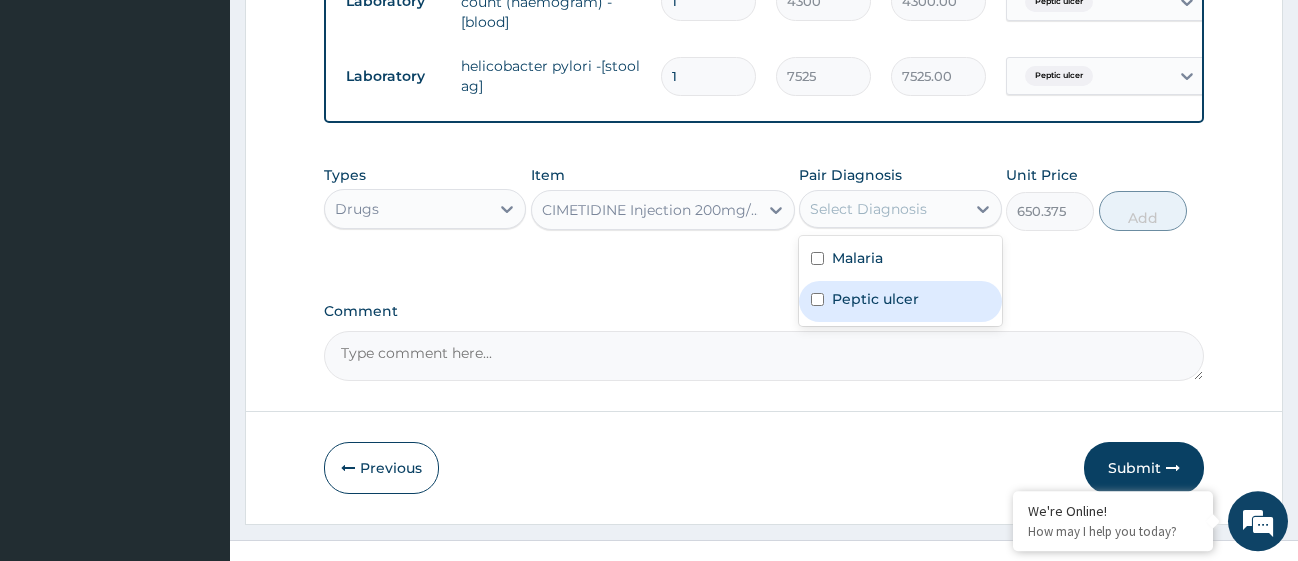 drag, startPoint x: 818, startPoint y: 319, endPoint x: 821, endPoint y: 267, distance: 52.086468 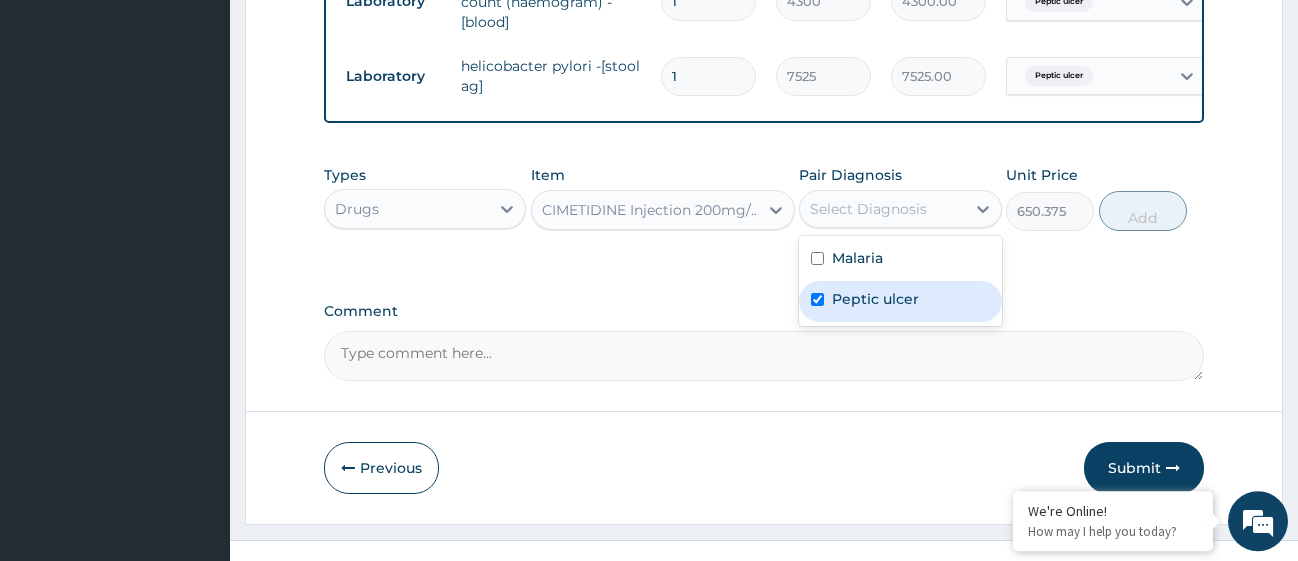 checkbox on "true" 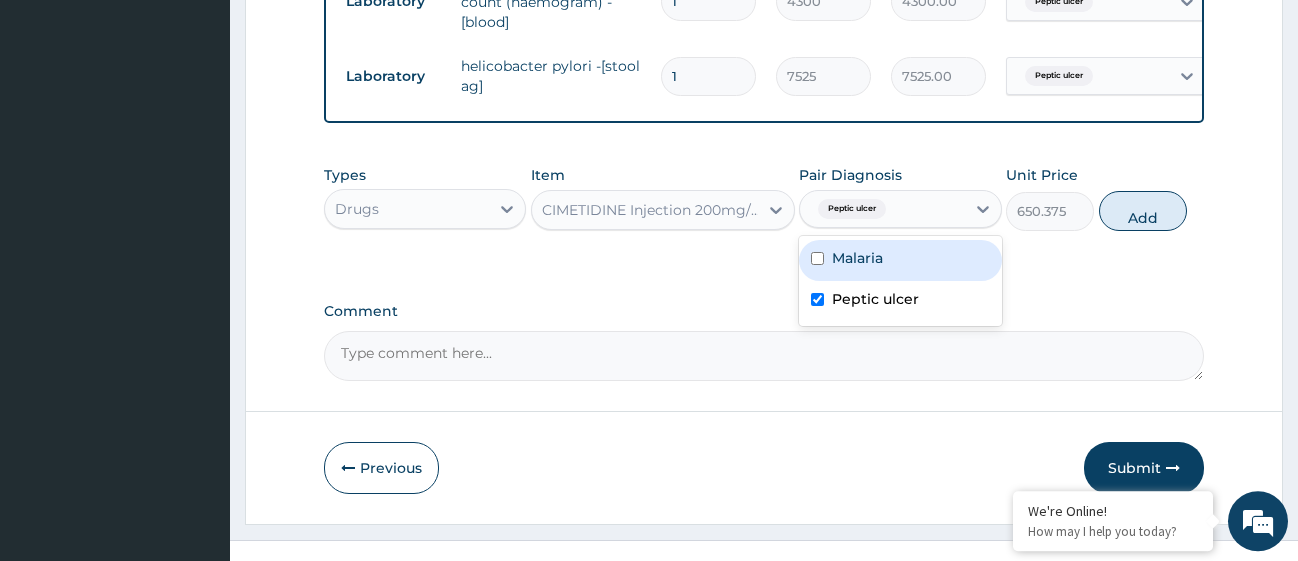 click at bounding box center (817, 258) 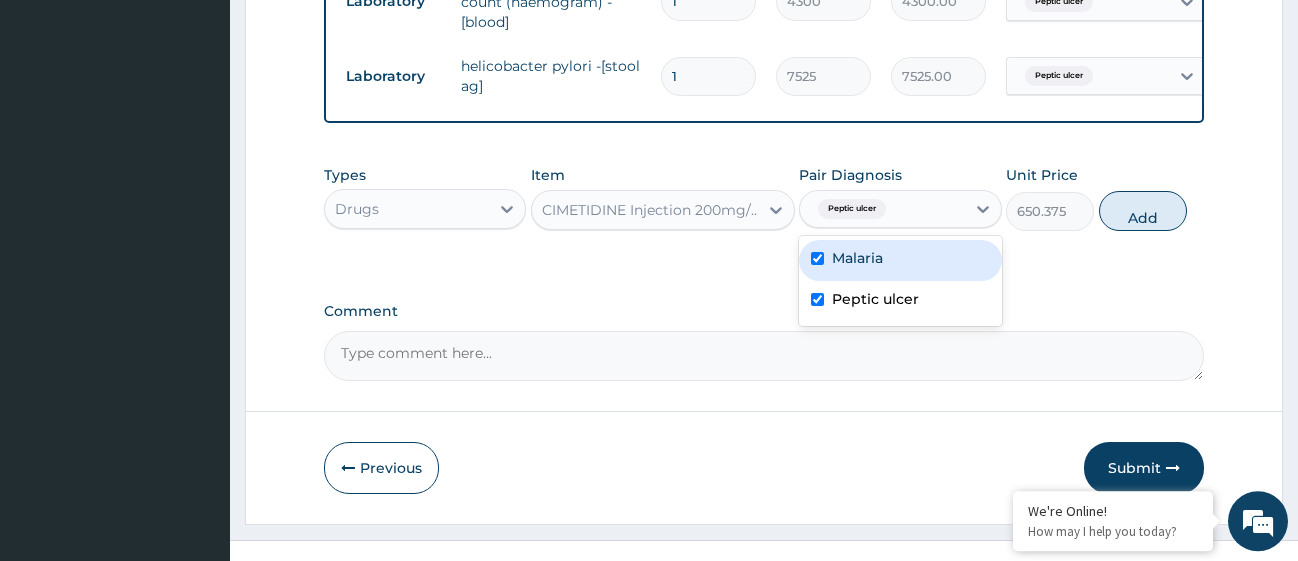 checkbox on "true" 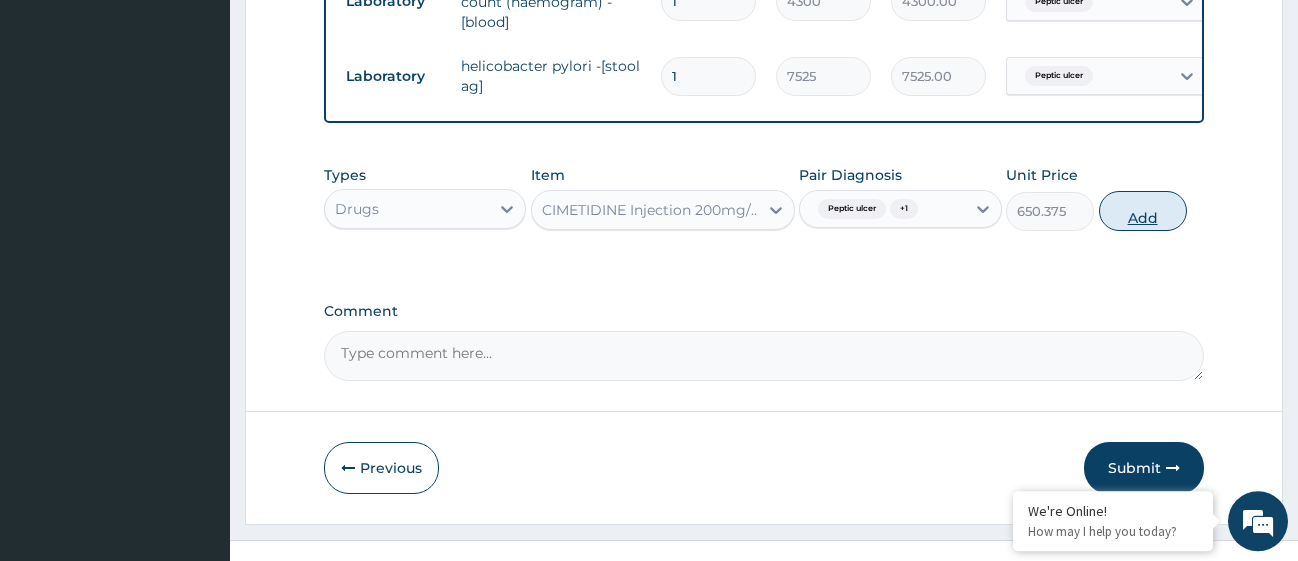 click on "Add" at bounding box center [1143, 211] 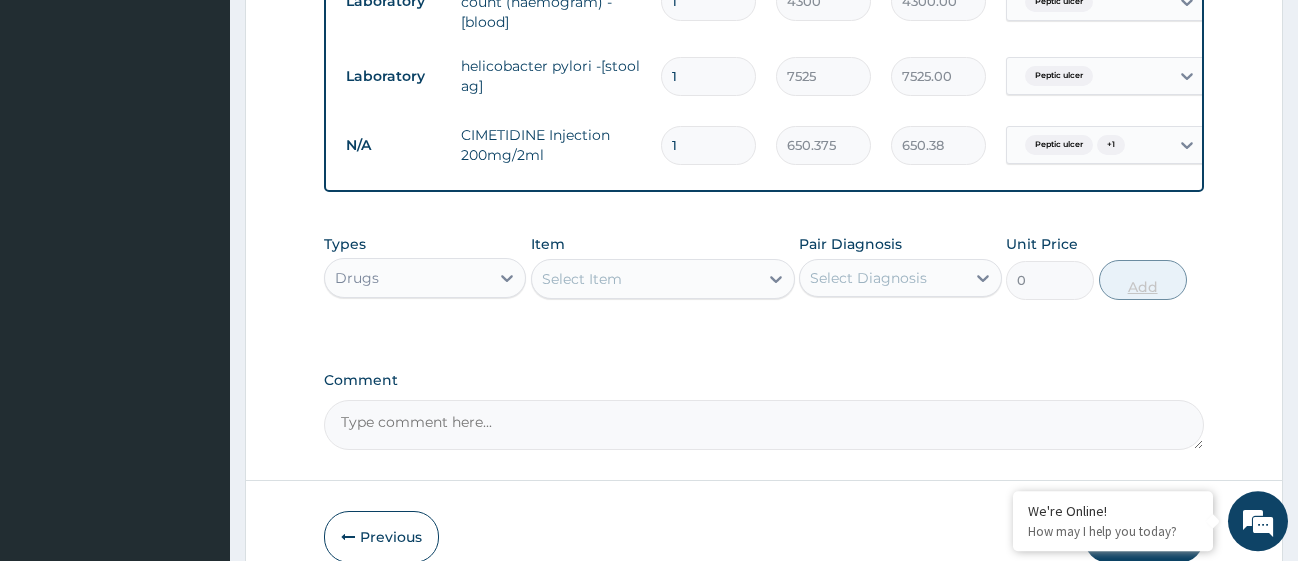type 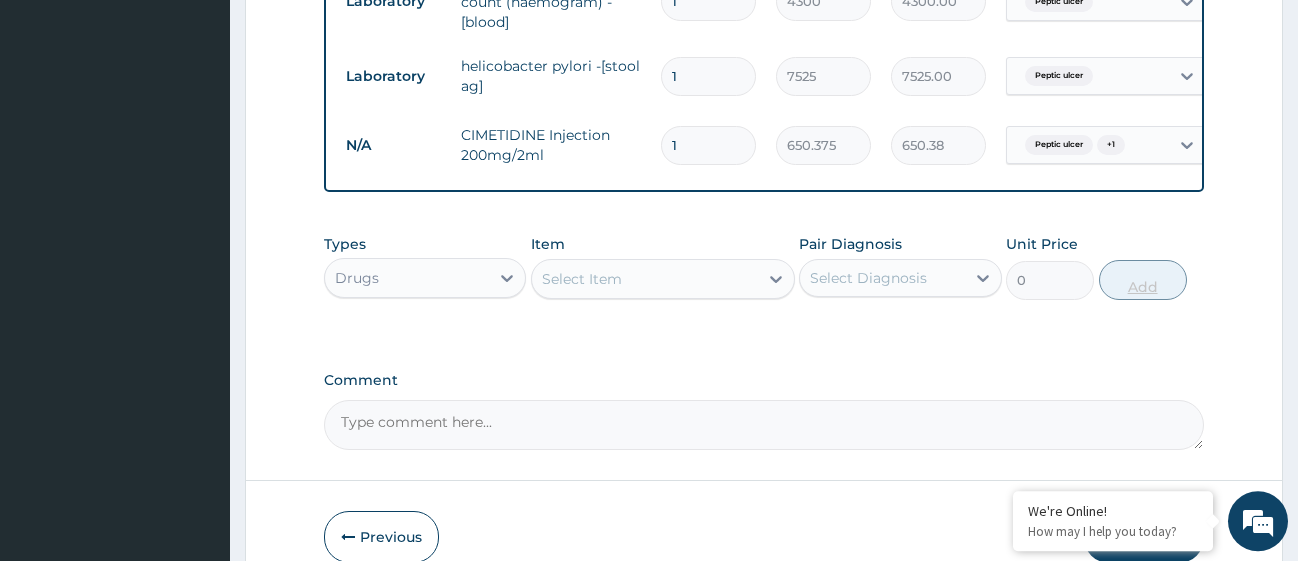type on "0.00" 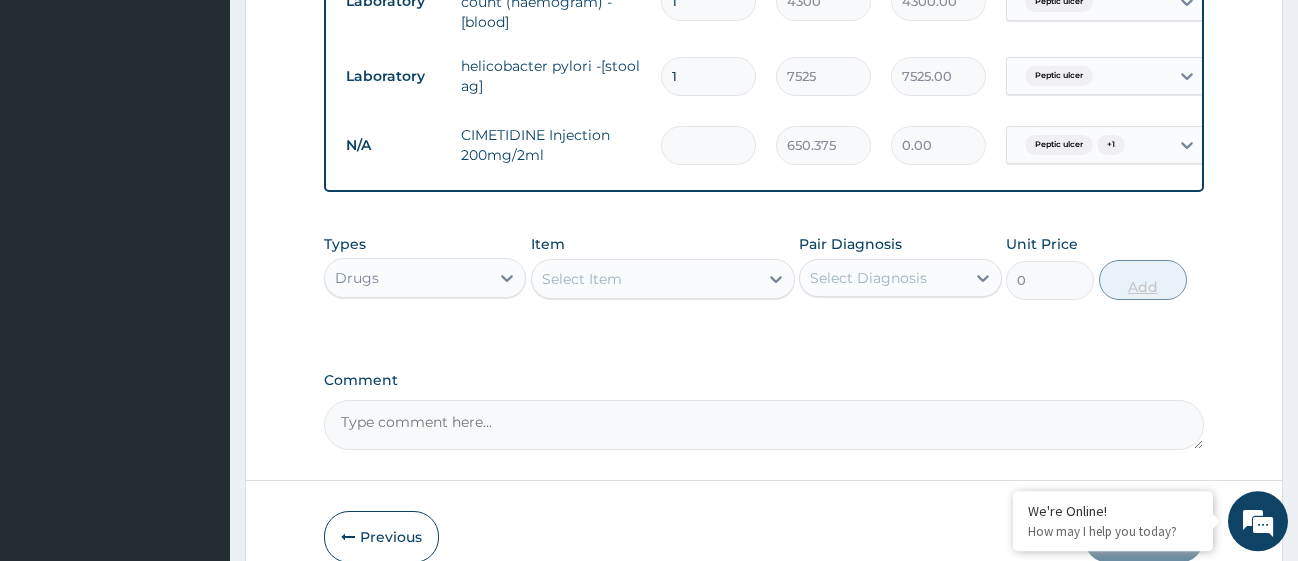 type on "2" 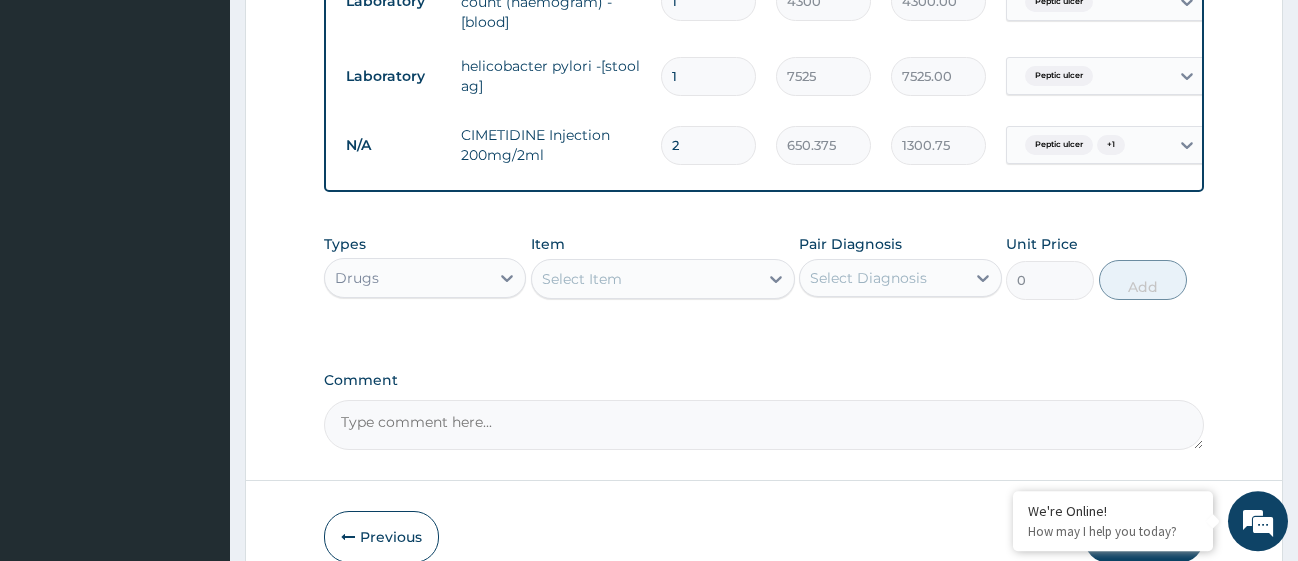 type on "2" 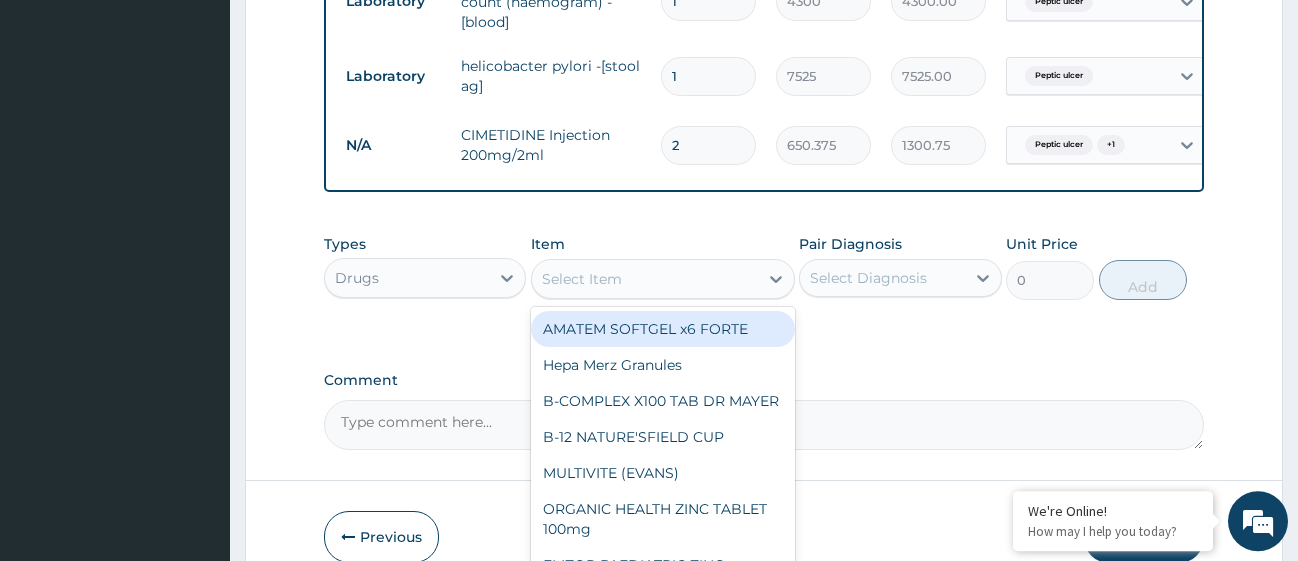 click on "Select Item" at bounding box center [645, 279] 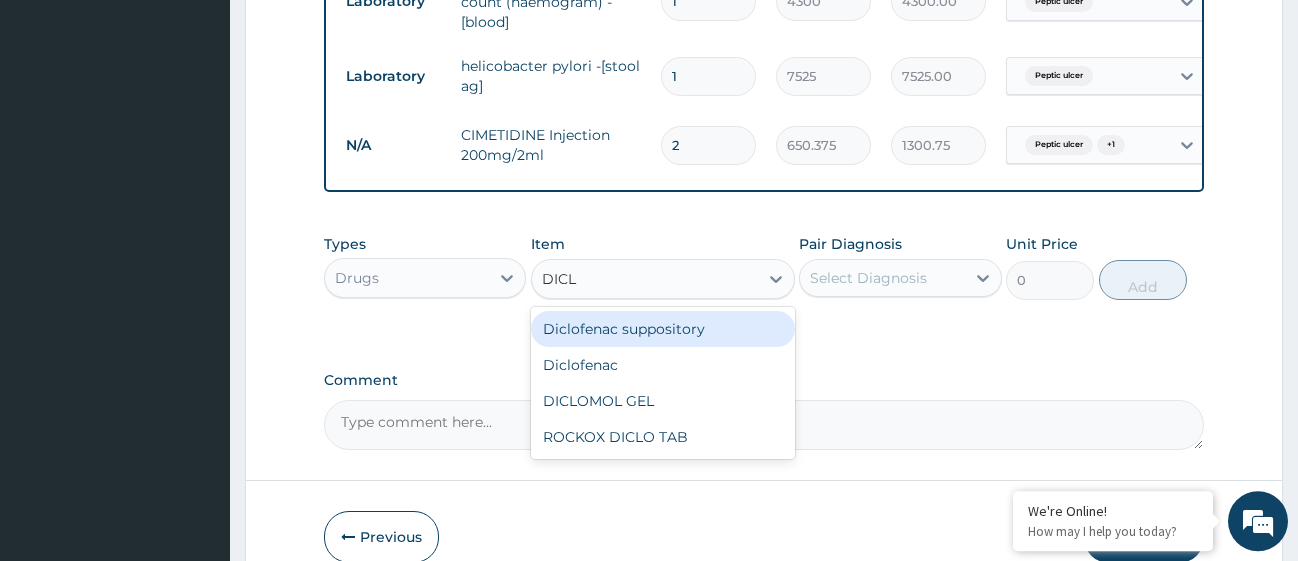 type on "DICLO" 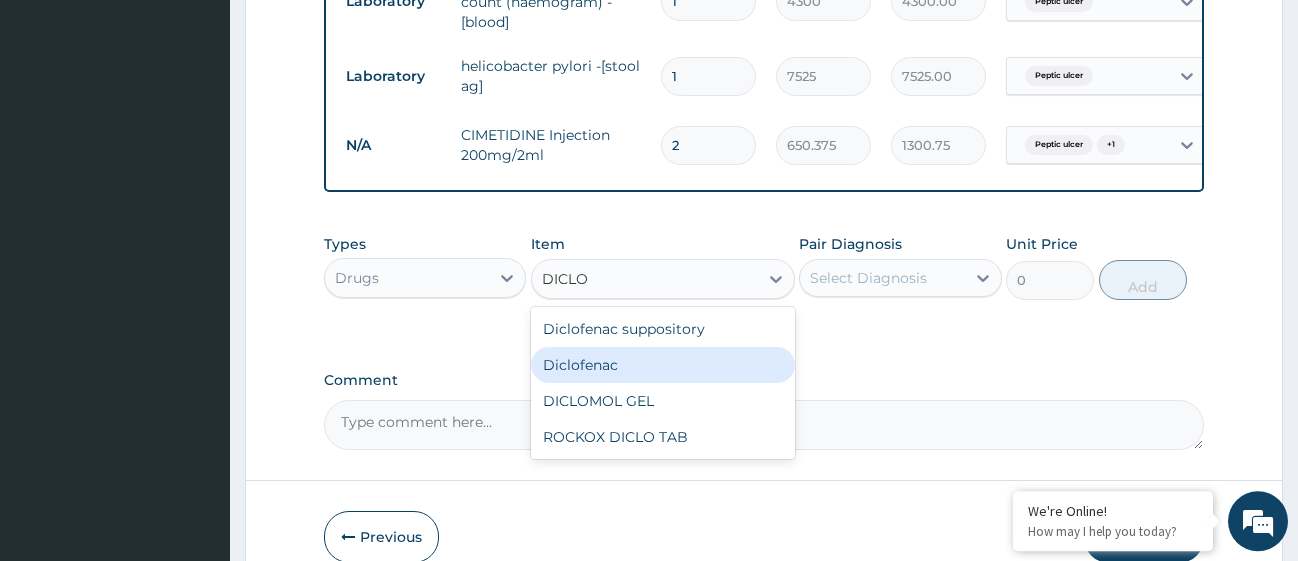 click on "Diclofenac" at bounding box center [663, 365] 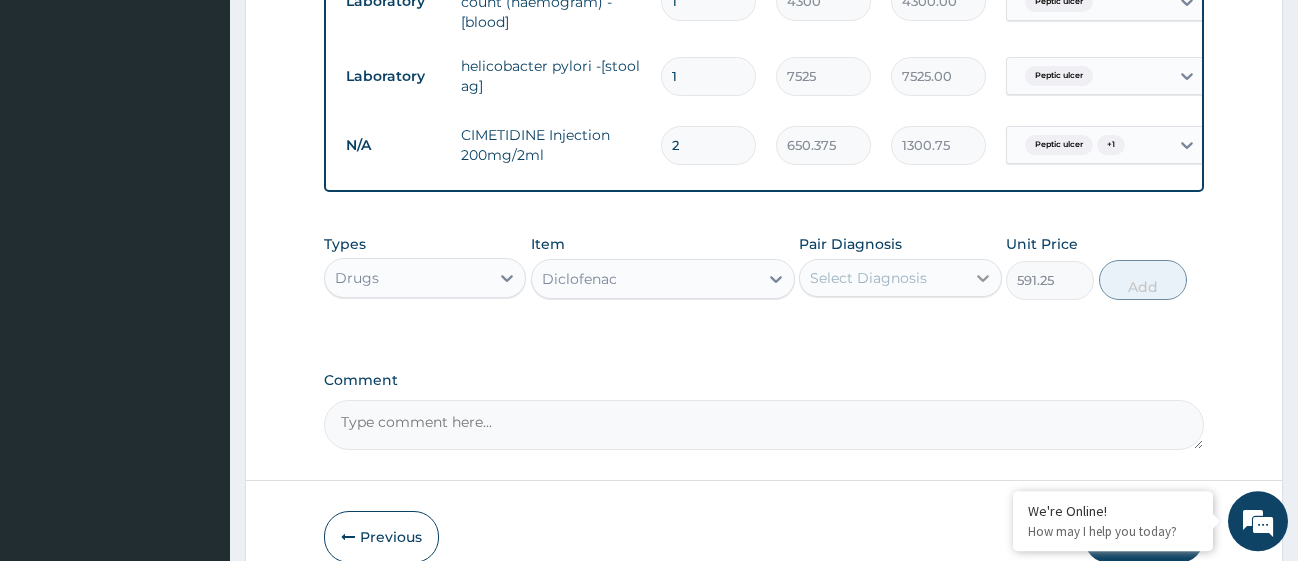 click 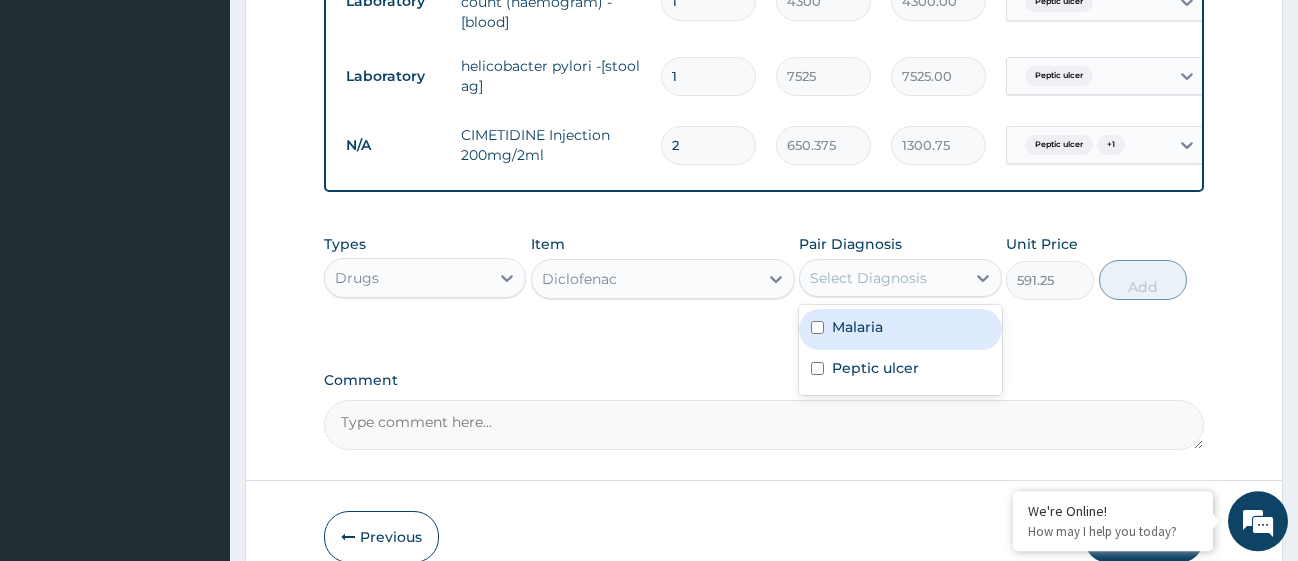 drag, startPoint x: 814, startPoint y: 383, endPoint x: 819, endPoint y: 342, distance: 41.303753 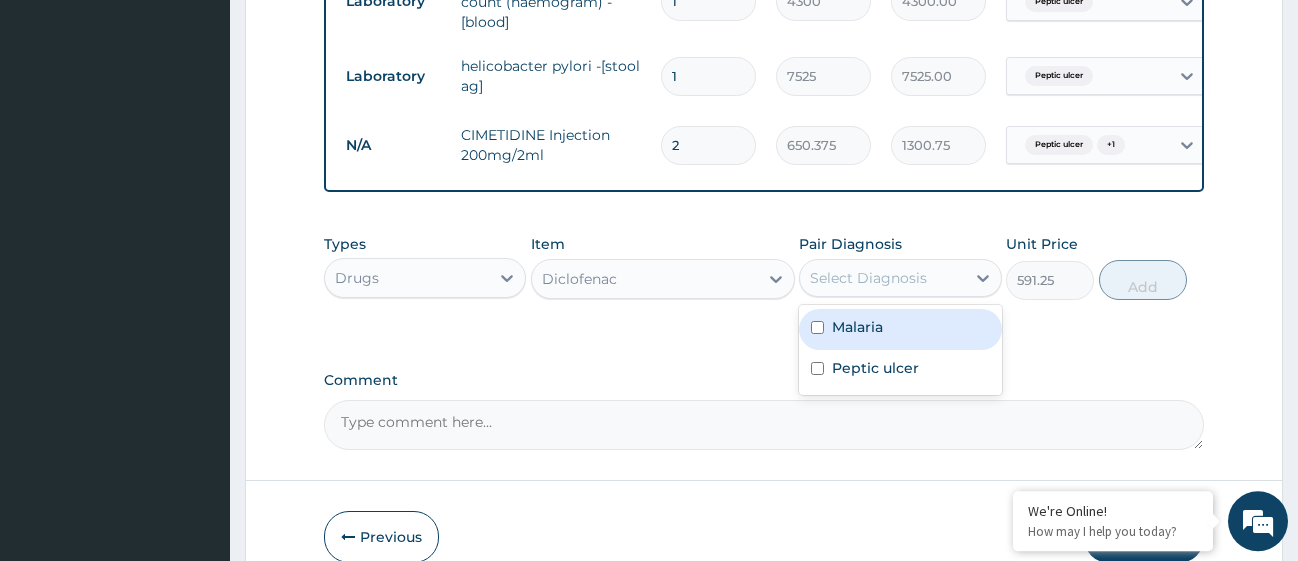 click on "Malaria Peptic ulcer" at bounding box center (900, 350) 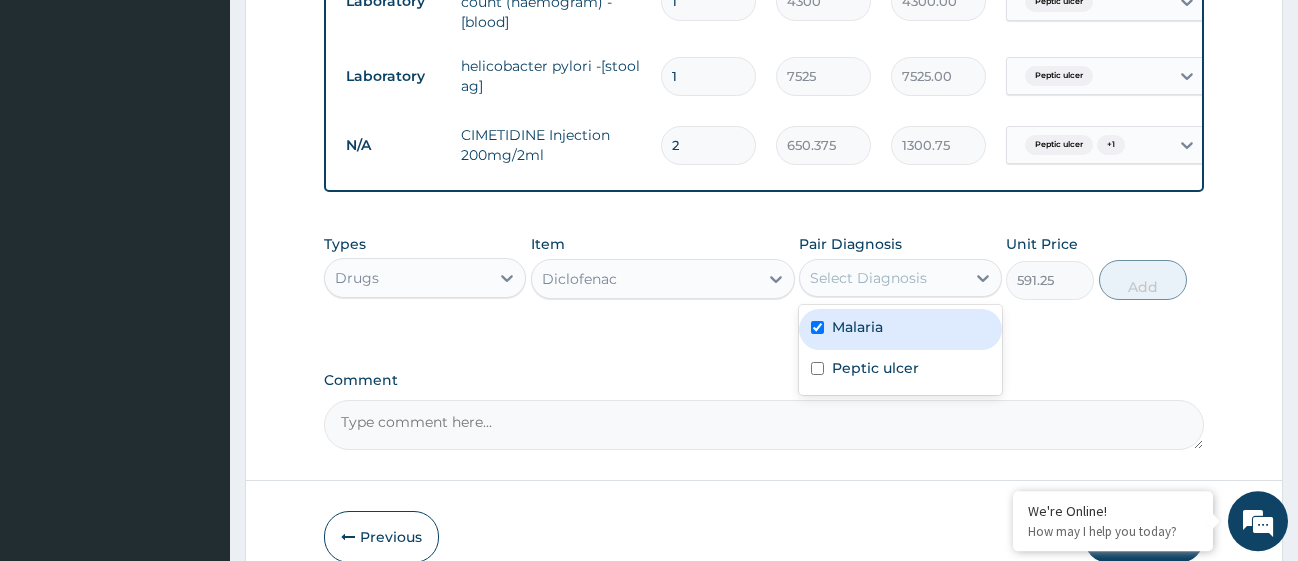 checkbox on "true" 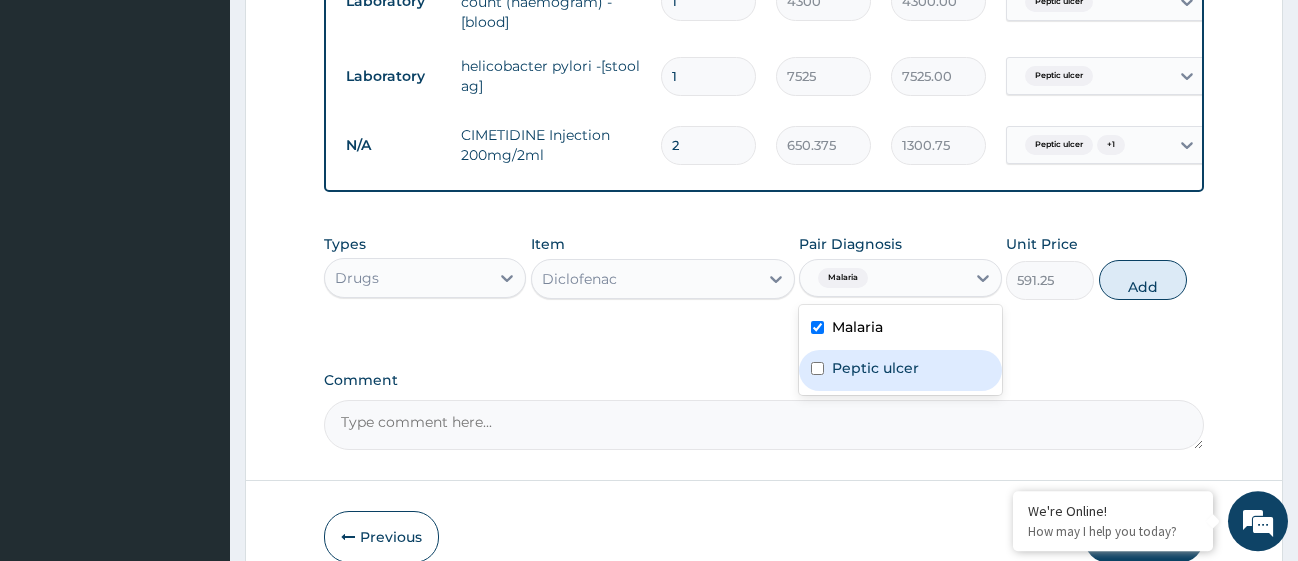 click on "Peptic ulcer" at bounding box center (900, 370) 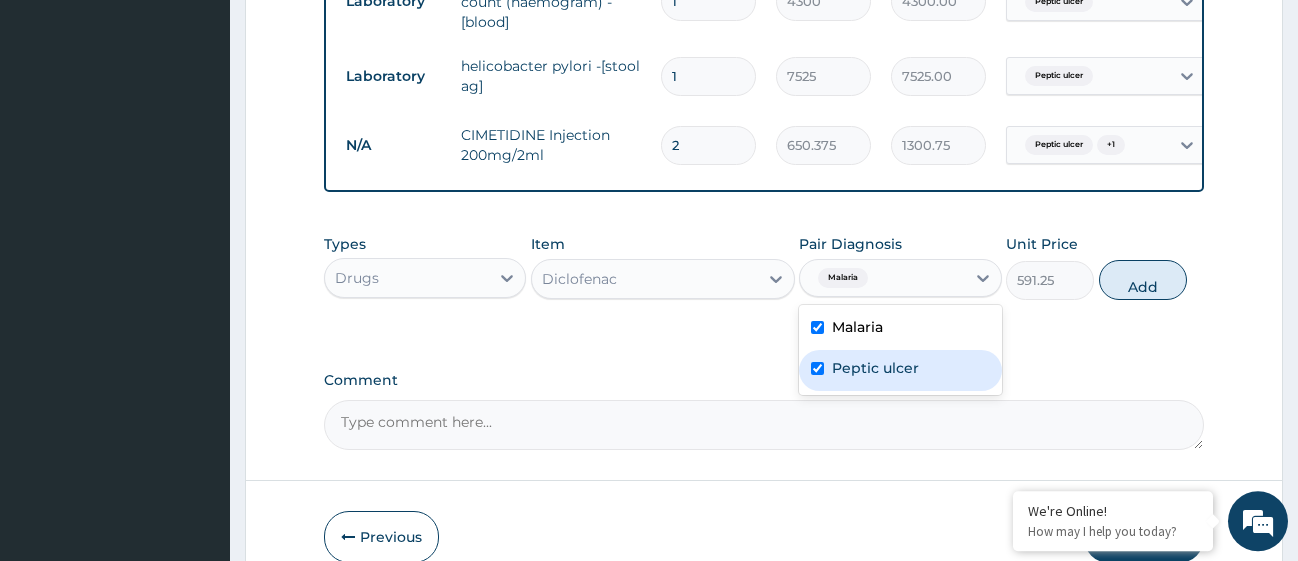 checkbox on "true" 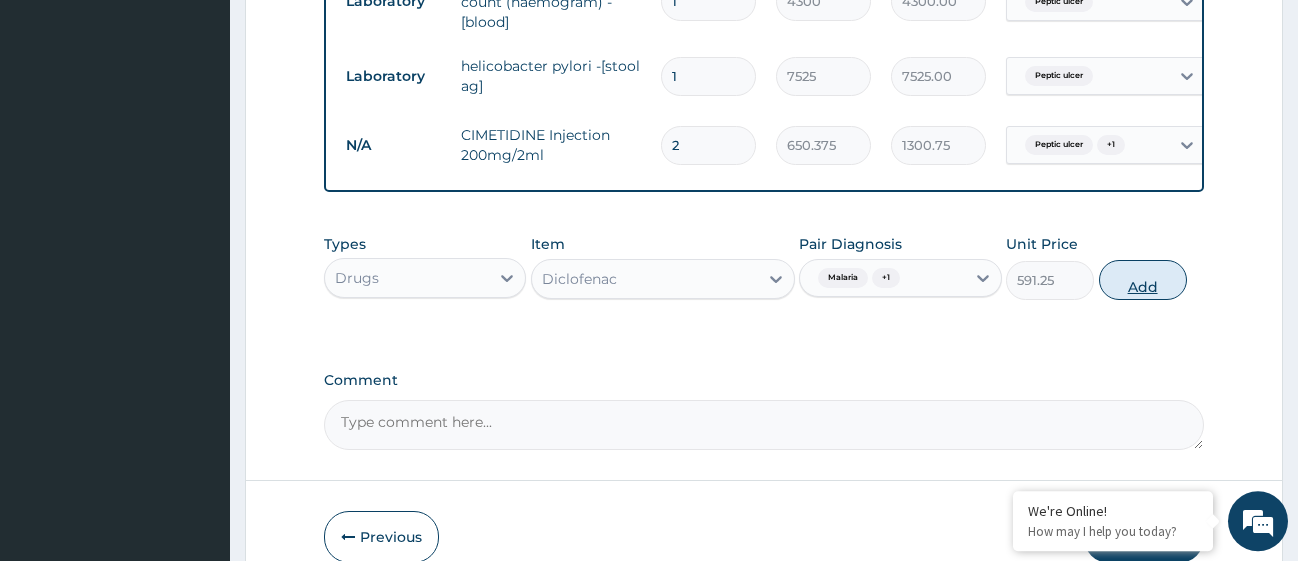click on "Add" at bounding box center [1143, 280] 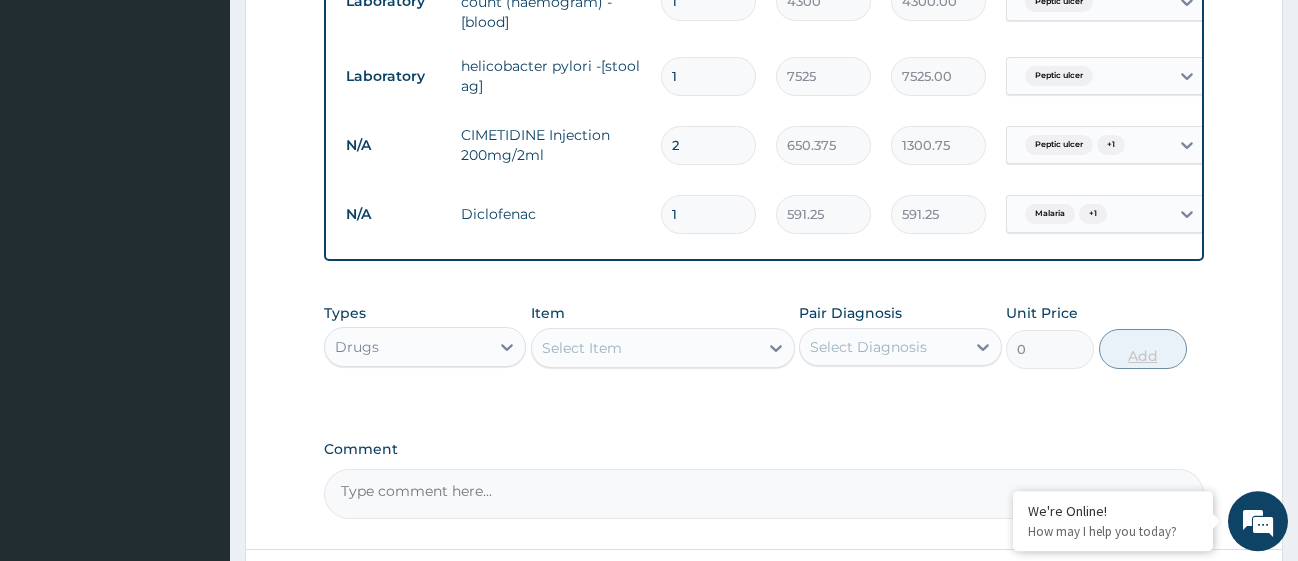 type on "15" 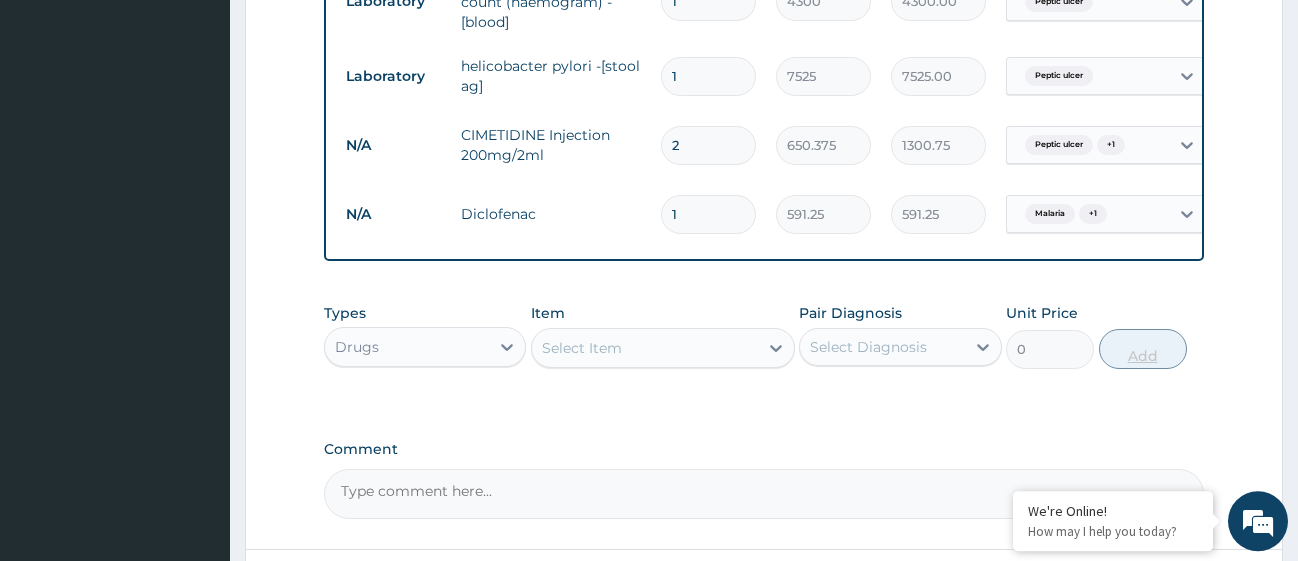type on "8868.75" 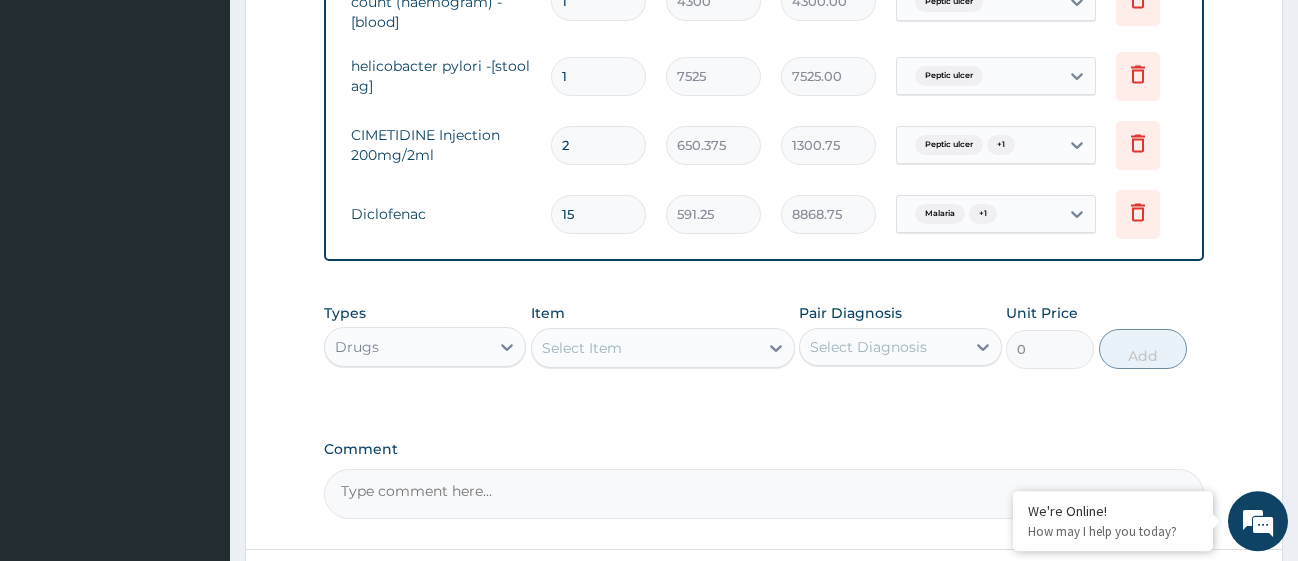 scroll, scrollTop: 0, scrollLeft: 124, axis: horizontal 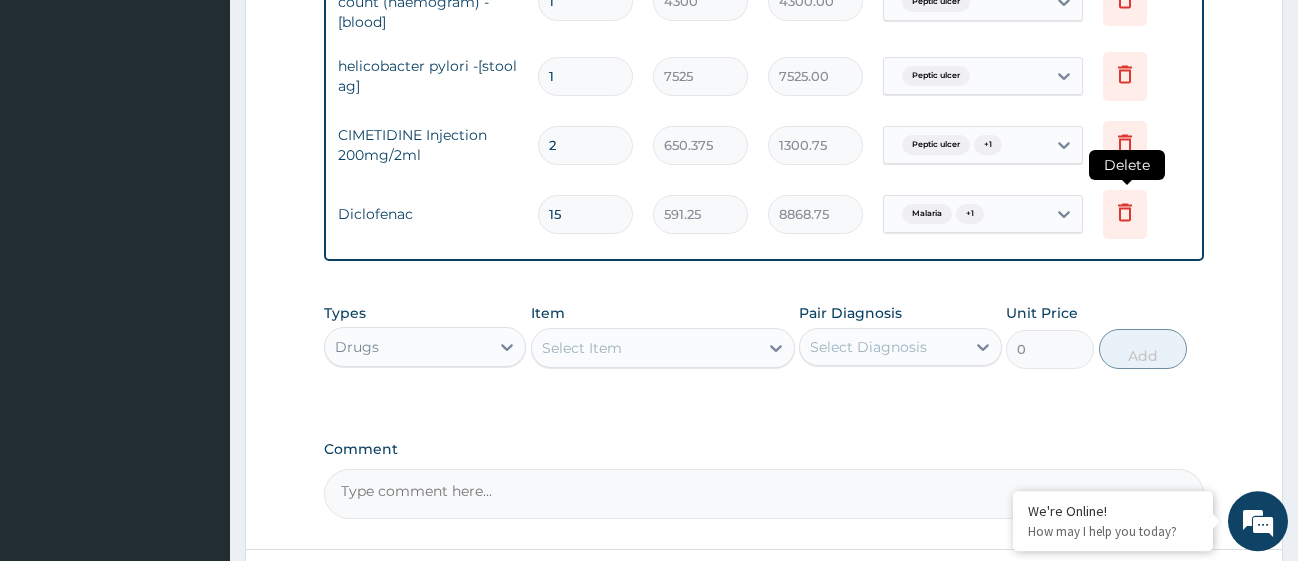 type on "15" 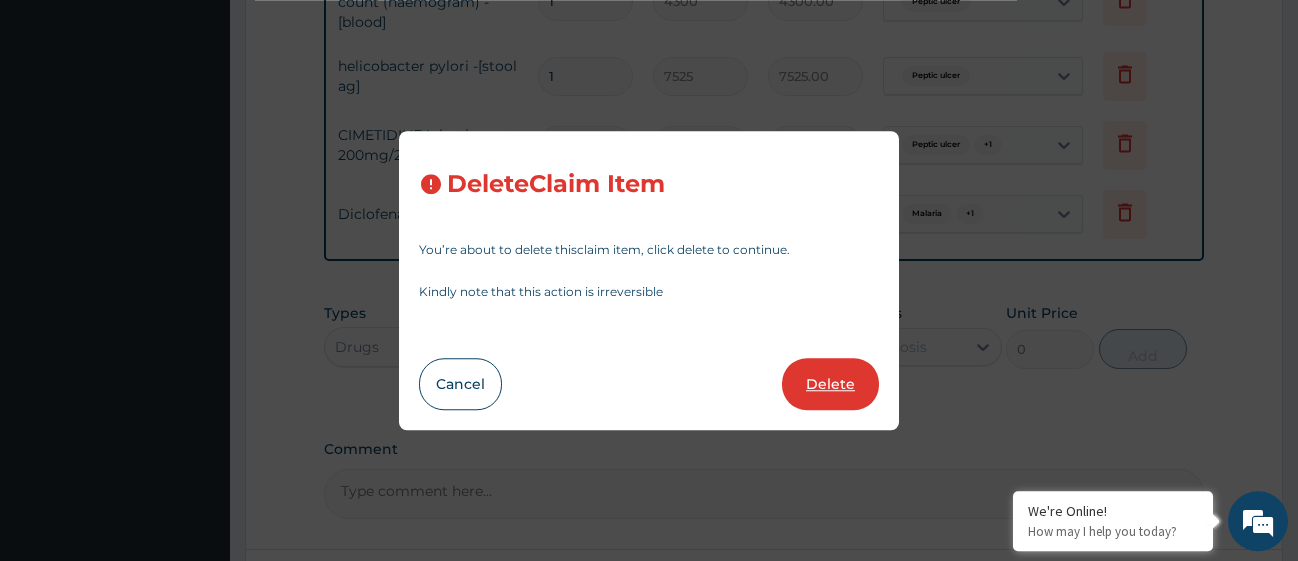 click on "Delete" at bounding box center [830, 384] 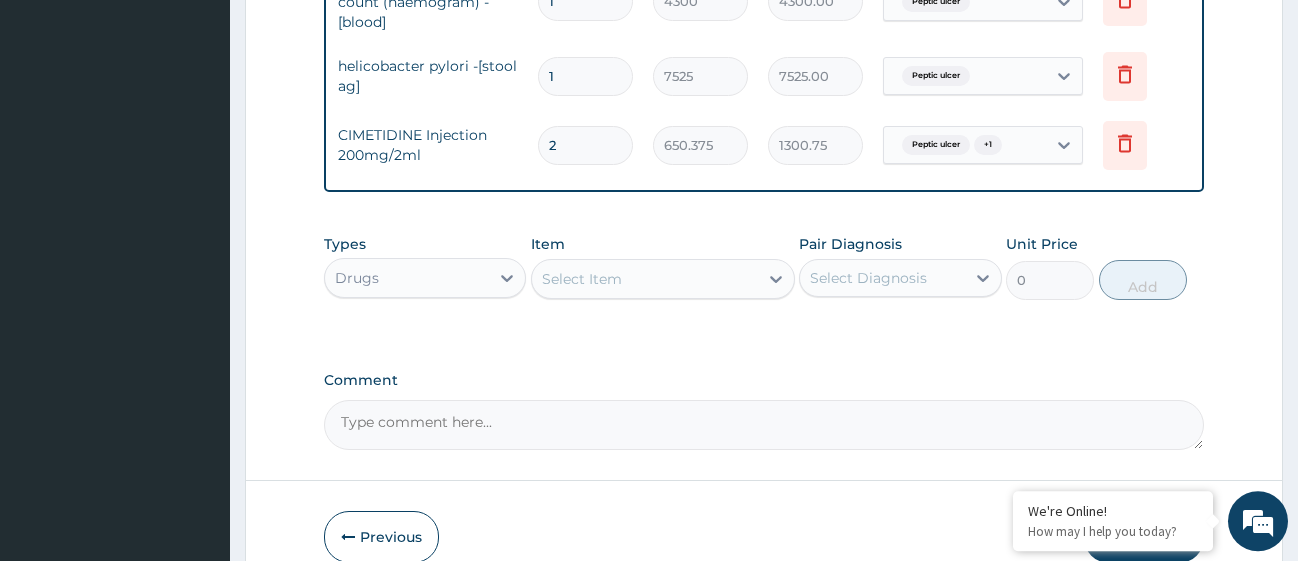 click on "Select Item" at bounding box center [645, 279] 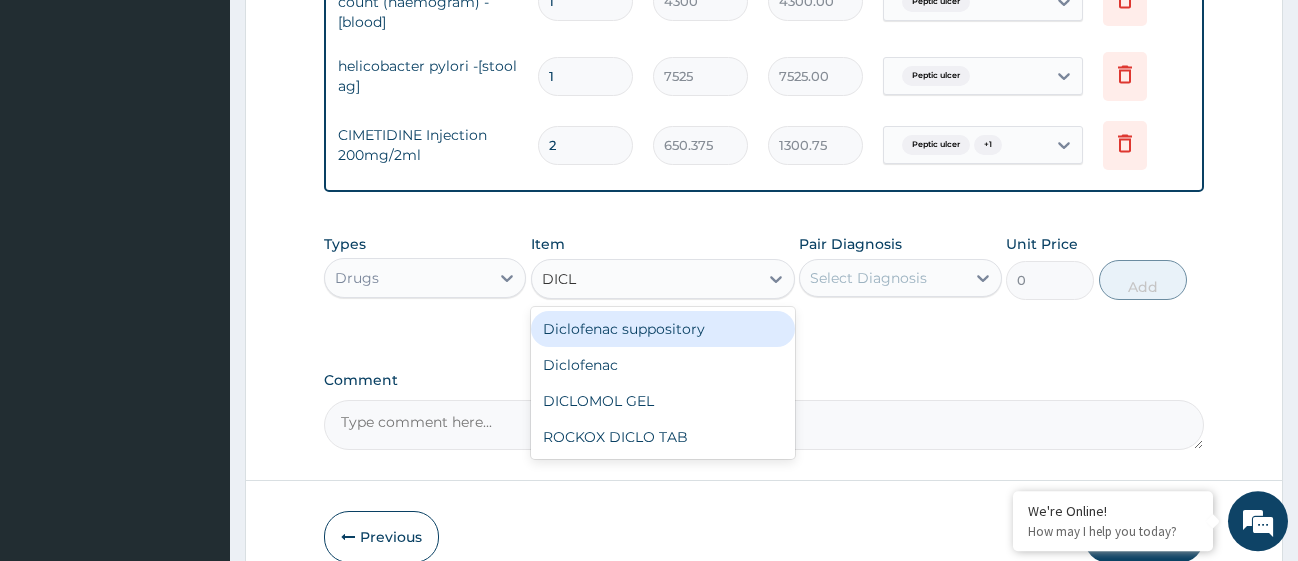 type on "DICLO" 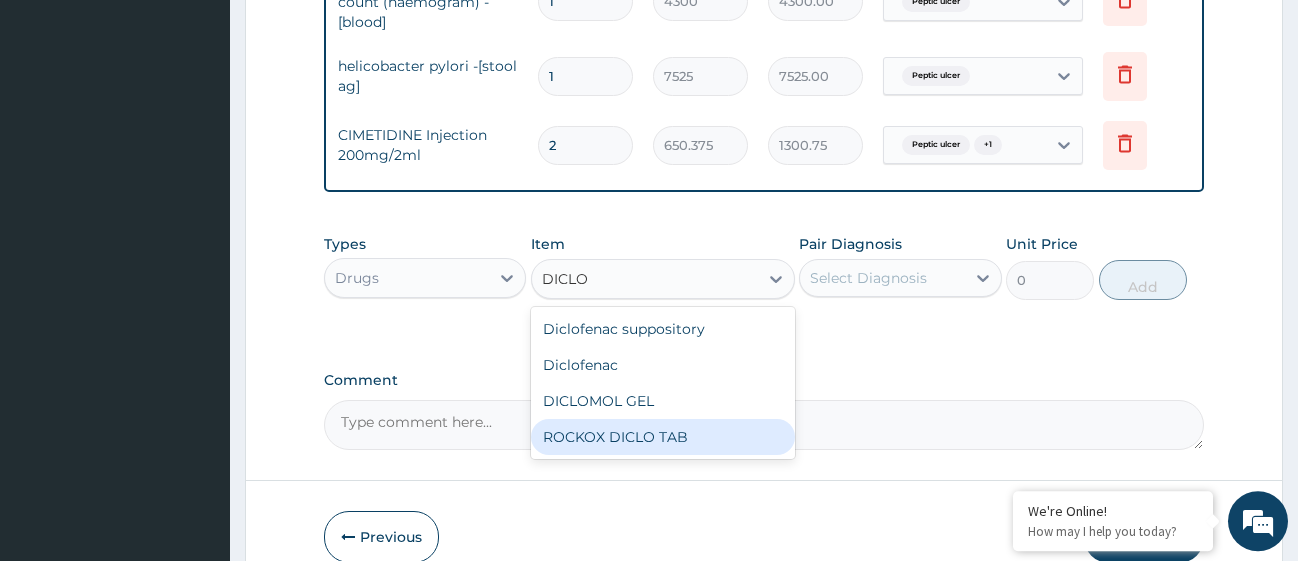 click on "ROCKOX DICLO TAB" at bounding box center (663, 437) 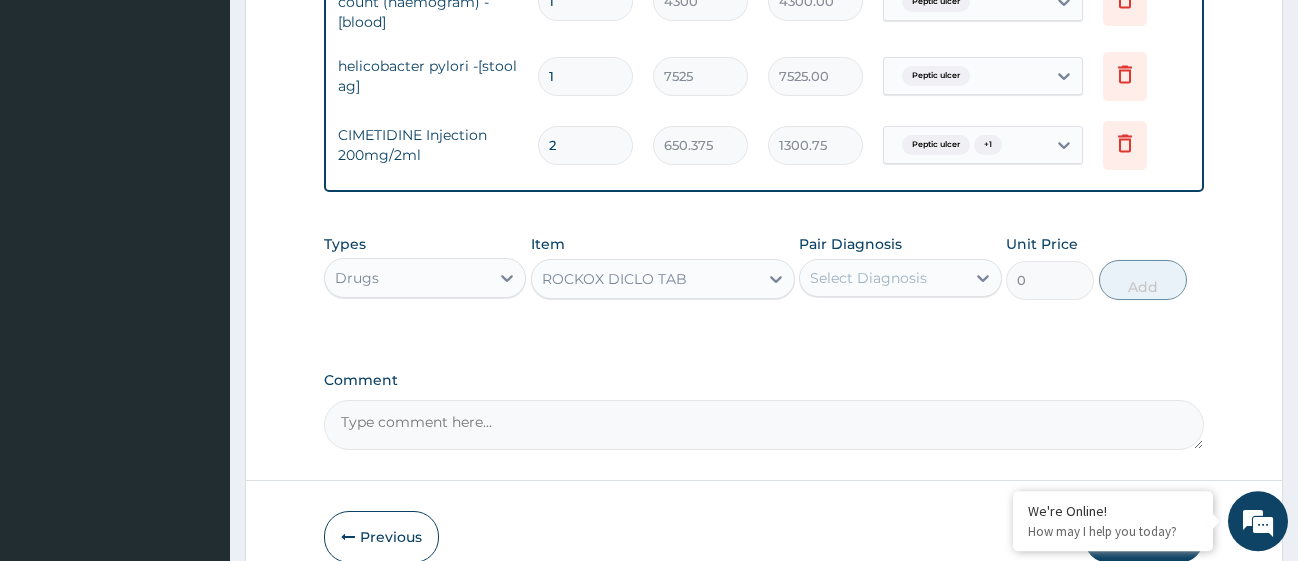 type 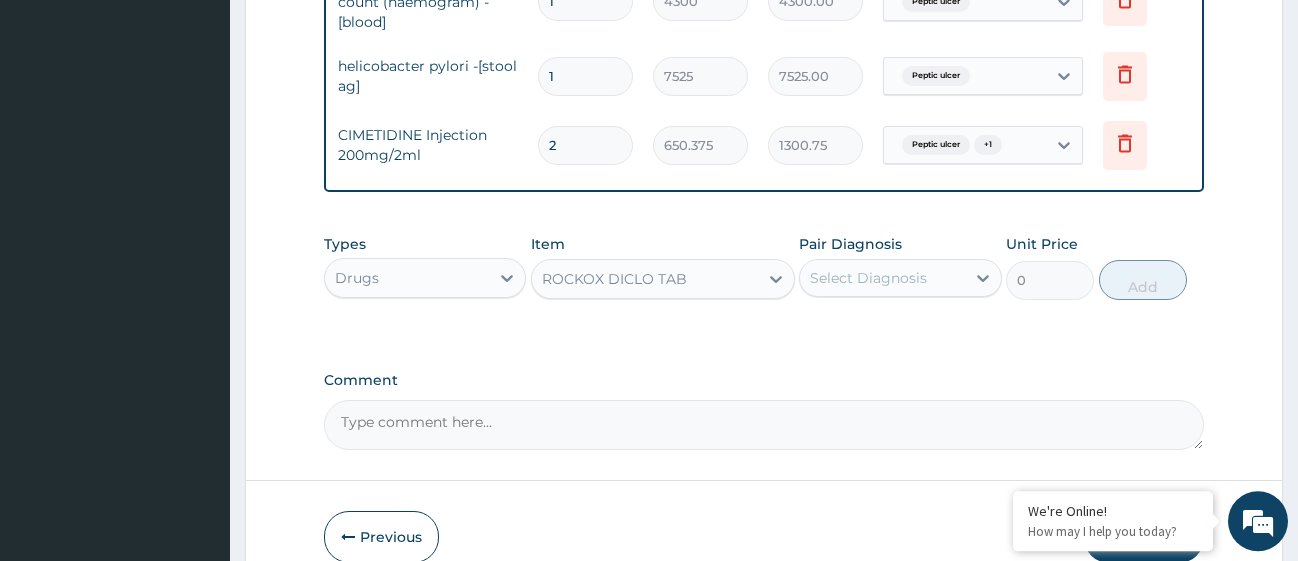 type on "82.775" 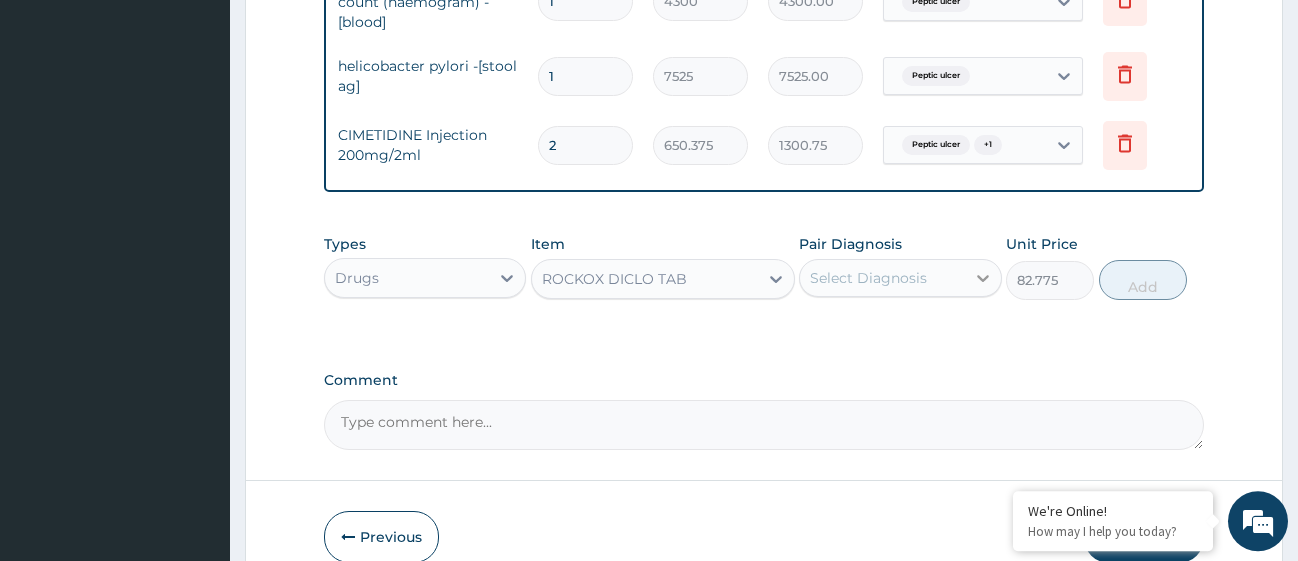 click 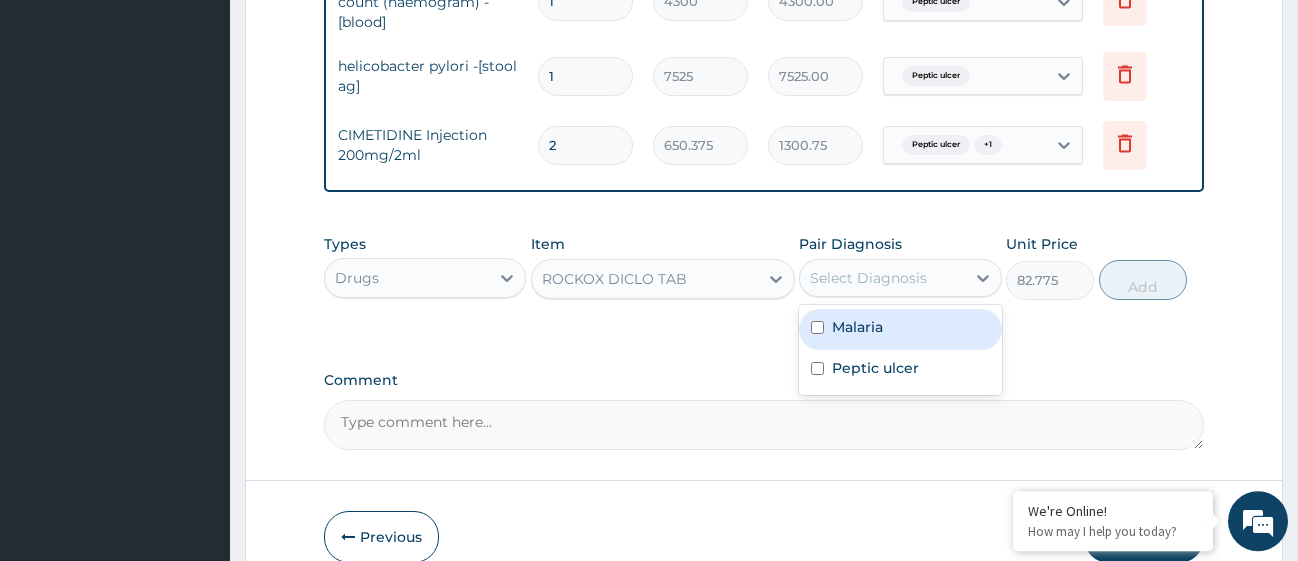 click at bounding box center (817, 327) 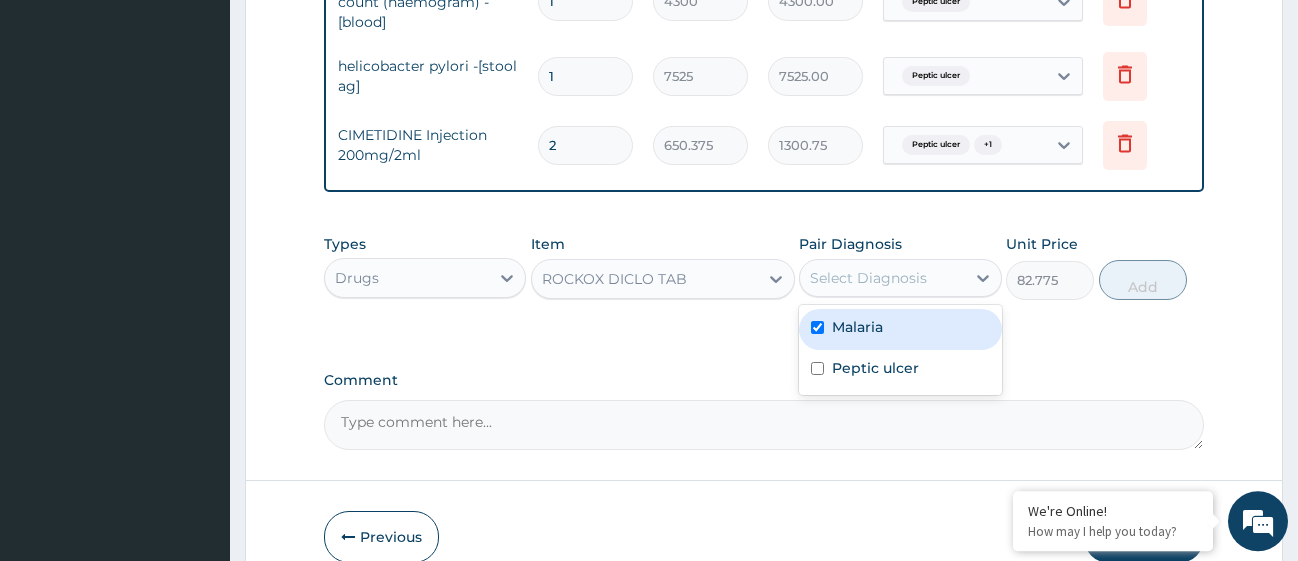 checkbox on "true" 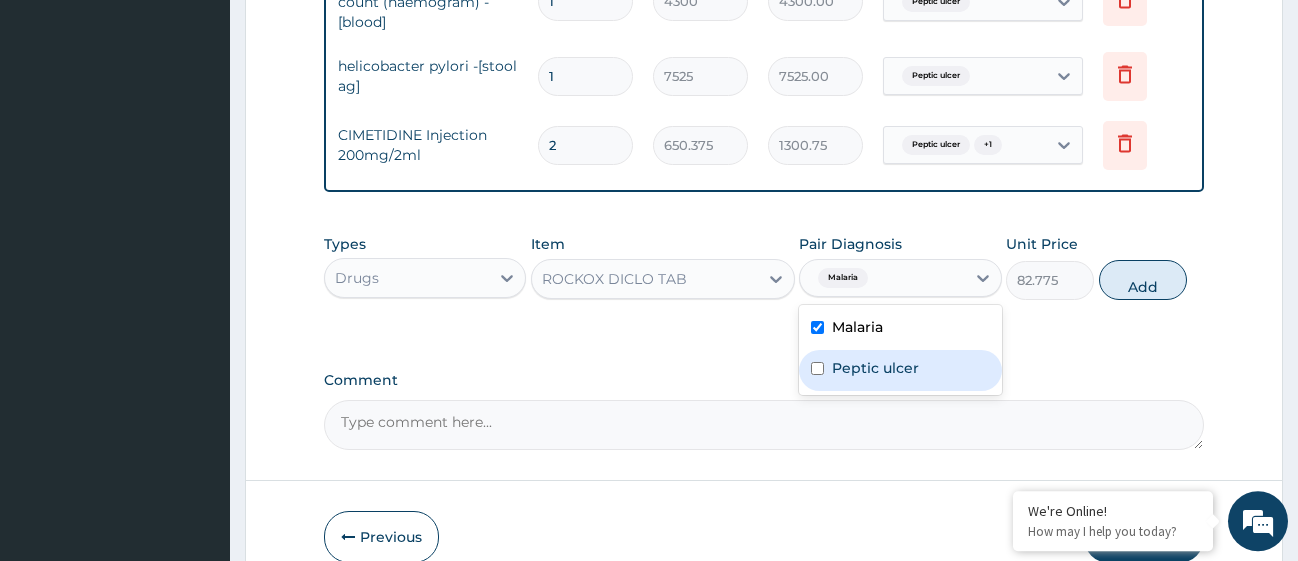 click at bounding box center [817, 368] 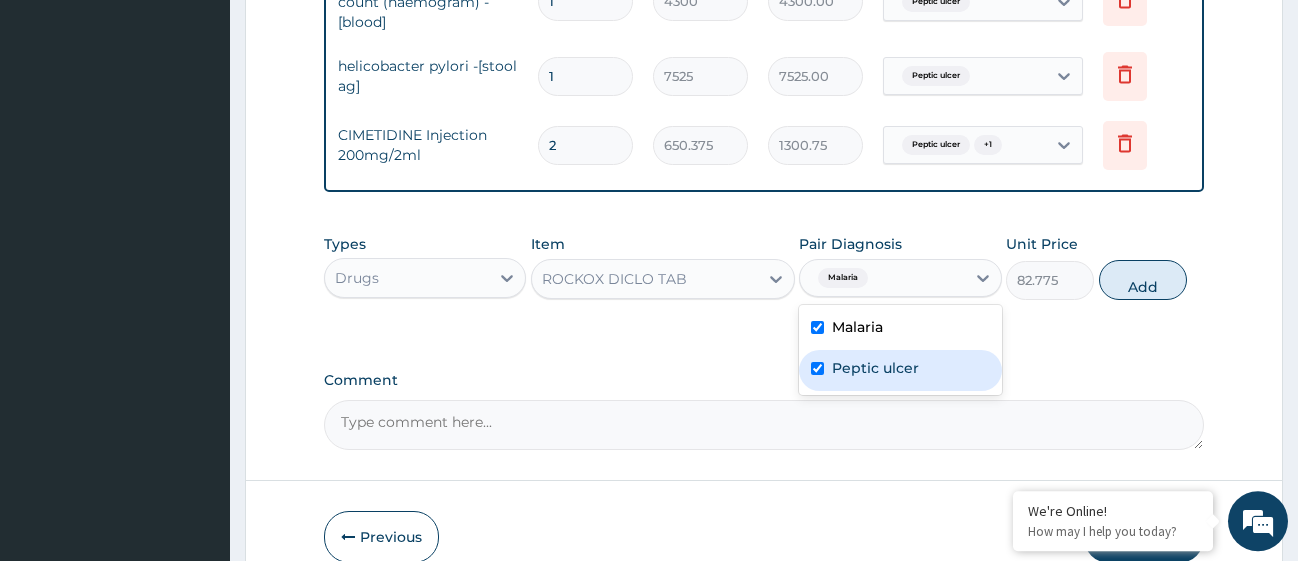 checkbox on "true" 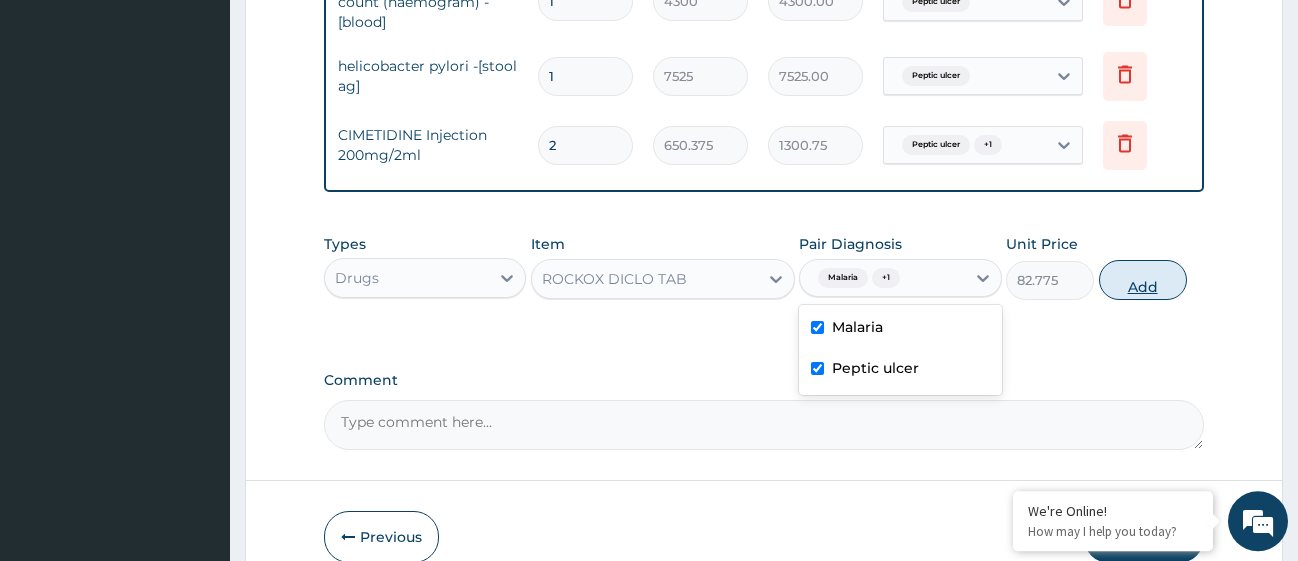 click on "Add" at bounding box center [1143, 280] 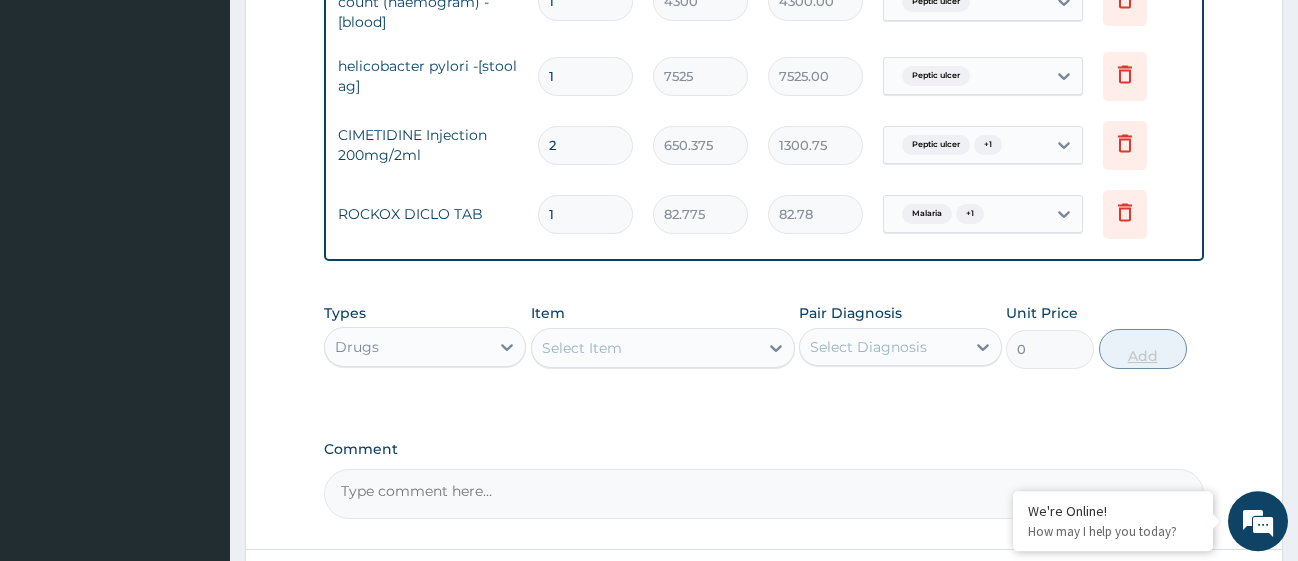 type on "15" 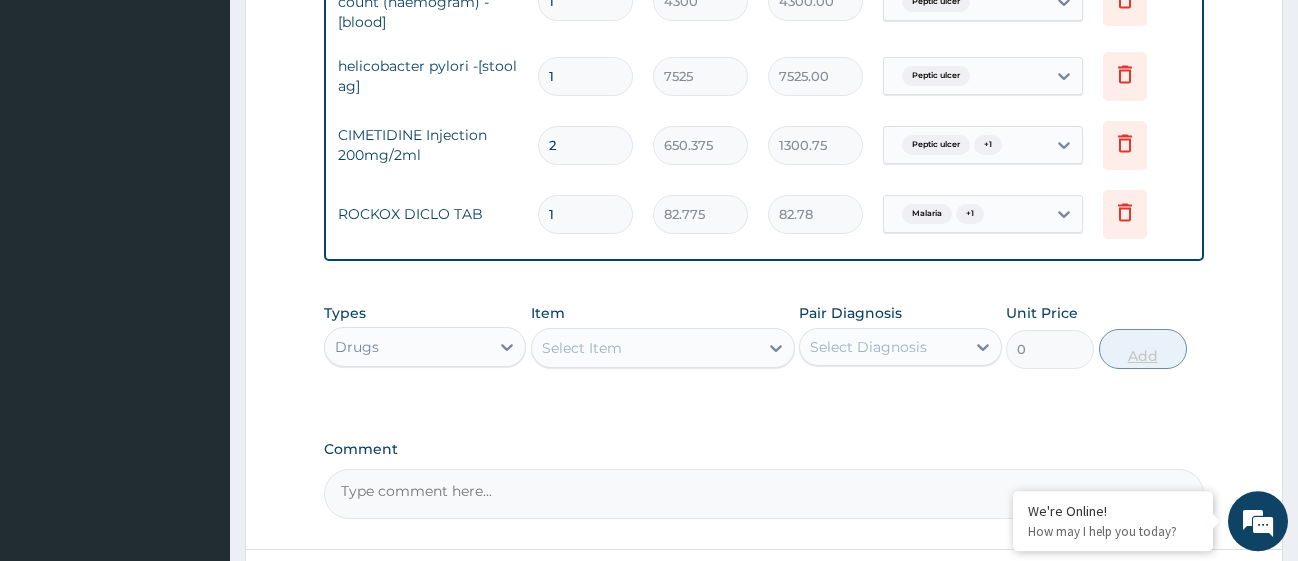 type on "1241.63" 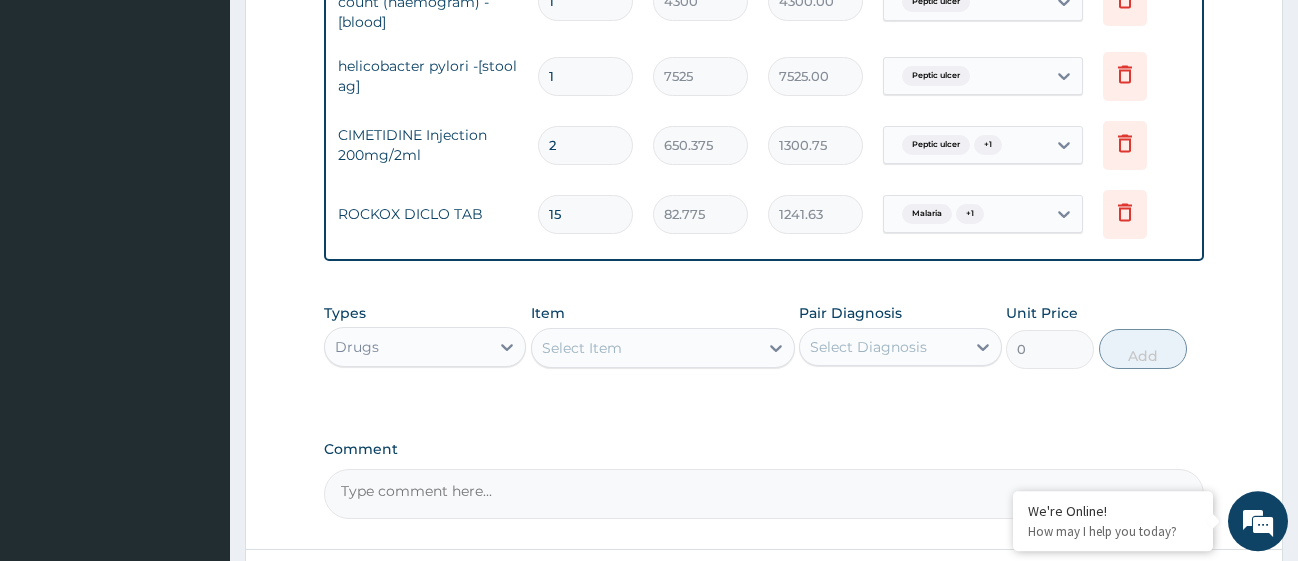 type on "15" 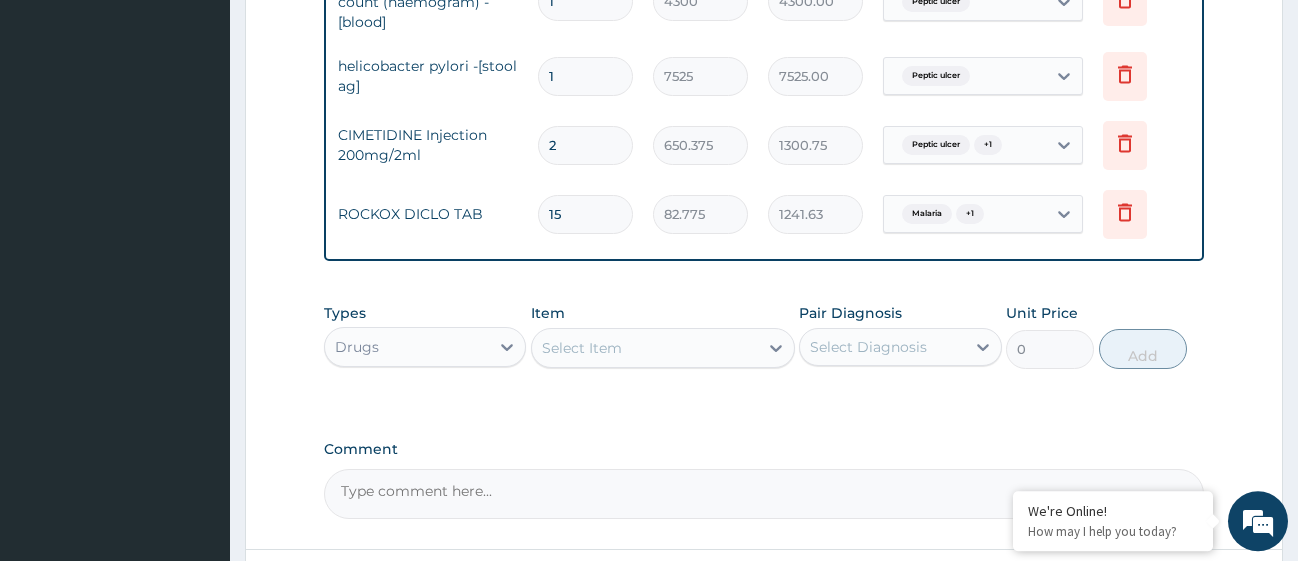click on "Select Item" at bounding box center (582, 348) 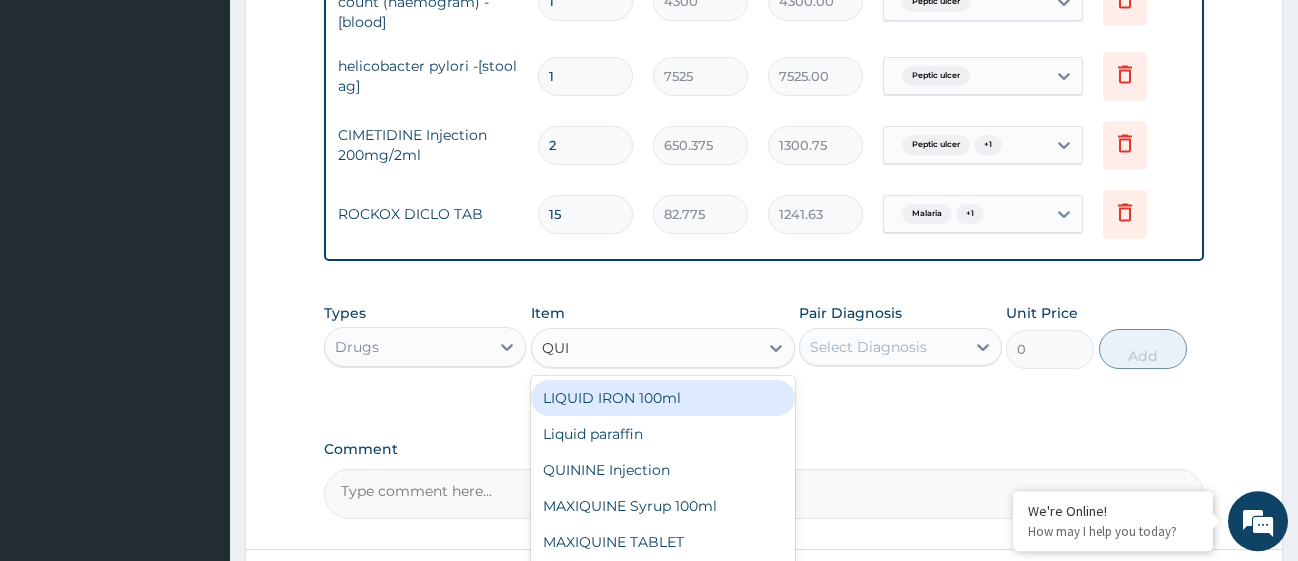 type on "QUIN" 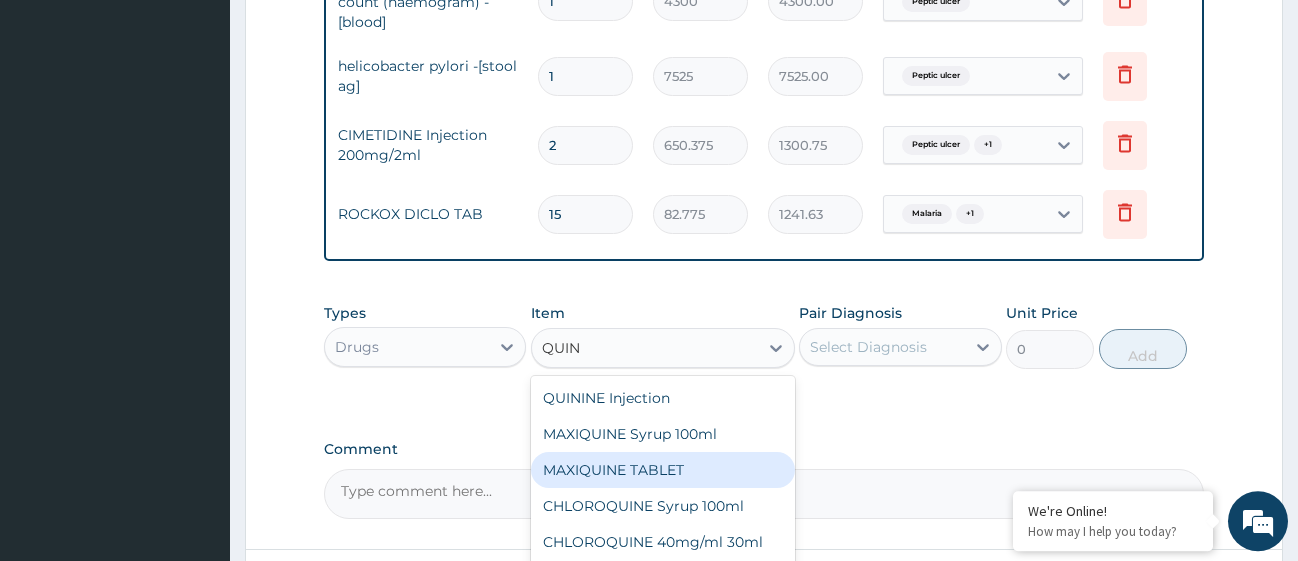 click on "MAXIQUINE TABLET" at bounding box center (663, 470) 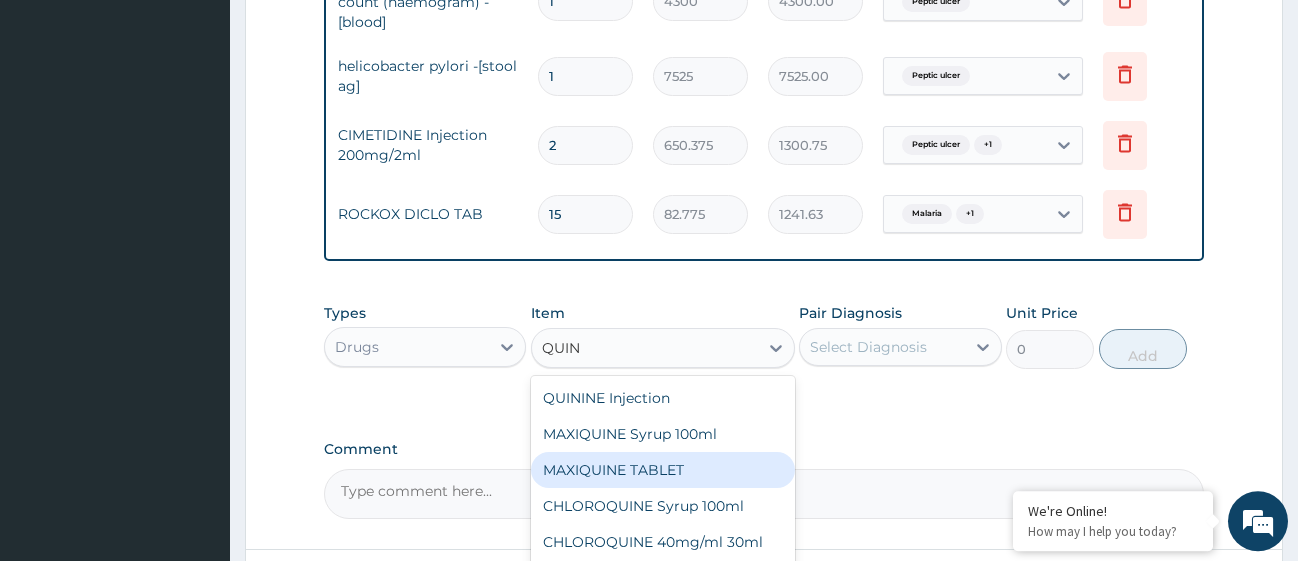 type 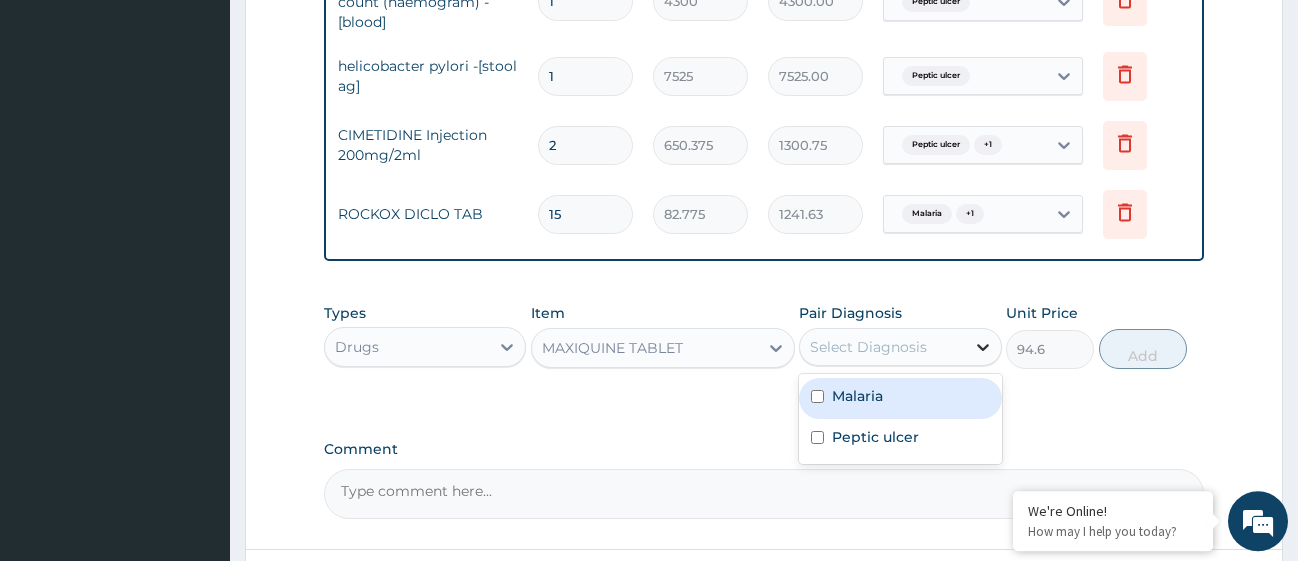click 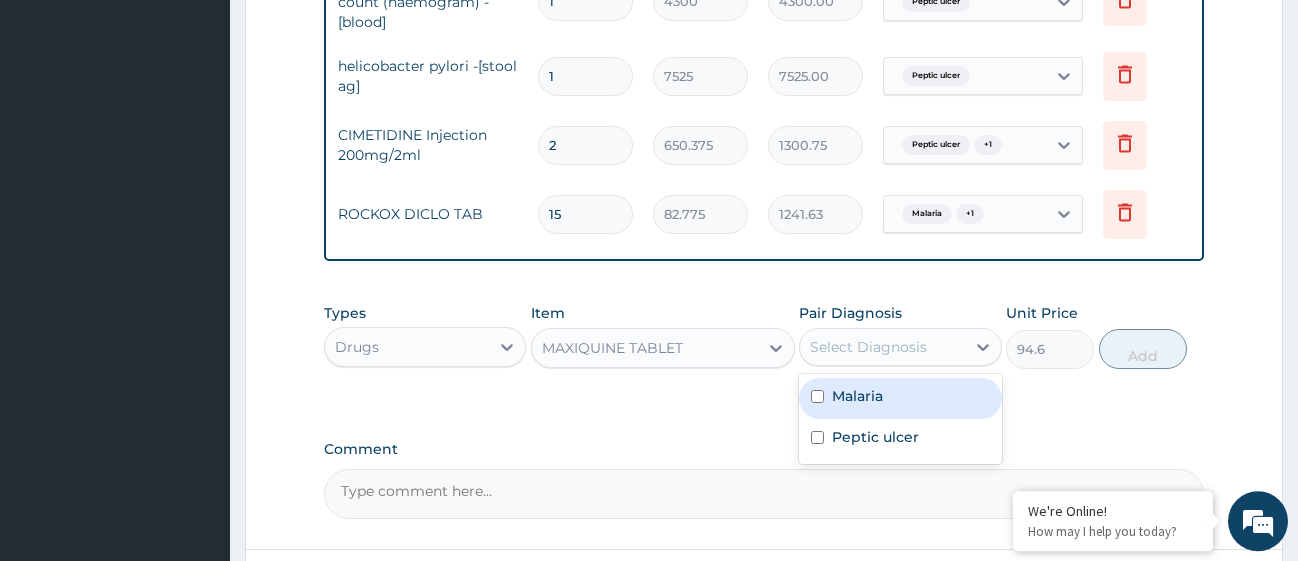 drag, startPoint x: 820, startPoint y: 419, endPoint x: 823, endPoint y: 437, distance: 18.248287 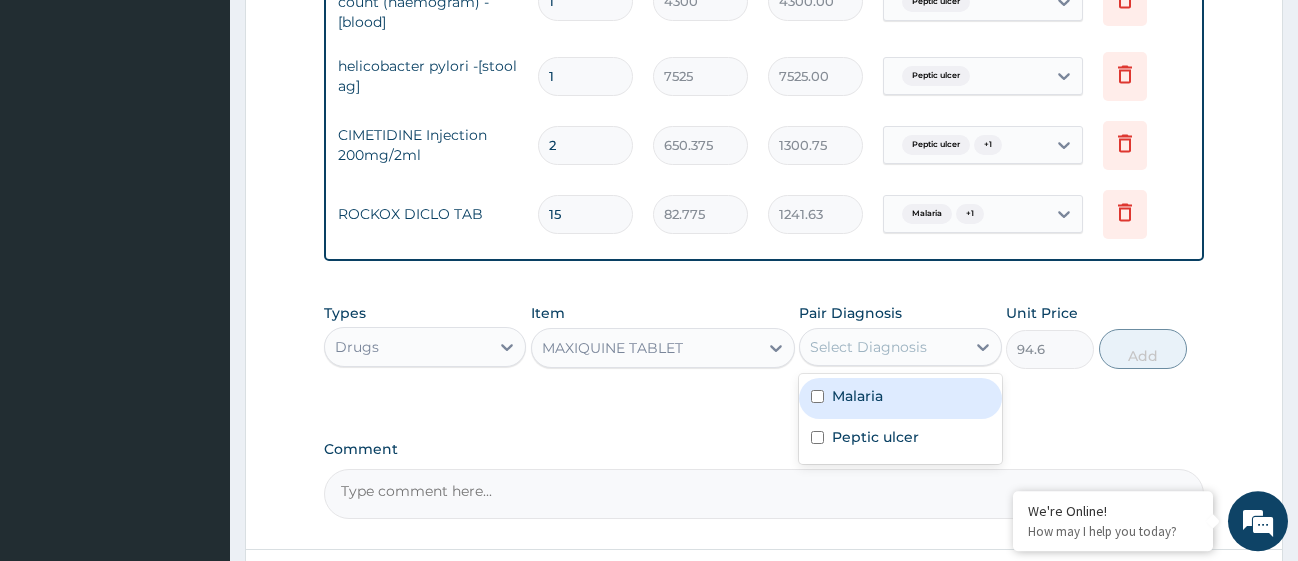 click on "Malaria" at bounding box center (900, 398) 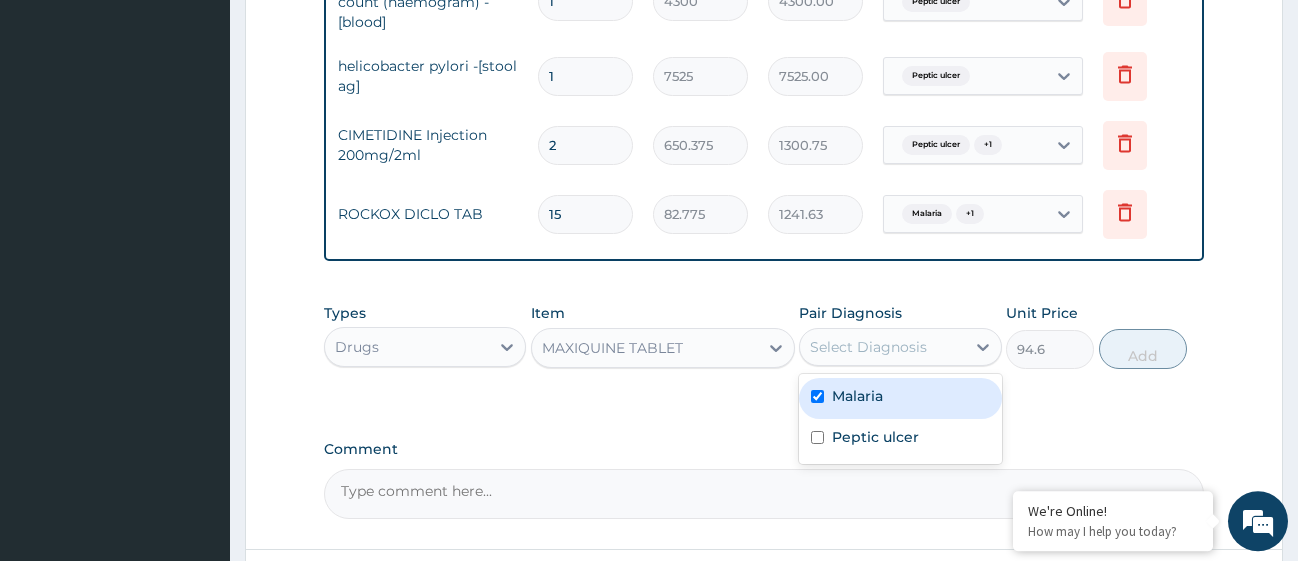 checkbox on "true" 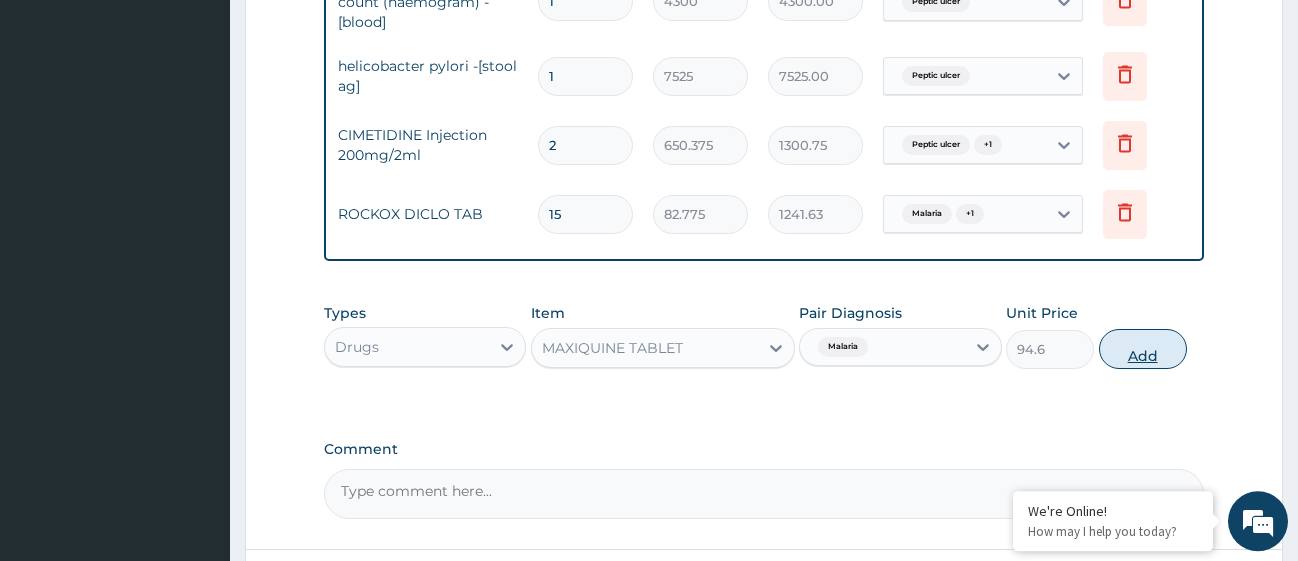 click on "Add" at bounding box center [1143, 349] 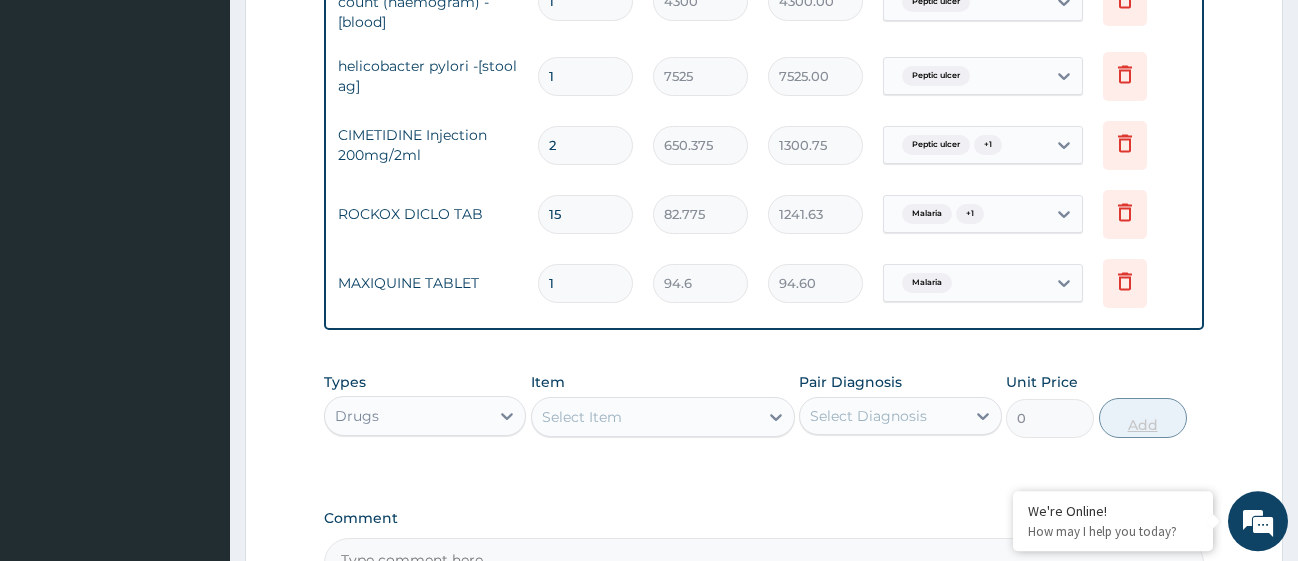type on "10" 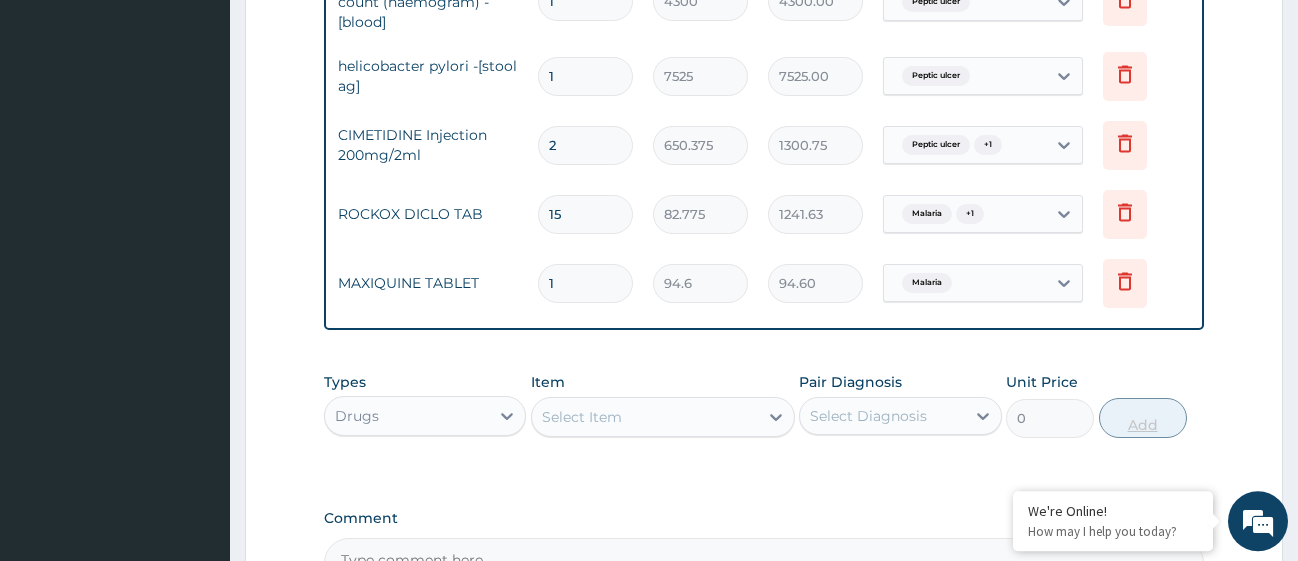 type on "946.00" 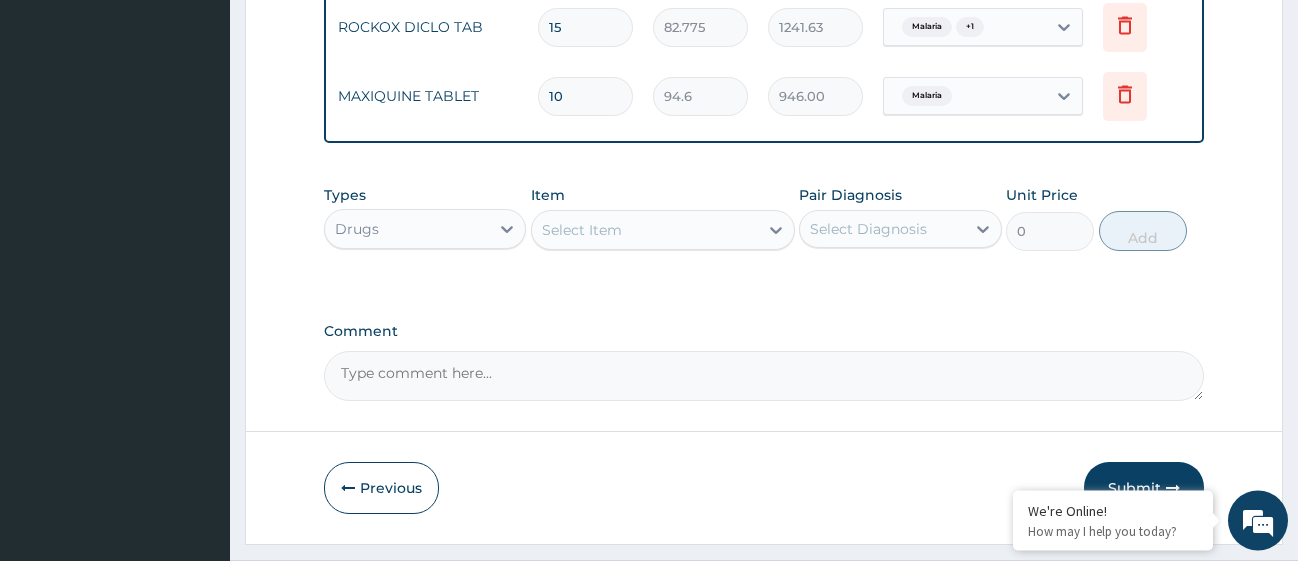 scroll, scrollTop: 1385, scrollLeft: 0, axis: vertical 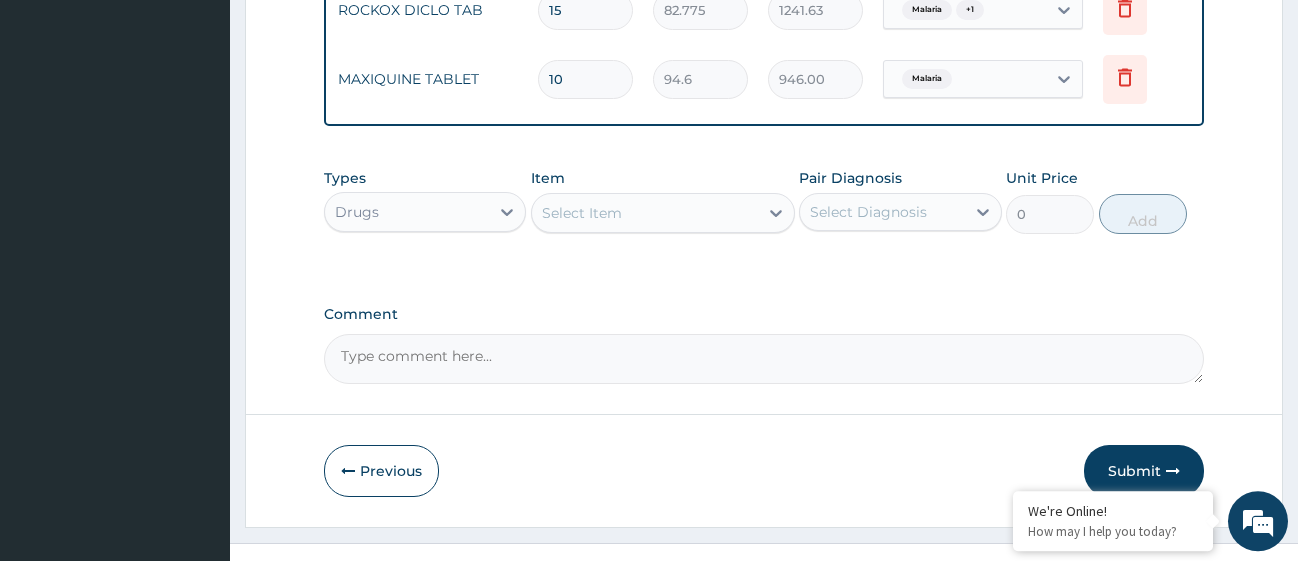 type on "10" 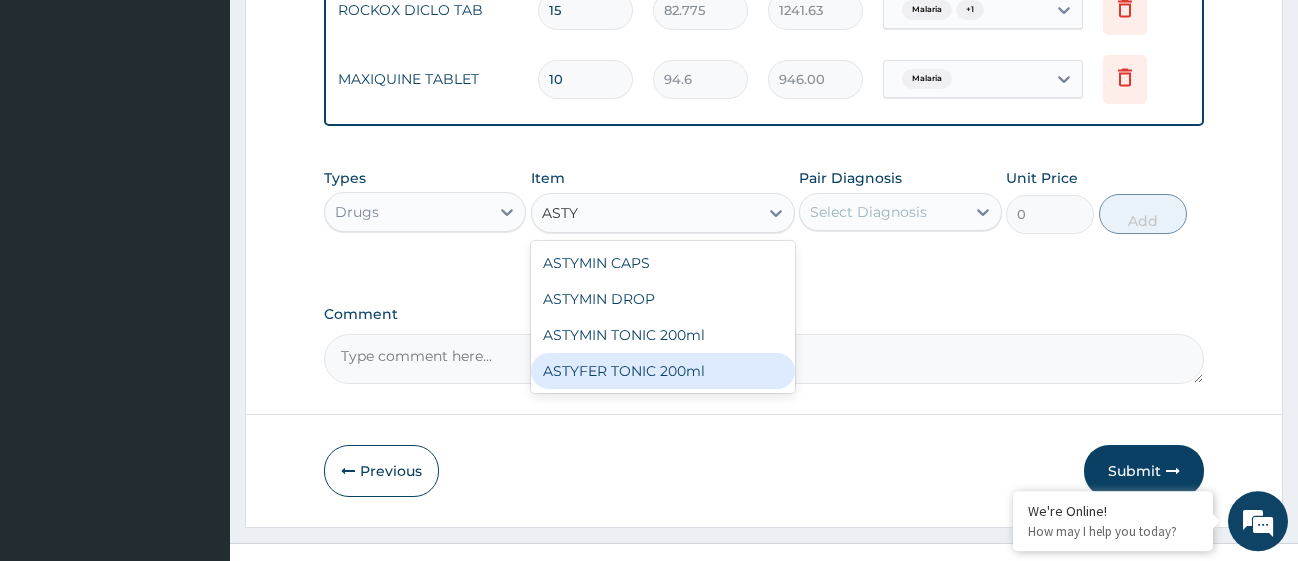 type on "ASTY" 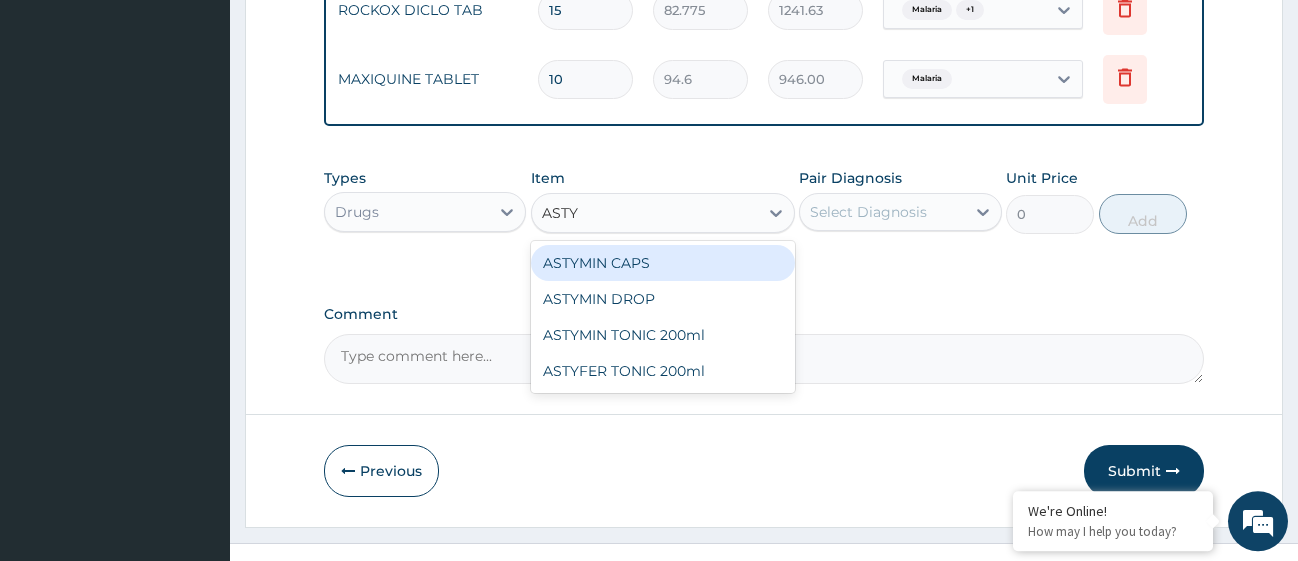 click on "ASTYMIN CAPS" at bounding box center [663, 263] 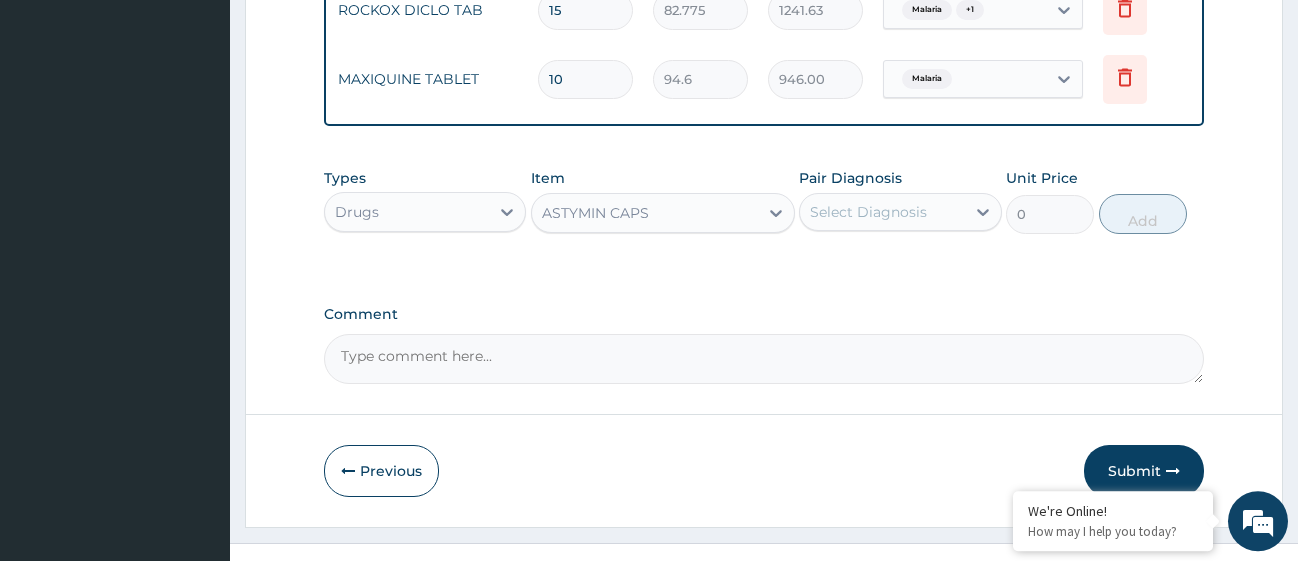 type 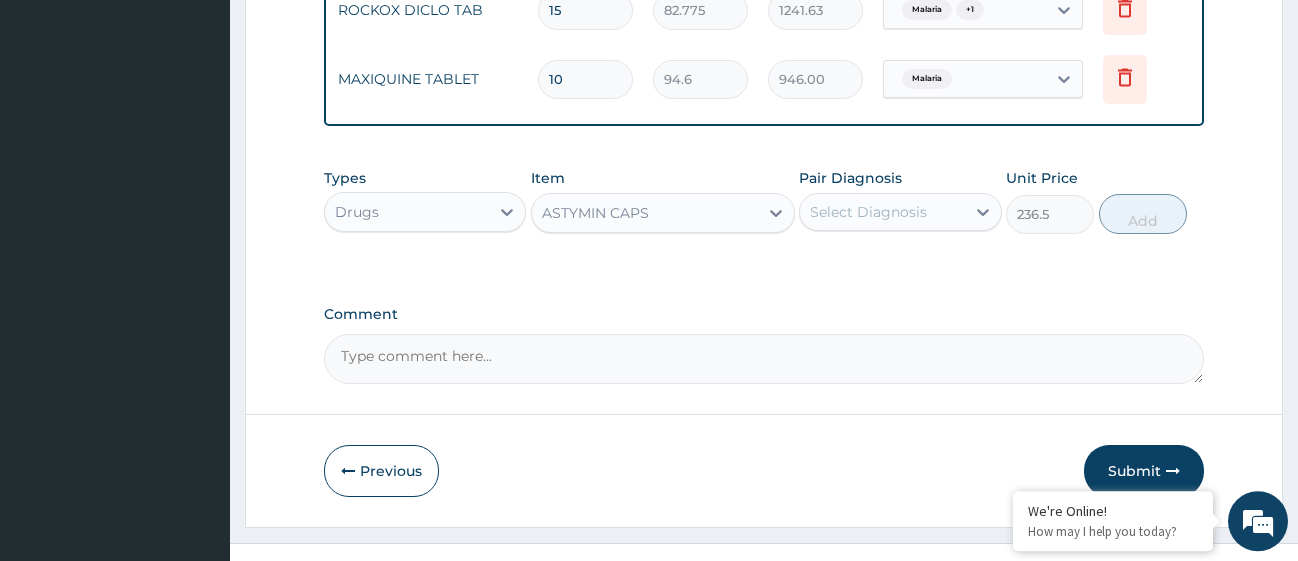 click on "Select Diagnosis" at bounding box center (882, 212) 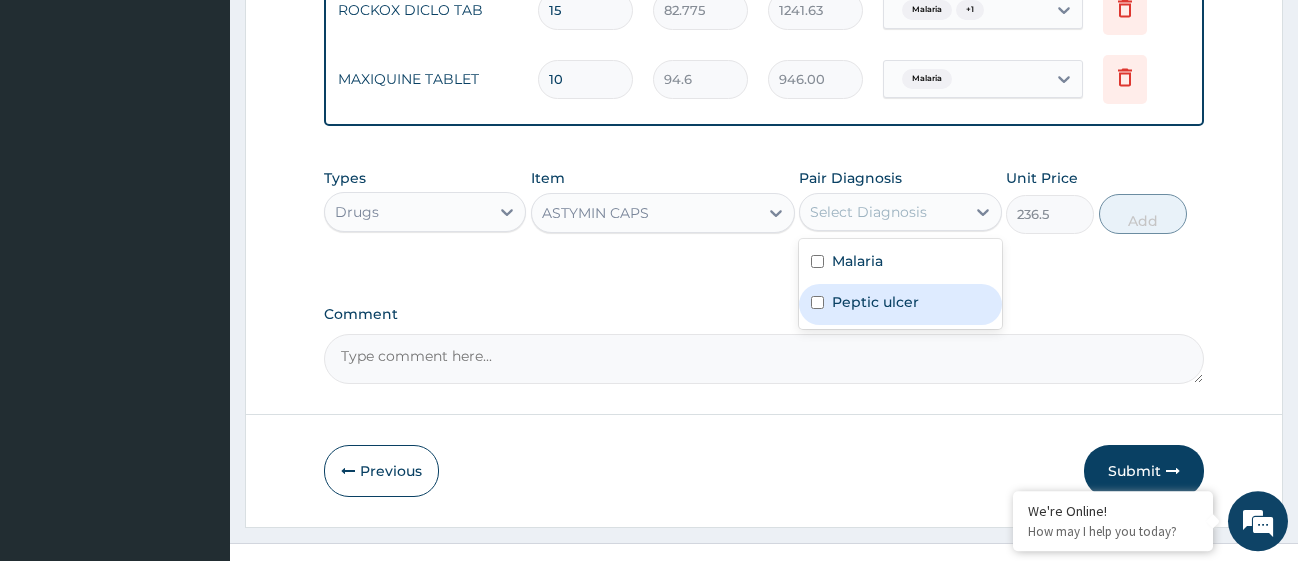 click at bounding box center [817, 302] 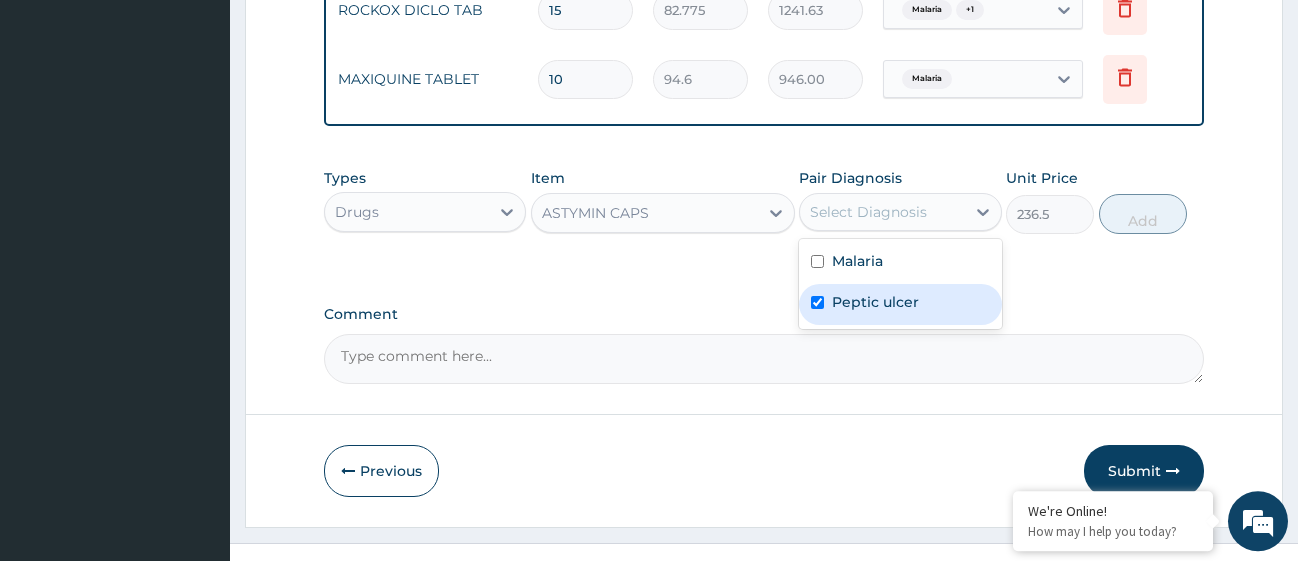 checkbox on "true" 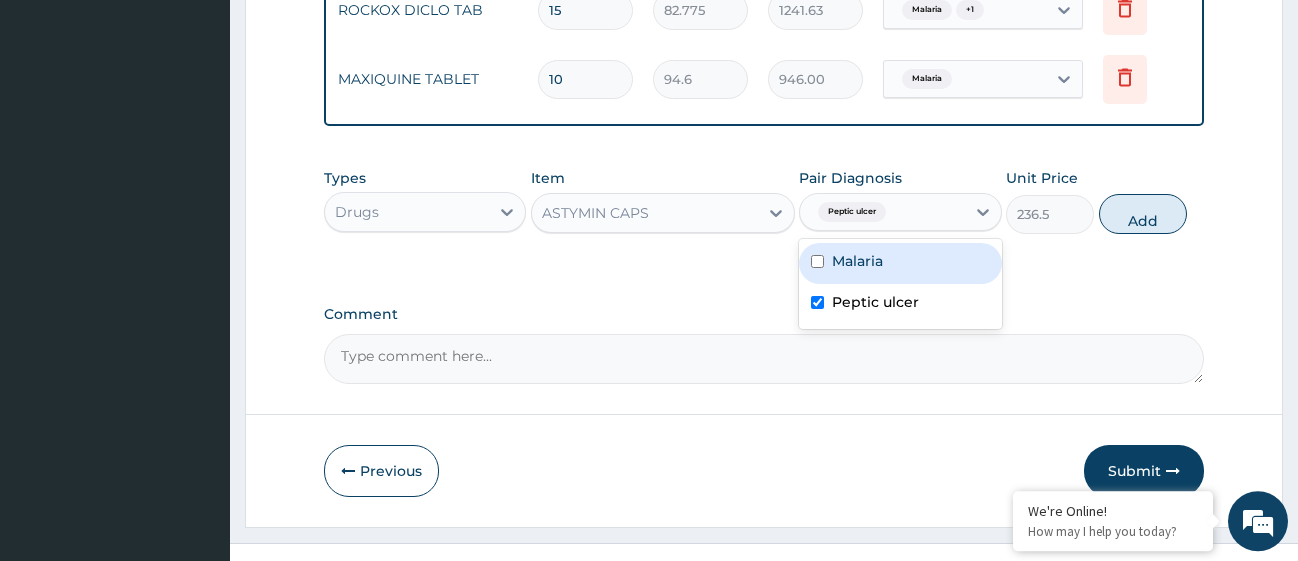 click at bounding box center [817, 261] 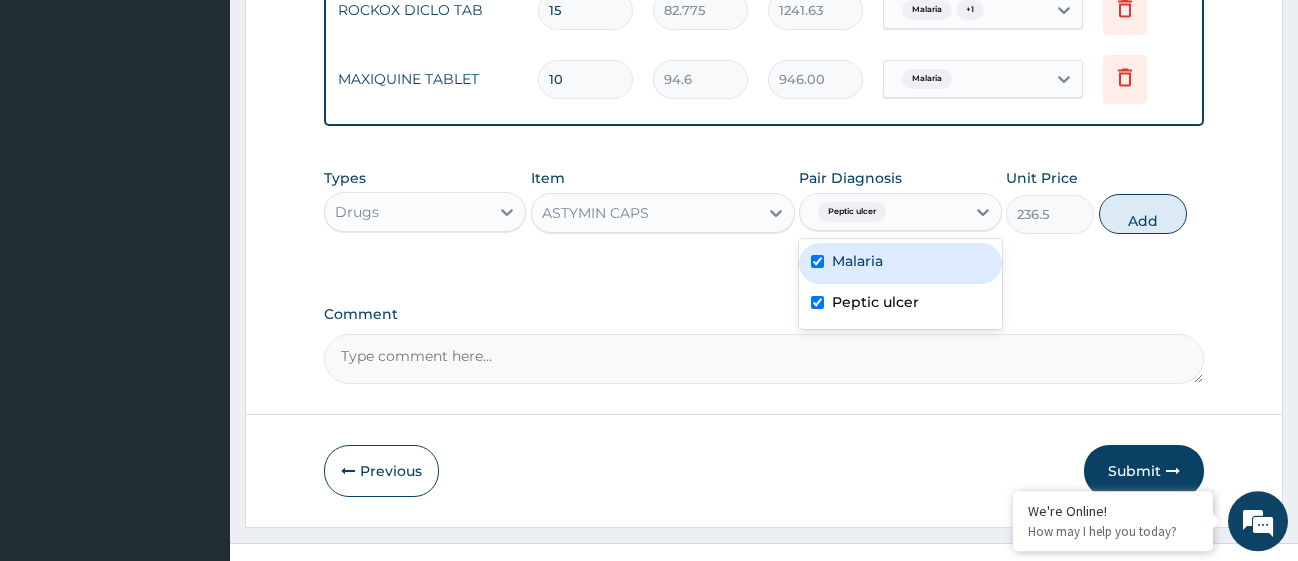 checkbox on "true" 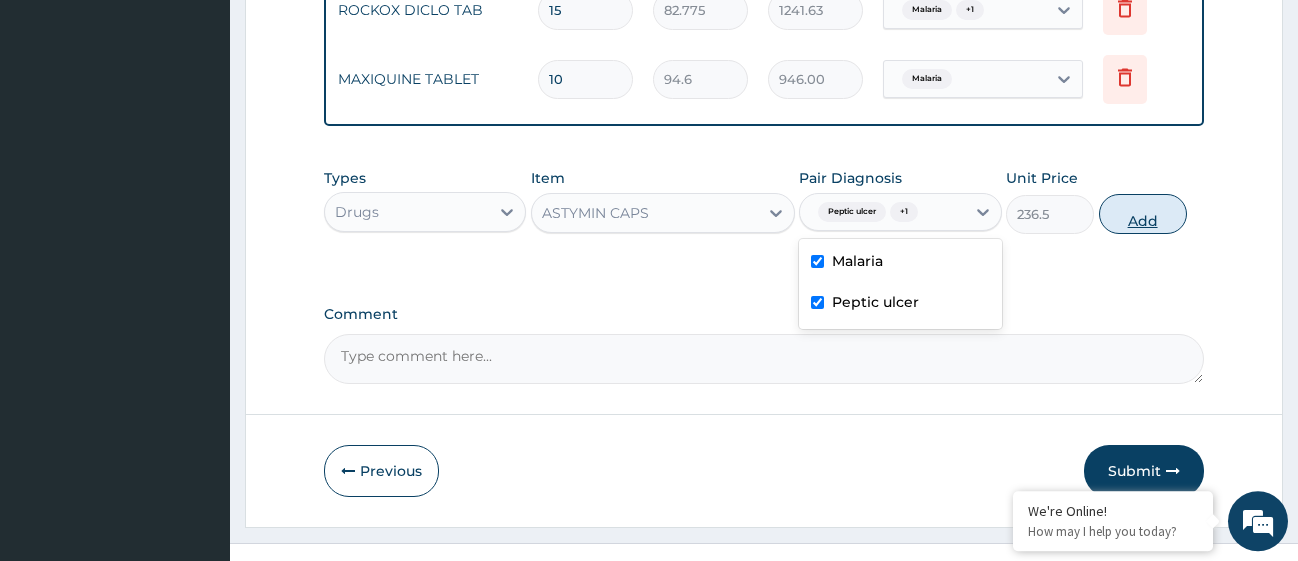 click on "Add" at bounding box center (1143, 214) 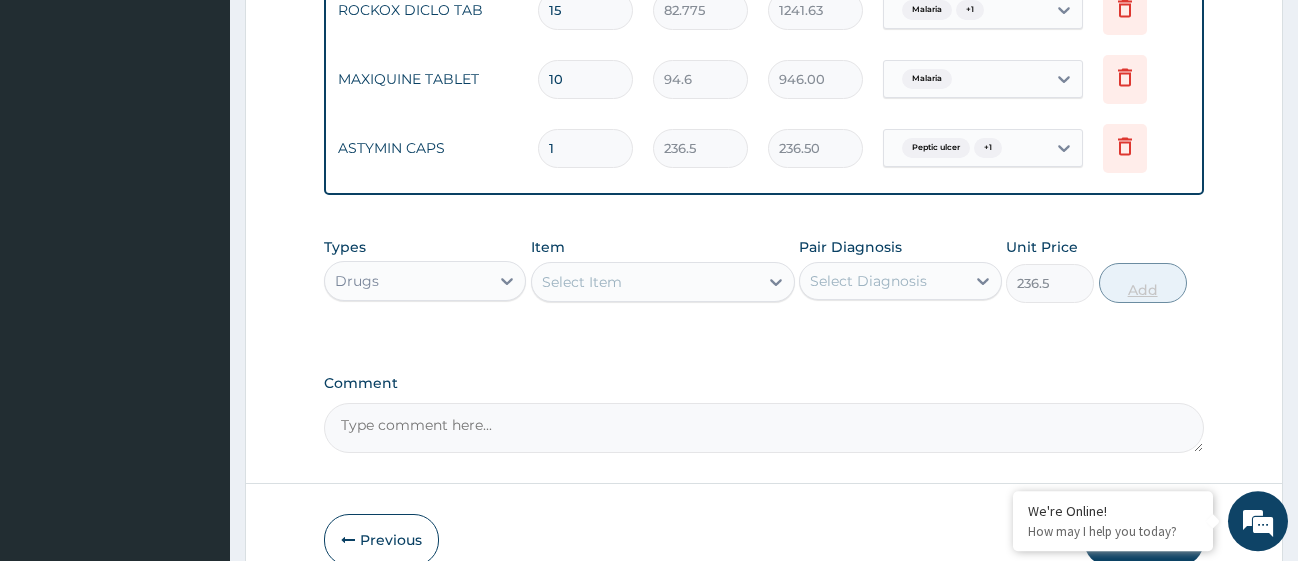 type on "0" 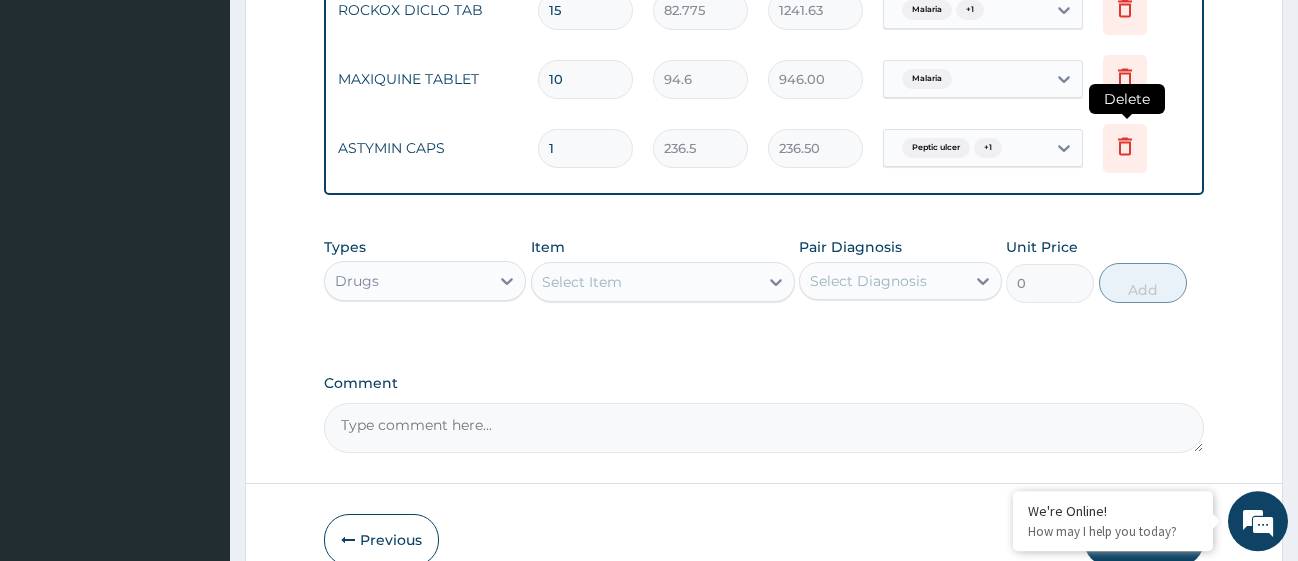 click 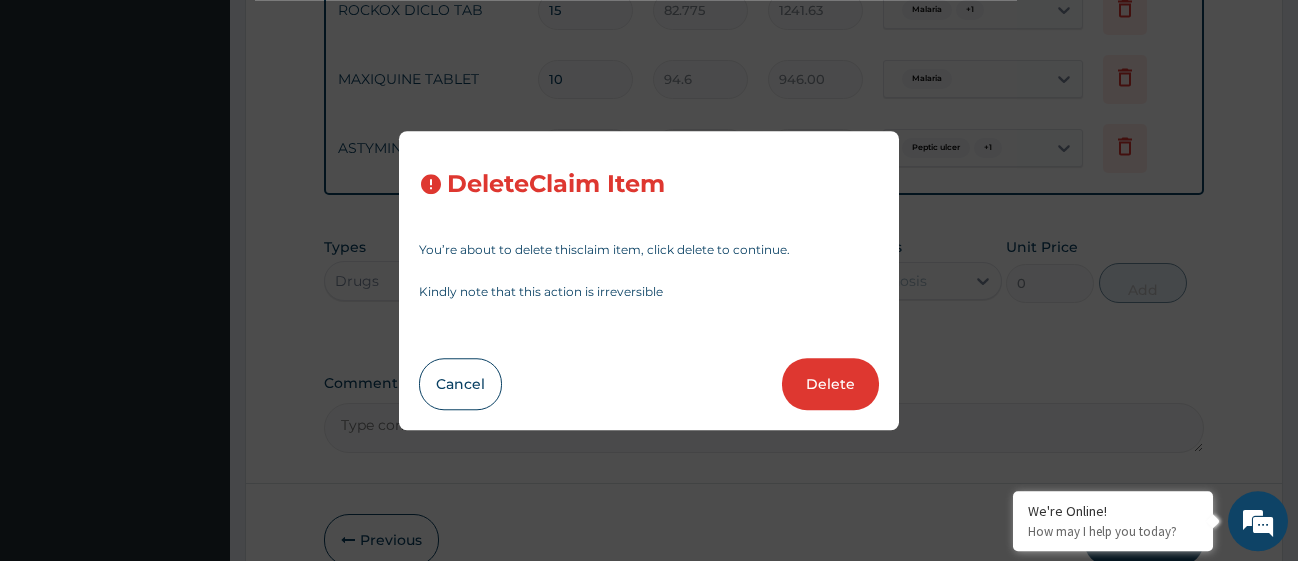 drag, startPoint x: 832, startPoint y: 383, endPoint x: 819, endPoint y: 364, distance: 23.021729 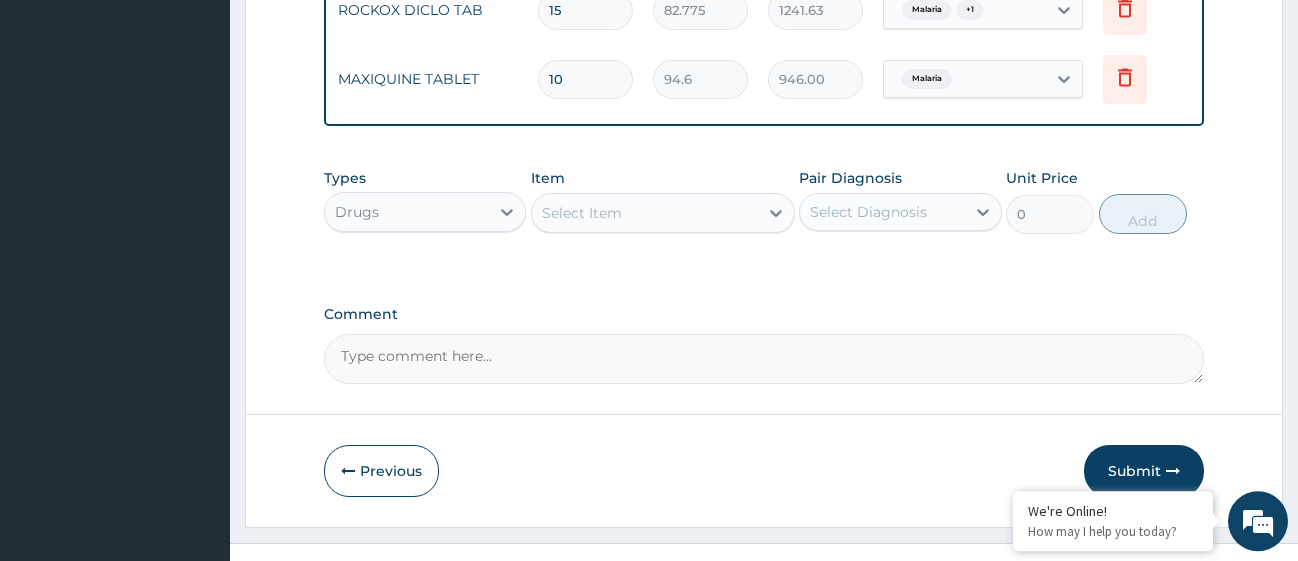 click on "Select Item" at bounding box center [582, 213] 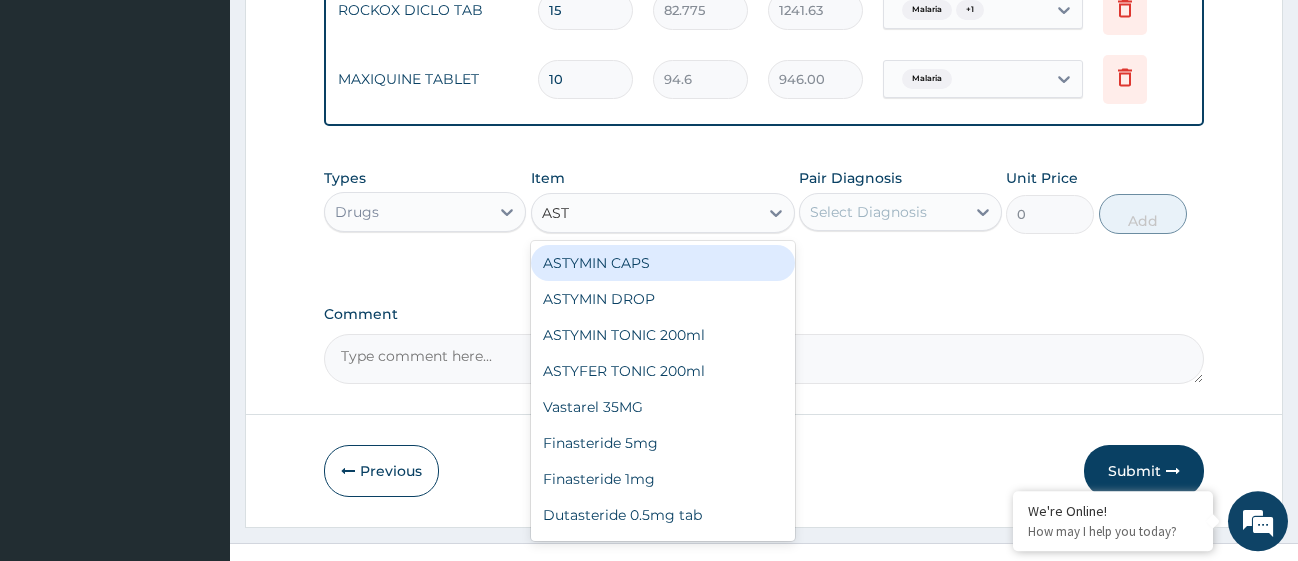 type on "ASTY" 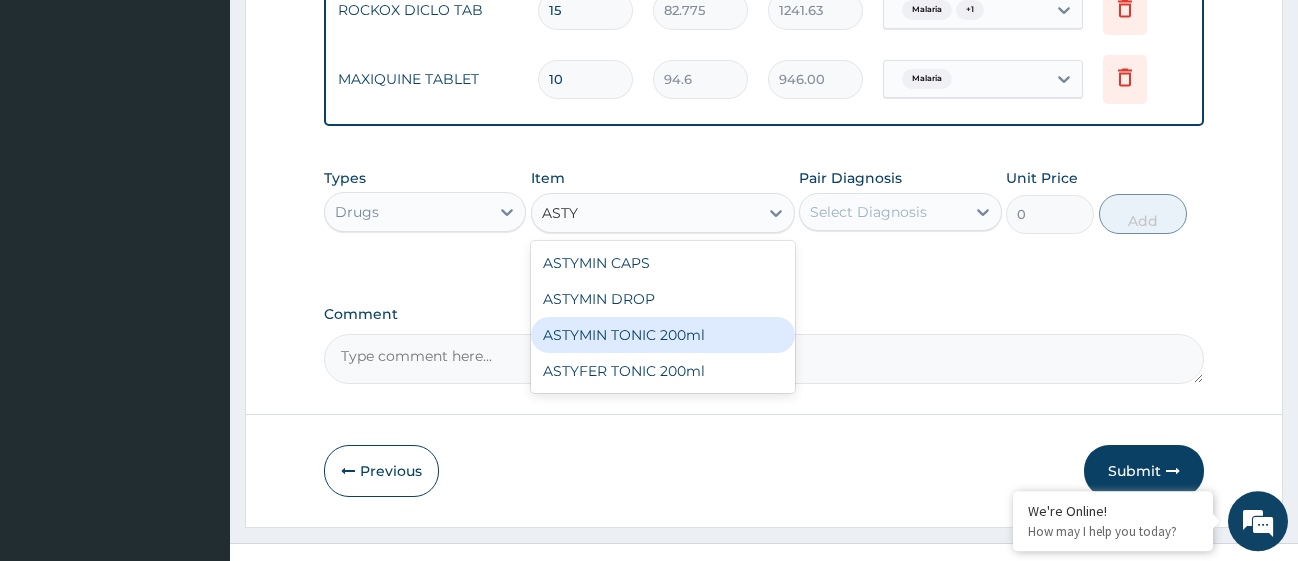 click on "ASTYMIN TONIC 200ml" at bounding box center (663, 335) 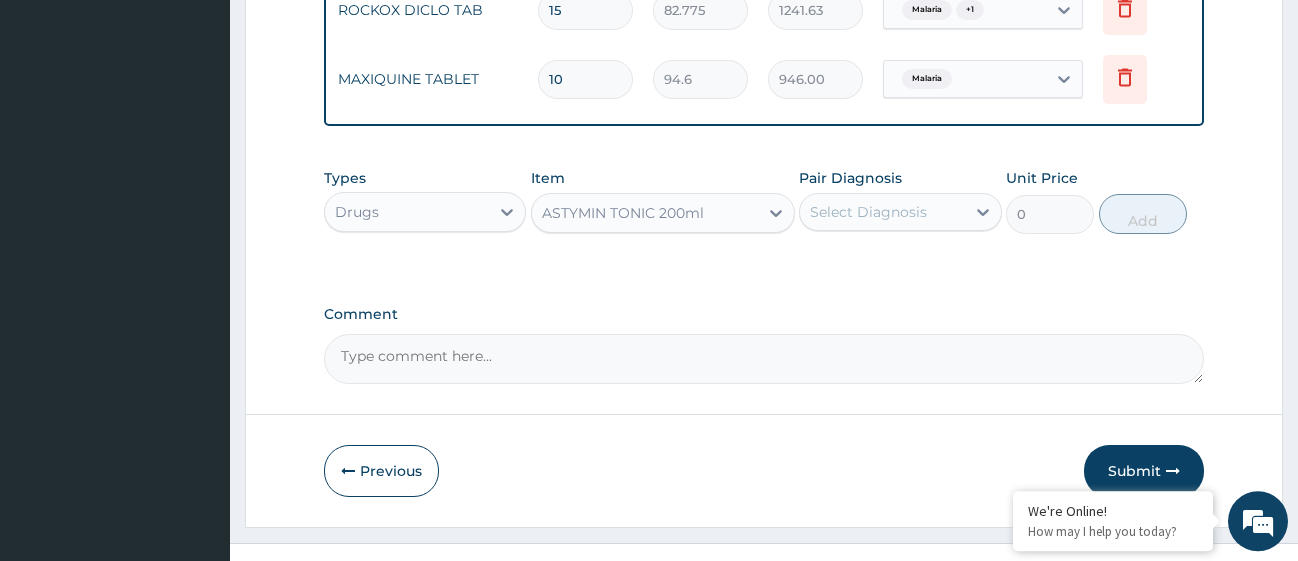 type 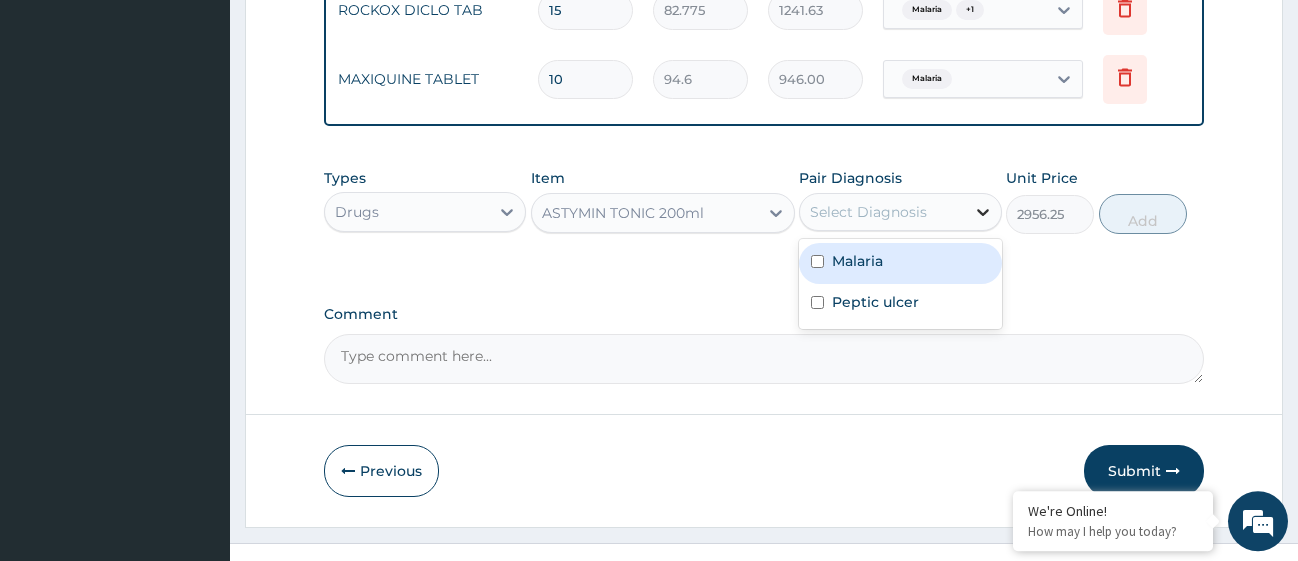 click 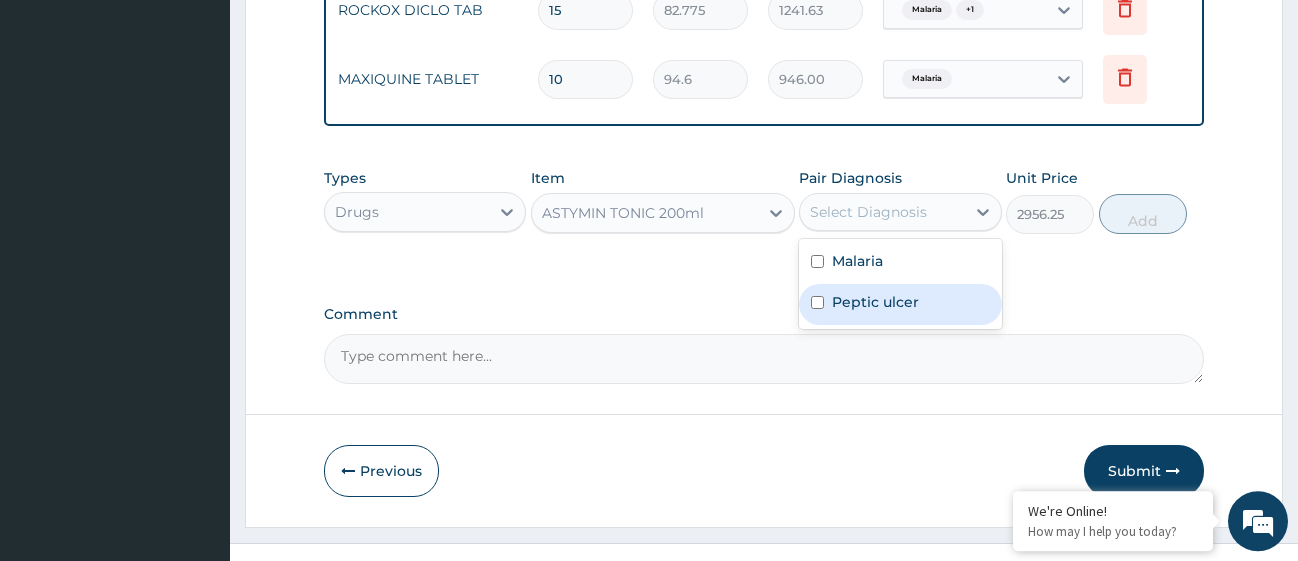 drag, startPoint x: 816, startPoint y: 316, endPoint x: 817, endPoint y: 306, distance: 10.049875 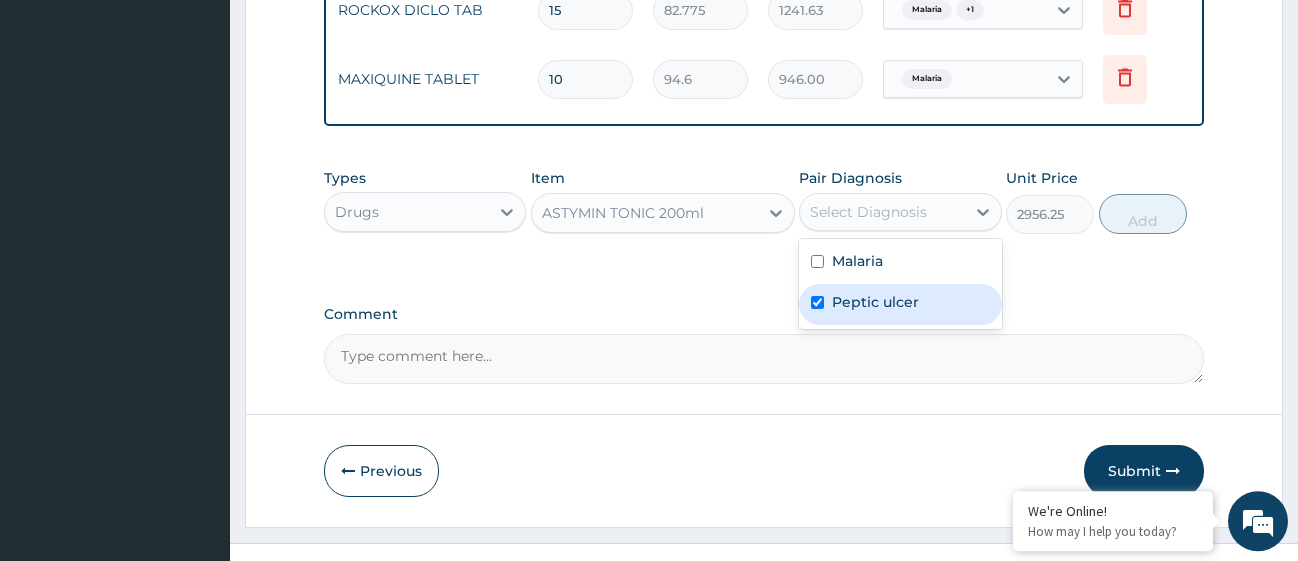 checkbox on "true" 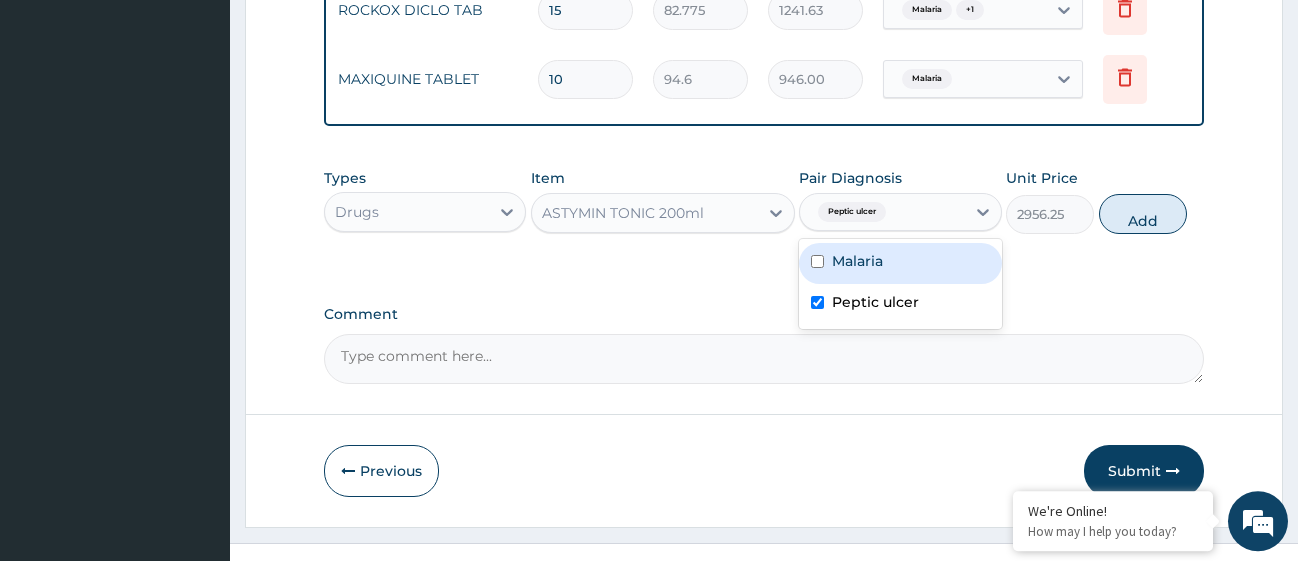 click at bounding box center [817, 261] 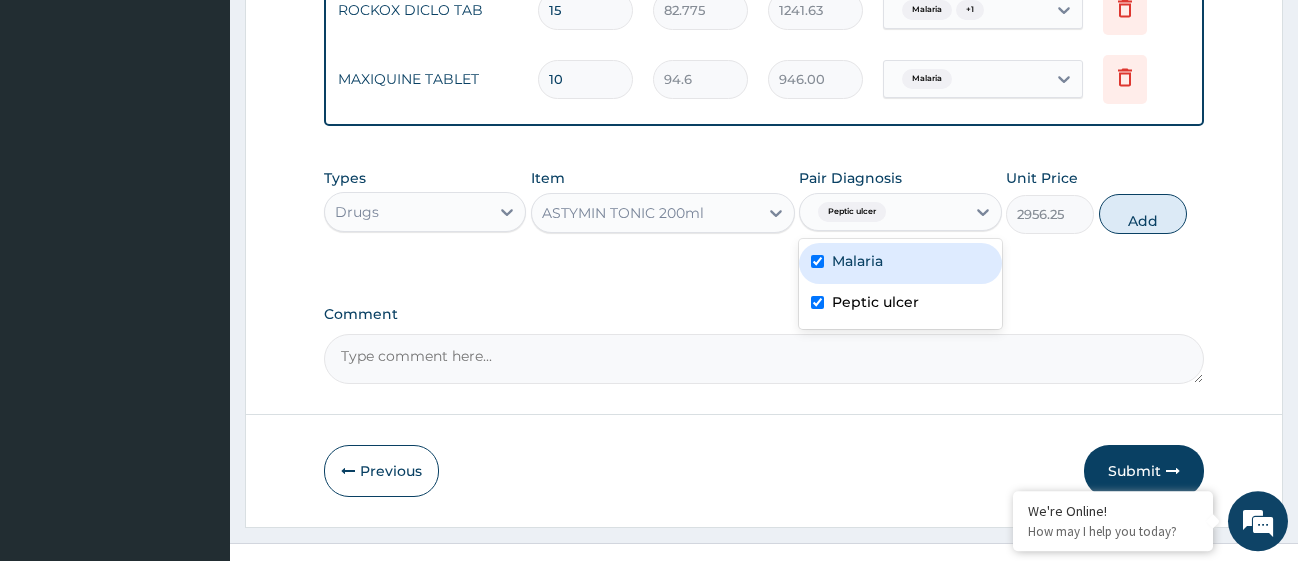 checkbox on "true" 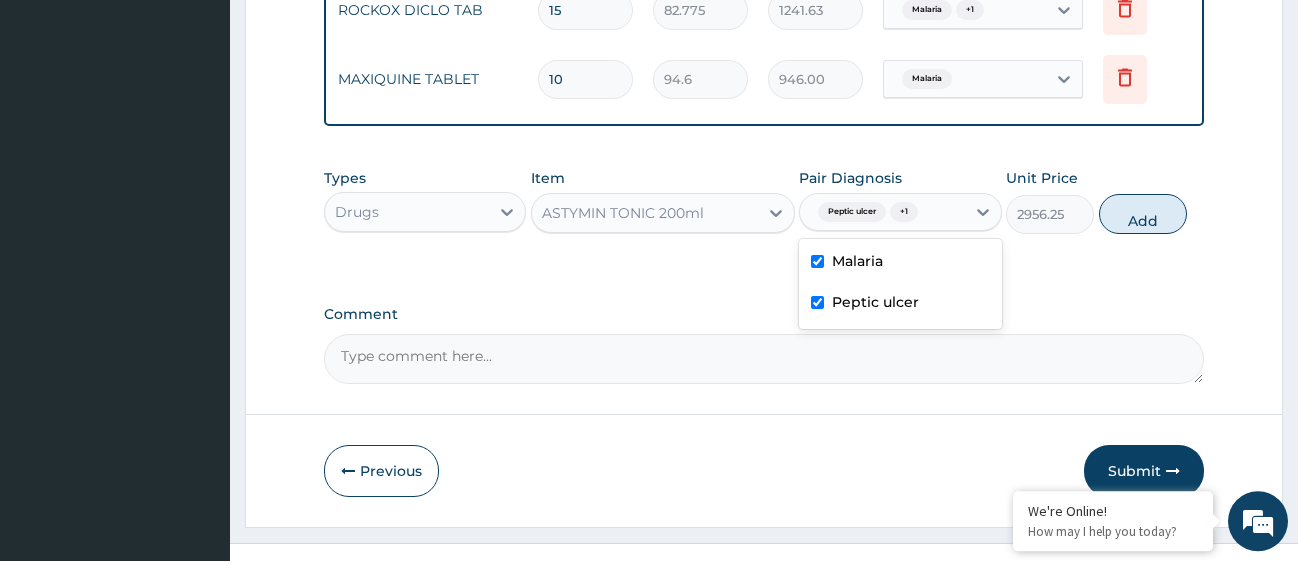 click at bounding box center (817, 302) 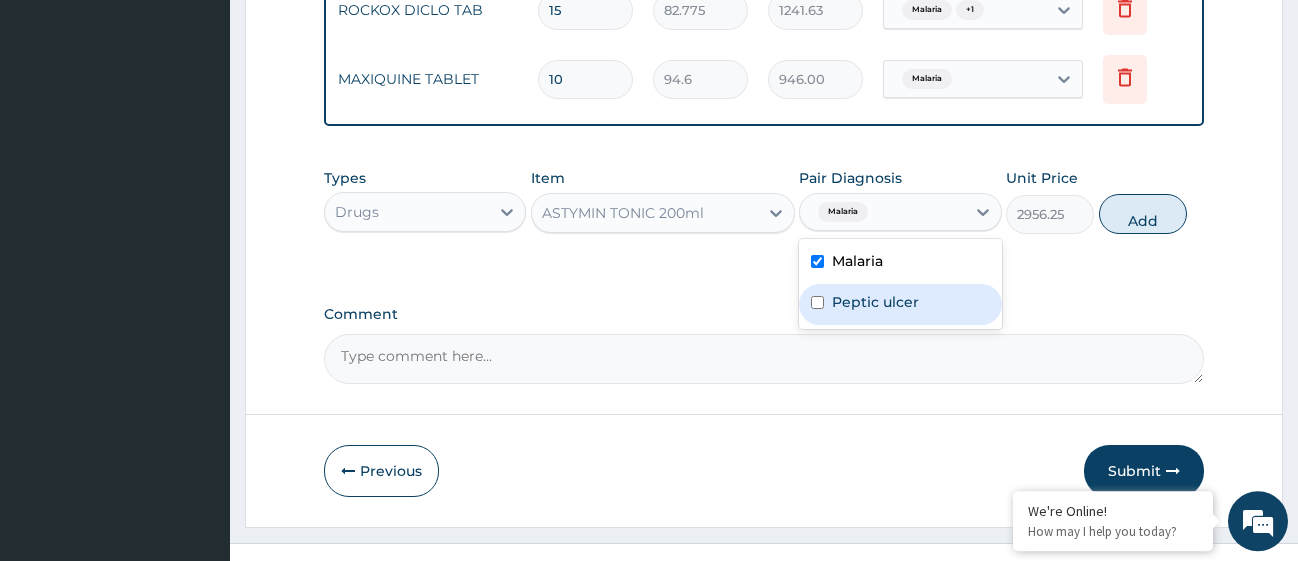 click at bounding box center (817, 302) 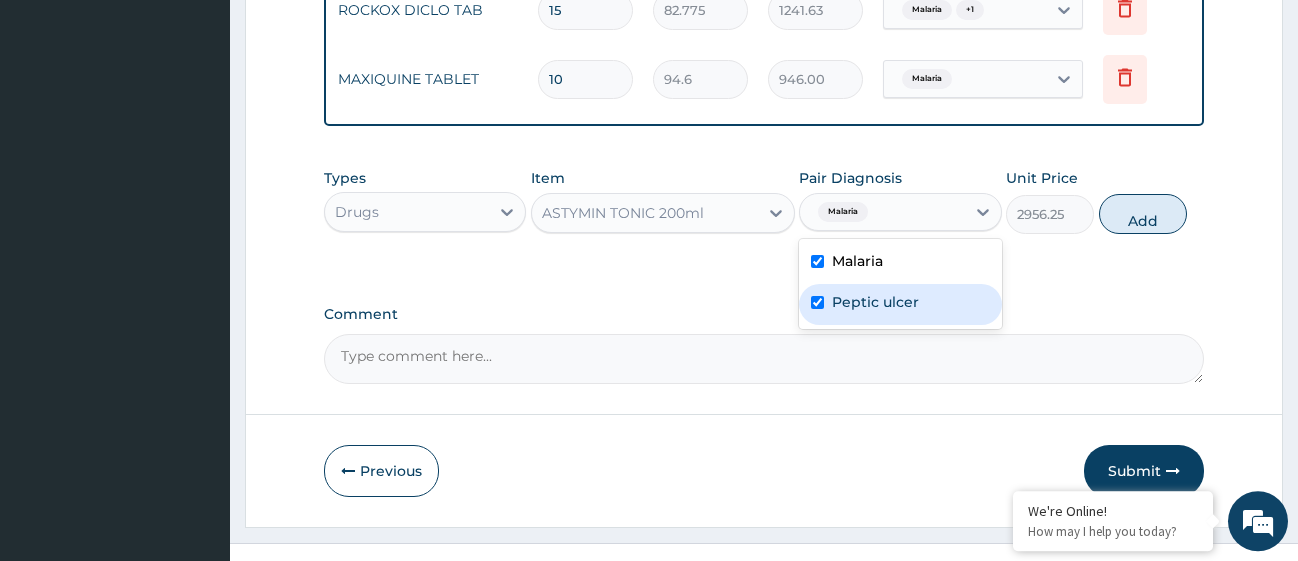 checkbox on "true" 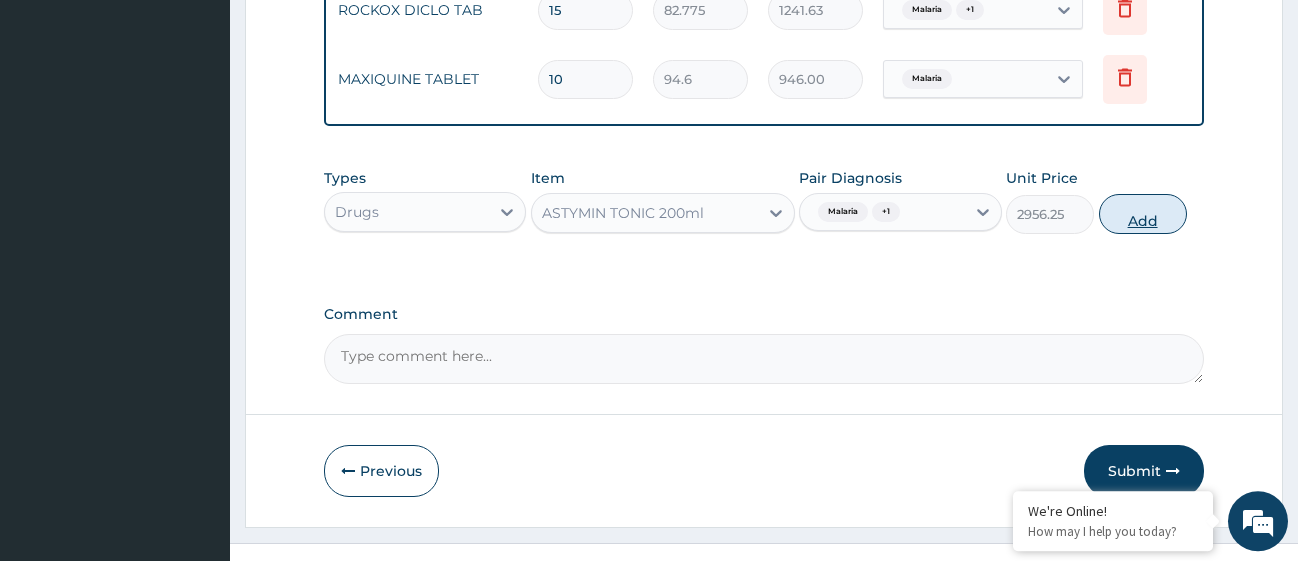 click on "Add" at bounding box center (1143, 214) 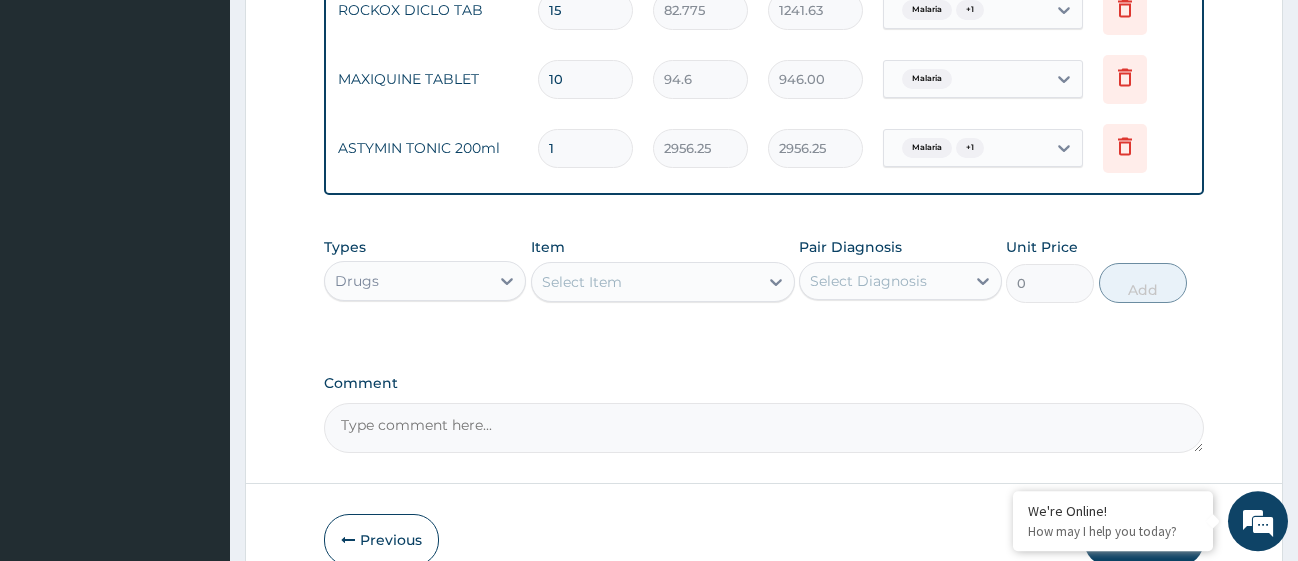 click on "Select Item" at bounding box center [645, 282] 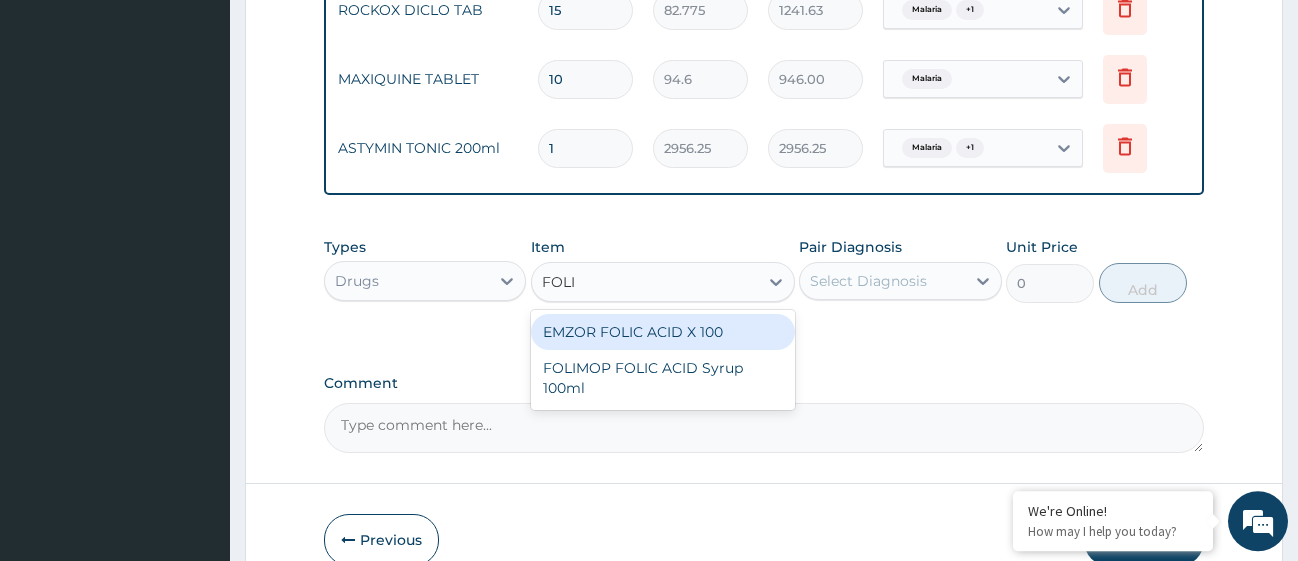 type on "FOLIC" 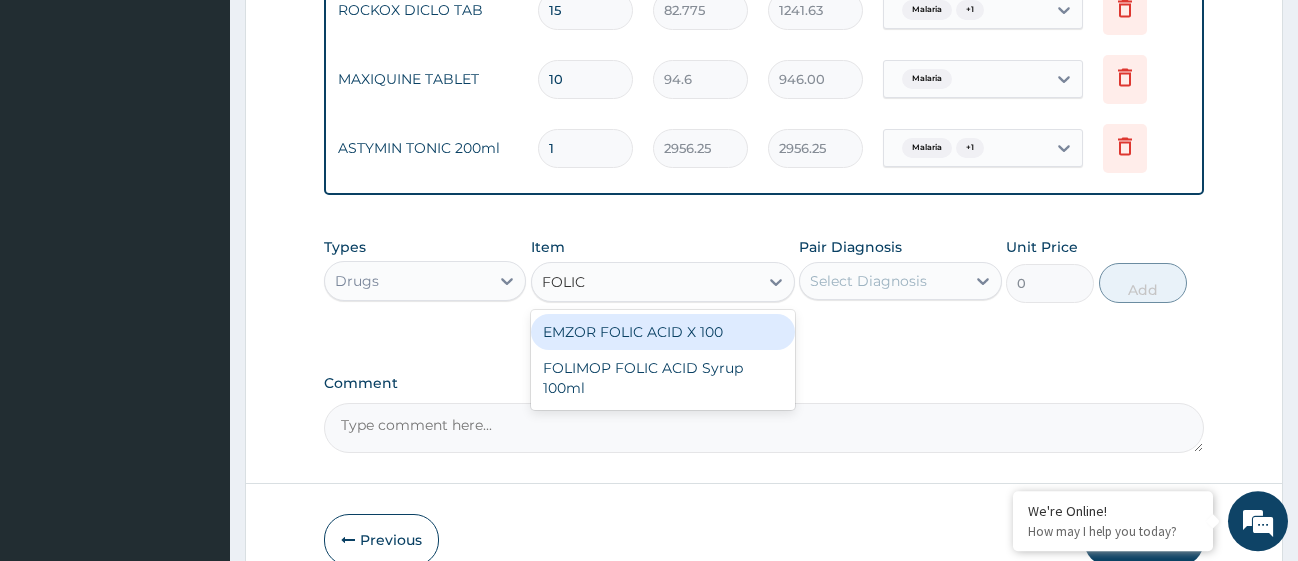 click on "EMZOR FOLIC ACID X 100" at bounding box center [663, 332] 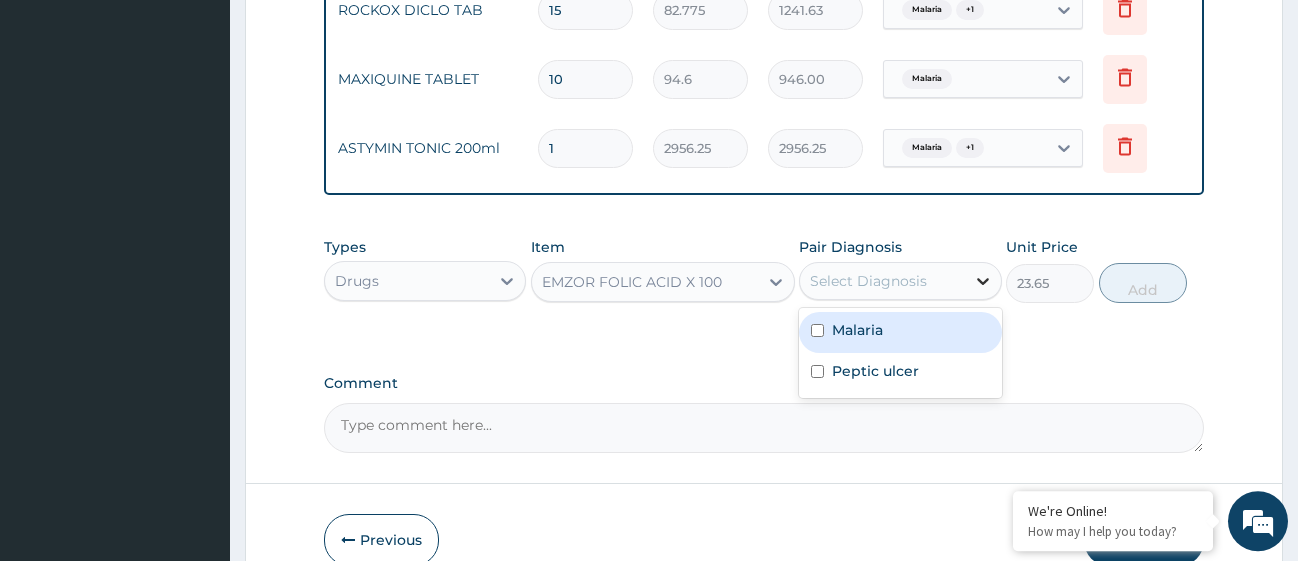 click 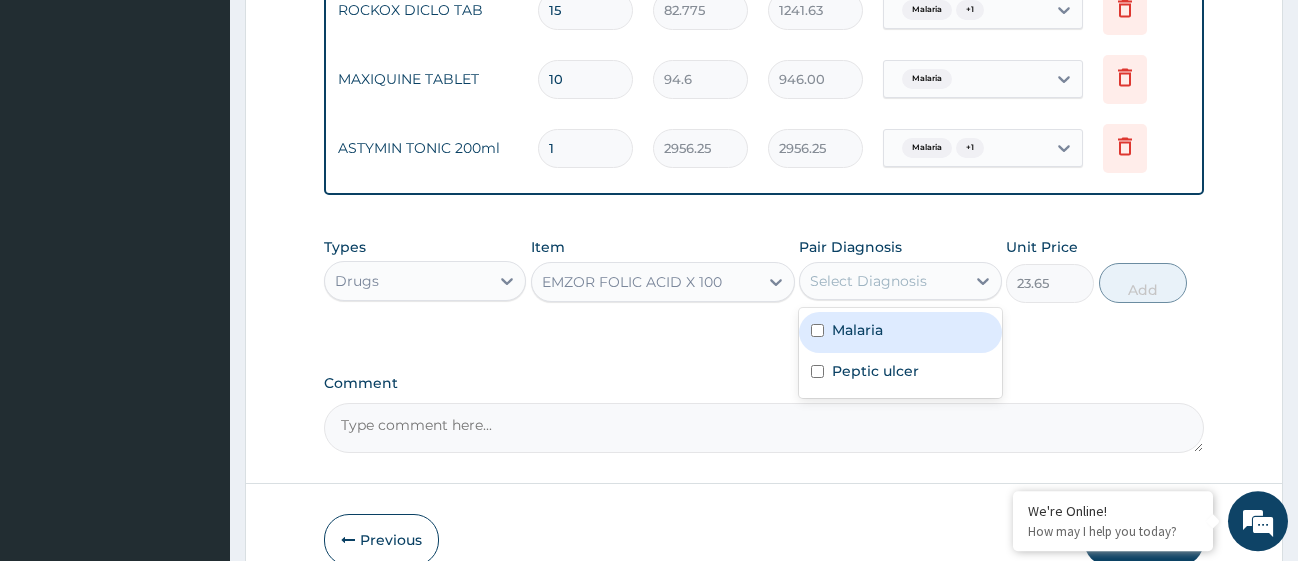 drag, startPoint x: 822, startPoint y: 352, endPoint x: 819, endPoint y: 377, distance: 25.179358 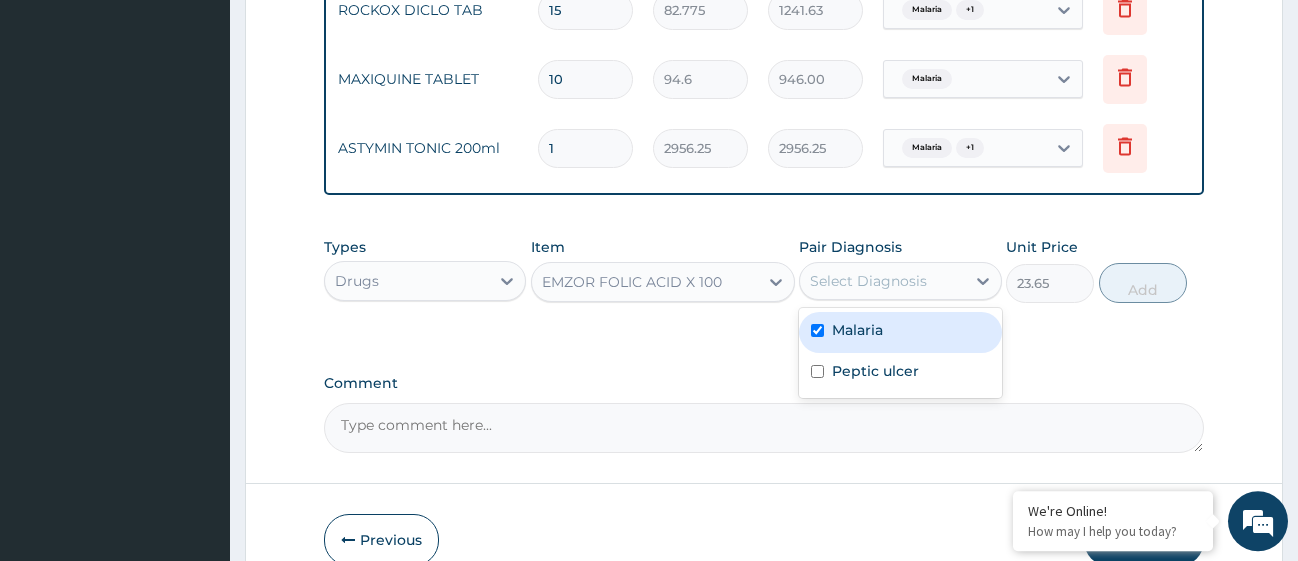 checkbox on "true" 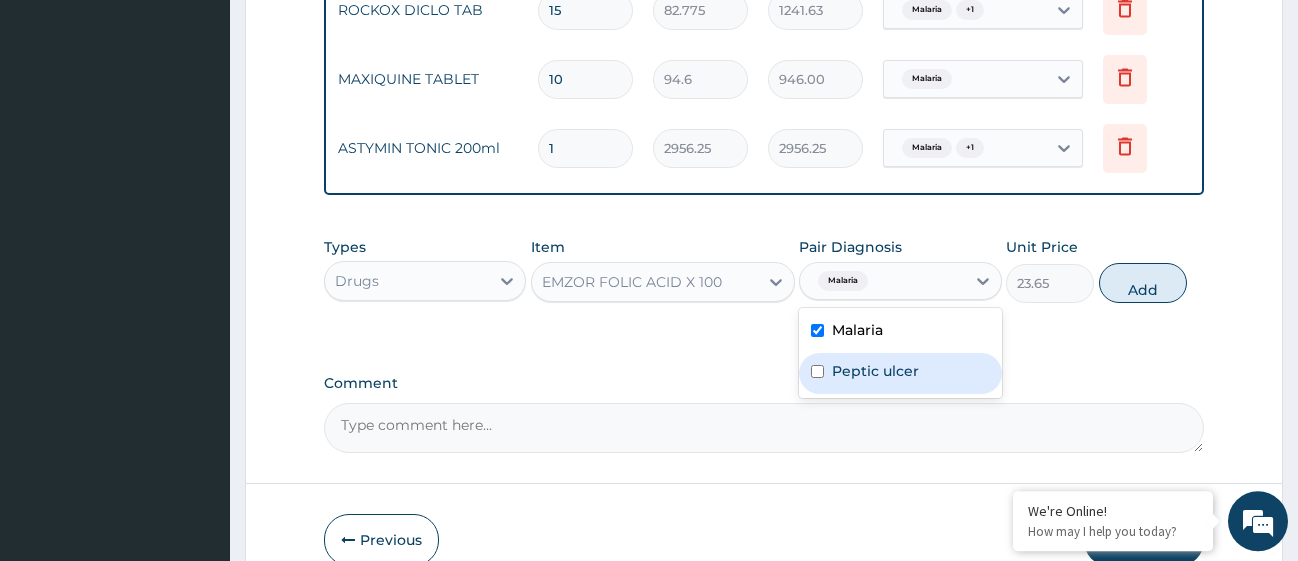 click at bounding box center [817, 371] 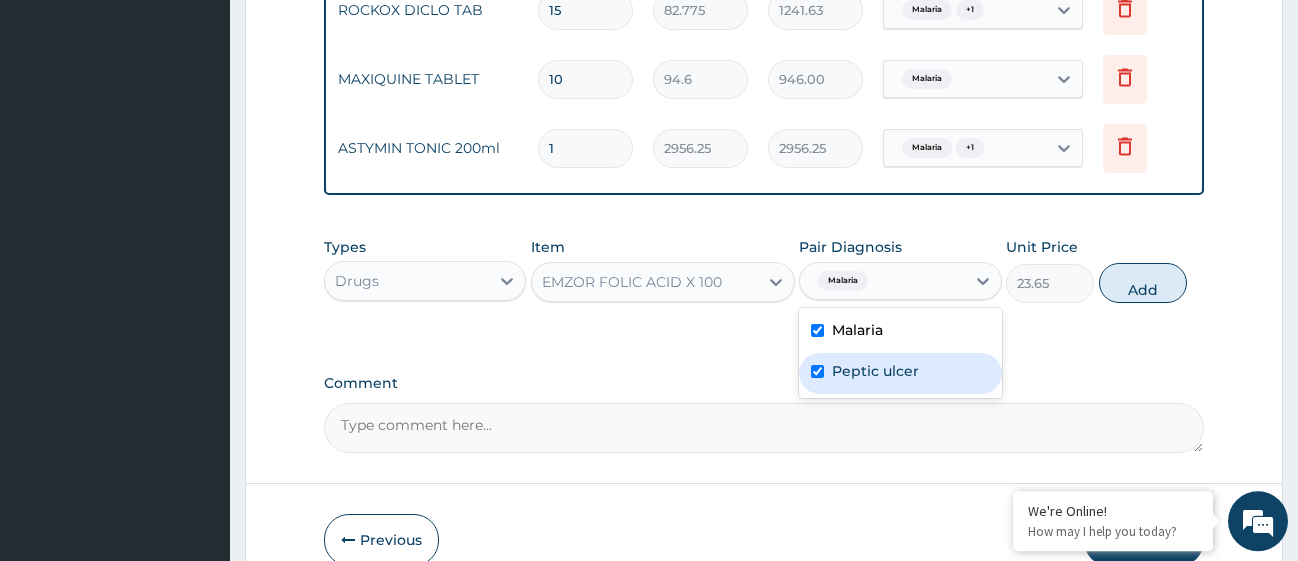 checkbox on "true" 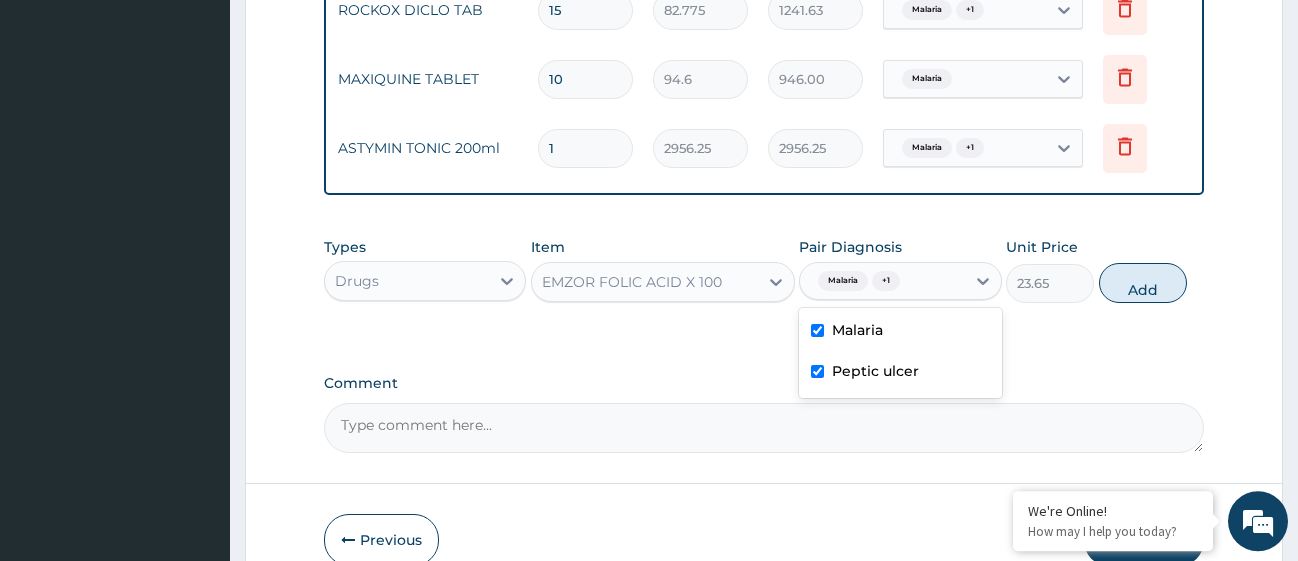 click at bounding box center [817, 330] 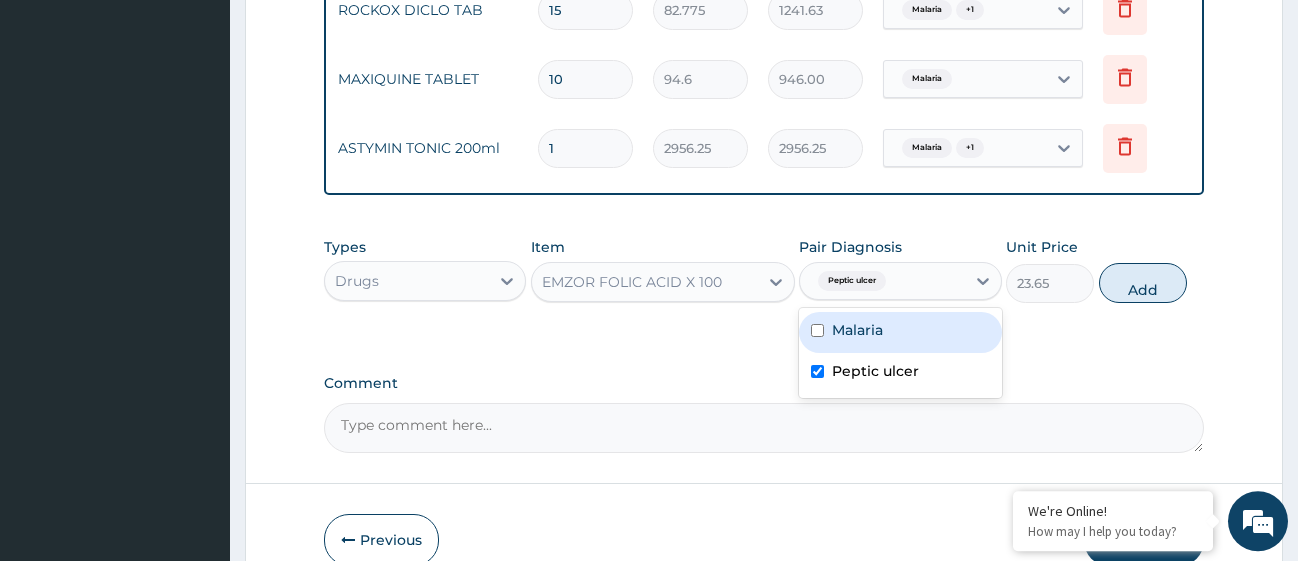 click at bounding box center [817, 330] 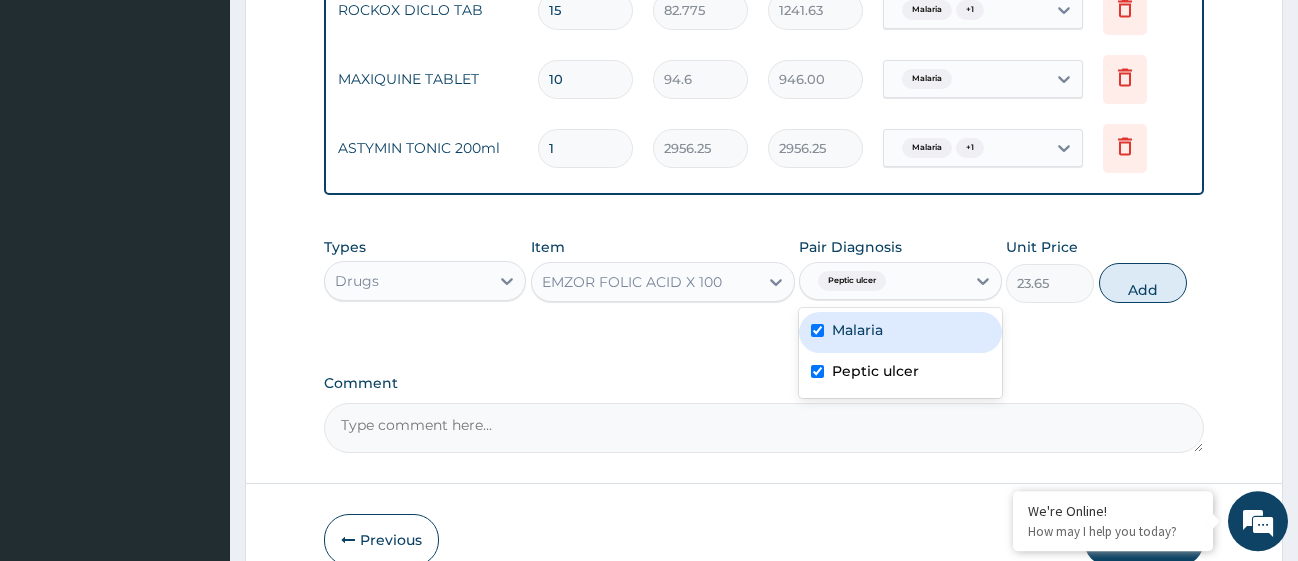 checkbox on "true" 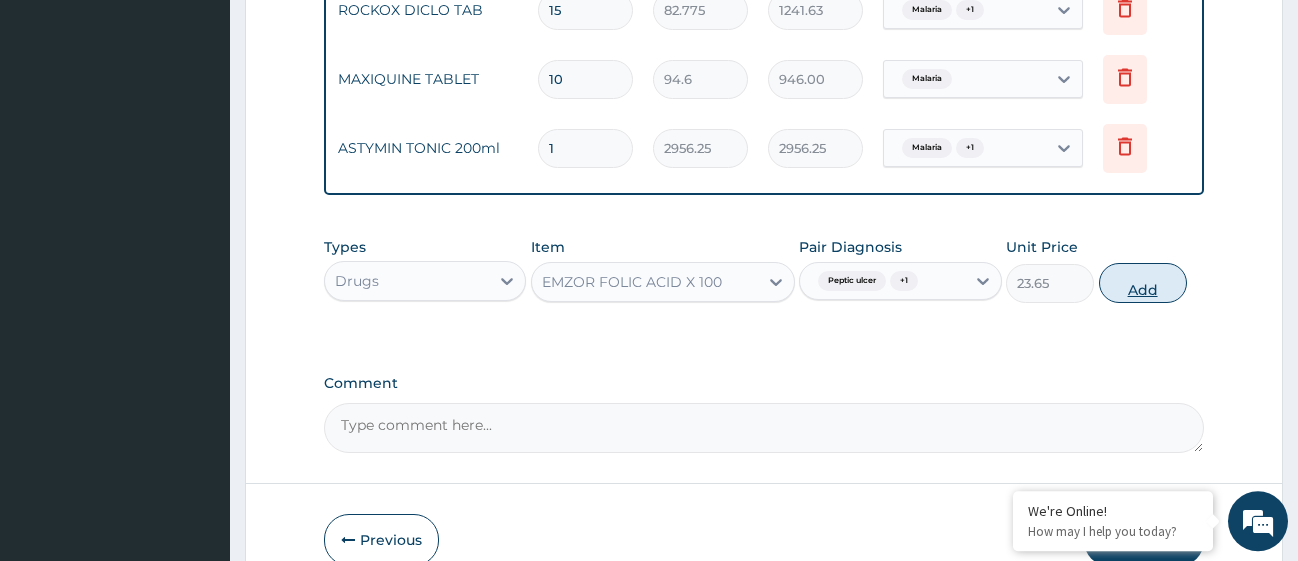 click on "Add" at bounding box center [1143, 283] 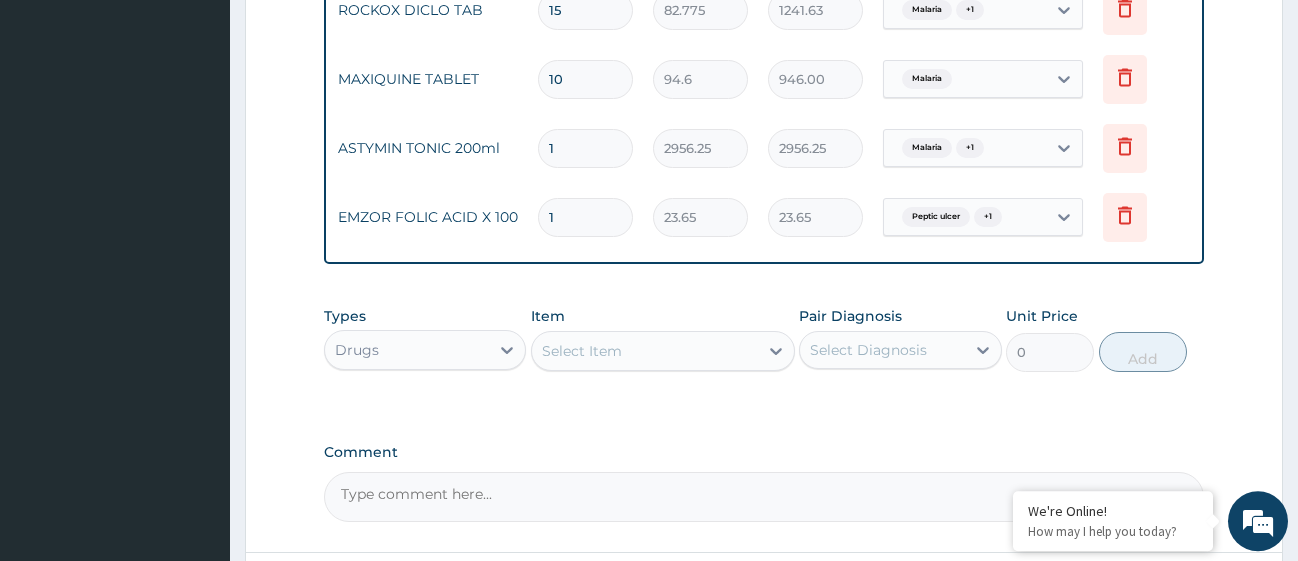 type on "14" 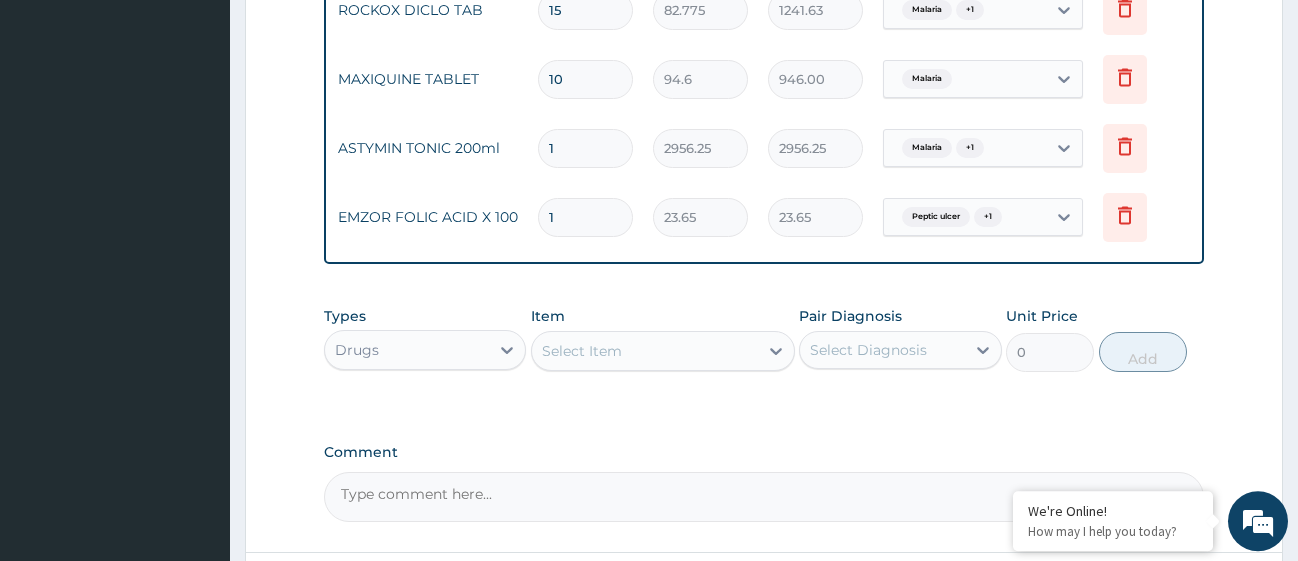 type on "331.10" 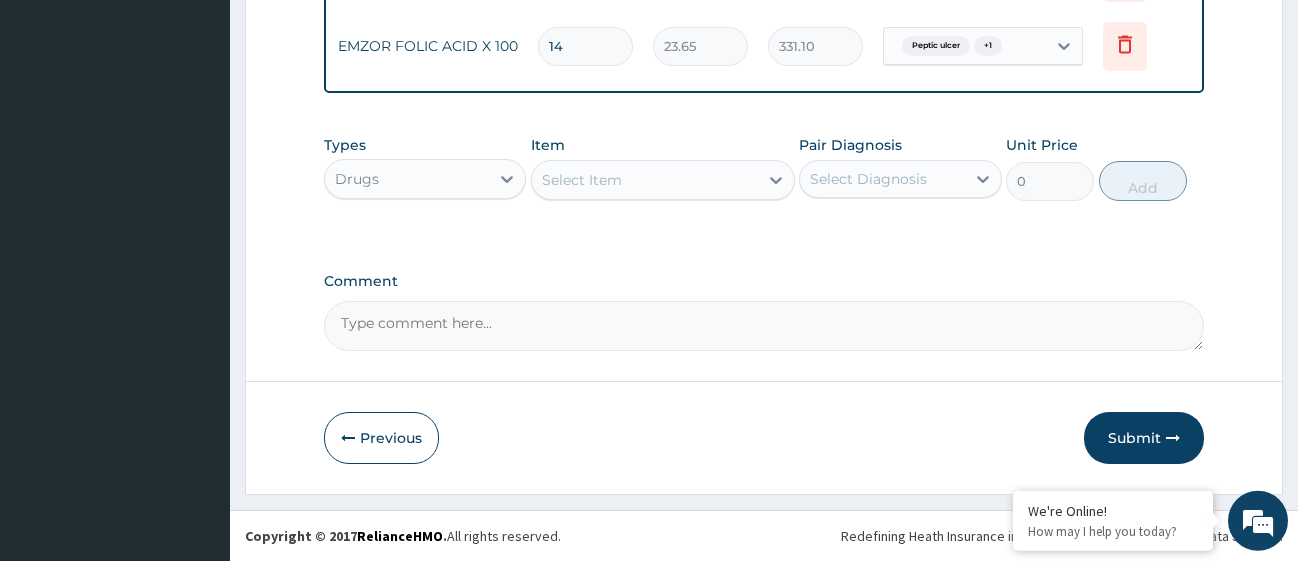scroll, scrollTop: 1573, scrollLeft: 0, axis: vertical 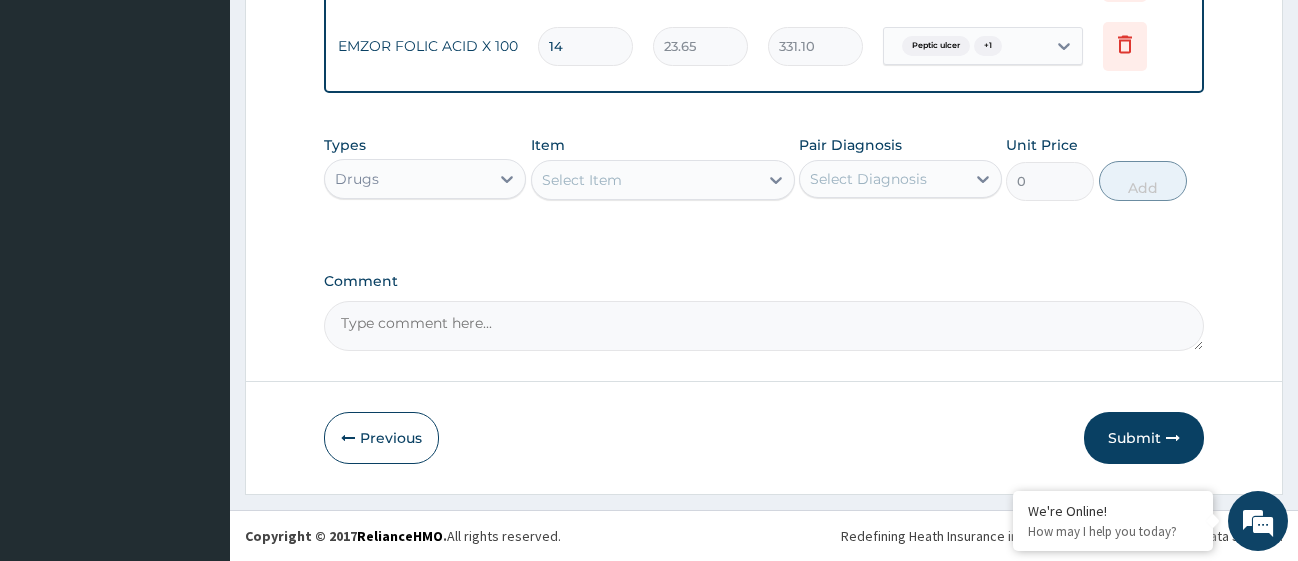 type on "14" 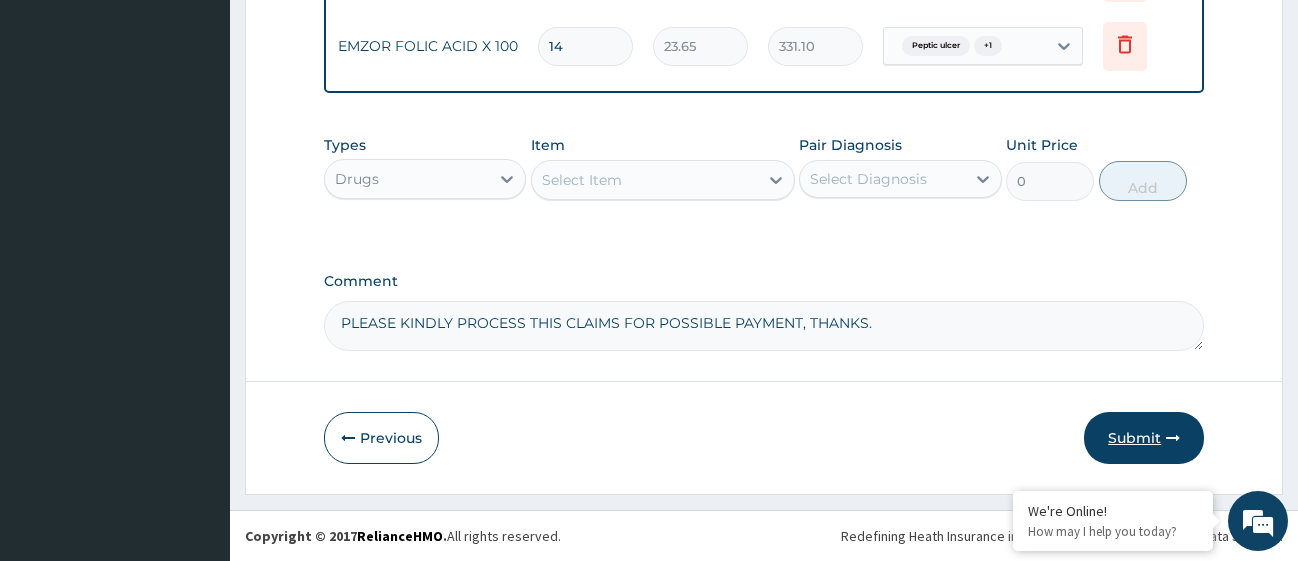 type on "PLEASE KINDLY PROCESS THIS CLAIMS FOR POSSIBLE PAYMENT, THANKS." 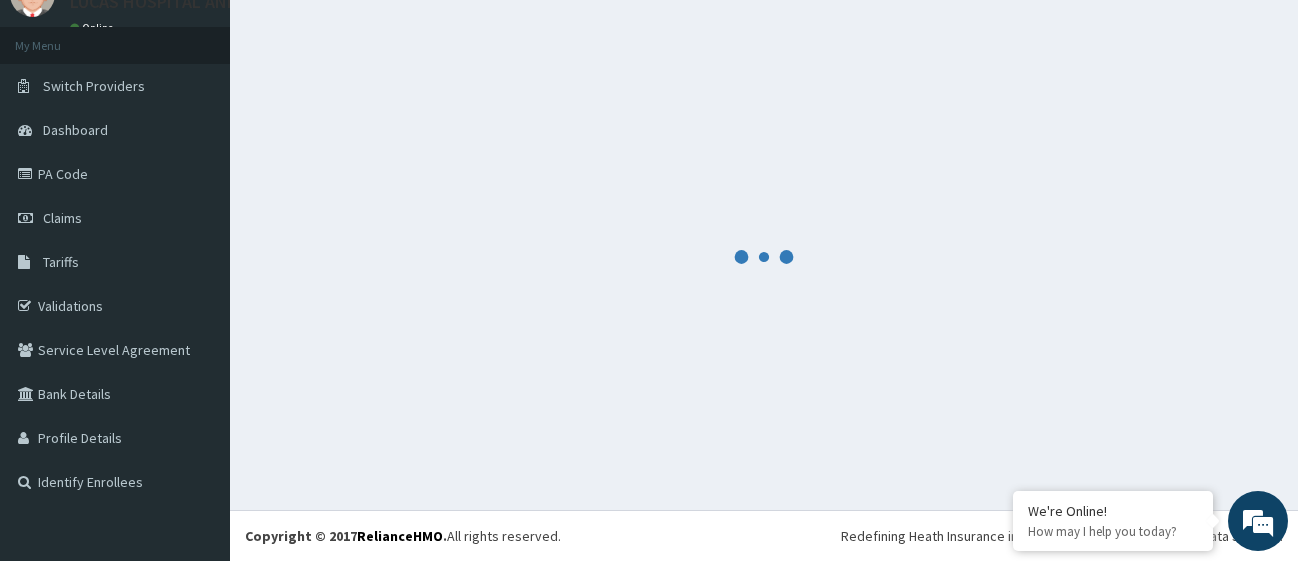 scroll, scrollTop: 88, scrollLeft: 0, axis: vertical 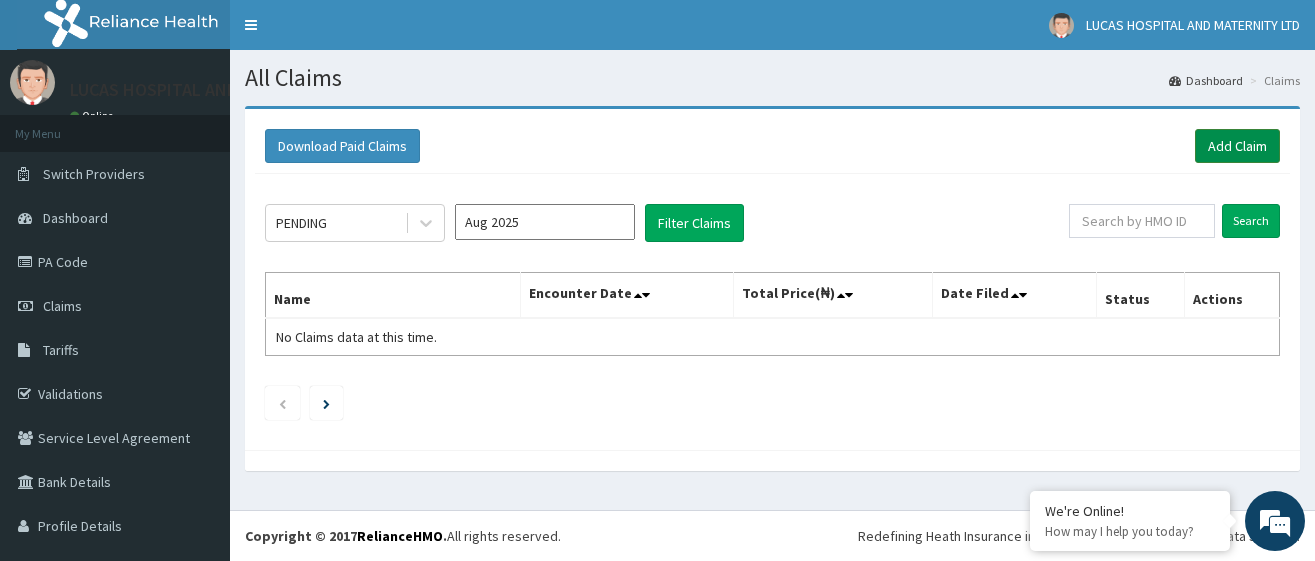 click on "Add Claim" at bounding box center [1237, 146] 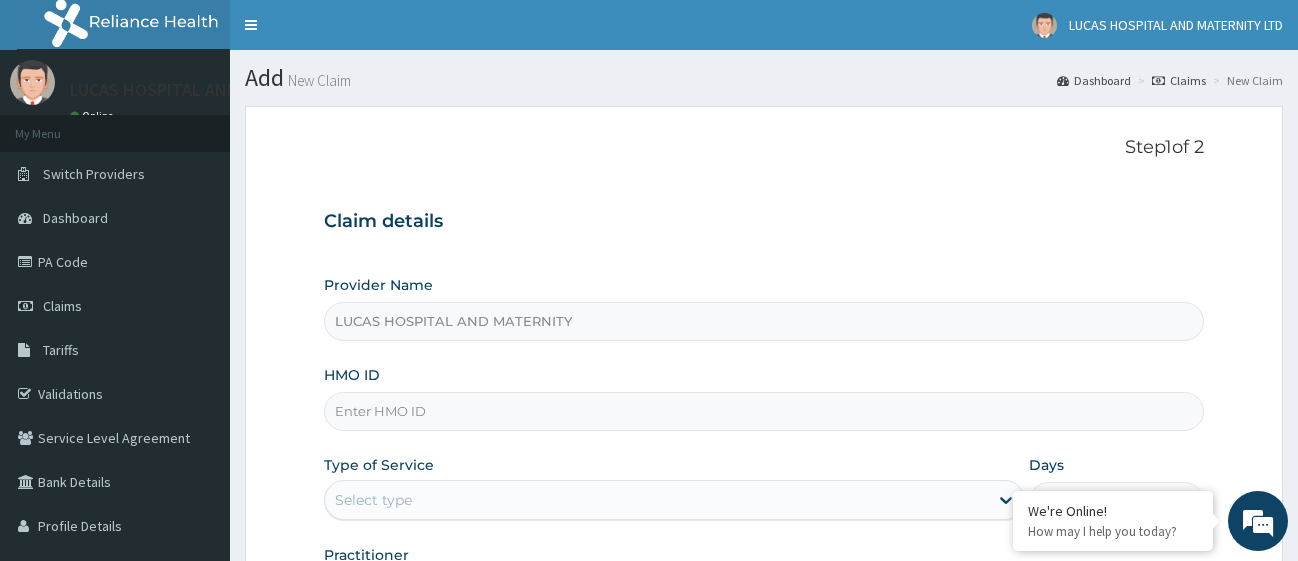 scroll, scrollTop: 0, scrollLeft: 0, axis: both 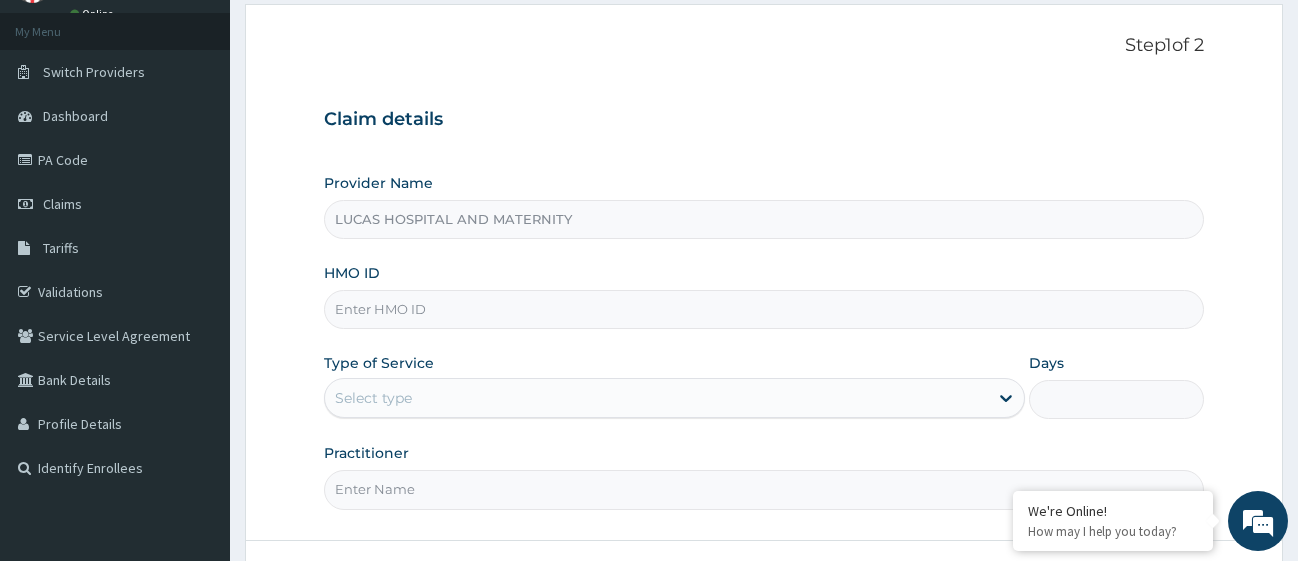 click on "HMO ID" at bounding box center (764, 309) 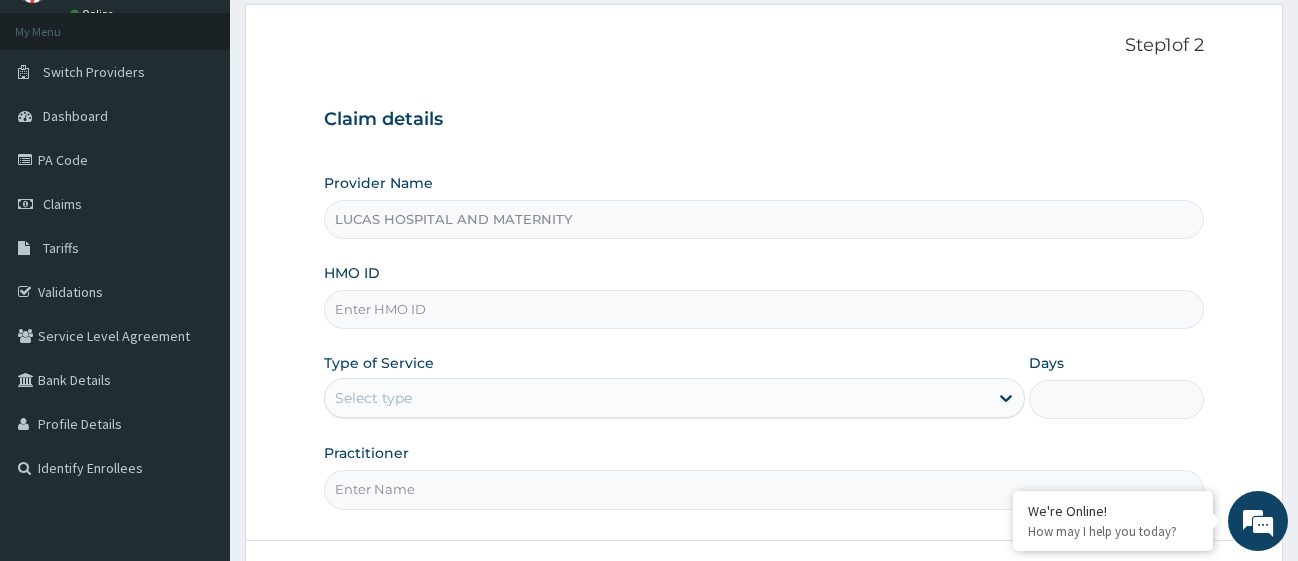 paste on "WCO/10033/A" 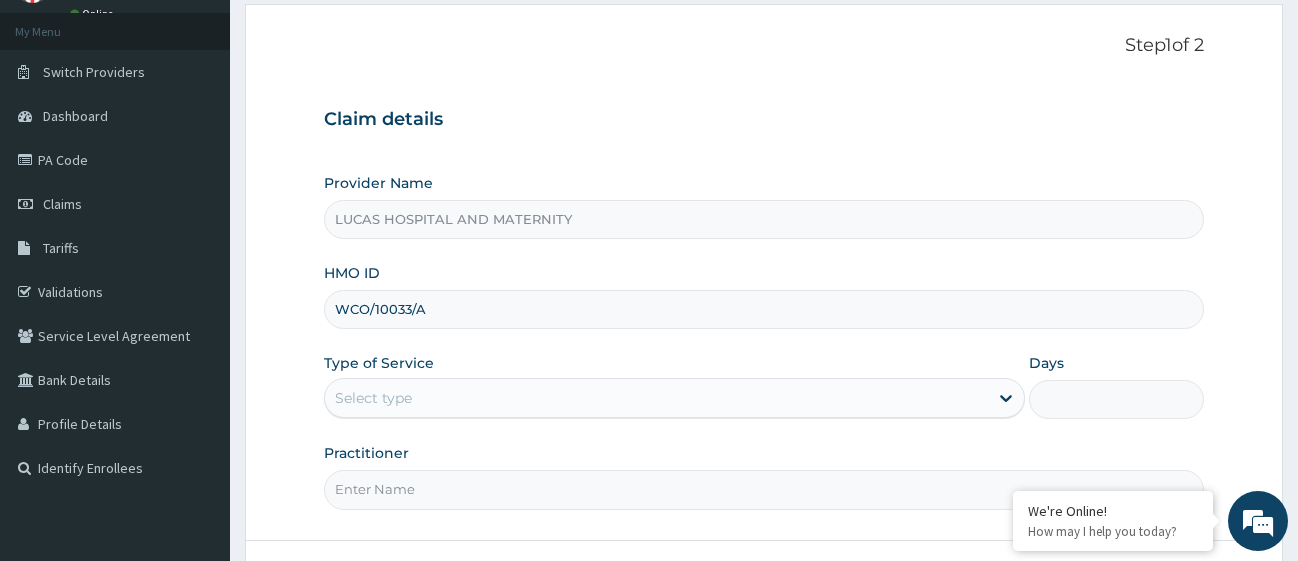 type on "WCO/10033/A" 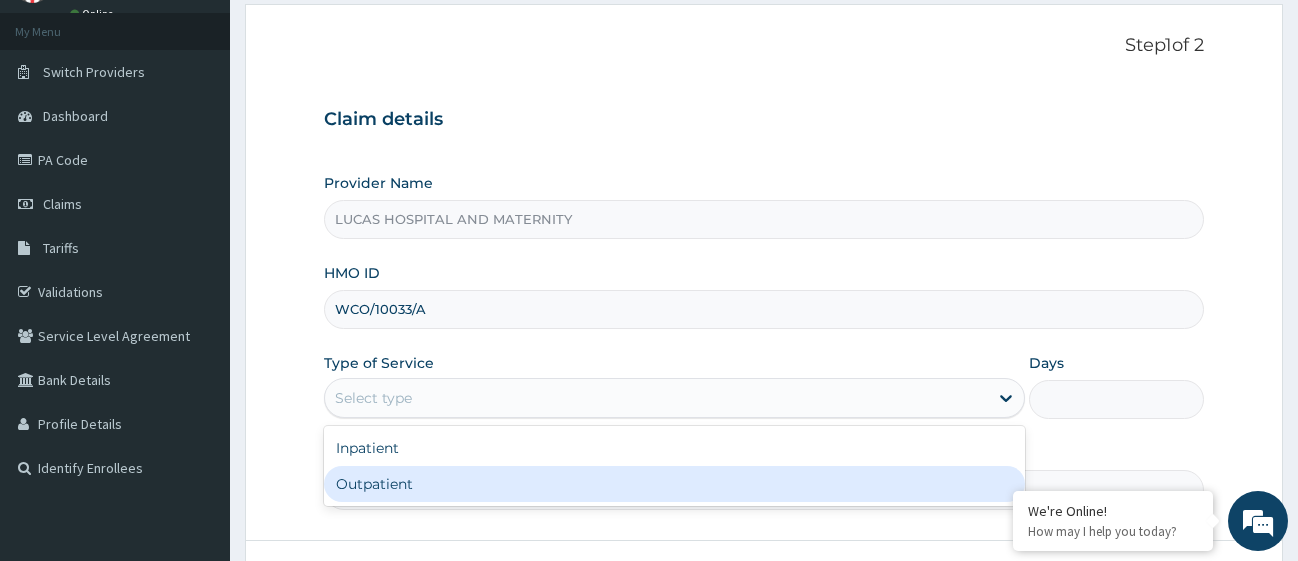 click on "Outpatient" at bounding box center [674, 484] 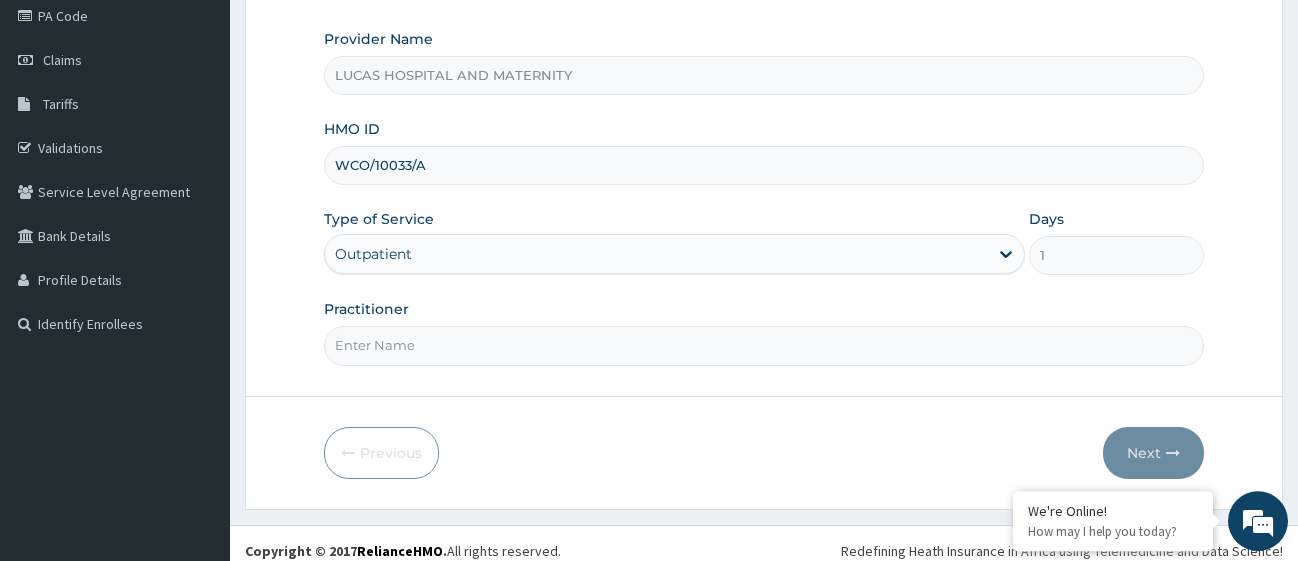 scroll, scrollTop: 261, scrollLeft: 0, axis: vertical 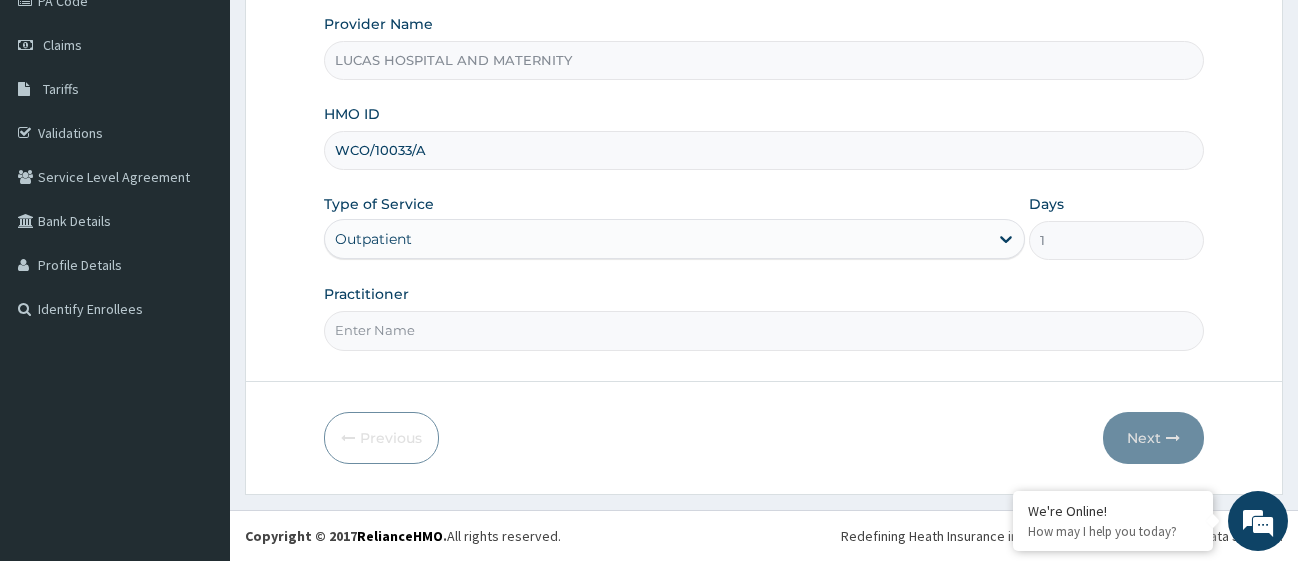 click on "Practitioner" at bounding box center [764, 330] 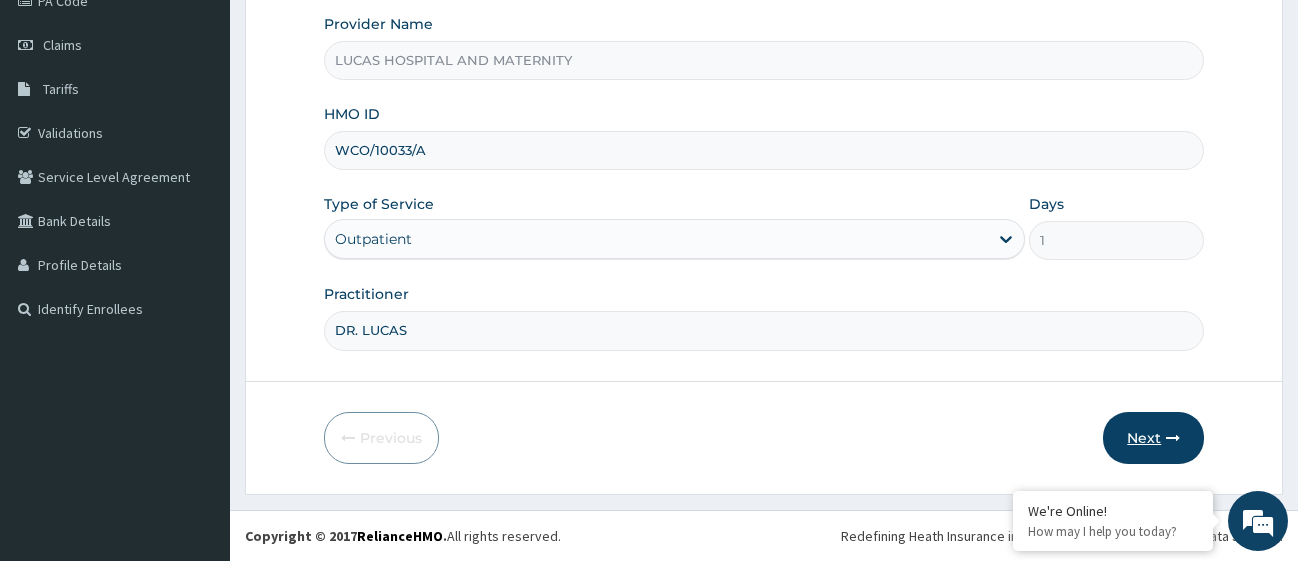 type on "DR. LUCAS" 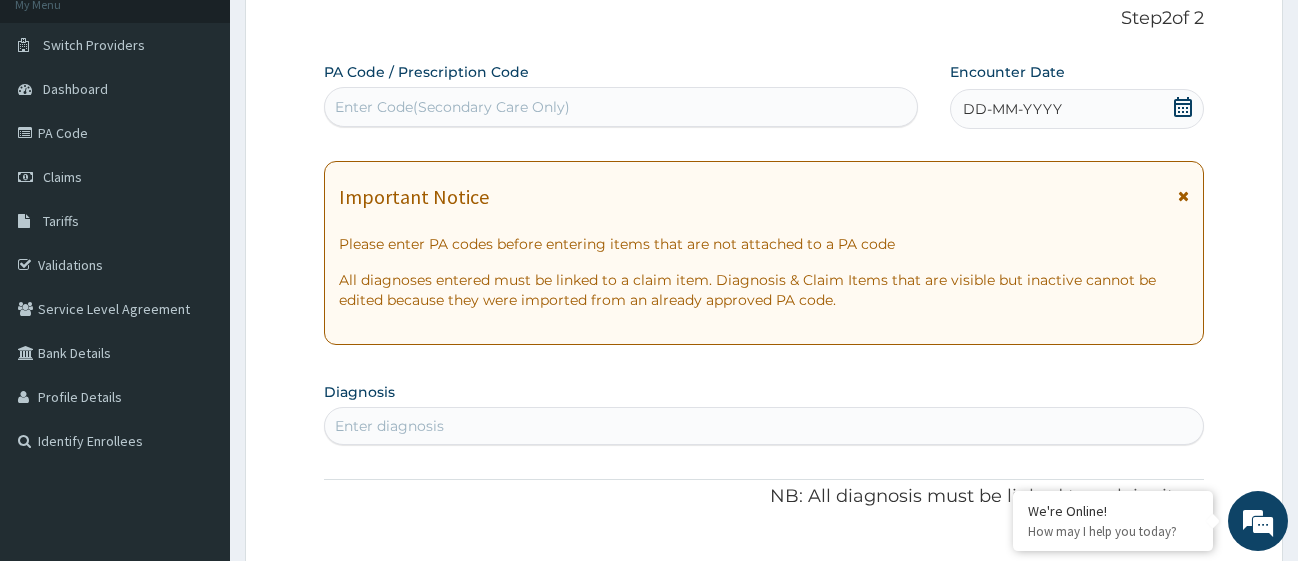 scroll, scrollTop: 57, scrollLeft: 0, axis: vertical 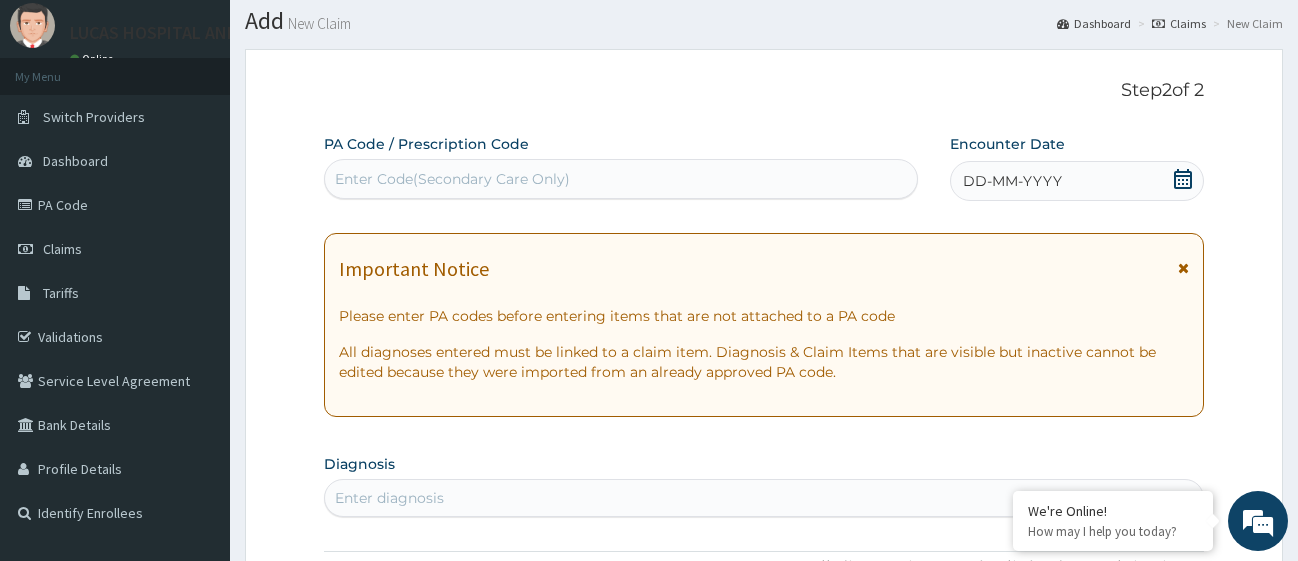click on "Enter Code(Secondary Care Only)" at bounding box center (621, 179) 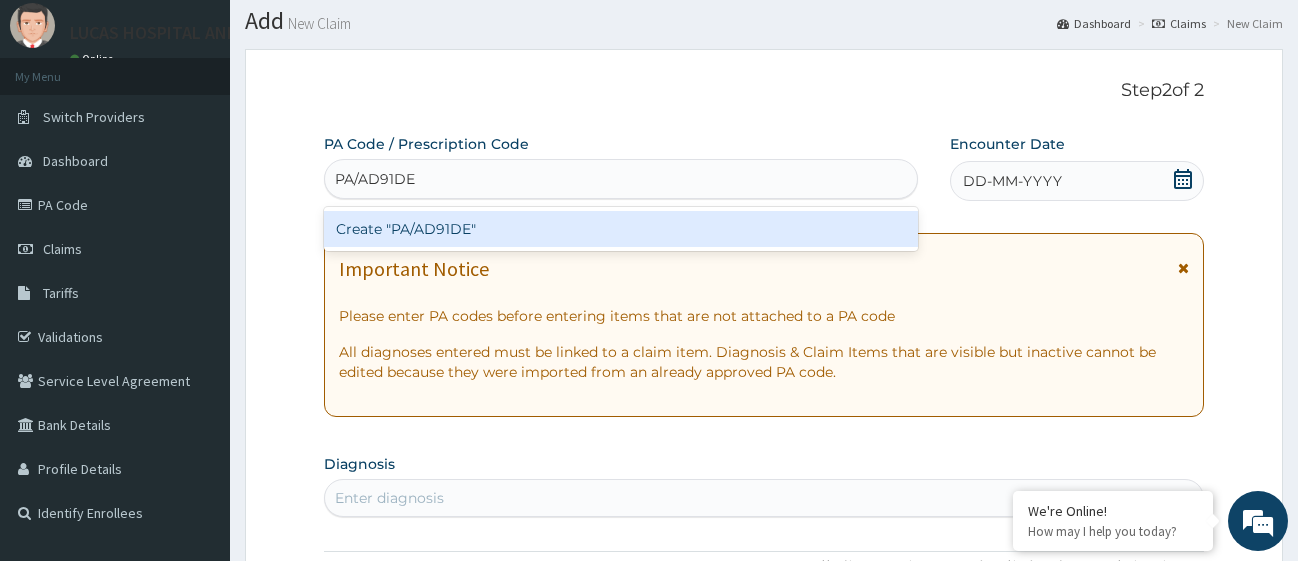 click on "Create "PA/AD91DE"" at bounding box center [621, 229] 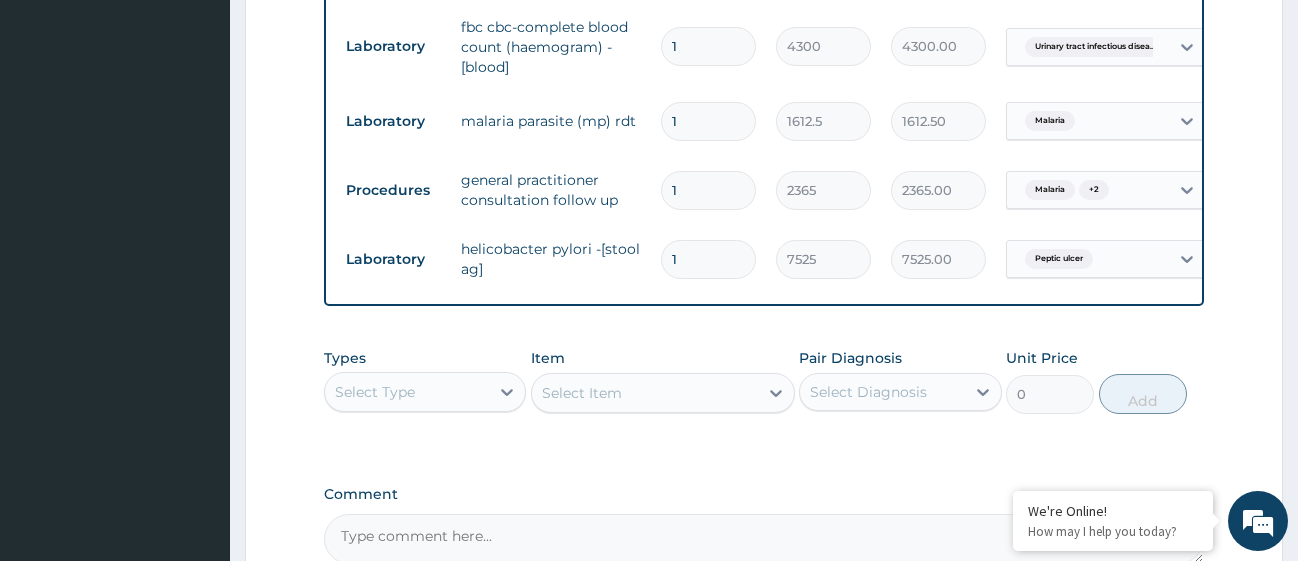 scroll, scrollTop: 1297, scrollLeft: 0, axis: vertical 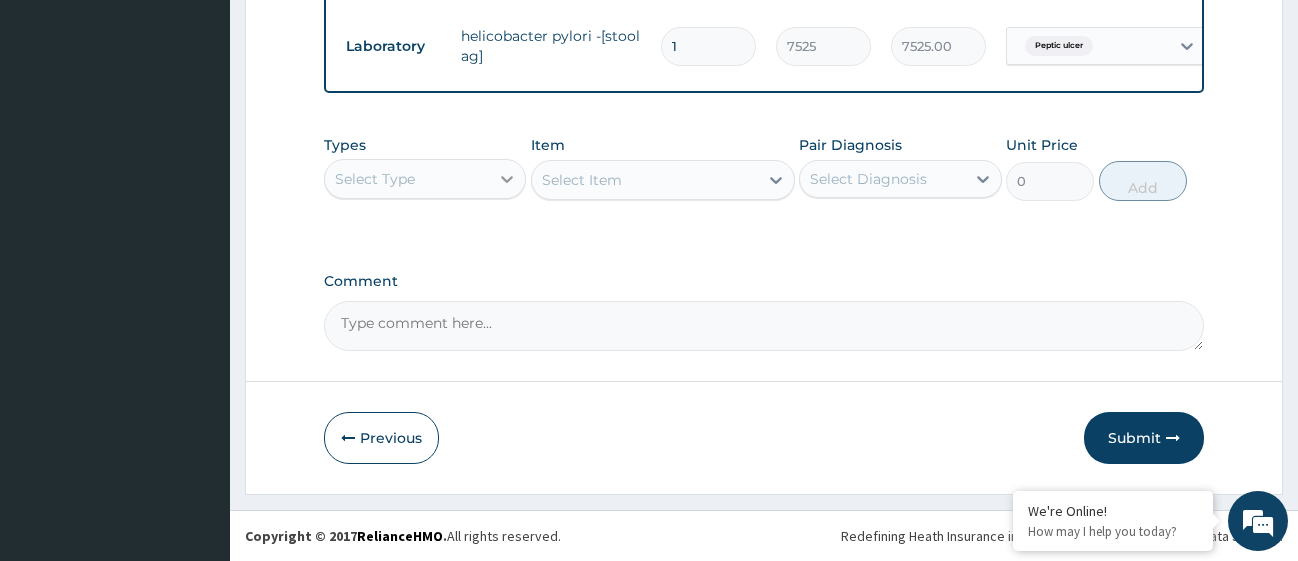 click at bounding box center (507, 179) 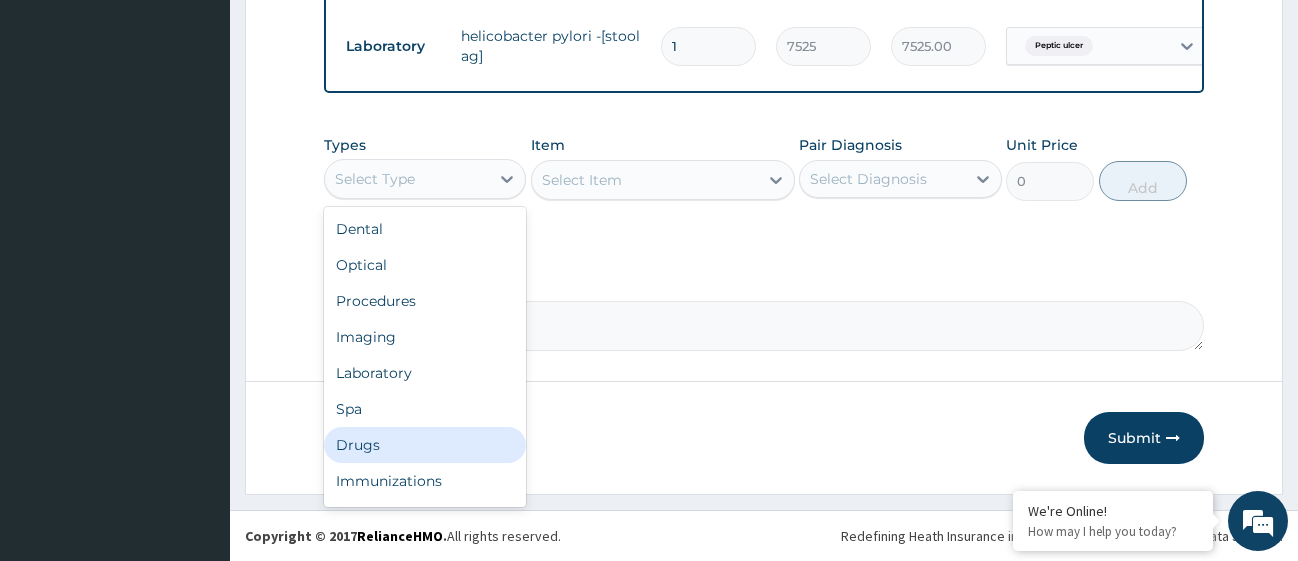 click on "Drugs" at bounding box center (425, 445) 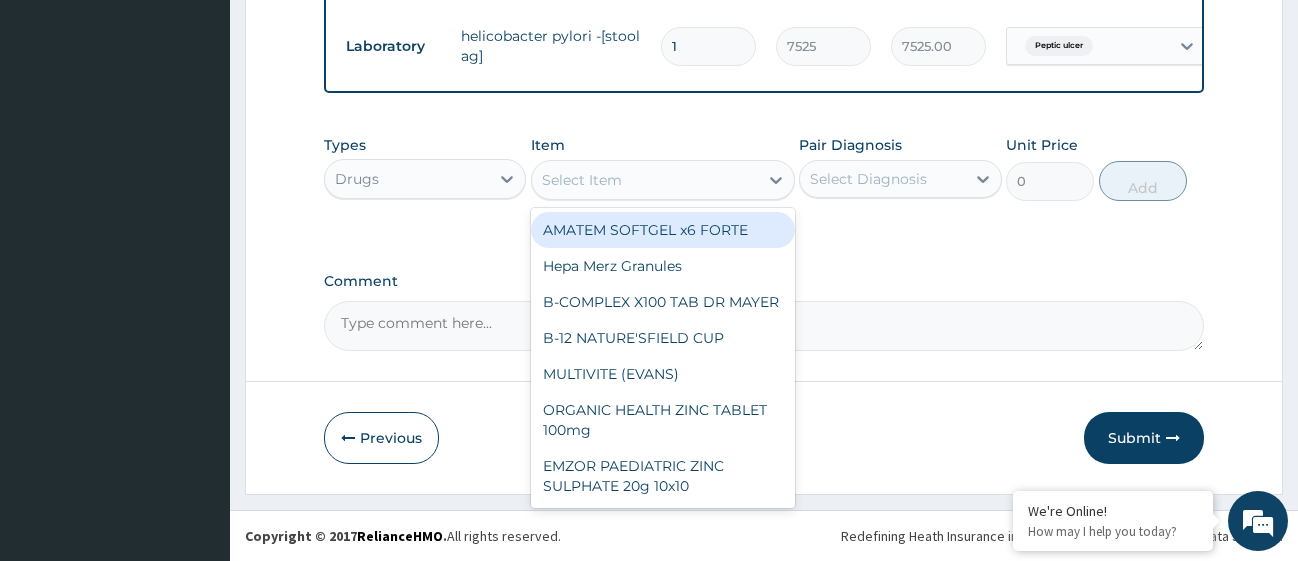 click on "Select Item" at bounding box center [645, 180] 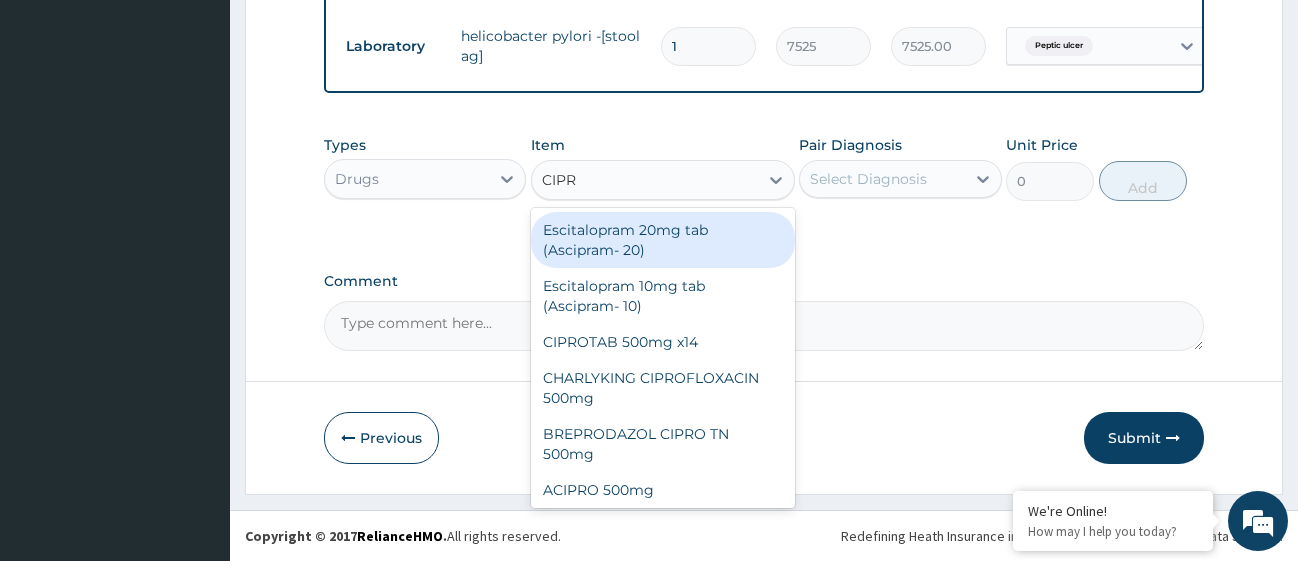 type on "CIPRO" 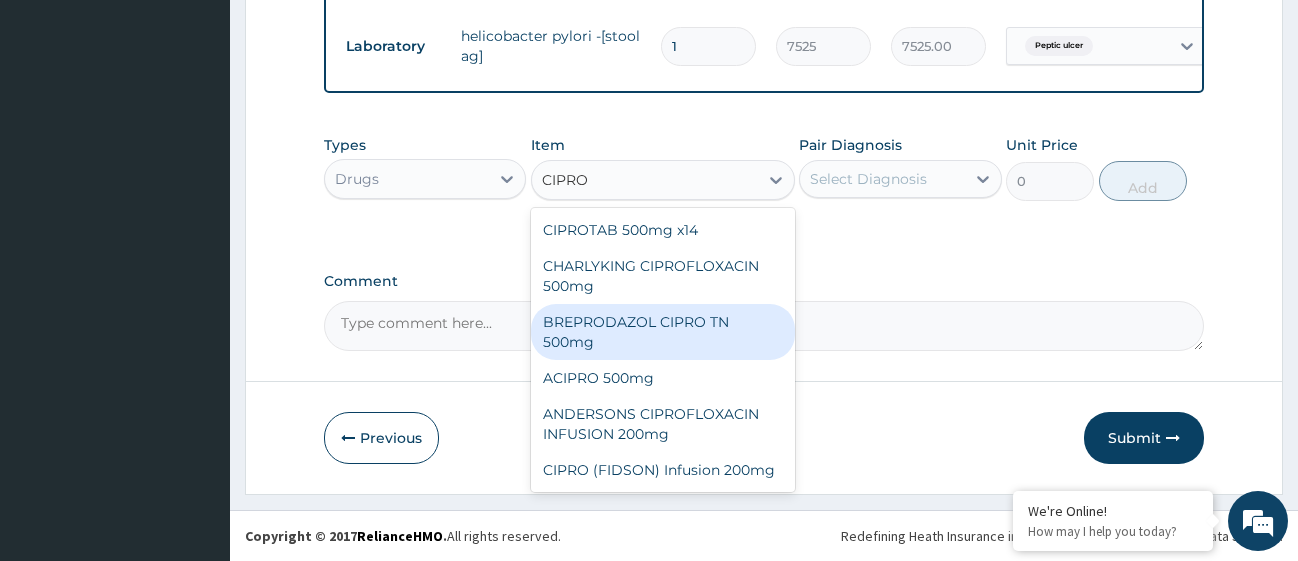 click on "BREPRODAZOL CIPRO TN 500mg" at bounding box center (663, 332) 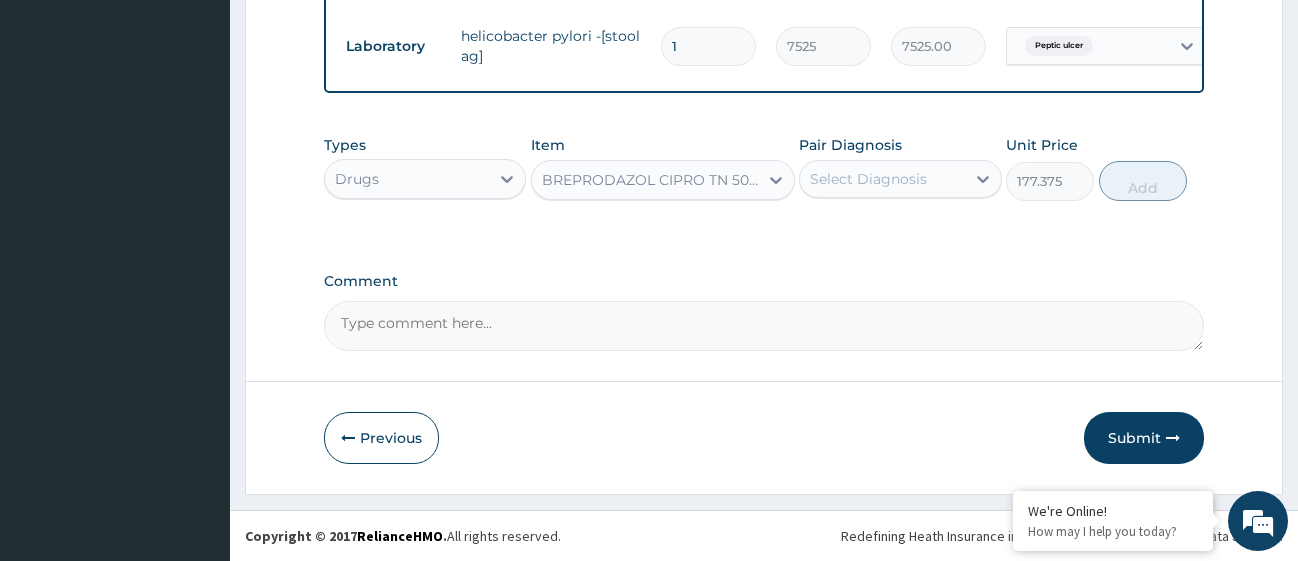 type 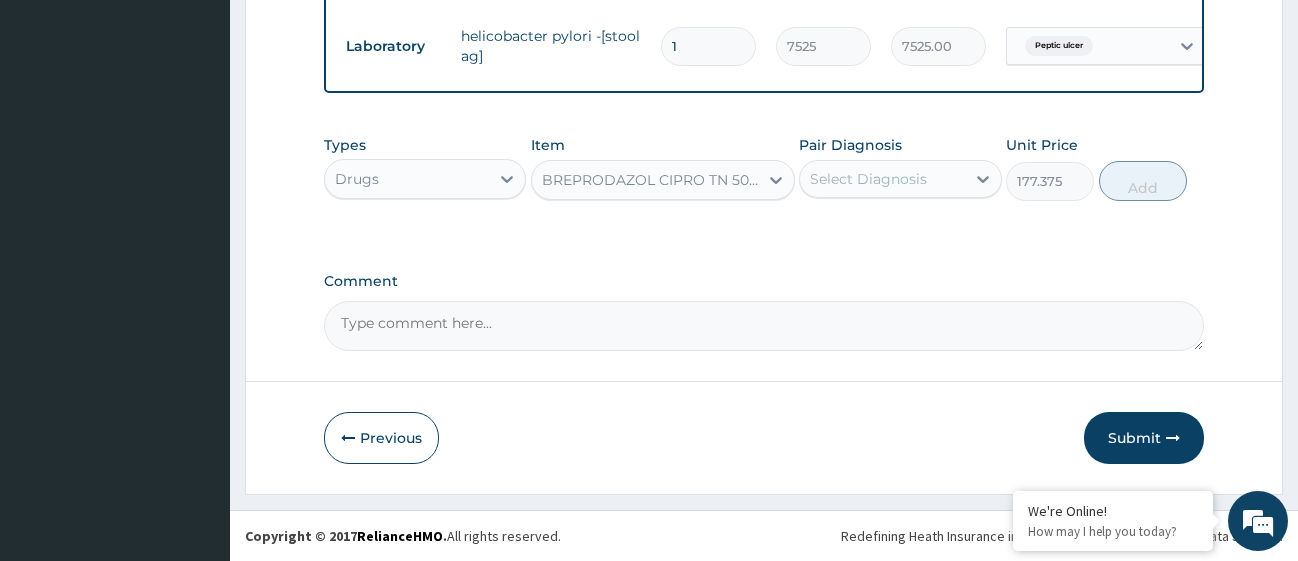 type on "177.375" 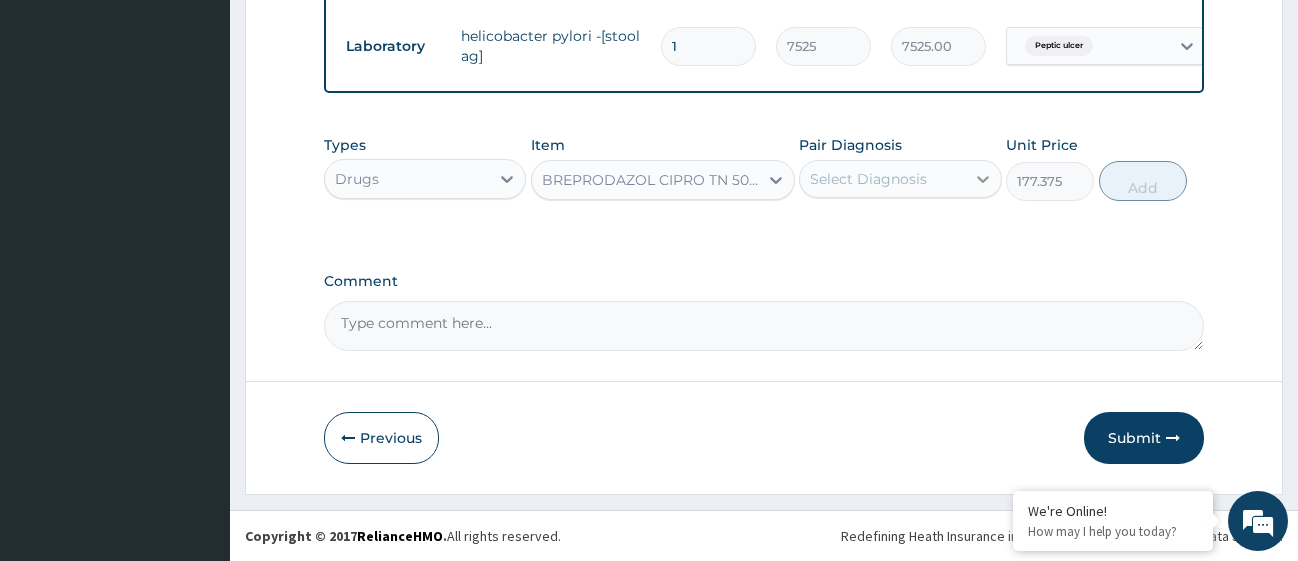 click 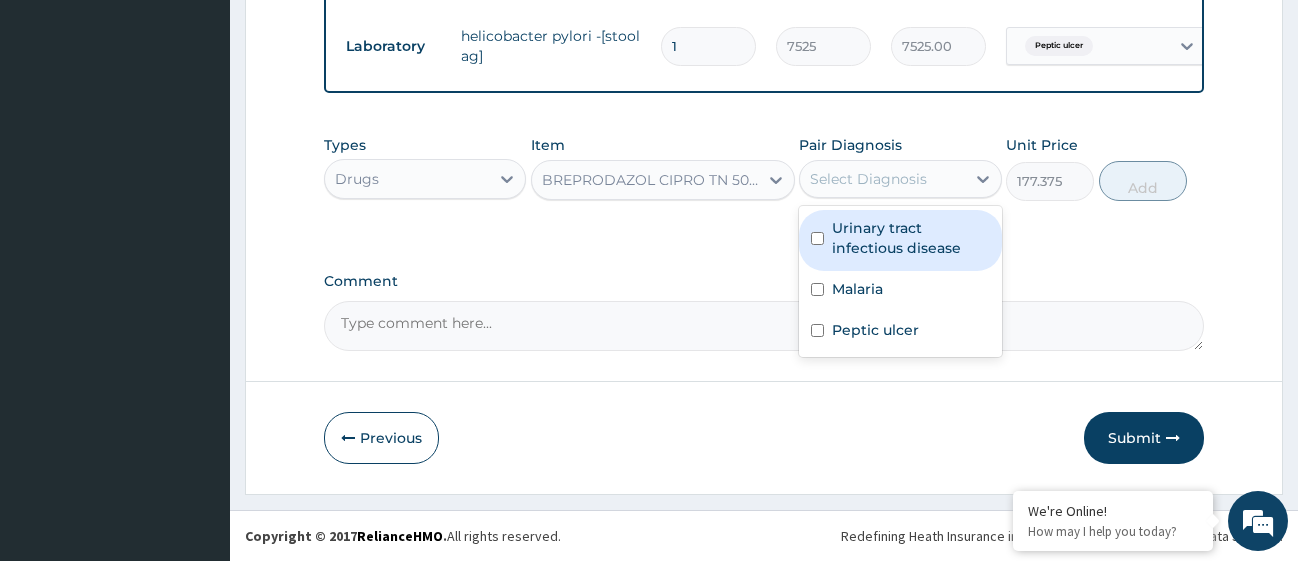 drag, startPoint x: 819, startPoint y: 234, endPoint x: 820, endPoint y: 252, distance: 18.027756 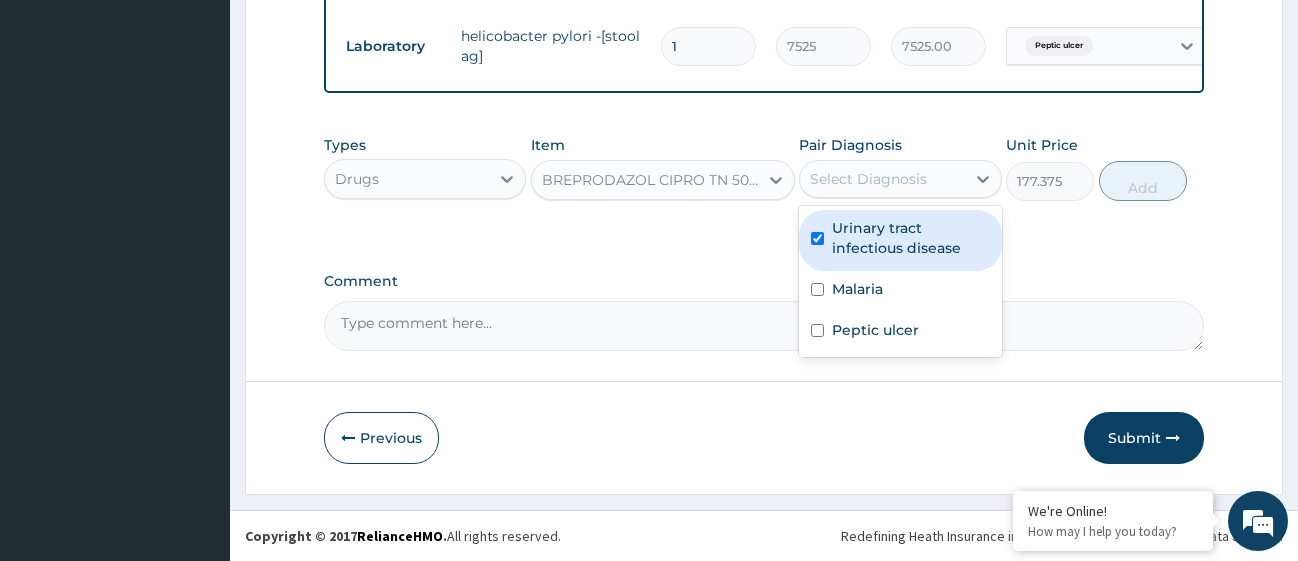 checkbox on "true" 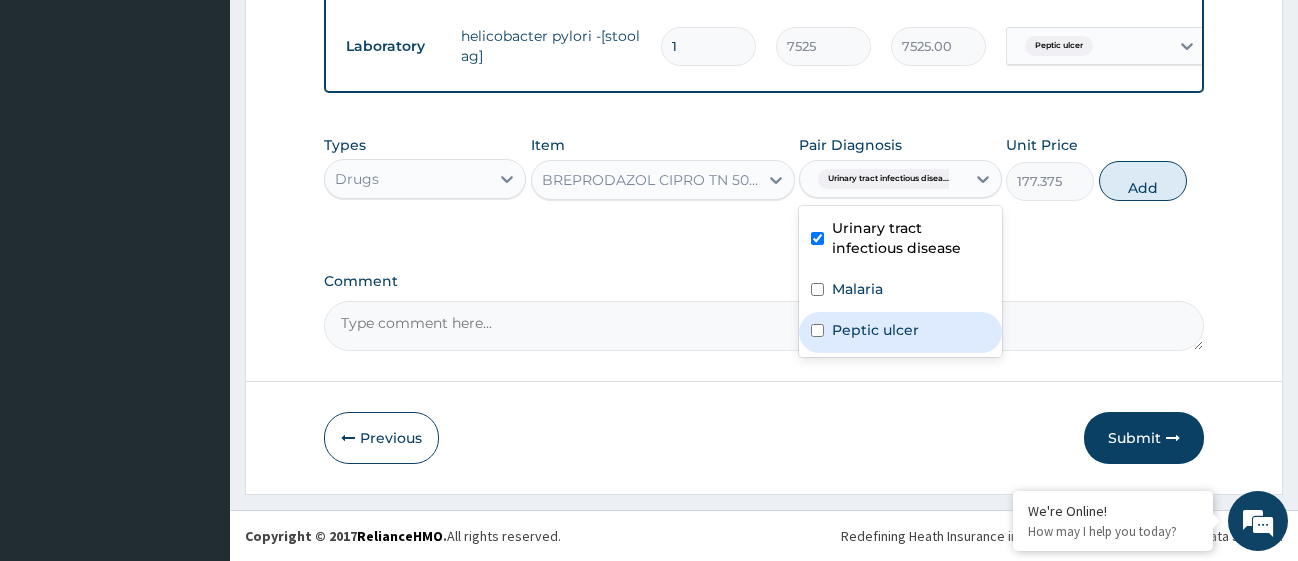 drag, startPoint x: 818, startPoint y: 321, endPoint x: 822, endPoint y: 297, distance: 24.33105 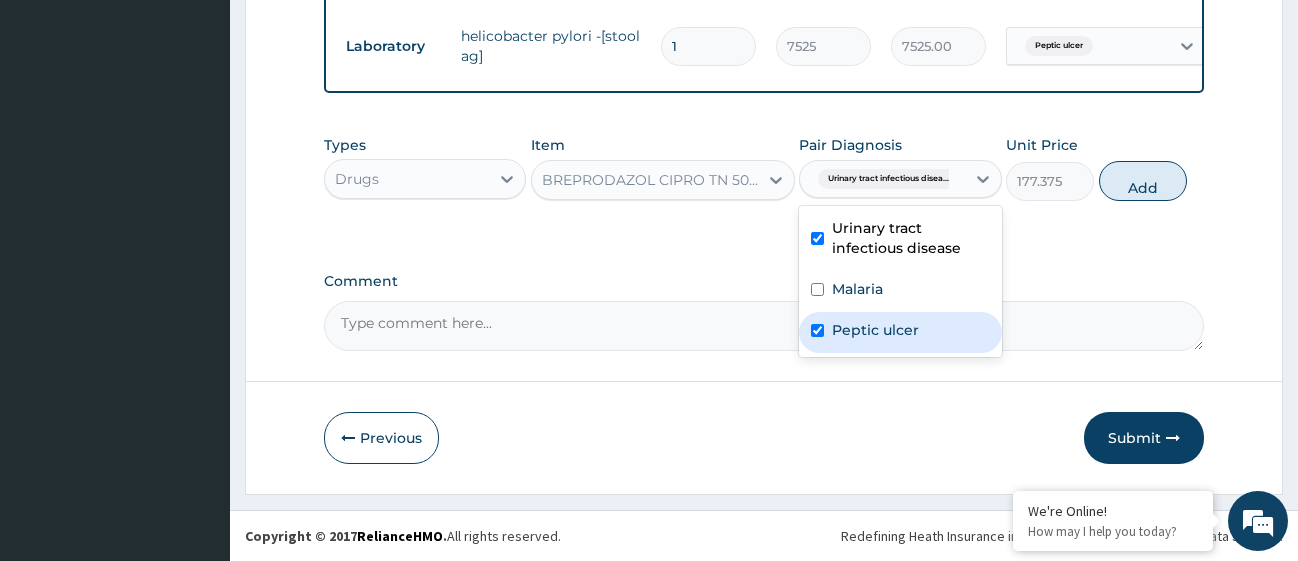 checkbox on "true" 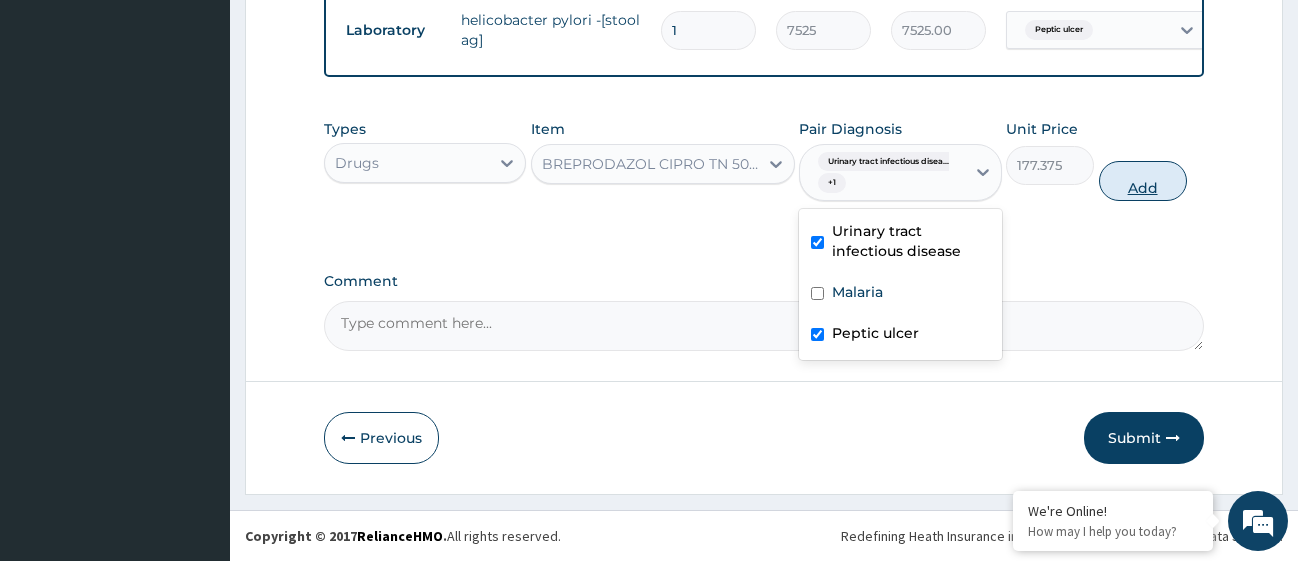 click on "Add" at bounding box center (1143, 181) 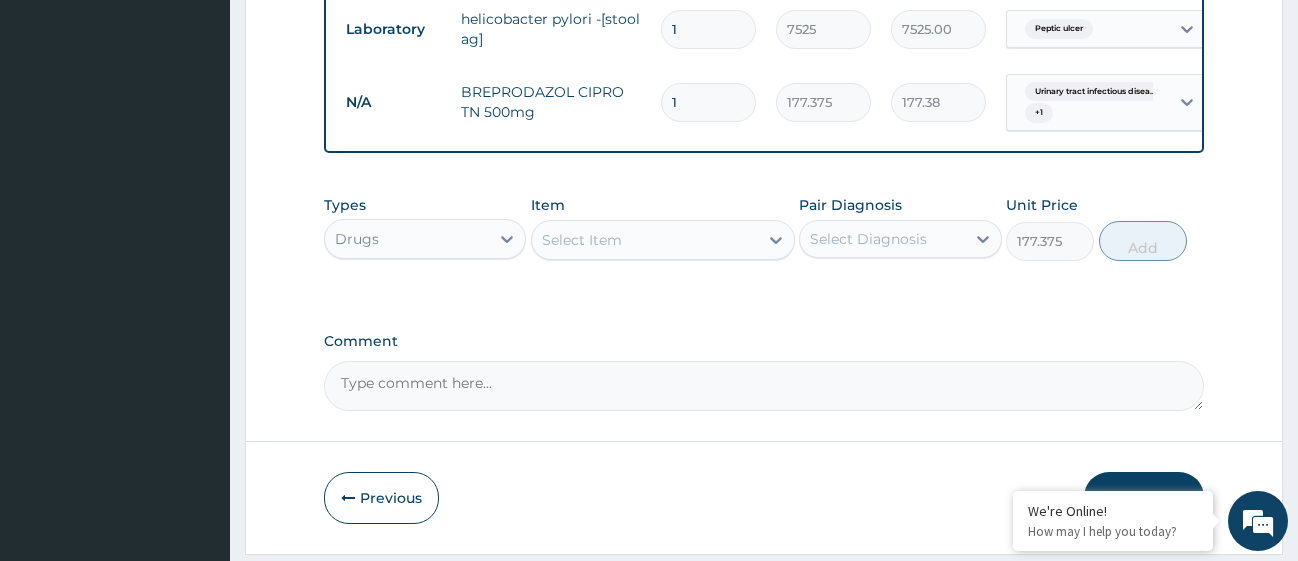 type on "0" 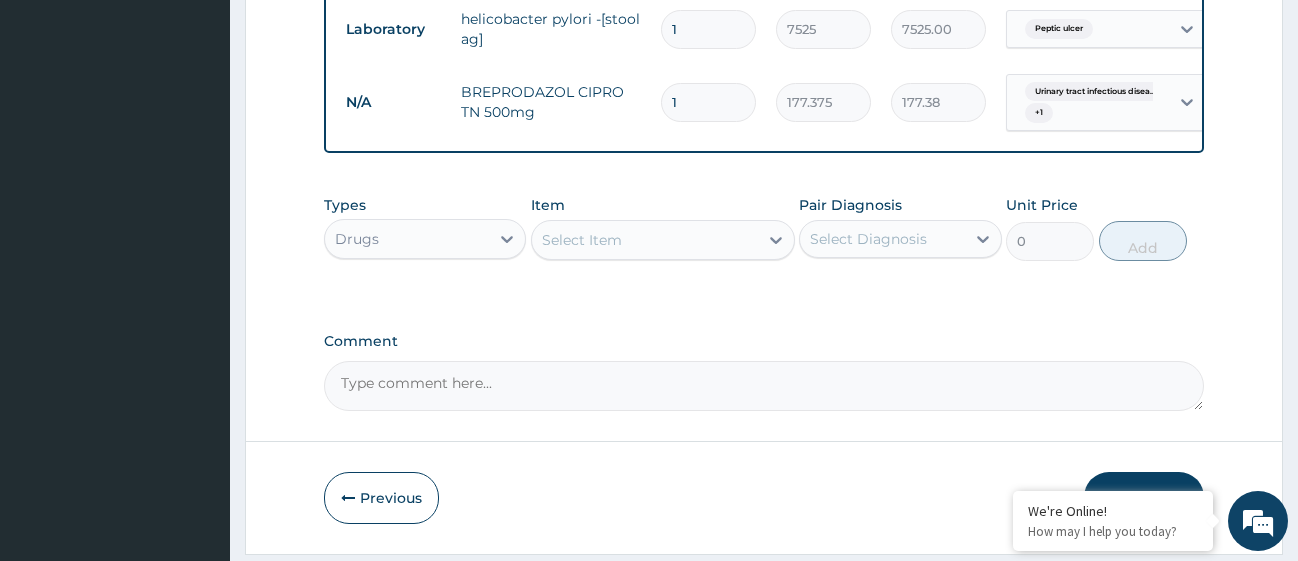 type on "14" 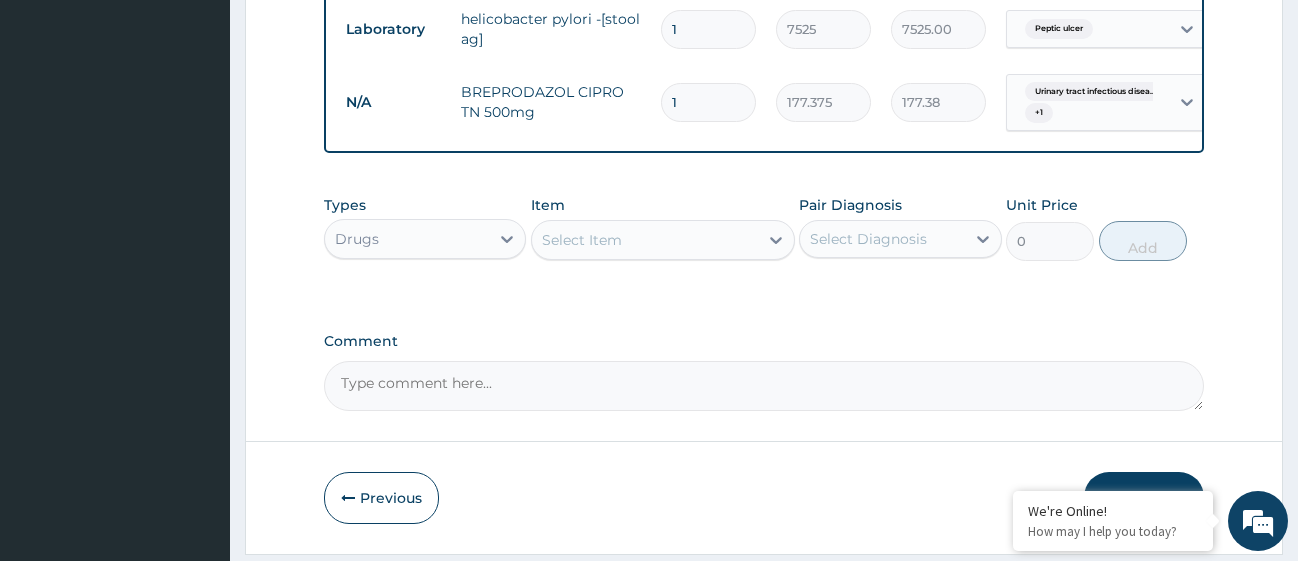 type on "2483.25" 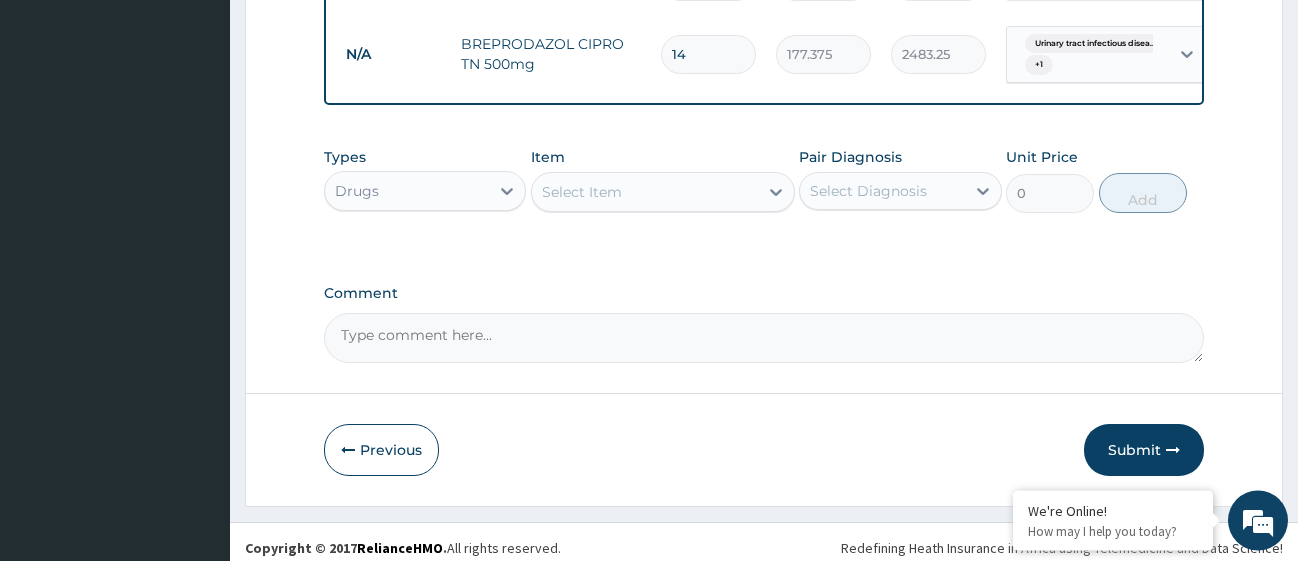 scroll, scrollTop: 1374, scrollLeft: 0, axis: vertical 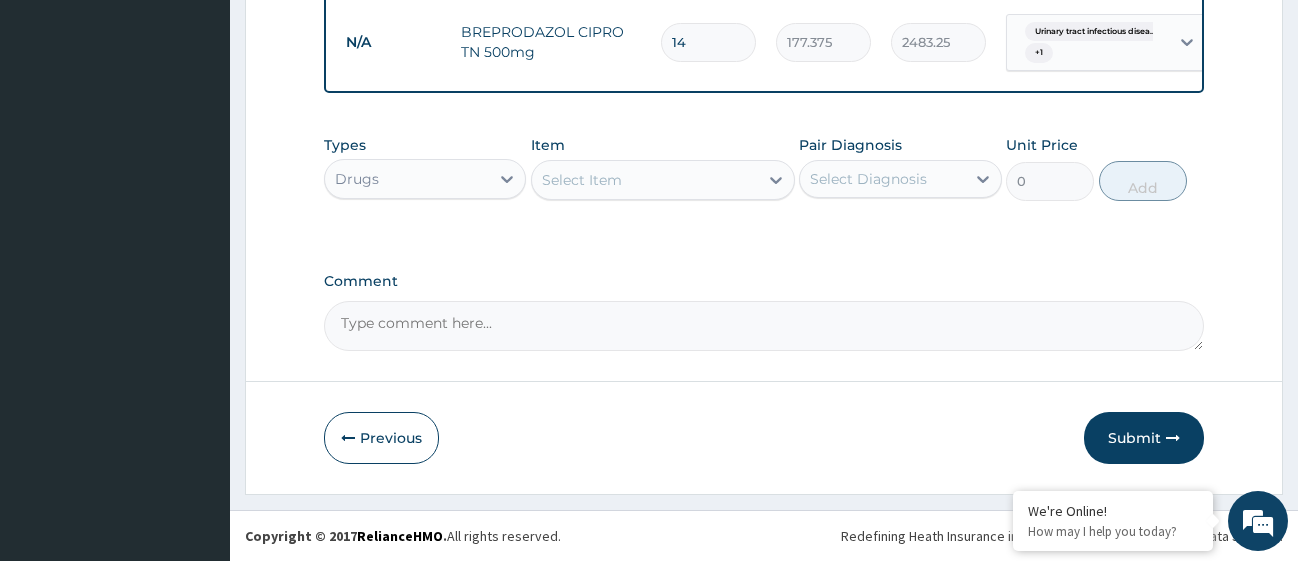 type on "14" 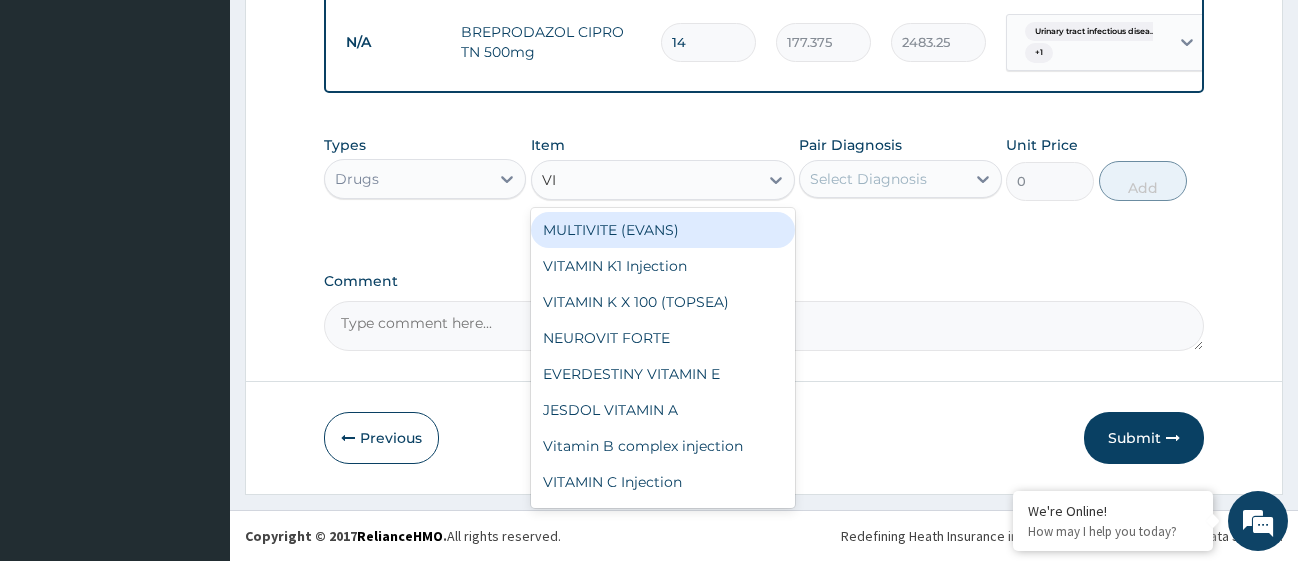 type on "VIT" 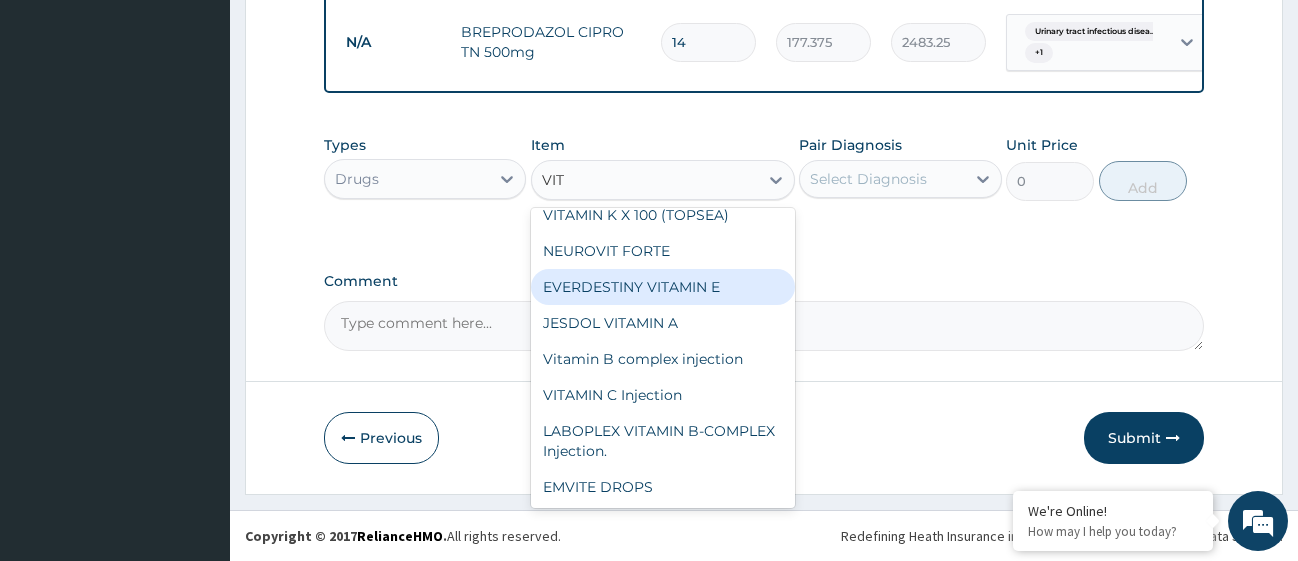 scroll, scrollTop: 108, scrollLeft: 0, axis: vertical 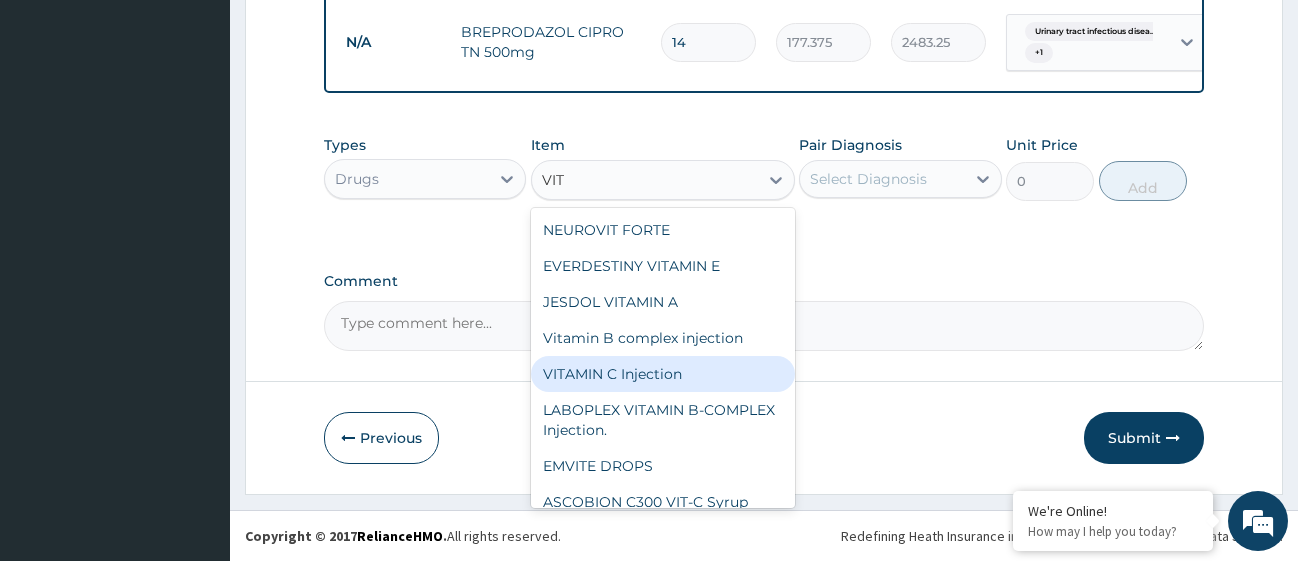 click on "VITAMIN C Injection" at bounding box center [663, 374] 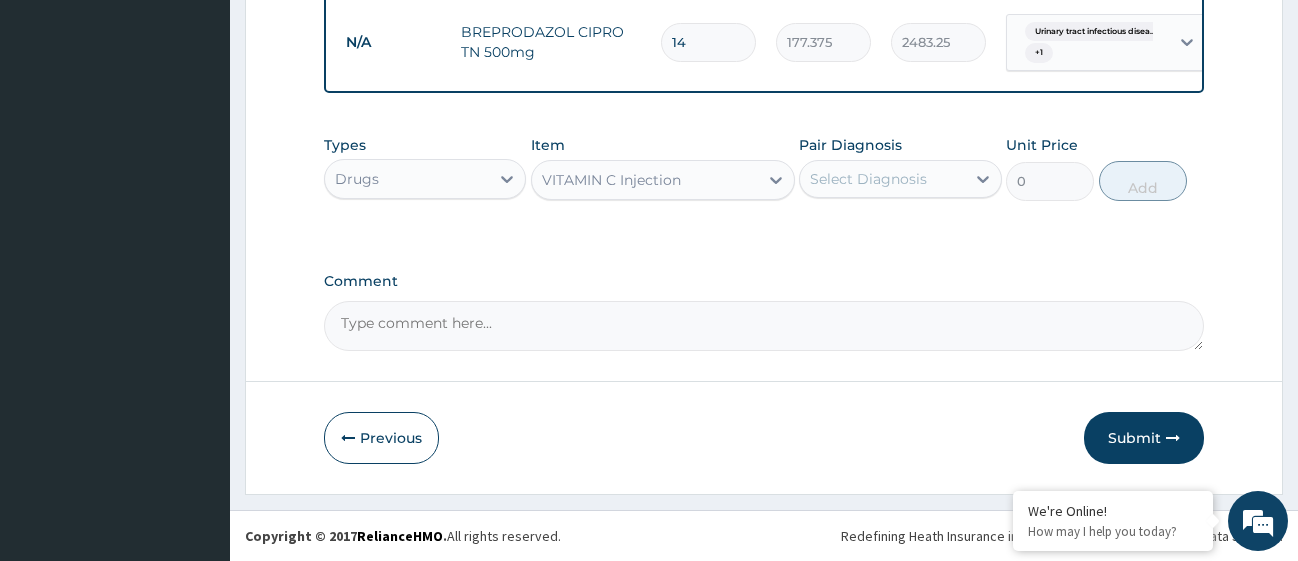 type 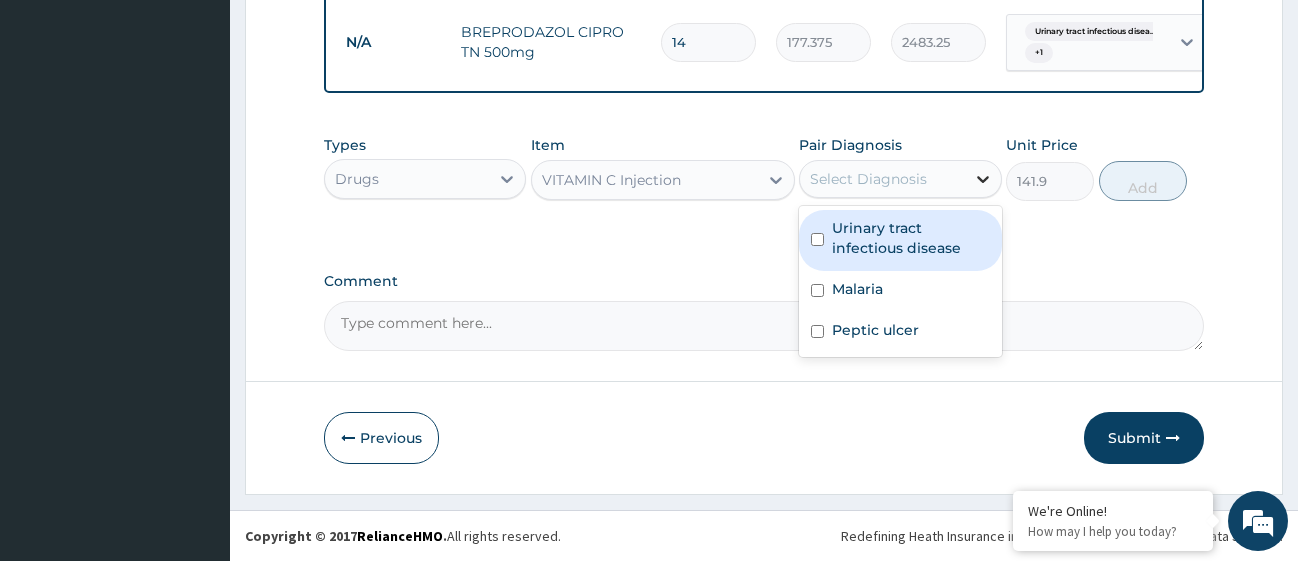 click 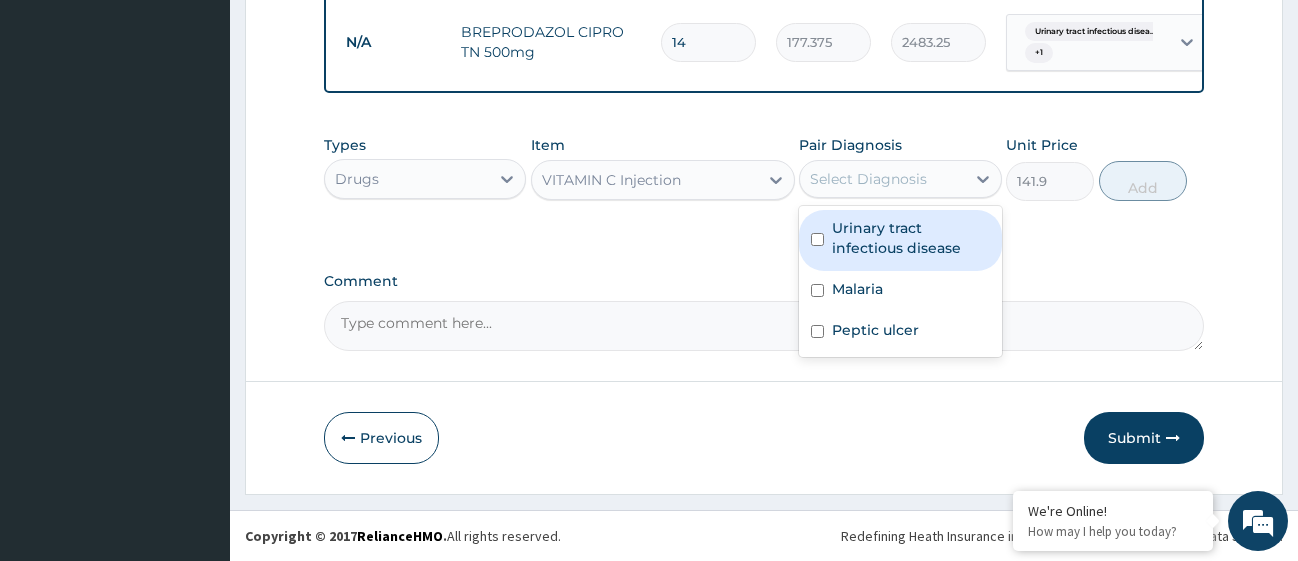 click on "Urinary tract infectious disease" at bounding box center (900, 240) 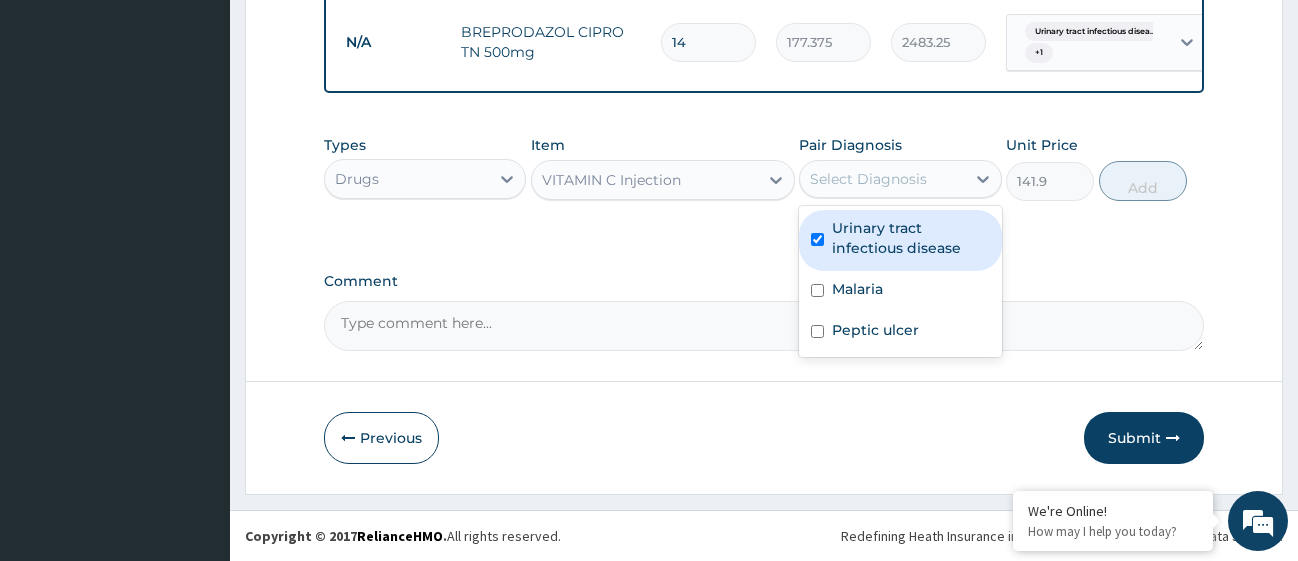 checkbox on "true" 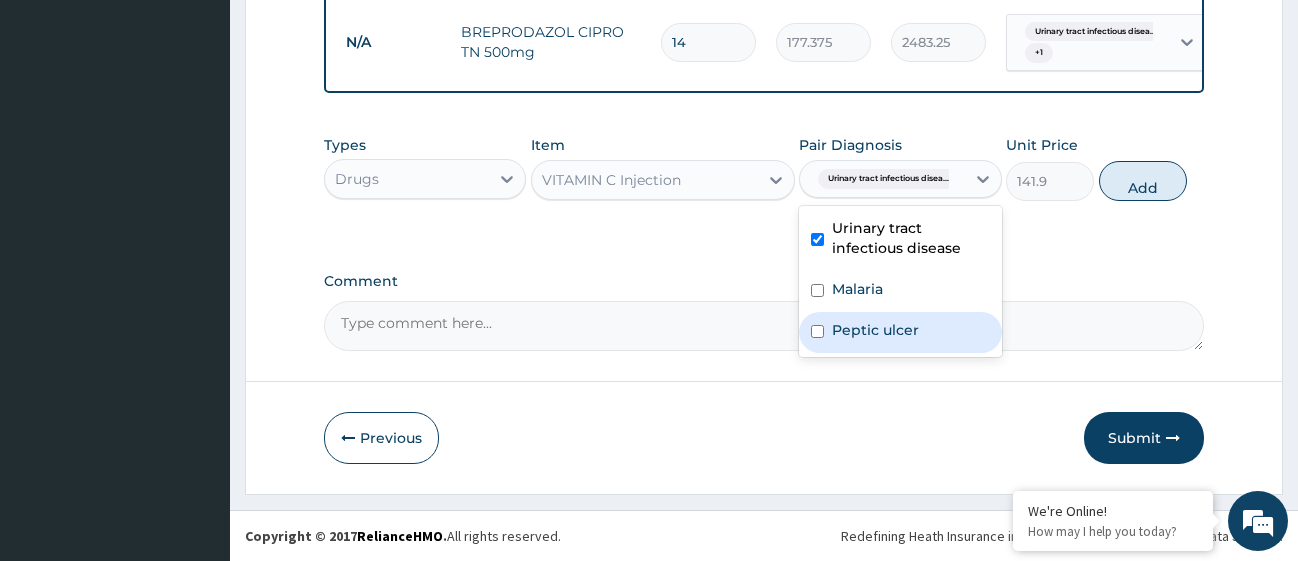 click at bounding box center (817, 331) 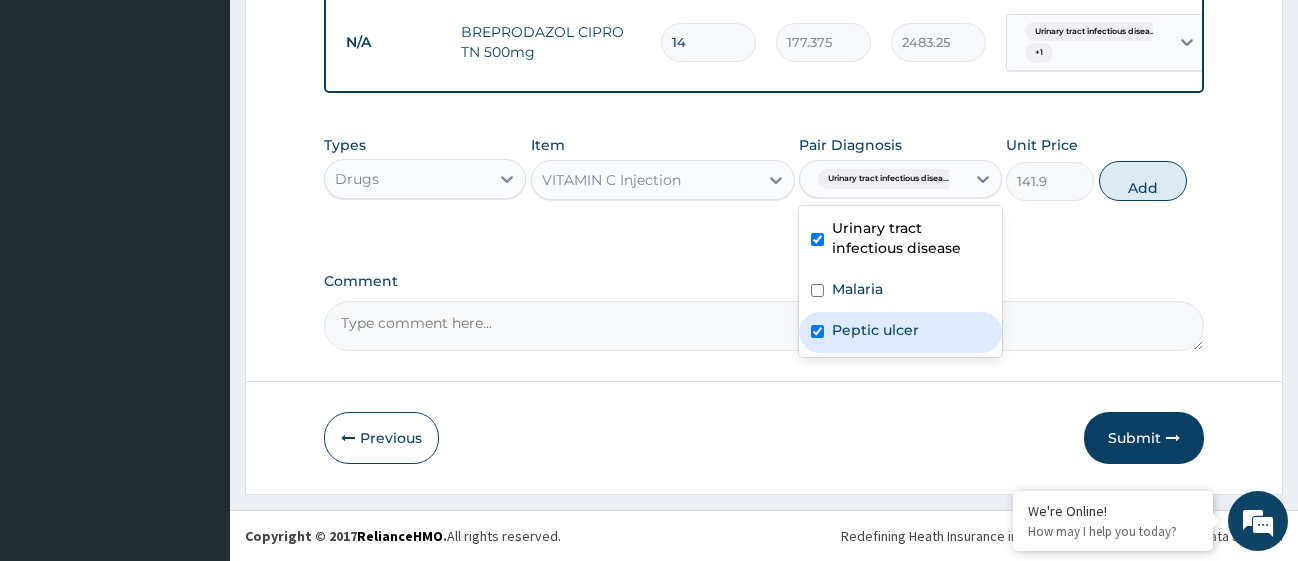 checkbox on "true" 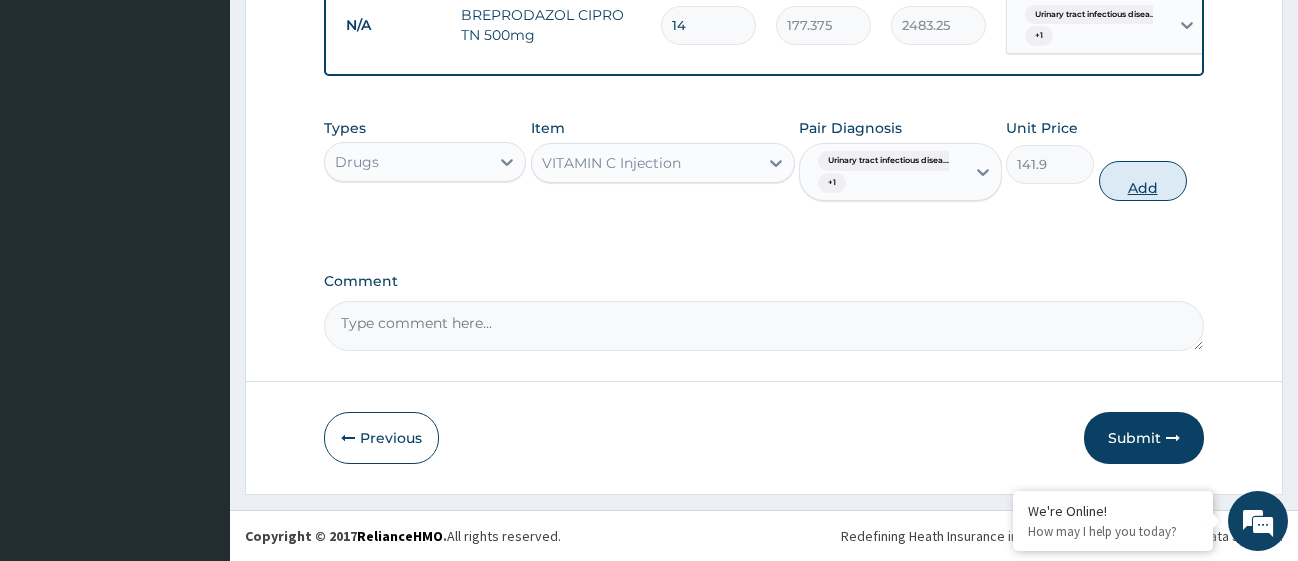 click on "Add" at bounding box center [1143, 181] 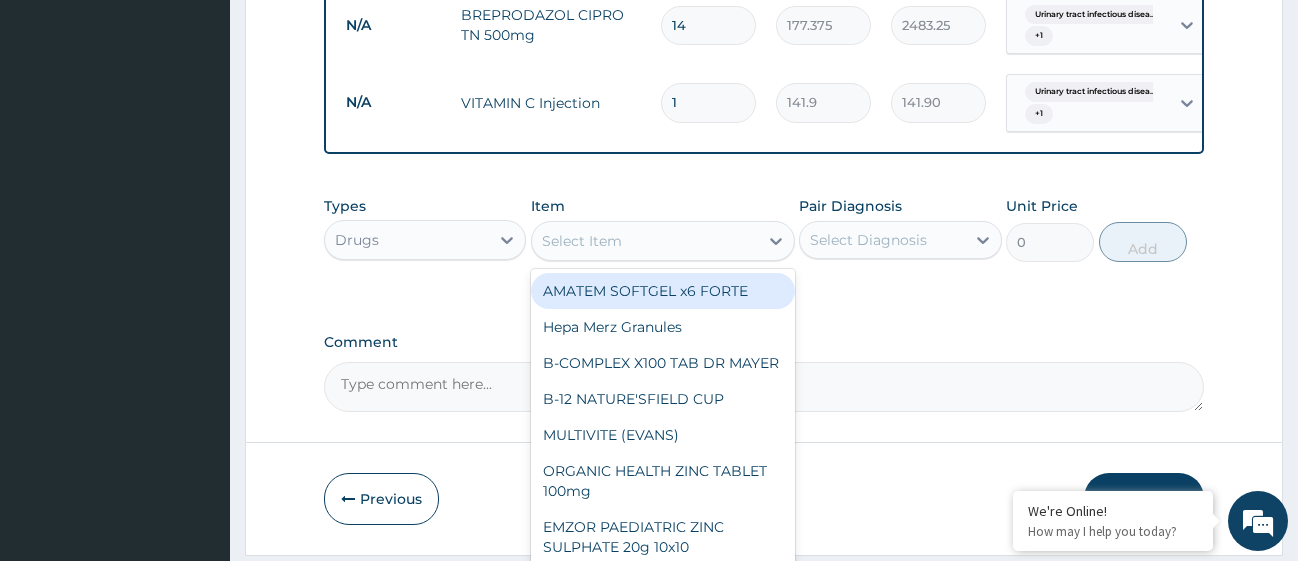 click on "Select Item" at bounding box center [645, 241] 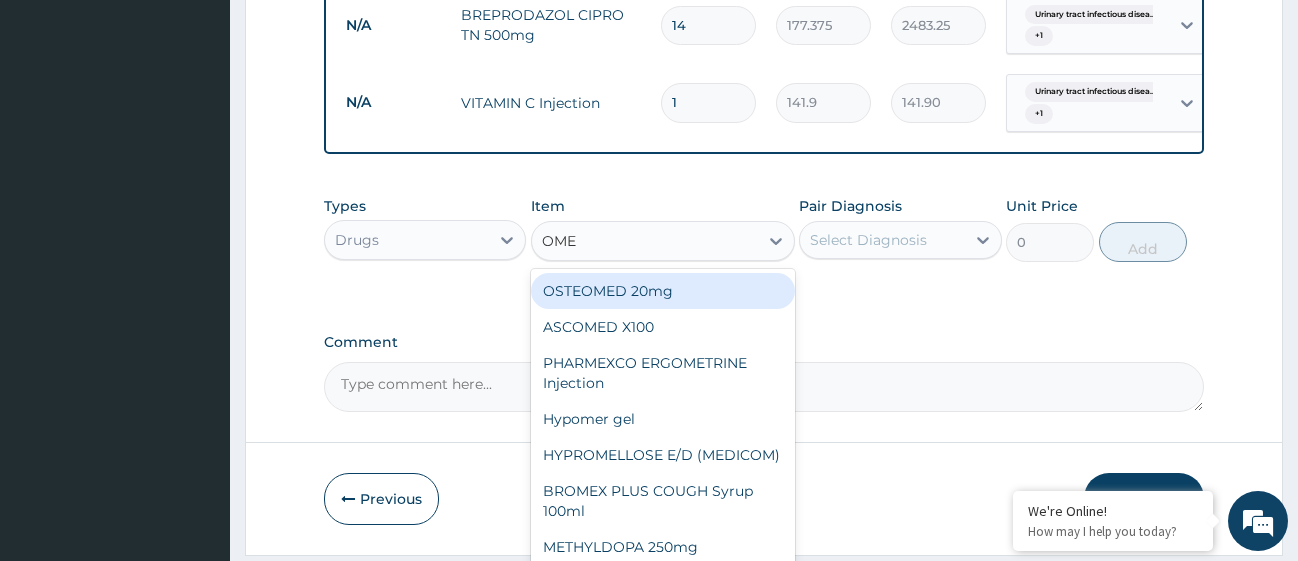 type on "OMEP" 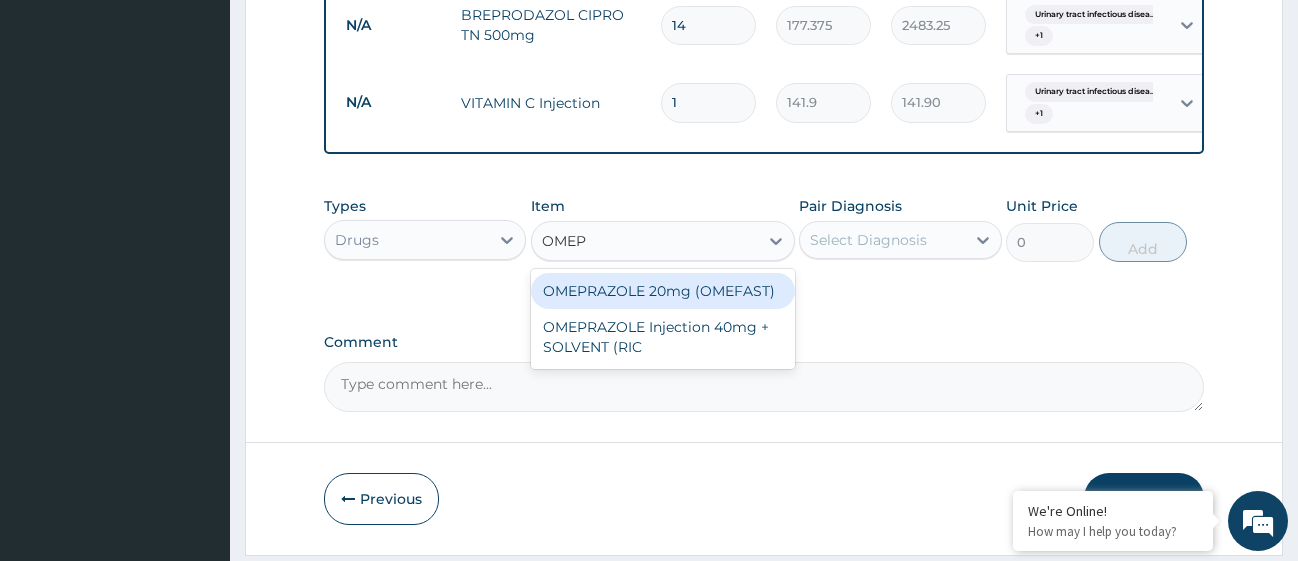 click on "OMEPRAZOLE 20mg (OMEFAST)" at bounding box center [663, 291] 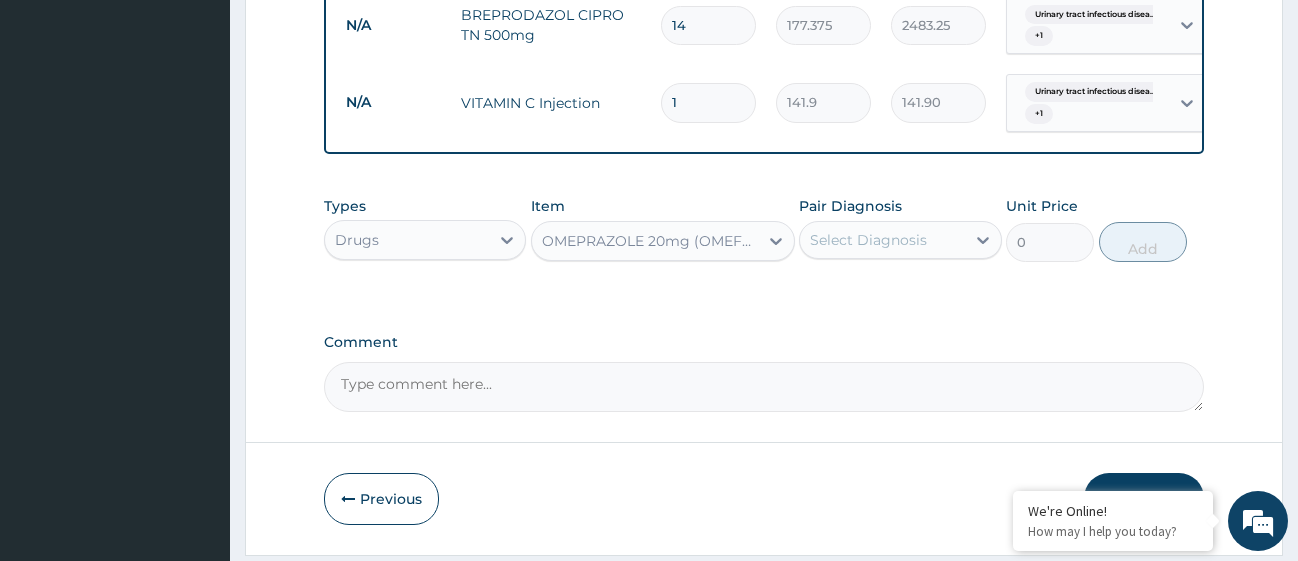 type 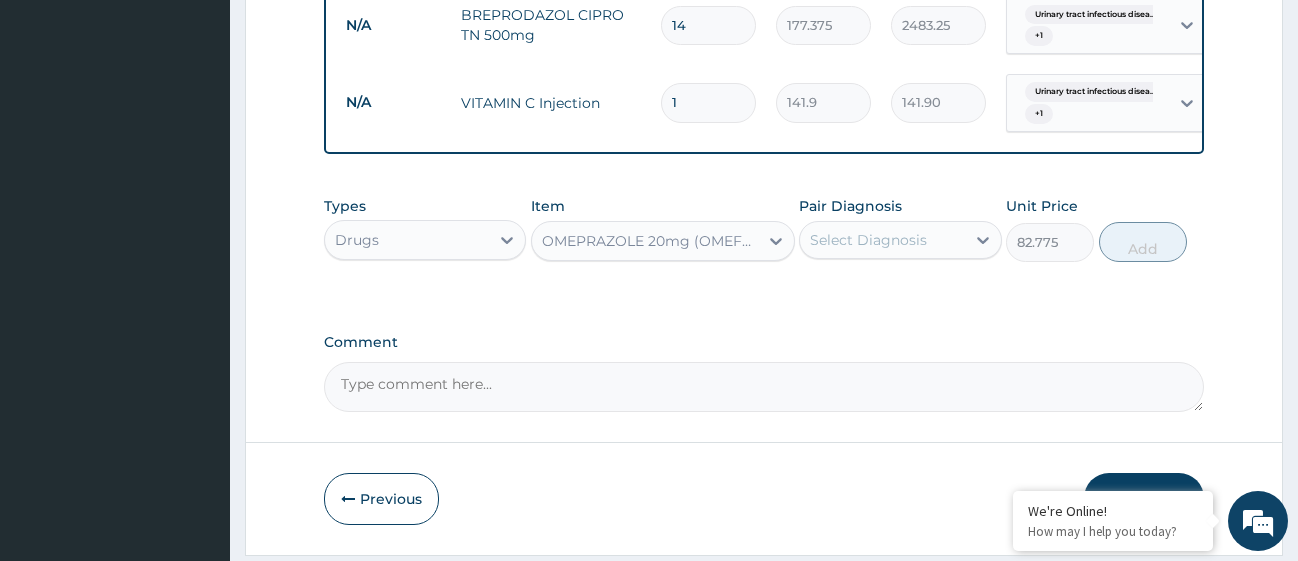 click on "Select Diagnosis" at bounding box center (882, 240) 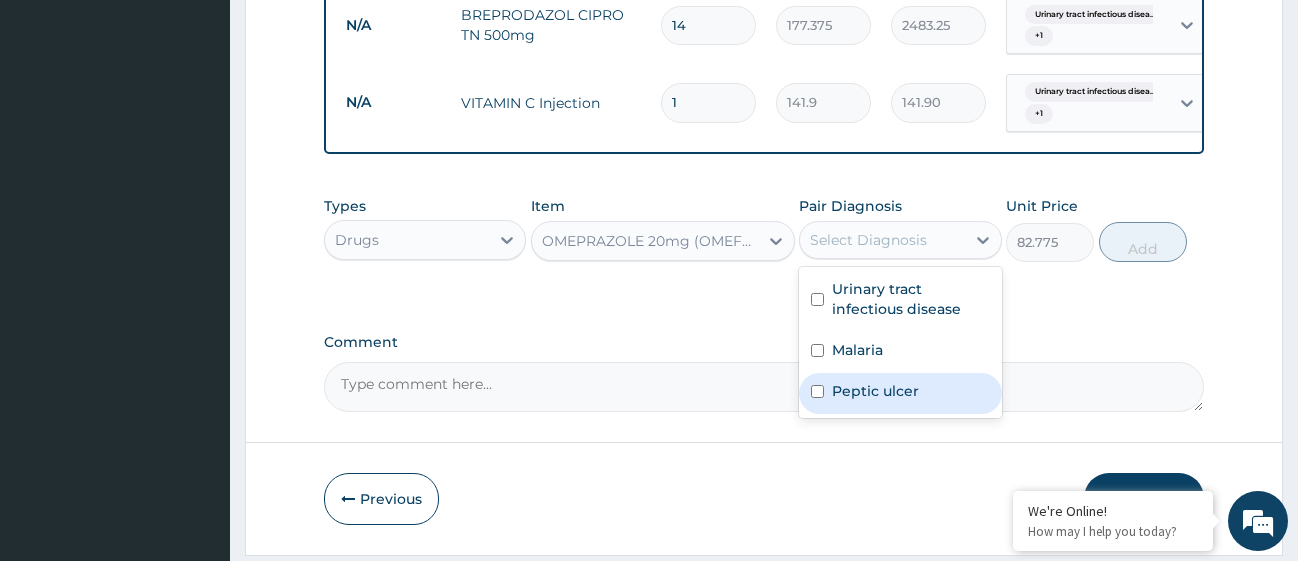 click at bounding box center (817, 391) 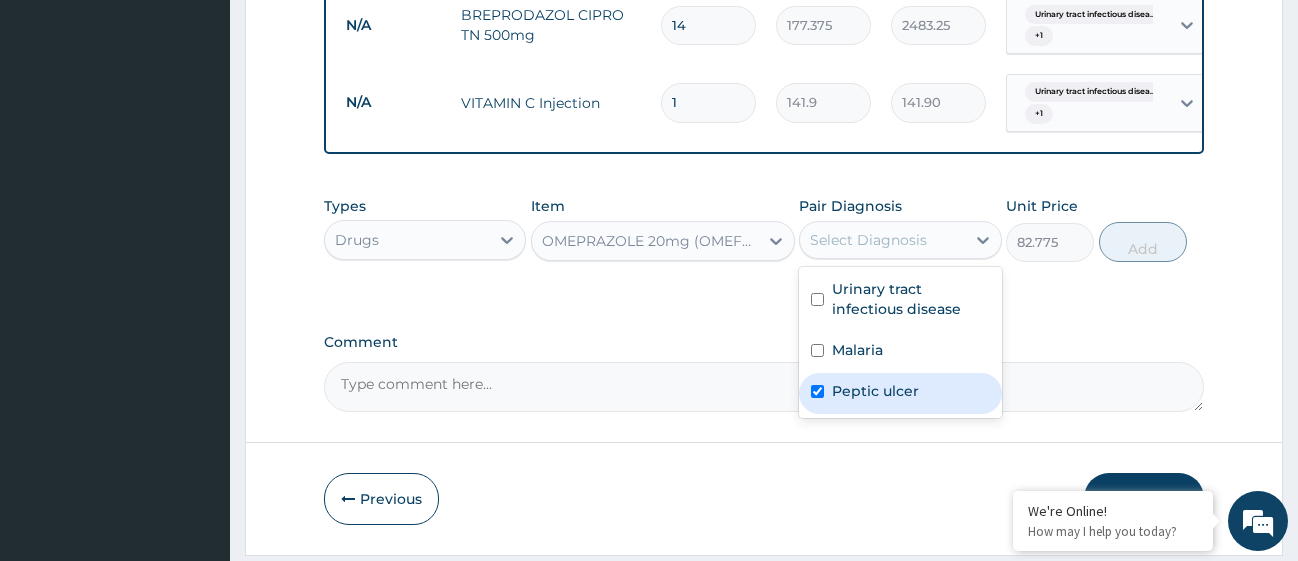 checkbox on "true" 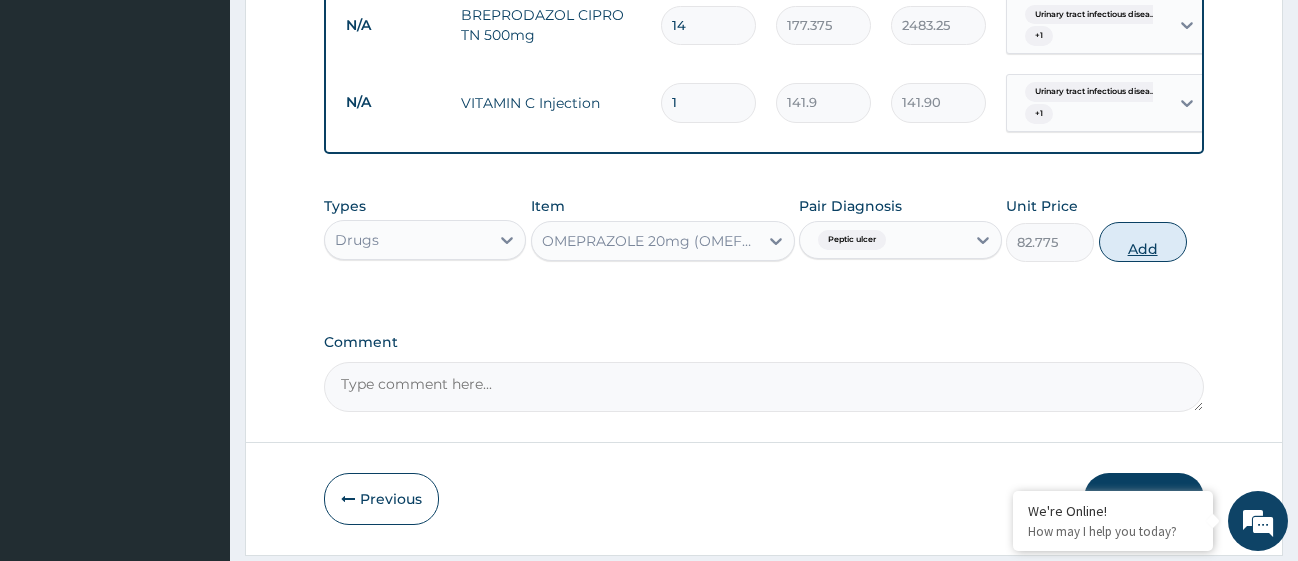 click on "Add" at bounding box center [1143, 242] 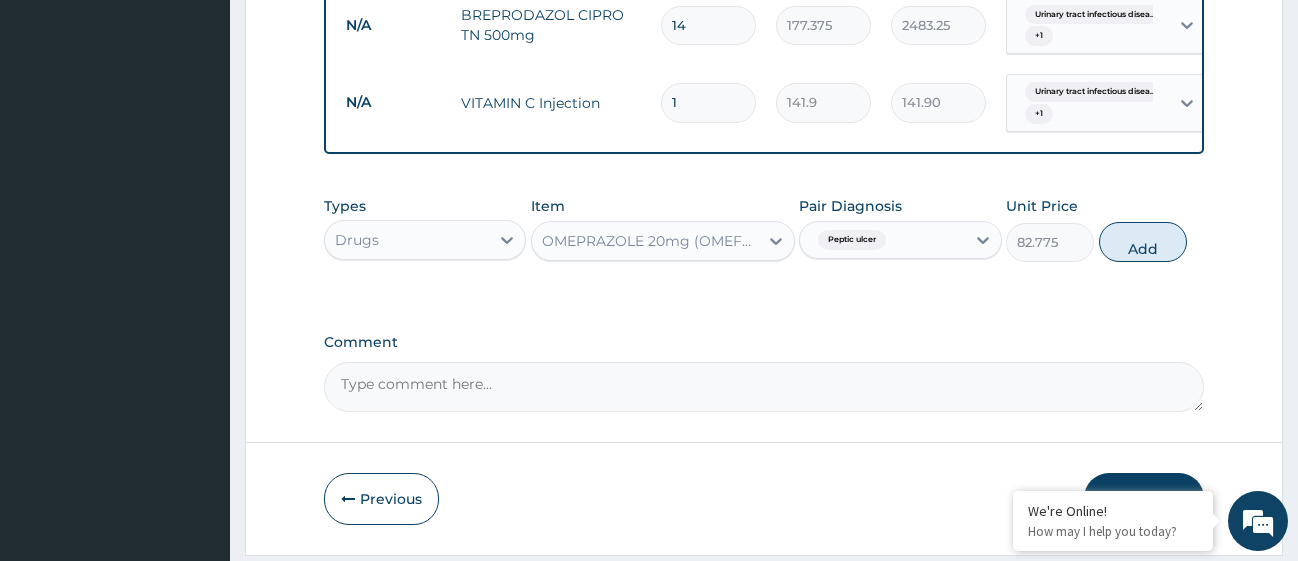 type on "0" 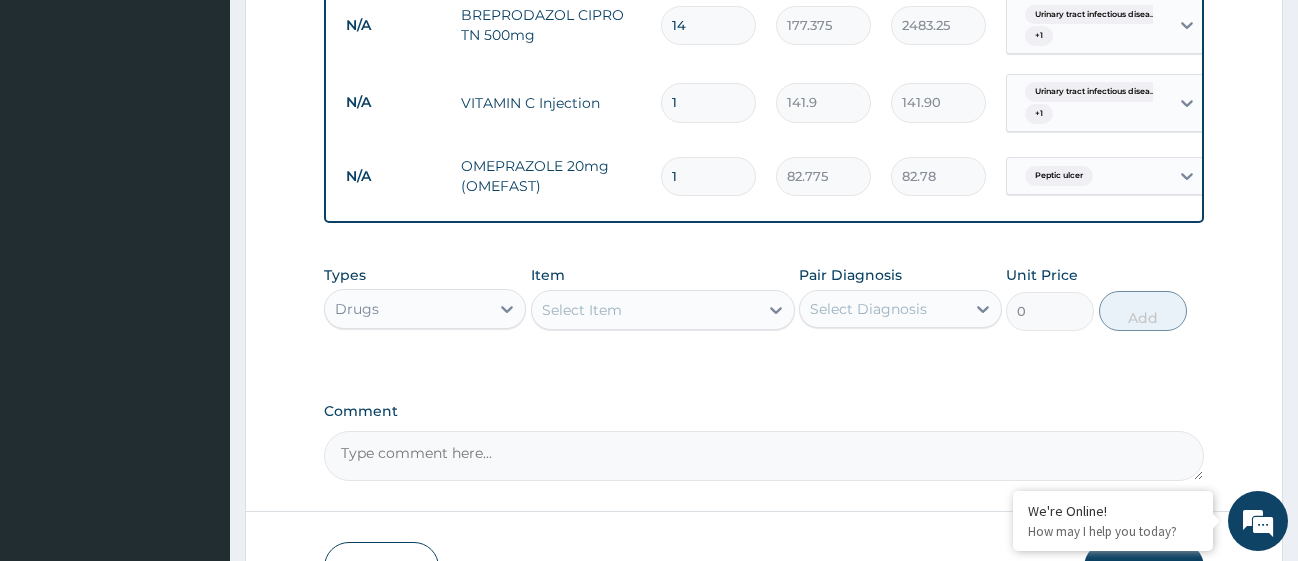 type on "14" 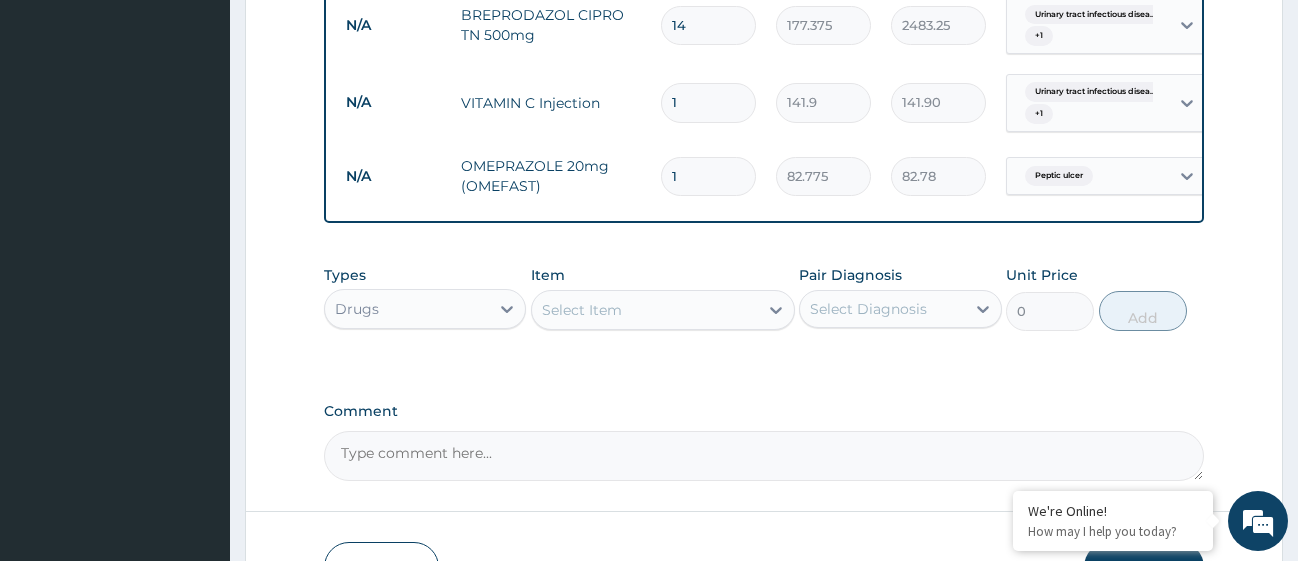 type on "1158.85" 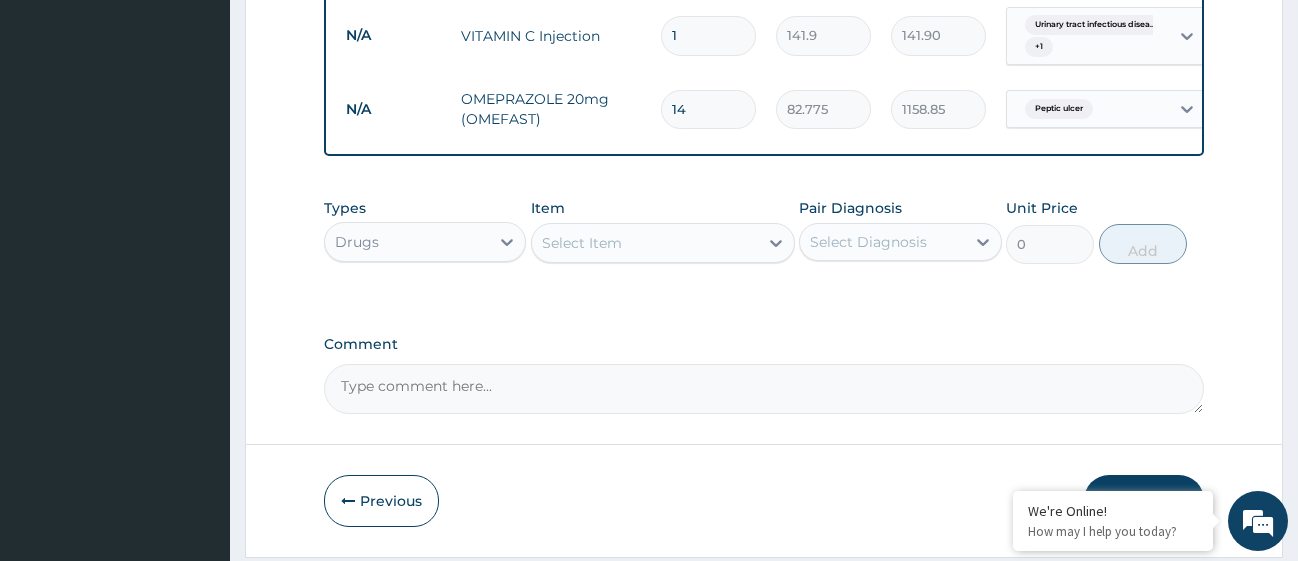 scroll, scrollTop: 1521, scrollLeft: 0, axis: vertical 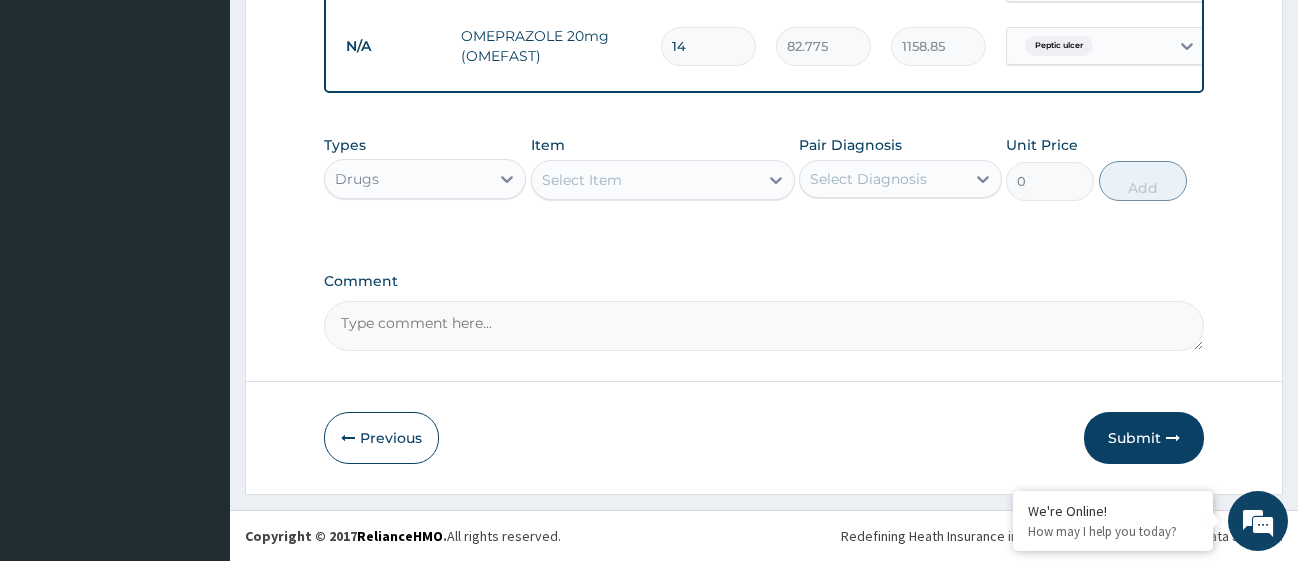 type on "14" 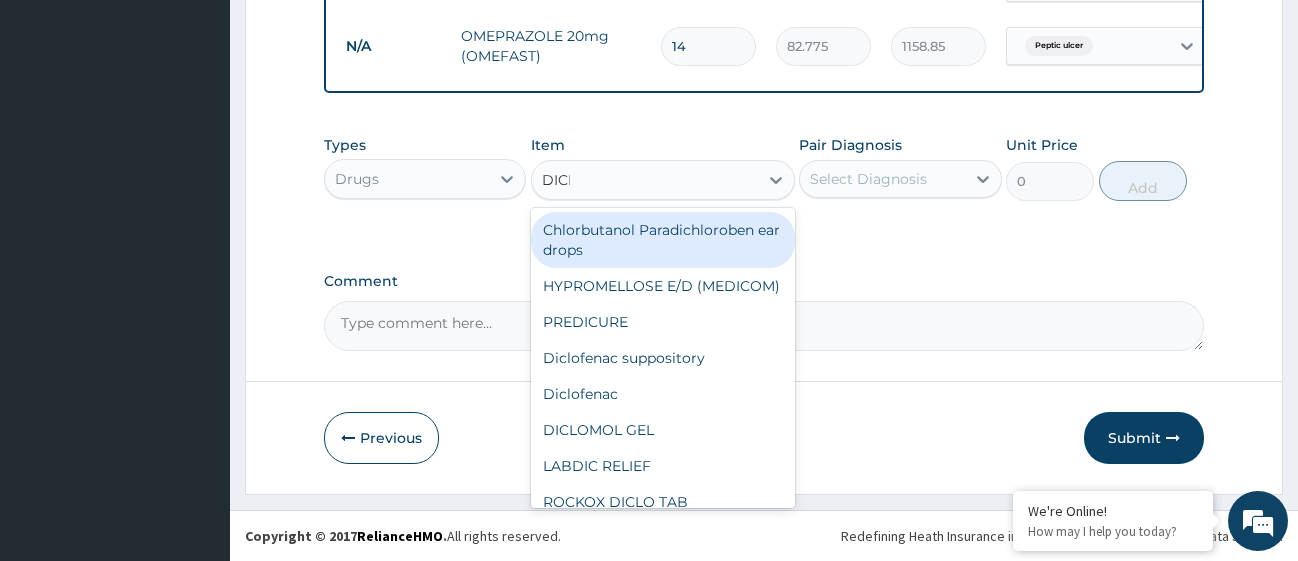 type on "DICLO" 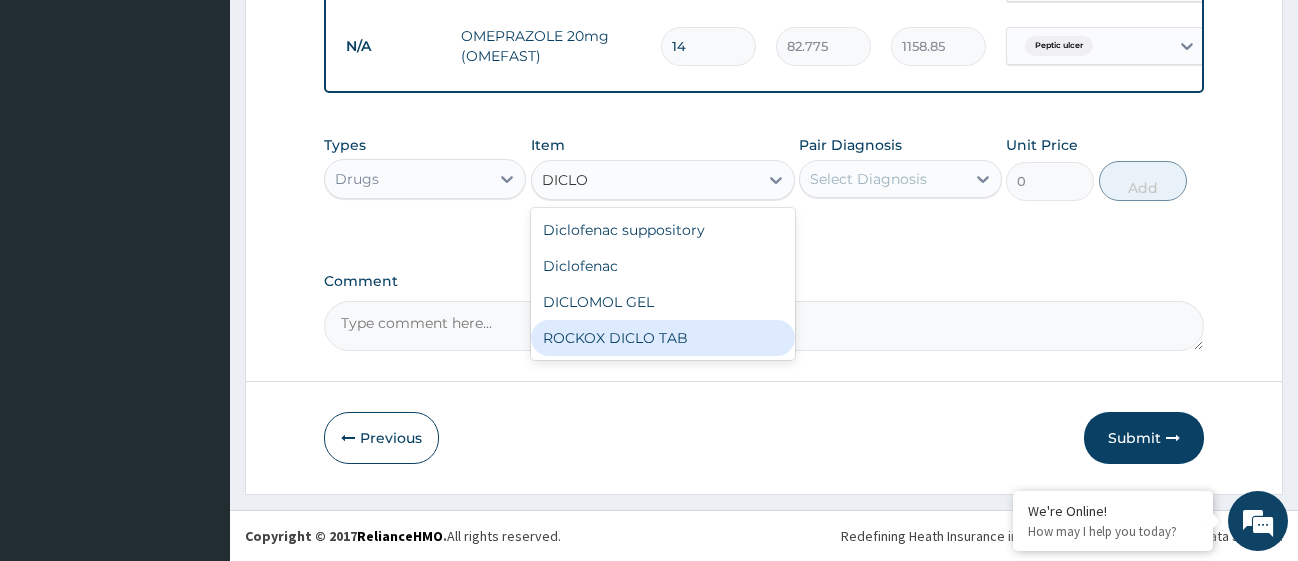 click on "ROCKOX DICLO TAB" at bounding box center [663, 338] 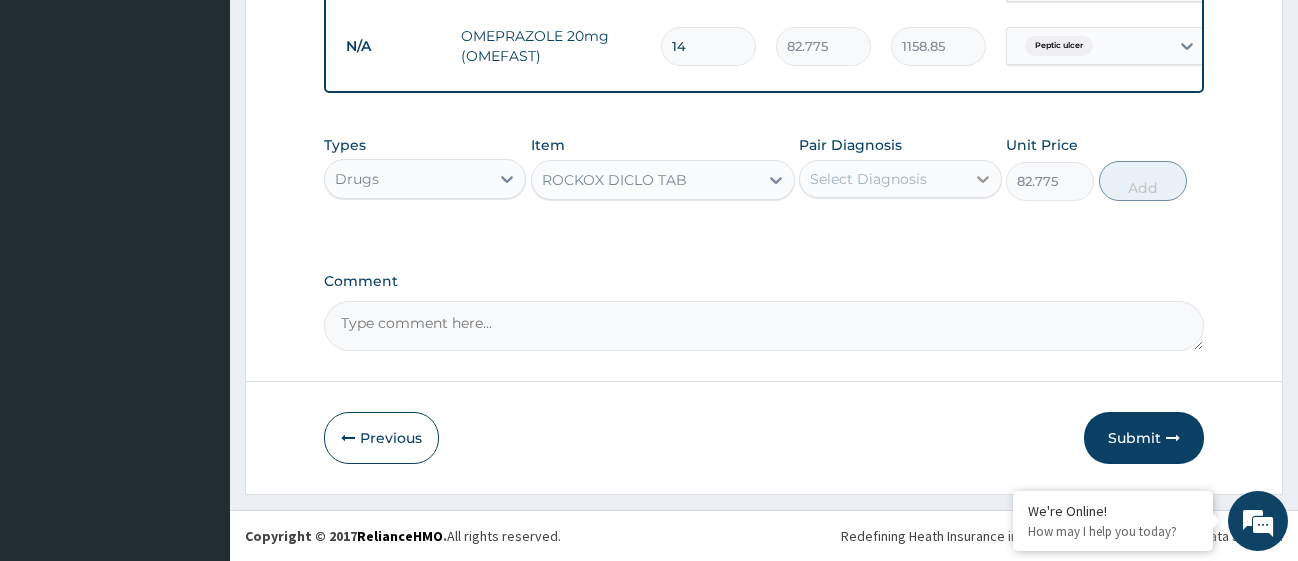 click 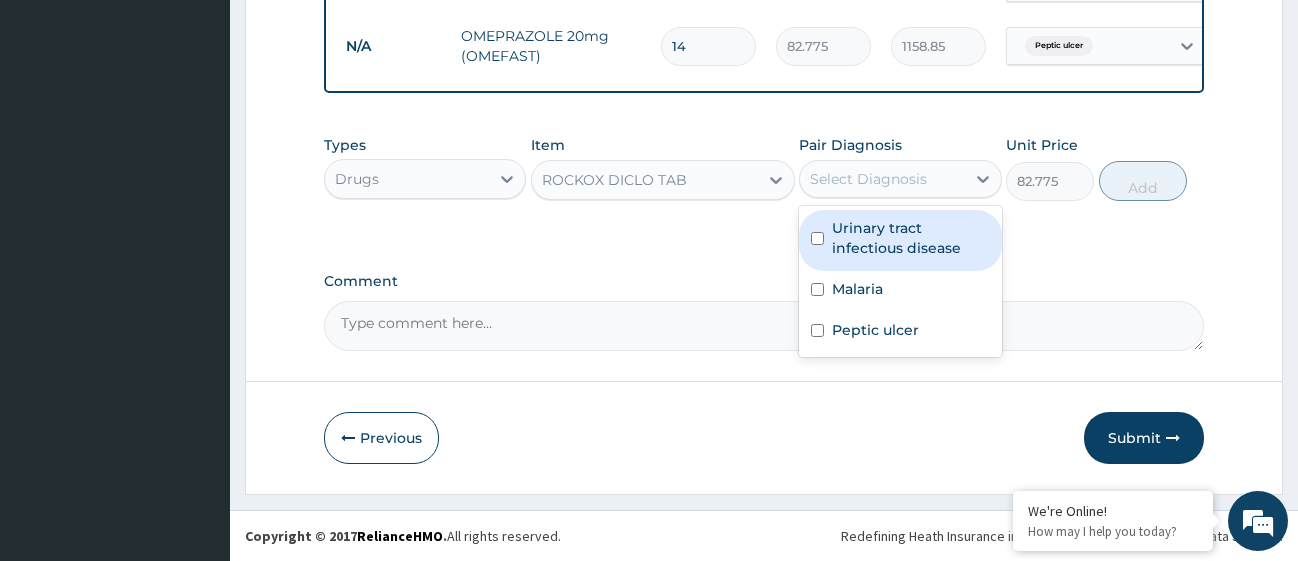 click on "Urinary tract infectious disease" at bounding box center (900, 240) 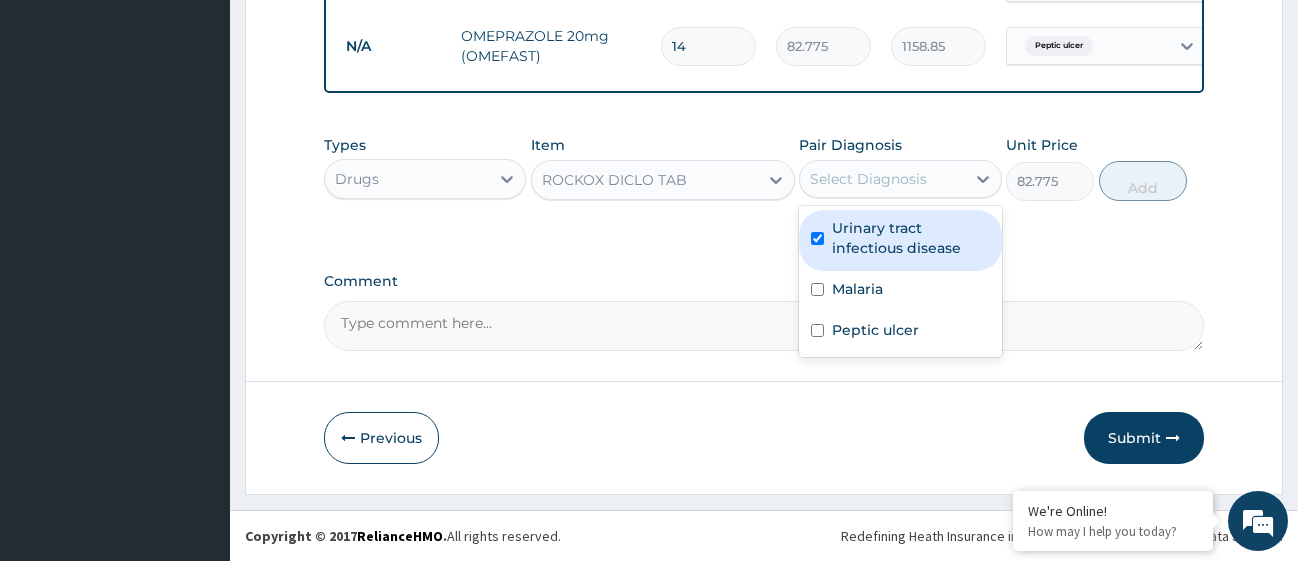 checkbox on "true" 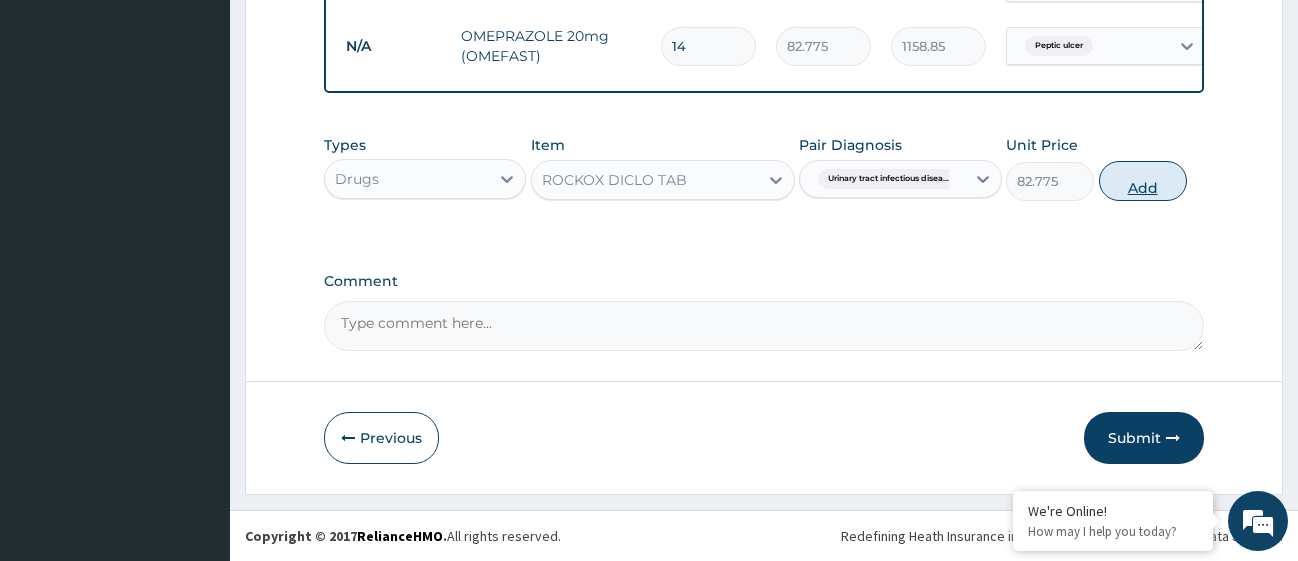 click on "Add" at bounding box center (1143, 181) 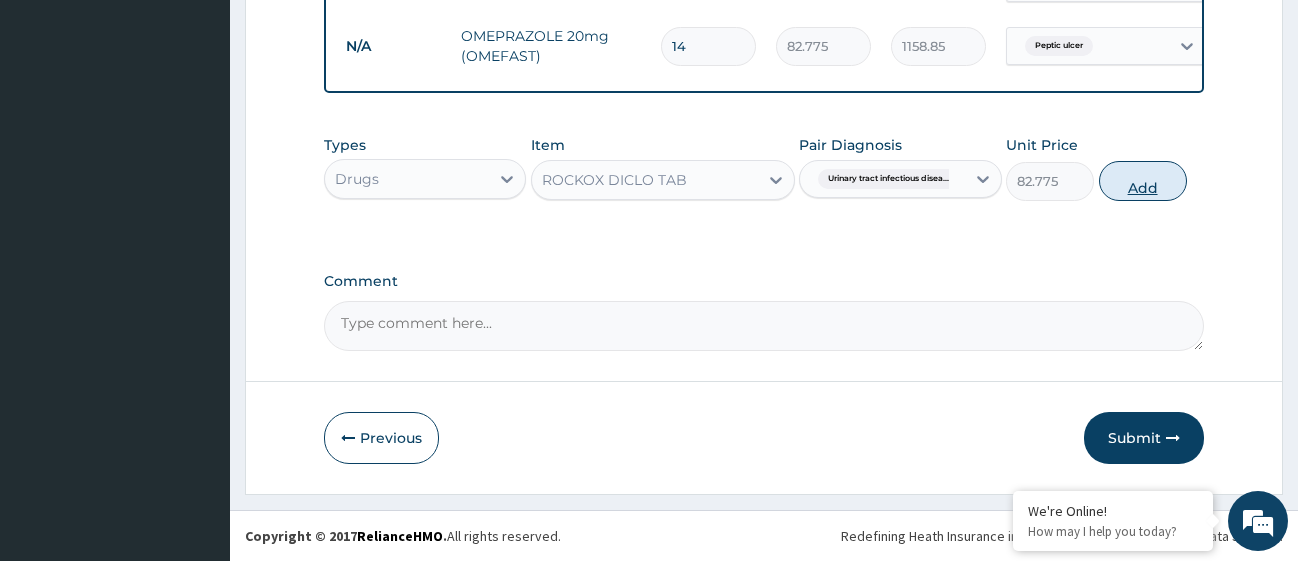 type on "0" 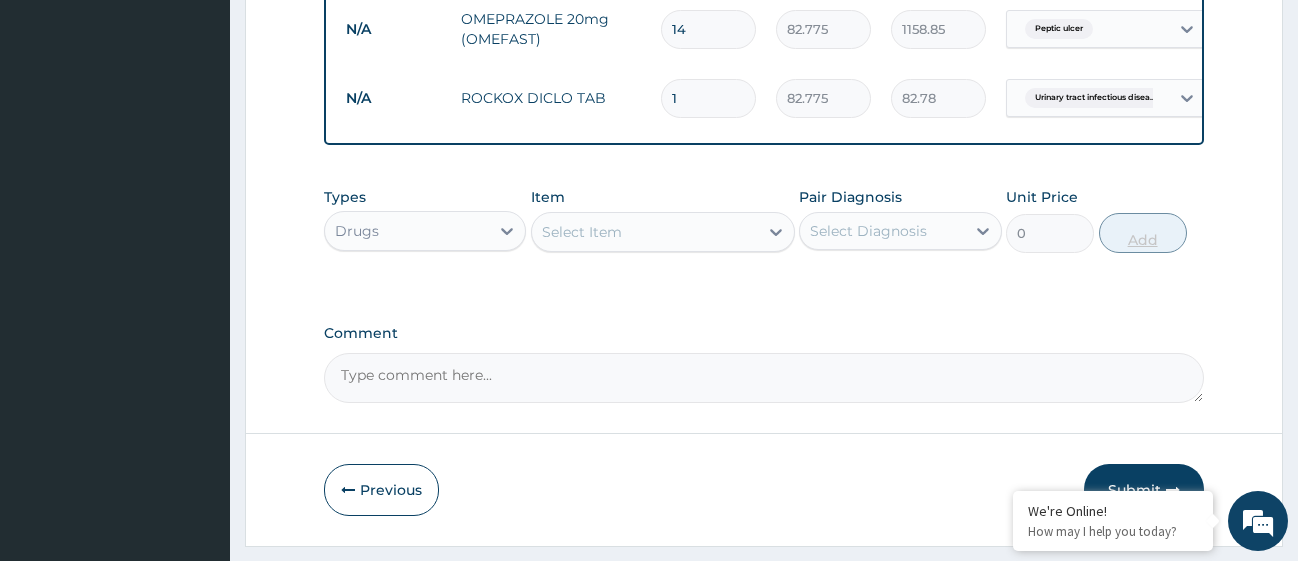 type on "15" 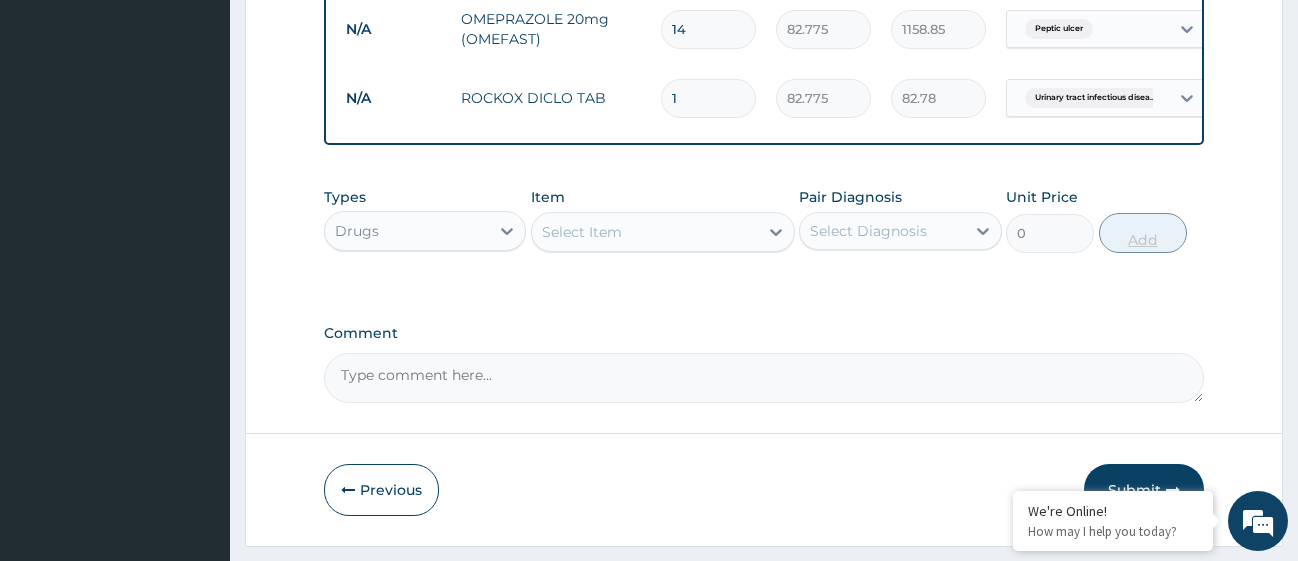 type on "1241.63" 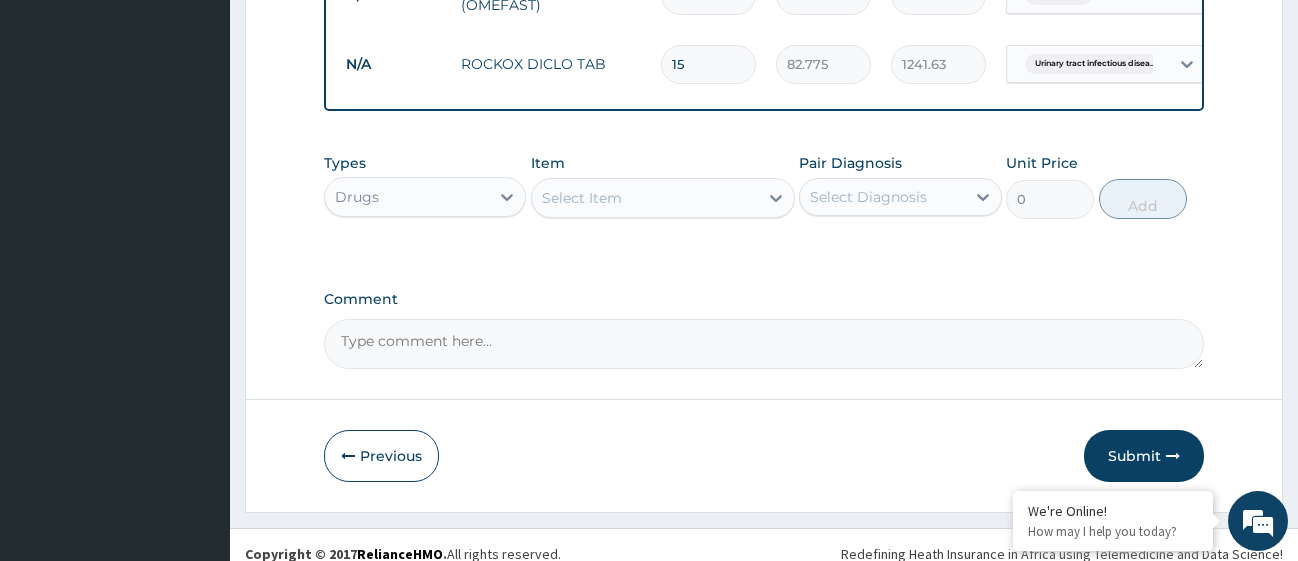 scroll, scrollTop: 1590, scrollLeft: 0, axis: vertical 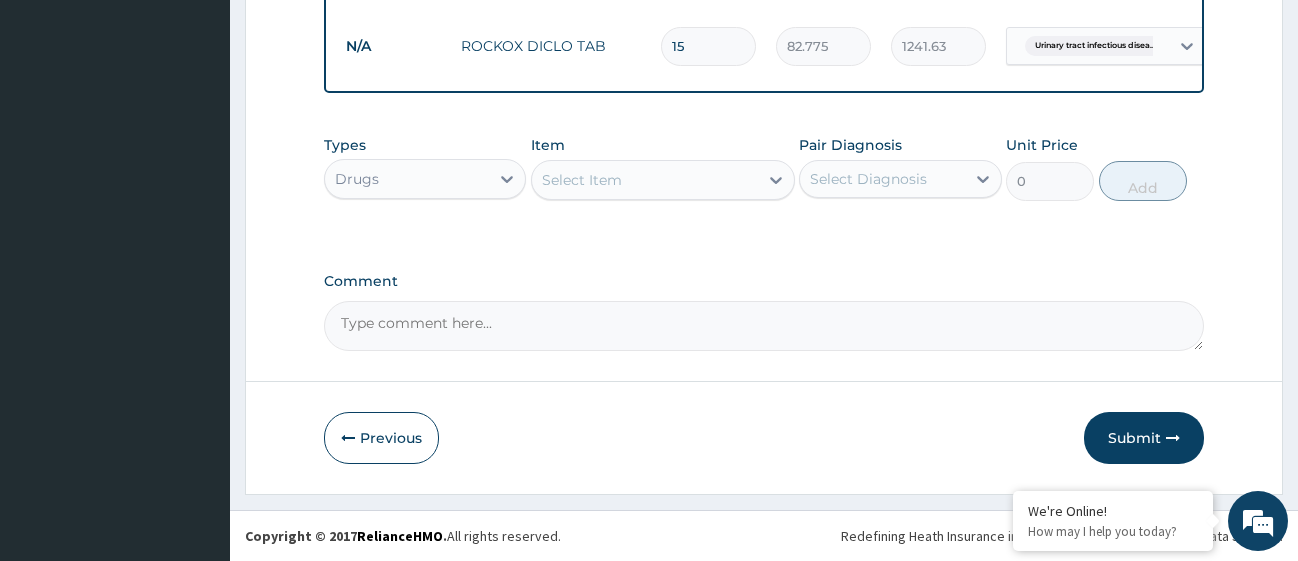 type on "15" 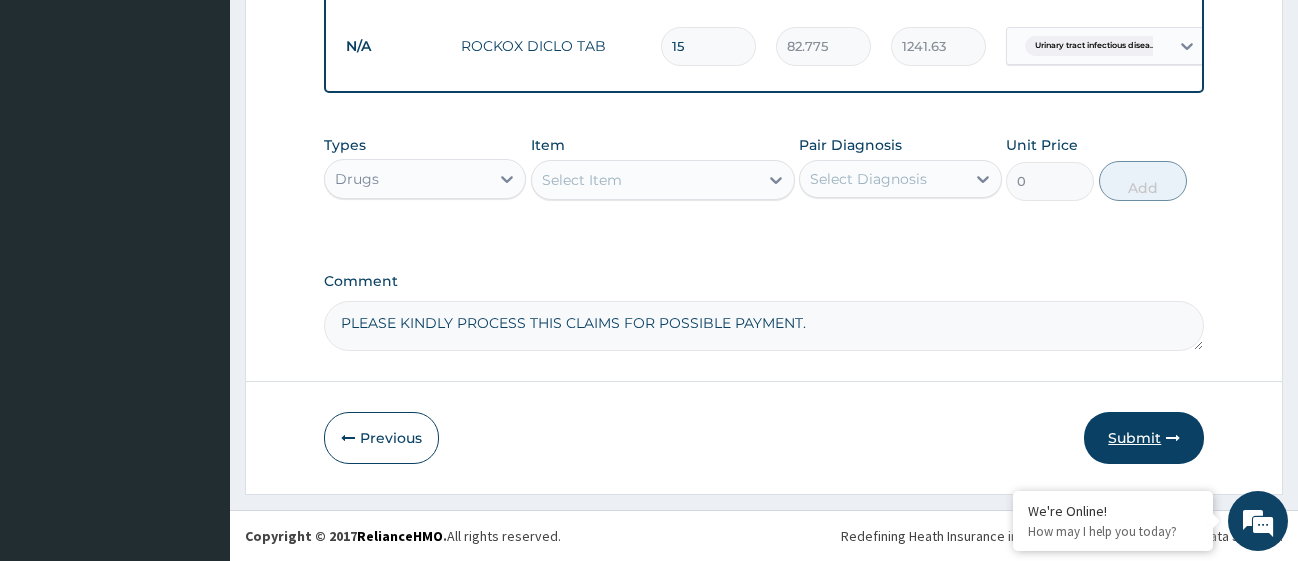 type on "PLEASE KINDLY PROCESS THIS CLAIMS FOR POSSIBLE PAYMENT." 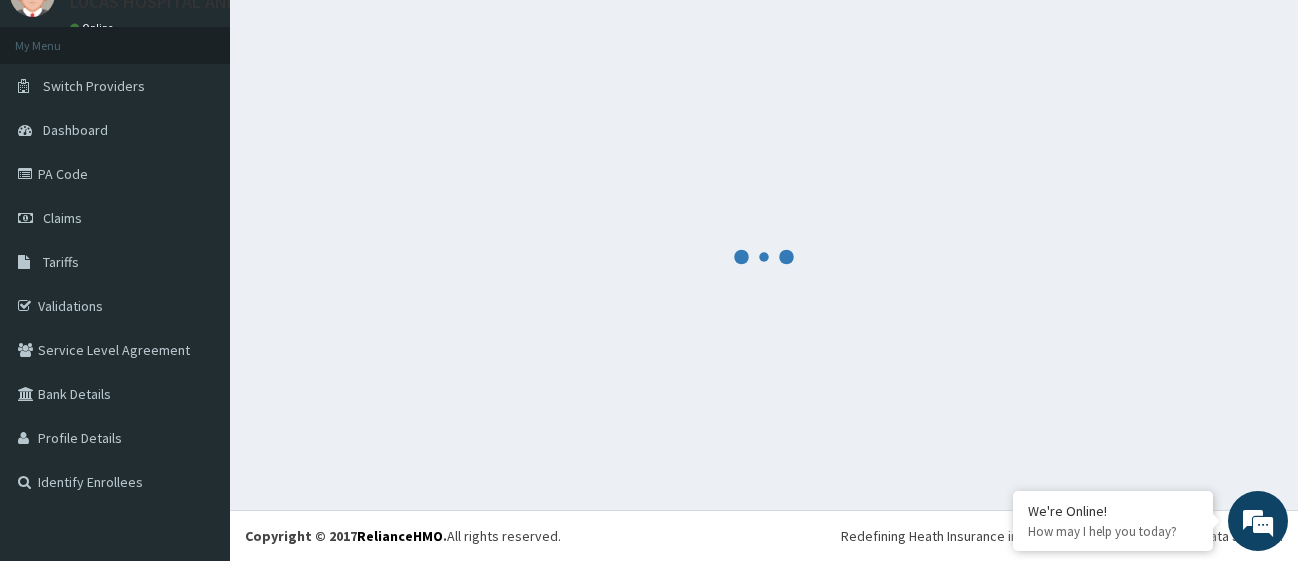 scroll, scrollTop: 88, scrollLeft: 0, axis: vertical 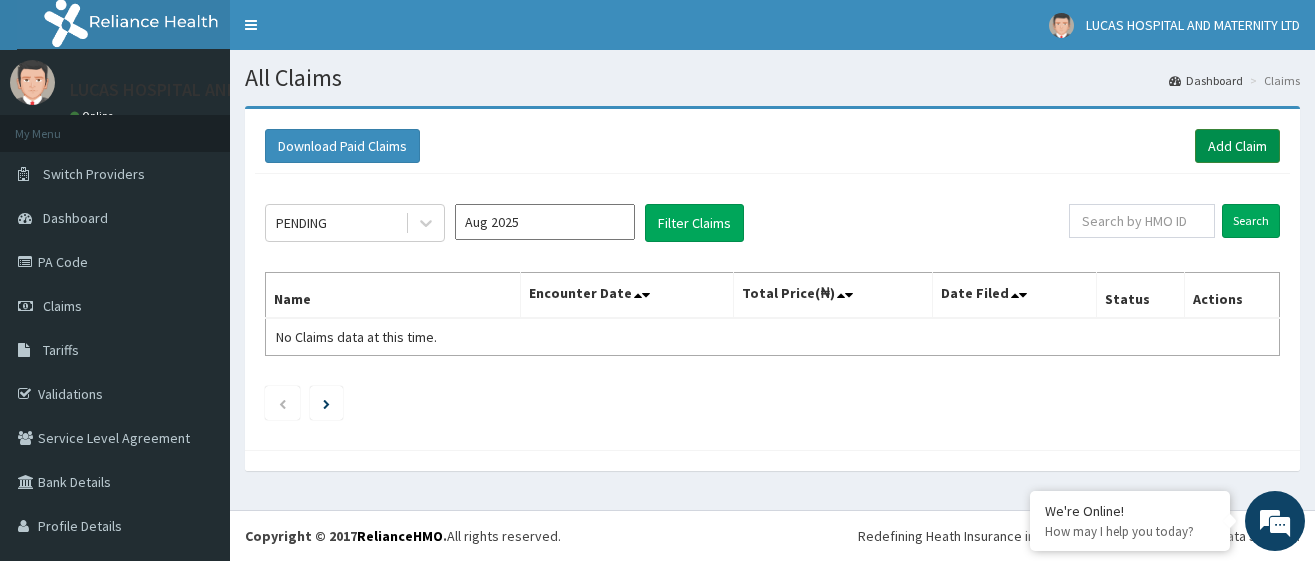 click on "Add Claim" at bounding box center [1237, 146] 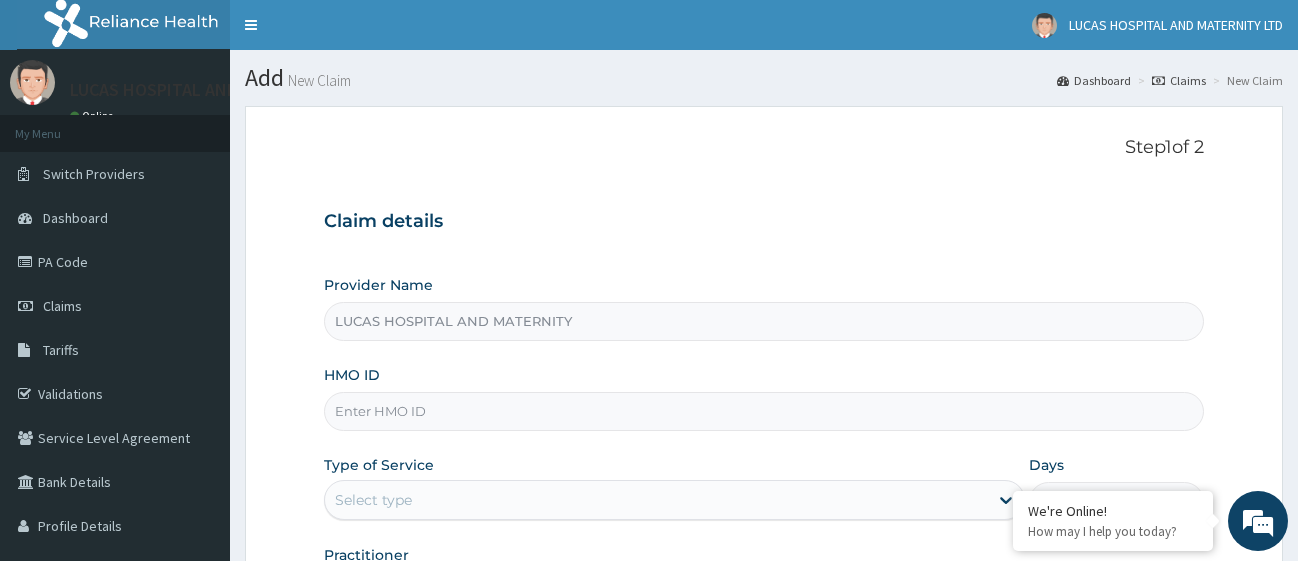 scroll, scrollTop: 0, scrollLeft: 0, axis: both 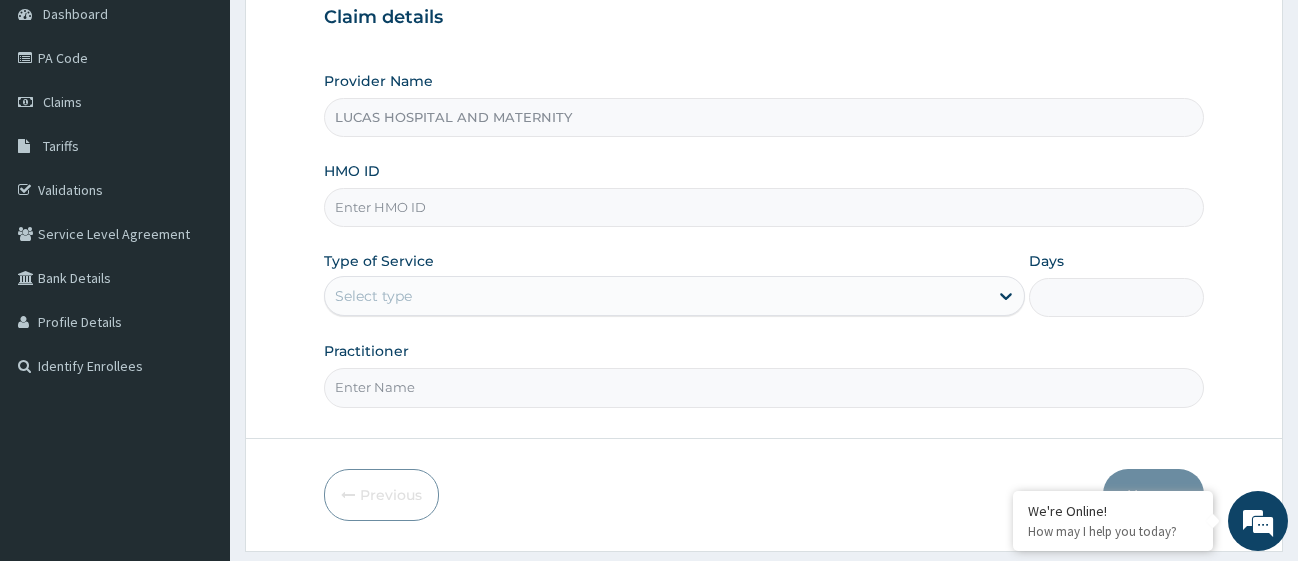 click on "HMO ID" at bounding box center [764, 207] 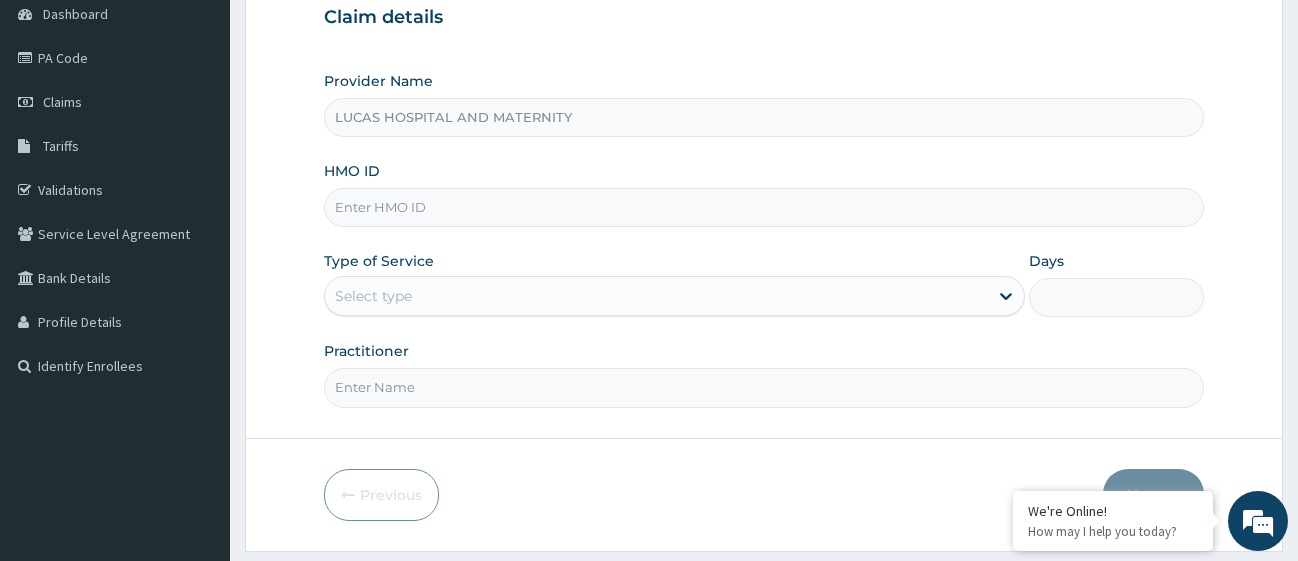 paste on "SUT/10050/E" 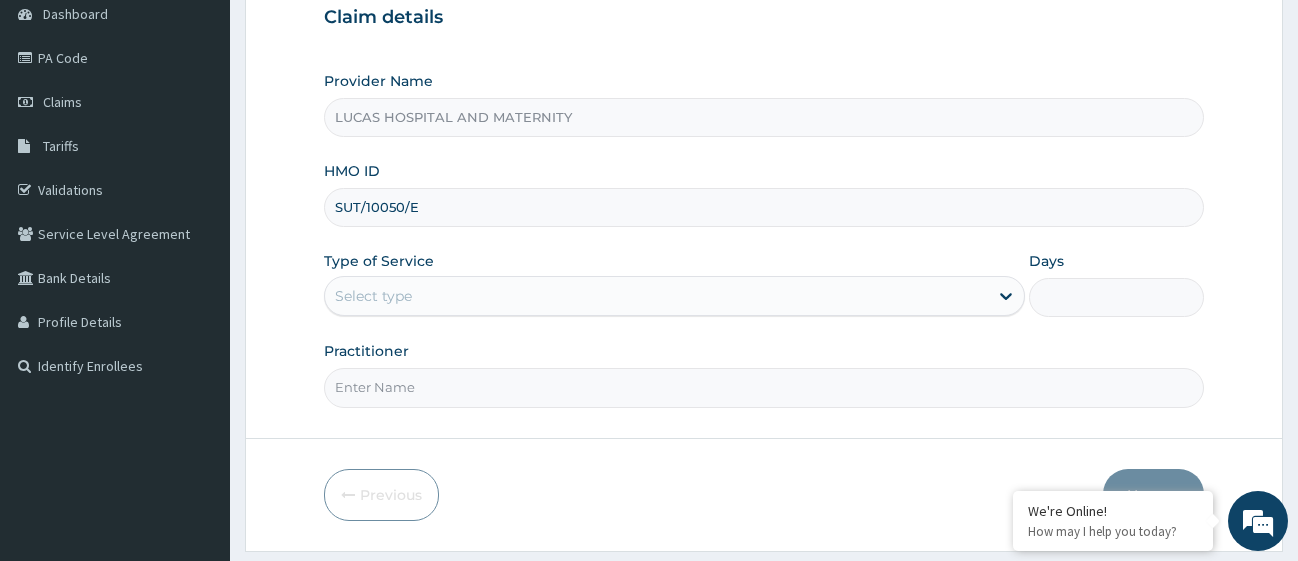 type on "SUT/10050/E" 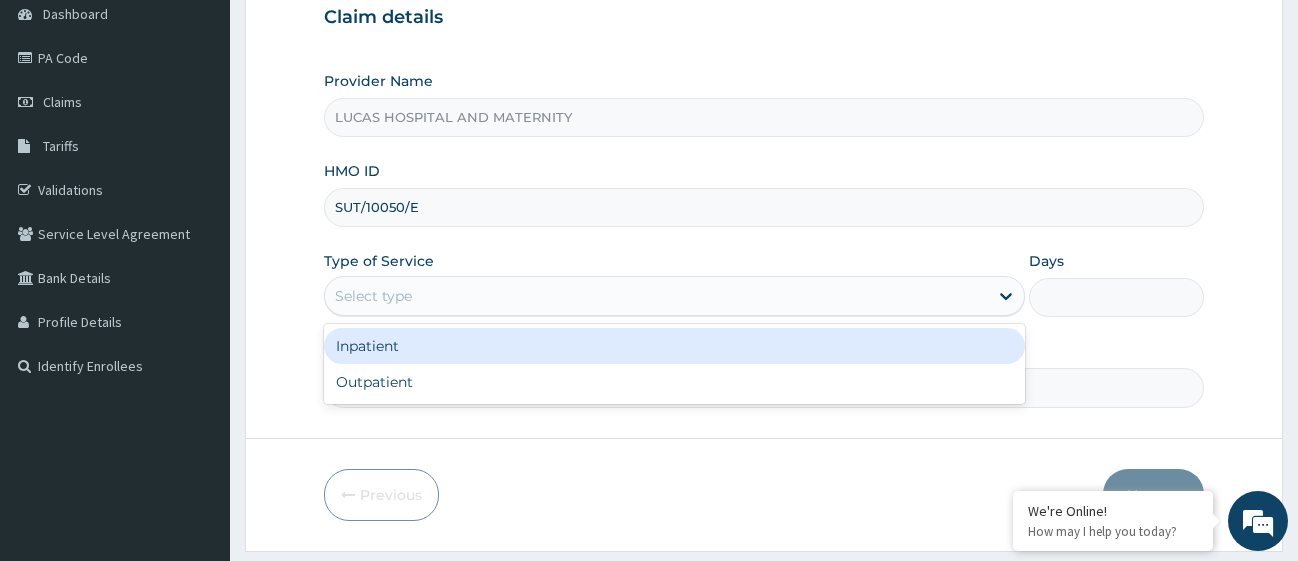 click on "Select type" at bounding box center [656, 296] 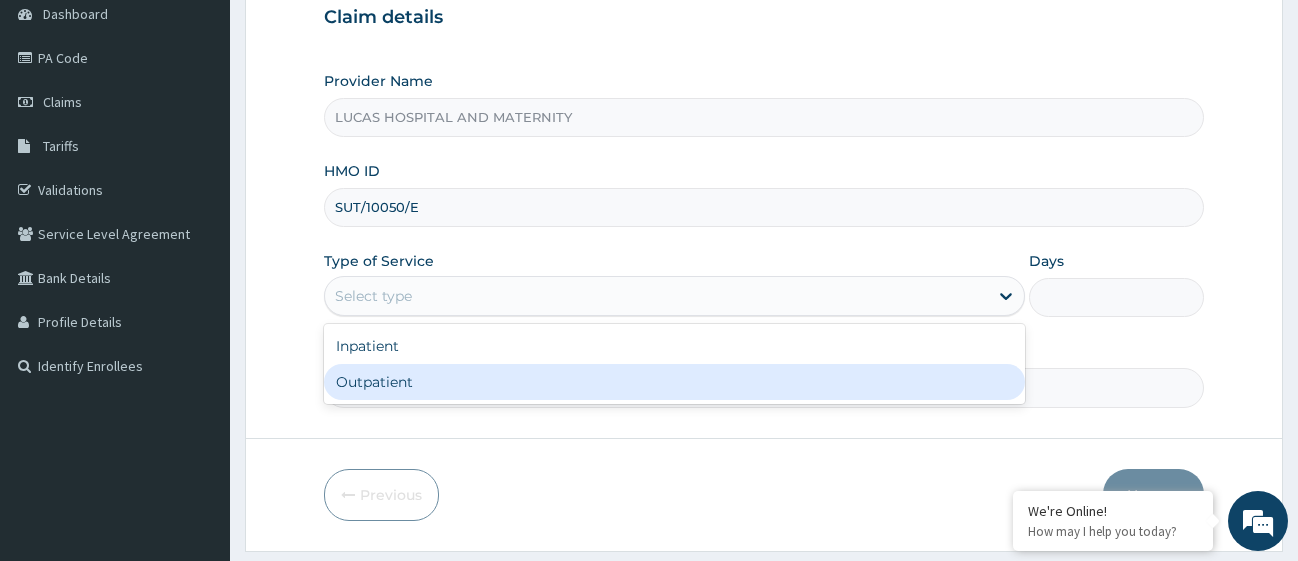 scroll, scrollTop: 0, scrollLeft: 0, axis: both 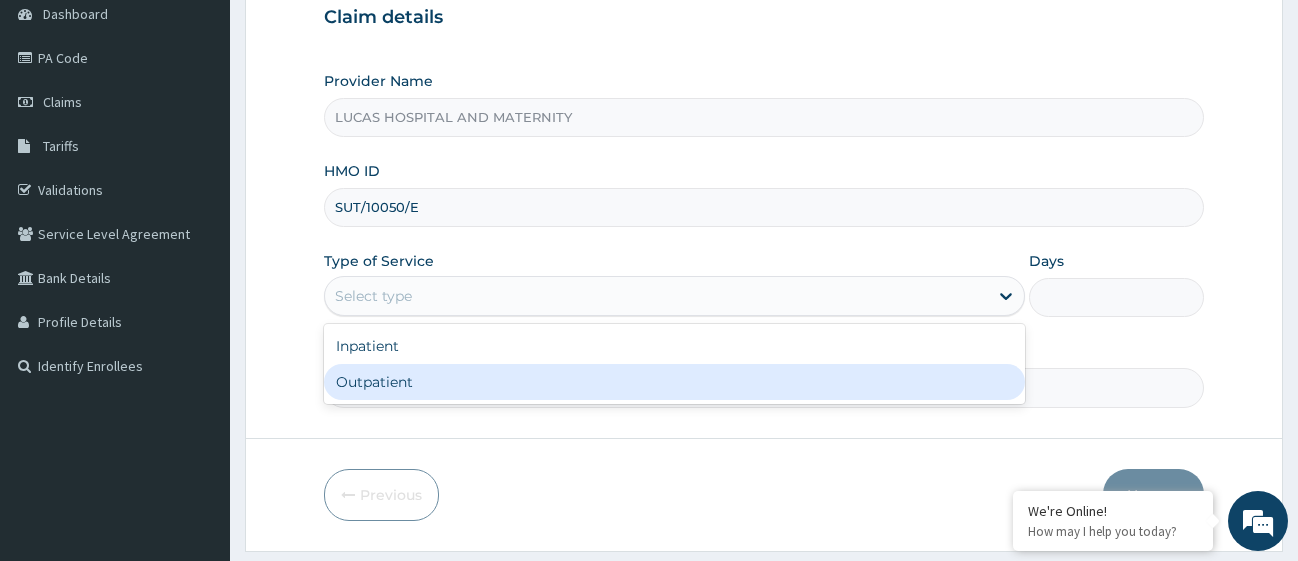 click on "Outpatient" at bounding box center [674, 382] 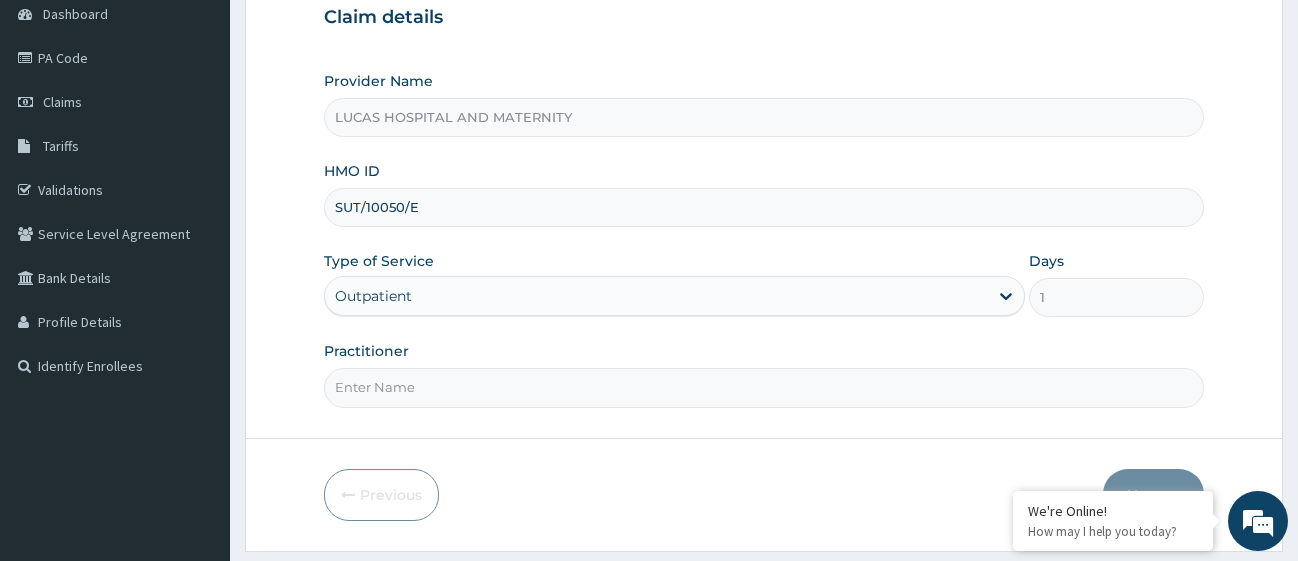 click on "Outpatient" at bounding box center [656, 296] 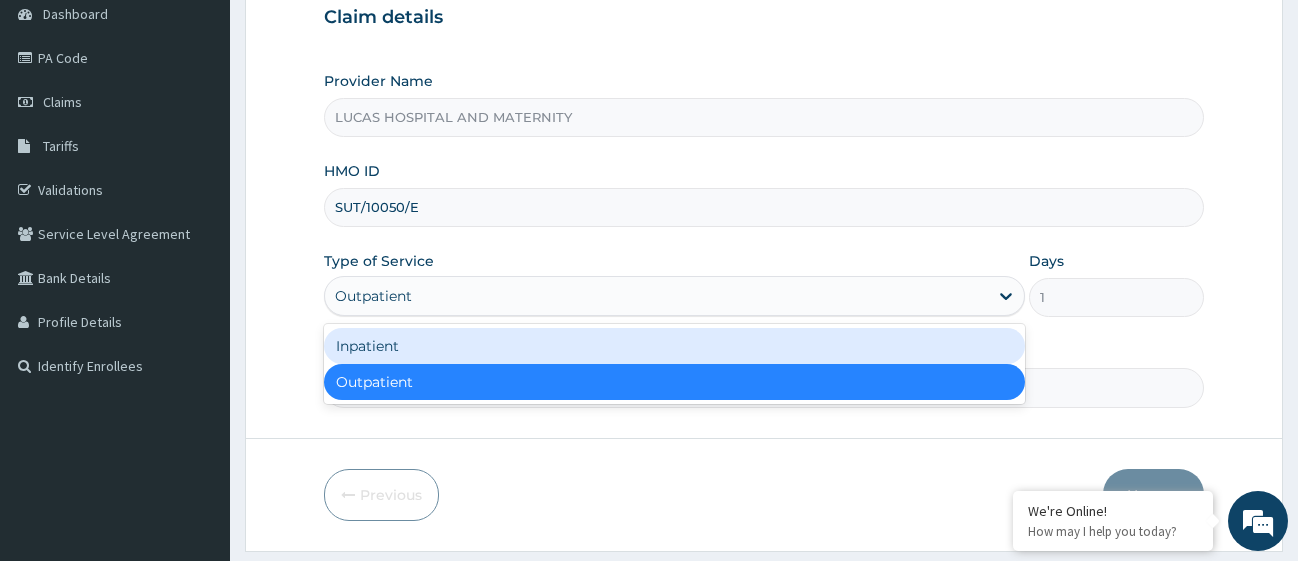click on "Inpatient" at bounding box center (674, 346) 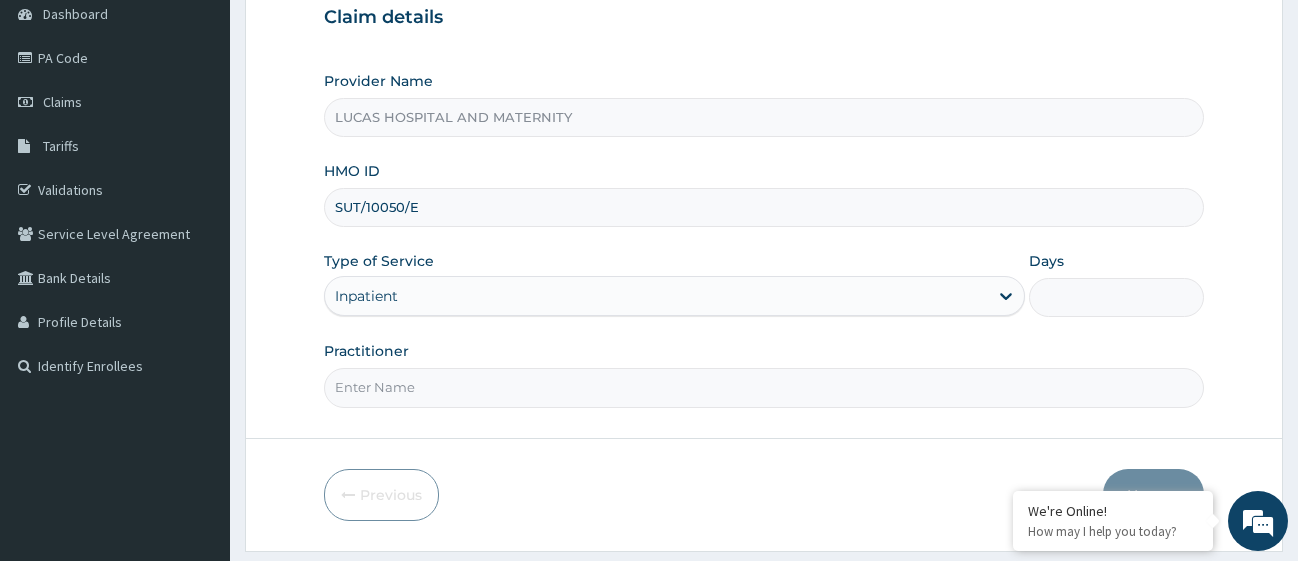 click on "Practitioner" at bounding box center (764, 387) 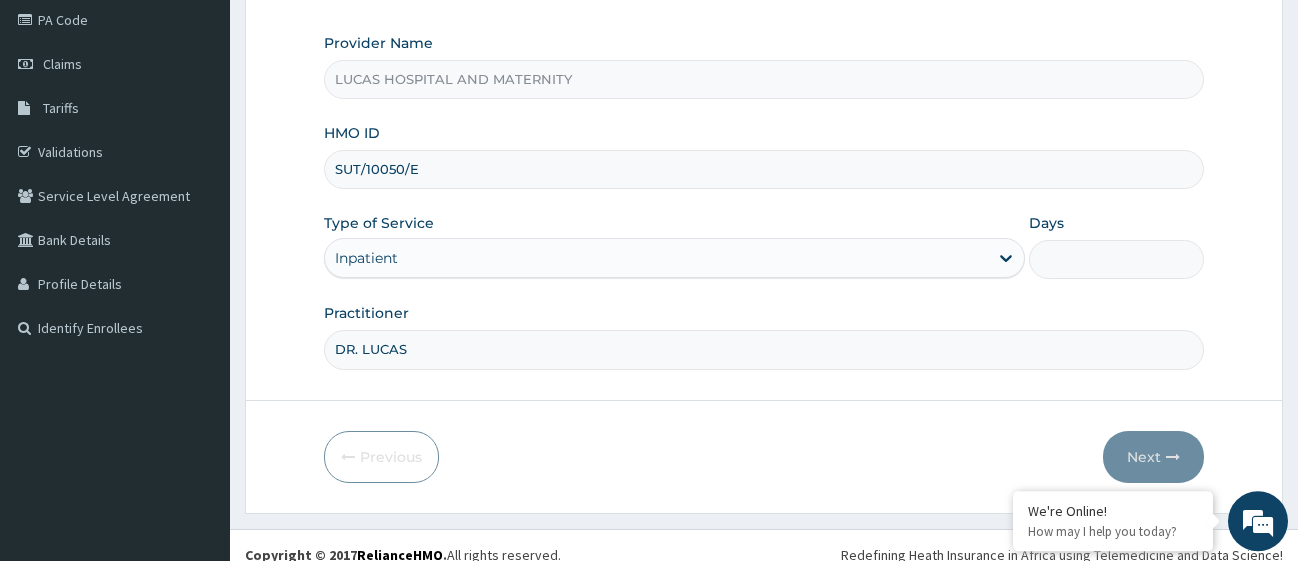 scroll, scrollTop: 261, scrollLeft: 0, axis: vertical 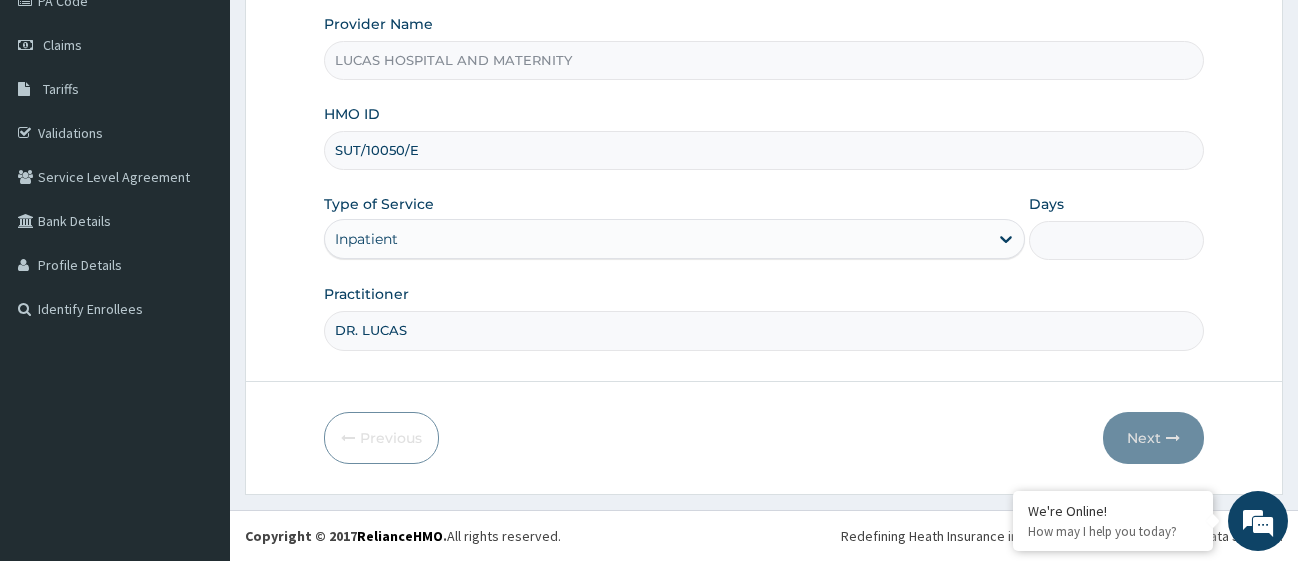 type on "DR. LUCAS" 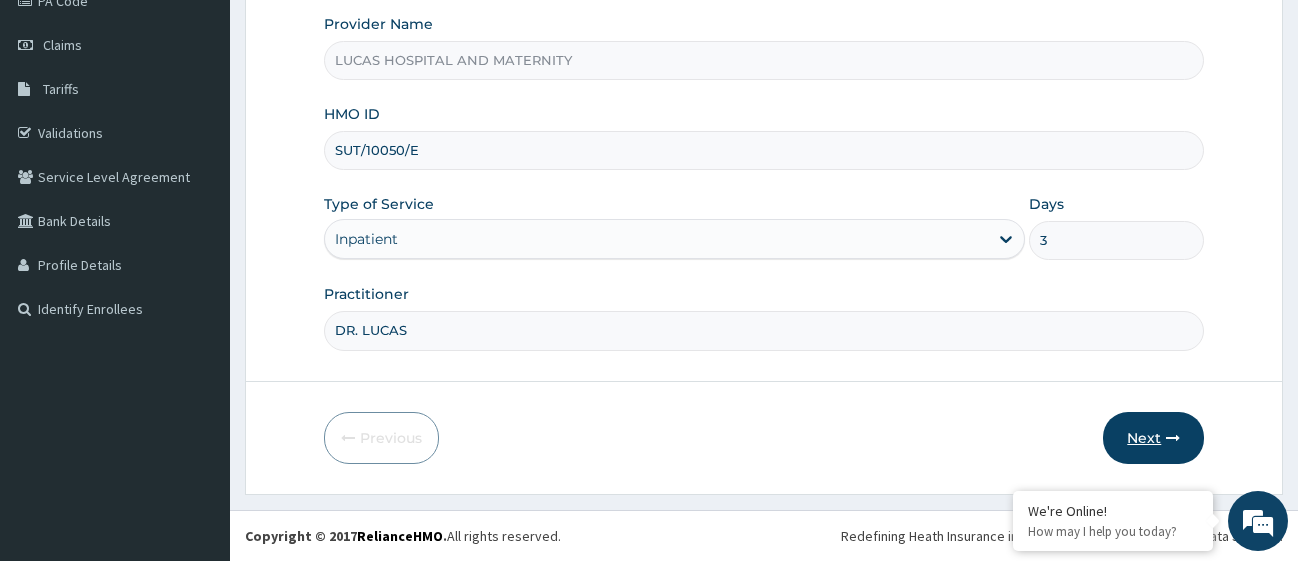 type on "3" 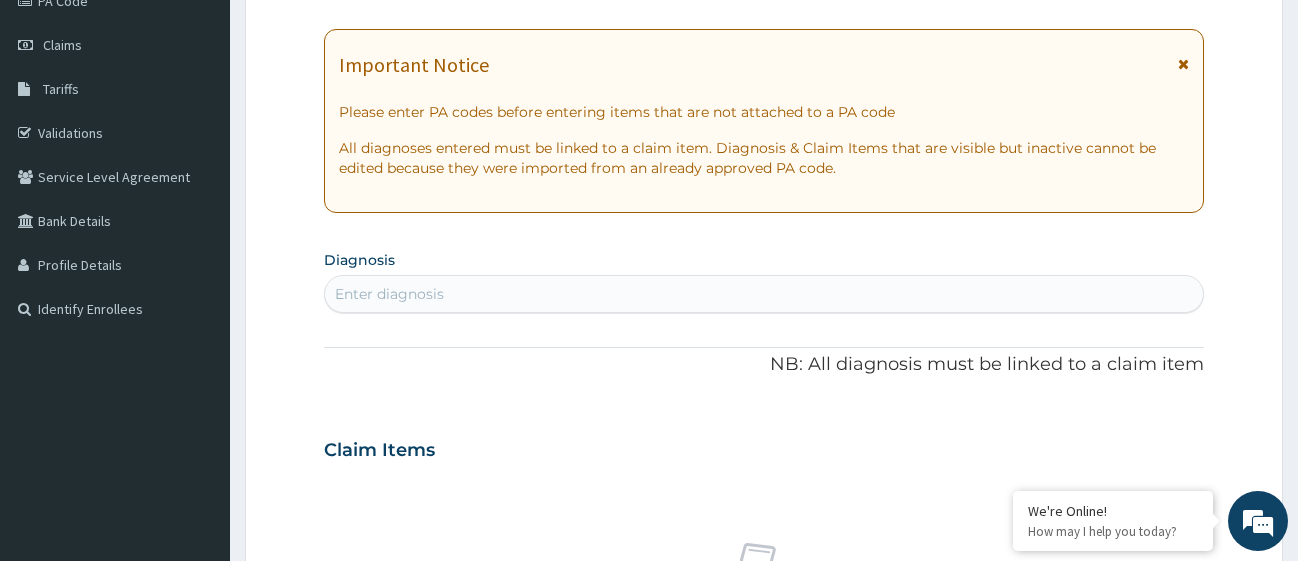 scroll, scrollTop: 57, scrollLeft: 0, axis: vertical 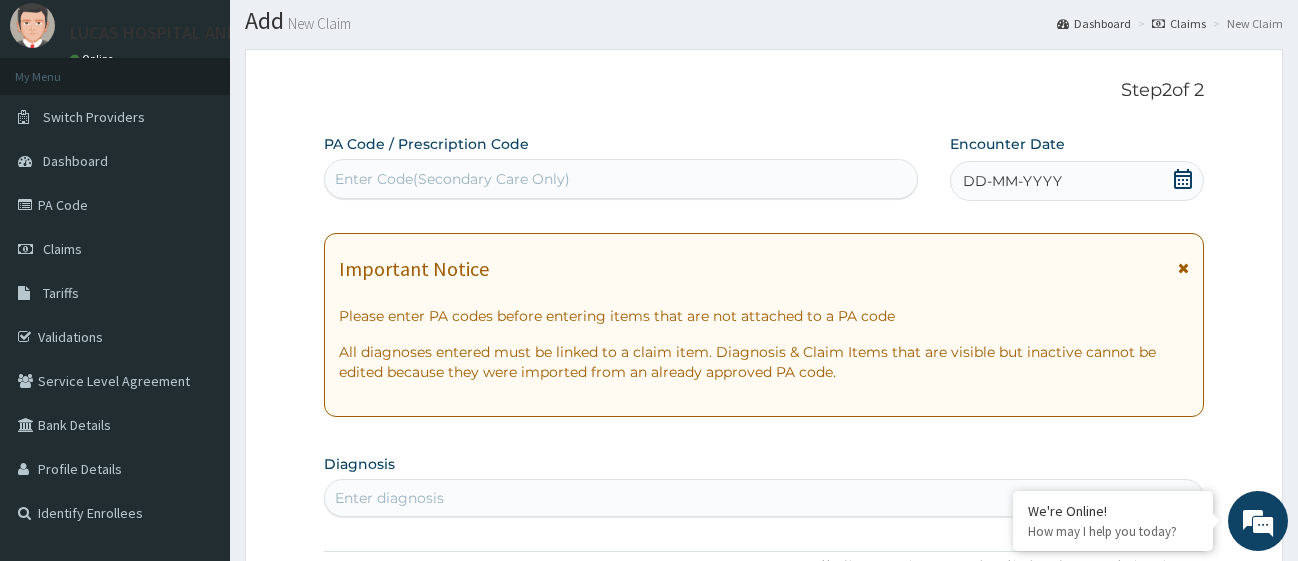 click on "Enter Code(Secondary Care Only)" at bounding box center [452, 179] 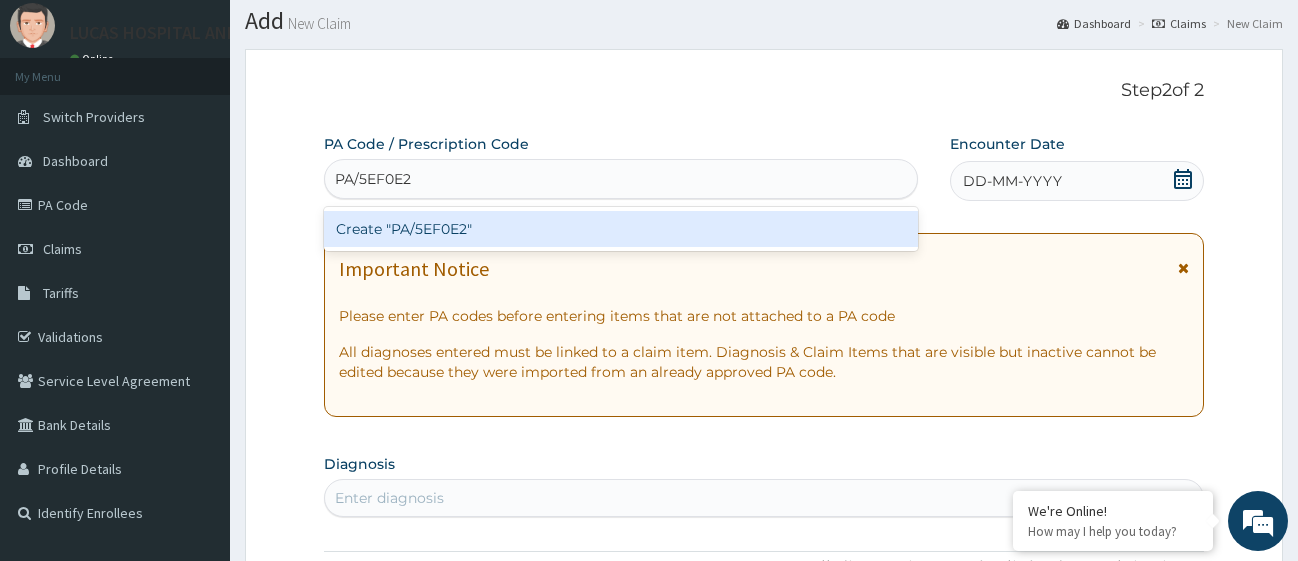 click on "Create "PA/5EF0E2"" at bounding box center [621, 229] 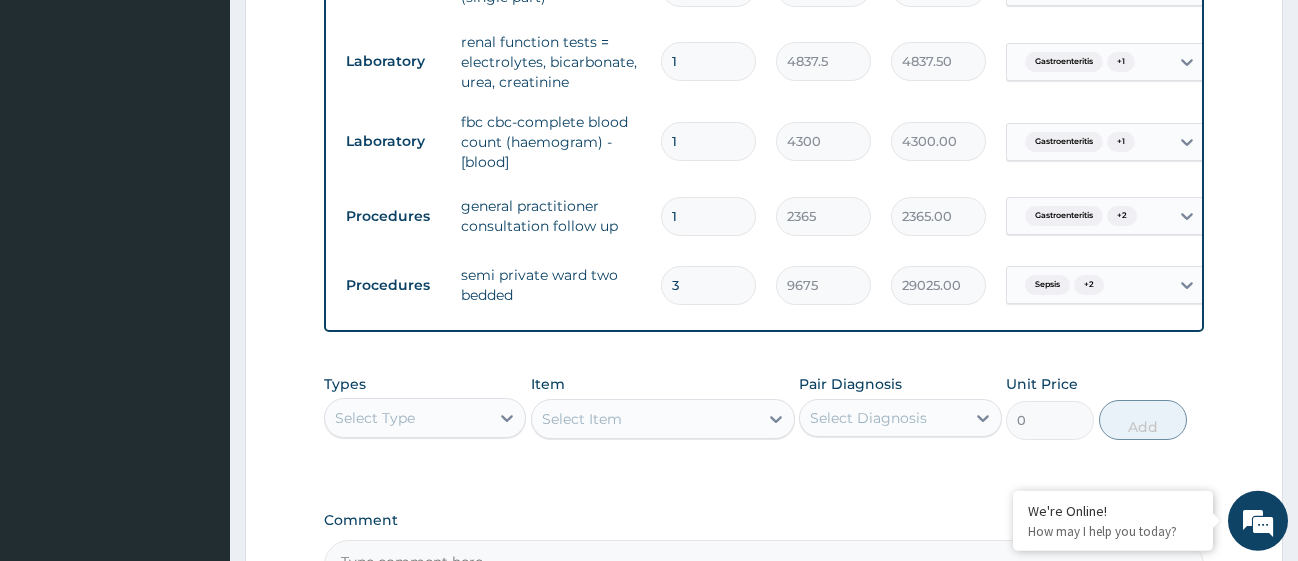 scroll, scrollTop: 1366, scrollLeft: 0, axis: vertical 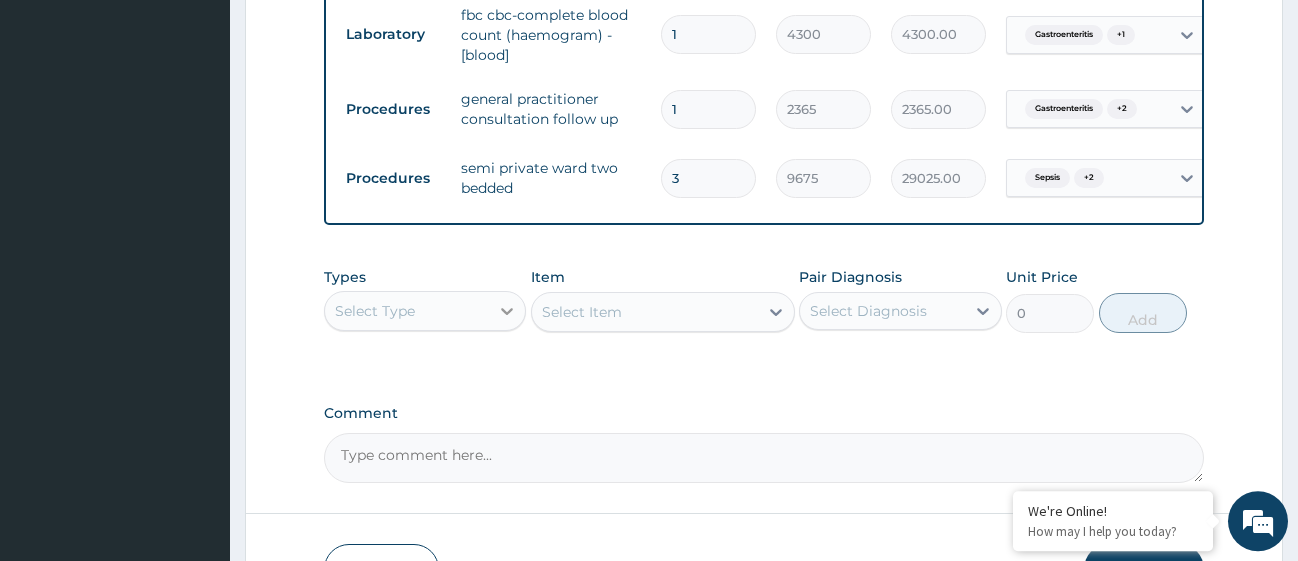 click 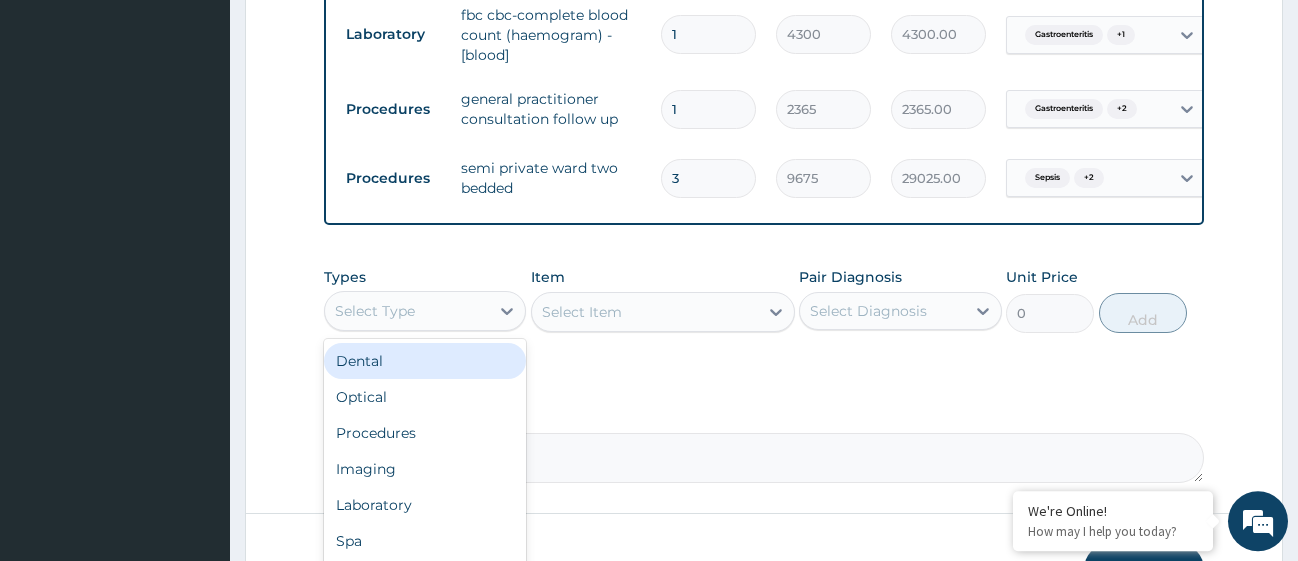 scroll, scrollTop: 1442, scrollLeft: 0, axis: vertical 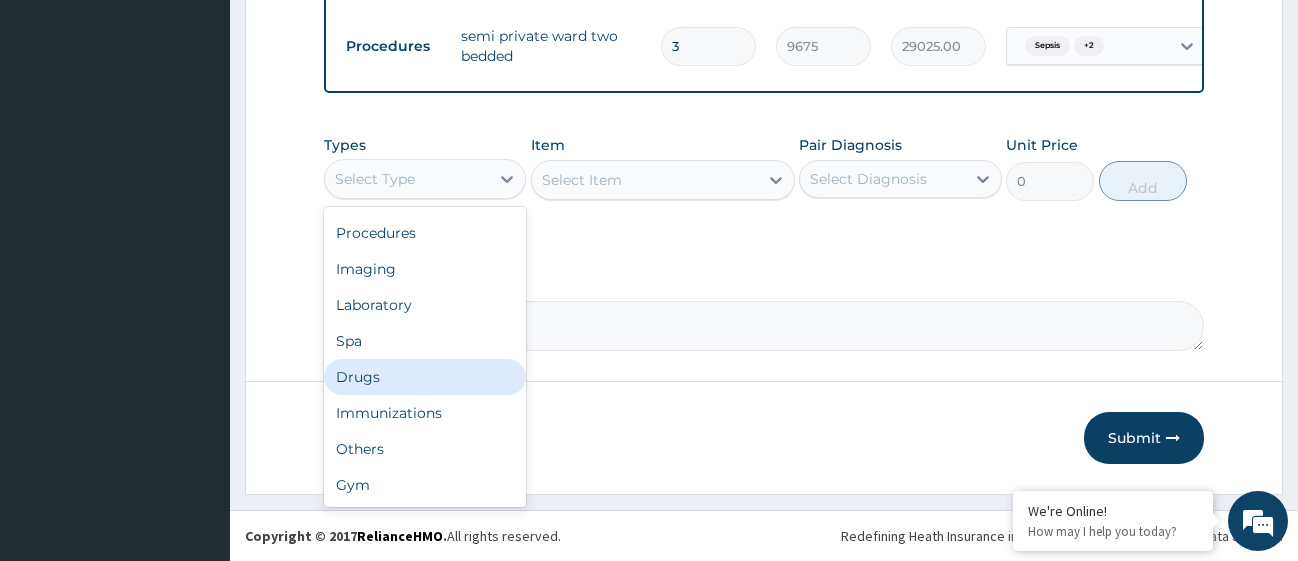 click on "Drugs" at bounding box center (425, 377) 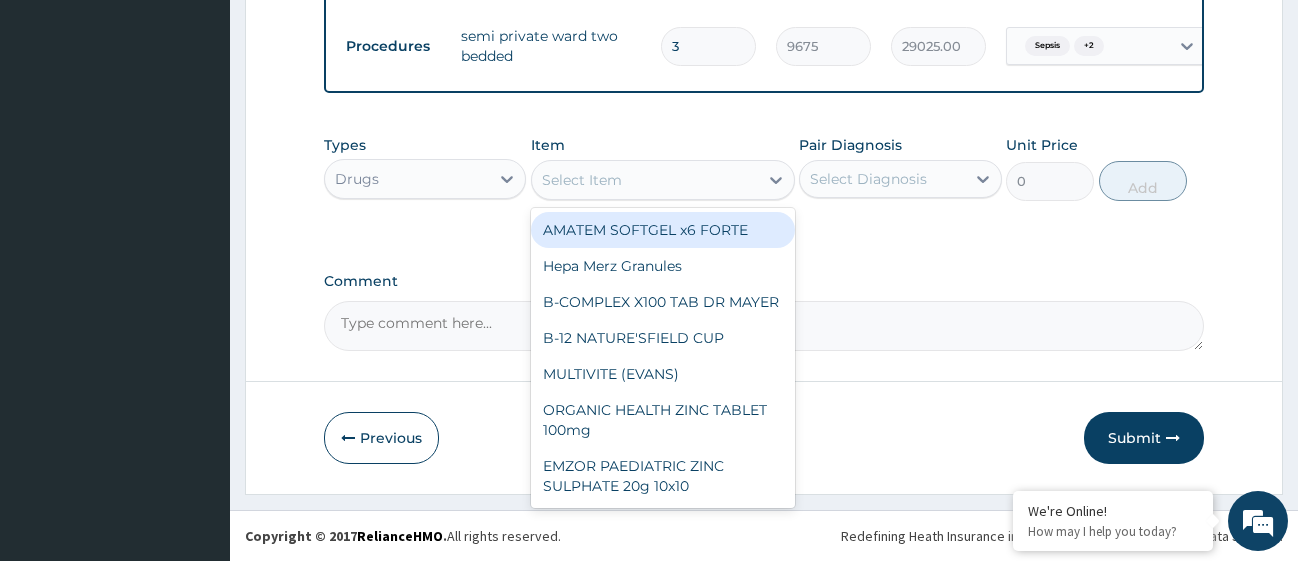 click on "Select Item" at bounding box center (645, 180) 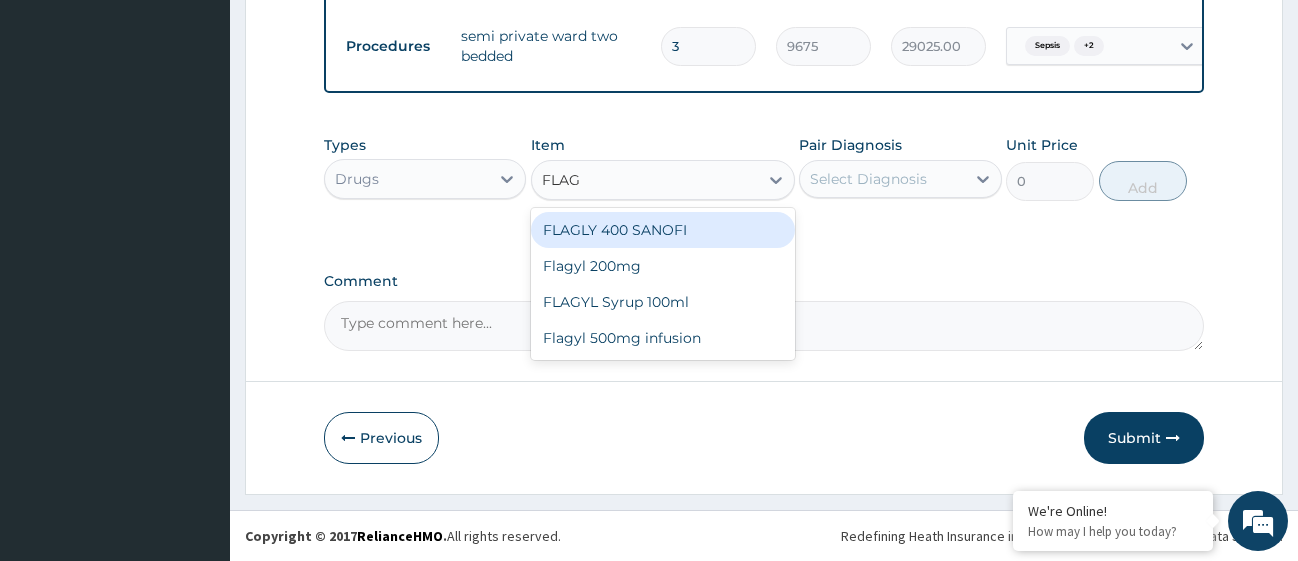 type on "FLAGY" 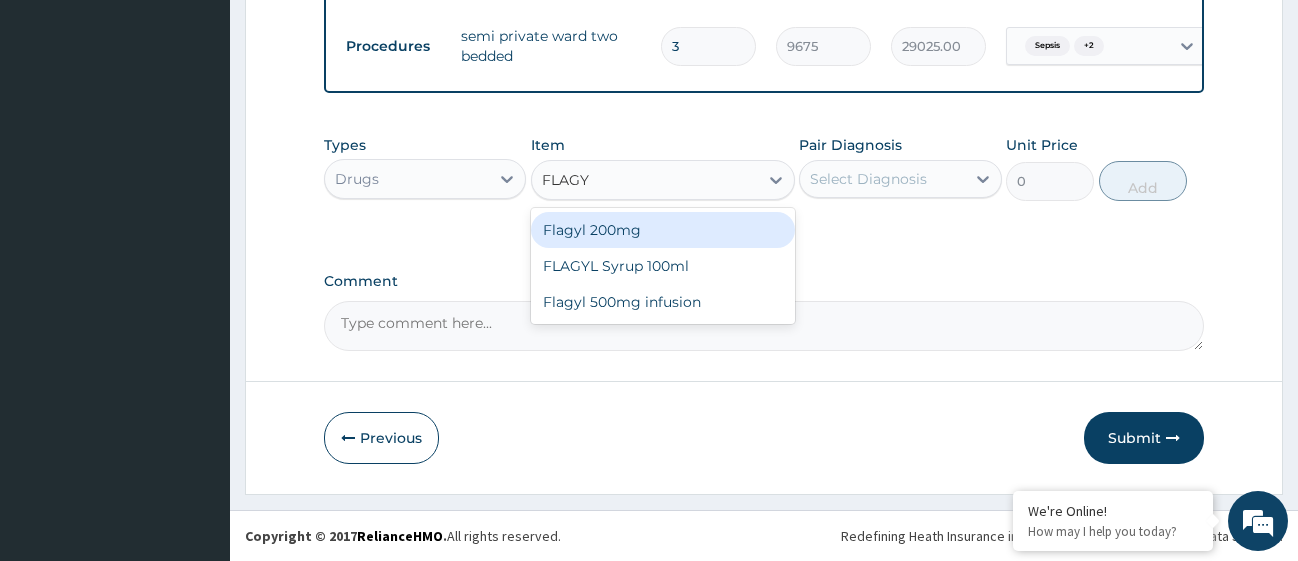 click on "Flagyl 200mg" at bounding box center [663, 230] 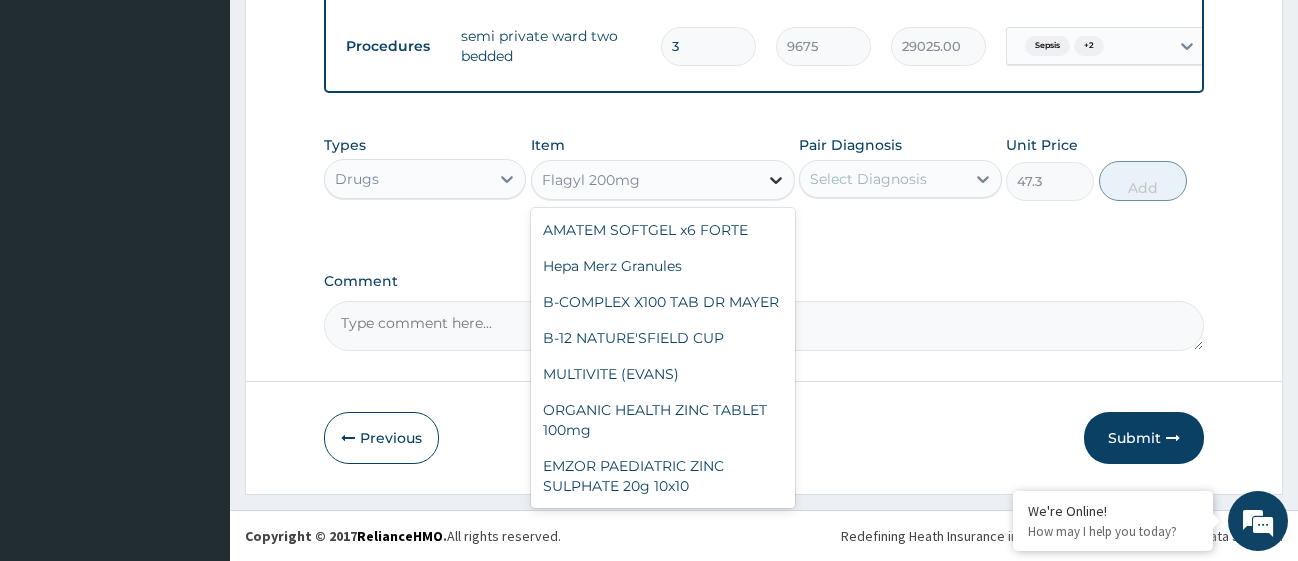 click 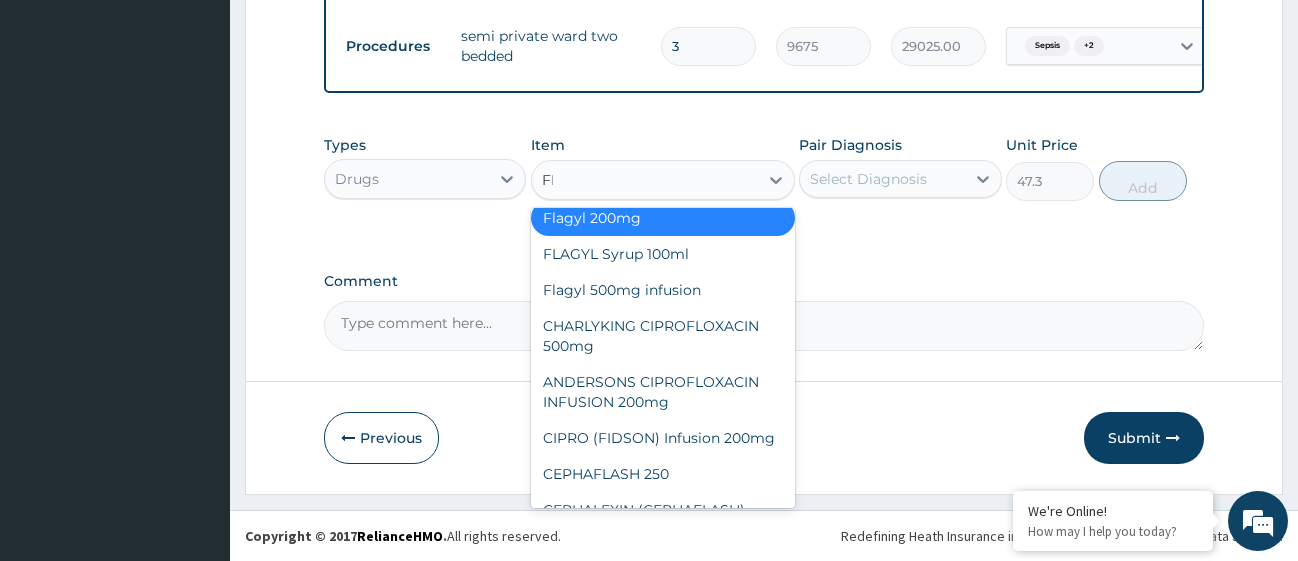 scroll, scrollTop: 856, scrollLeft: 0, axis: vertical 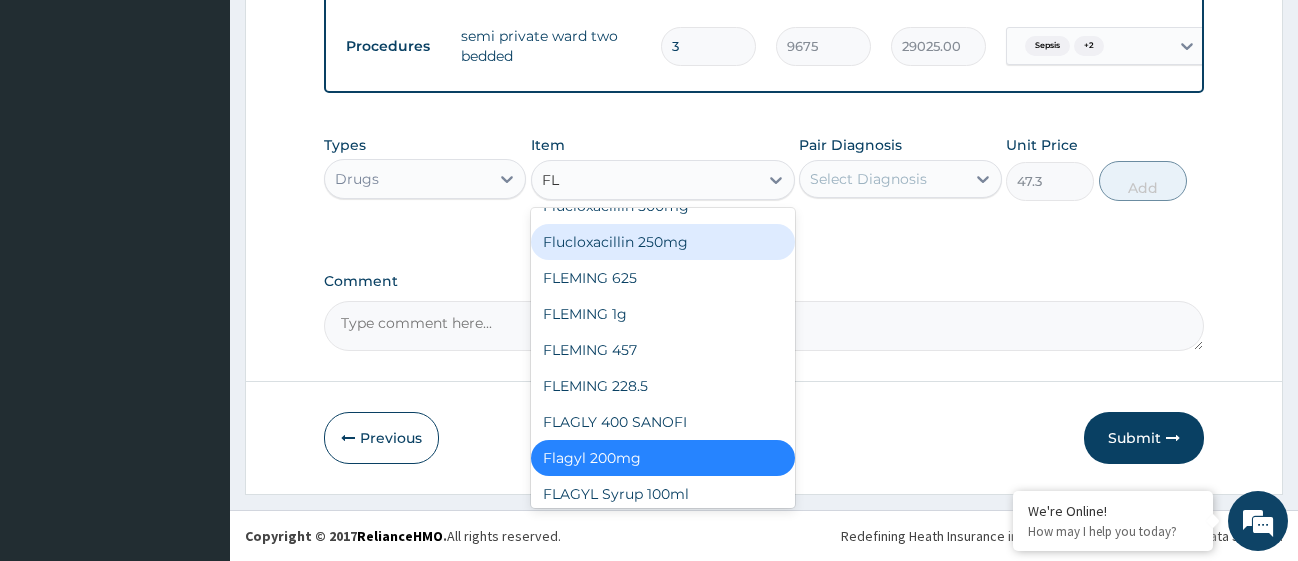 type on "FLA" 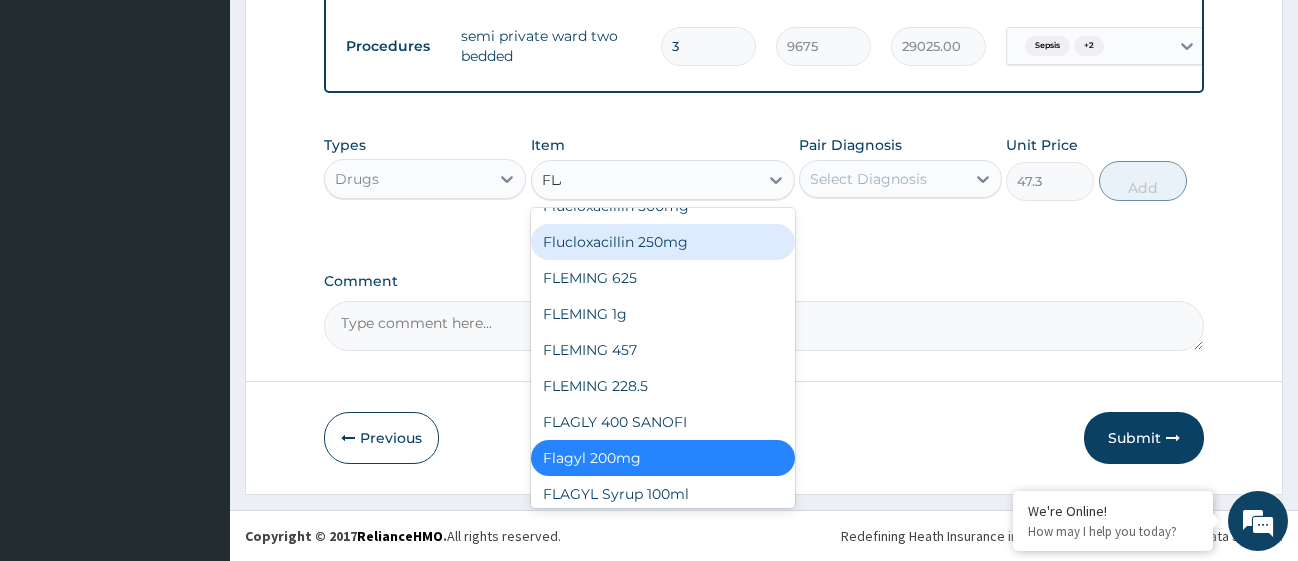 scroll, scrollTop: 0, scrollLeft: 0, axis: both 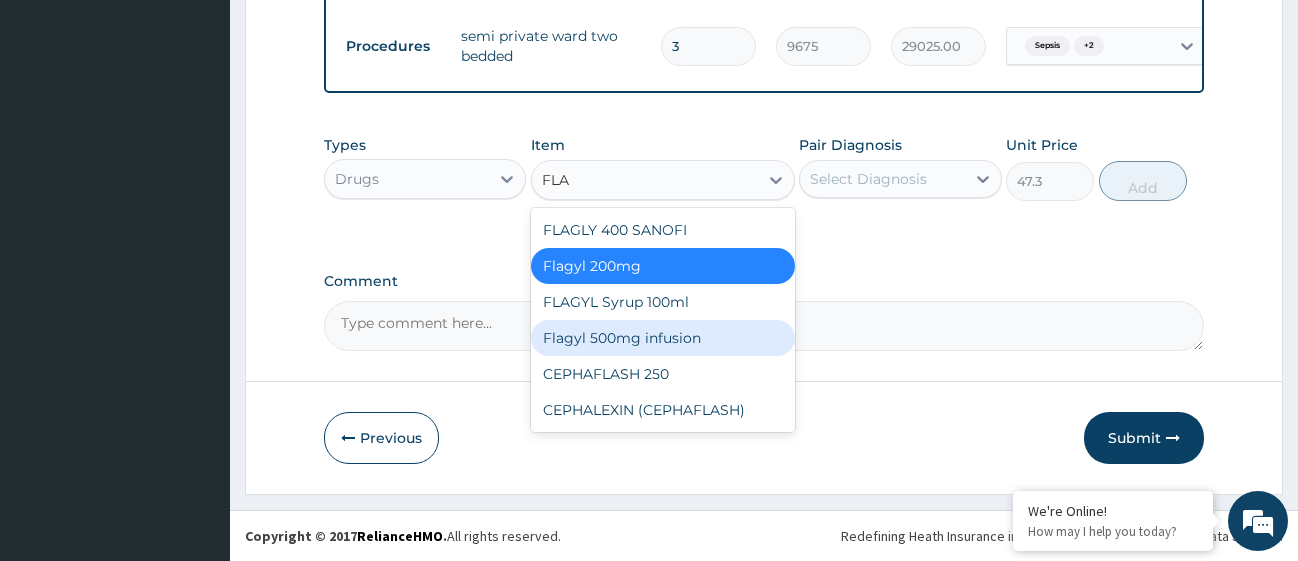 click on "Flagyl 500mg infusion" at bounding box center (663, 338) 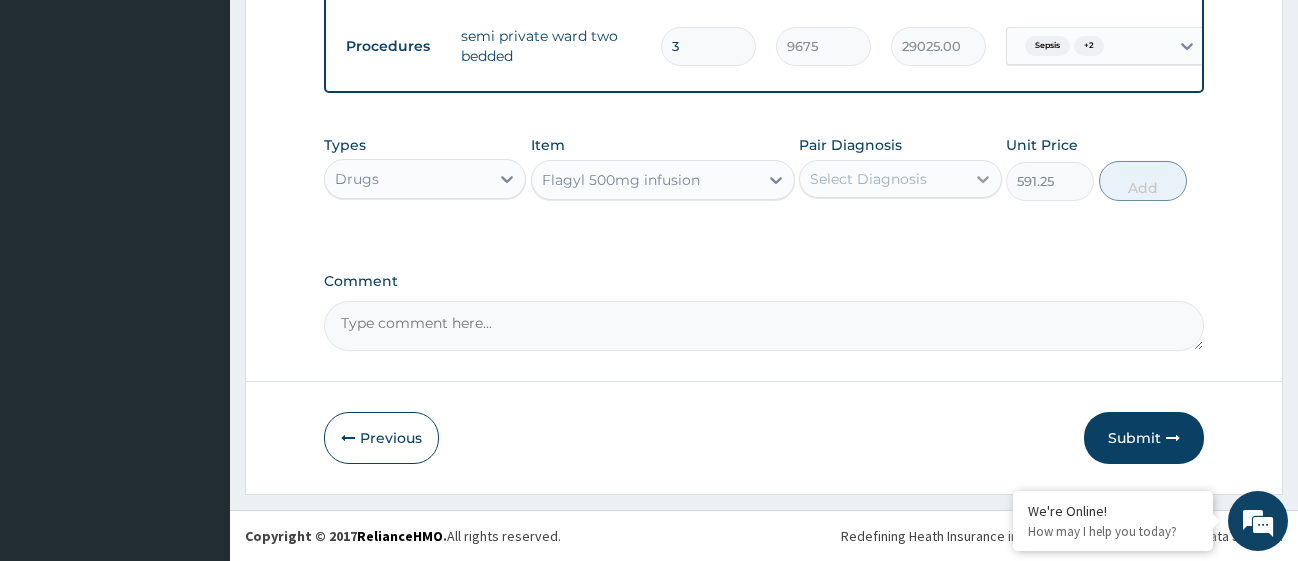 click 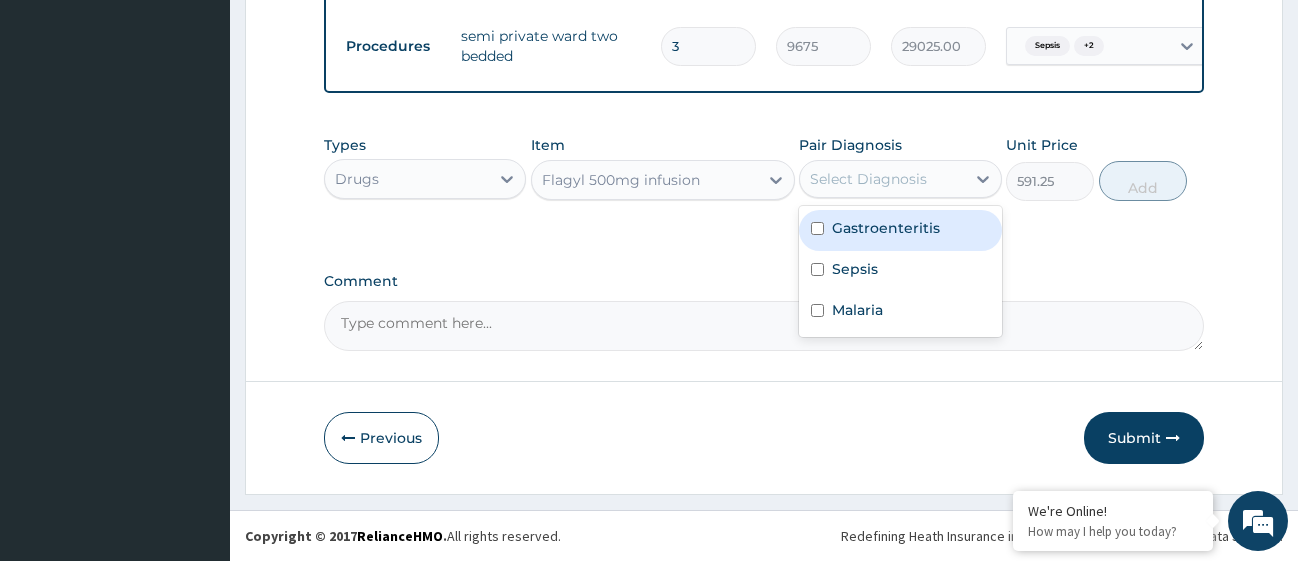 click at bounding box center (817, 228) 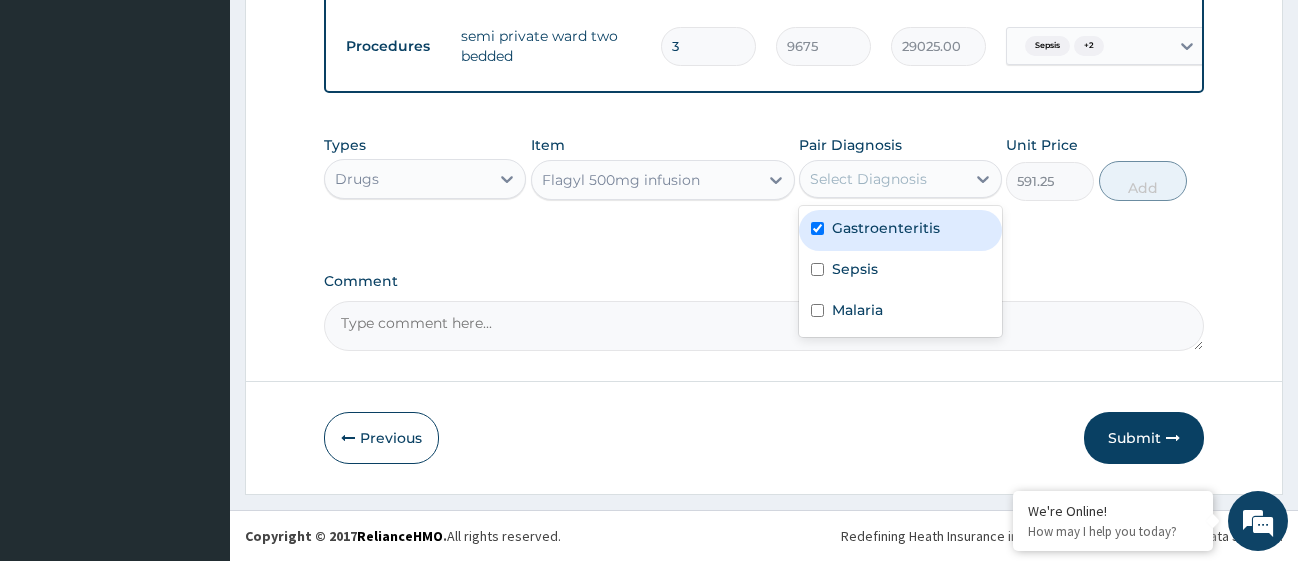 checkbox on "true" 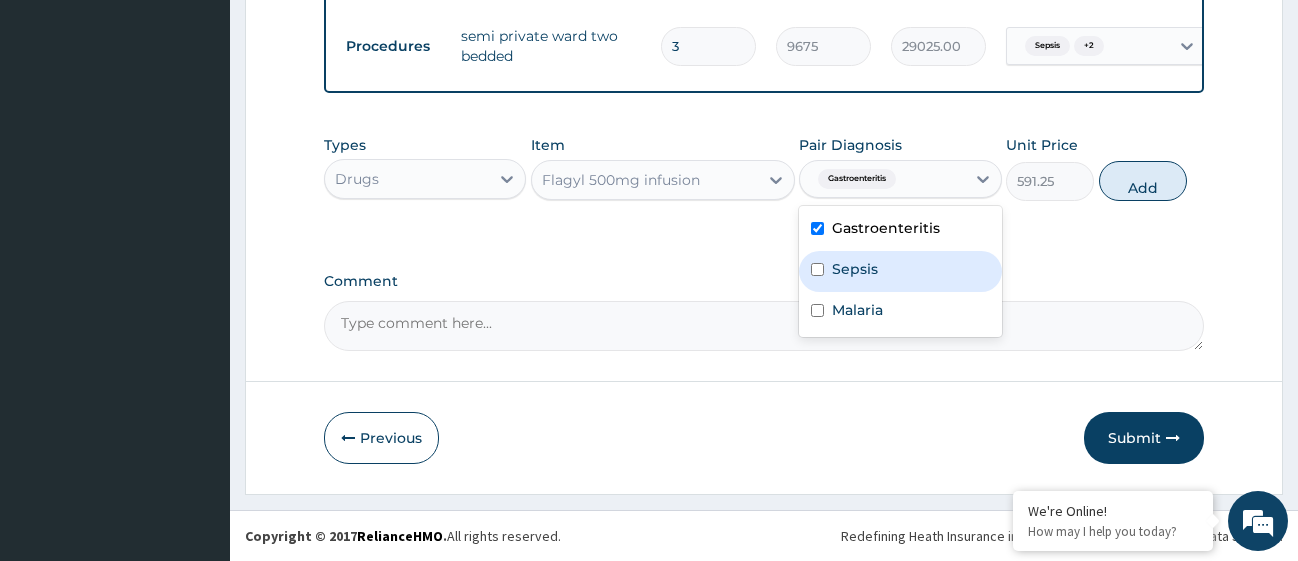 click at bounding box center (817, 269) 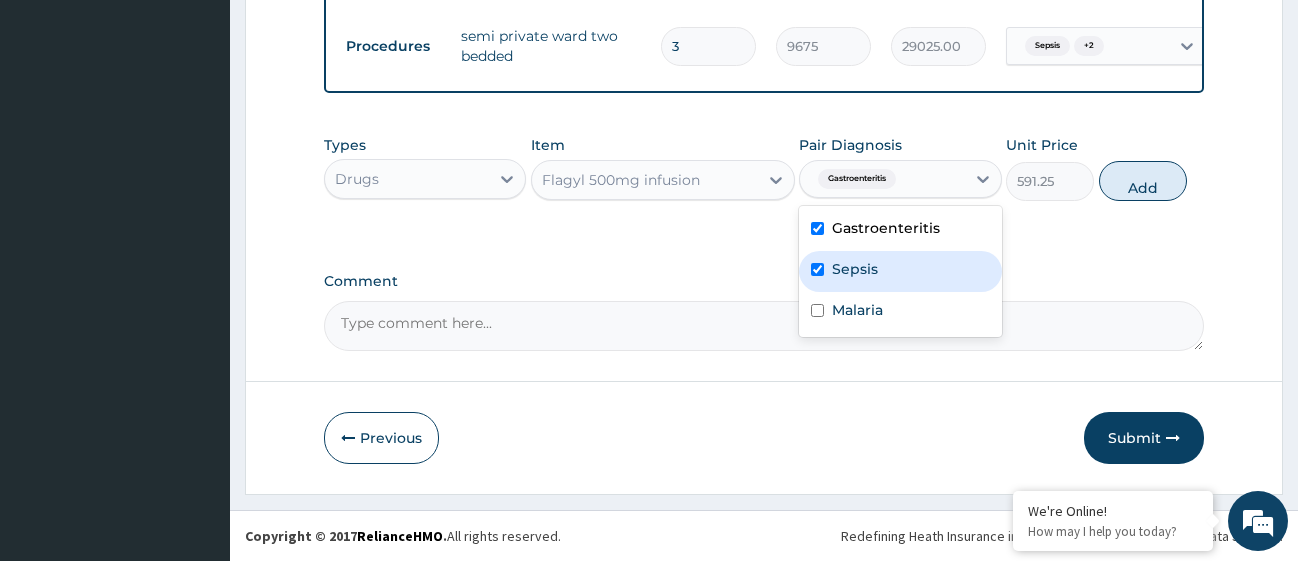 checkbox on "true" 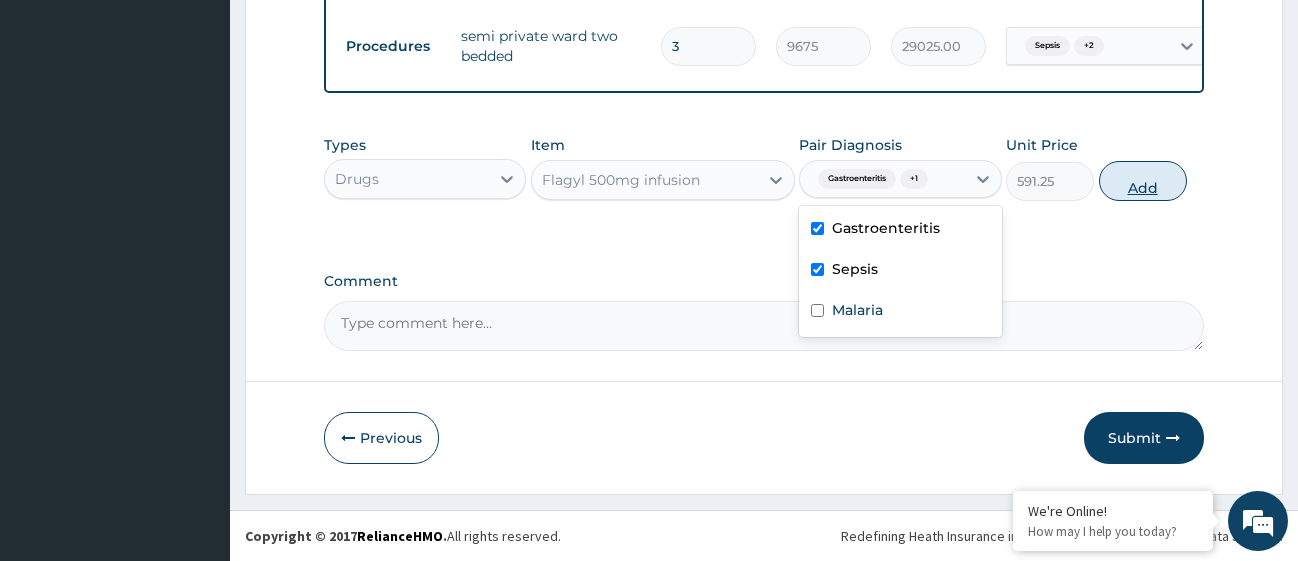 click on "Add" at bounding box center [1143, 181] 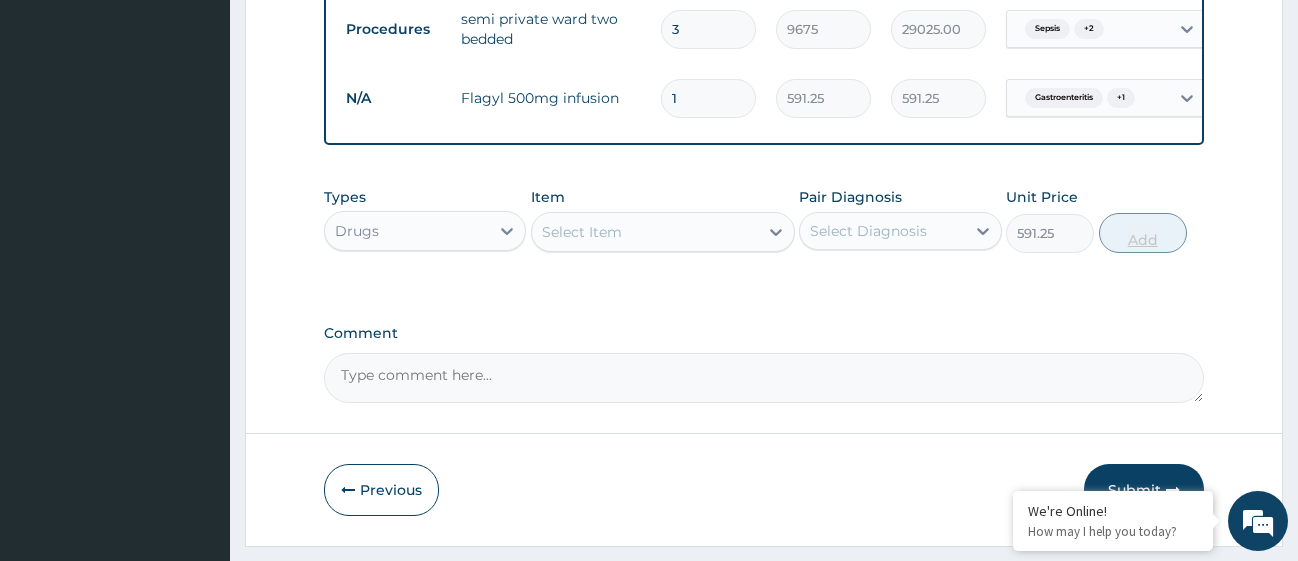 type on "0" 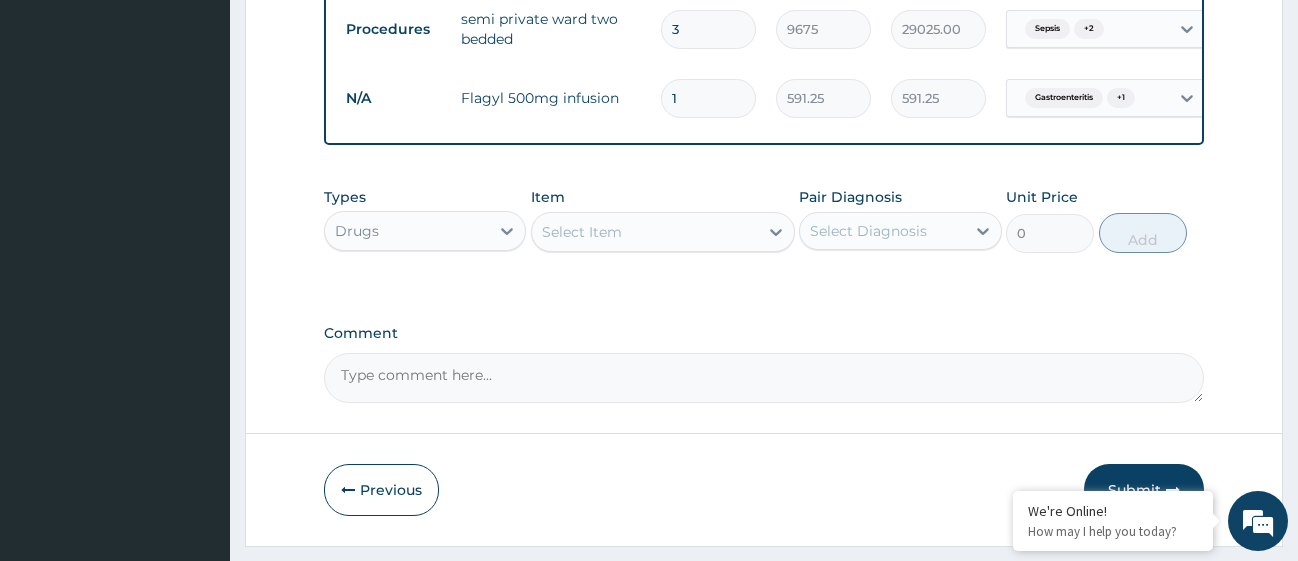 type 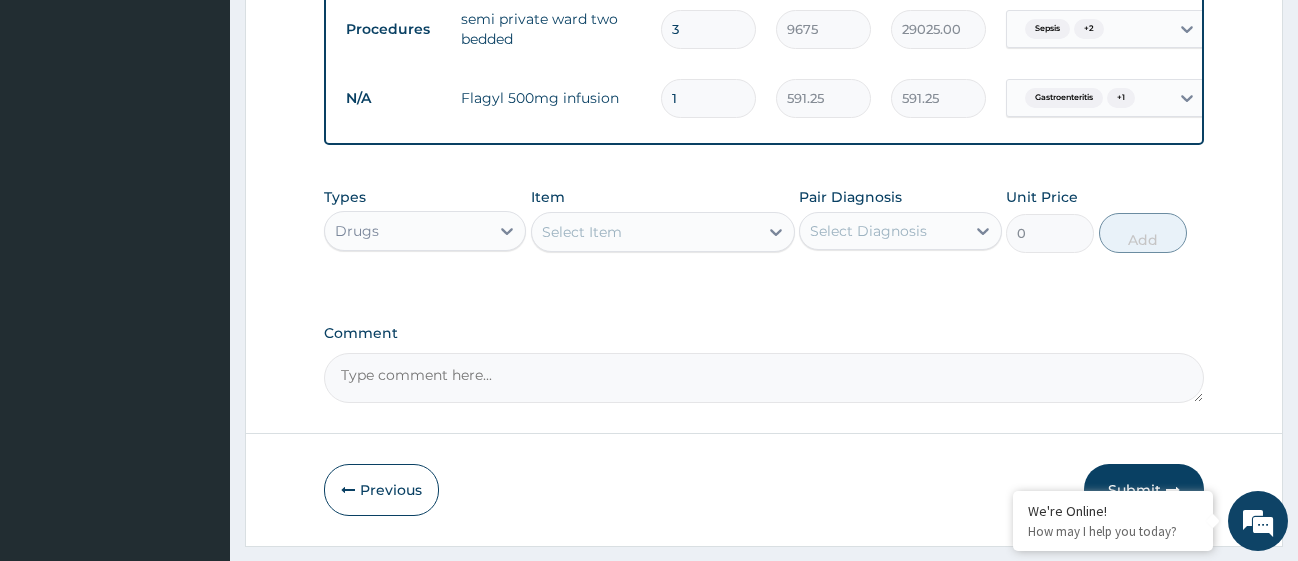 type on "0.00" 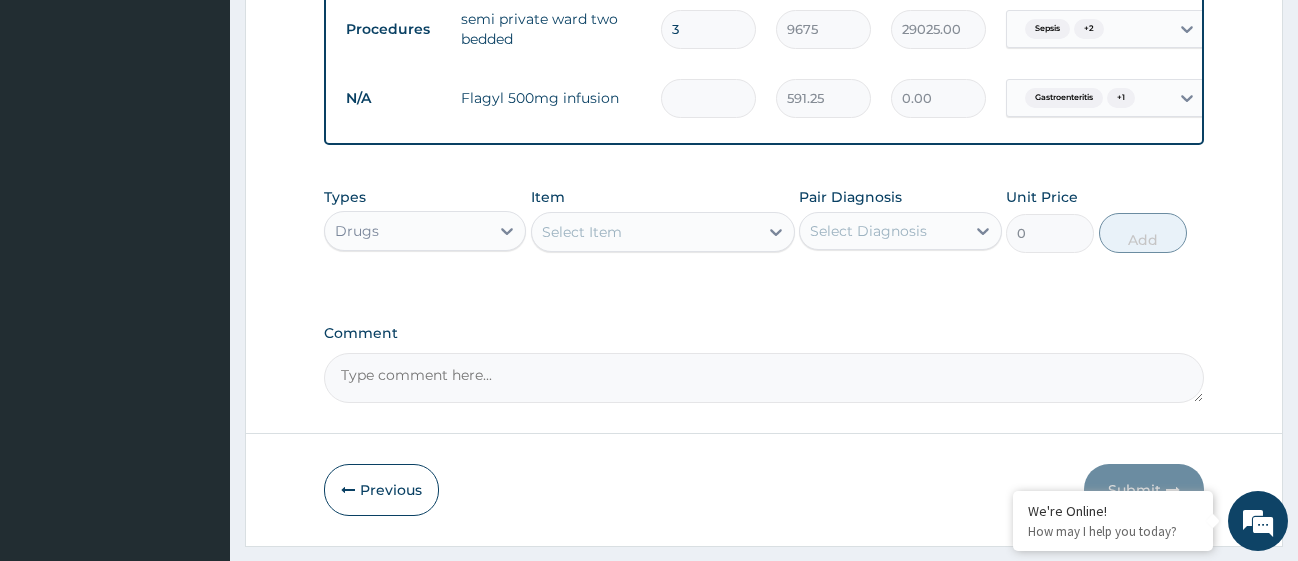 type on "2" 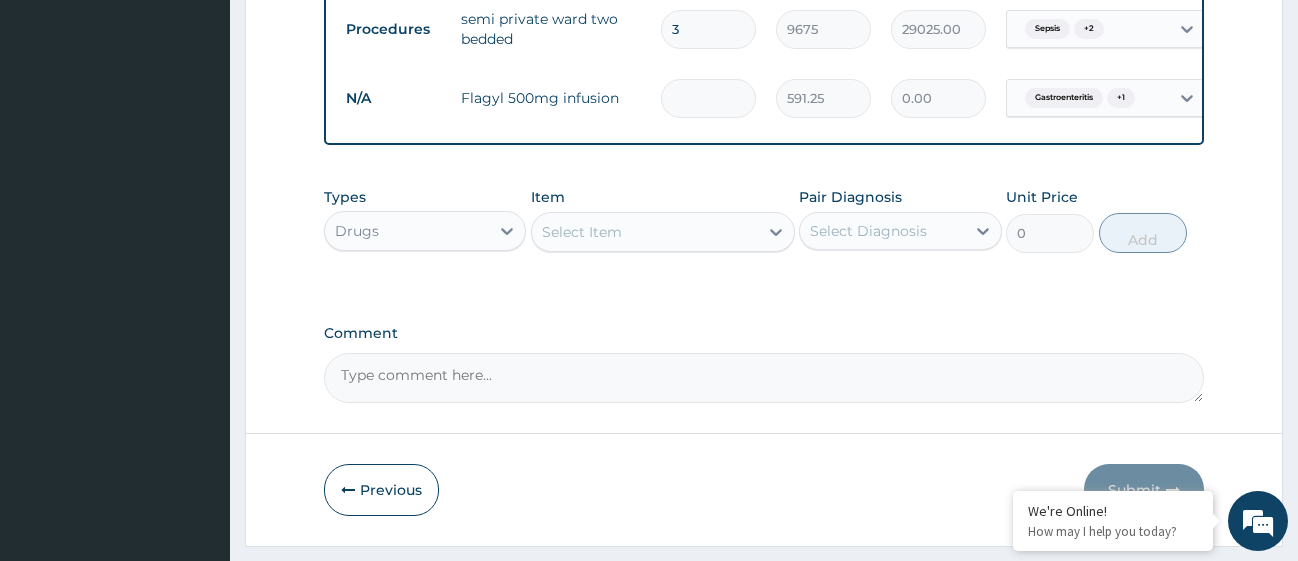 type on "1182.50" 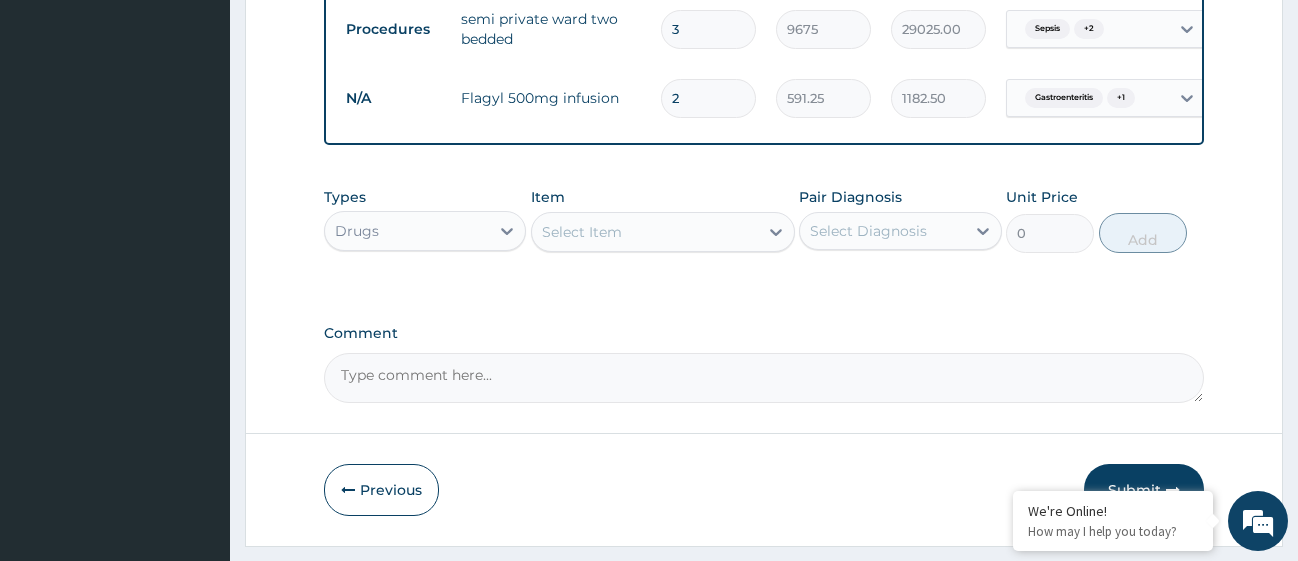 type 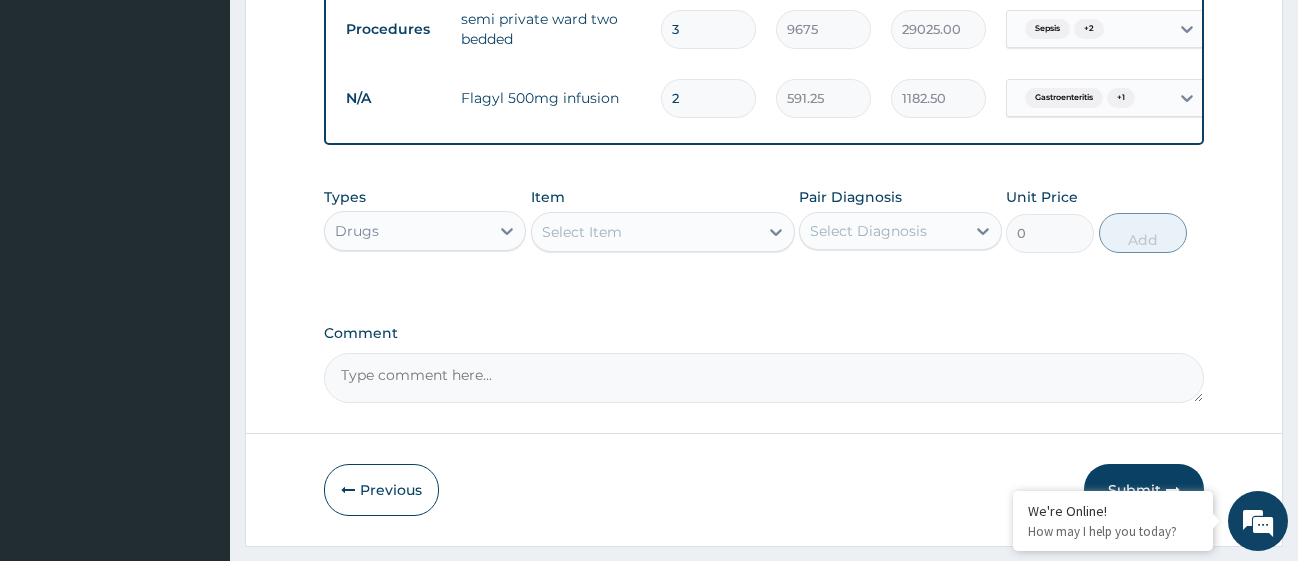 type on "0.00" 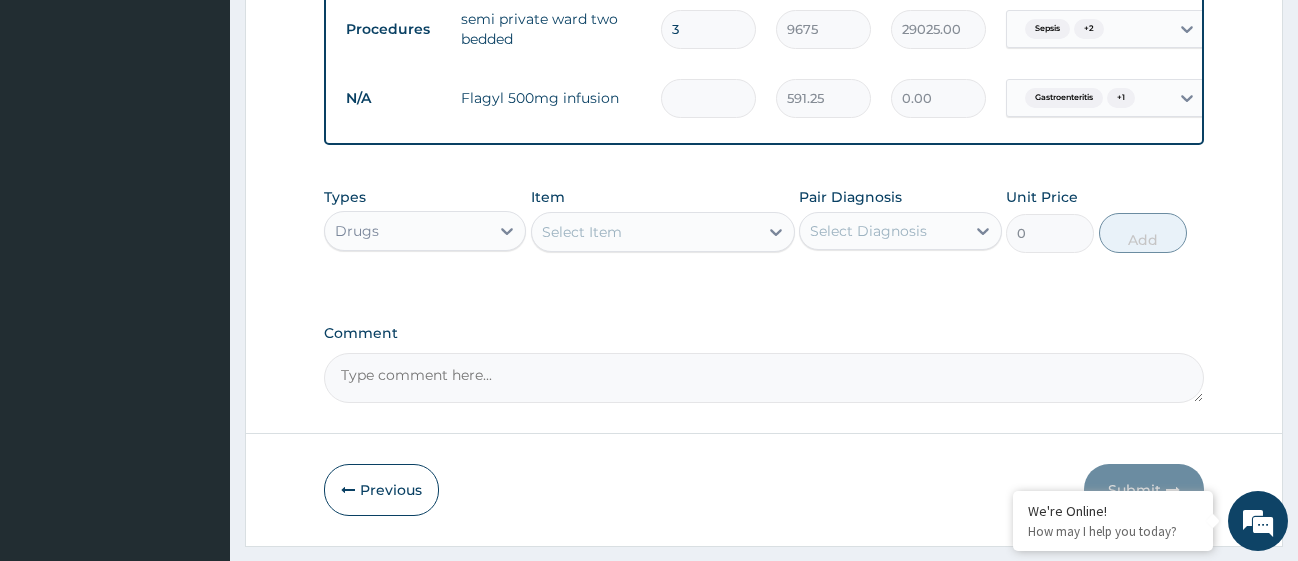 type on "1" 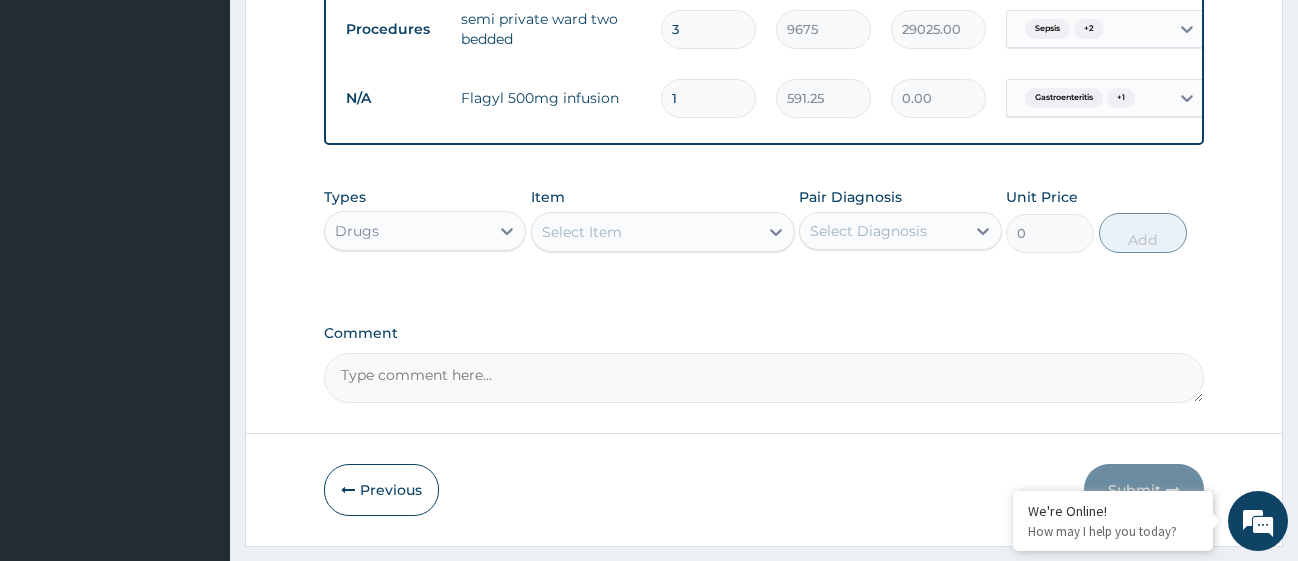 type on "591.25" 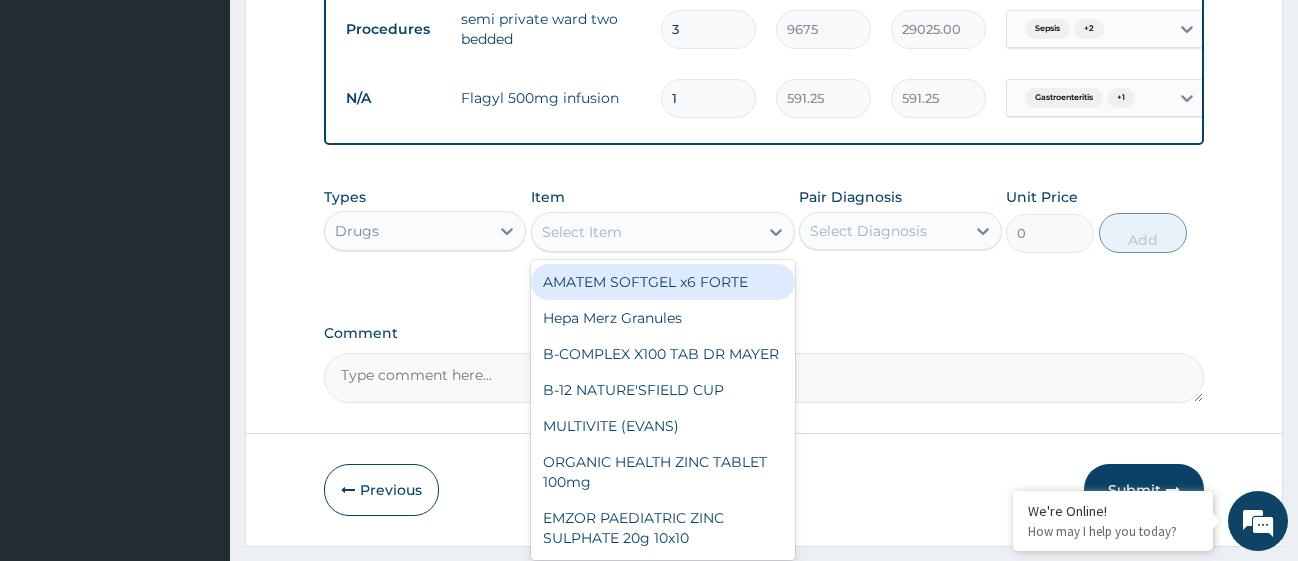click on "Select Item" at bounding box center [645, 232] 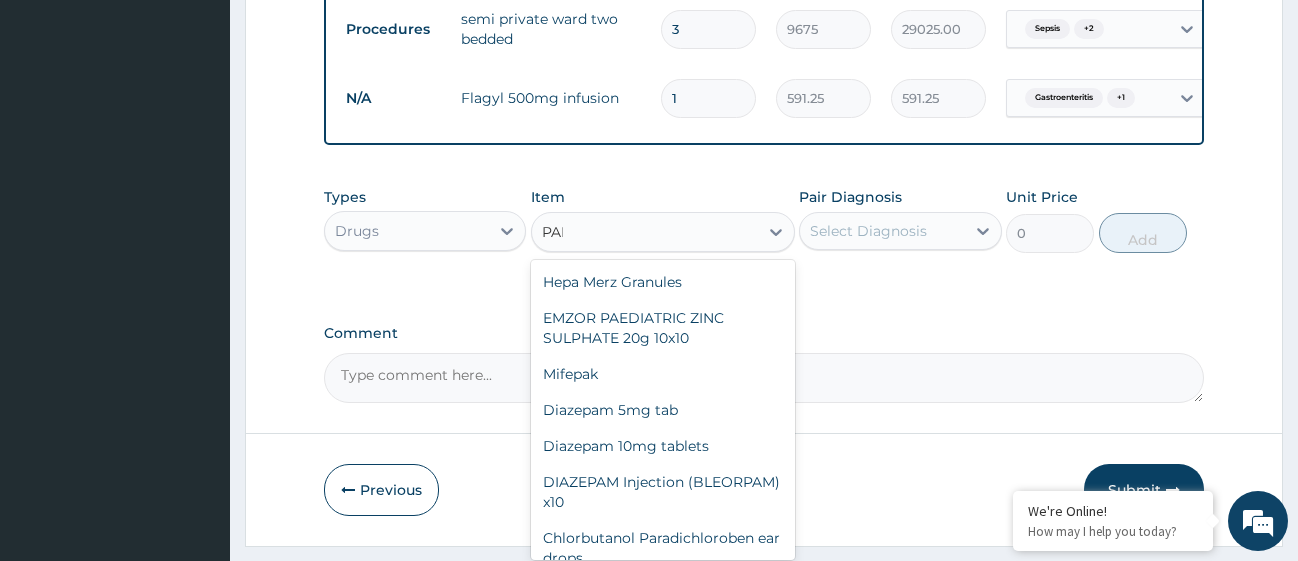 type on "PARA" 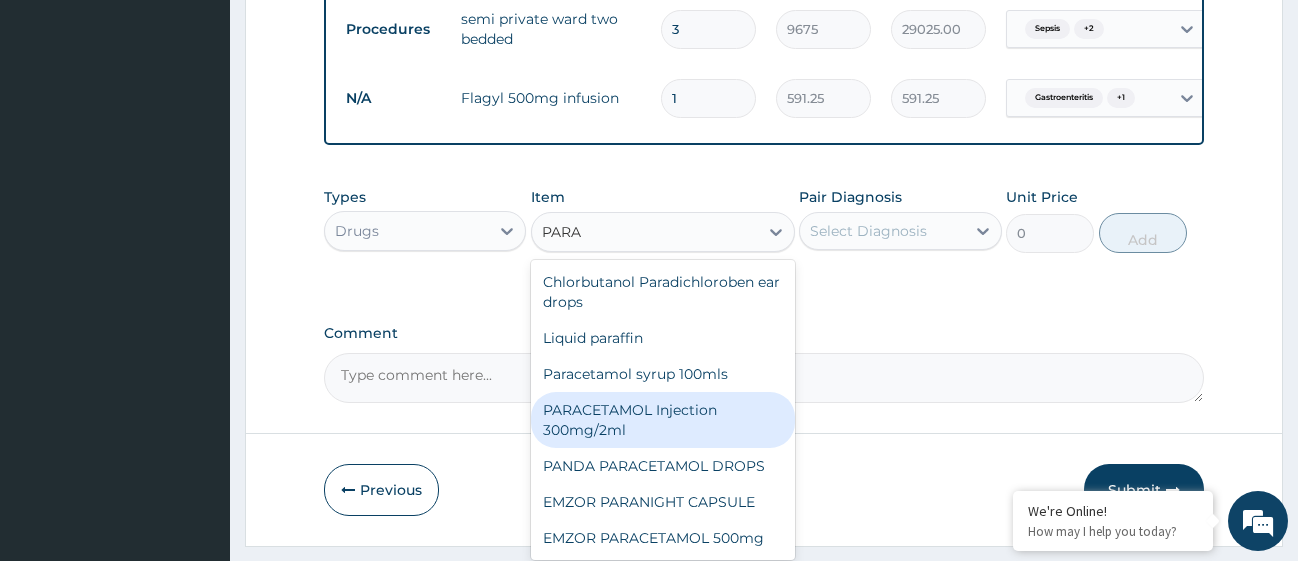 click on "PARACETAMOL Injection 300mg/2ml" at bounding box center [663, 420] 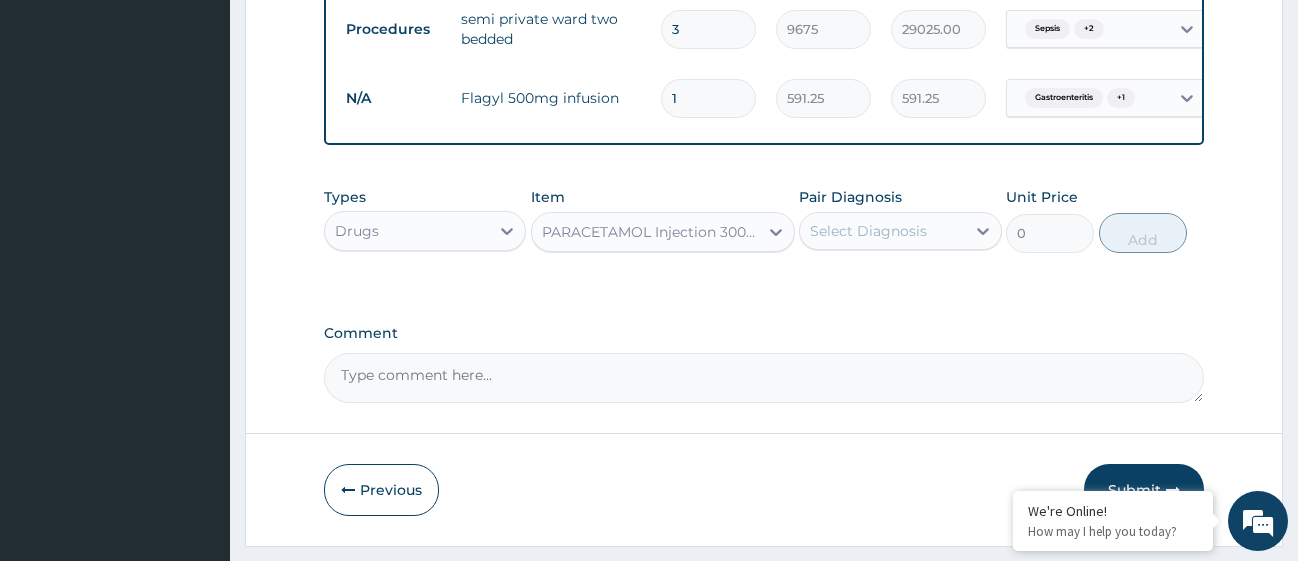 type 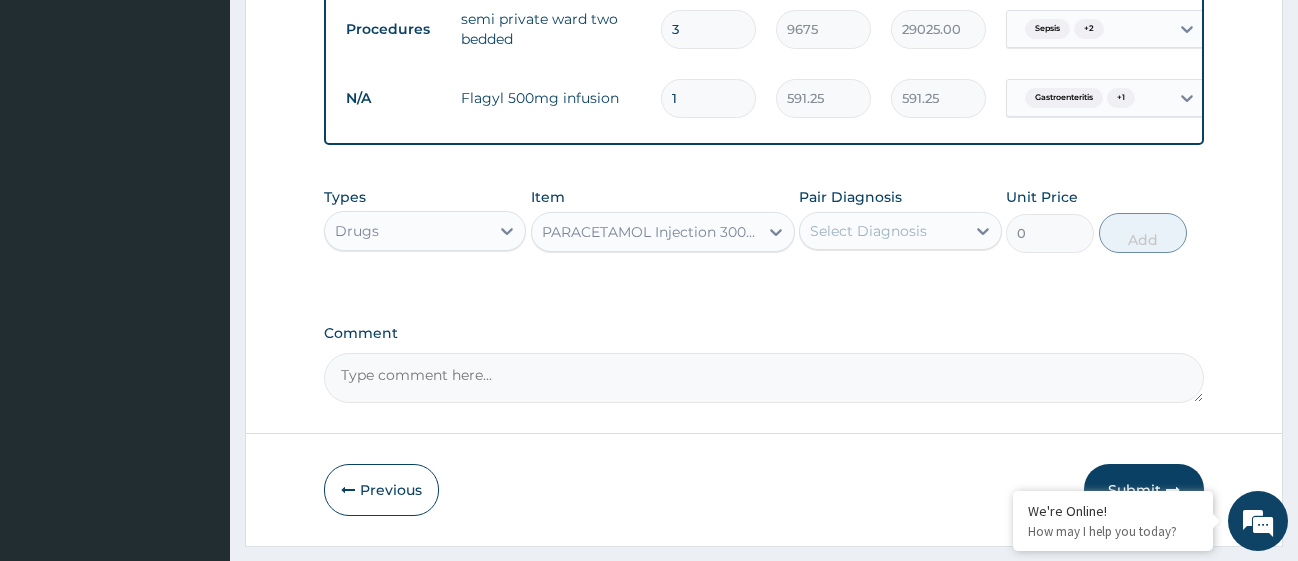 type on "260.15" 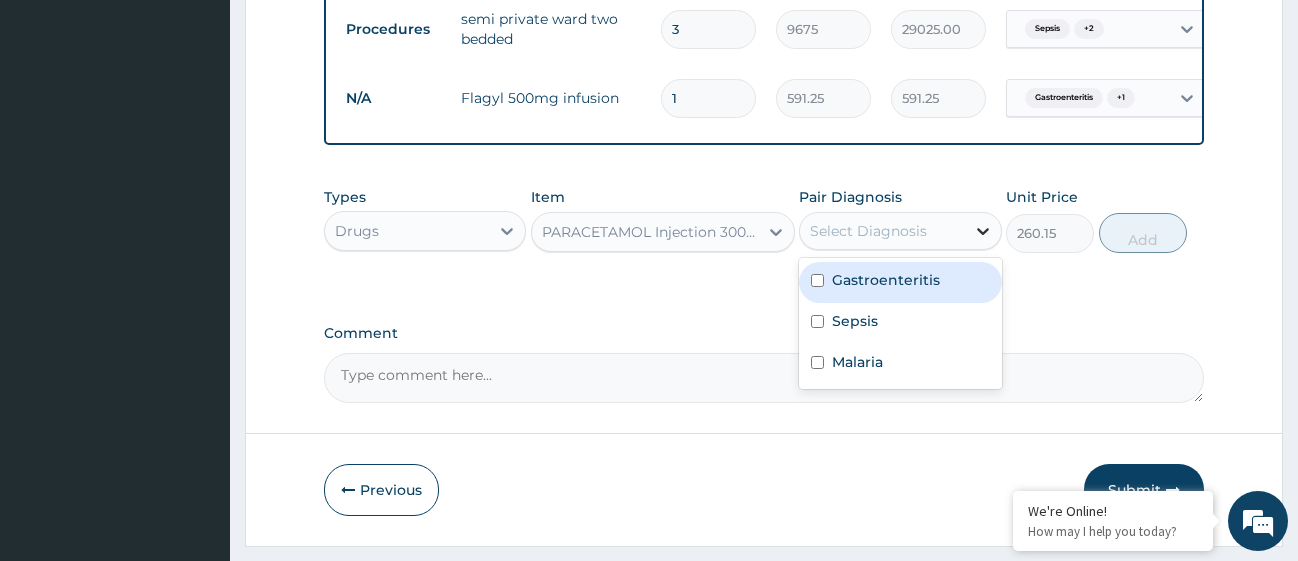 click at bounding box center (983, 231) 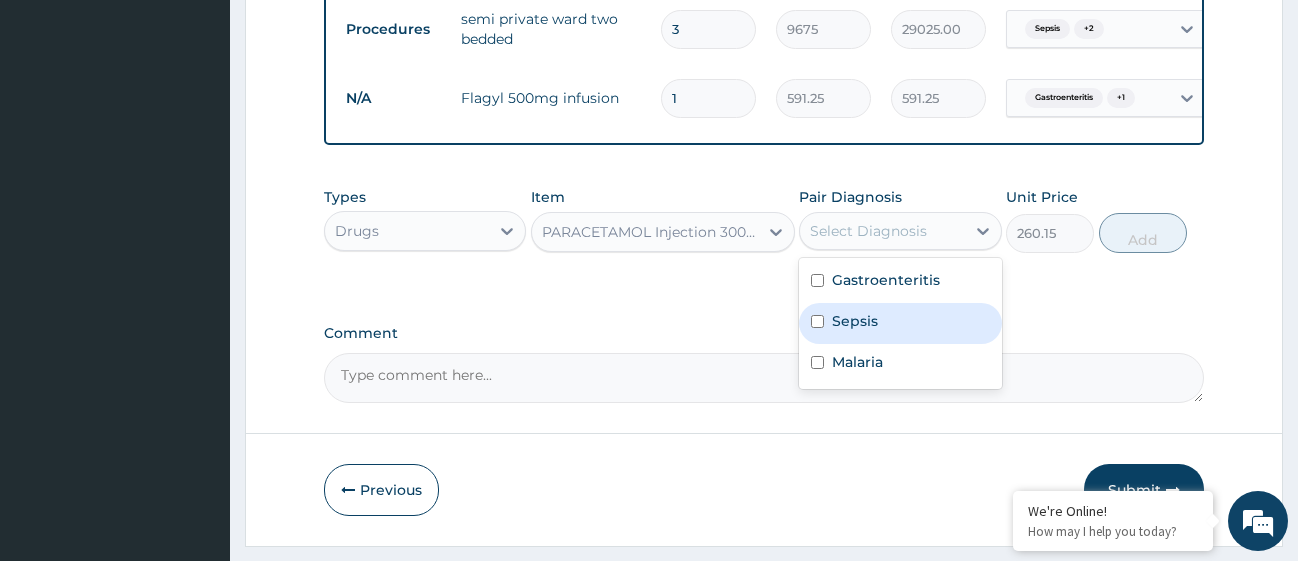 drag, startPoint x: 820, startPoint y: 341, endPoint x: 821, endPoint y: 315, distance: 26.019224 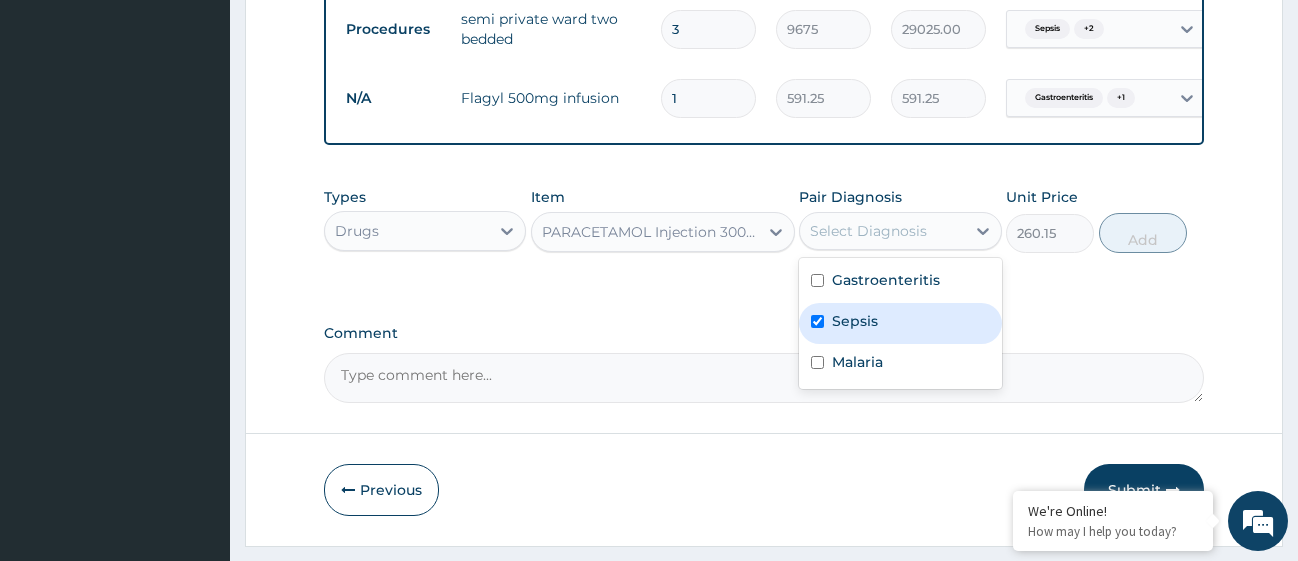 checkbox on "true" 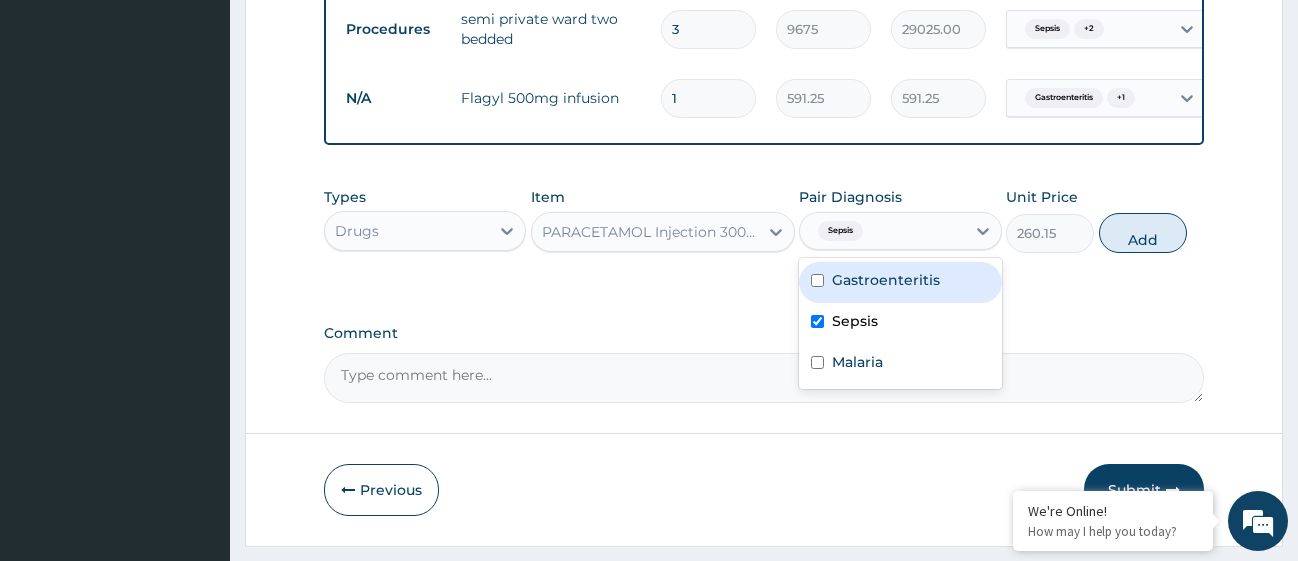 click at bounding box center [817, 280] 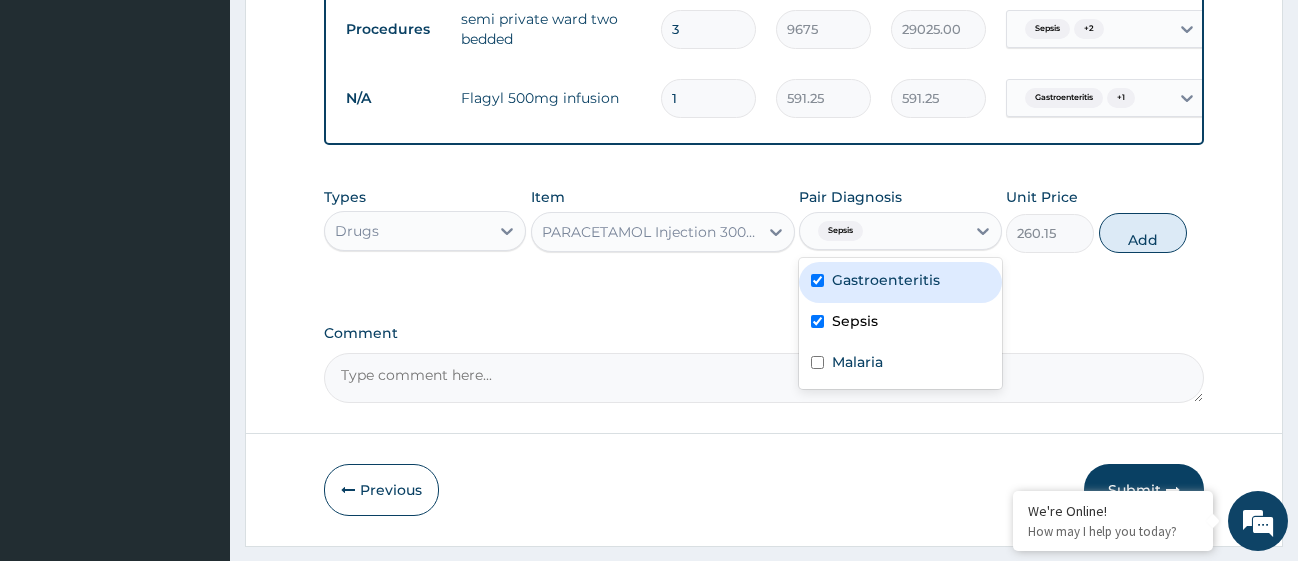 checkbox on "true" 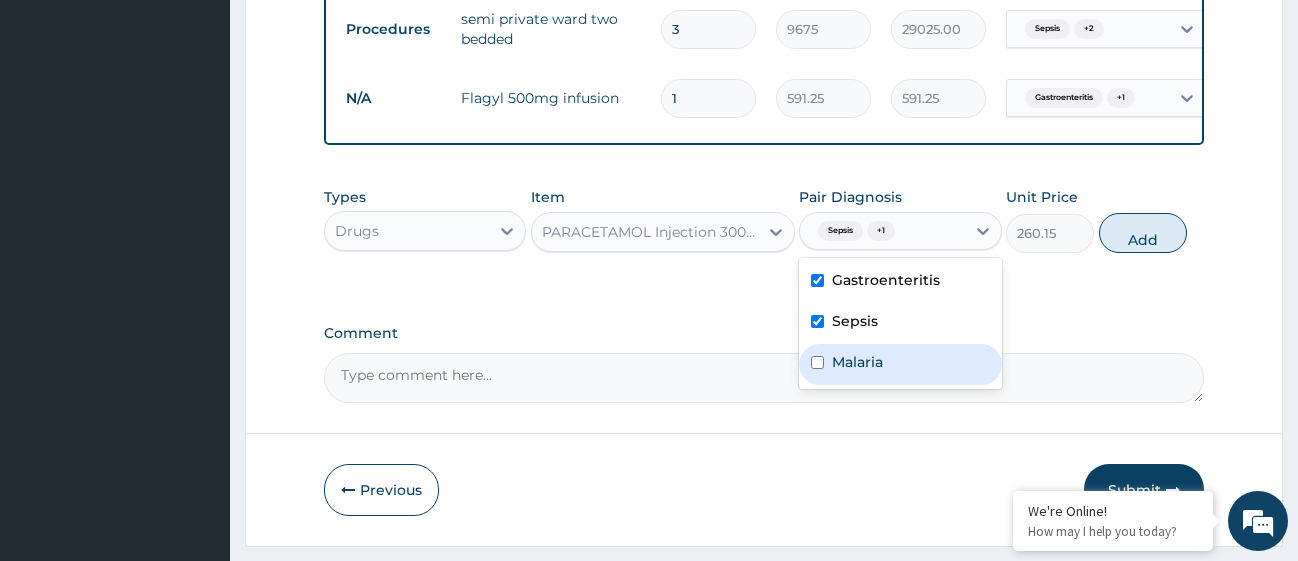 click at bounding box center [817, 362] 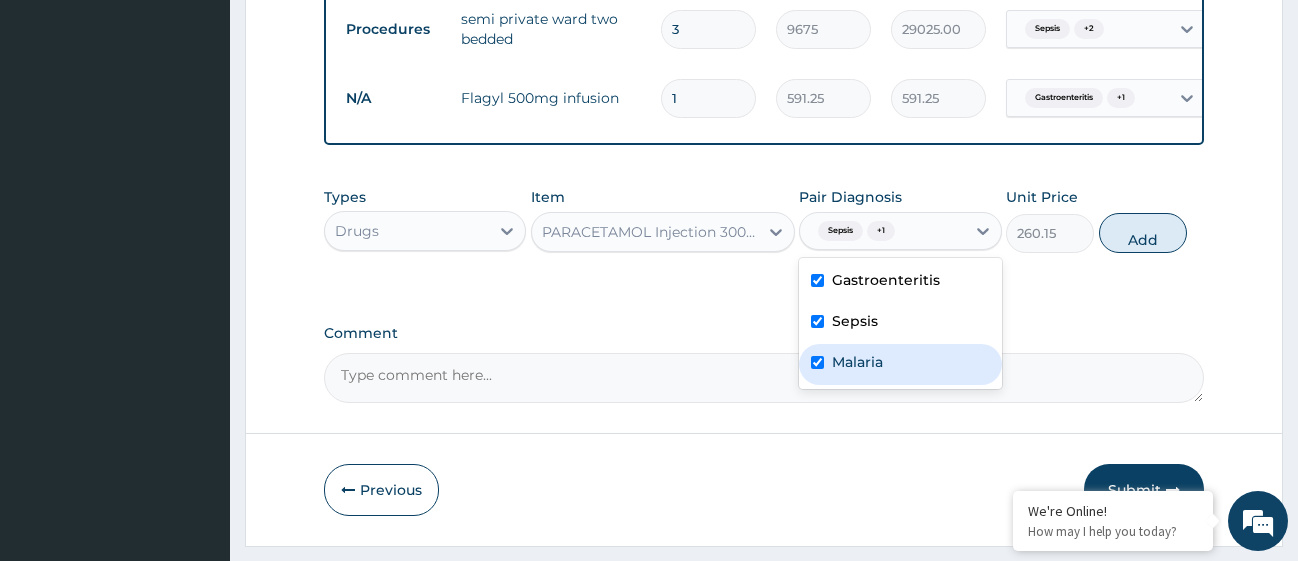 checkbox on "true" 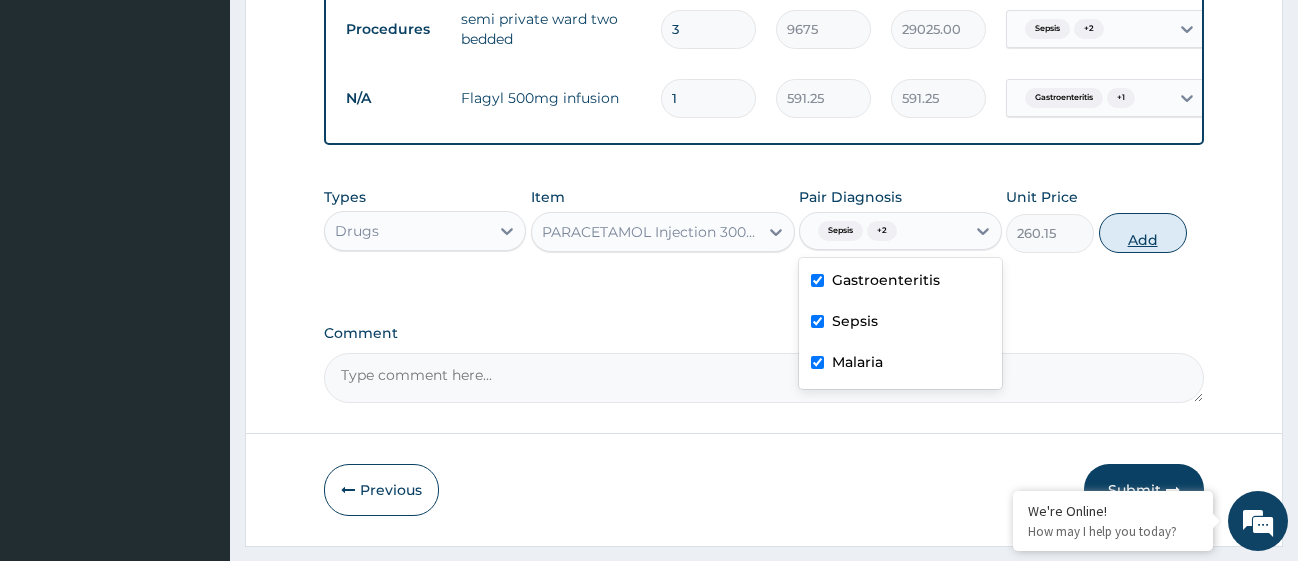 click on "Add" at bounding box center (1143, 233) 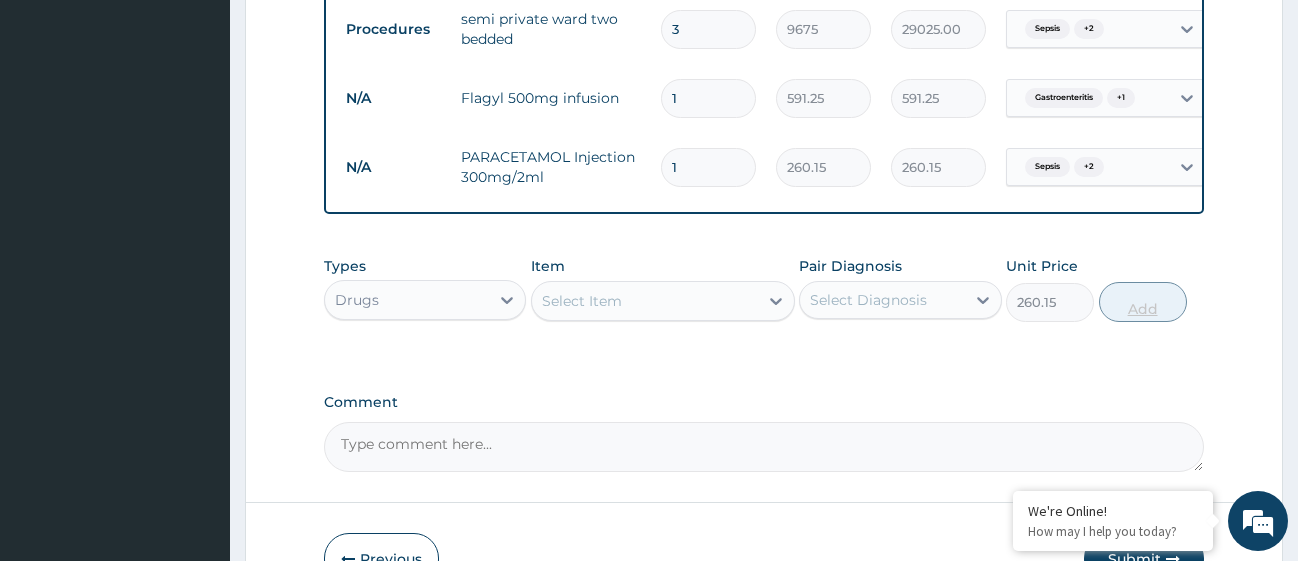 type on "0" 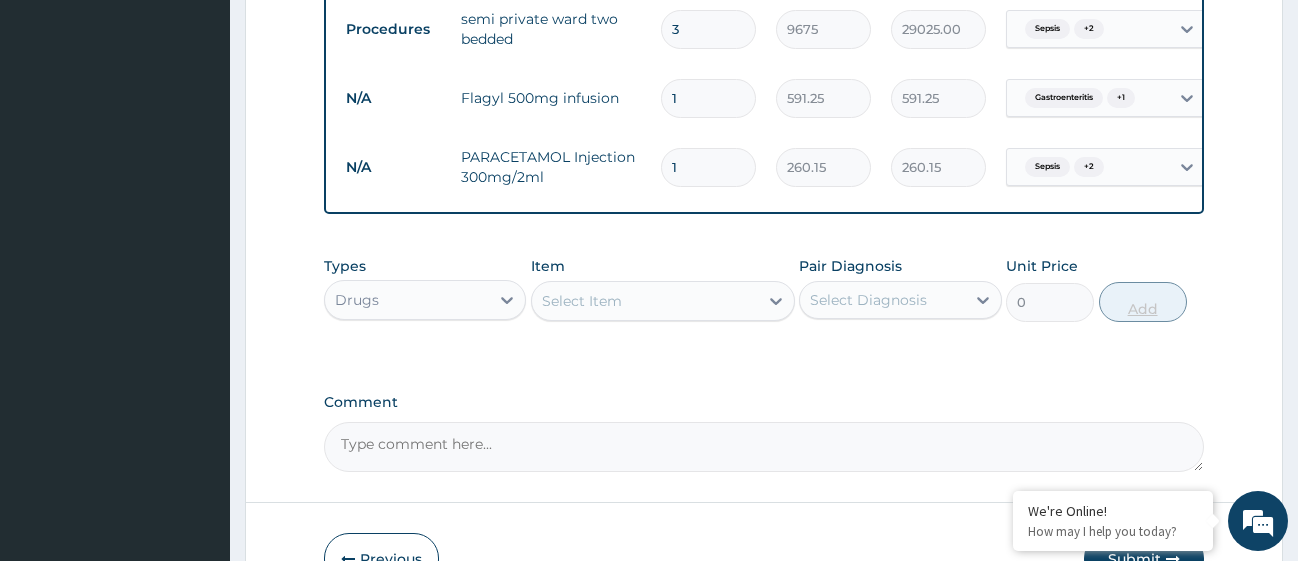 type 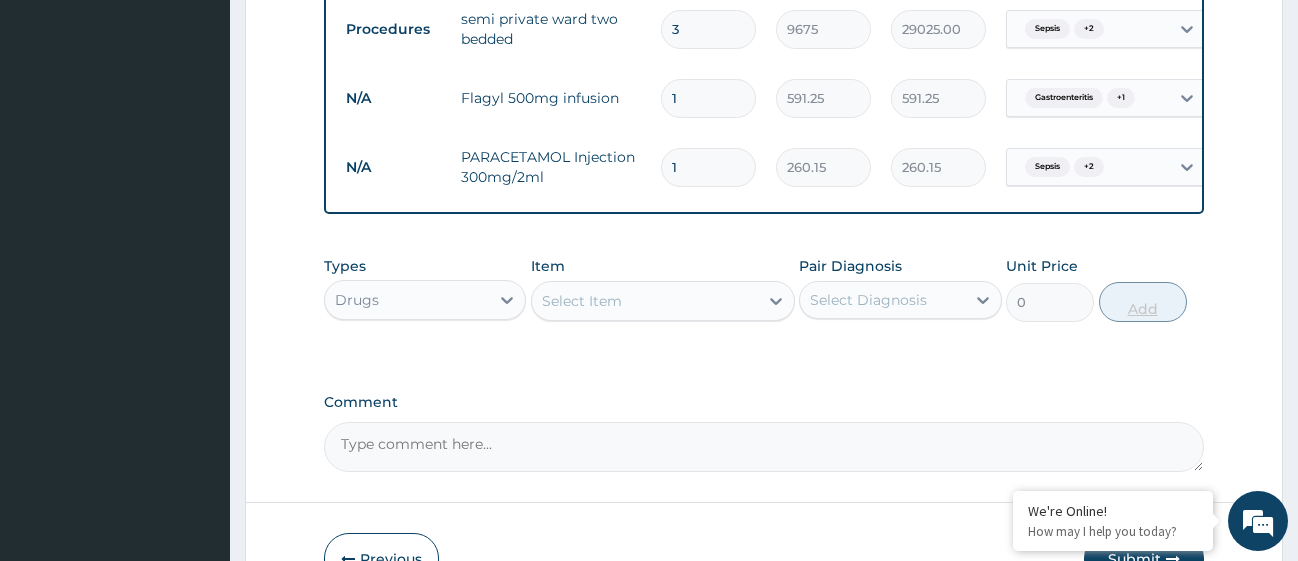 type on "0.00" 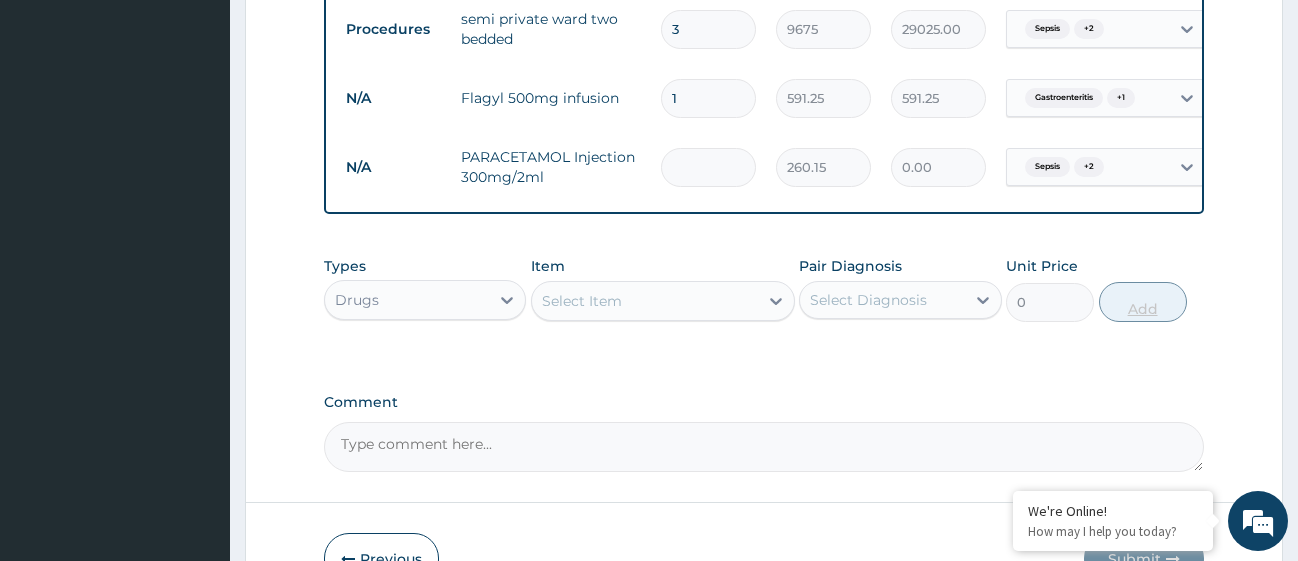 type on "2" 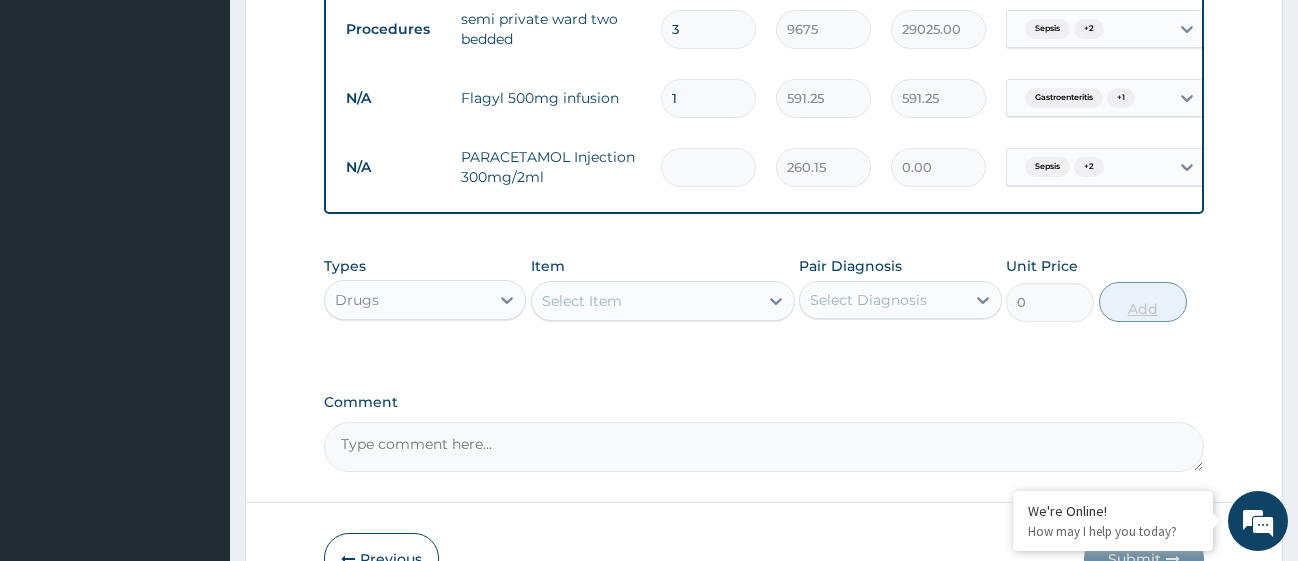 type on "520.30" 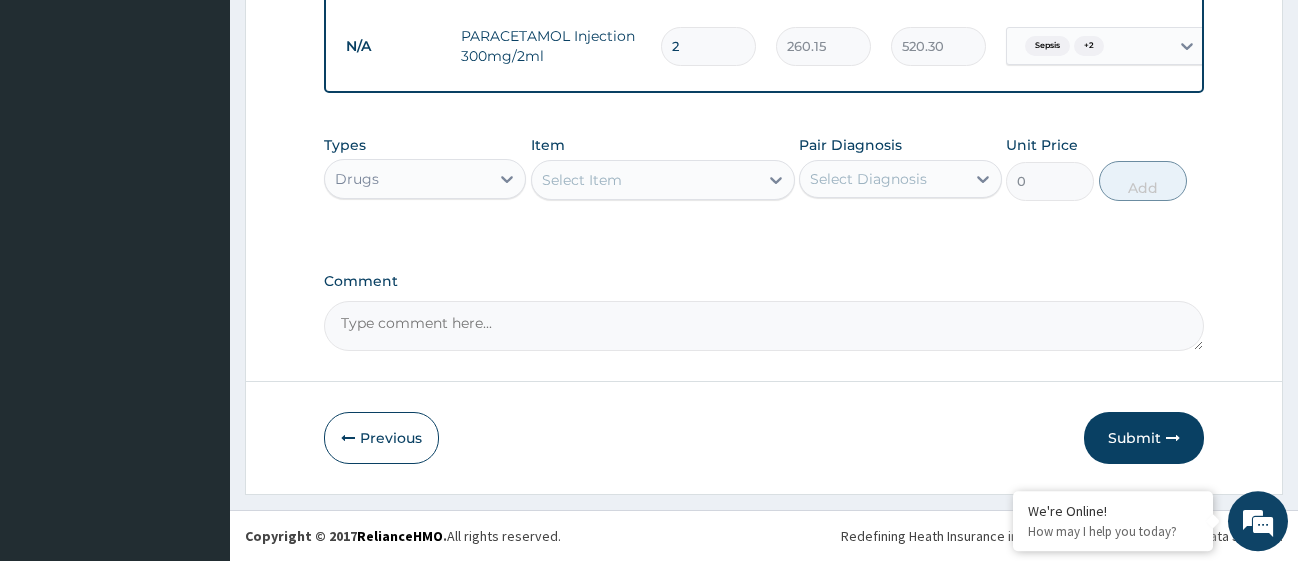 scroll, scrollTop: 1653, scrollLeft: 0, axis: vertical 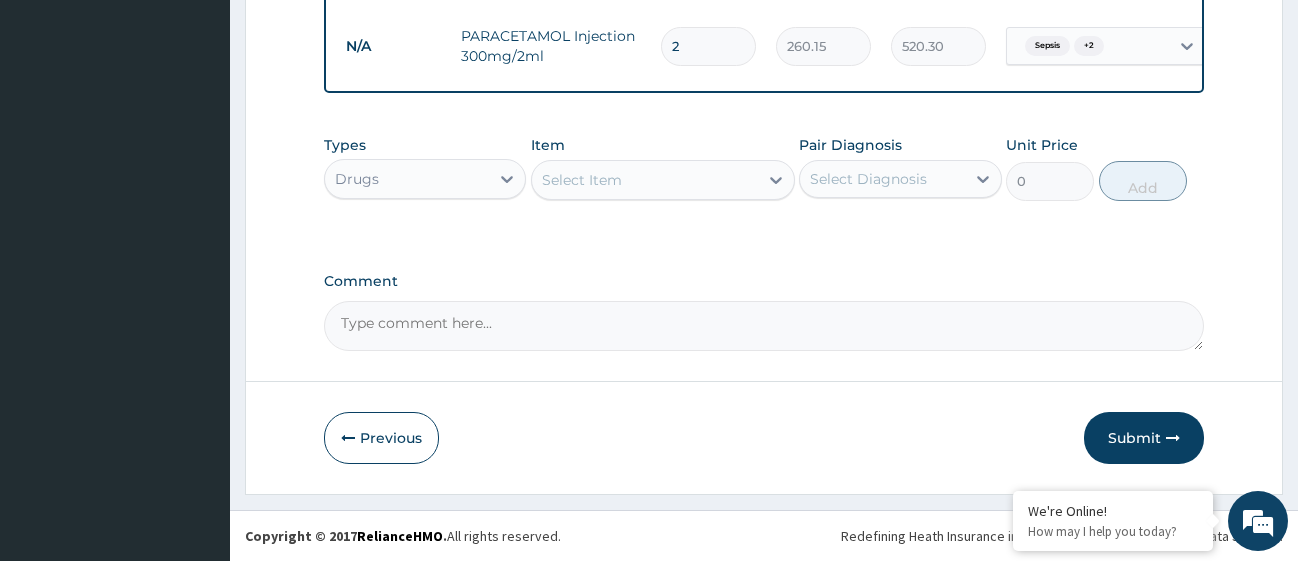 type on "2" 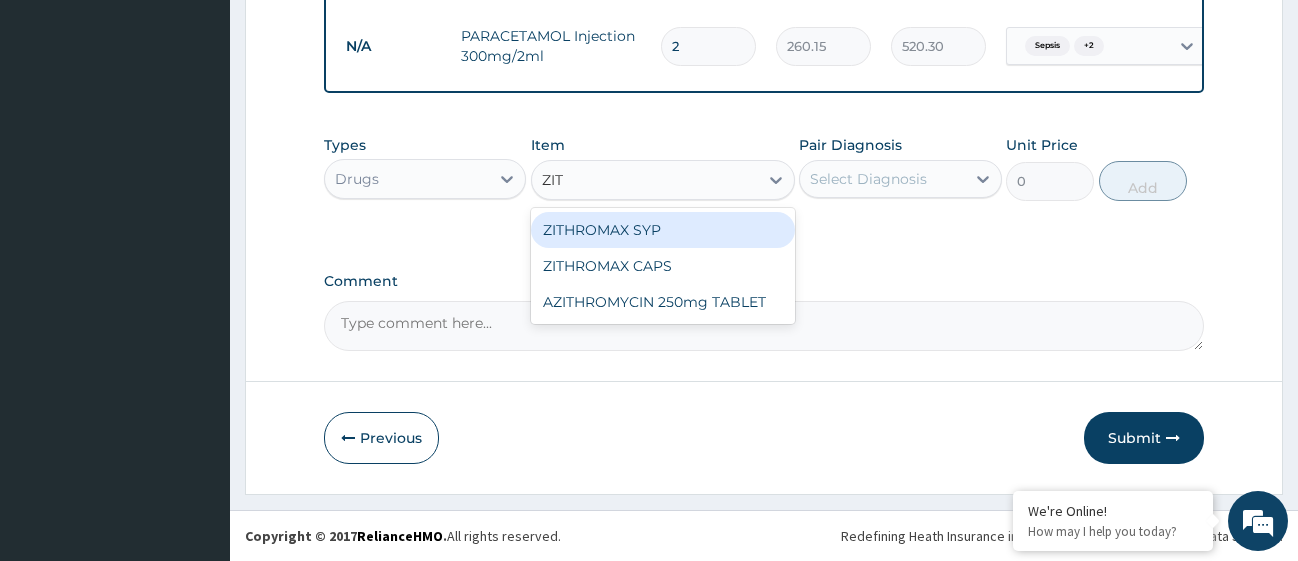 type on "ZITH" 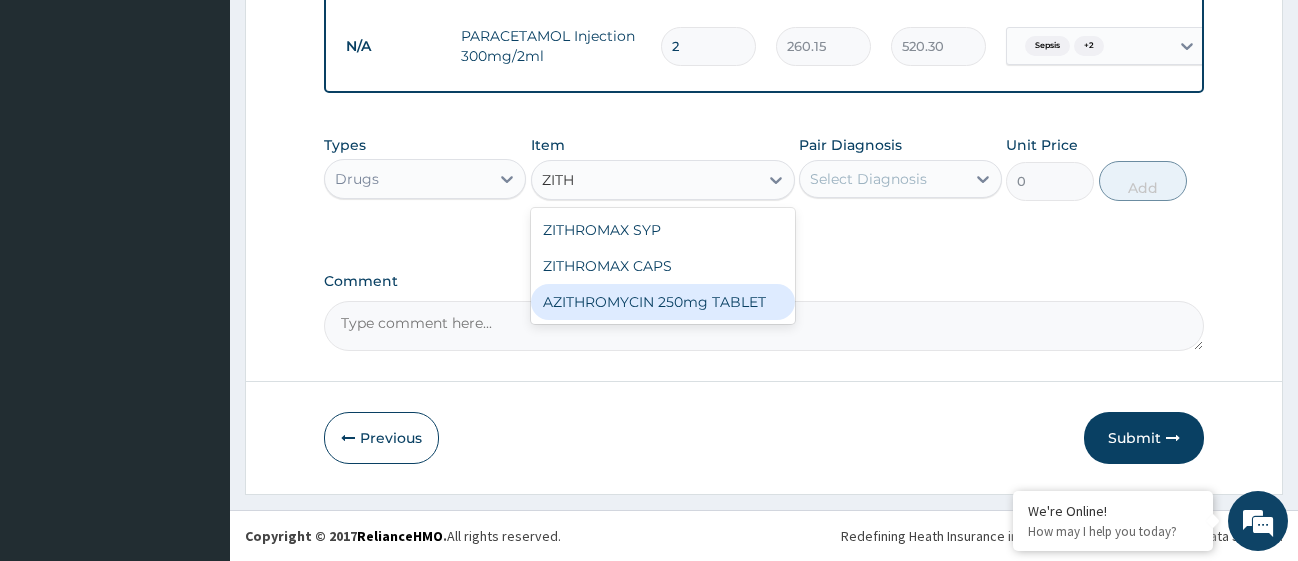 click on "AZITHROMYCIN 250mg TABLET" at bounding box center (663, 302) 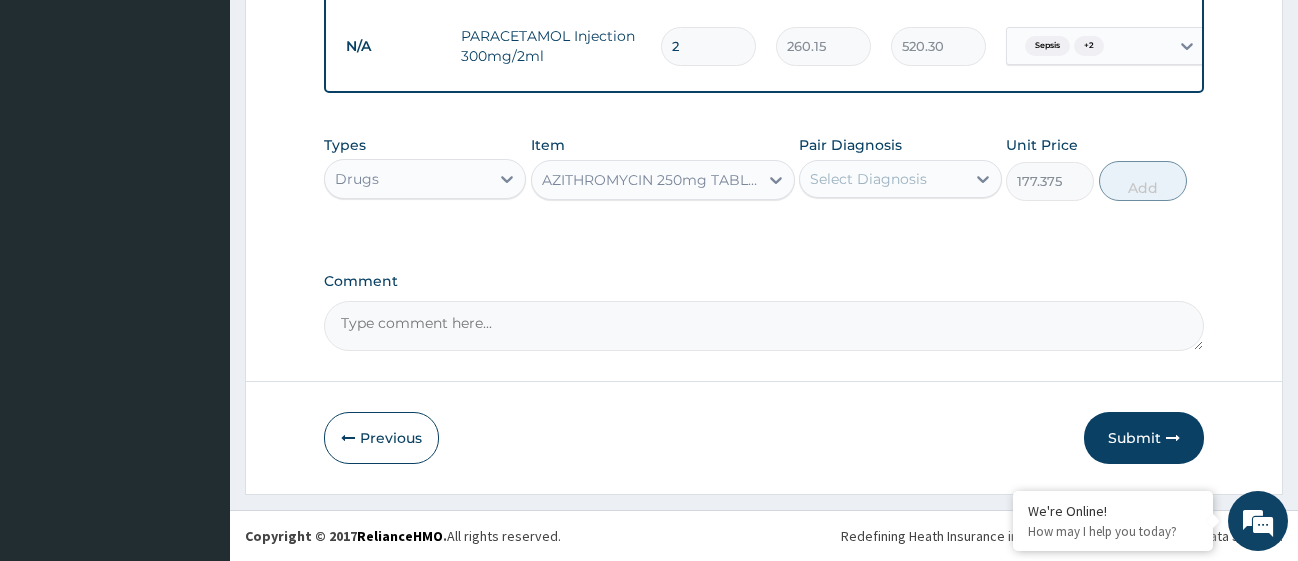click on "Select Diagnosis" at bounding box center (882, 179) 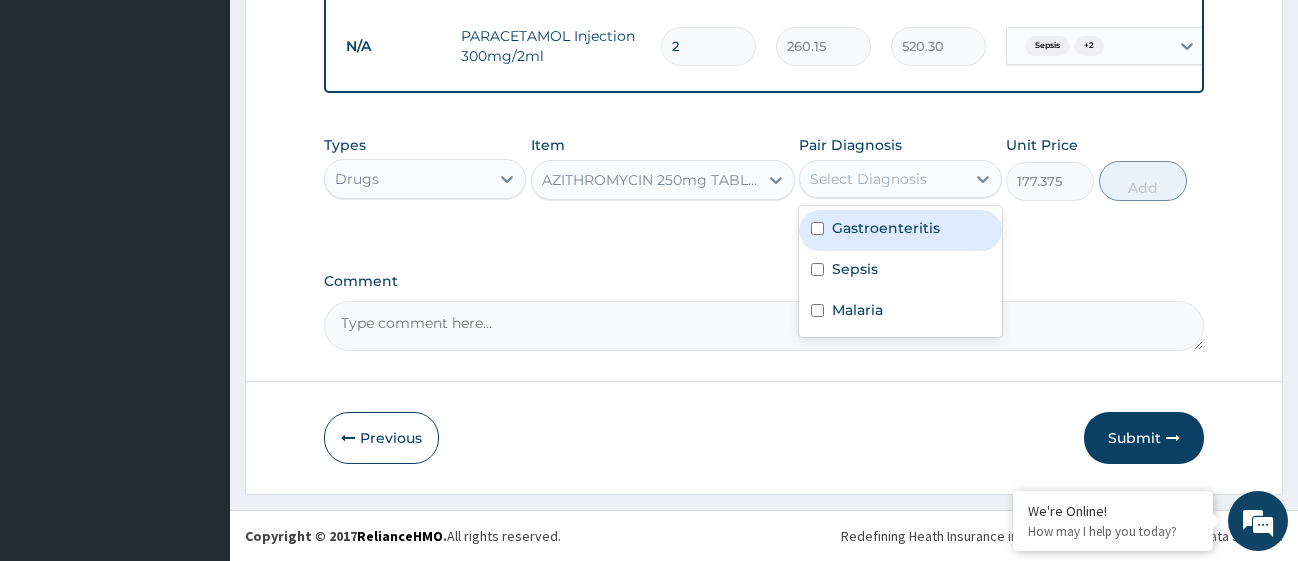 drag, startPoint x: 819, startPoint y: 230, endPoint x: 818, endPoint y: 244, distance: 14.035668 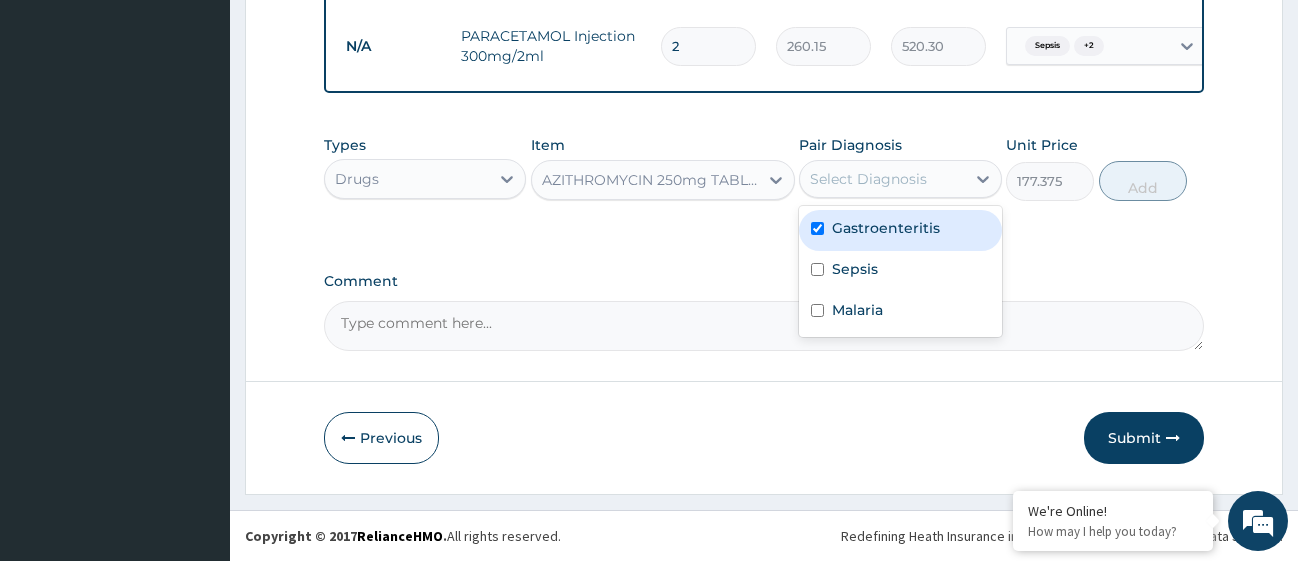 checkbox on "true" 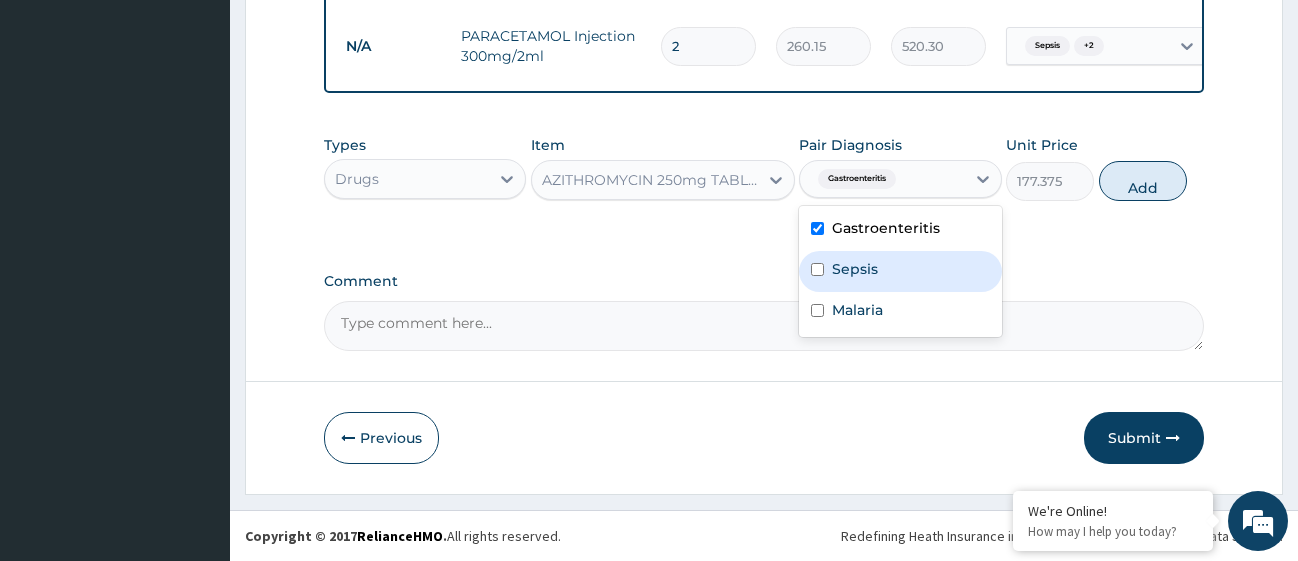 click at bounding box center [817, 269] 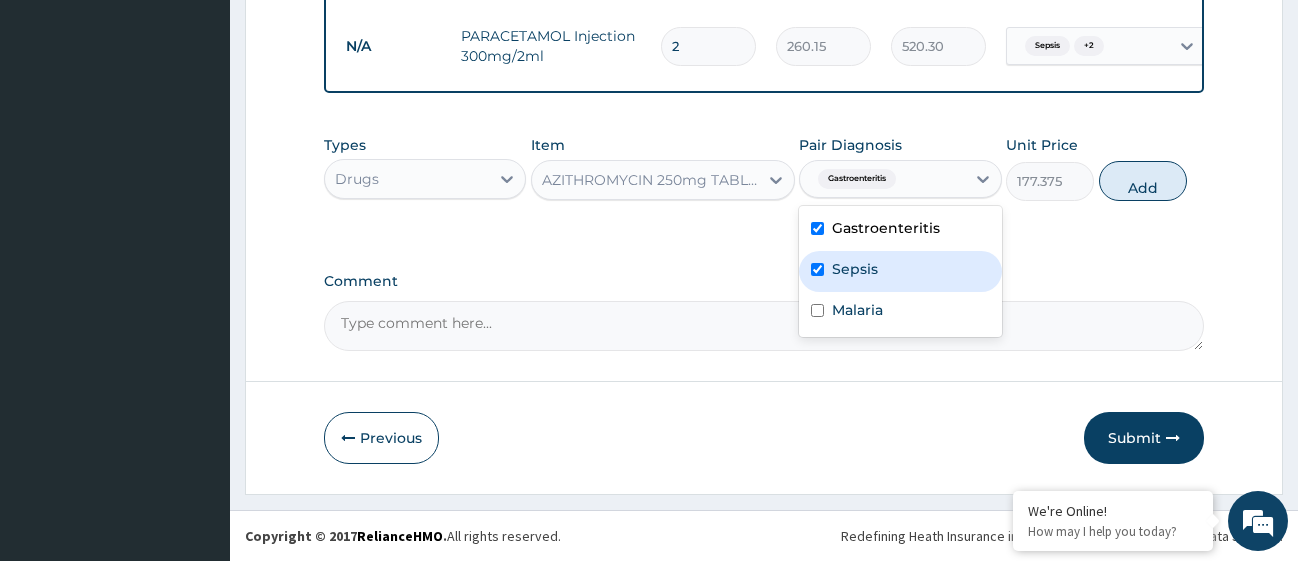 checkbox on "true" 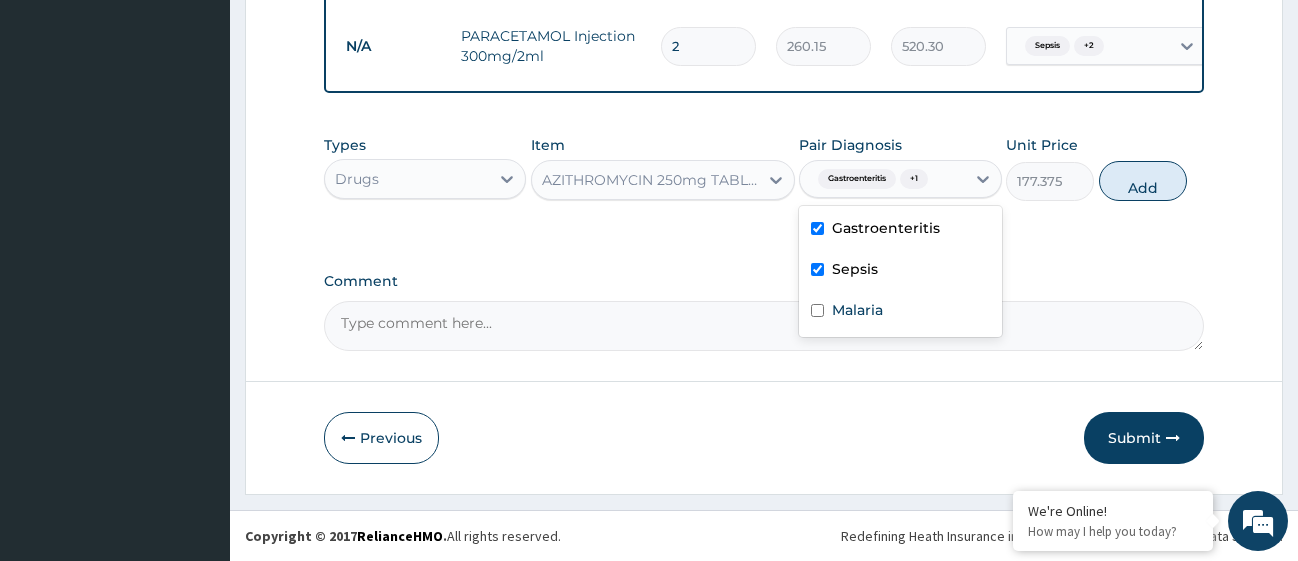 click at bounding box center (817, 228) 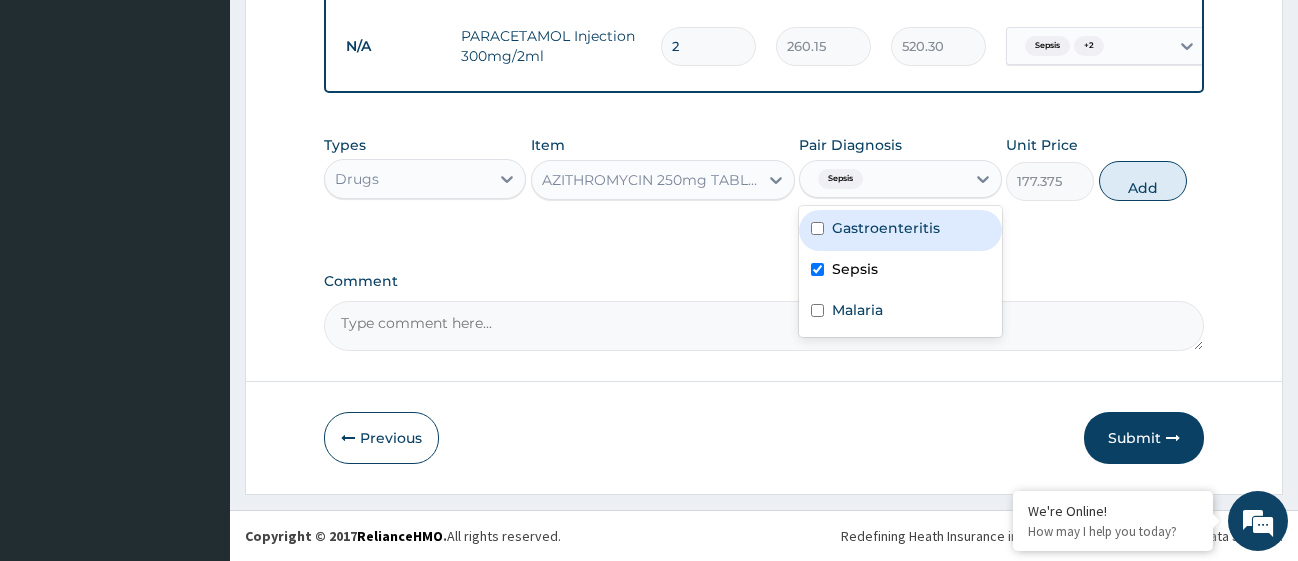 click at bounding box center (817, 228) 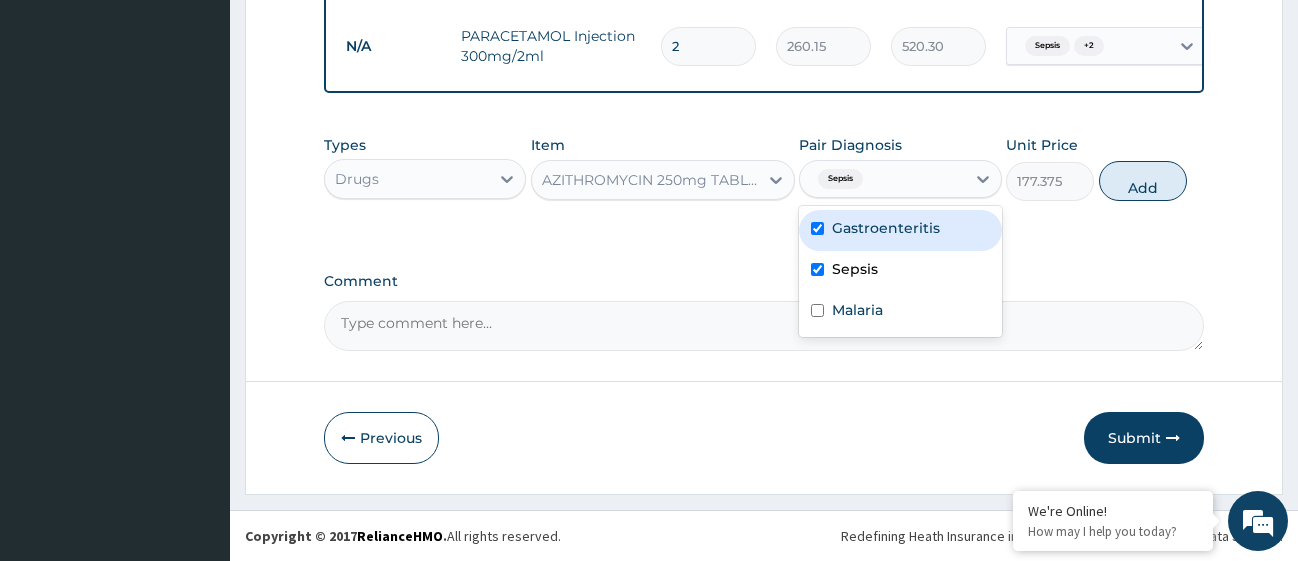 checkbox on "true" 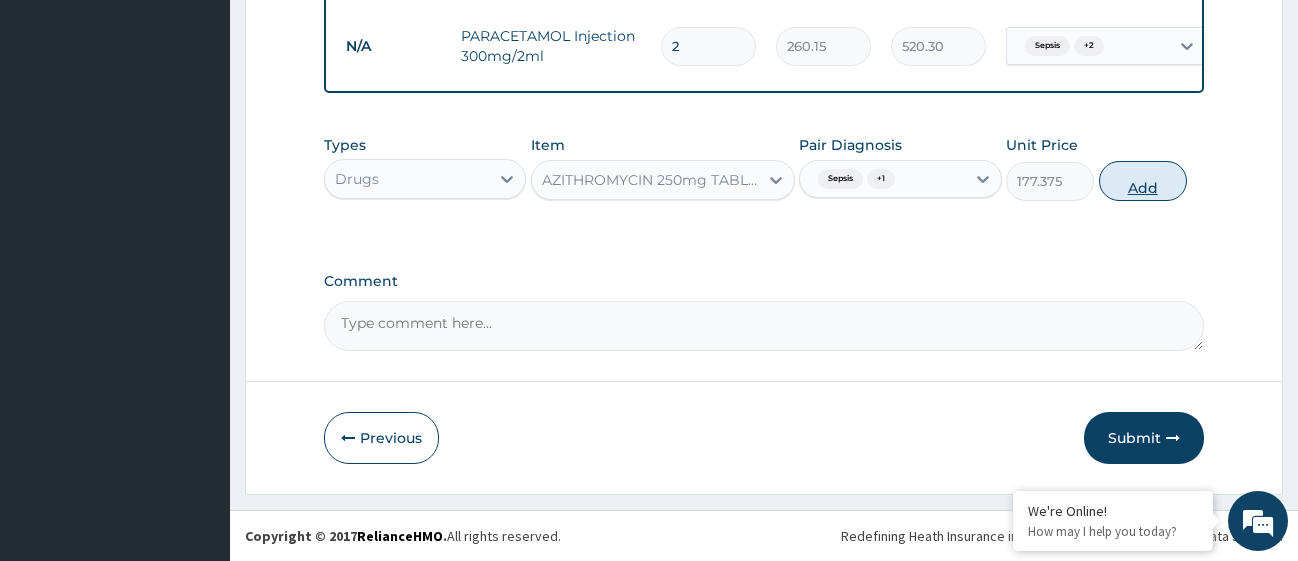 click on "Add" at bounding box center [1143, 181] 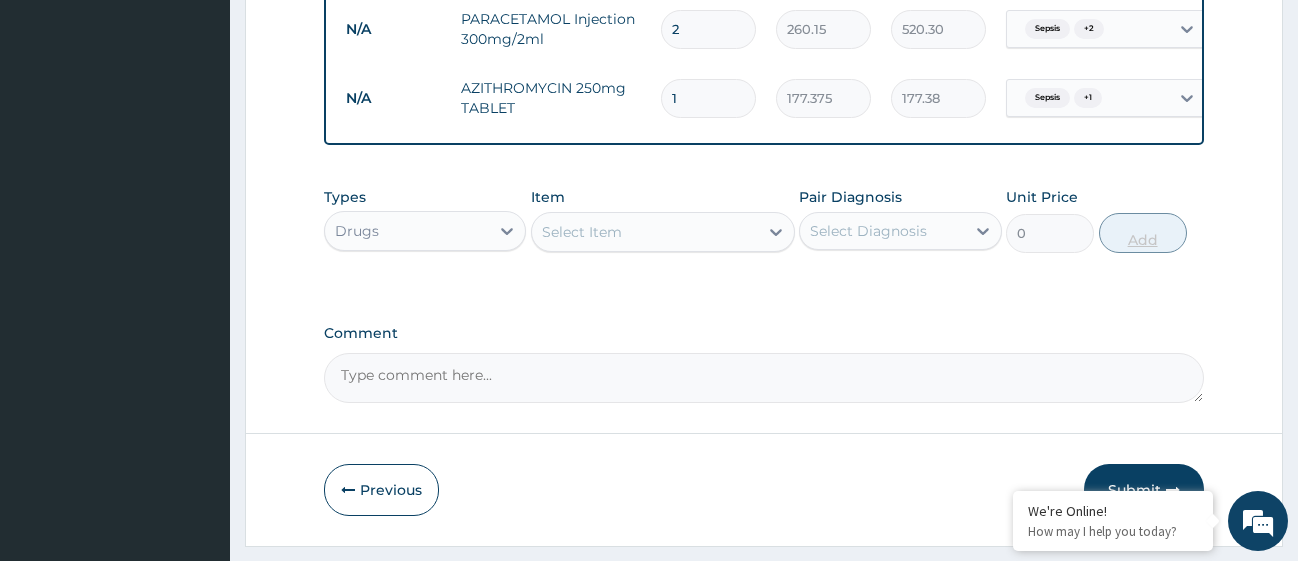 type on "14" 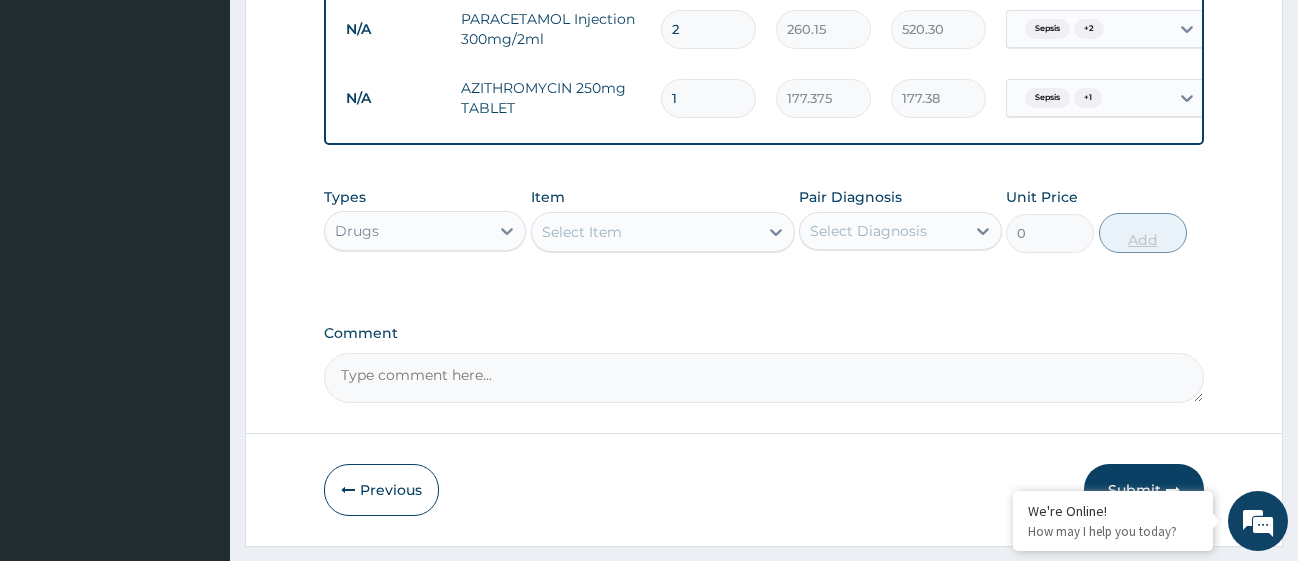 type on "2483.25" 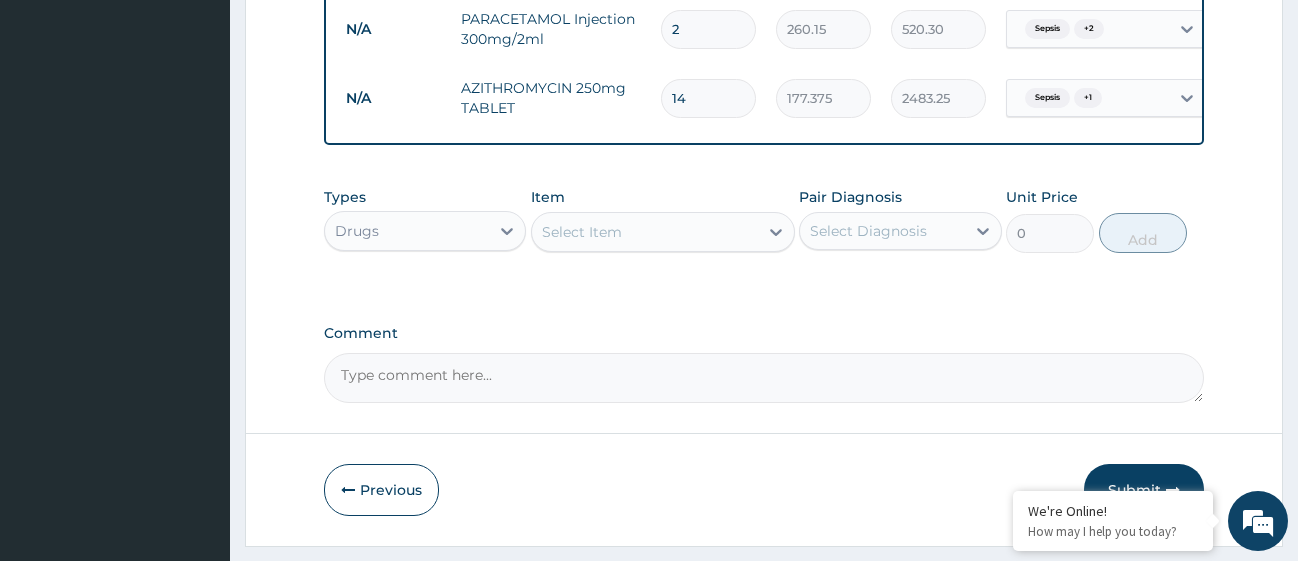 type on "14" 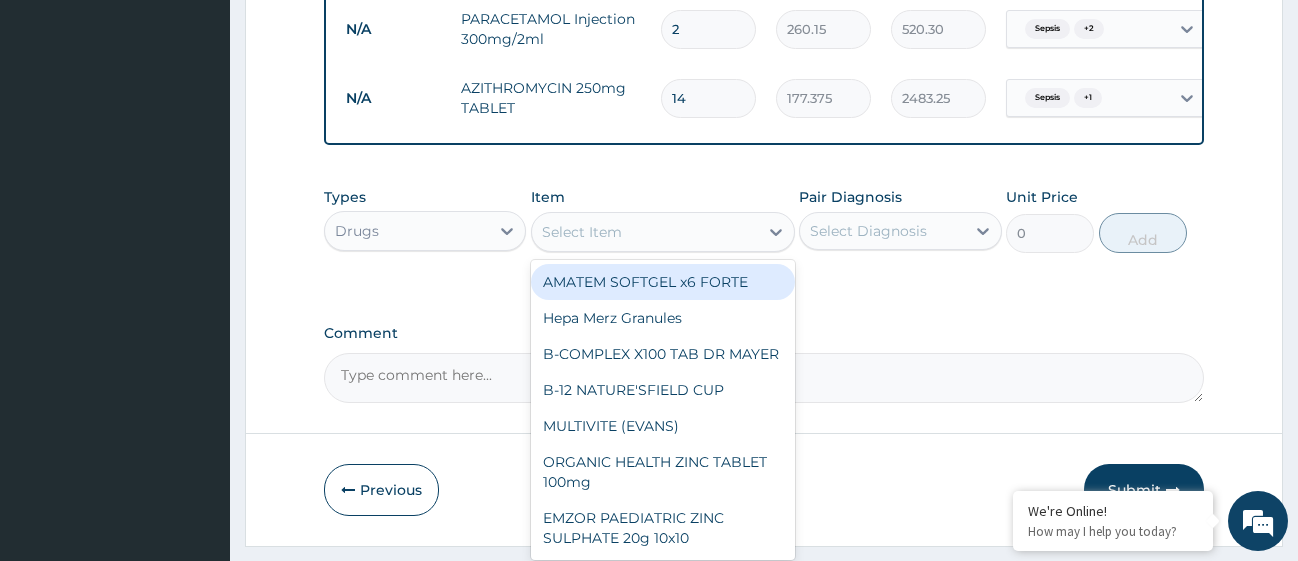 click on "Select Item" at bounding box center [645, 232] 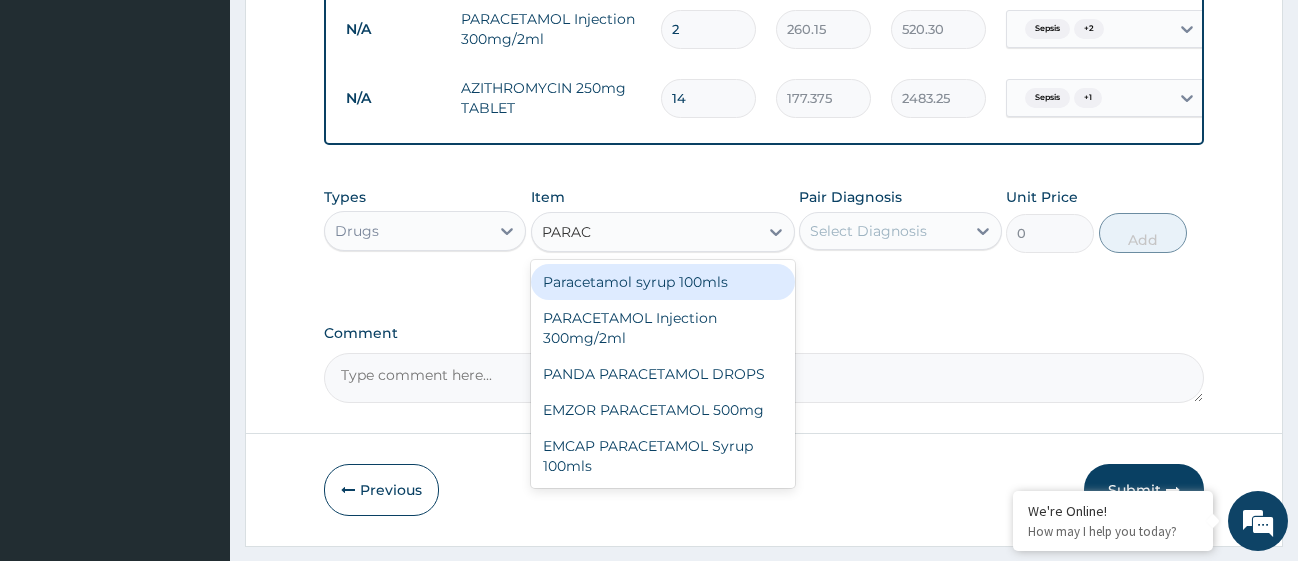 type on "PARACE" 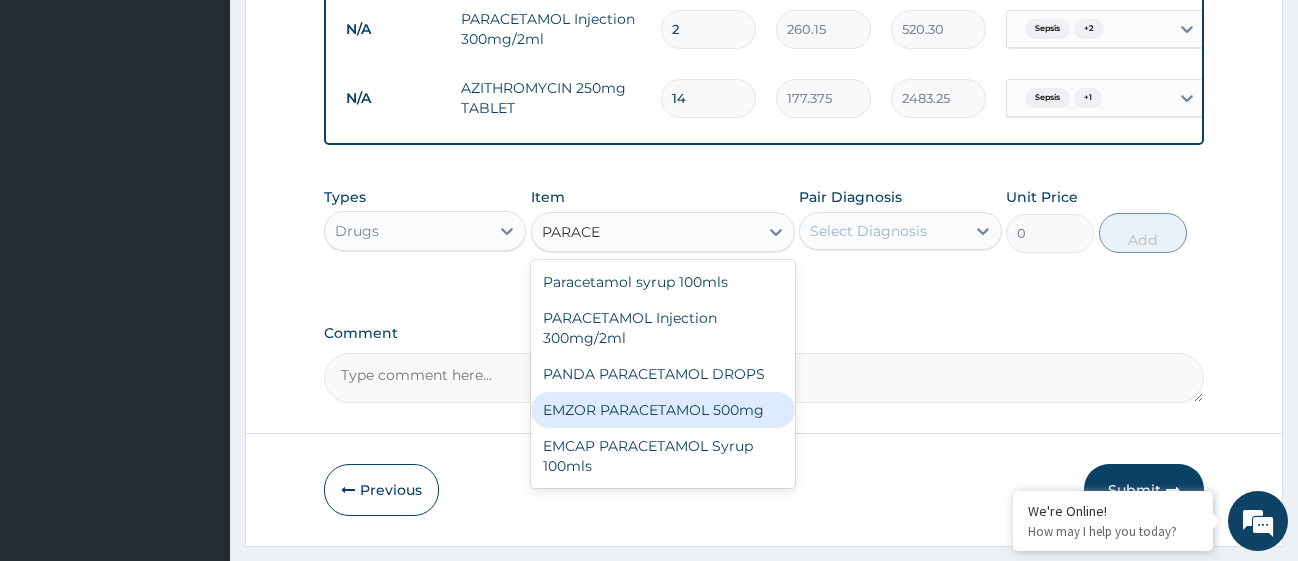 click on "EMZOR PARACETAMOL 500mg" at bounding box center [663, 410] 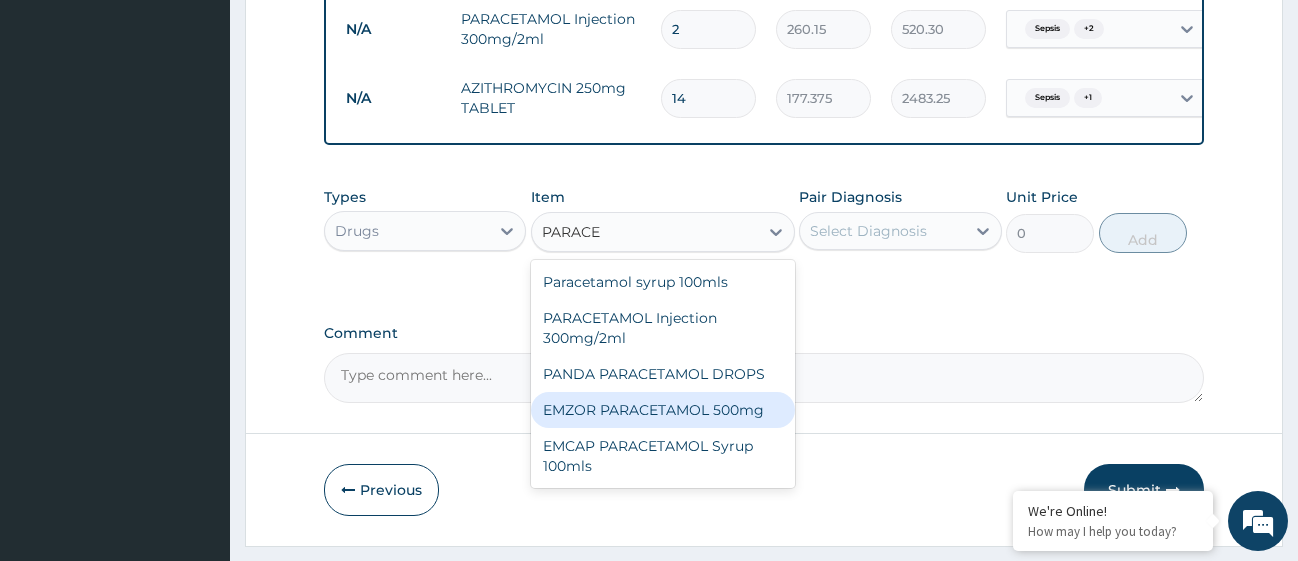 type 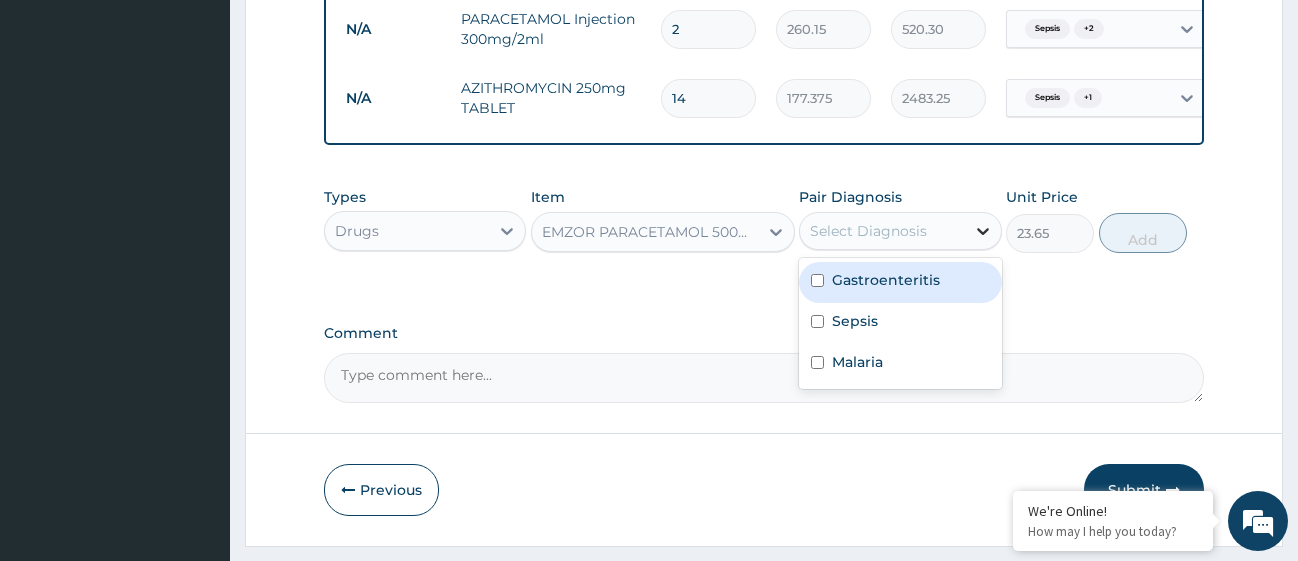 click 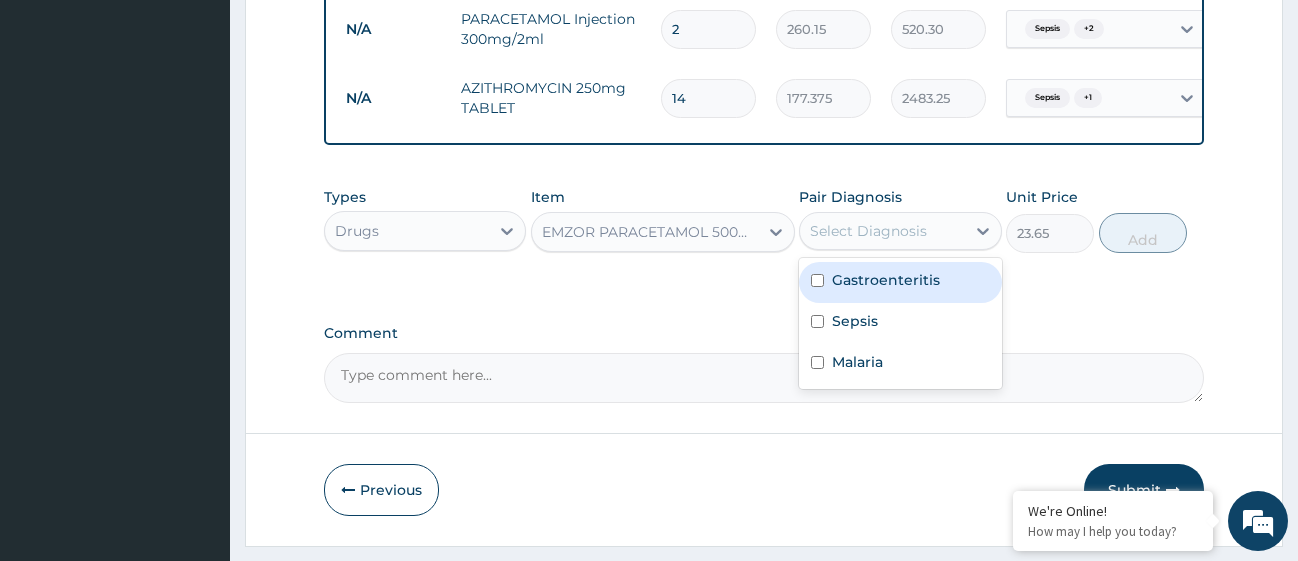 drag, startPoint x: 818, startPoint y: 293, endPoint x: 818, endPoint y: 318, distance: 25 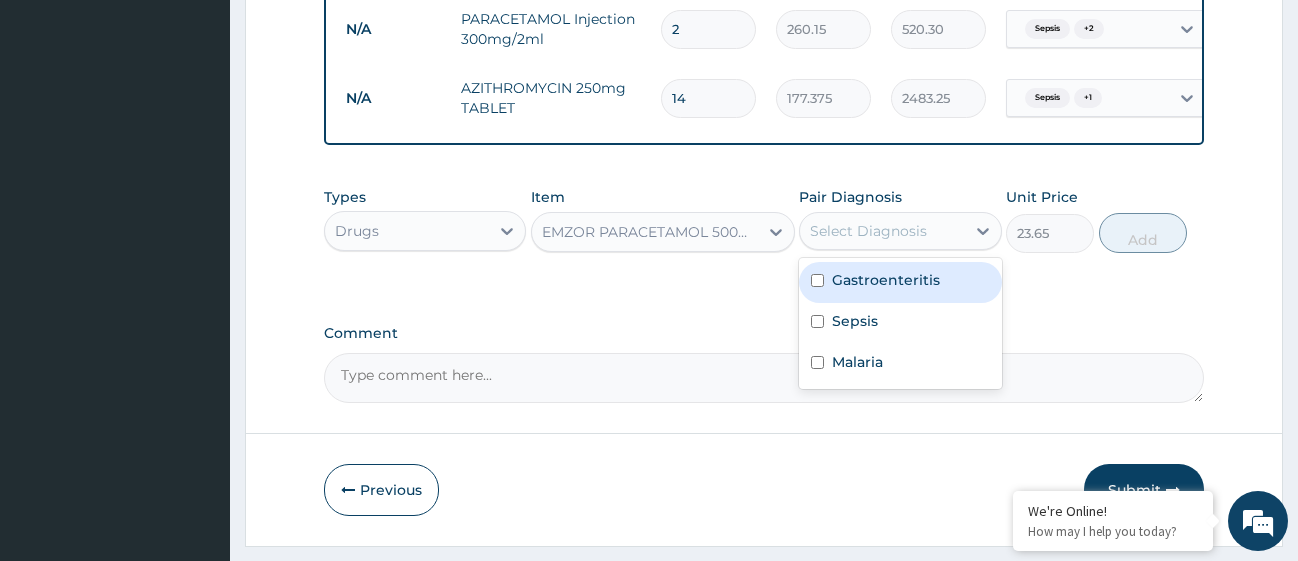 click at bounding box center (817, 280) 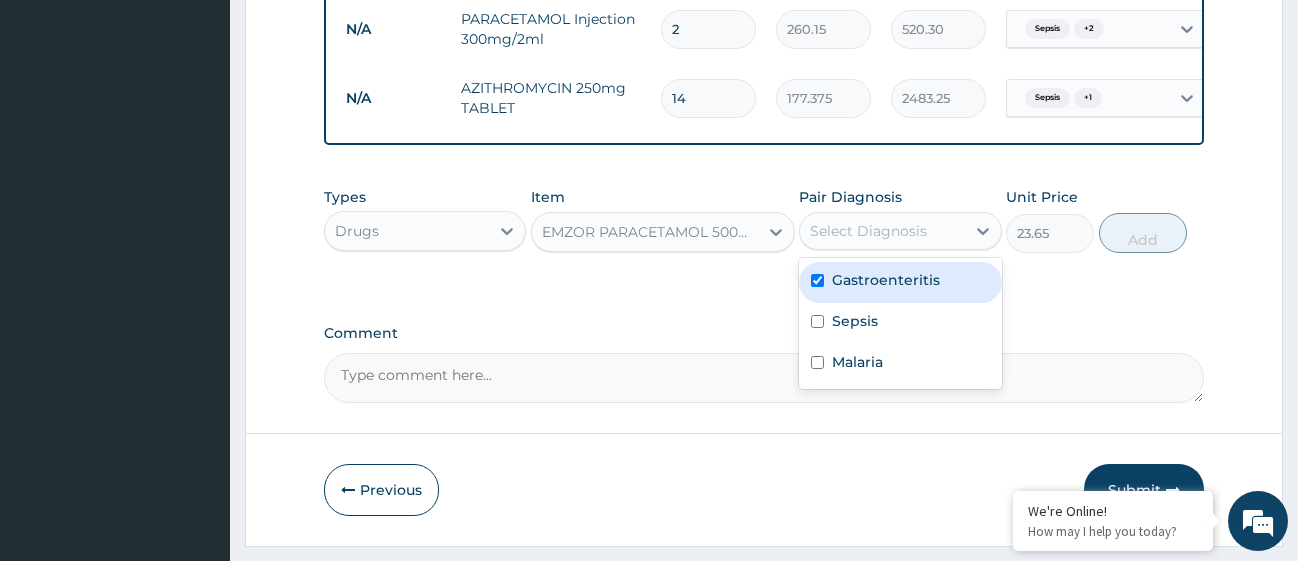 checkbox on "true" 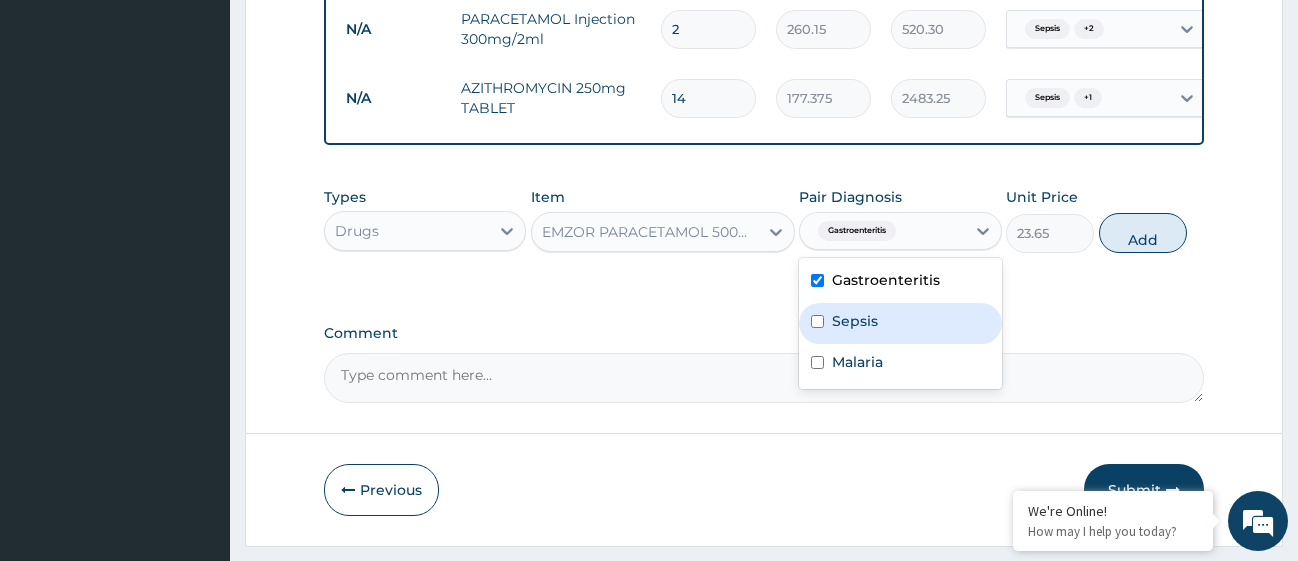 click at bounding box center [817, 321] 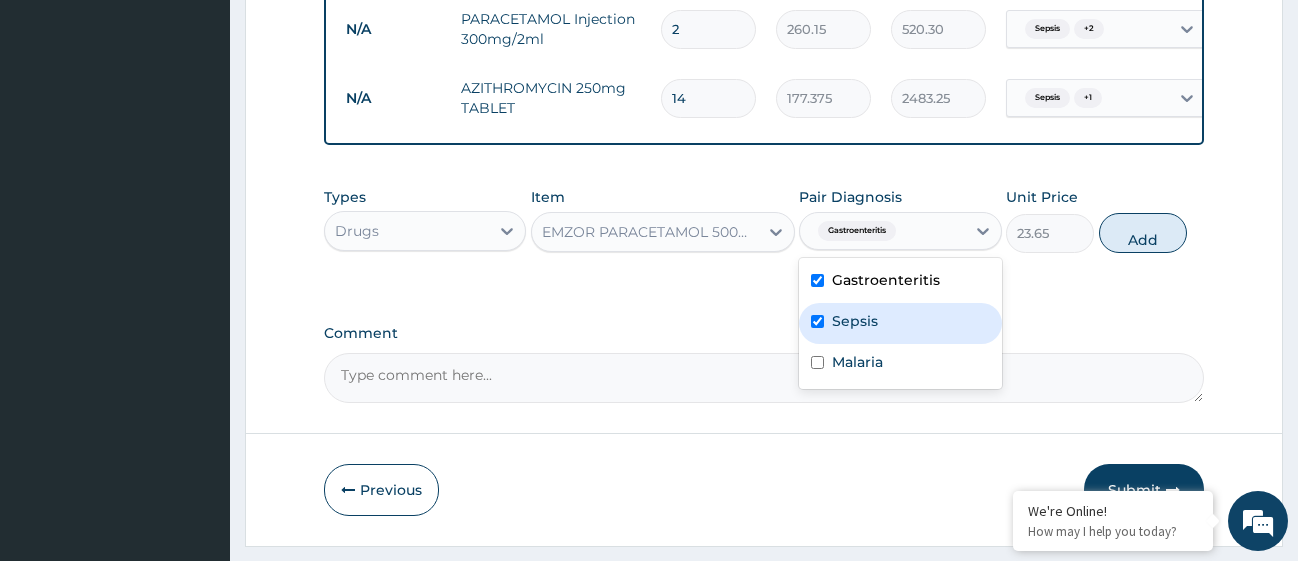 checkbox on "true" 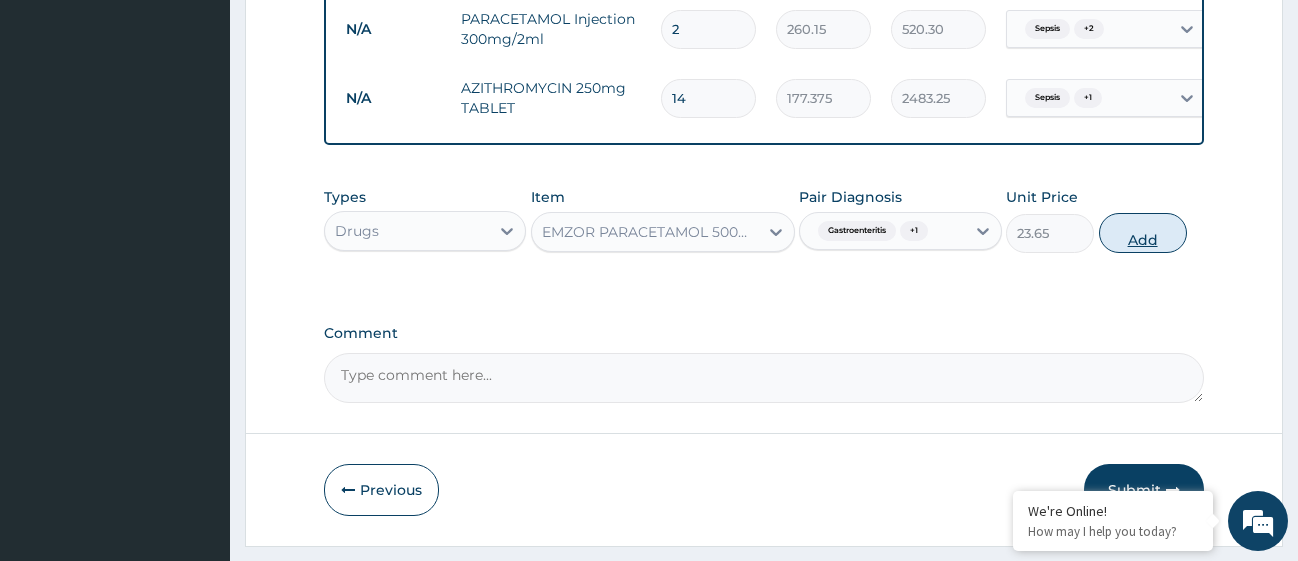 click on "Add" at bounding box center (1143, 233) 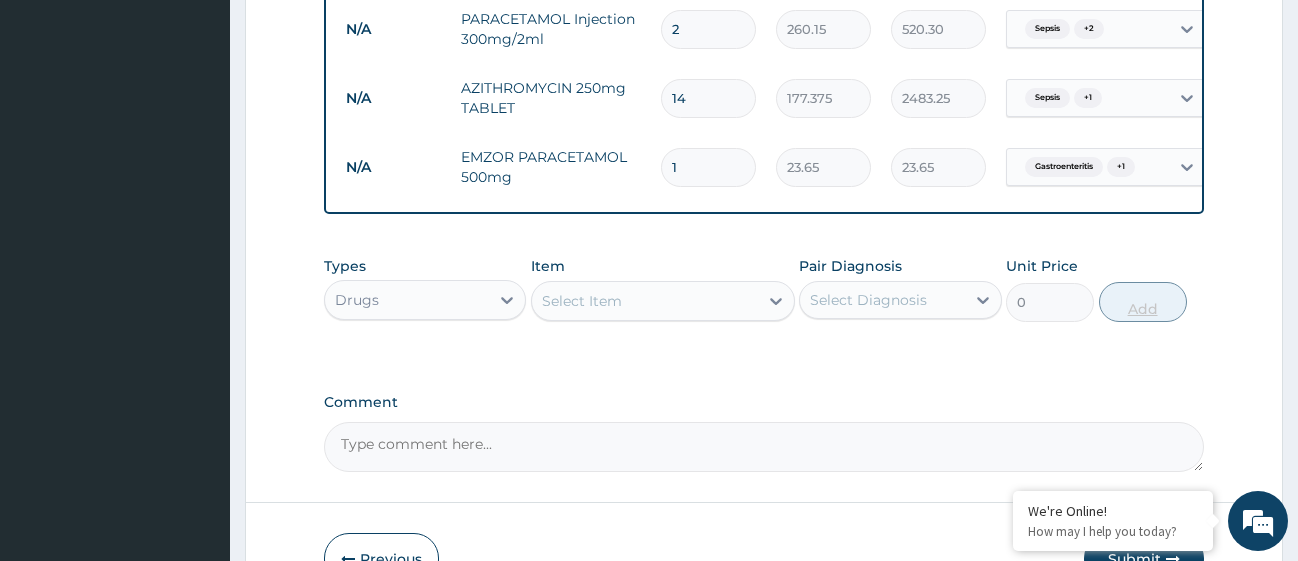 type 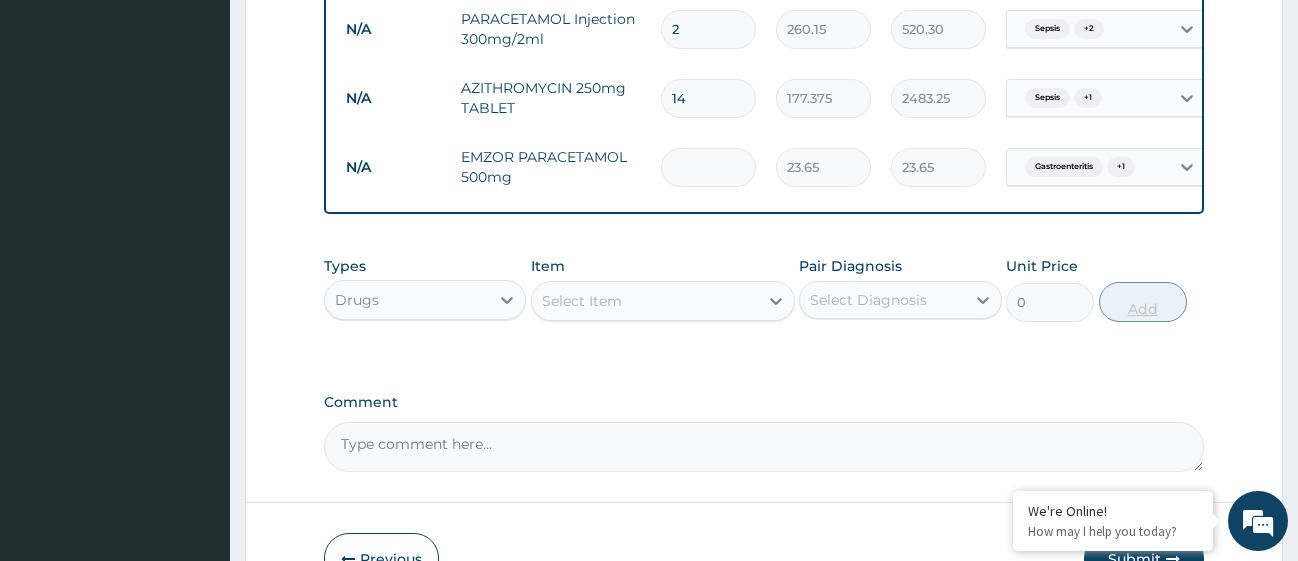 type on "0.00" 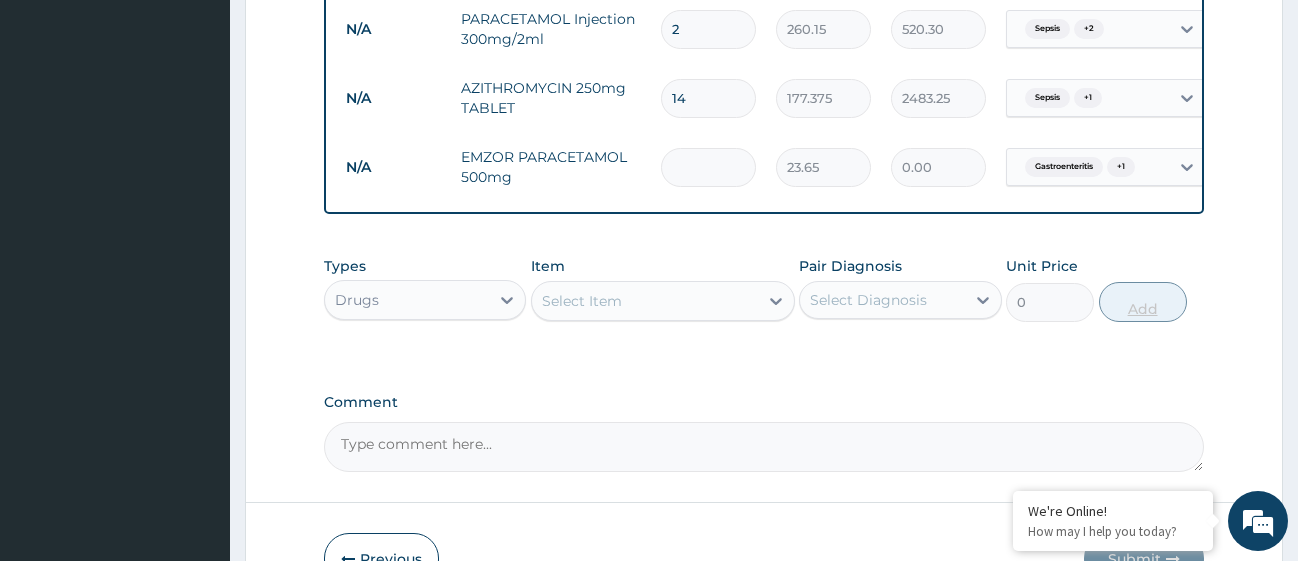 type on "6" 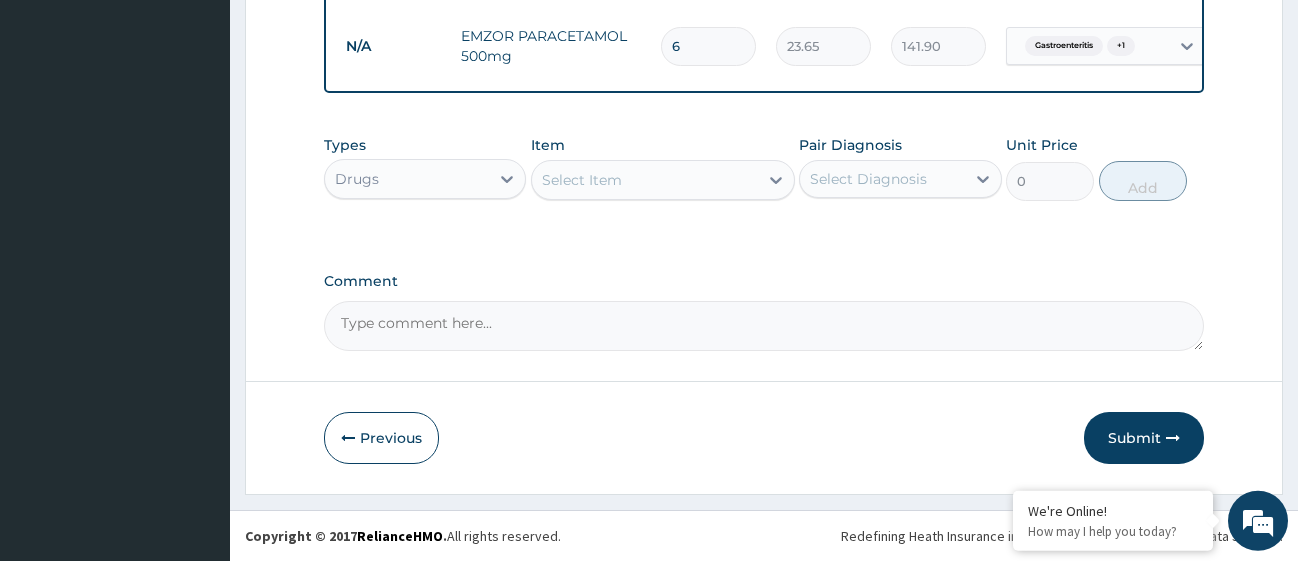 scroll, scrollTop: 1791, scrollLeft: 0, axis: vertical 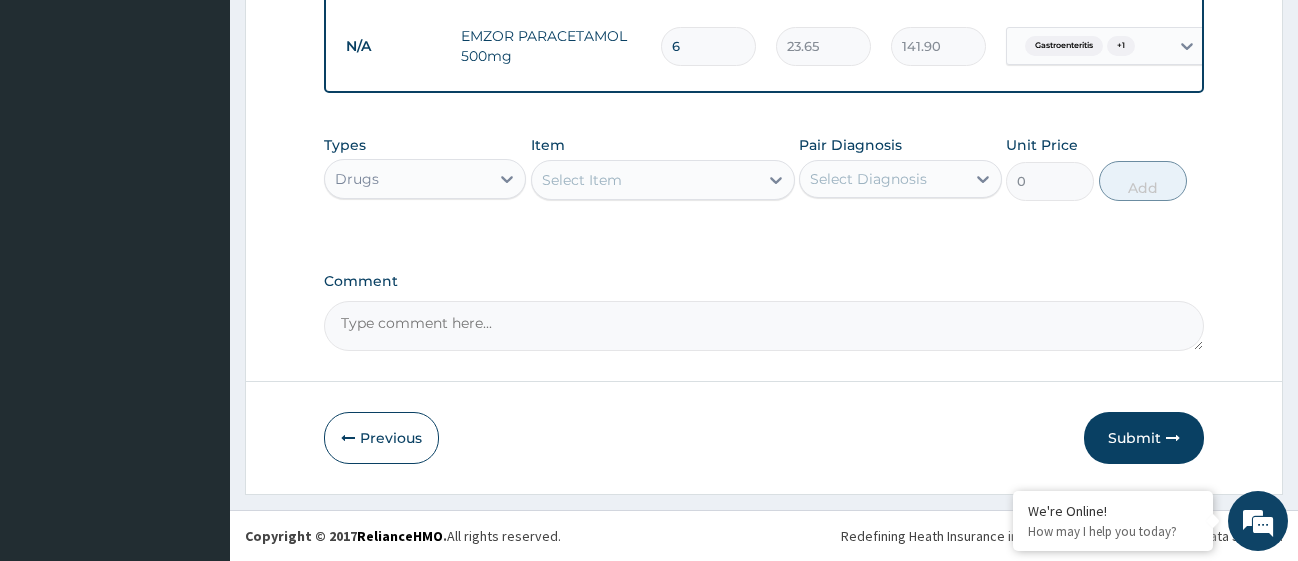 type on "6" 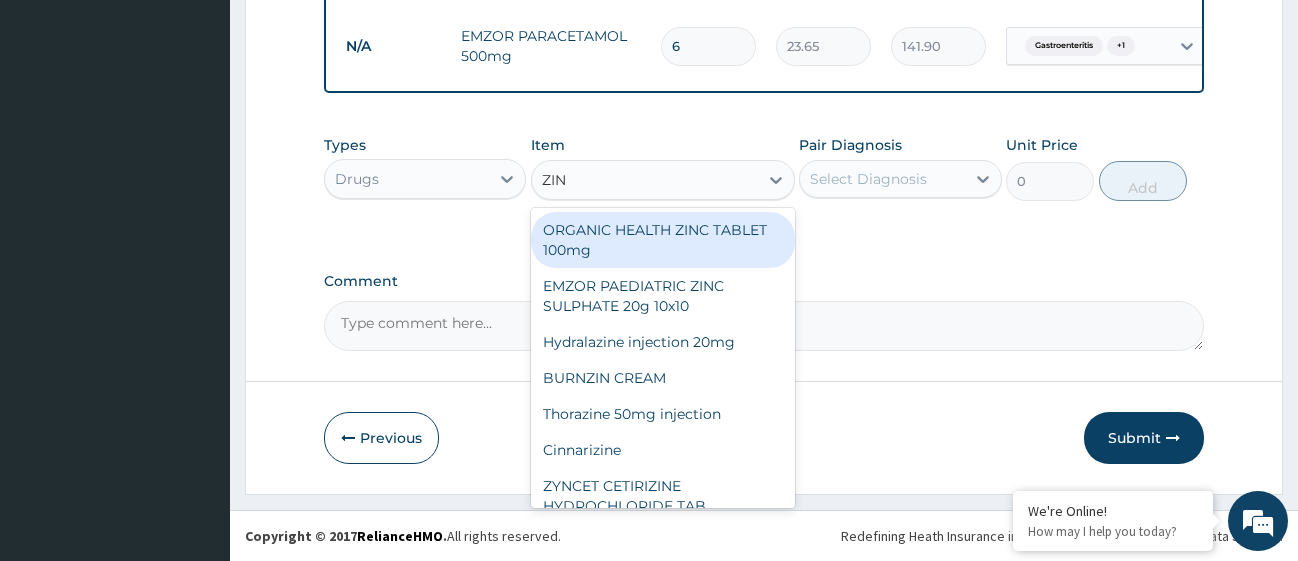 type on "ZINC" 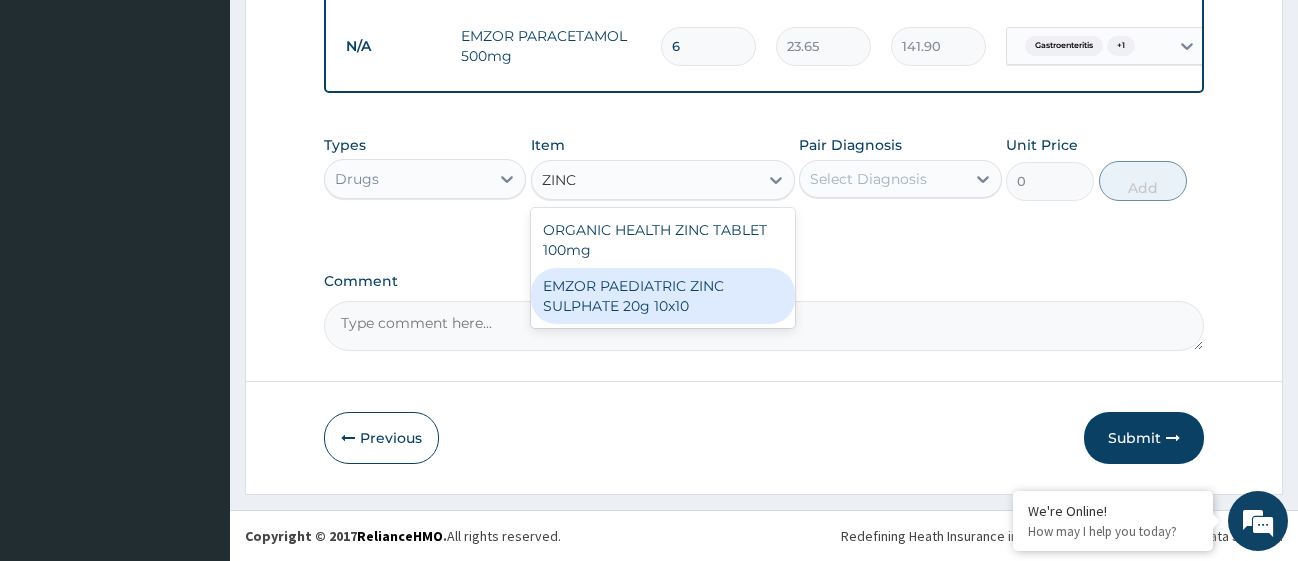 click on "EMZOR PAEDIATRIC ZINC SULPHATE 20g 10x10" at bounding box center (663, 296) 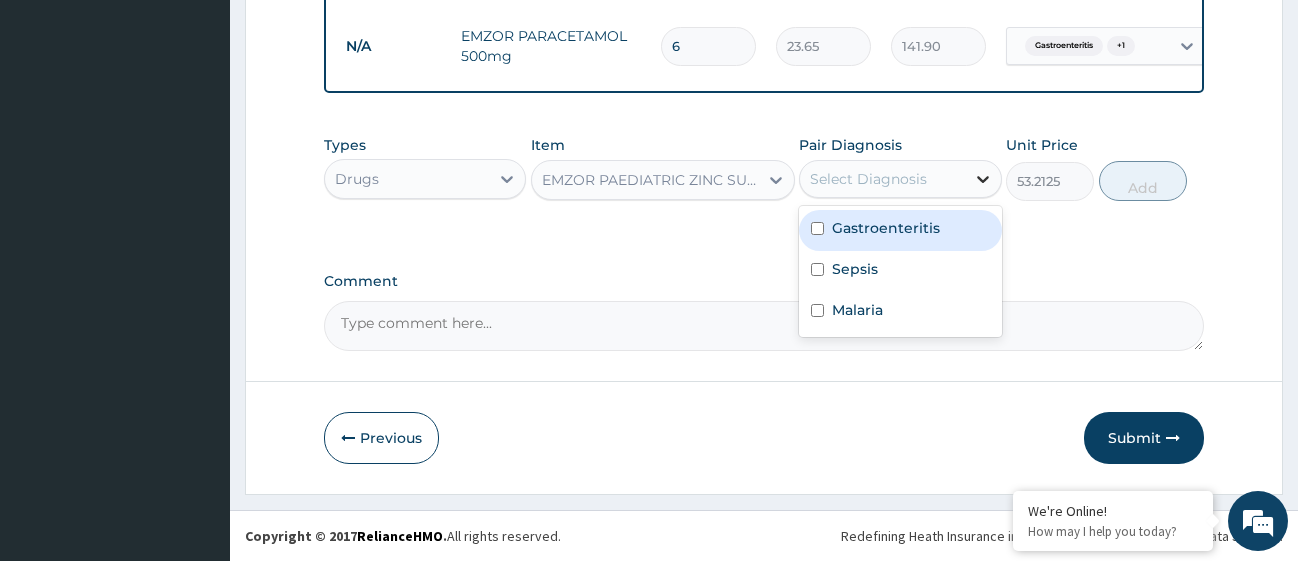 click 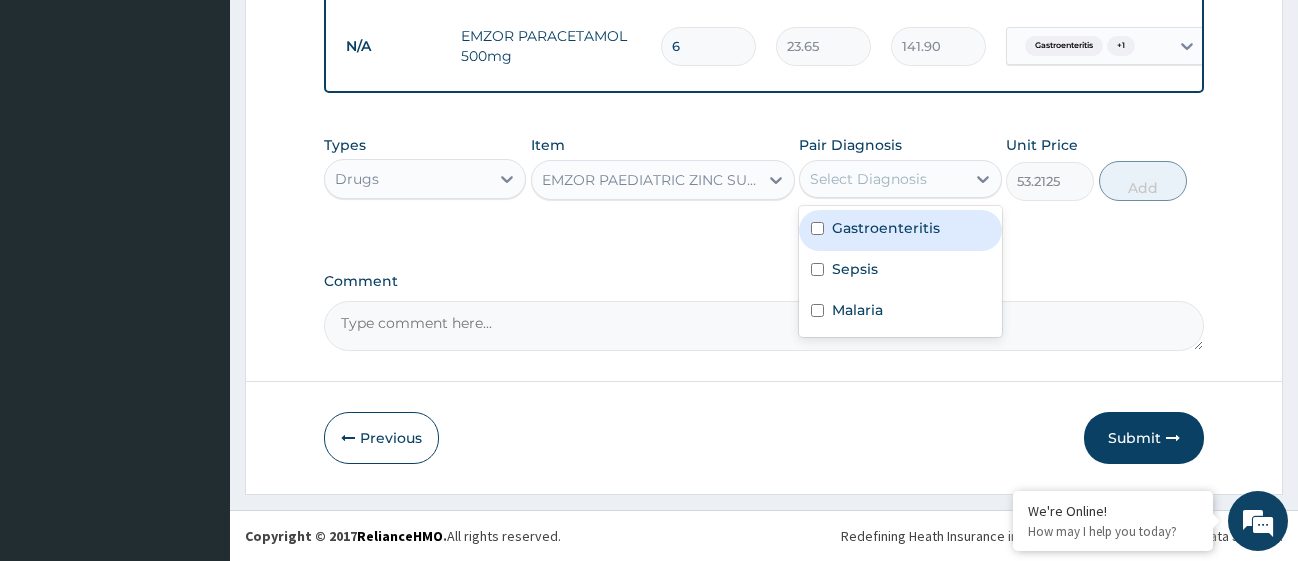 click at bounding box center [817, 228] 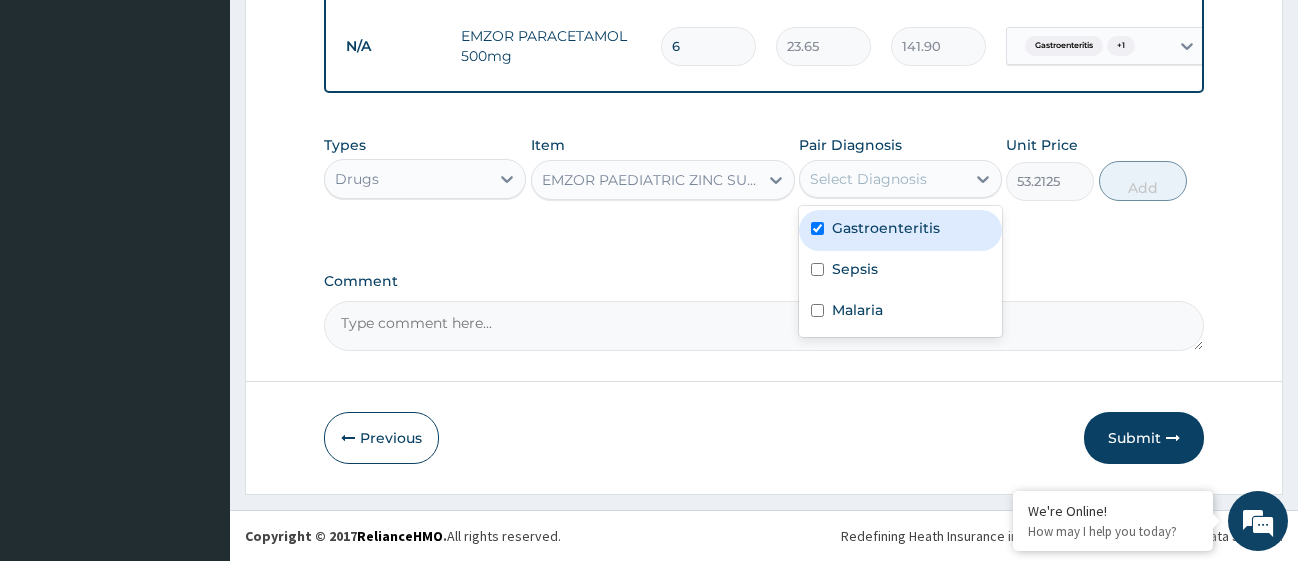 checkbox on "true" 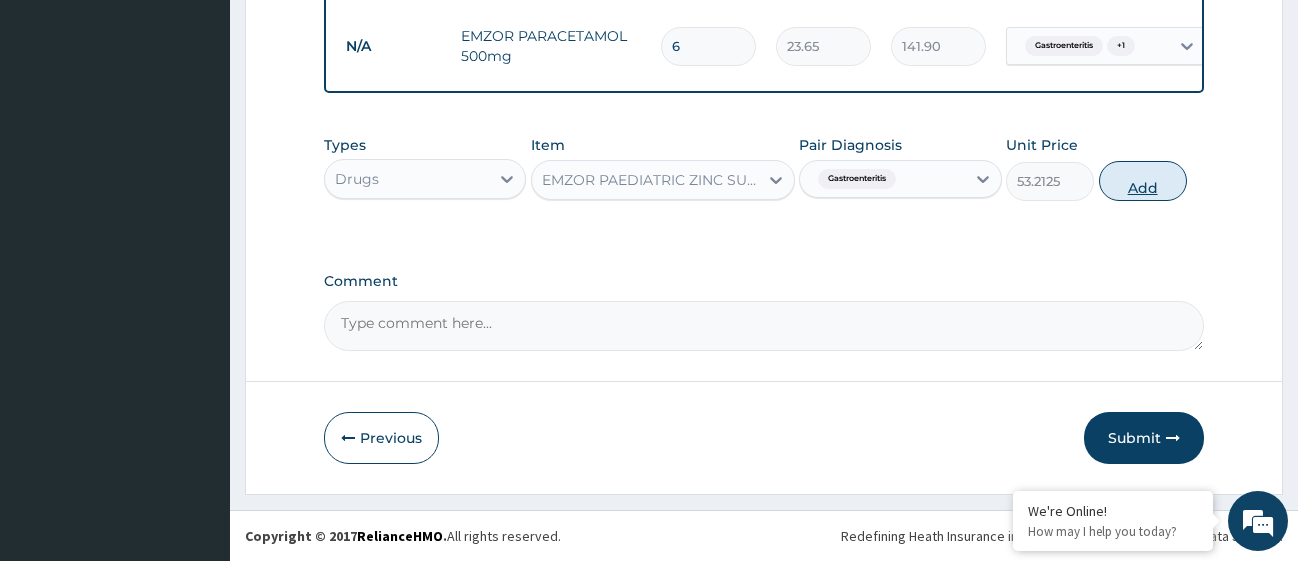 click on "Add" at bounding box center (1143, 181) 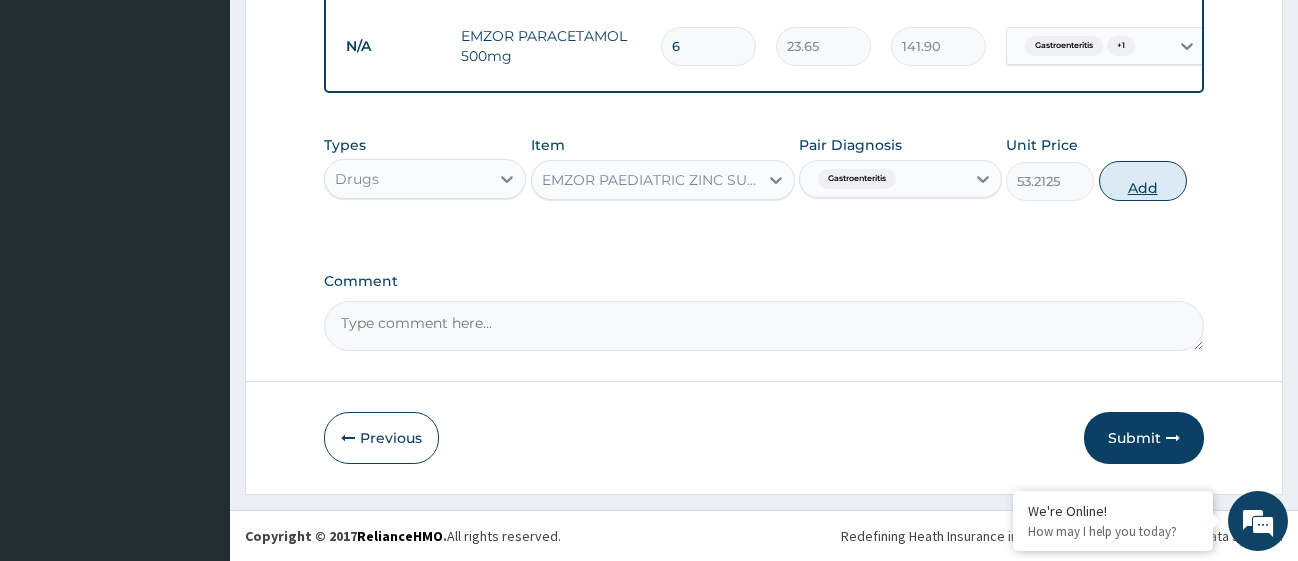 type on "0" 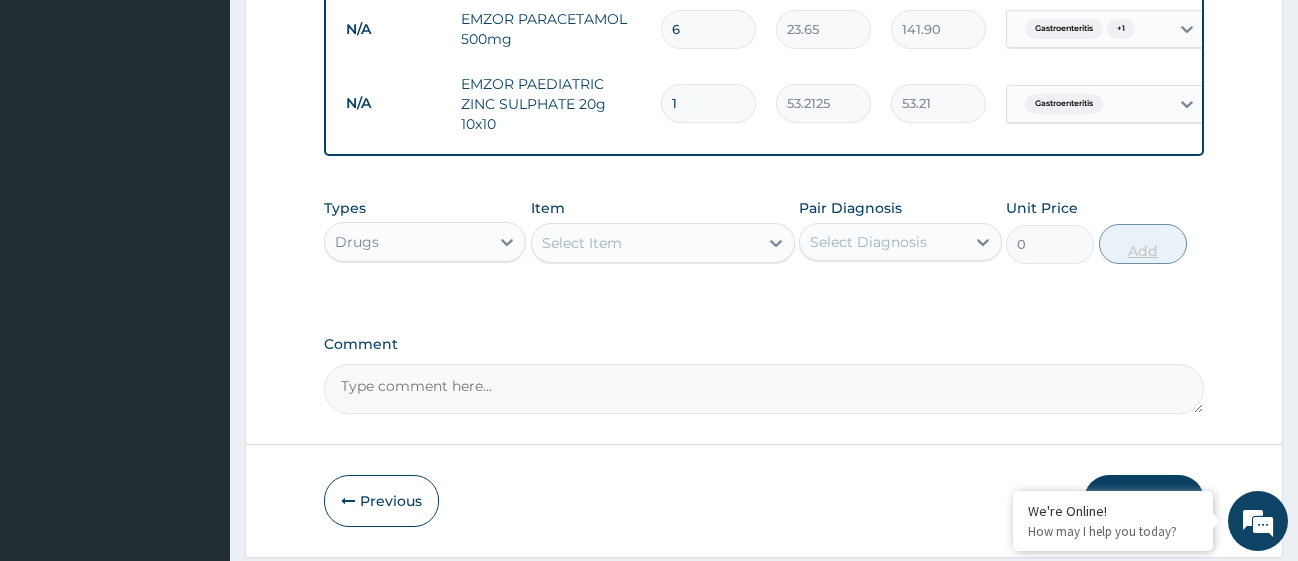 type on "14" 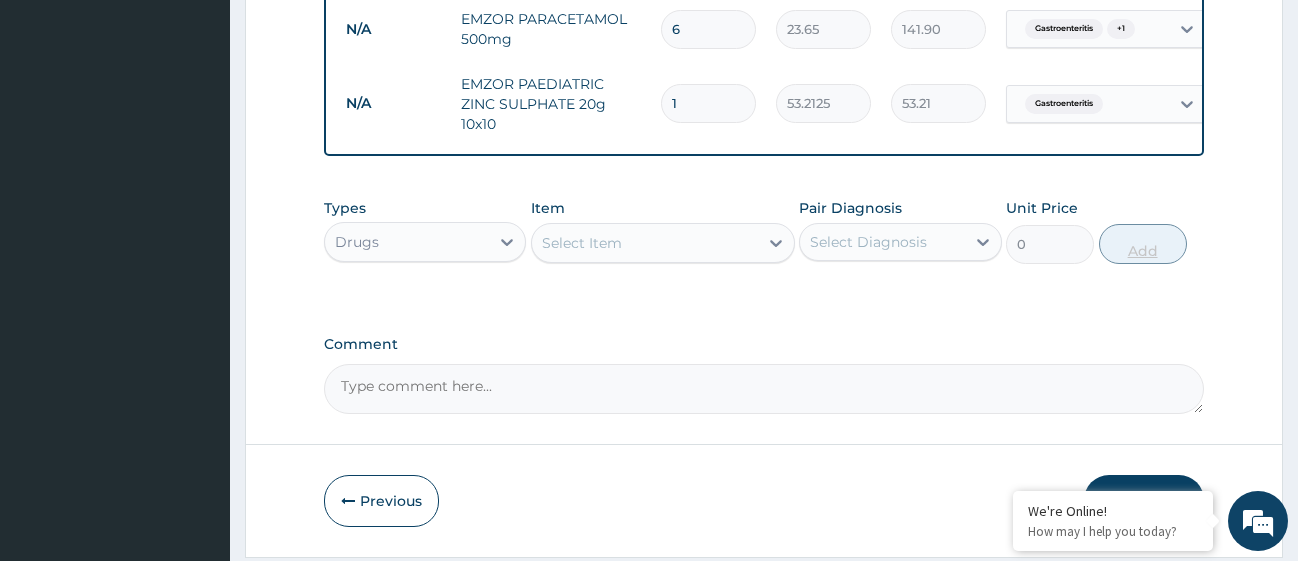 type on "744.98" 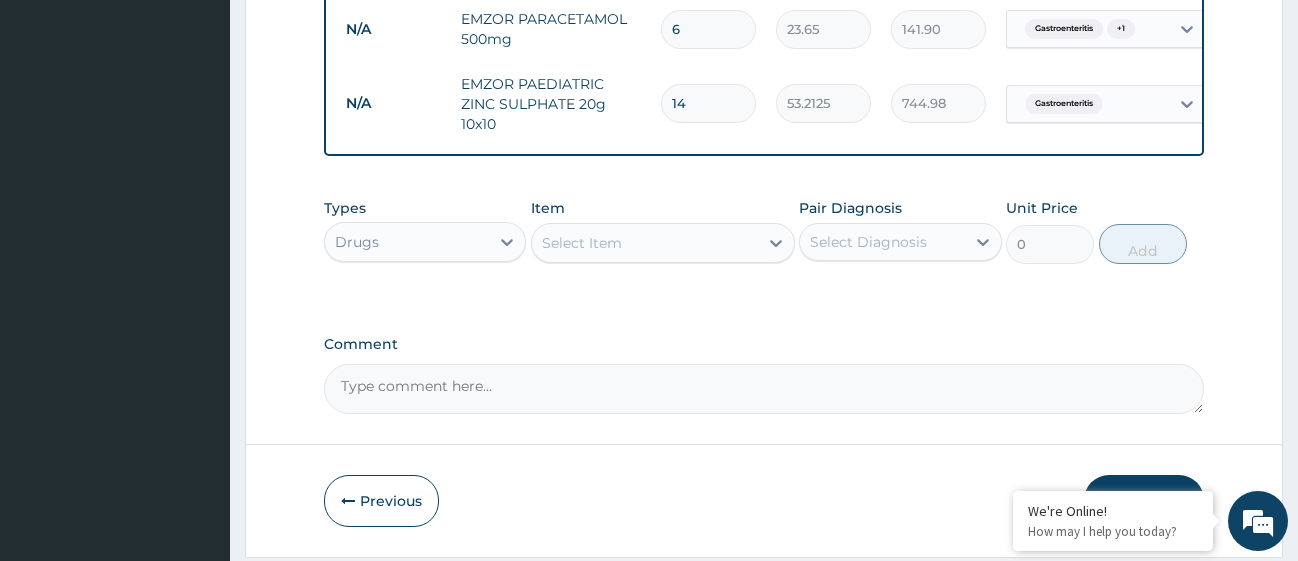 type on "14" 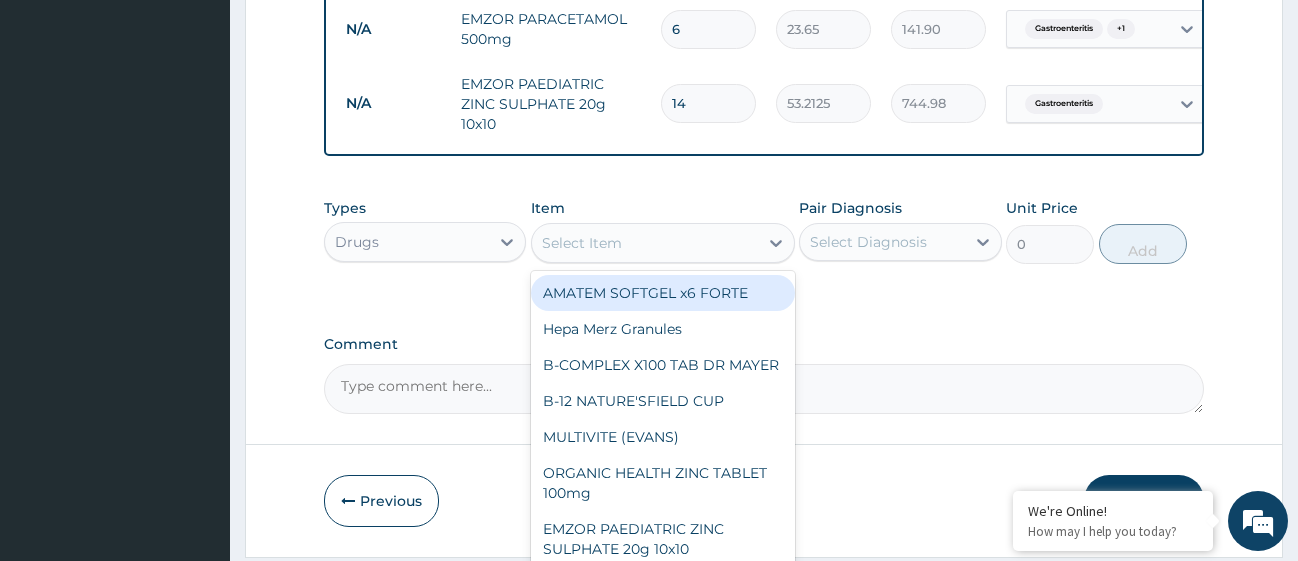 click on "Select Item" at bounding box center [645, 243] 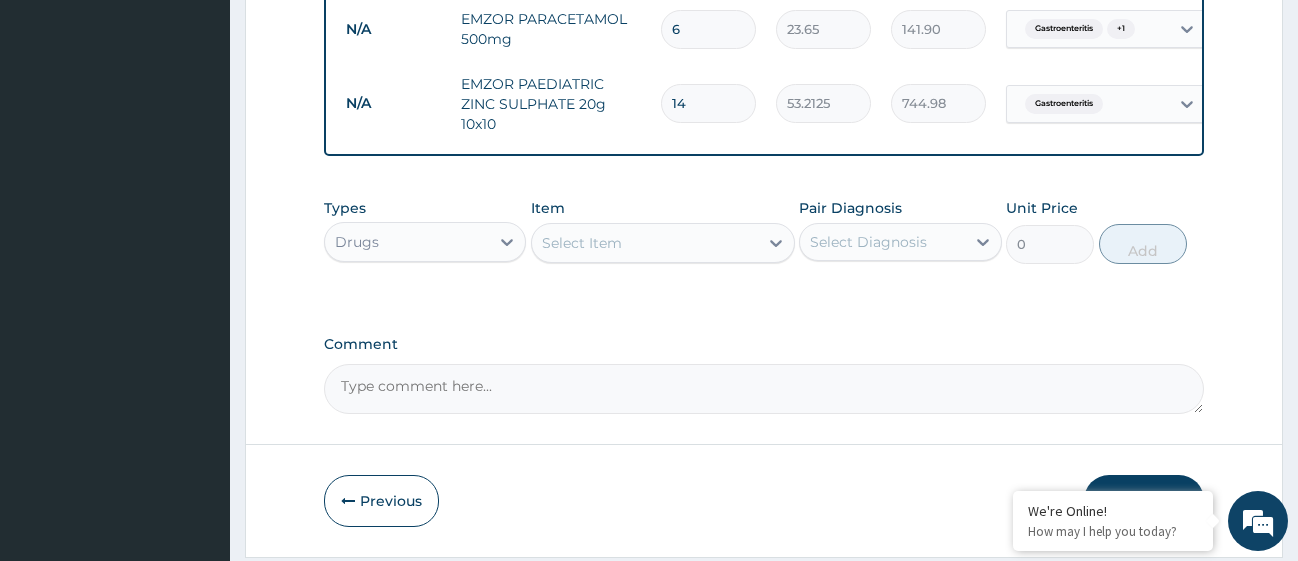 click on "Select Item" at bounding box center [645, 243] 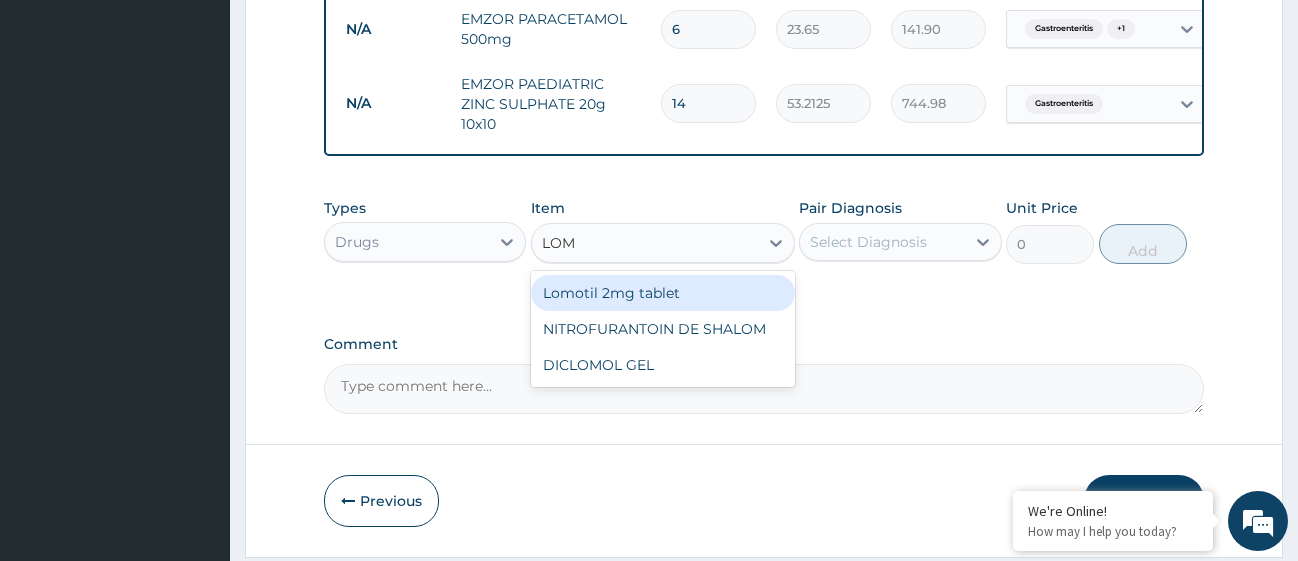 type on "LOMO" 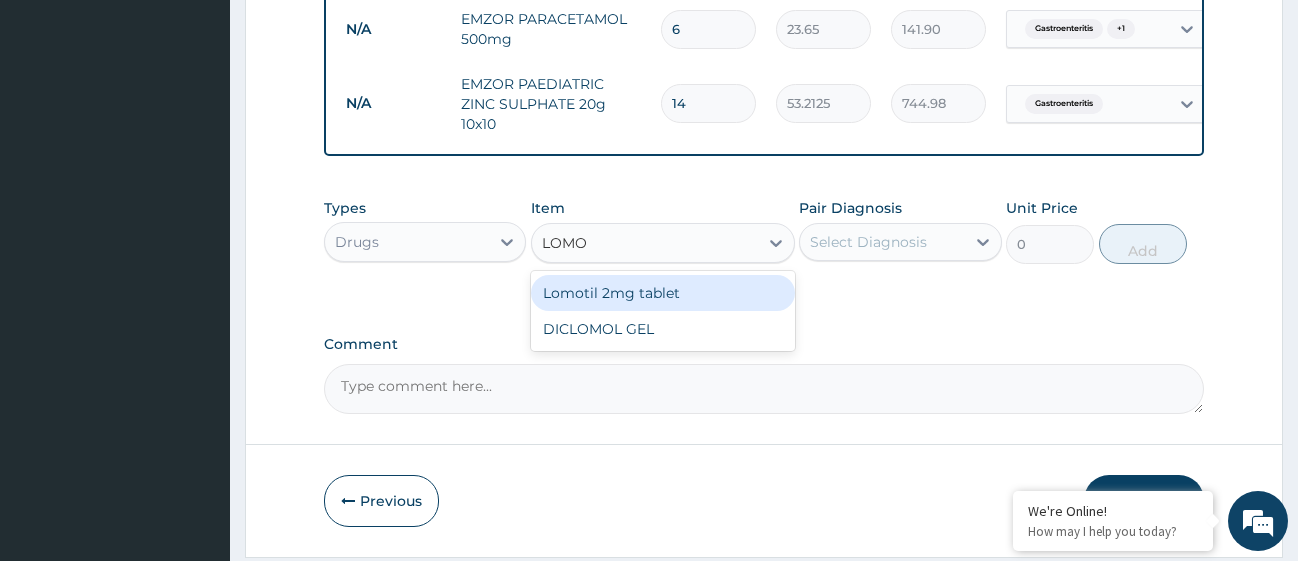 click on "Lomotil 2mg tablet" at bounding box center (663, 293) 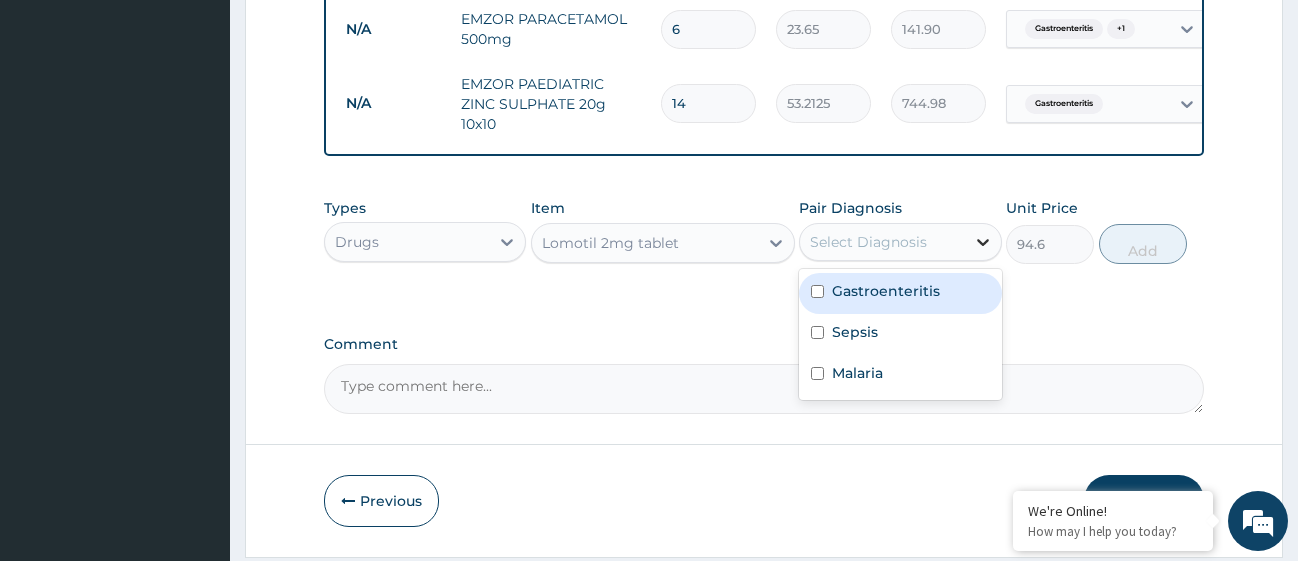 click 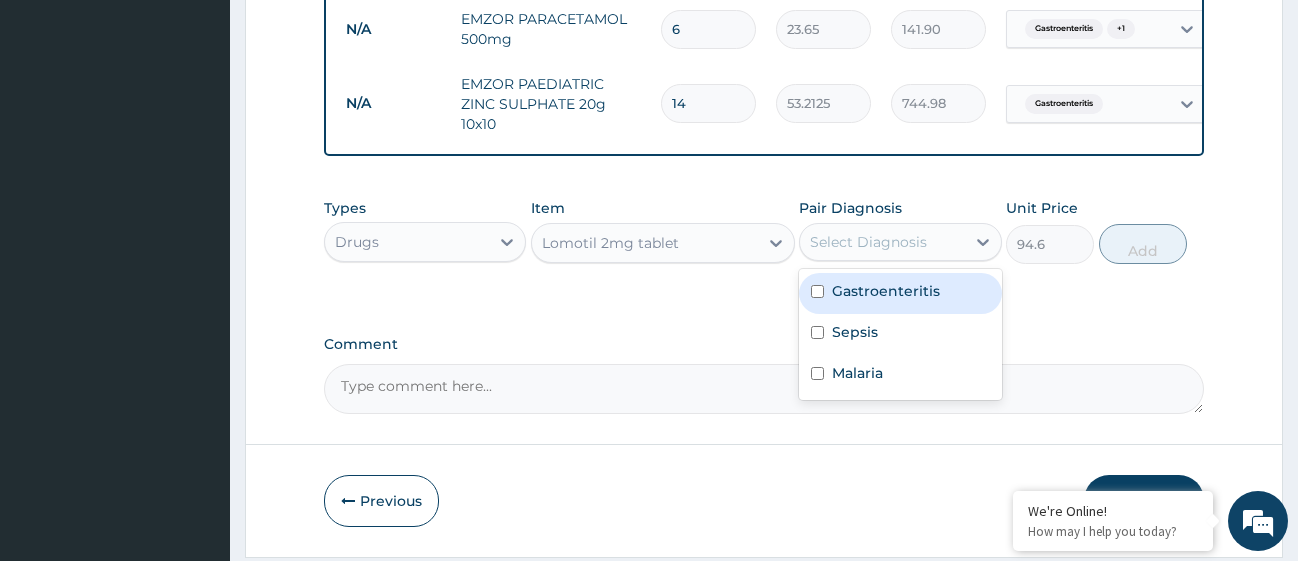 click at bounding box center (817, 291) 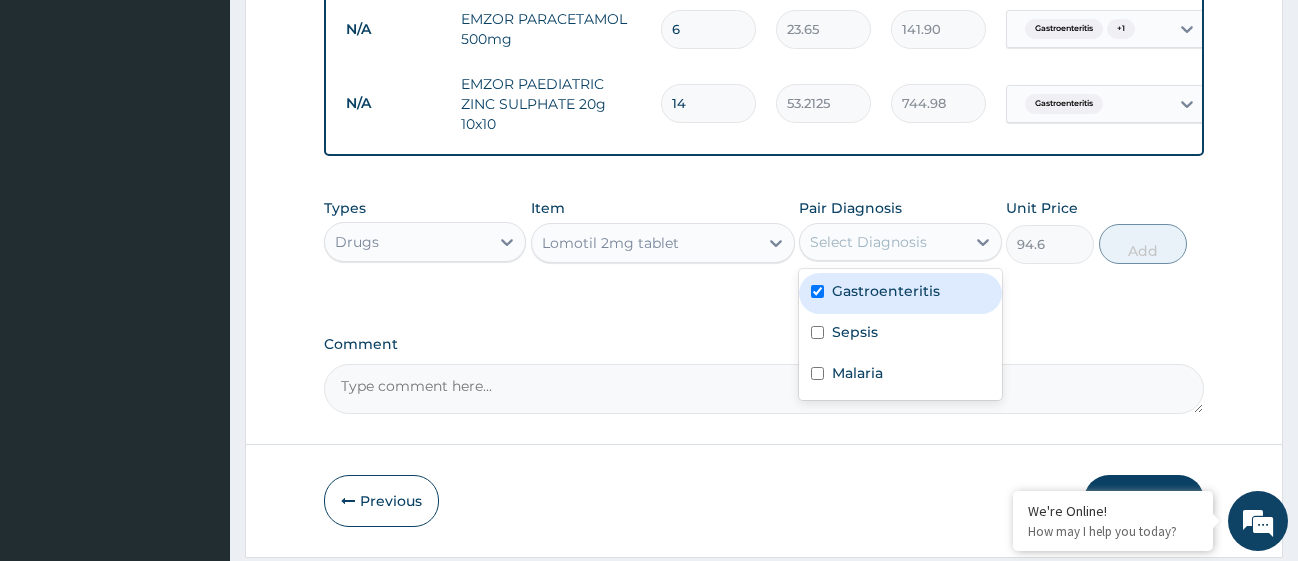 checkbox on "true" 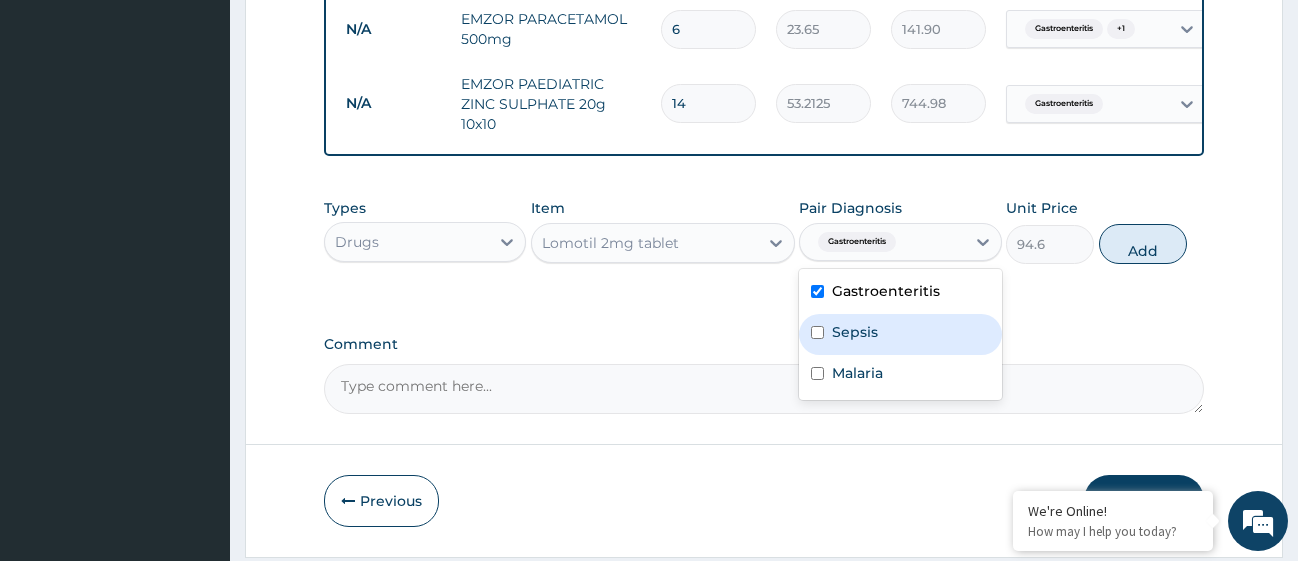 click at bounding box center [817, 332] 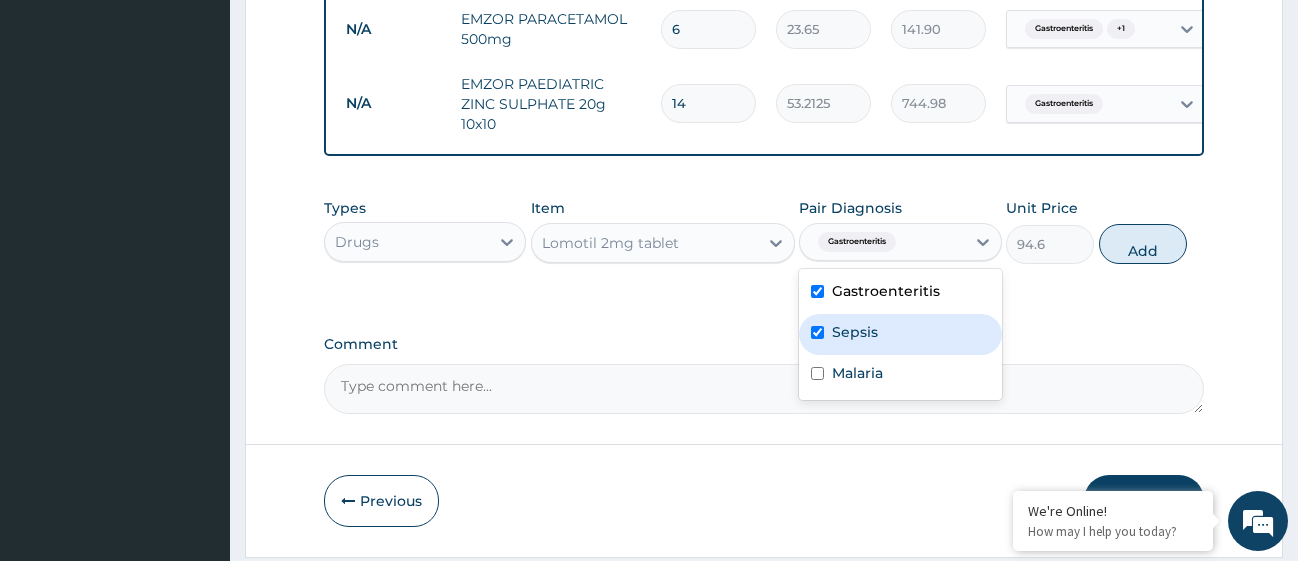 checkbox on "true" 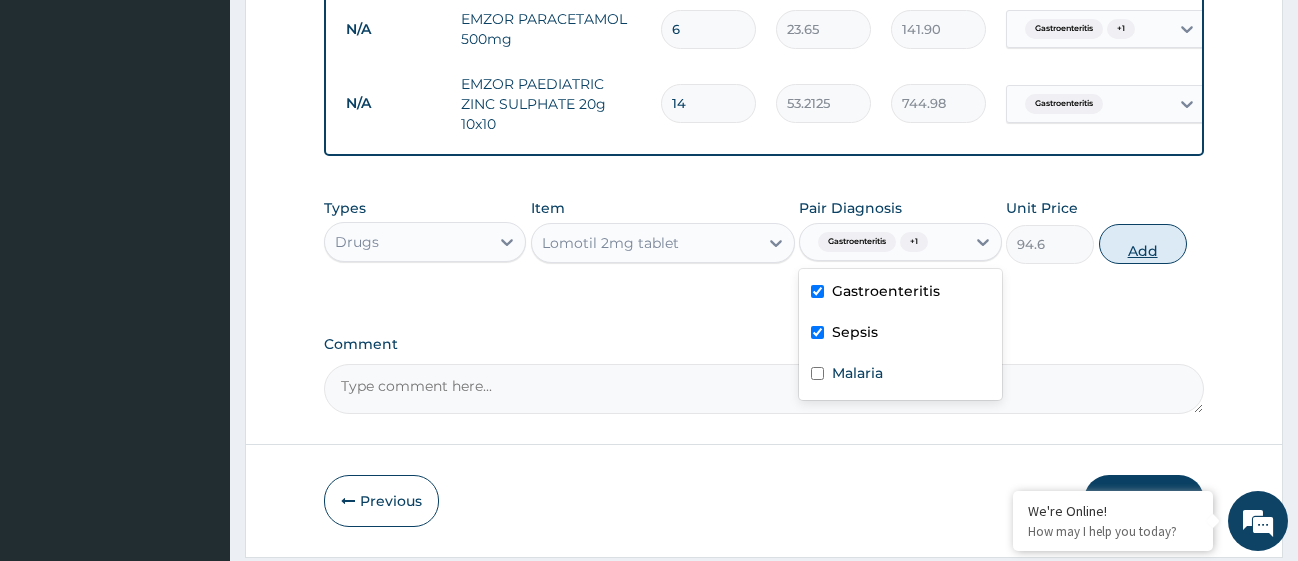 click on "Add" at bounding box center (1143, 244) 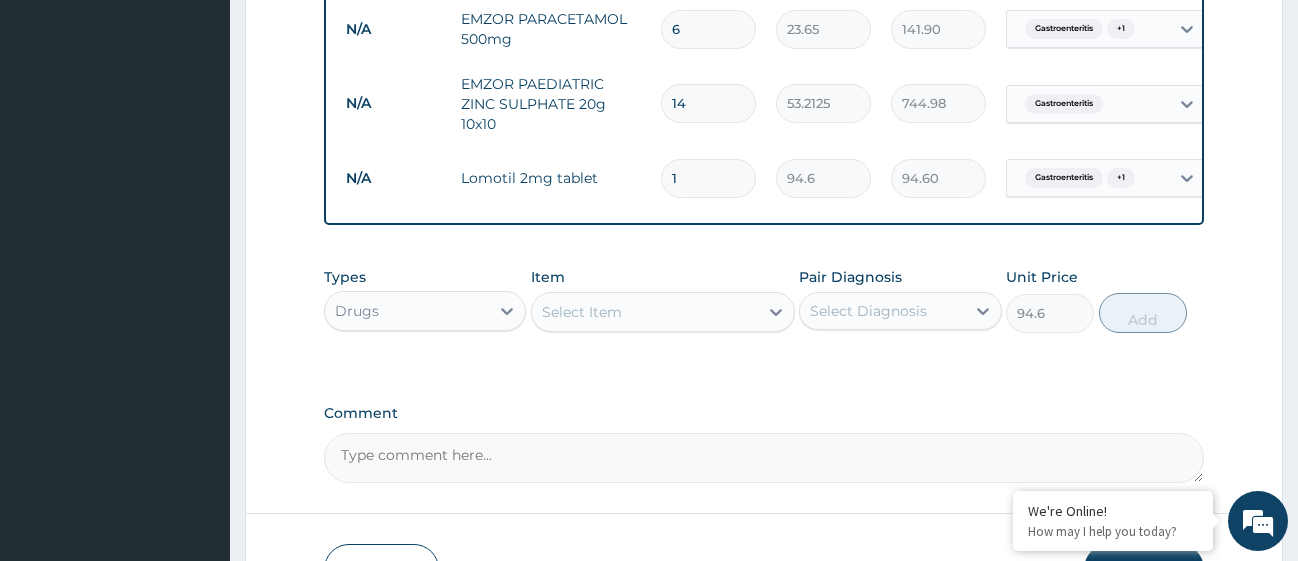type on "0" 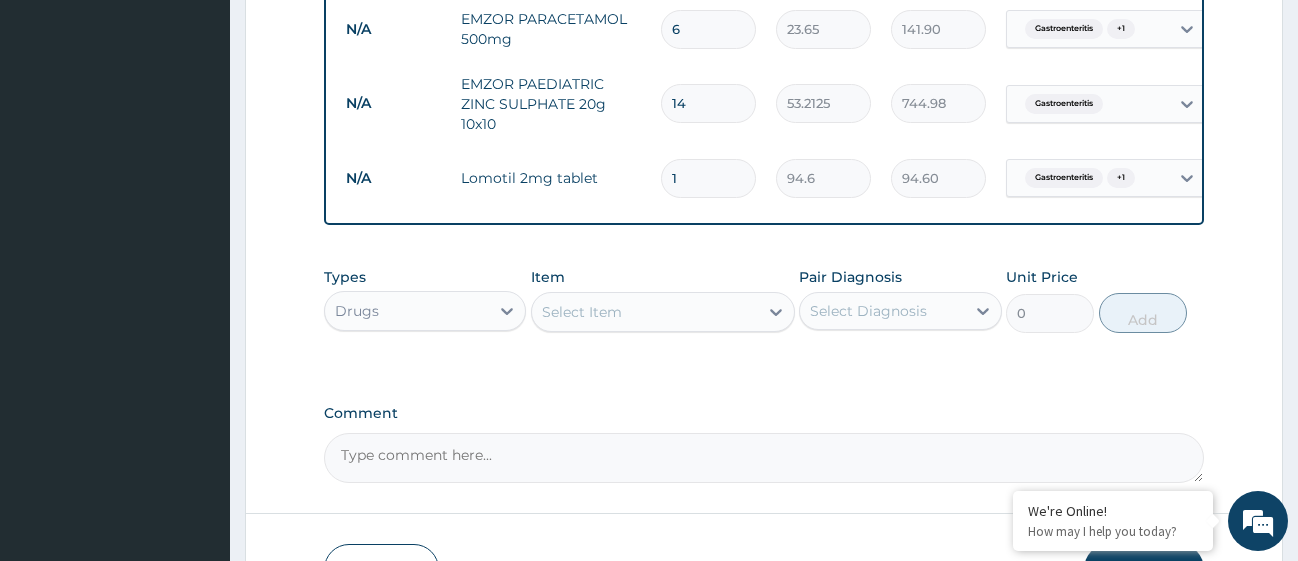 type 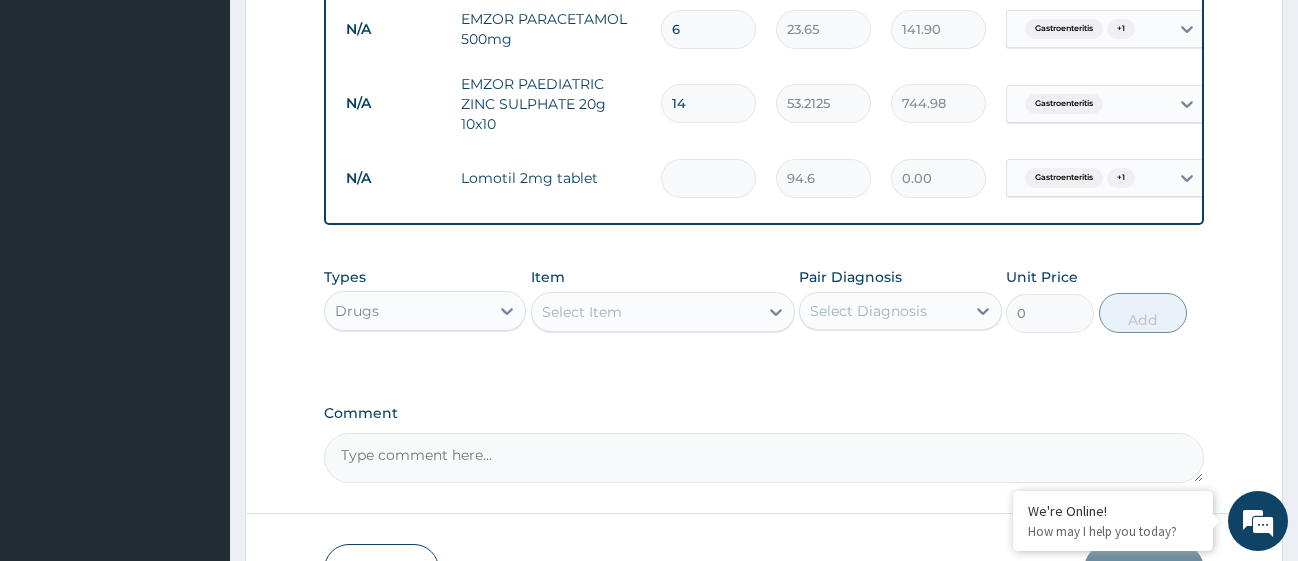 type on "6" 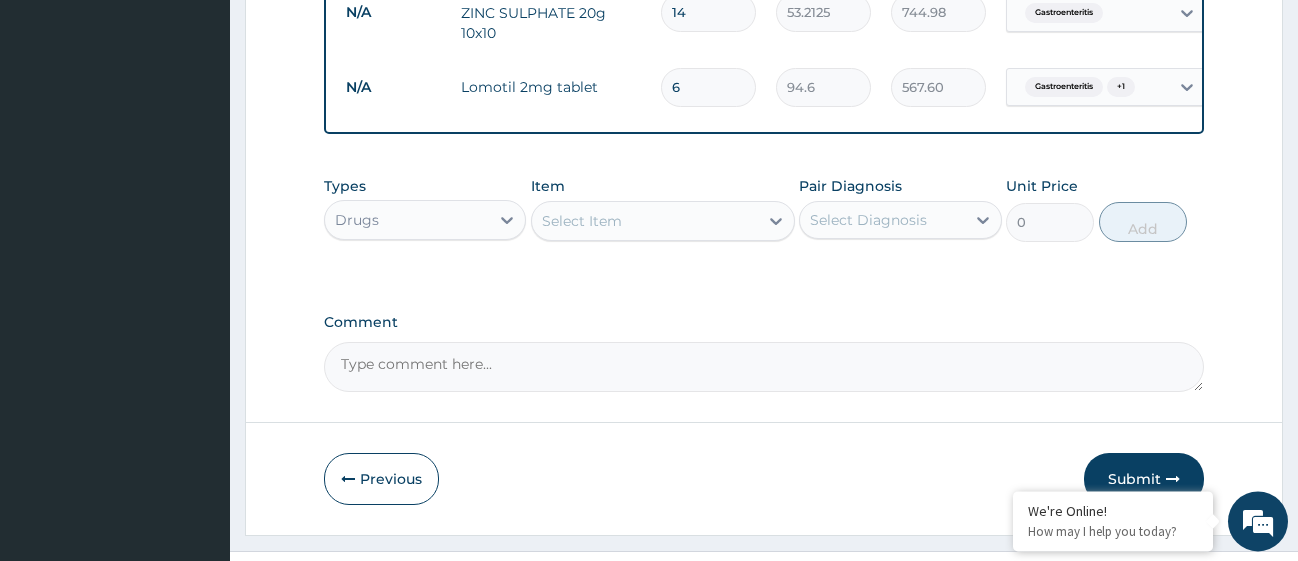 scroll, scrollTop: 1940, scrollLeft: 0, axis: vertical 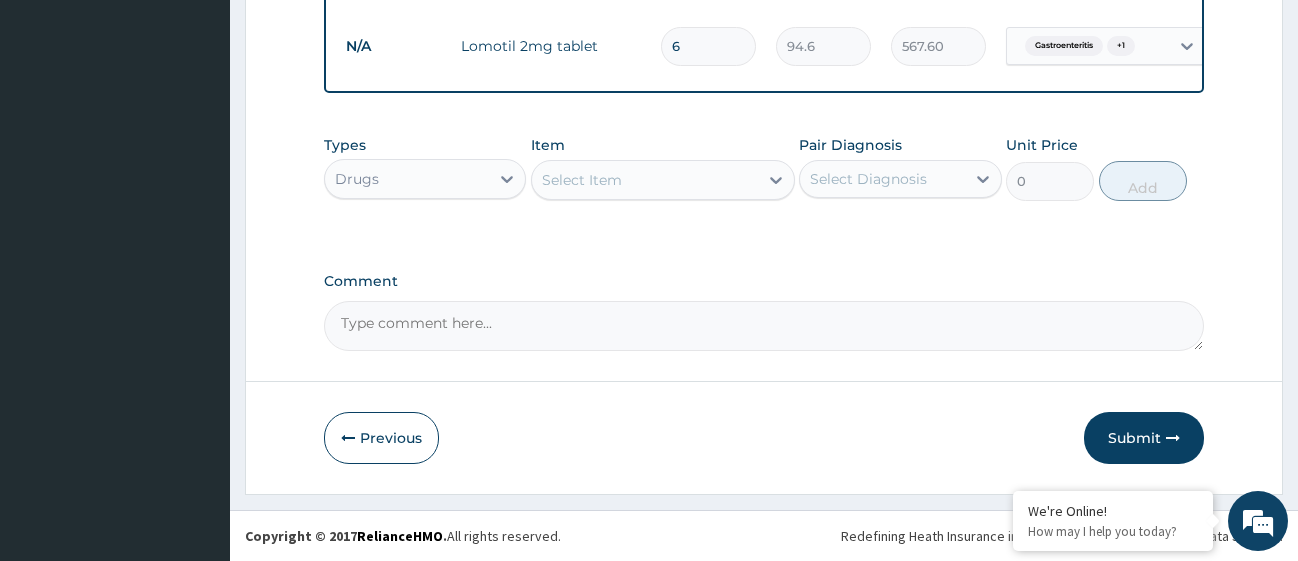 type on "6" 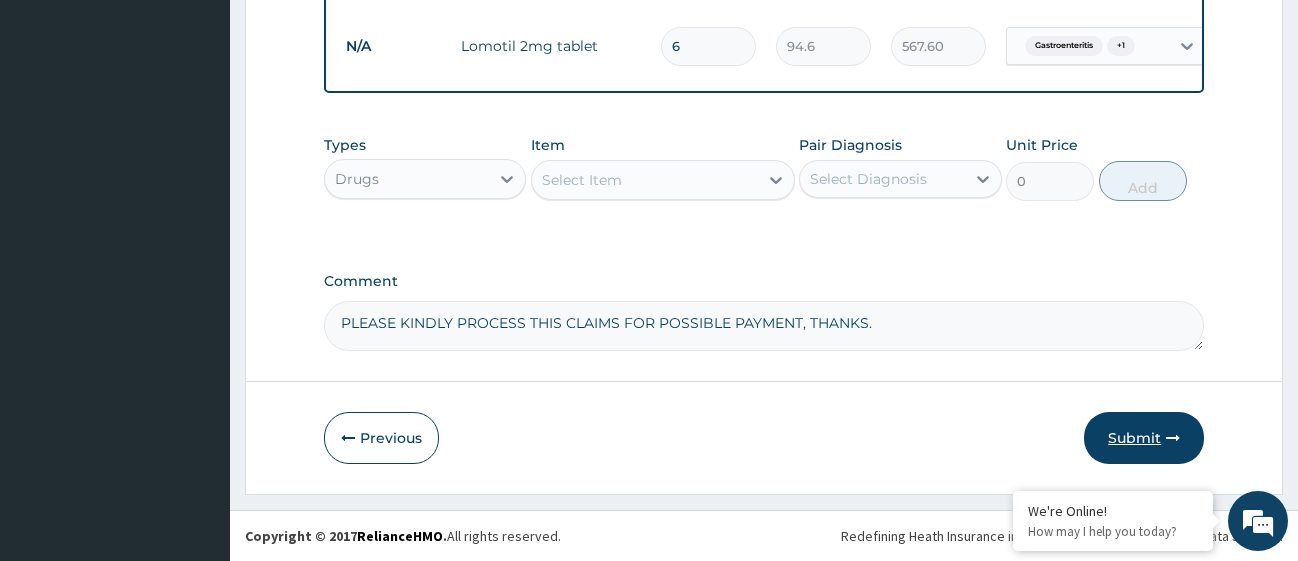 type on "PLEASE KINDLY PROCESS THIS CLAIMS FOR POSSIBLE PAYMENT, THANKS." 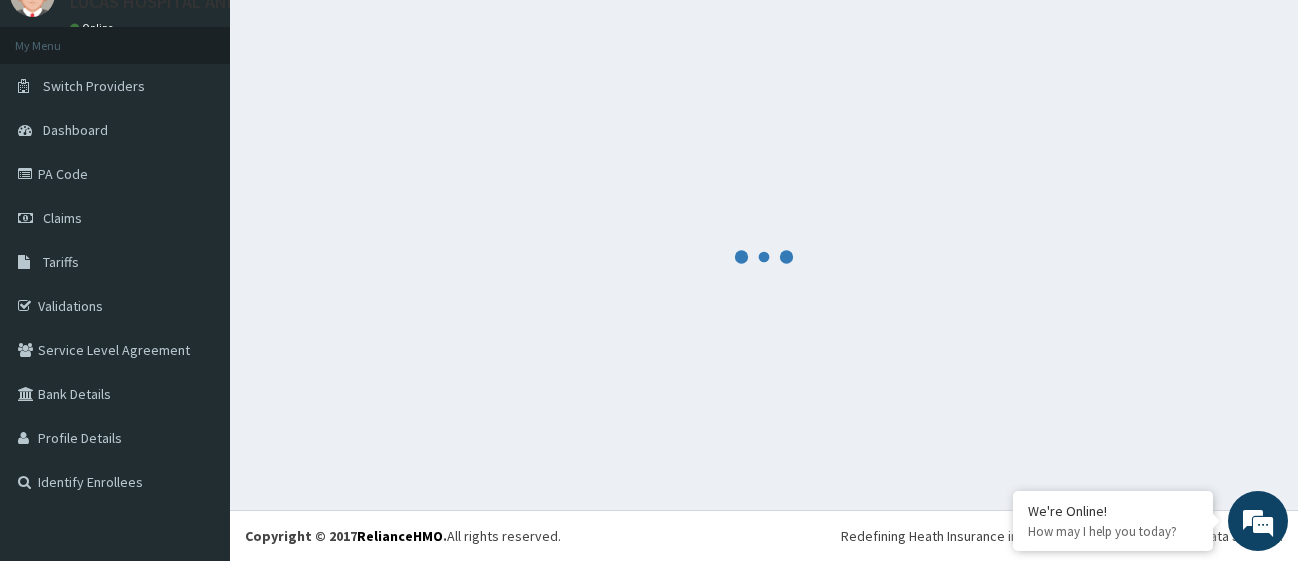 scroll, scrollTop: 88, scrollLeft: 0, axis: vertical 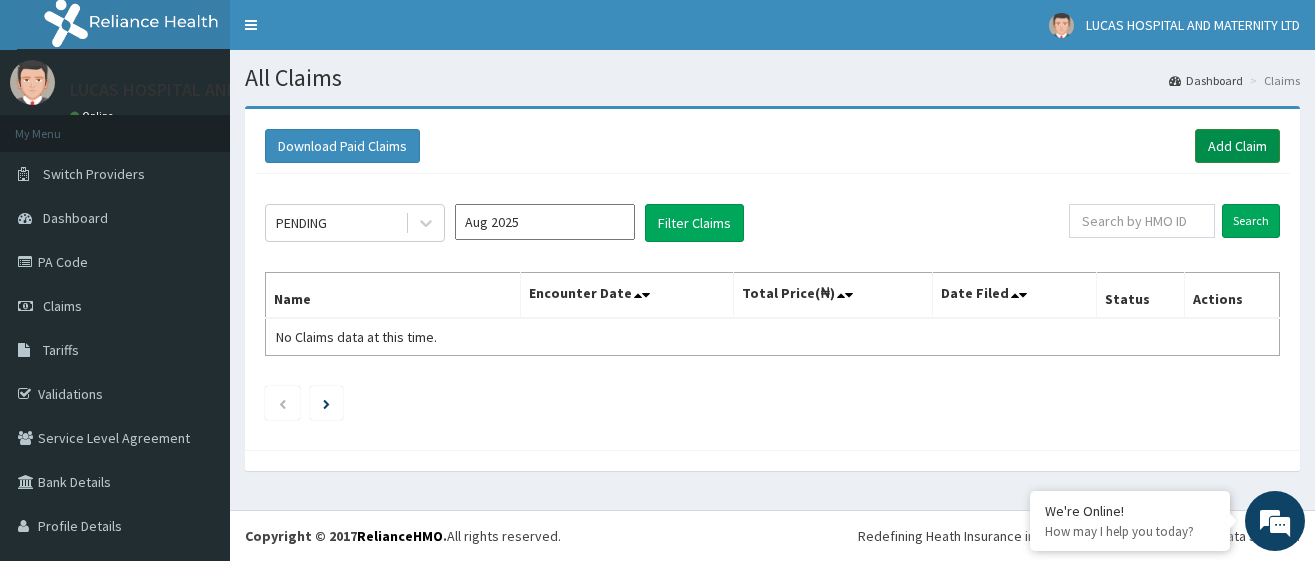 click on "Add Claim" at bounding box center [1237, 146] 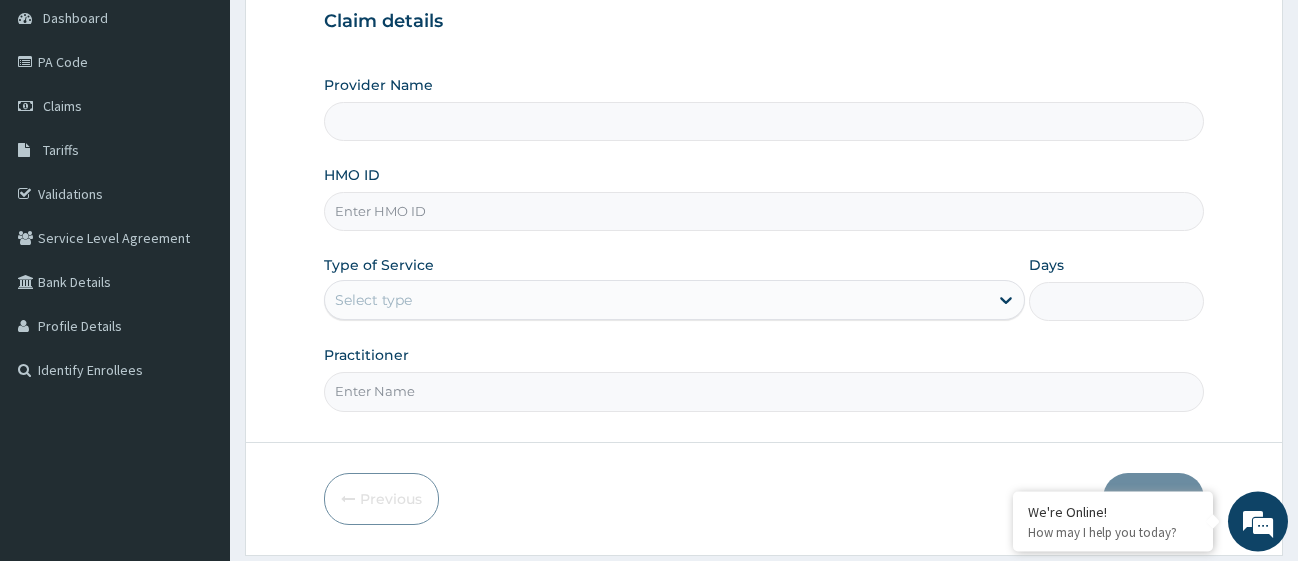 scroll, scrollTop: 204, scrollLeft: 0, axis: vertical 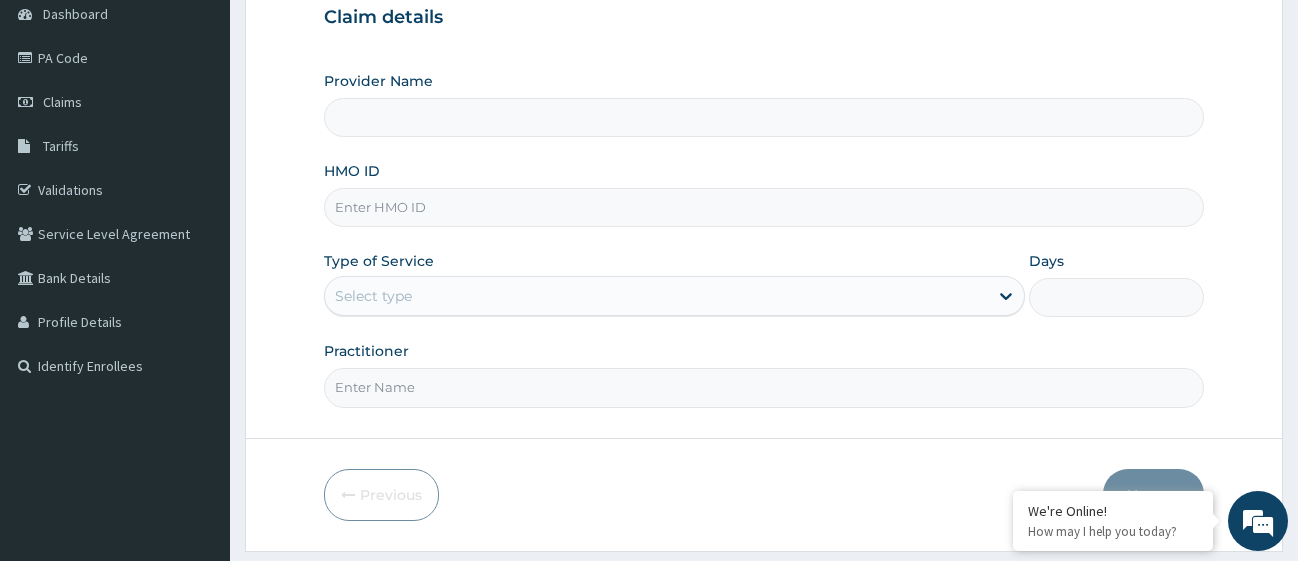 click on "HMO ID" at bounding box center [764, 207] 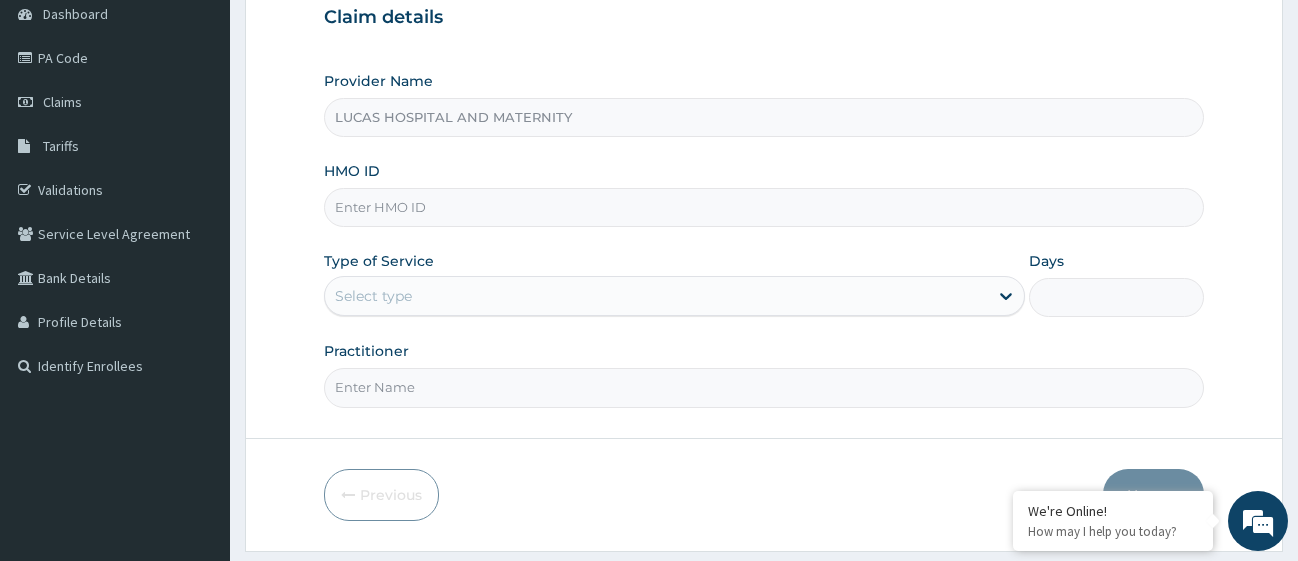 scroll, scrollTop: 0, scrollLeft: 0, axis: both 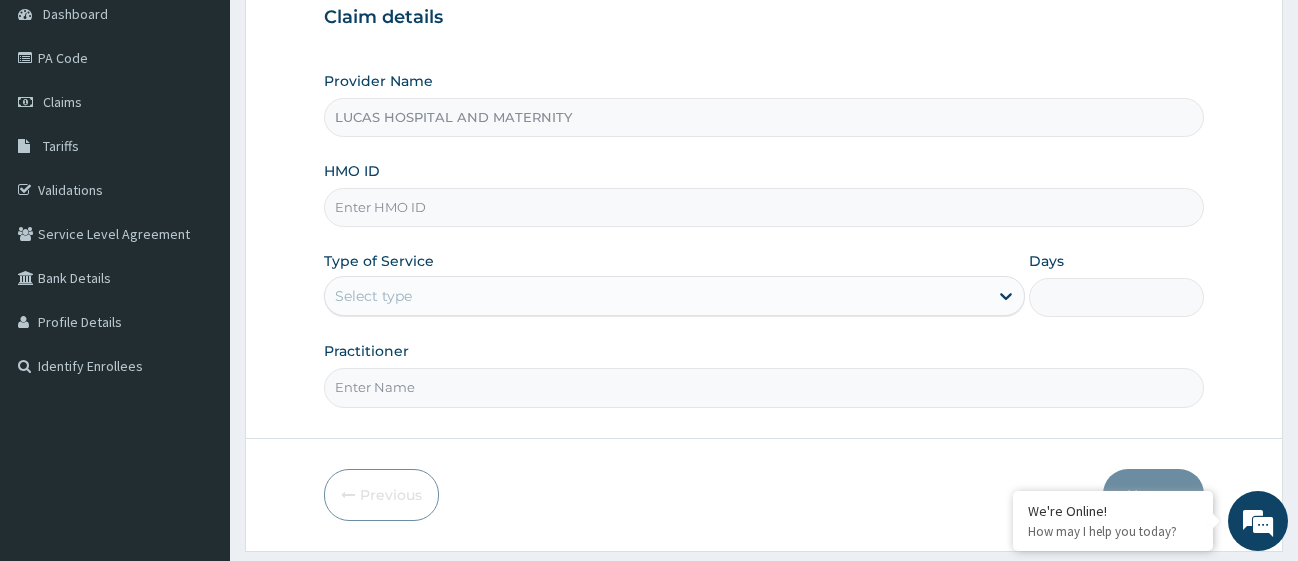 paste on "SUT/10050/C" 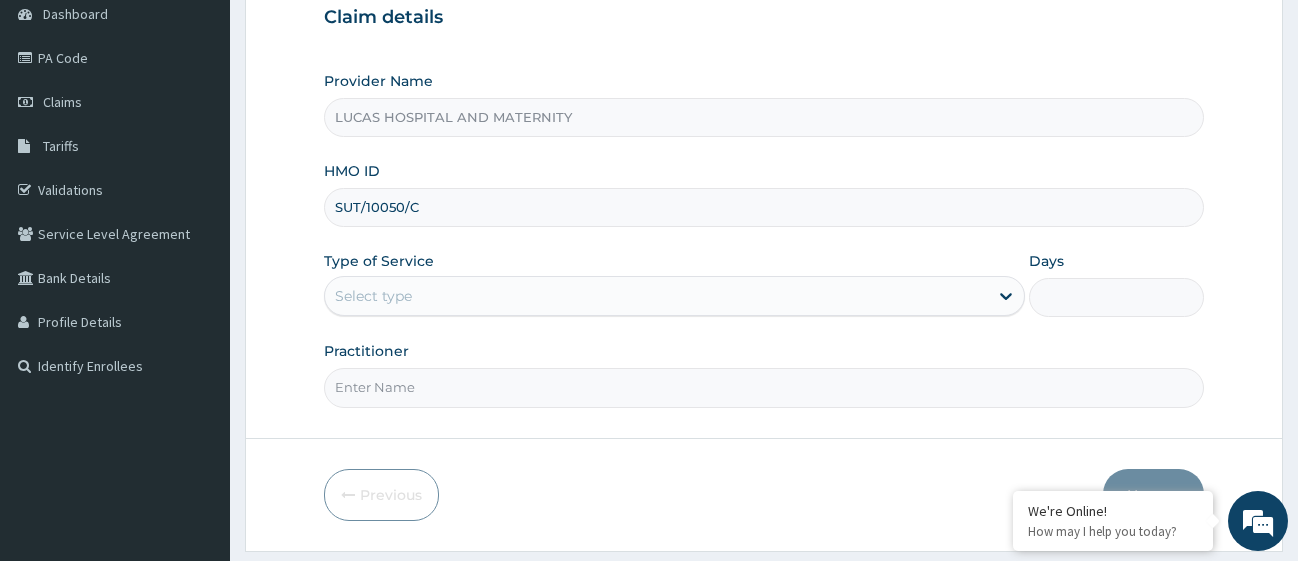 type on "SUT/10050/C" 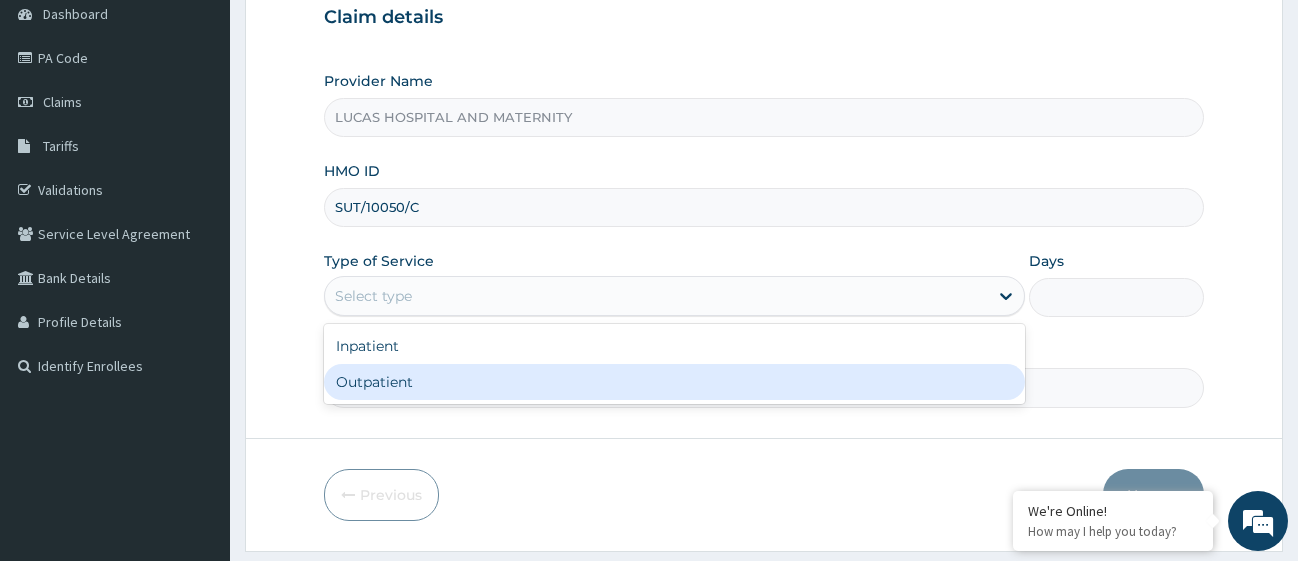 click on "Outpatient" at bounding box center [674, 382] 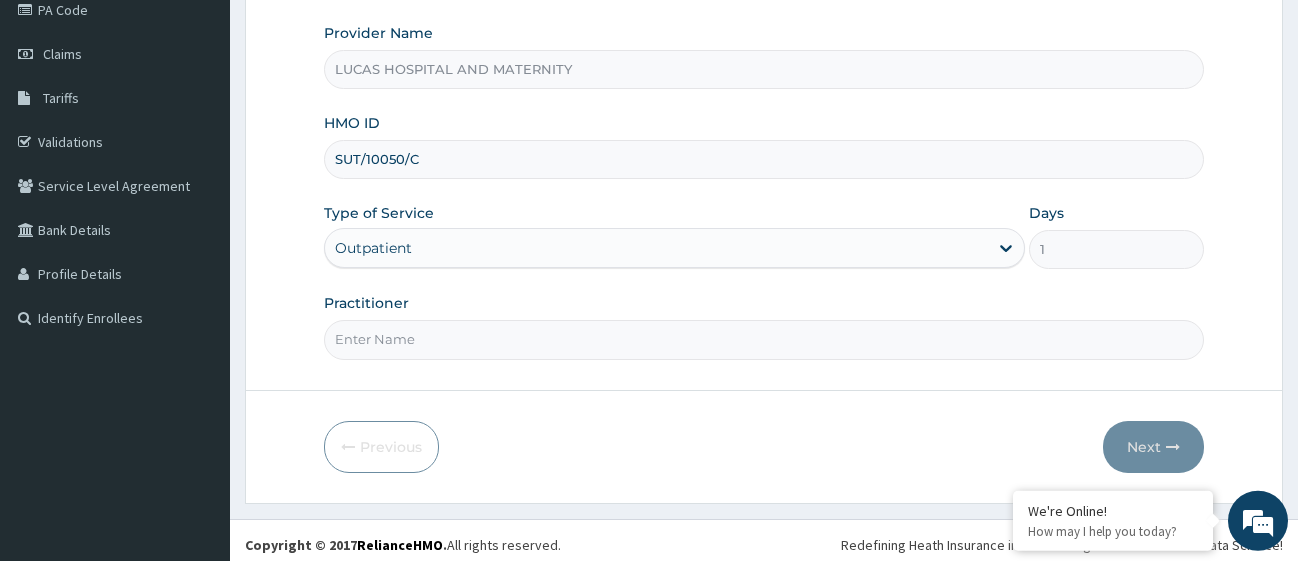 scroll, scrollTop: 261, scrollLeft: 0, axis: vertical 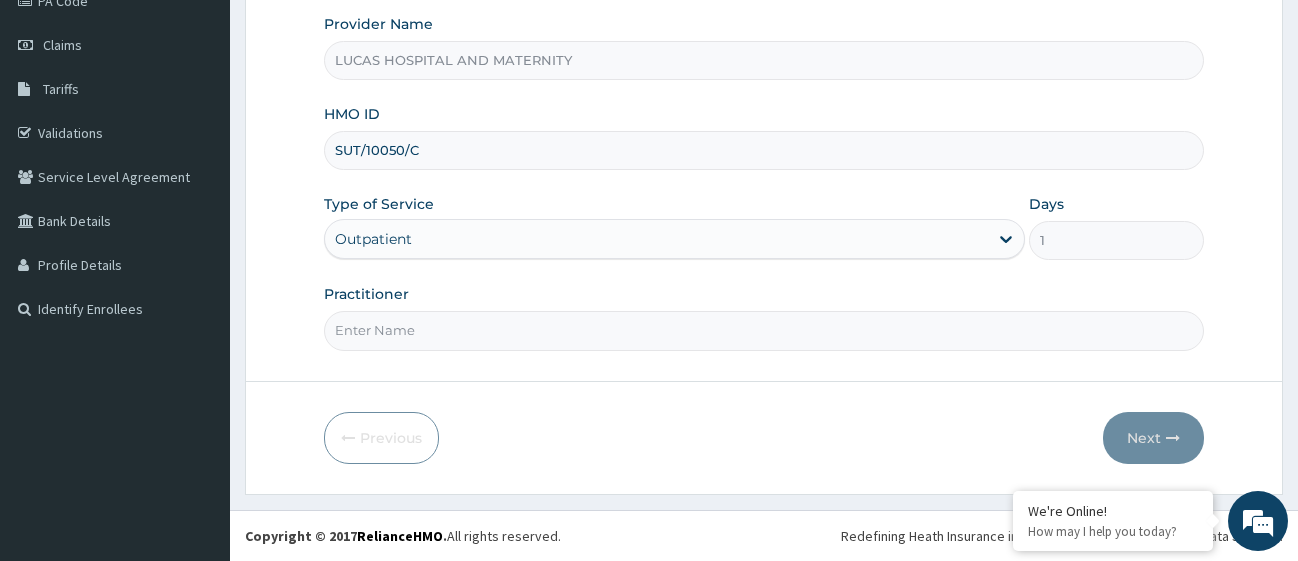 click on "Practitioner" at bounding box center [764, 330] 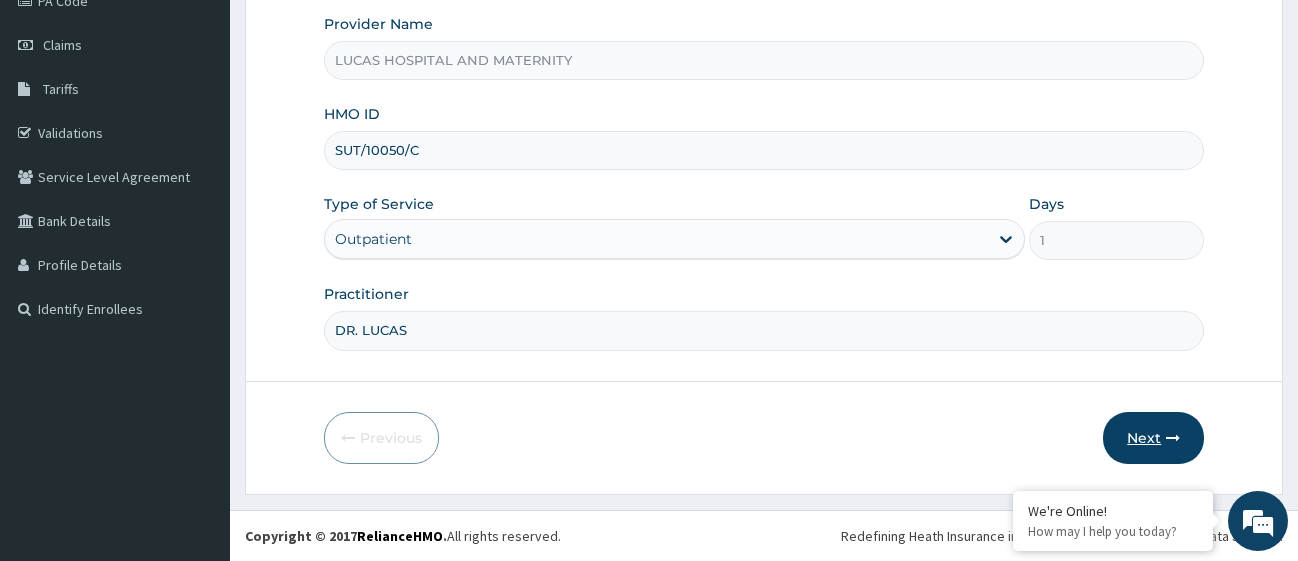 type on "DR. LUCAS" 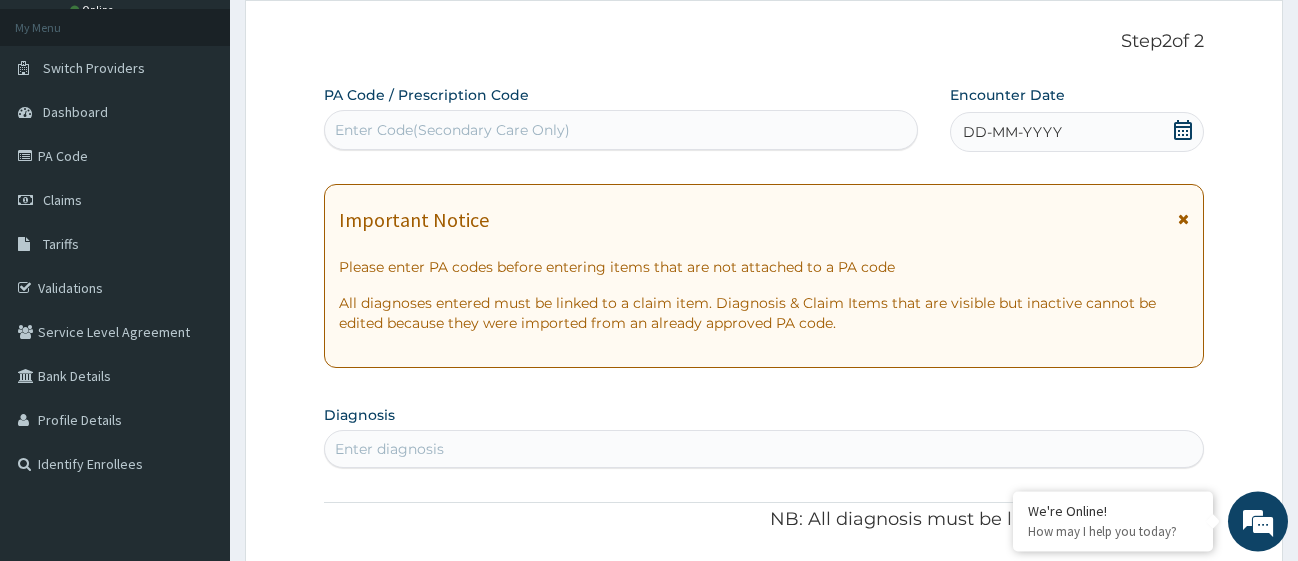 scroll, scrollTop: 57, scrollLeft: 0, axis: vertical 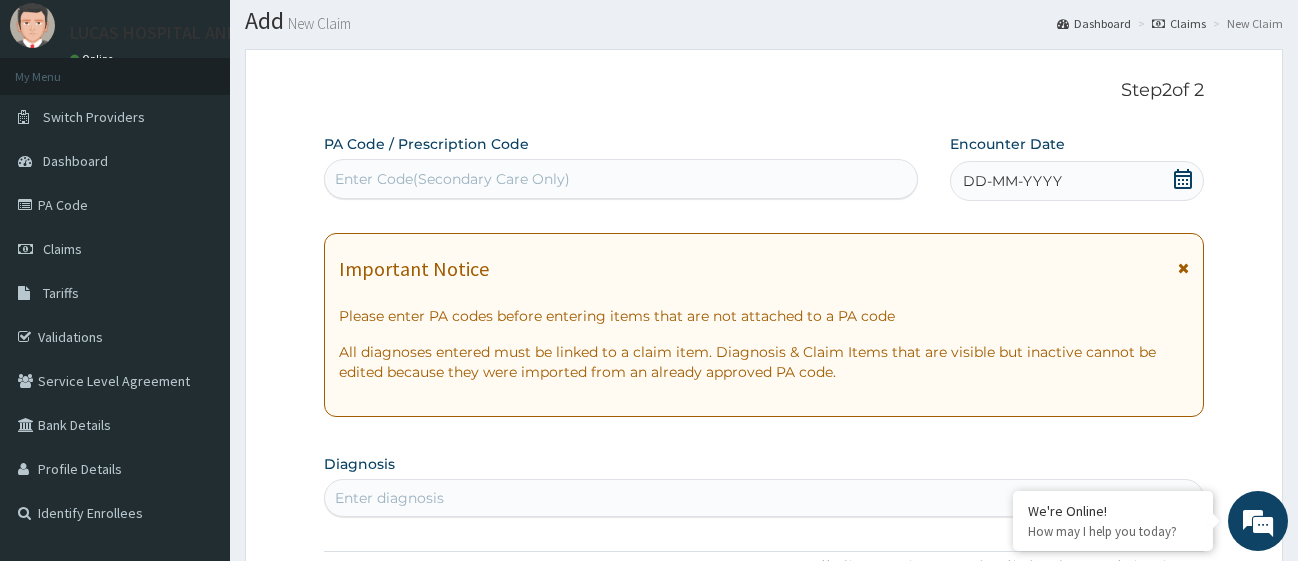 click on "Enter Code(Secondary Care Only)" at bounding box center (452, 179) 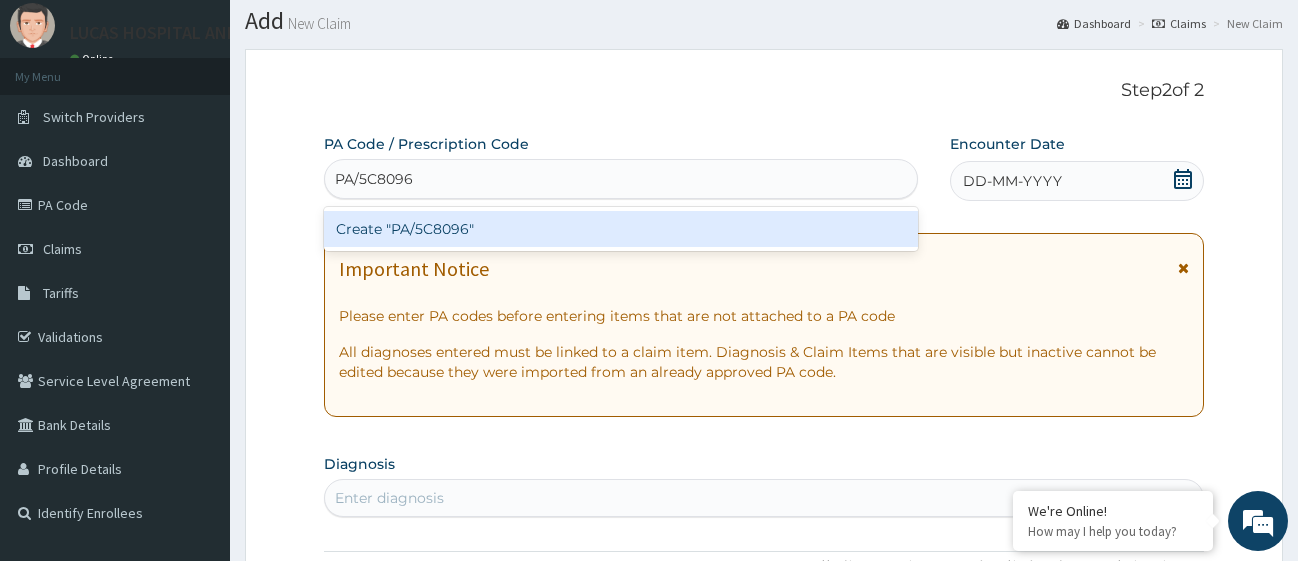 click on "Create "PA/5C8096"" at bounding box center [621, 229] 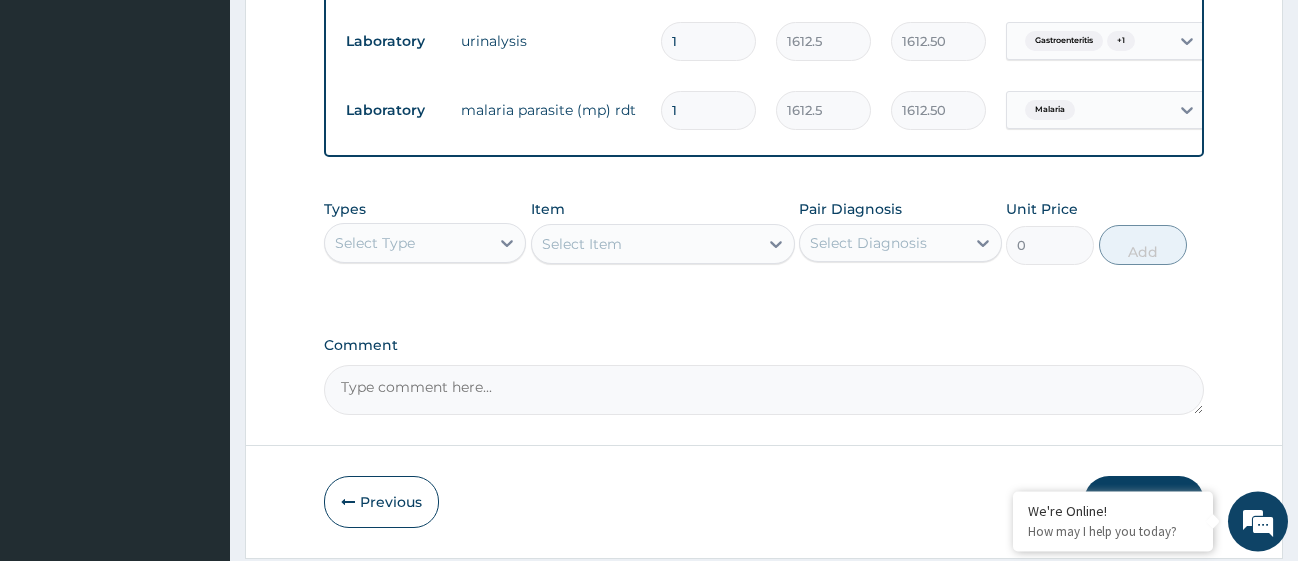 scroll, scrollTop: 1457, scrollLeft: 0, axis: vertical 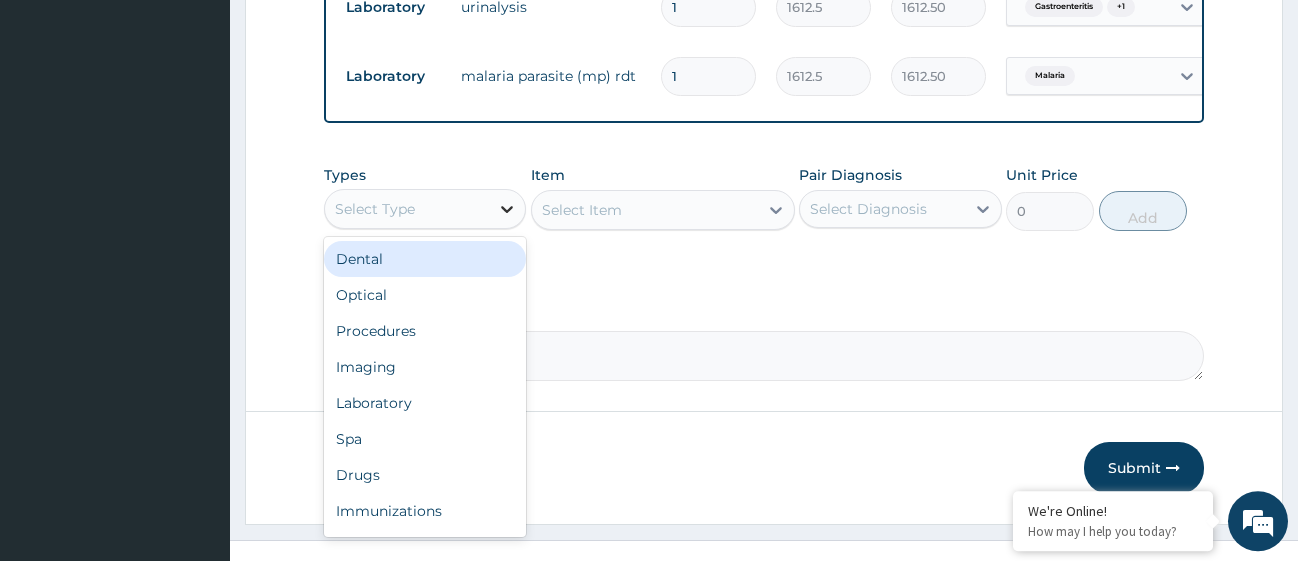 click 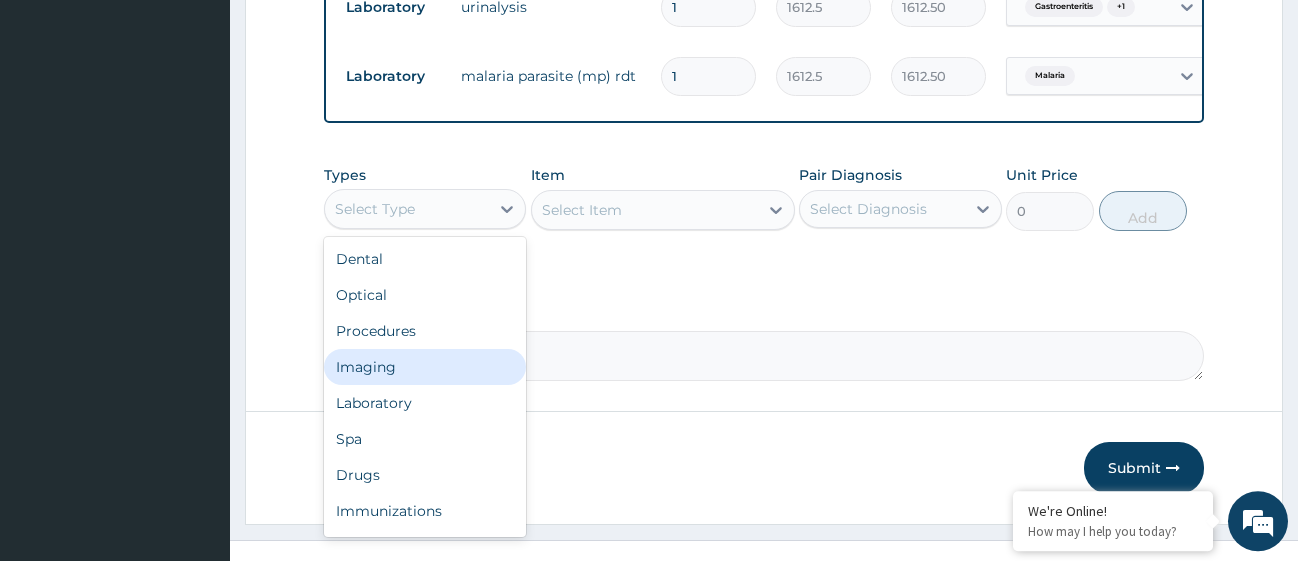 scroll, scrollTop: 68, scrollLeft: 0, axis: vertical 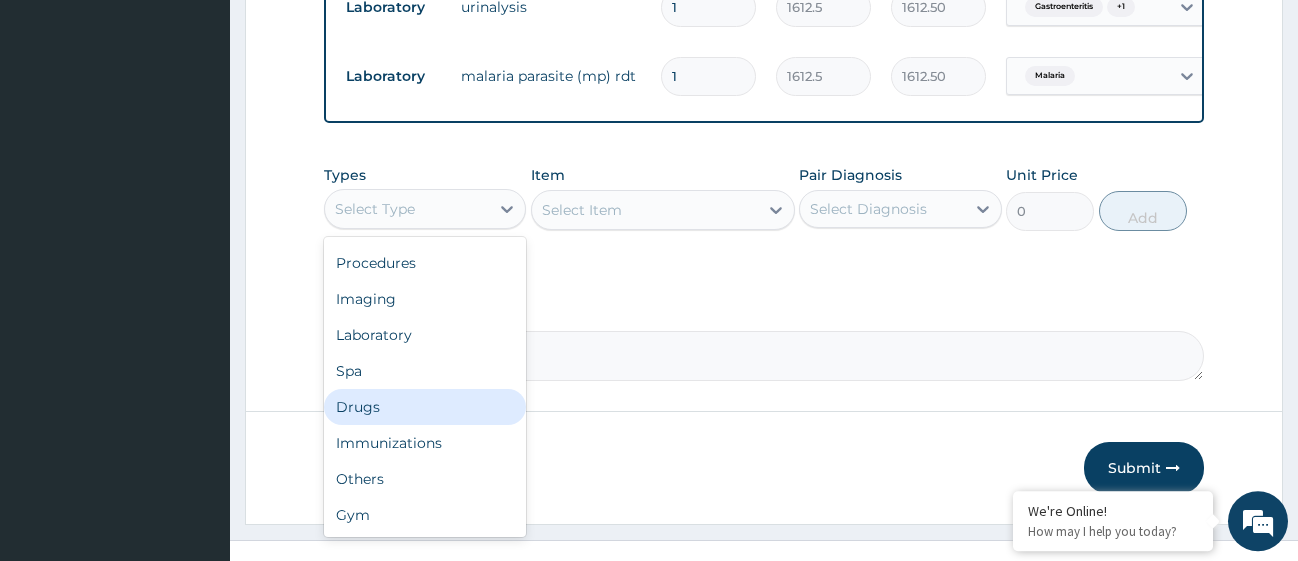 click on "Drugs" at bounding box center (425, 407) 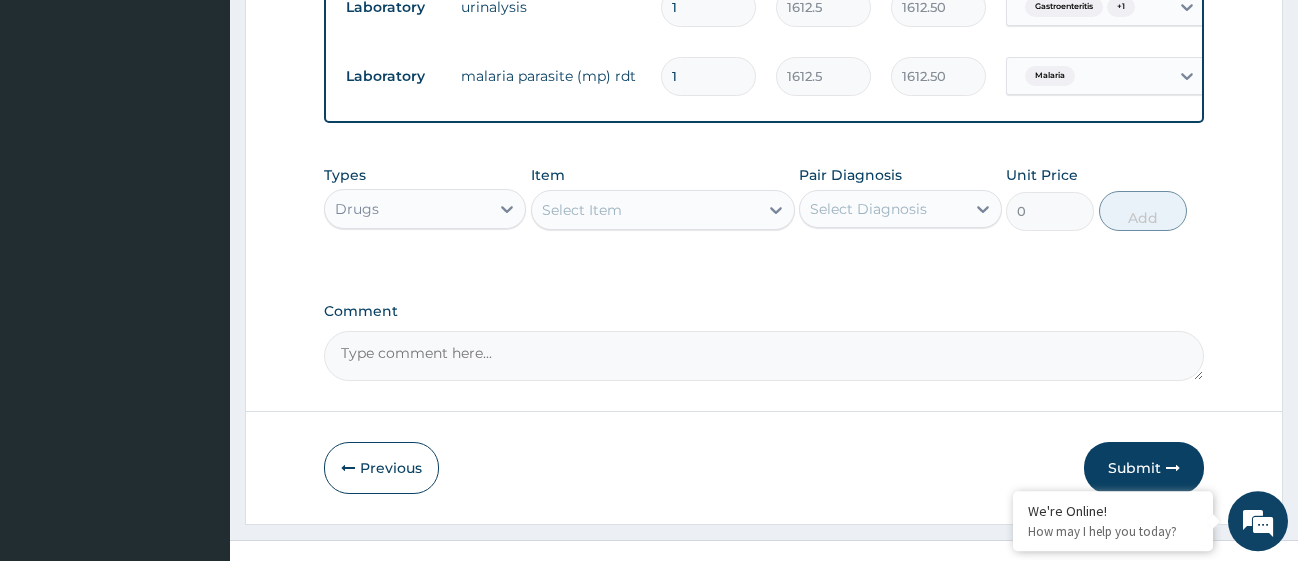 click on "Select Item" at bounding box center [645, 210] 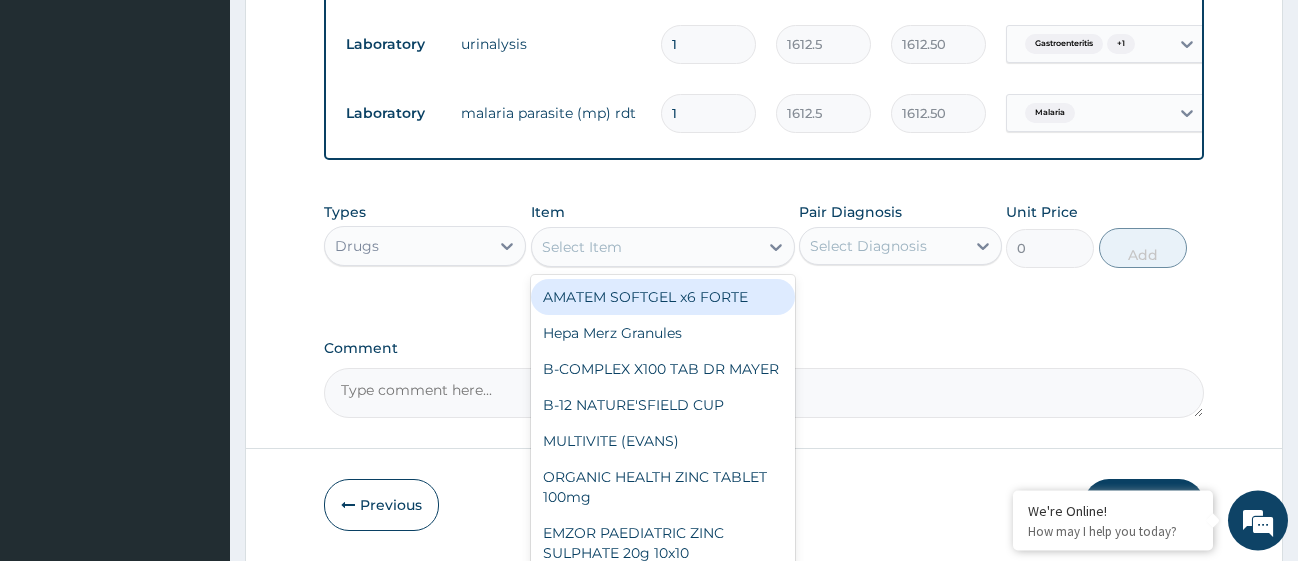 scroll, scrollTop: 1457, scrollLeft: 0, axis: vertical 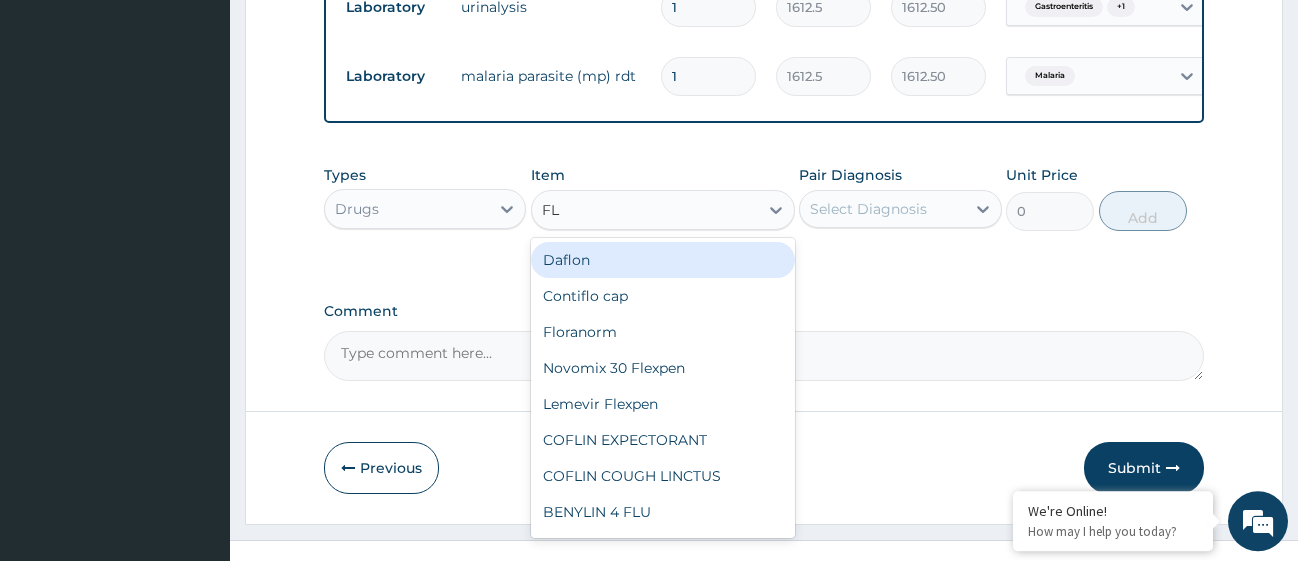 type on "FLA" 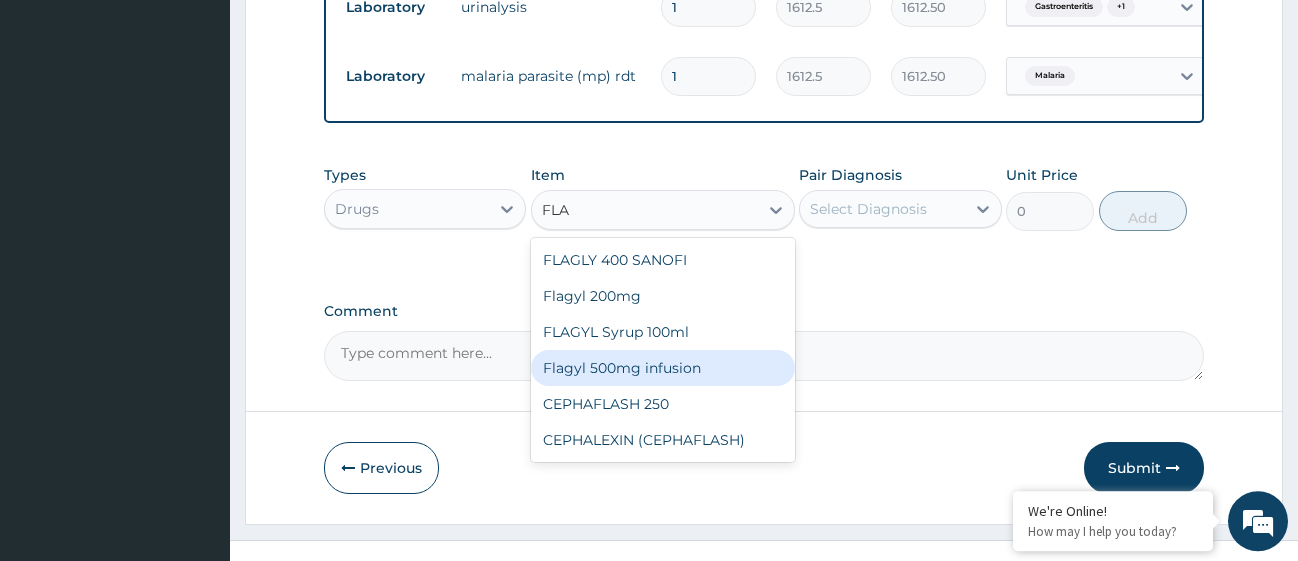 click on "Flagyl 500mg infusion" at bounding box center [663, 368] 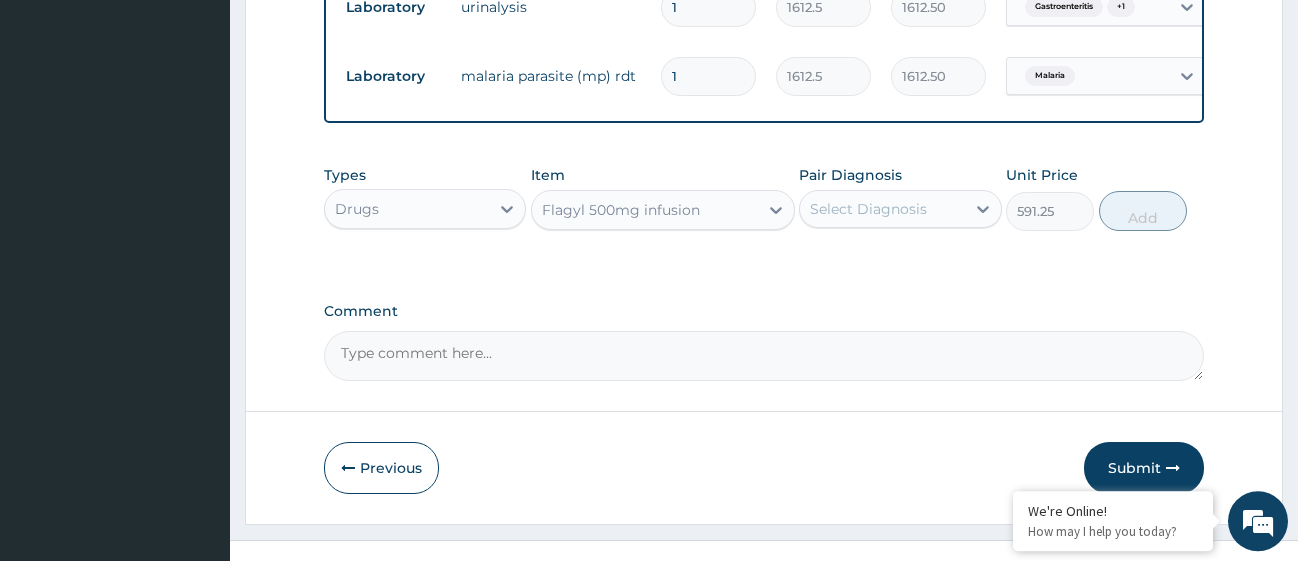 click on "Select Diagnosis" at bounding box center [882, 209] 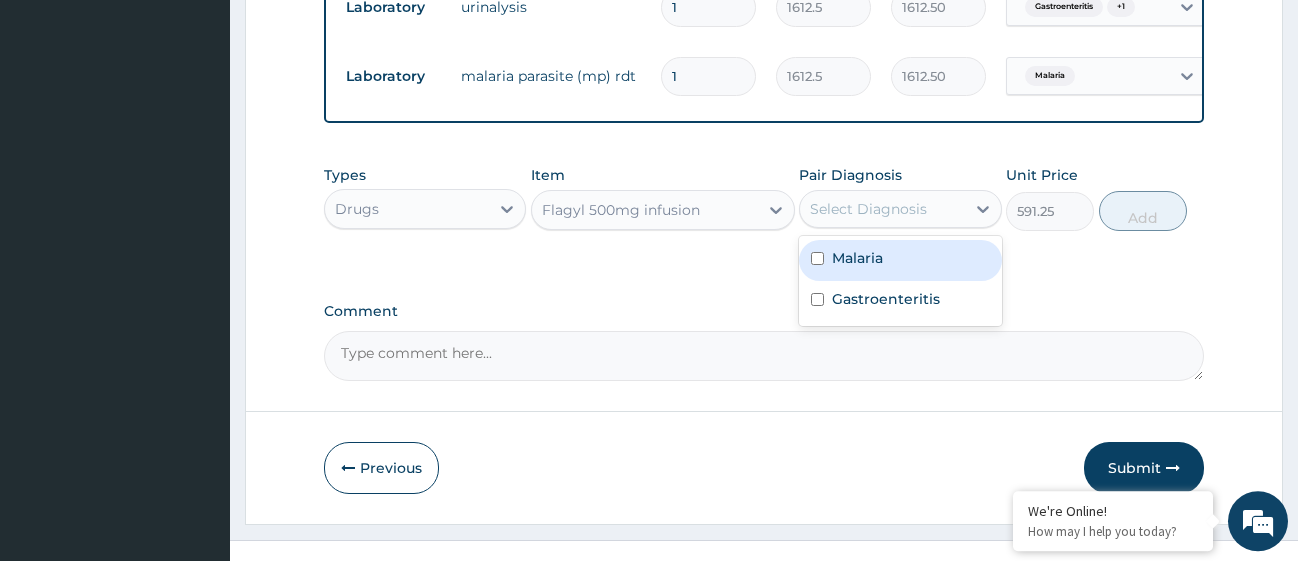 click on "Malaria" at bounding box center [900, 260] 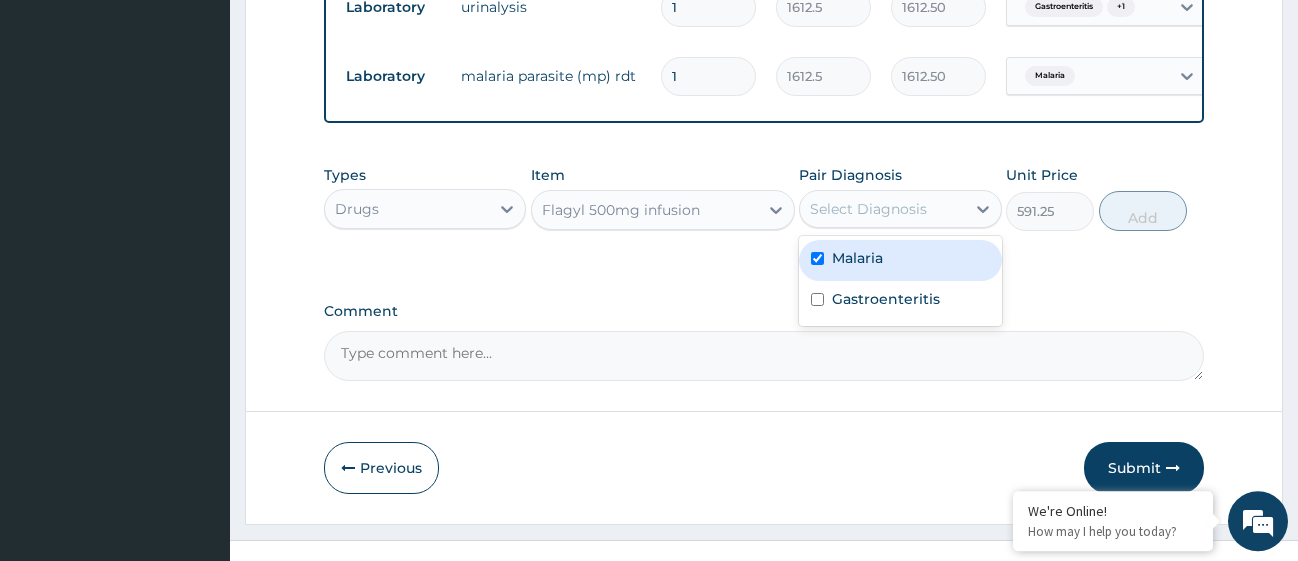 checkbox on "true" 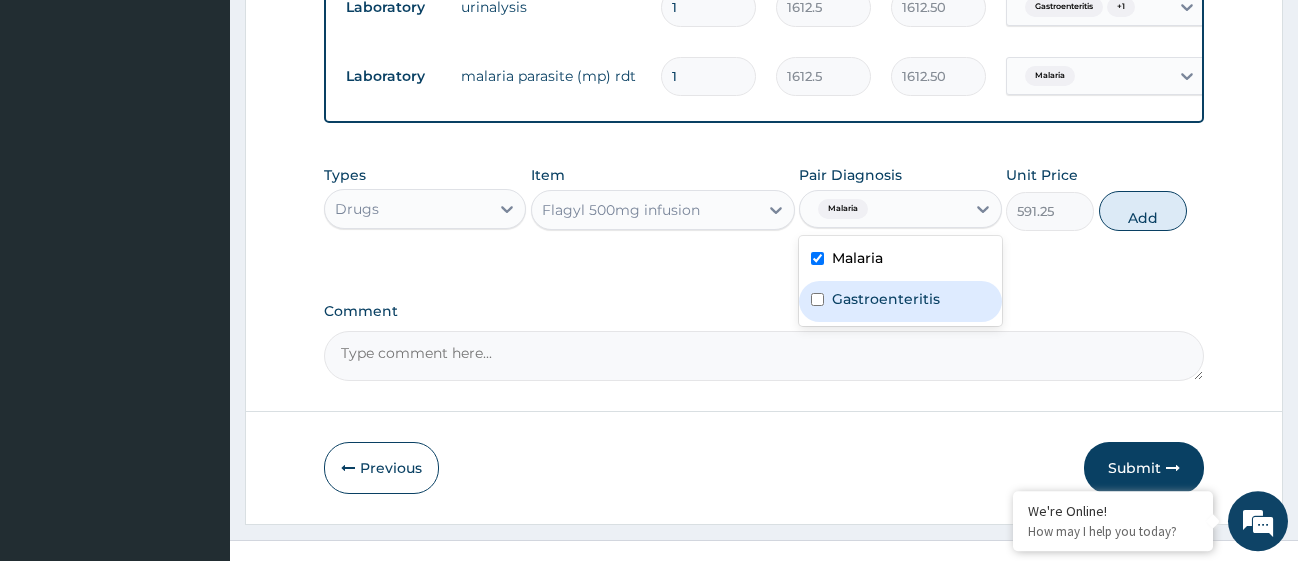 click on "Gastroenteritis" at bounding box center [900, 301] 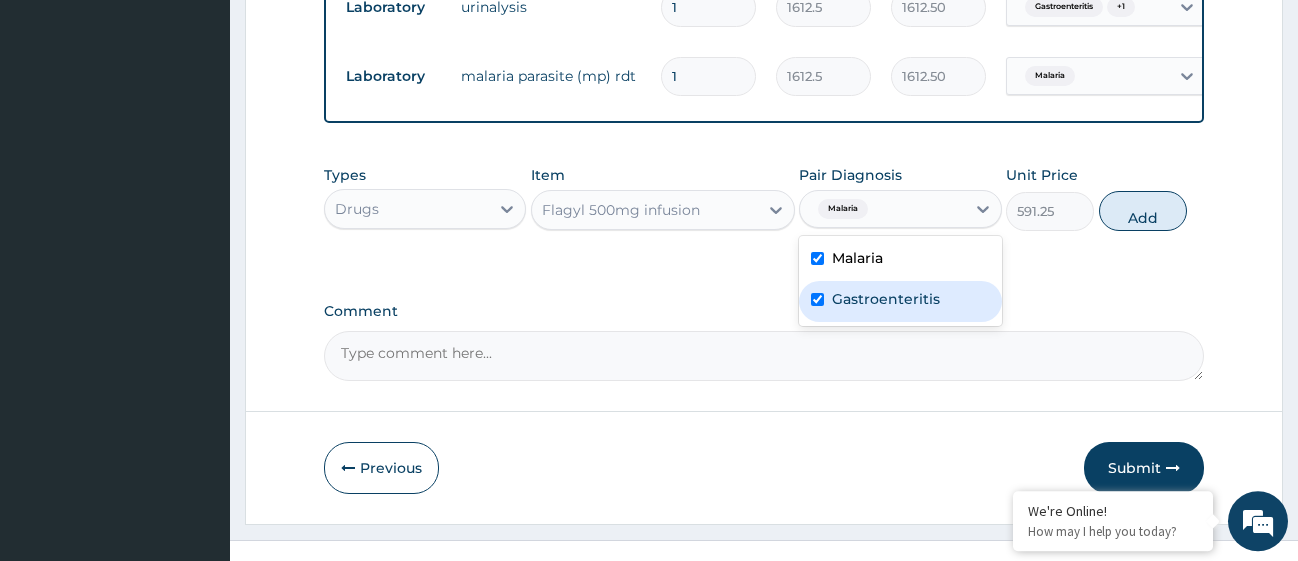 checkbox on "true" 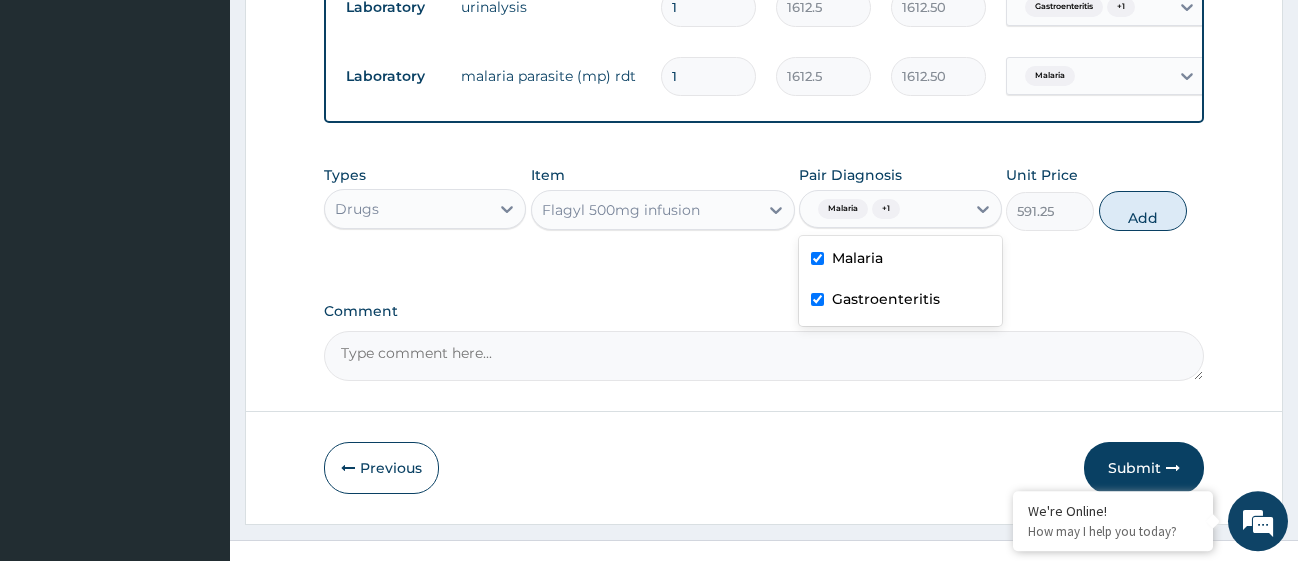 click at bounding box center (817, 258) 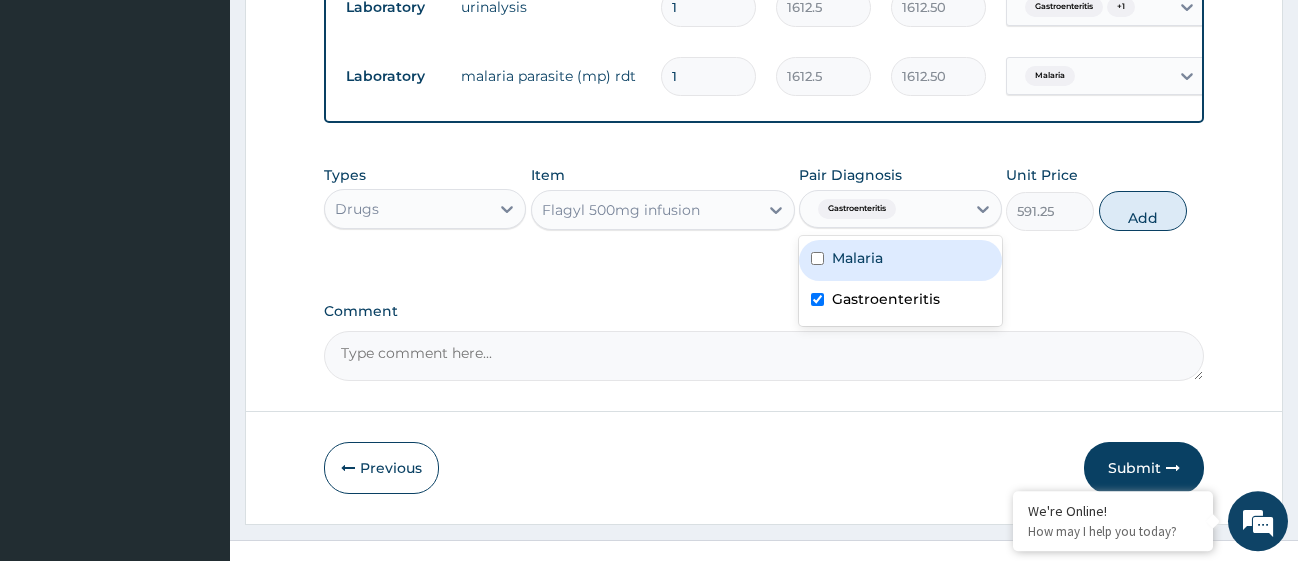click at bounding box center [817, 258] 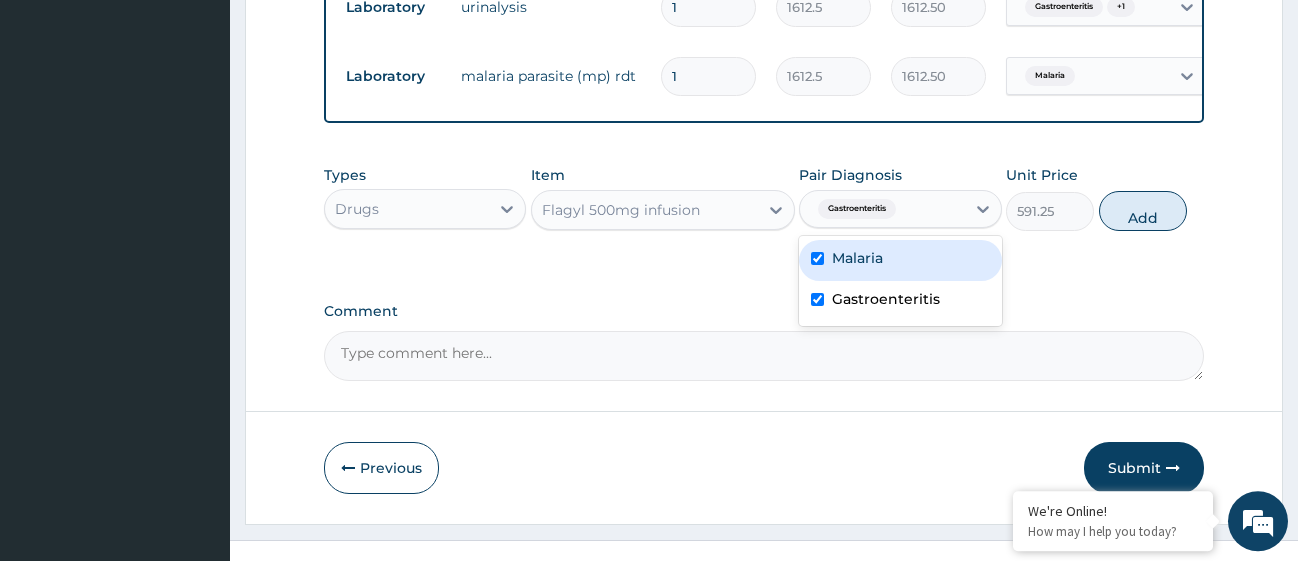 checkbox on "true" 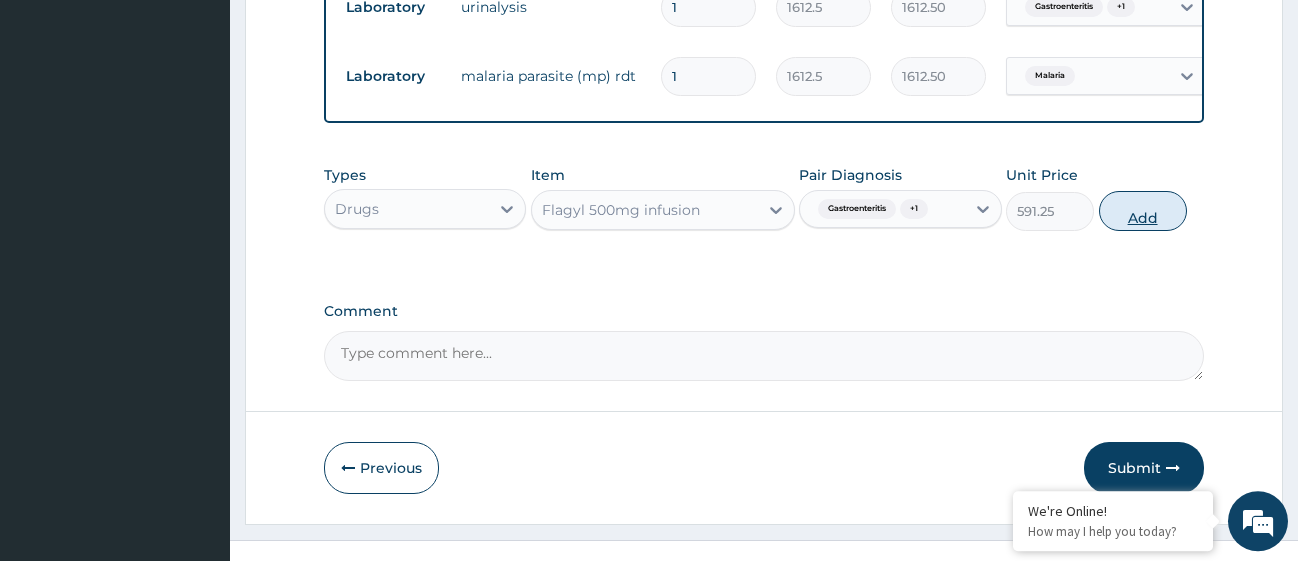 click on "Add" at bounding box center (1143, 211) 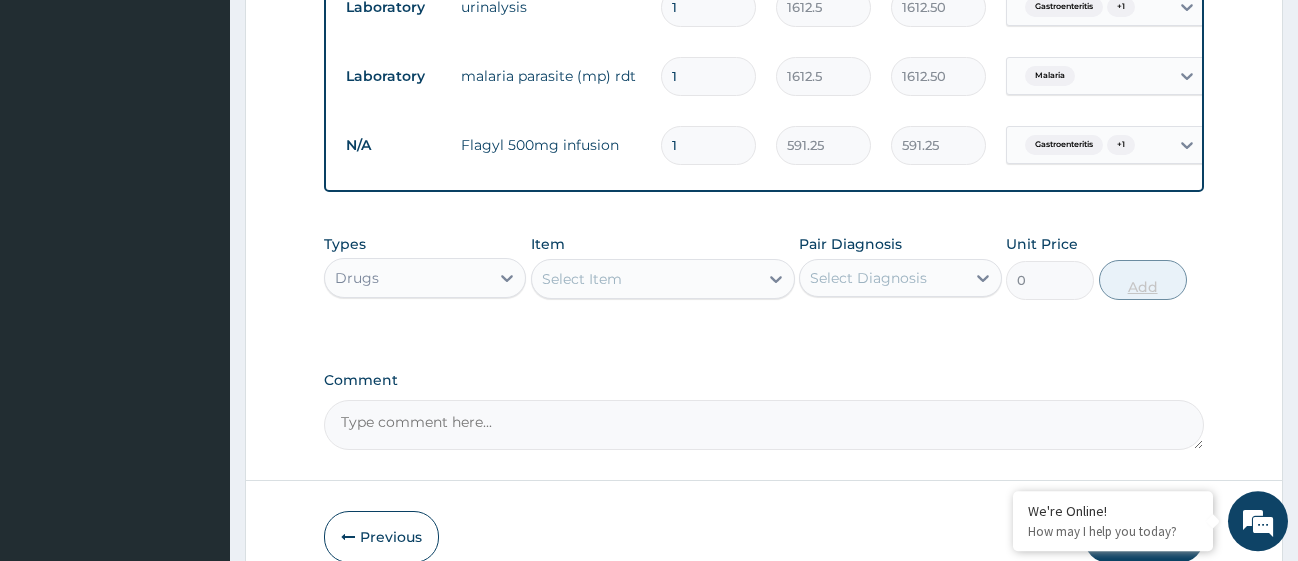 type 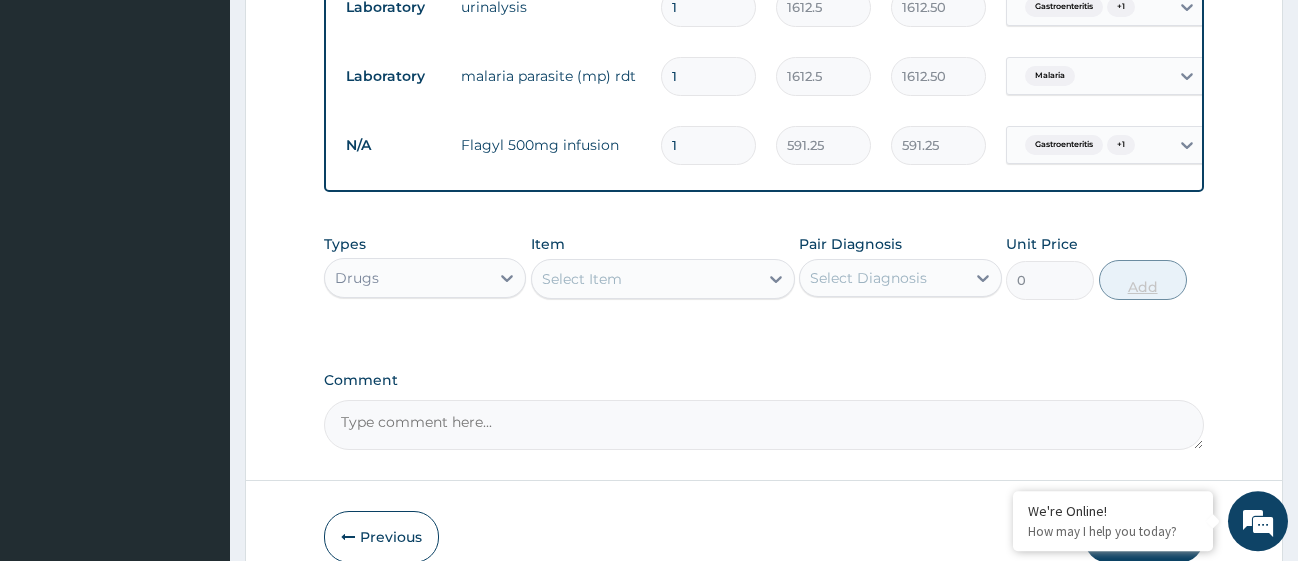 type on "0.00" 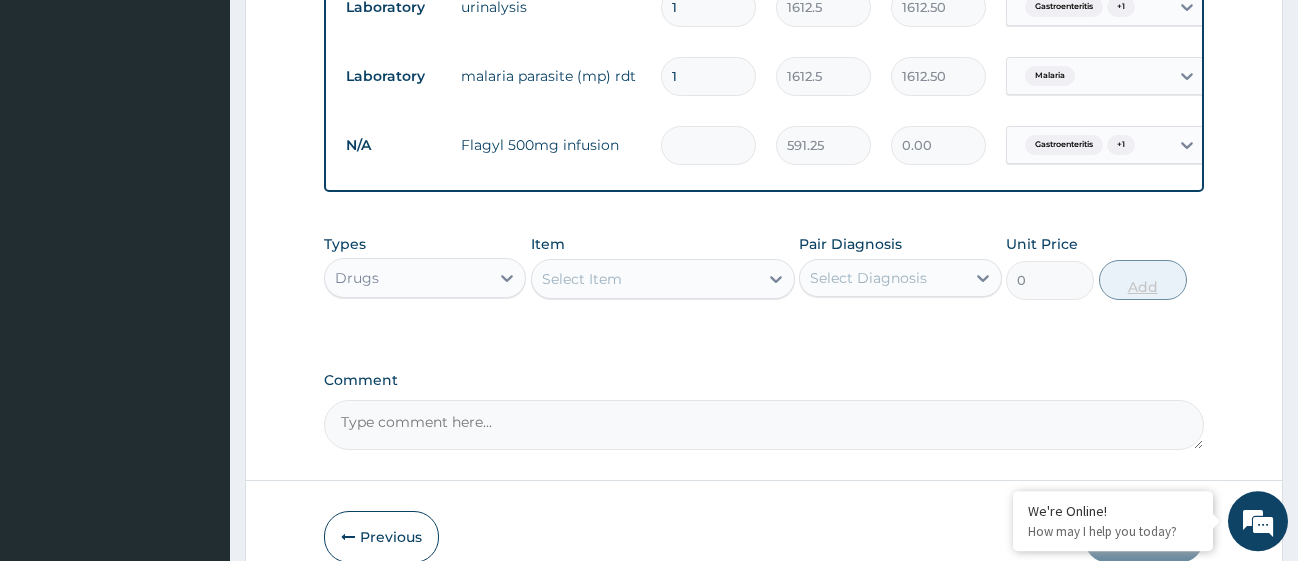 type on "3" 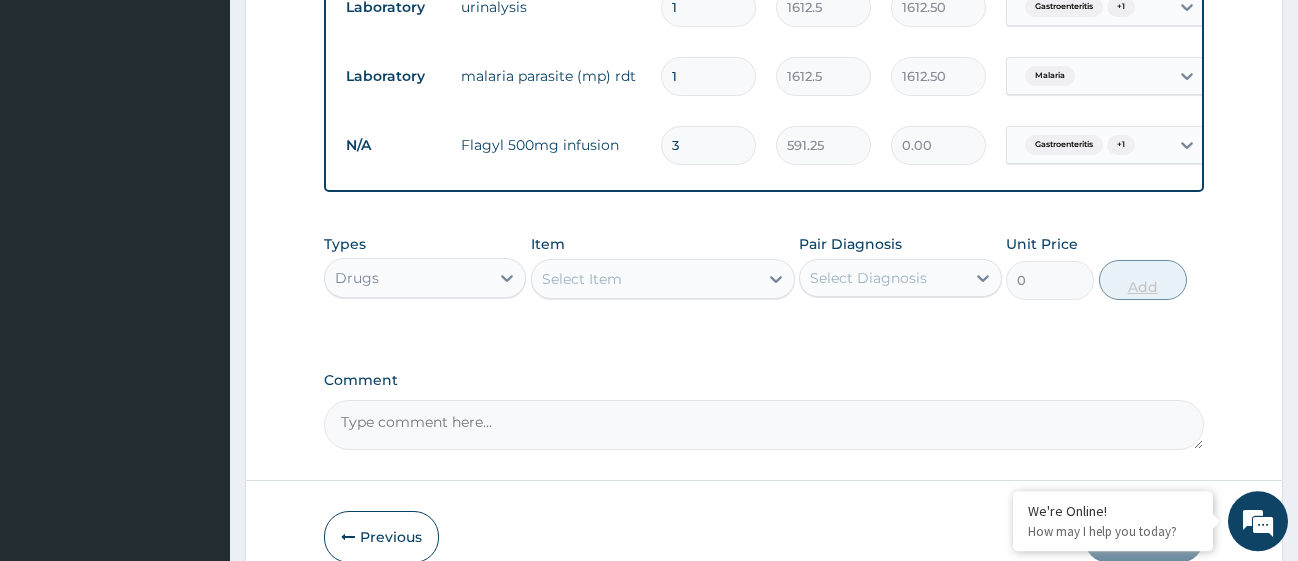 type on "1773.75" 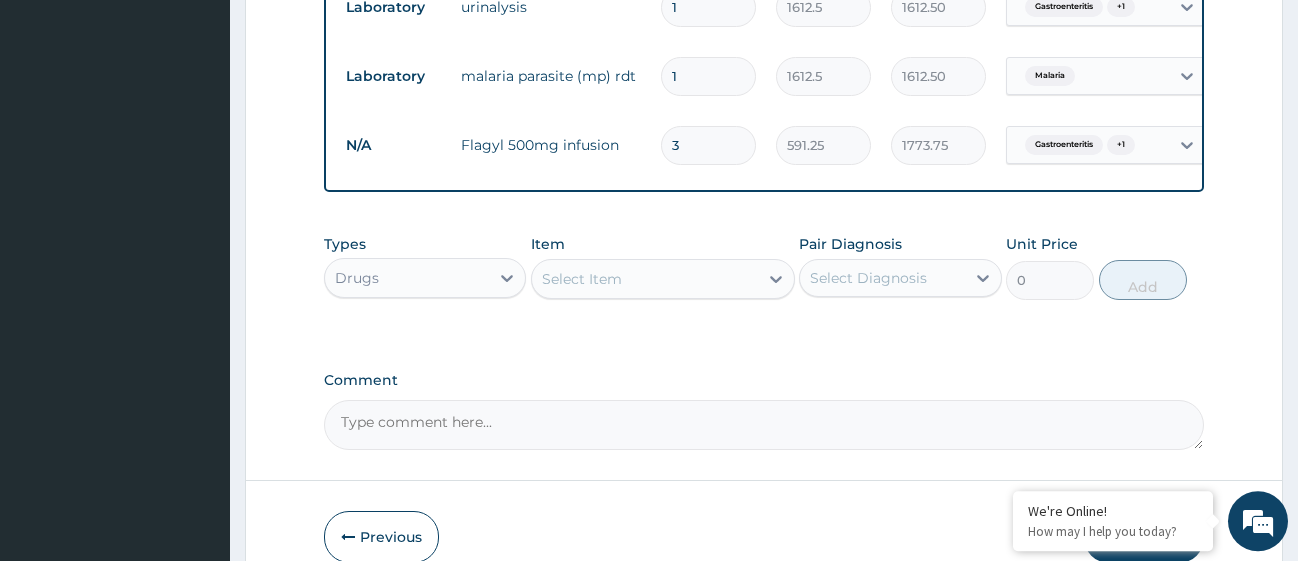 type on "3" 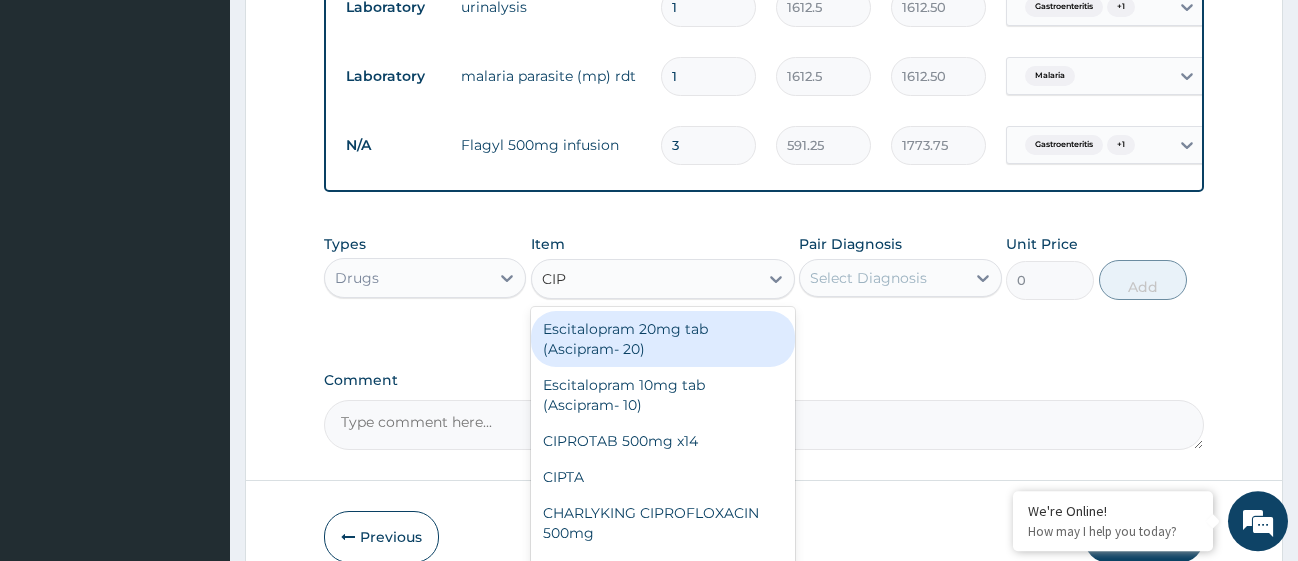 type on "CIPR" 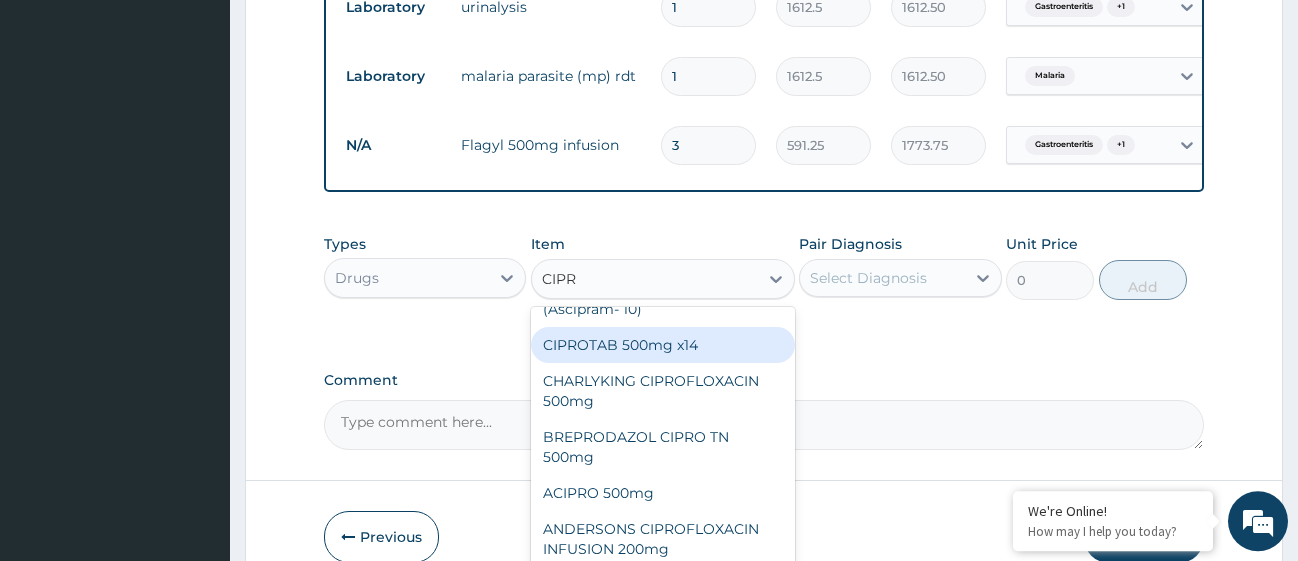 scroll, scrollTop: 116, scrollLeft: 0, axis: vertical 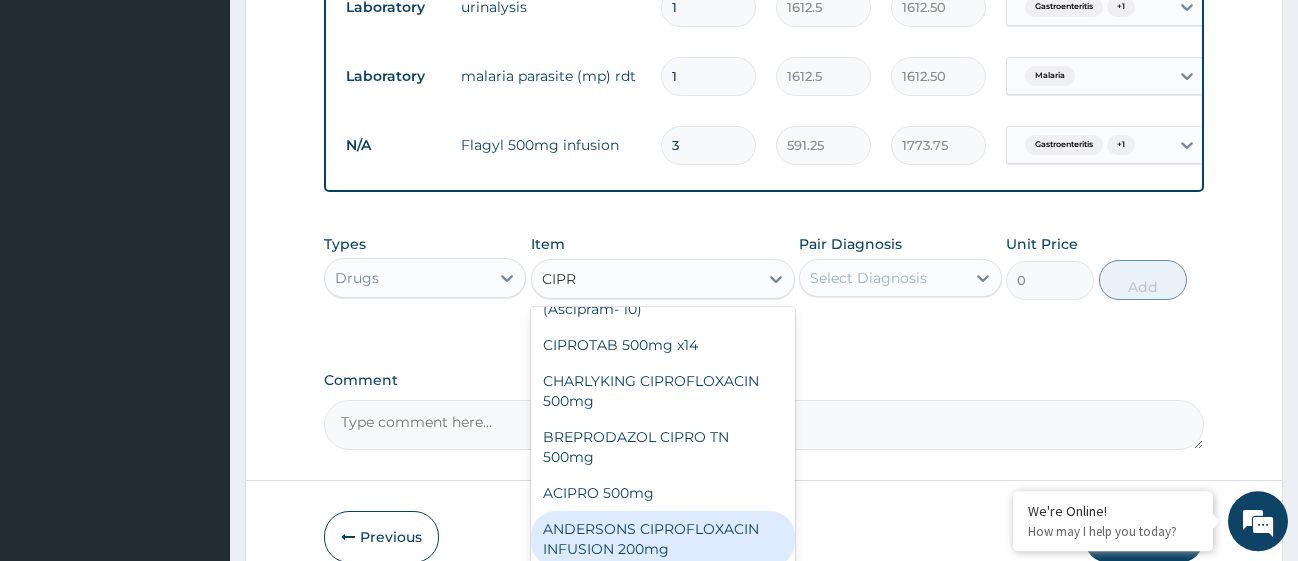 click on "ANDERSONS CIPROFLOXACIN INFUSION 200mg" at bounding box center (663, 539) 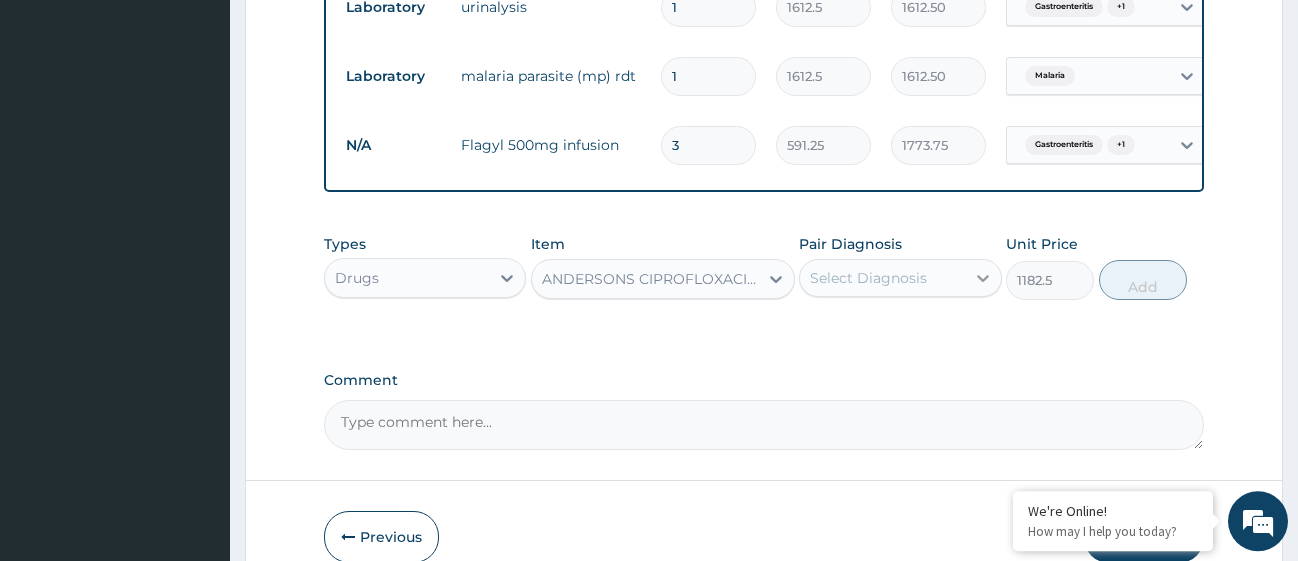 click at bounding box center [983, 278] 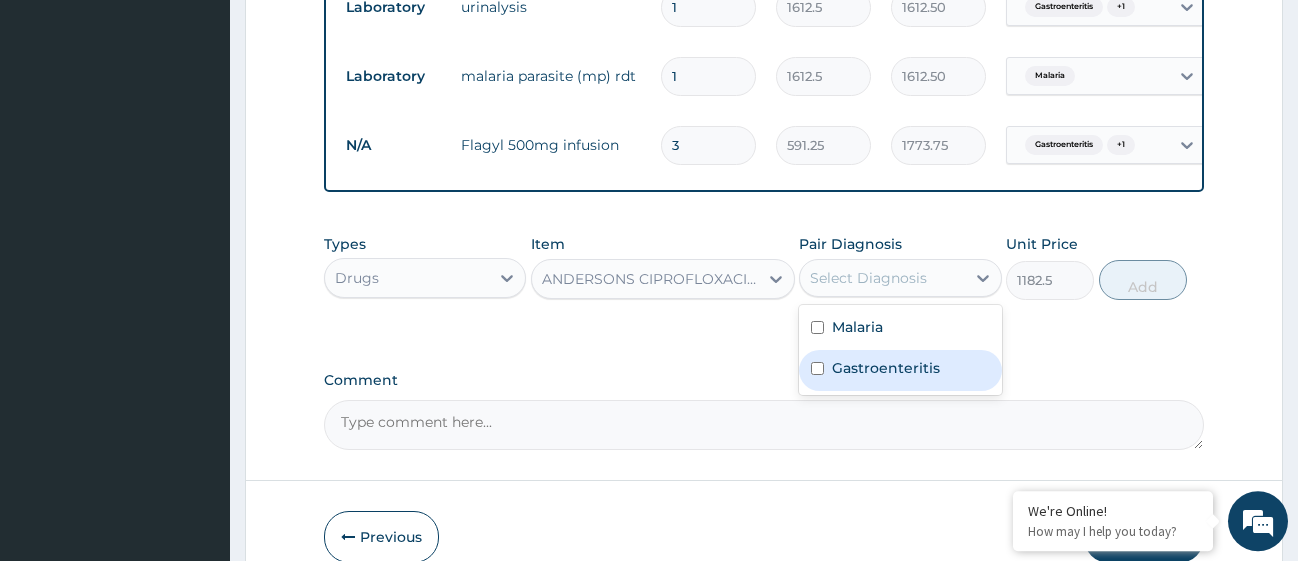 click at bounding box center [817, 368] 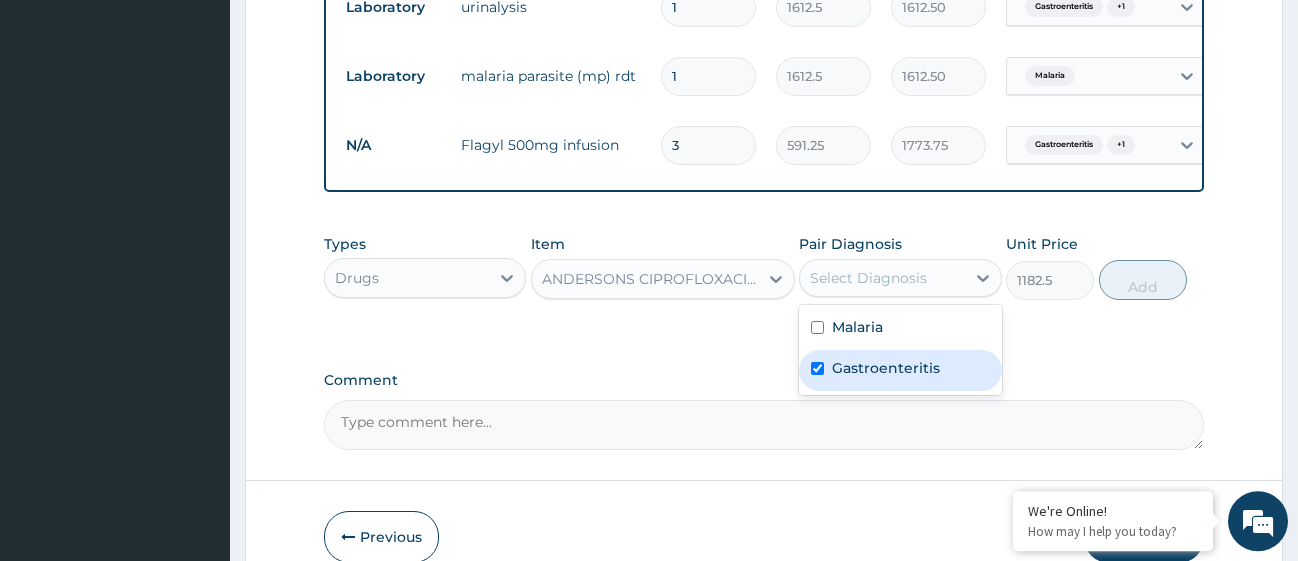 checkbox on "true" 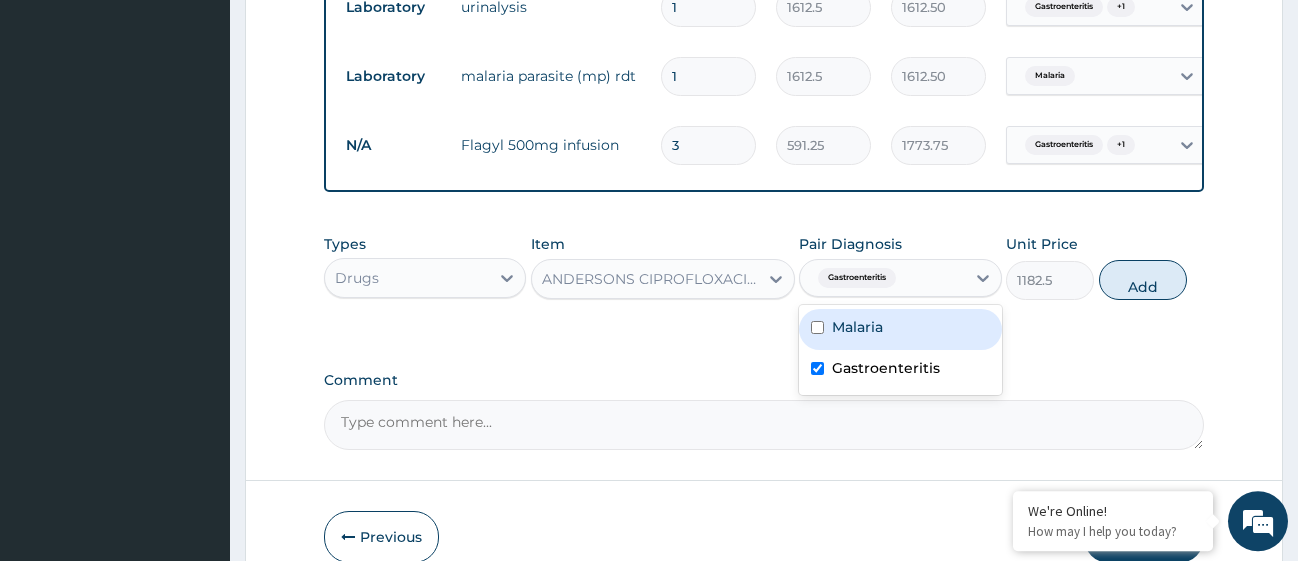 click at bounding box center (817, 327) 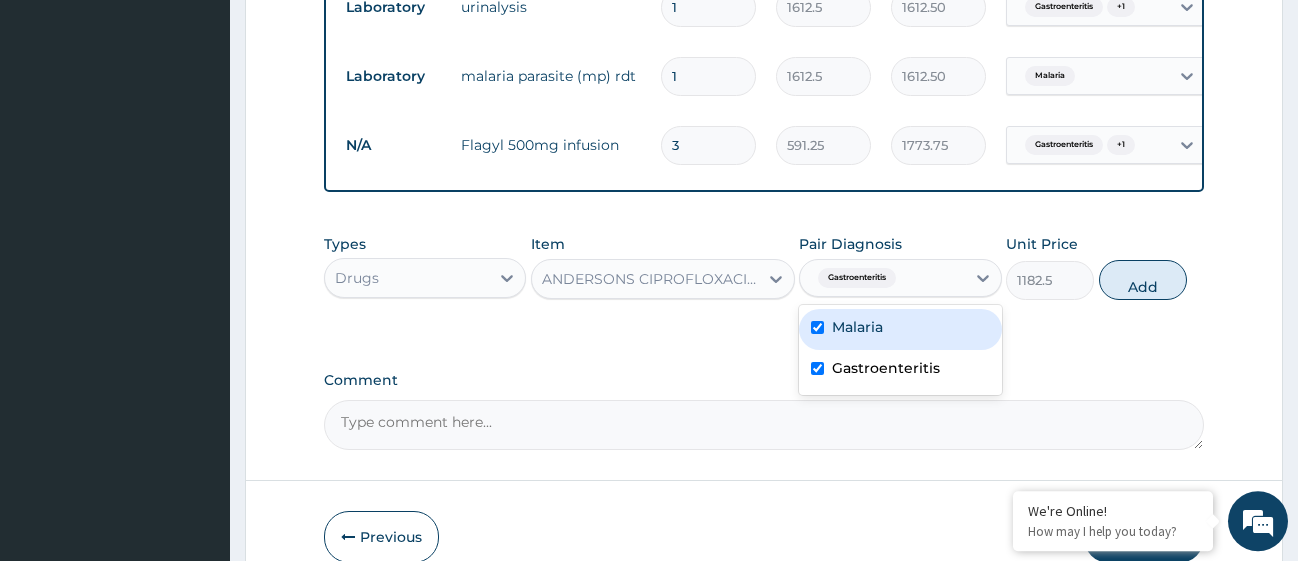 checkbox on "true" 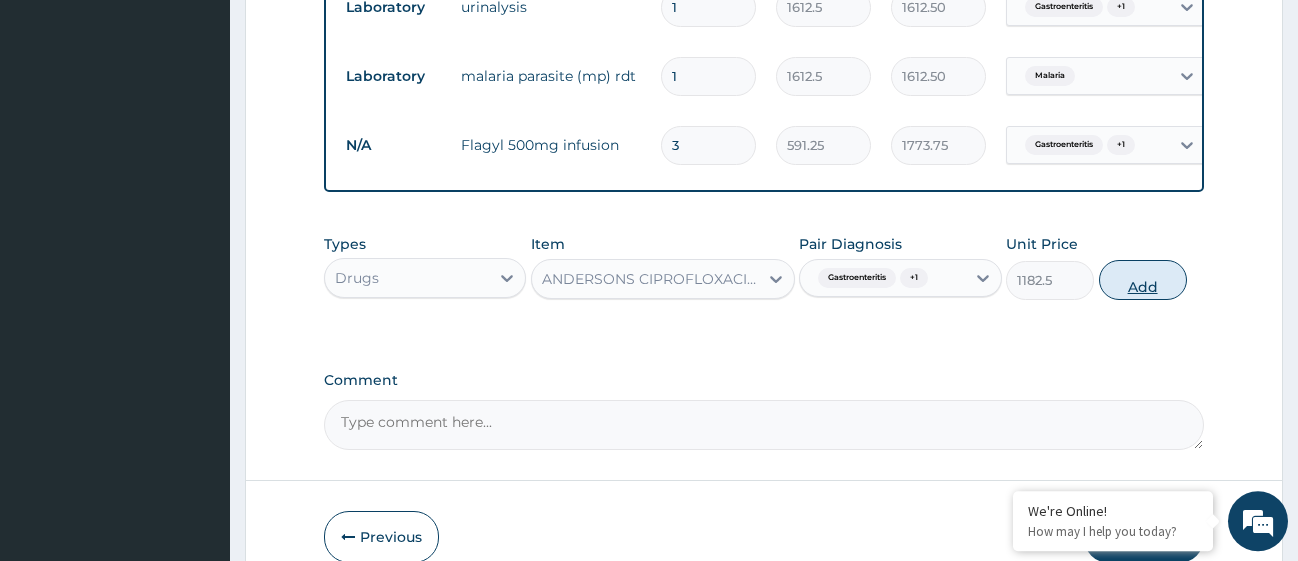 click on "Add" at bounding box center [1143, 280] 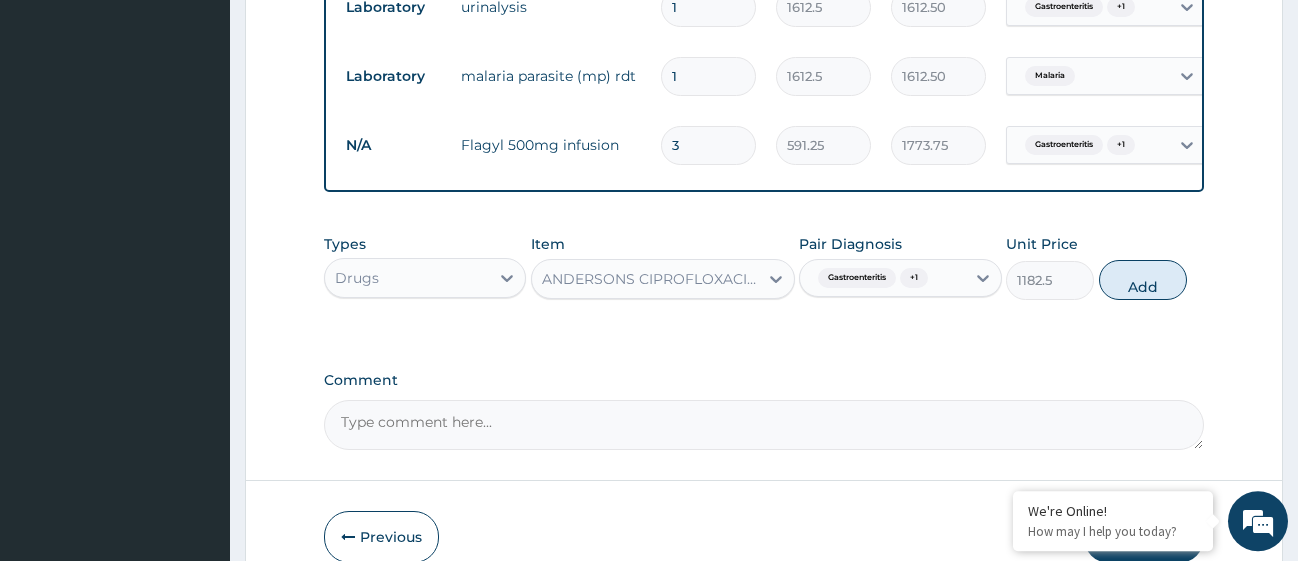 type on "0" 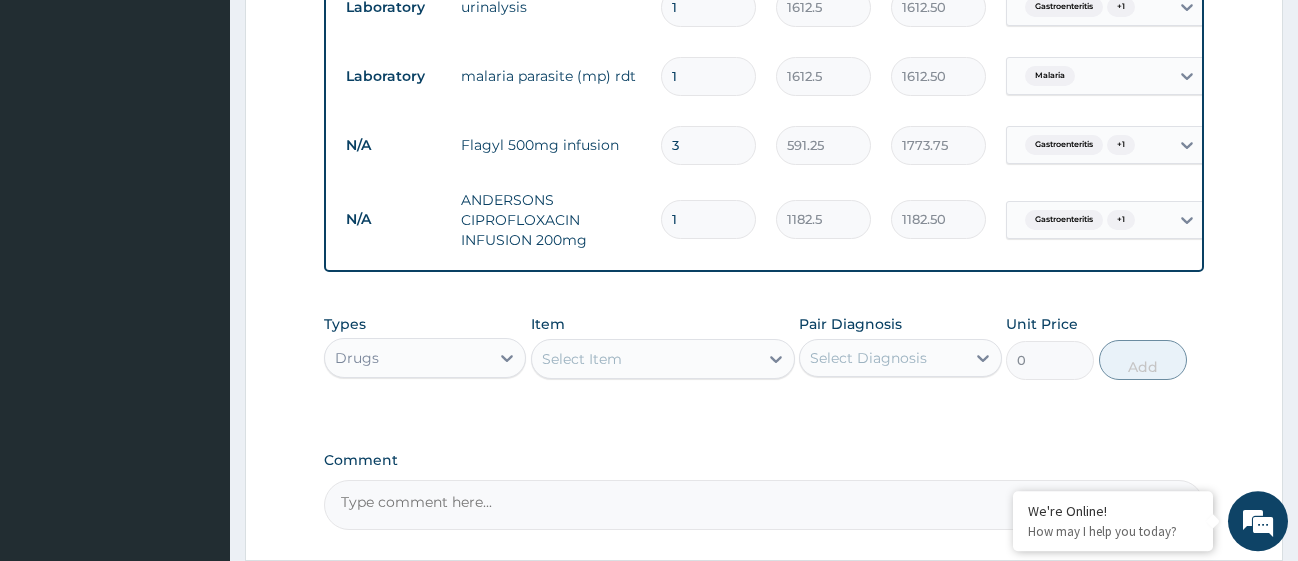 type 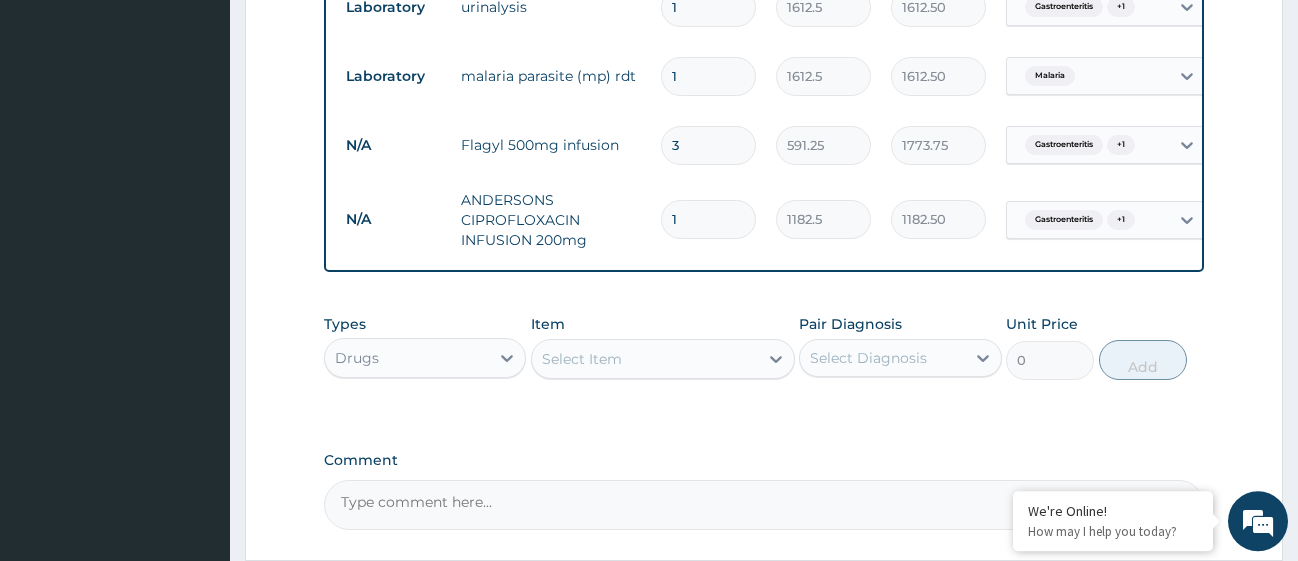 type on "0.00" 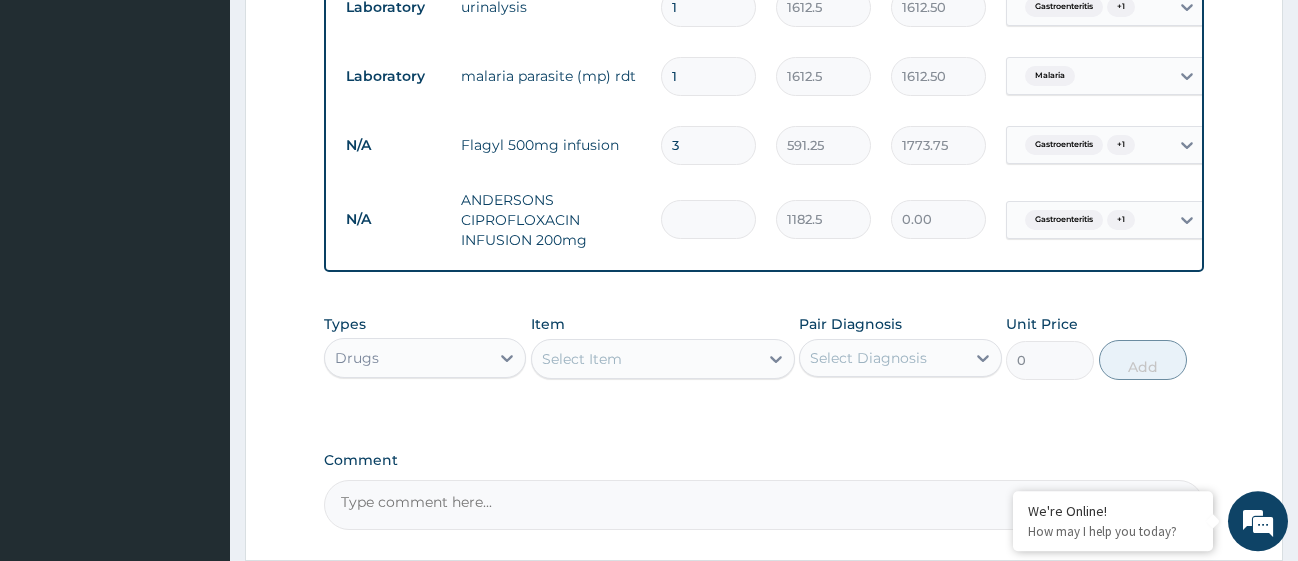 type on "4" 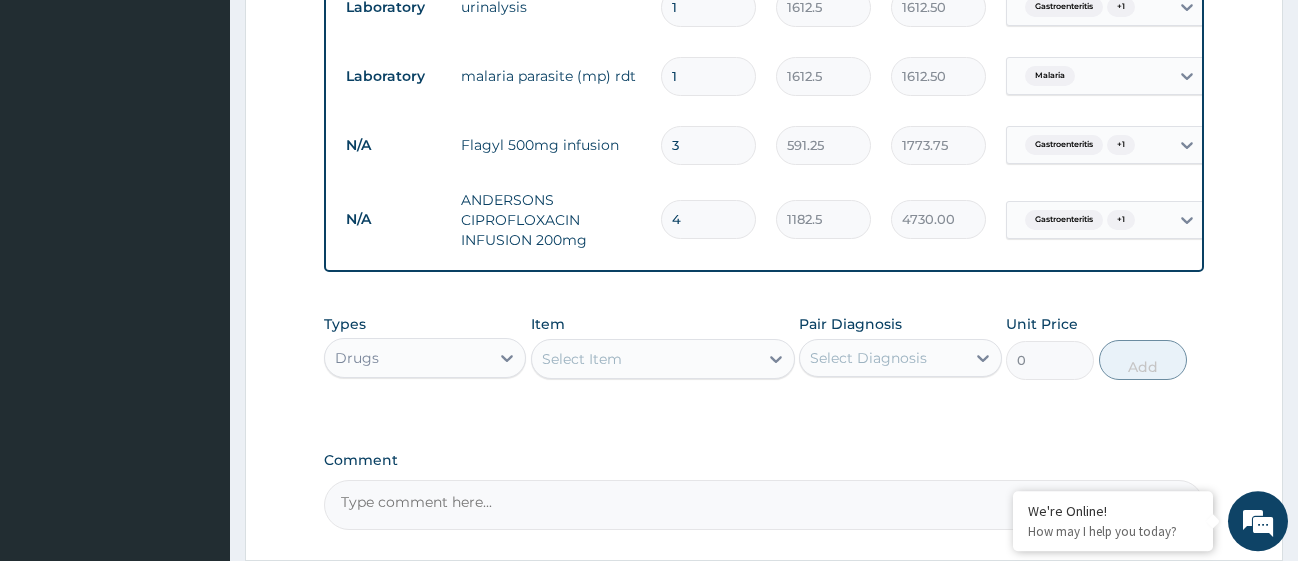 type on "4" 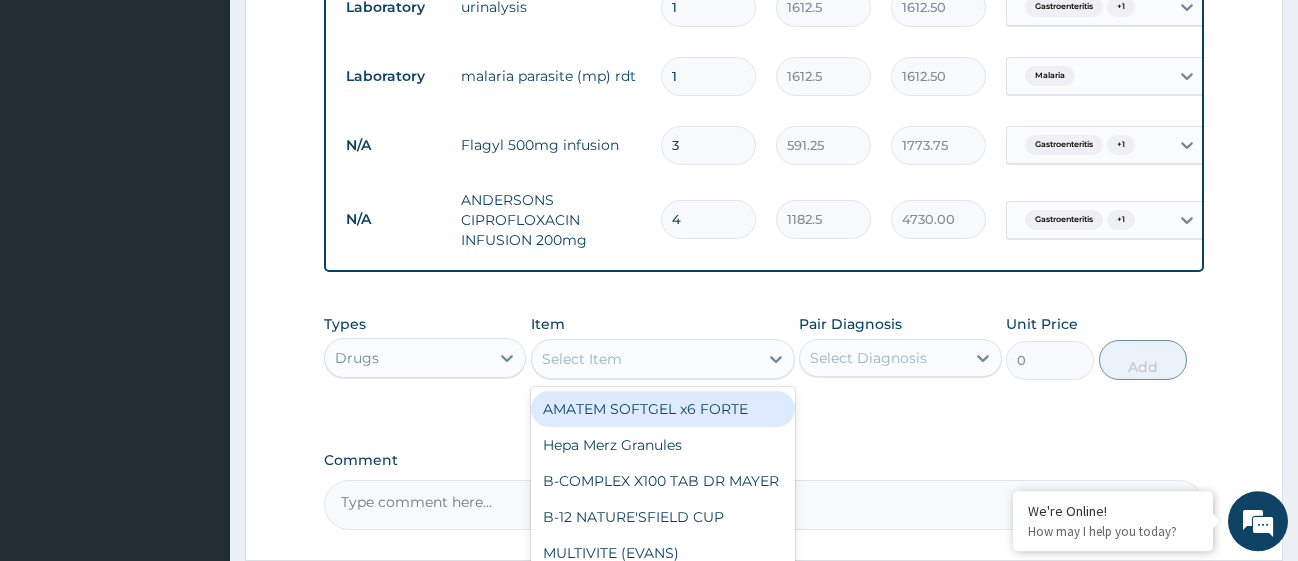 click on "Select Item" at bounding box center (645, 359) 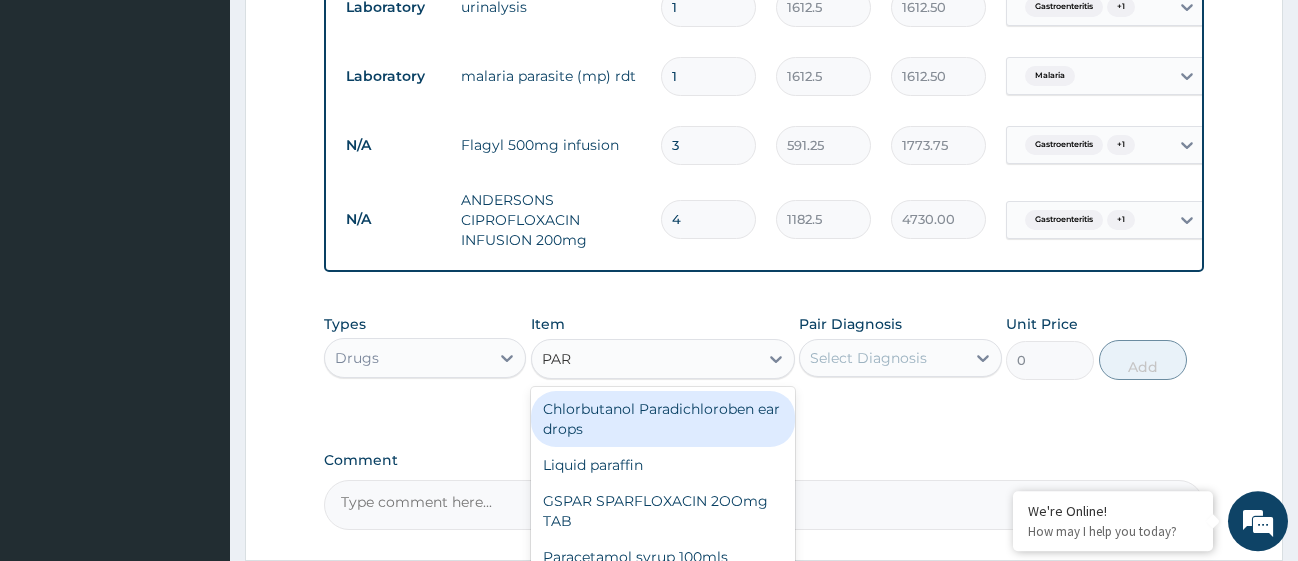 type on "PARA" 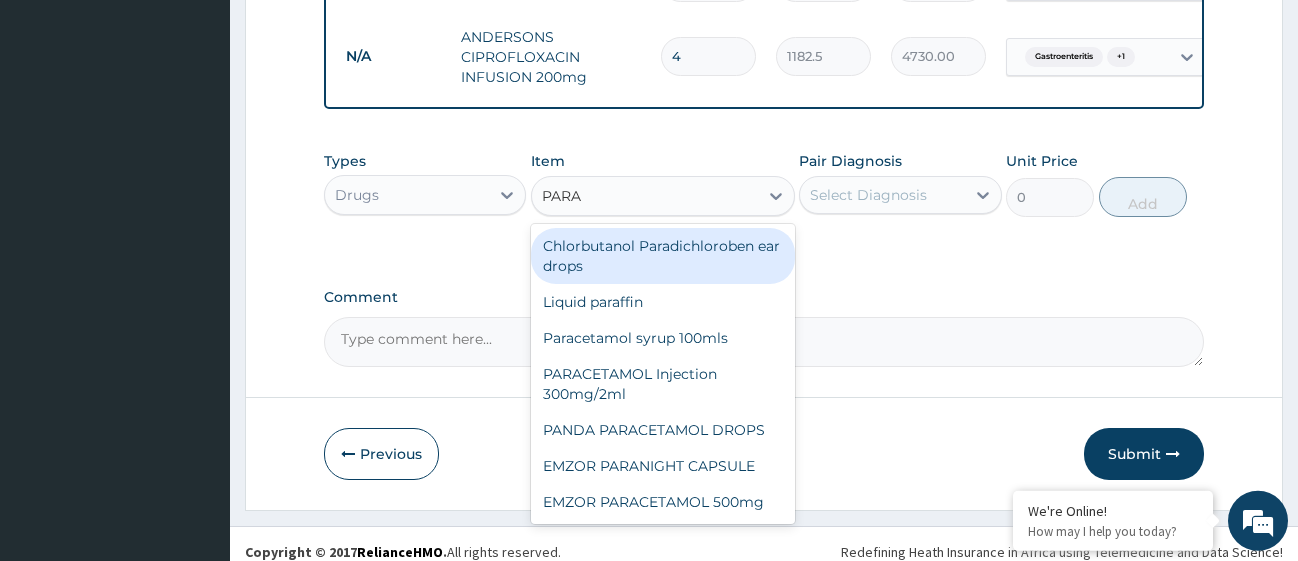 scroll, scrollTop: 1653, scrollLeft: 0, axis: vertical 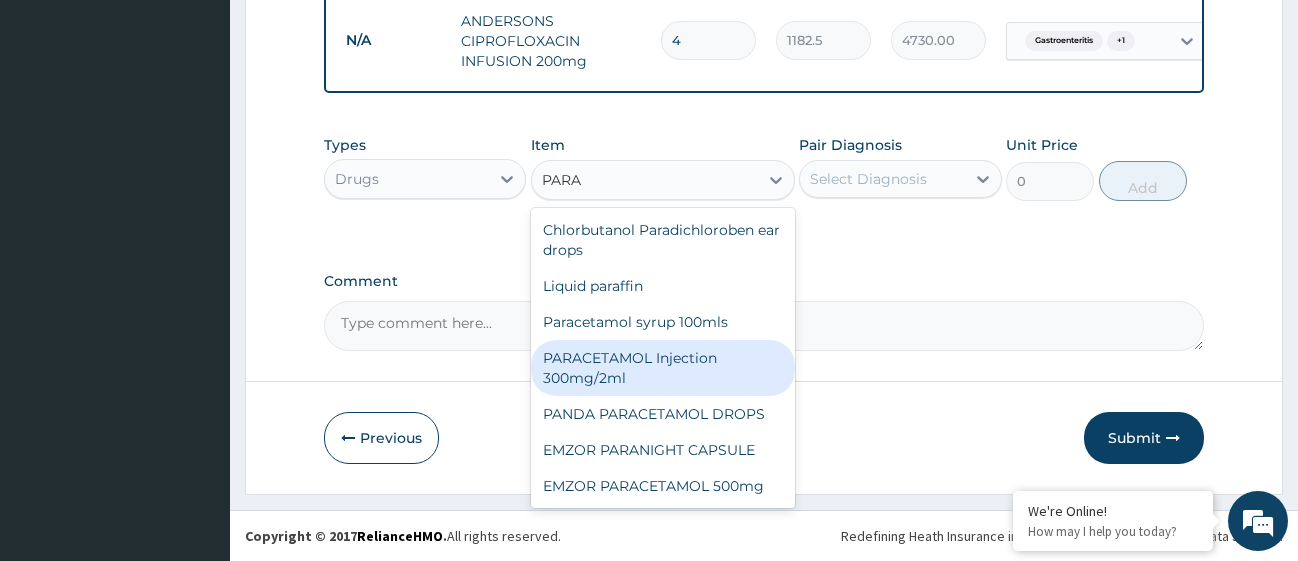 click on "PARACETAMOL Injection 300mg/2ml" at bounding box center [663, 368] 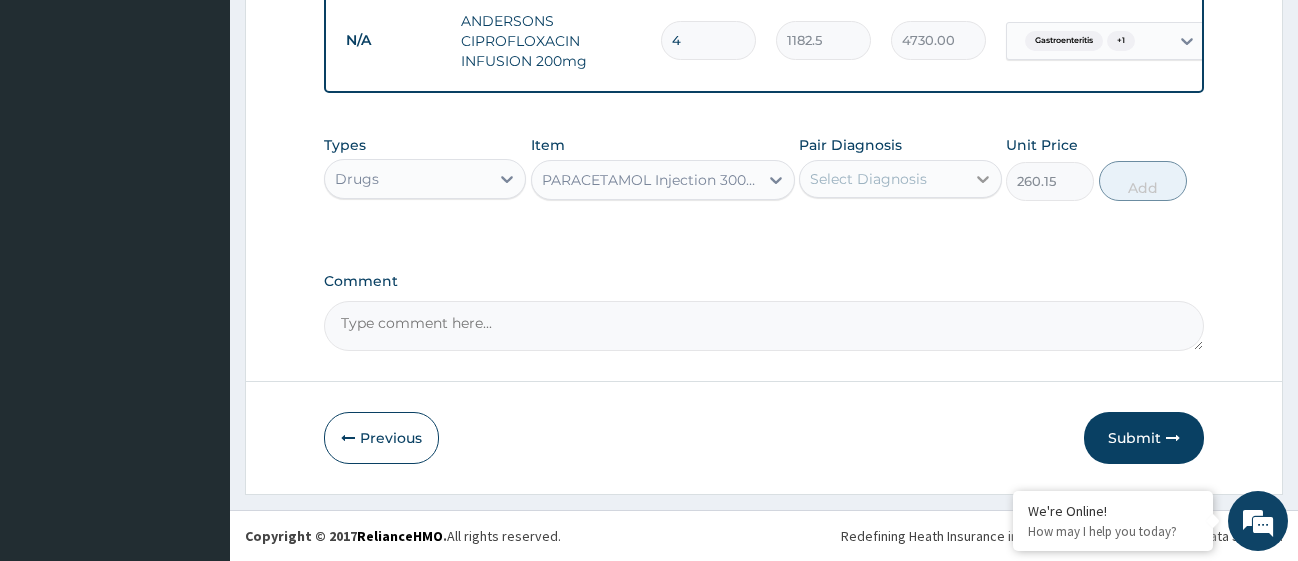 click 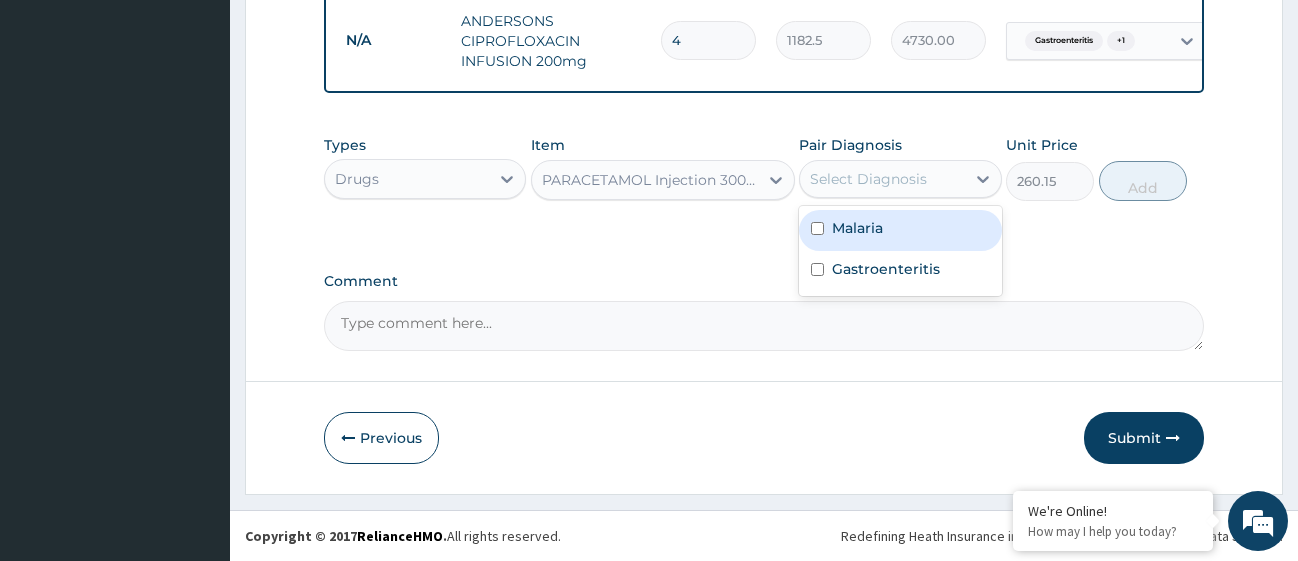 drag, startPoint x: 819, startPoint y: 234, endPoint x: 822, endPoint y: 271, distance: 37.12142 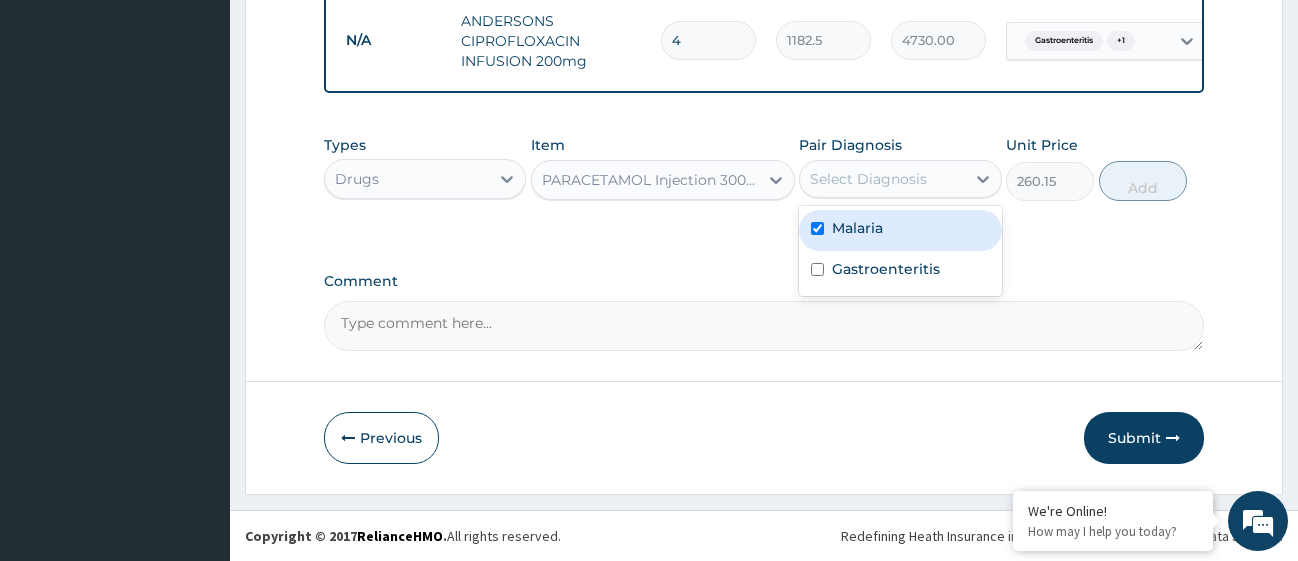 checkbox on "true" 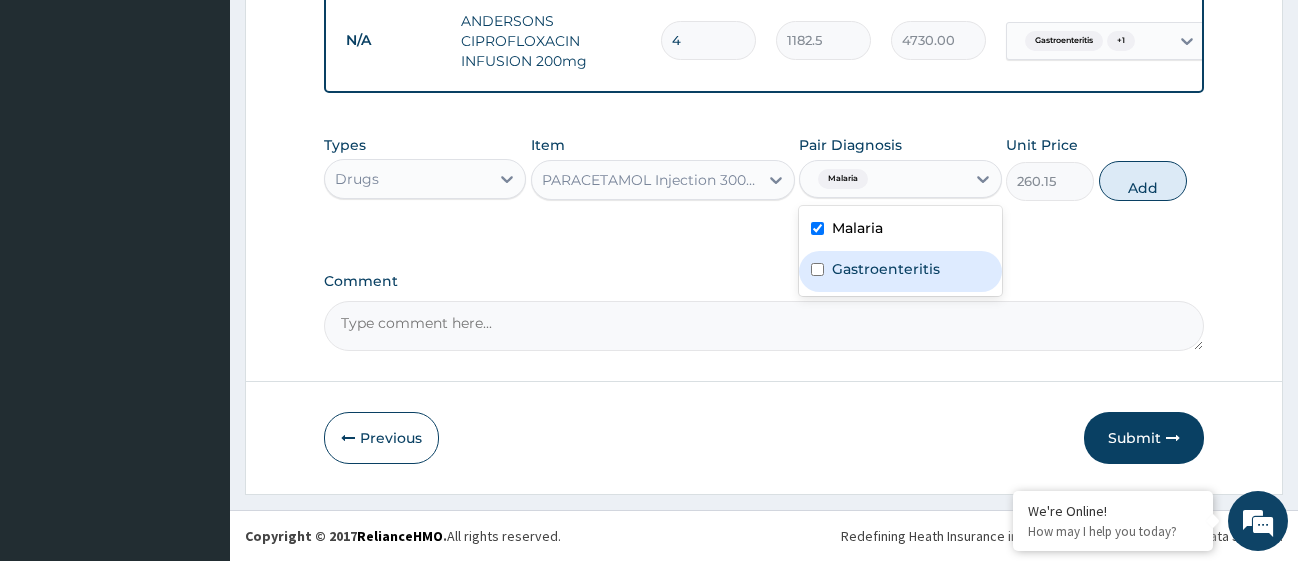 click at bounding box center (817, 269) 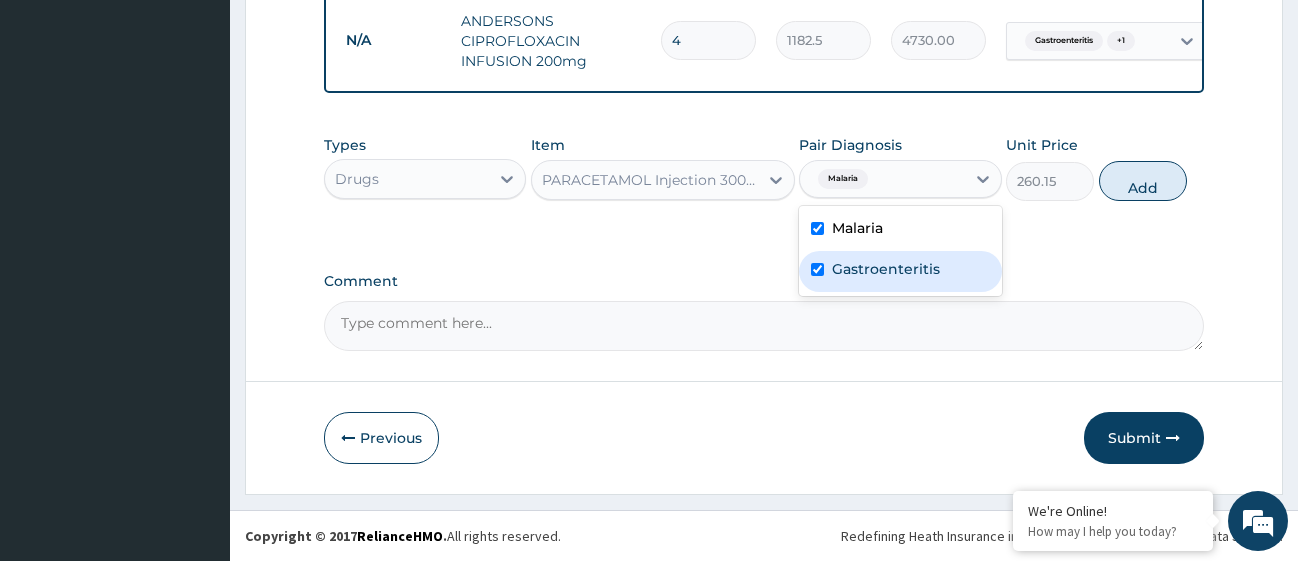 checkbox on "true" 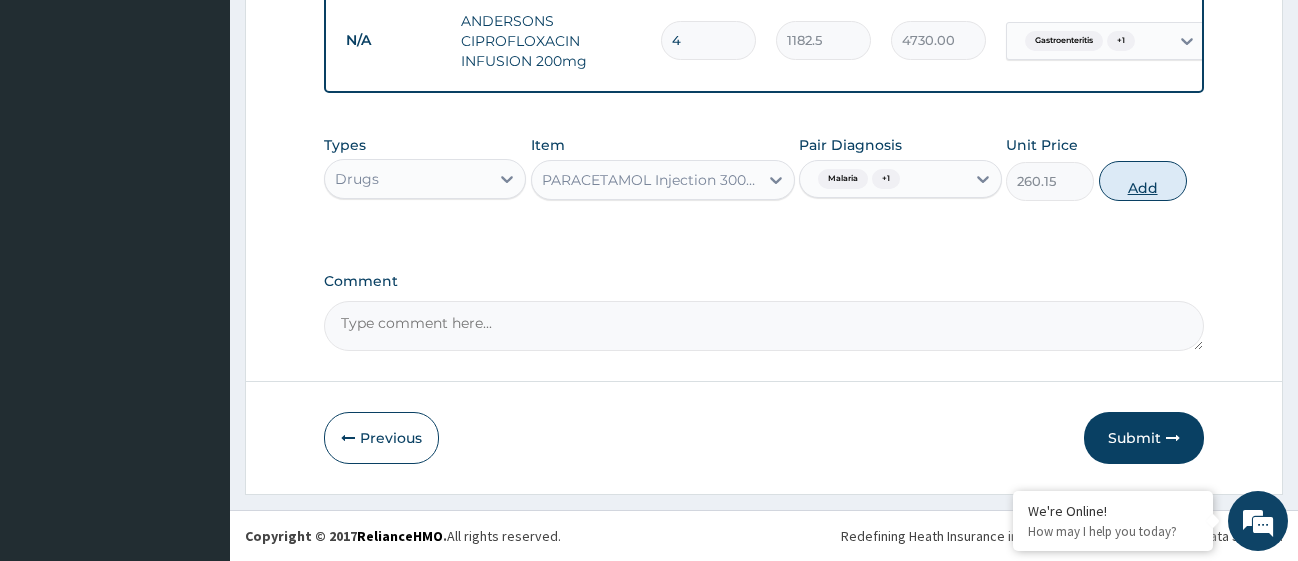 click on "Add" at bounding box center [1143, 181] 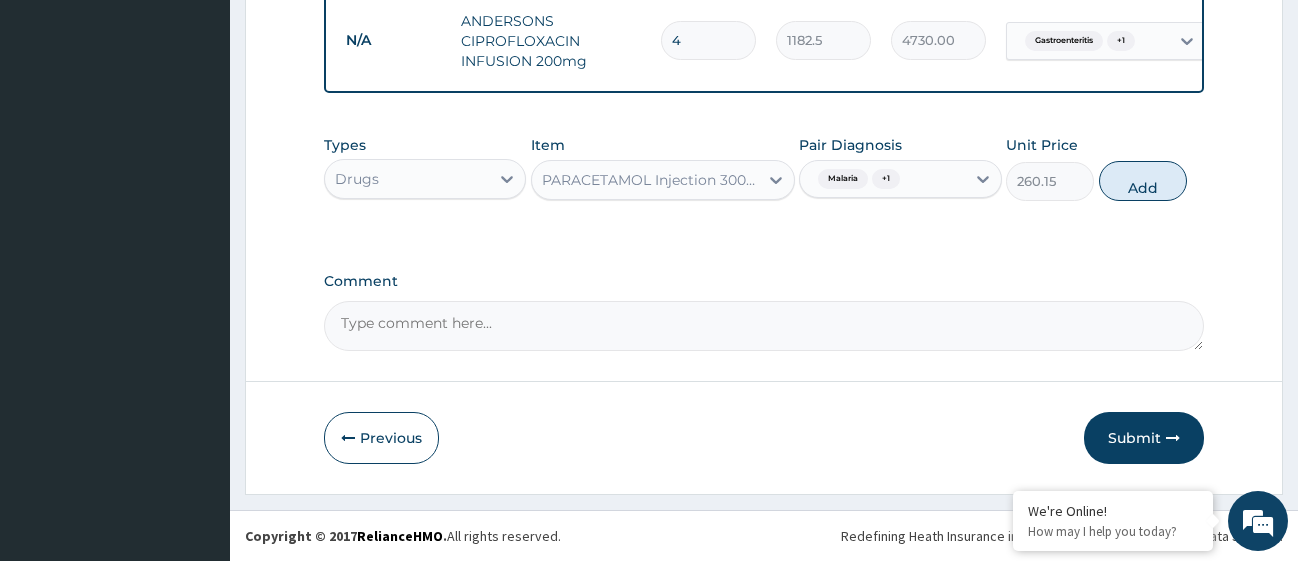 type on "0" 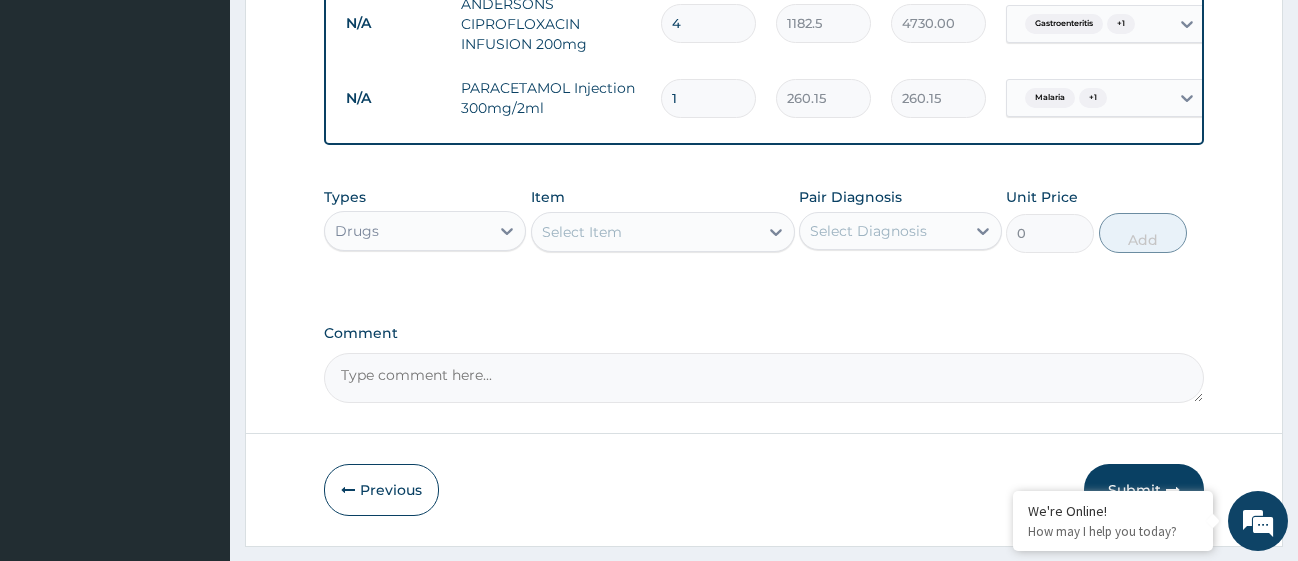click on "Select Item" at bounding box center (645, 232) 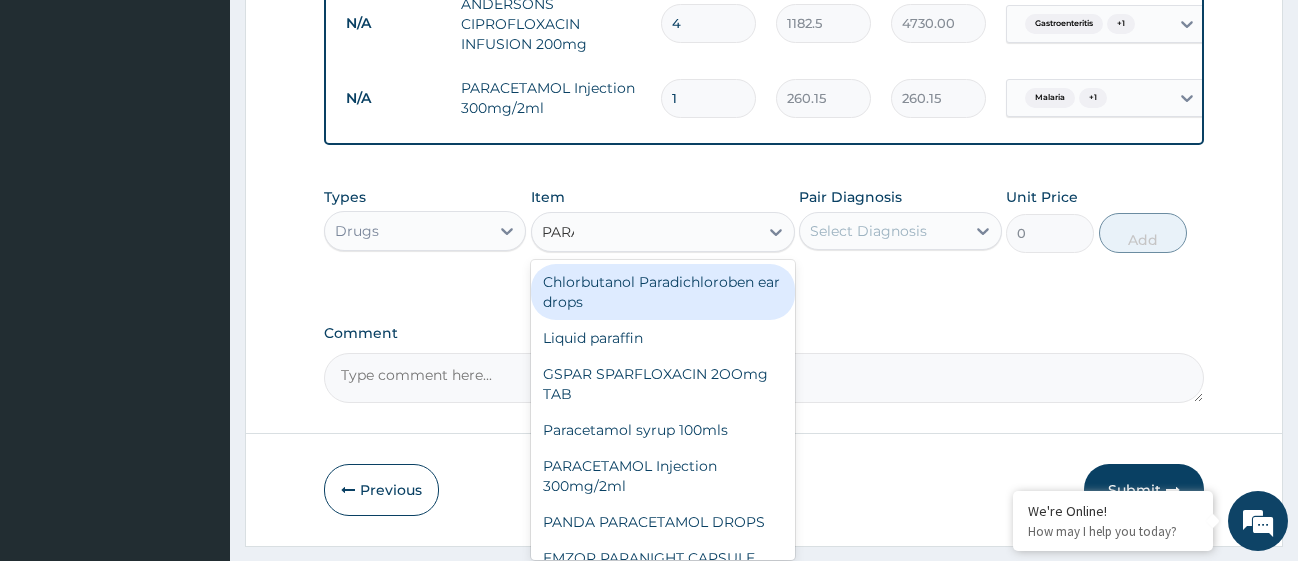 type on "PARAC" 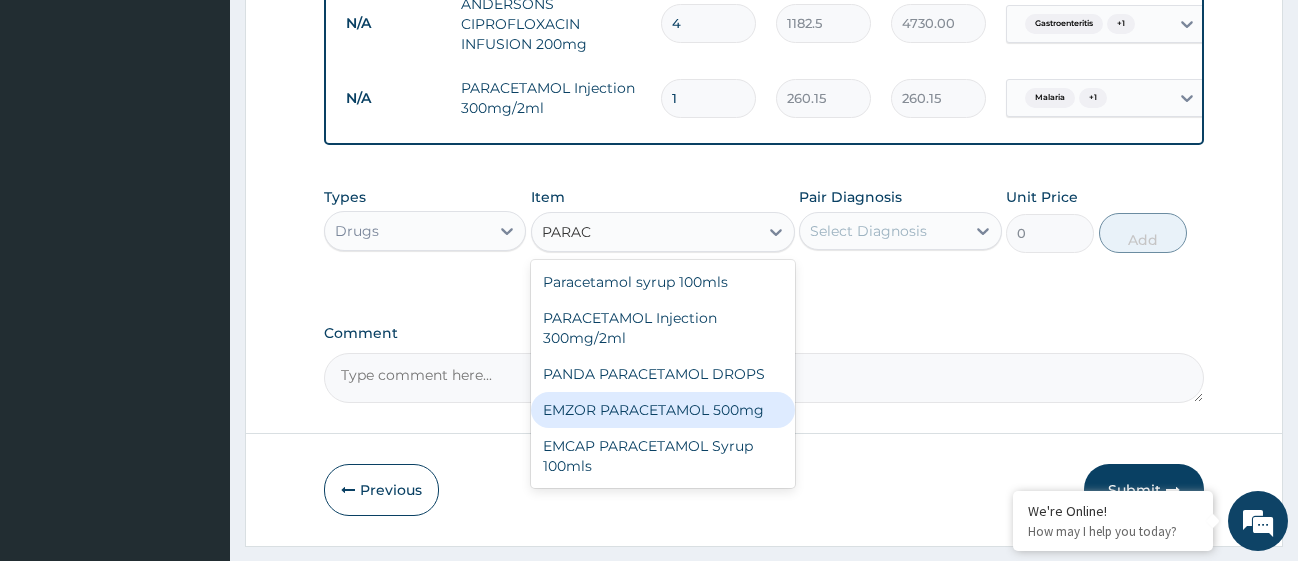 click on "EMZOR PARACETAMOL 500mg" at bounding box center (663, 410) 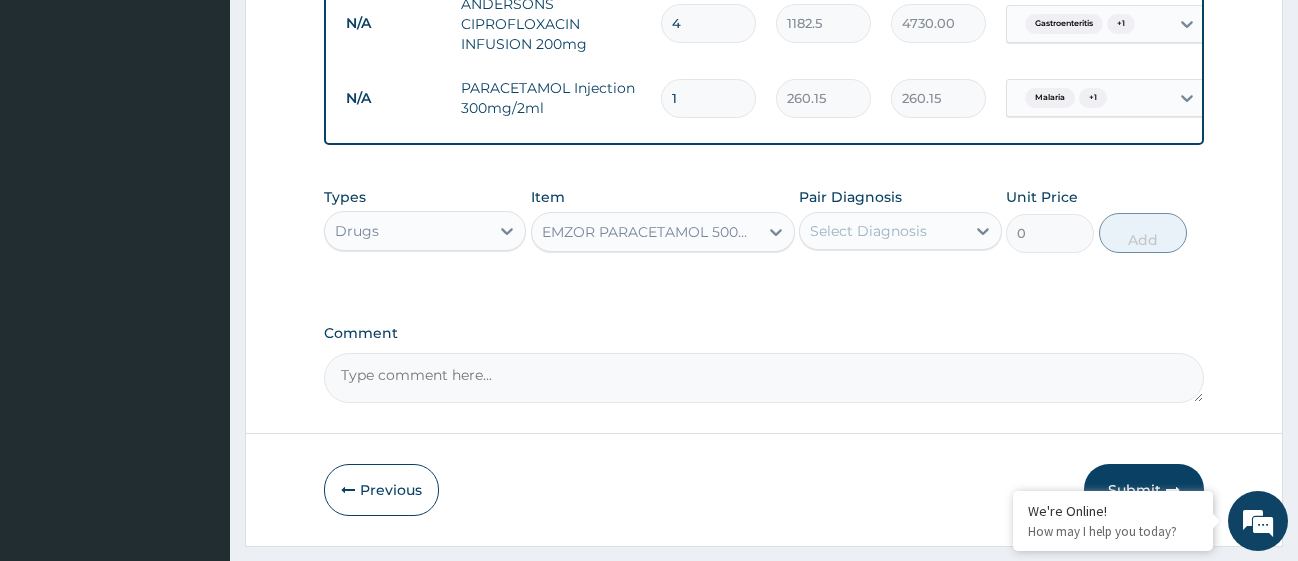 type 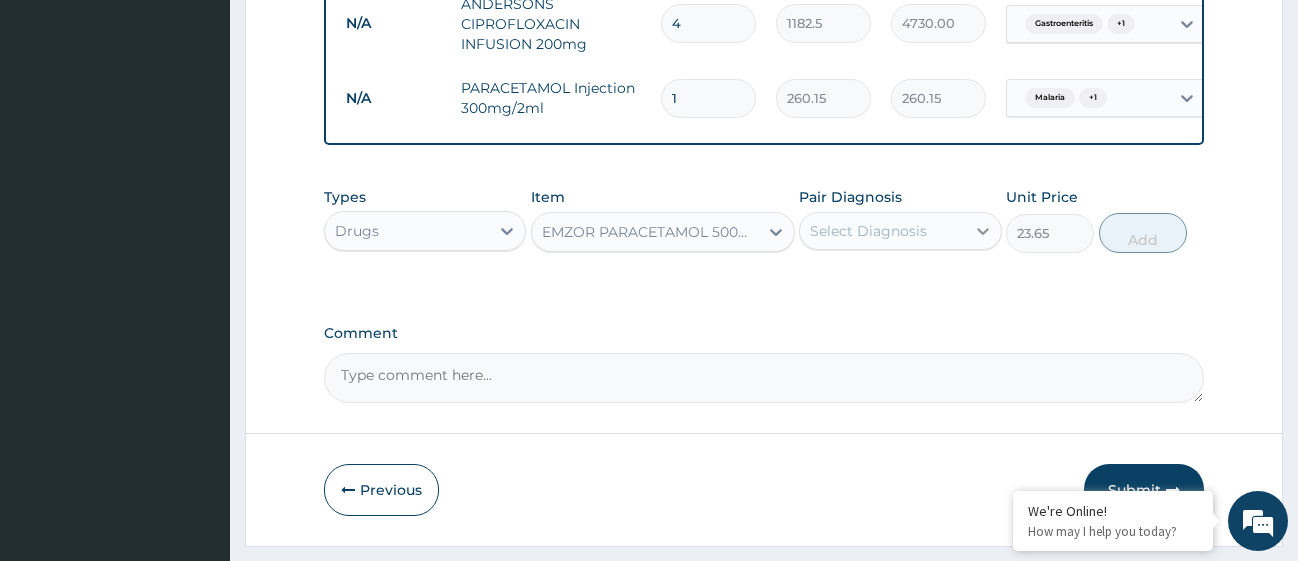 click 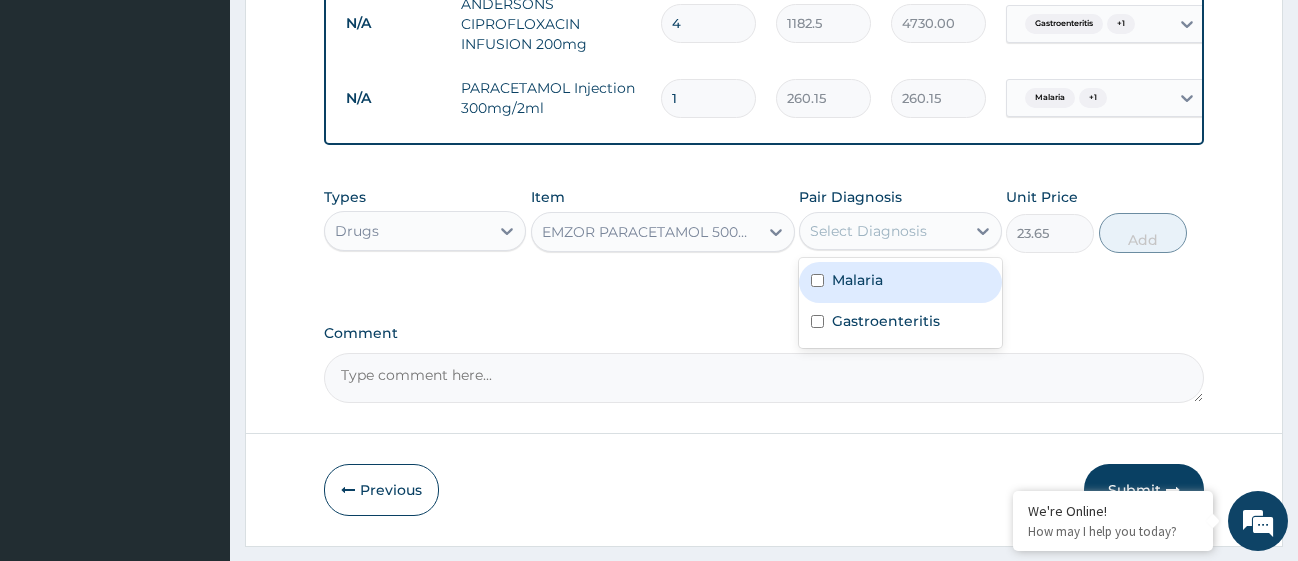click at bounding box center [817, 280] 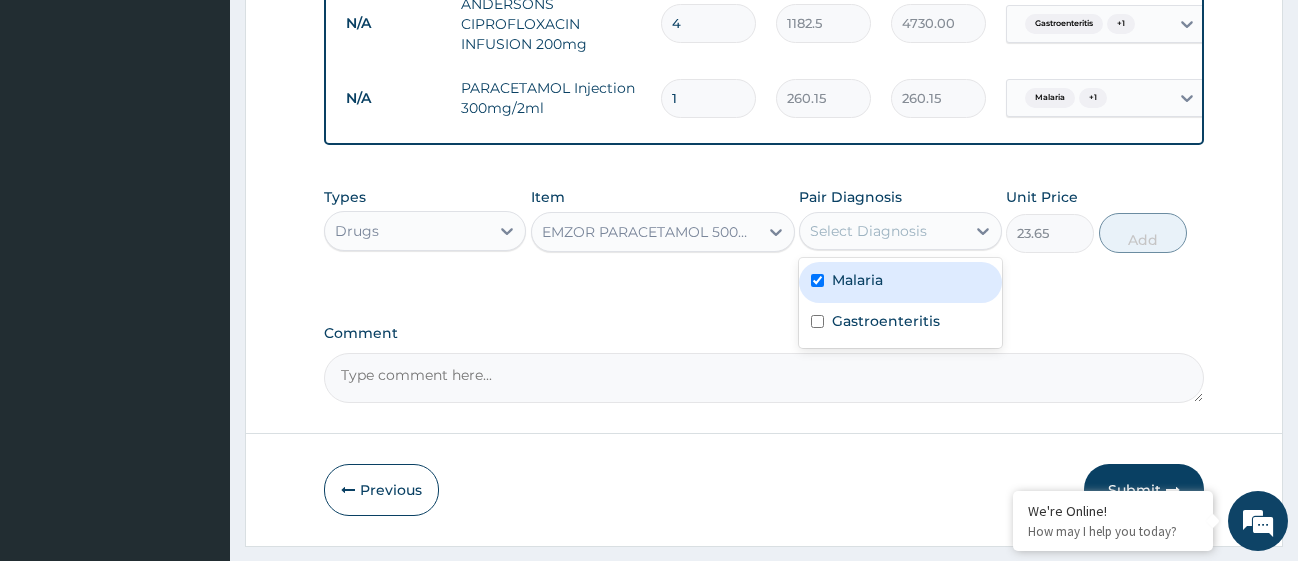 checkbox on "true" 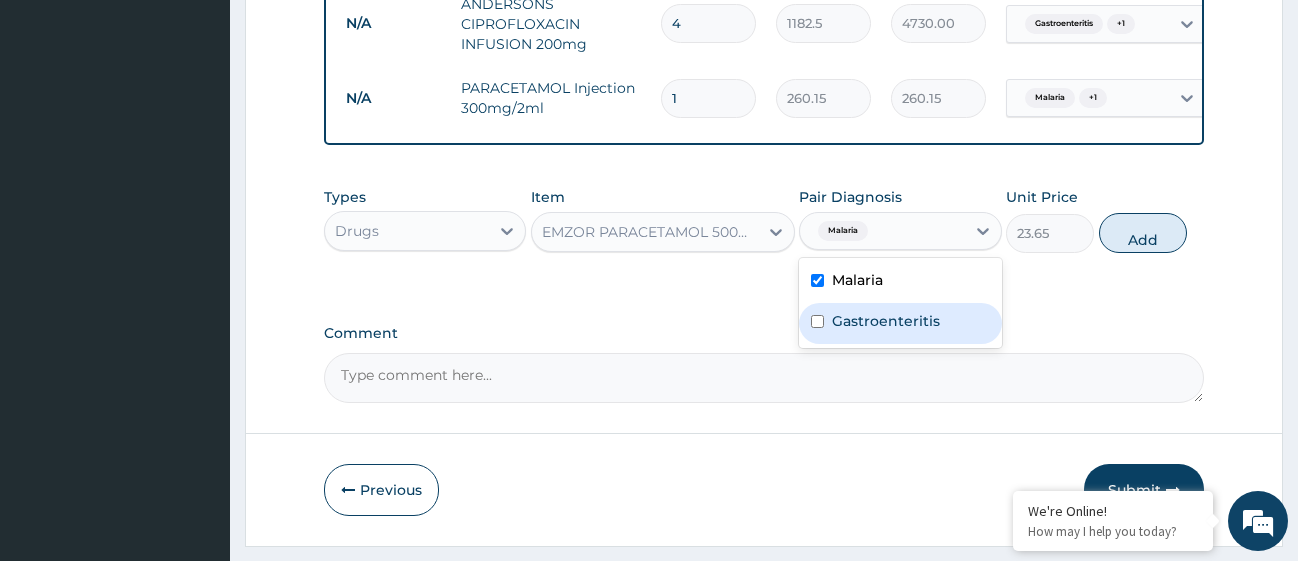click on "Gastroenteritis" at bounding box center (900, 323) 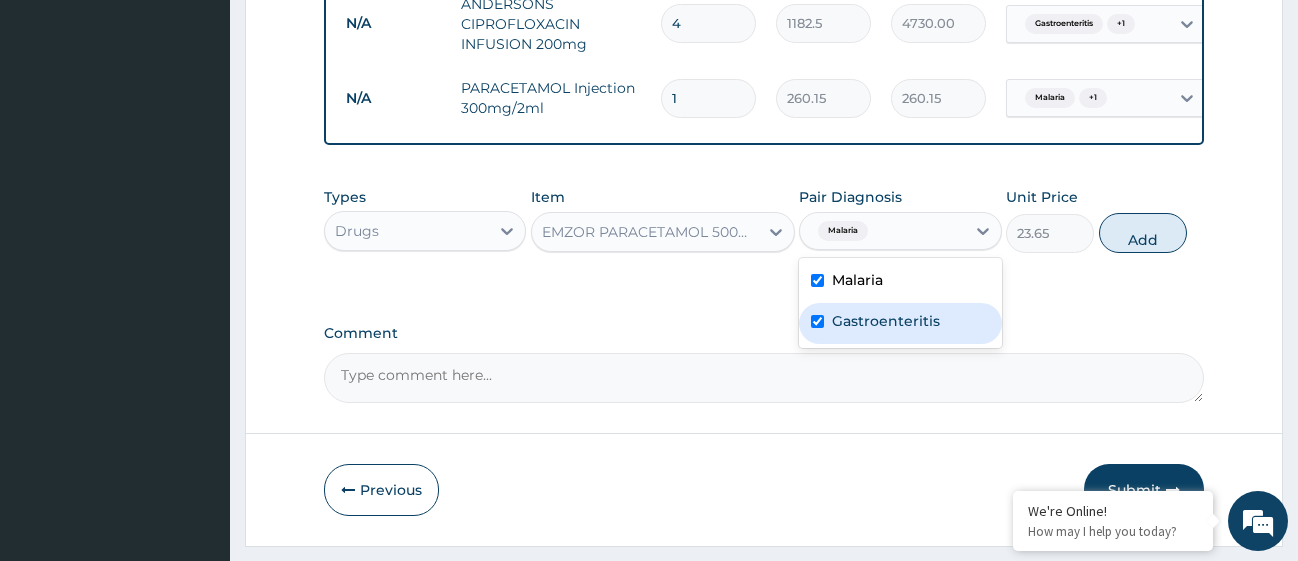 checkbox on "true" 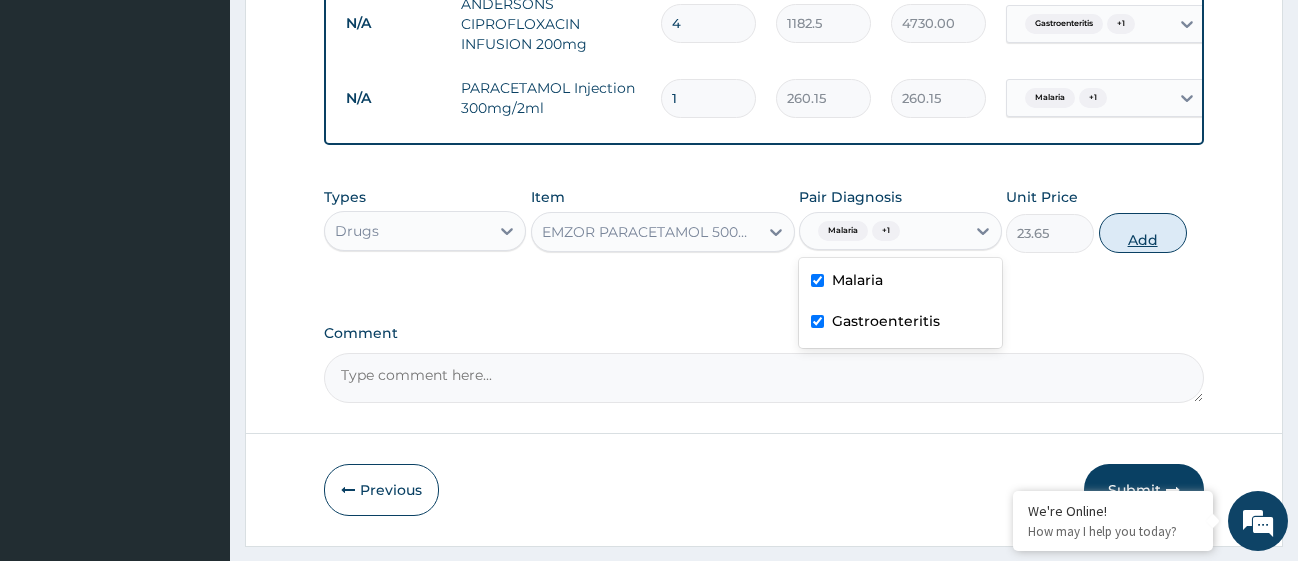 click on "Add" at bounding box center [1143, 233] 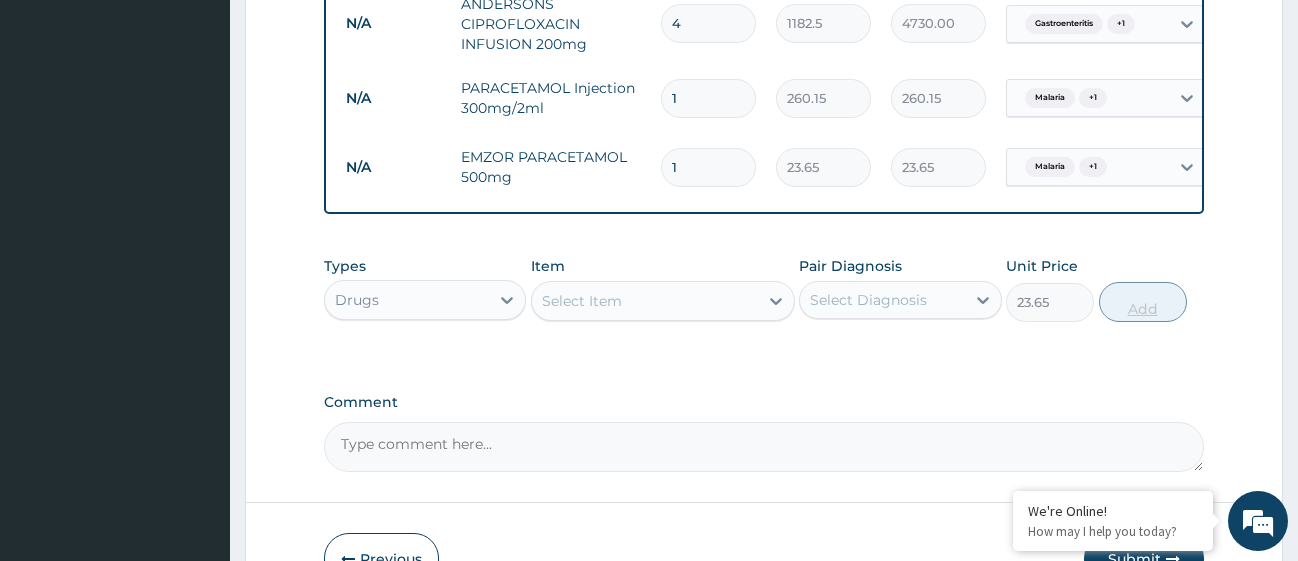 type on "0" 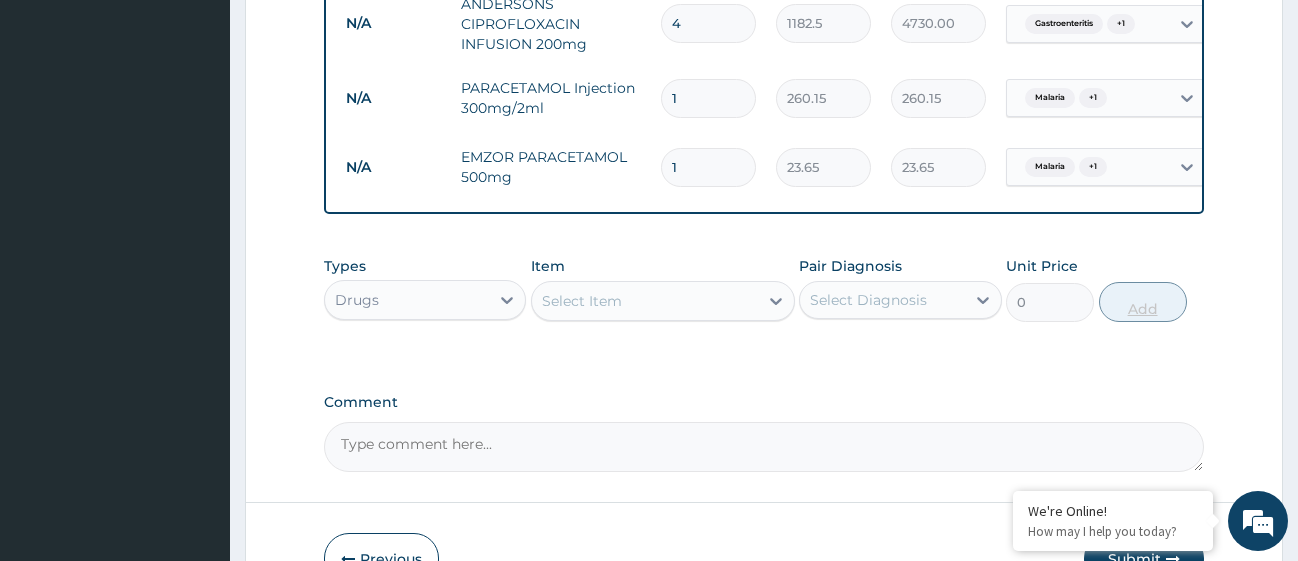 type on "18" 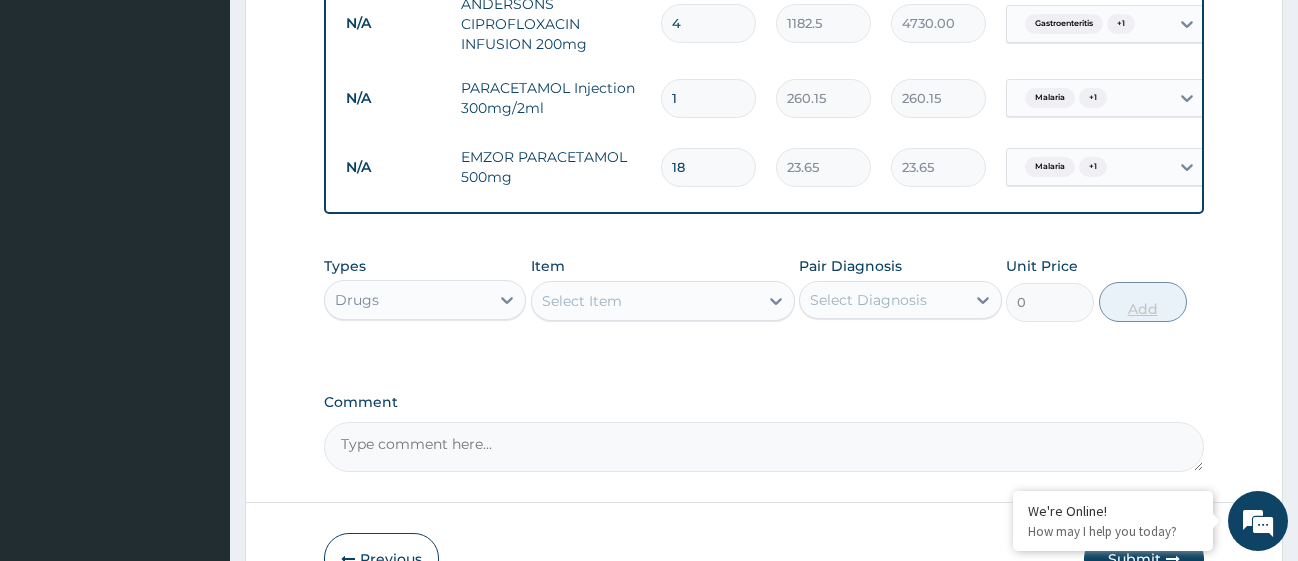 type on "425.70" 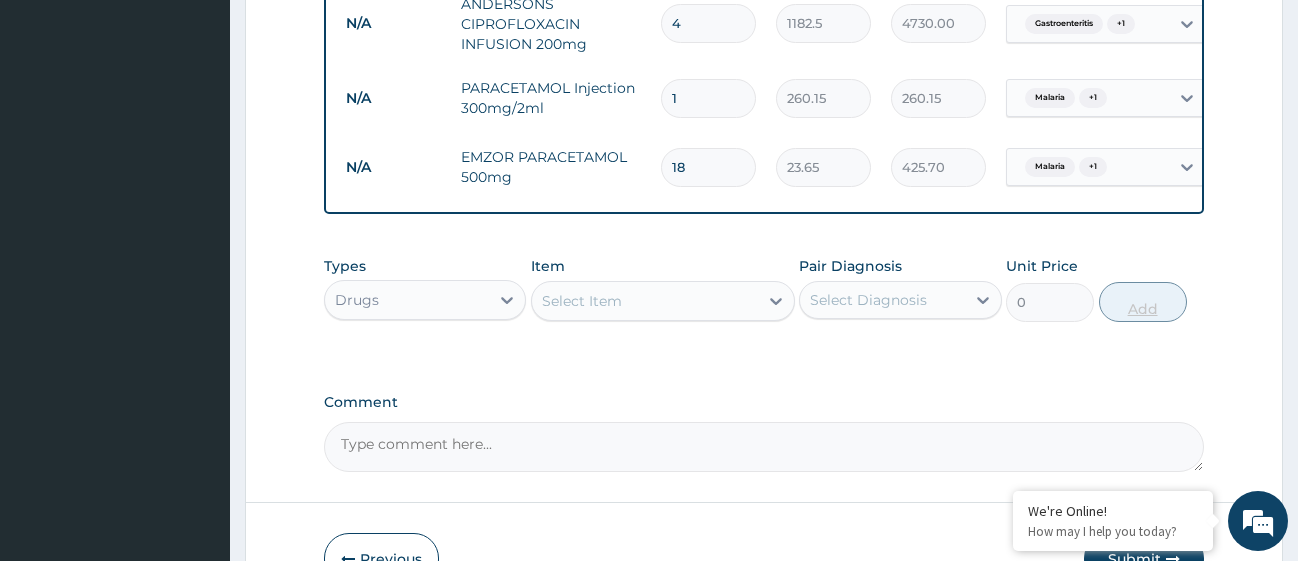 type on "1" 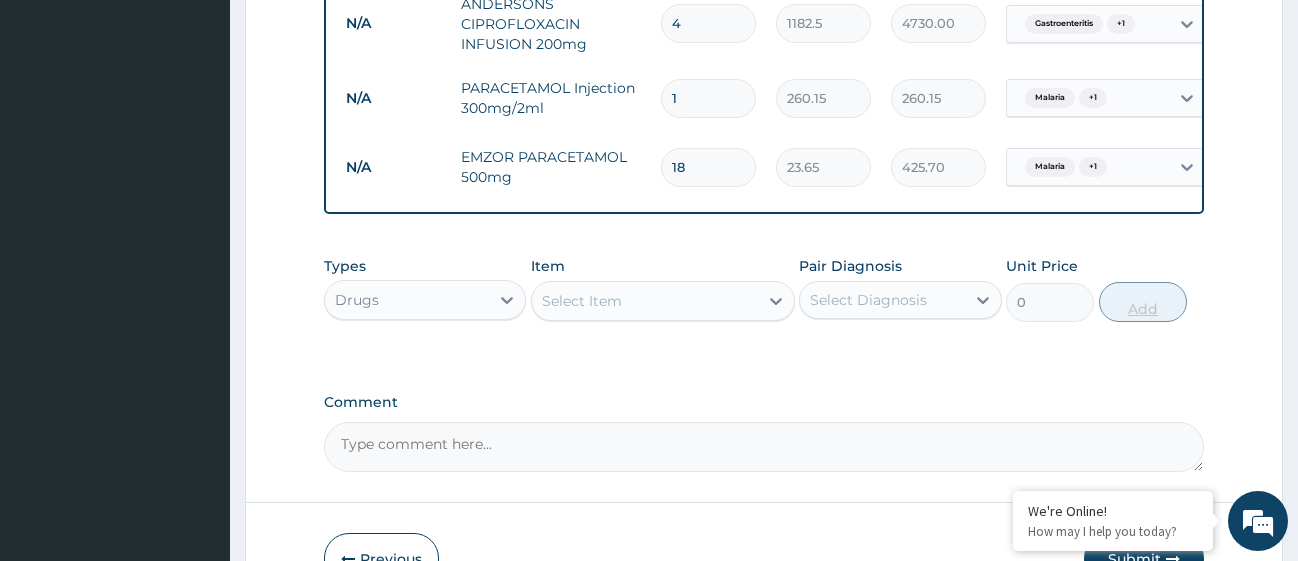 type on "23.65" 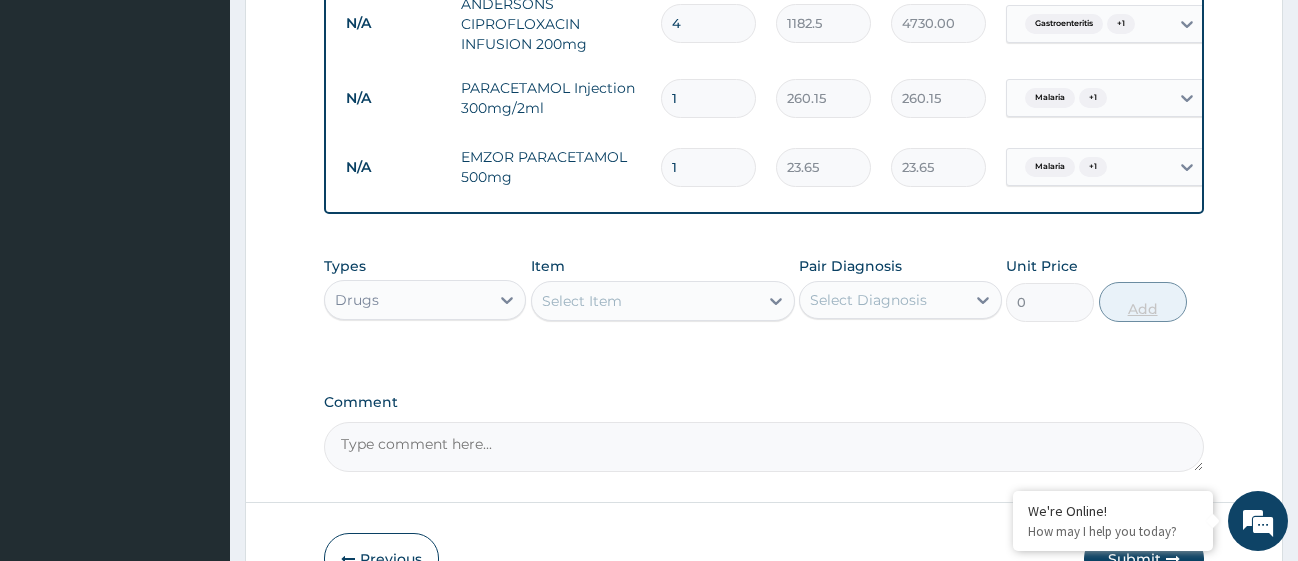 type 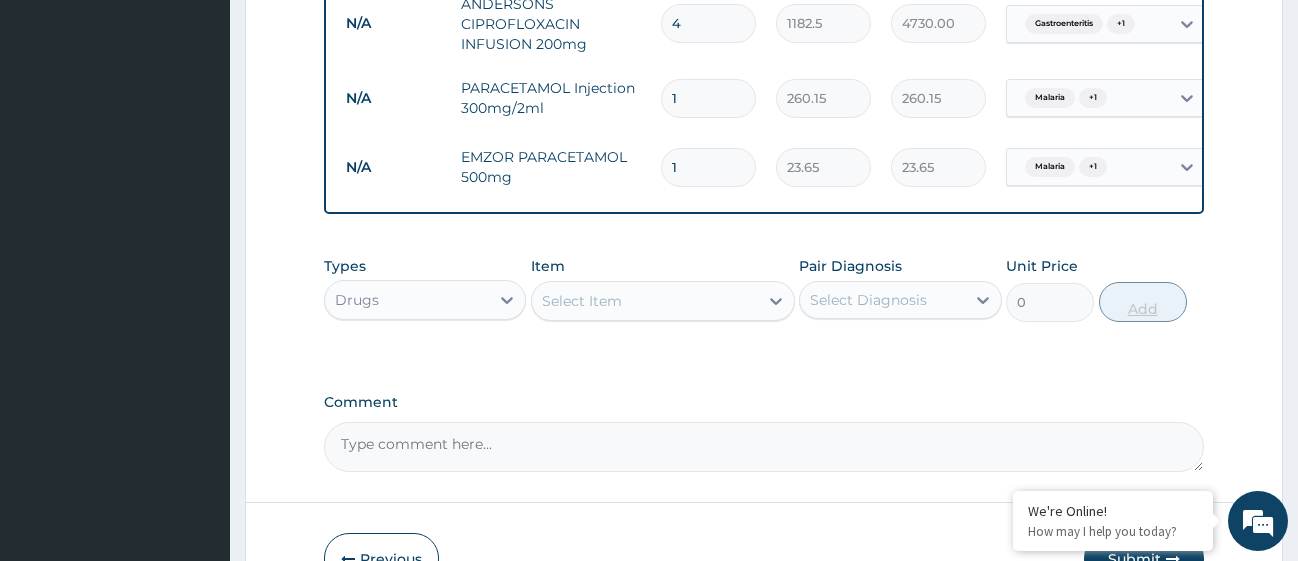 type on "0.00" 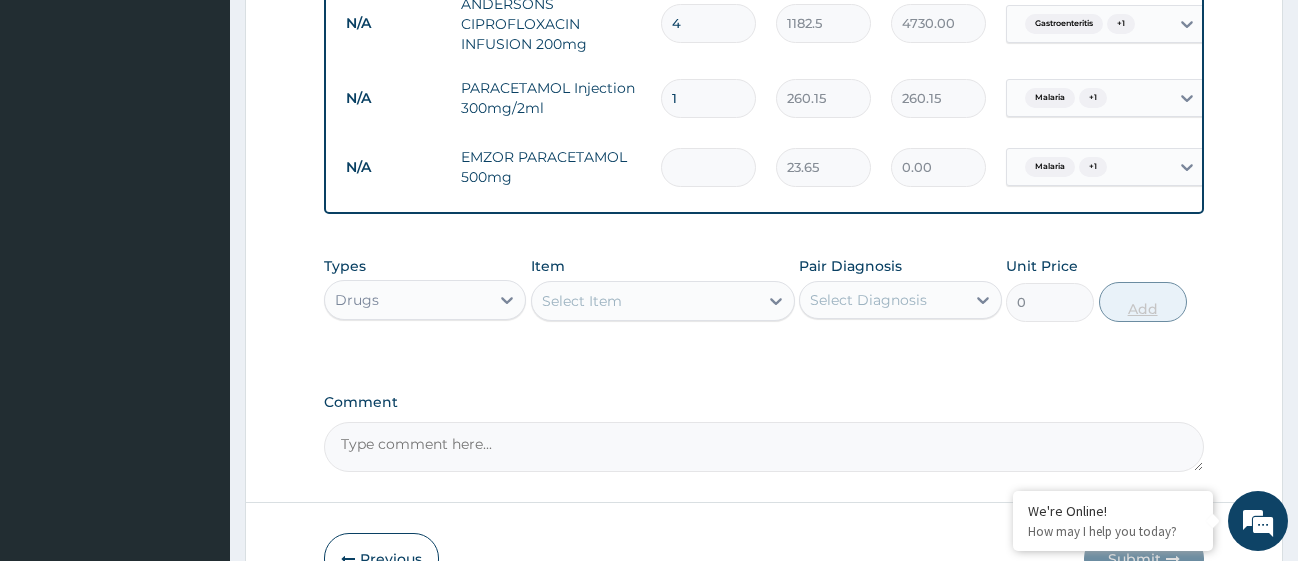 type on "6" 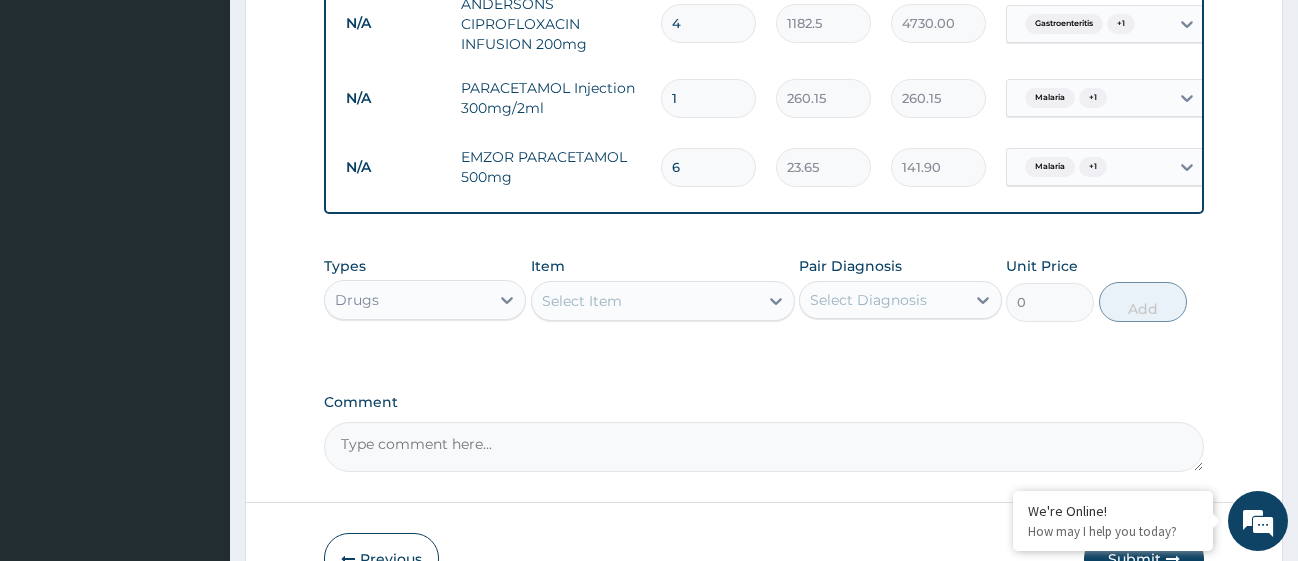 type on "6" 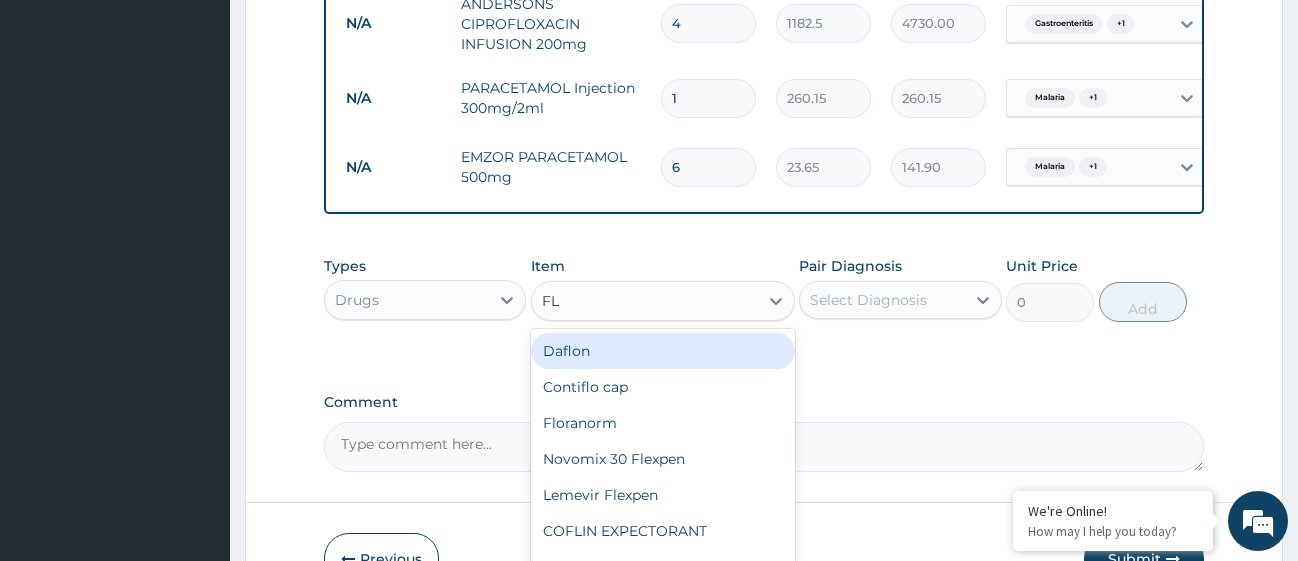 type on "FLA" 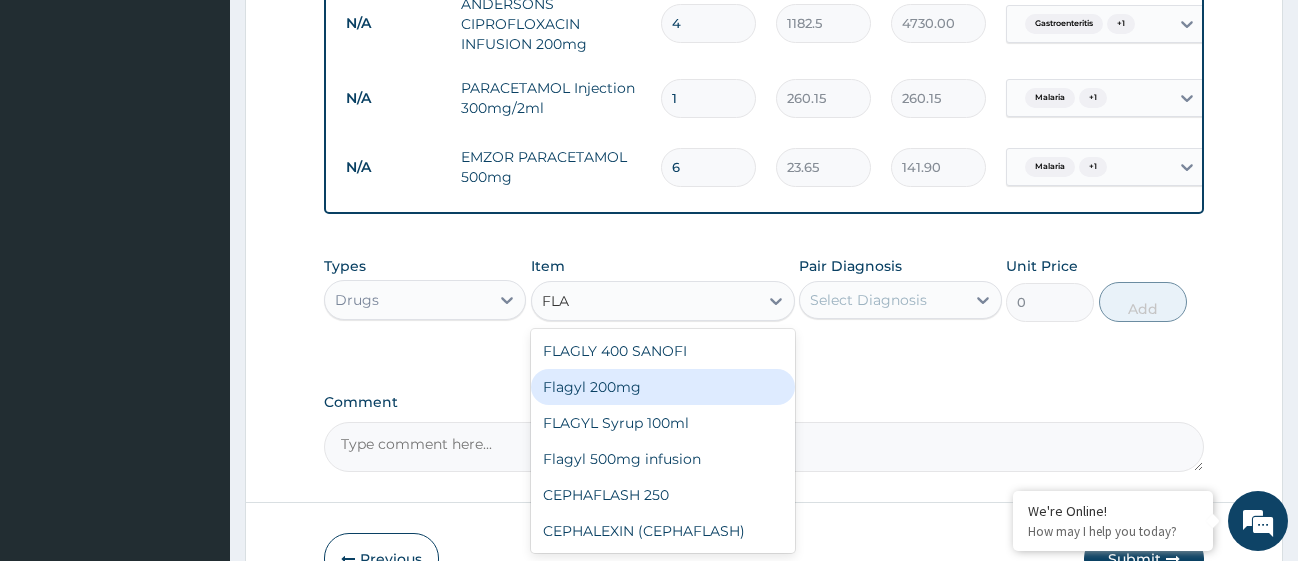 click on "Flagyl 200mg" at bounding box center (663, 387) 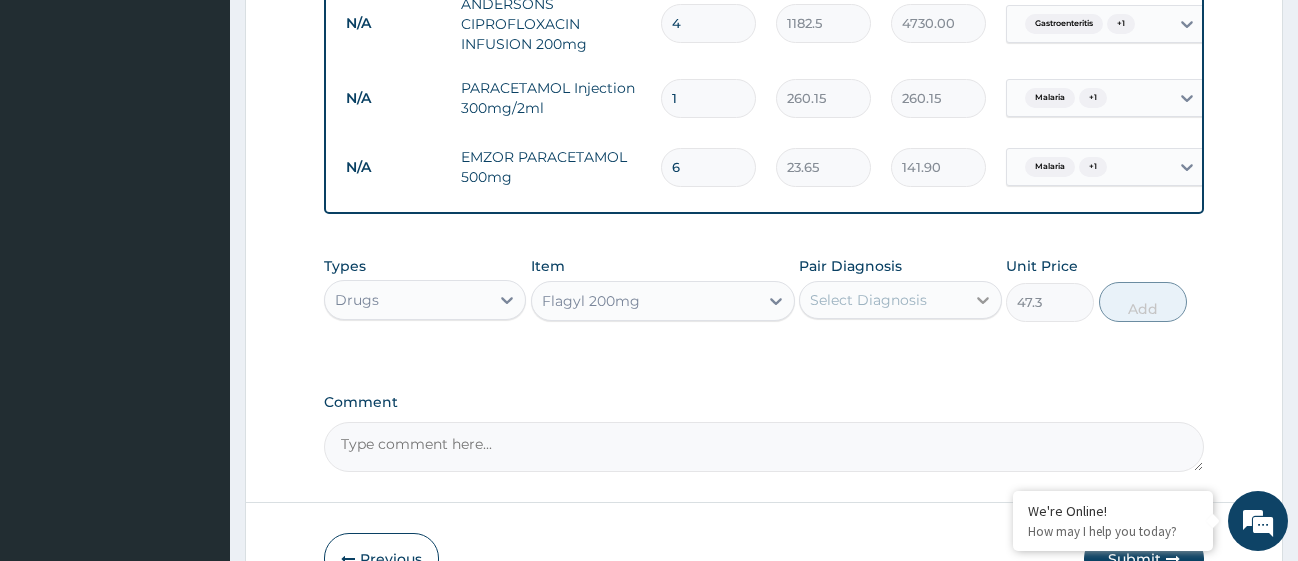 click 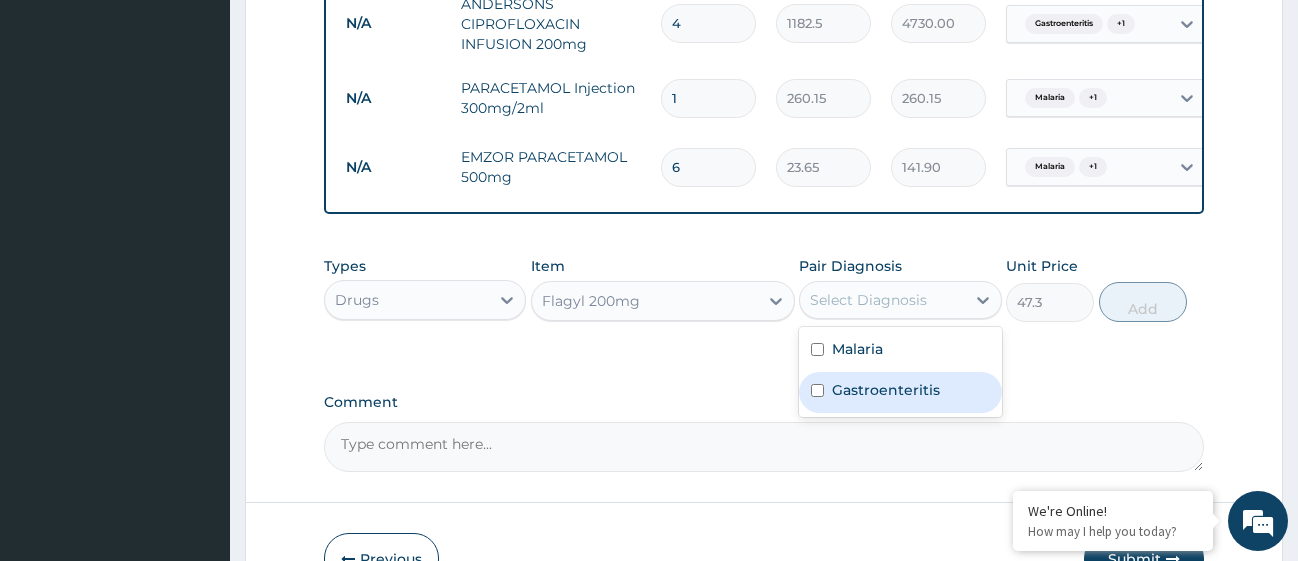click at bounding box center (817, 390) 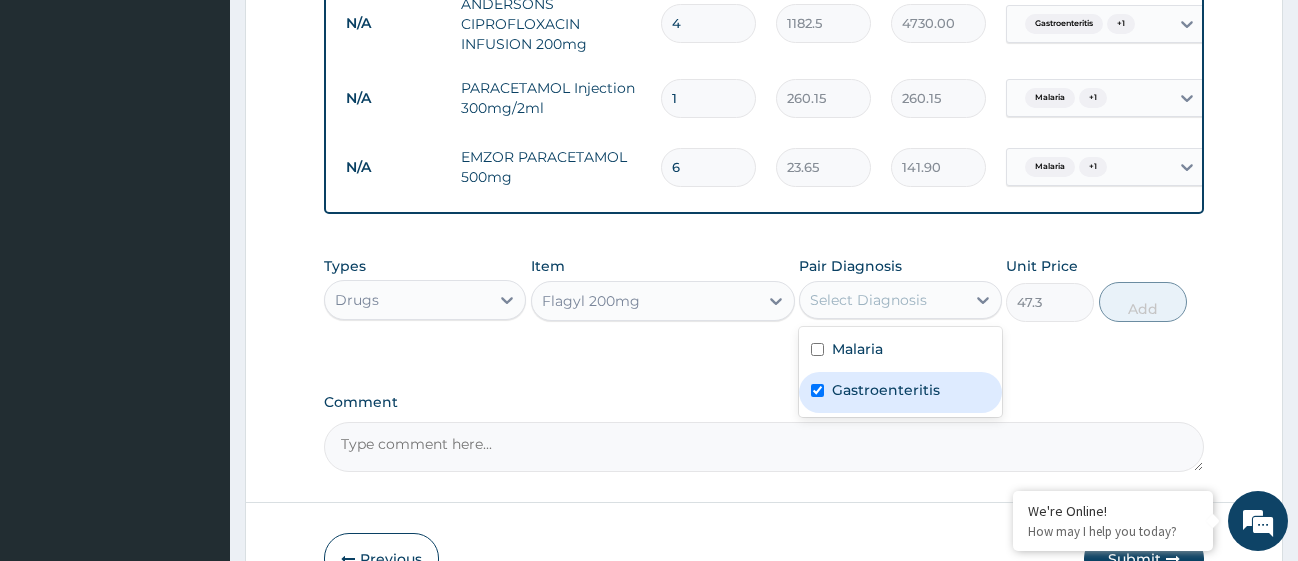 checkbox on "true" 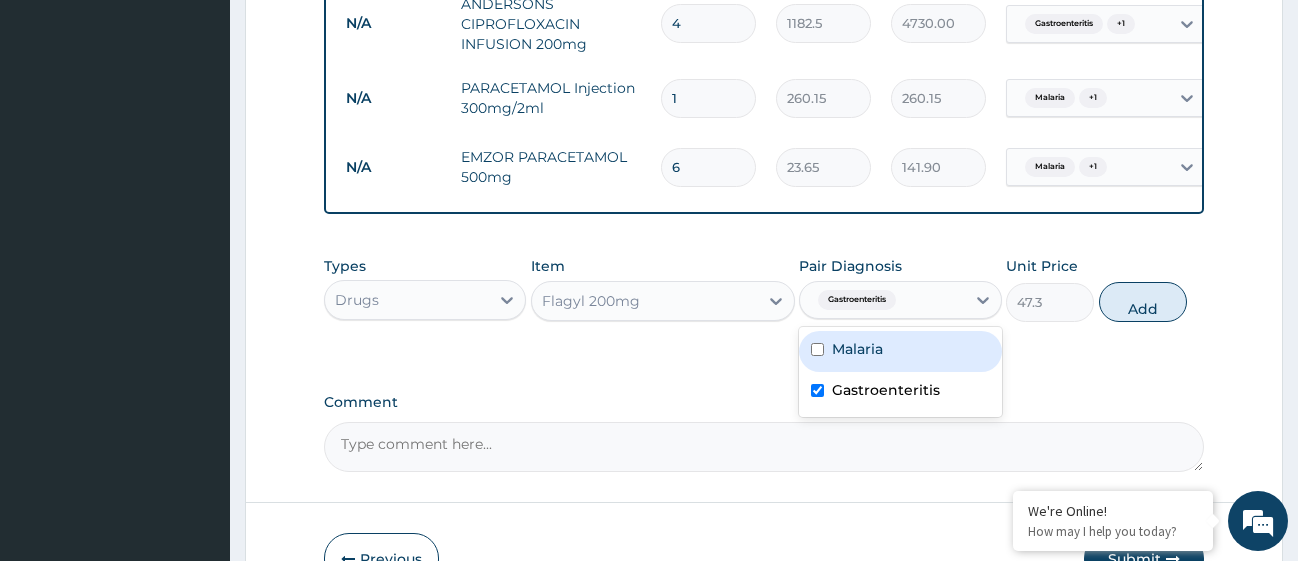 click on "Malaria" at bounding box center [900, 351] 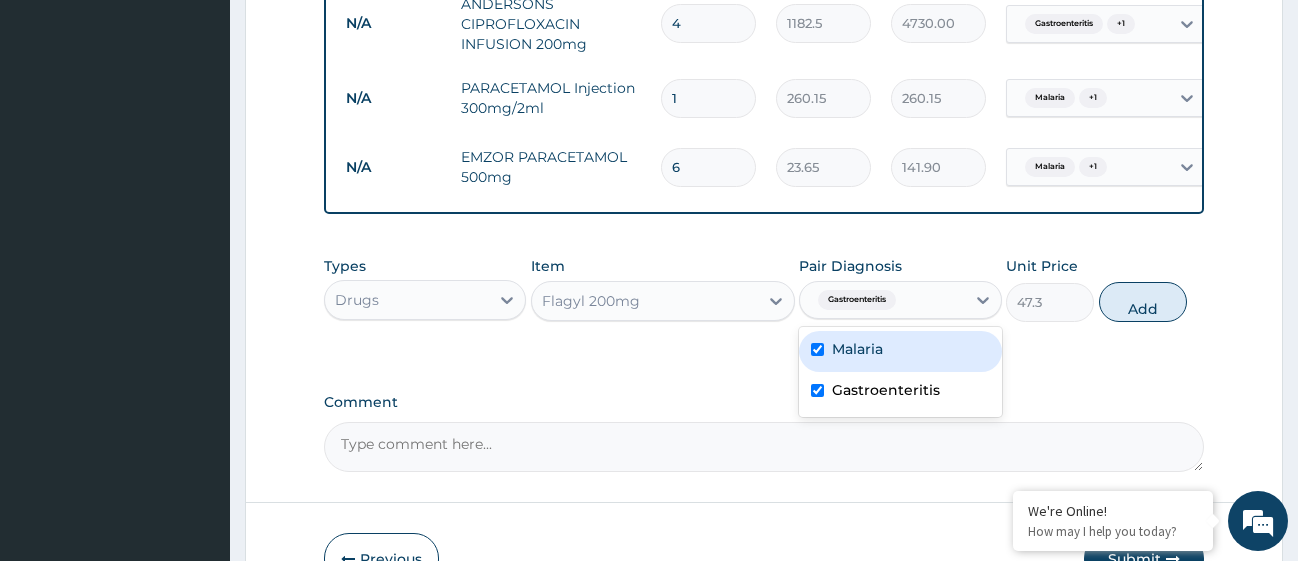 checkbox on "true" 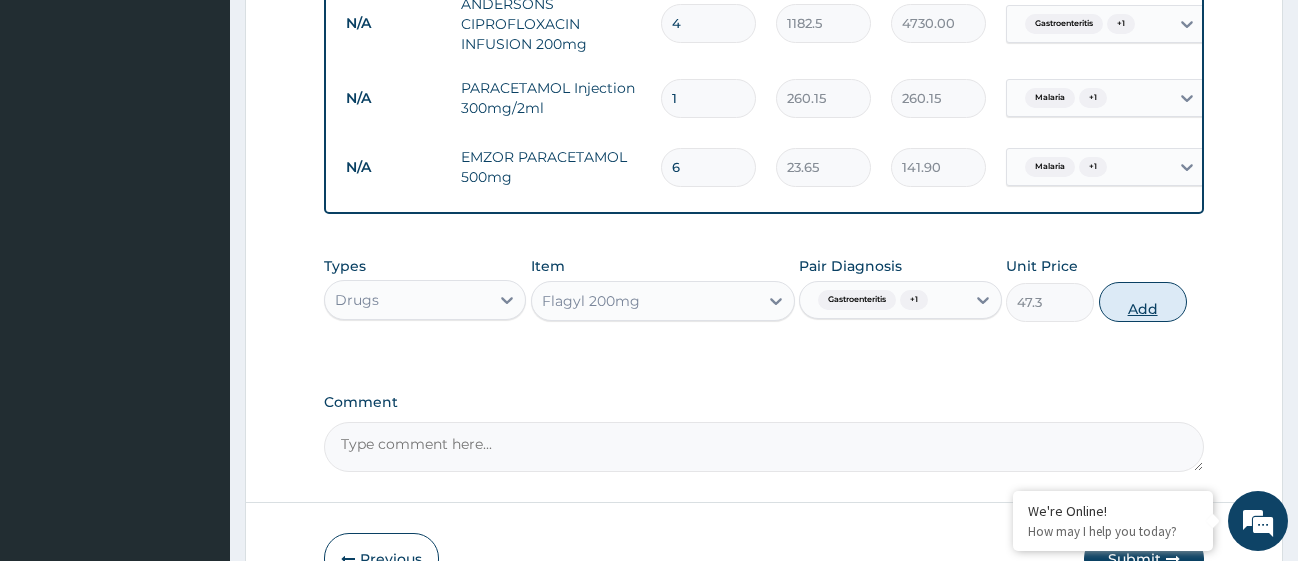 click on "Add" at bounding box center [1143, 302] 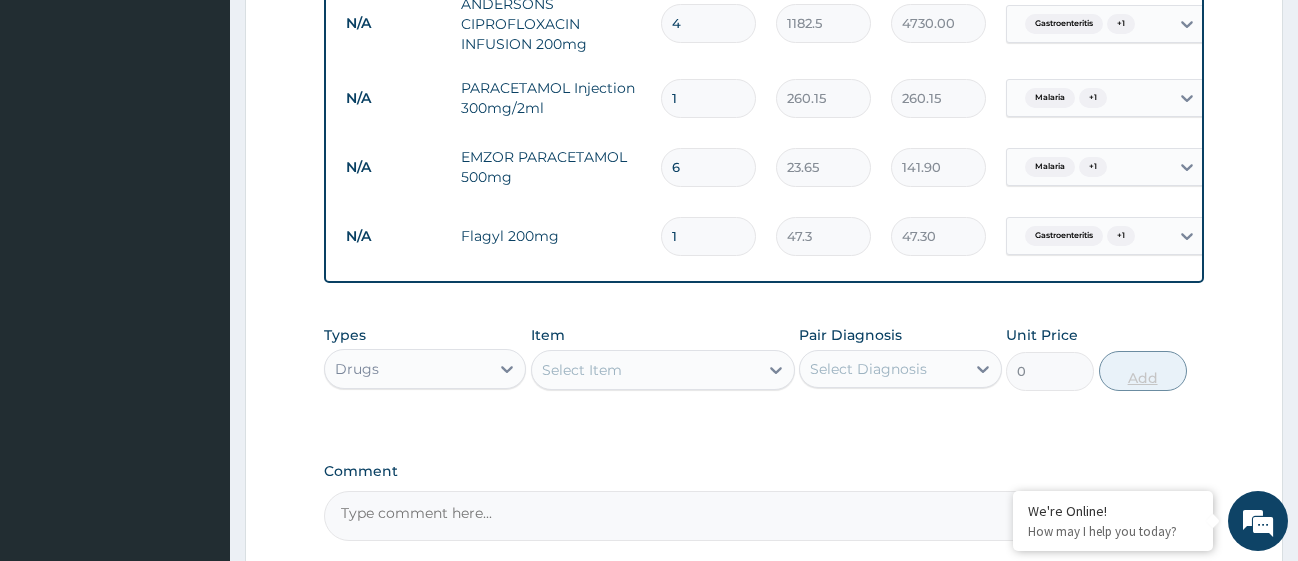 type on "12" 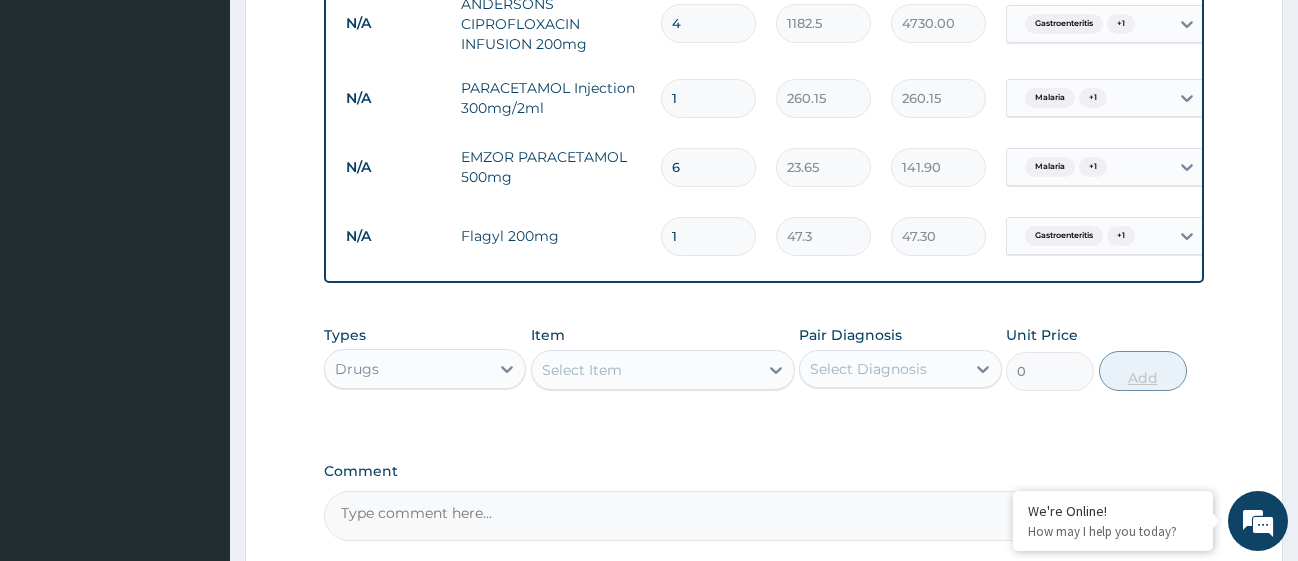 type on "567.60" 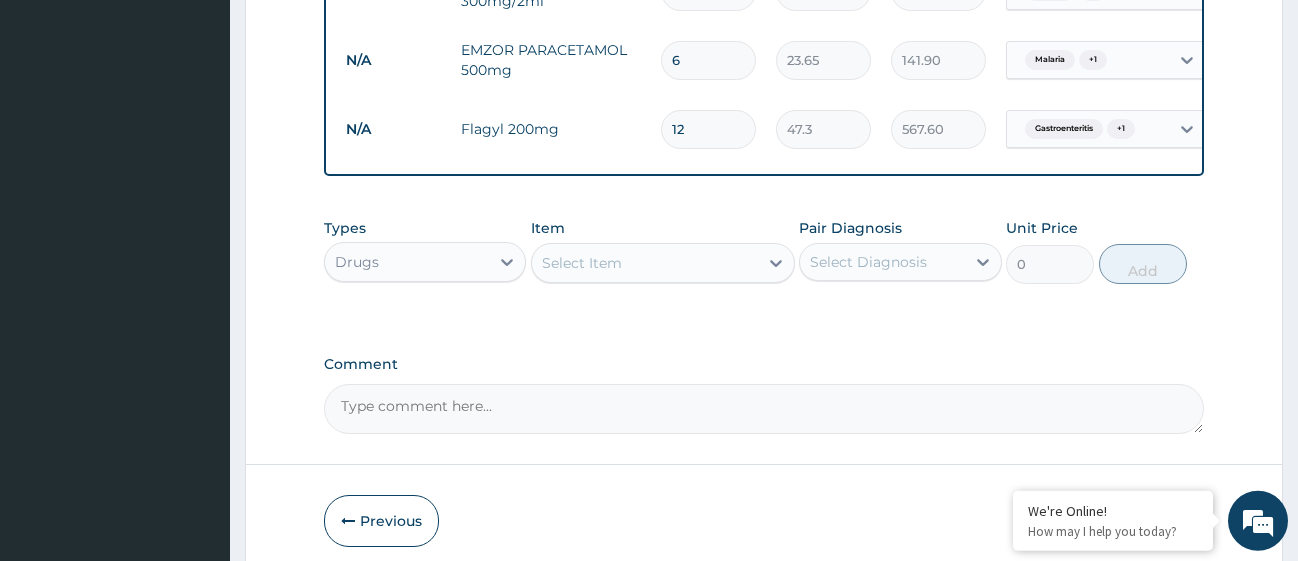 scroll, scrollTop: 1860, scrollLeft: 0, axis: vertical 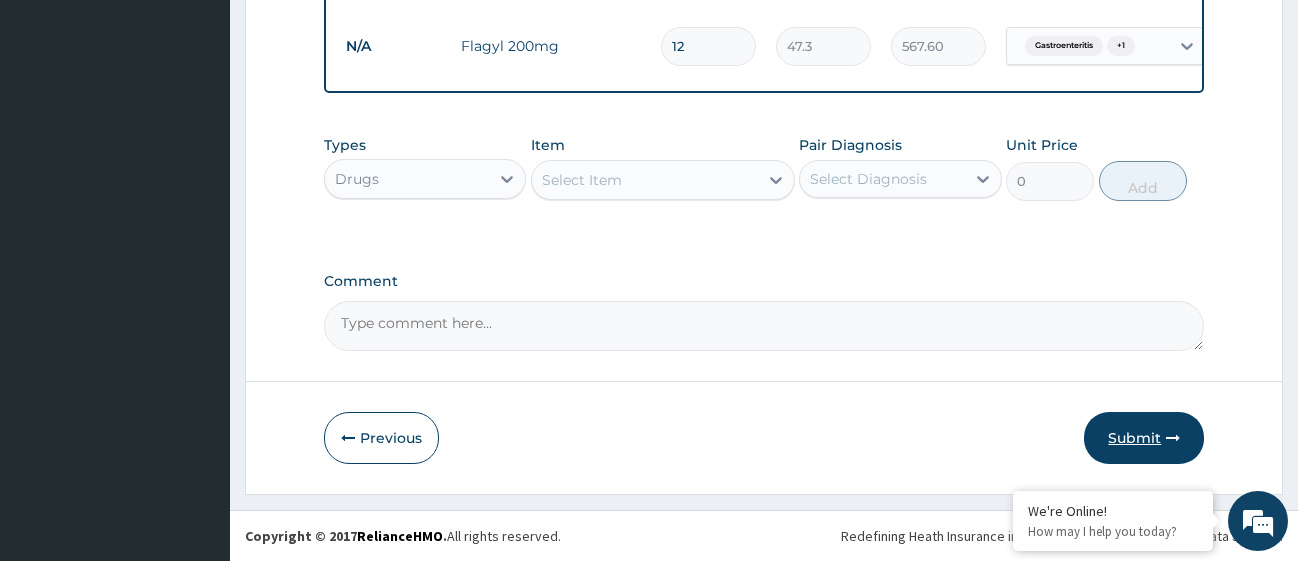 type on "12" 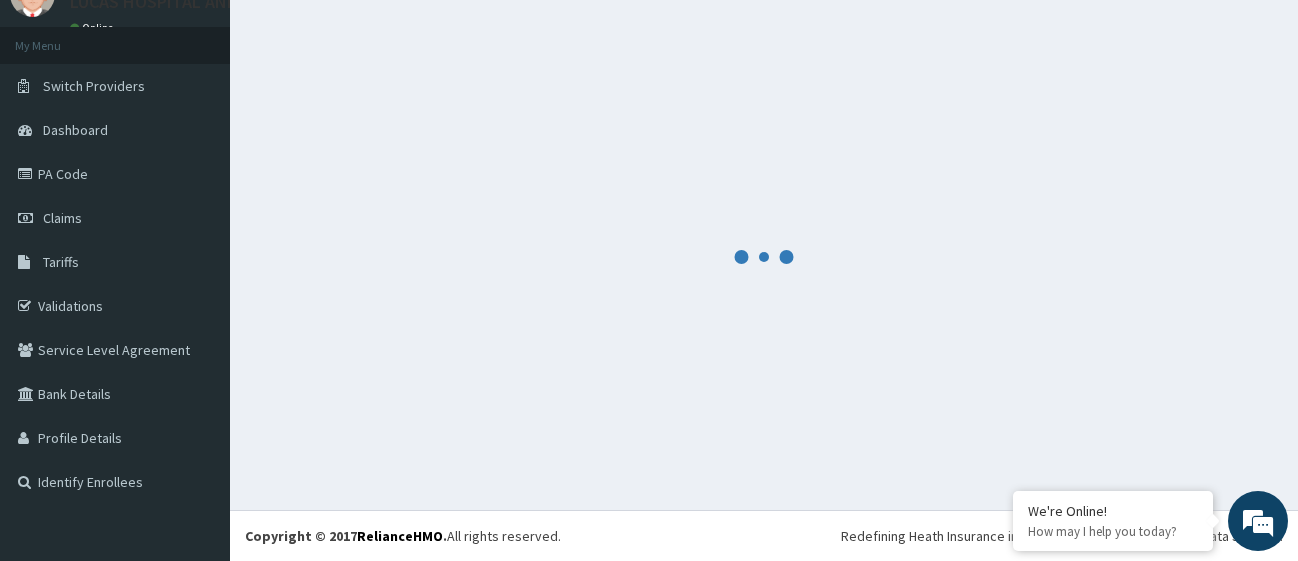 scroll, scrollTop: 88, scrollLeft: 0, axis: vertical 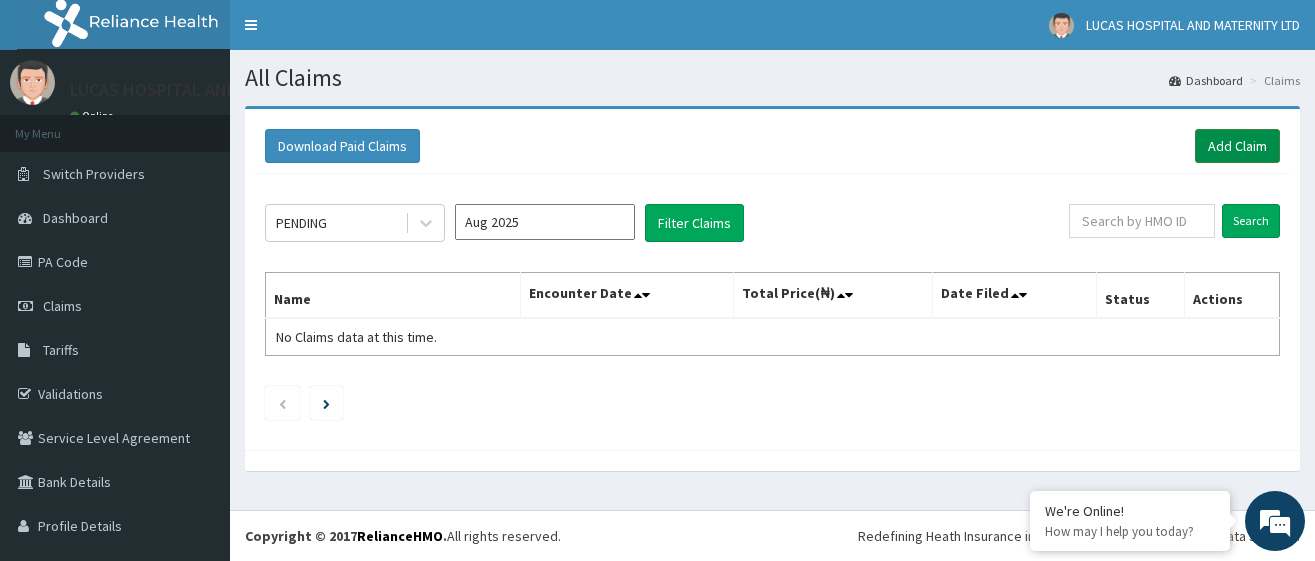 click on "Add Claim" at bounding box center [1237, 146] 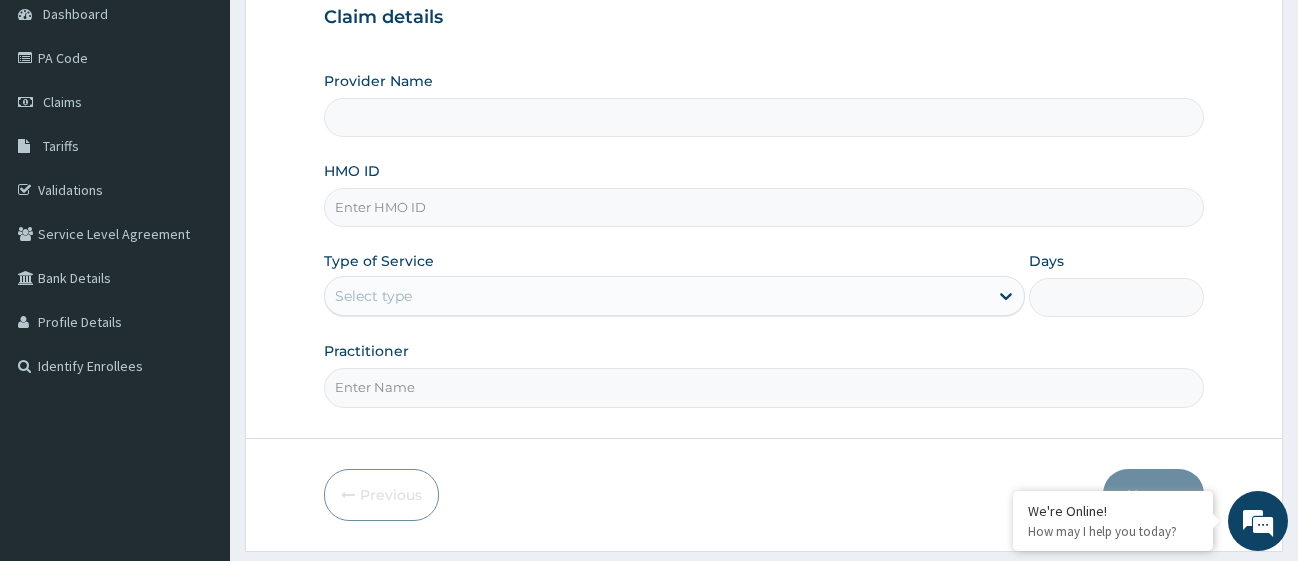 scroll, scrollTop: 204, scrollLeft: 0, axis: vertical 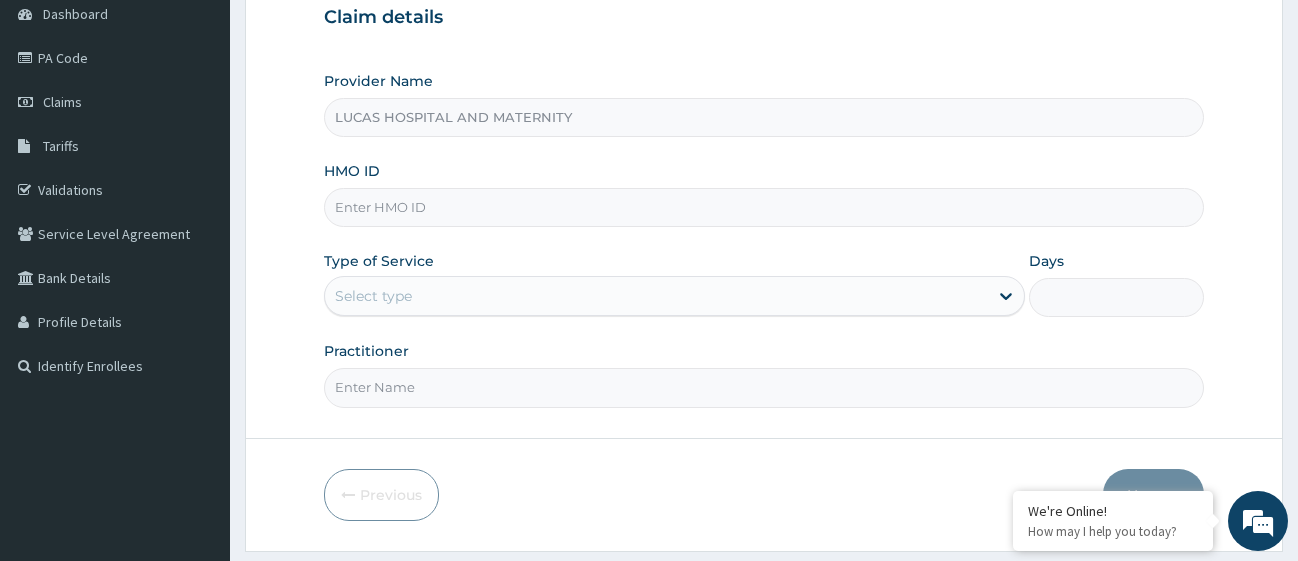 paste on "SUT/10050/B" 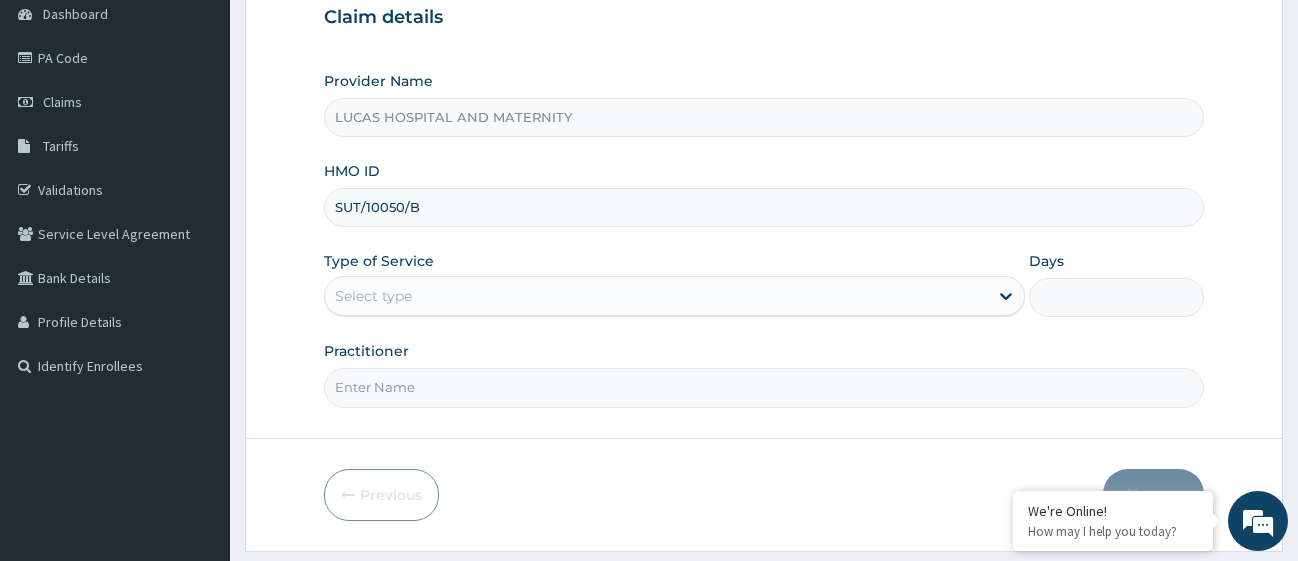 type on "SUT/10050/B" 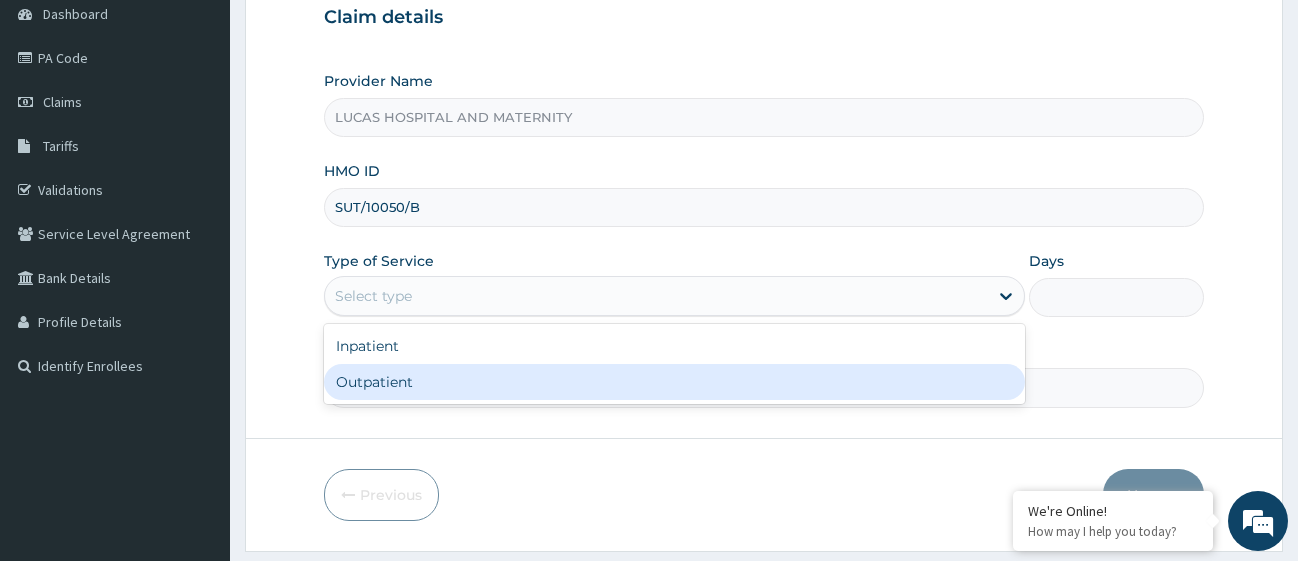 click on "Outpatient" at bounding box center (674, 382) 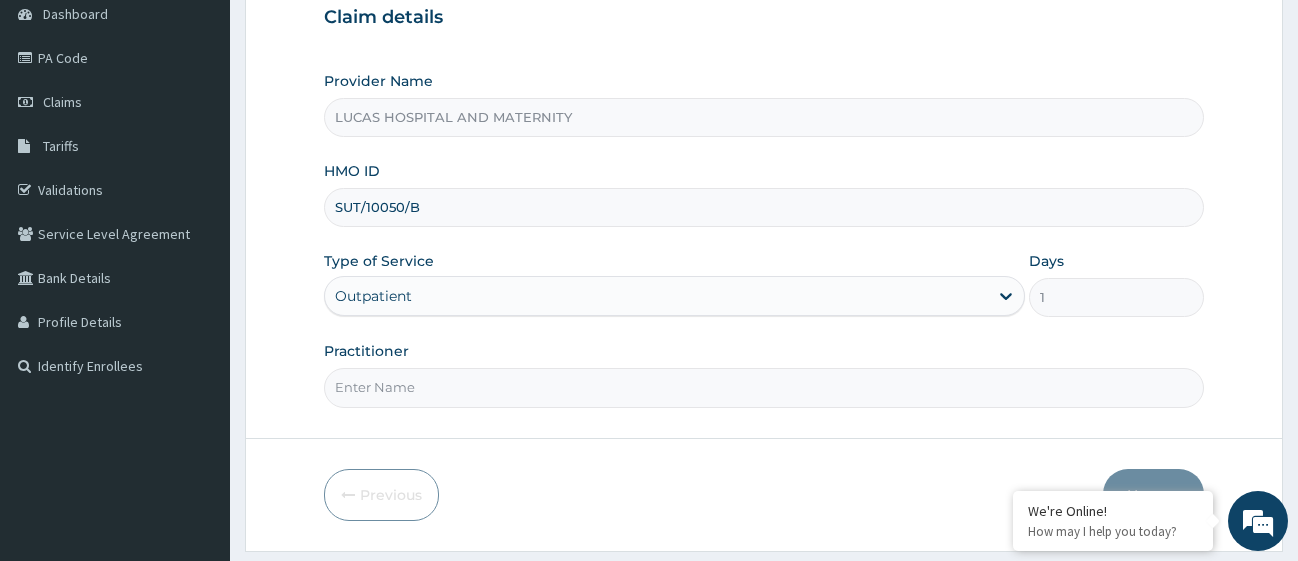 scroll, scrollTop: 0, scrollLeft: 0, axis: both 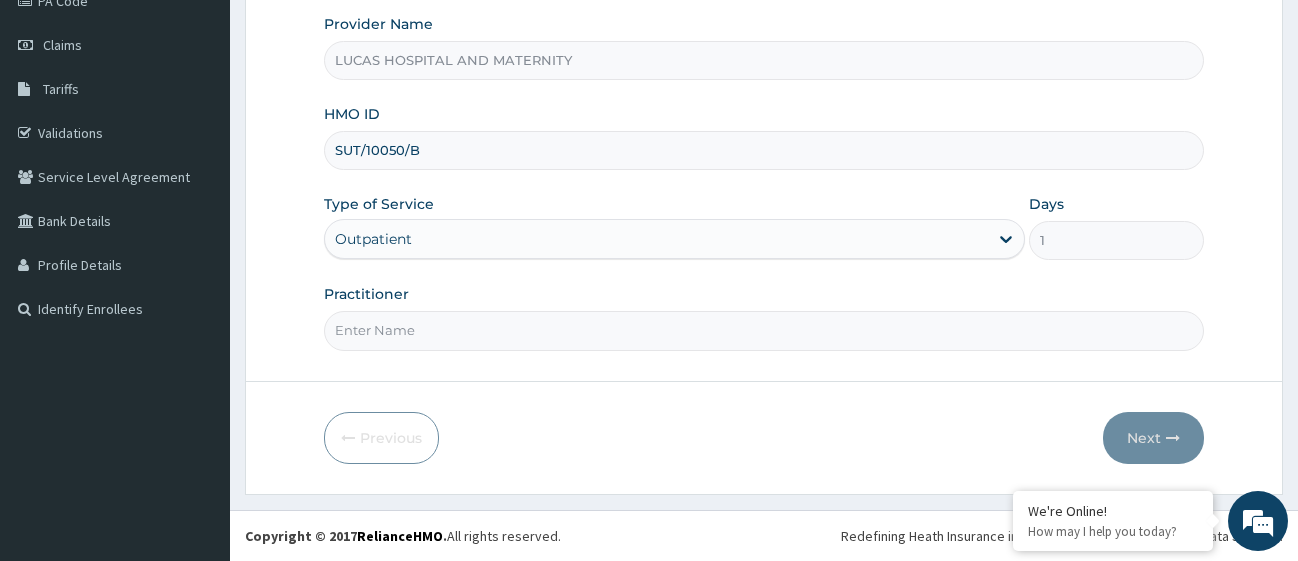 click on "Practitioner" at bounding box center (764, 330) 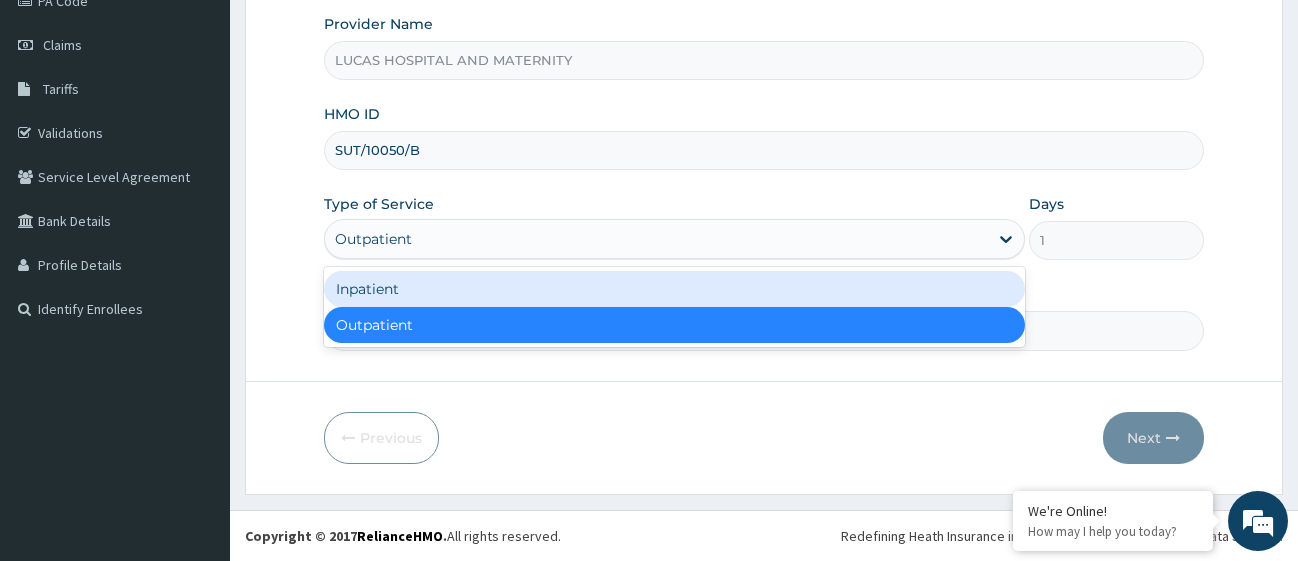 click on "Inpatient" at bounding box center (674, 289) 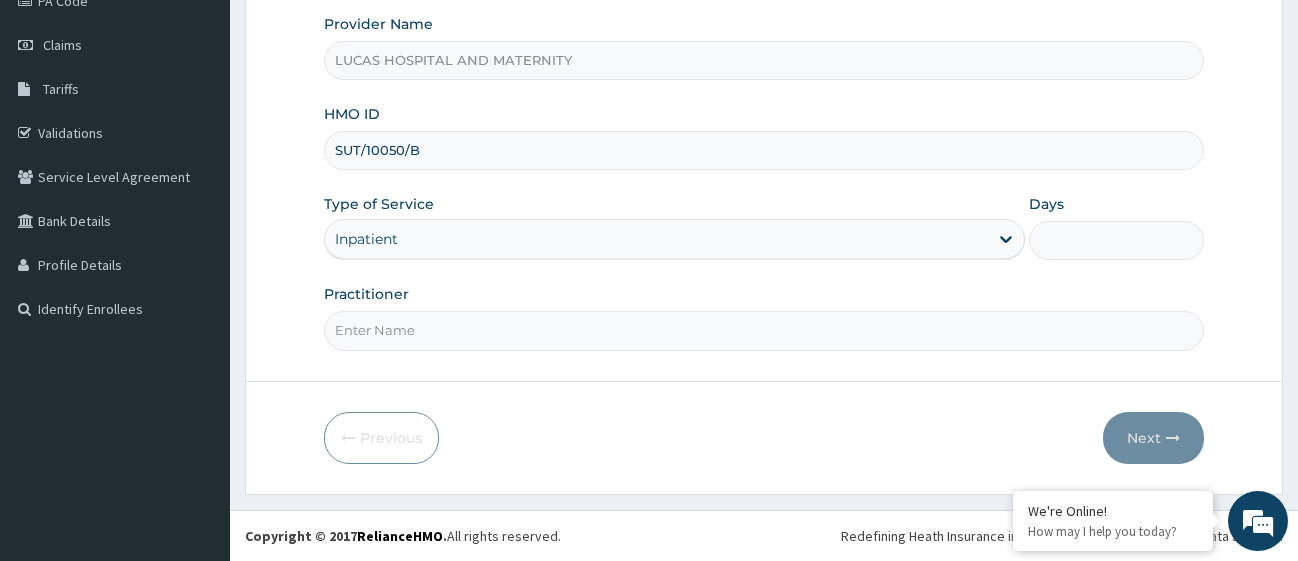 click on "Practitioner" at bounding box center [764, 330] 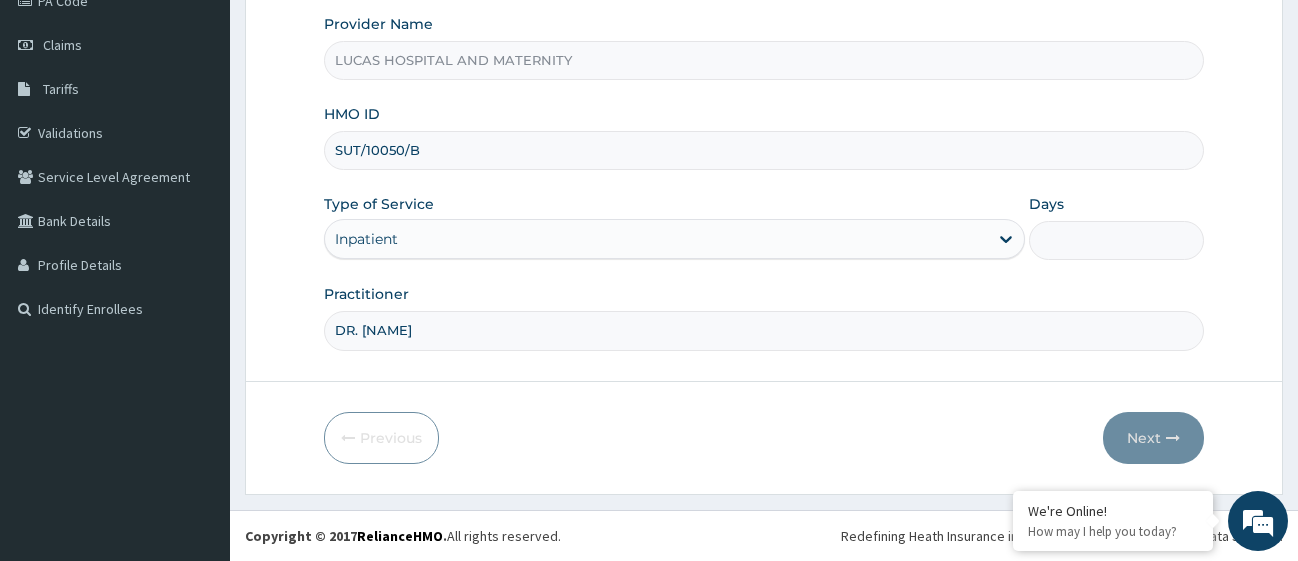 type on "DR. [NAME]" 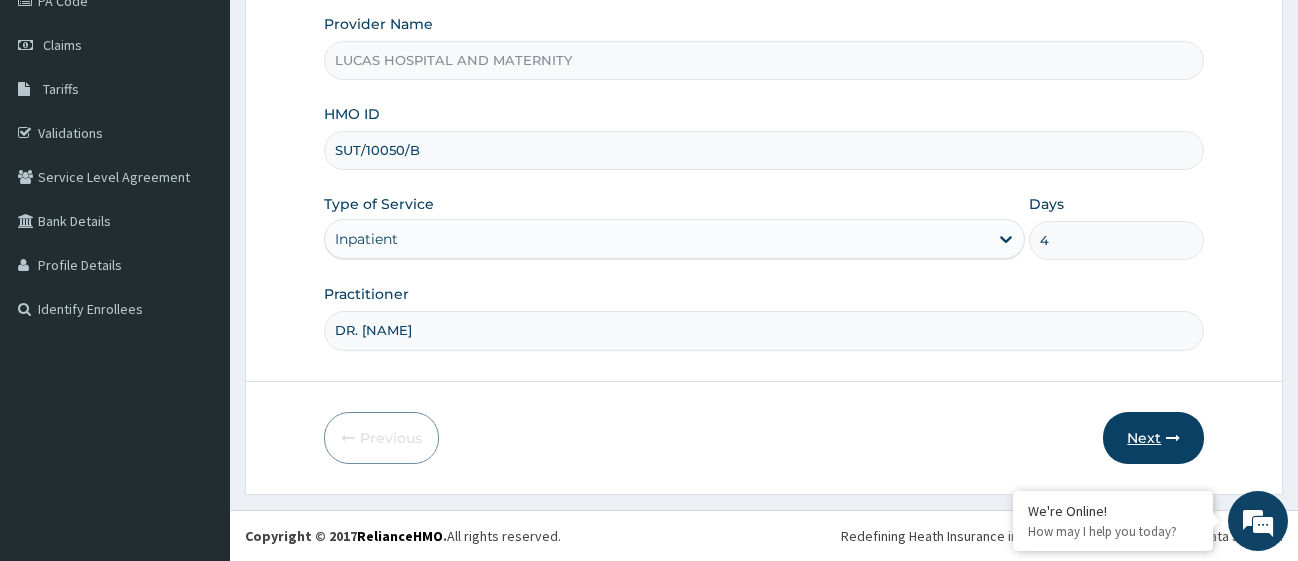type on "4" 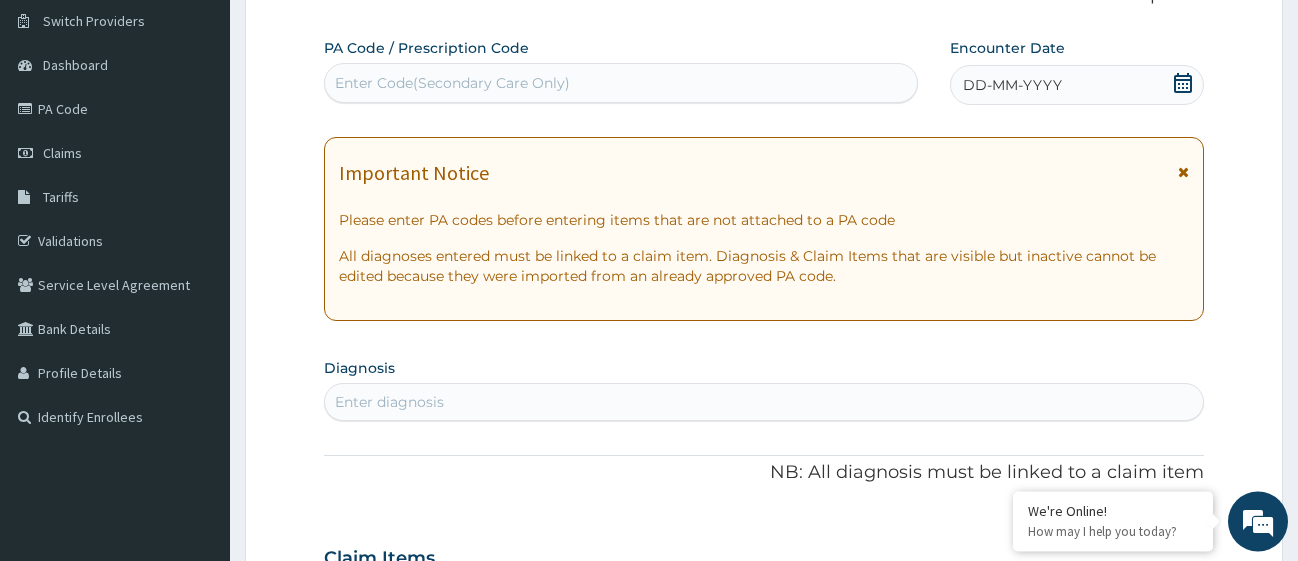 scroll, scrollTop: 57, scrollLeft: 0, axis: vertical 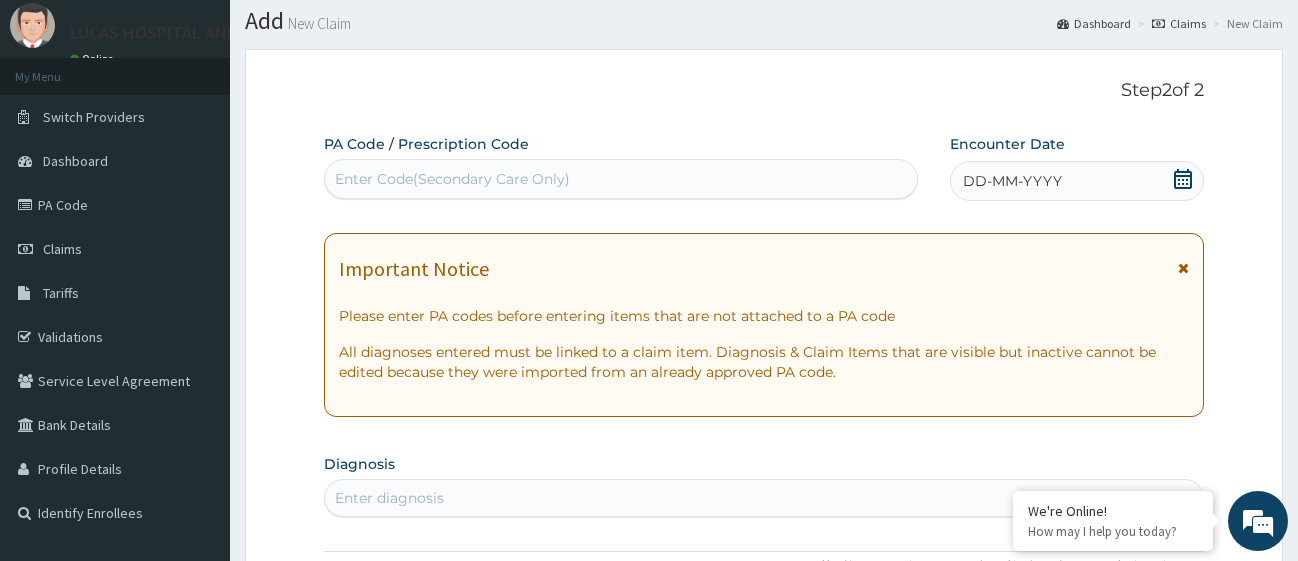 click on "Enter Code(Secondary Care Only)" at bounding box center (621, 179) 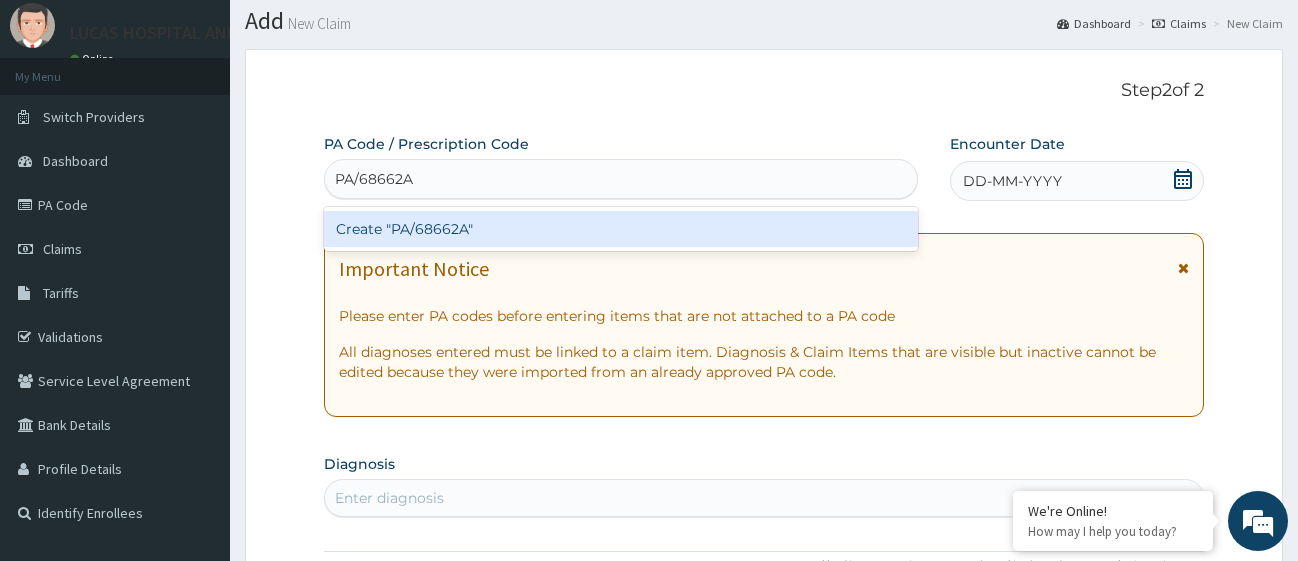 click on "Create "PA/68662A"" at bounding box center (621, 229) 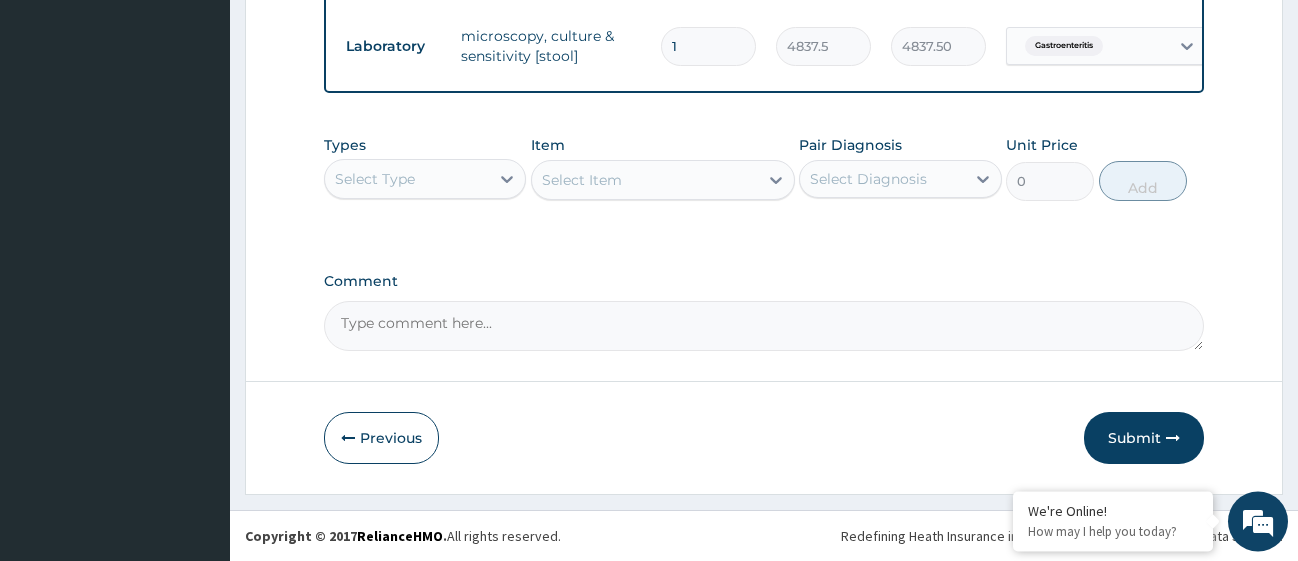 scroll, scrollTop: 1463, scrollLeft: 0, axis: vertical 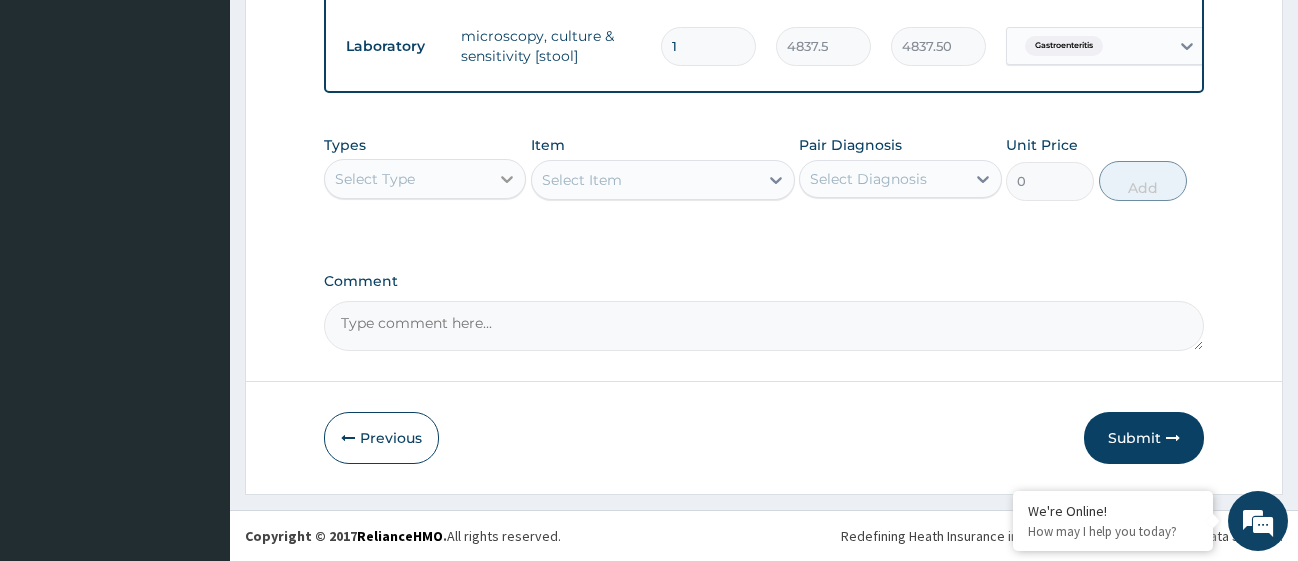 click 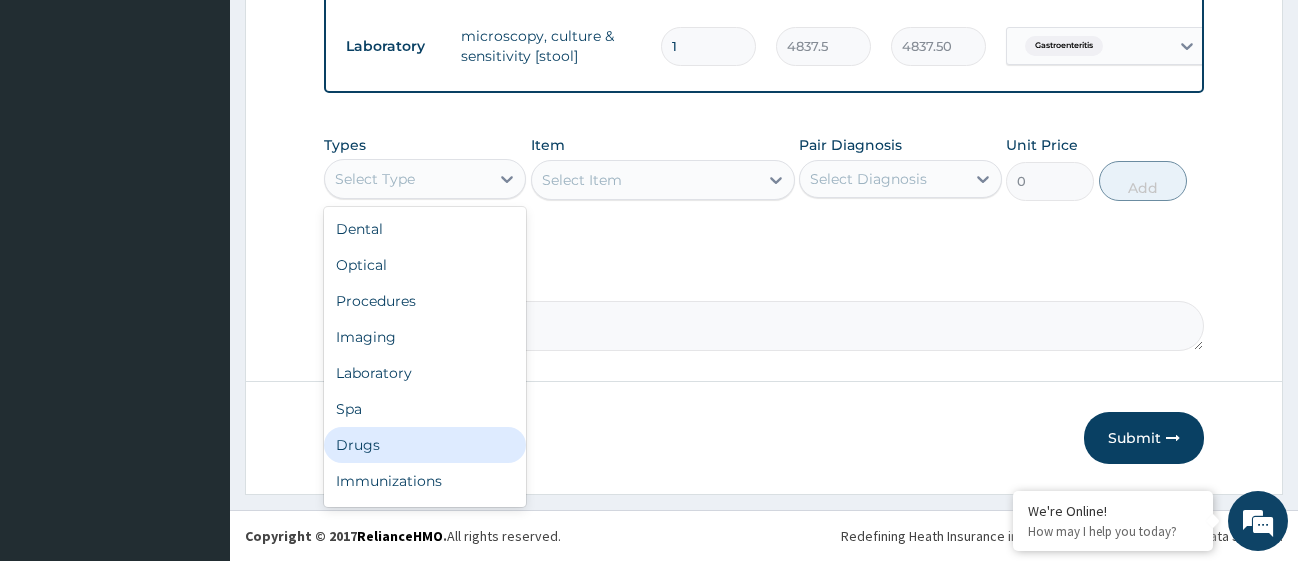 click on "Drugs" at bounding box center (425, 445) 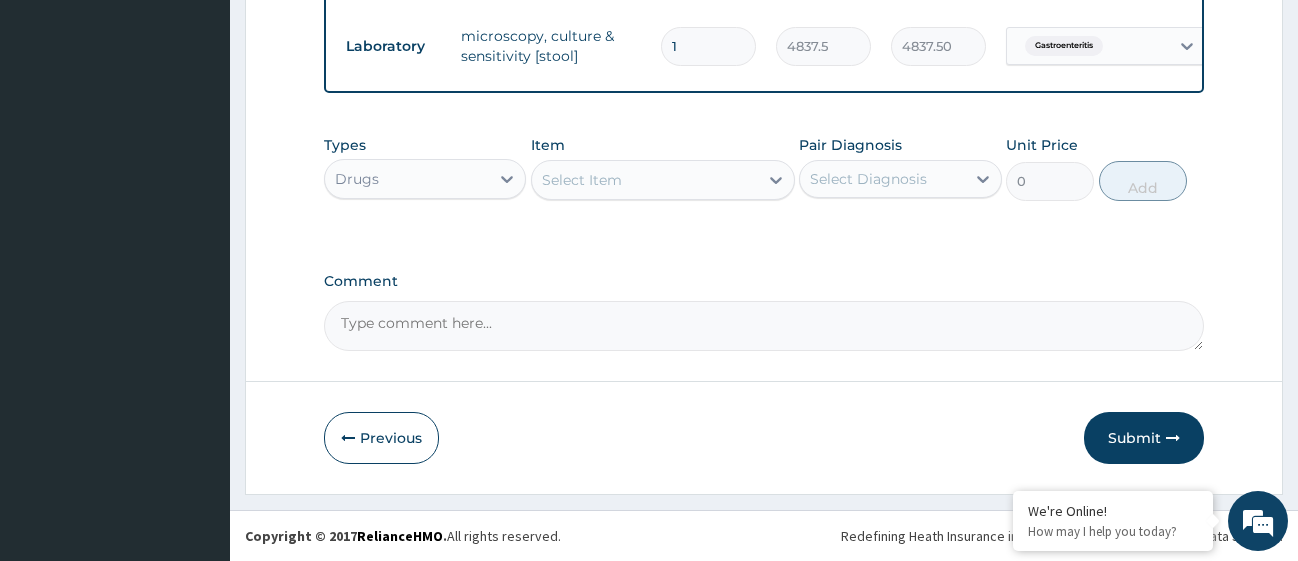 click on "Select Item" at bounding box center (645, 180) 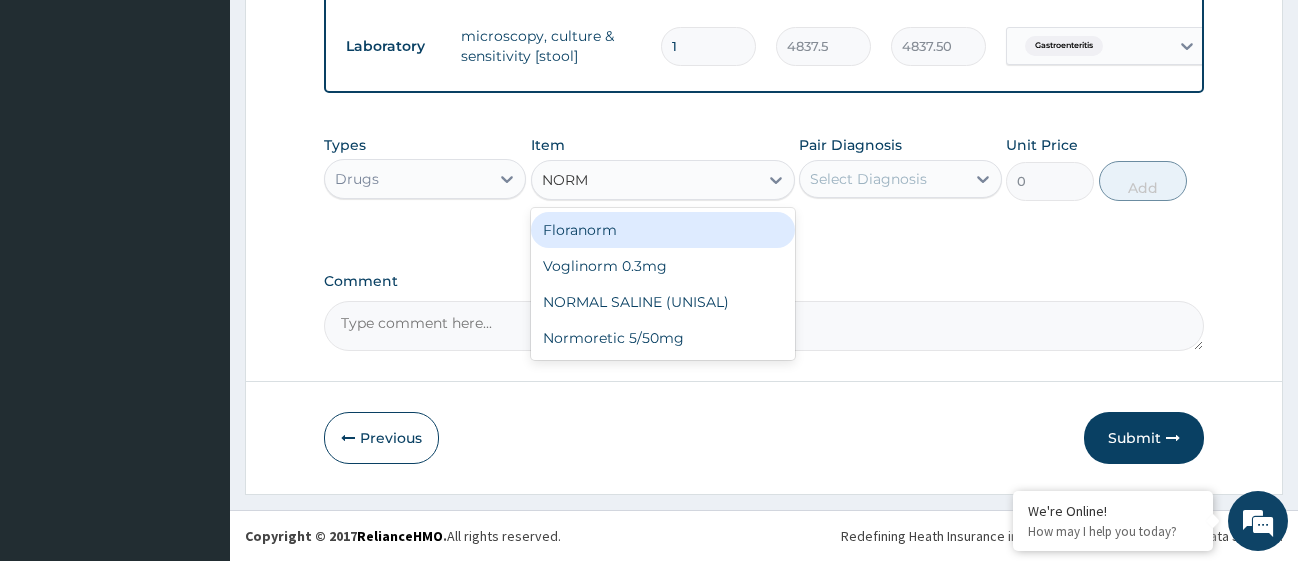 type on "NORMA" 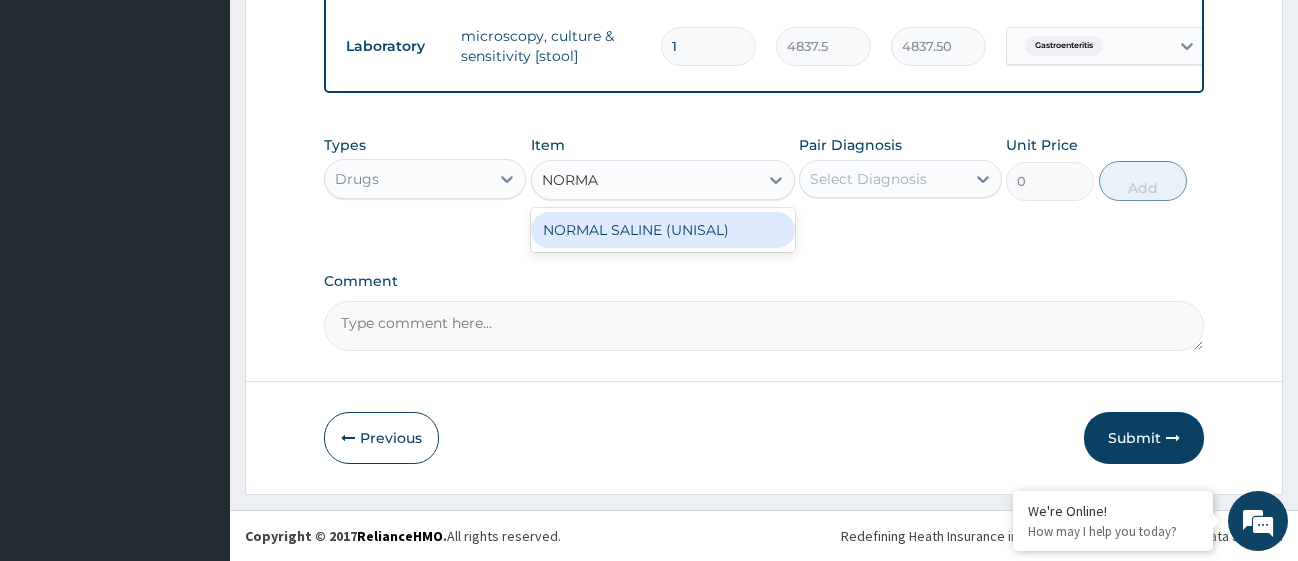 click on "NORMAL SALINE (UNISAL)" at bounding box center [663, 230] 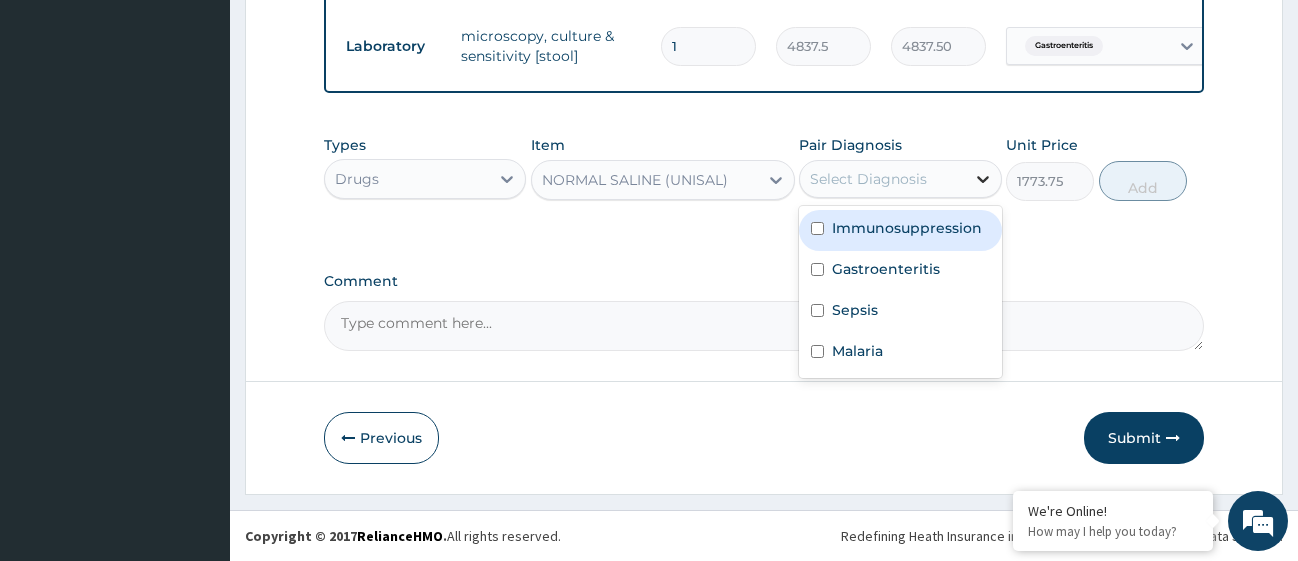 click 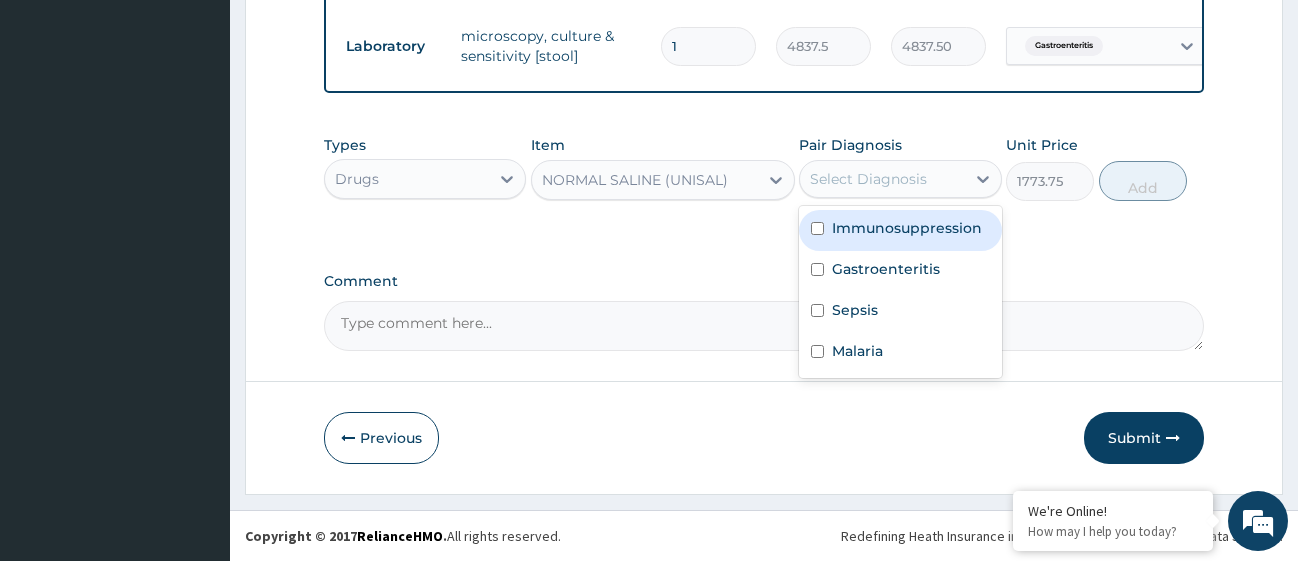 drag, startPoint x: 819, startPoint y: 230, endPoint x: 820, endPoint y: 253, distance: 23.021729 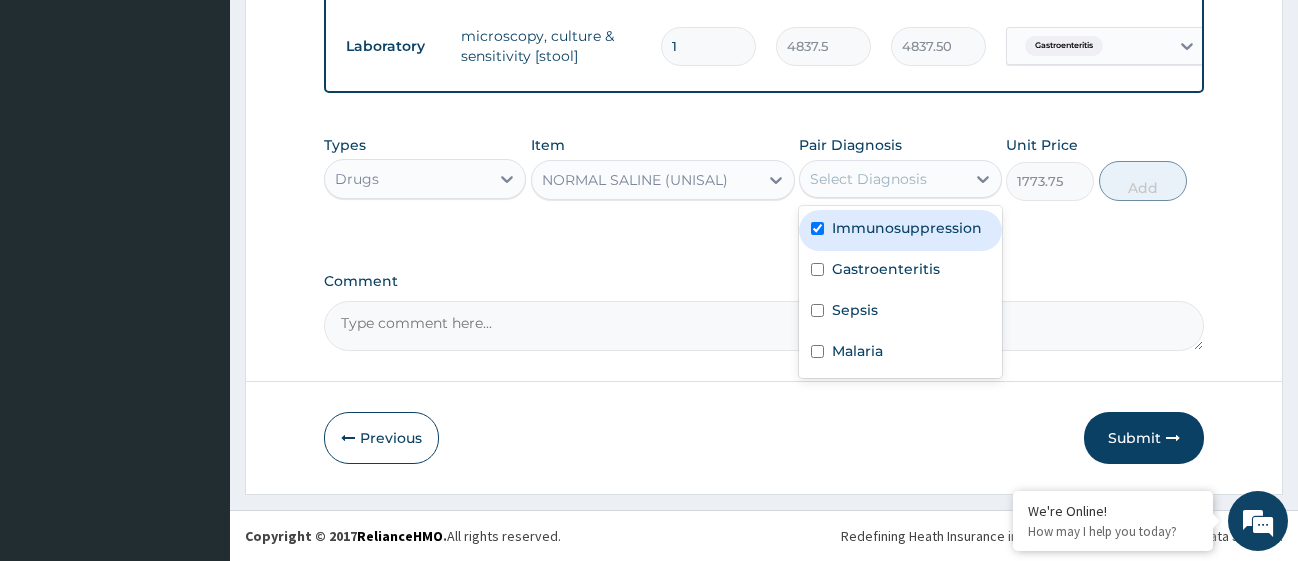 checkbox on "true" 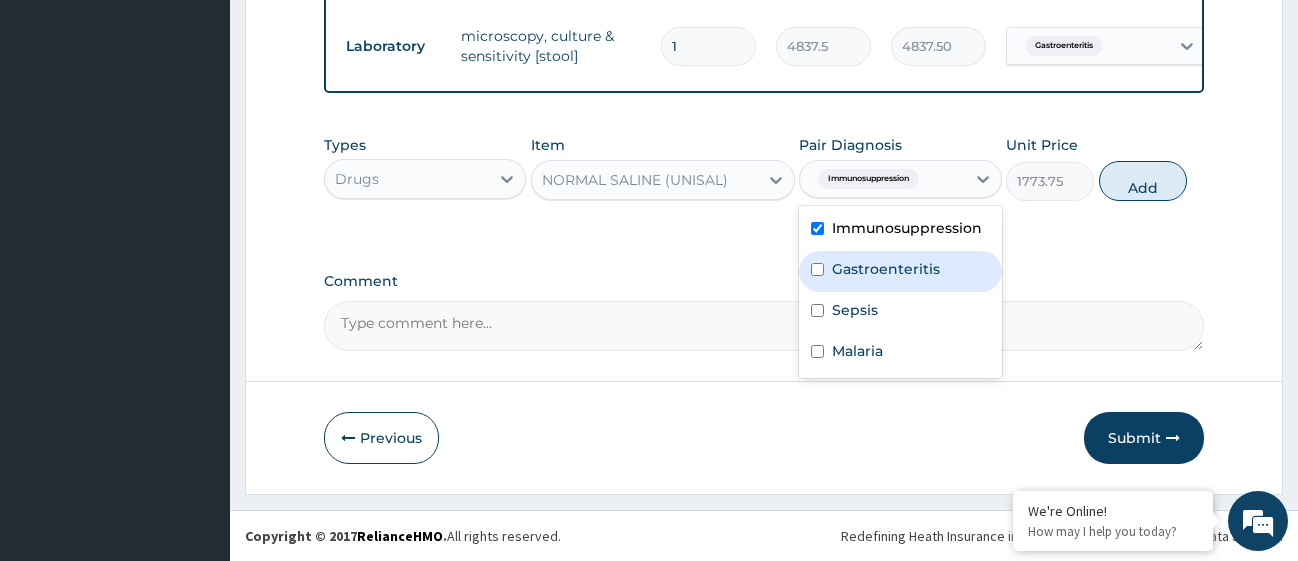 drag, startPoint x: 820, startPoint y: 266, endPoint x: 823, endPoint y: 294, distance: 28.160255 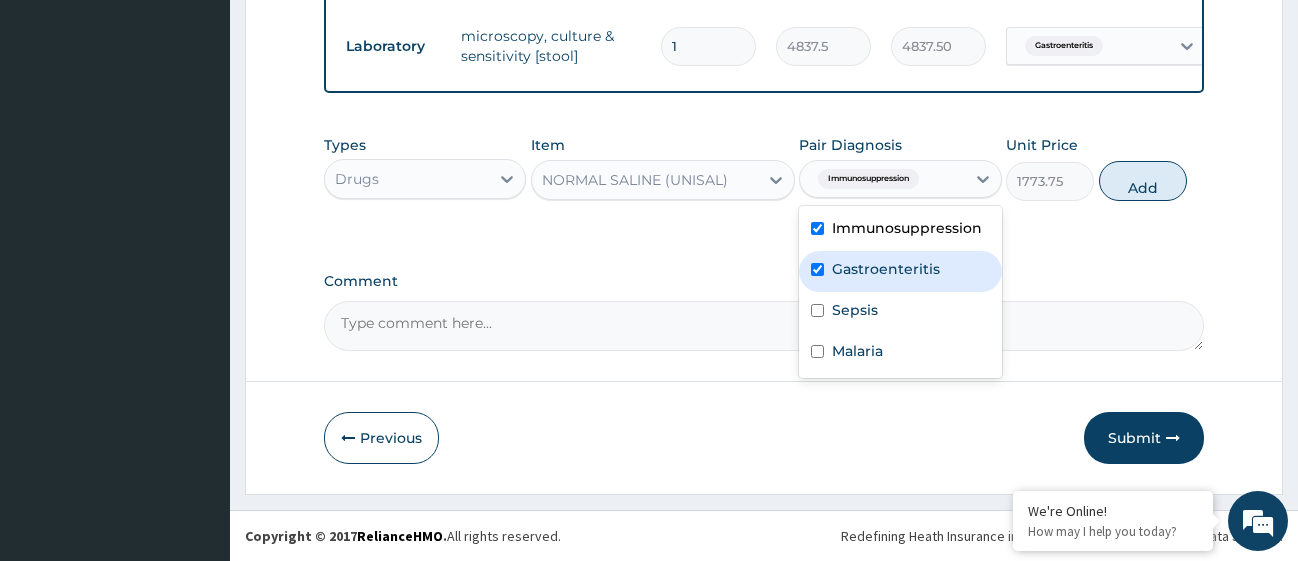 checkbox on "true" 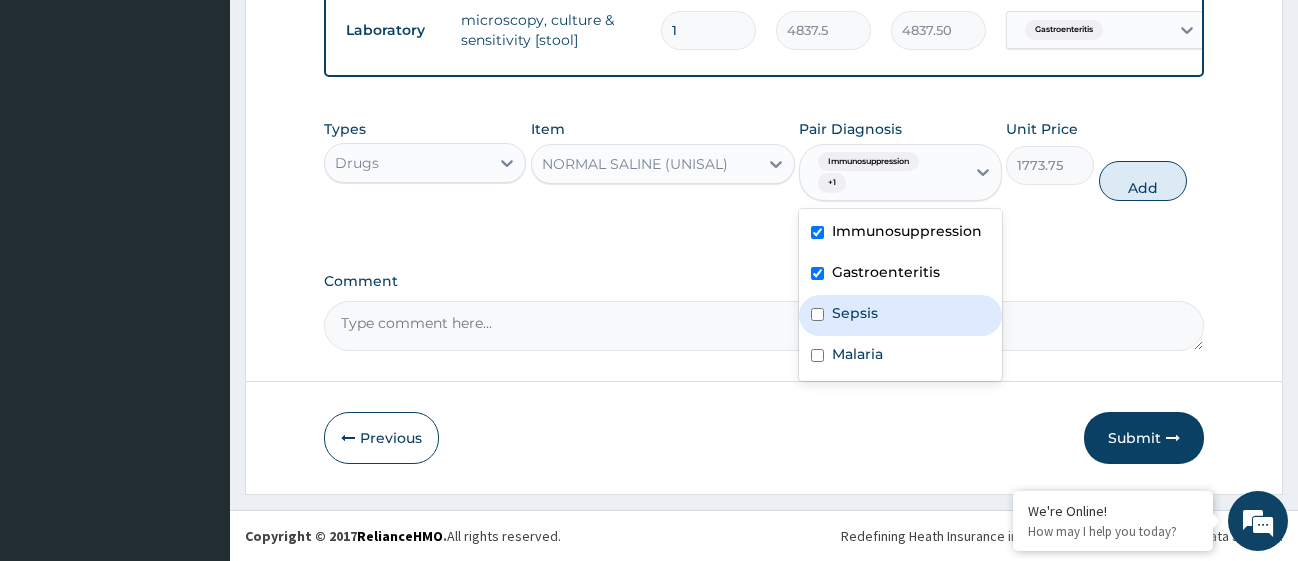 drag, startPoint x: 820, startPoint y: 326, endPoint x: 820, endPoint y: 337, distance: 11 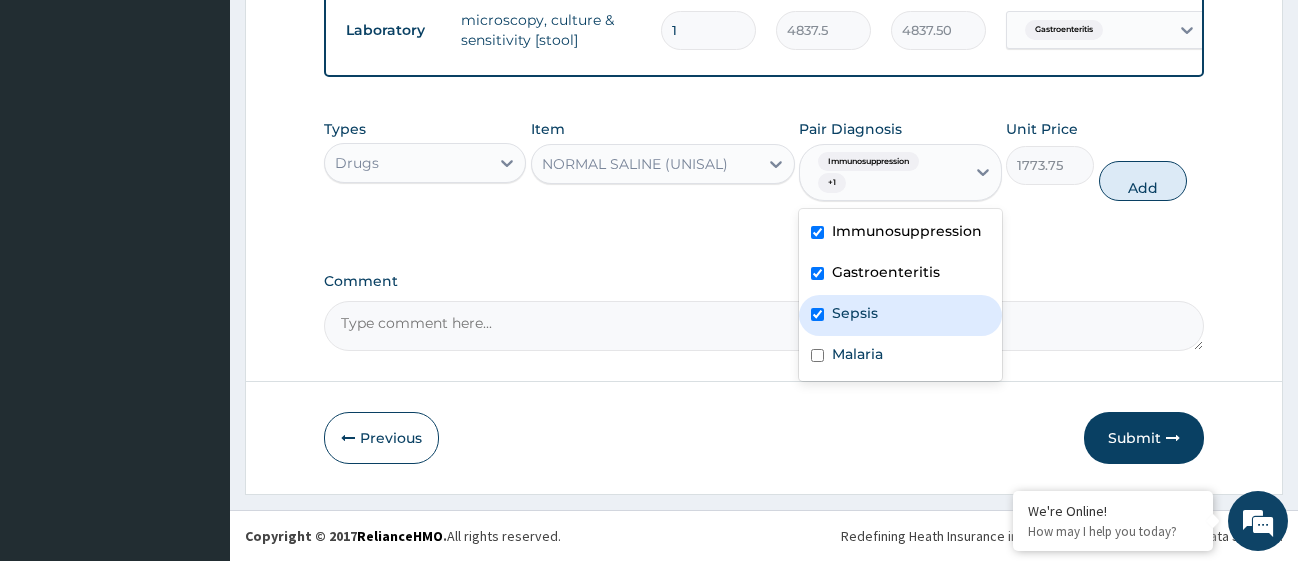 checkbox on "true" 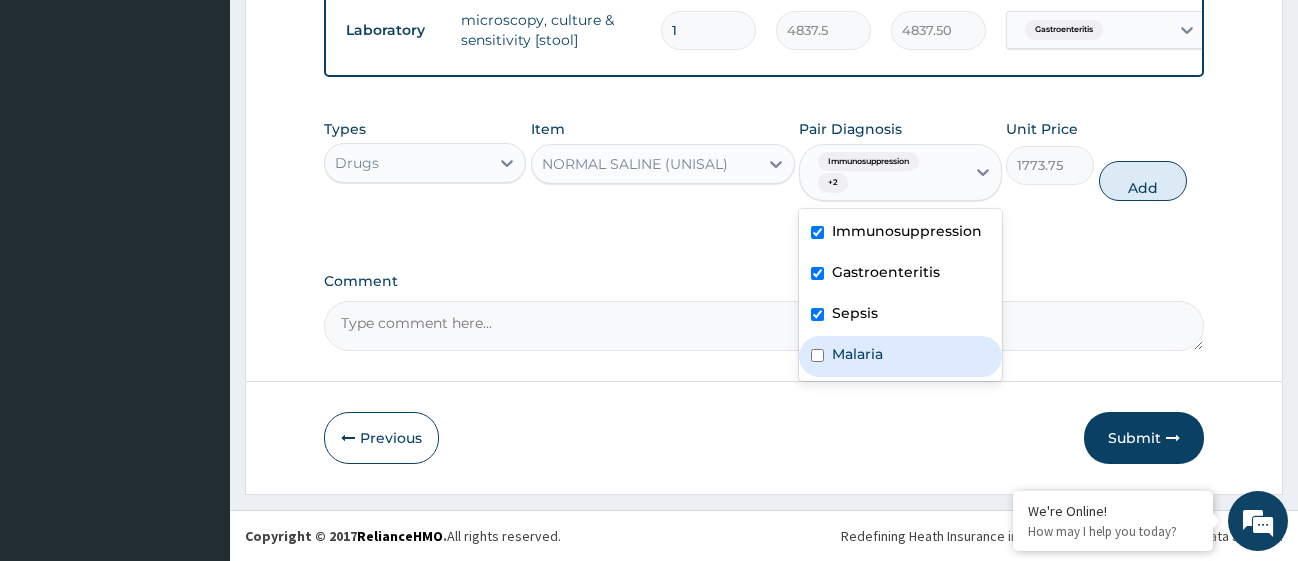 click at bounding box center [817, 355] 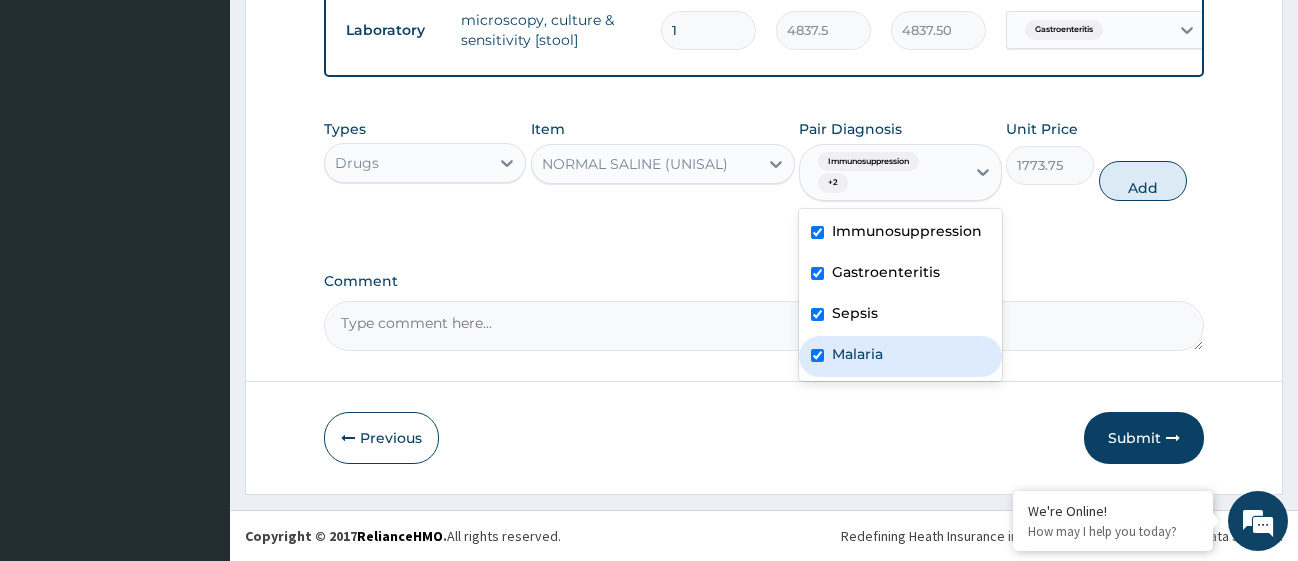 checkbox on "true" 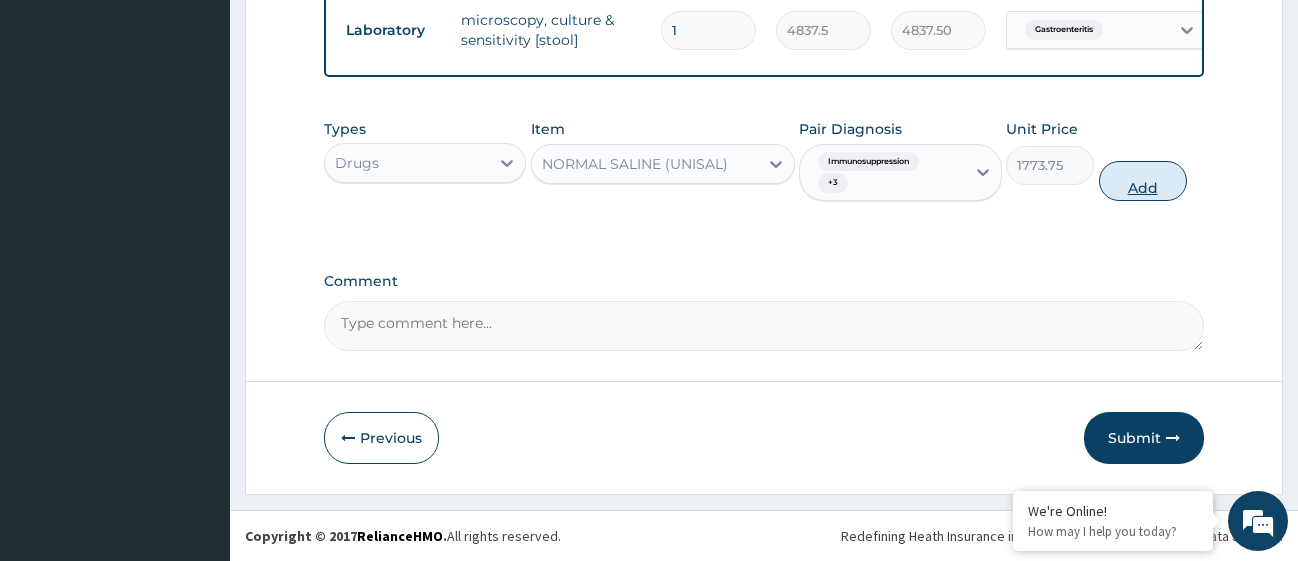 click on "Add" at bounding box center (1143, 181) 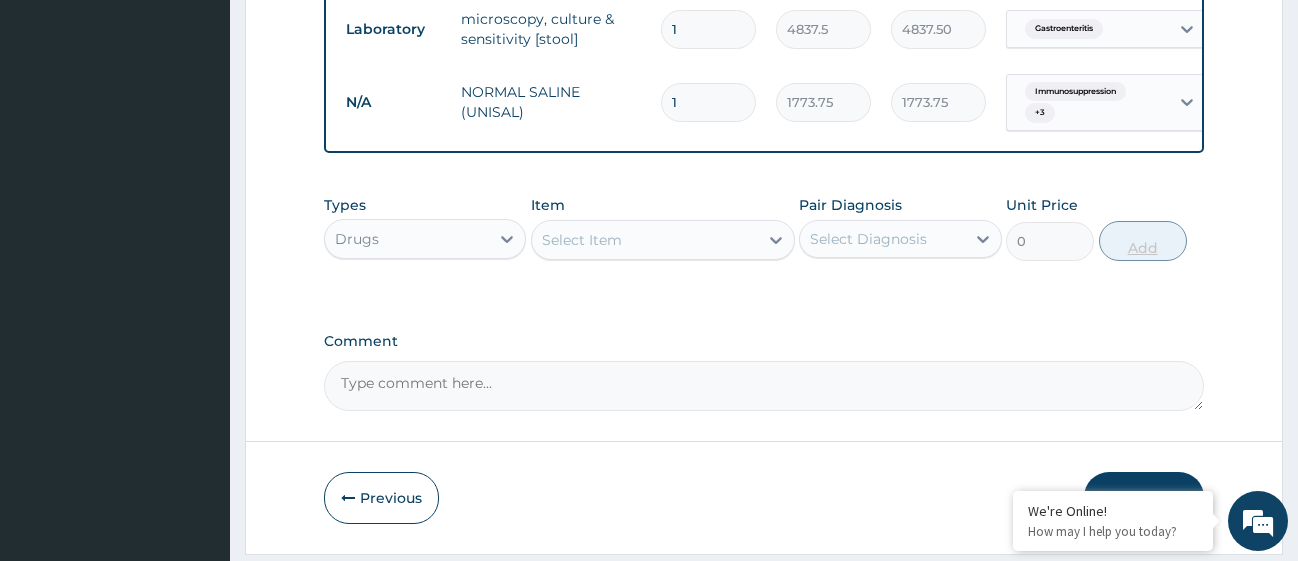 type 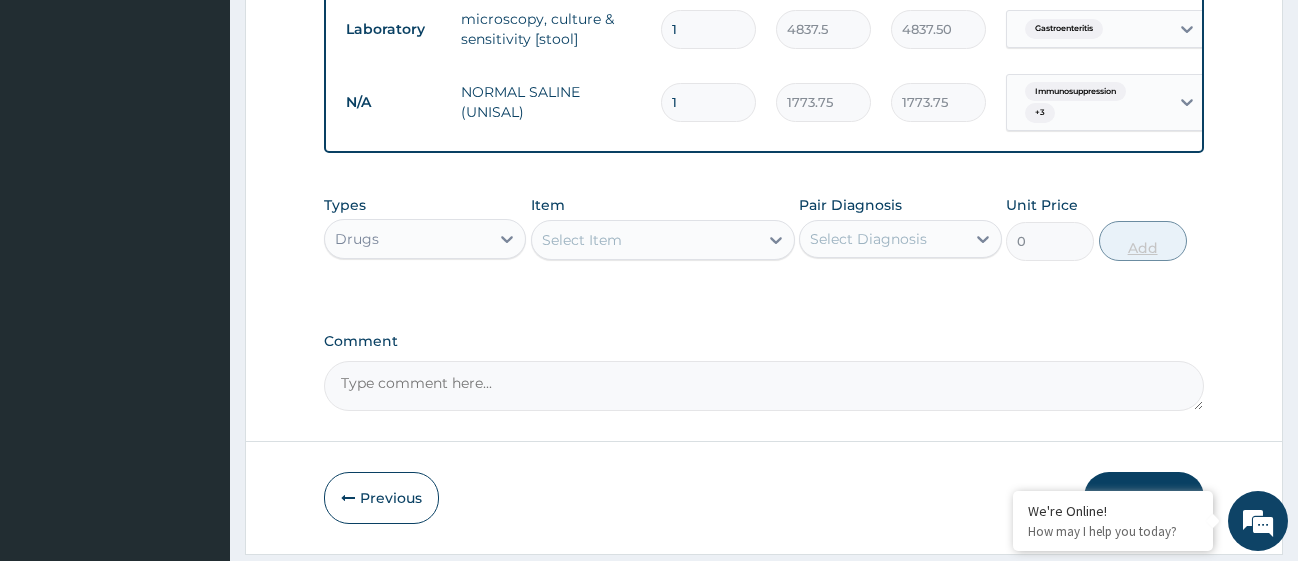 type on "0.00" 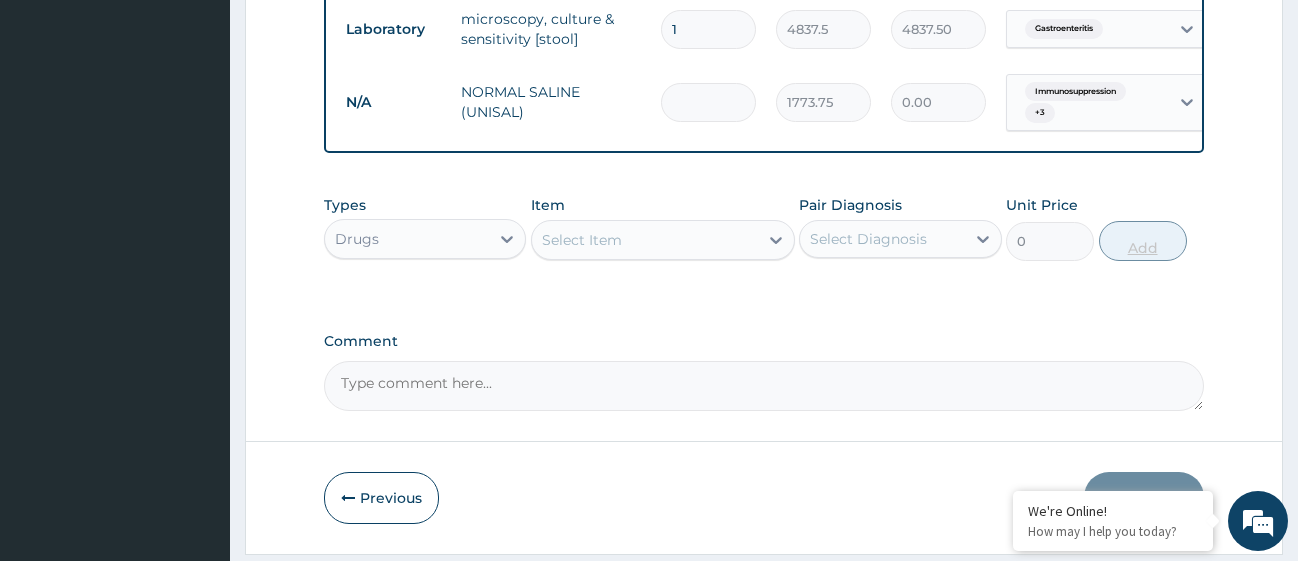 type on "2" 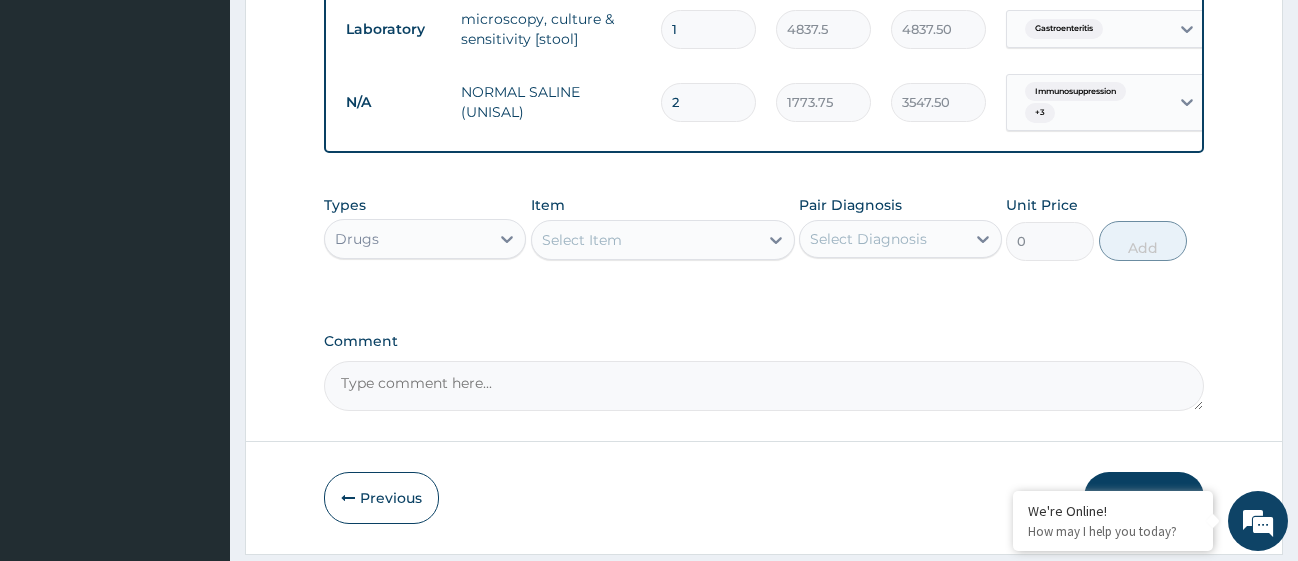 type on "2" 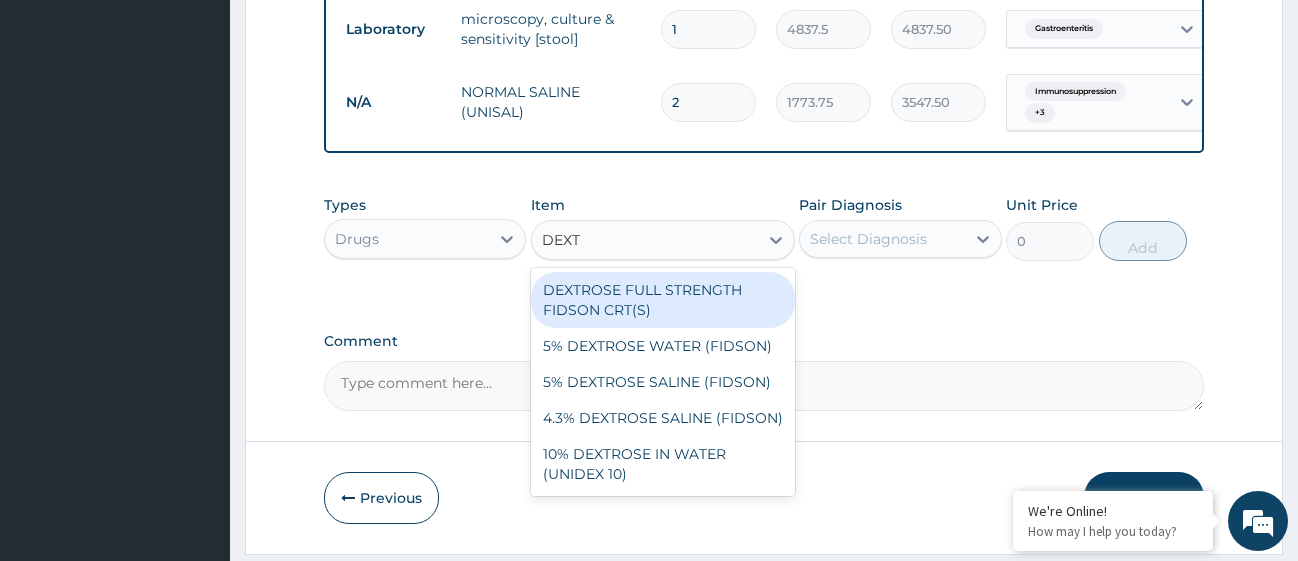 type on "DEXTR" 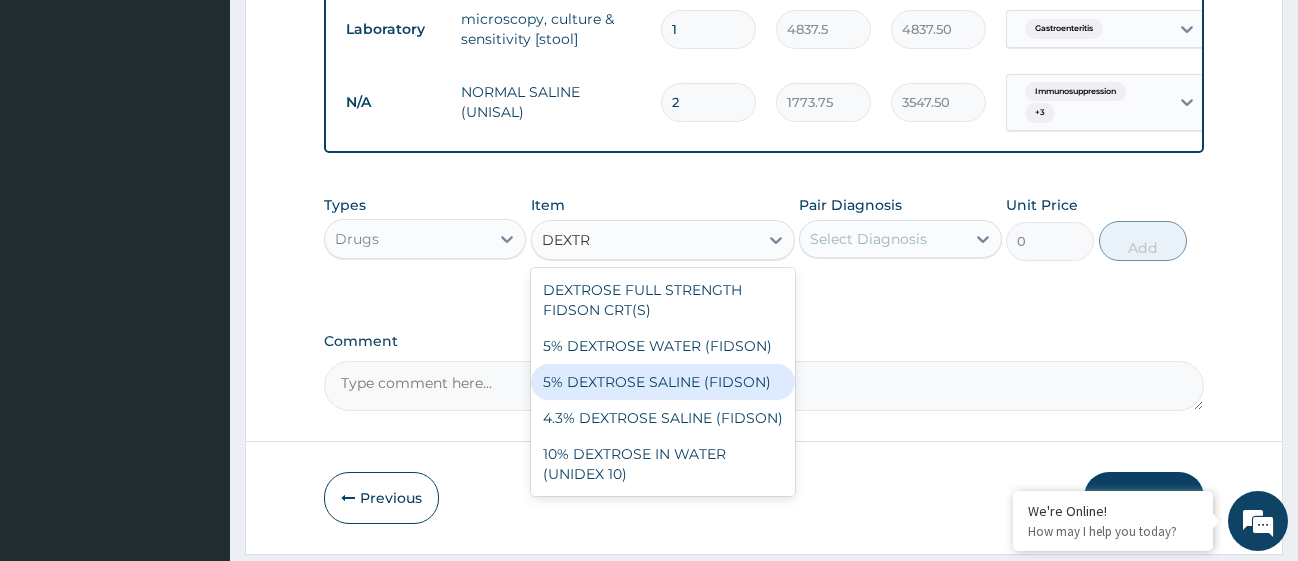click on "5% DEXTROSE SALINE (FIDSON)" at bounding box center (663, 382) 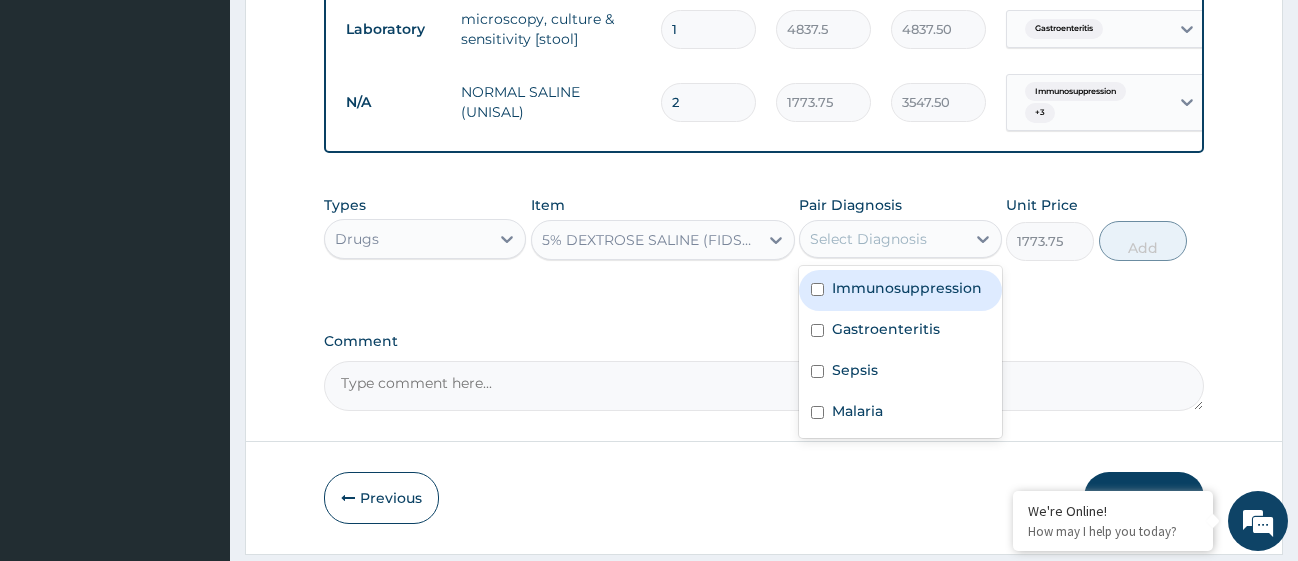 click on "Select Diagnosis" at bounding box center [882, 239] 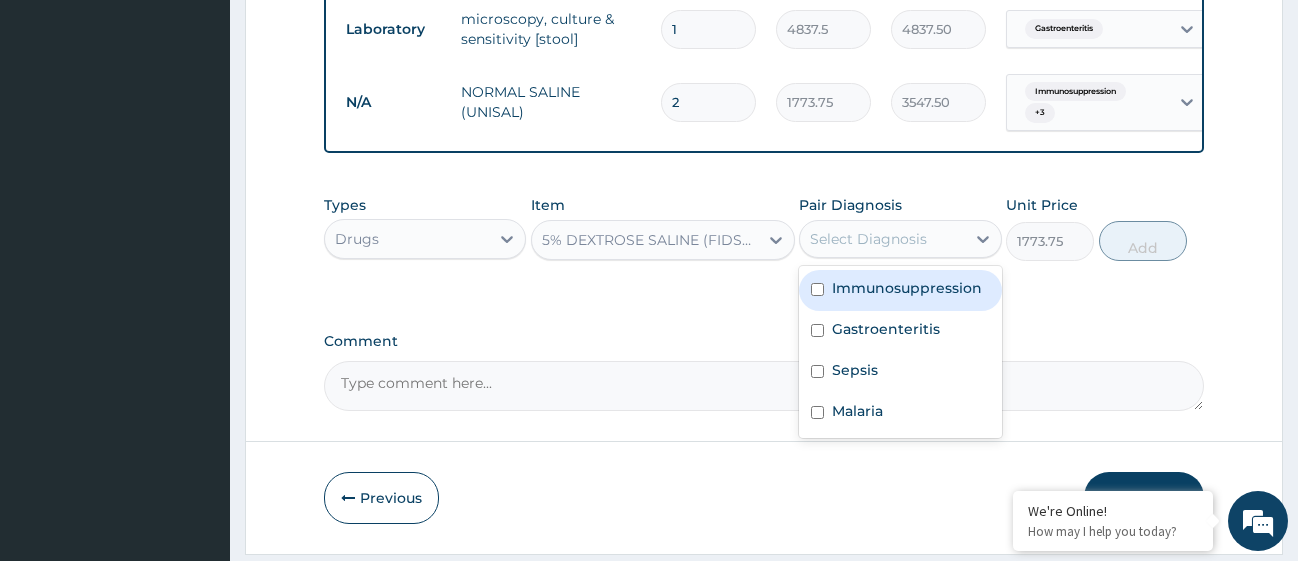 click at bounding box center [817, 289] 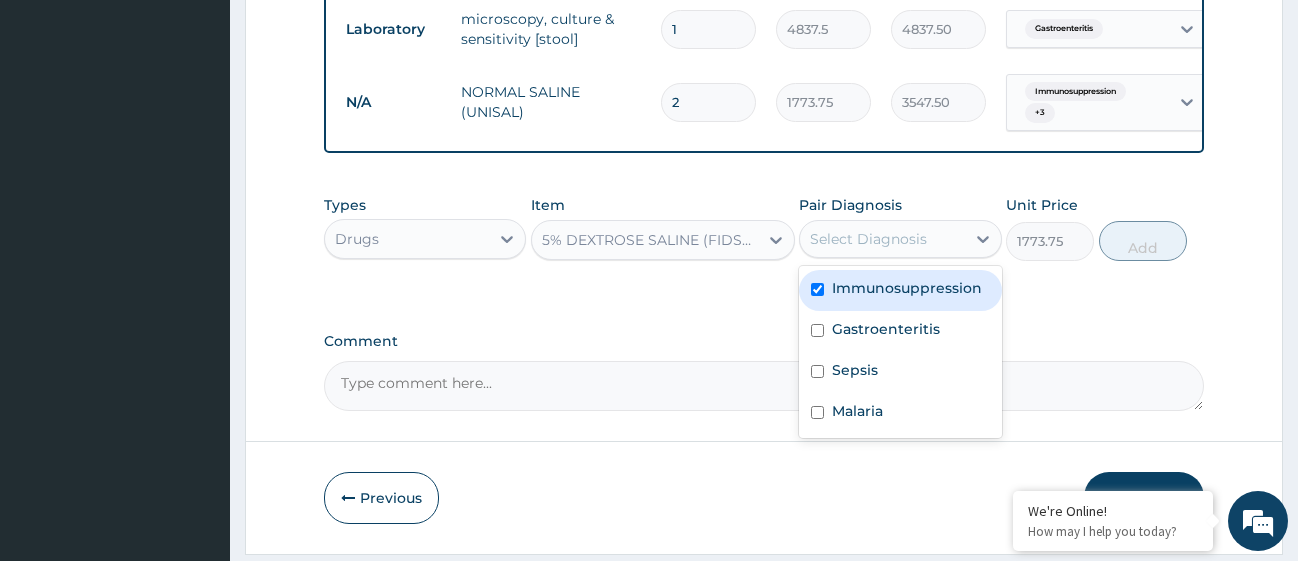 checkbox on "true" 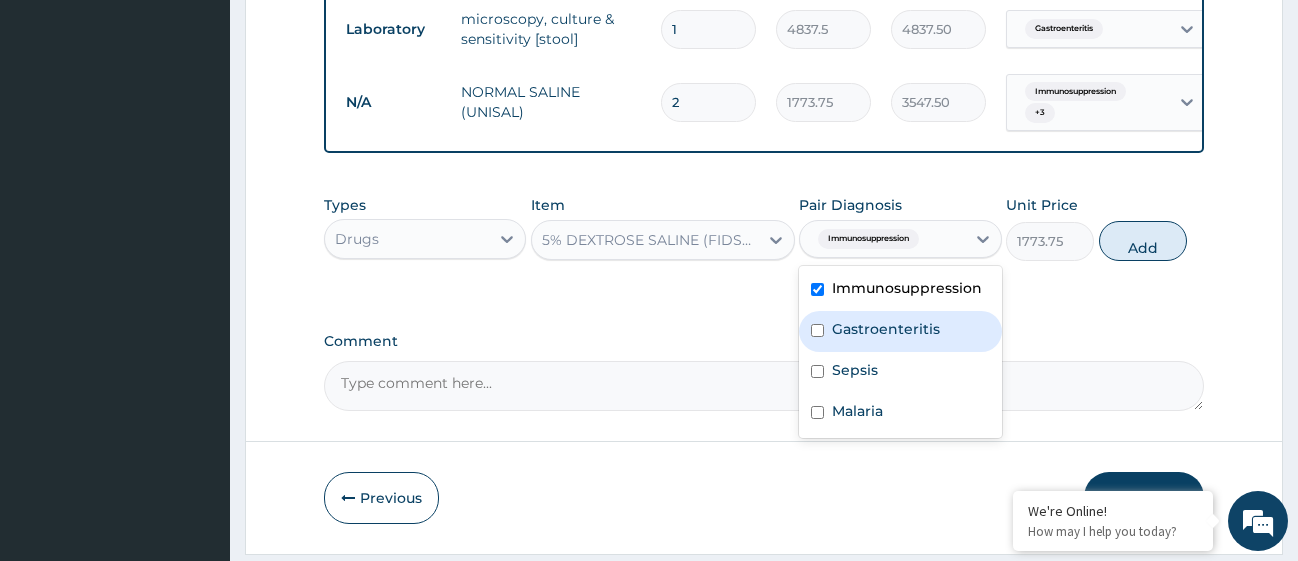 drag, startPoint x: 820, startPoint y: 341, endPoint x: 819, endPoint y: 379, distance: 38.013157 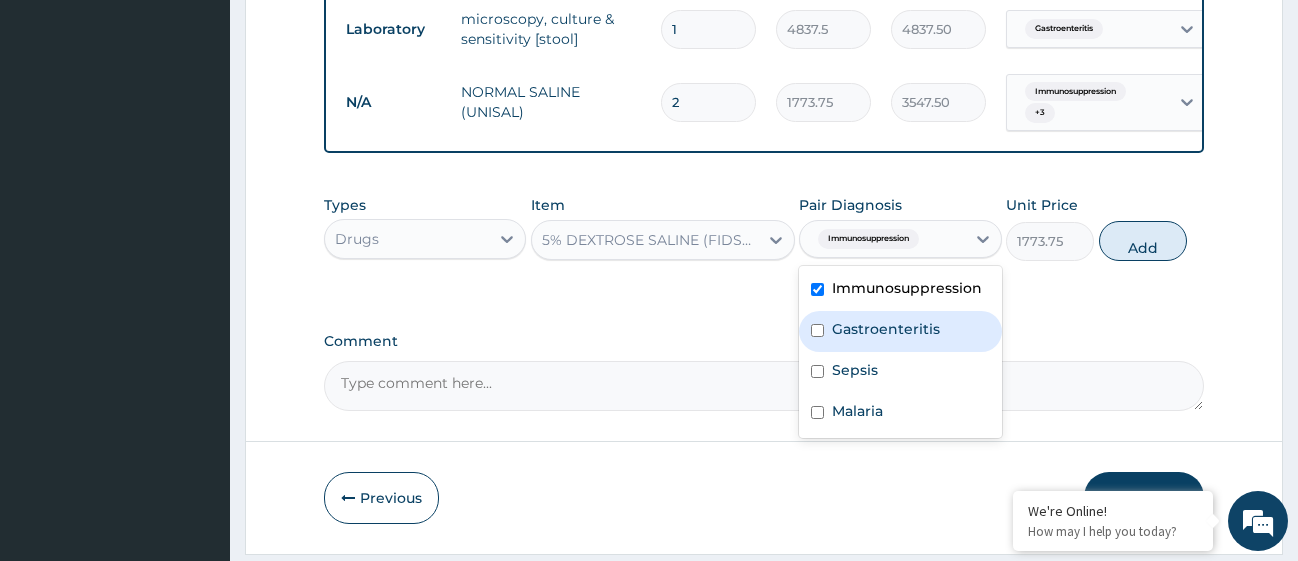 click at bounding box center [817, 330] 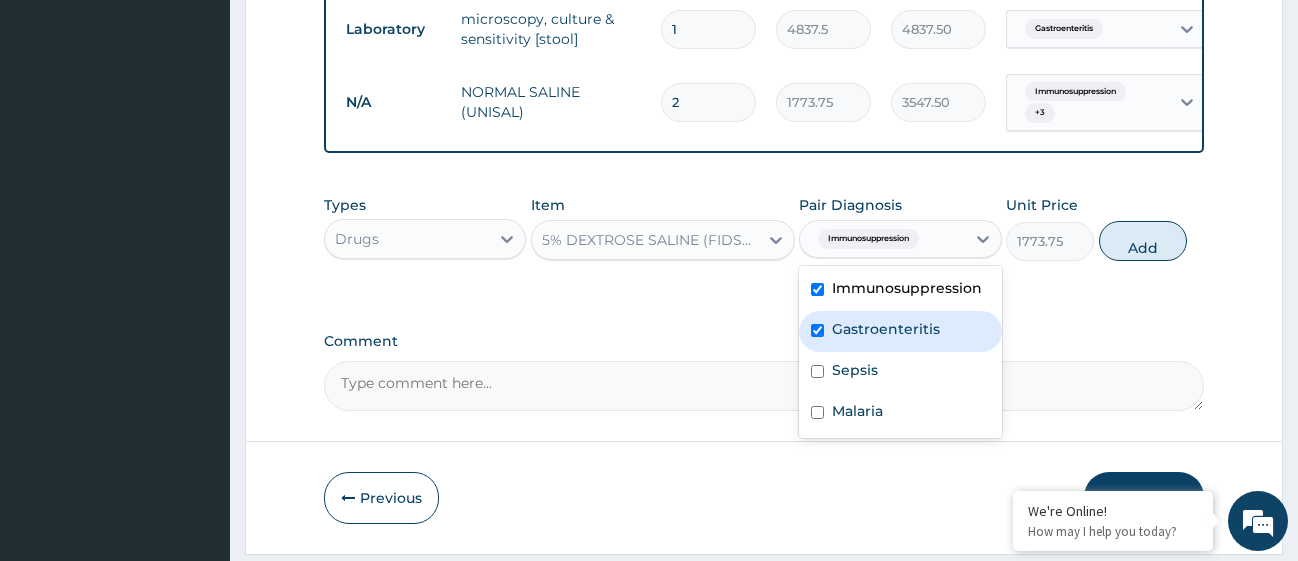 checkbox on "true" 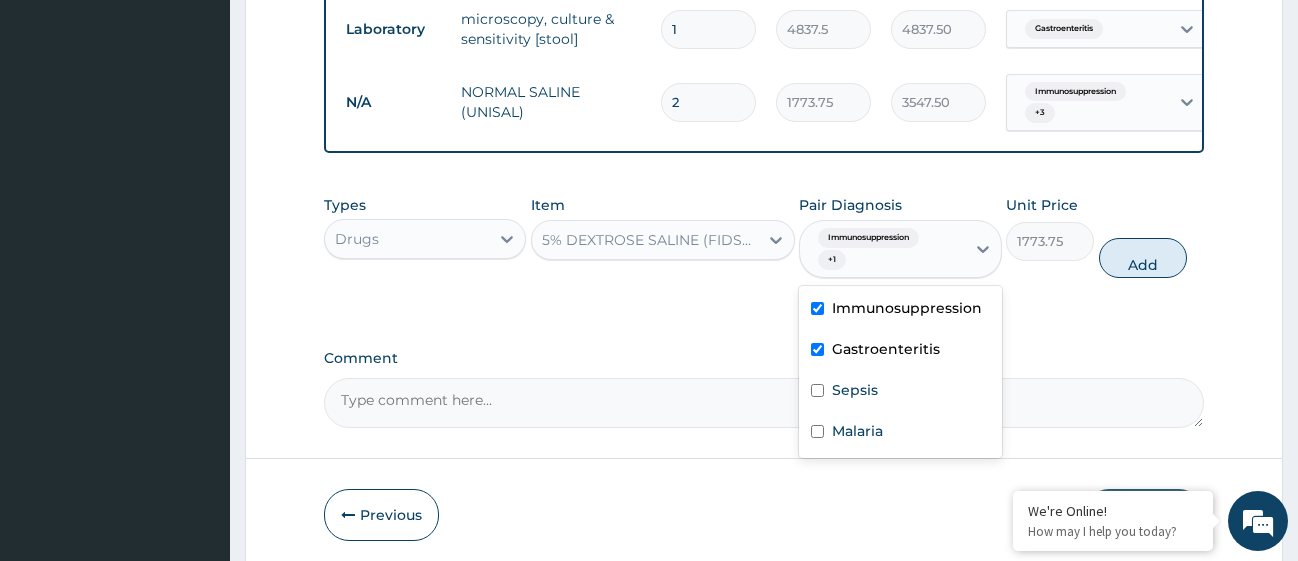 drag, startPoint x: 819, startPoint y: 383, endPoint x: 821, endPoint y: 399, distance: 16.124516 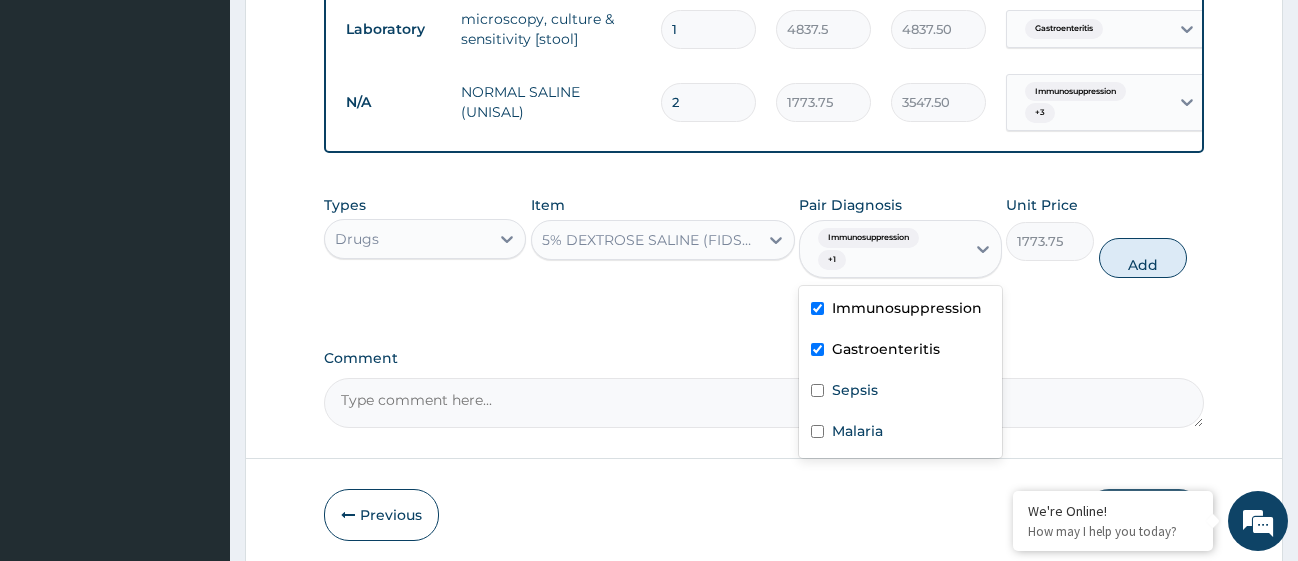 click on "Immunosuppression Gastroenteritis Sepsis Malaria" at bounding box center [900, 372] 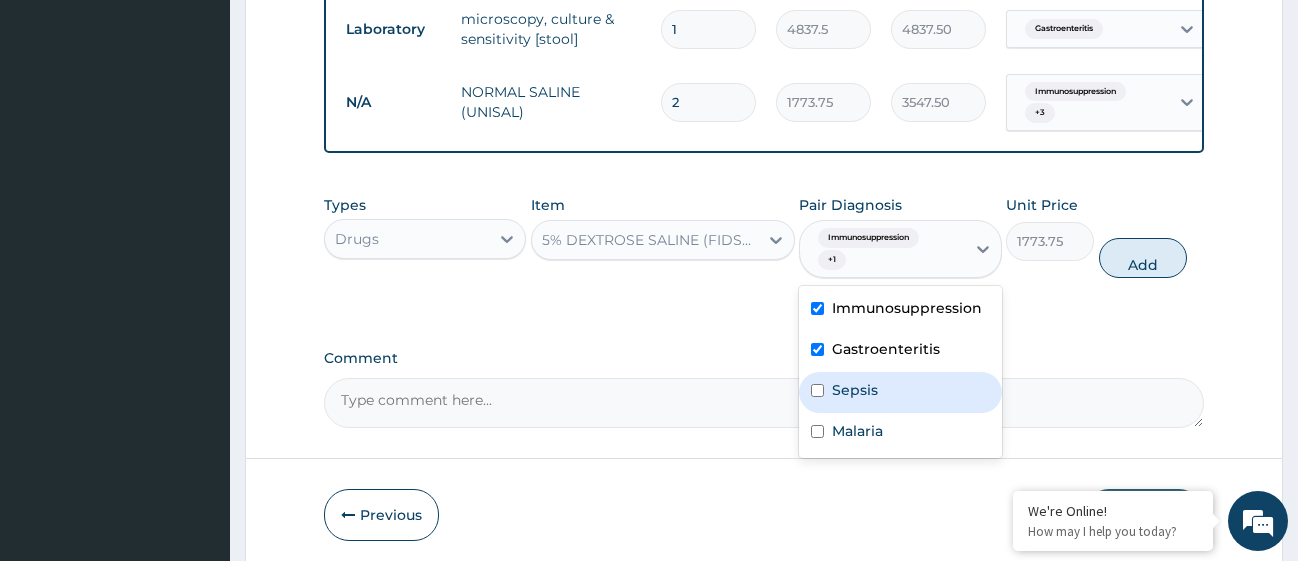 drag, startPoint x: 816, startPoint y: 412, endPoint x: 817, endPoint y: 436, distance: 24.020824 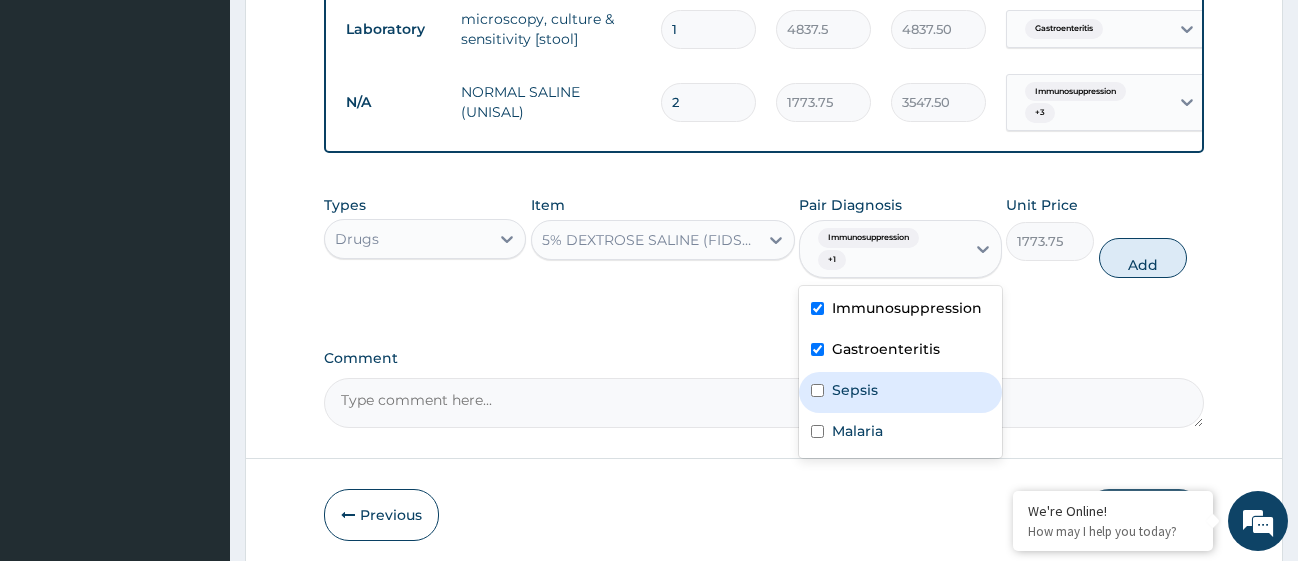 click at bounding box center (817, 390) 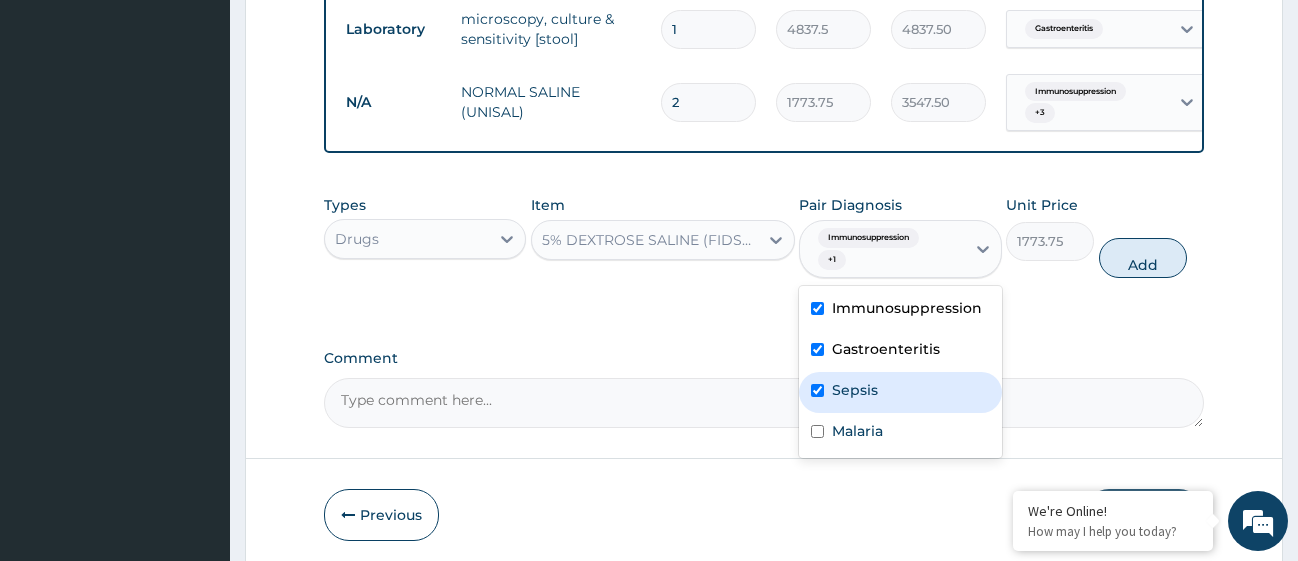 checkbox on "true" 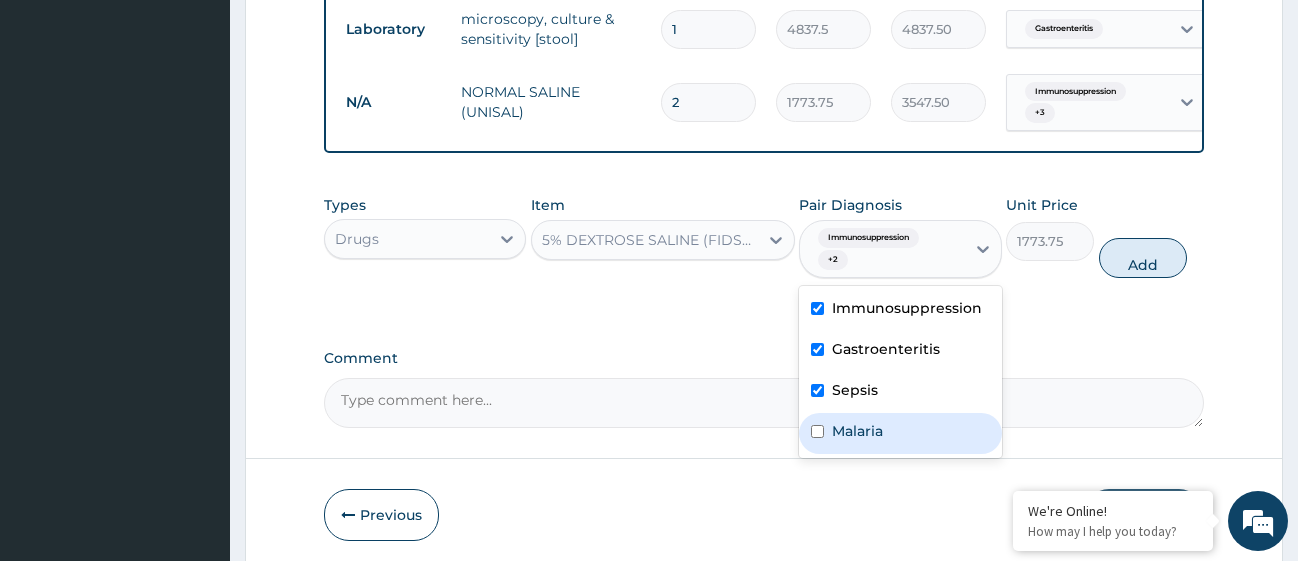 click at bounding box center (817, 431) 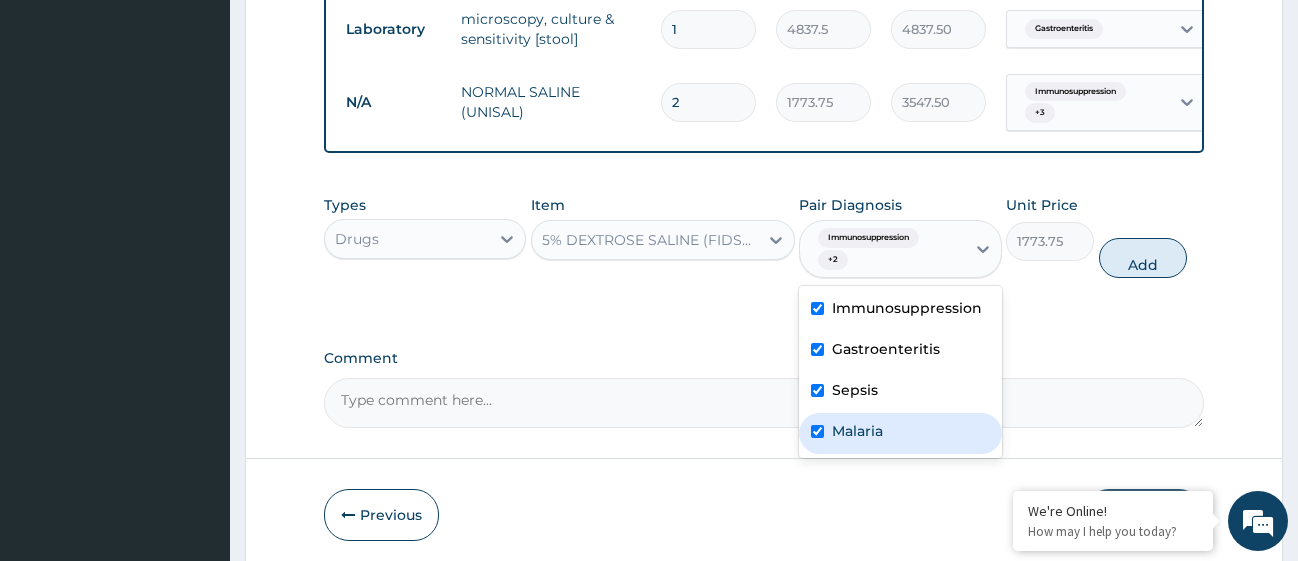 checkbox on "true" 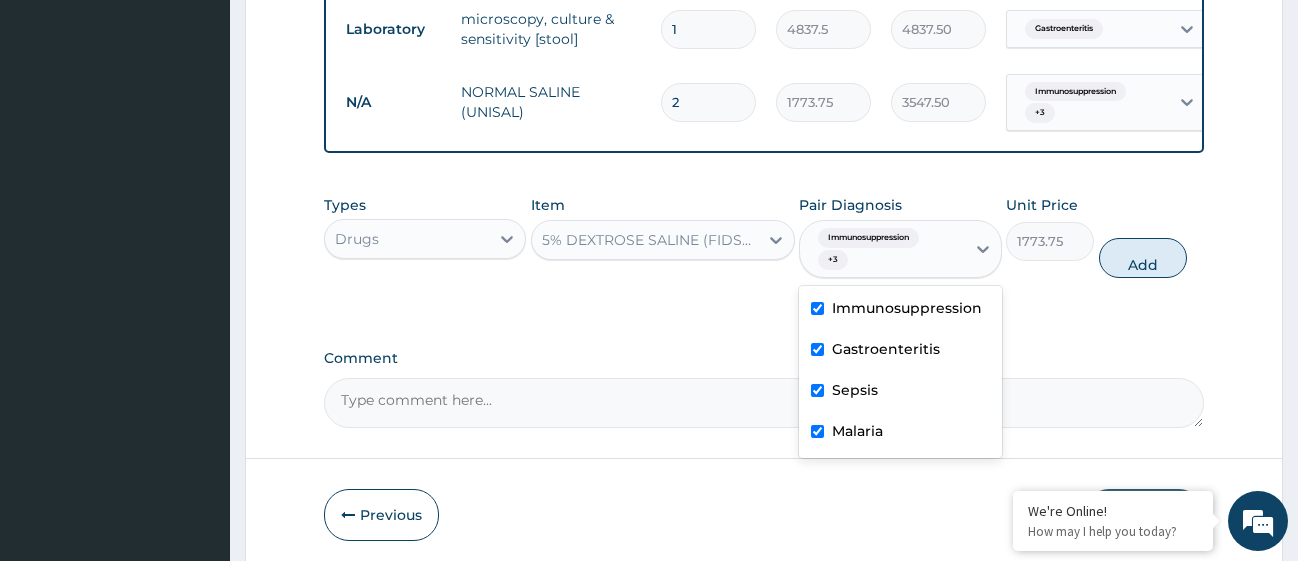 click at bounding box center [817, 308] 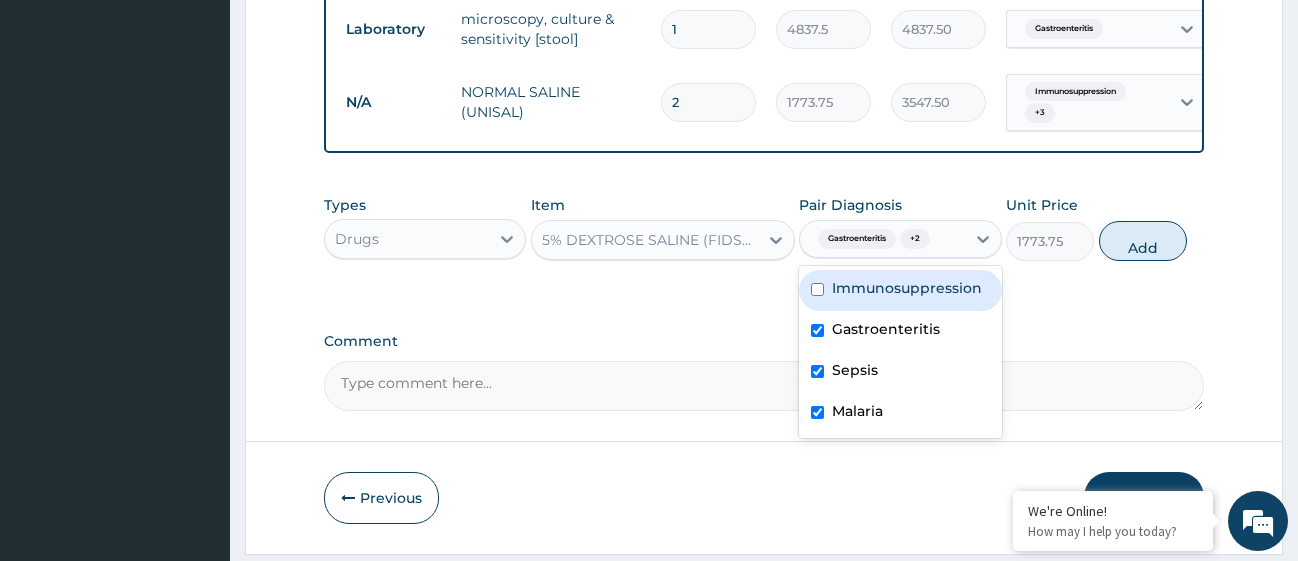 click at bounding box center (817, 289) 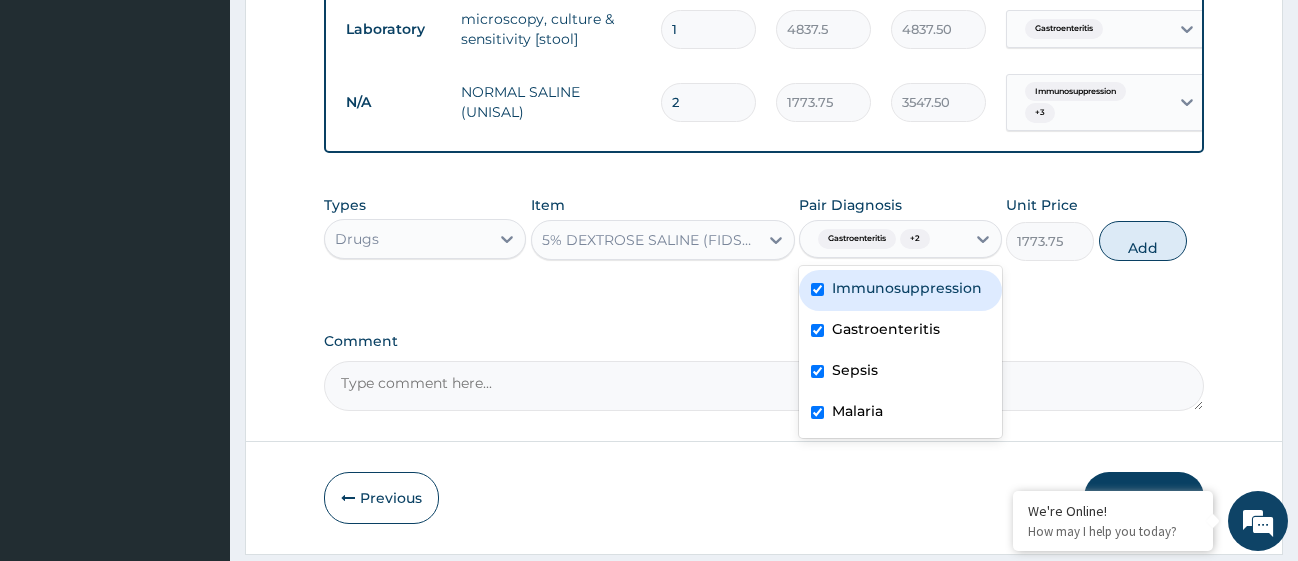 checkbox on "true" 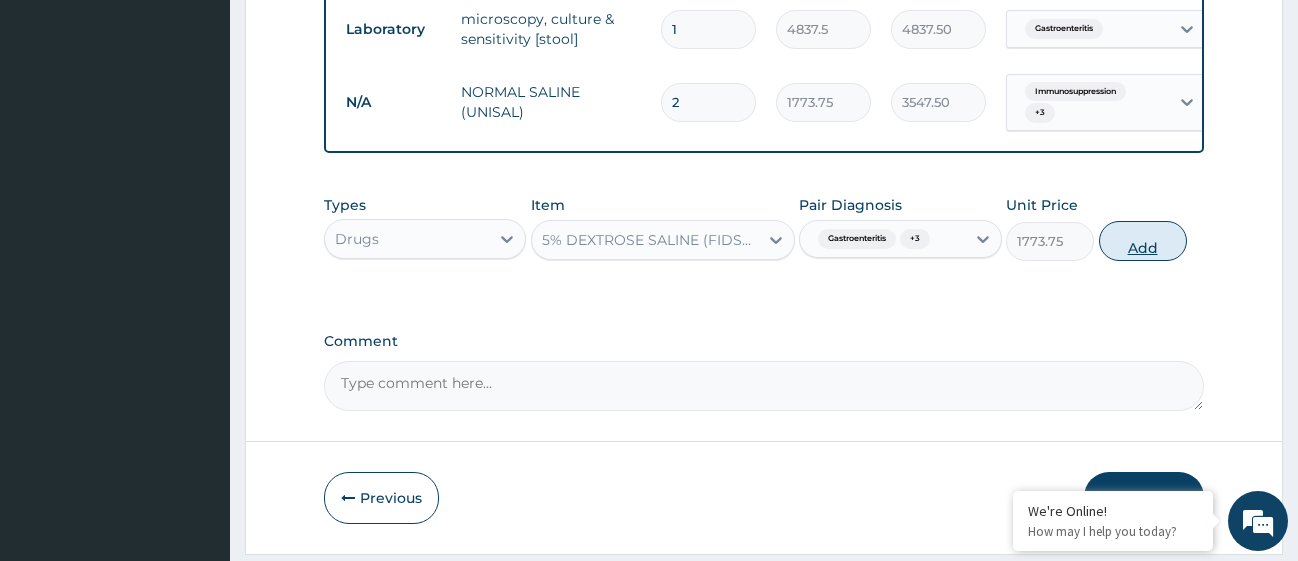 click on "Add" at bounding box center [1143, 241] 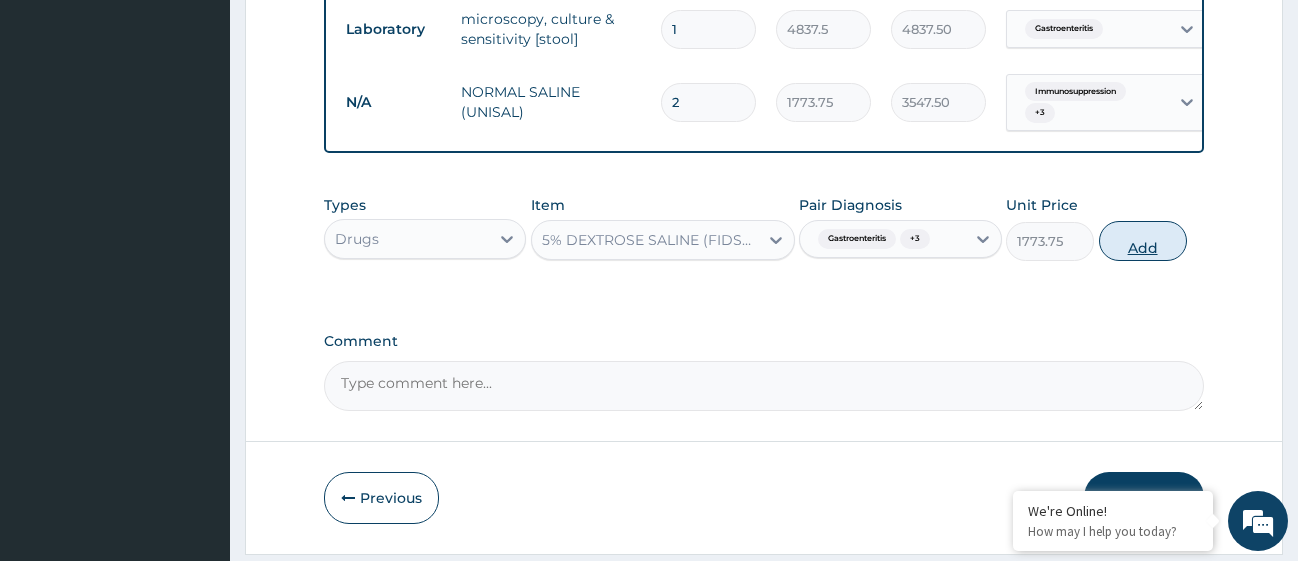 type on "0" 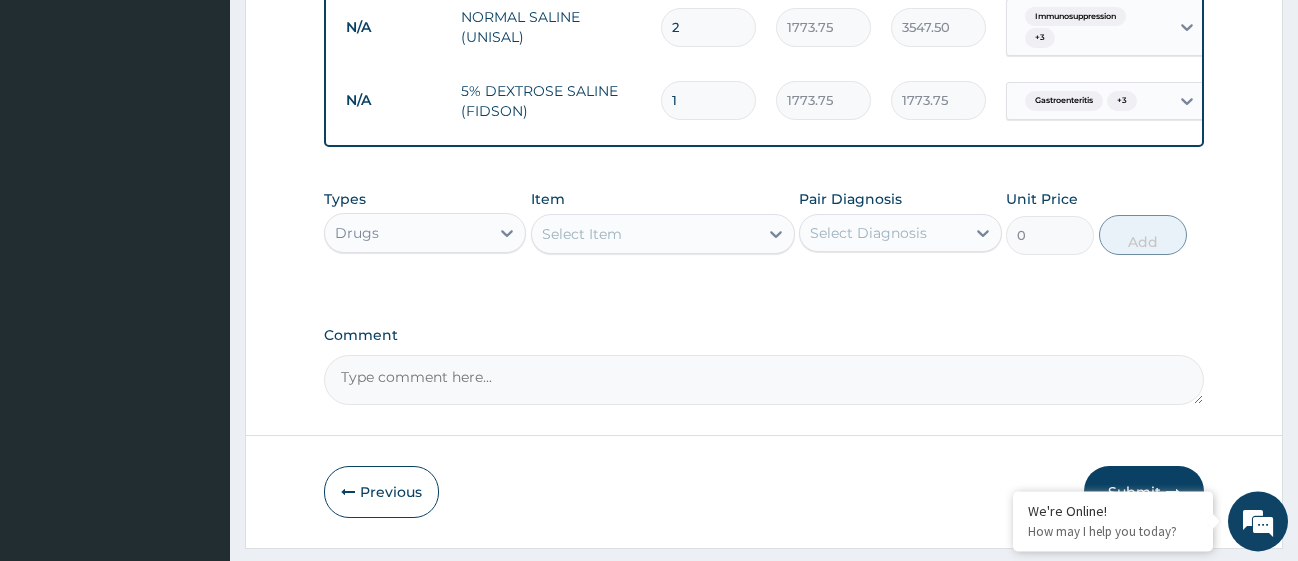 scroll, scrollTop: 1565, scrollLeft: 0, axis: vertical 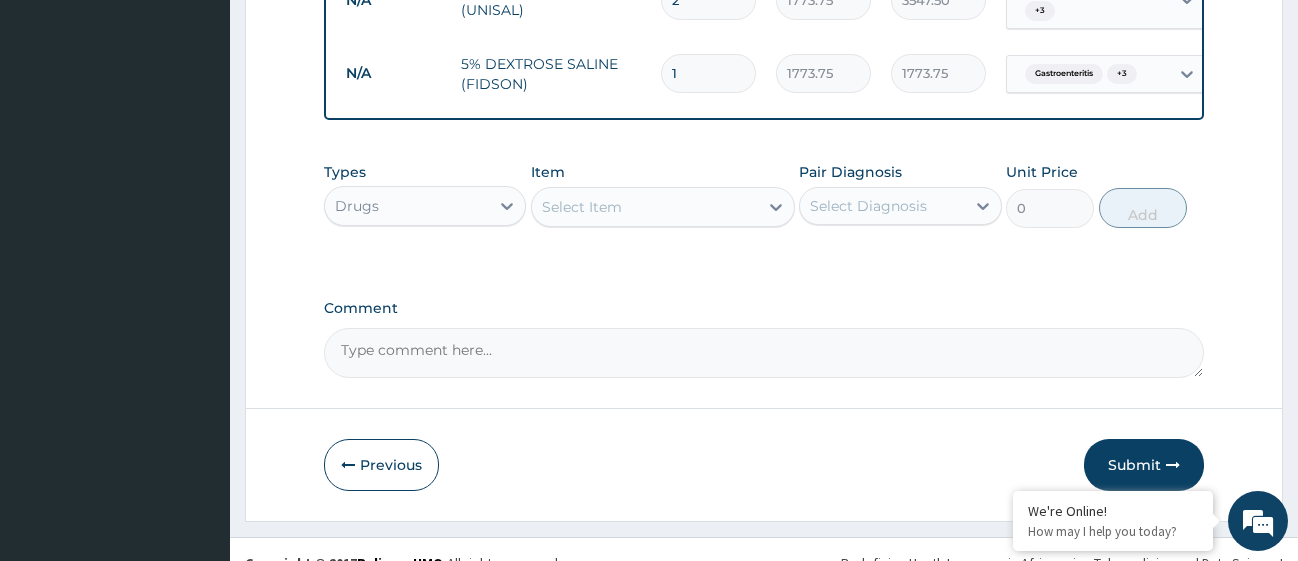 type 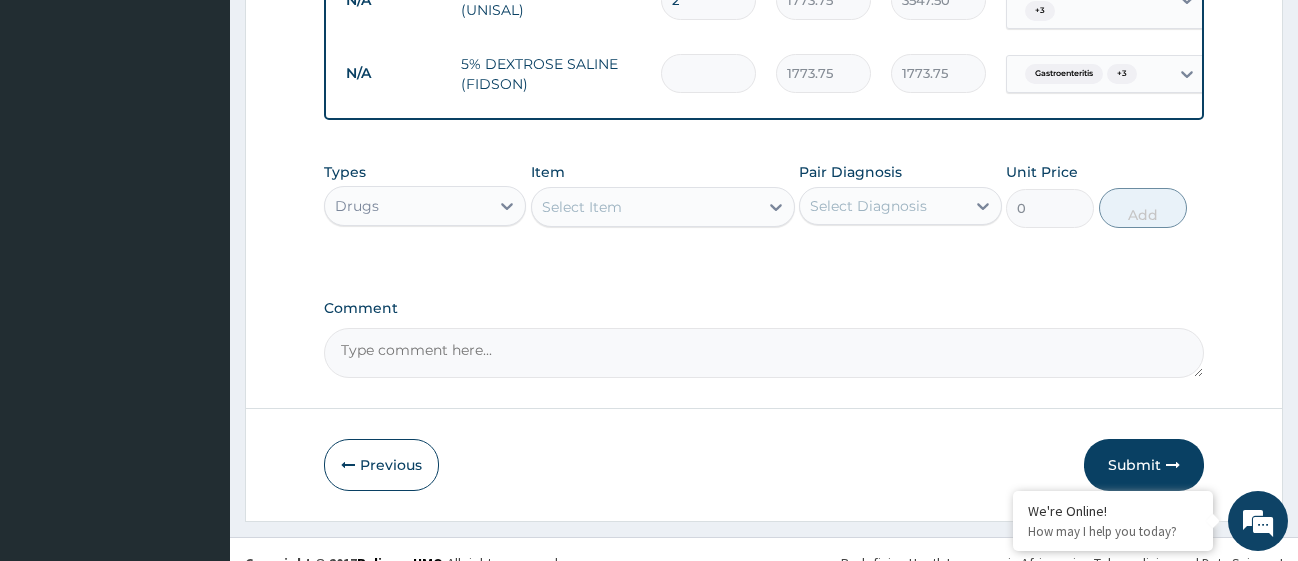 type on "0.00" 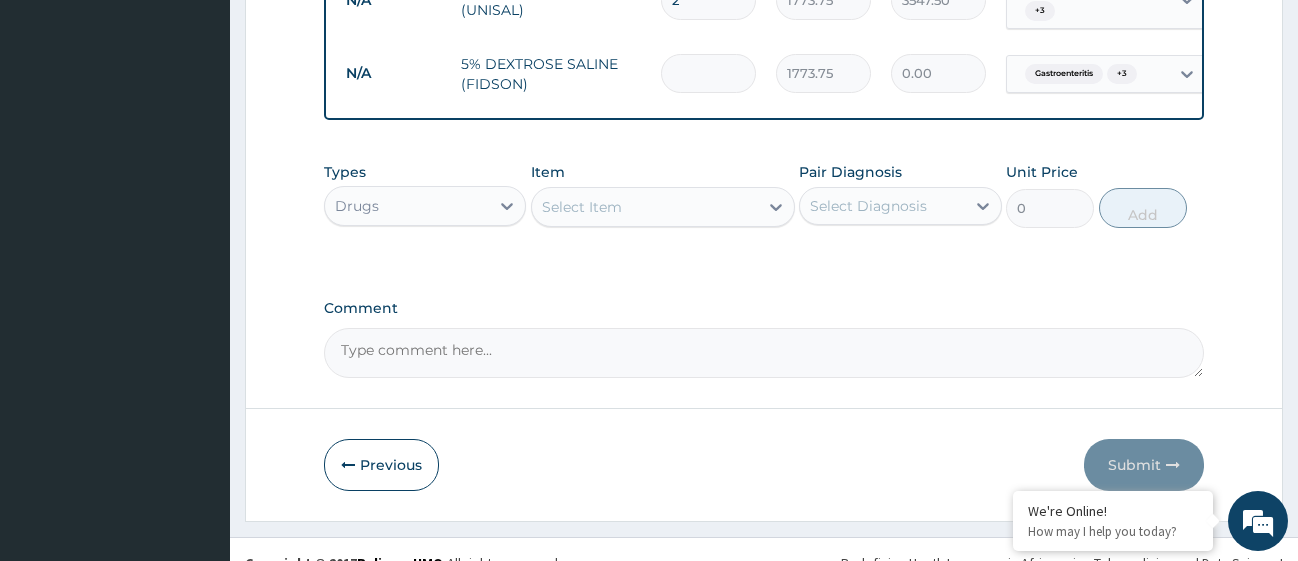 type on "2" 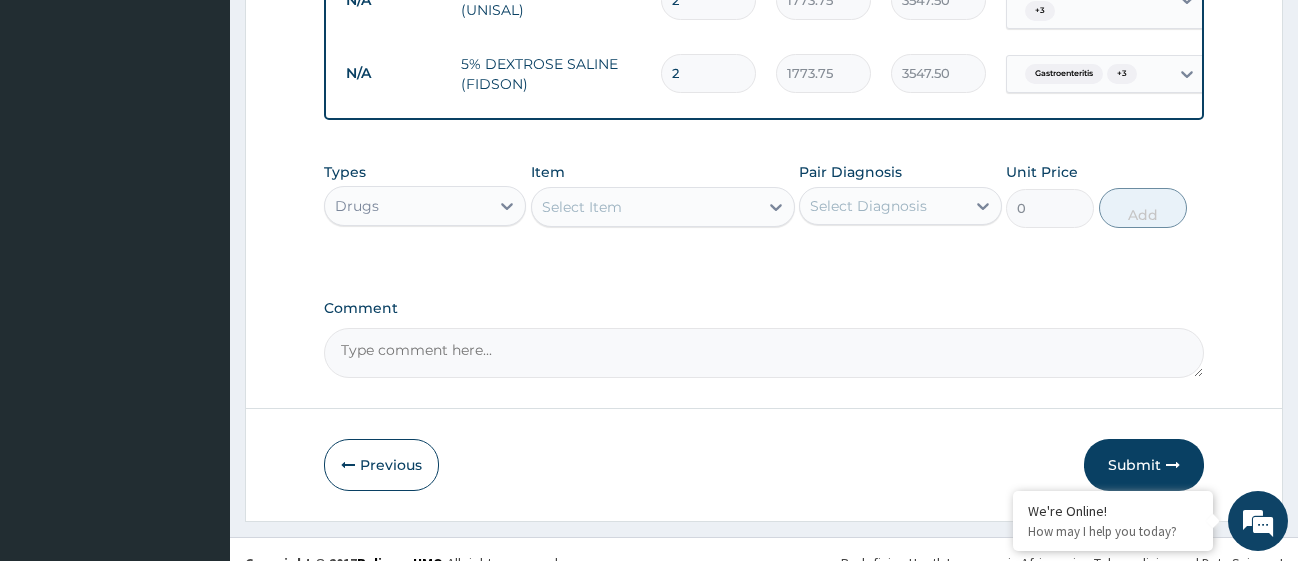 type on "2" 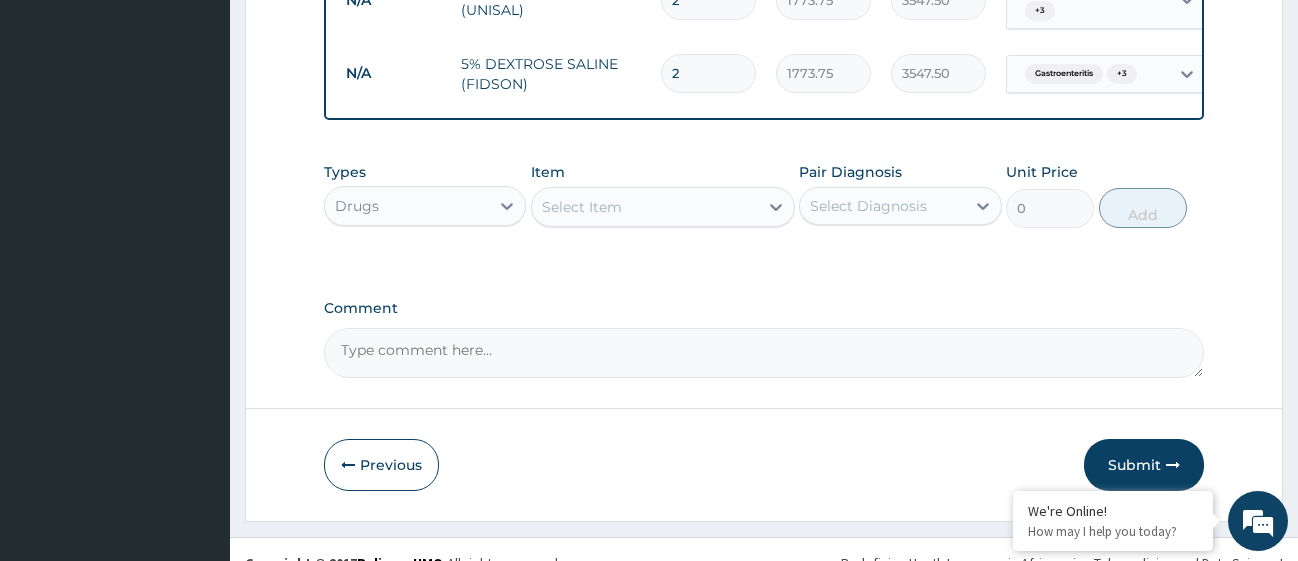 click on "Select Item" at bounding box center [582, 207] 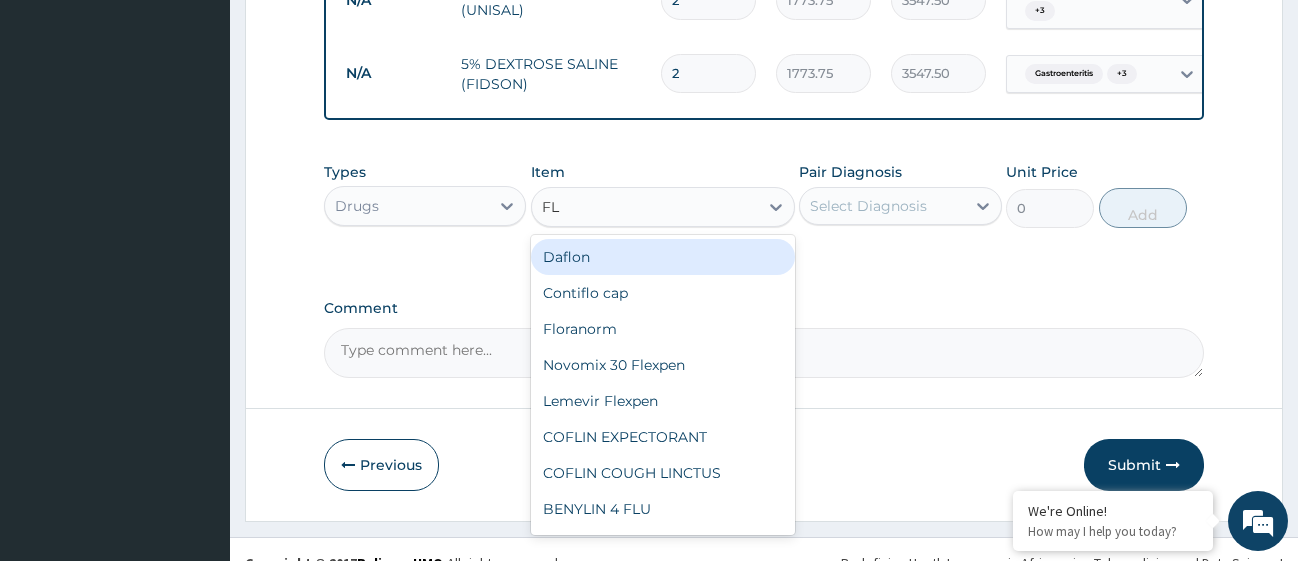 type on "FLA" 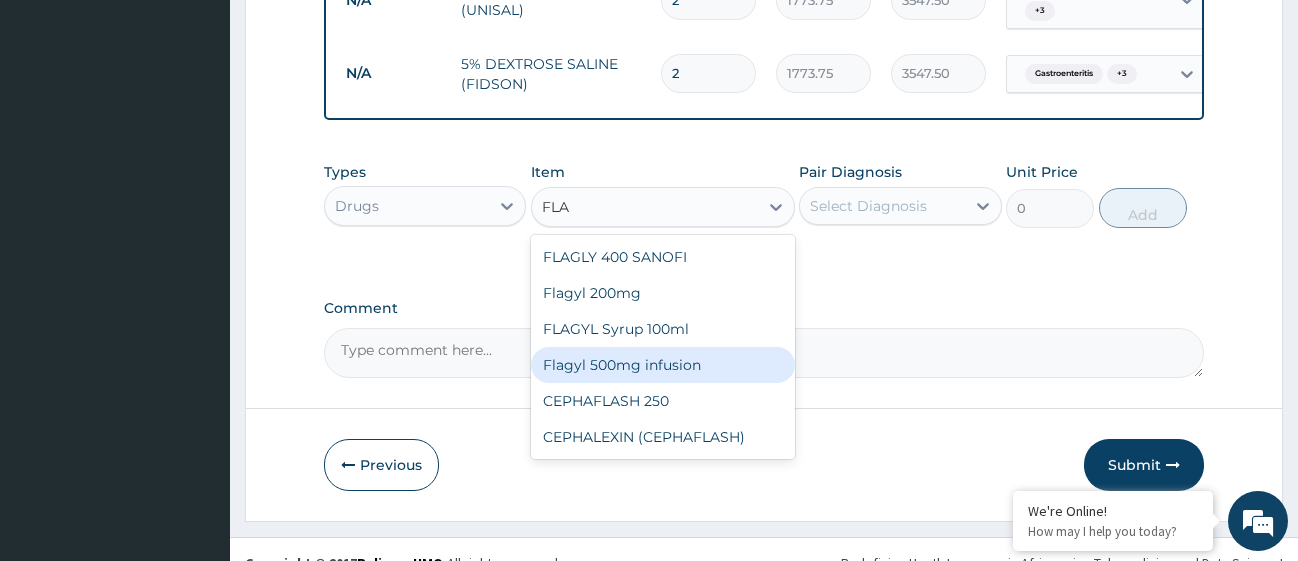 click on "Flagyl 500mg infusion" at bounding box center [663, 365] 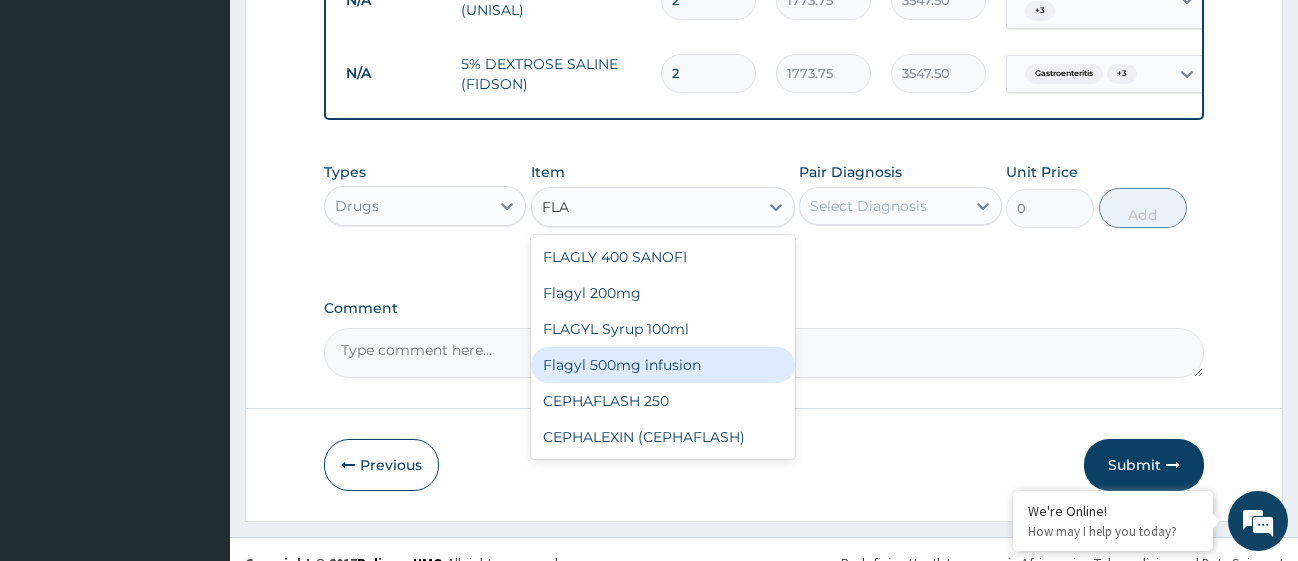 type 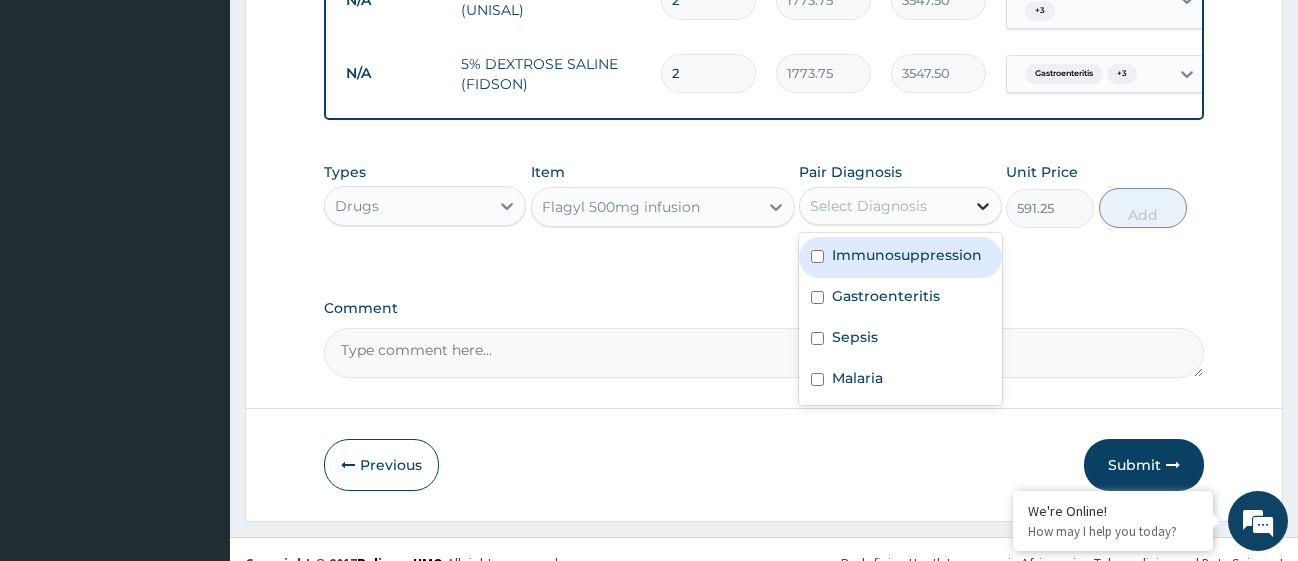 click 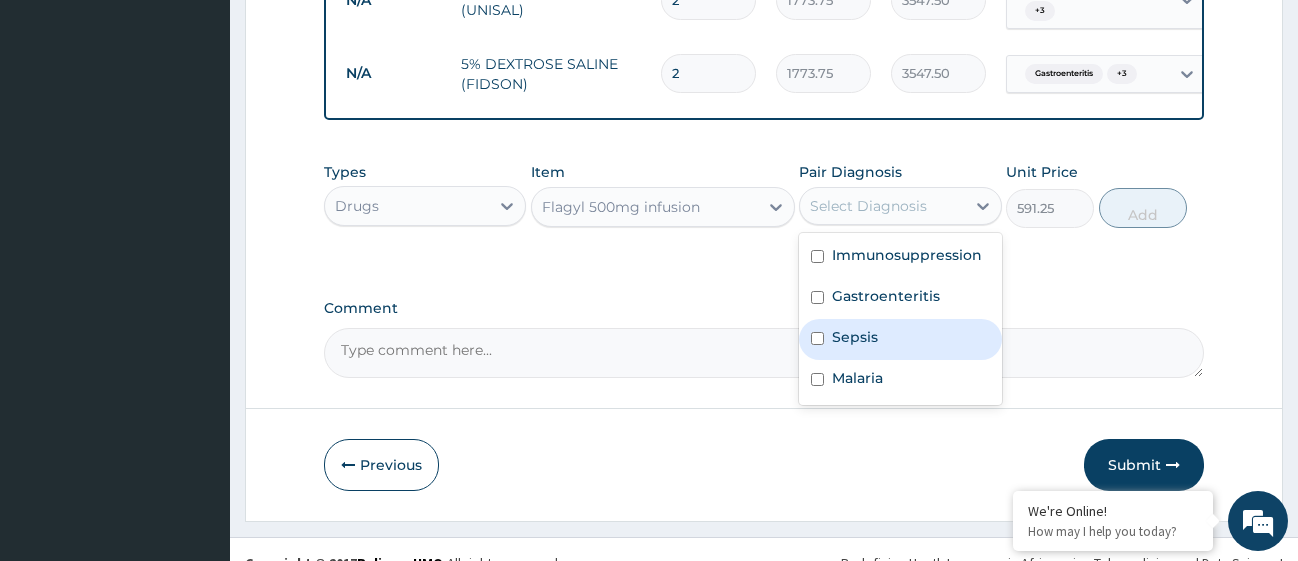 drag, startPoint x: 818, startPoint y: 363, endPoint x: 818, endPoint y: 342, distance: 21 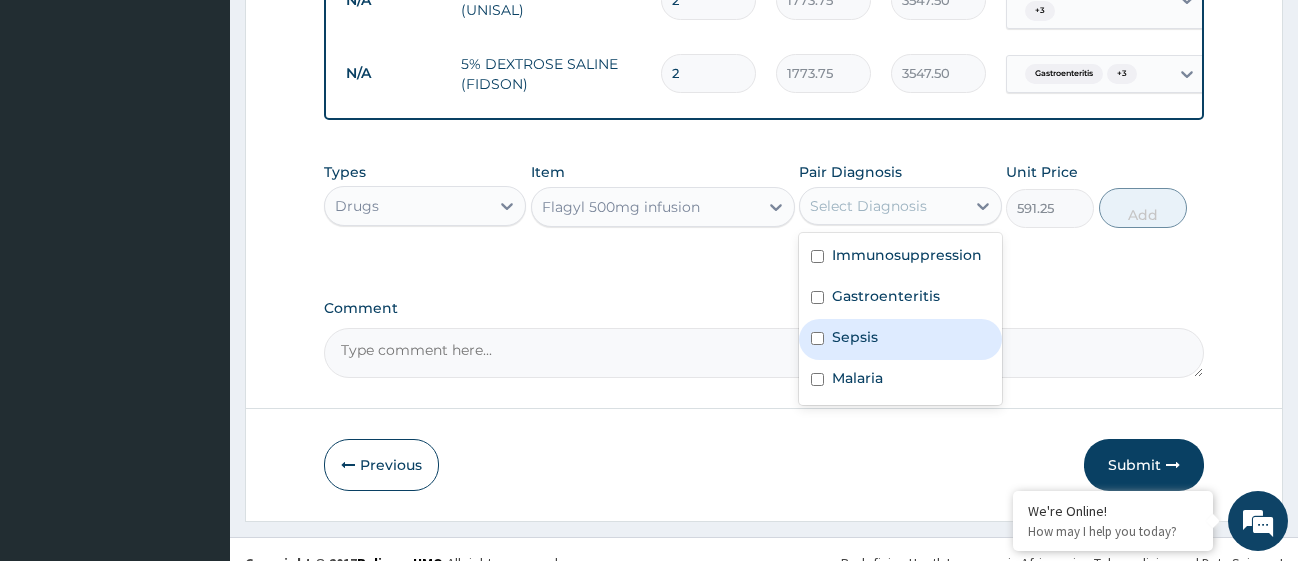 click on "Sepsis" at bounding box center (900, 339) 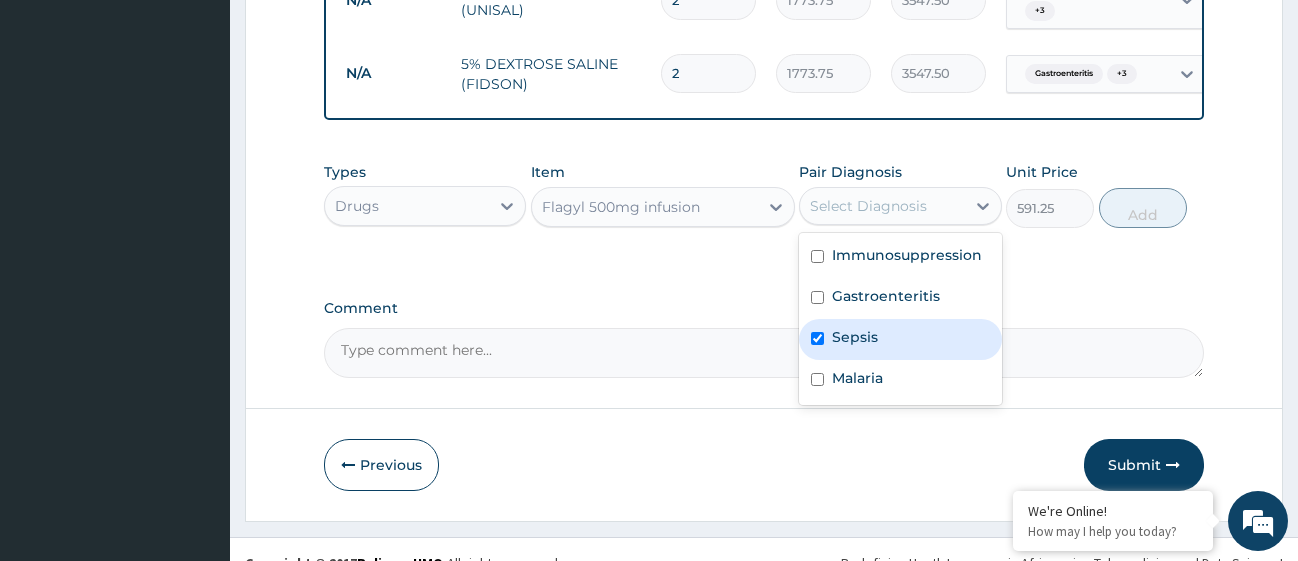 checkbox on "true" 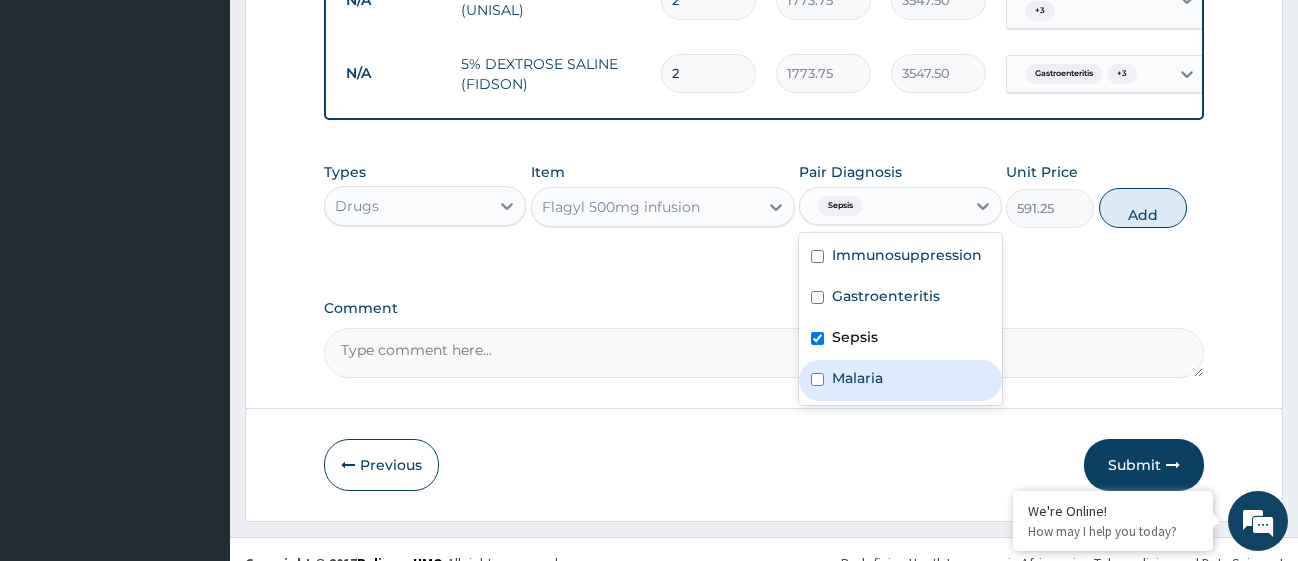 drag, startPoint x: 821, startPoint y: 393, endPoint x: 819, endPoint y: 367, distance: 26.076809 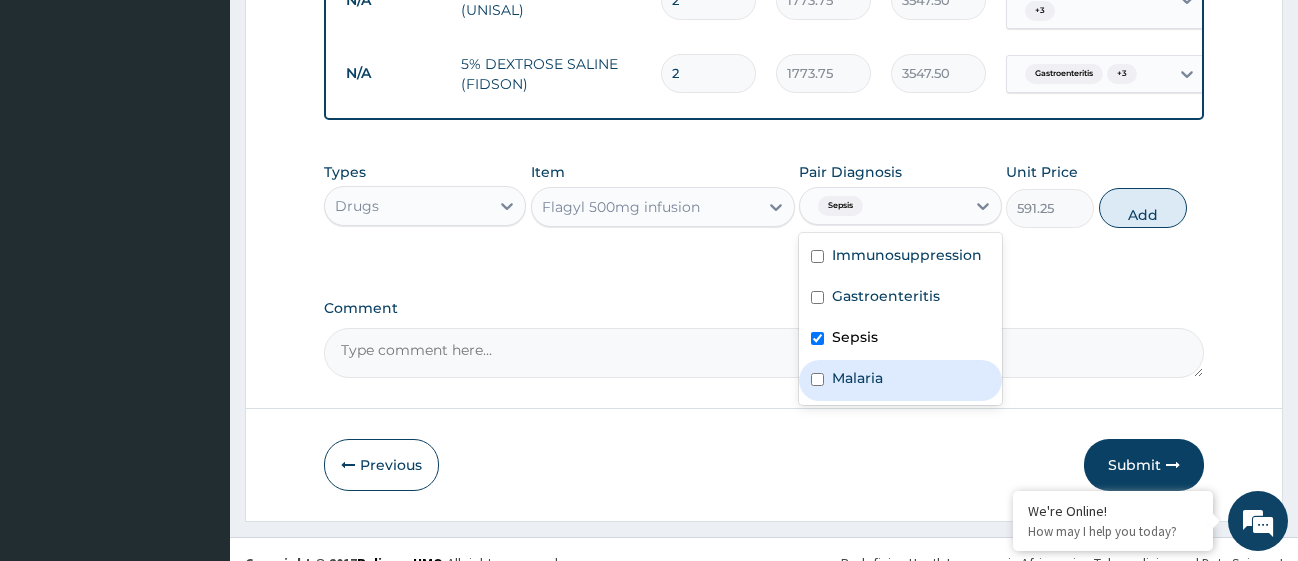 click at bounding box center [817, 379] 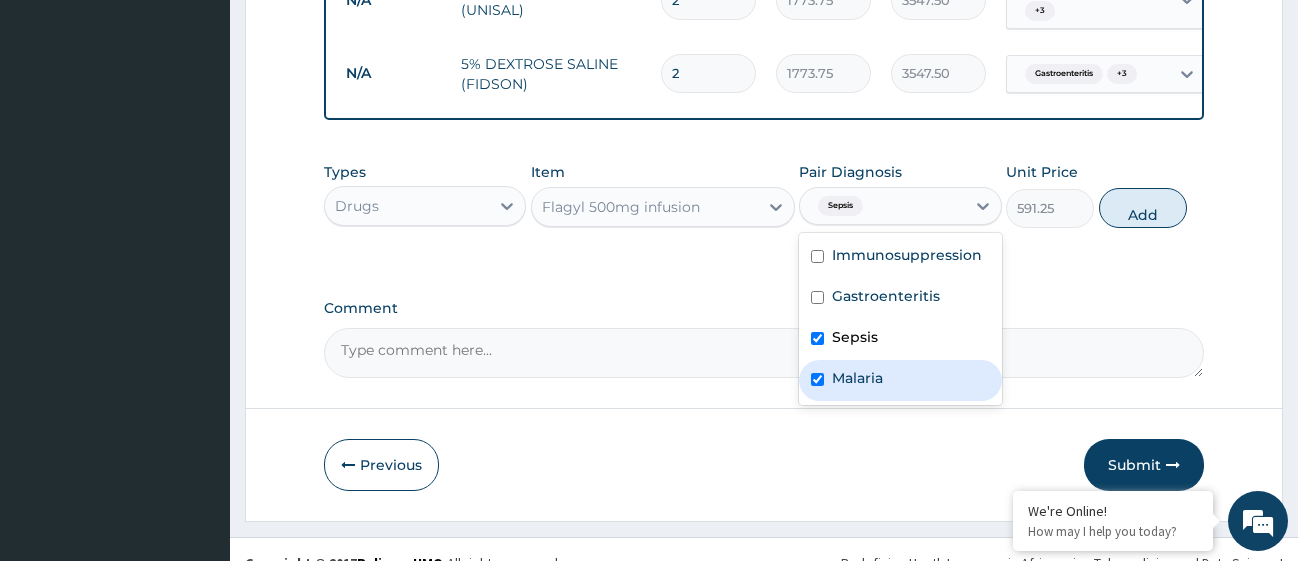 checkbox on "true" 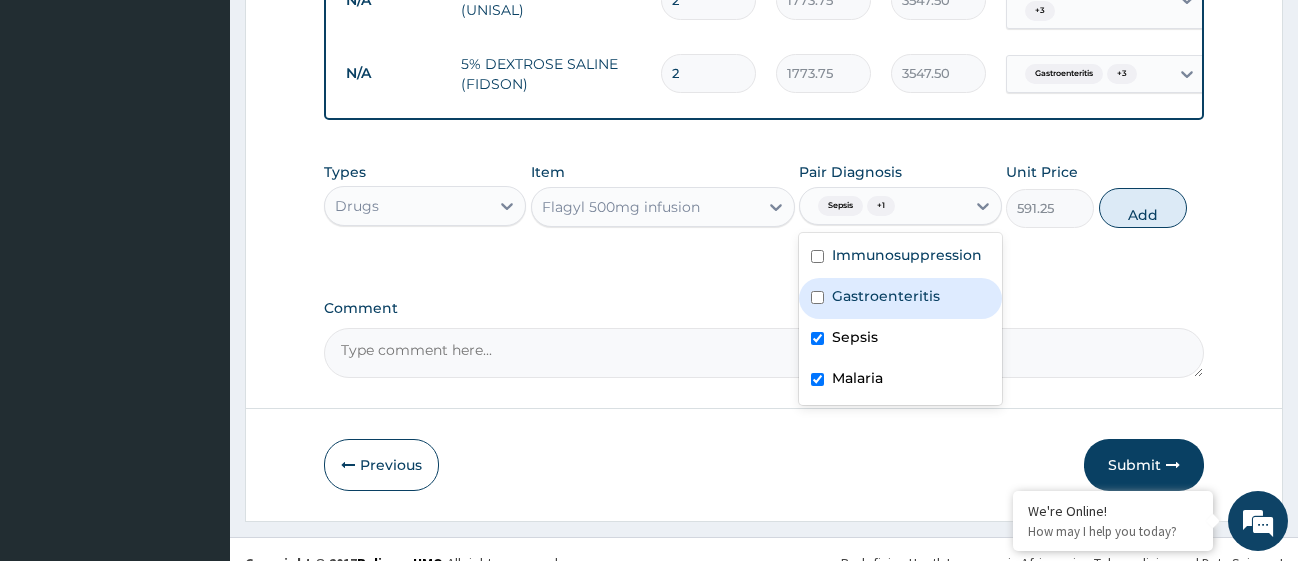 drag, startPoint x: 820, startPoint y: 328, endPoint x: 820, endPoint y: 300, distance: 28 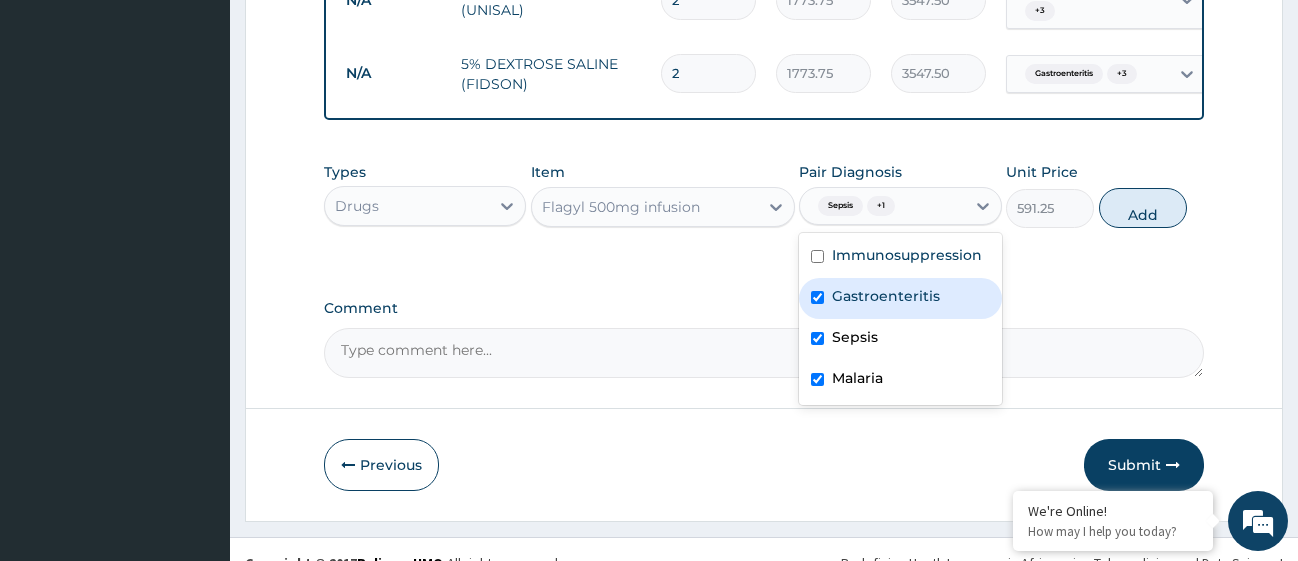 checkbox on "true" 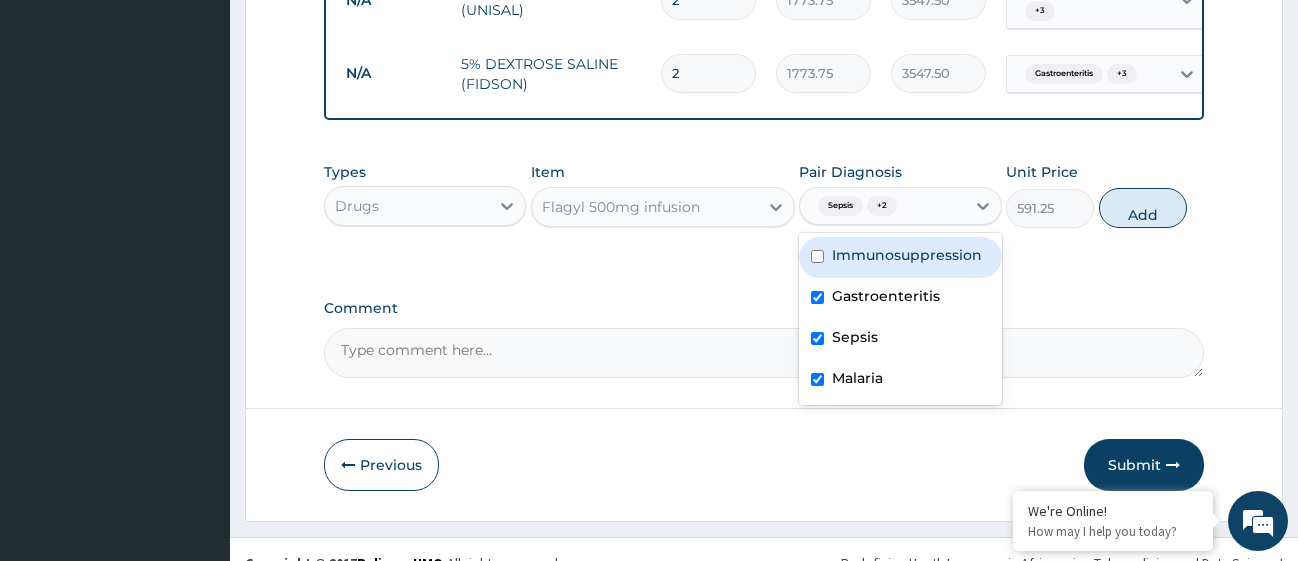 click at bounding box center [817, 256] 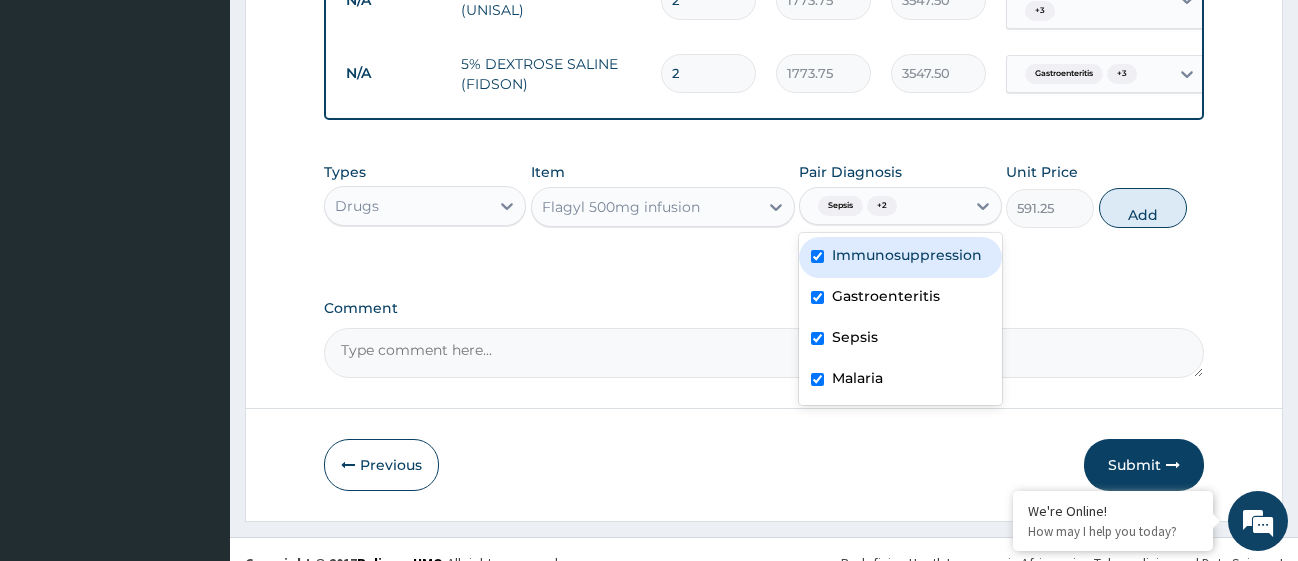 checkbox on "true" 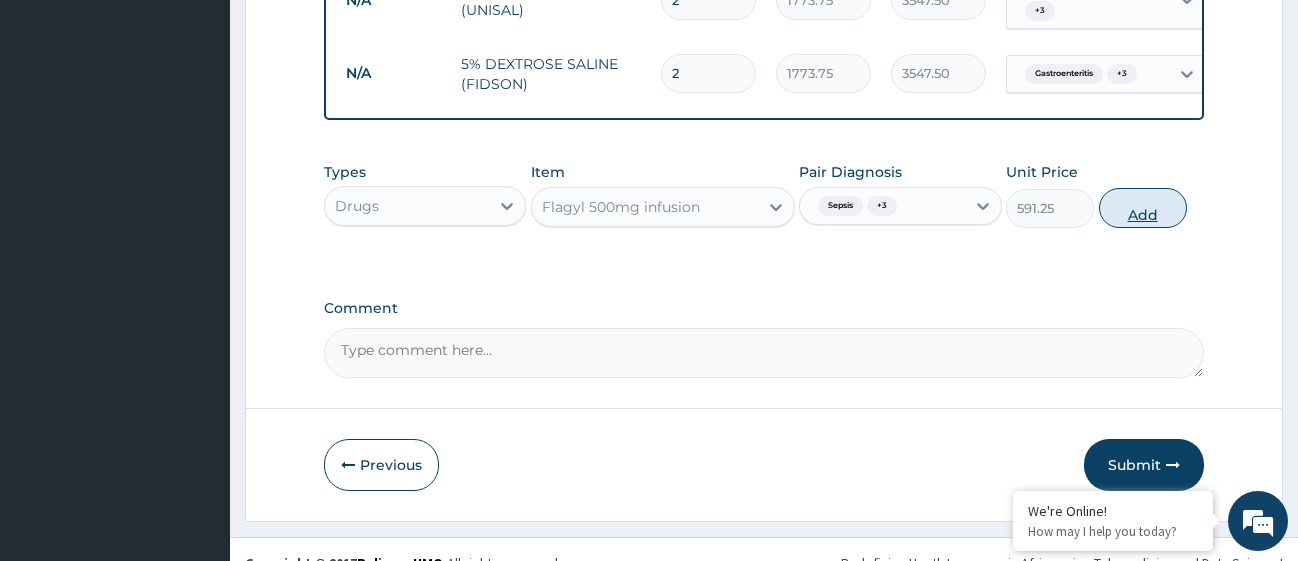 click on "Add" at bounding box center [1143, 208] 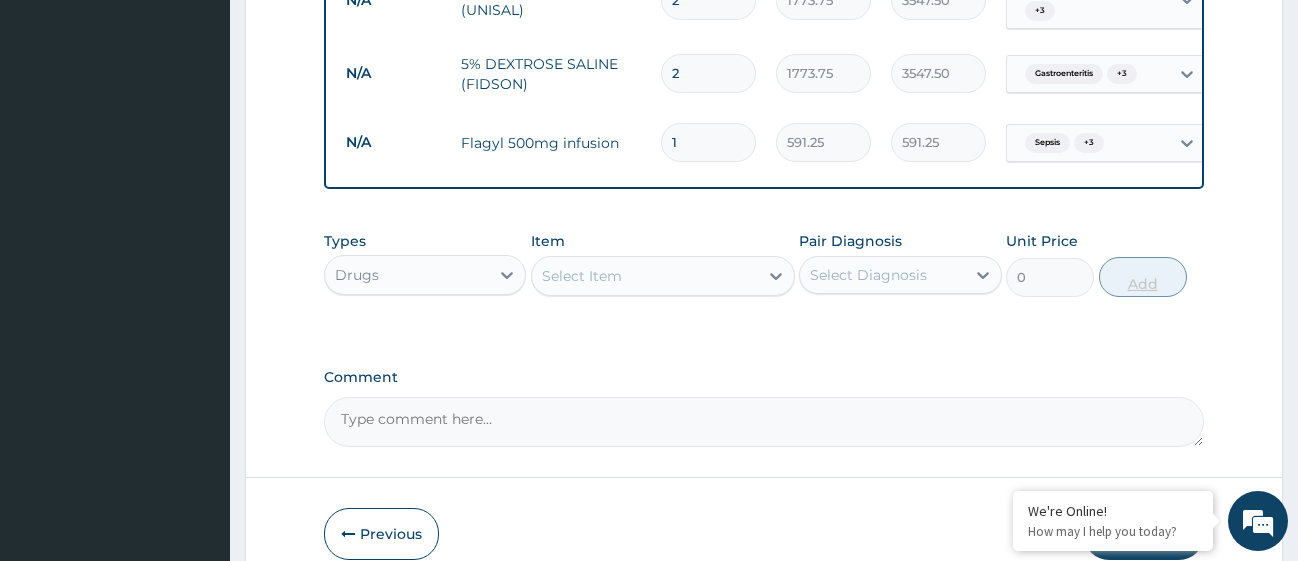 type 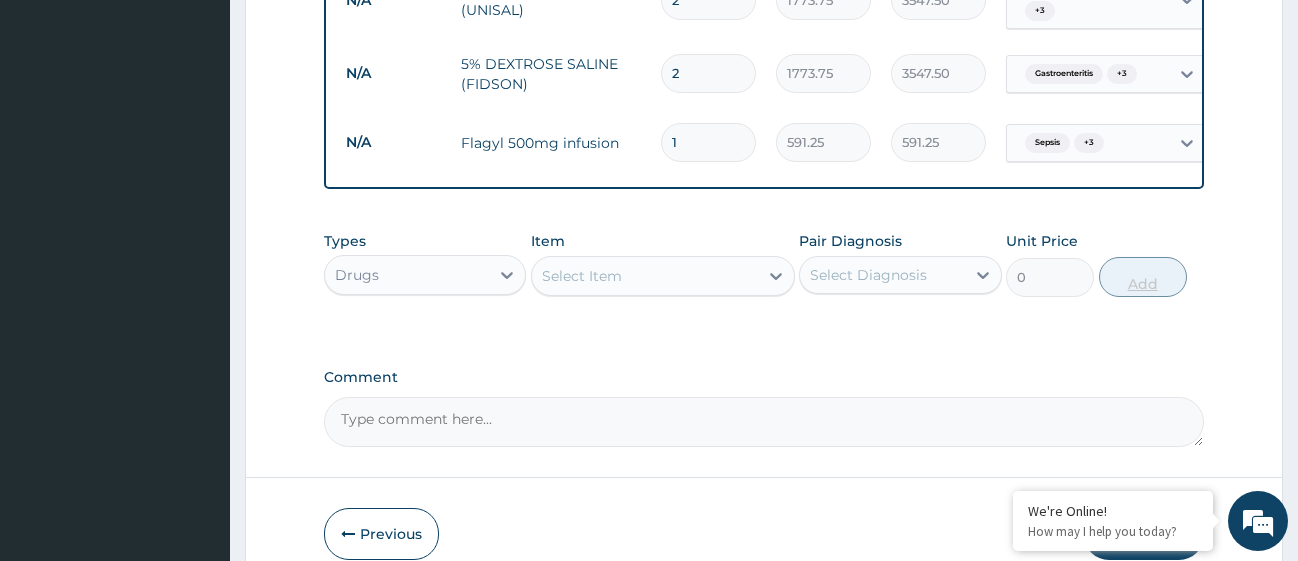 type on "0.00" 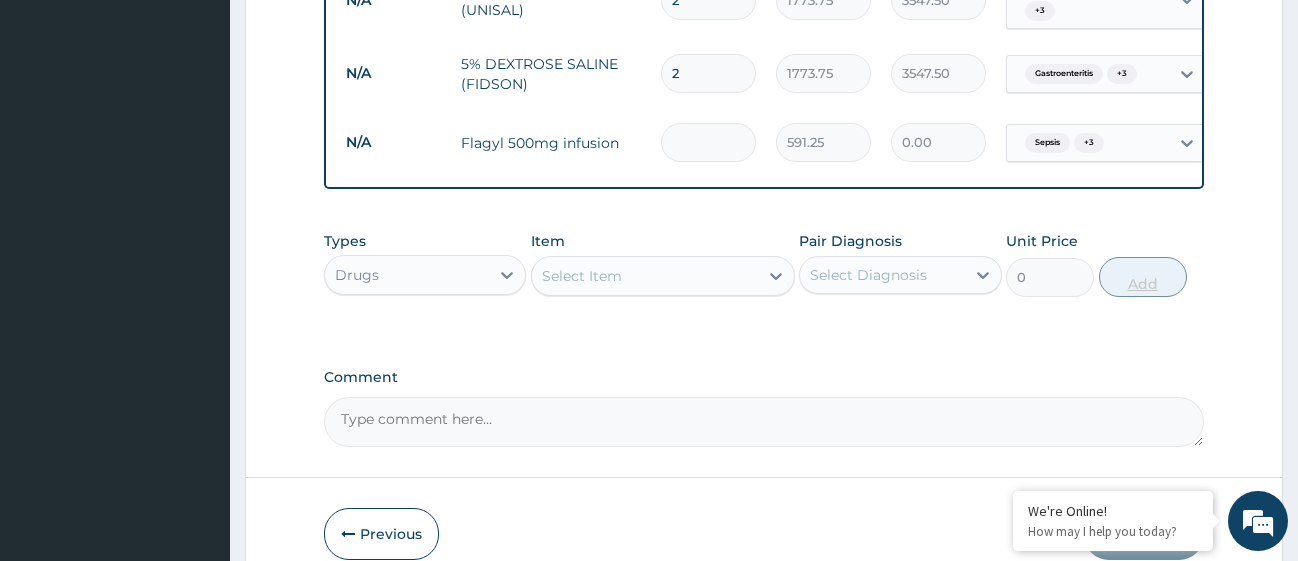 type on "3" 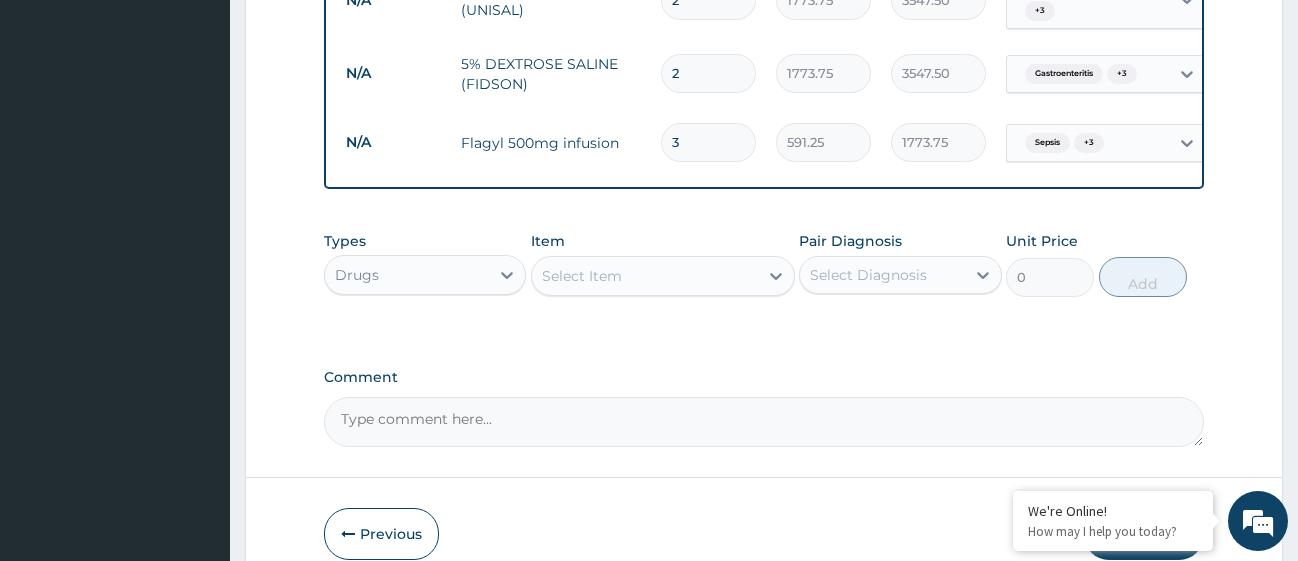 type on "3" 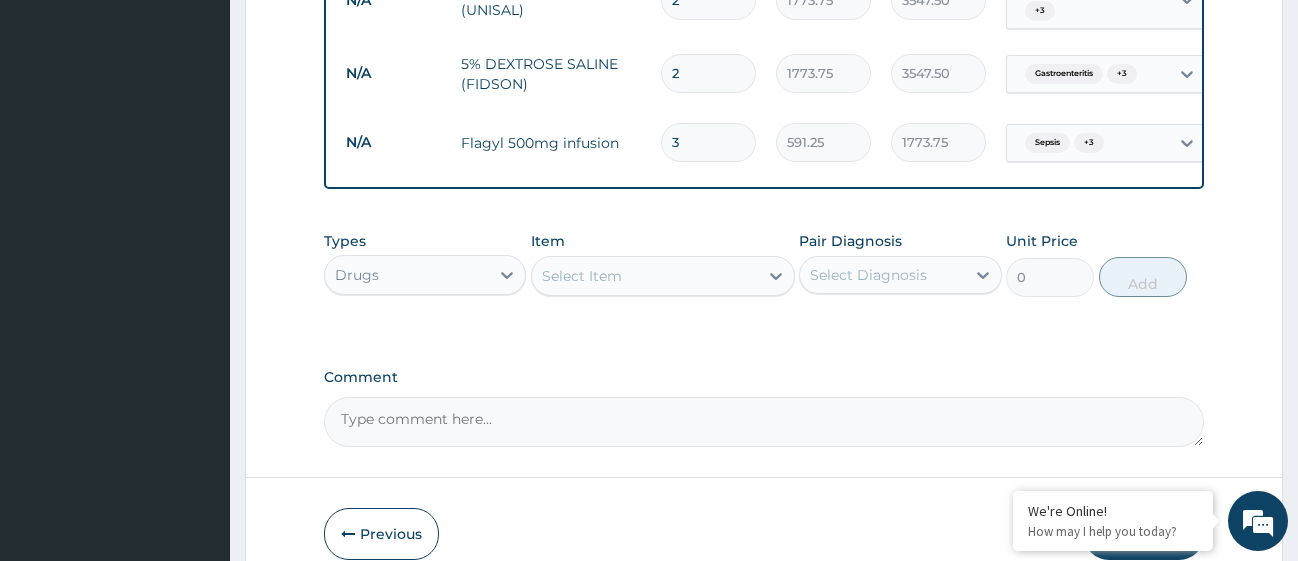 click on "Select Item" at bounding box center (645, 276) 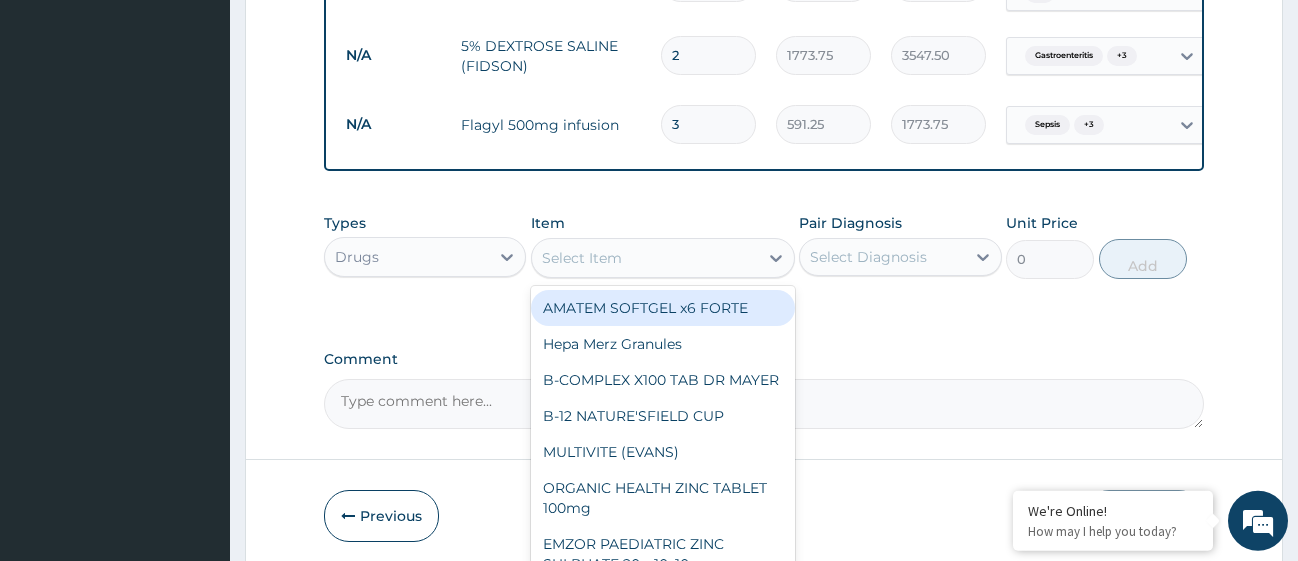scroll, scrollTop: 1678, scrollLeft: 0, axis: vertical 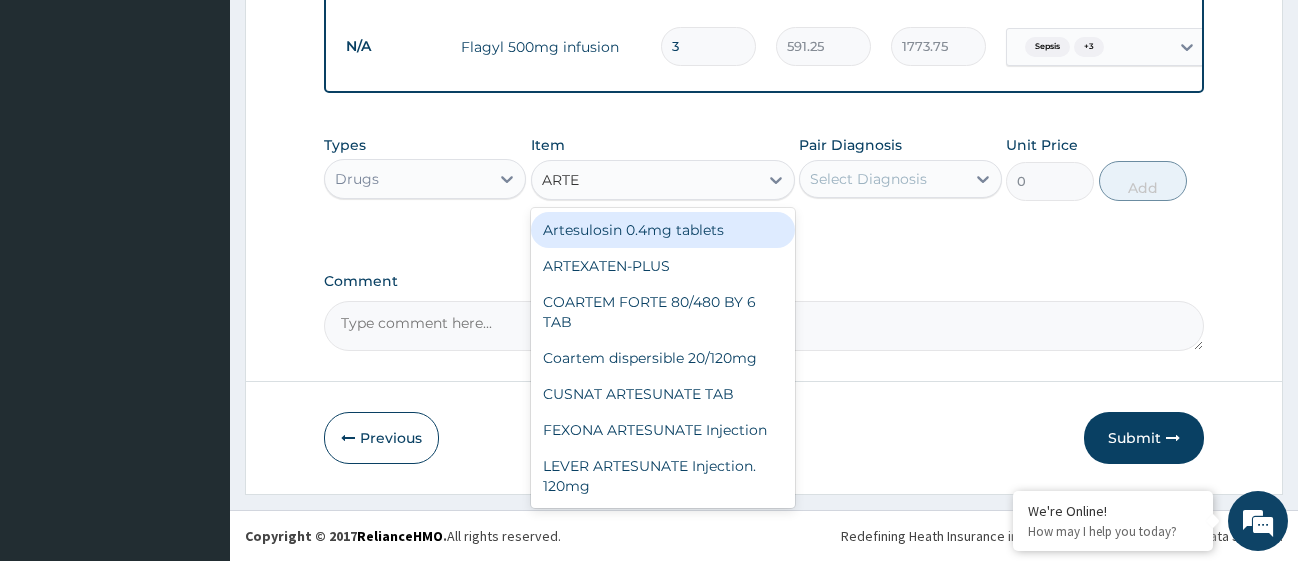 type on "ARTES" 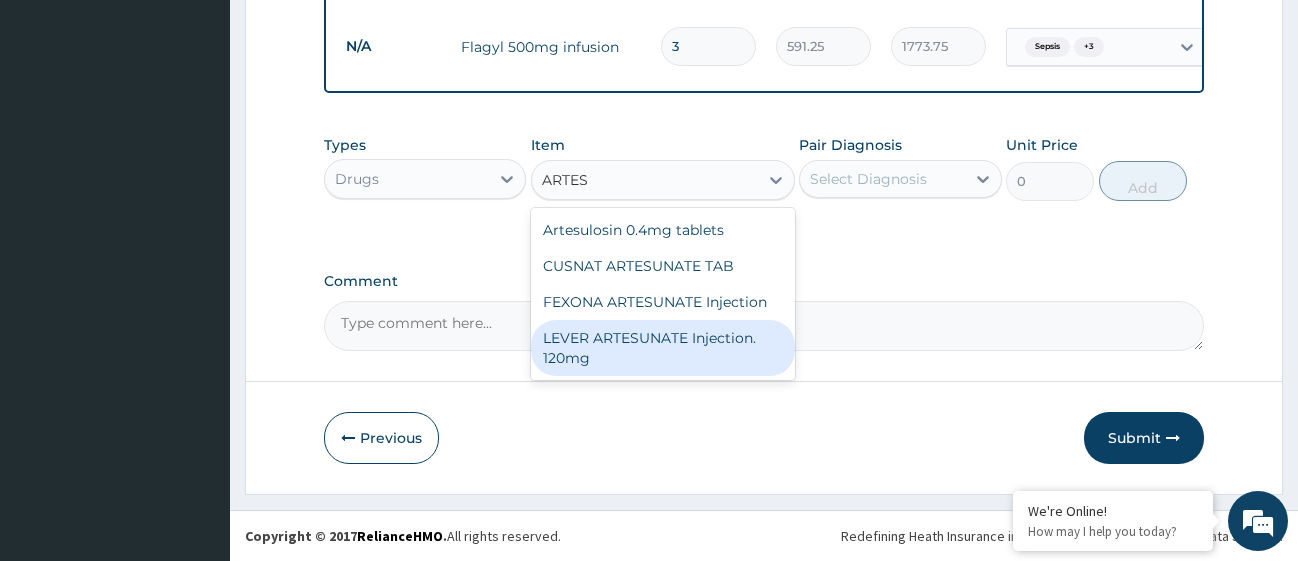 click on "LEVER ARTESUNATE Injection. 120mg" at bounding box center (663, 348) 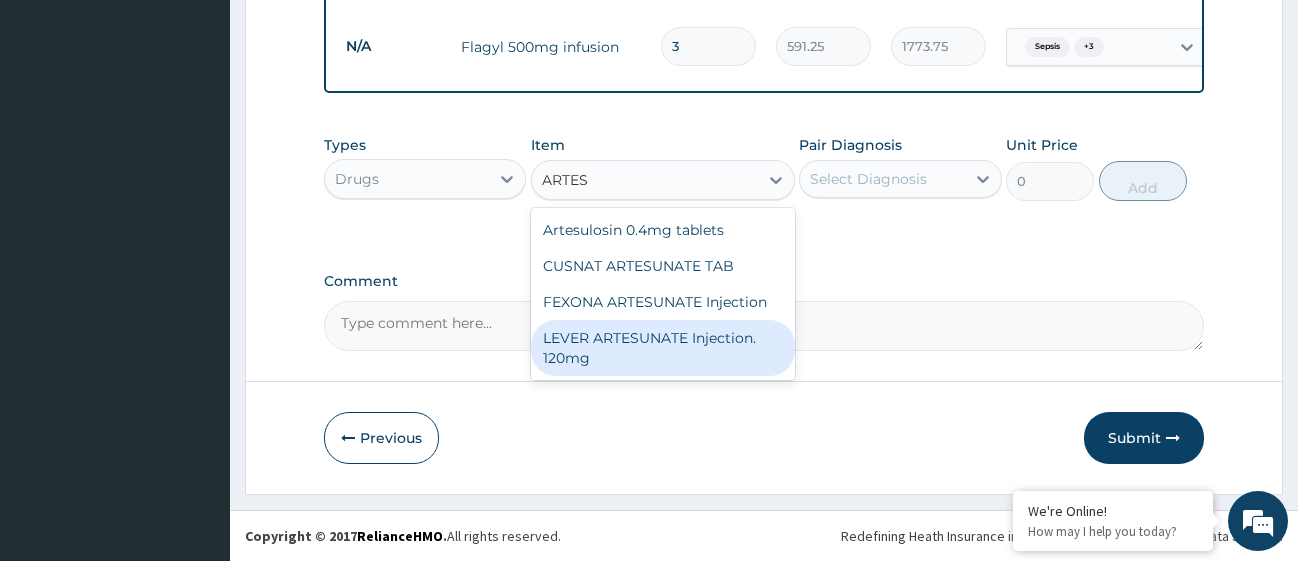 type 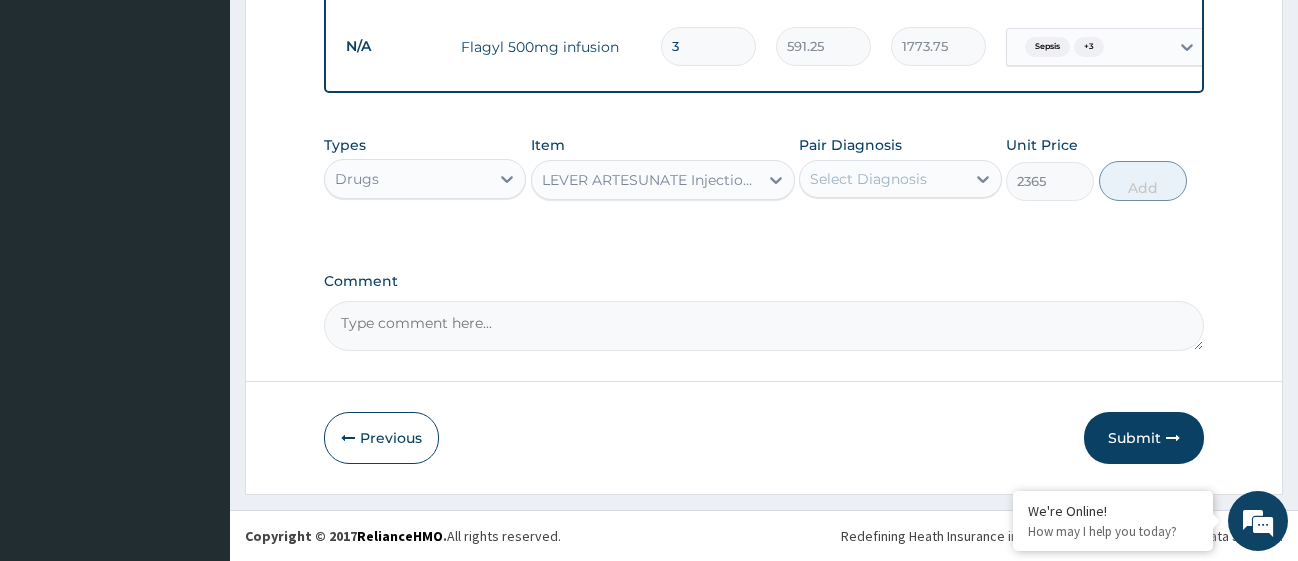 click on "Select Diagnosis" at bounding box center (882, 179) 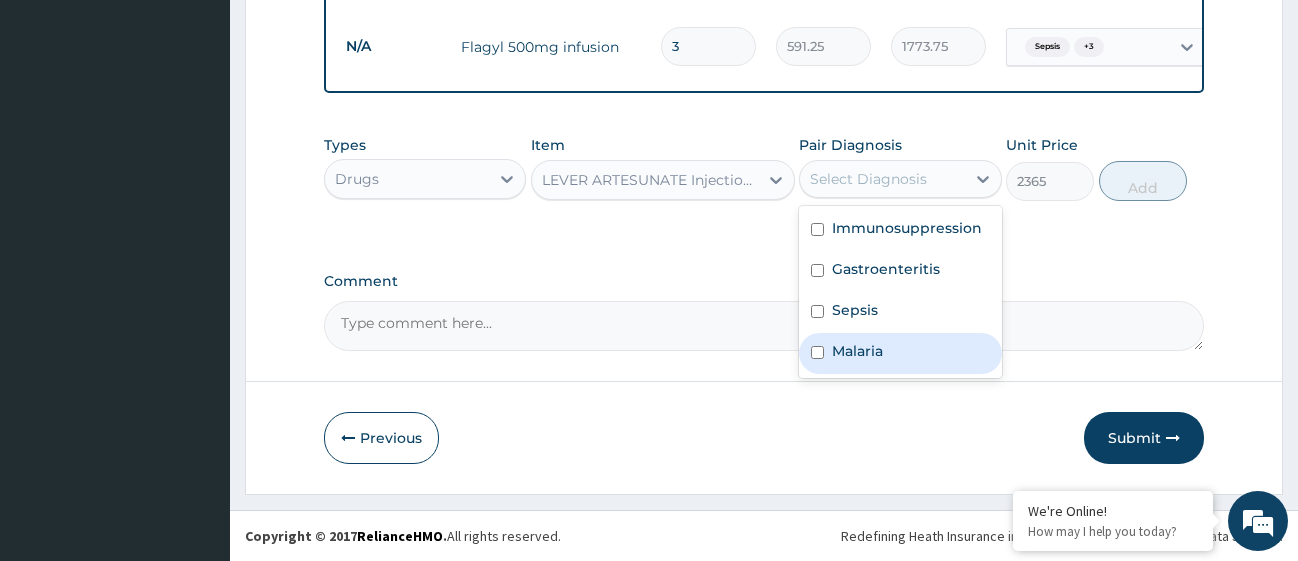 click on "Malaria" at bounding box center [900, 353] 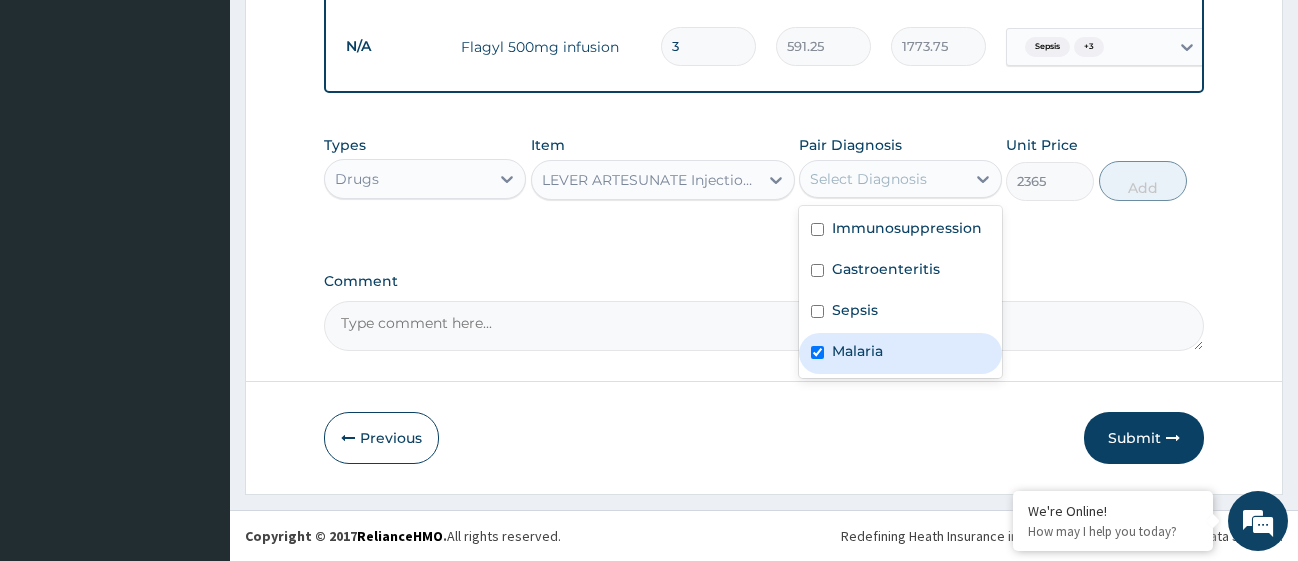 checkbox on "true" 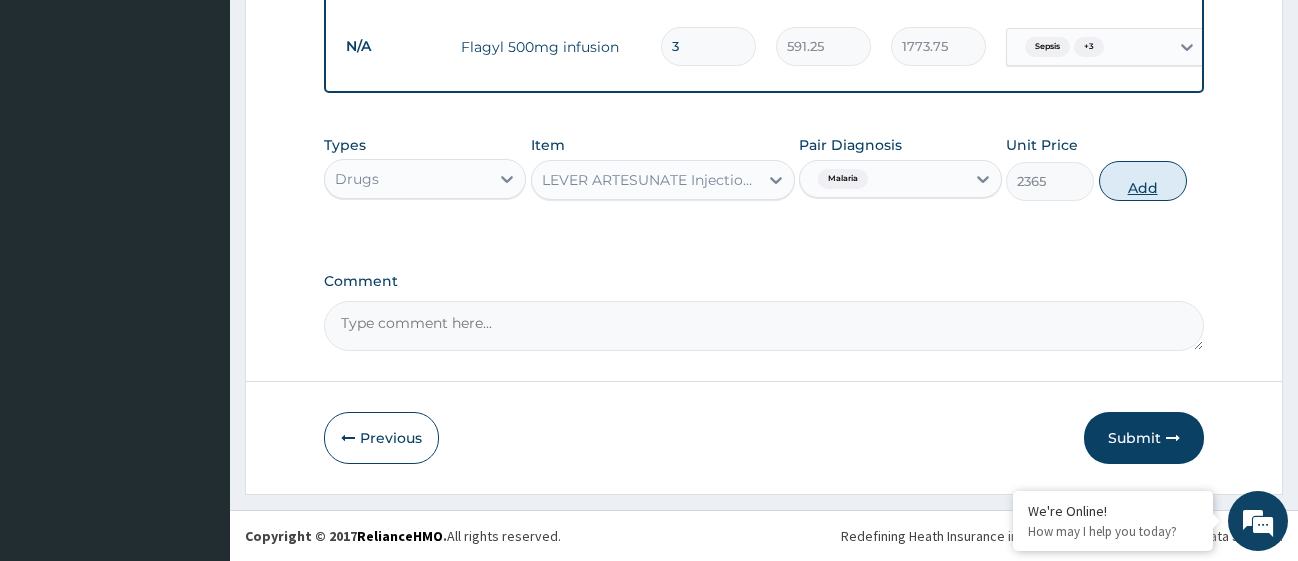 click on "Add" at bounding box center (1143, 181) 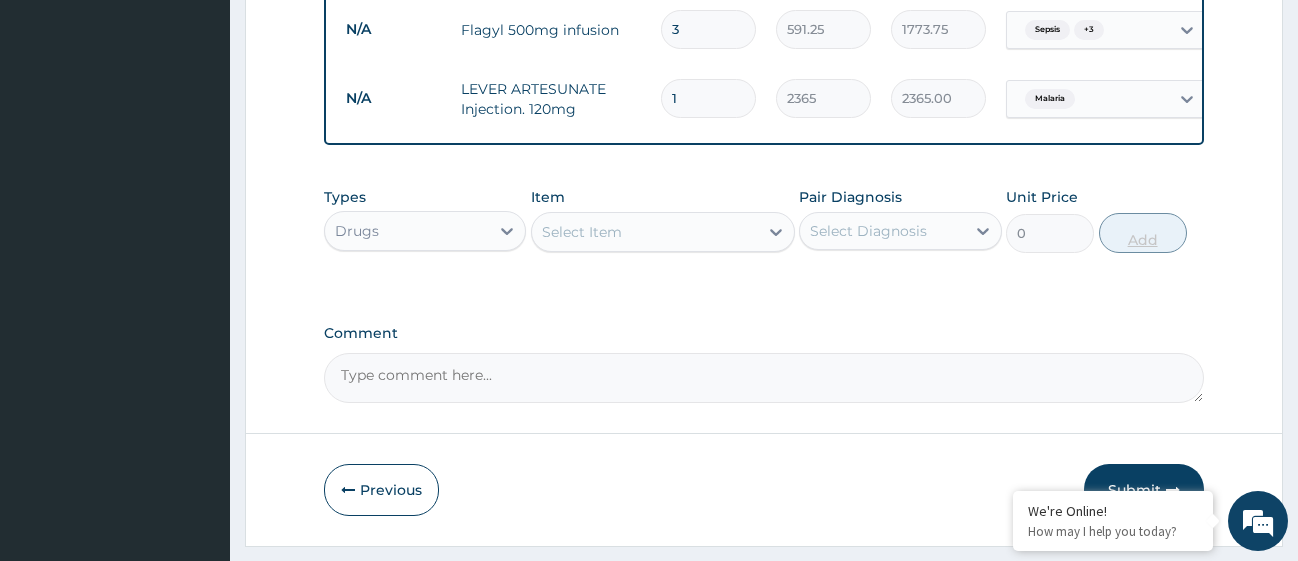 type 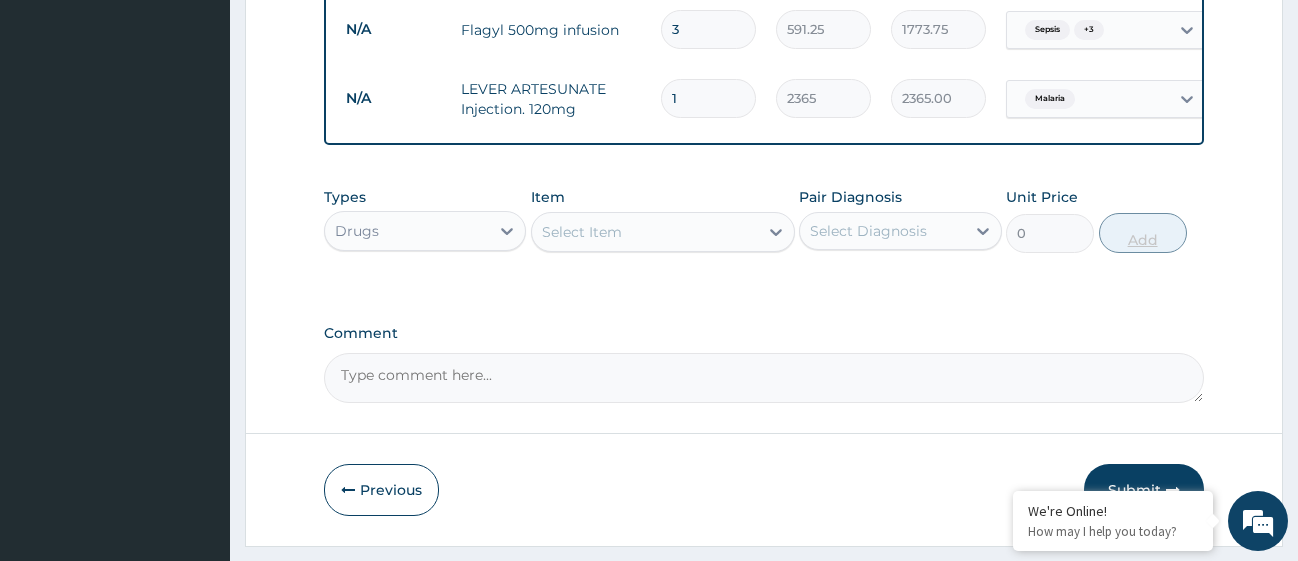 type on "0.00" 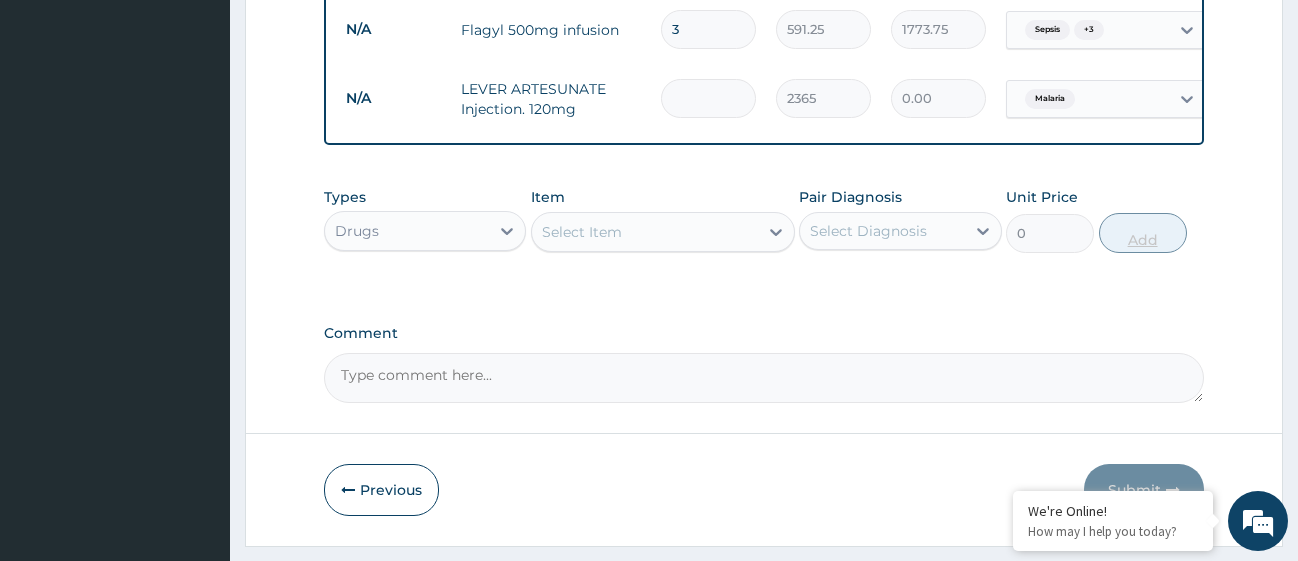 type on "3" 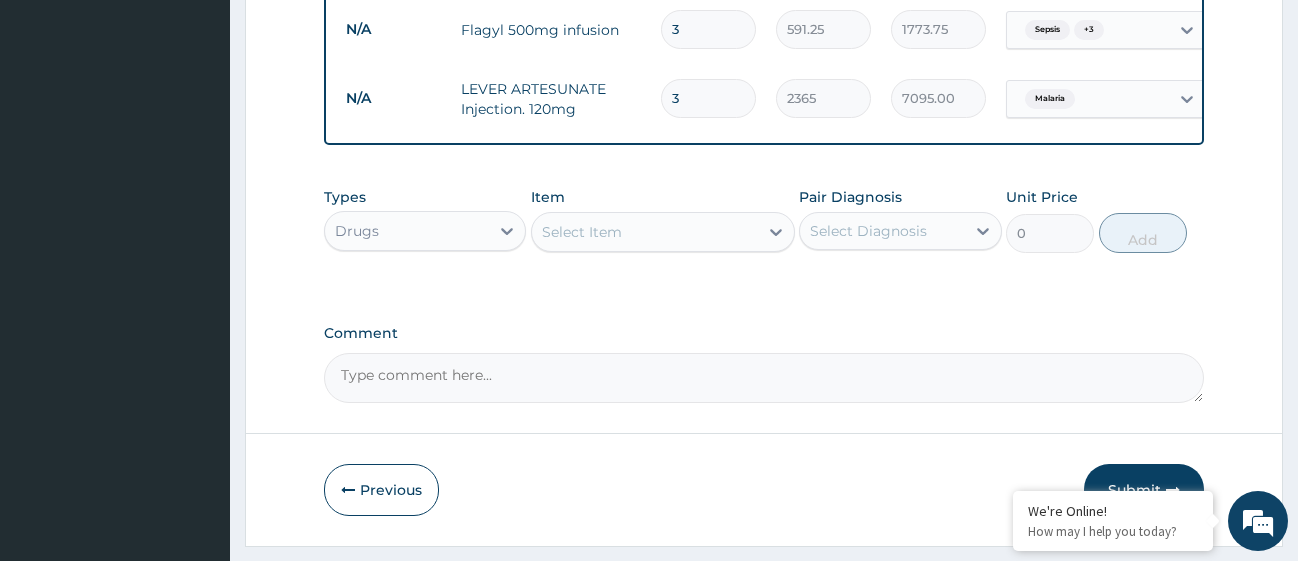 type on "3" 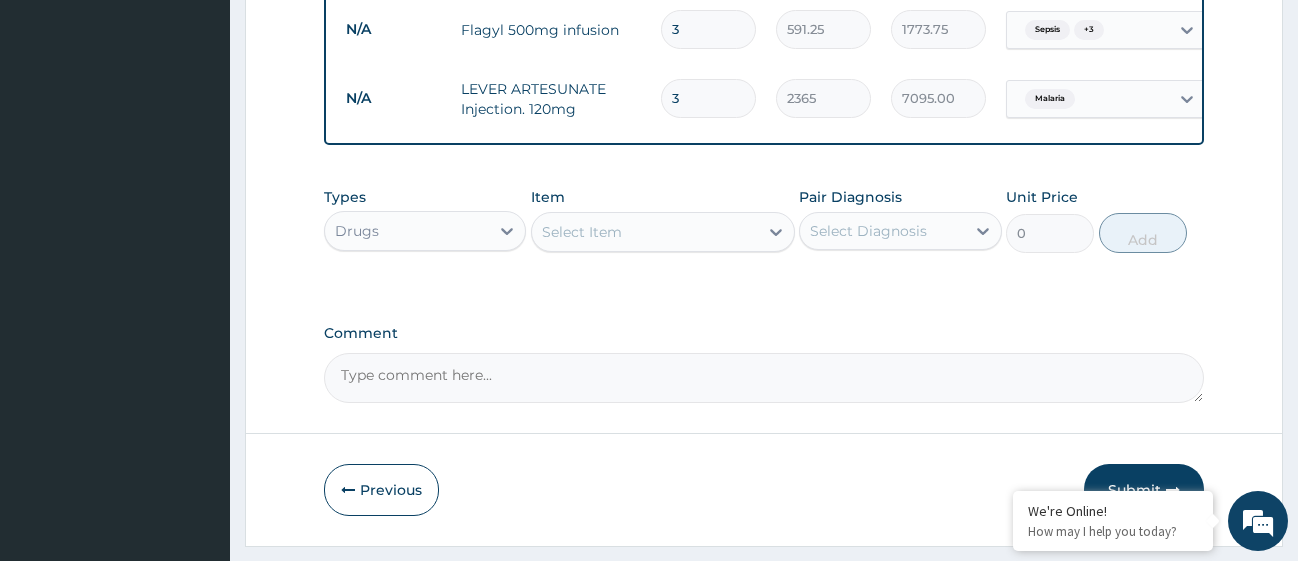 click on "Select Item" at bounding box center (645, 232) 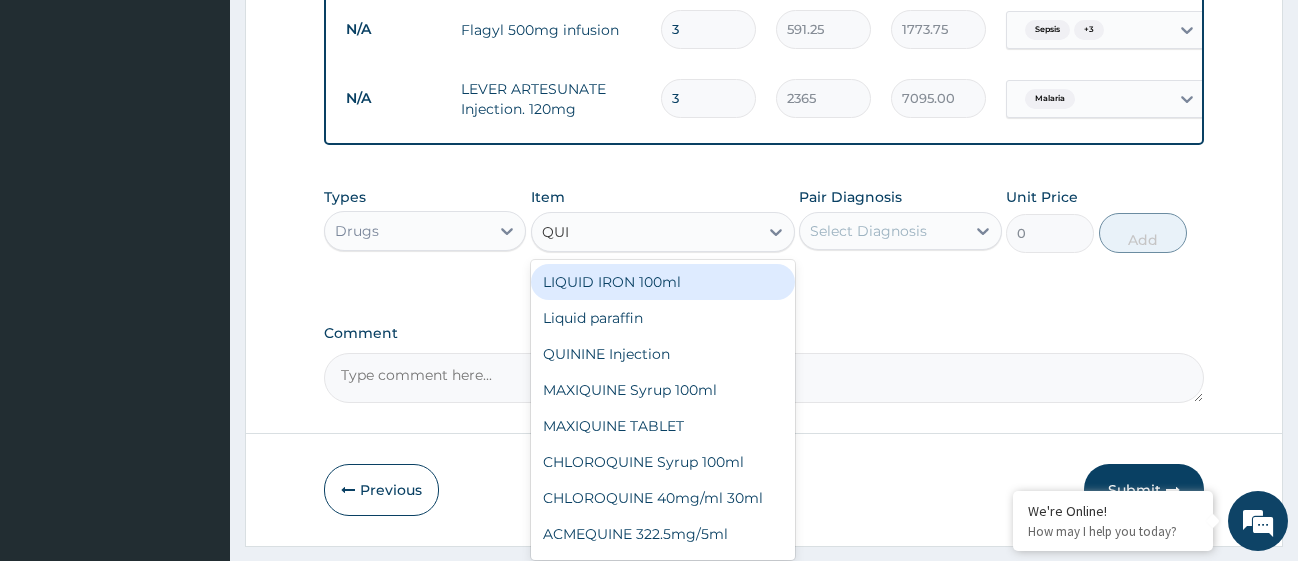 type on "QUIN" 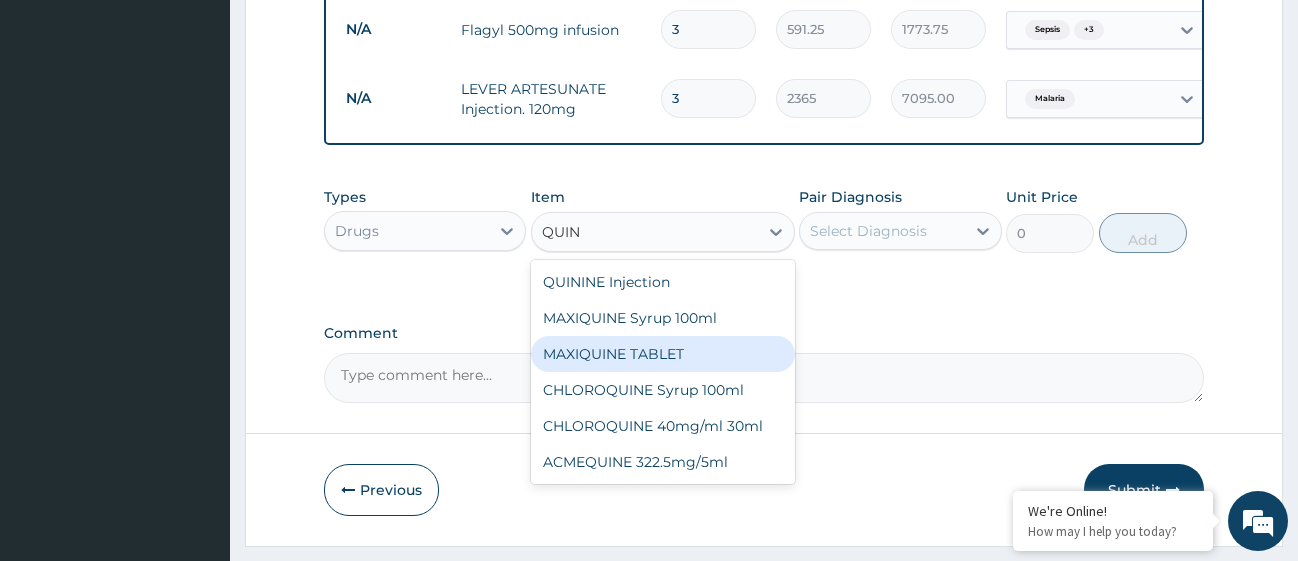 click on "MAXIQUINE TABLET" at bounding box center (663, 354) 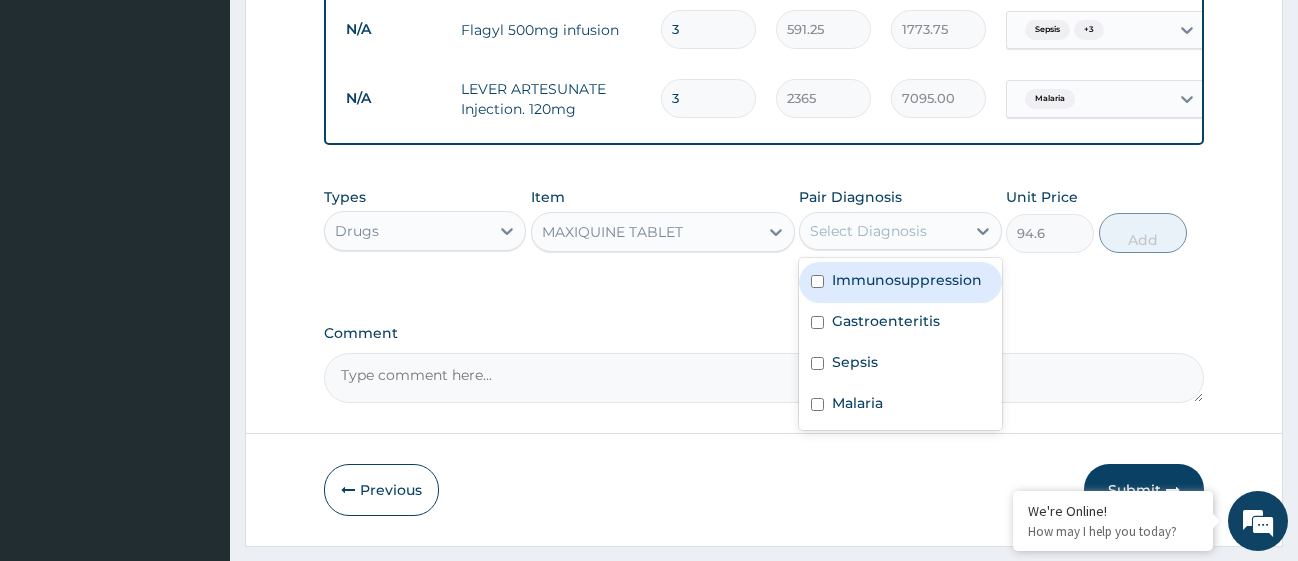 click on "Select Diagnosis" at bounding box center [882, 231] 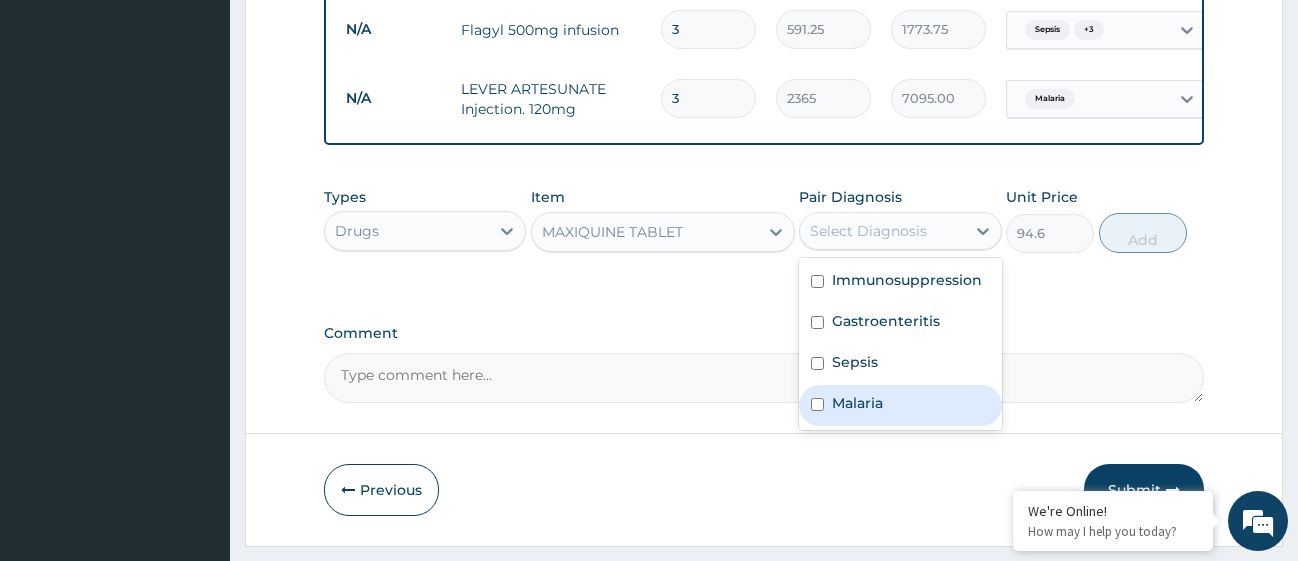 drag, startPoint x: 815, startPoint y: 418, endPoint x: 814, endPoint y: 401, distance: 17.029387 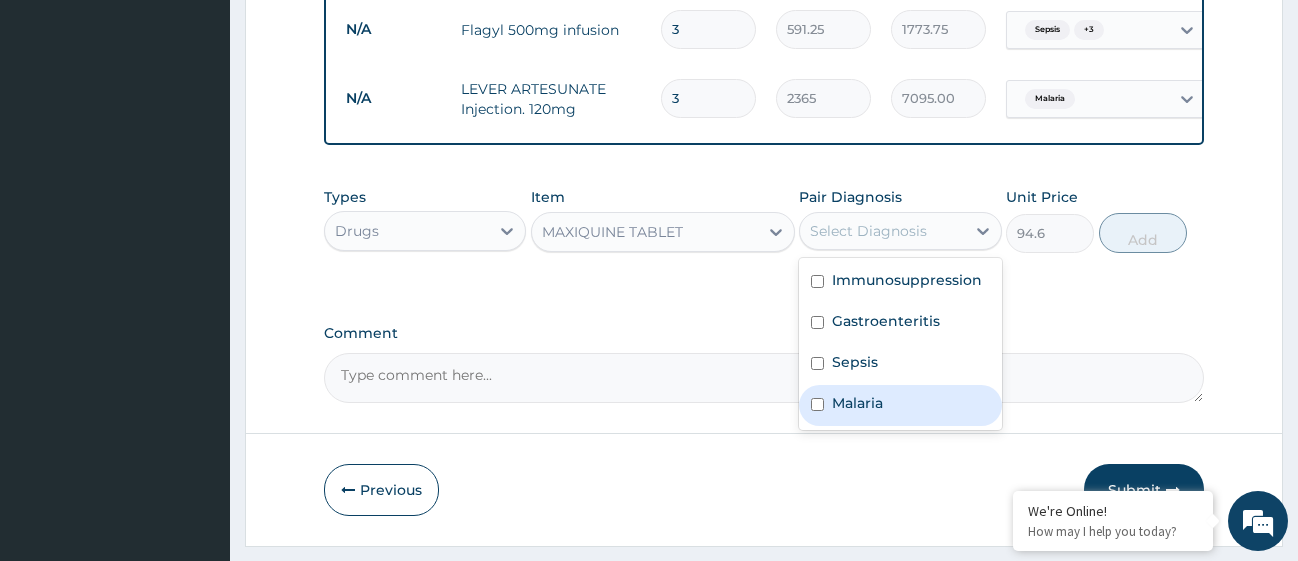 click at bounding box center (817, 404) 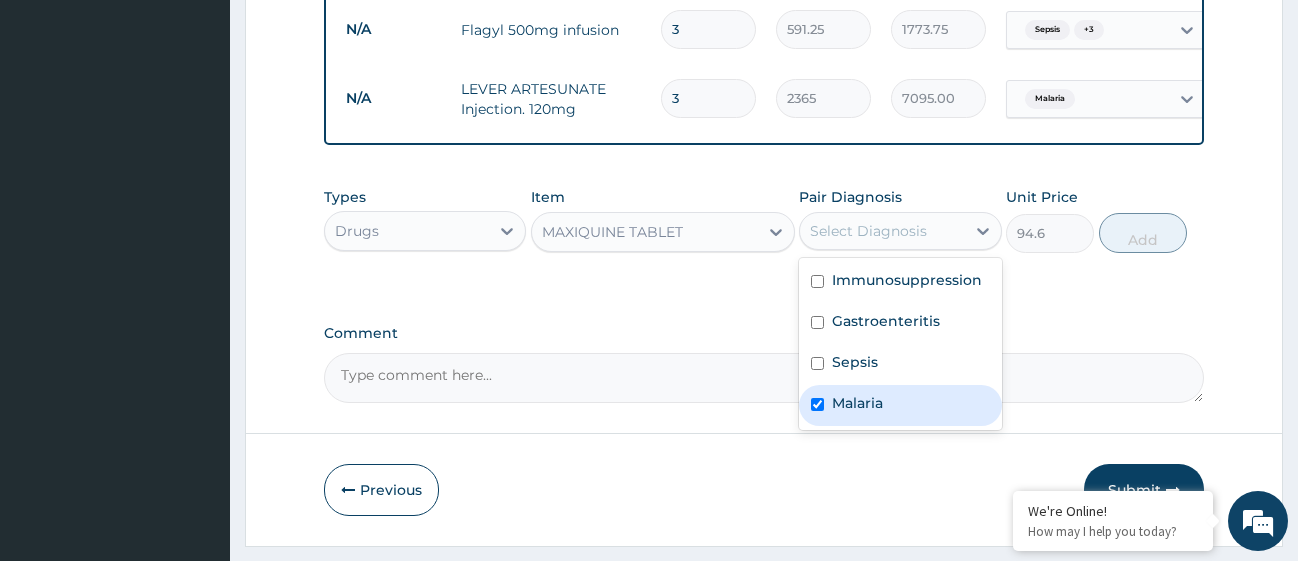 checkbox on "true" 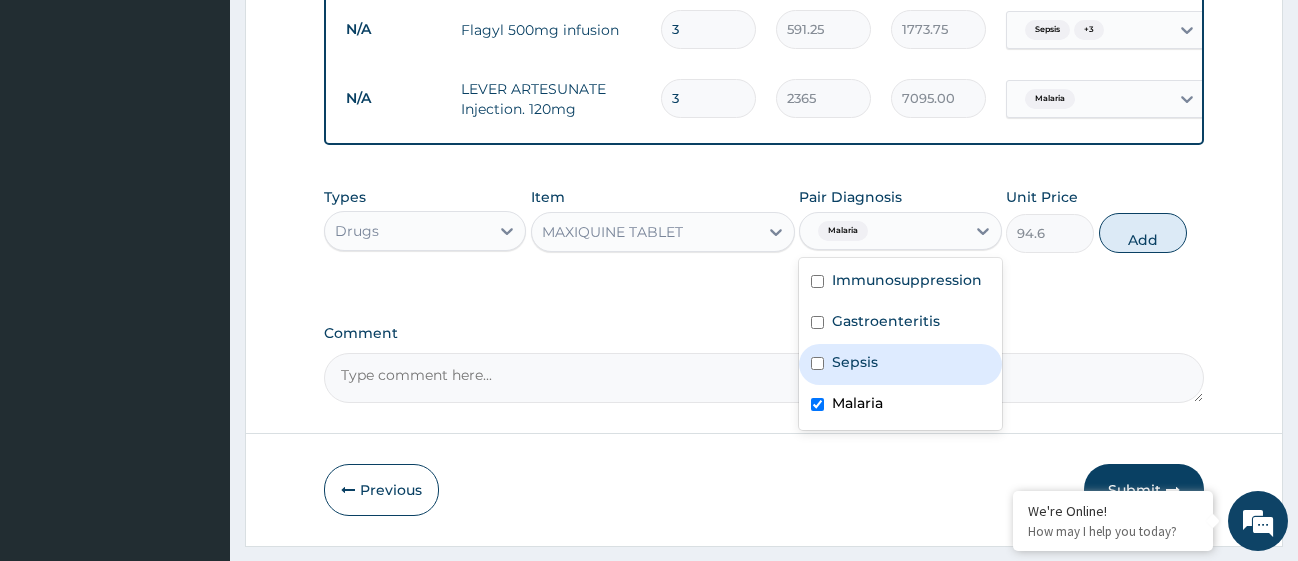 click at bounding box center (817, 363) 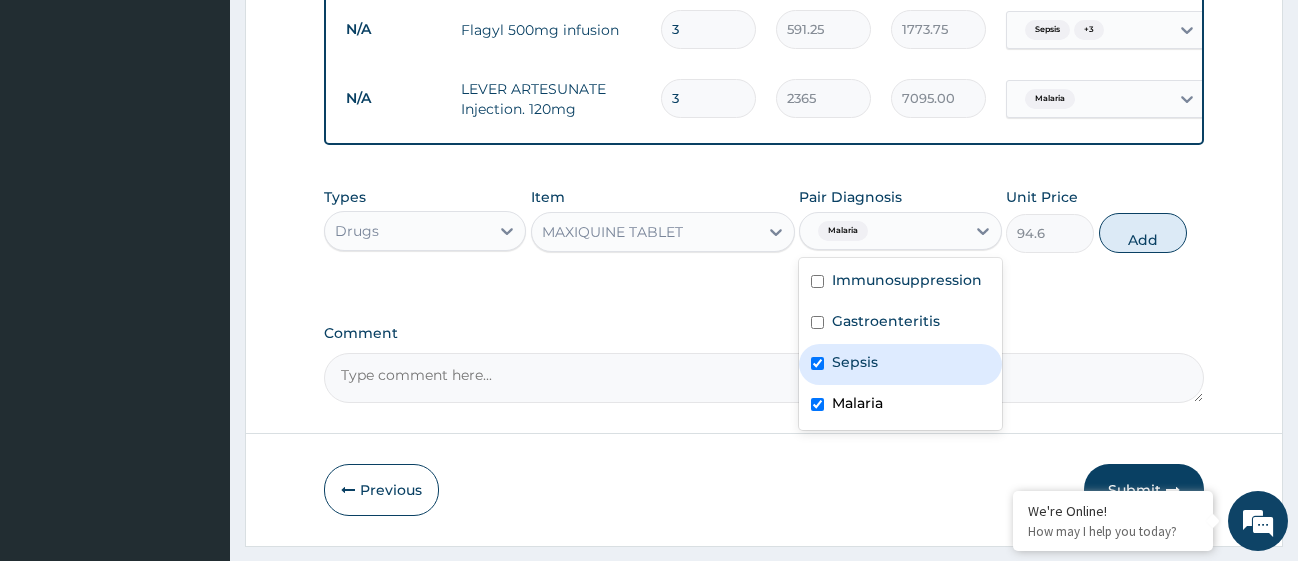checkbox on "true" 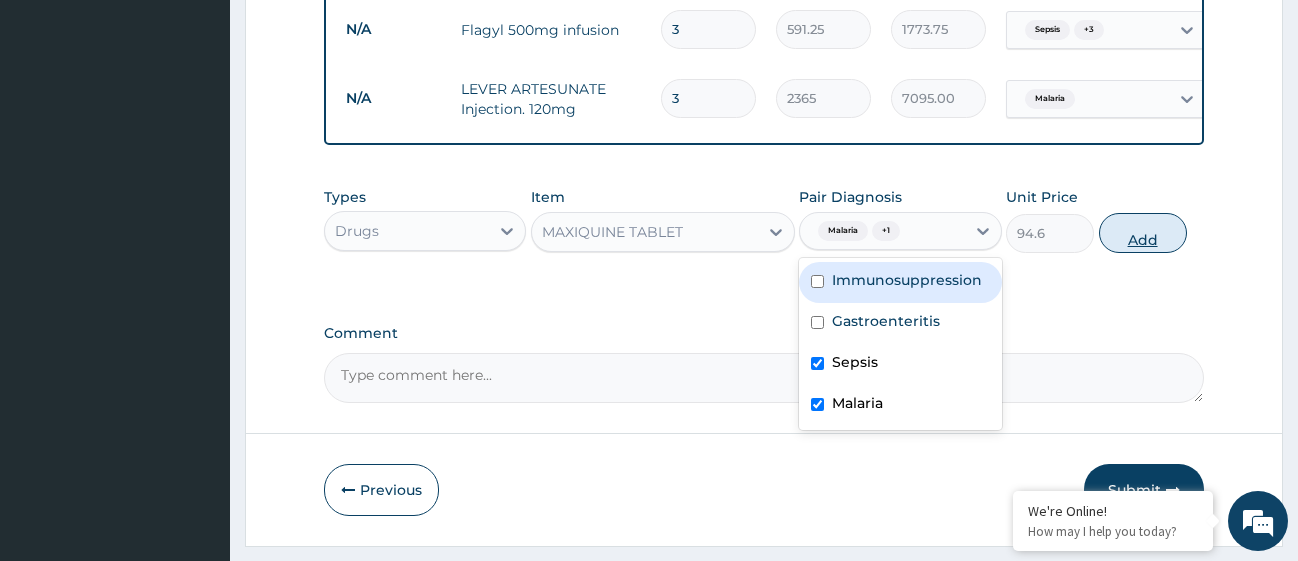 click on "Add" at bounding box center [1143, 233] 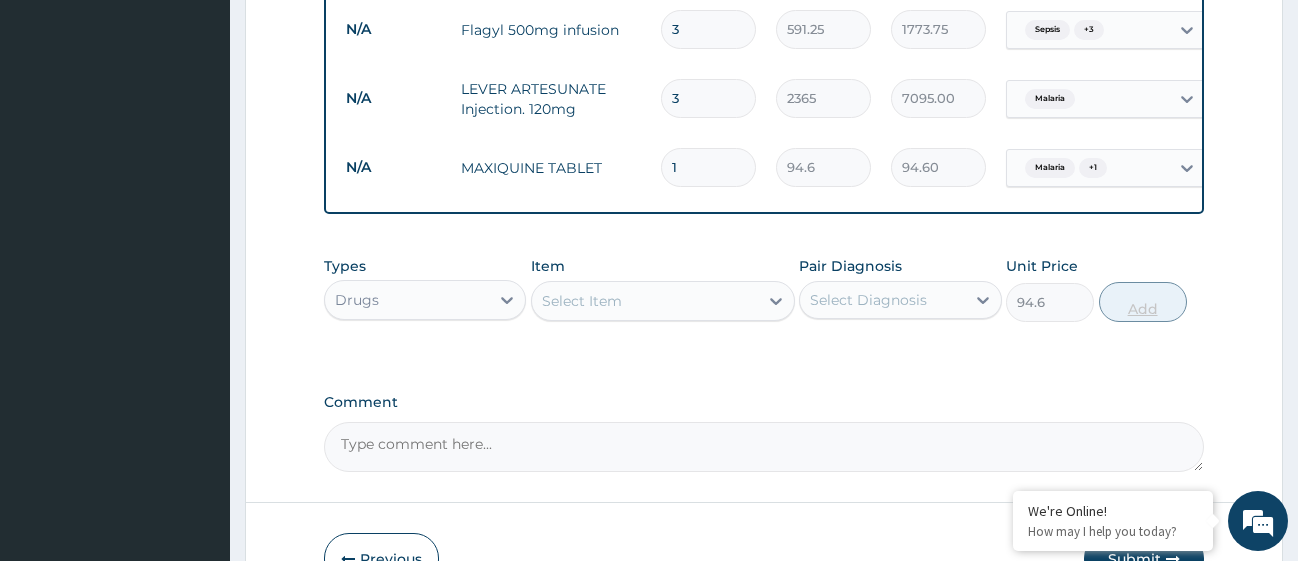 type on "0" 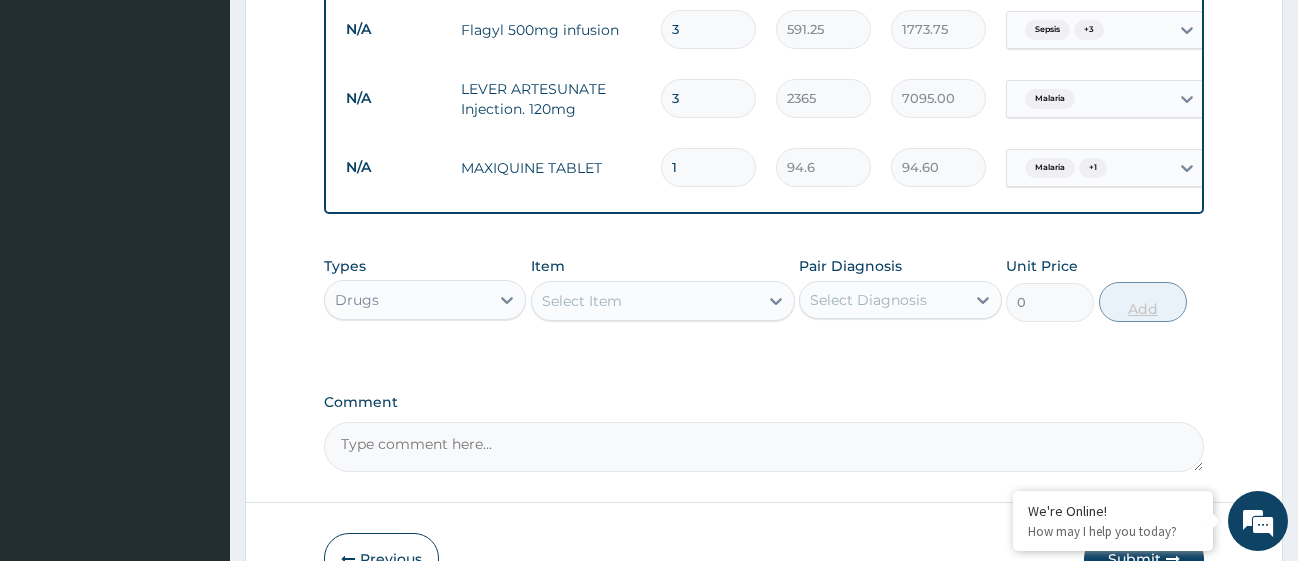 type on "10" 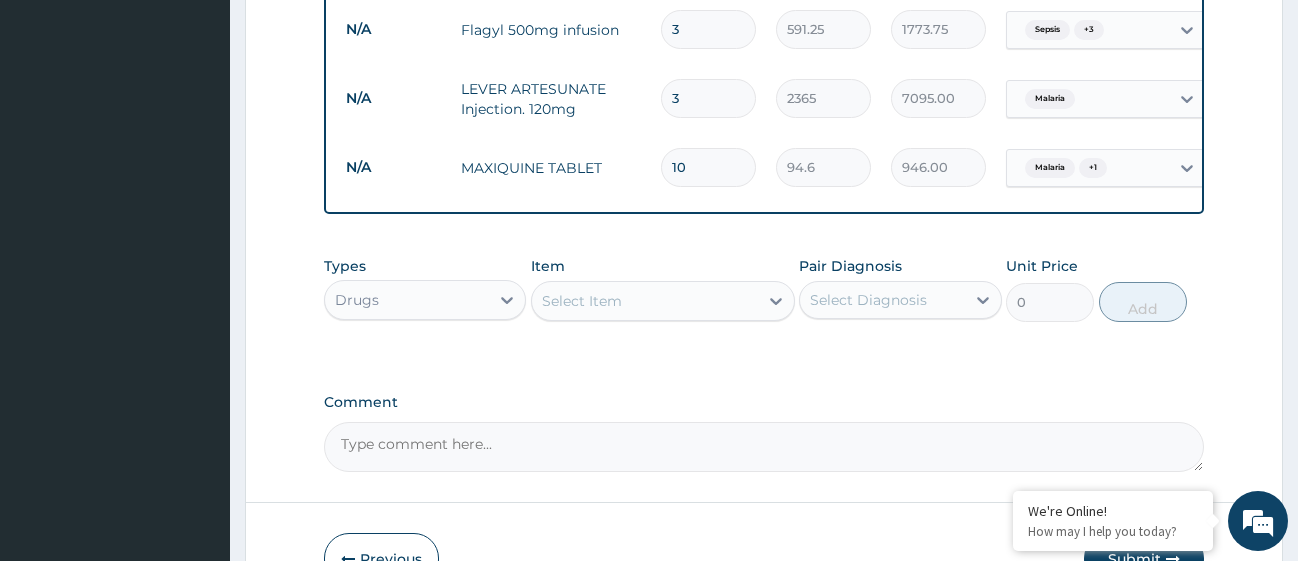 type on "10" 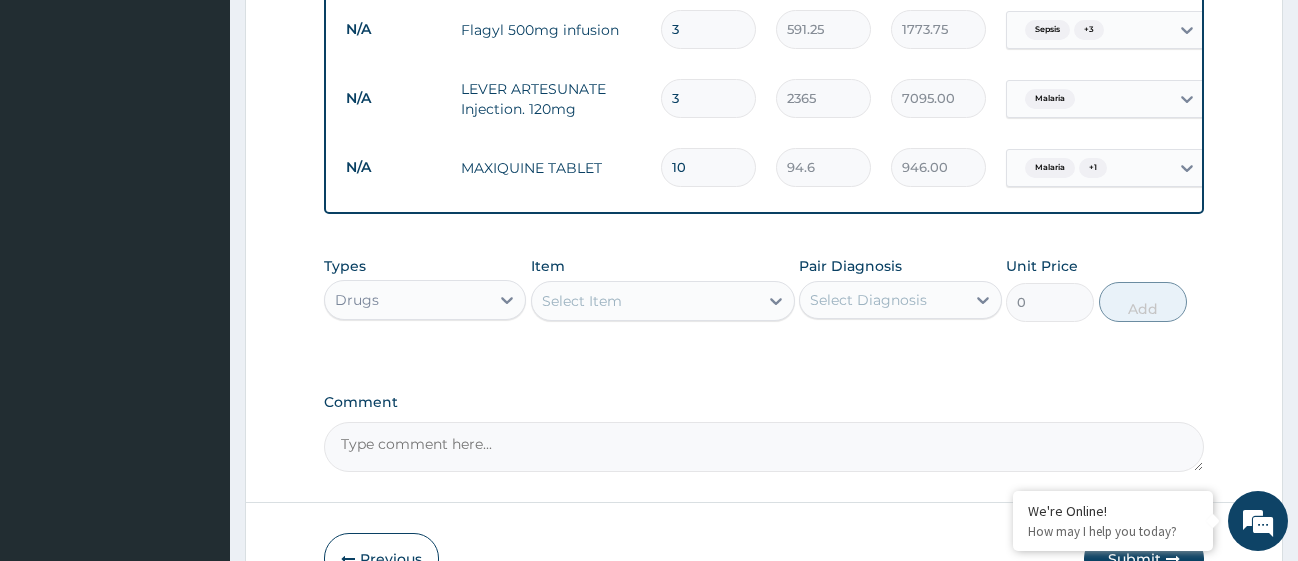 click on "Select Item" at bounding box center (582, 301) 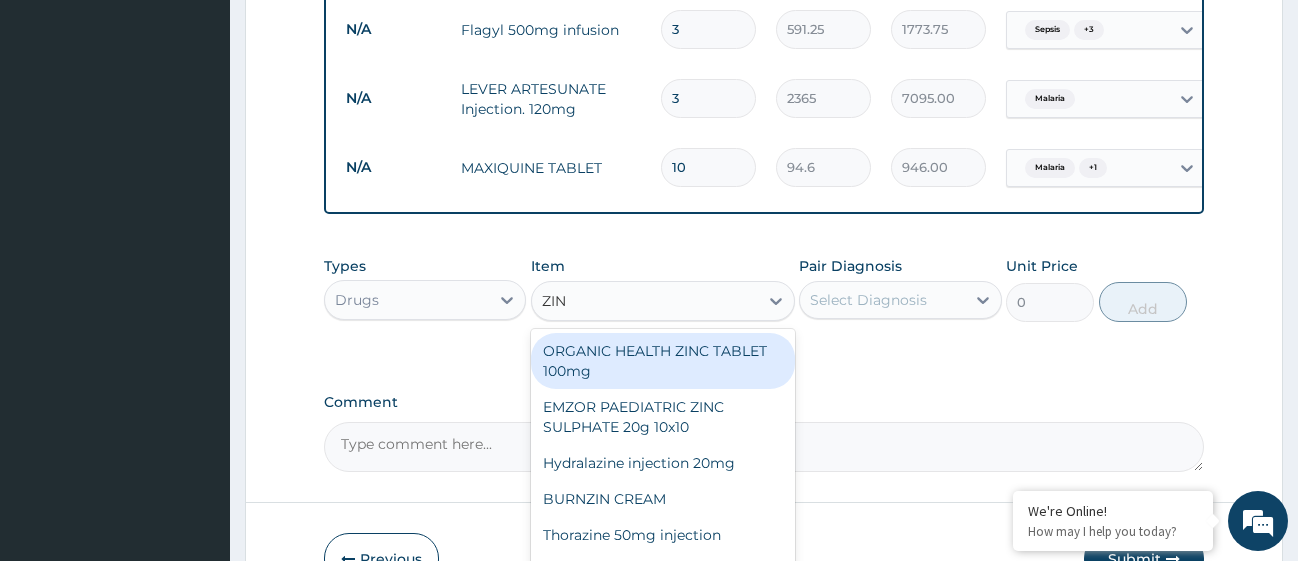 type on "ZINC" 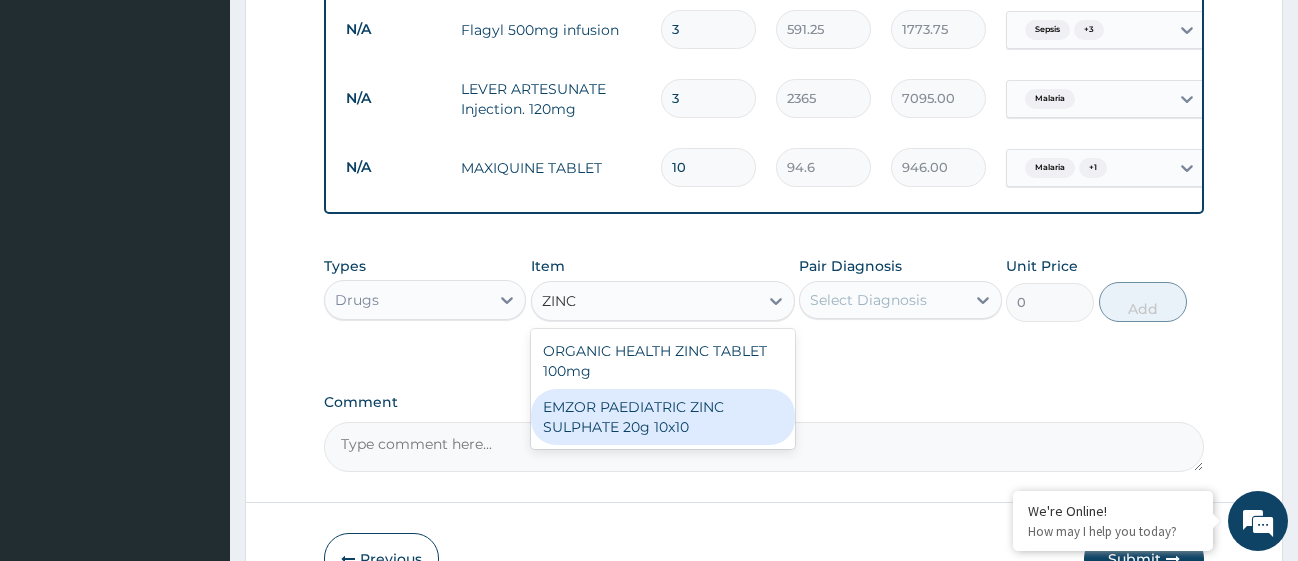 click on "EMZOR PAEDIATRIC ZINC SULPHATE 20g 10x10" at bounding box center [663, 417] 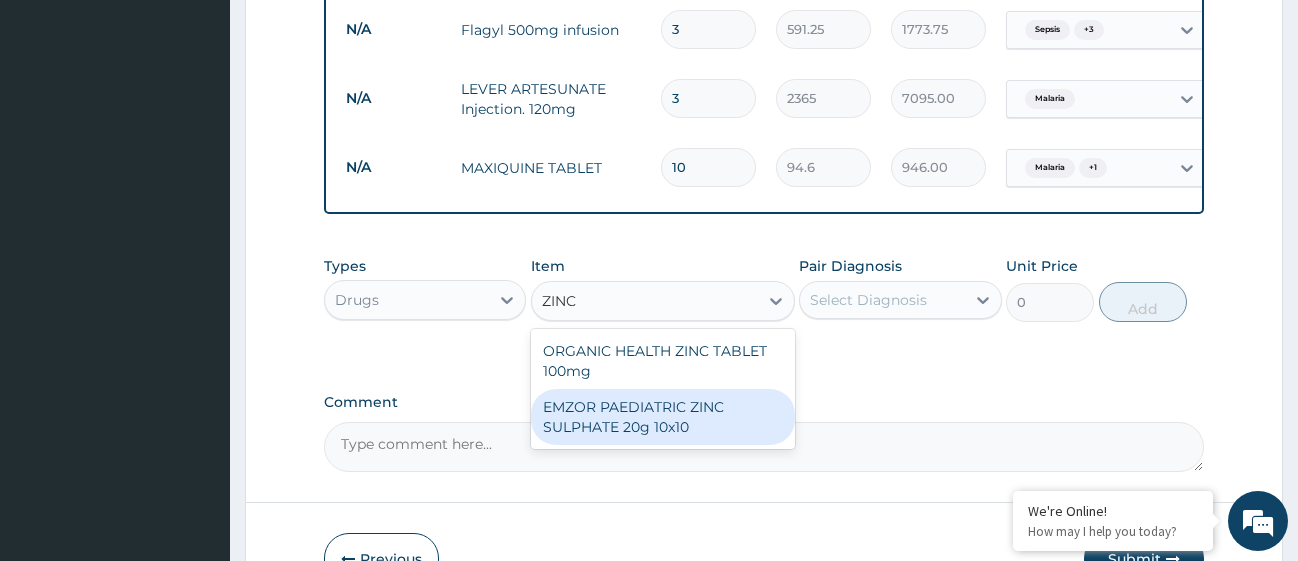 type 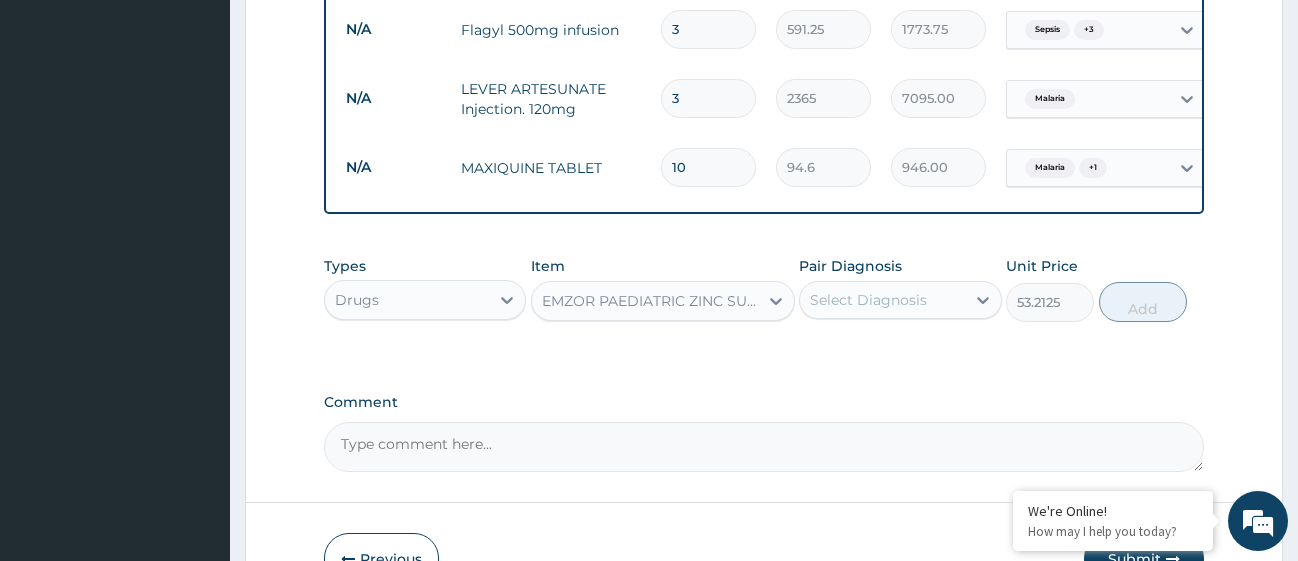 click on "Select Diagnosis" at bounding box center (868, 300) 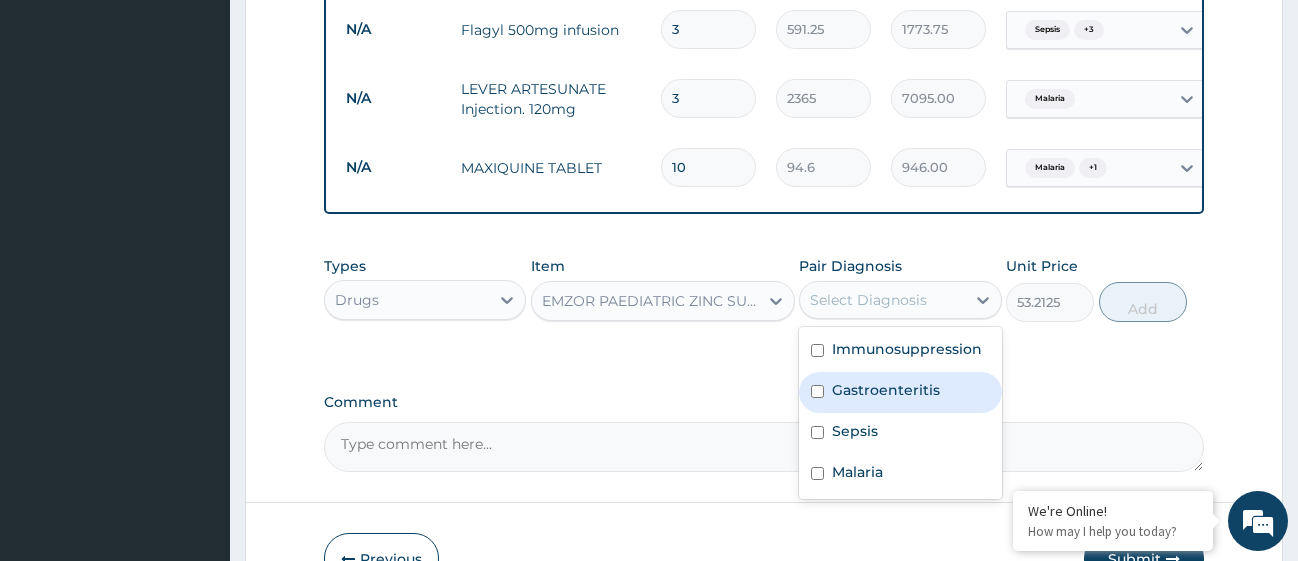 click on "Gastroenteritis" at bounding box center (900, 392) 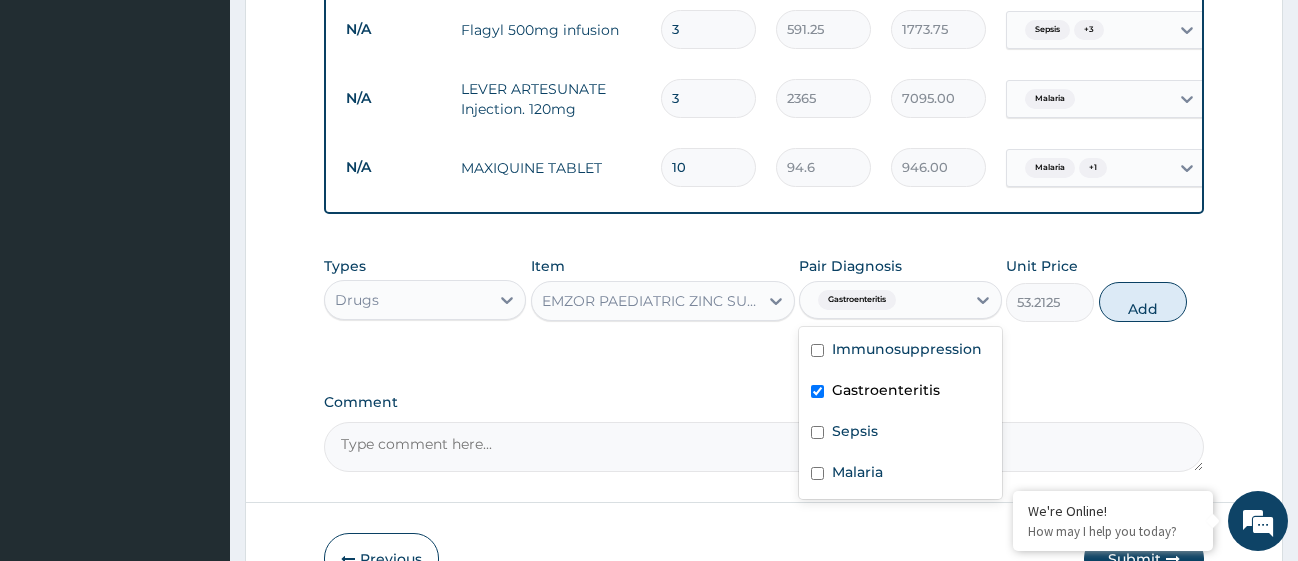 checkbox on "true" 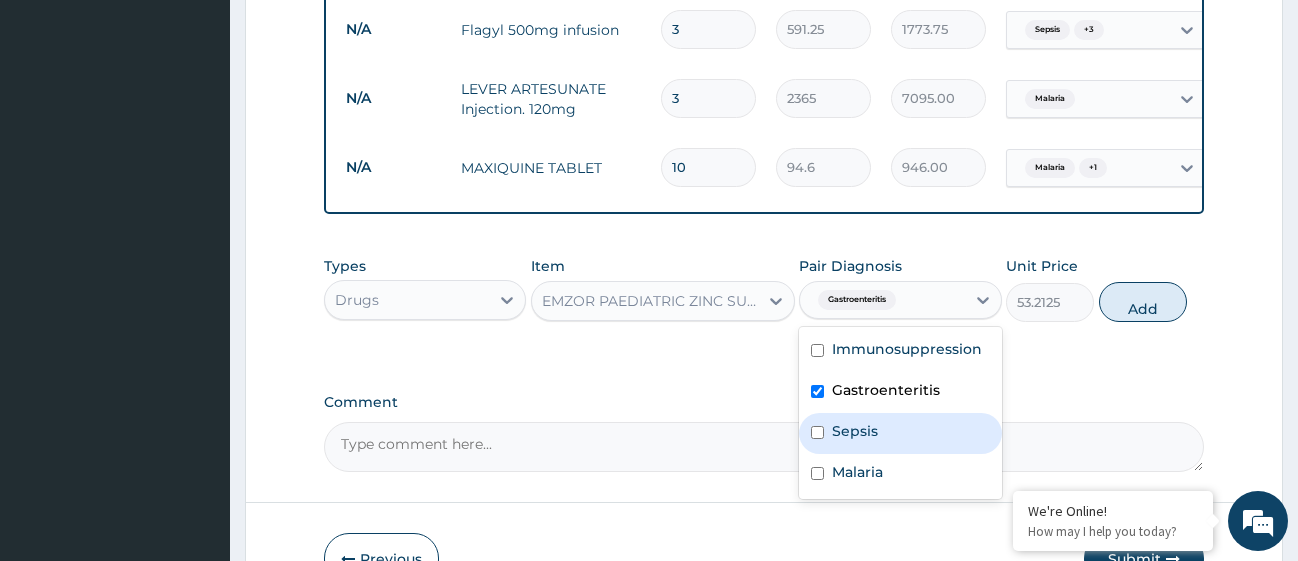 click on "Sepsis" at bounding box center [900, 433] 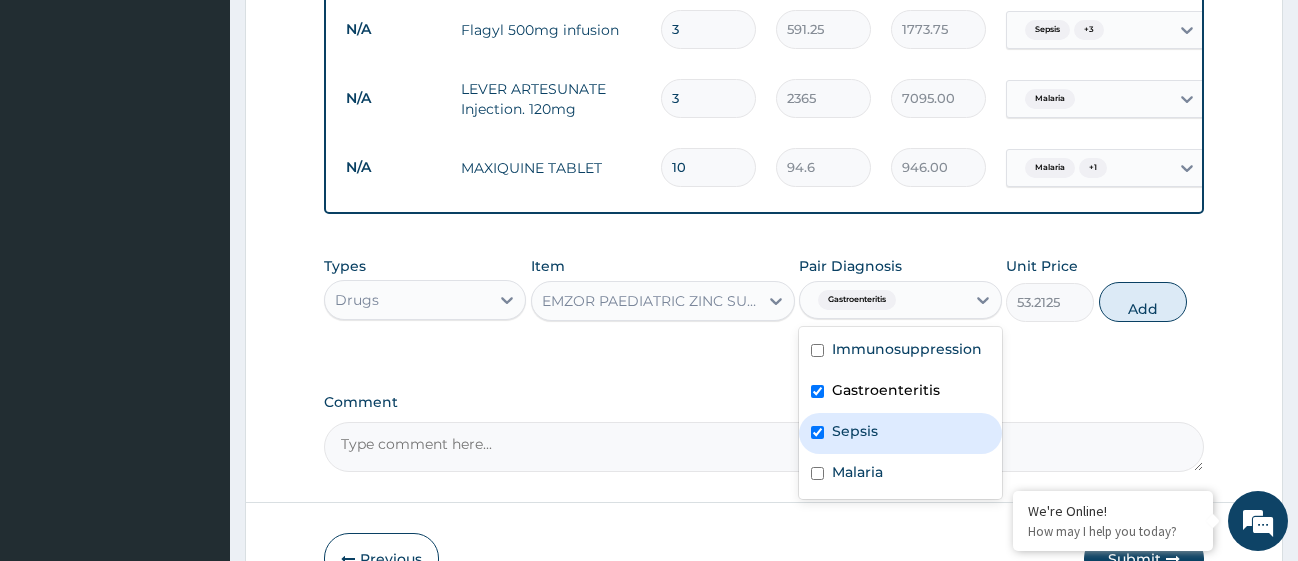 checkbox on "true" 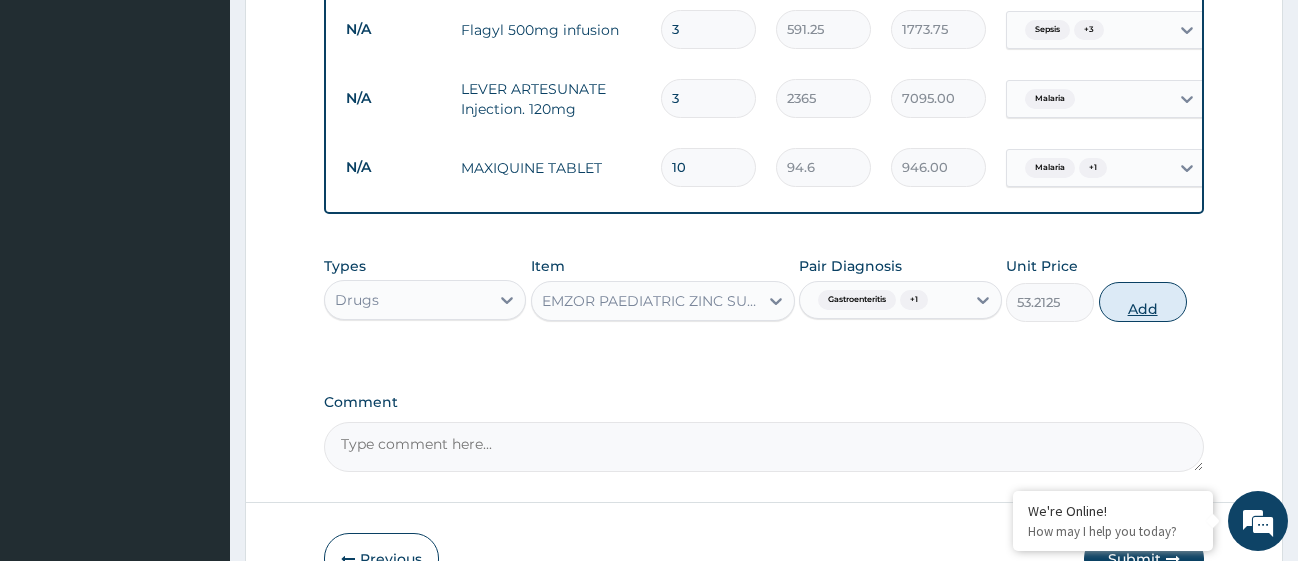 click on "Add" at bounding box center (1143, 302) 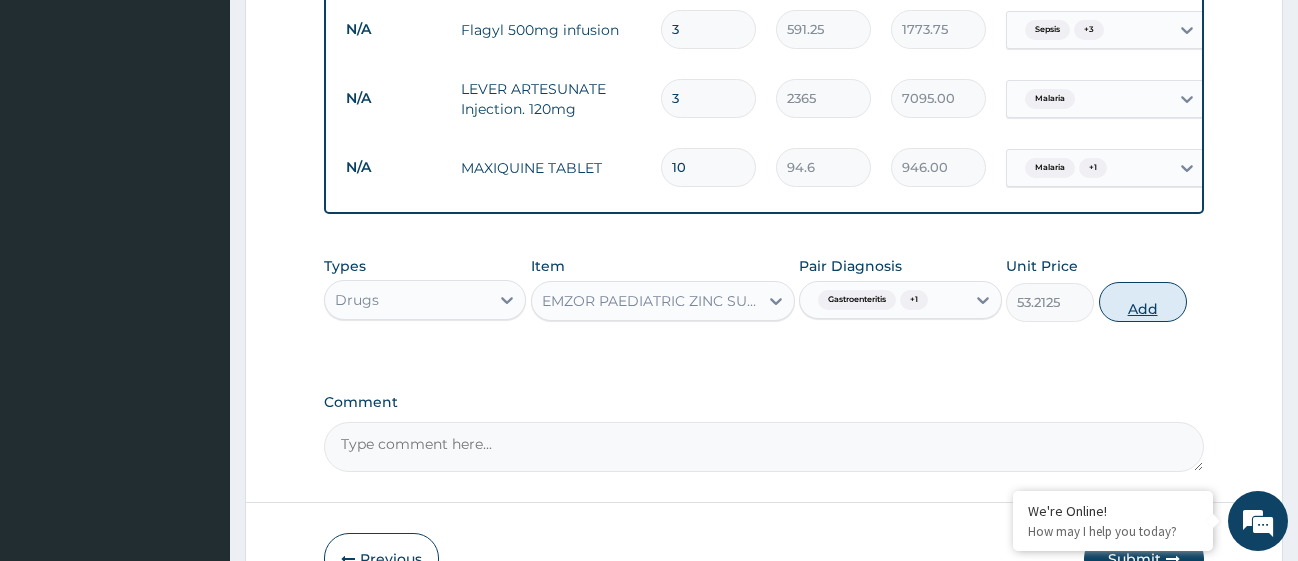 type on "0" 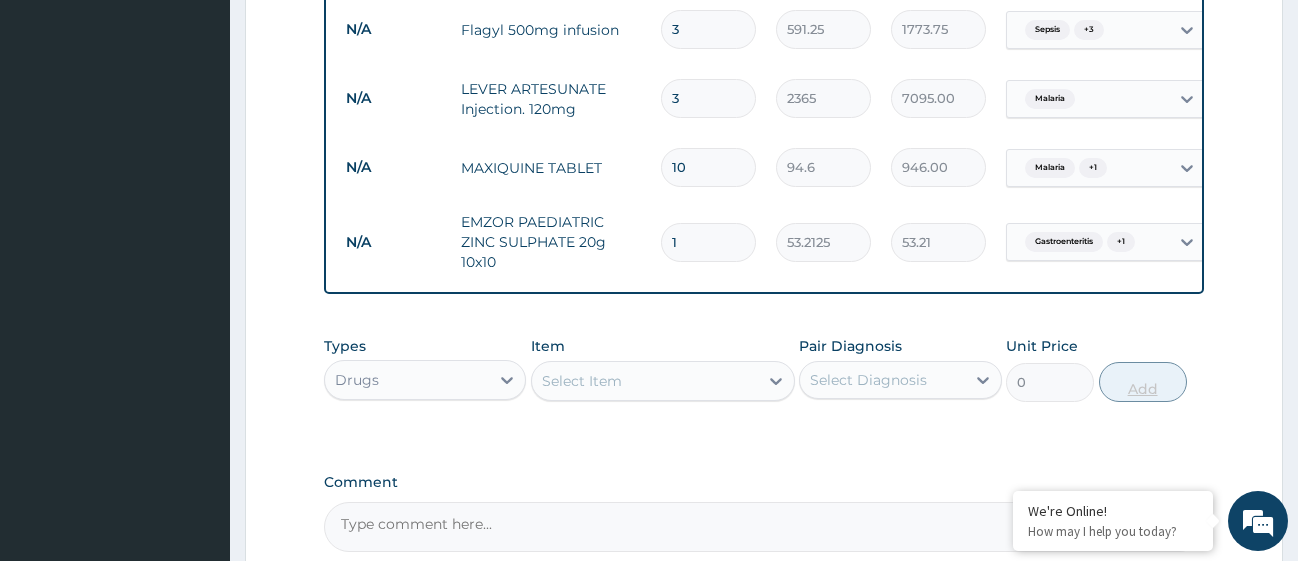 type on "14" 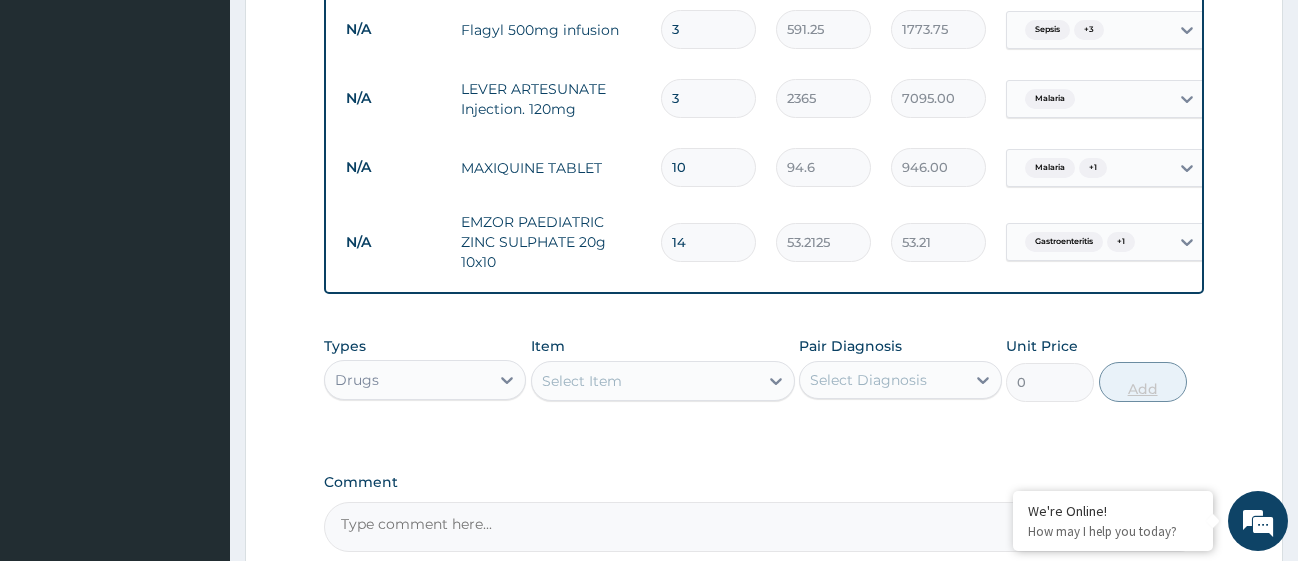 type on "744.98" 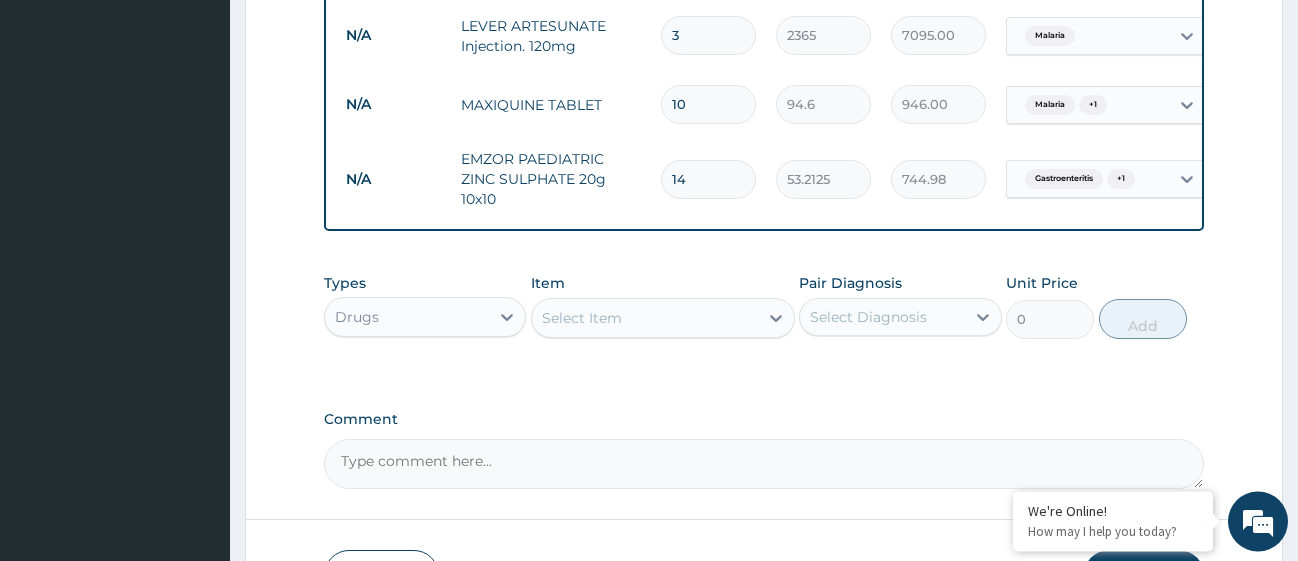 scroll, scrollTop: 1780, scrollLeft: 0, axis: vertical 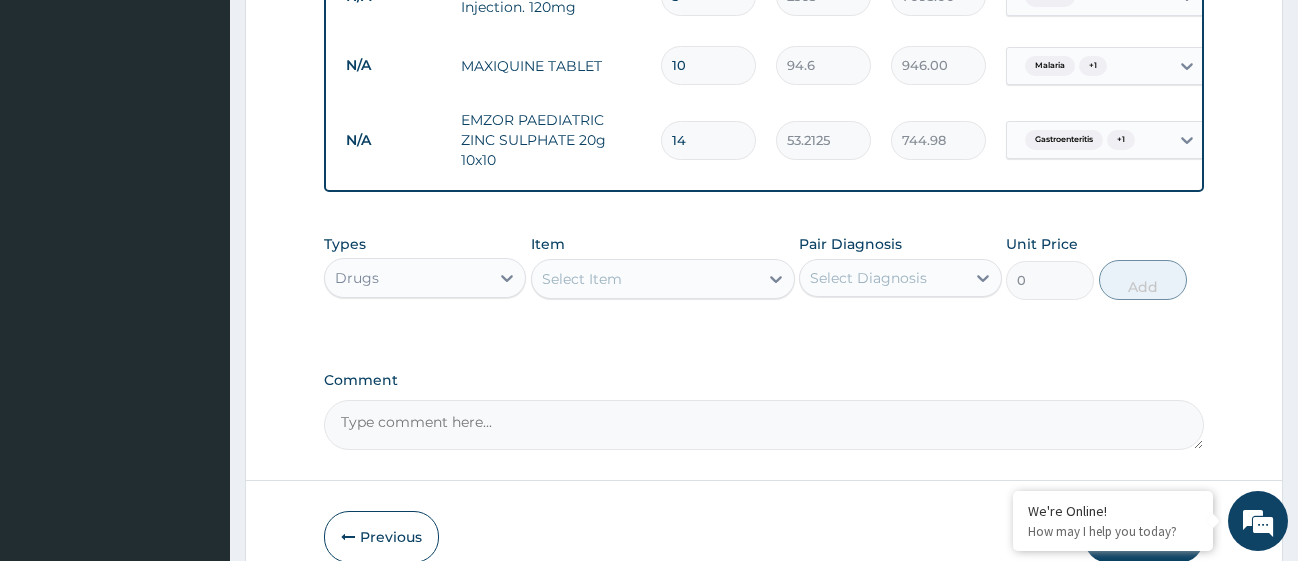 type on "14" 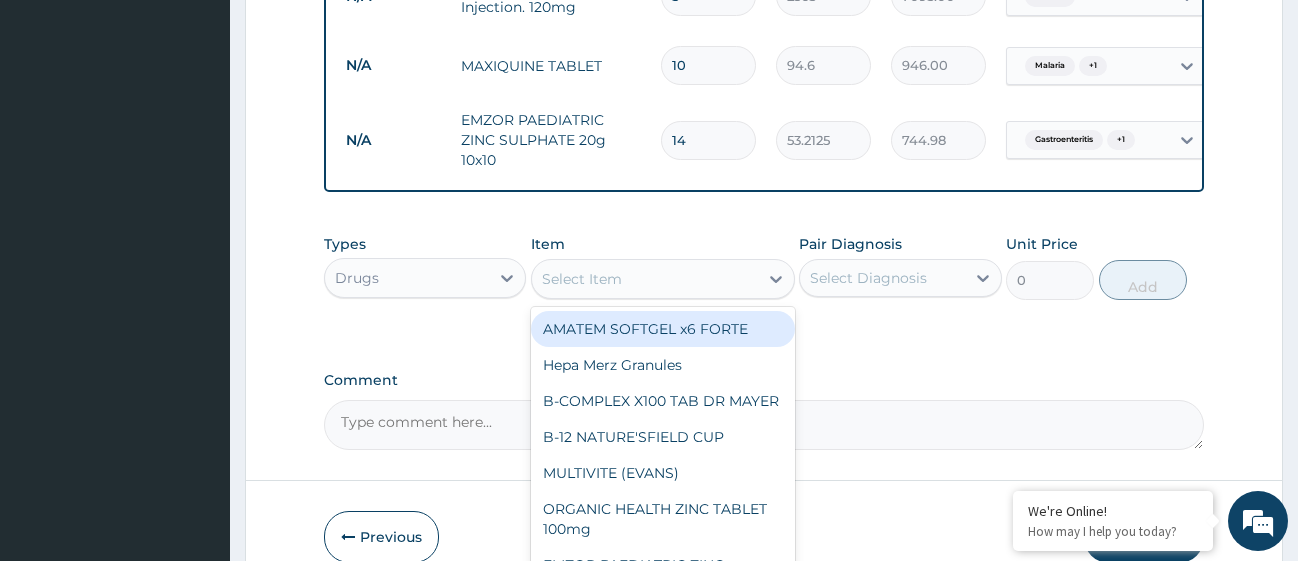 click on "Select Item" at bounding box center (645, 279) 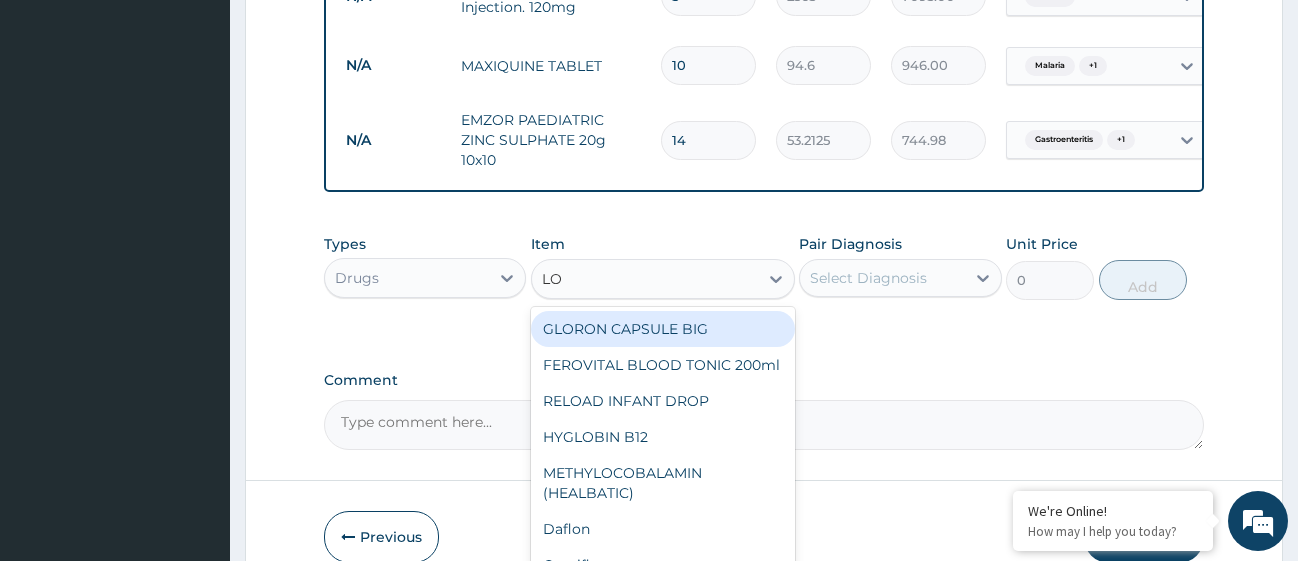 type on "LOM" 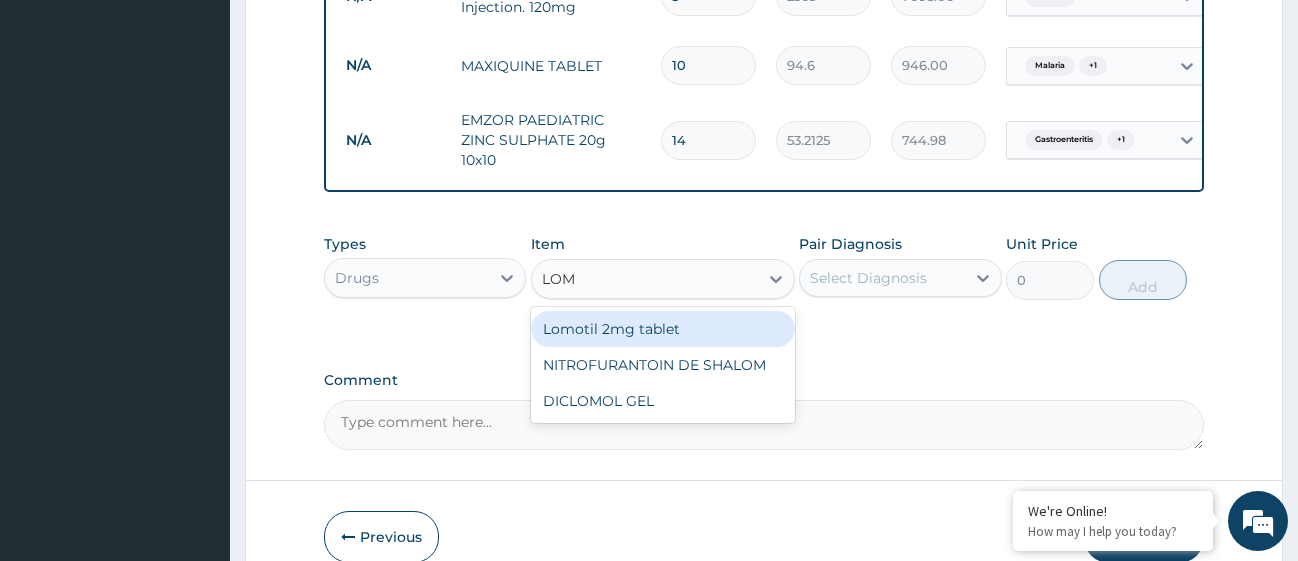 click on "Lomotil 2mg tablet" at bounding box center (663, 329) 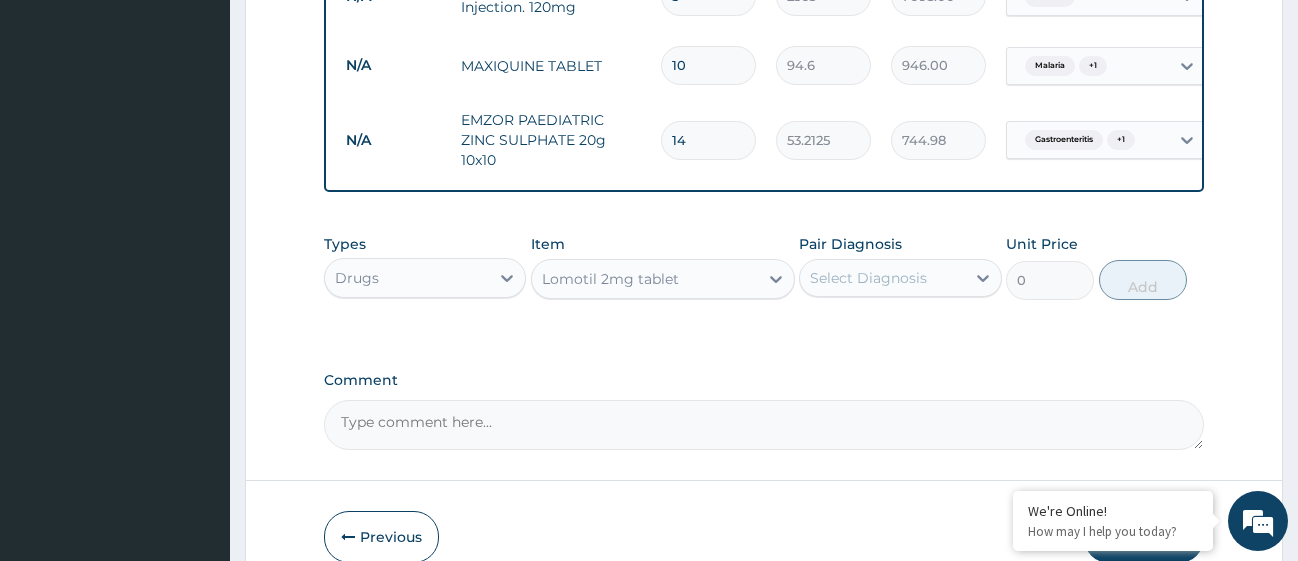 type 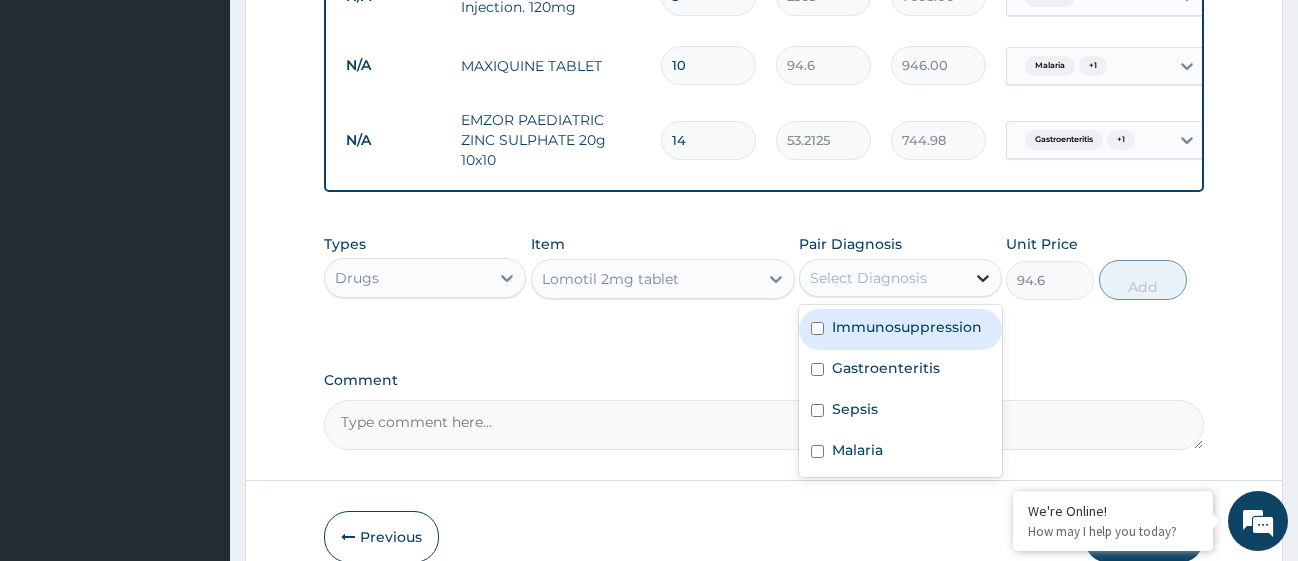 click 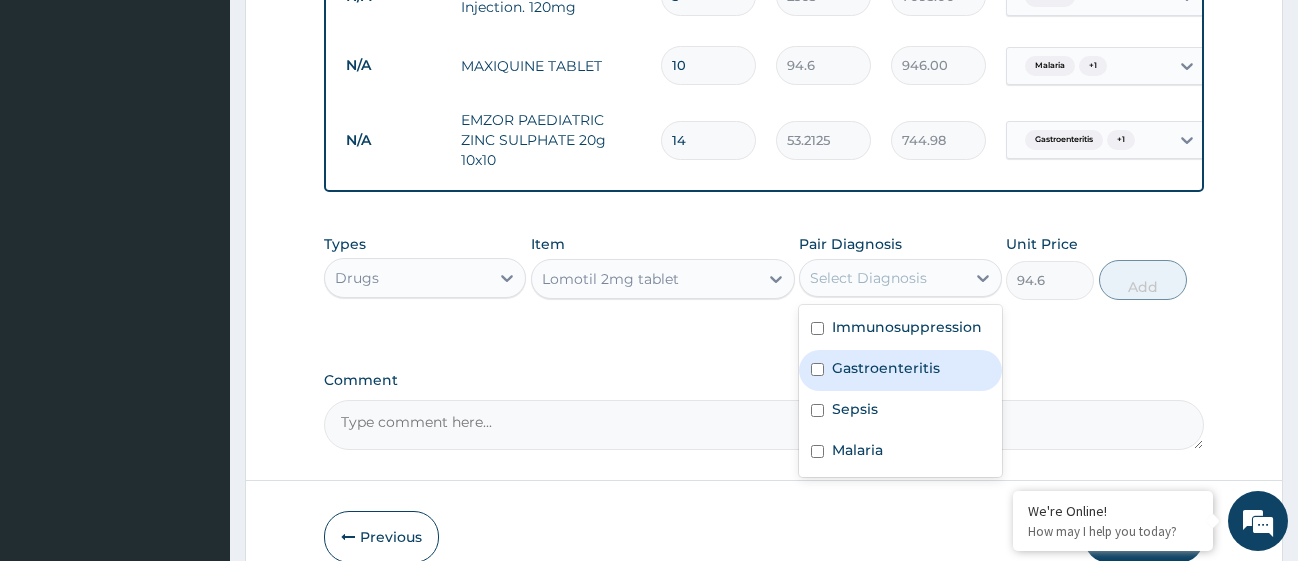 click at bounding box center [817, 369] 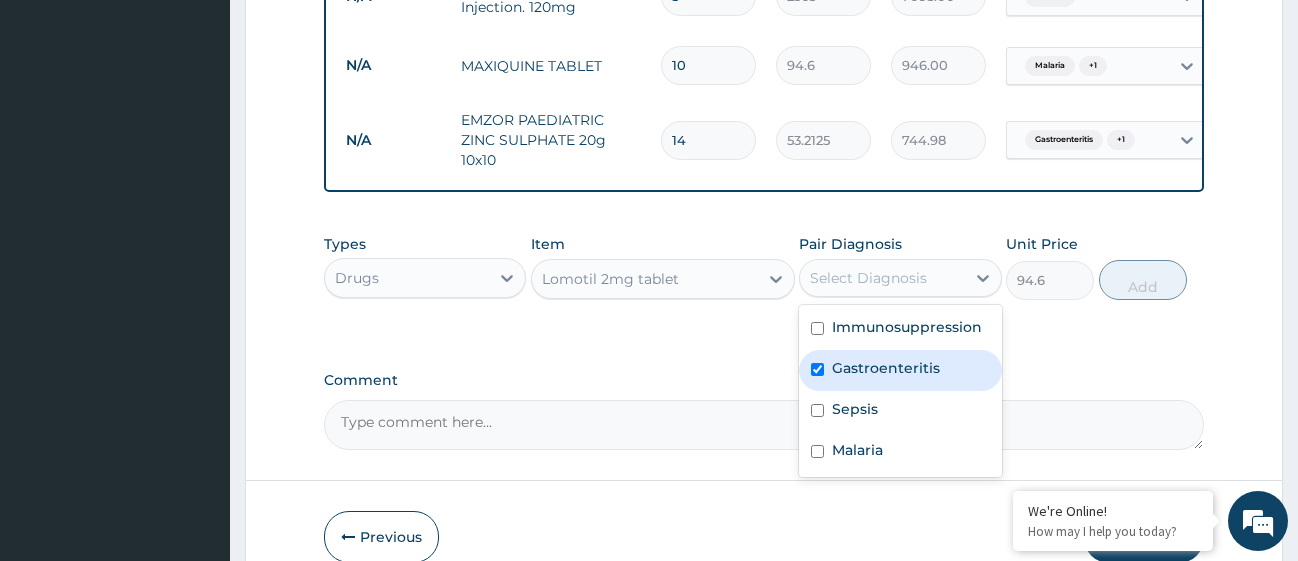 checkbox on "true" 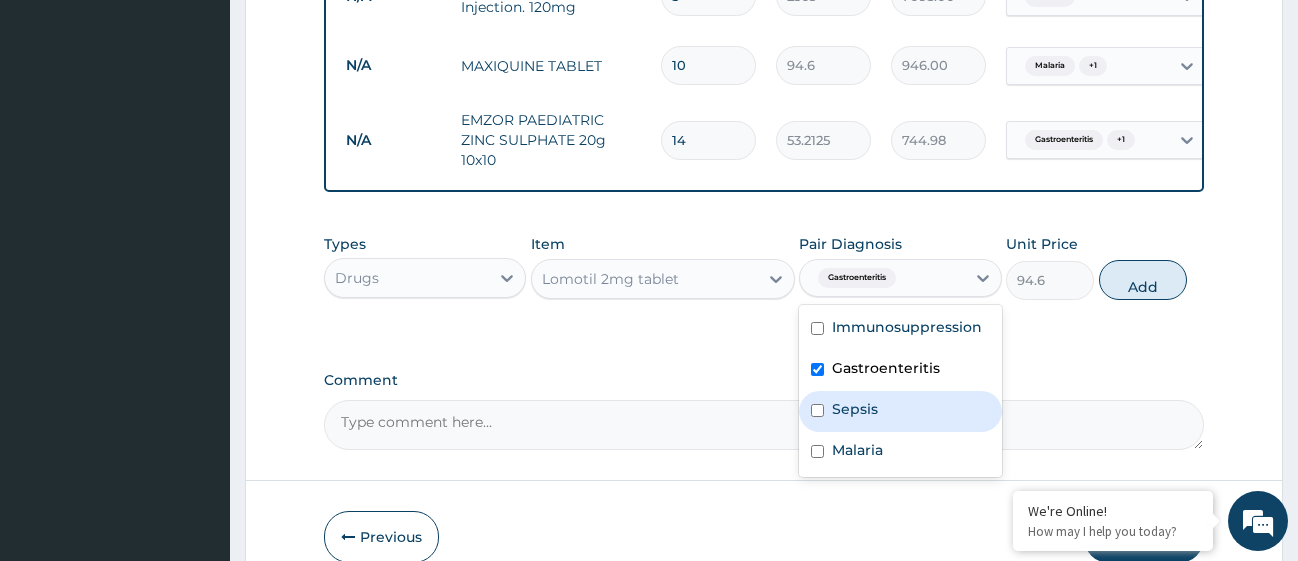 click at bounding box center (817, 410) 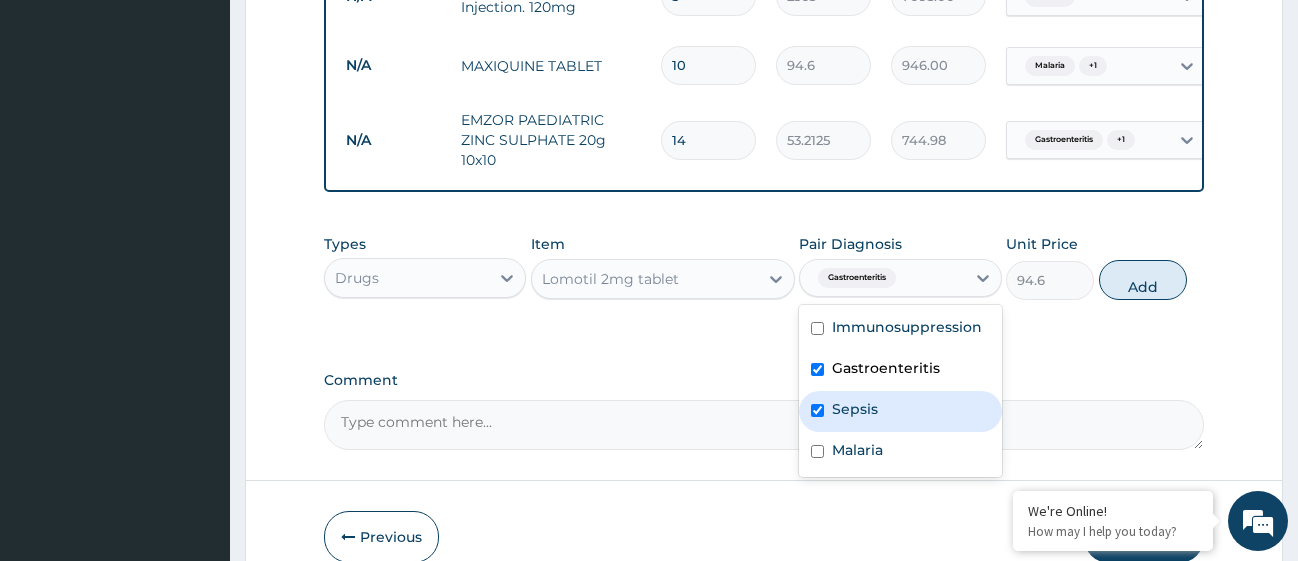 checkbox on "true" 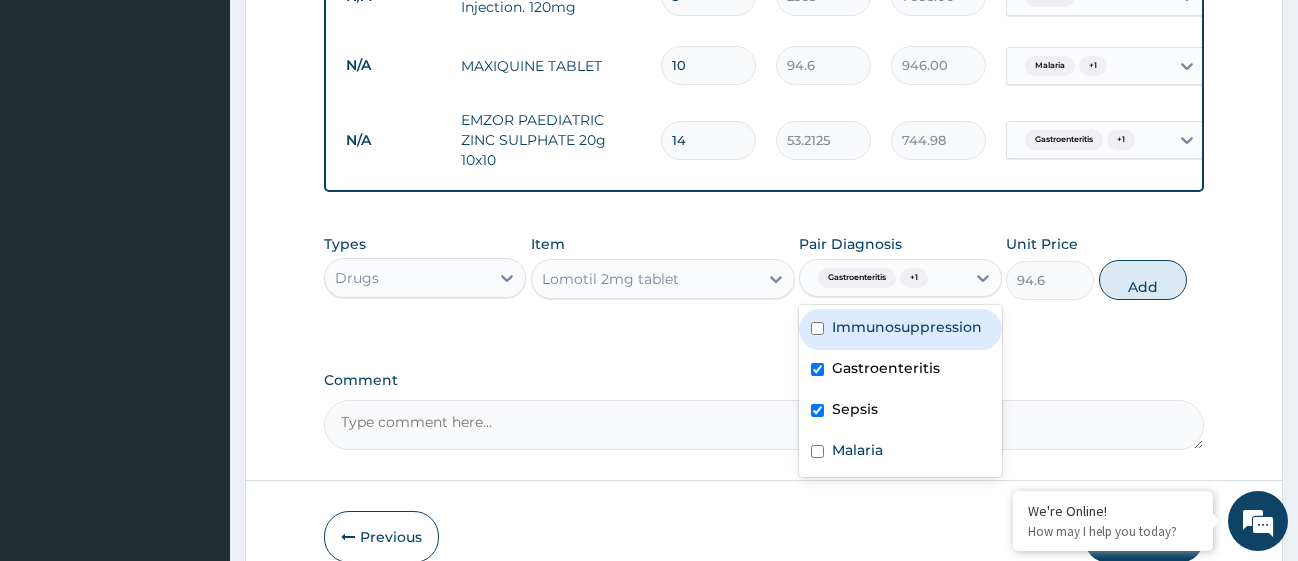 click at bounding box center [817, 328] 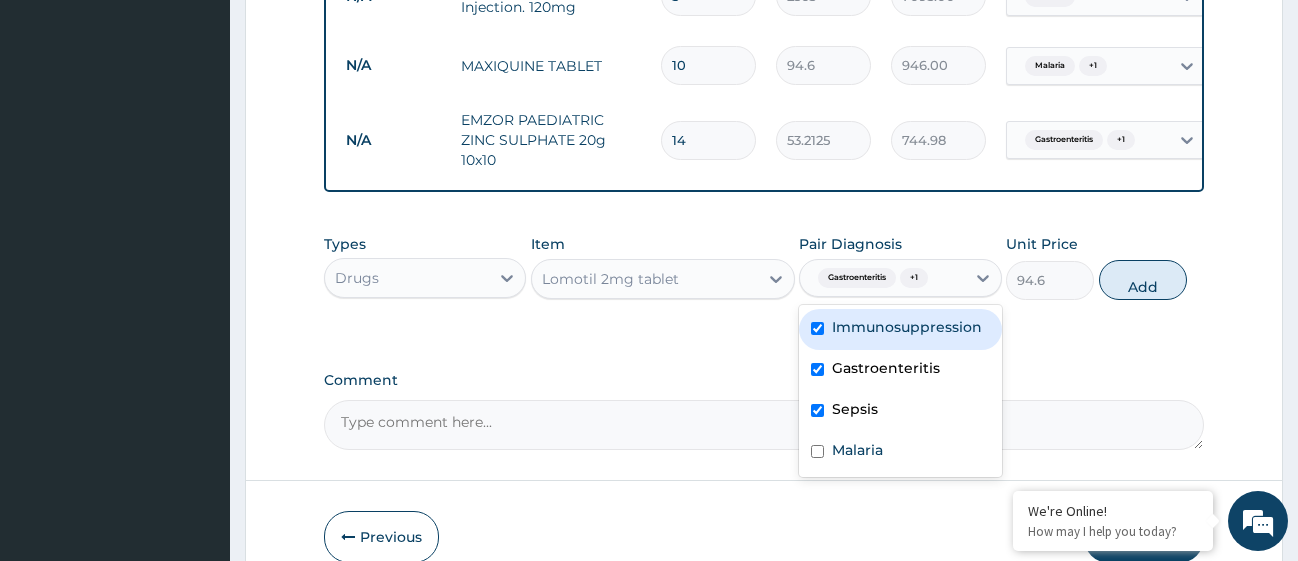 checkbox on "true" 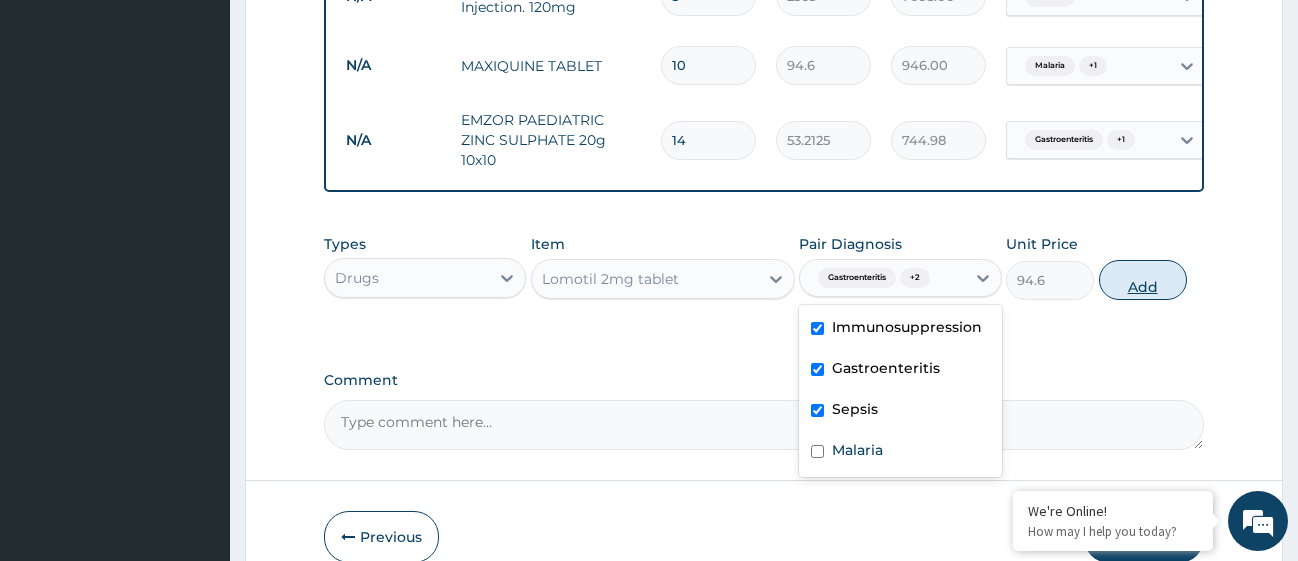 click on "Add" at bounding box center (1143, 280) 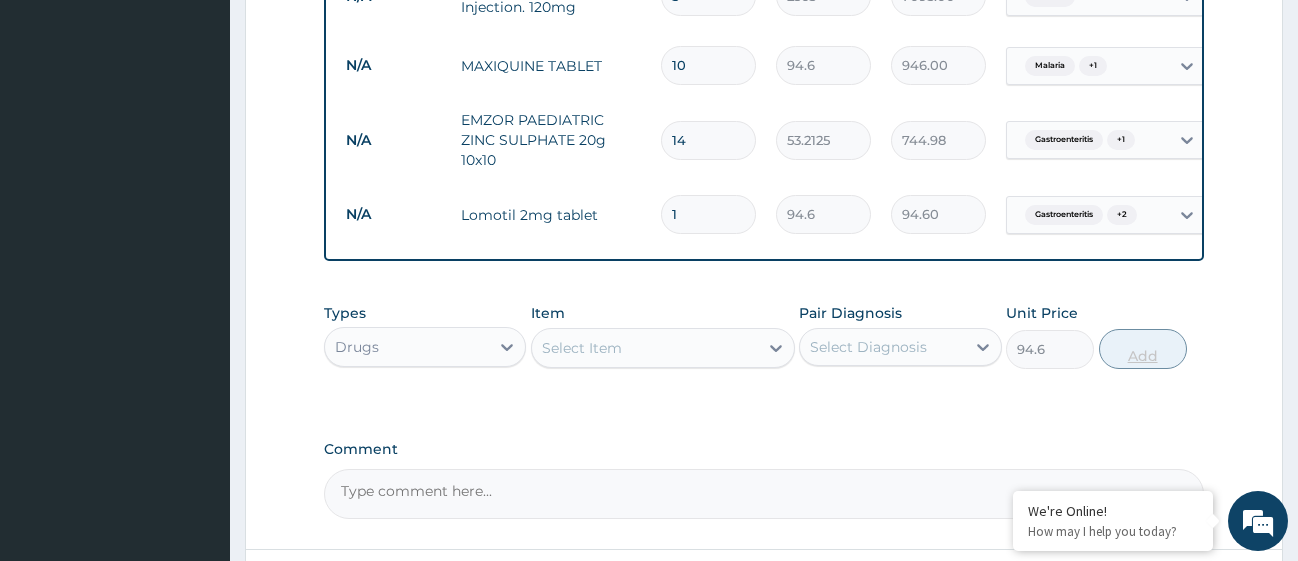 type on "0" 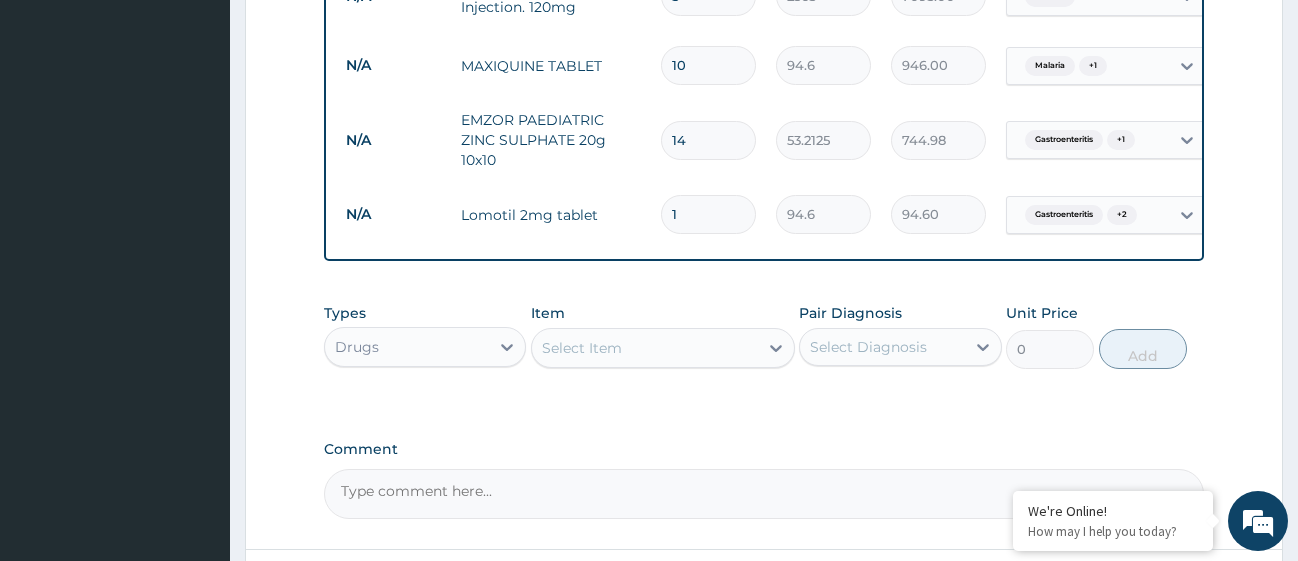 type on "18" 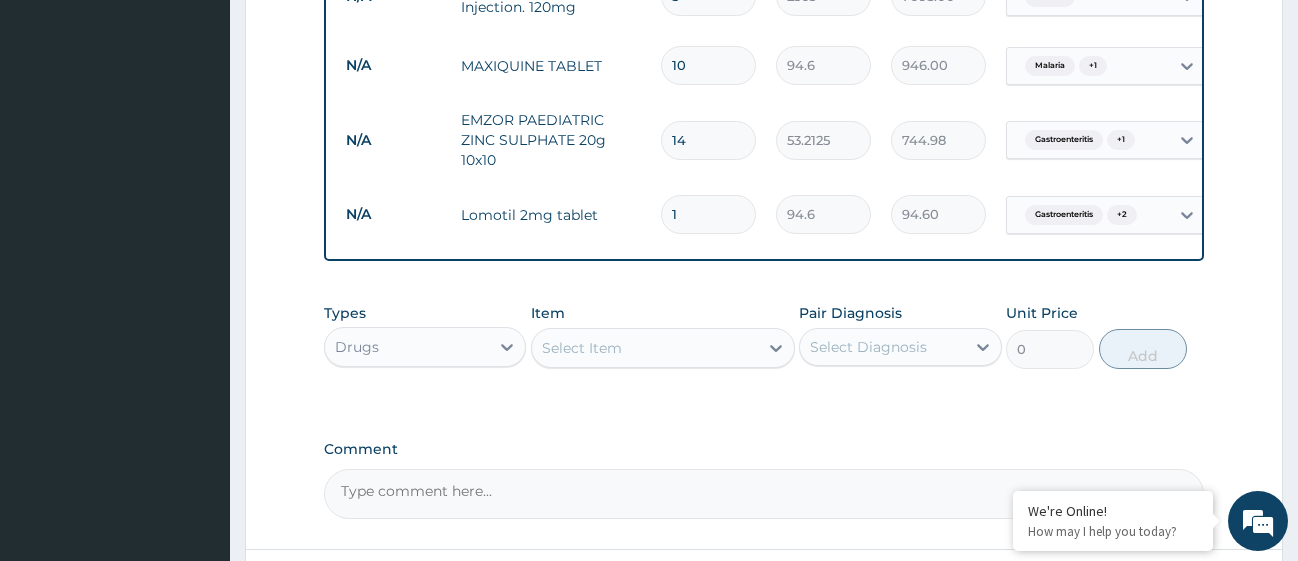 type on "1702.80" 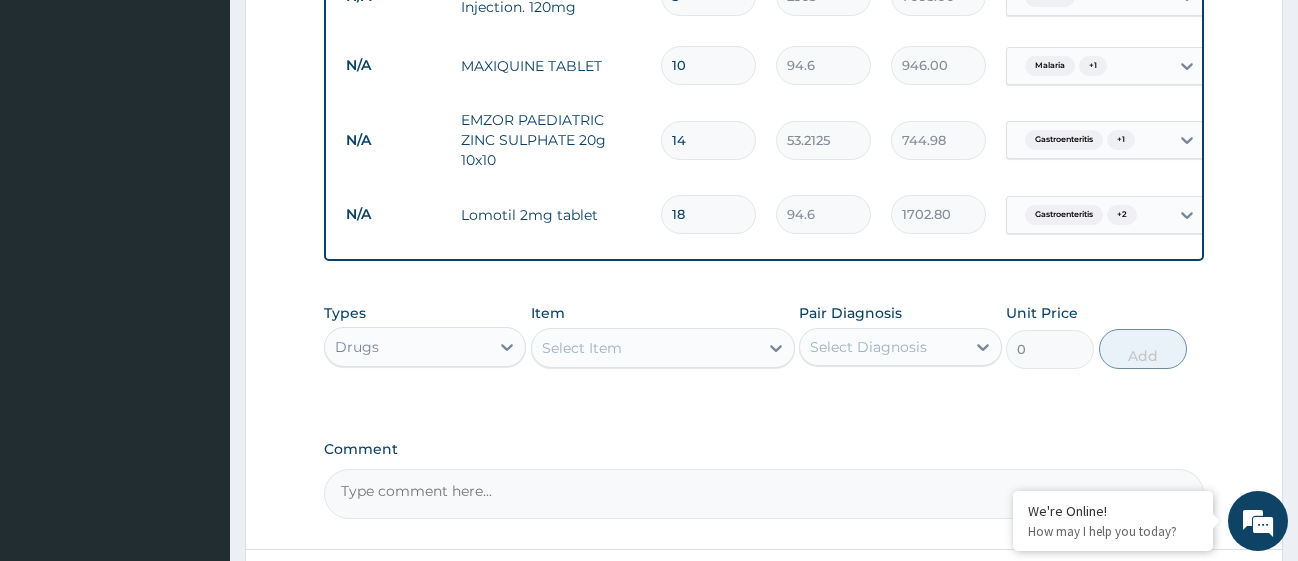 type on "18" 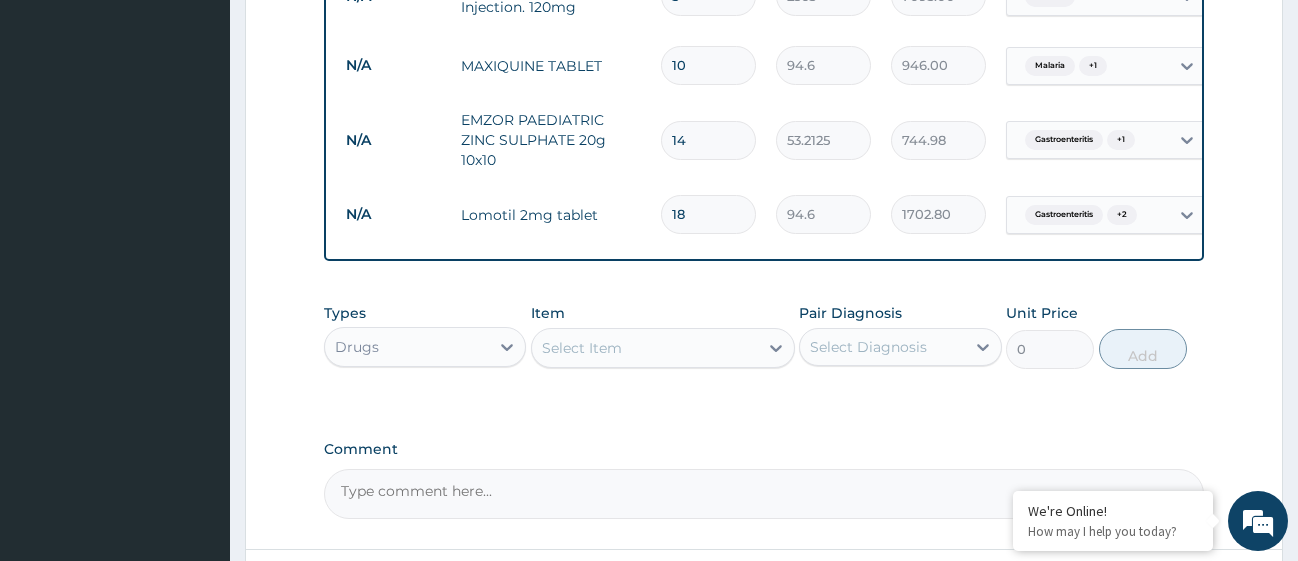 click on "Select Item" at bounding box center (645, 348) 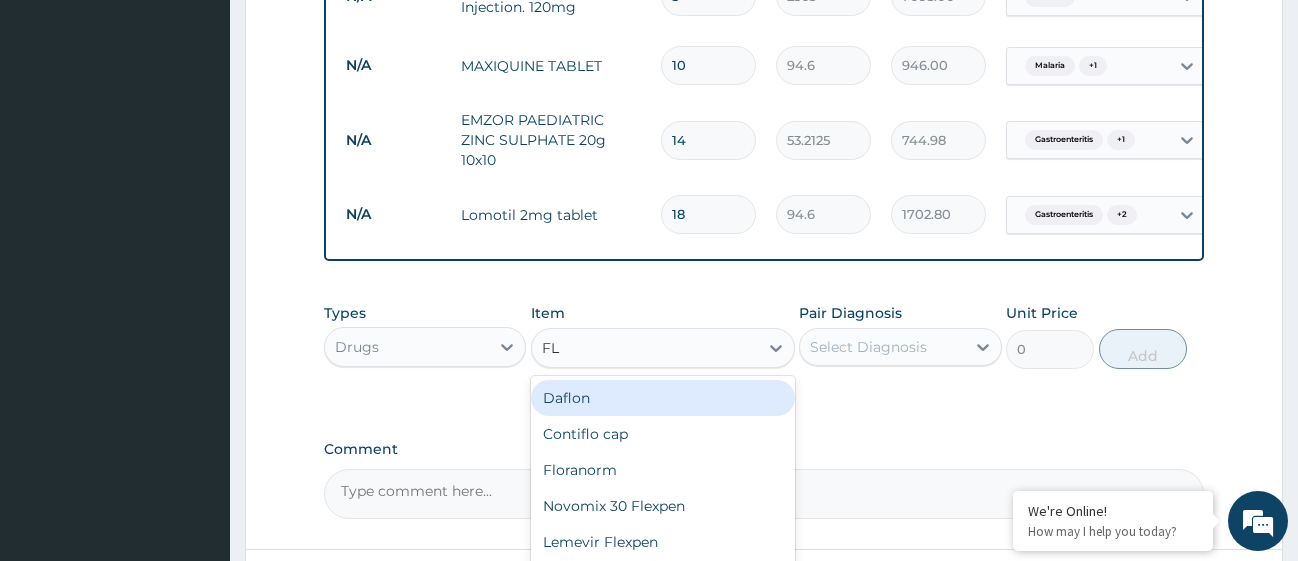 type on "FLA" 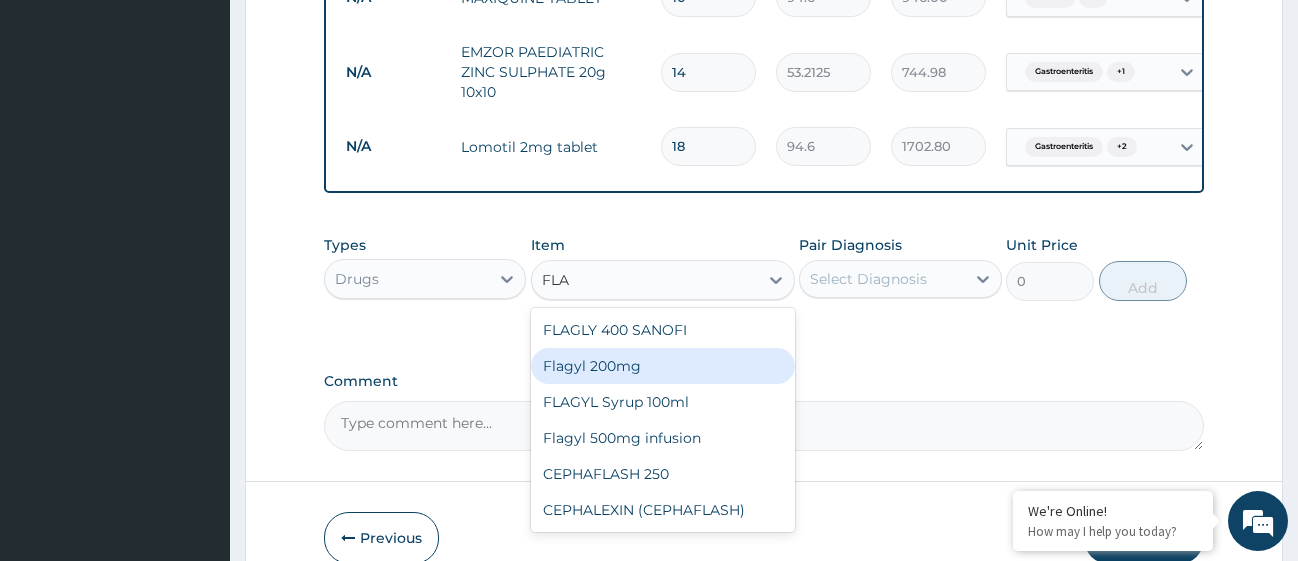 scroll, scrollTop: 1882, scrollLeft: 0, axis: vertical 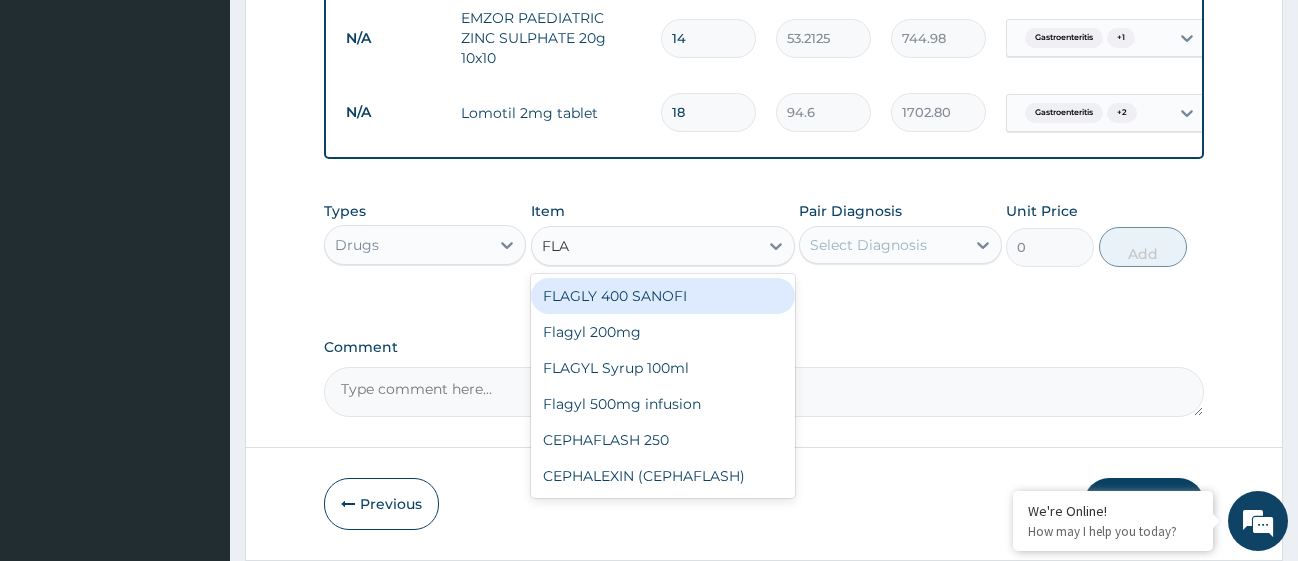 click on "FLAGLY 400 SANOFI" at bounding box center (663, 296) 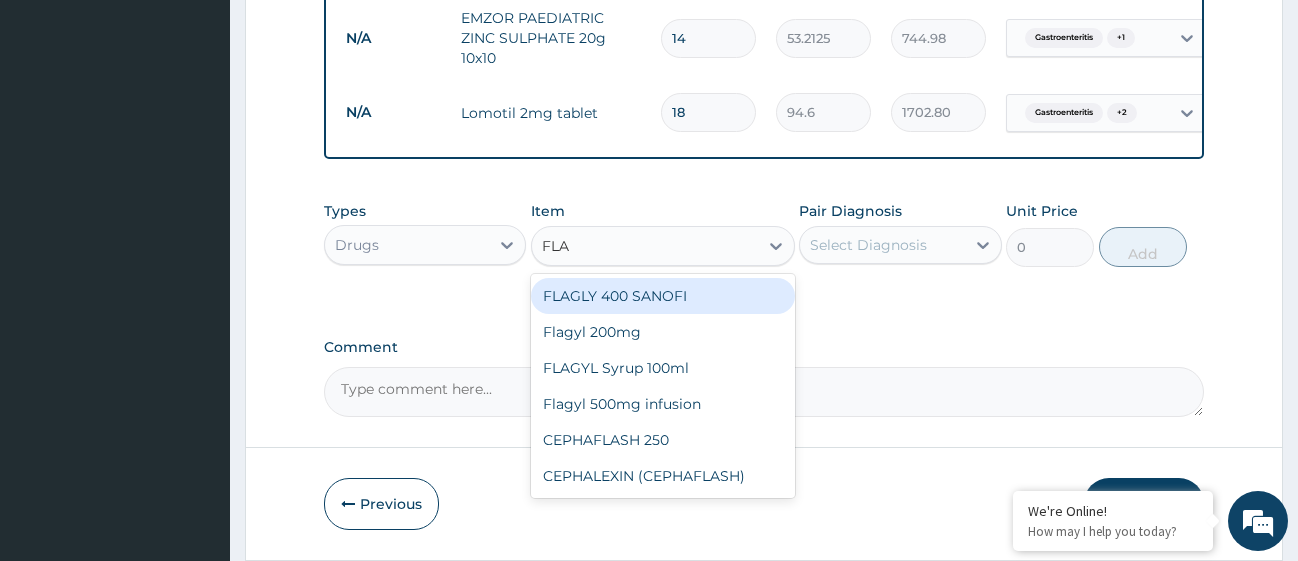 type 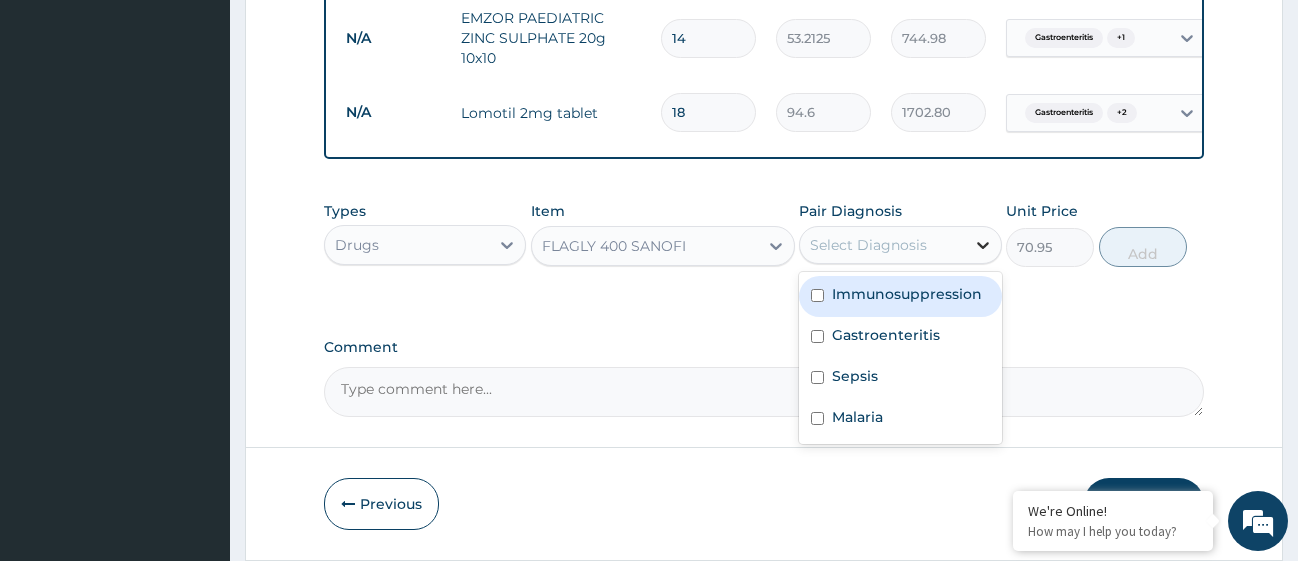 click at bounding box center [983, 245] 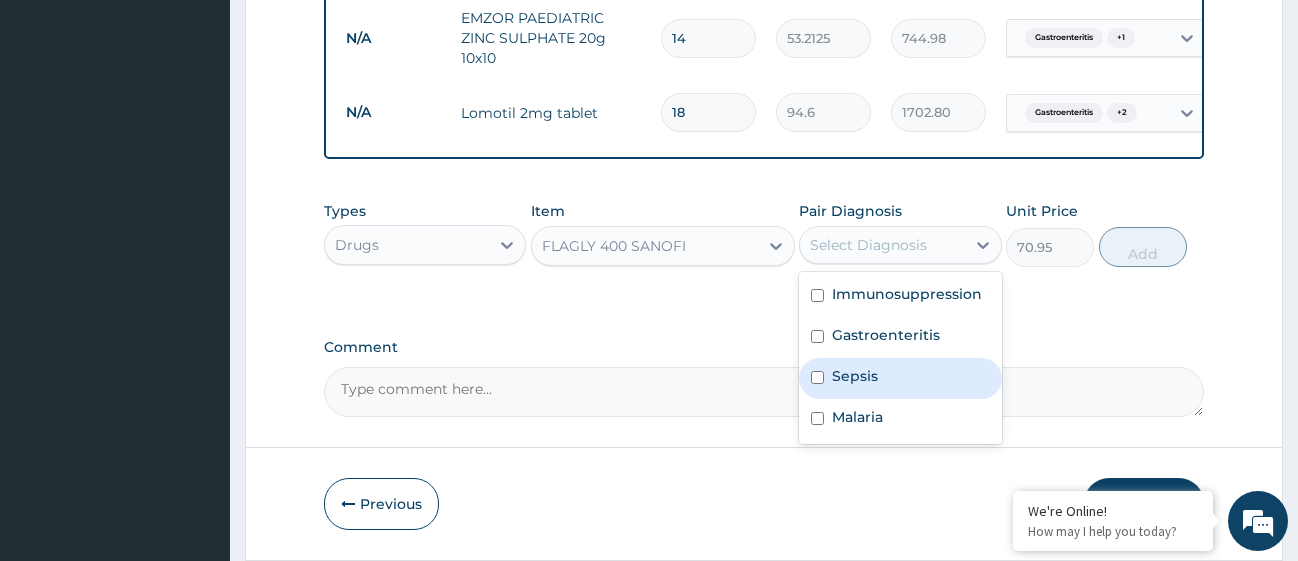 drag, startPoint x: 818, startPoint y: 399, endPoint x: 818, endPoint y: 364, distance: 35 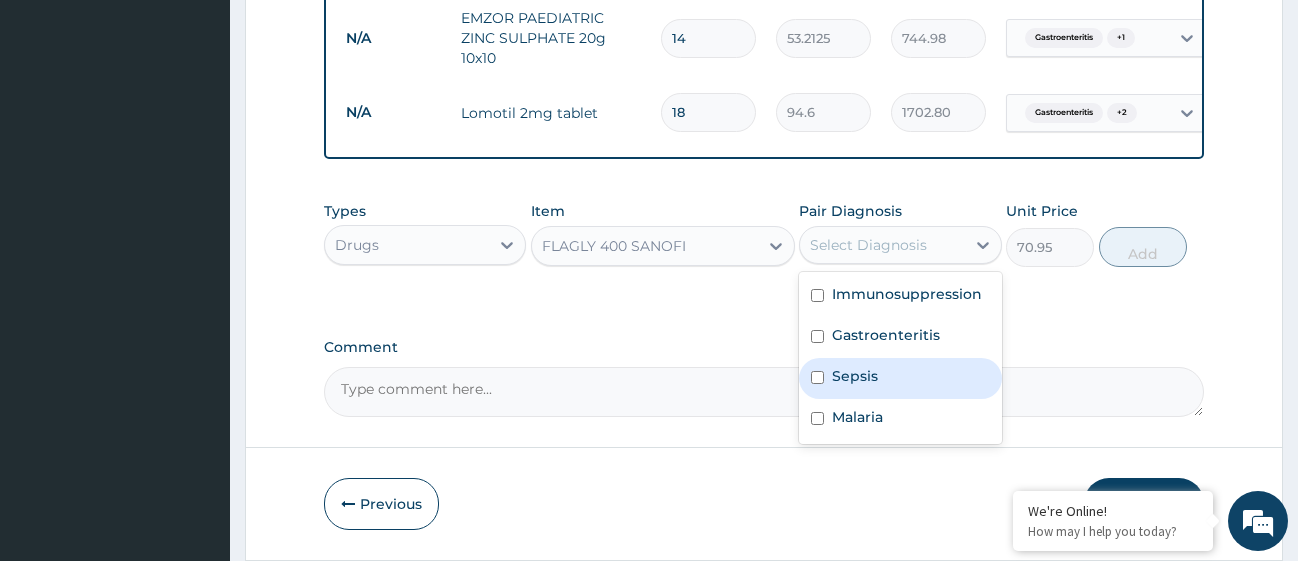 click at bounding box center [817, 377] 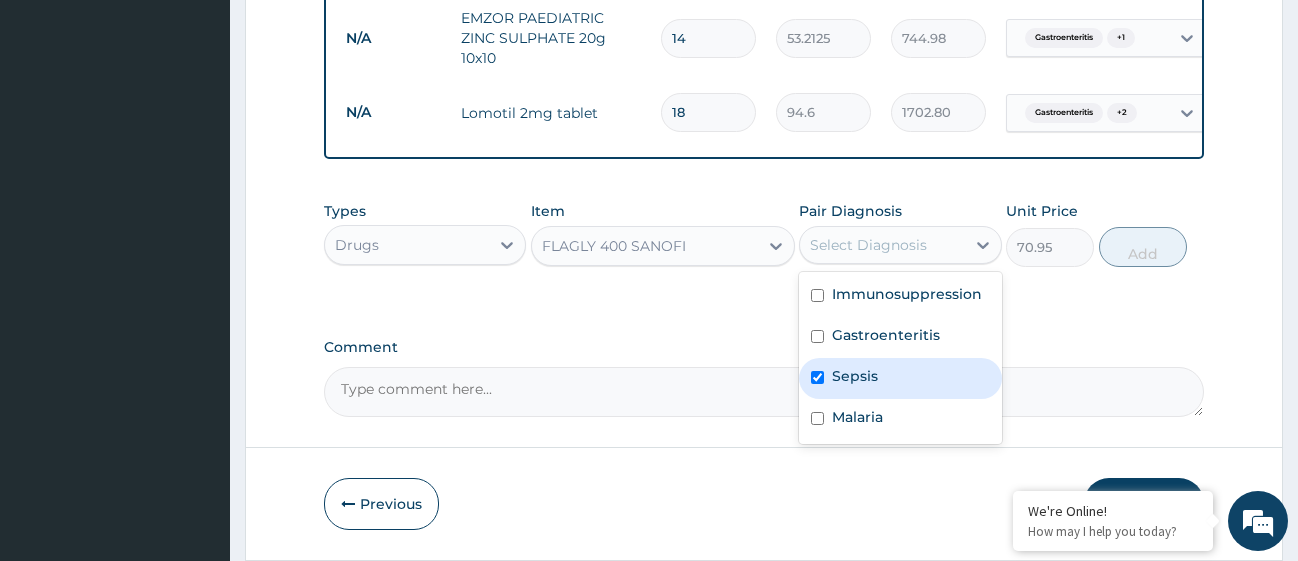 checkbox on "true" 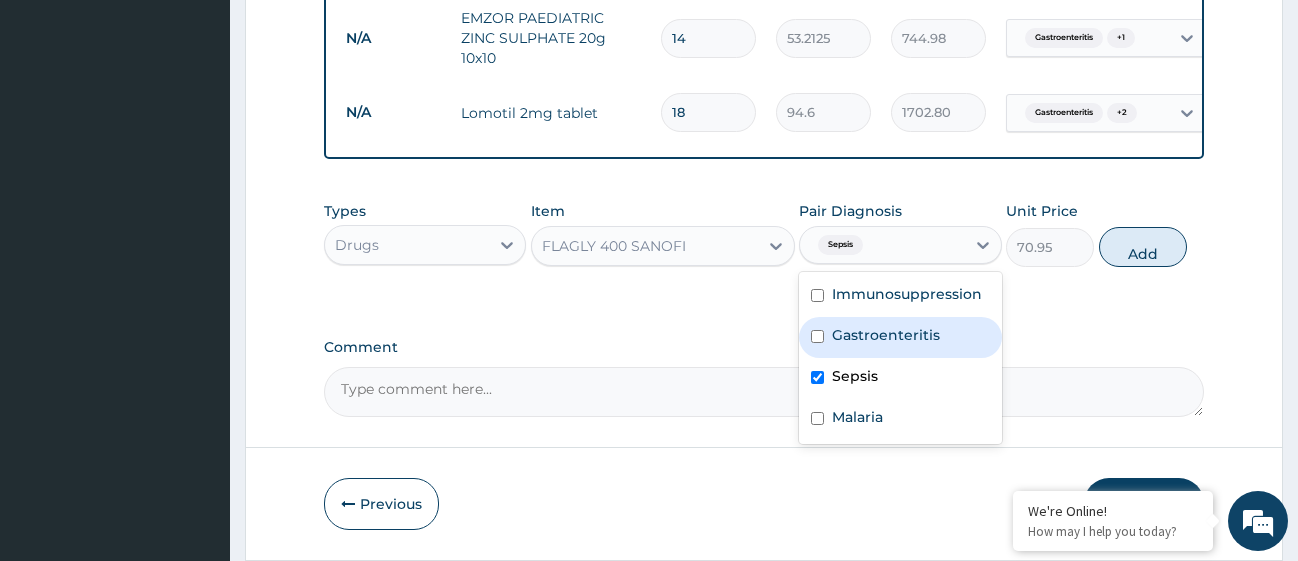 click at bounding box center [817, 336] 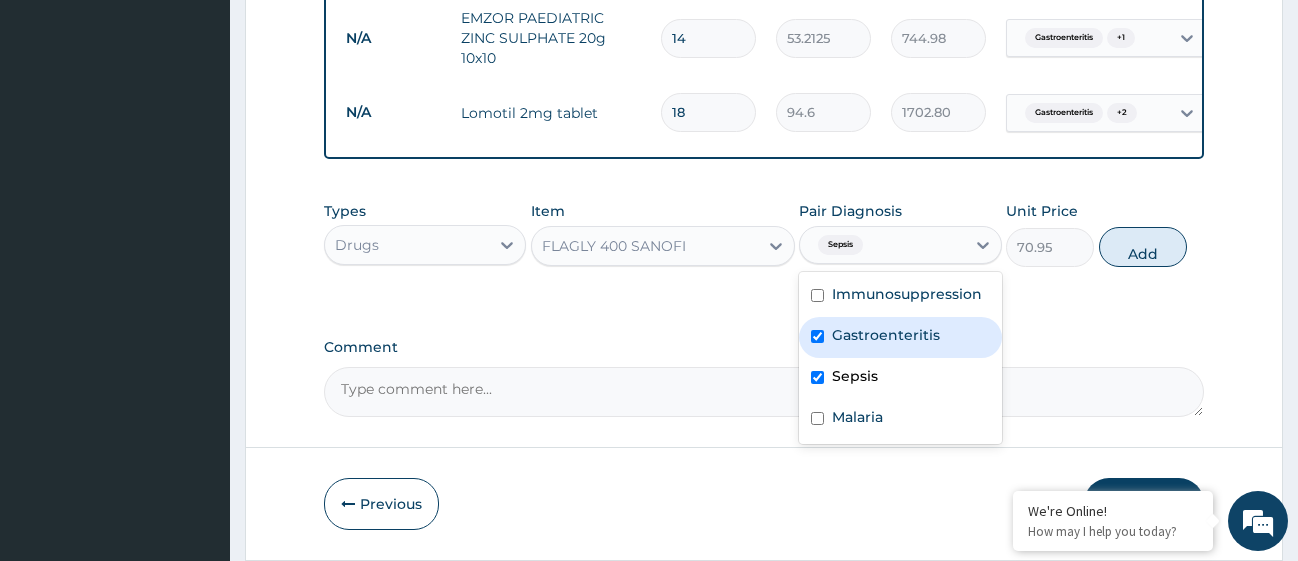 checkbox on "true" 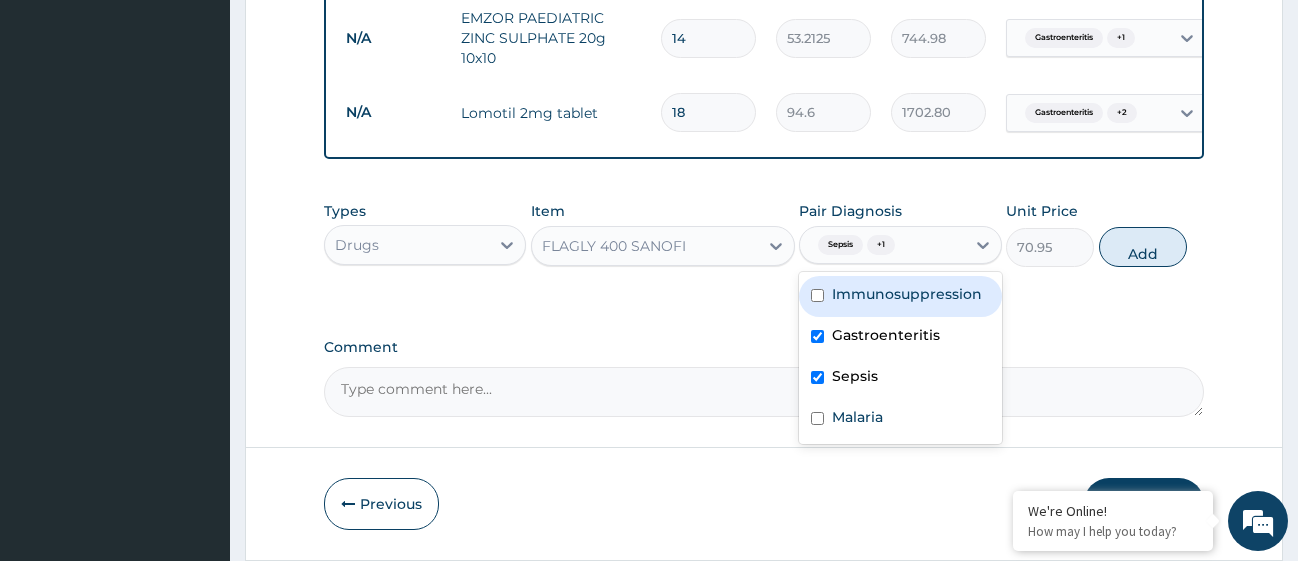 click at bounding box center [817, 295] 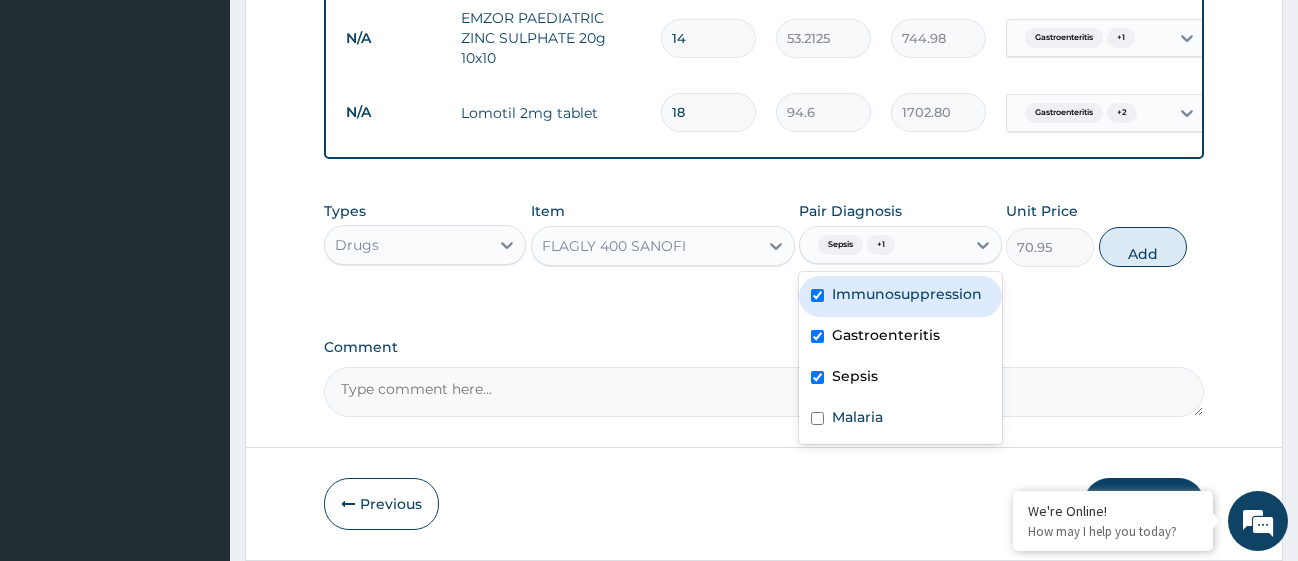 checkbox on "true" 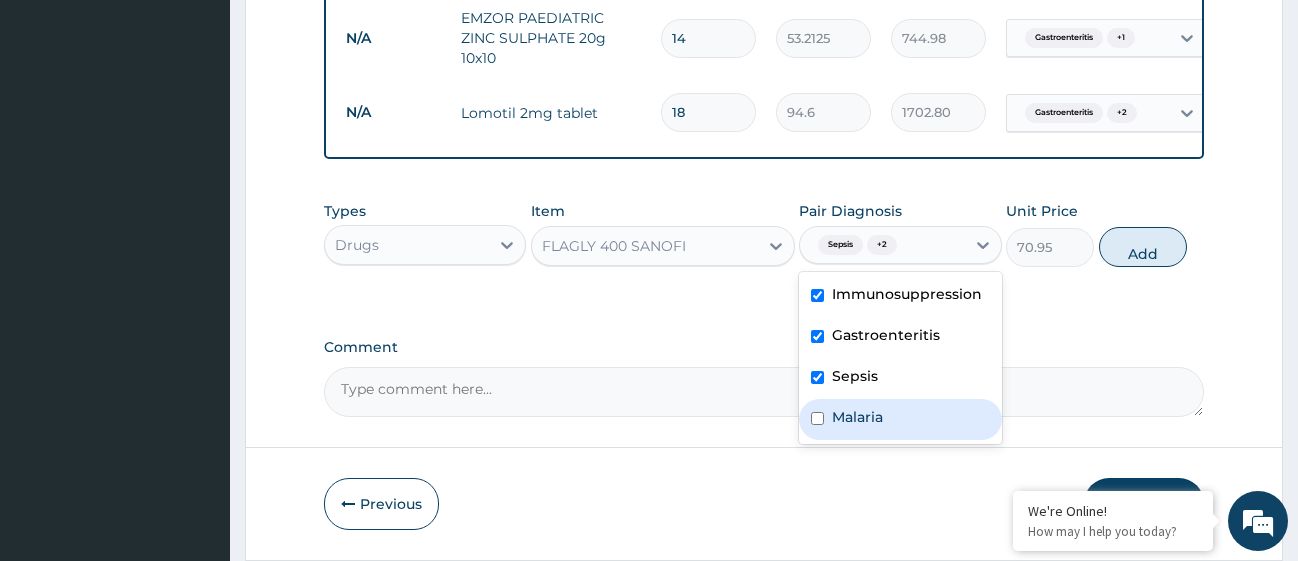 click on "Malaria" at bounding box center [900, 419] 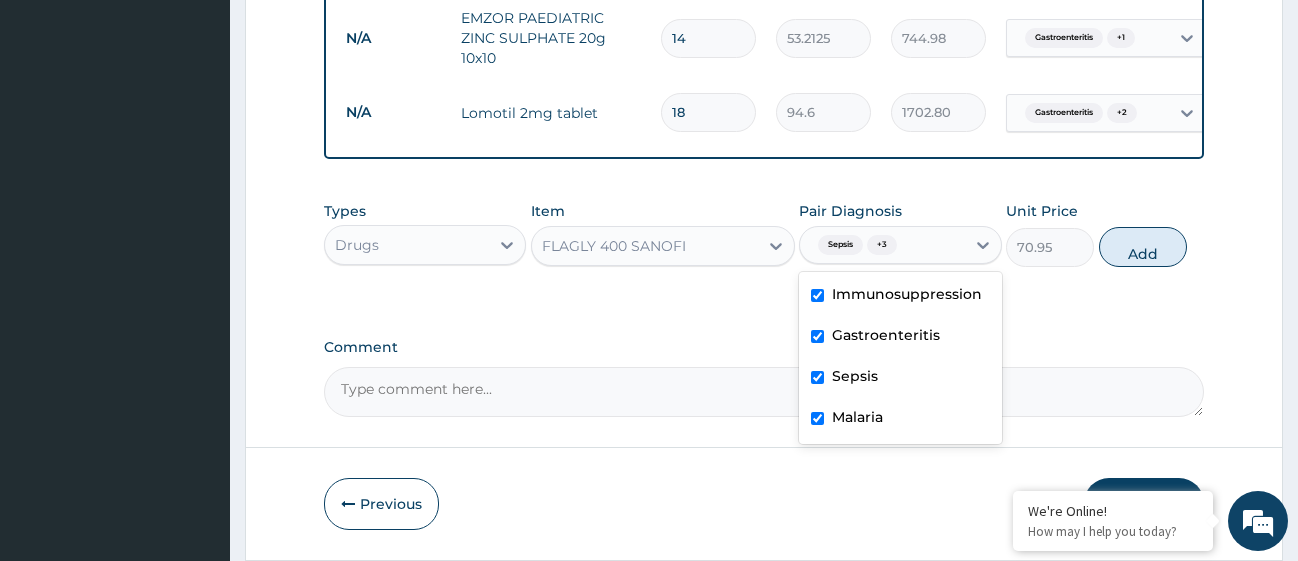 drag, startPoint x: 814, startPoint y: 437, endPoint x: 869, endPoint y: 417, distance: 58.5235 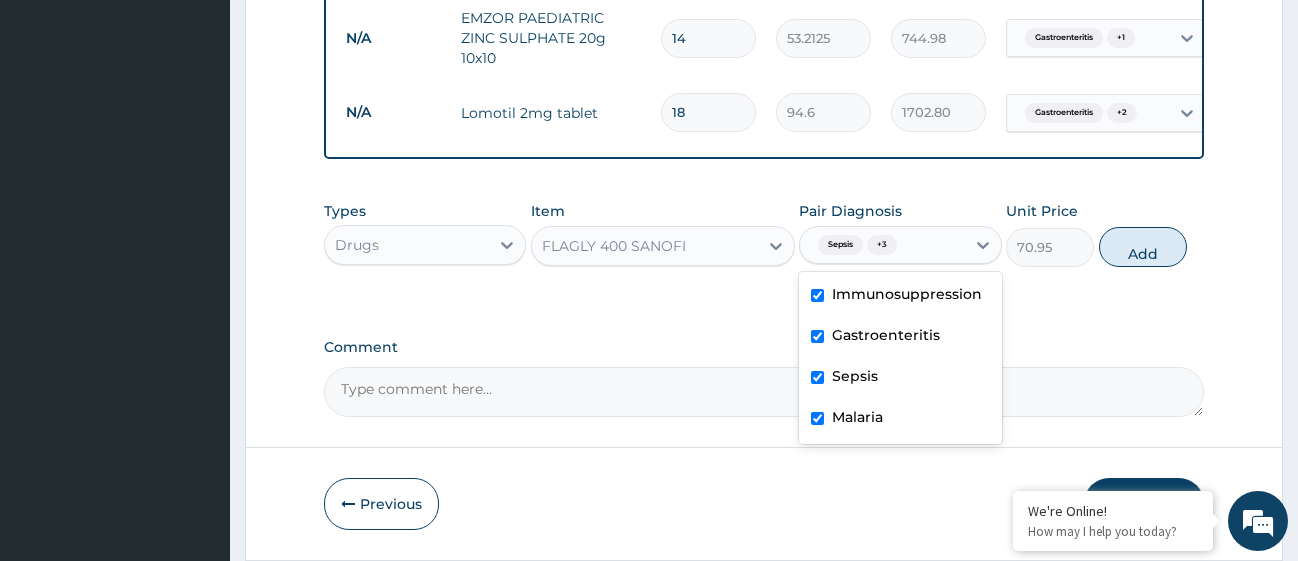 click at bounding box center [817, 418] 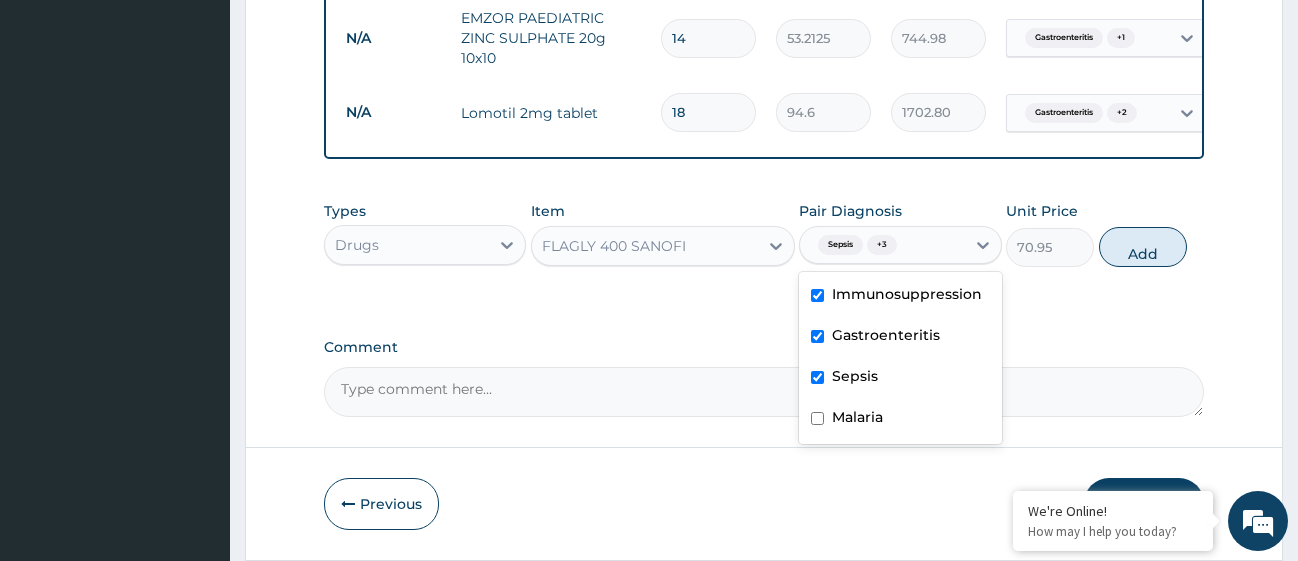 checkbox on "false" 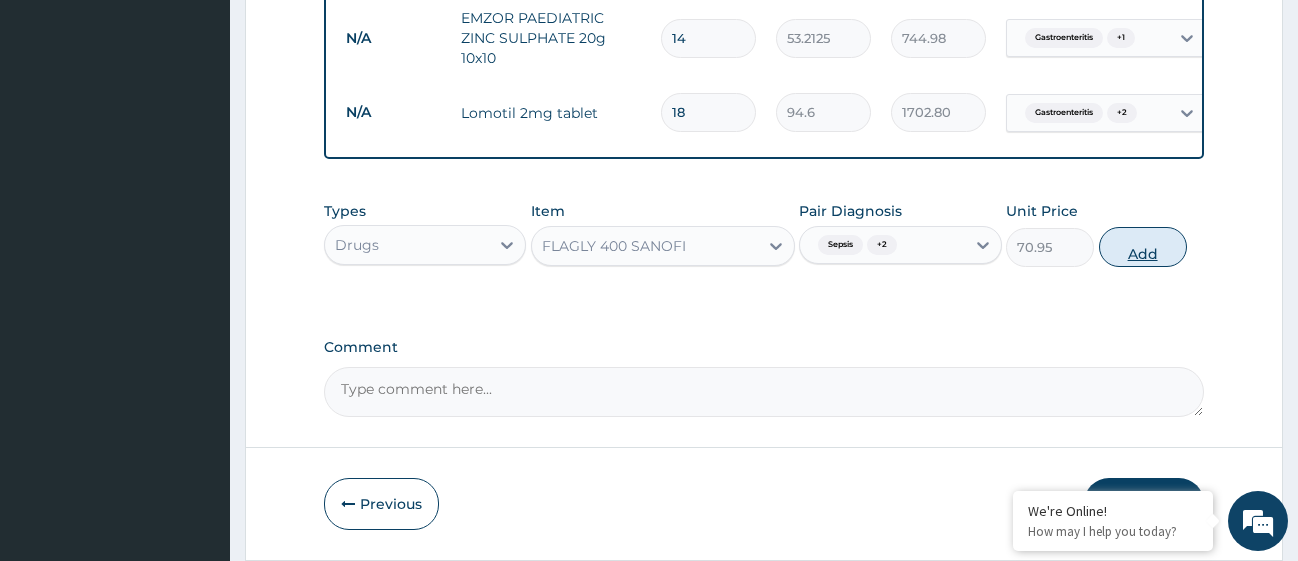 click on "Add" at bounding box center (1143, 247) 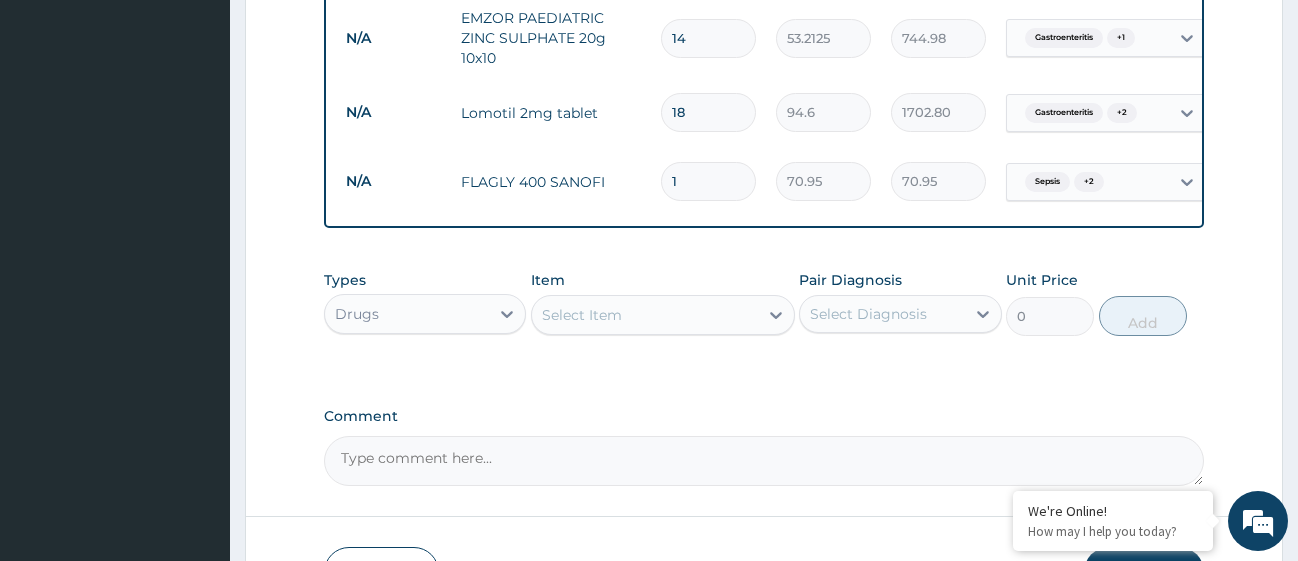 type on "11" 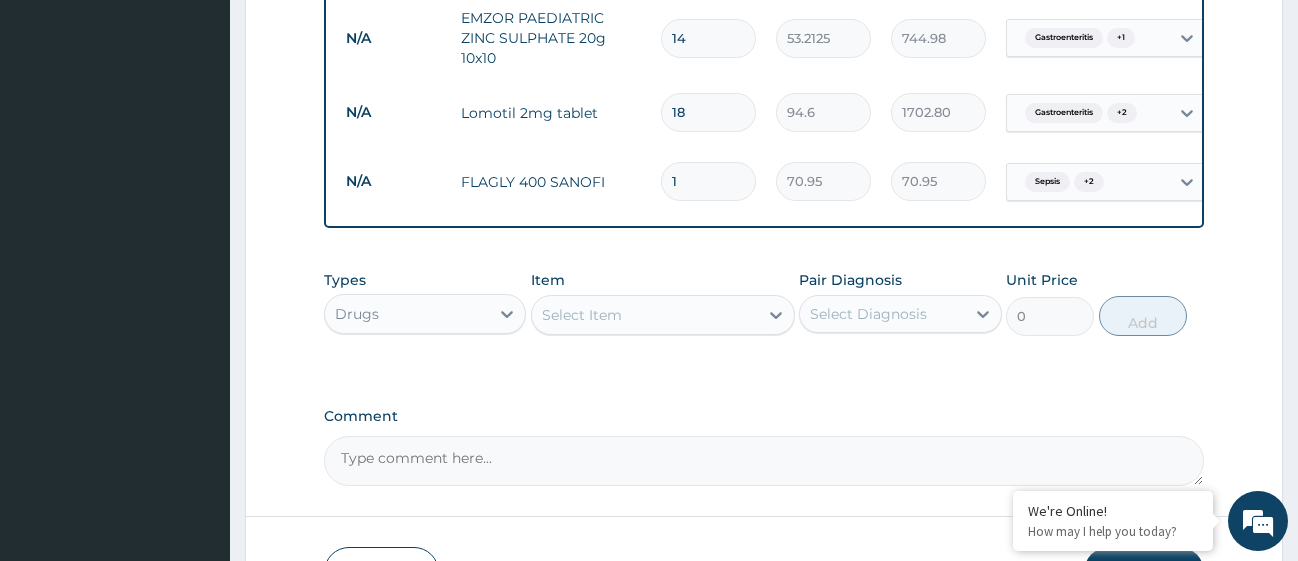 type on "780.45" 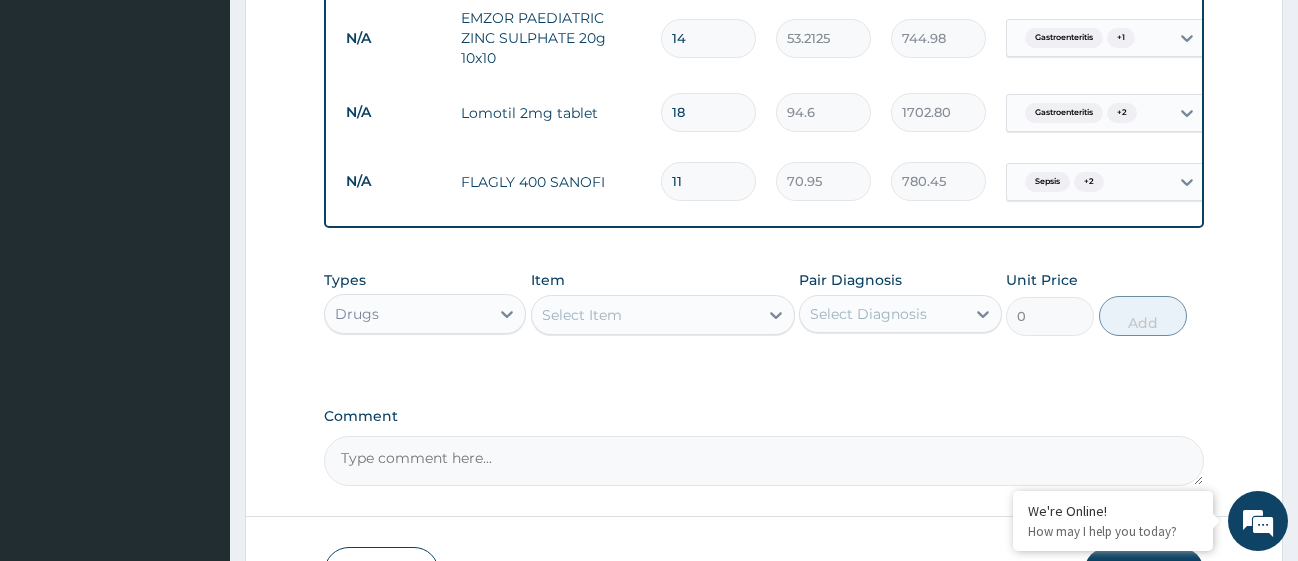type on "112" 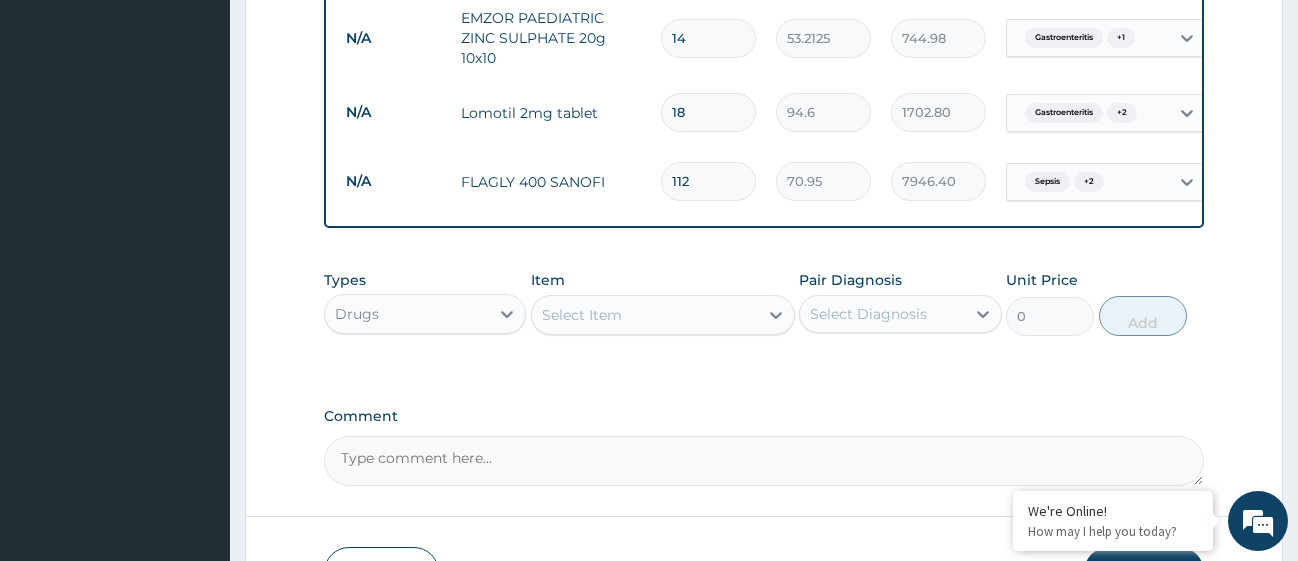 type on "11" 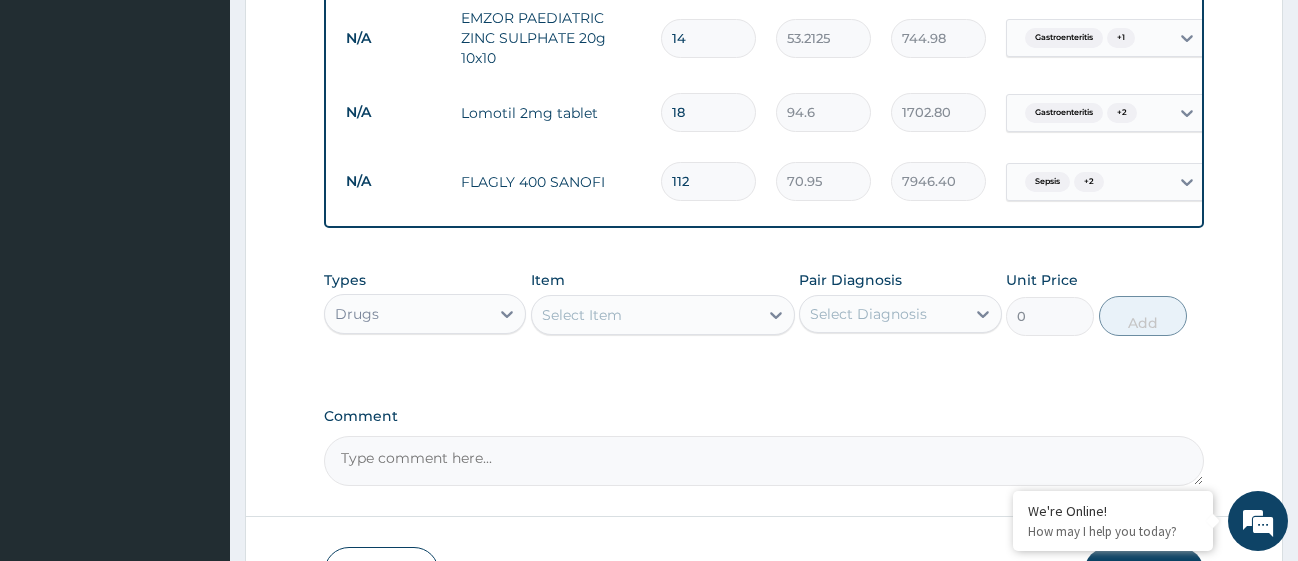 type on "780.45" 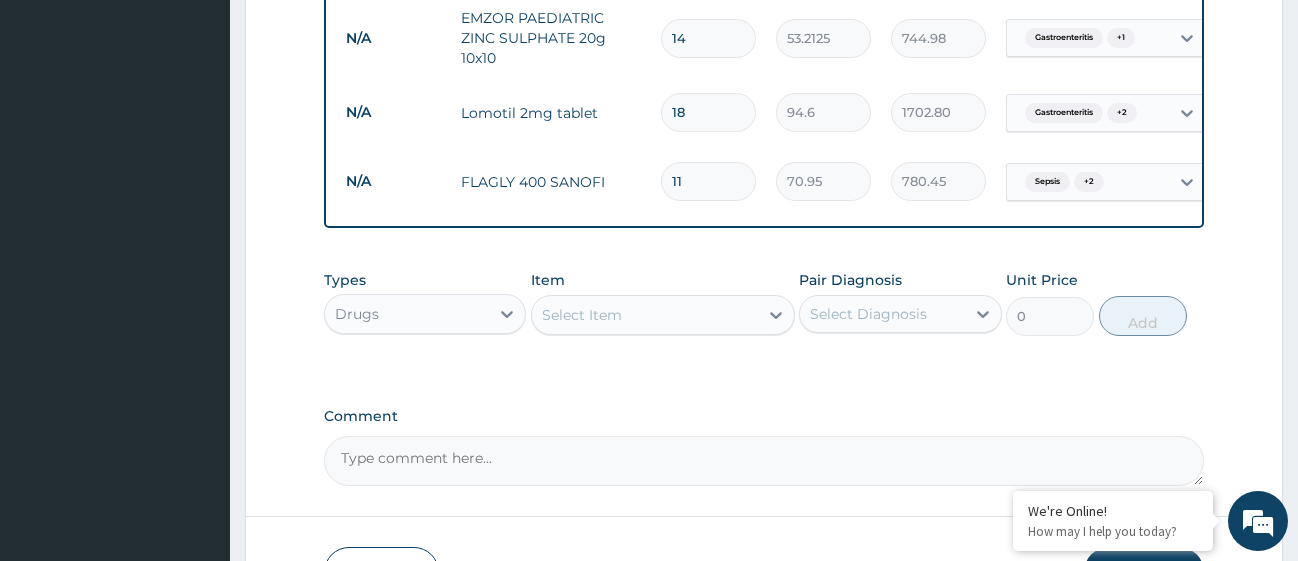 type on "1" 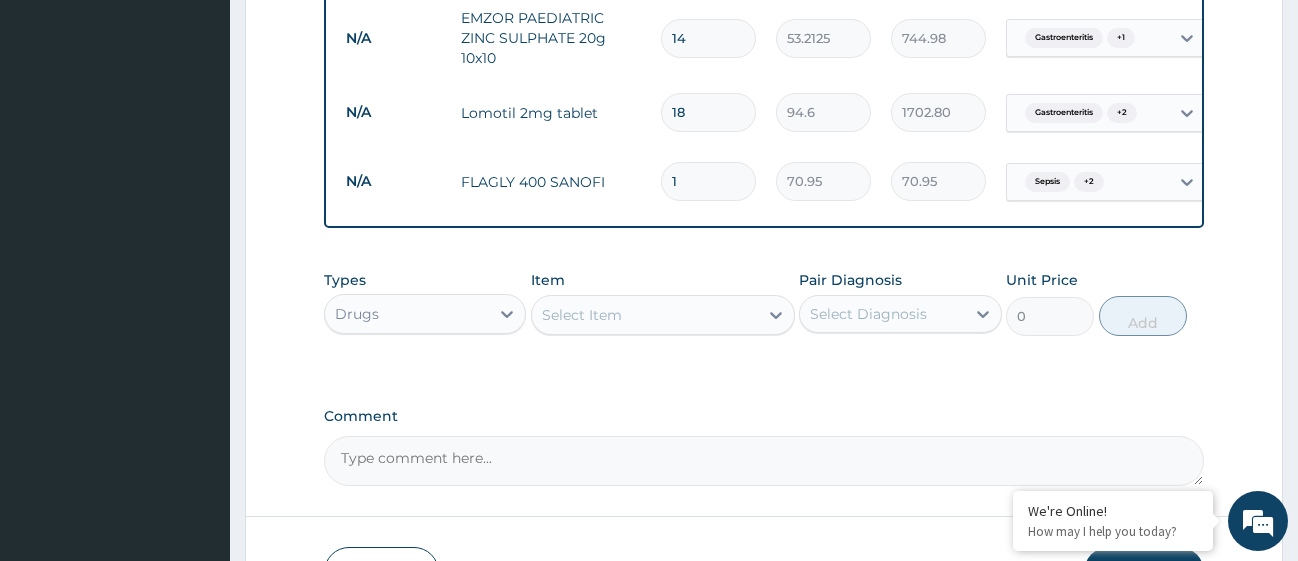 type on "12" 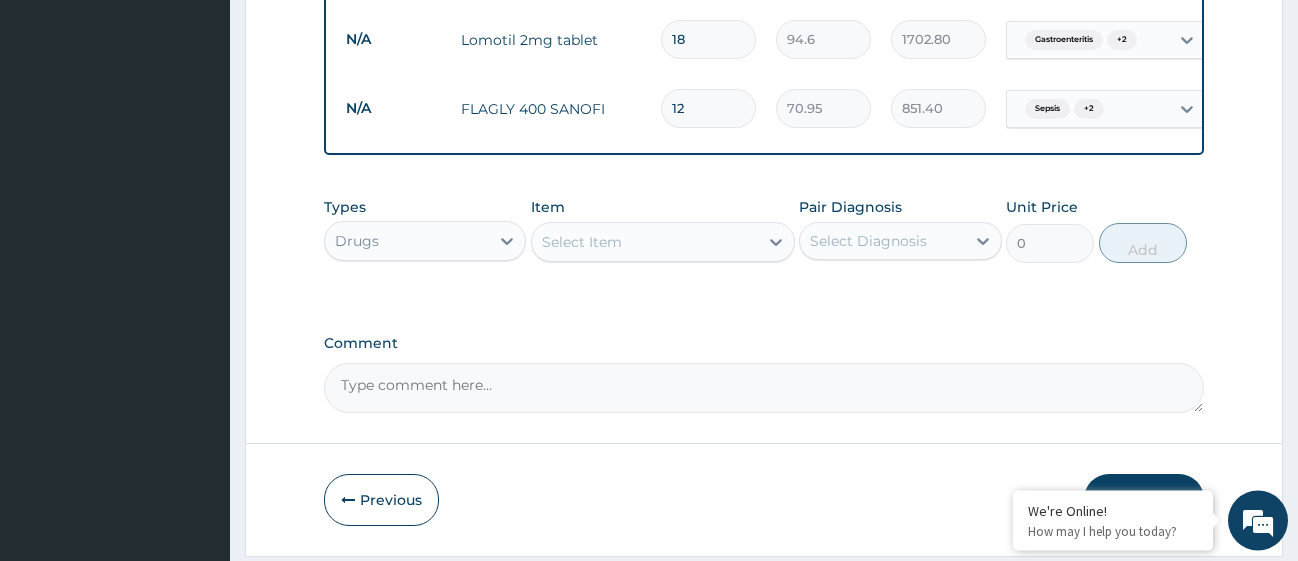 scroll, scrollTop: 2034, scrollLeft: 0, axis: vertical 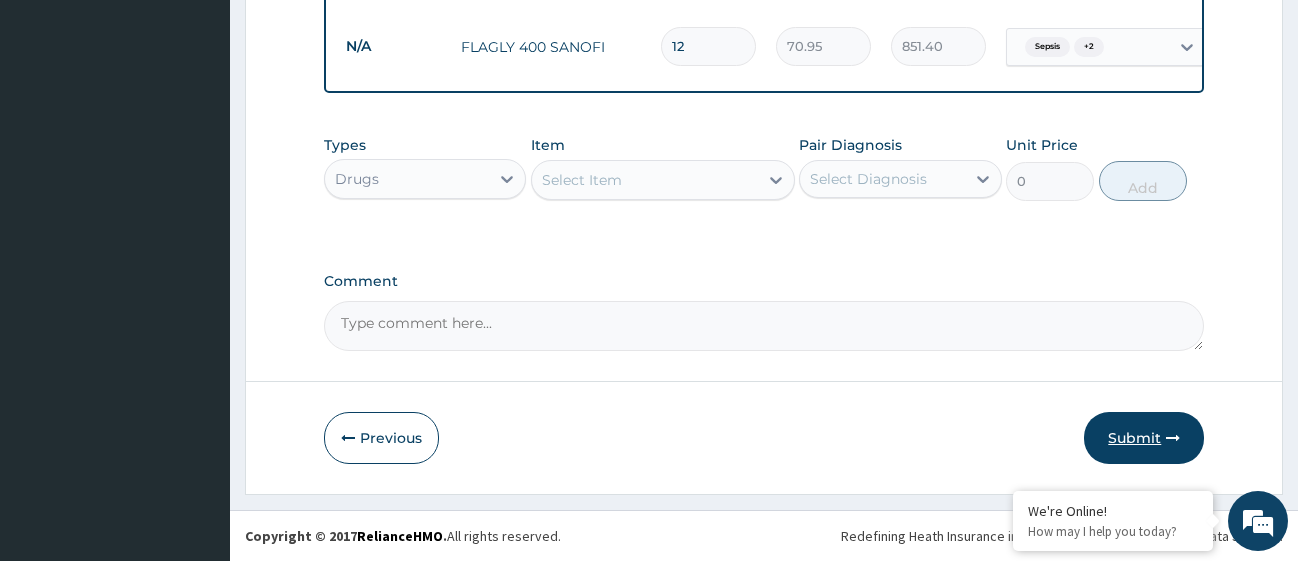 type on "12" 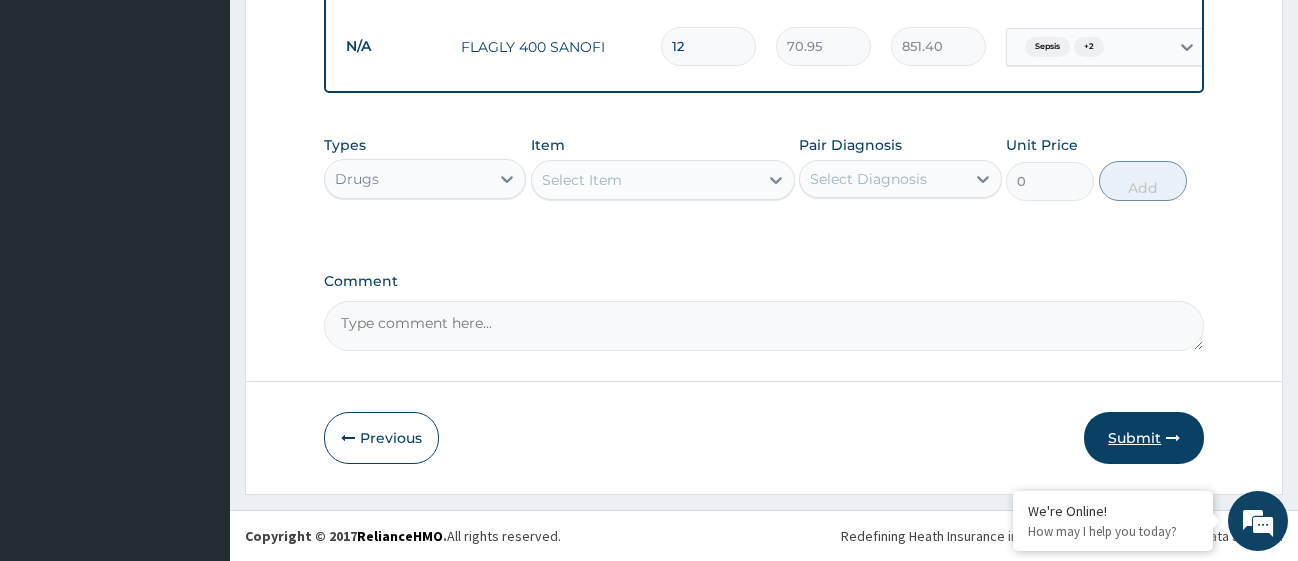 click on "Submit" at bounding box center [1144, 438] 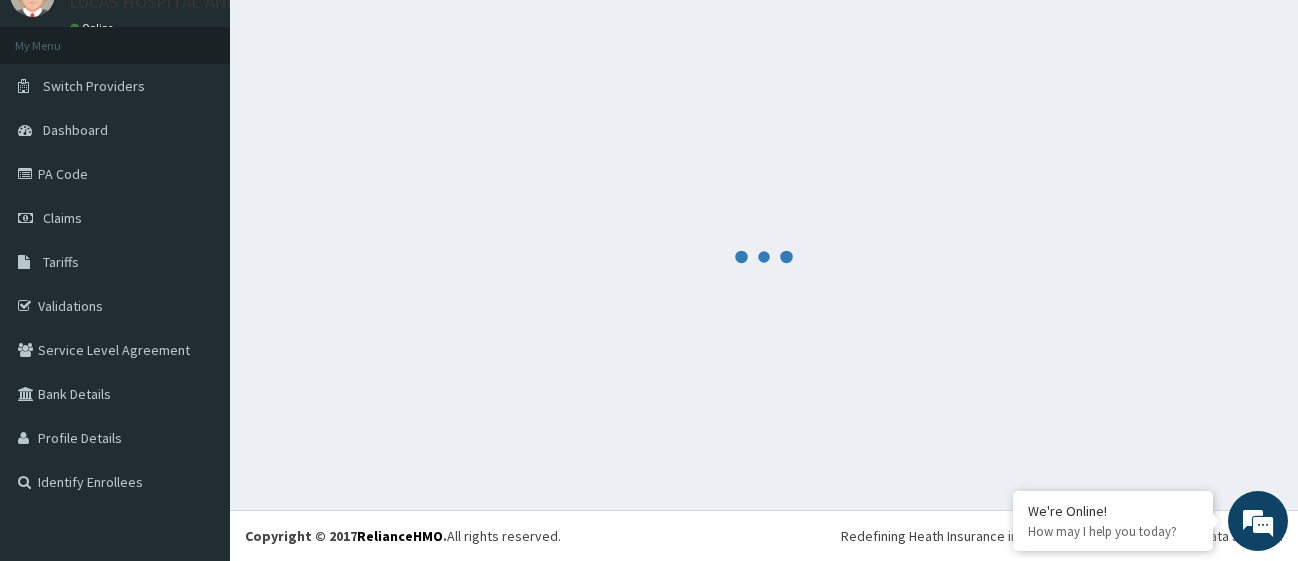 scroll, scrollTop: 88, scrollLeft: 0, axis: vertical 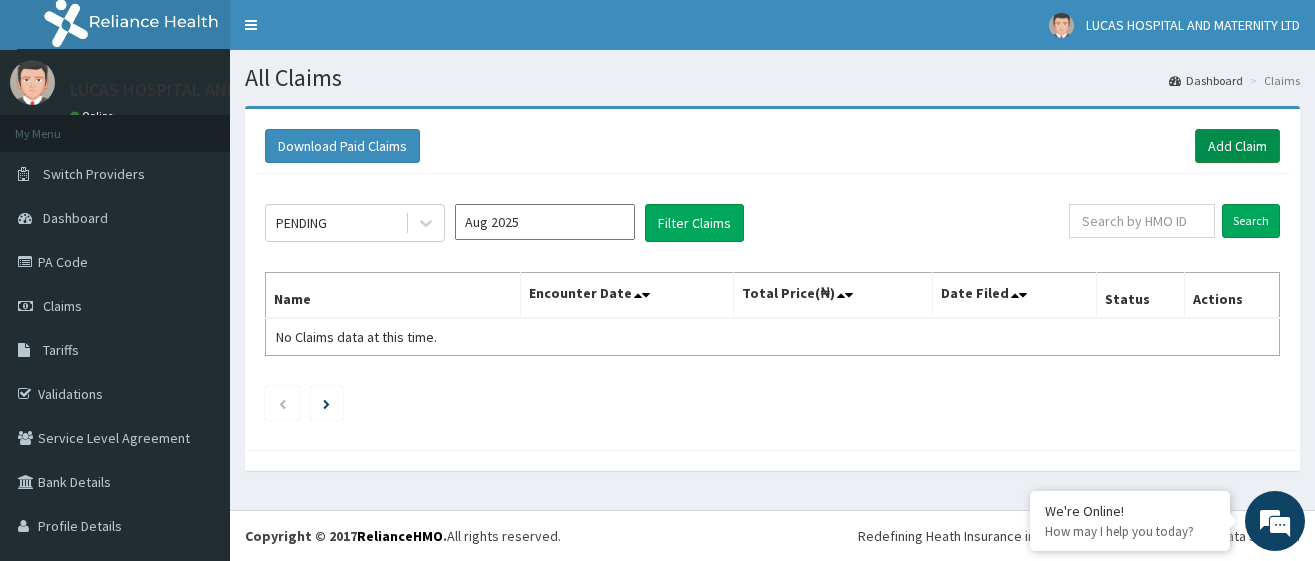 click on "Add Claim" at bounding box center (1237, 146) 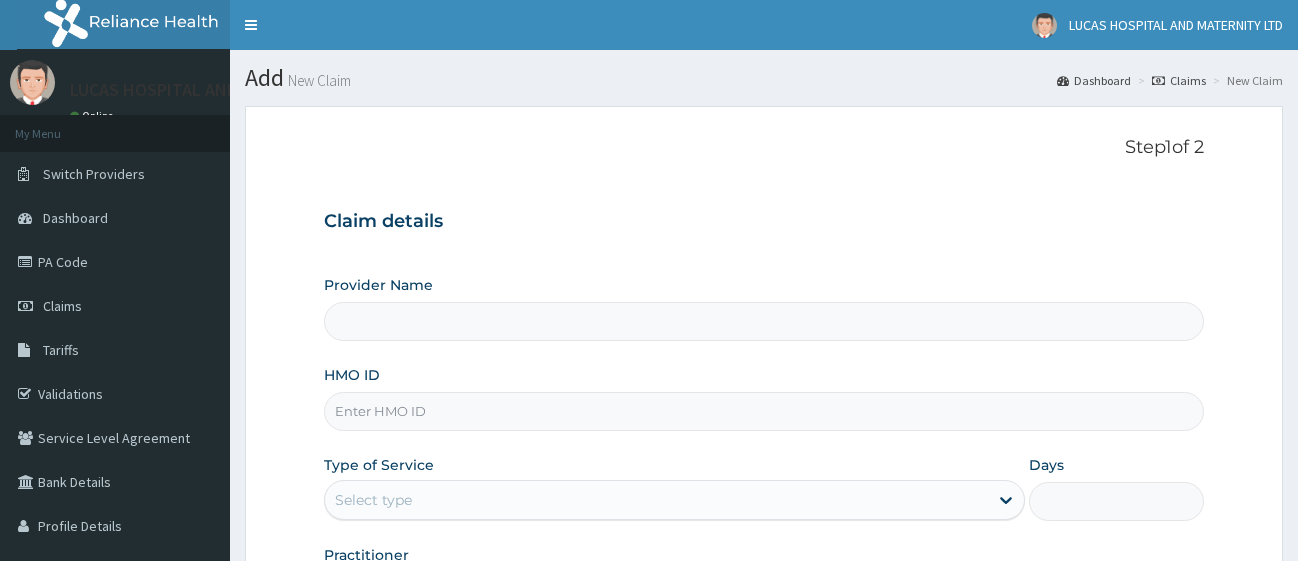 click on "HMO ID" at bounding box center (764, 411) 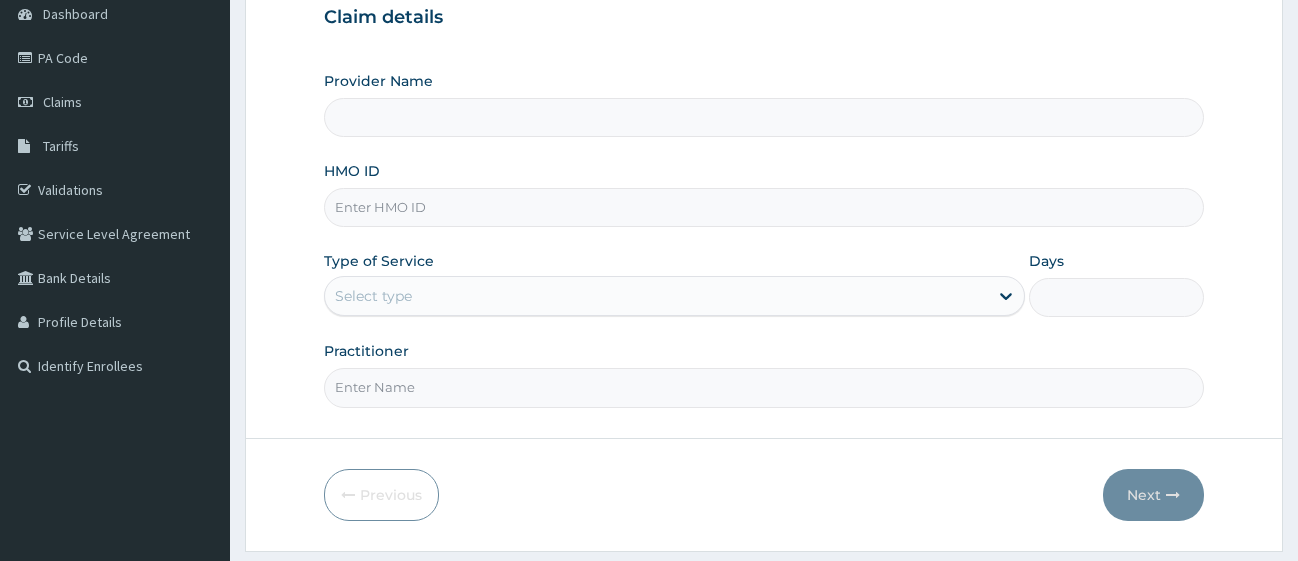 scroll, scrollTop: 204, scrollLeft: 0, axis: vertical 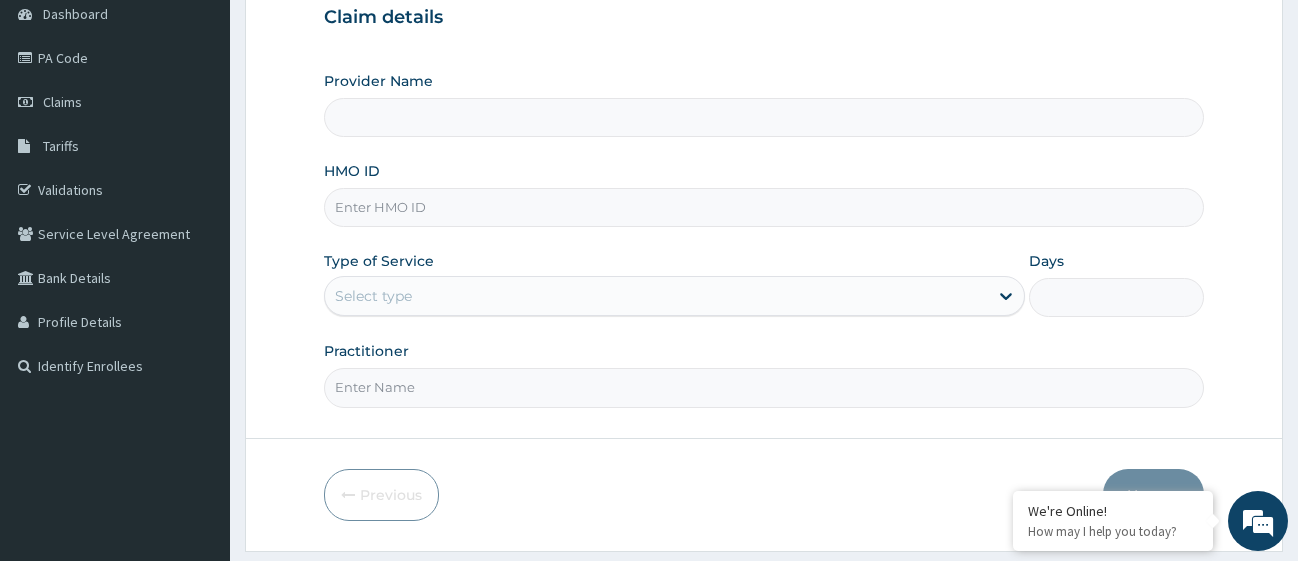 type on "LUCAS HOSPITAL AND MATERNITY" 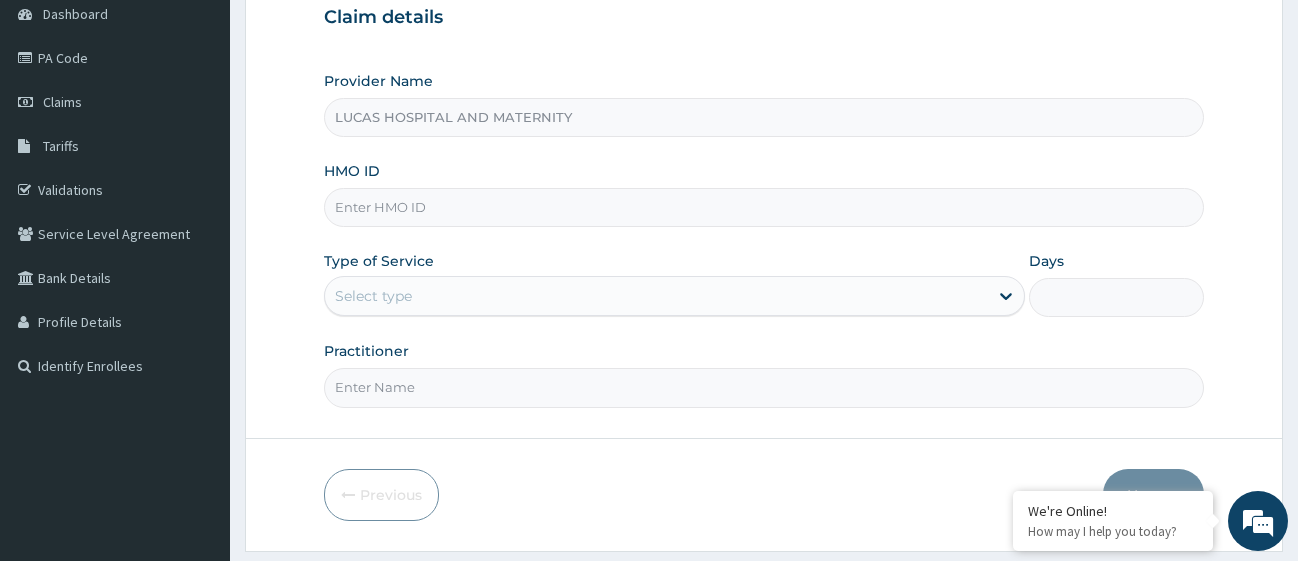 scroll, scrollTop: 0, scrollLeft: 0, axis: both 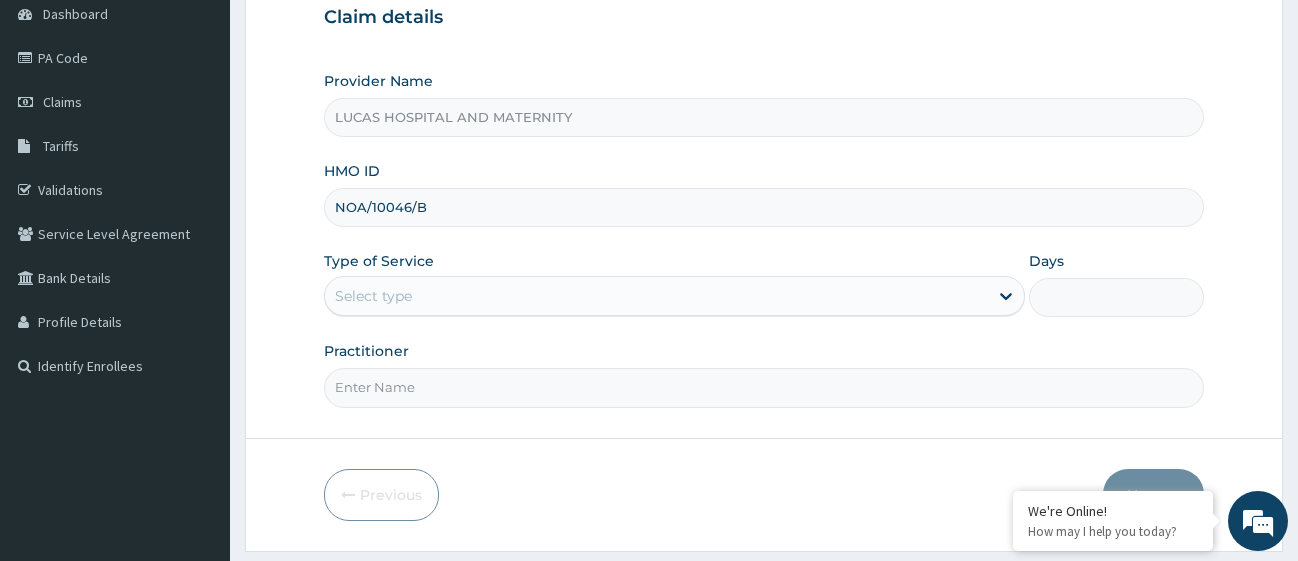 type on "NOA/10046/B" 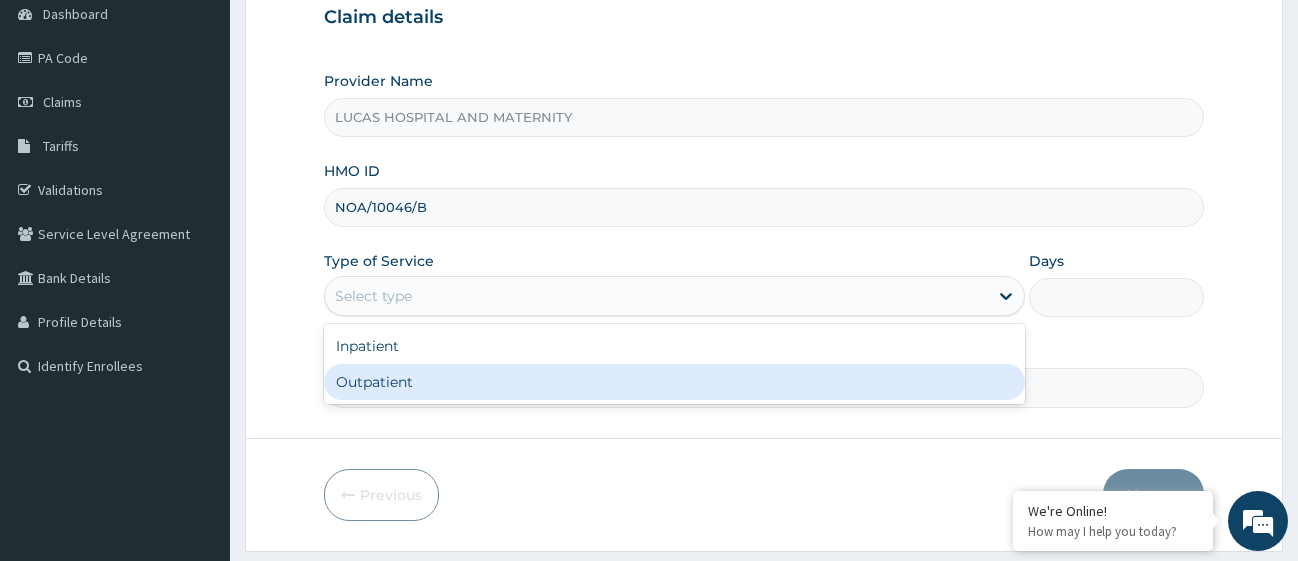 click on "Outpatient" at bounding box center [674, 382] 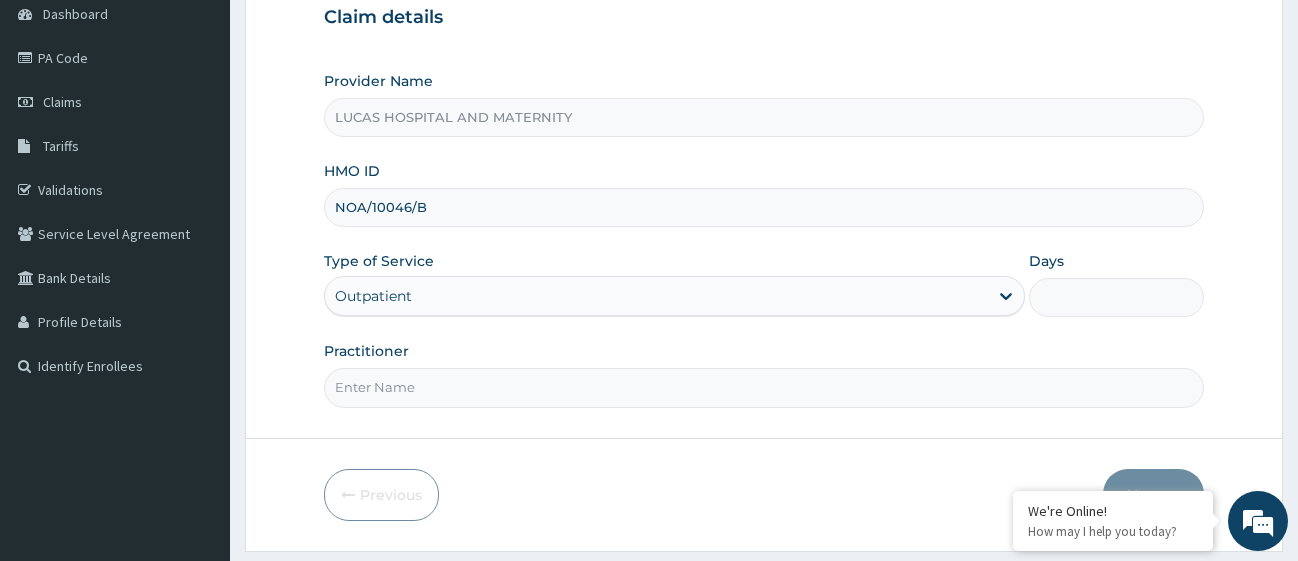 type on "1" 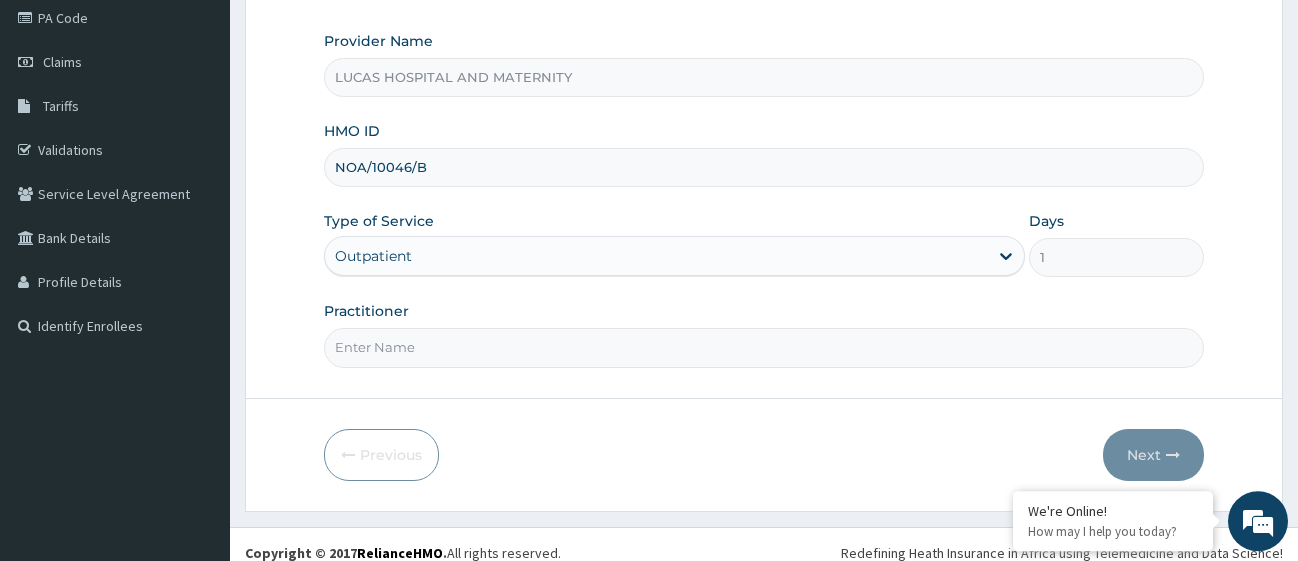 scroll, scrollTop: 261, scrollLeft: 0, axis: vertical 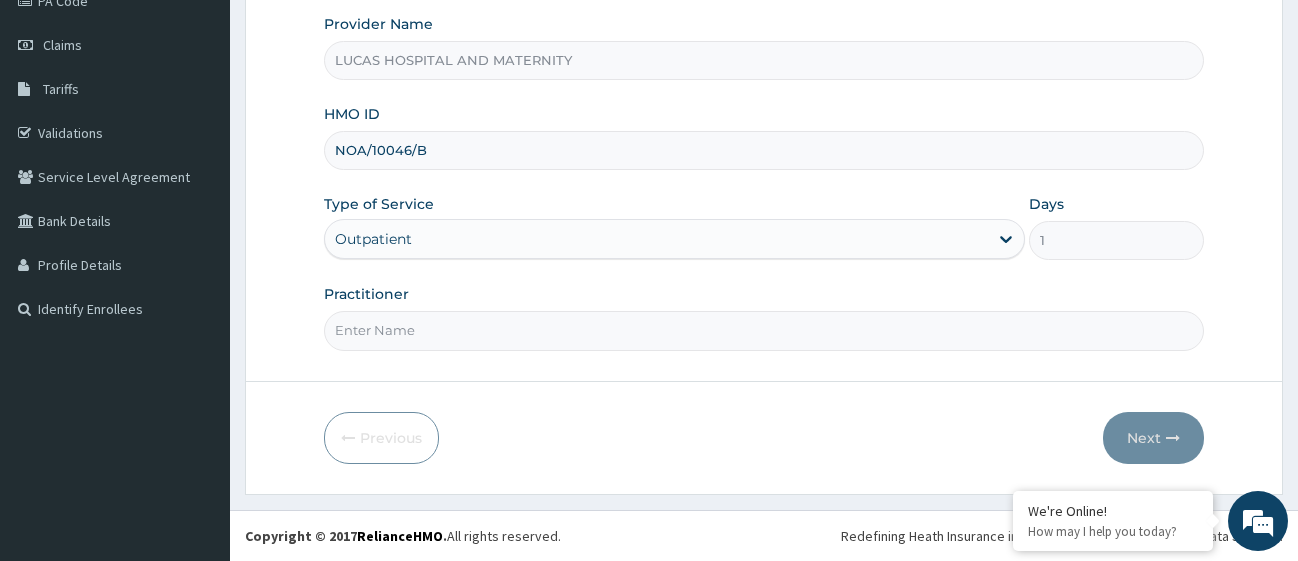 click on "Practitioner" at bounding box center (764, 330) 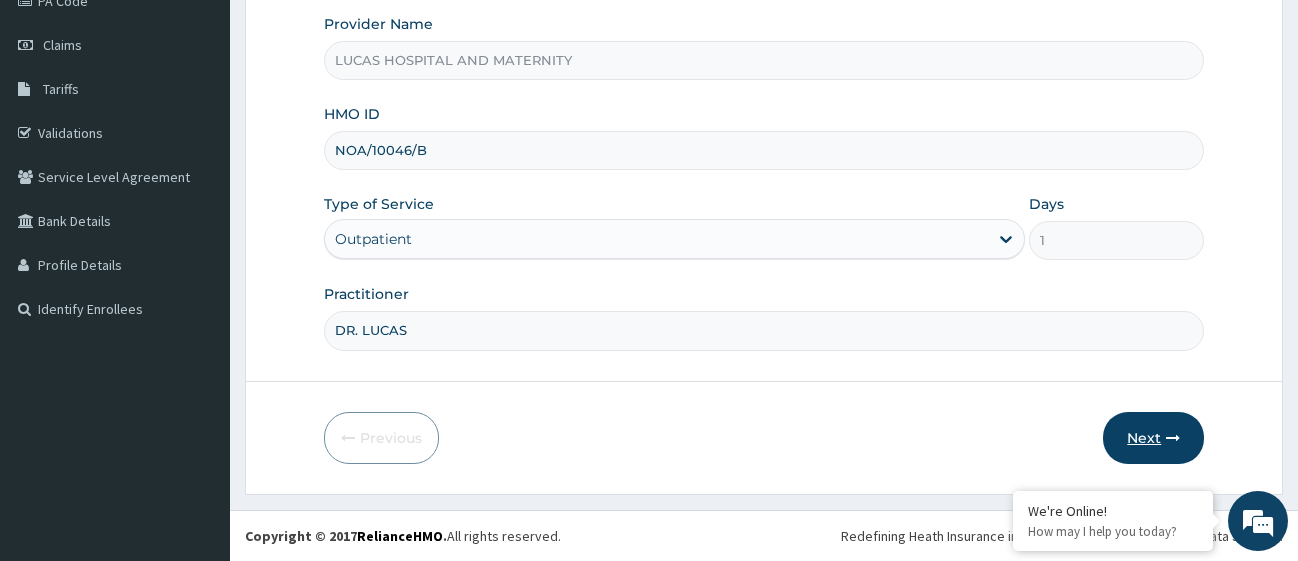 type on "DR. LUCAS" 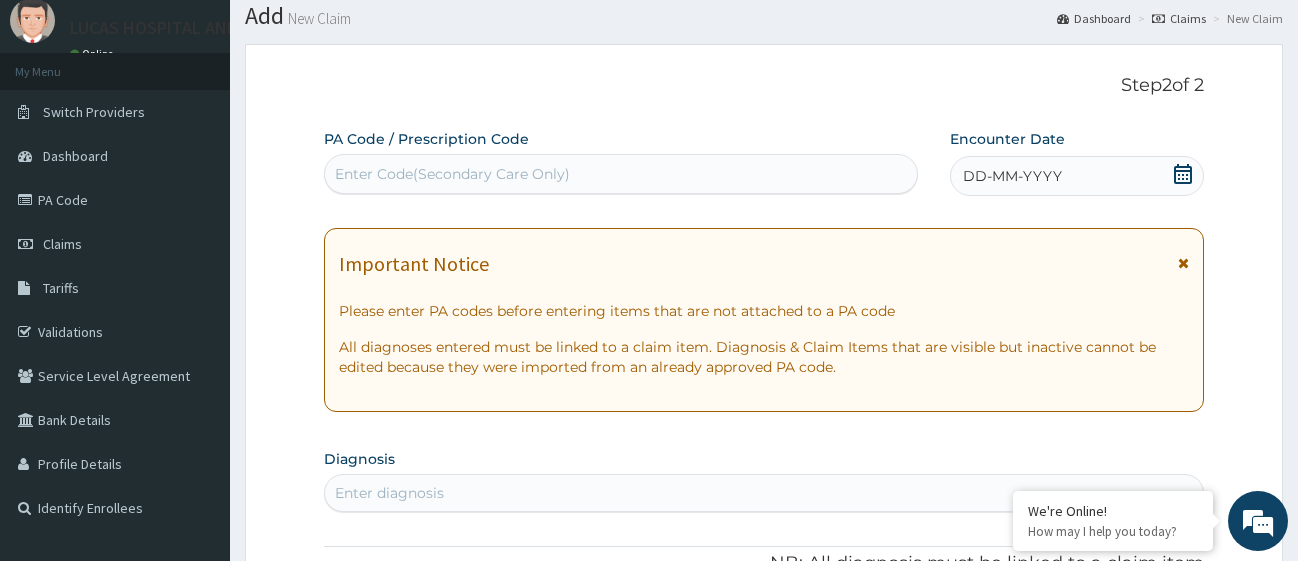 scroll, scrollTop: 57, scrollLeft: 0, axis: vertical 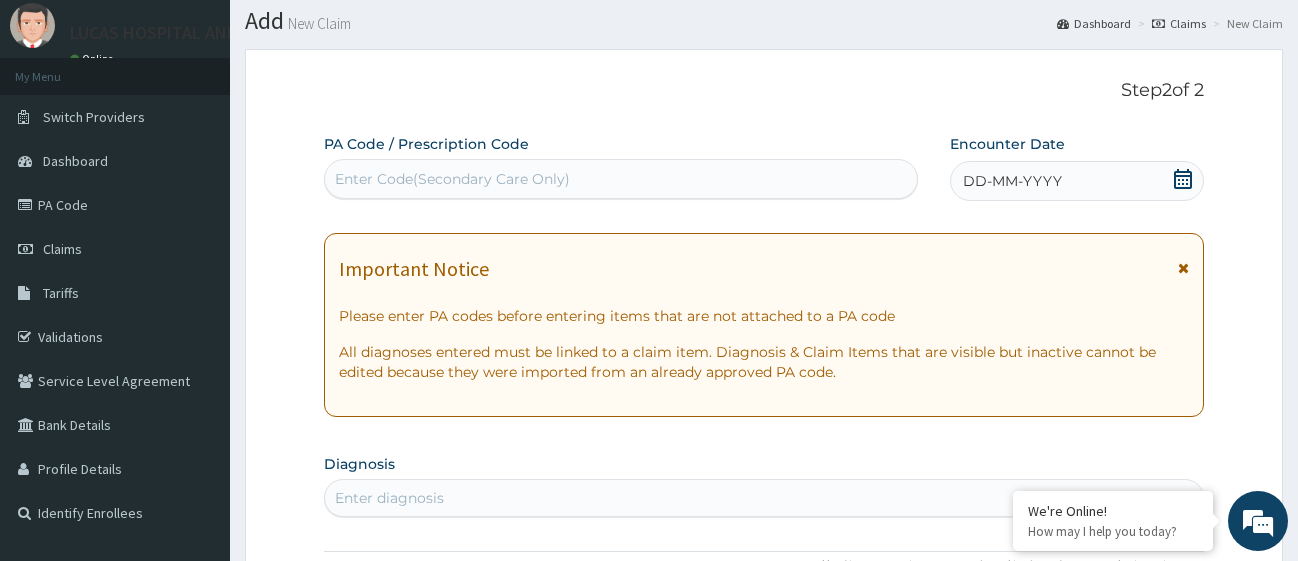 click 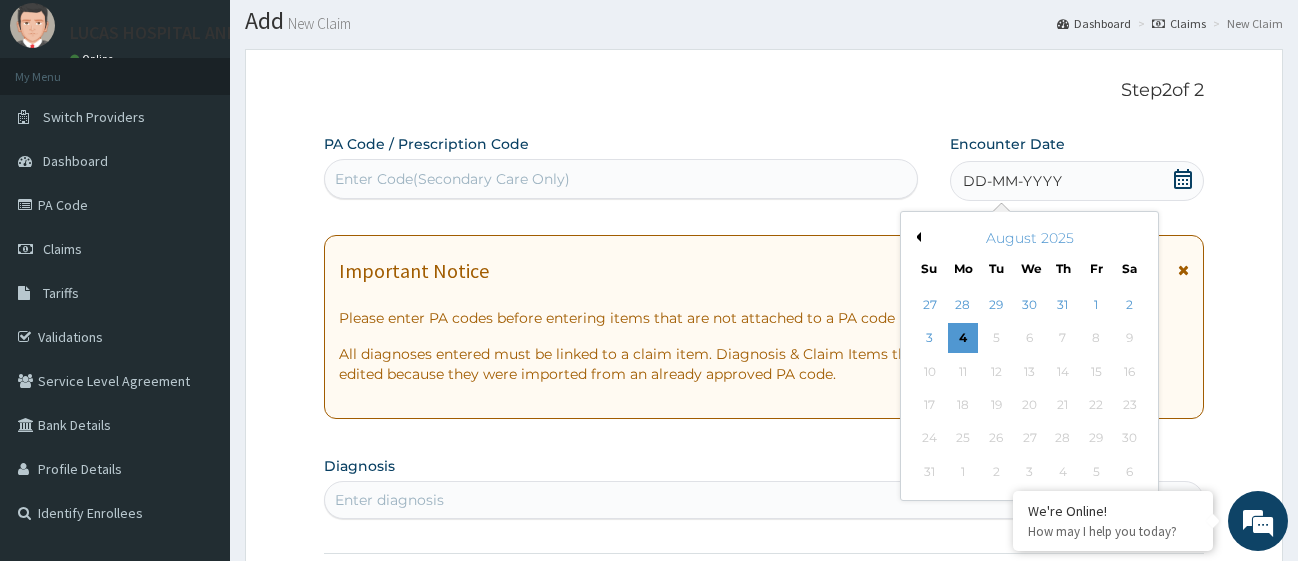 click on "Previous Month" at bounding box center [916, 237] 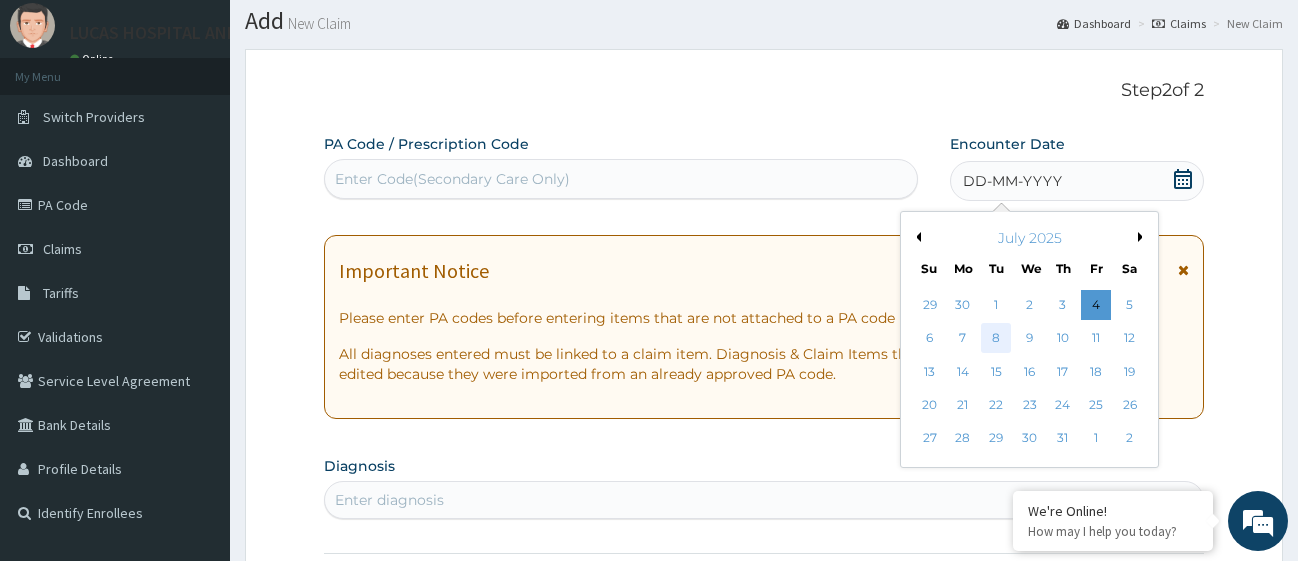 click on "8" at bounding box center [996, 339] 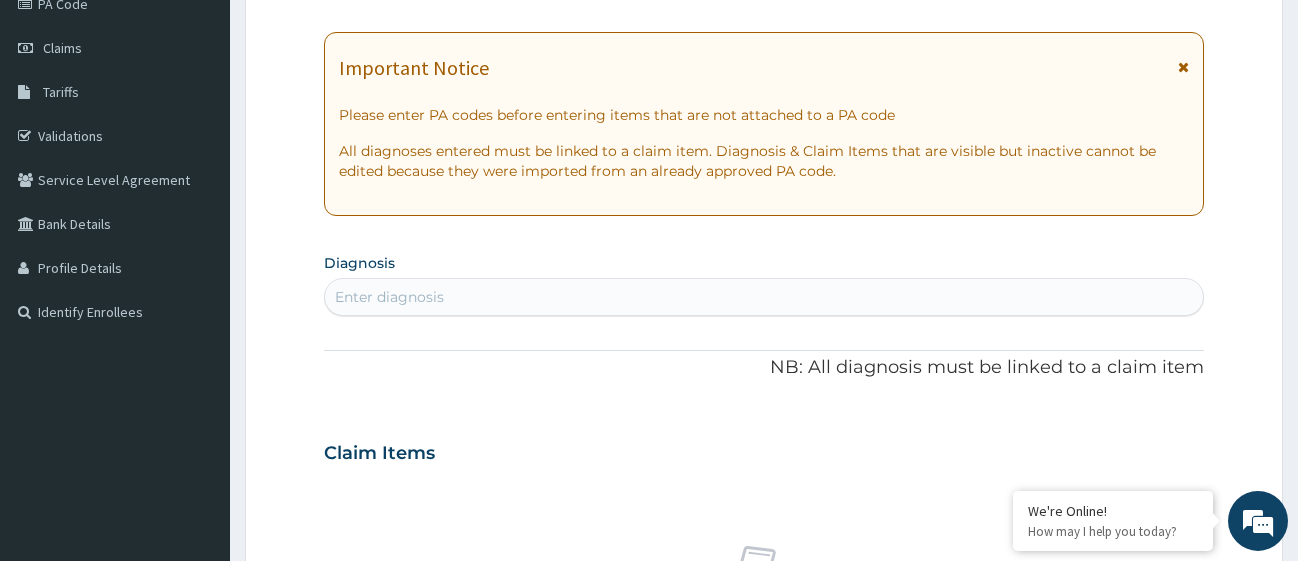 scroll, scrollTop: 363, scrollLeft: 0, axis: vertical 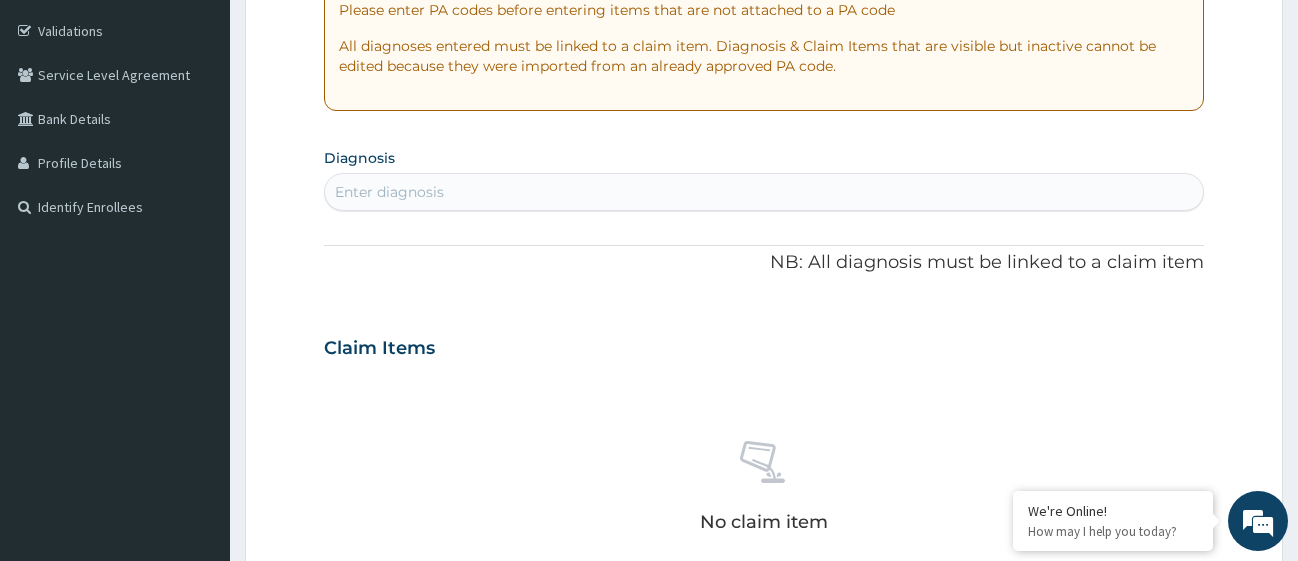 click on "Enter diagnosis" at bounding box center (764, 192) 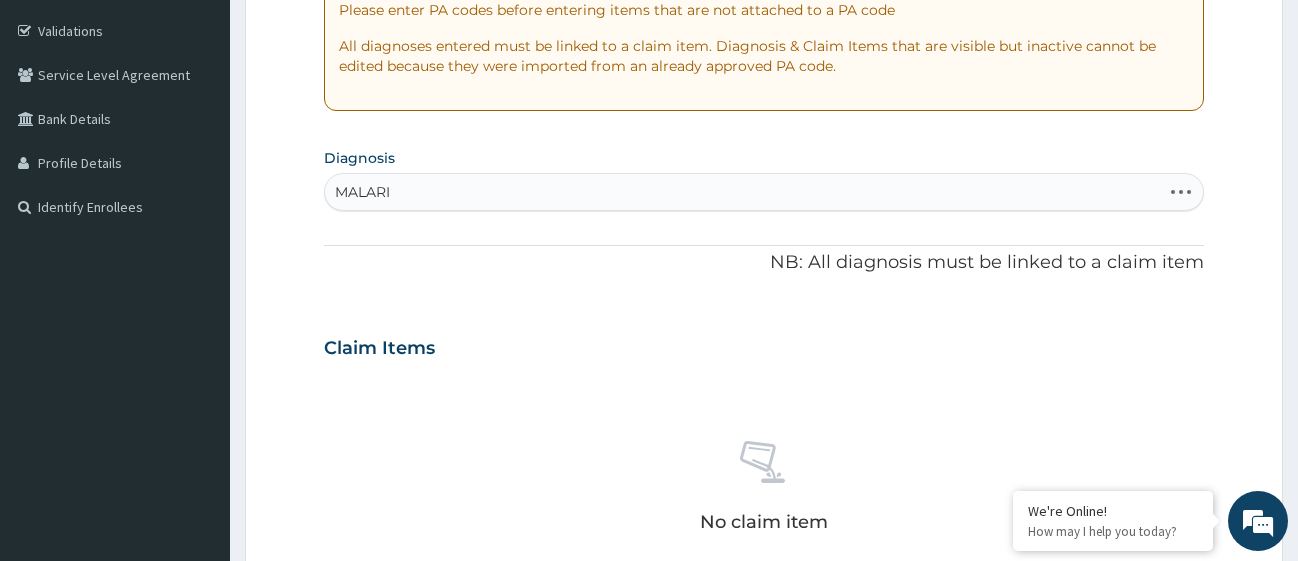 type on "MALARIA" 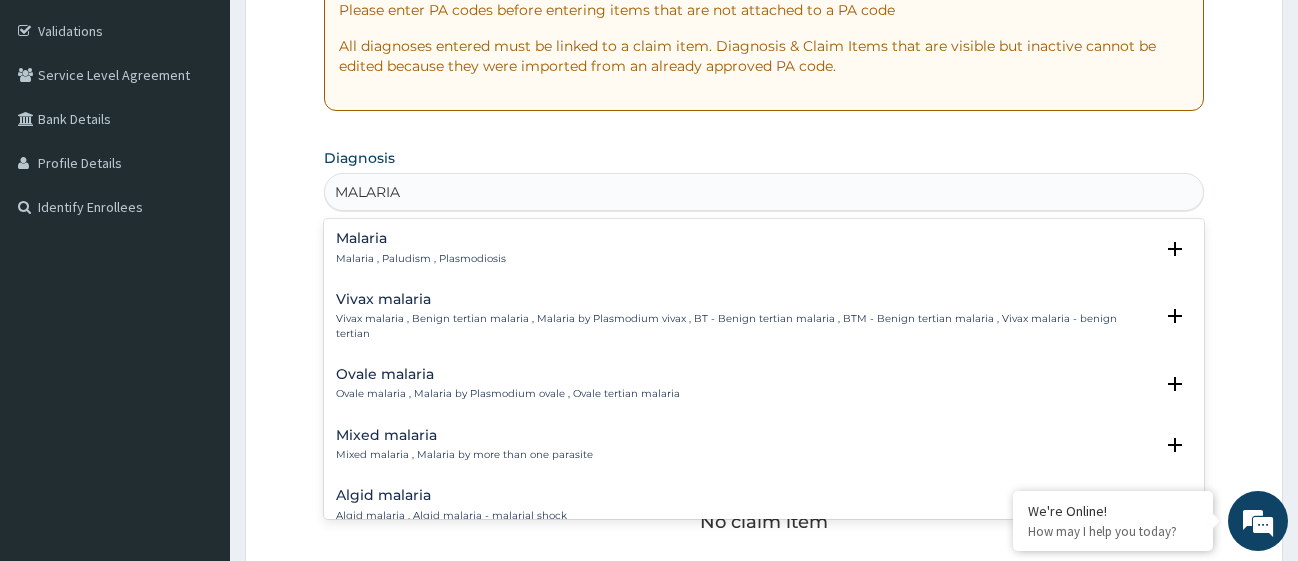click on "Malaria" at bounding box center (421, 238) 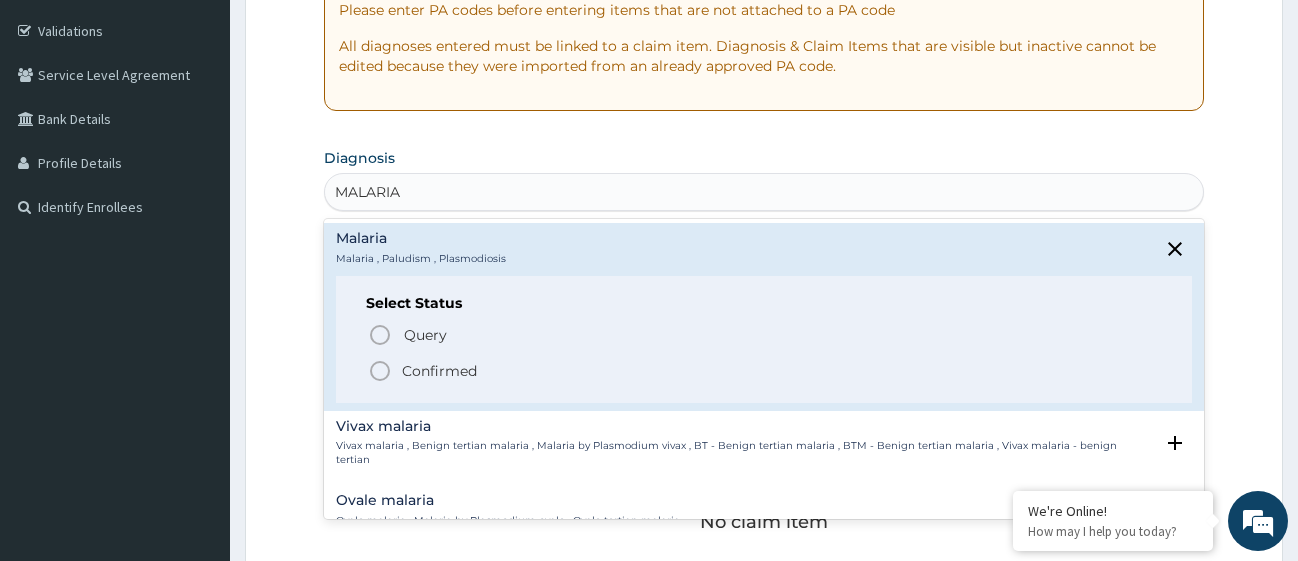 click 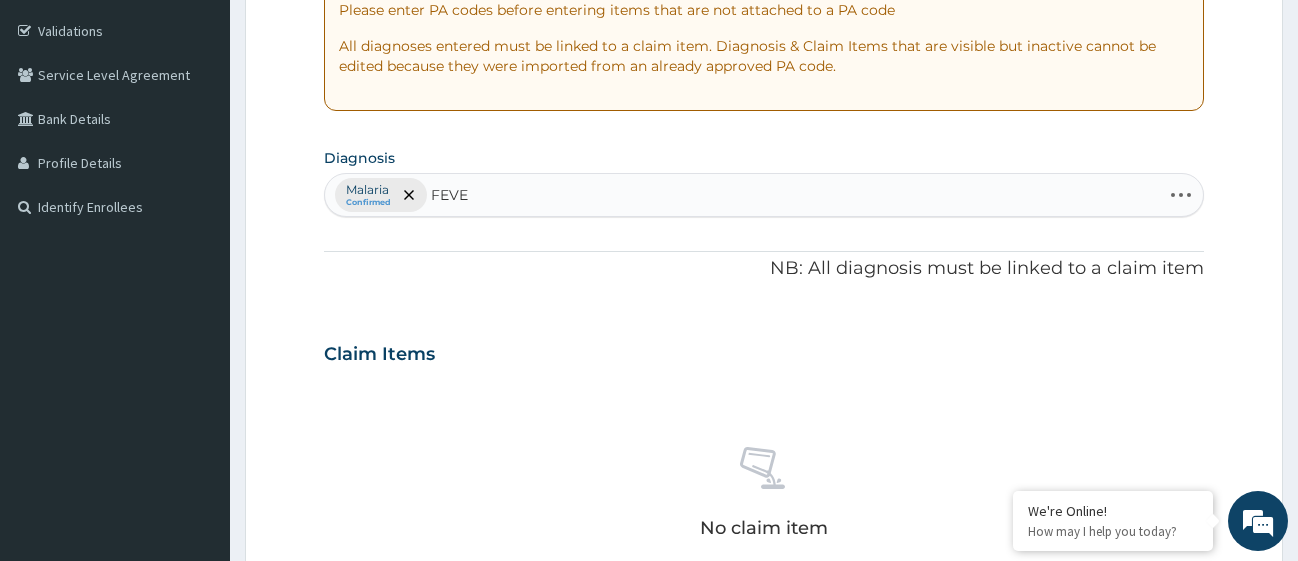 type on "FEVER" 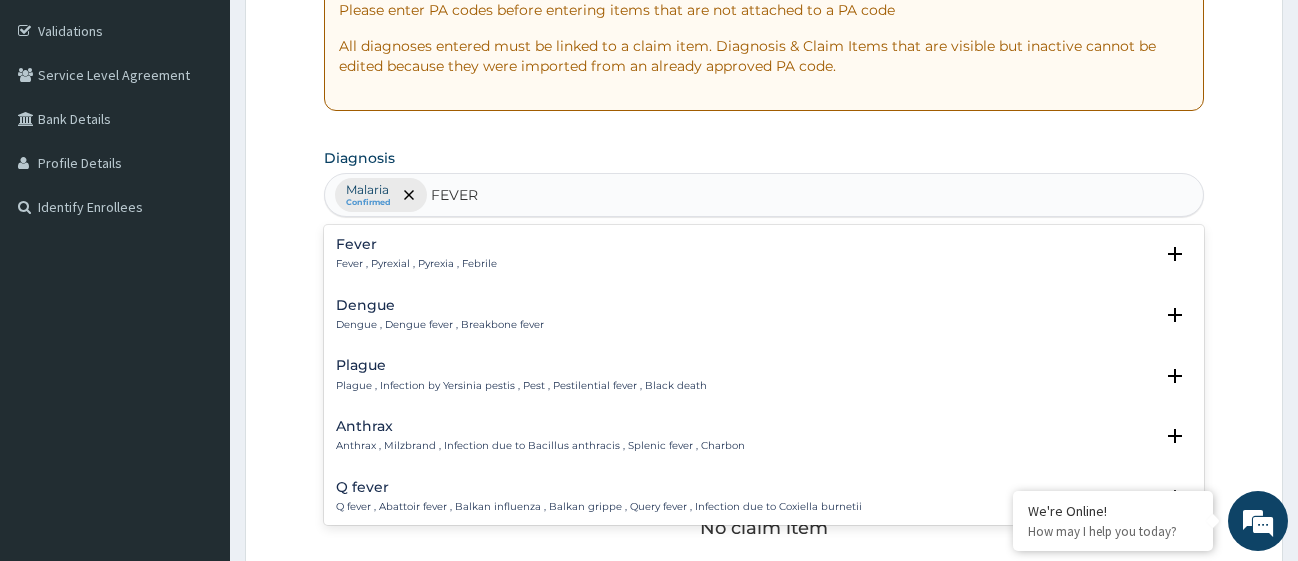 click on "Fever" at bounding box center [416, 244] 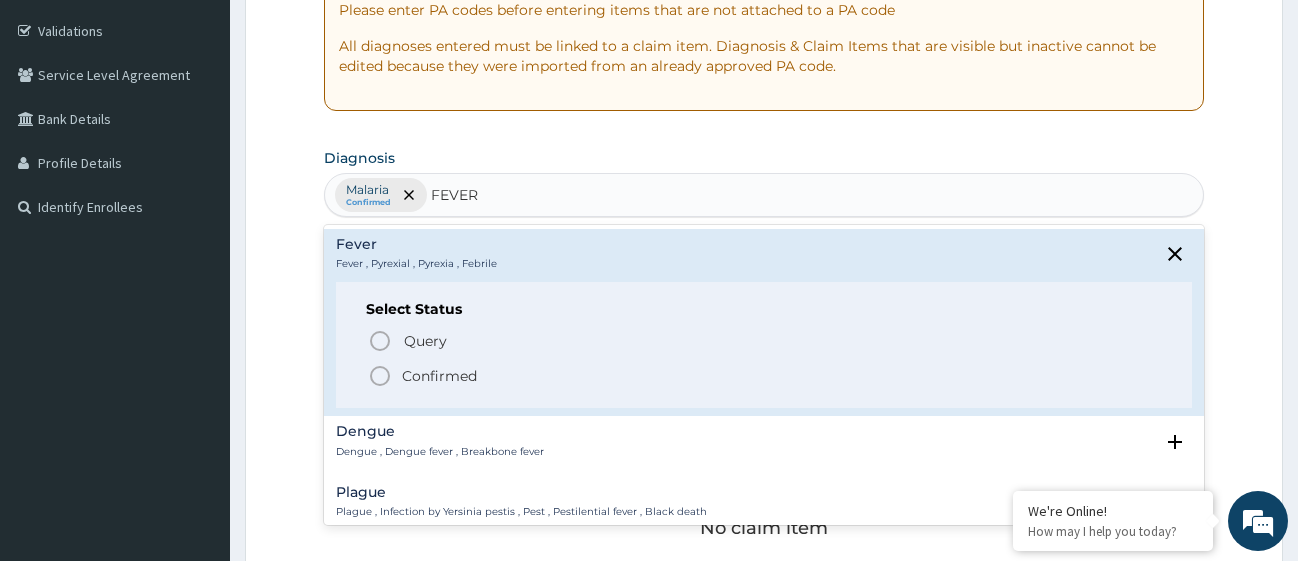 click 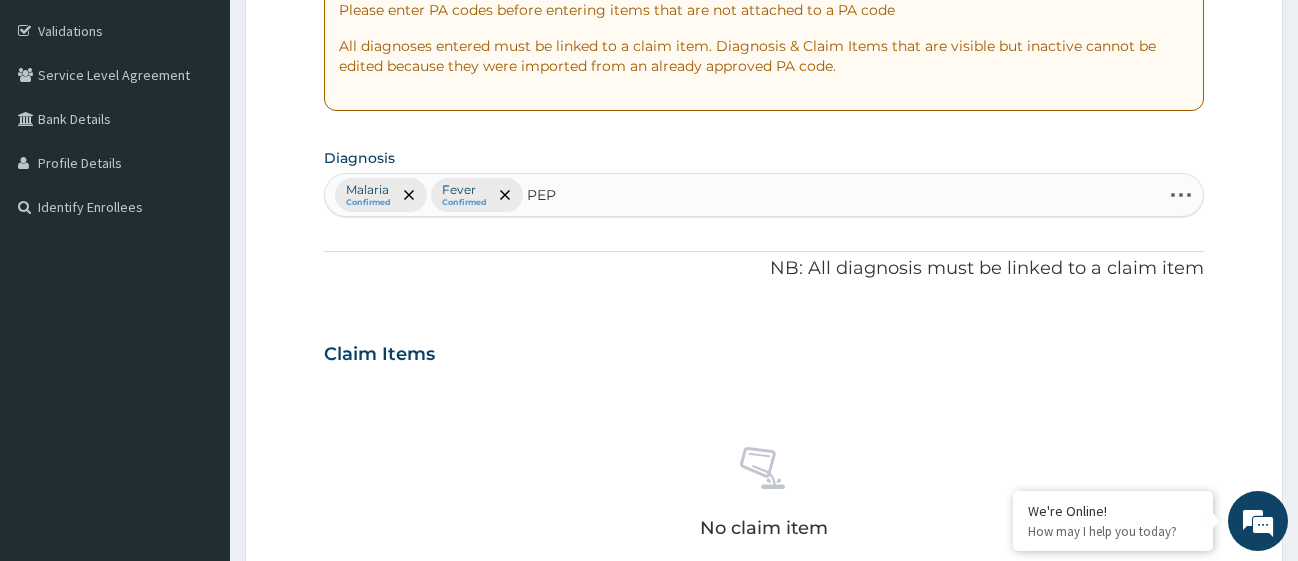 type on "PEPT" 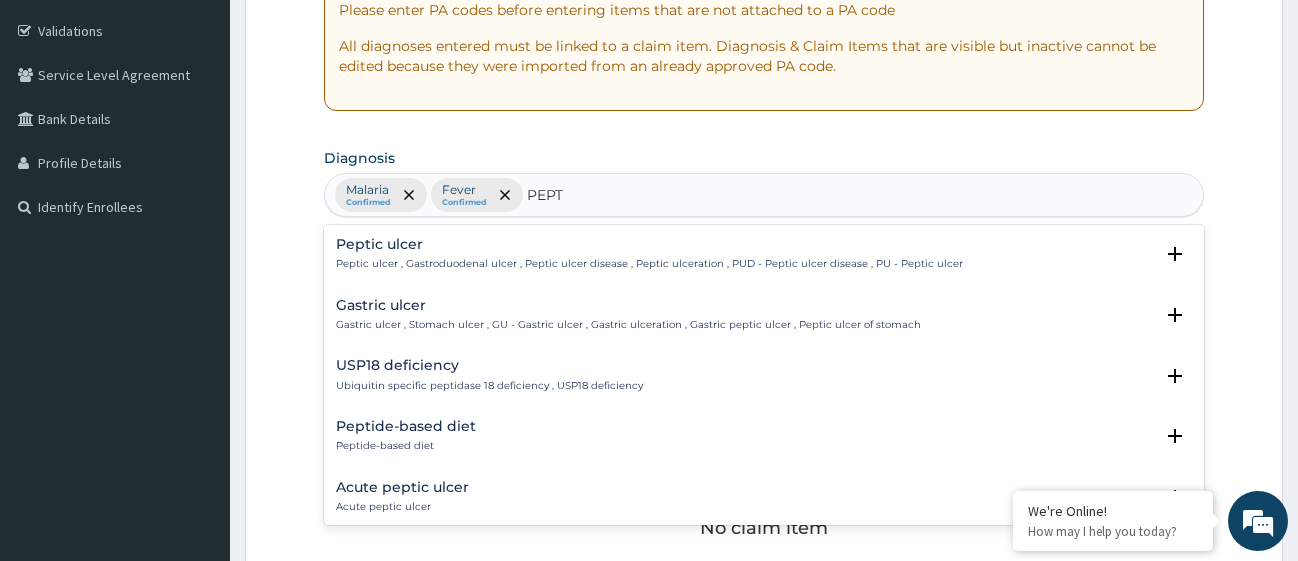 click on "Peptic ulcer" at bounding box center (649, 244) 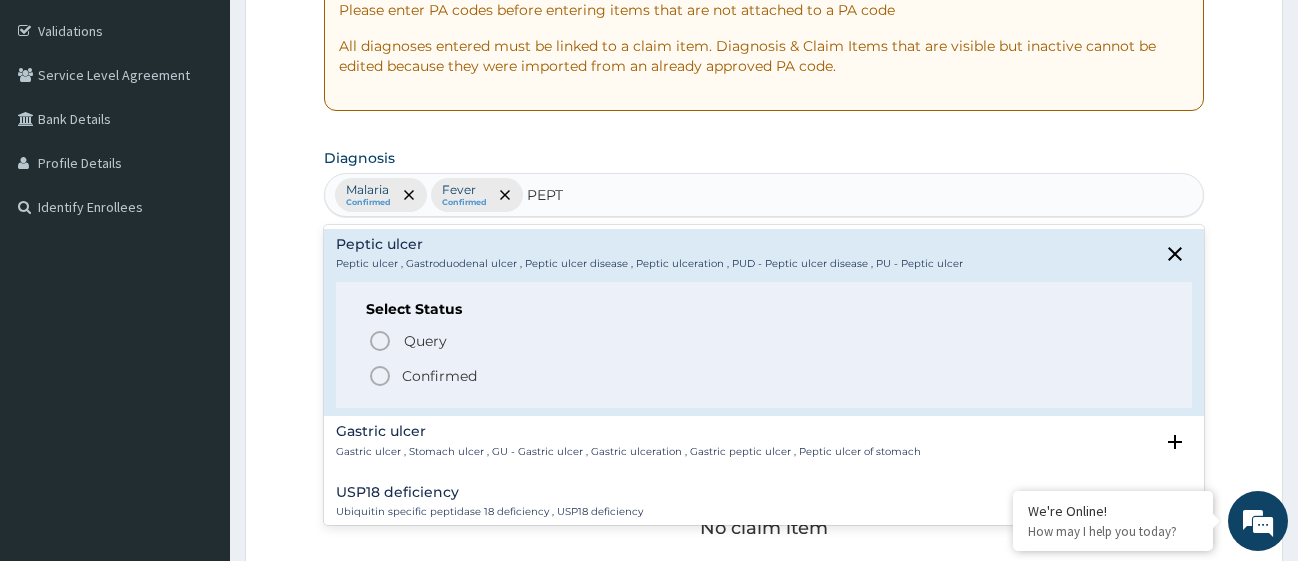 click 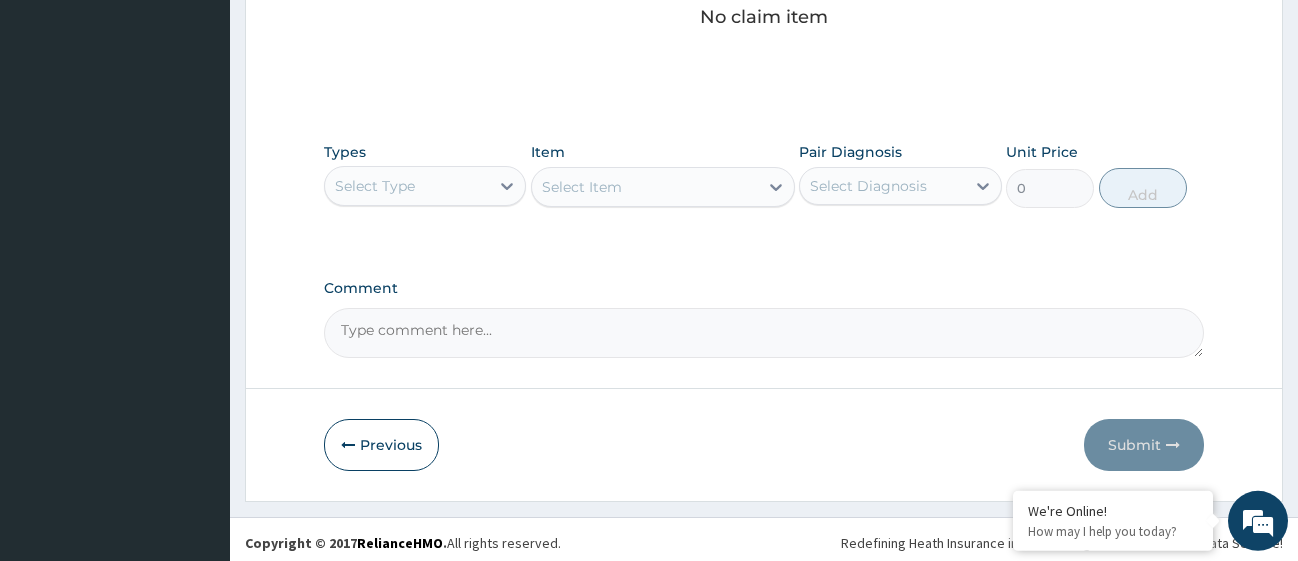 scroll, scrollTop: 881, scrollLeft: 0, axis: vertical 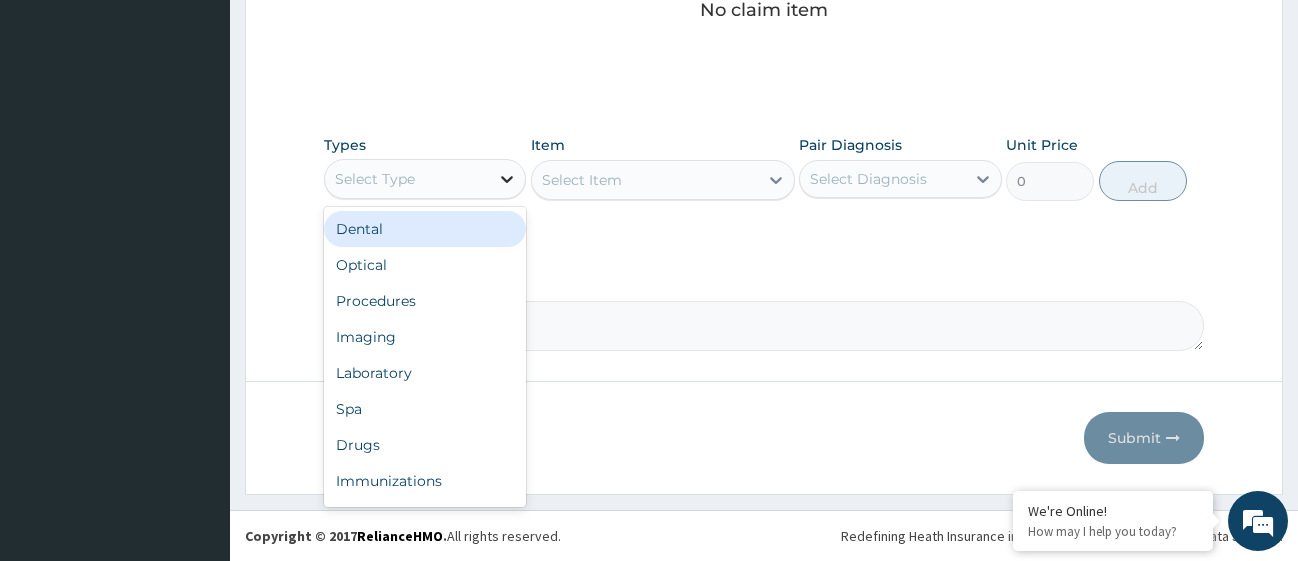 drag, startPoint x: 505, startPoint y: 180, endPoint x: 505, endPoint y: 165, distance: 15 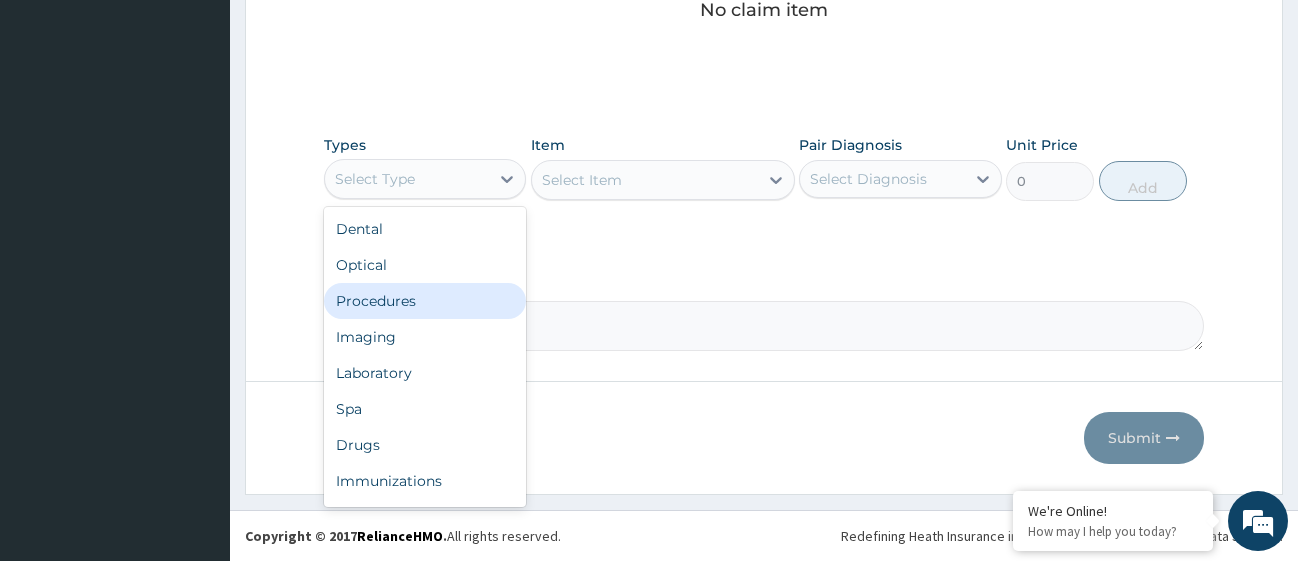 click on "Procedures" at bounding box center [425, 301] 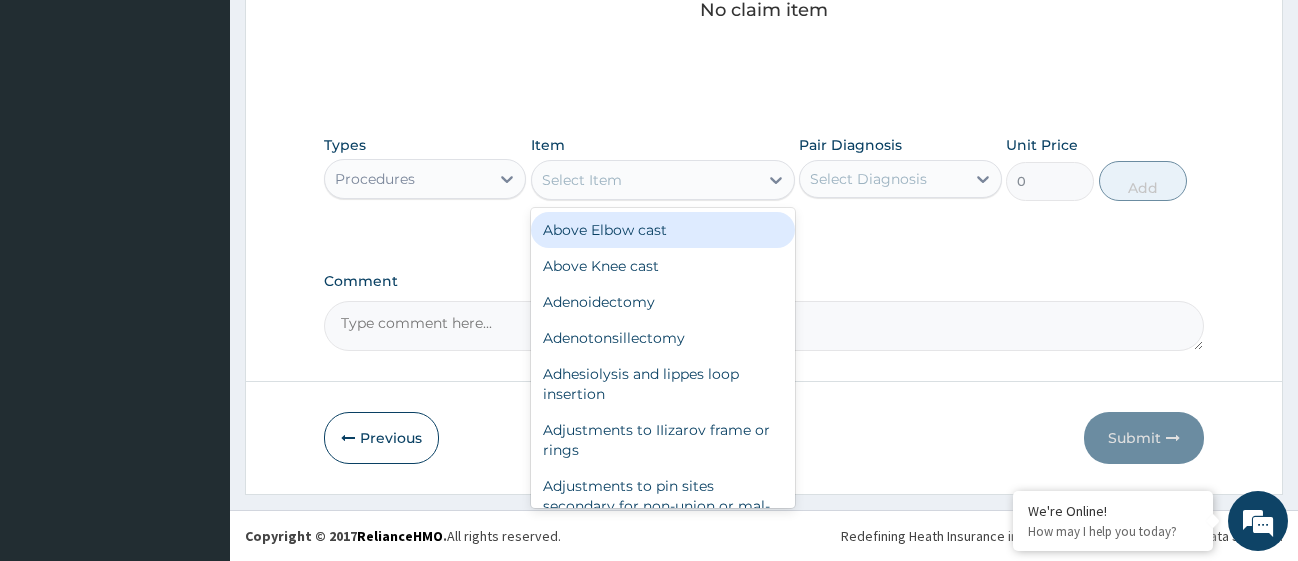 click on "Select Item" at bounding box center (645, 180) 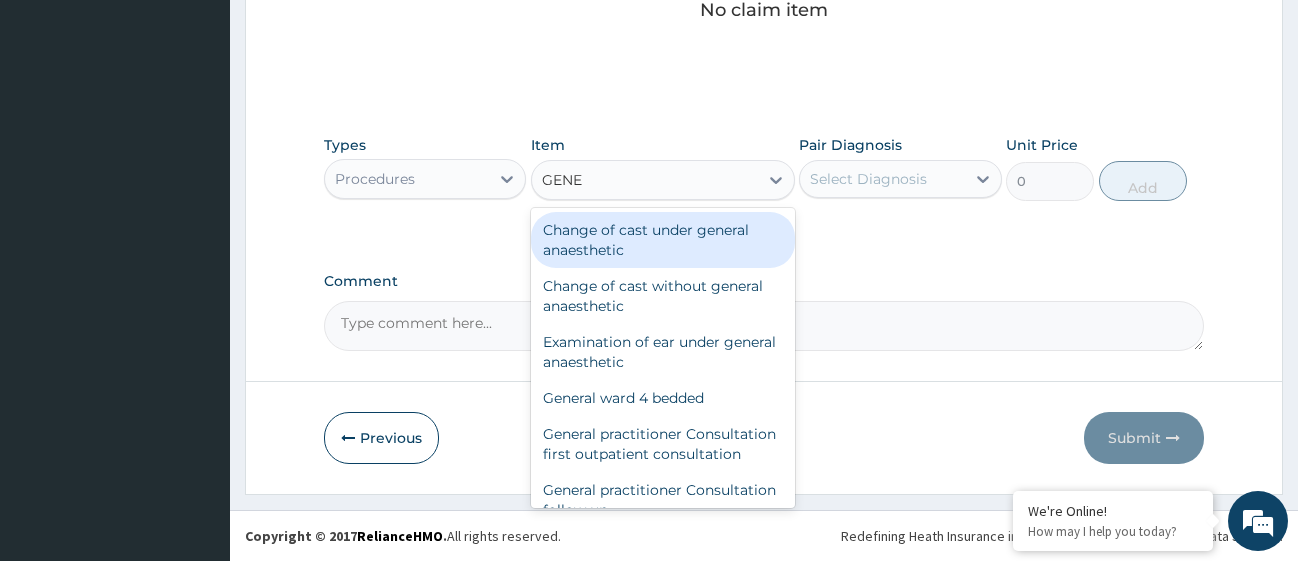 type on "GENER" 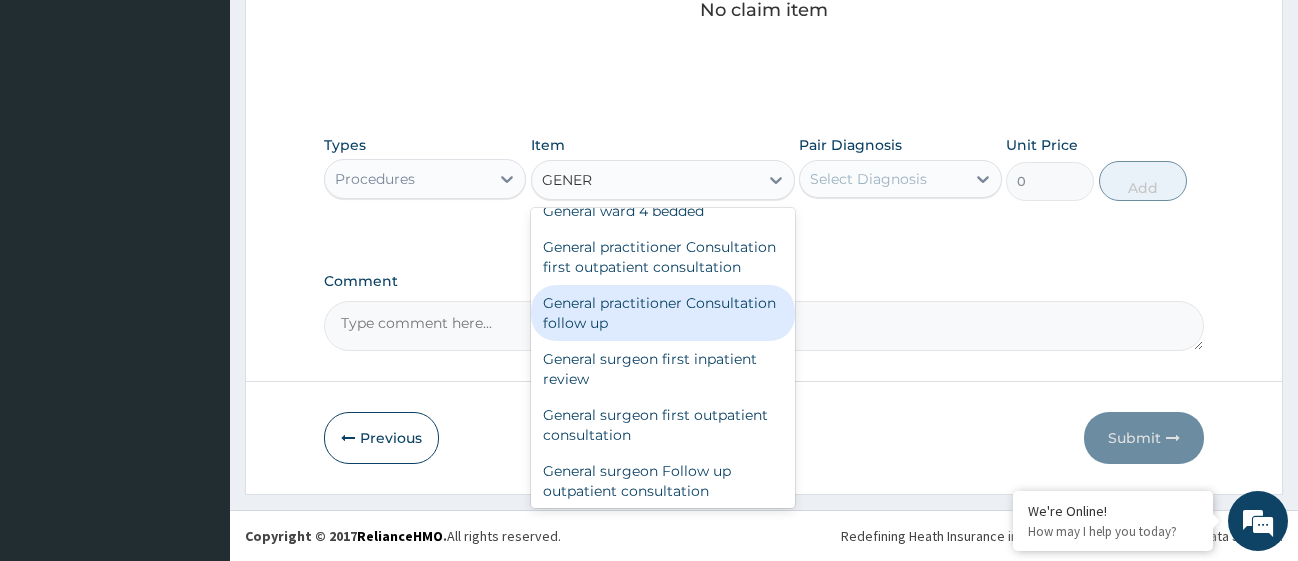 scroll, scrollTop: 216, scrollLeft: 0, axis: vertical 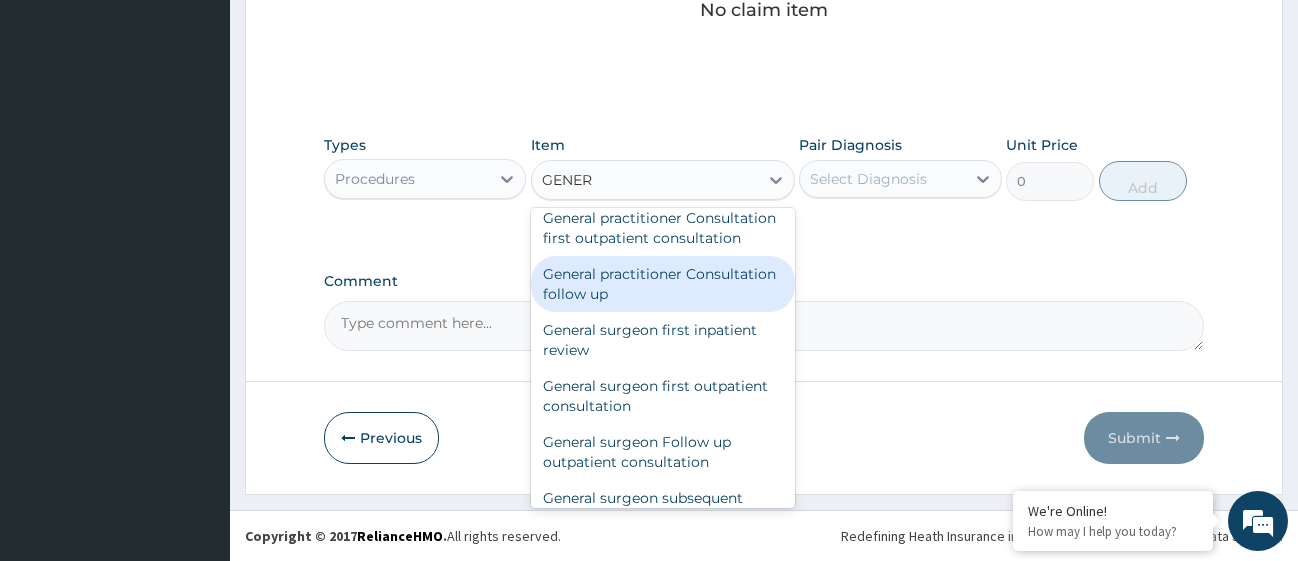 click on "General practitioner Consultation follow up" at bounding box center (663, 284) 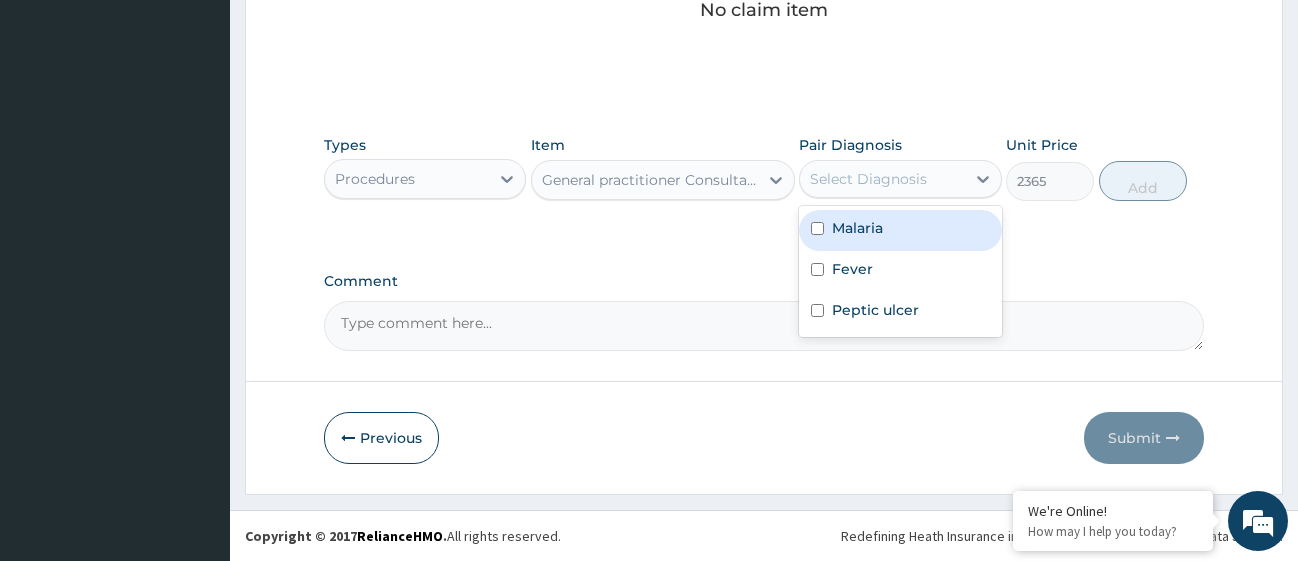 drag, startPoint x: 976, startPoint y: 190, endPoint x: 964, endPoint y: 182, distance: 14.422205 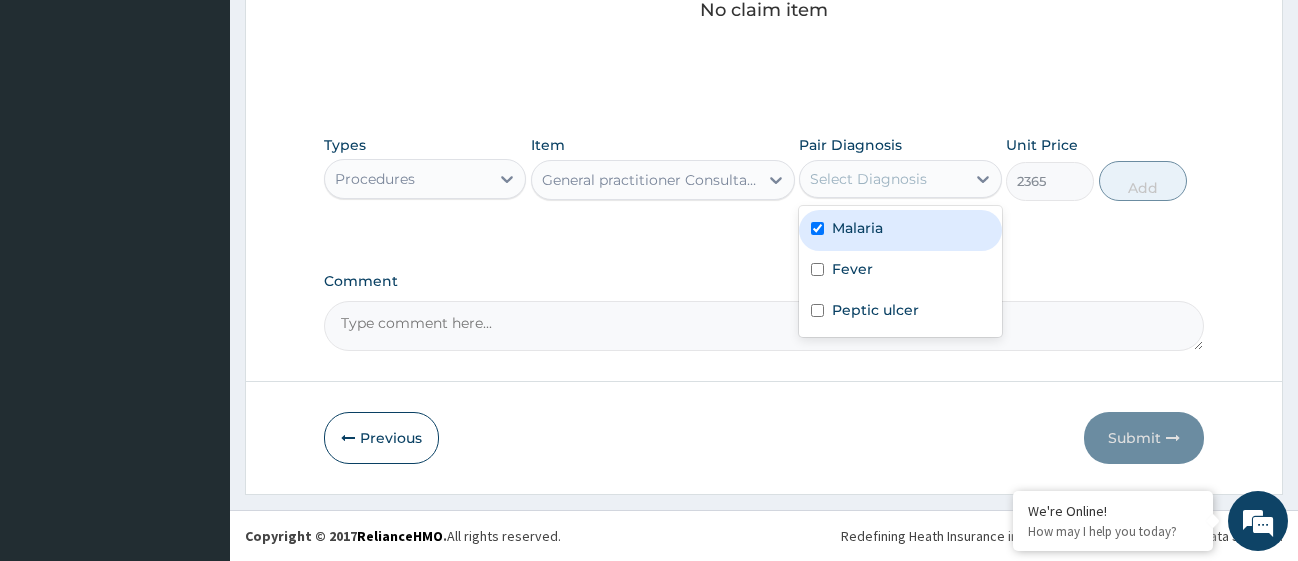 checkbox on "true" 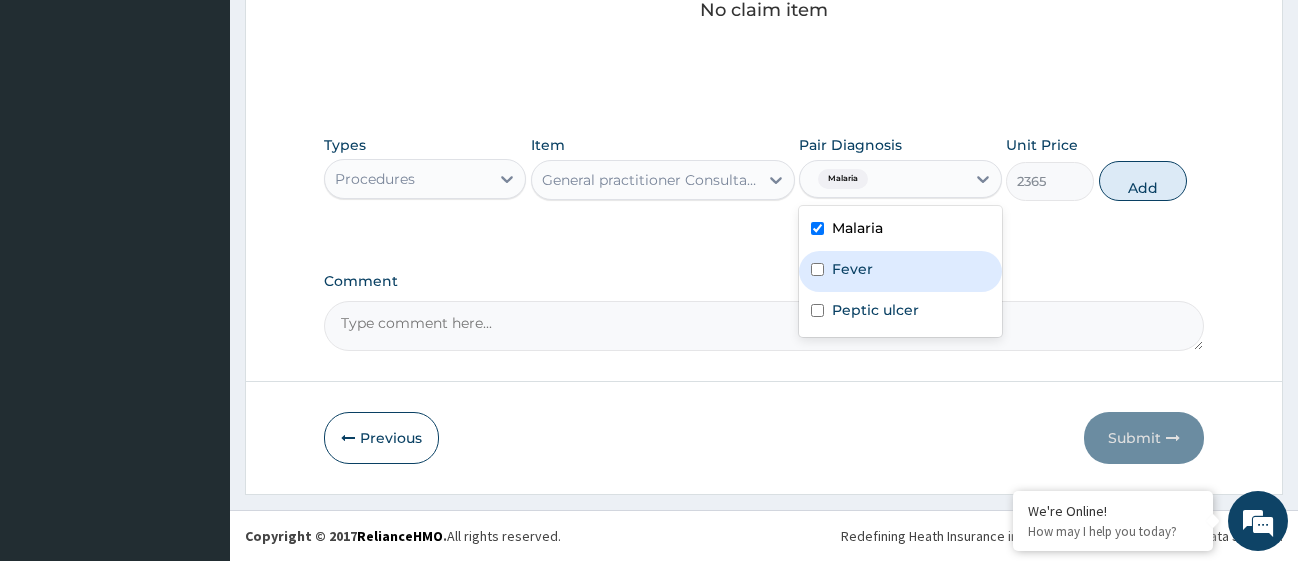 click at bounding box center (817, 269) 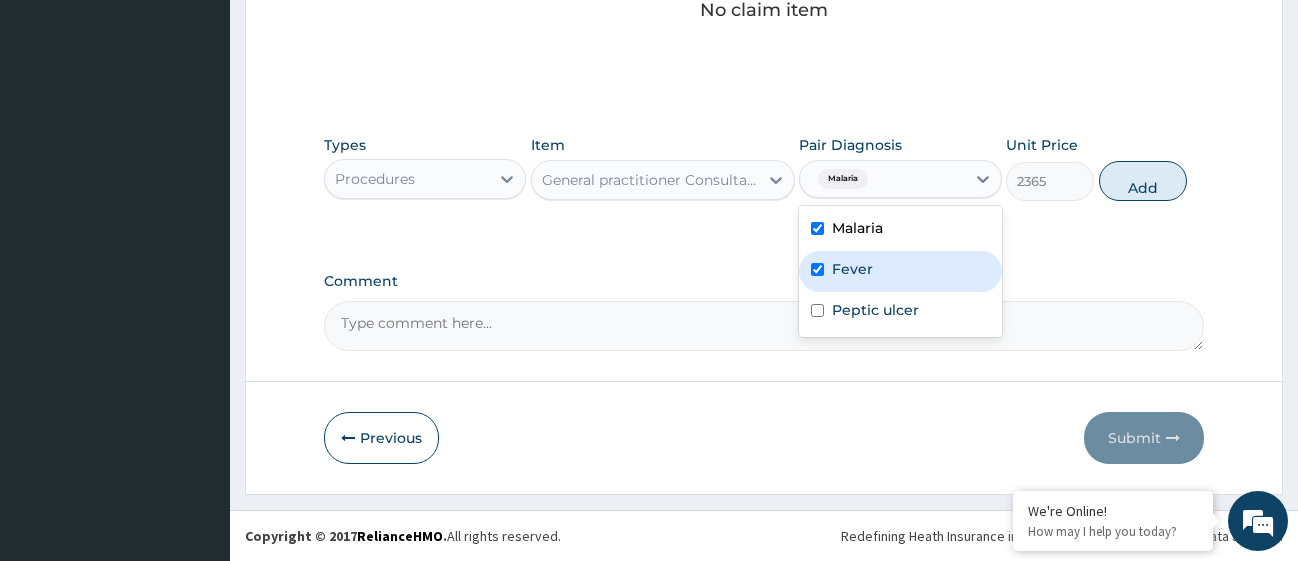 checkbox on "true" 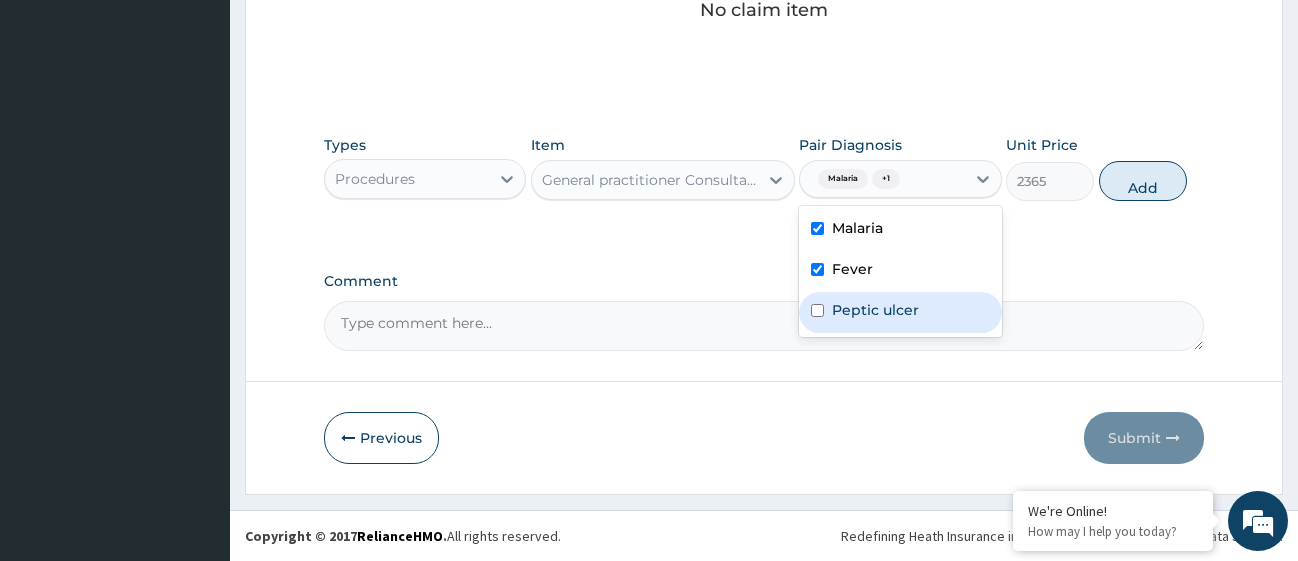 drag, startPoint x: 816, startPoint y: 309, endPoint x: 827, endPoint y: 308, distance: 11.045361 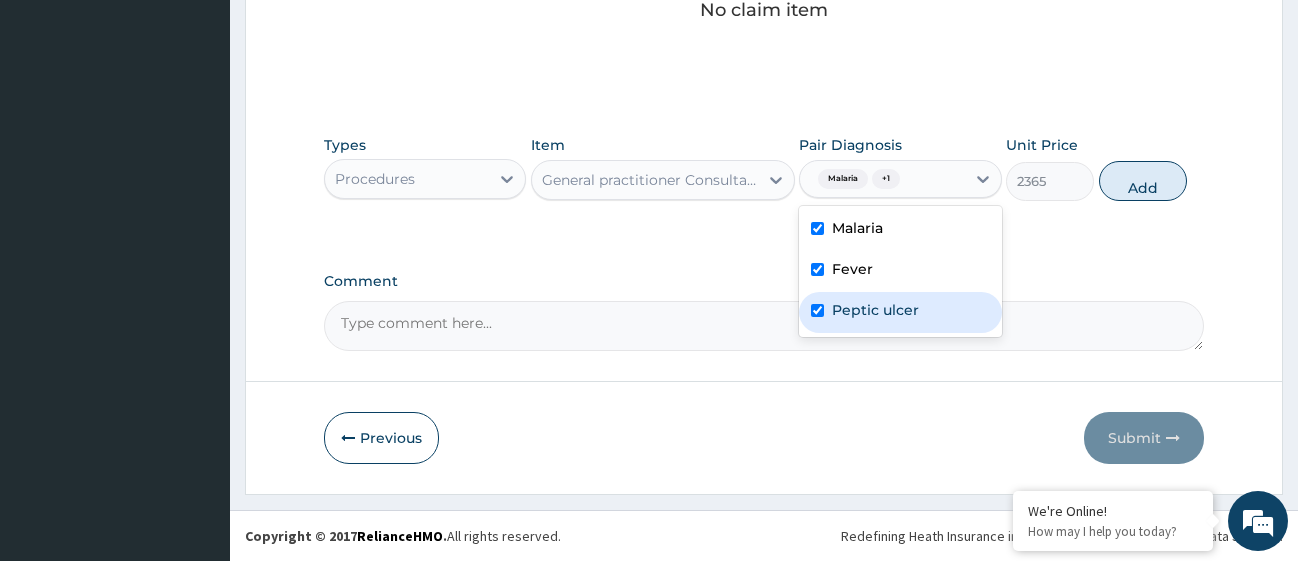 checkbox on "true" 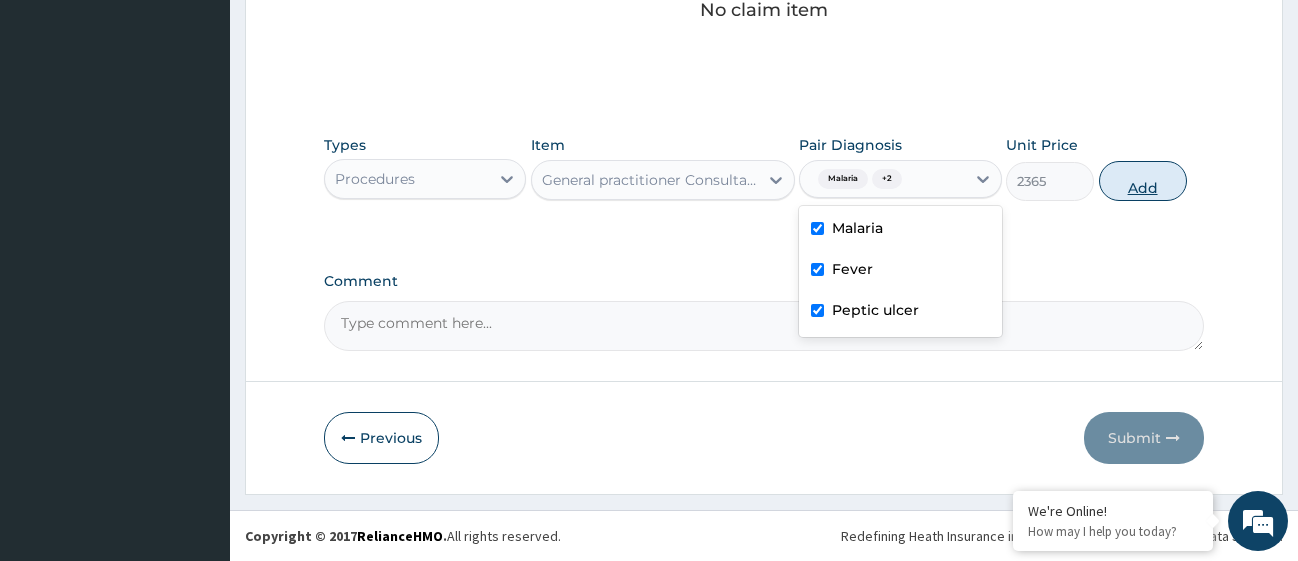 click on "Add" at bounding box center (1143, 181) 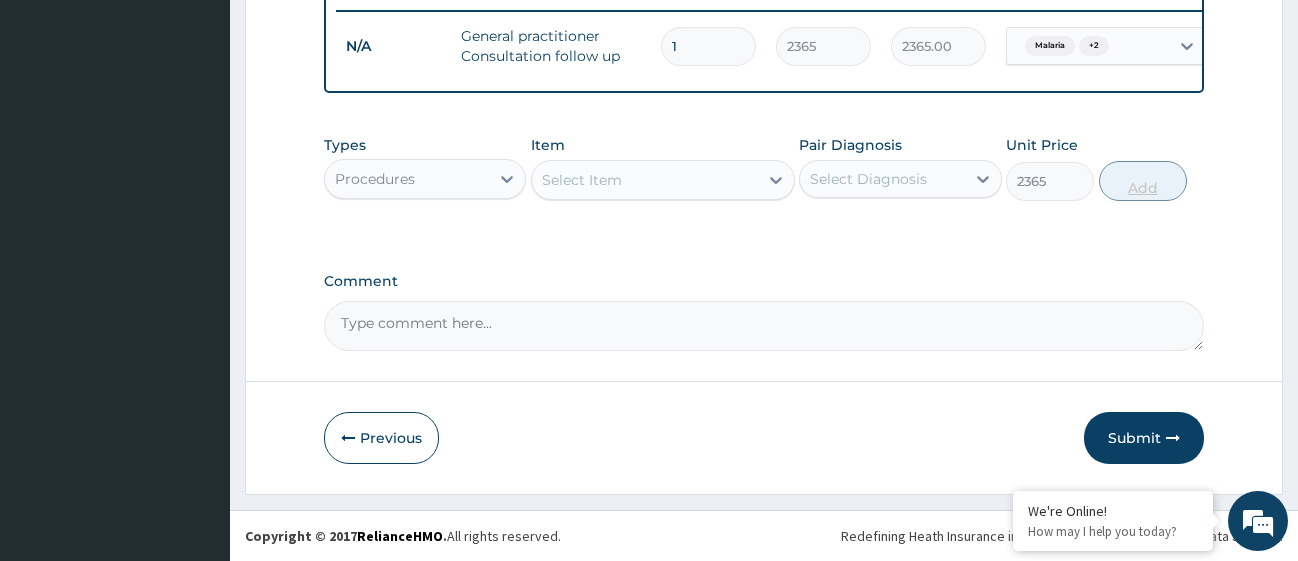 type on "0" 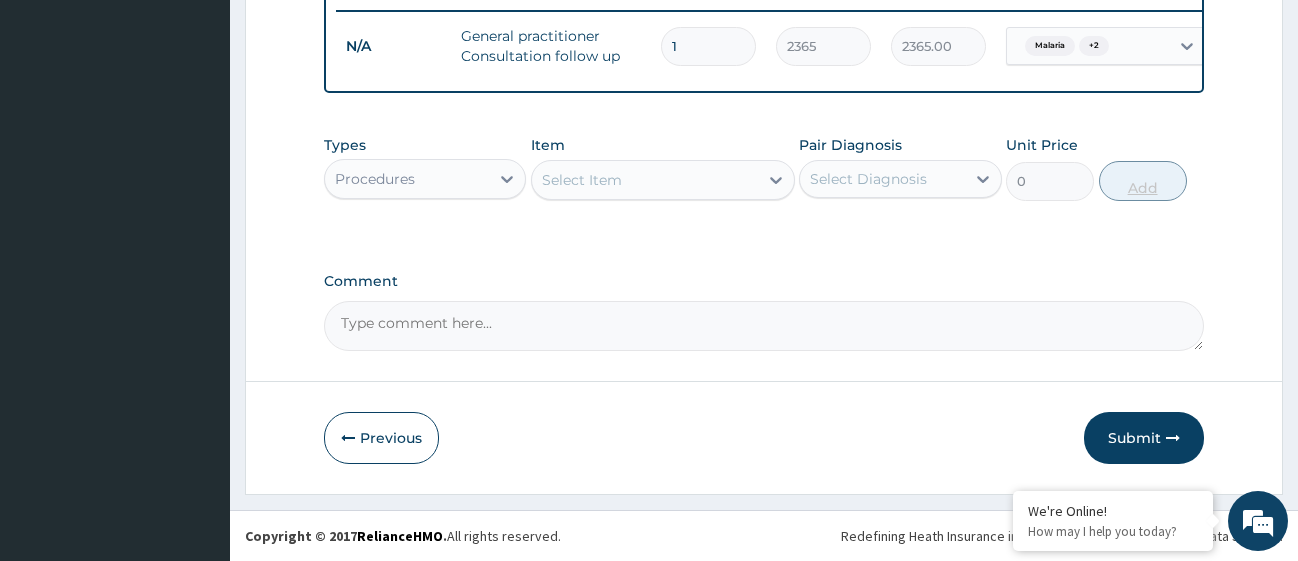 scroll, scrollTop: 803, scrollLeft: 0, axis: vertical 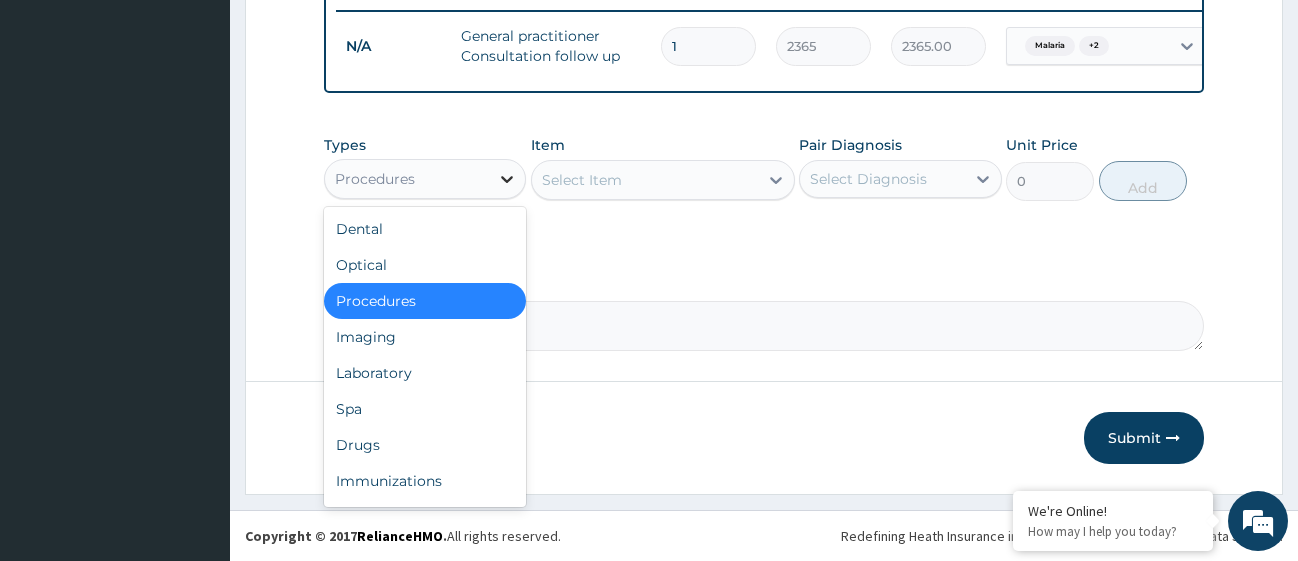 click 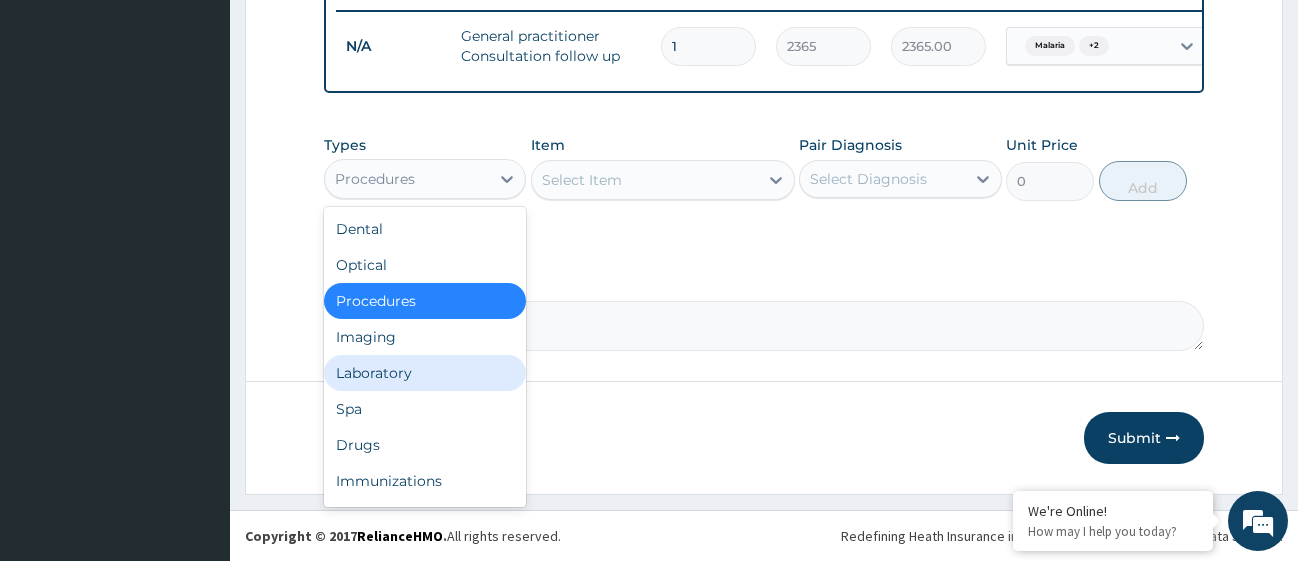 click on "Laboratory" at bounding box center (425, 373) 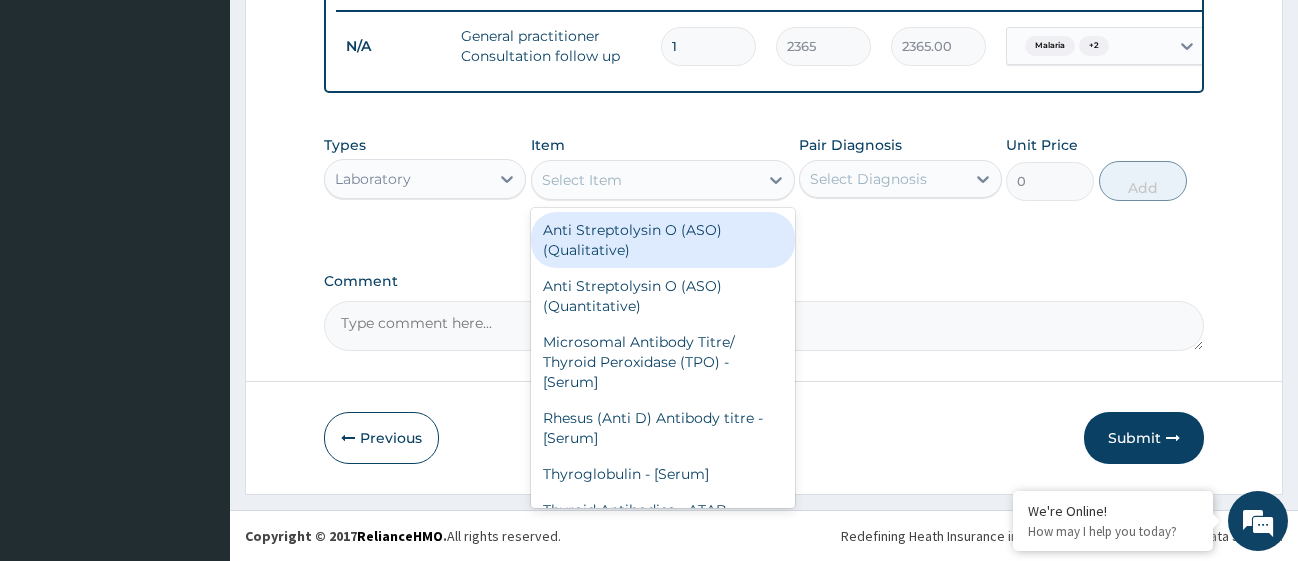 click on "Select Item" at bounding box center (645, 180) 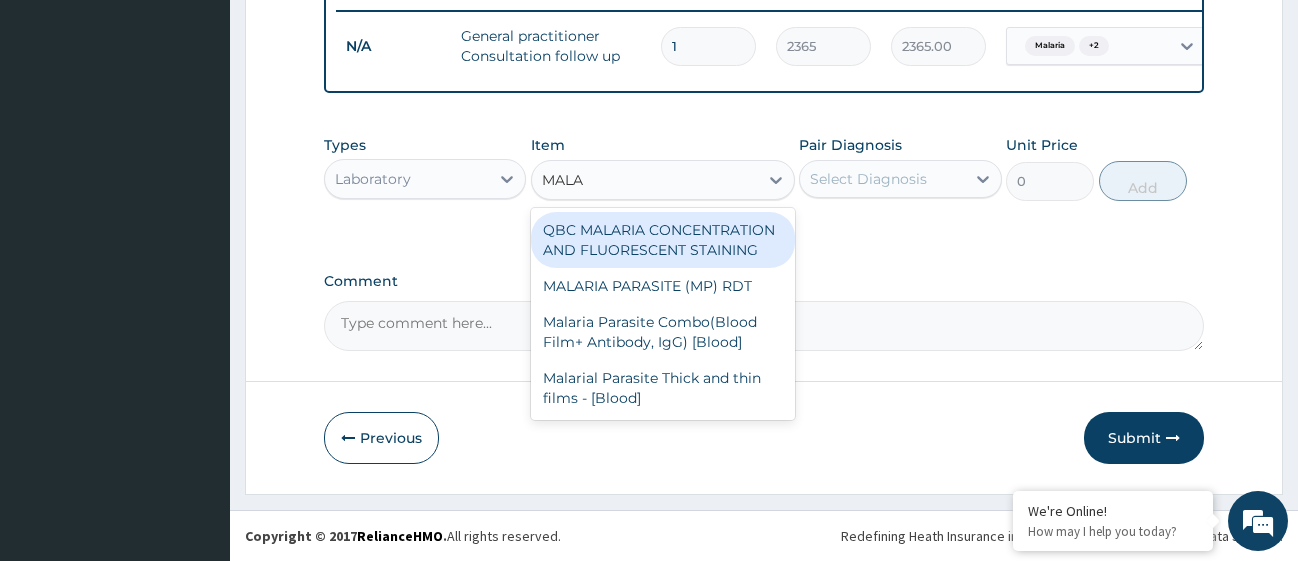 type on "MALAR" 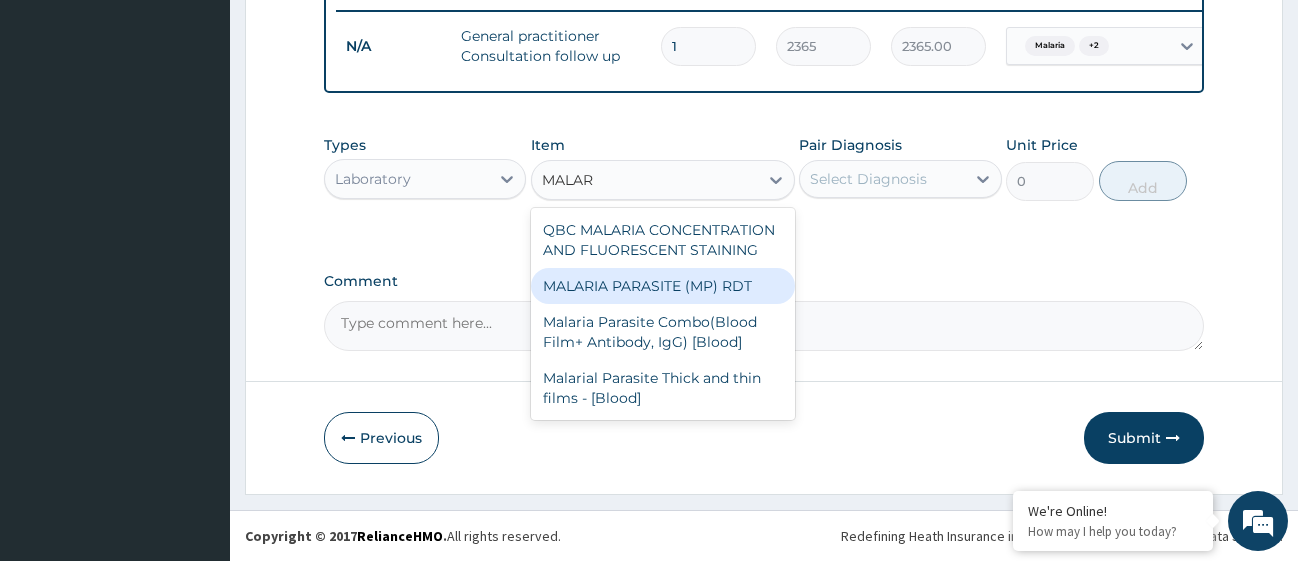 click on "MALARIA PARASITE (MP) RDT" at bounding box center [663, 286] 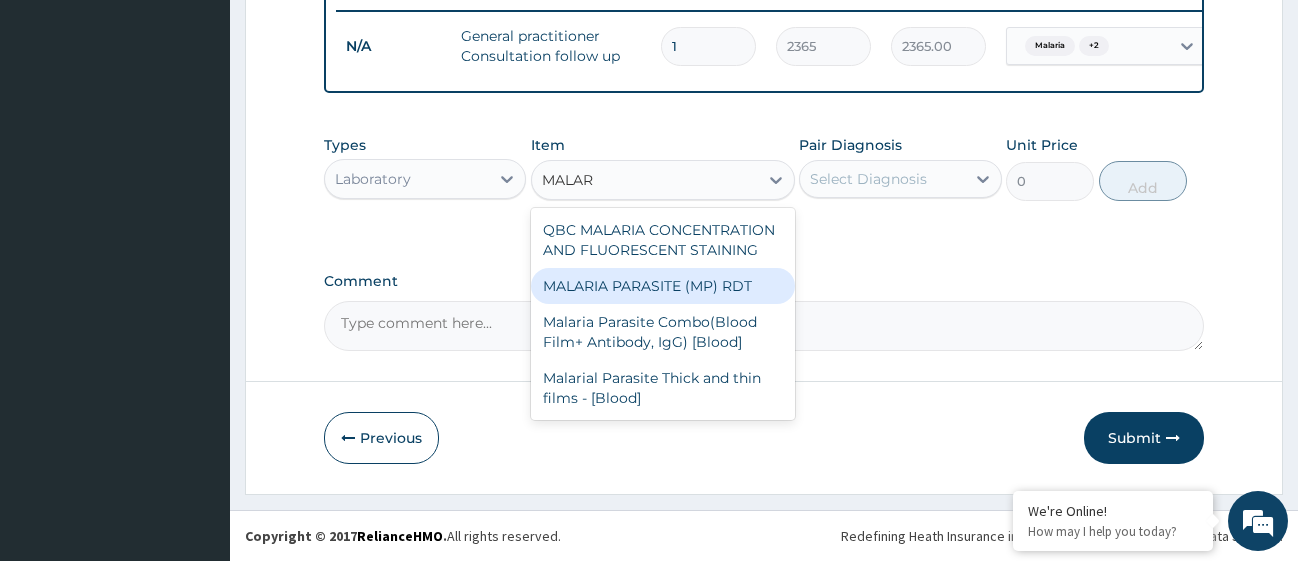 type 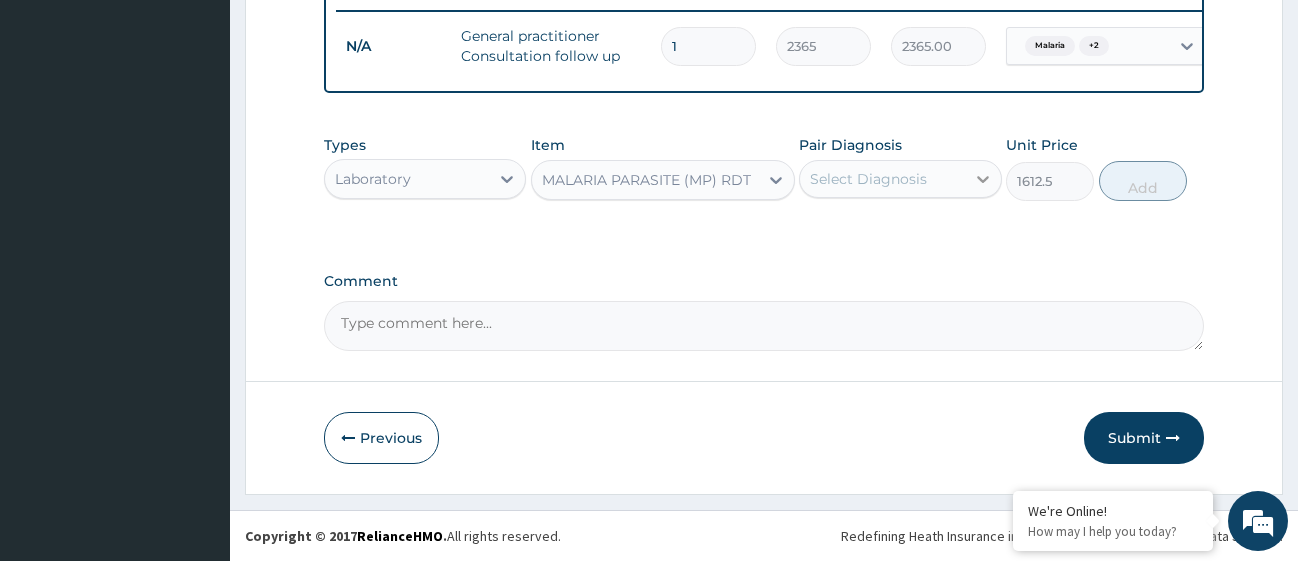 click at bounding box center (983, 179) 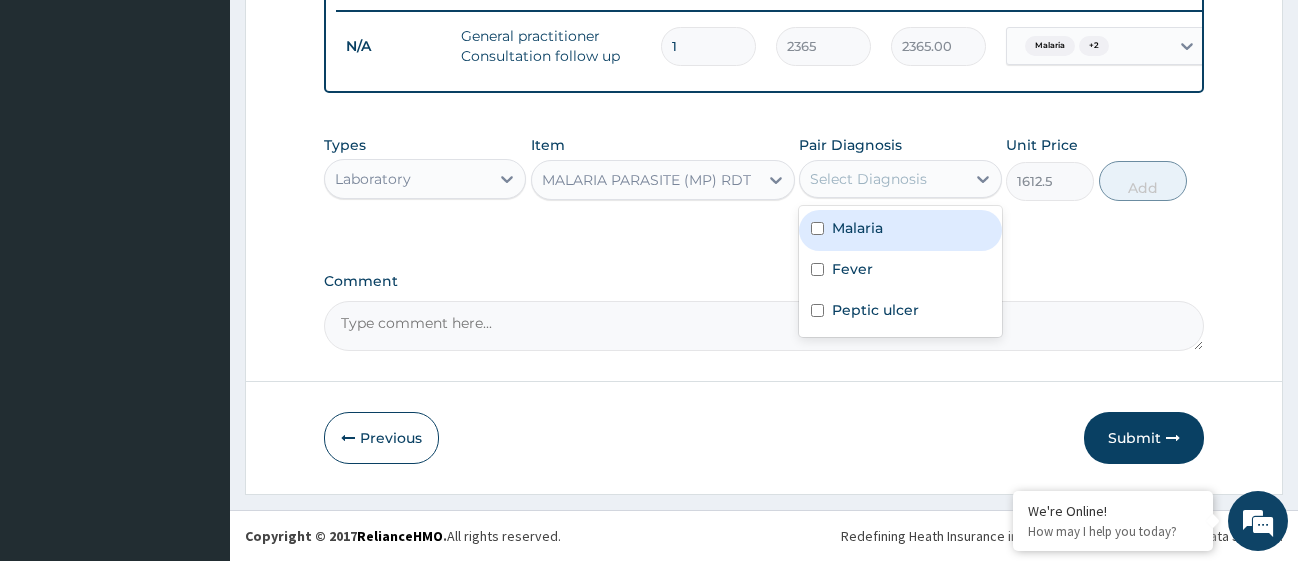 click at bounding box center (817, 228) 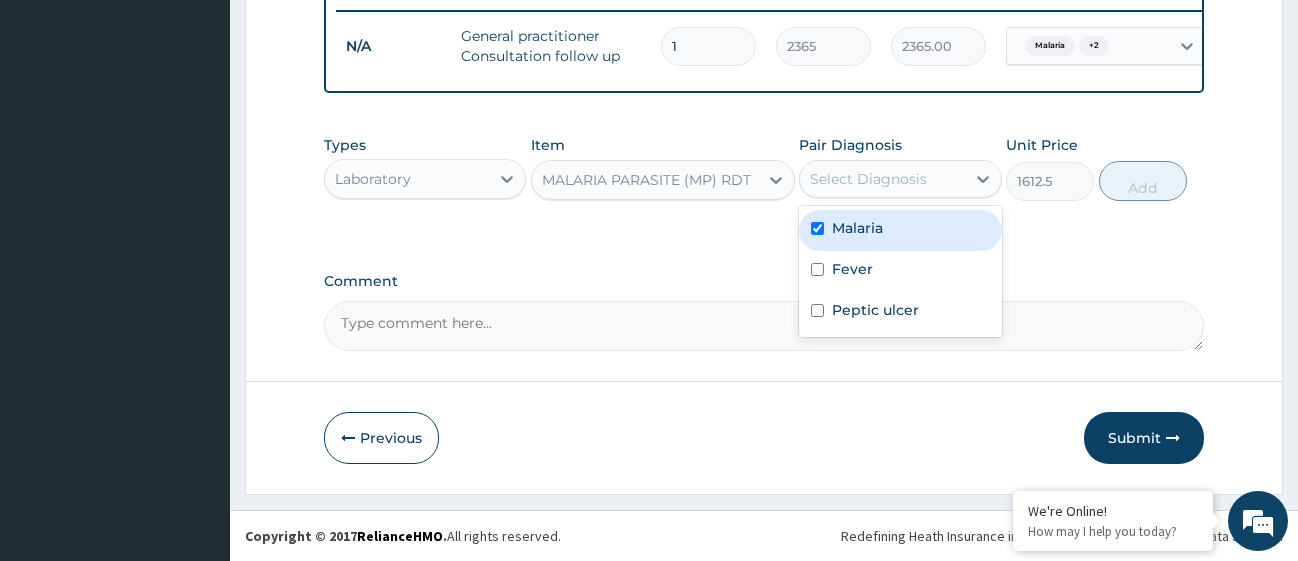 checkbox on "true" 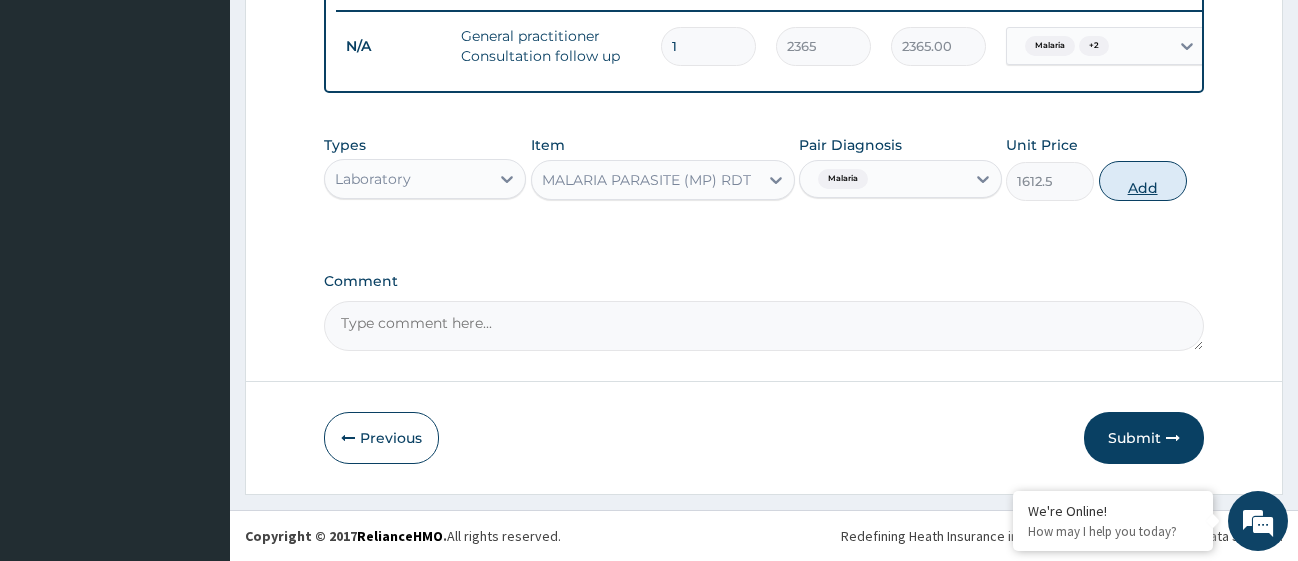 click on "Add" at bounding box center (1143, 181) 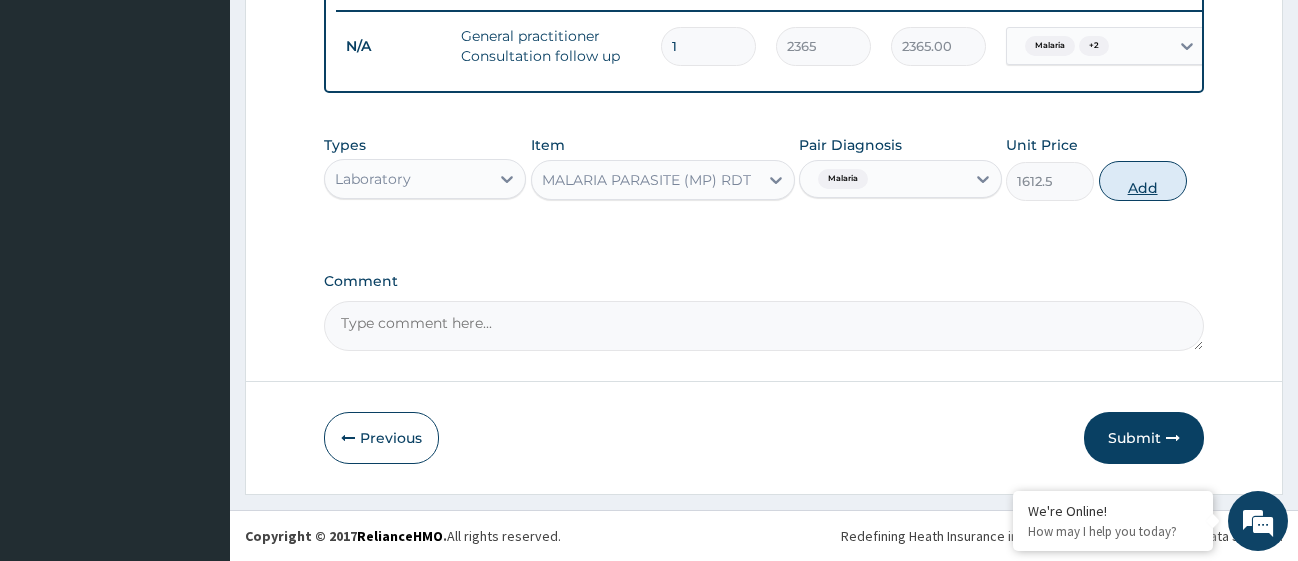 type on "0" 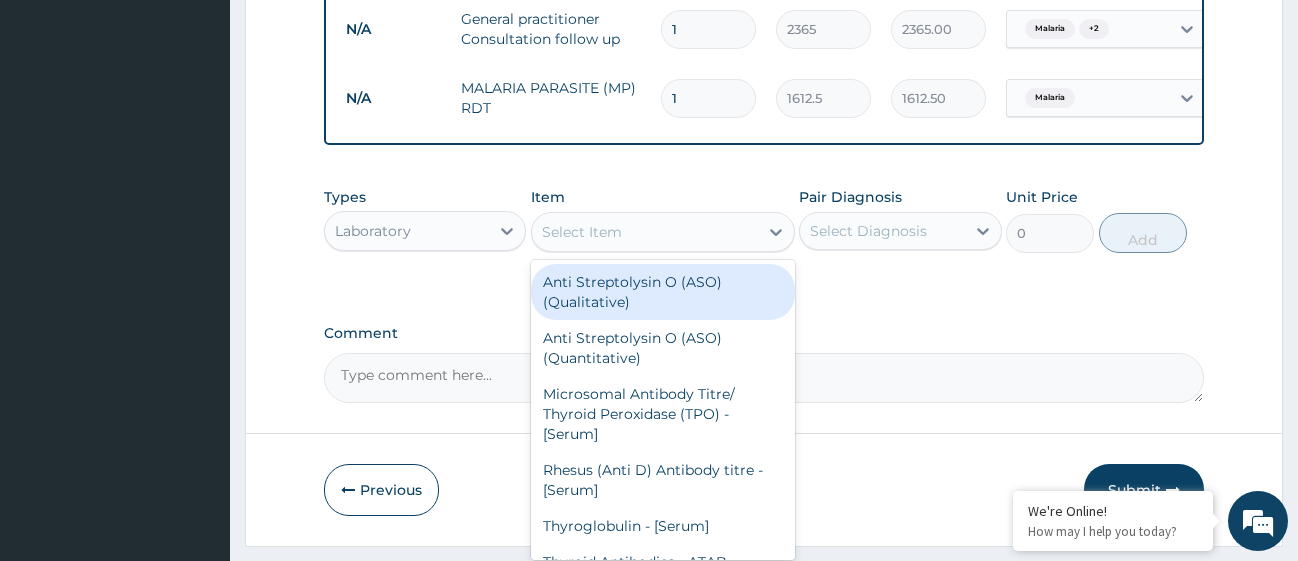 click on "Select Item" at bounding box center (645, 232) 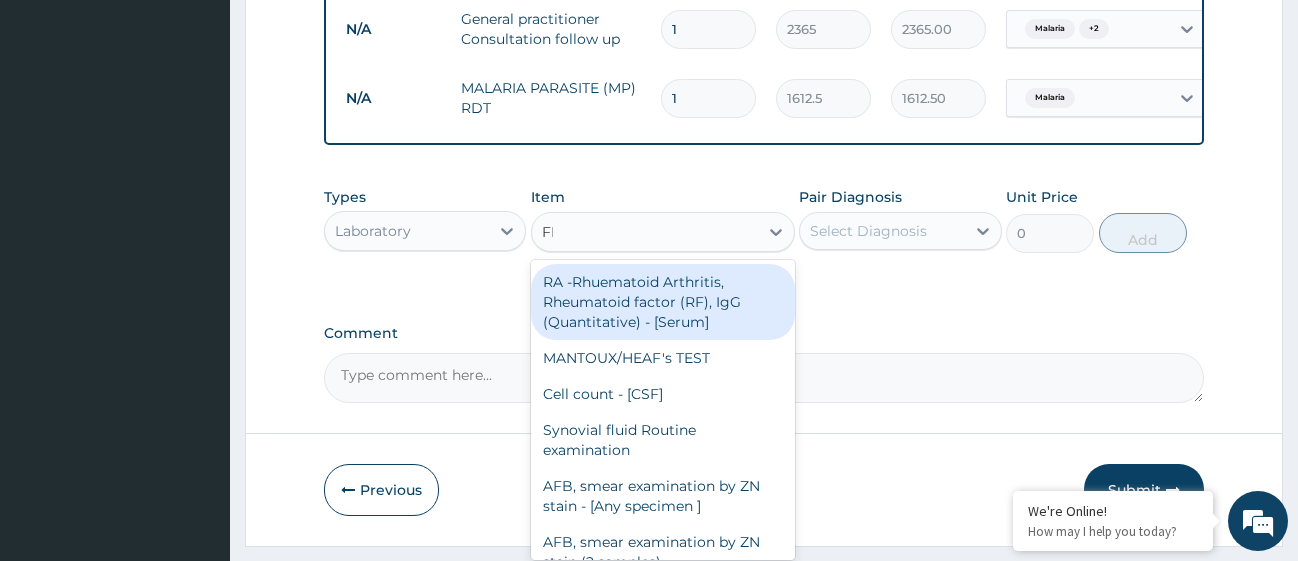 type on "FBC" 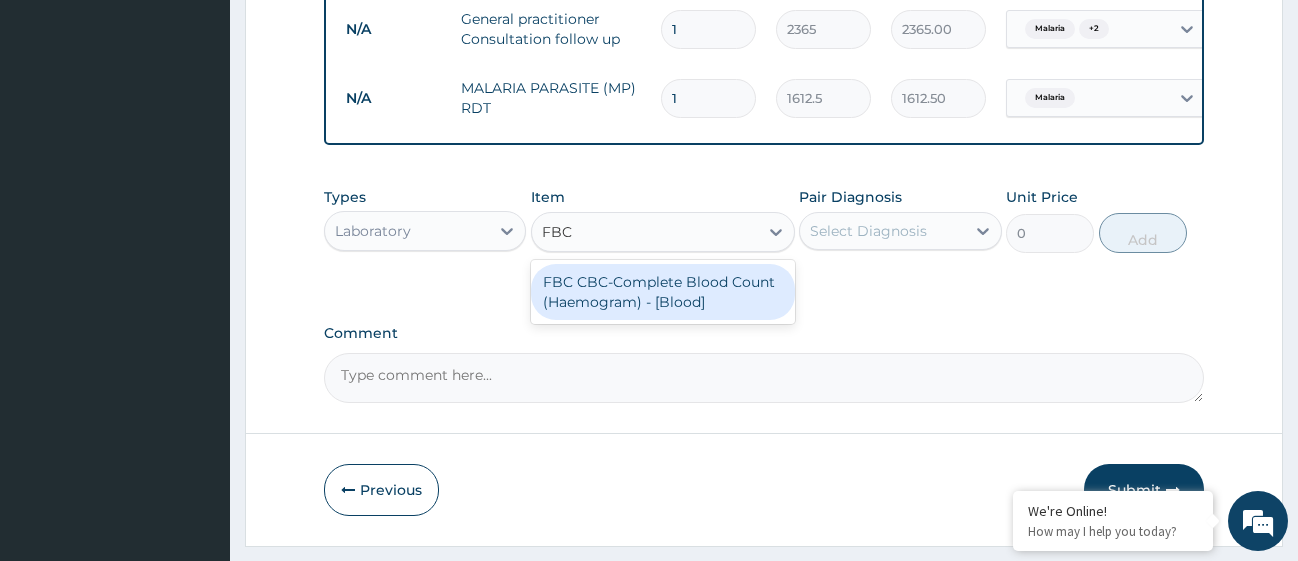 click on "FBC CBC-Complete Blood Count (Haemogram) - [Blood]" at bounding box center [663, 292] 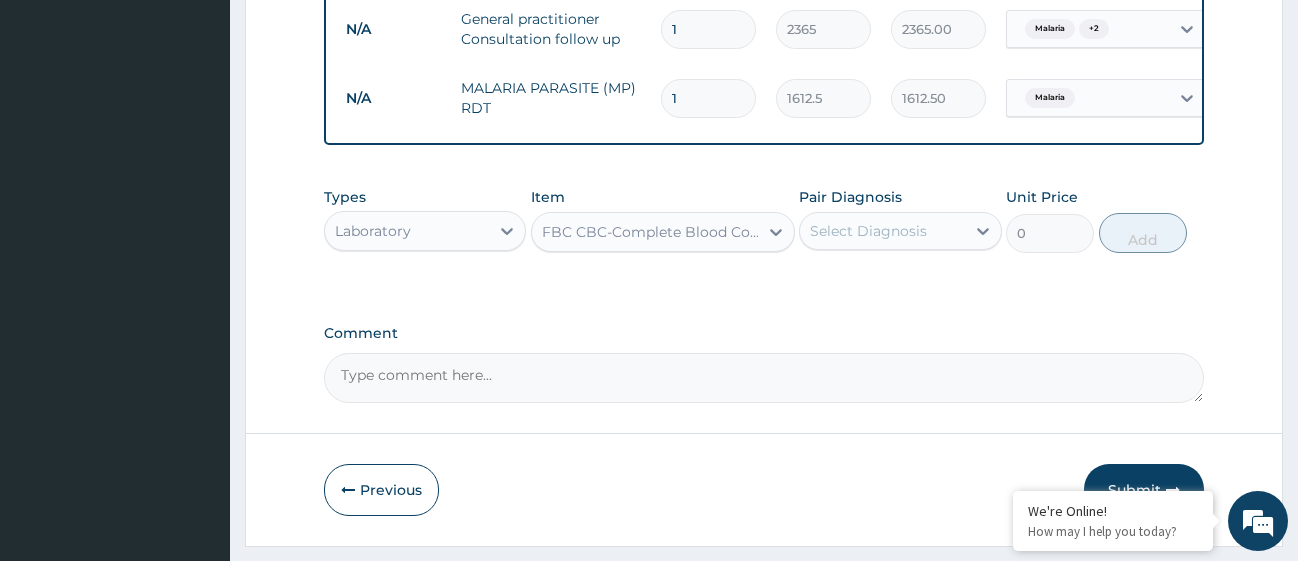 type 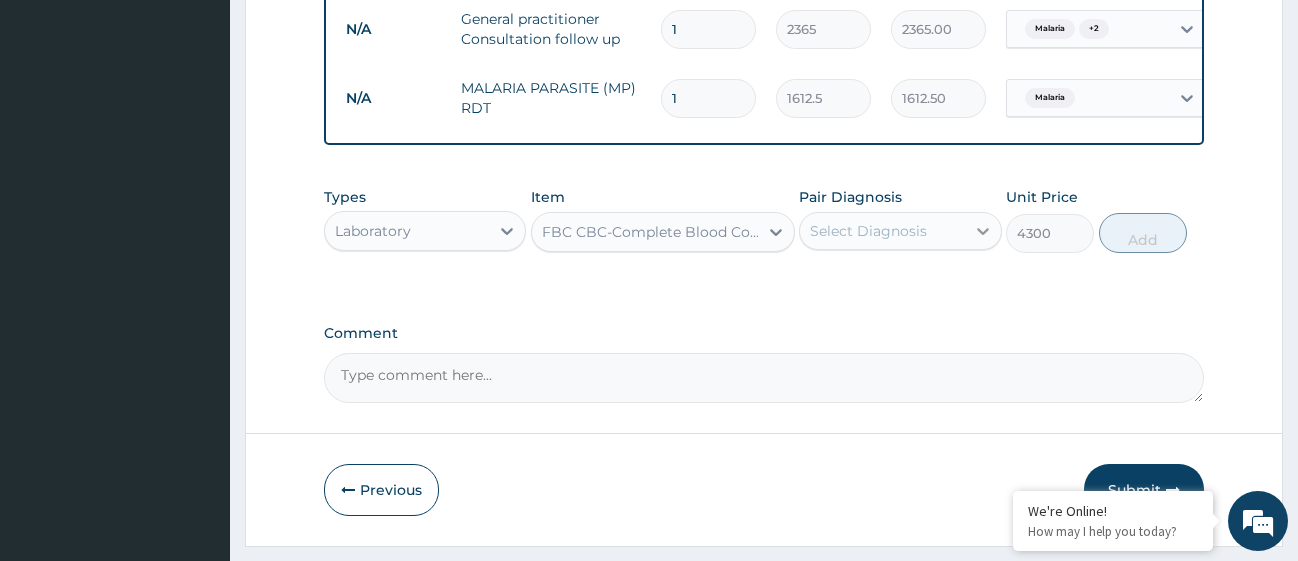 click at bounding box center [983, 231] 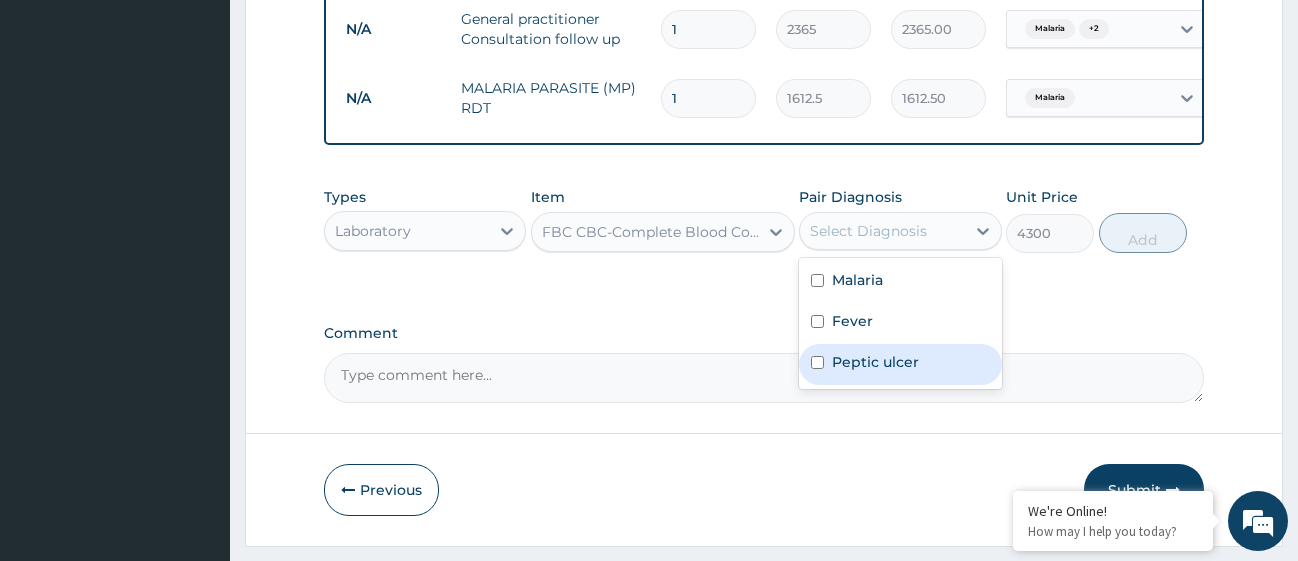 drag, startPoint x: 816, startPoint y: 378, endPoint x: 819, endPoint y: 343, distance: 35.128338 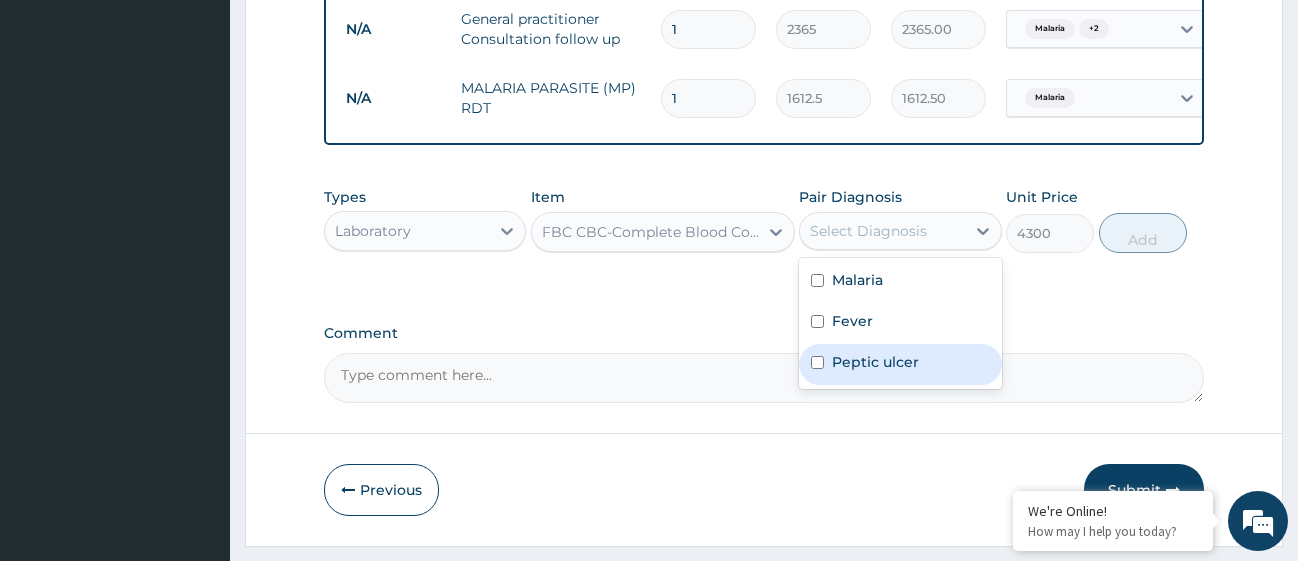 click at bounding box center (817, 362) 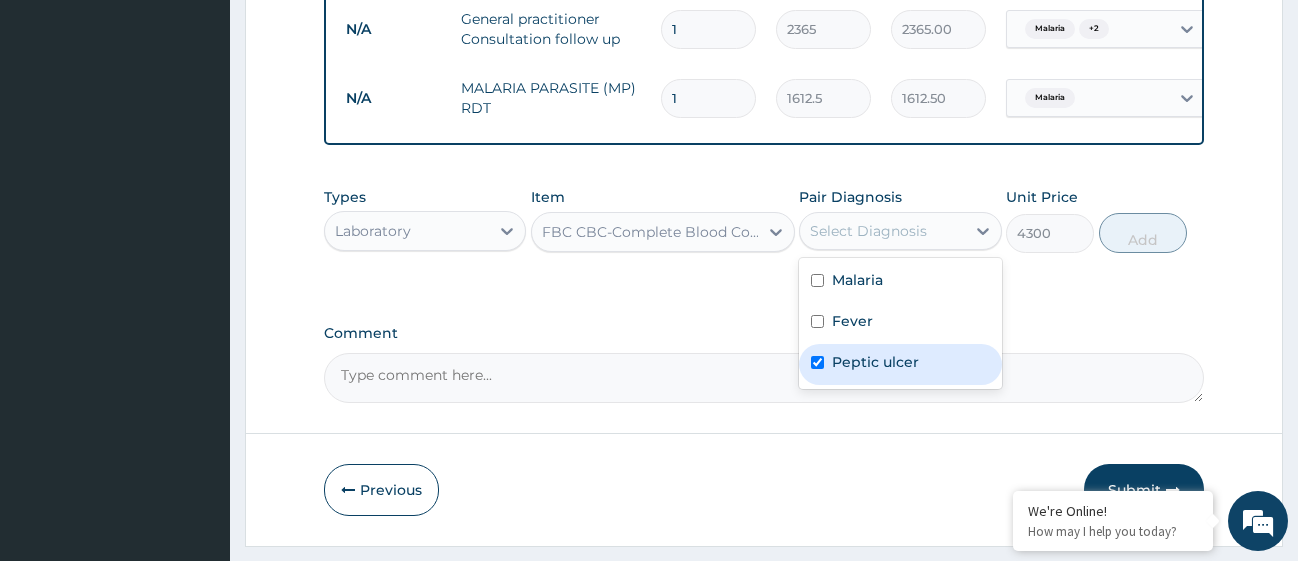 checkbox on "true" 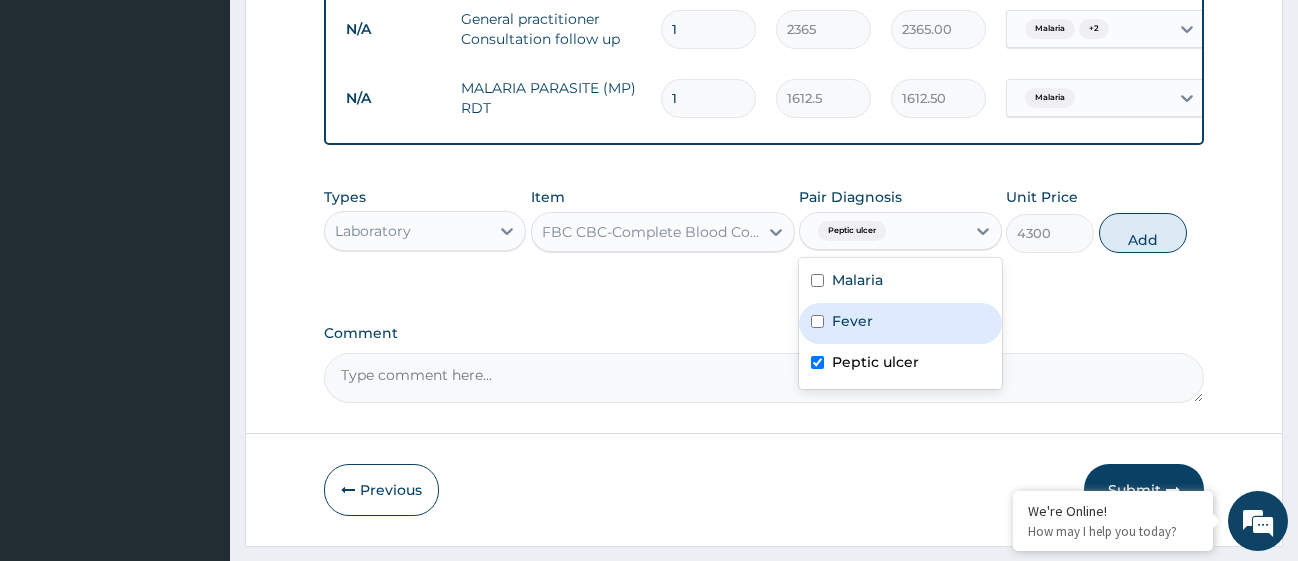 drag, startPoint x: 819, startPoint y: 332, endPoint x: 819, endPoint y: 321, distance: 11 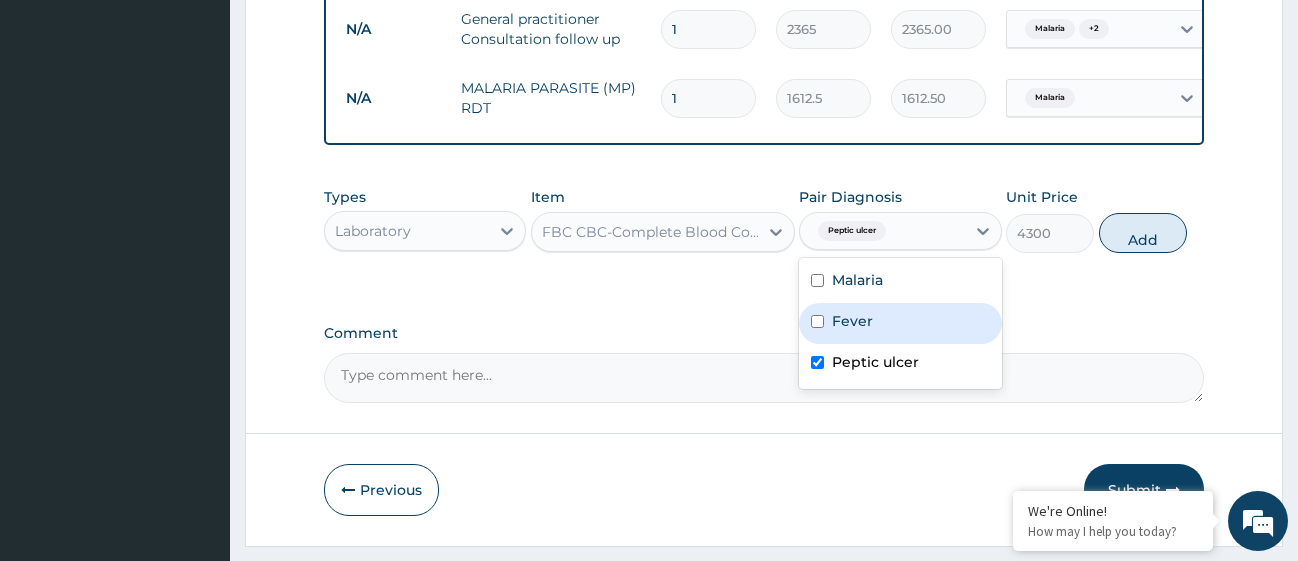 click on "Fever" at bounding box center (900, 323) 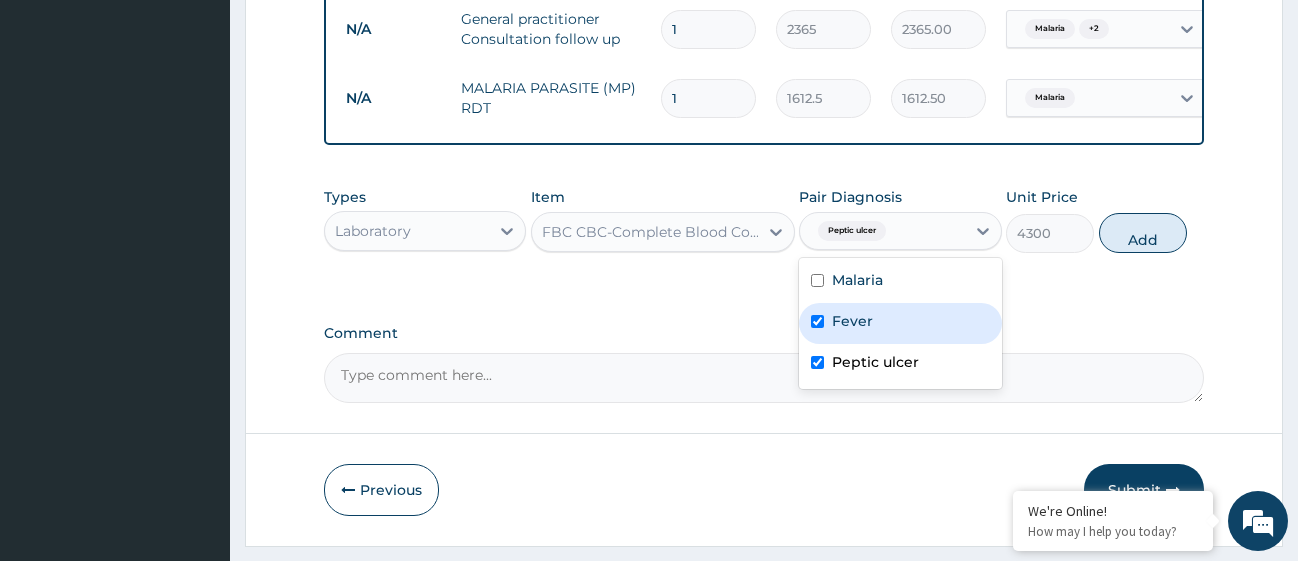 checkbox on "true" 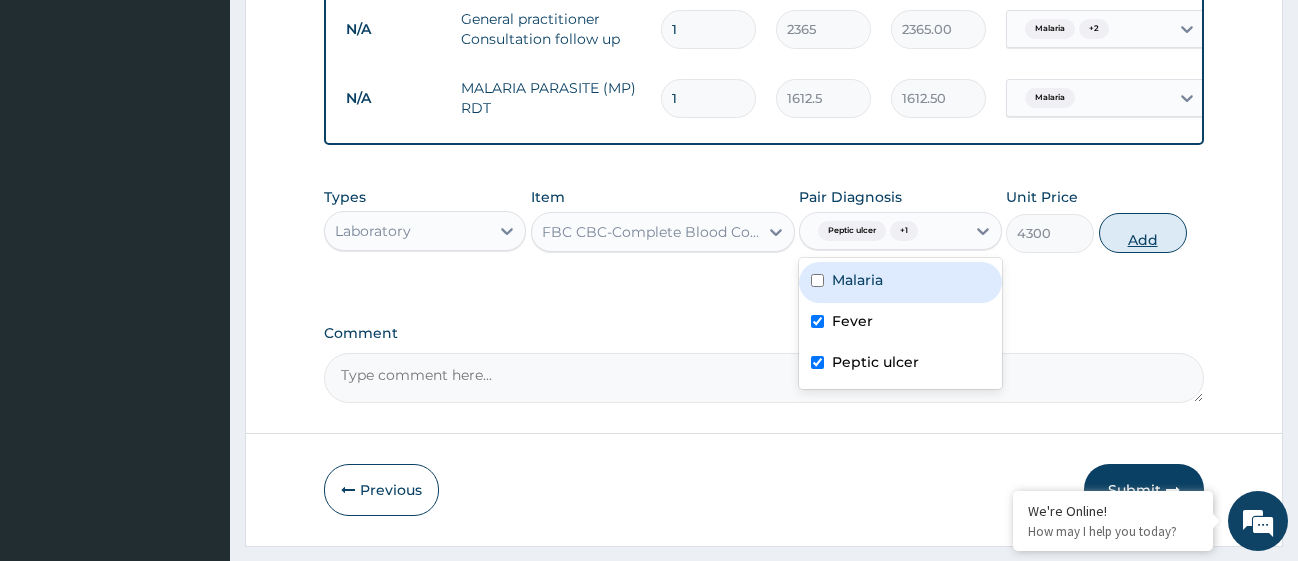 click on "Add" at bounding box center (1143, 233) 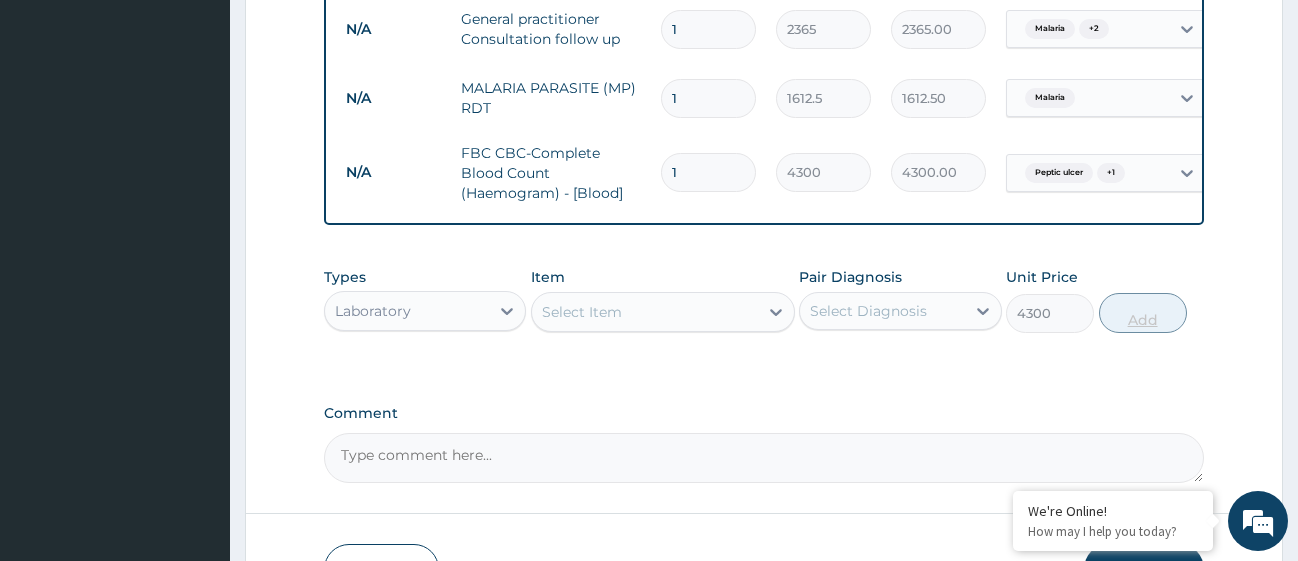 type on "0" 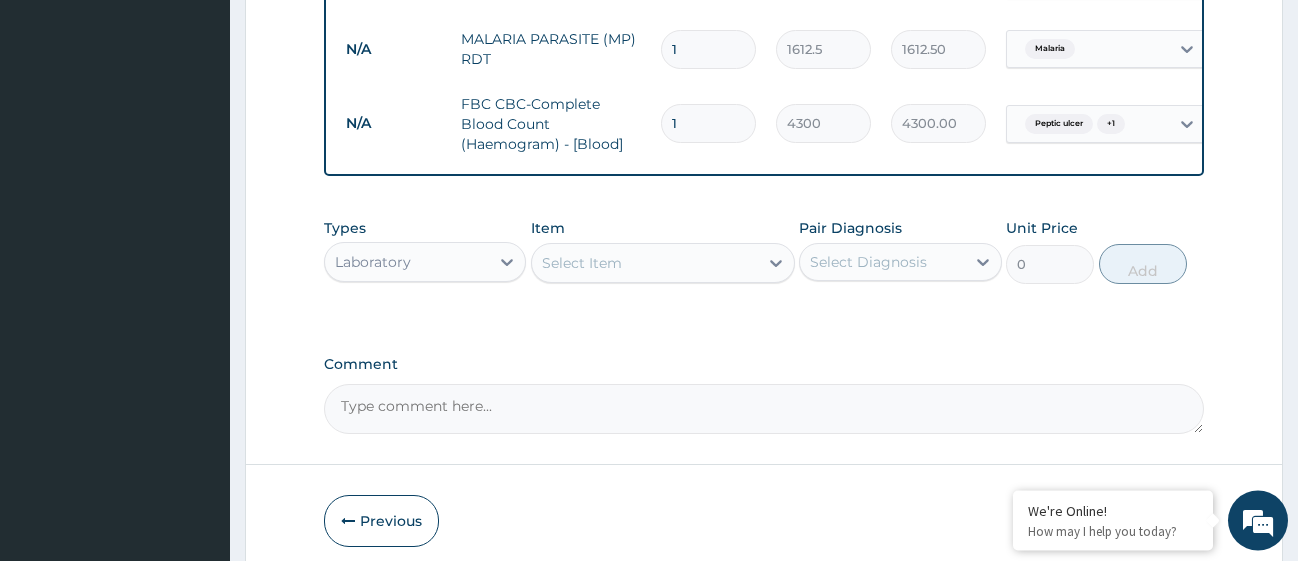 scroll, scrollTop: 905, scrollLeft: 0, axis: vertical 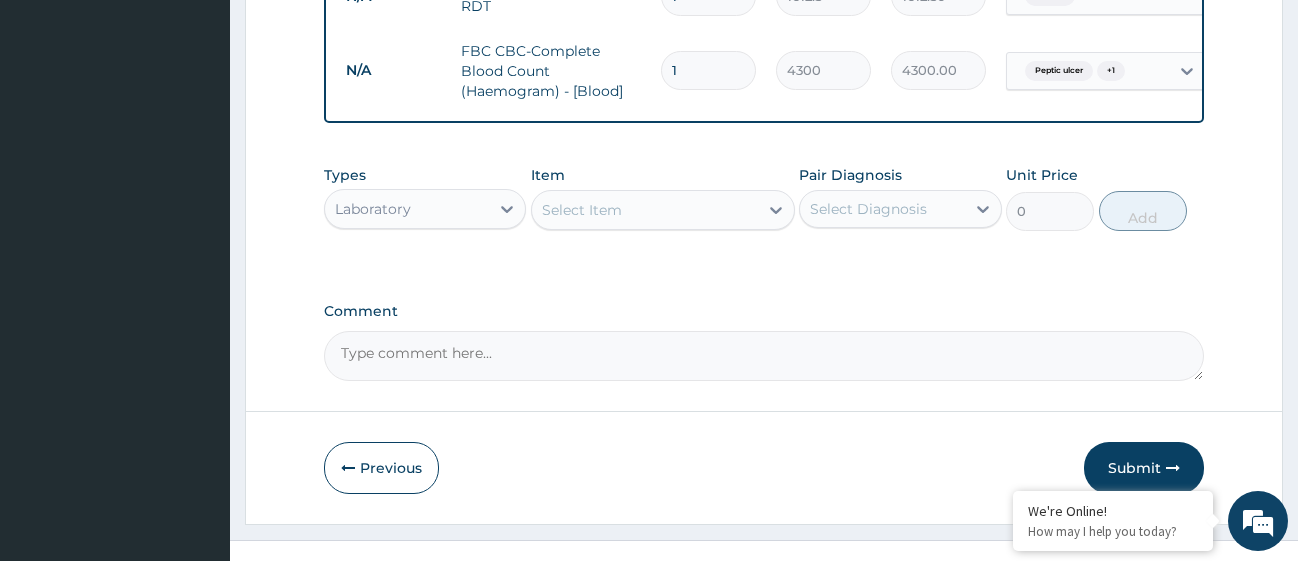 click on "Select Item" at bounding box center (645, 210) 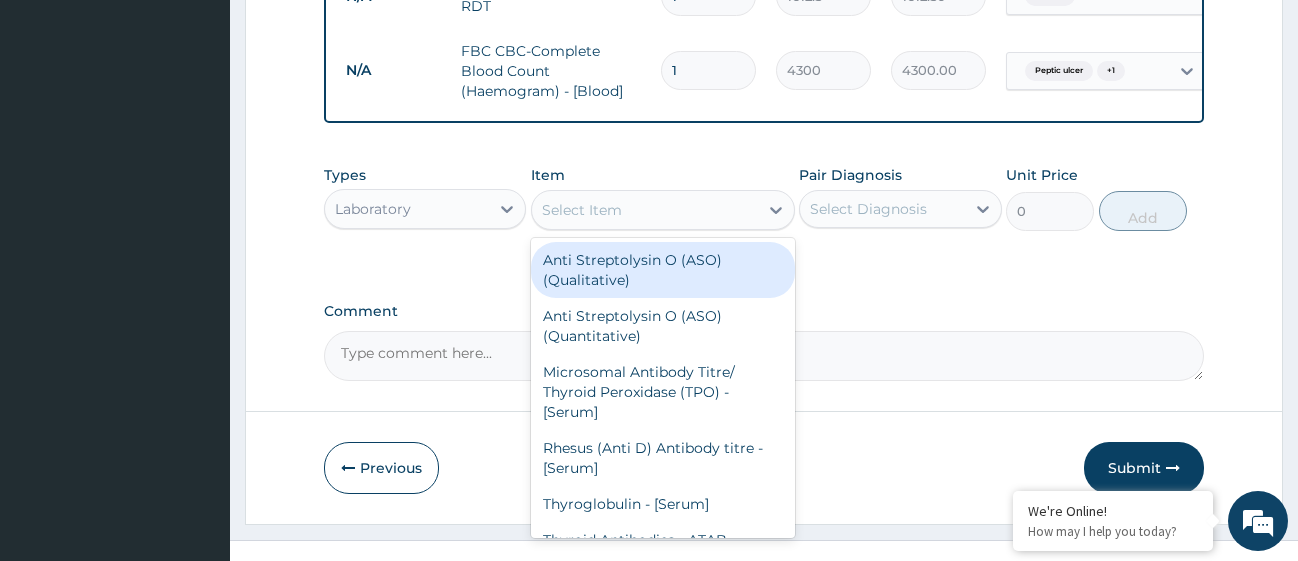 type on "U" 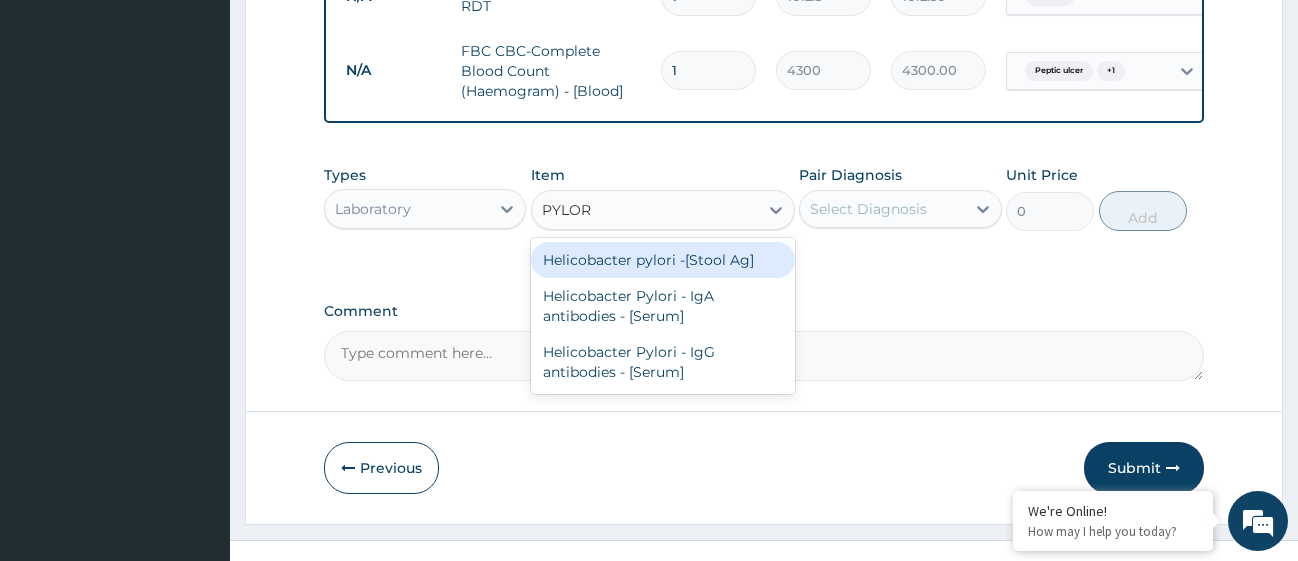 type on "PYLORI" 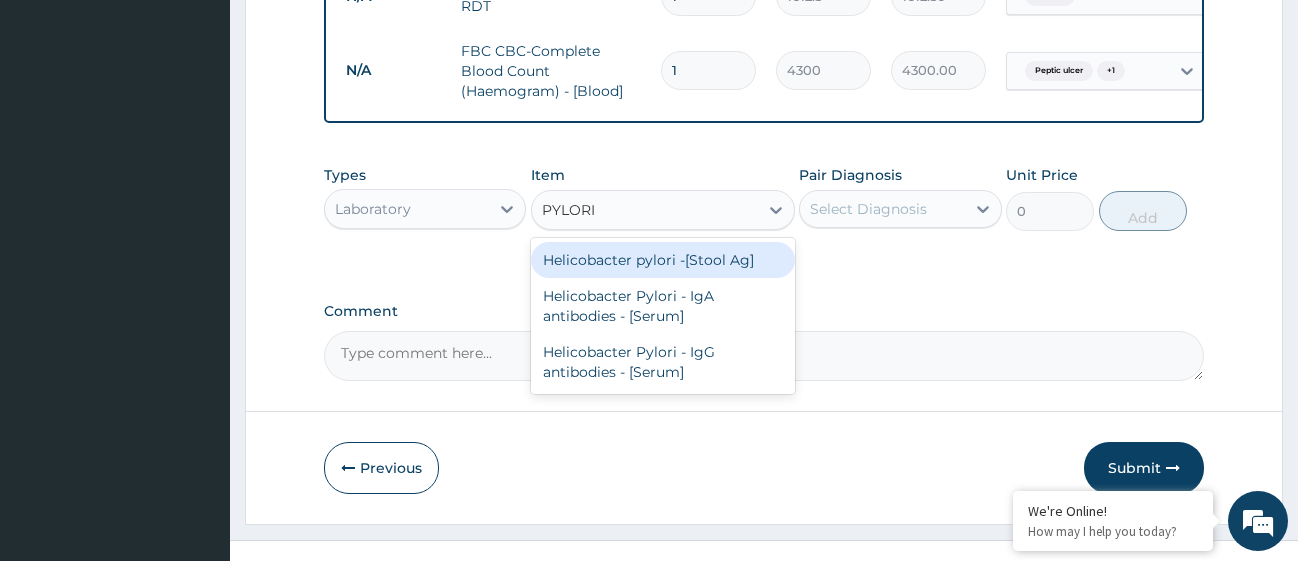 click on "Helicobacter pylori -[Stool Ag]" at bounding box center [663, 260] 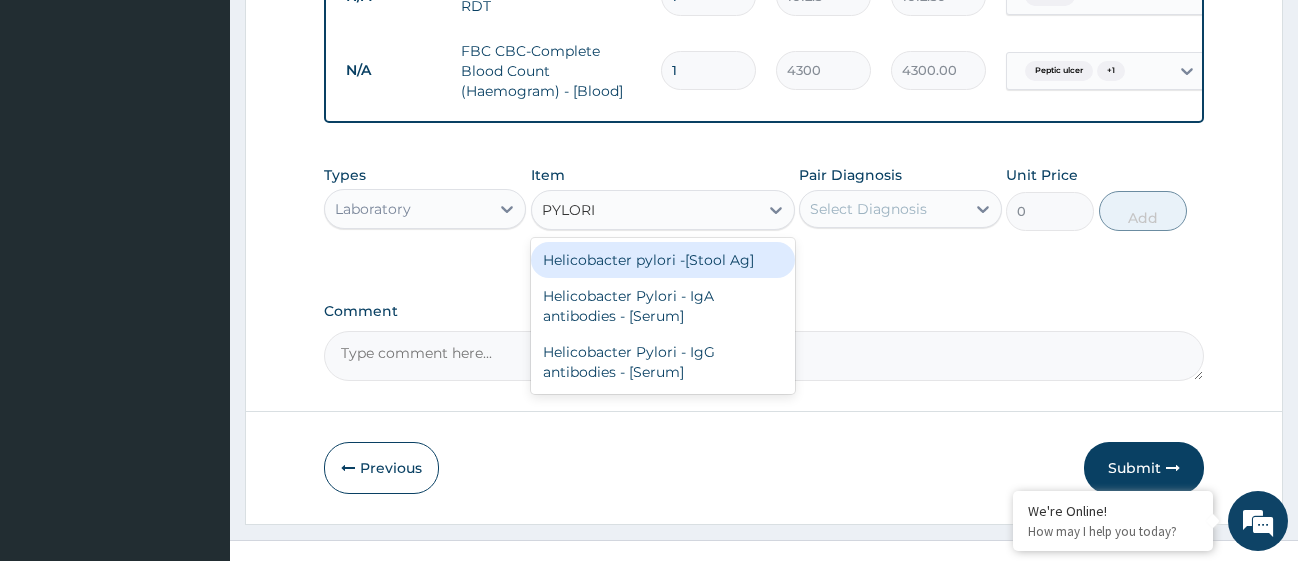 type 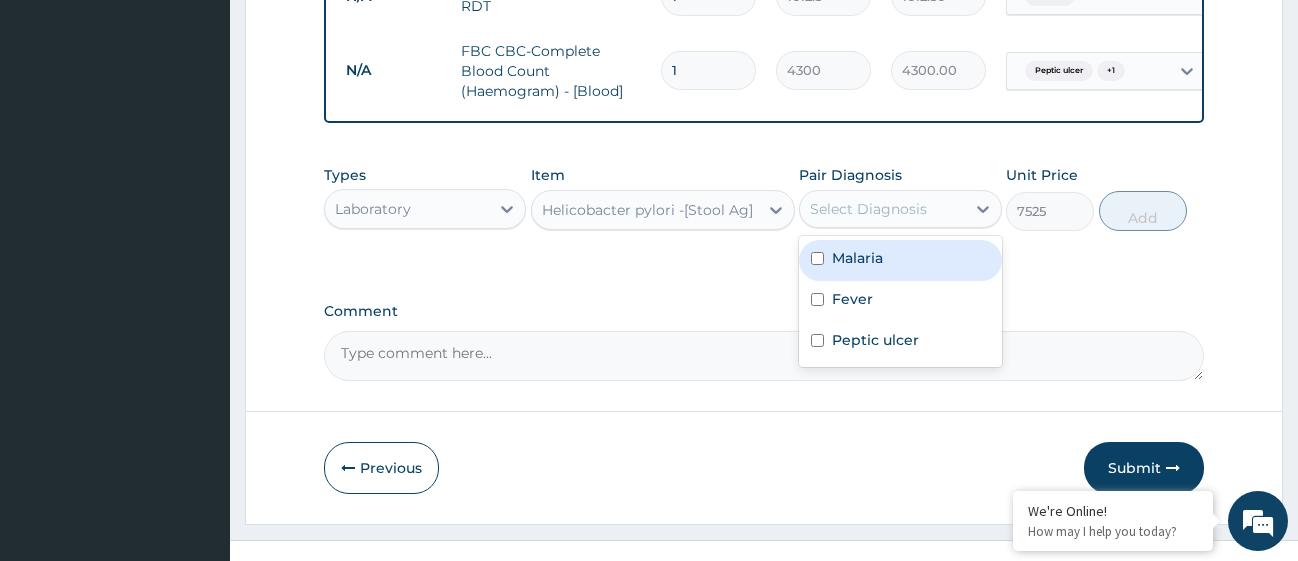 click on "Select Diagnosis" at bounding box center [882, 209] 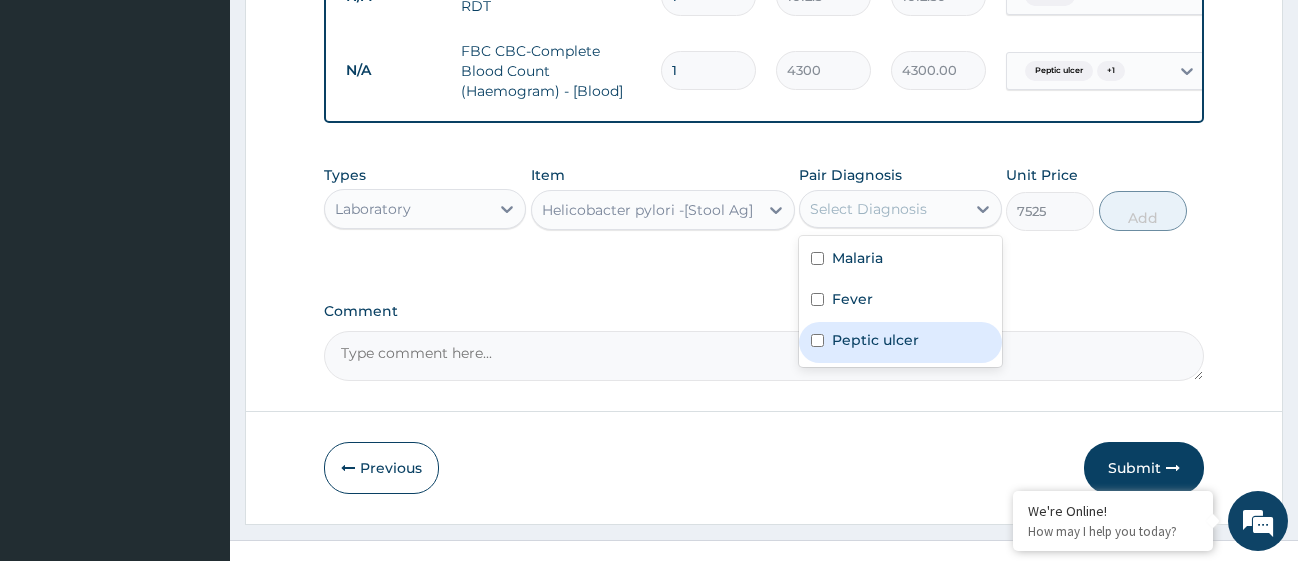 click at bounding box center [817, 340] 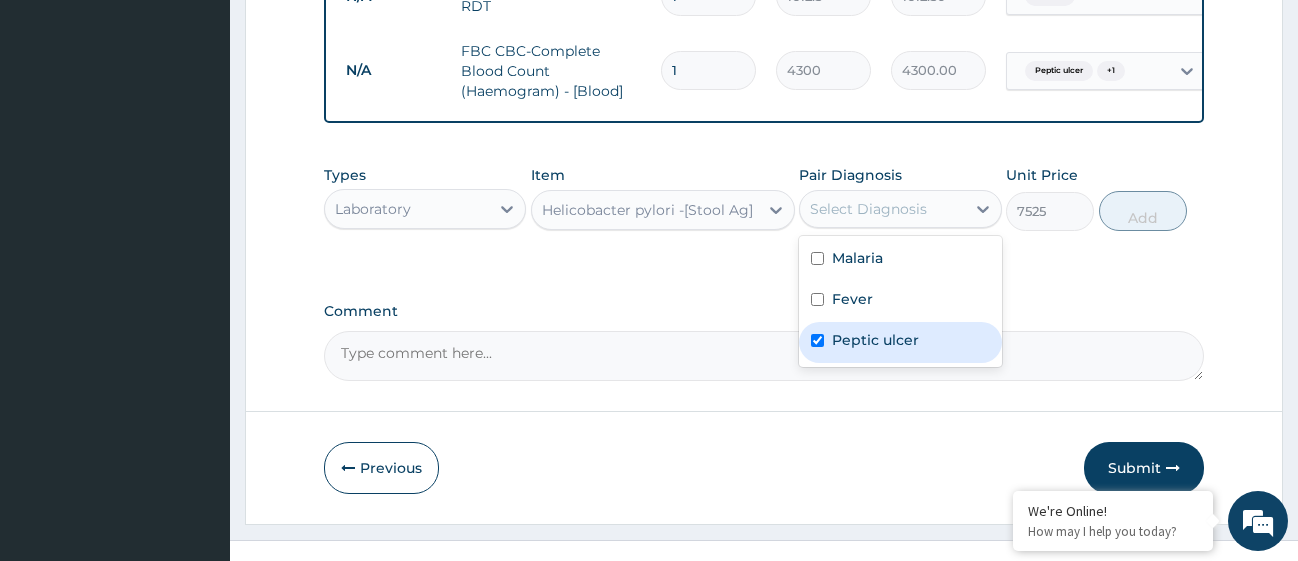 checkbox on "true" 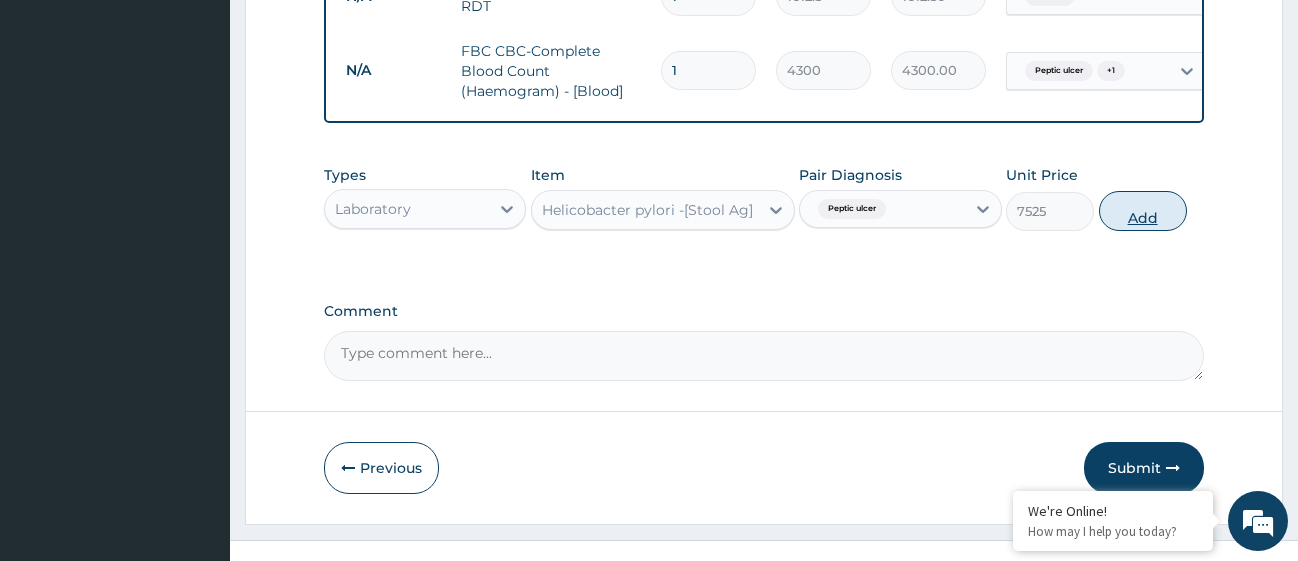 click on "Add" at bounding box center [1143, 211] 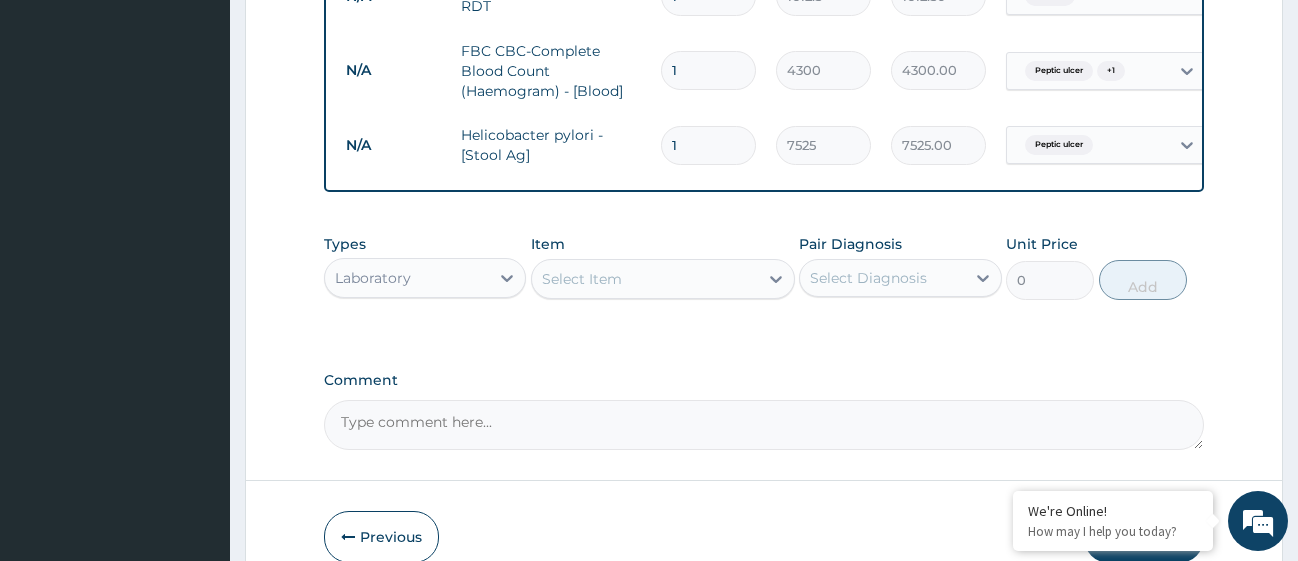 click on "Select Item" at bounding box center (645, 279) 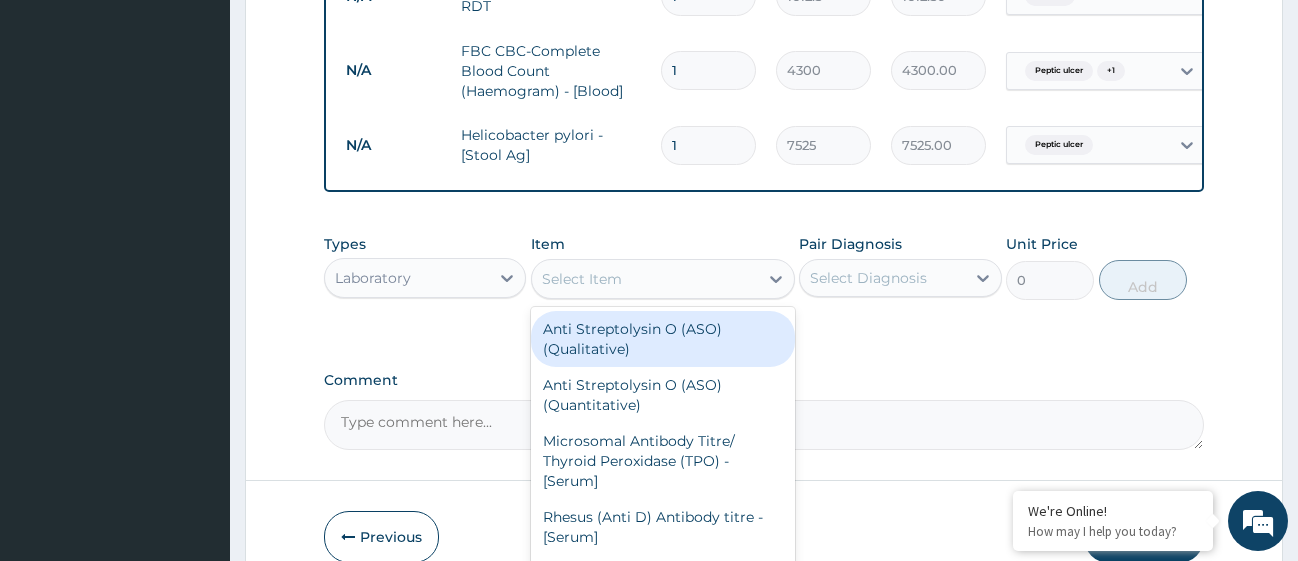 click on "Types Laboratory Item option Helicobacter pylori -[Stool Ag], selected. option Anti Streptolysin O (ASO) (Qualitative) focused, 1 of 435. 435 results available. Use Up and Down to choose options, press Enter to select the currently focused option, press Escape to exit the menu, press Tab to select the option and exit the menu. Select Item Anti Streptolysin O (ASO) (Qualitative) Anti Streptolysin O (ASO) (Quantitative) Microsomal Antibody Titre/ Thyroid Peroxidase (TPO) - [Serum] Rhesus (Anti D) Antibody titre - [Serum] Thyroglobulin - [Serum] Thyroid Antibodies - ATAB Thyroid Antibodies - ATAB (Includes TPO and ATA) - [Serum] RA - Rhuematoid Arthritis (Qualitative)- [Serum] RA -Rhuematoid Arthritis, Rheumatoid factor (RF), IgG (Quantitative) - [Serum] Lupus Anticoagulant MANTOUX/HEAF's TEST Cell count - [CSF] STOOL MICROSCOPY Stool, Hanging drop preparation - [Stool] Synovial fluid Routine examination Gram staining AFB, smear examination by ZN stain - [Any specimen ] Microscopy, Culture & Sensitivity [Blood]" at bounding box center [764, 267] 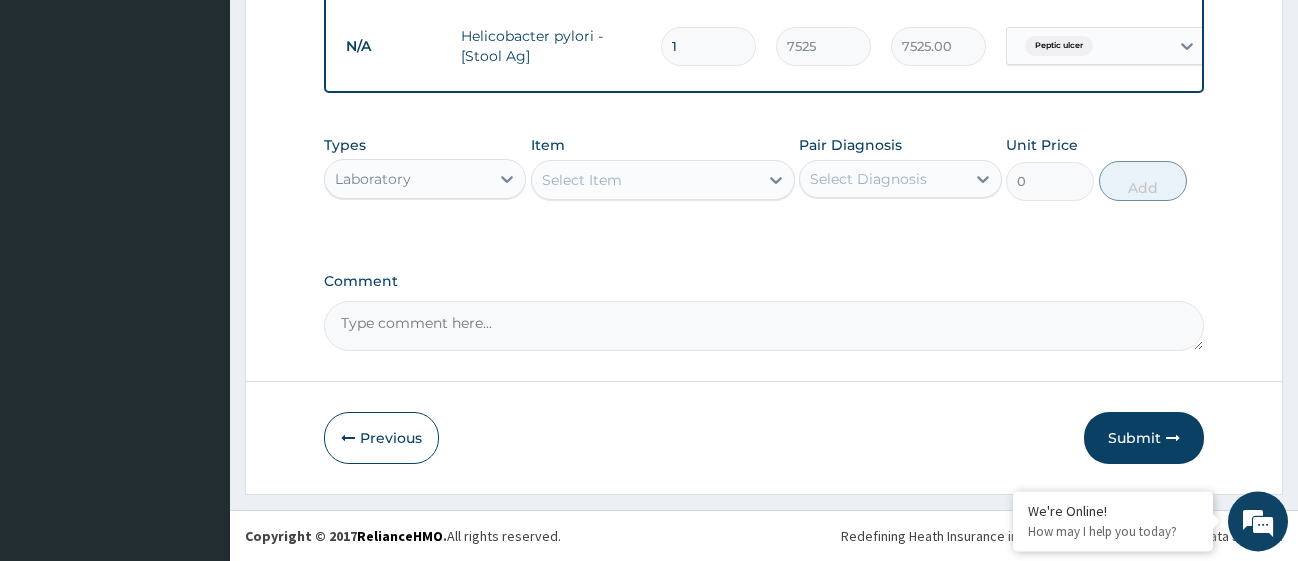 scroll, scrollTop: 1021, scrollLeft: 0, axis: vertical 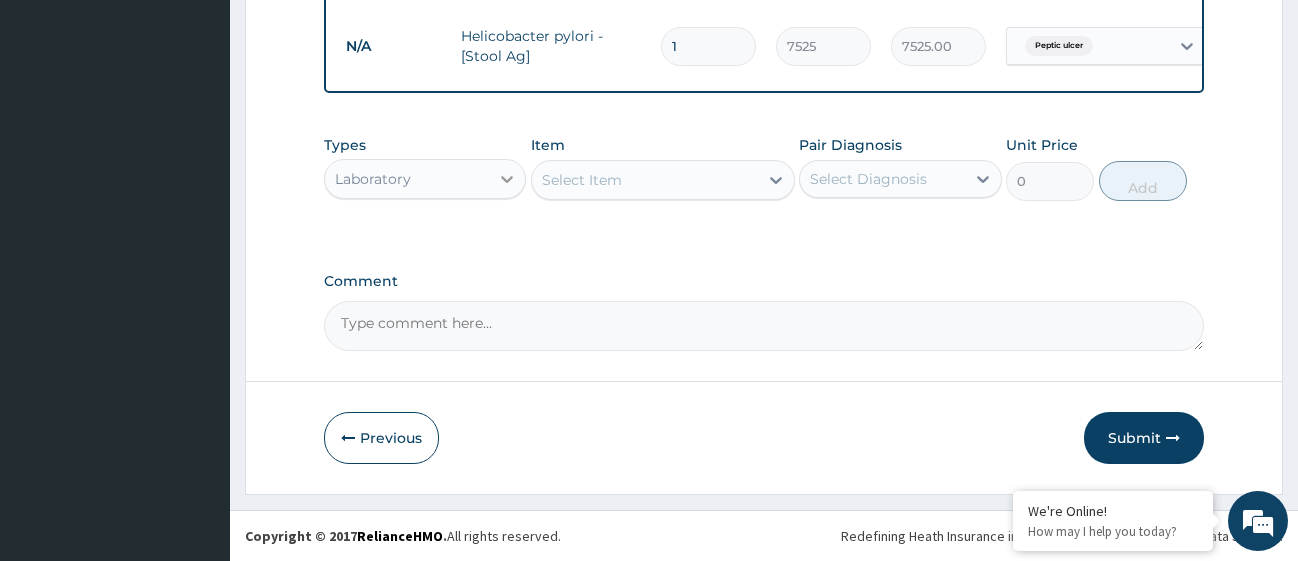 drag, startPoint x: 511, startPoint y: 182, endPoint x: 494, endPoint y: 182, distance: 17 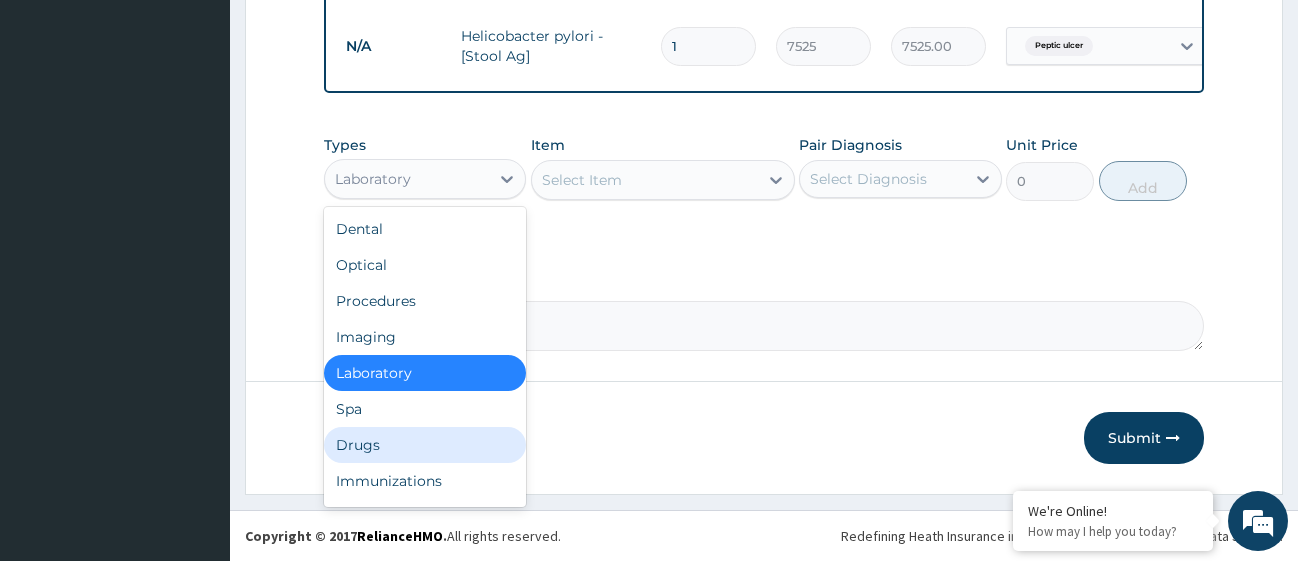 click on "Drugs" at bounding box center (425, 445) 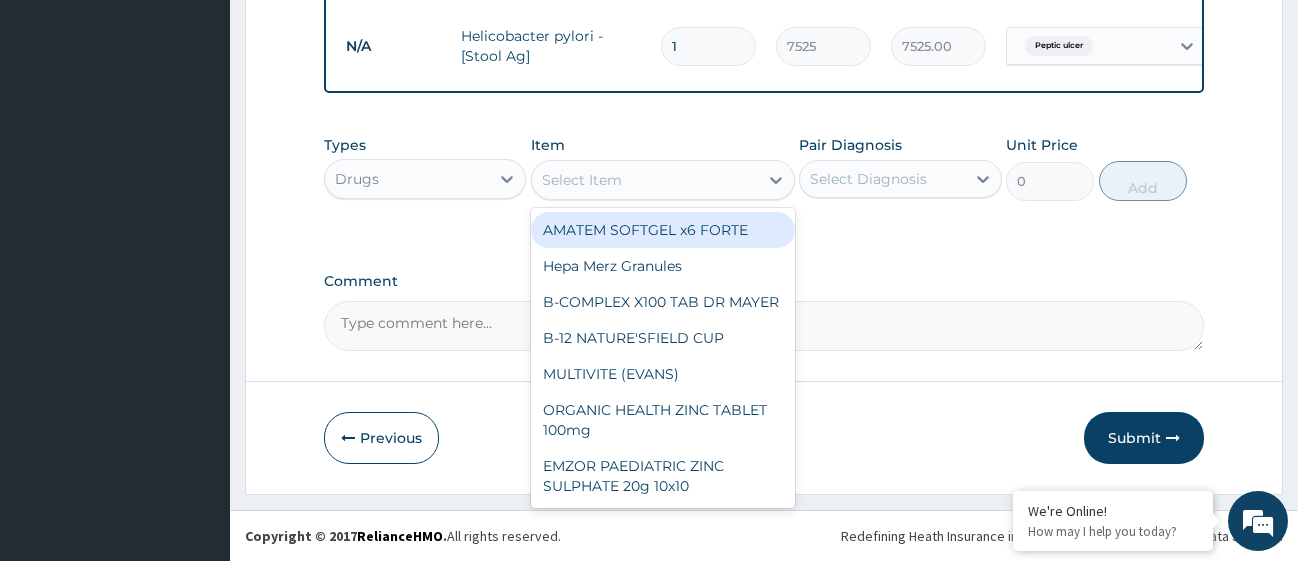 click on "Select Item" at bounding box center [645, 180] 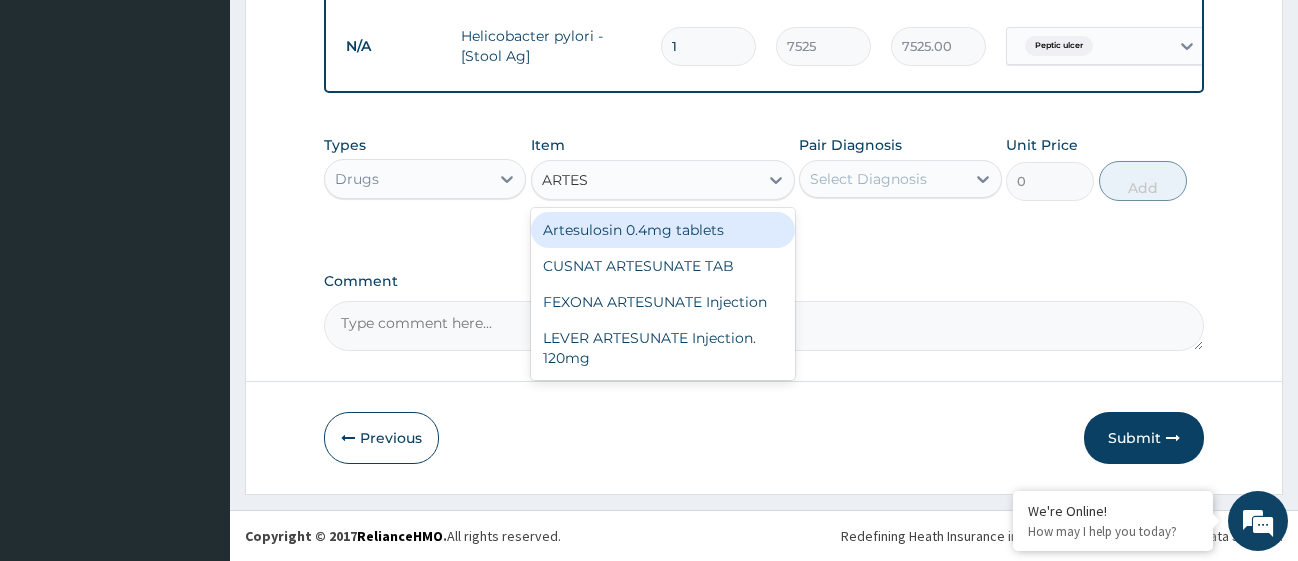 type on "ARTESU" 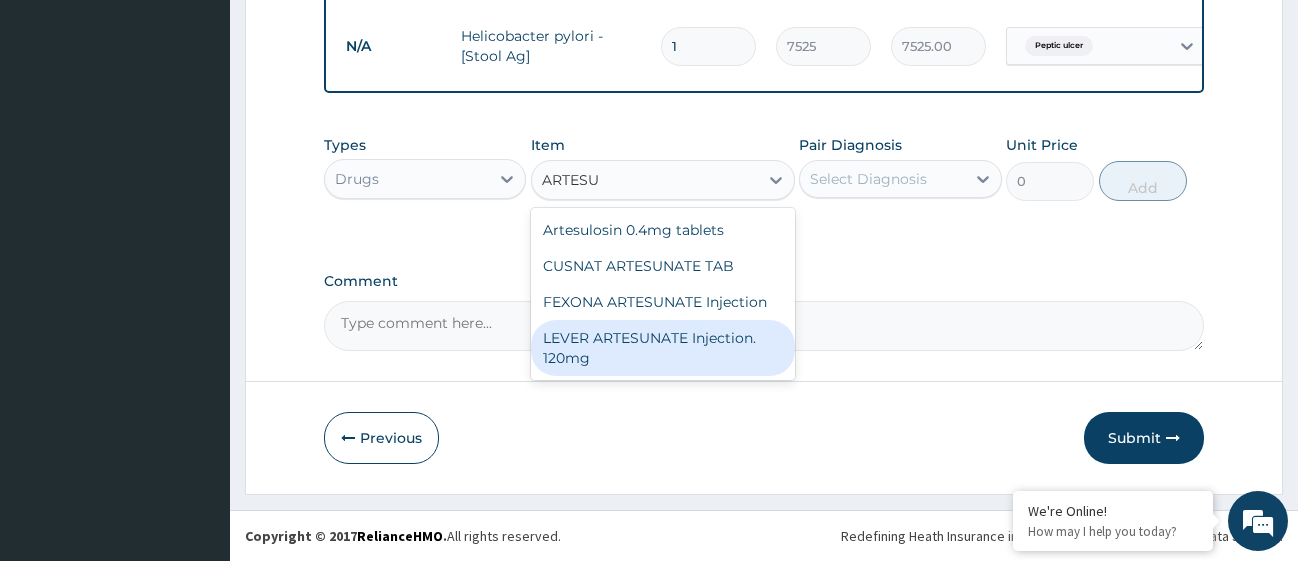 click on "LEVER ARTESUNATE Injection. 120mg" at bounding box center (663, 348) 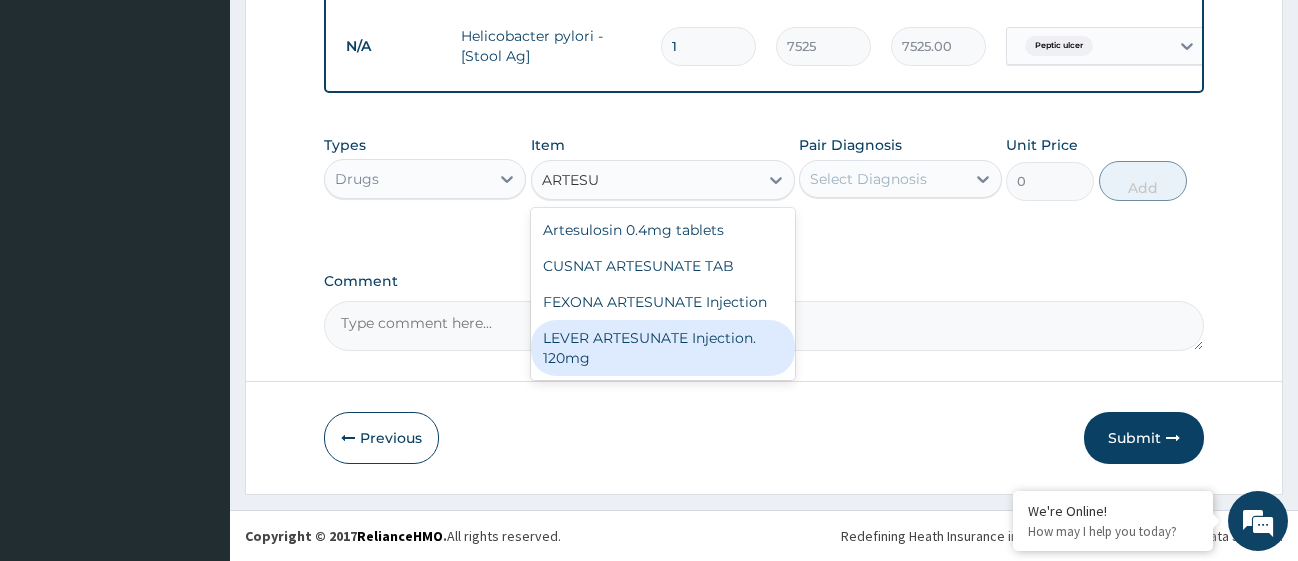 type 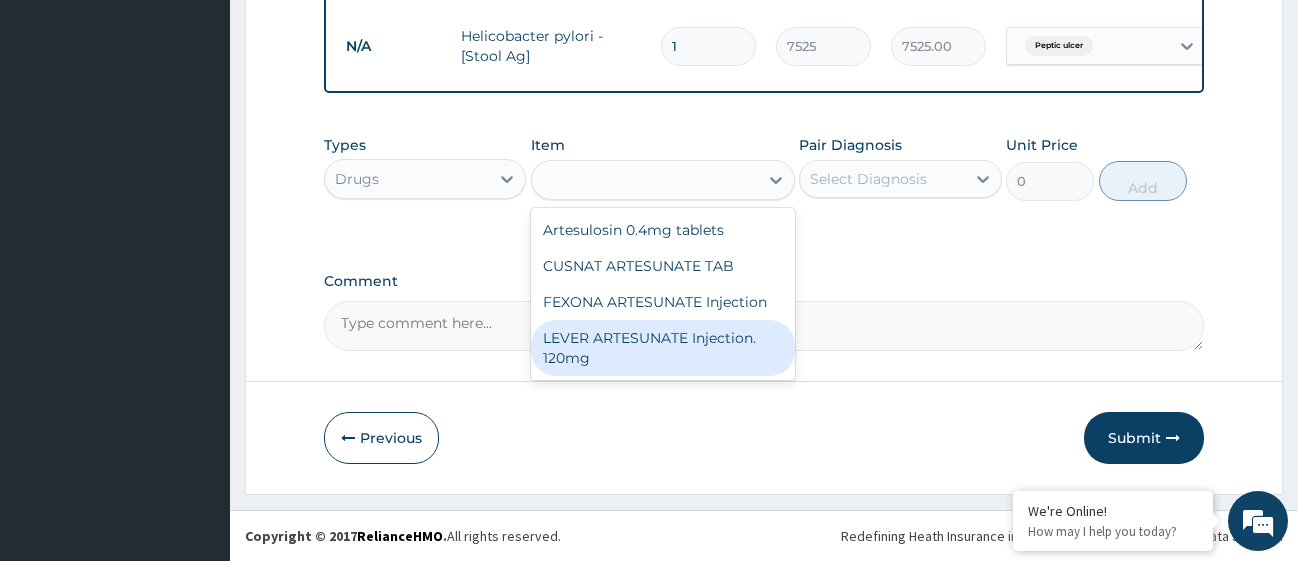 type on "2365" 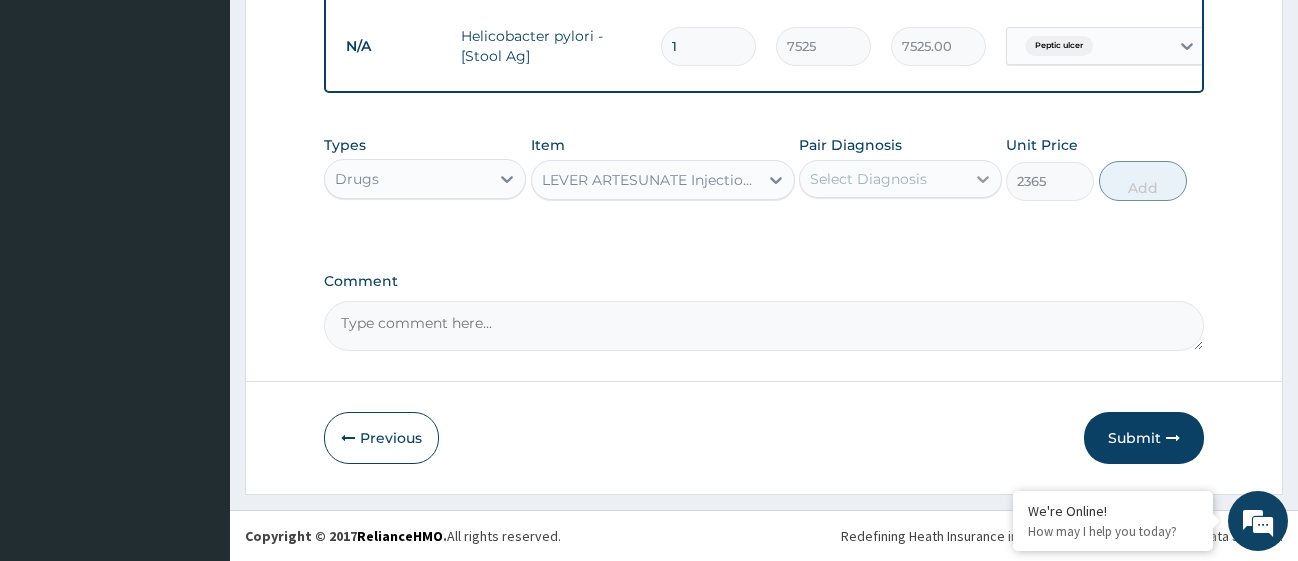 click 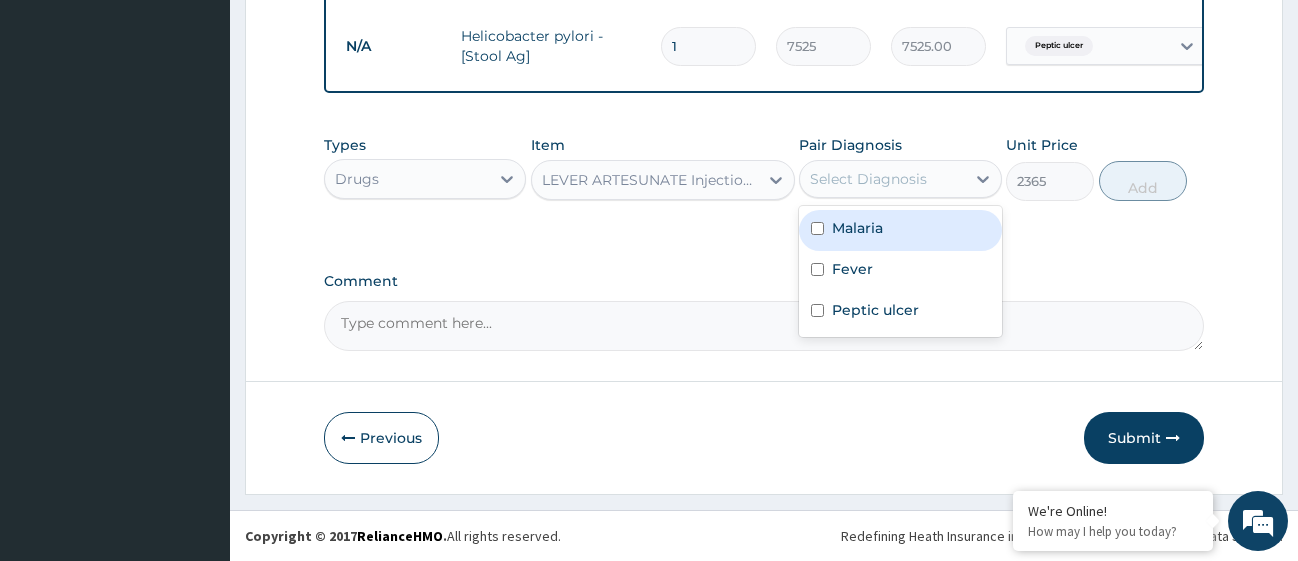 click at bounding box center (817, 228) 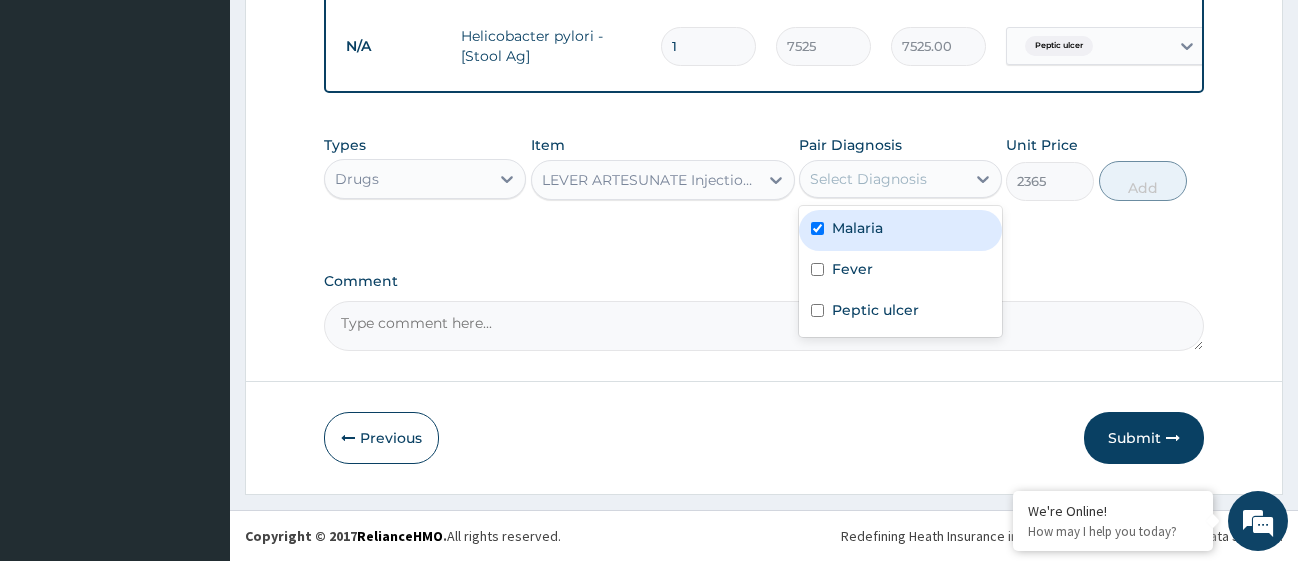 checkbox on "true" 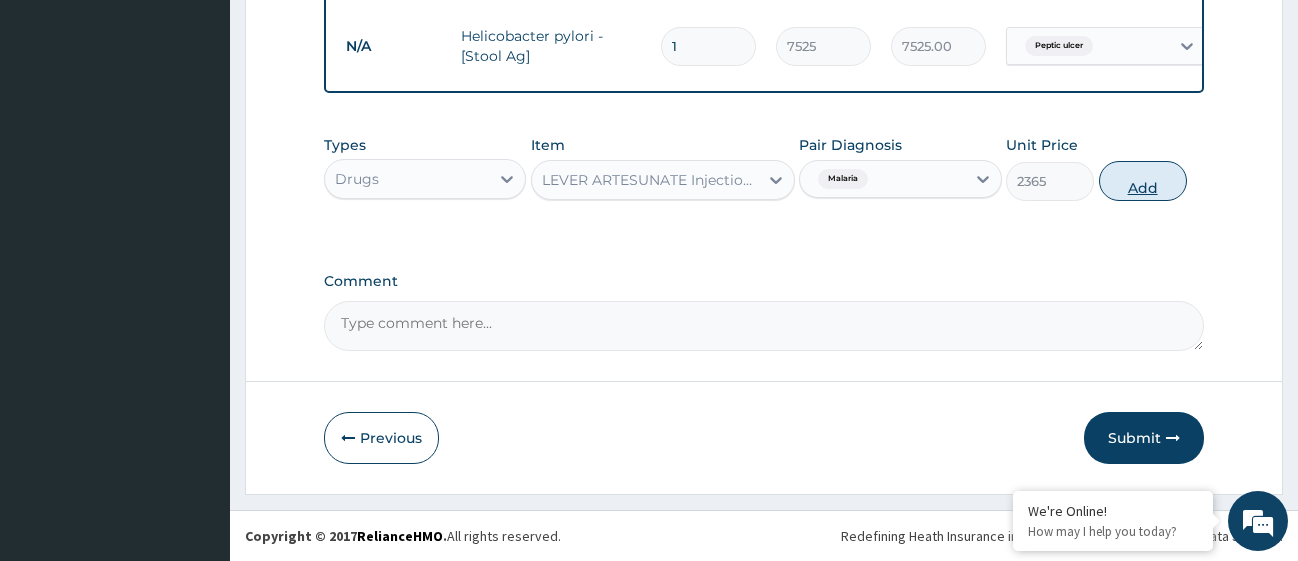 click on "Add" at bounding box center (1143, 181) 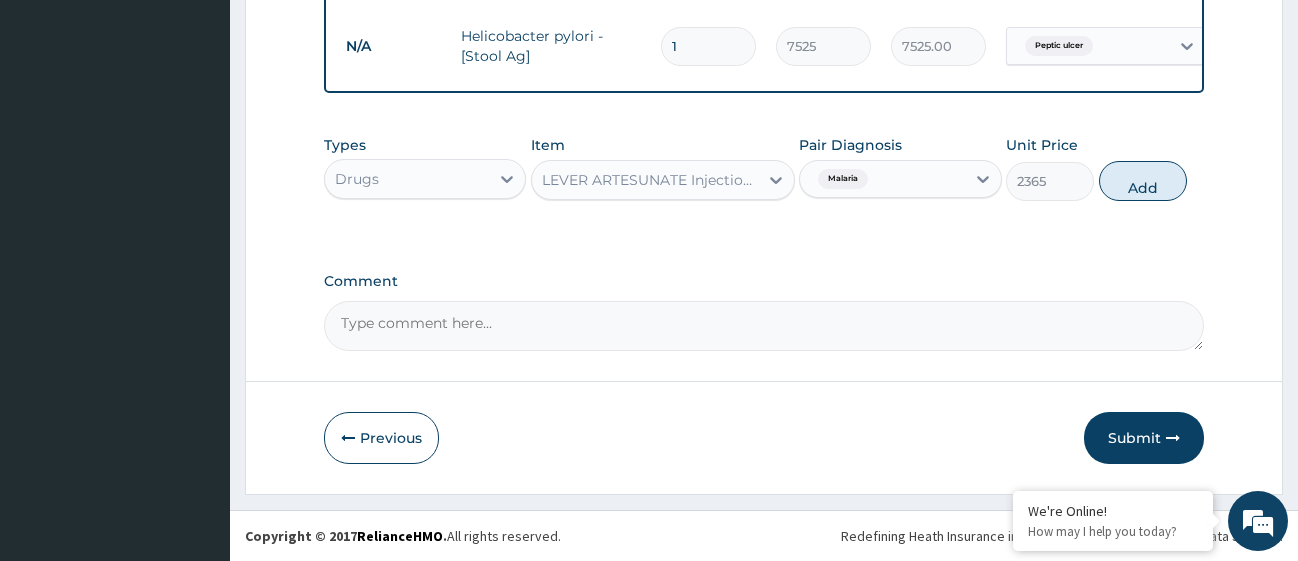 type on "0" 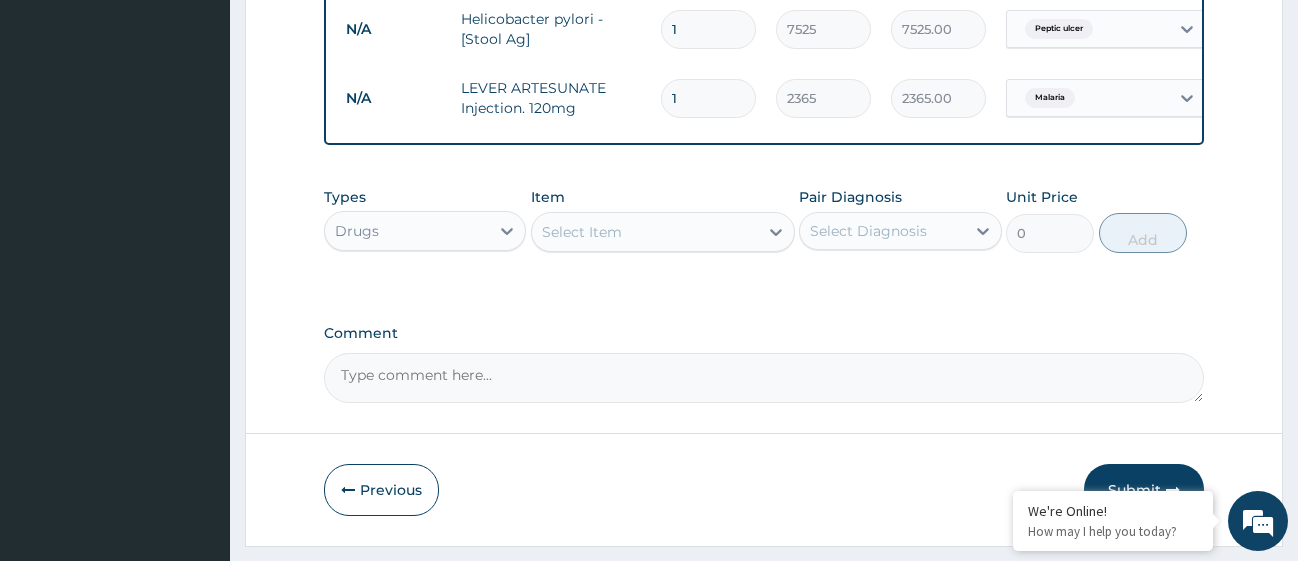 type 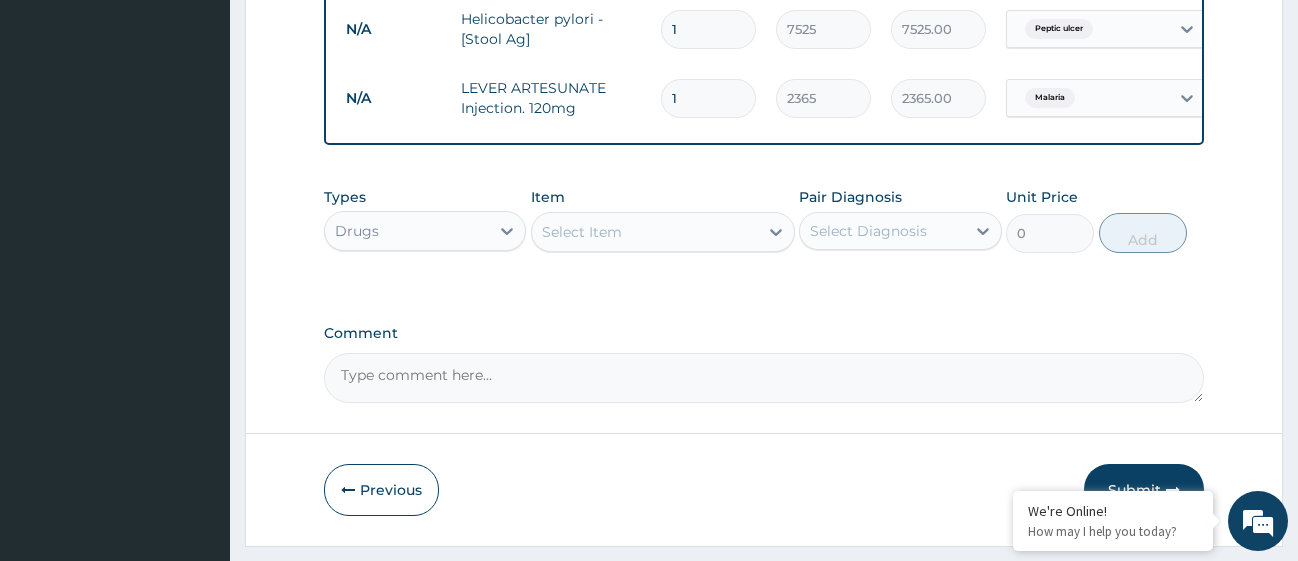 type on "0.00" 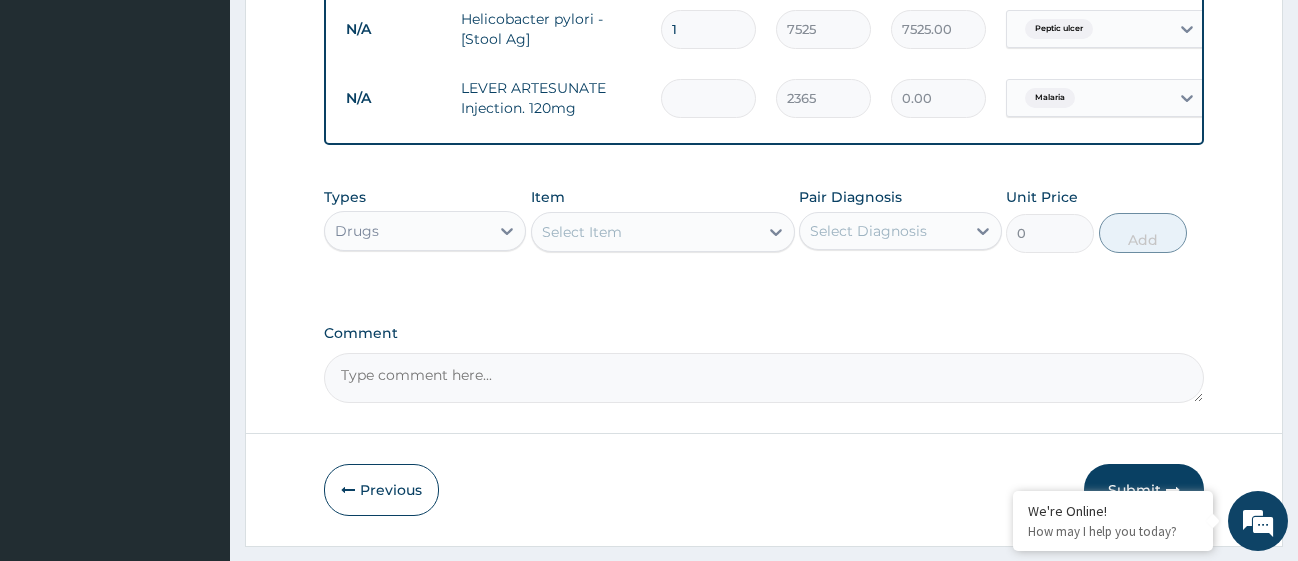 type on "3" 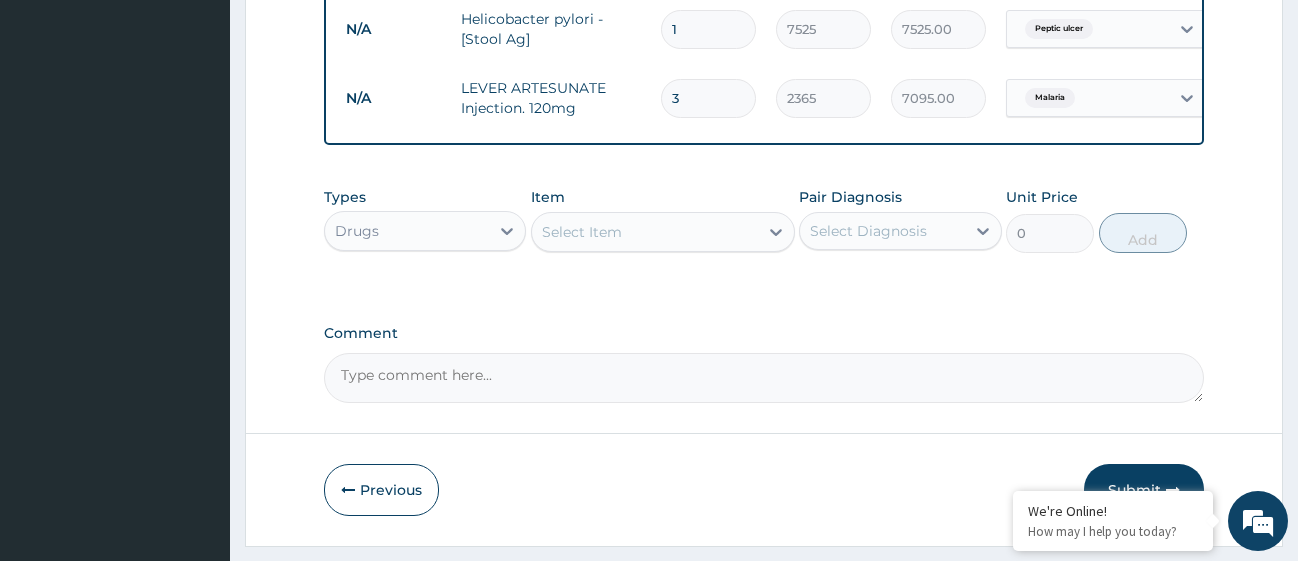 type on "3" 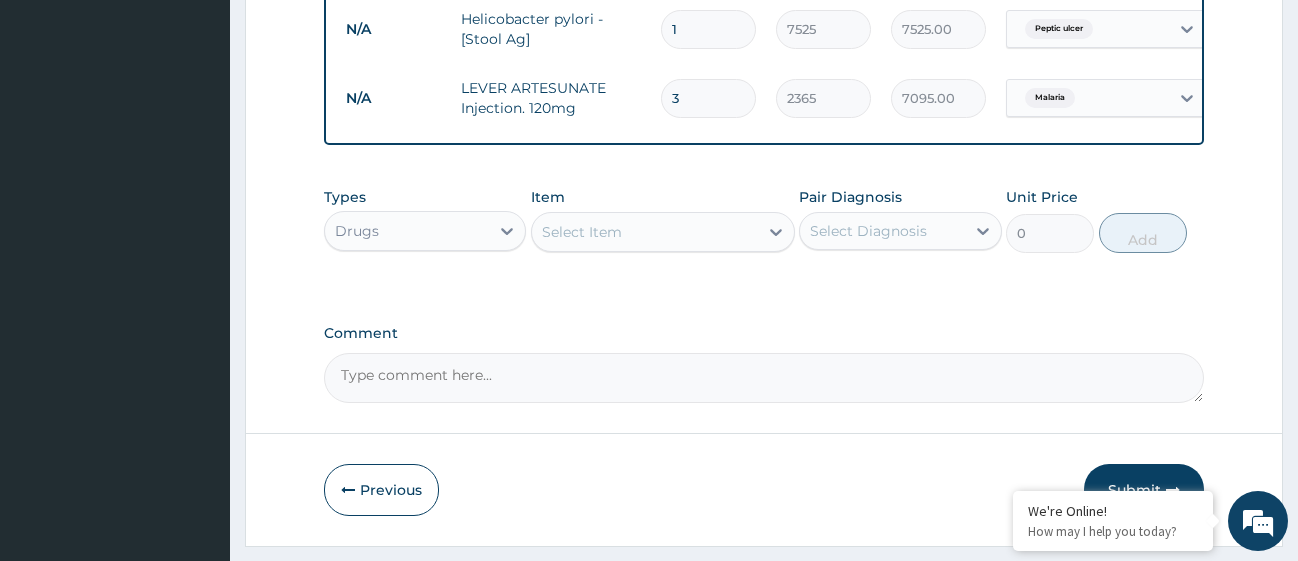click on "Select Item" at bounding box center (645, 232) 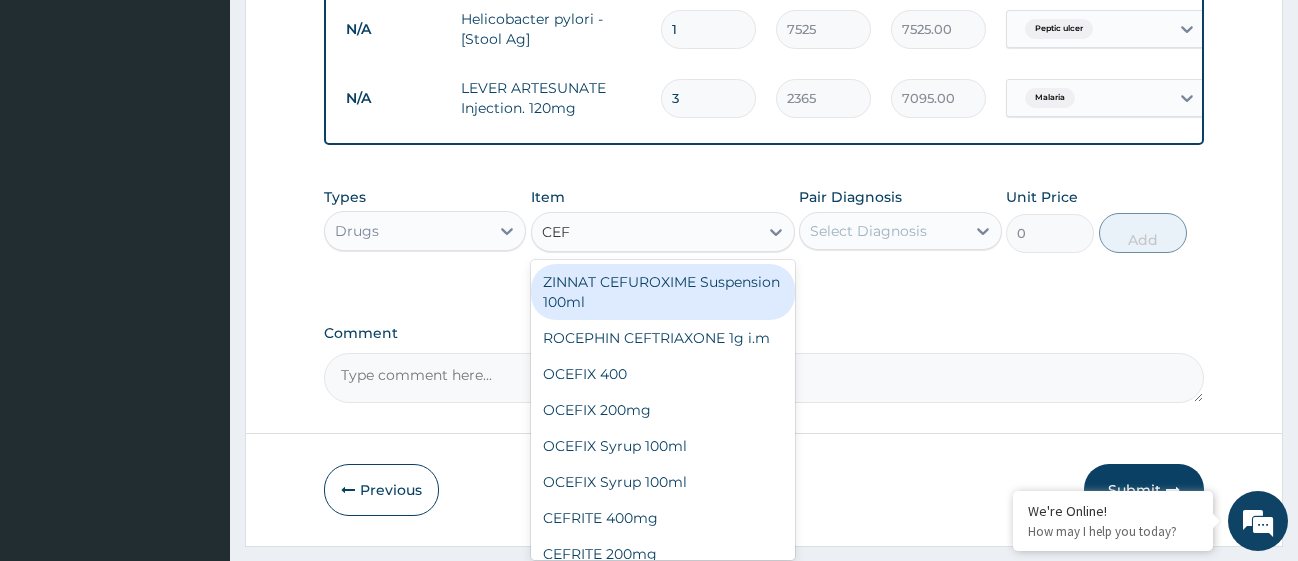 type on "CEFT" 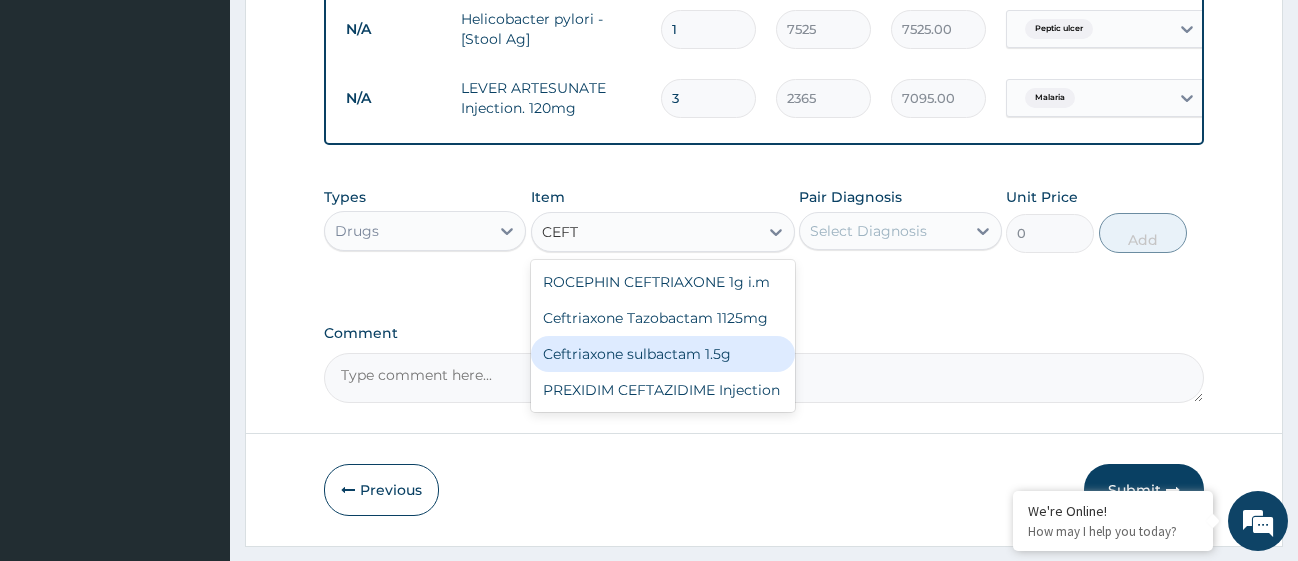 click on "Ceftriaxone sulbactam 1.5g" at bounding box center [663, 354] 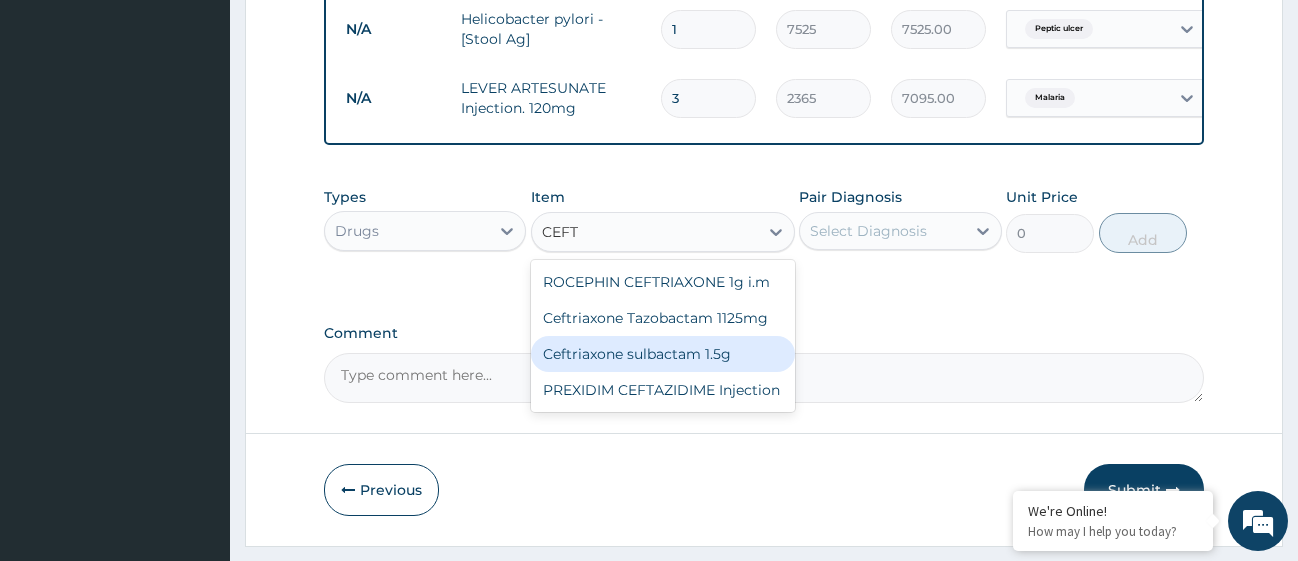type 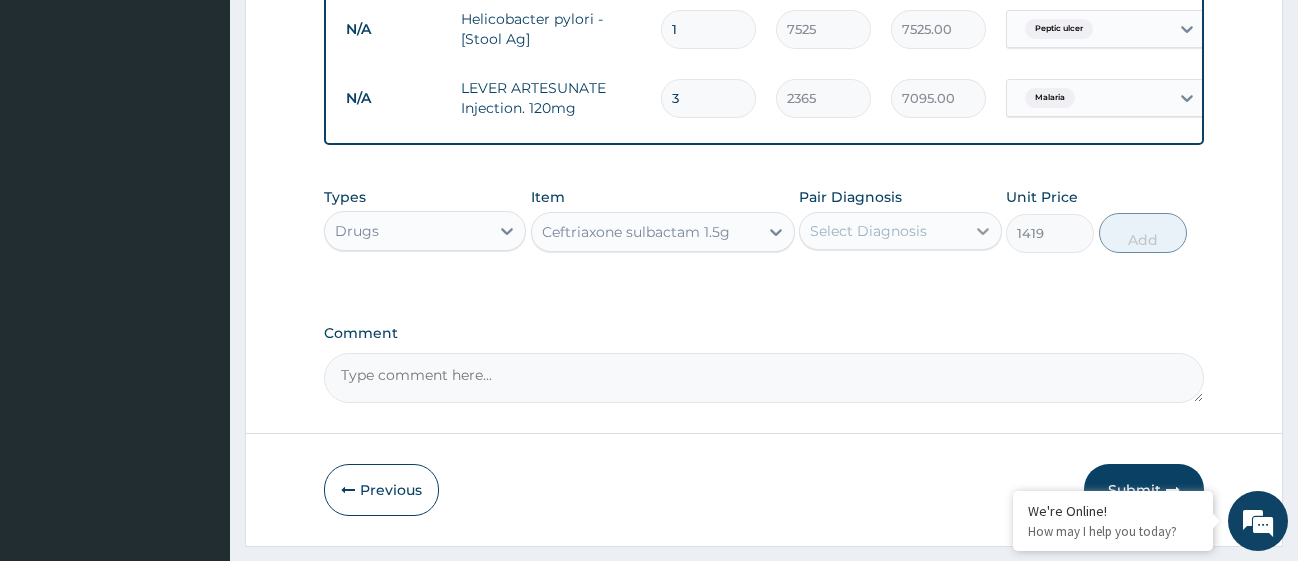 click at bounding box center (983, 231) 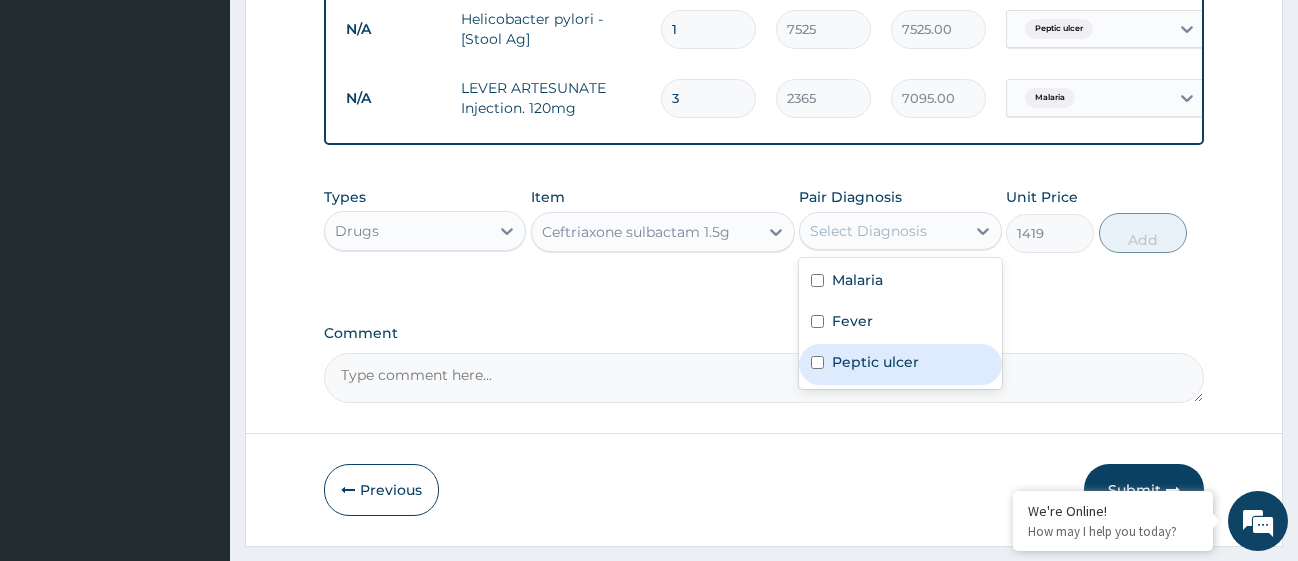 drag, startPoint x: 815, startPoint y: 375, endPoint x: 815, endPoint y: 347, distance: 28 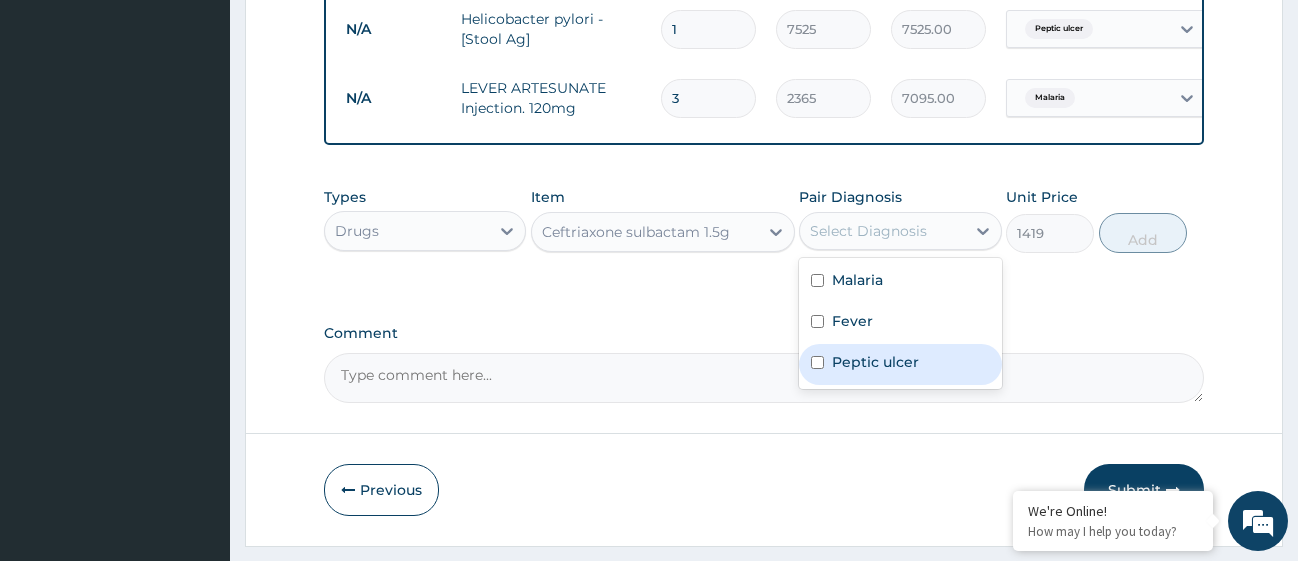 click on "Peptic ulcer" at bounding box center (900, 364) 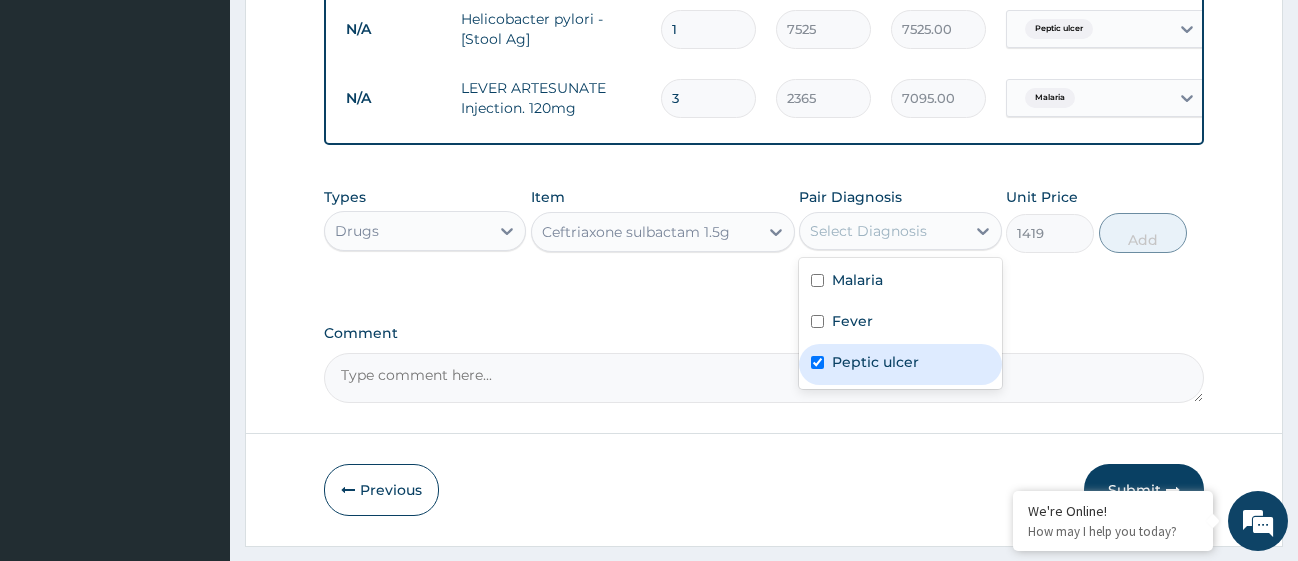 checkbox on "true" 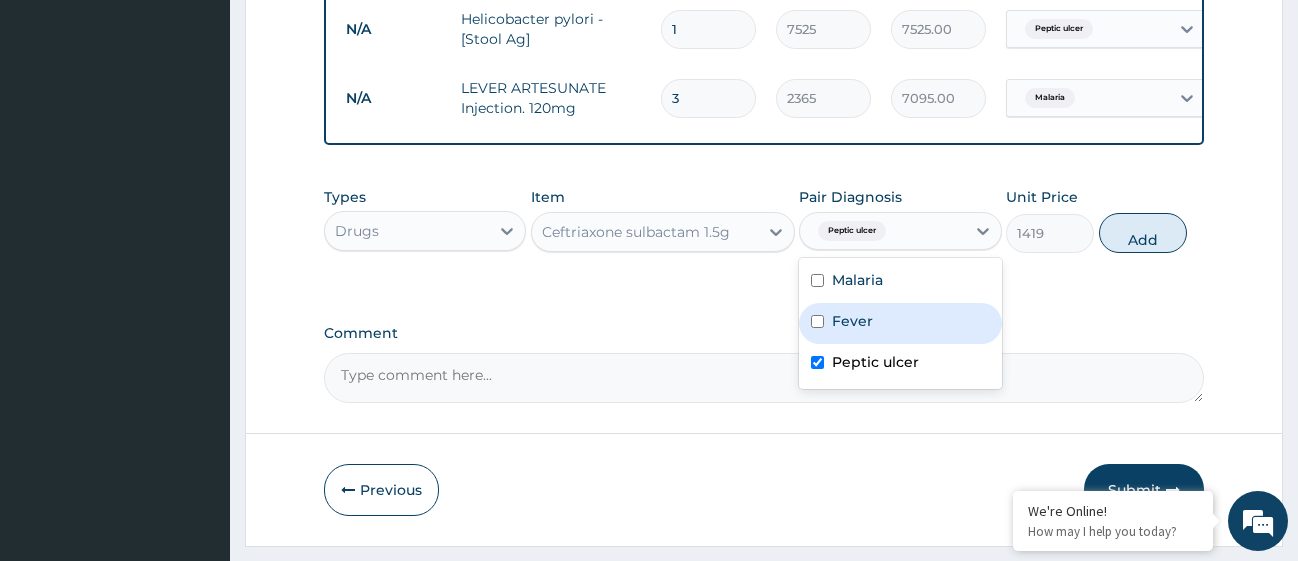 click on "Fever" at bounding box center [900, 323] 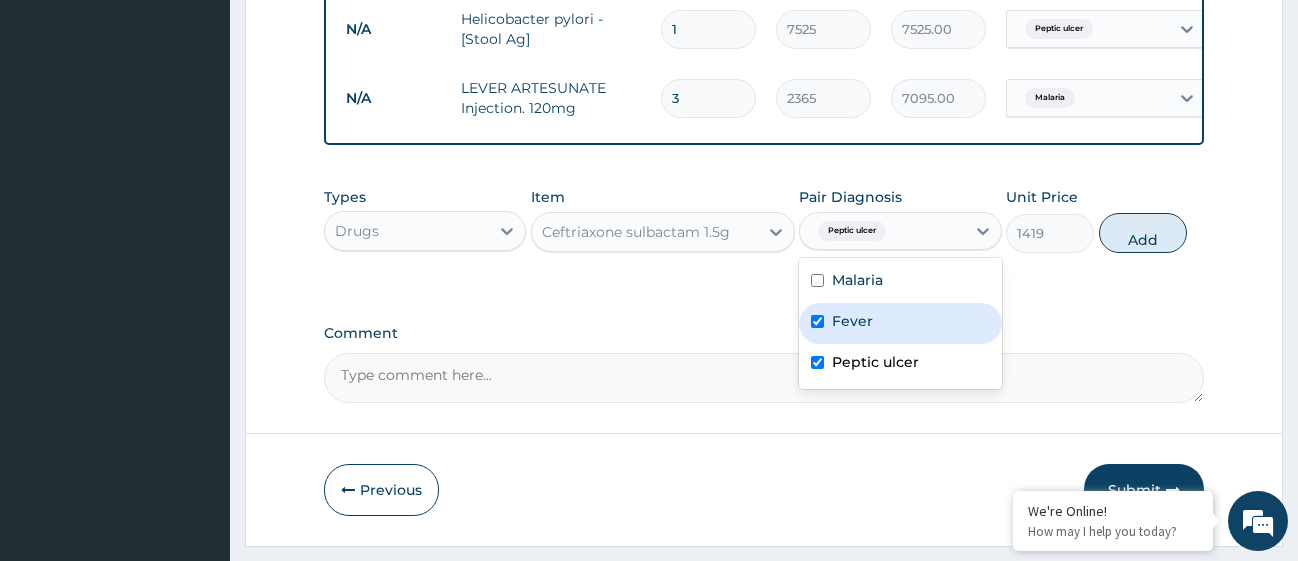 checkbox on "true" 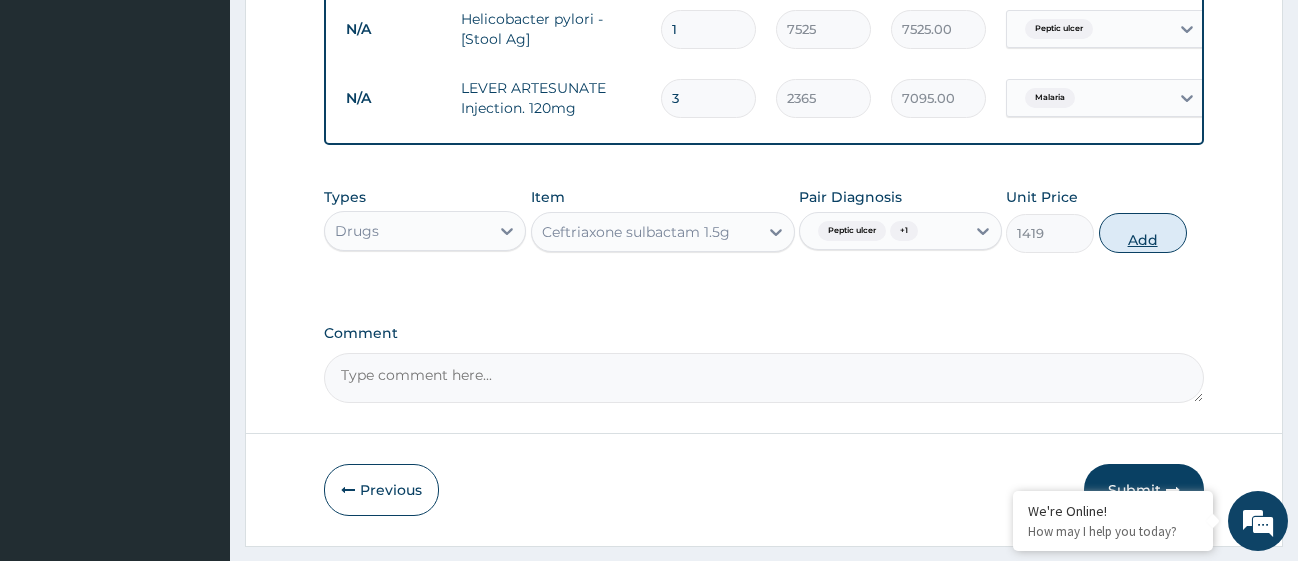 click on "Add" at bounding box center [1143, 233] 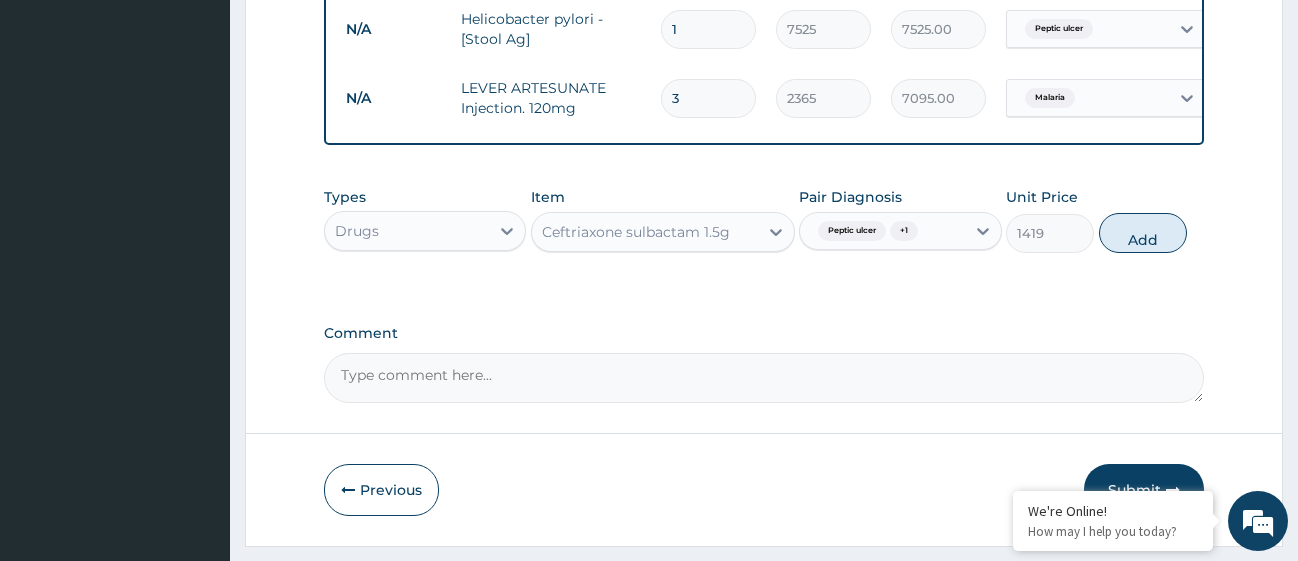 type on "0" 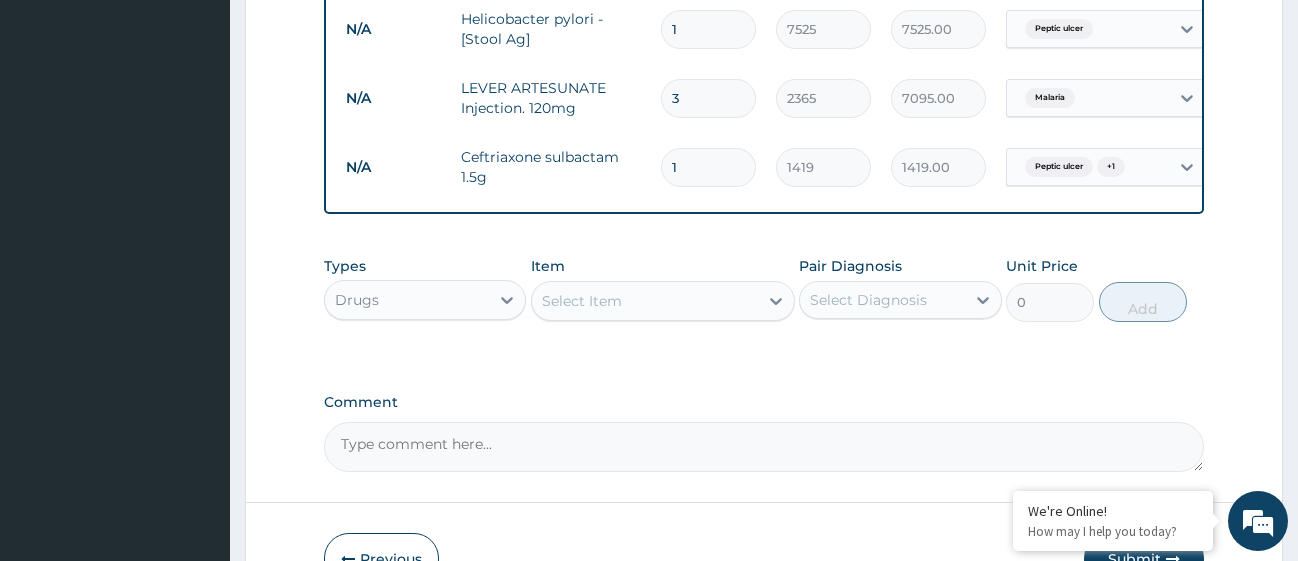 type 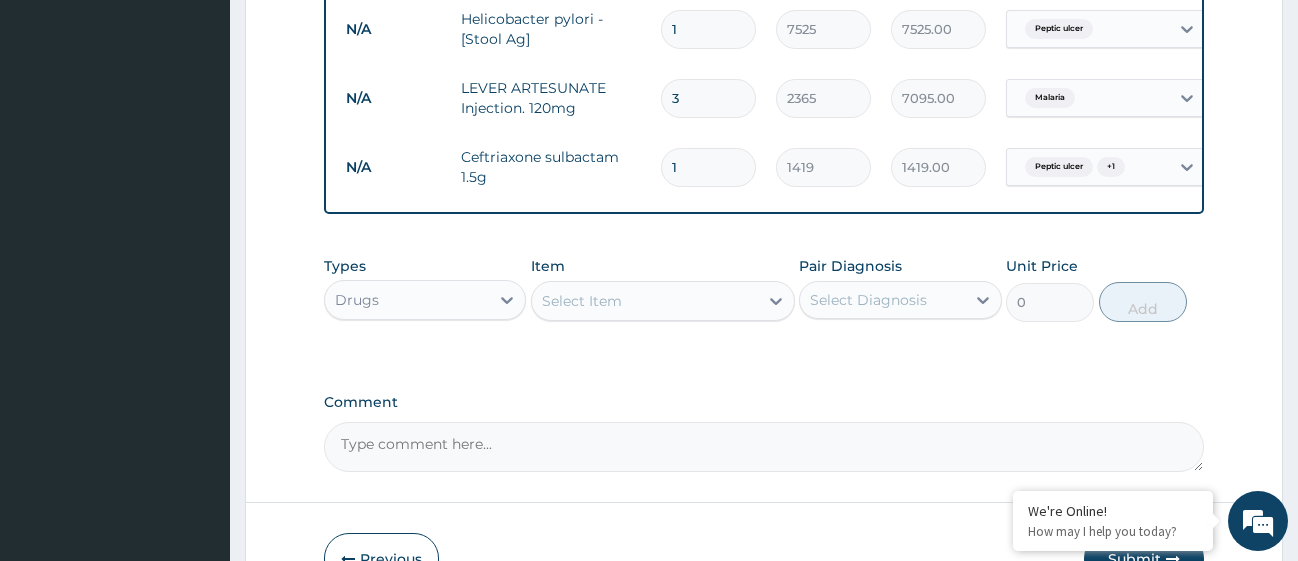 type on "0.00" 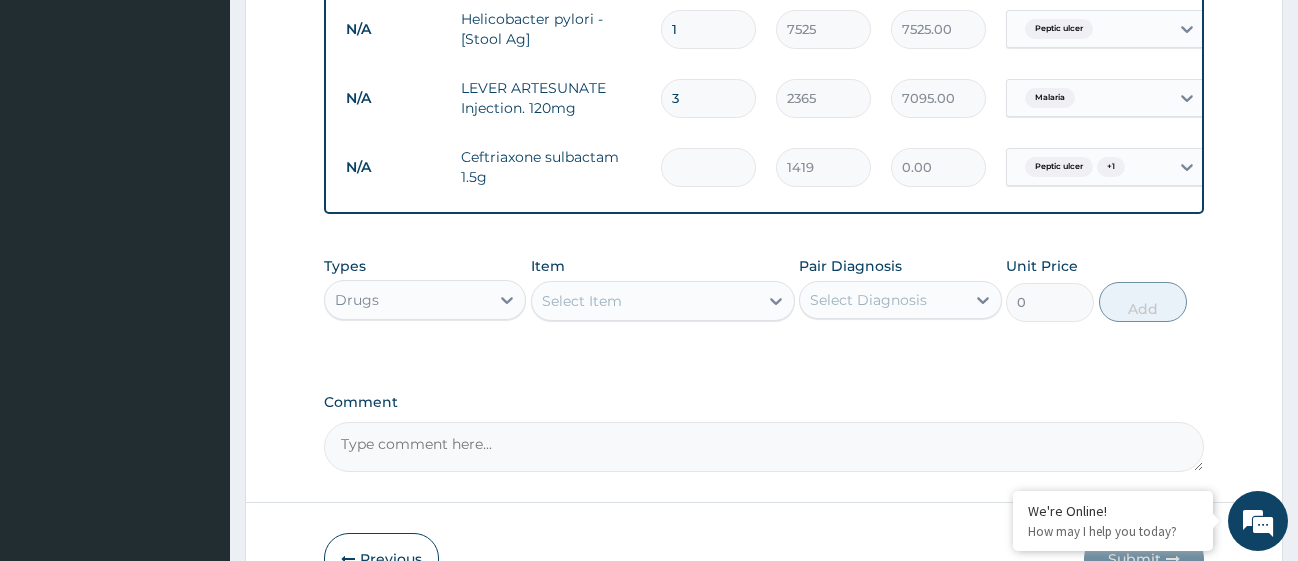 type on "5" 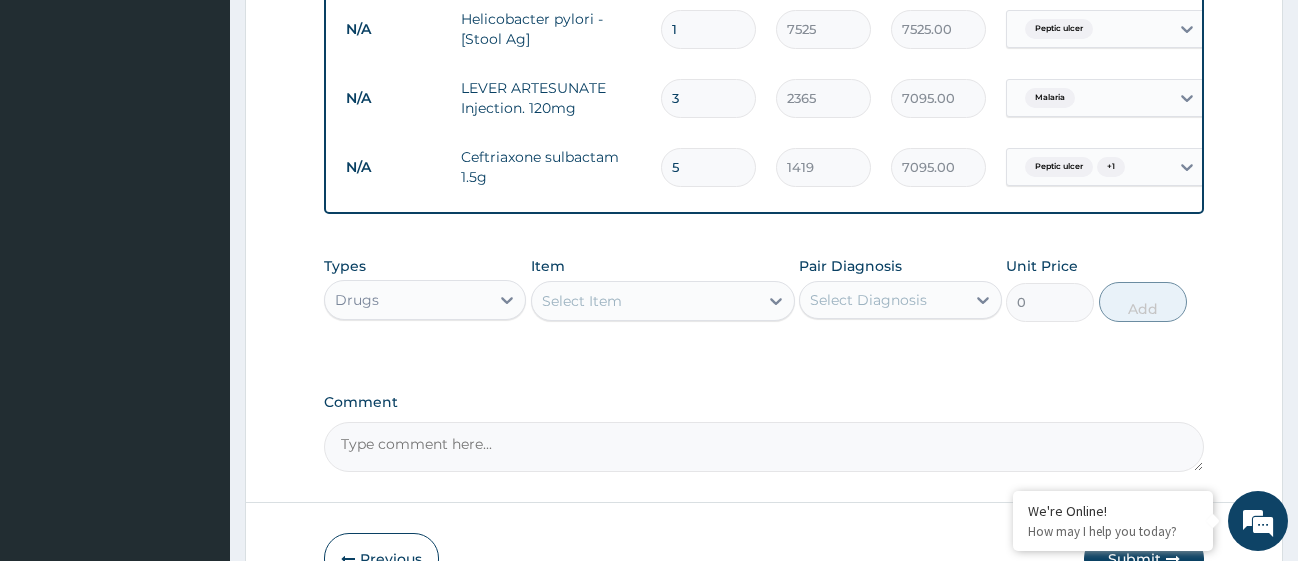type on "5" 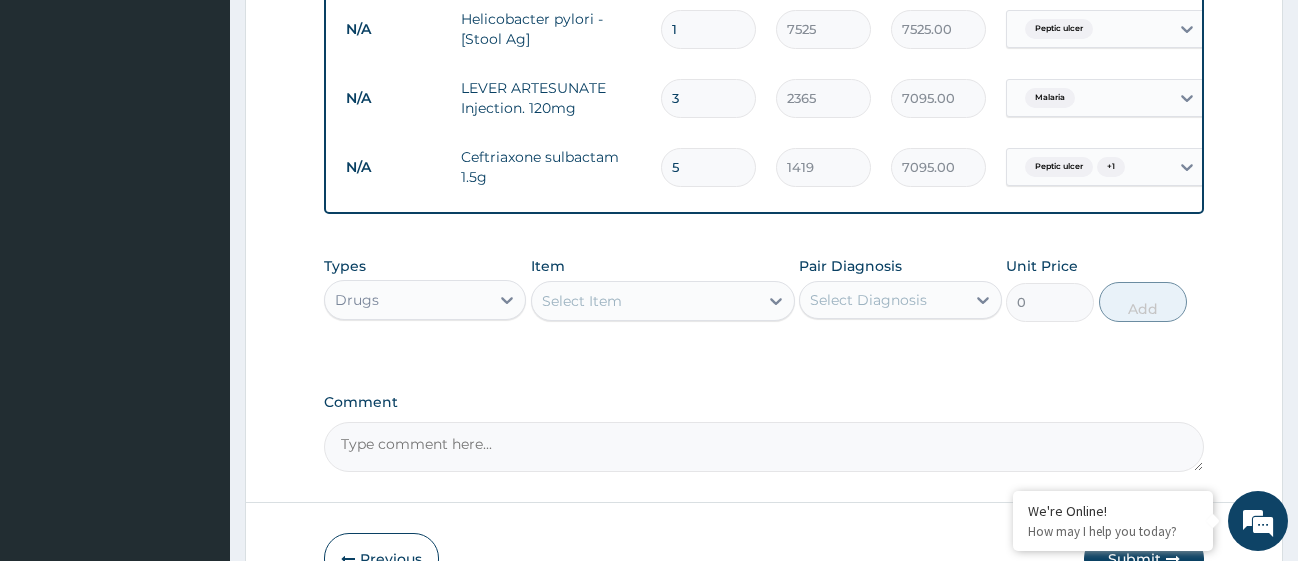click on "Select Item" at bounding box center (582, 301) 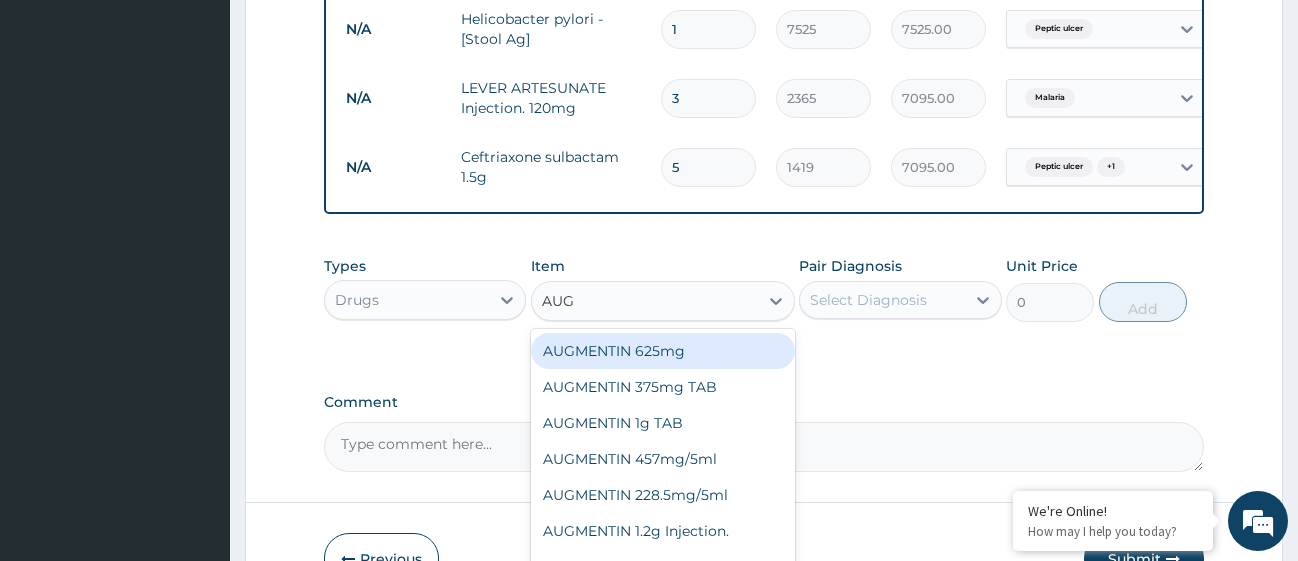 type on "AUGM" 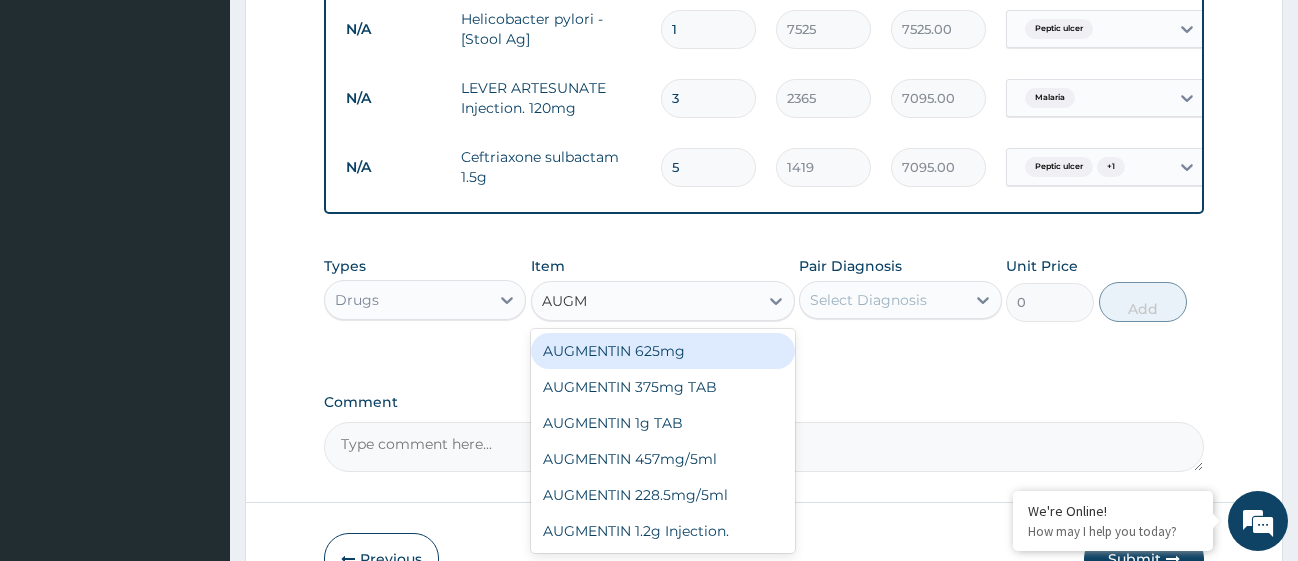 click on "AUGMENTIN 625mg" at bounding box center [663, 351] 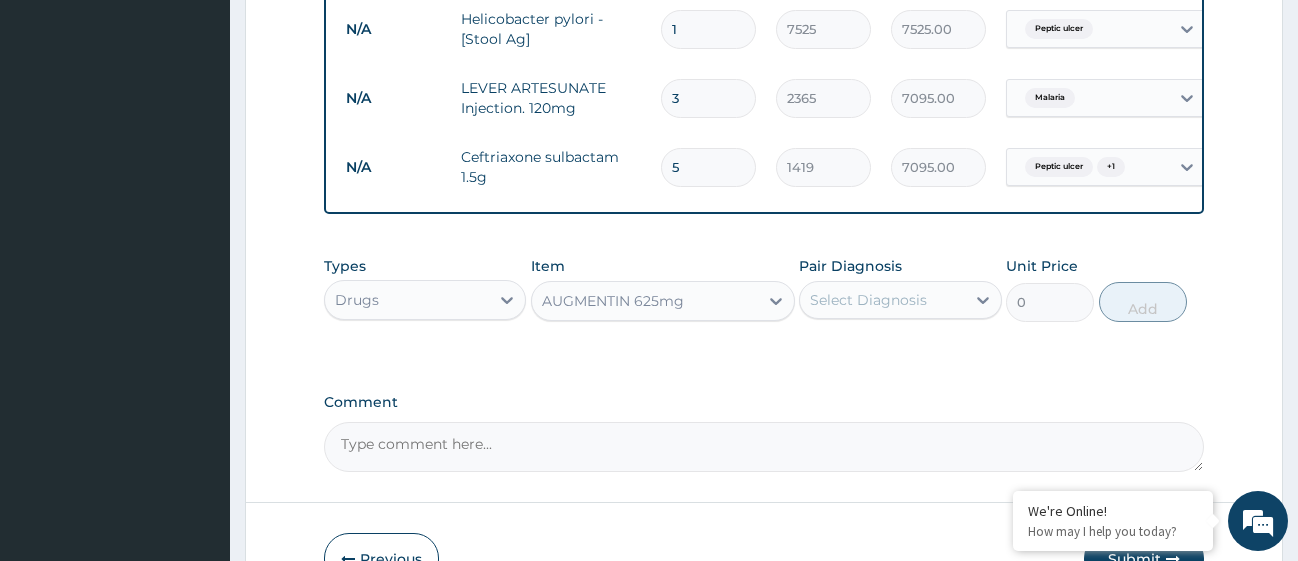 type 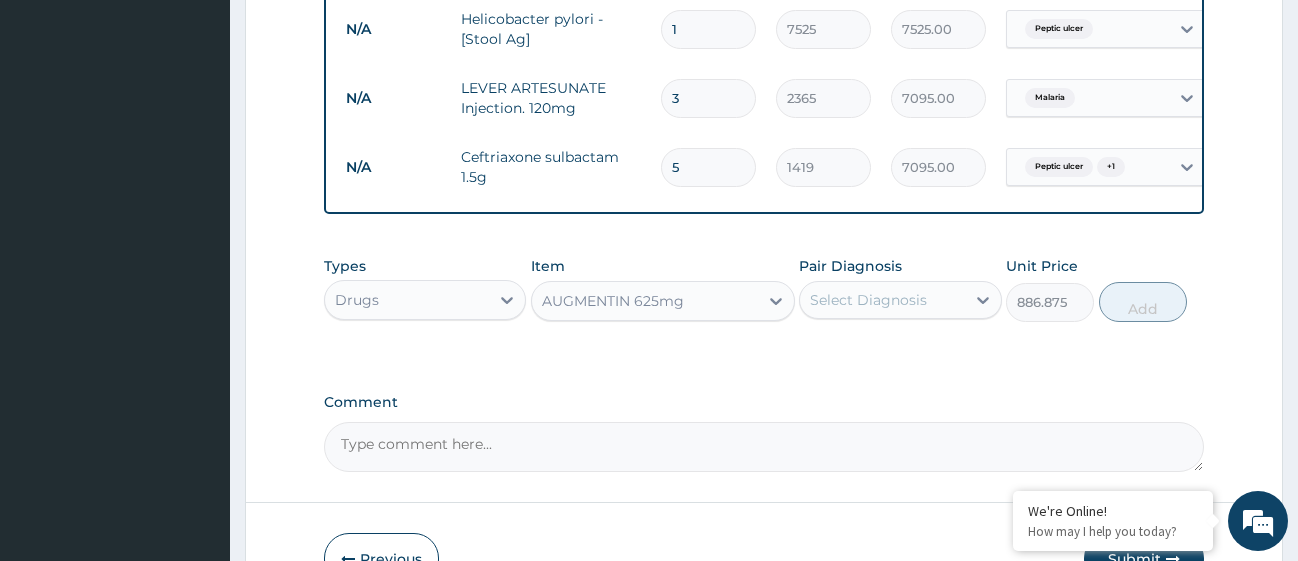 click on "Select Diagnosis" at bounding box center [882, 300] 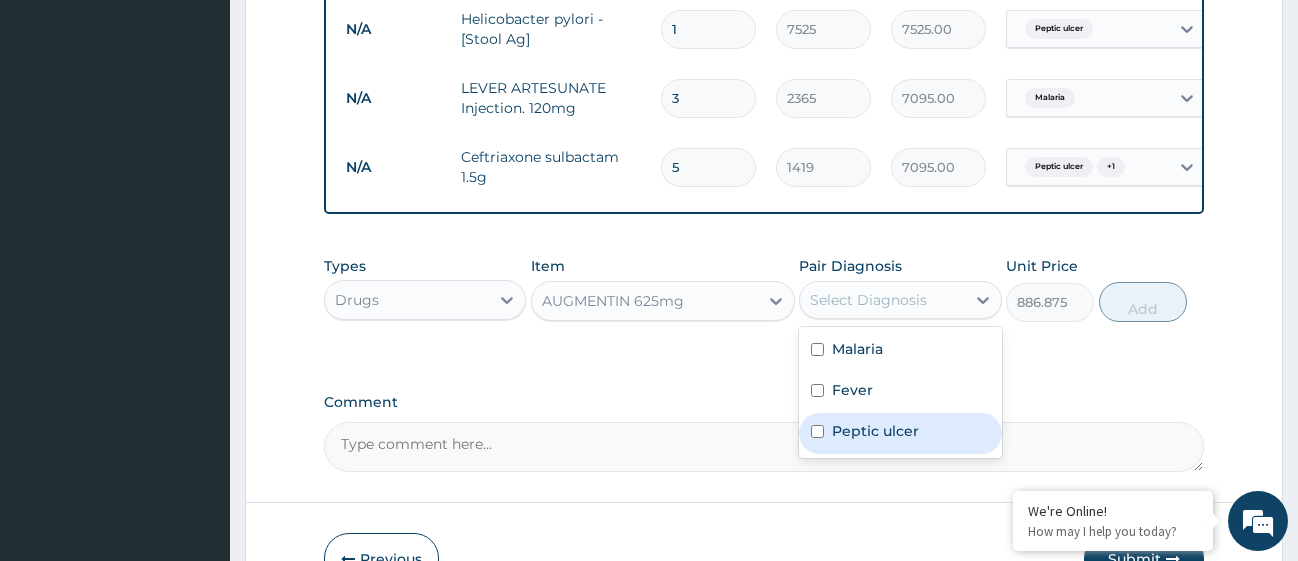 click at bounding box center [817, 431] 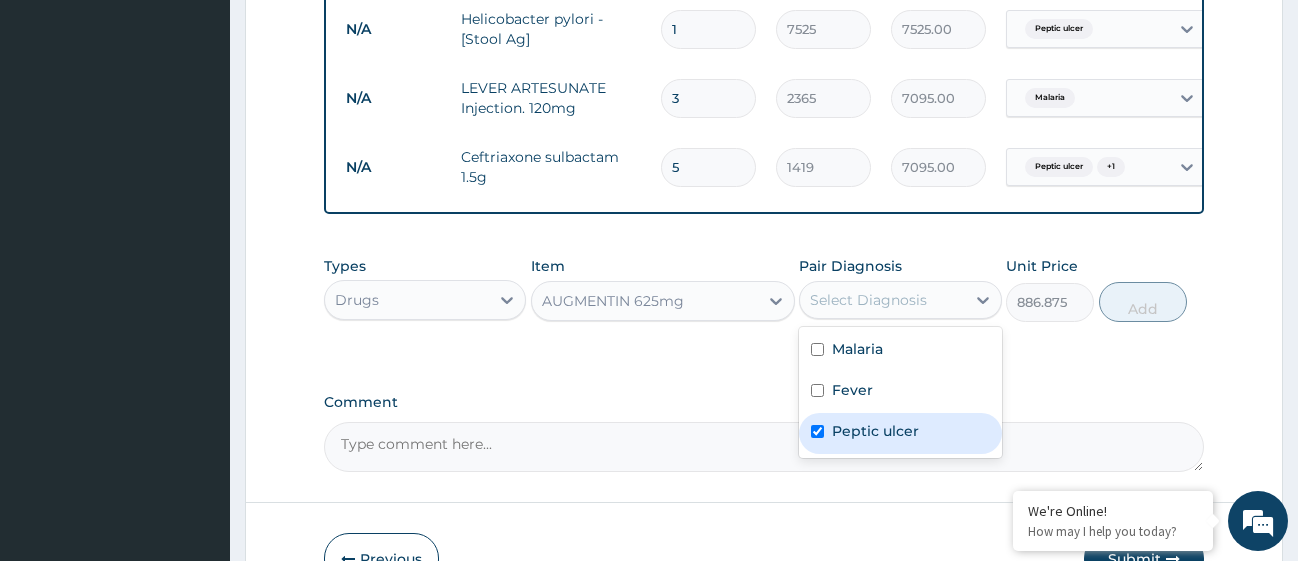 checkbox on "true" 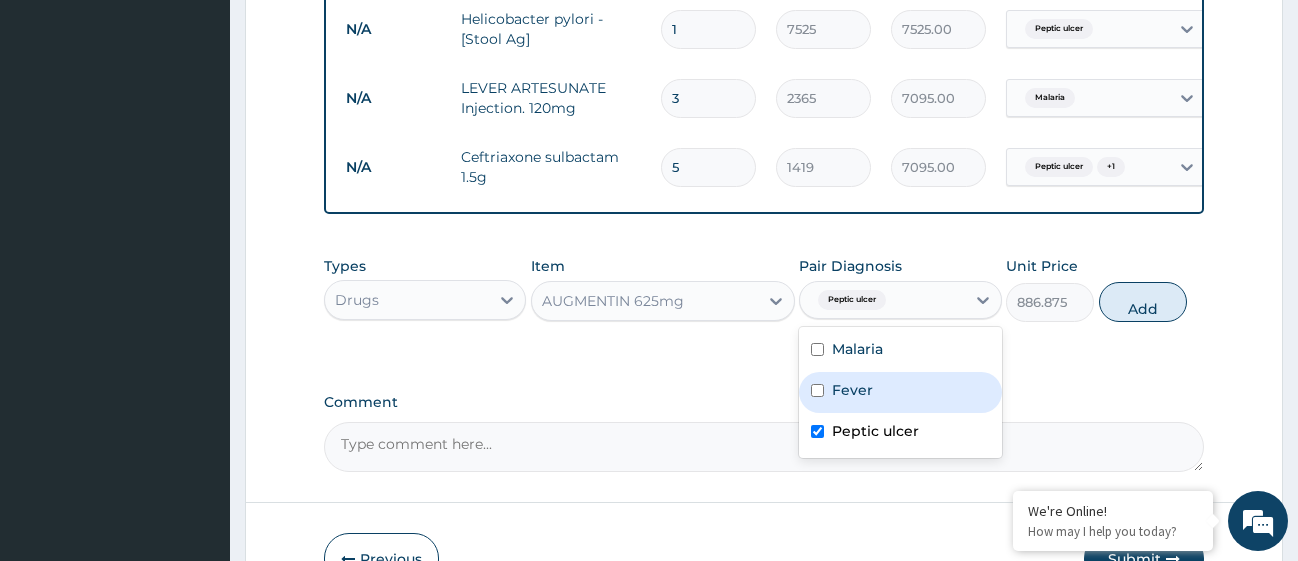 click at bounding box center (817, 390) 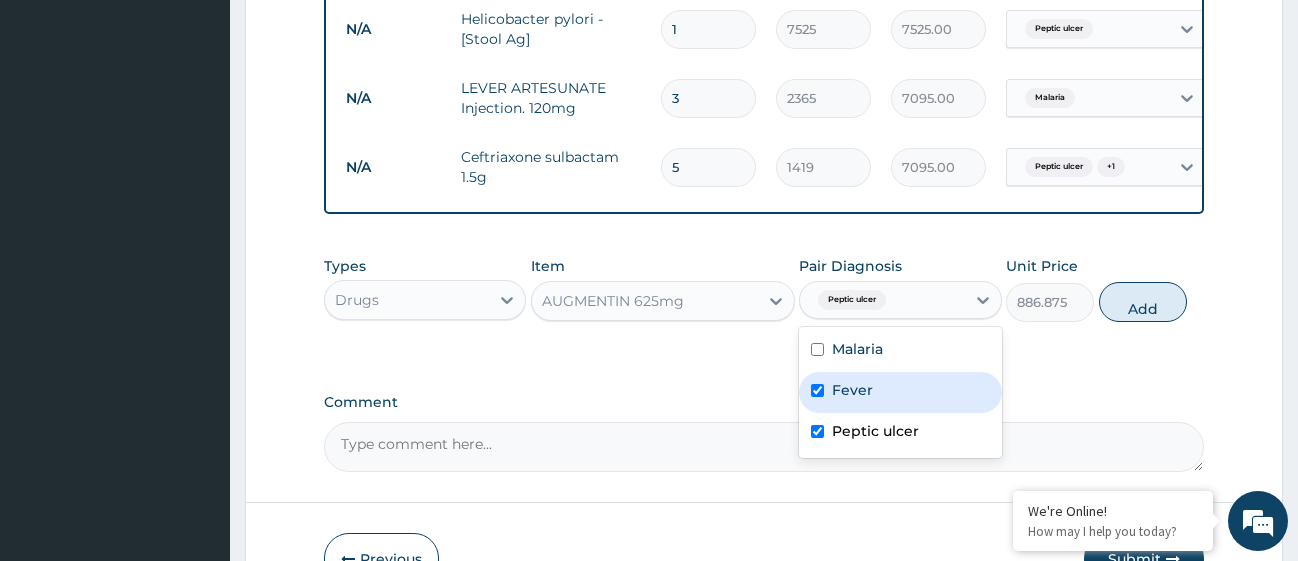 checkbox on "true" 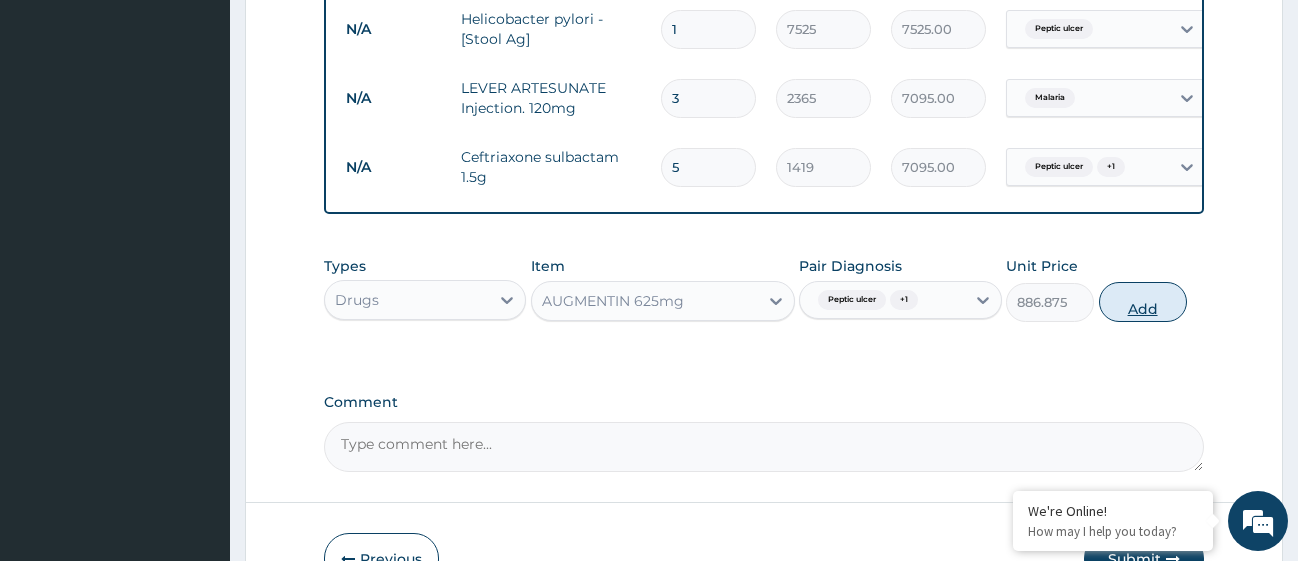 click on "Add" at bounding box center (1143, 302) 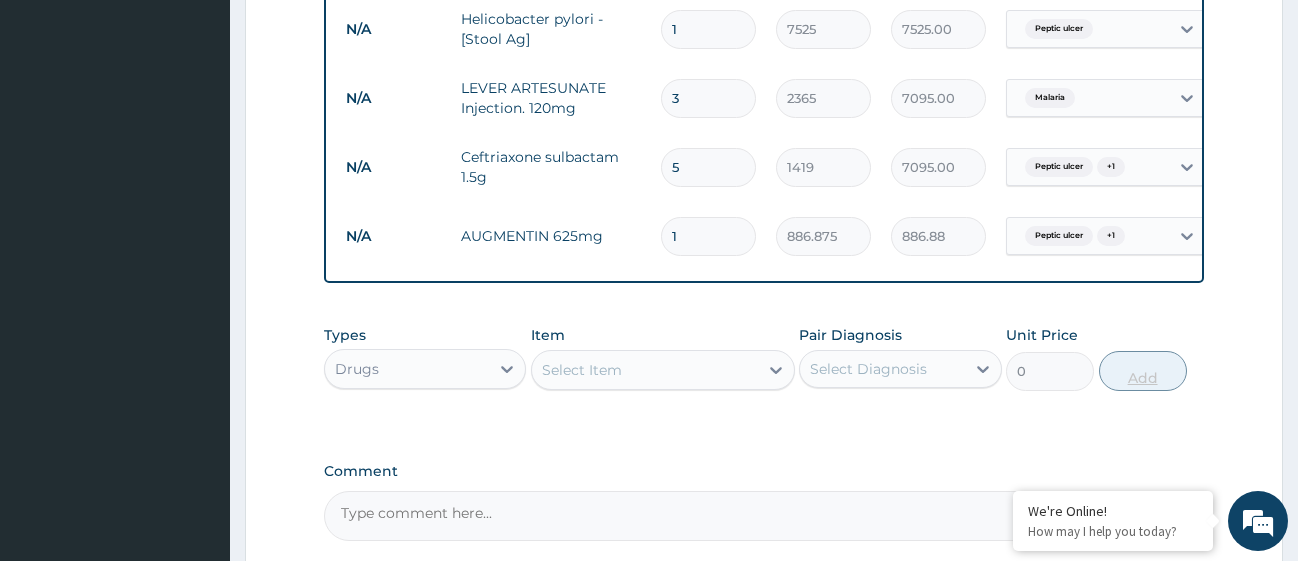 type on "14" 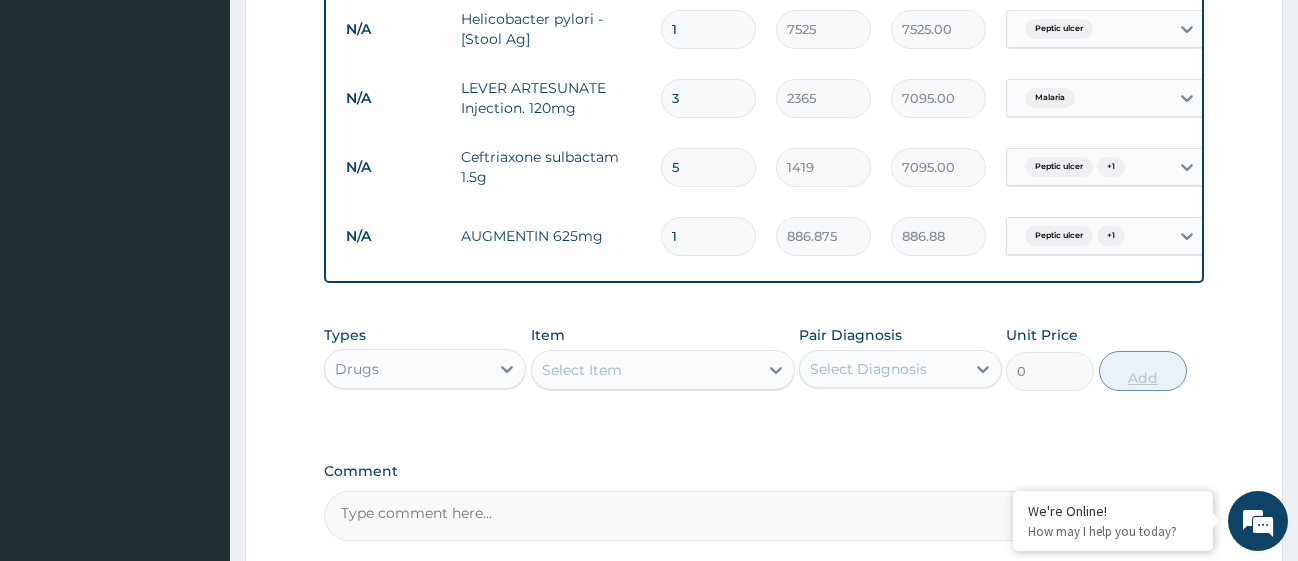 type on "12416.25" 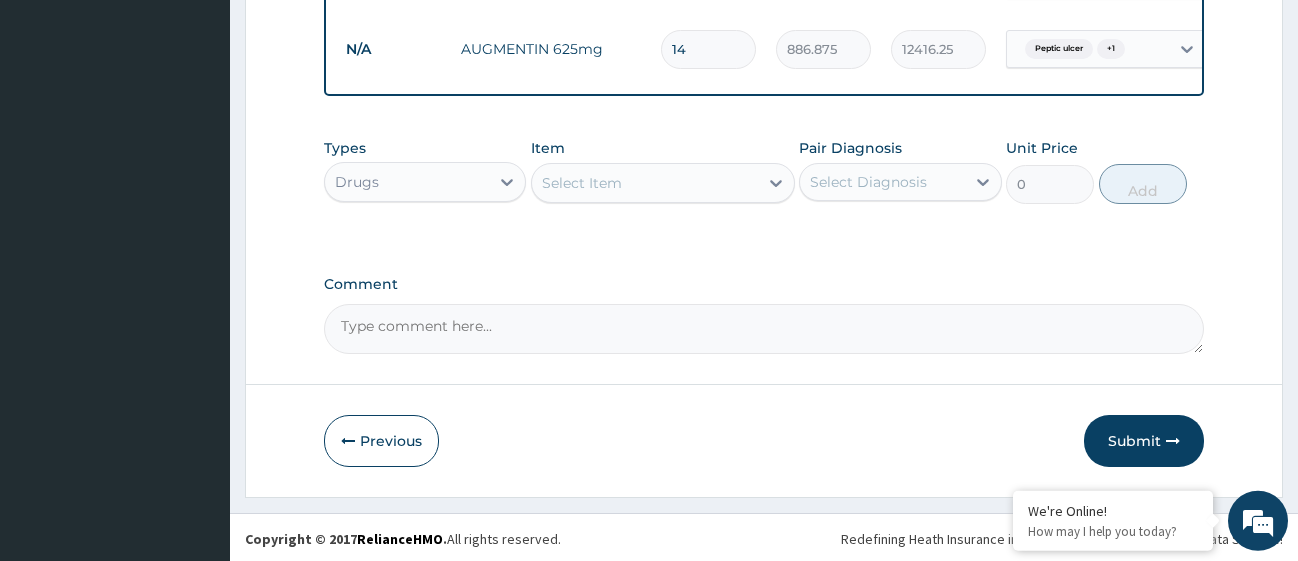 scroll, scrollTop: 1225, scrollLeft: 0, axis: vertical 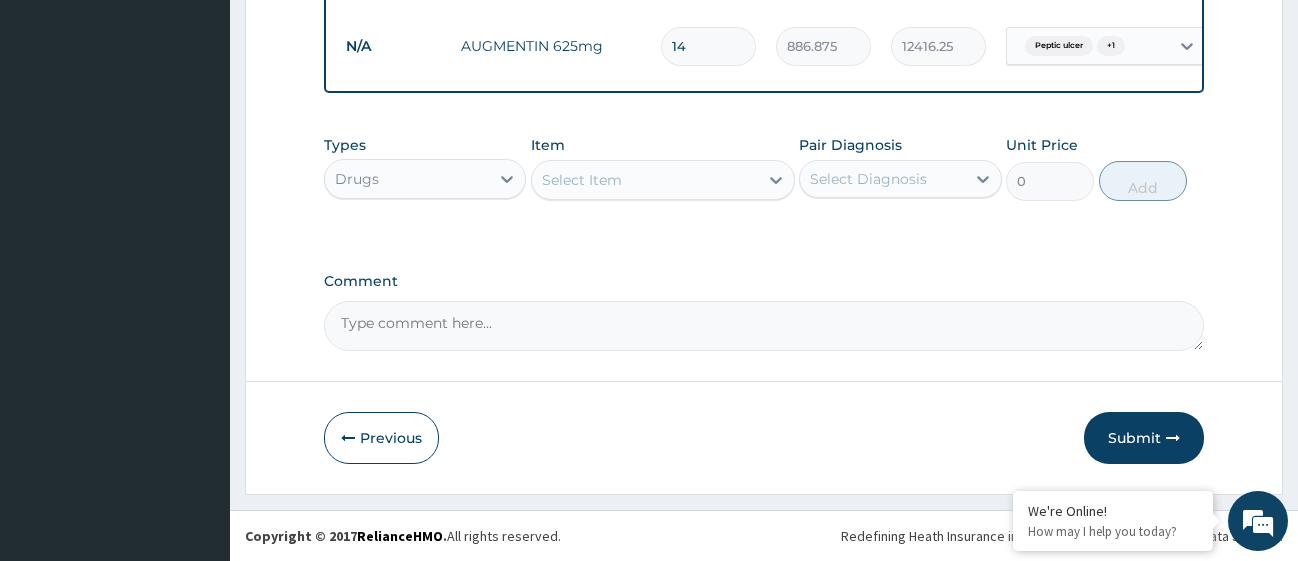 type on "14" 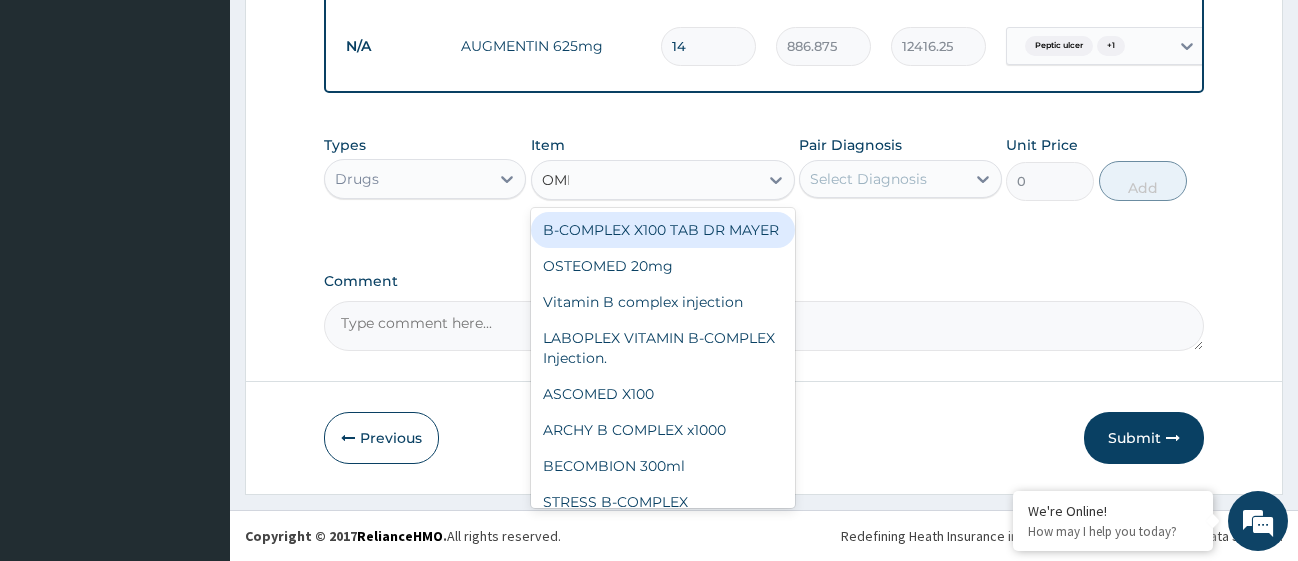 type on "OMEP" 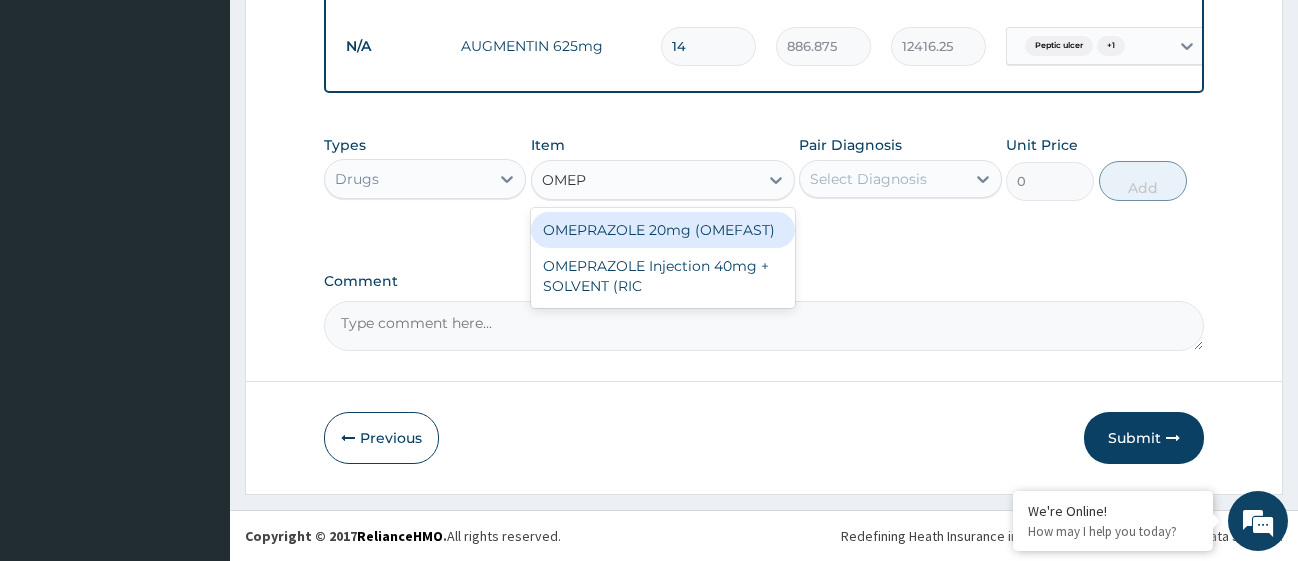 click on "OMEPRAZOLE 20mg (OMEFAST)" at bounding box center [663, 230] 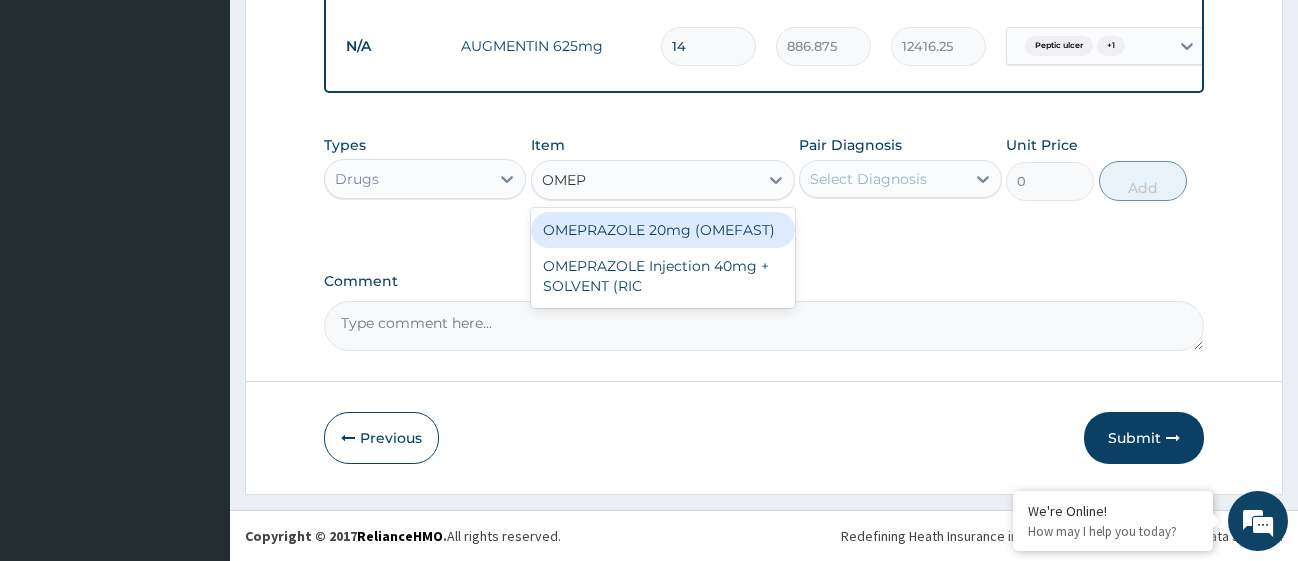 type 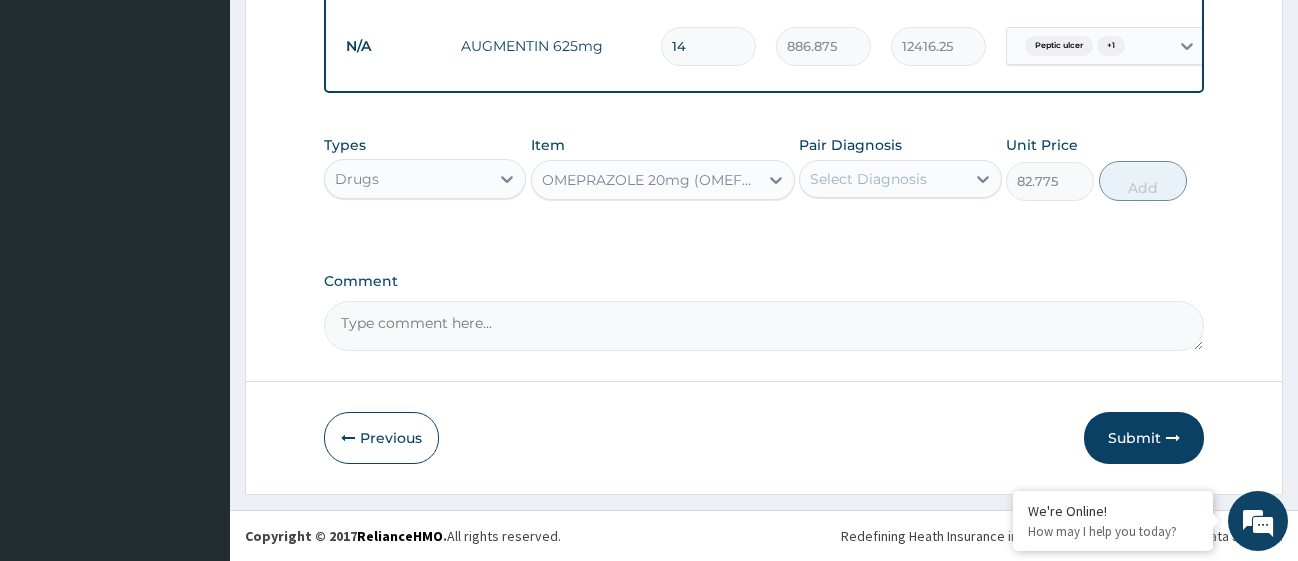 click on "Select Diagnosis" at bounding box center (882, 179) 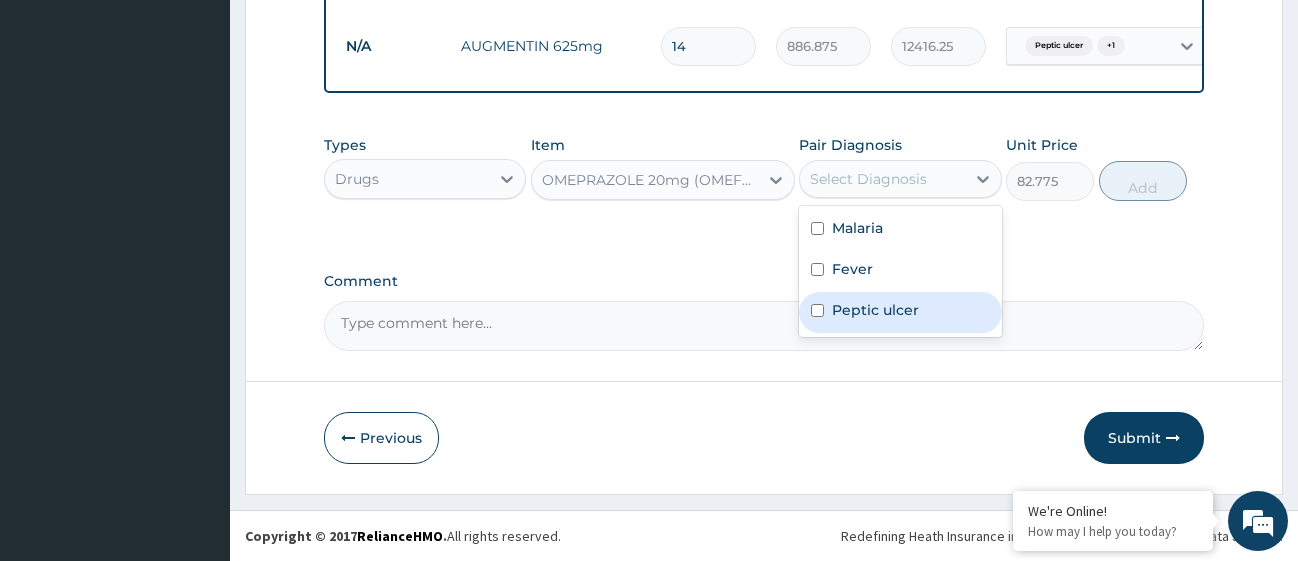 click at bounding box center [817, 310] 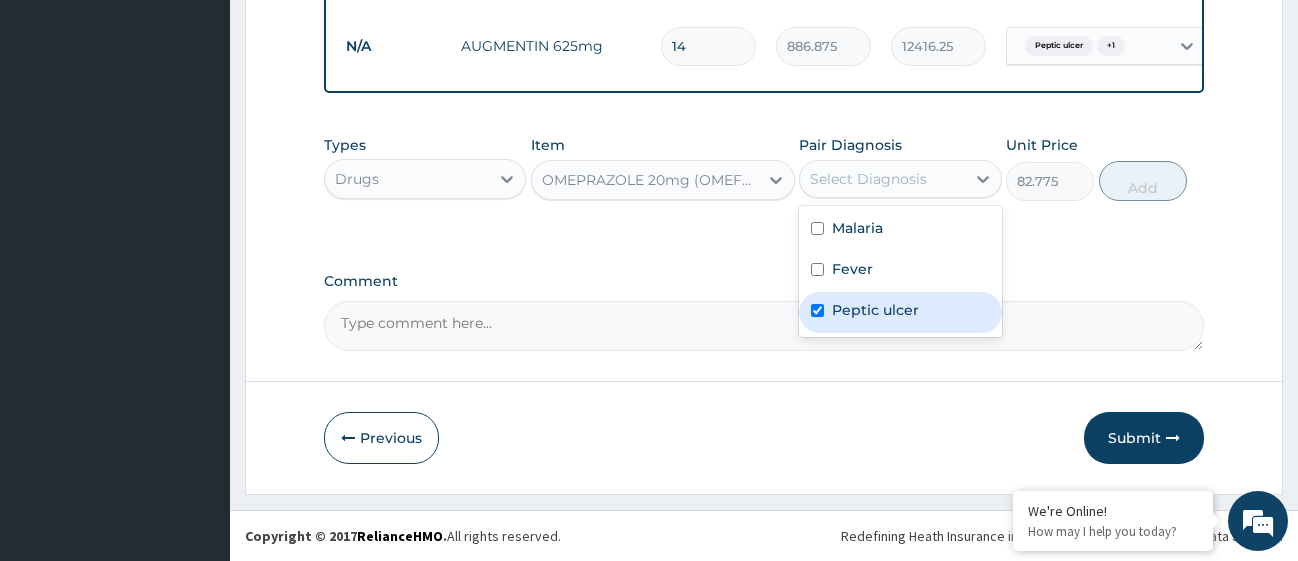 checkbox on "true" 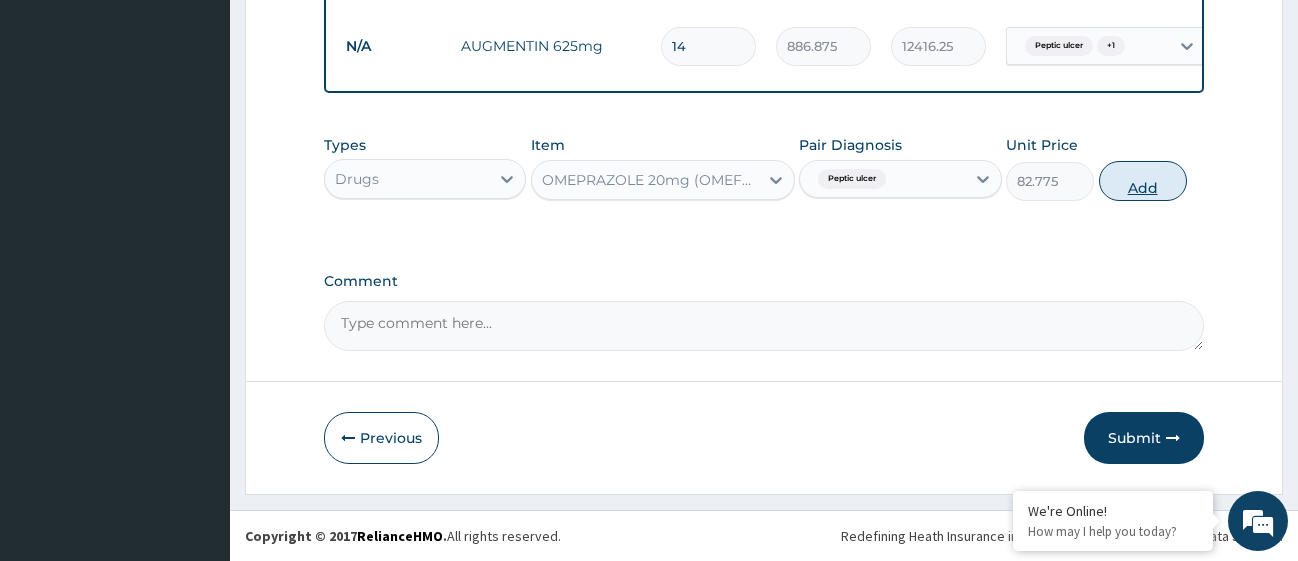 click on "Add" at bounding box center (1143, 181) 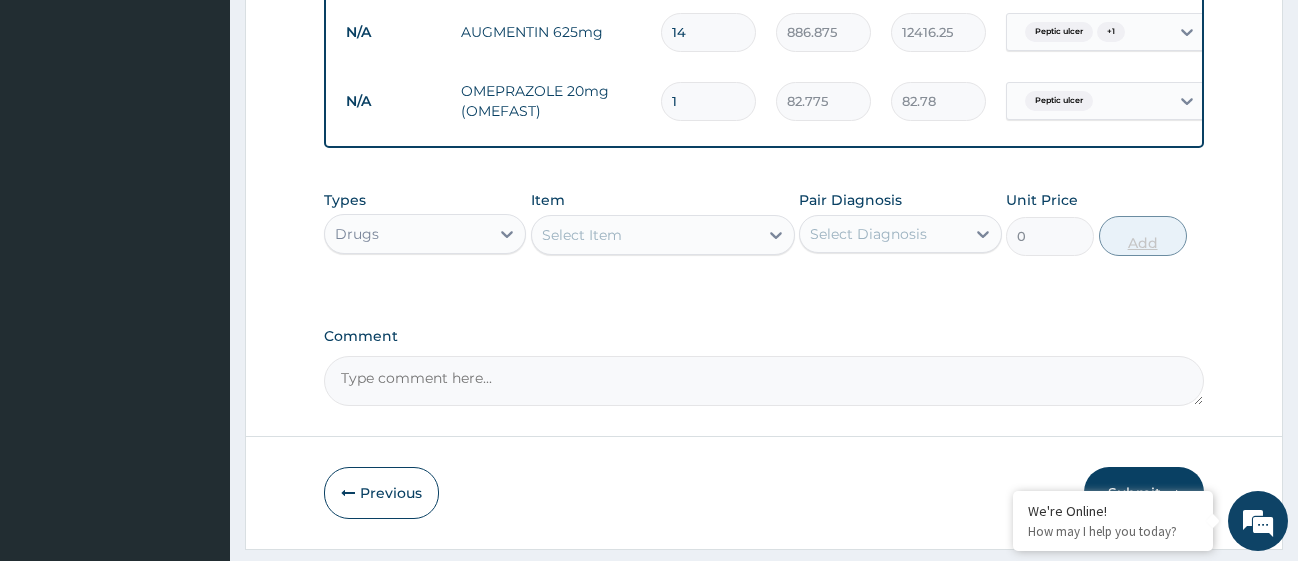 type on "14" 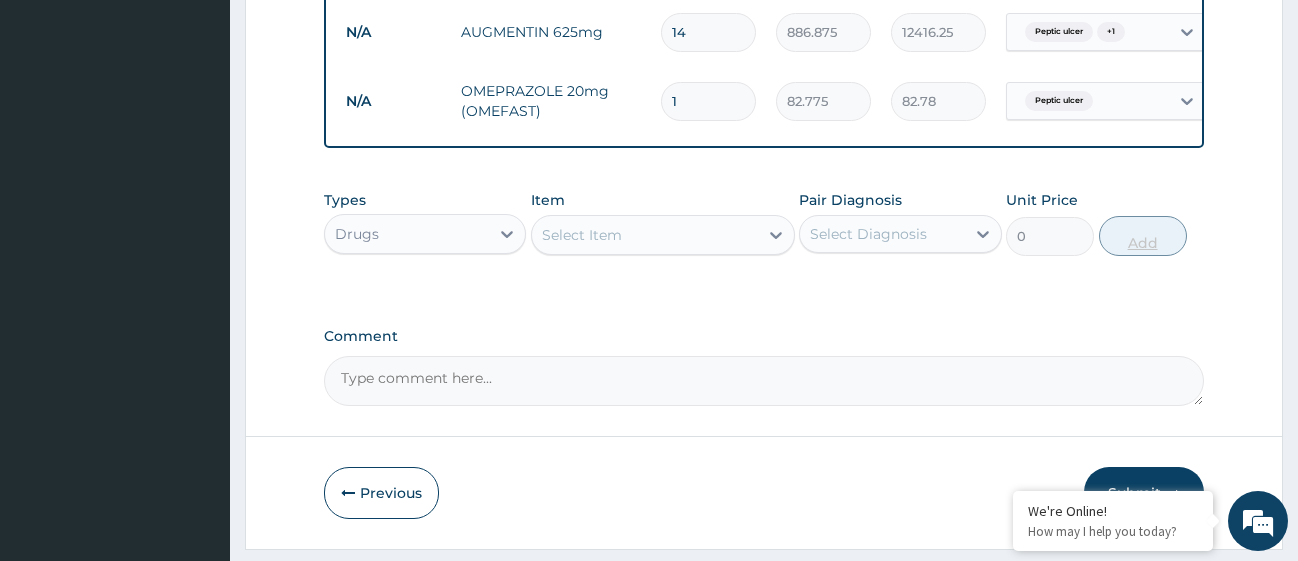 type on "1158.85" 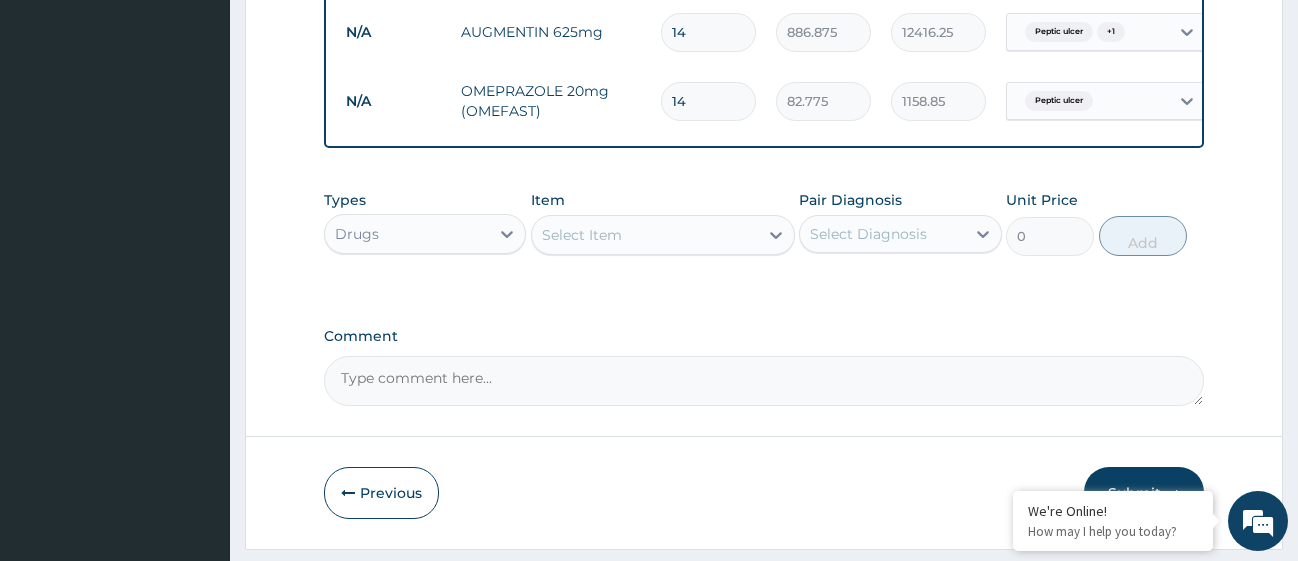 type on "14" 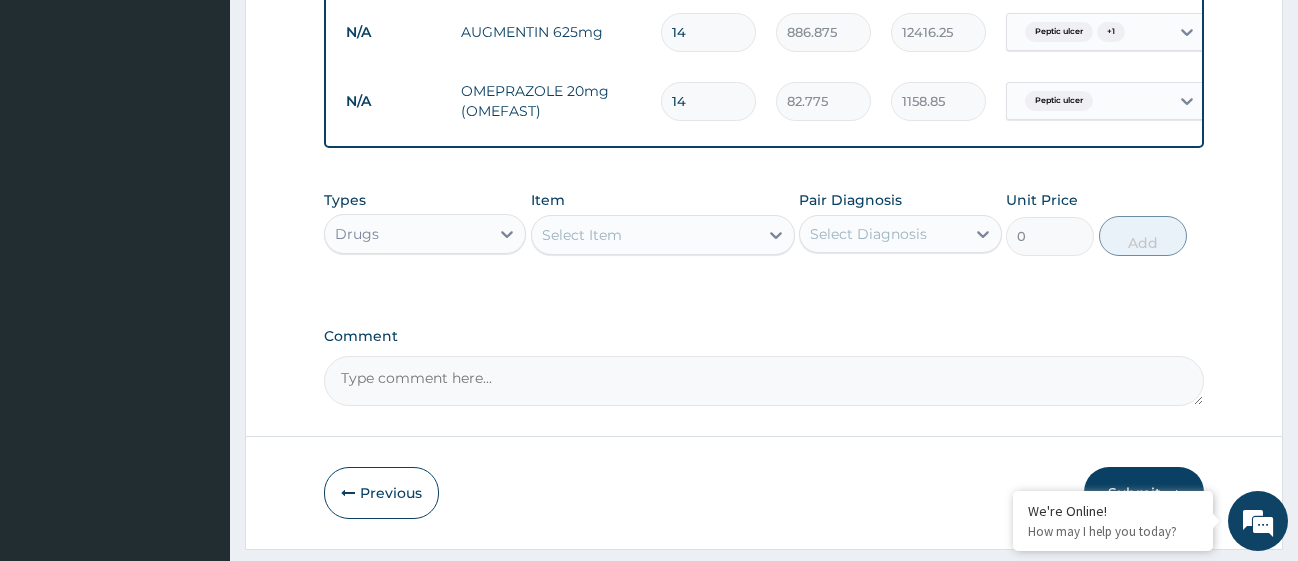 click at bounding box center (543, 235) 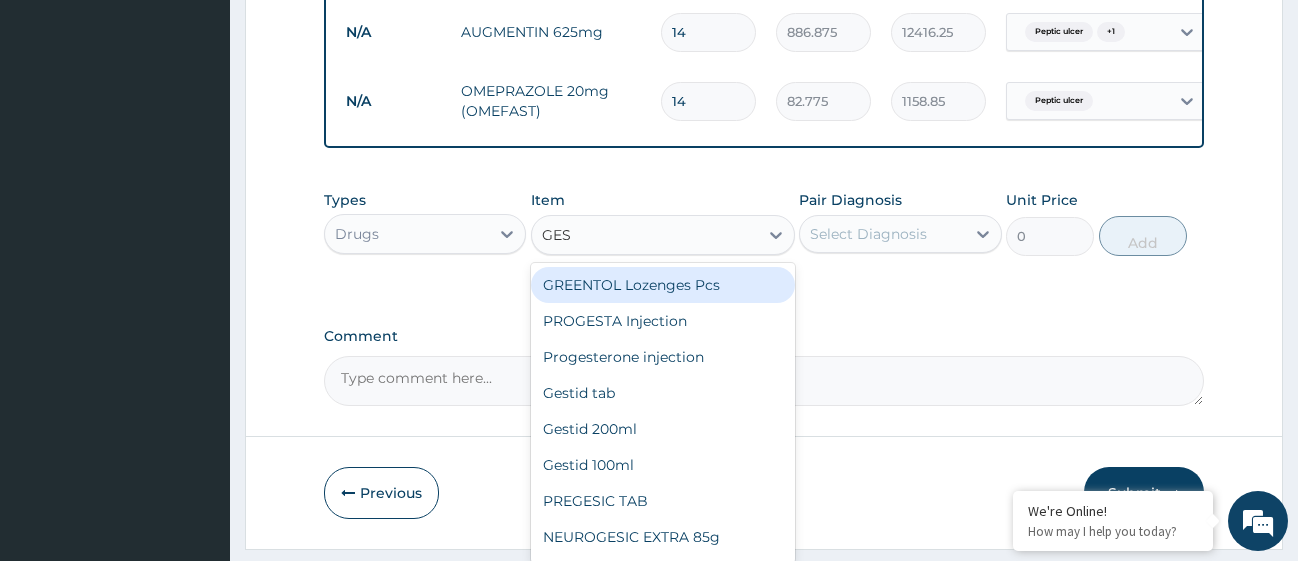 type on "GEST" 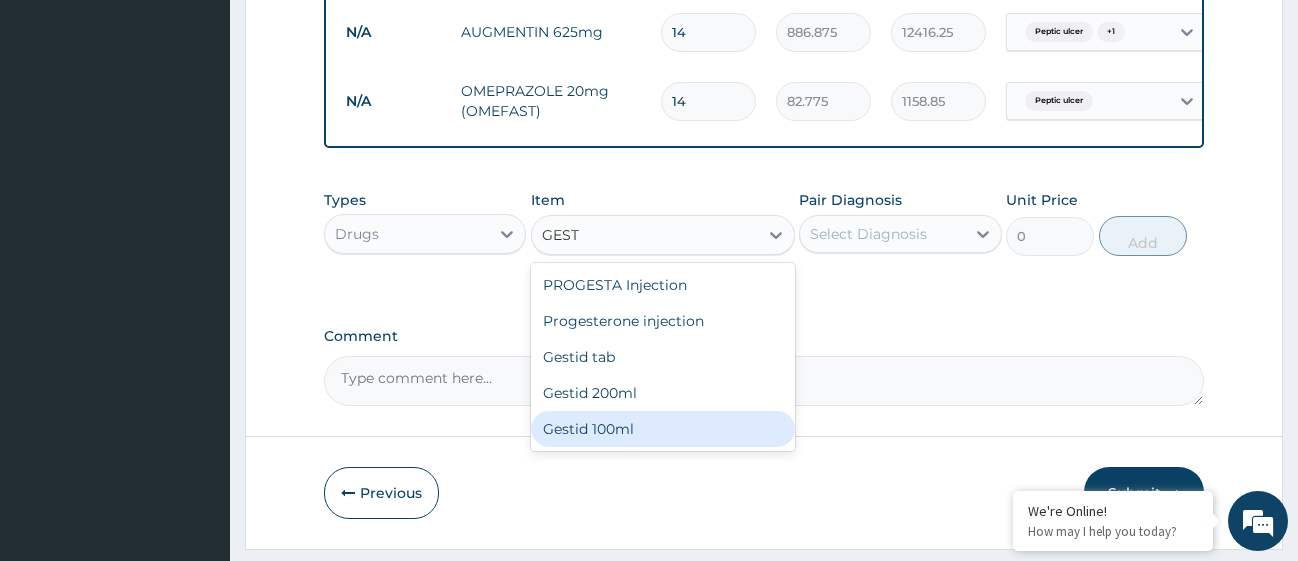 click on "Gestid 100ml" at bounding box center (663, 429) 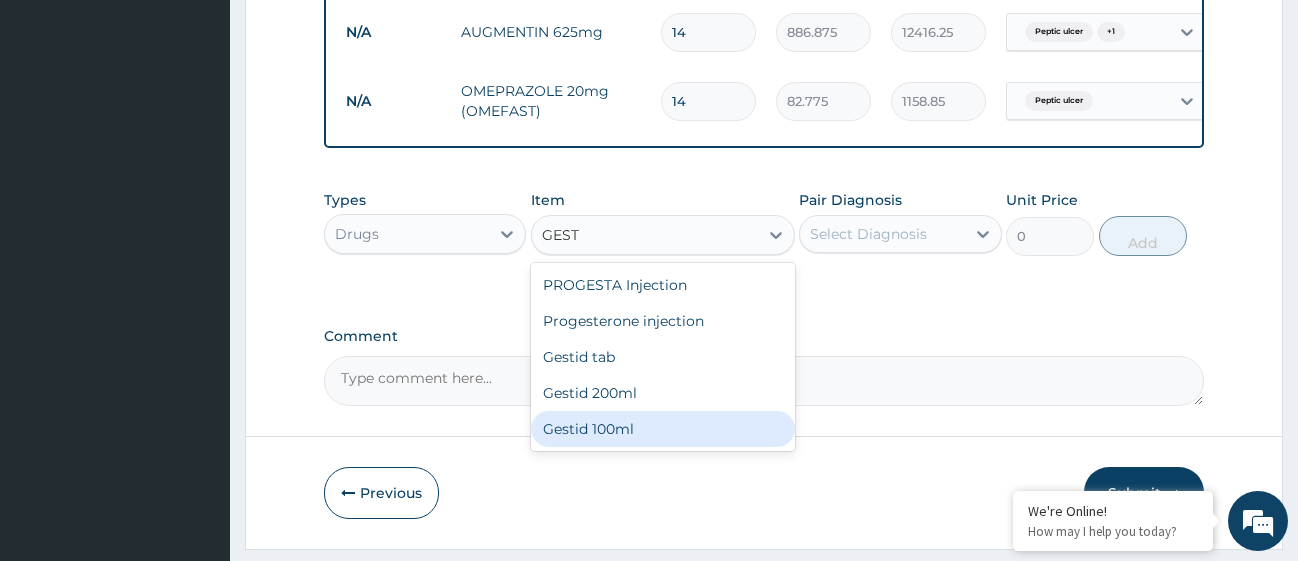 type 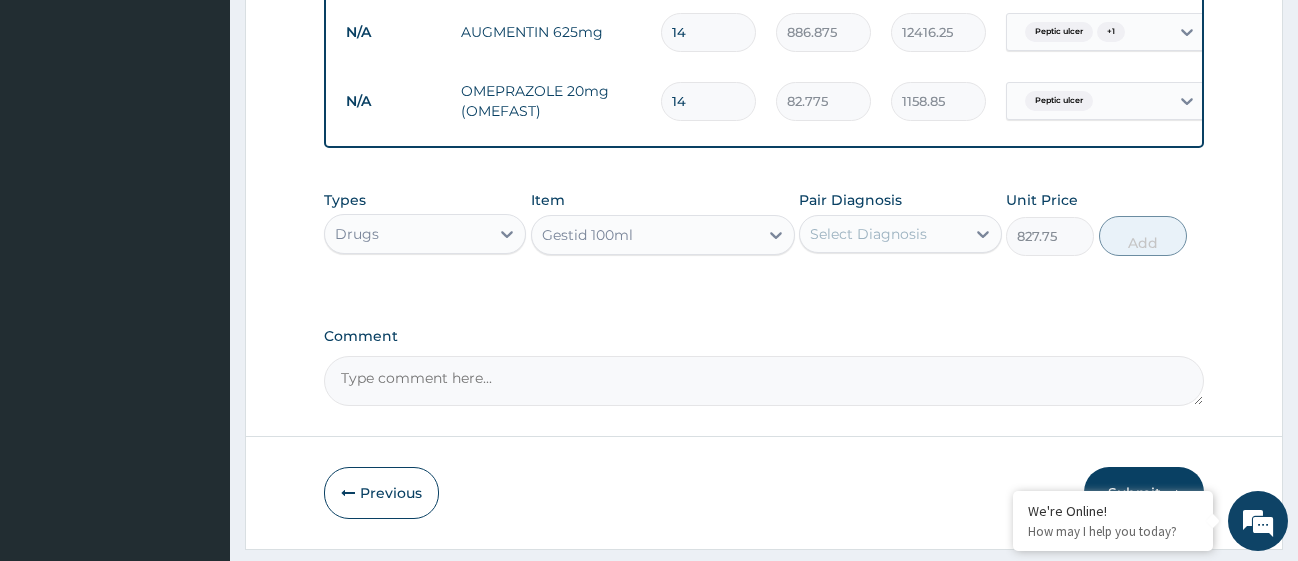 click on "Select Diagnosis" at bounding box center (882, 234) 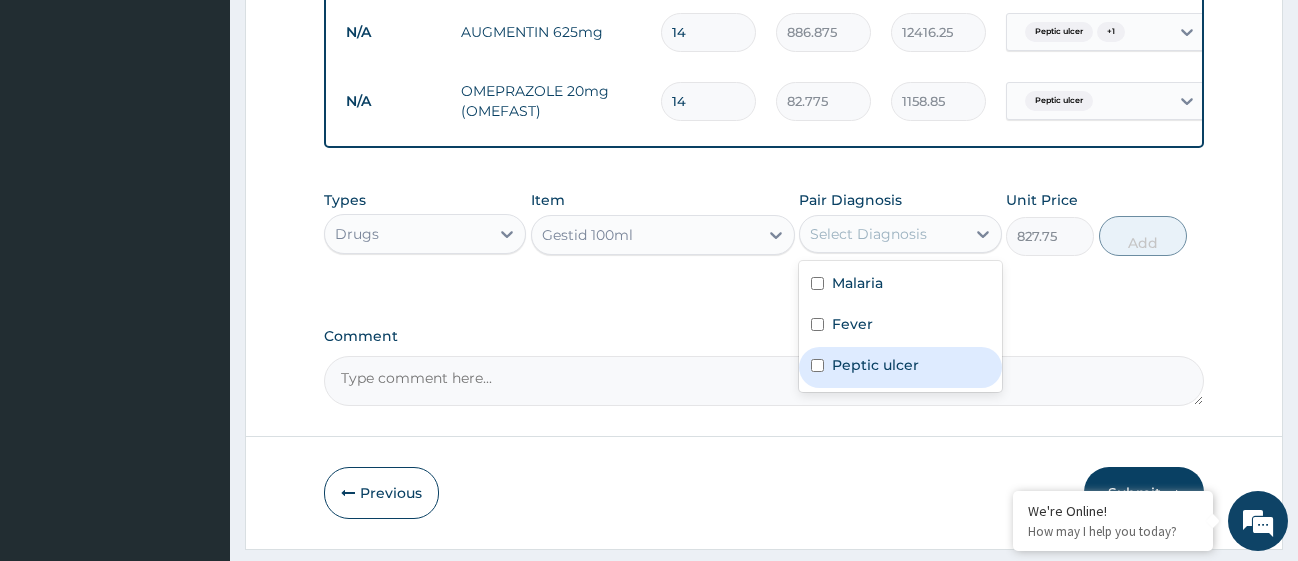 click at bounding box center [817, 365] 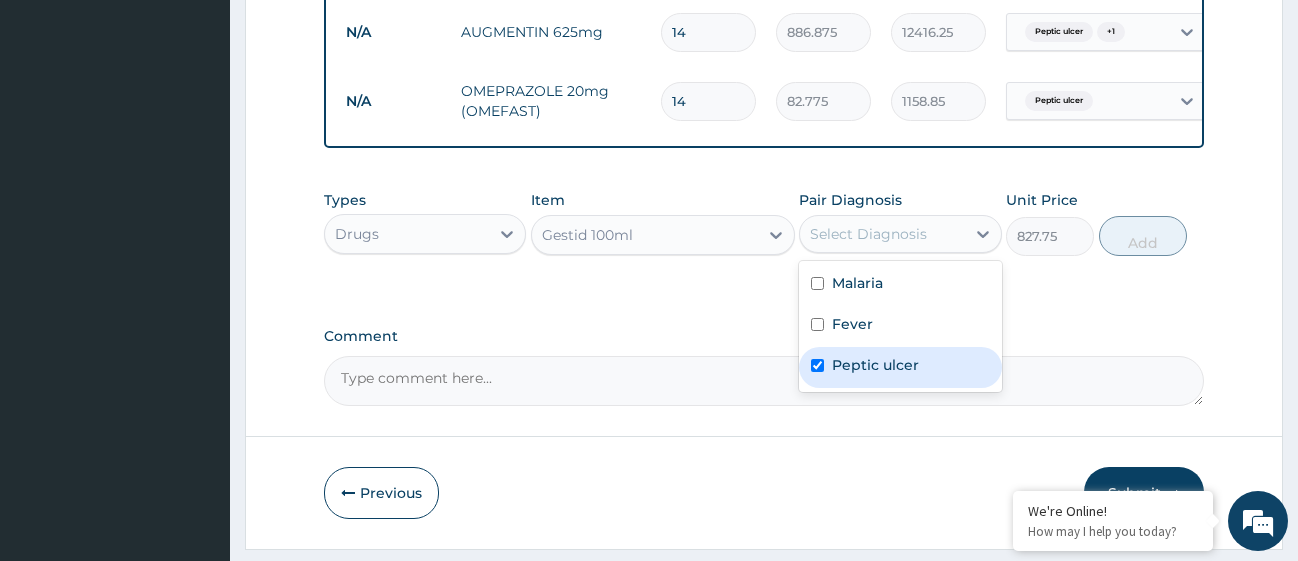 checkbox on "true" 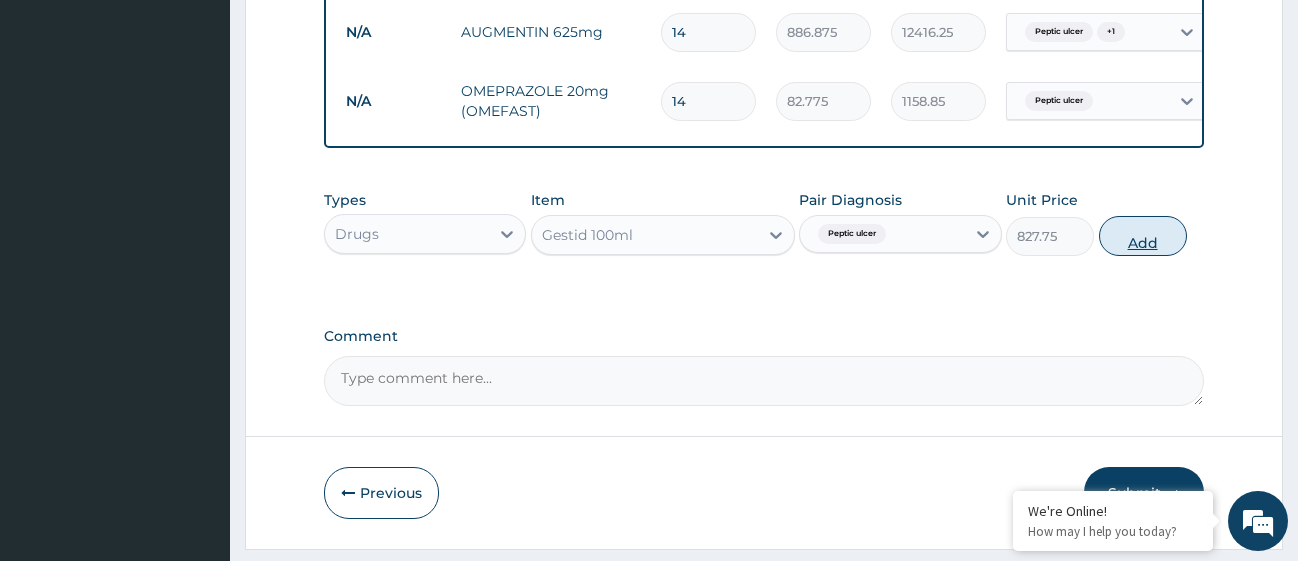 click on "Add" at bounding box center [1143, 236] 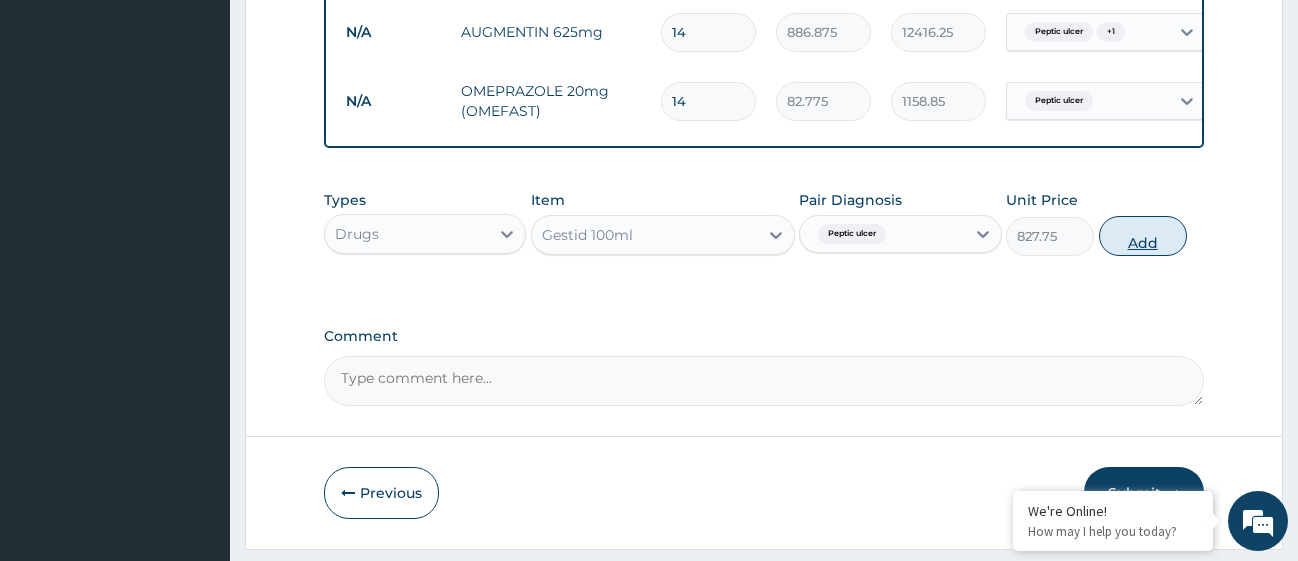 type on "0" 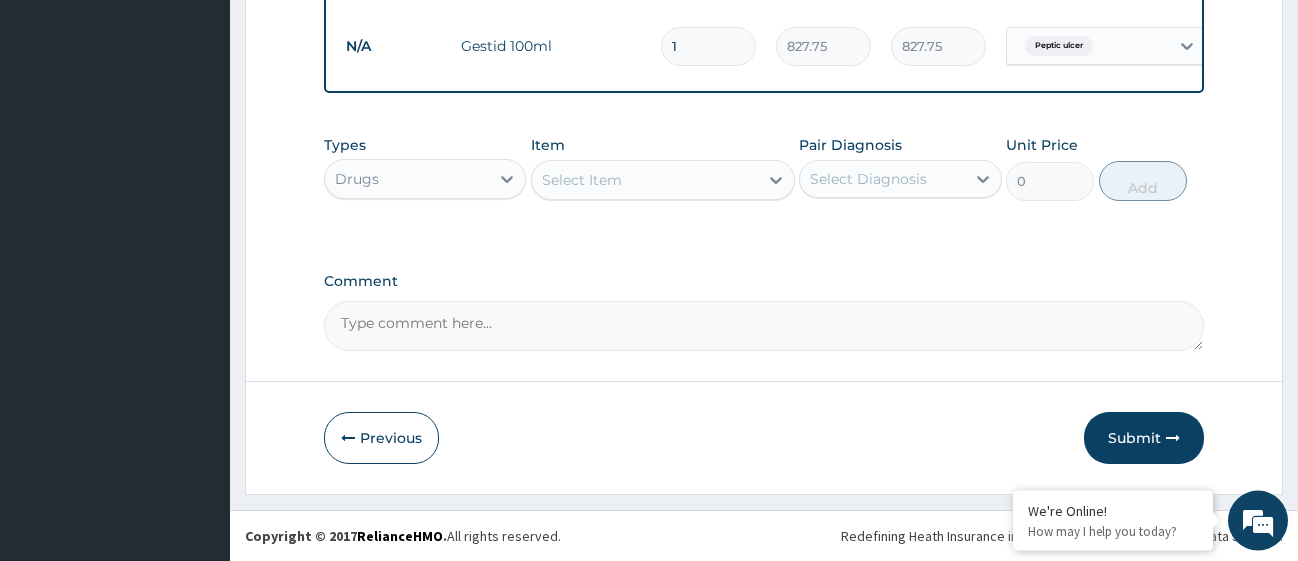scroll, scrollTop: 1366, scrollLeft: 0, axis: vertical 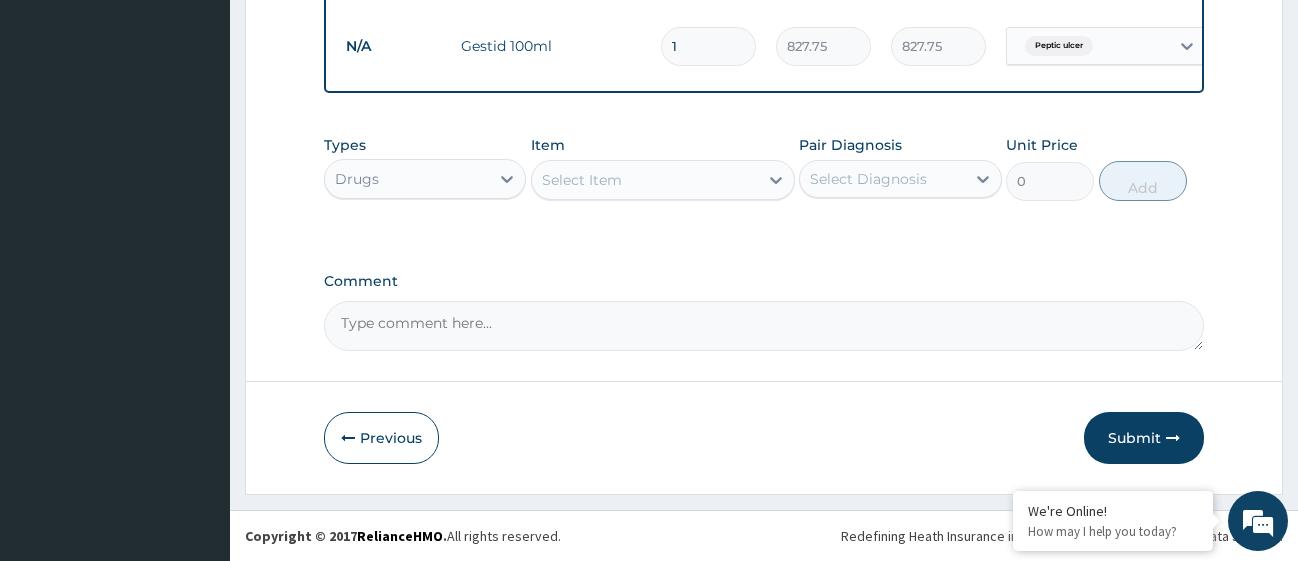 click on "Select Item" at bounding box center [582, 180] 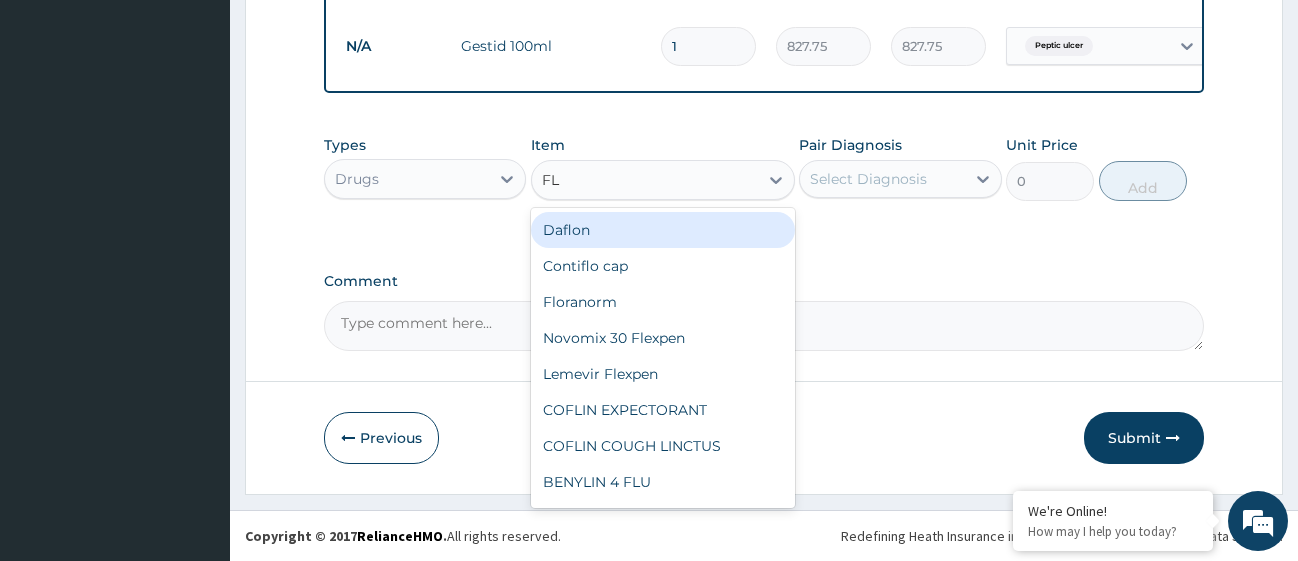 type on "FLA" 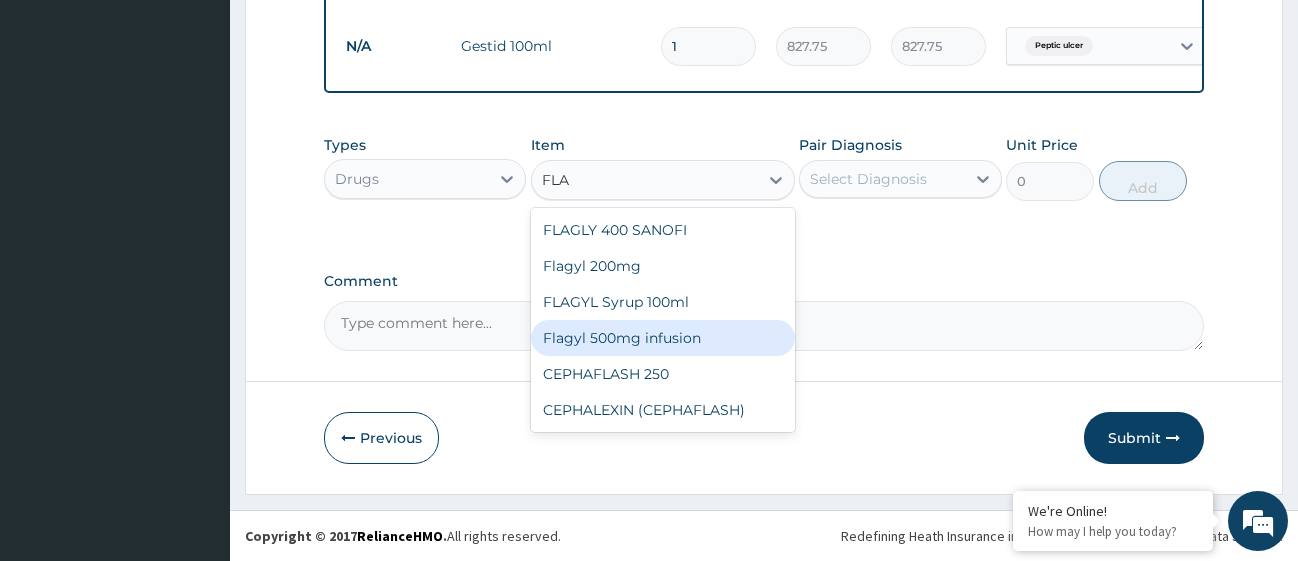 click on "Flagyl 500mg infusion" at bounding box center [663, 338] 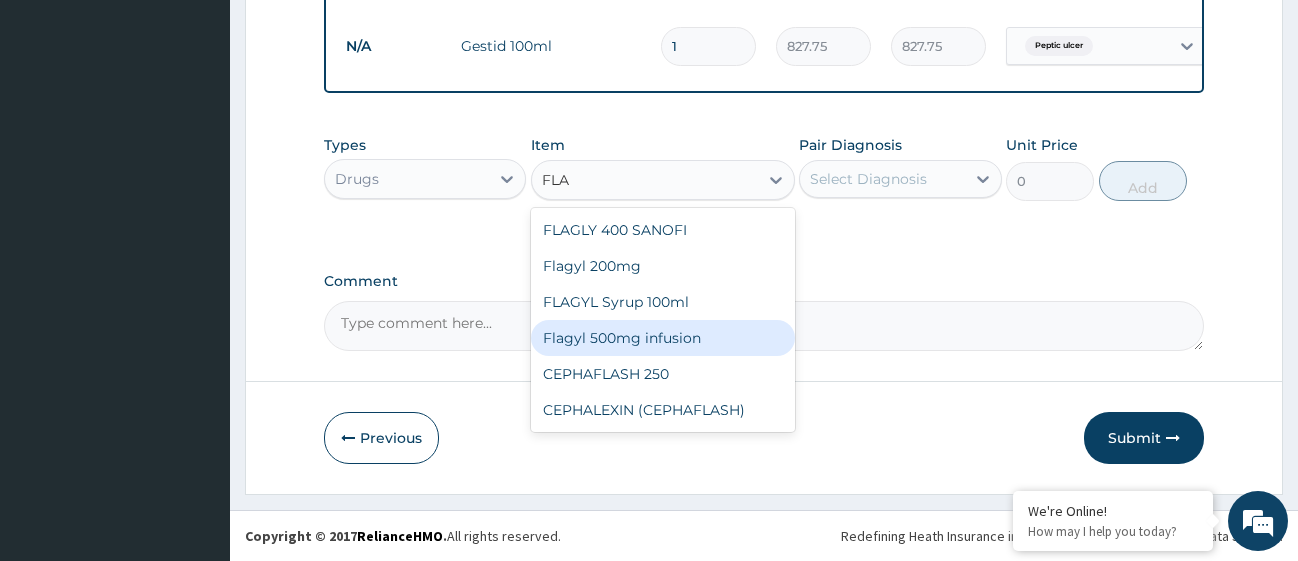 type 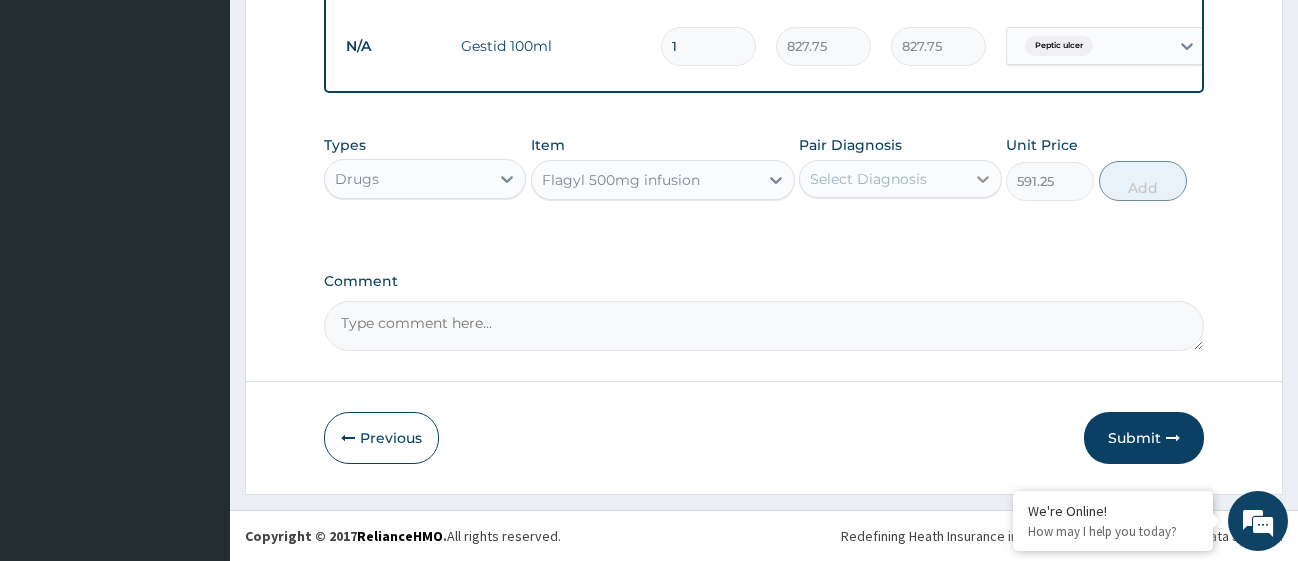 click at bounding box center (983, 179) 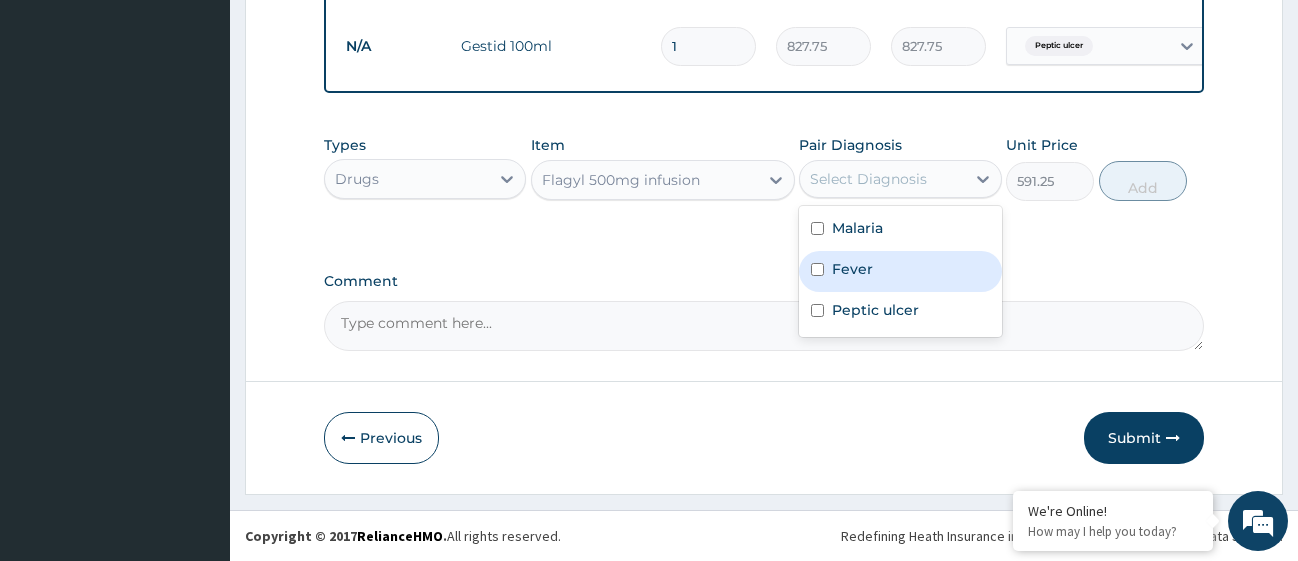 click at bounding box center [817, 269] 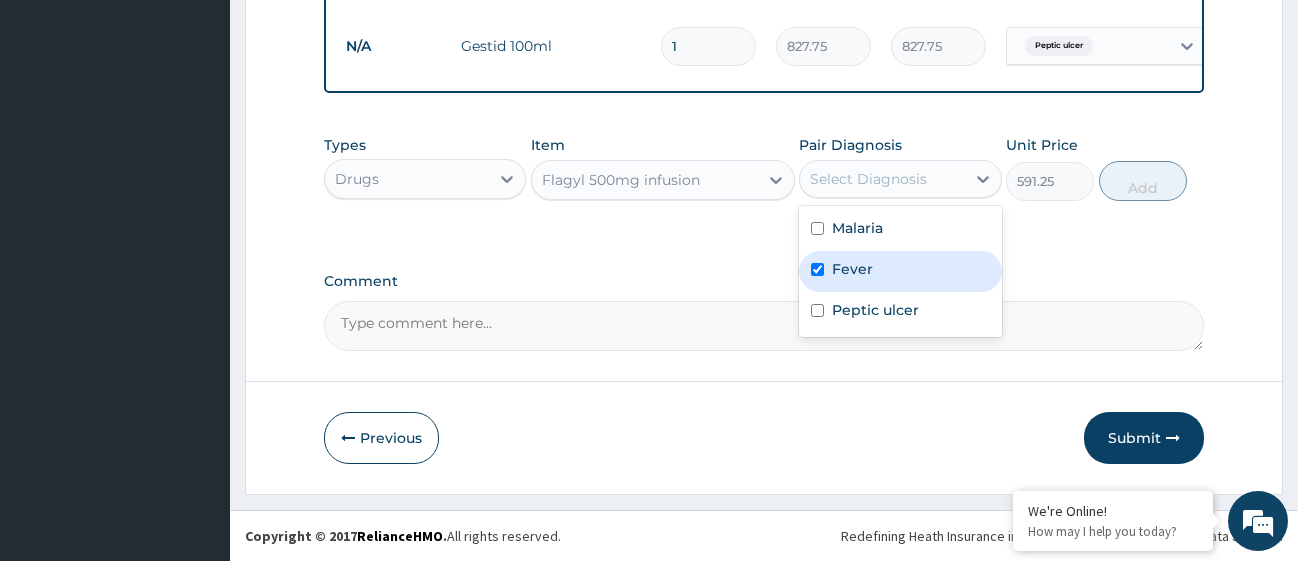 checkbox on "true" 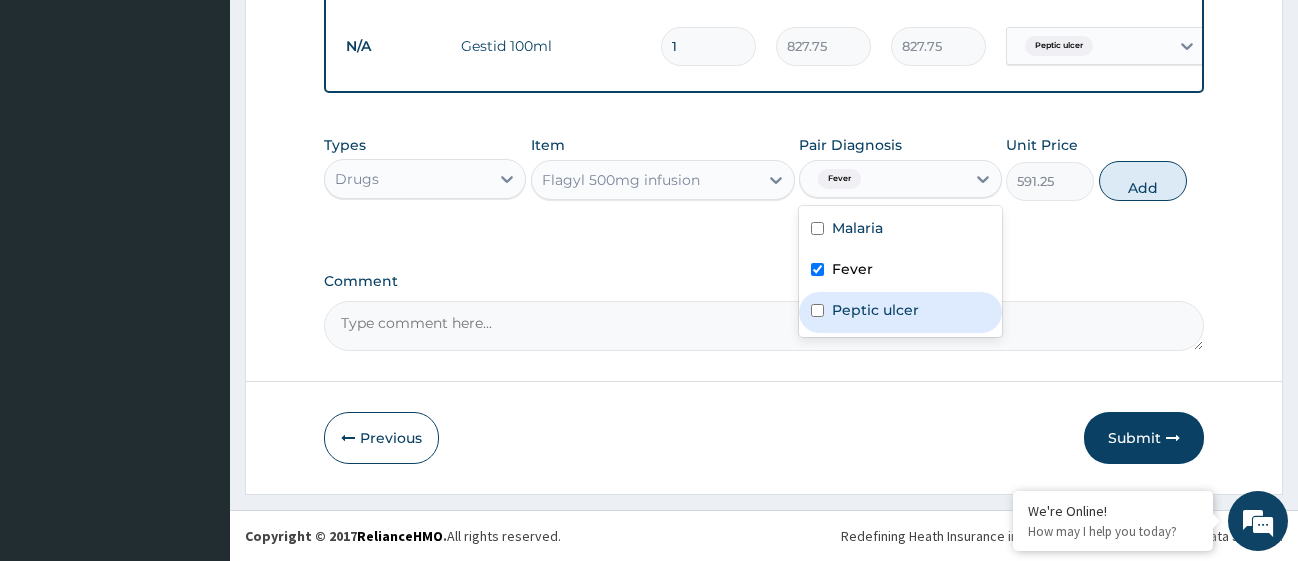 drag, startPoint x: 812, startPoint y: 307, endPoint x: 820, endPoint y: 259, distance: 48.6621 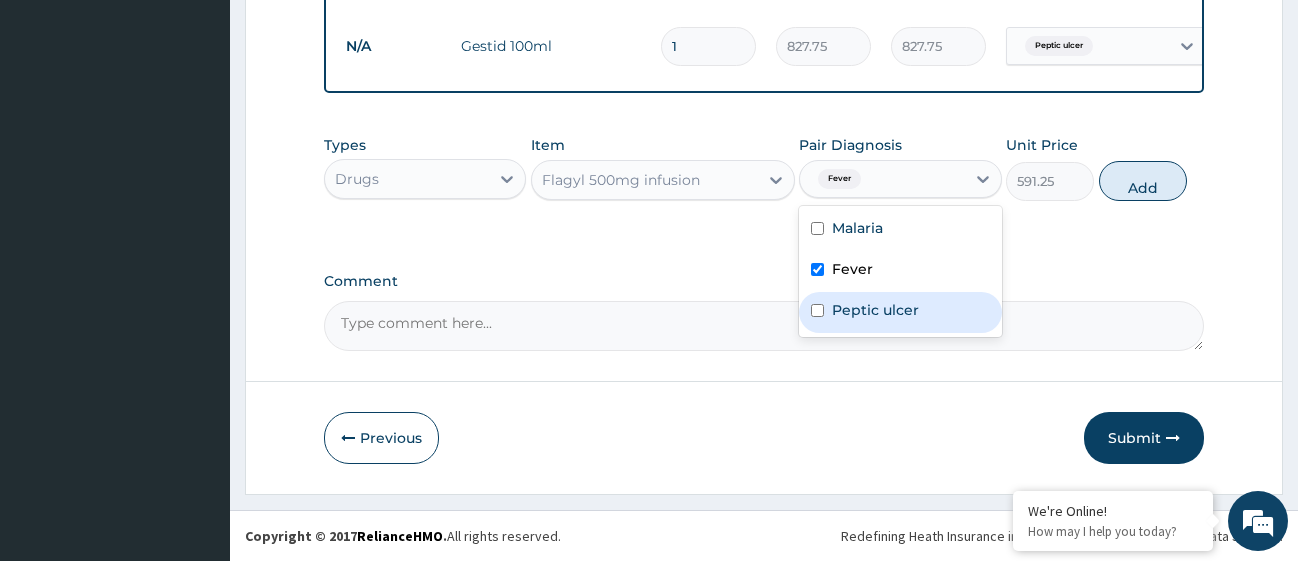 click on "Malaria Fever Peptic ulcer" at bounding box center (900, 271) 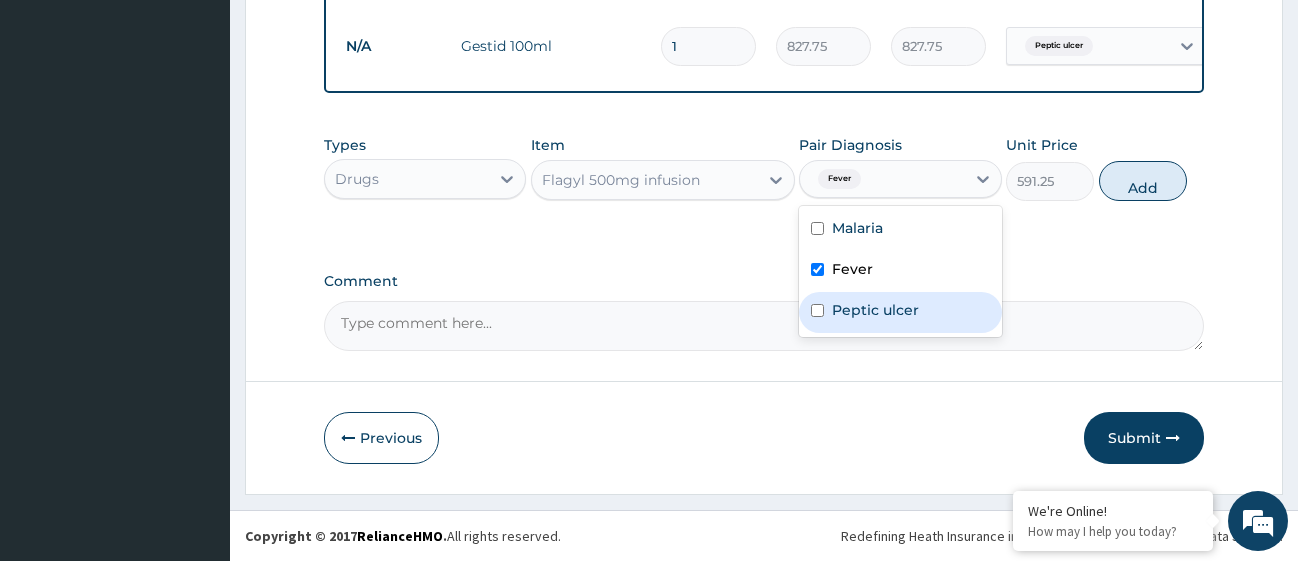 drag, startPoint x: 820, startPoint y: 308, endPoint x: 819, endPoint y: 252, distance: 56.008926 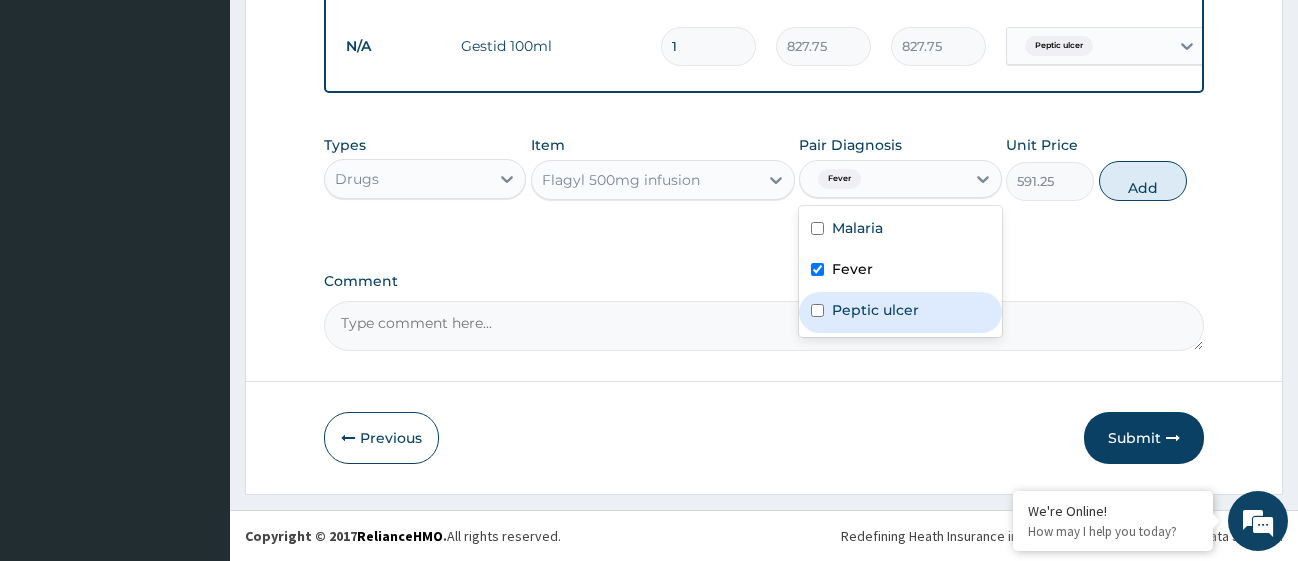 click on "Peptic ulcer" at bounding box center [900, 312] 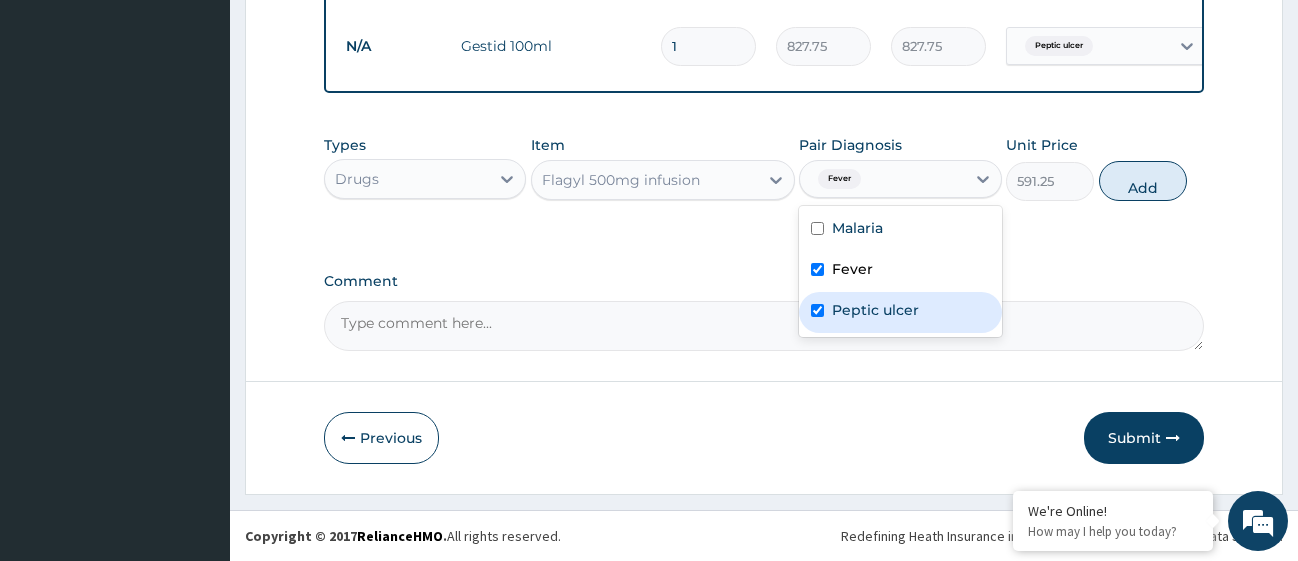 checkbox on "true" 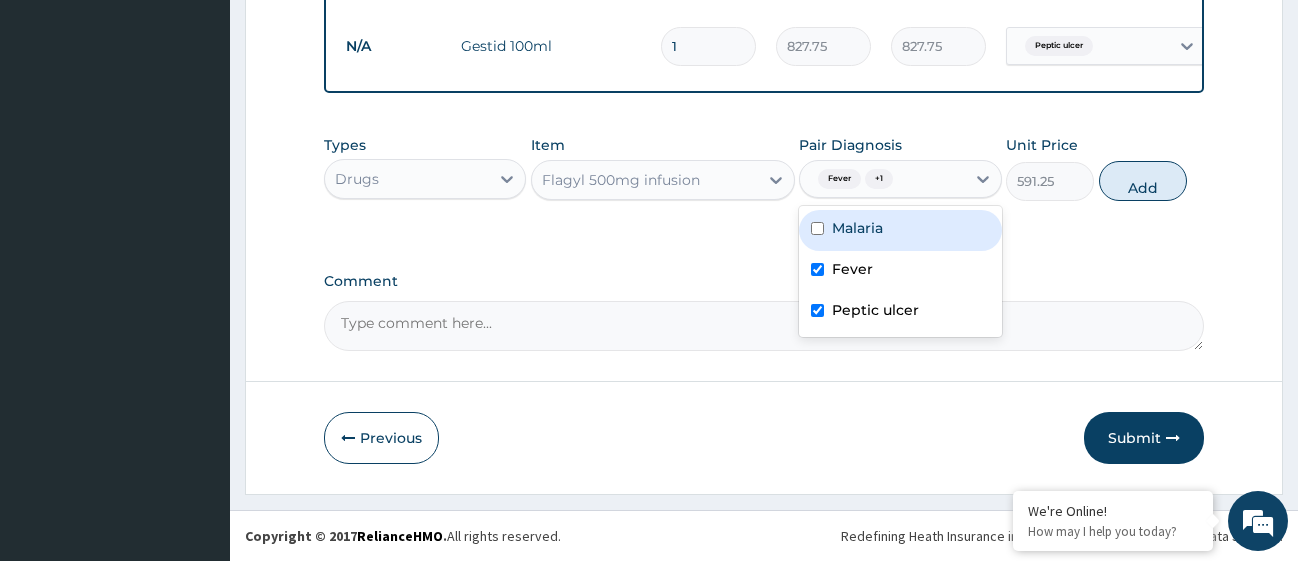 click at bounding box center [817, 228] 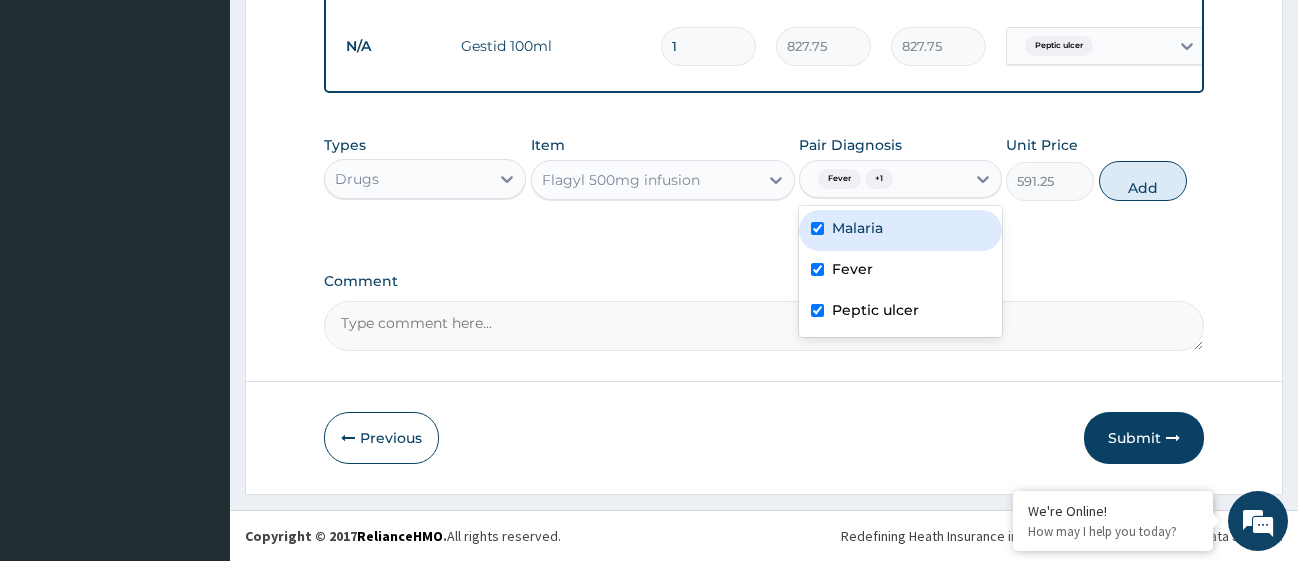 checkbox on "true" 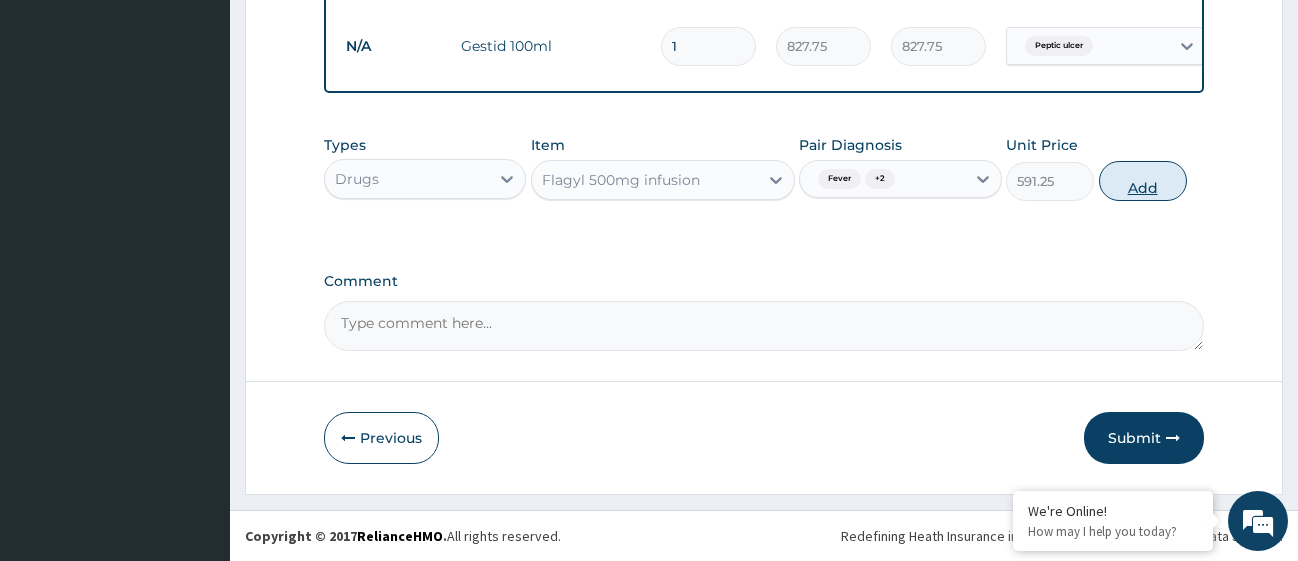 click on "Add" at bounding box center (1143, 181) 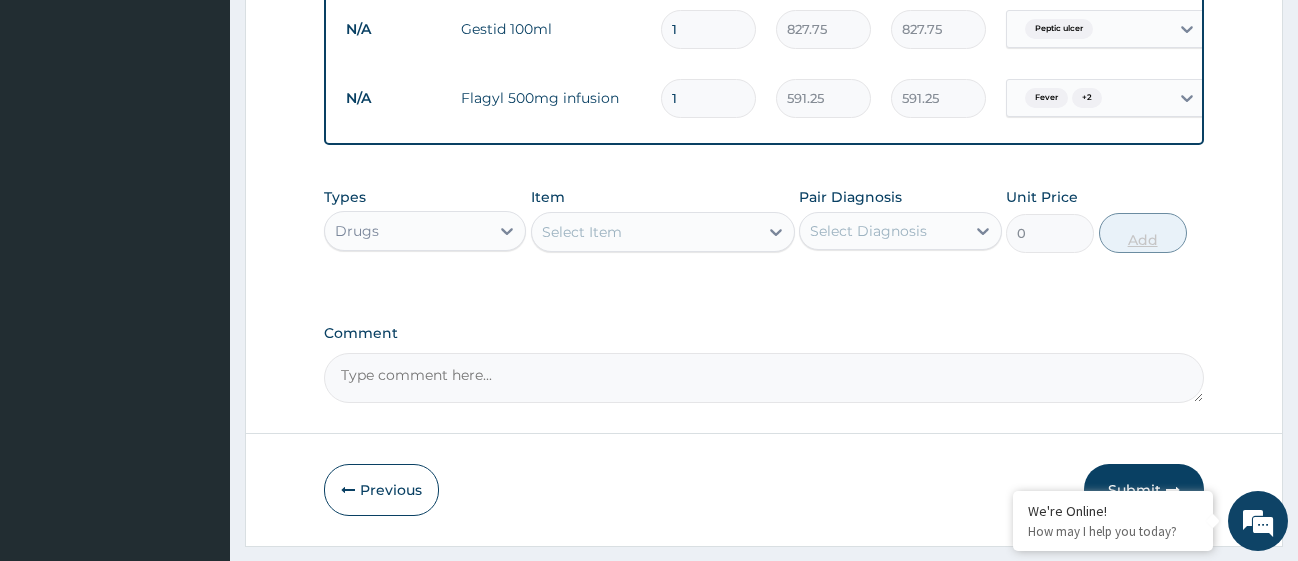 type 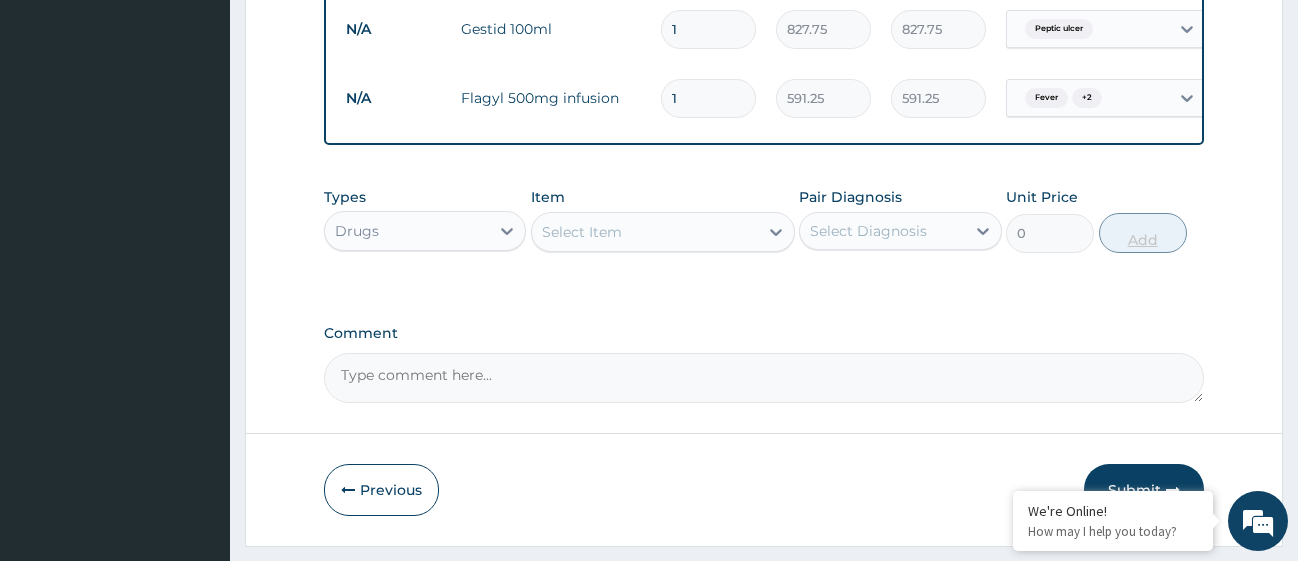 type on "0.00" 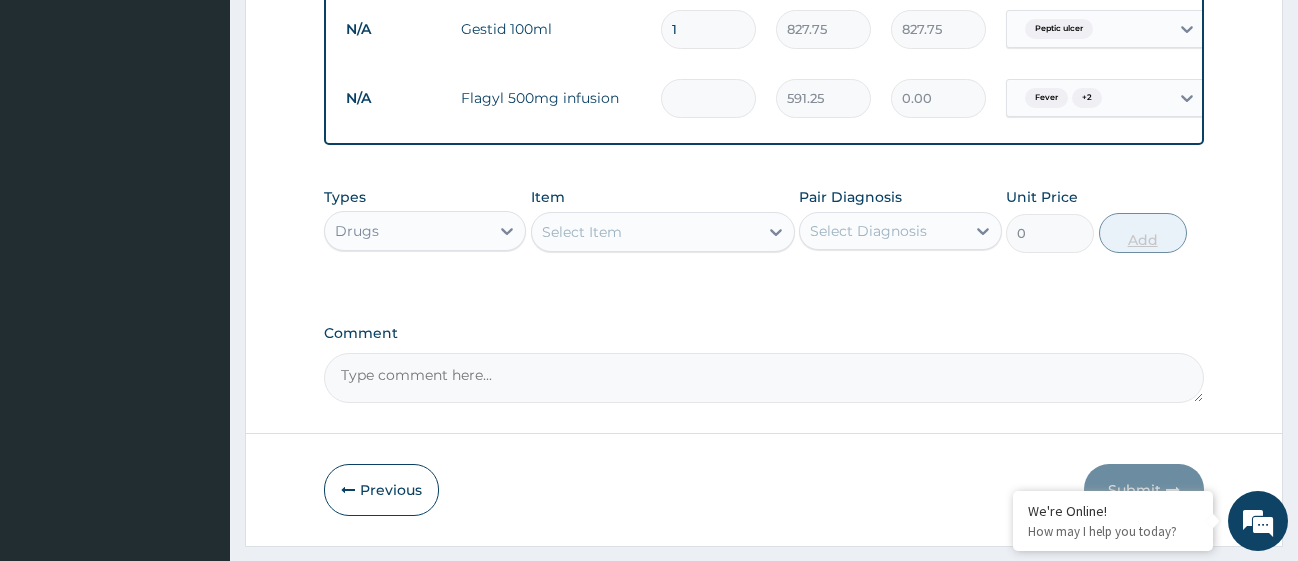type on "2" 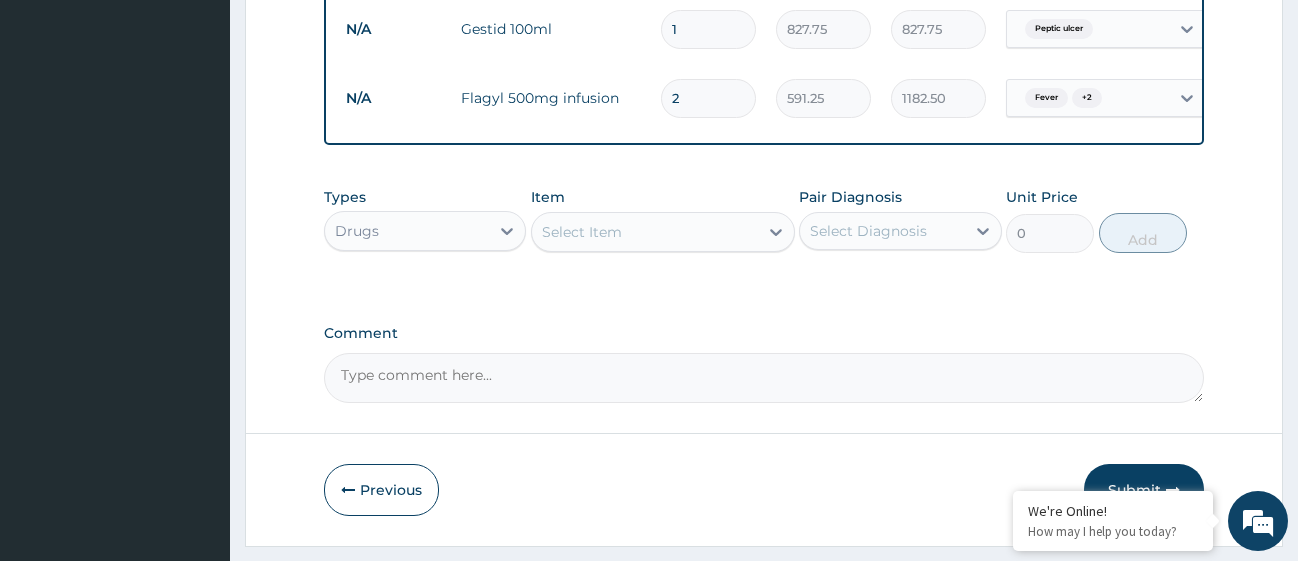 type on "2" 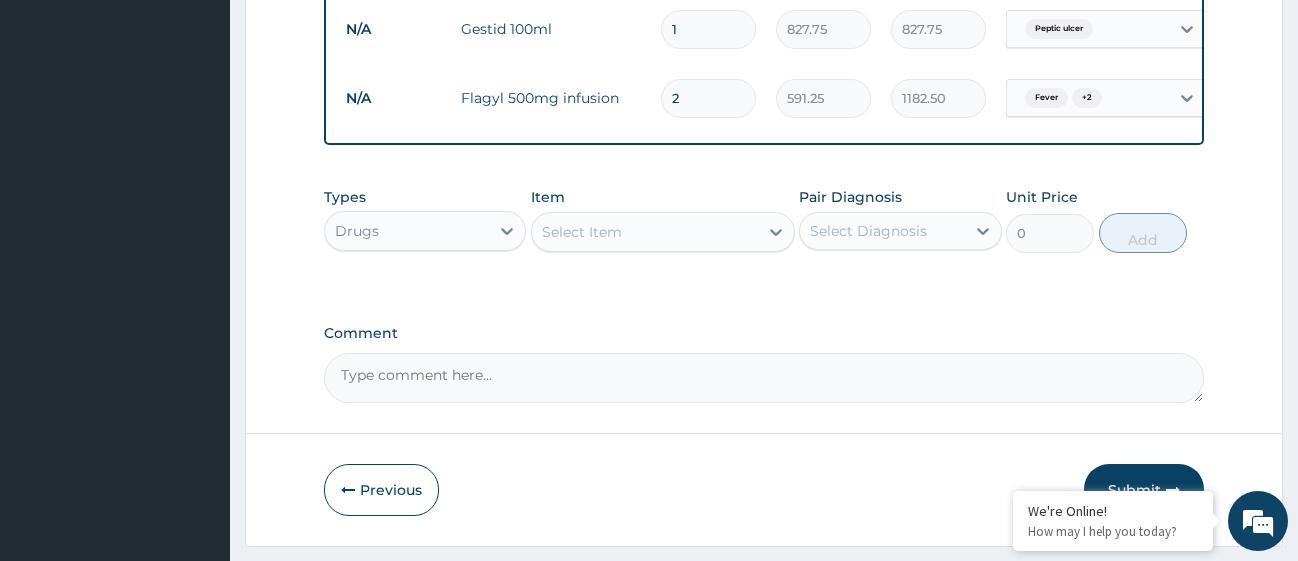 click on "Select Item" at bounding box center [645, 232] 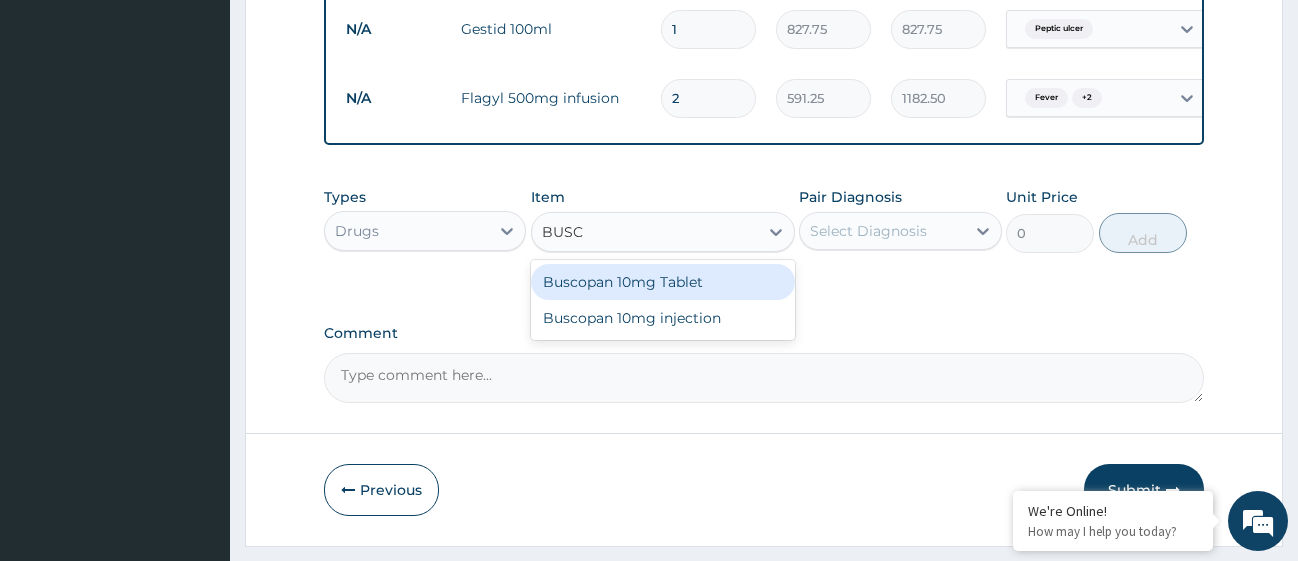 type on "BUSCO" 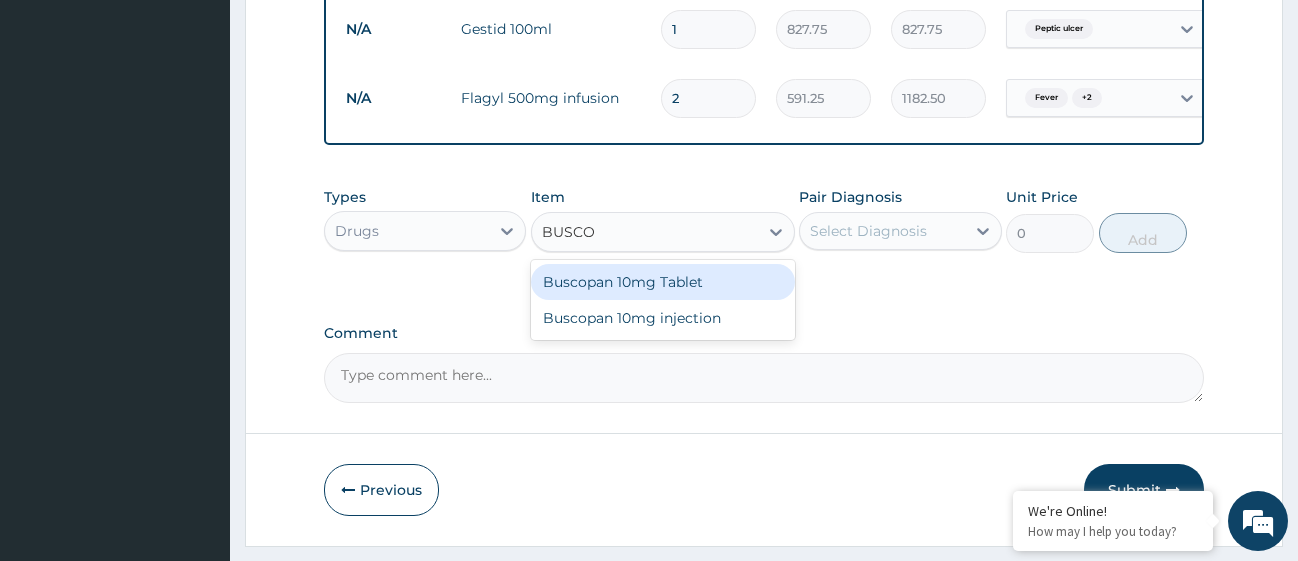 click on "Buscopan 10mg Tablet" at bounding box center (663, 282) 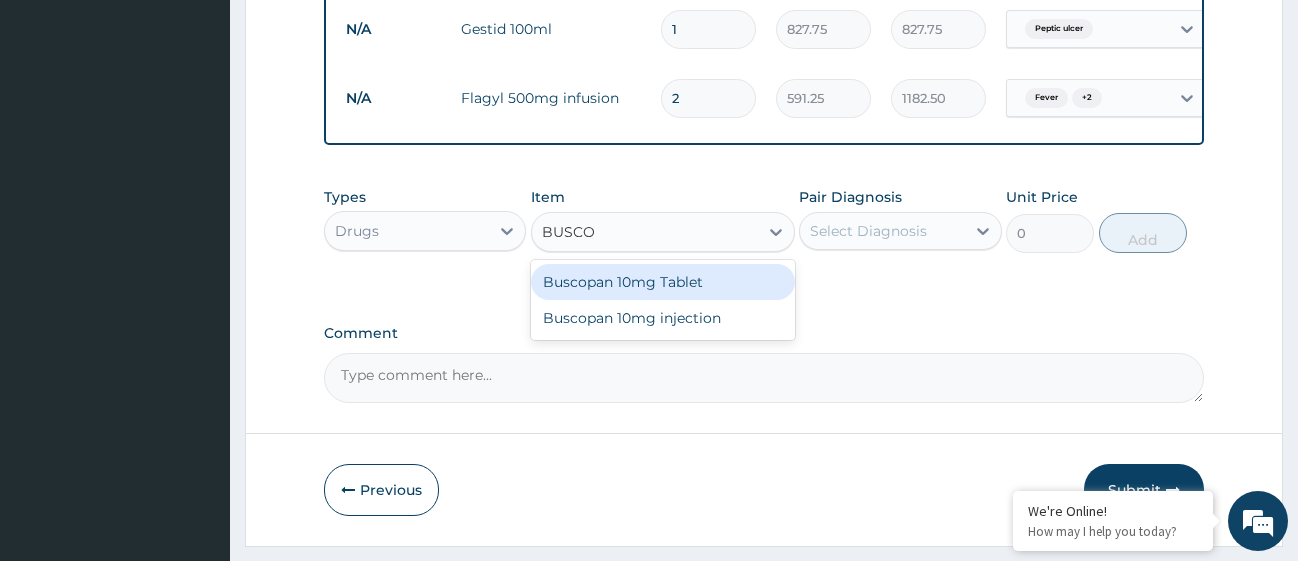 type 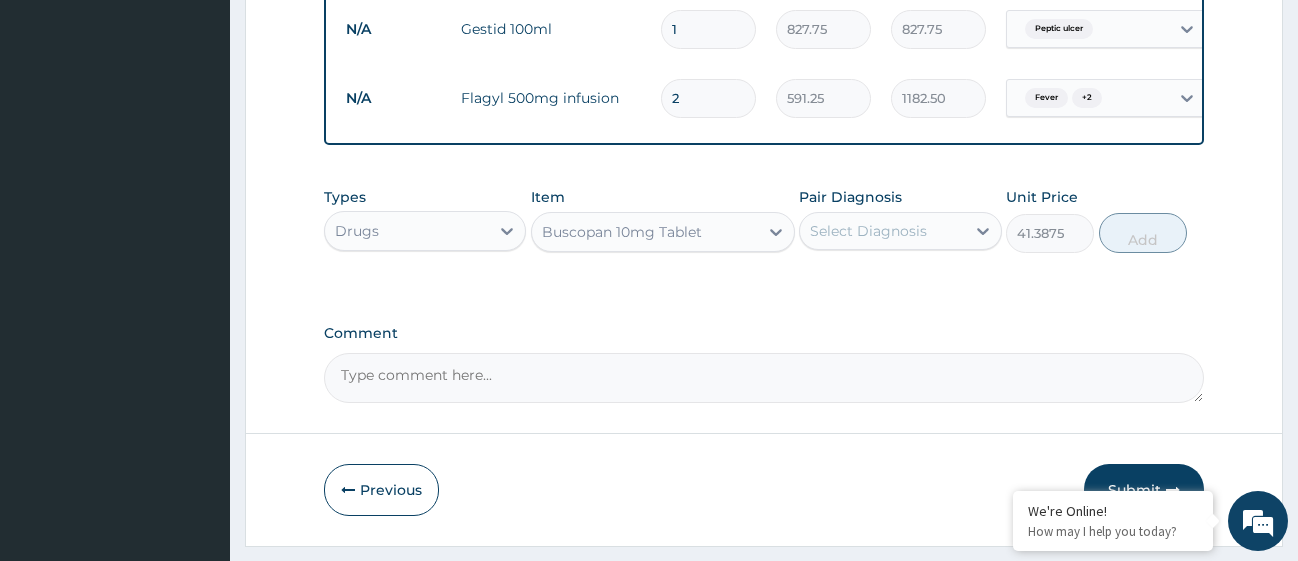 click on "Select Diagnosis" at bounding box center (882, 231) 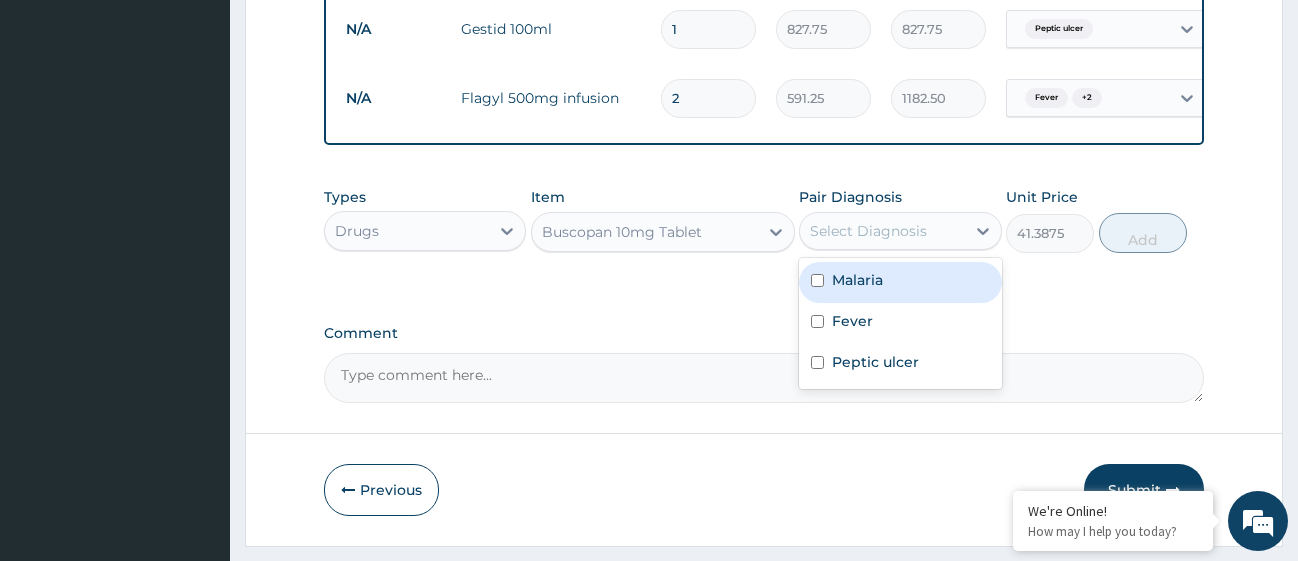 click at bounding box center [817, 280] 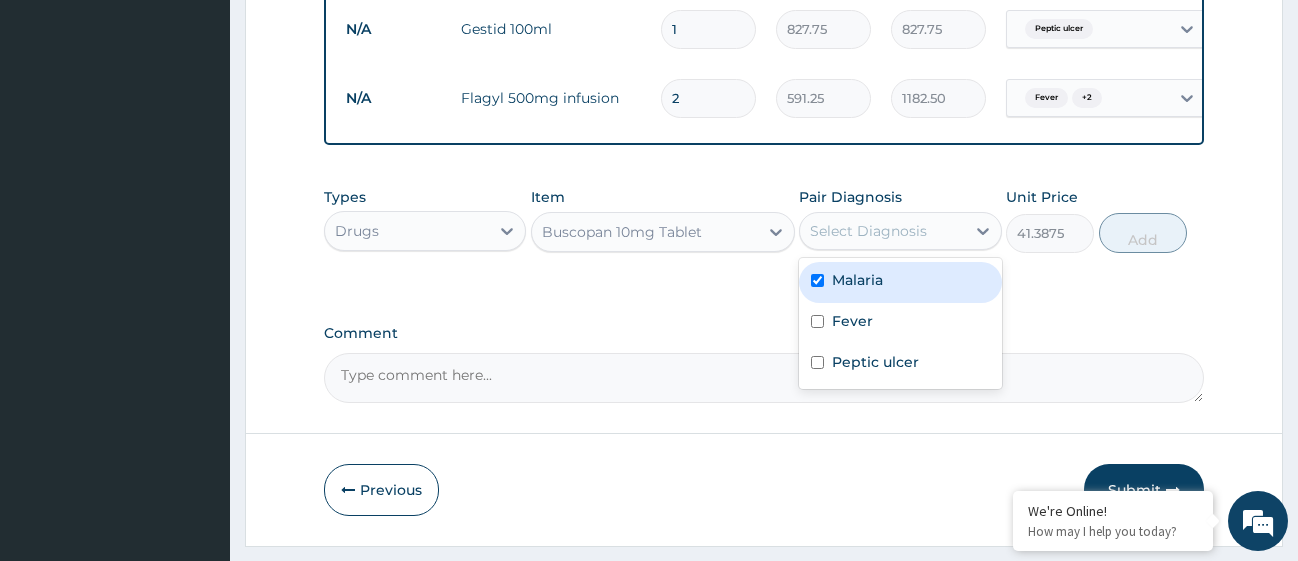 checkbox on "true" 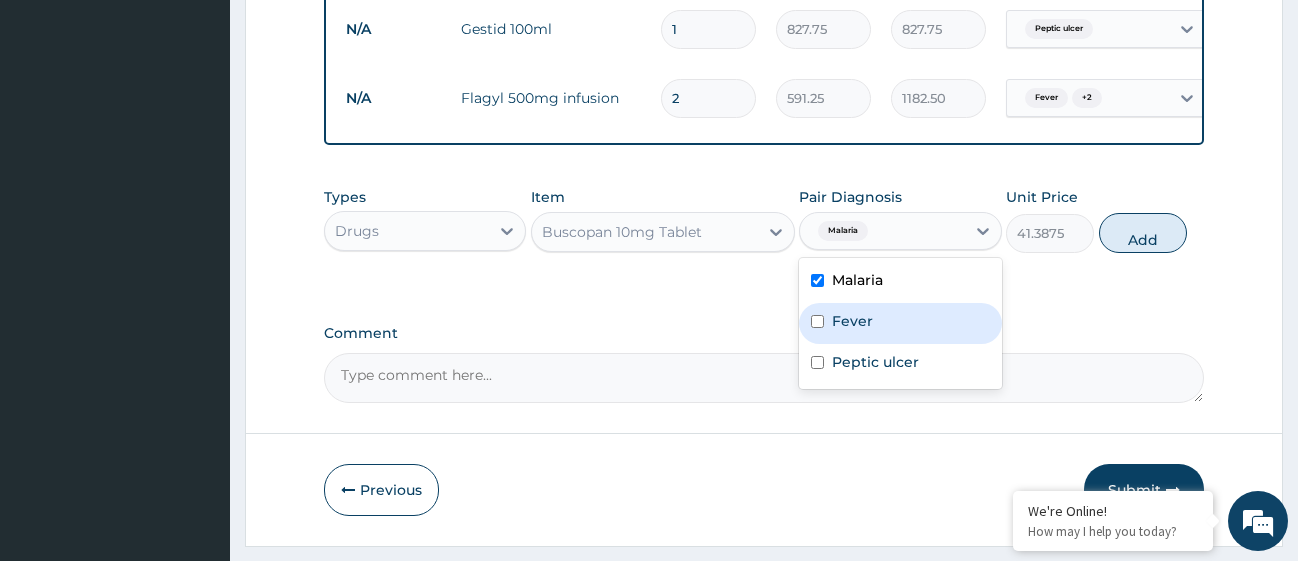 drag, startPoint x: 815, startPoint y: 337, endPoint x: 817, endPoint y: 348, distance: 11.18034 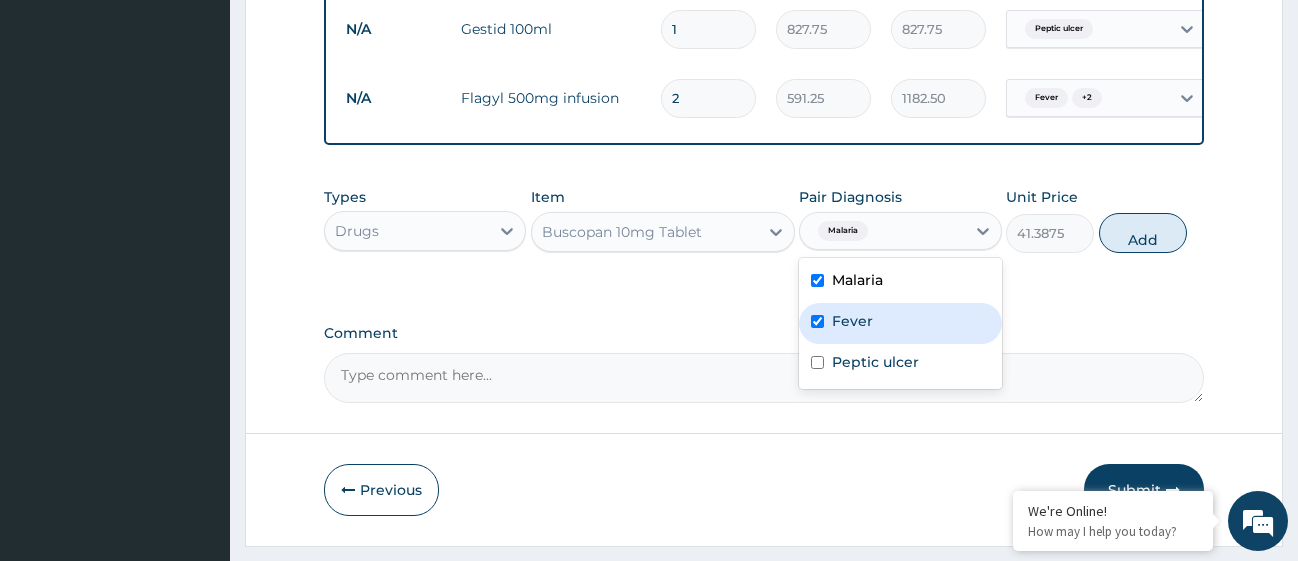 checkbox on "true" 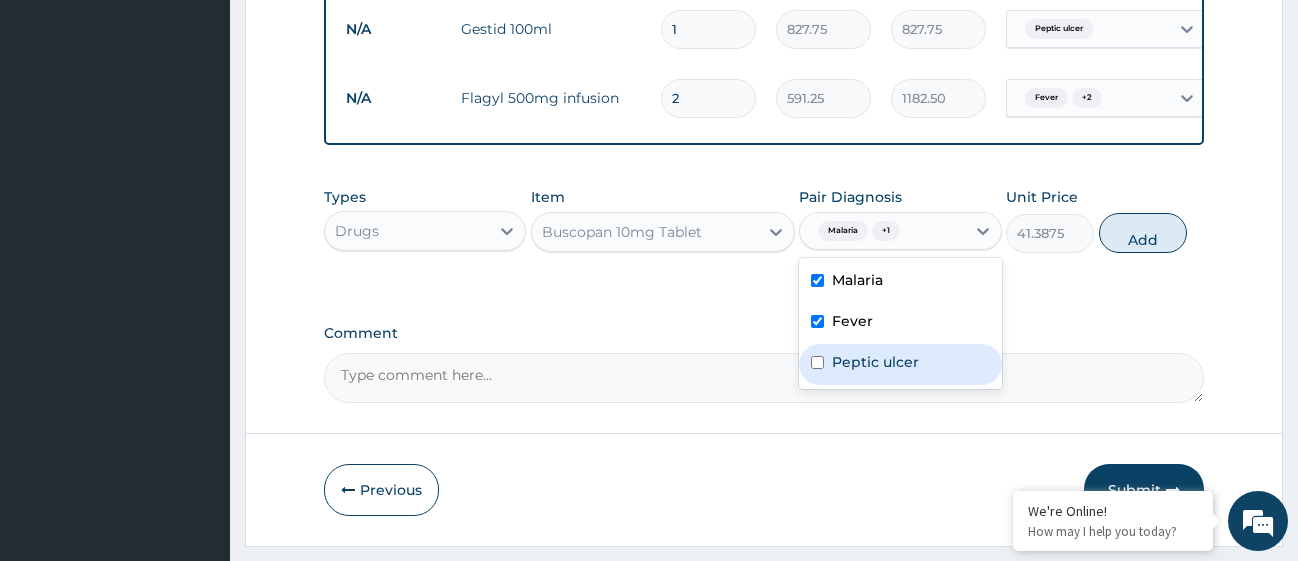 click on "Peptic ulcer" at bounding box center [900, 364] 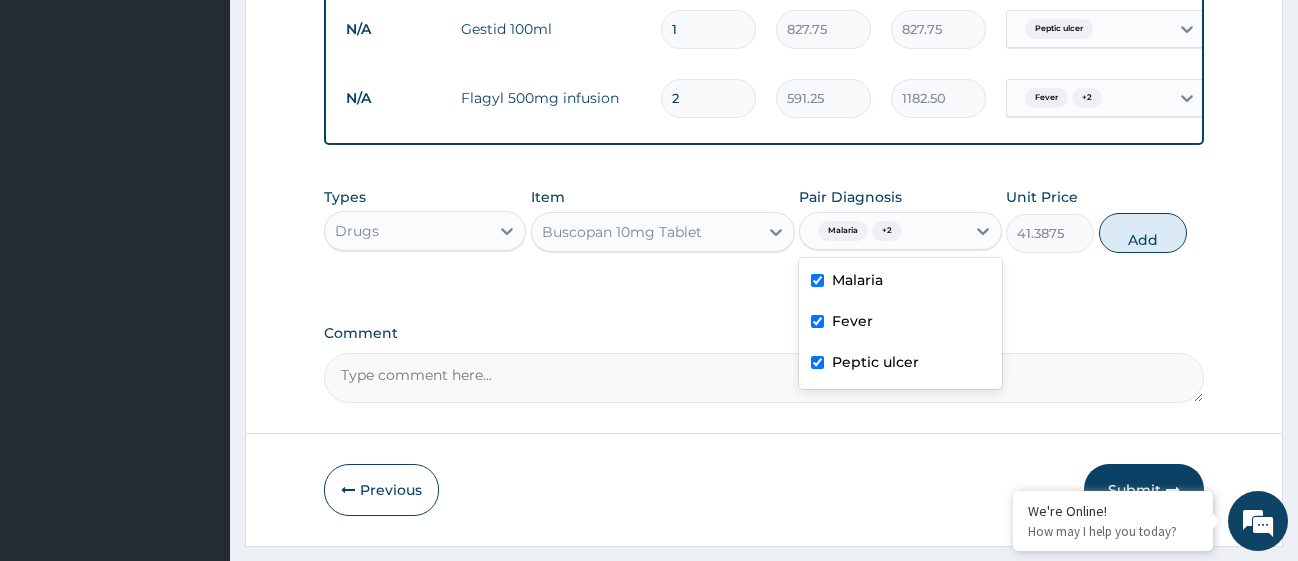 click at bounding box center (817, 362) 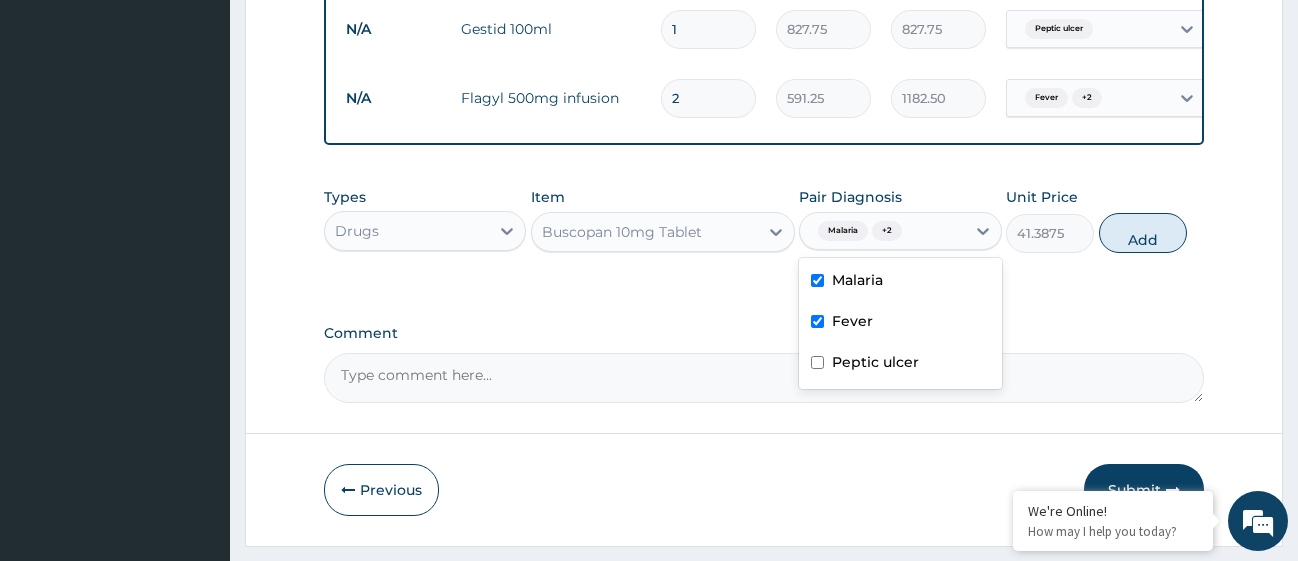 checkbox on "false" 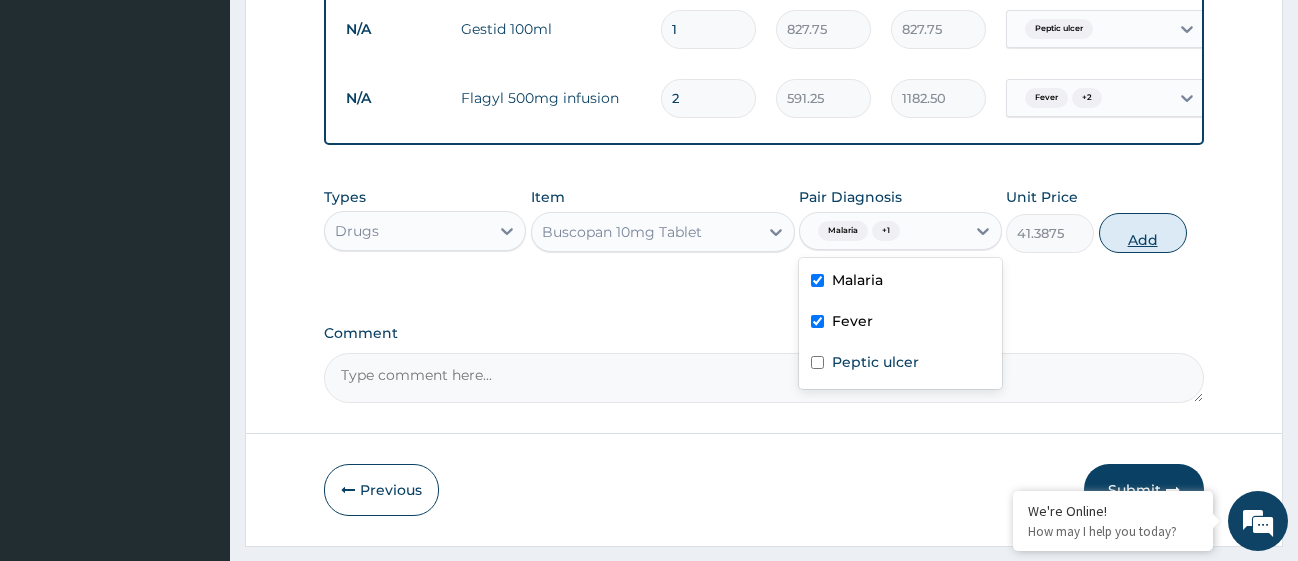 click on "Add" at bounding box center (1143, 233) 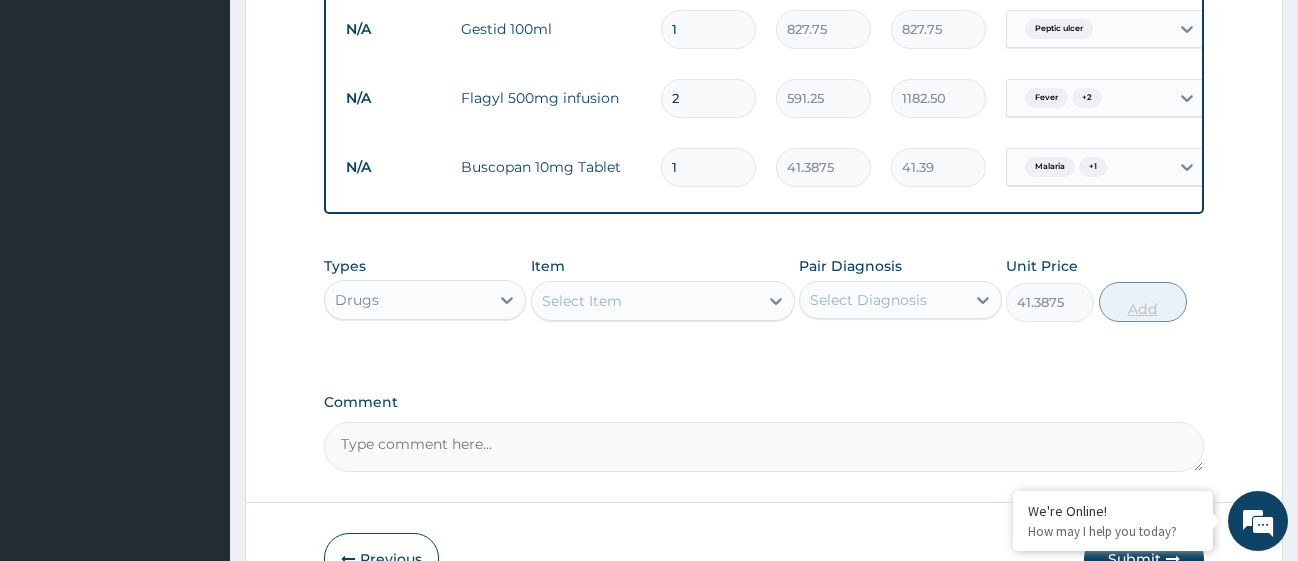 type on "0" 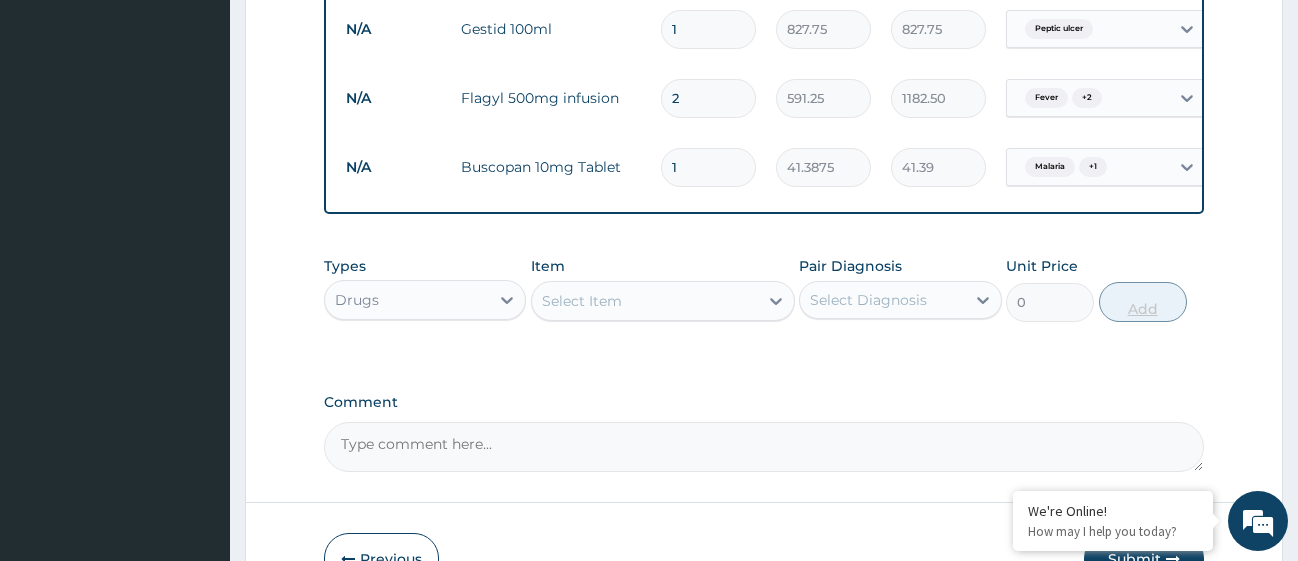 type 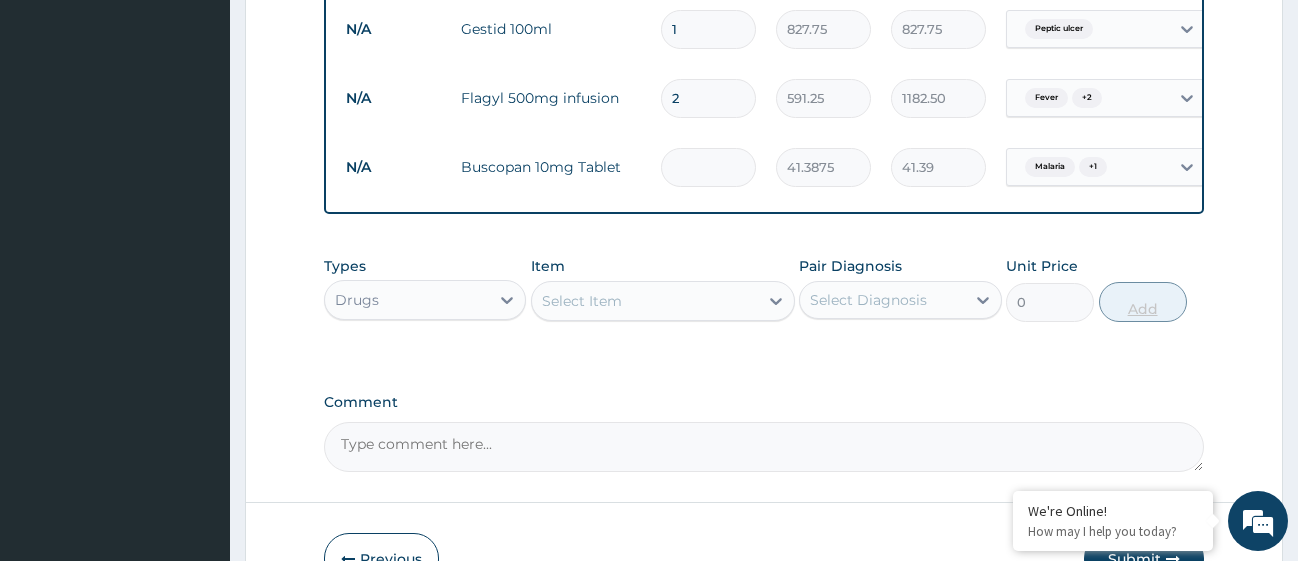 type on "0.00" 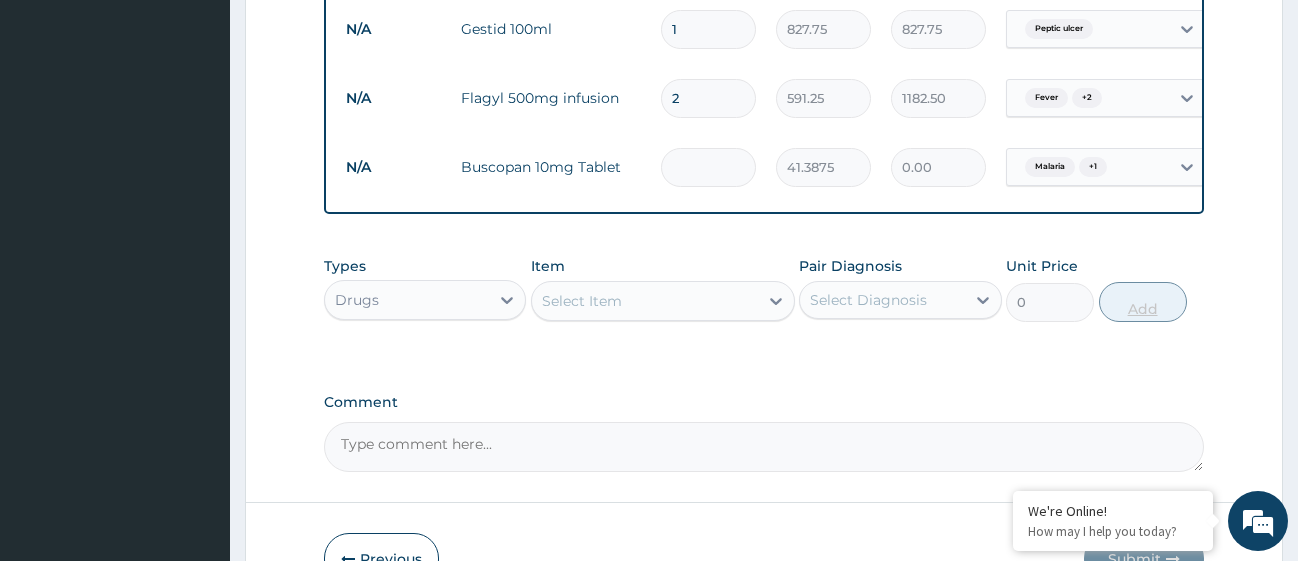 type on "2" 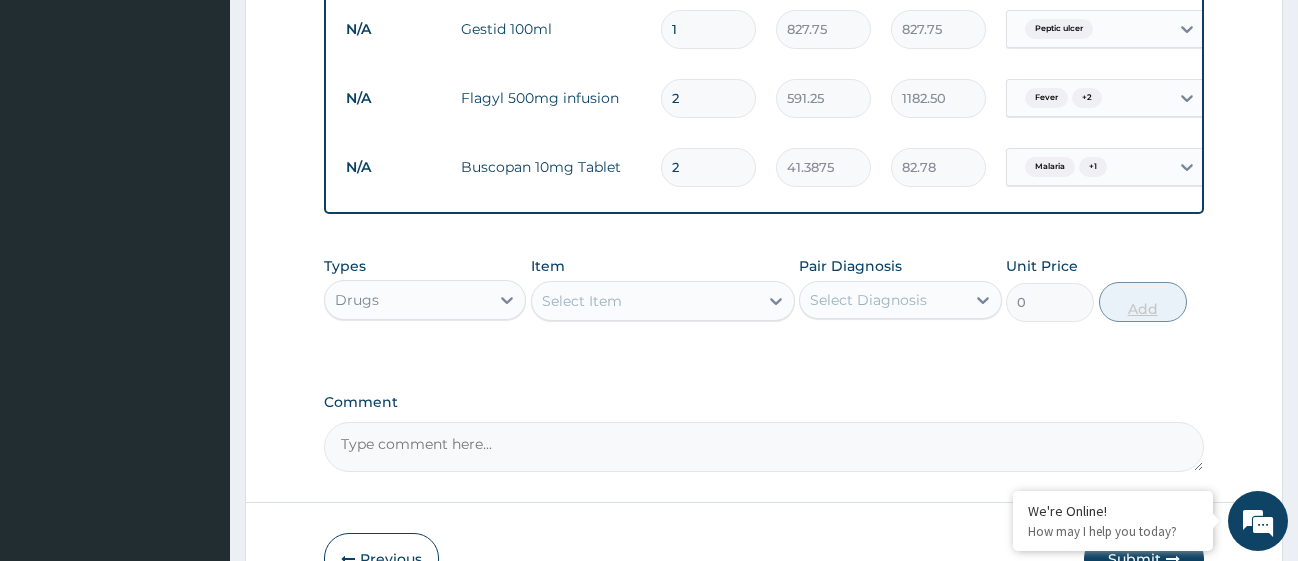 type on "24" 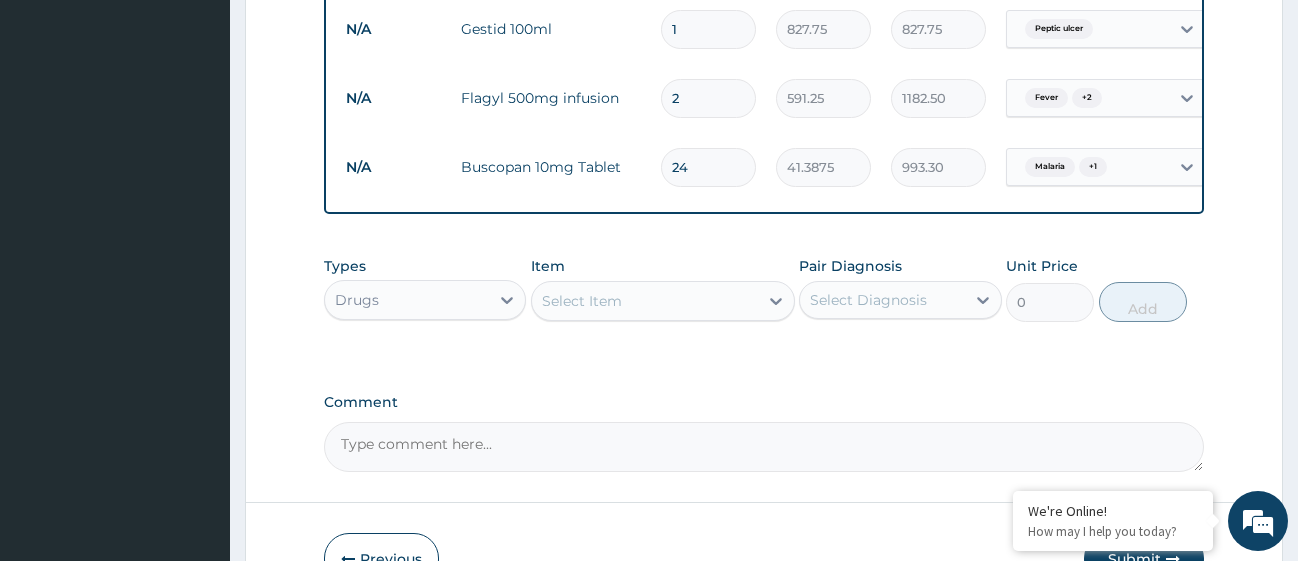 type on "24" 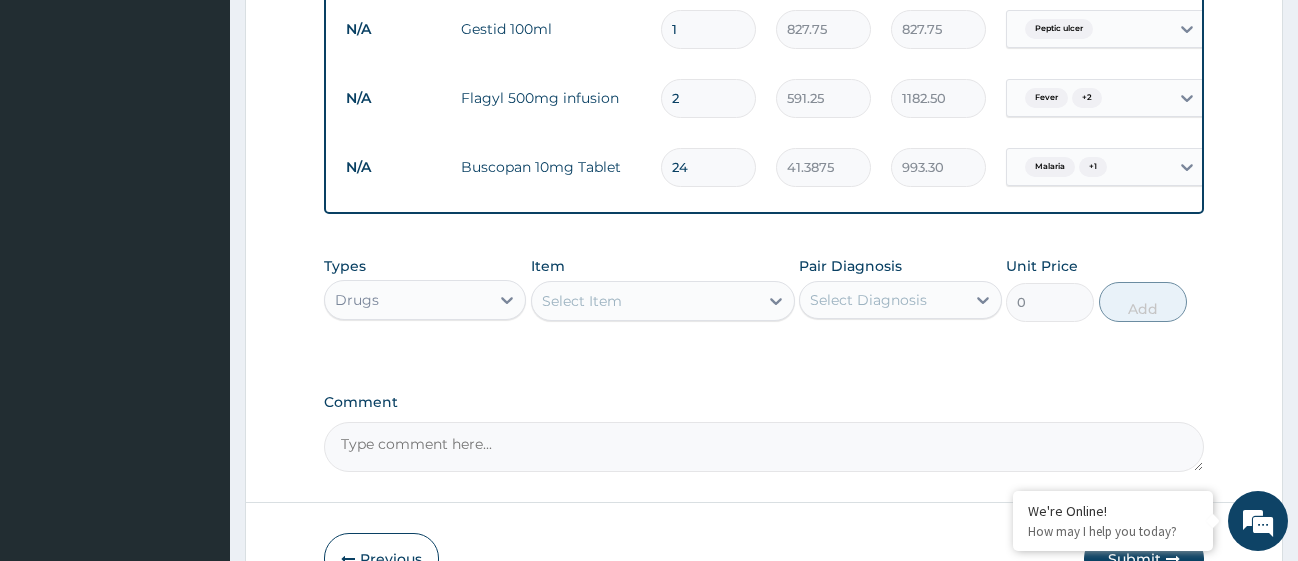 click on "Select Item" at bounding box center (645, 301) 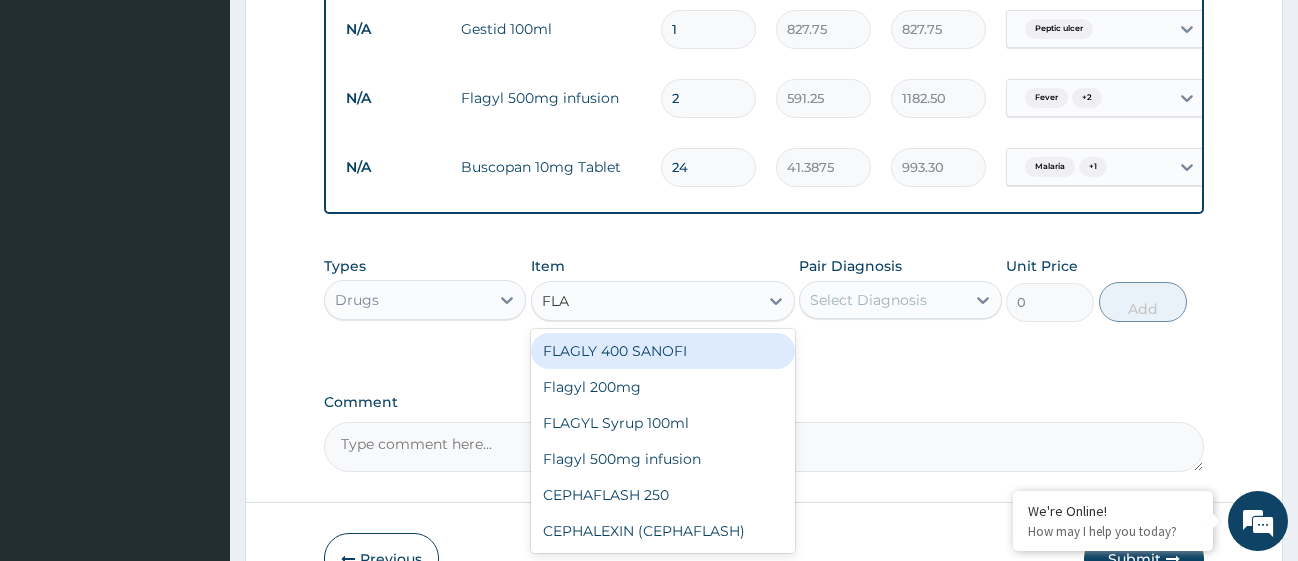 type on "FLAG" 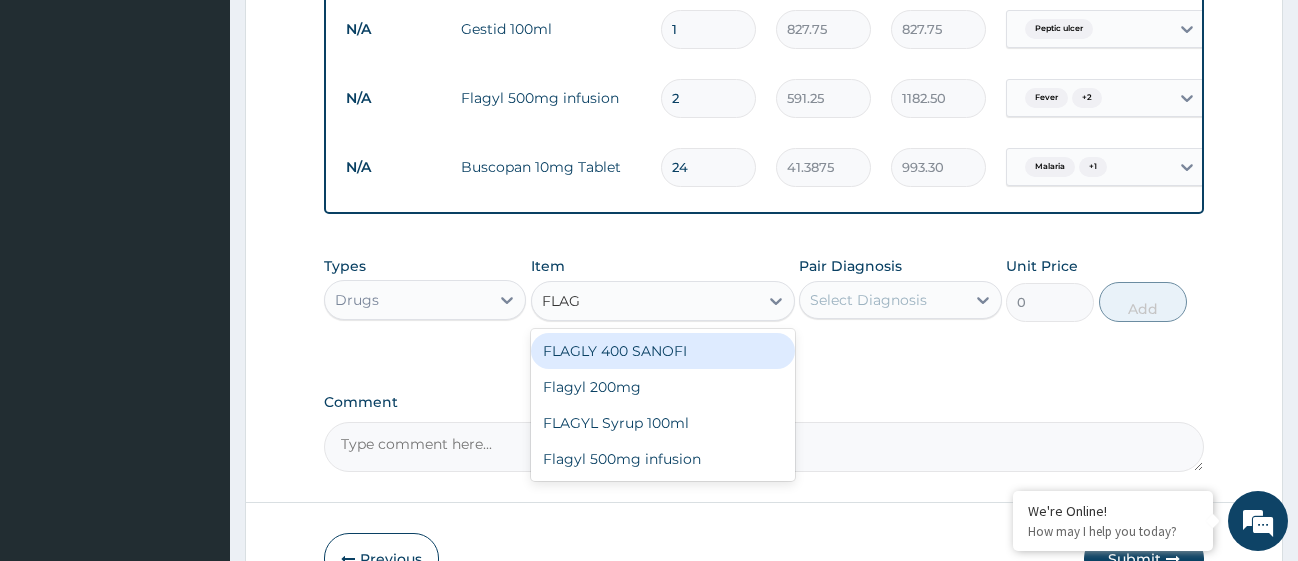 click on "FLAGLY 400 SANOFI" at bounding box center [663, 351] 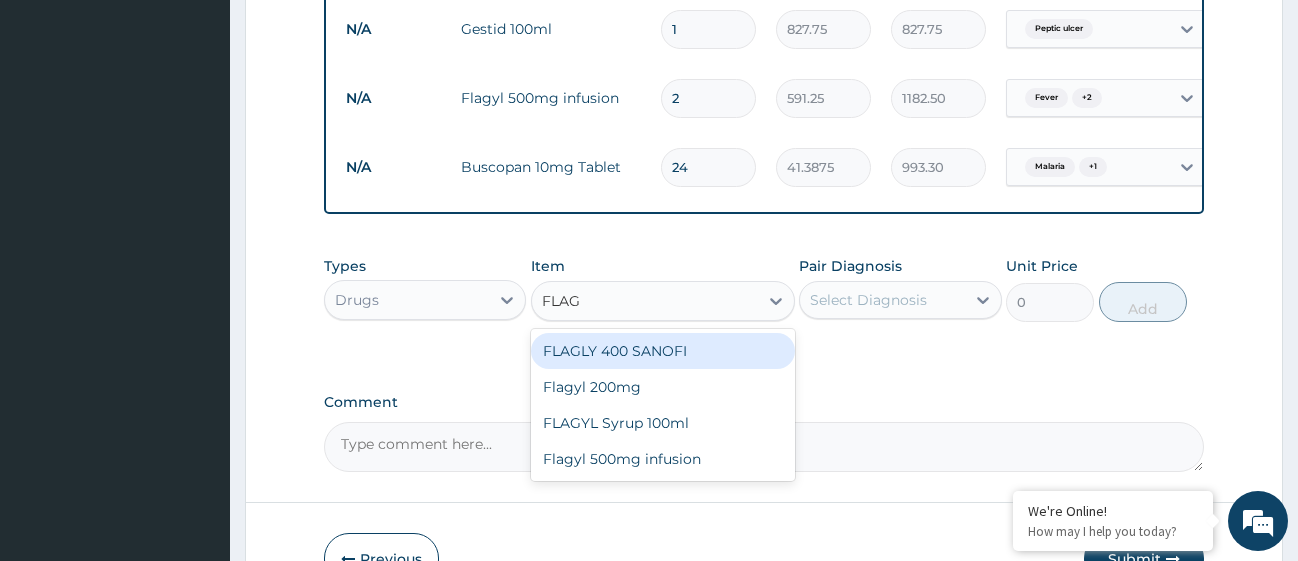 type 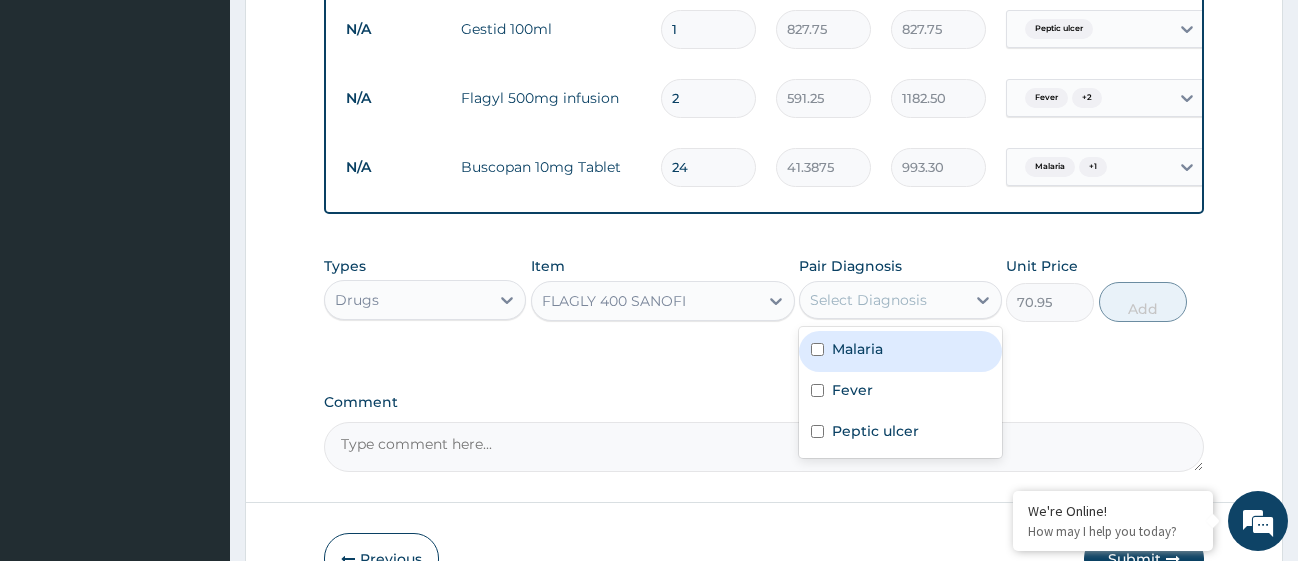 click on "Select Diagnosis" at bounding box center [882, 300] 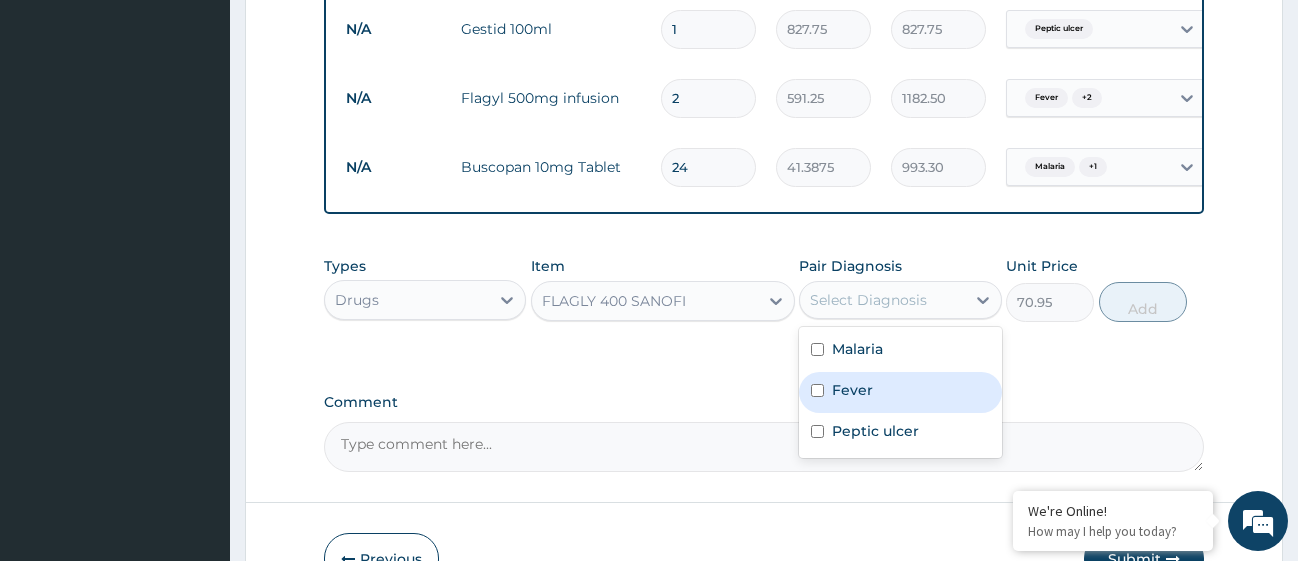 drag, startPoint x: 816, startPoint y: 410, endPoint x: 821, endPoint y: 422, distance: 13 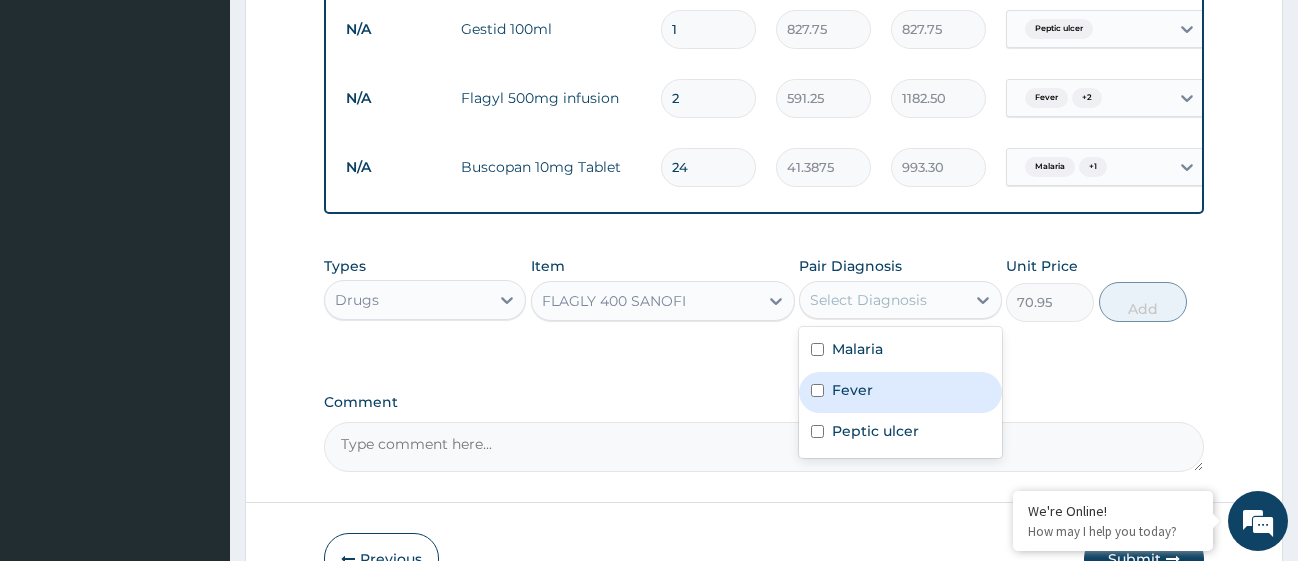 click at bounding box center [817, 390] 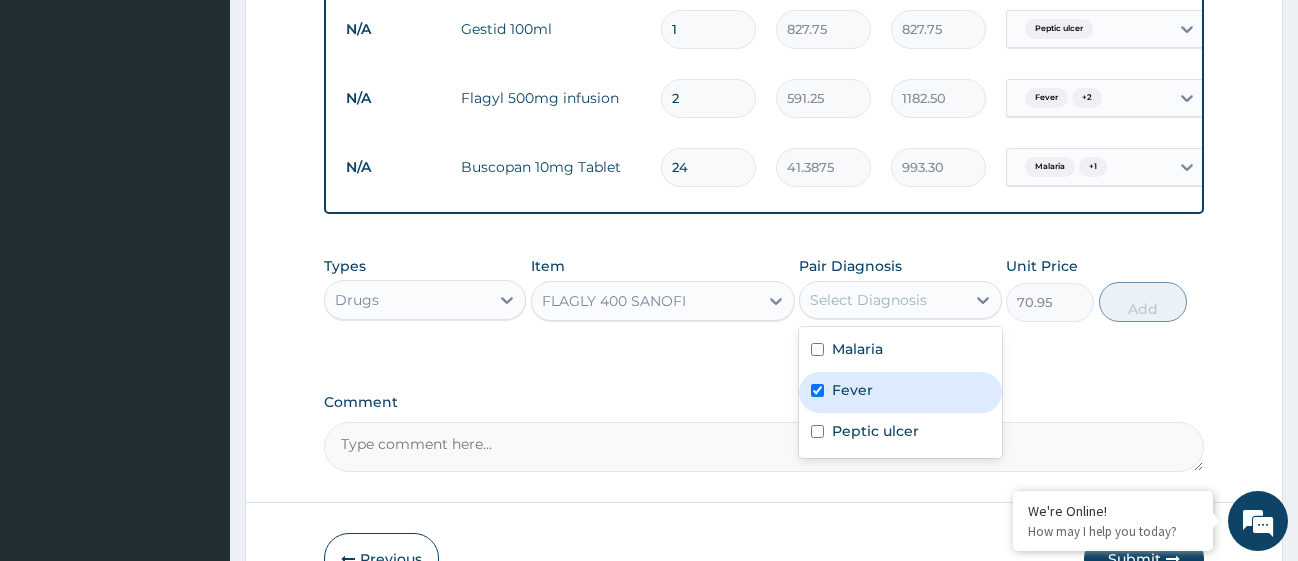 checkbox on "true" 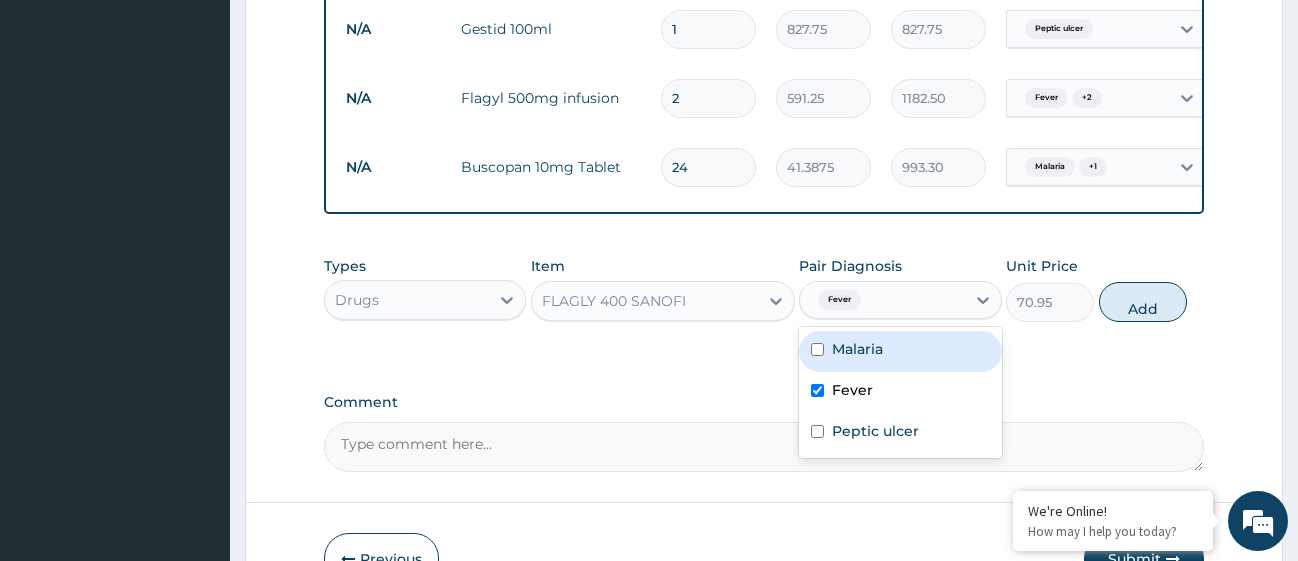 click at bounding box center [817, 349] 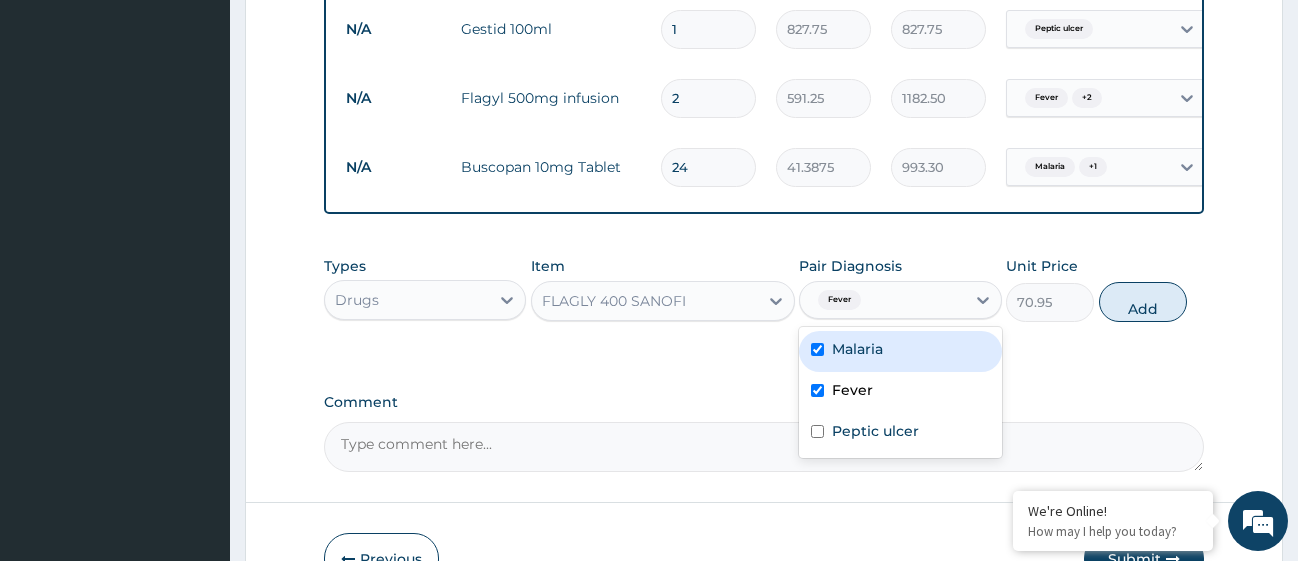 checkbox on "true" 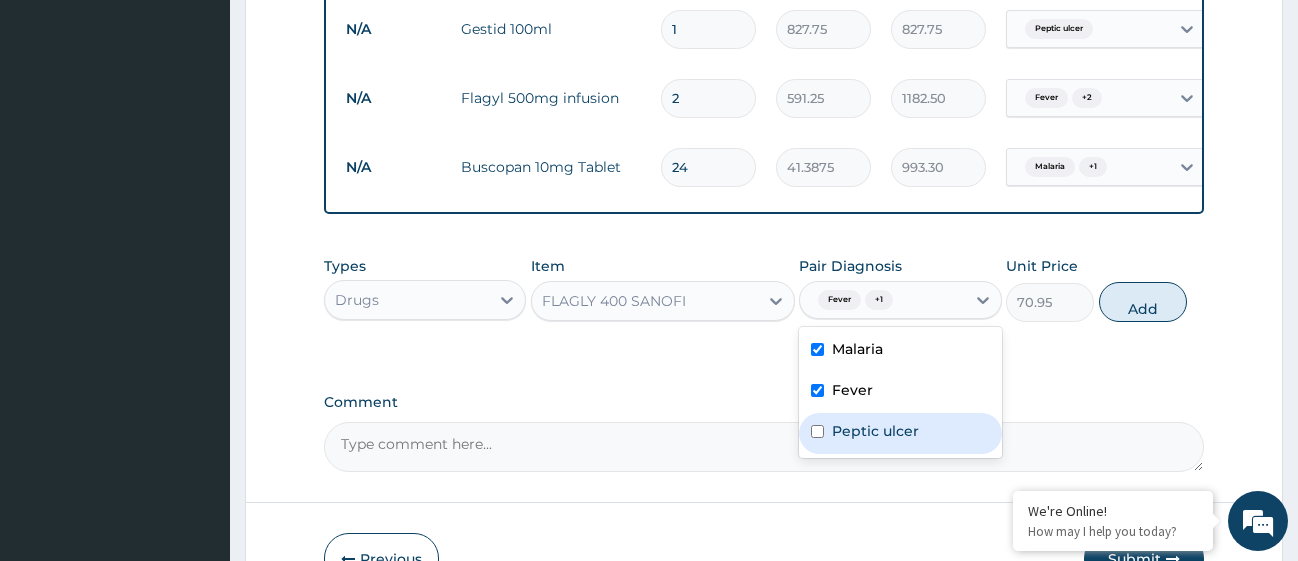 drag, startPoint x: 815, startPoint y: 446, endPoint x: 946, endPoint y: 410, distance: 135.85654 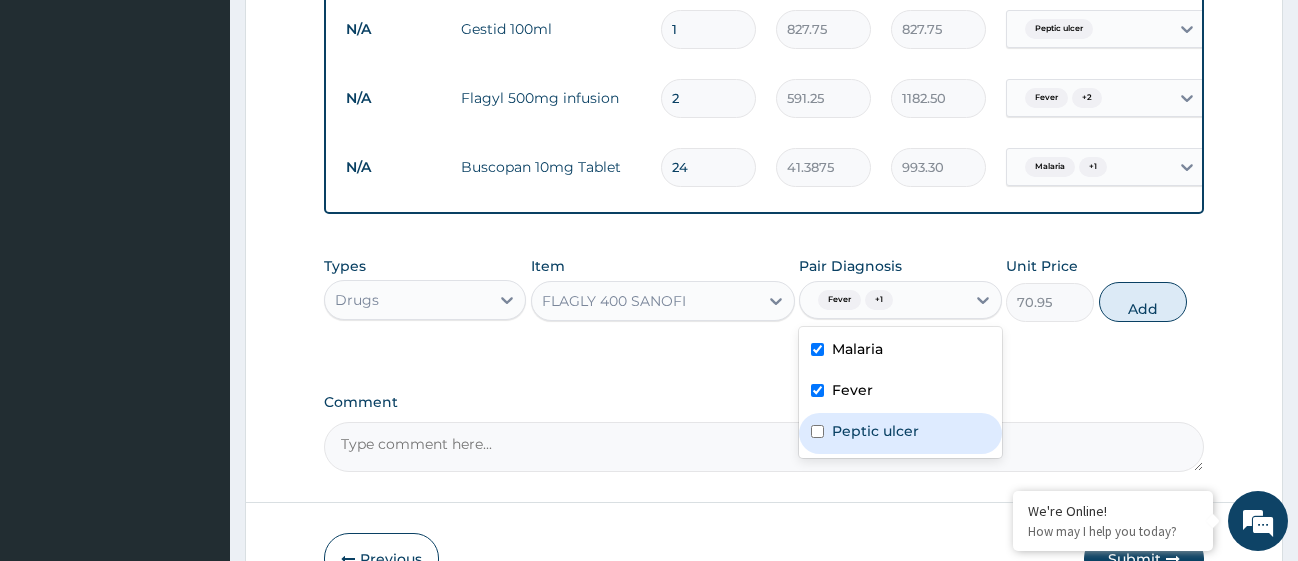 click at bounding box center [817, 431] 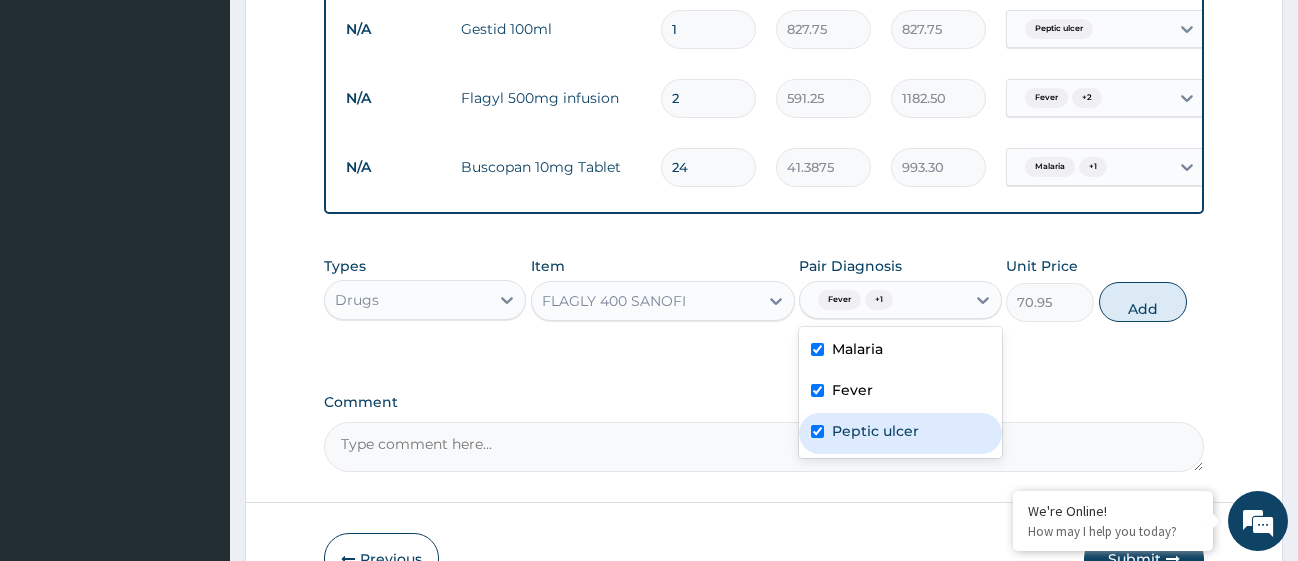 checkbox on "true" 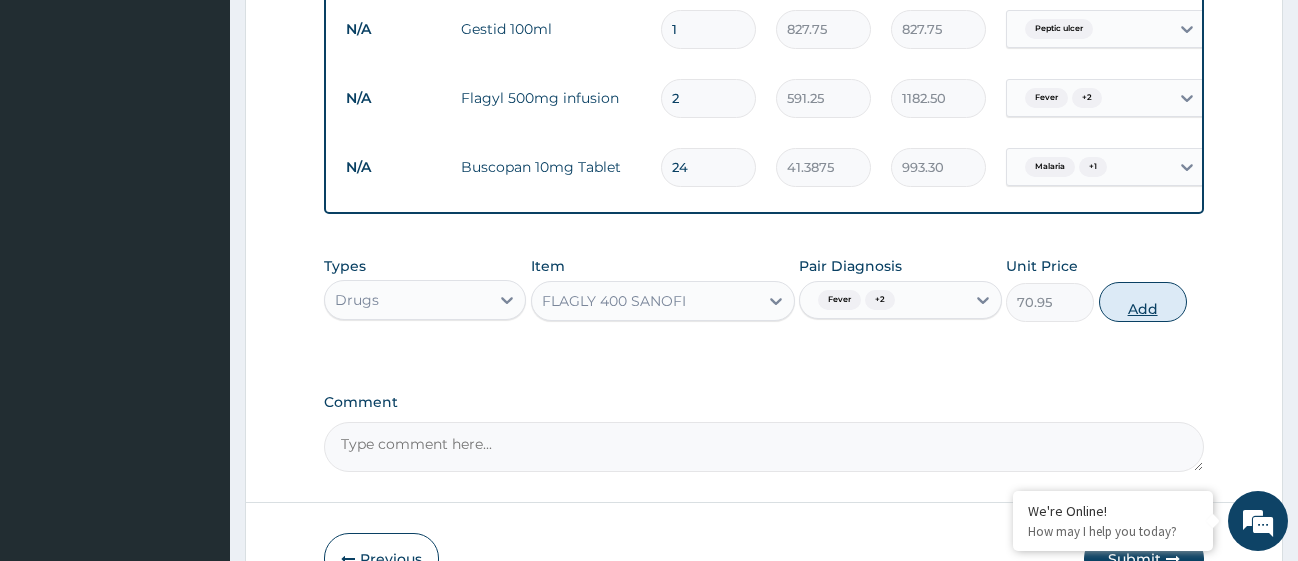 click on "Add" at bounding box center [1143, 302] 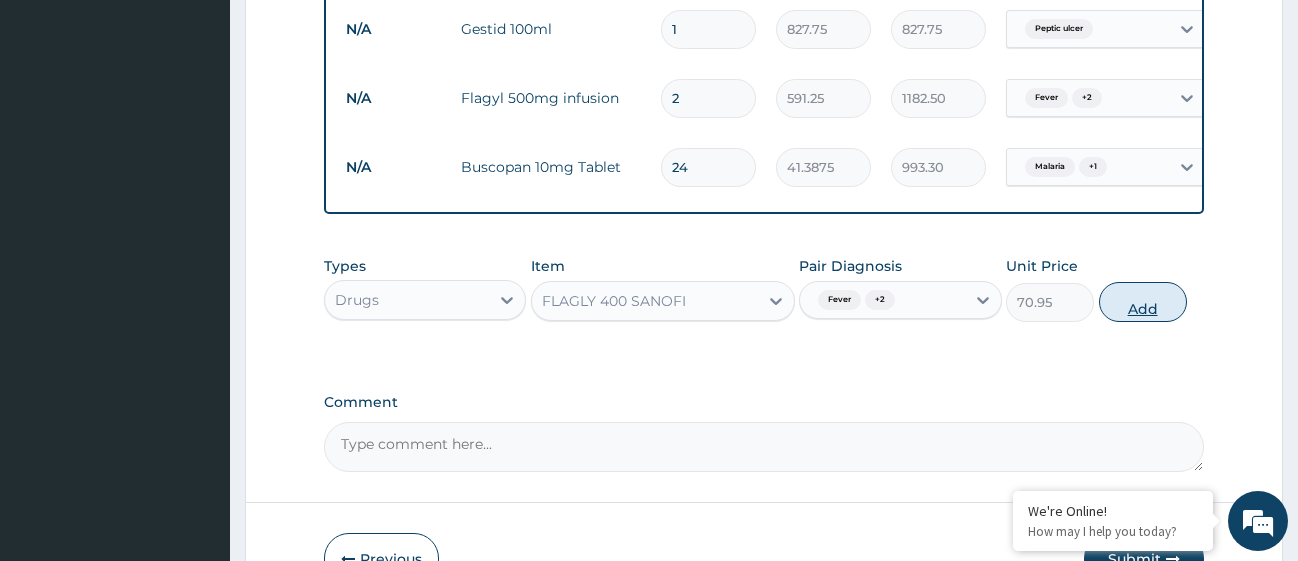 type on "0" 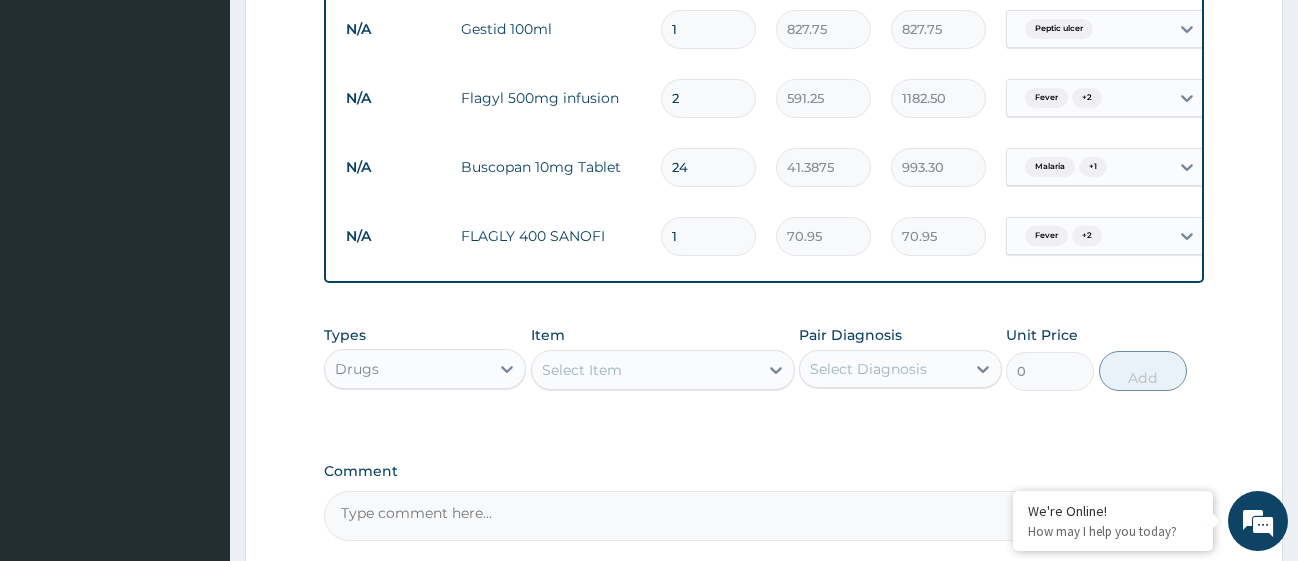 type on "15" 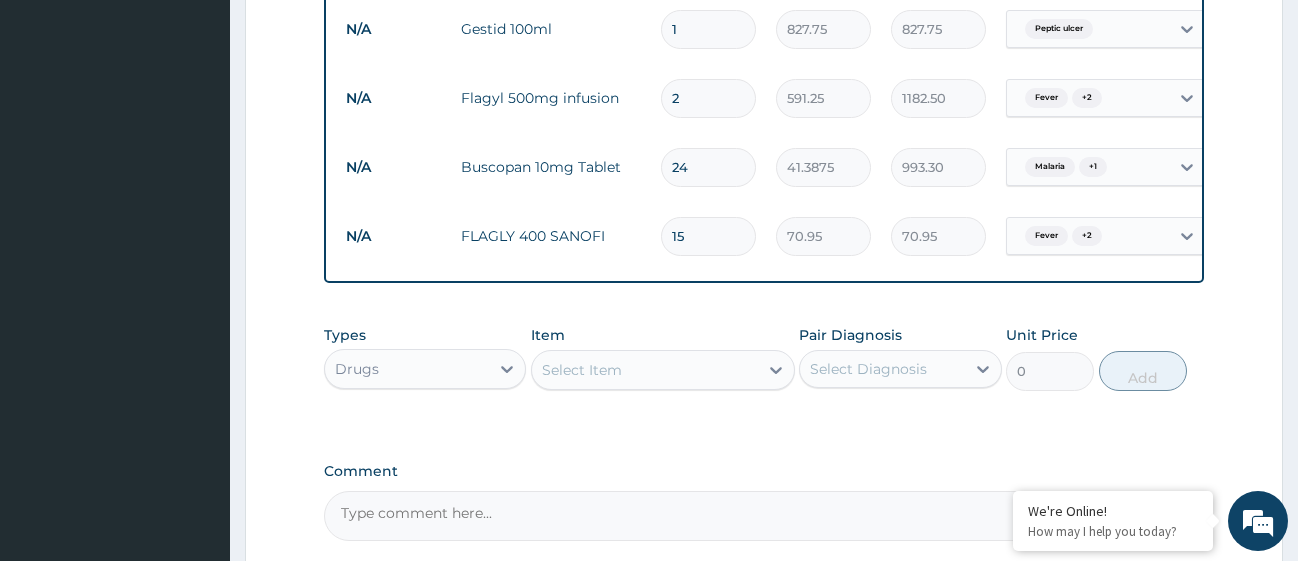 type on "1064.25" 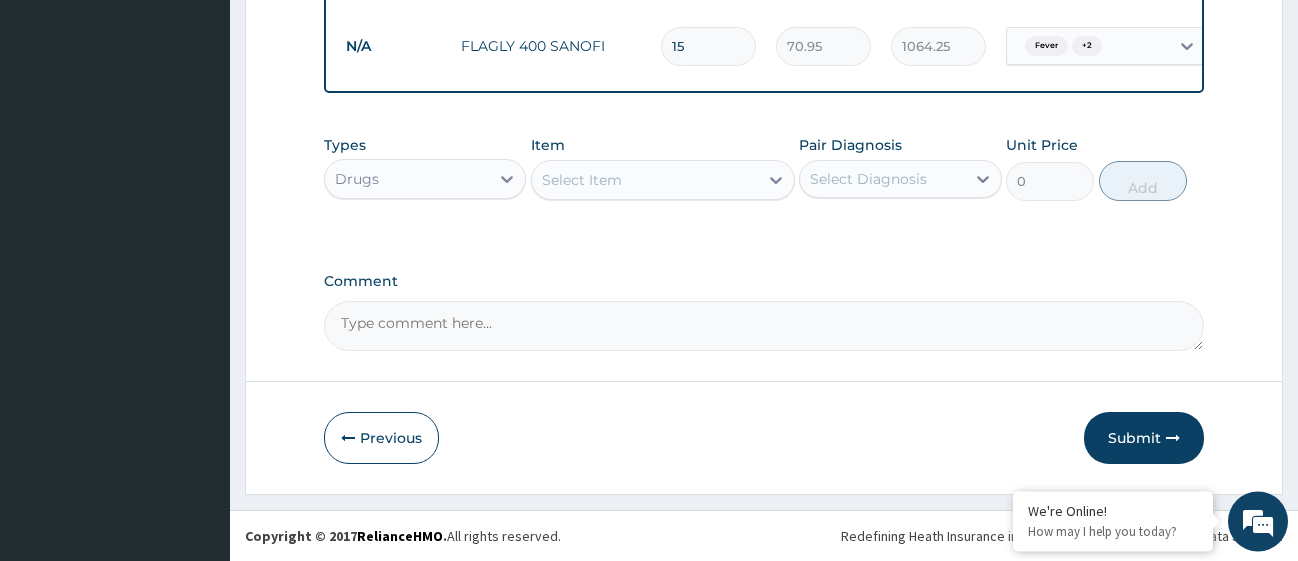 scroll, scrollTop: 1573, scrollLeft: 0, axis: vertical 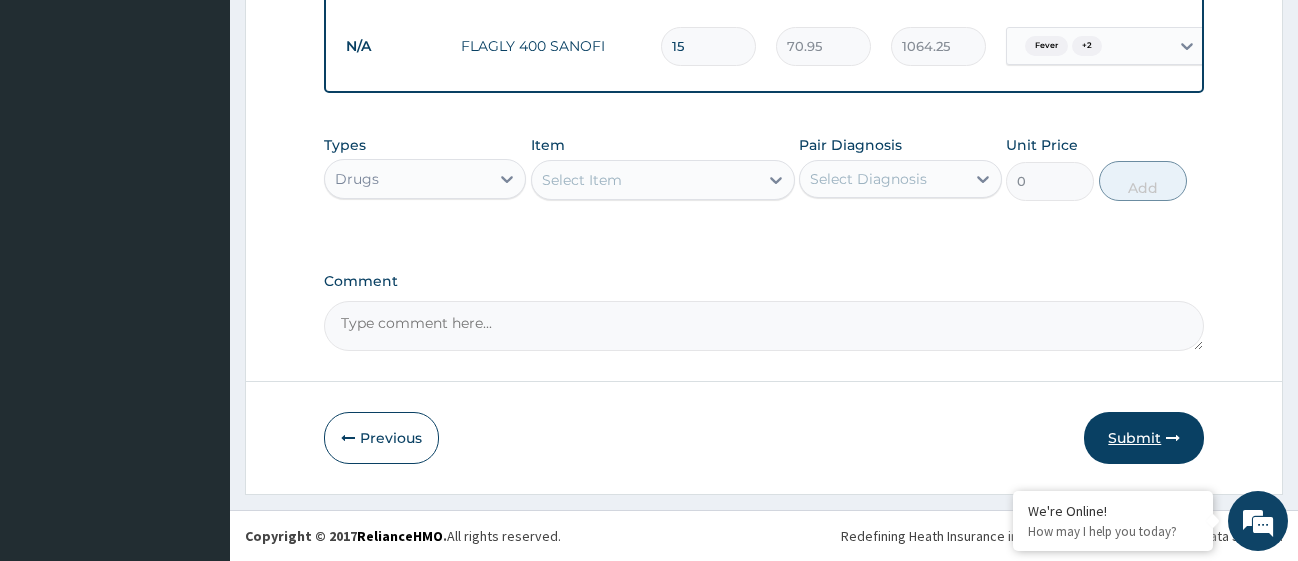 type on "15" 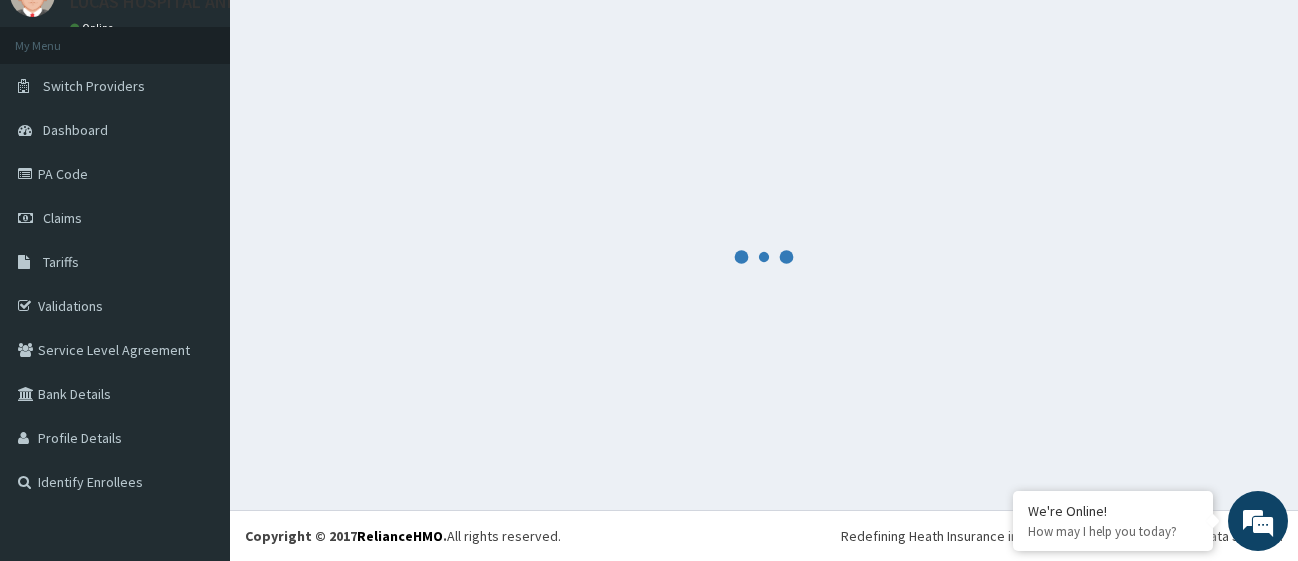 scroll, scrollTop: 88, scrollLeft: 0, axis: vertical 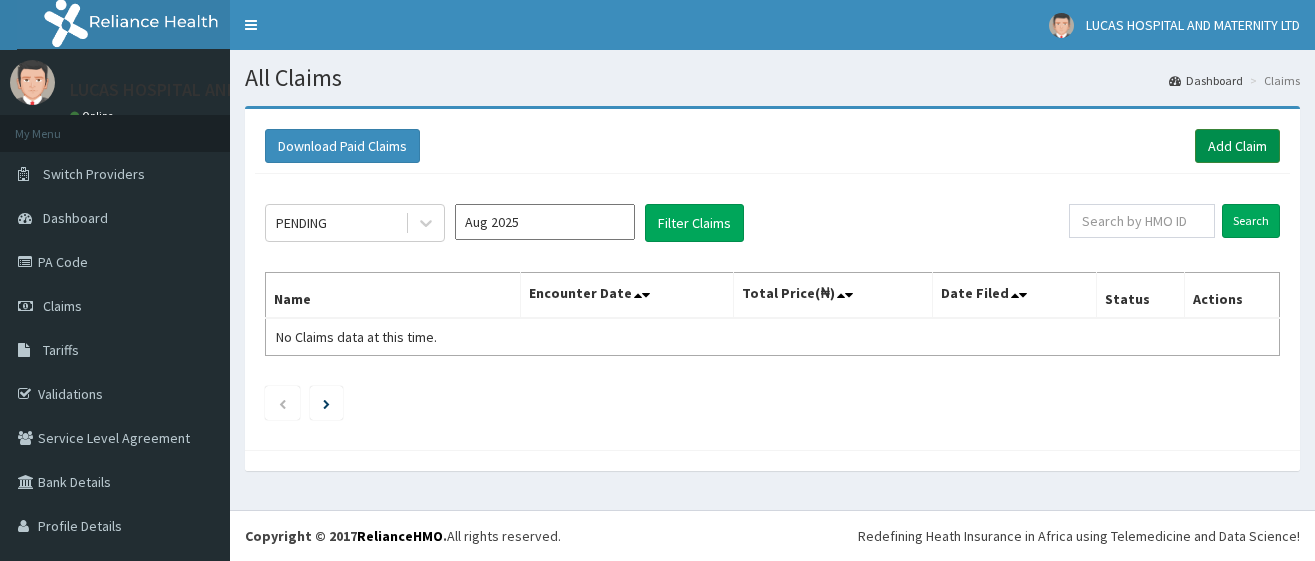 click on "Add Claim" at bounding box center (1237, 146) 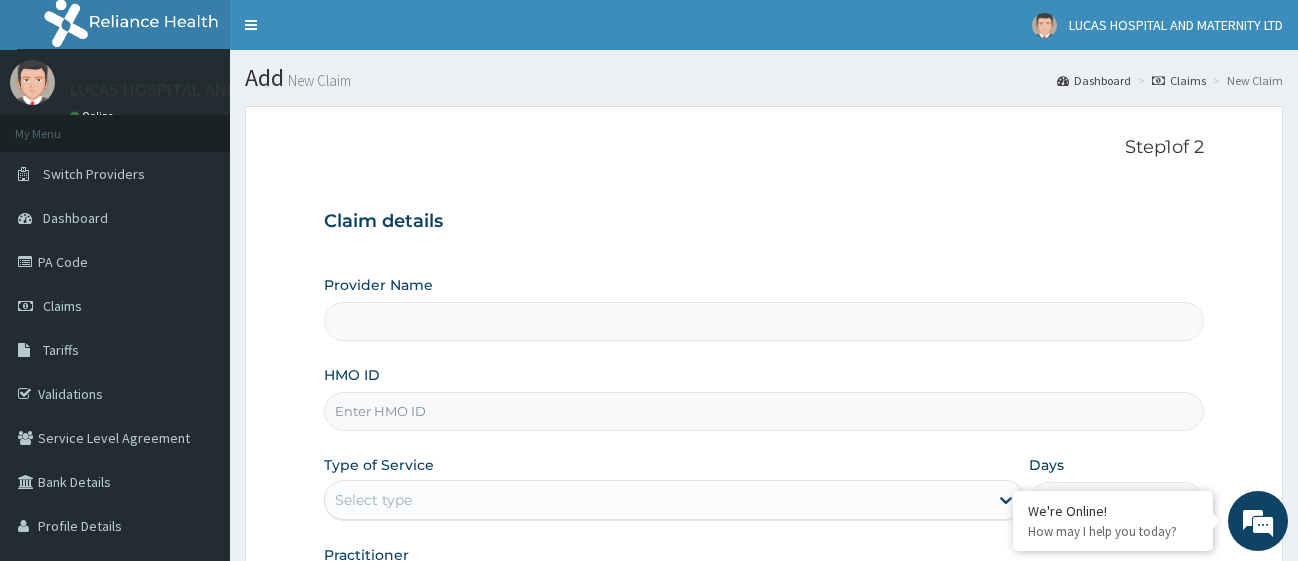 scroll, scrollTop: 0, scrollLeft: 0, axis: both 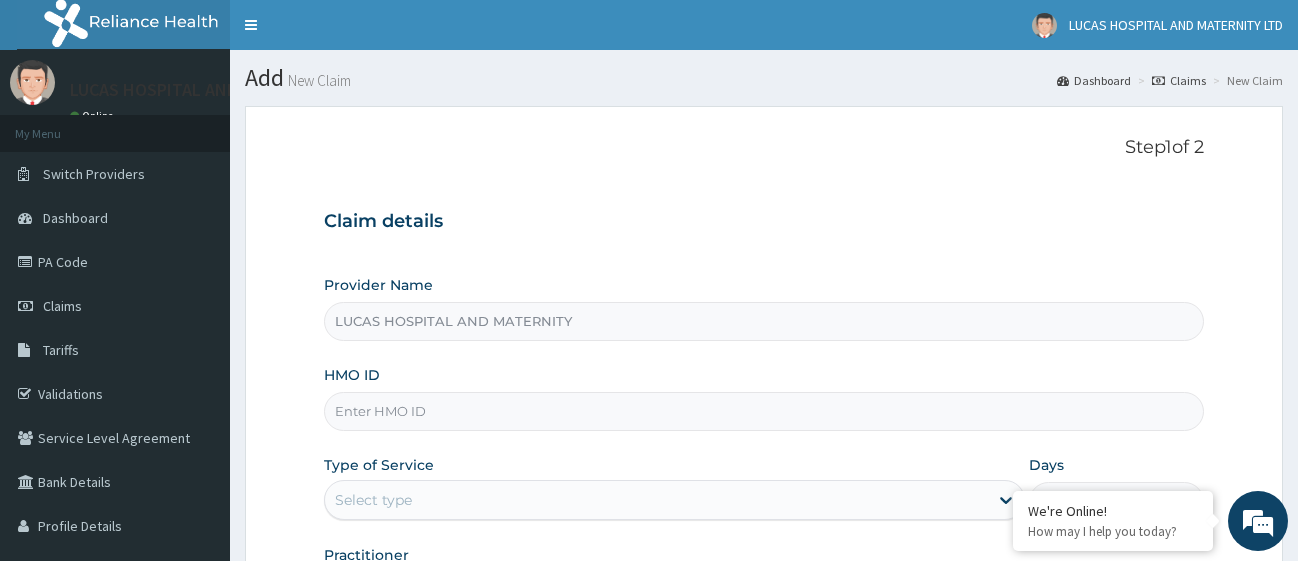 type on "LUCAS HOSPITAL AND MATERNITY" 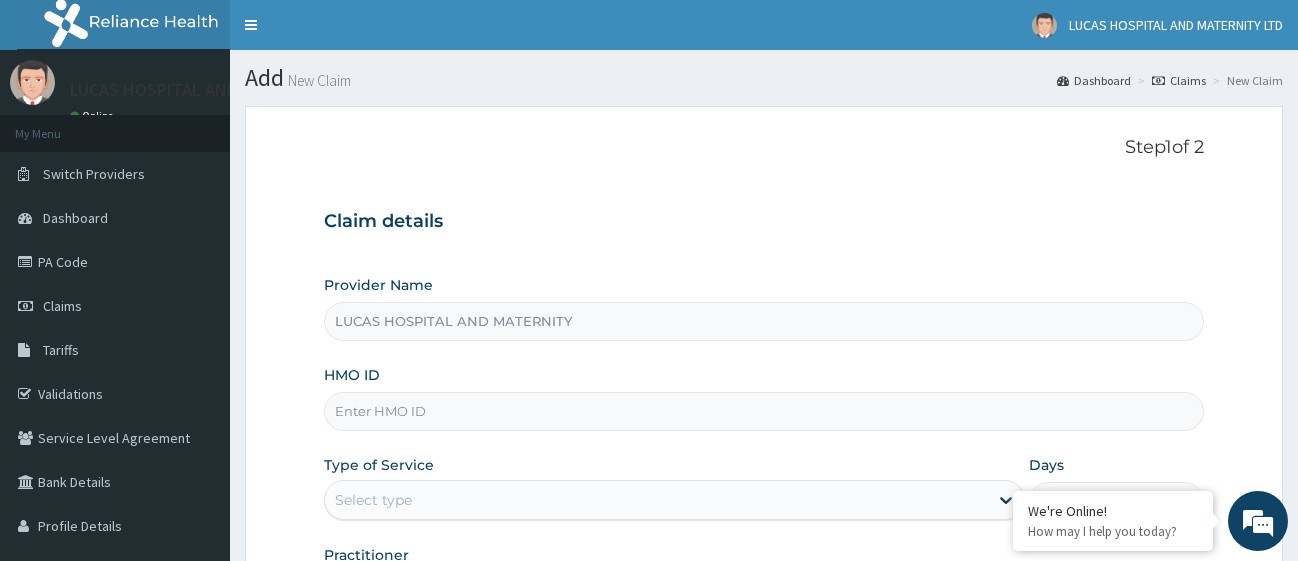 scroll, scrollTop: 0, scrollLeft: 0, axis: both 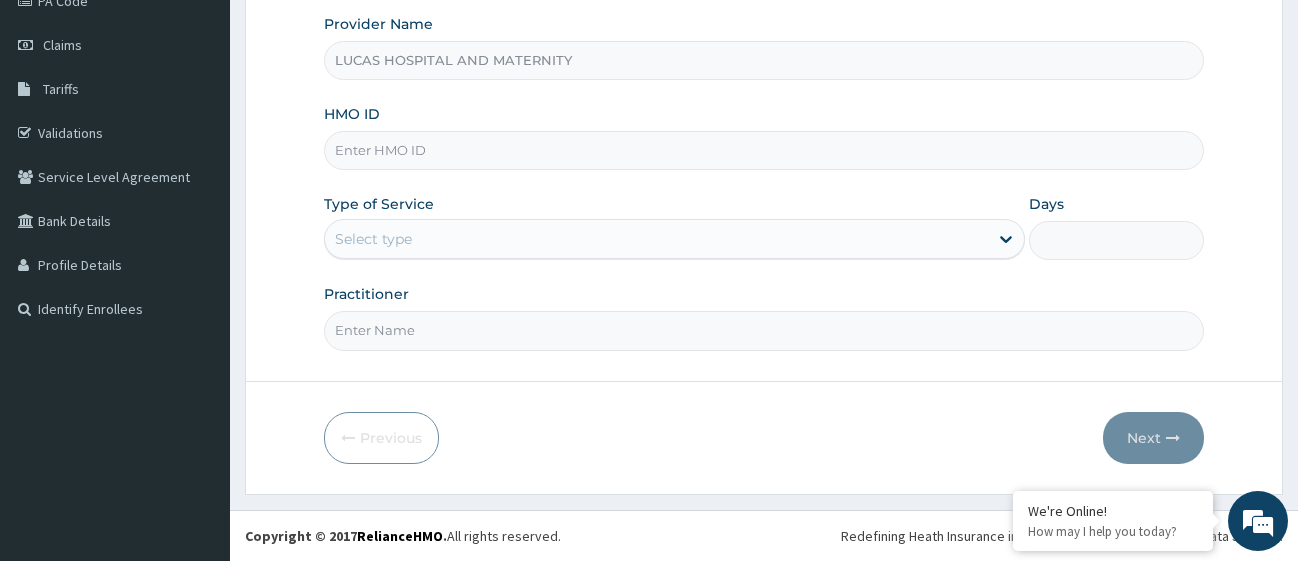 click on "HMO ID" at bounding box center (764, 150) 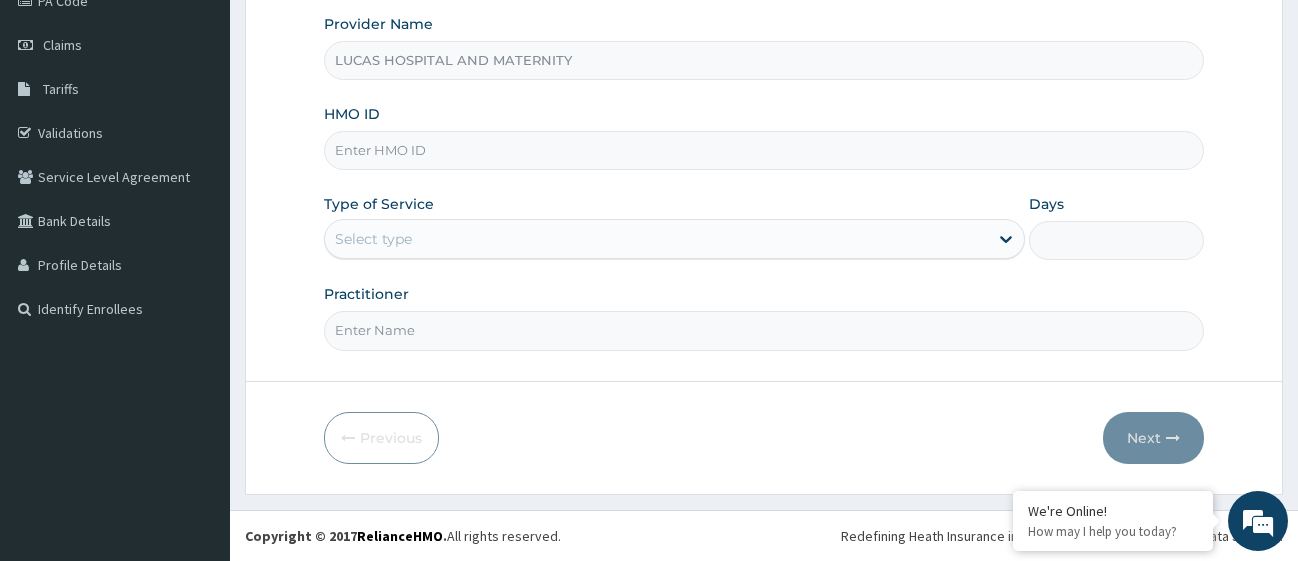 paste on "NOA/10045/B" 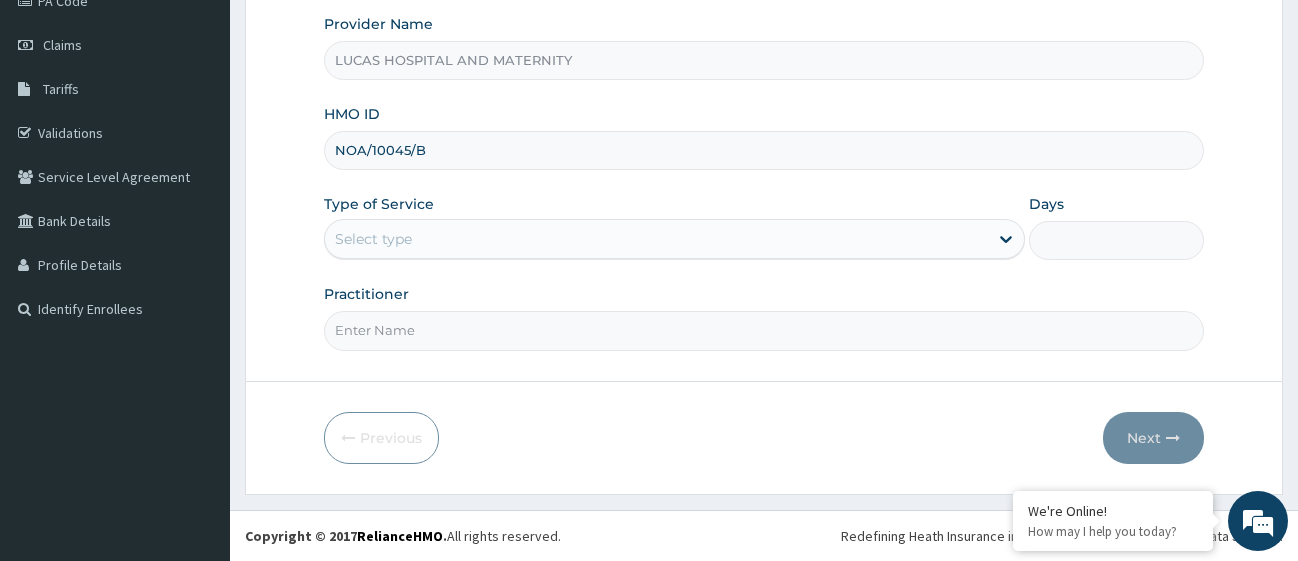 type on "NOA/10045/B" 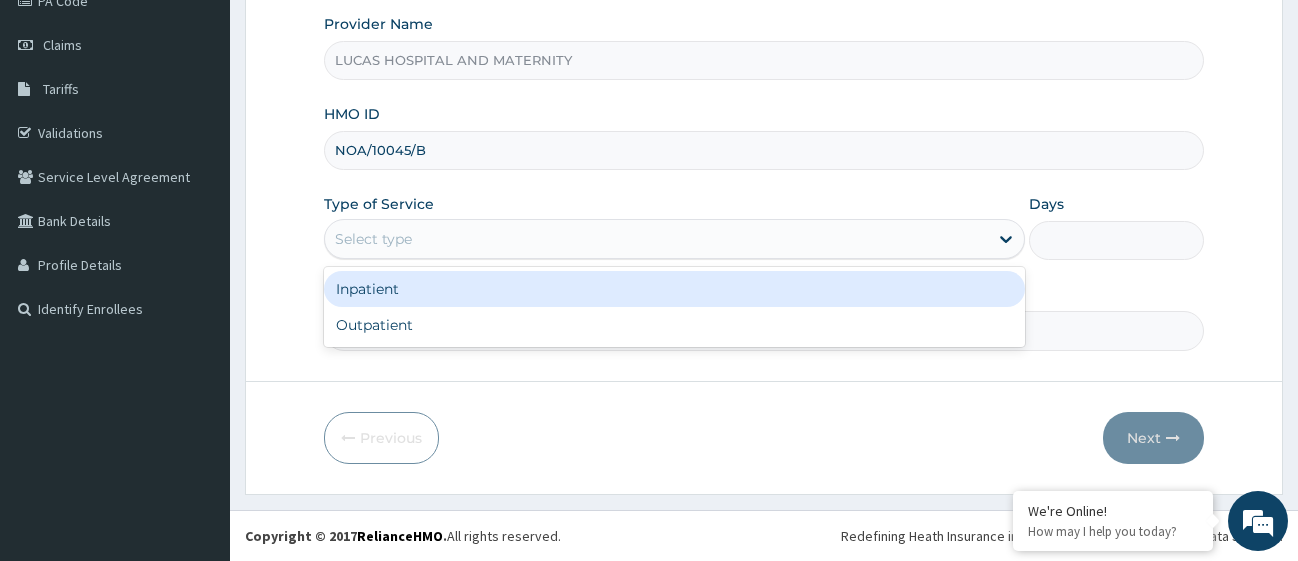 click on "Select type" at bounding box center [656, 239] 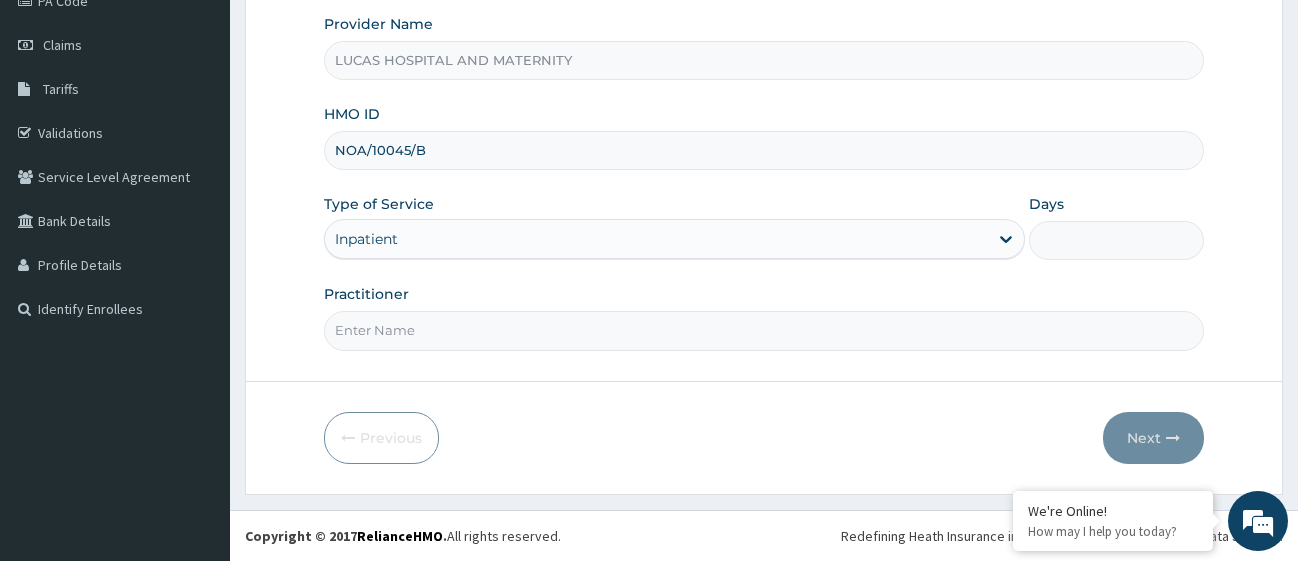 click on "Practitioner" at bounding box center (764, 330) 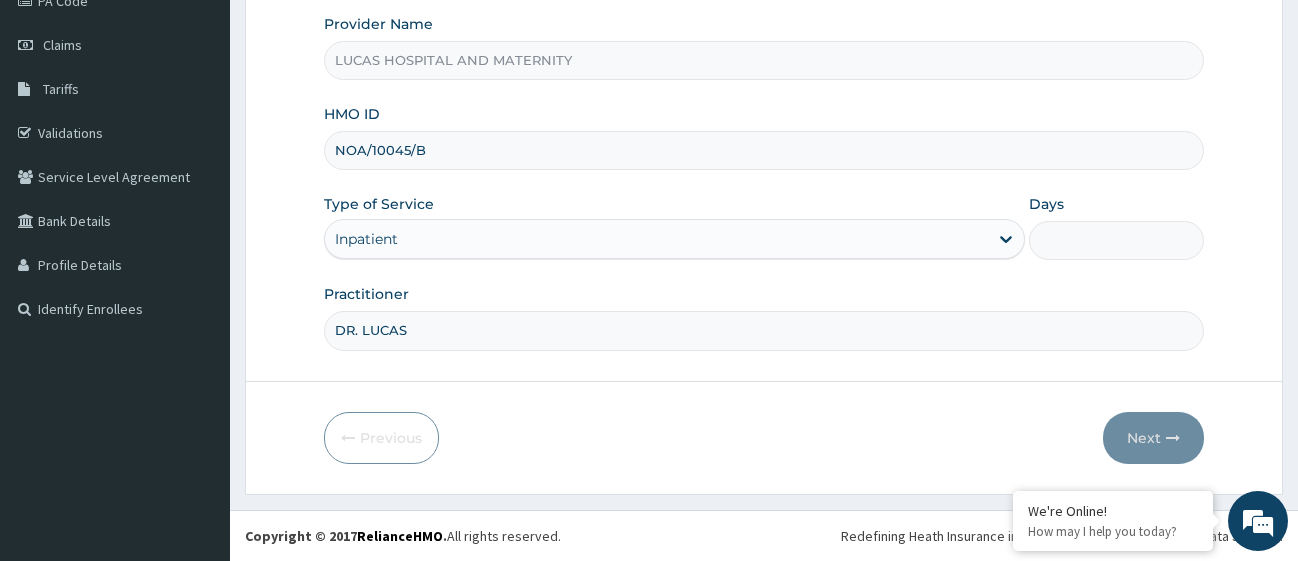 type on "DR. LUCAS" 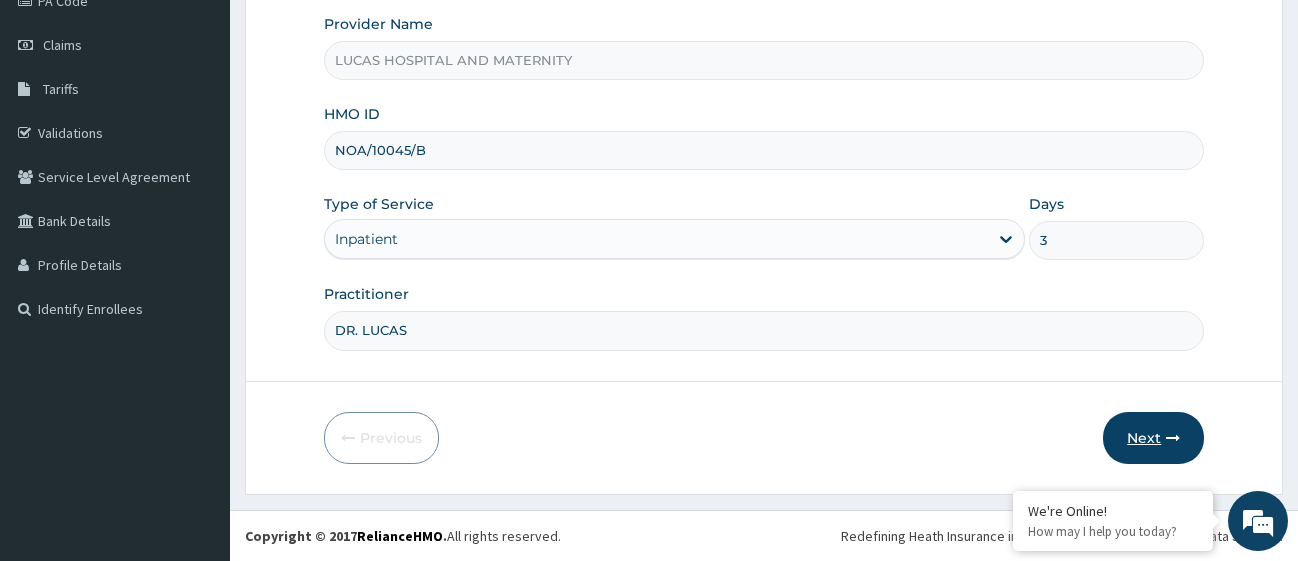 type on "3" 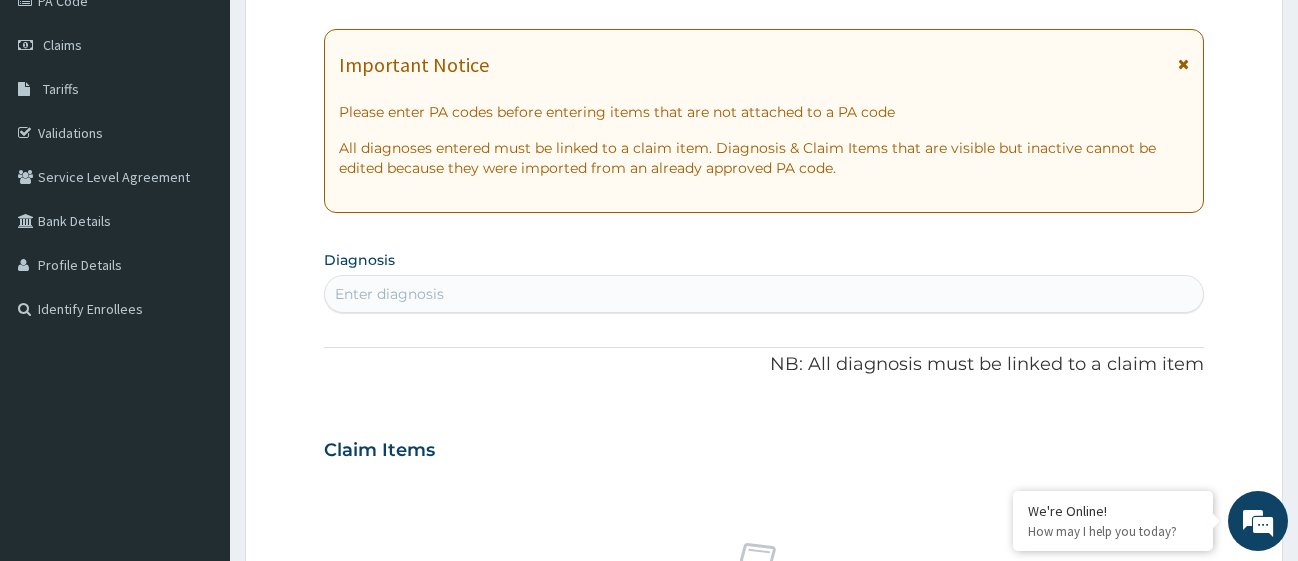 scroll, scrollTop: 57, scrollLeft: 0, axis: vertical 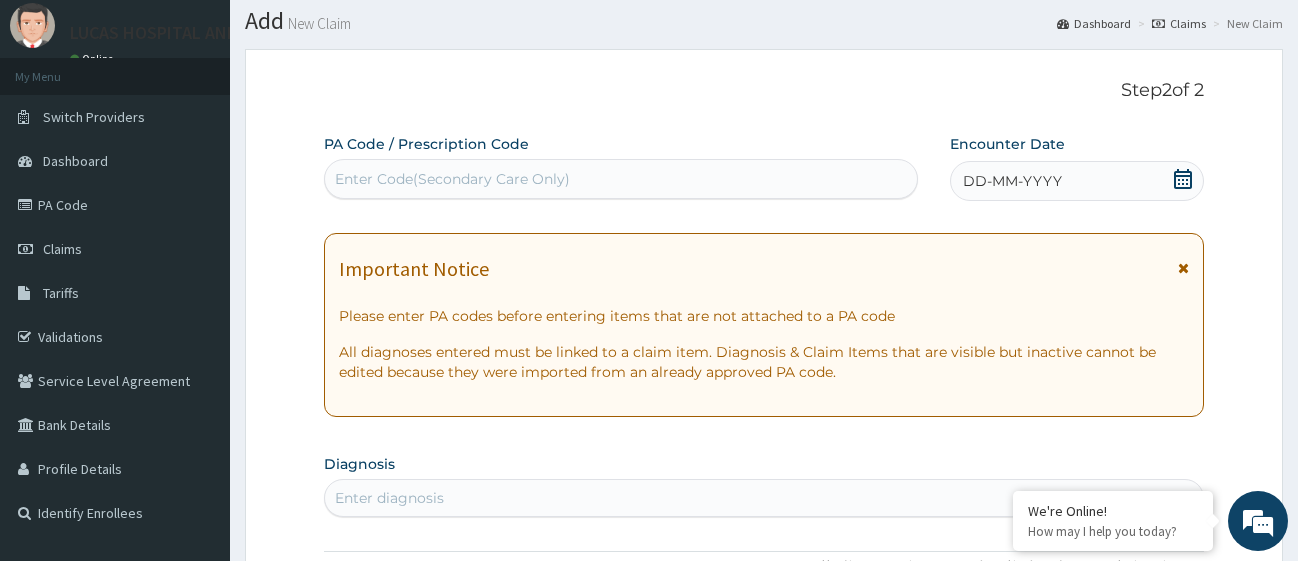 click on "Enter Code(Secondary Care Only)" at bounding box center [621, 179] 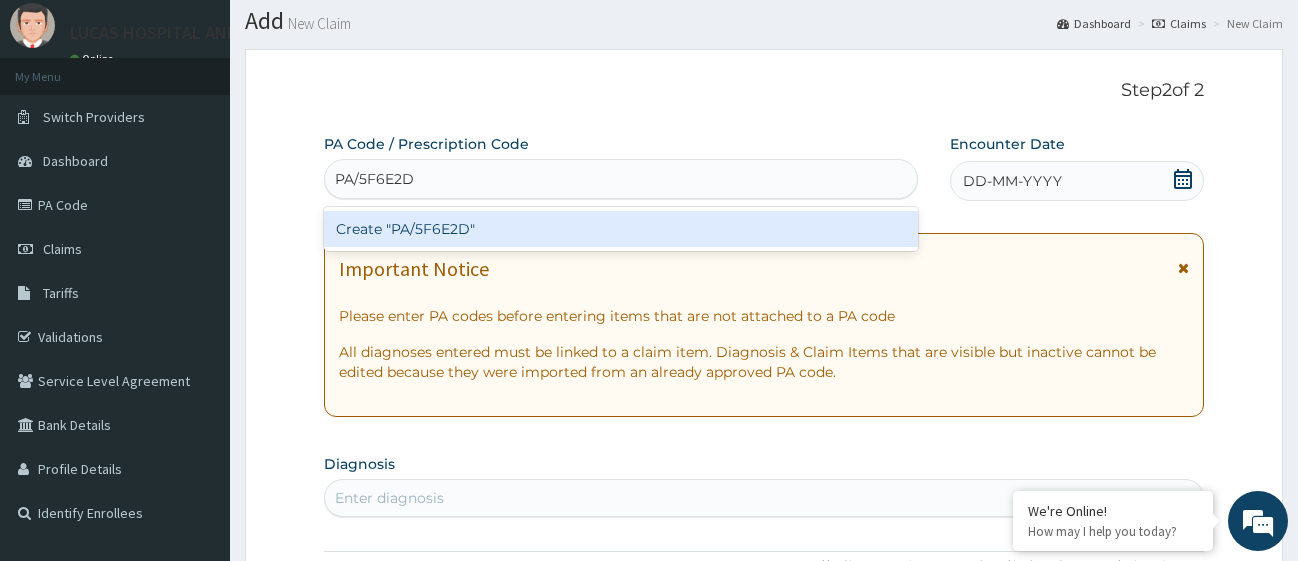 click on "Create "PA/5F6E2D"" at bounding box center [621, 229] 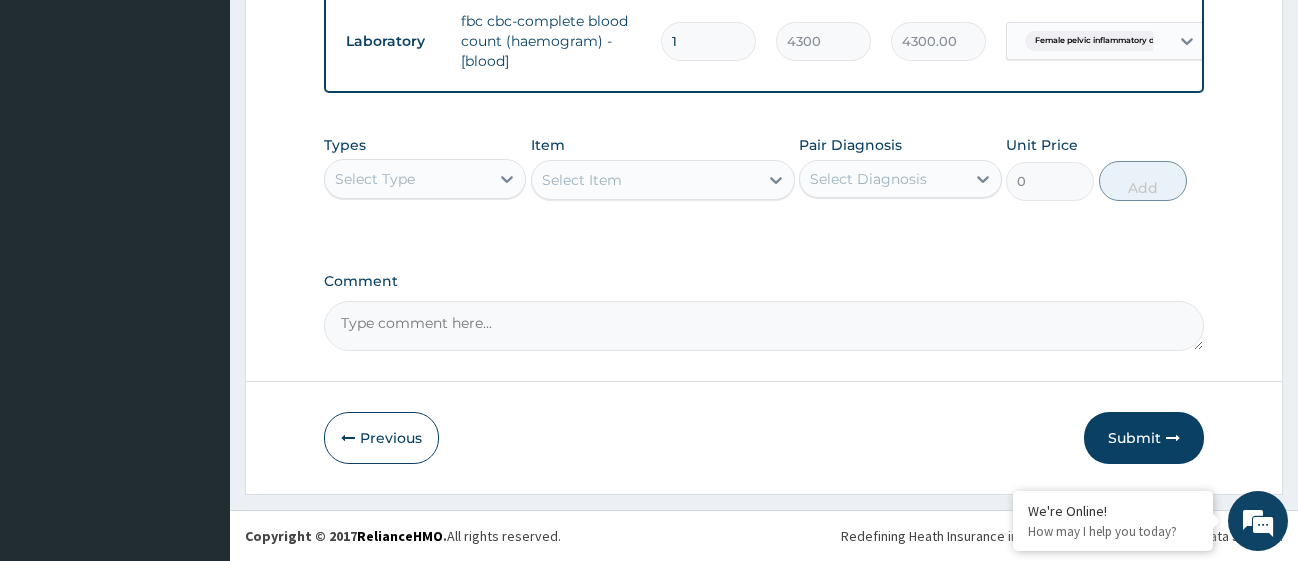 scroll, scrollTop: 1540, scrollLeft: 0, axis: vertical 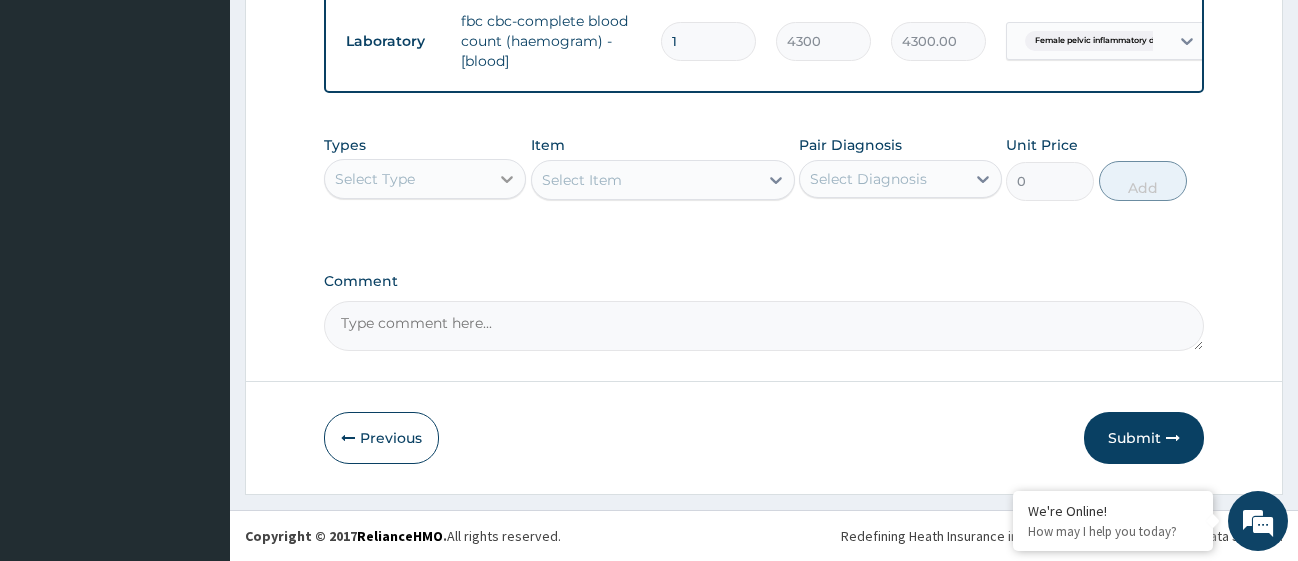 click 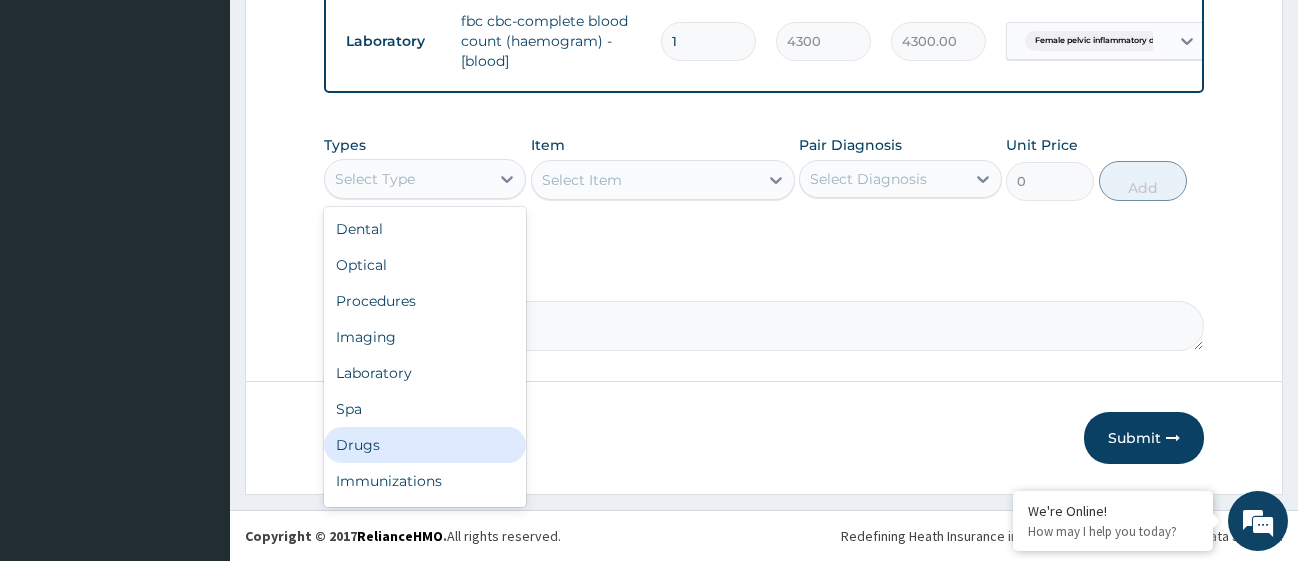 click on "Drugs" at bounding box center (425, 445) 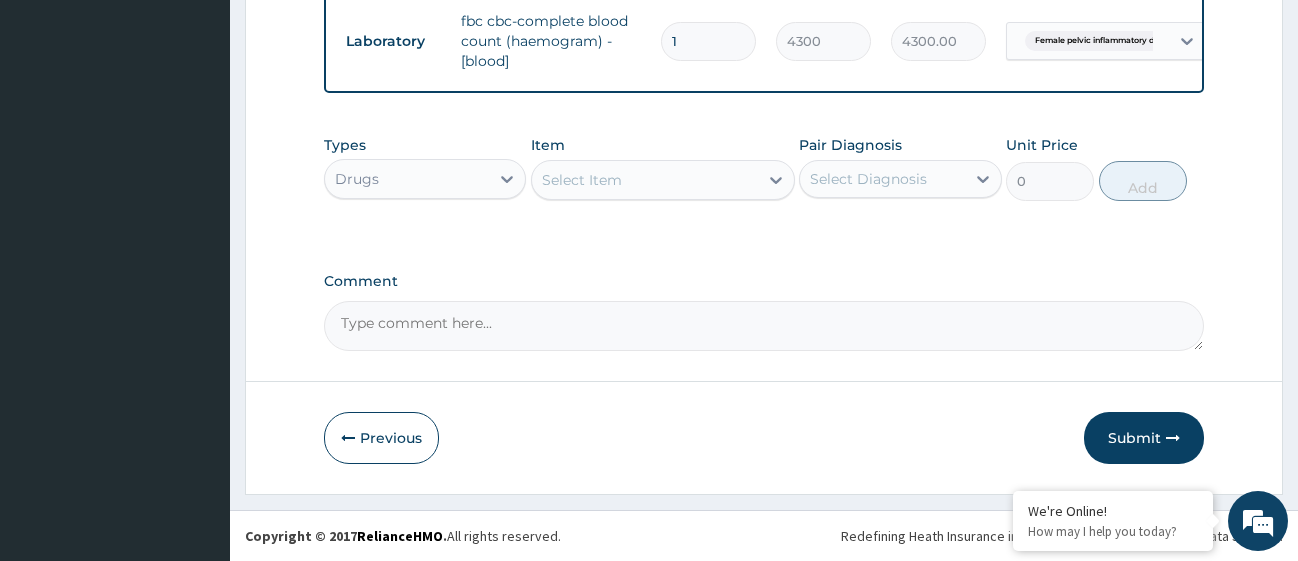 click on "Select Item" at bounding box center [645, 180] 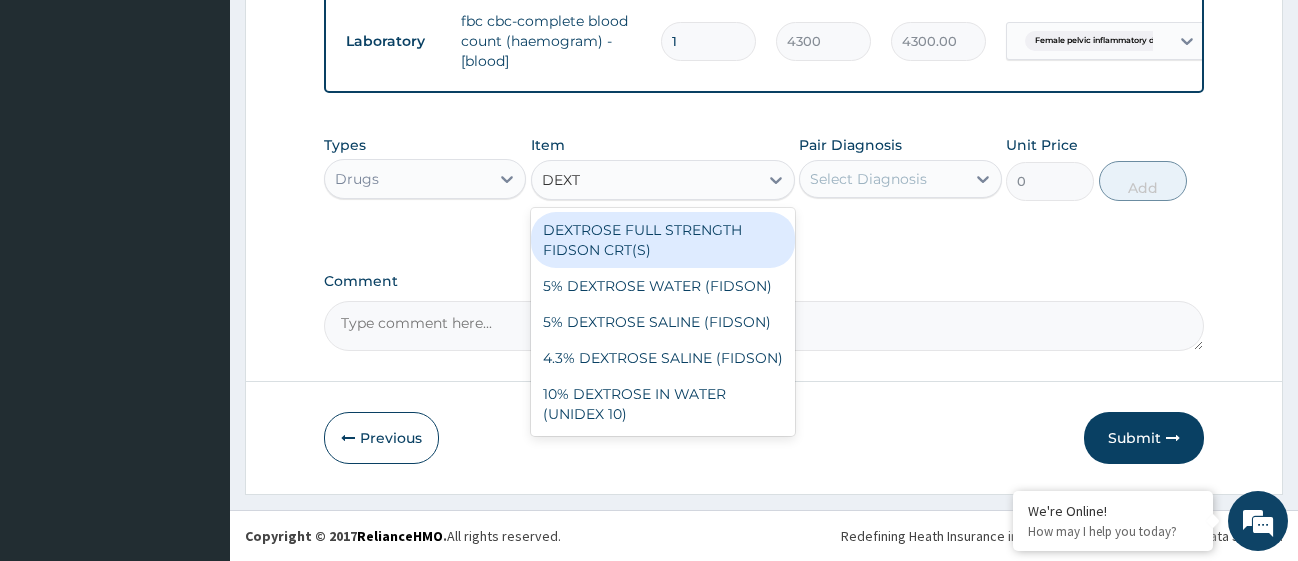 type on "DEXTR" 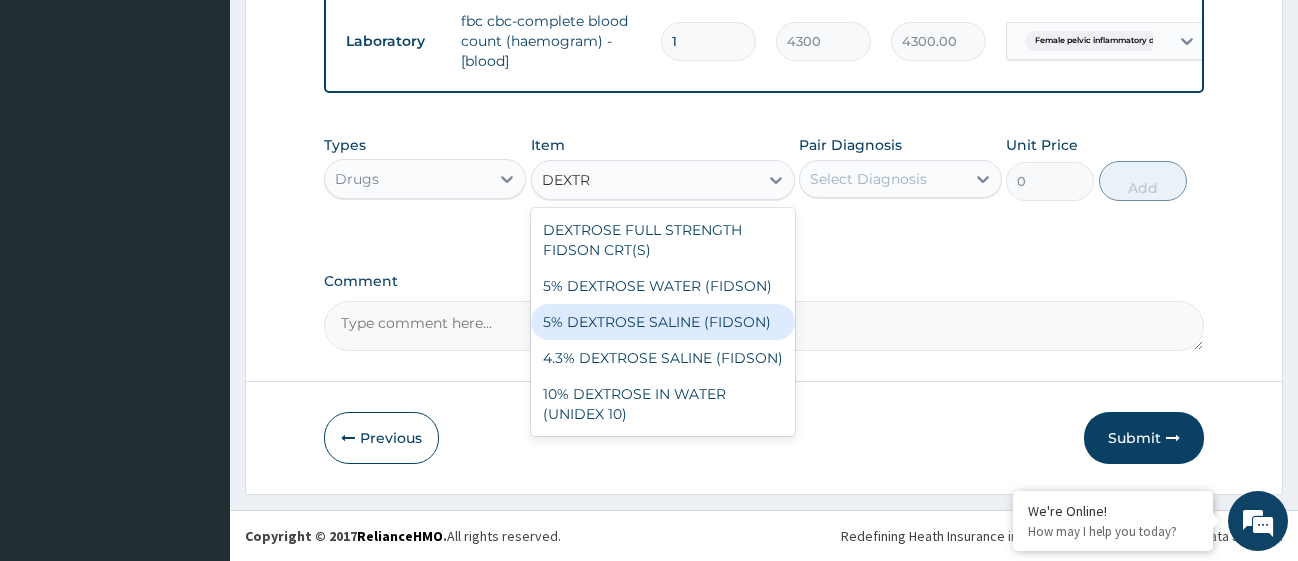 click on "5% DEXTROSE SALINE (FIDSON)" at bounding box center (663, 322) 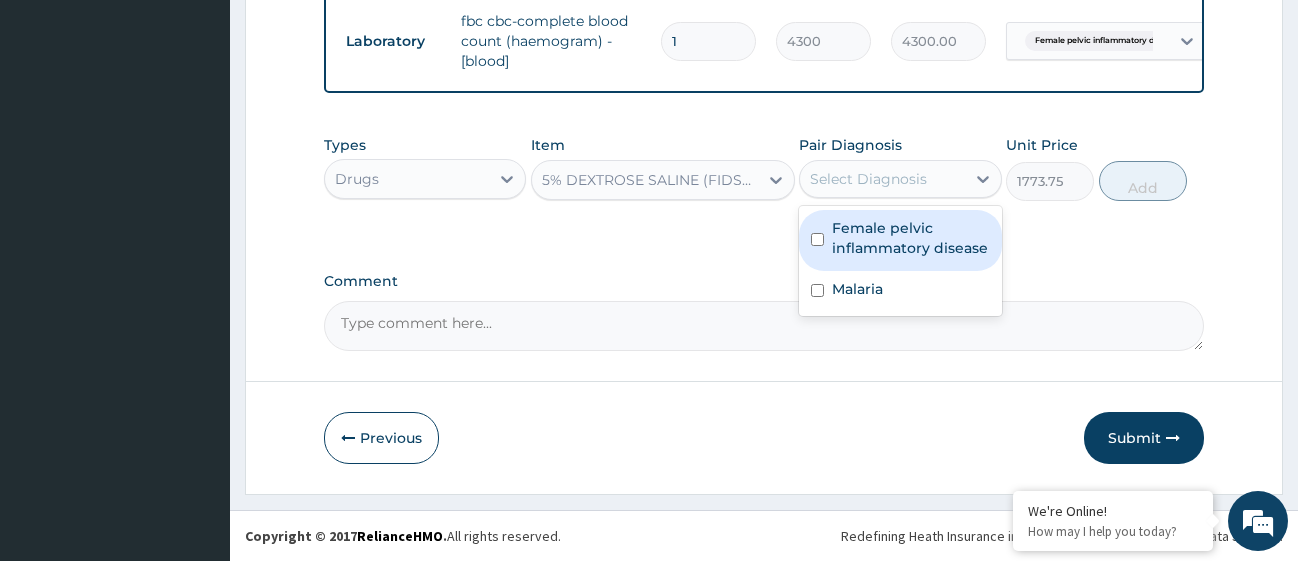 click on "Select Diagnosis" at bounding box center [882, 179] 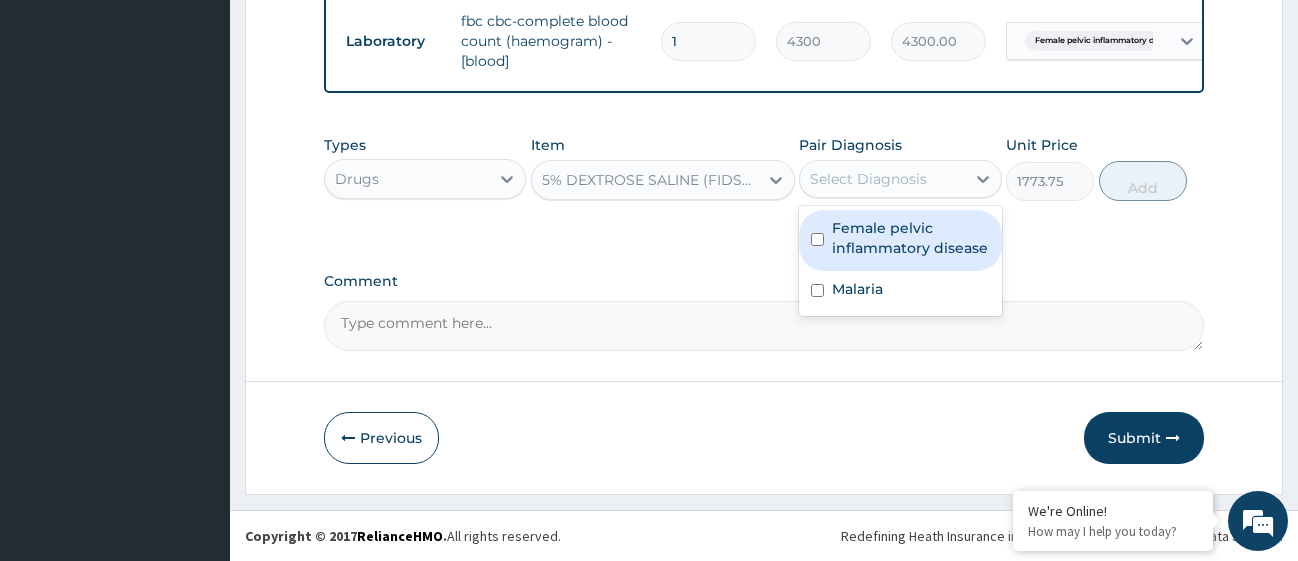 drag, startPoint x: 816, startPoint y: 232, endPoint x: 824, endPoint y: 275, distance: 43.737854 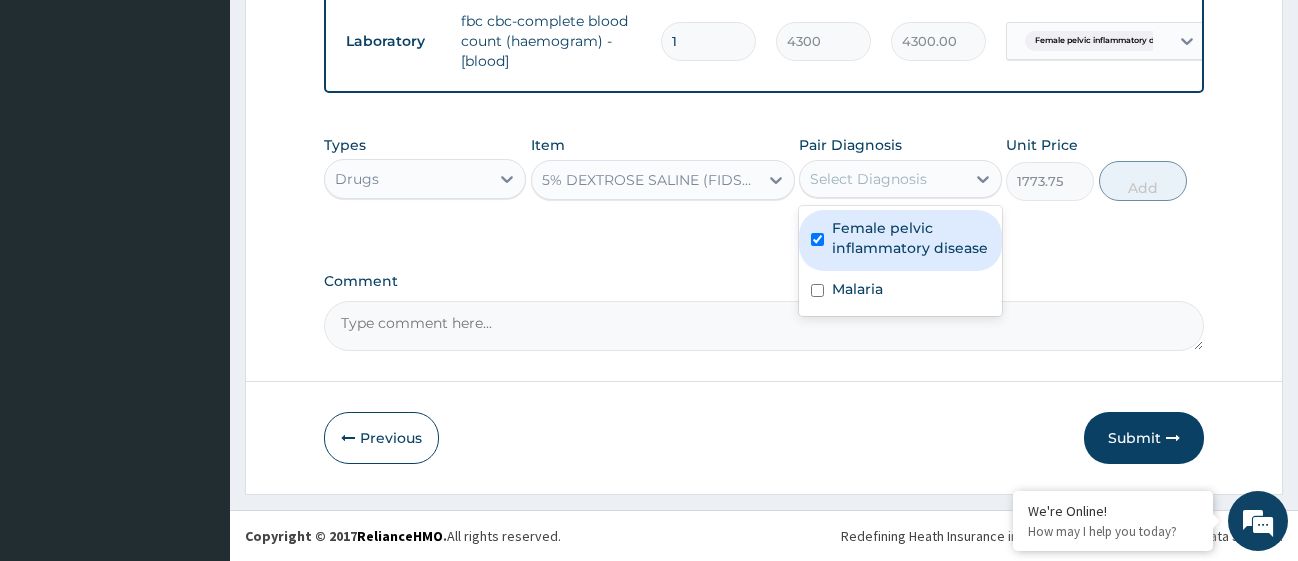 checkbox on "true" 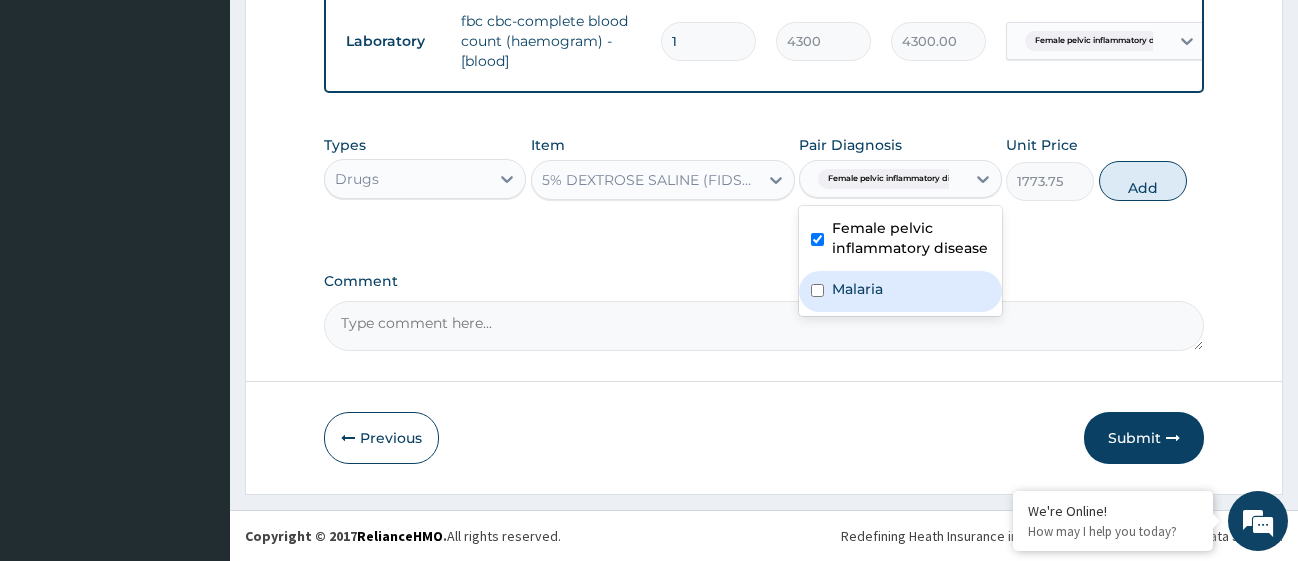 click on "Malaria" at bounding box center (900, 291) 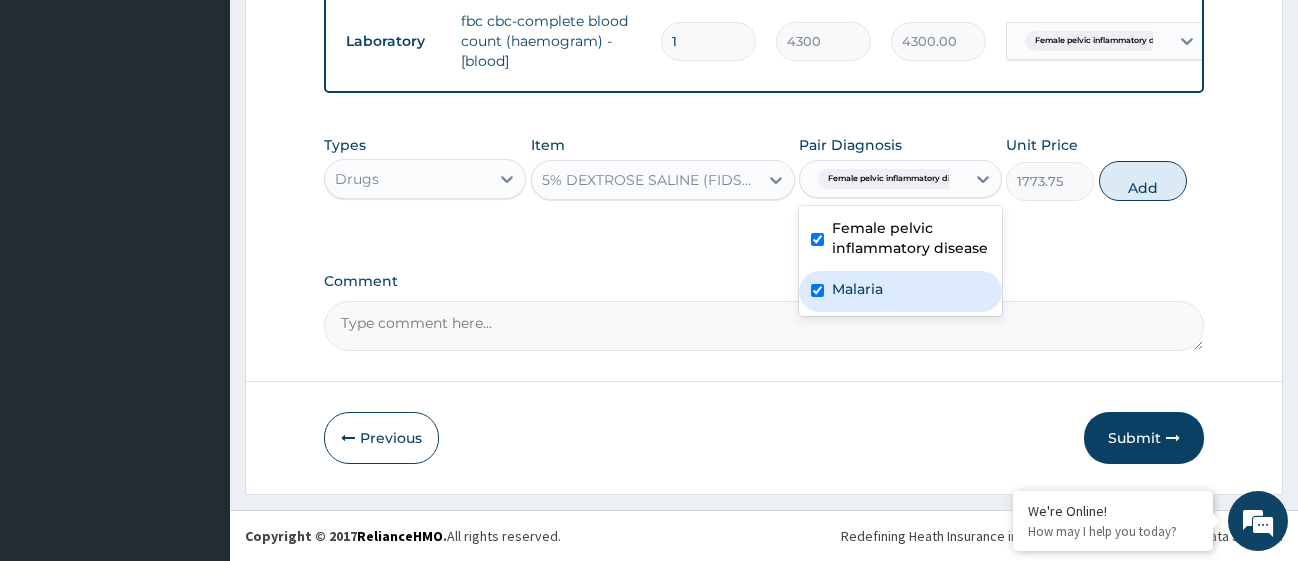 checkbox on "true" 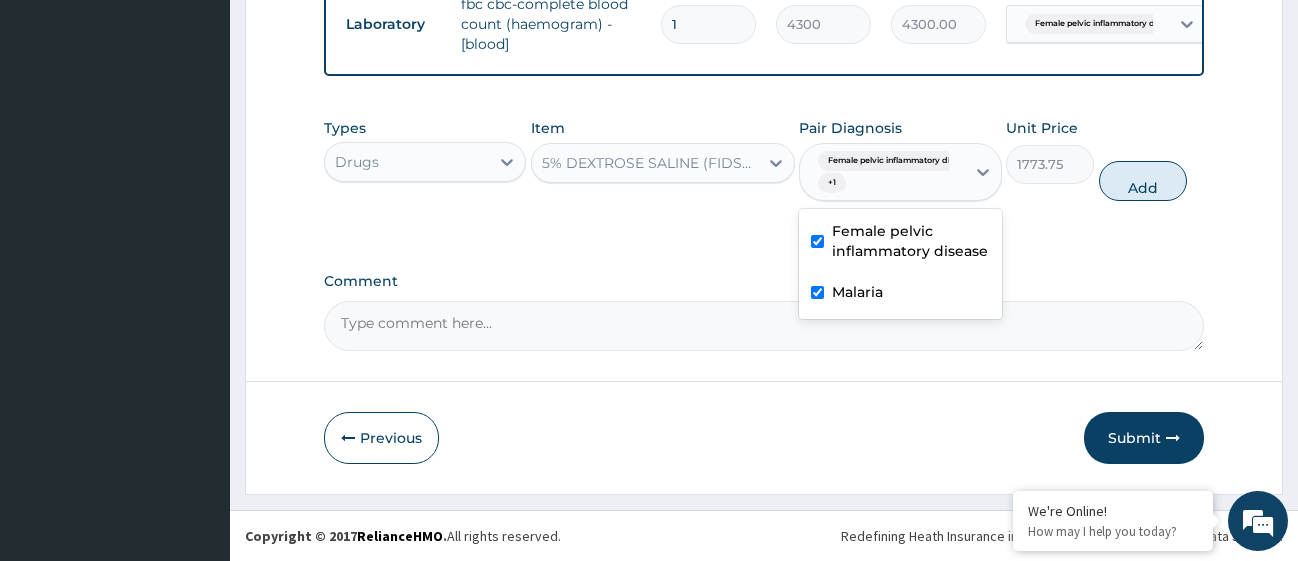 click at bounding box center [817, 241] 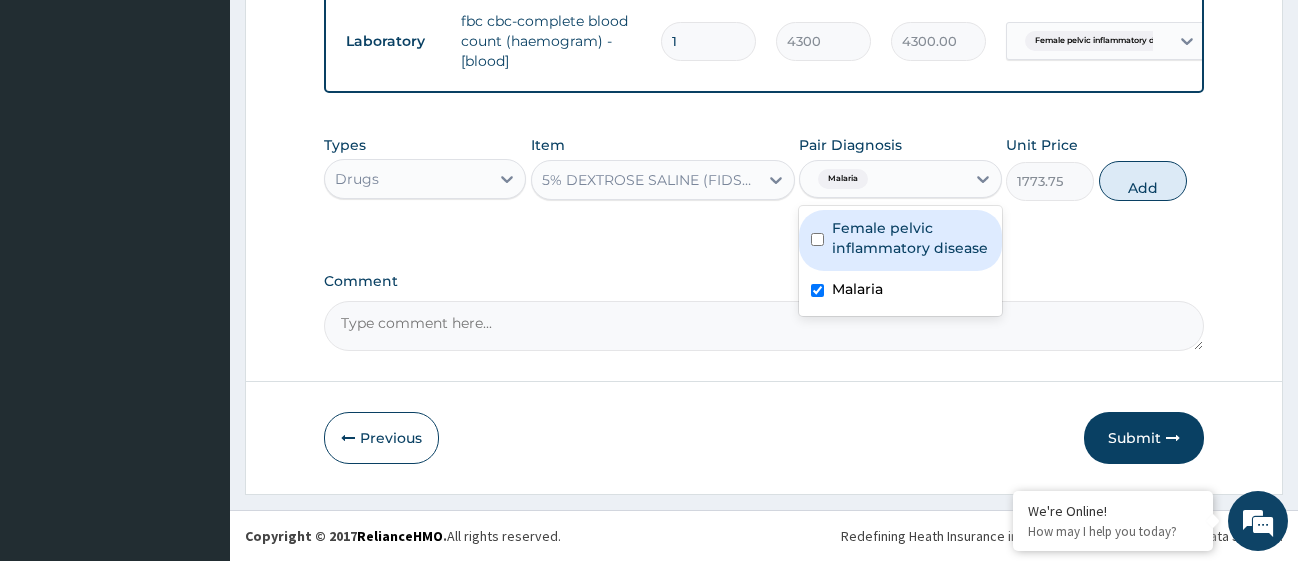click on "Female pelvic inflammatory disease" at bounding box center (900, 240) 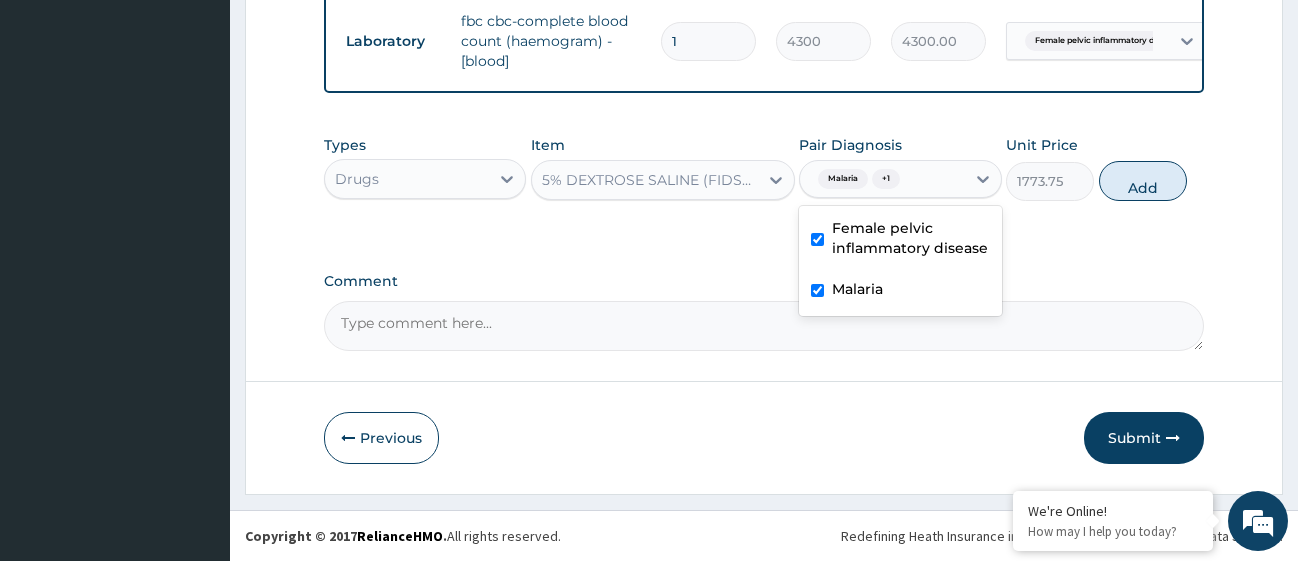 checkbox on "true" 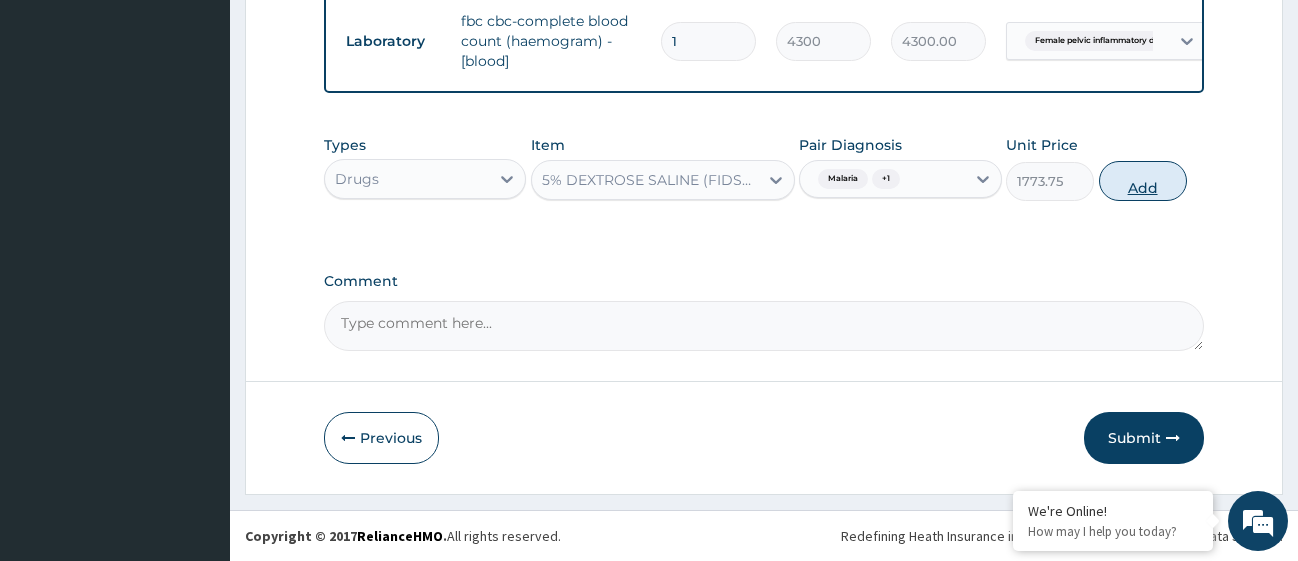 click on "Add" at bounding box center [1143, 181] 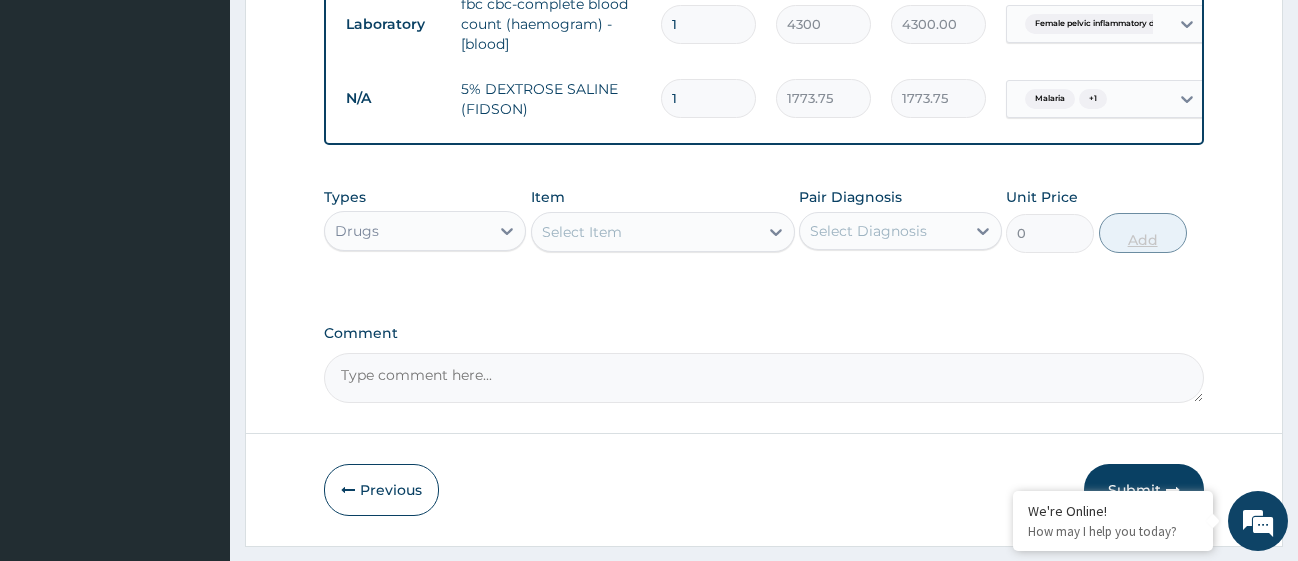 type 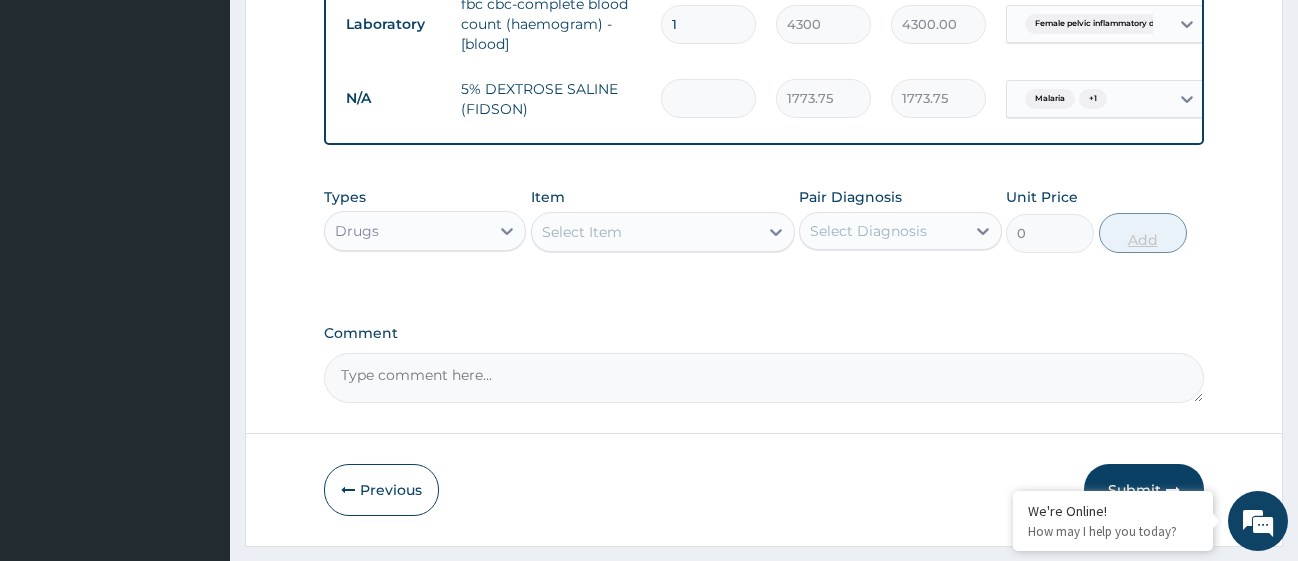 type on "0.00" 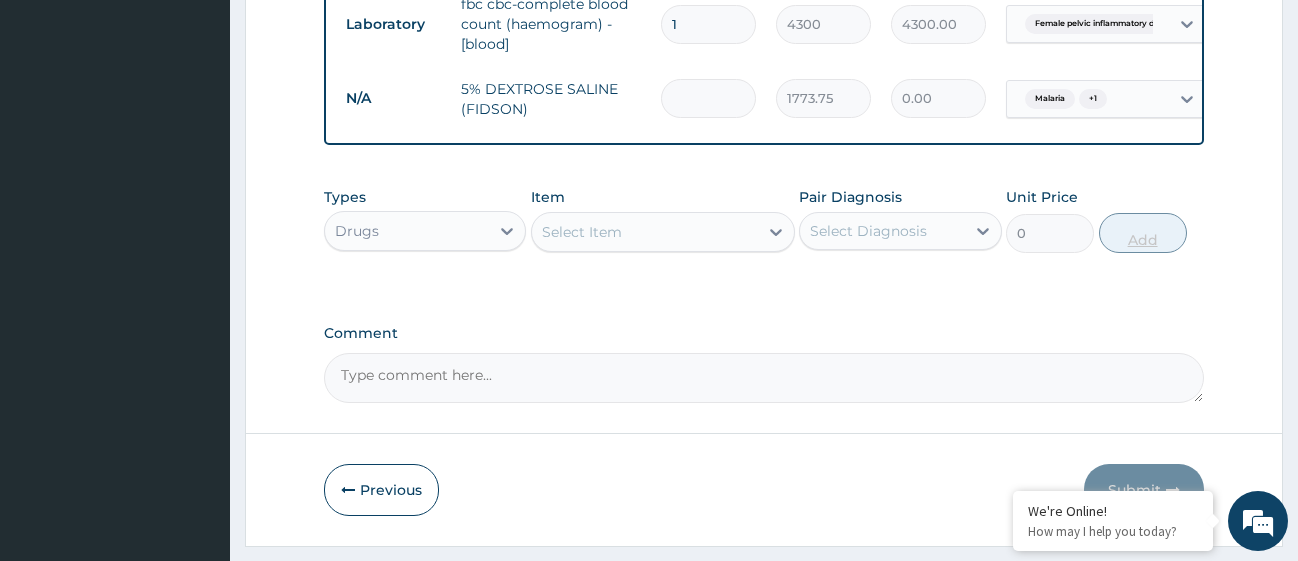type on "2" 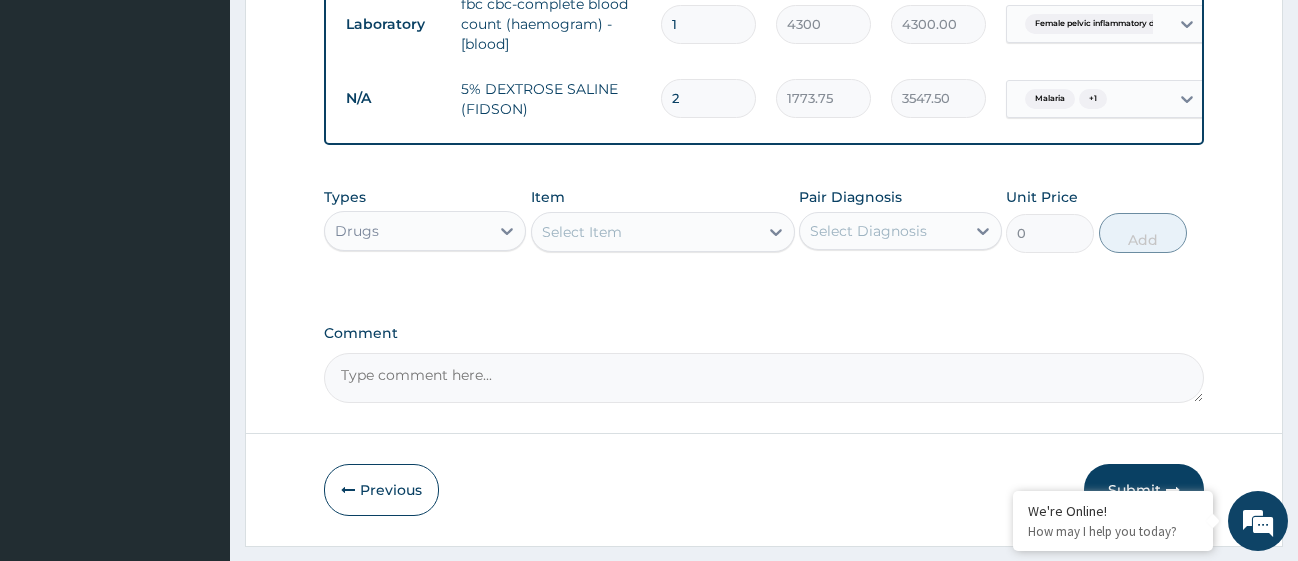 type on "2" 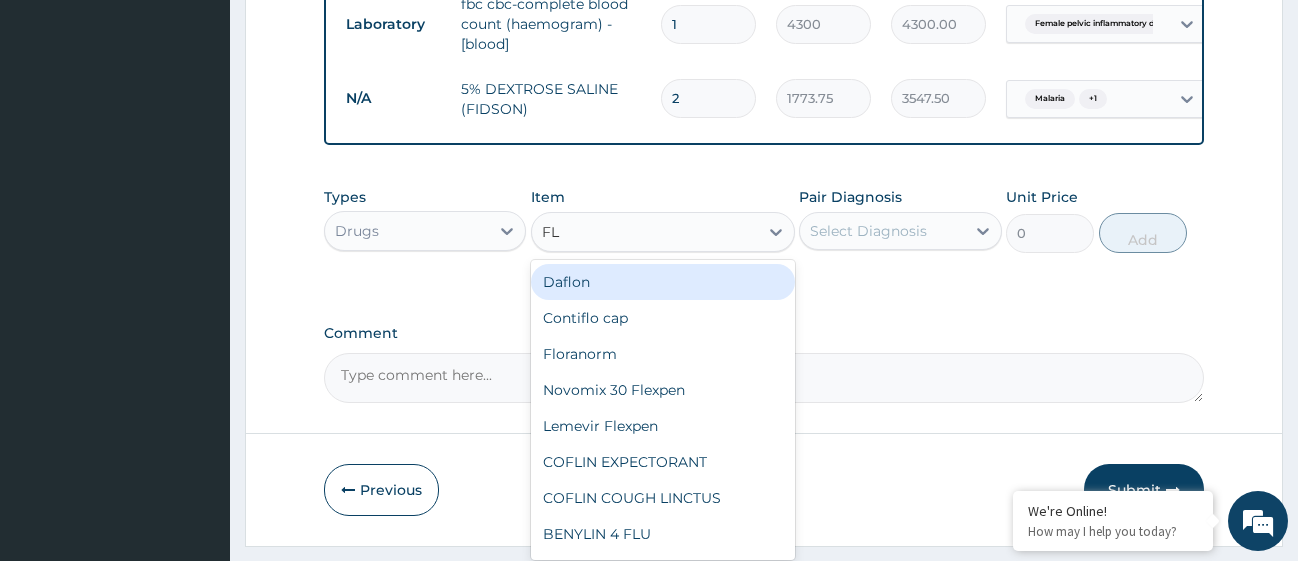 type on "FLA" 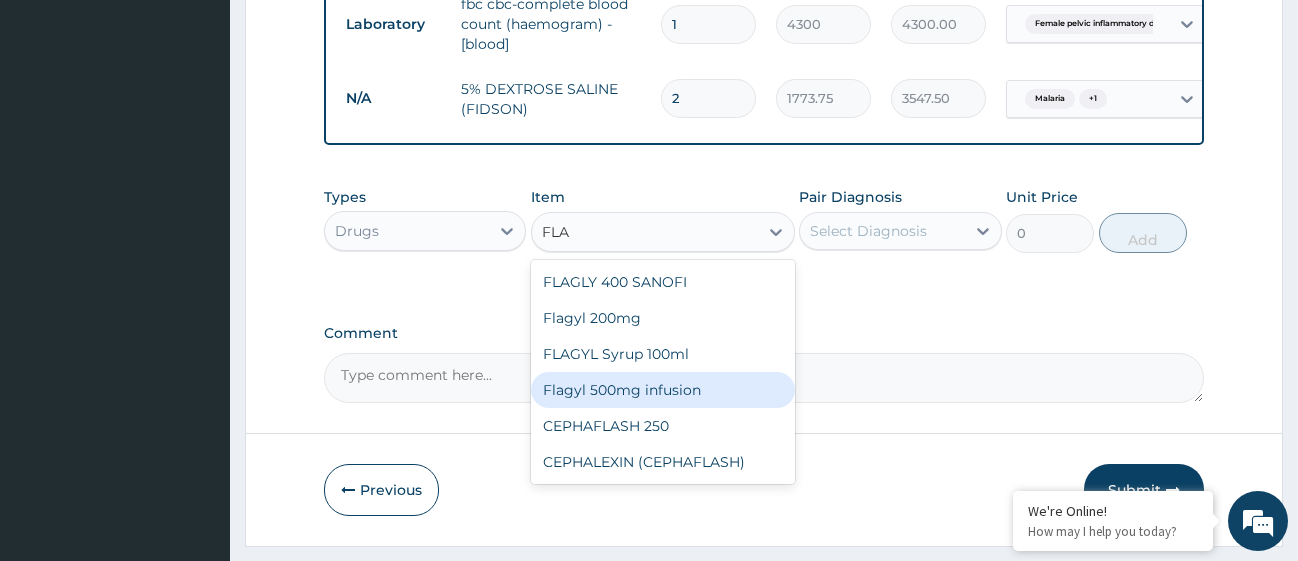 click on "Flagyl 500mg infusion" at bounding box center (663, 390) 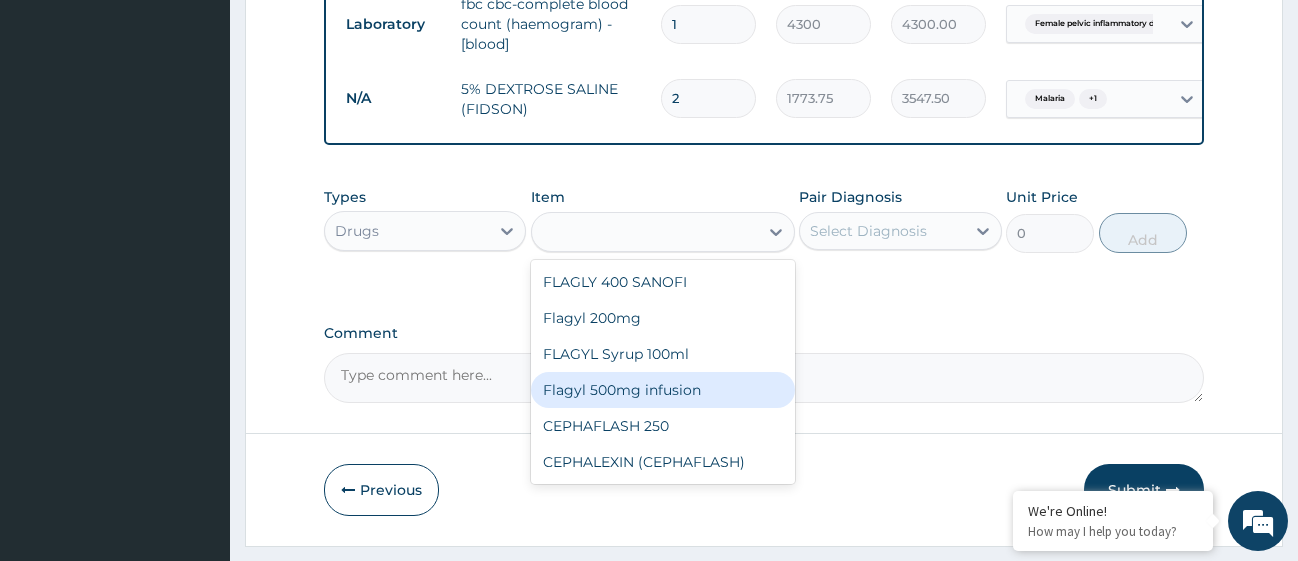 type on "591.25" 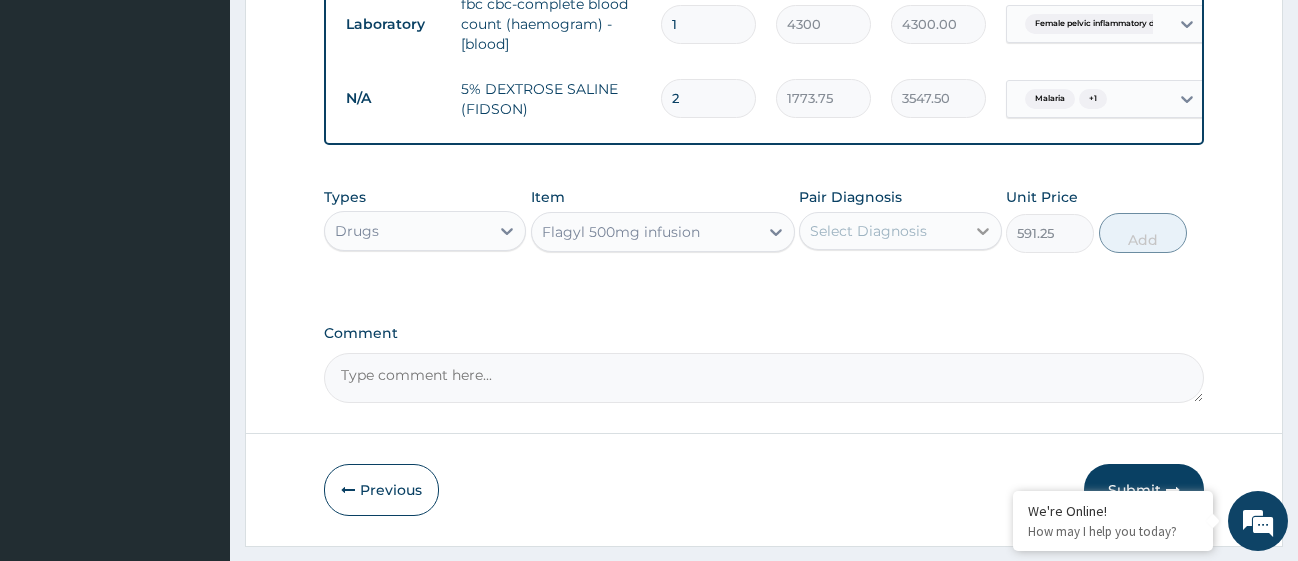 click 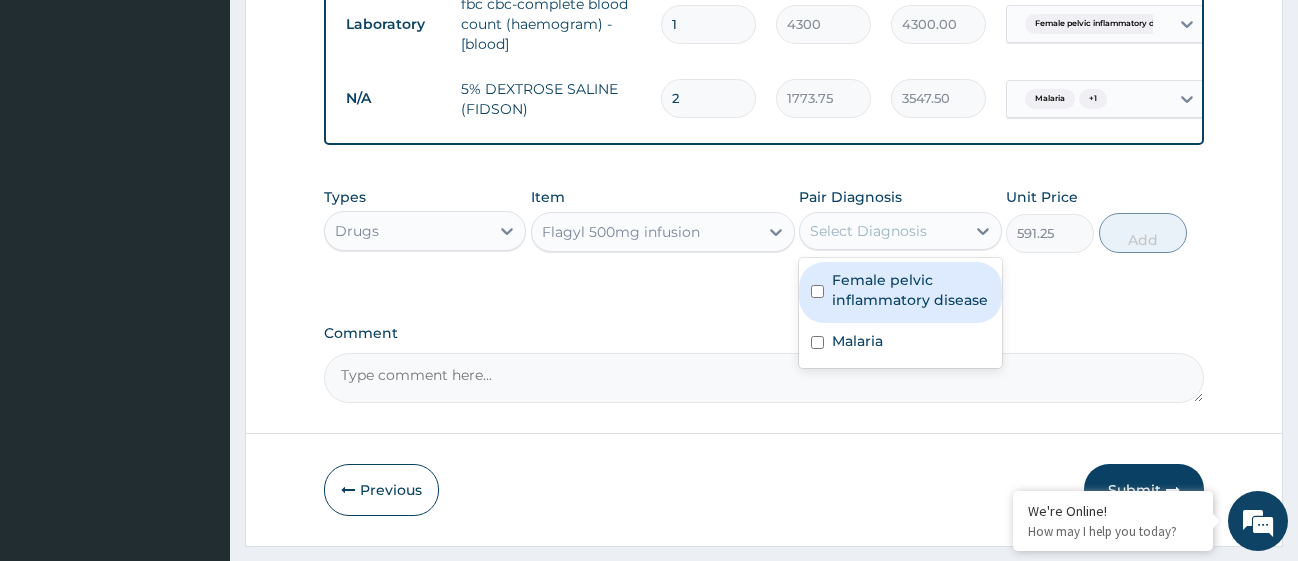 drag, startPoint x: 820, startPoint y: 304, endPoint x: 823, endPoint y: 347, distance: 43.104523 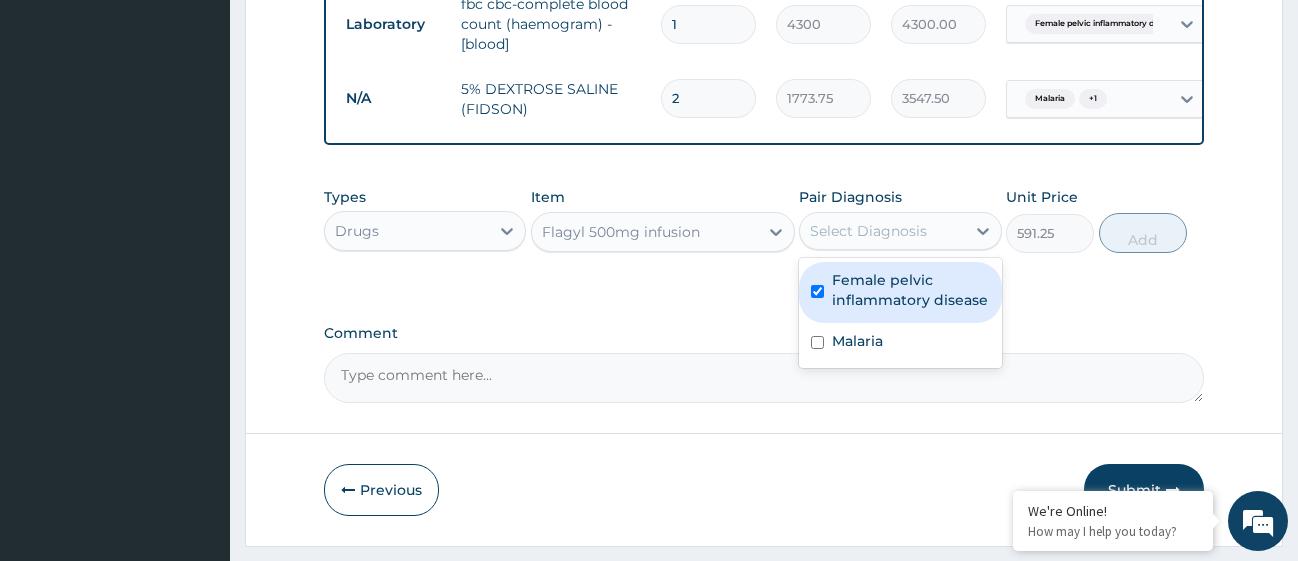 checkbox on "true" 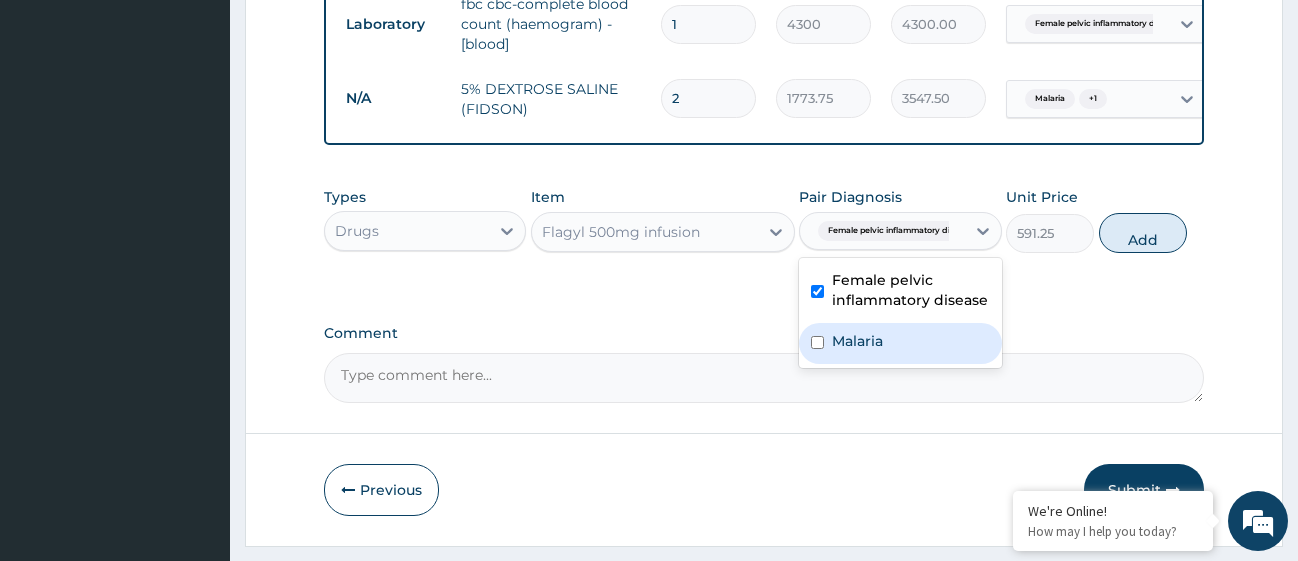 click at bounding box center (817, 342) 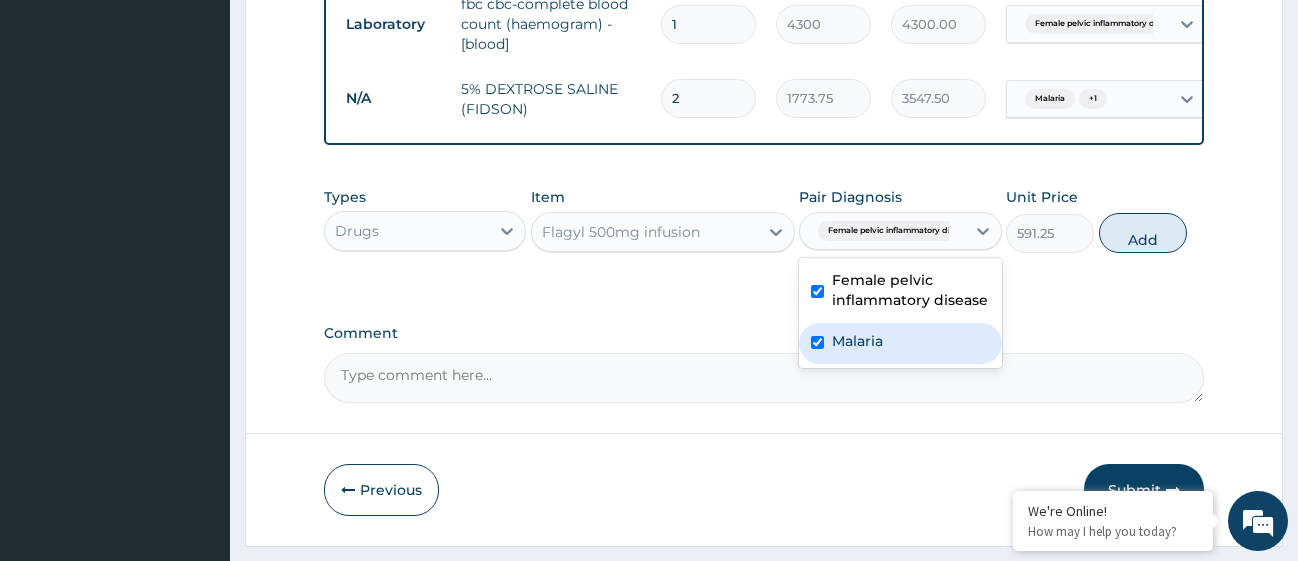 checkbox on "true" 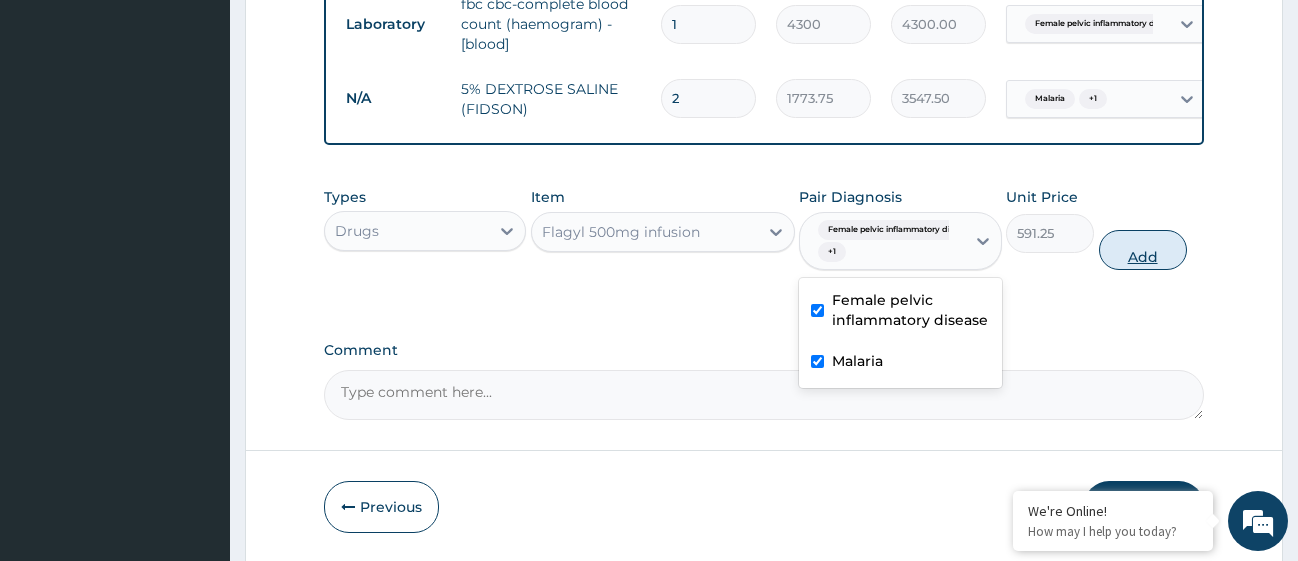 click on "Add" at bounding box center [1143, 250] 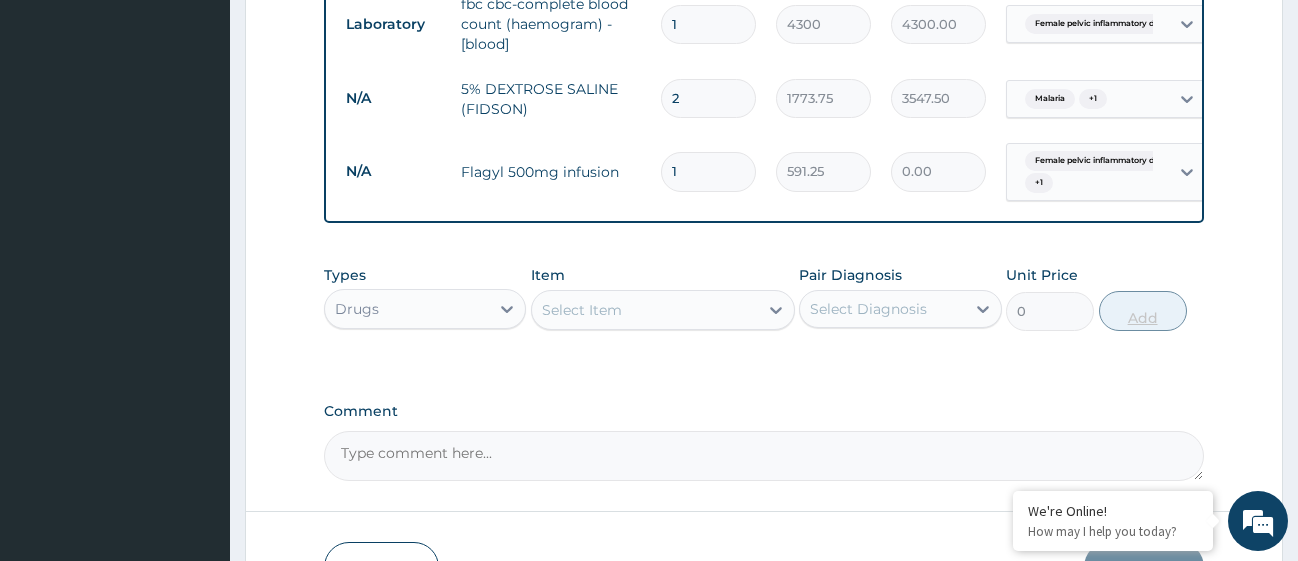 type 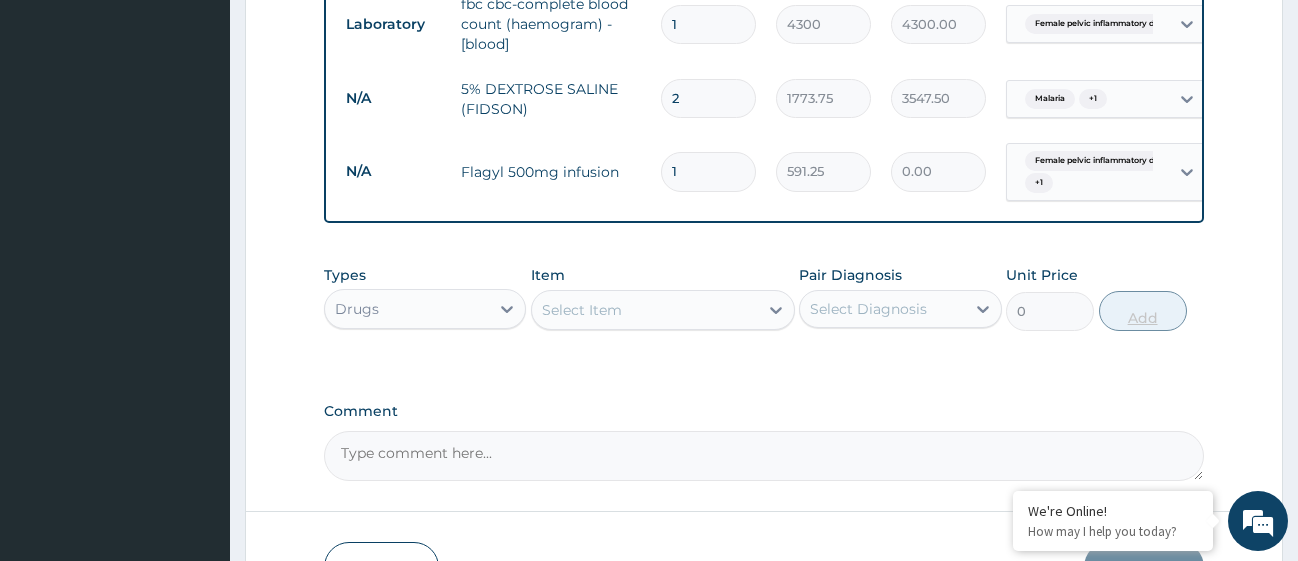 type on "0.00" 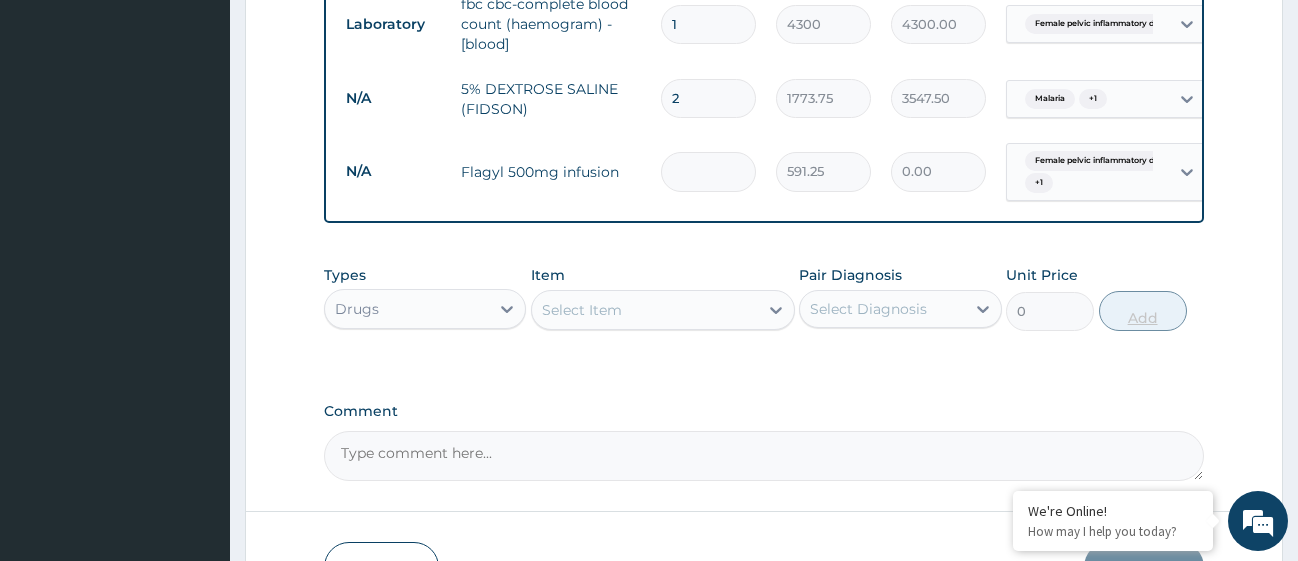 type on "3" 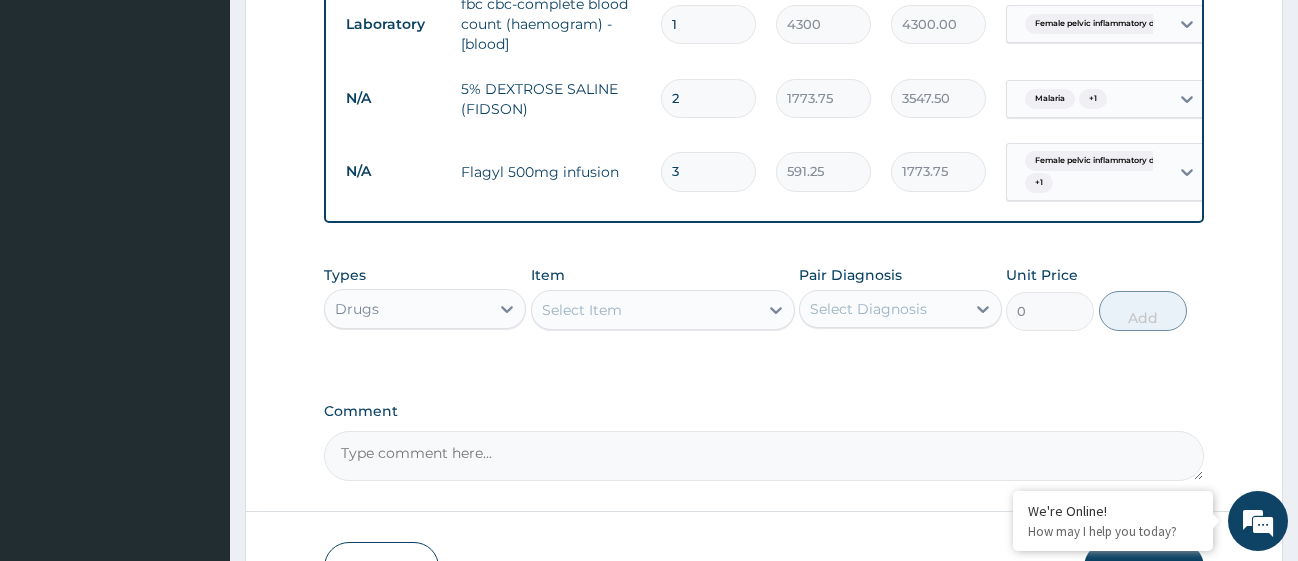 type on "3" 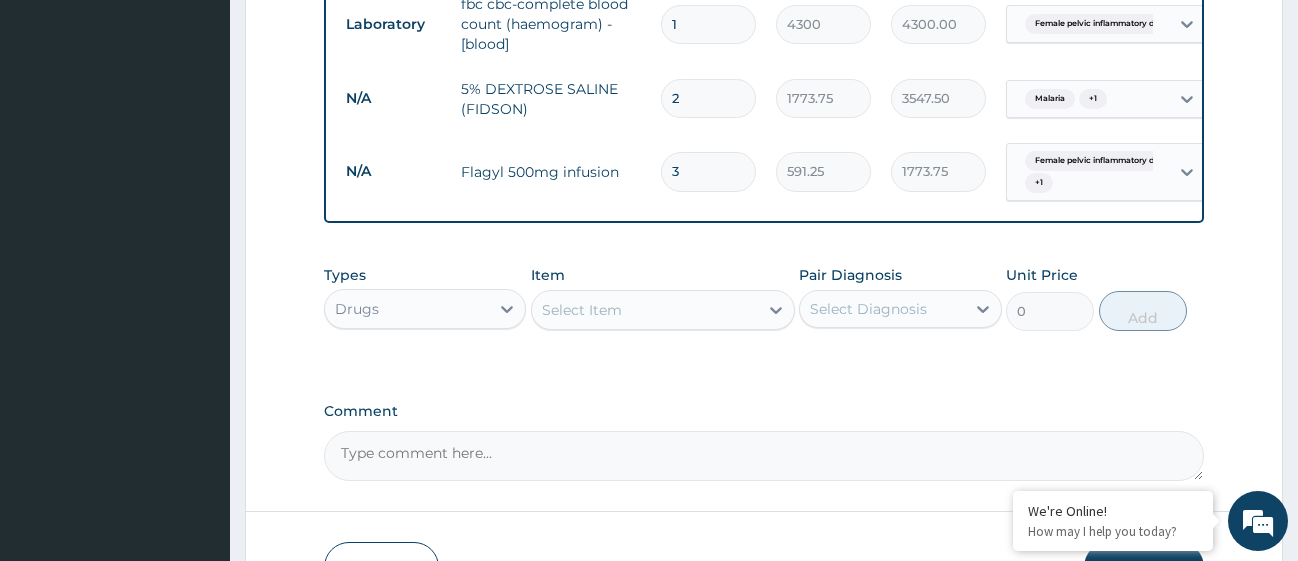 click on "Select Item" at bounding box center [645, 310] 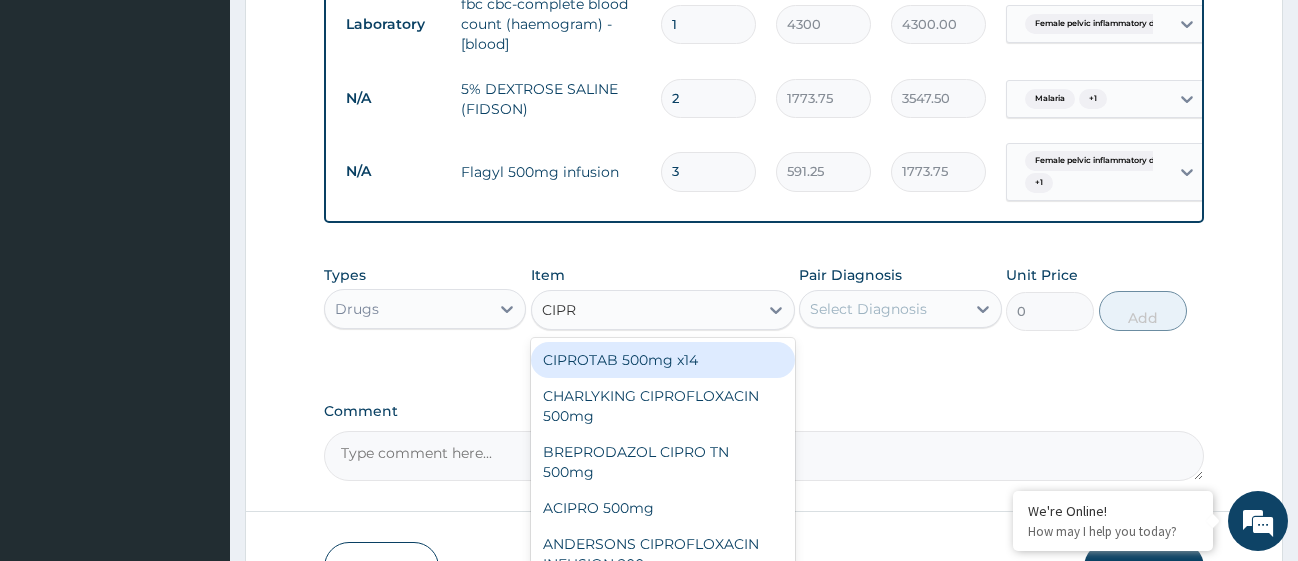 type on "CIPRO" 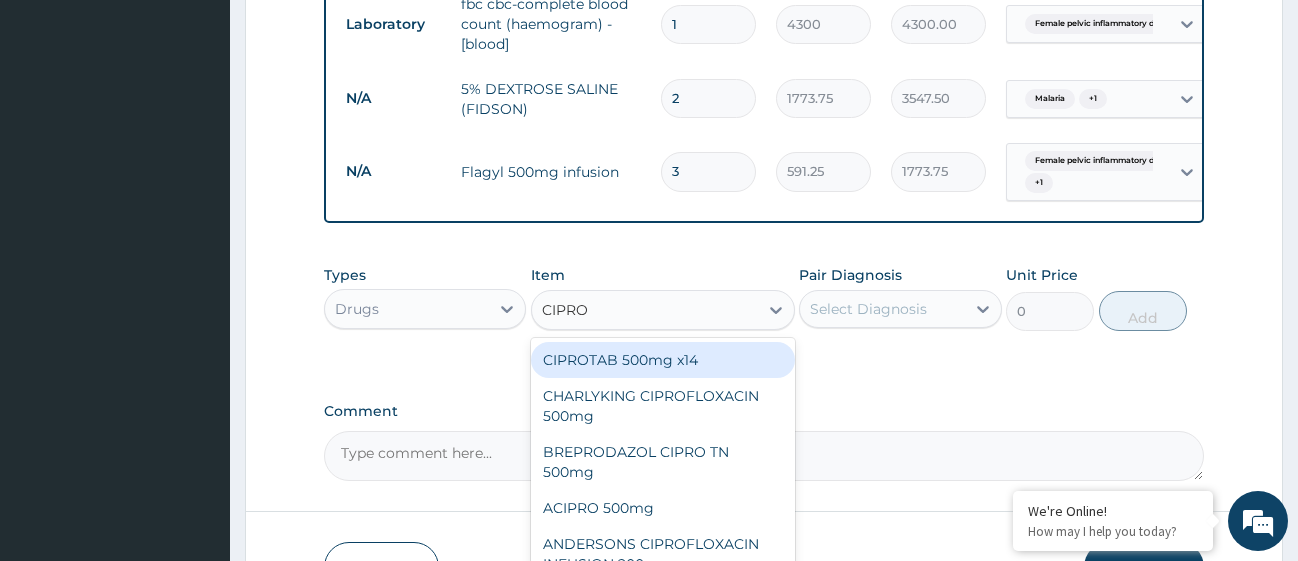 scroll, scrollTop: 4, scrollLeft: 0, axis: vertical 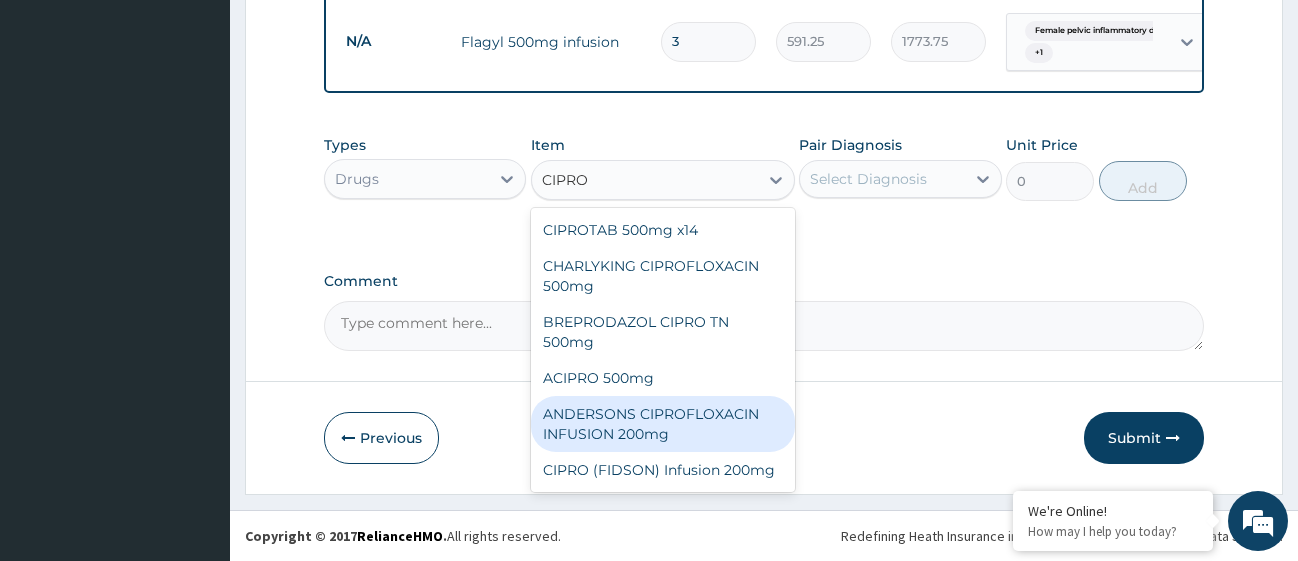 click on "ANDERSONS CIPROFLOXACIN INFUSION 200mg" at bounding box center (663, 424) 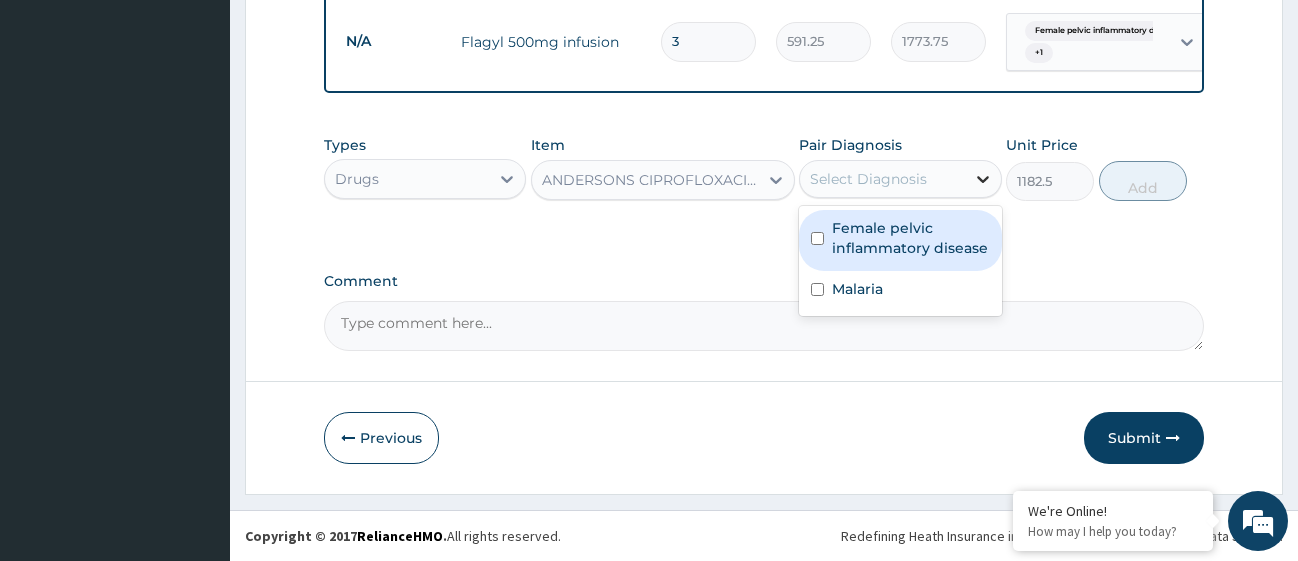 click at bounding box center [983, 179] 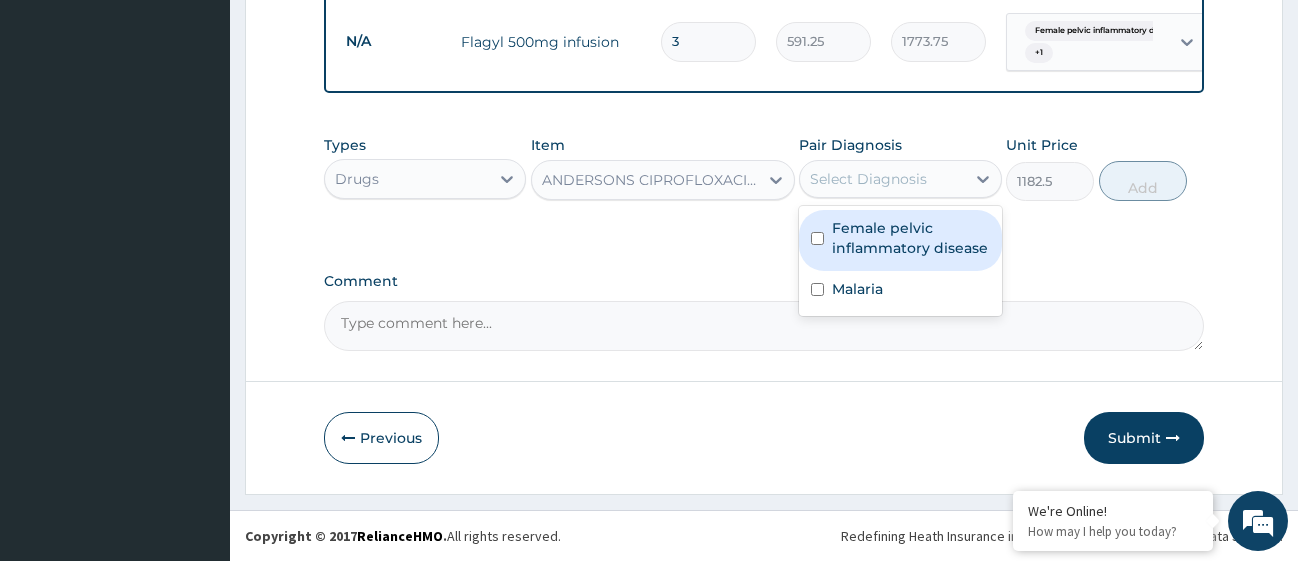 click at bounding box center (817, 238) 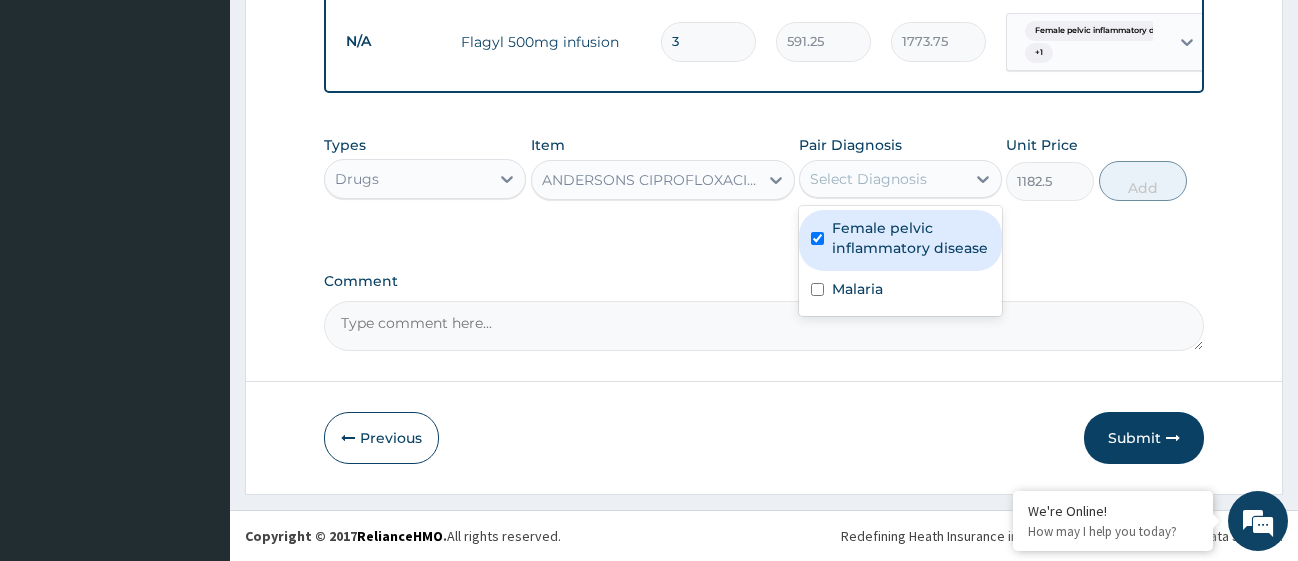 checkbox on "true" 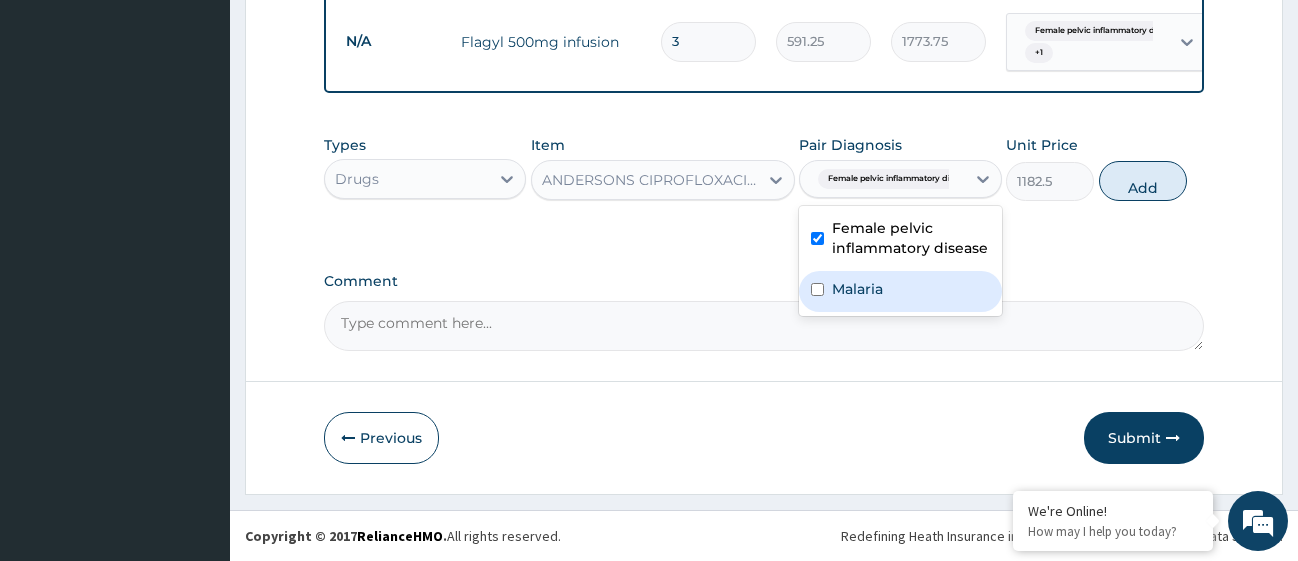 click at bounding box center (817, 289) 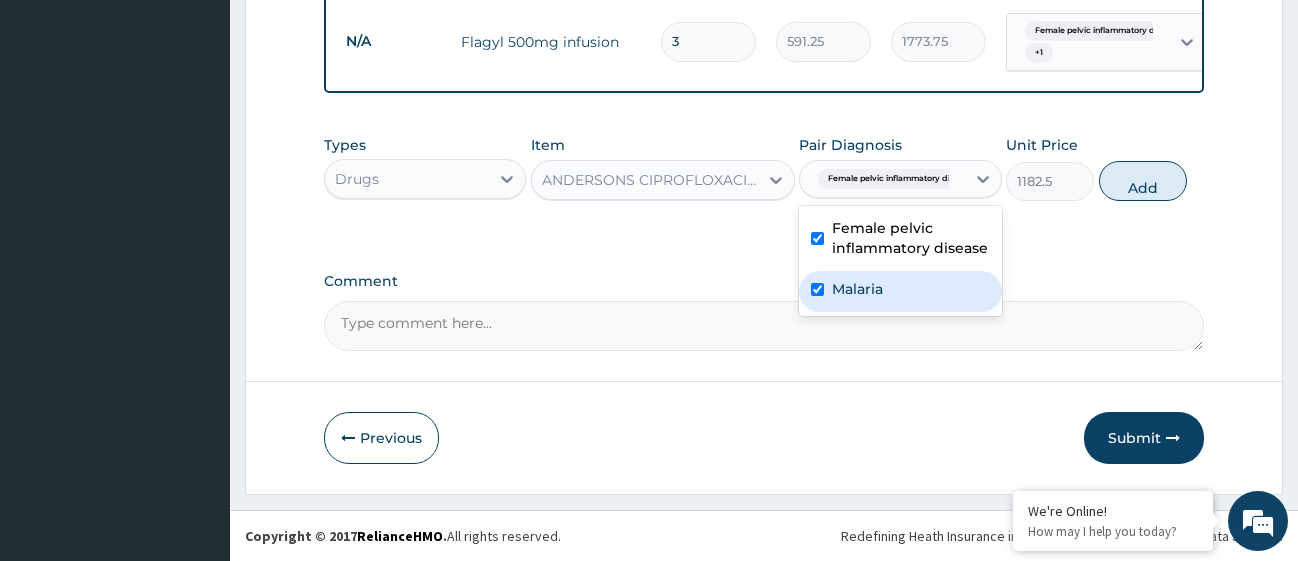 checkbox on "true" 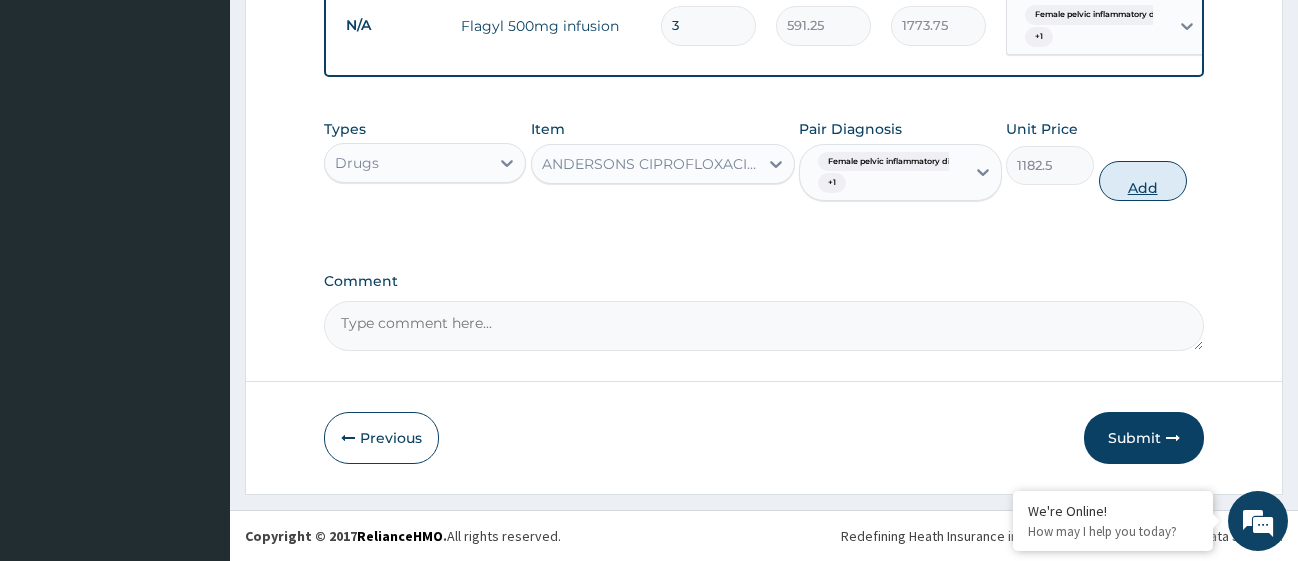 click on "Add" at bounding box center (1143, 181) 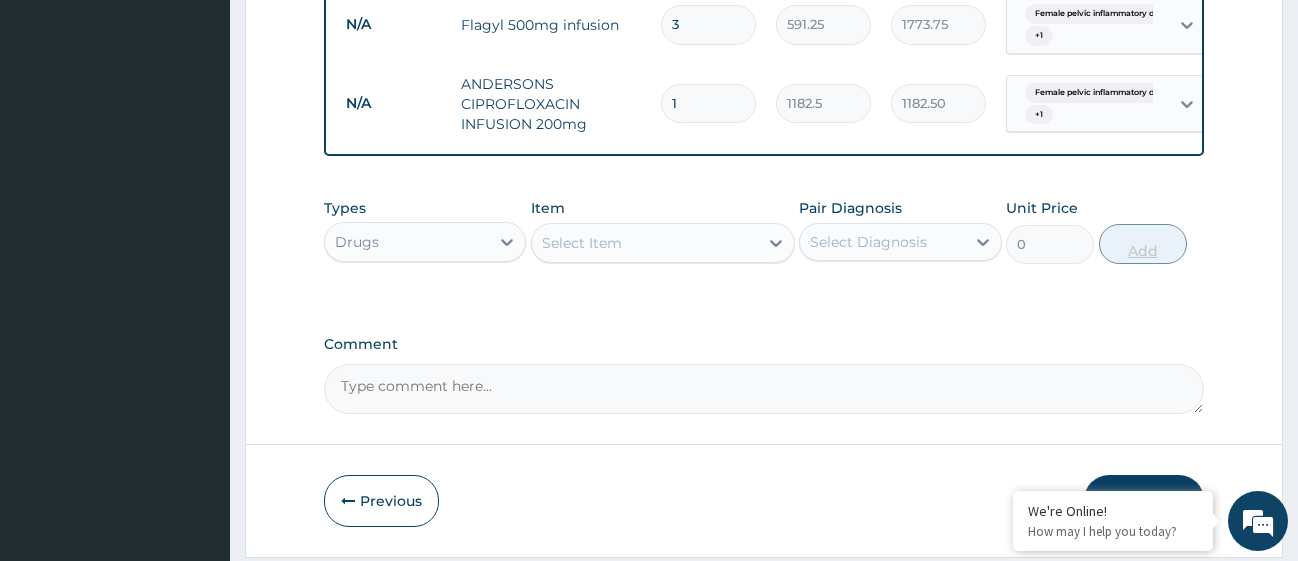 type 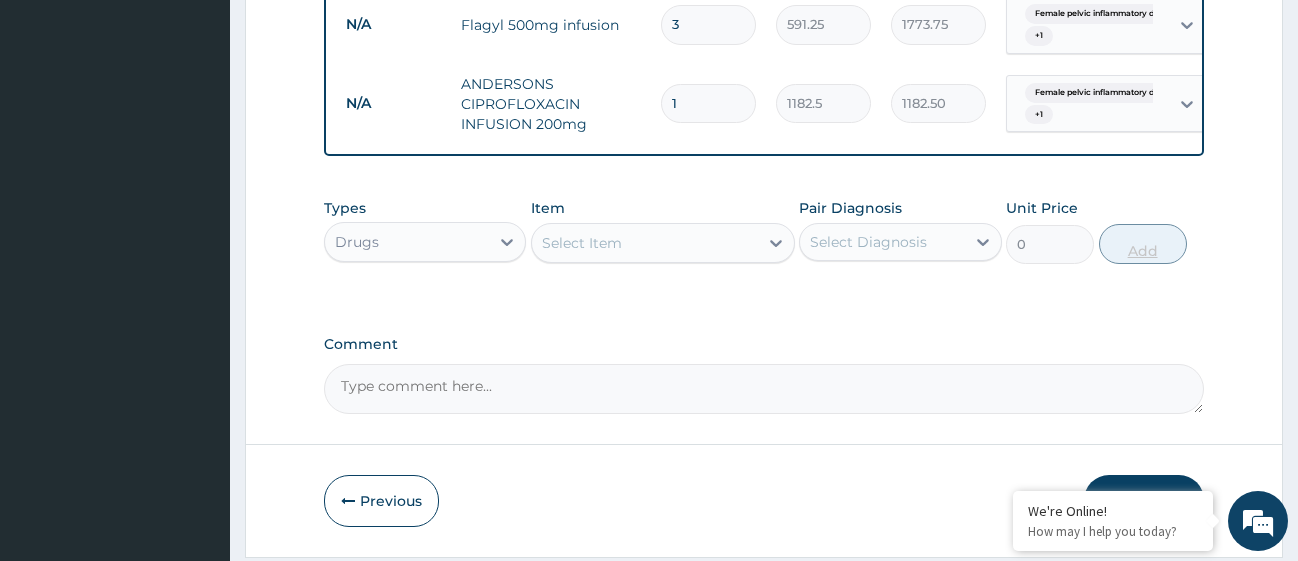 type on "0.00" 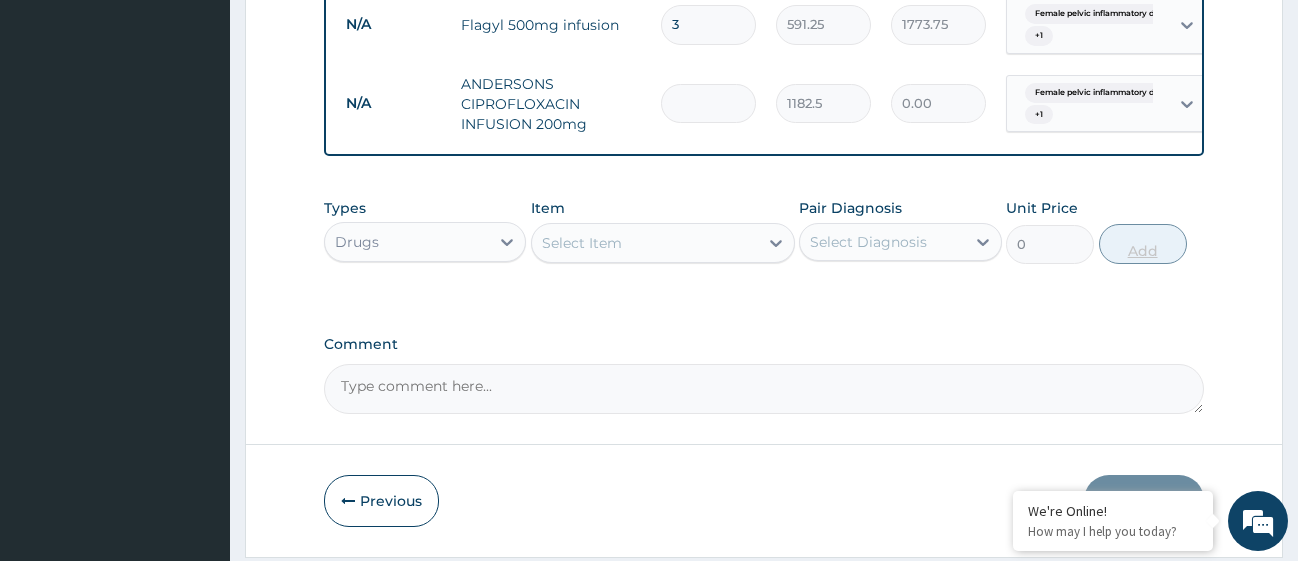 type on "4" 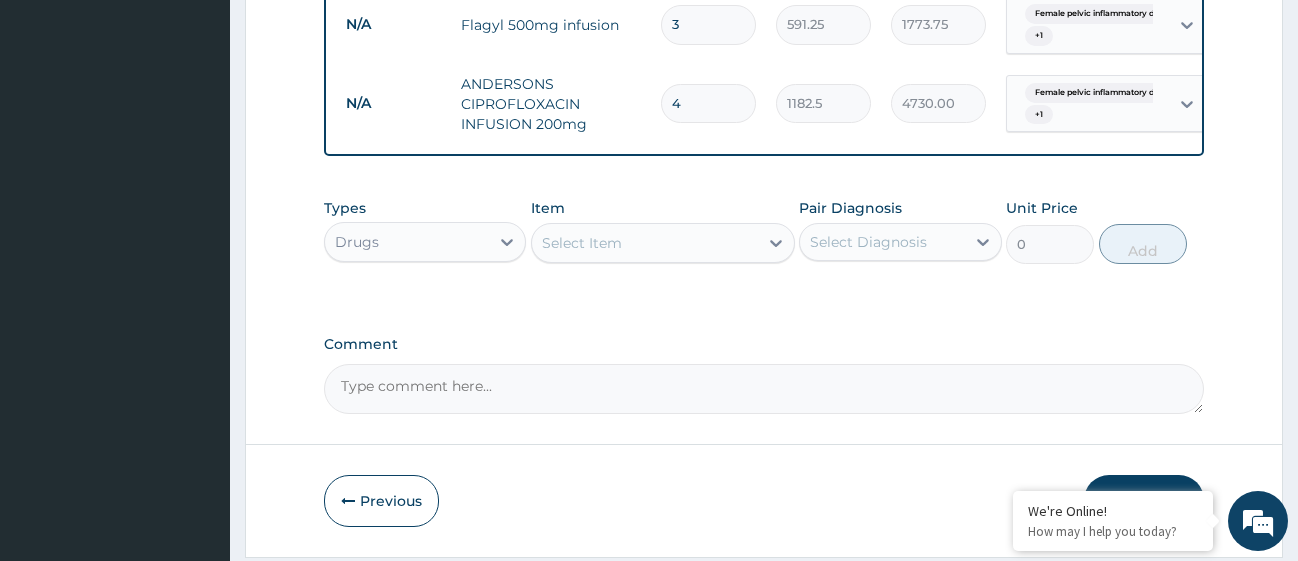 type on "4" 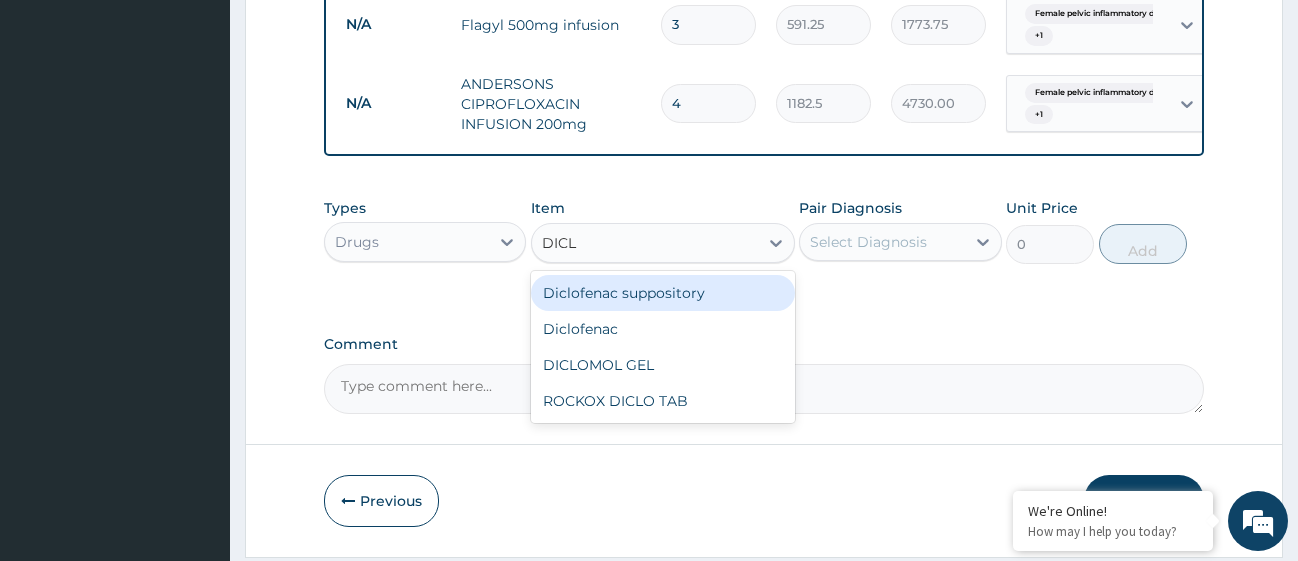 type on "DICLO" 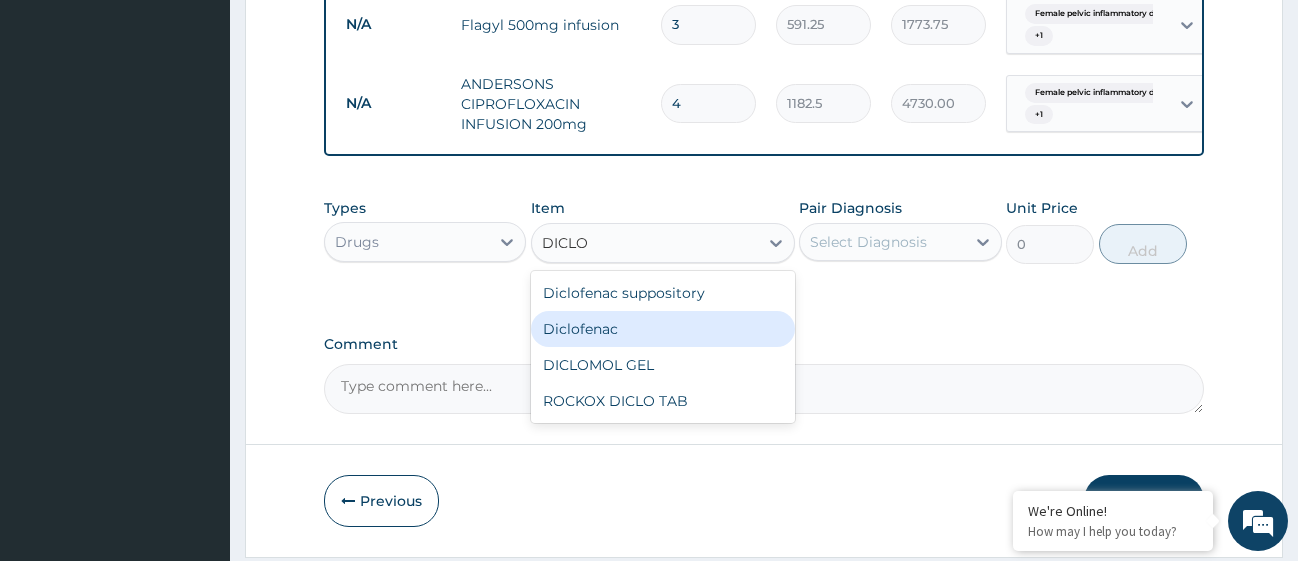 click on "Diclofenac" at bounding box center (663, 329) 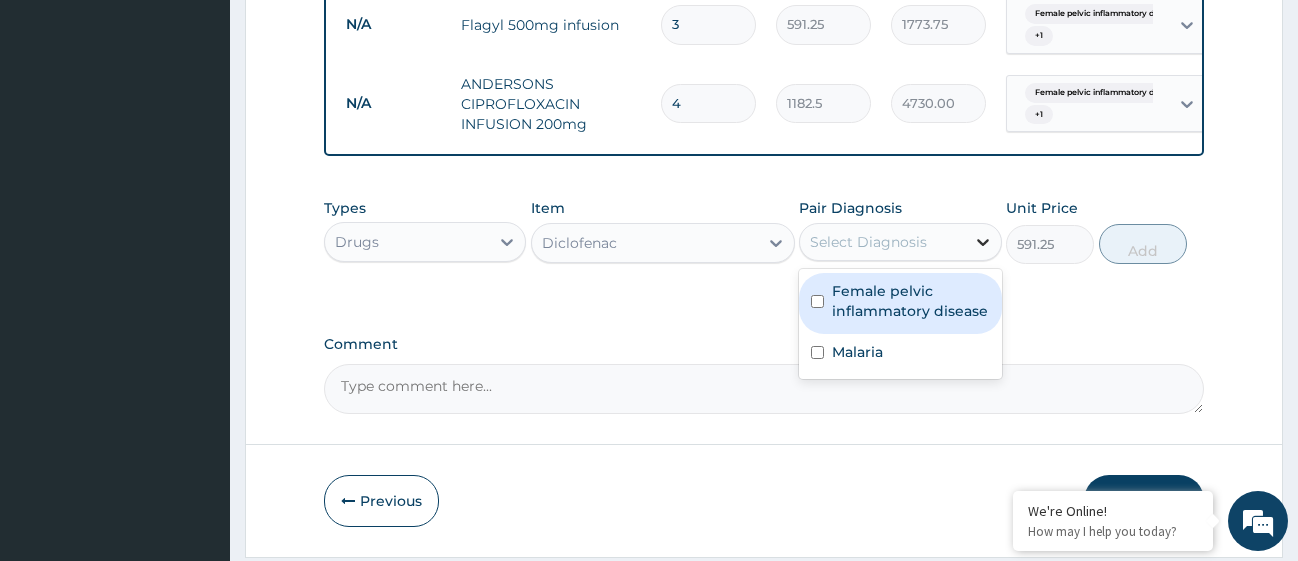 click 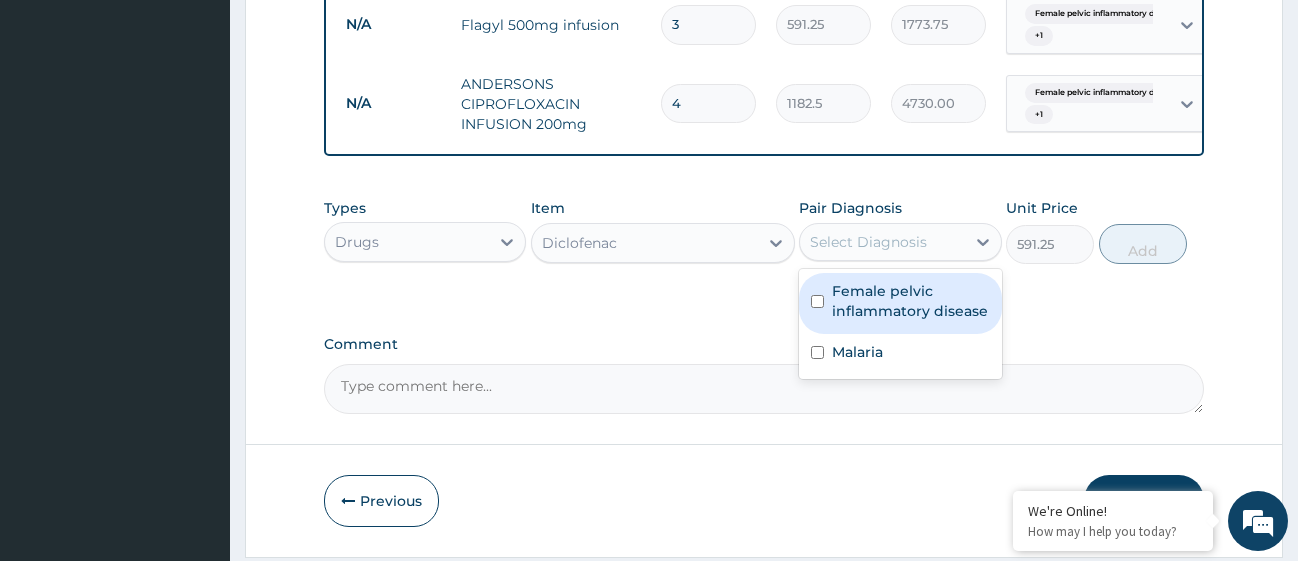 drag, startPoint x: 820, startPoint y: 321, endPoint x: 819, endPoint y: 342, distance: 21.023796 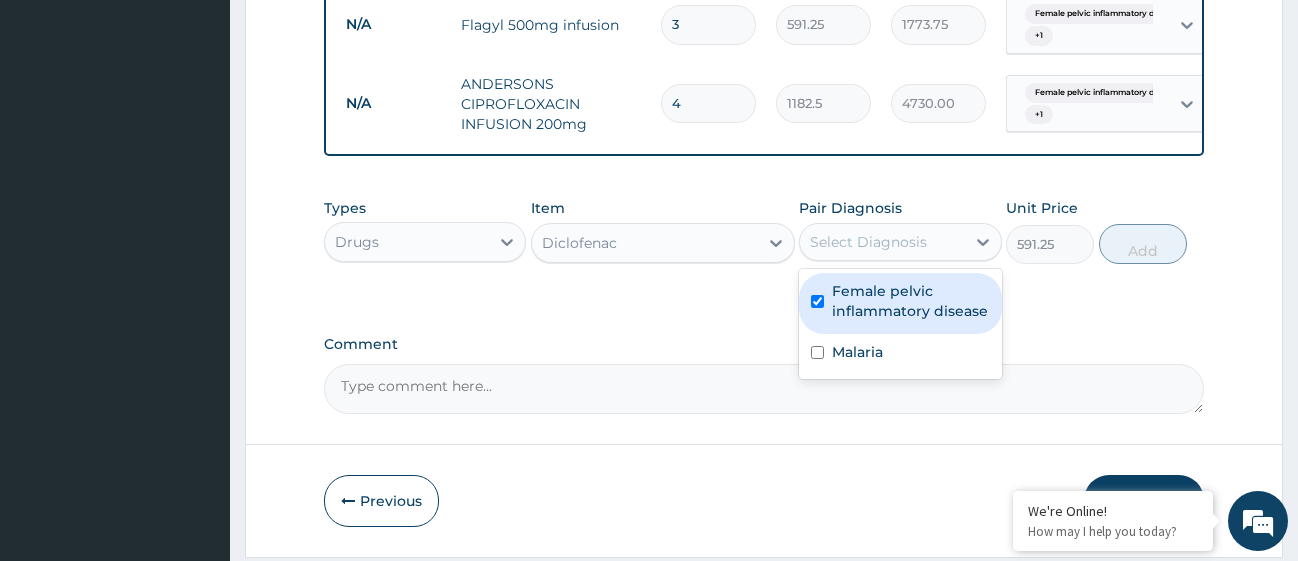 checkbox on "true" 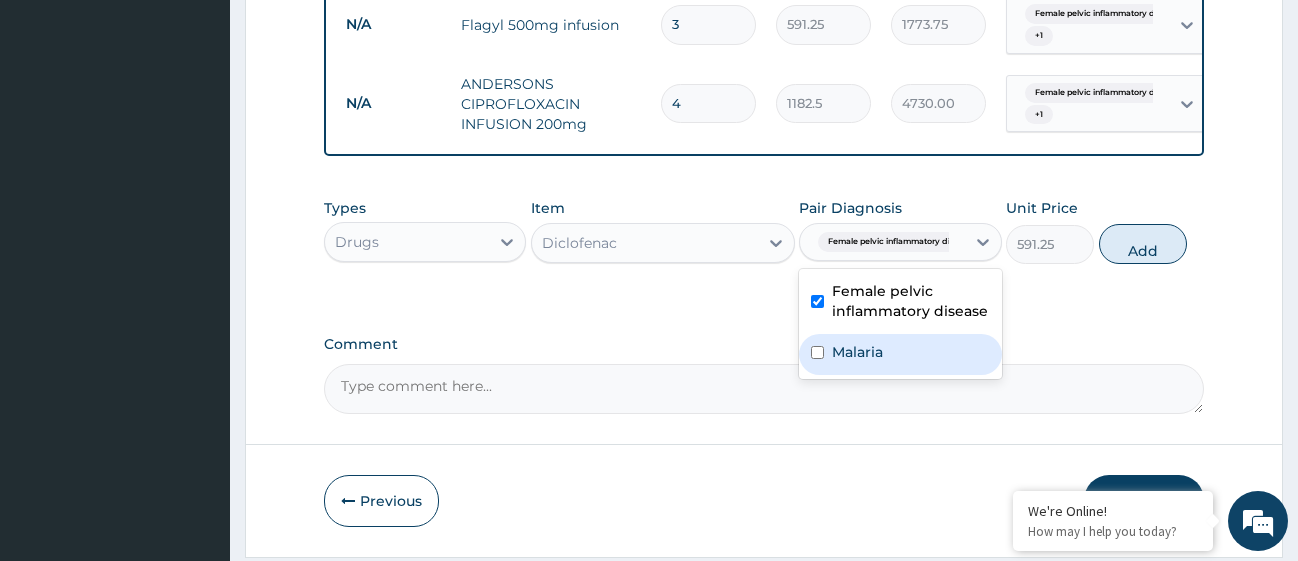 click at bounding box center [817, 352] 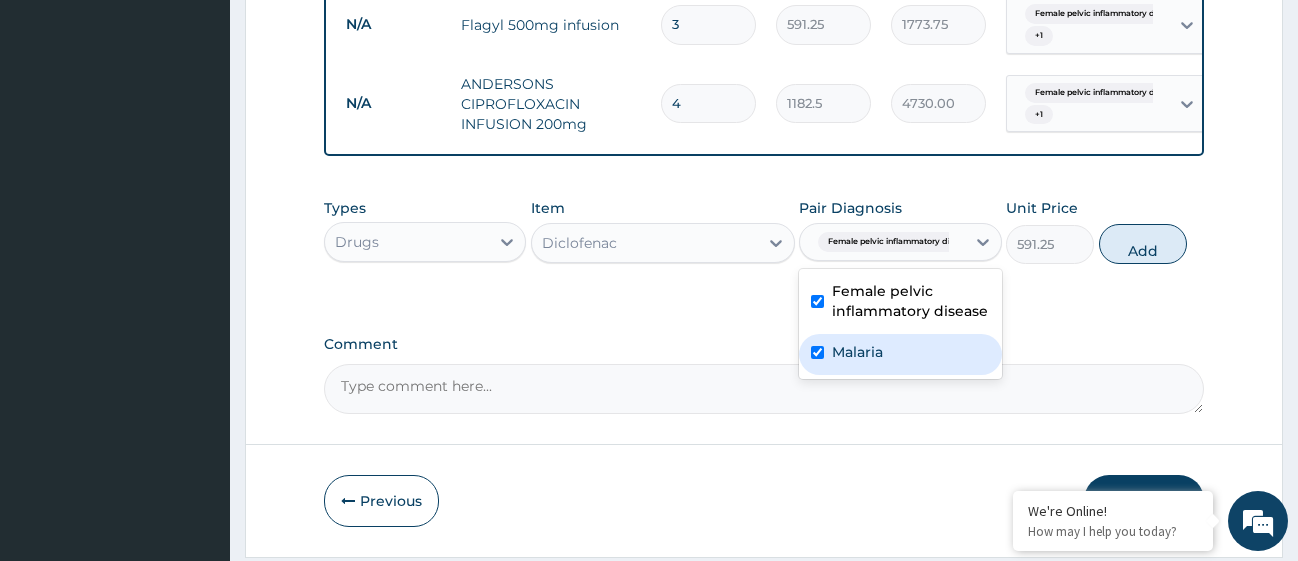 checkbox on "true" 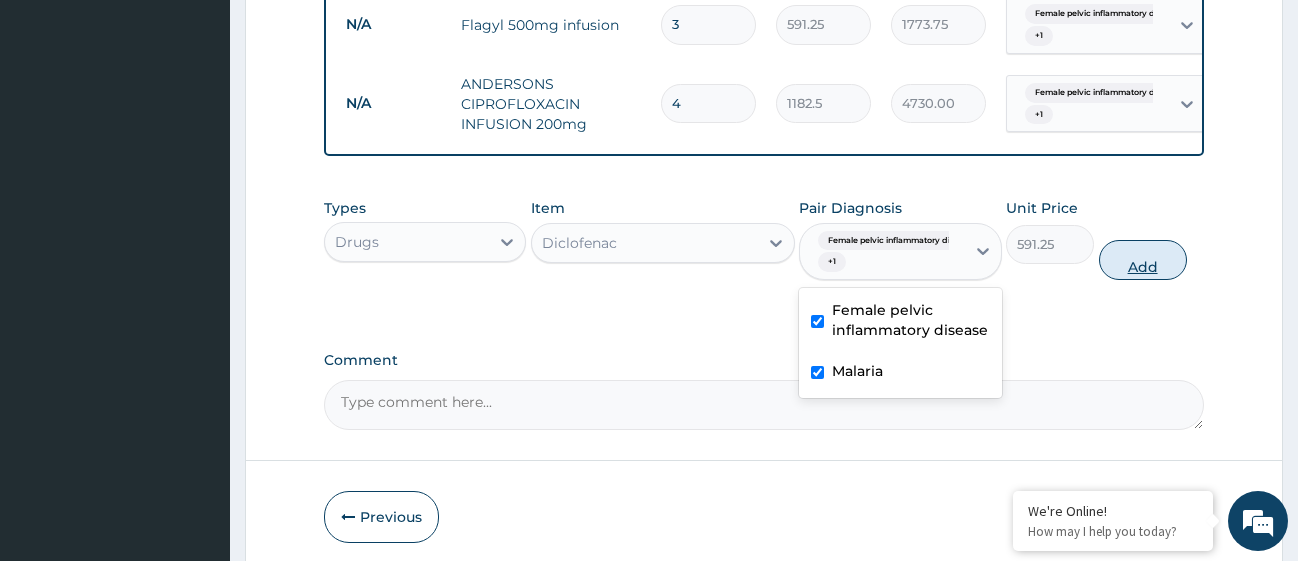 click on "Add" at bounding box center [1143, 260] 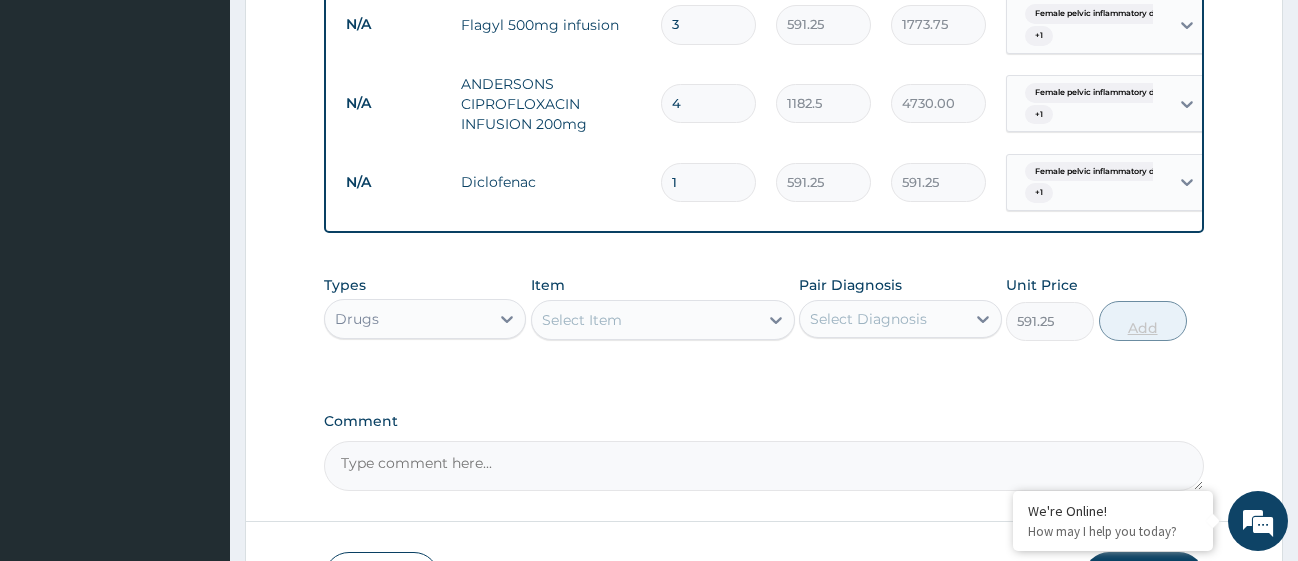 type on "0" 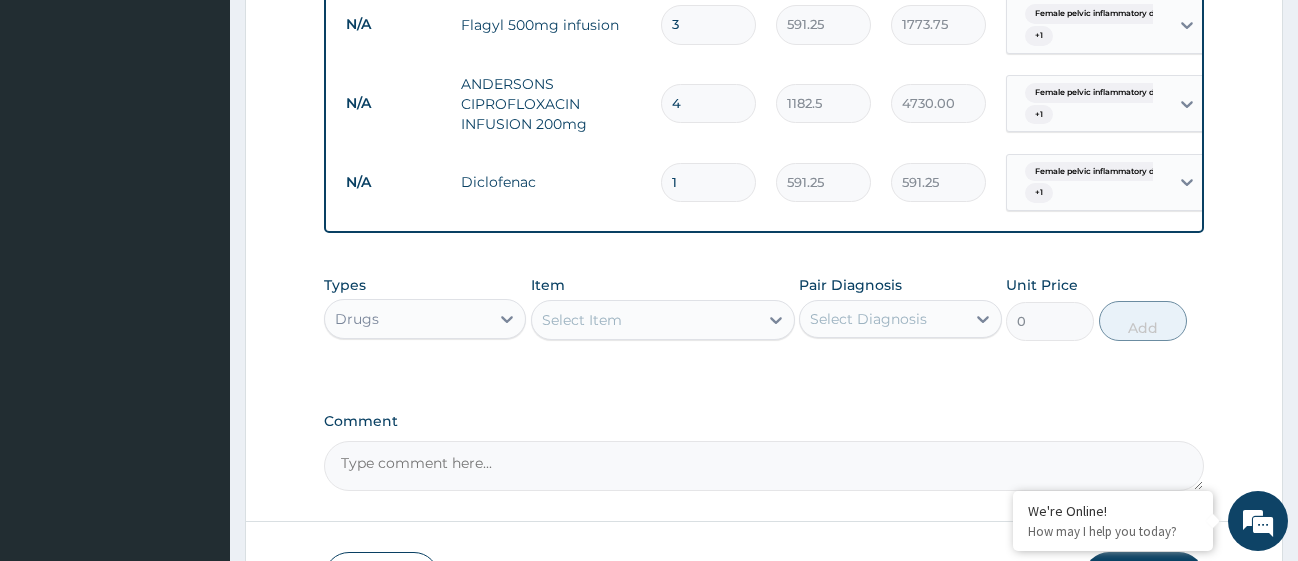 type on "15" 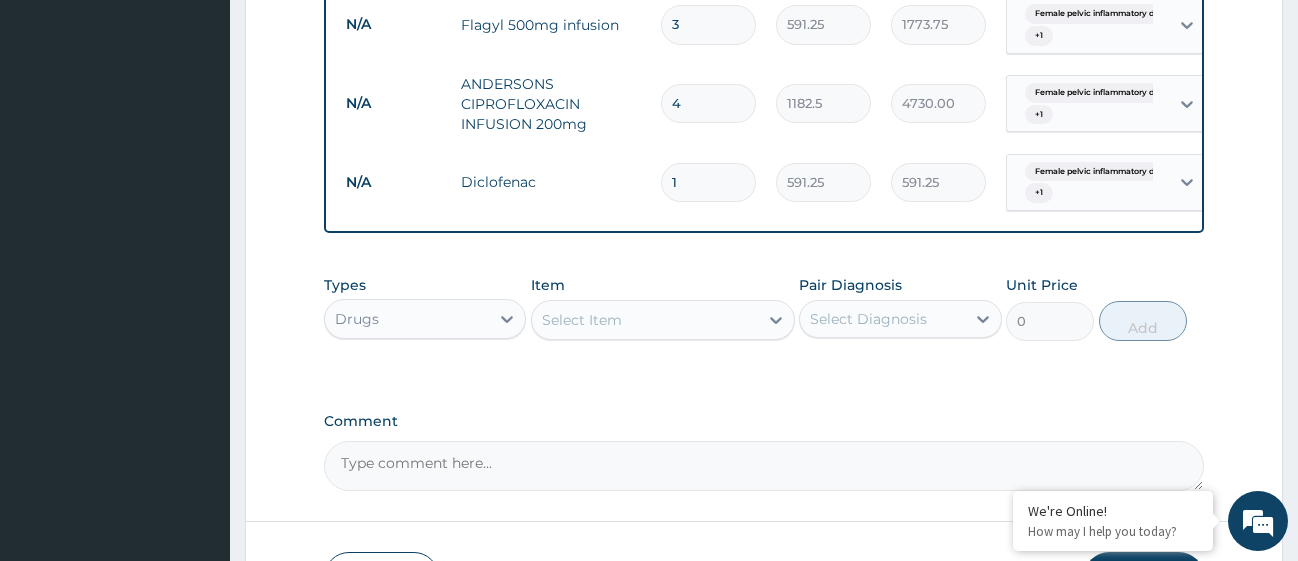 type on "8868.75" 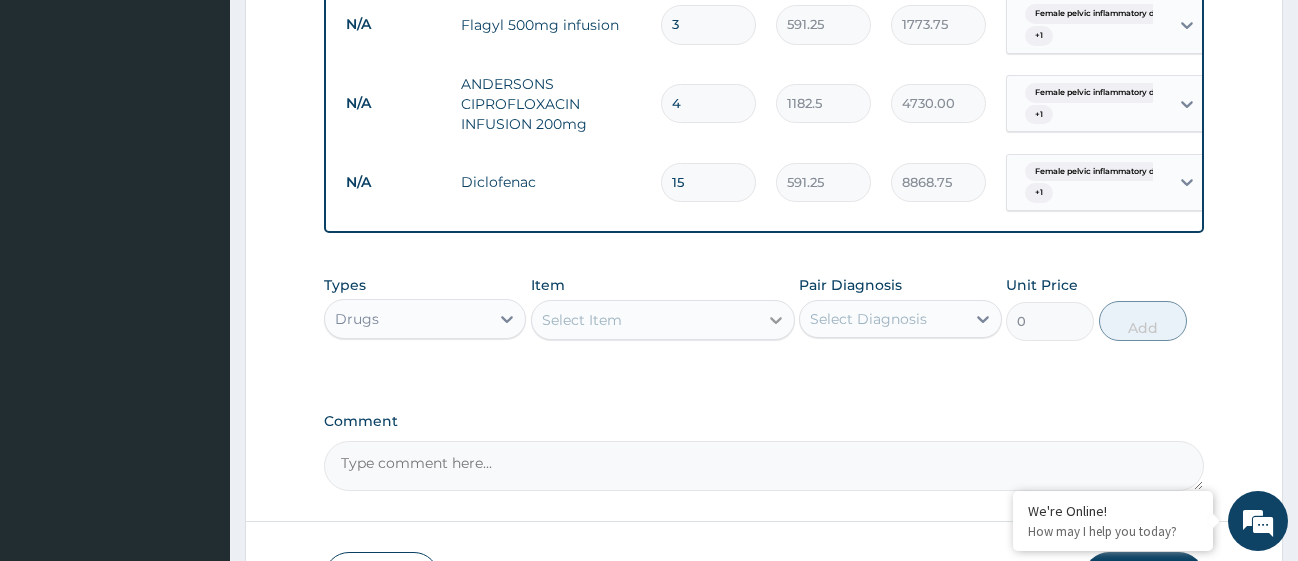 type on "15" 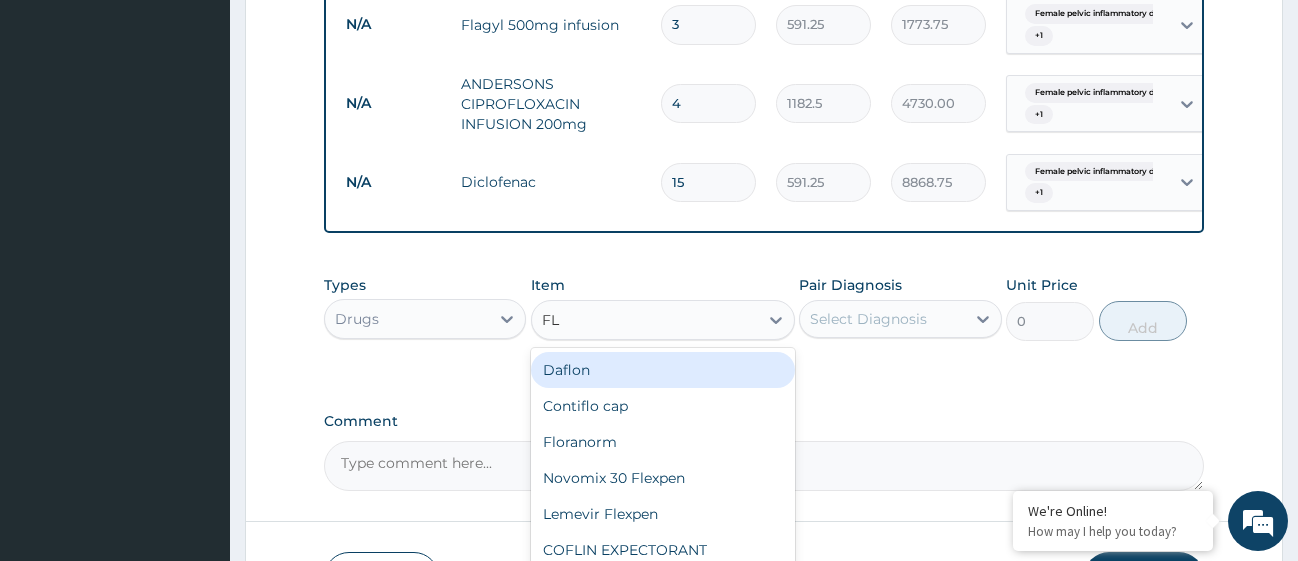 type on "FLA" 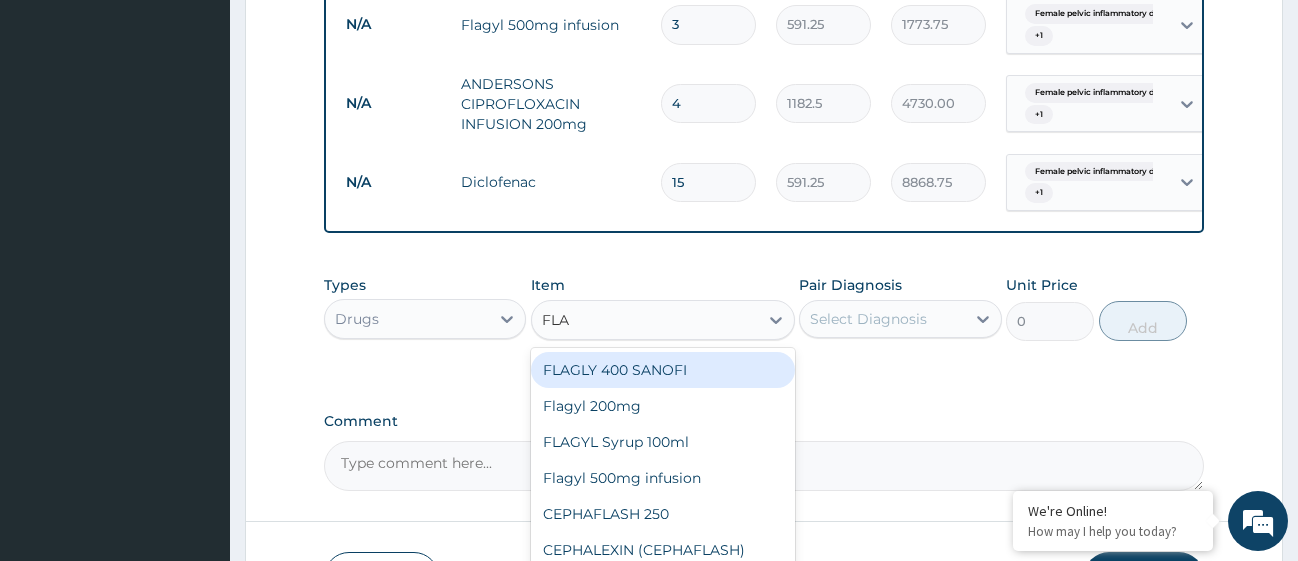 click on "FLAGLY 400 SANOFI" at bounding box center (663, 370) 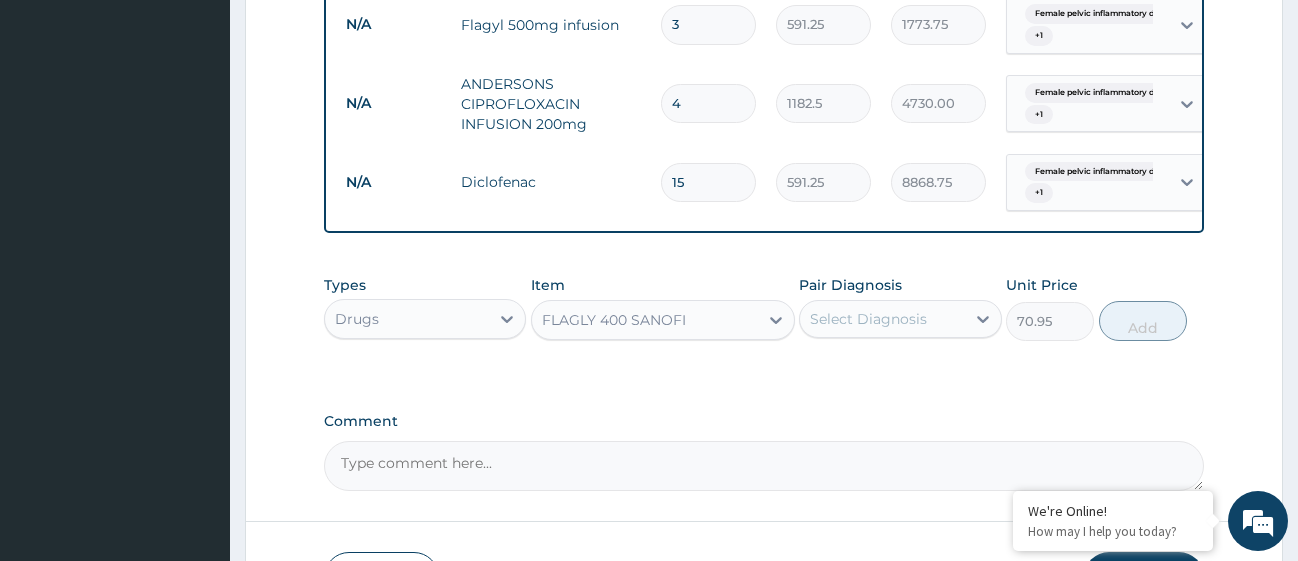 click on "Select Diagnosis" at bounding box center (882, 319) 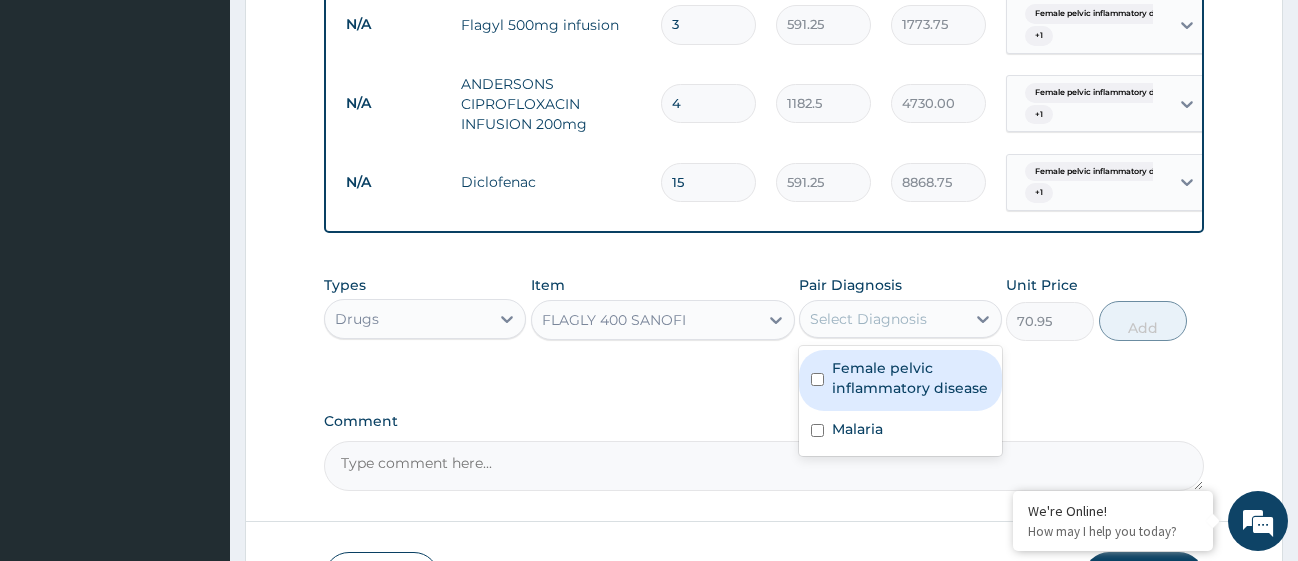 click on "Female pelvic inflammatory disease" at bounding box center (900, 380) 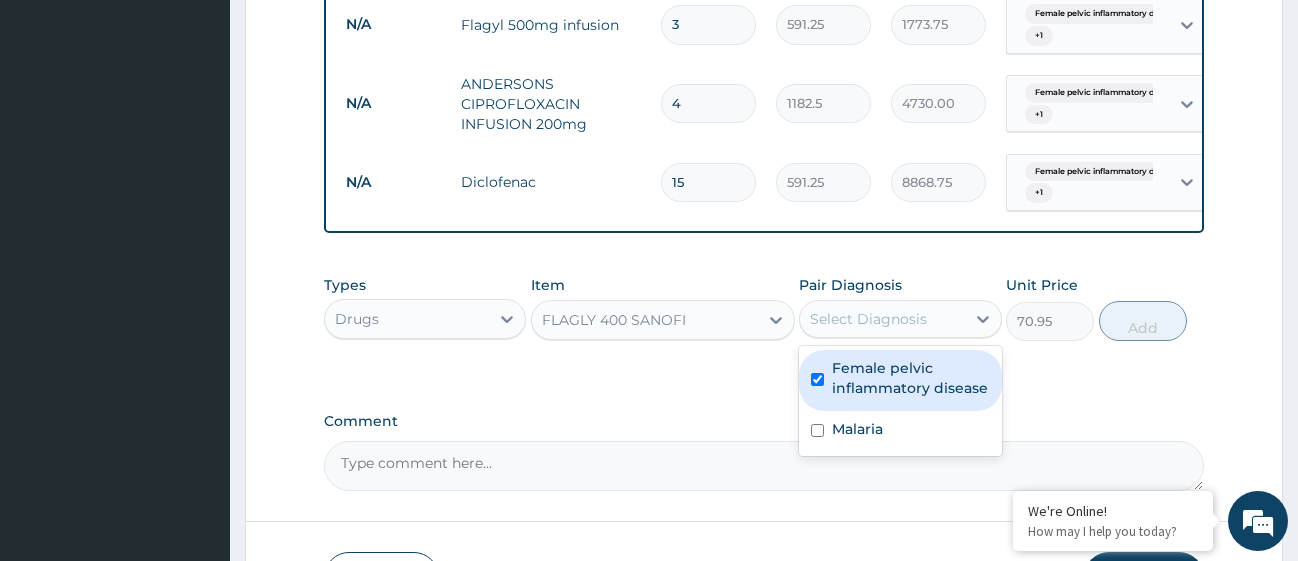 checkbox on "true" 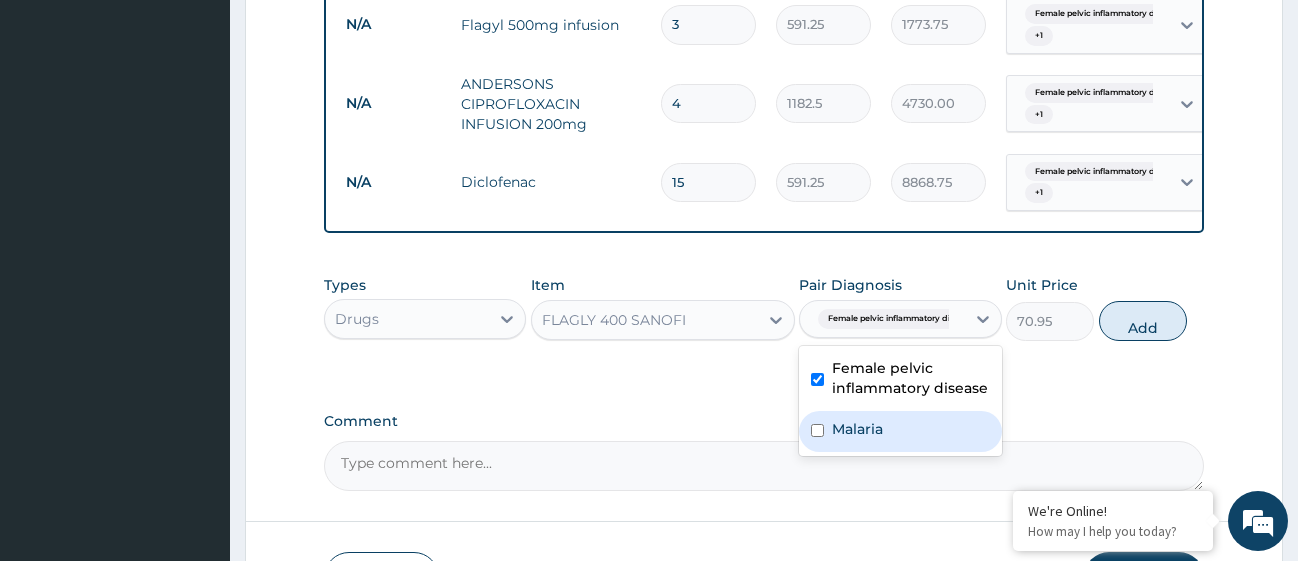 click at bounding box center (817, 430) 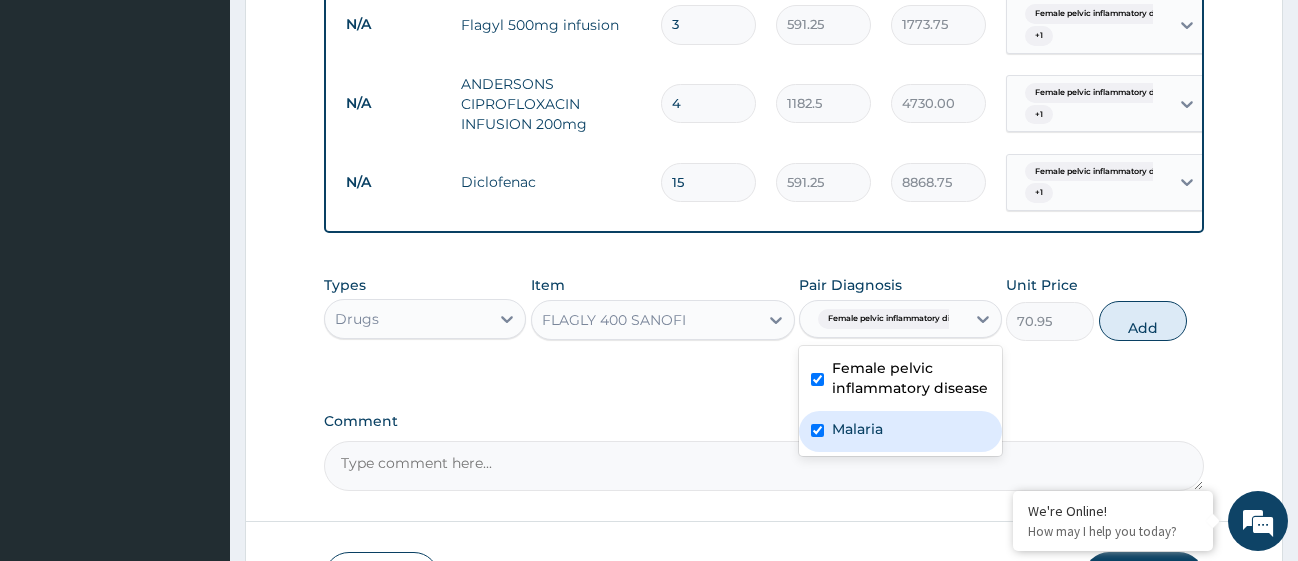 checkbox on "true" 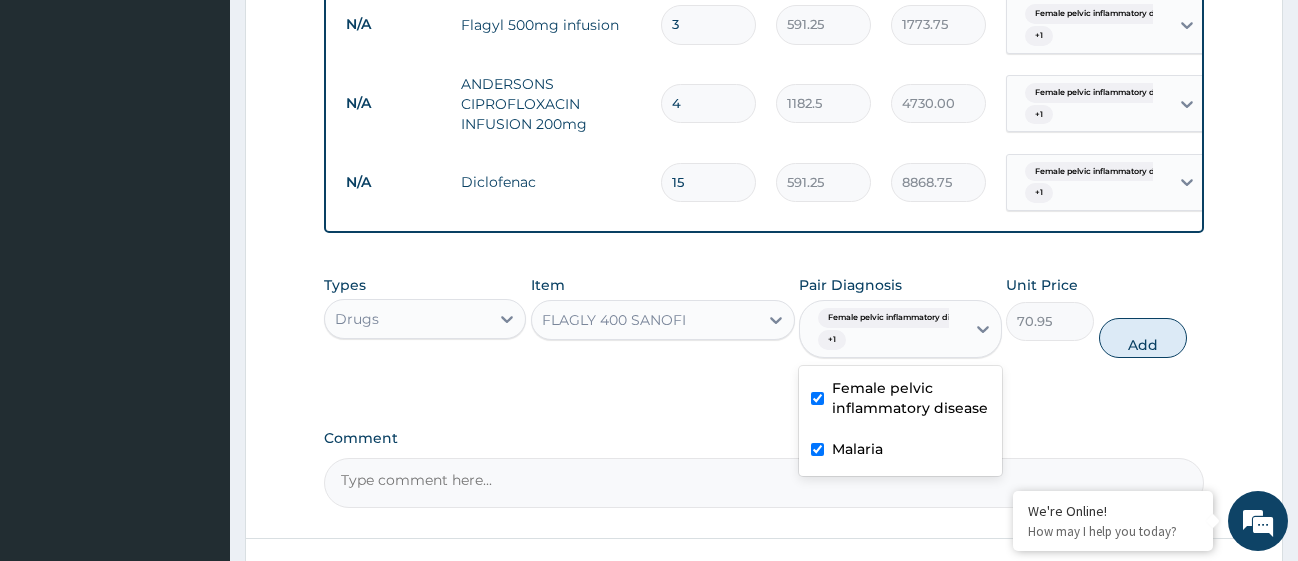 click at bounding box center (817, 398) 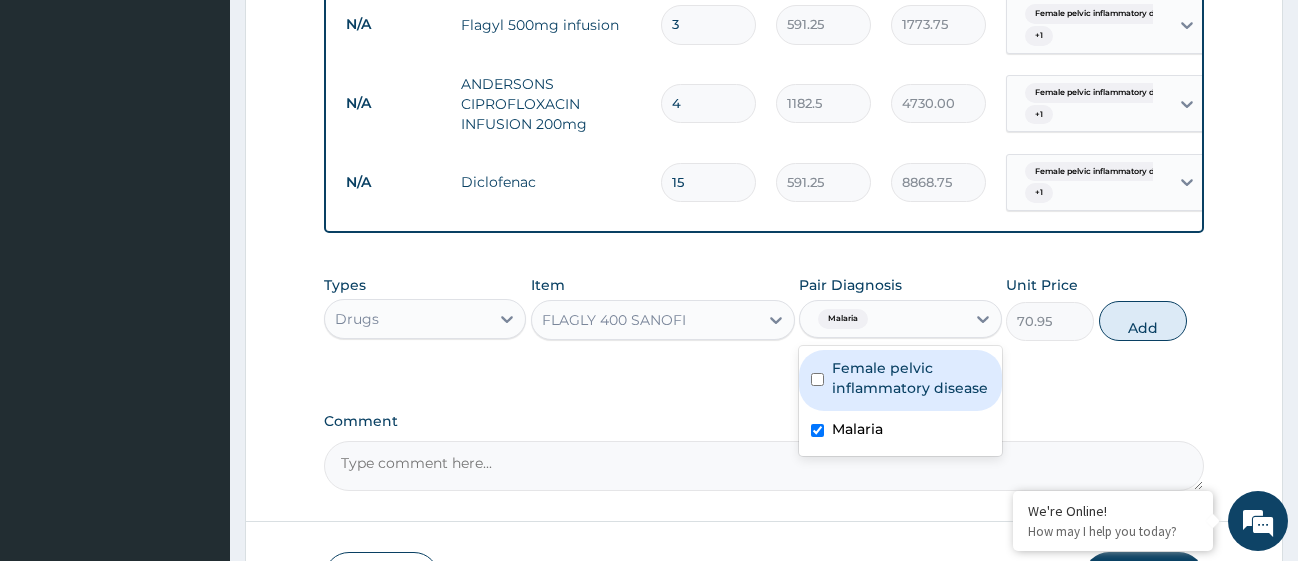 click at bounding box center [817, 379] 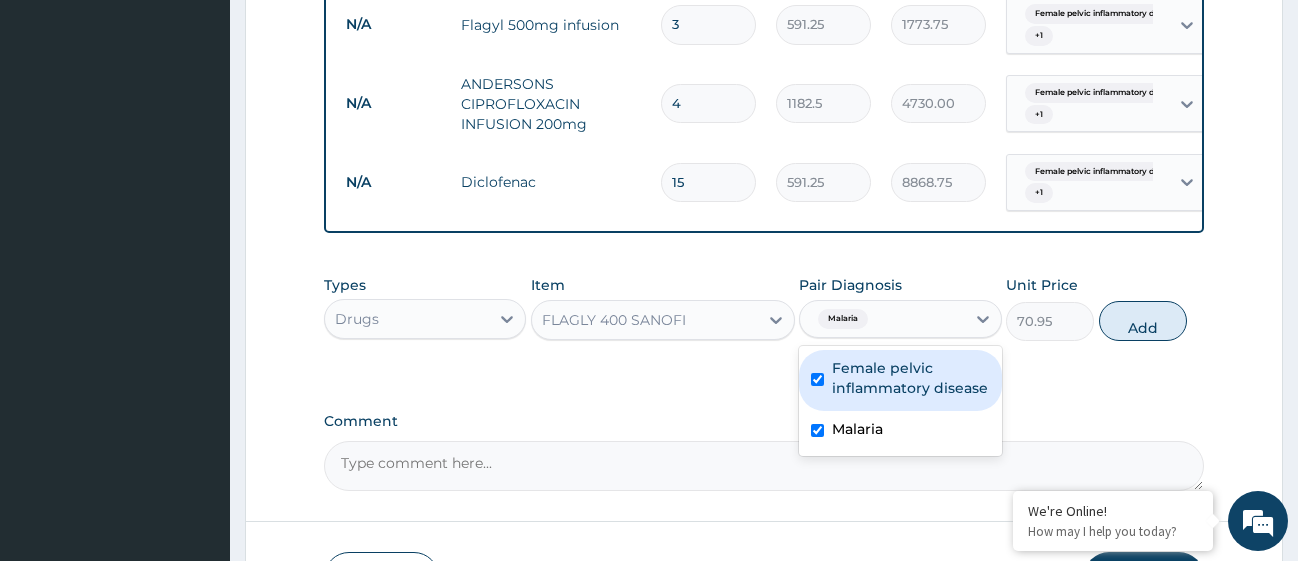 checkbox on "true" 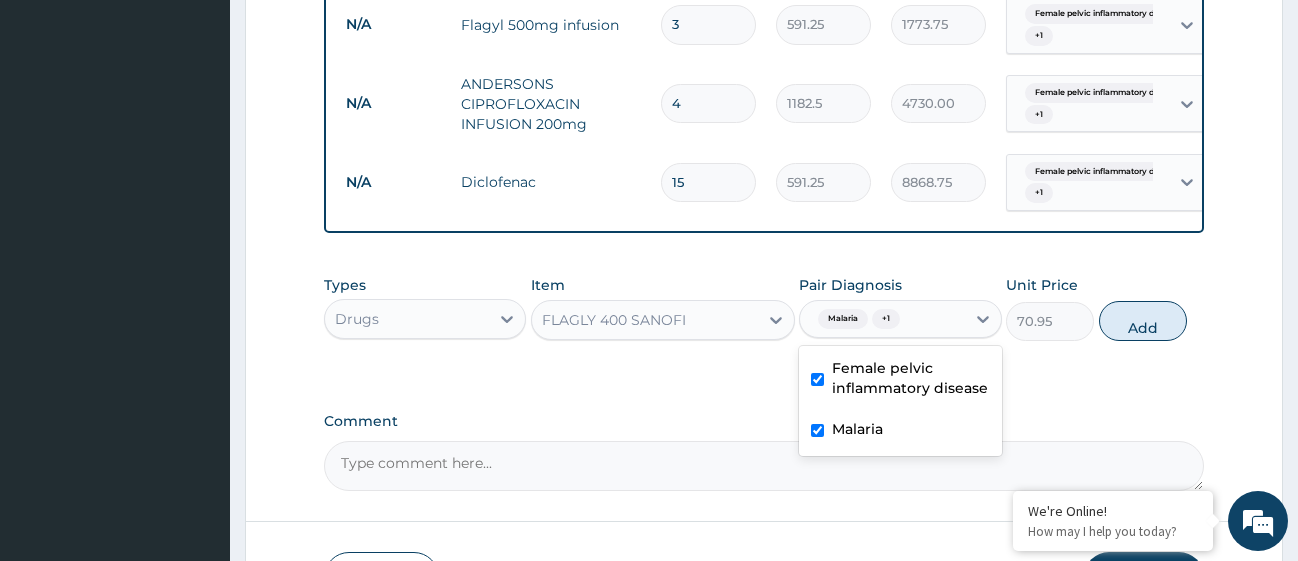 click on "Malaria" at bounding box center [900, 431] 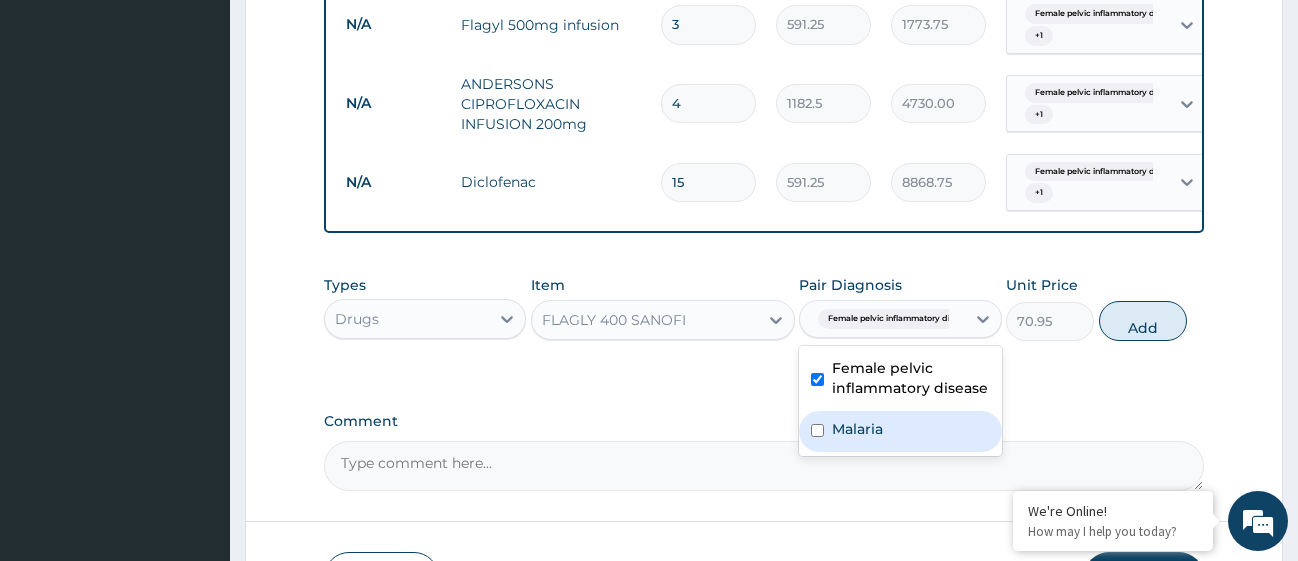 click on "Malaria" at bounding box center [900, 431] 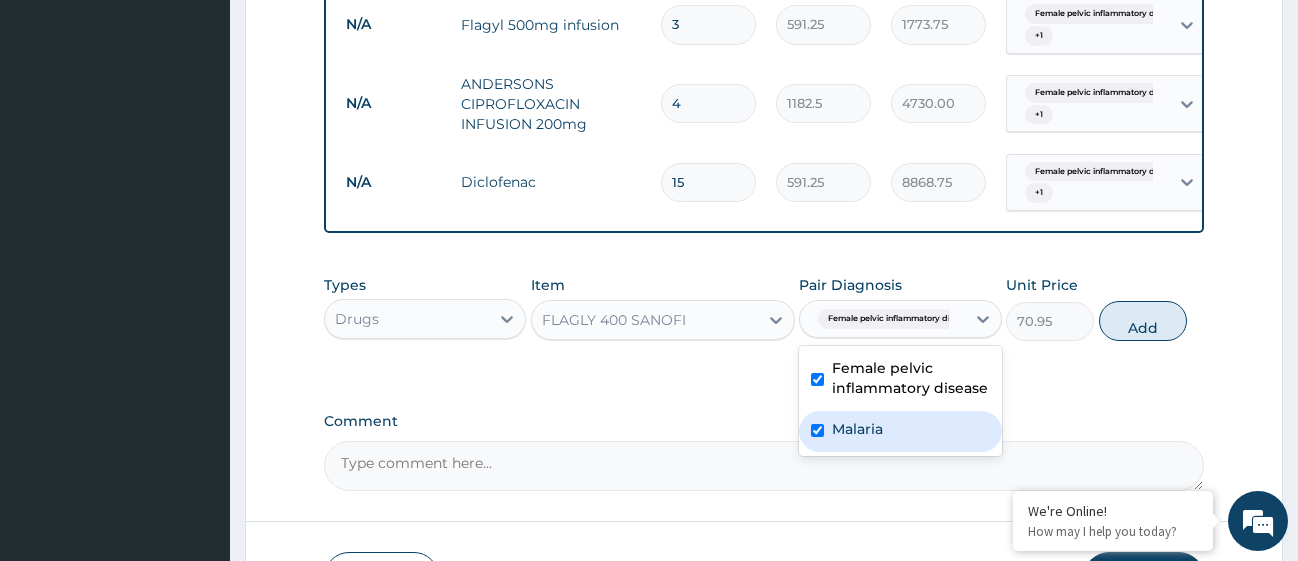 checkbox on "true" 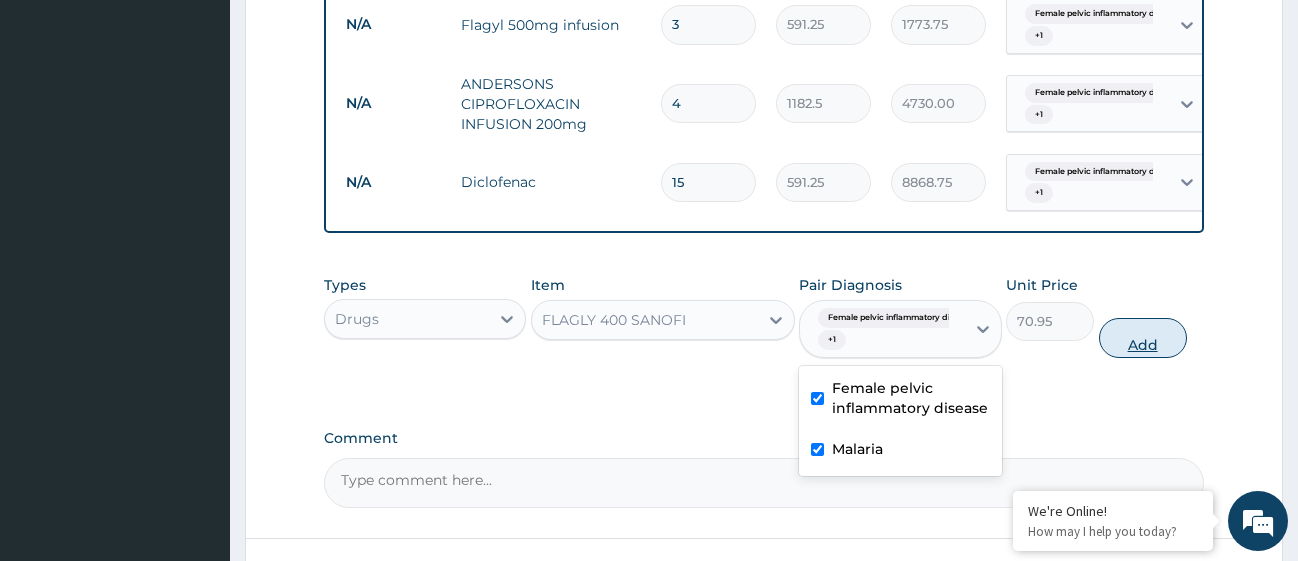 click on "Add" at bounding box center (1143, 338) 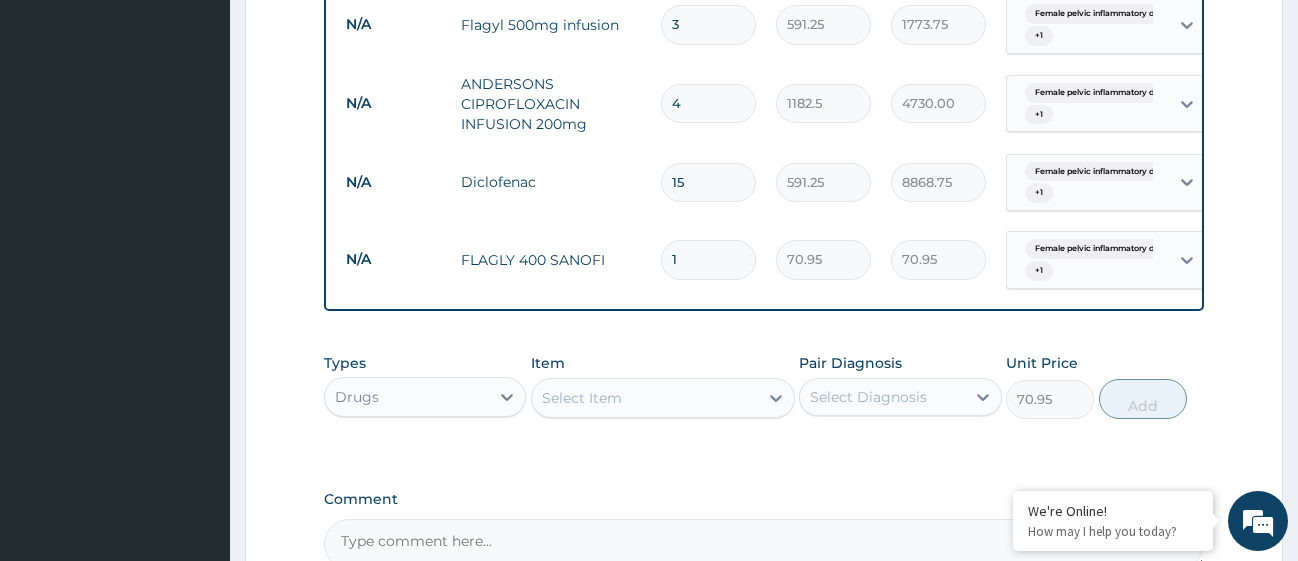 type on "0" 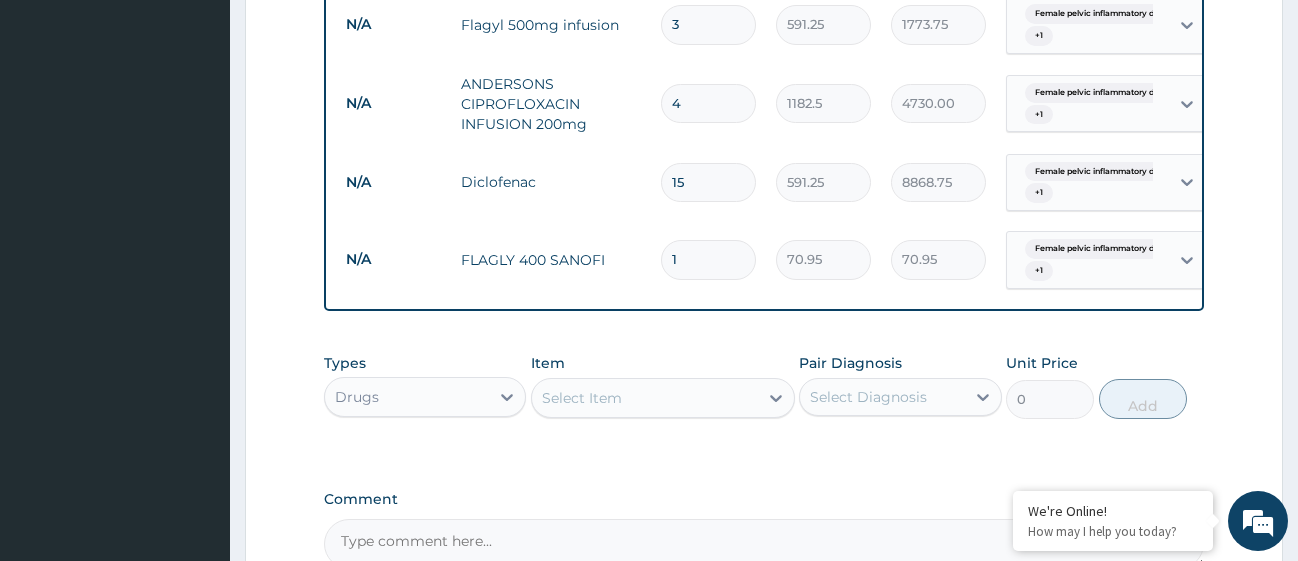type on "15" 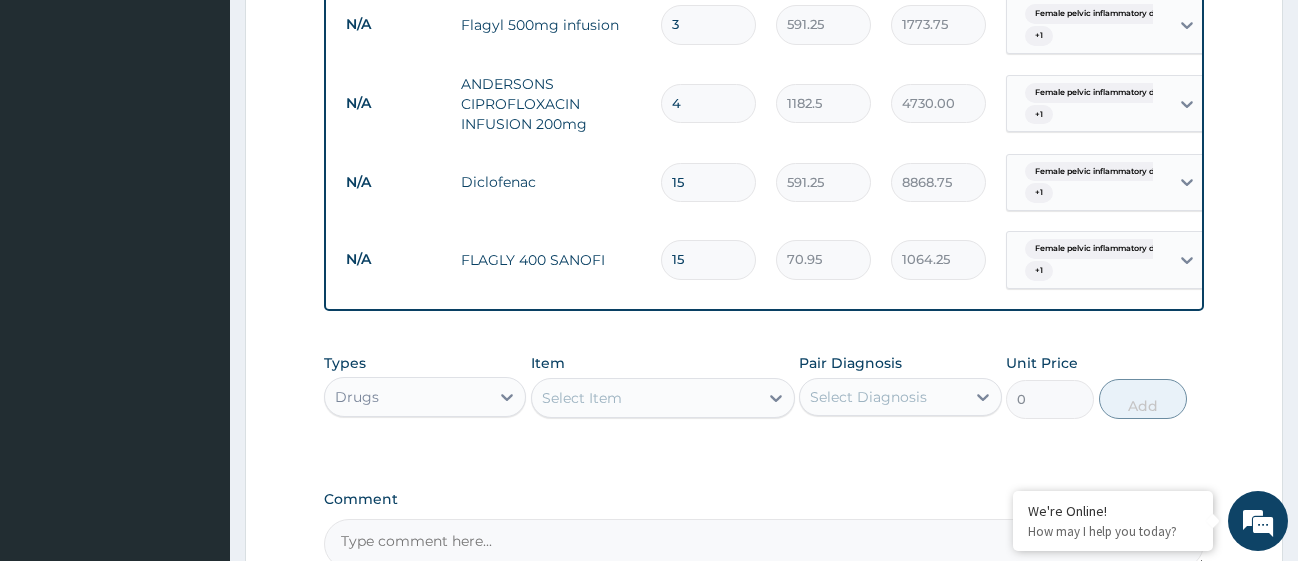 type on "15" 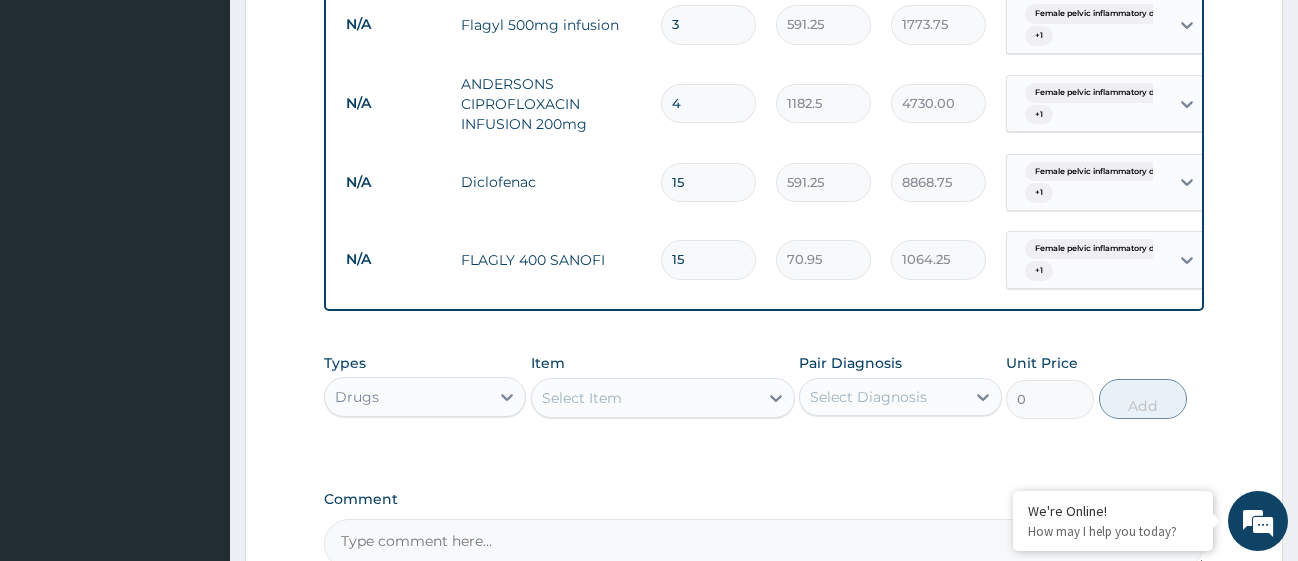 click on "Select Item" at bounding box center [645, 398] 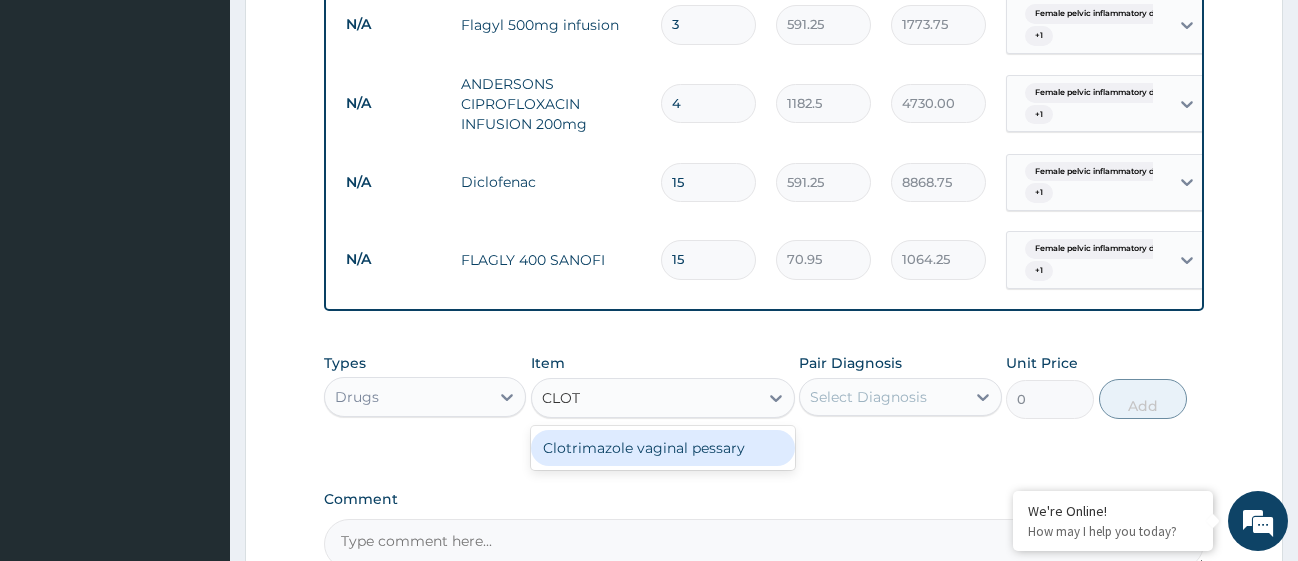 type on "CLOTR" 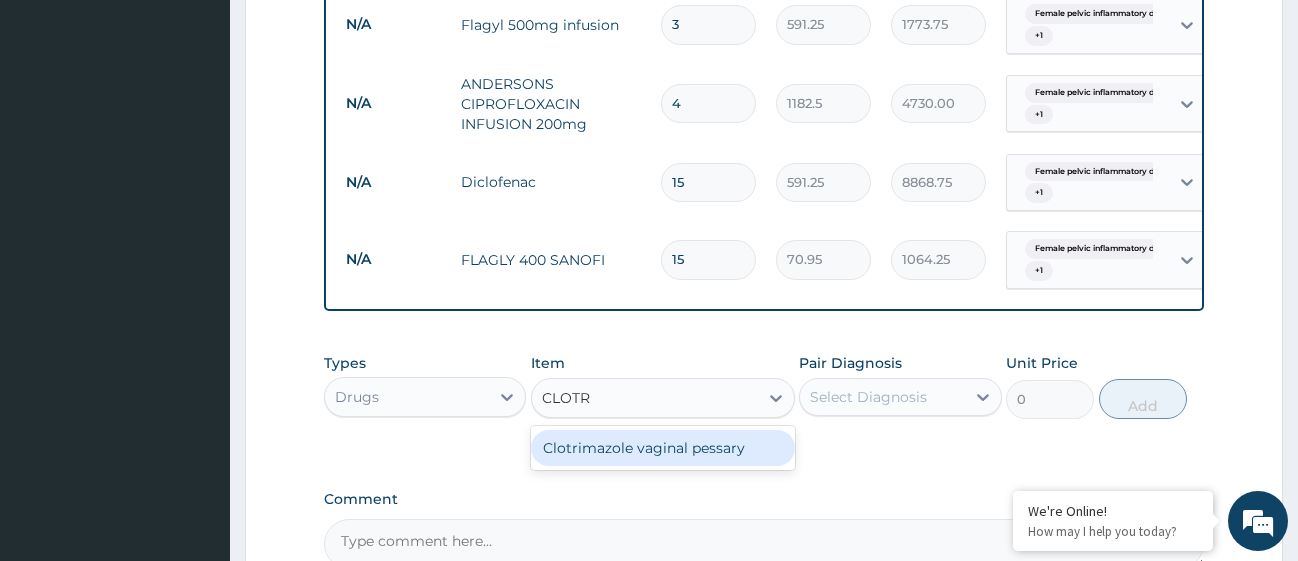 click on "Clotrimazole vaginal pessary" at bounding box center (663, 448) 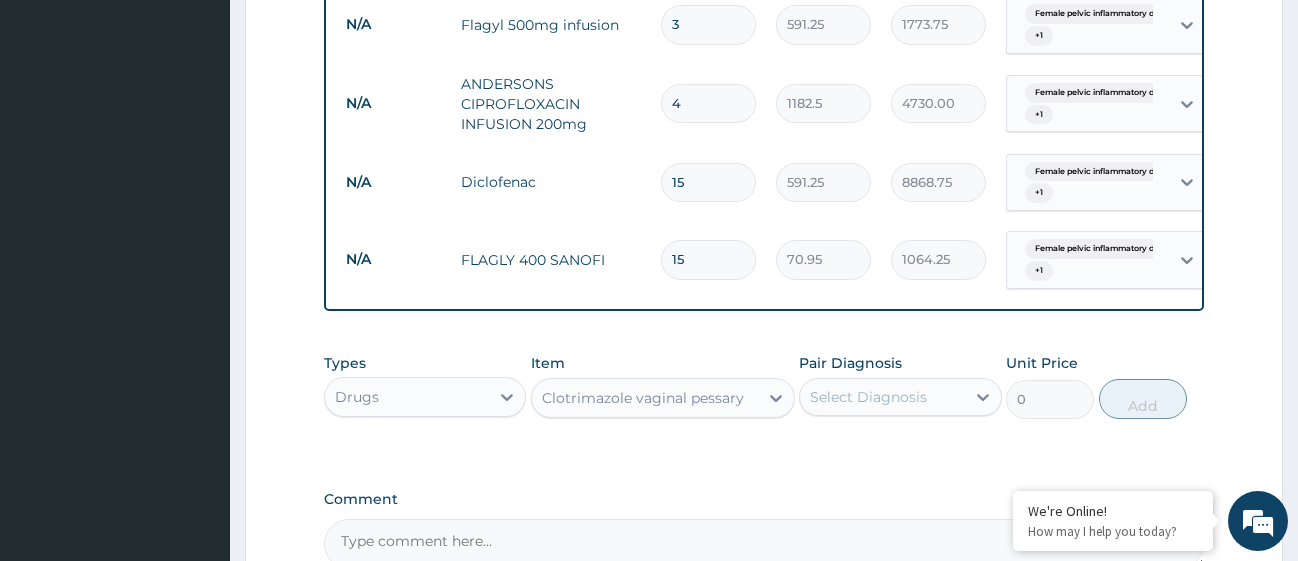 type 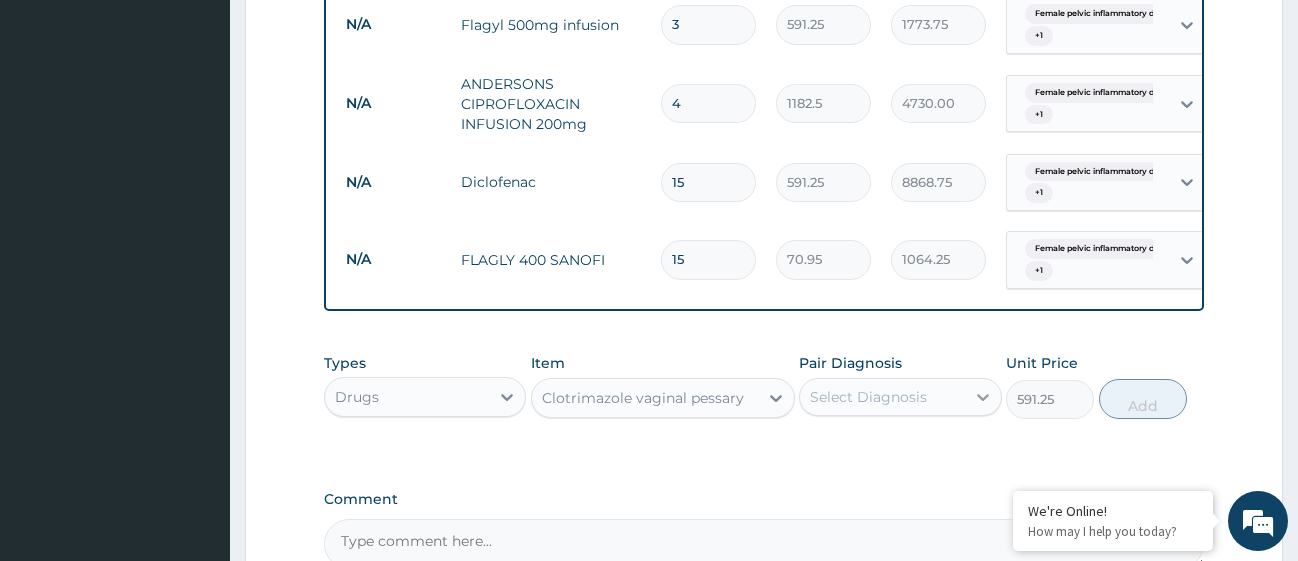 click 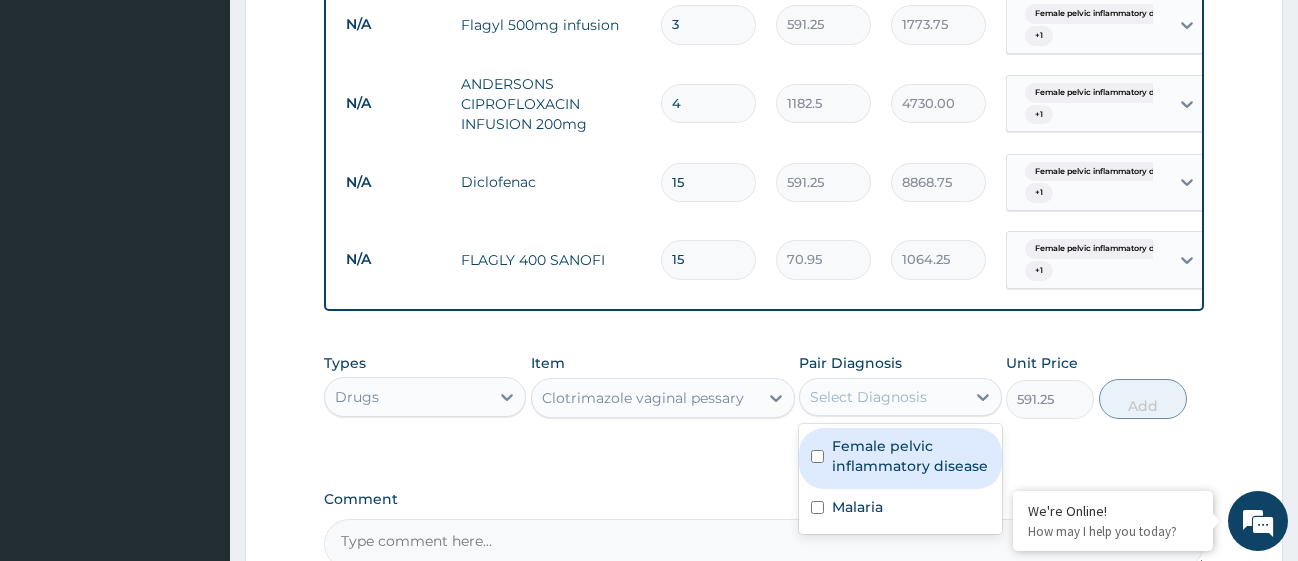 click at bounding box center [817, 456] 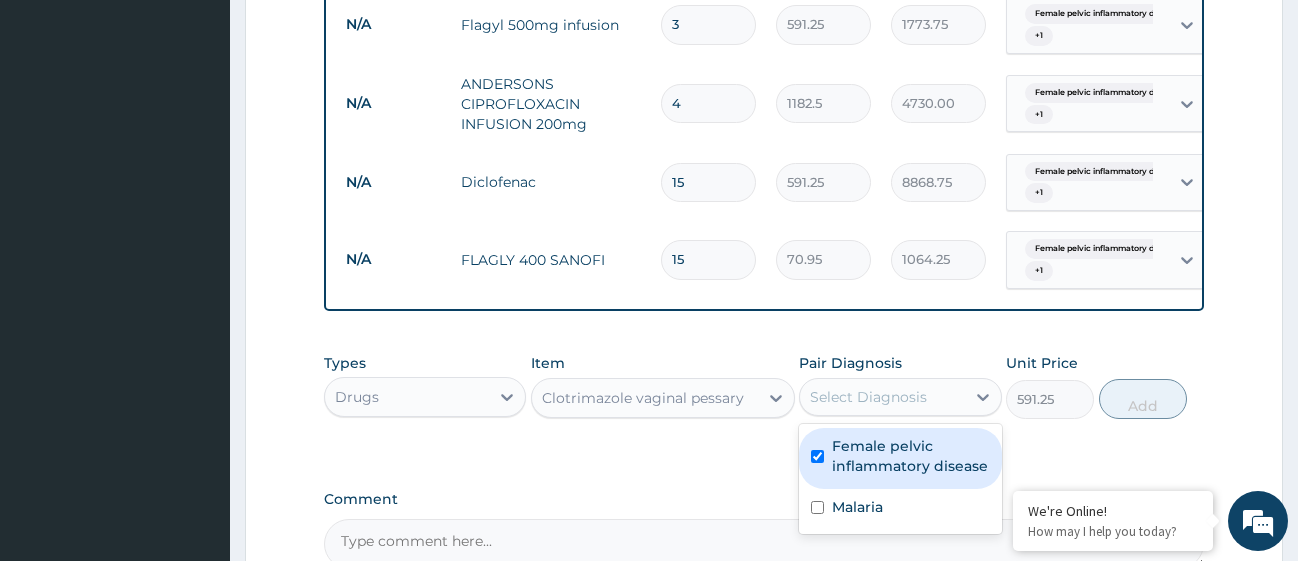 checkbox on "true" 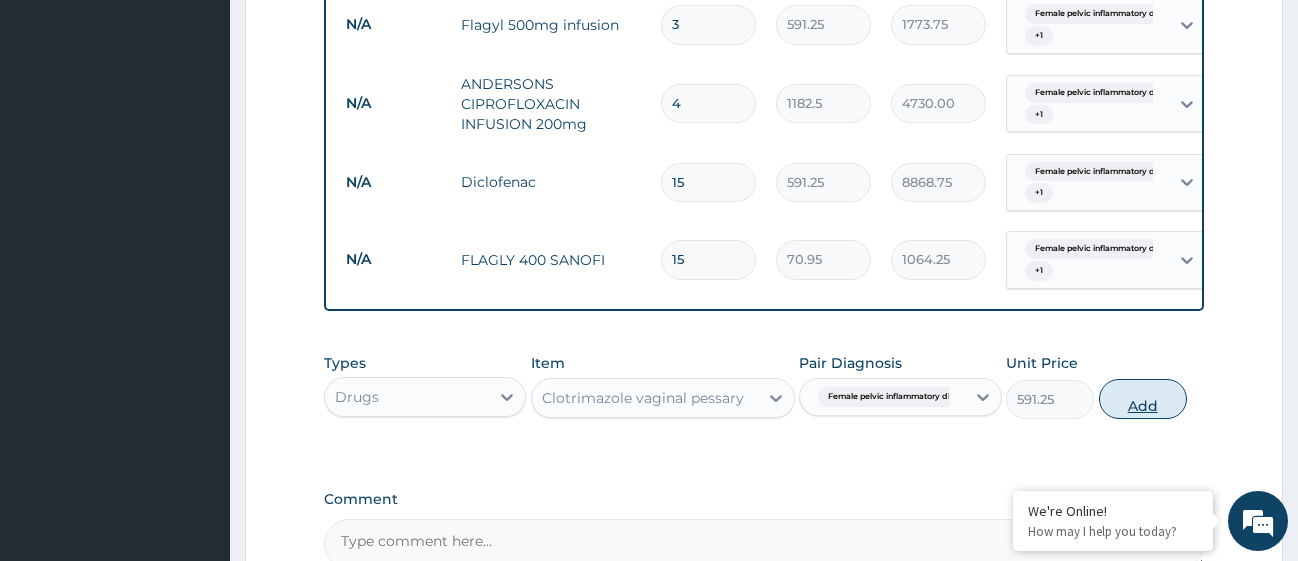 click on "Add" at bounding box center (1143, 399) 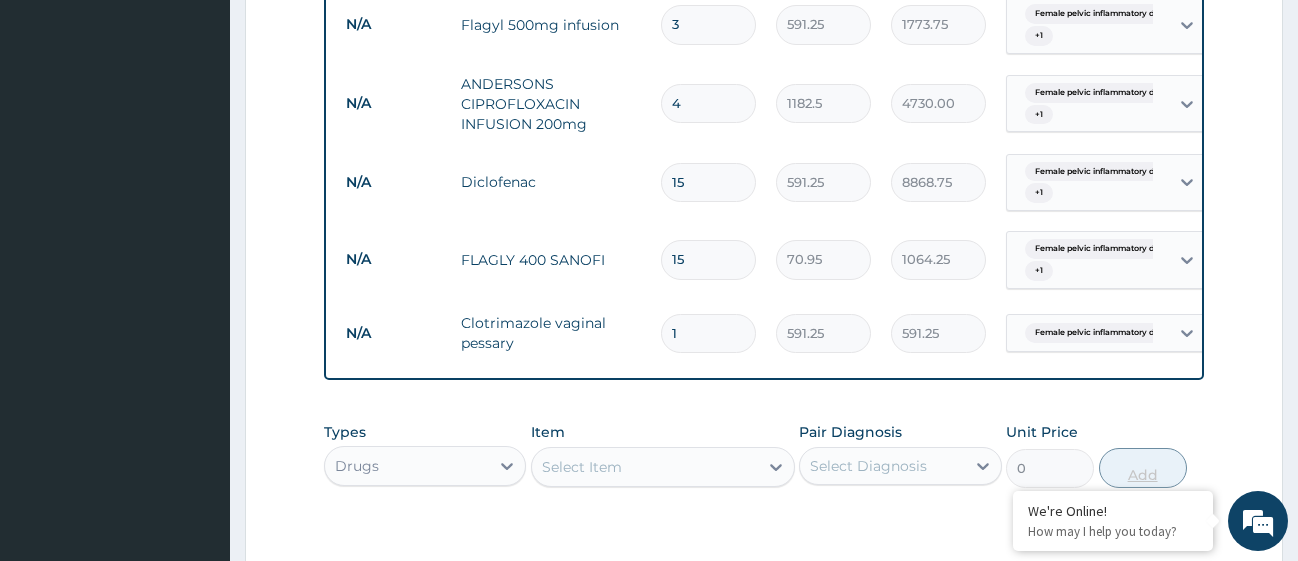 type 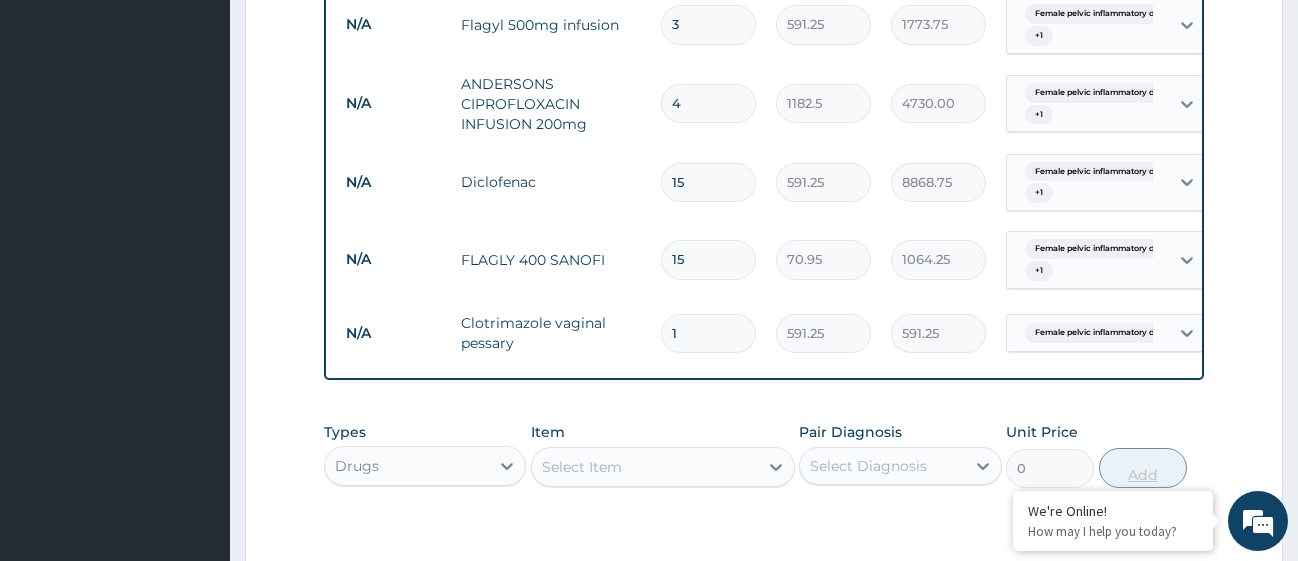 type on "0.00" 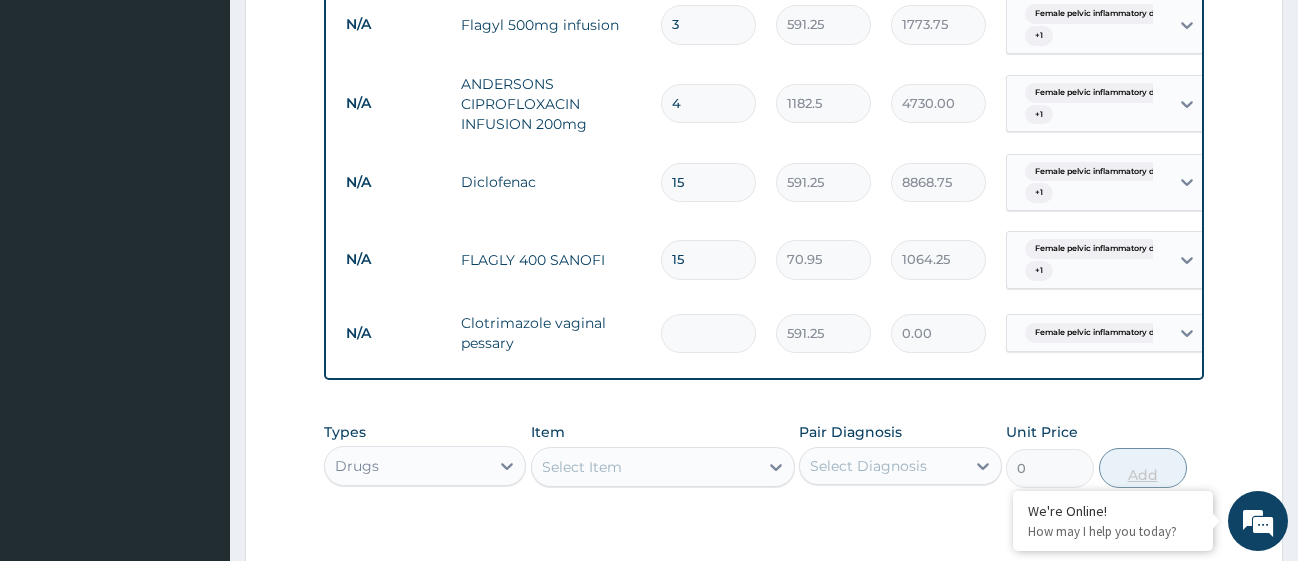 type on "6" 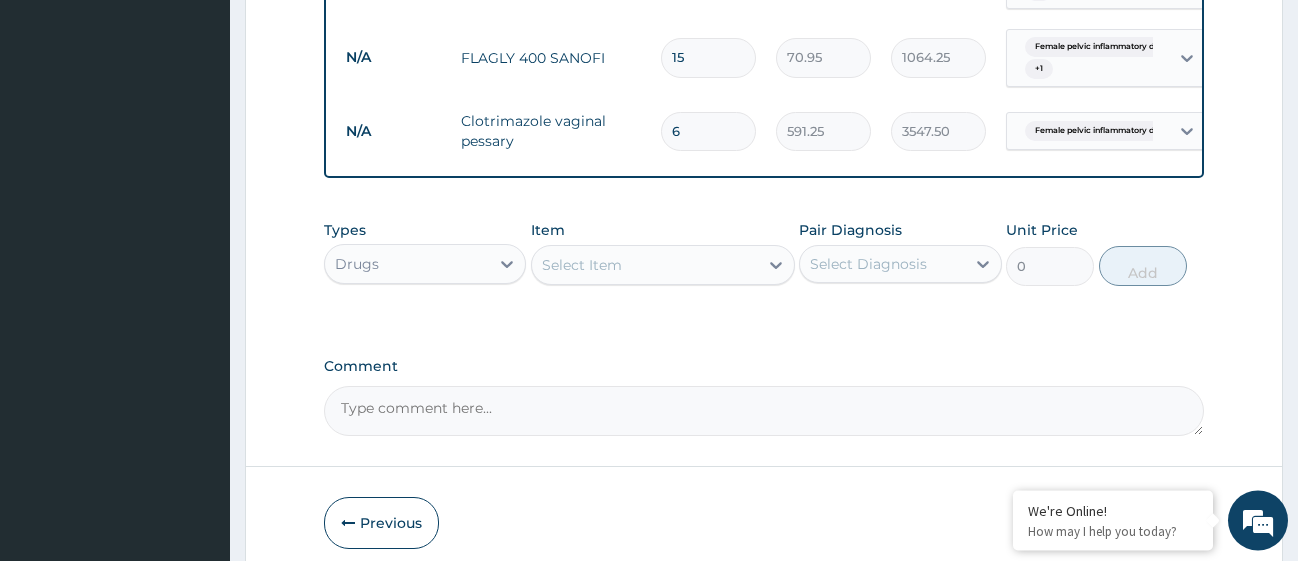 scroll, scrollTop: 1891, scrollLeft: 0, axis: vertical 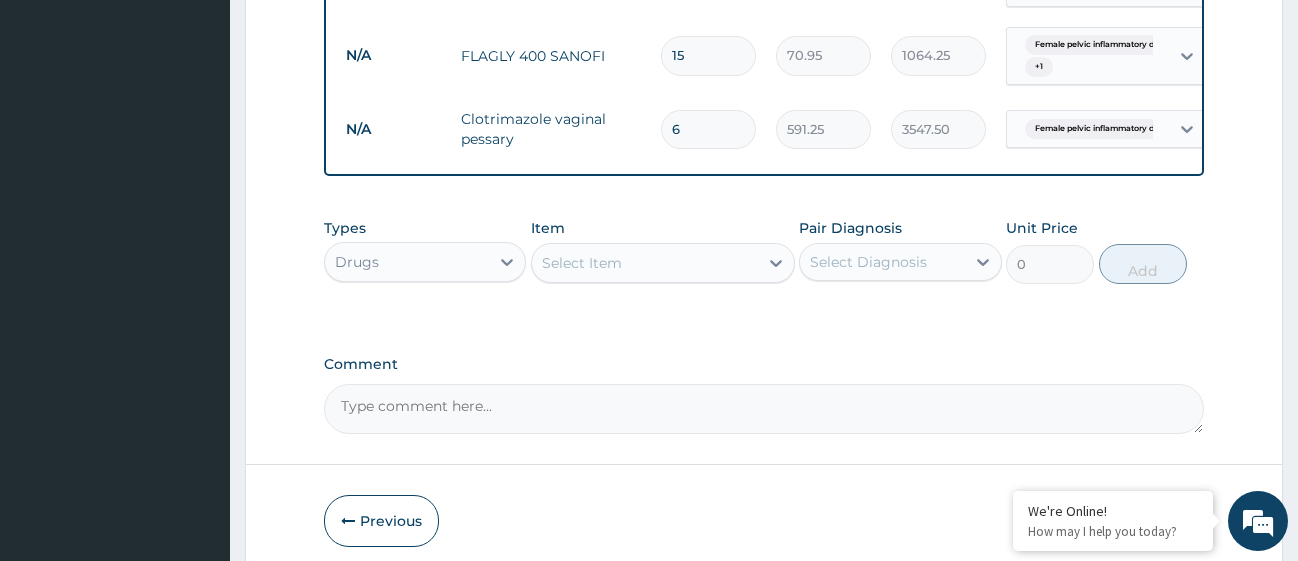 type on "6" 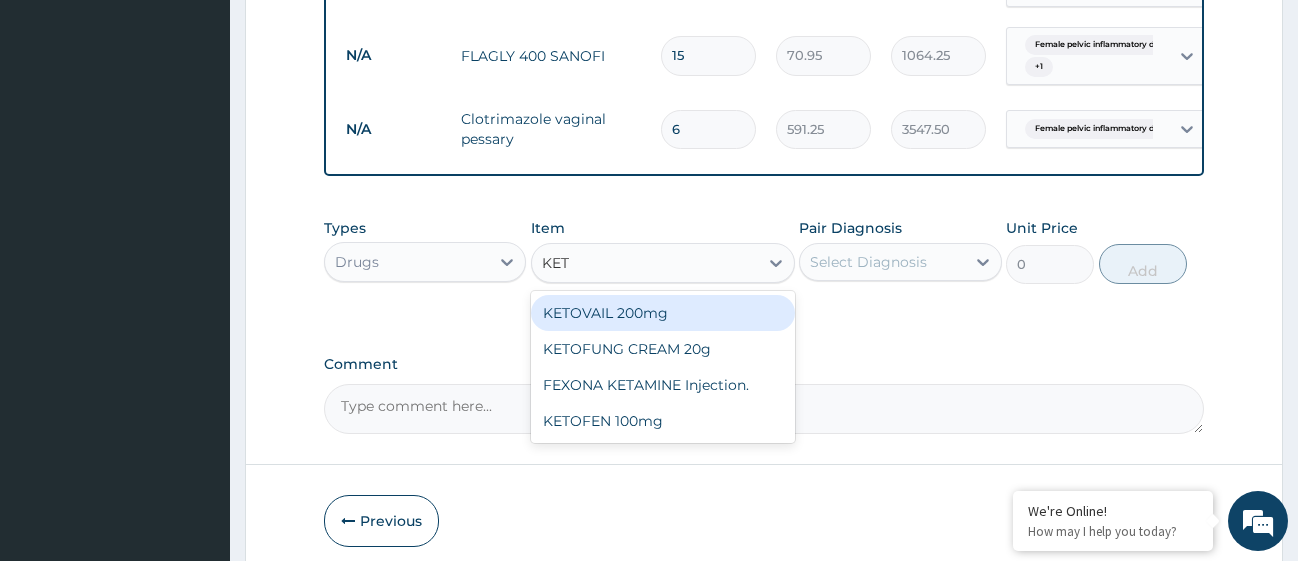 type on "KET" 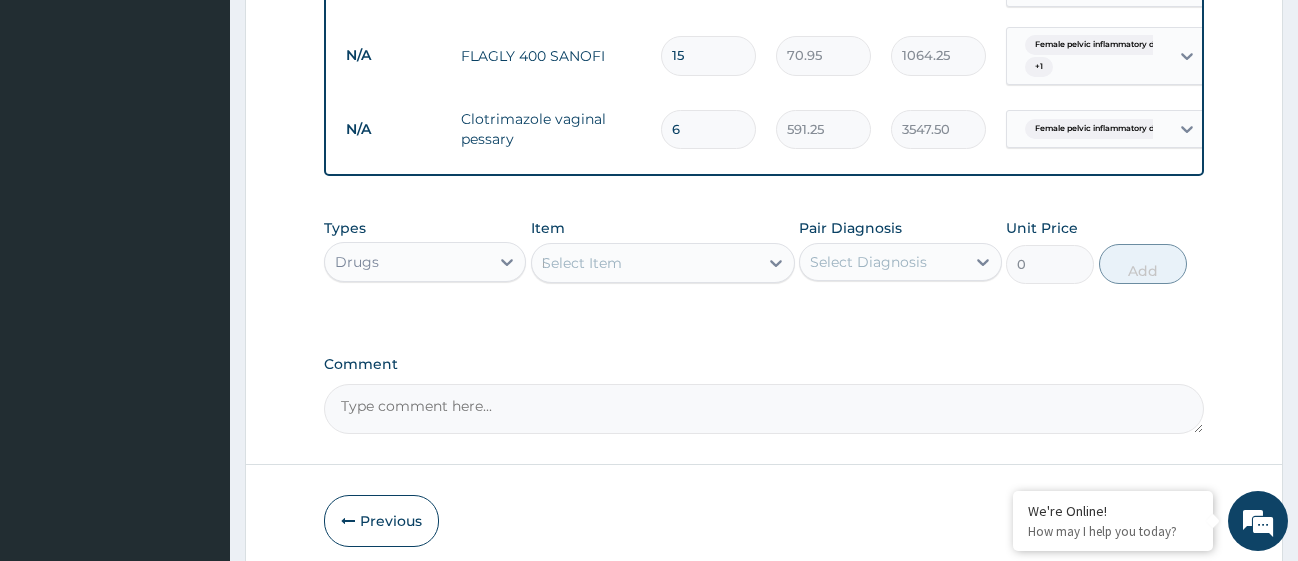 type 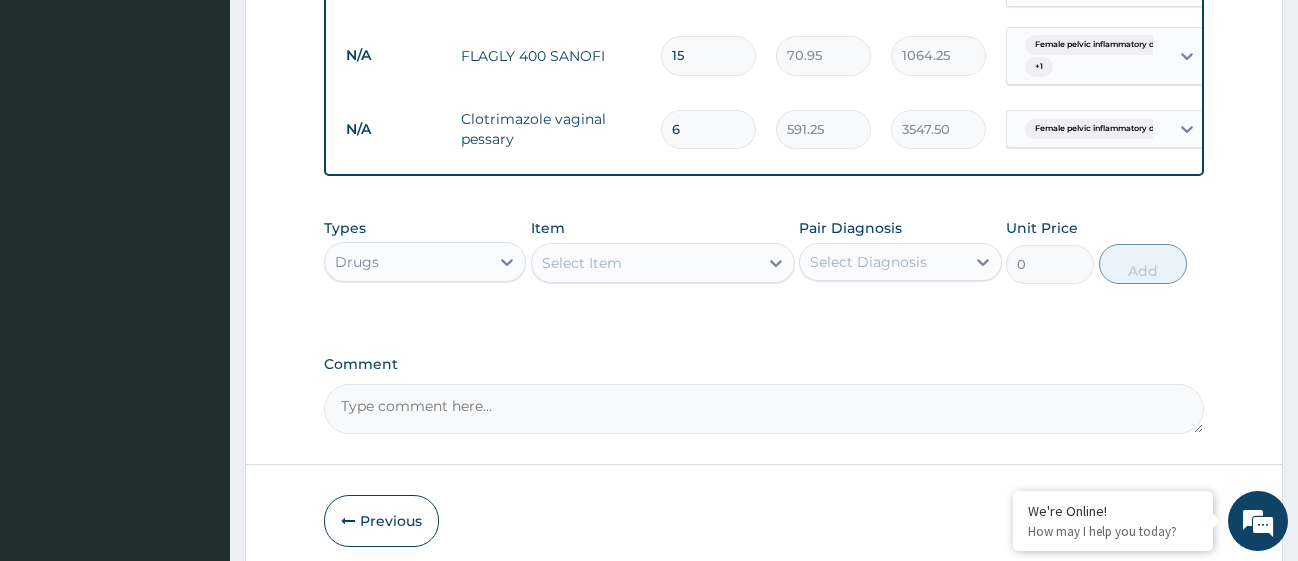 click on "Types Drugs Item Select Item Pair Diagnosis Select Diagnosis Unit Price 0 Add" at bounding box center [764, 266] 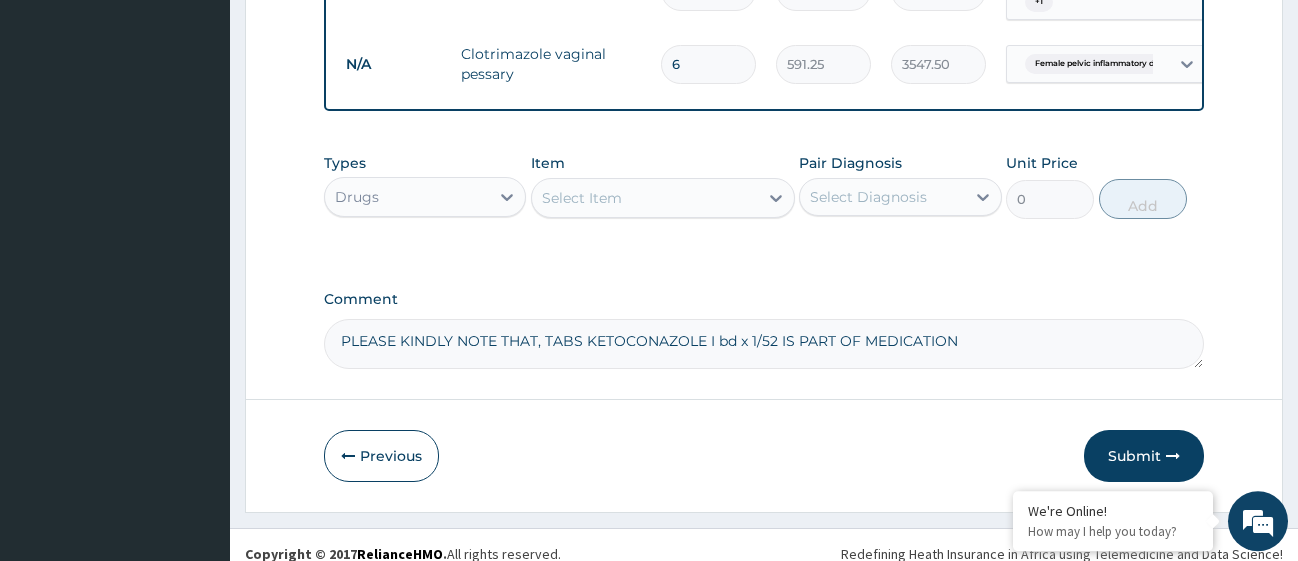 scroll, scrollTop: 1991, scrollLeft: 0, axis: vertical 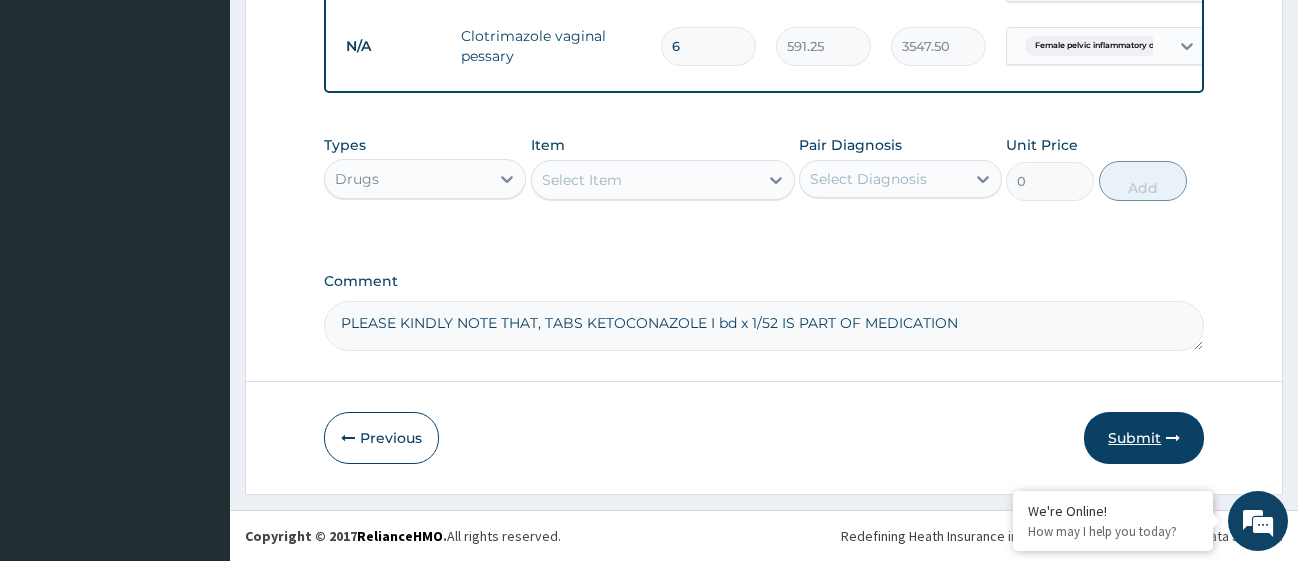 type on "PLEASE KINDLY NOTE THAT, TABS KETOCONAZOLE I bd x 1/52 IS PART OF MEDICATION" 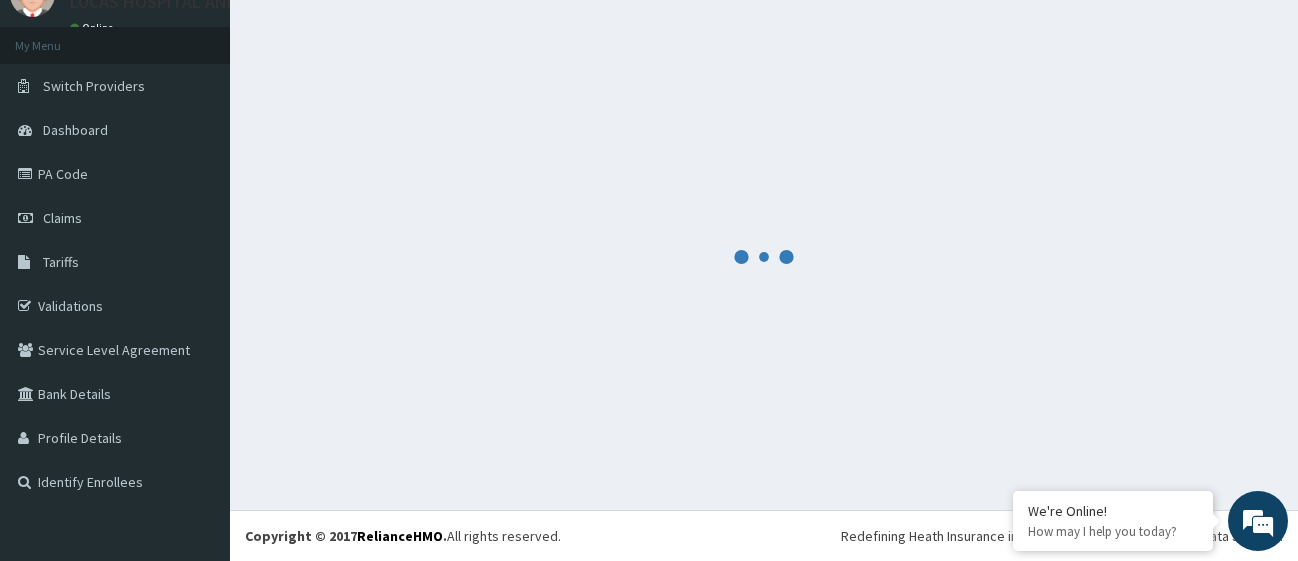scroll, scrollTop: 88, scrollLeft: 0, axis: vertical 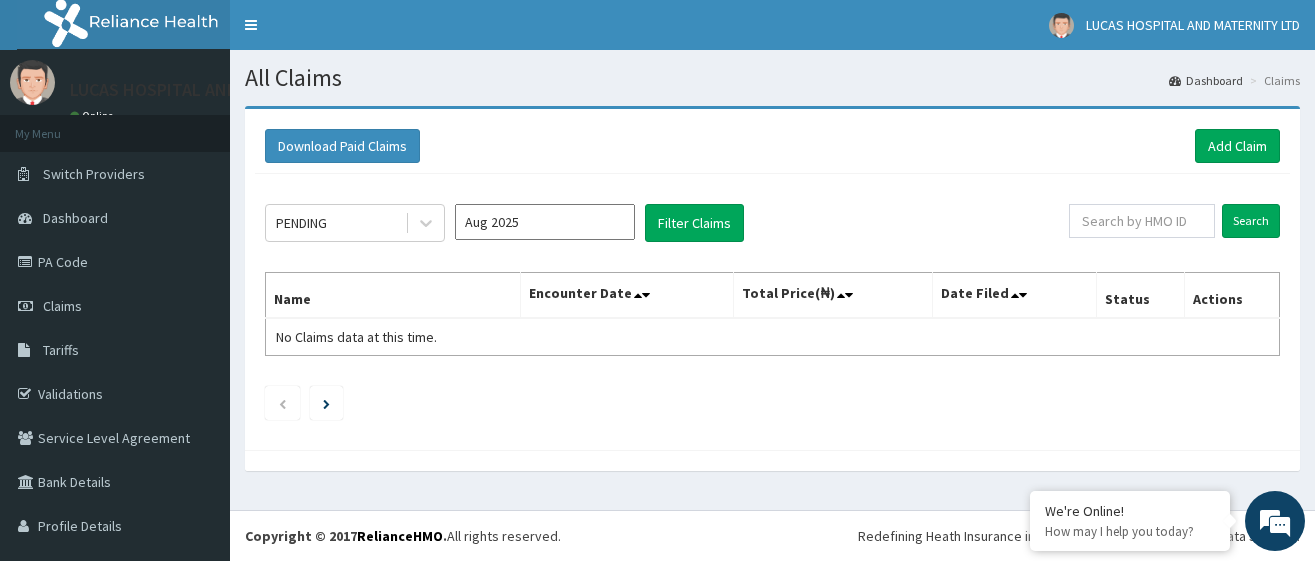 click on "Aug 2025" at bounding box center [545, 222] 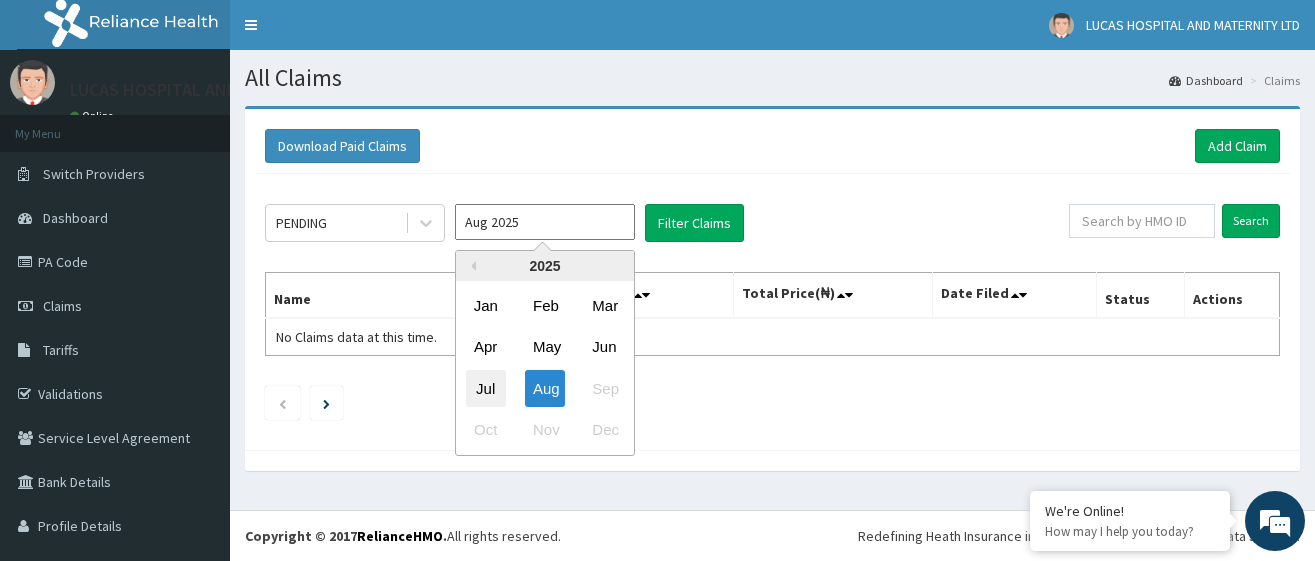 click on "Jul" at bounding box center (486, 388) 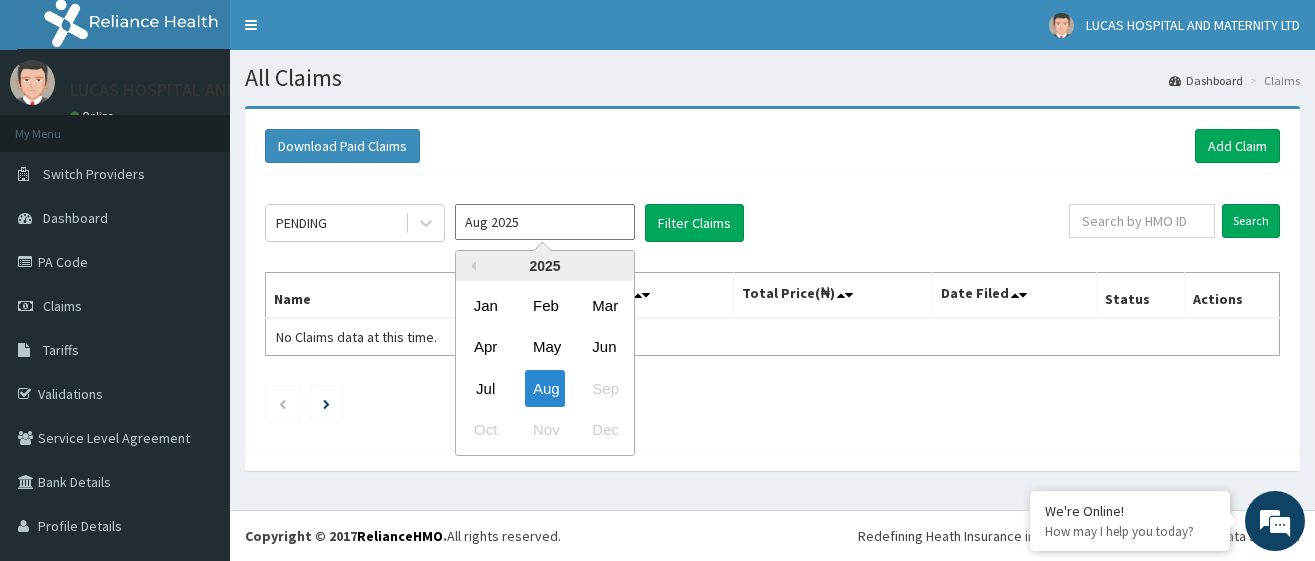 type on "Jul 2025" 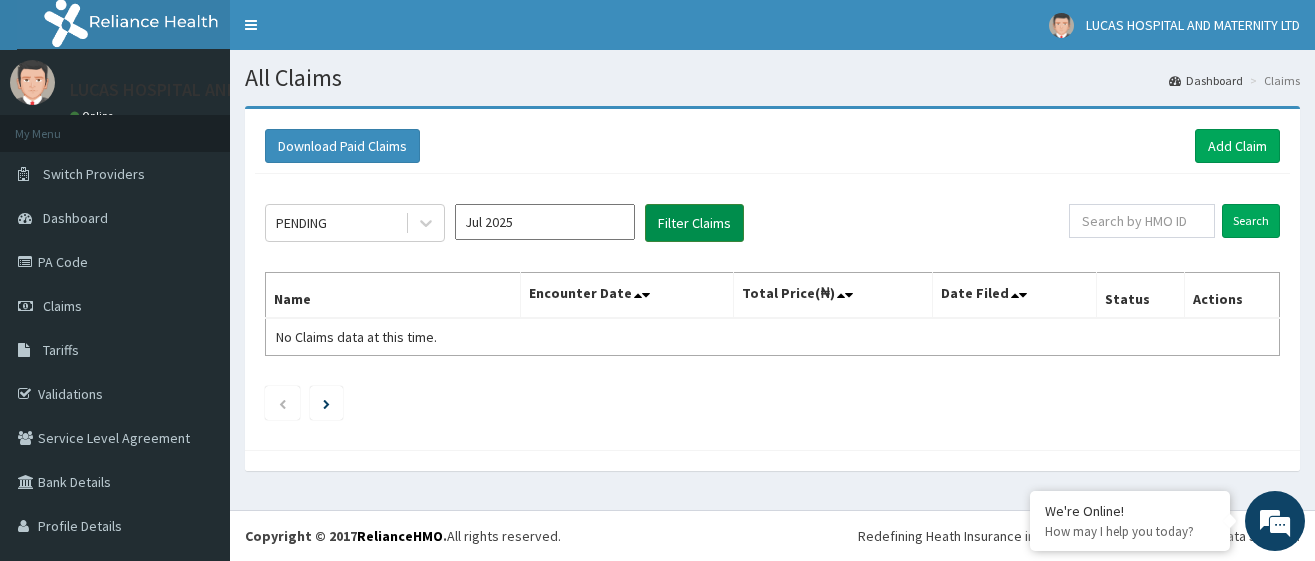 click on "Filter Claims" at bounding box center (694, 223) 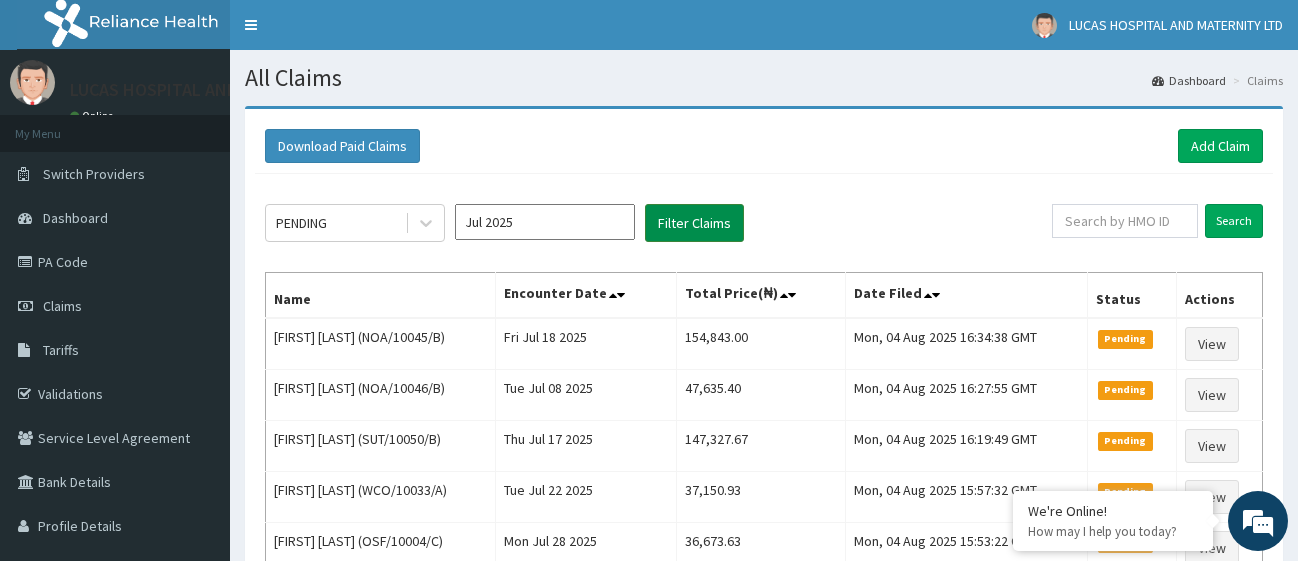 scroll, scrollTop: 0, scrollLeft: 0, axis: both 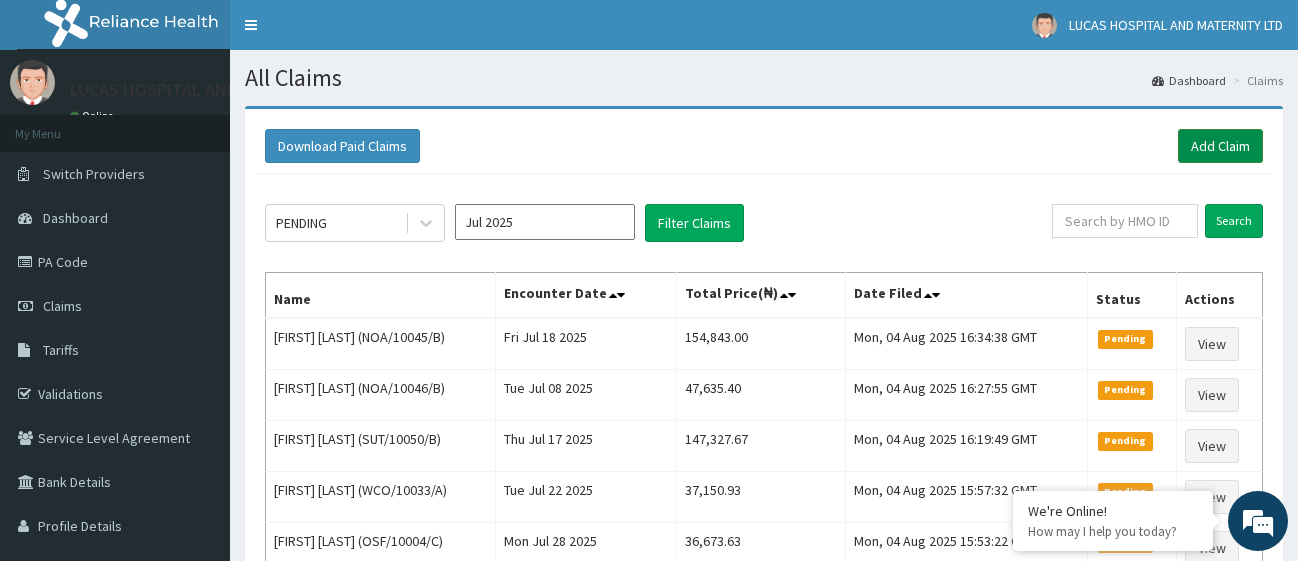 click on "Add Claim" at bounding box center [1220, 146] 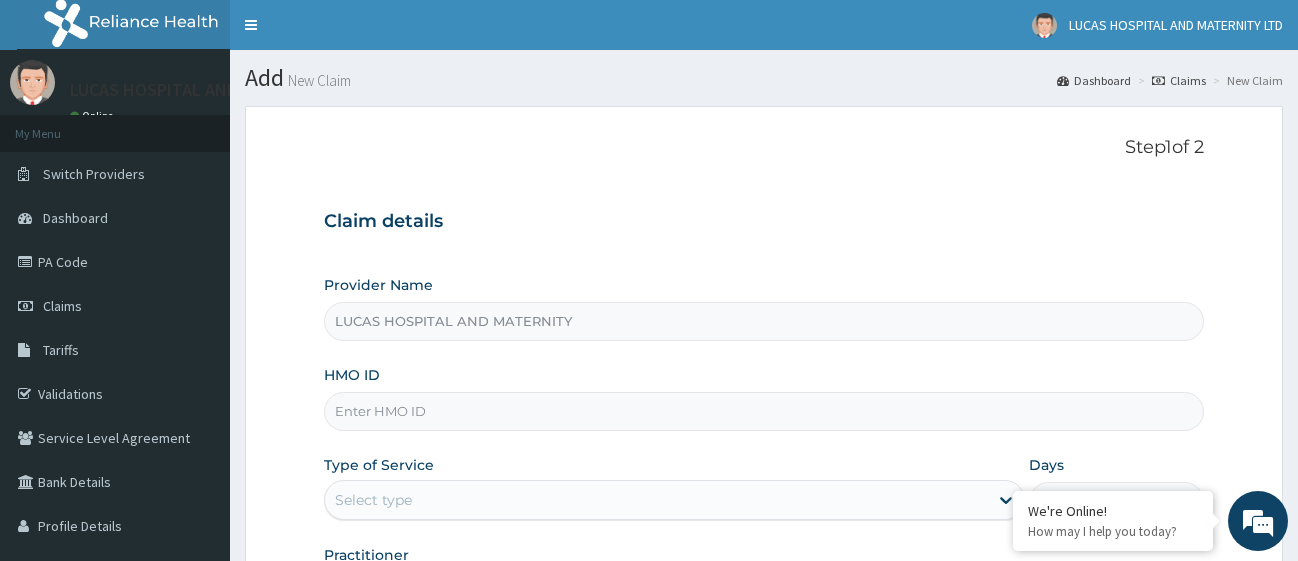 scroll, scrollTop: 0, scrollLeft: 0, axis: both 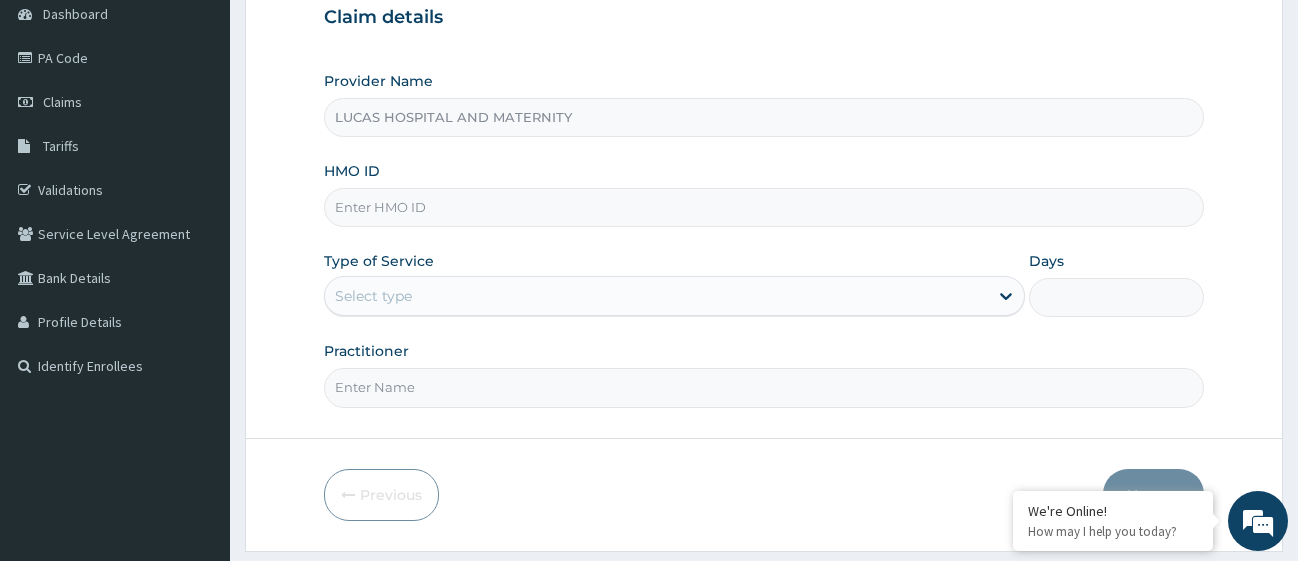 click on "HMO ID" at bounding box center (764, 207) 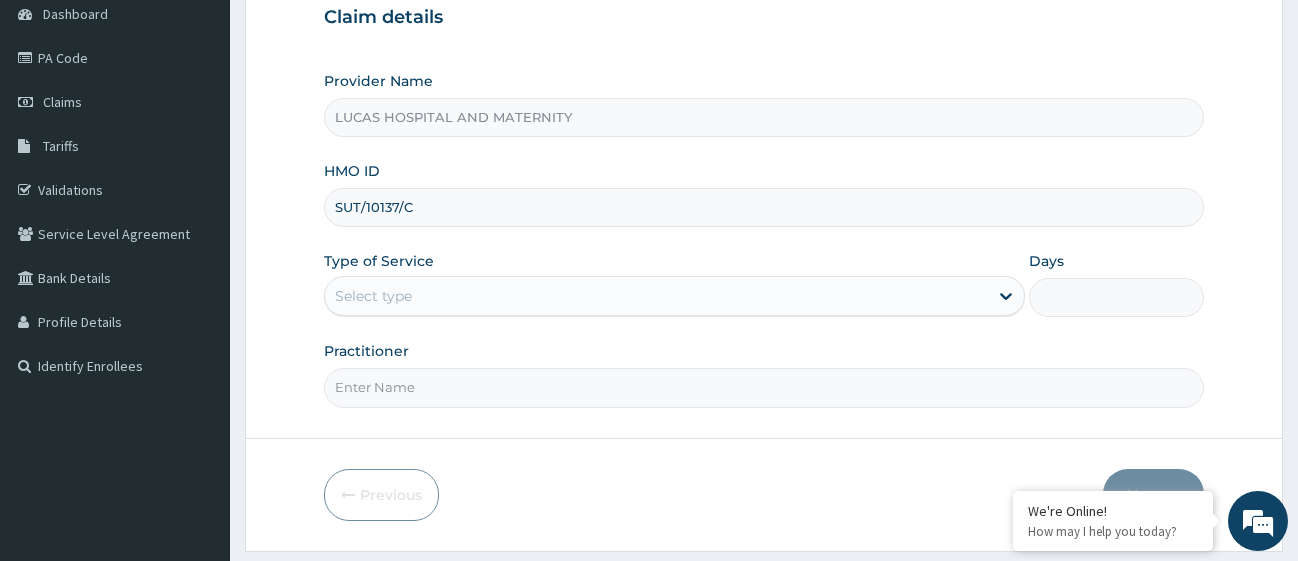 type on "SUT/10137/C" 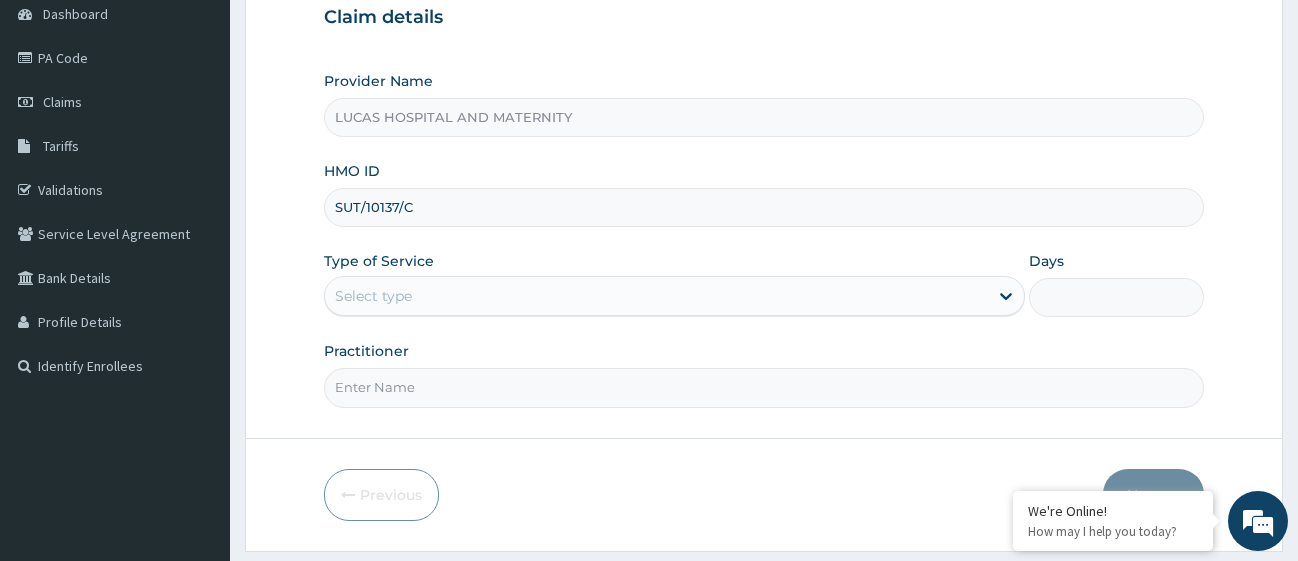 click on "Select type" at bounding box center (656, 296) 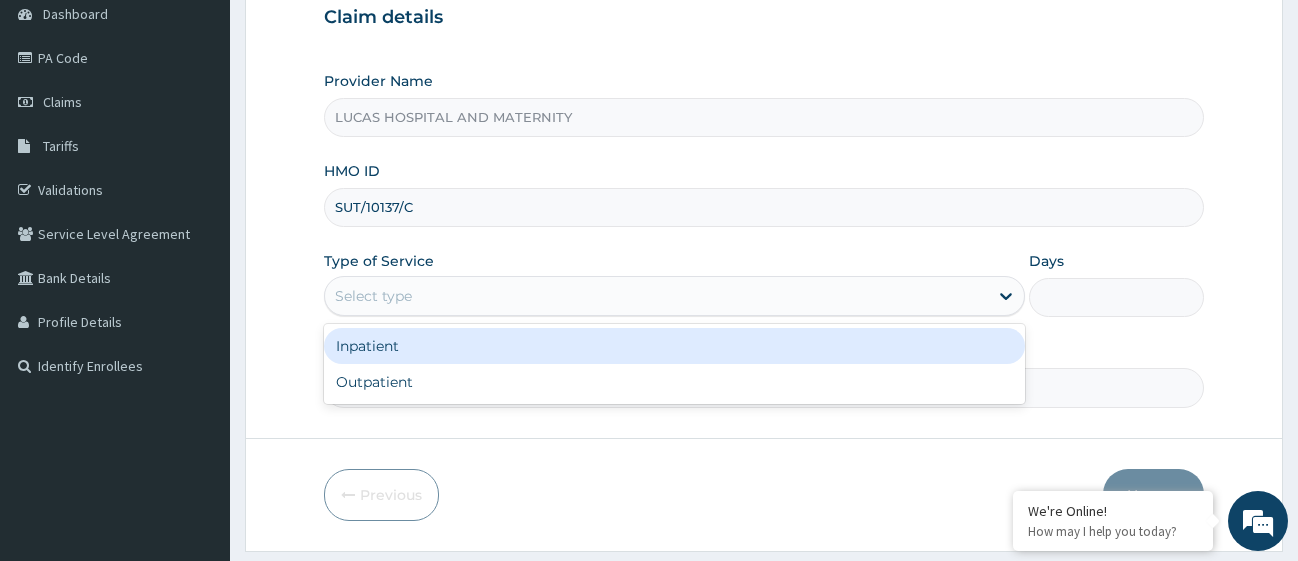 click on "Inpatient" at bounding box center (674, 346) 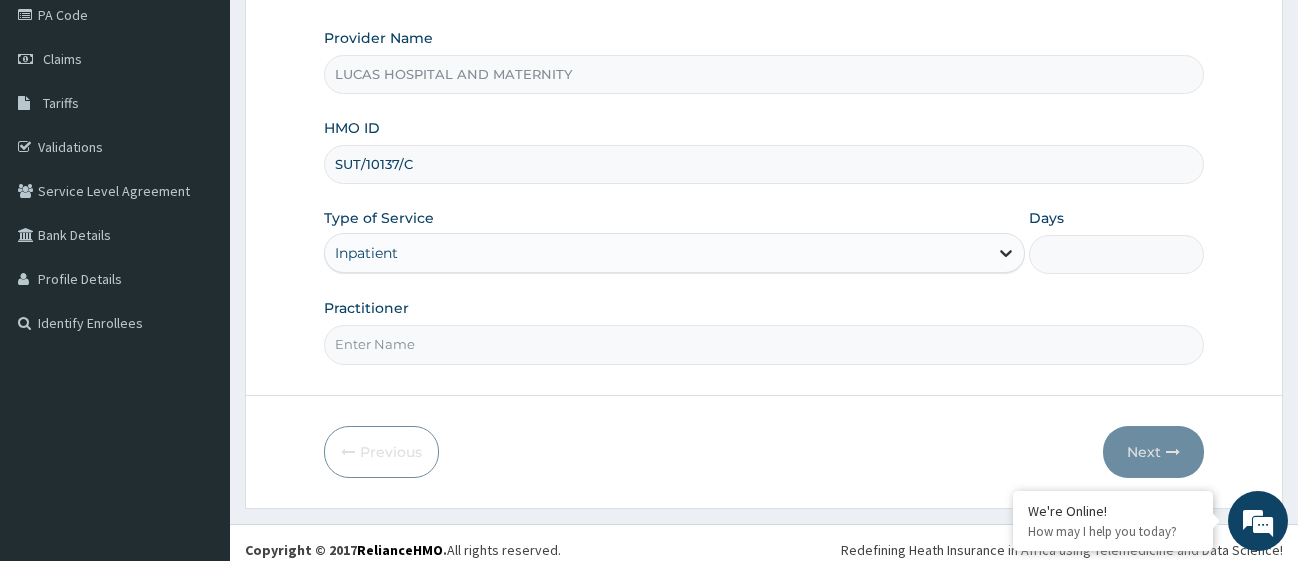 scroll, scrollTop: 261, scrollLeft: 0, axis: vertical 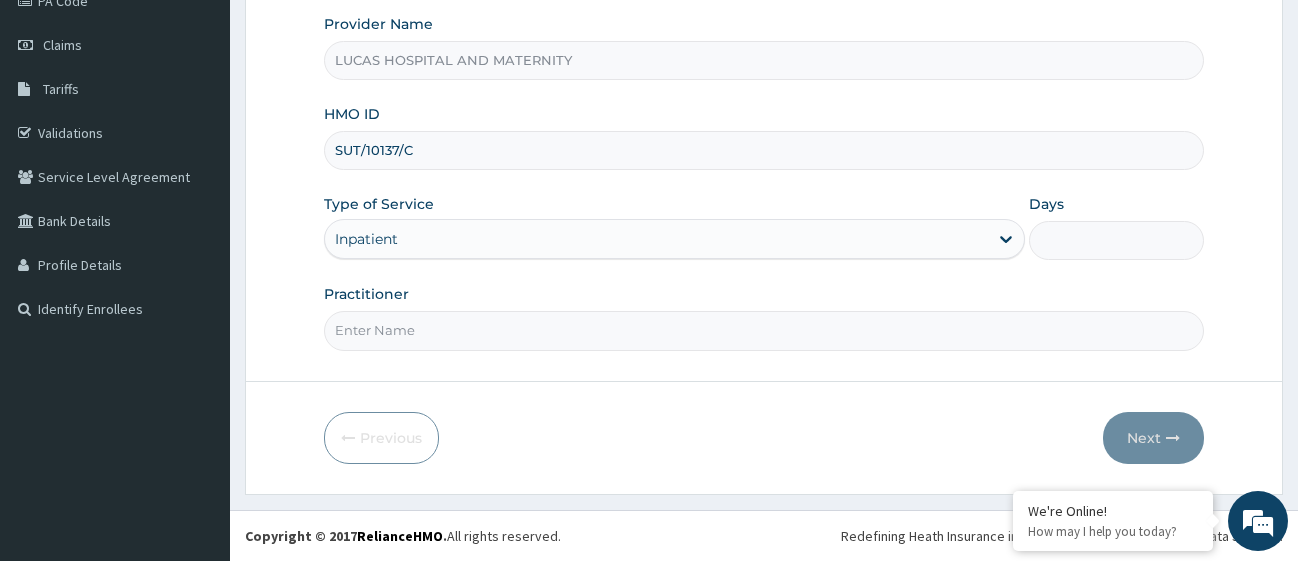 click on "Days" at bounding box center [1116, 240] 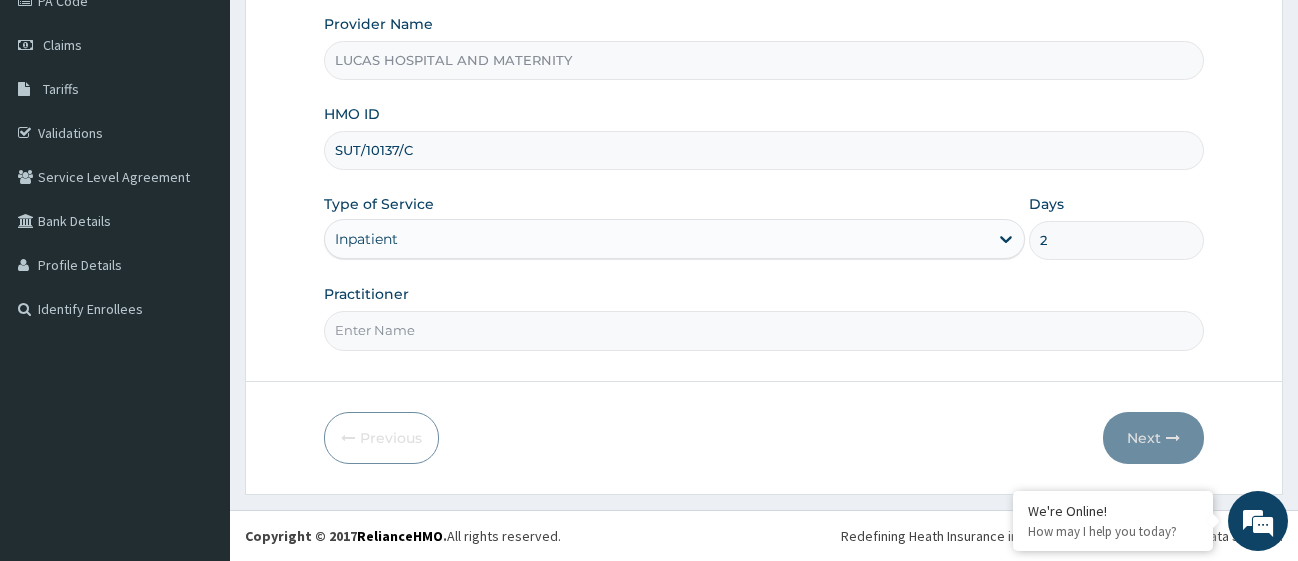 type on "2" 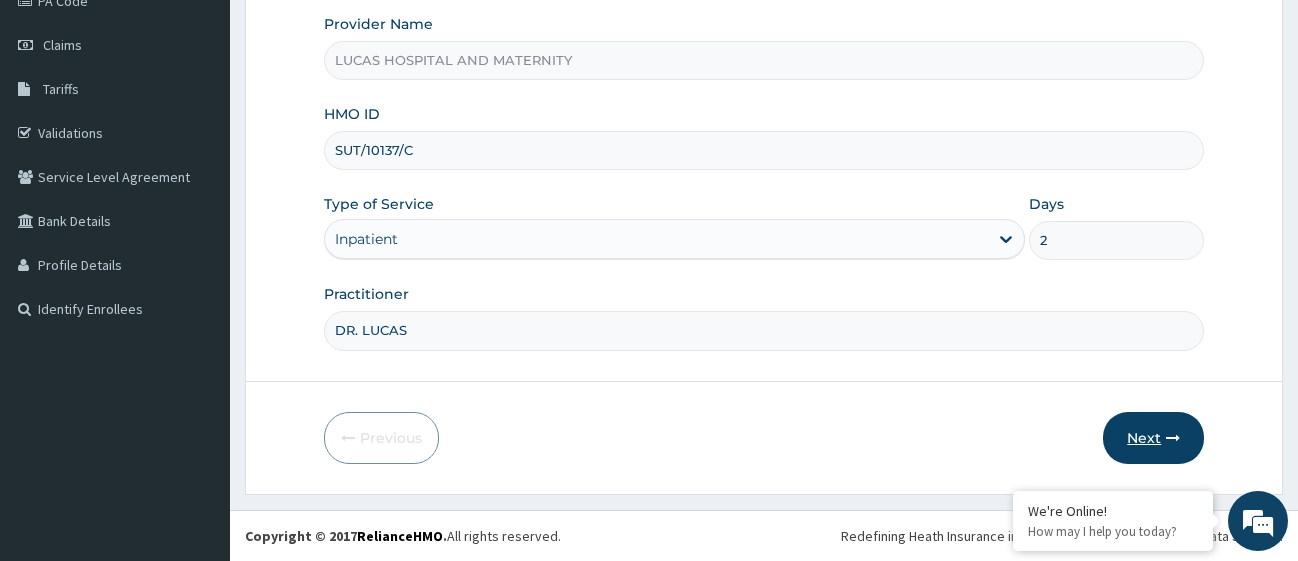 type on "DR. LUCAS" 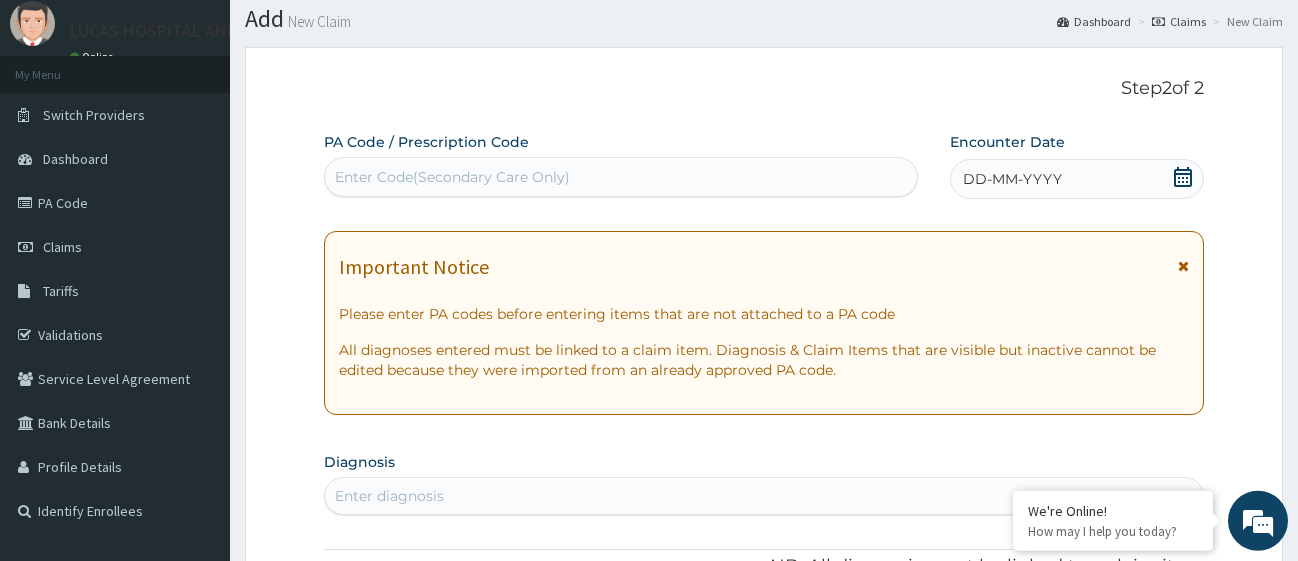 scroll, scrollTop: 57, scrollLeft: 0, axis: vertical 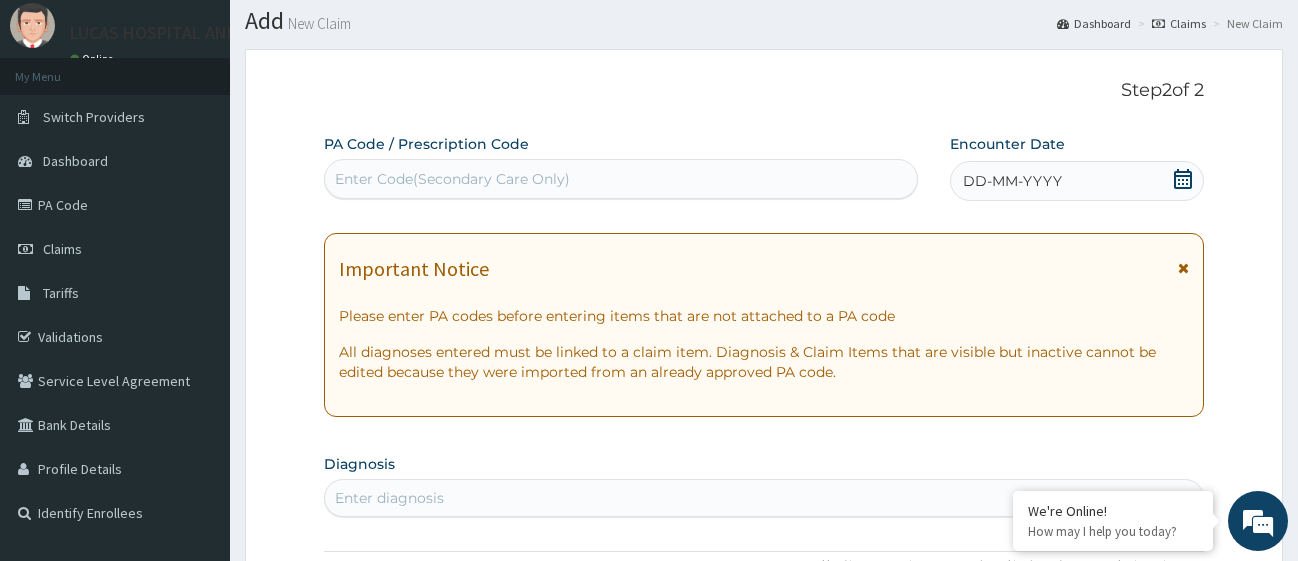 click on "Enter Code(Secondary Care Only)" at bounding box center (621, 179) 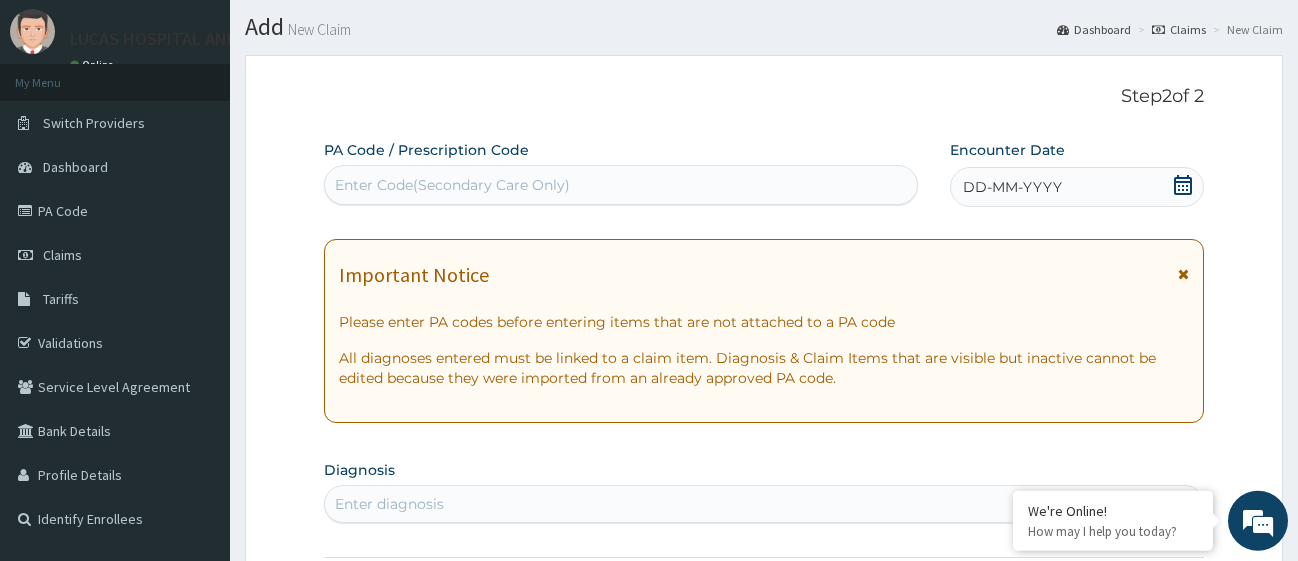 scroll, scrollTop: 102, scrollLeft: 0, axis: vertical 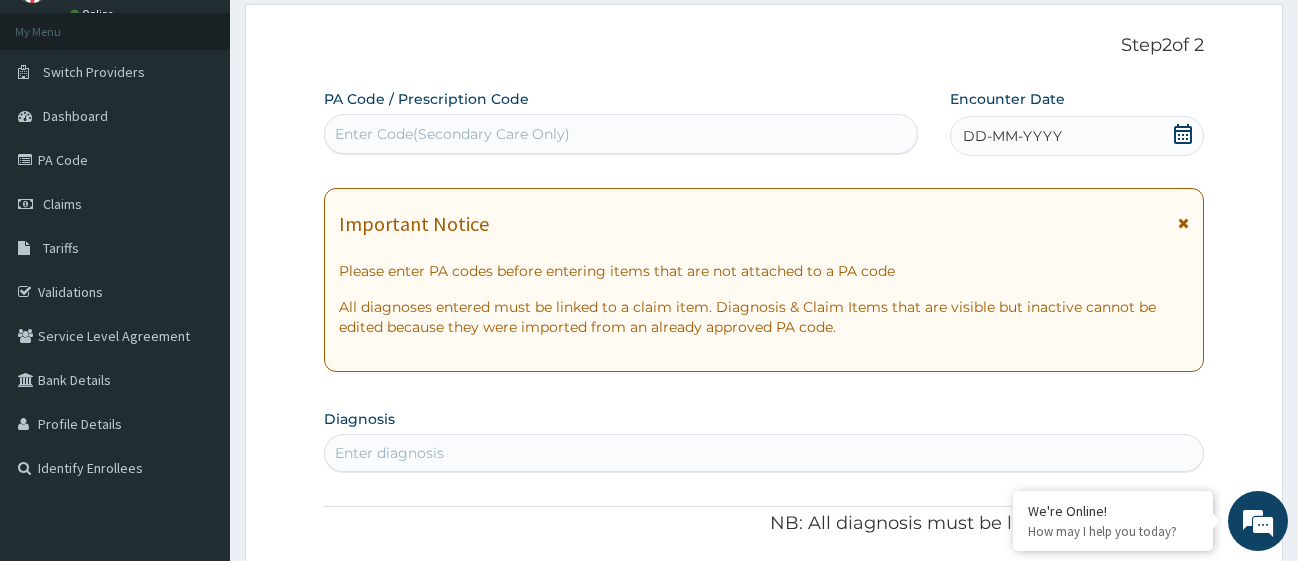 paste on "PA/323033" 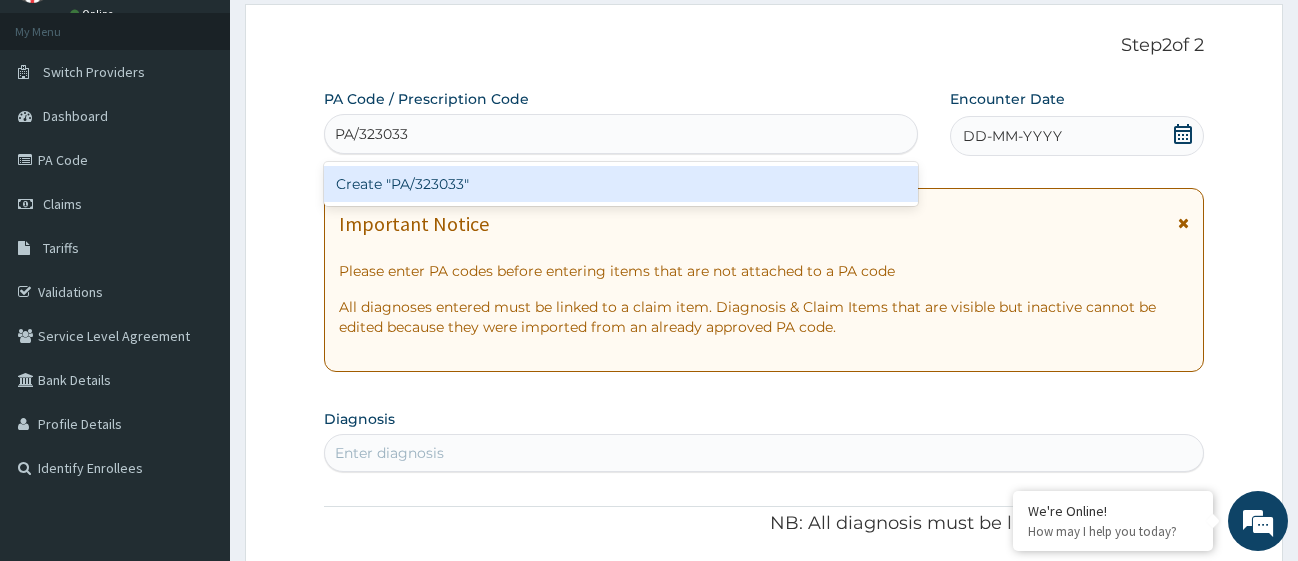 click on "Create "PA/323033"" at bounding box center [621, 184] 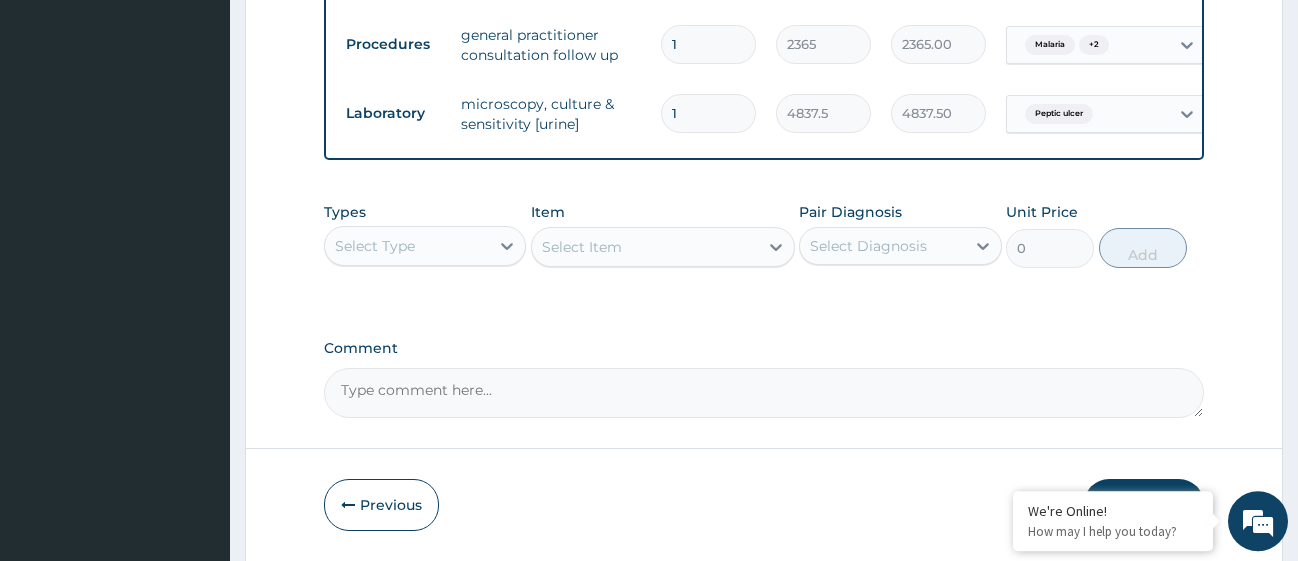 scroll, scrollTop: 1374, scrollLeft: 0, axis: vertical 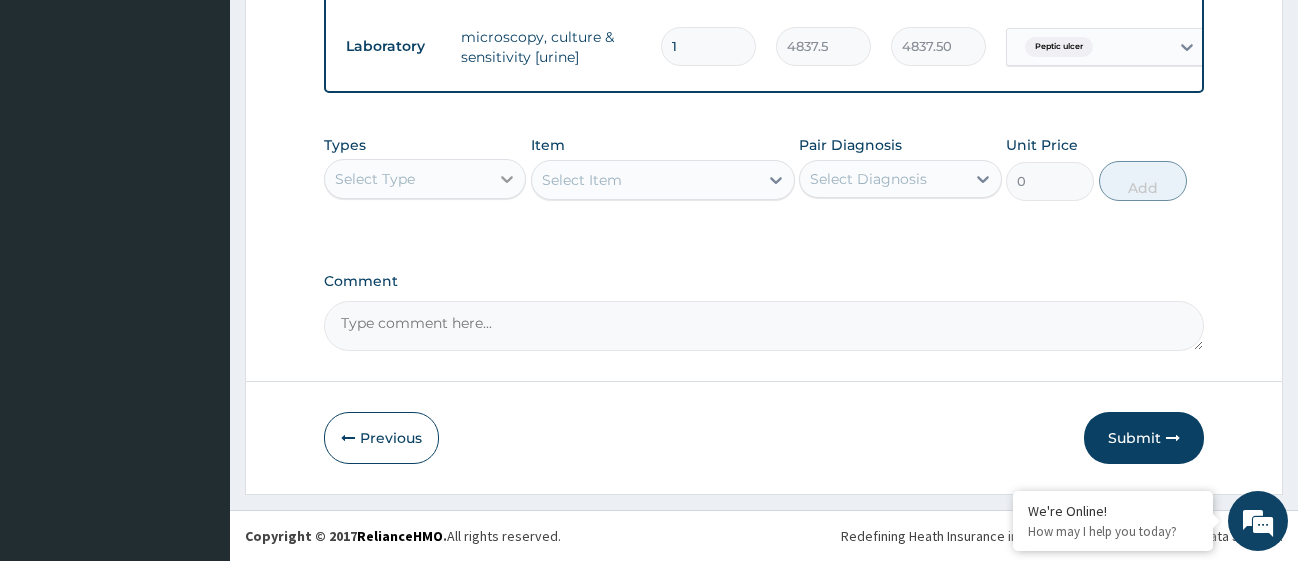 click 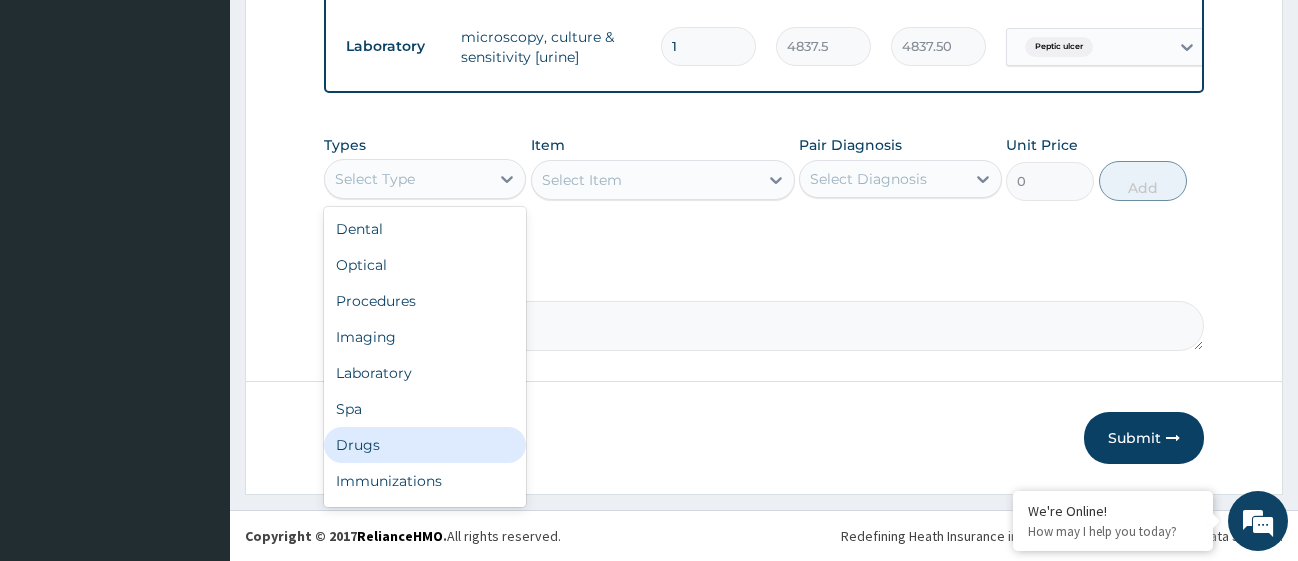 click on "Drugs" at bounding box center [425, 445] 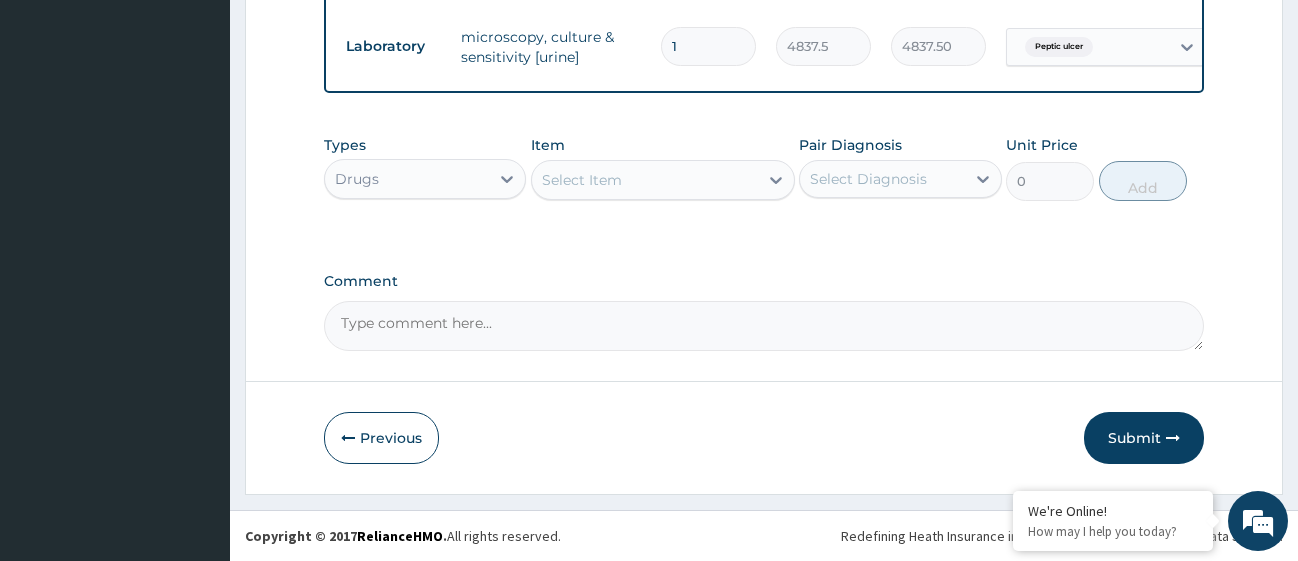 click on "Select Item" at bounding box center (645, 180) 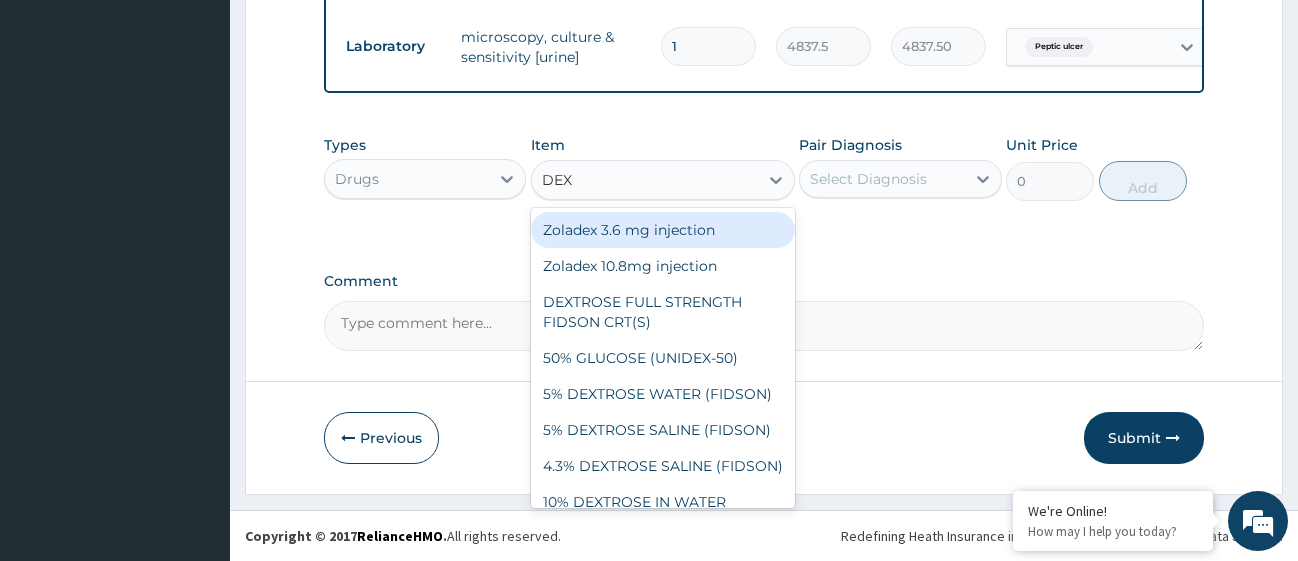 type on "DEXT" 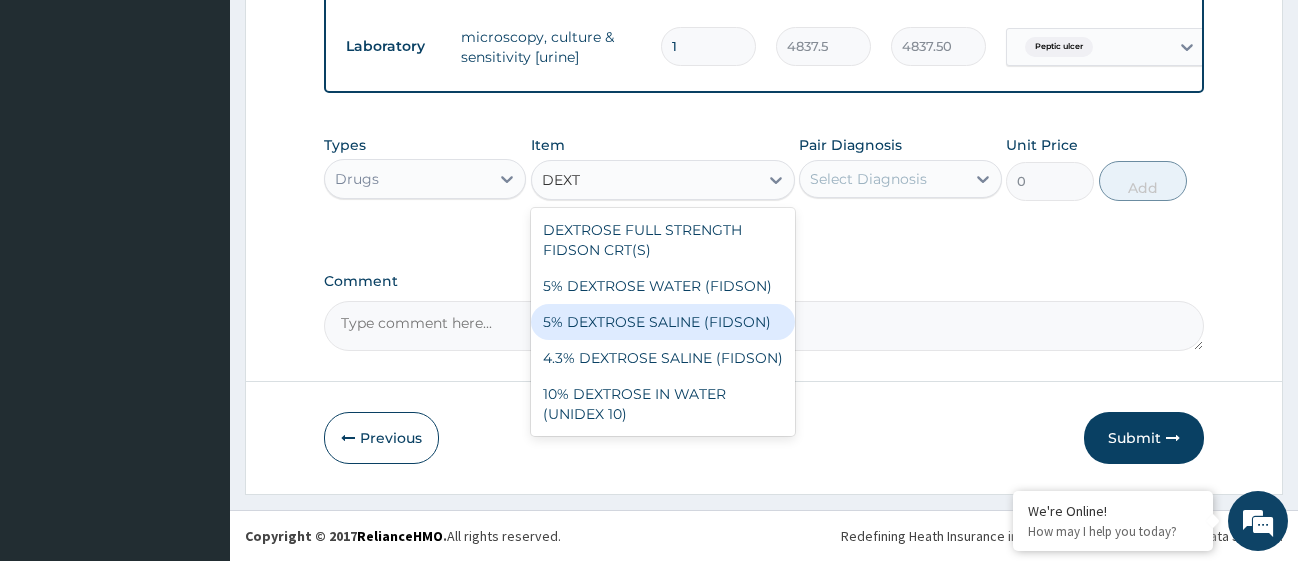 click on "5% DEXTROSE SALINE (FIDSON)" at bounding box center (663, 322) 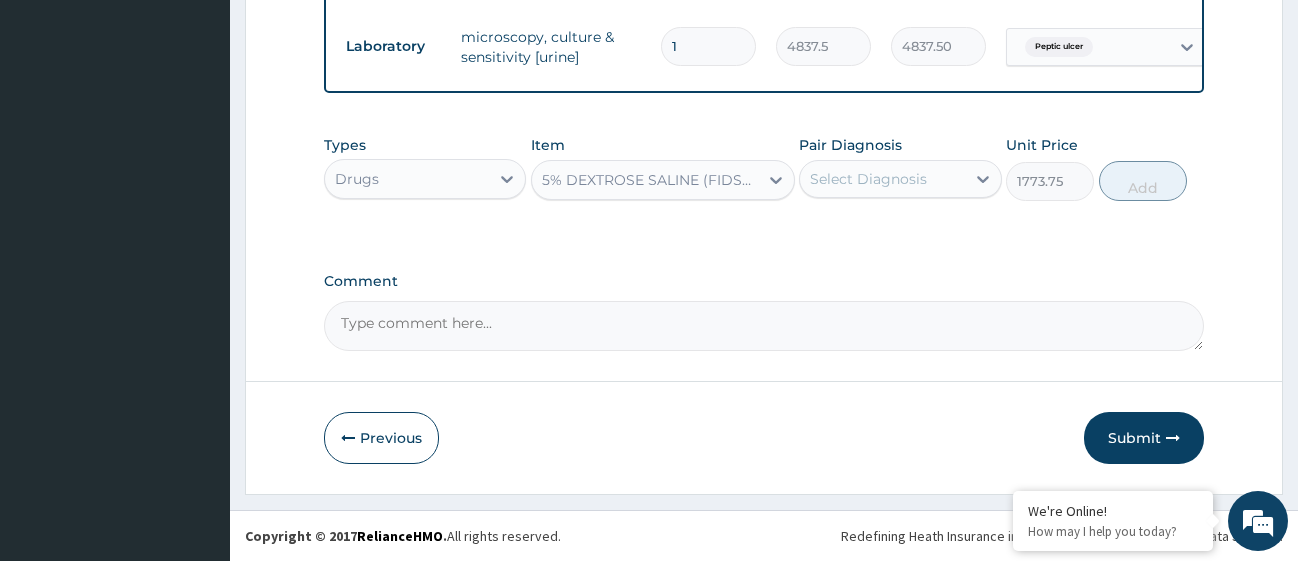 click on "Select Diagnosis" at bounding box center (882, 179) 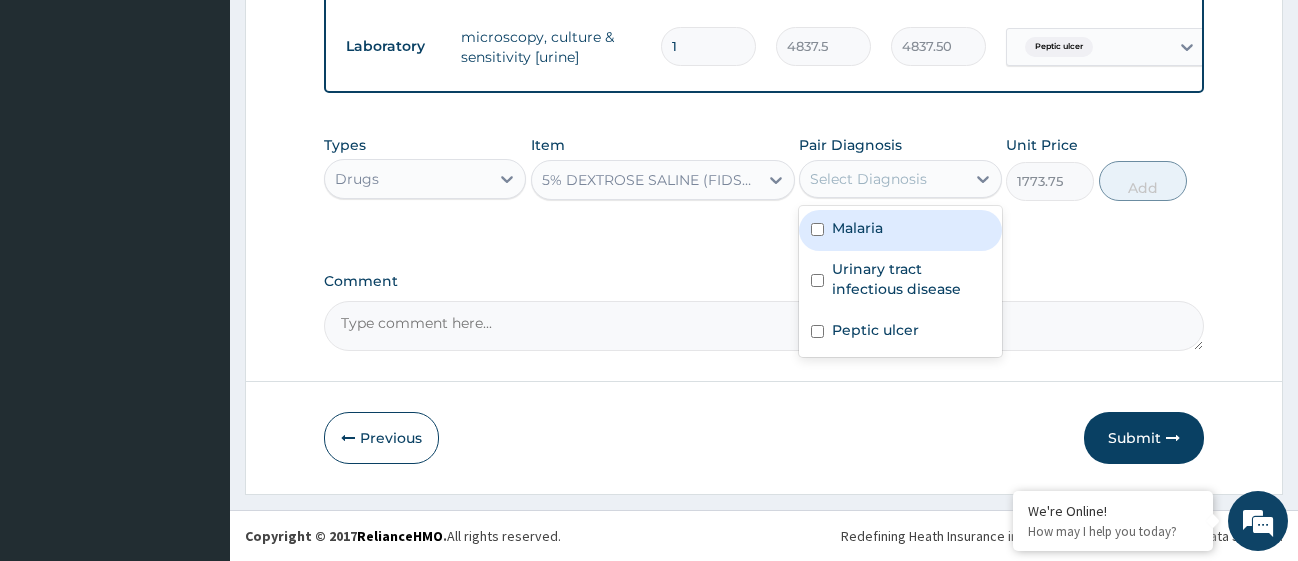 drag, startPoint x: 824, startPoint y: 228, endPoint x: 832, endPoint y: 292, distance: 64.49806 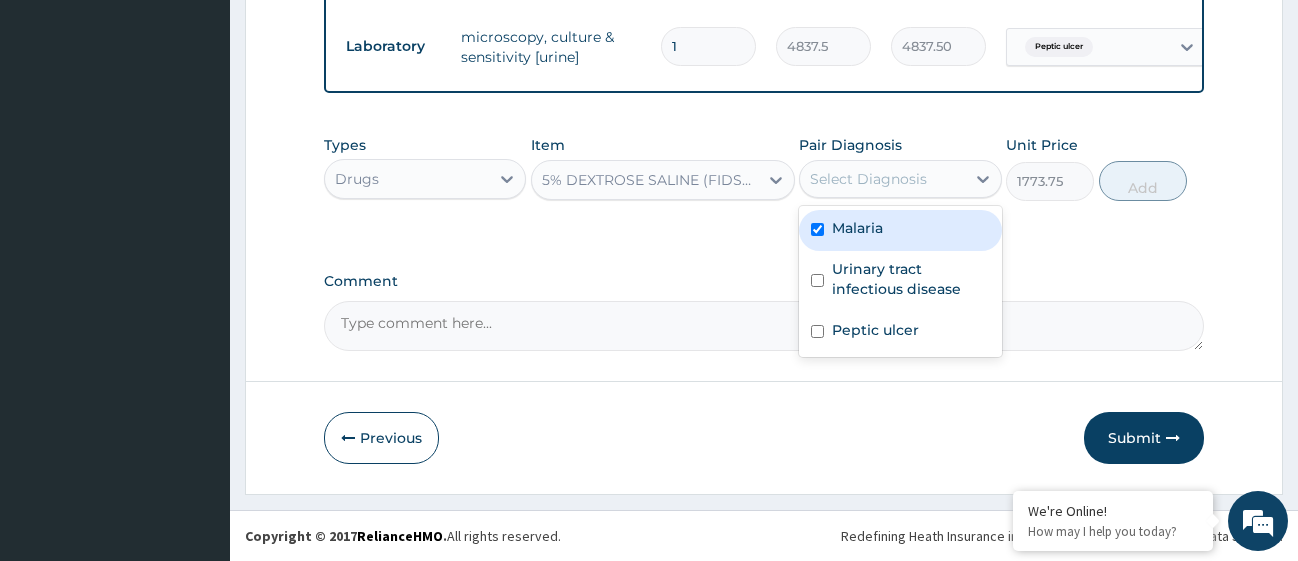 checkbox on "true" 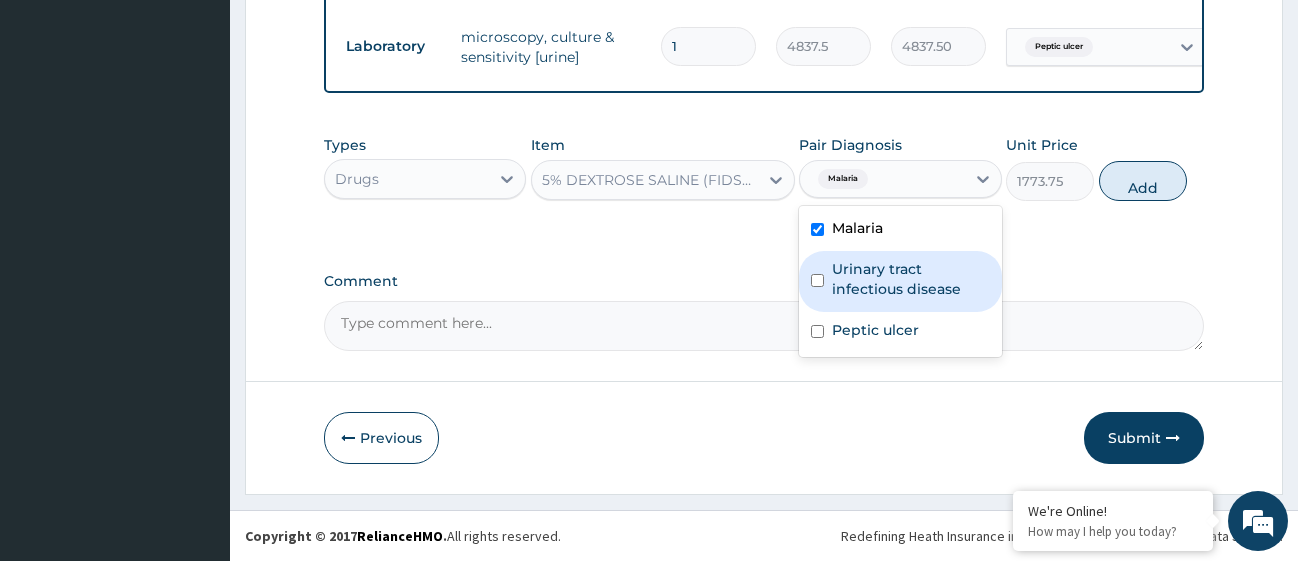 click on "Urinary tract infectious disease" at bounding box center [900, 281] 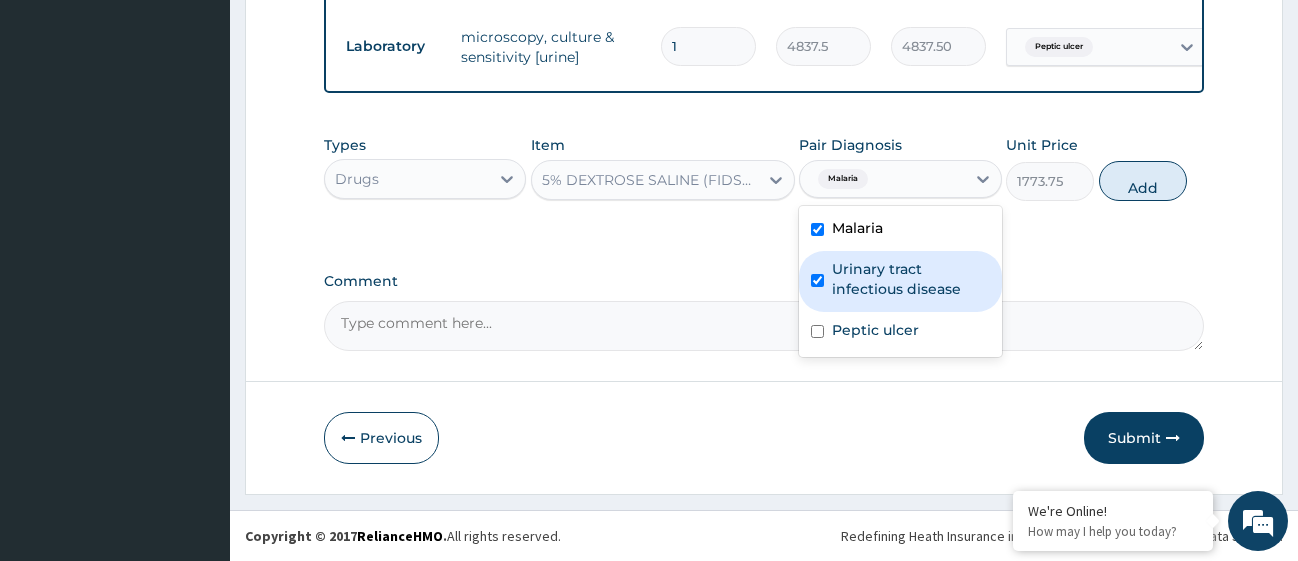 checkbox on "true" 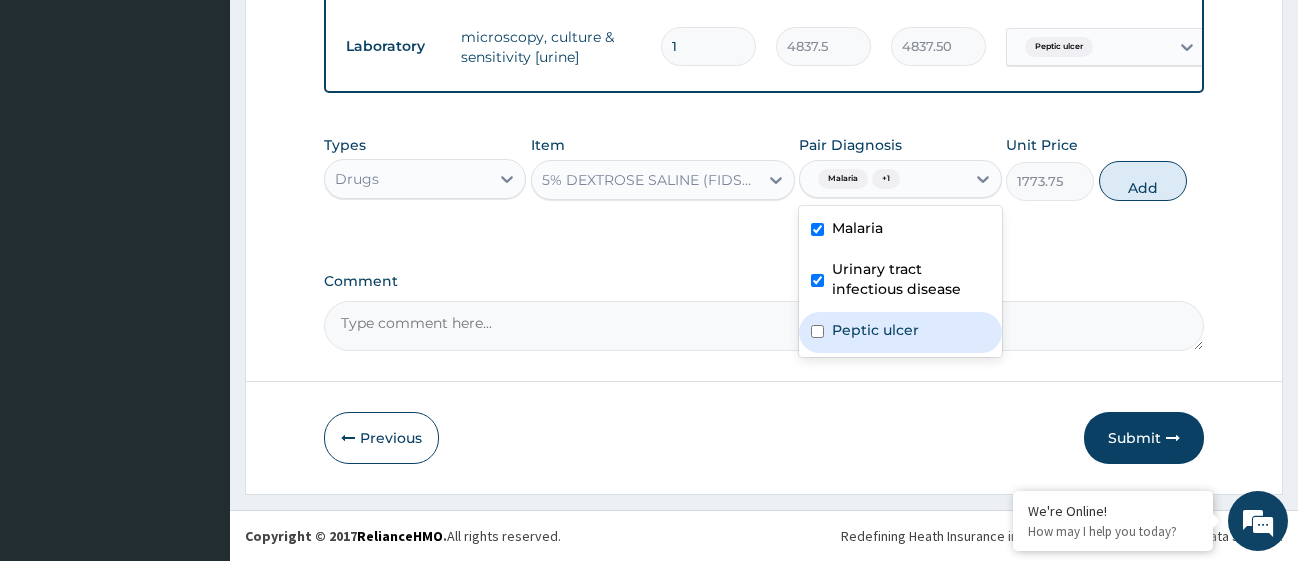 click at bounding box center (817, 331) 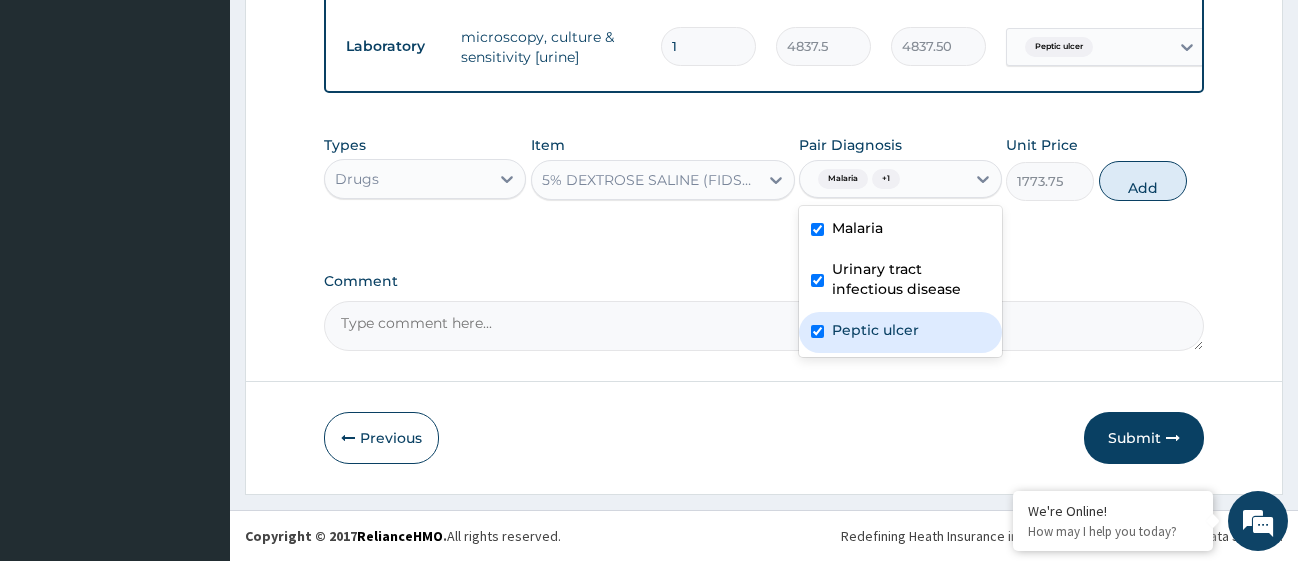 checkbox on "true" 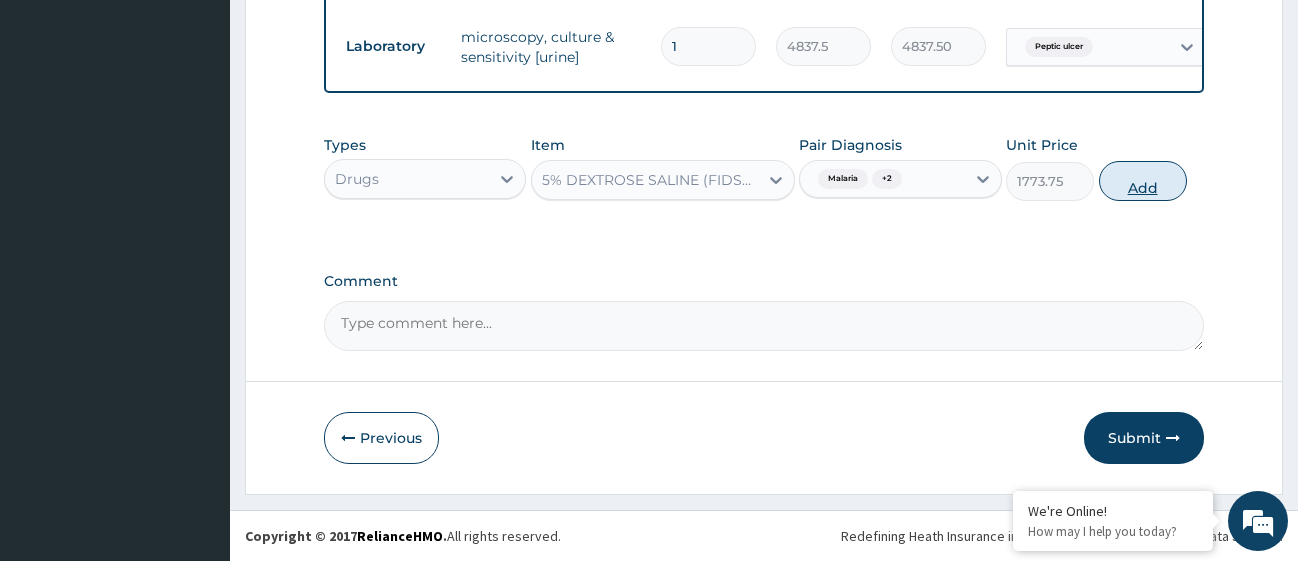 click on "Add" at bounding box center (1143, 181) 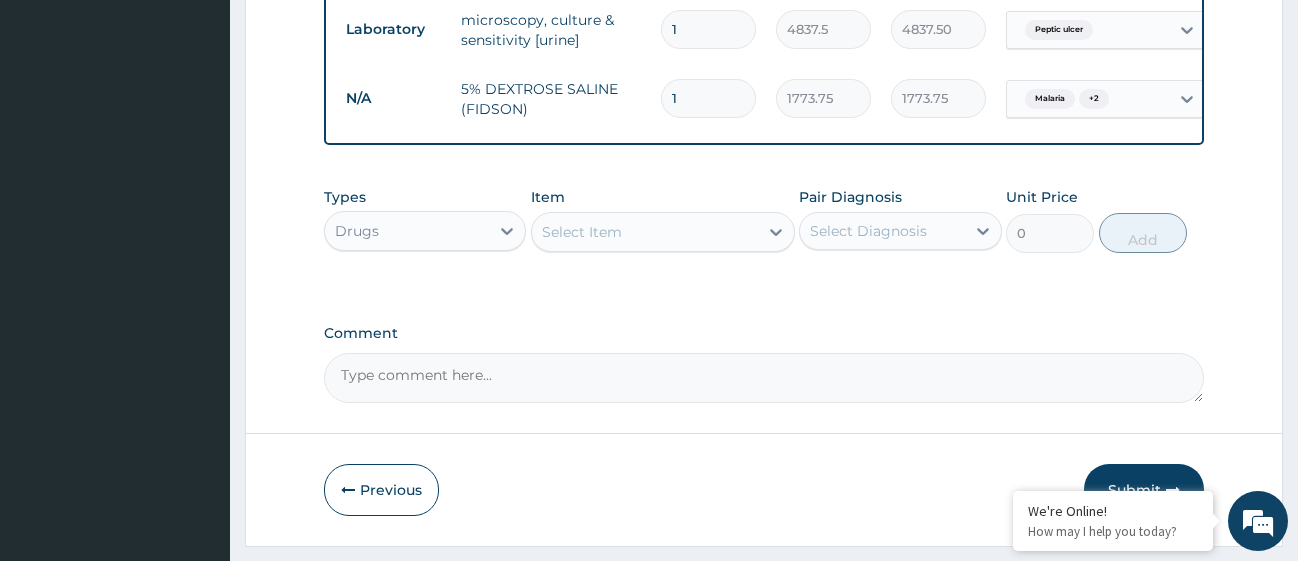 click on "Select Item" at bounding box center (582, 232) 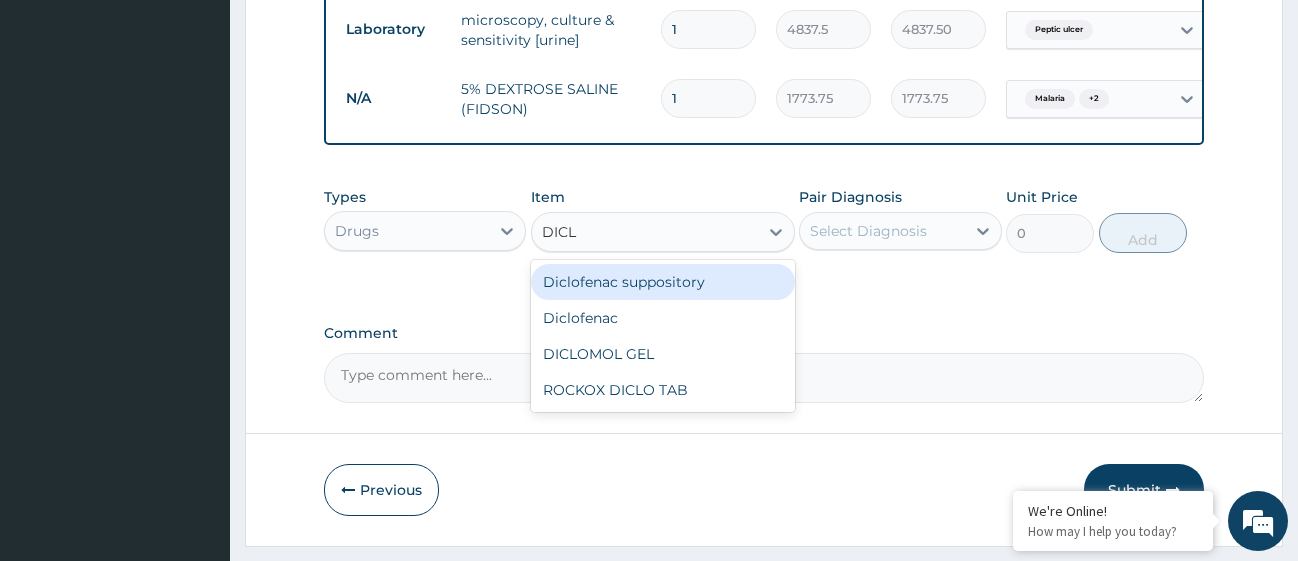 type on "DICLO" 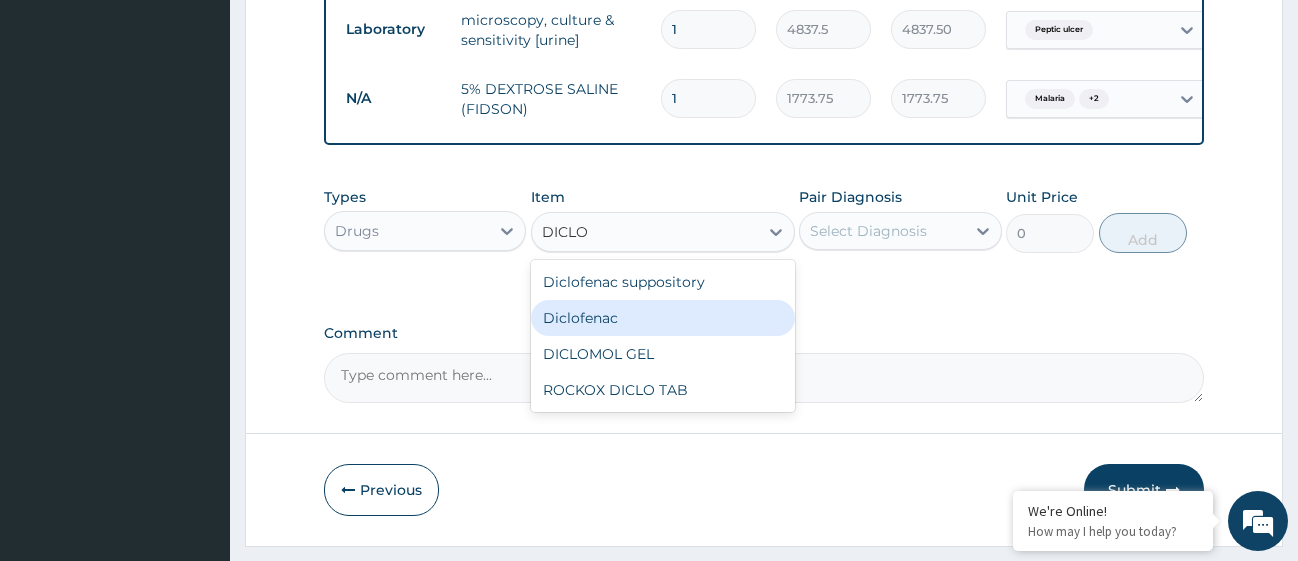 click on "Diclofenac" at bounding box center (663, 318) 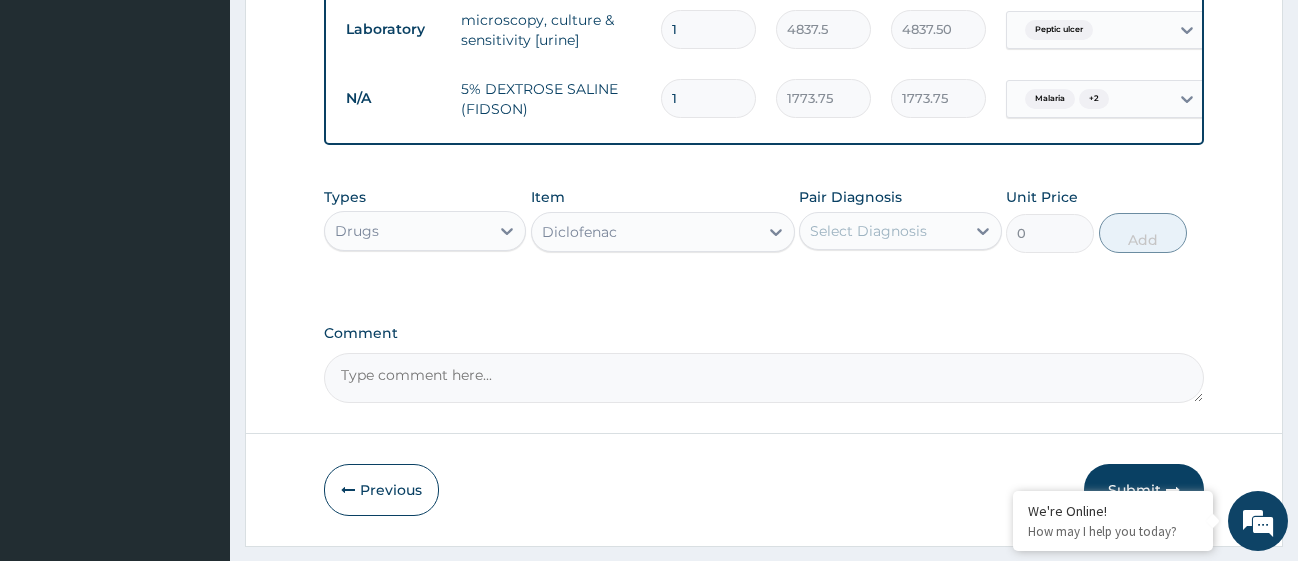 type 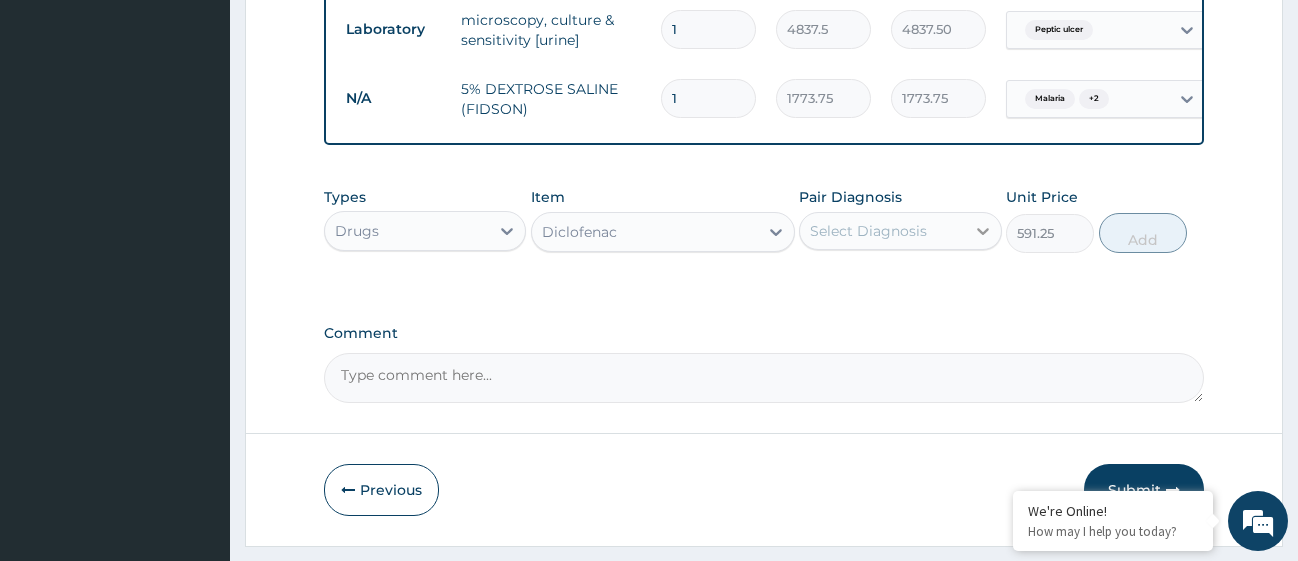 click 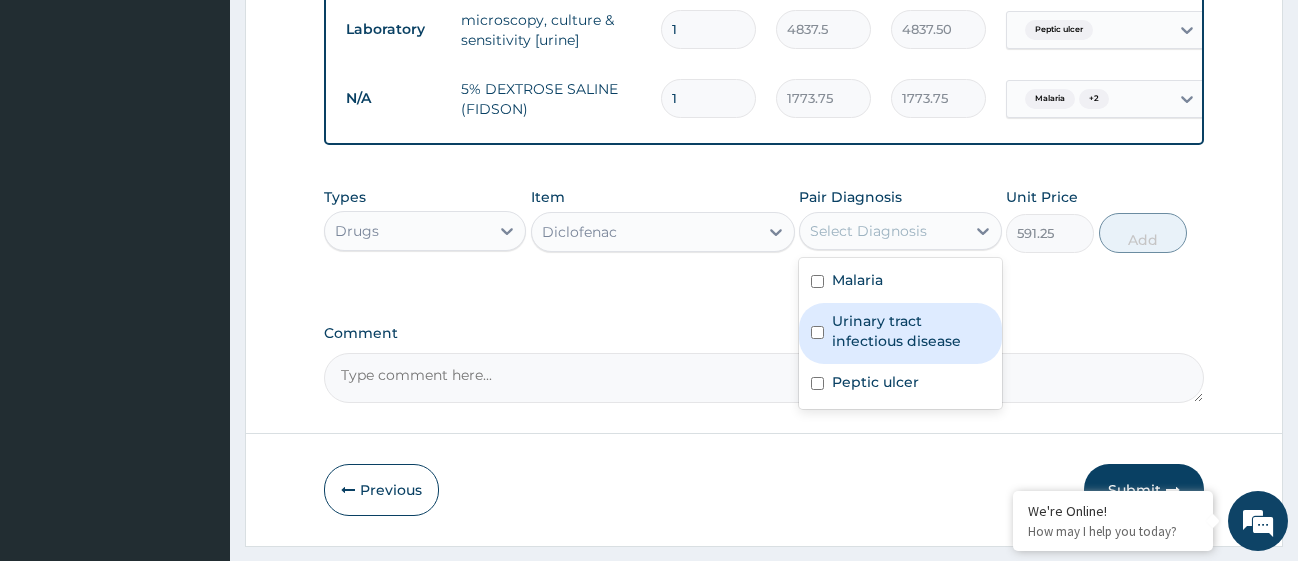 drag, startPoint x: 819, startPoint y: 350, endPoint x: 821, endPoint y: 362, distance: 12.165525 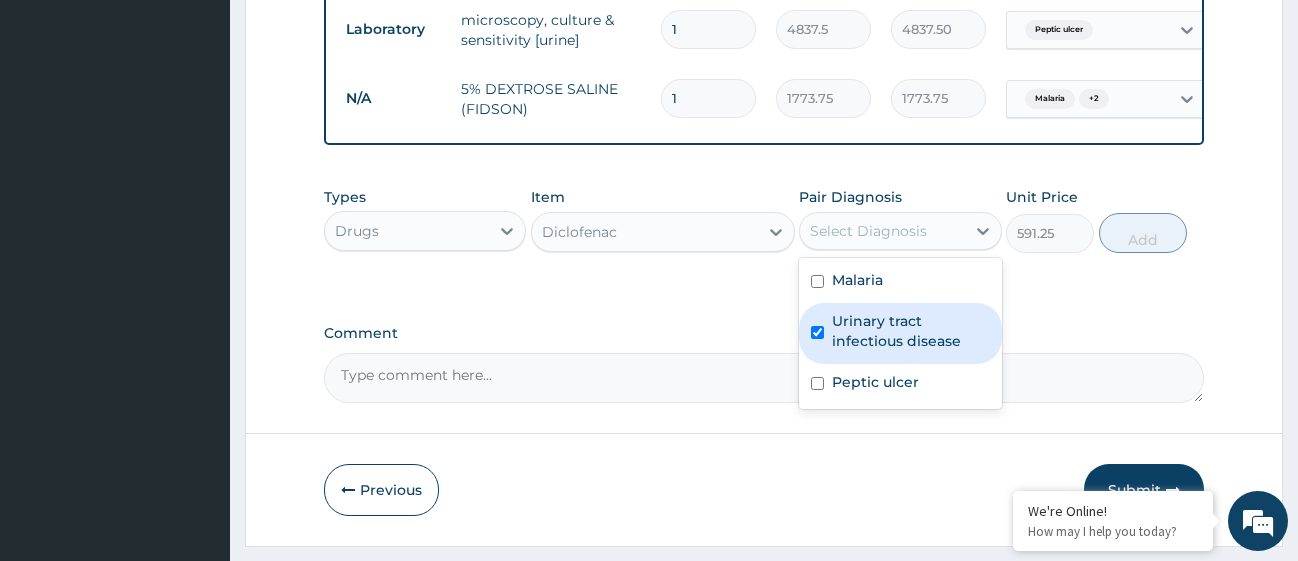 checkbox on "true" 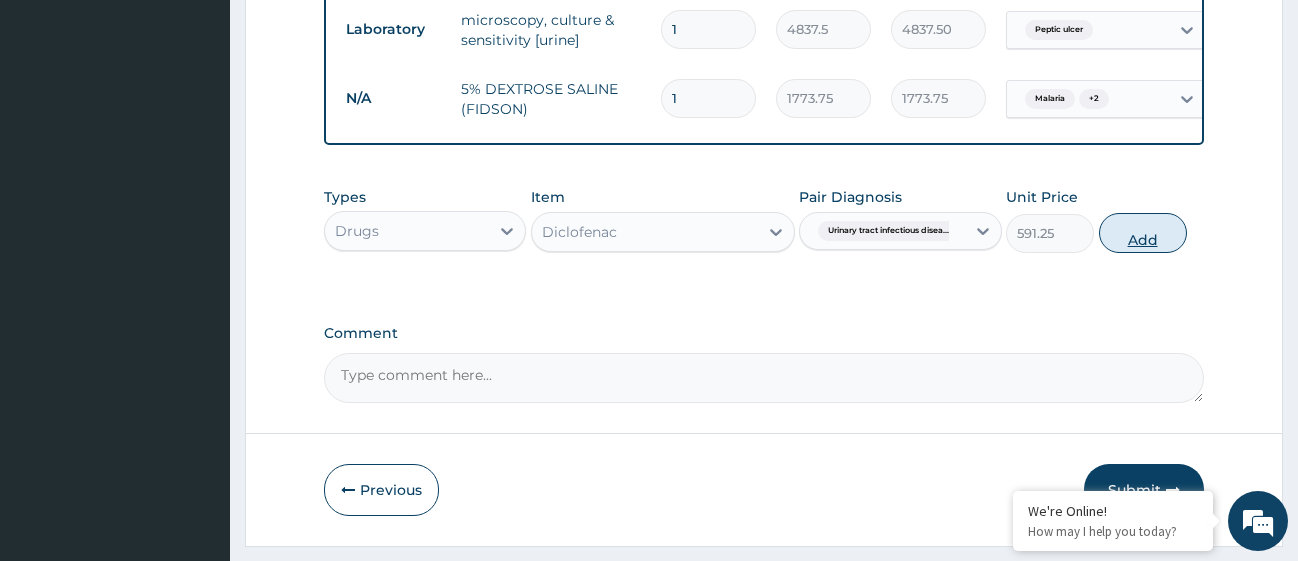 click on "Add" at bounding box center [1143, 233] 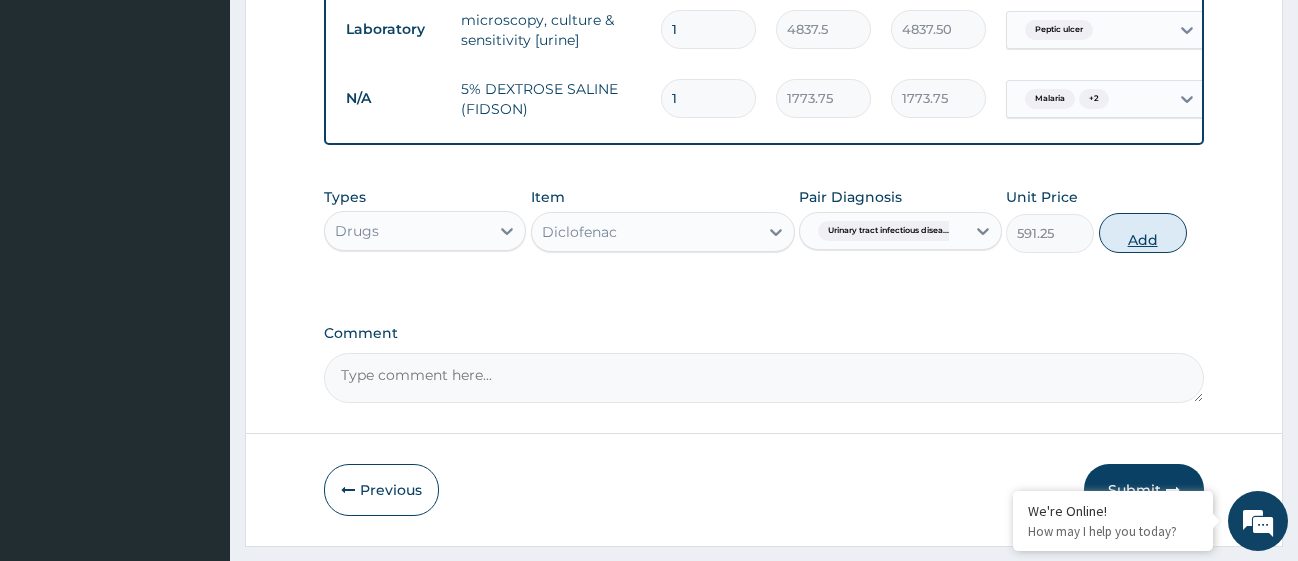 type on "0" 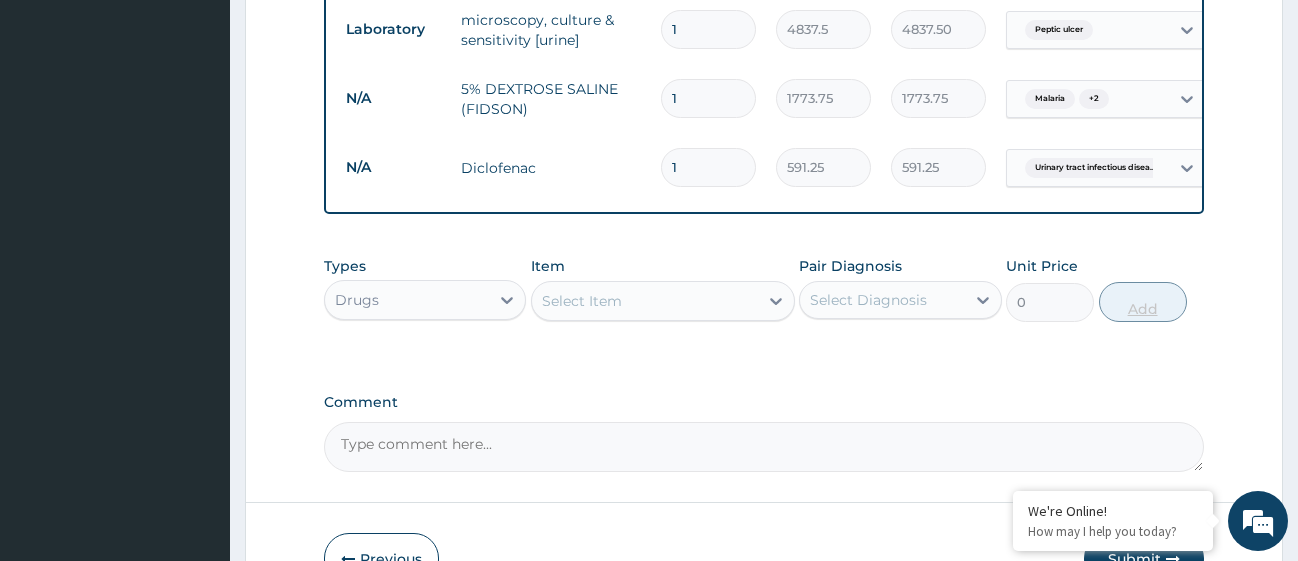 type 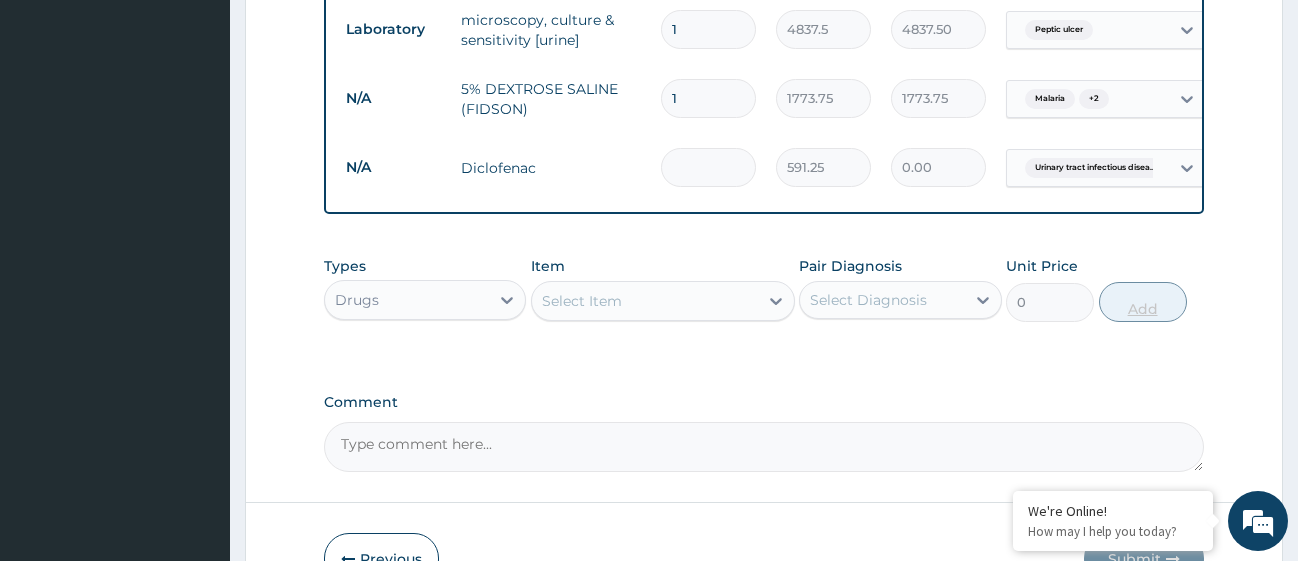 type on "2" 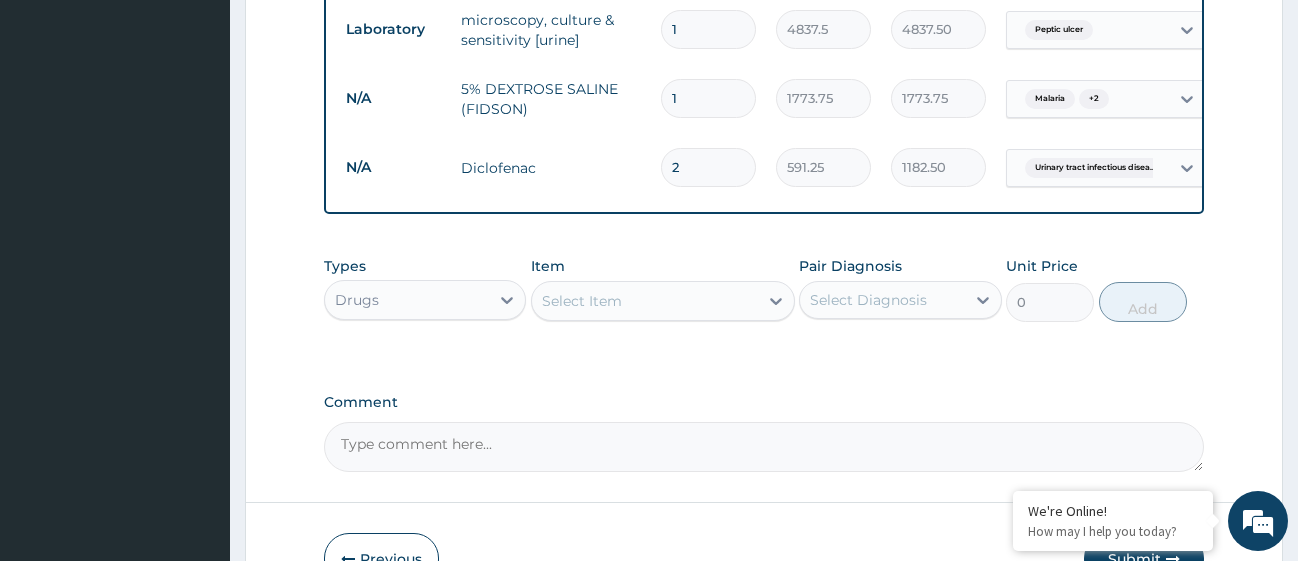type on "2" 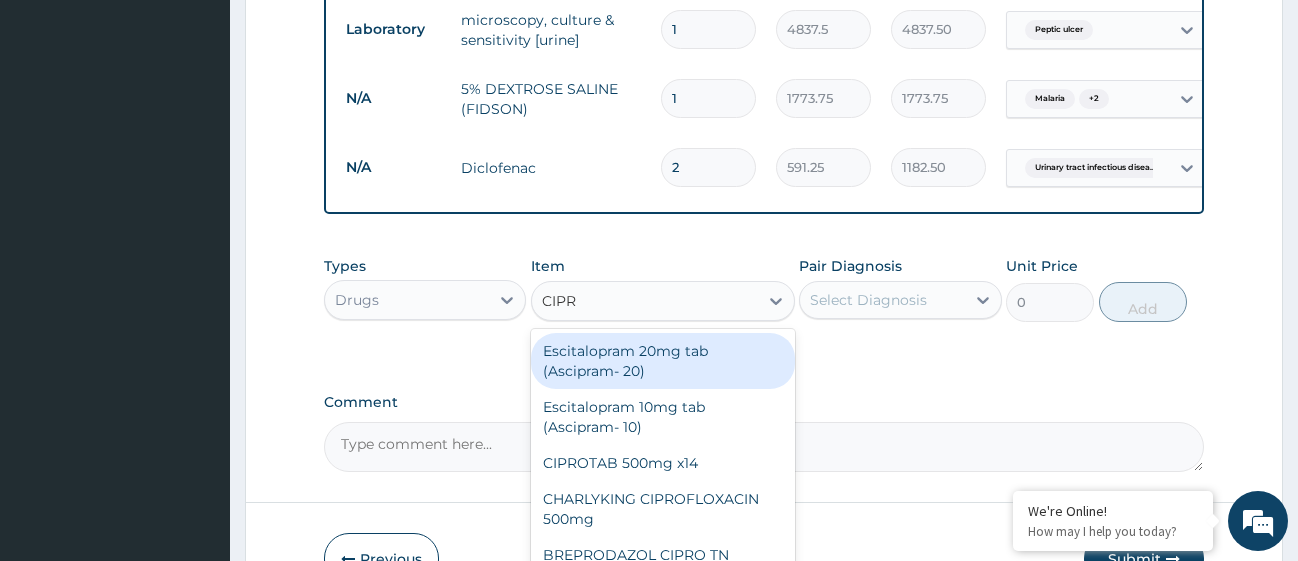 type on "CIPRO" 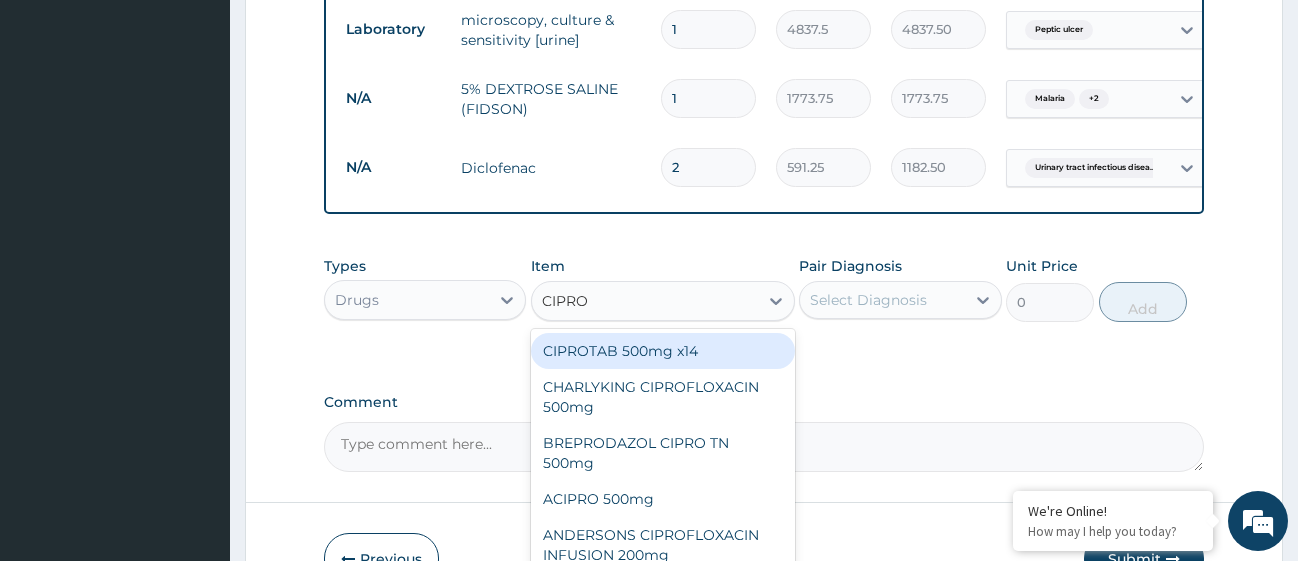 scroll, scrollTop: 4, scrollLeft: 0, axis: vertical 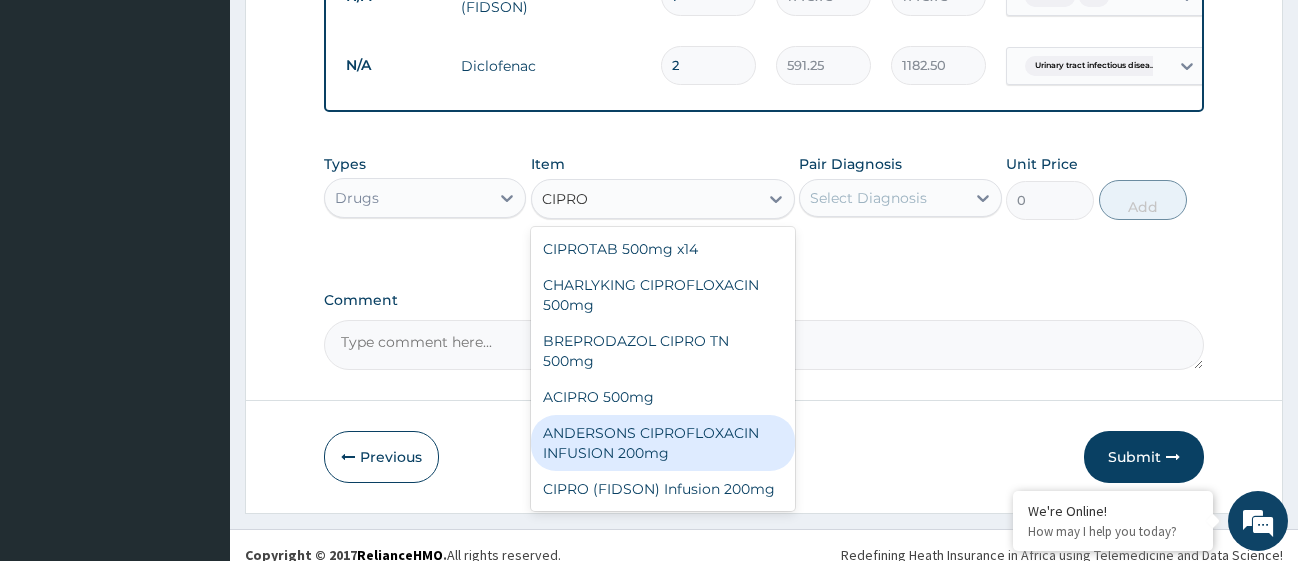 click on "ANDERSONS CIPROFLOXACIN INFUSION 200mg" at bounding box center (663, 443) 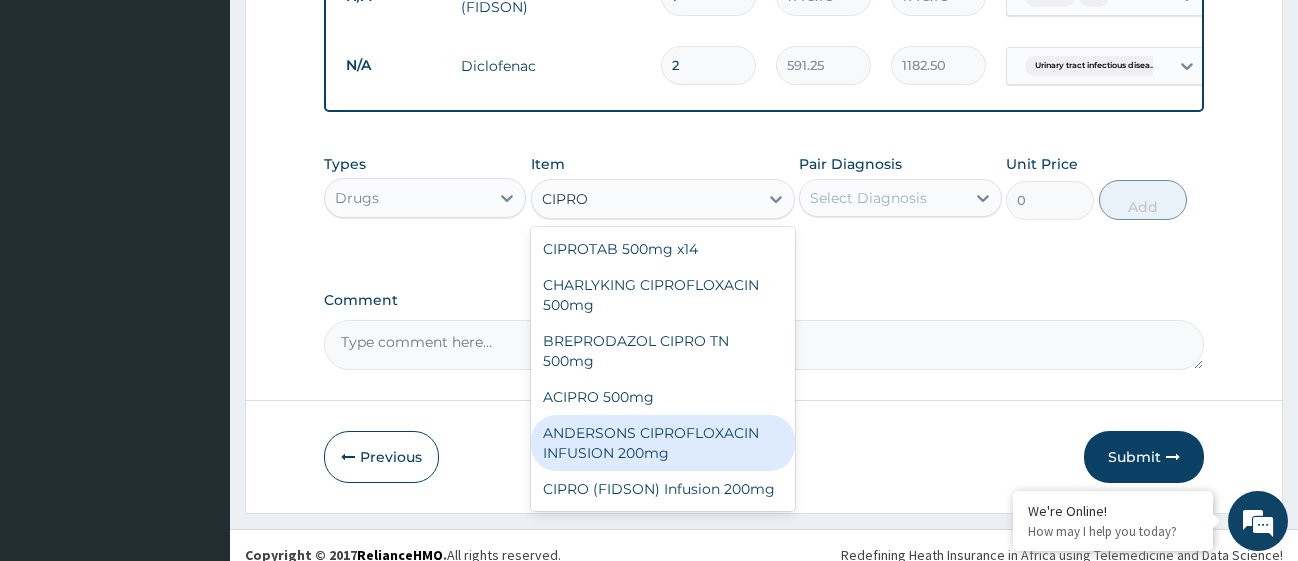 type on "1182.5" 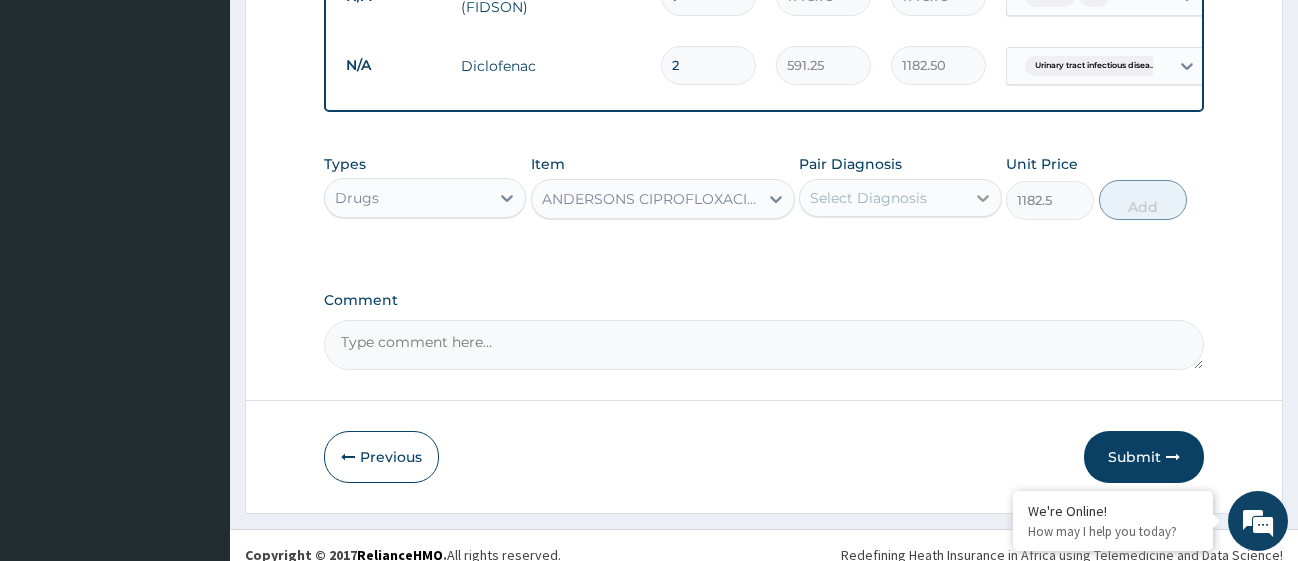 click 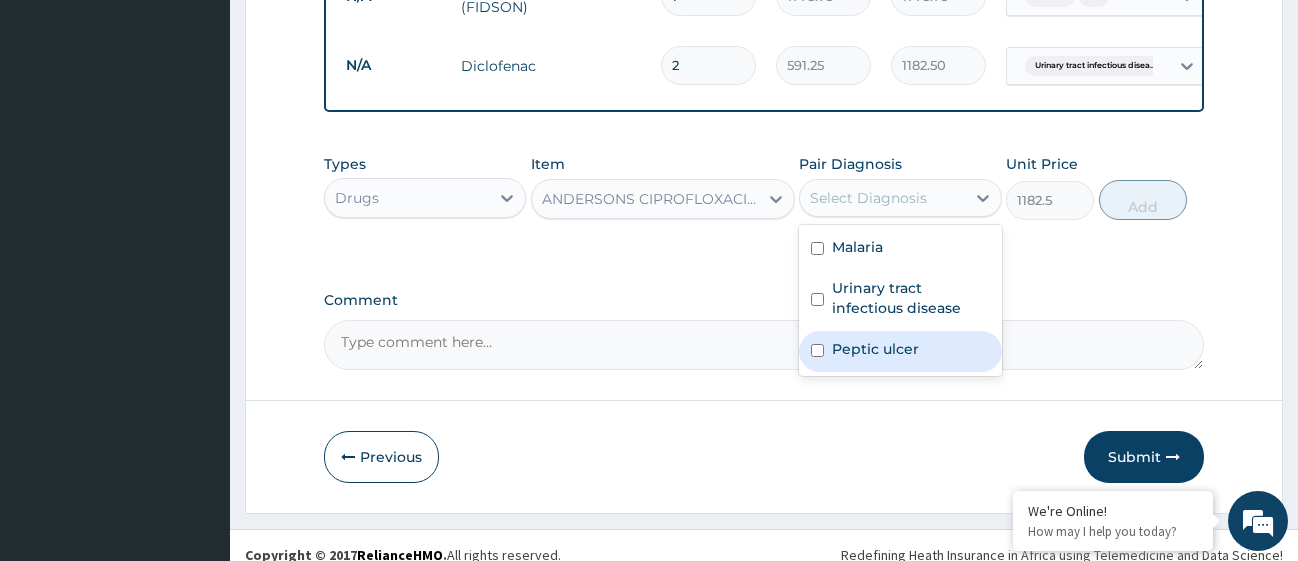 drag, startPoint x: 826, startPoint y: 362, endPoint x: 819, endPoint y: 325, distance: 37.65634 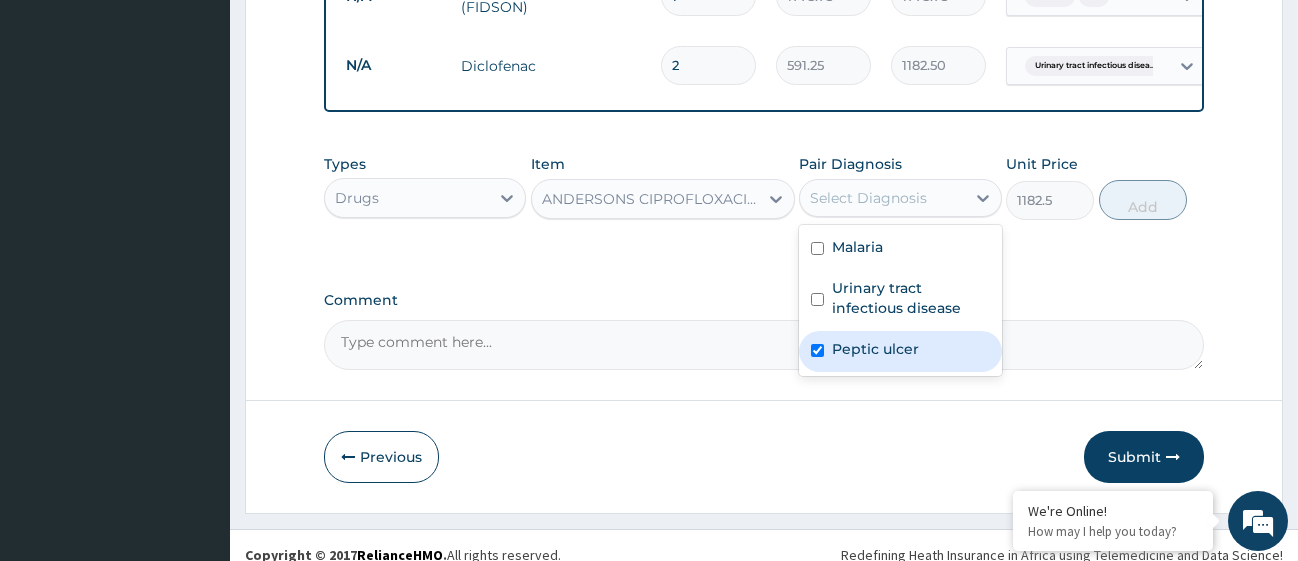 checkbox on "true" 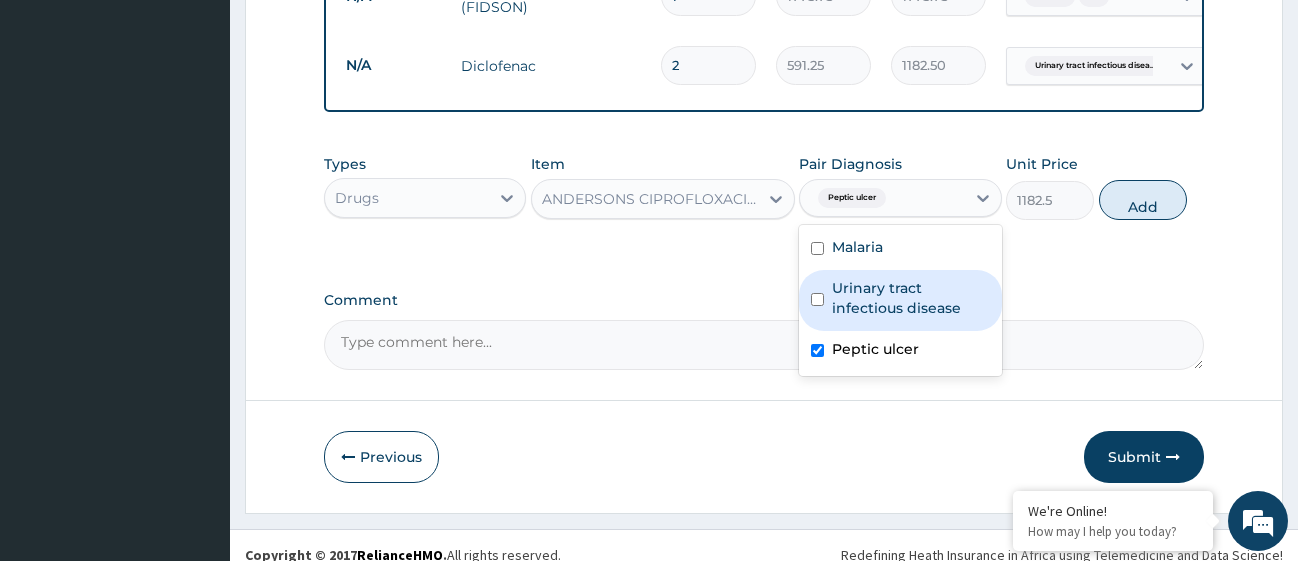 click on "Urinary tract infectious disease" at bounding box center (900, 300) 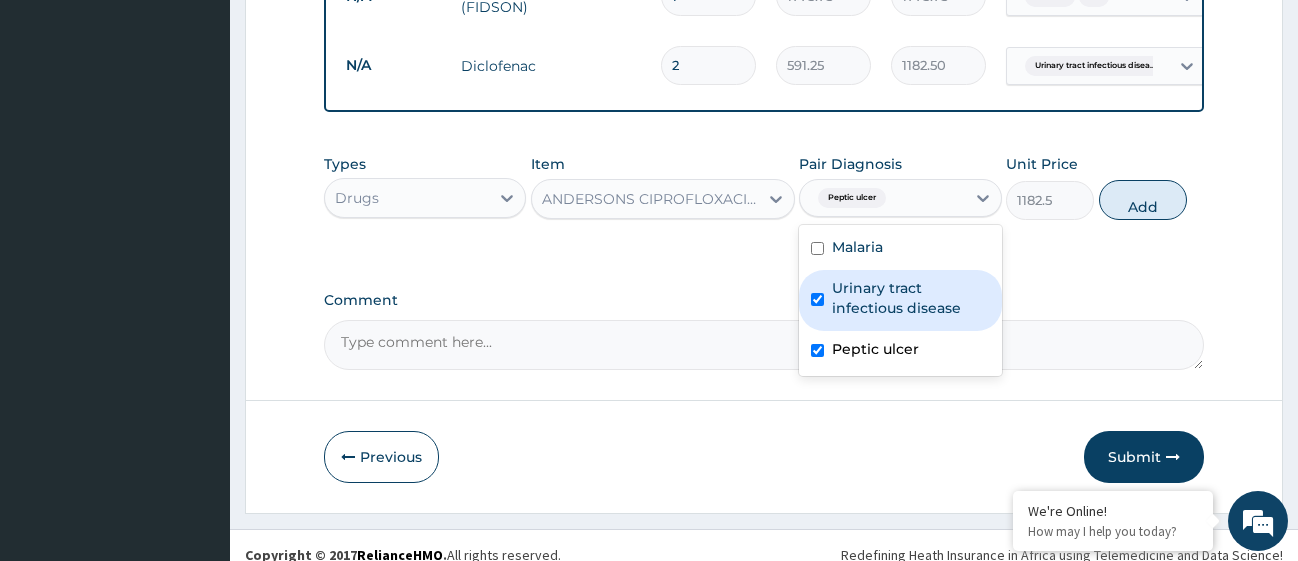 checkbox on "true" 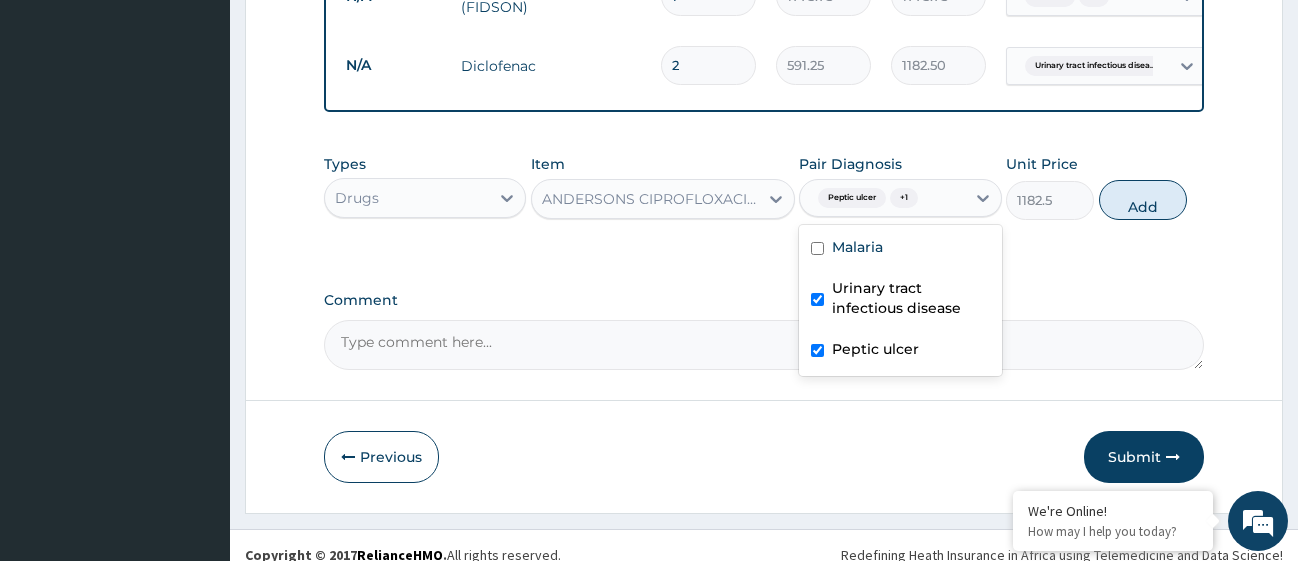 click on "Peptic ulcer" at bounding box center (900, 351) 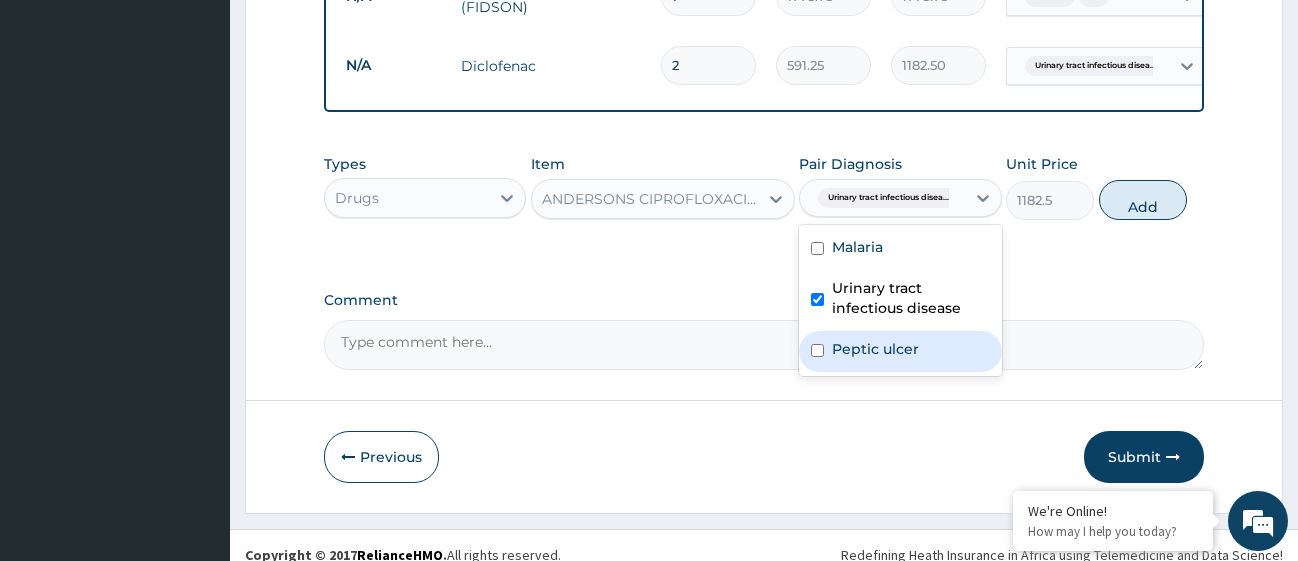 click at bounding box center (817, 350) 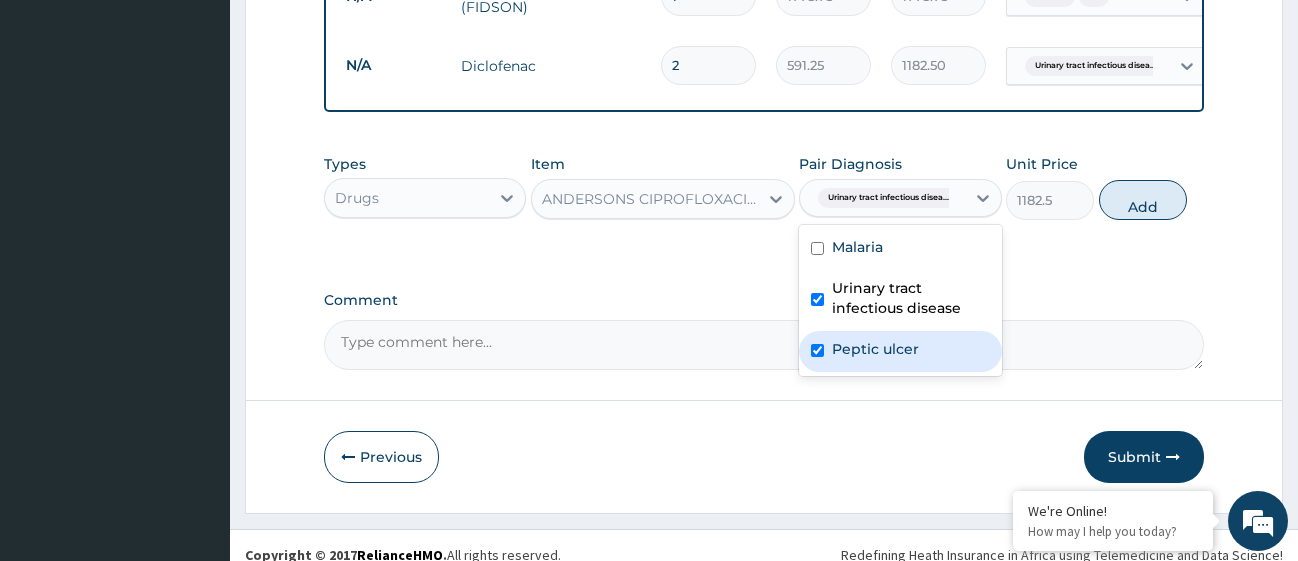 checkbox on "true" 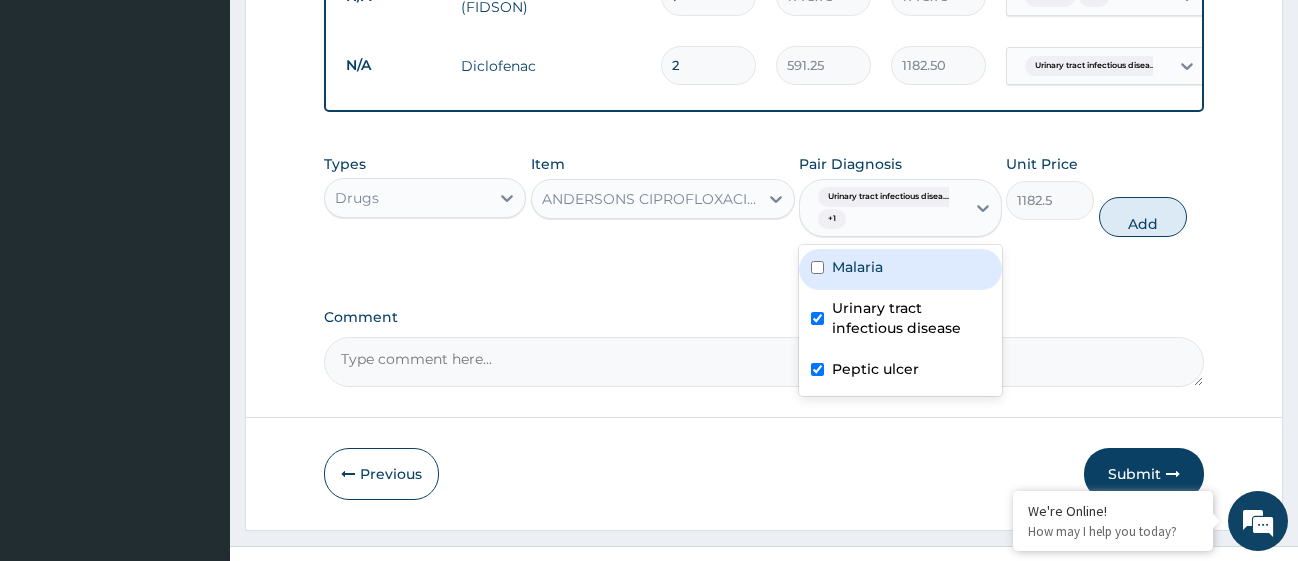 click at bounding box center [817, 267] 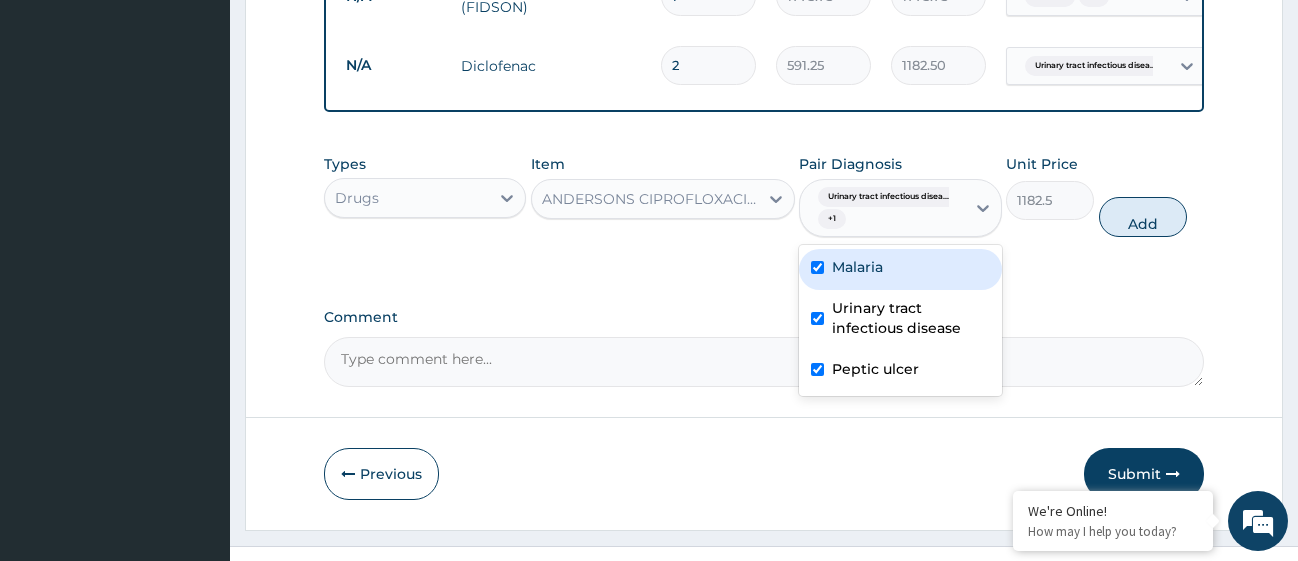 checkbox on "true" 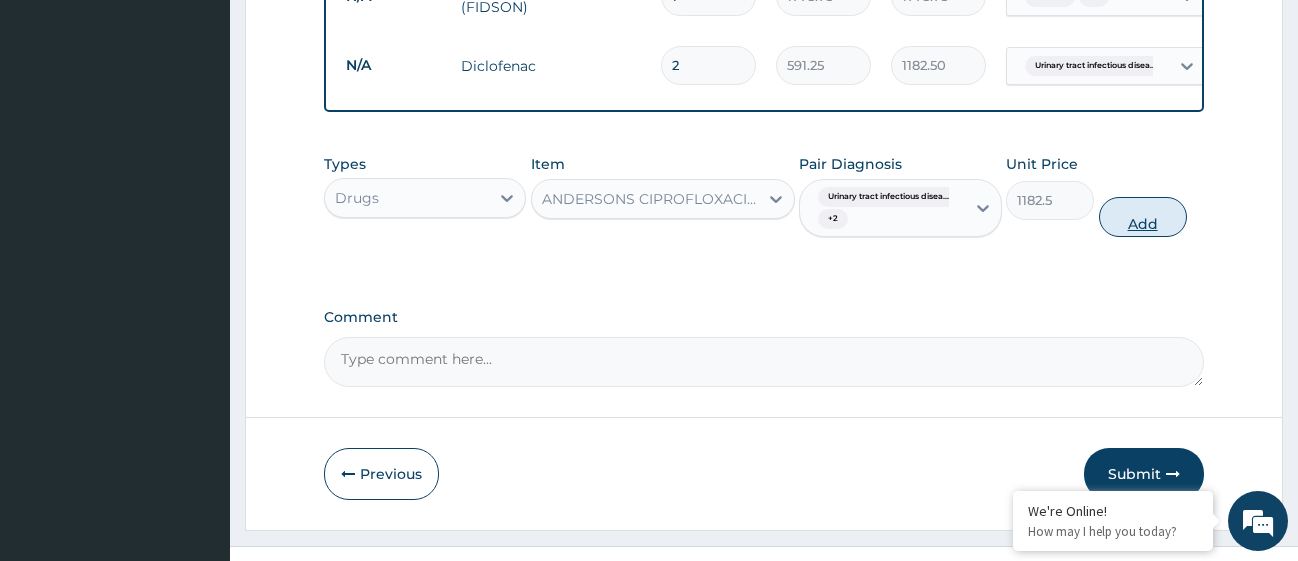 click on "Add" at bounding box center (1143, 217) 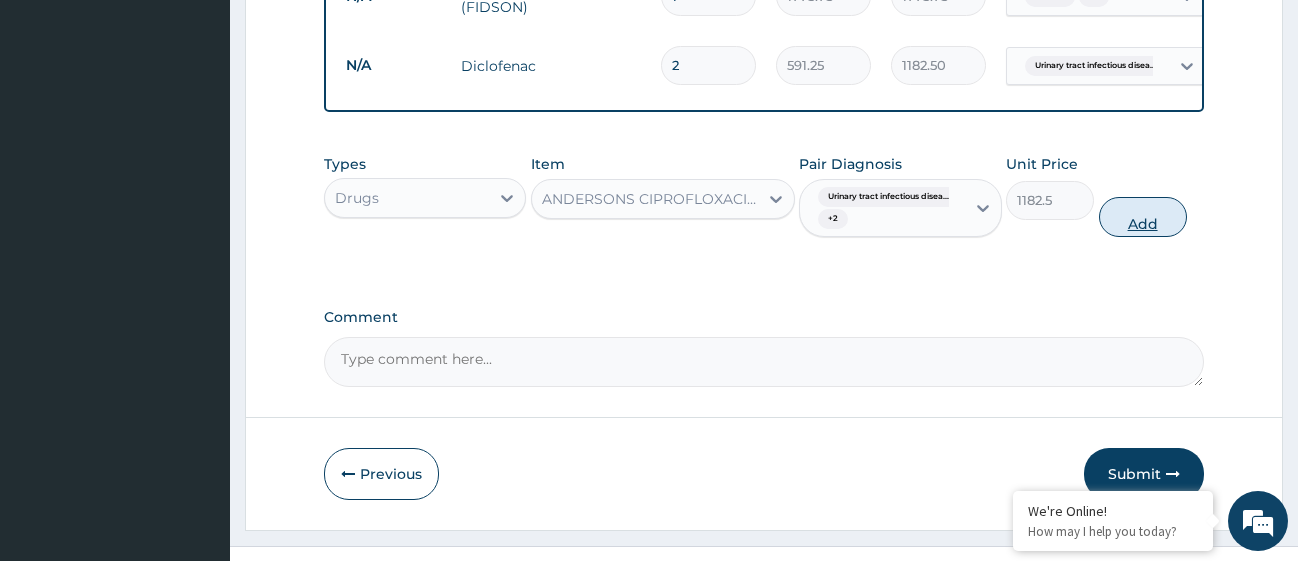 type on "0" 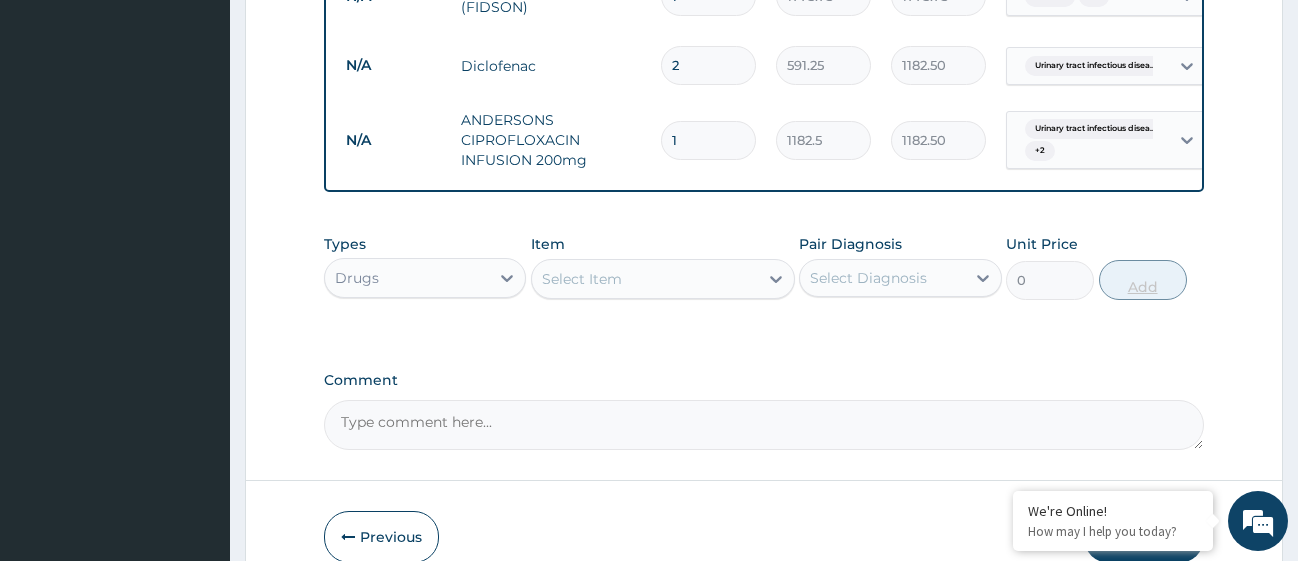 type 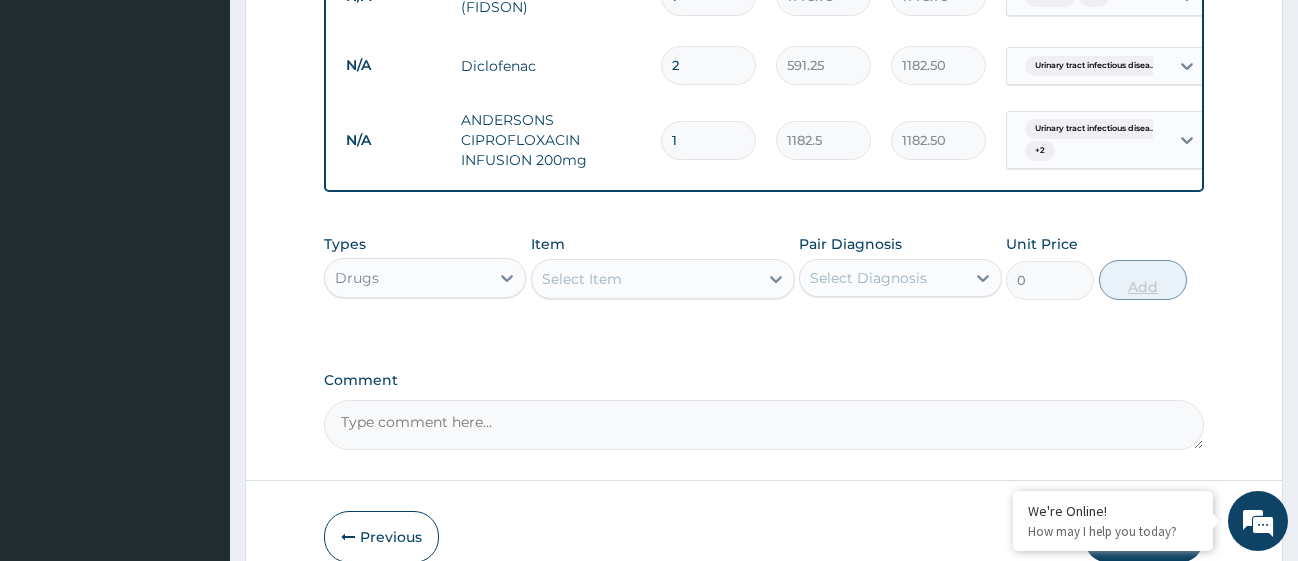 type on "0.00" 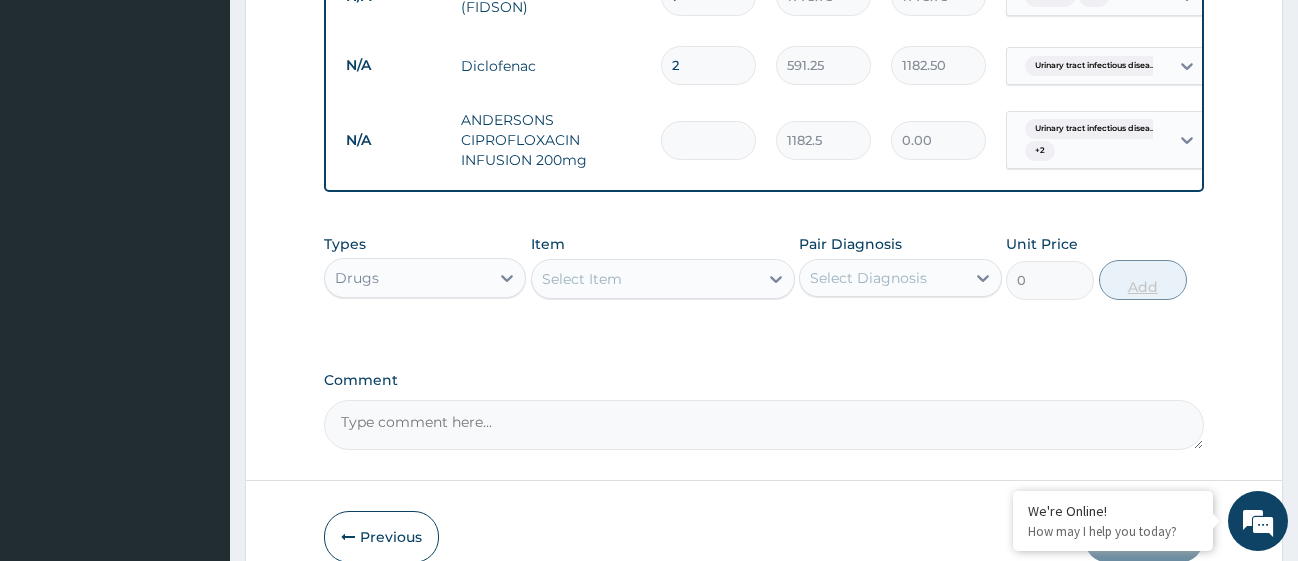 type on "4" 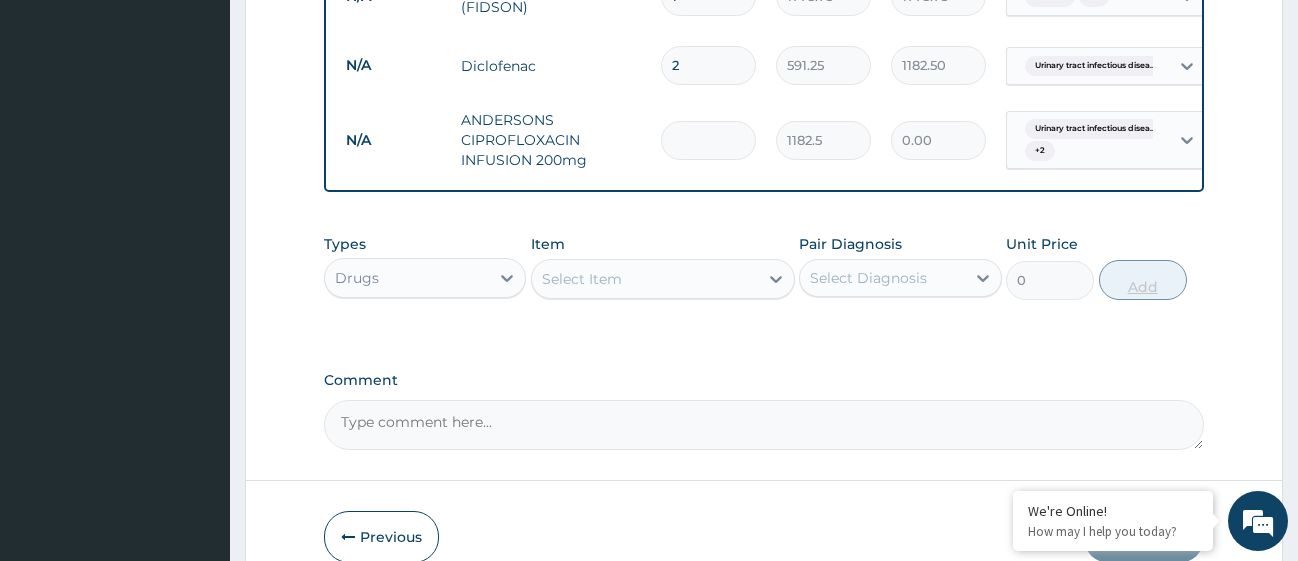 type on "4730.00" 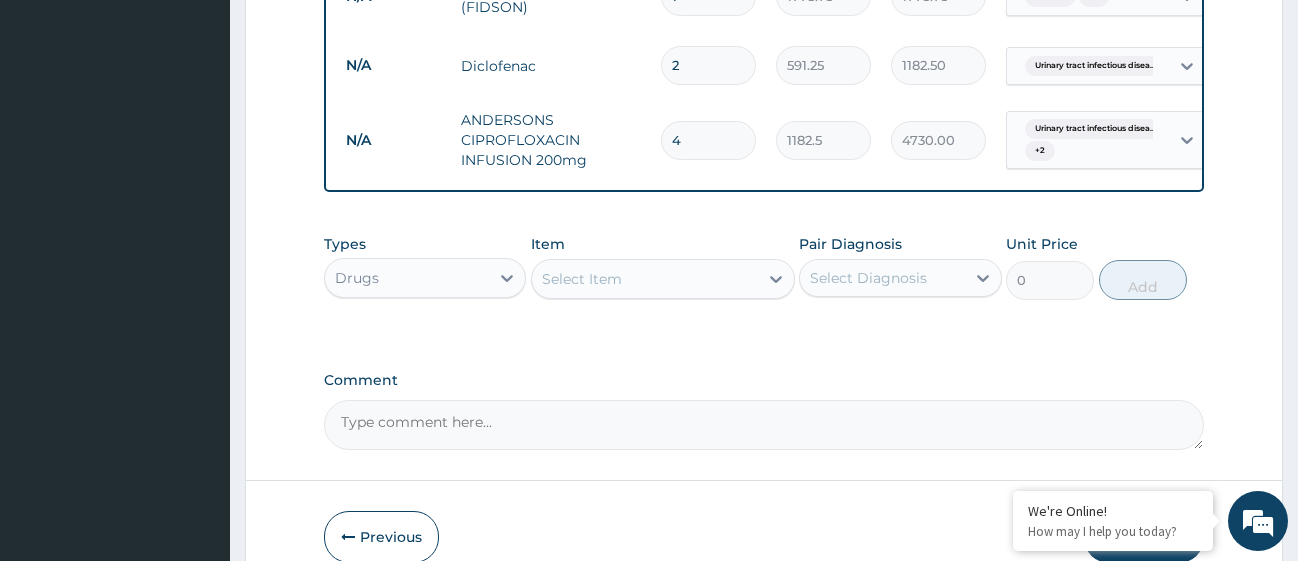 type on "4" 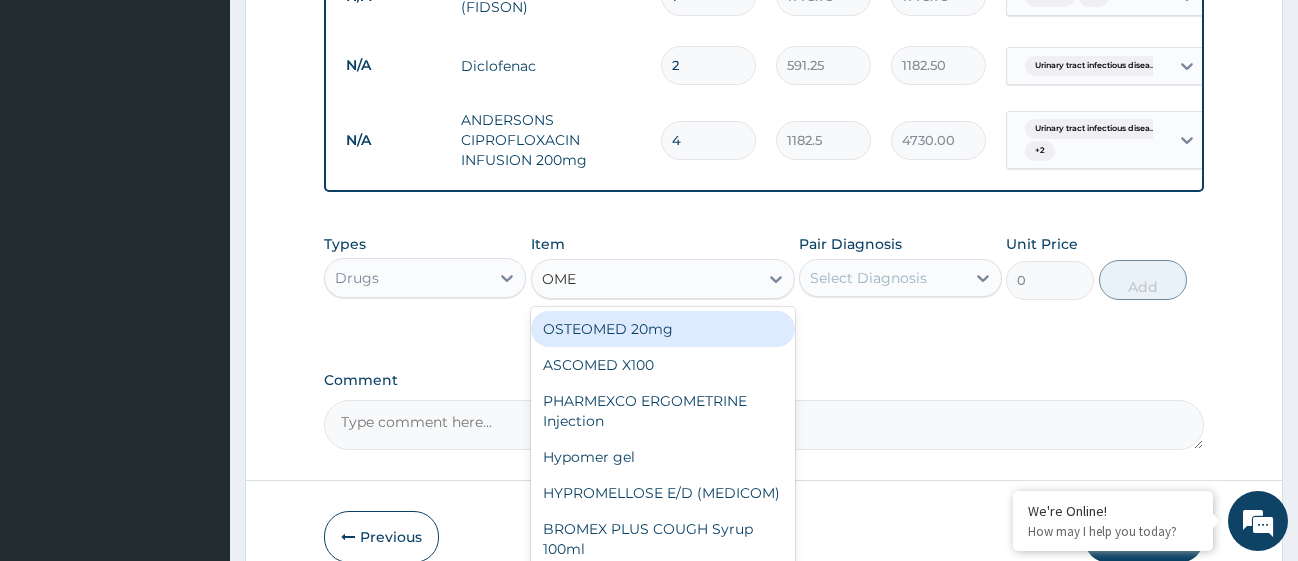 type on "OMEP" 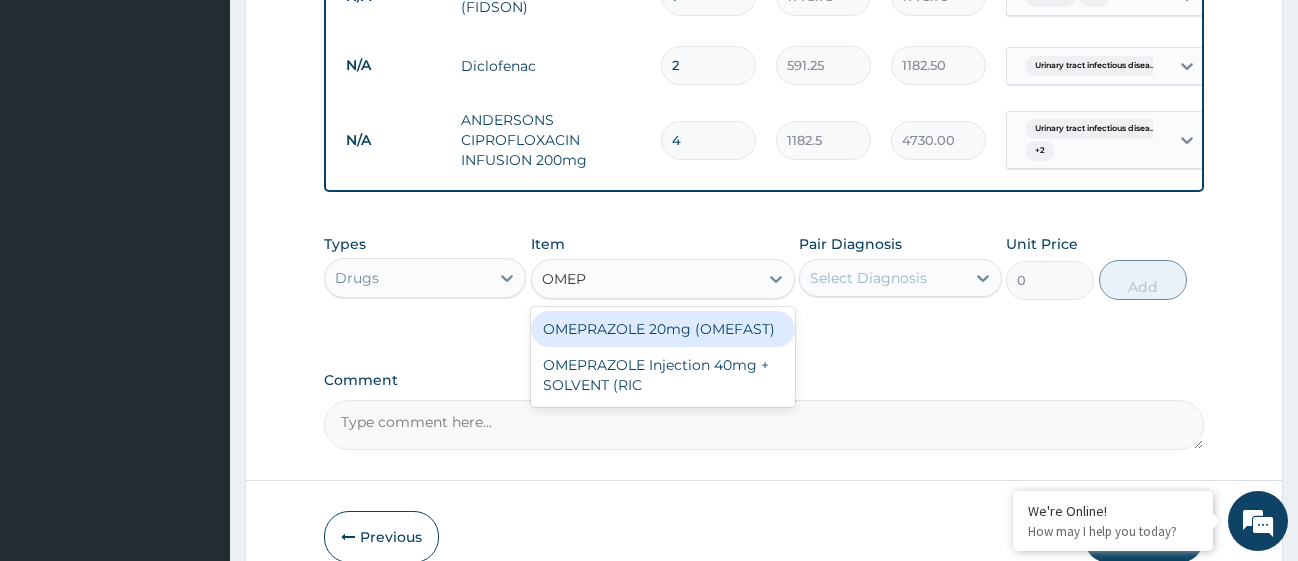 click on "OMEPRAZOLE 20mg (OMEFAST)" at bounding box center (663, 329) 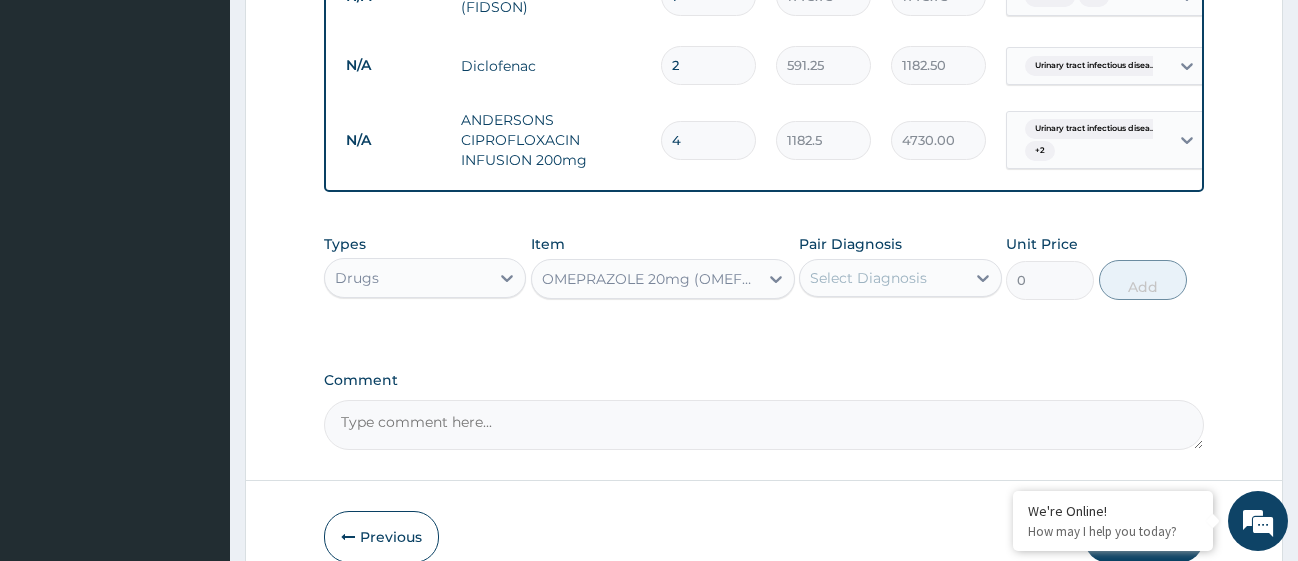 type 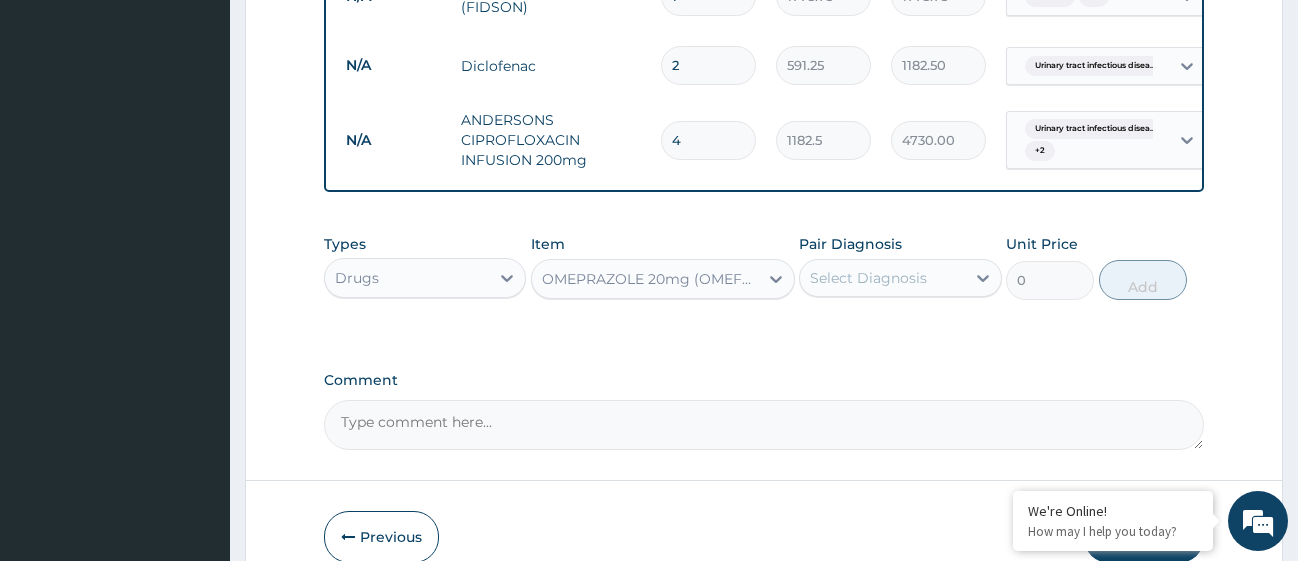 type on "82.775" 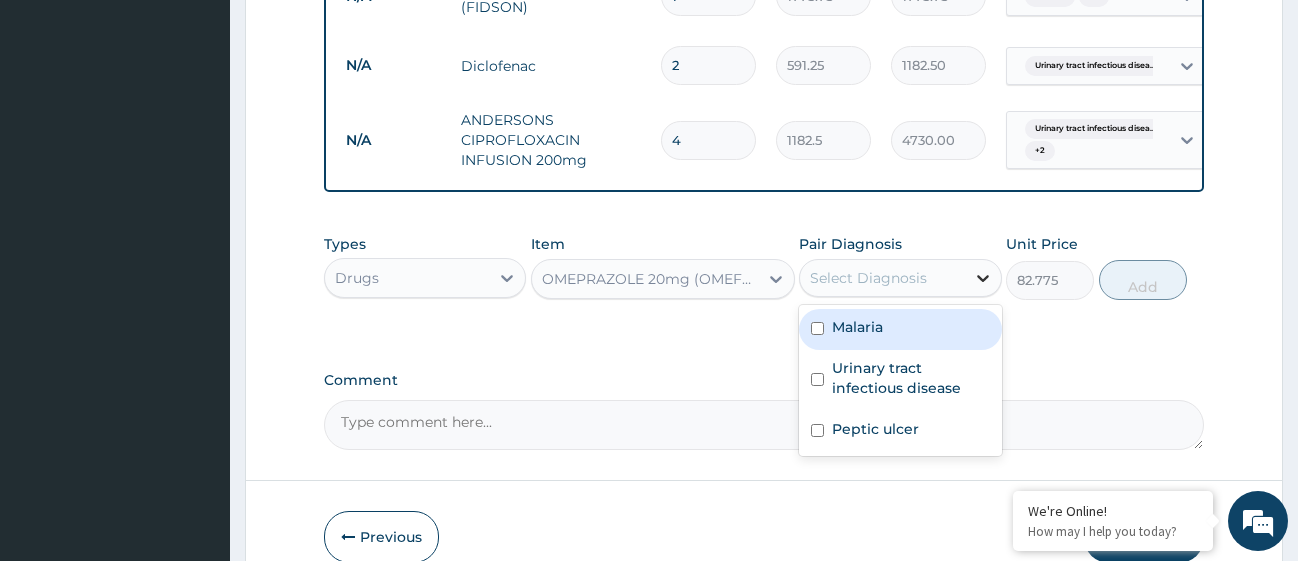 click at bounding box center [983, 278] 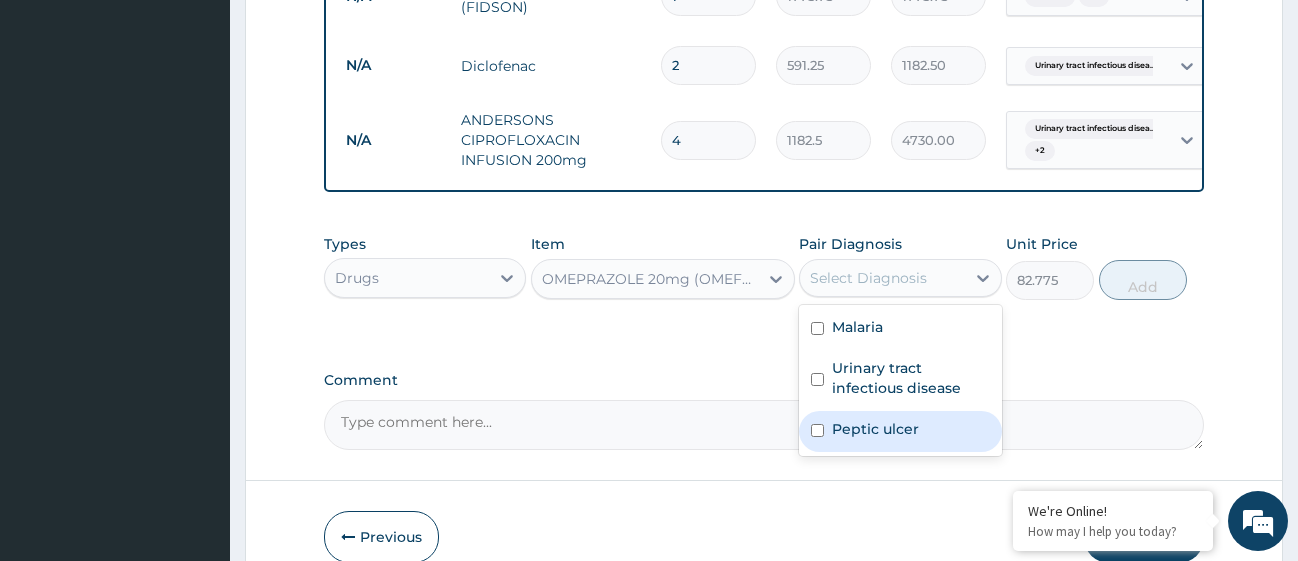 click at bounding box center [817, 430] 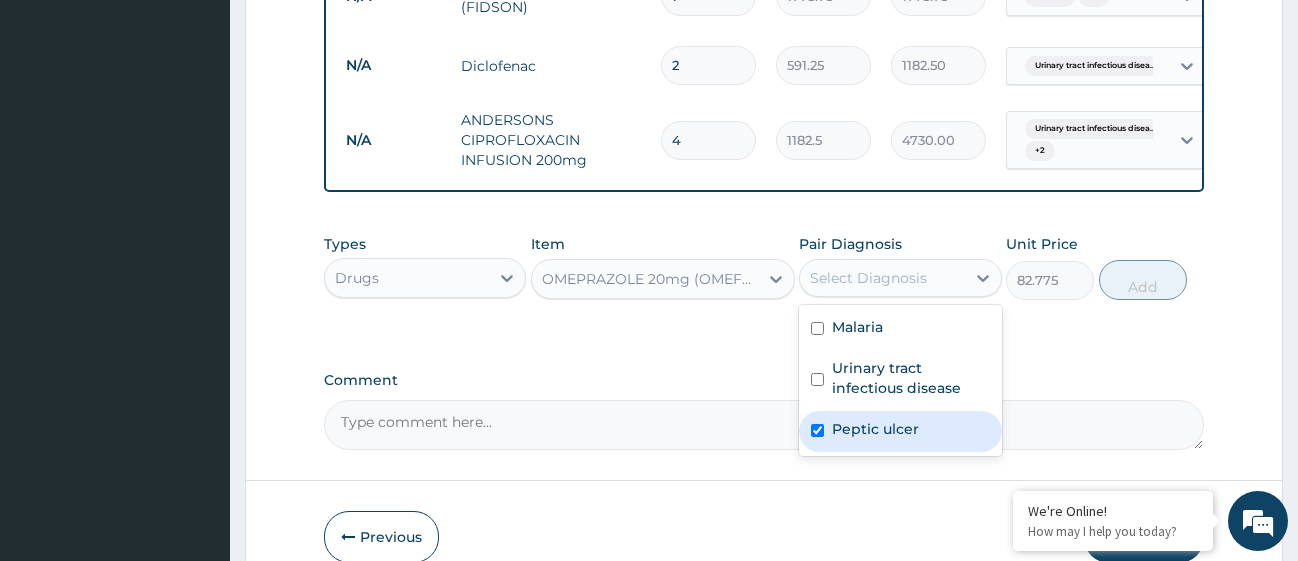 checkbox on "true" 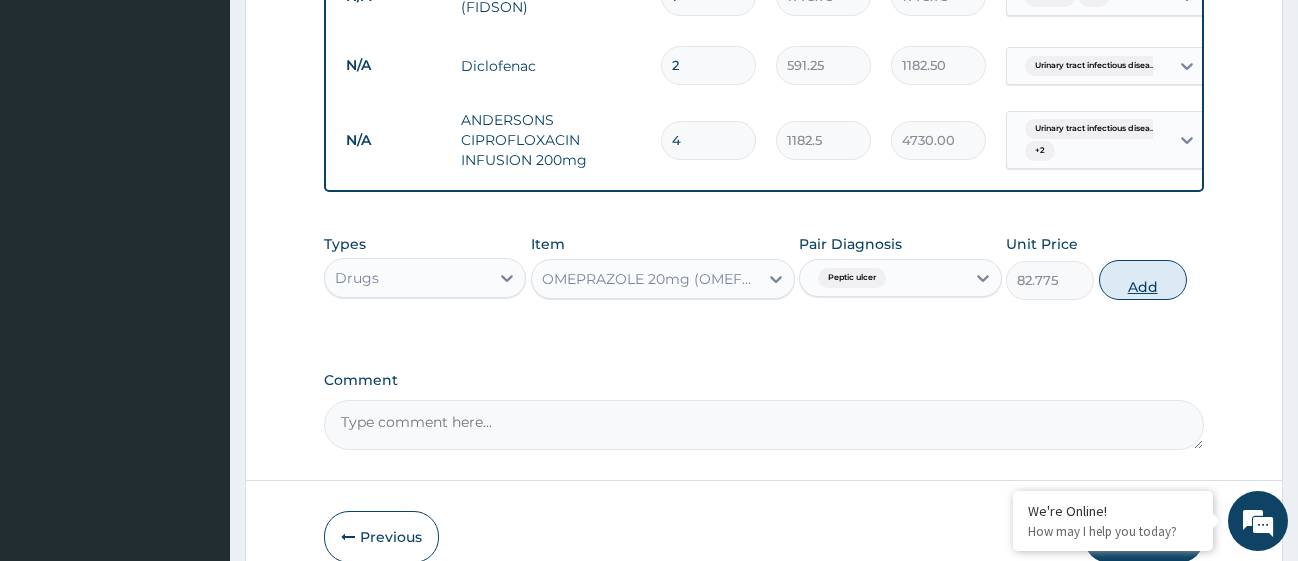 click on "Add" at bounding box center [1143, 280] 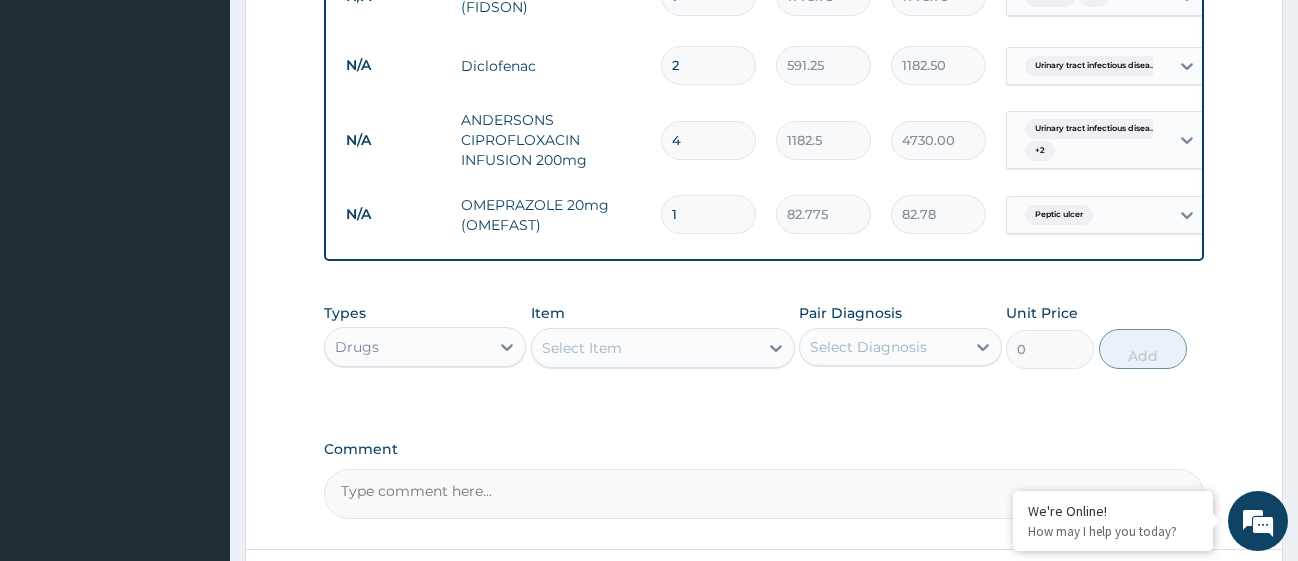 type on "10" 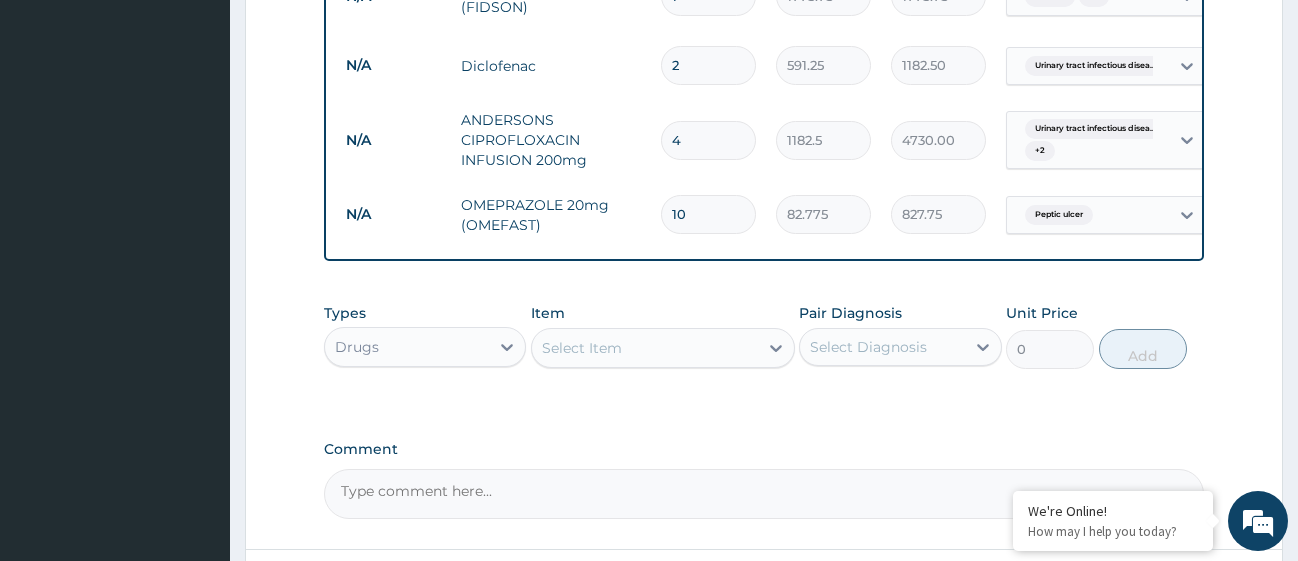 type on "10" 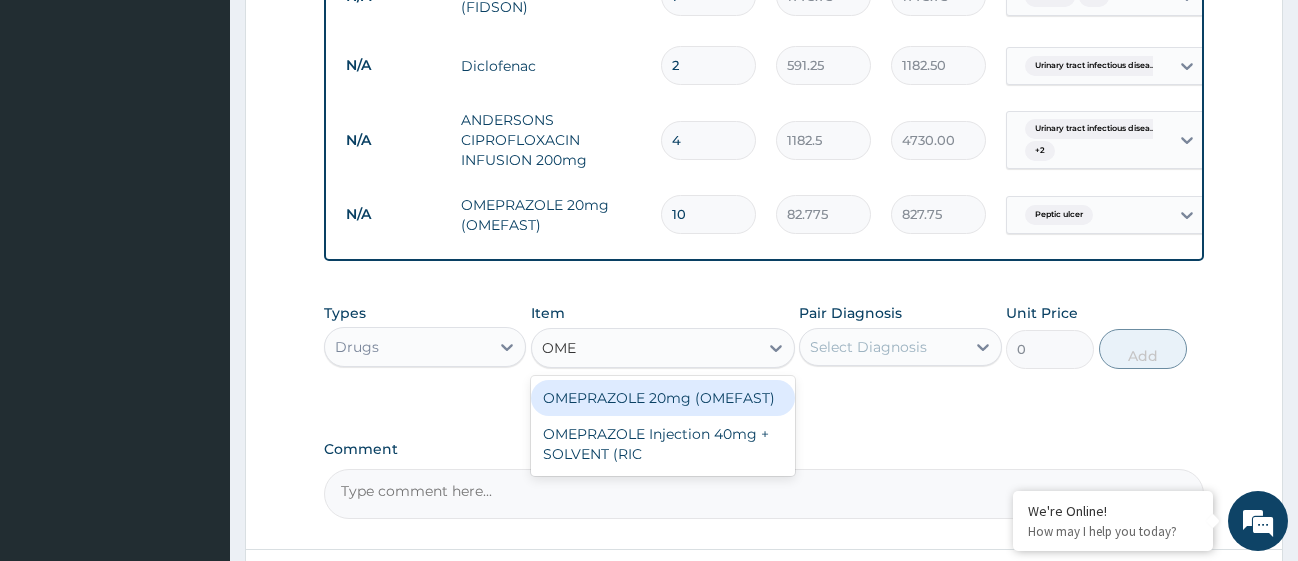 type on "OMEP" 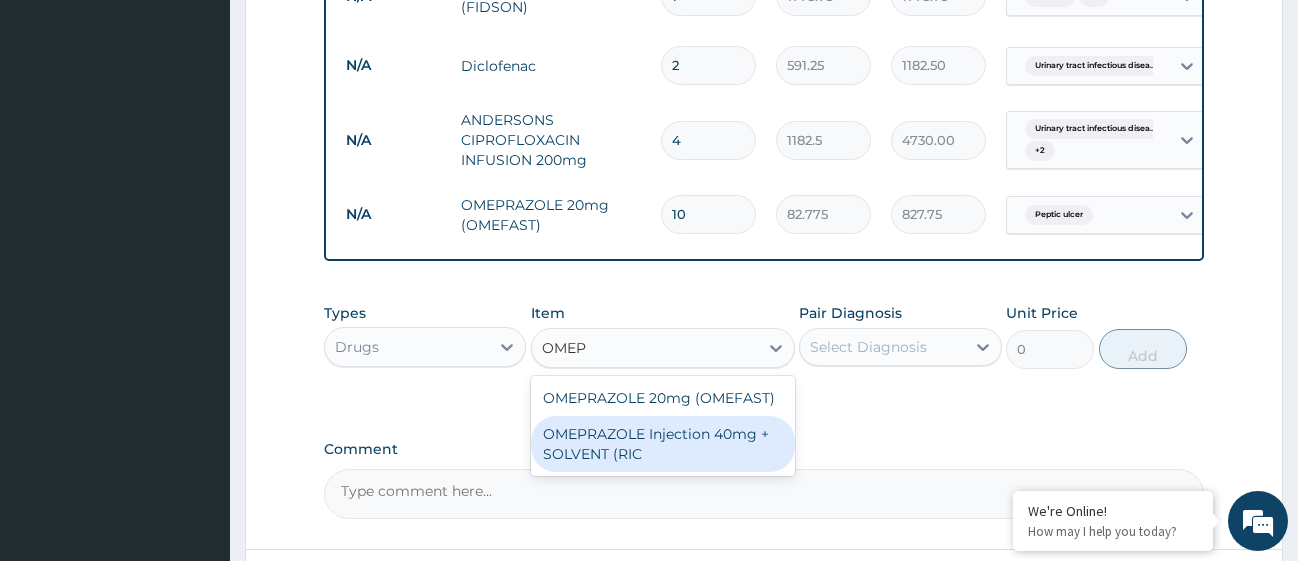 click on "OMEPRAZOLE Injection 40mg + SOLVENT (RIC" at bounding box center [663, 444] 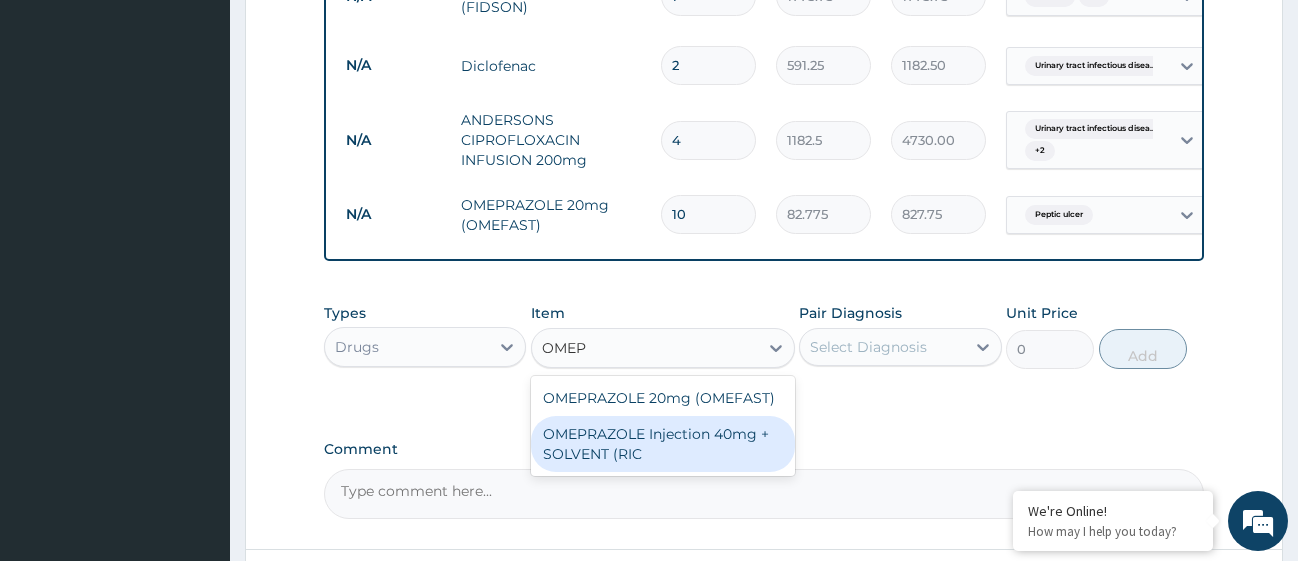 type 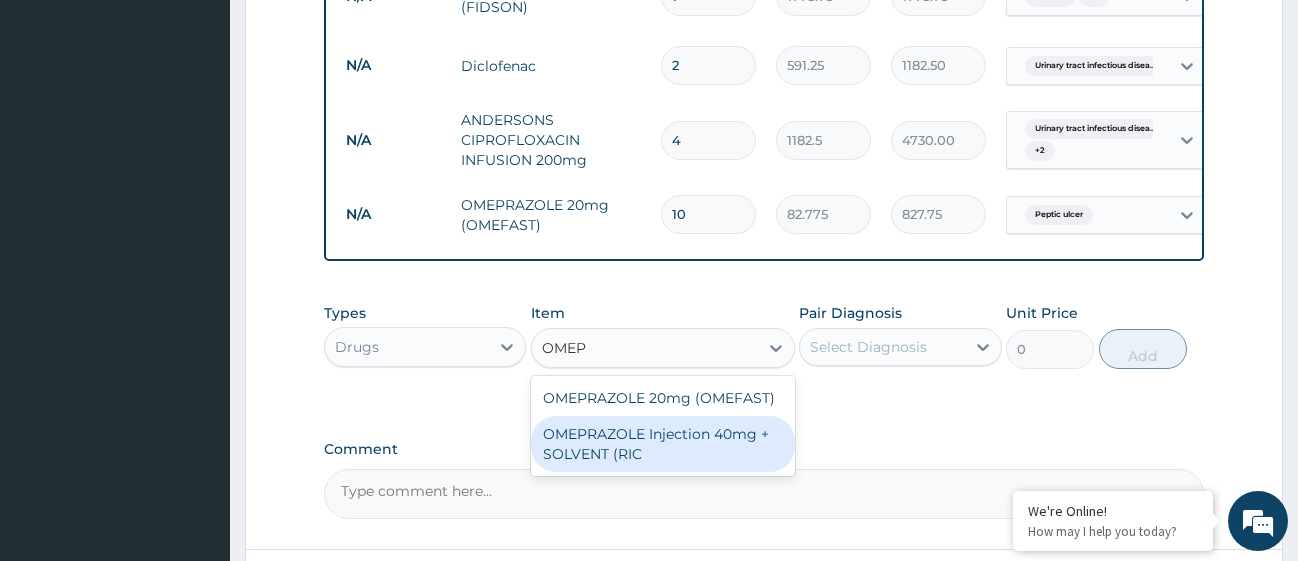 type on "1537.25" 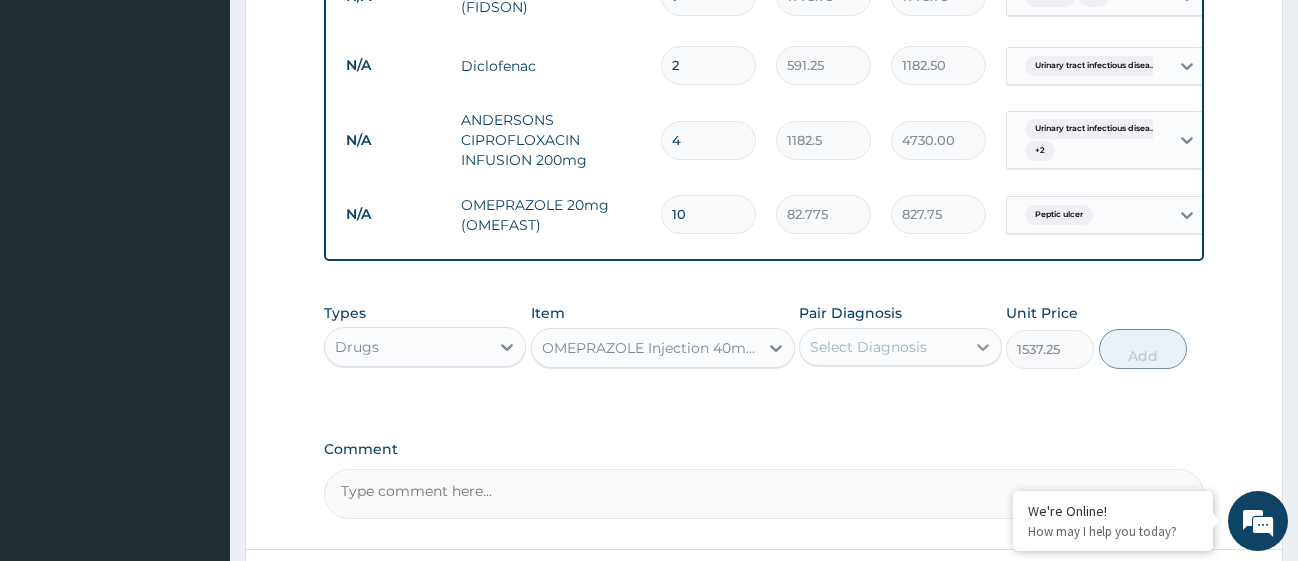 click 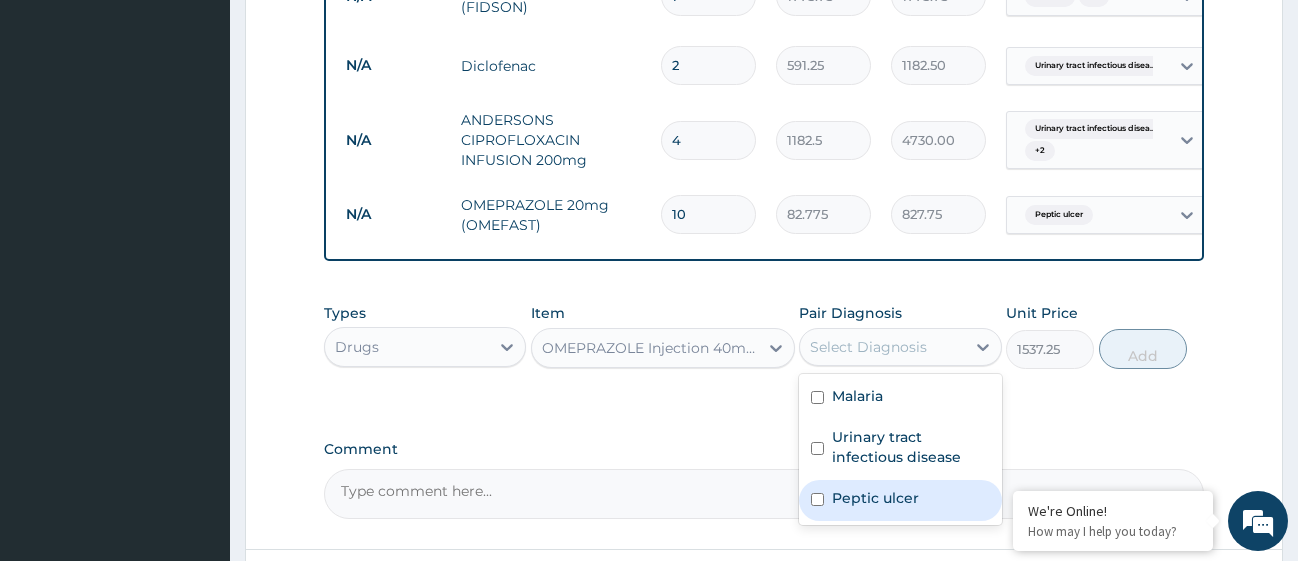 drag, startPoint x: 820, startPoint y: 515, endPoint x: 895, endPoint y: 485, distance: 80.77747 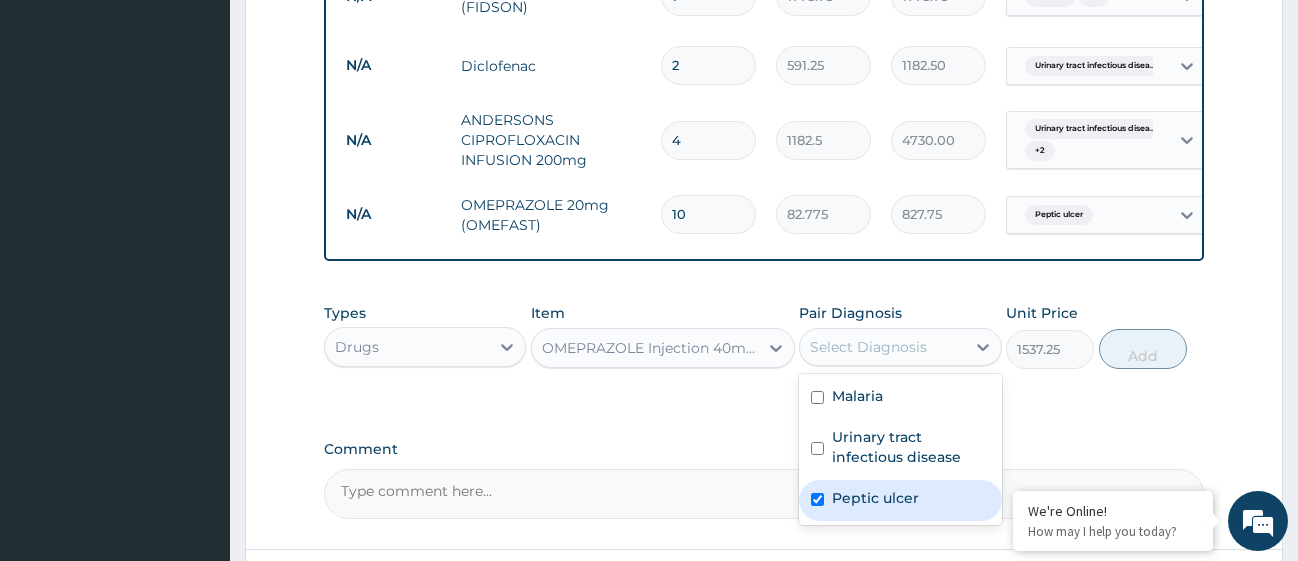 checkbox on "true" 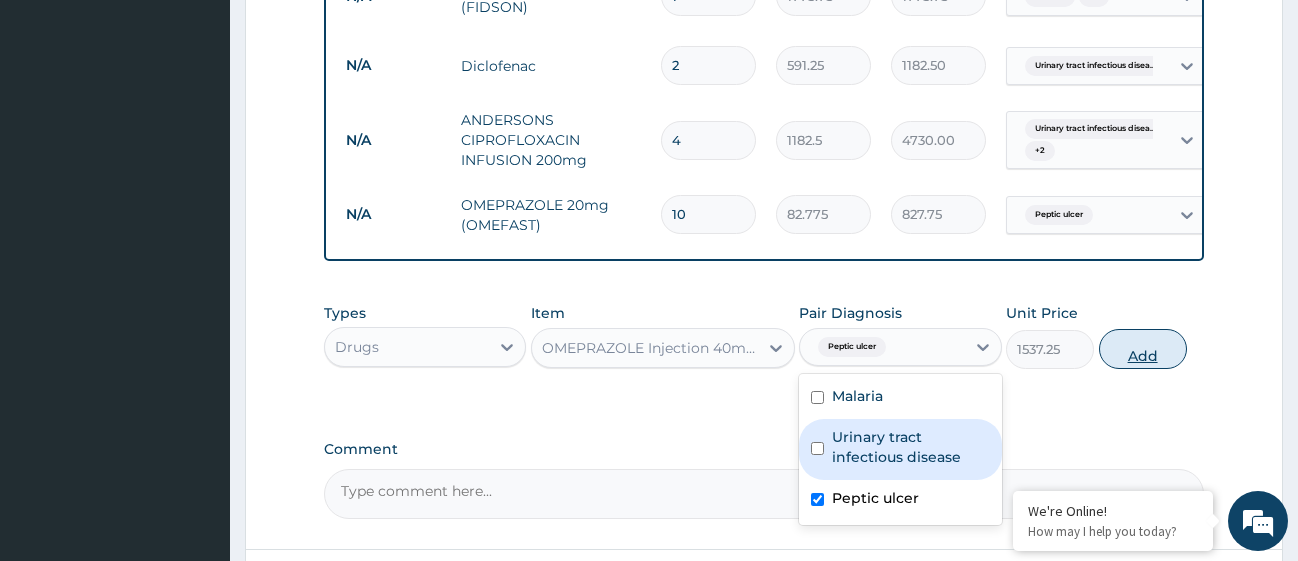 click on "Add" at bounding box center [1143, 349] 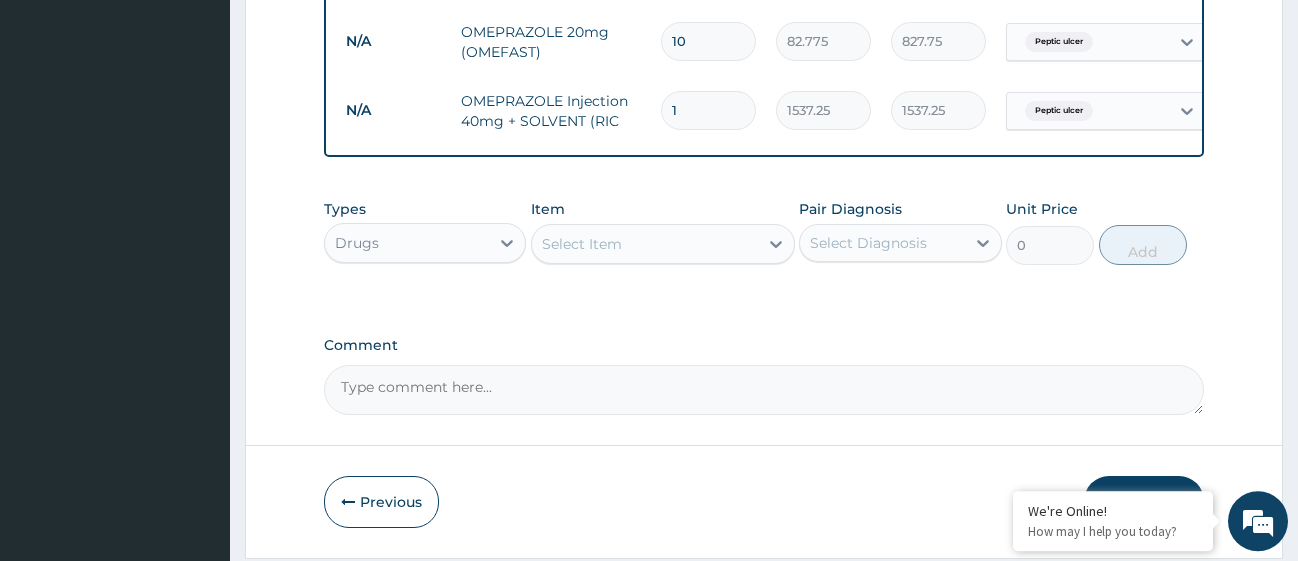 scroll, scrollTop: 1680, scrollLeft: 0, axis: vertical 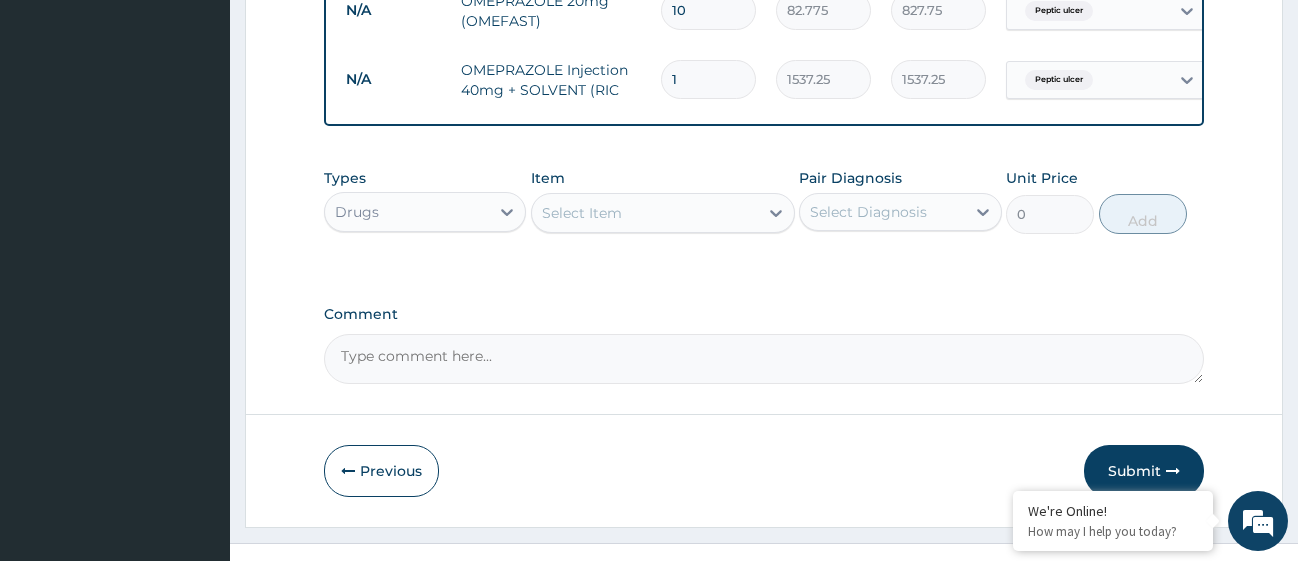 click on "Select Item" at bounding box center (645, 213) 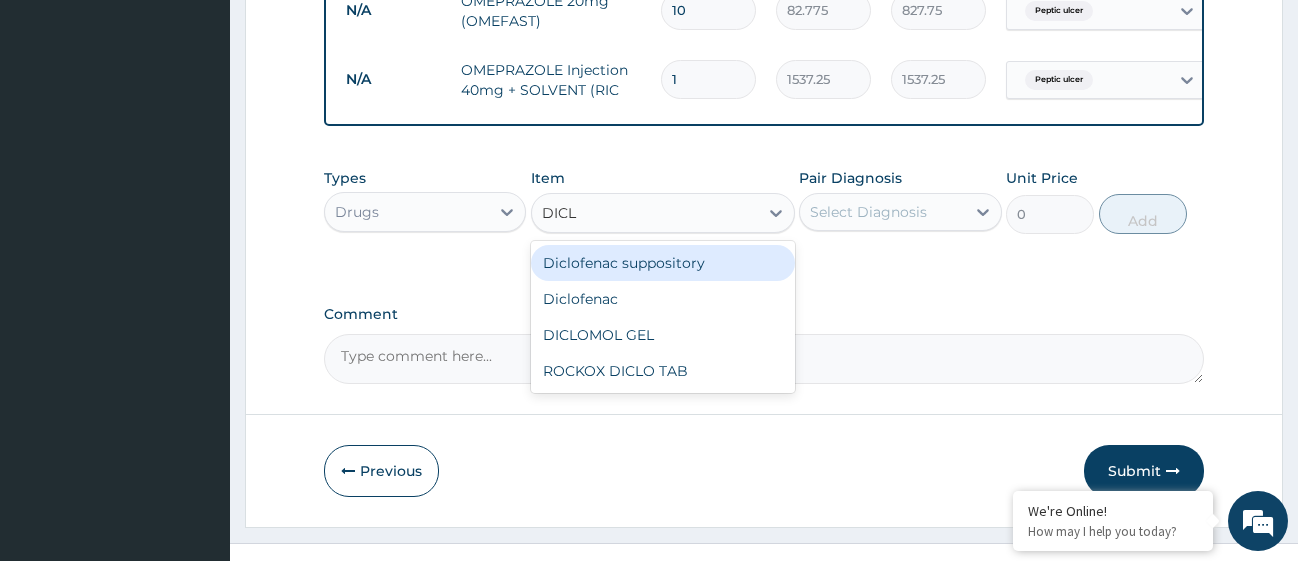 type on "DICLO" 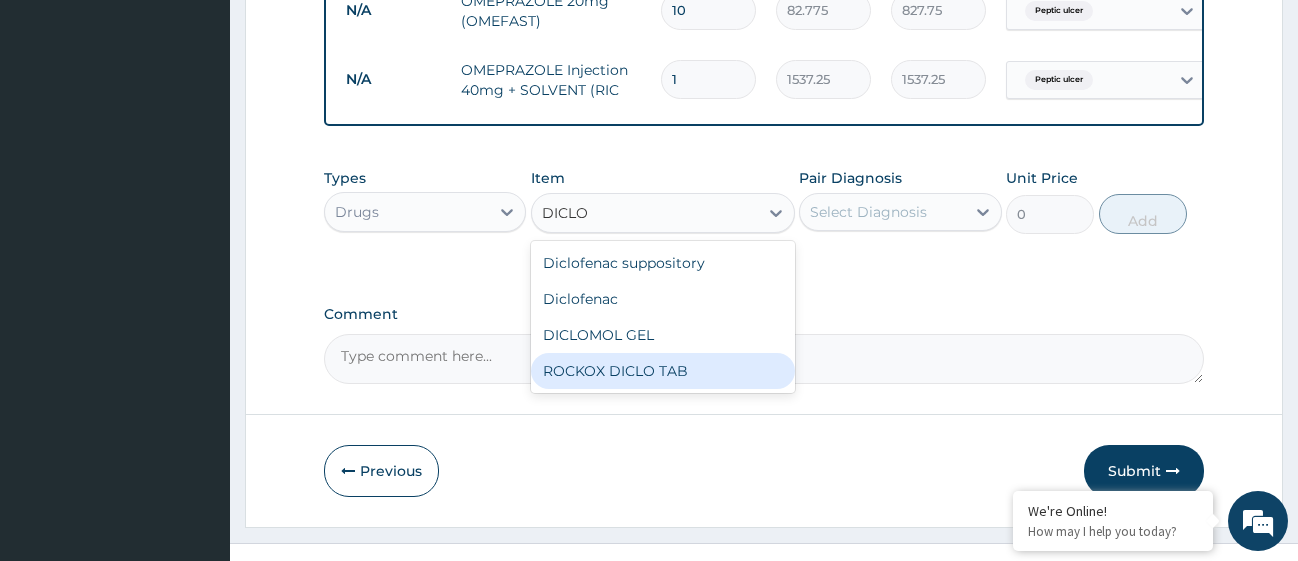 click on "ROCKOX DICLO TAB" at bounding box center (663, 371) 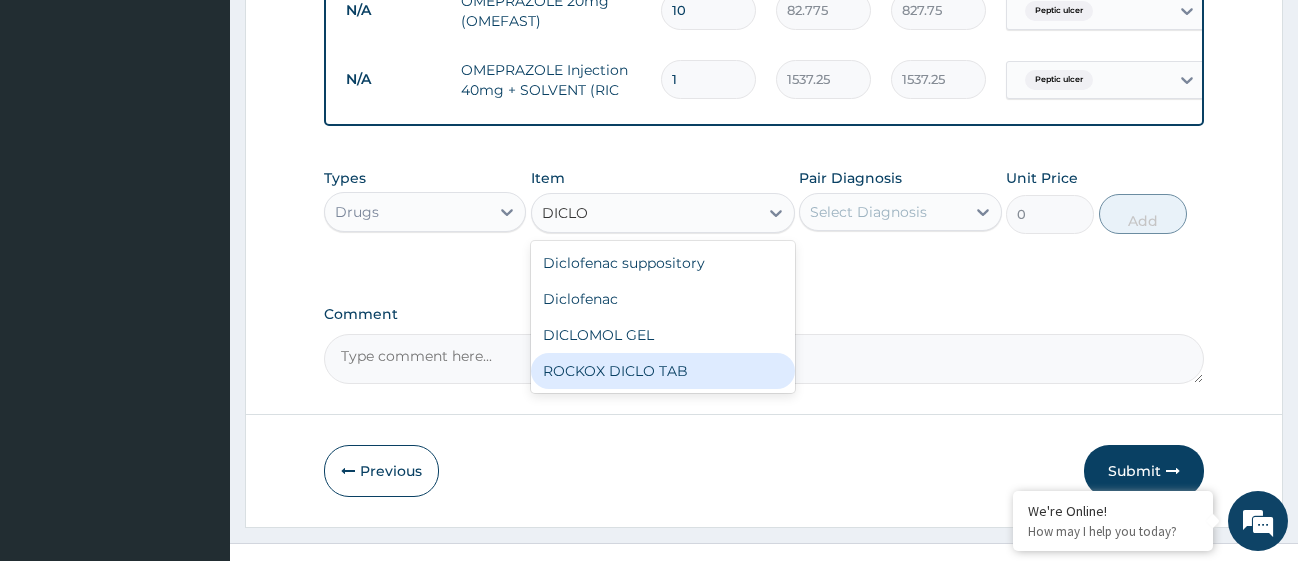 type 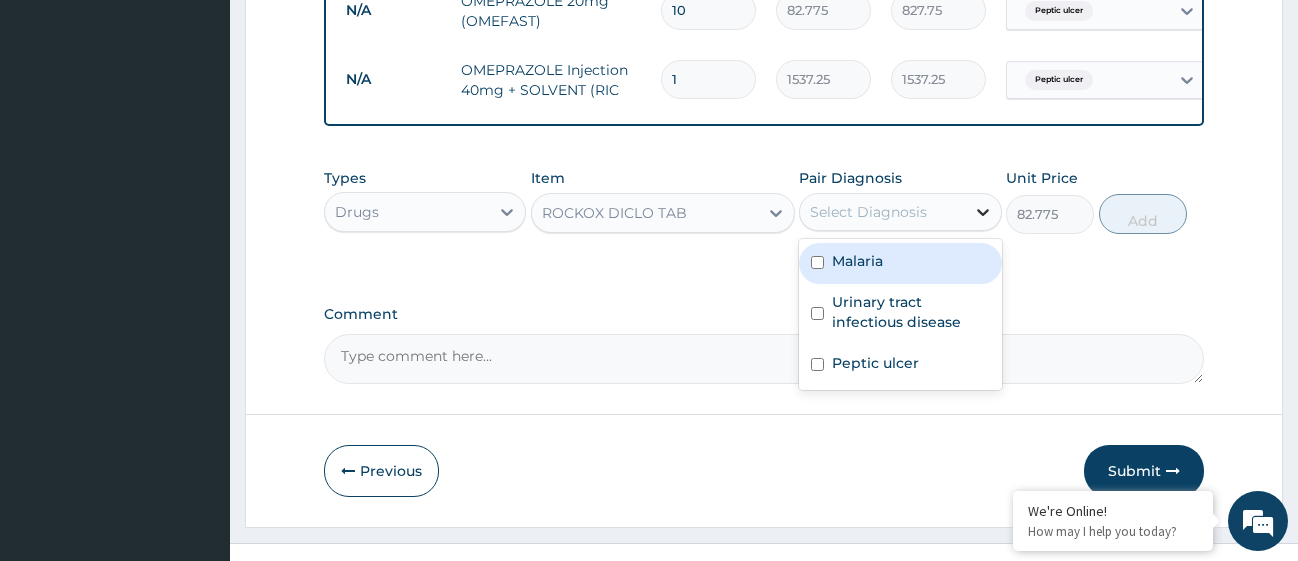 click 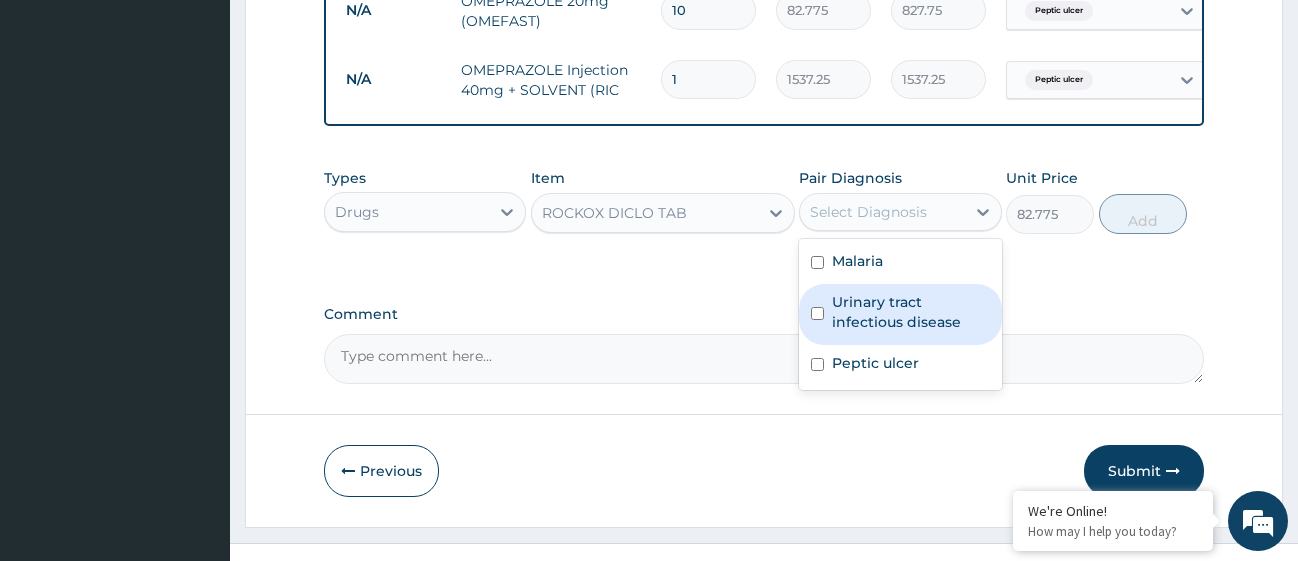 drag, startPoint x: 822, startPoint y: 328, endPoint x: 819, endPoint y: 317, distance: 11.401754 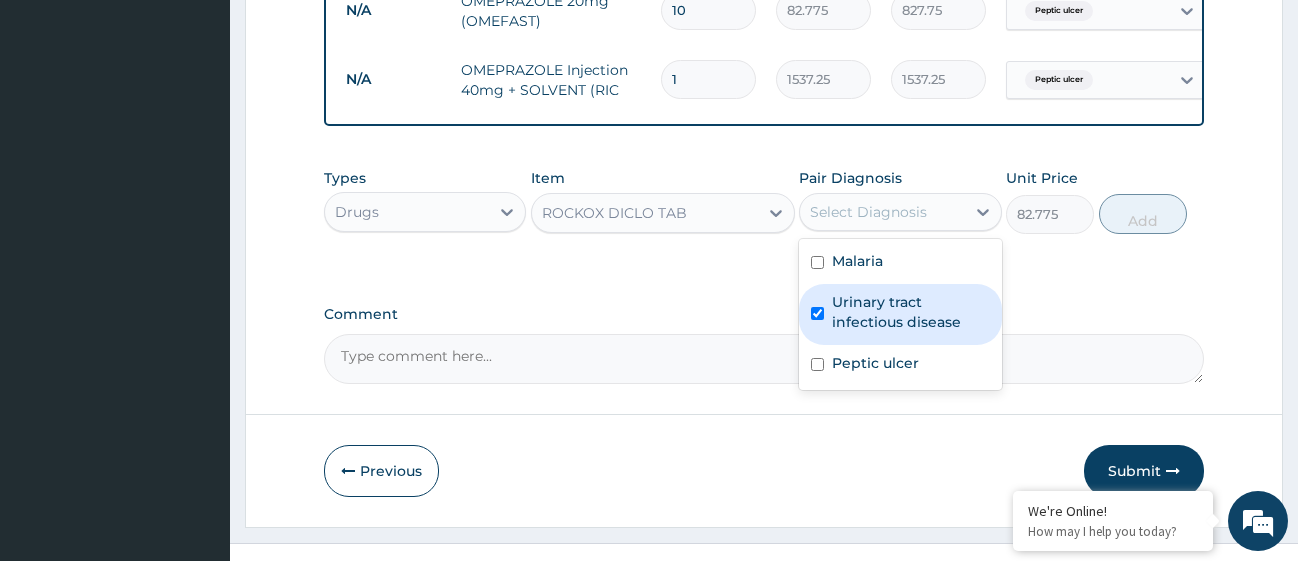 checkbox on "true" 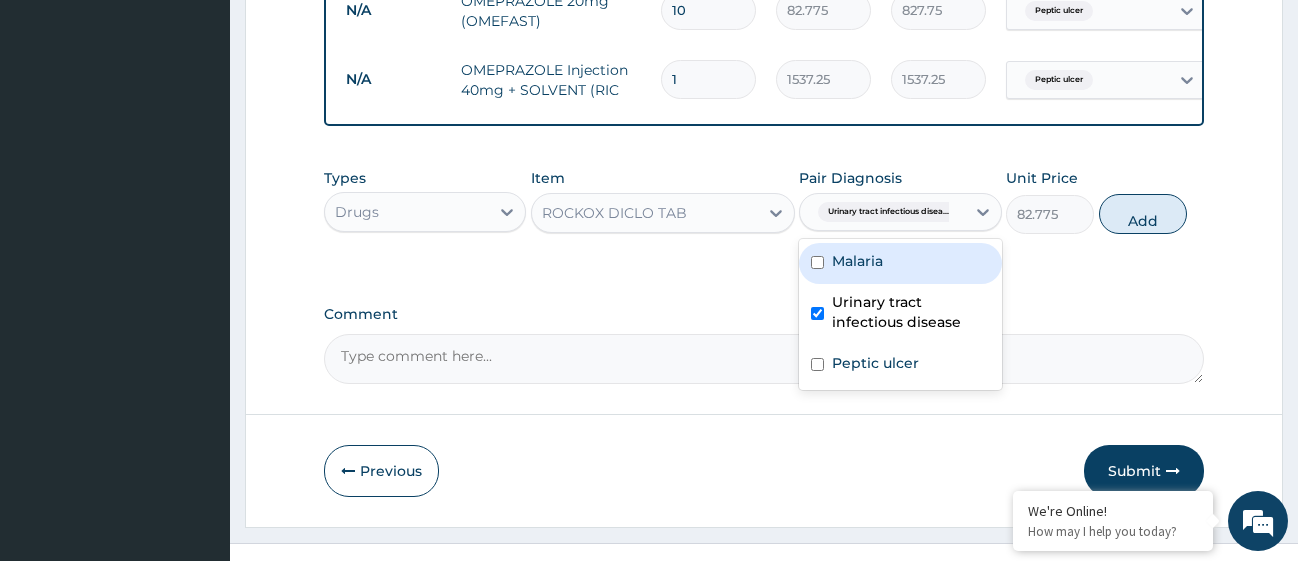 click at bounding box center [817, 262] 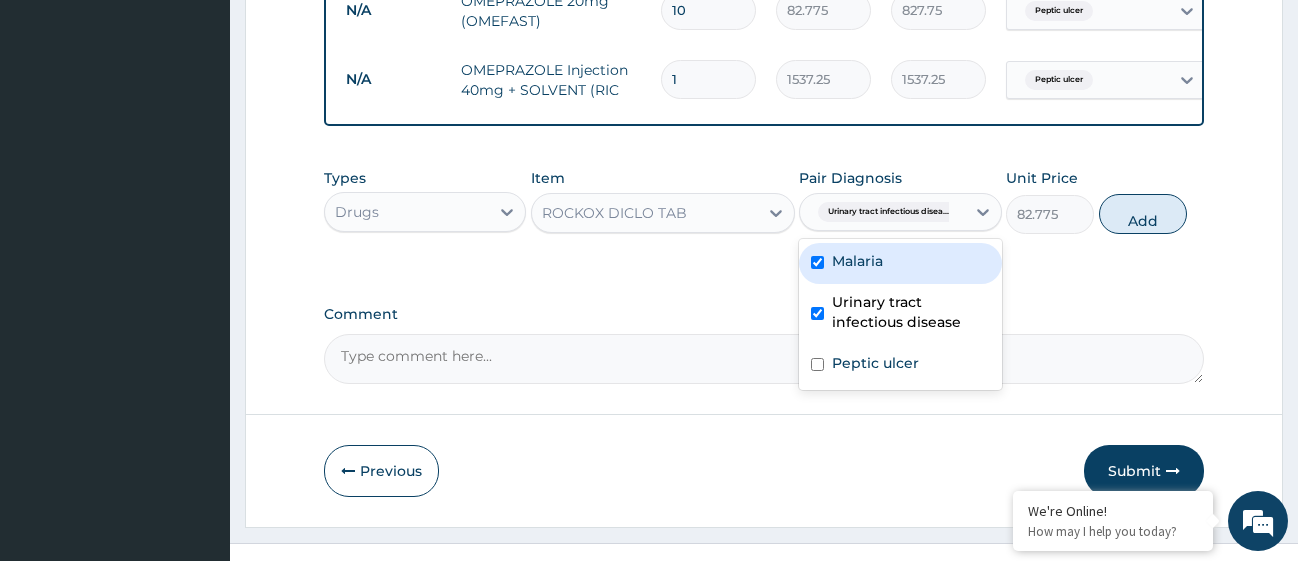 checkbox on "true" 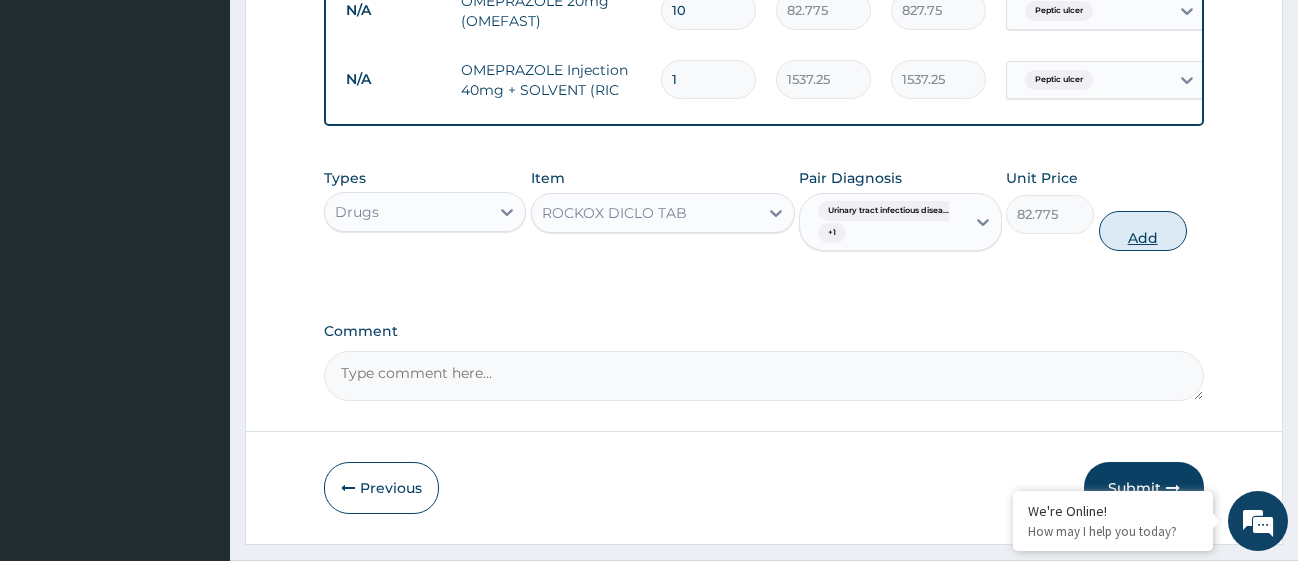 click on "Add" at bounding box center (1143, 231) 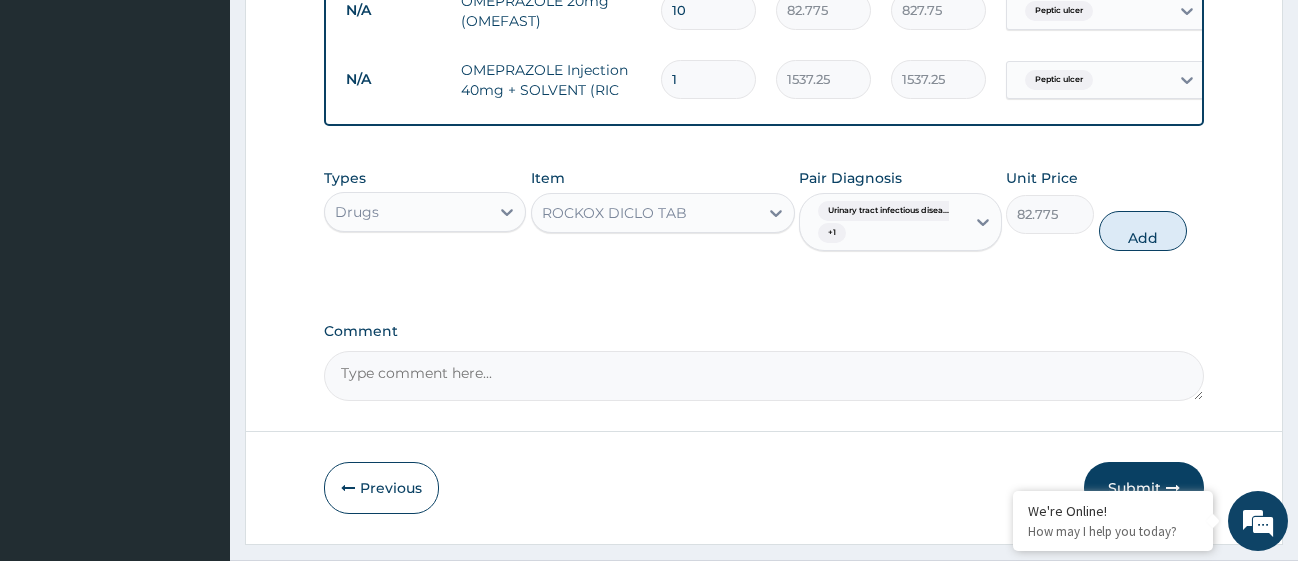 type on "0" 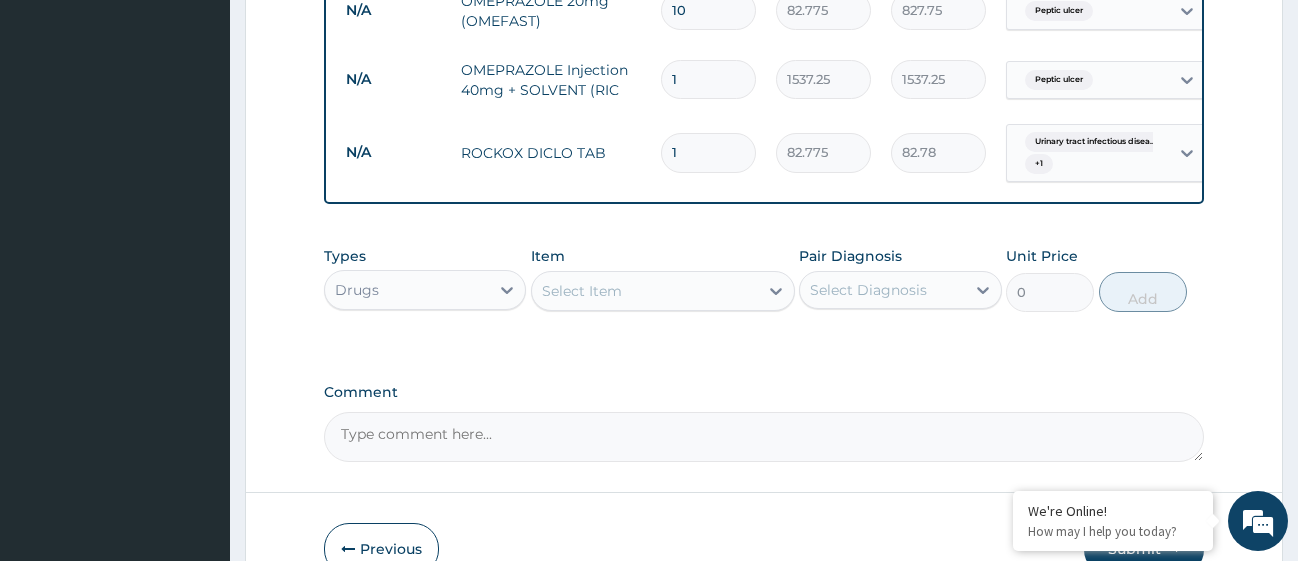 type on "15" 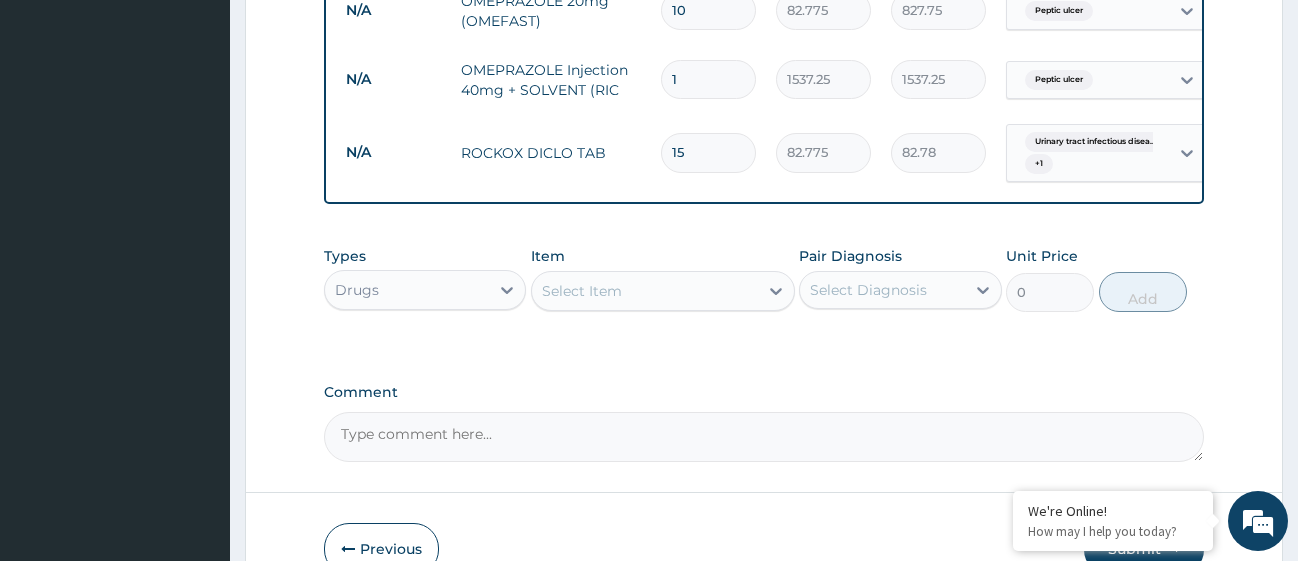 type on "1241.63" 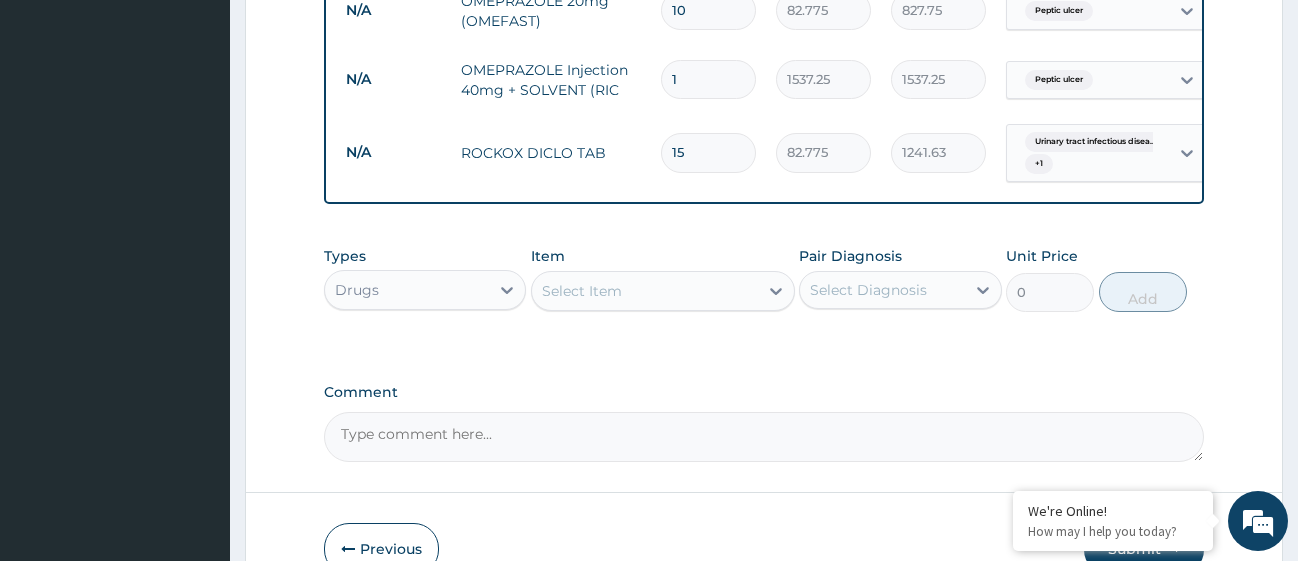 type on "15" 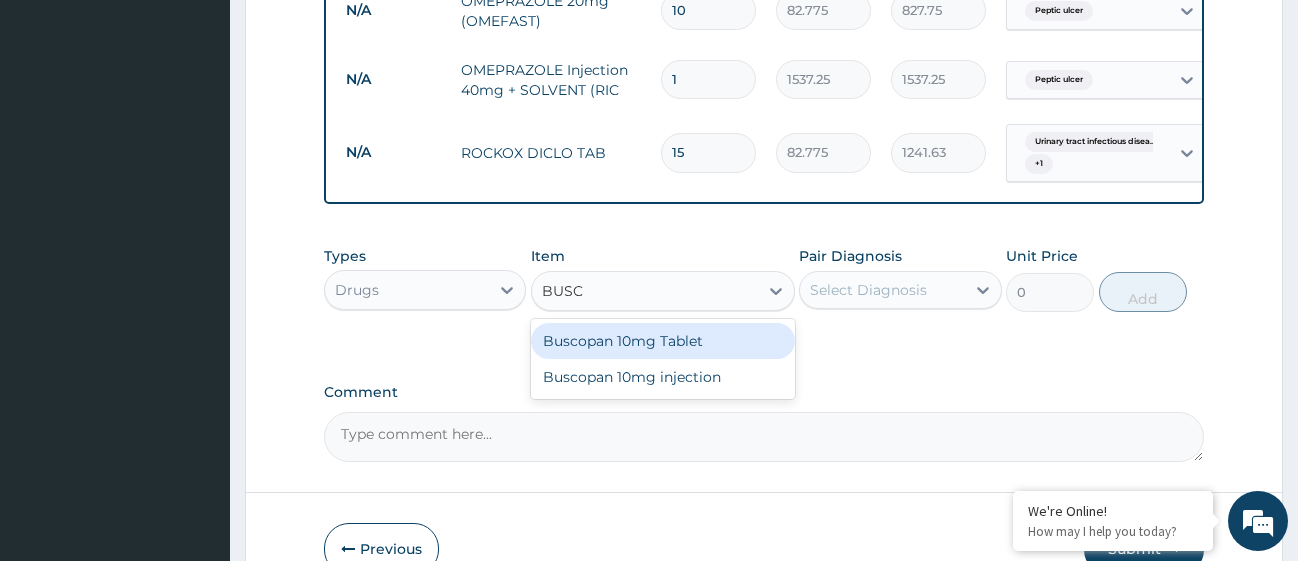 type on "BUSCO" 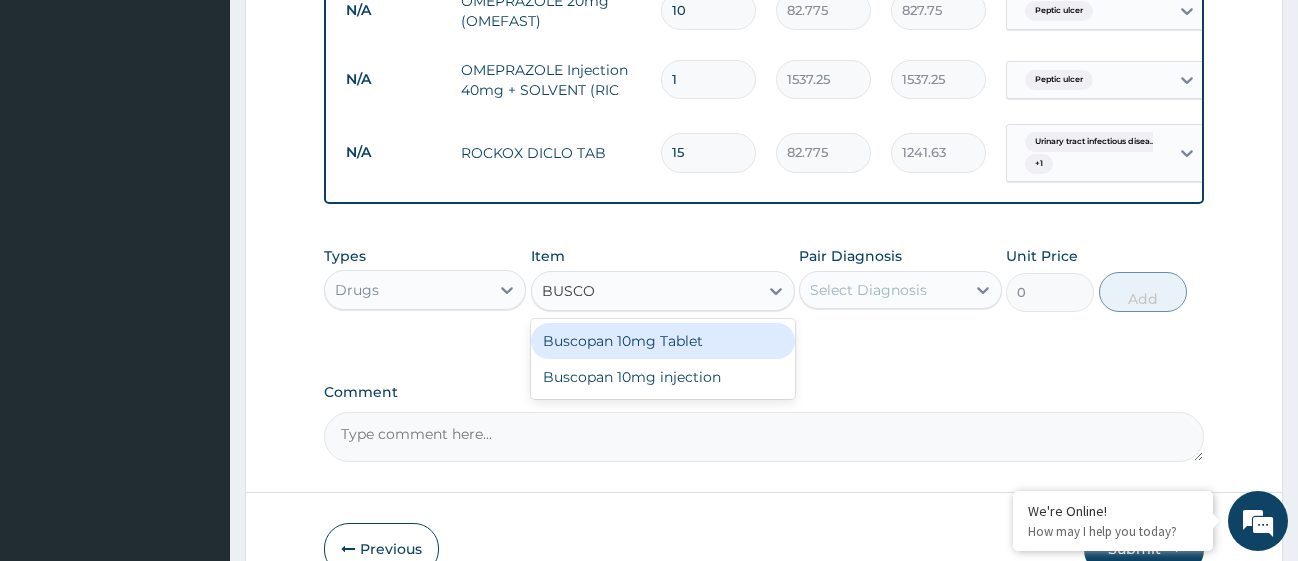 click on "Buscopan 10mg Tablet" at bounding box center [663, 341] 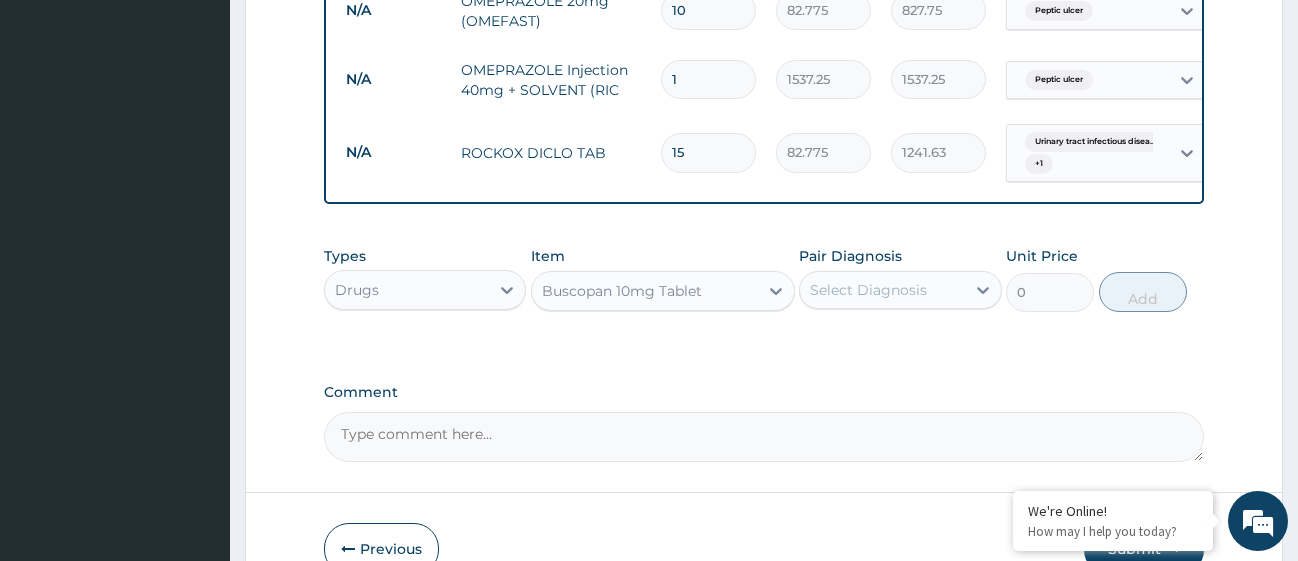 type 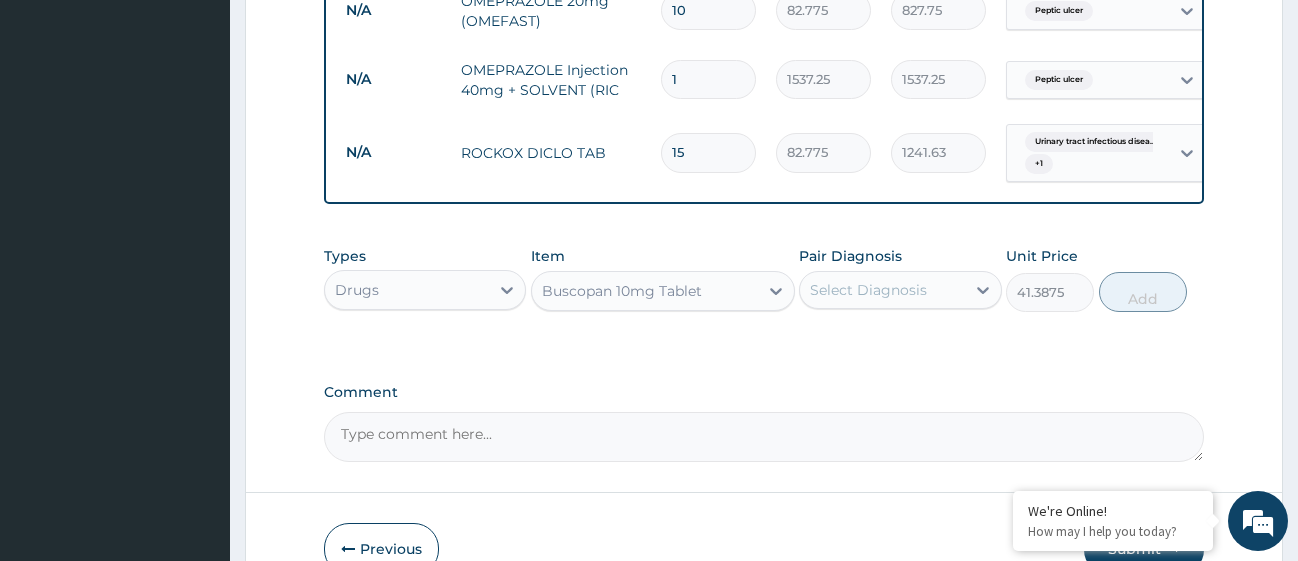 click on "Select Diagnosis" at bounding box center [882, 290] 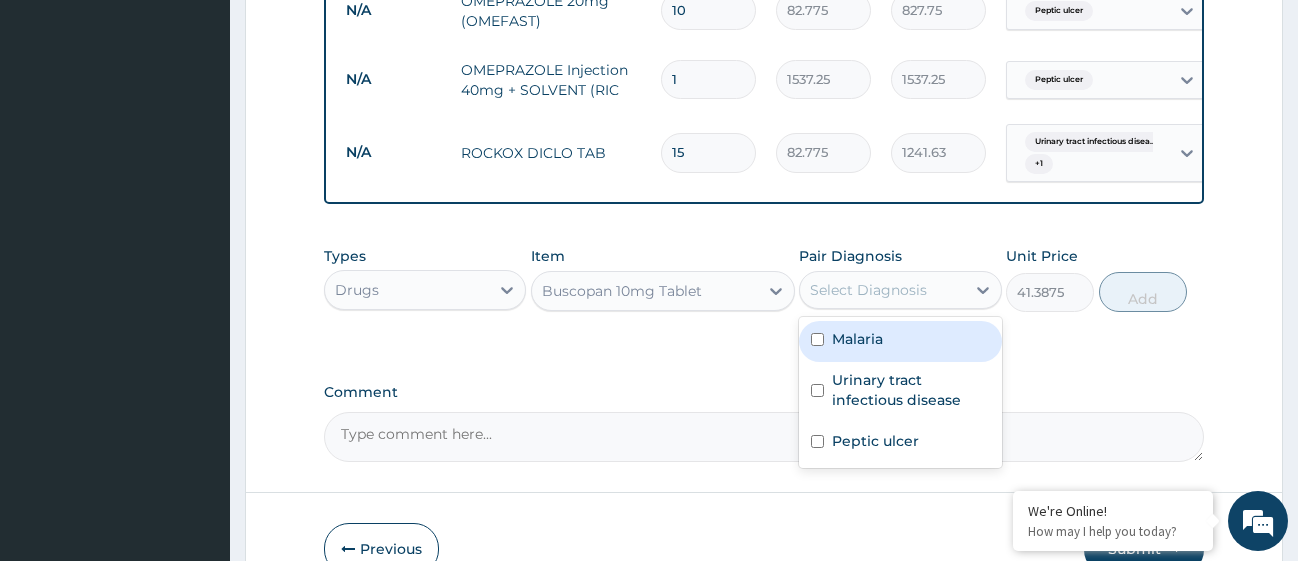 click at bounding box center (817, 339) 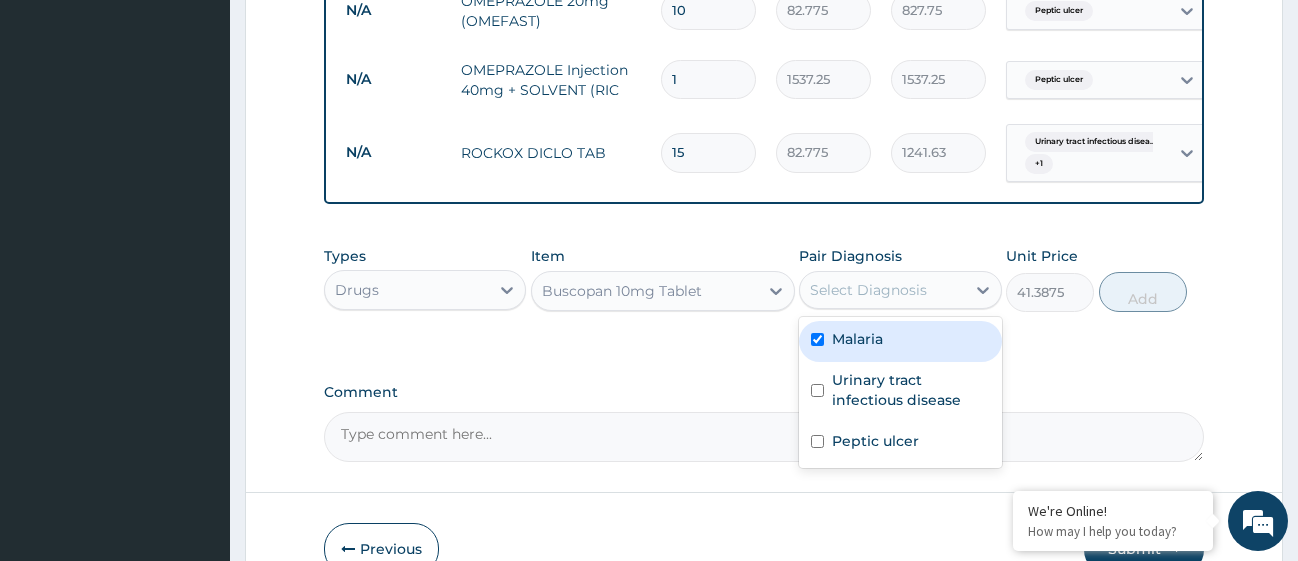 checkbox on "true" 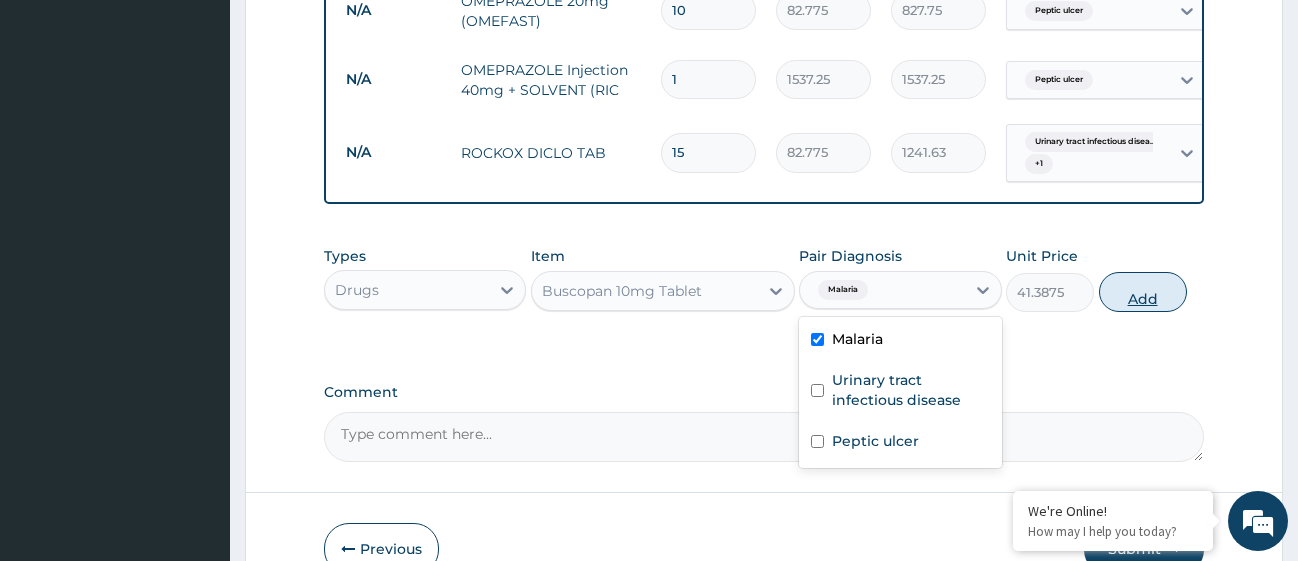click on "Add" at bounding box center (1143, 292) 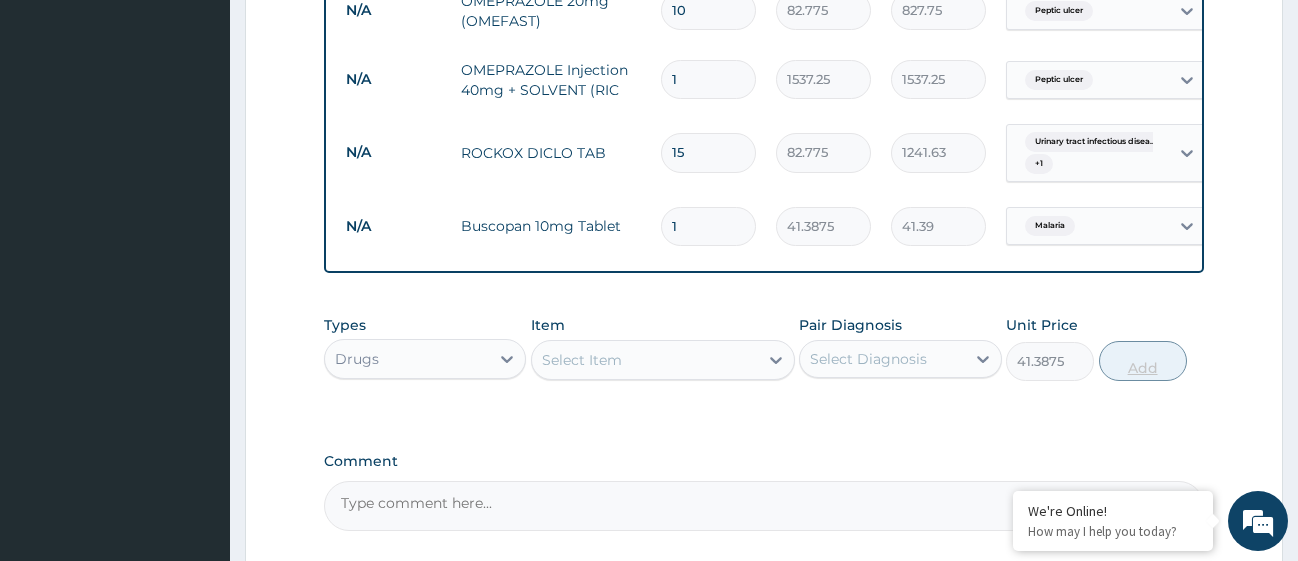 type on "0" 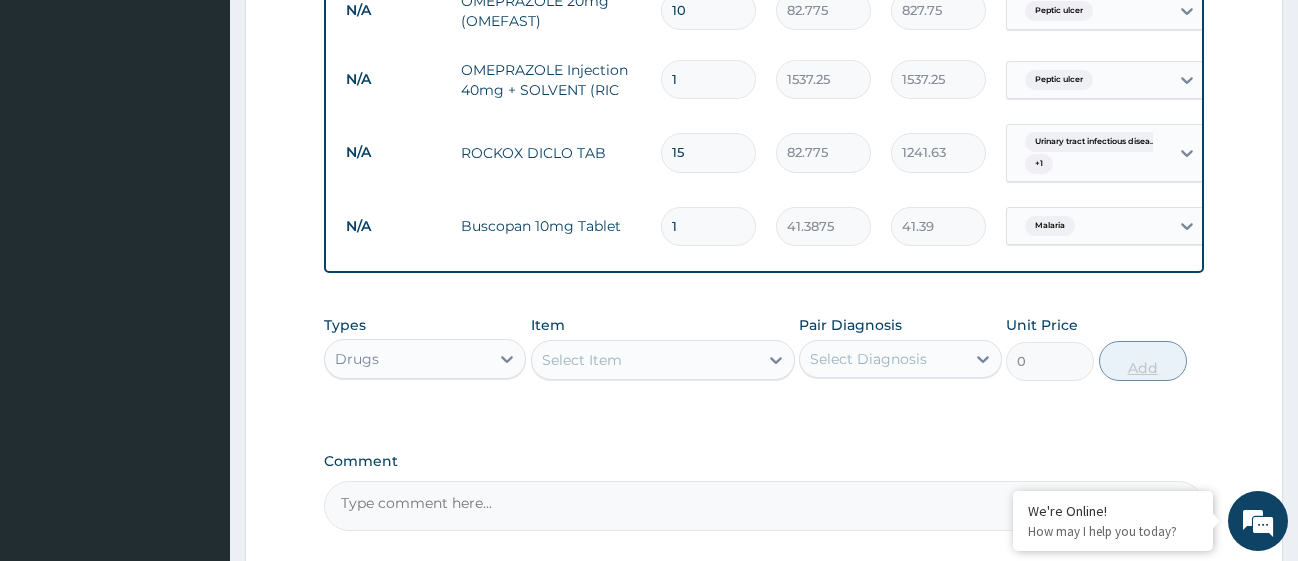 type on "18" 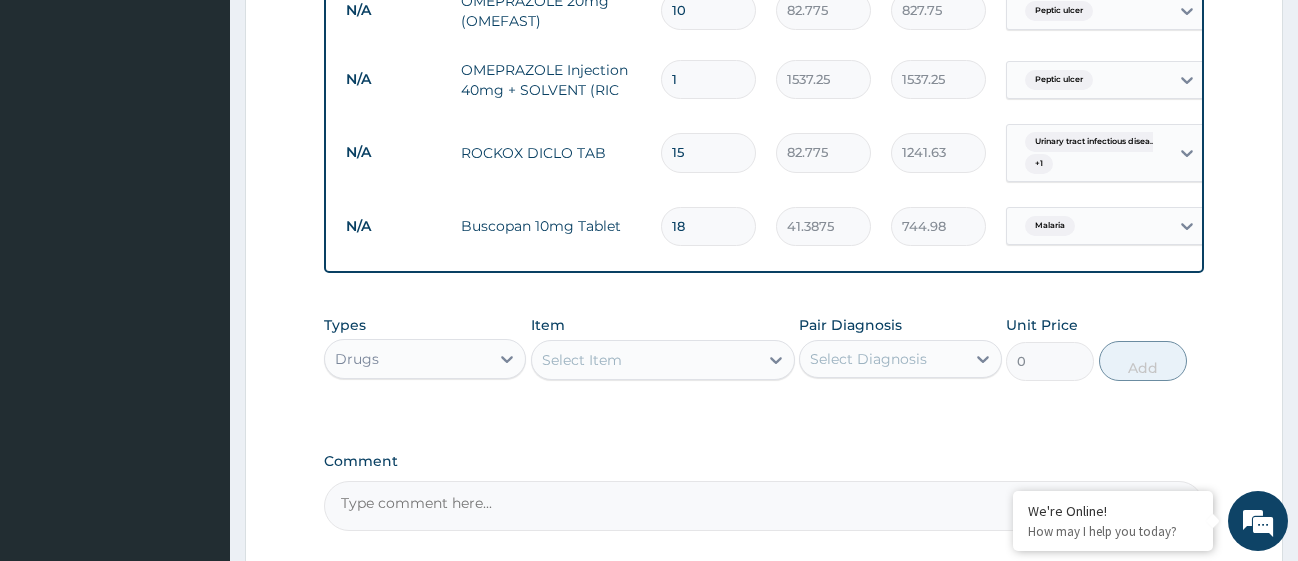 type on "18" 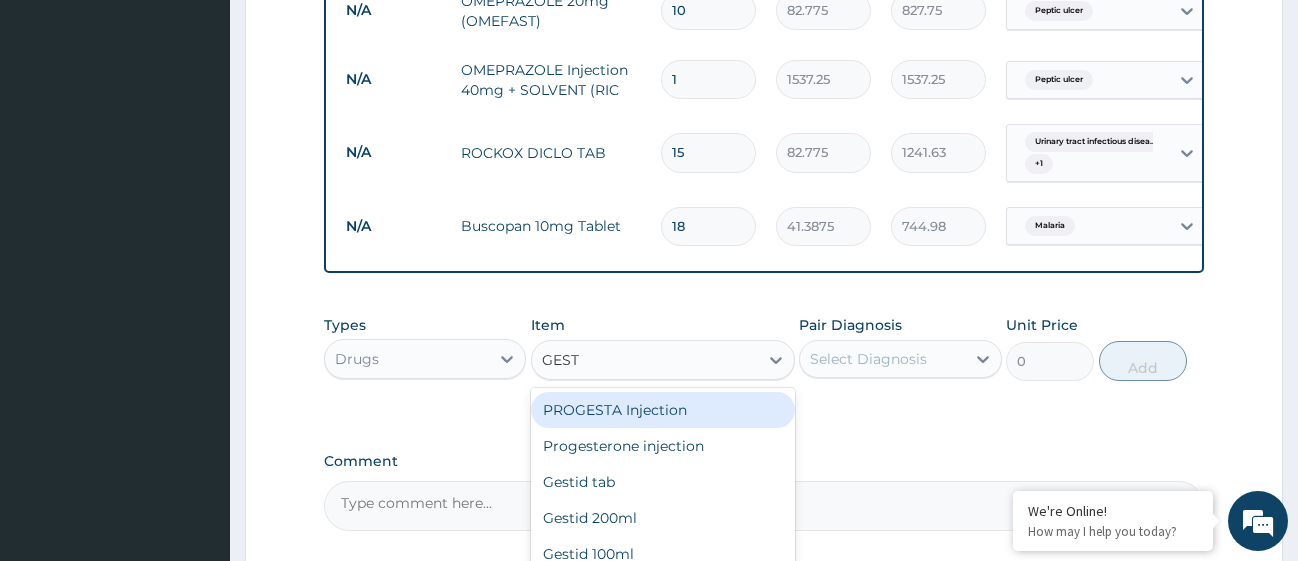 type on "GESTI" 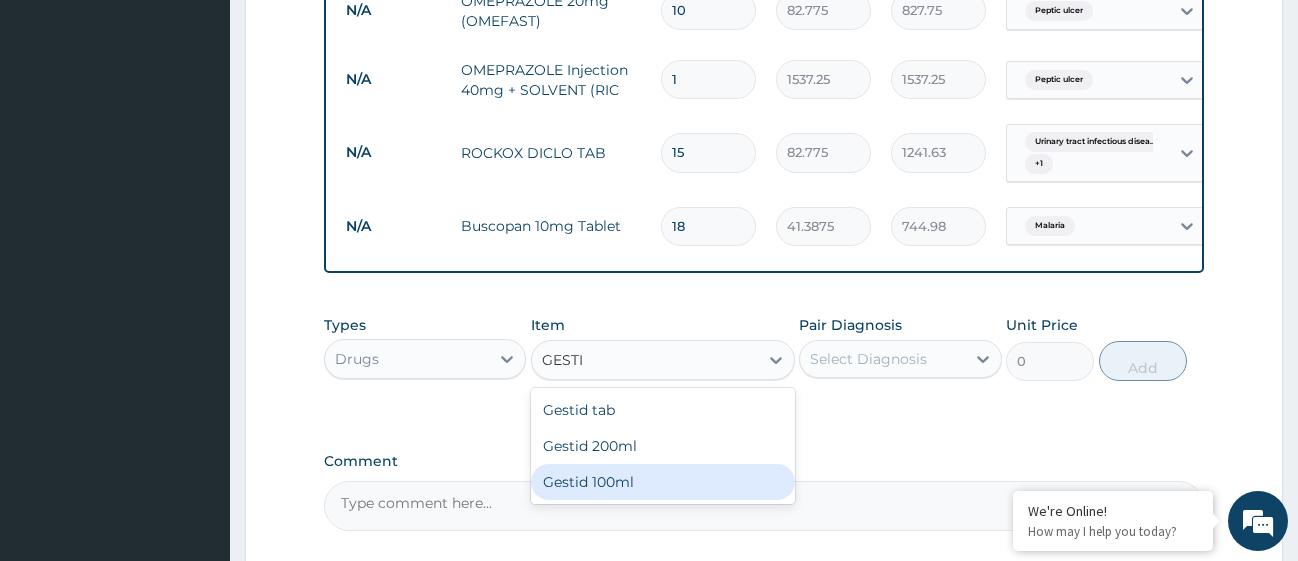 click on "Gestid 100ml" at bounding box center (663, 482) 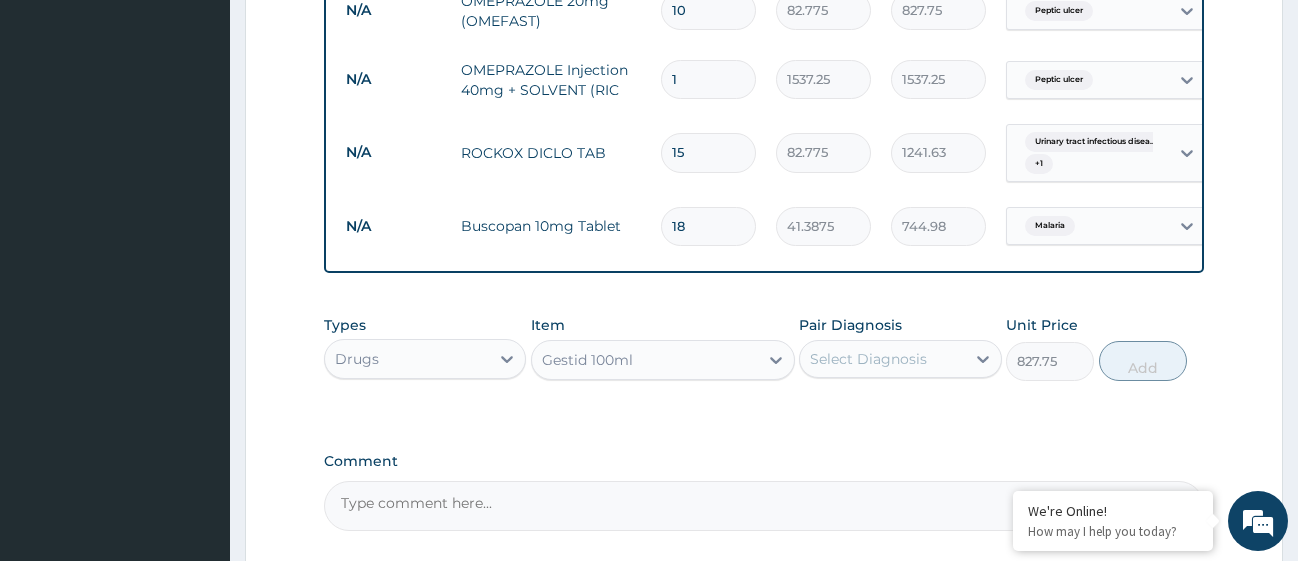 click on "Select Diagnosis" at bounding box center (882, 359) 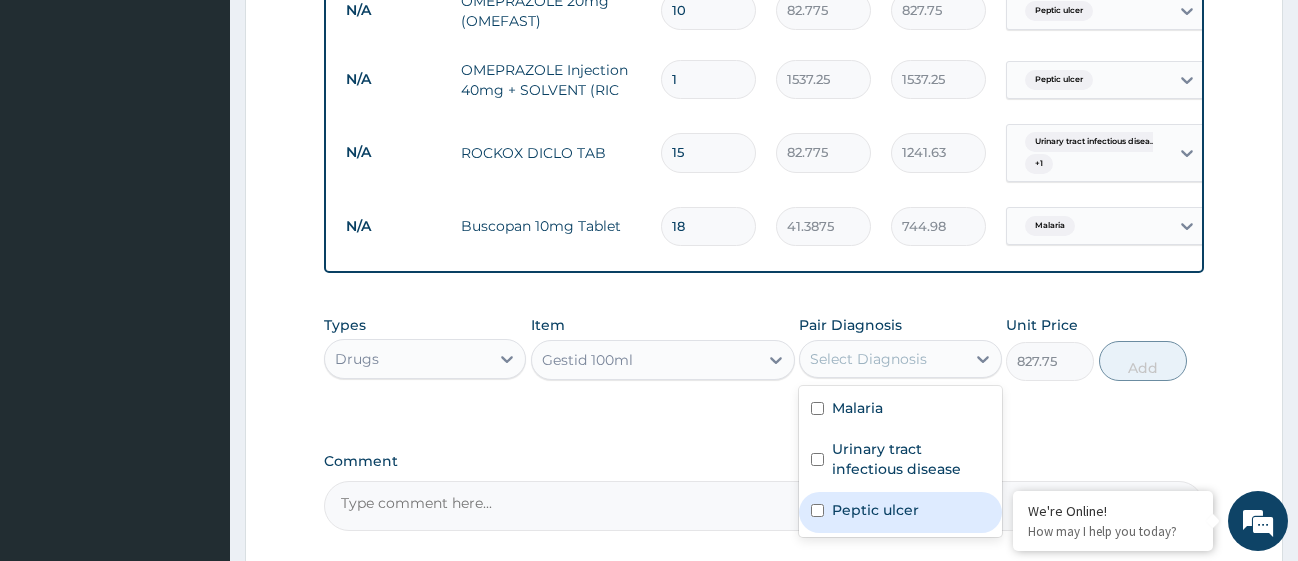 click at bounding box center (817, 510) 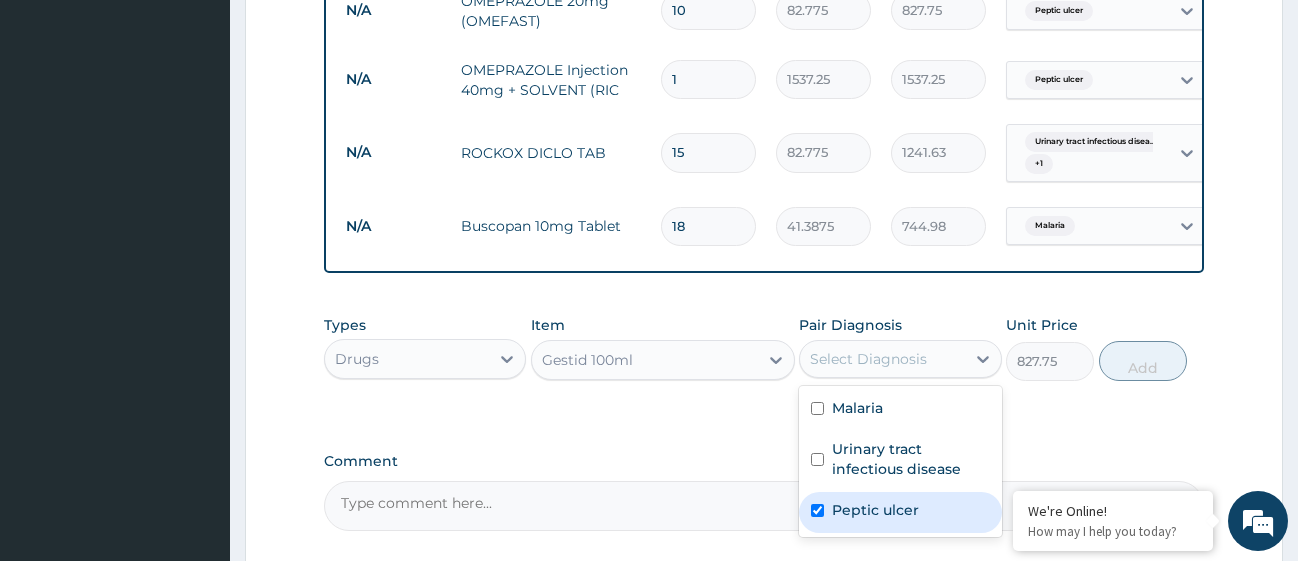checkbox on "true" 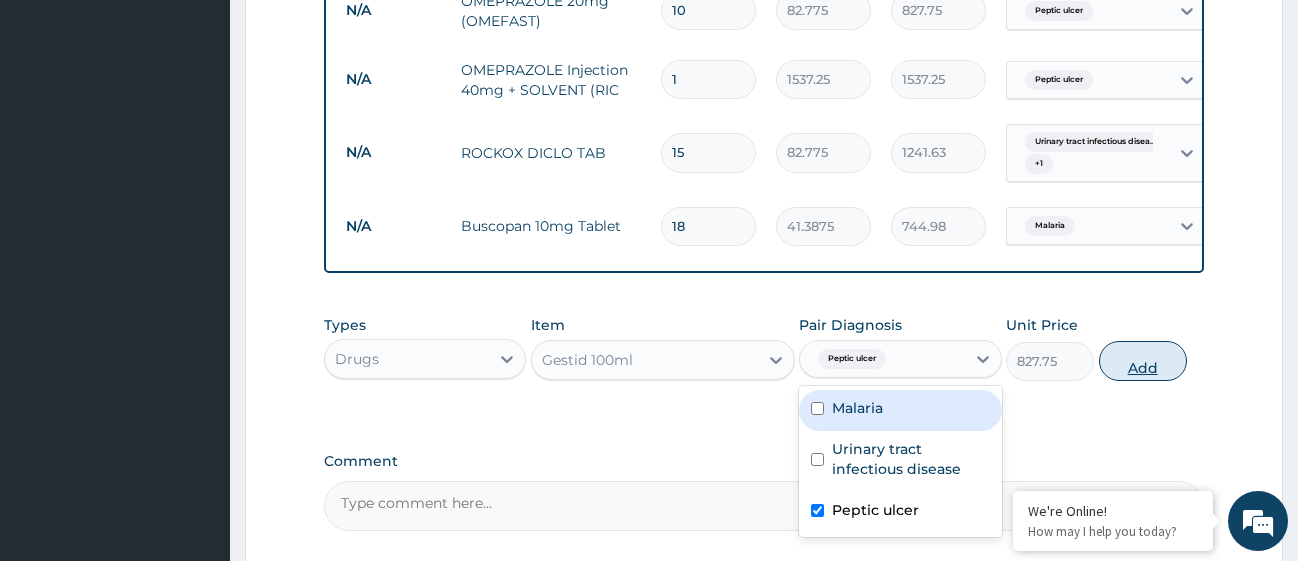 click on "Add" at bounding box center [1143, 361] 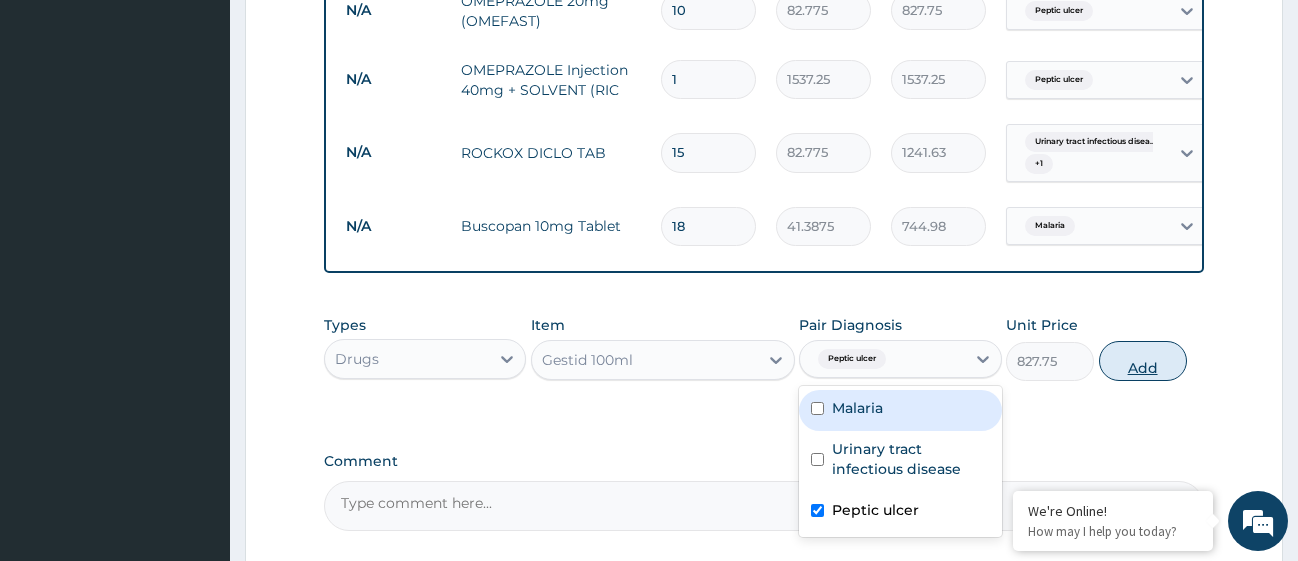 type on "0" 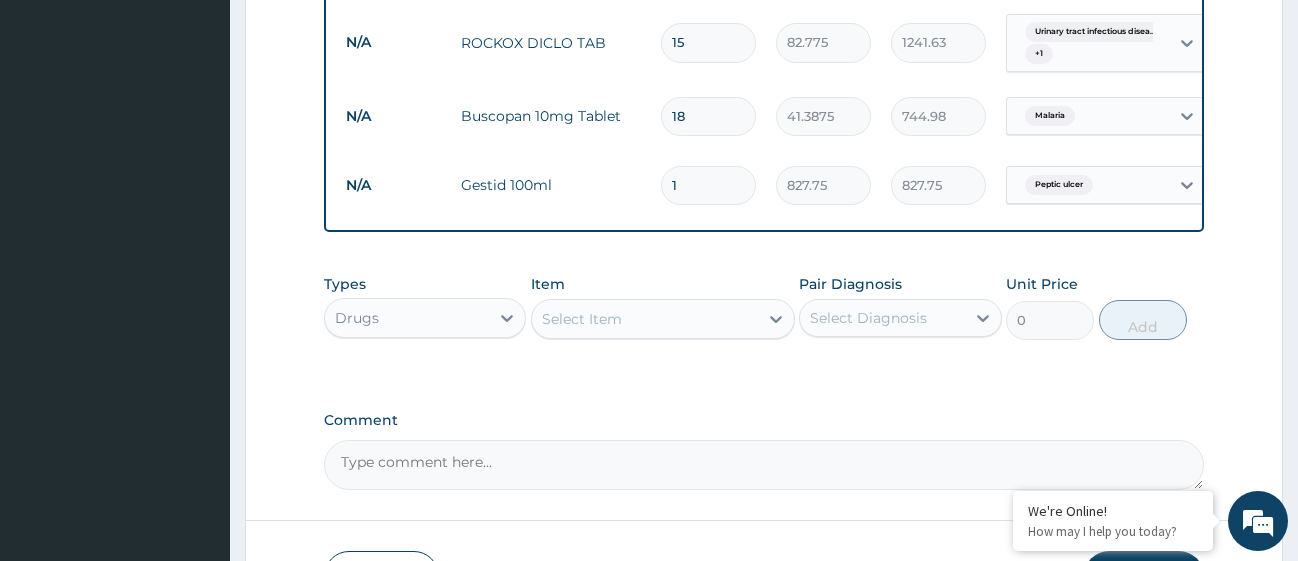 scroll, scrollTop: 1946, scrollLeft: 0, axis: vertical 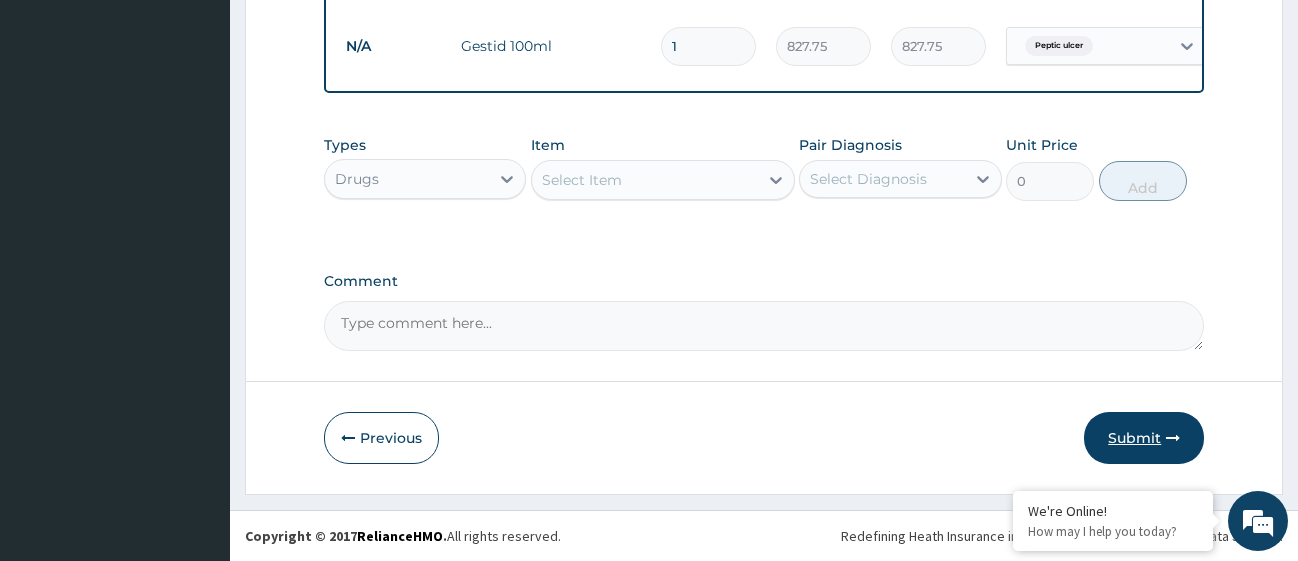 click on "Submit" at bounding box center (1144, 438) 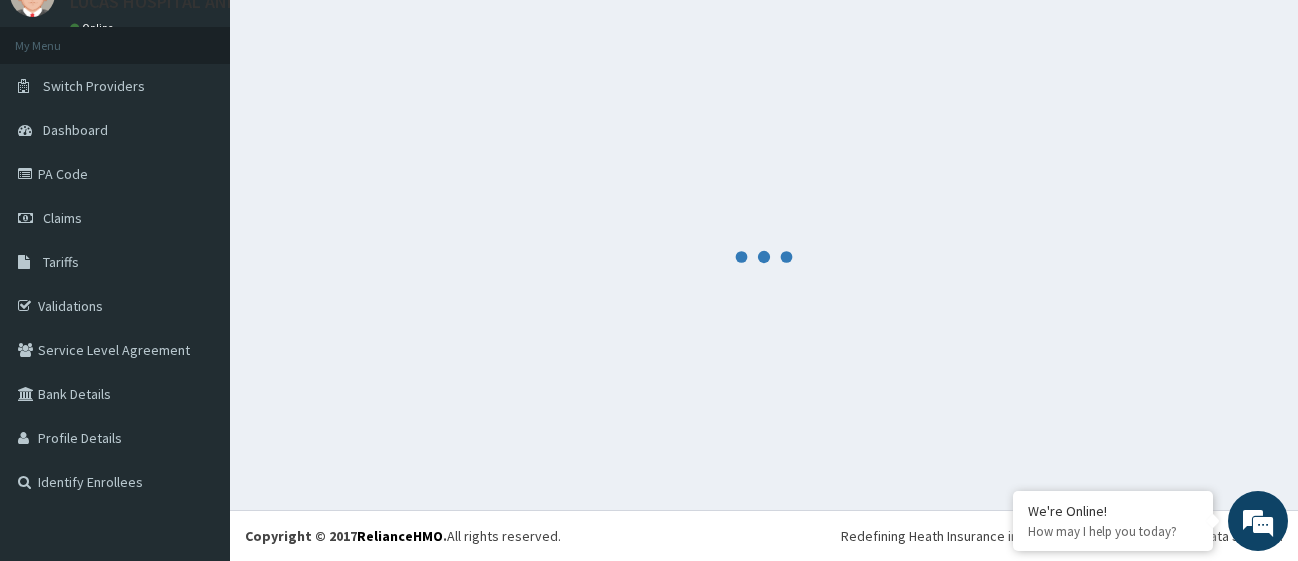 scroll, scrollTop: 88, scrollLeft: 0, axis: vertical 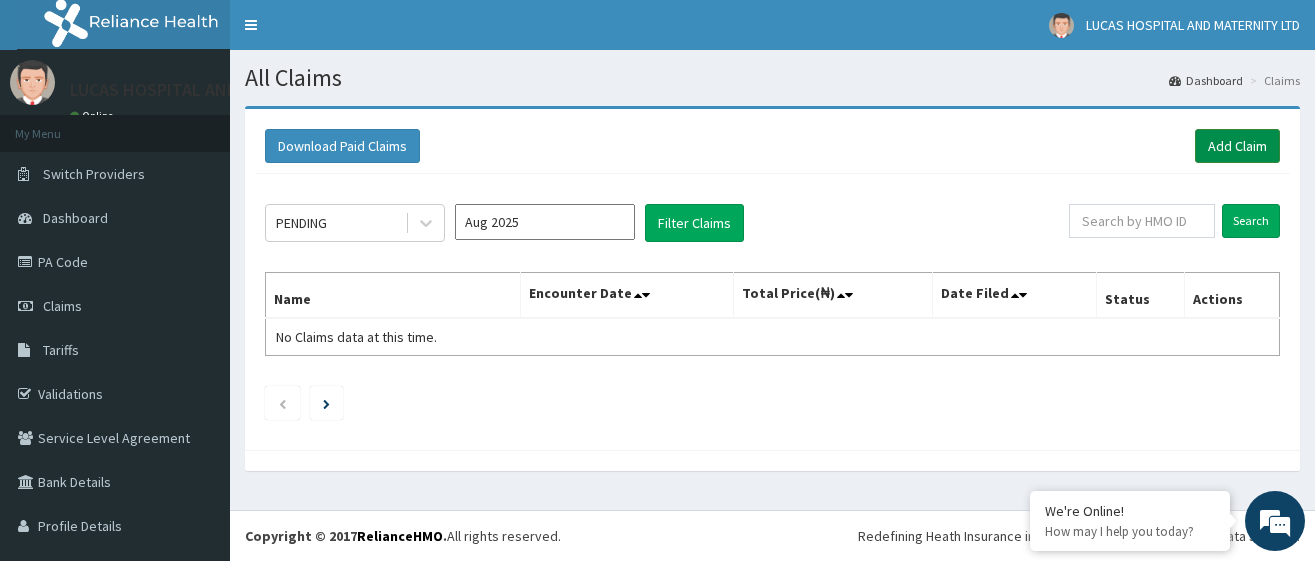 click on "Add Claim" at bounding box center (1237, 146) 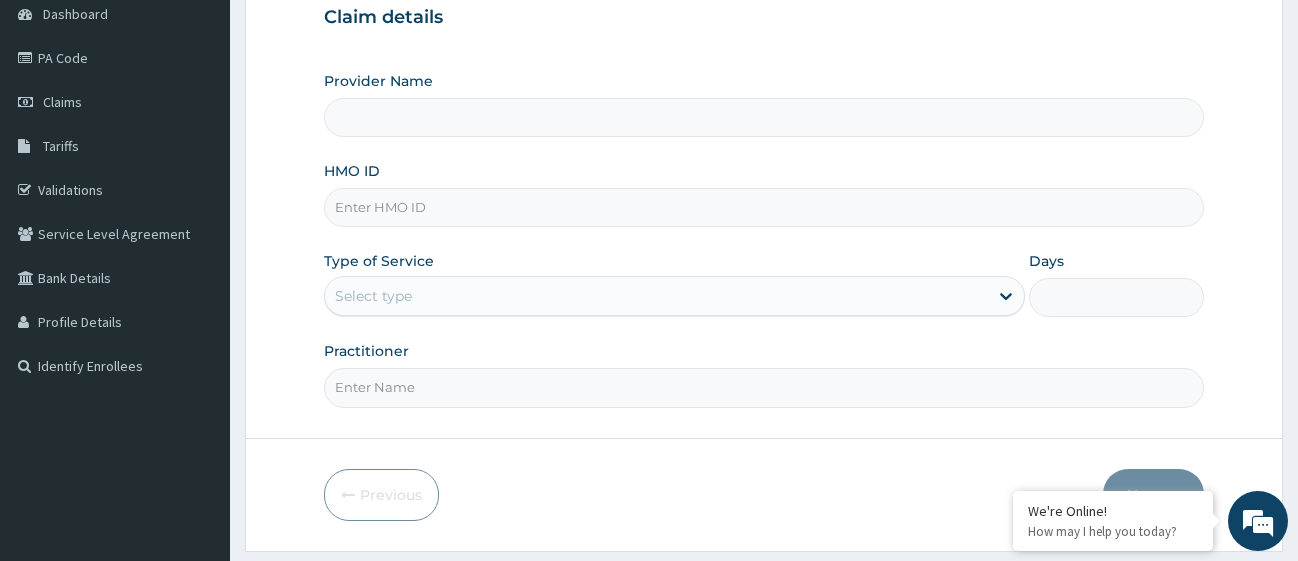 scroll, scrollTop: 204, scrollLeft: 0, axis: vertical 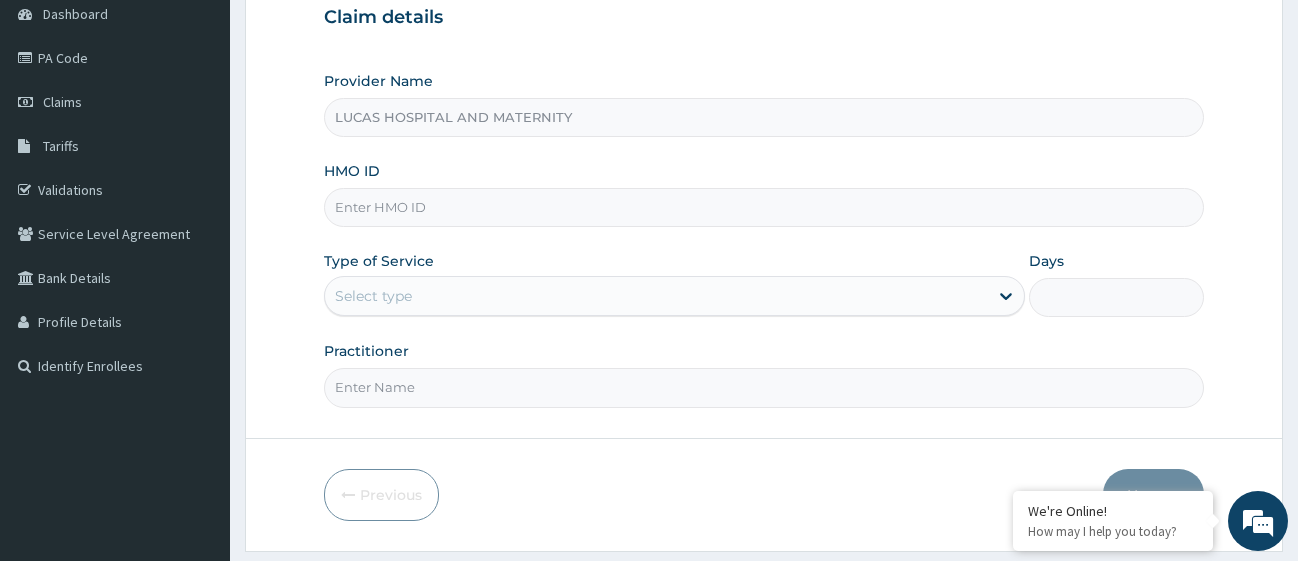 paste on "SNK/10021/B" 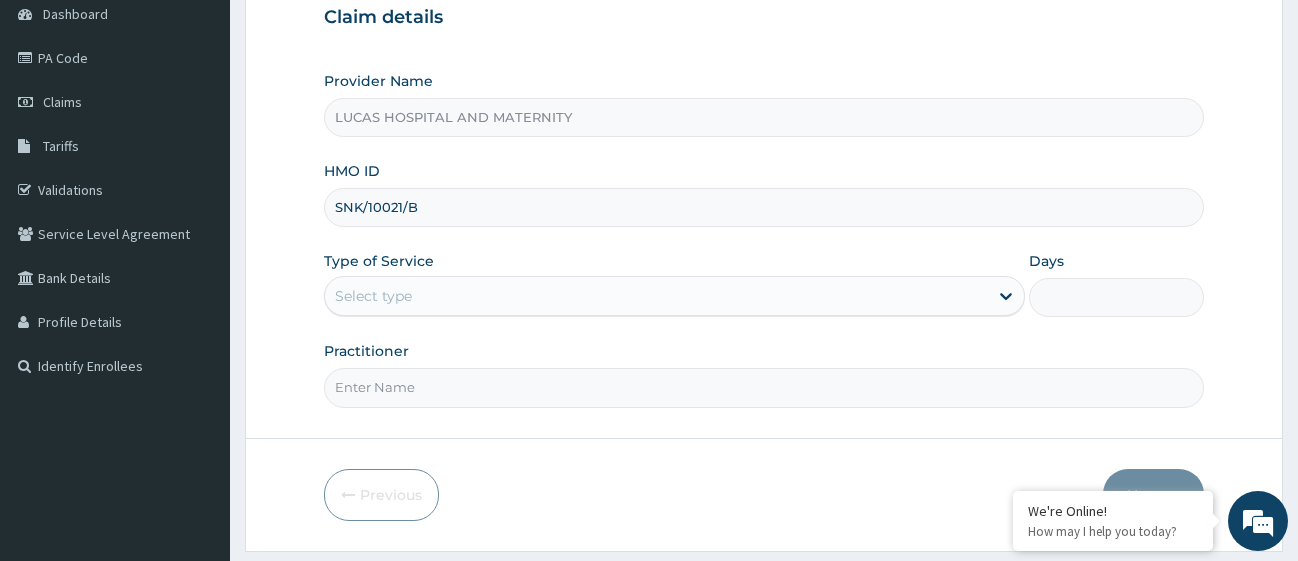 type on "SNK/10021/B" 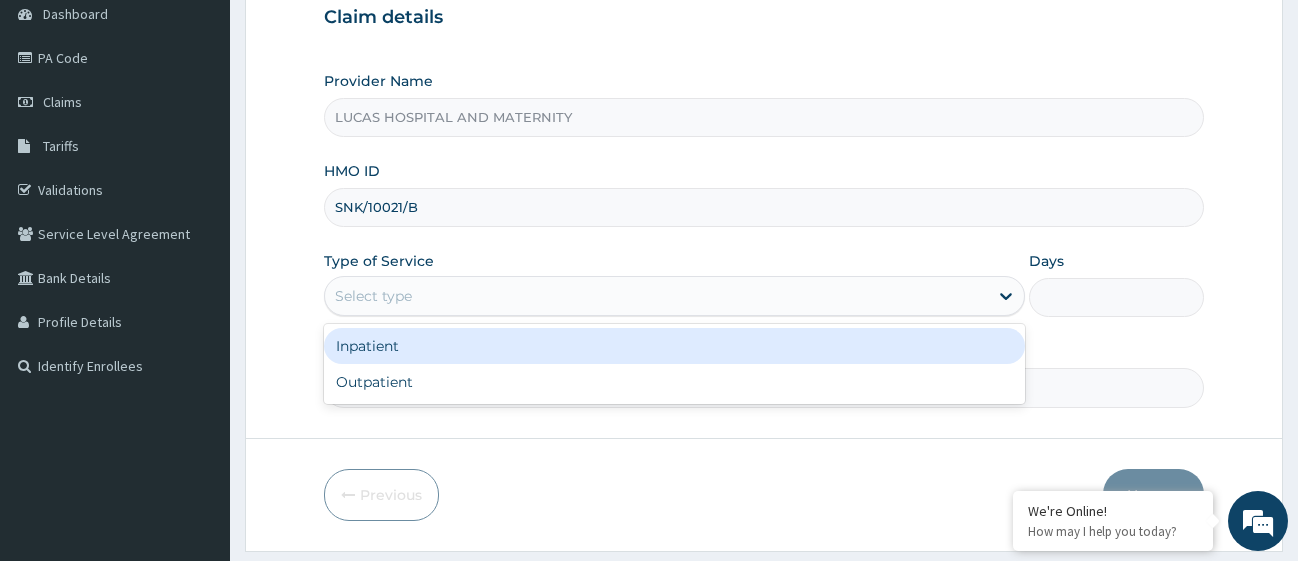 click on "Inpatient" at bounding box center (674, 346) 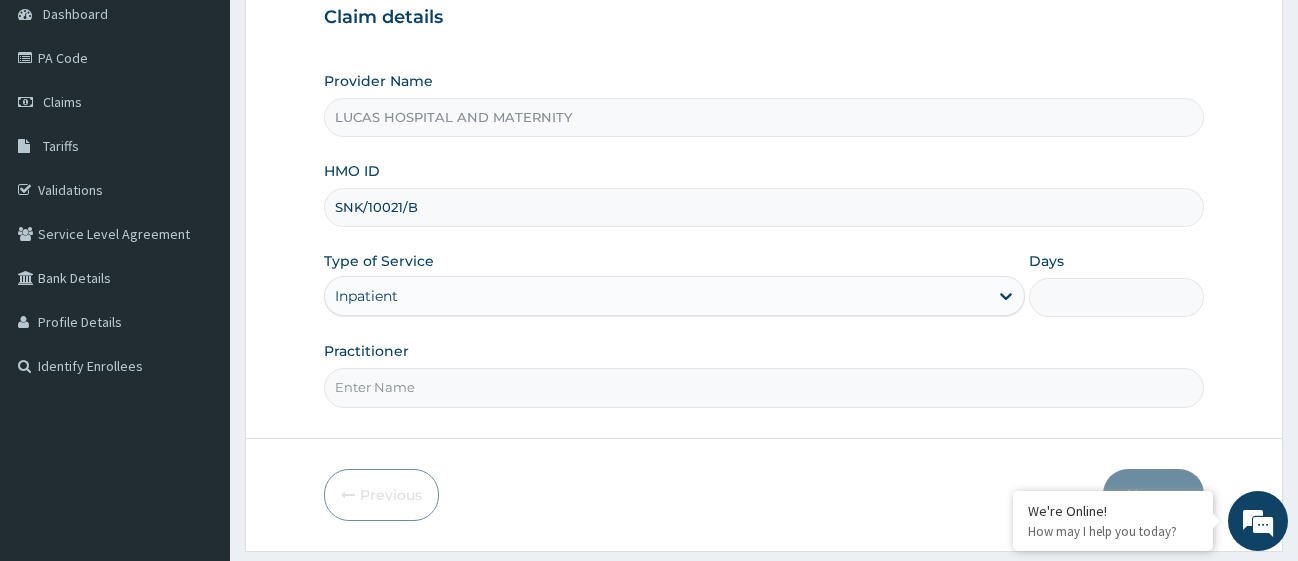 click on "Days" at bounding box center (1116, 297) 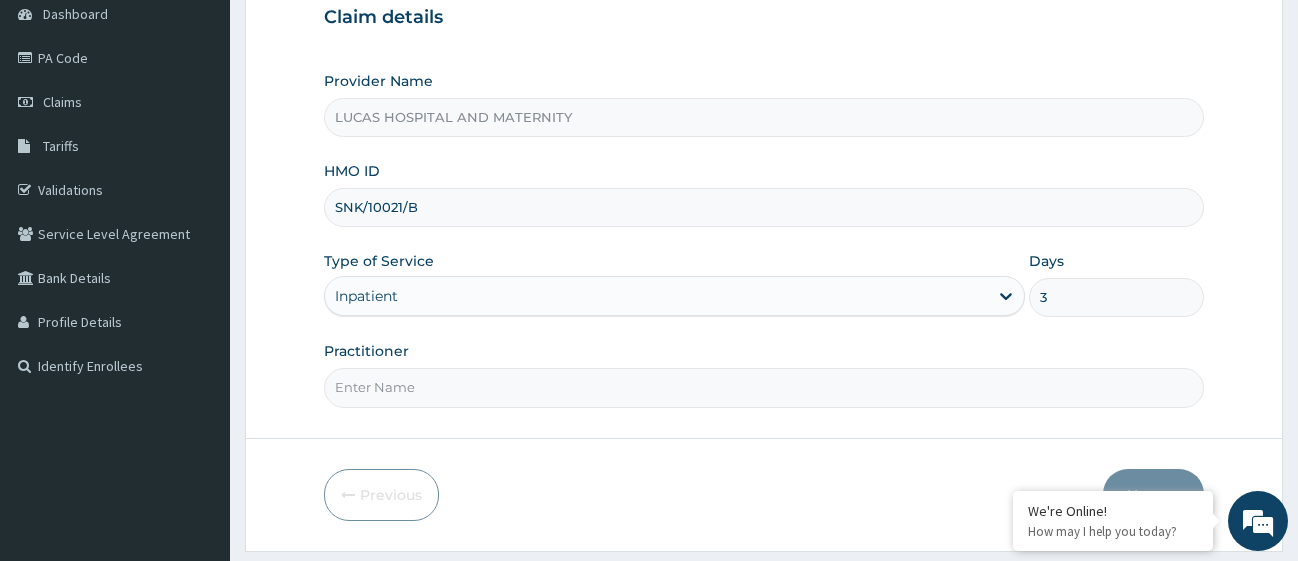 type on "3" 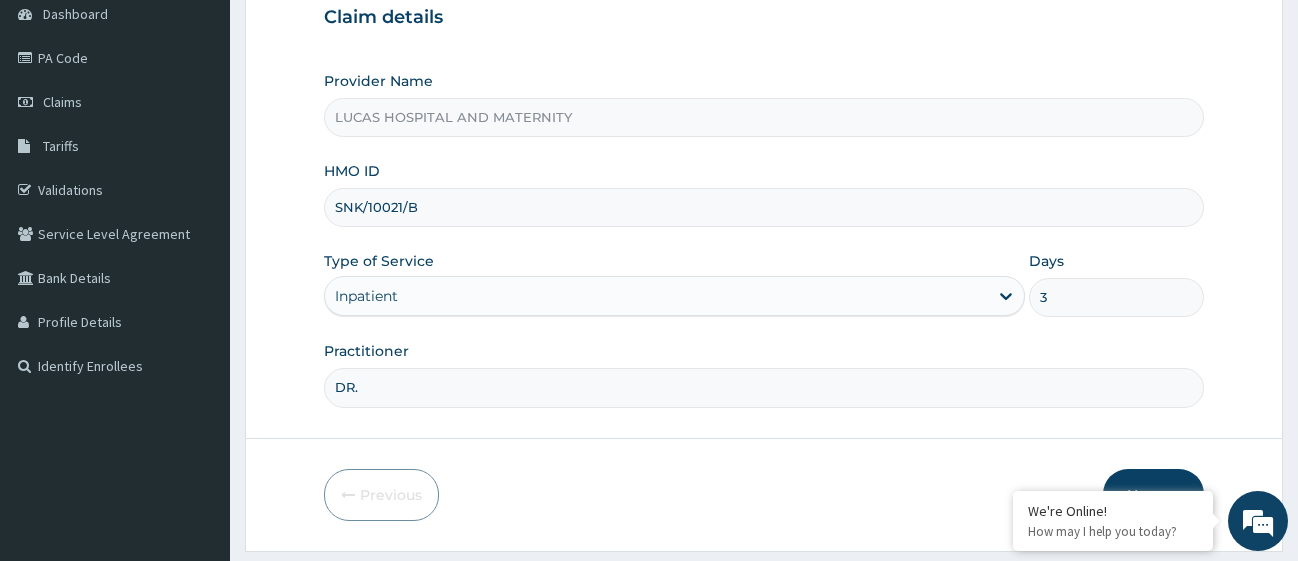 scroll, scrollTop: 0, scrollLeft: 0, axis: both 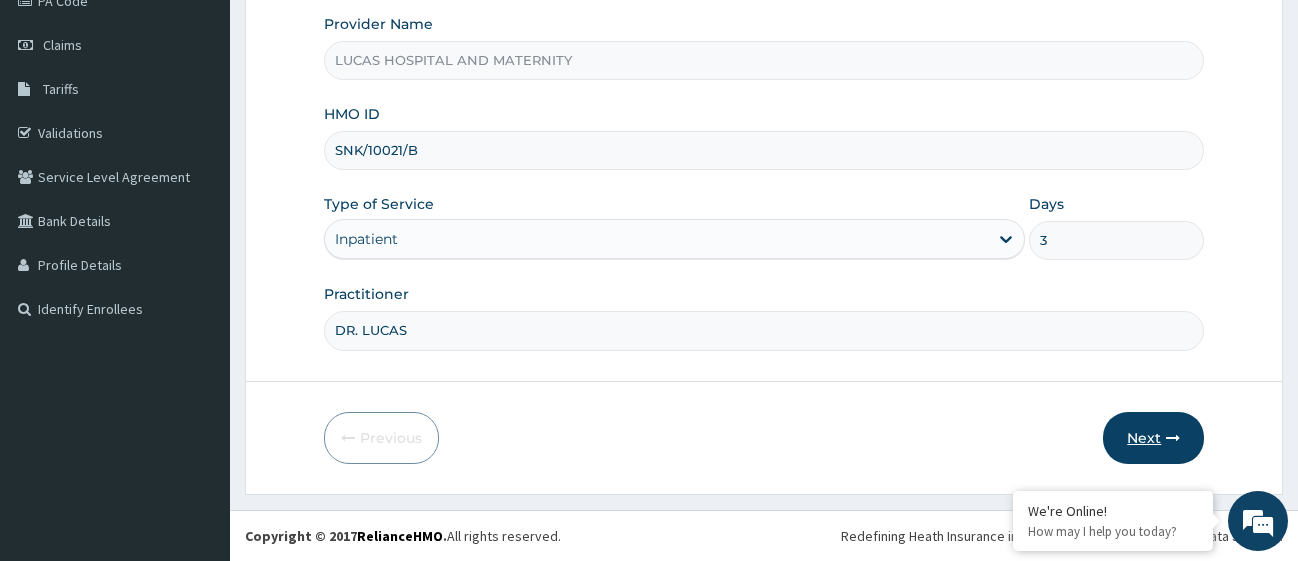 type on "DR. LUCAS" 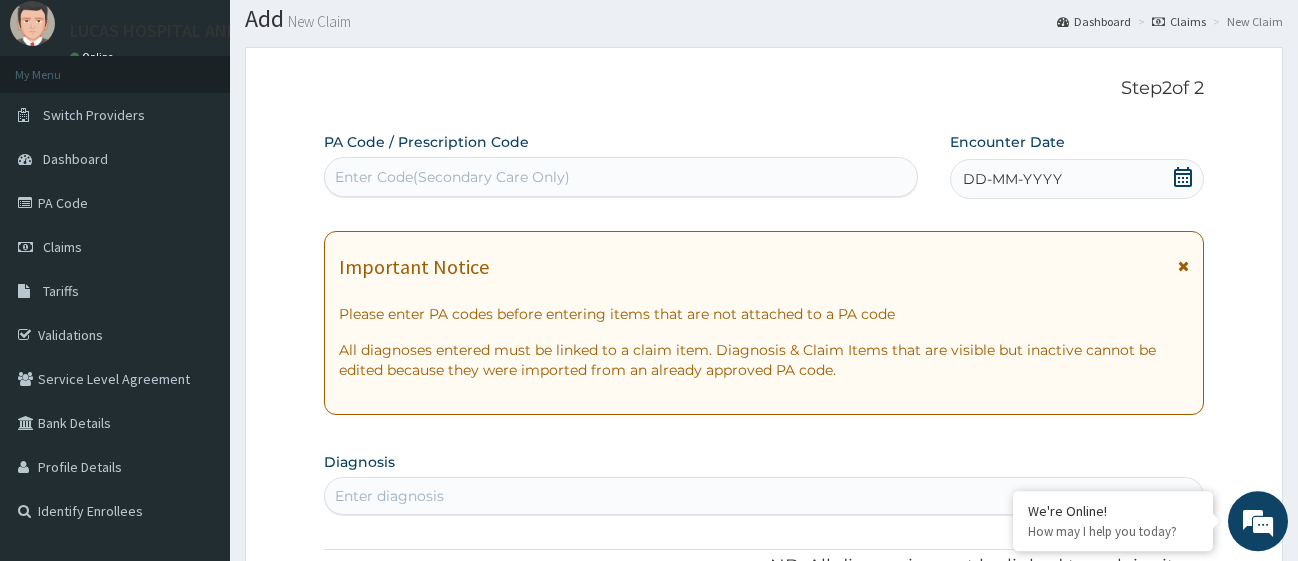 scroll, scrollTop: 57, scrollLeft: 0, axis: vertical 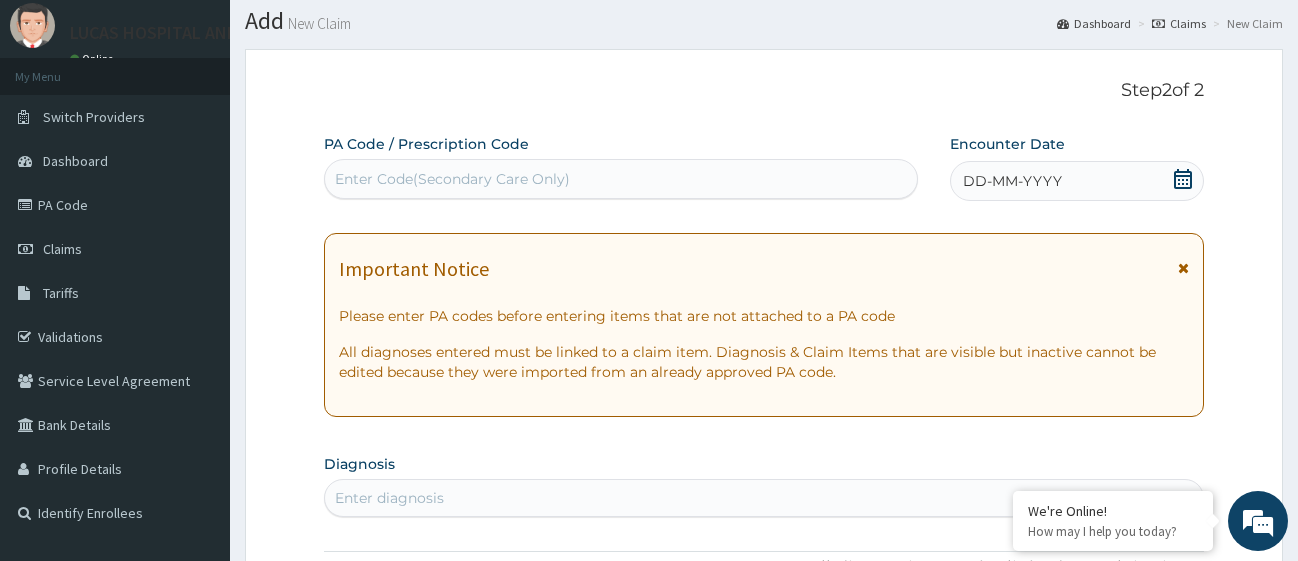 drag, startPoint x: 524, startPoint y: 175, endPoint x: 516, endPoint y: 160, distance: 17 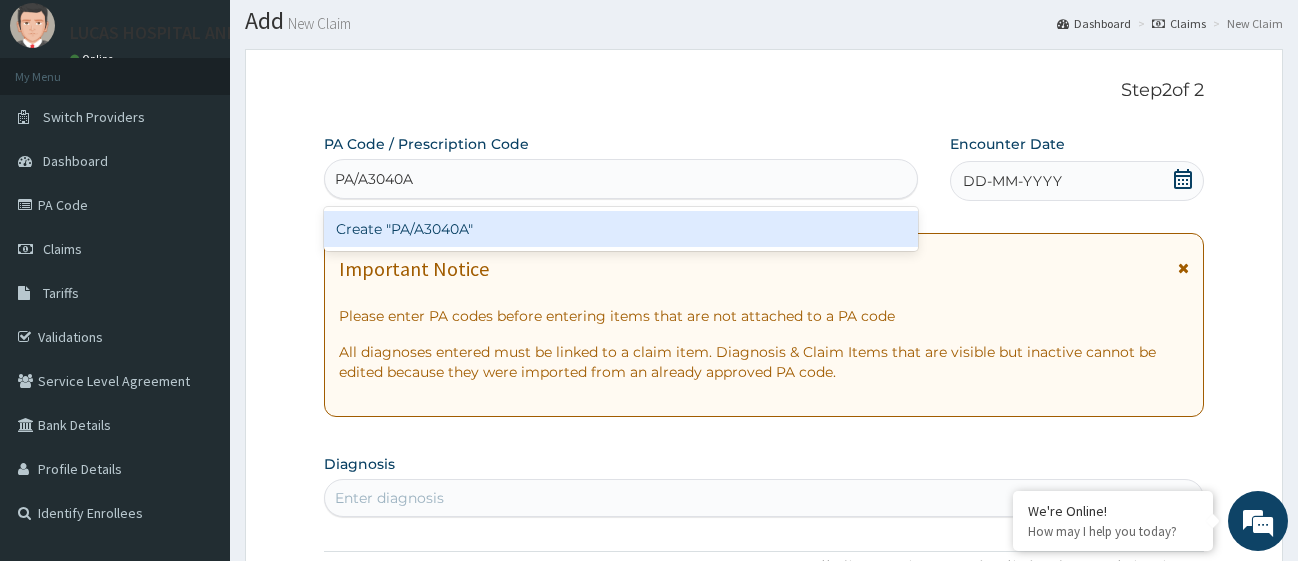 click on "Create "PA/A3040A"" at bounding box center [621, 229] 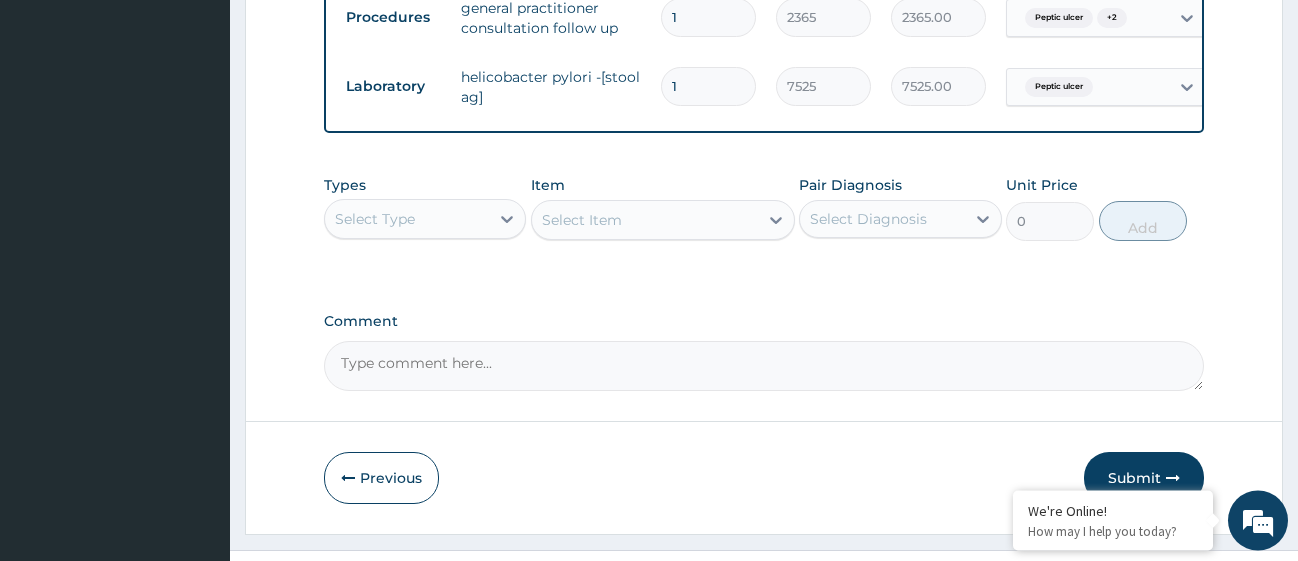 scroll, scrollTop: 1338, scrollLeft: 0, axis: vertical 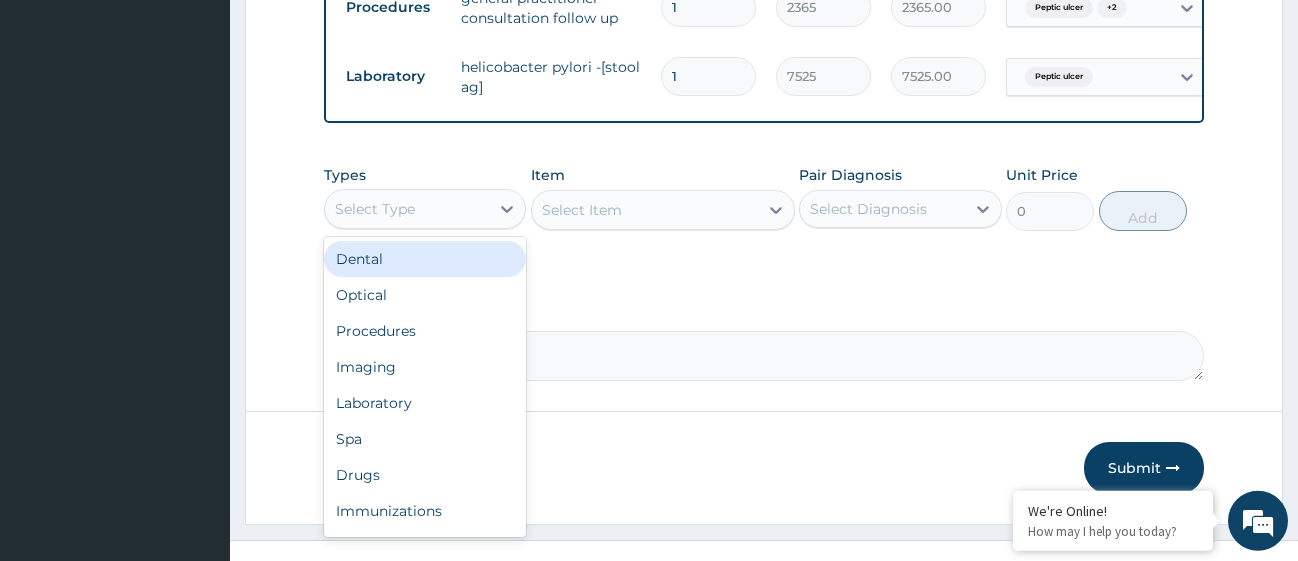 drag, startPoint x: 507, startPoint y: 223, endPoint x: 431, endPoint y: 278, distance: 93.813644 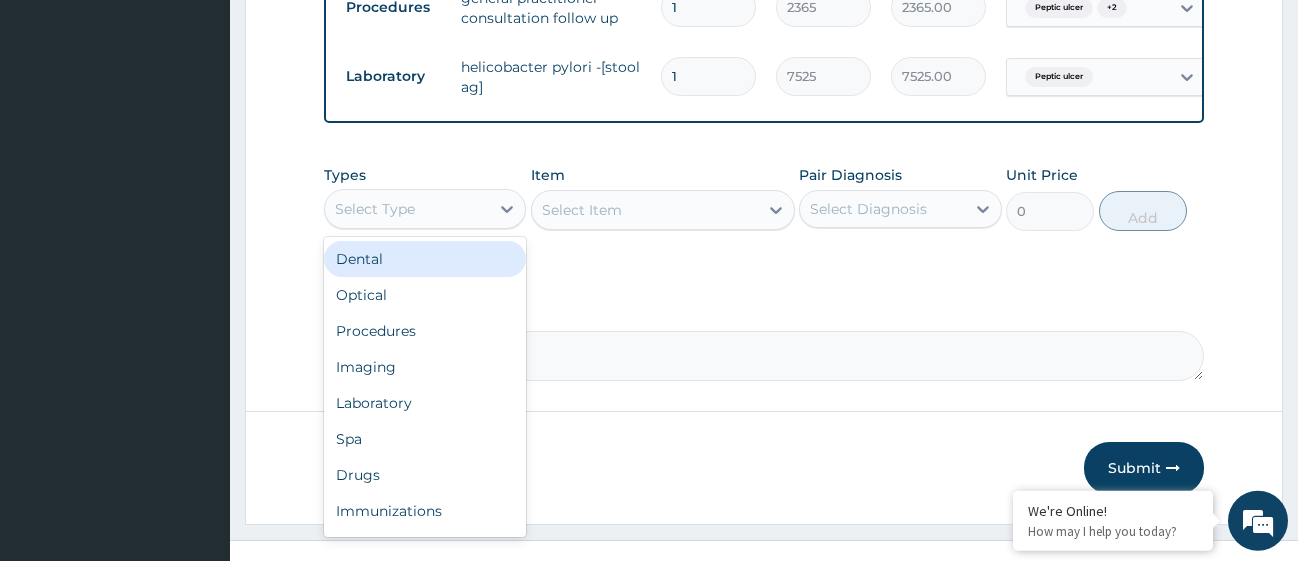 click 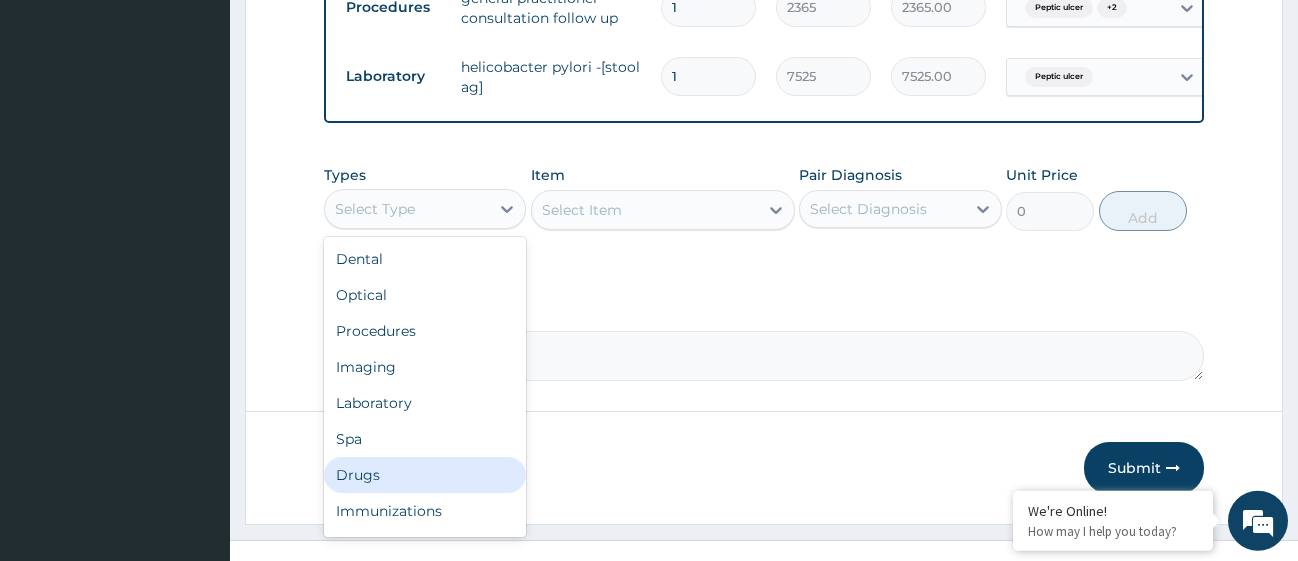 click on "Drugs" at bounding box center (425, 475) 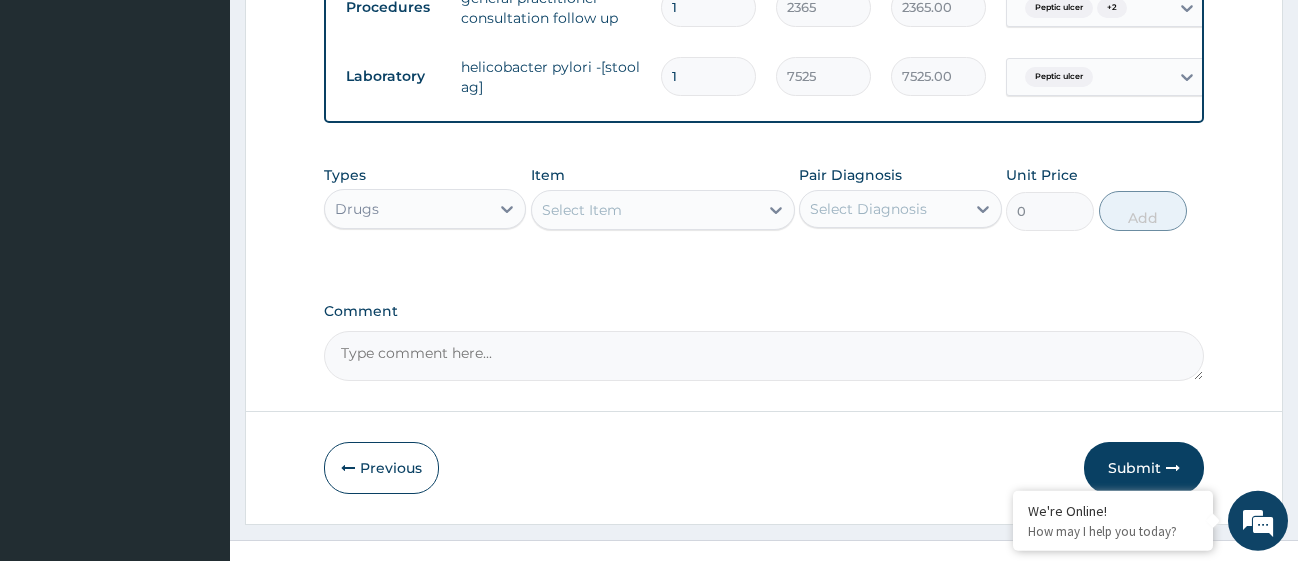 click on "Select Item" at bounding box center [645, 210] 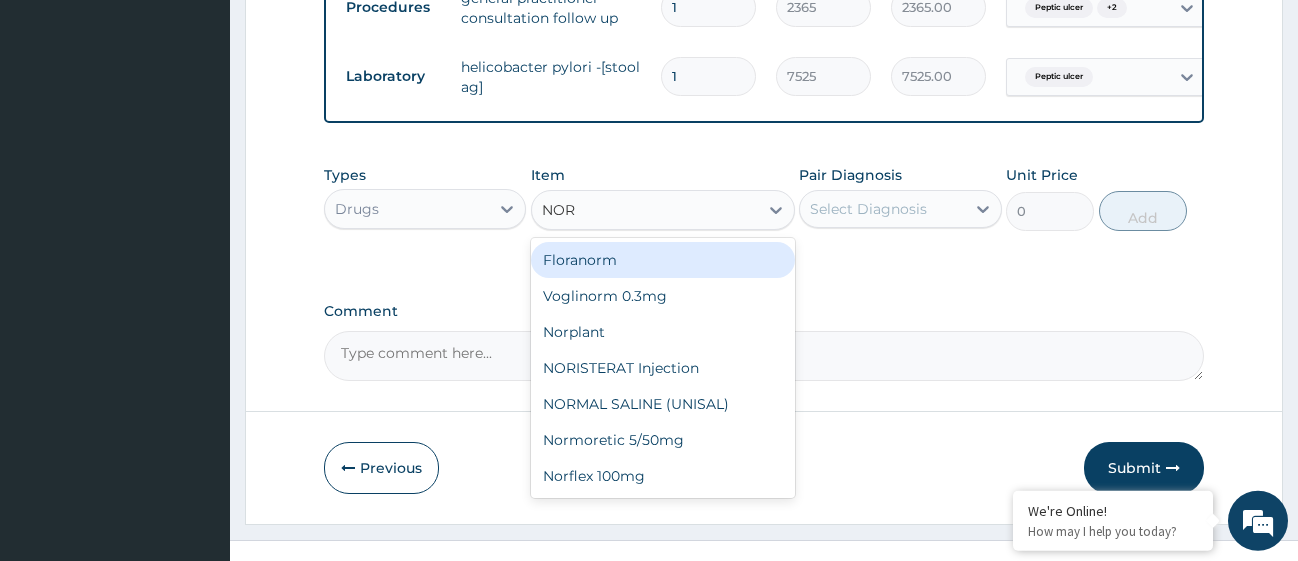type on "NORM" 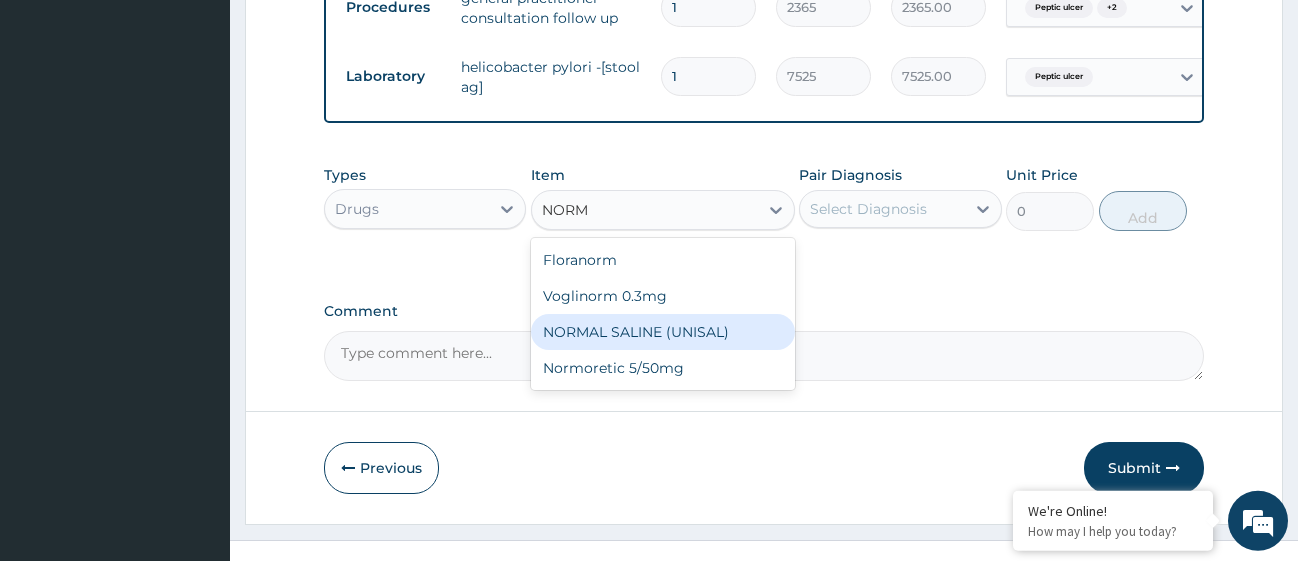 click on "NORMAL SALINE (UNISAL)" at bounding box center [663, 332] 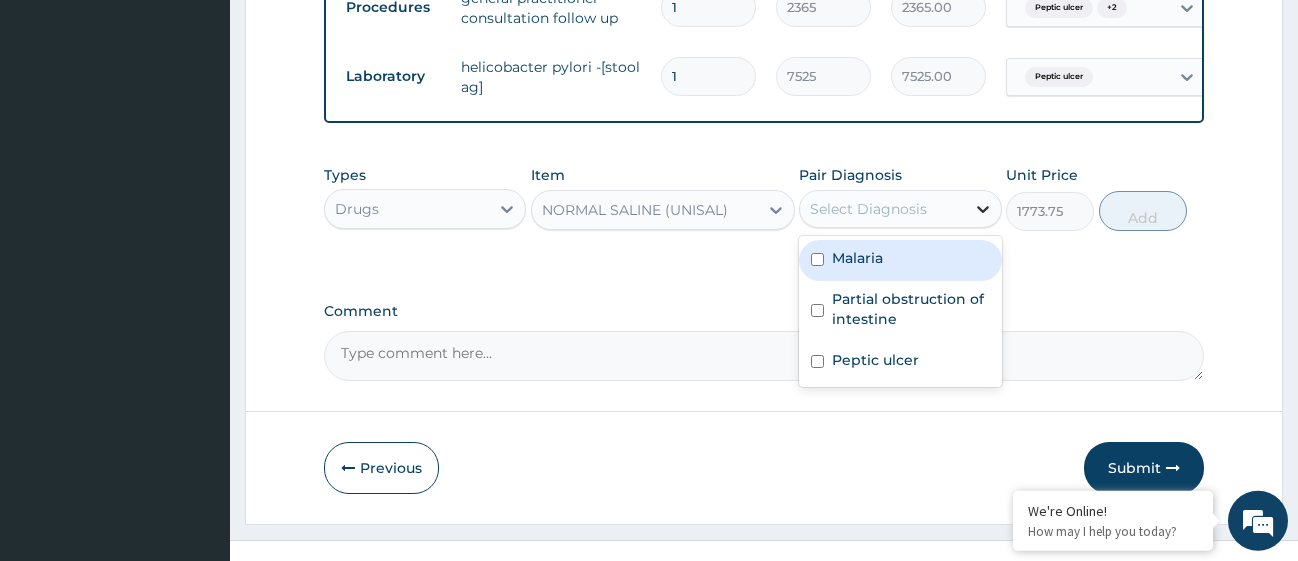 drag, startPoint x: 991, startPoint y: 234, endPoint x: 980, endPoint y: 220, distance: 17.804493 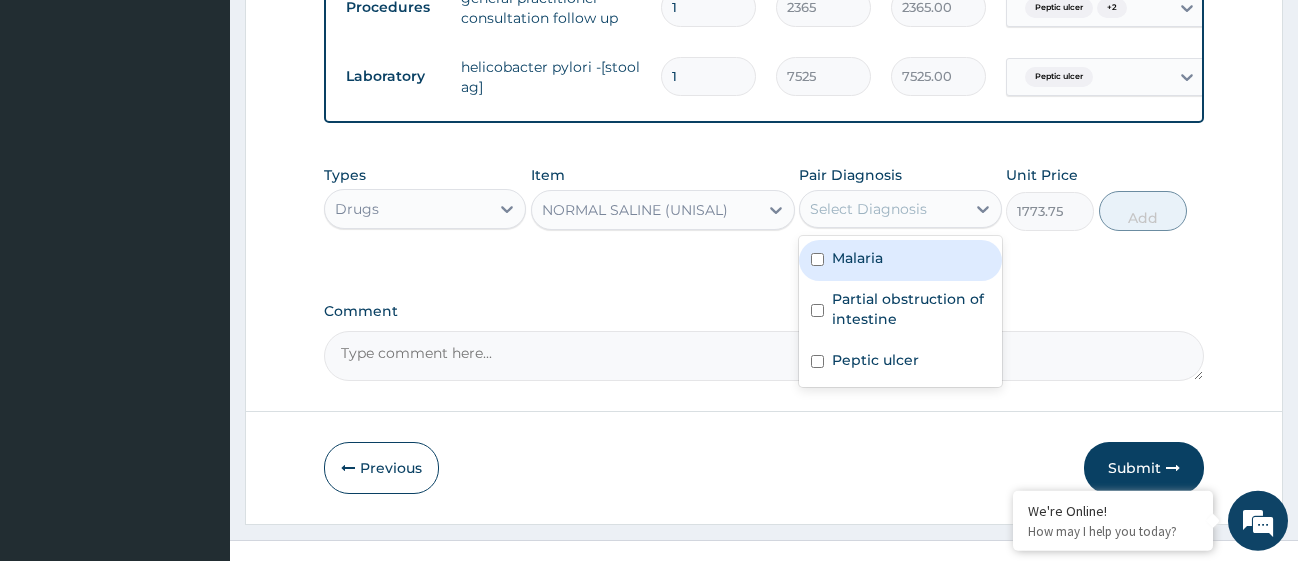 drag, startPoint x: 812, startPoint y: 276, endPoint x: 812, endPoint y: 324, distance: 48 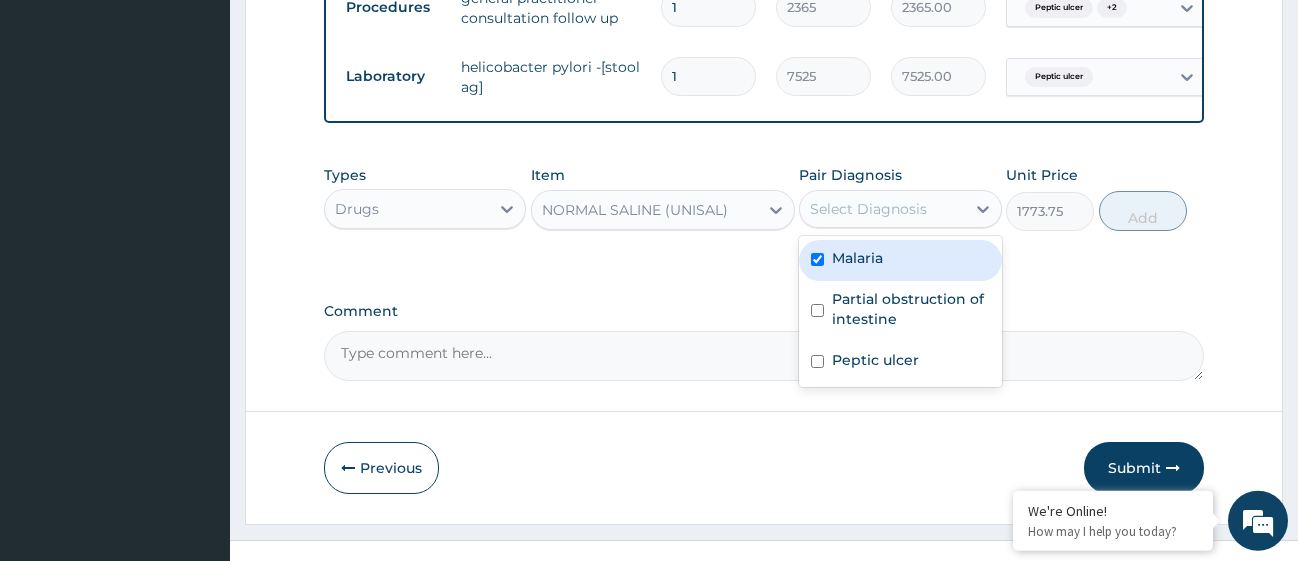 checkbox on "true" 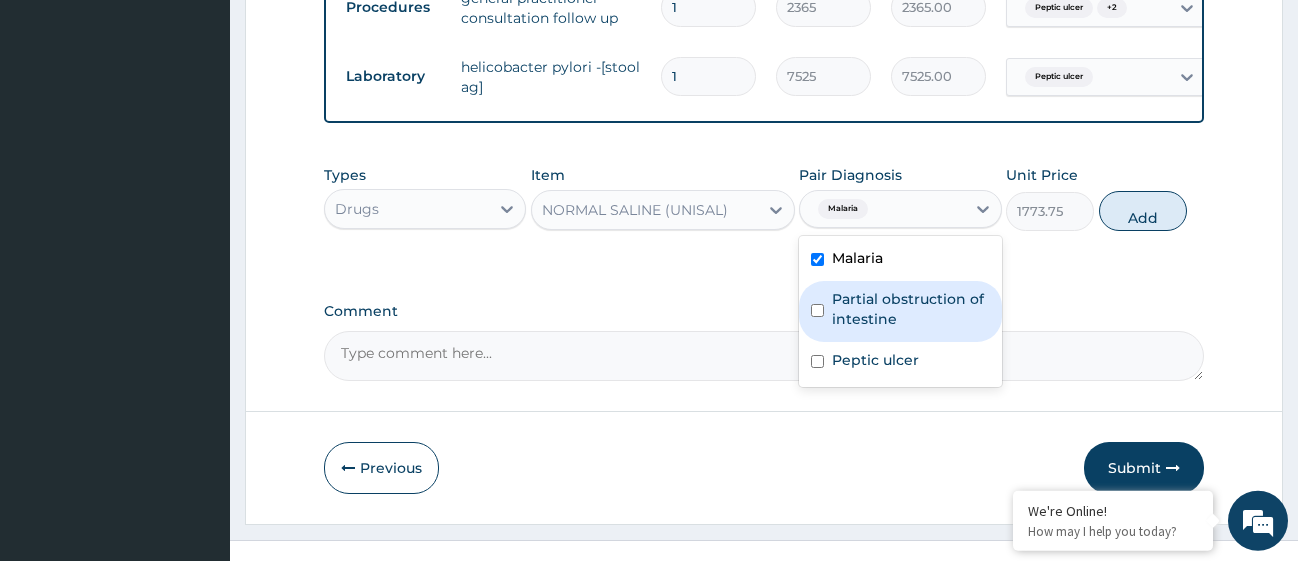 click at bounding box center [817, 310] 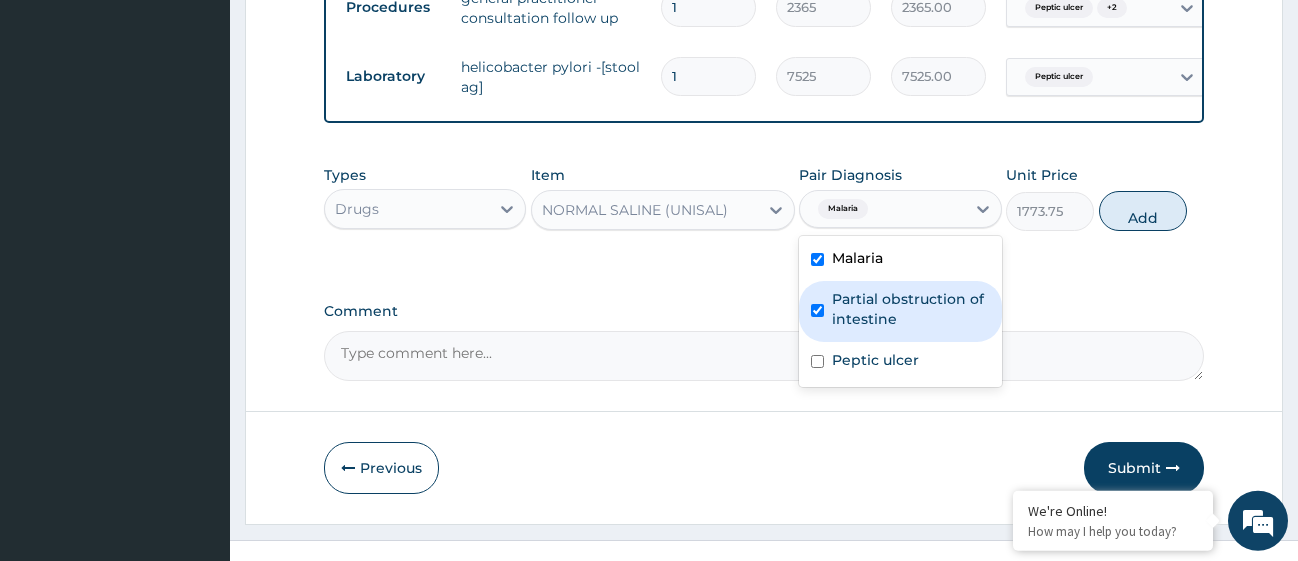 checkbox on "true" 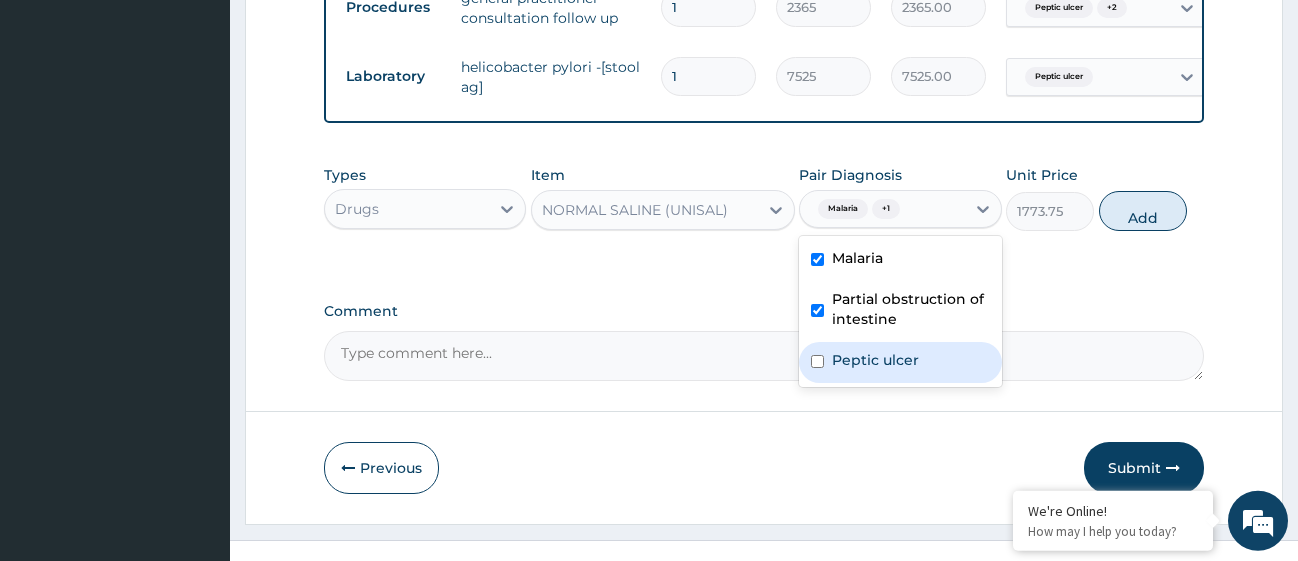 click at bounding box center (817, 361) 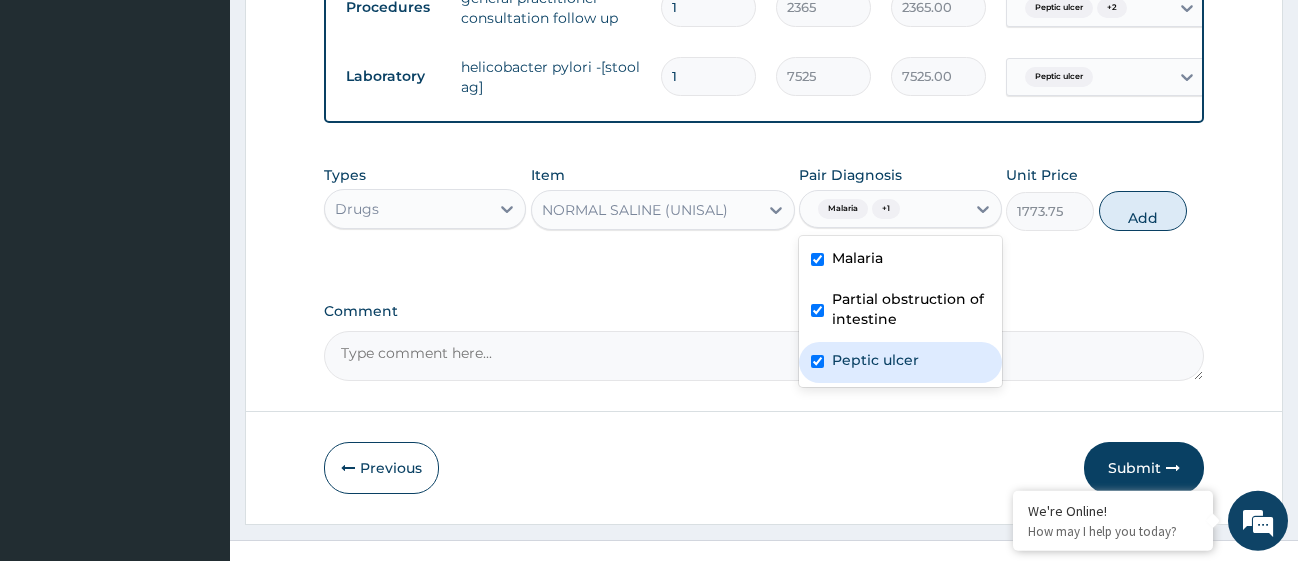 checkbox on "true" 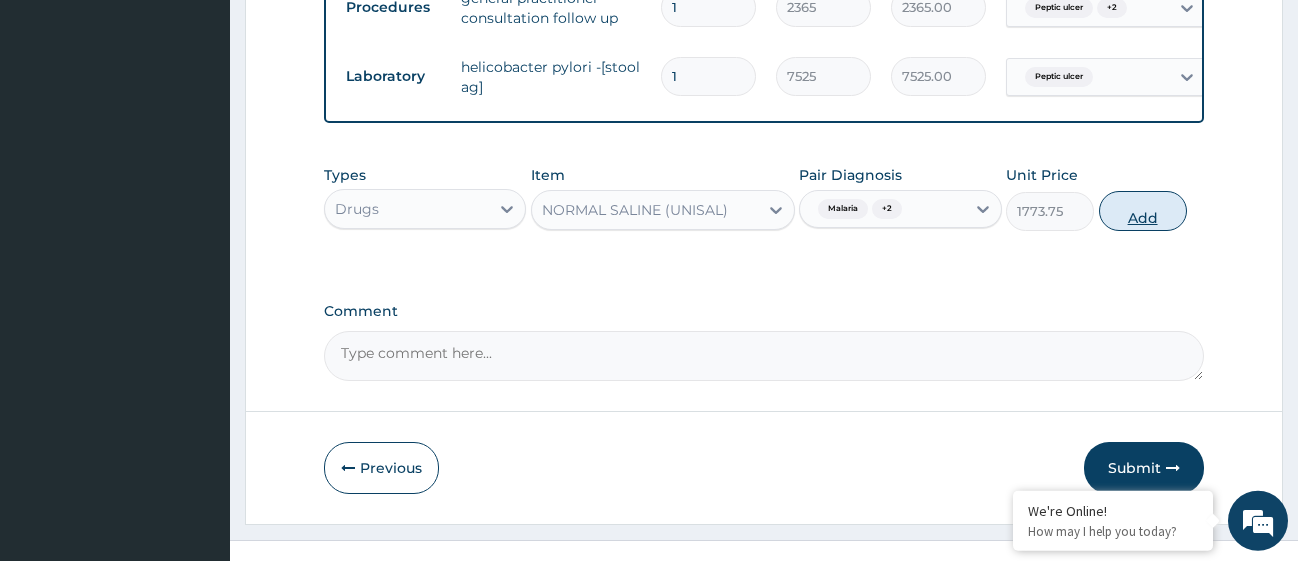 click on "Add" at bounding box center [1143, 211] 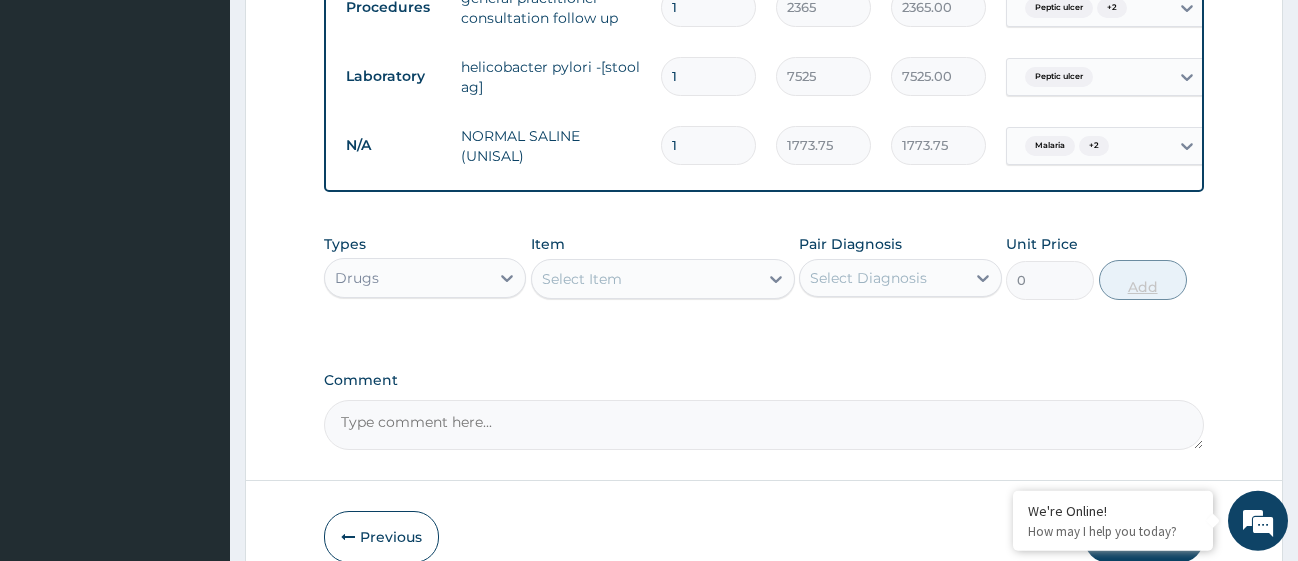 type 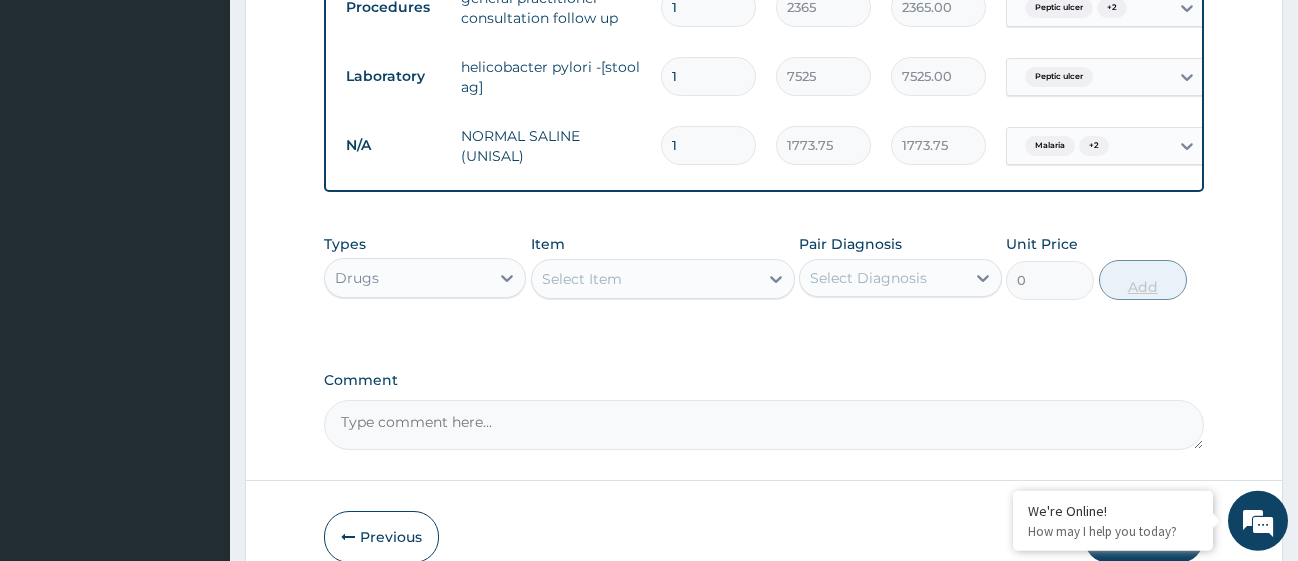 type on "0.00" 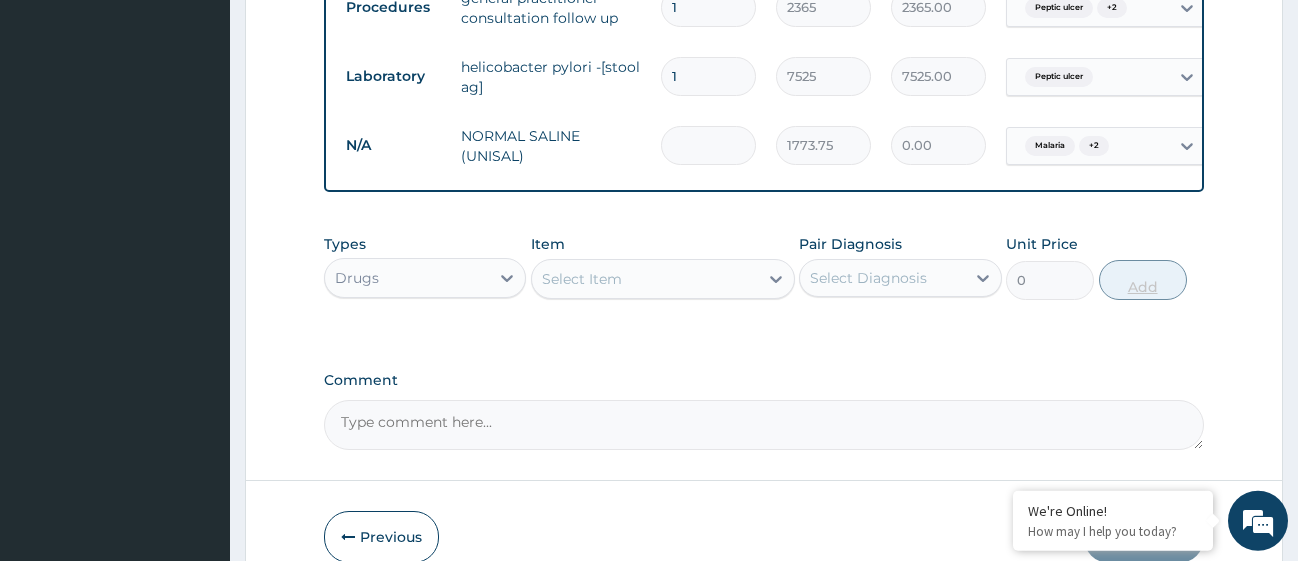 type on "2" 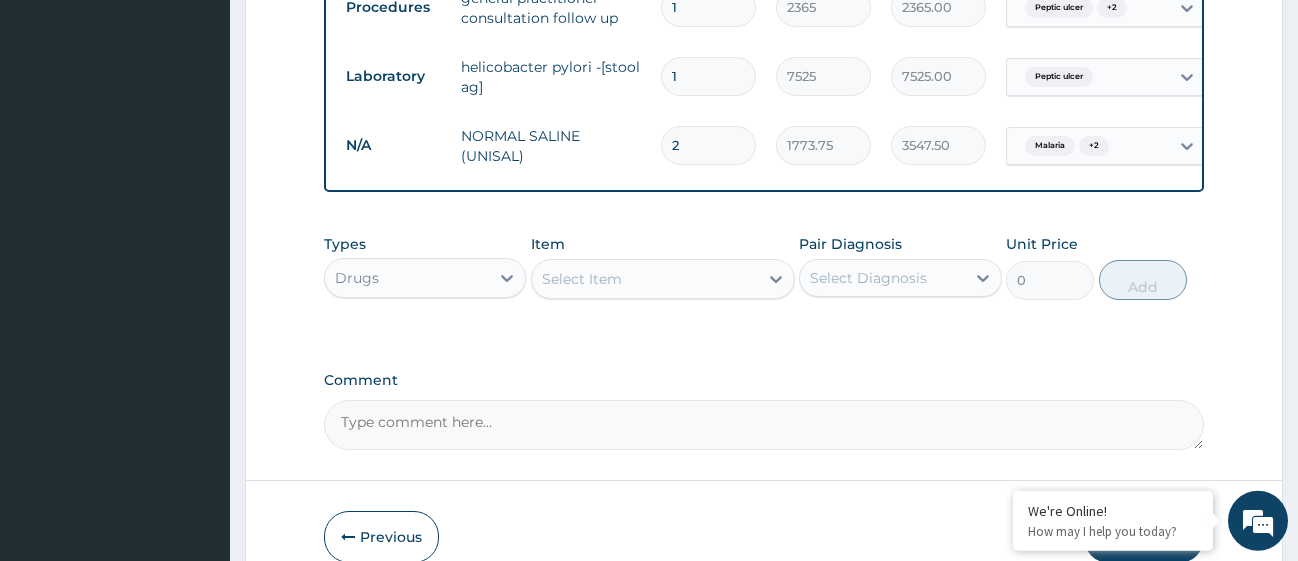 type on "2" 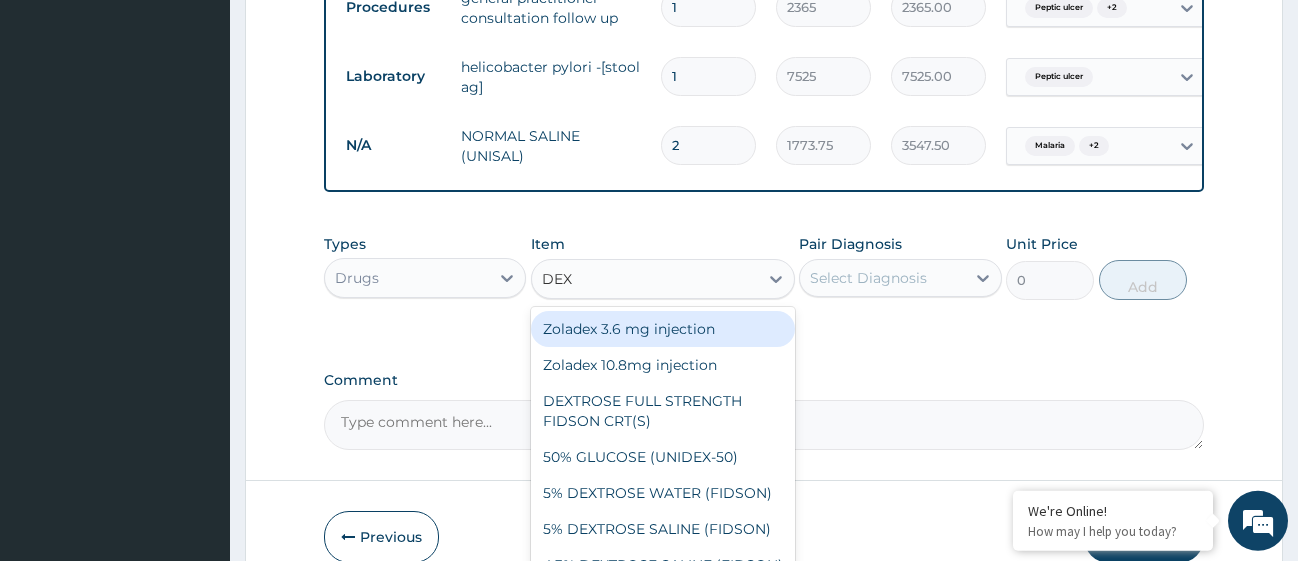 type on "DEXT" 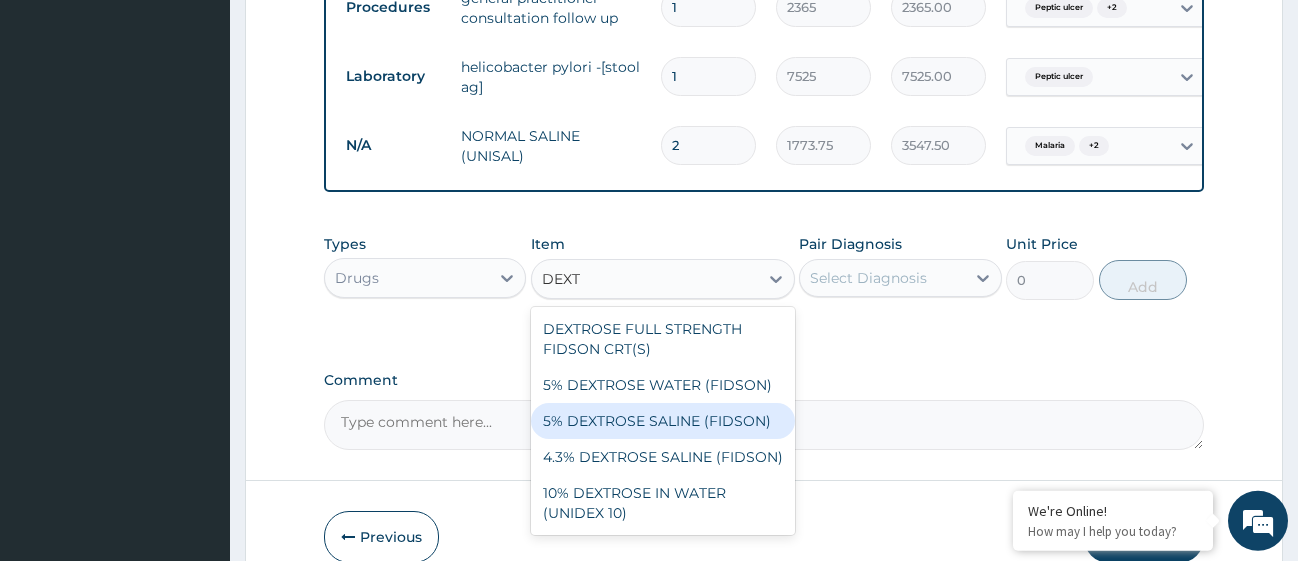 click on "5% DEXTROSE SALINE (FIDSON)" at bounding box center (663, 421) 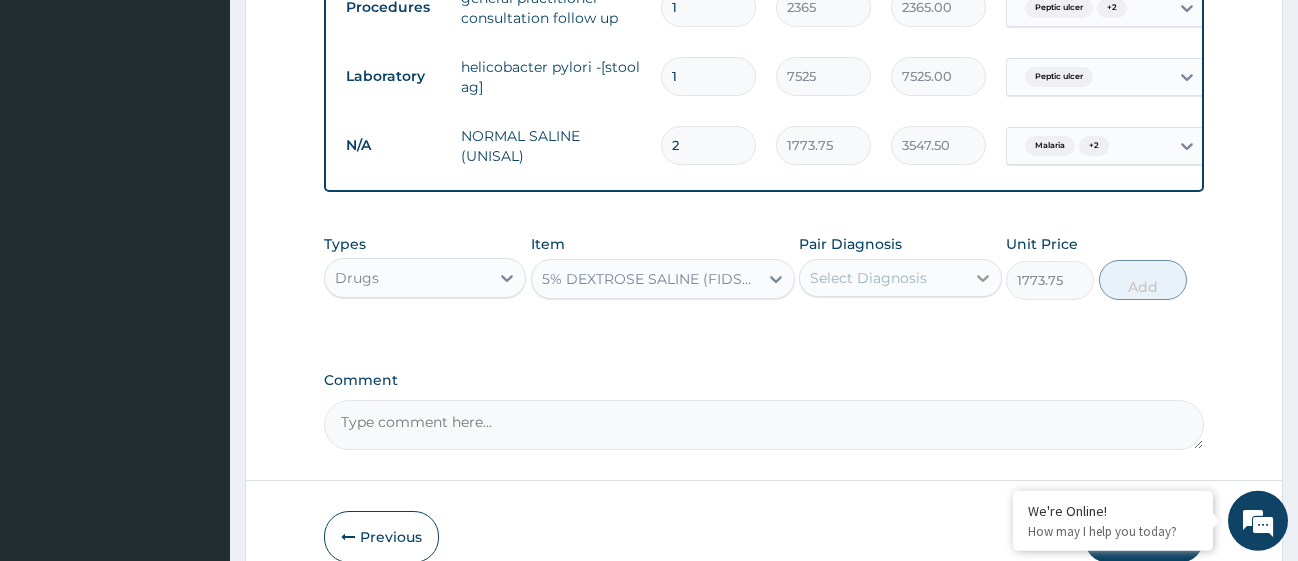 click at bounding box center (983, 278) 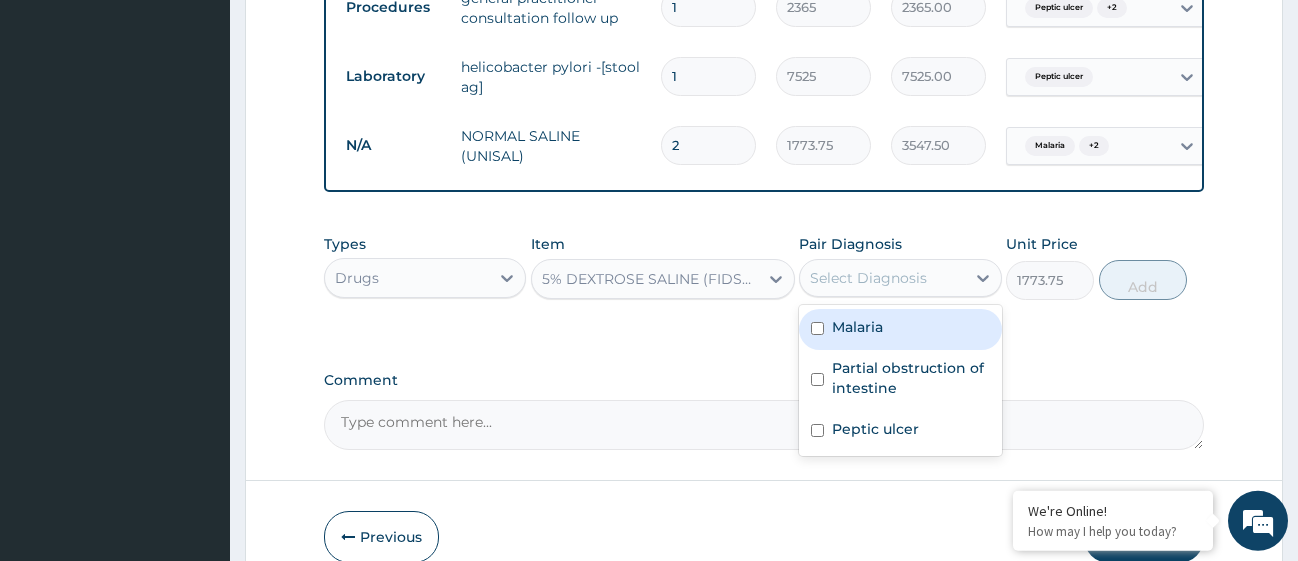drag, startPoint x: 821, startPoint y: 339, endPoint x: 821, endPoint y: 362, distance: 23 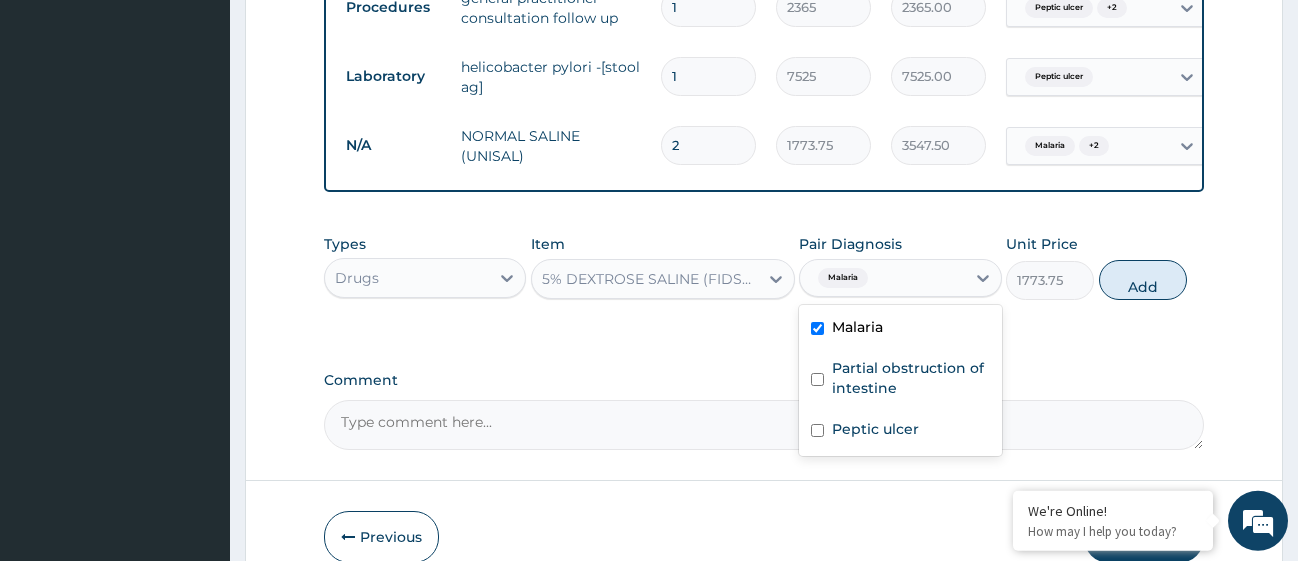 checkbox on "true" 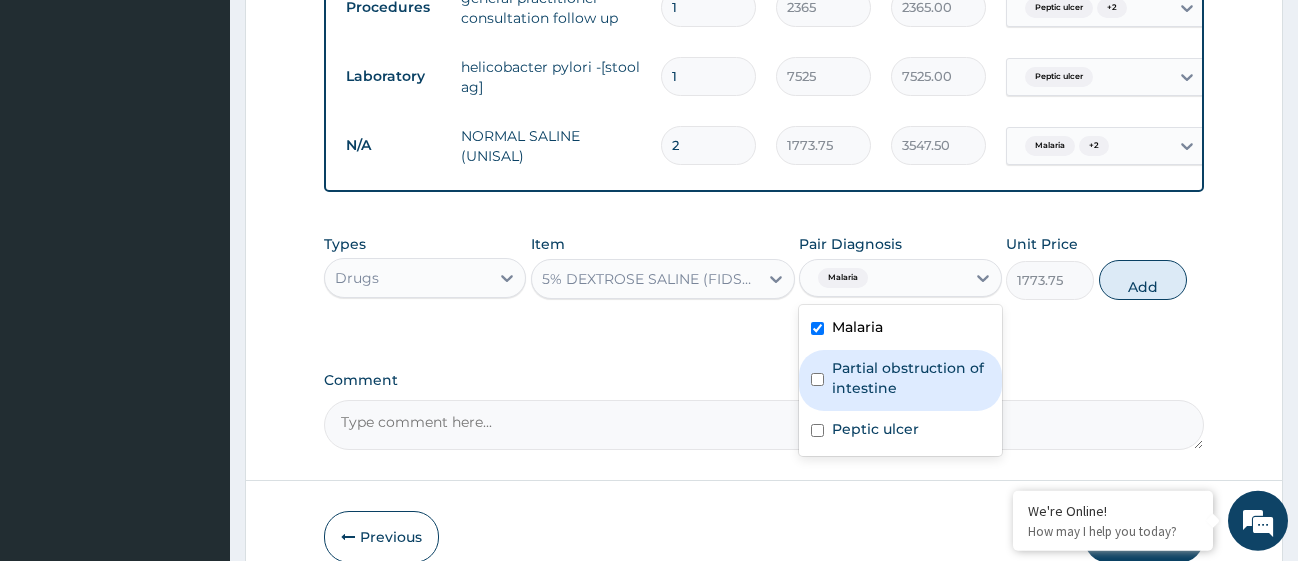 drag, startPoint x: 819, startPoint y: 385, endPoint x: 823, endPoint y: 443, distance: 58.137768 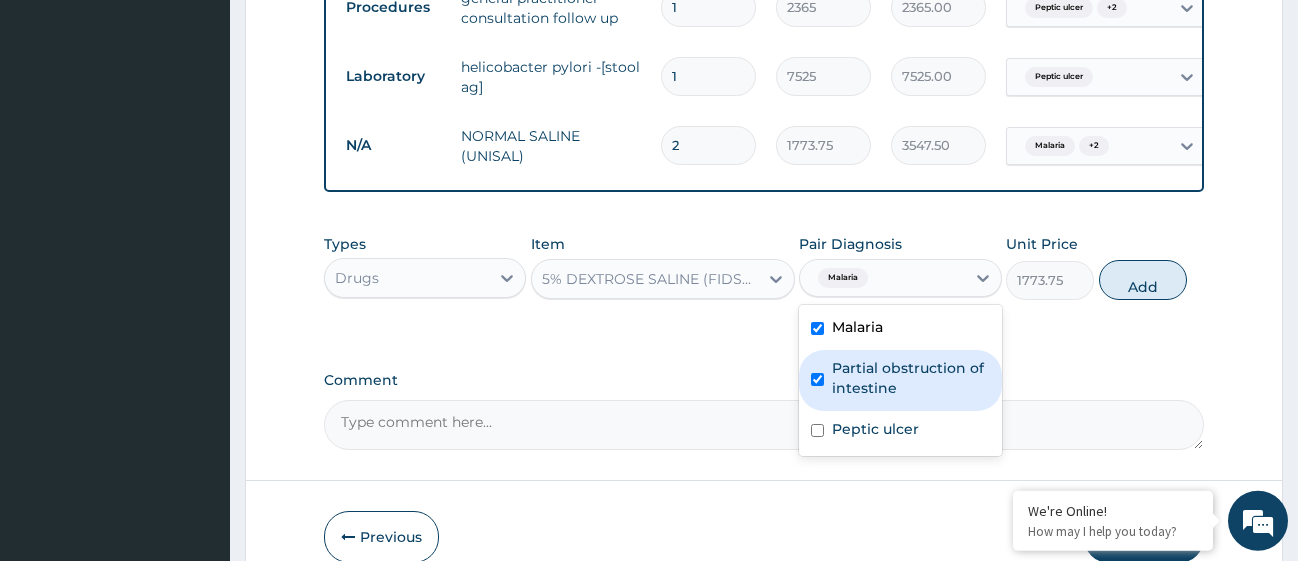 checkbox on "true" 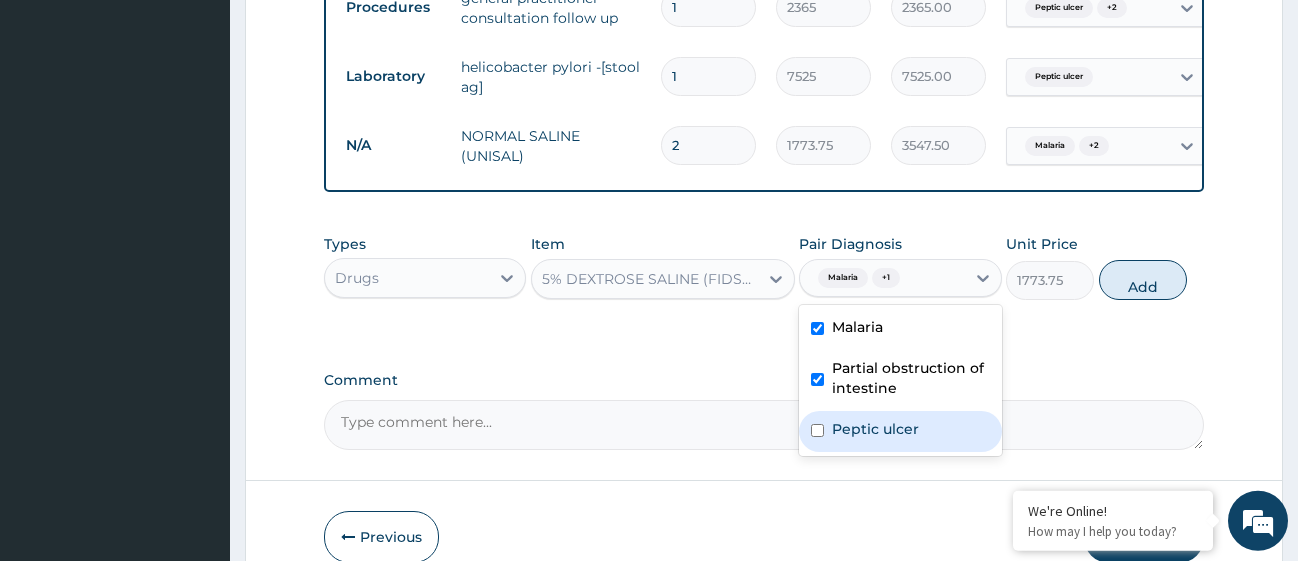 drag, startPoint x: 823, startPoint y: 452, endPoint x: 900, endPoint y: 407, distance: 89.1852 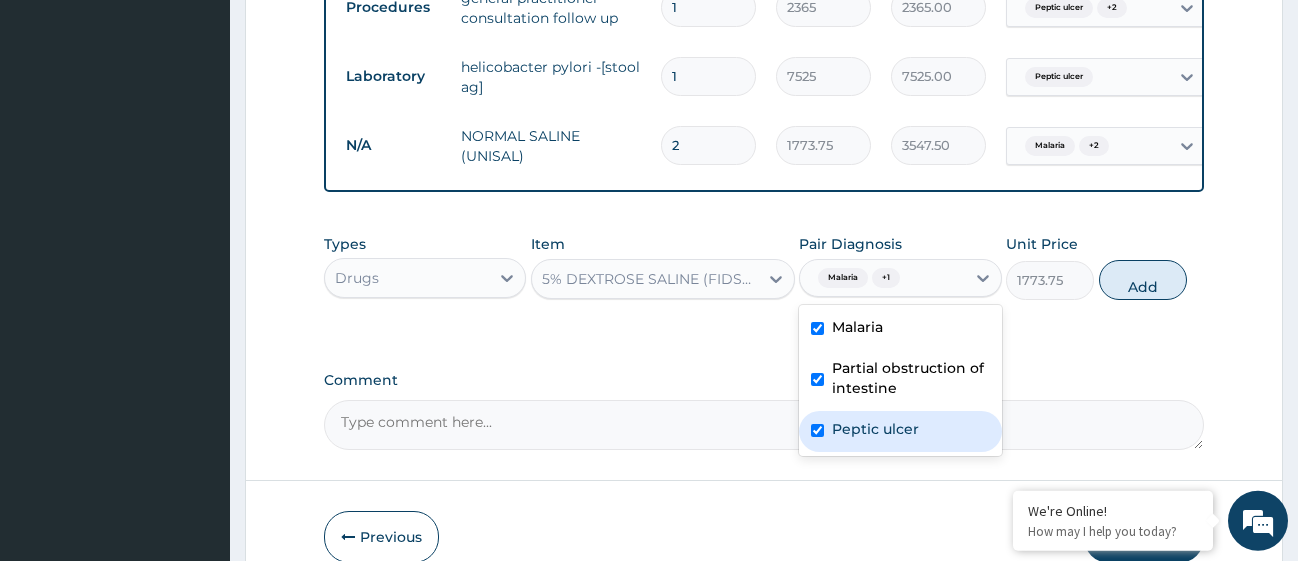 checkbox on "true" 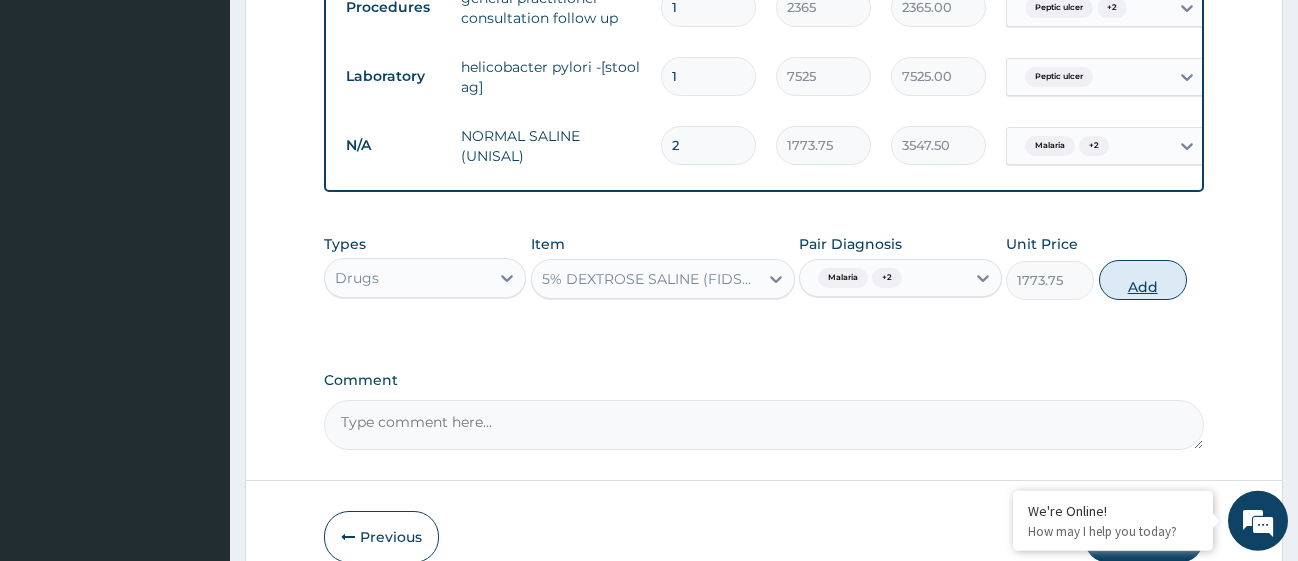 click on "Add" at bounding box center (1143, 280) 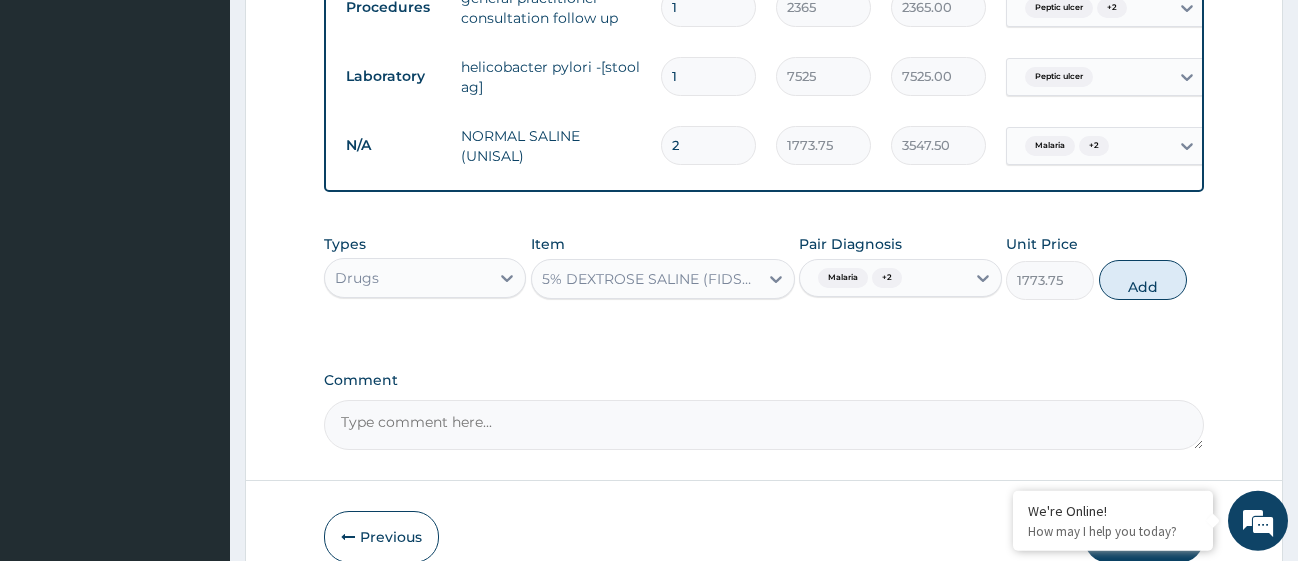 type on "0" 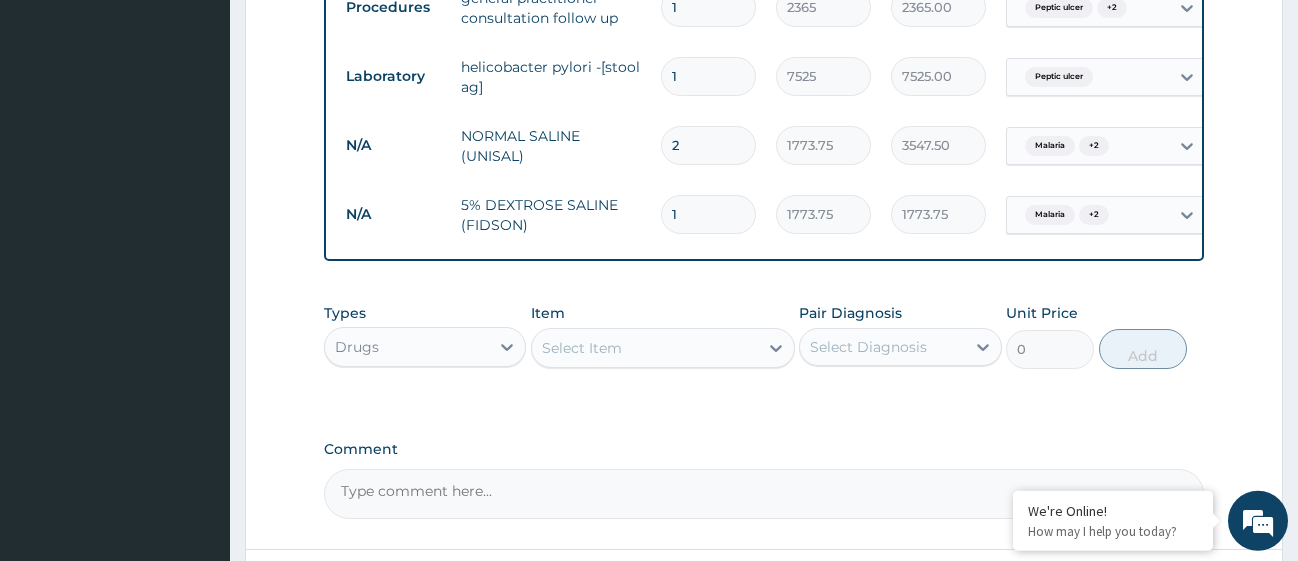 type 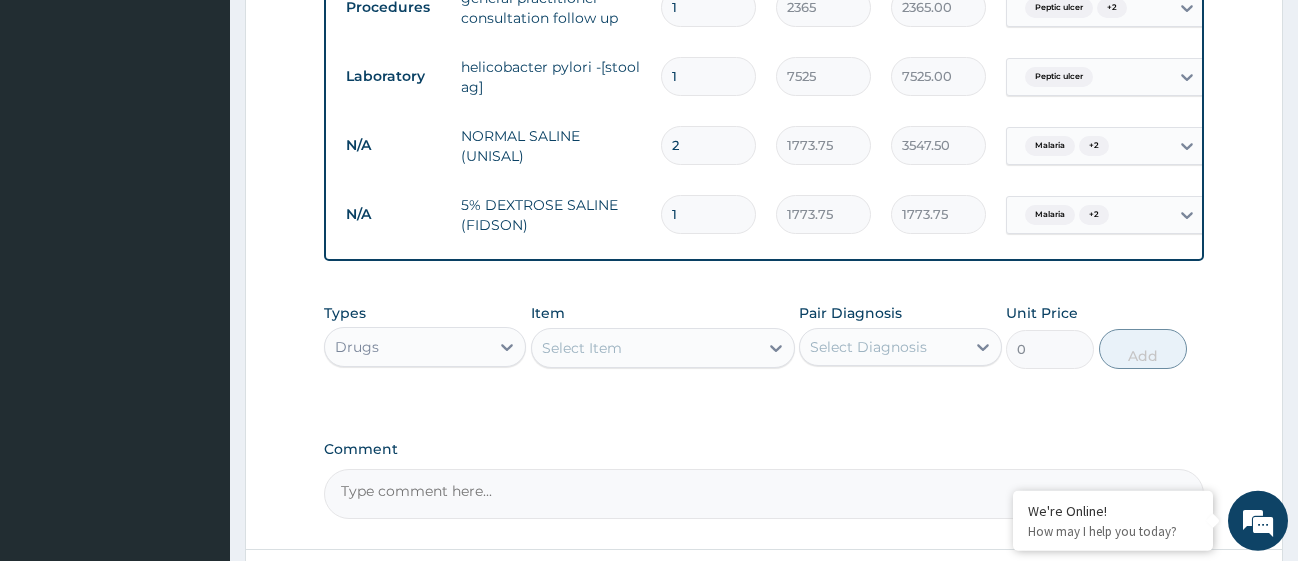 type on "0.00" 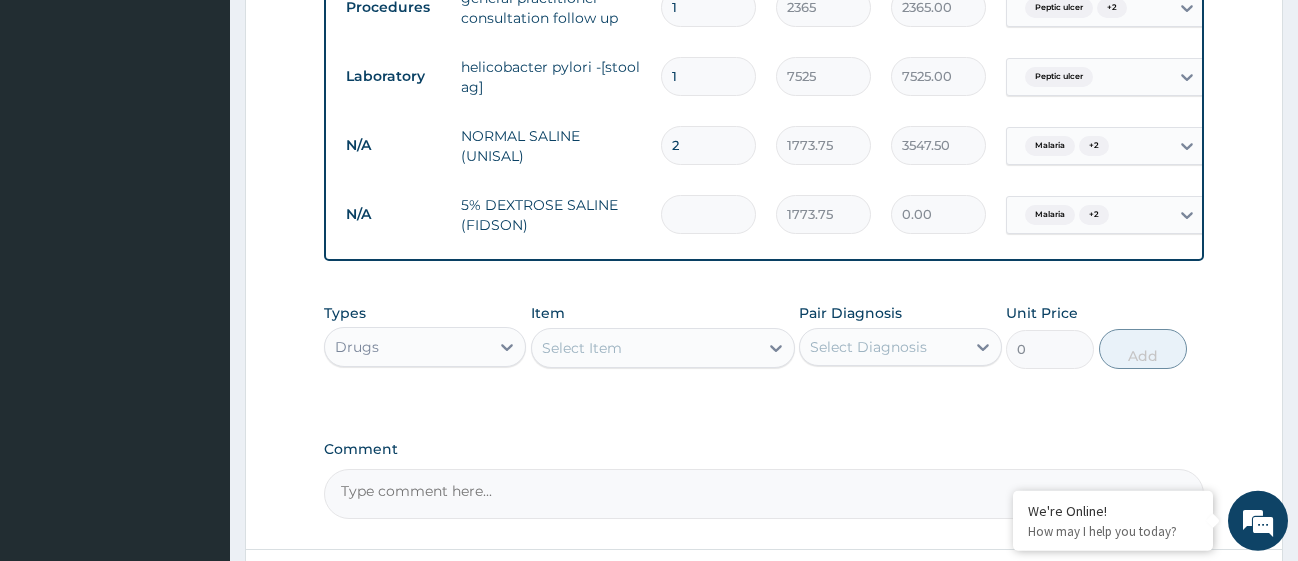 type on "3" 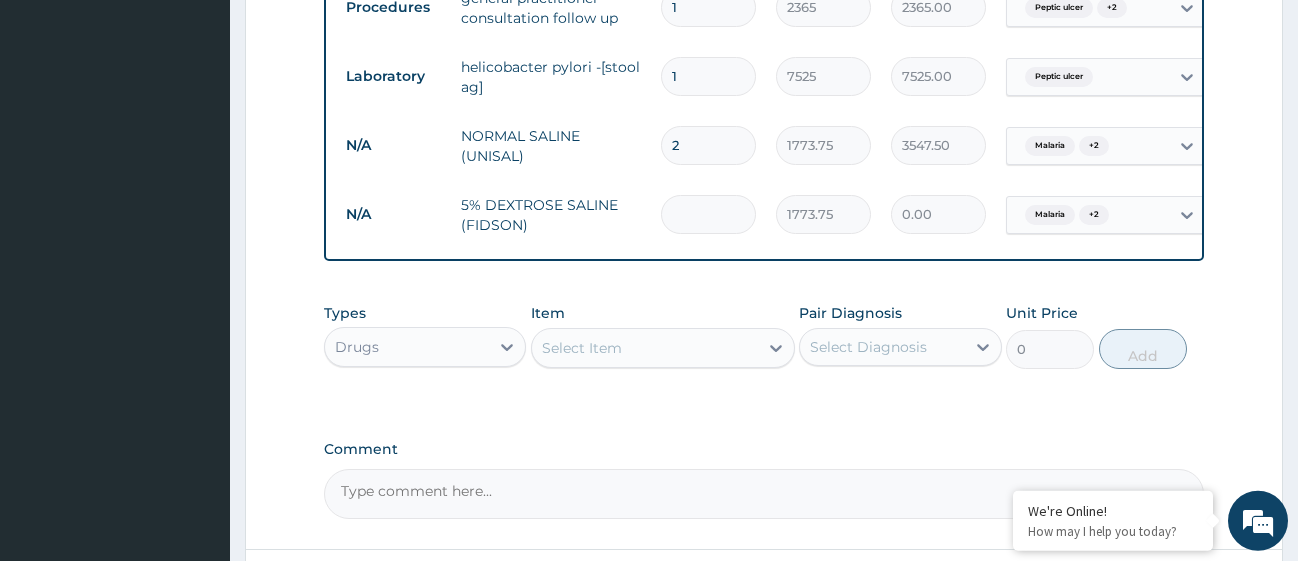 type on "5321.25" 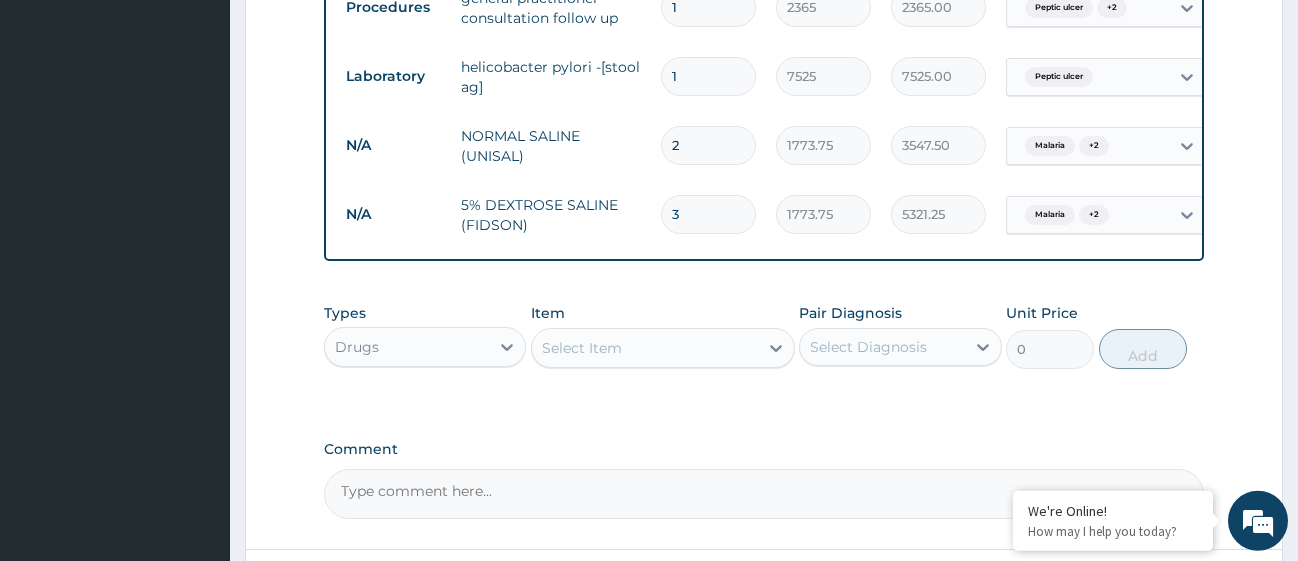 type on "3" 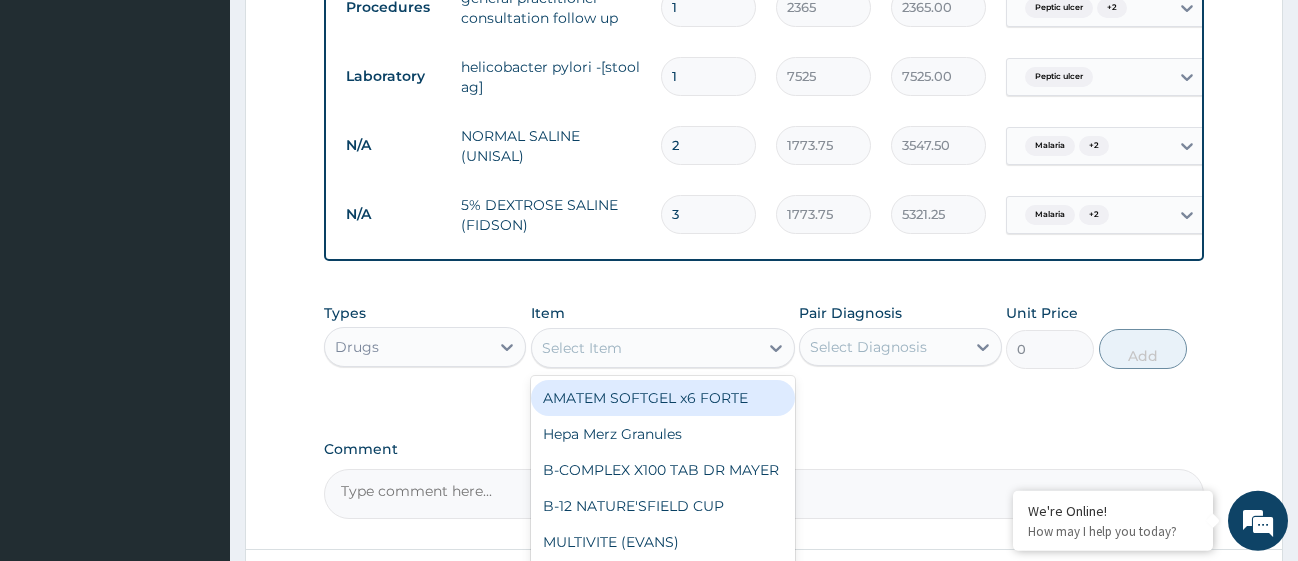 click on "Select Item" at bounding box center (645, 348) 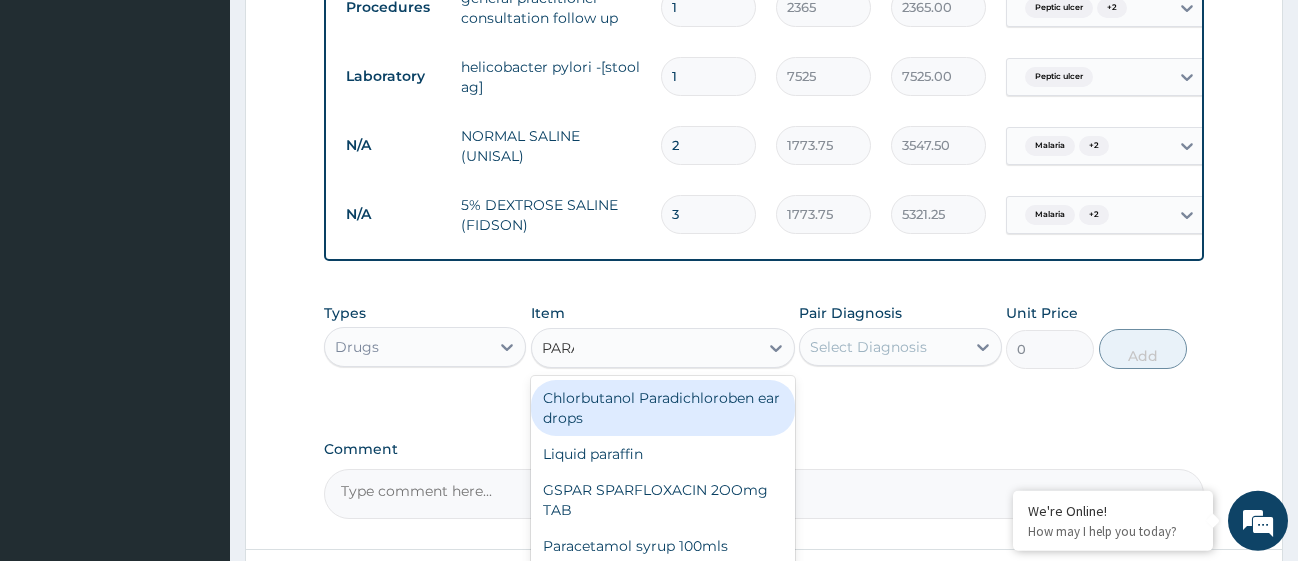 type on "PARAC" 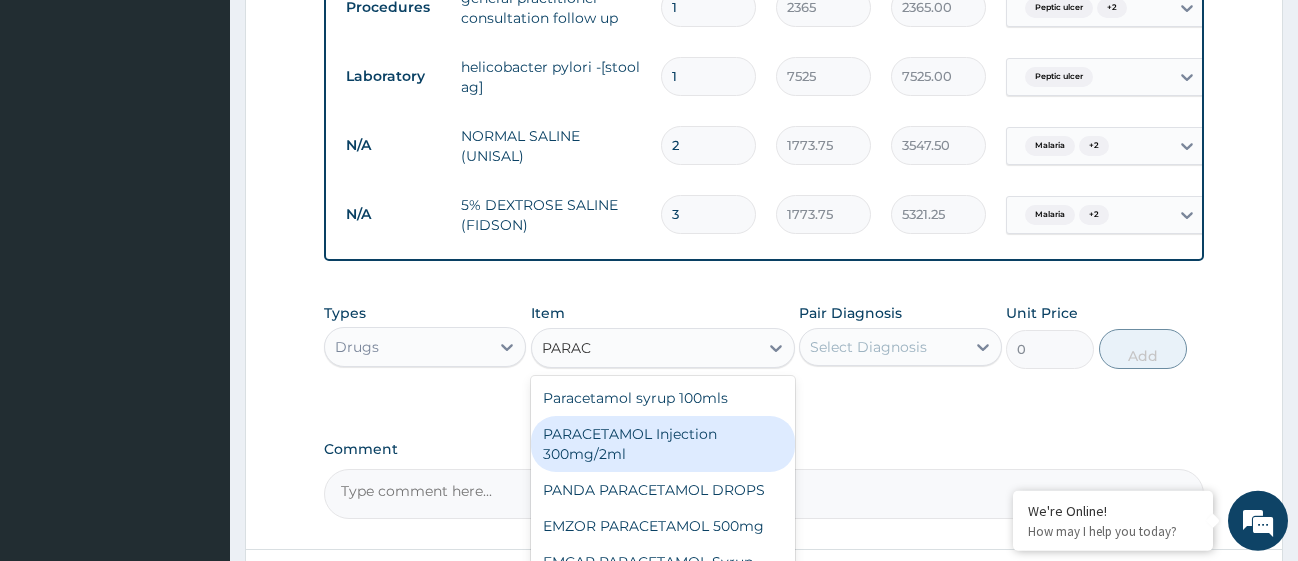click on "PARACETAMOL Injection 300mg/2ml" at bounding box center (663, 444) 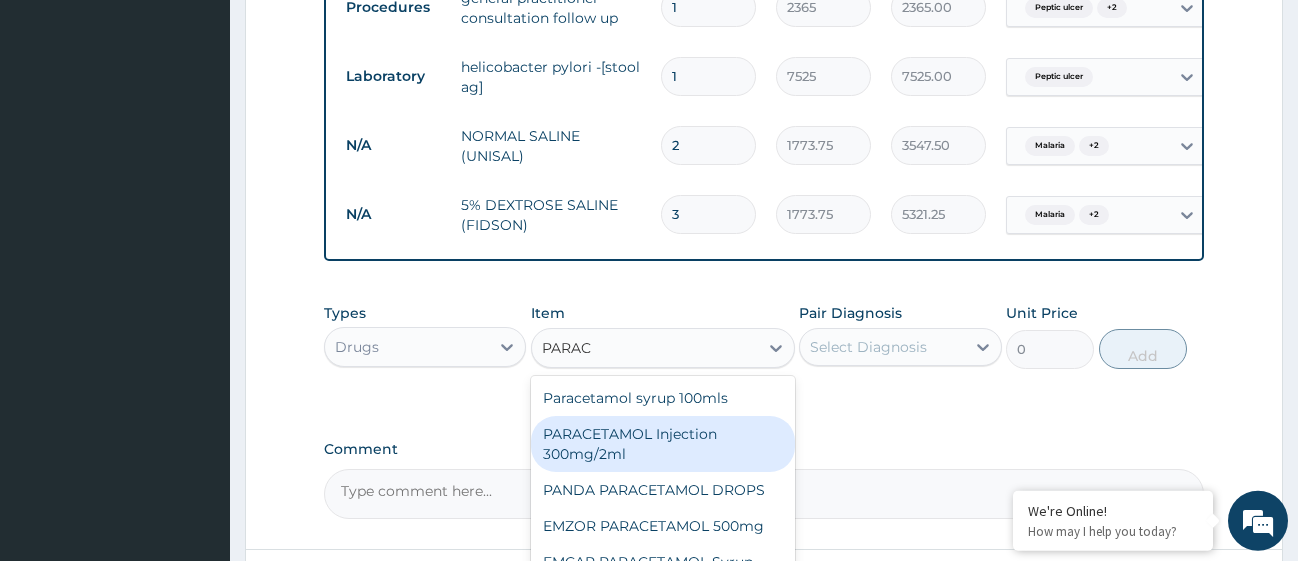 type 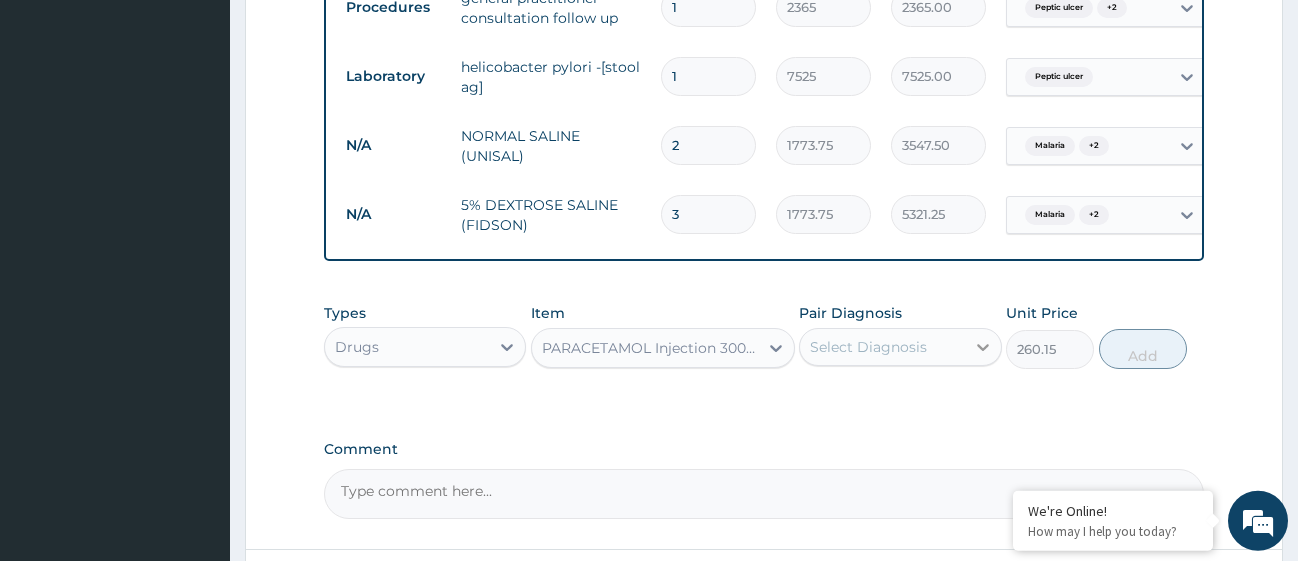 click 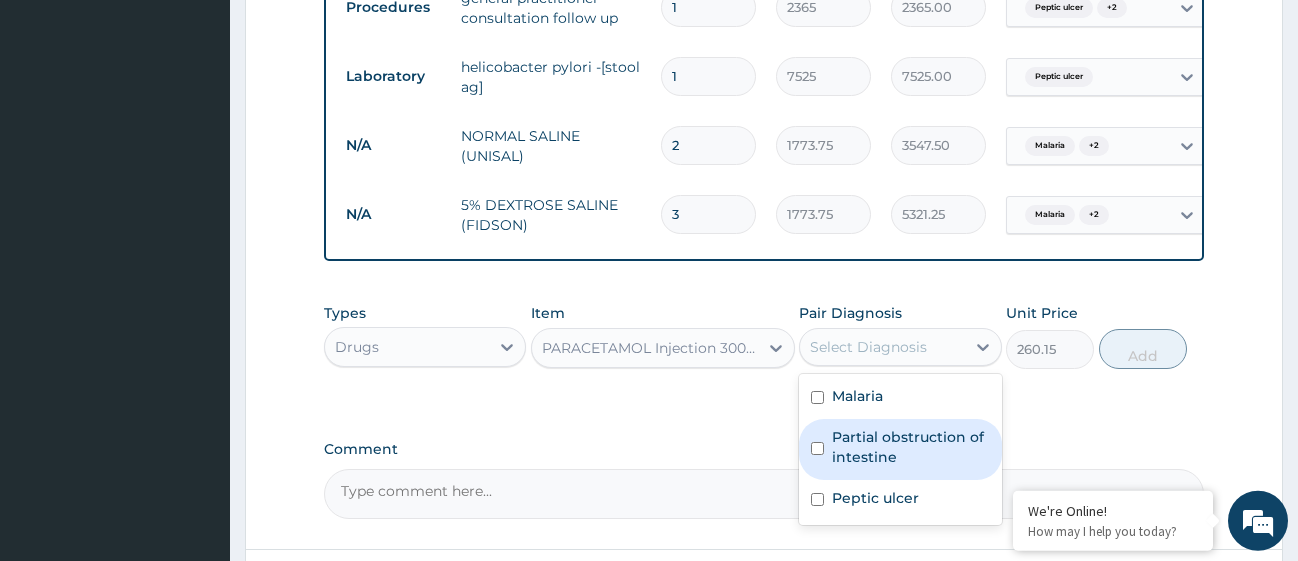 drag, startPoint x: 822, startPoint y: 463, endPoint x: 823, endPoint y: 425, distance: 38.013157 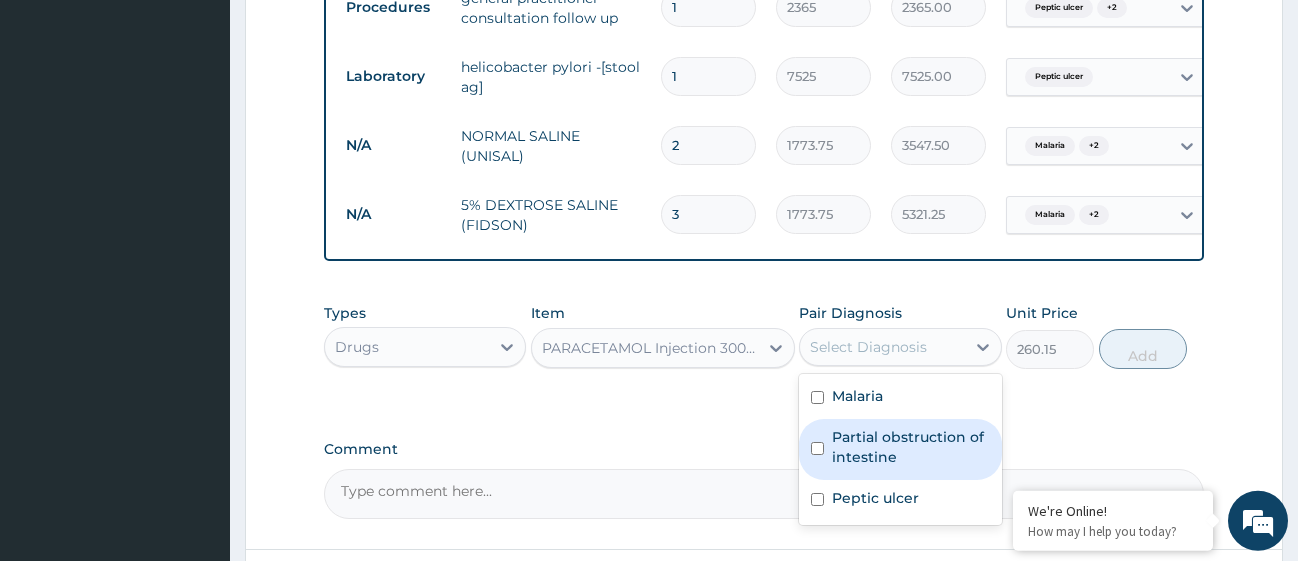 click on "Partial obstruction of intestine" at bounding box center [900, 449] 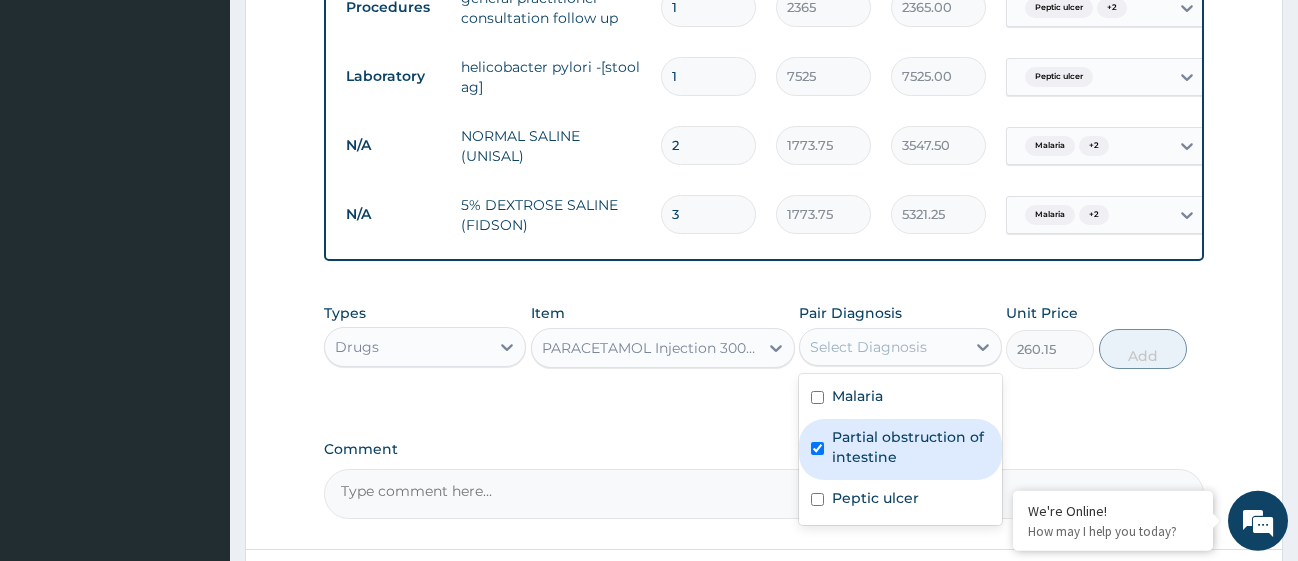 checkbox on "true" 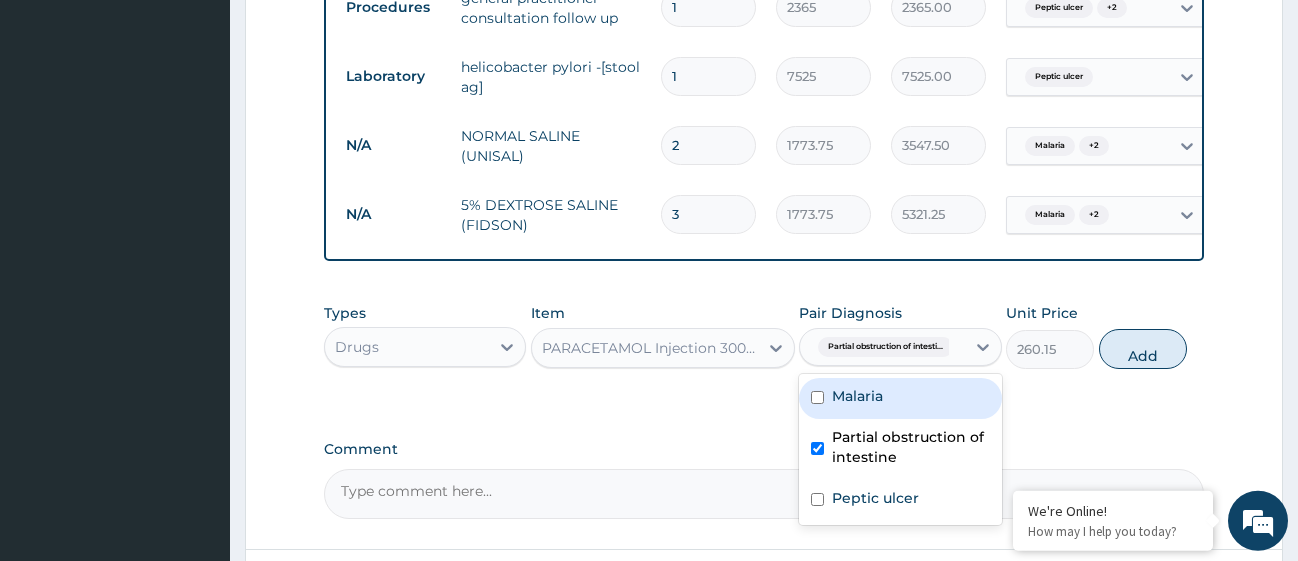 click at bounding box center (817, 397) 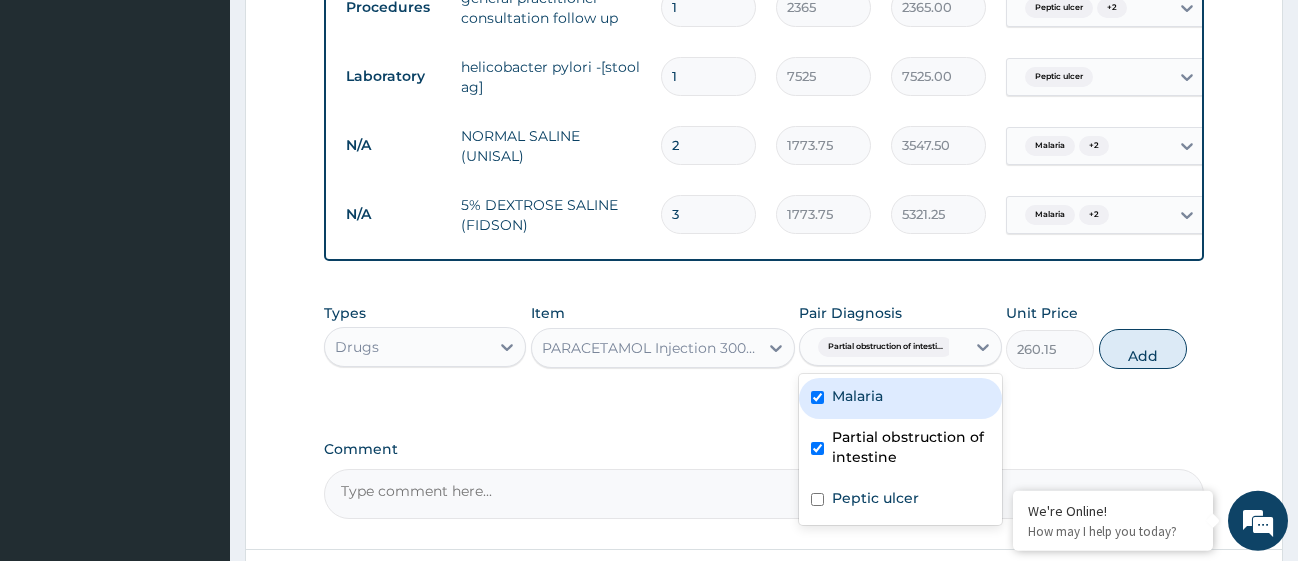 checkbox on "true" 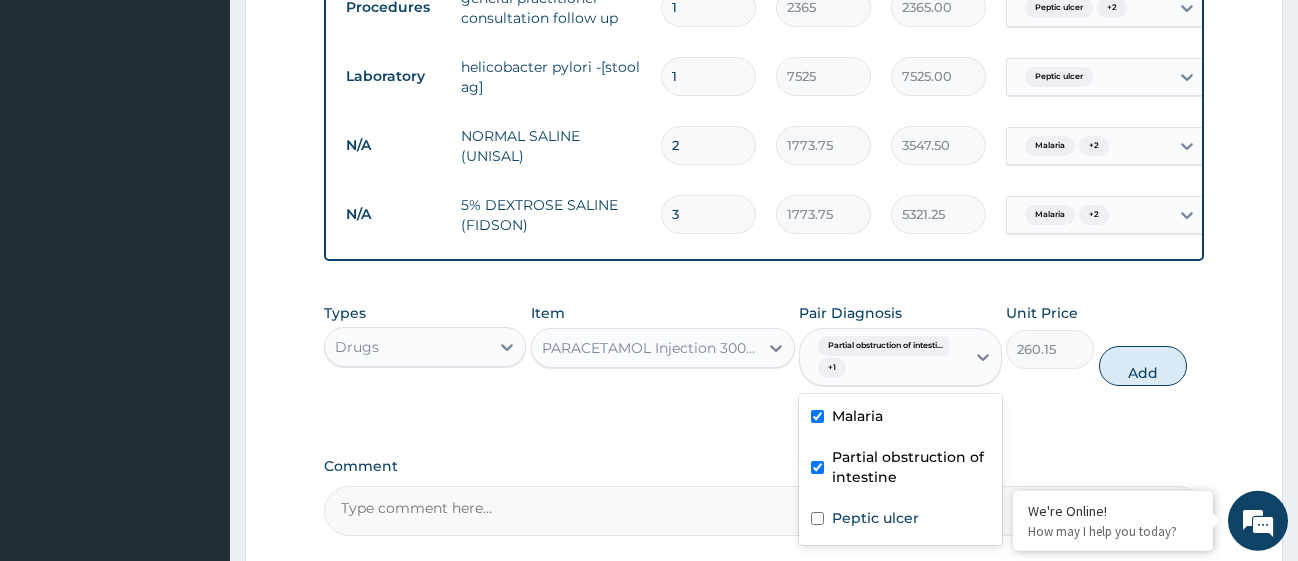 click at bounding box center (817, 467) 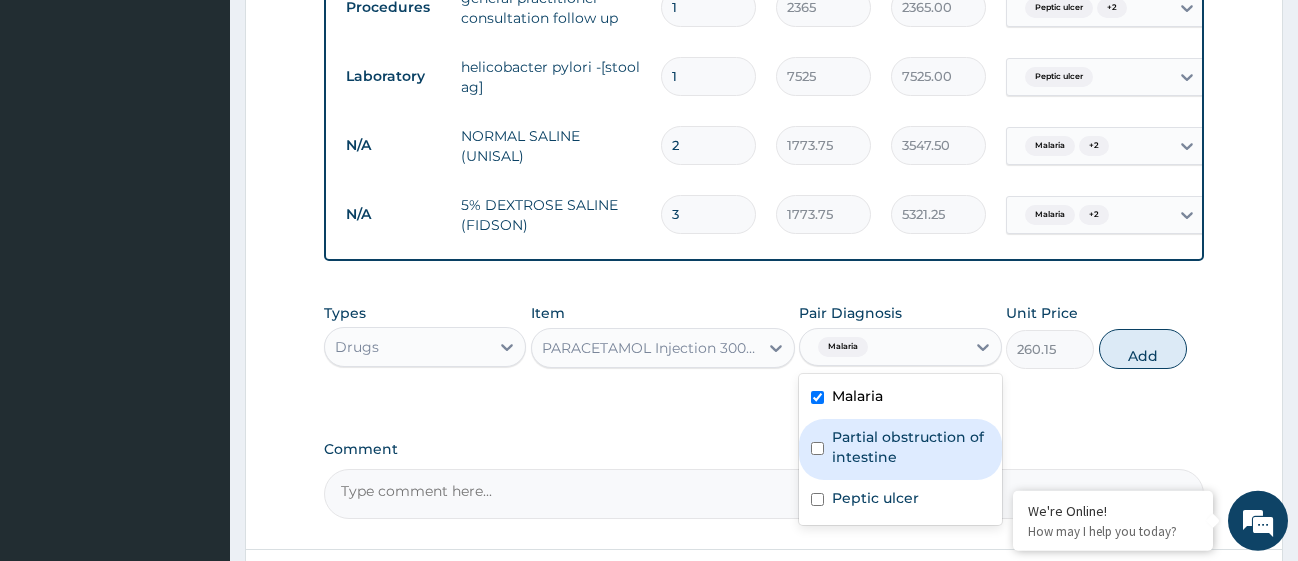 click at bounding box center (817, 448) 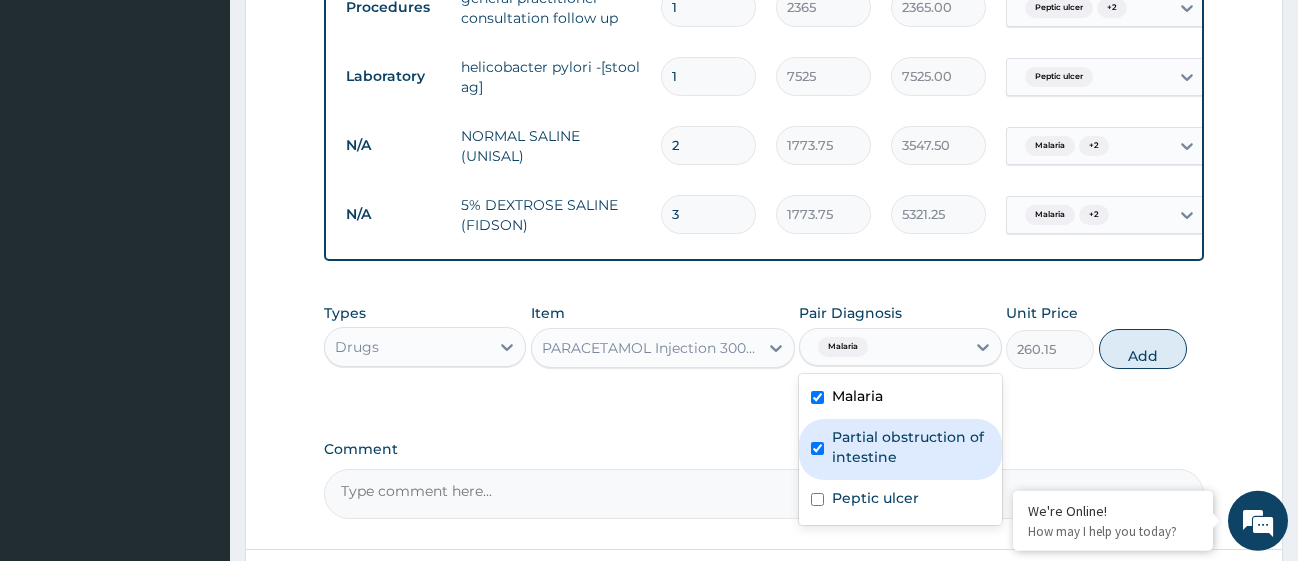 checkbox on "true" 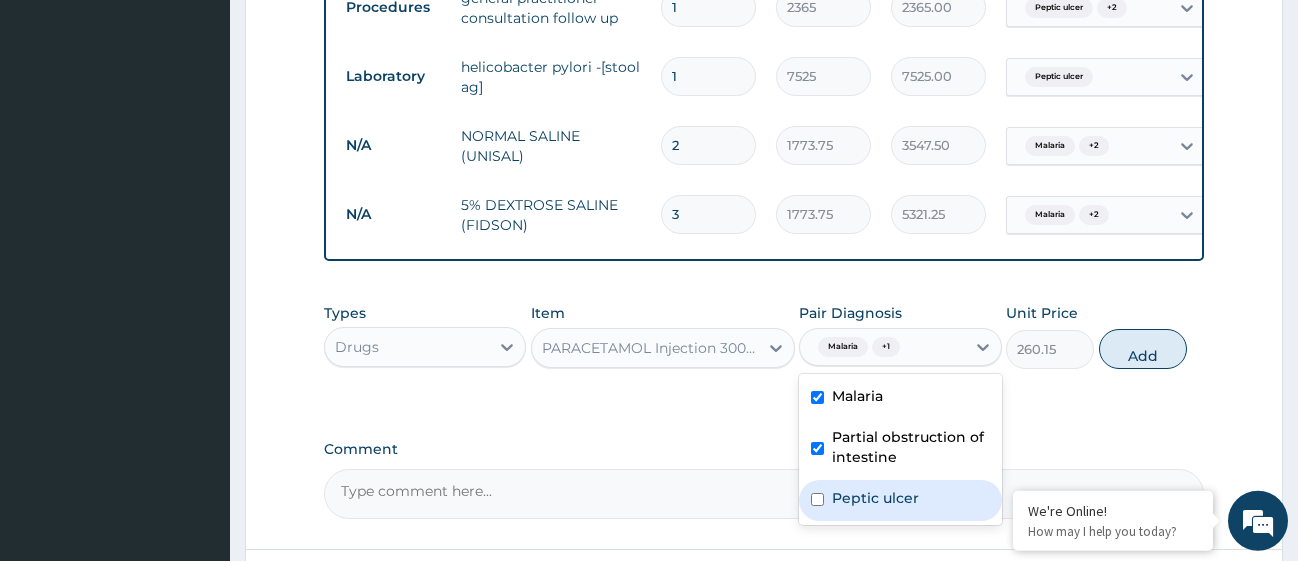 click at bounding box center [817, 499] 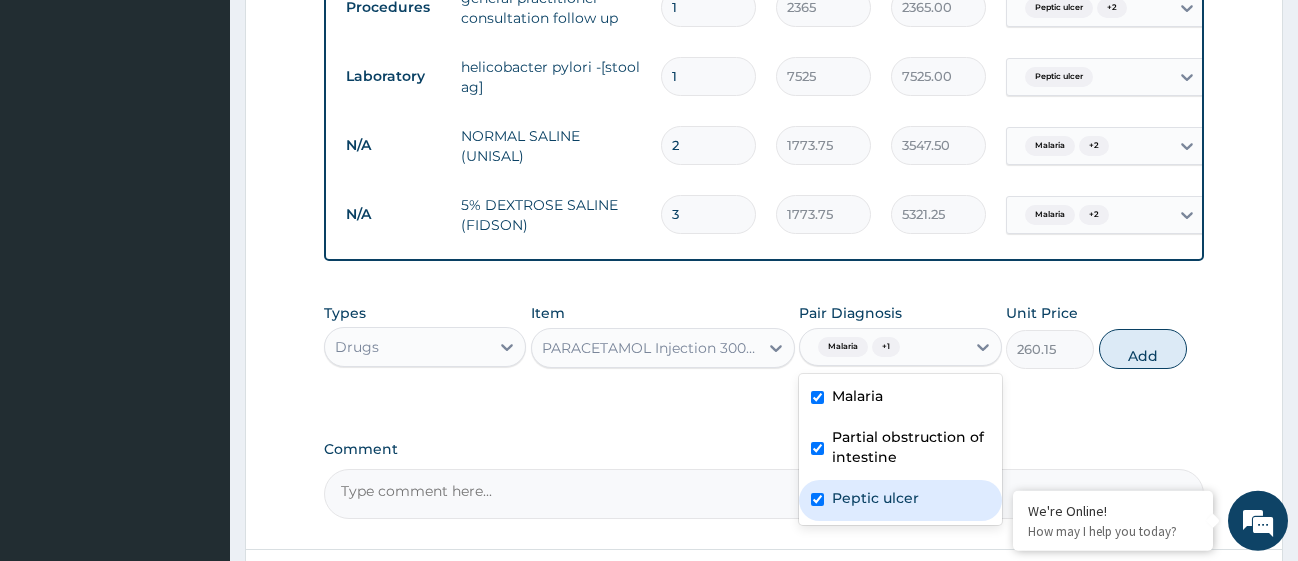 checkbox on "true" 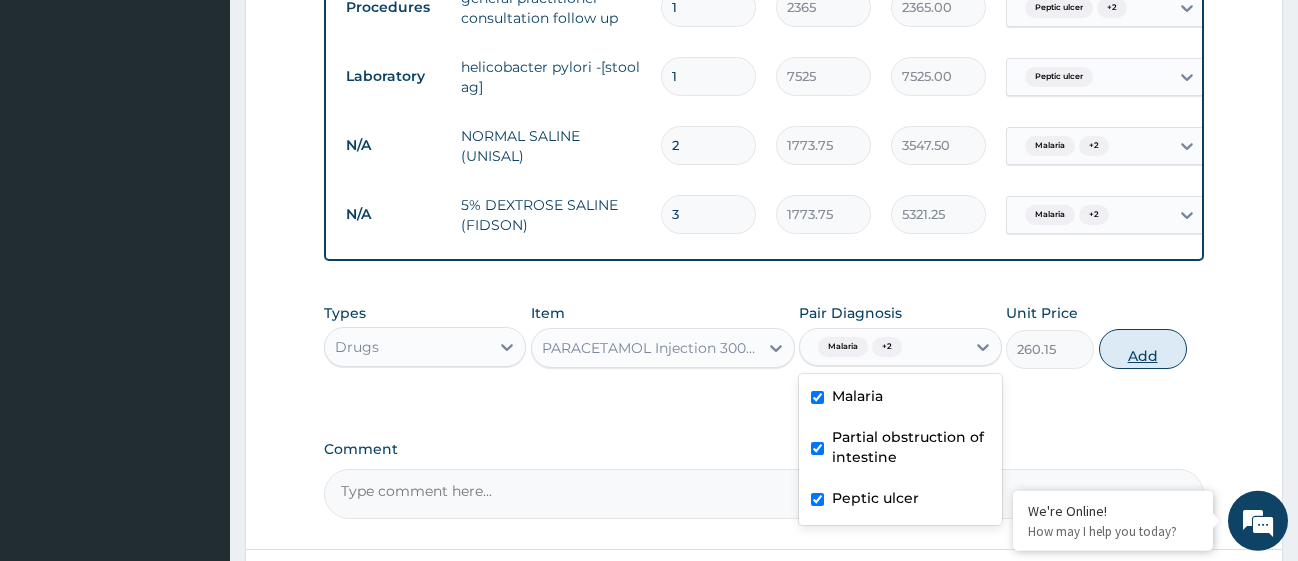 click on "Add" at bounding box center (1143, 349) 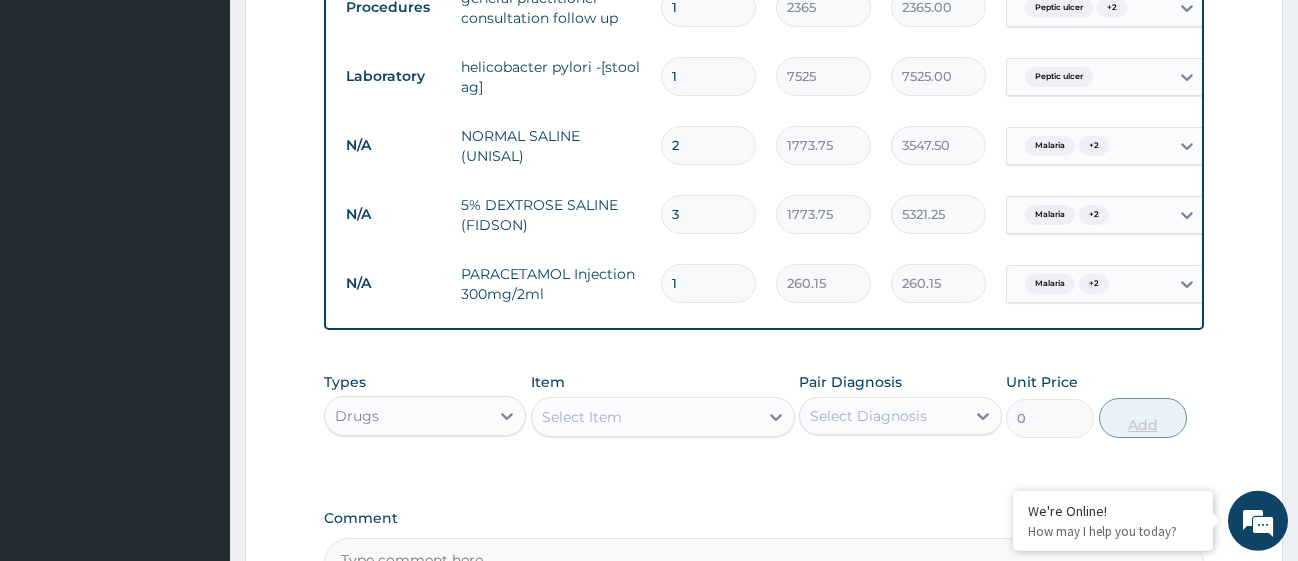 type 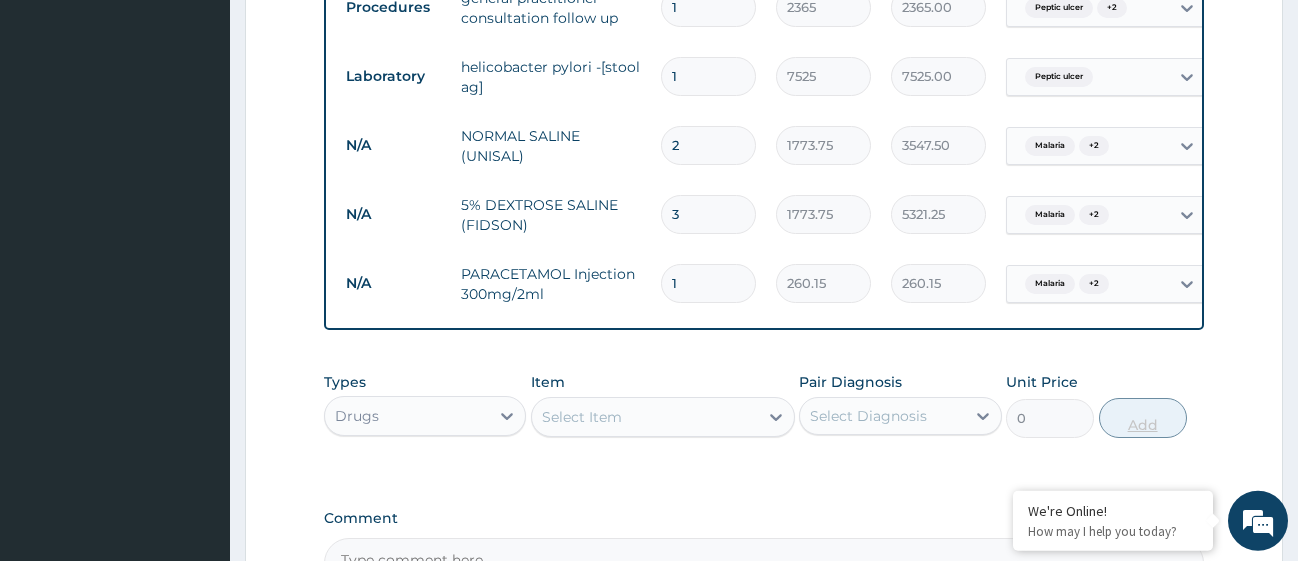 type on "0.00" 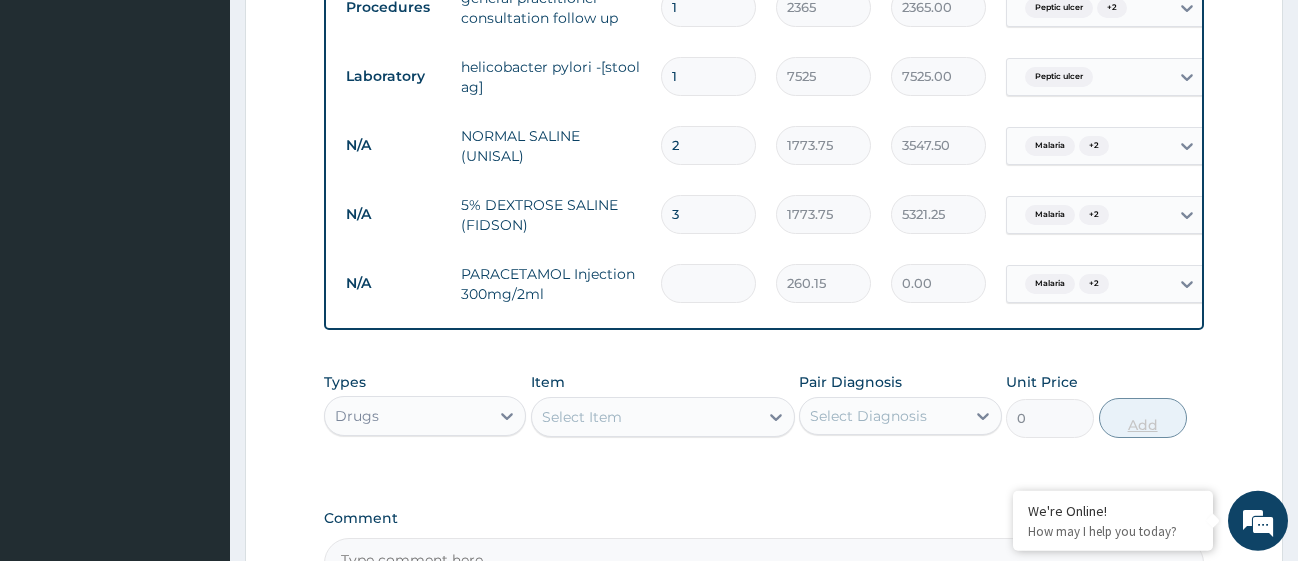 type on "4" 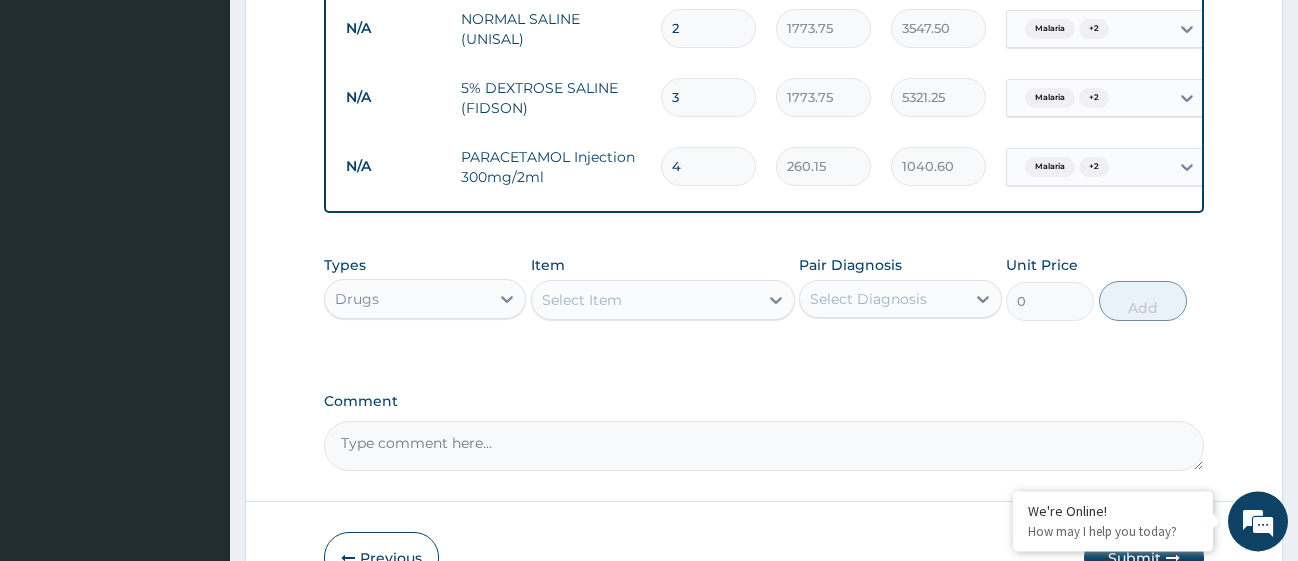 scroll, scrollTop: 1542, scrollLeft: 0, axis: vertical 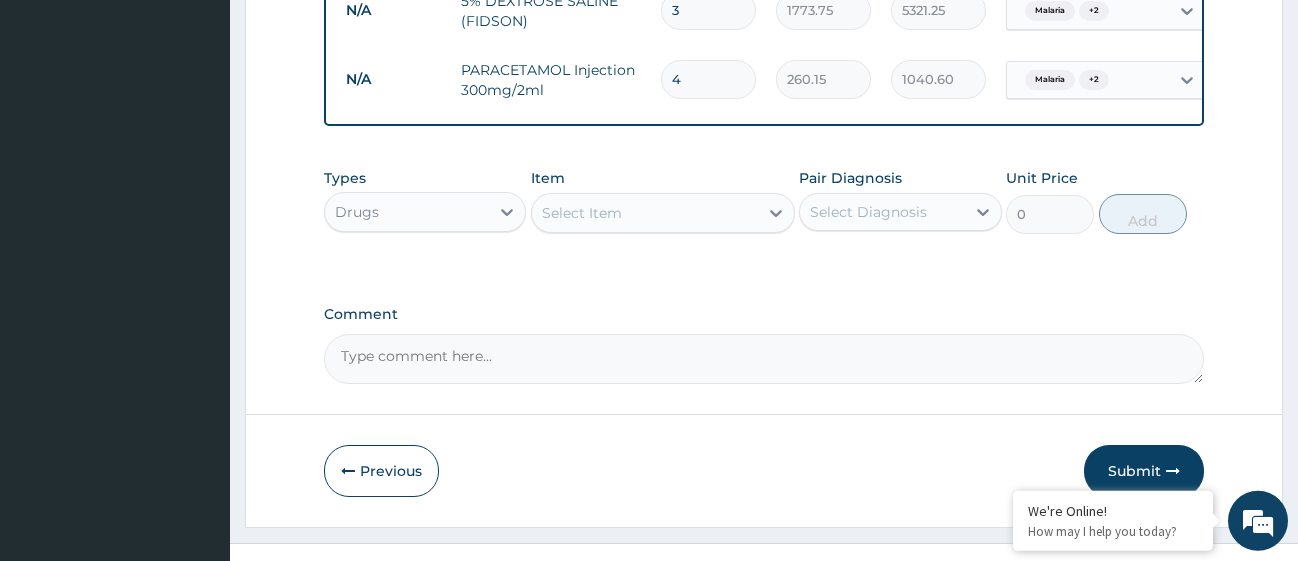 type on "4" 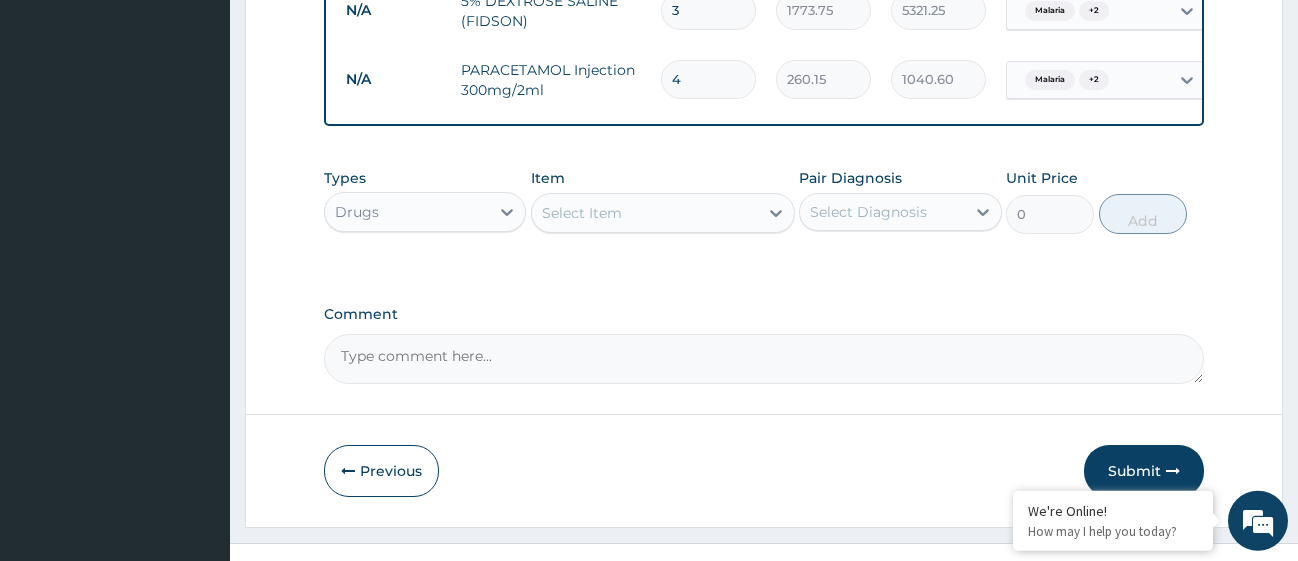click on "Select Item" at bounding box center [645, 213] 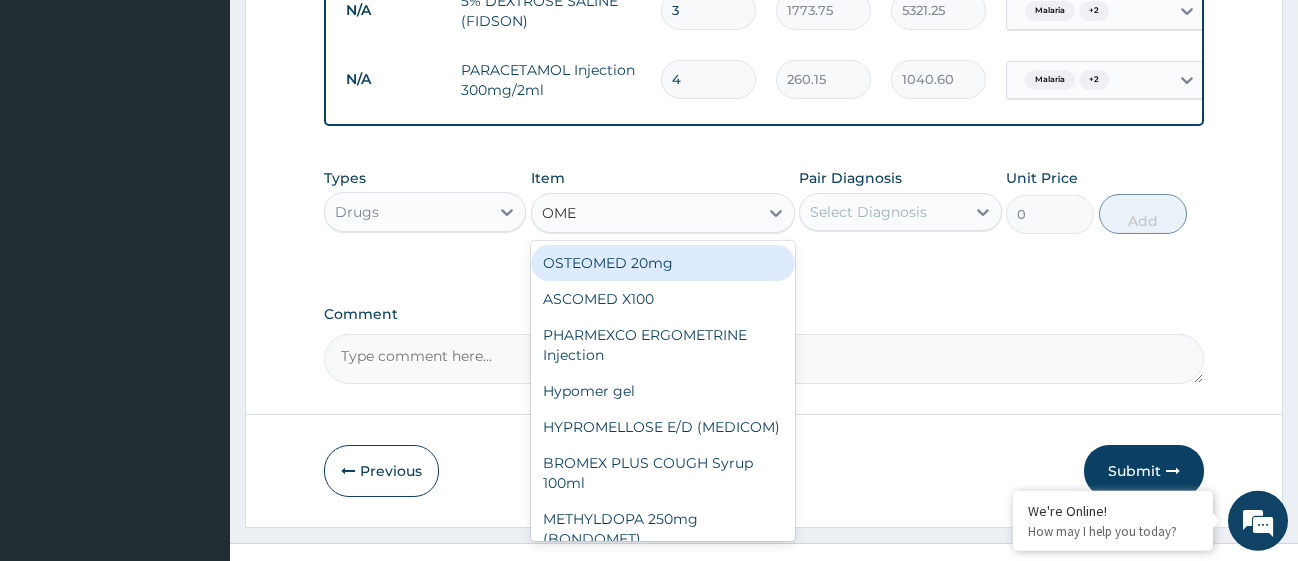 type on "OMEP" 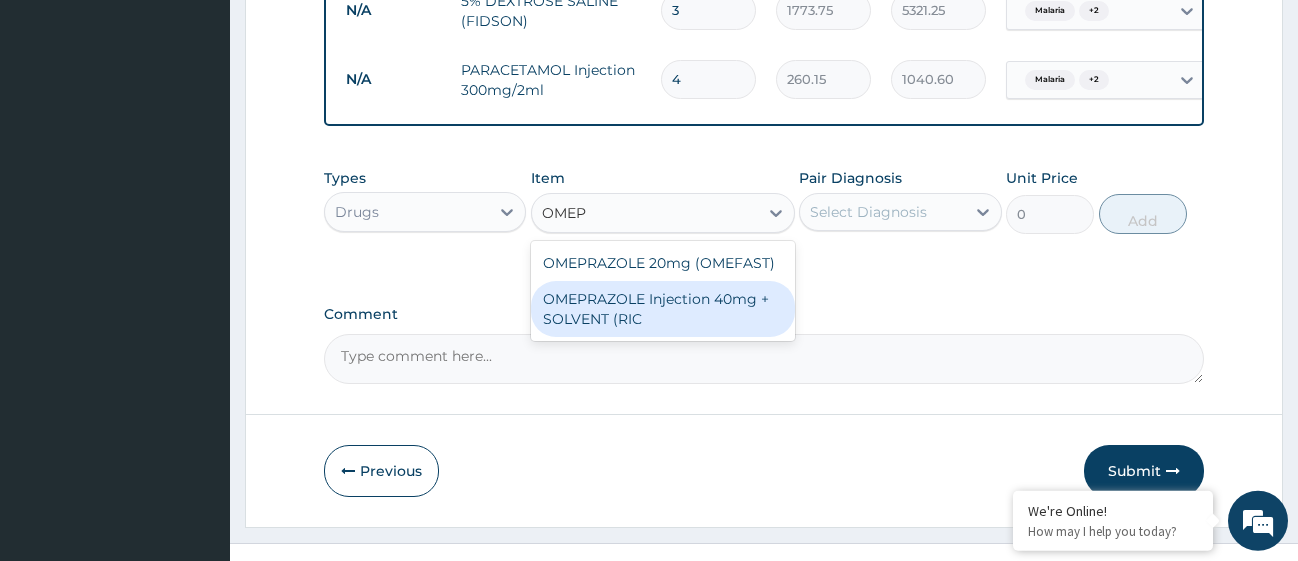 click on "OMEPRAZOLE Injection 40mg + SOLVENT (RIC" at bounding box center (663, 309) 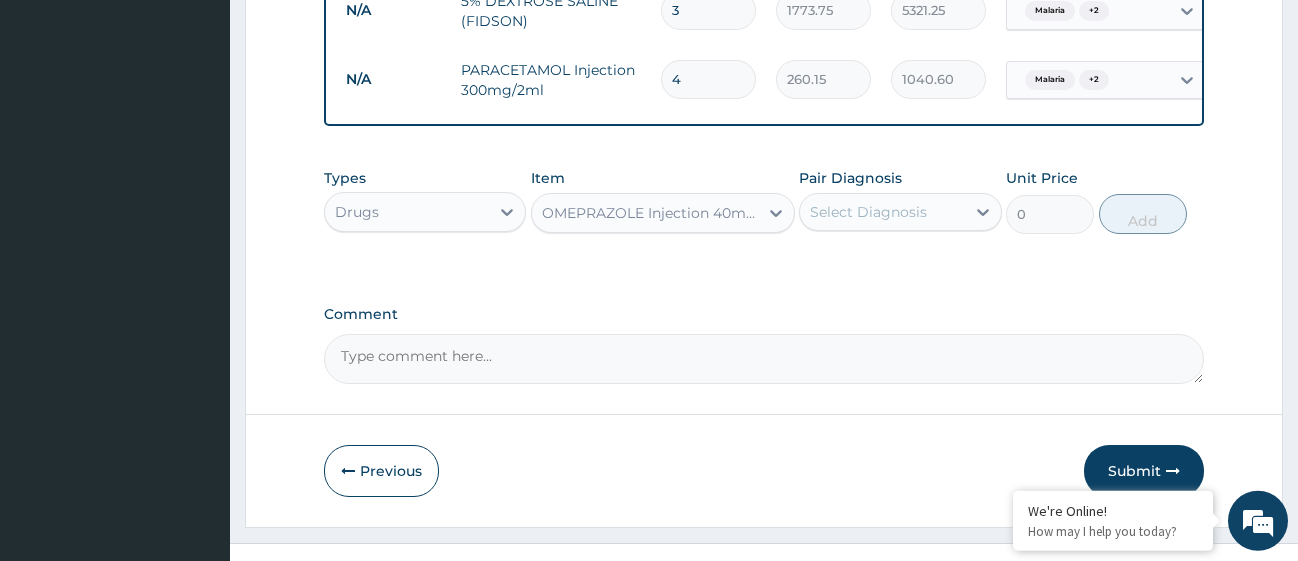 type 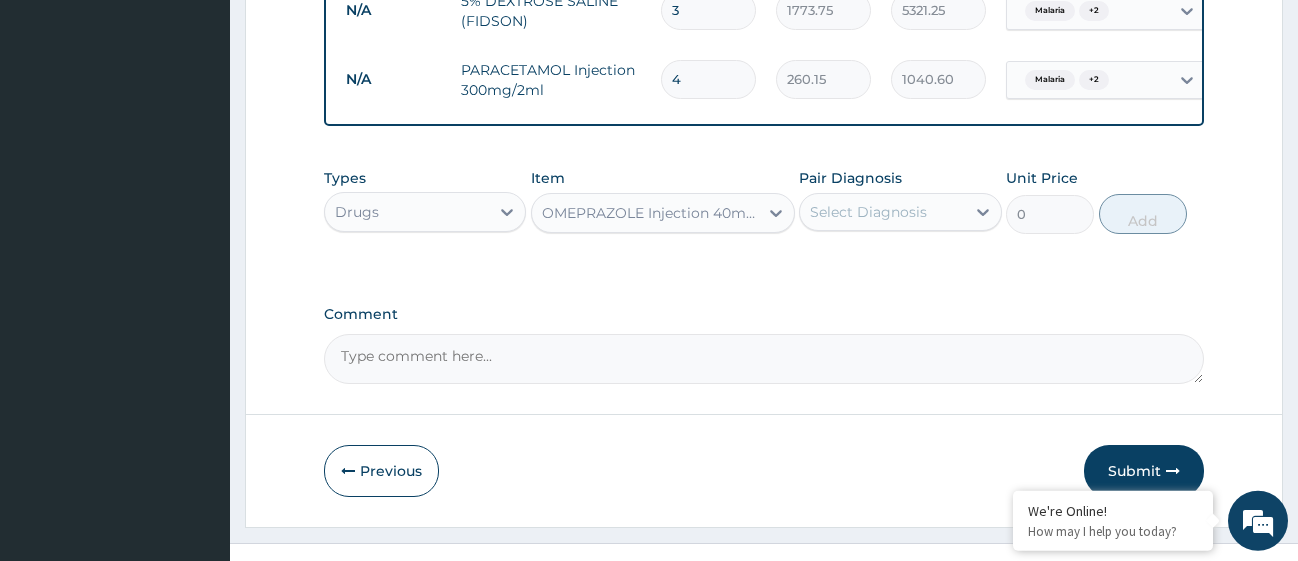 type on "1537.25" 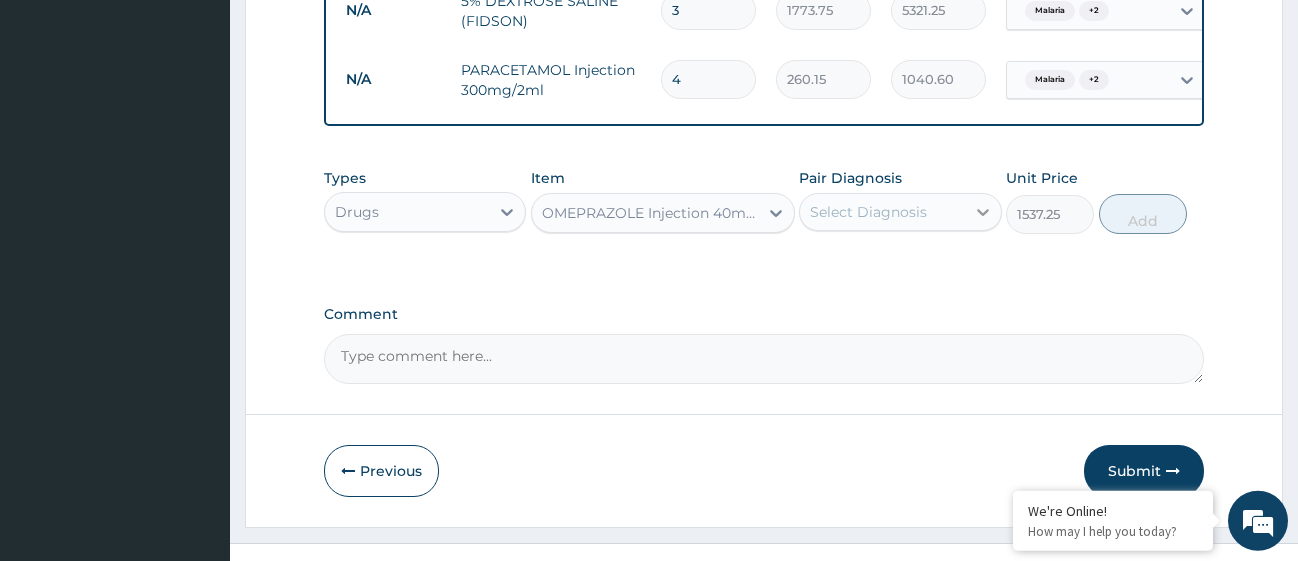 click at bounding box center [983, 212] 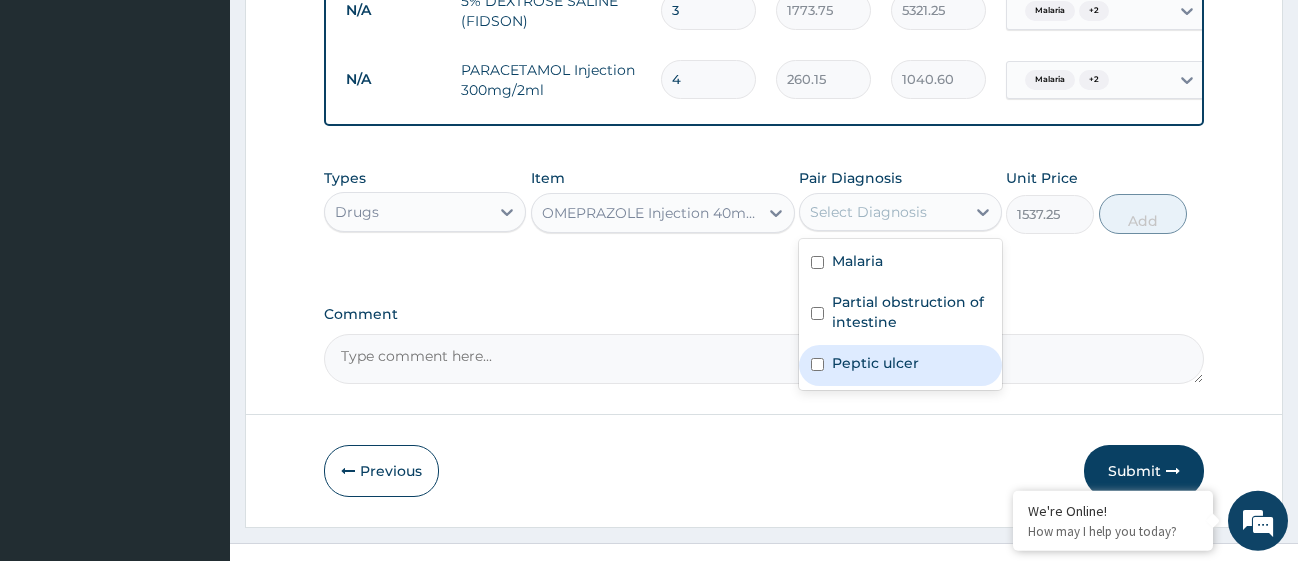 drag, startPoint x: 819, startPoint y: 382, endPoint x: 855, endPoint y: 349, distance: 48.83646 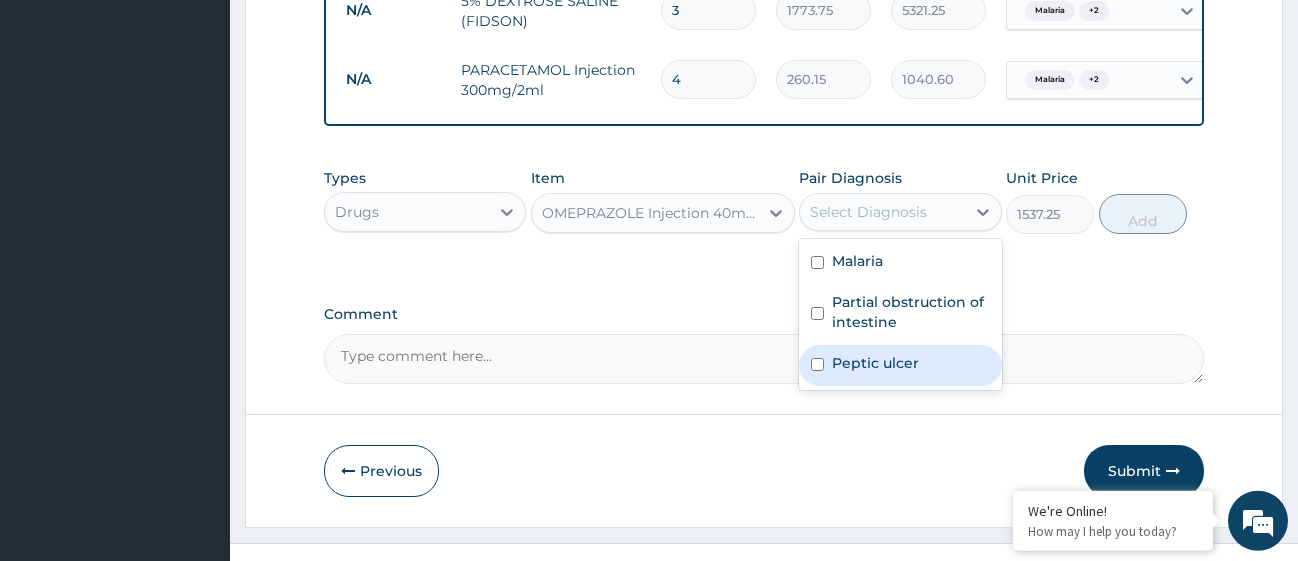 click at bounding box center (817, 364) 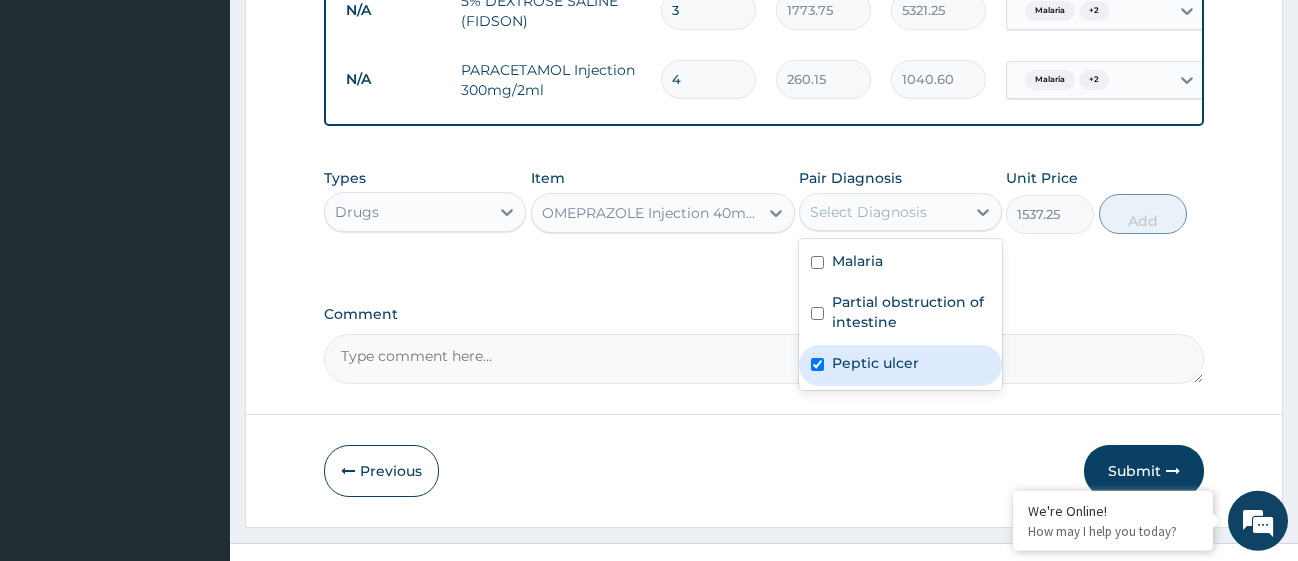 checkbox on "true" 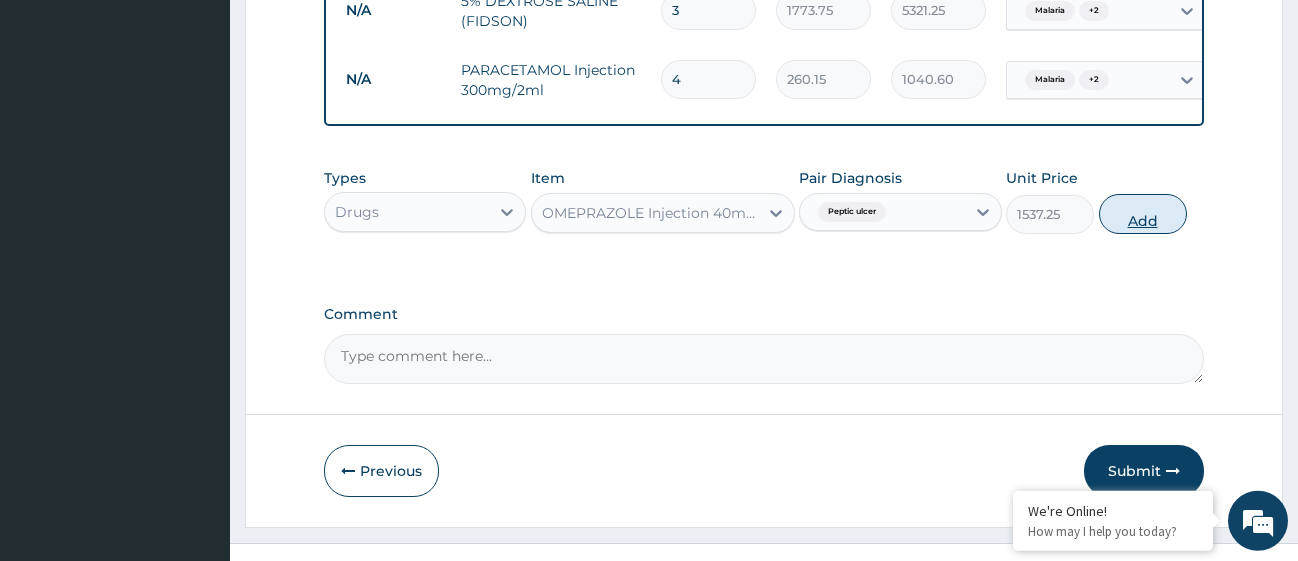 click on "Add" at bounding box center (1143, 214) 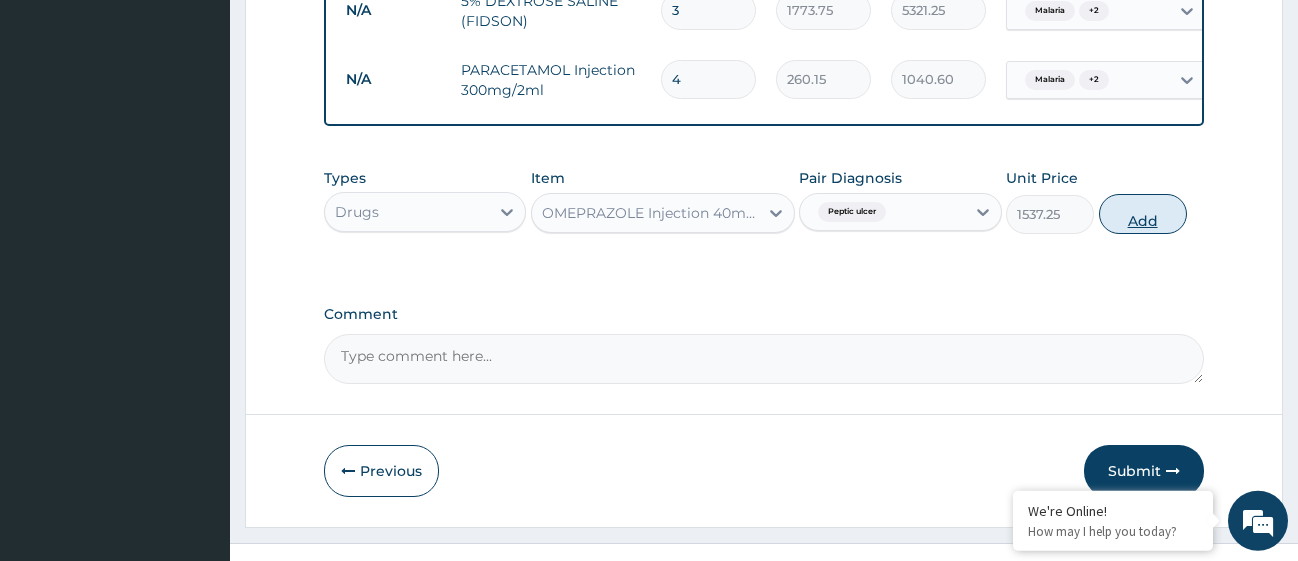 type on "0" 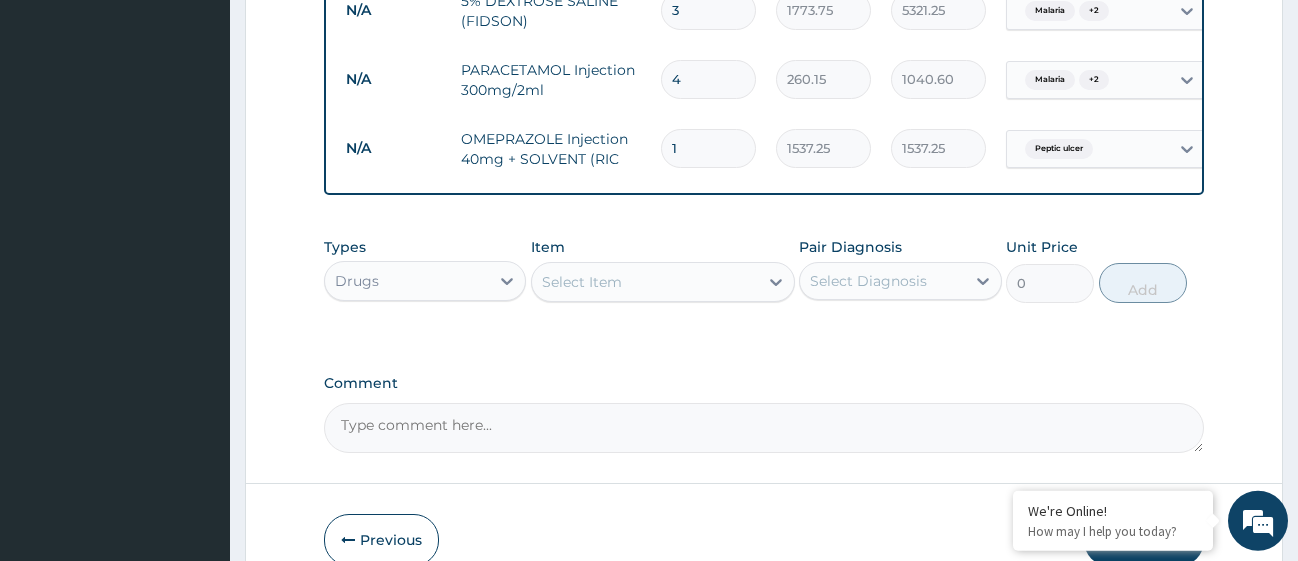 type 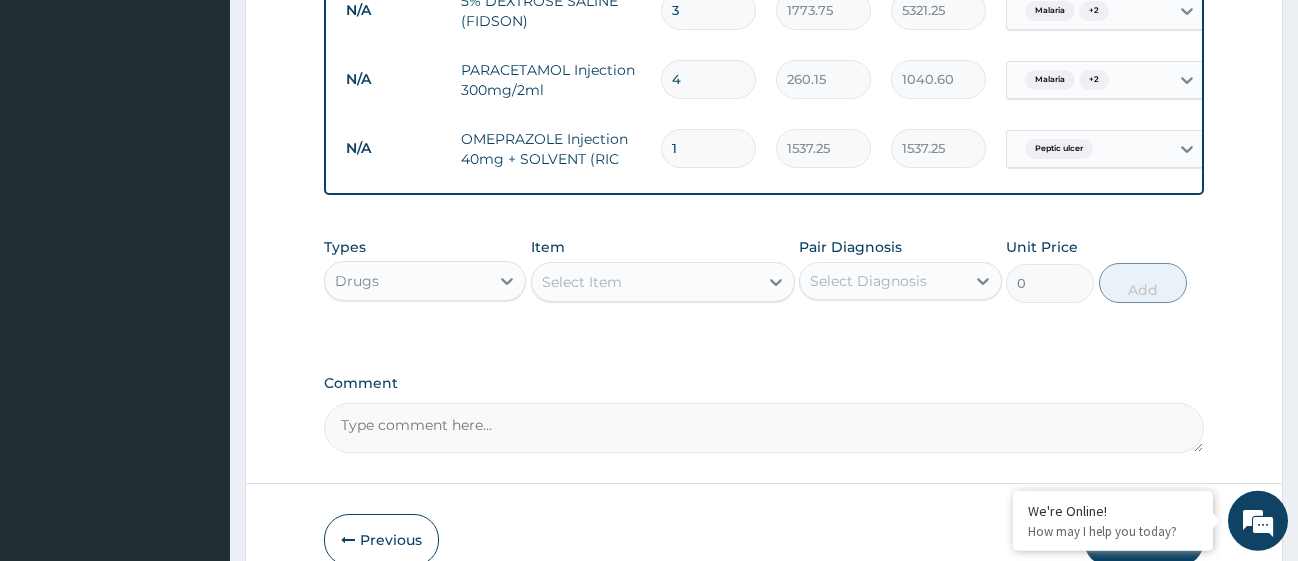 type on "0.00" 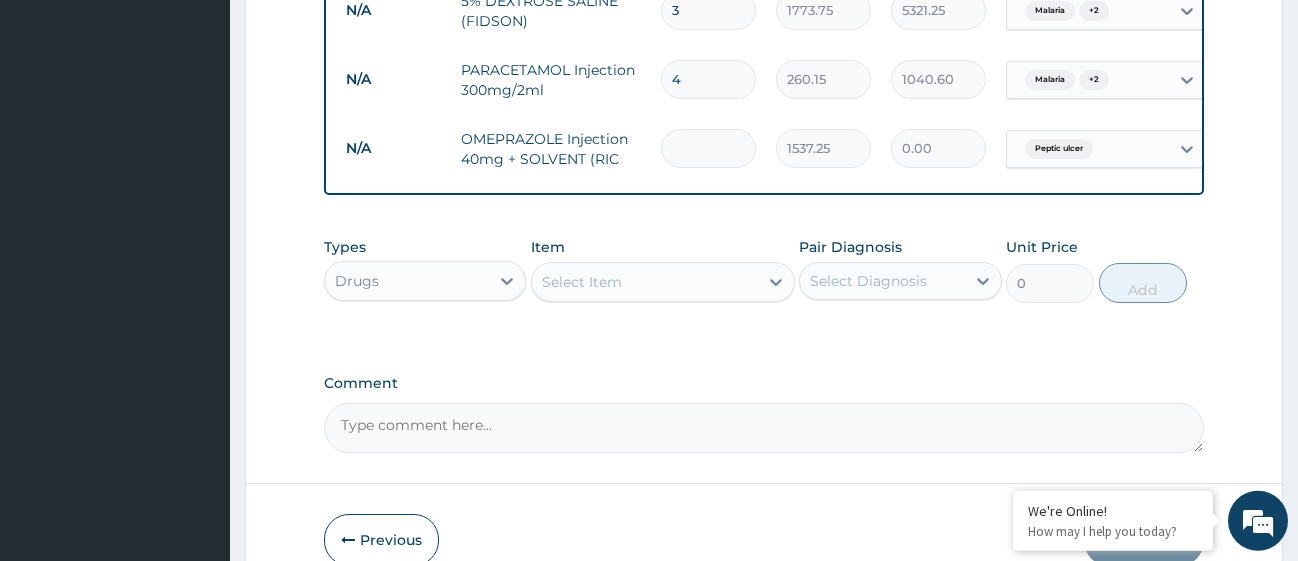 type on "2" 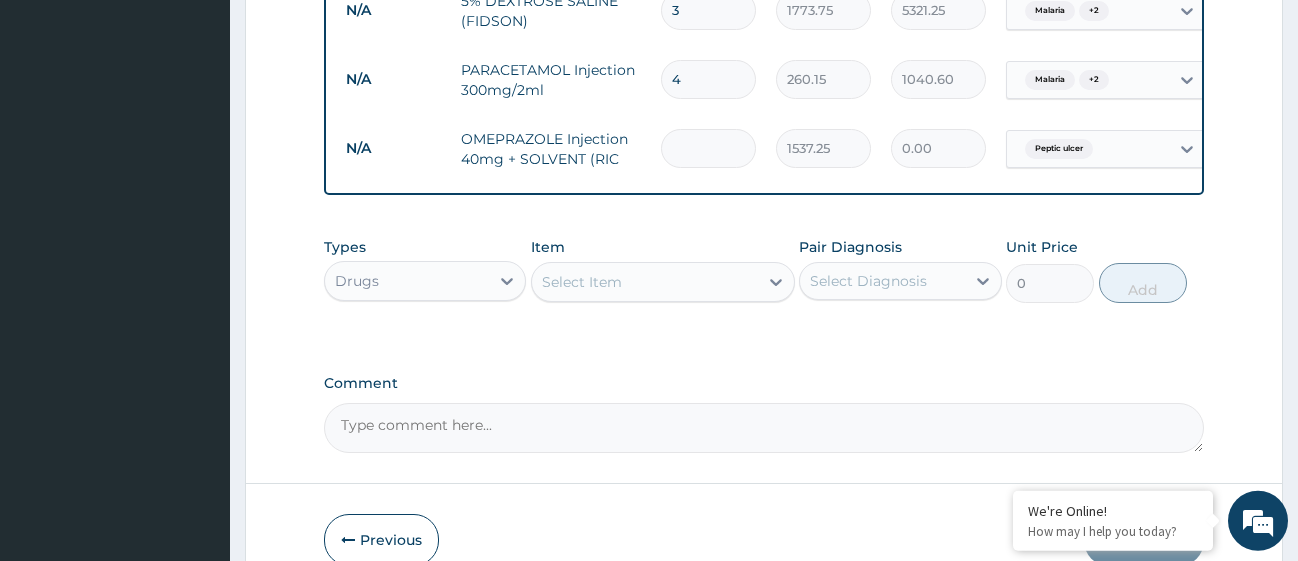 type on "3074.50" 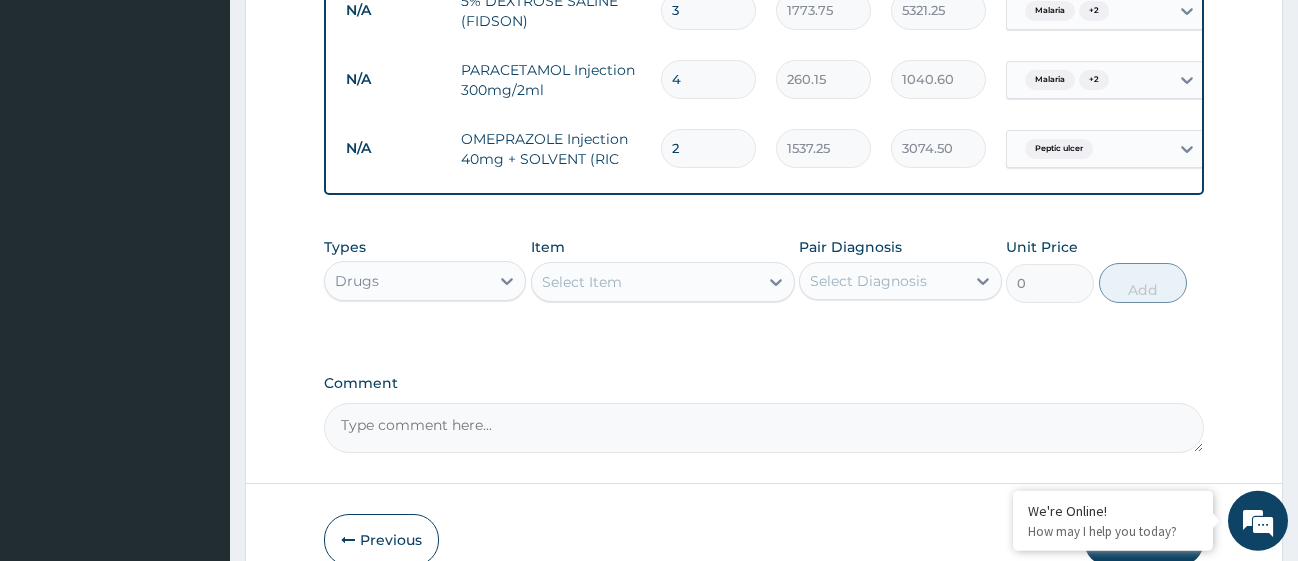 type on "2" 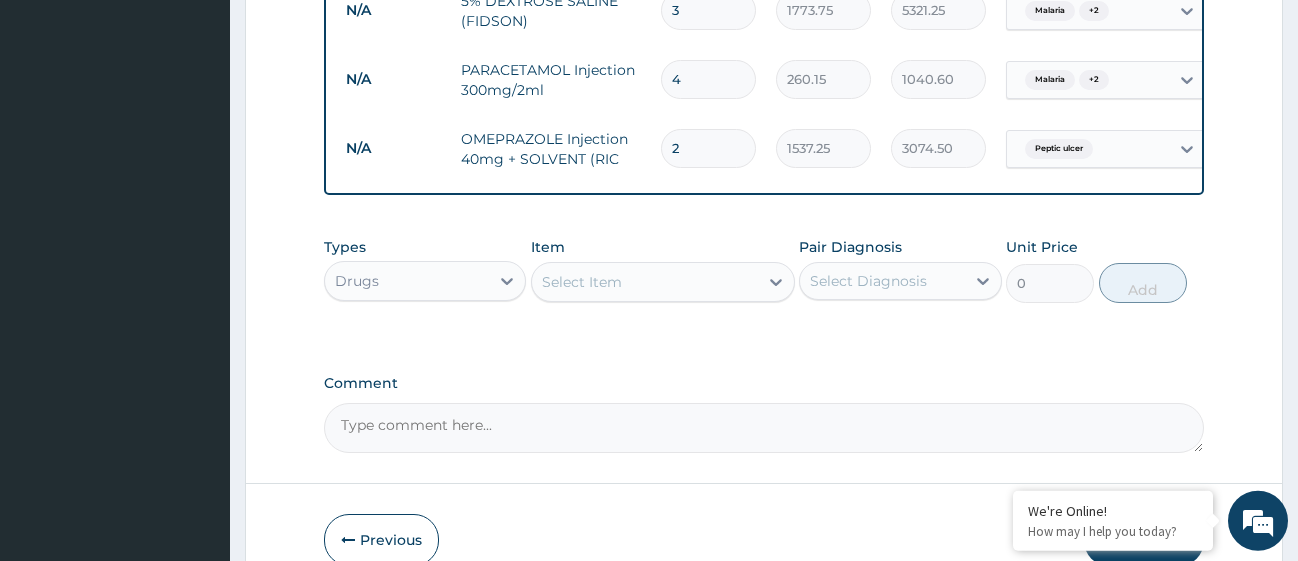 click on "Select Item" at bounding box center [645, 282] 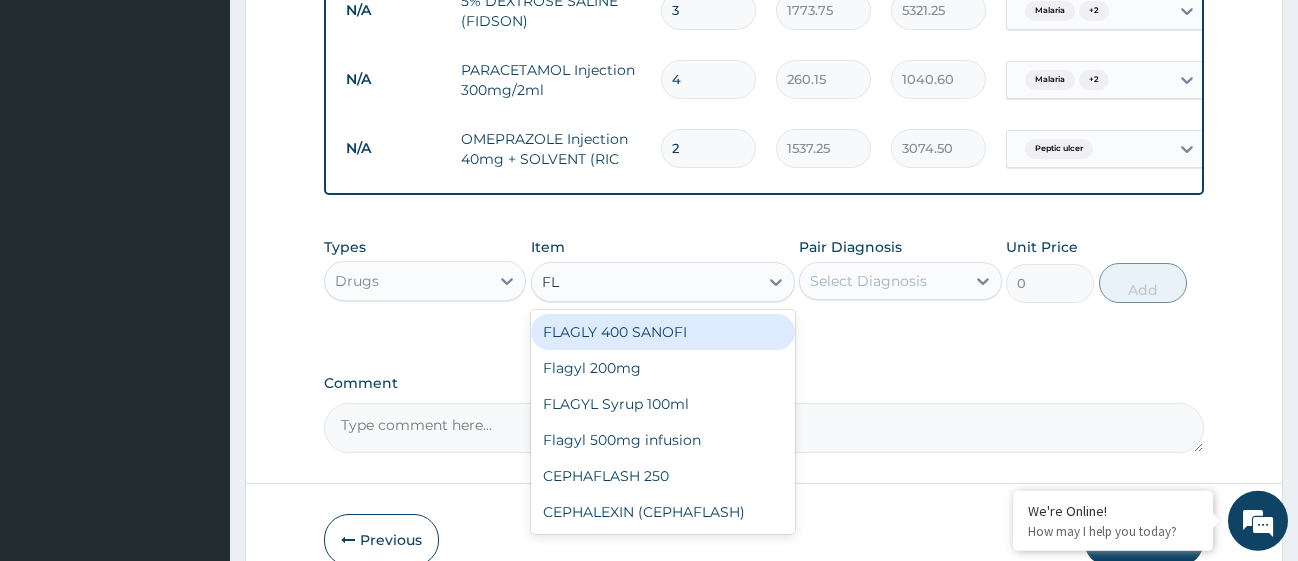 type on "FLA" 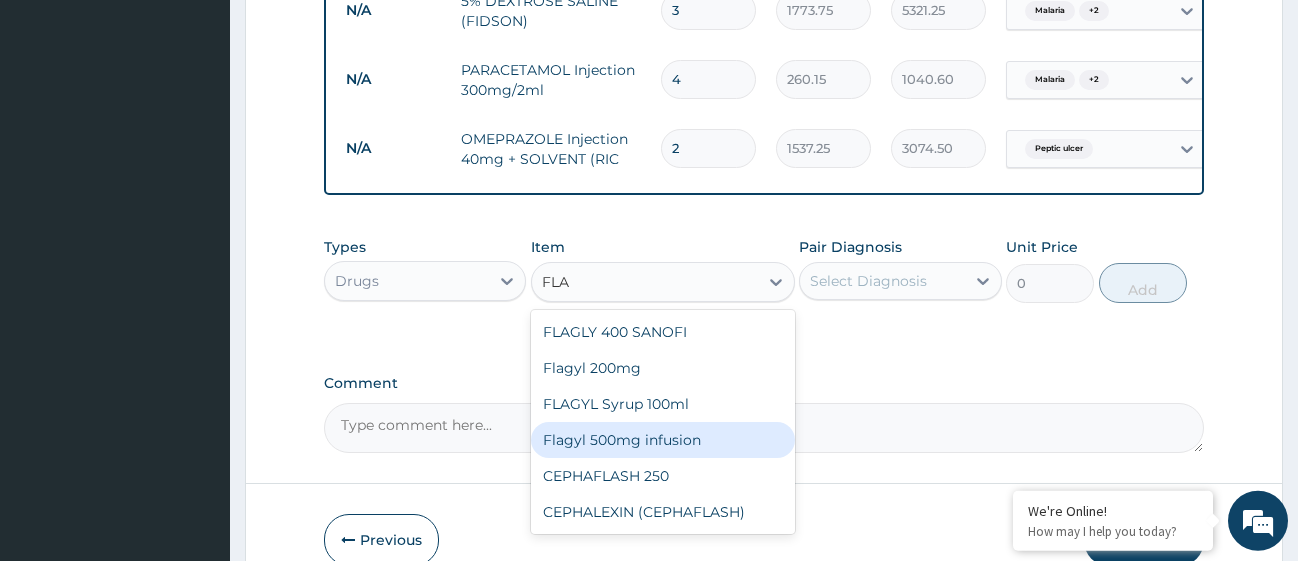 click on "Flagyl 500mg infusion" at bounding box center (663, 440) 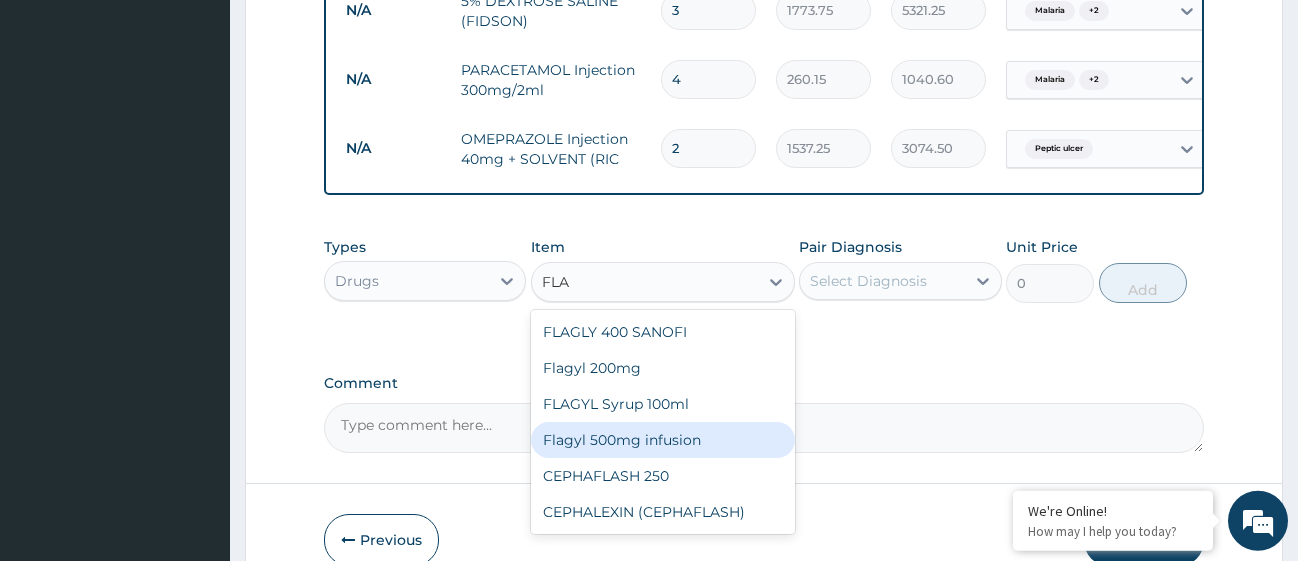 type 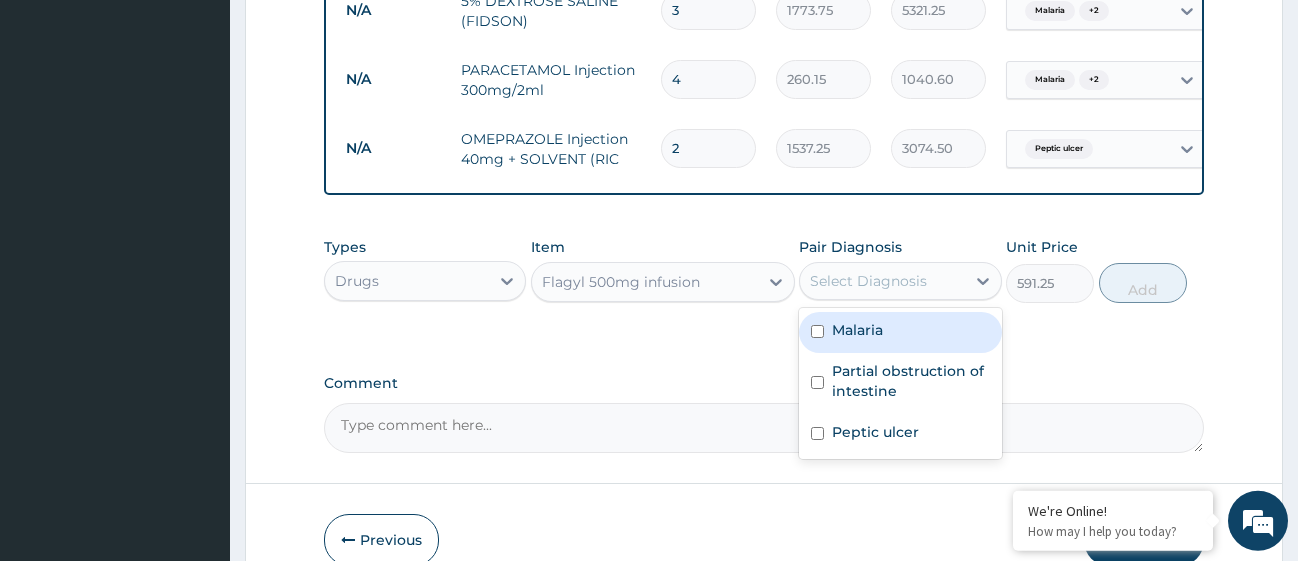 drag, startPoint x: 981, startPoint y: 291, endPoint x: 930, endPoint y: 295, distance: 51.156624 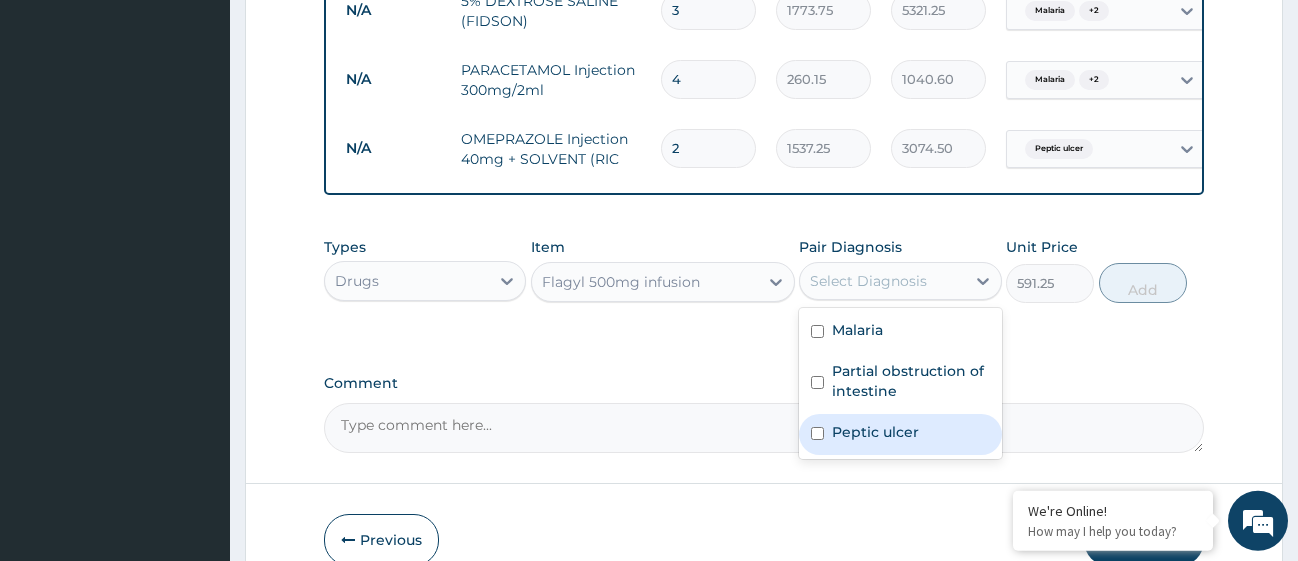 drag, startPoint x: 820, startPoint y: 453, endPoint x: 821, endPoint y: 420, distance: 33.01515 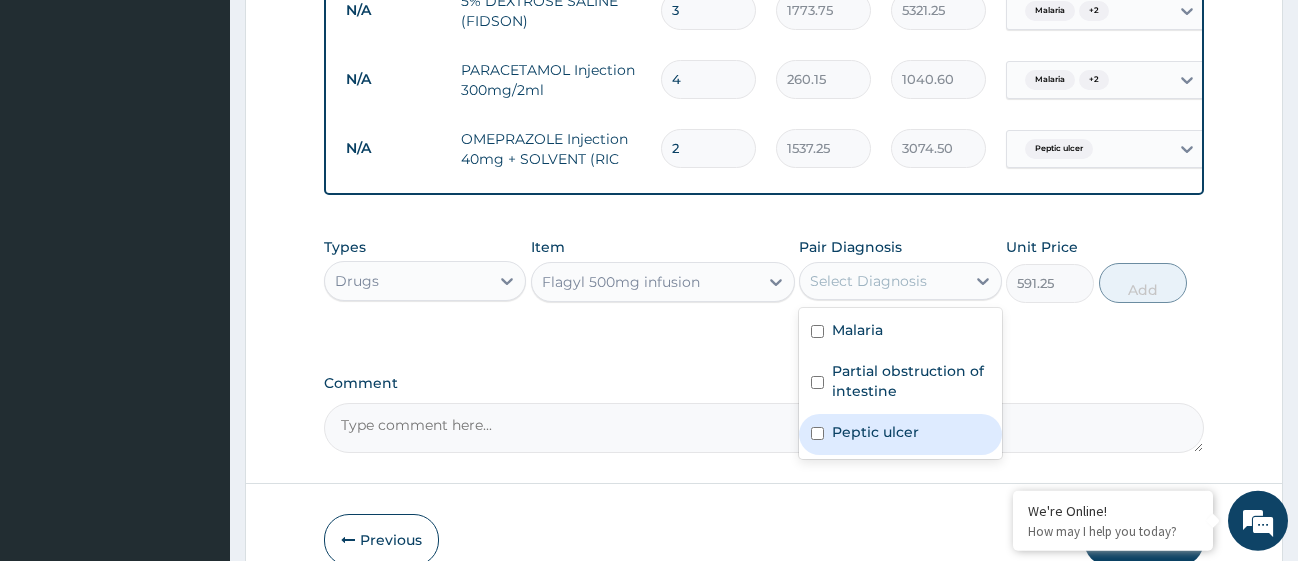 click on "Peptic ulcer" at bounding box center (900, 434) 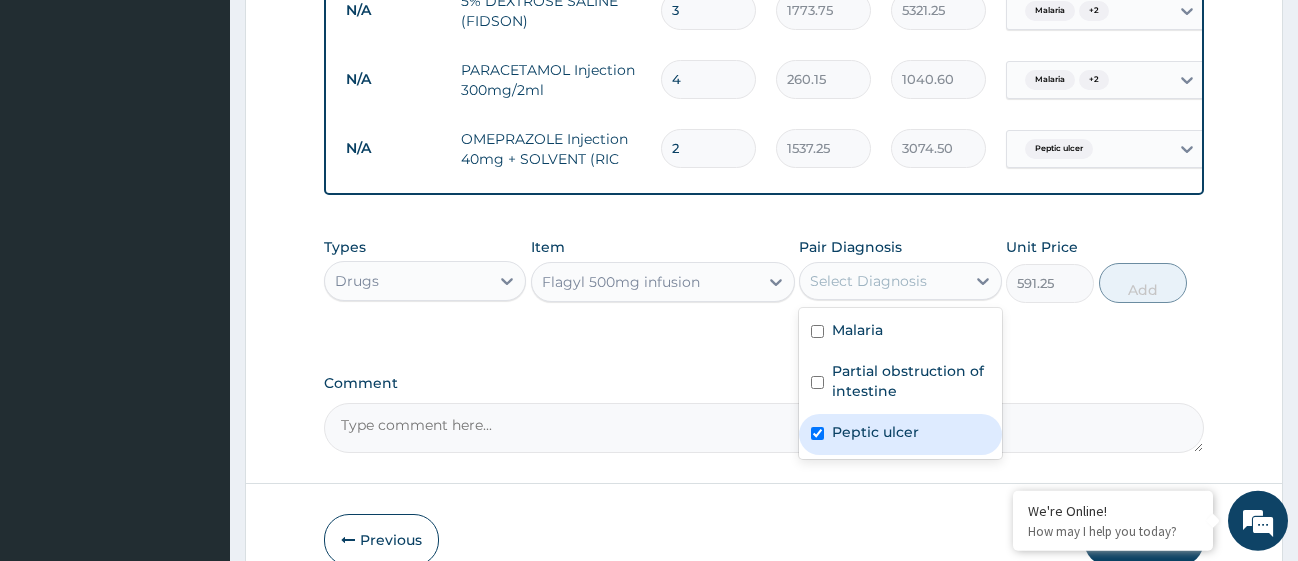 checkbox on "true" 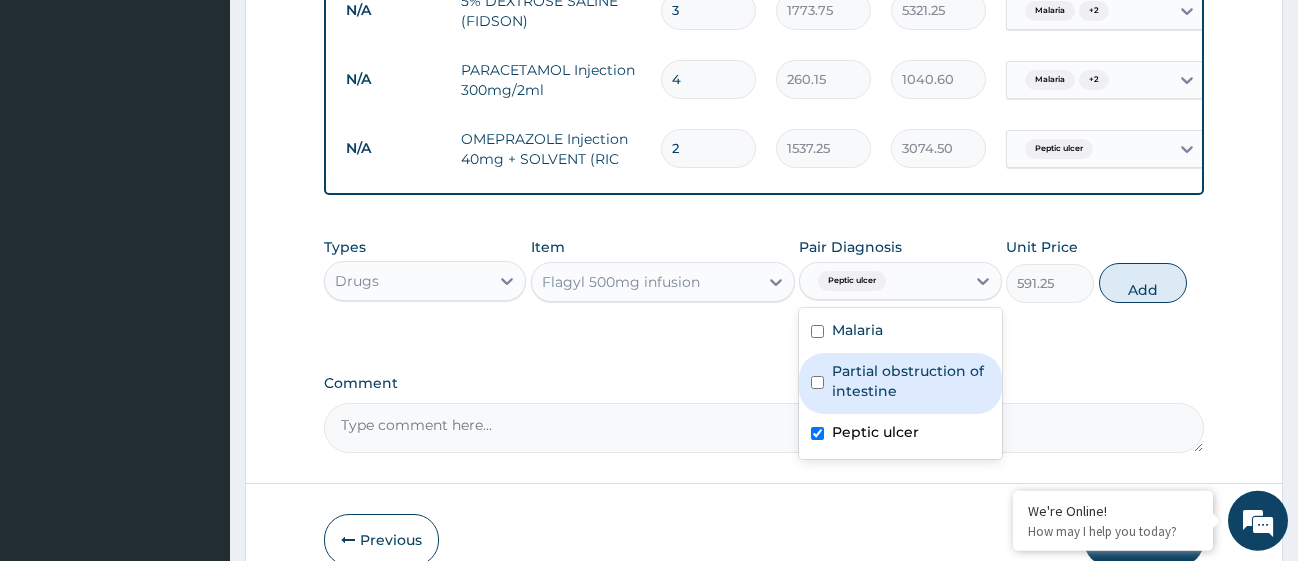 click at bounding box center (817, 382) 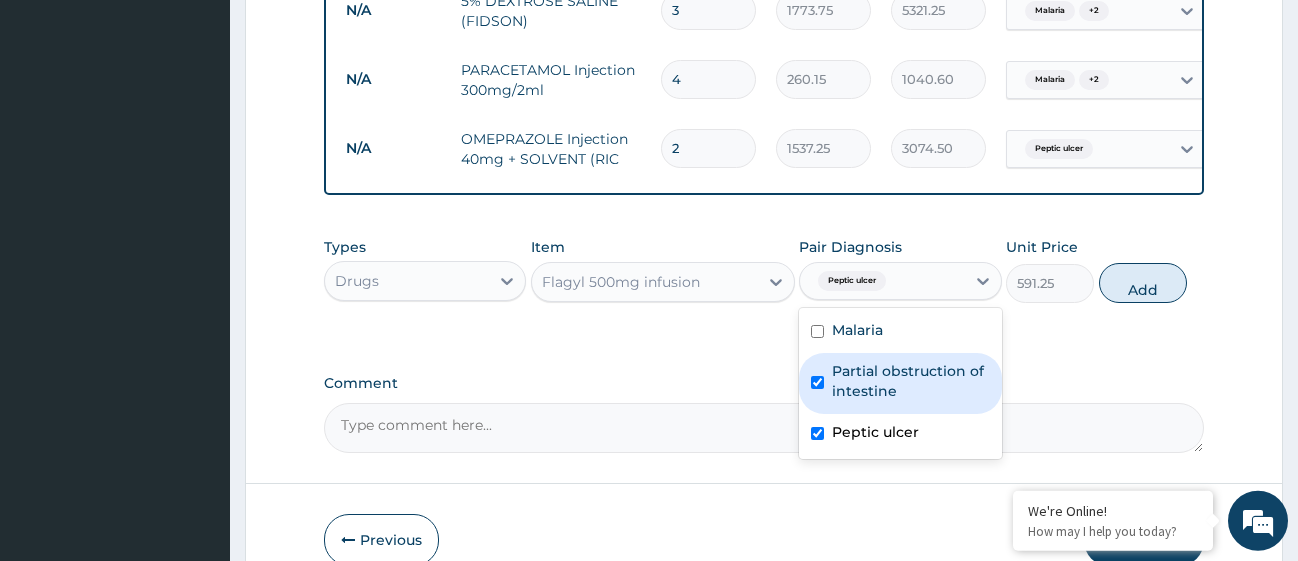 checkbox on "true" 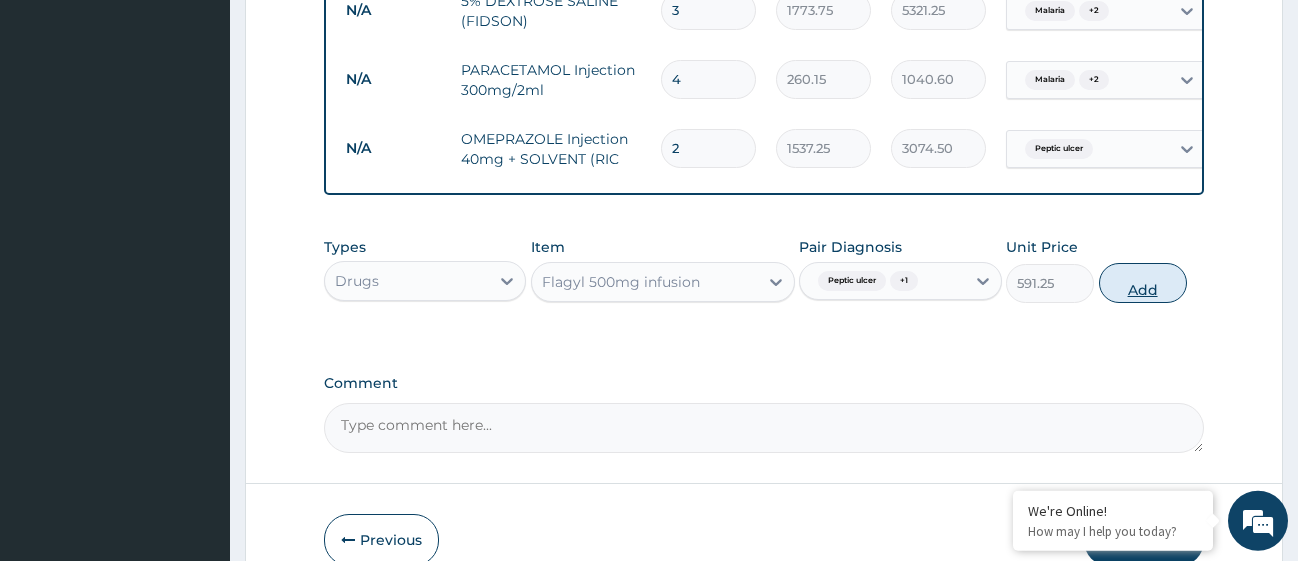 click on "Add" at bounding box center [1143, 283] 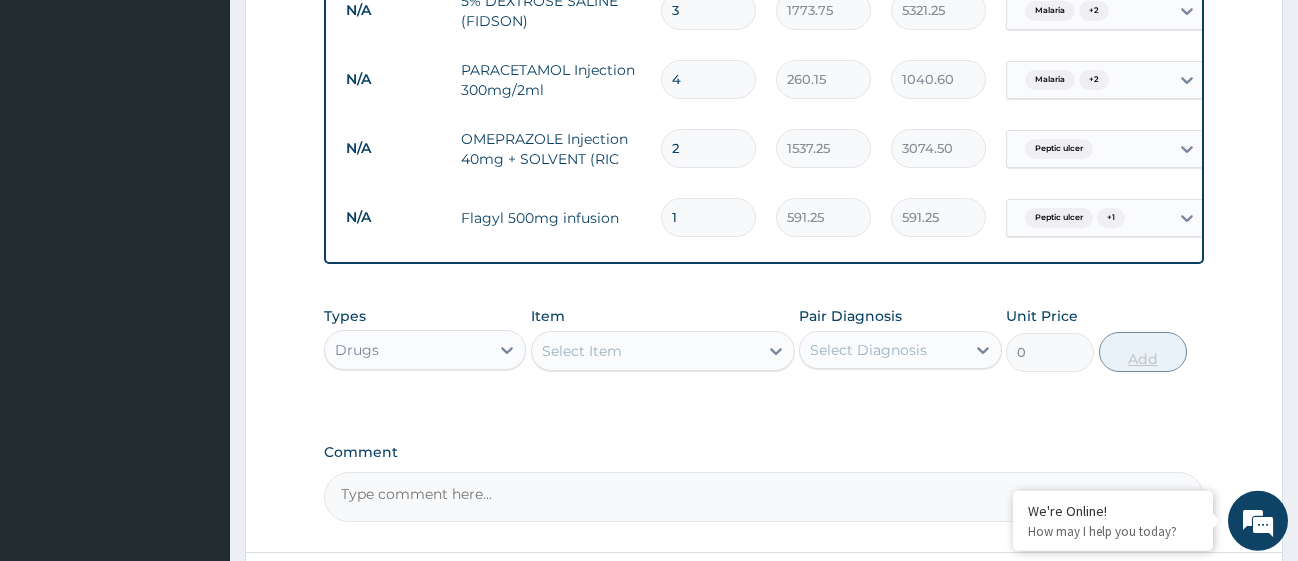 type 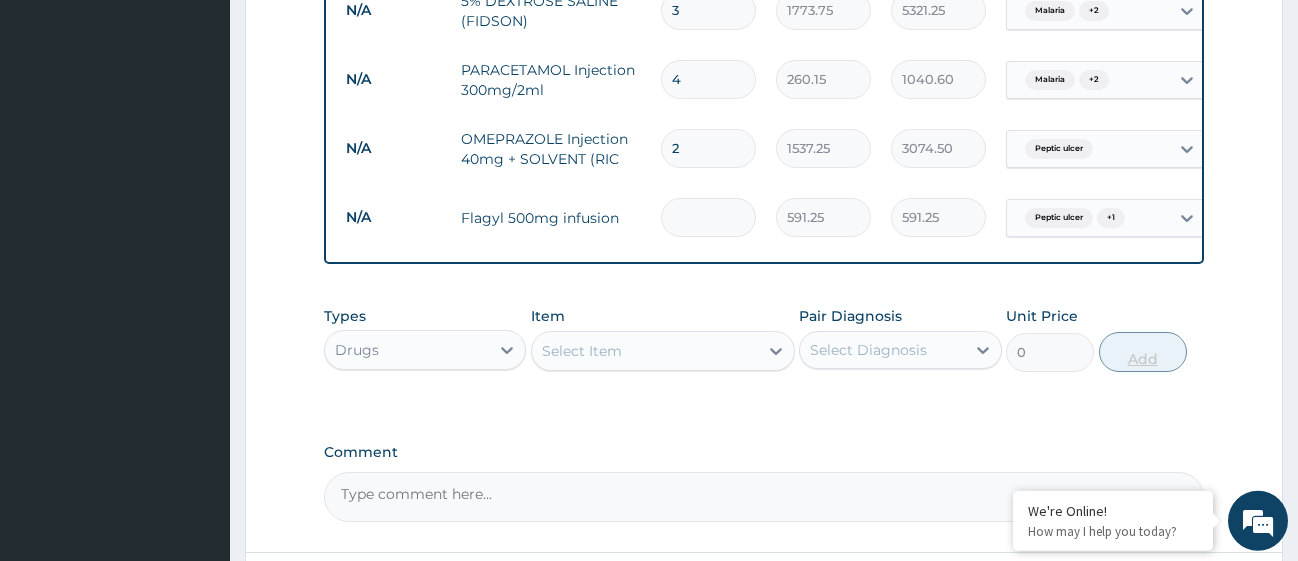 type on "0.00" 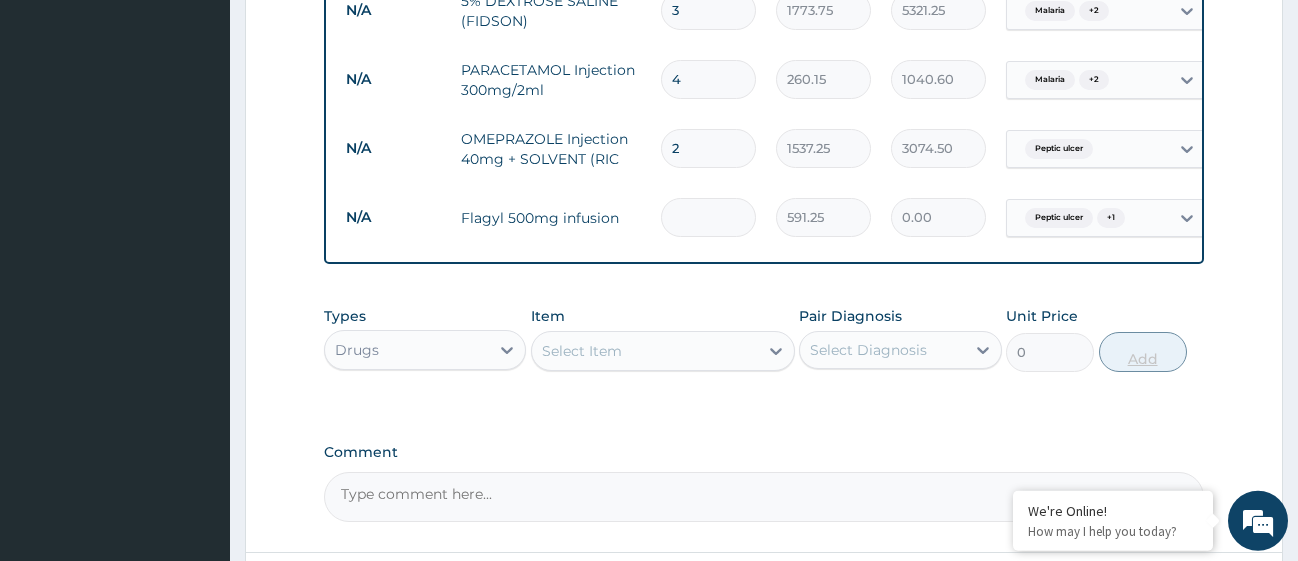 type on "3" 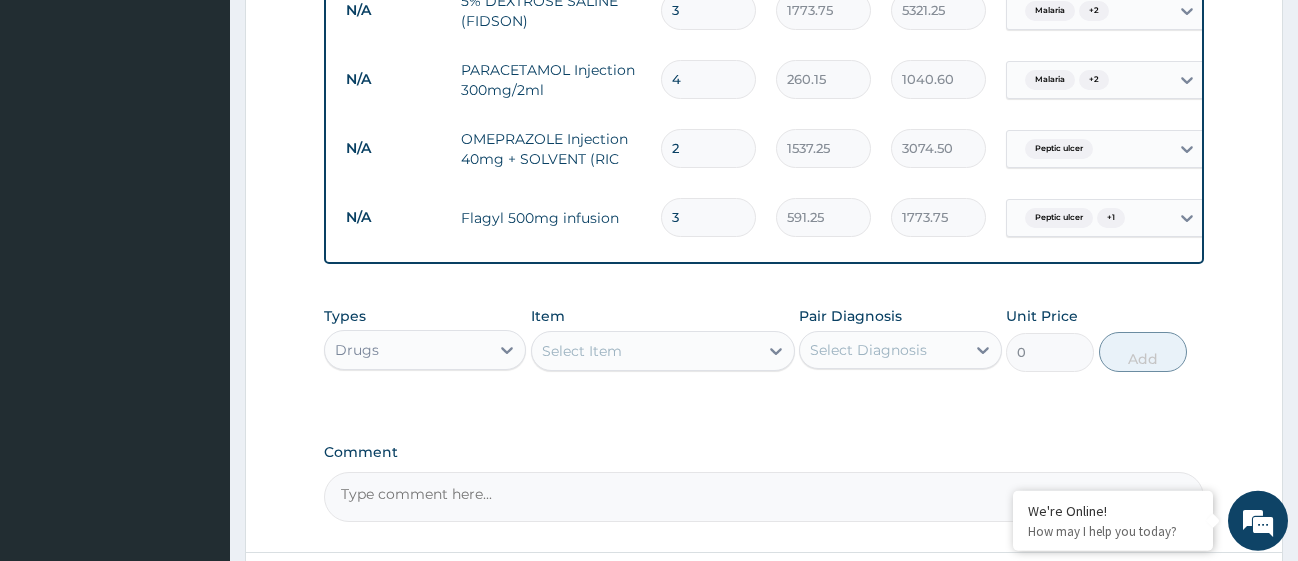 type on "3" 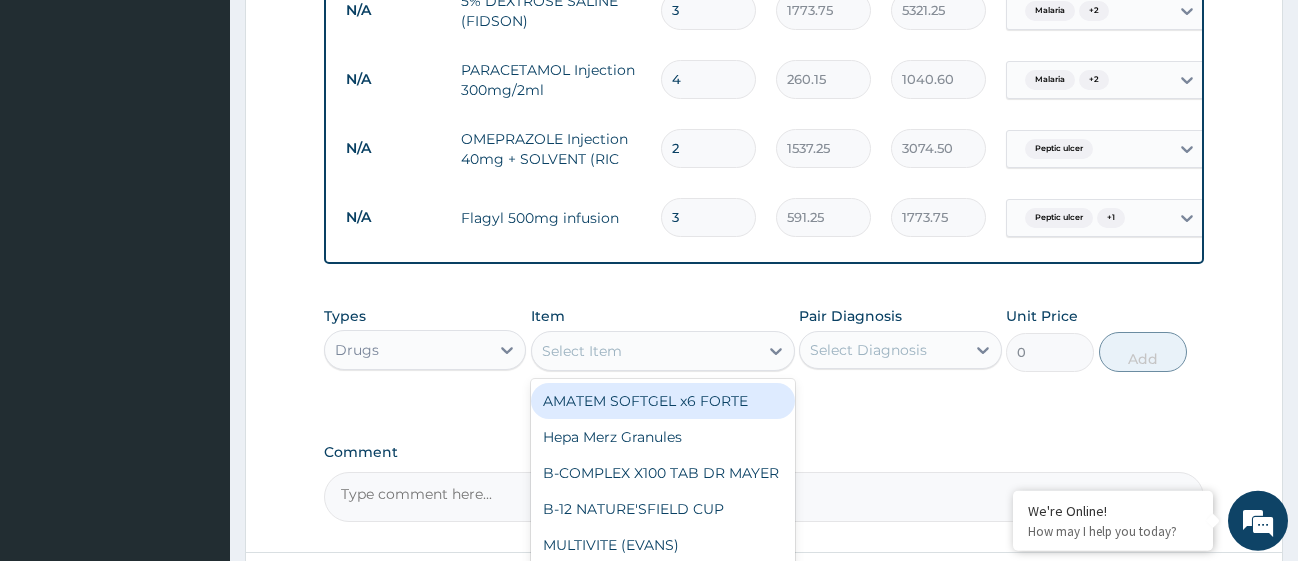 click on "Select Item" at bounding box center [645, 351] 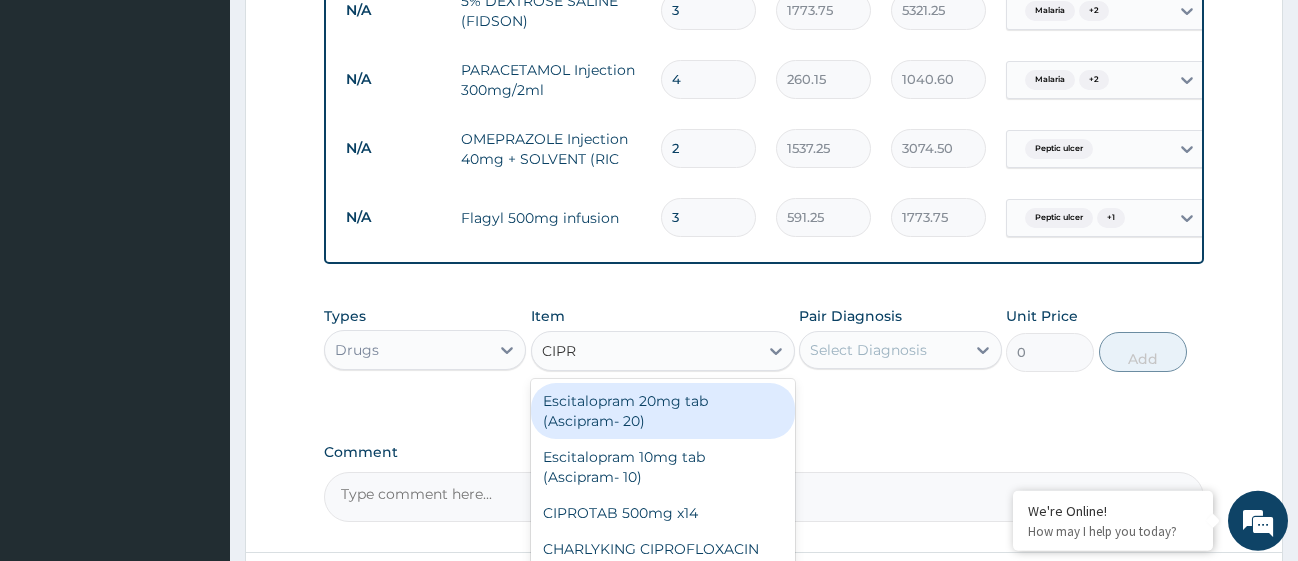 type on "CIPRO" 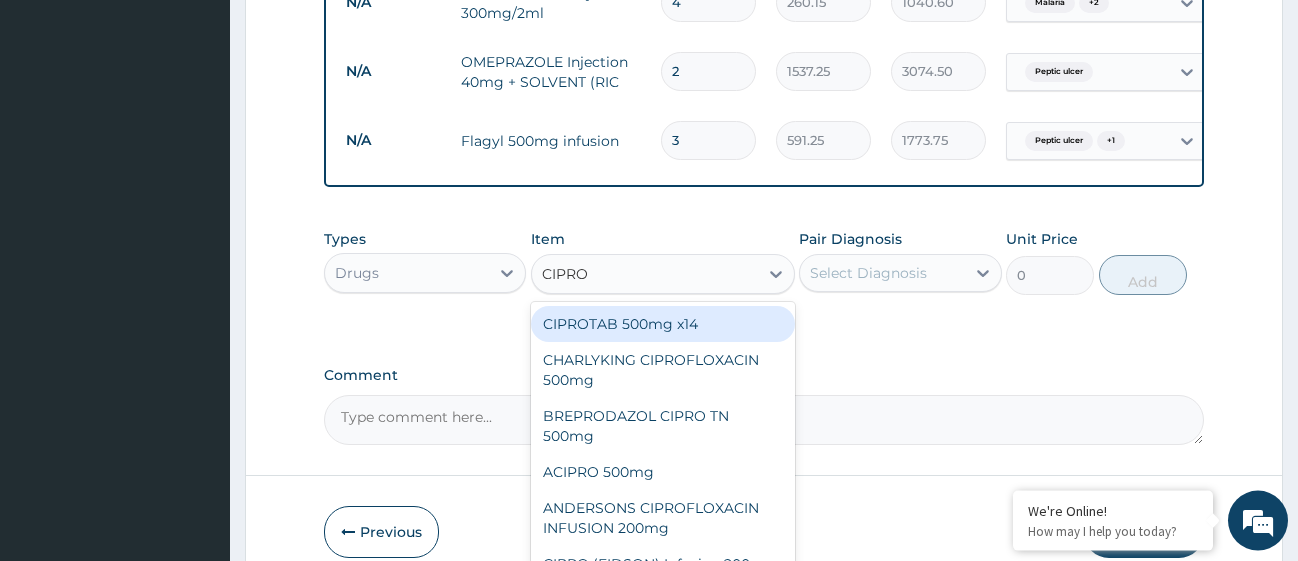 scroll, scrollTop: 1730, scrollLeft: 0, axis: vertical 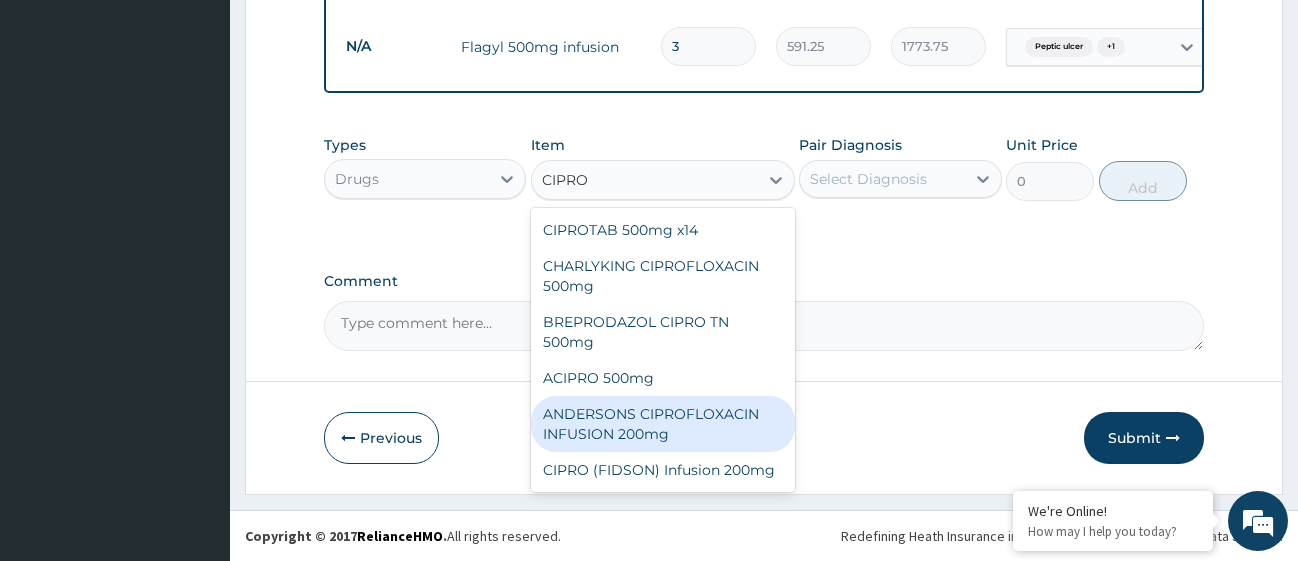 click on "ANDERSONS CIPROFLOXACIN INFUSION 200mg" at bounding box center [663, 424] 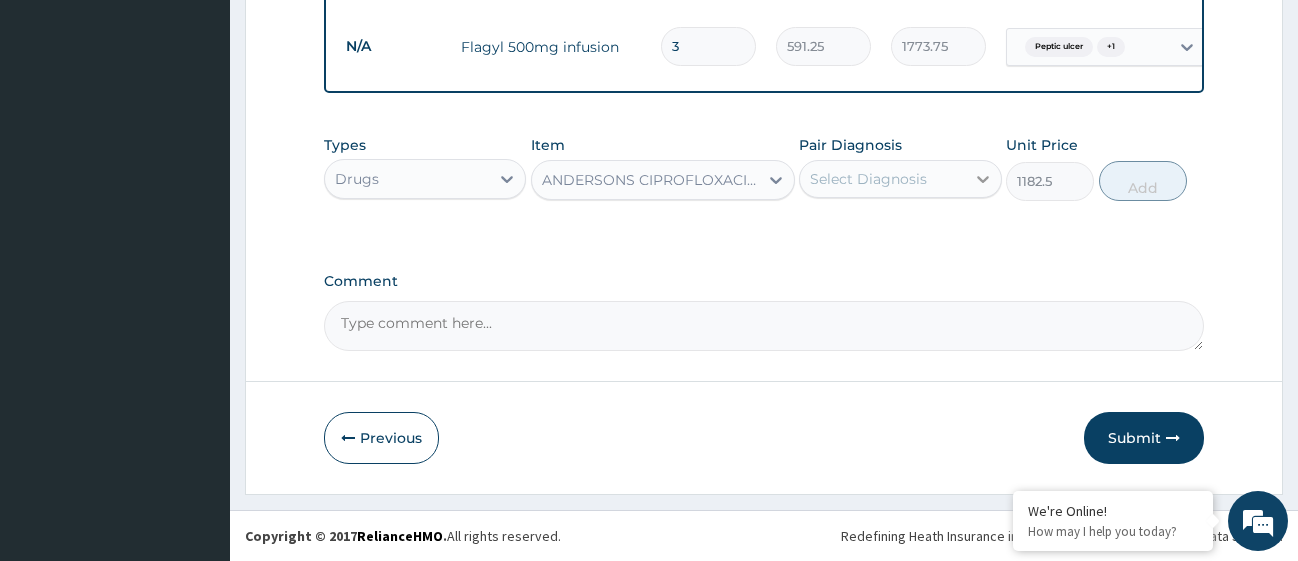 drag, startPoint x: 984, startPoint y: 172, endPoint x: 969, endPoint y: 170, distance: 15.132746 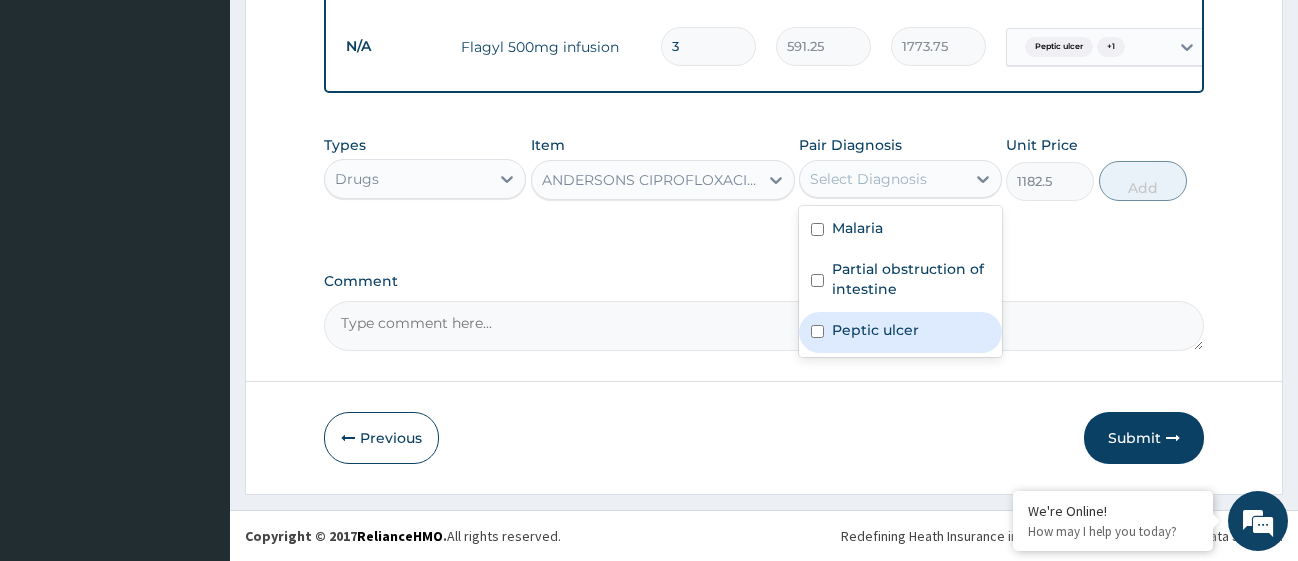 drag, startPoint x: 815, startPoint y: 327, endPoint x: 819, endPoint y: 297, distance: 30.265491 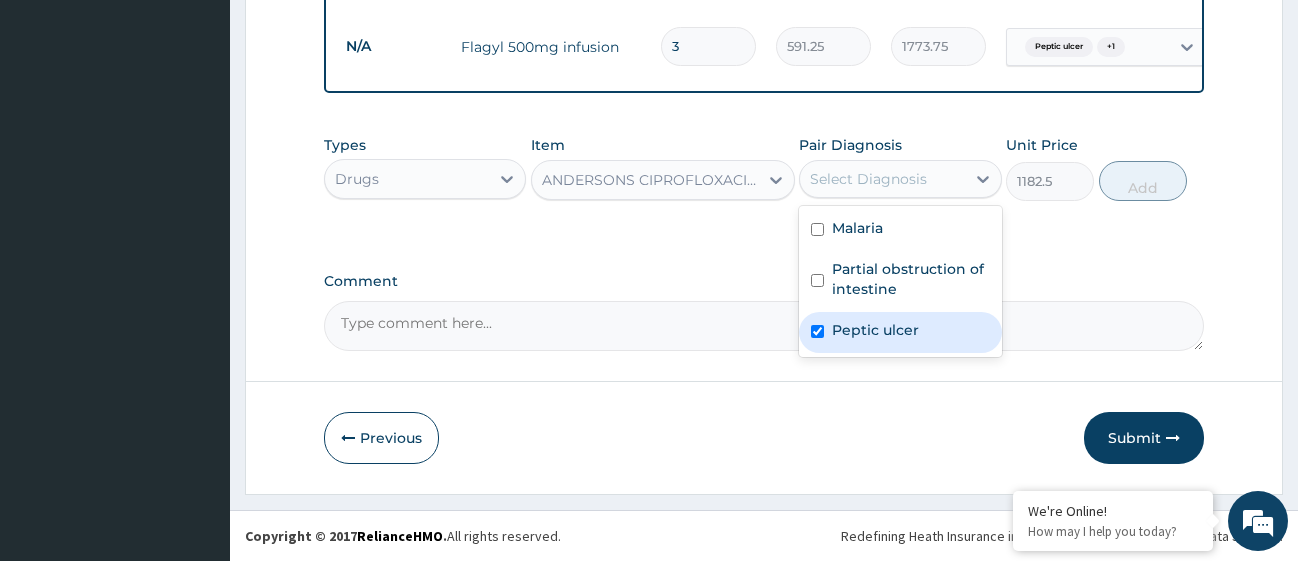 checkbox on "true" 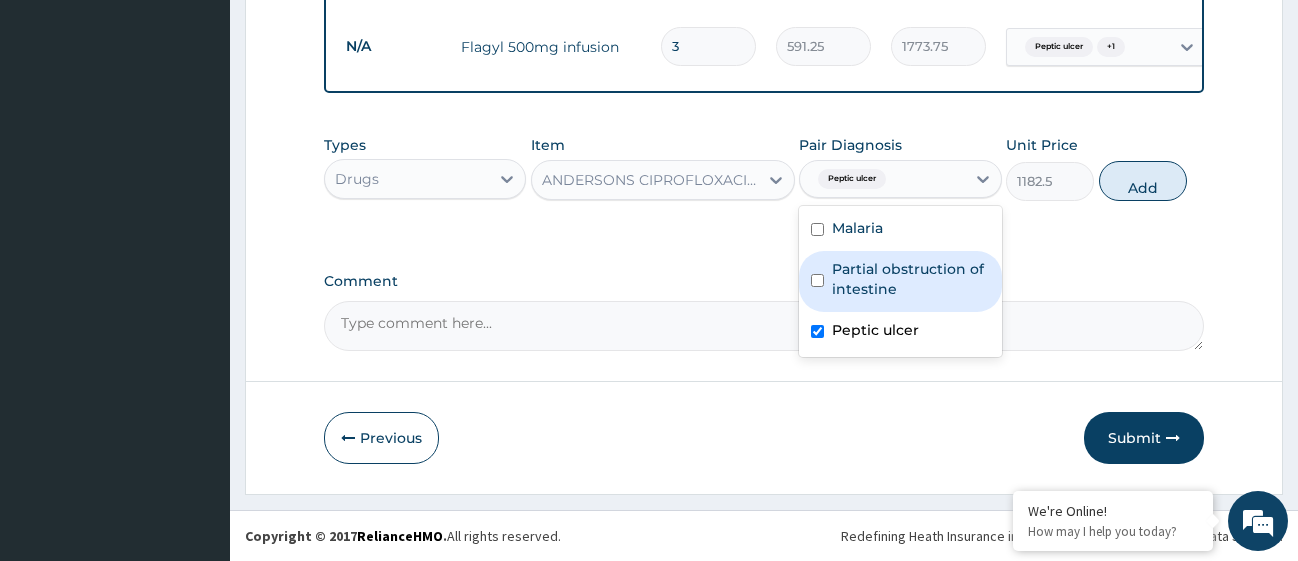 click on "Partial obstruction of intestine" at bounding box center [900, 281] 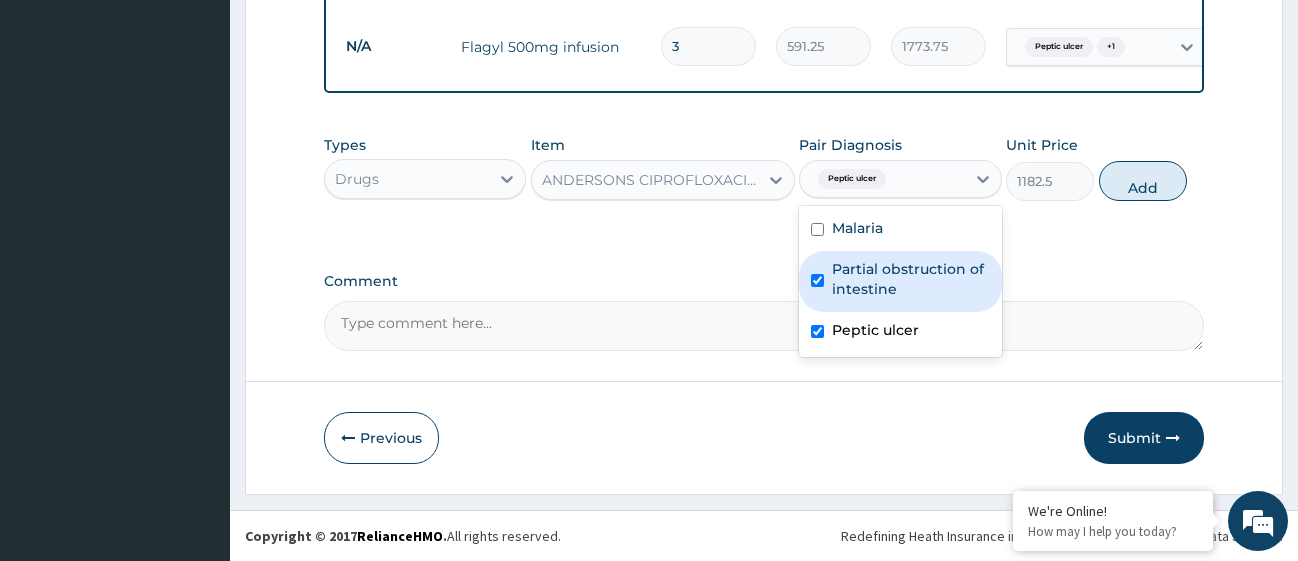 checkbox on "true" 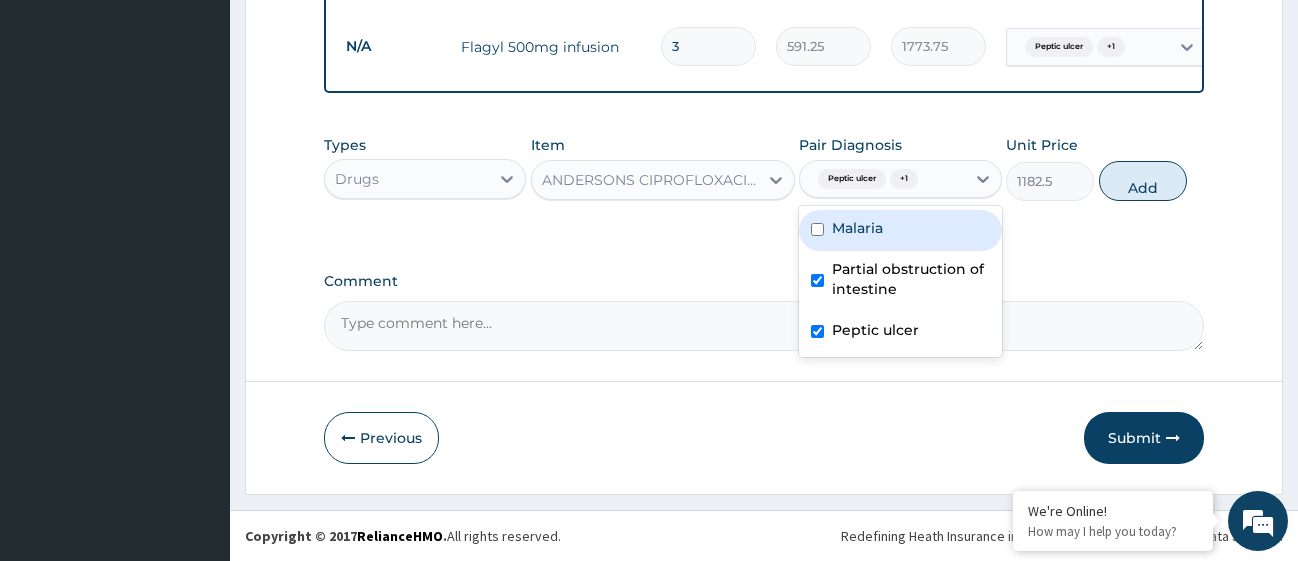 drag, startPoint x: 819, startPoint y: 231, endPoint x: 838, endPoint y: 228, distance: 19.235384 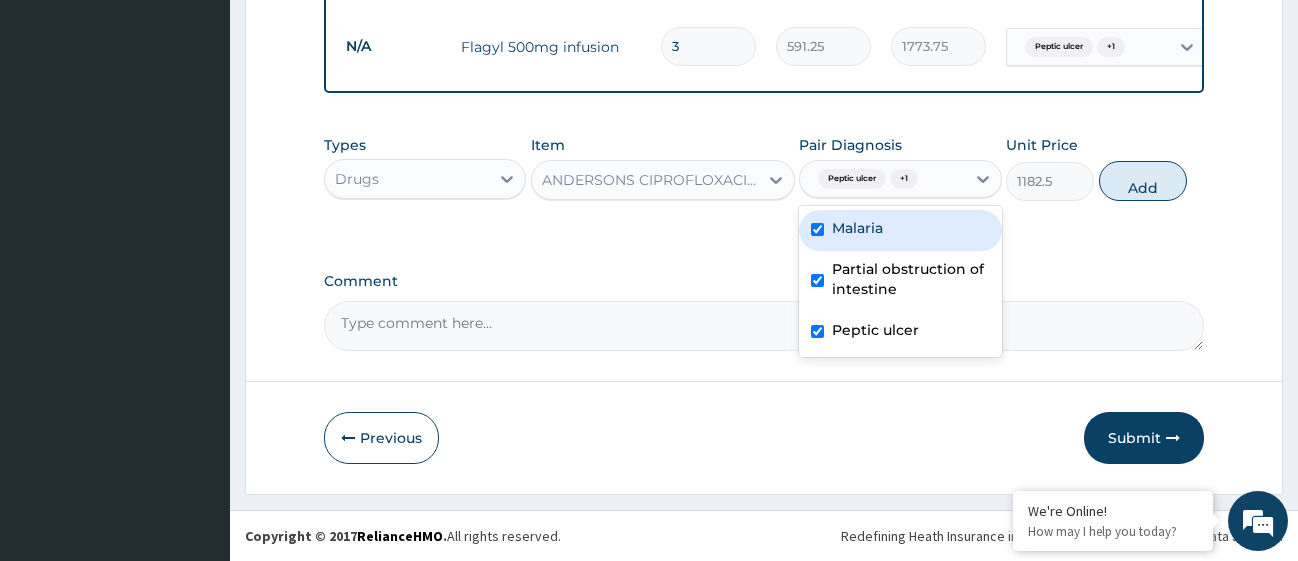 checkbox on "true" 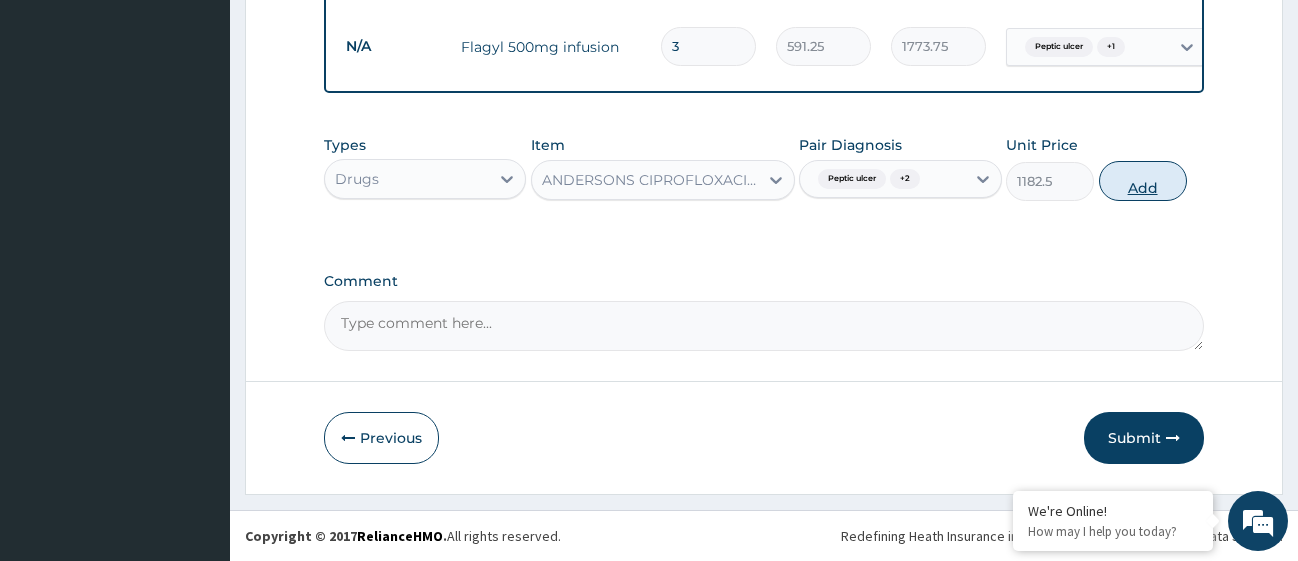 click on "Add" at bounding box center (1143, 181) 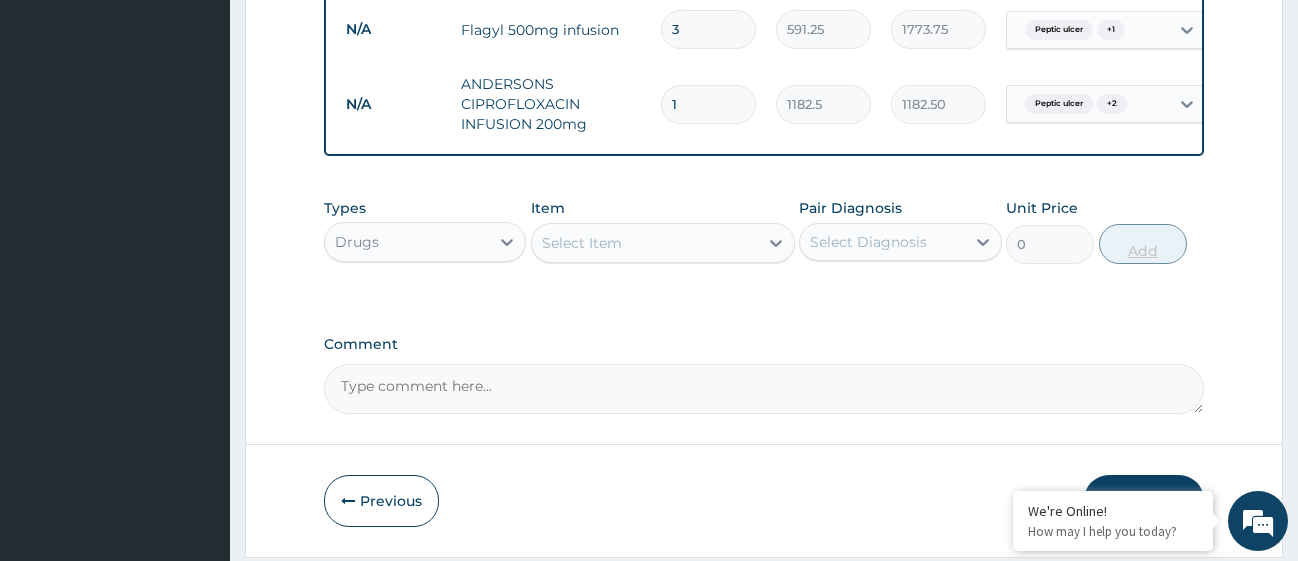 type 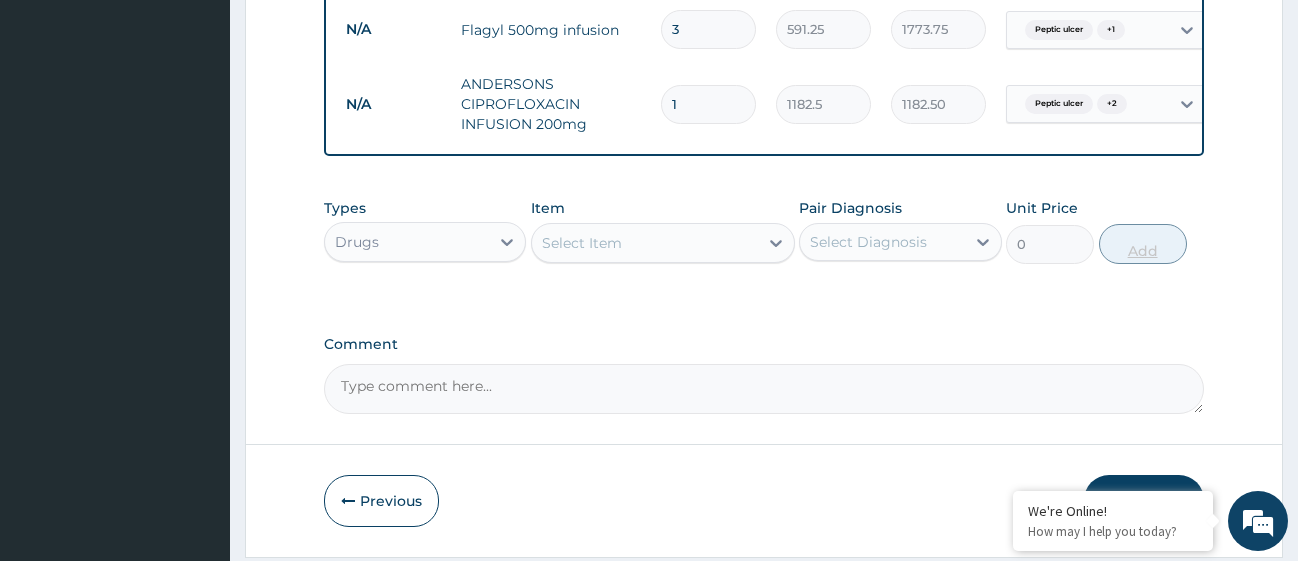 type on "0.00" 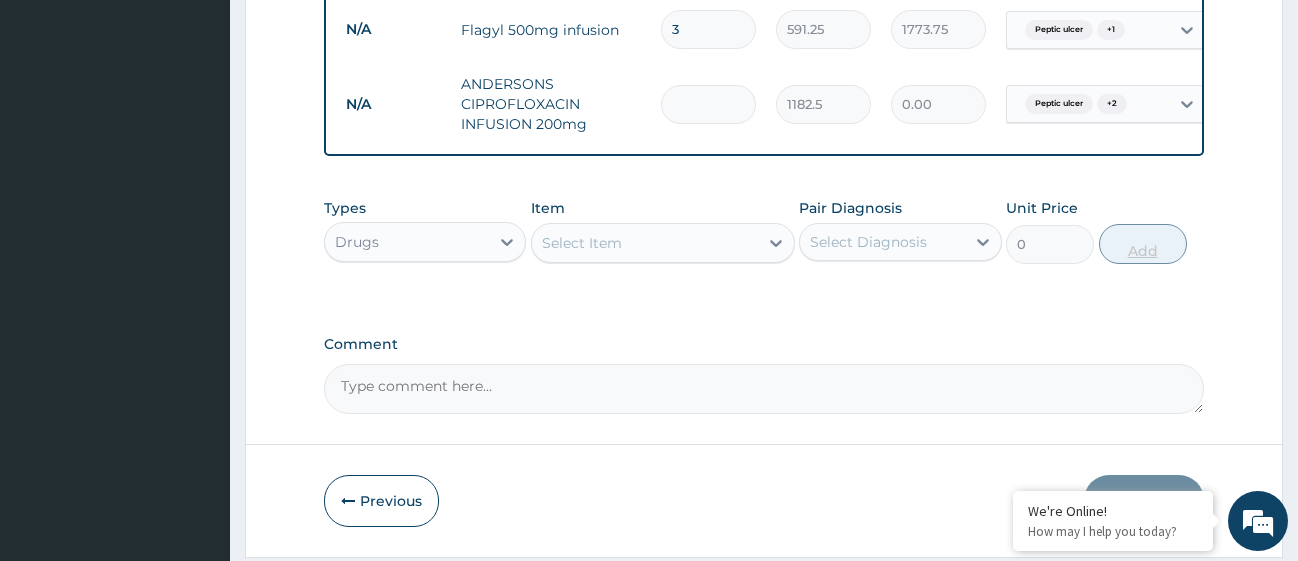 type on "6" 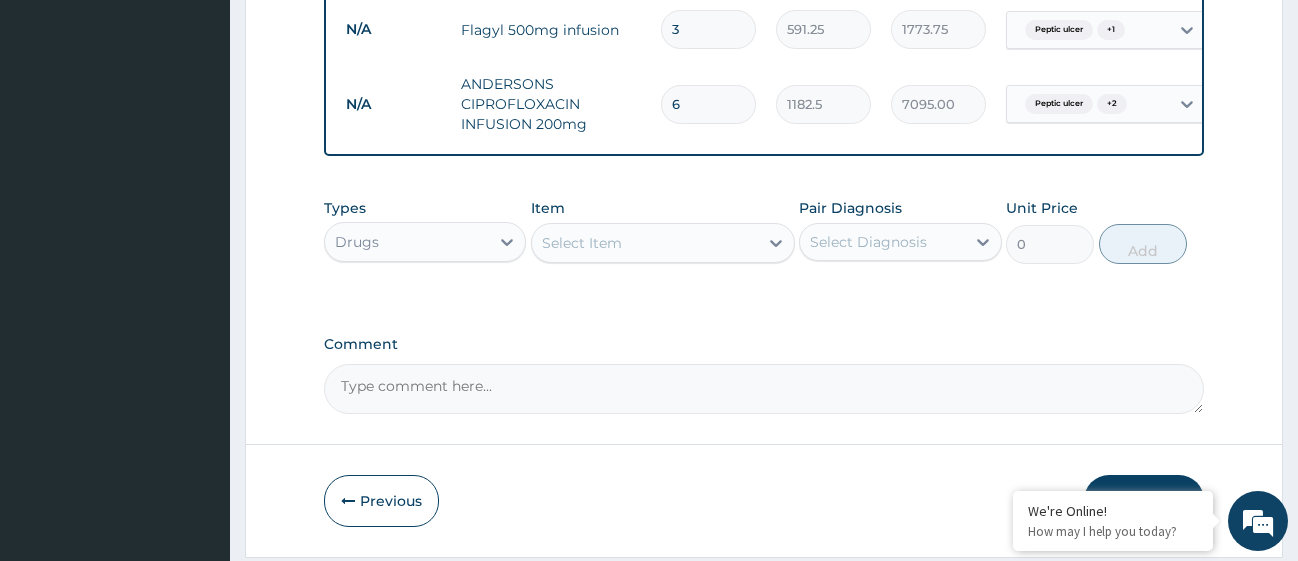 type on "6" 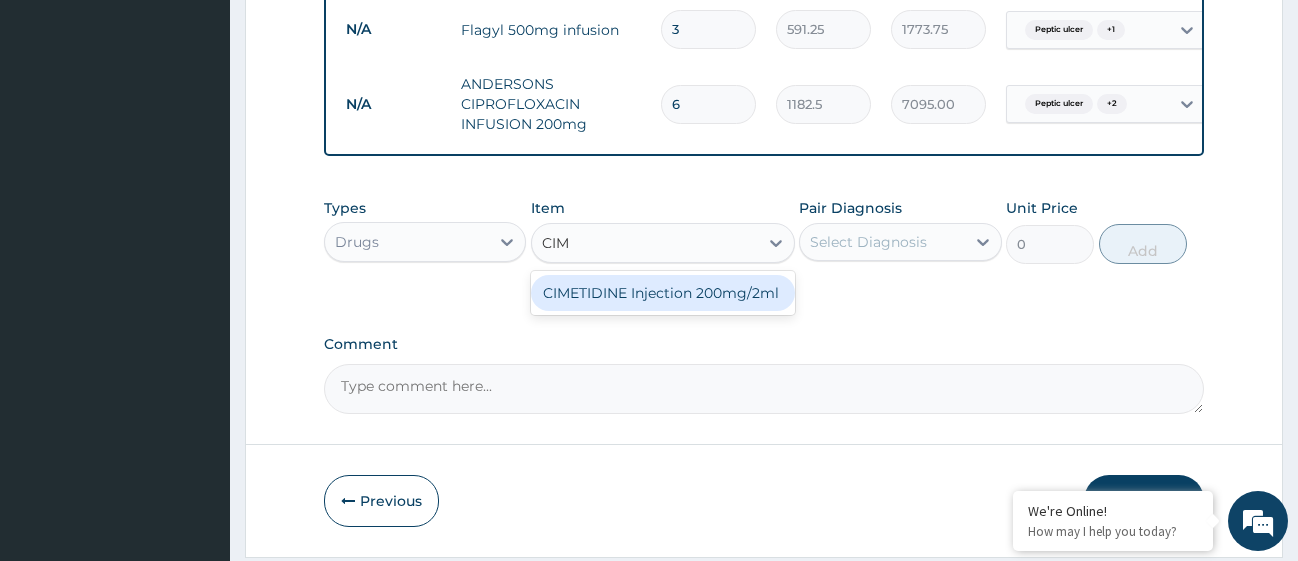 type on "CIME" 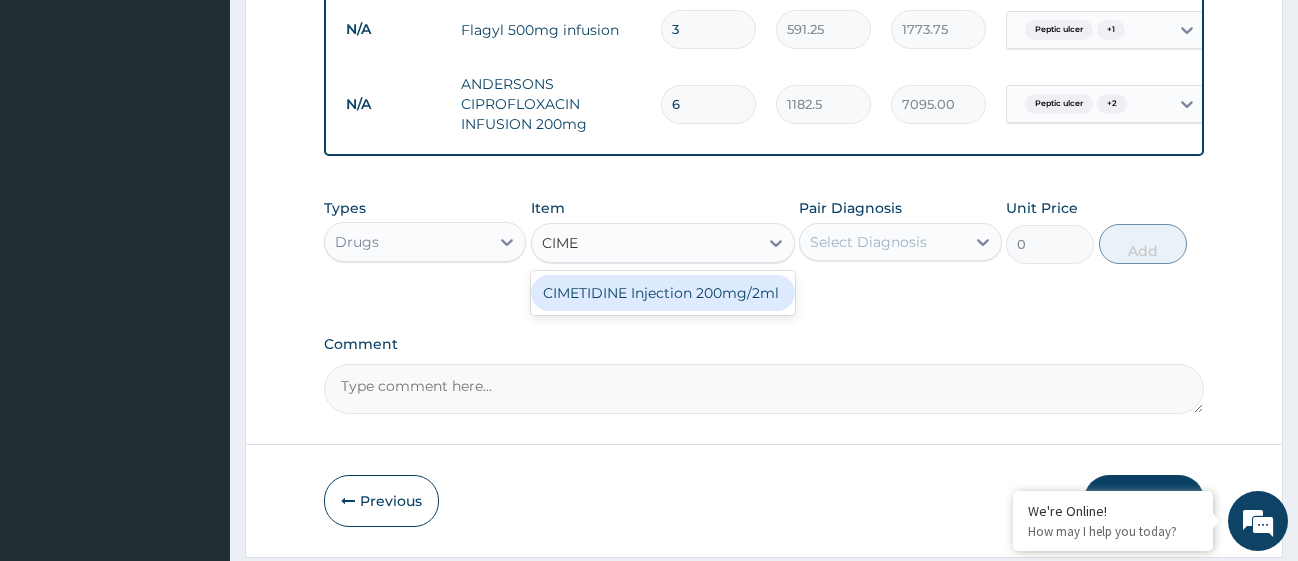 click on "CIMETIDINE Injection 200mg/2ml" at bounding box center [663, 293] 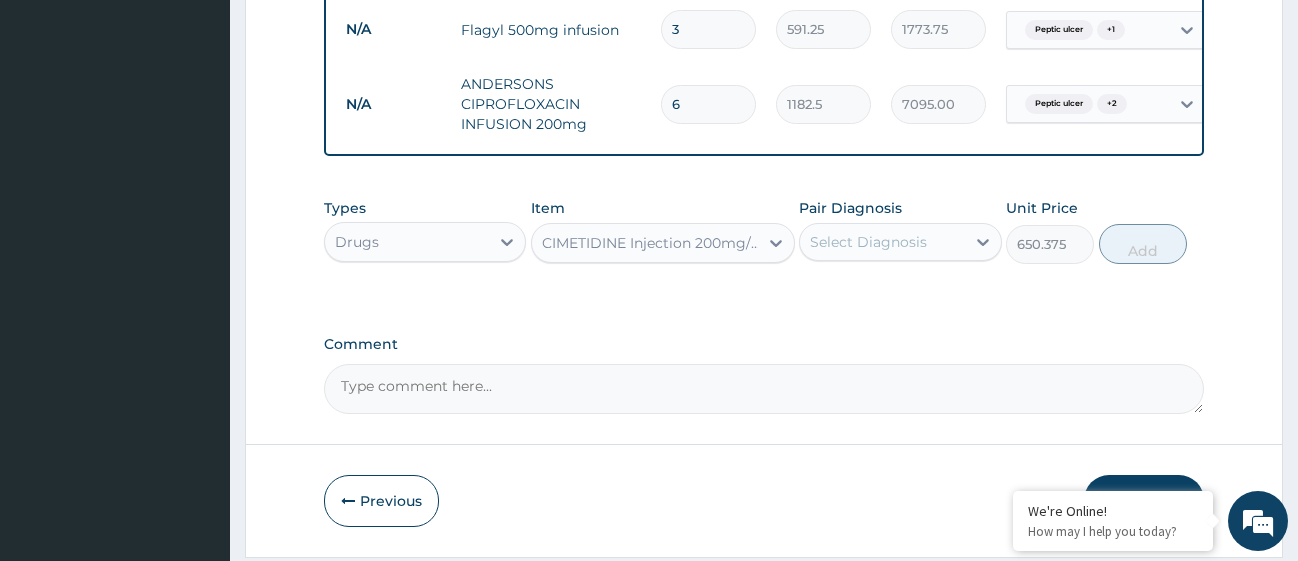 click on "Select Diagnosis" at bounding box center (882, 242) 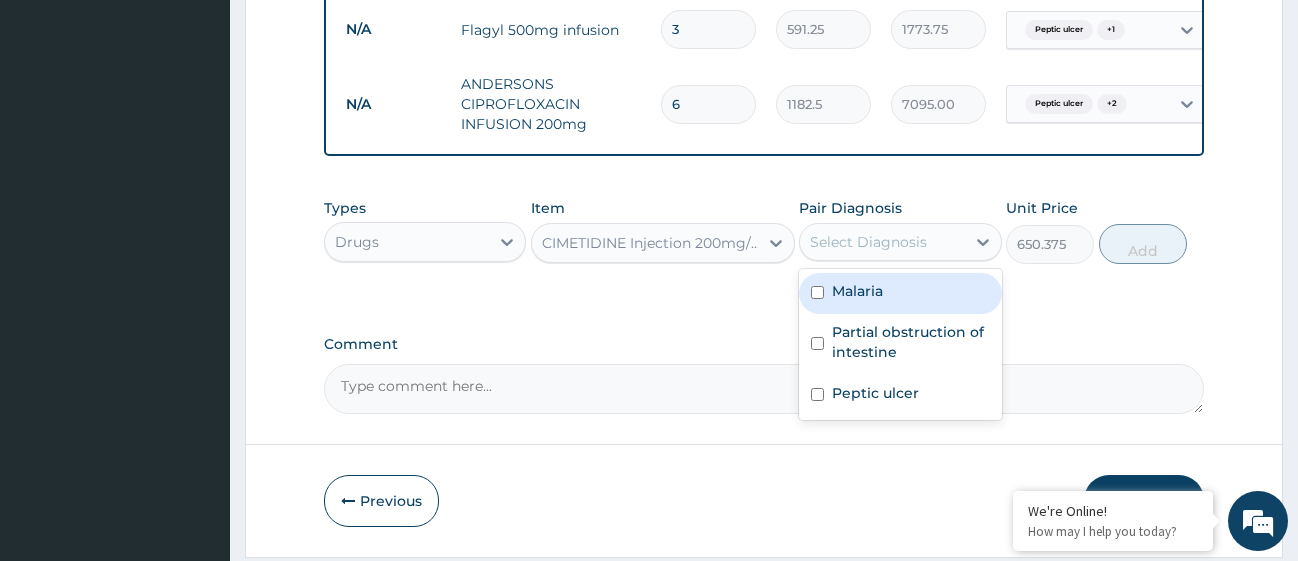 click at bounding box center [817, 292] 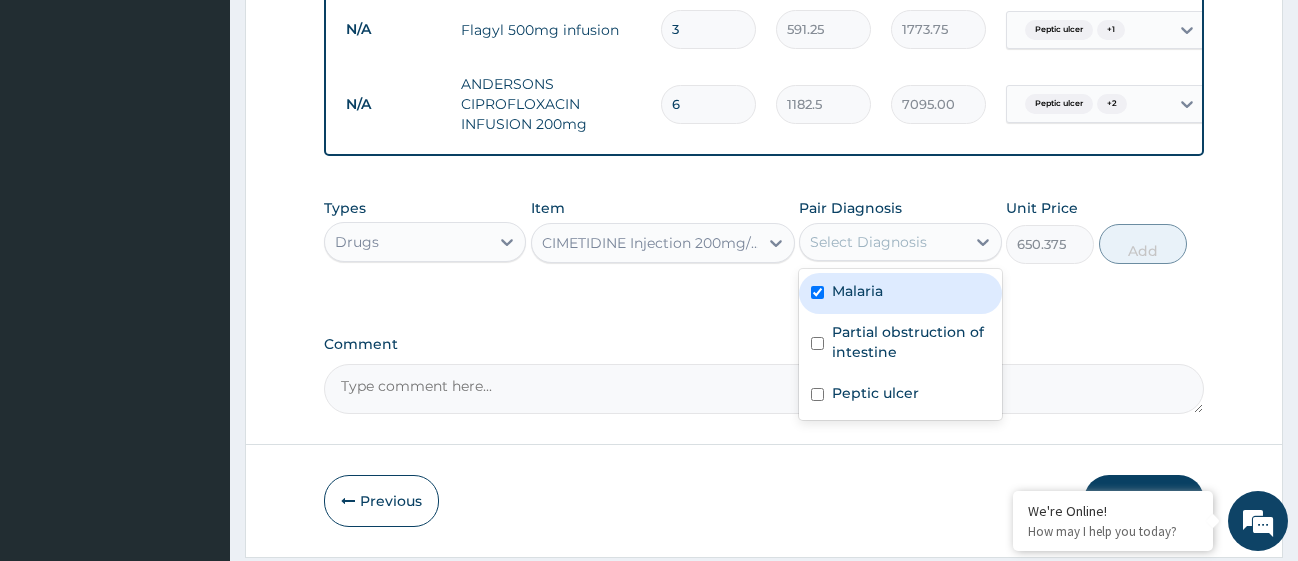 checkbox on "true" 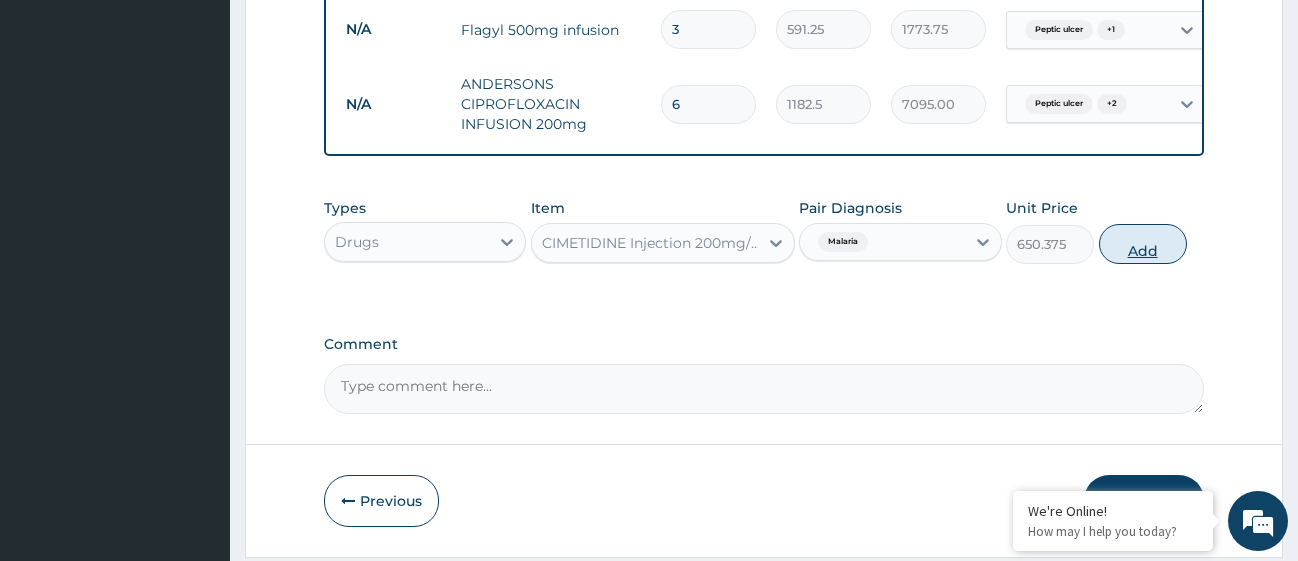 click on "Add" at bounding box center (1143, 244) 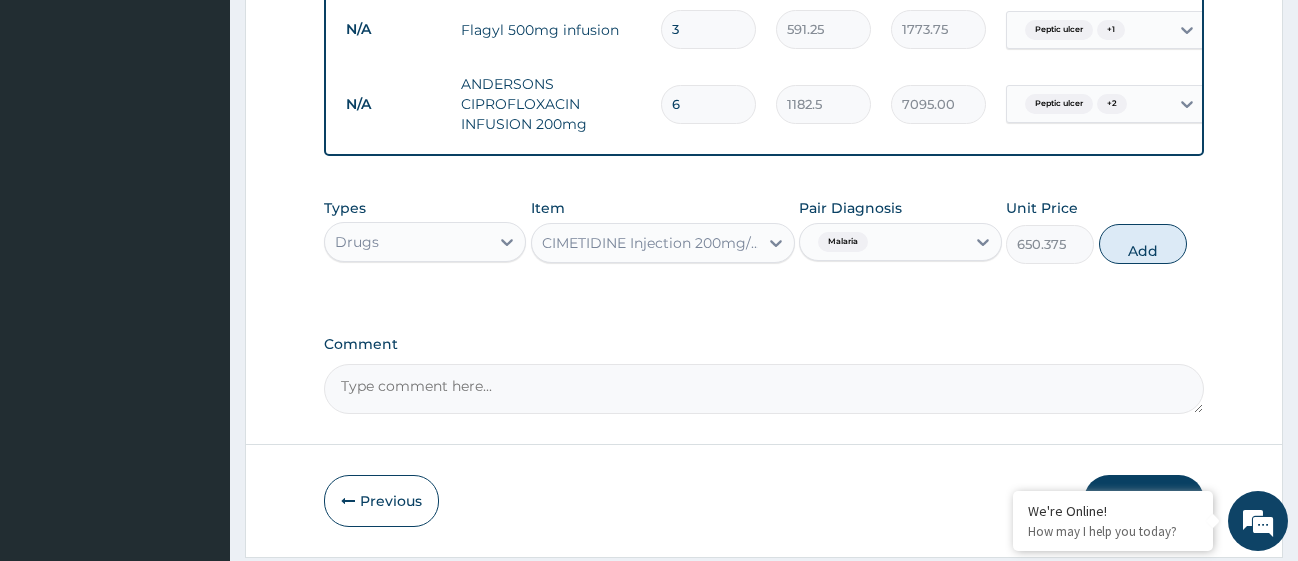 type on "0" 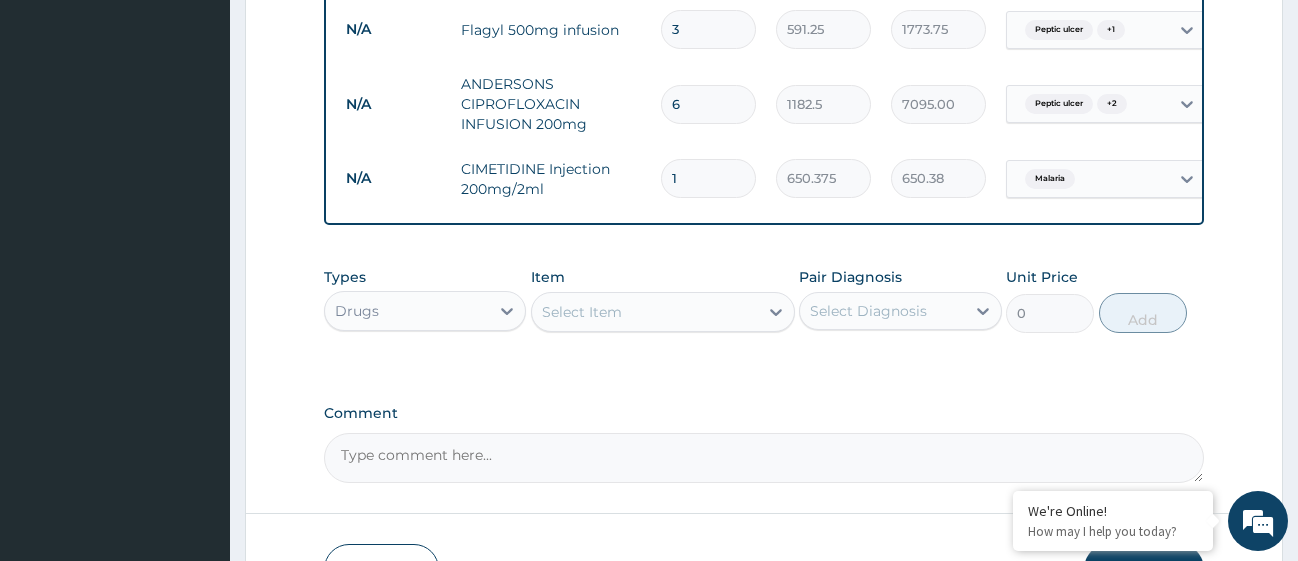 type 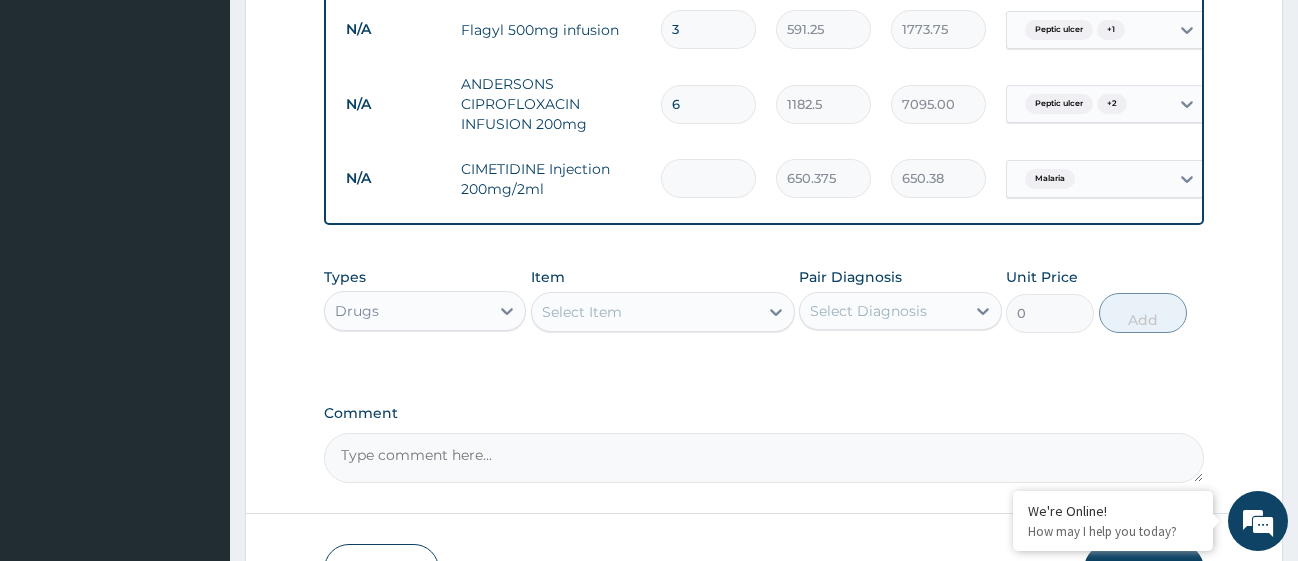 type on "0.00" 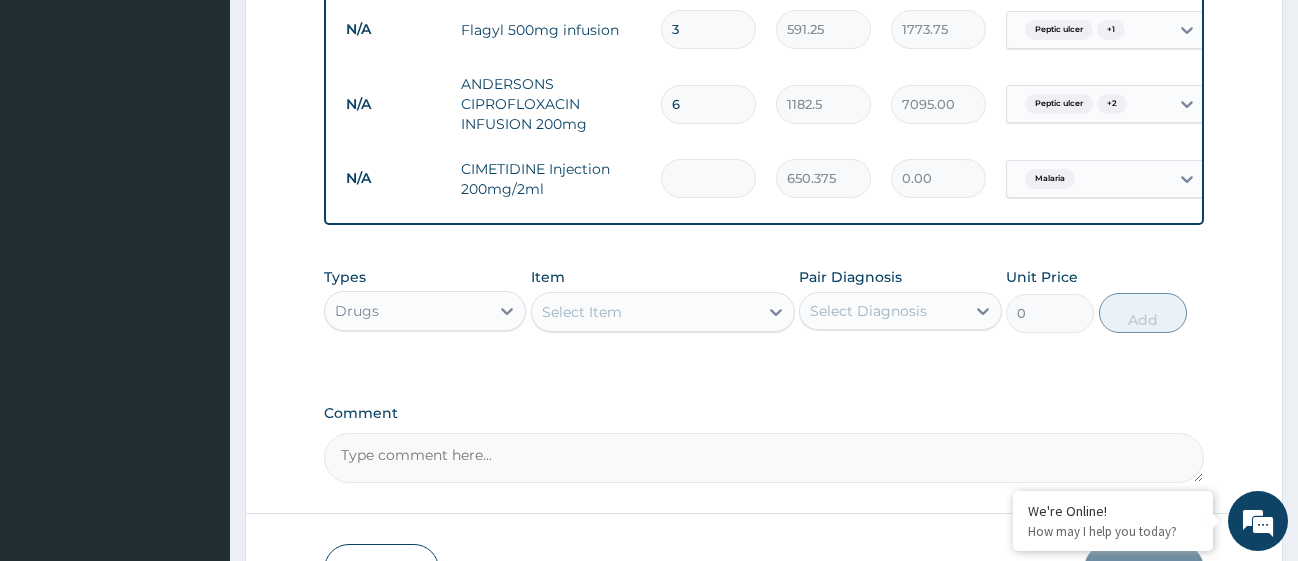 type on "2" 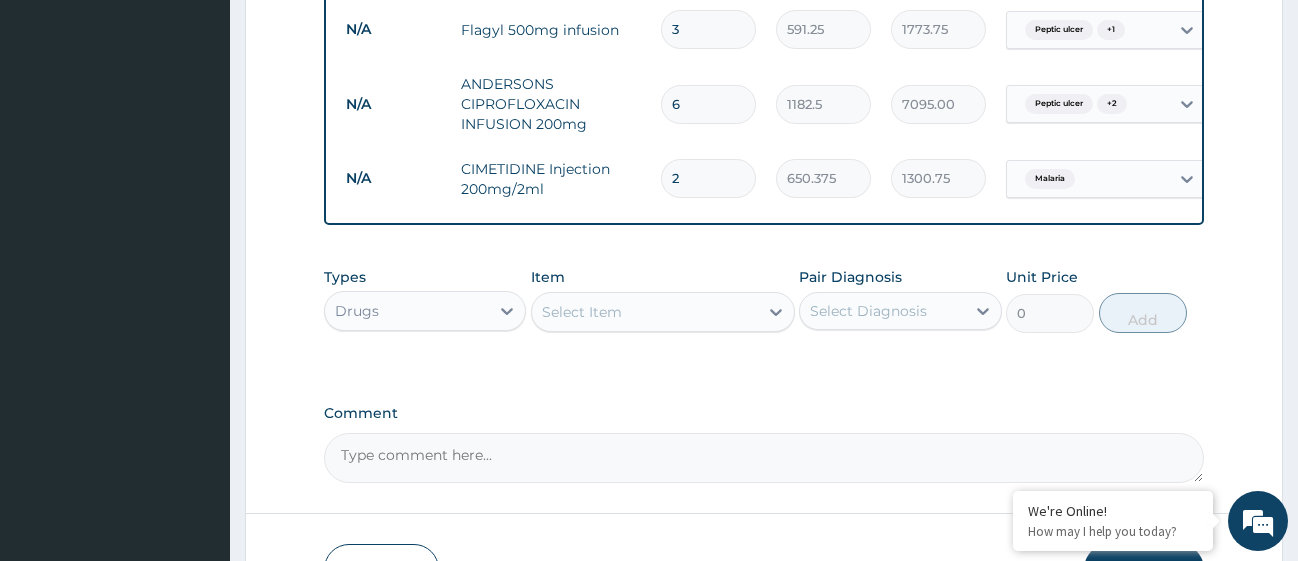 type on "2" 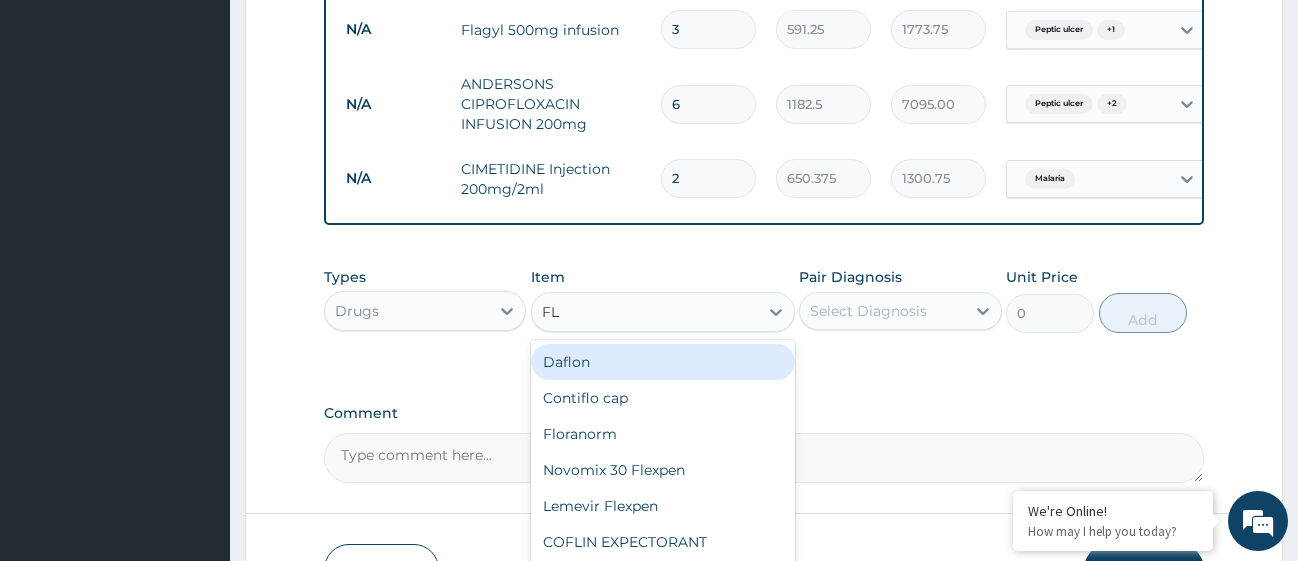 type on "FLA" 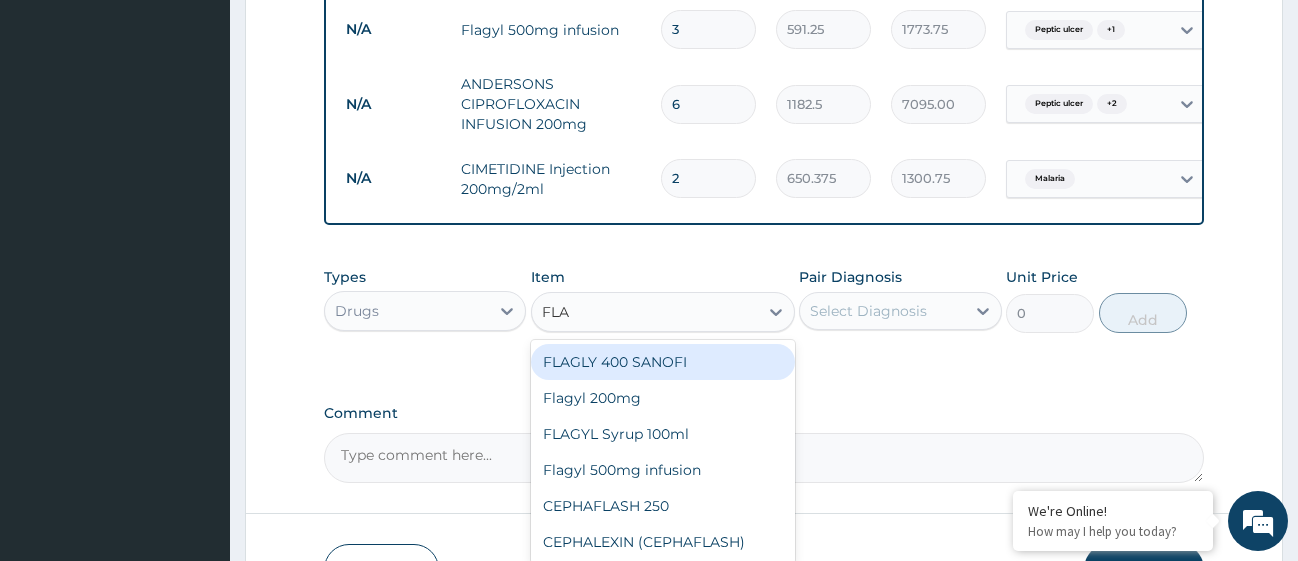click on "FLAGLY 400 SANOFI" at bounding box center [663, 362] 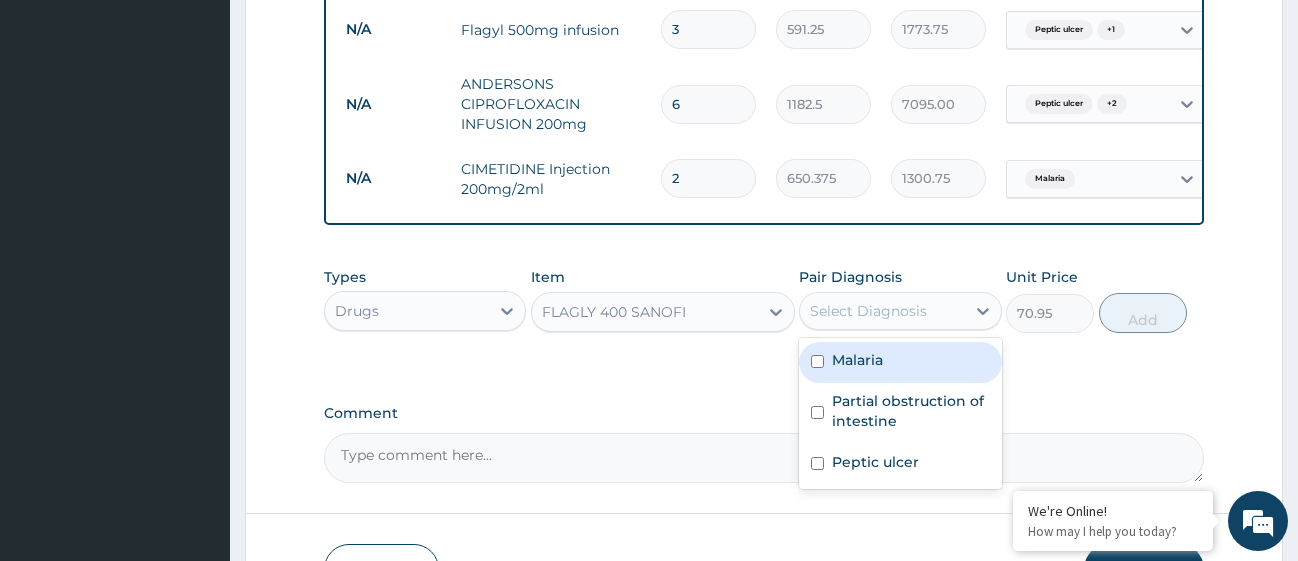 click on "Select Diagnosis" at bounding box center (882, 311) 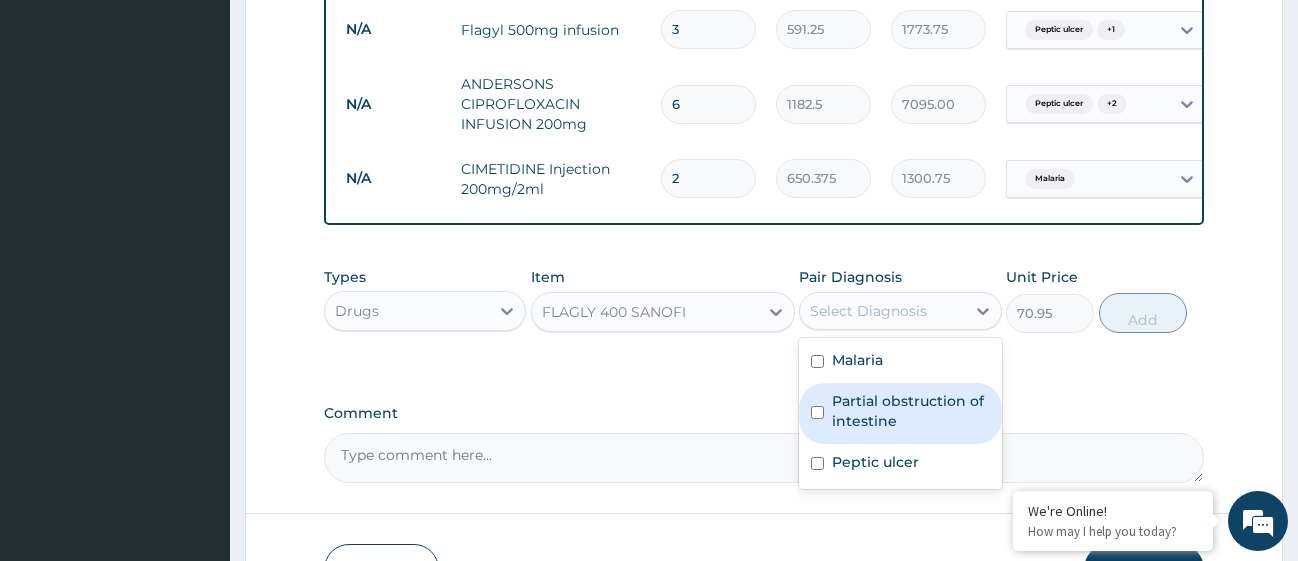 click at bounding box center (817, 412) 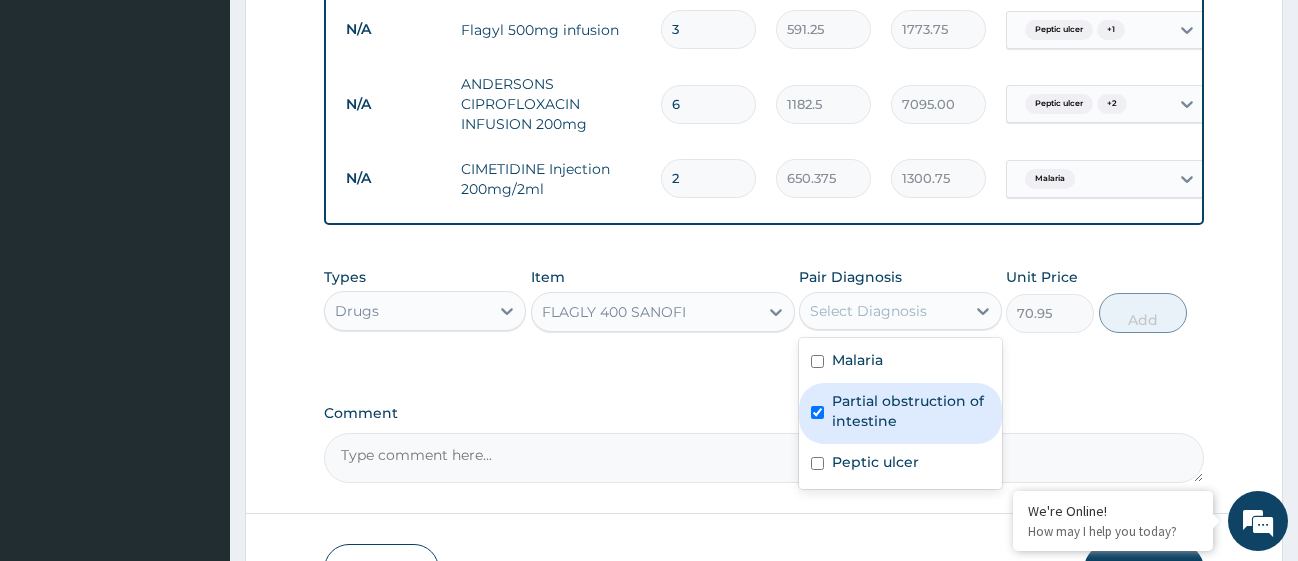 checkbox on "true" 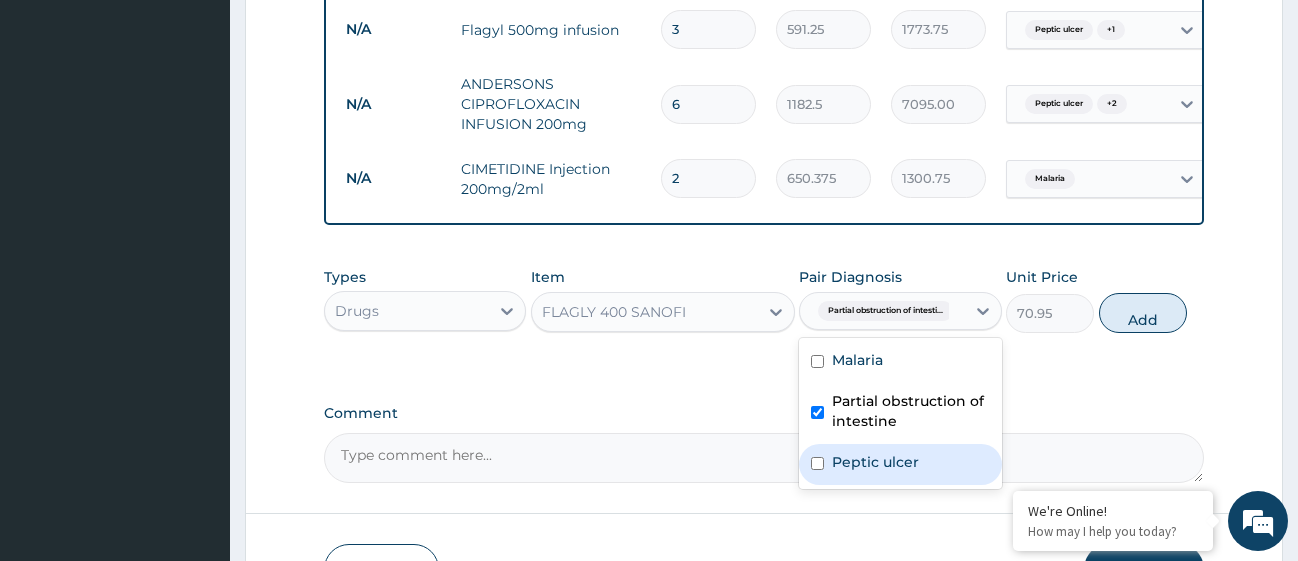 click at bounding box center [817, 463] 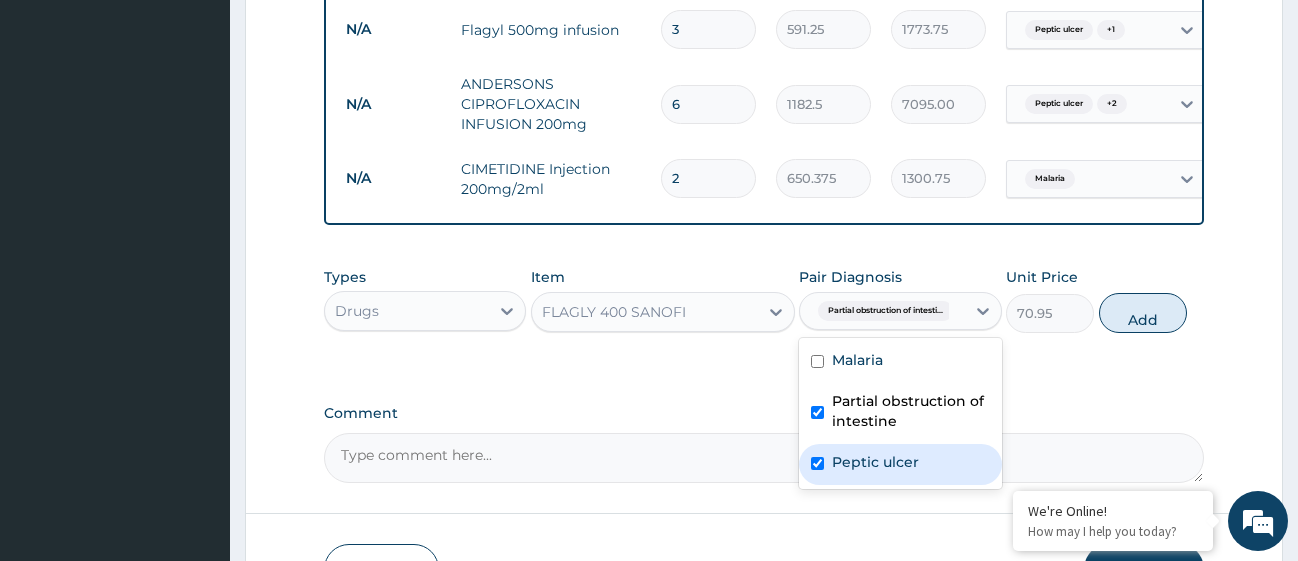 checkbox on "true" 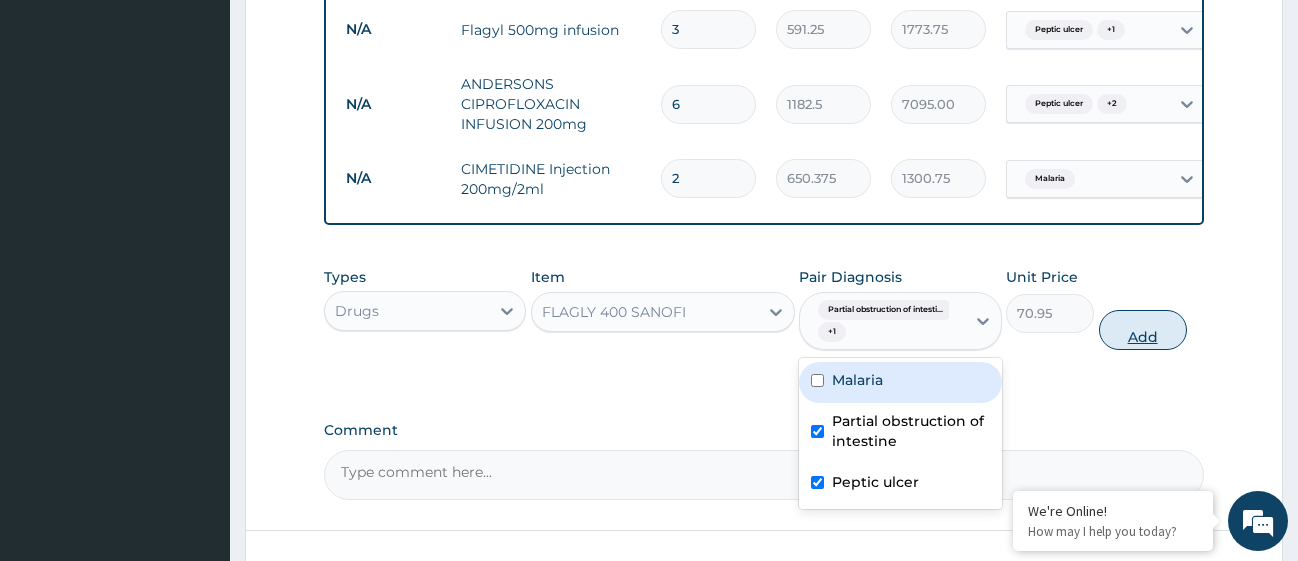click on "Add" at bounding box center (1143, 330) 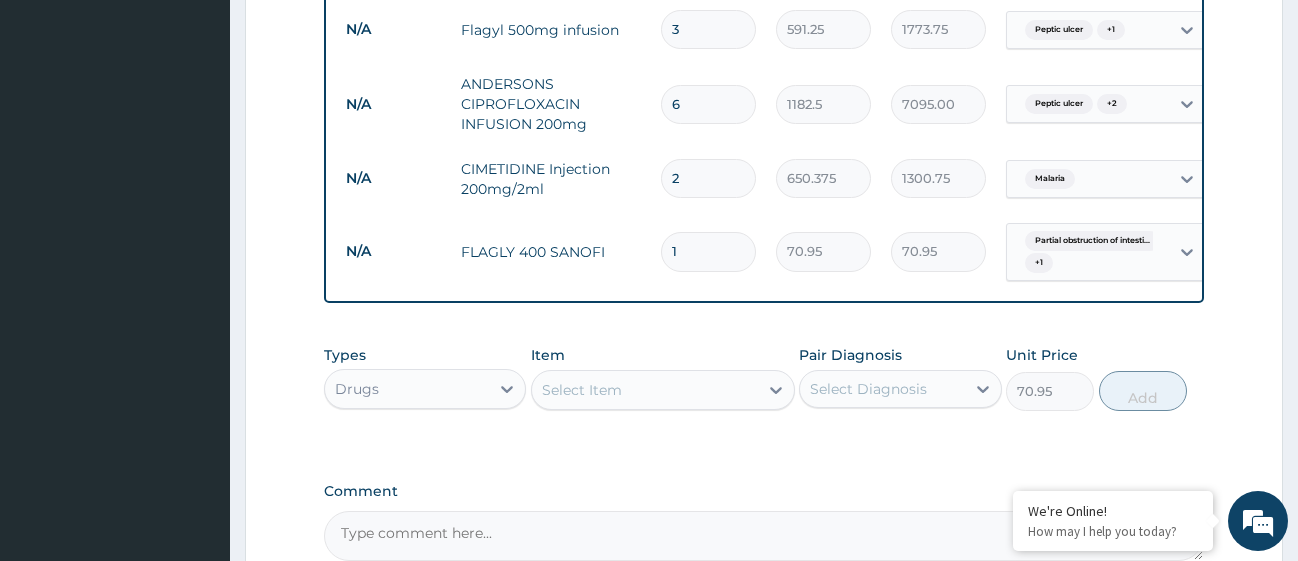 type on "0" 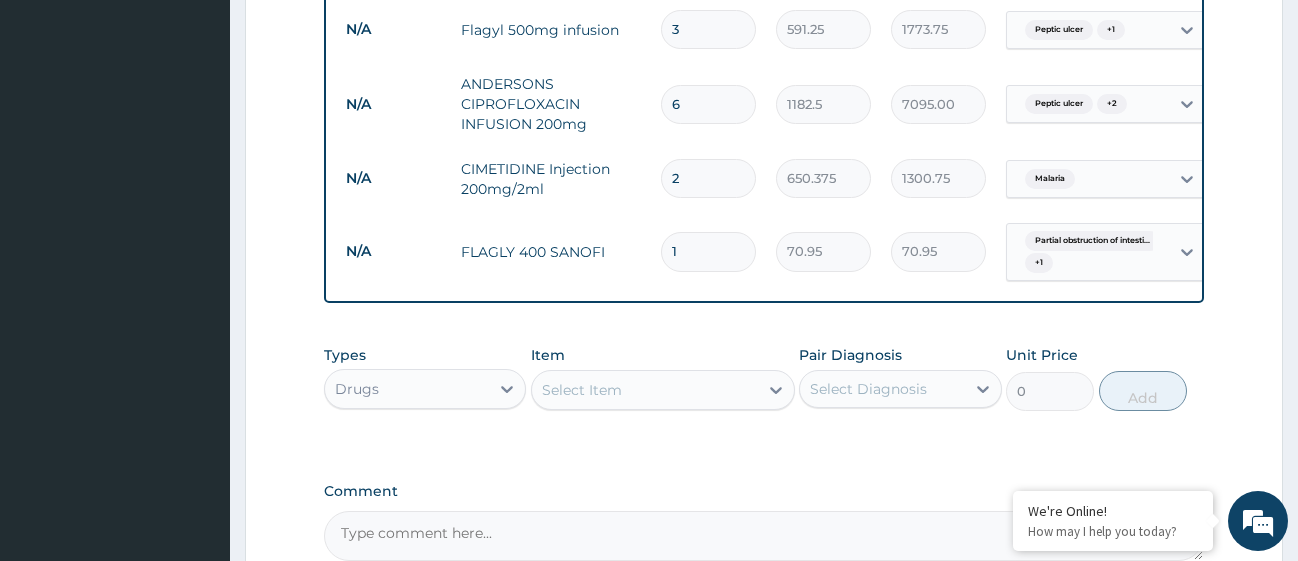 type on "15" 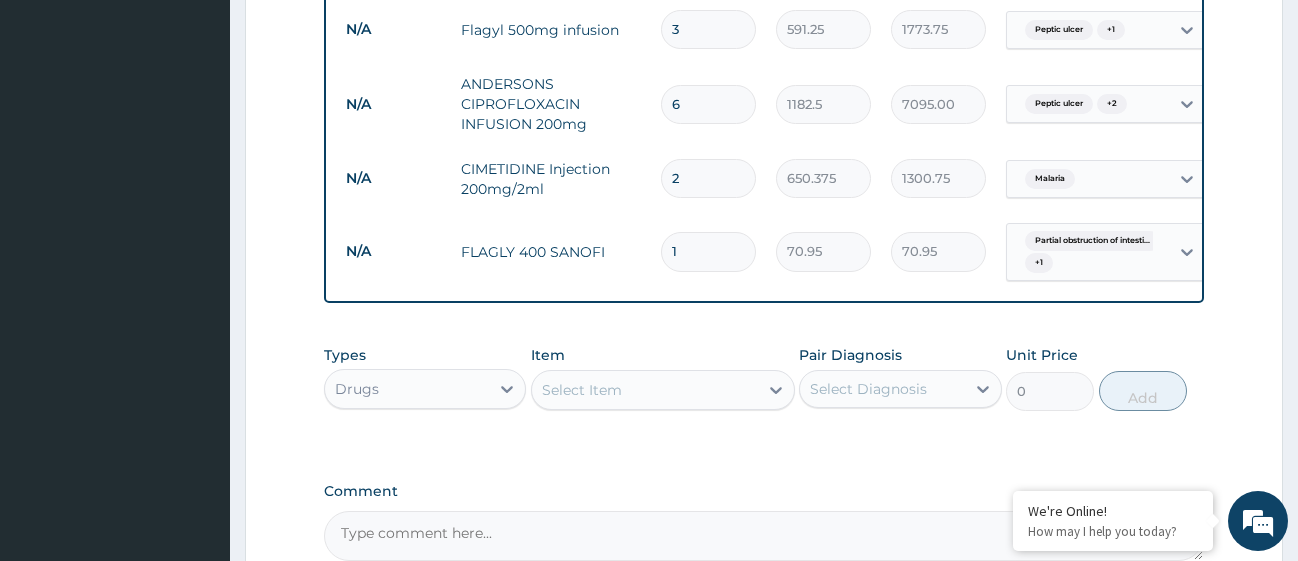 type on "1064.25" 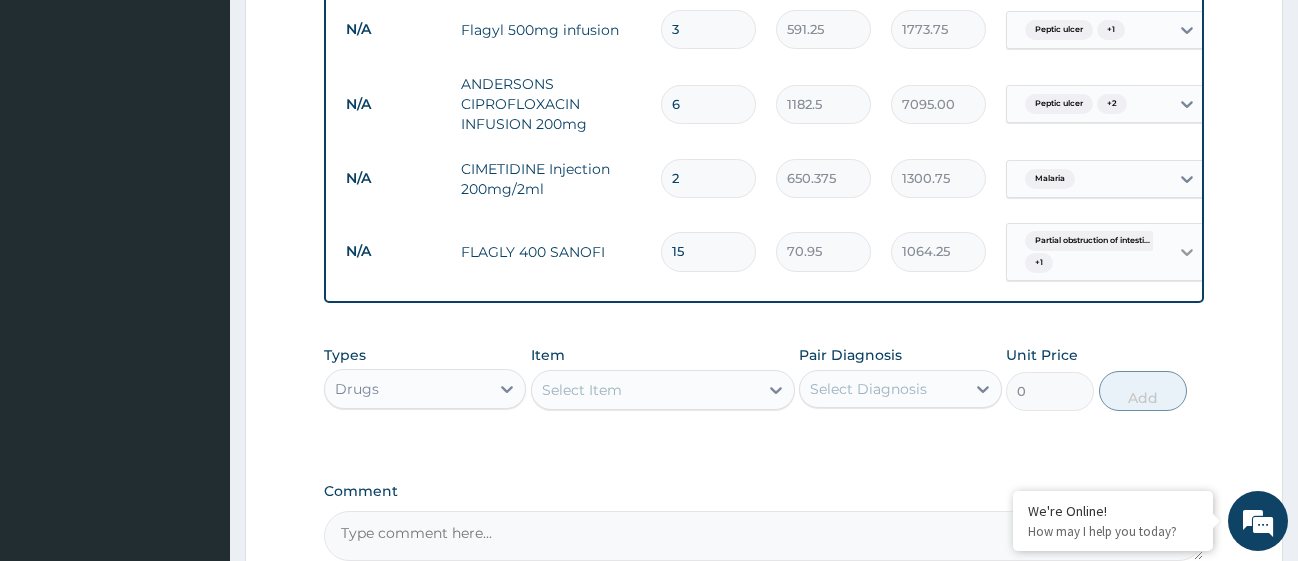 type on "15" 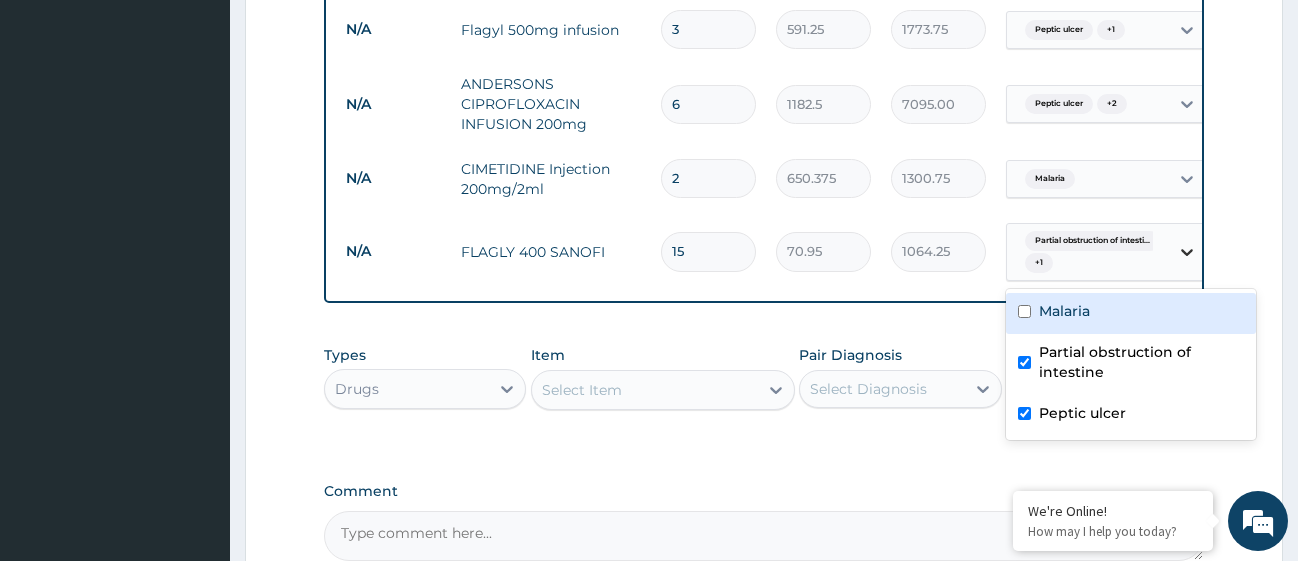 click 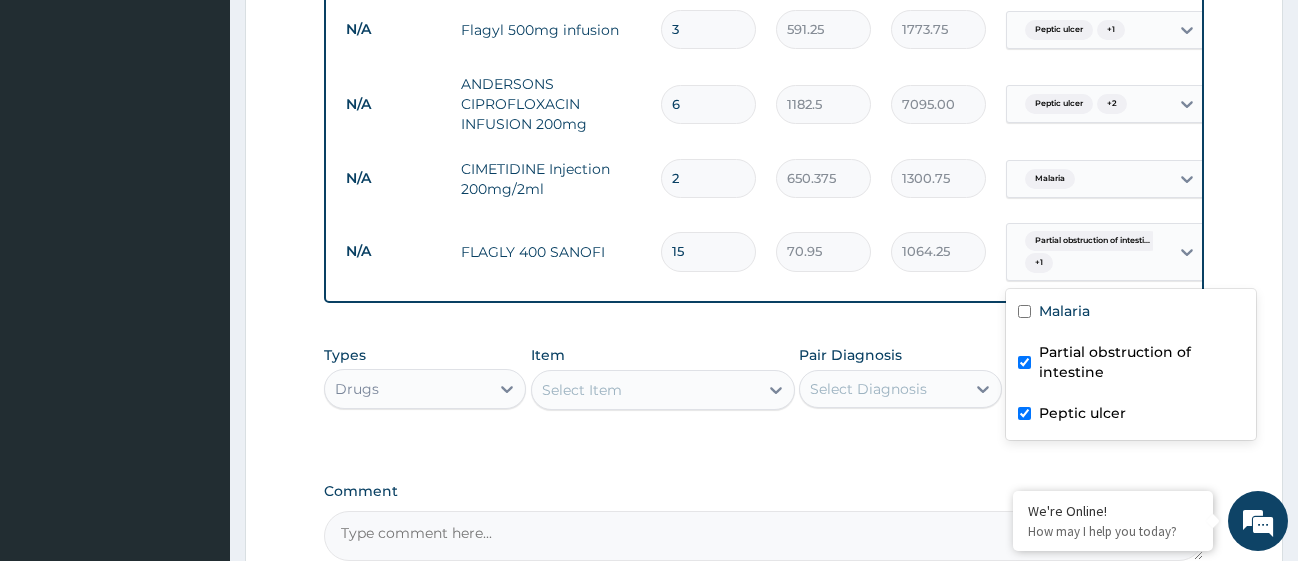 click on "Partial obstruction of intestine" at bounding box center [1131, 364] 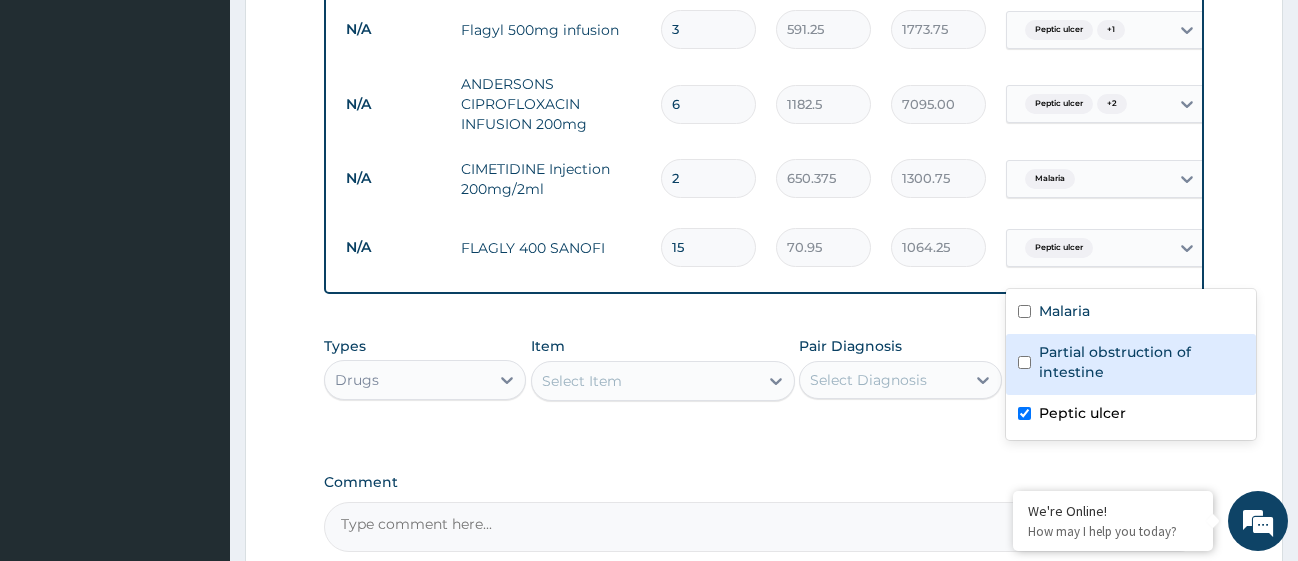 click on "Partial obstruction of intestine" at bounding box center [1131, 364] 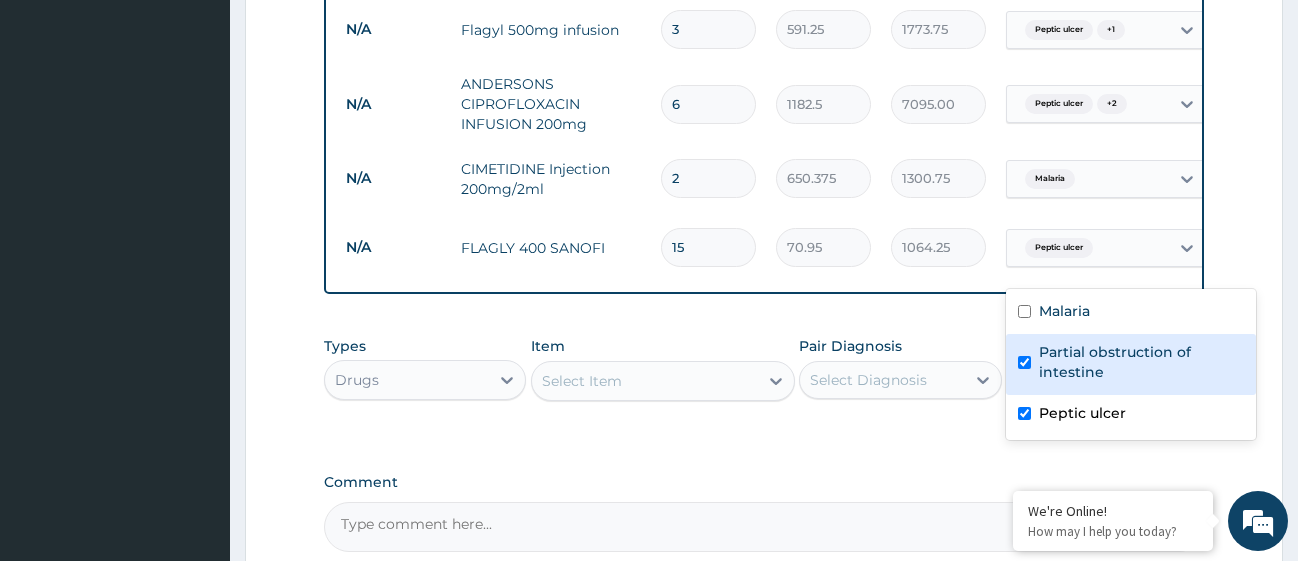 checkbox on "true" 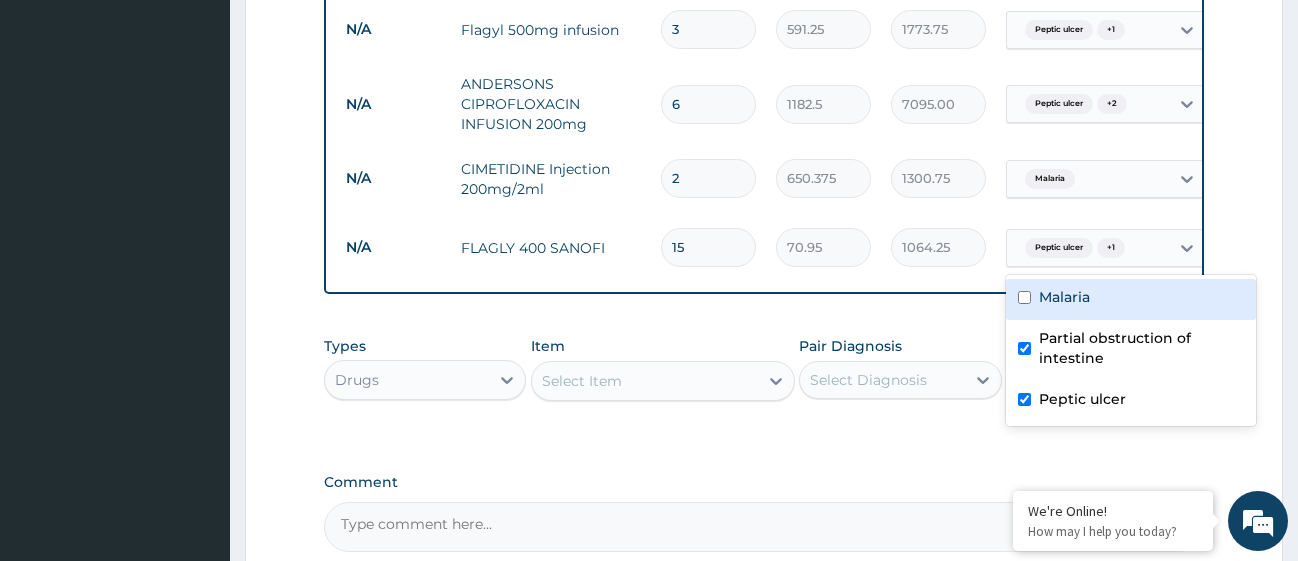 click on "Malaria" at bounding box center [1131, 299] 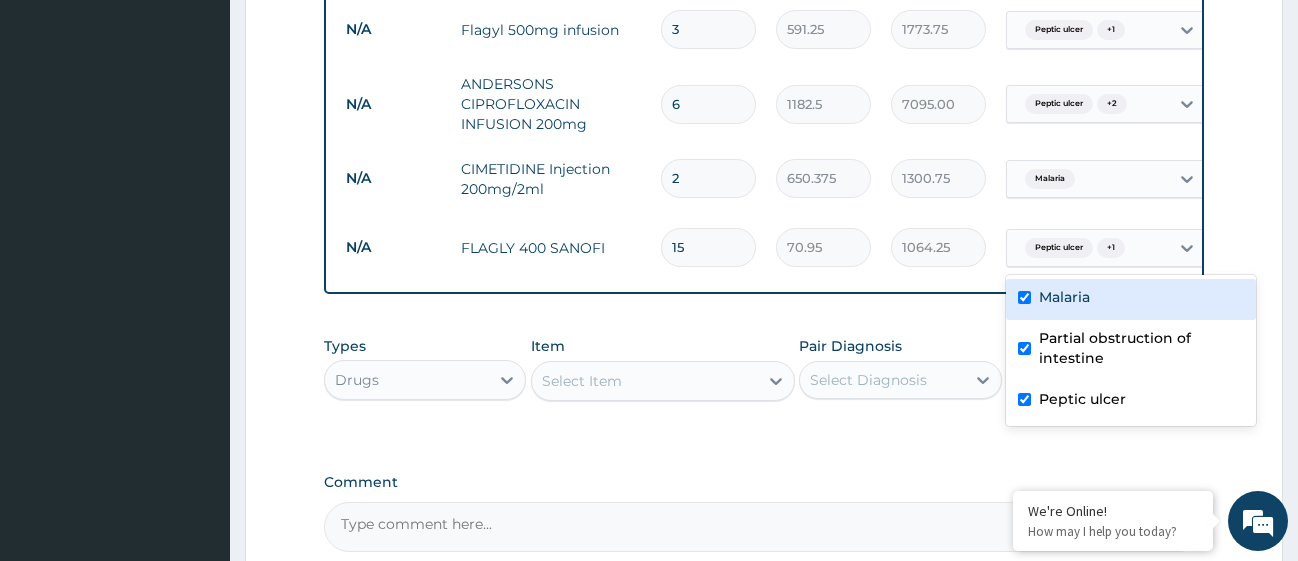 checkbox on "true" 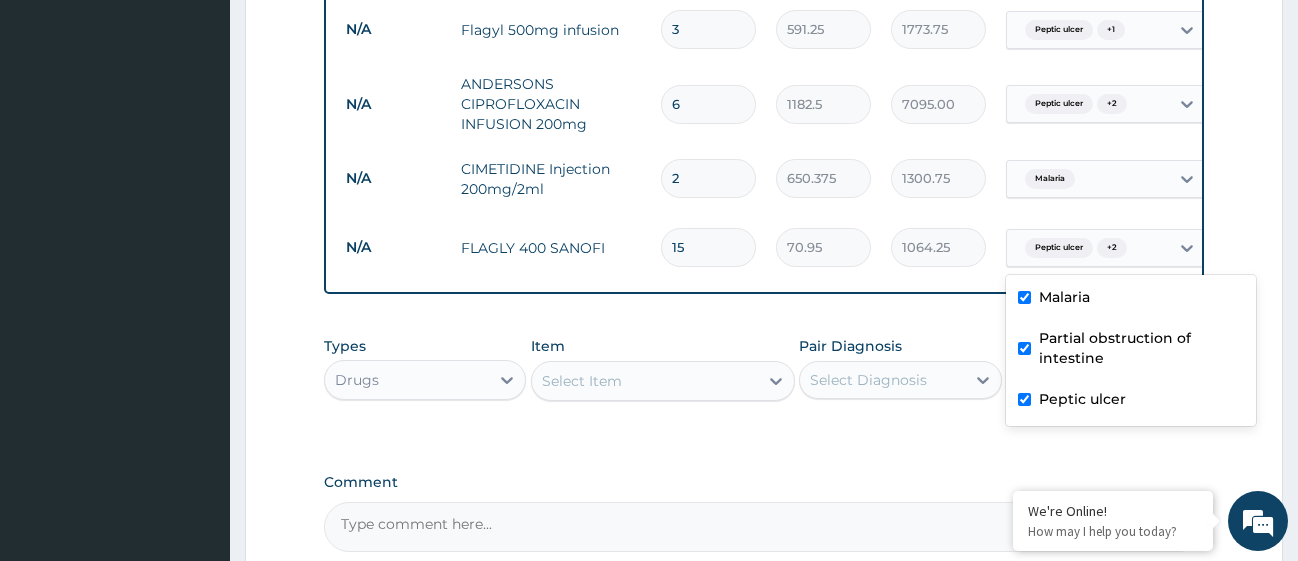 click on "Select Item" at bounding box center [645, 381] 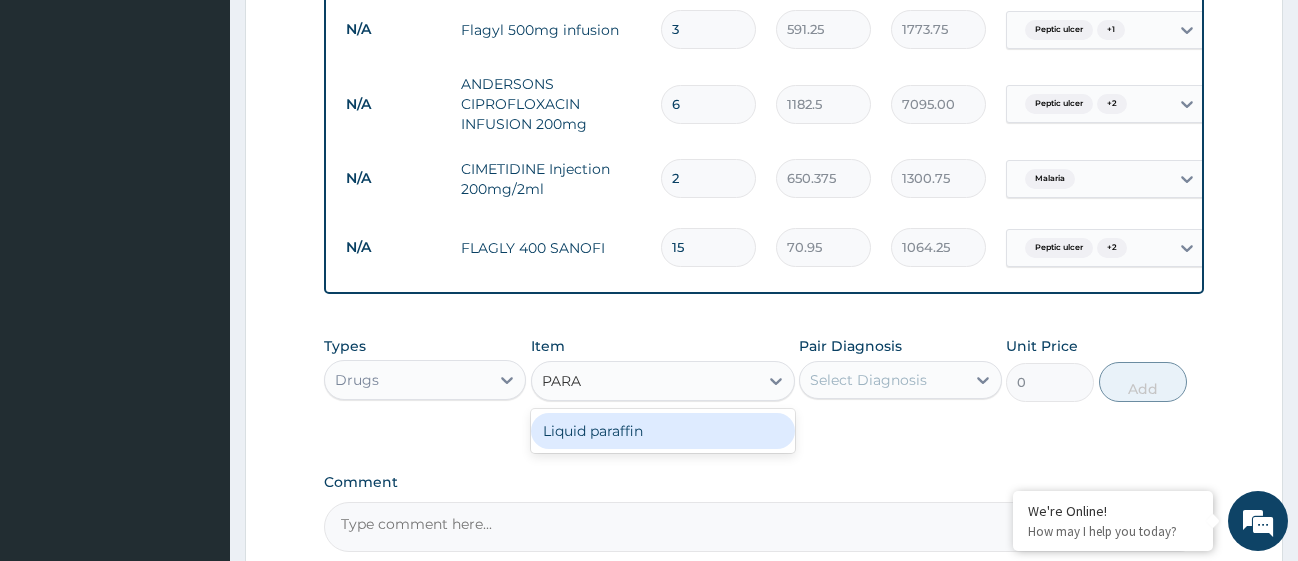 type on "PARAF" 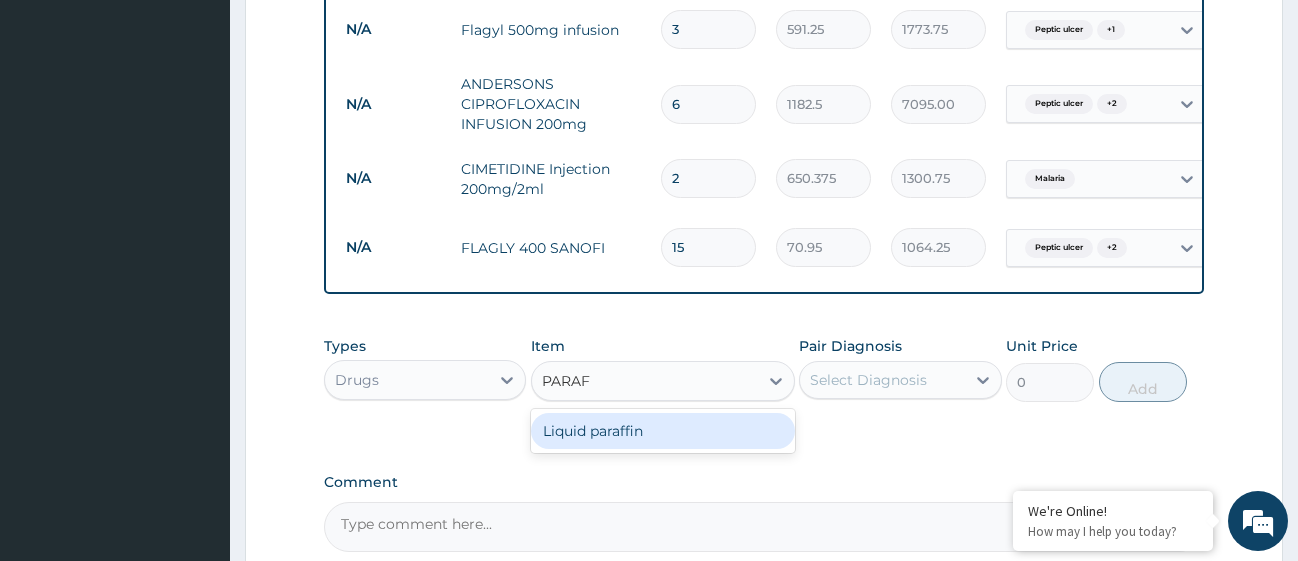 click on "Liquid paraffin" at bounding box center [663, 431] 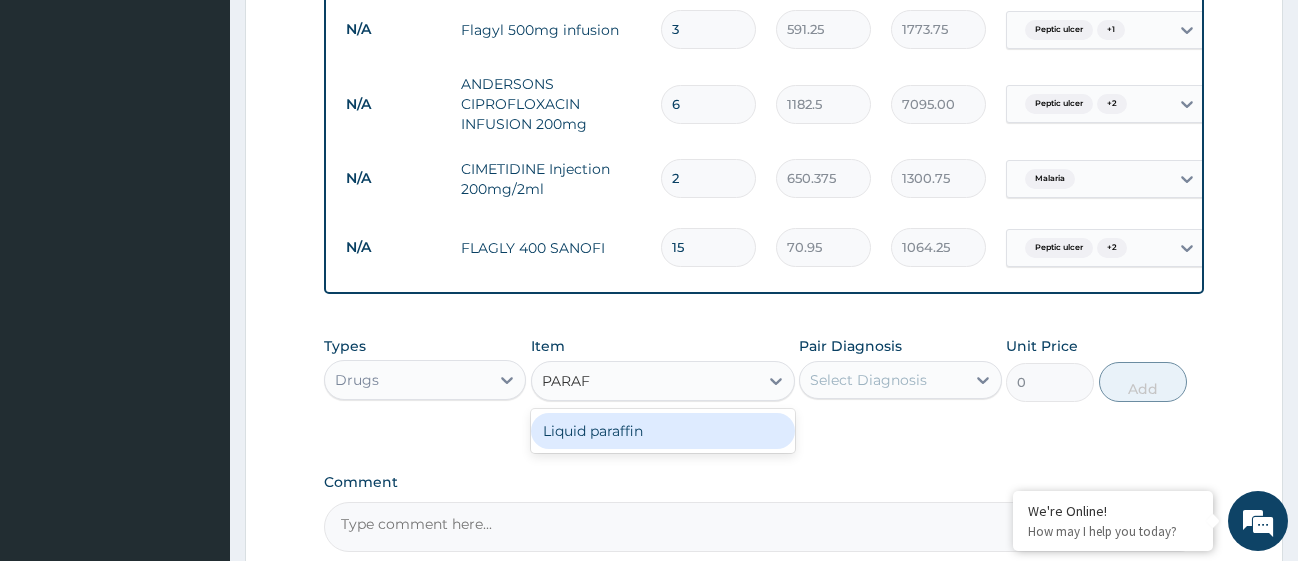 type 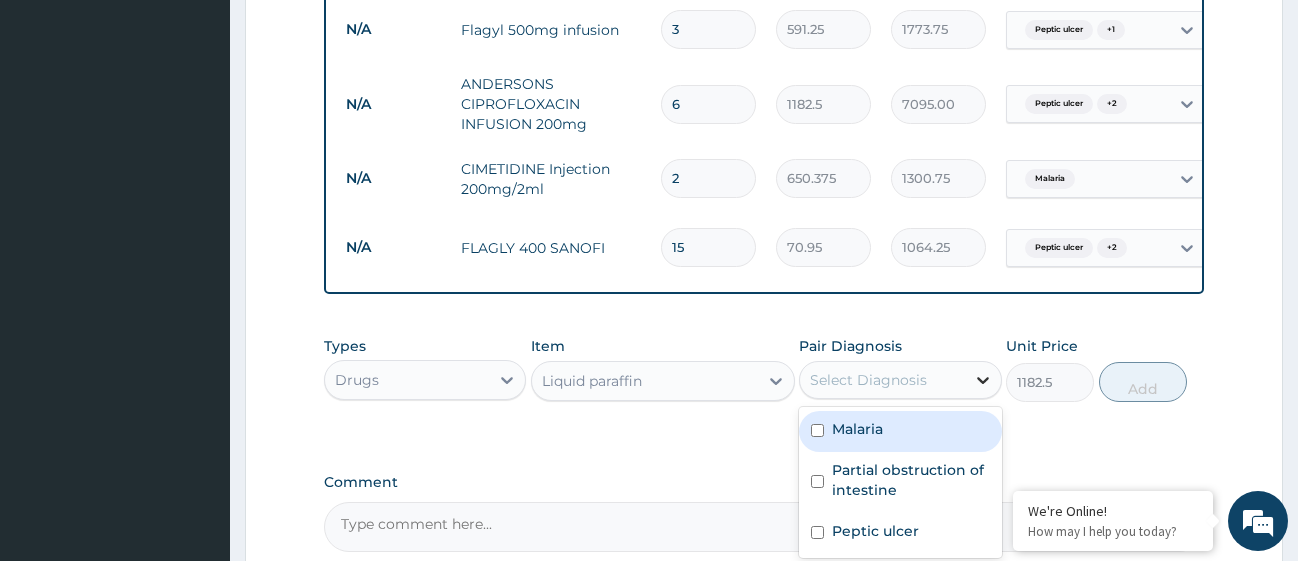 click 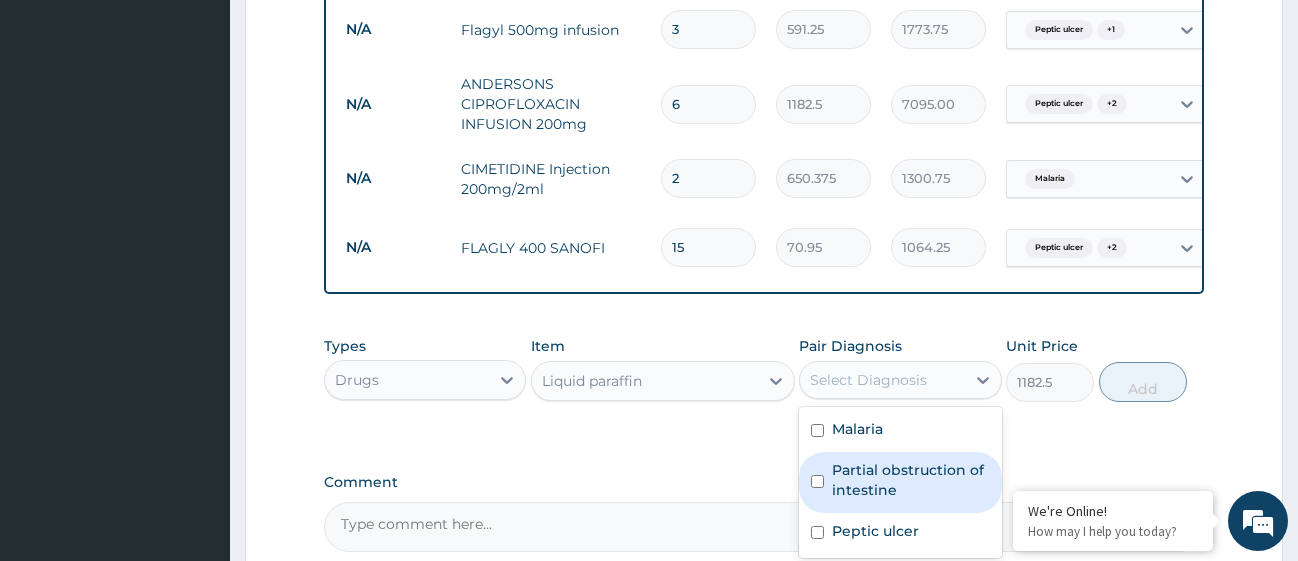 click at bounding box center (817, 481) 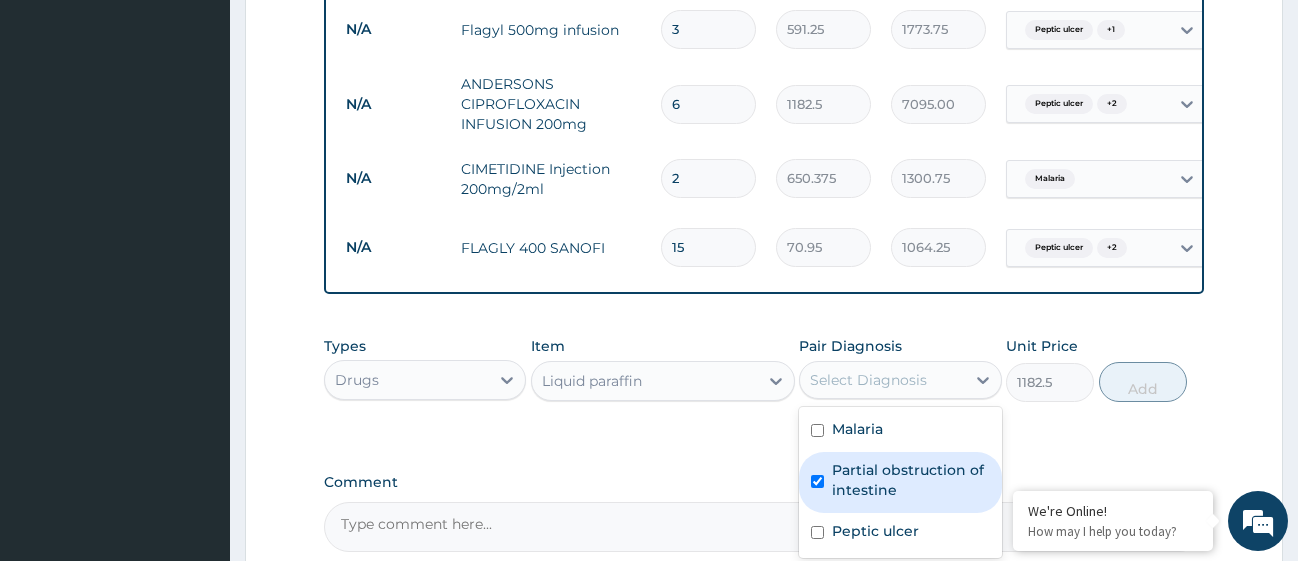 checkbox on "true" 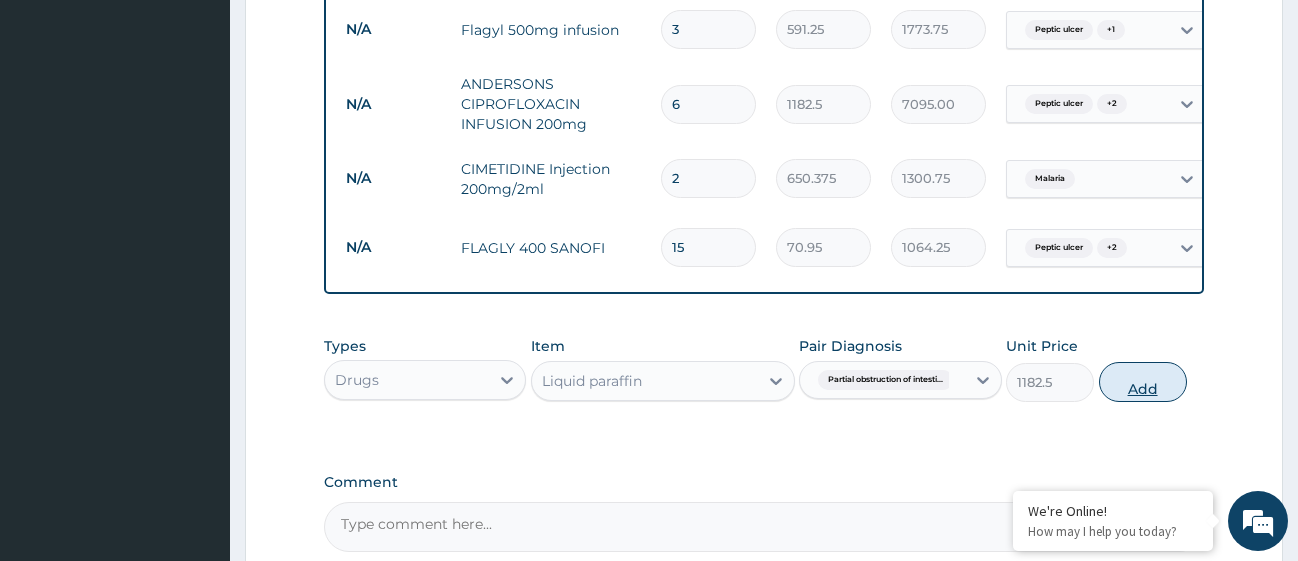 click on "Add" at bounding box center (1143, 382) 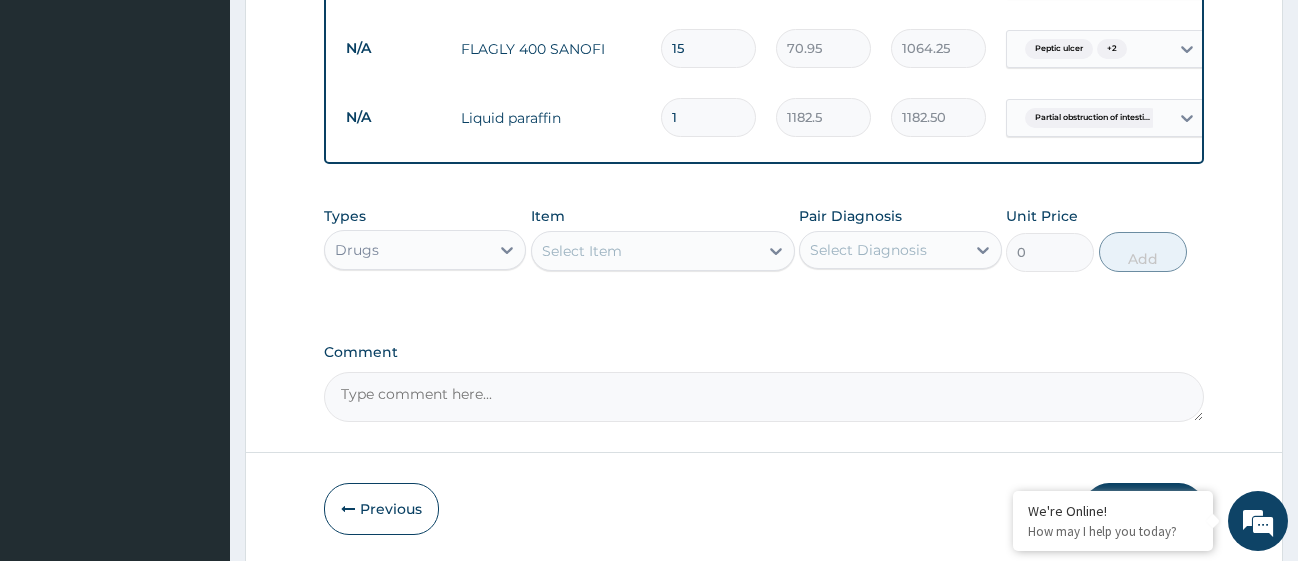 scroll, scrollTop: 1934, scrollLeft: 0, axis: vertical 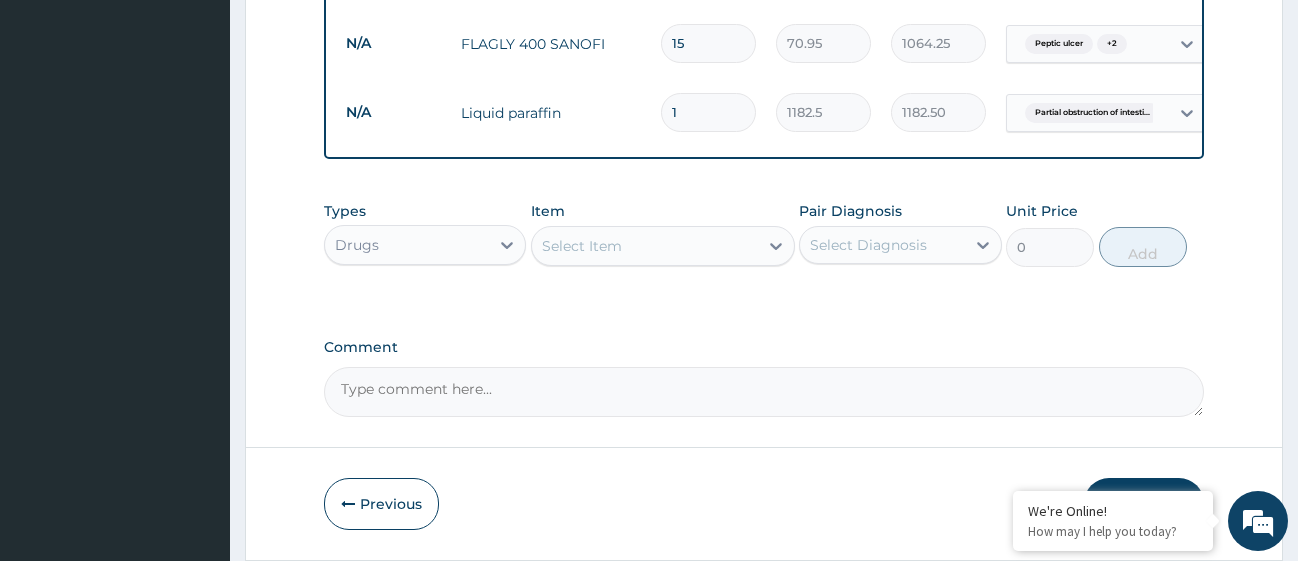 click on "Select Item" at bounding box center (582, 246) 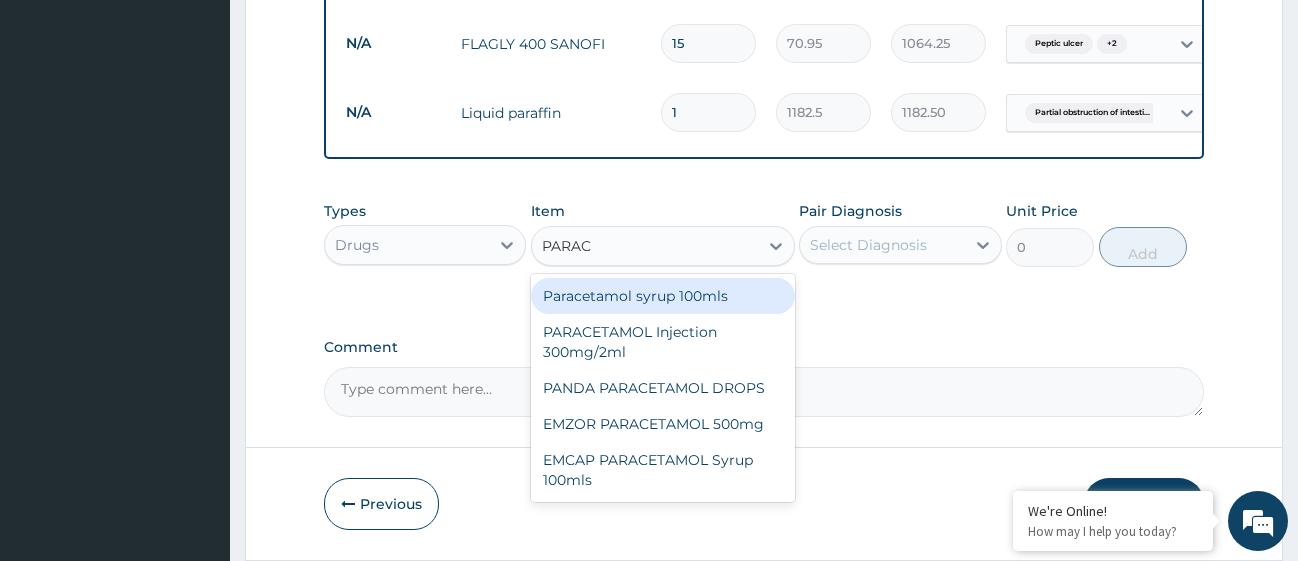 type on "PARACE" 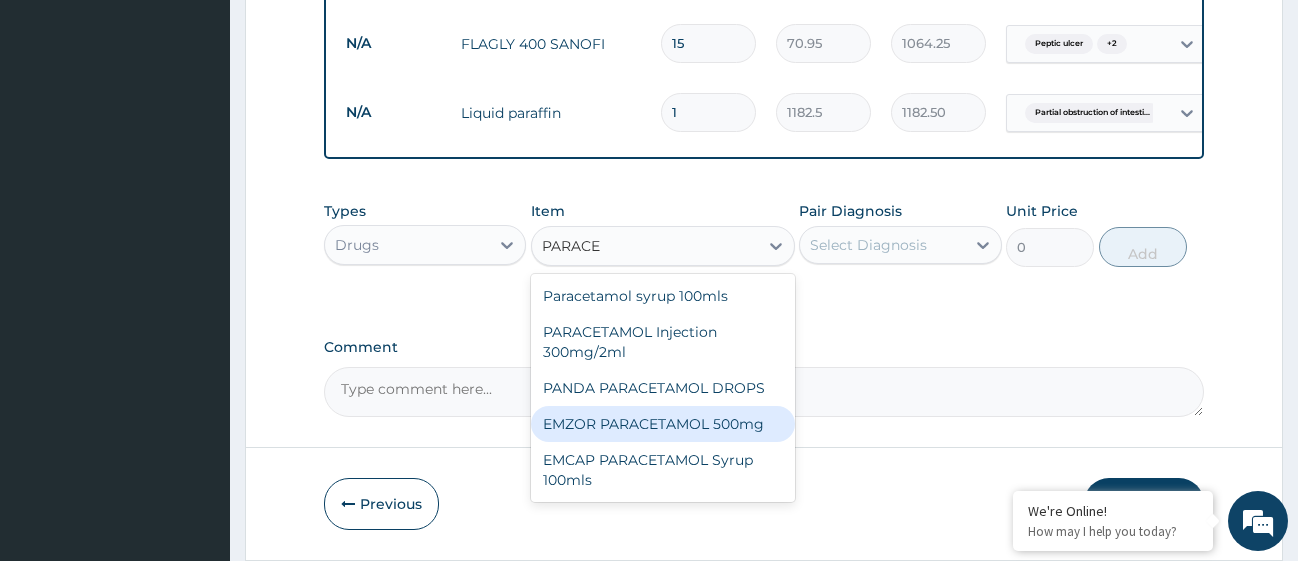 click on "EMZOR PARACETAMOL 500mg" at bounding box center [663, 424] 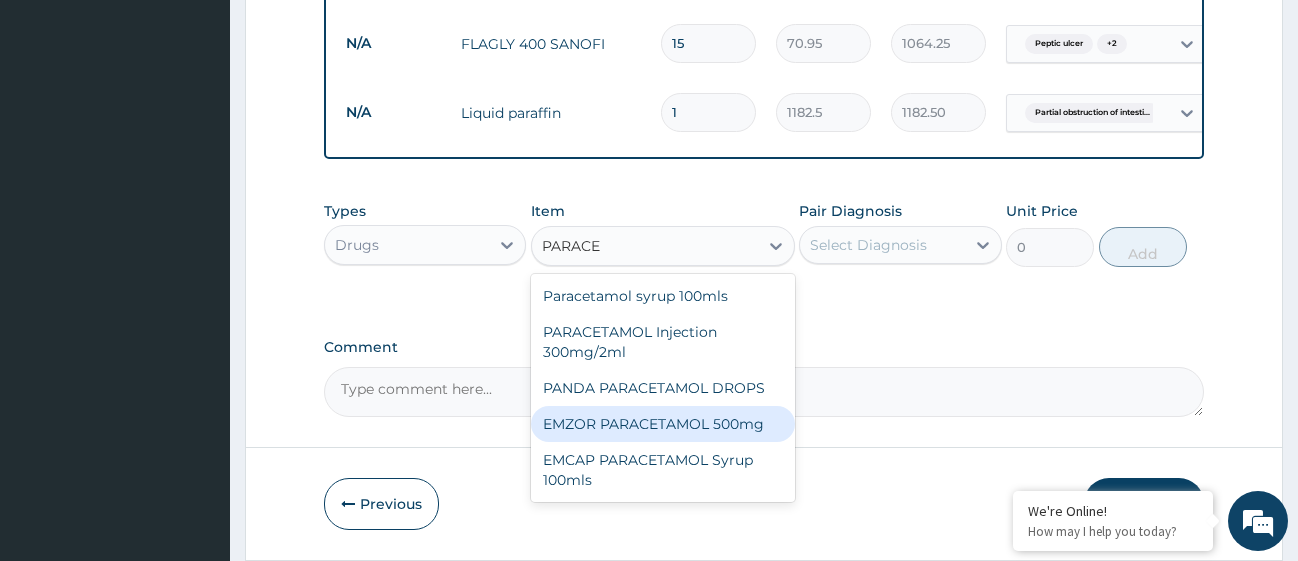type 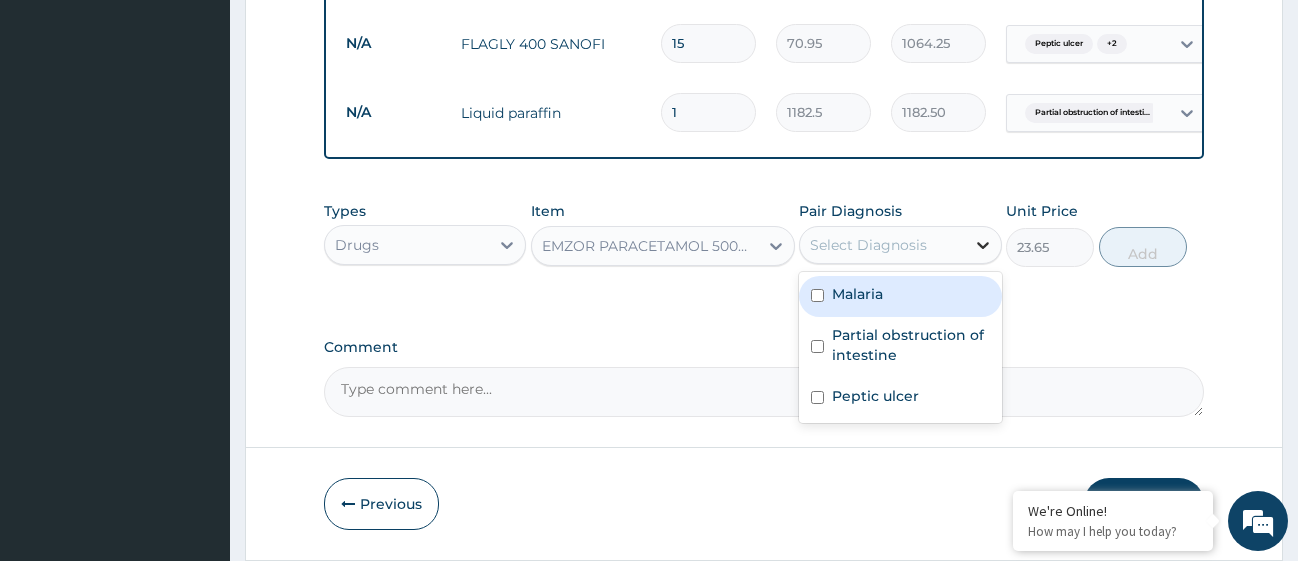 click 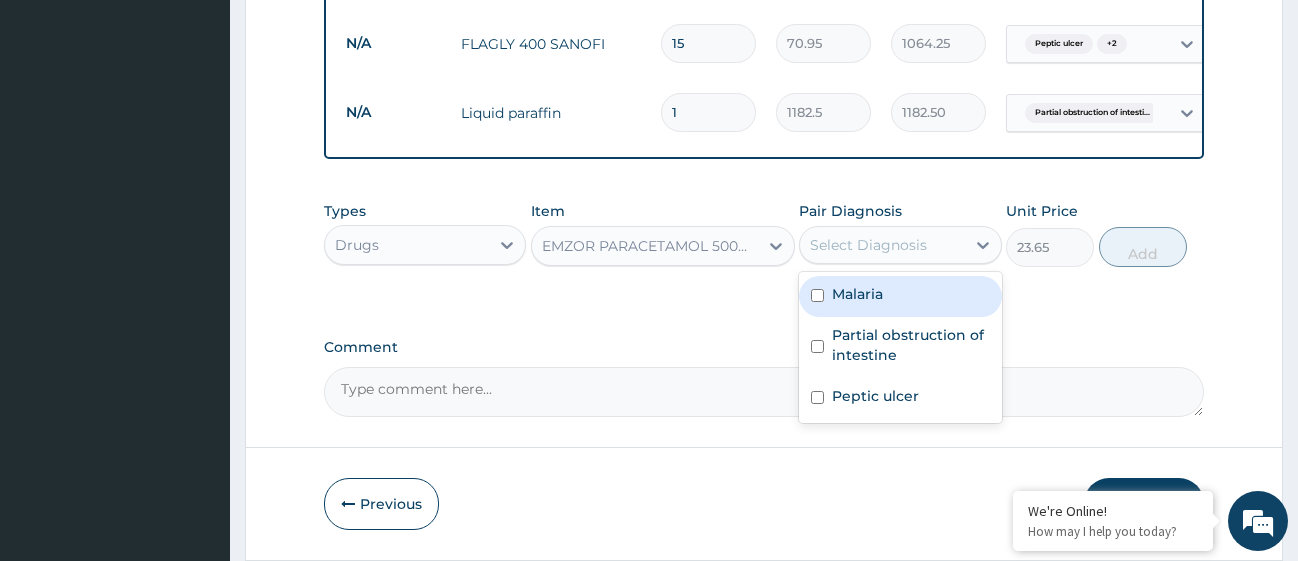 click at bounding box center [817, 295] 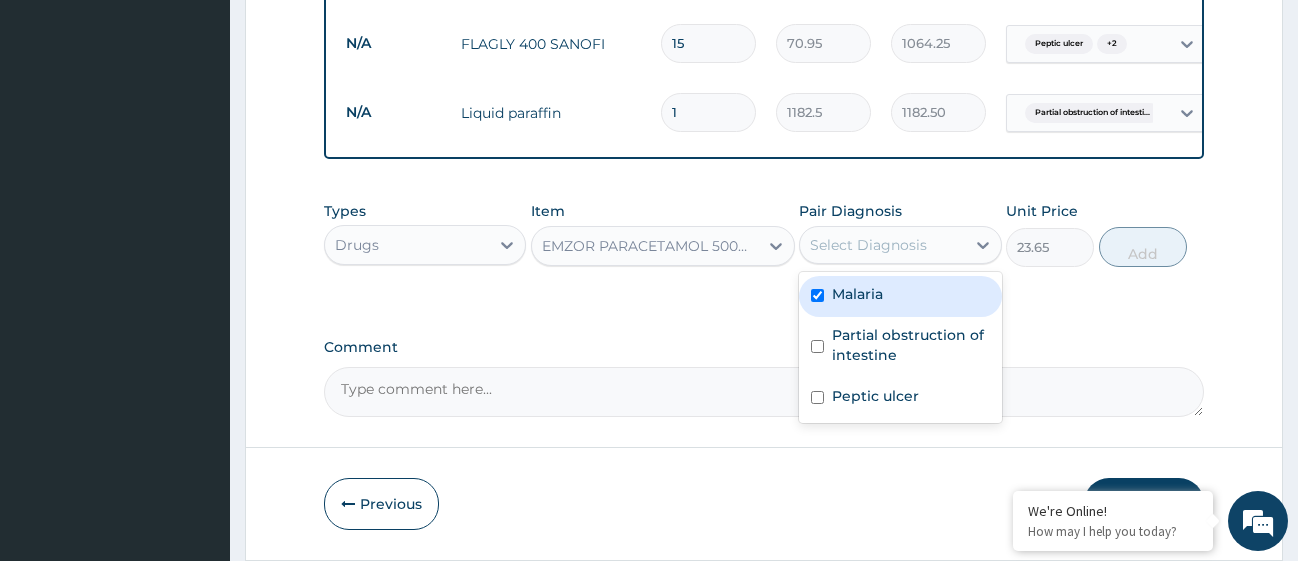 checkbox on "true" 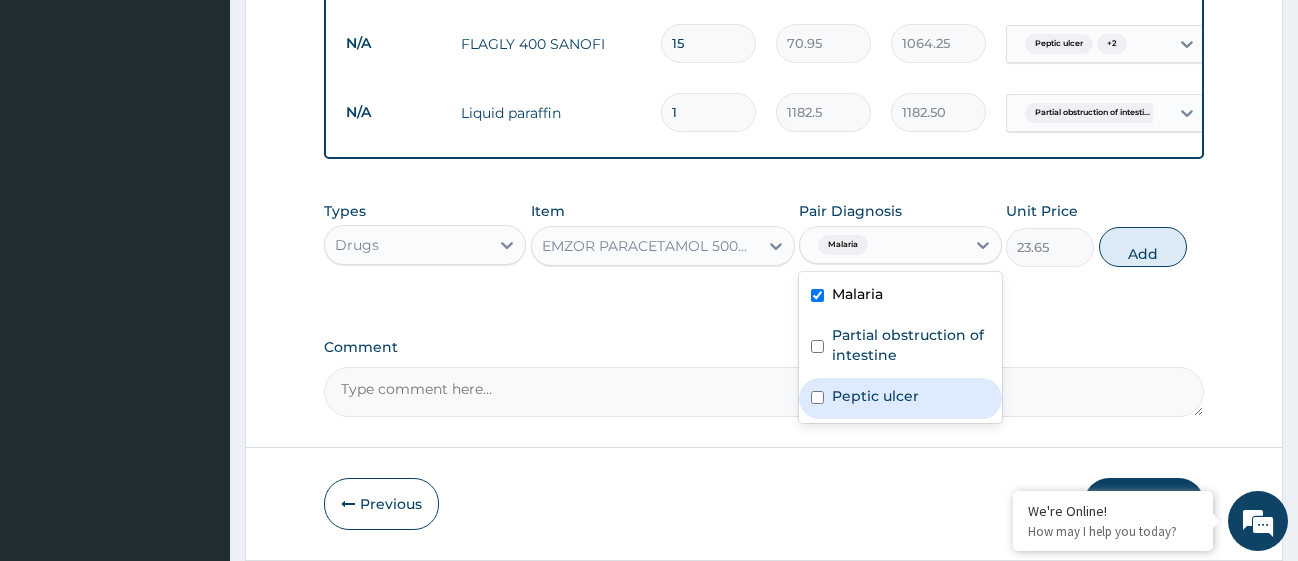 click at bounding box center (817, 397) 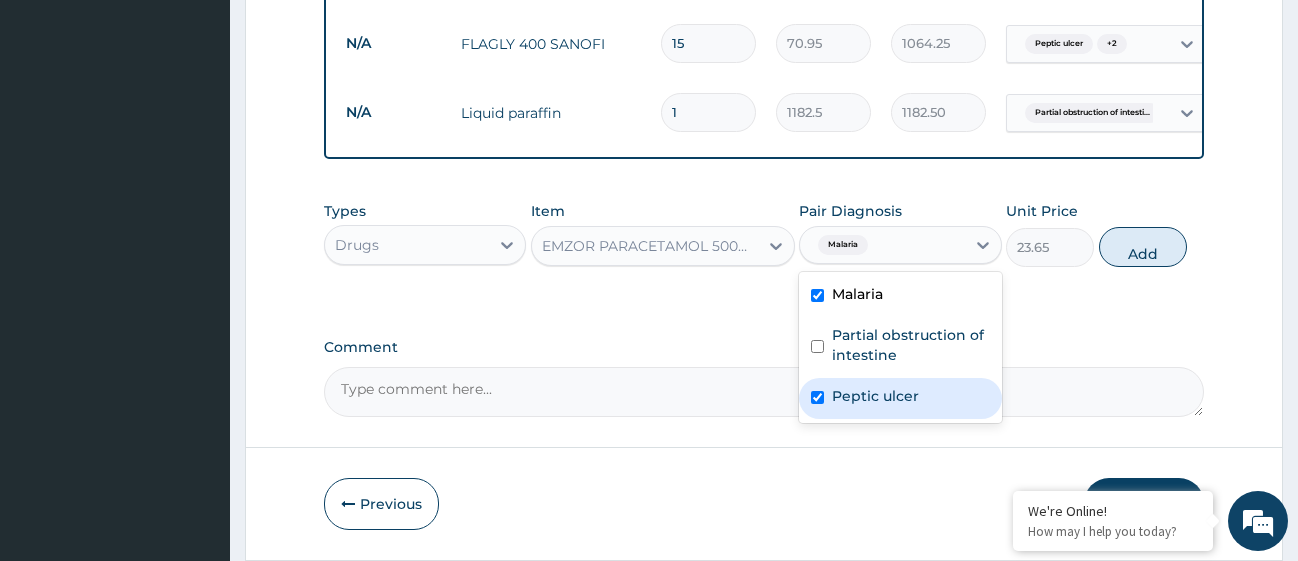 checkbox on "true" 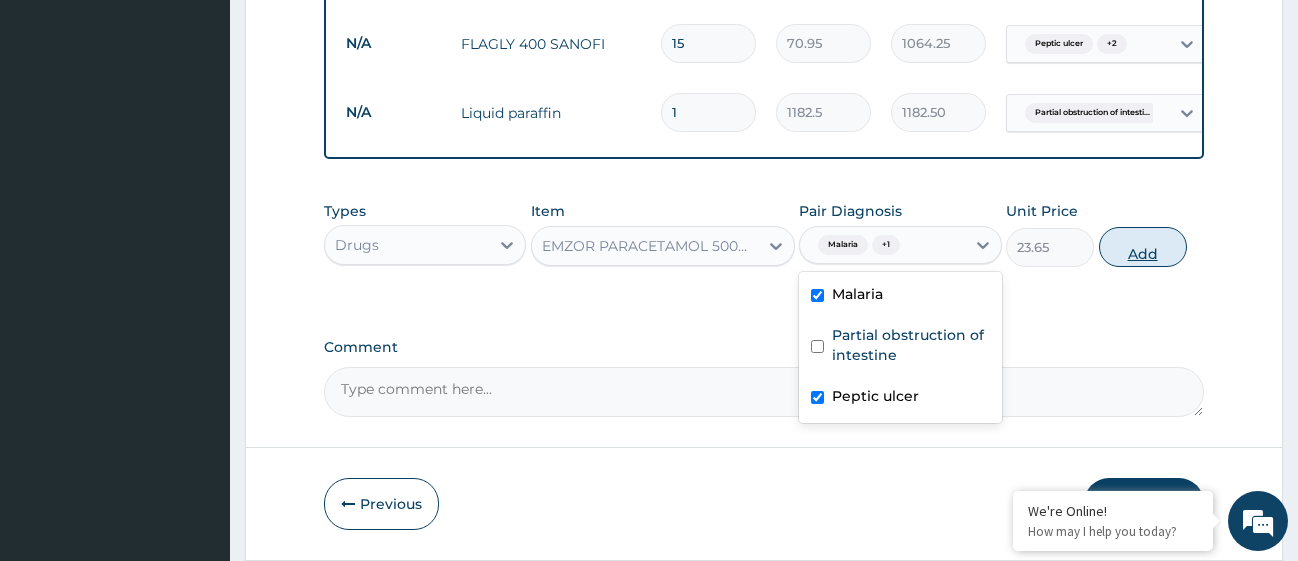 click on "Add" at bounding box center [1143, 247] 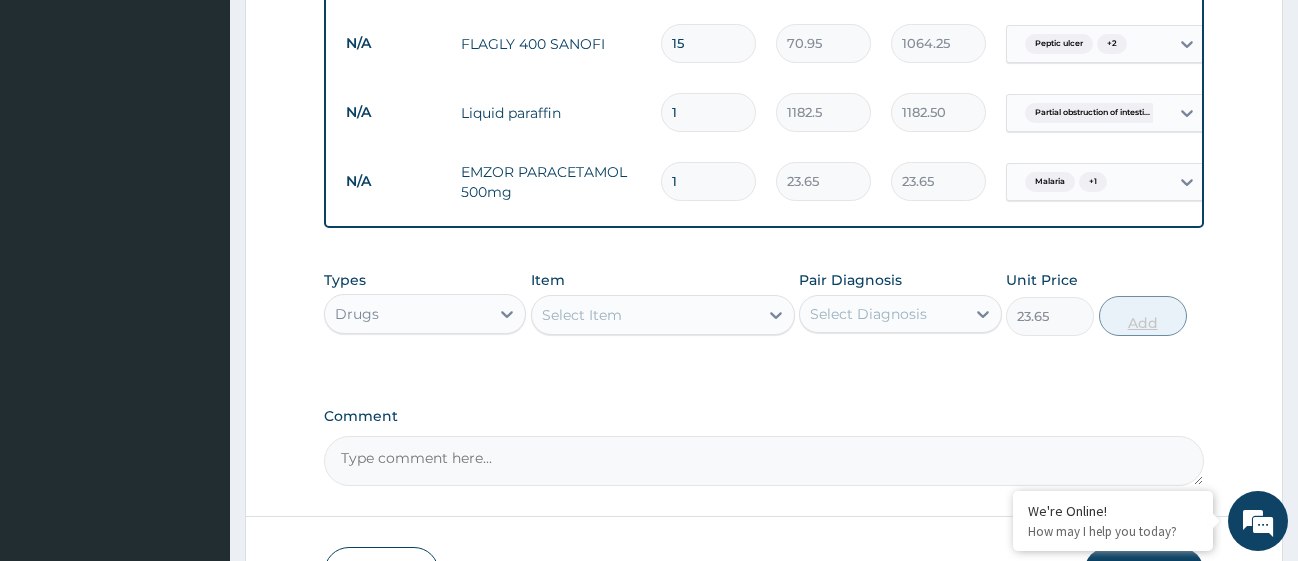 type on "0" 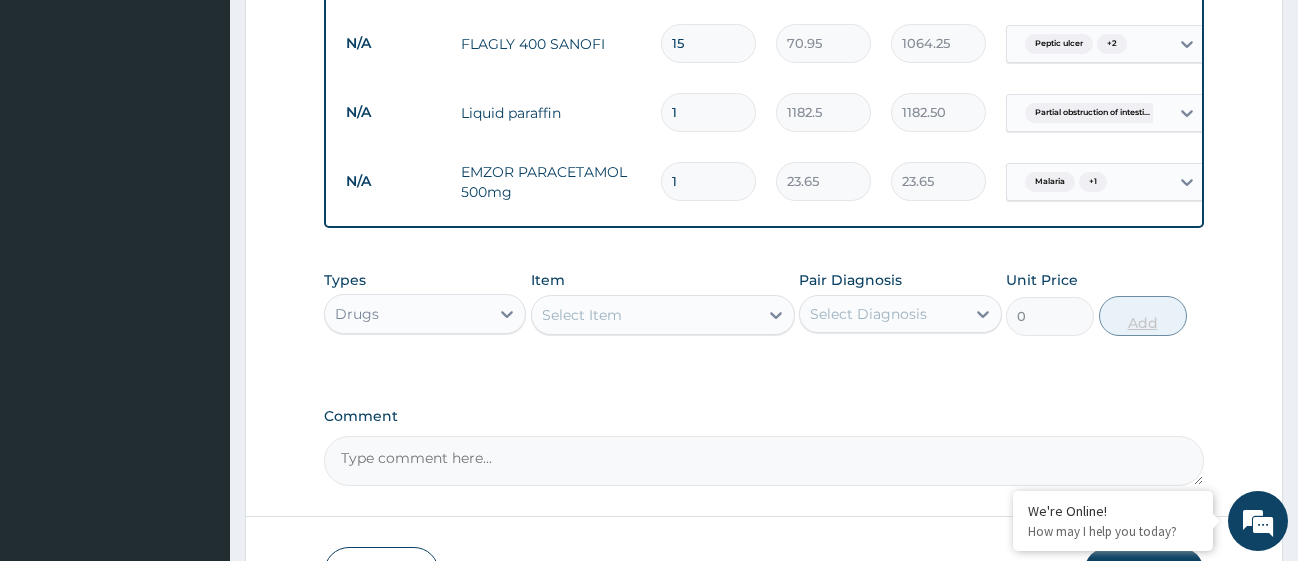 type on "18" 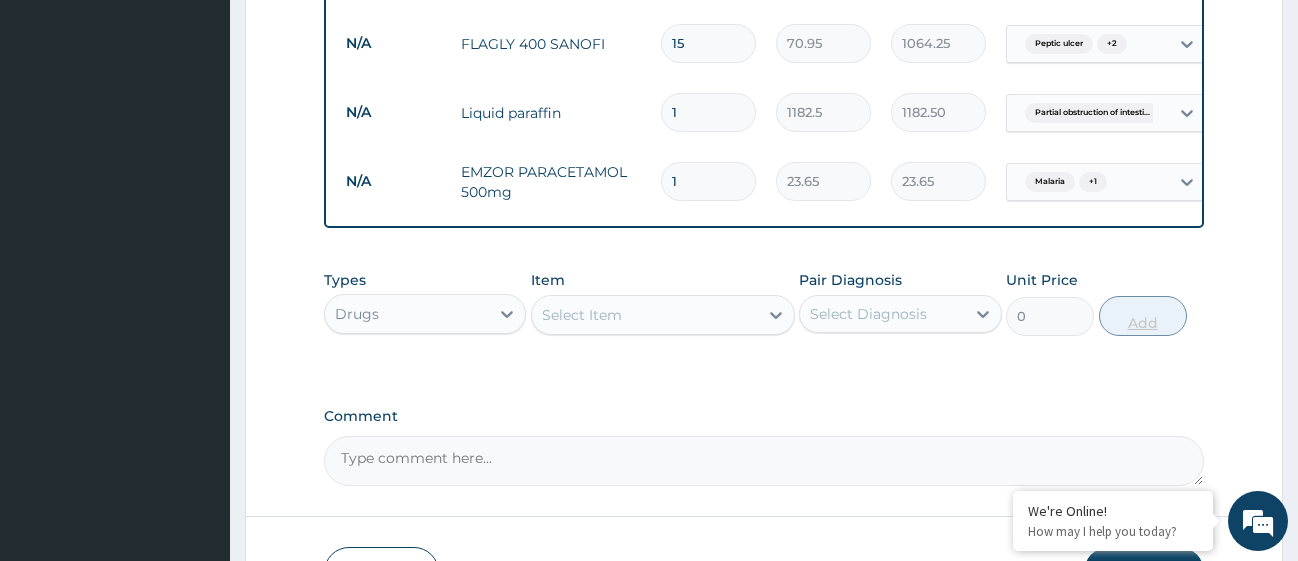 type on "425.70" 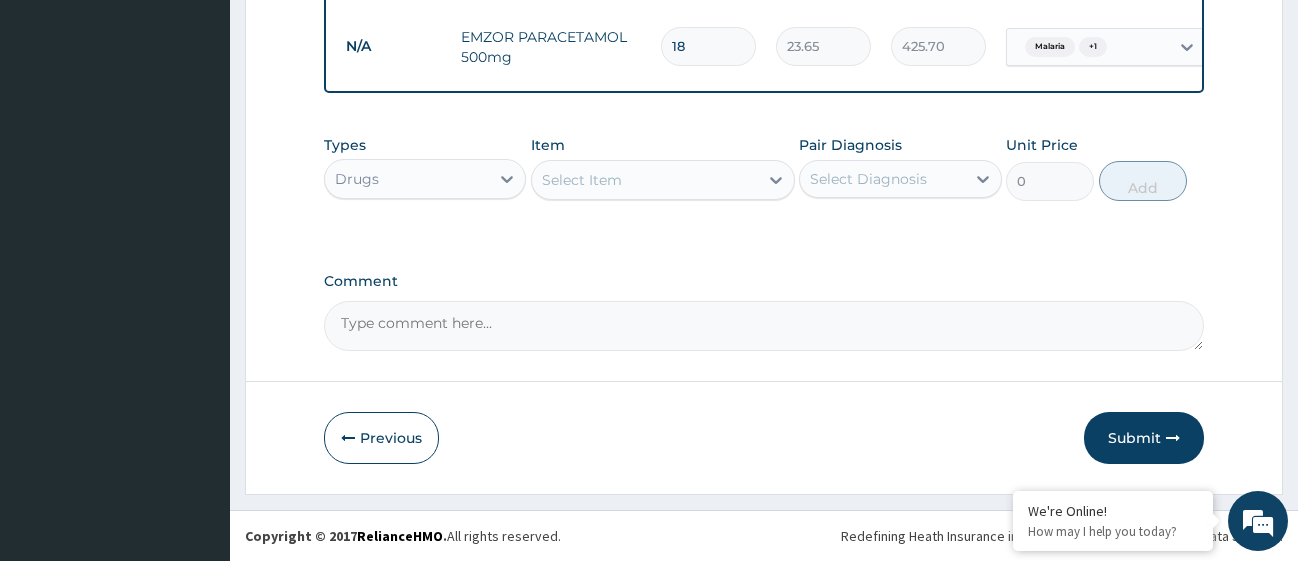 scroll, scrollTop: 2086, scrollLeft: 0, axis: vertical 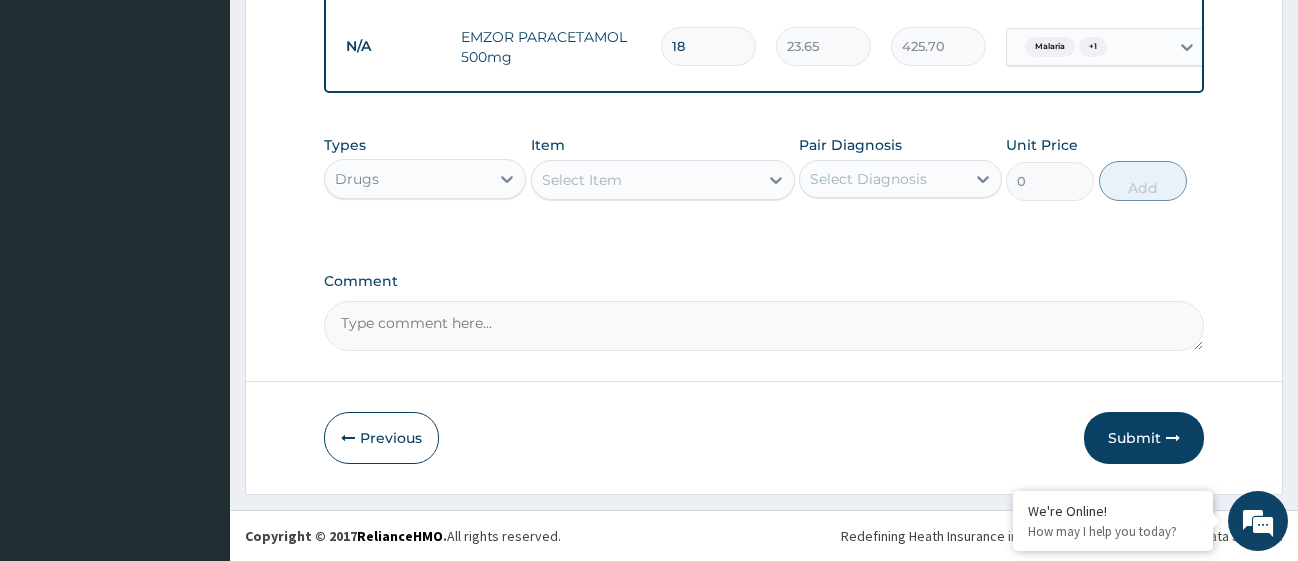 type on "18" 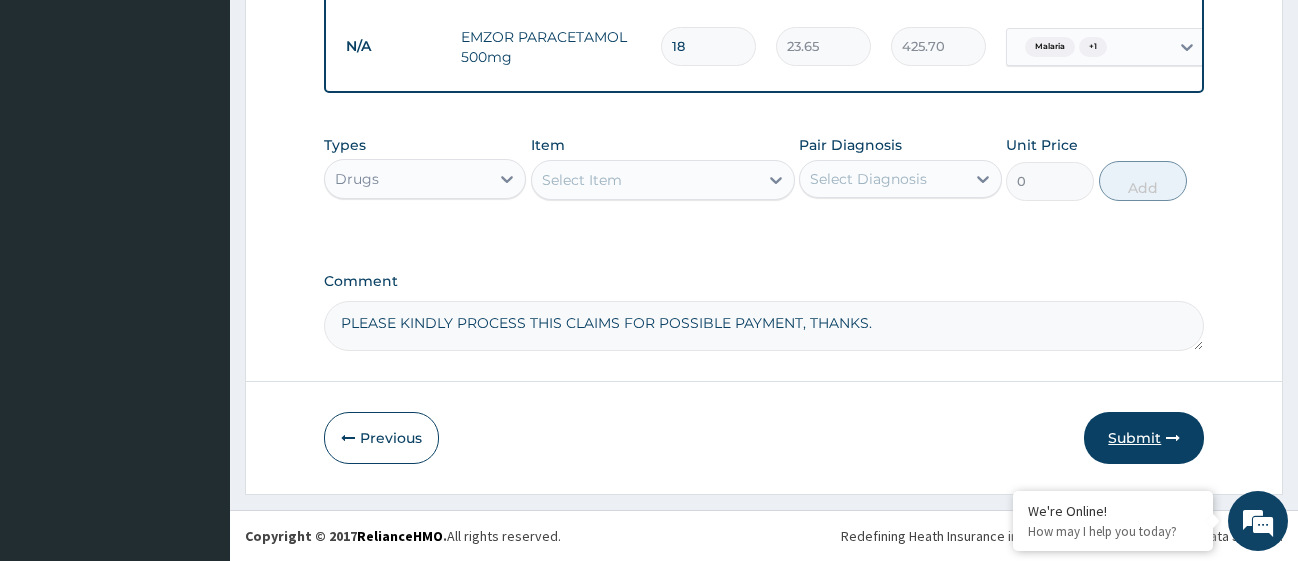 type on "PLEASE KINDLY PROCESS THIS CLAIMS FOR POSSIBLE PAYMENT, THANKS." 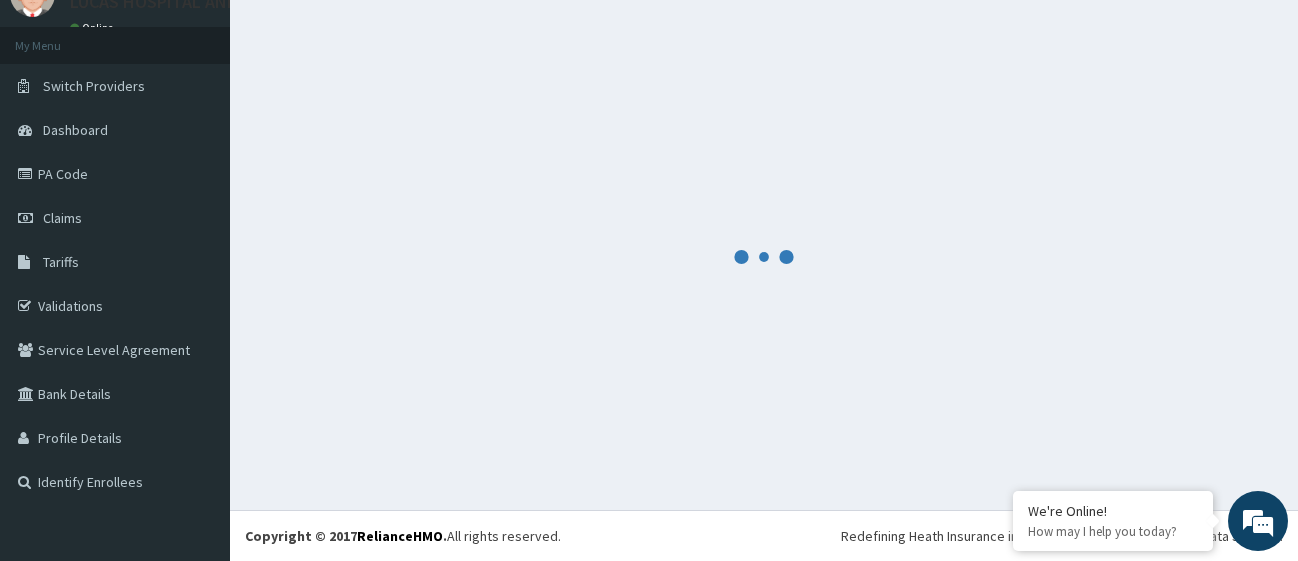 scroll, scrollTop: 88, scrollLeft: 0, axis: vertical 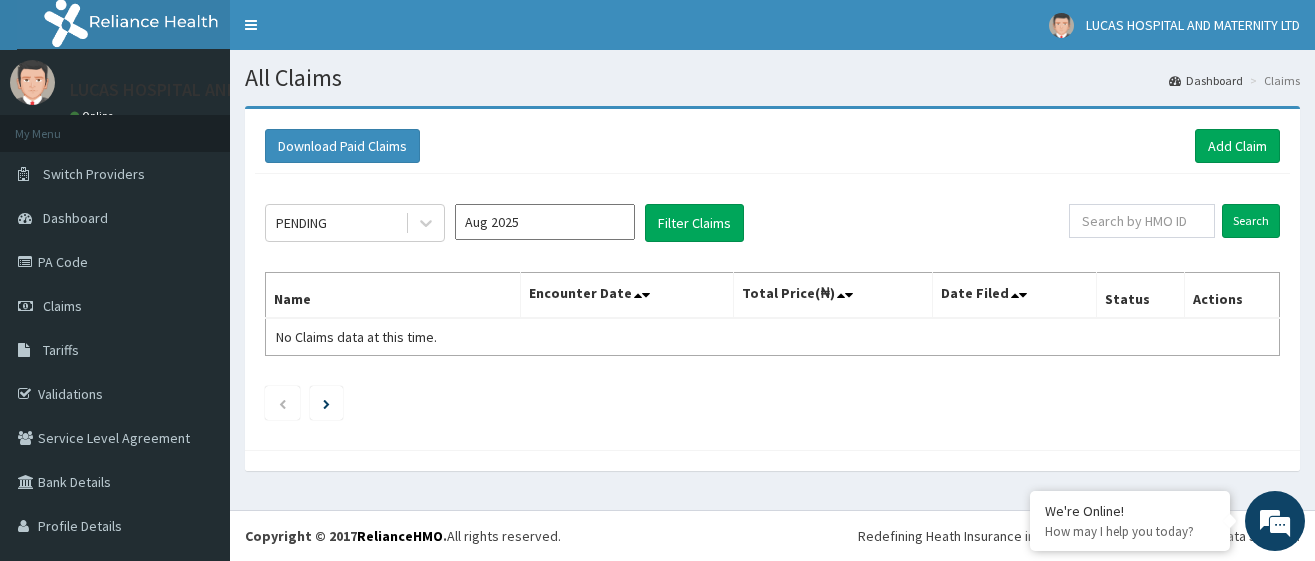 click on "Aug 2025" at bounding box center [545, 222] 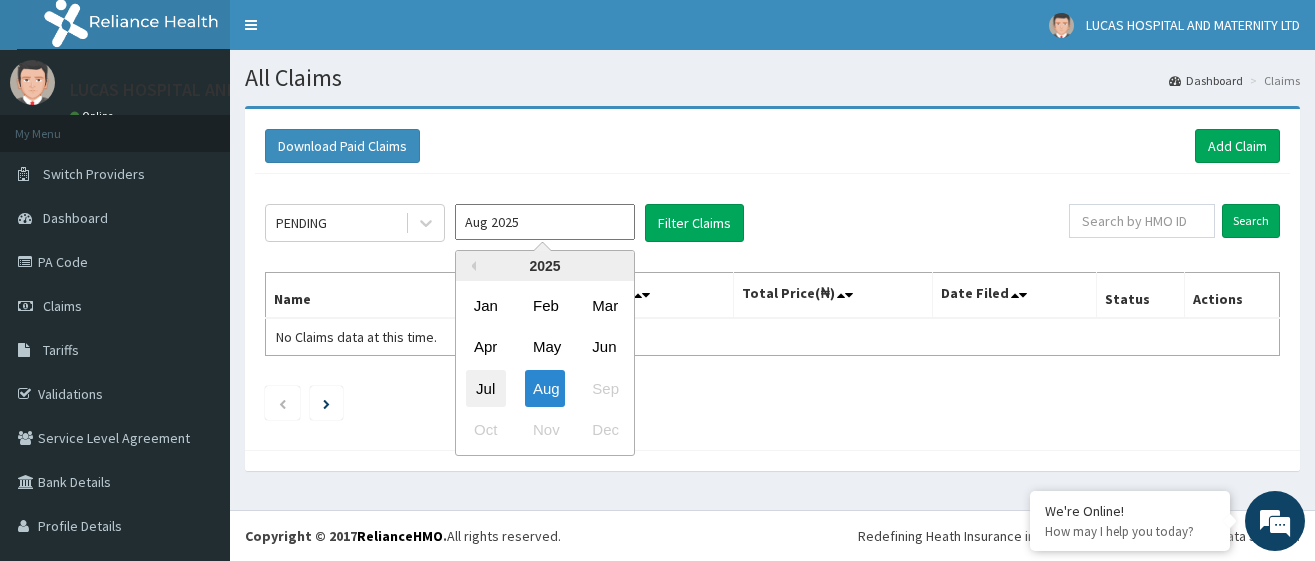 click on "Jul" at bounding box center [486, 388] 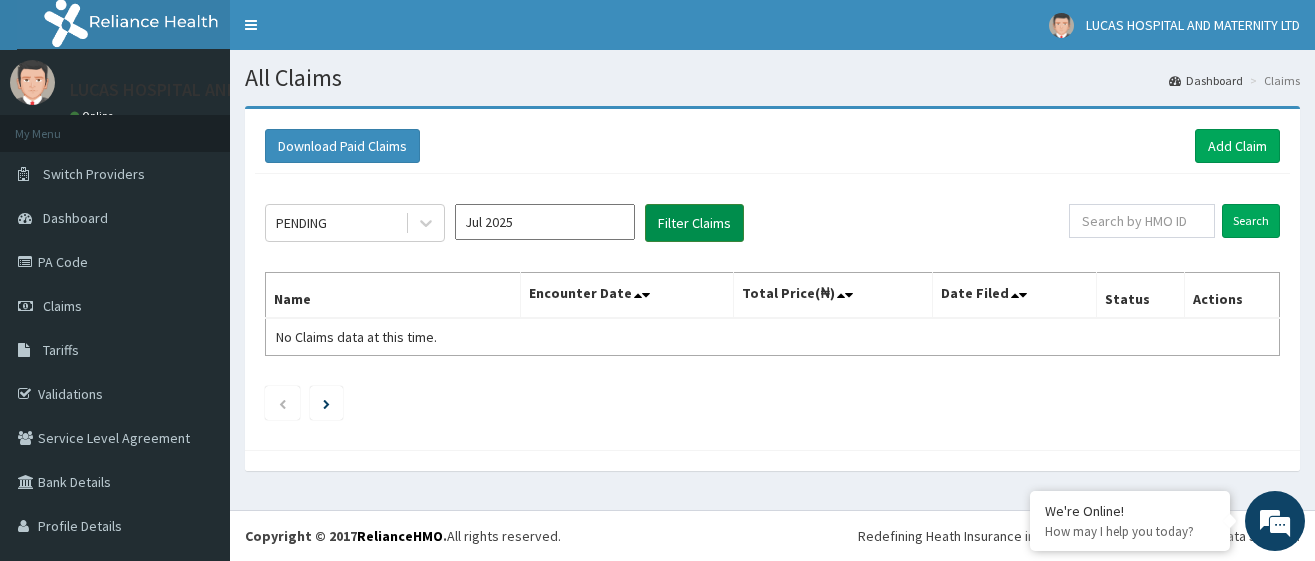 click on "Filter Claims" at bounding box center (694, 223) 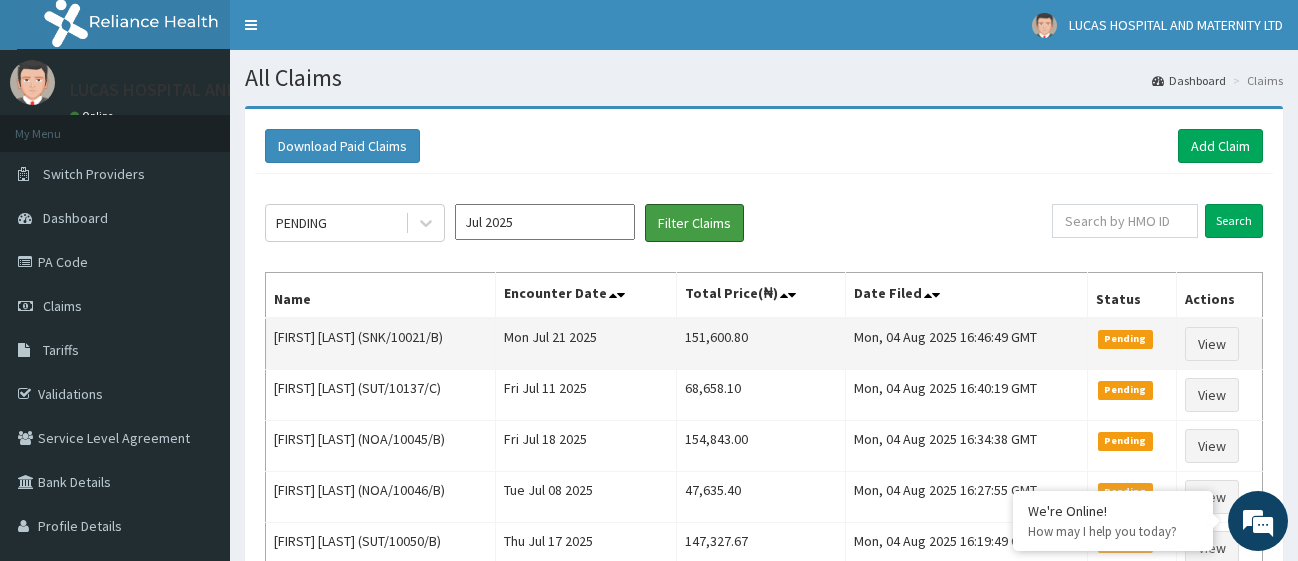 scroll, scrollTop: 0, scrollLeft: 0, axis: both 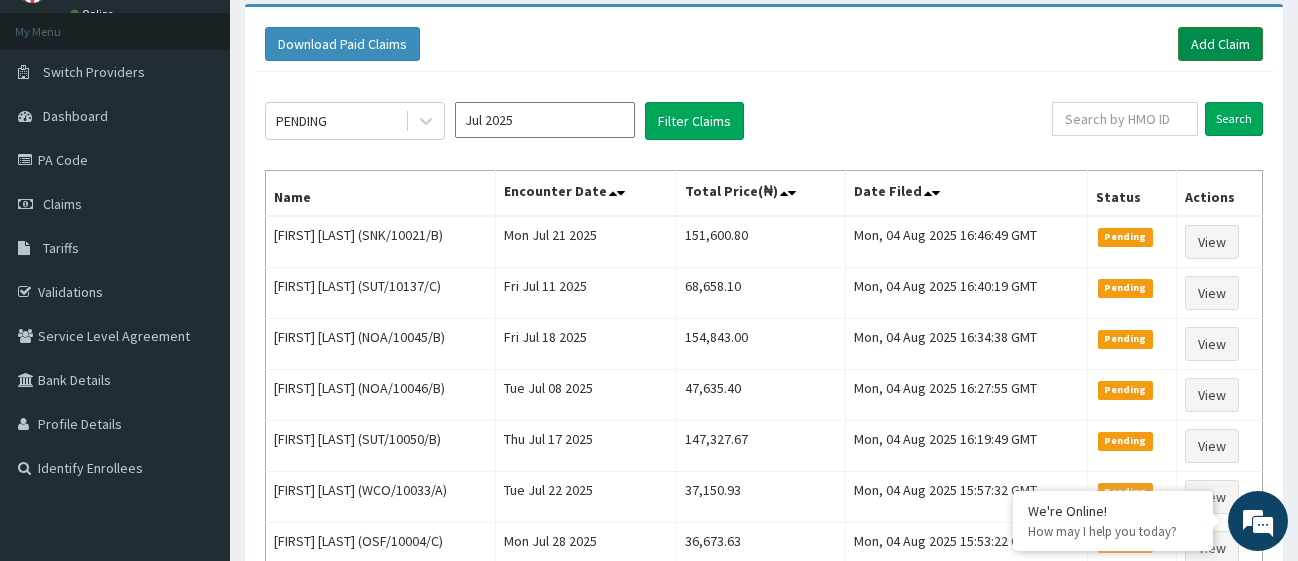 click on "Add Claim" at bounding box center (1220, 44) 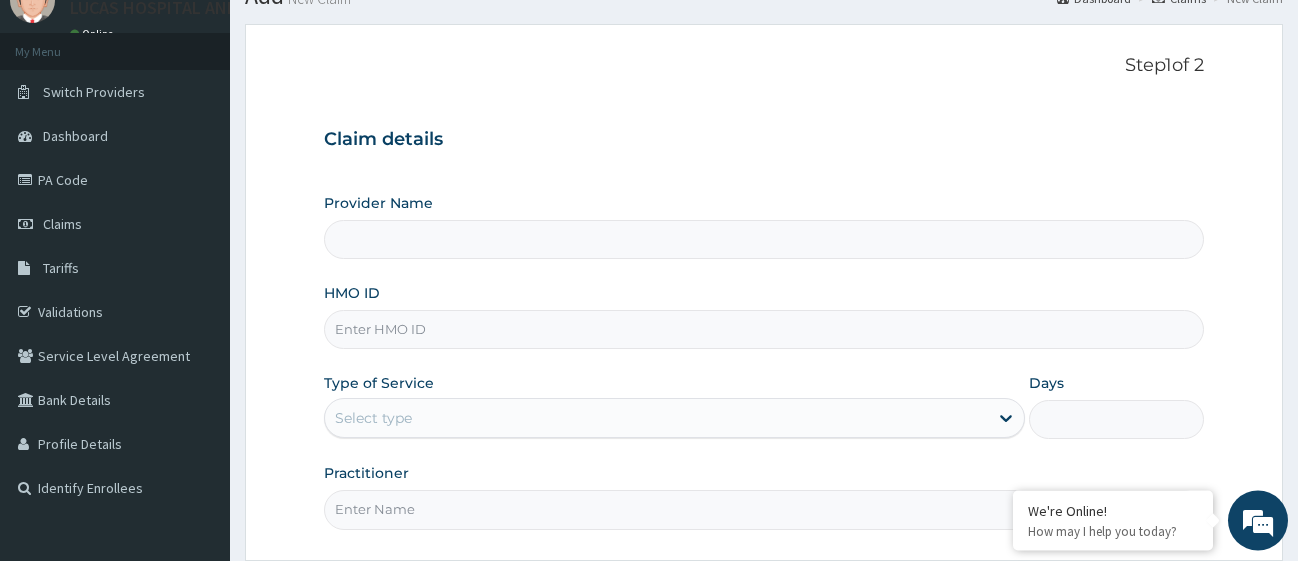 scroll, scrollTop: 204, scrollLeft: 0, axis: vertical 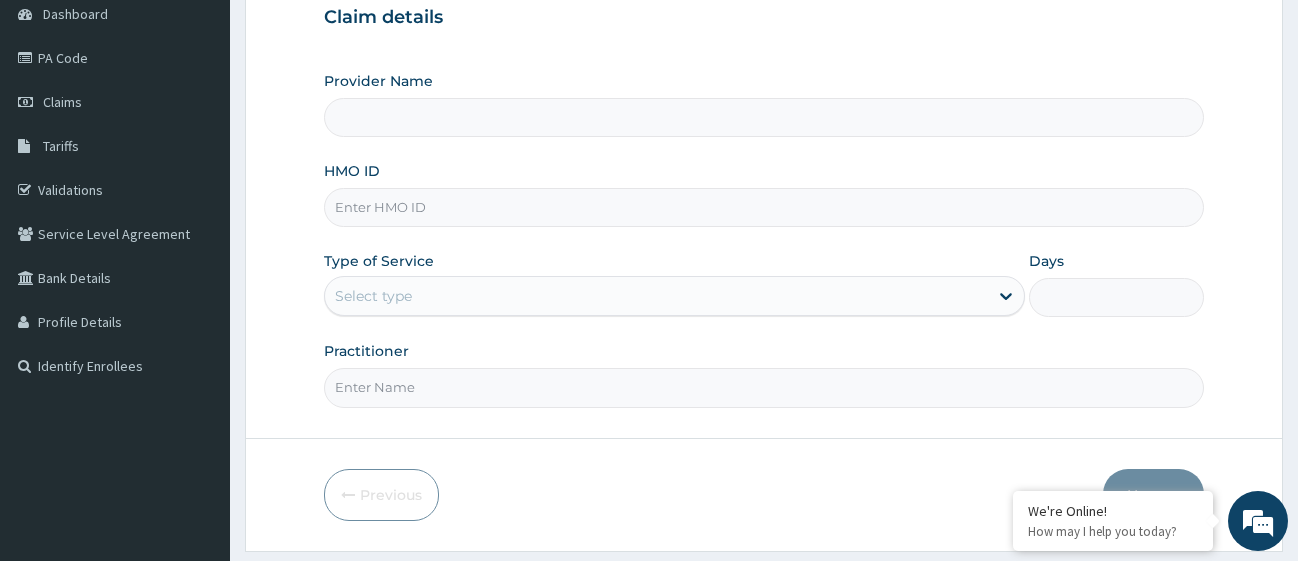 click on "HMO ID" at bounding box center [764, 207] 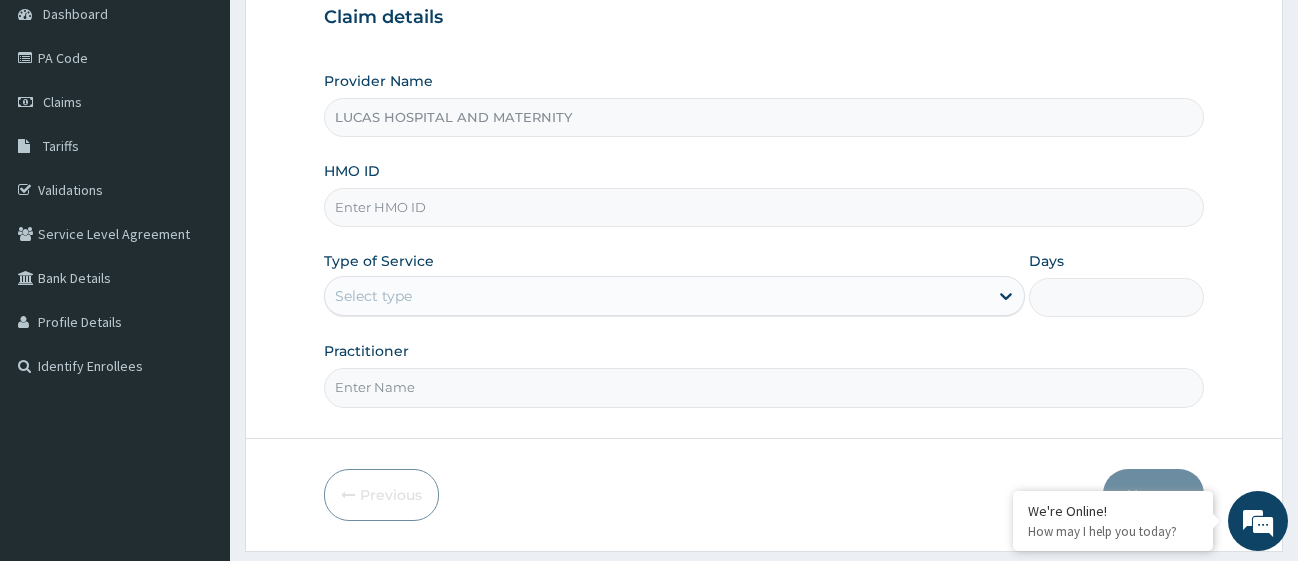 paste on "SWG/10157/C" 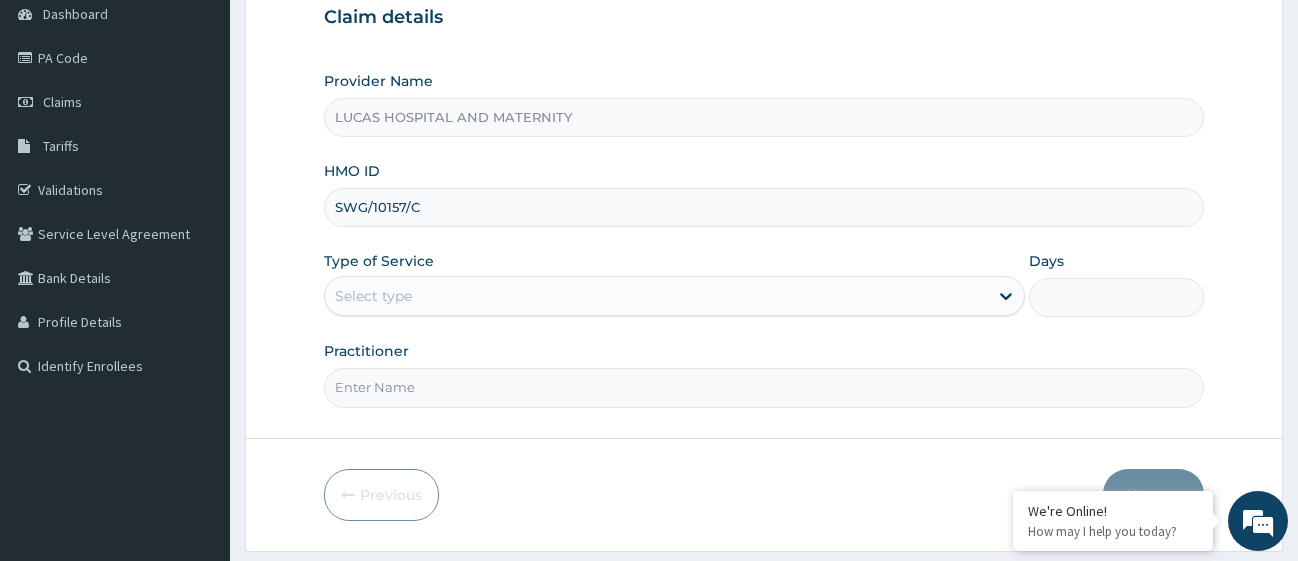 type on "SWG/10157/C" 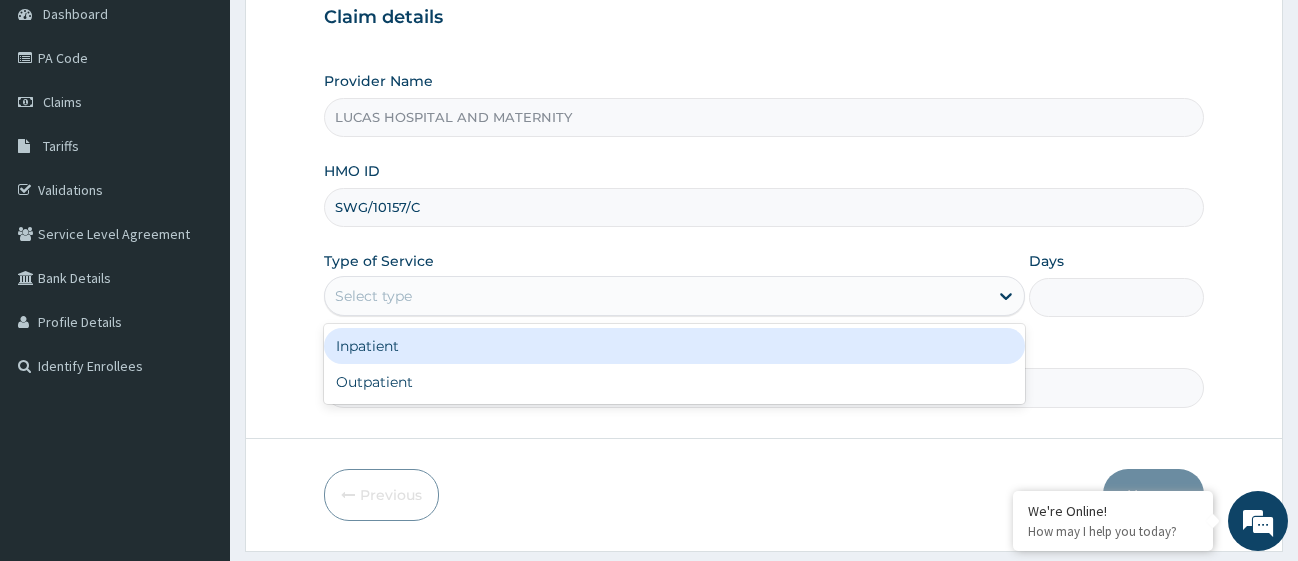 click on "Select type" at bounding box center (656, 296) 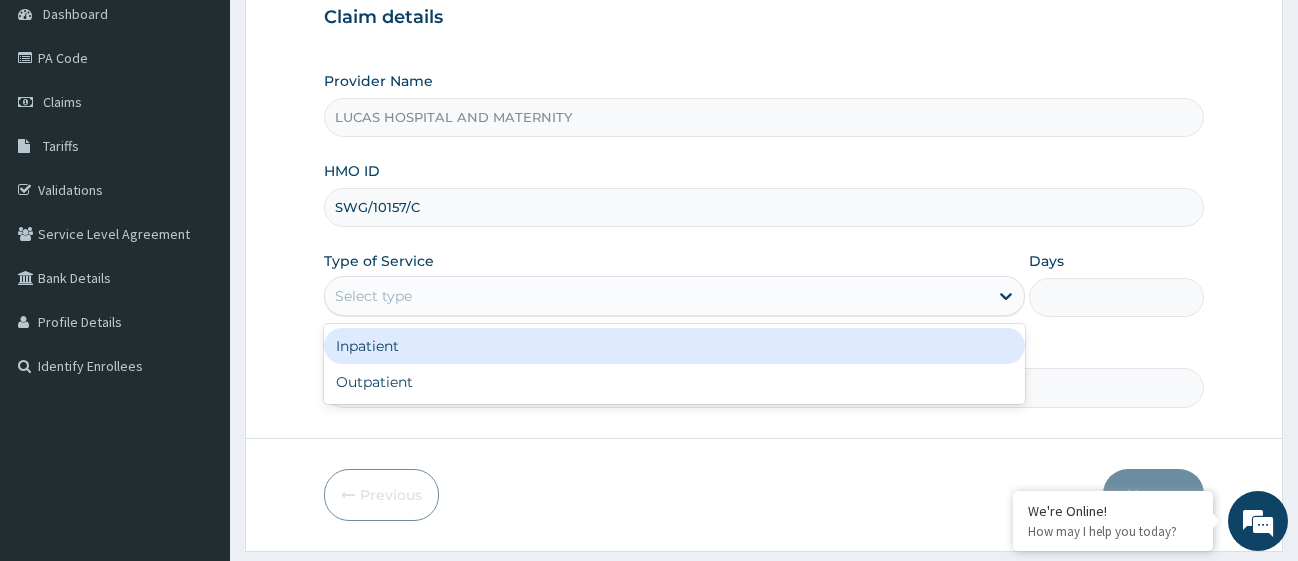 click on "Inpatient" at bounding box center [674, 346] 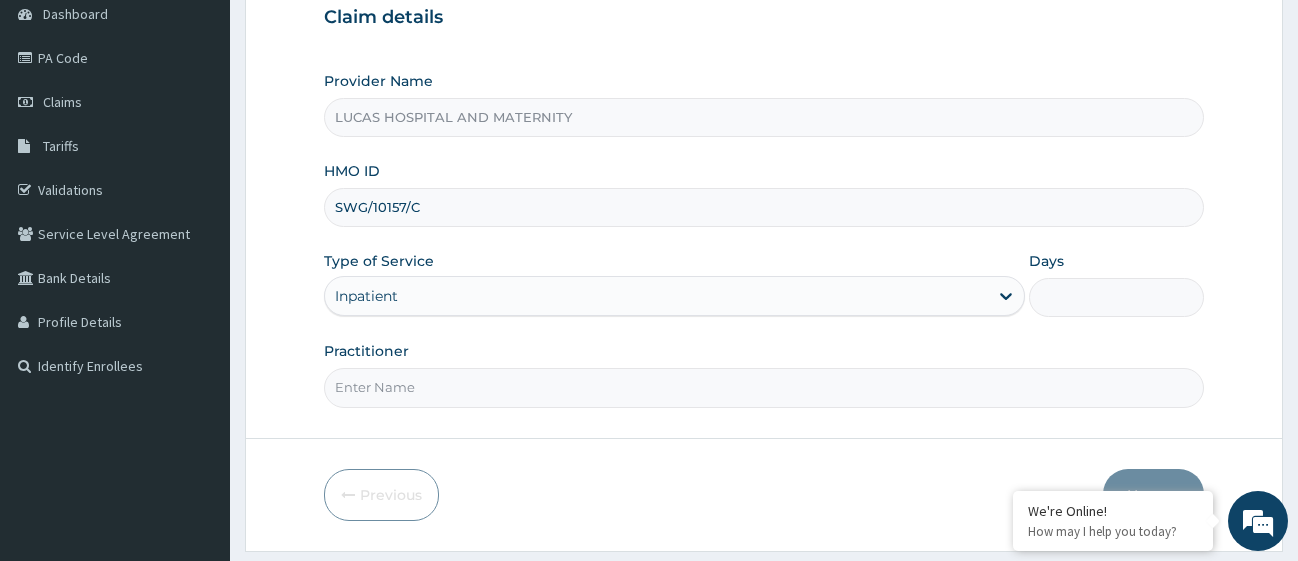 click on "Inpatient" at bounding box center [656, 296] 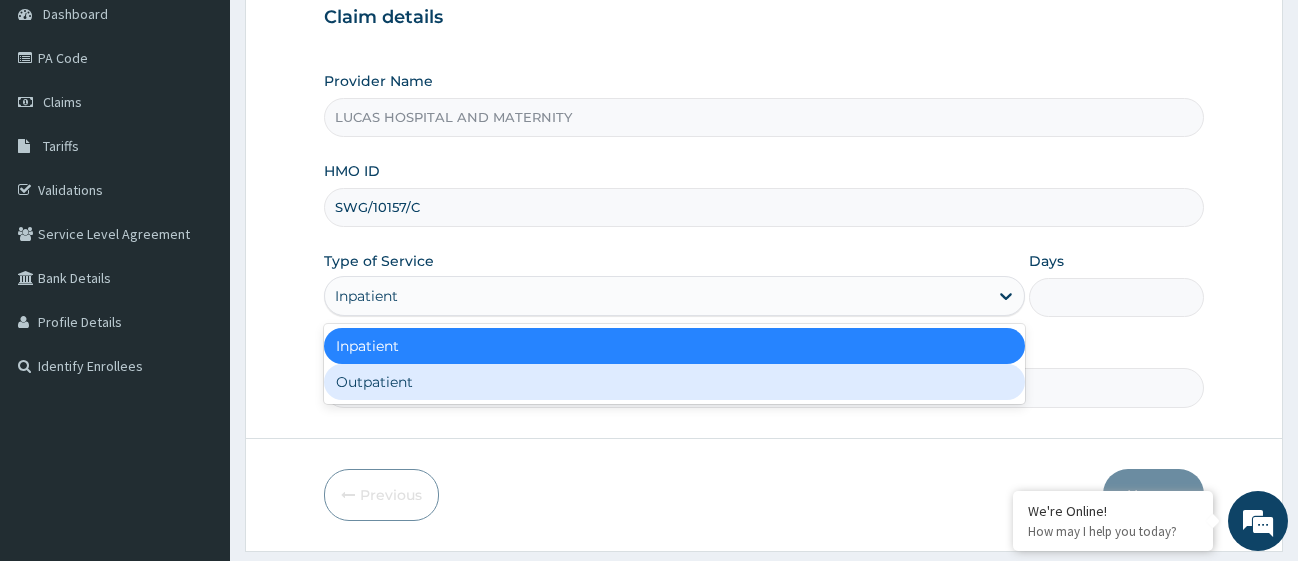 click on "Outpatient" at bounding box center (674, 382) 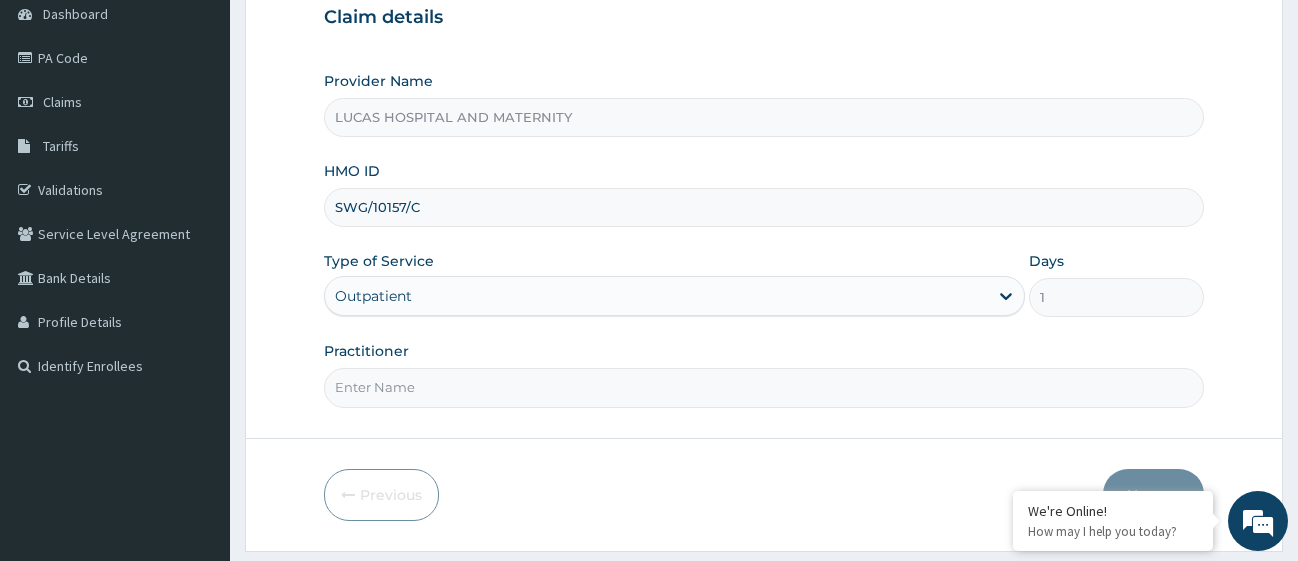 scroll, scrollTop: 0, scrollLeft: 0, axis: both 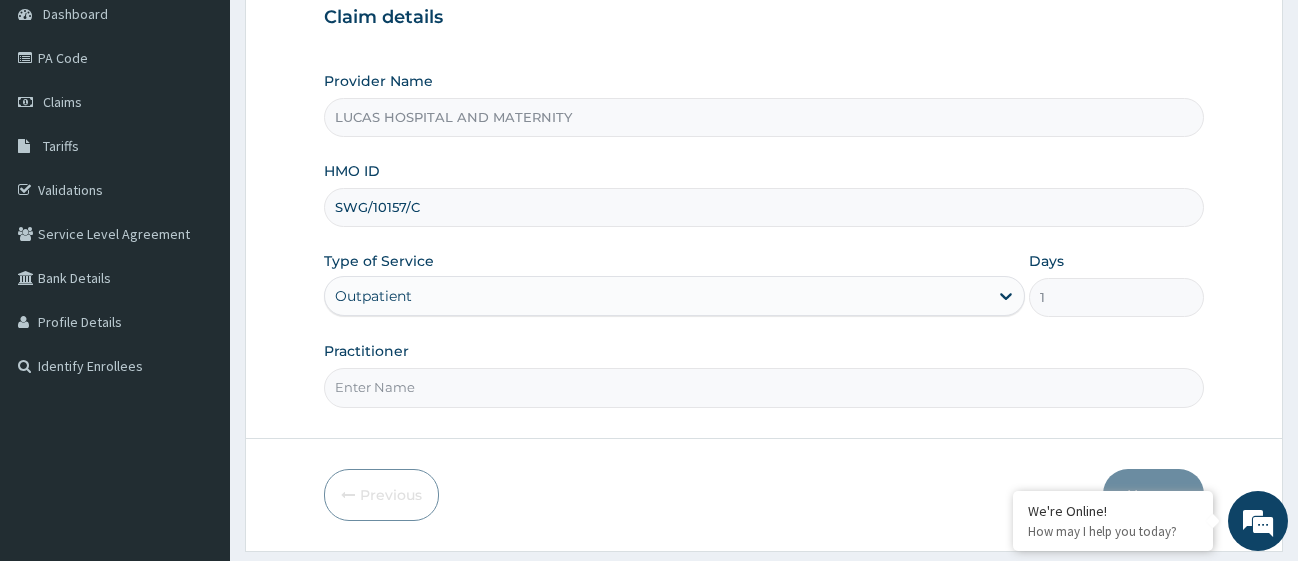 click on "Practitioner" at bounding box center [764, 387] 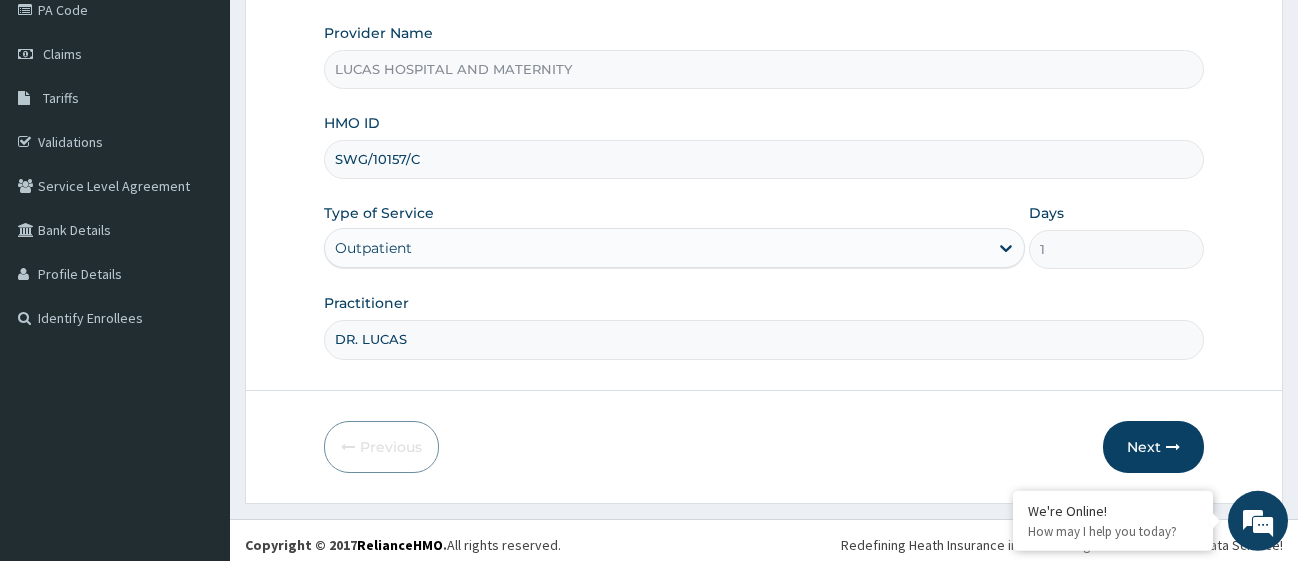 scroll, scrollTop: 261, scrollLeft: 0, axis: vertical 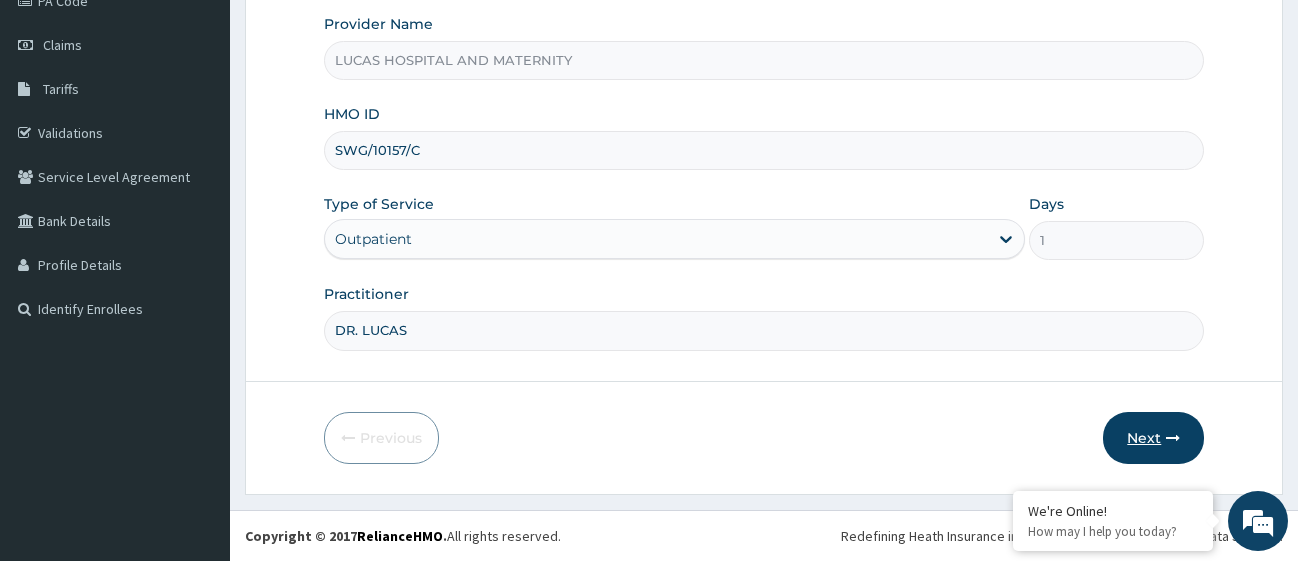 type on "DR. LUCAS" 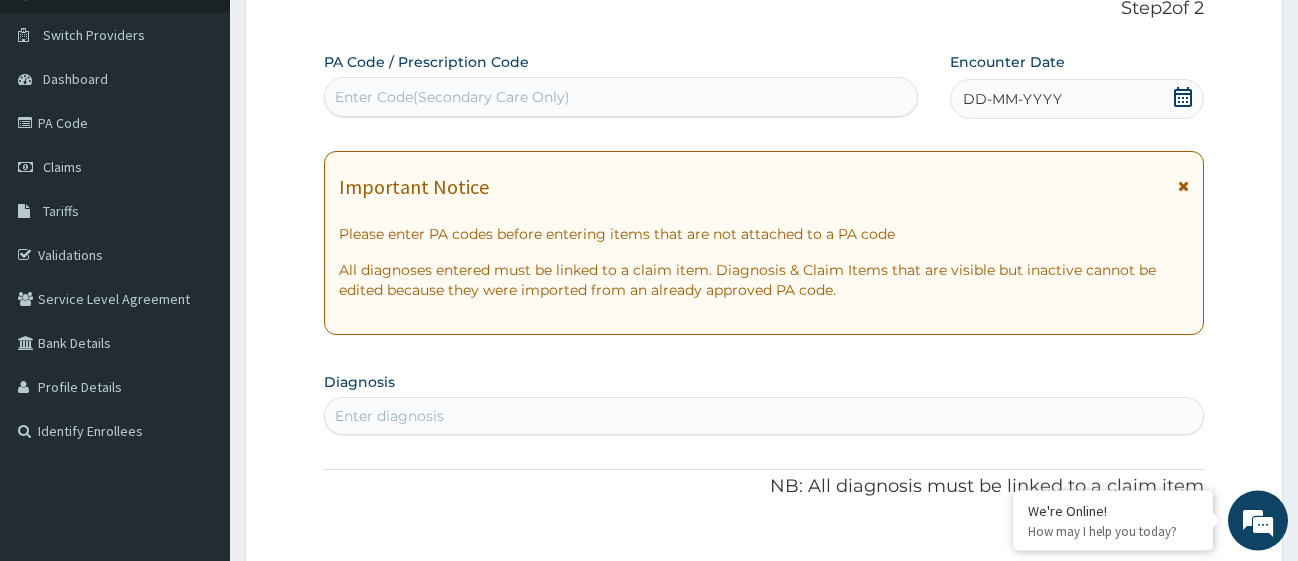 scroll, scrollTop: 57, scrollLeft: 0, axis: vertical 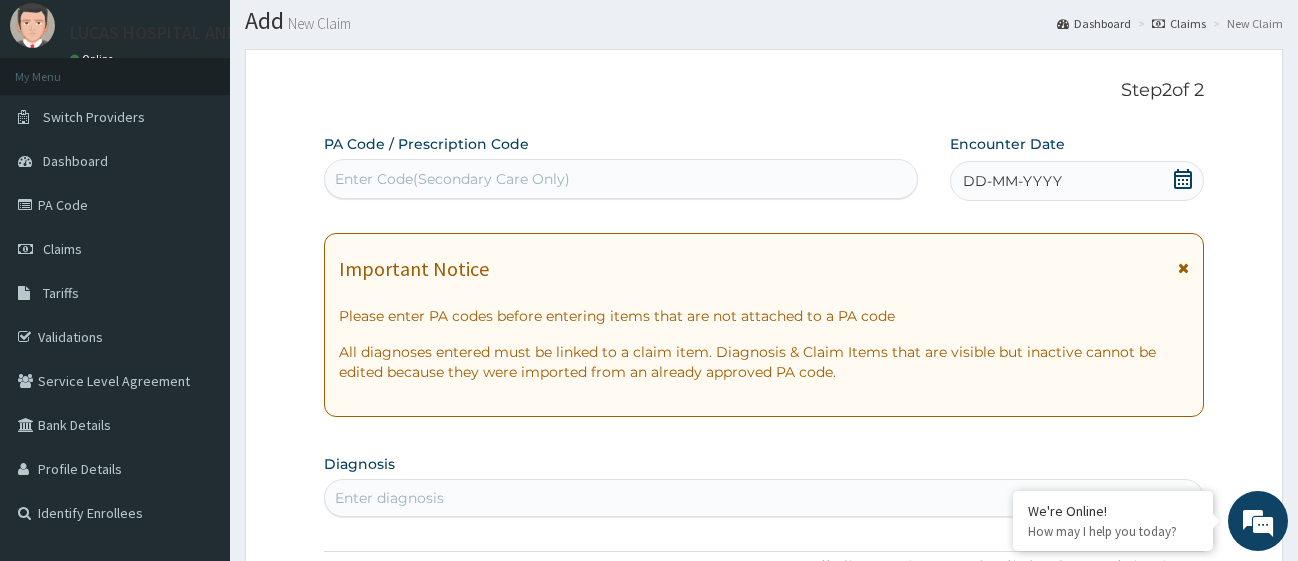 click on "Enter Code(Secondary Care Only)" at bounding box center (452, 179) 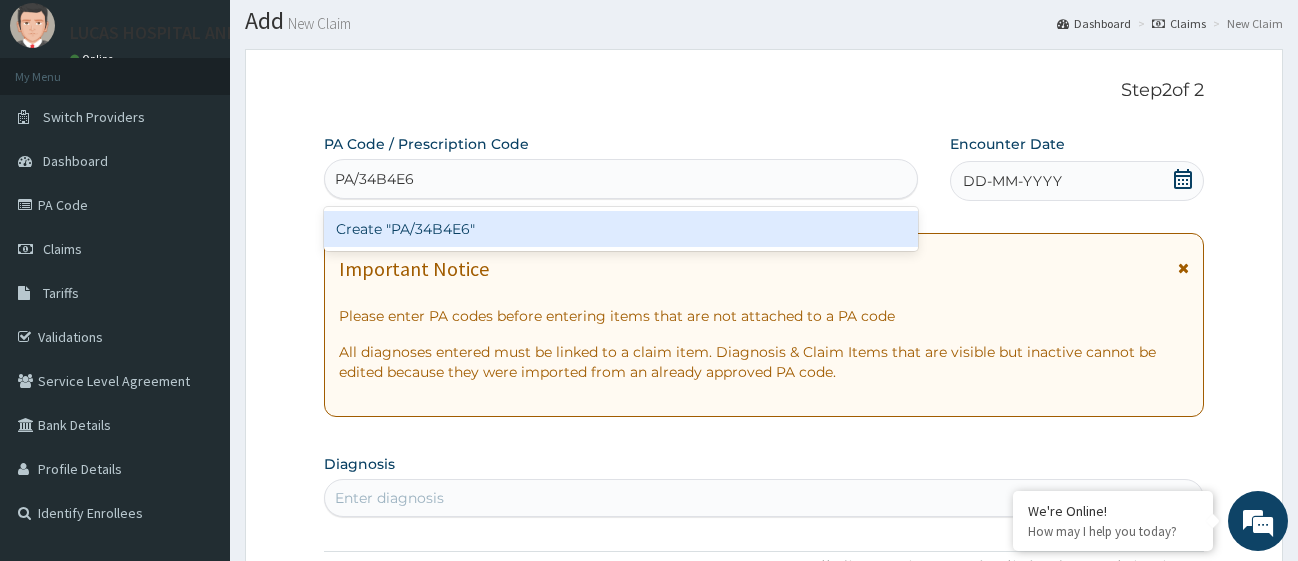 click on "Create "PA/34B4E6"" at bounding box center (621, 229) 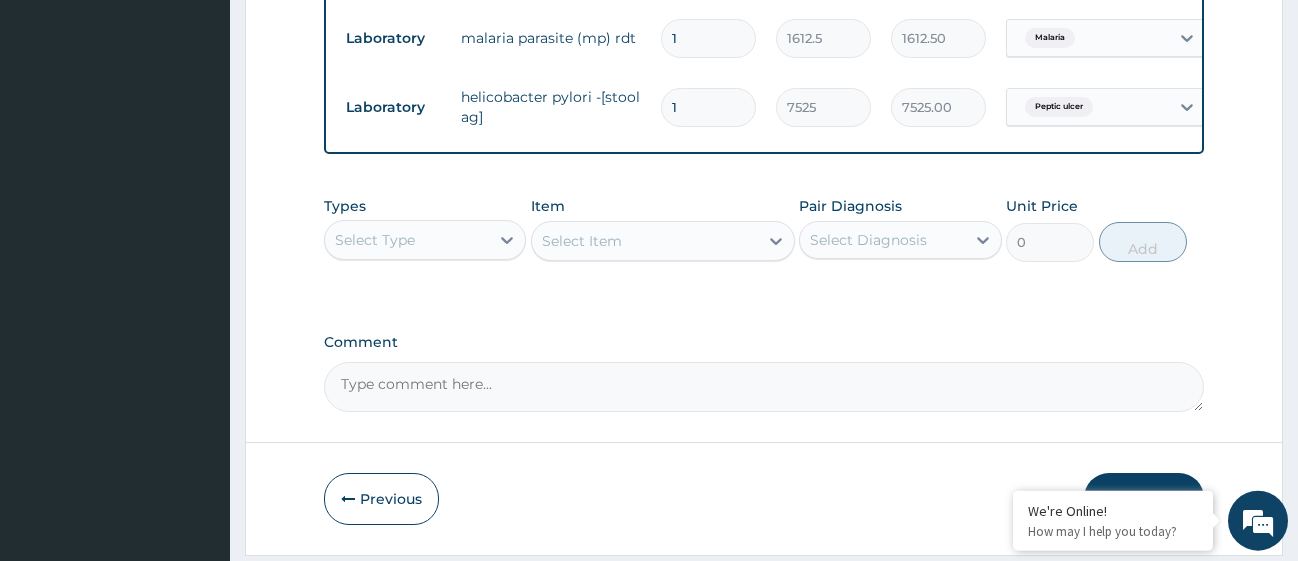 scroll, scrollTop: 1112, scrollLeft: 0, axis: vertical 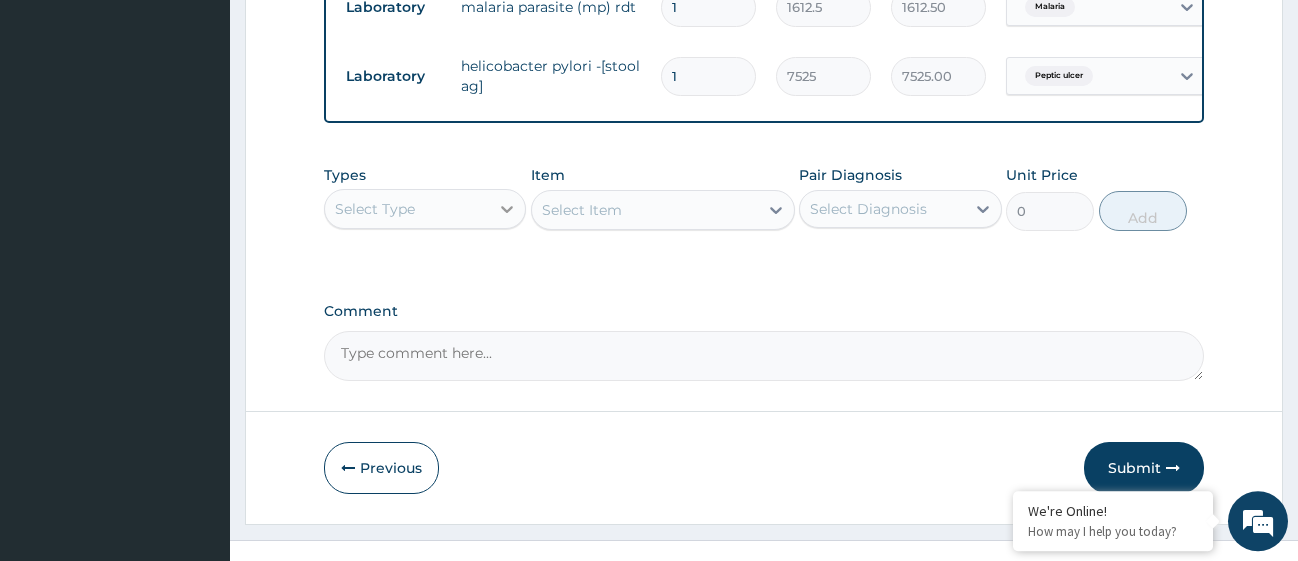 click 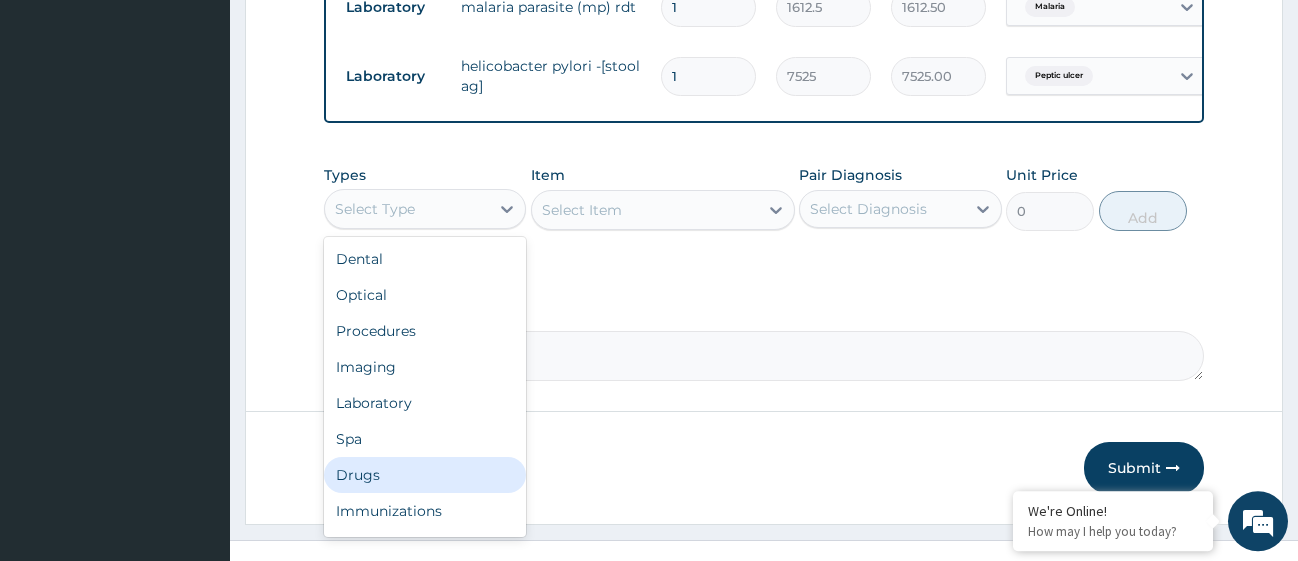 click on "Drugs" at bounding box center (425, 475) 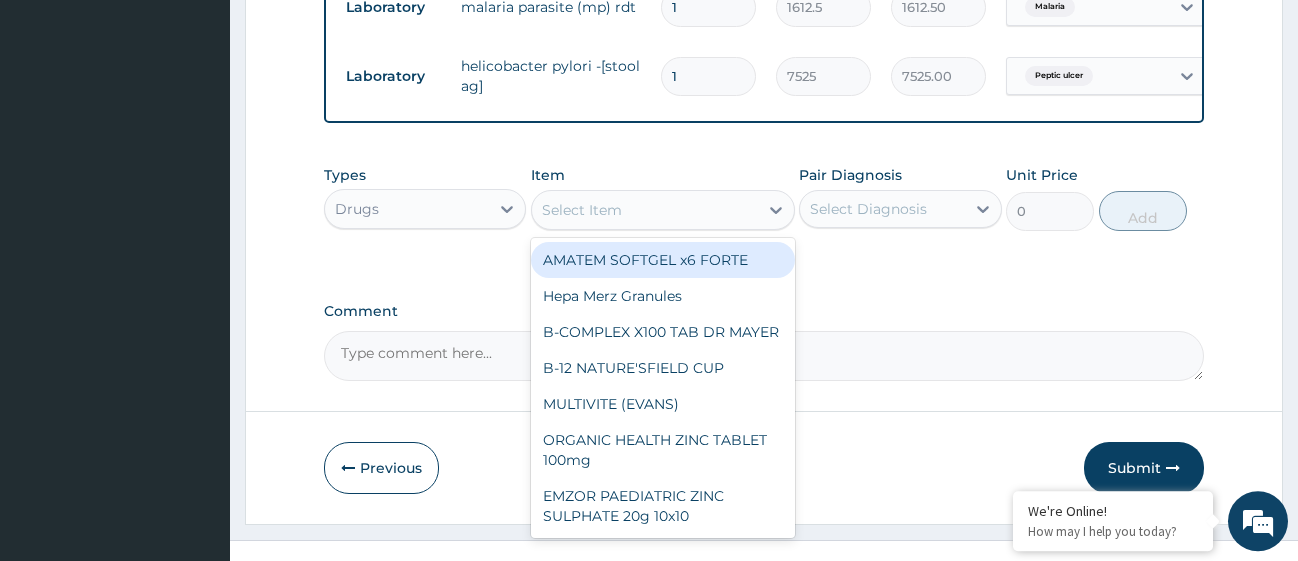 click on "Select Item" at bounding box center [645, 210] 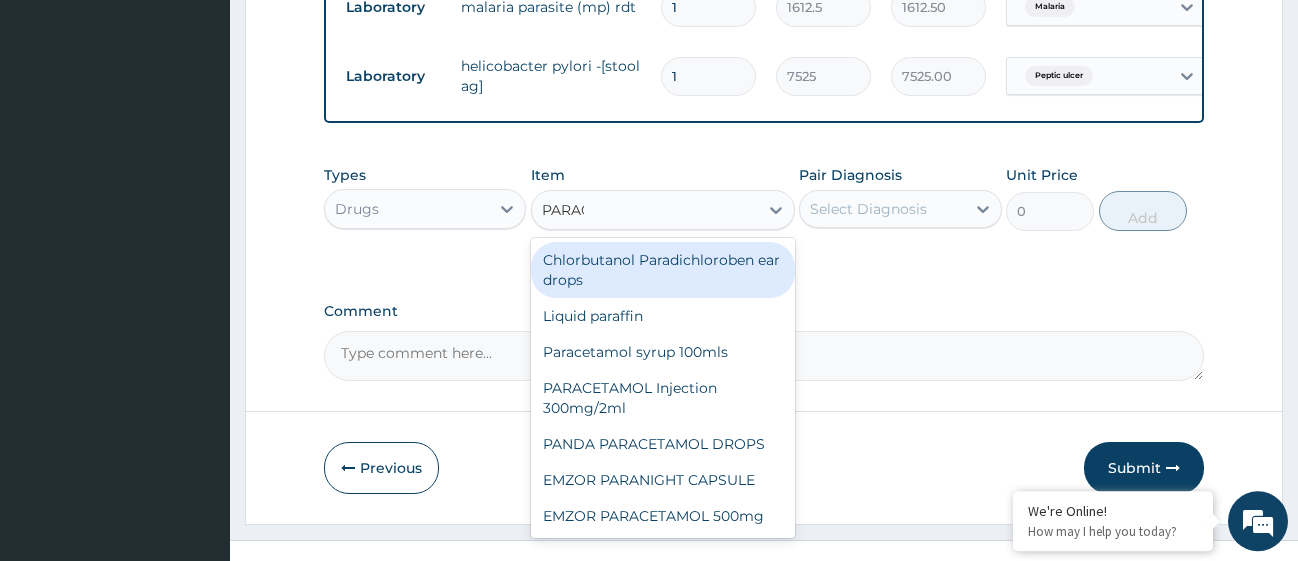 type on "PARACE" 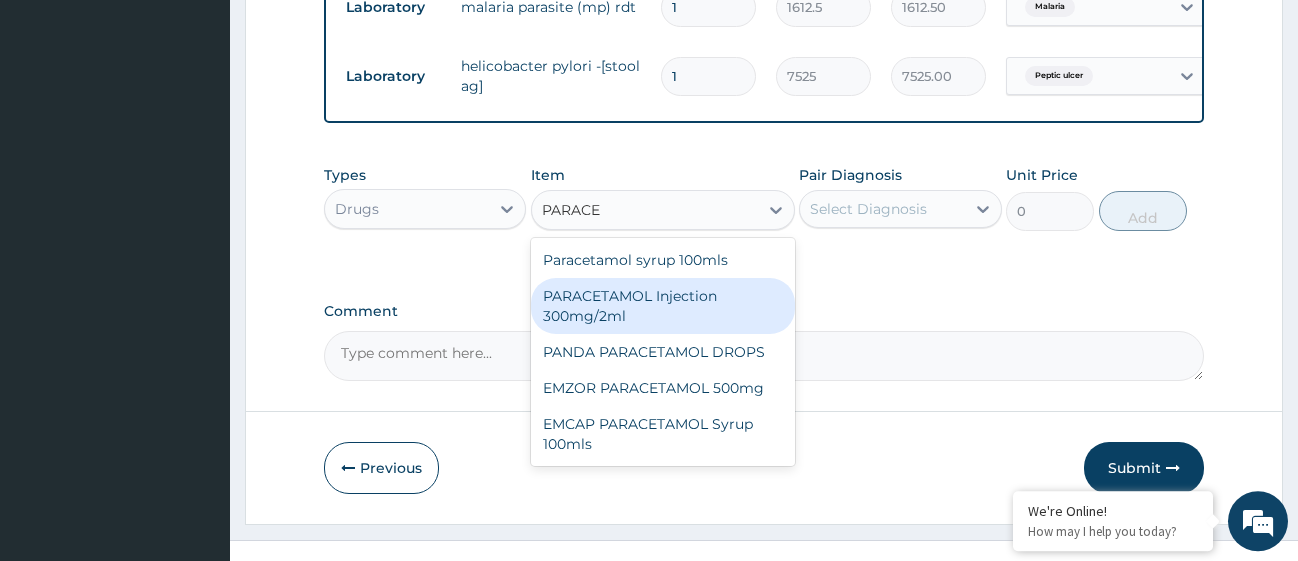 click on "PARACETAMOL Injection 300mg/2ml" at bounding box center (663, 306) 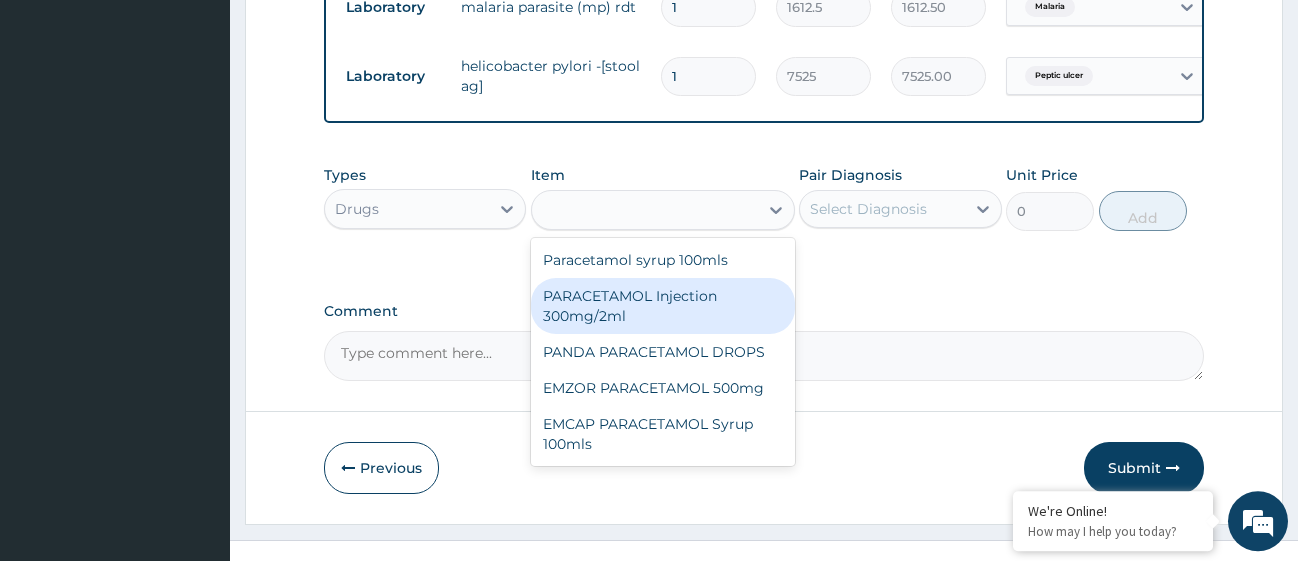 type on "260.15" 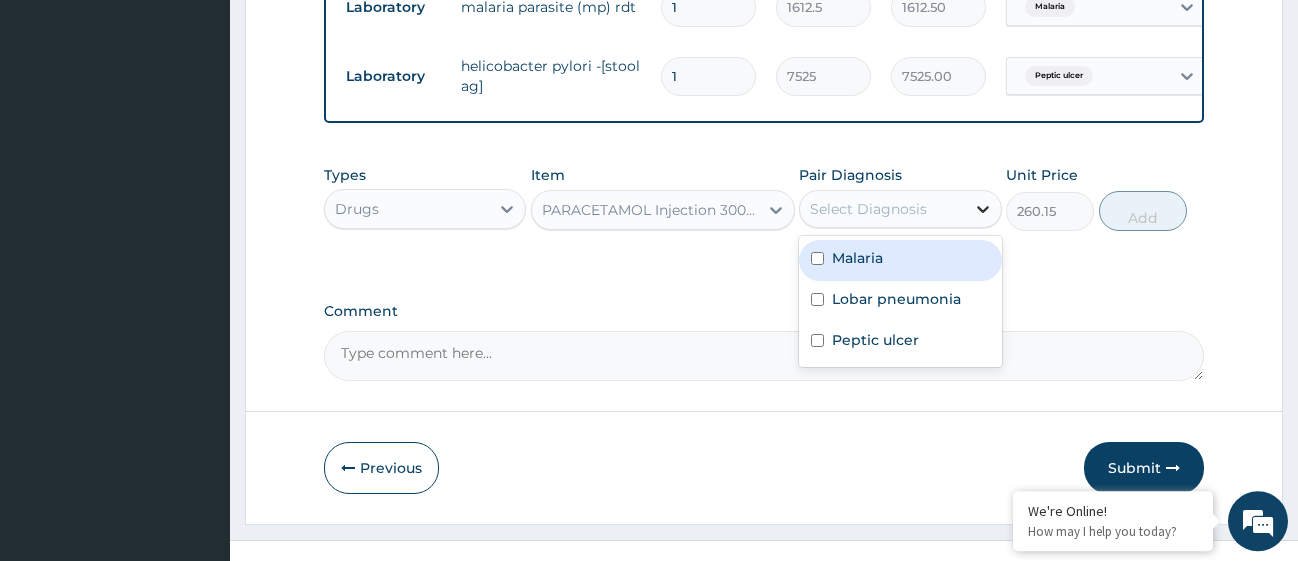 click at bounding box center [983, 209] 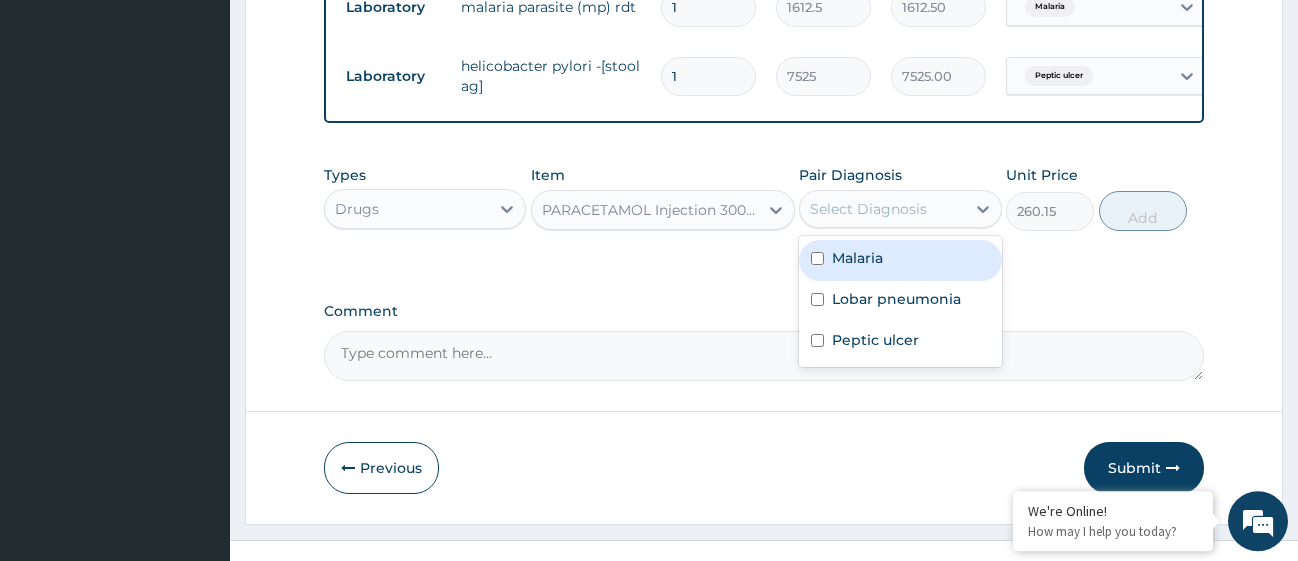 drag, startPoint x: 820, startPoint y: 287, endPoint x: 836, endPoint y: 341, distance: 56.32051 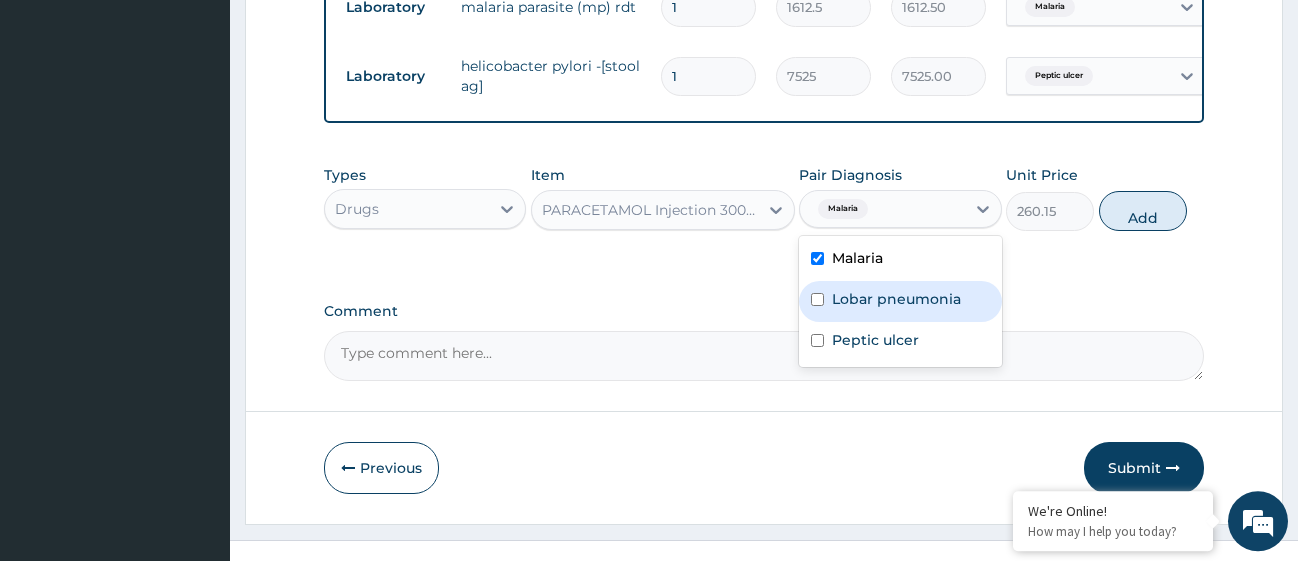 checkbox on "true" 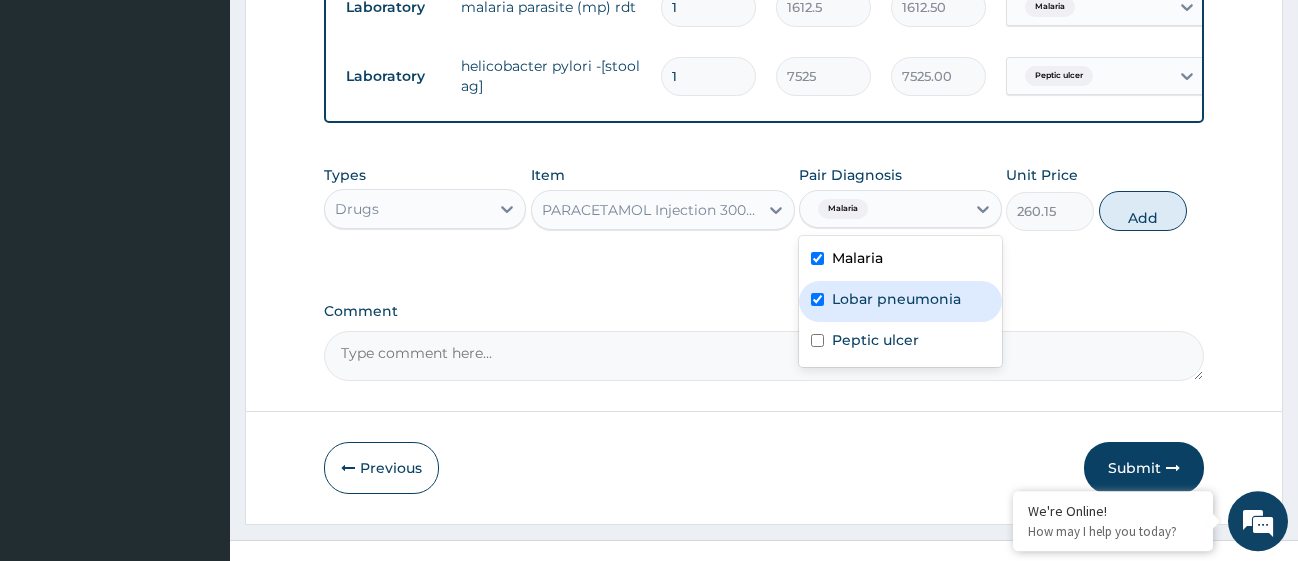 checkbox on "true" 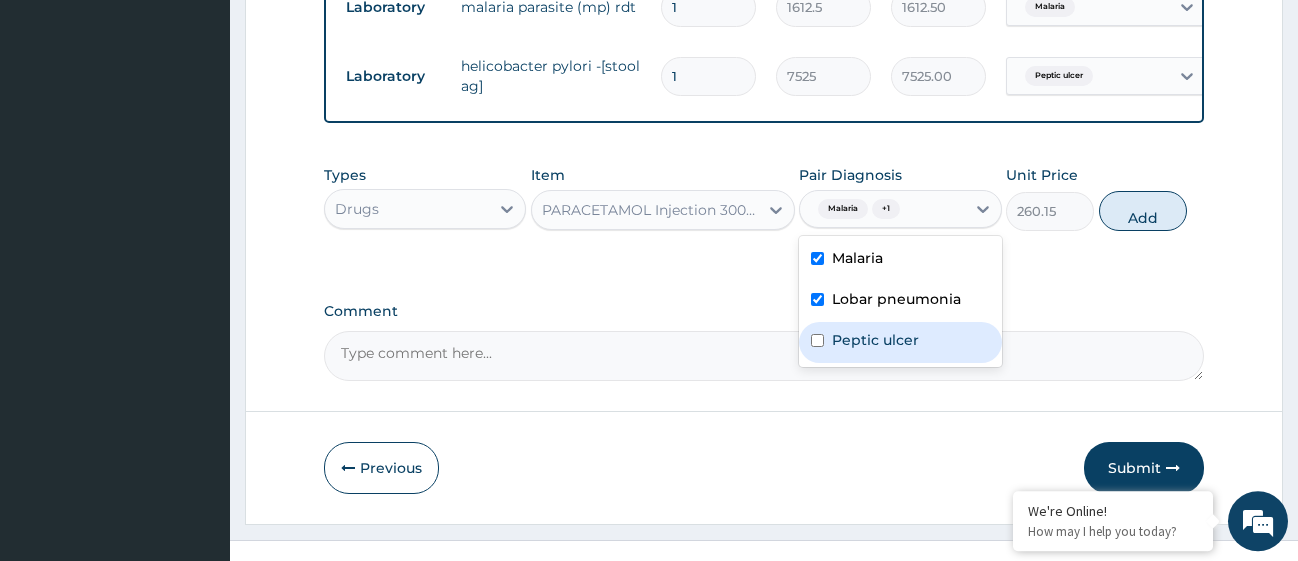 click at bounding box center (817, 340) 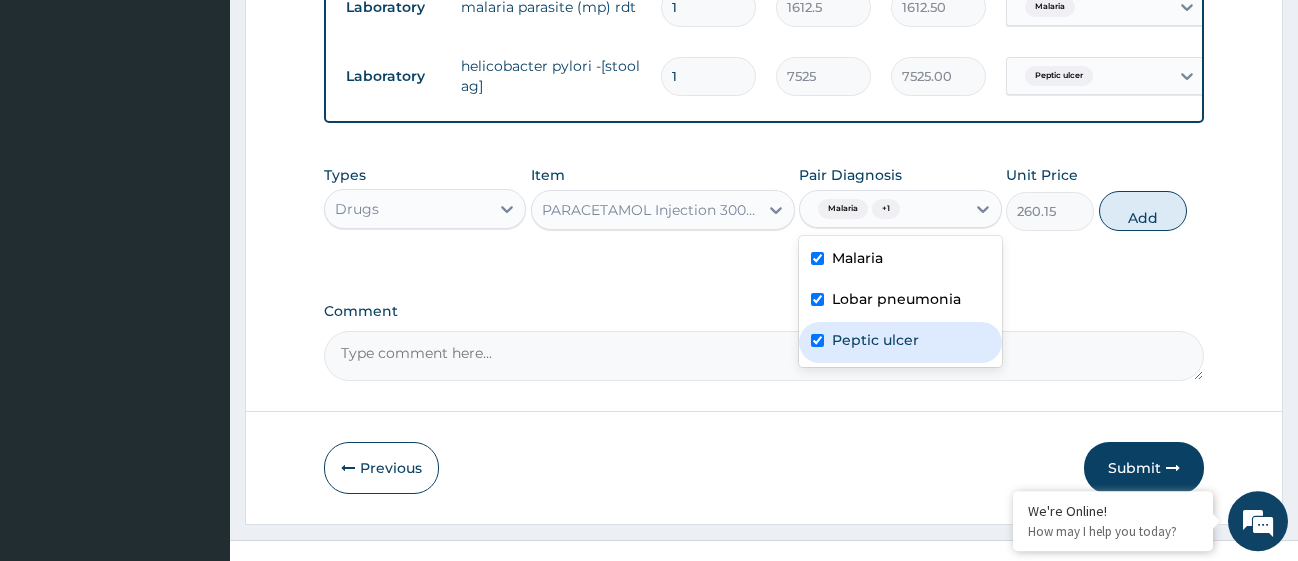checkbox on "true" 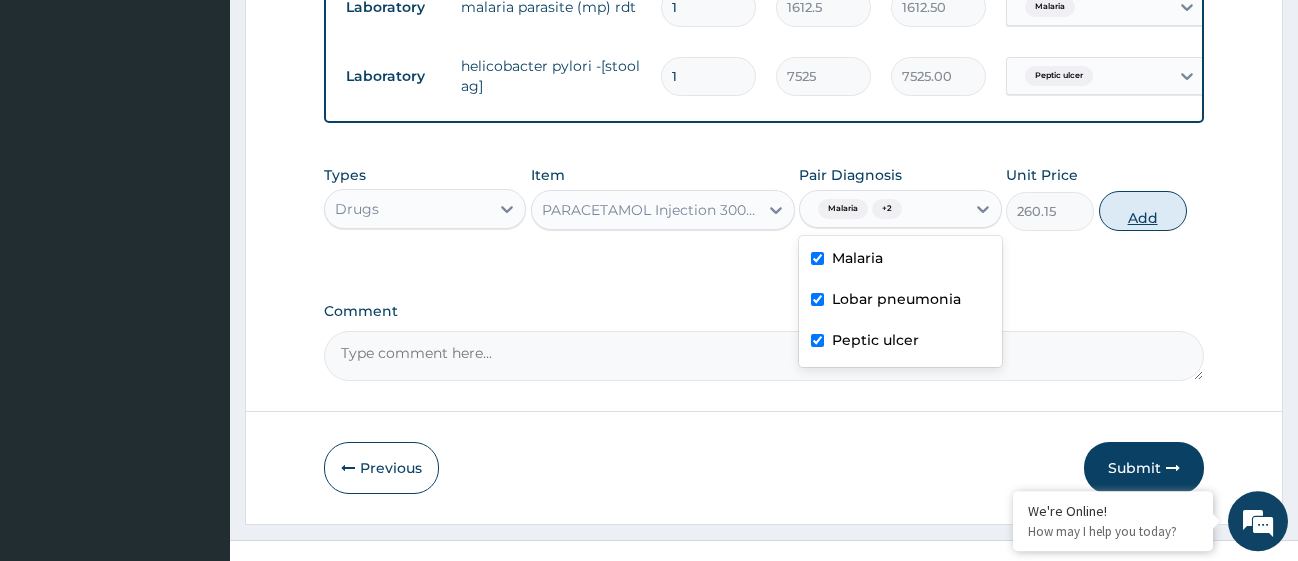 click on "Add" at bounding box center (1143, 211) 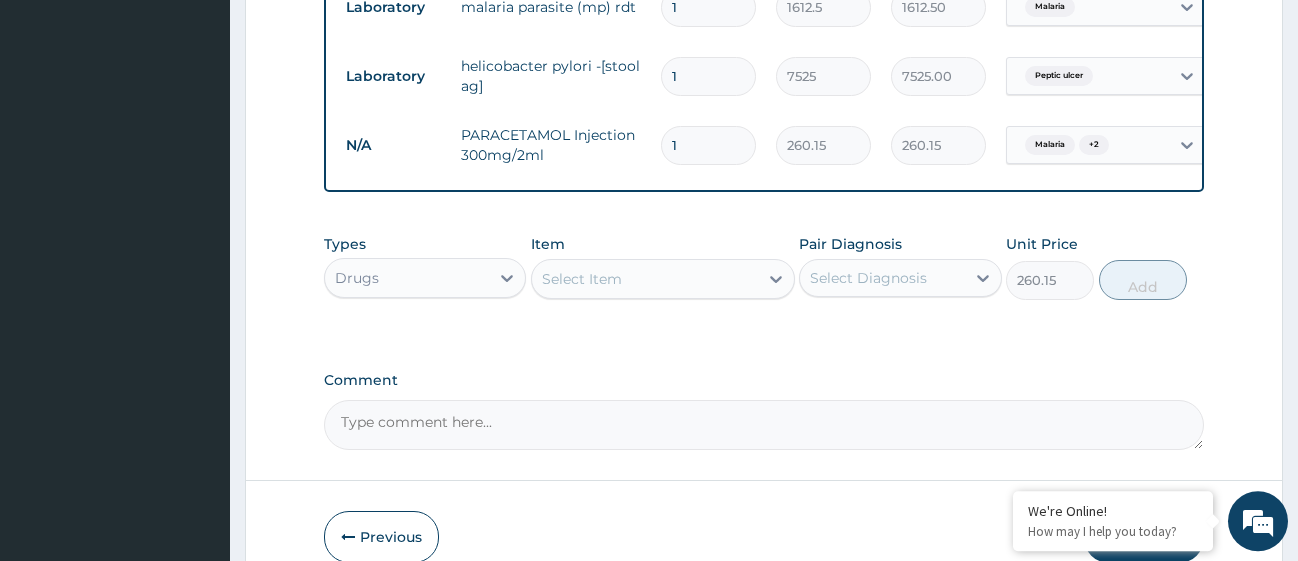 type on "0" 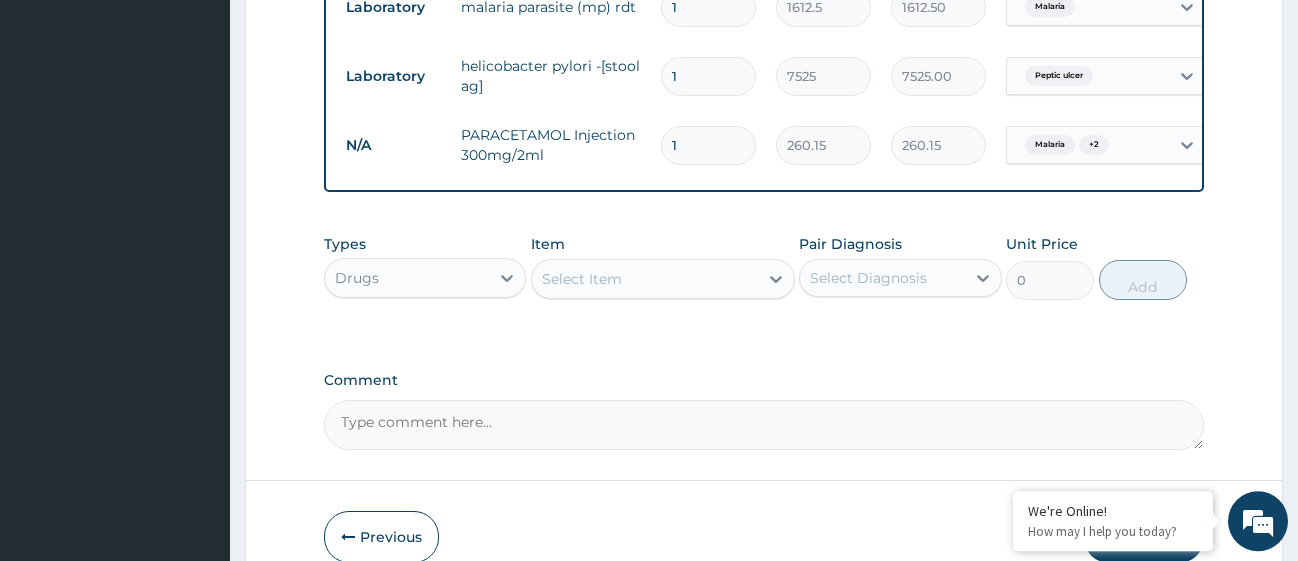 type 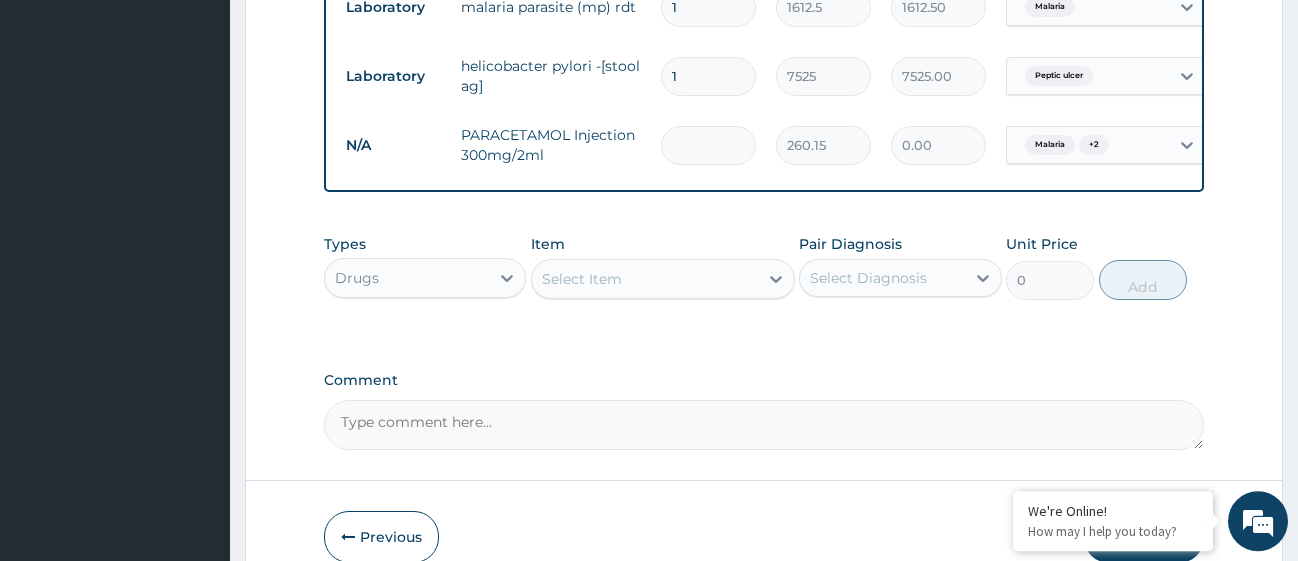 type on "2" 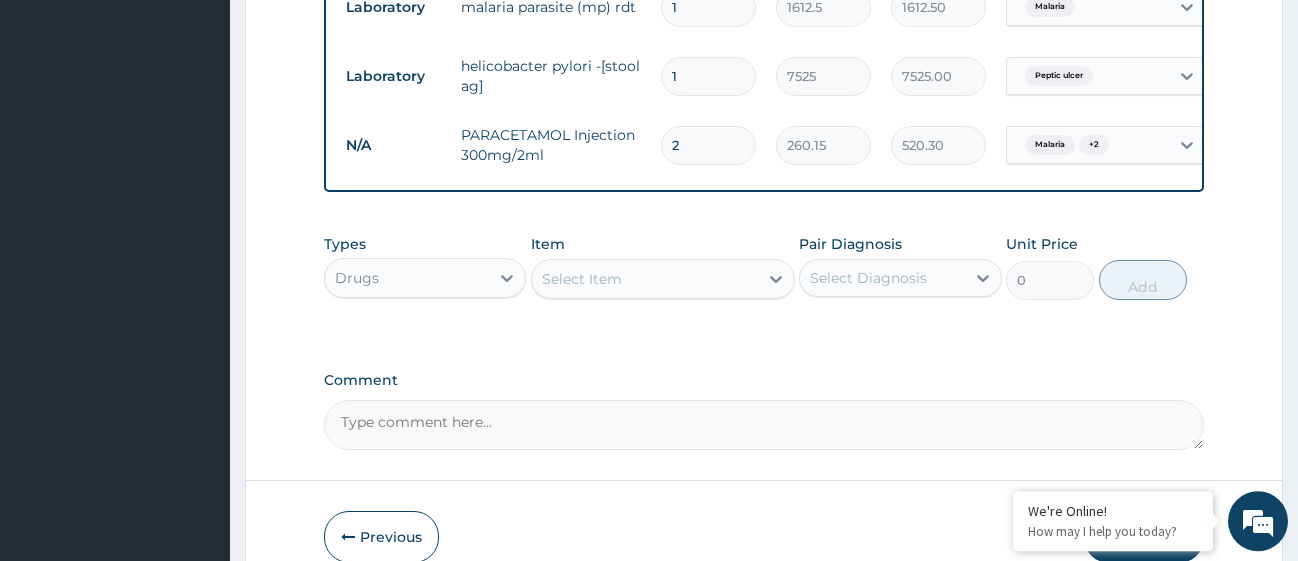 type on "2" 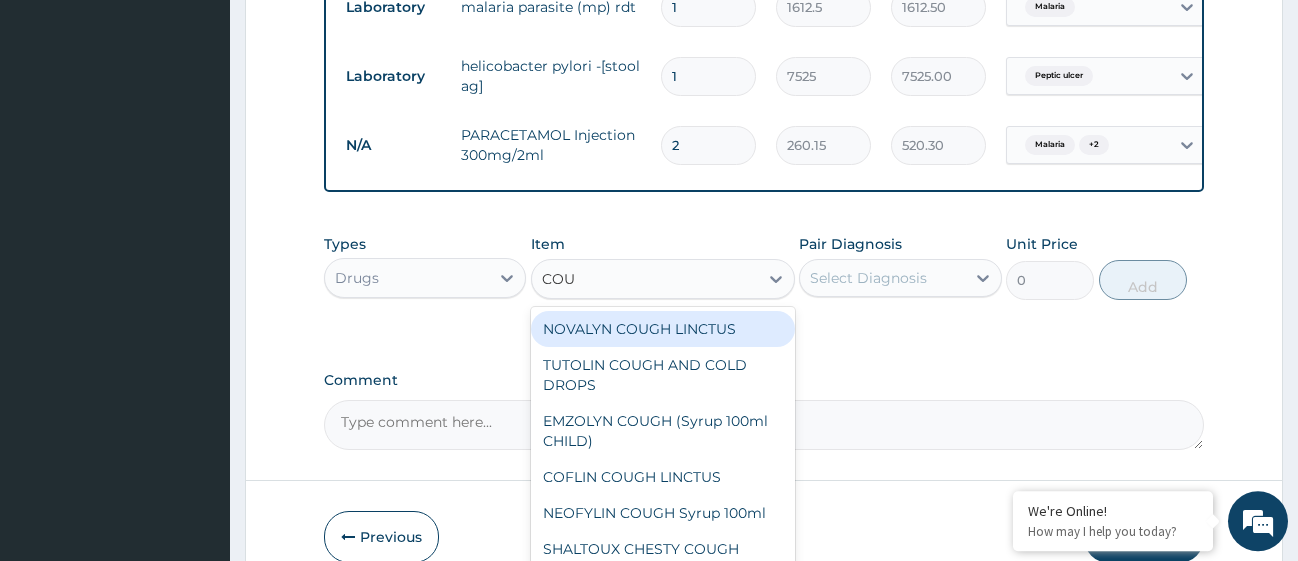 type on "COUG" 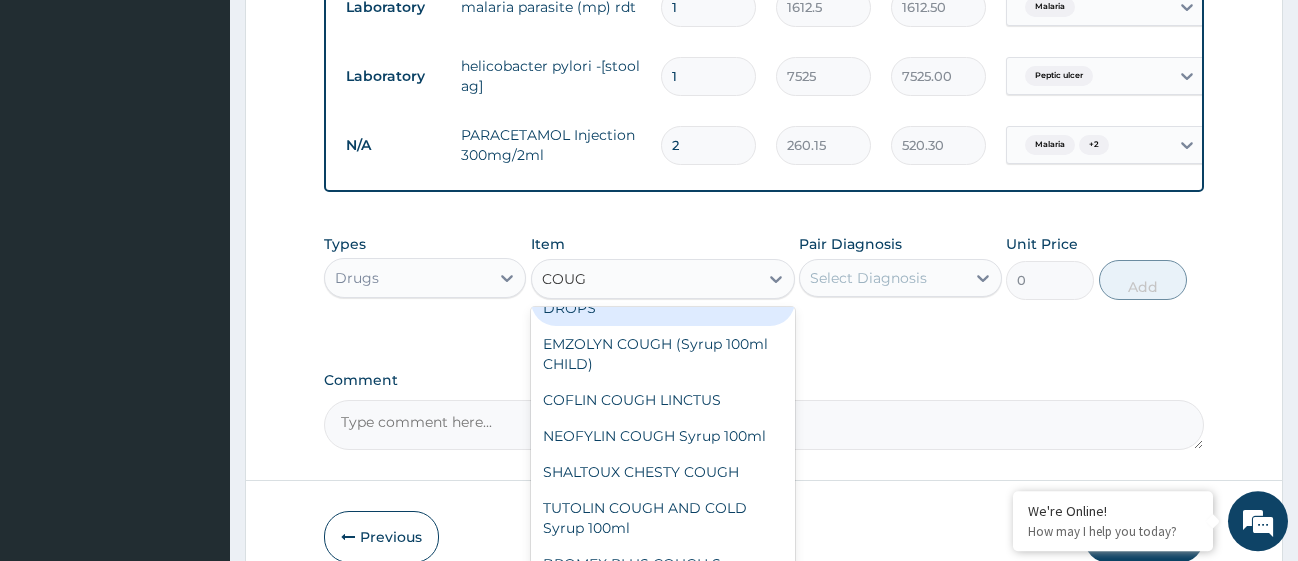 scroll, scrollTop: 108, scrollLeft: 0, axis: vertical 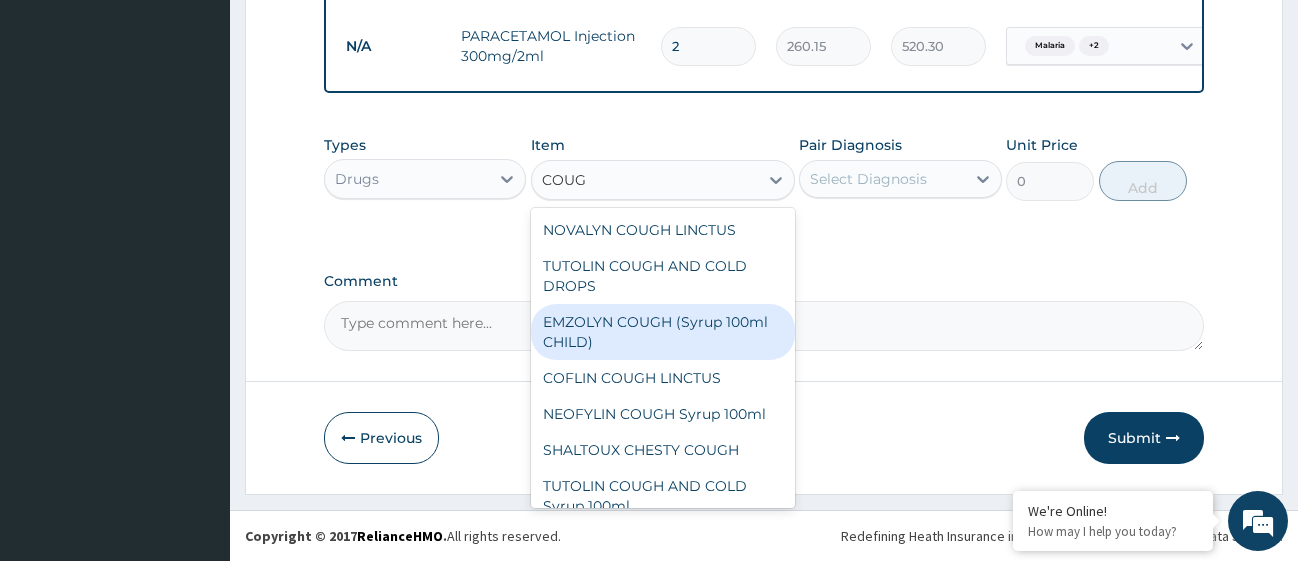 click on "EMZOLYN COUGH (Syrup 100ml CHILD)" at bounding box center [663, 332] 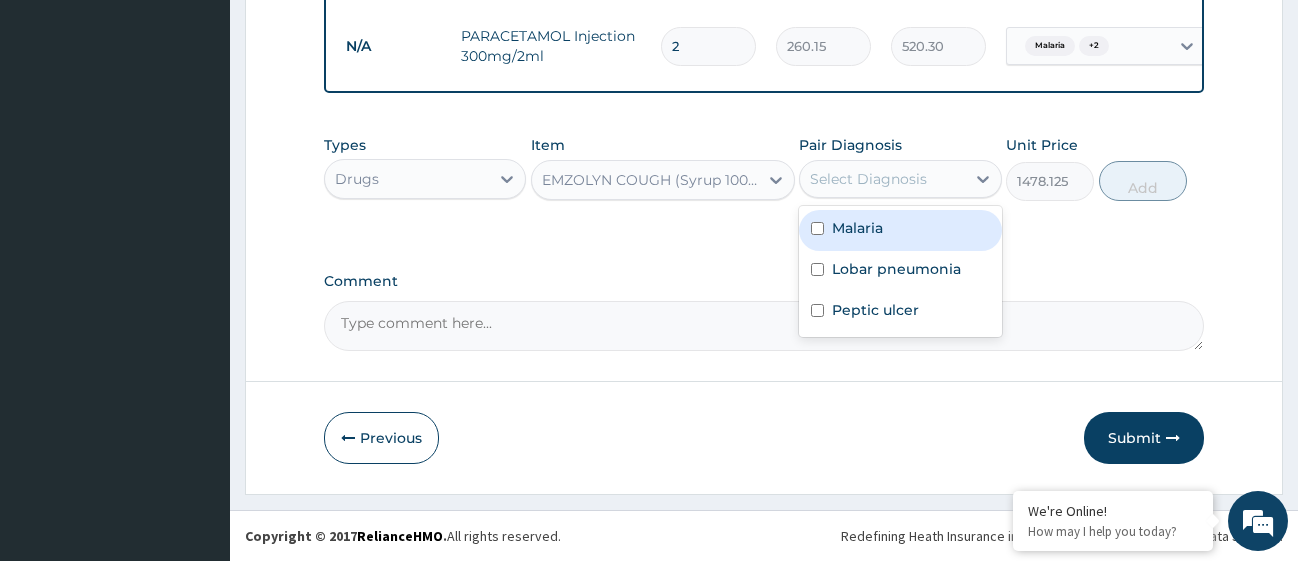 click on "Select Diagnosis" at bounding box center [882, 179] 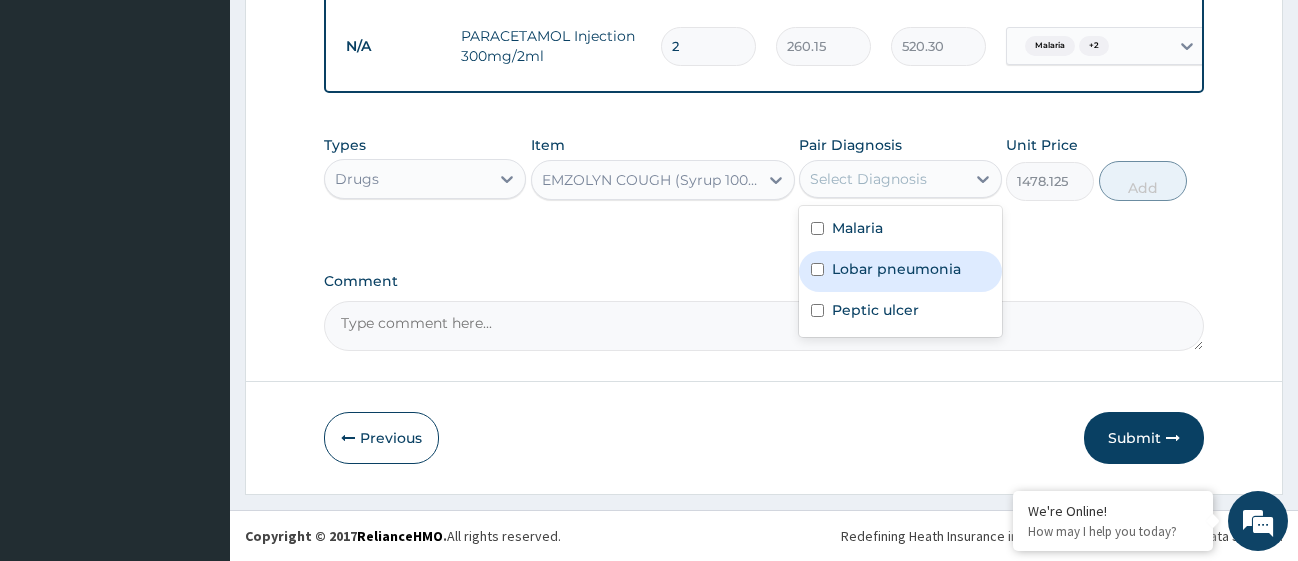 click on "Lobar pneumonia" at bounding box center (900, 271) 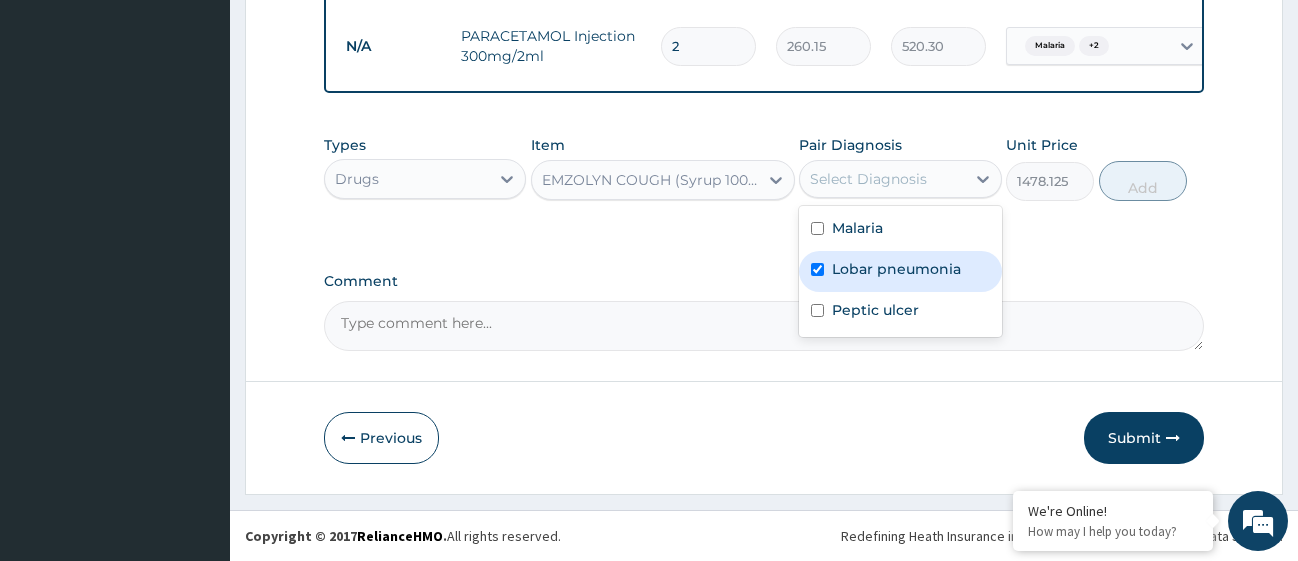 checkbox on "true" 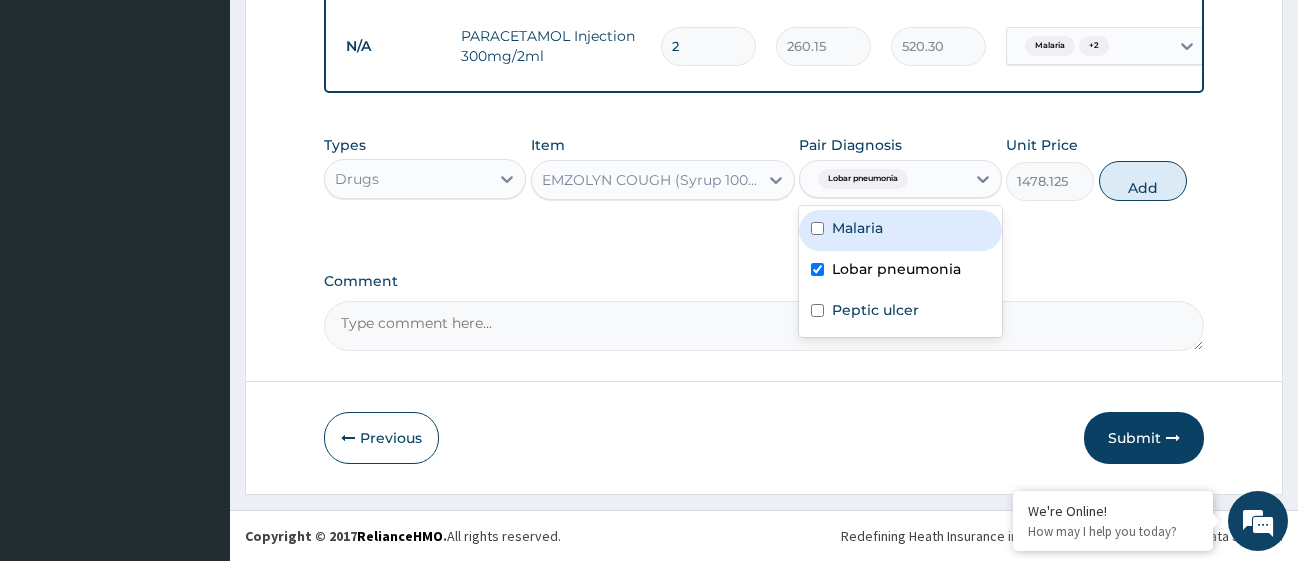click at bounding box center (817, 228) 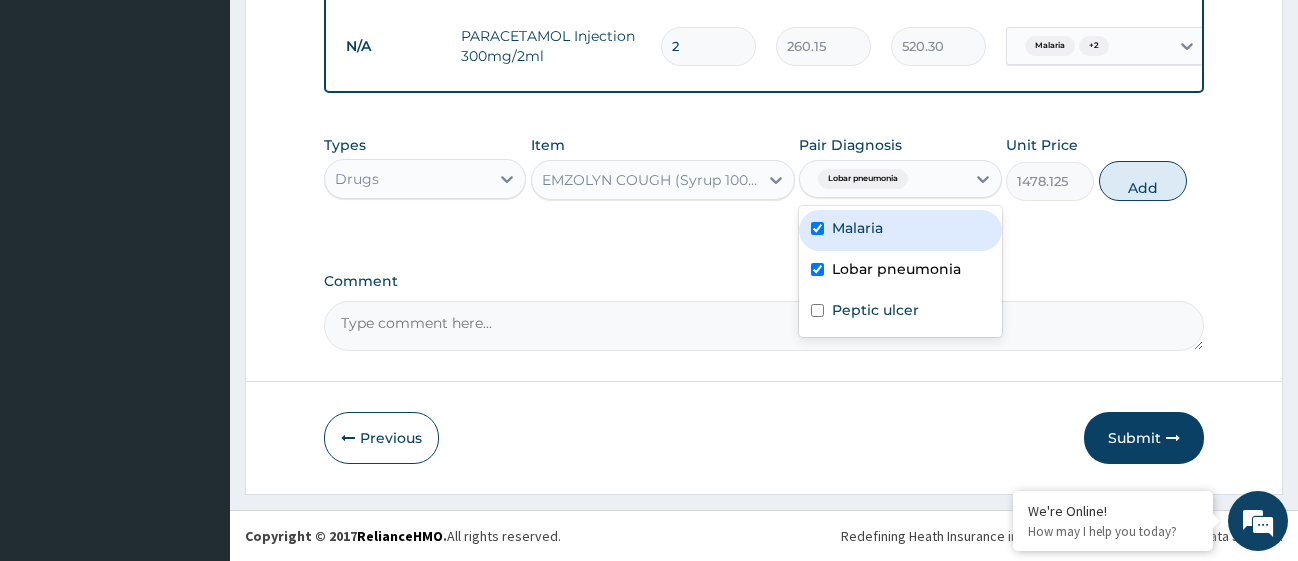 checkbox on "true" 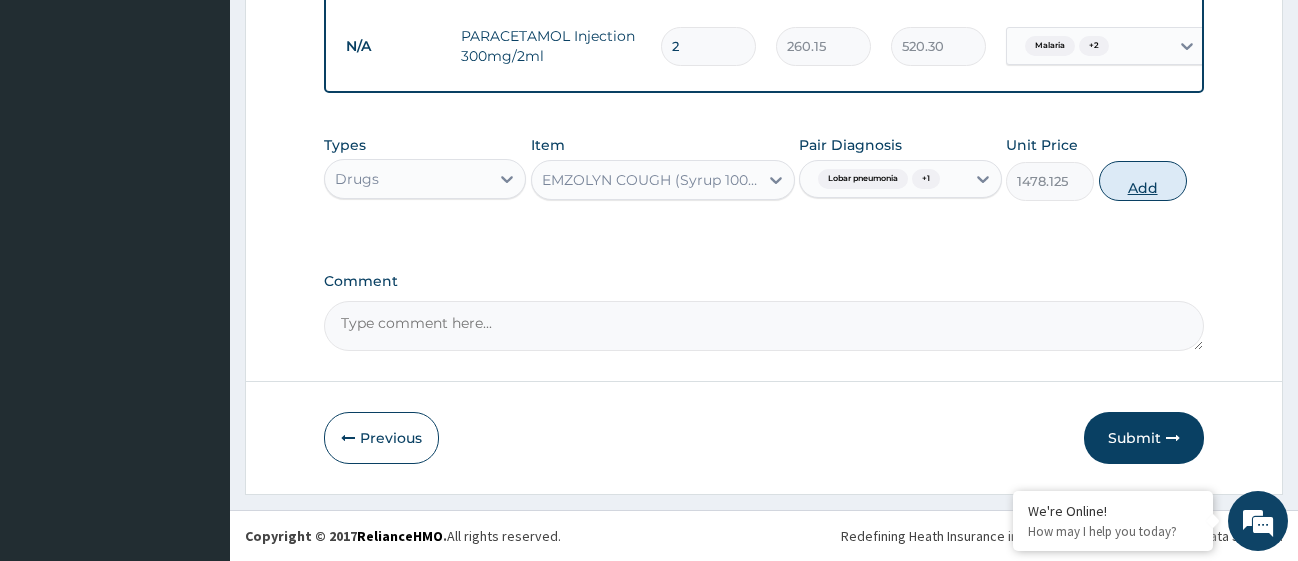 click on "Add" at bounding box center (1143, 181) 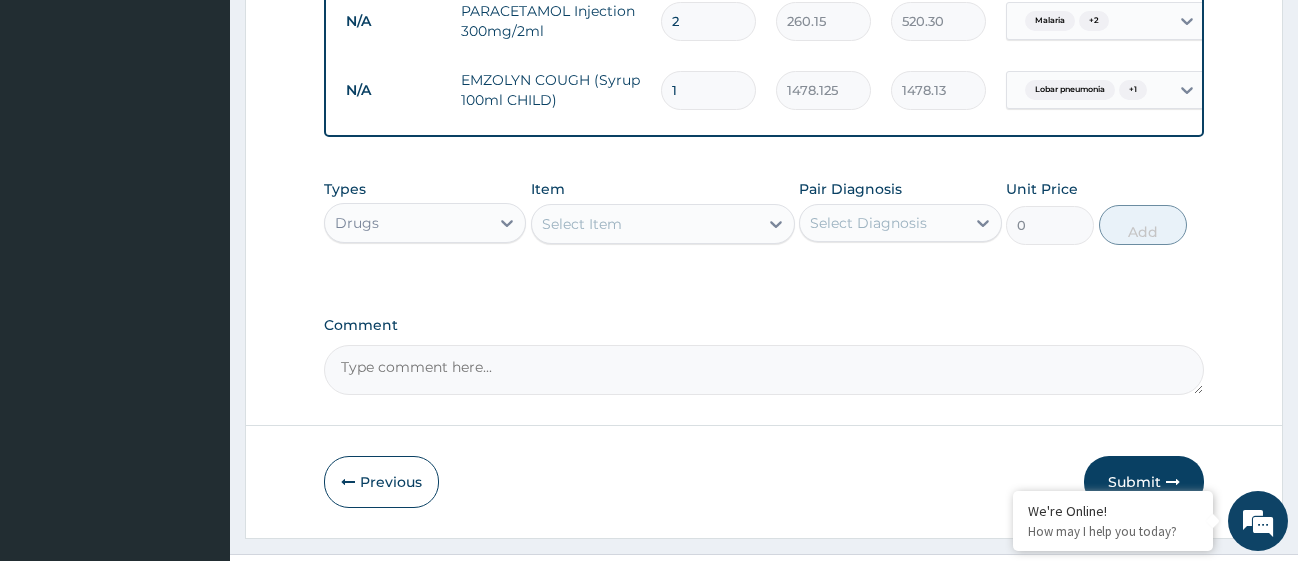 click on "Select Item" at bounding box center (645, 224) 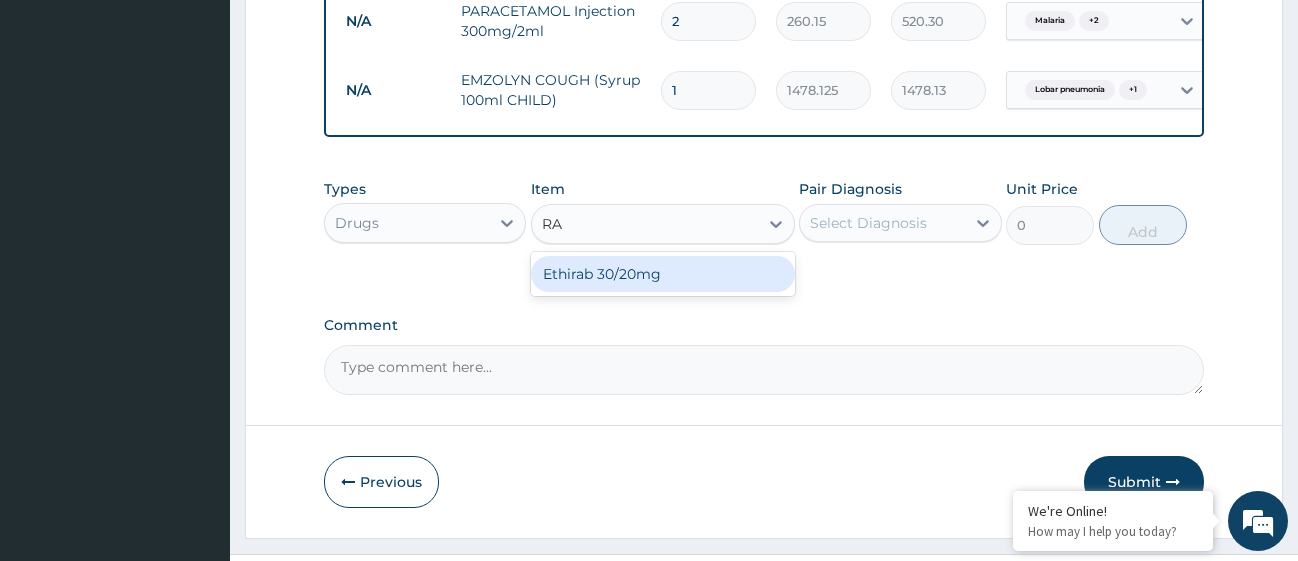 type on "R" 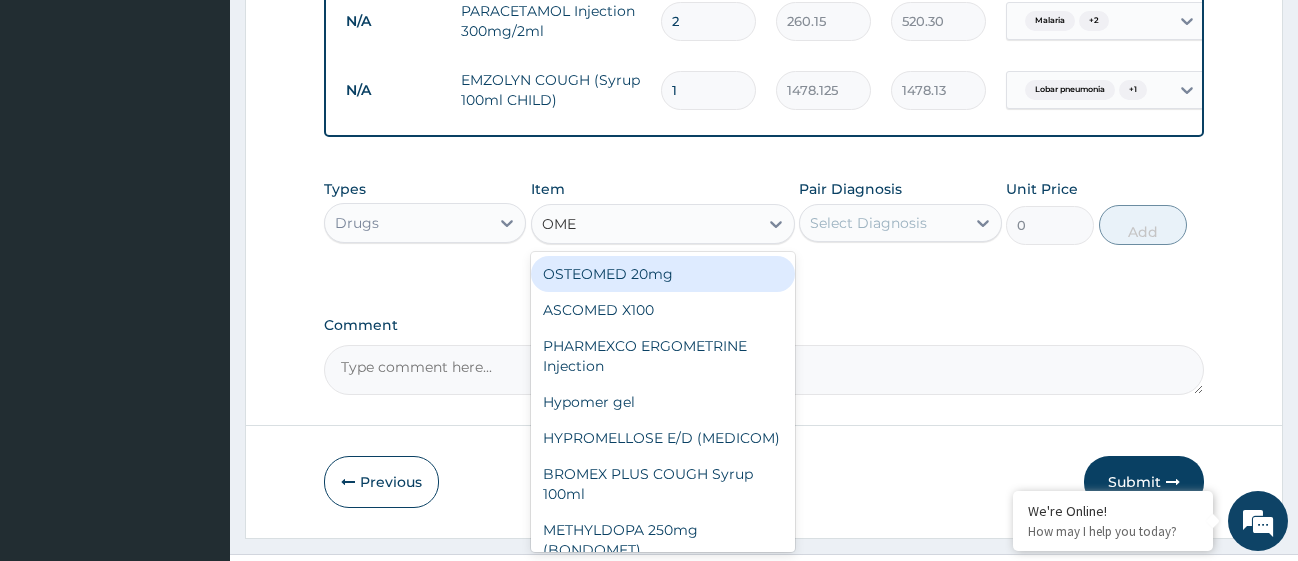 type on "OMEP" 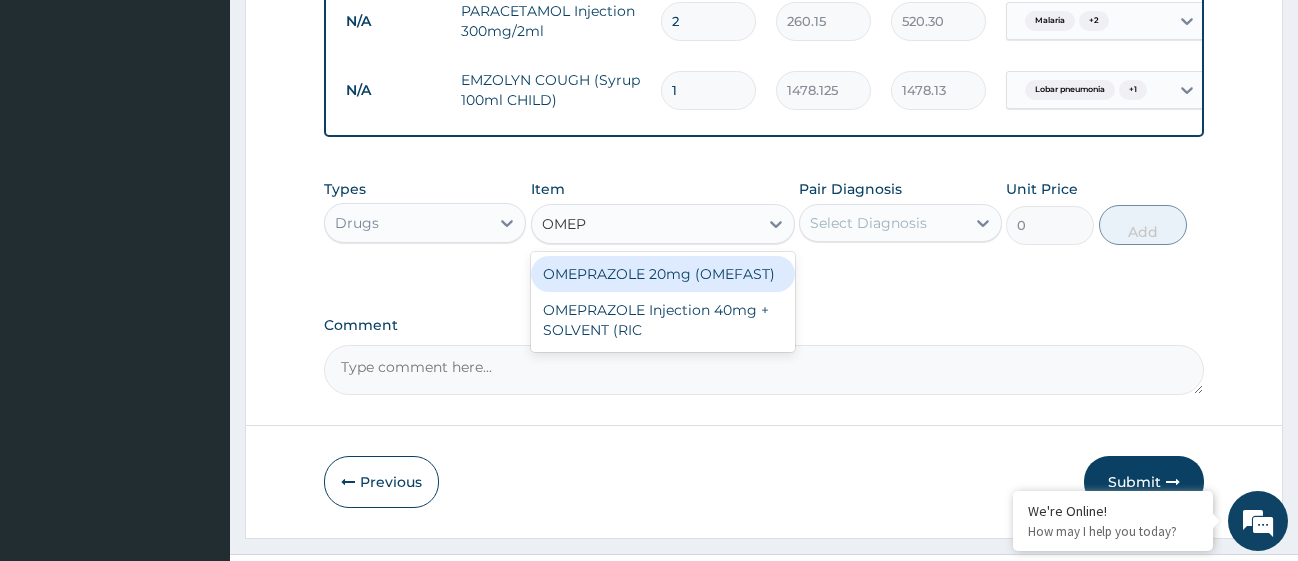 click on "OMEPRAZOLE 20mg (OMEFAST)" at bounding box center (663, 274) 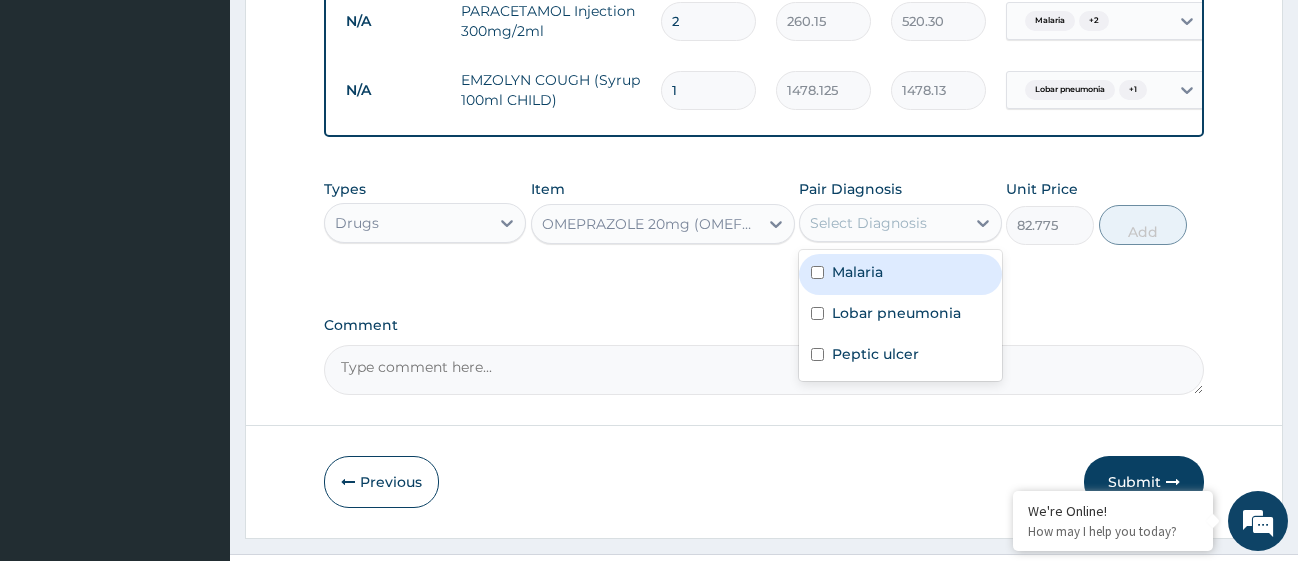 click on "Select Diagnosis" at bounding box center [882, 223] 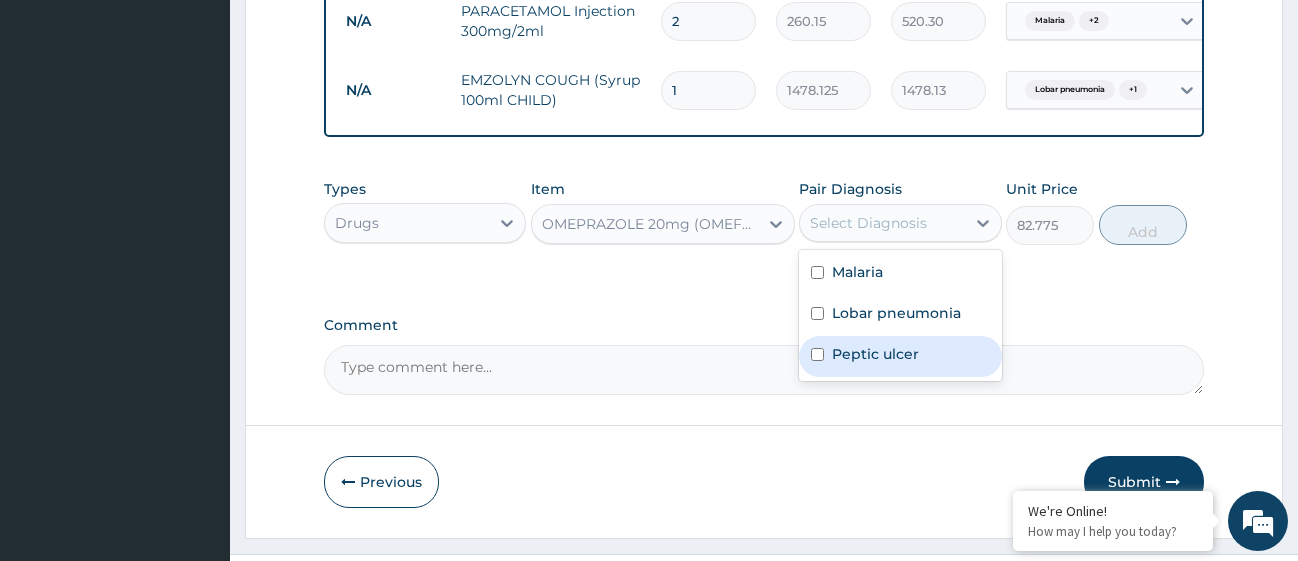 click at bounding box center [817, 354] 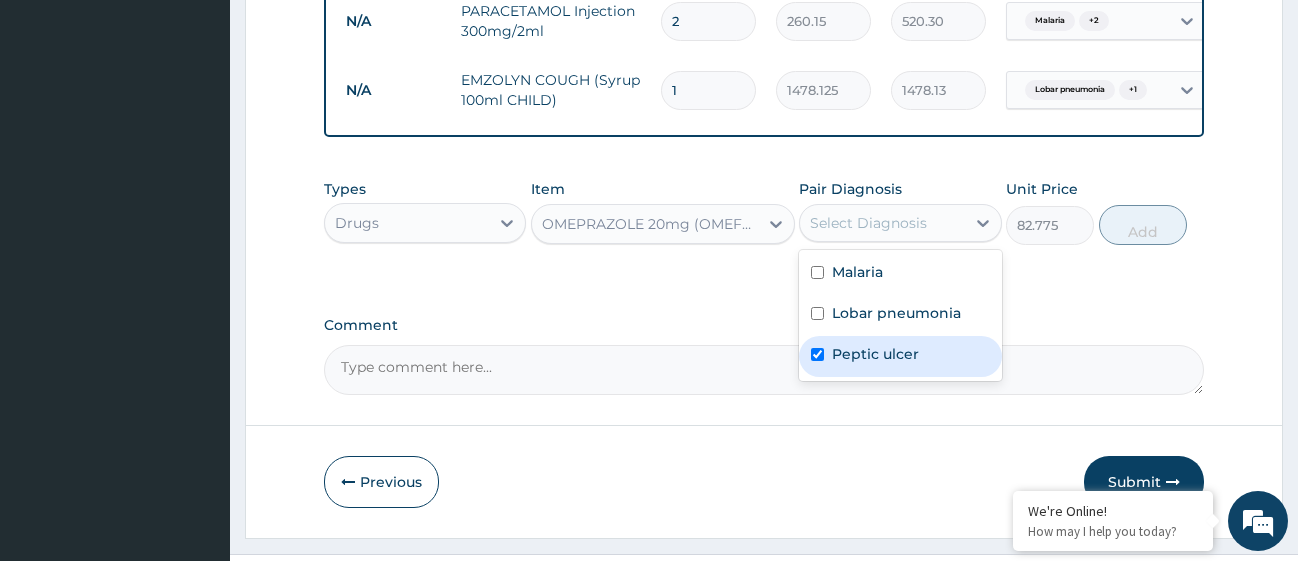 checkbox on "true" 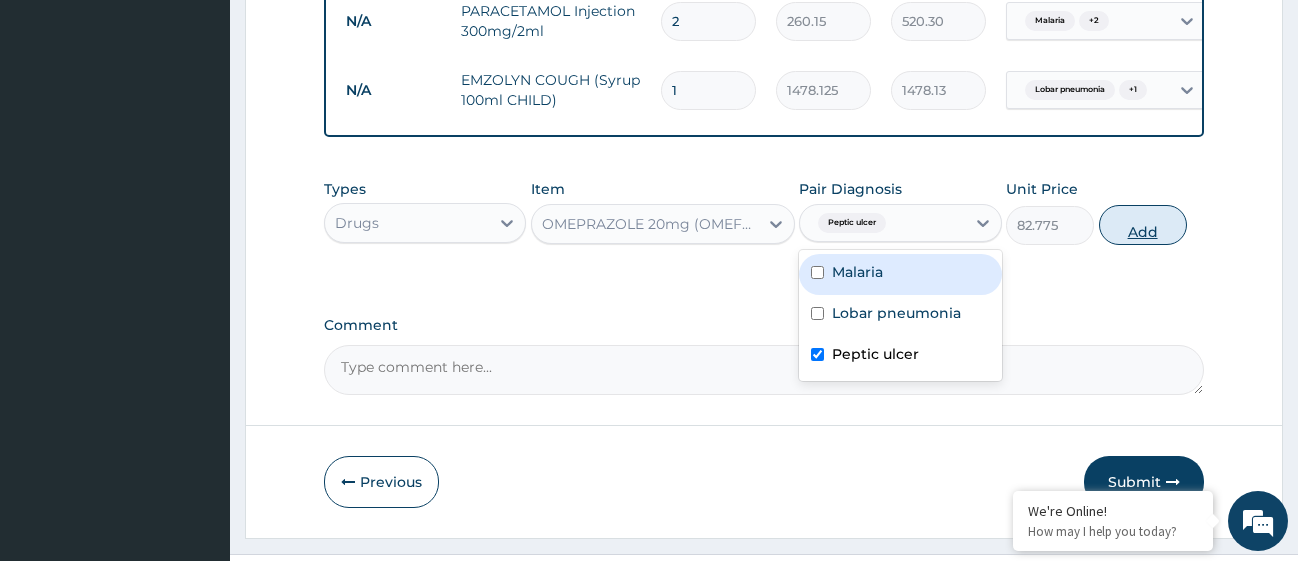 click on "Add" at bounding box center (1143, 225) 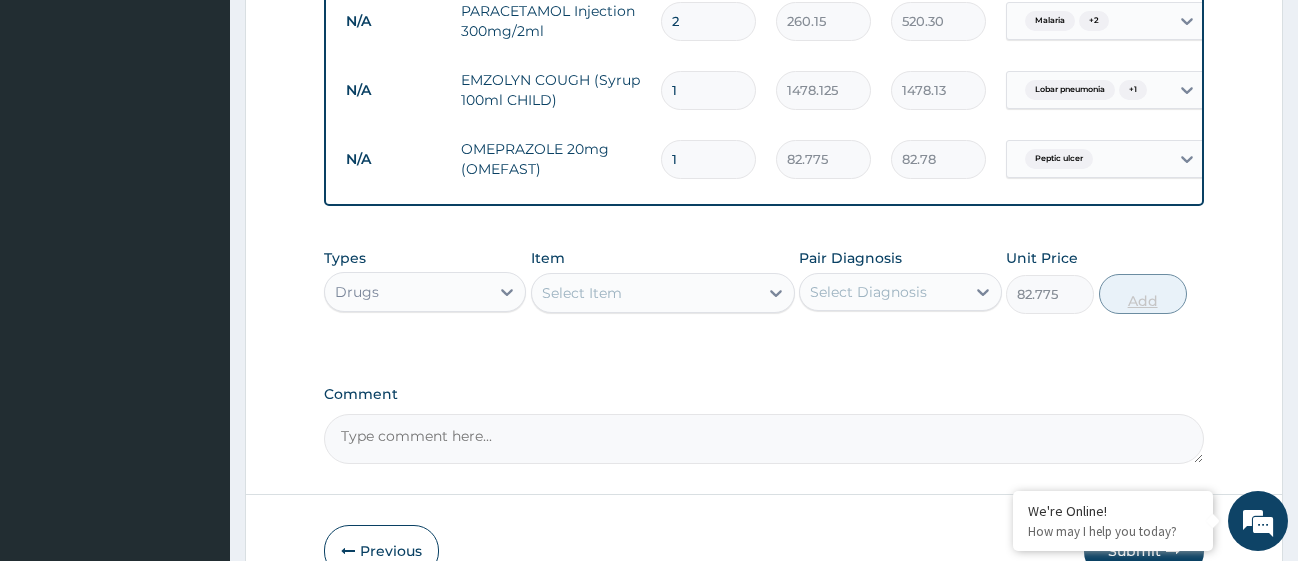 type on "0" 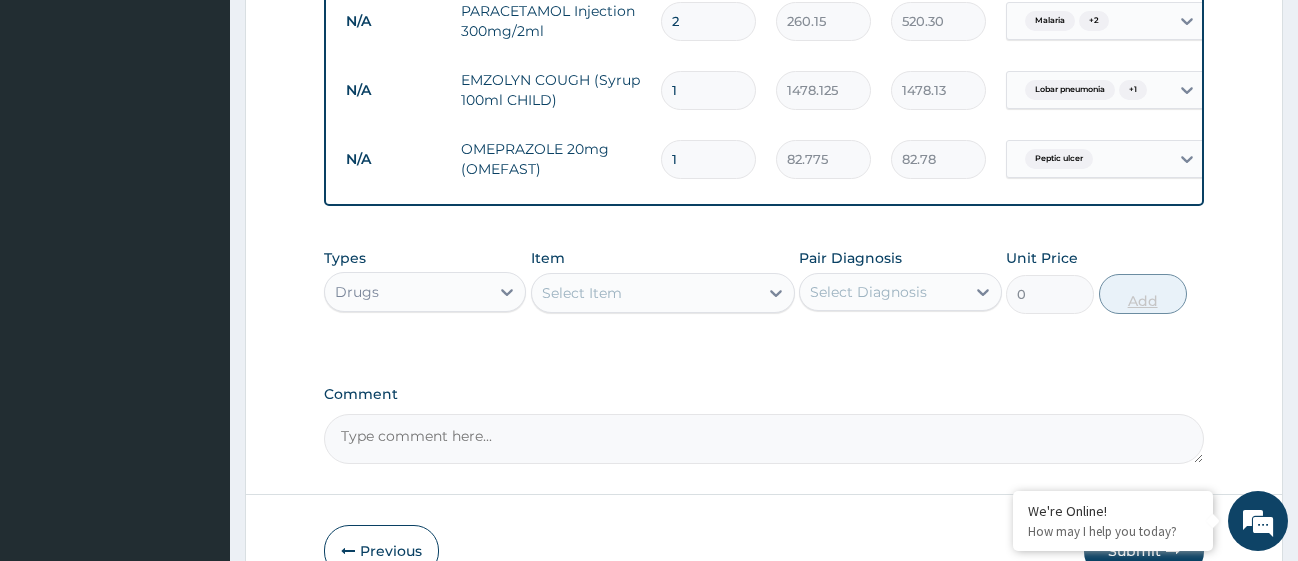 type on "14" 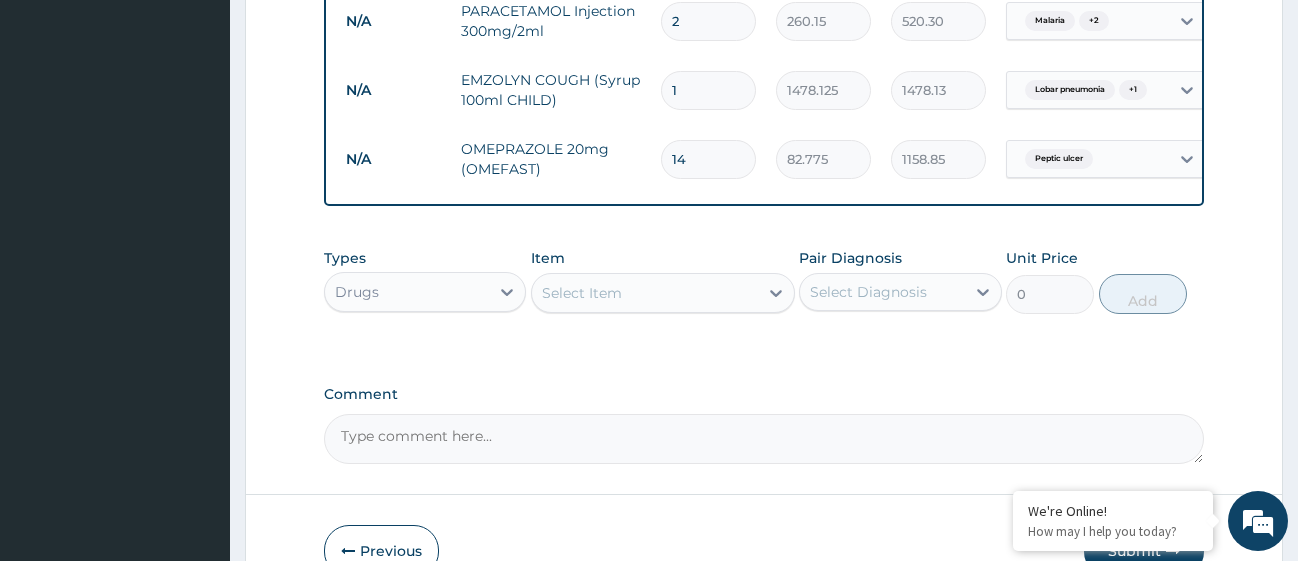 type on "14" 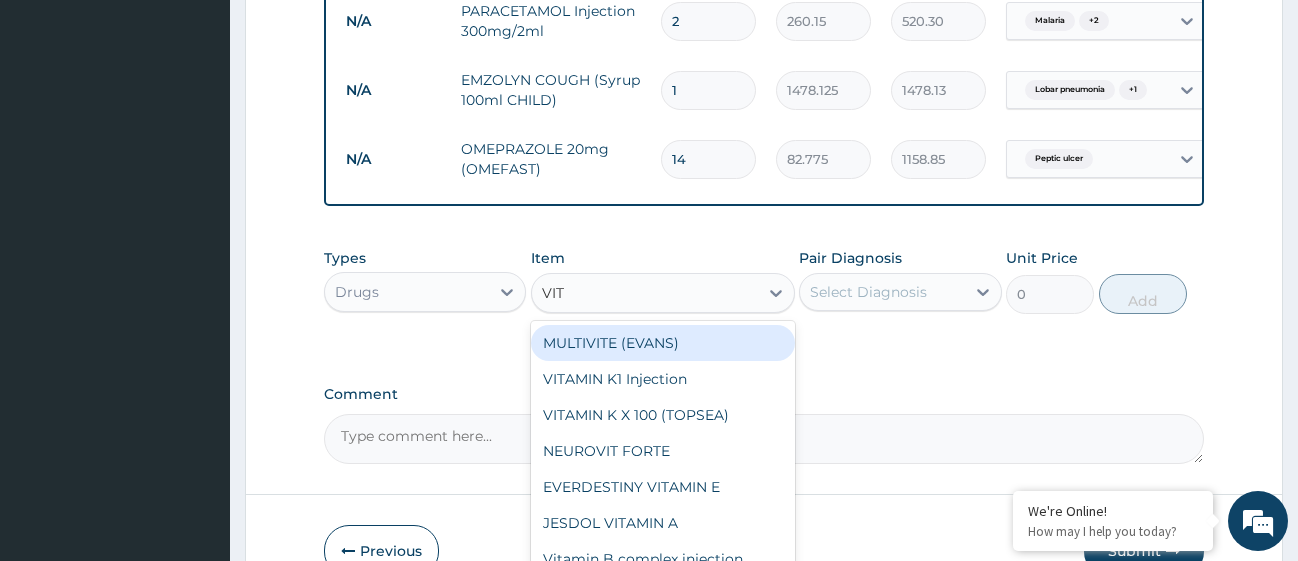 type on "VIT" 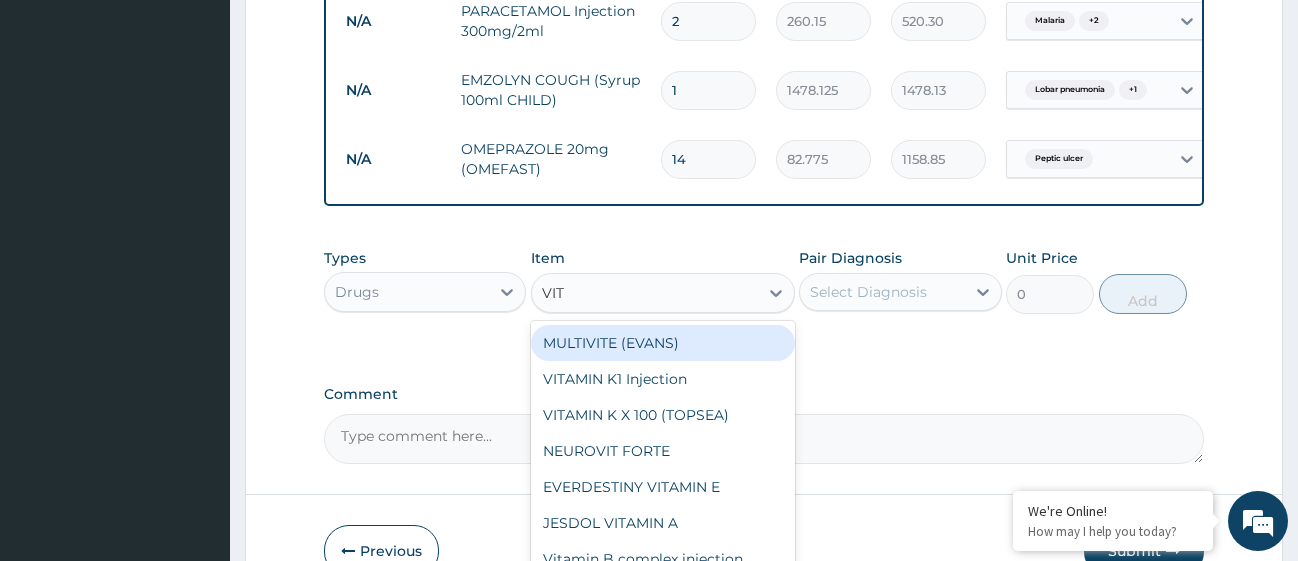 click on "MULTIVITE (EVANS)" at bounding box center (663, 343) 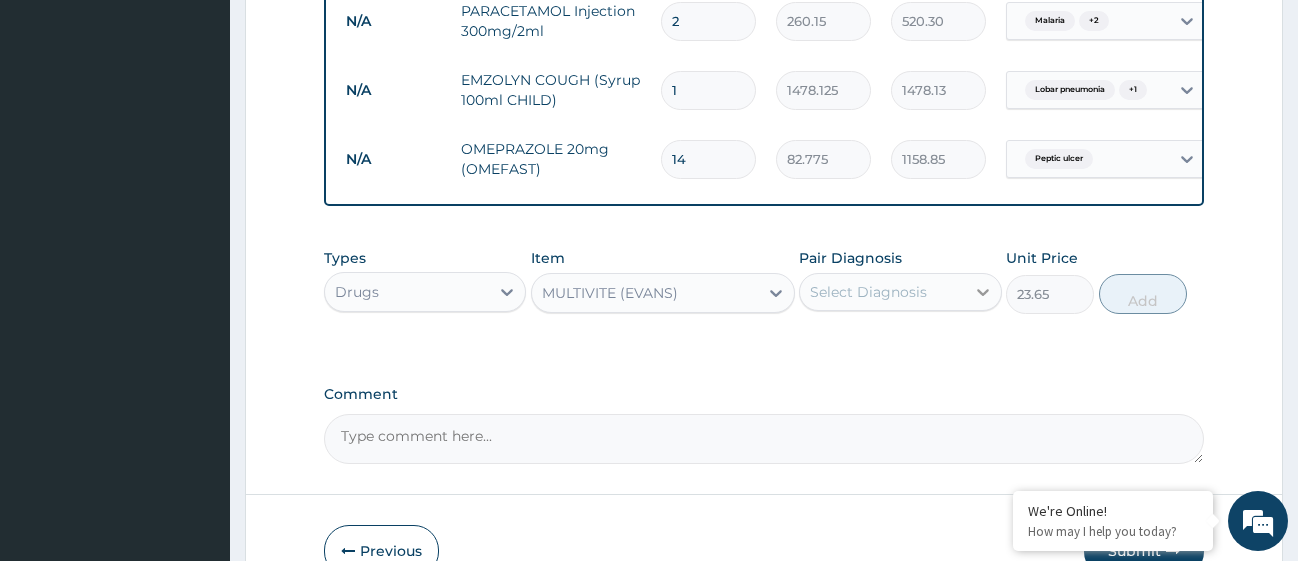 click 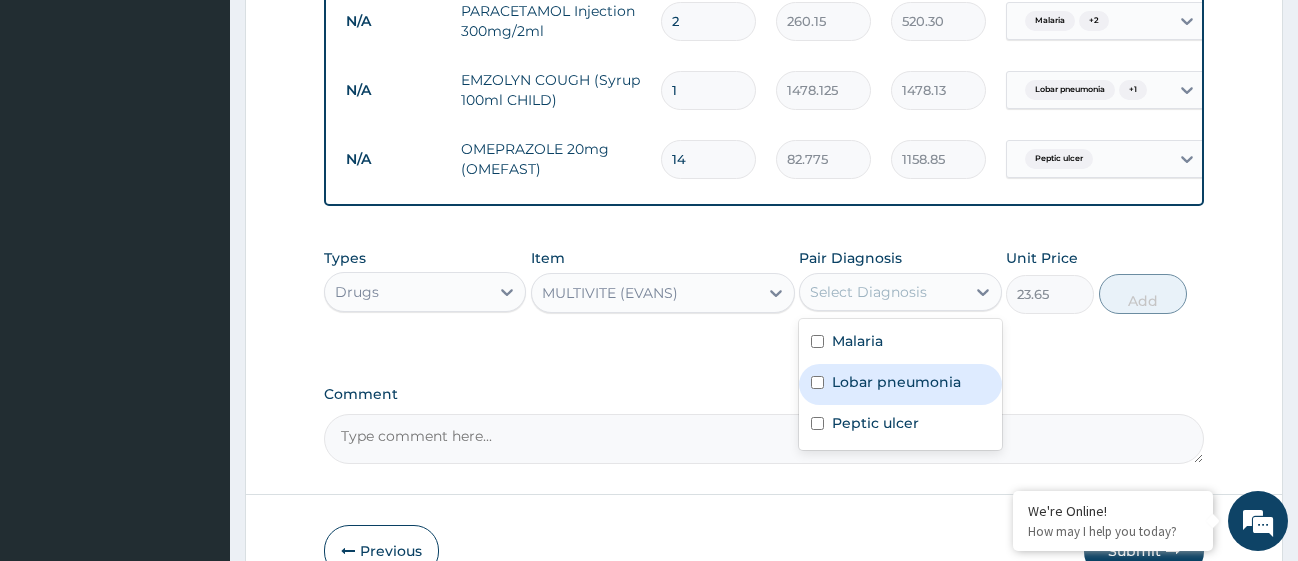 click at bounding box center (817, 382) 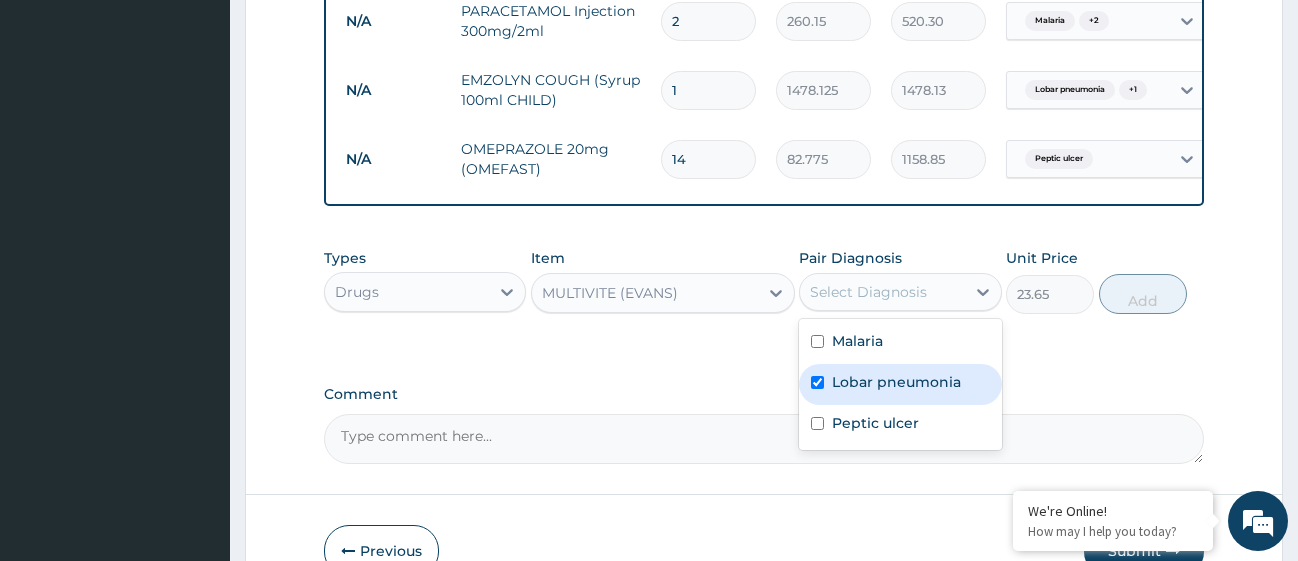 checkbox on "true" 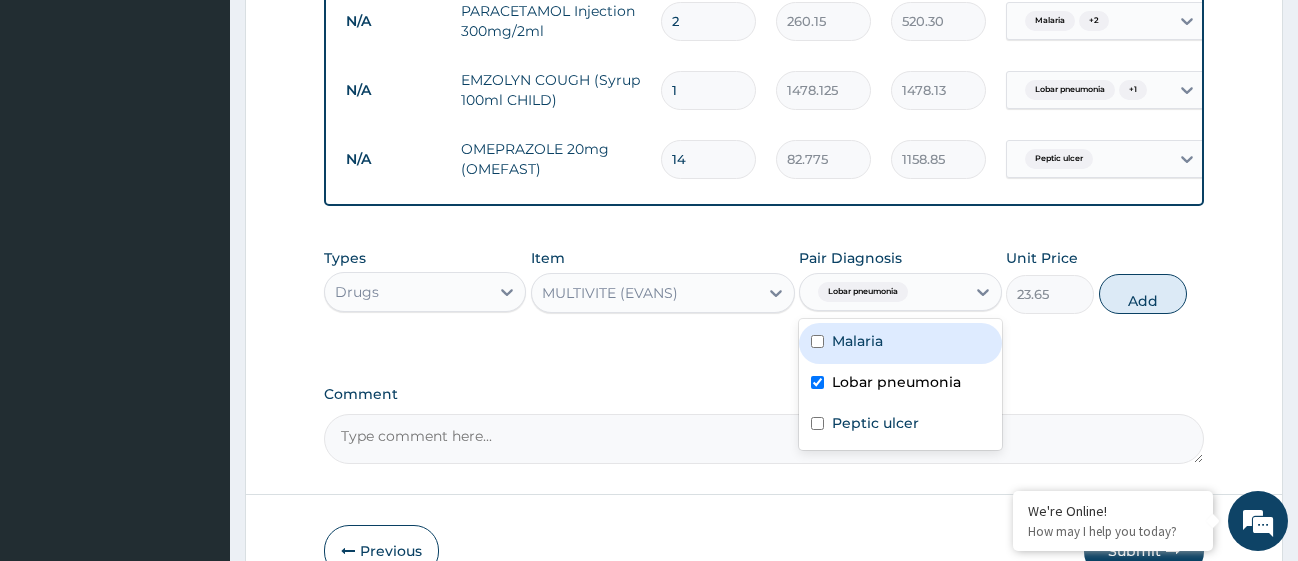 click at bounding box center [817, 341] 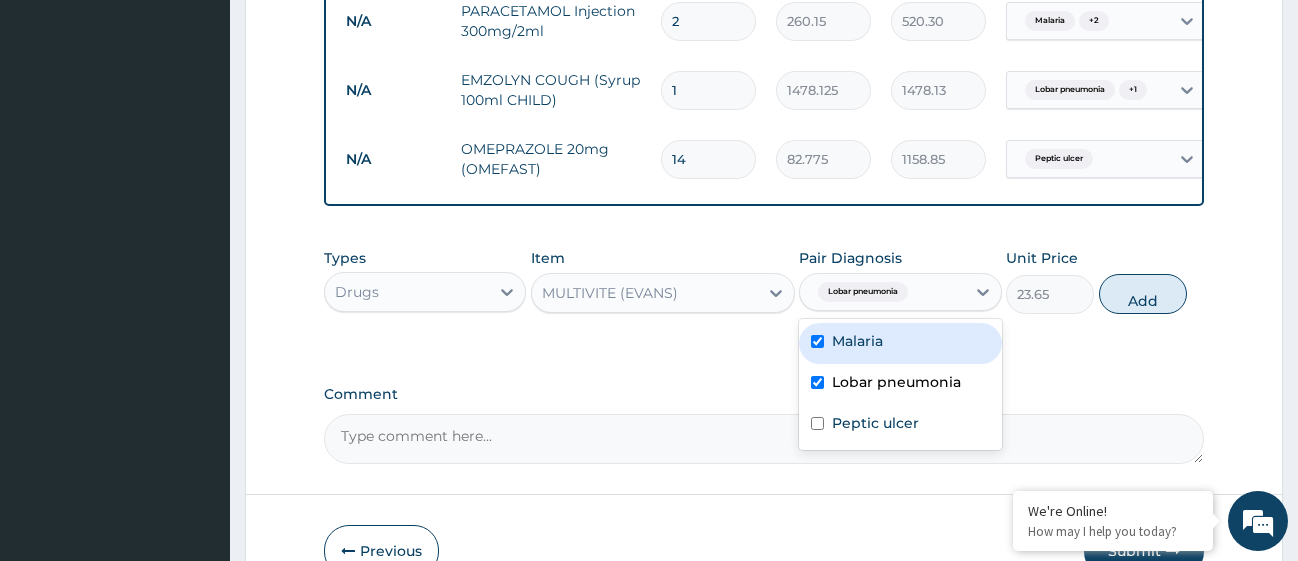 checkbox on "true" 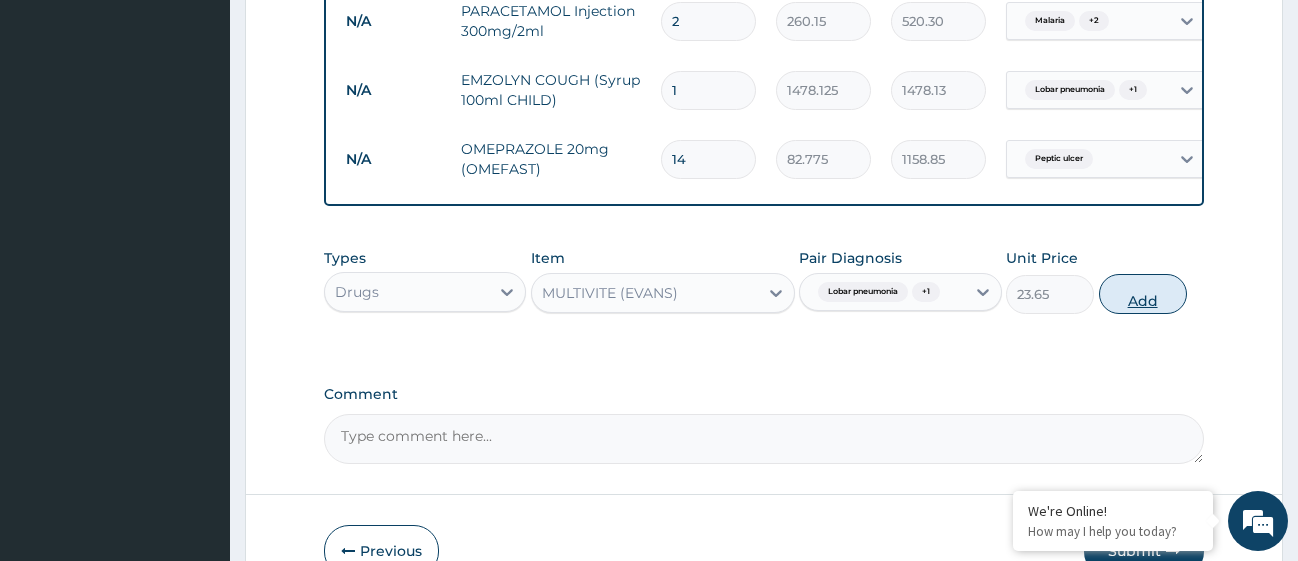click on "Add" at bounding box center (1143, 294) 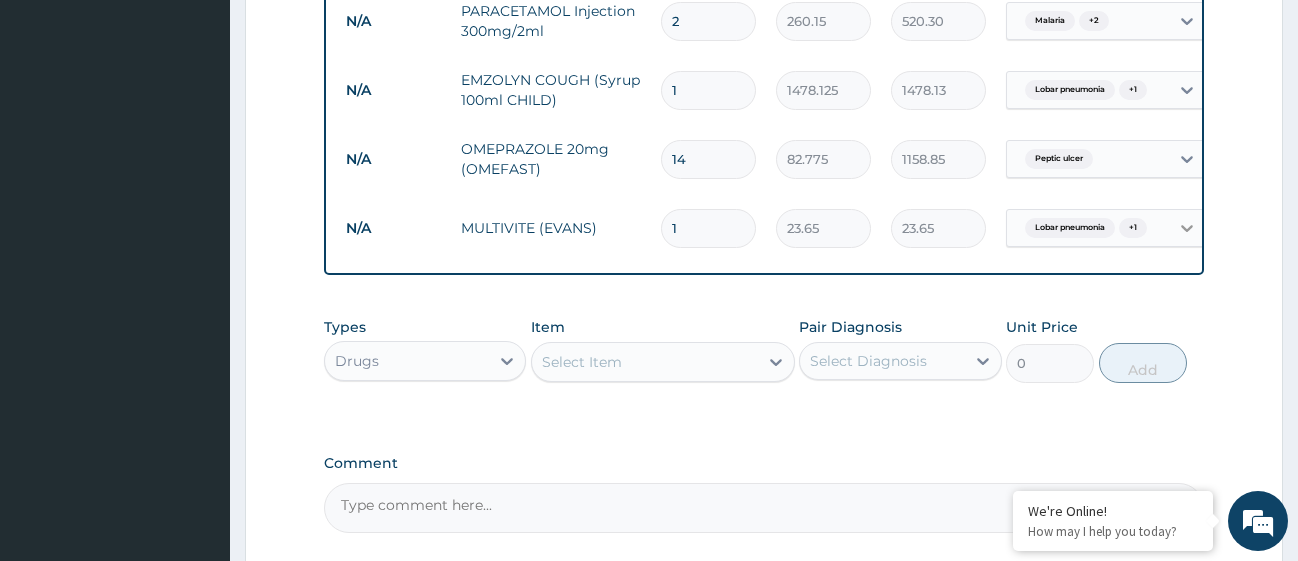 click 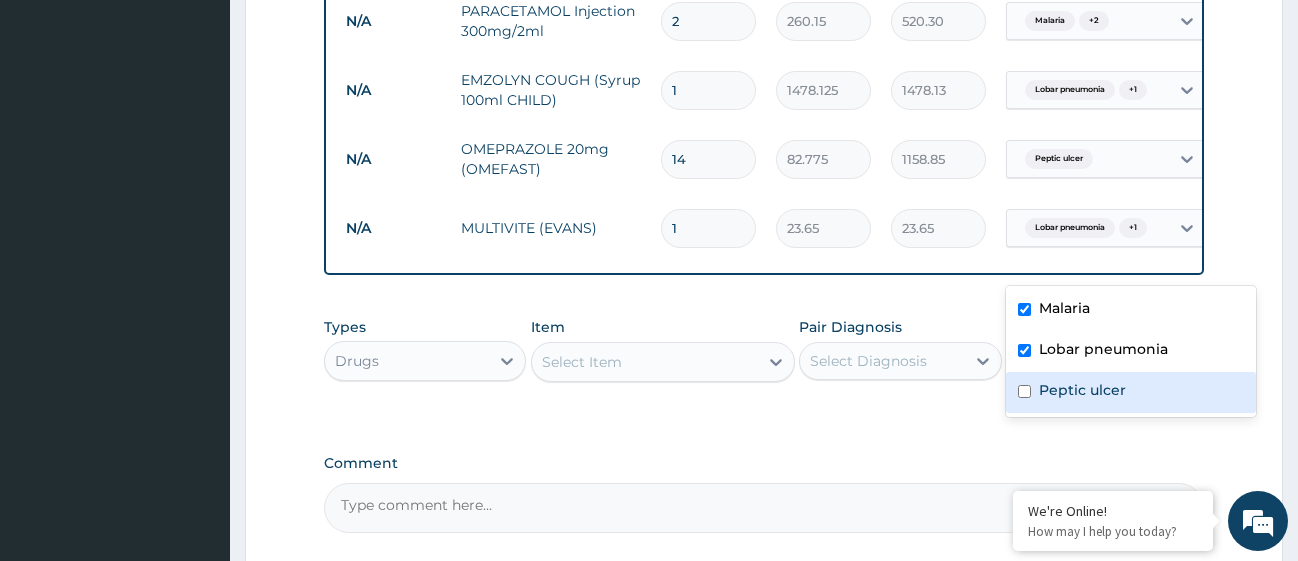 click at bounding box center [1024, 391] 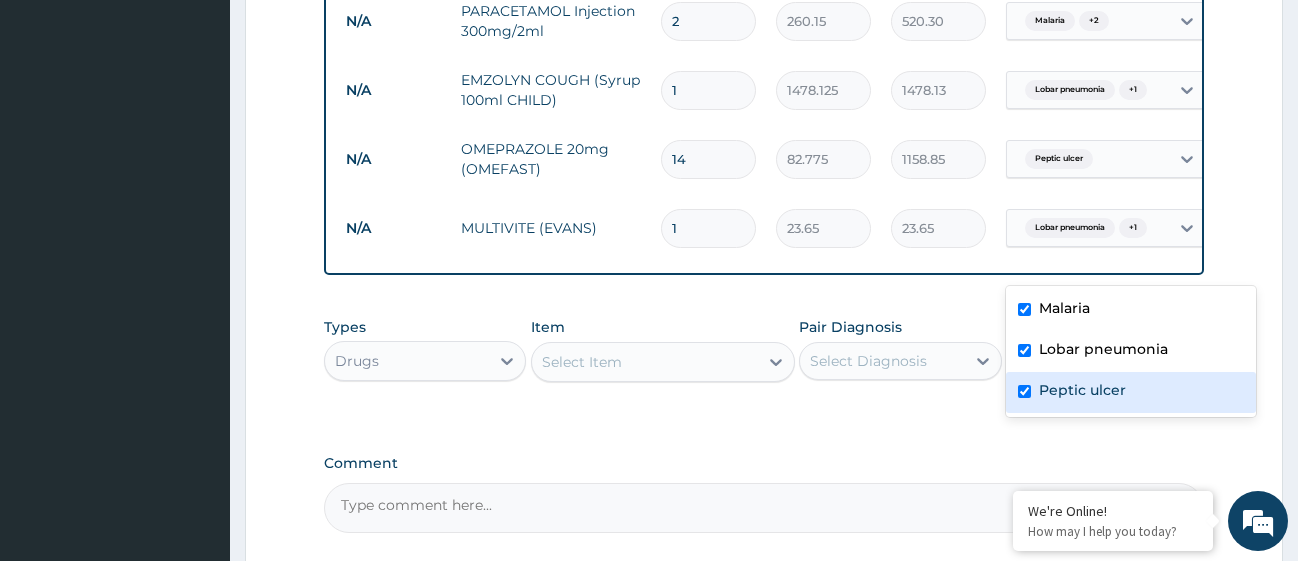 checkbox on "true" 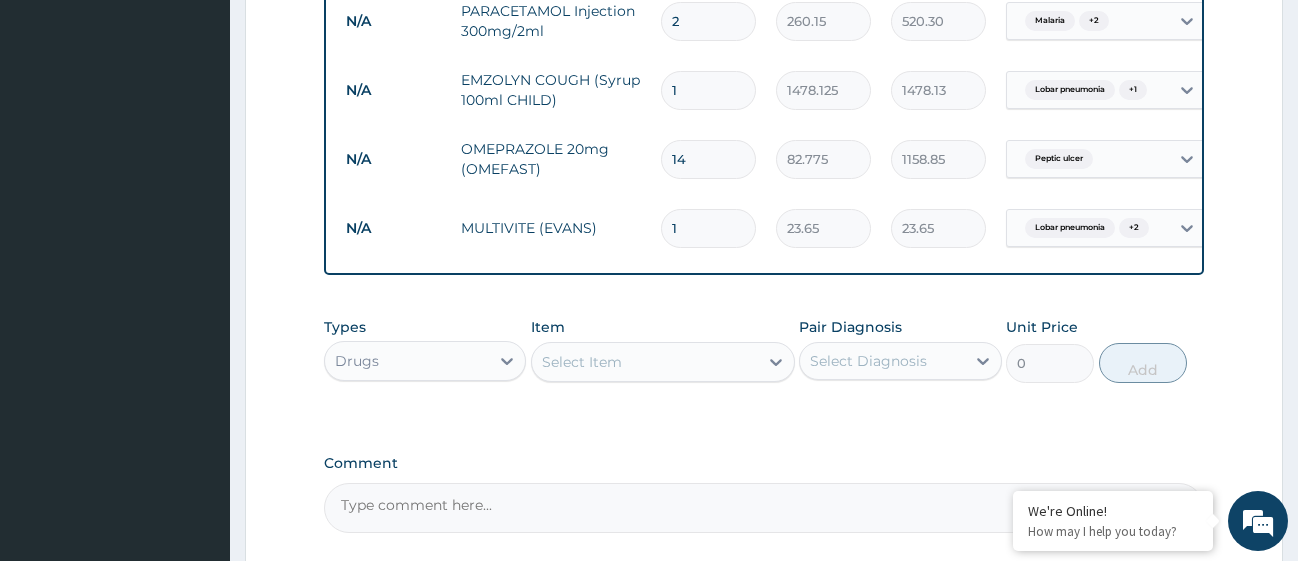 click on "1" at bounding box center (708, 228) 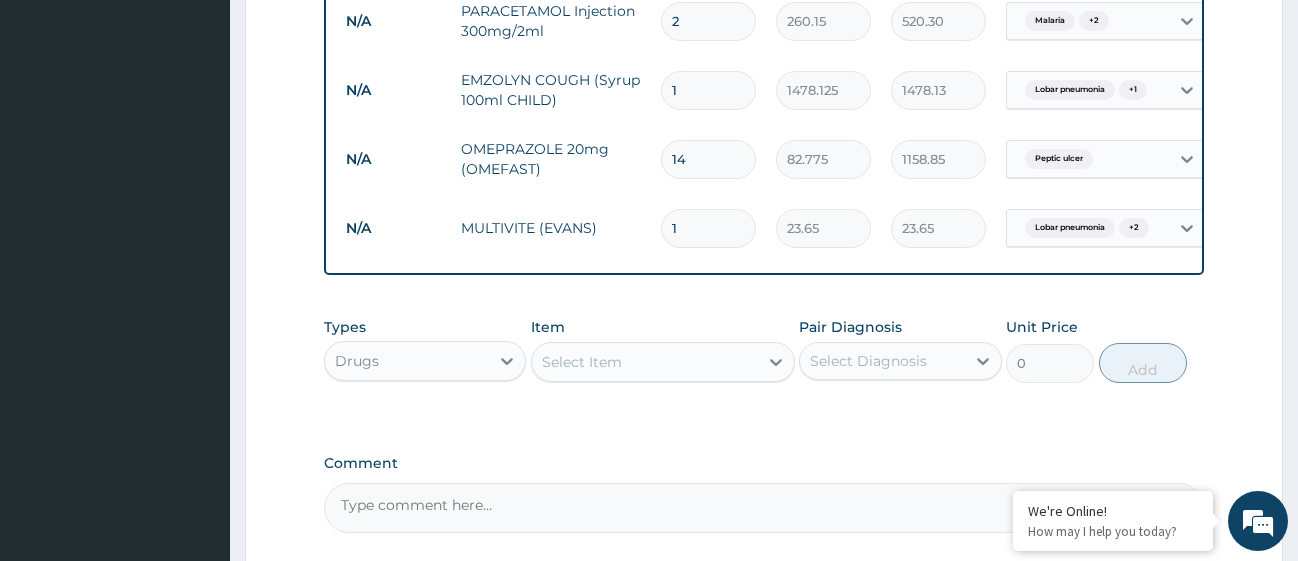 type on "15" 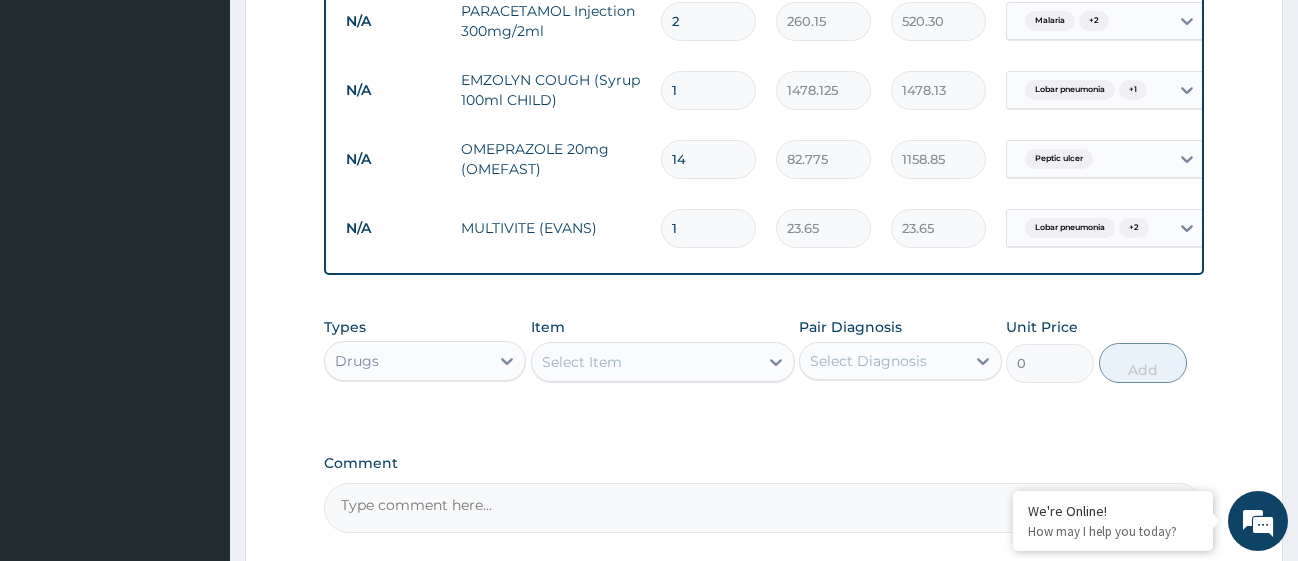 type on "354.75" 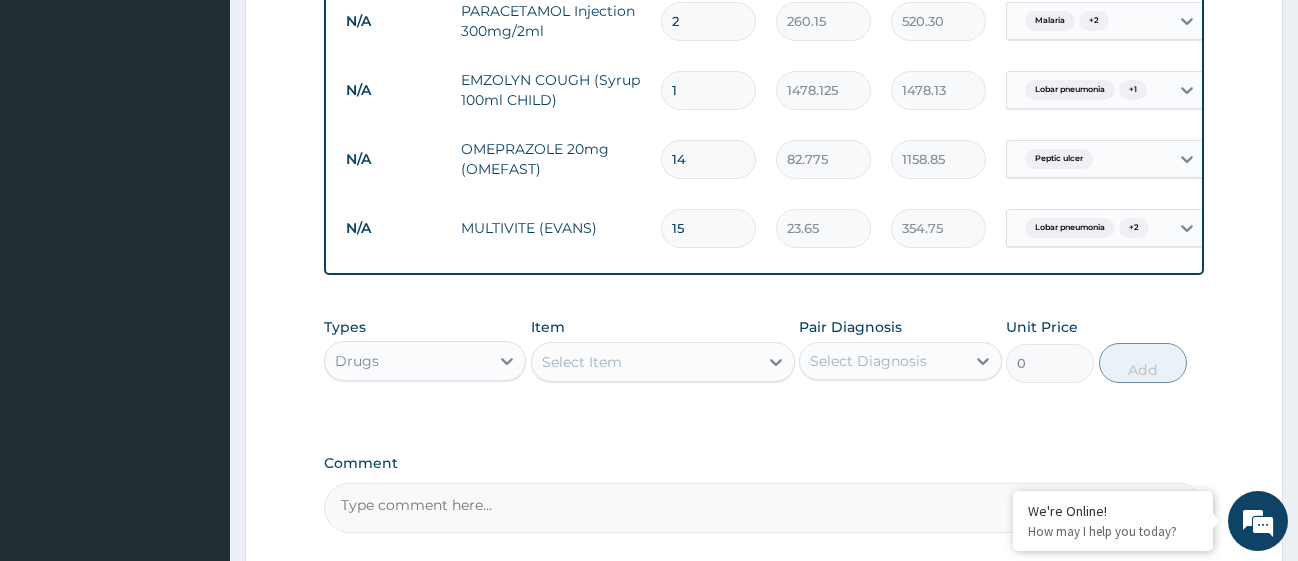 type on "15" 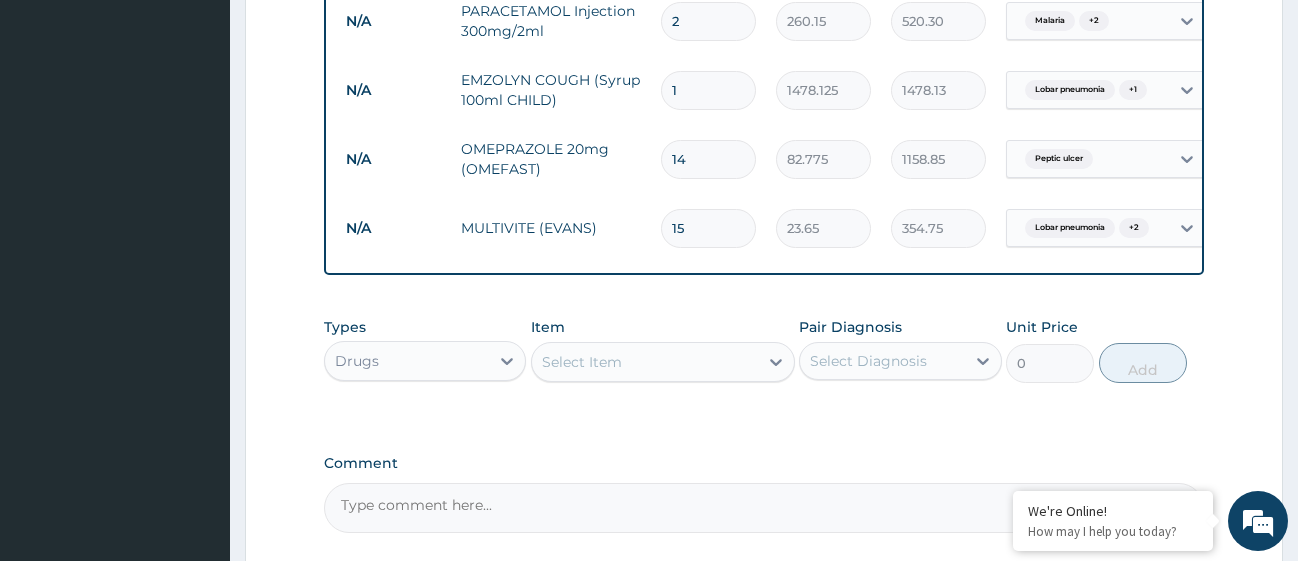 click on "Select Item" at bounding box center [645, 362] 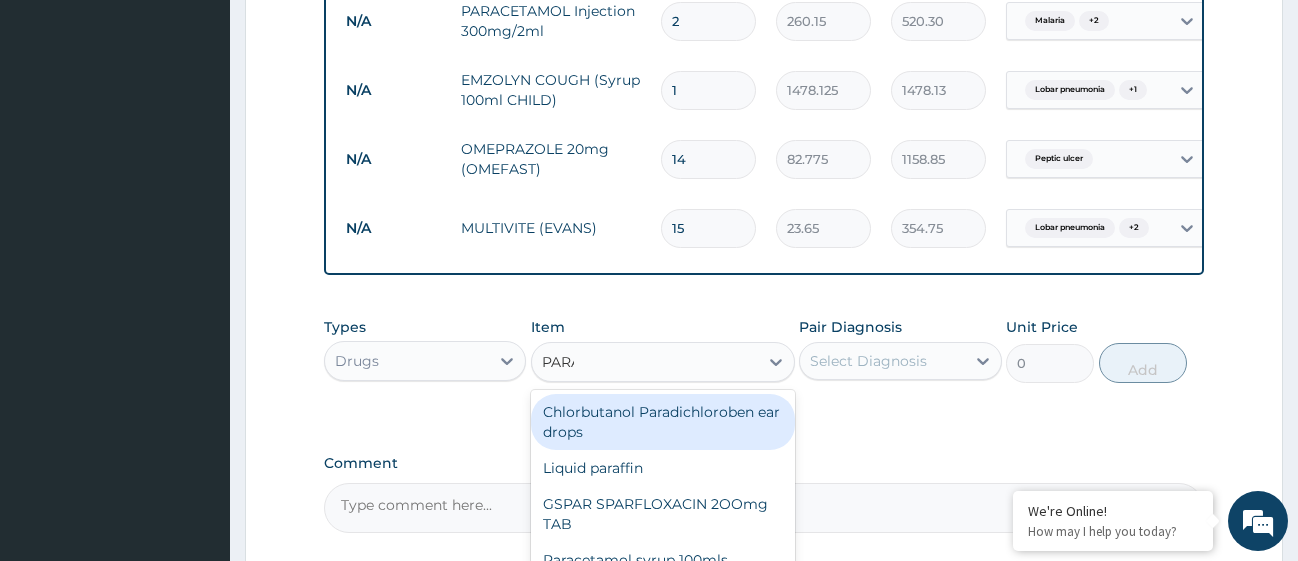 type on "PARAC" 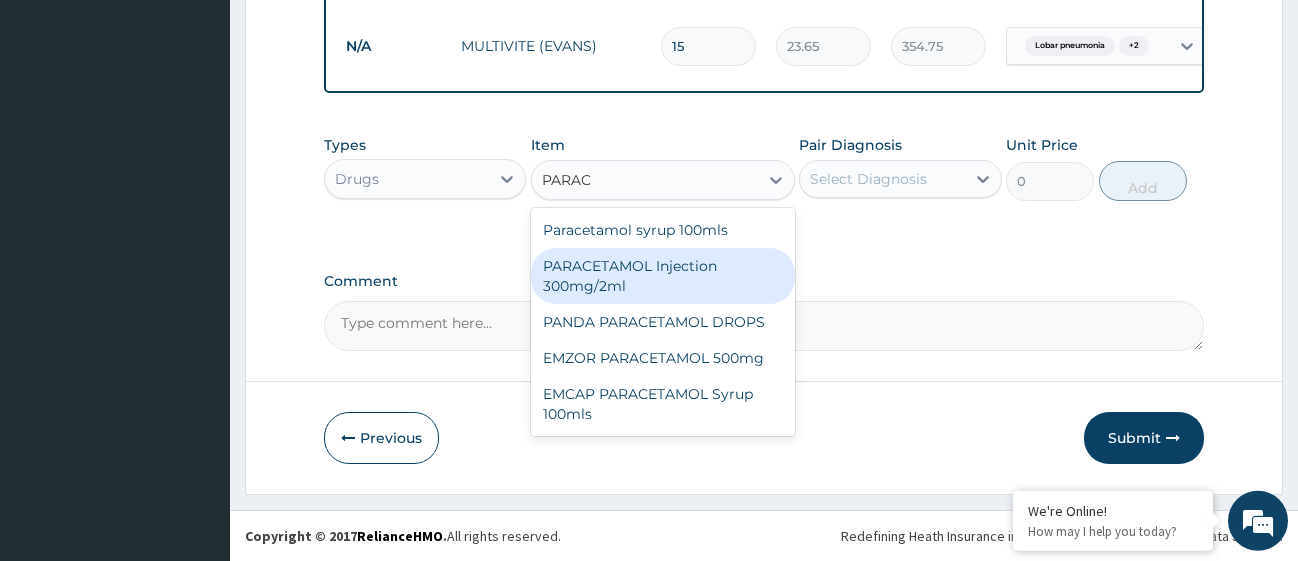 scroll, scrollTop: 1460, scrollLeft: 0, axis: vertical 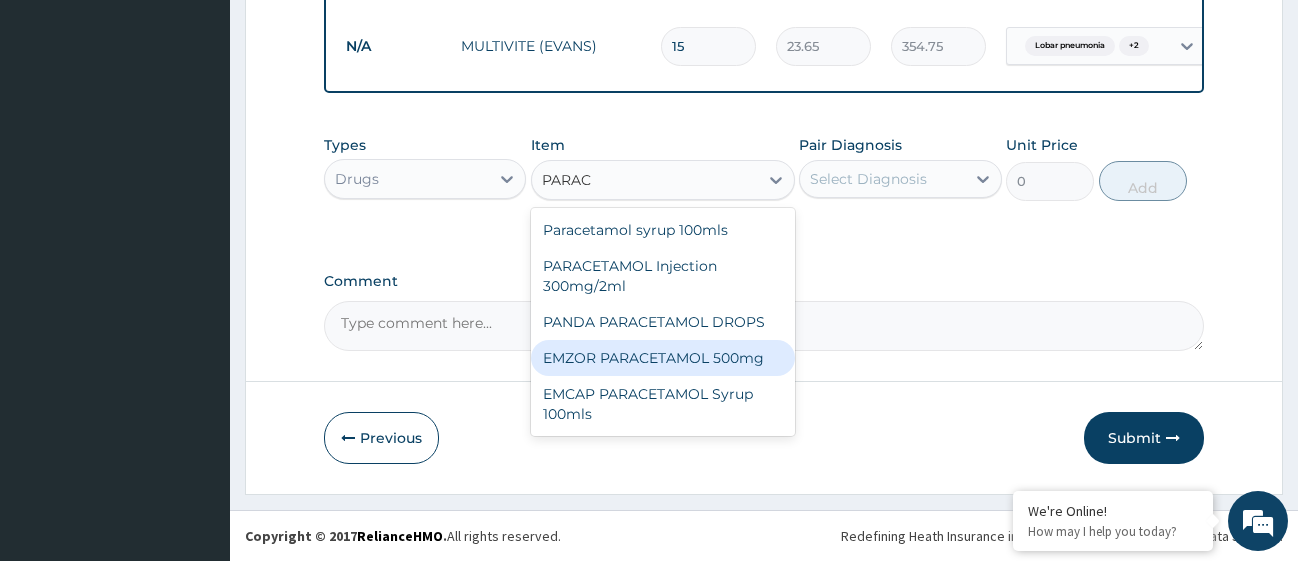 click on "EMZOR PARACETAMOL 500mg" at bounding box center (663, 358) 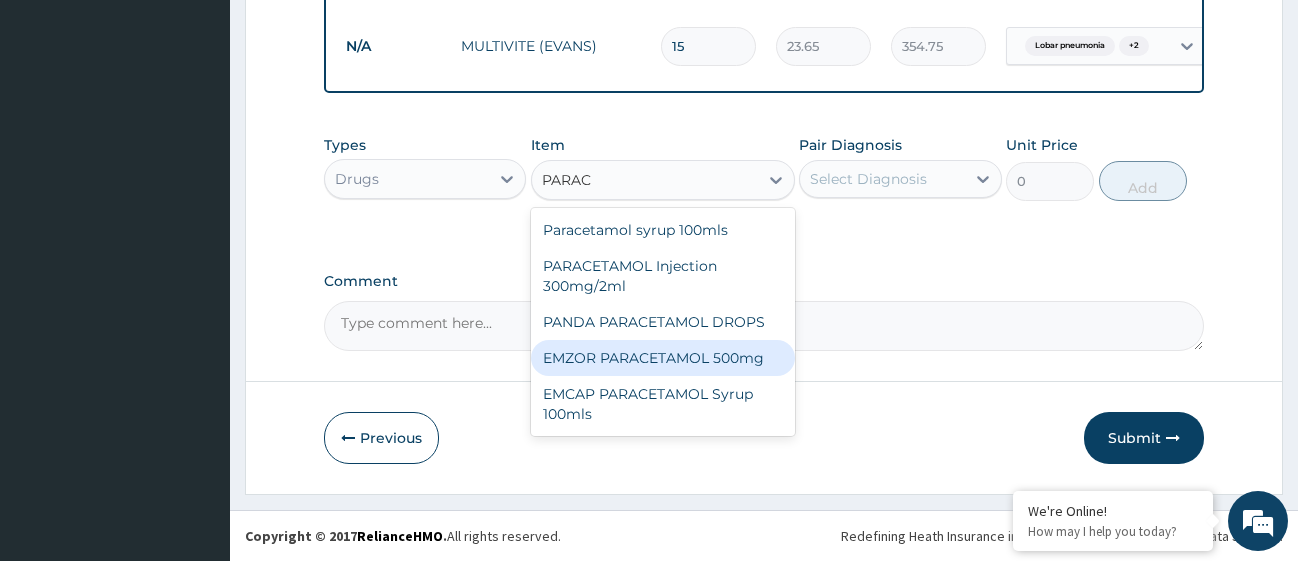 type 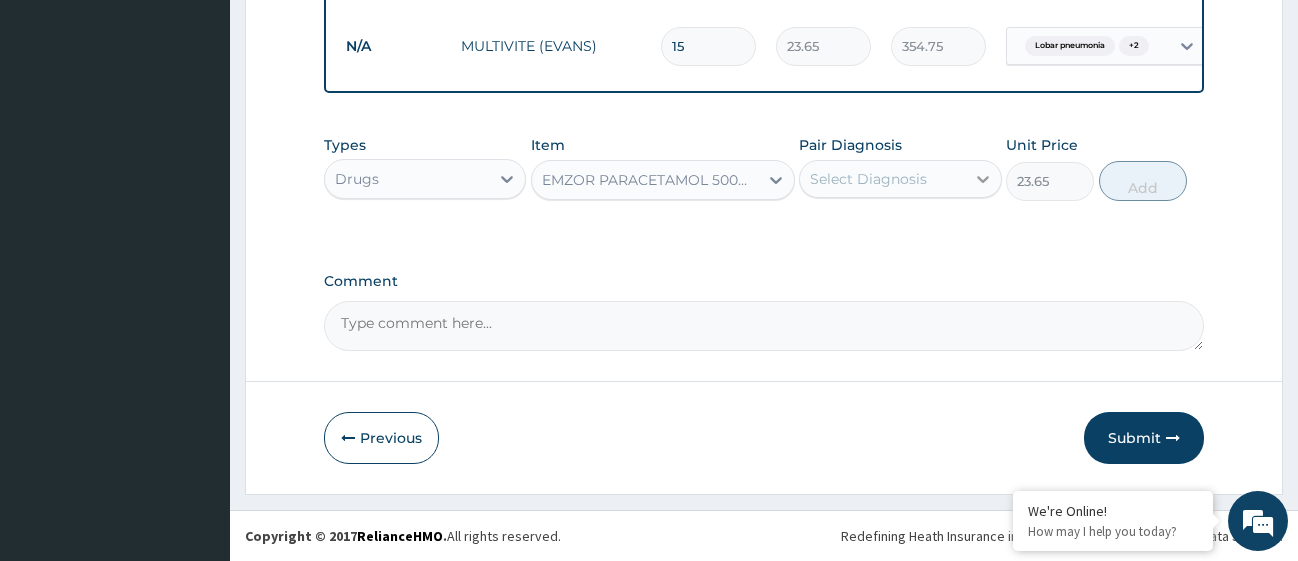 click at bounding box center [983, 179] 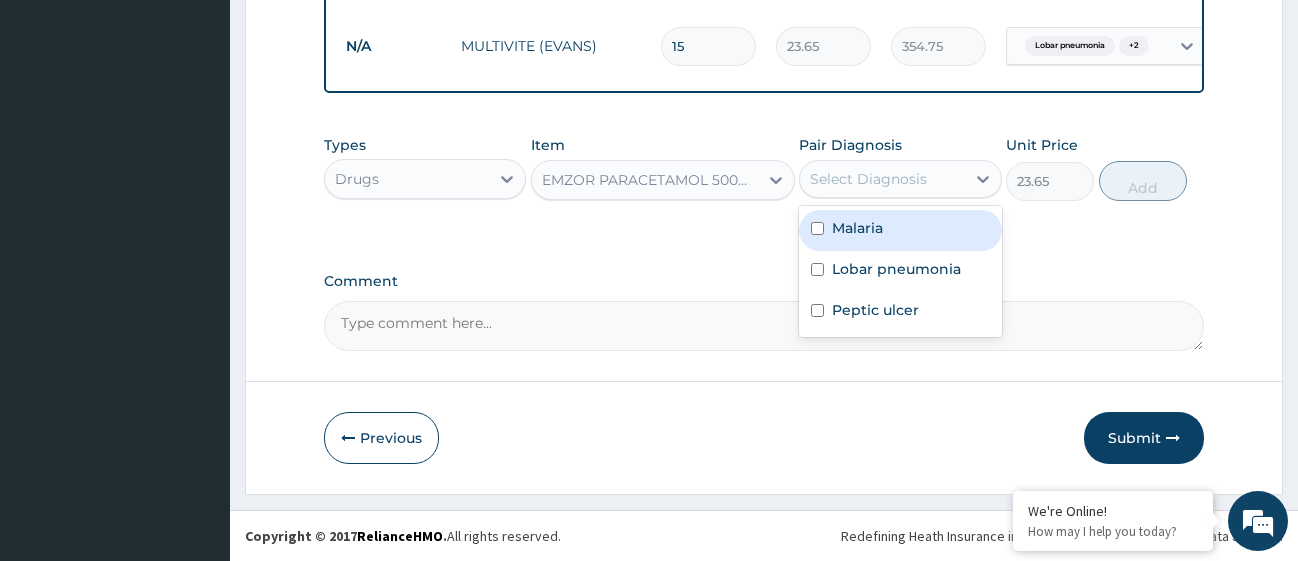 click at bounding box center (817, 228) 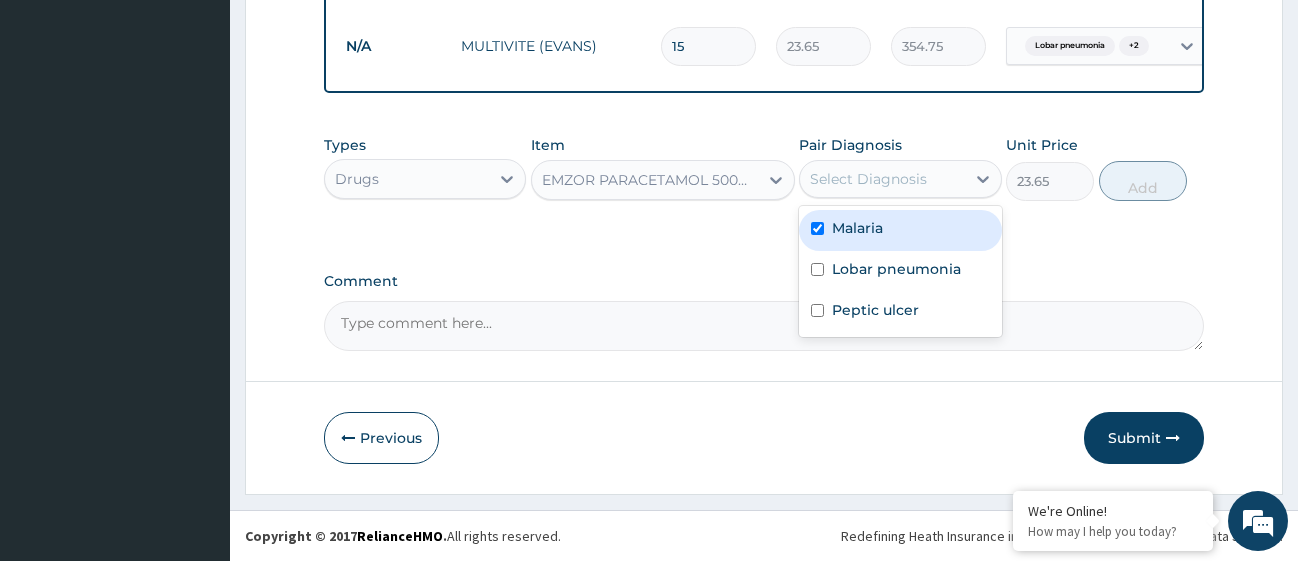 checkbox on "true" 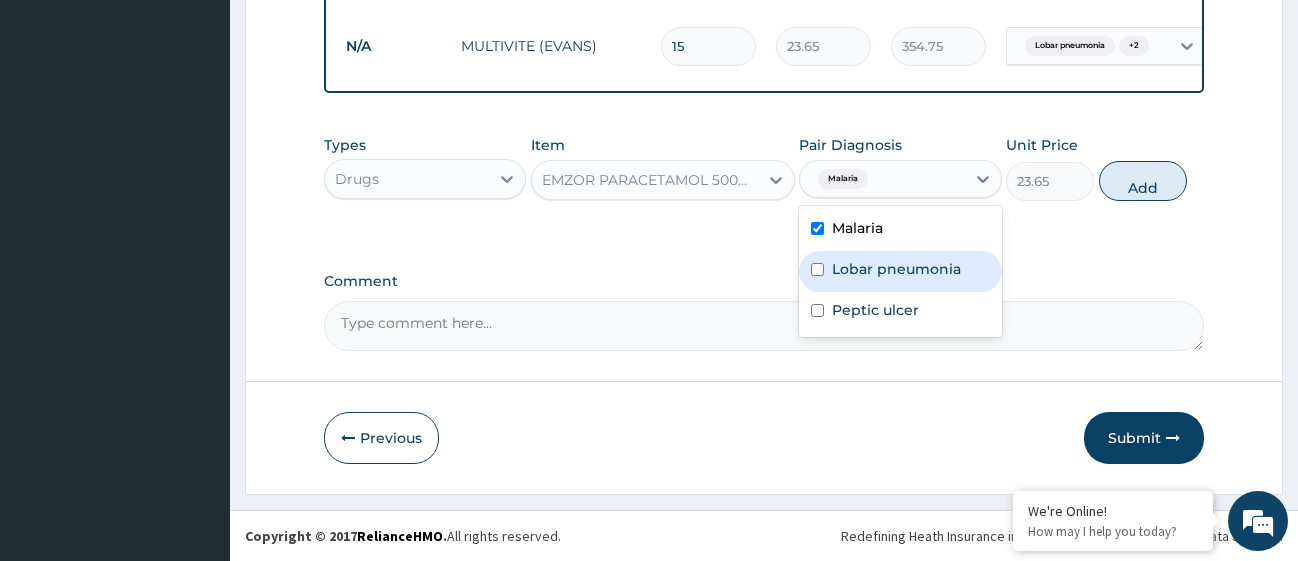 click on "Lobar pneumonia" at bounding box center [900, 271] 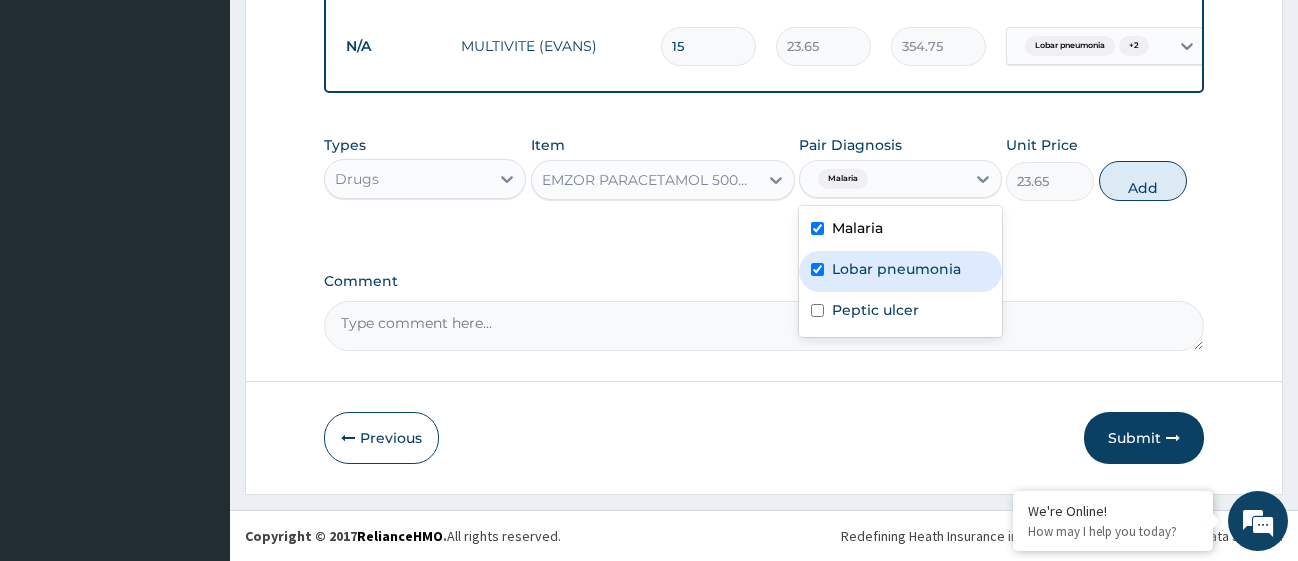 checkbox on "true" 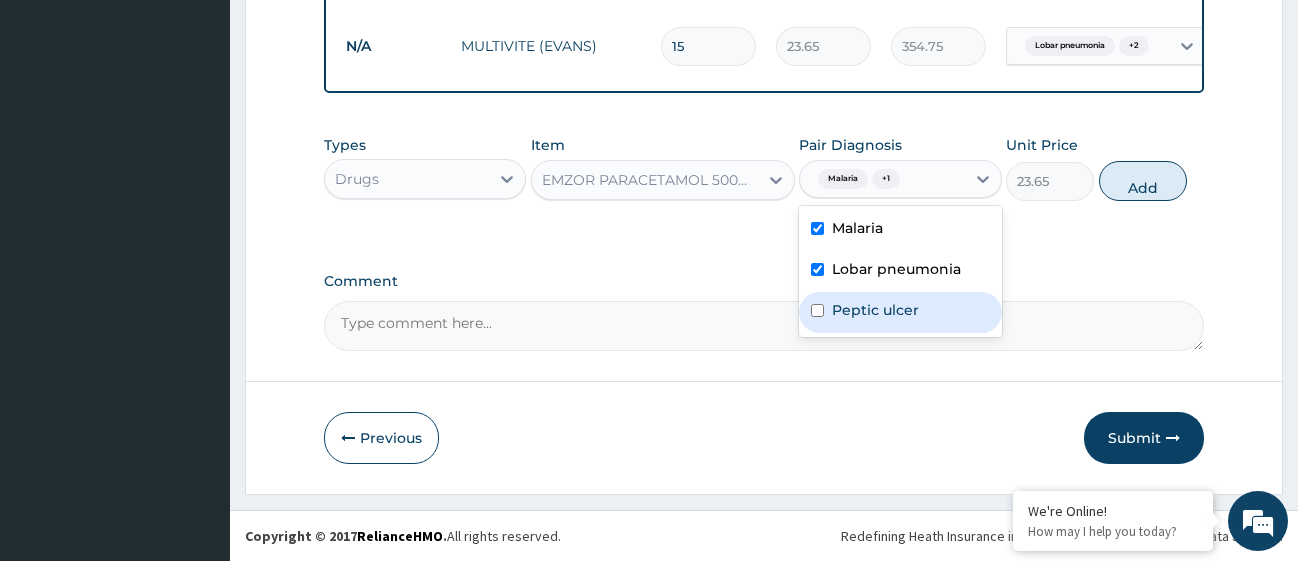 click on "Peptic ulcer" at bounding box center (900, 312) 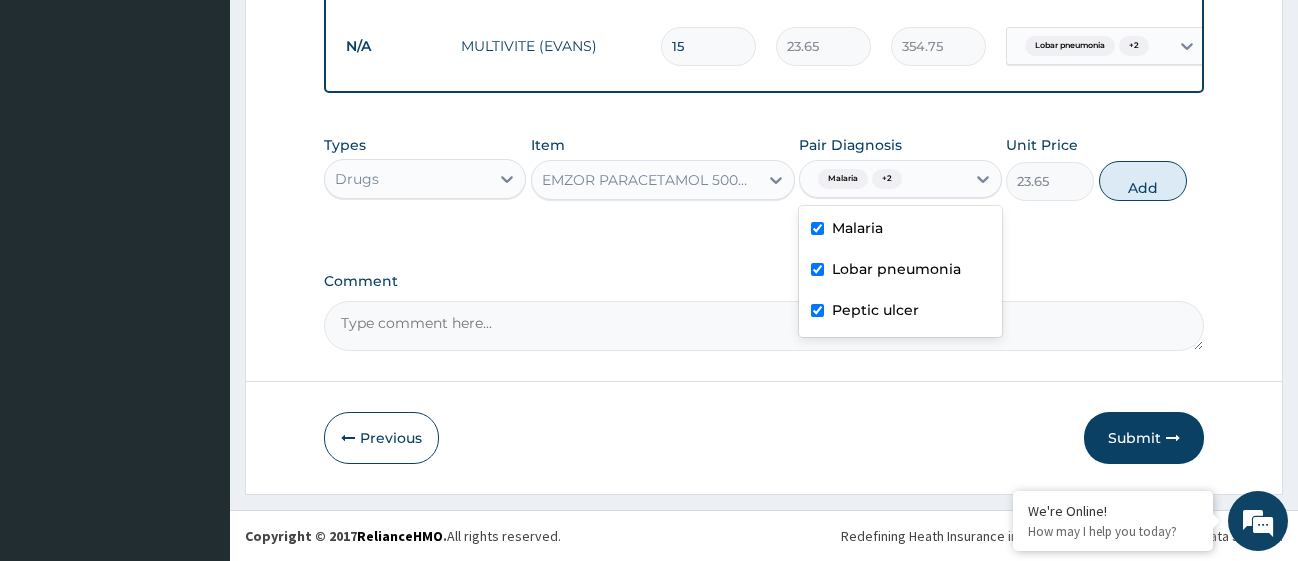checkbox on "true" 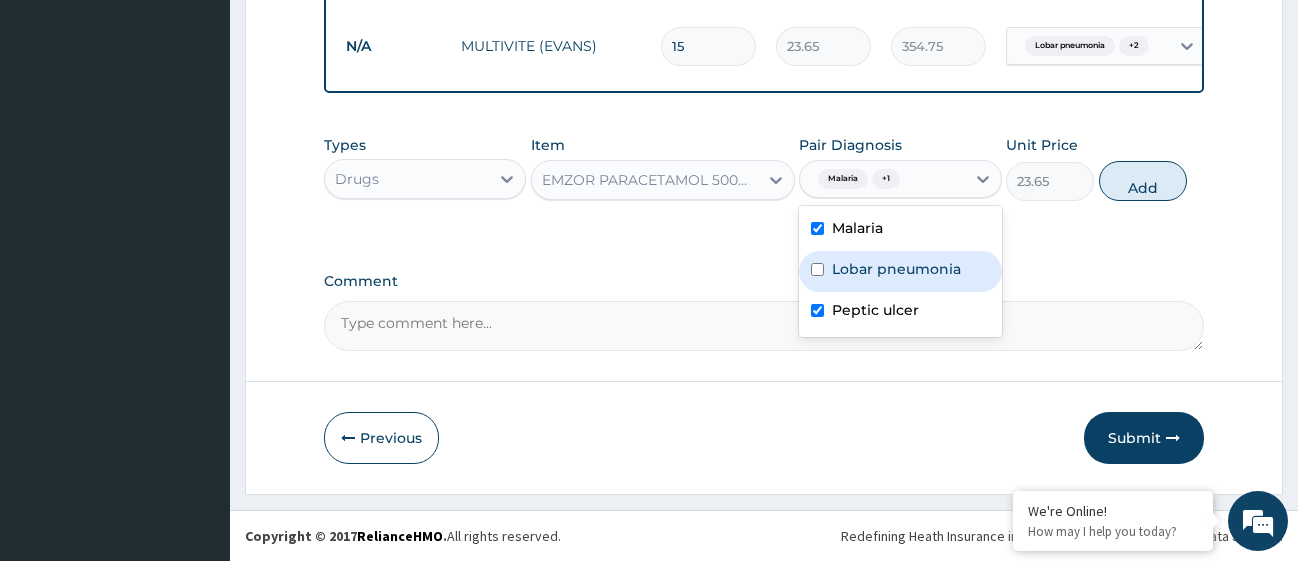click at bounding box center [817, 269] 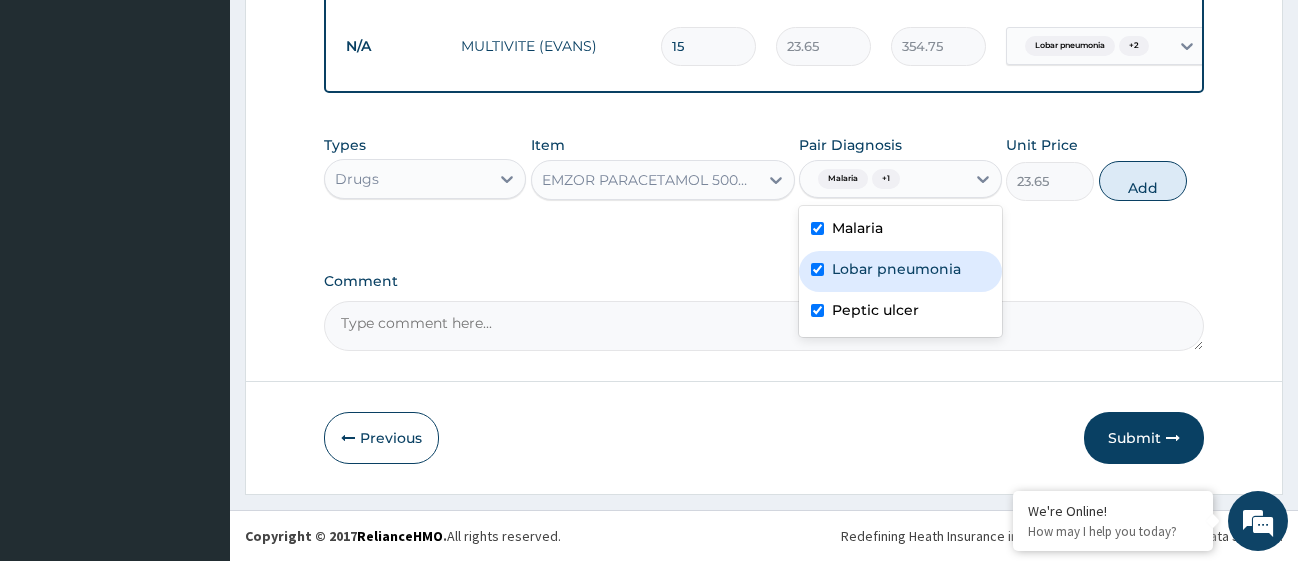 checkbox on "true" 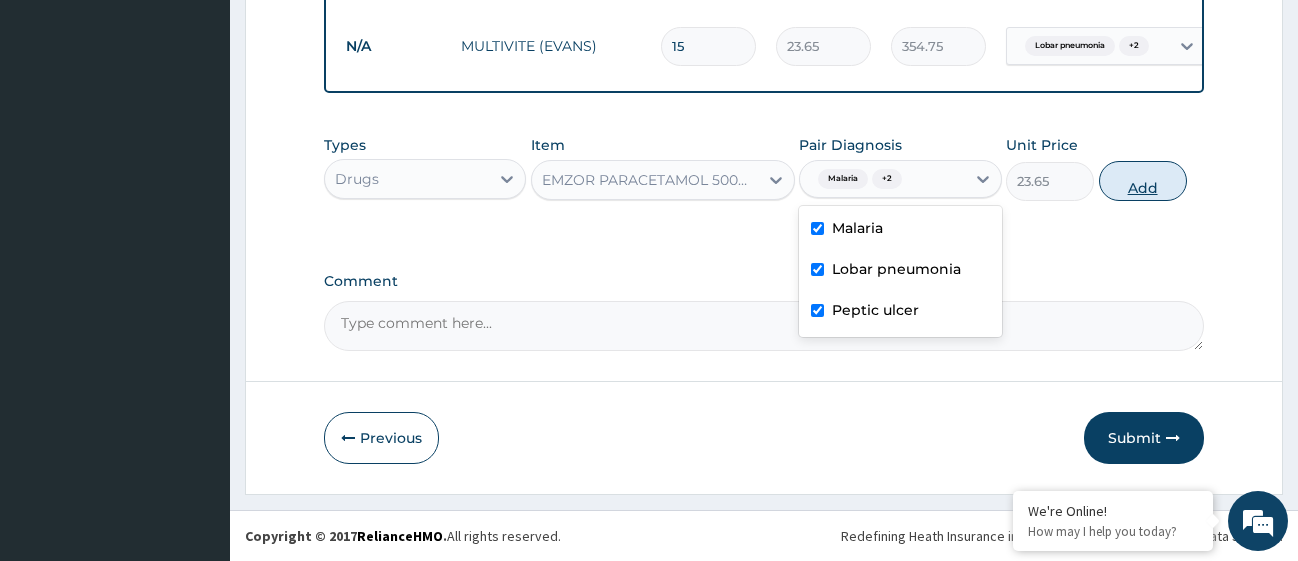 click on "Add" at bounding box center [1143, 181] 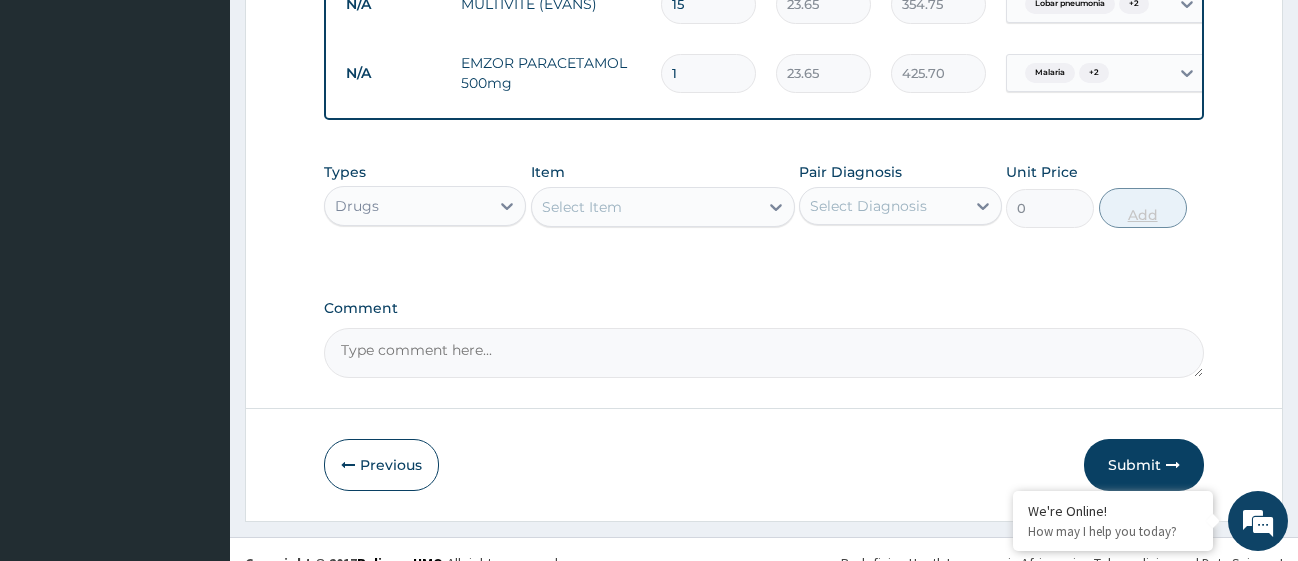 type on "18" 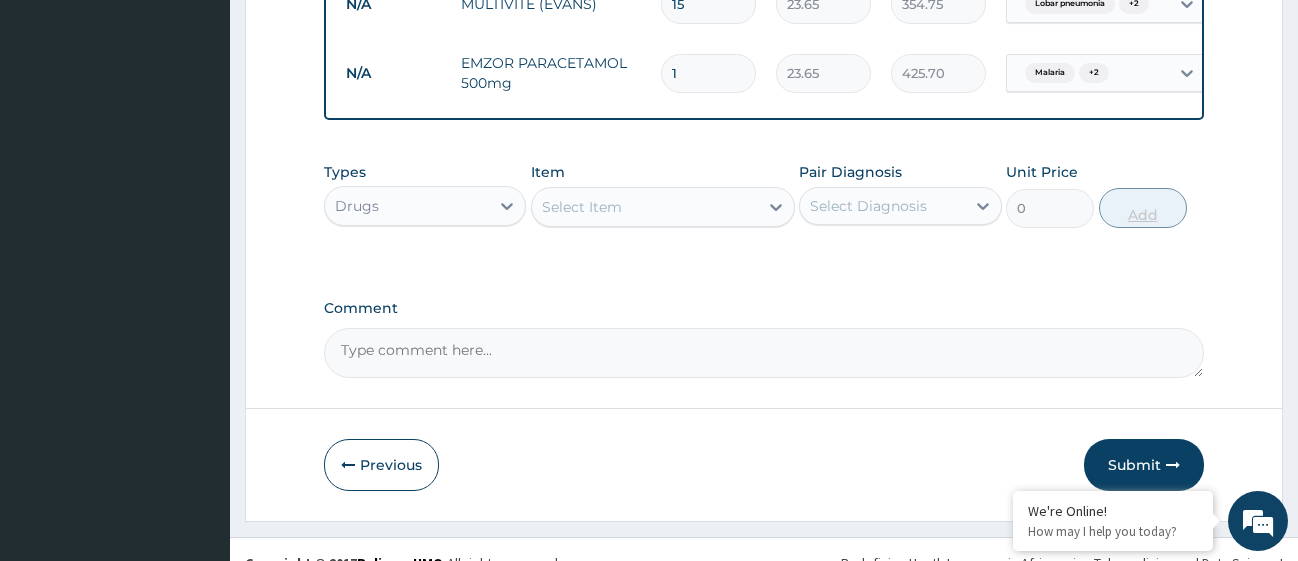 type on "425.70" 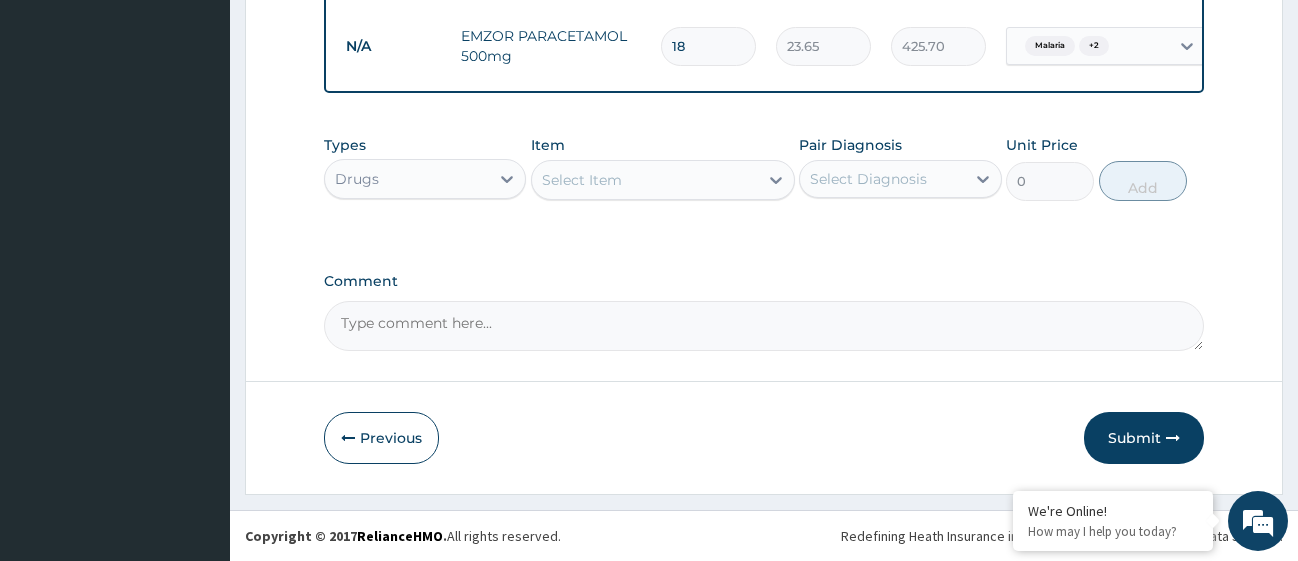 scroll, scrollTop: 1529, scrollLeft: 0, axis: vertical 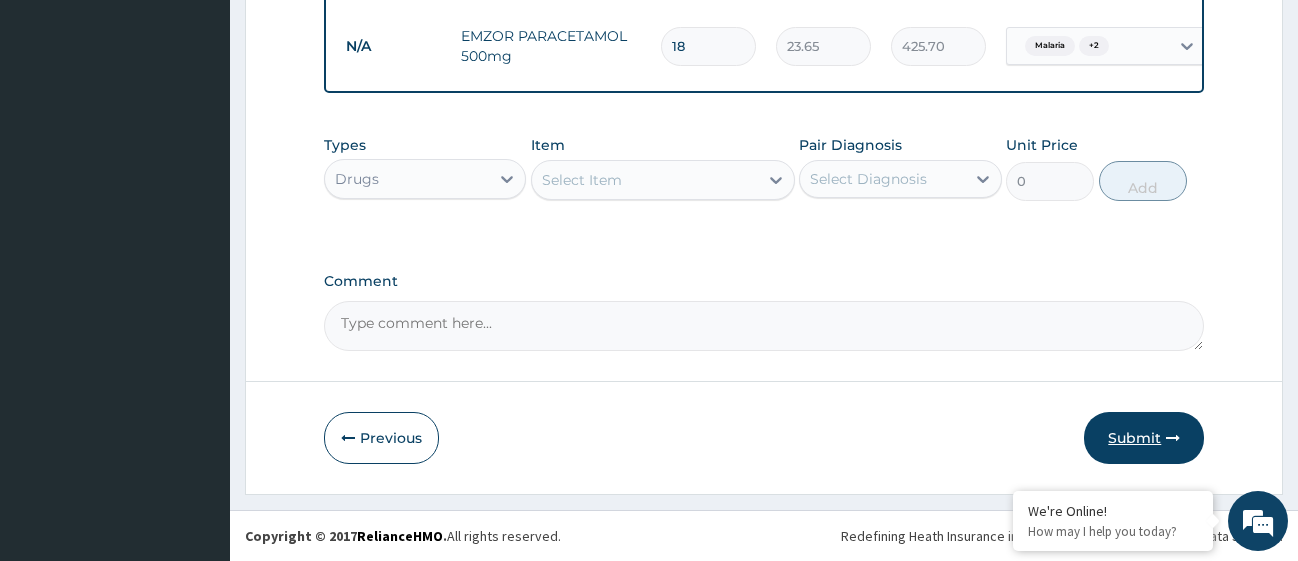 type on "18" 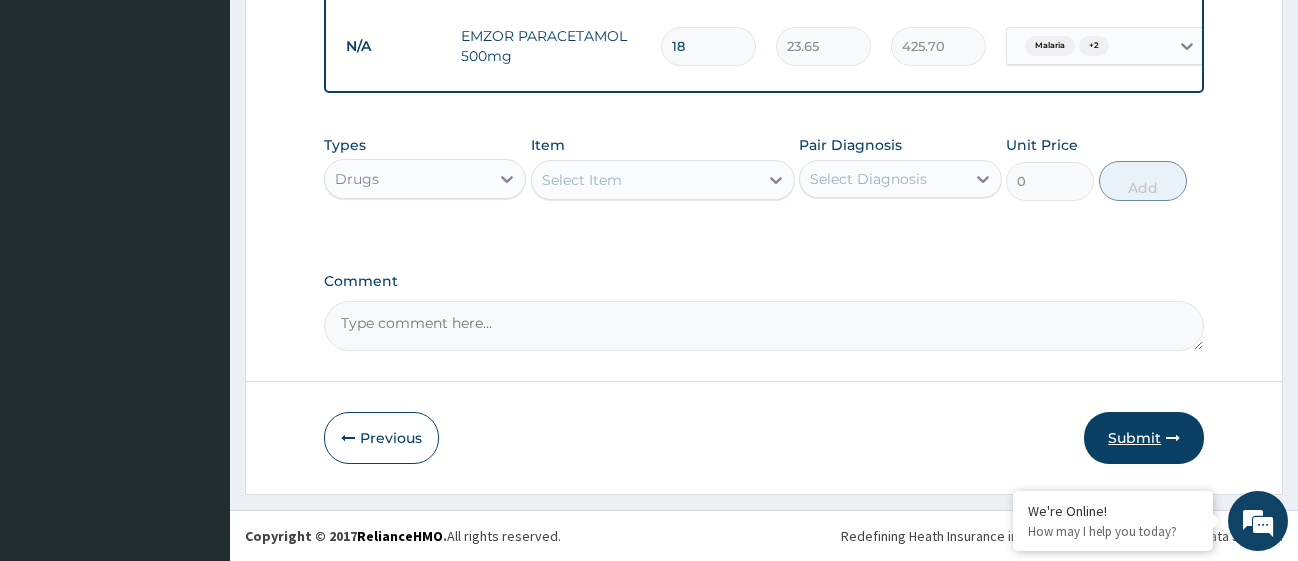 click on "Submit" at bounding box center [1144, 438] 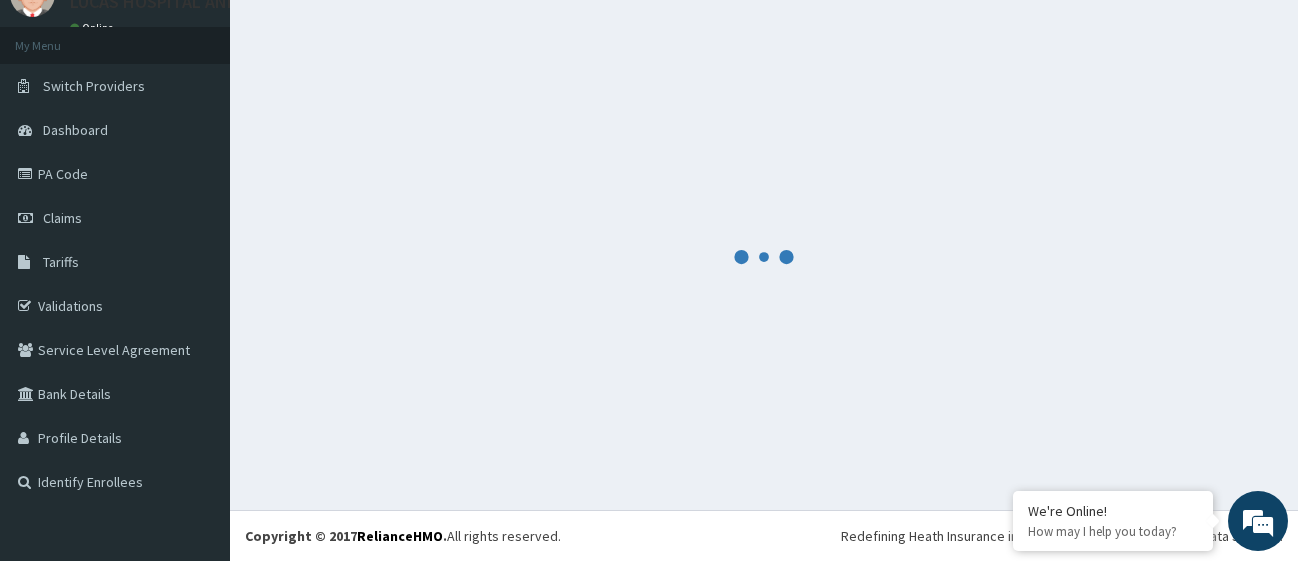 scroll, scrollTop: 88, scrollLeft: 0, axis: vertical 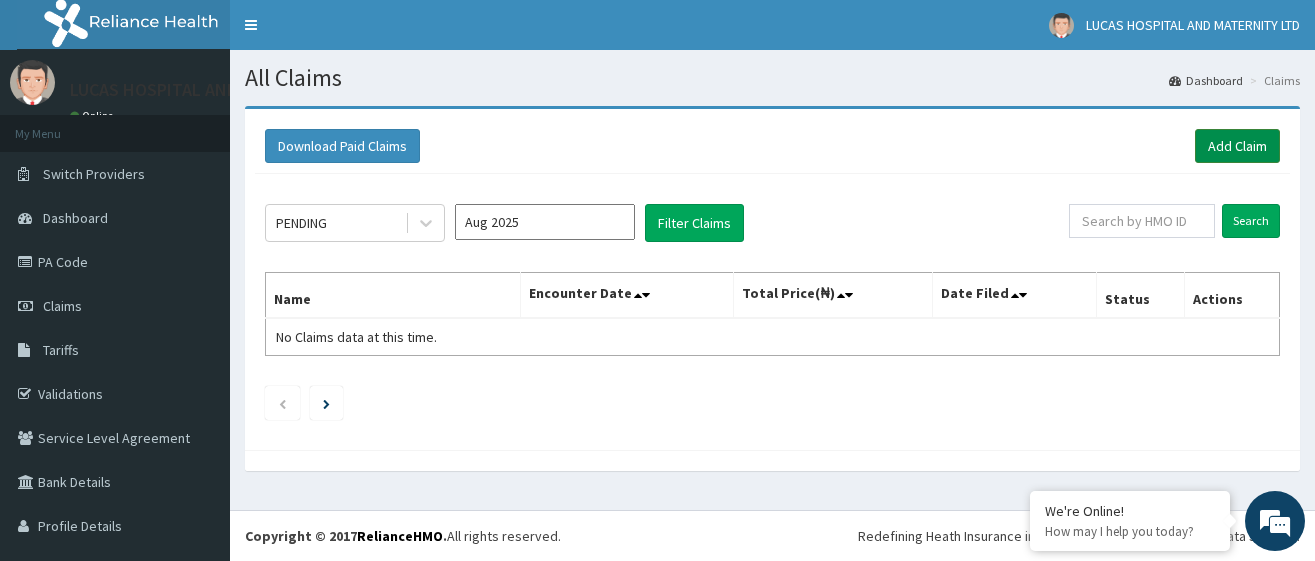 click on "Add Claim" at bounding box center (1237, 146) 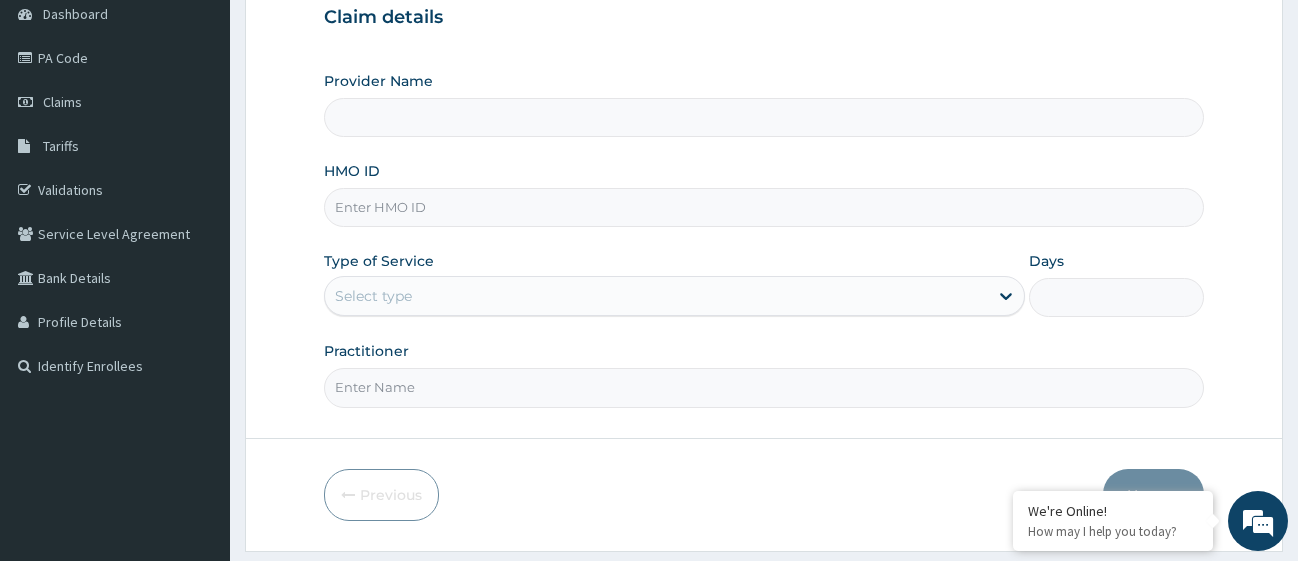 scroll, scrollTop: 204, scrollLeft: 0, axis: vertical 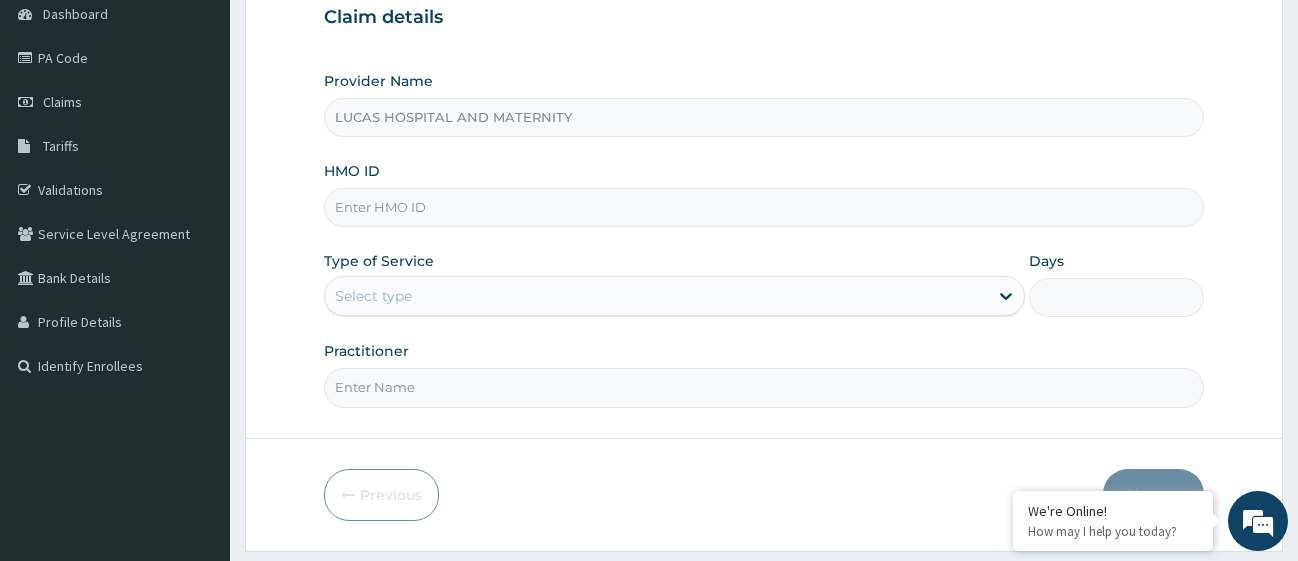 paste on "PA/34B4E6" 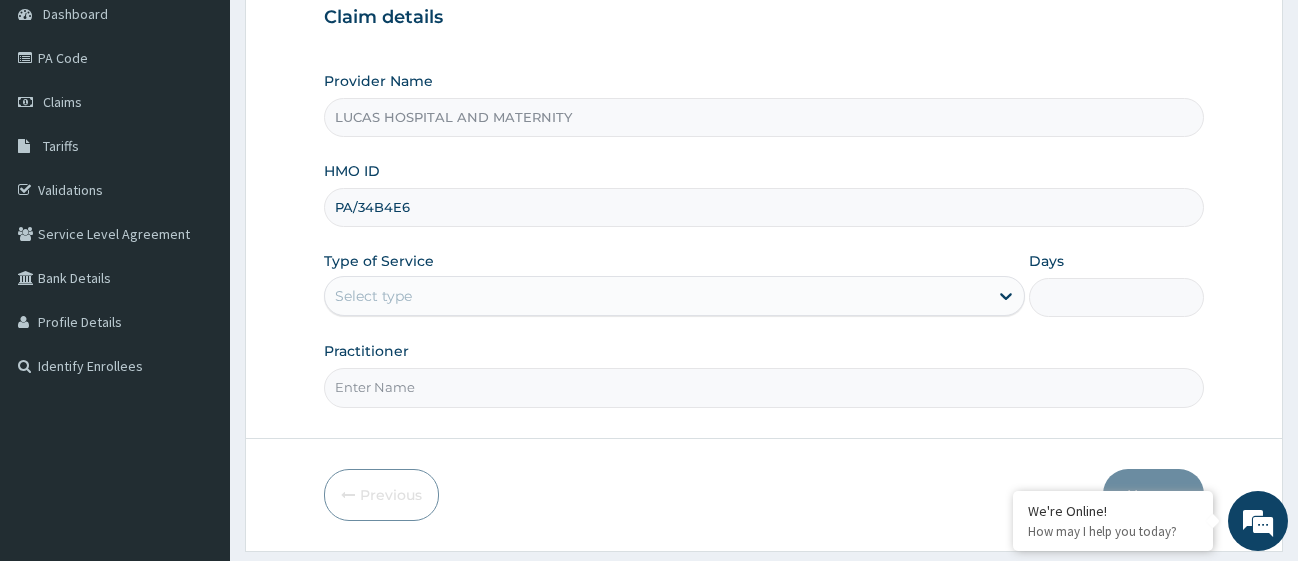 type on "PA/34B4E6" 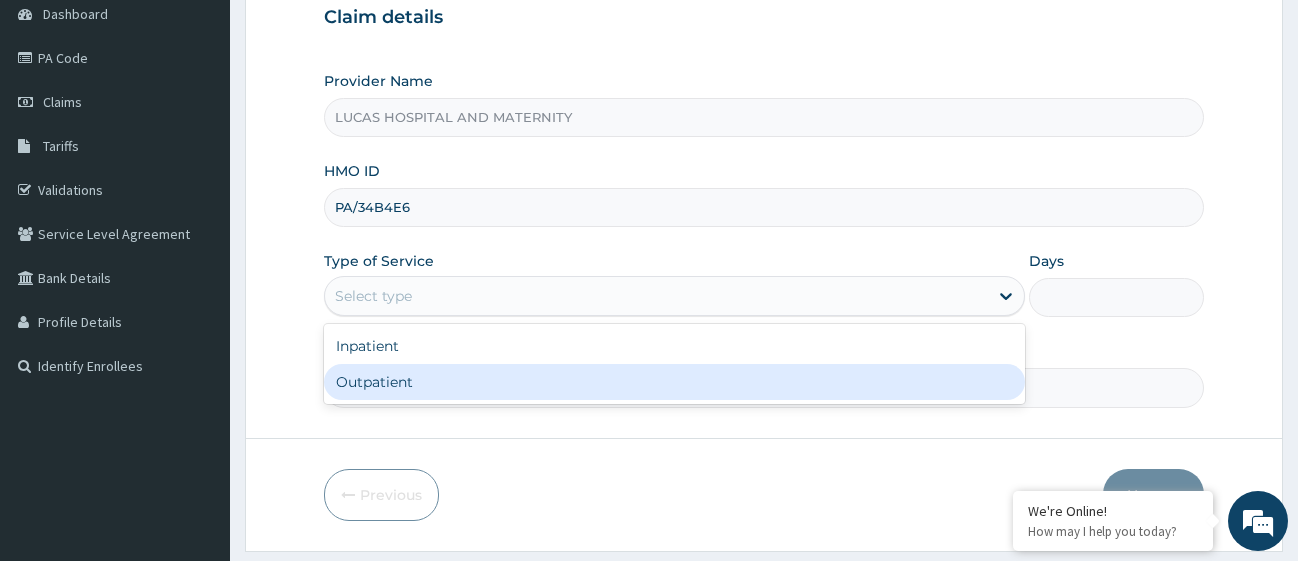 click on "Outpatient" at bounding box center [674, 382] 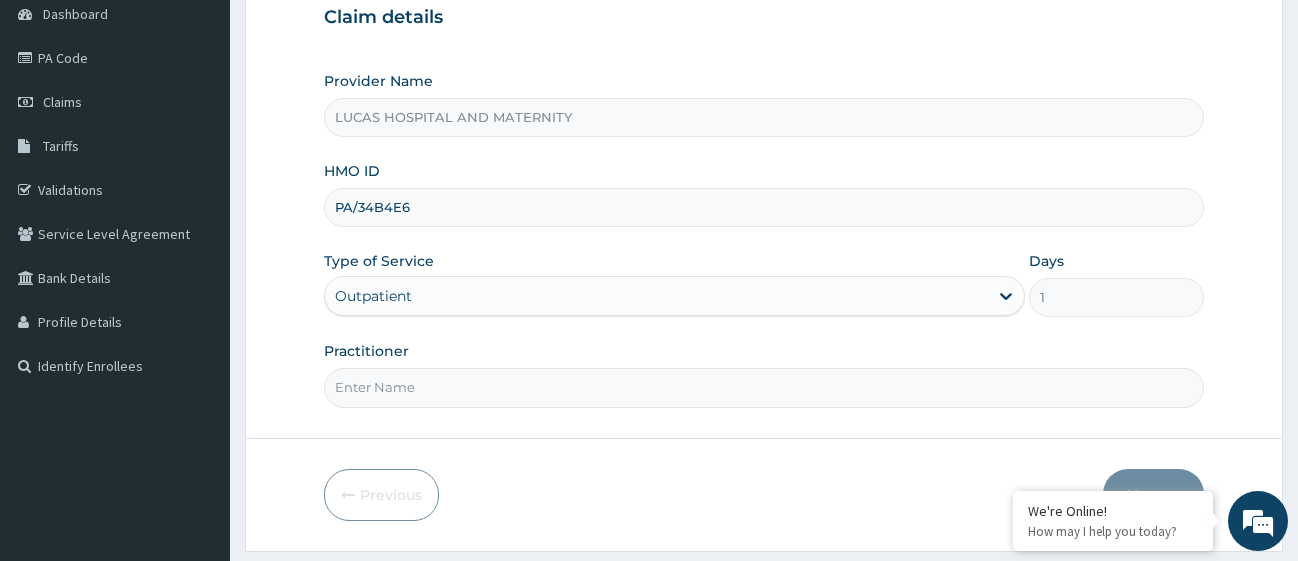 click on "Practitioner" at bounding box center (764, 387) 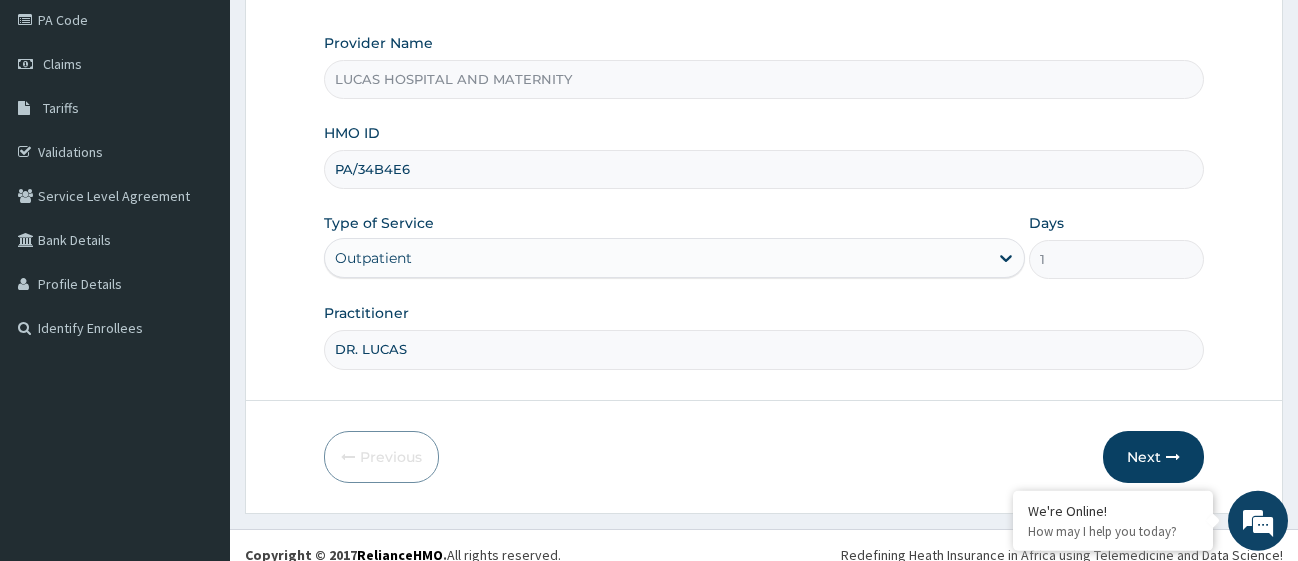 scroll, scrollTop: 261, scrollLeft: 0, axis: vertical 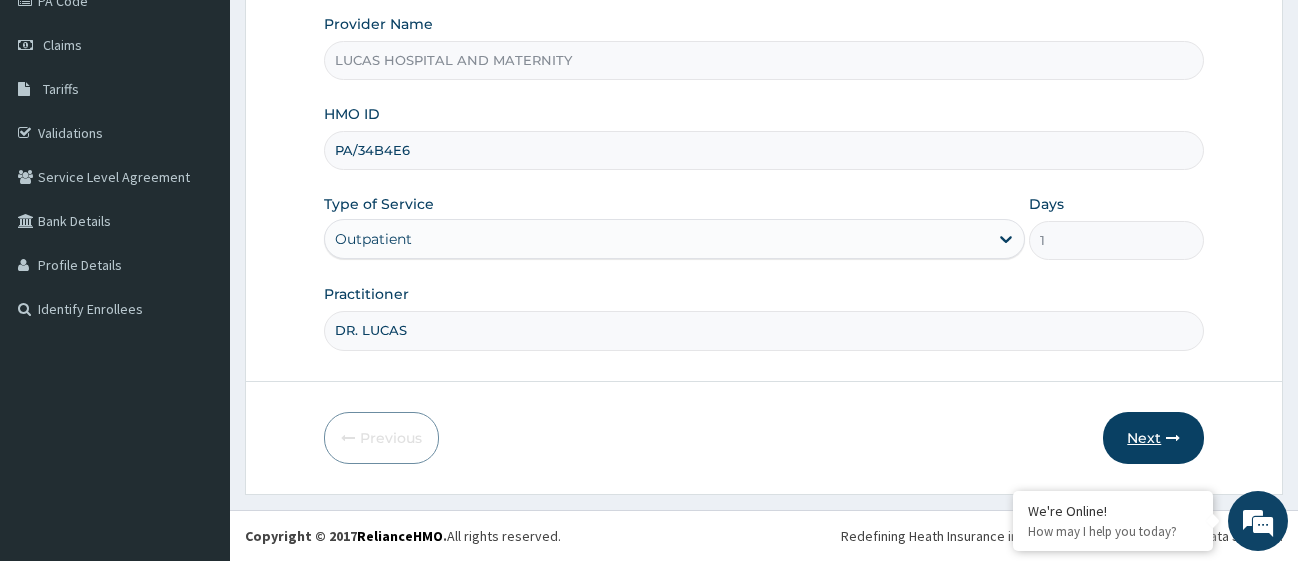 type on "DR. LUCAS" 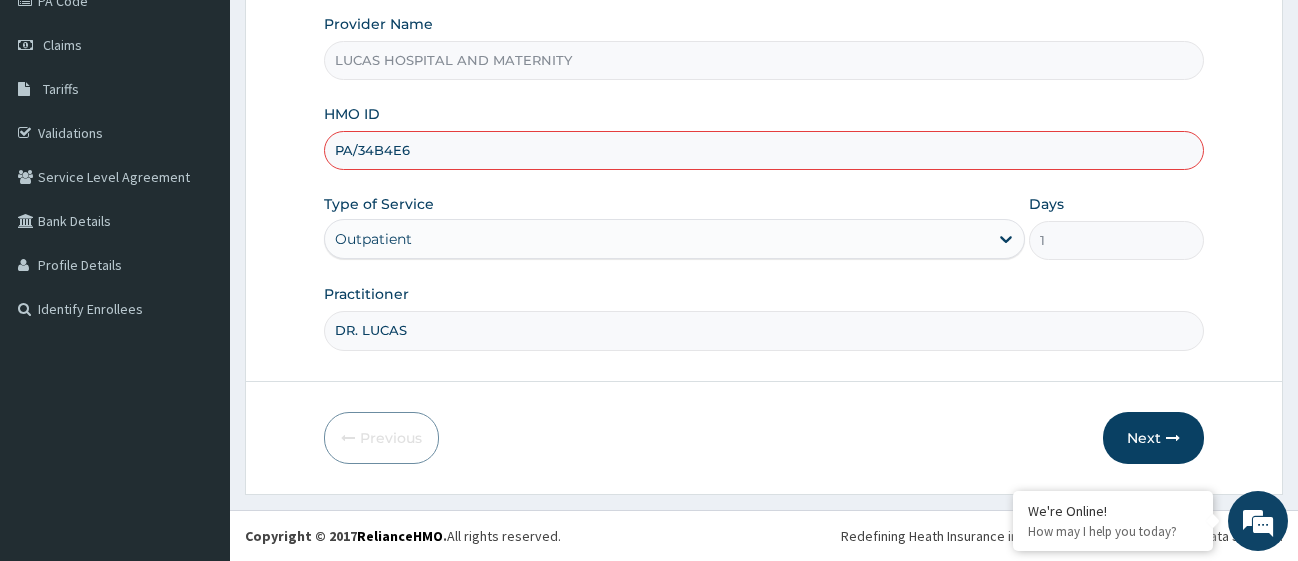 click on "PA/34B4E6" at bounding box center [764, 150] 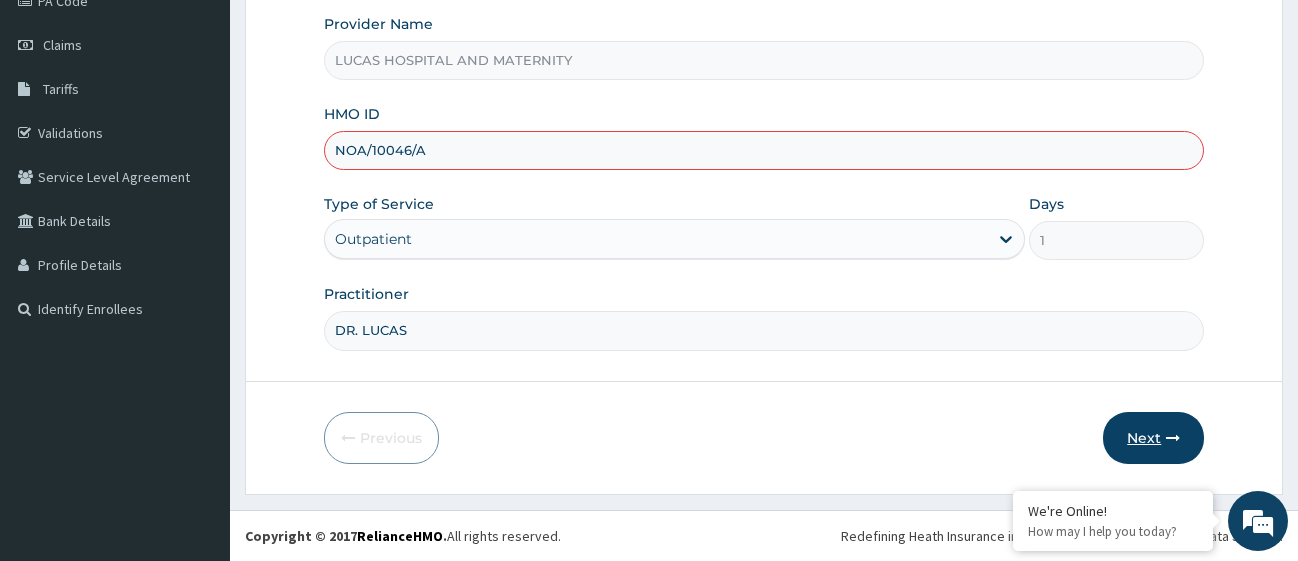 type on "NOA/10046/A" 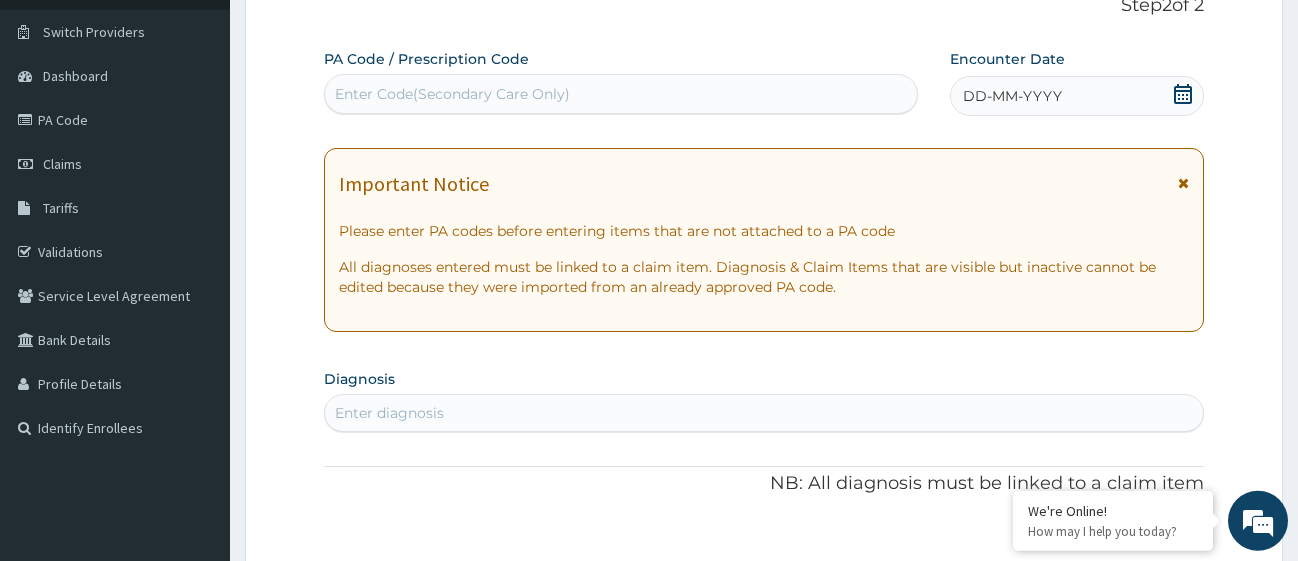 scroll, scrollTop: 57, scrollLeft: 0, axis: vertical 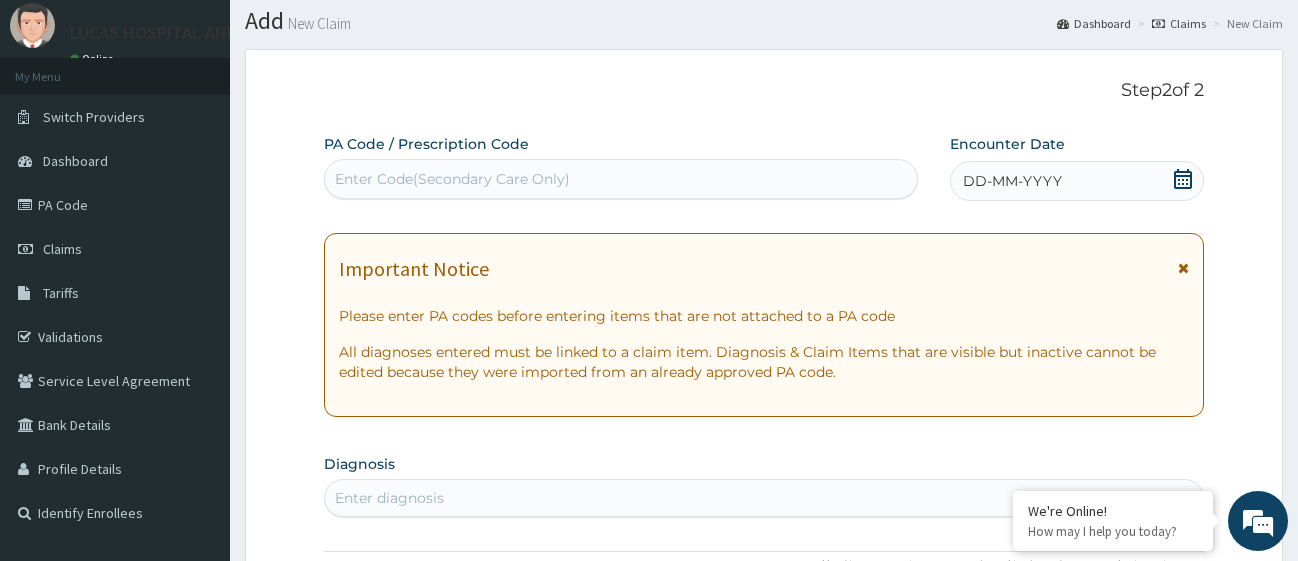 click on "Enter Code(Secondary Care Only)" at bounding box center [621, 179] 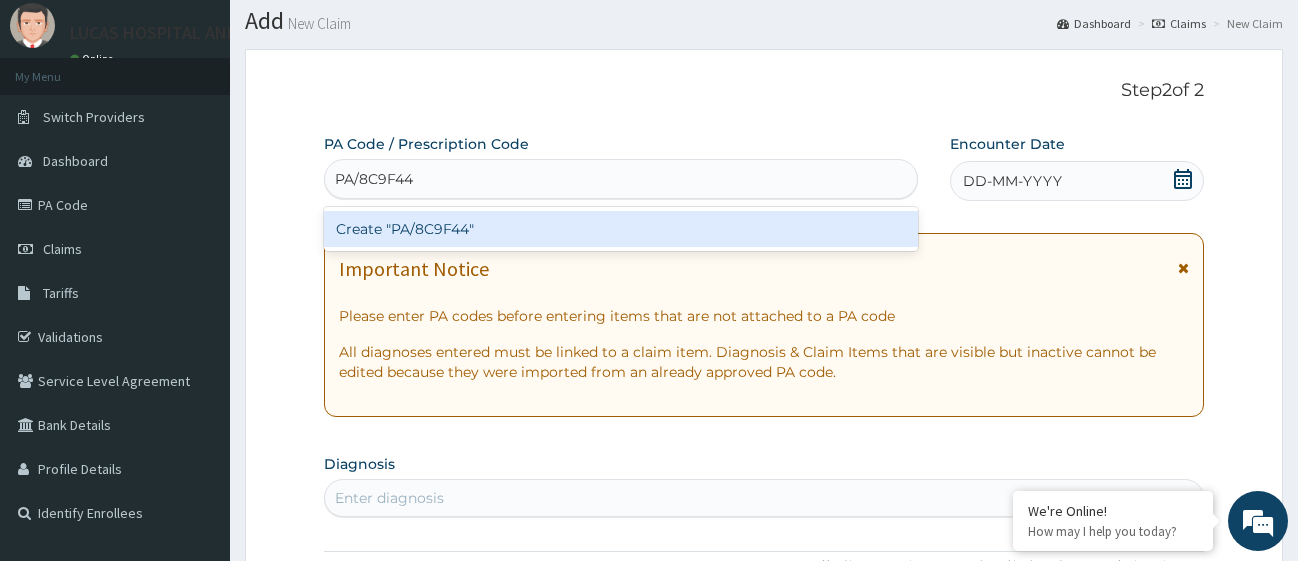 click on "Create "PA/8C9F44"" at bounding box center [621, 229] 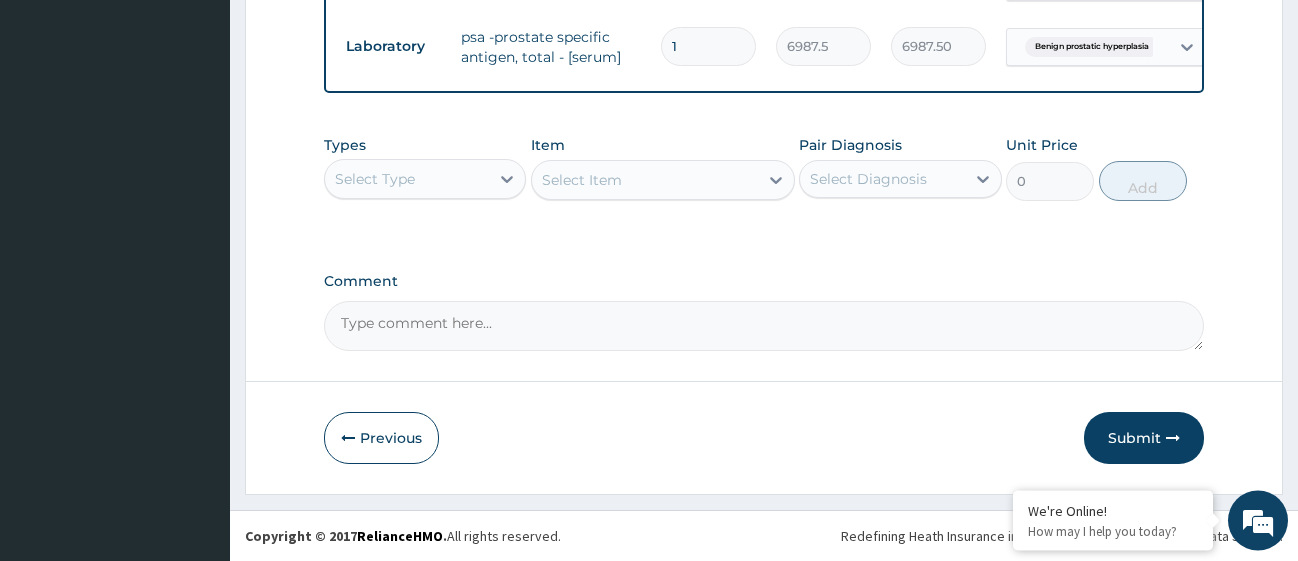scroll, scrollTop: 1316, scrollLeft: 0, axis: vertical 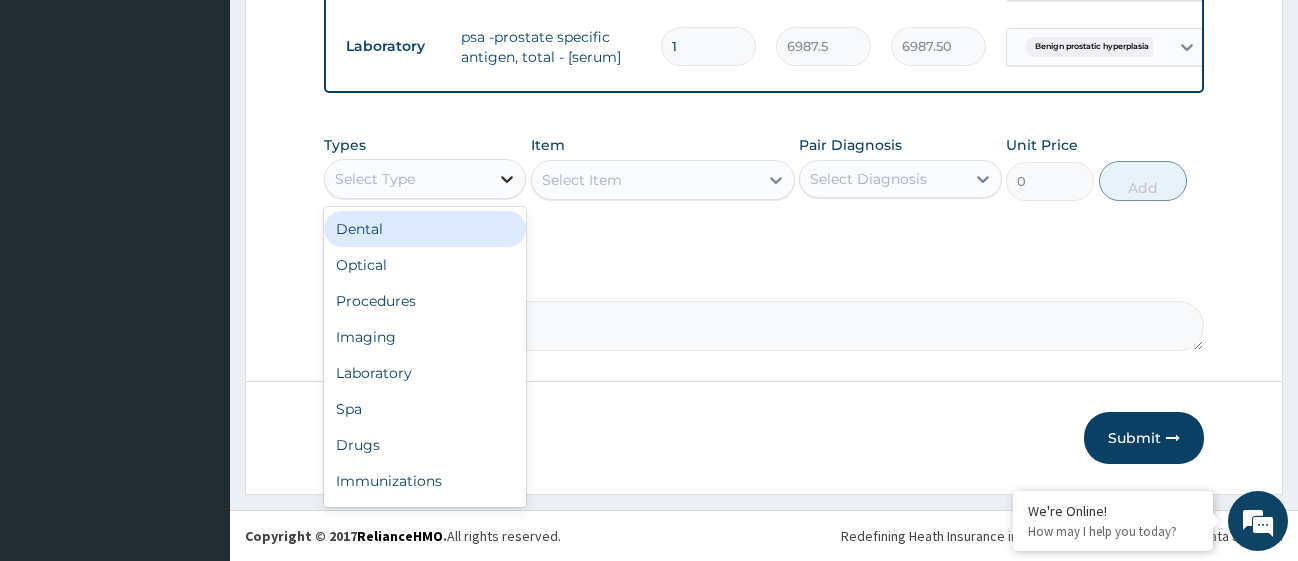 click 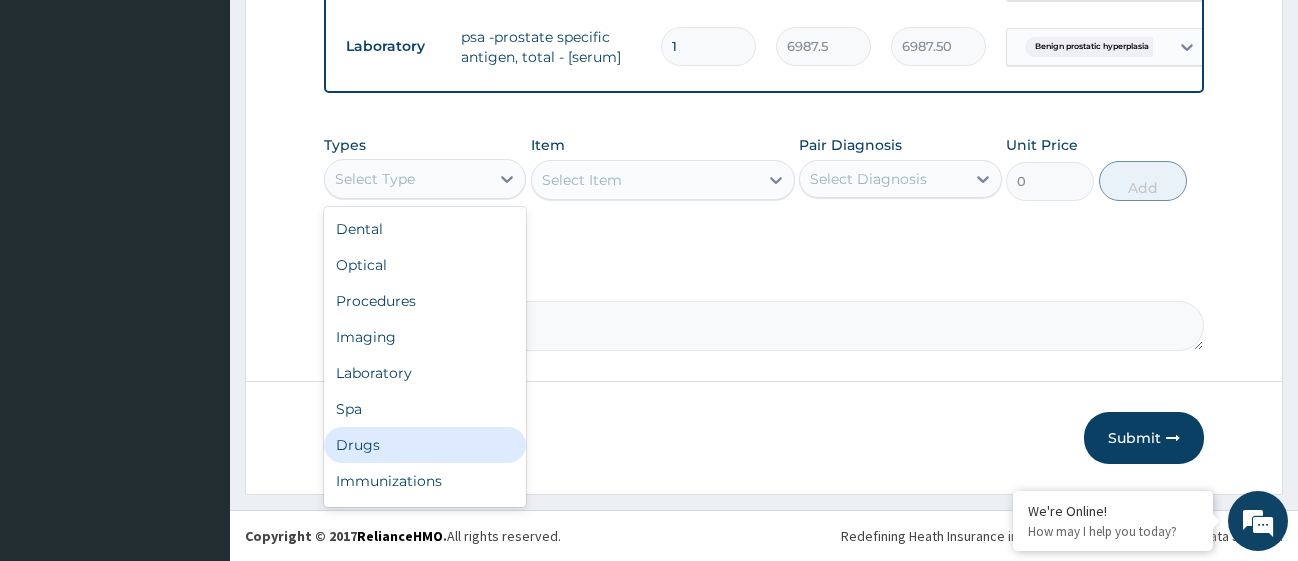 click on "Drugs" at bounding box center [425, 445] 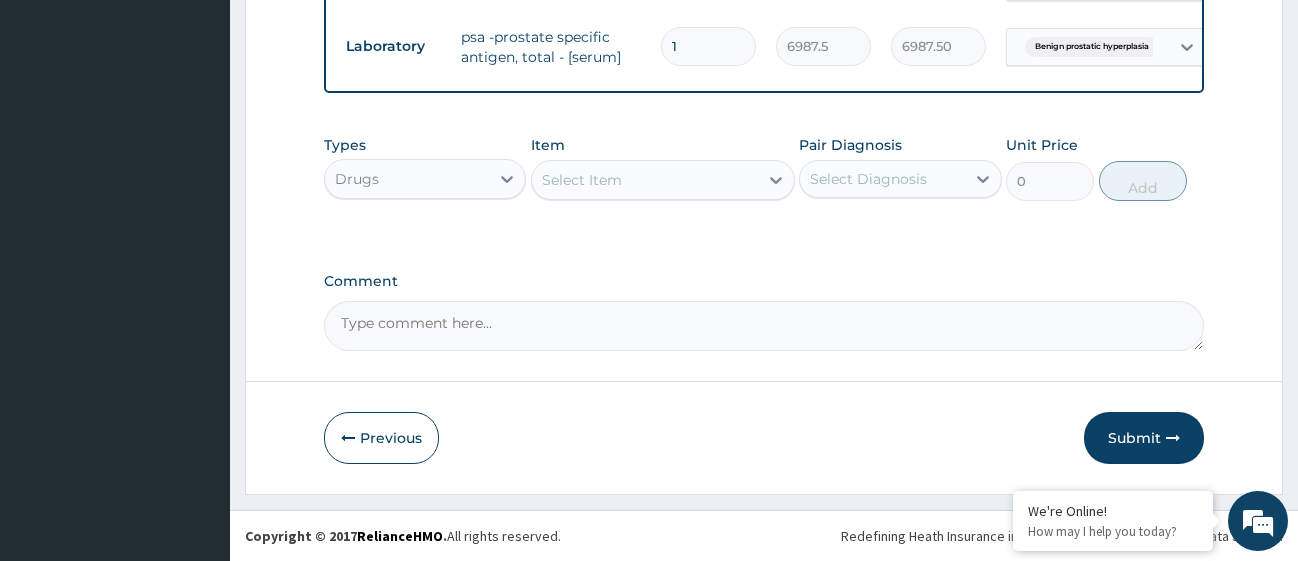 click on "Select Item" at bounding box center (645, 180) 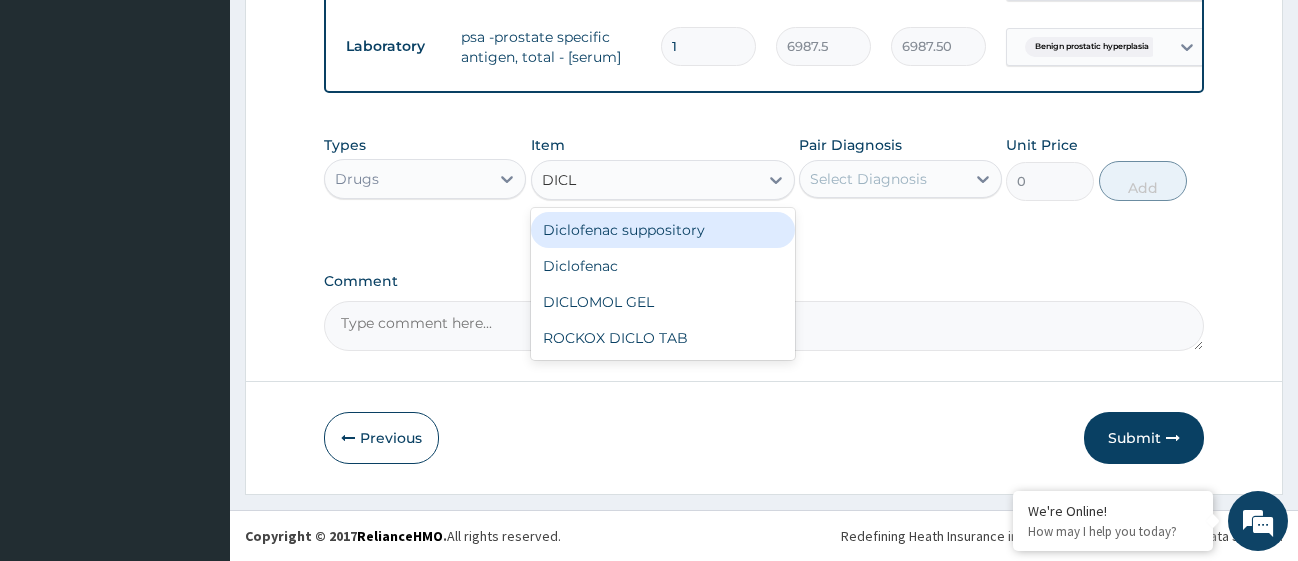 type on "DICLO" 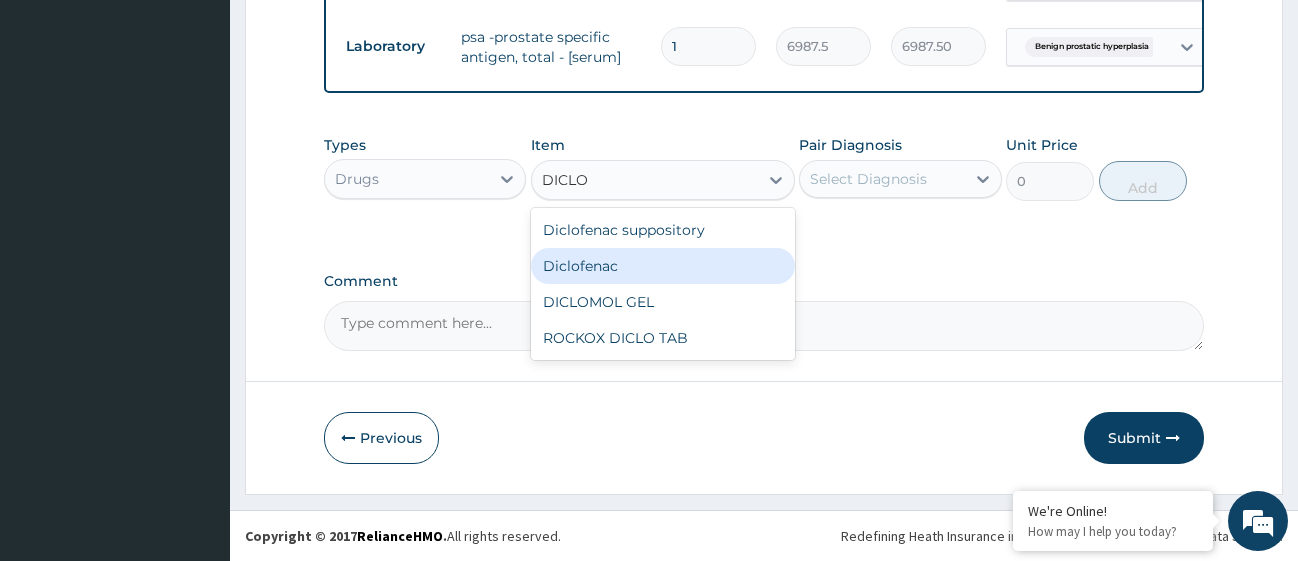 click on "Diclofenac" at bounding box center [663, 266] 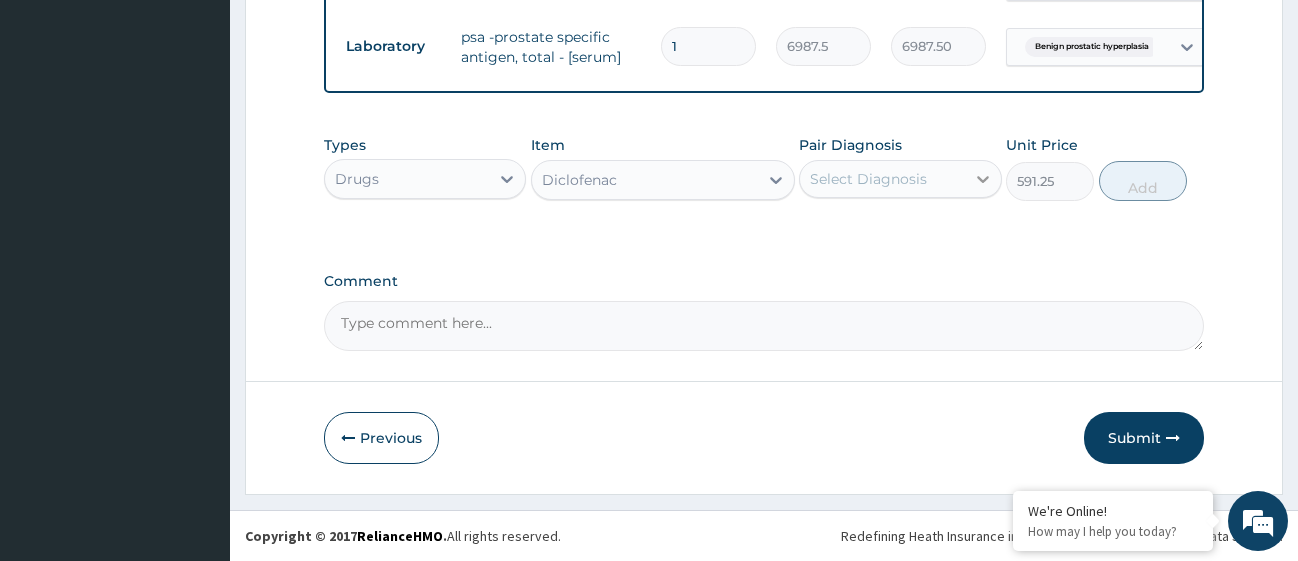click 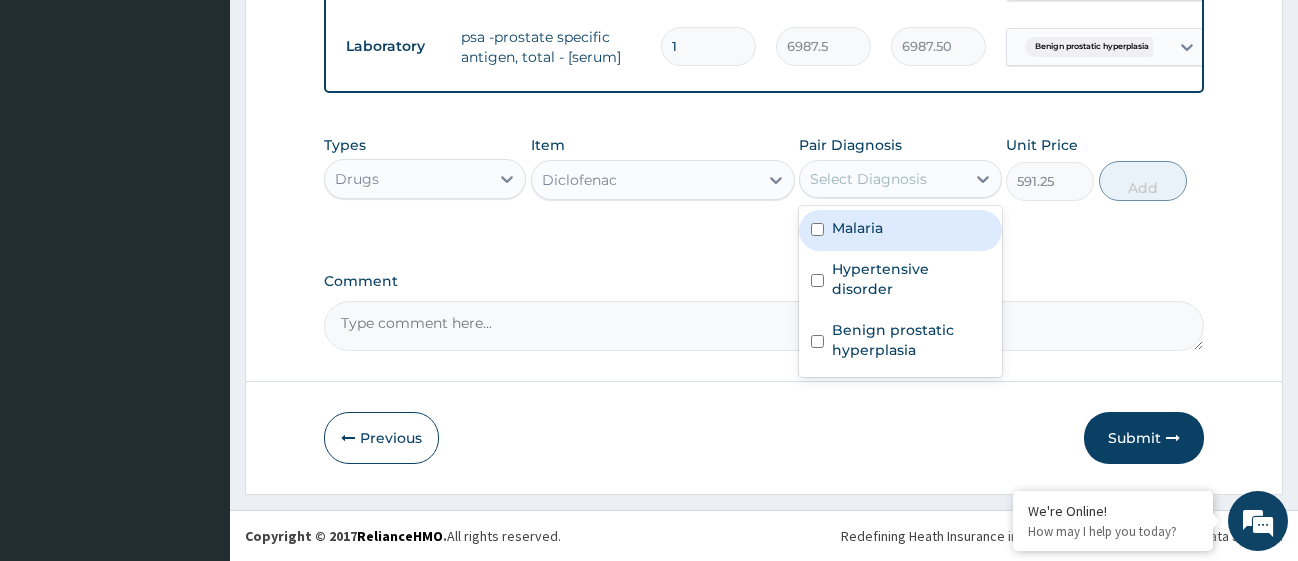 click at bounding box center (817, 229) 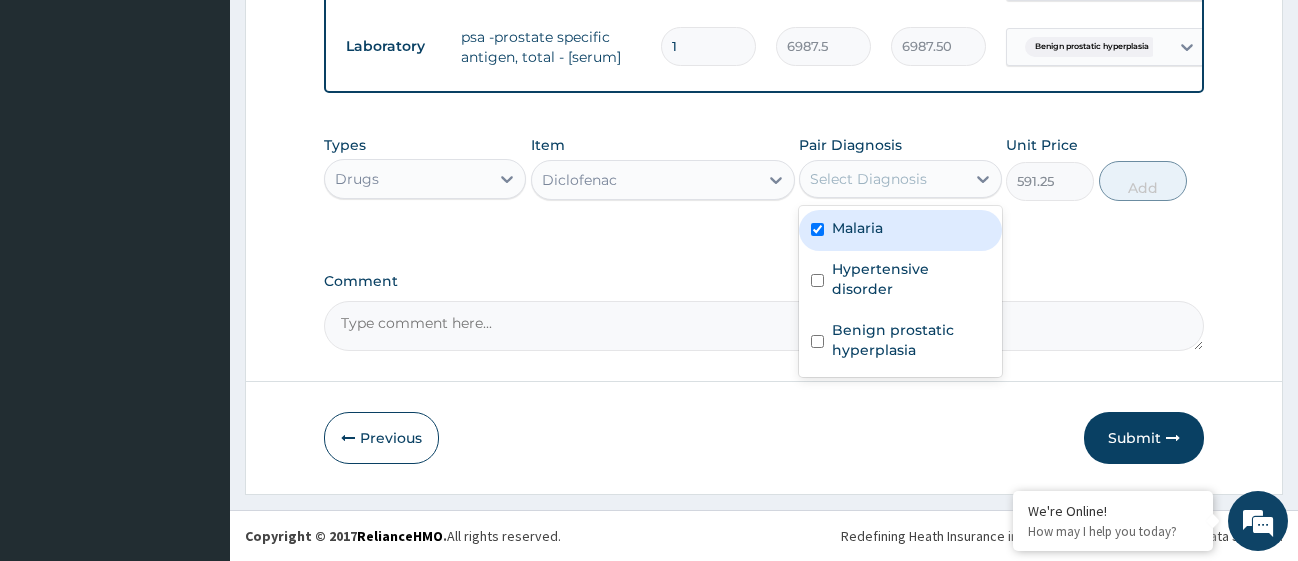 checkbox on "true" 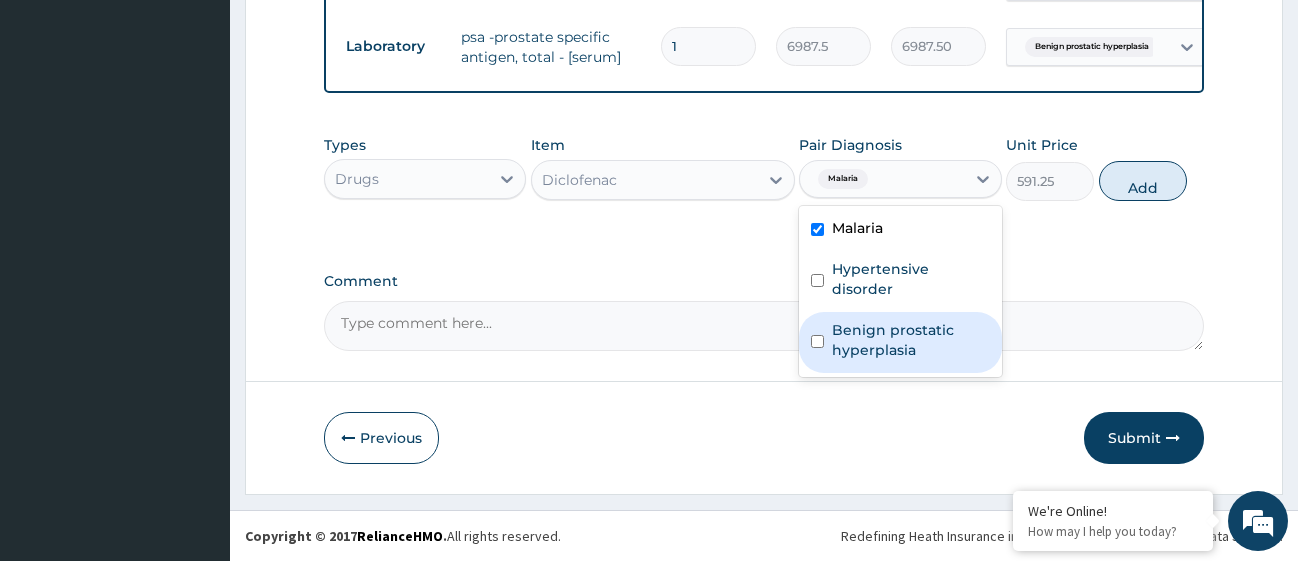 click at bounding box center [817, 341] 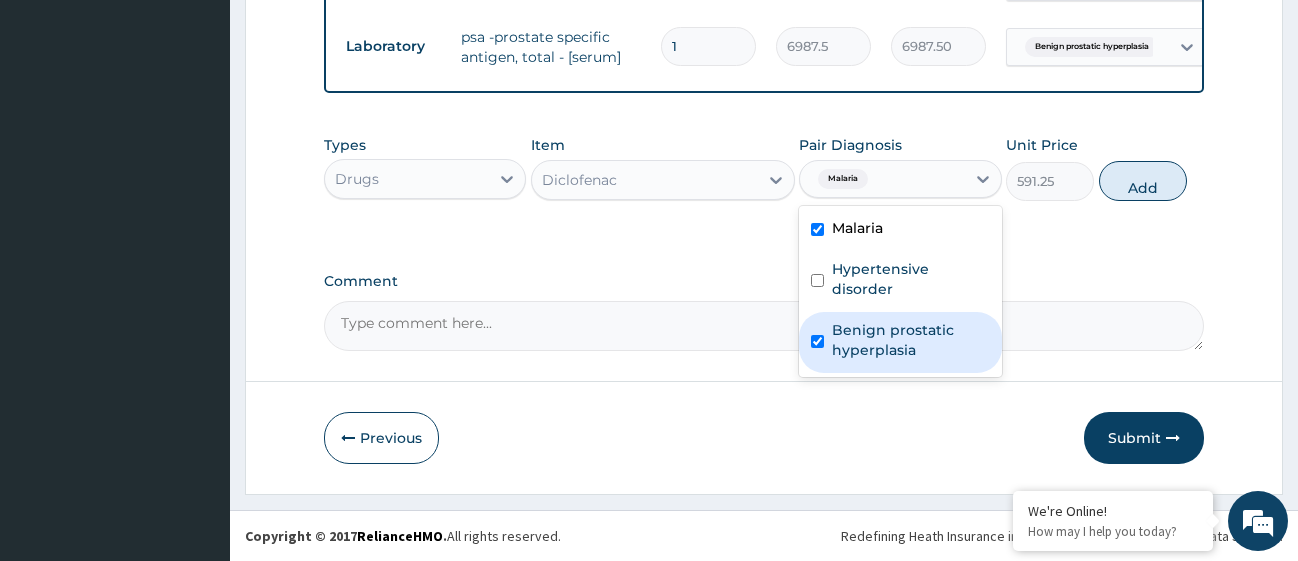 checkbox on "true" 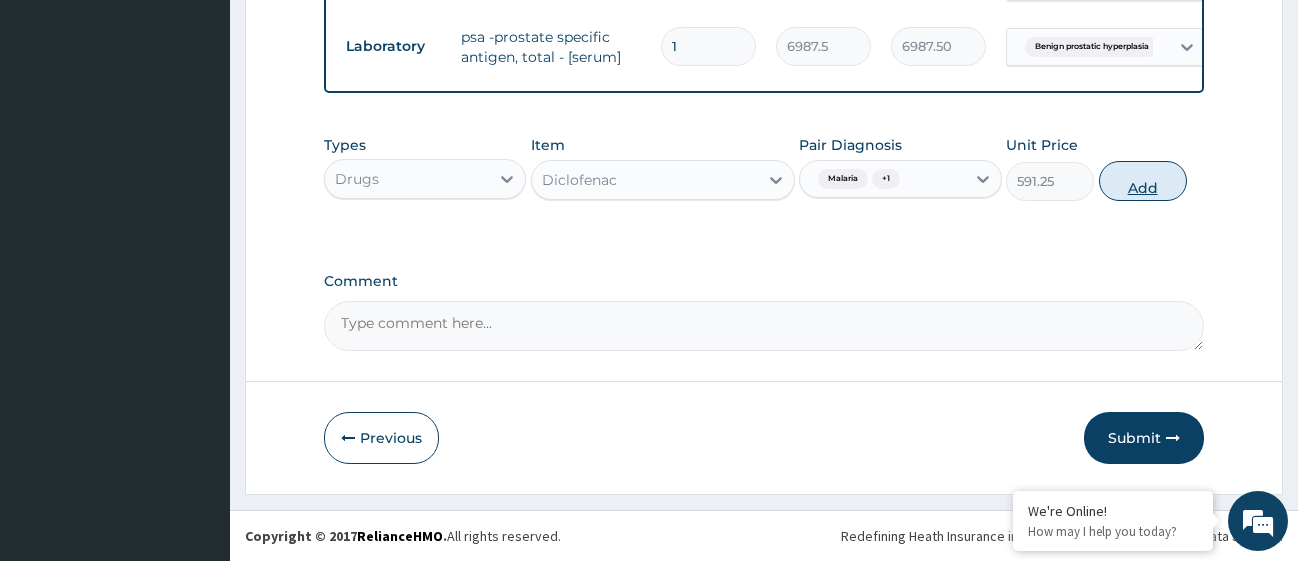 click on "Add" at bounding box center [1143, 181] 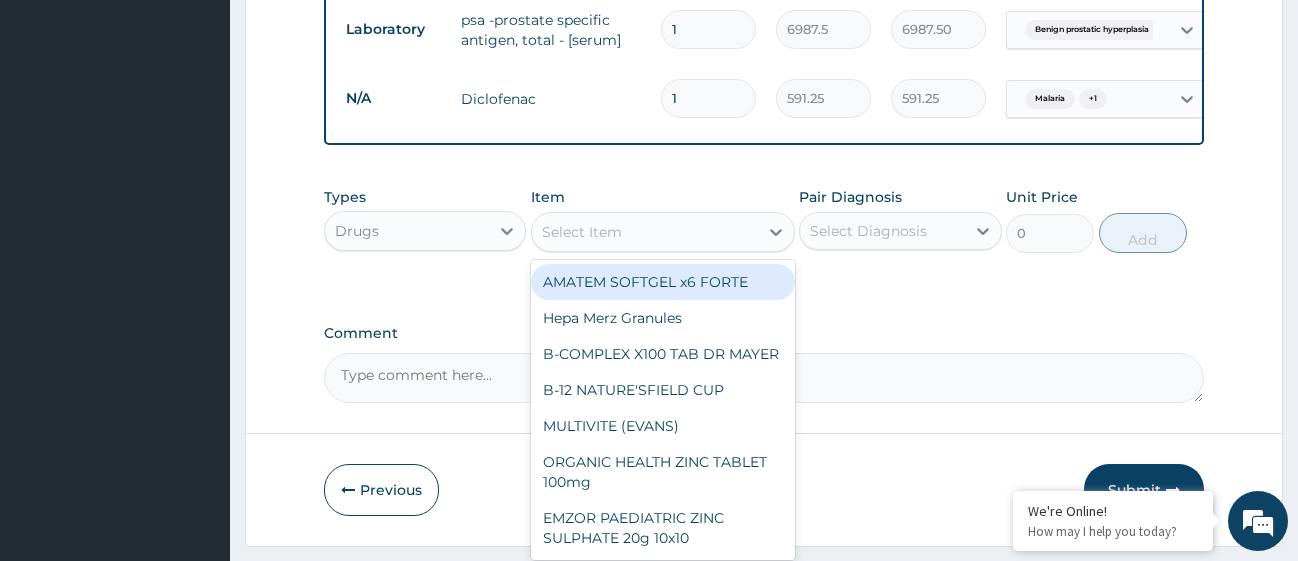 click on "Select Item" at bounding box center (645, 232) 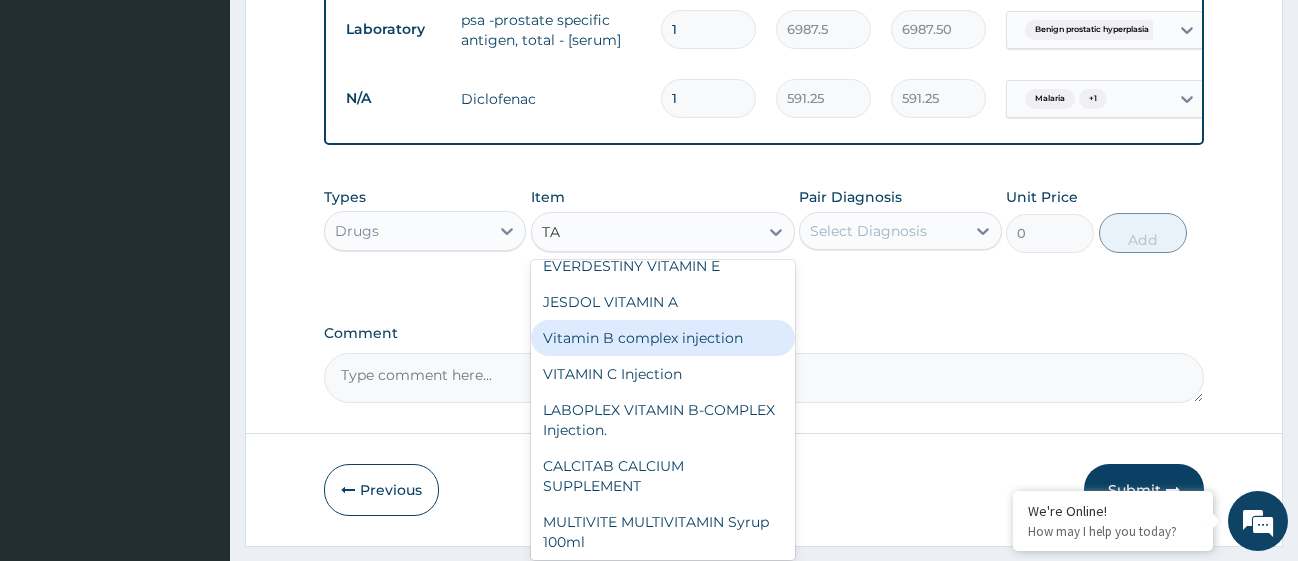 scroll, scrollTop: 292, scrollLeft: 0, axis: vertical 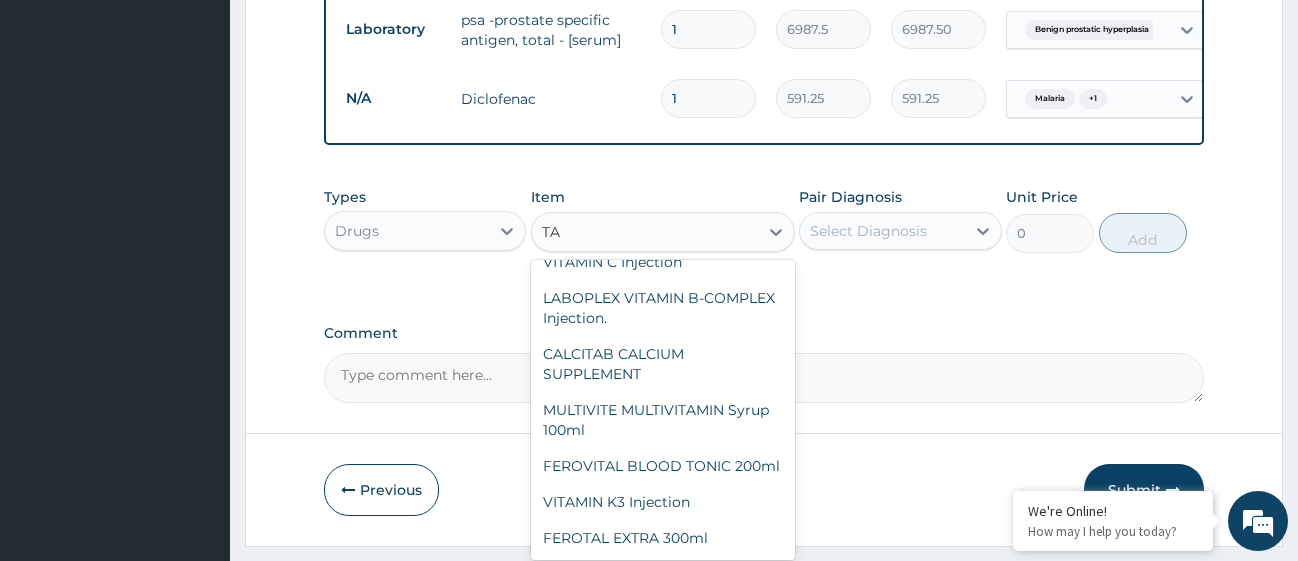 type on "T" 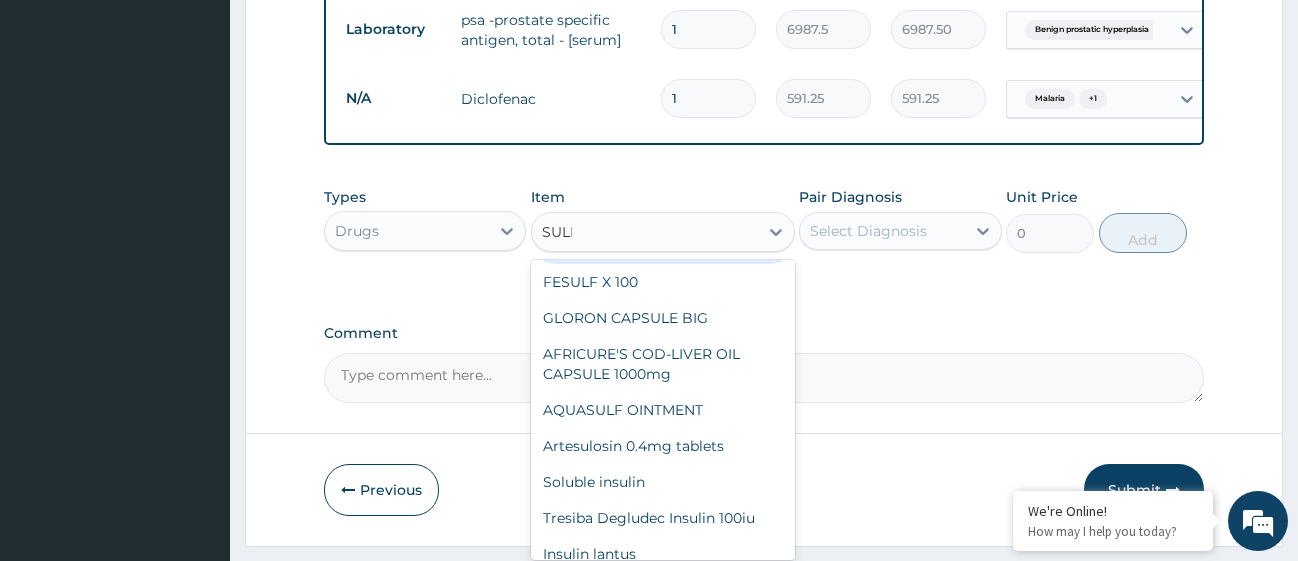 scroll, scrollTop: 0, scrollLeft: 0, axis: both 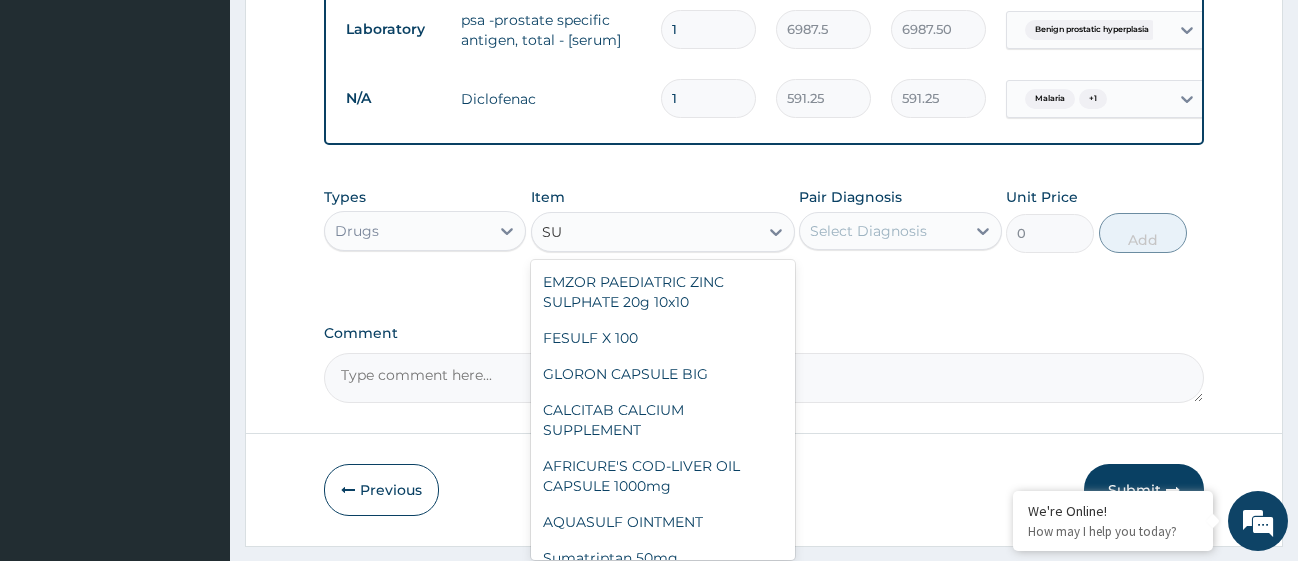 type on "S" 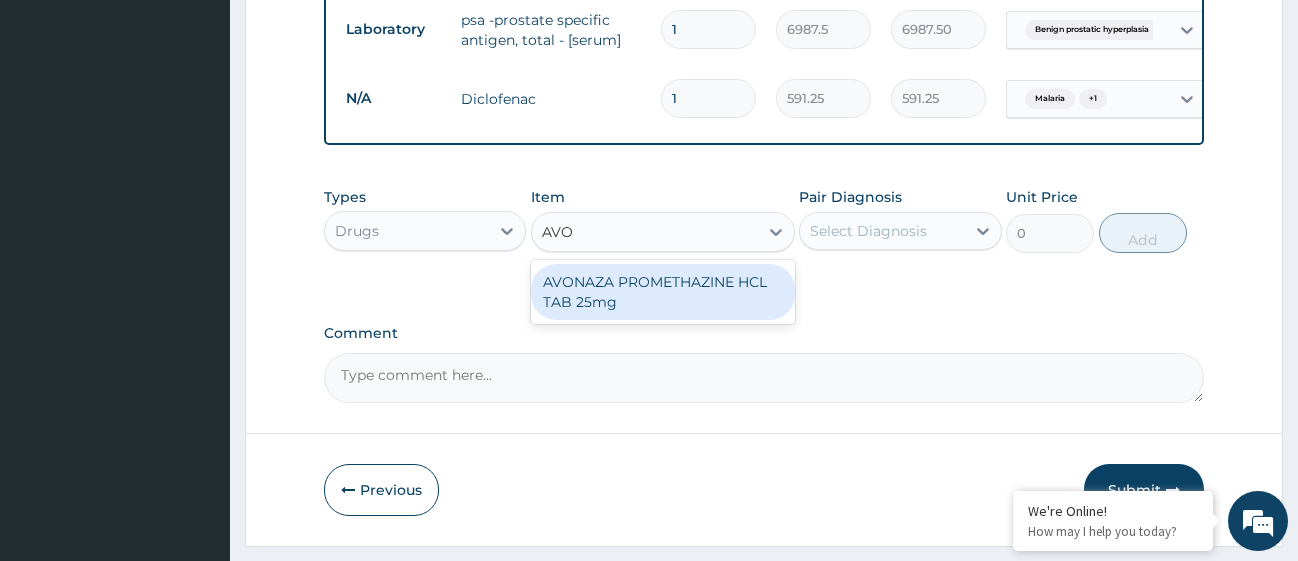 type on "AVO" 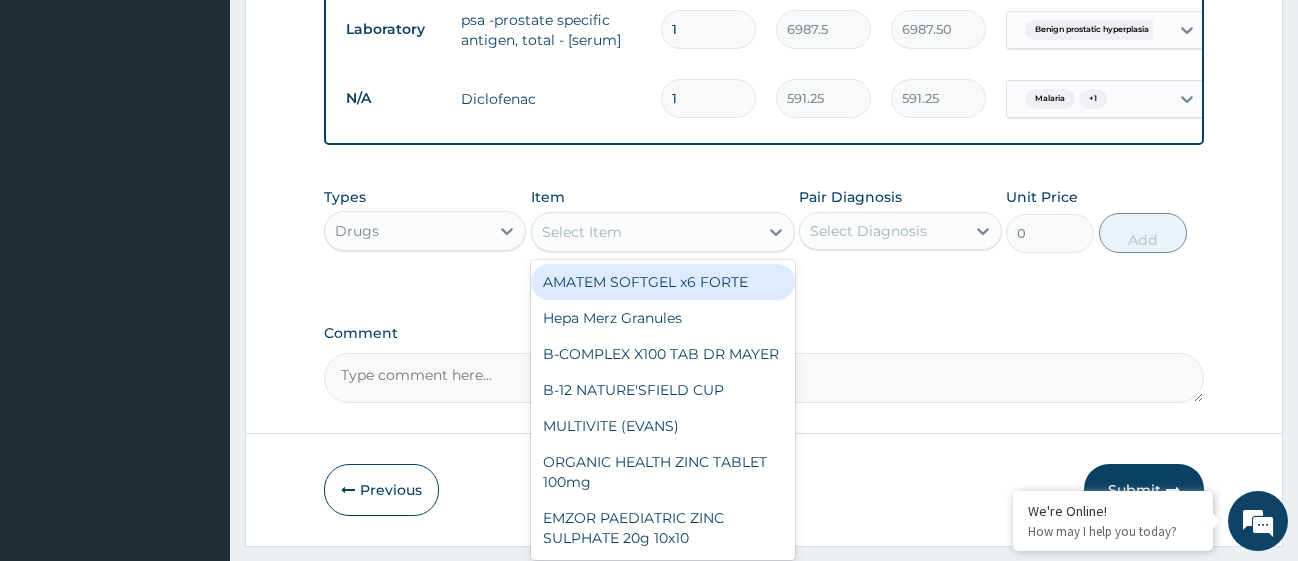 click on "Select Item" at bounding box center [645, 232] 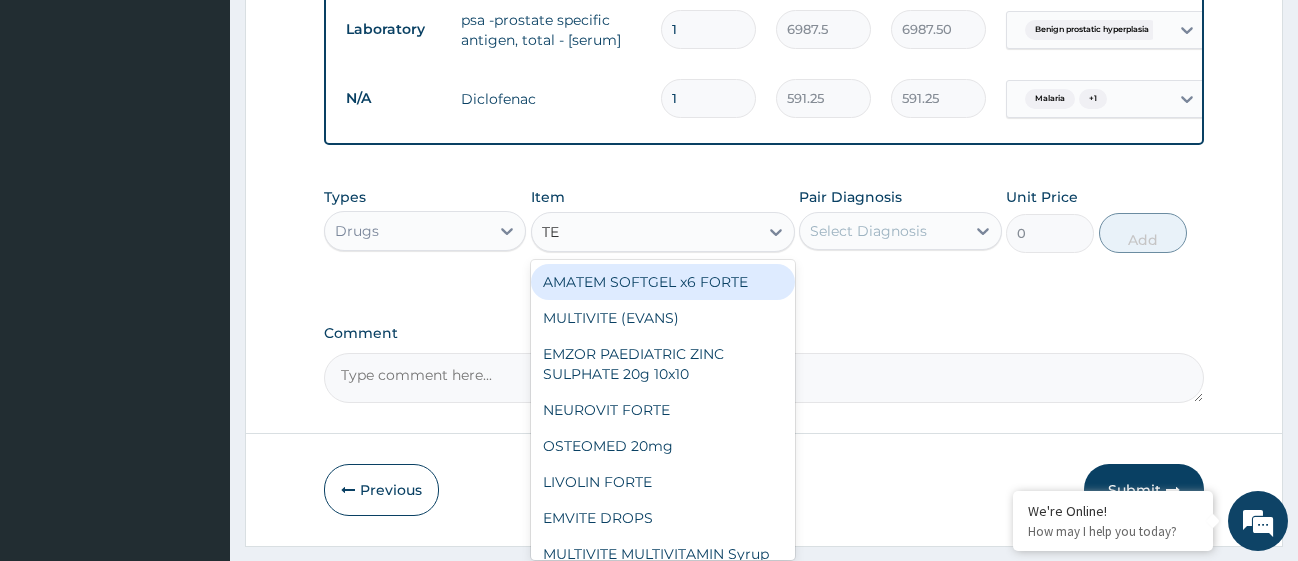 type on "TEC" 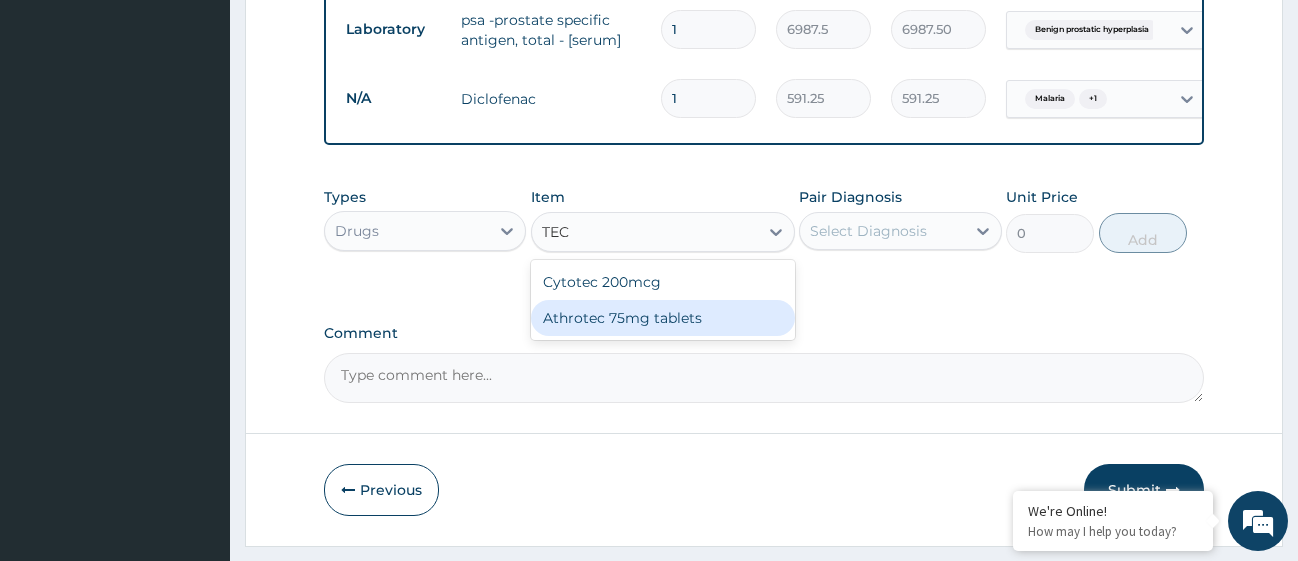 click on "Athrotec 75mg tablets" at bounding box center [663, 318] 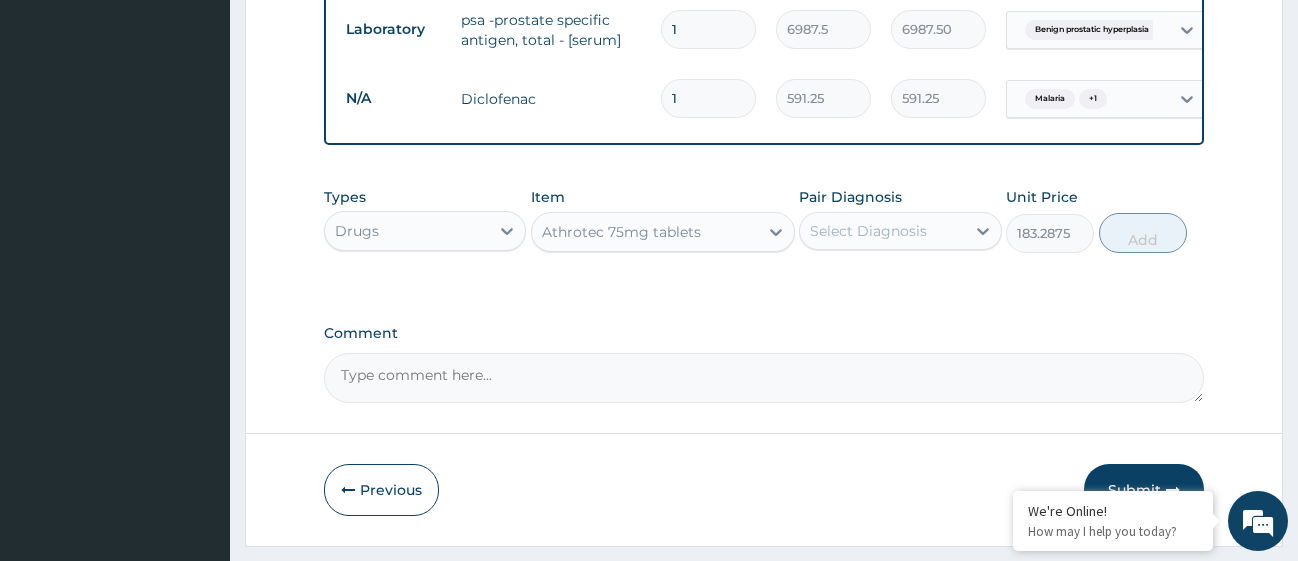 click on "Select Diagnosis" at bounding box center [882, 231] 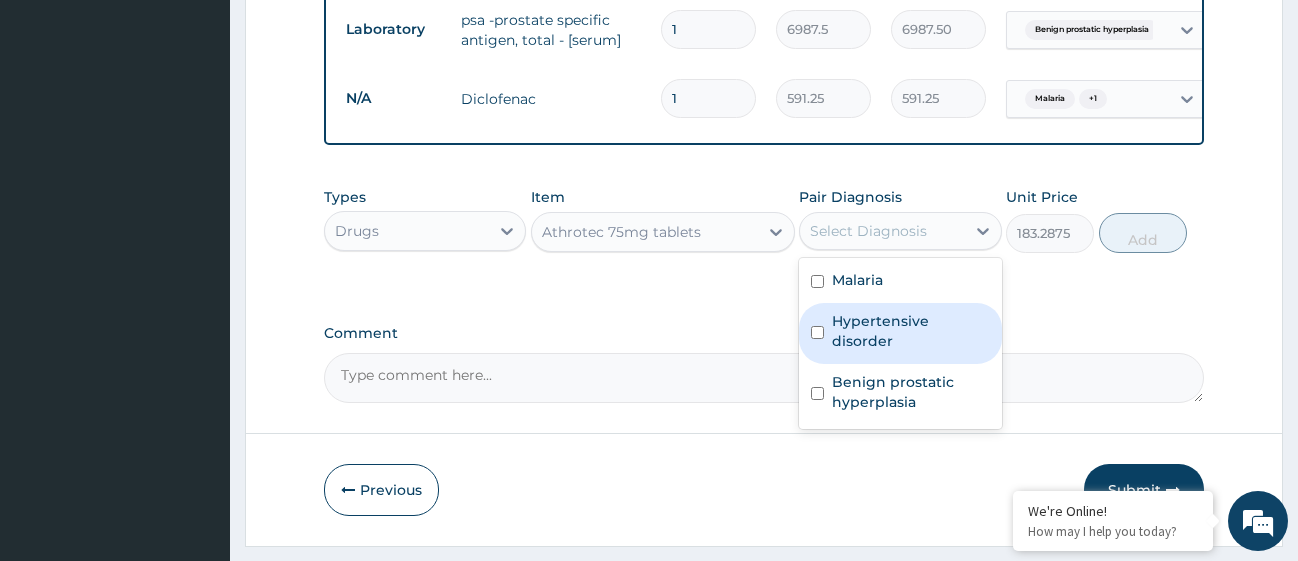 click at bounding box center [817, 332] 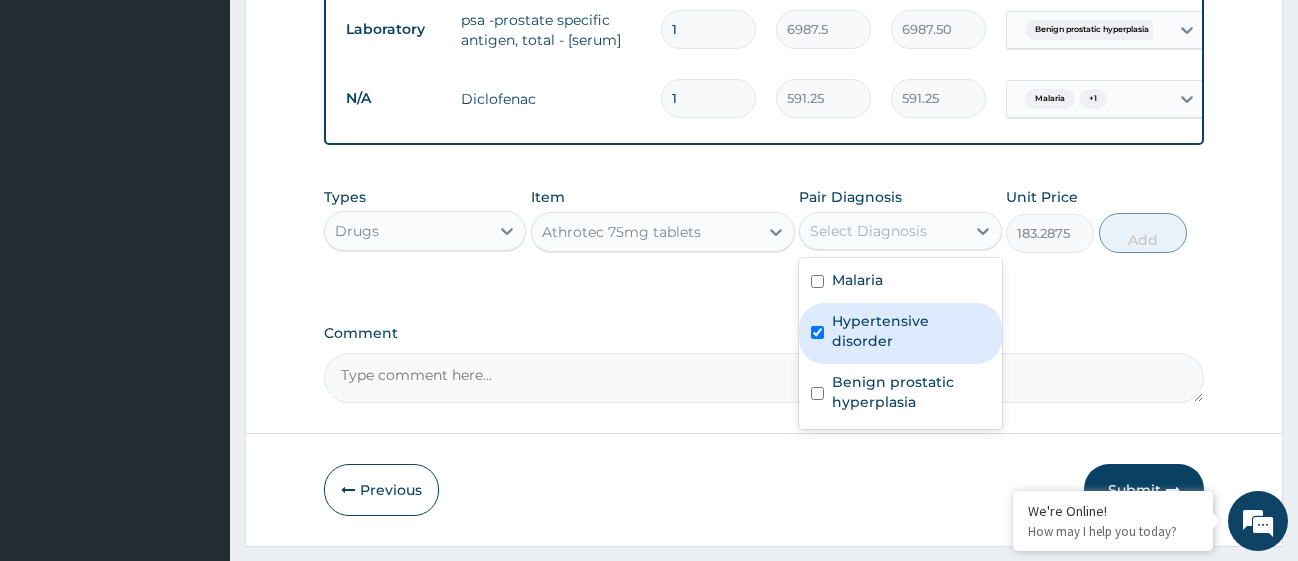 checkbox on "true" 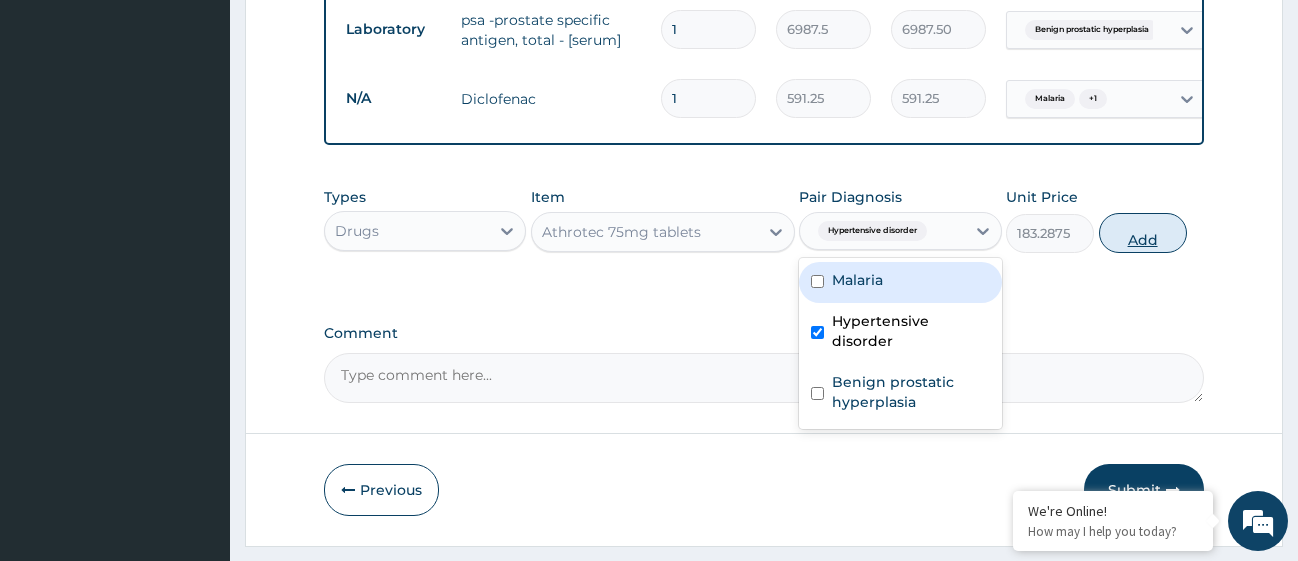 click on "Add" at bounding box center [1143, 233] 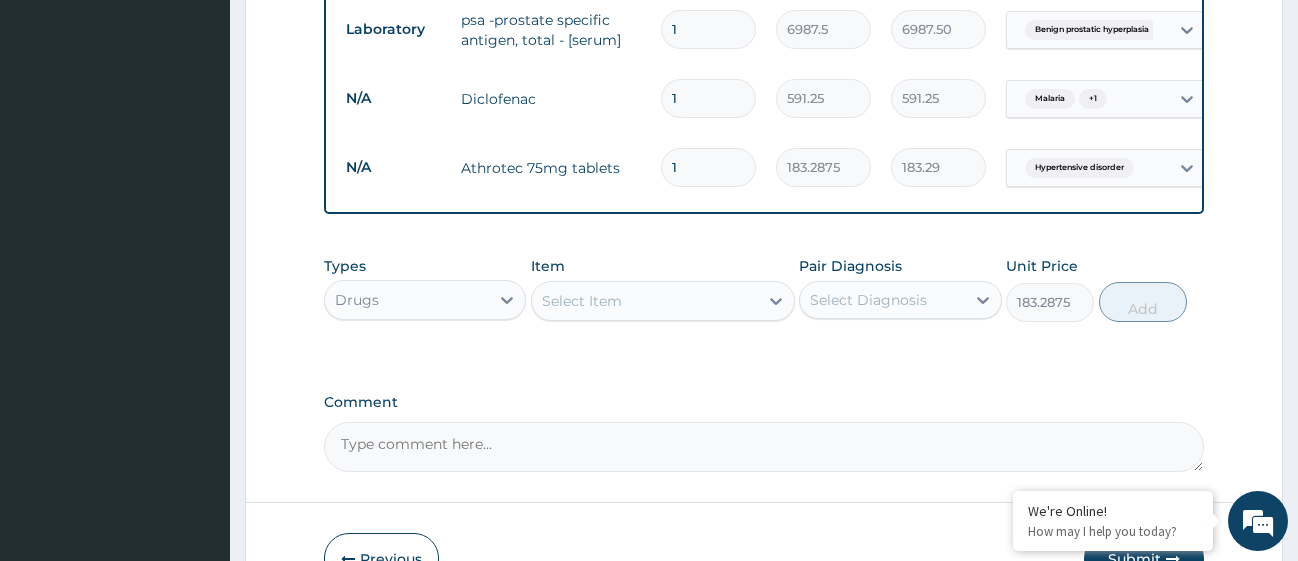type on "0" 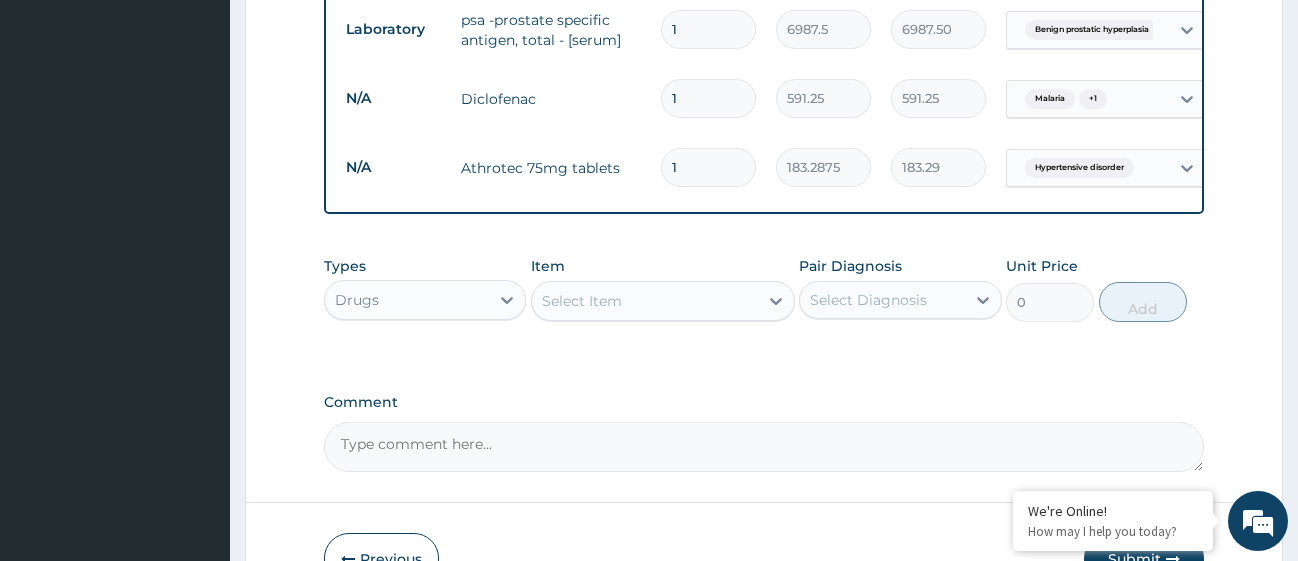 type on "15" 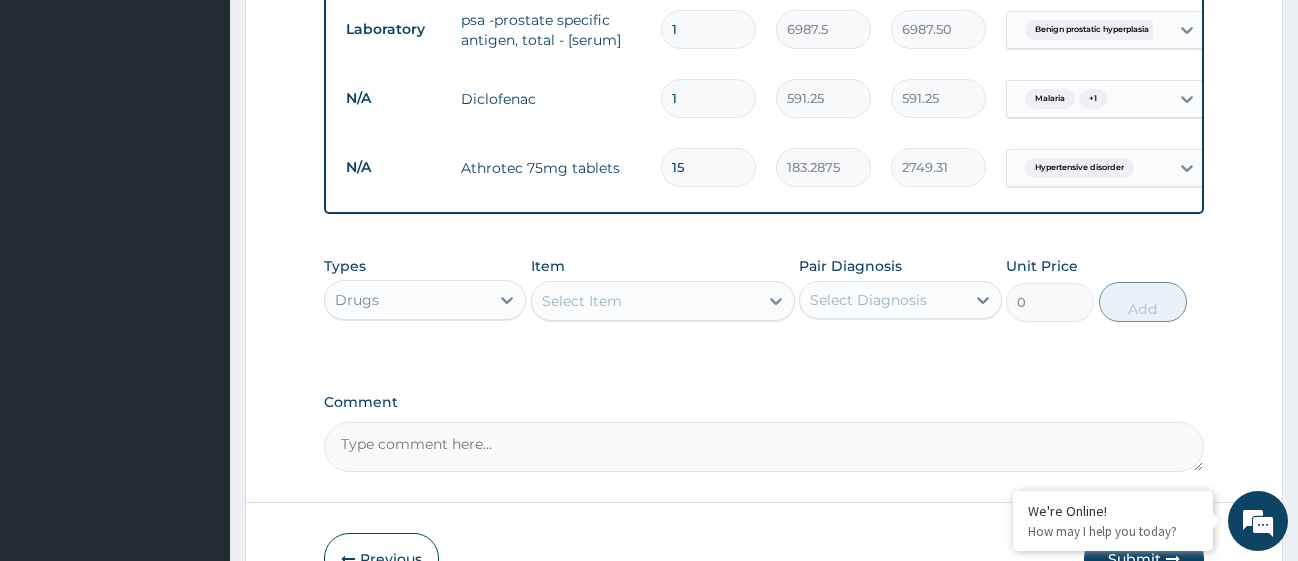 type on "15" 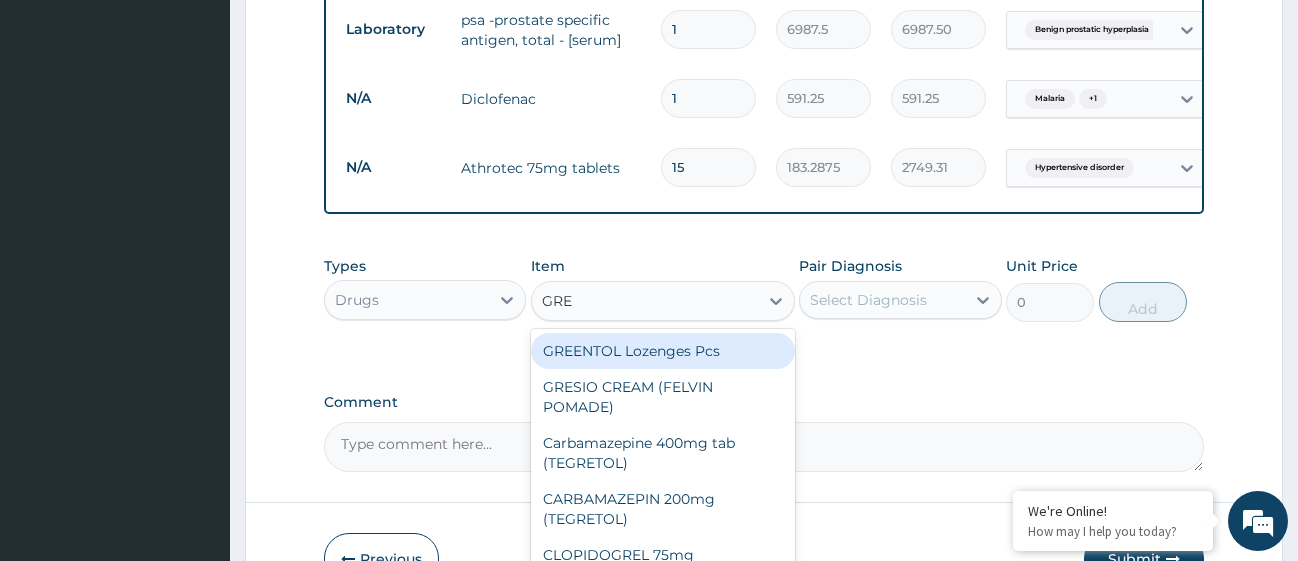 type on "GREL" 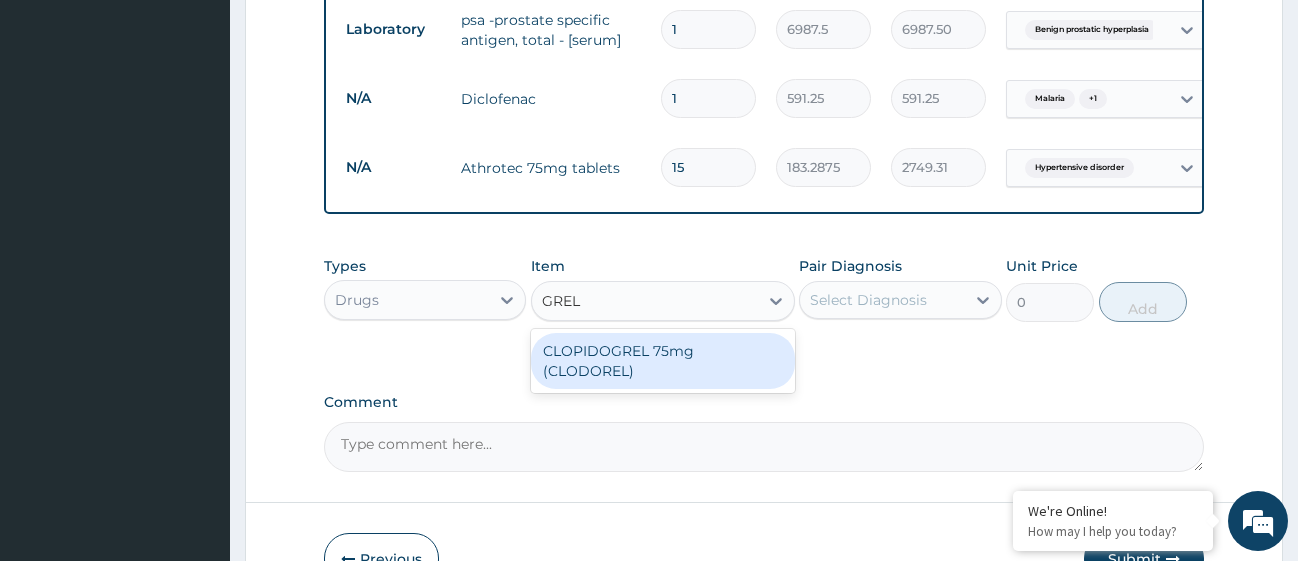 click on "CLOPIDOGREL 75mg (CLODOREL)" at bounding box center (663, 361) 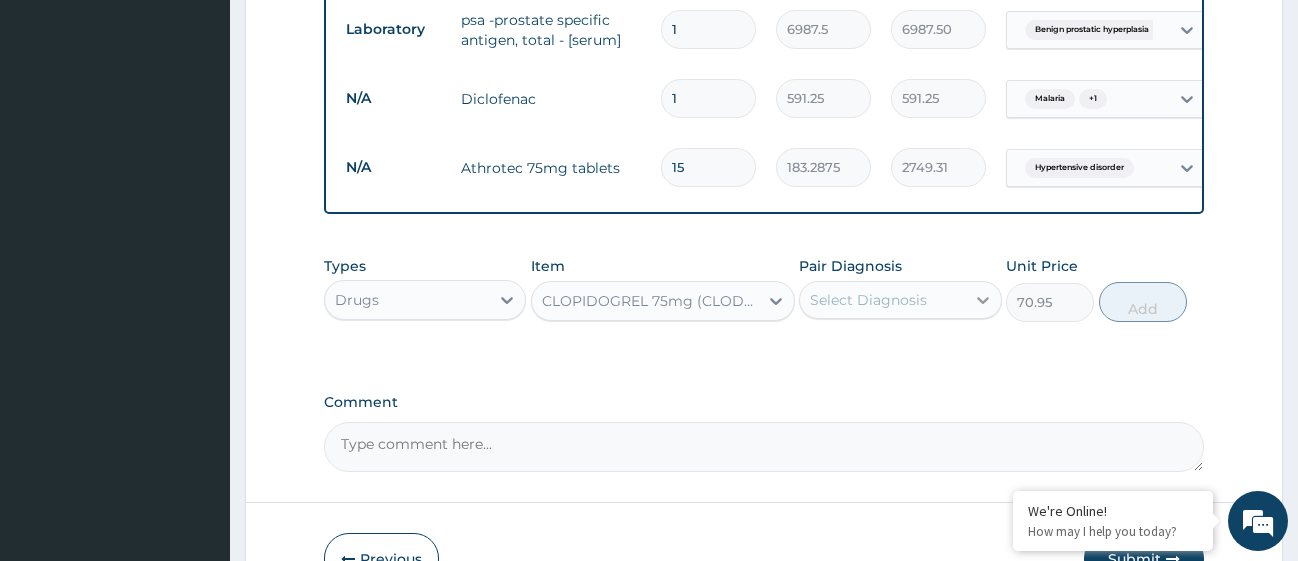 click at bounding box center (983, 300) 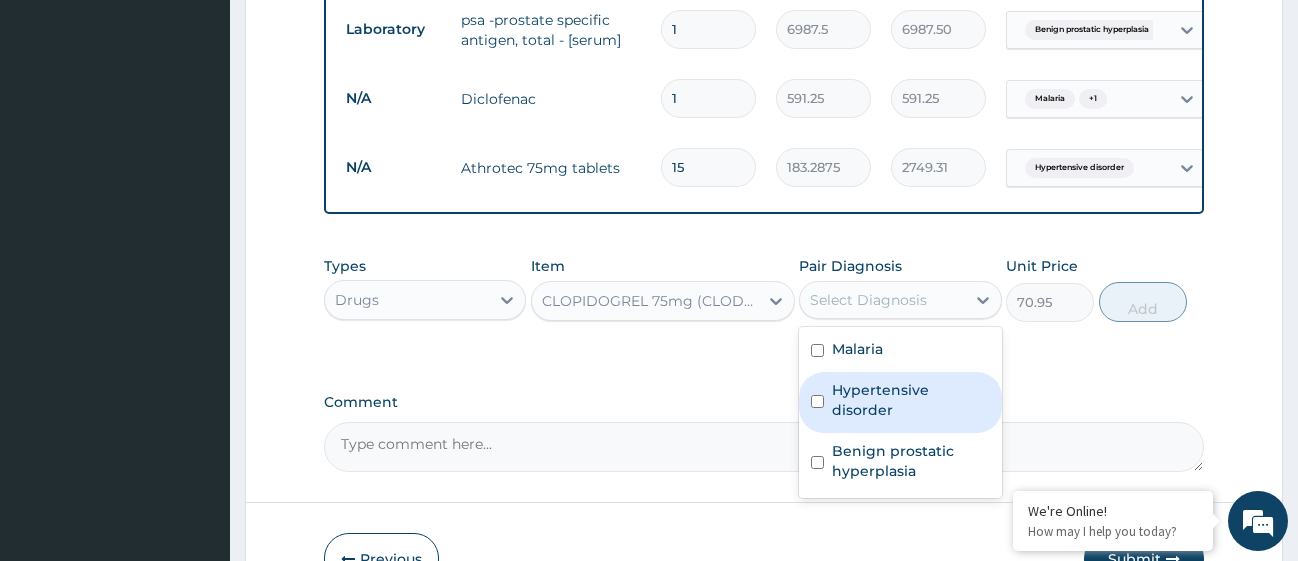 click at bounding box center (817, 401) 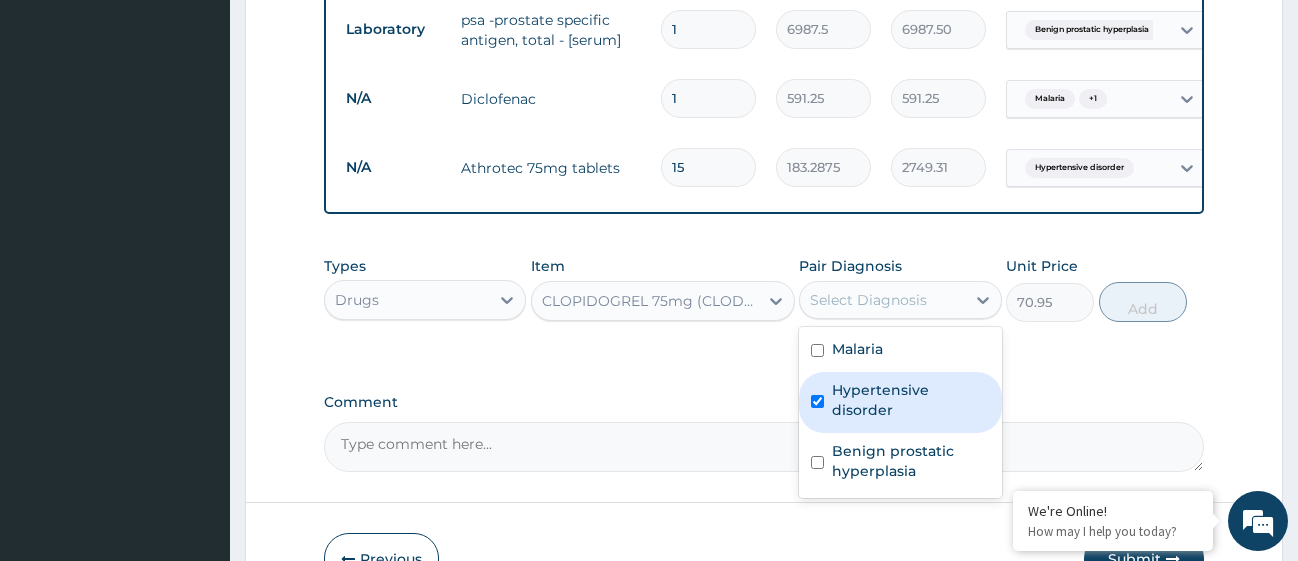 checkbox on "true" 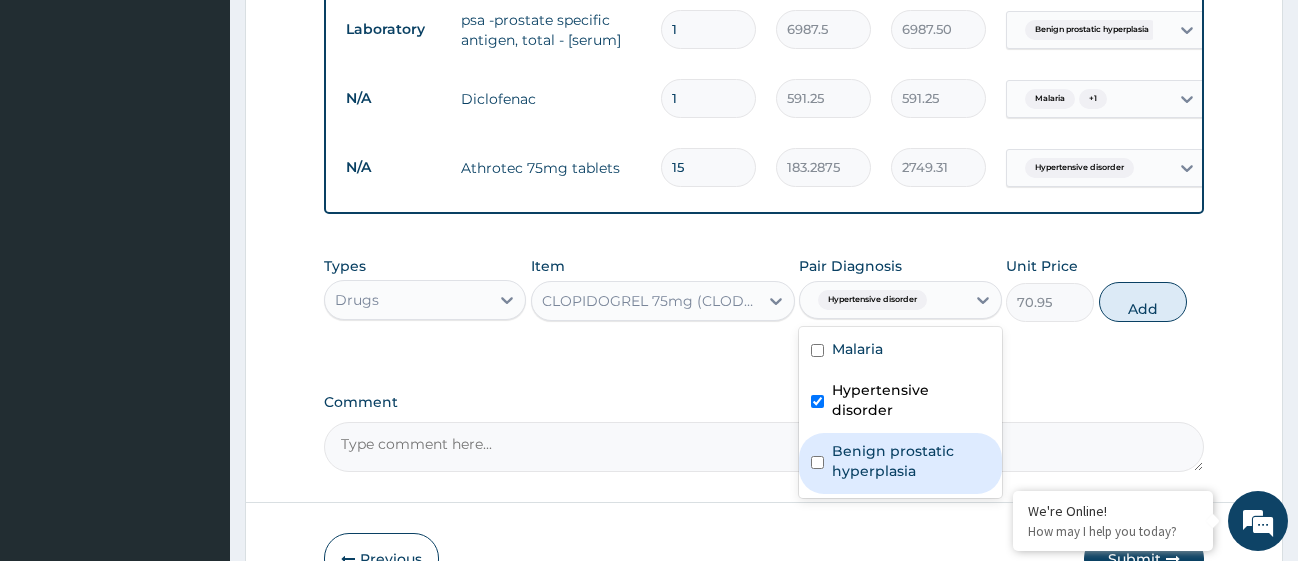 click at bounding box center [817, 462] 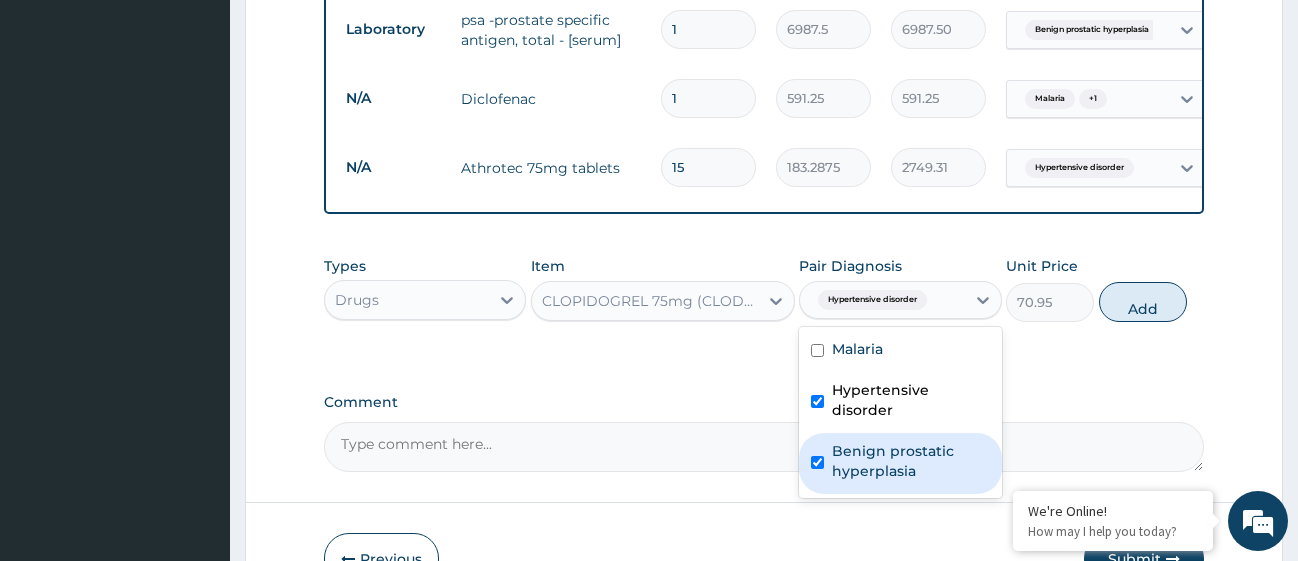 checkbox on "true" 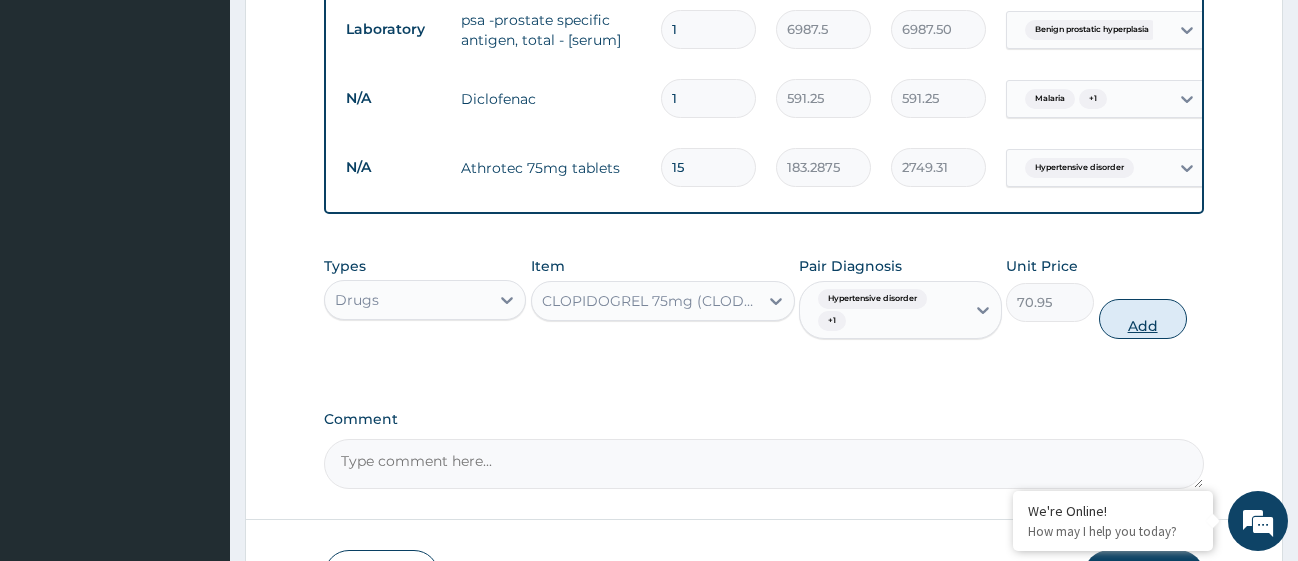 click on "Add" at bounding box center [1143, 319] 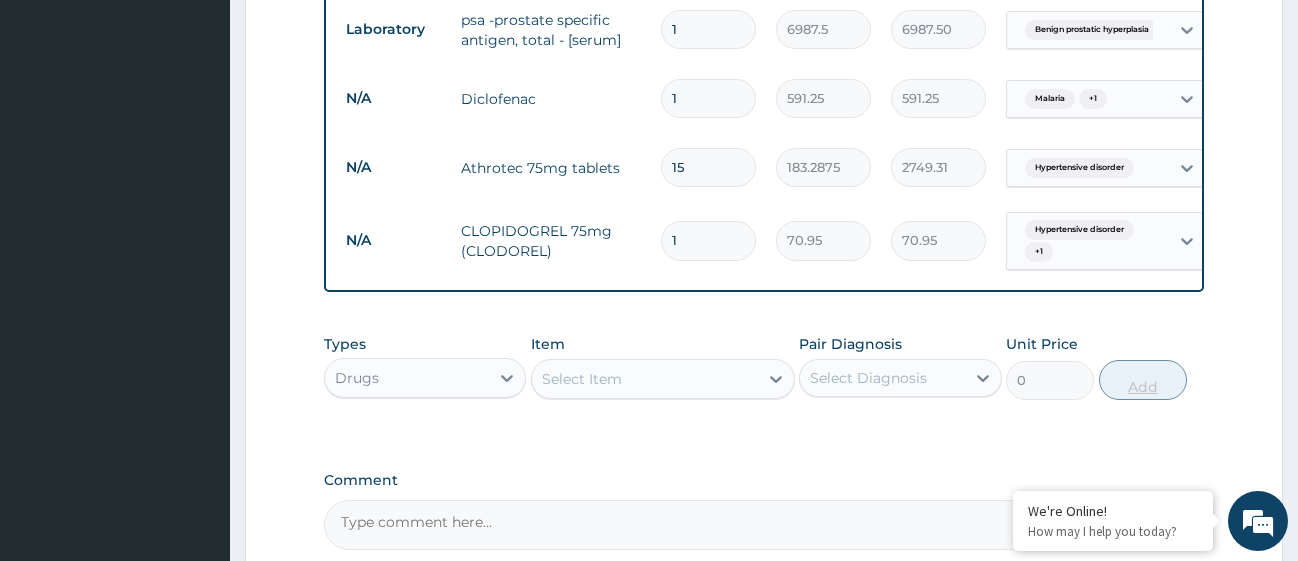 type 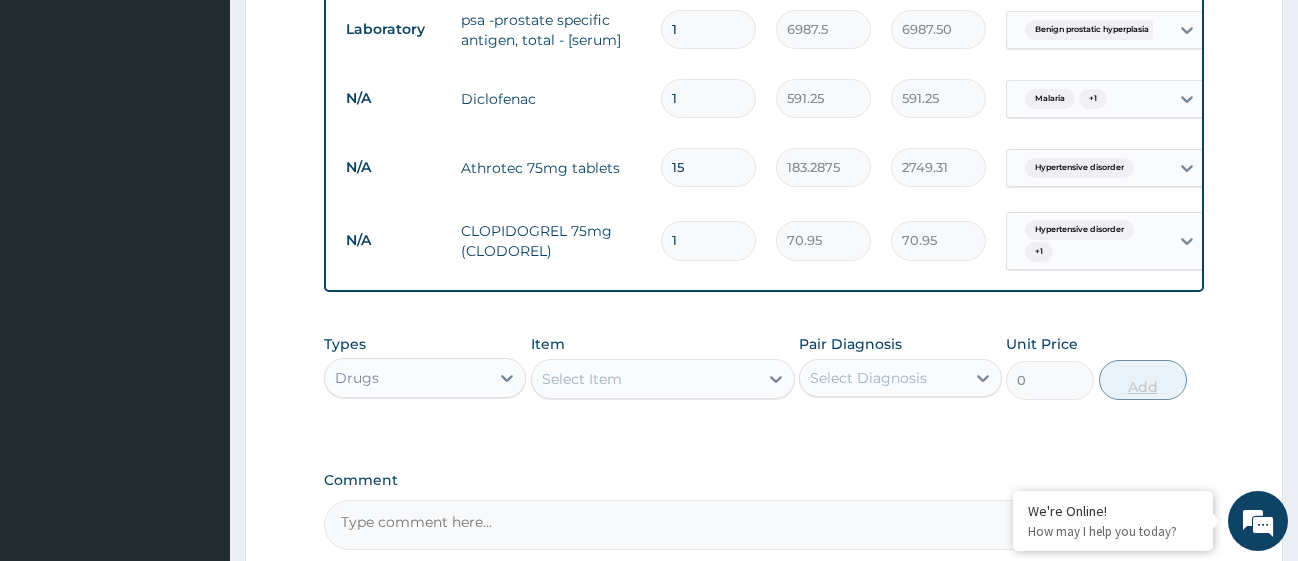 type on "0.00" 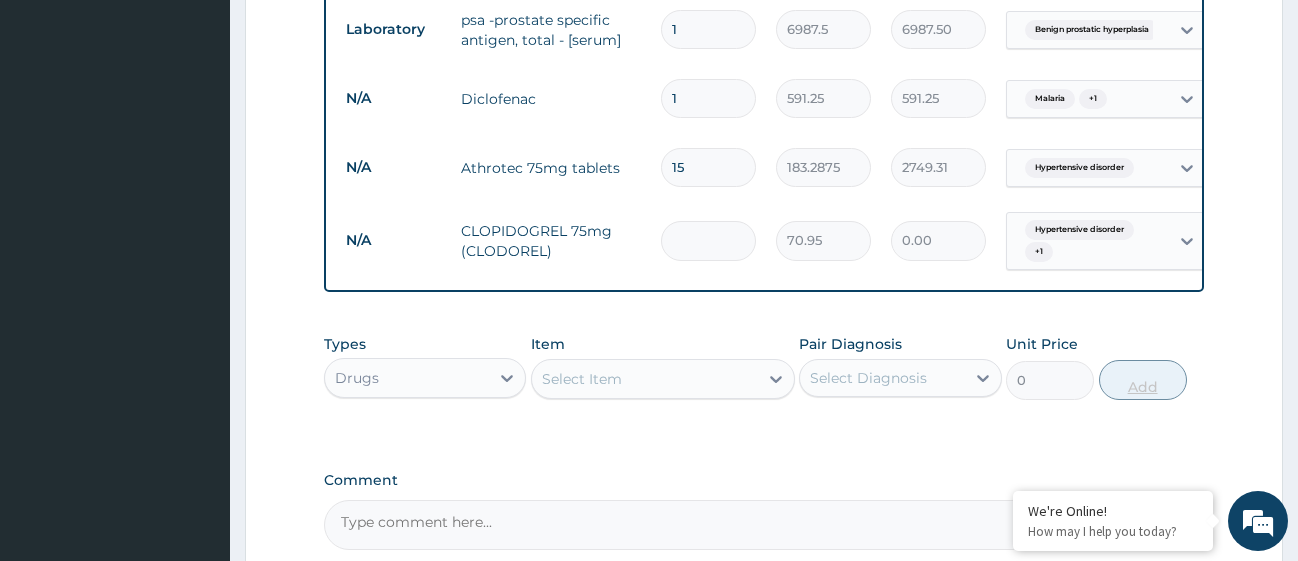 type on "7" 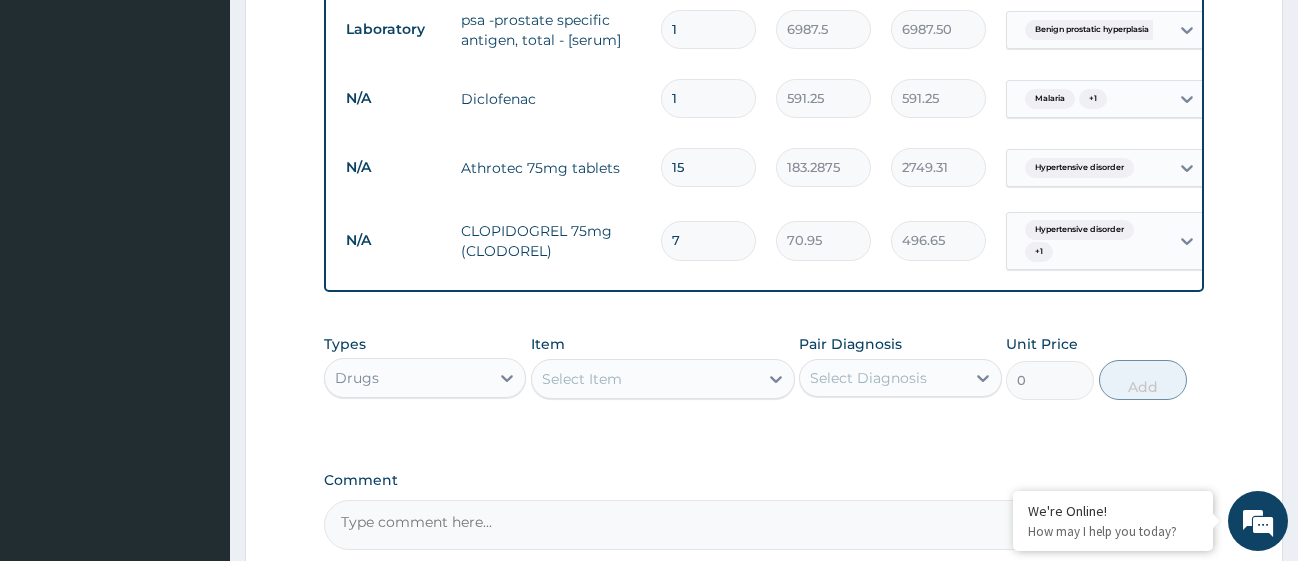 type on "7" 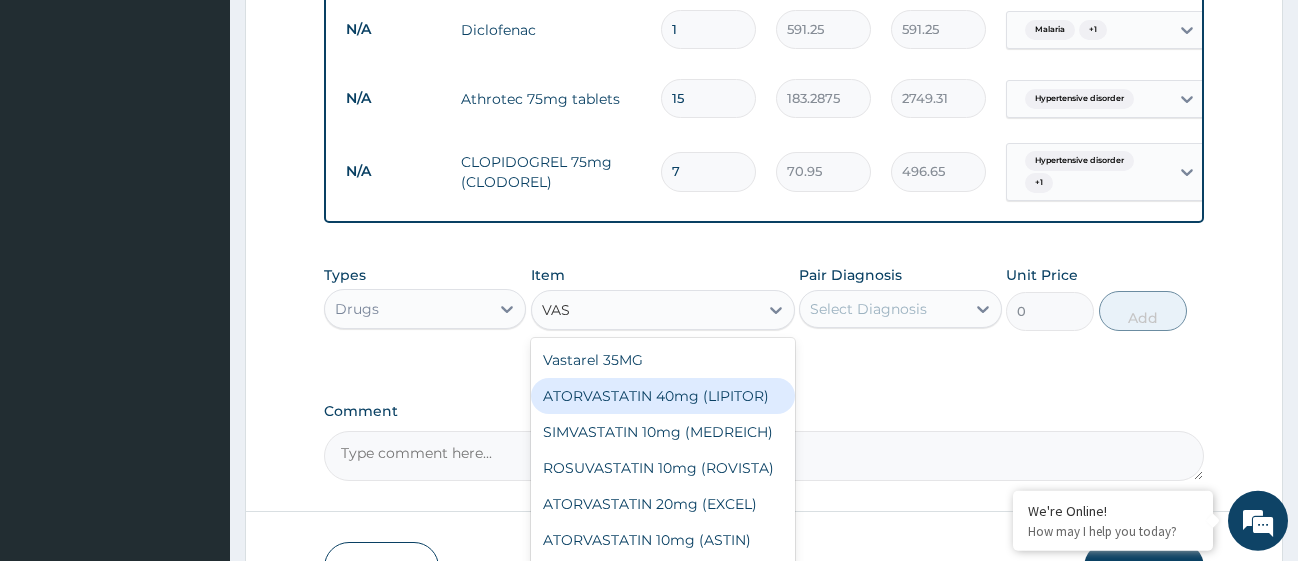 scroll, scrollTop: 1418, scrollLeft: 0, axis: vertical 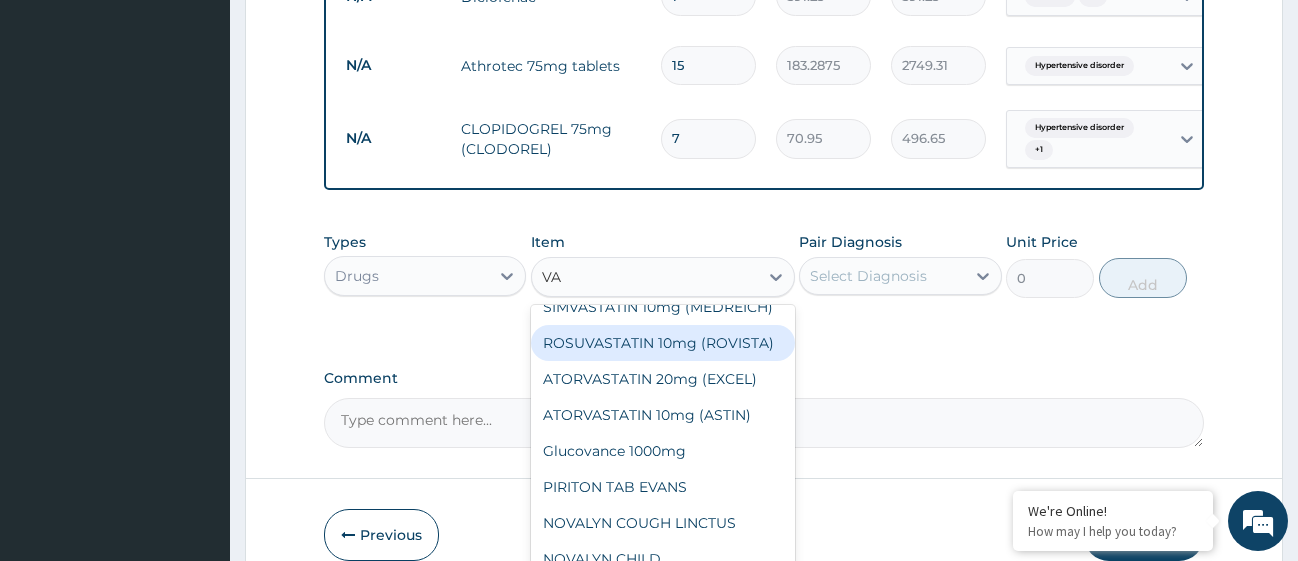 type on "V" 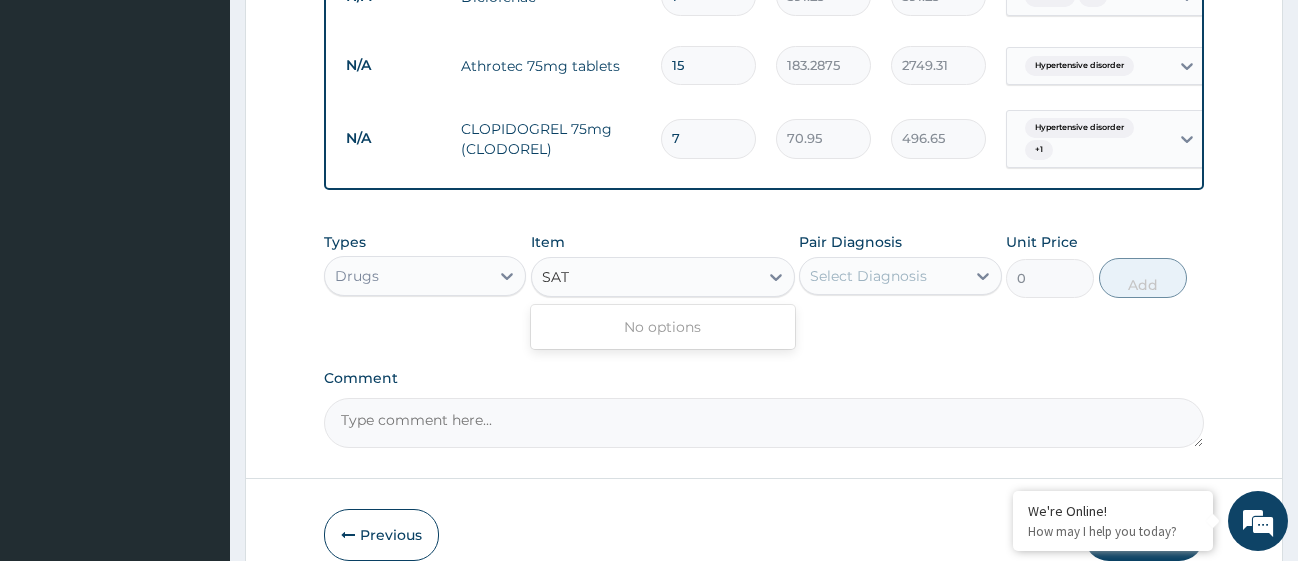 scroll, scrollTop: 0, scrollLeft: 0, axis: both 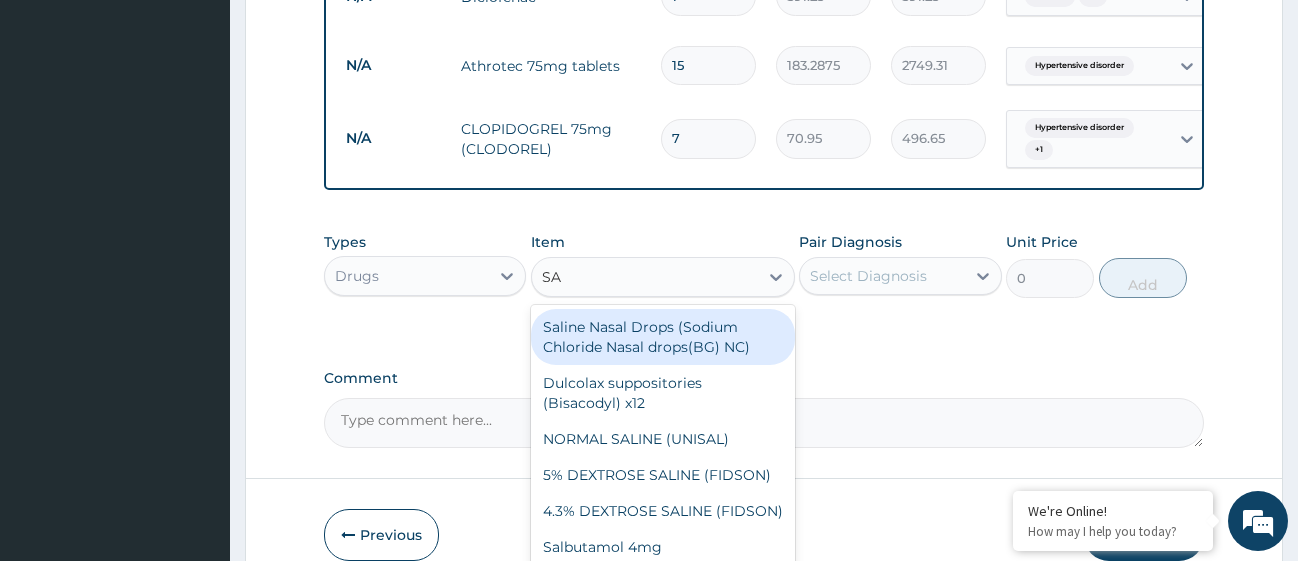 type on "S" 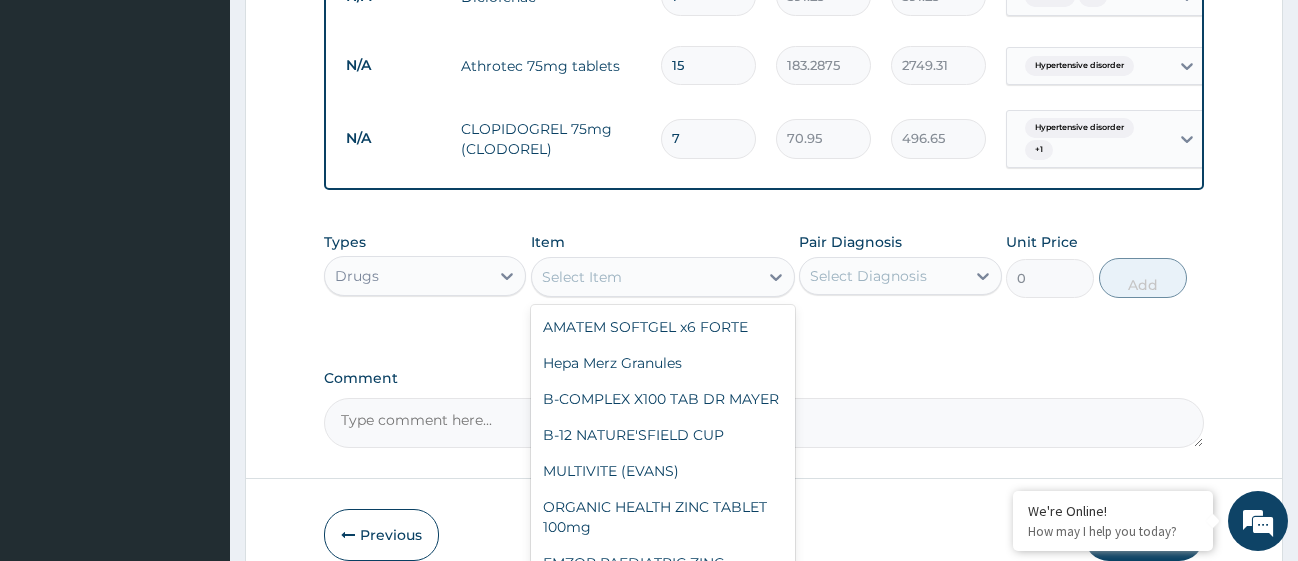 type on "A" 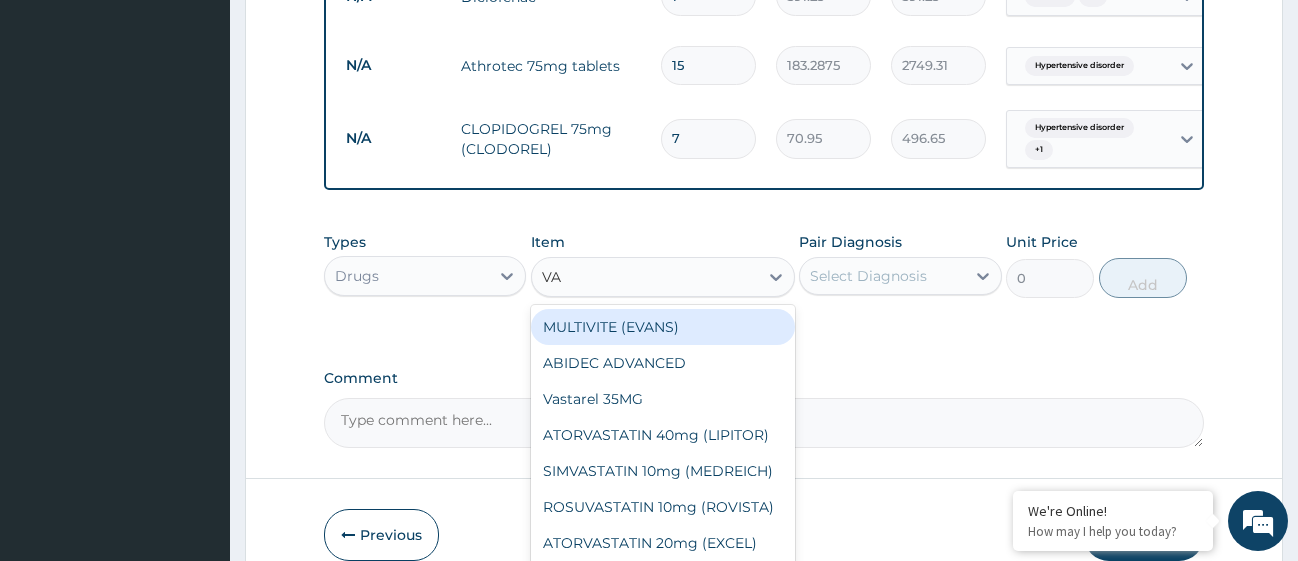 type on "VAL" 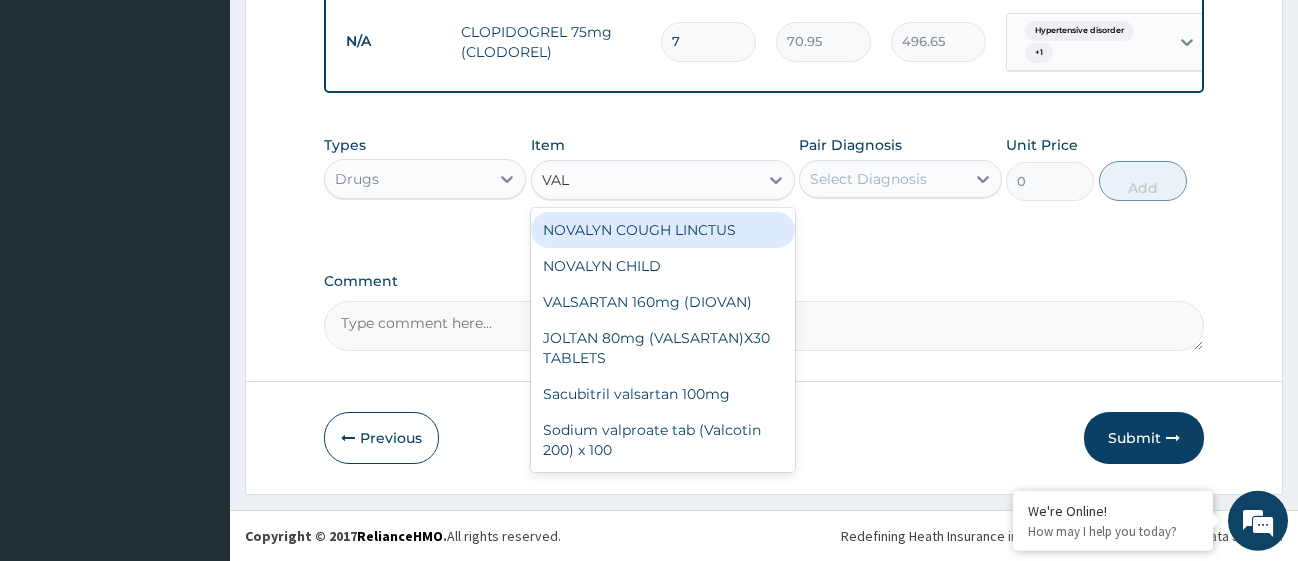 scroll, scrollTop: 1532, scrollLeft: 0, axis: vertical 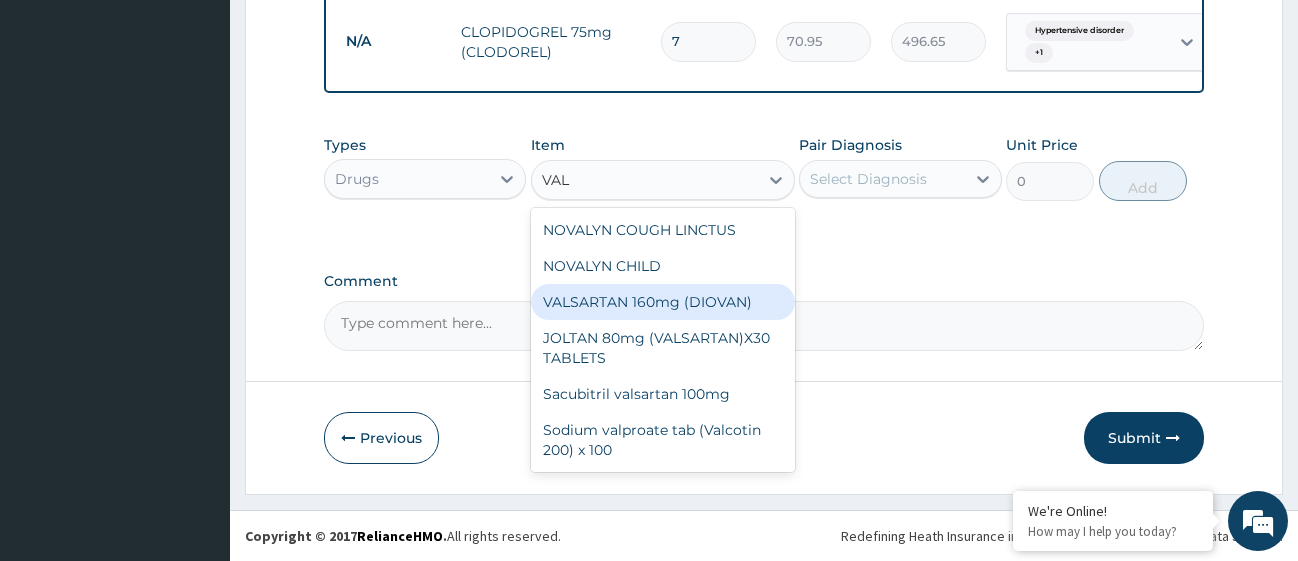 click on "VALSARTAN 160mg (DIOVAN)" at bounding box center [663, 302] 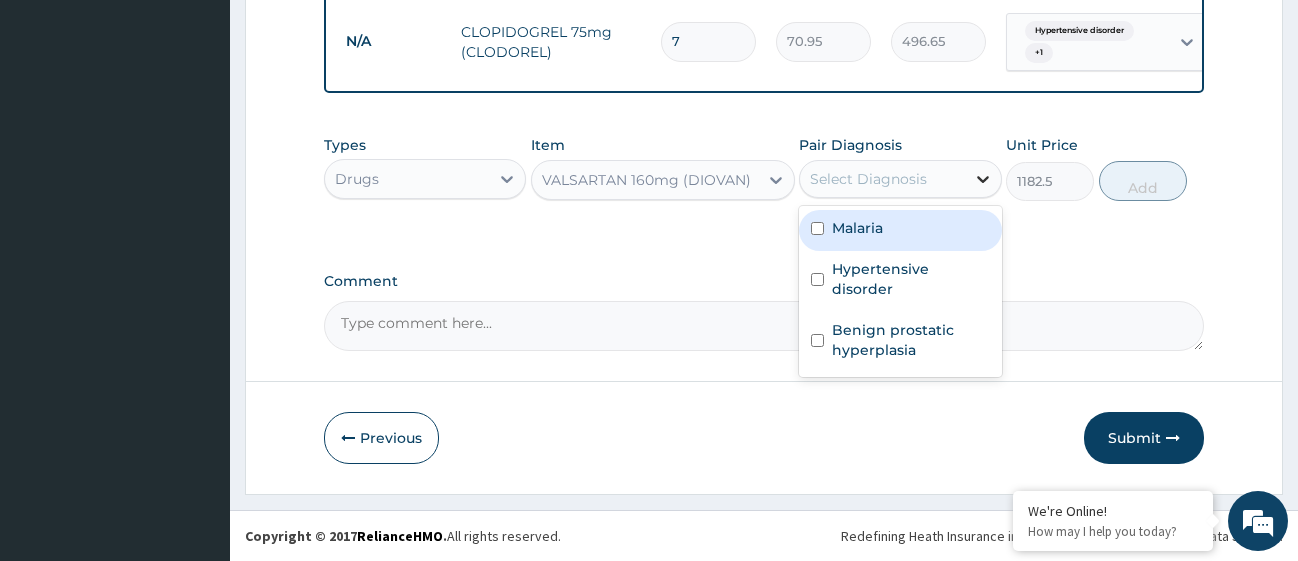 click 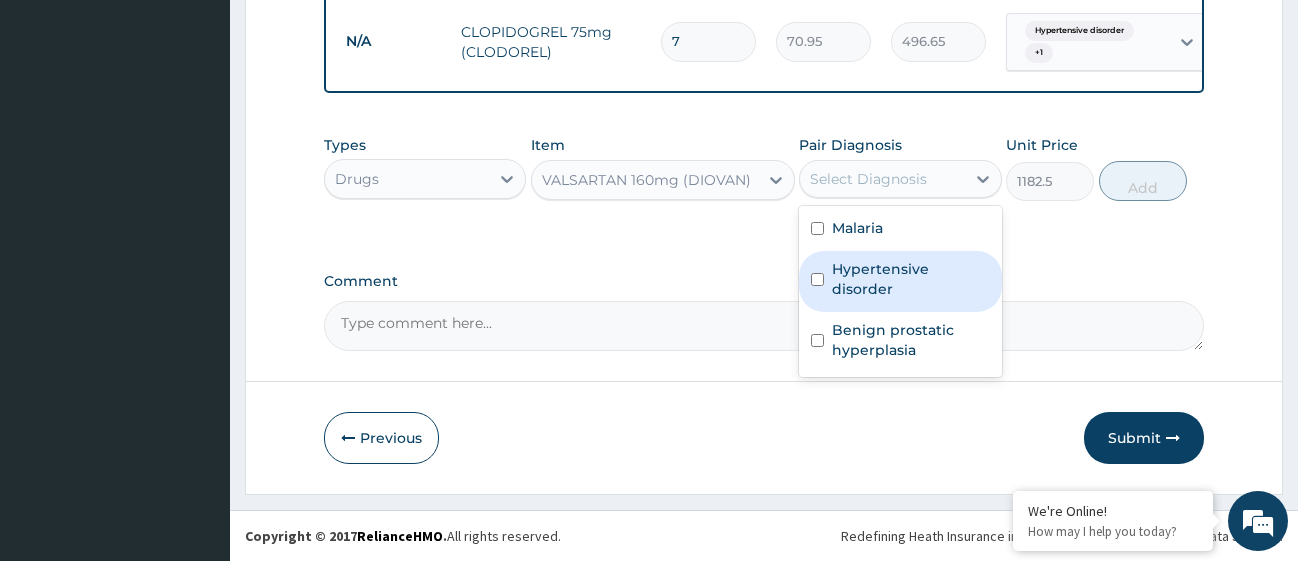 click at bounding box center [817, 279] 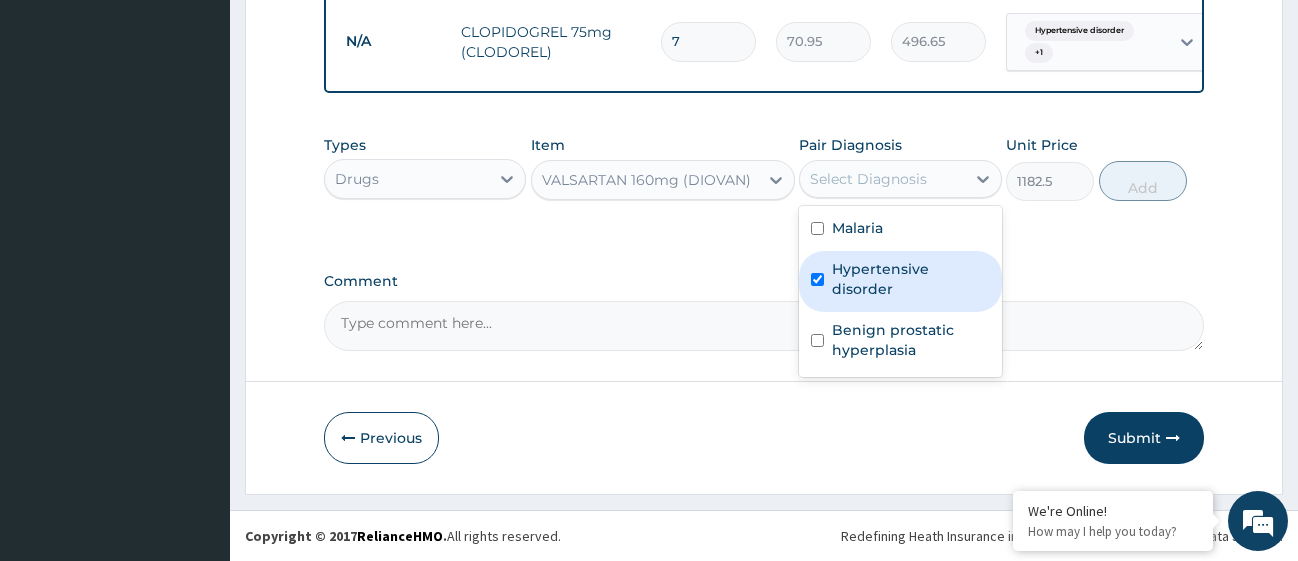 checkbox on "true" 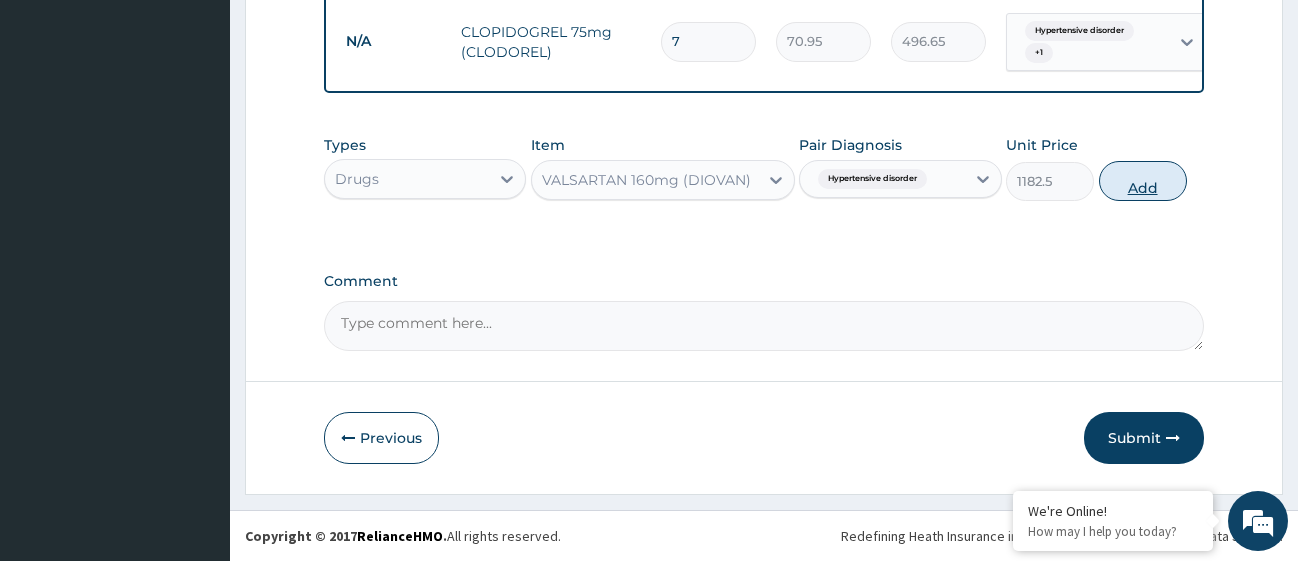 click on "Add" at bounding box center (1143, 181) 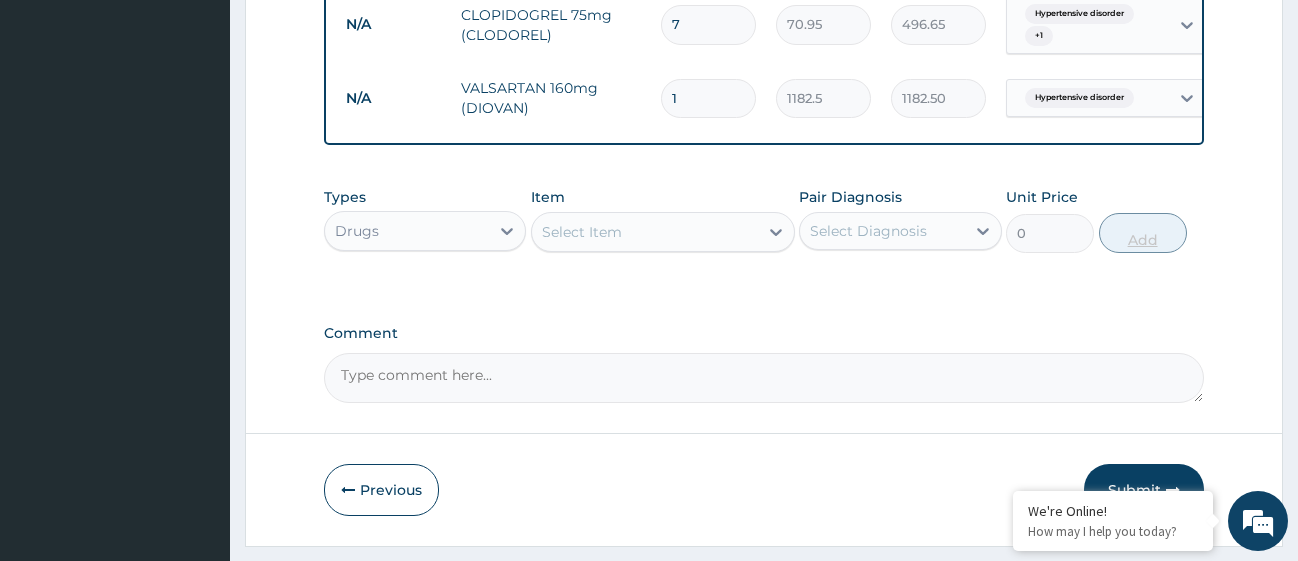 type 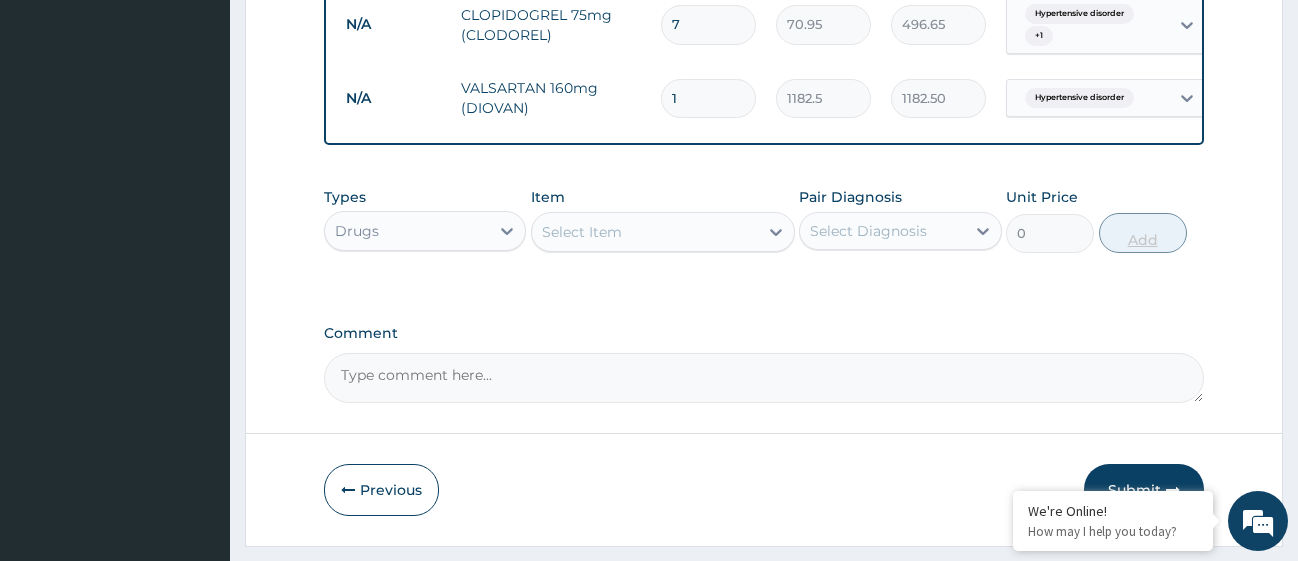 type on "0.00" 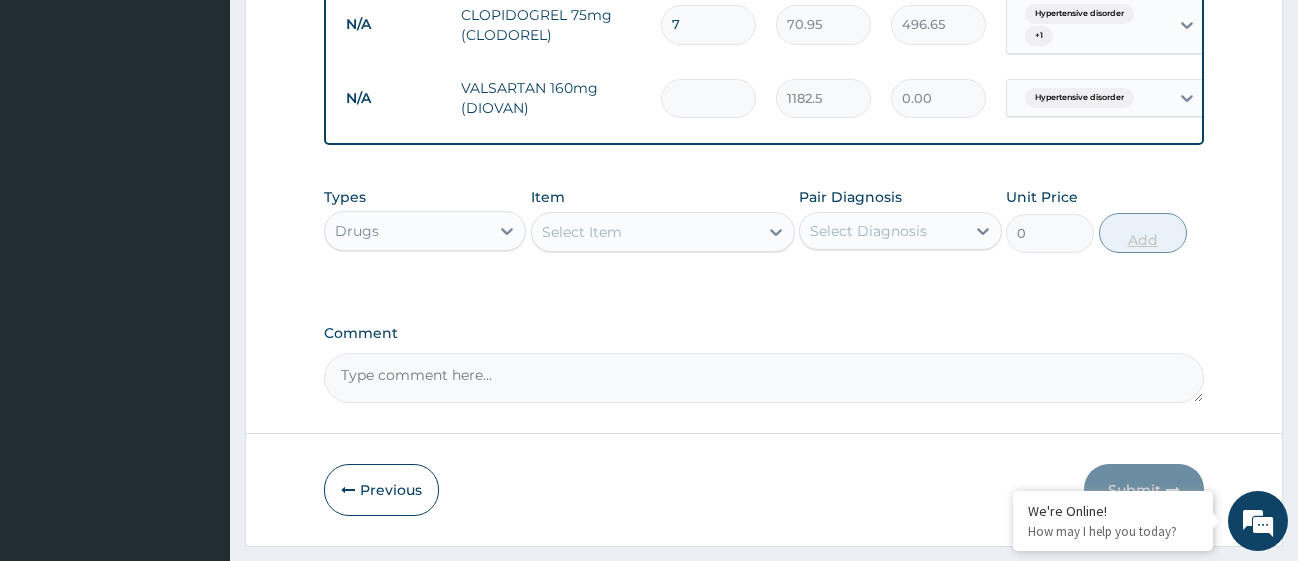 type on "7" 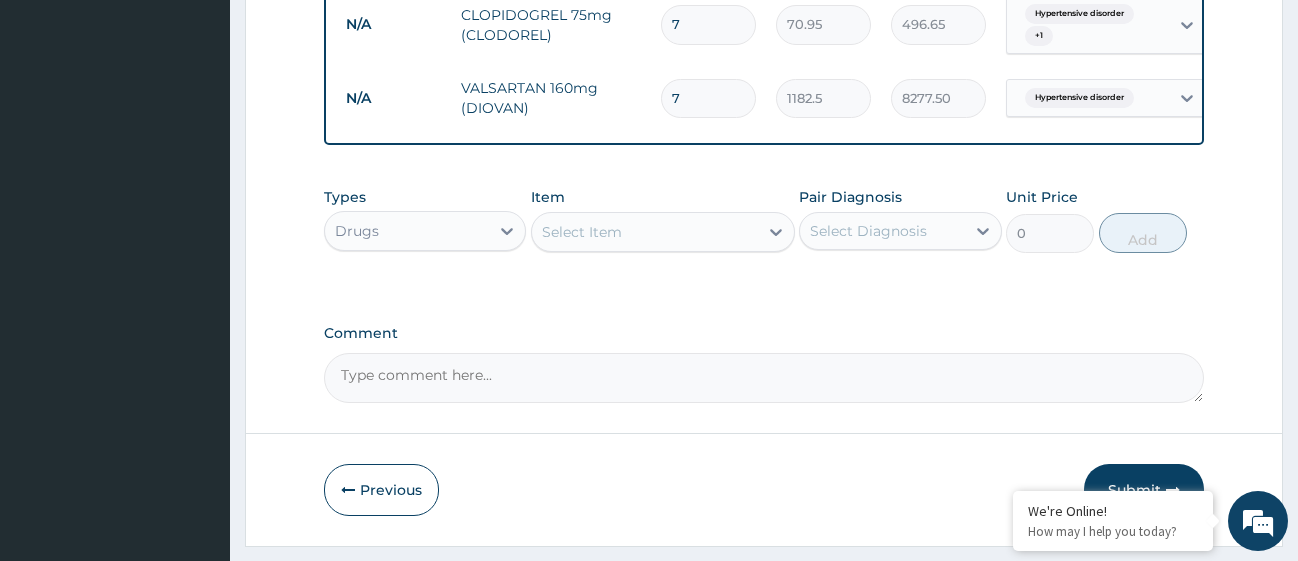 type on "7" 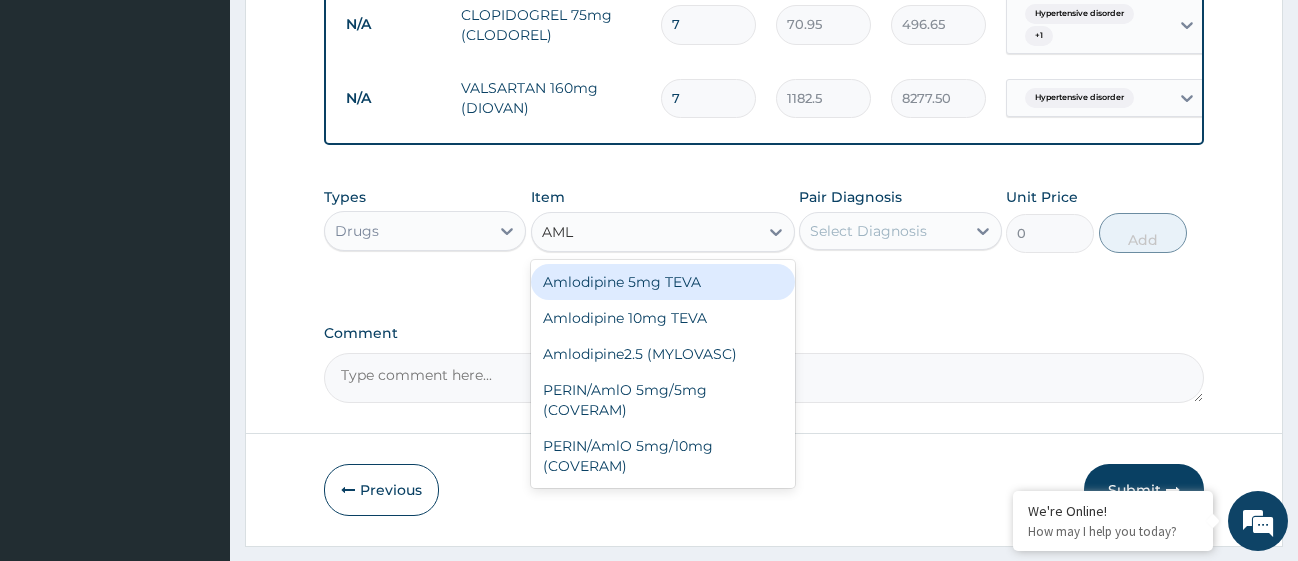 type on "AMLO" 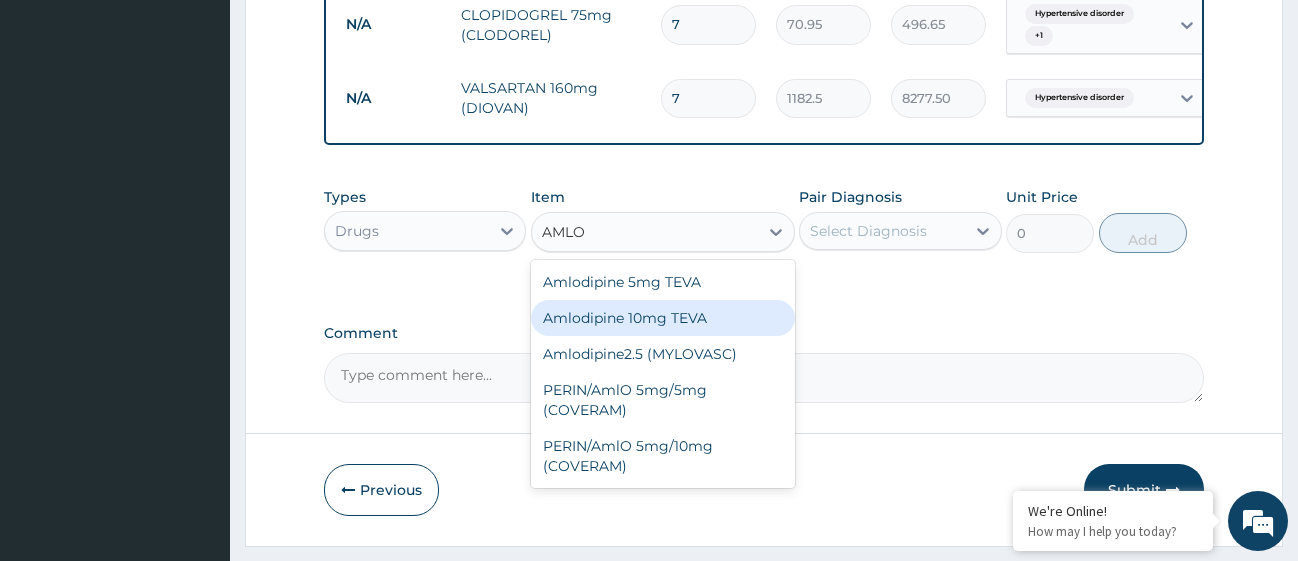 click on "Amlodipine 10mg TEVA" at bounding box center [663, 318] 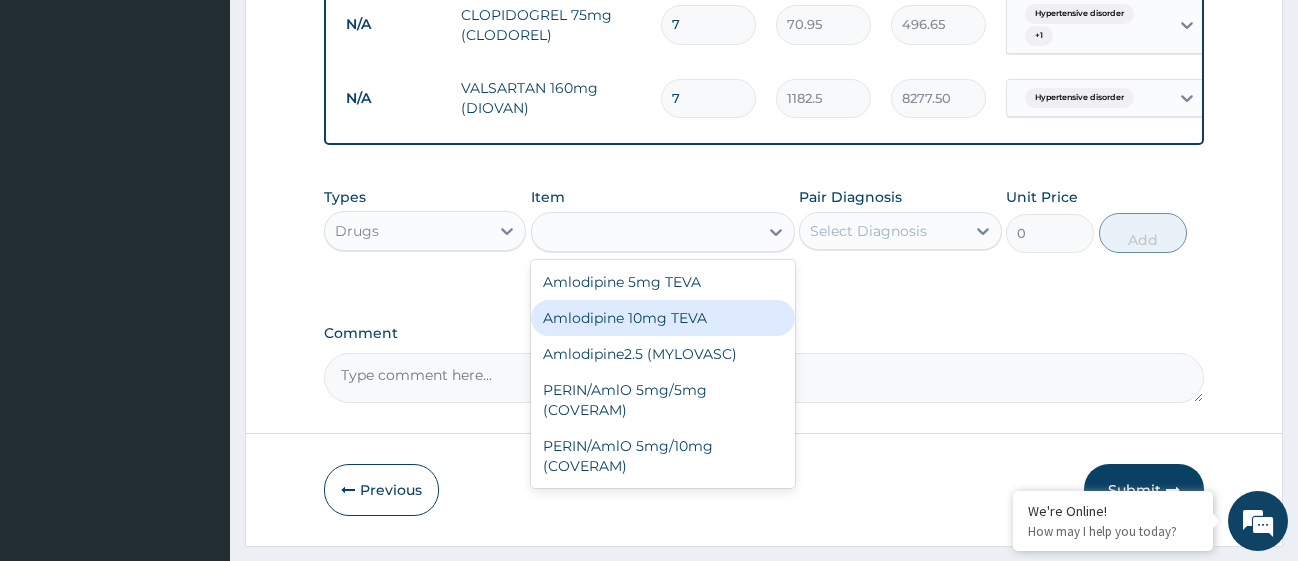 type on "100.5125" 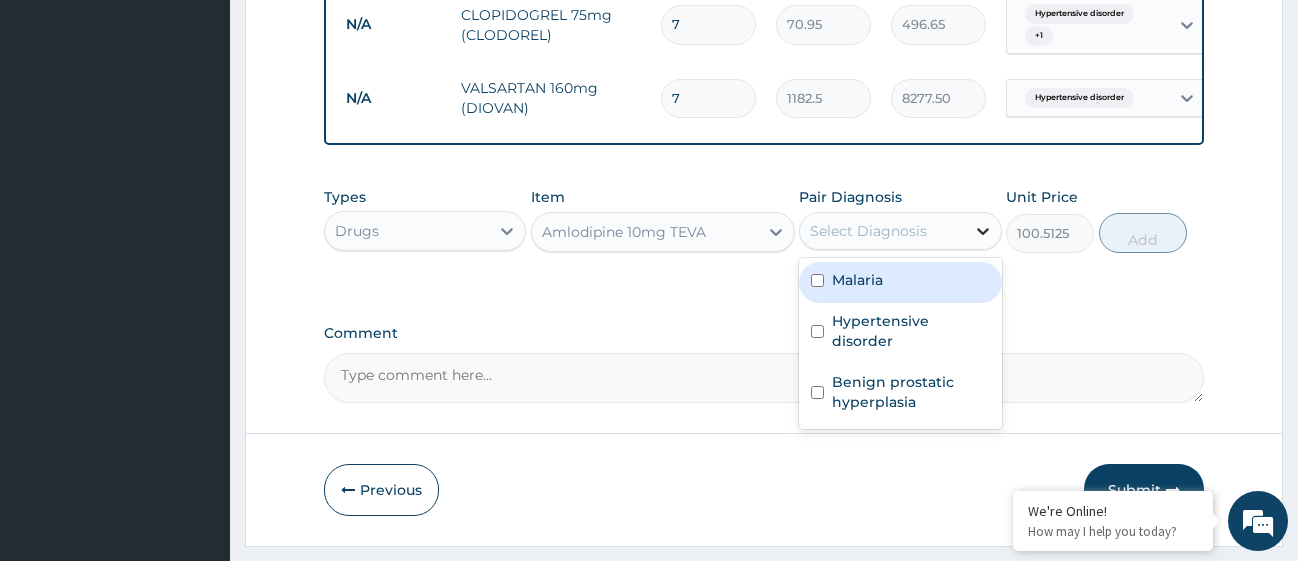 click 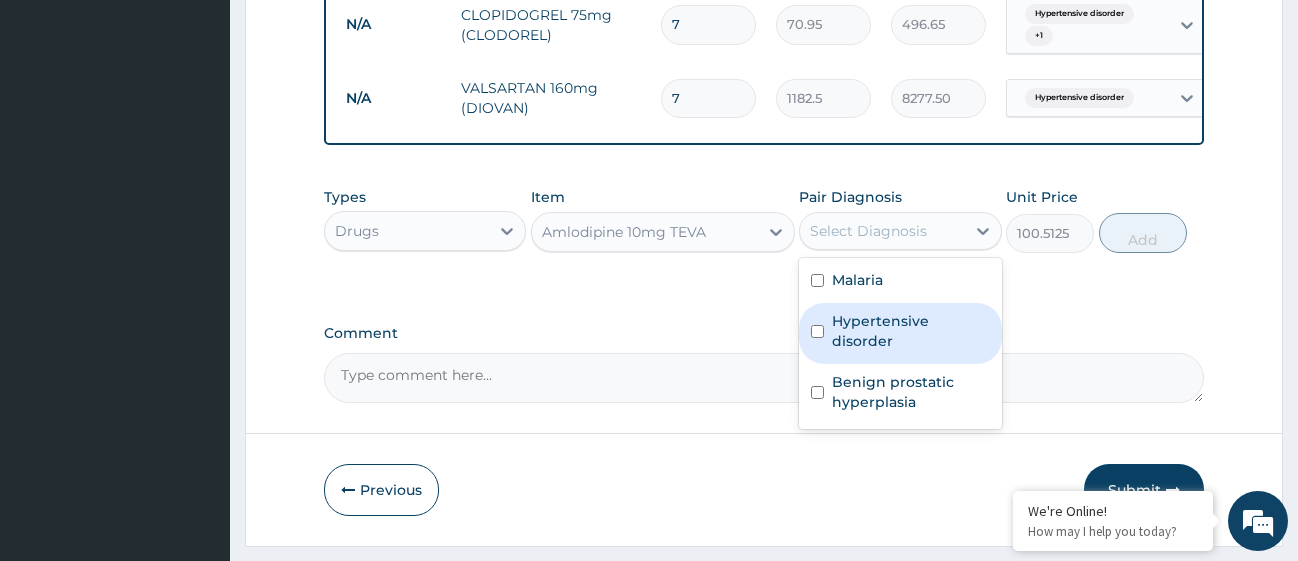 click at bounding box center [817, 331] 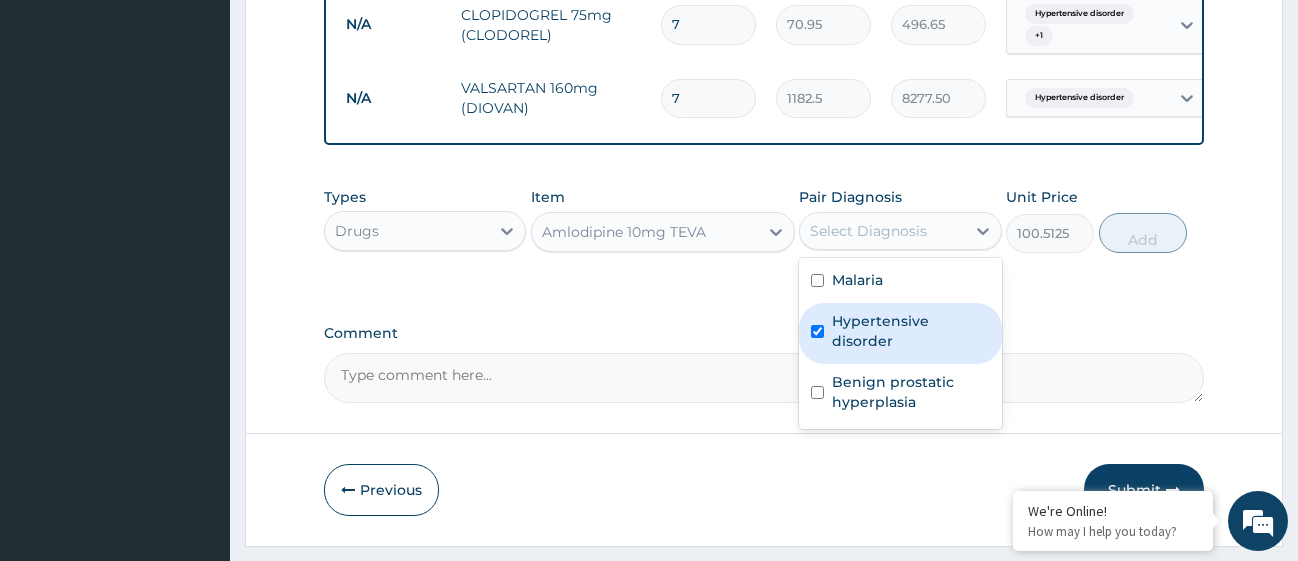 checkbox on "true" 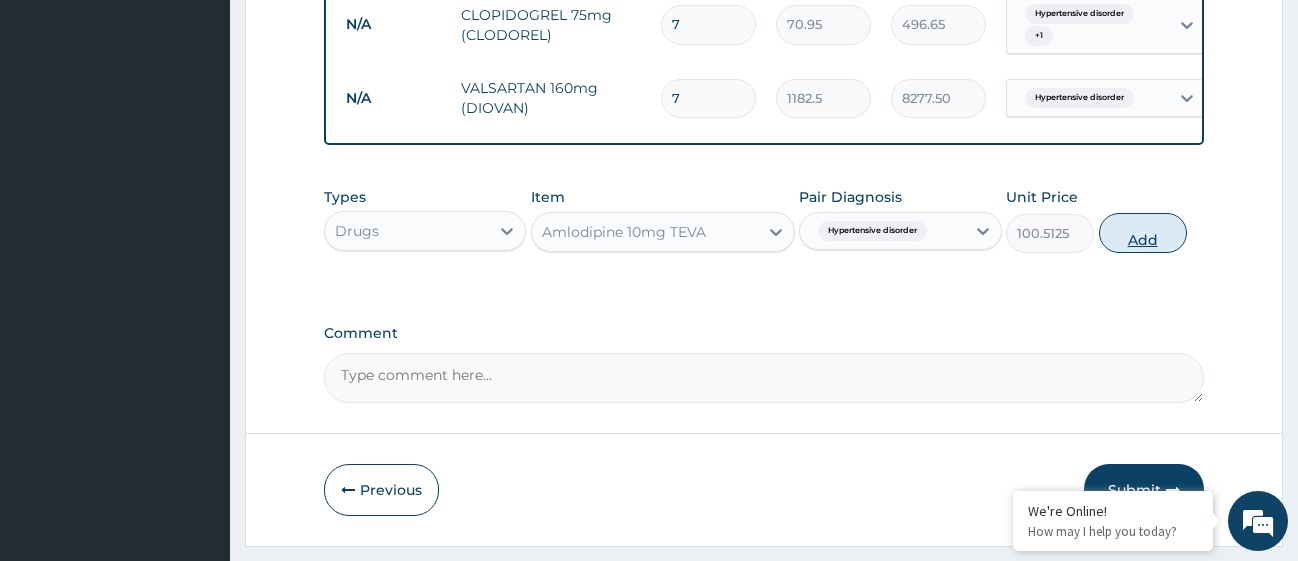 click on "Add" at bounding box center (1143, 233) 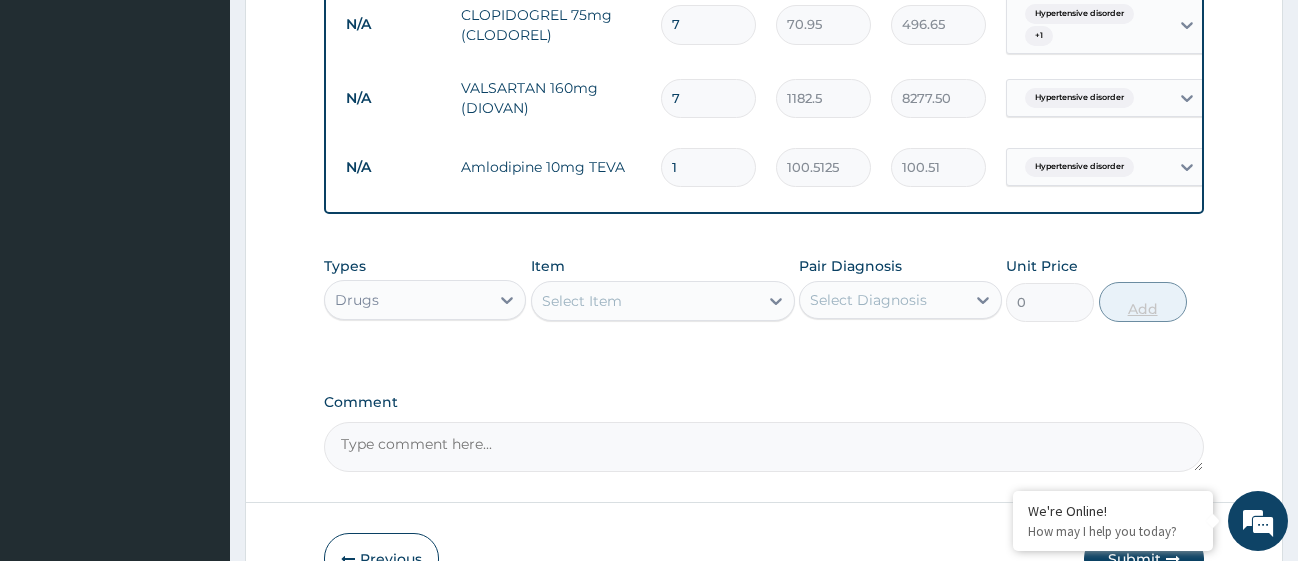 type 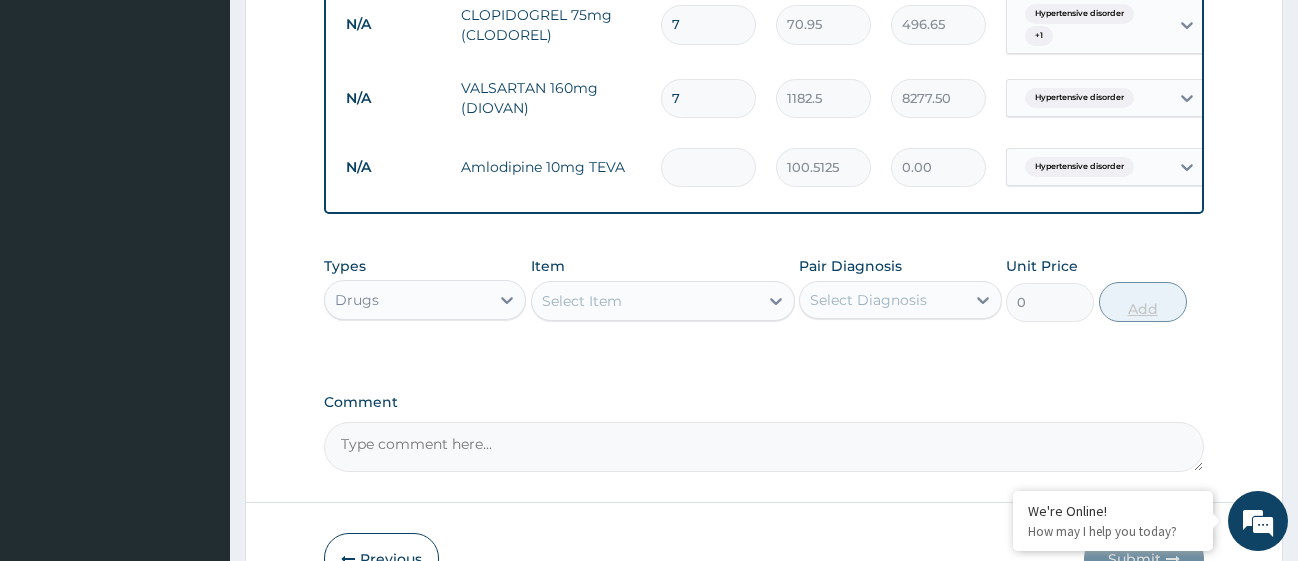 type on "0.00" 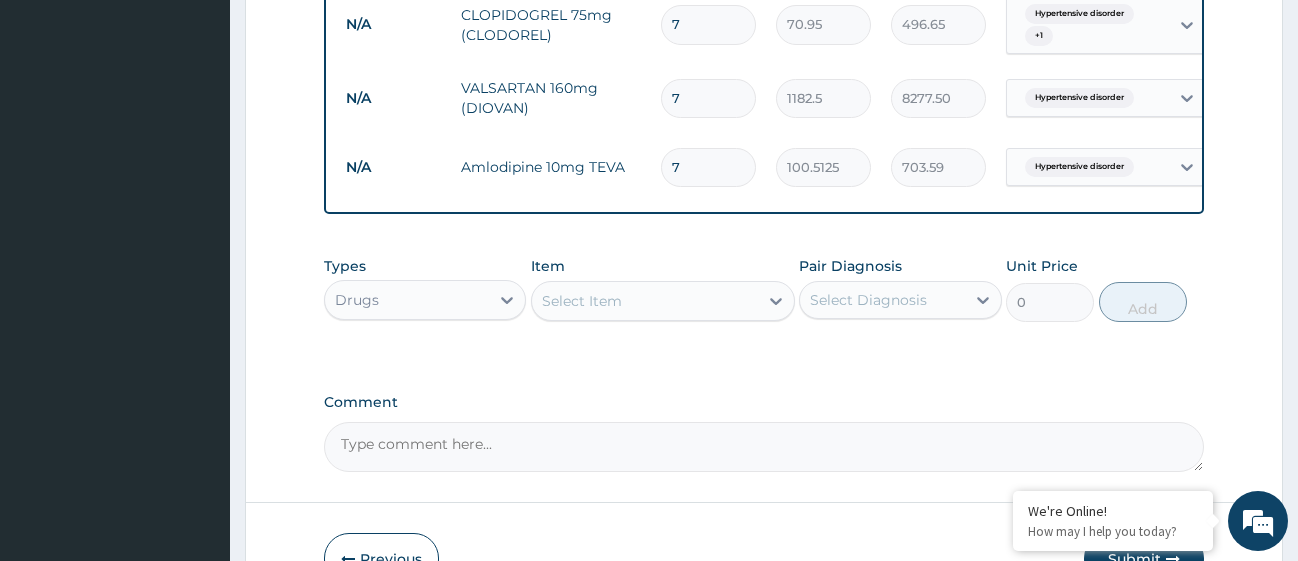 type on "7" 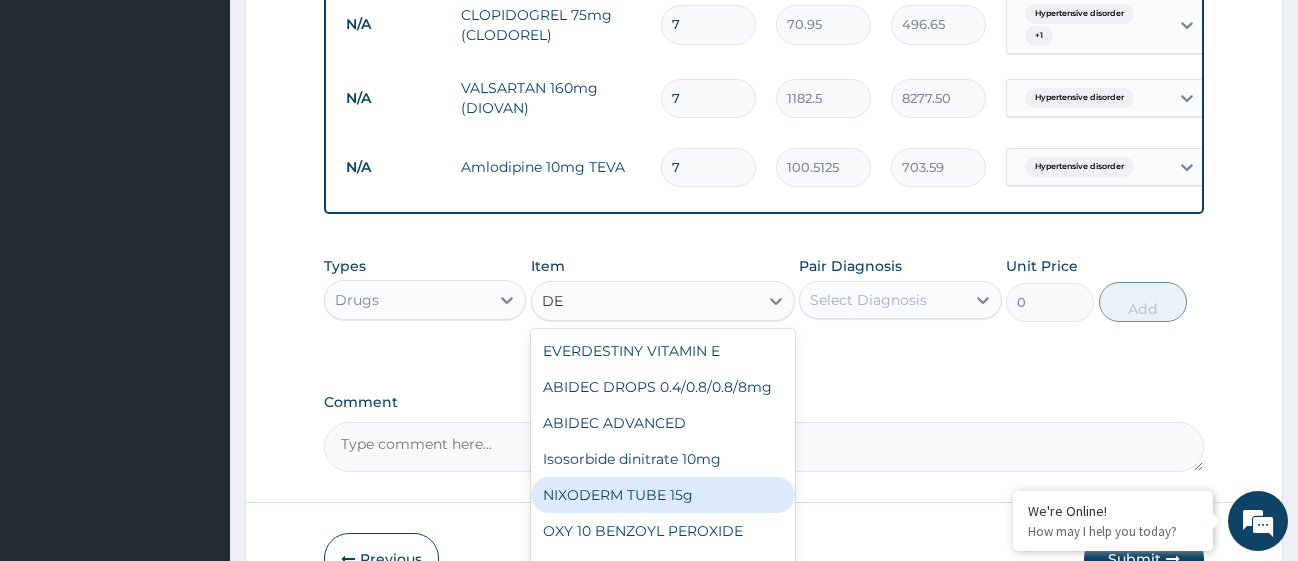 type on "D" 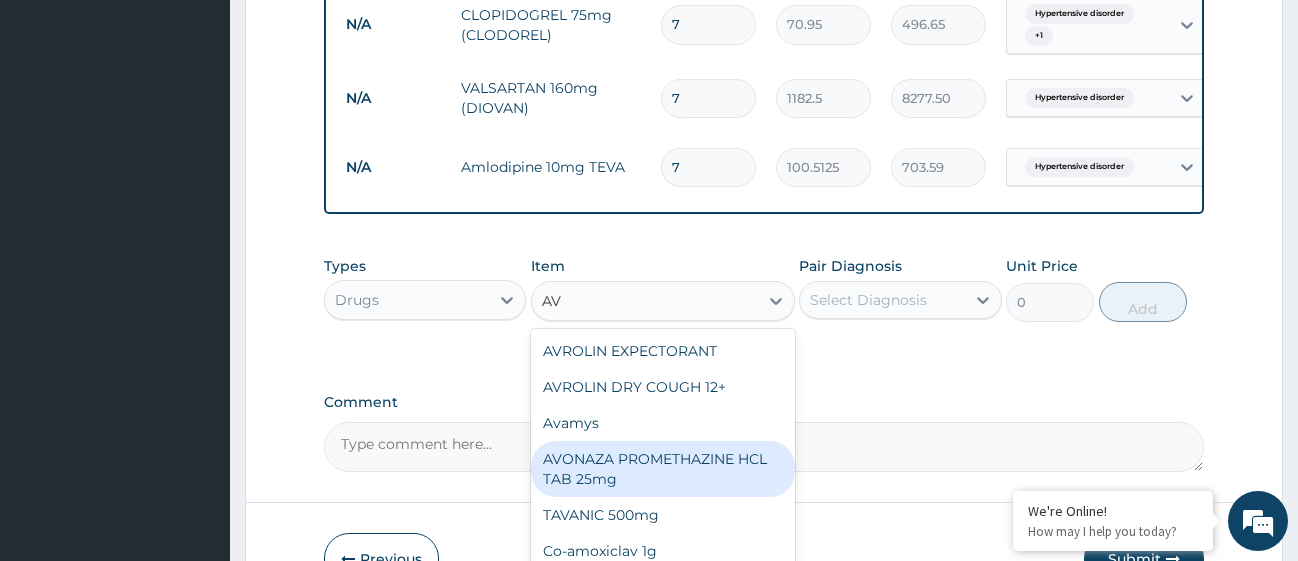 type on "A" 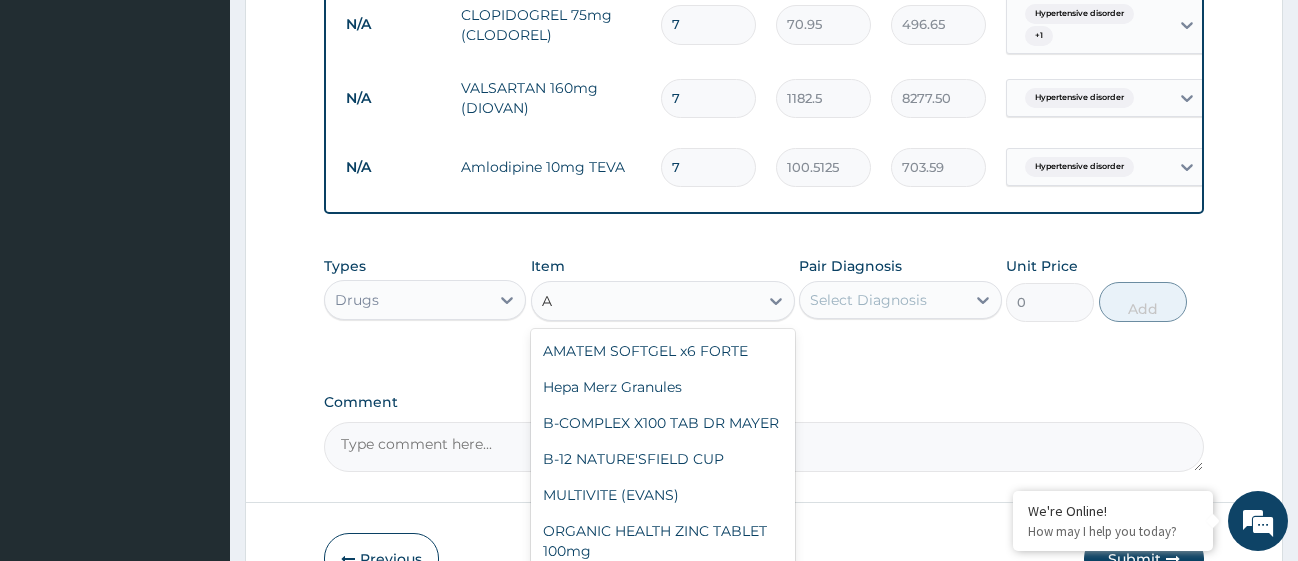 type 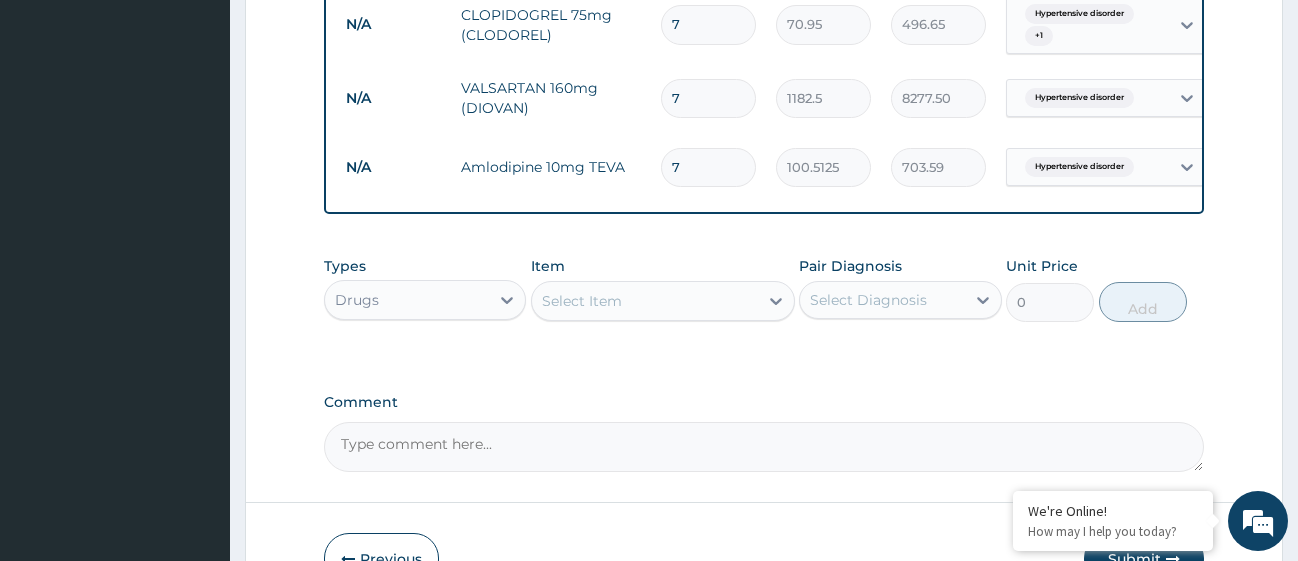 click on "PA Code / Prescription Code PA/8C9F44 Encounter Date 08-07-2025 Important Notice Please enter PA codes before entering items that are not attached to a PA code   All diagnoses entered must be linked to a claim item. Diagnosis & Claim Items that are visible but inactive cannot be edited because they were imported from an already approved PA code. Diagnosis Malaria confirmed Hypertensive disorder confirmed Benign prostatic hyperplasia confirmed NB: All diagnosis must be linked to a claim item Claim Items Type Name Quantity Unit Price Total Price Pair Diagnosis Actions Drugs lever artesunate injection. 120mg 3 2365 7095.00 Malaria Delete Procedures general practitioner consultation follow up 1 2365 2365.00 Hypertensive disorder  + 1 Delete Laboratory urinalysis 1 1612.5 1612.50 Benign prostatic hyperplasia Delete Laboratory malaria parasite (mp) rdt 1 1612.5 1612.50 Malaria Delete Imaging ultrasound prostate 1 8062.5 8062.50 Benign prostatic hyperplasia Delete Laboratory 1 4300 4300.00 Hypertensive disorder  + 1" at bounding box center (764, -435) 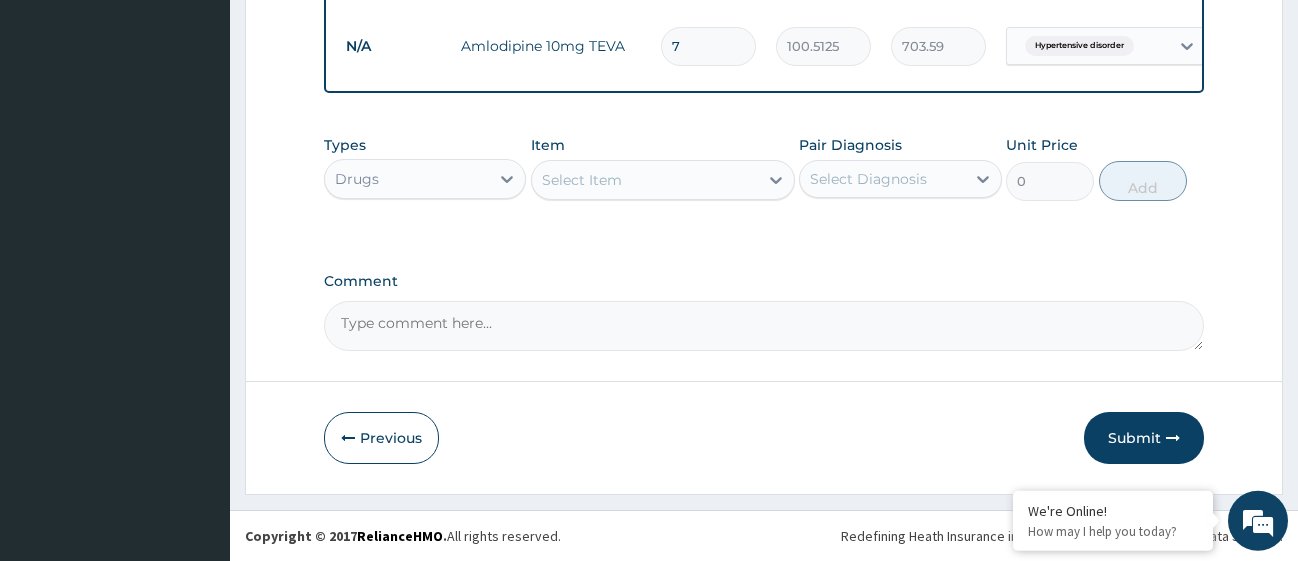 scroll, scrollTop: 1670, scrollLeft: 0, axis: vertical 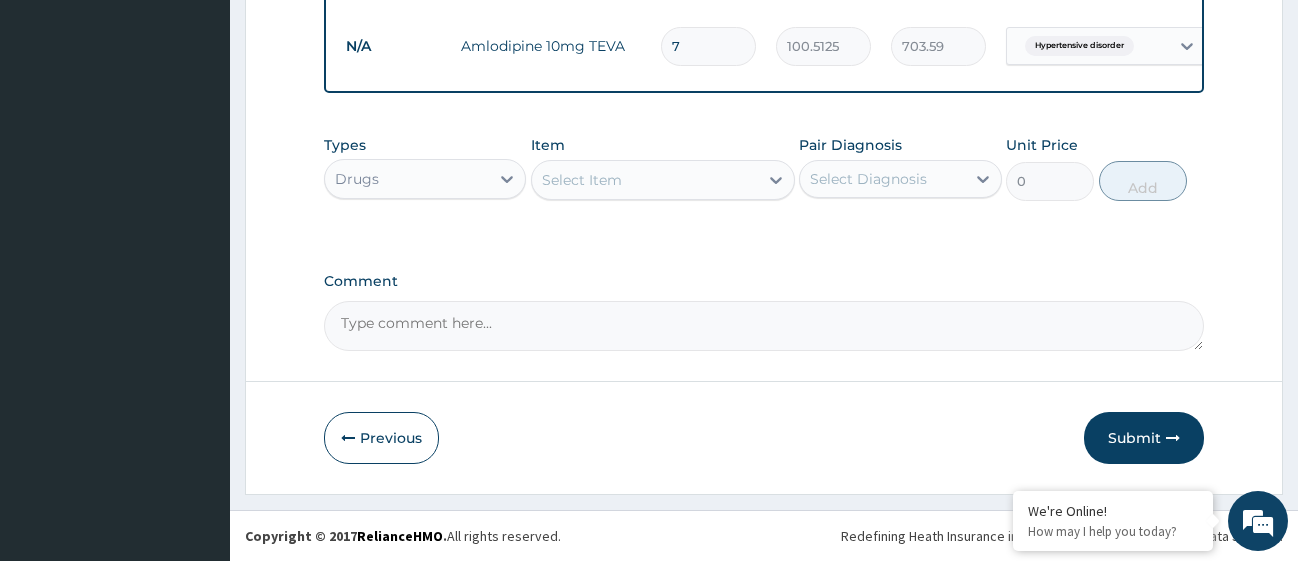 click on "Comment" at bounding box center [764, 326] 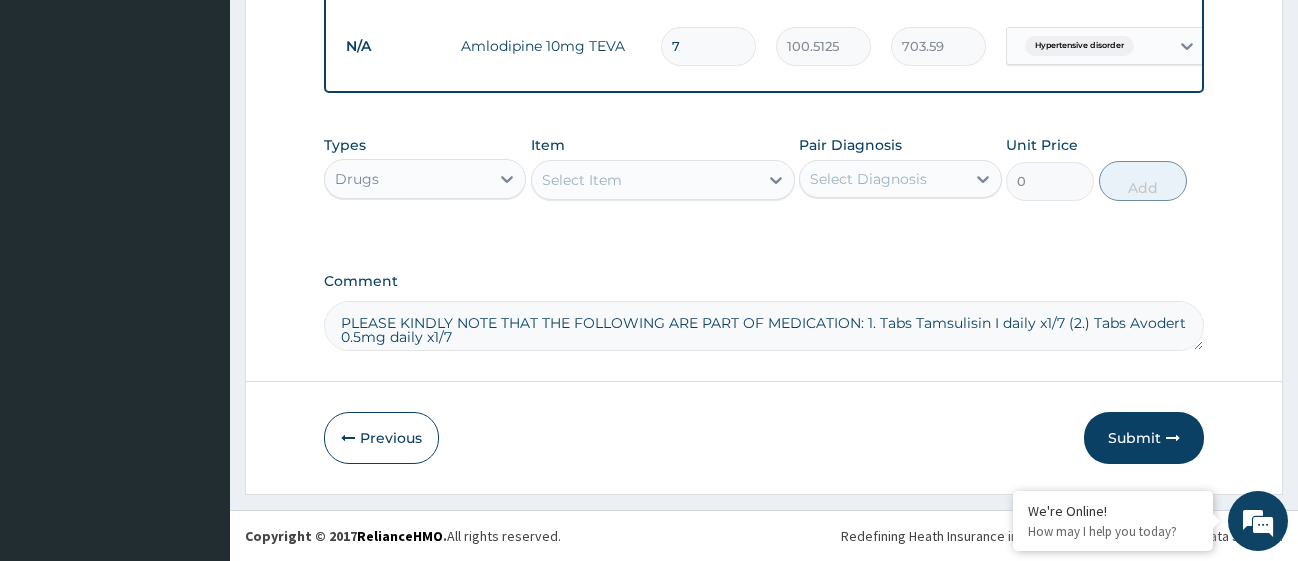 click on "PLEASE KINDLY NOTE THAT THE FOLLOWING ARE PART OF MEDICATION: 1. Tabs Tamsulisin I daily x1/7 (2.) Tabs Avodert 0.5mg daily x1/7" at bounding box center (764, 326) 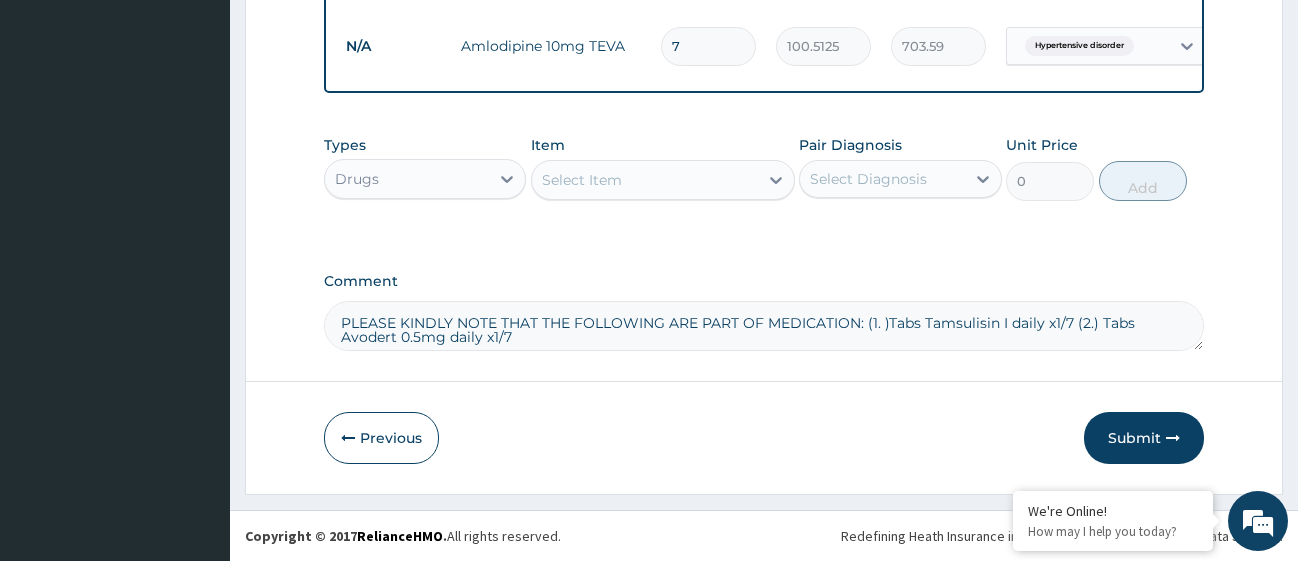 click on "PLEASE KINDLY NOTE THAT THE FOLLOWING ARE PART OF MEDICATION: (1. )Tabs Tamsulisin I daily x1/7 (2.) Tabs Avodert 0.5mg daily x1/7" at bounding box center (764, 326) 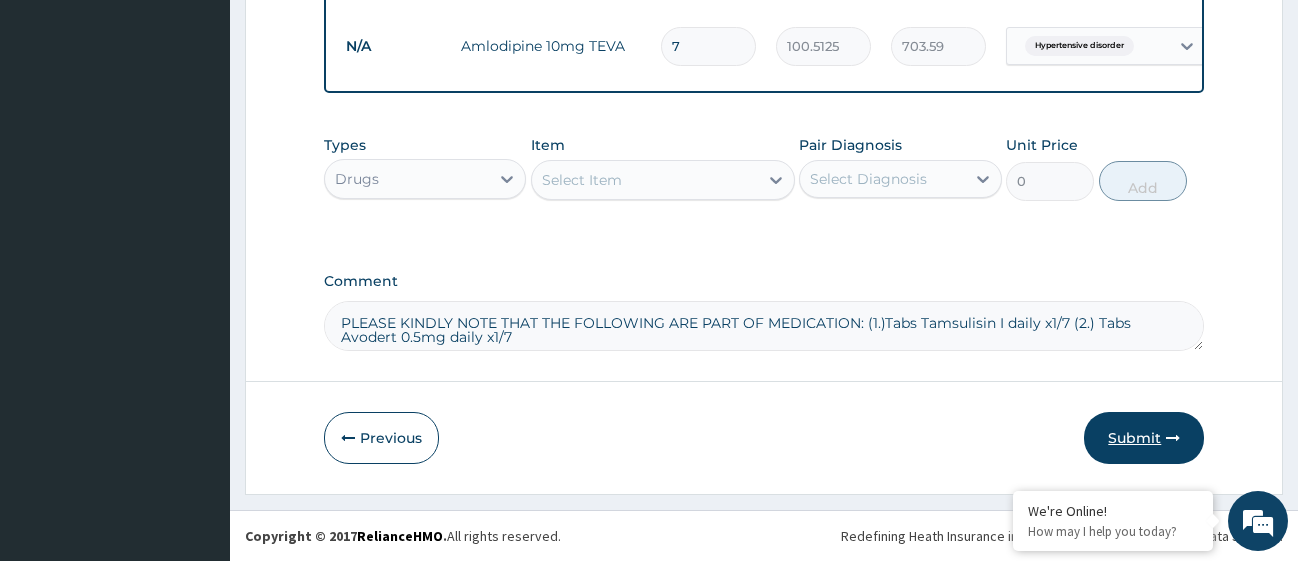 type on "PLEASE KINDLY NOTE THAT THE FOLLOWING ARE PART OF MEDICATION: (1.)Tabs Tamsulisin I daily x1/7 (2.) Tabs Avodert 0.5mg daily x1/7" 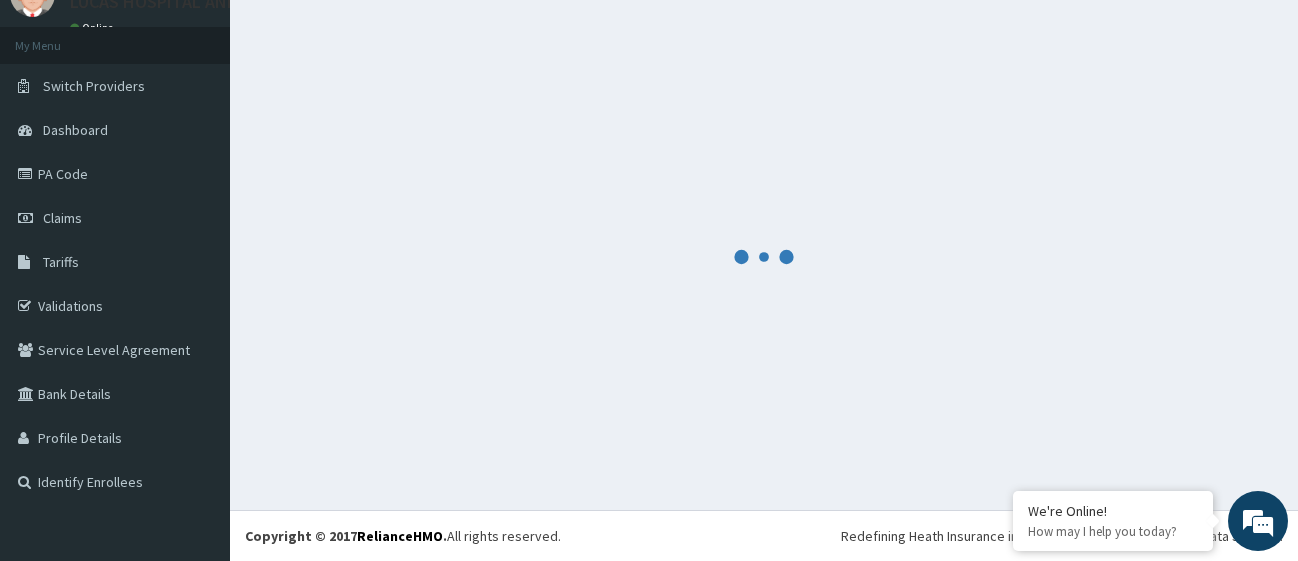 scroll, scrollTop: 88, scrollLeft: 0, axis: vertical 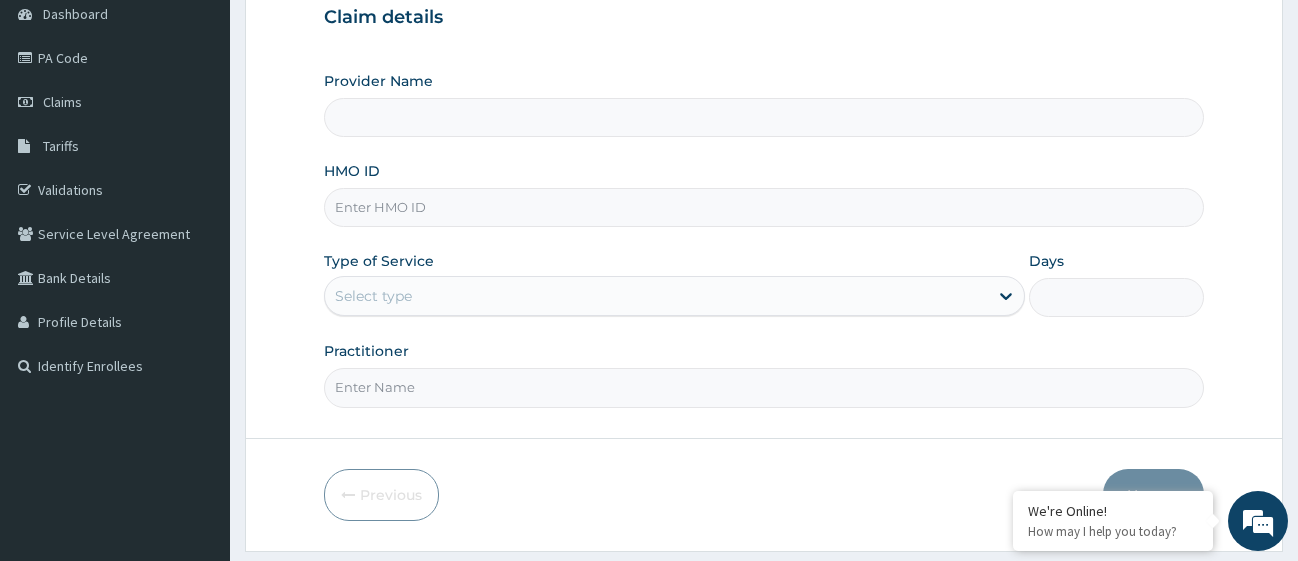click on "HMO ID" at bounding box center [764, 207] 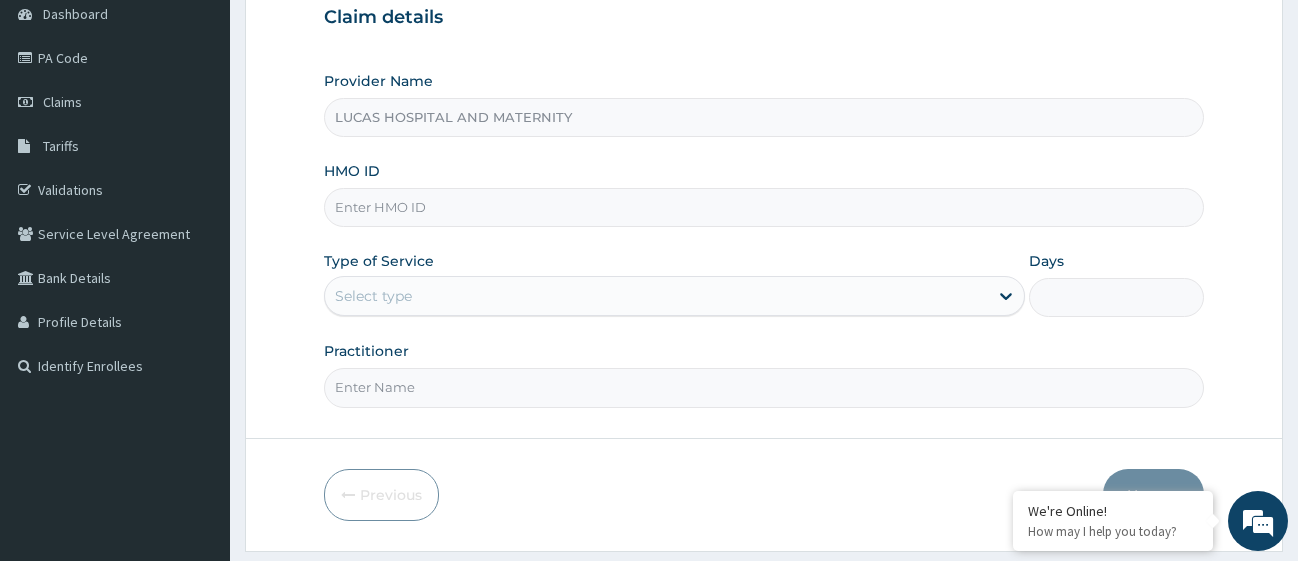 scroll, scrollTop: 0, scrollLeft: 0, axis: both 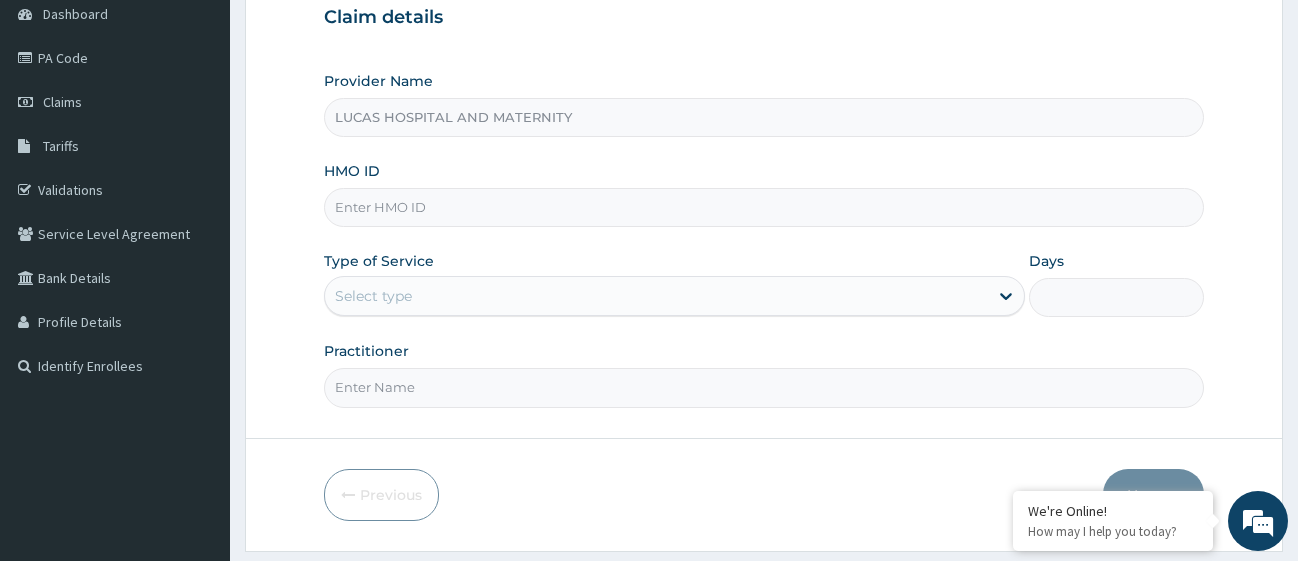 paste on "SUT/10050/A" 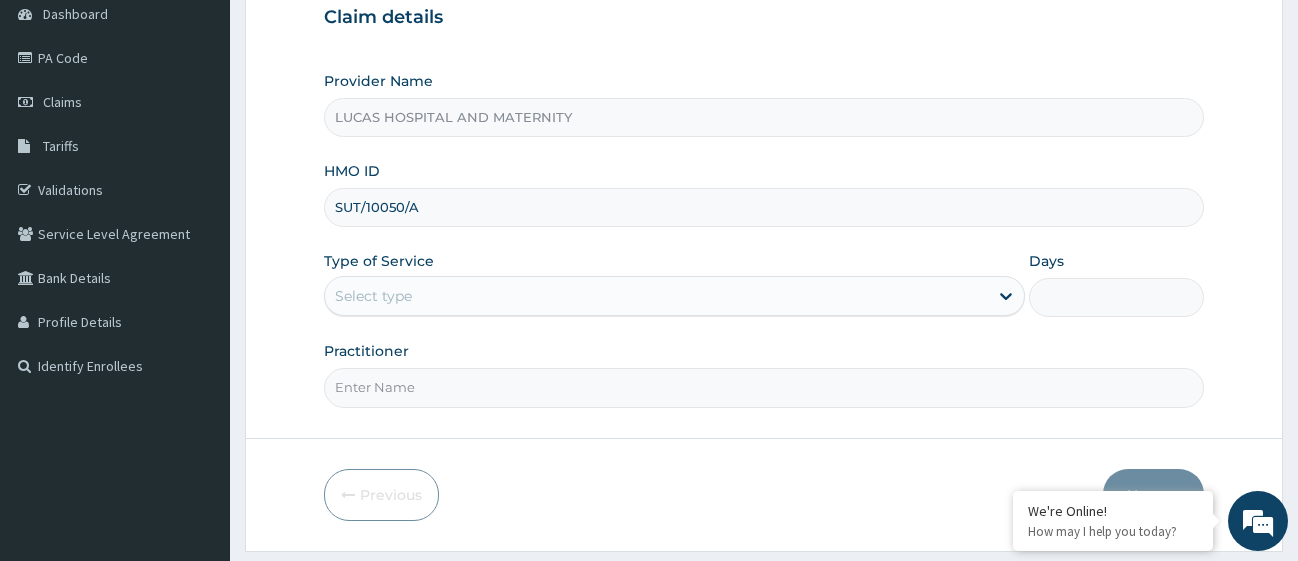 type on "SUT/10050/A" 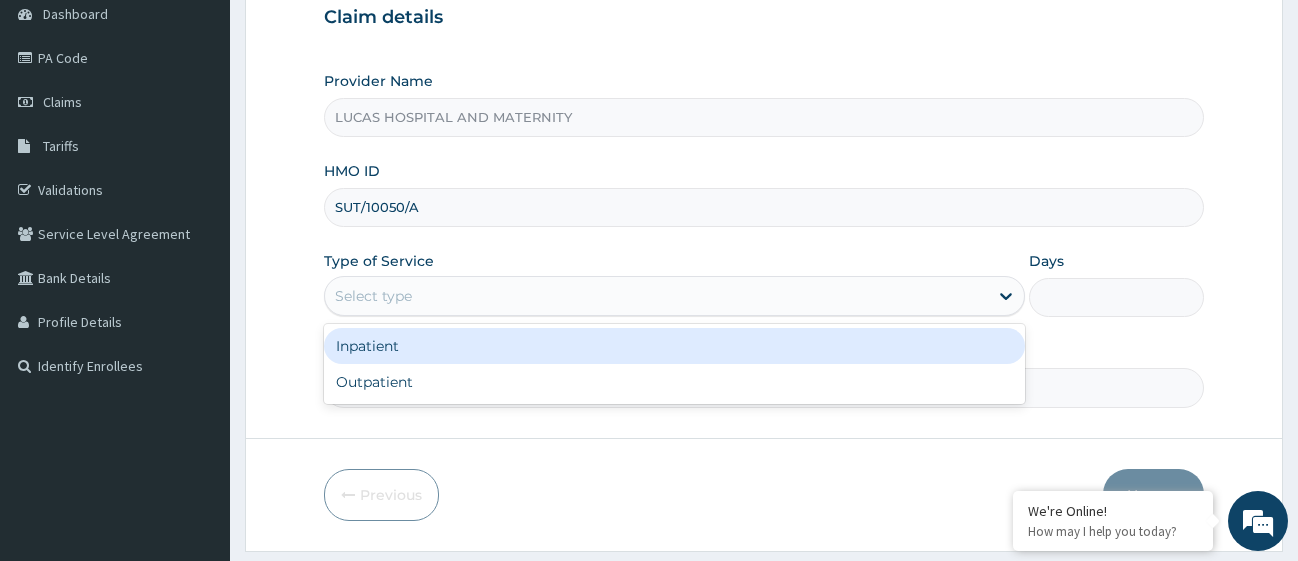 click on "Select type" at bounding box center (656, 296) 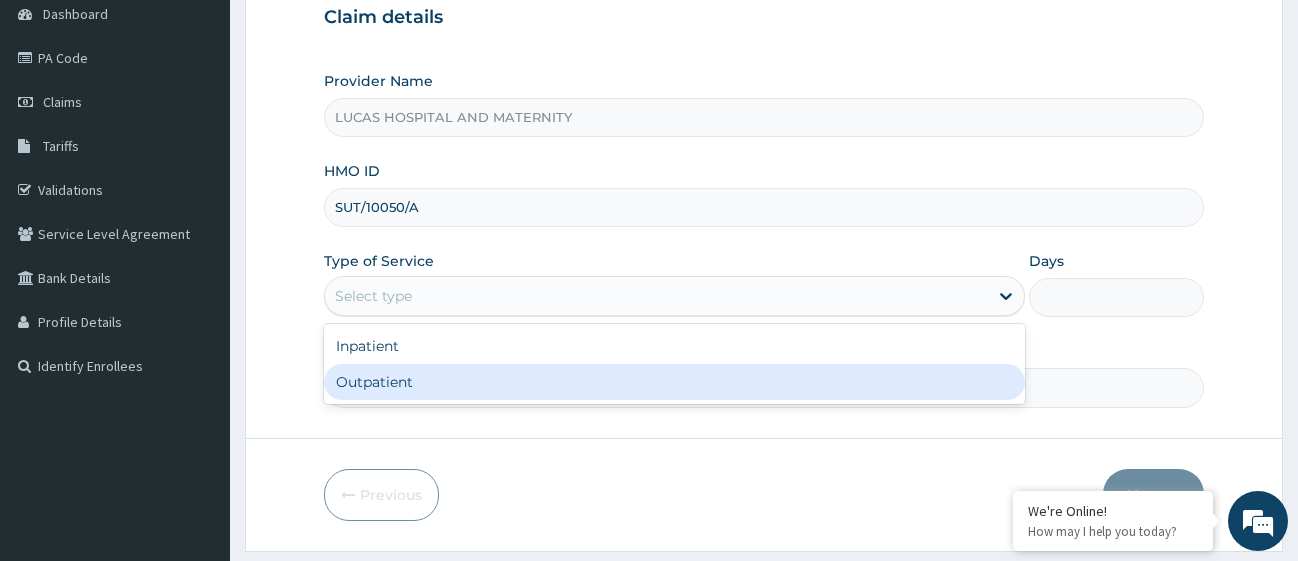 click on "Outpatient" at bounding box center (674, 382) 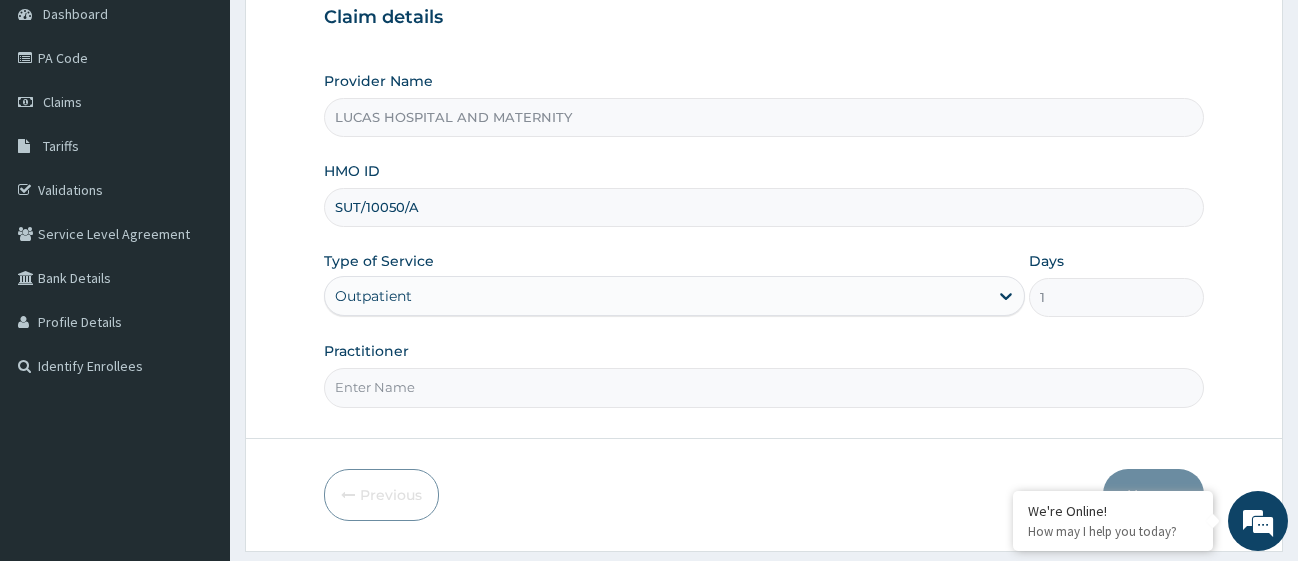click on "Practitioner" at bounding box center [764, 387] 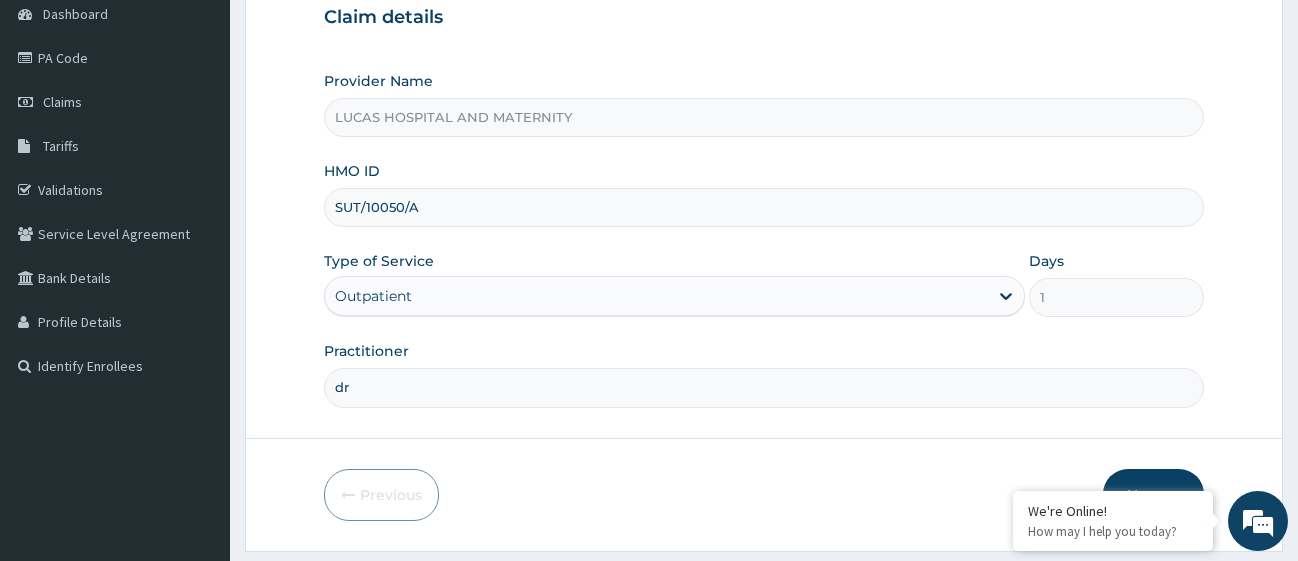 type on "d" 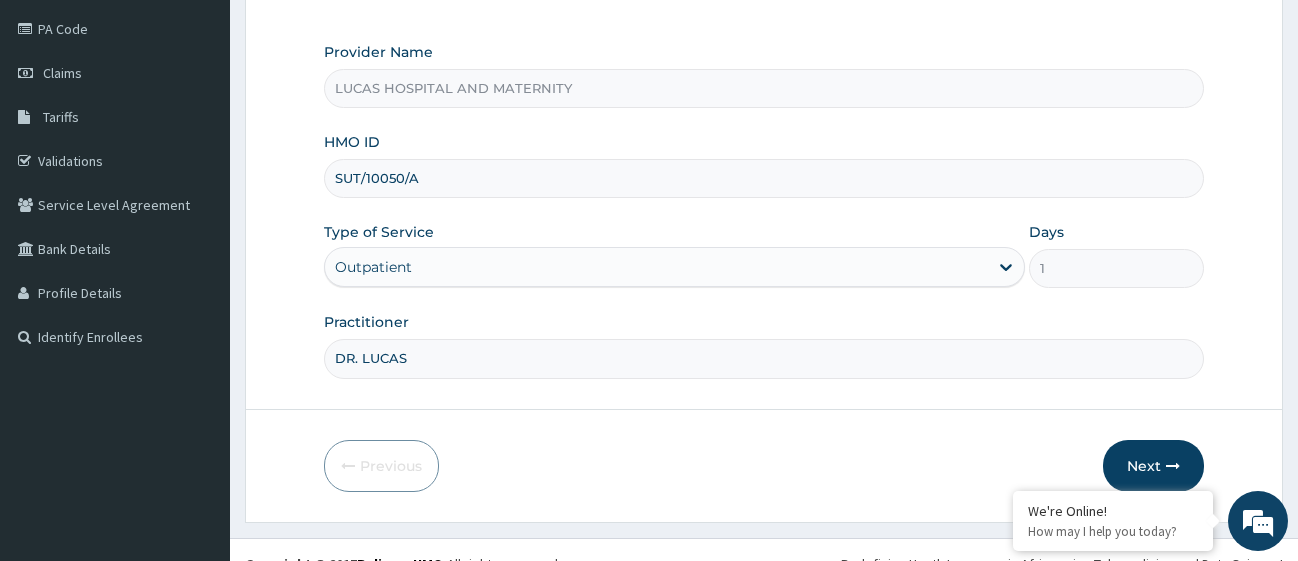 scroll, scrollTop: 261, scrollLeft: 0, axis: vertical 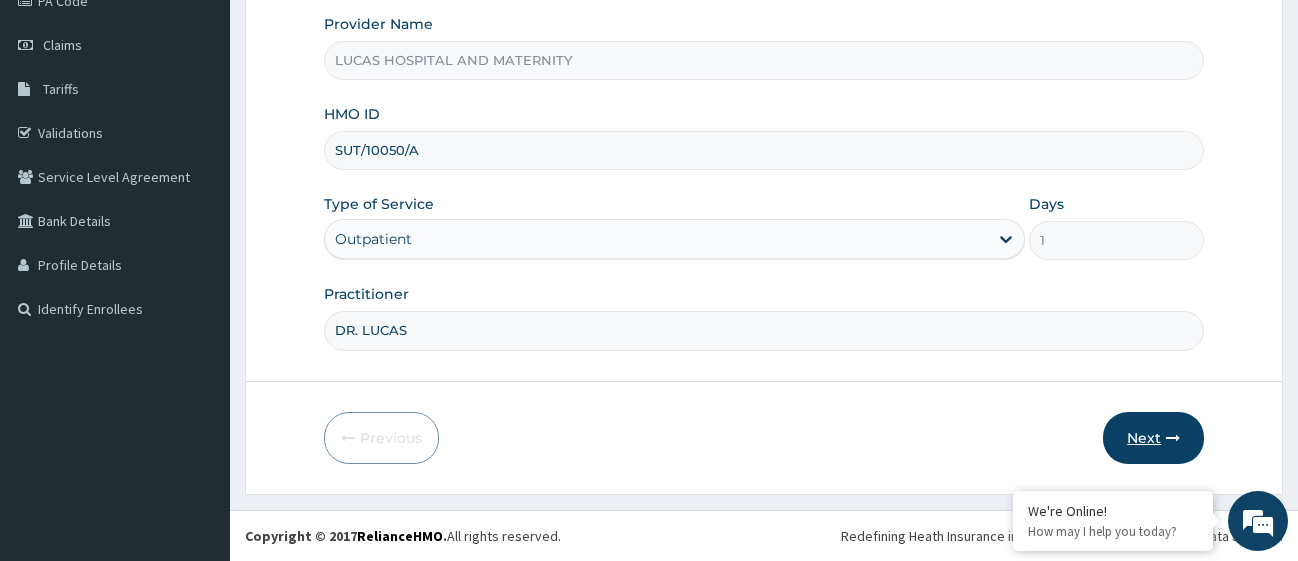 type on "DR. LUCAS" 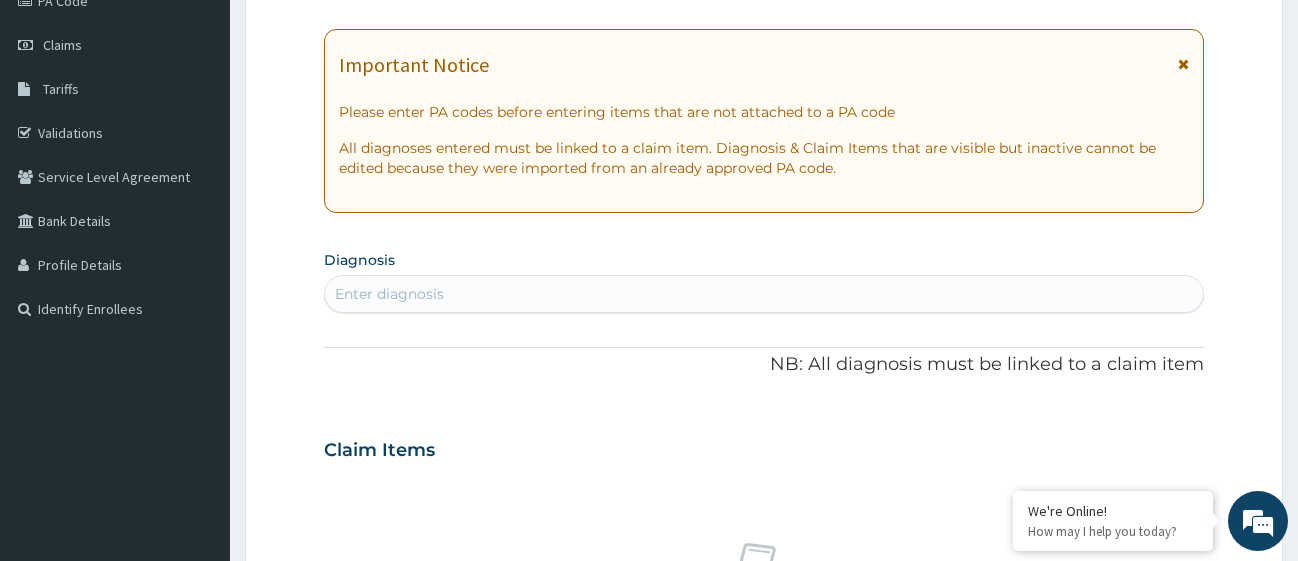 scroll, scrollTop: 57, scrollLeft: 0, axis: vertical 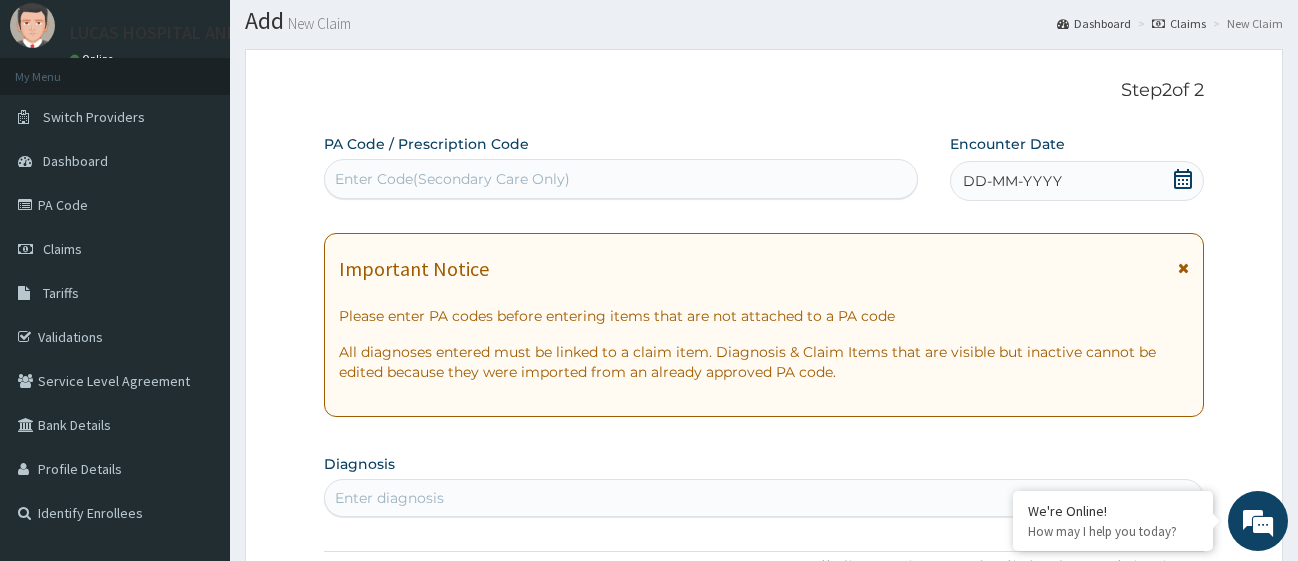 click on "Enter Code(Secondary Care Only)" at bounding box center [621, 179] 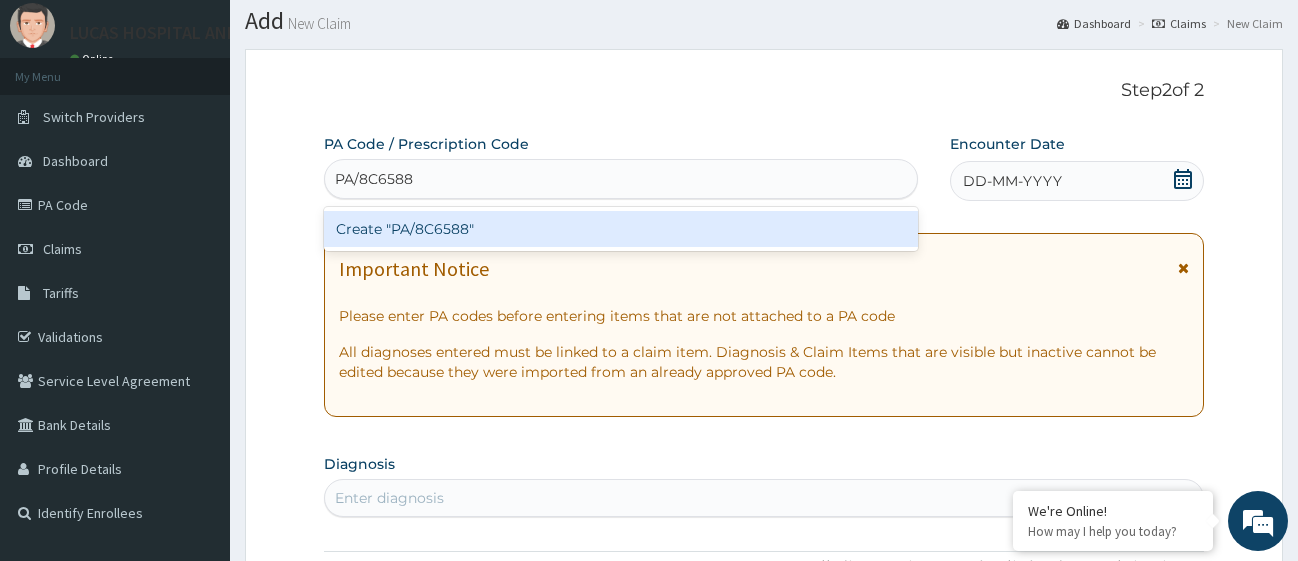 click on "Create "PA/8C6588"" at bounding box center (621, 229) 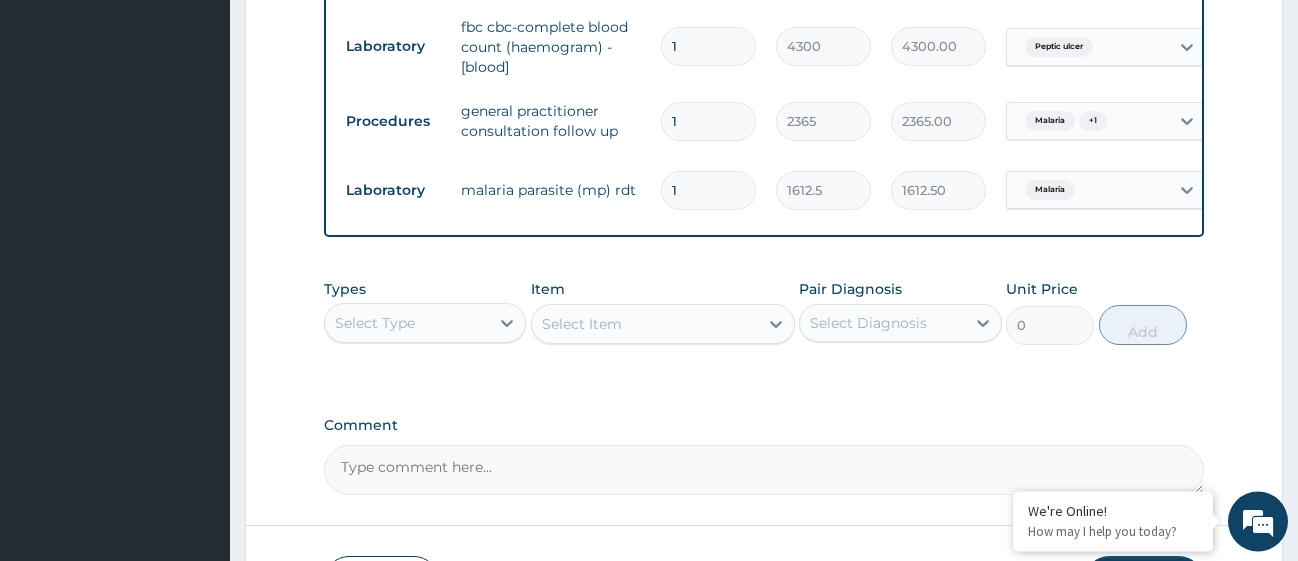 scroll, scrollTop: 1181, scrollLeft: 0, axis: vertical 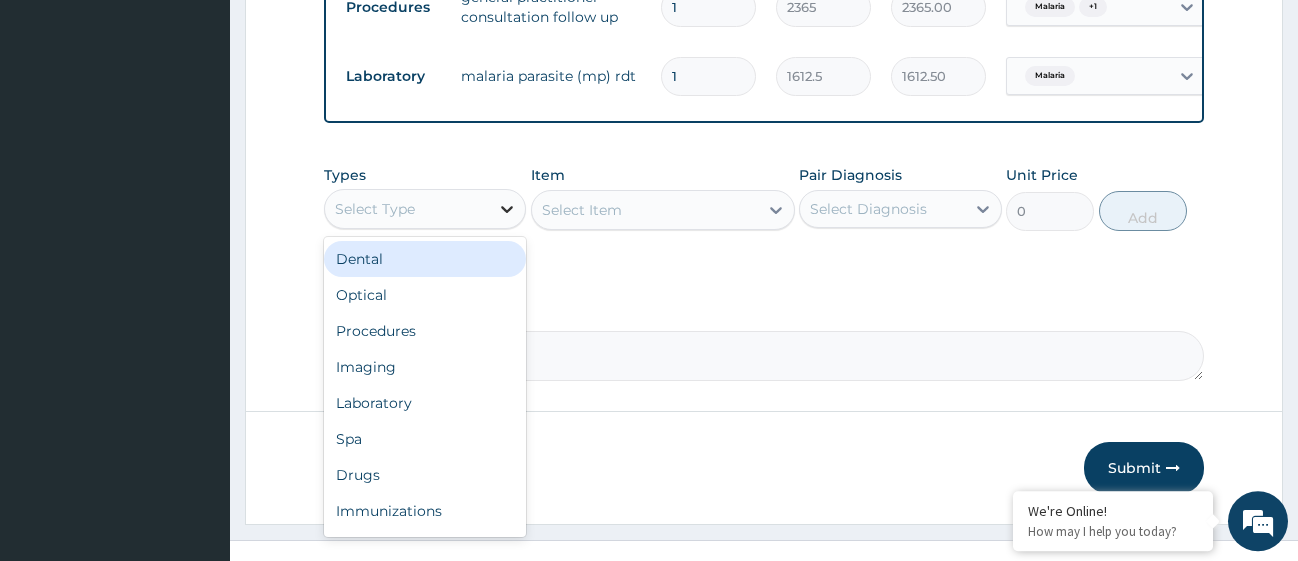 click 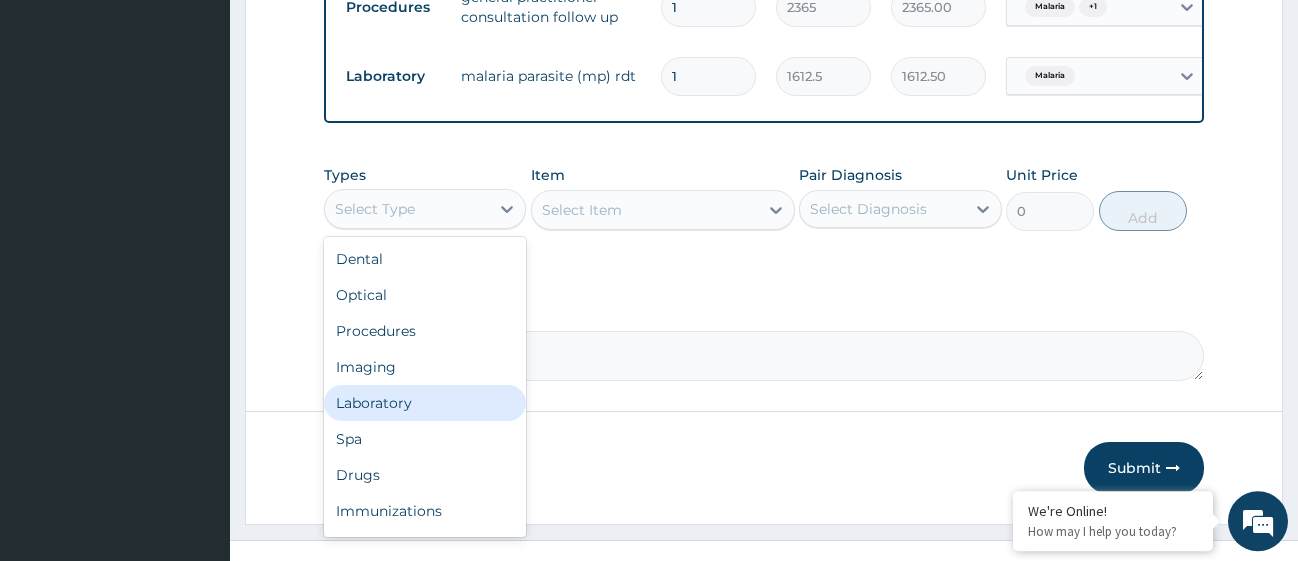 scroll, scrollTop: 68, scrollLeft: 0, axis: vertical 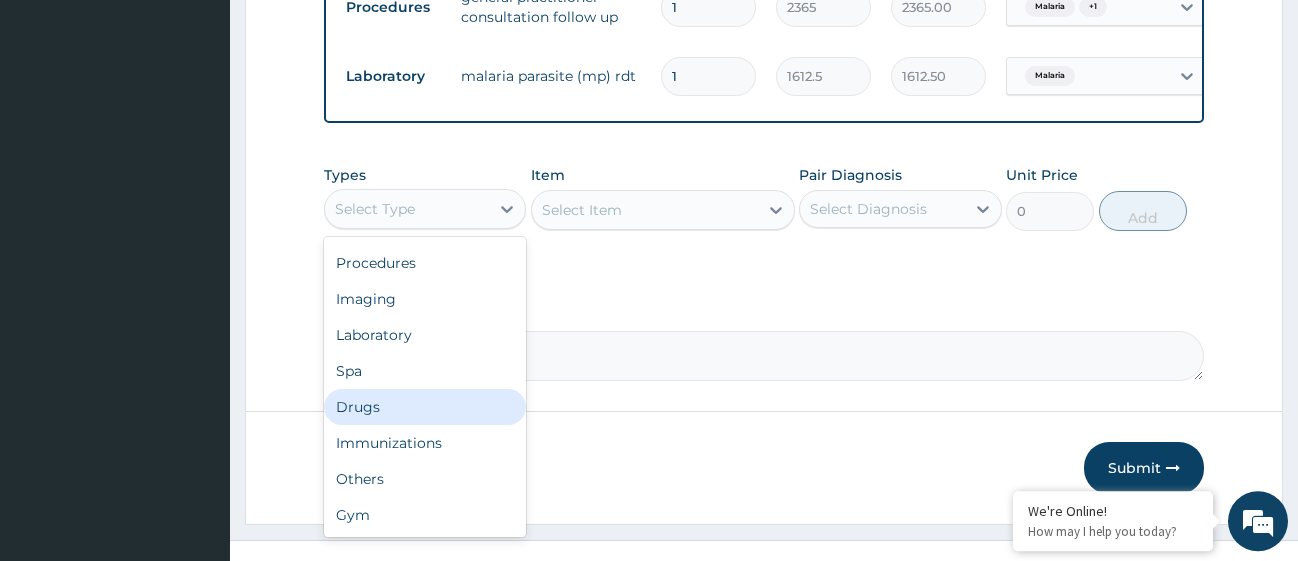 click on "Drugs" at bounding box center (425, 407) 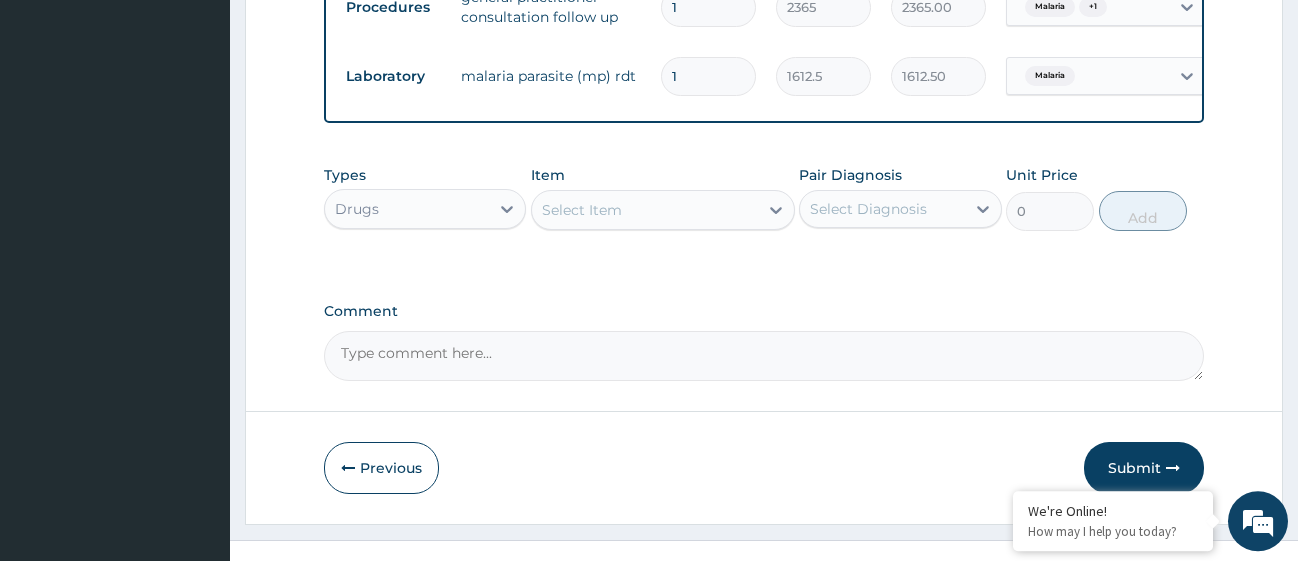 click on "Select Item" at bounding box center [645, 210] 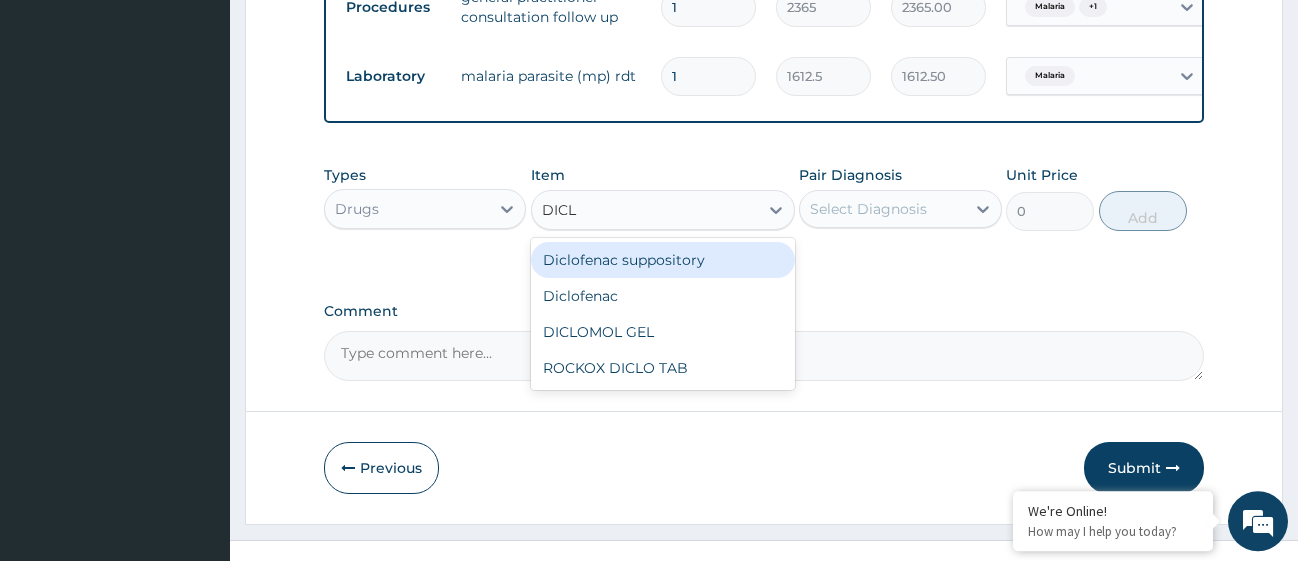 type on "DICLO" 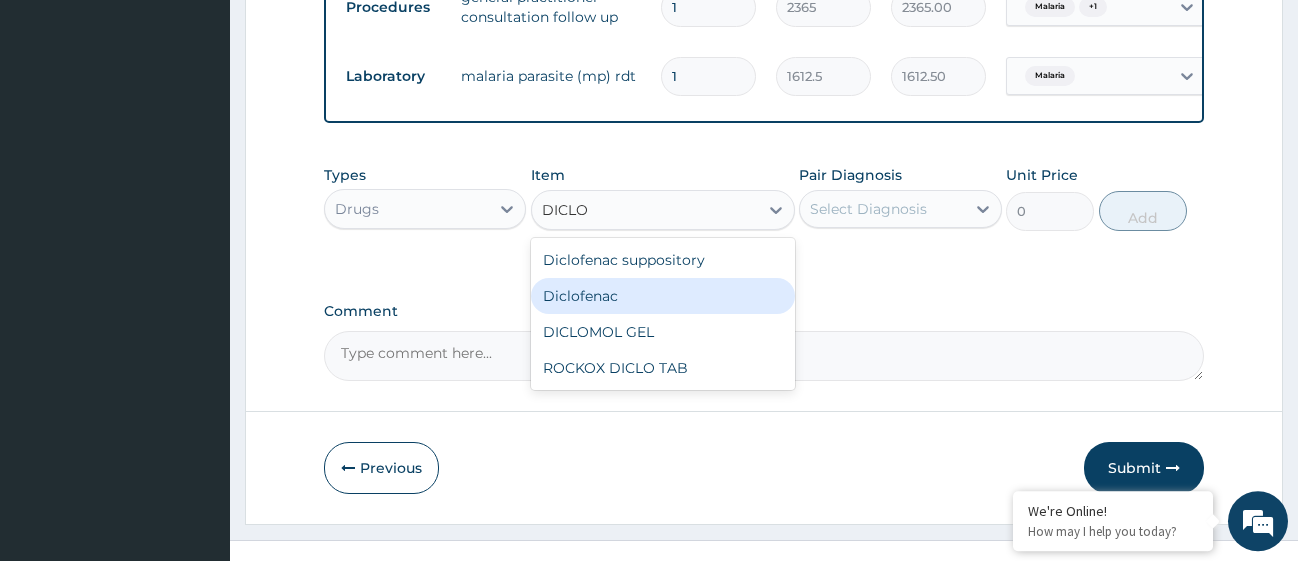 click on "Diclofenac" at bounding box center [663, 296] 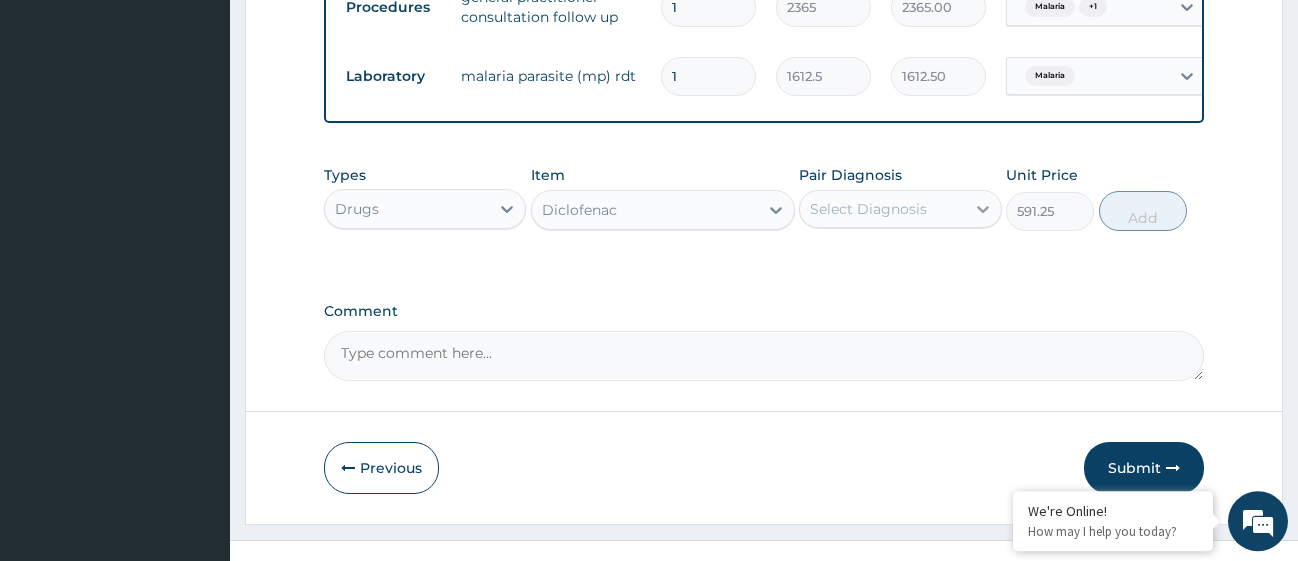 click at bounding box center [983, 209] 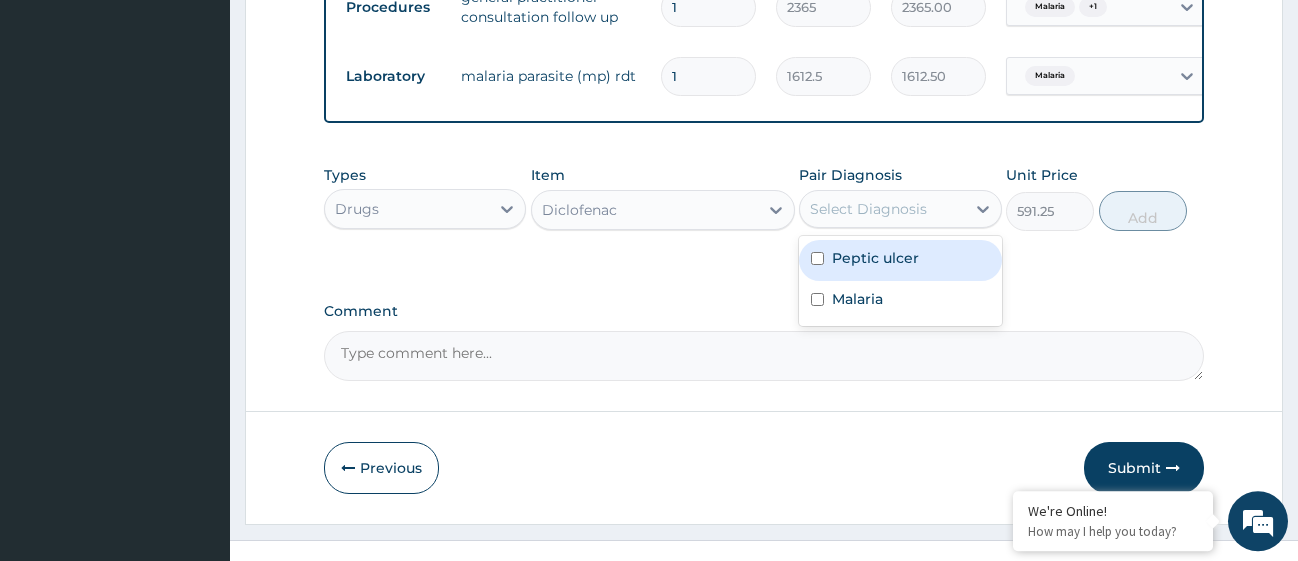 click at bounding box center (817, 258) 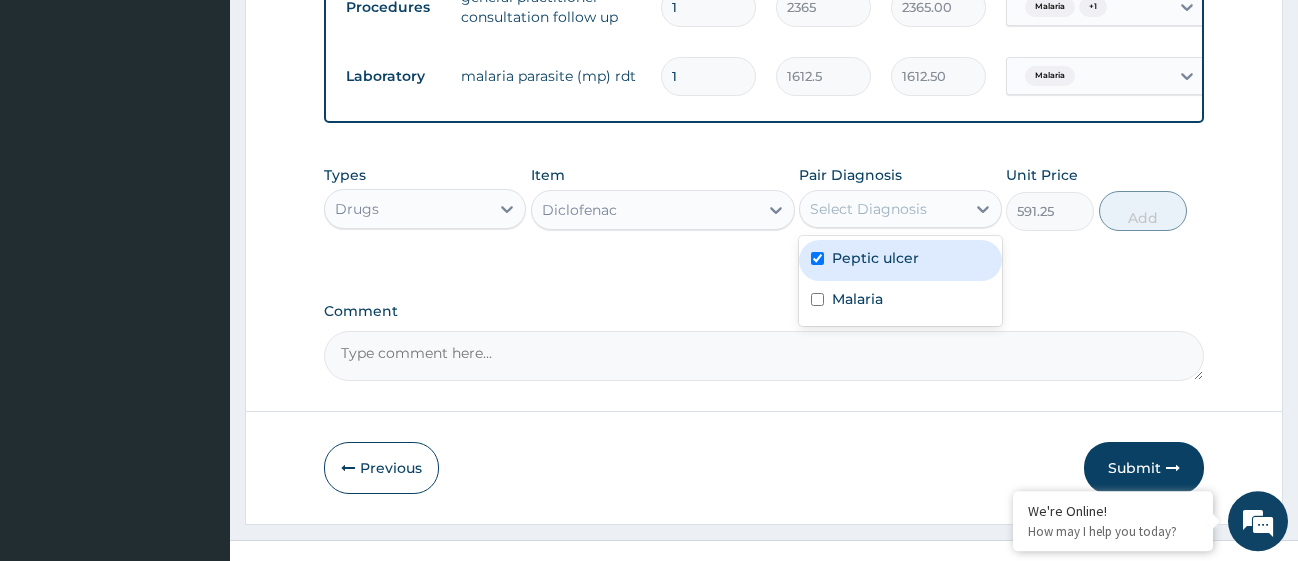 checkbox on "true" 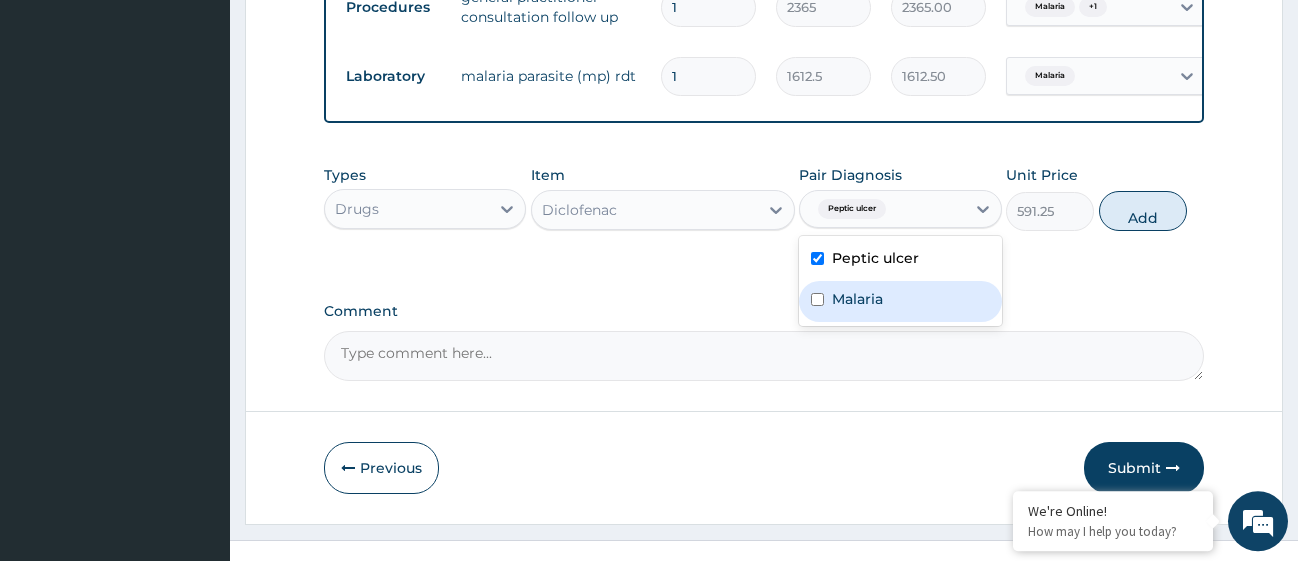 click at bounding box center [817, 299] 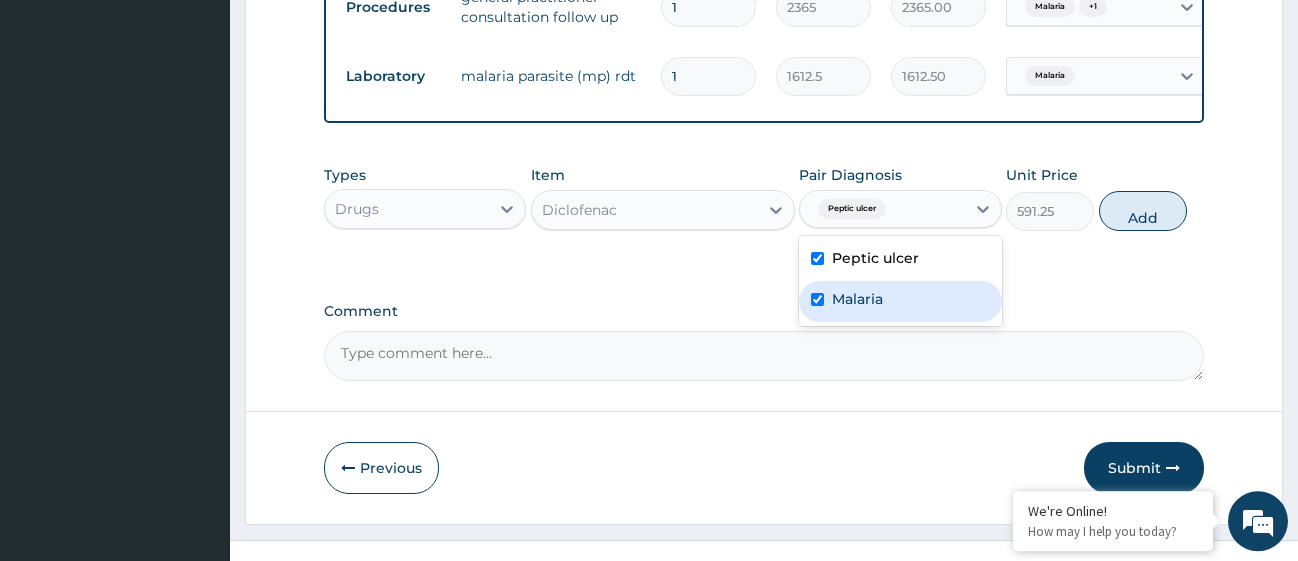 checkbox on "true" 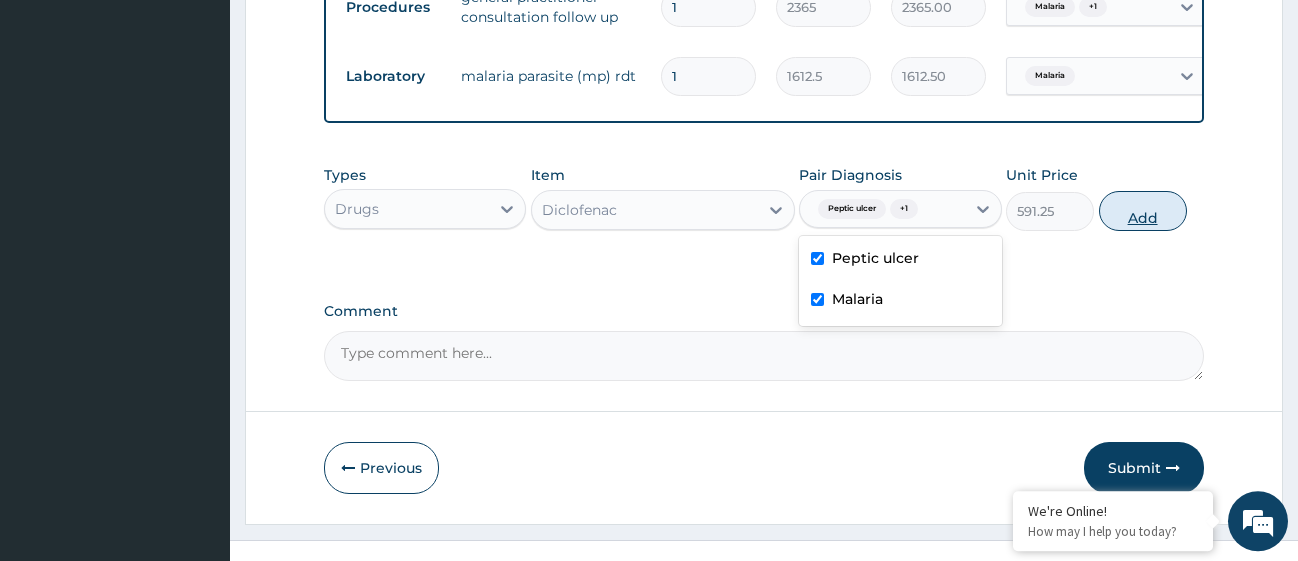 click on "Add" at bounding box center (1143, 211) 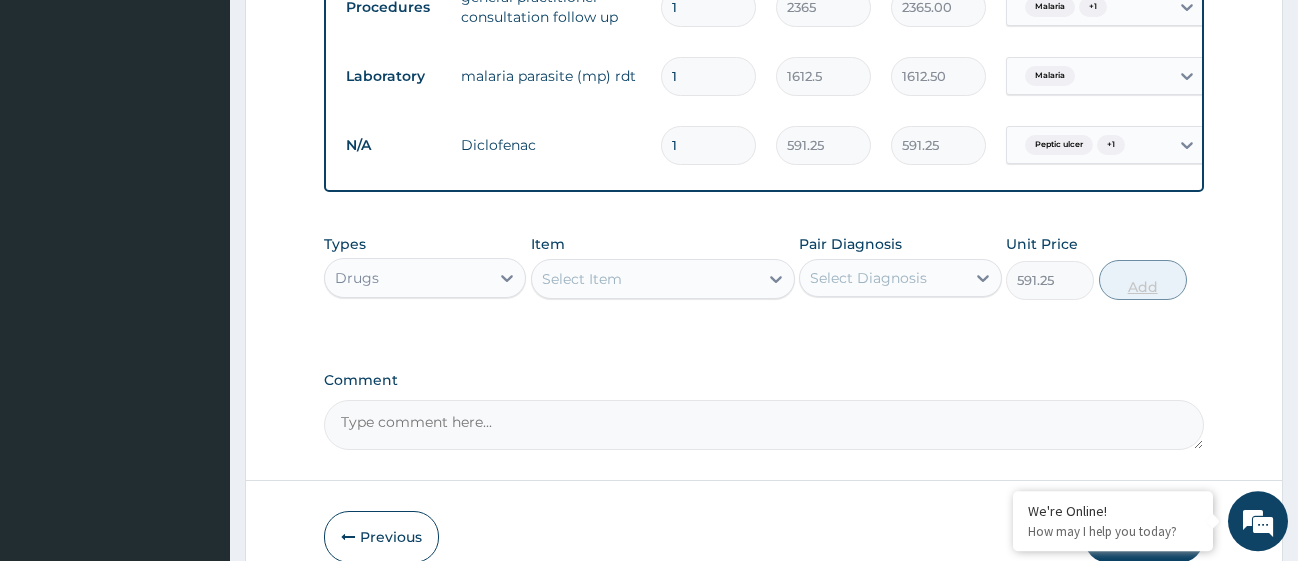 type on "0" 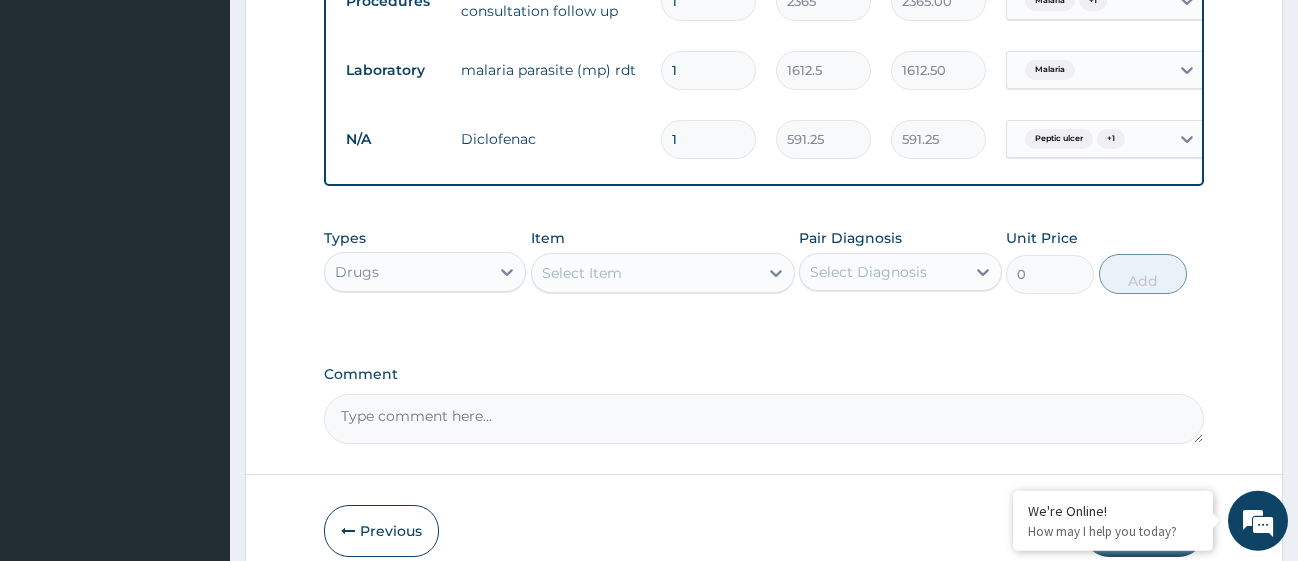 scroll, scrollTop: 1283, scrollLeft: 0, axis: vertical 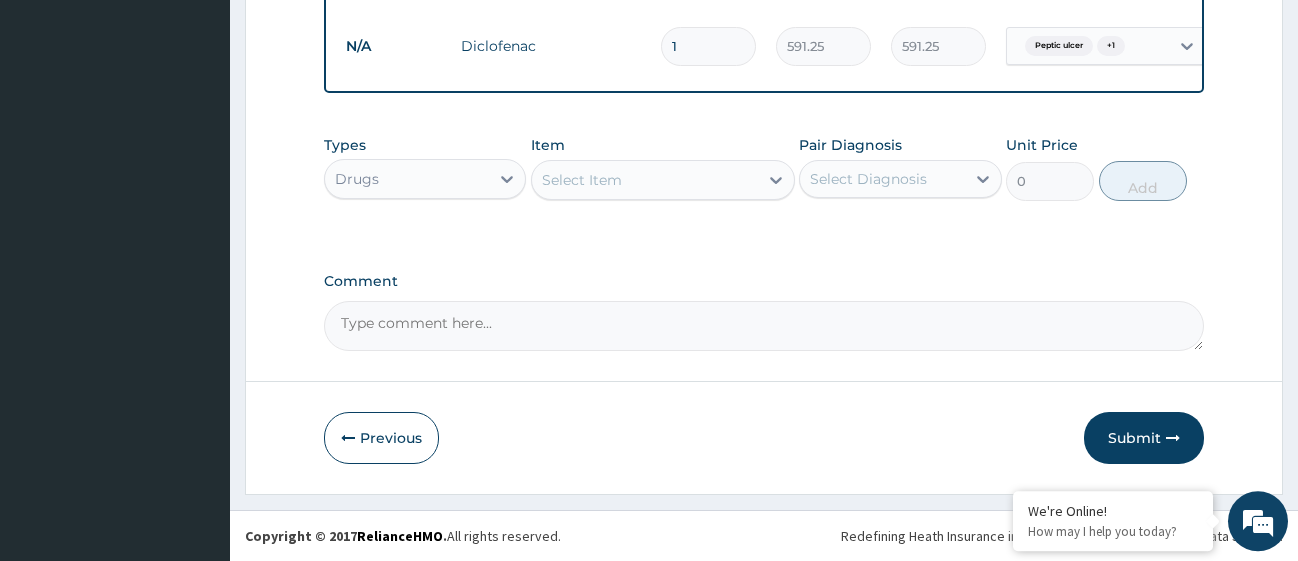 click on "Select Item" at bounding box center (582, 180) 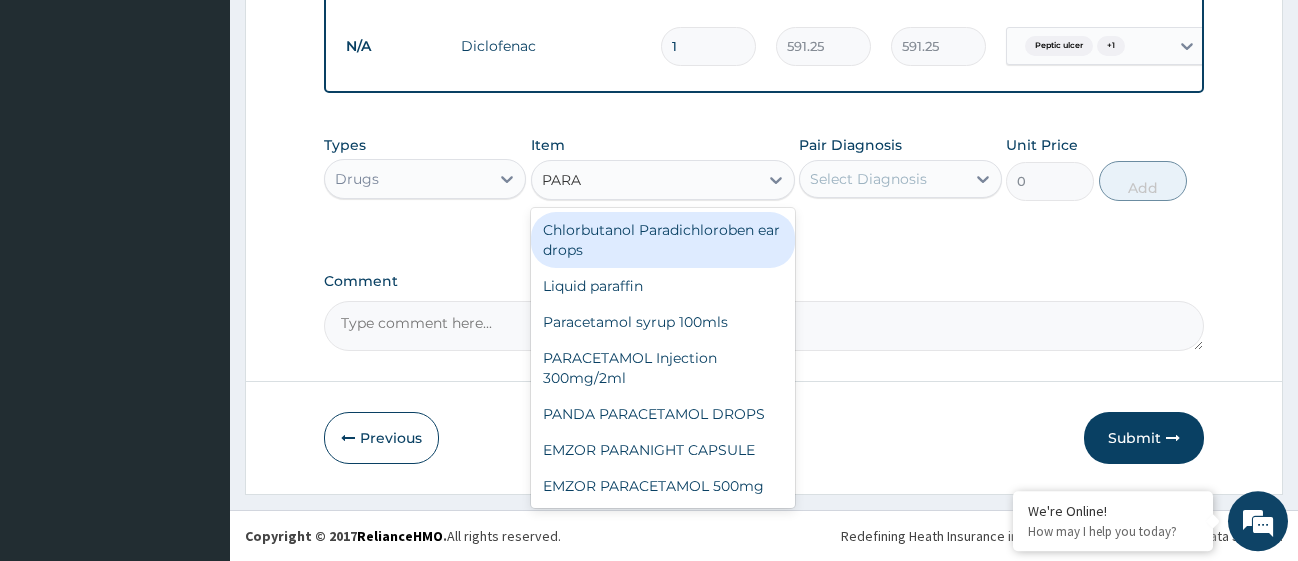 type on "PARAC" 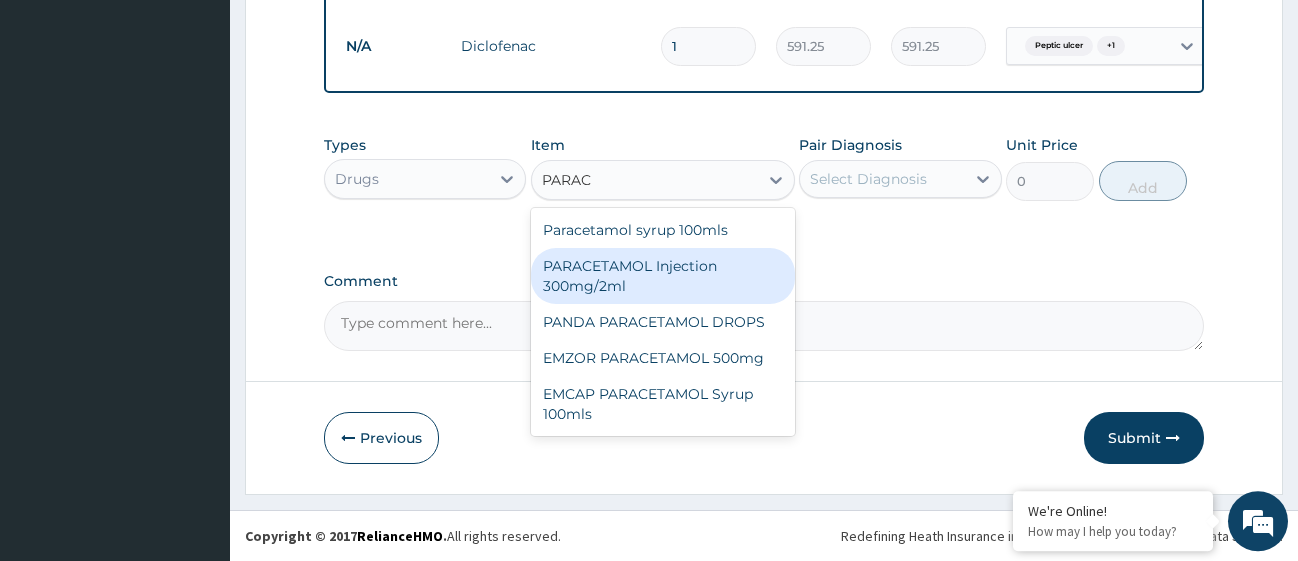 drag, startPoint x: 612, startPoint y: 273, endPoint x: 756, endPoint y: 251, distance: 145.67087 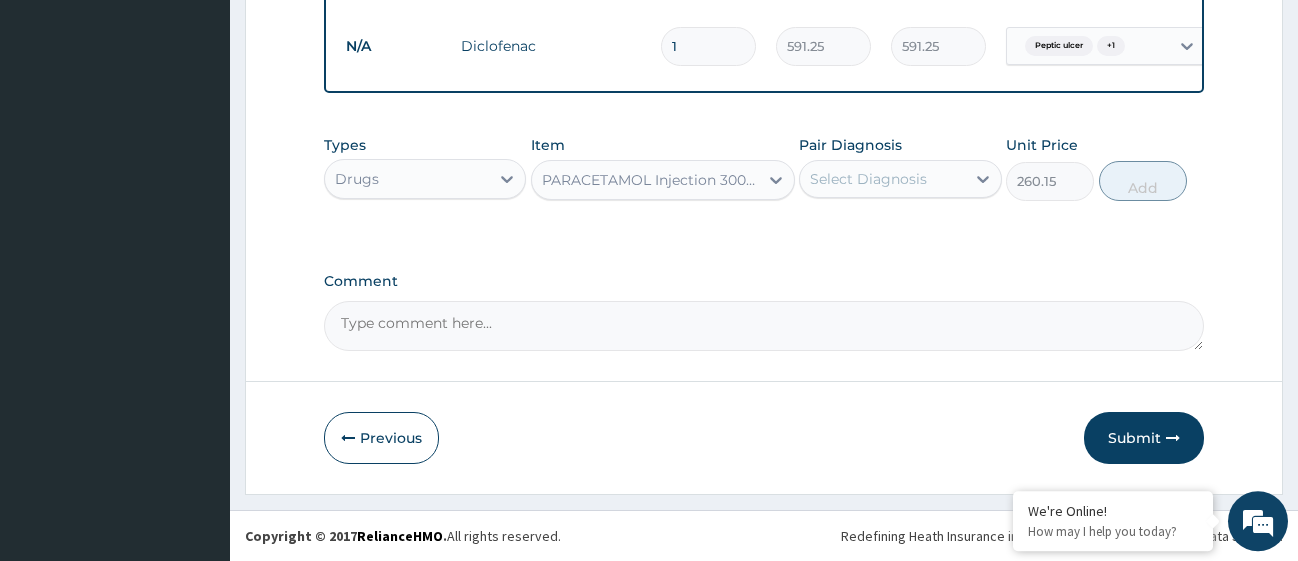 click on "Select Diagnosis" at bounding box center [882, 179] 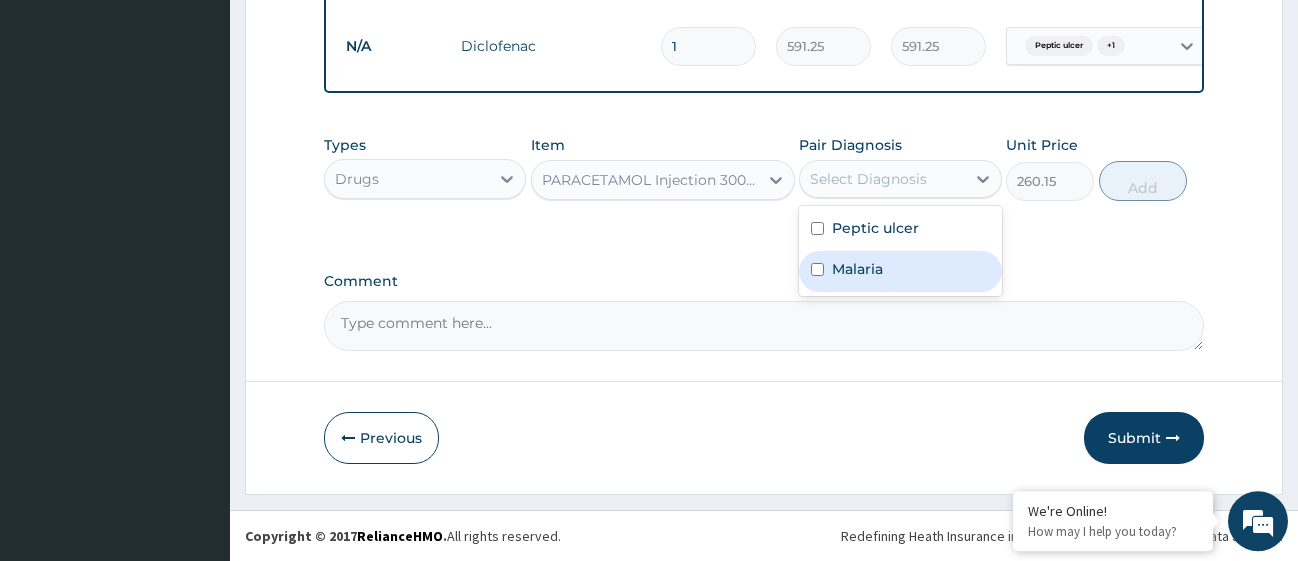 drag, startPoint x: 814, startPoint y: 283, endPoint x: 820, endPoint y: 249, distance: 34.525352 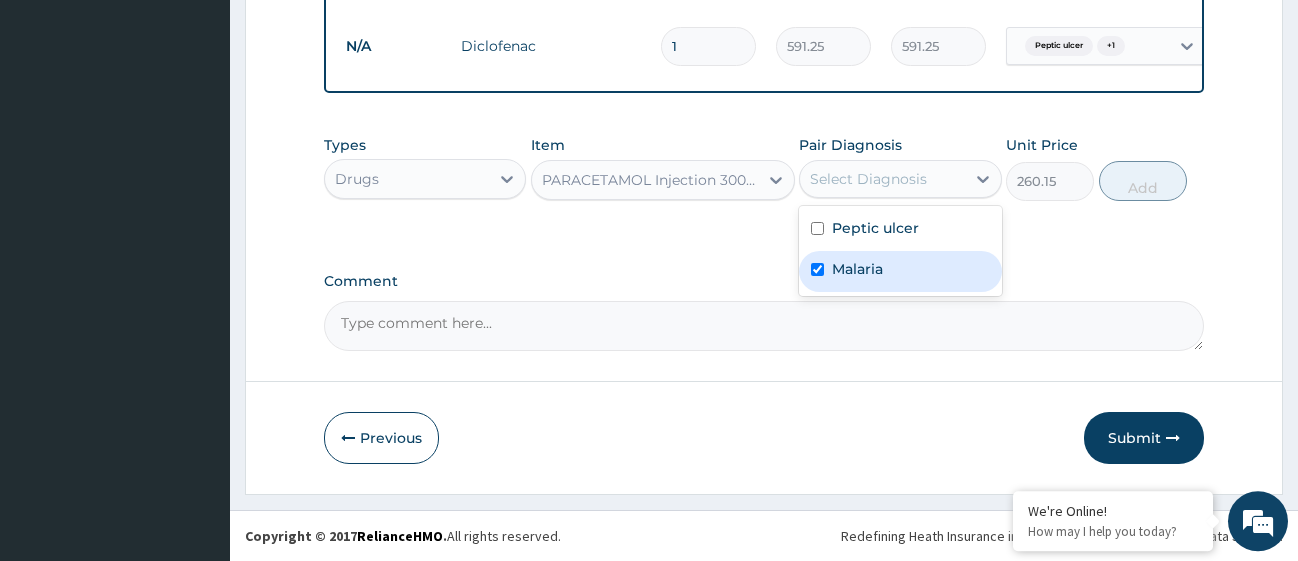 checkbox on "true" 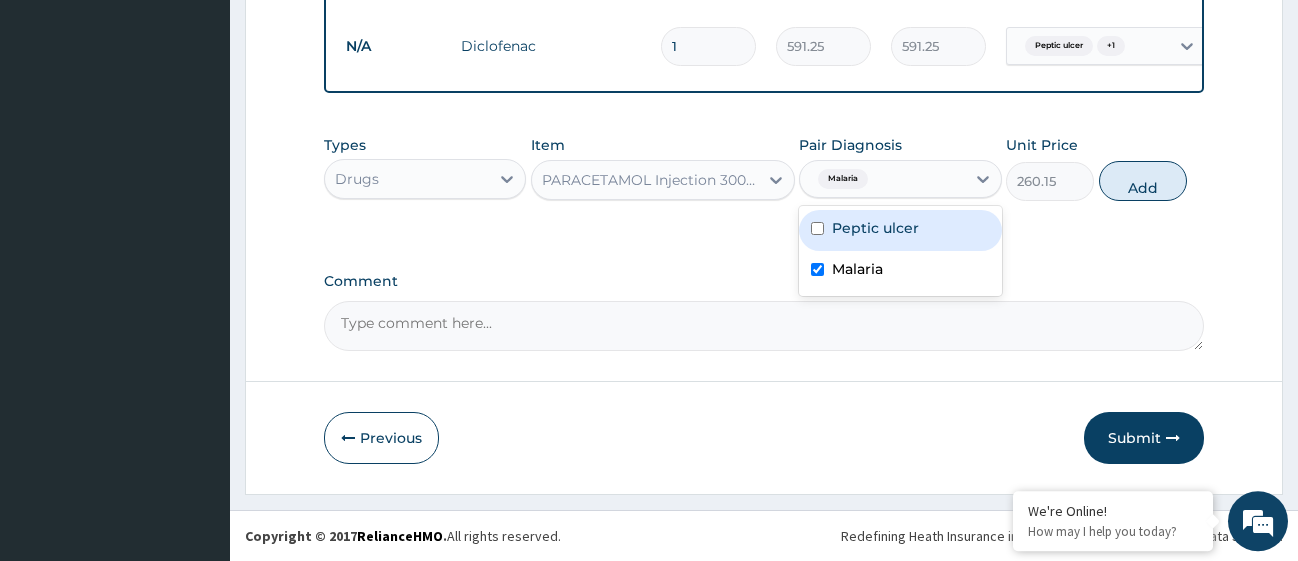 click at bounding box center [817, 228] 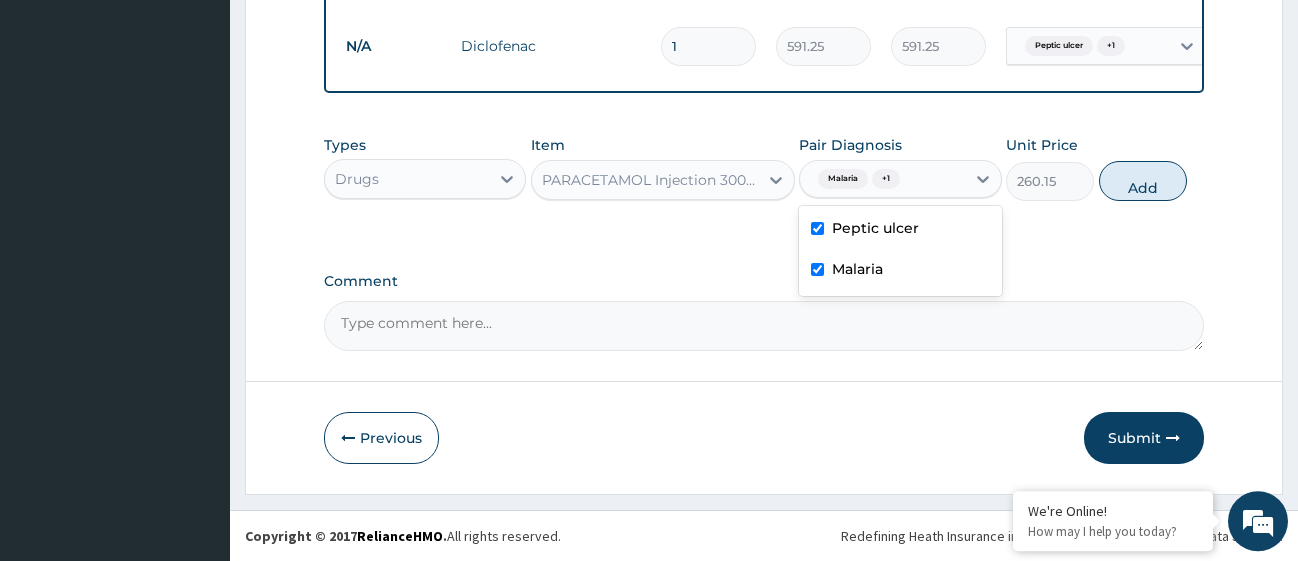 click at bounding box center (817, 228) 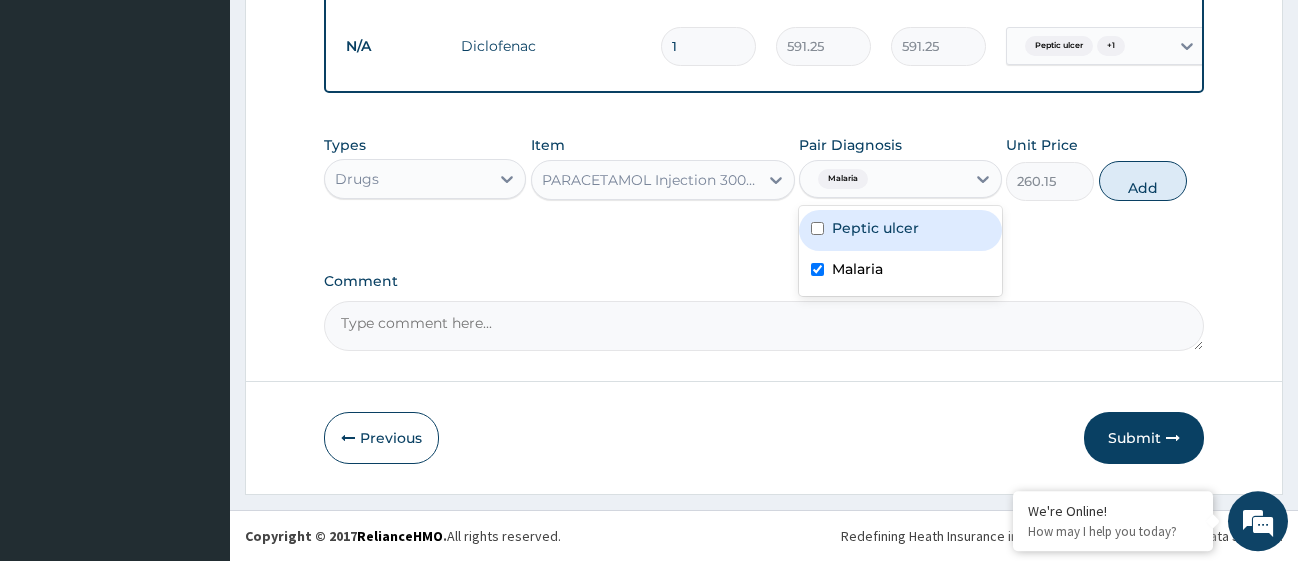 click at bounding box center [817, 228] 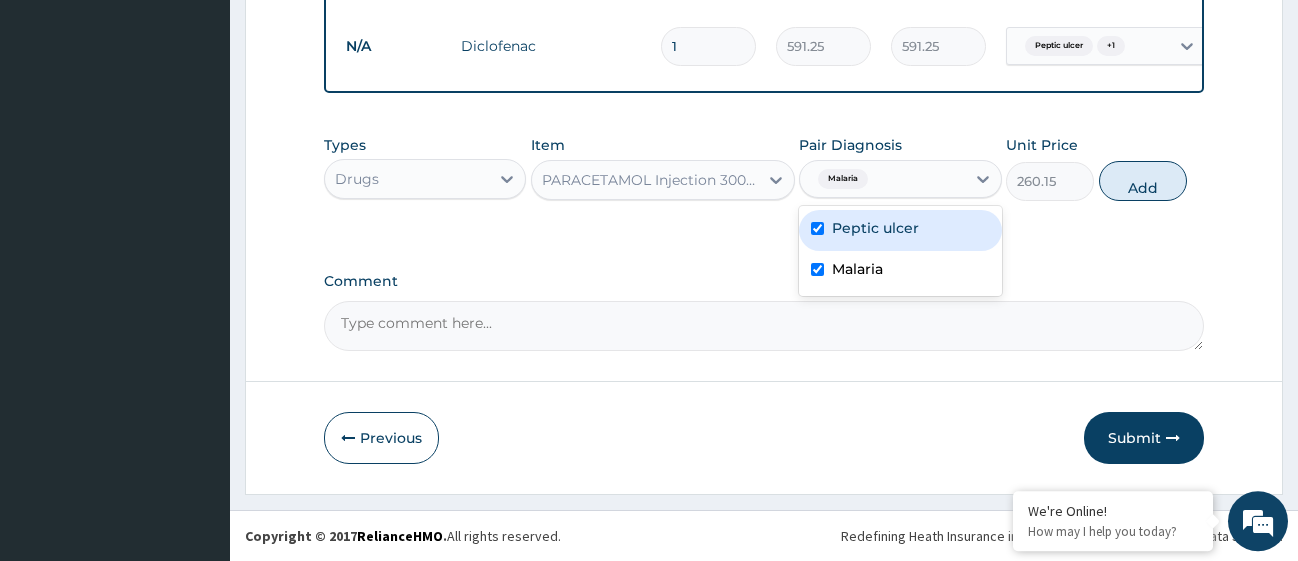 checkbox on "true" 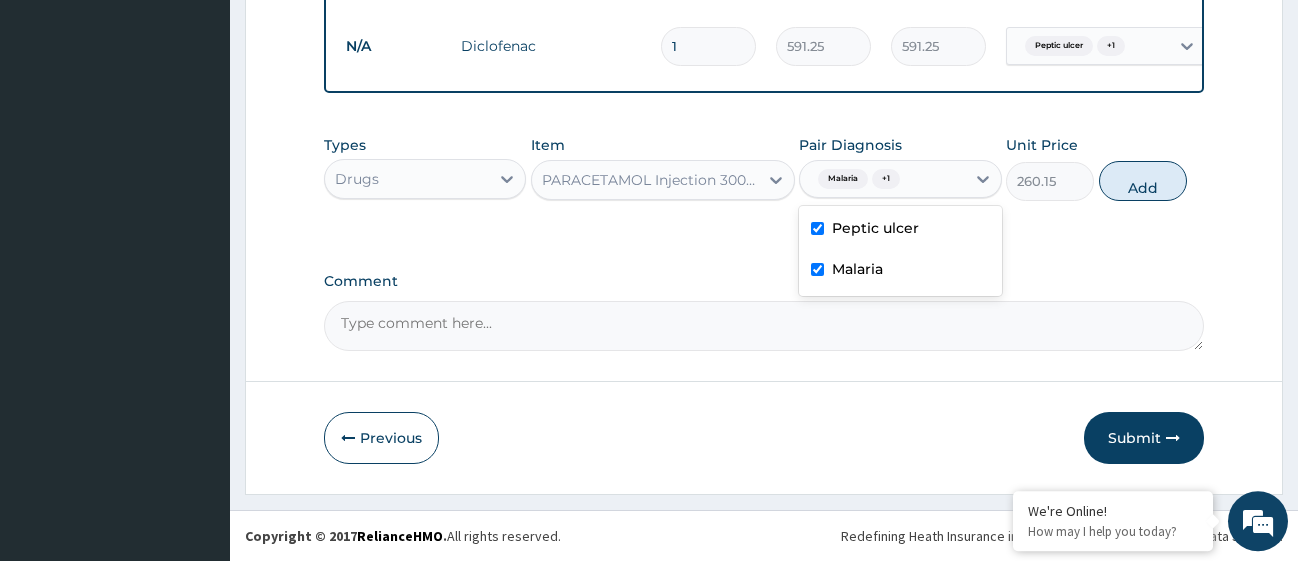 click at bounding box center [817, 269] 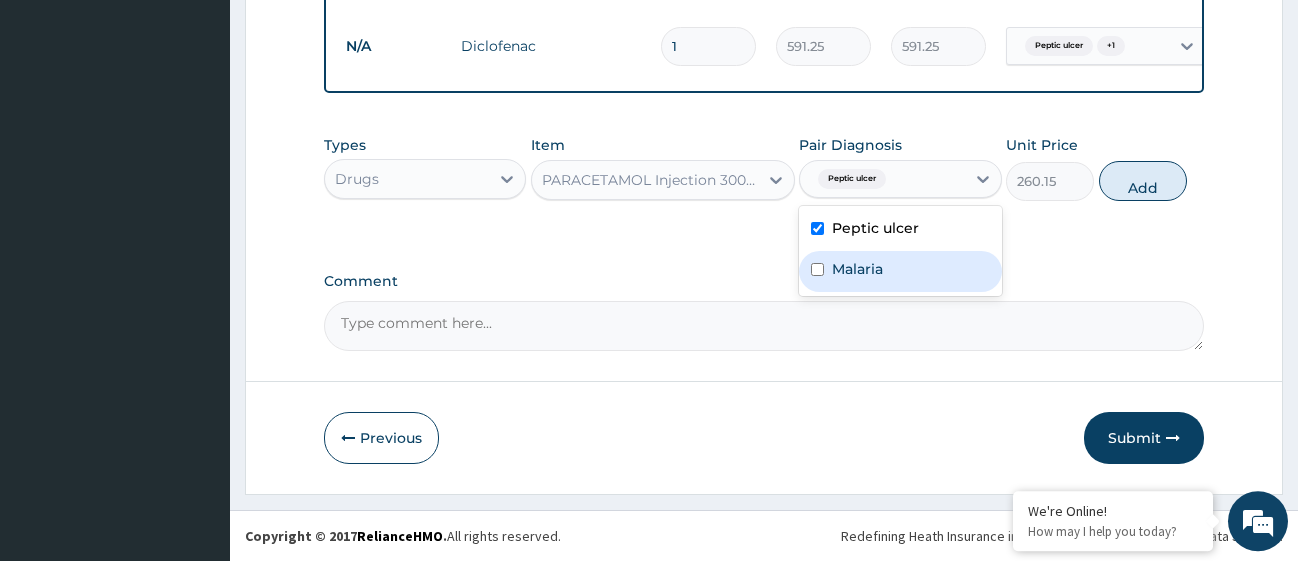 click at bounding box center (817, 269) 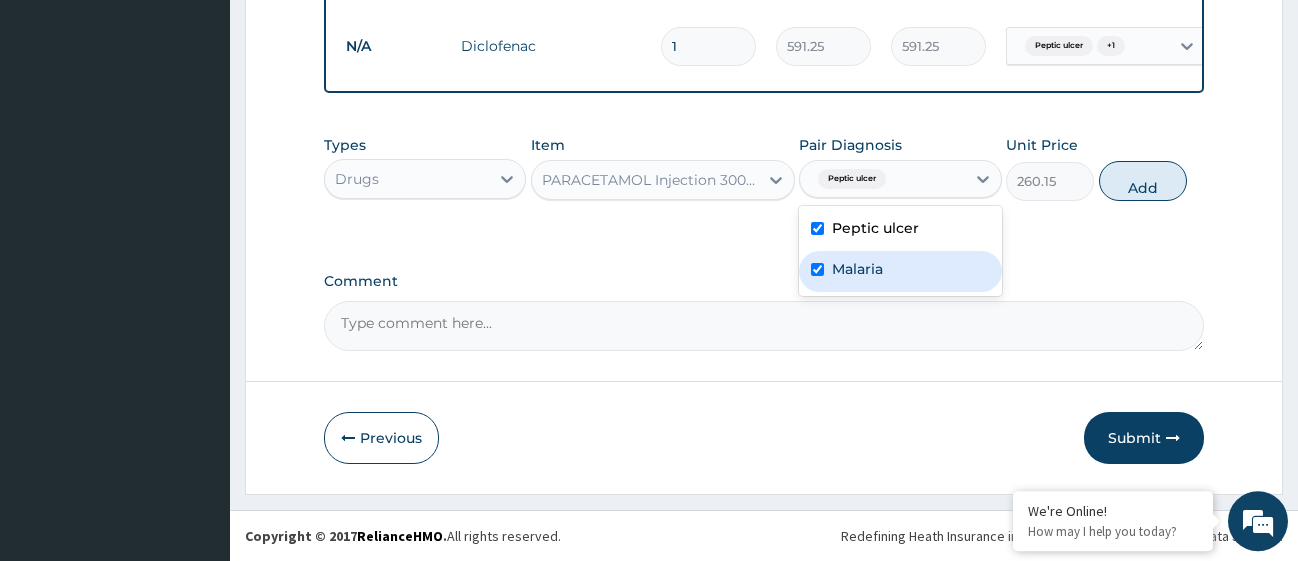 checkbox on "true" 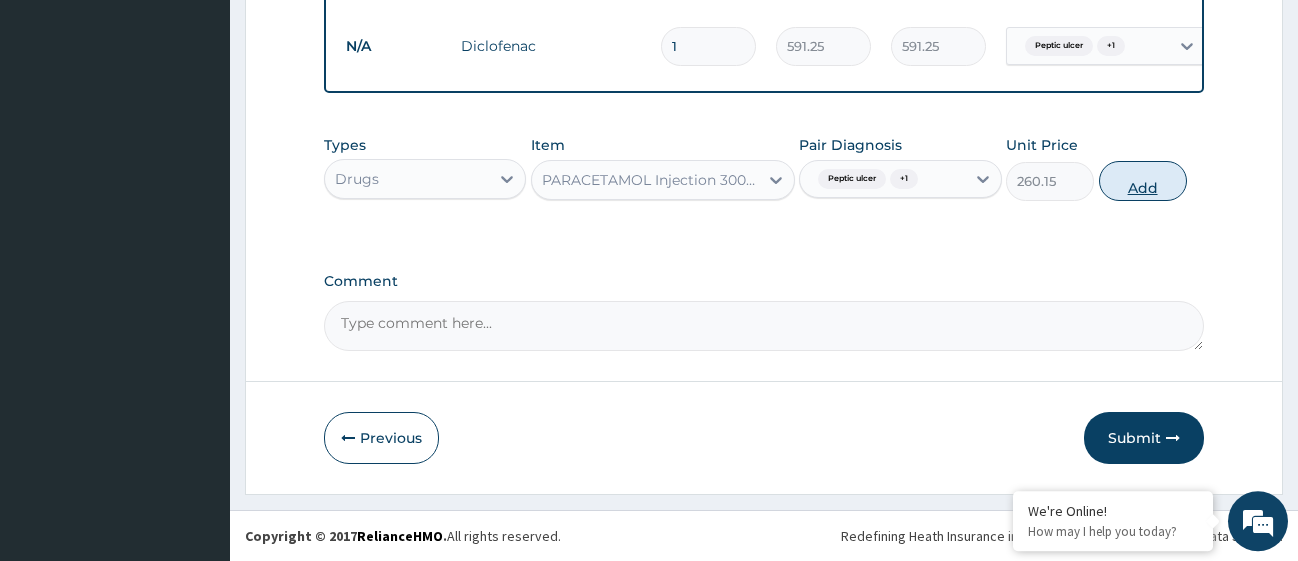 click on "Add" at bounding box center [1143, 181] 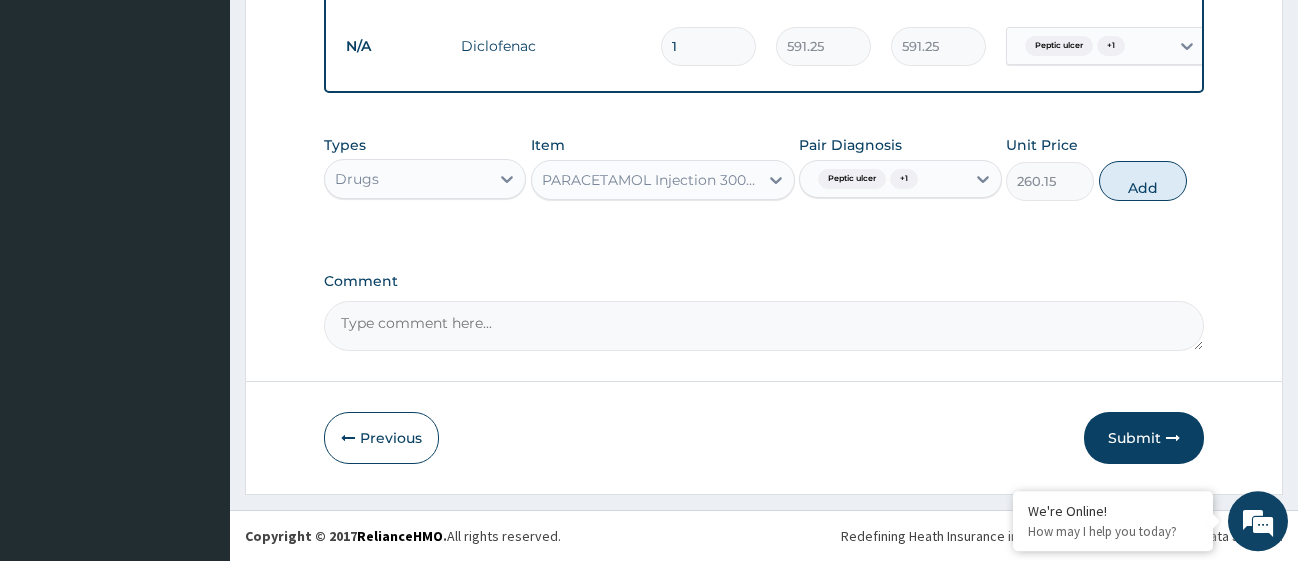 type on "0" 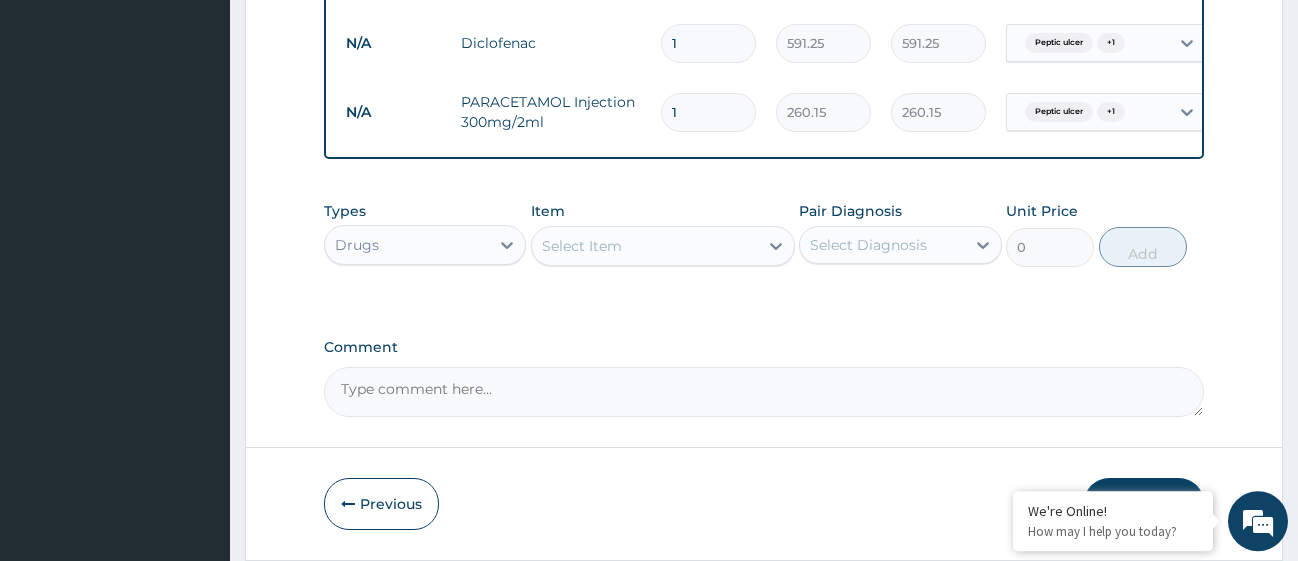 type 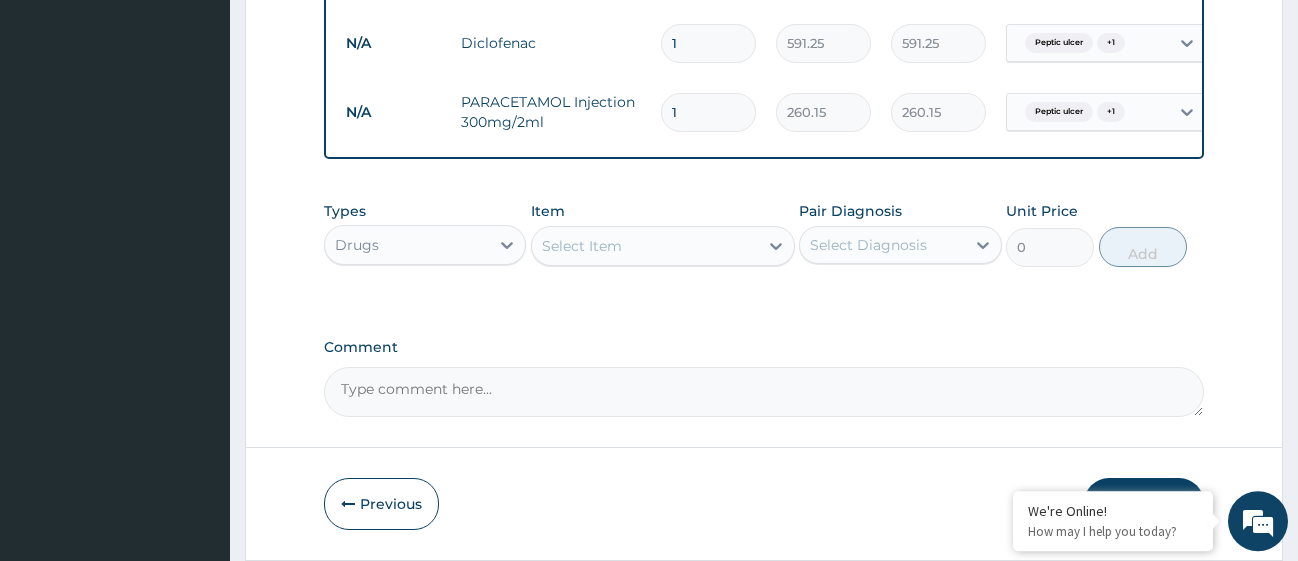 type on "0.00" 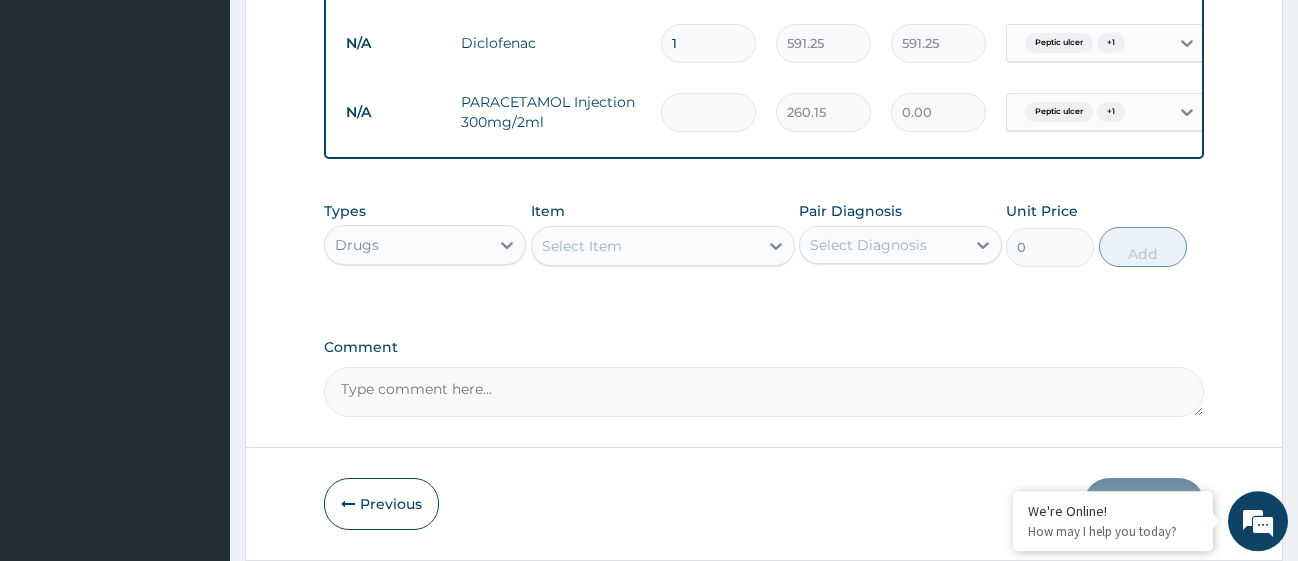 type on "2" 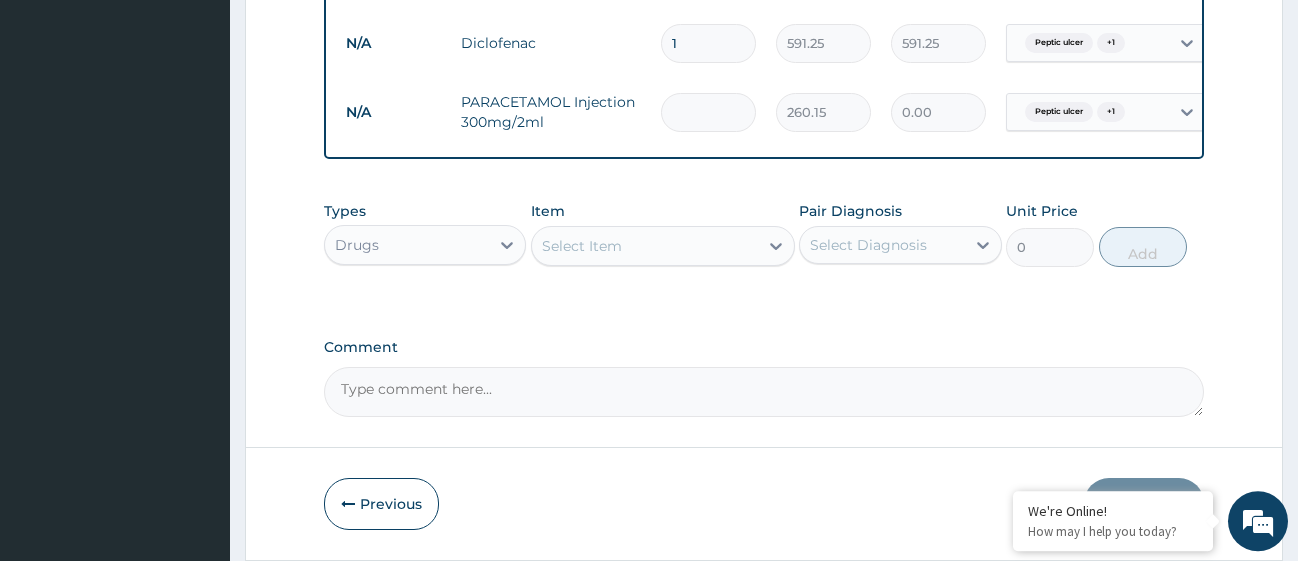type on "520.30" 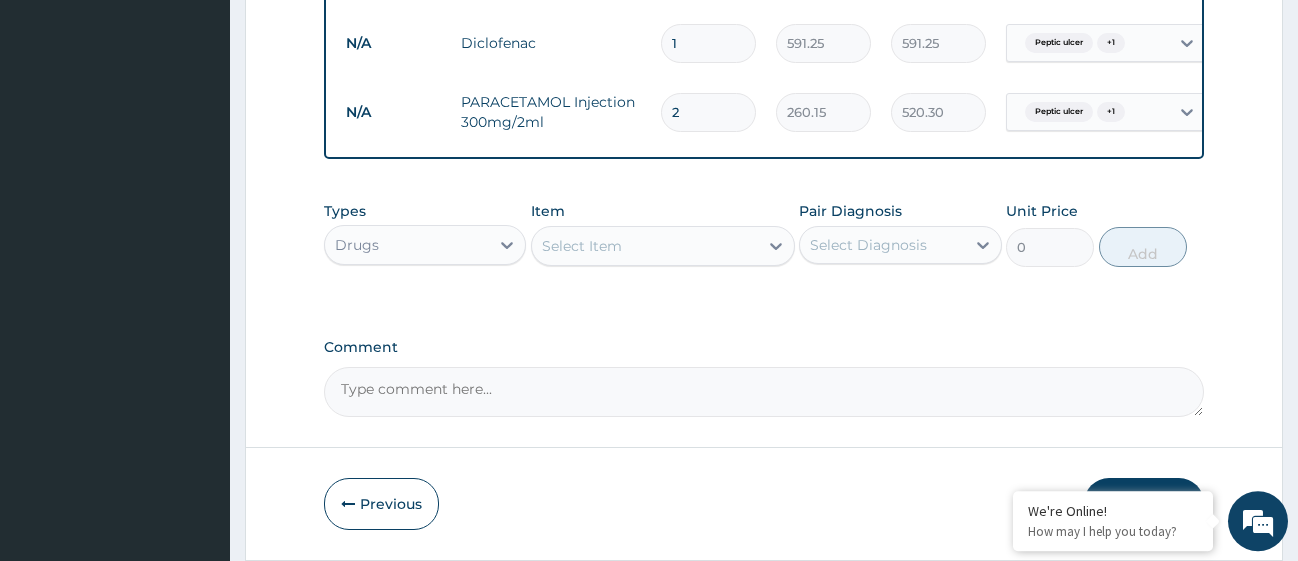 type on "2" 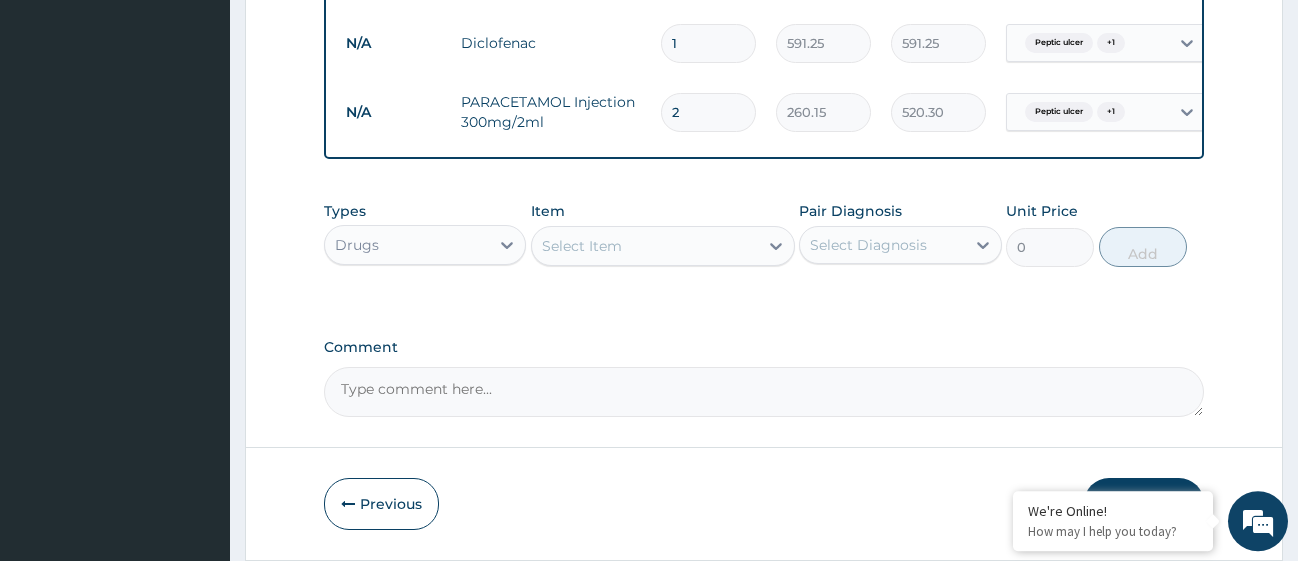 click on "Select Item" at bounding box center (645, 246) 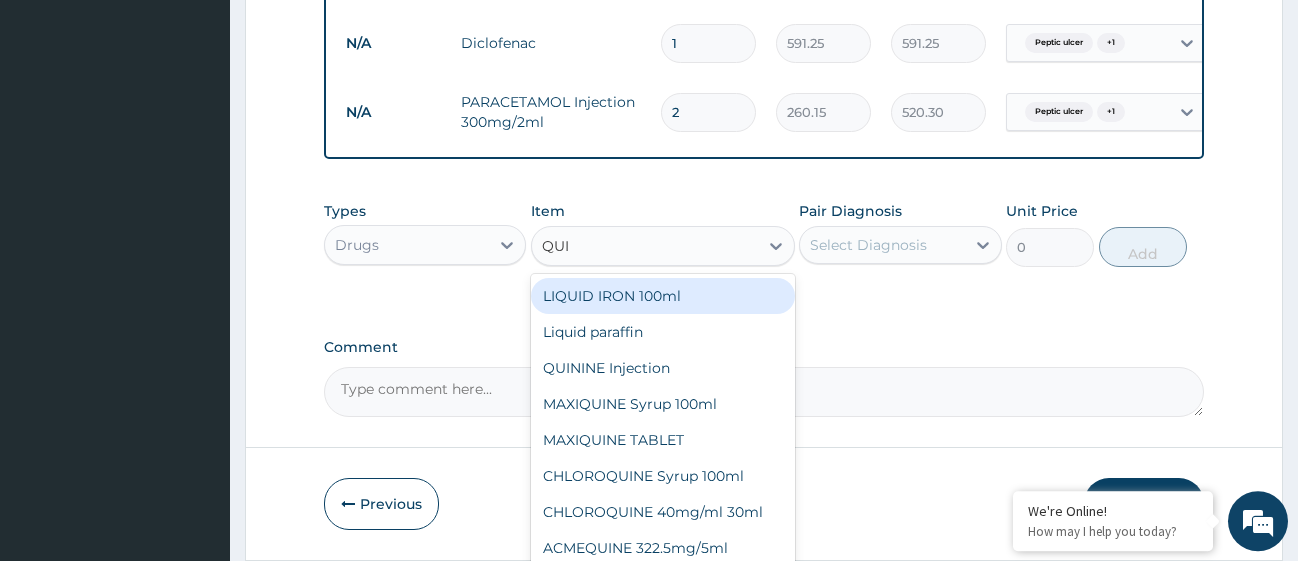 type on "QUIN" 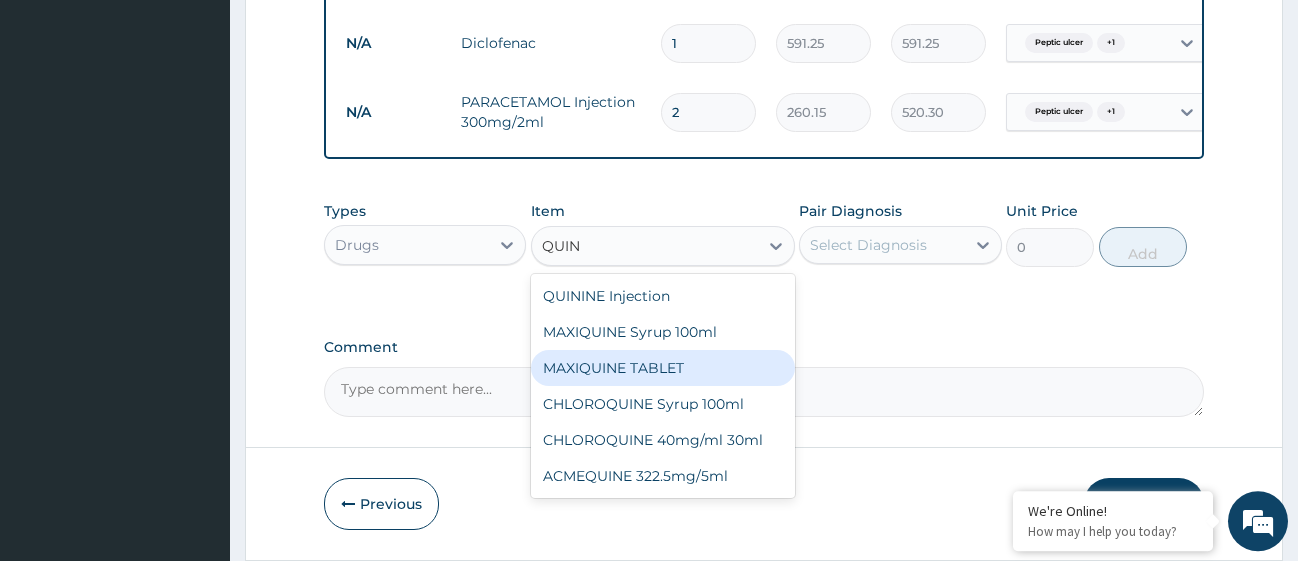 click on "MAXIQUINE TABLET" at bounding box center [663, 368] 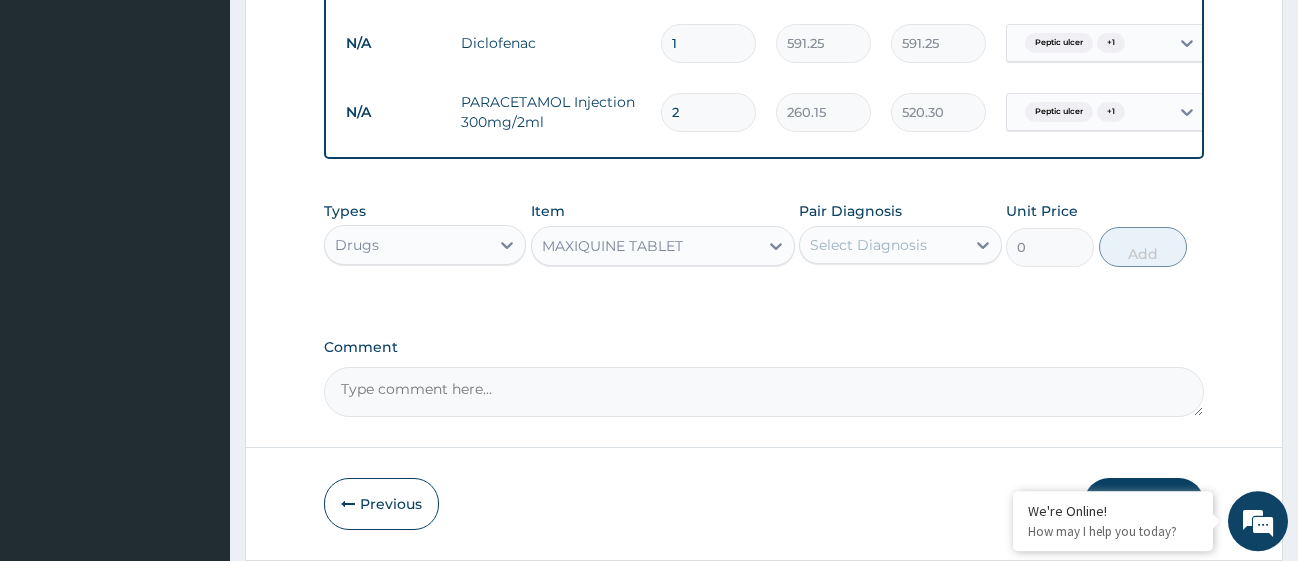 type 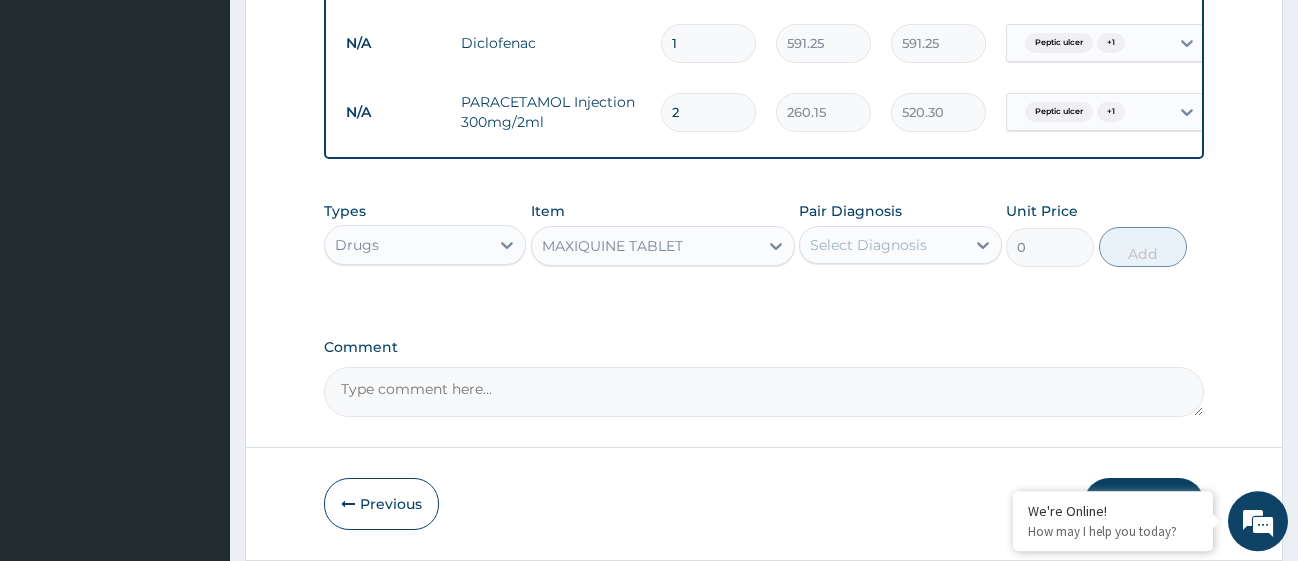 type on "94.6" 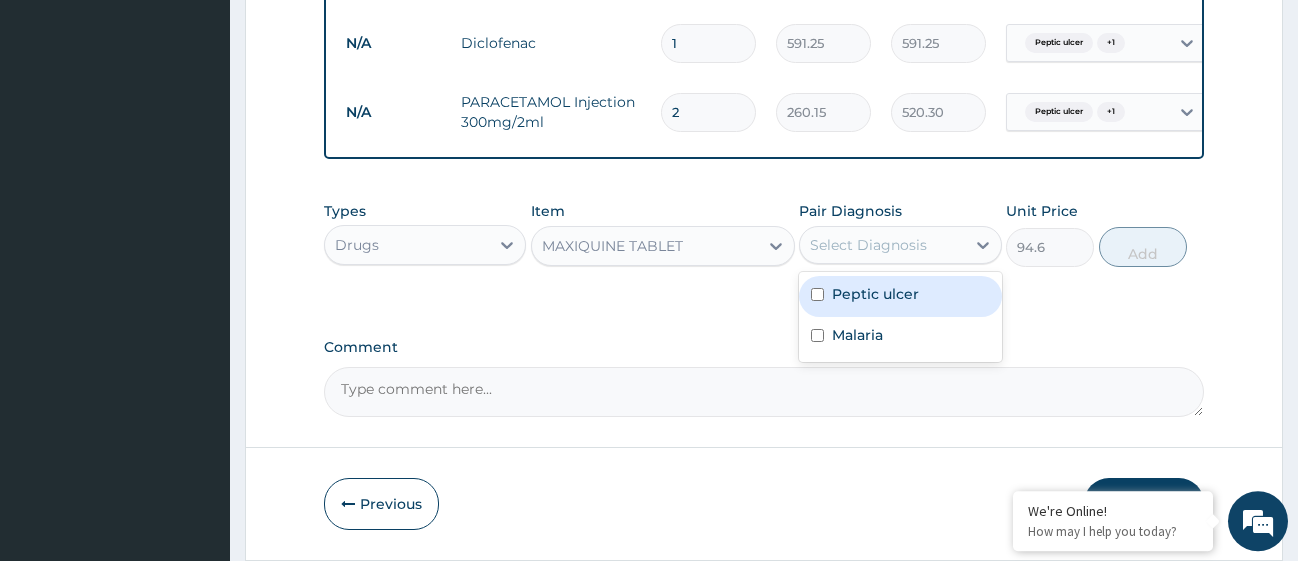 click on "Select Diagnosis" at bounding box center (882, 245) 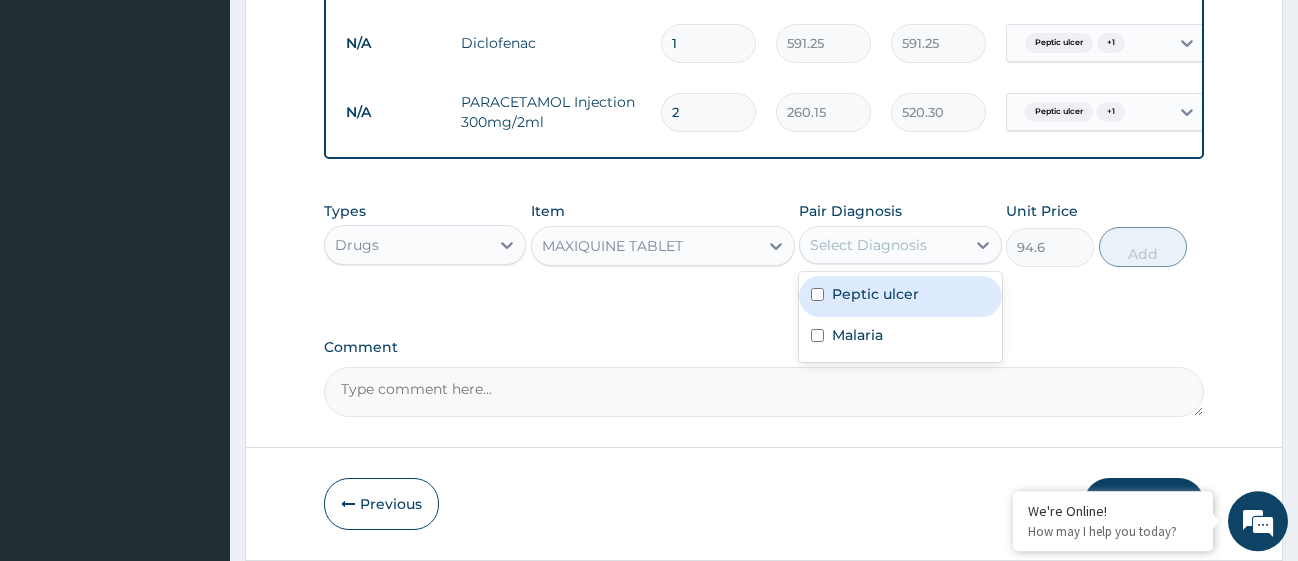 click at bounding box center (817, 294) 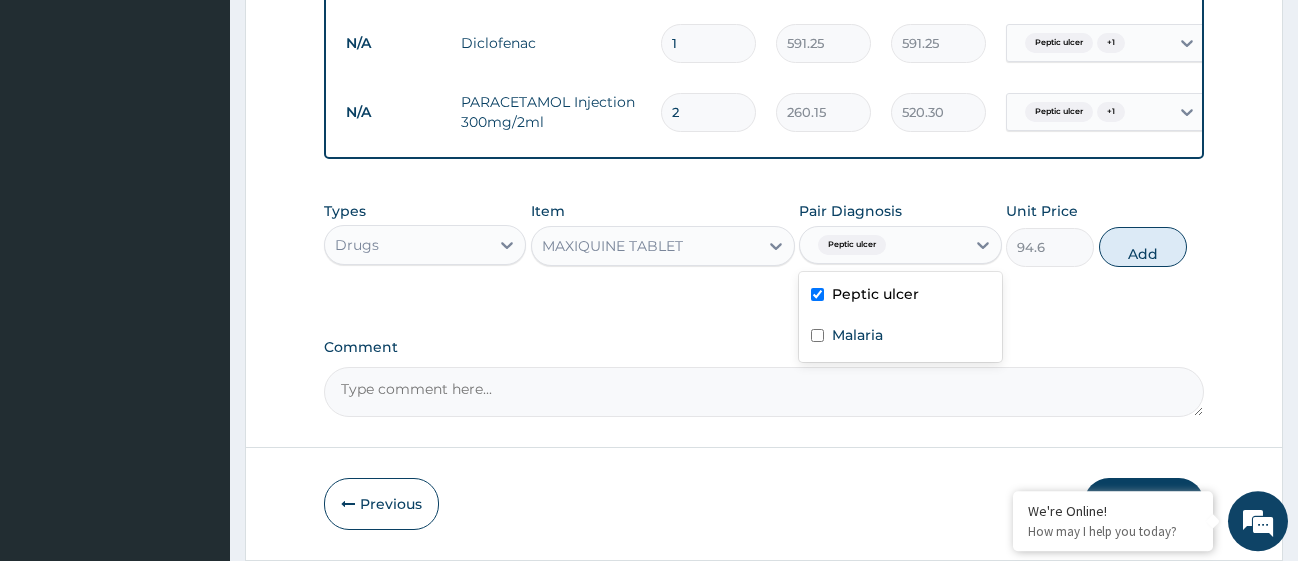click at bounding box center [817, 294] 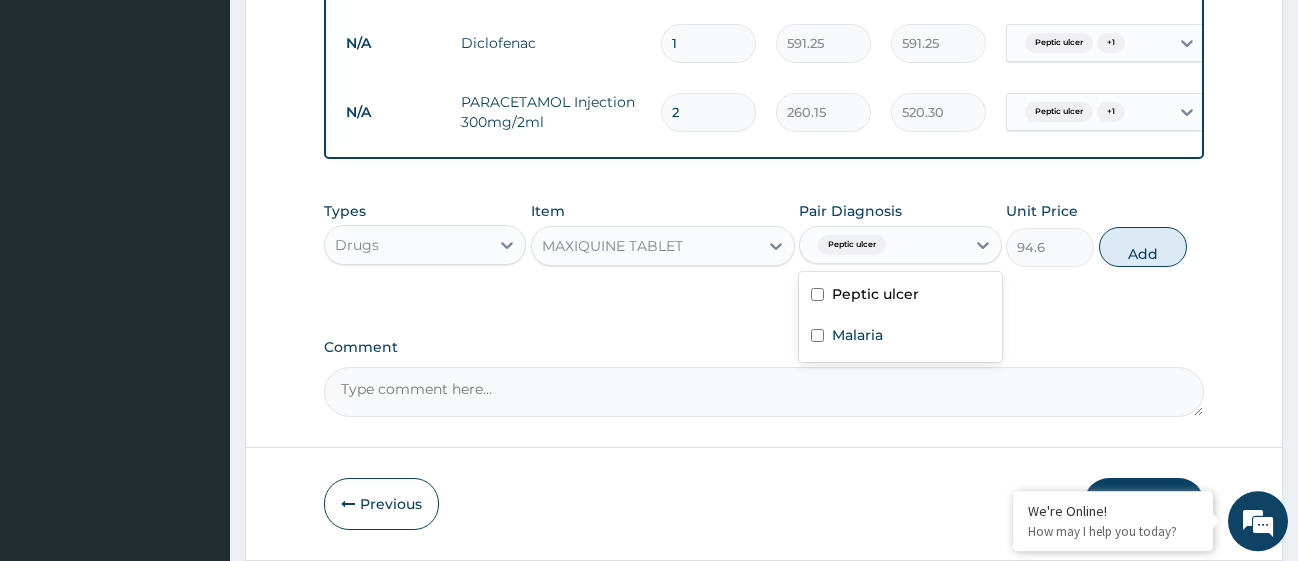 checkbox on "false" 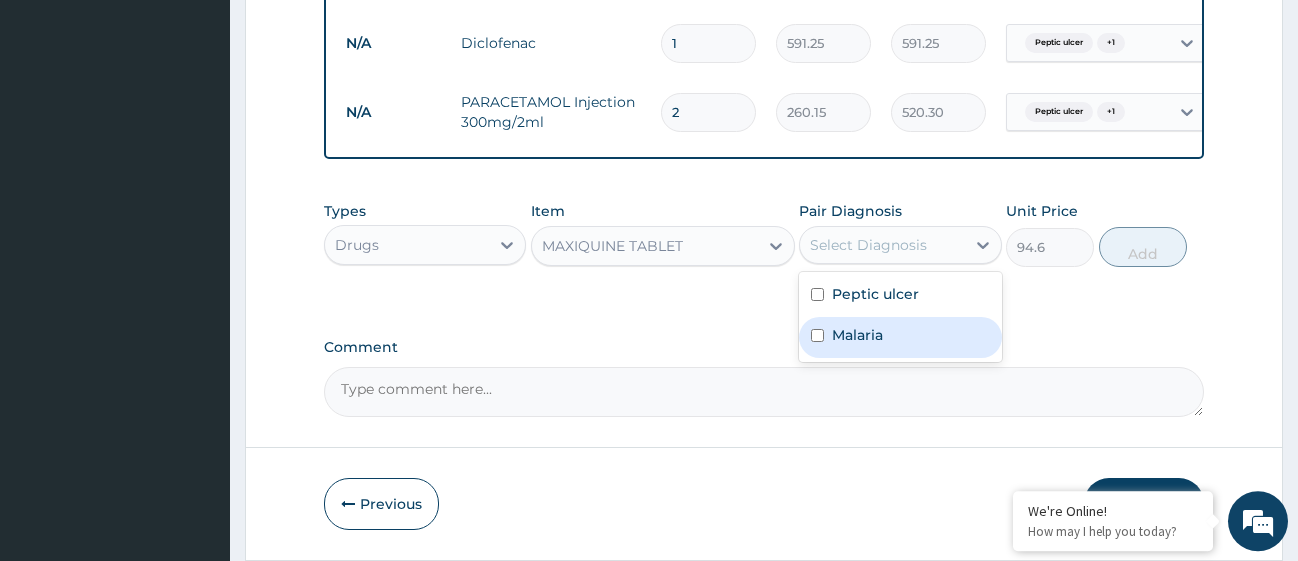 click on "Malaria" at bounding box center [900, 337] 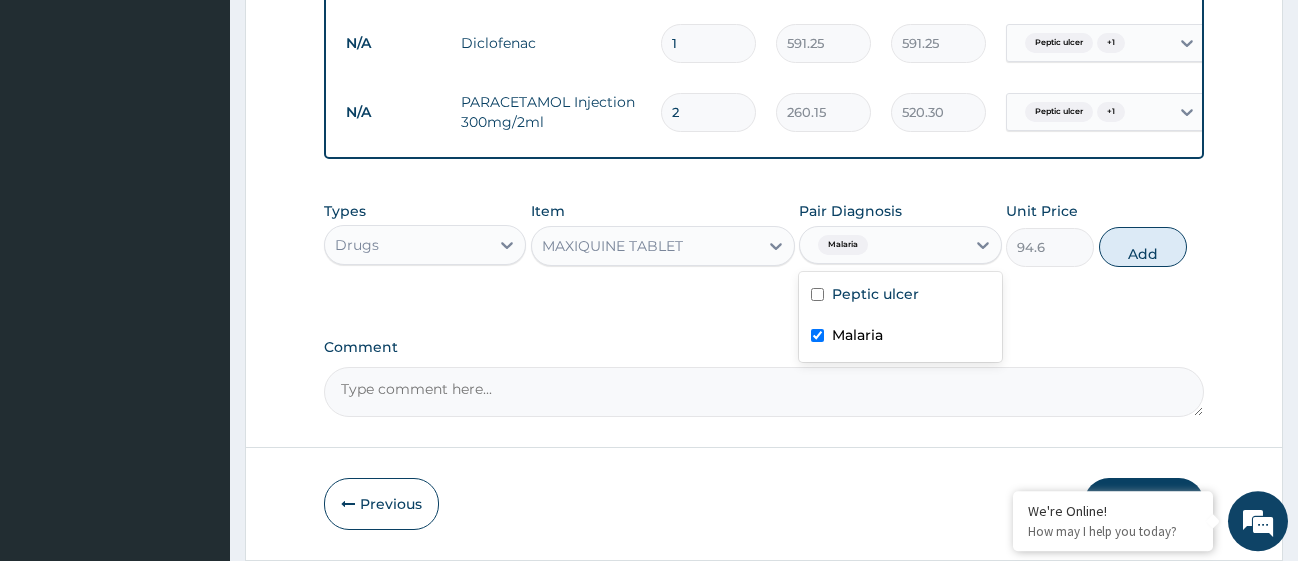 checkbox on "true" 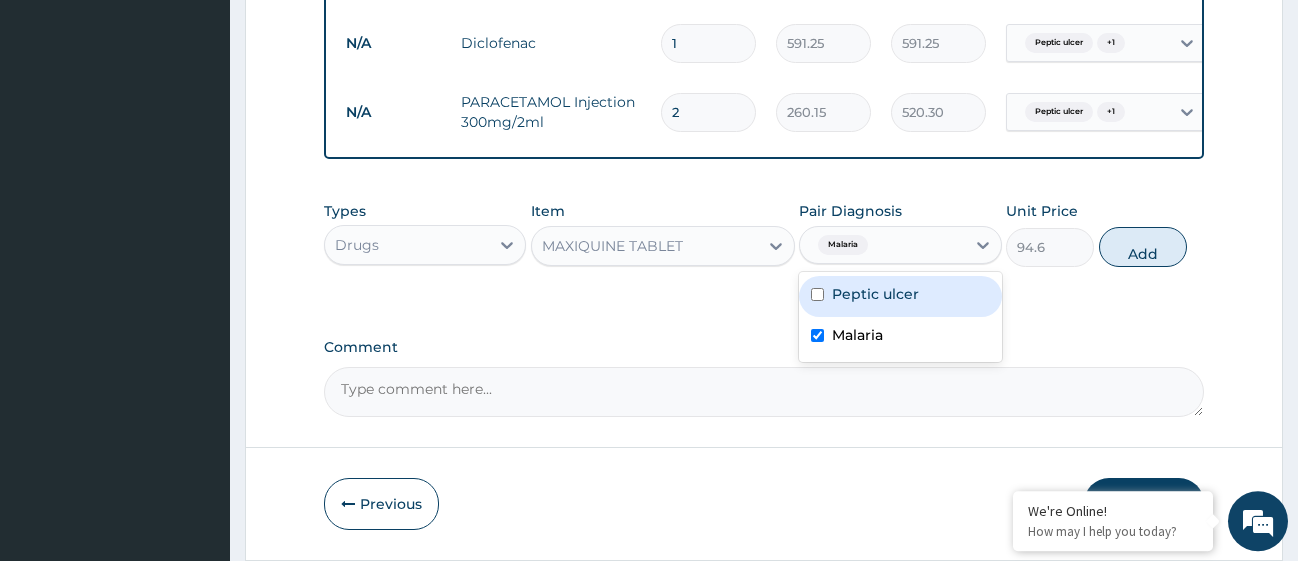 click at bounding box center [817, 294] 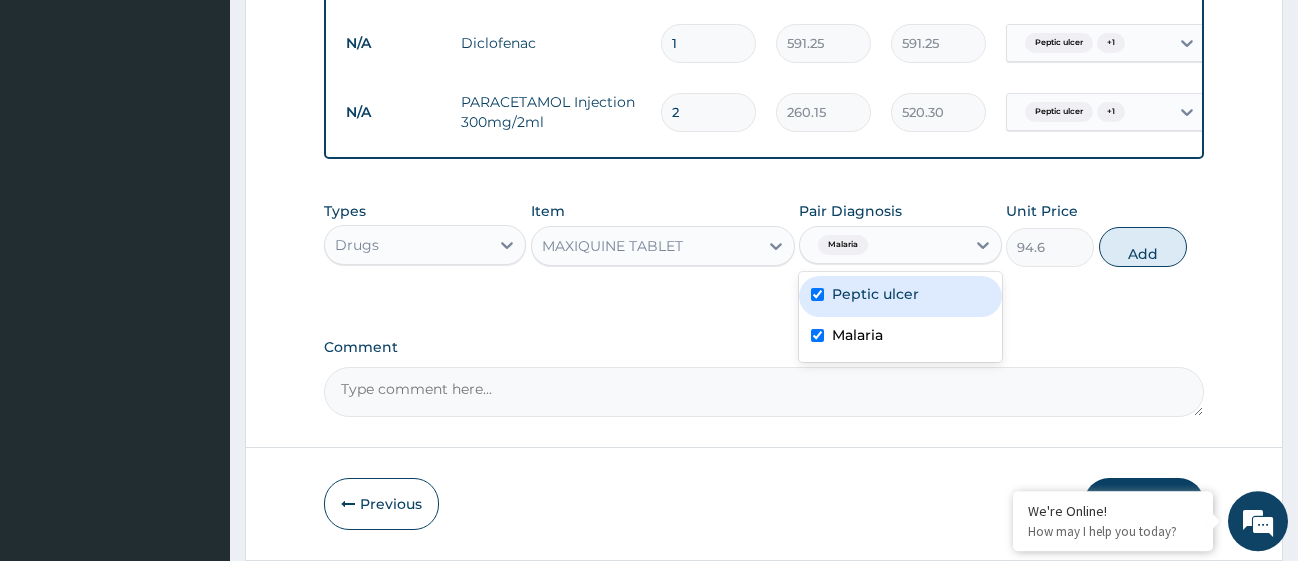 checkbox on "true" 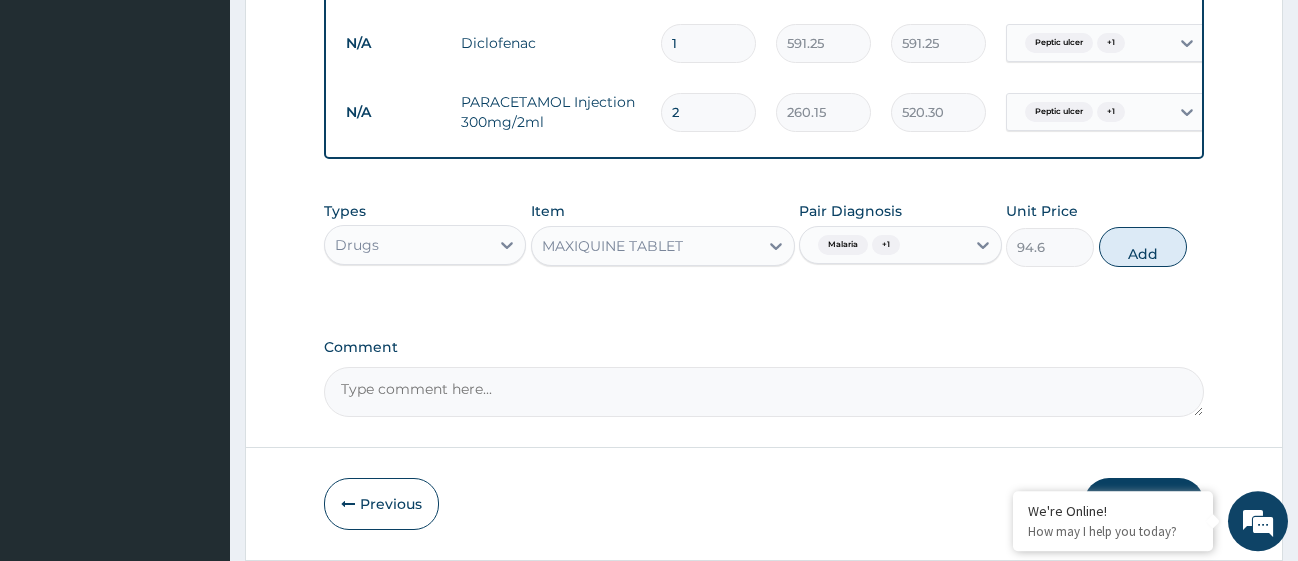 click on "Add" at bounding box center (1143, 247) 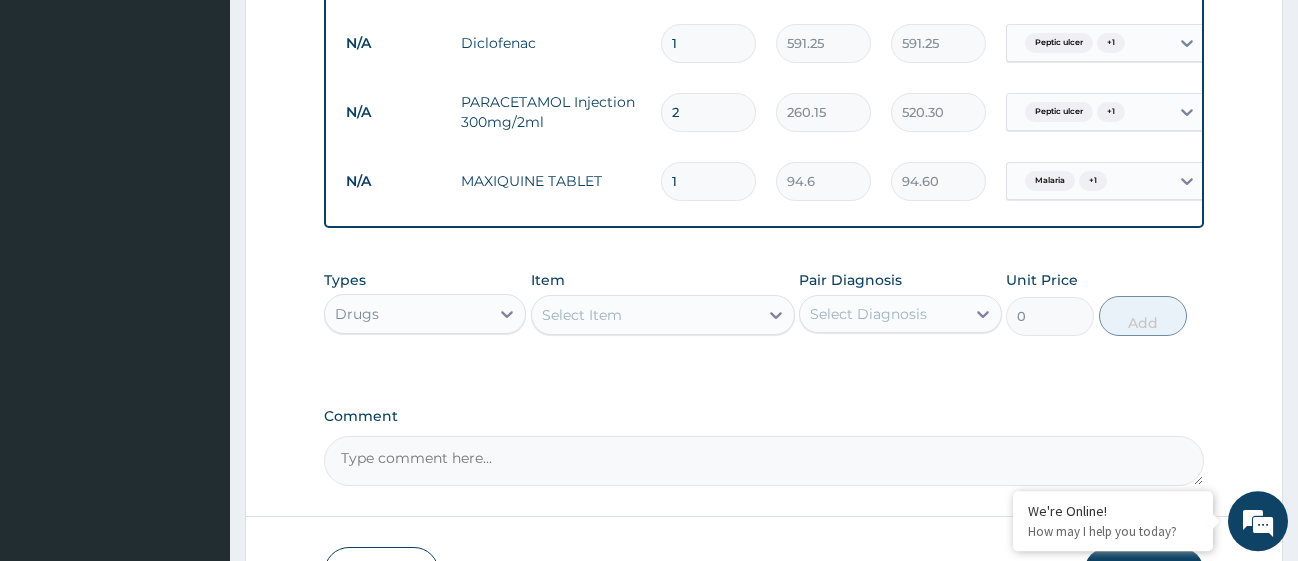 type on "10" 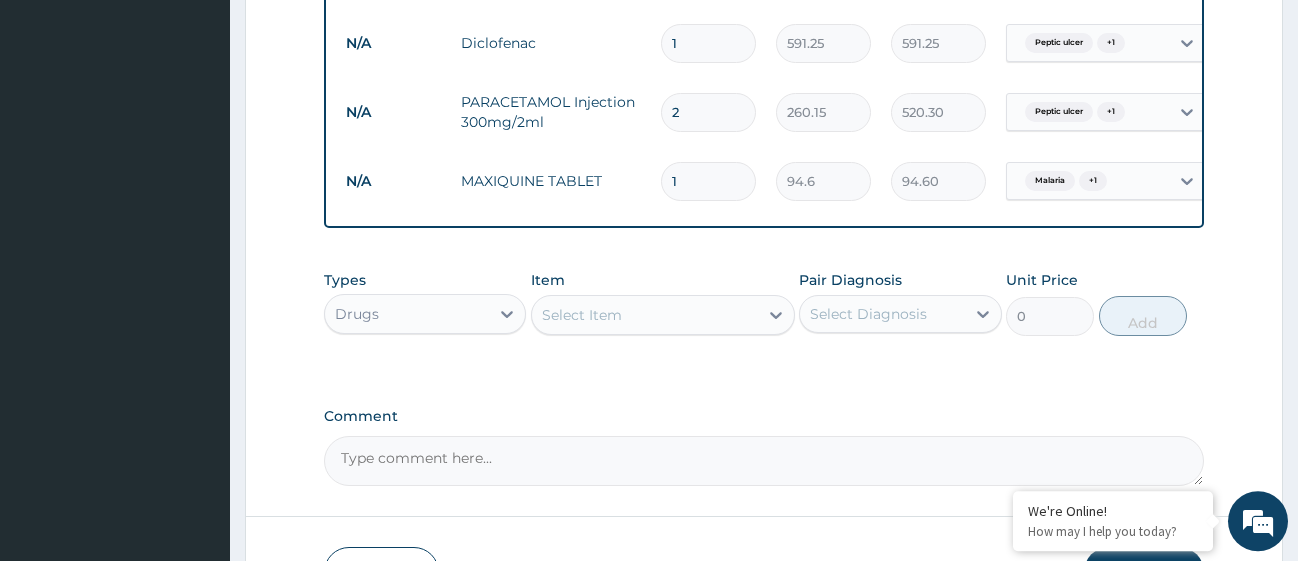 type on "946.00" 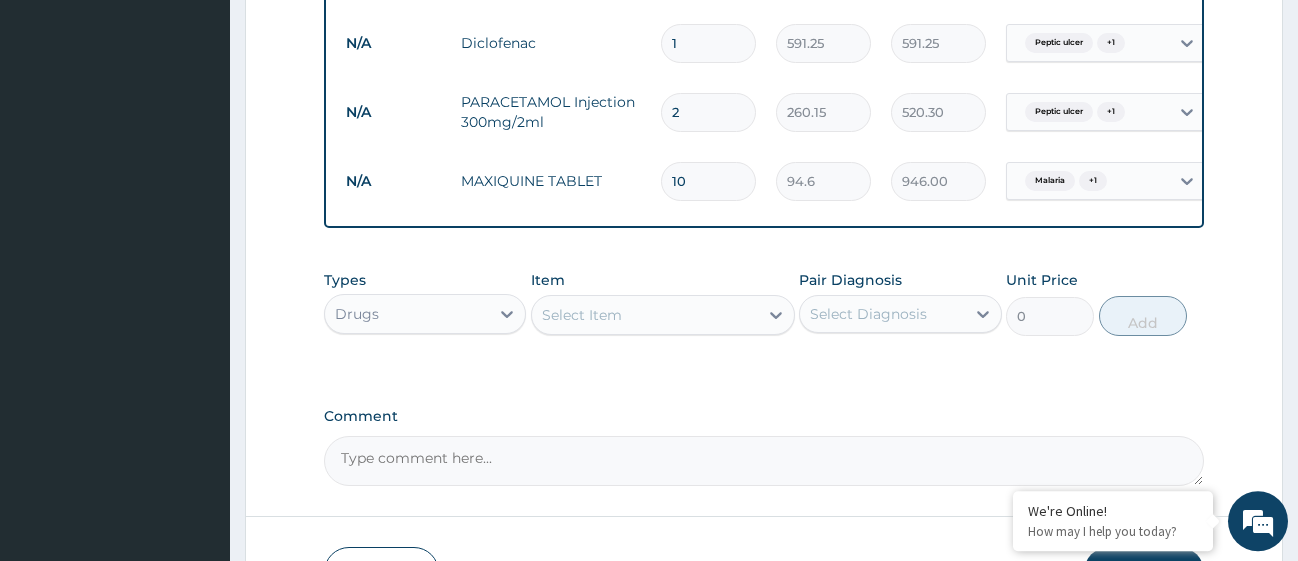 type on "10" 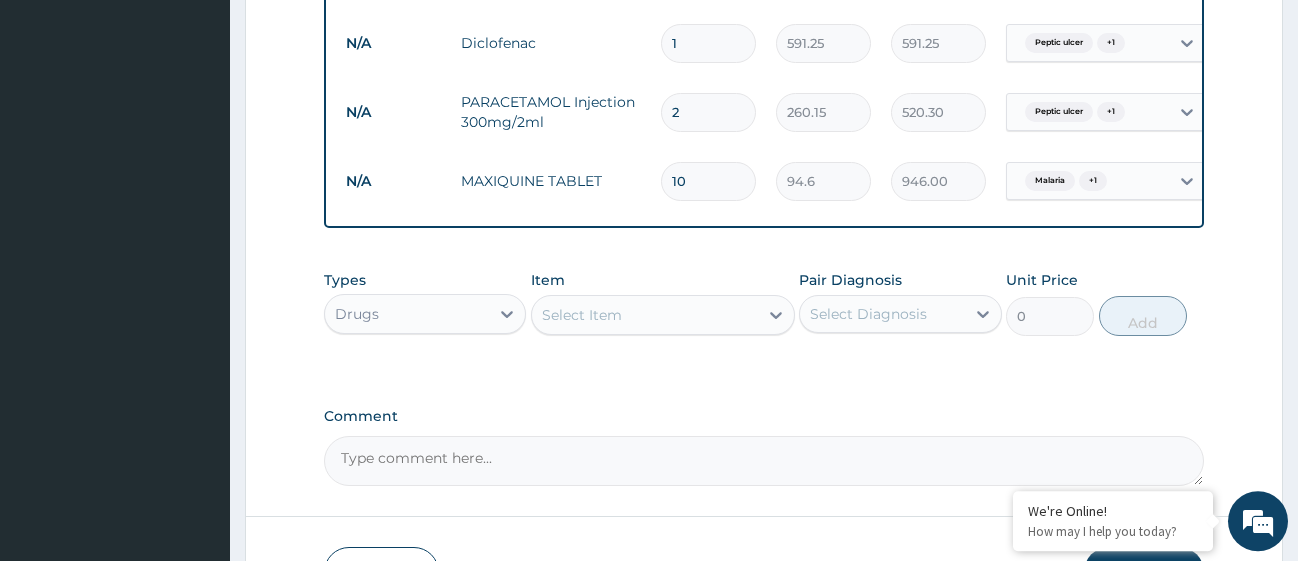 click on "Select Item" at bounding box center [645, 315] 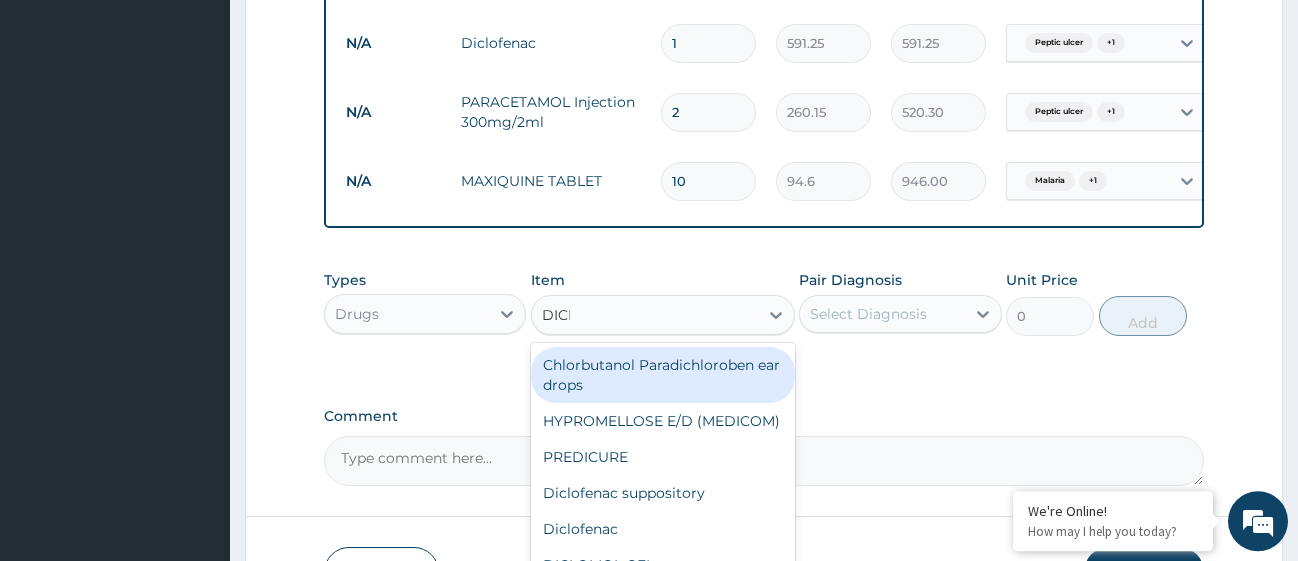 type on "DICLO" 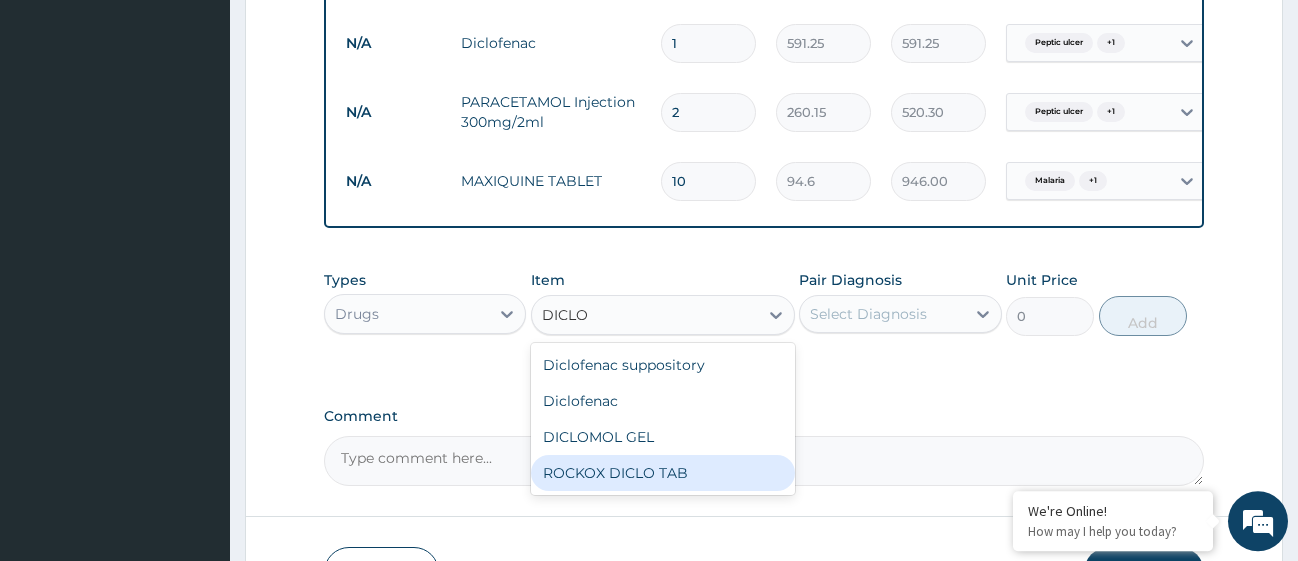 click on "ROCKOX DICLO TAB" at bounding box center [663, 473] 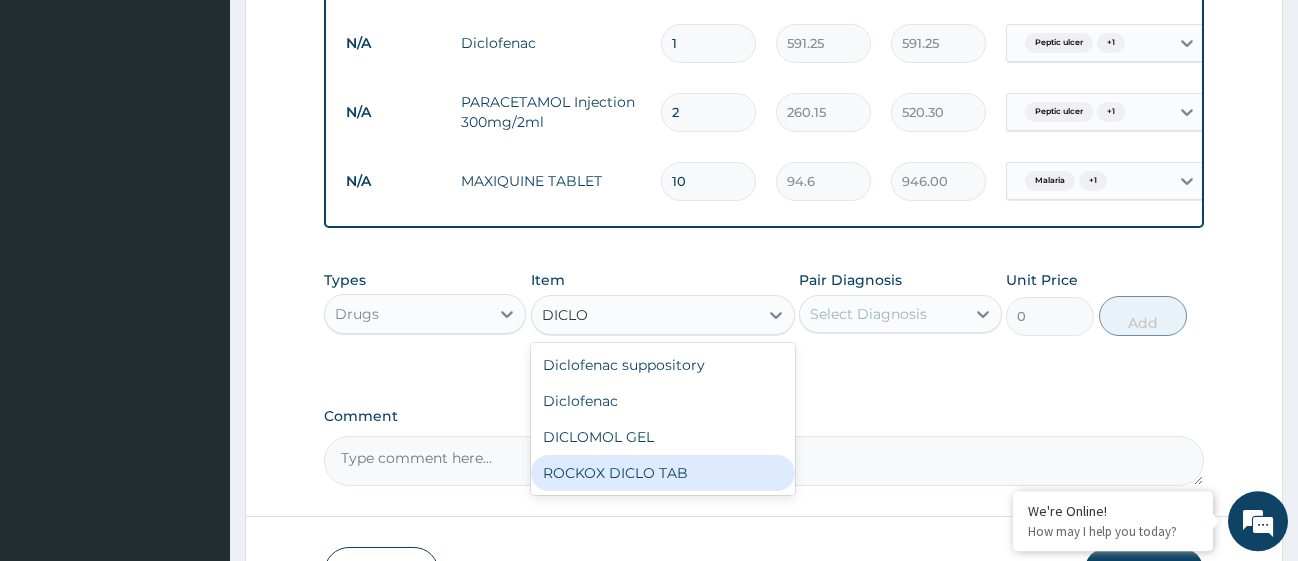 type 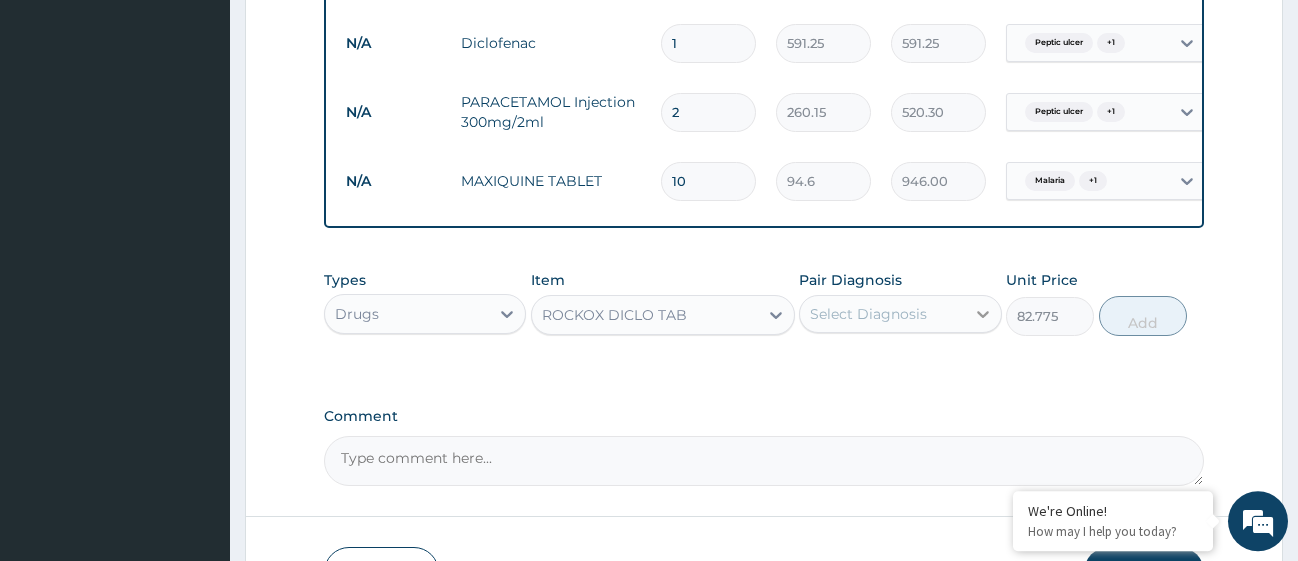 click 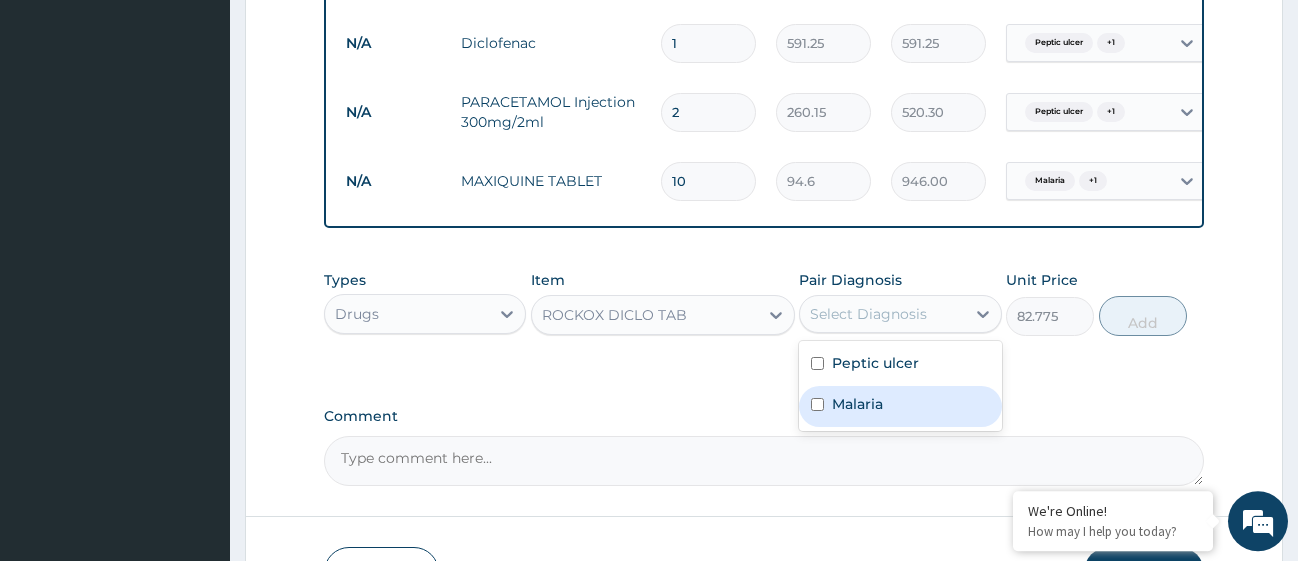 drag, startPoint x: 814, startPoint y: 421, endPoint x: 815, endPoint y: 409, distance: 12.0415945 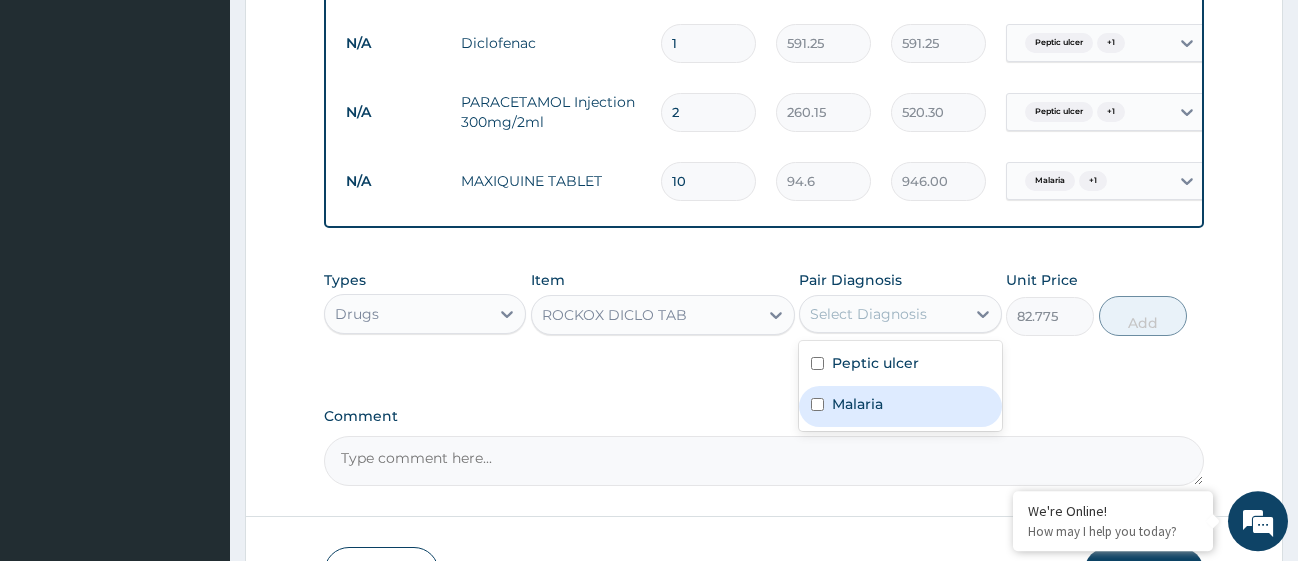 click at bounding box center [817, 404] 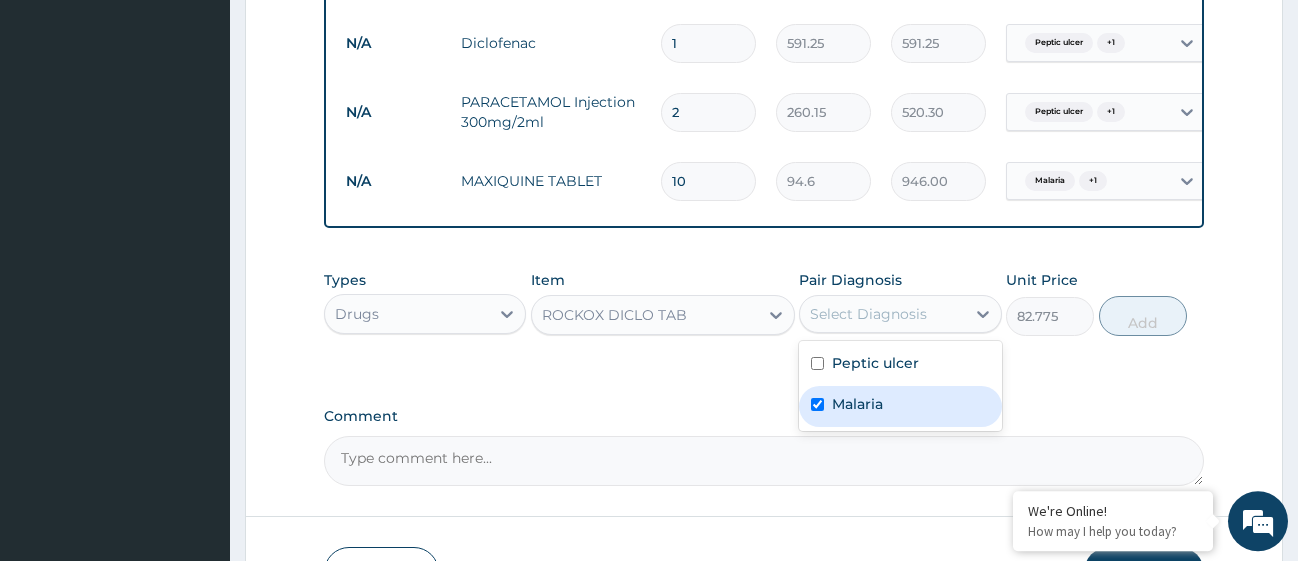checkbox on "true" 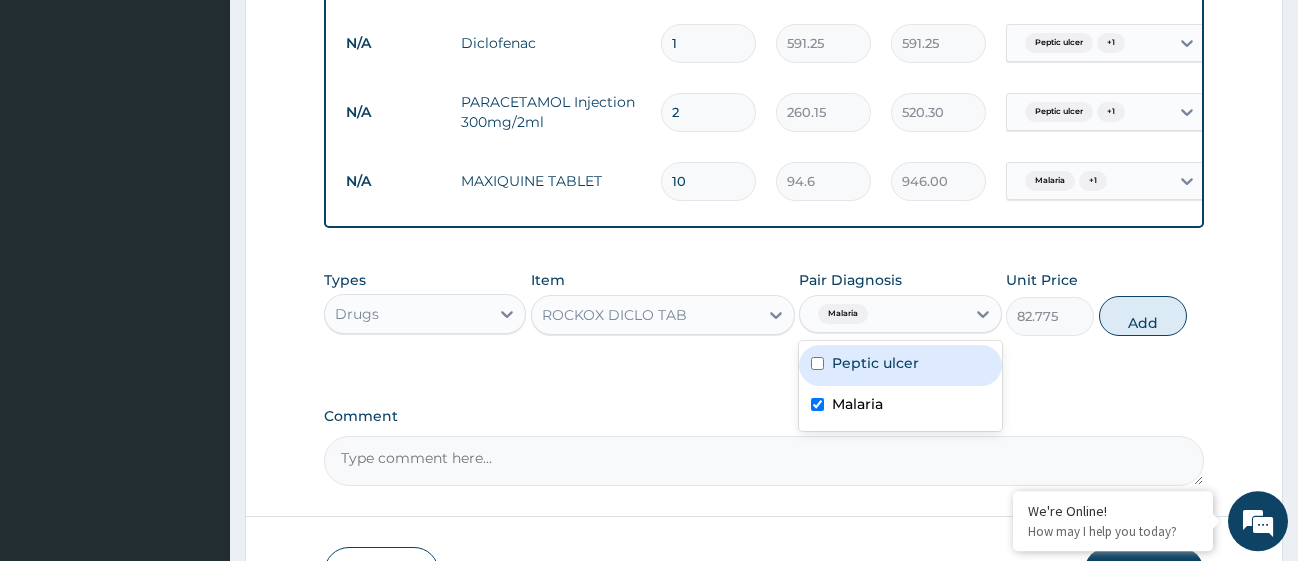 drag, startPoint x: 815, startPoint y: 383, endPoint x: 991, endPoint y: 358, distance: 177.76671 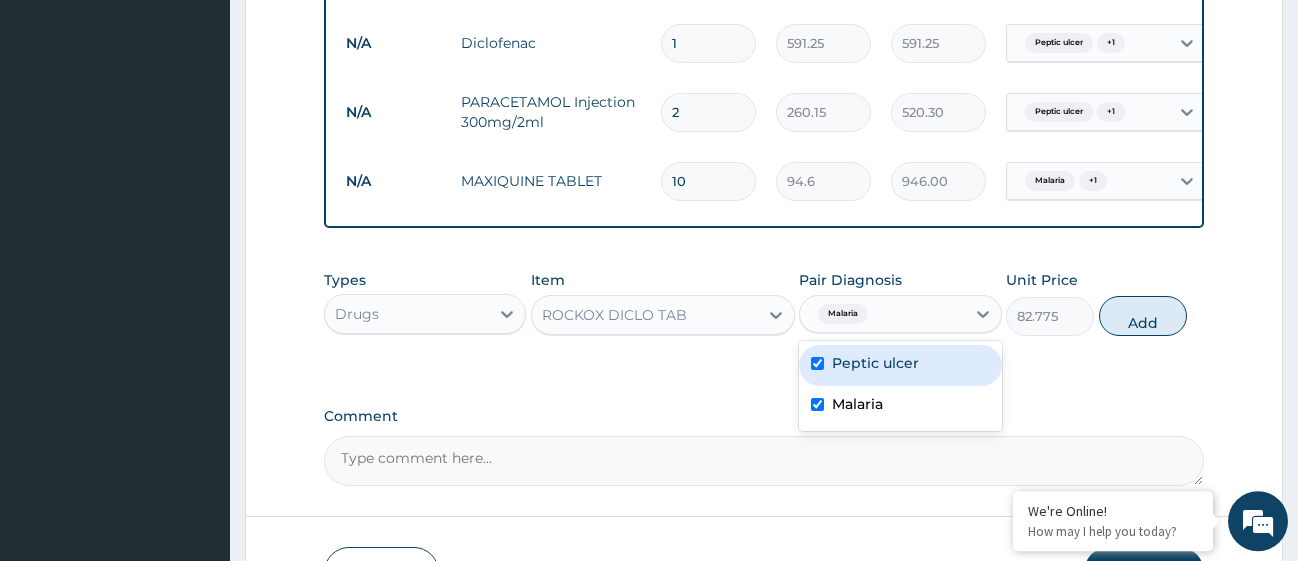 checkbox on "true" 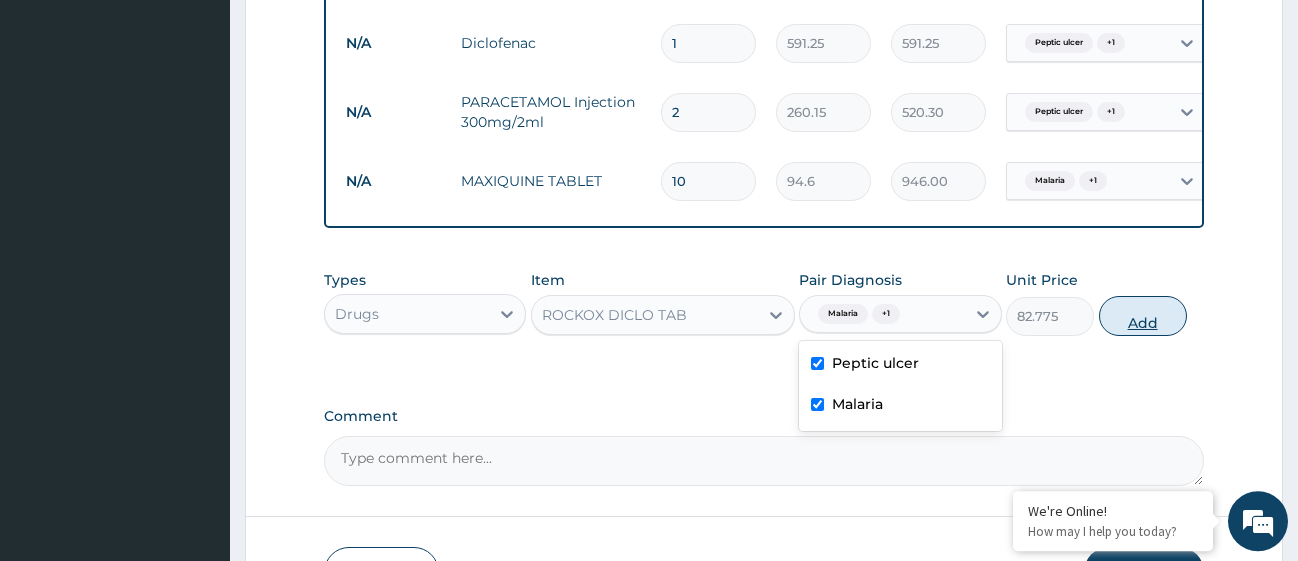click on "Add" at bounding box center (1143, 316) 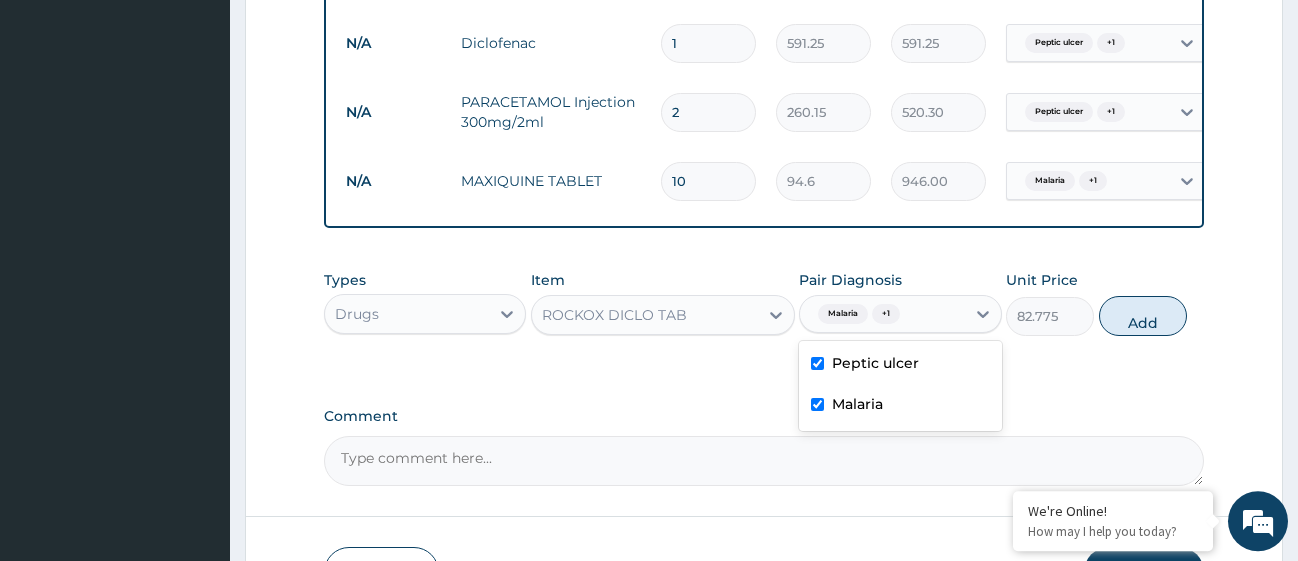 type on "0" 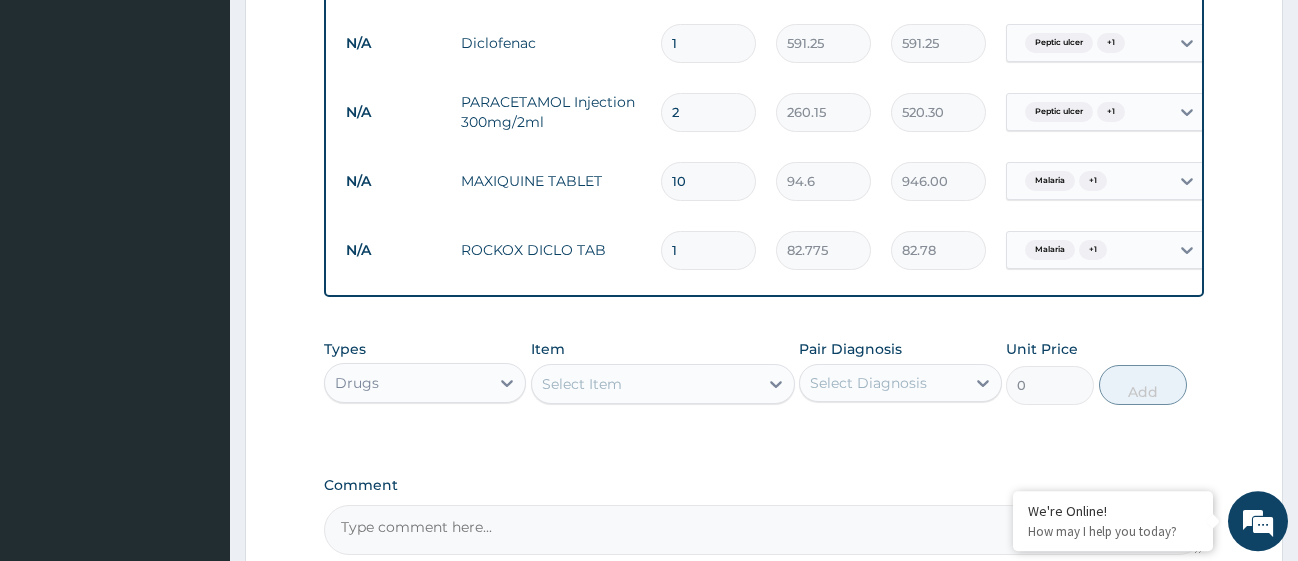 type on "15" 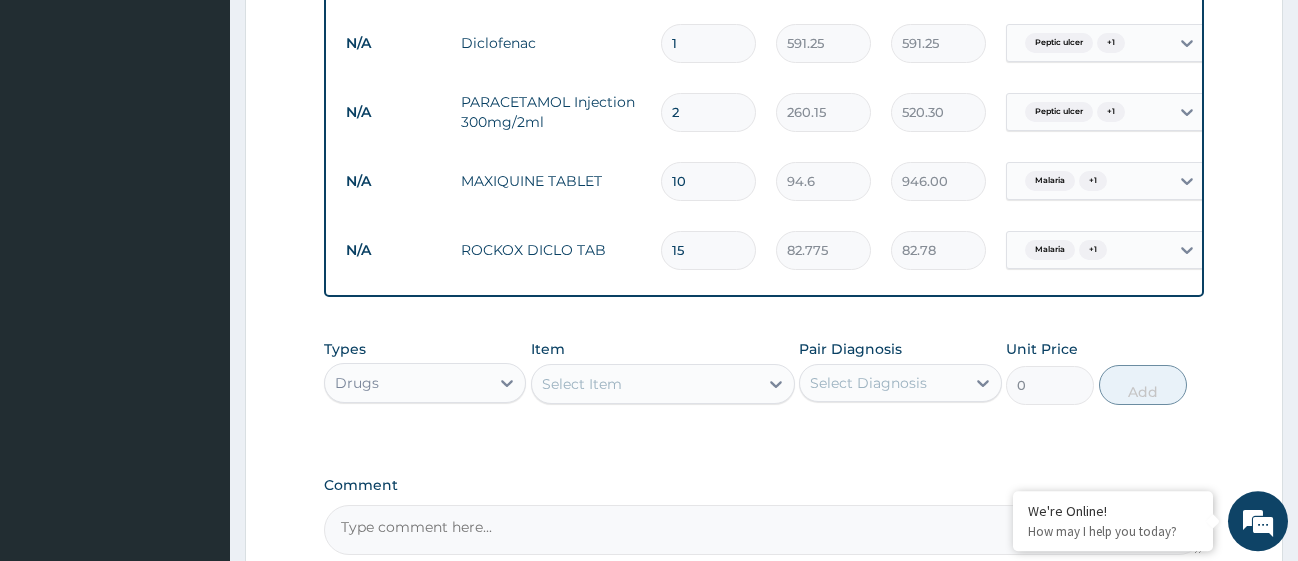 type on "1241.63" 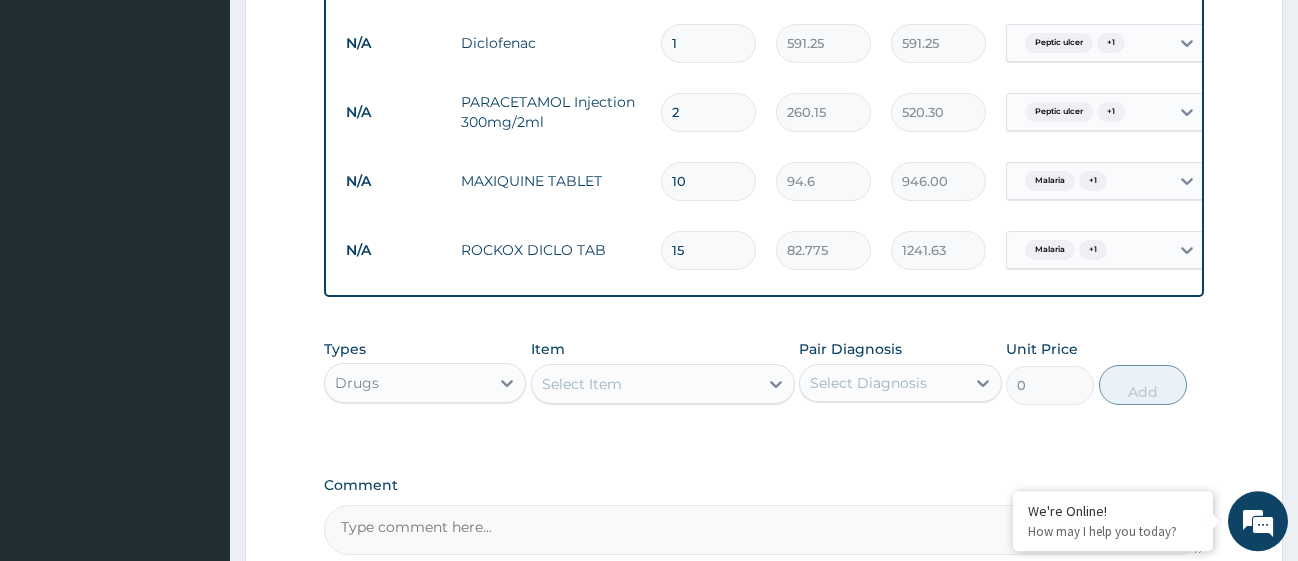 type on "15" 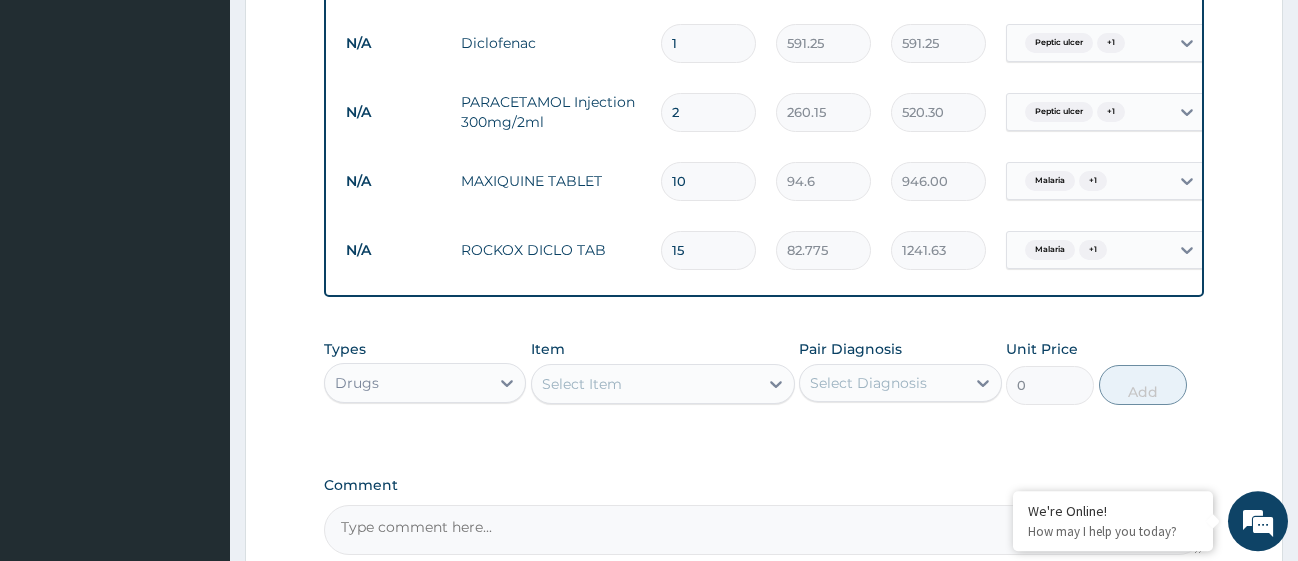 click on "Select Item" at bounding box center [645, 384] 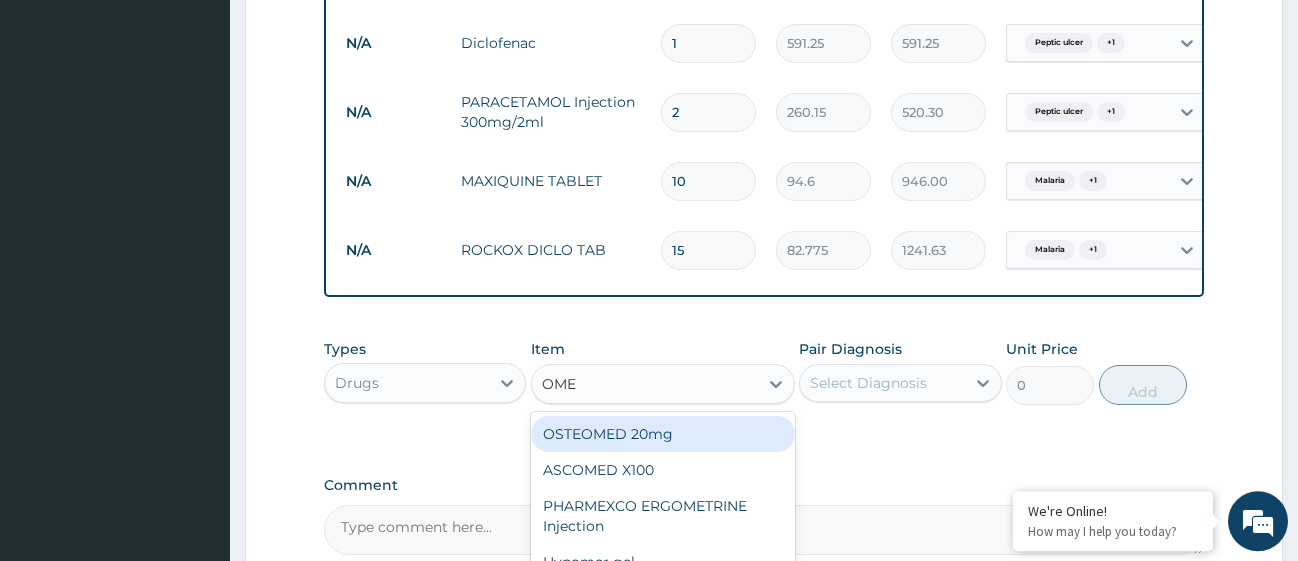 type on "OMEP" 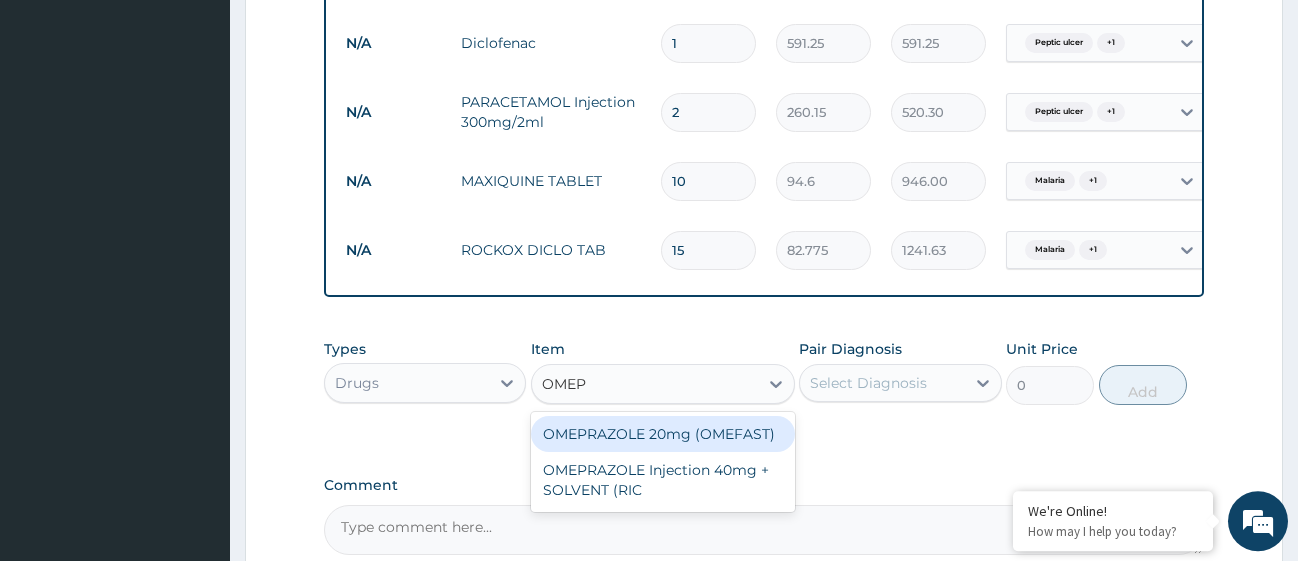 click on "OMEPRAZOLE 20mg (OMEFAST)" at bounding box center (663, 434) 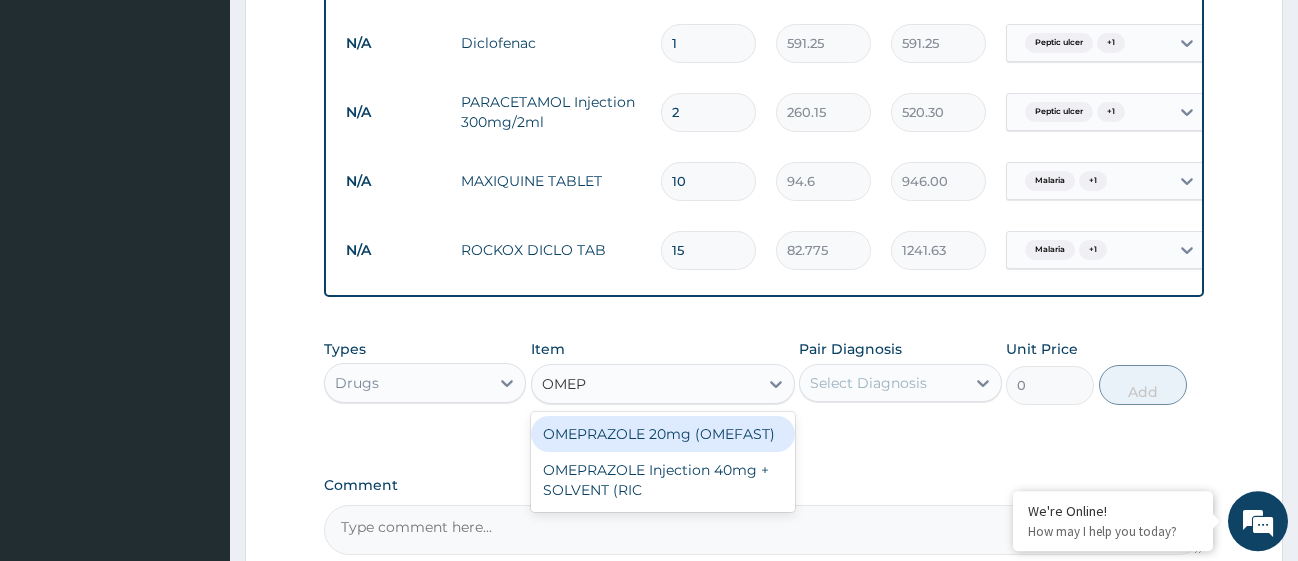 type 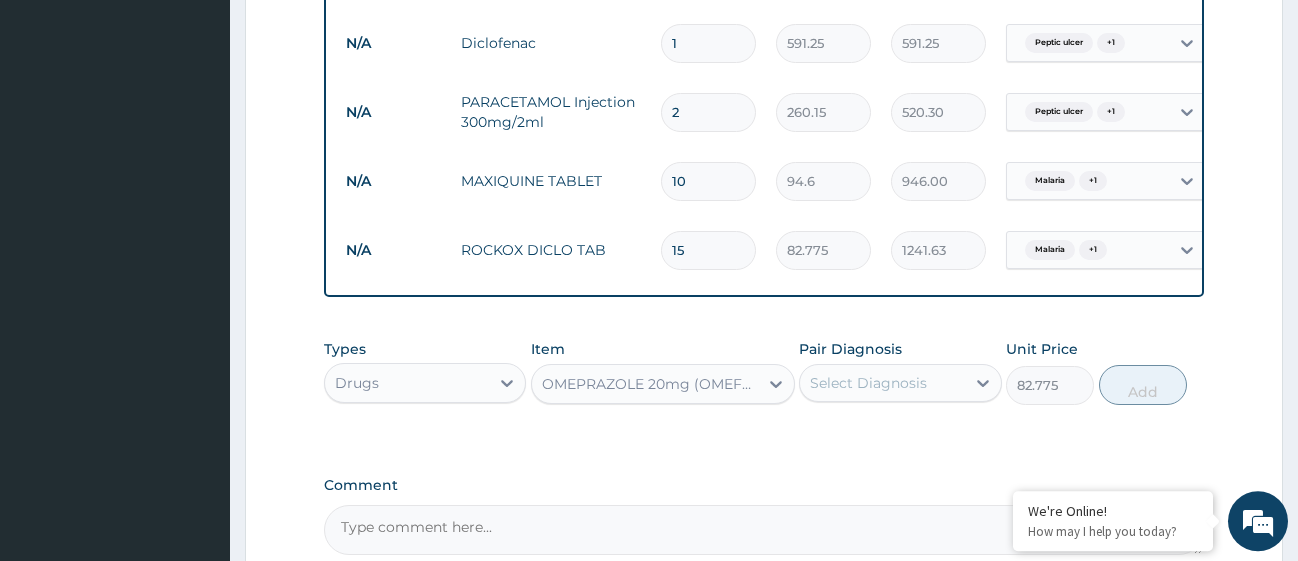 click on "Select Diagnosis" at bounding box center (882, 383) 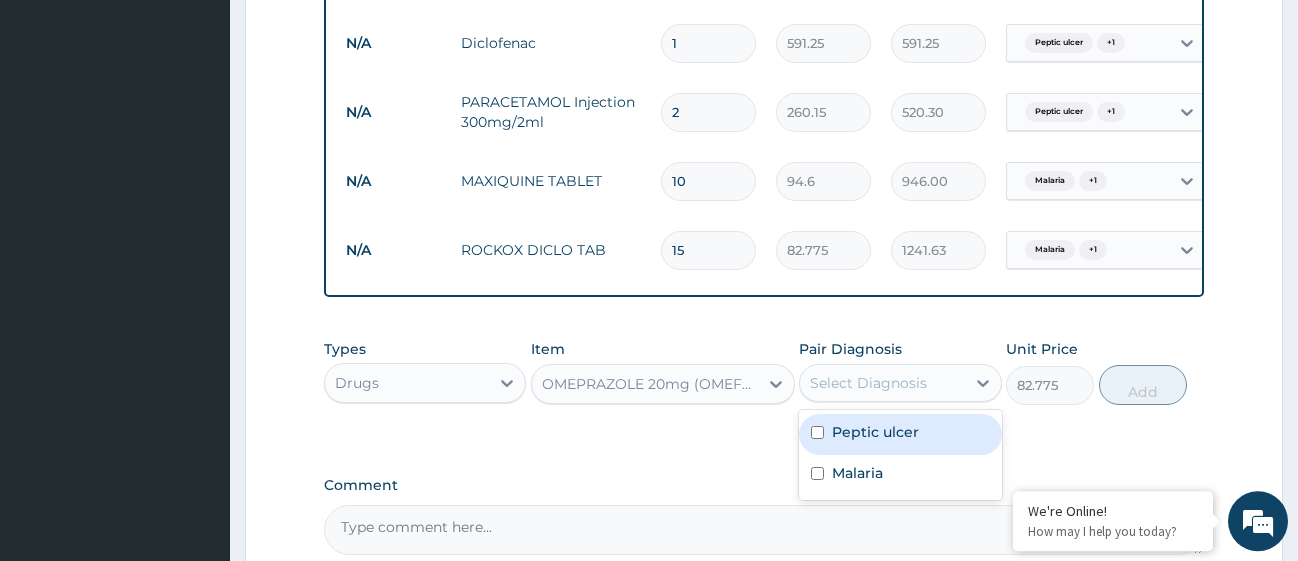 drag, startPoint x: 808, startPoint y: 444, endPoint x: 822, endPoint y: 444, distance: 14 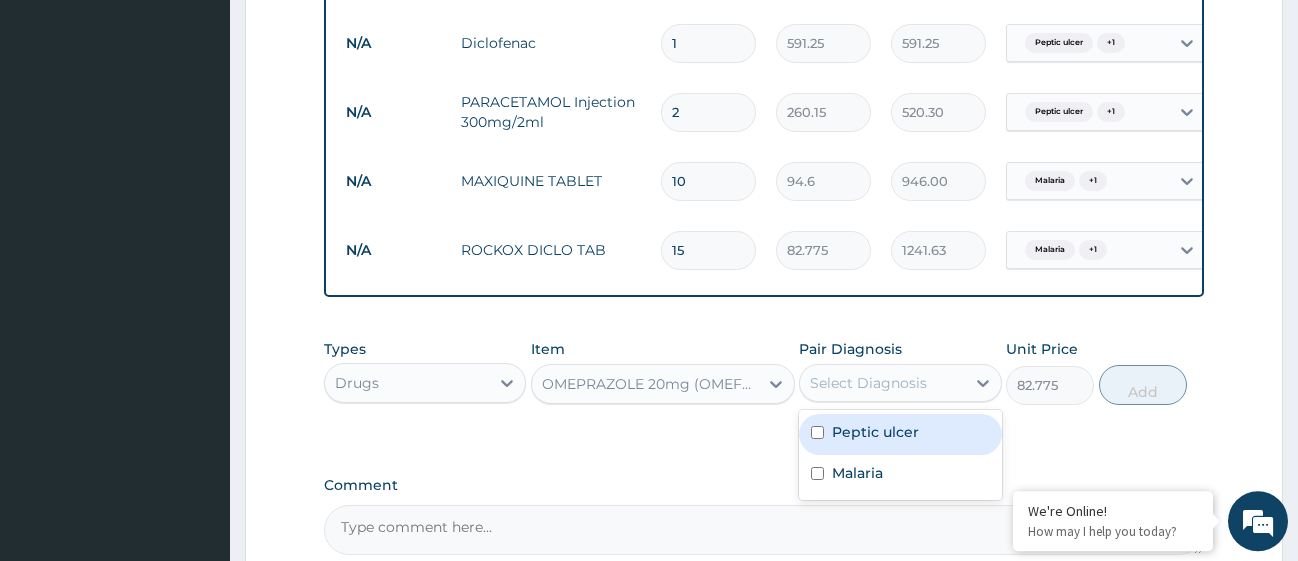 click on "Peptic ulcer" at bounding box center [900, 434] 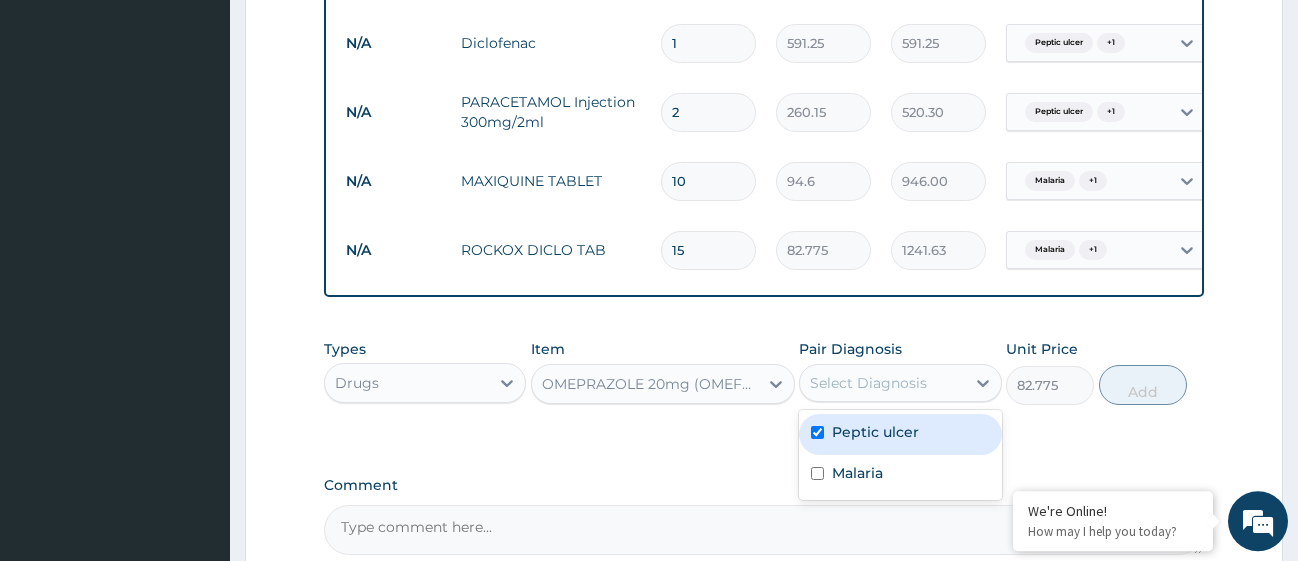 checkbox on "true" 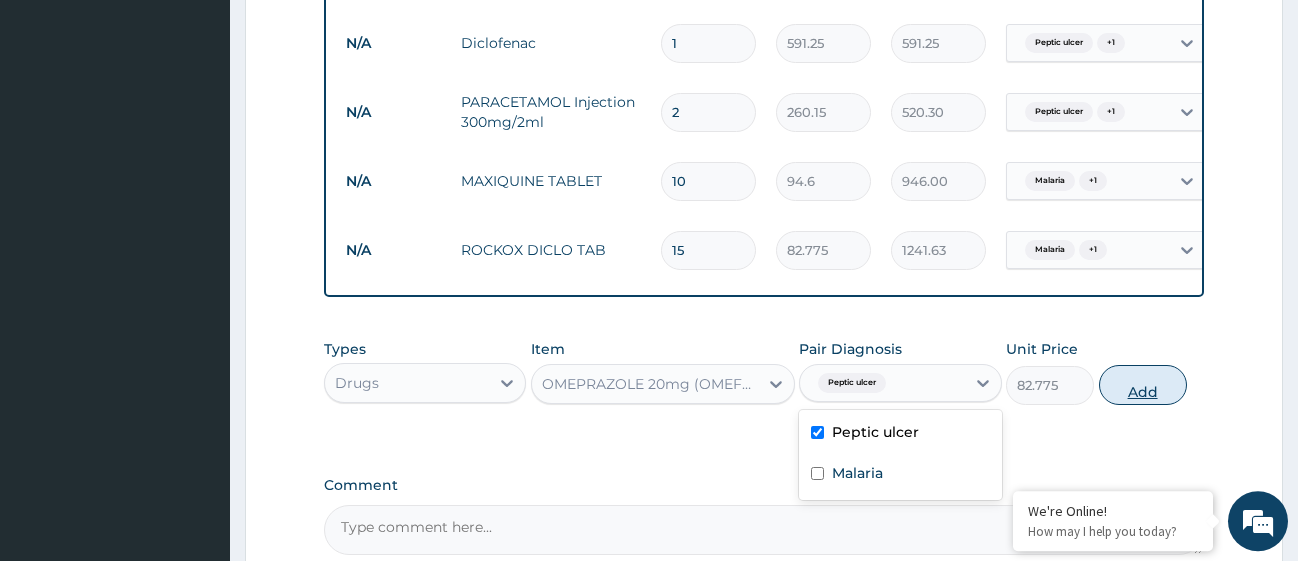click on "Add" at bounding box center (1143, 385) 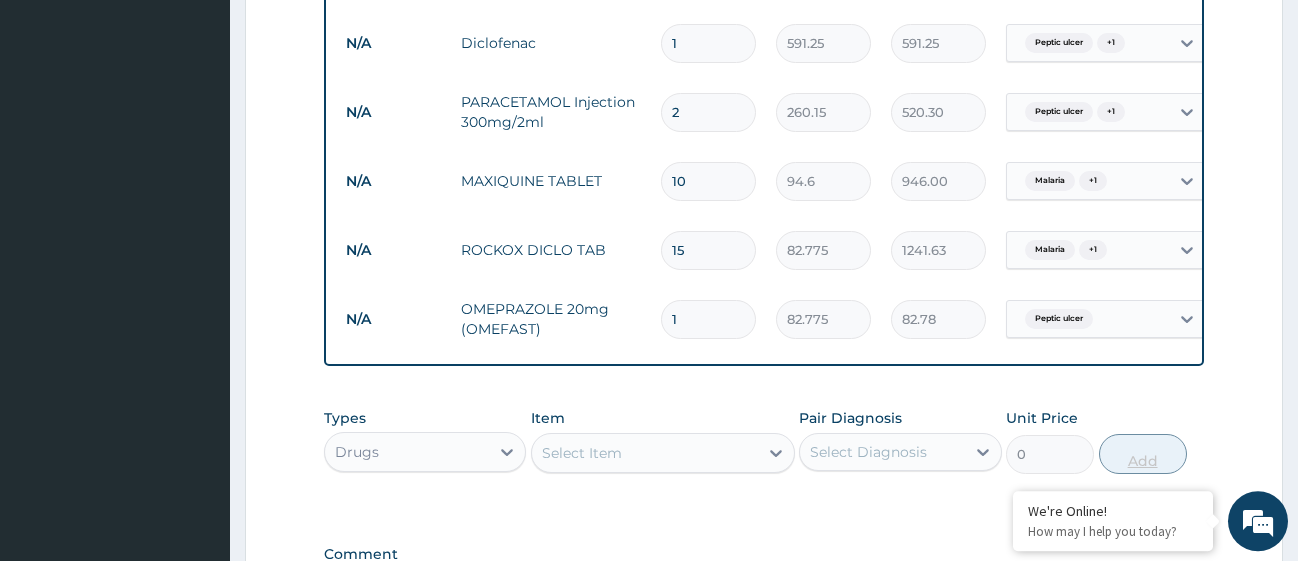 type on "14" 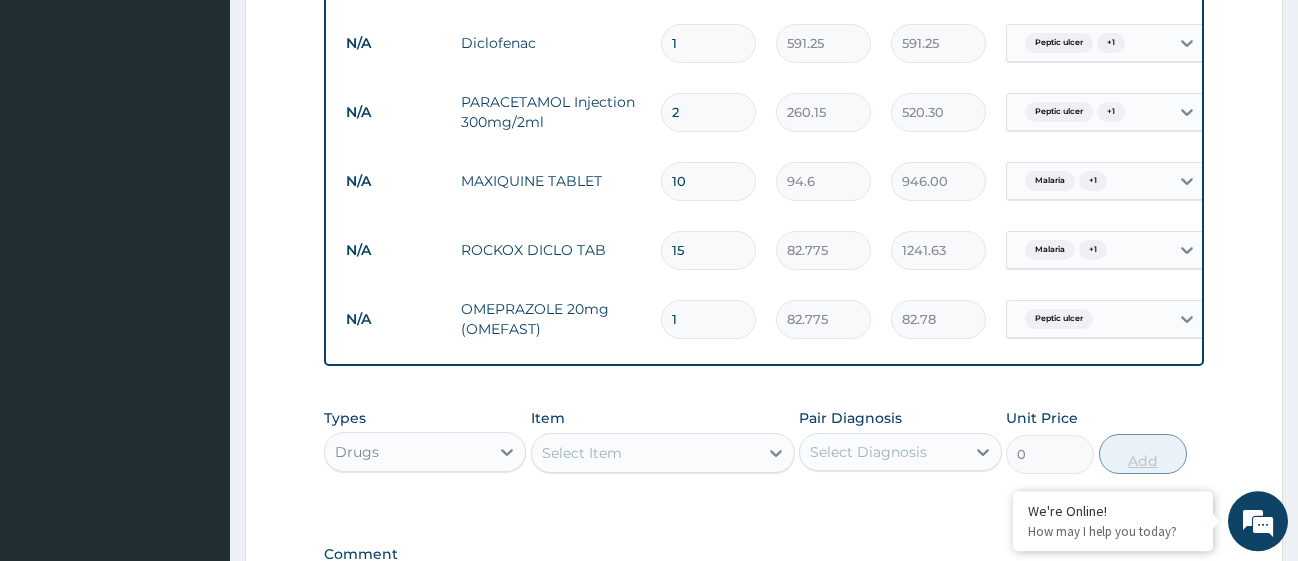 type on "1158.85" 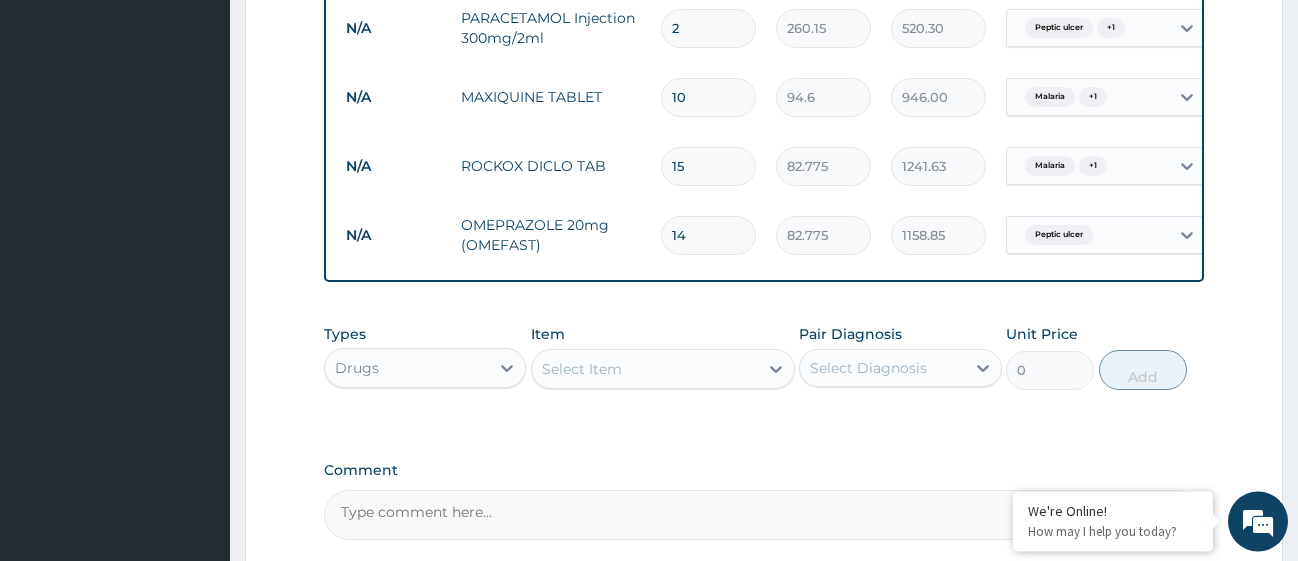 scroll, scrollTop: 1487, scrollLeft: 0, axis: vertical 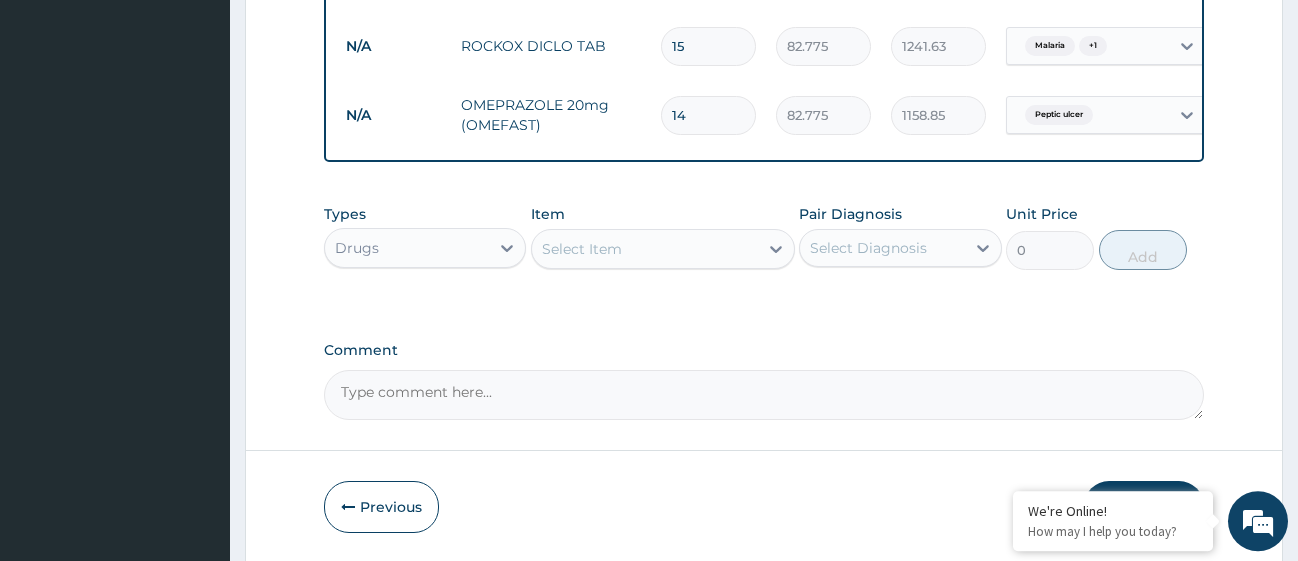 type on "14" 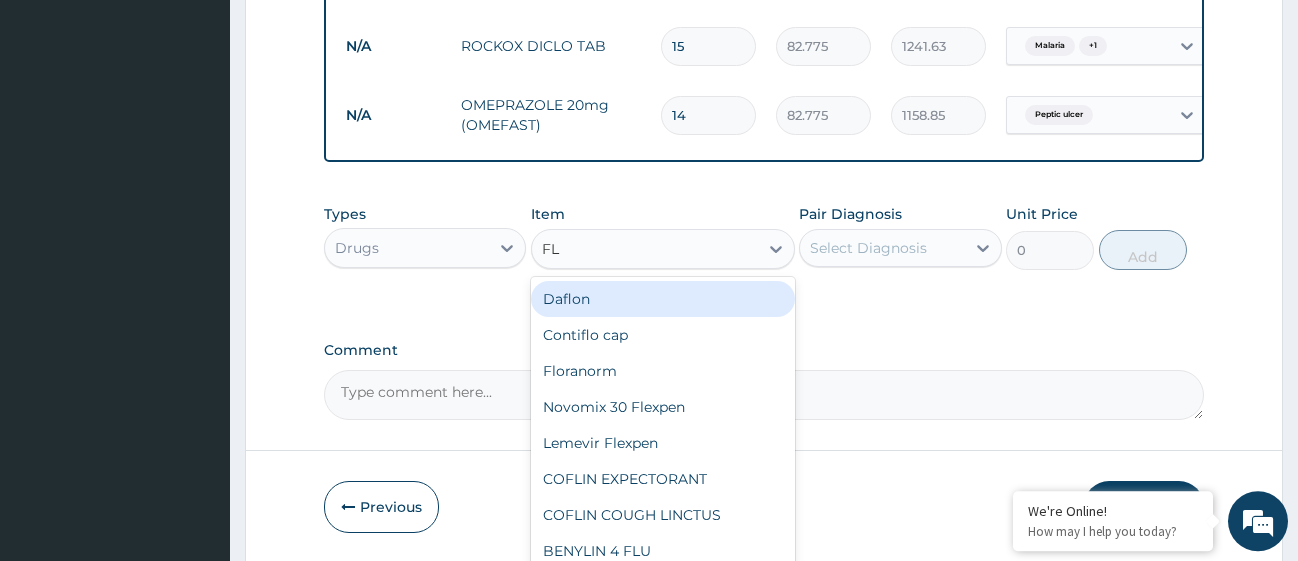 type on "FLA" 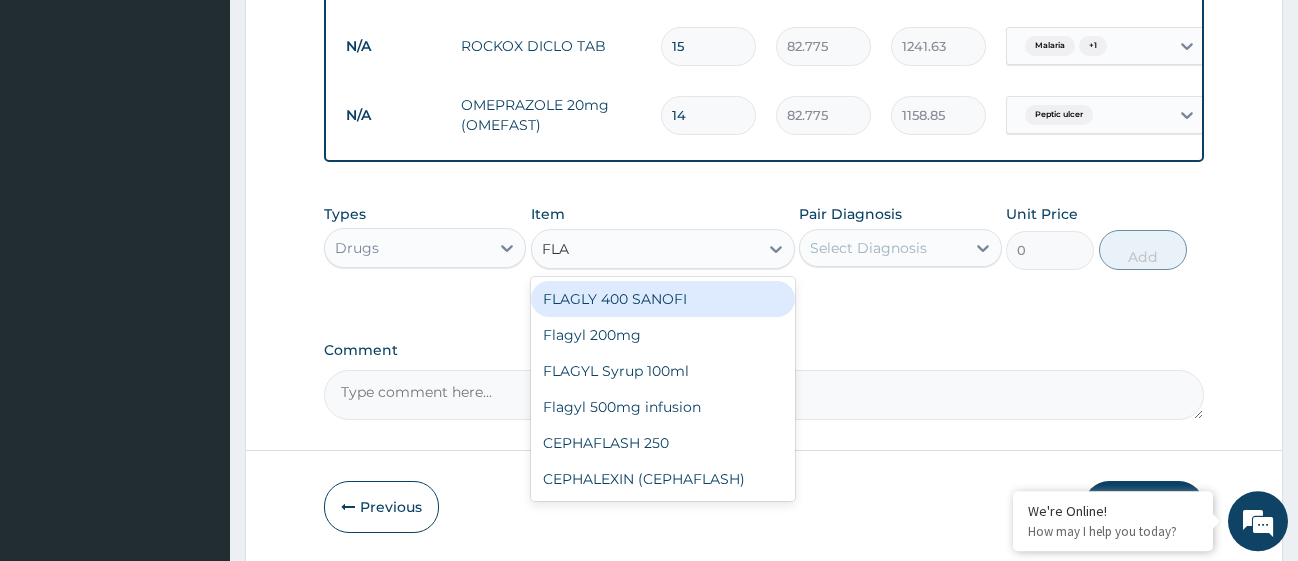 click on "FLAGLY 400 SANOFI" at bounding box center [663, 299] 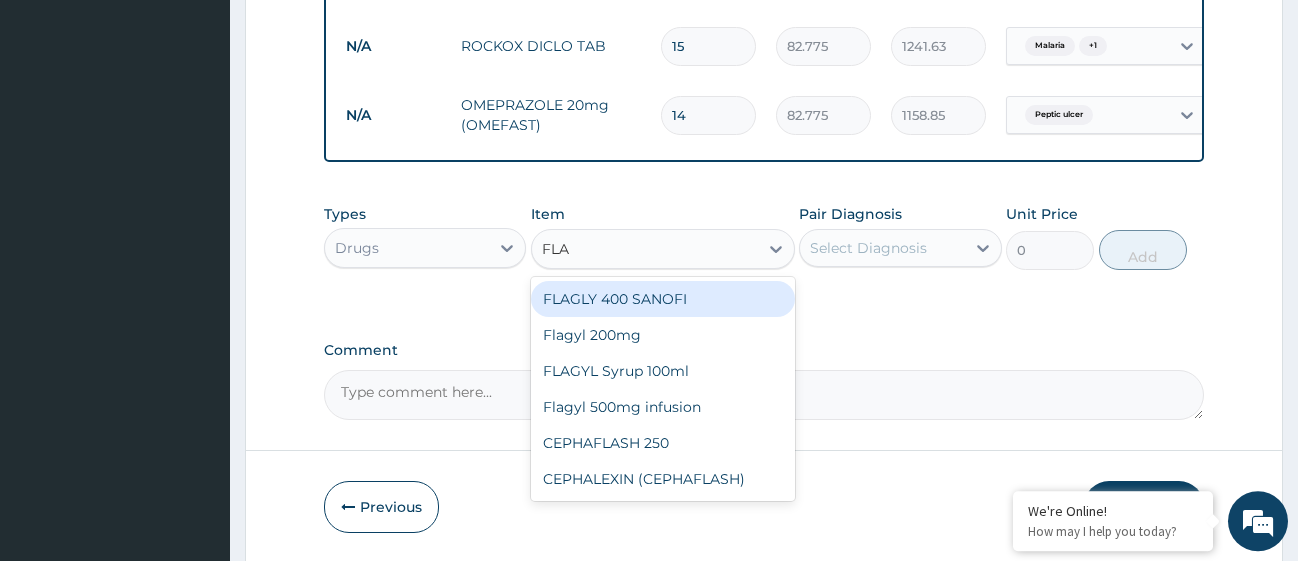 type 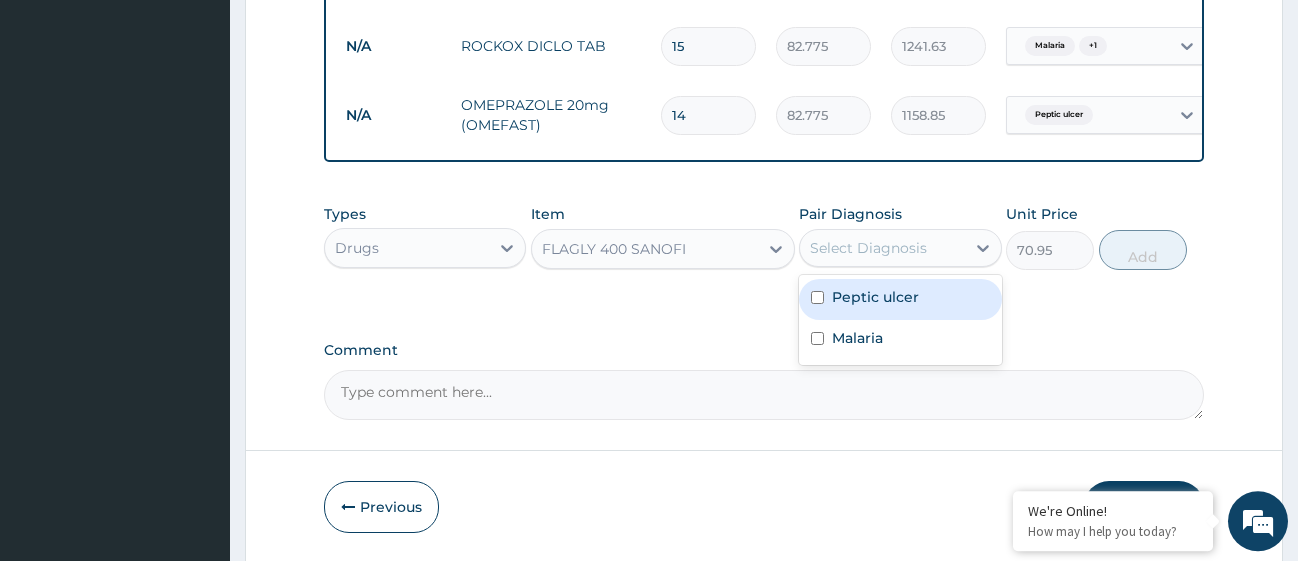 click on "Select Diagnosis" at bounding box center (868, 248) 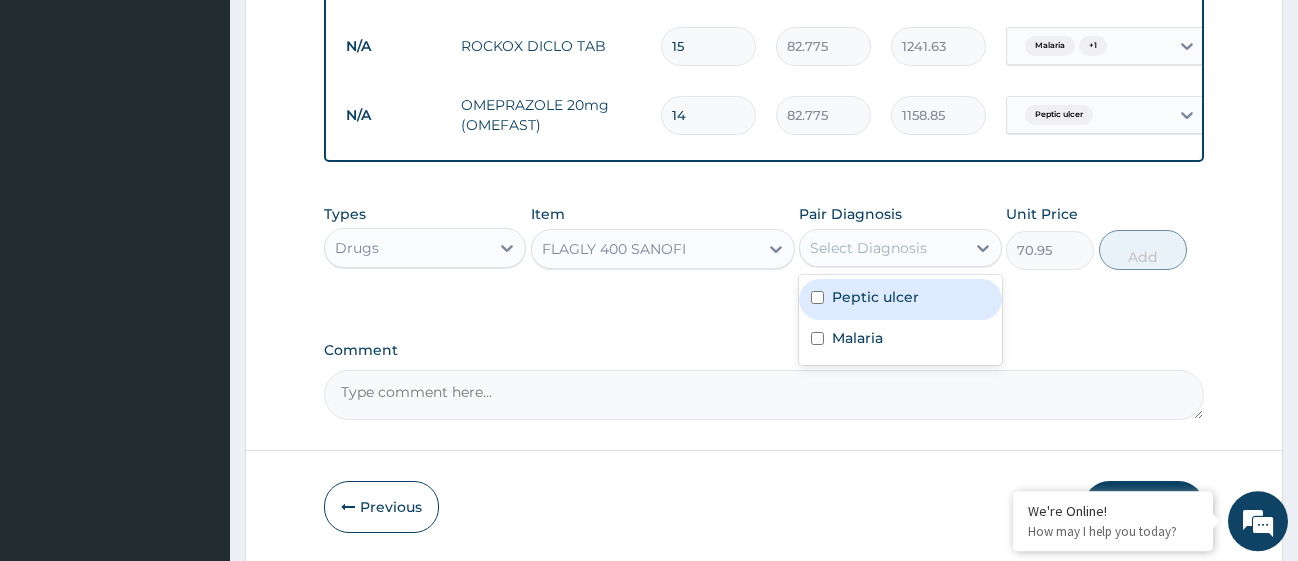 drag, startPoint x: 816, startPoint y: 317, endPoint x: 817, endPoint y: 354, distance: 37.01351 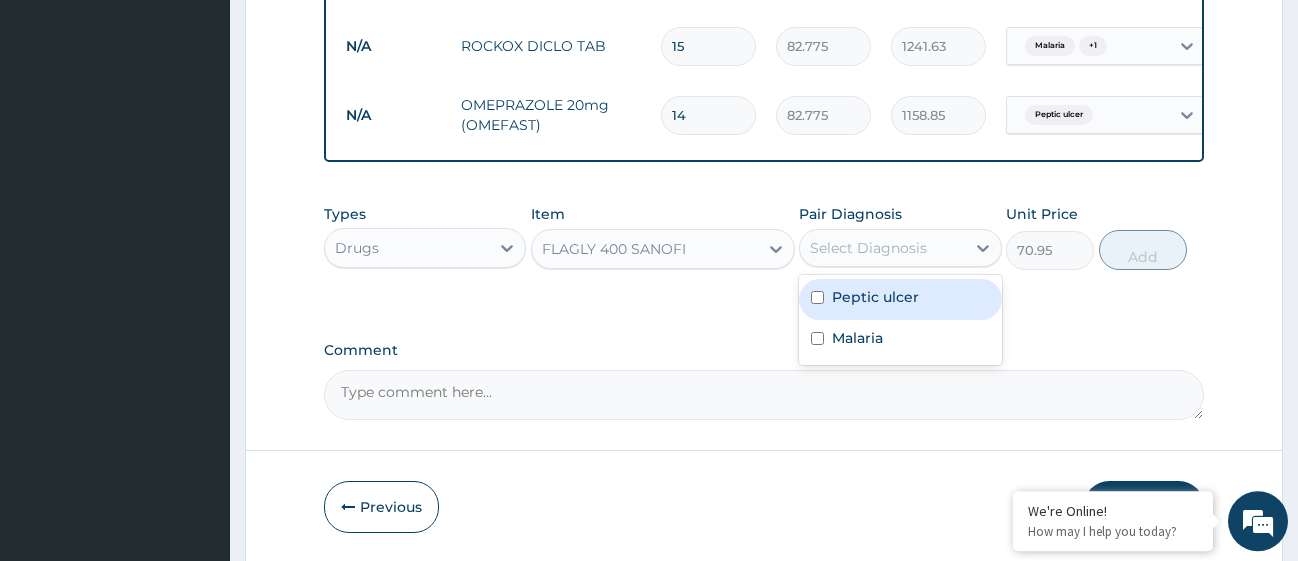 click on "Peptic ulcer" at bounding box center [900, 299] 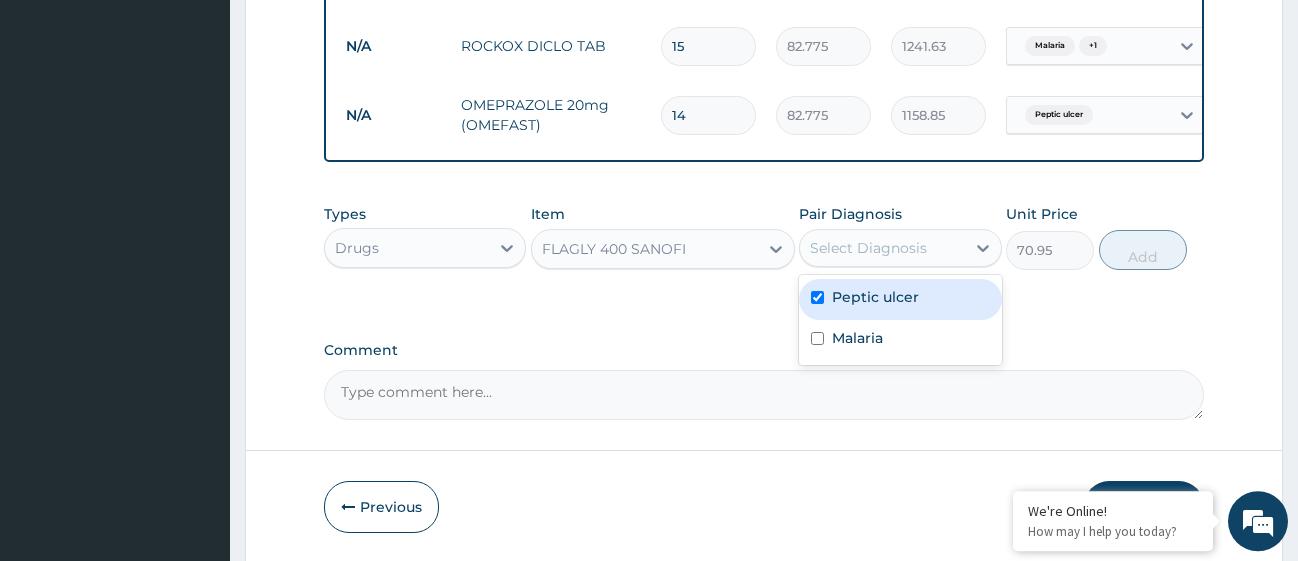 checkbox on "true" 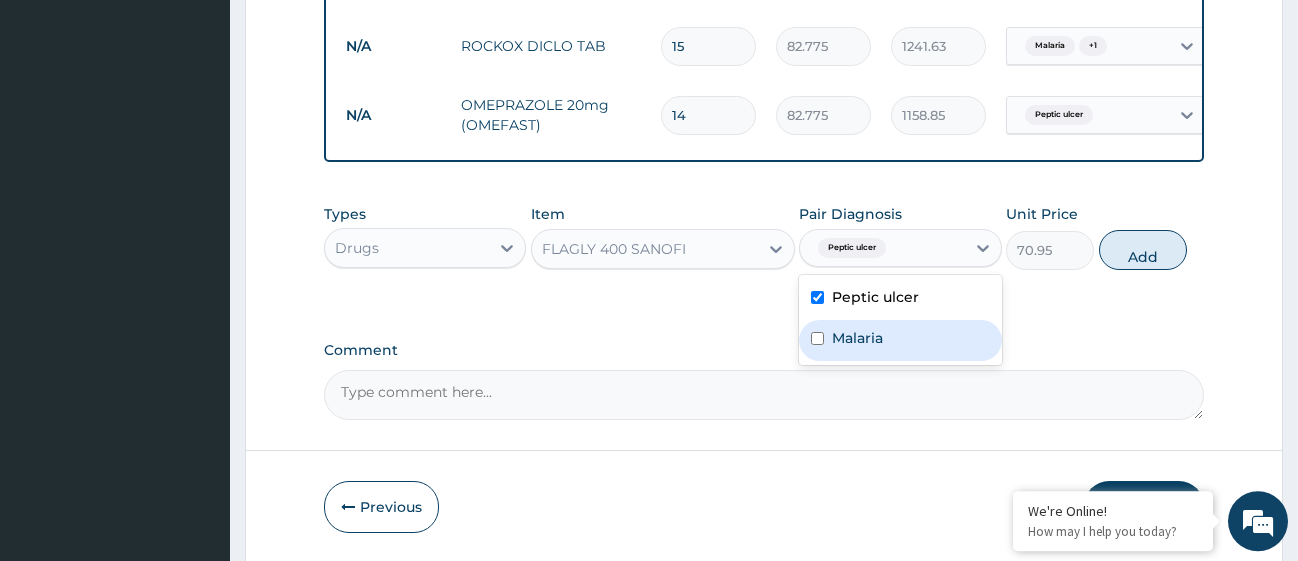 click on "Malaria" at bounding box center (900, 340) 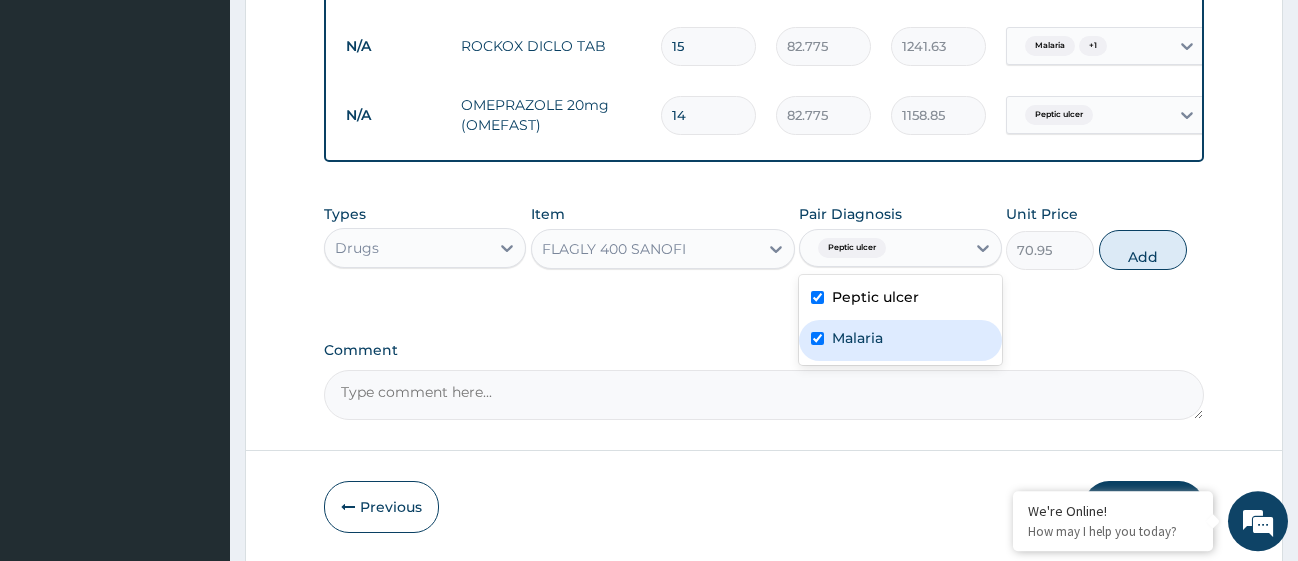 checkbox on "true" 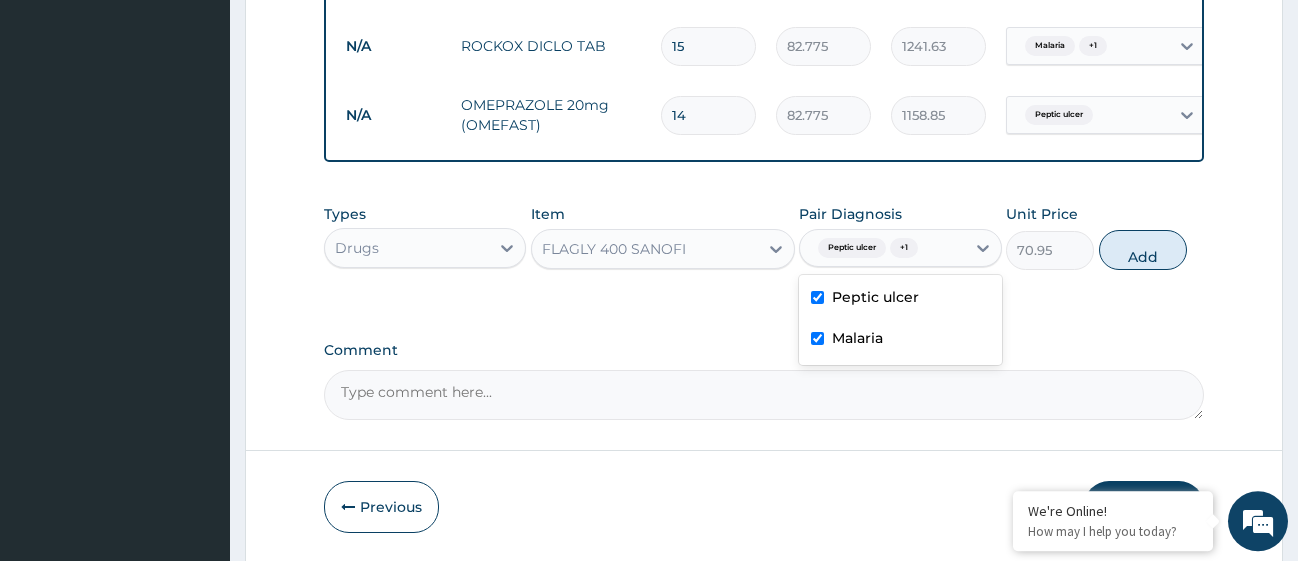 click on "Add" at bounding box center [1143, 250] 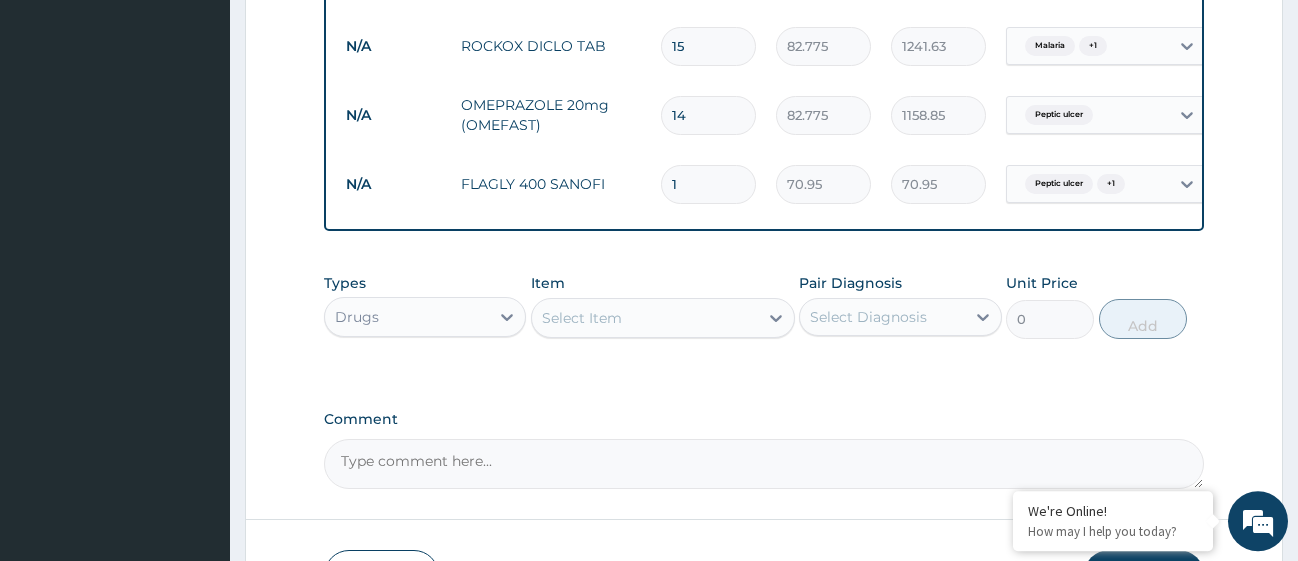 type on "15" 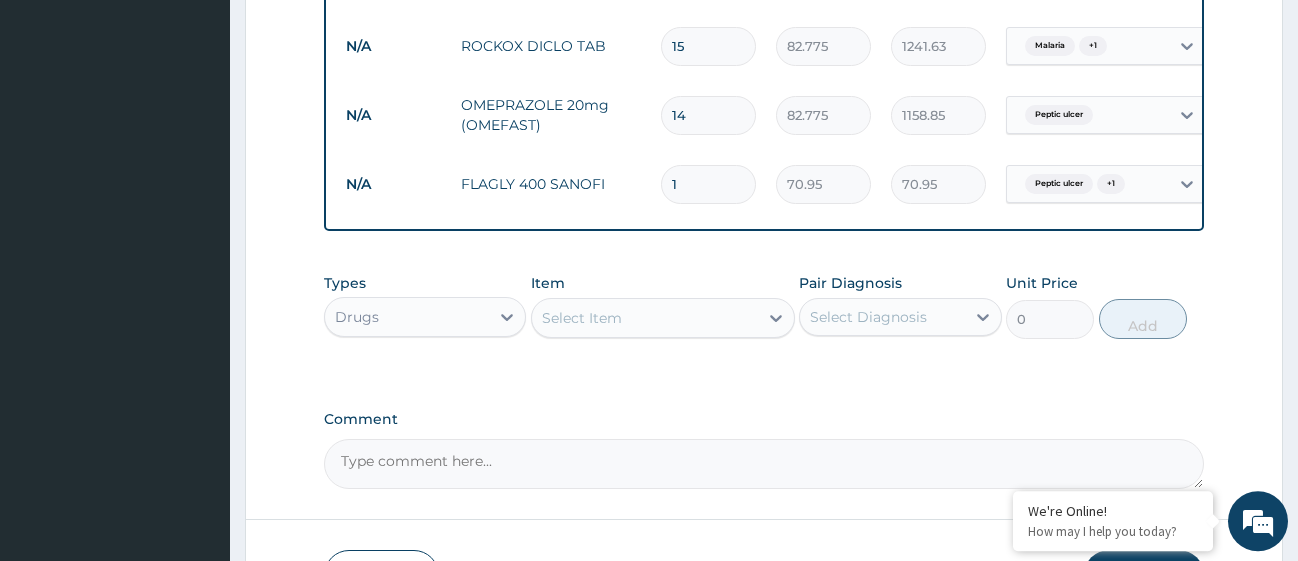 type on "1064.25" 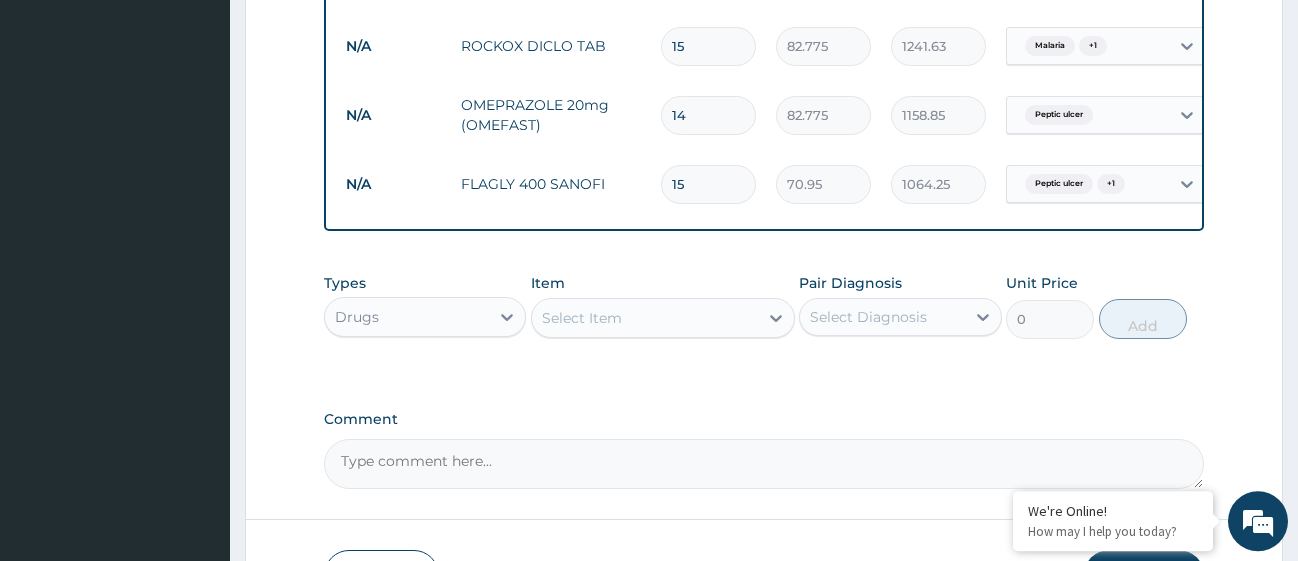 type on "15" 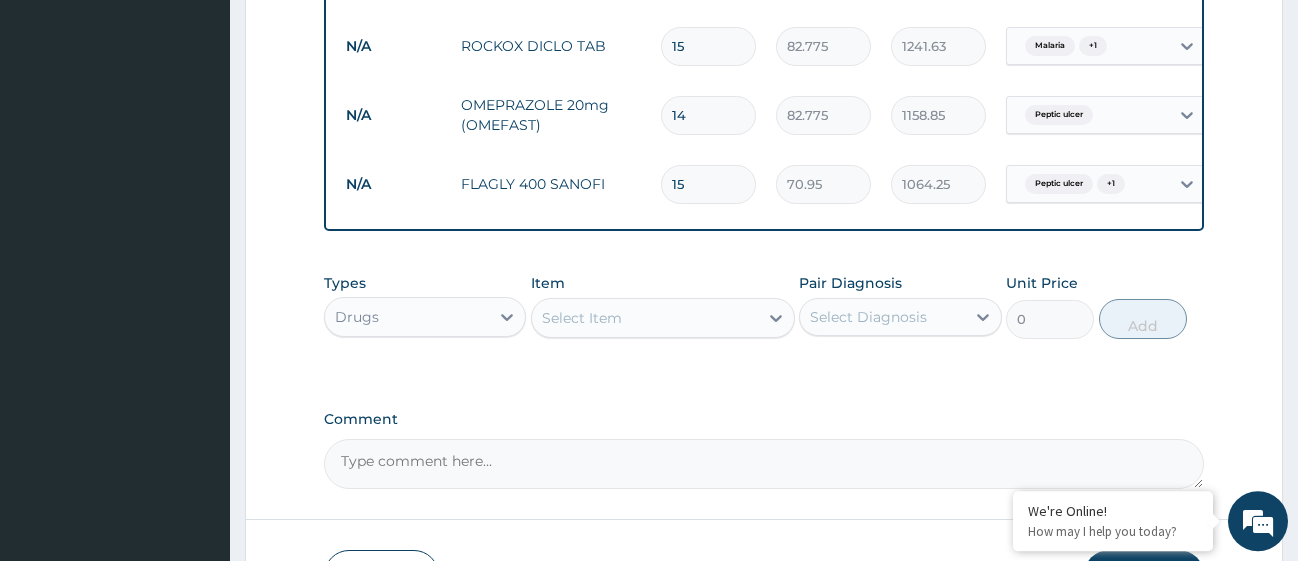 click on "Select Item" at bounding box center [582, 318] 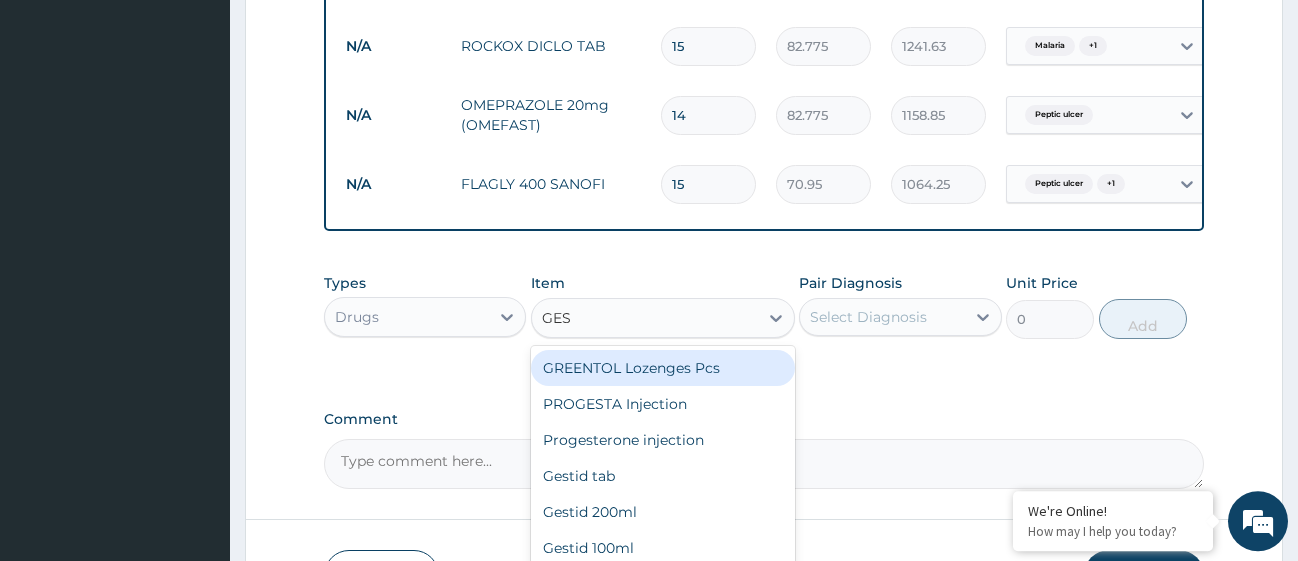 type on "GEST" 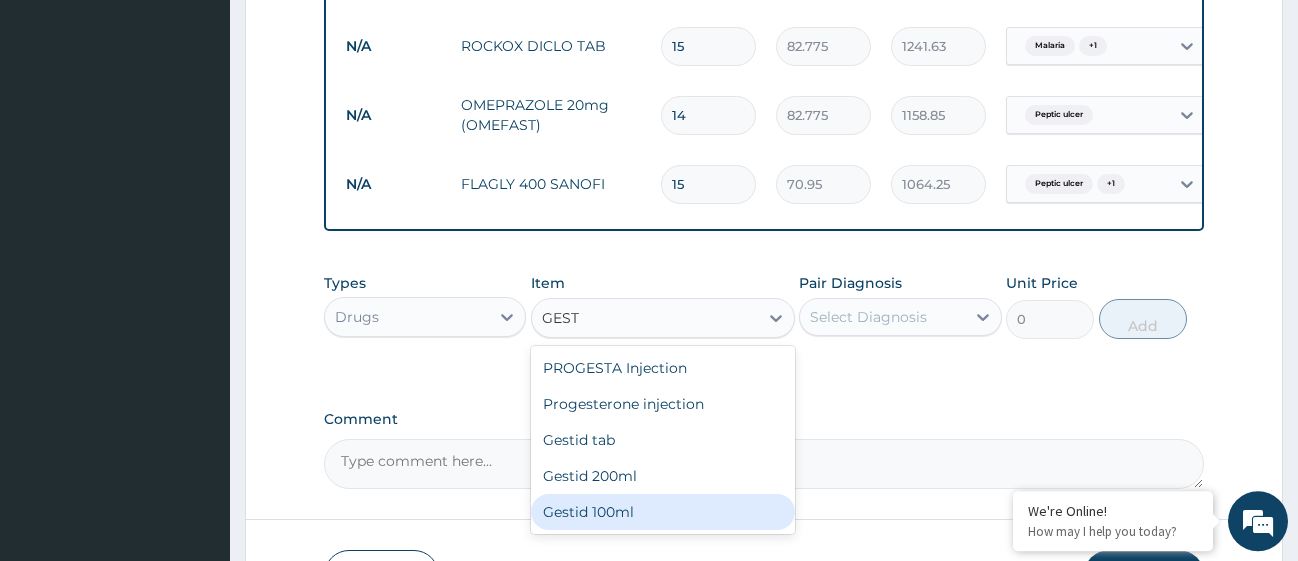 click on "Gestid 100ml" at bounding box center [663, 512] 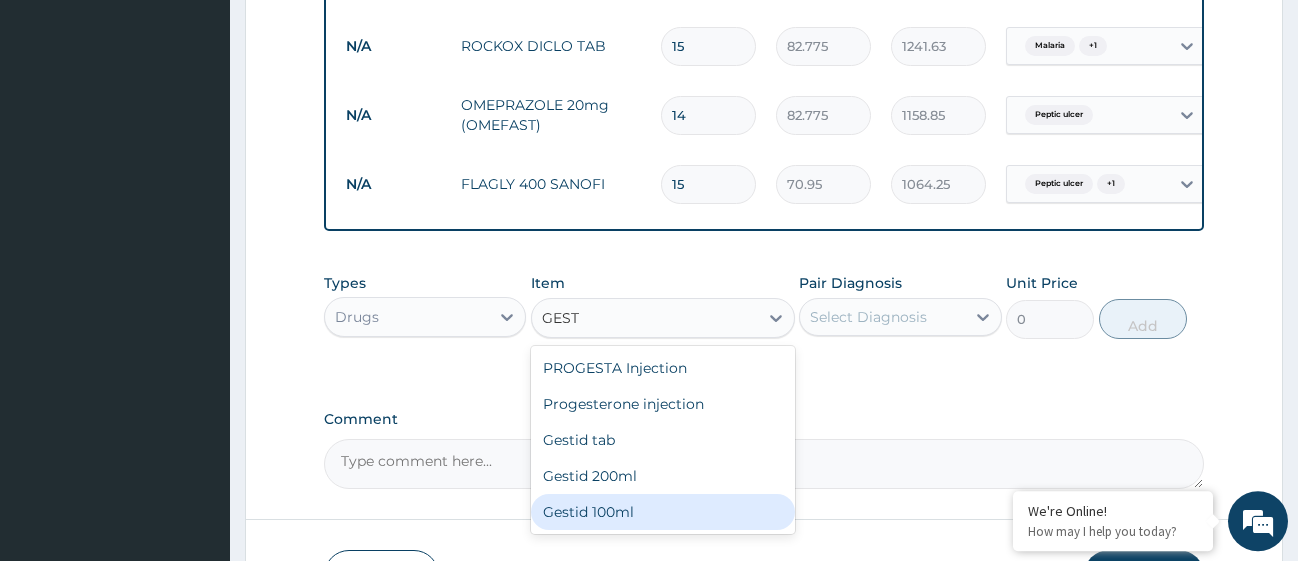 type 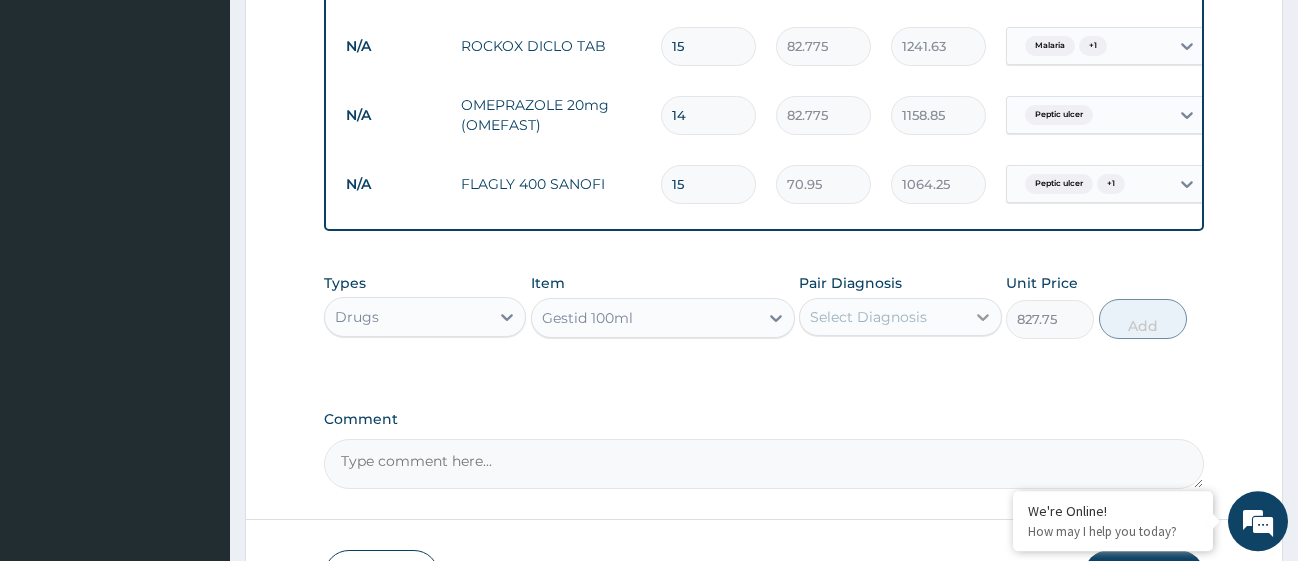click at bounding box center [983, 317] 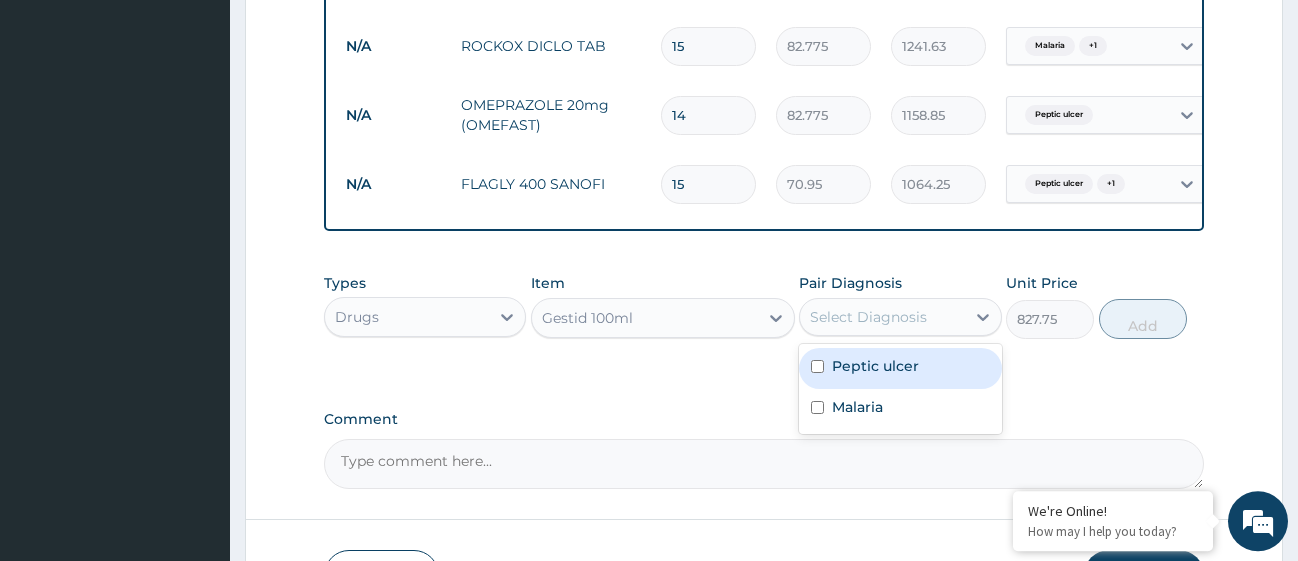 click at bounding box center (817, 366) 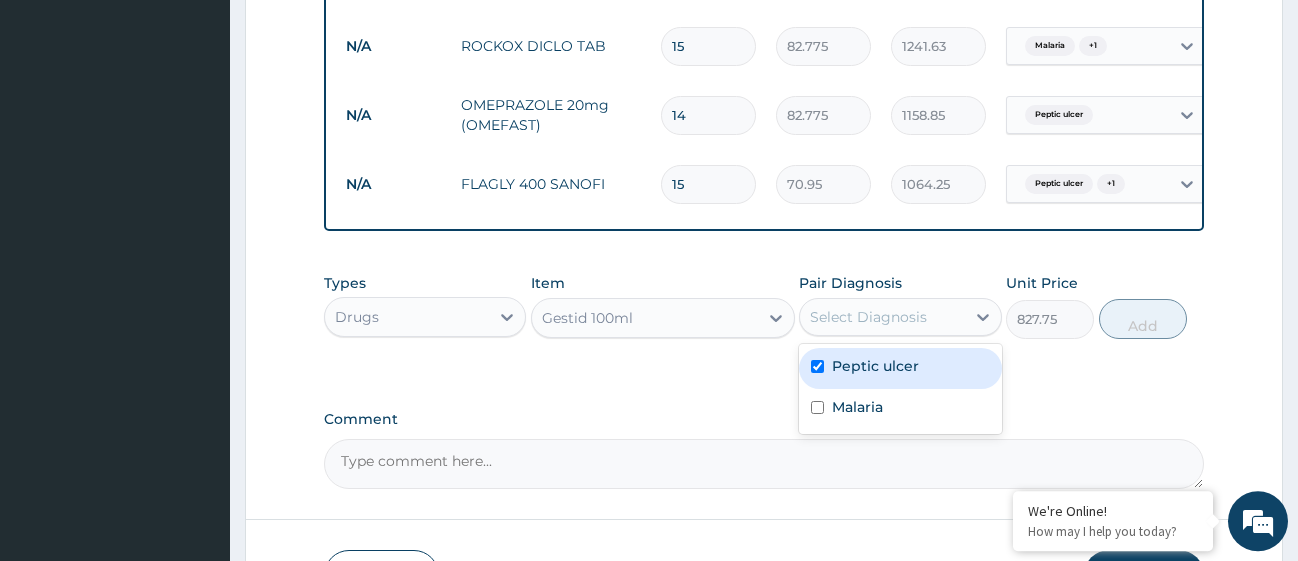 checkbox on "true" 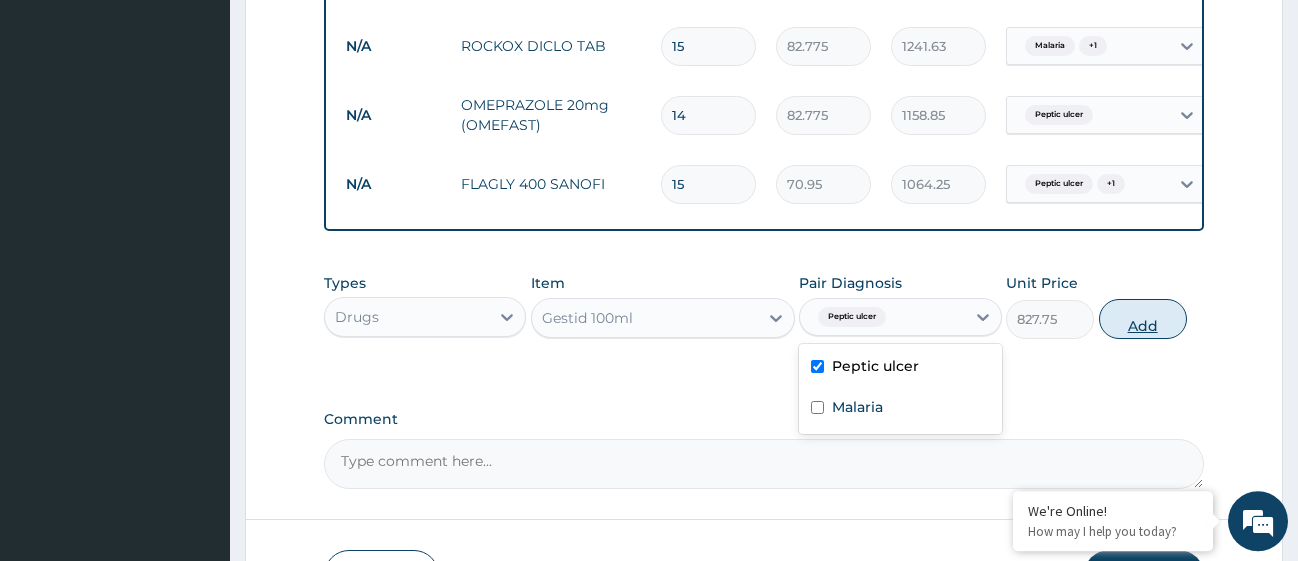 click on "Add" at bounding box center [1143, 319] 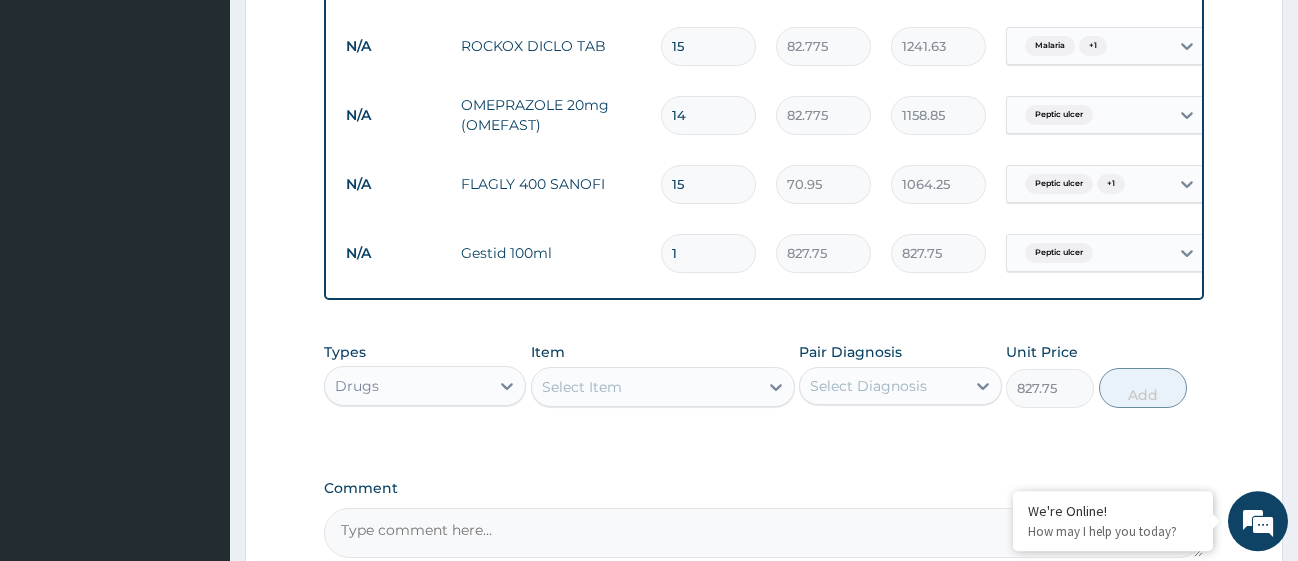 type on "0" 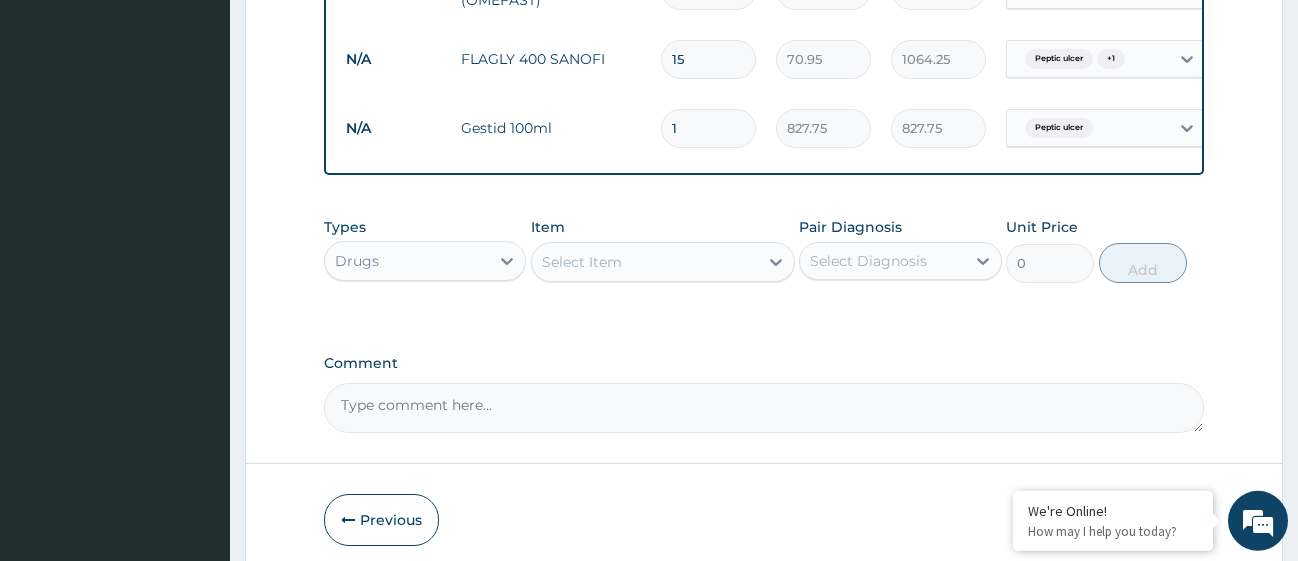 scroll, scrollTop: 1711, scrollLeft: 0, axis: vertical 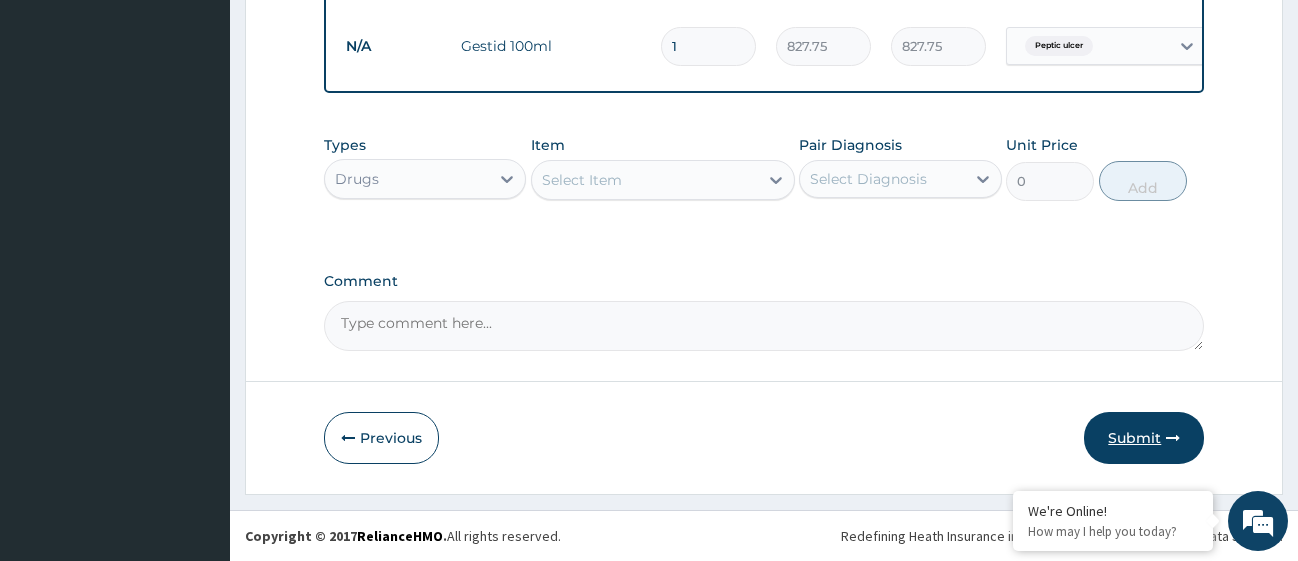 click on "Submit" at bounding box center (1144, 438) 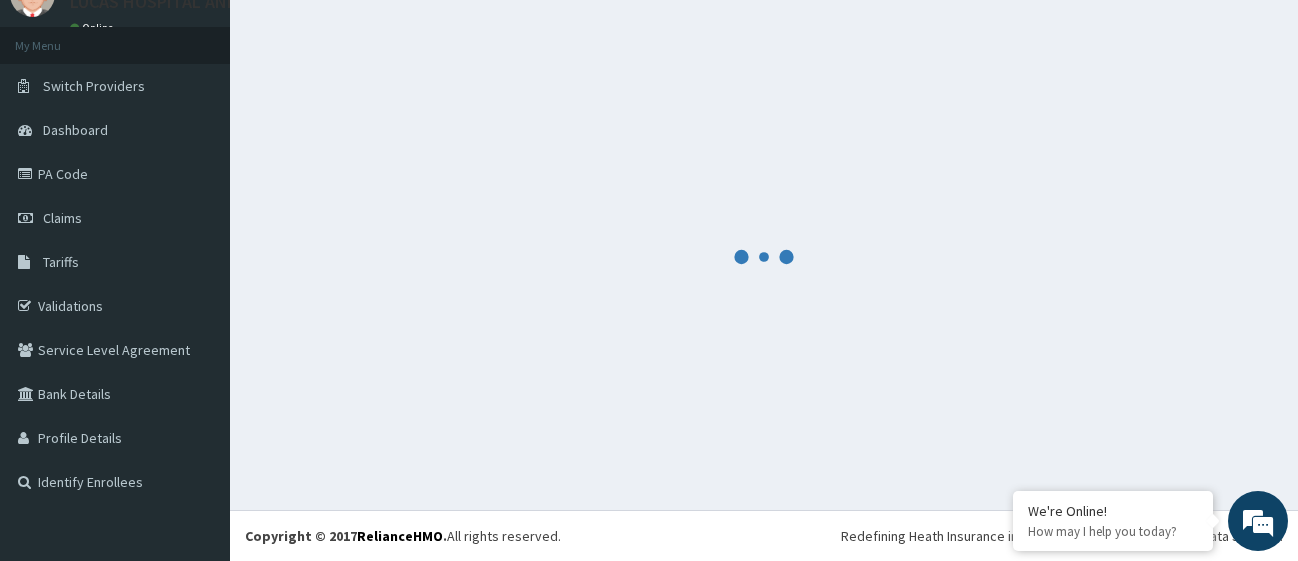 scroll, scrollTop: 88, scrollLeft: 0, axis: vertical 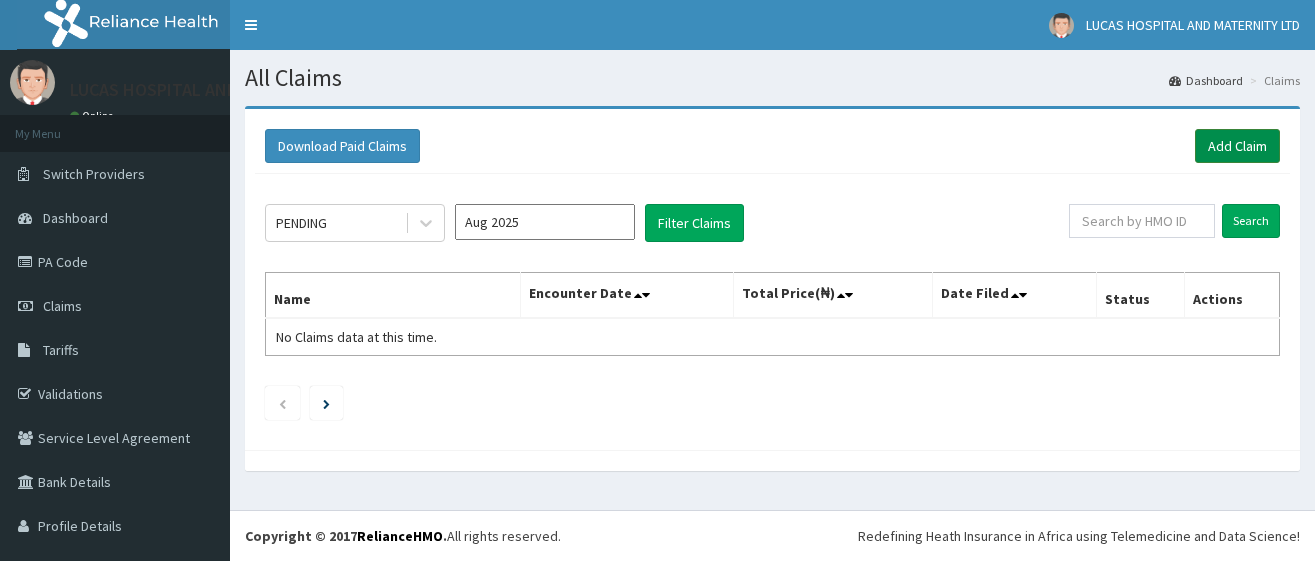 click on "Add Claim" at bounding box center (1237, 146) 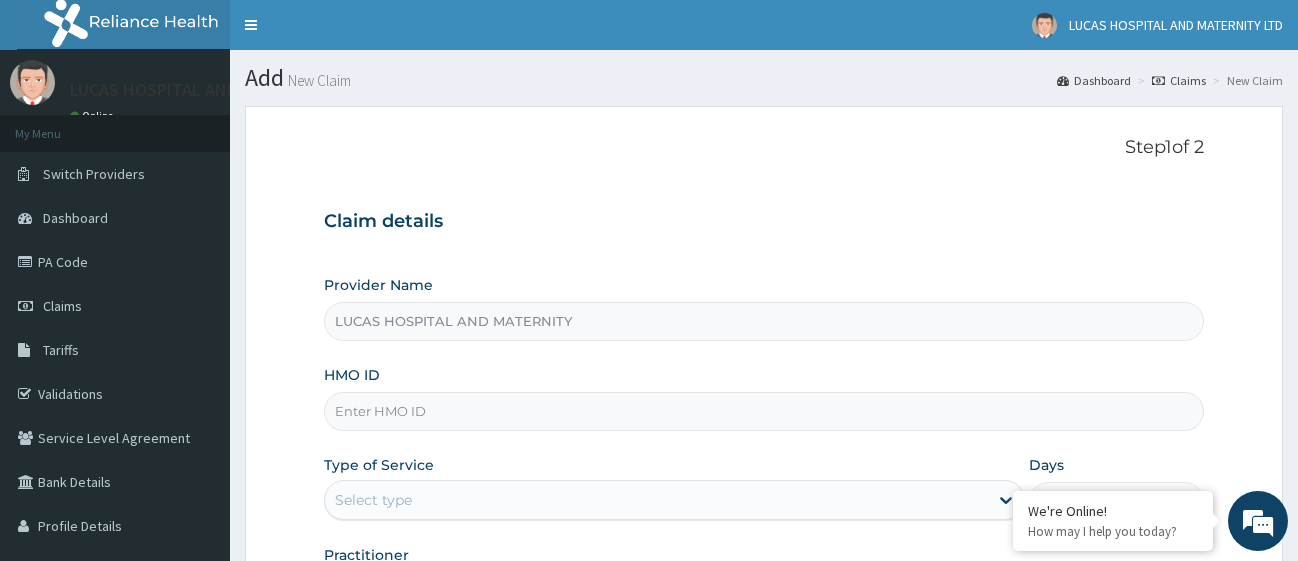 scroll, scrollTop: 261, scrollLeft: 0, axis: vertical 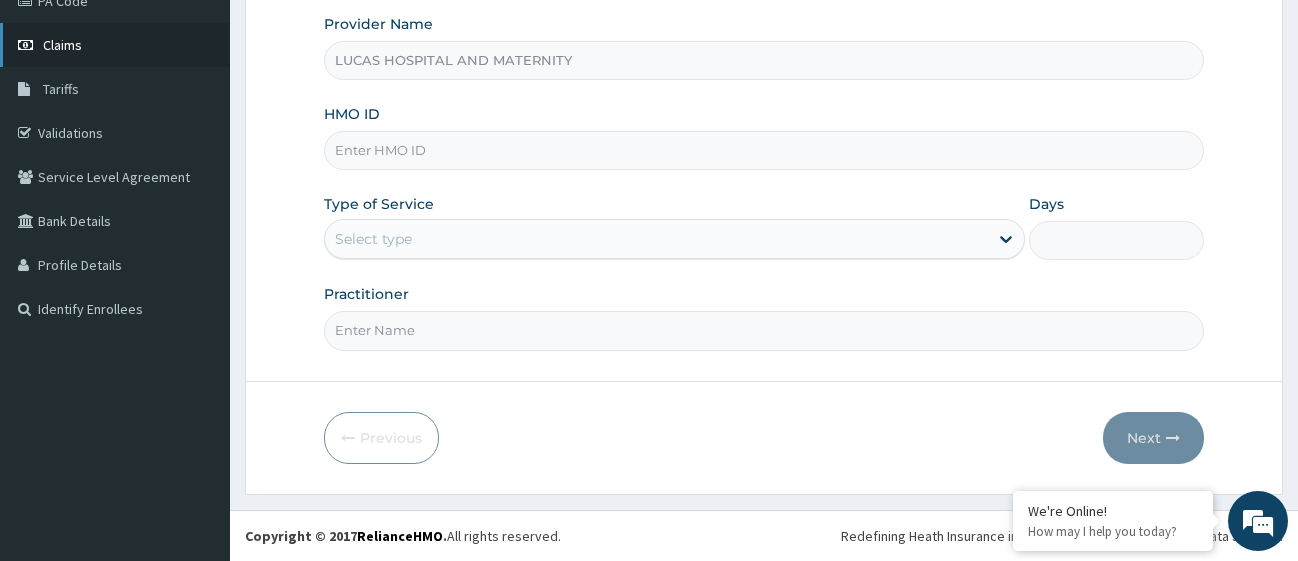 click on "Claims" at bounding box center [62, 45] 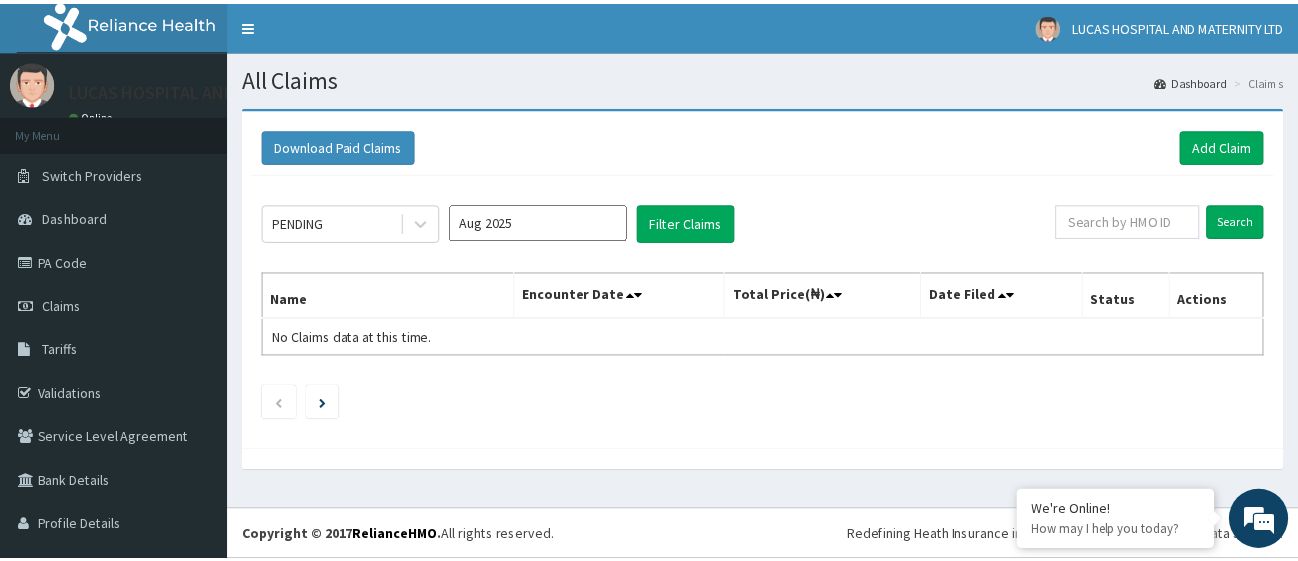 scroll, scrollTop: 0, scrollLeft: 0, axis: both 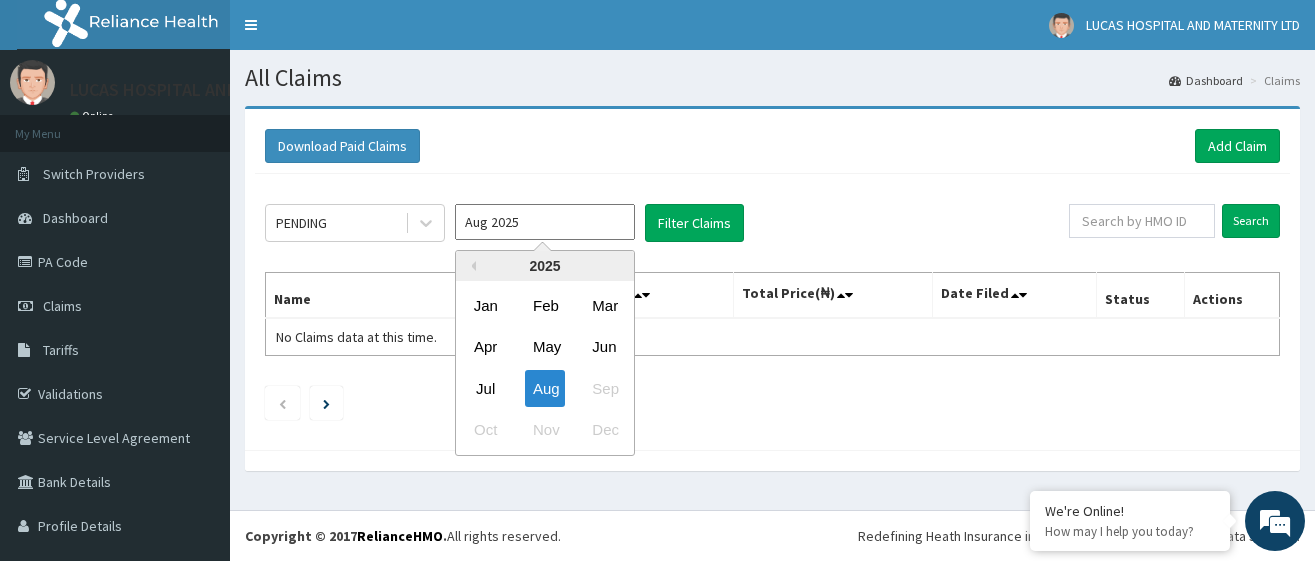 click on "Aug 2025" at bounding box center (545, 222) 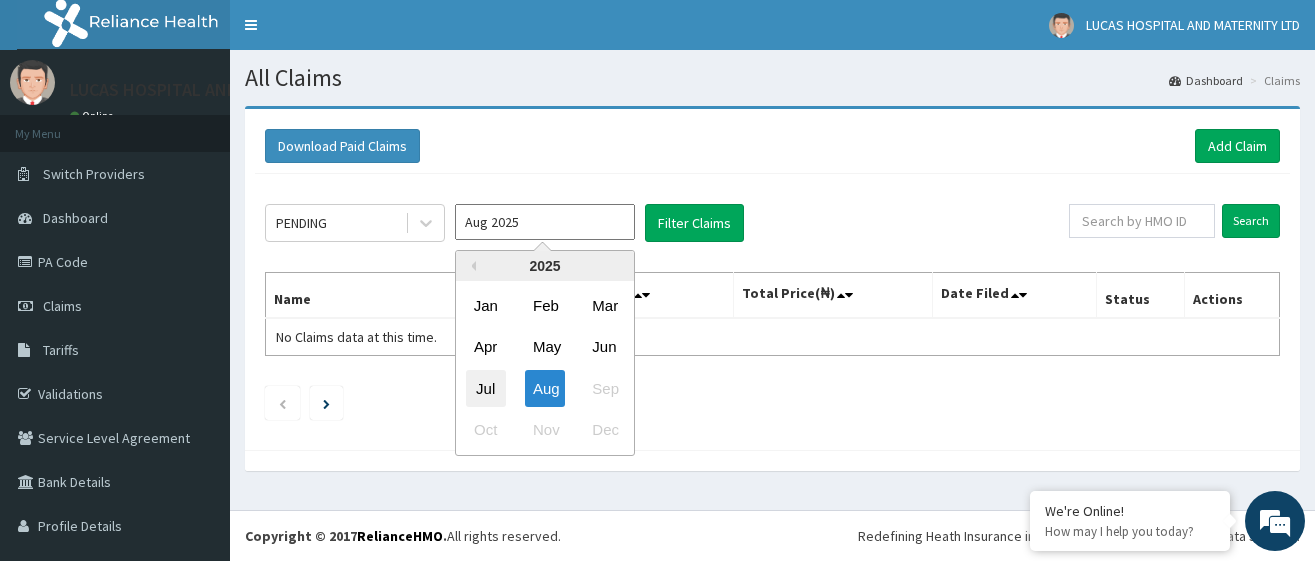 click on "Jul" at bounding box center (486, 388) 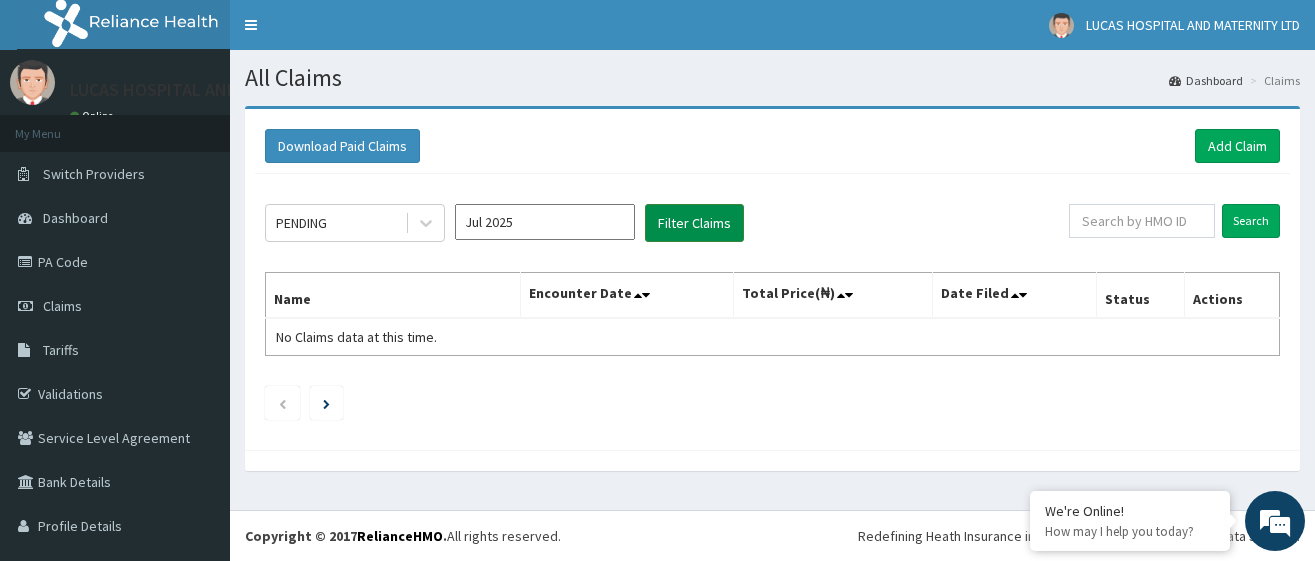 click on "Filter Claims" at bounding box center [694, 223] 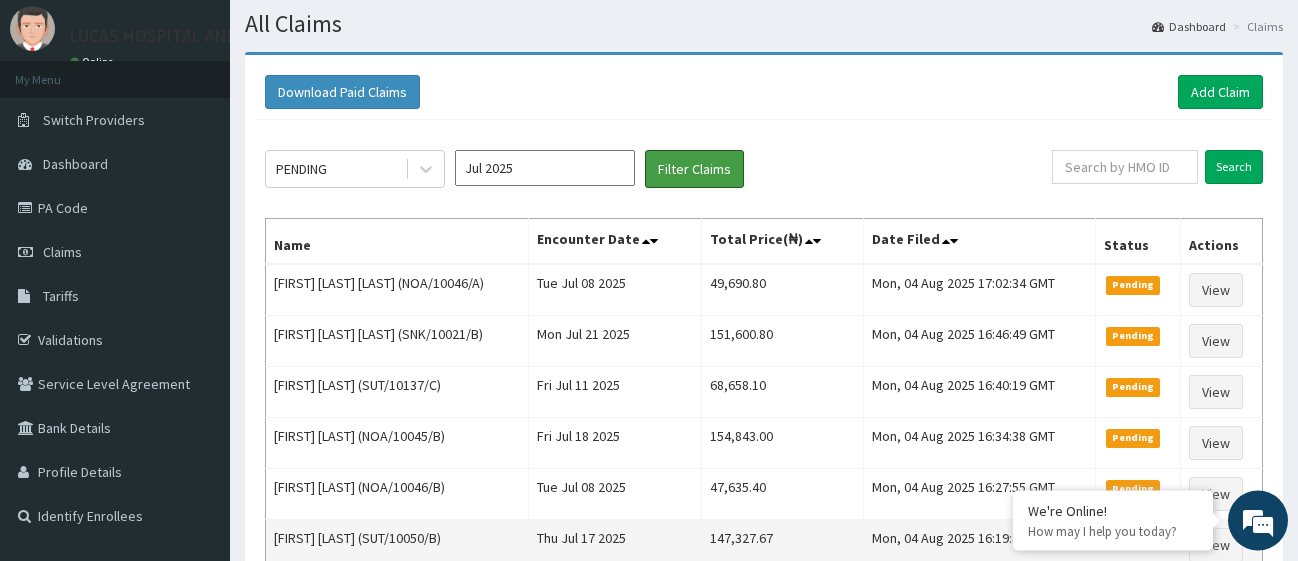 scroll, scrollTop: 10, scrollLeft: 0, axis: vertical 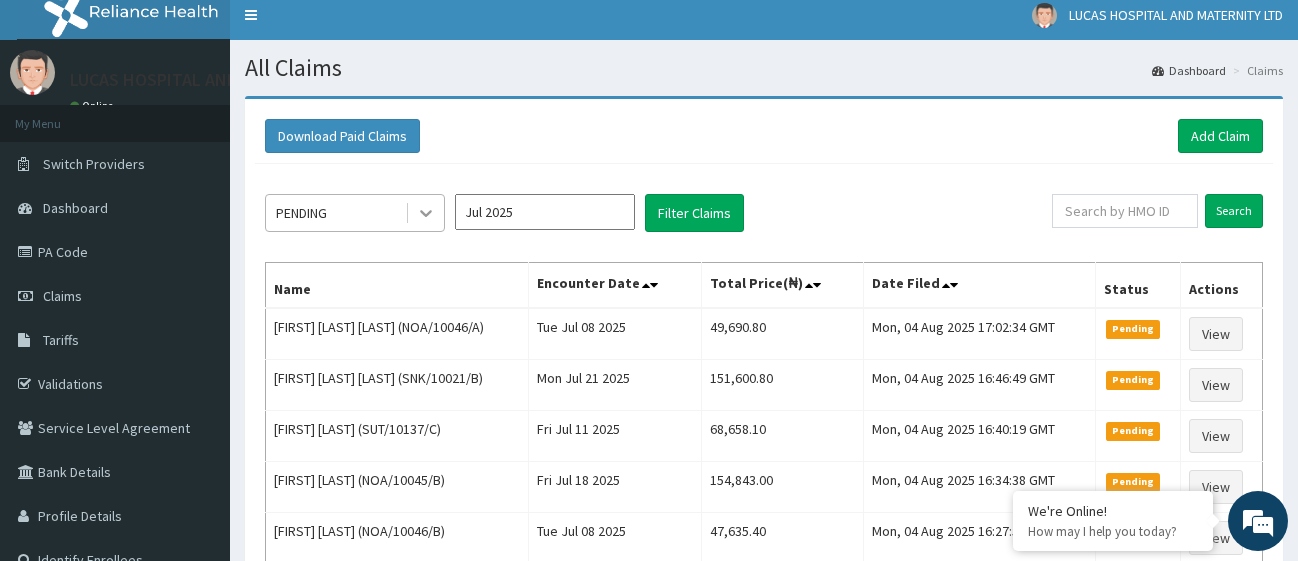 click 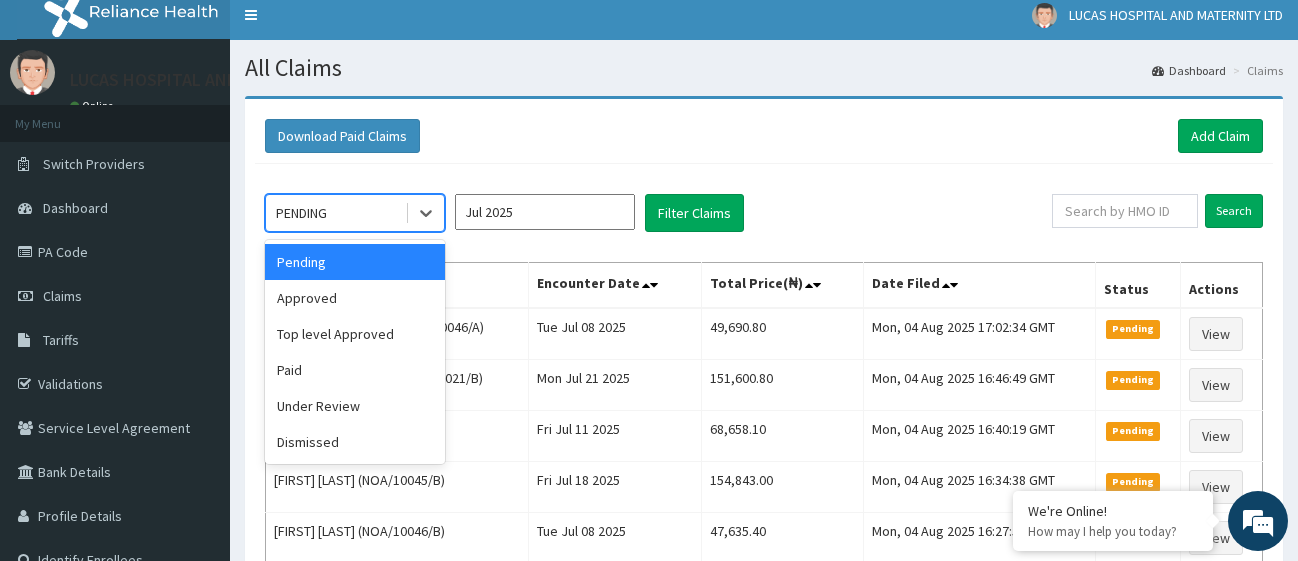 scroll, scrollTop: 0, scrollLeft: 0, axis: both 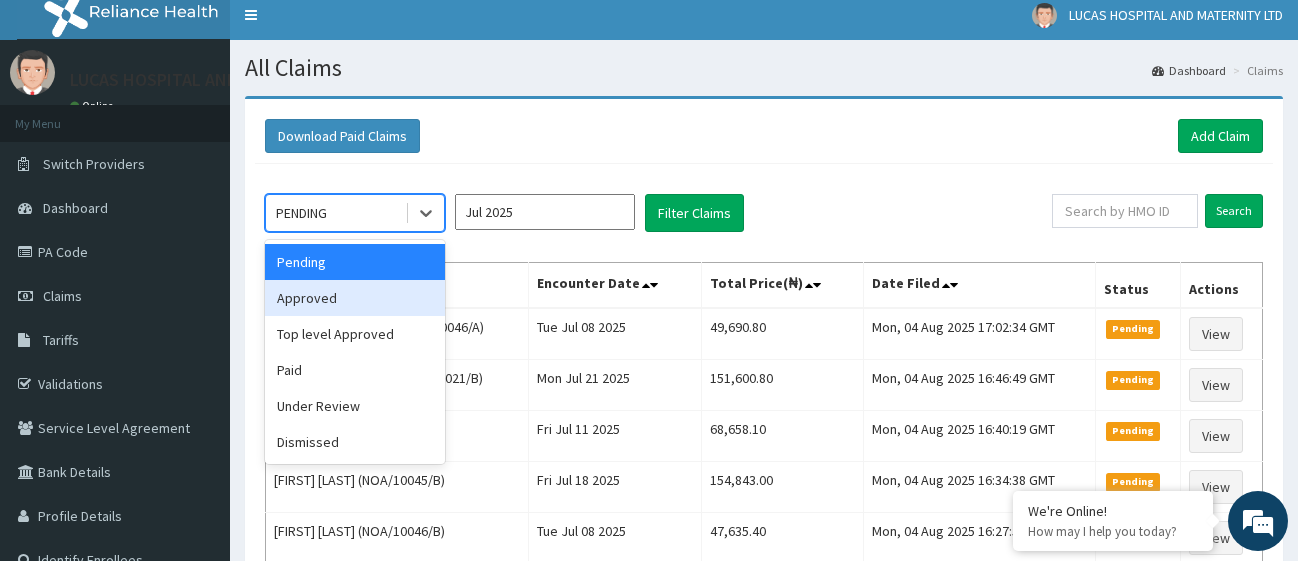click on "Approved" at bounding box center [355, 298] 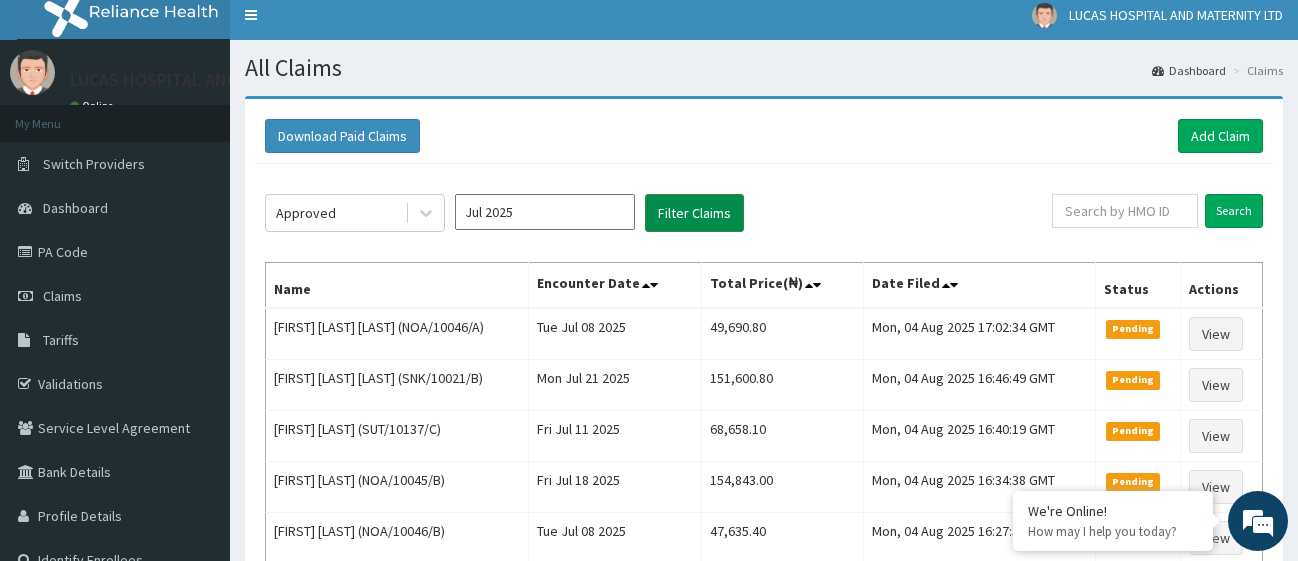 click on "Filter Claims" at bounding box center [694, 213] 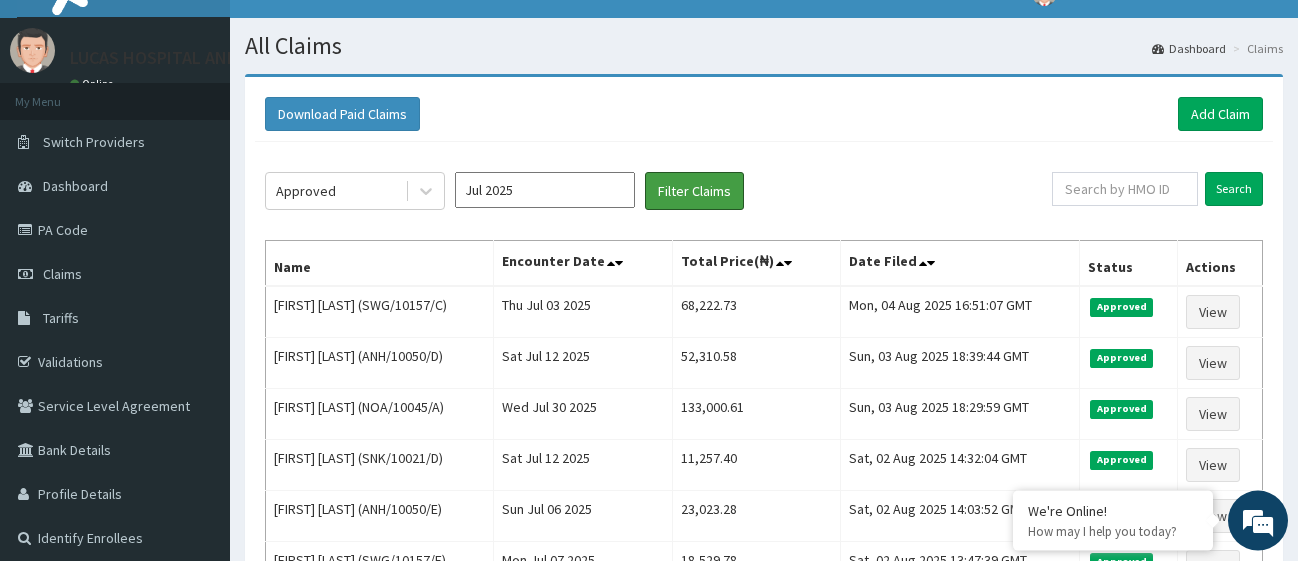 scroll, scrollTop: 10, scrollLeft: 0, axis: vertical 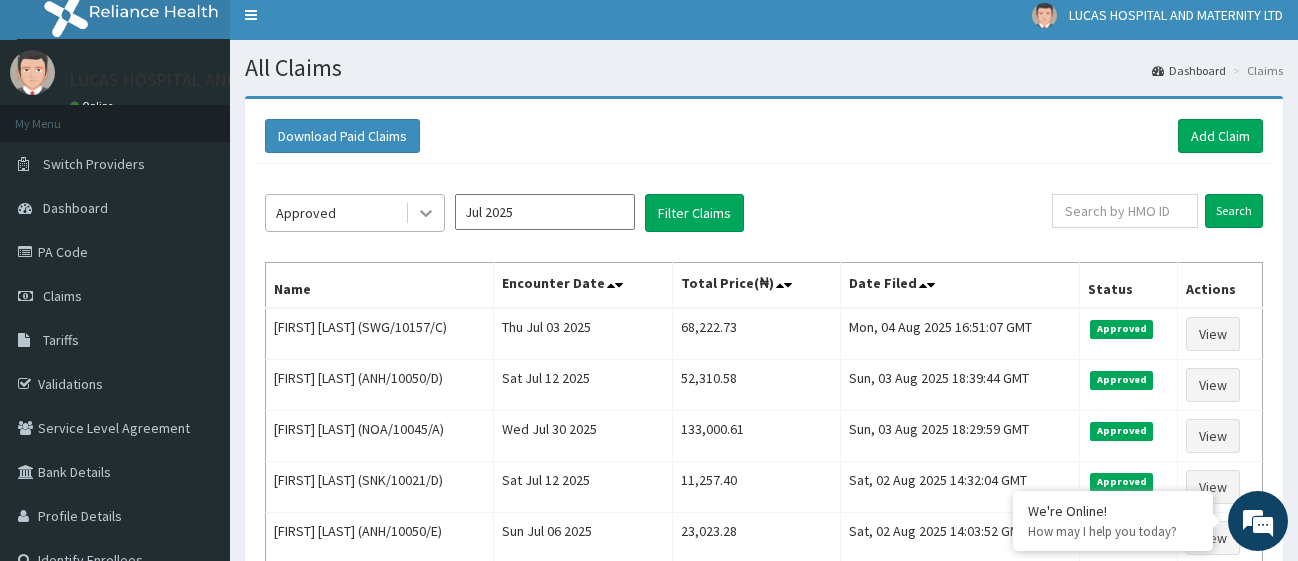 click 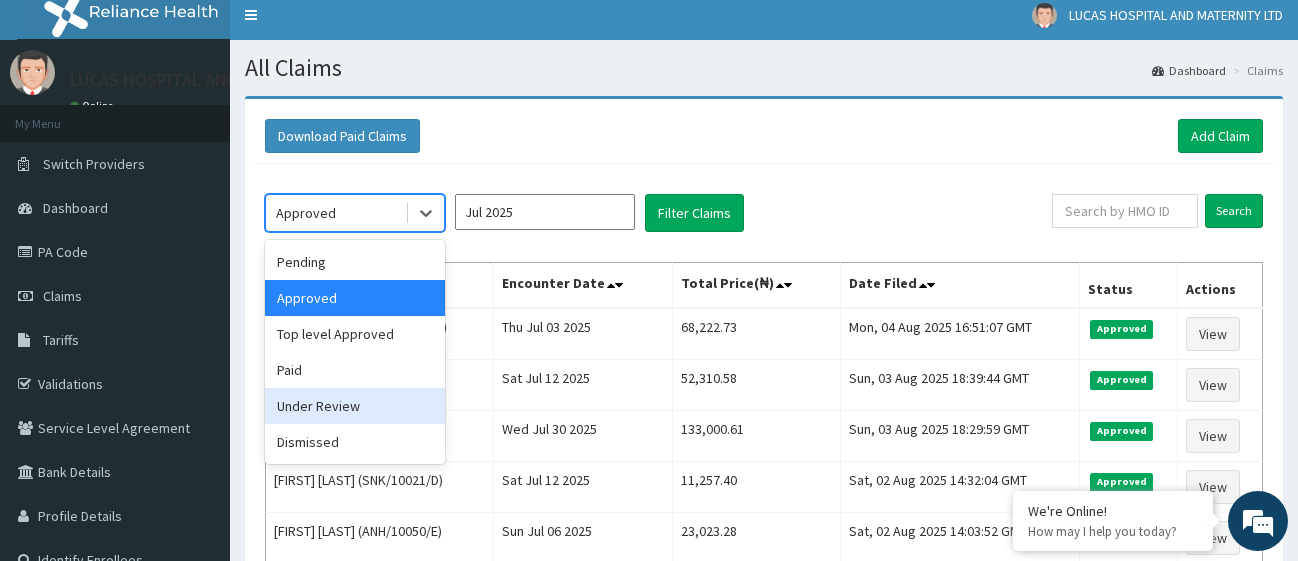 click on "Under Review" at bounding box center (355, 406) 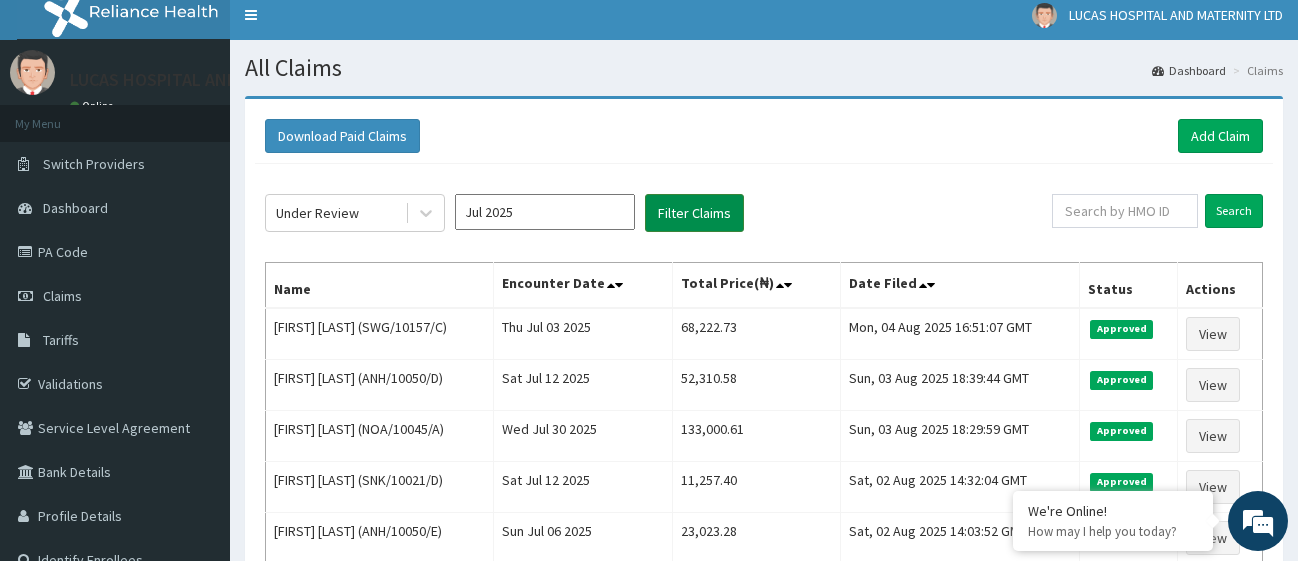 click on "Filter Claims" at bounding box center (694, 213) 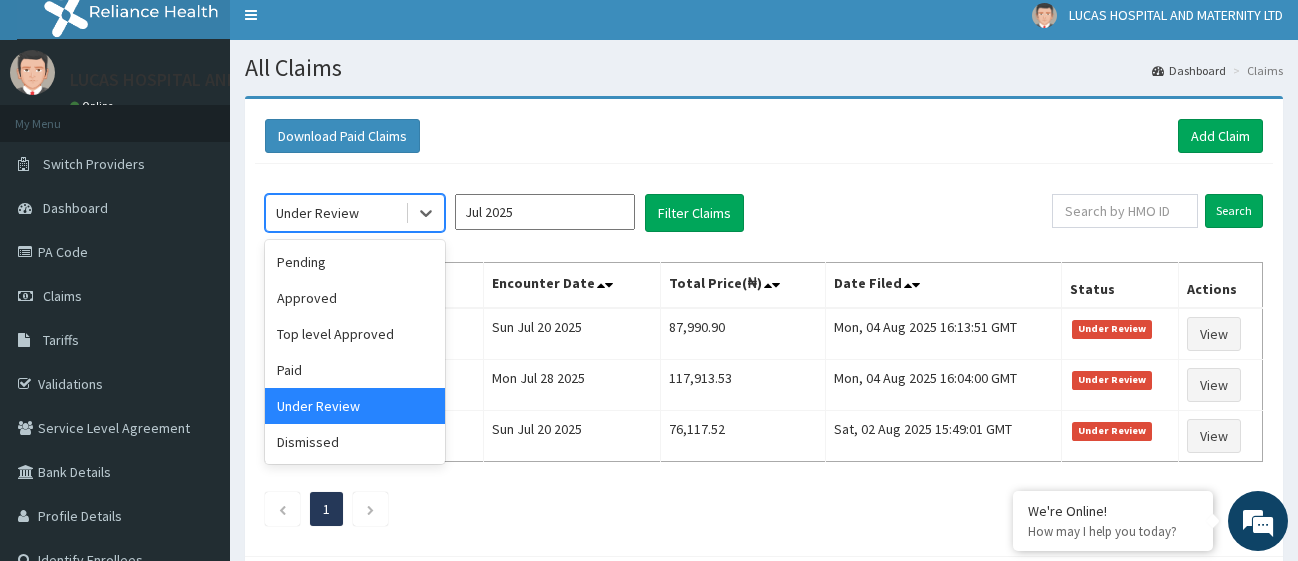 click on "Under Review" at bounding box center (335, 213) 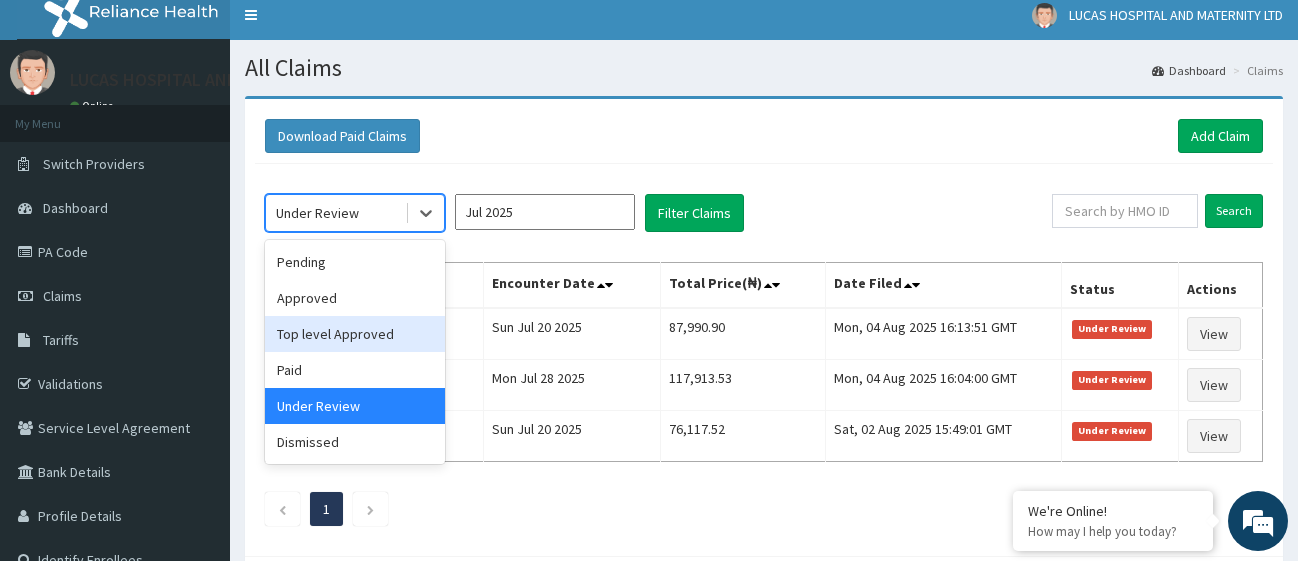 click on "Top level Approved" at bounding box center [355, 334] 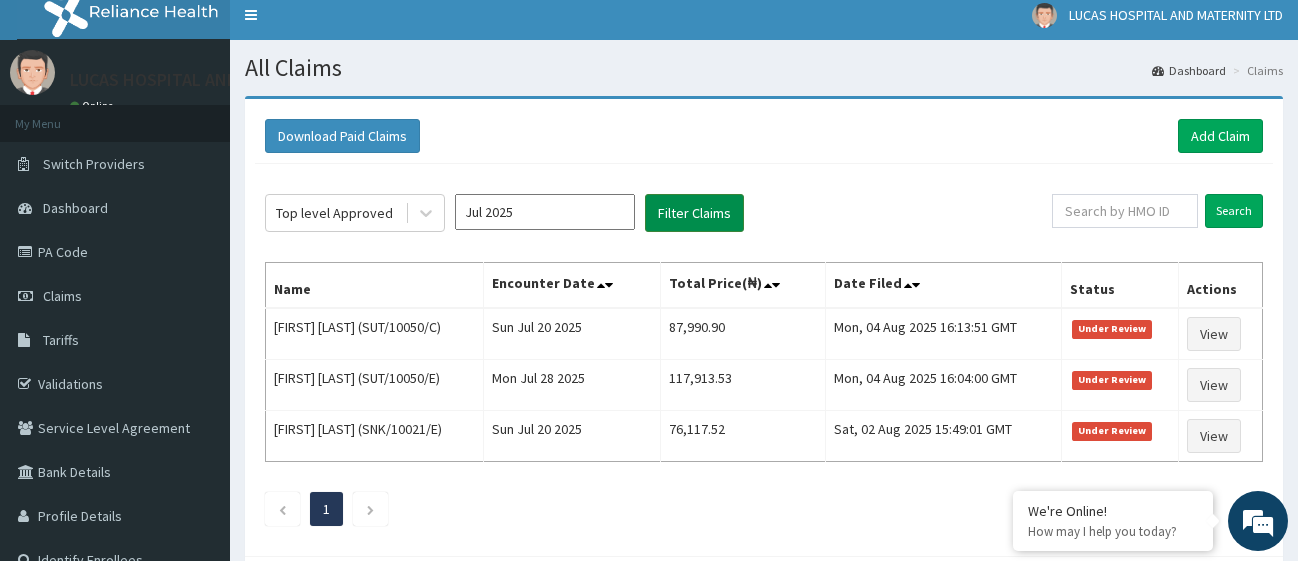 click on "Filter Claims" at bounding box center [694, 213] 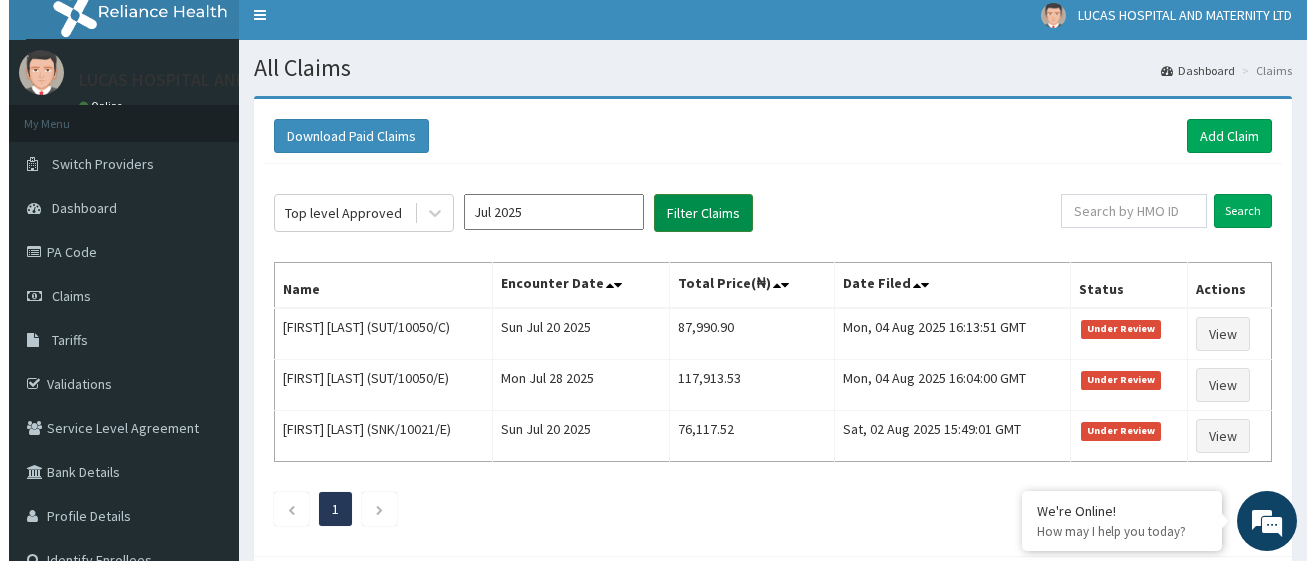 scroll, scrollTop: 0, scrollLeft: 0, axis: both 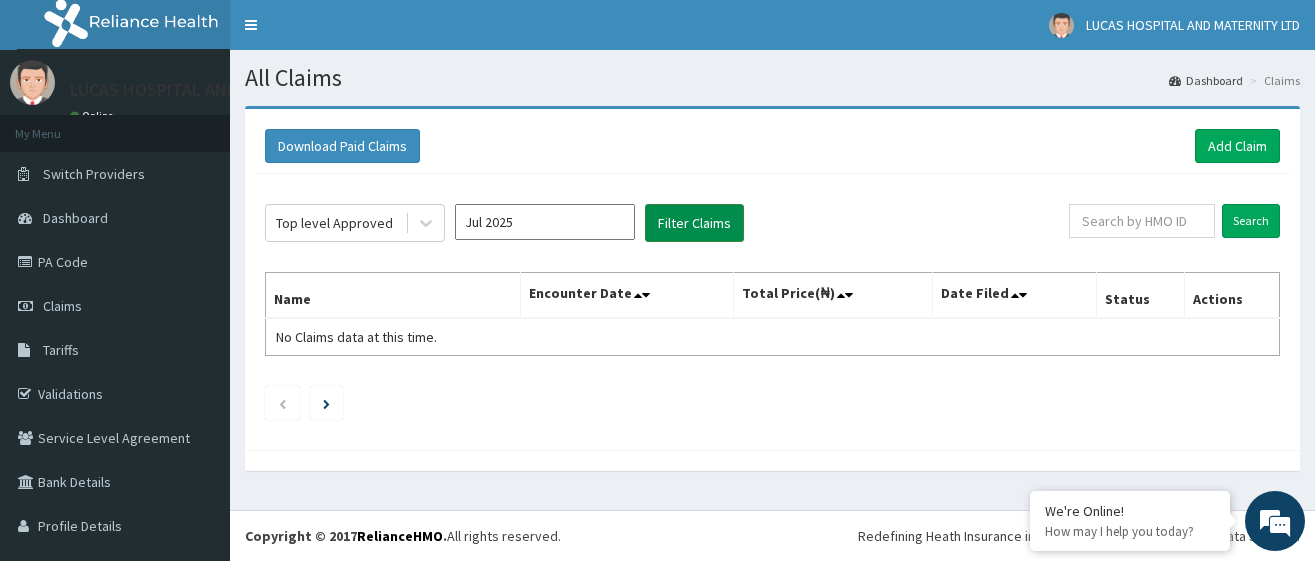 click on "Filter Claims" at bounding box center [694, 223] 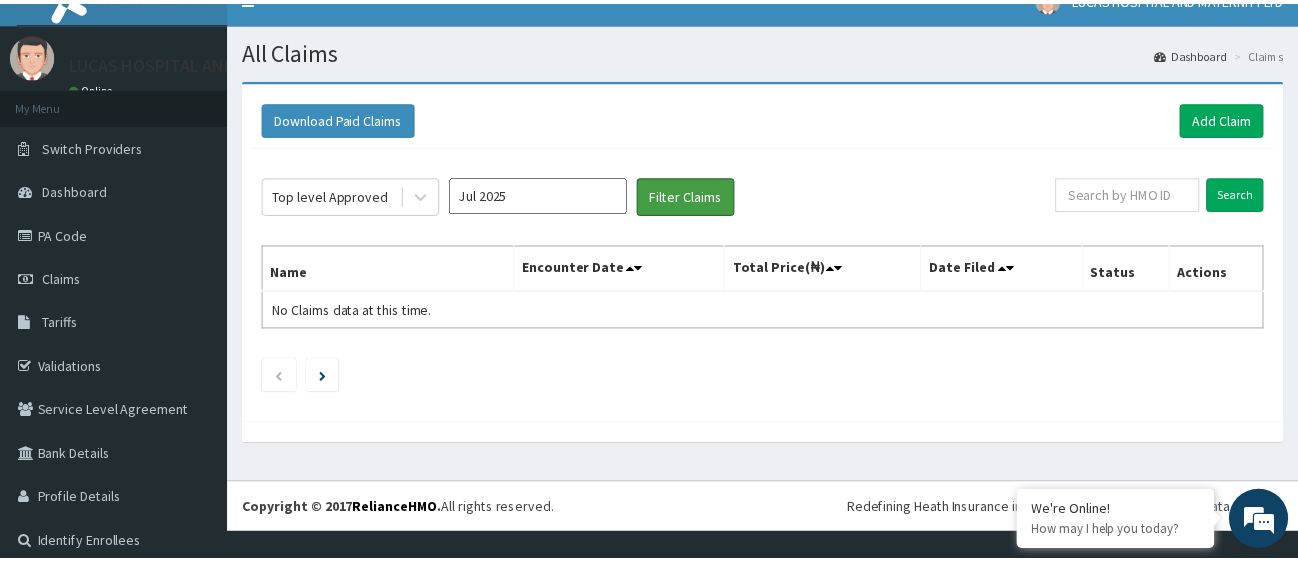 scroll, scrollTop: 41, scrollLeft: 0, axis: vertical 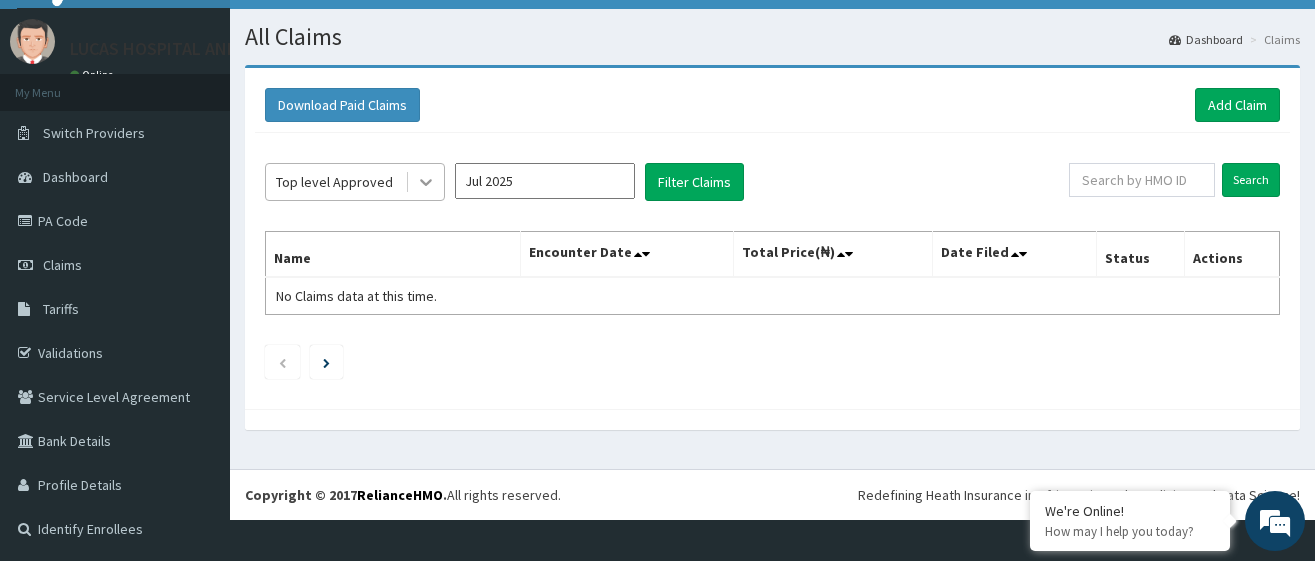 click 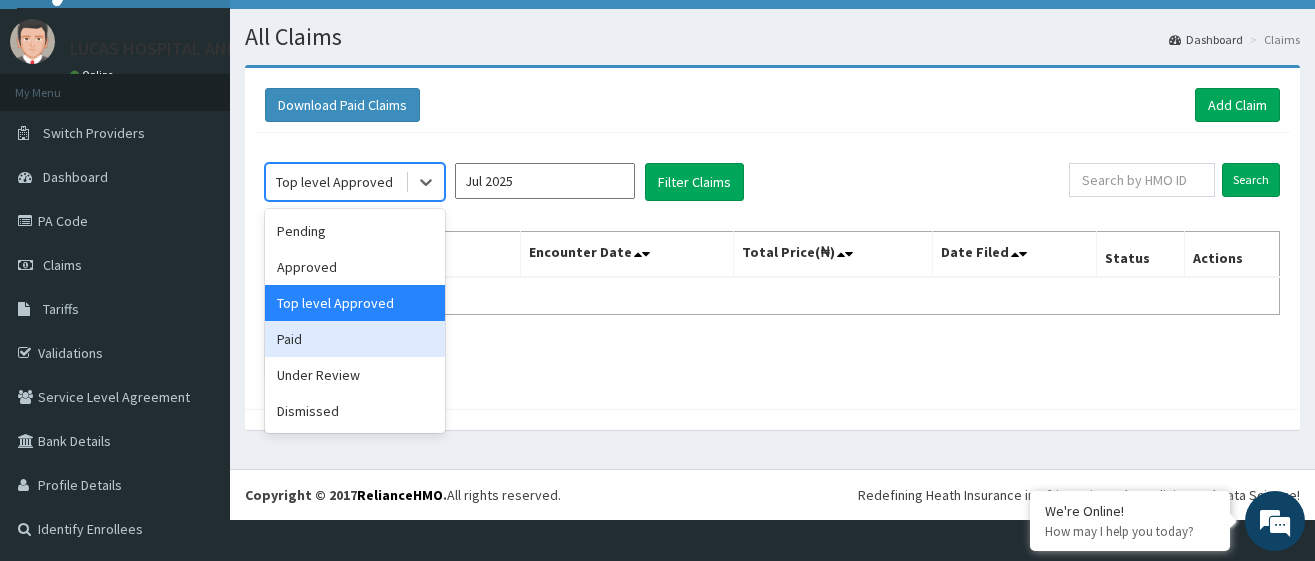 click on "Paid" at bounding box center (355, 339) 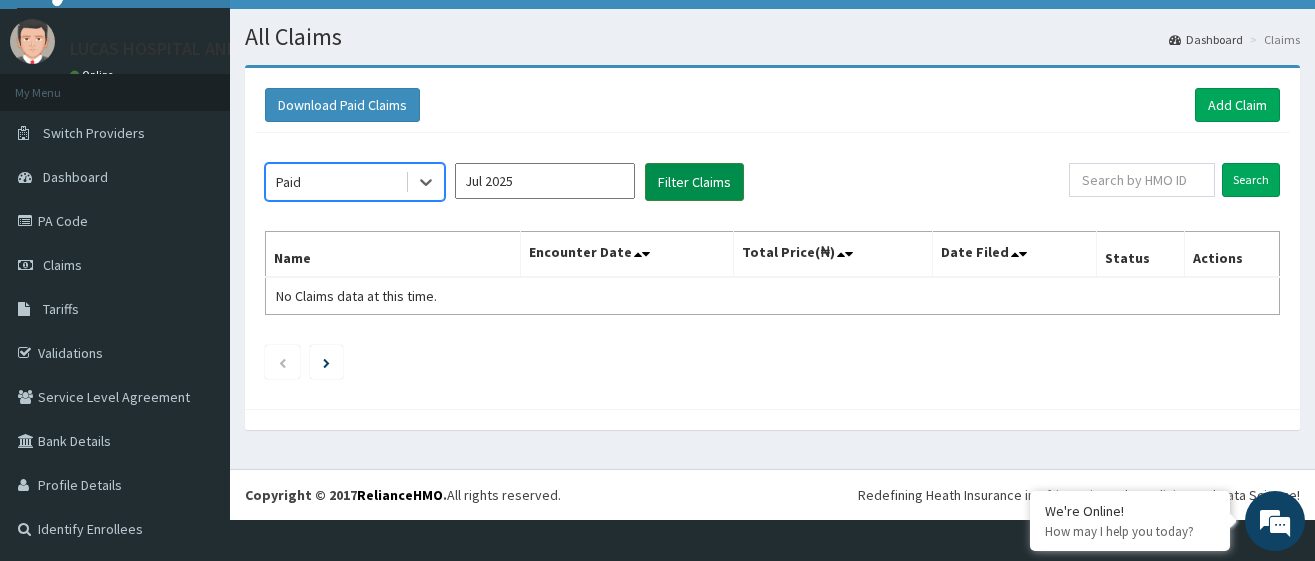 click on "Filter Claims" at bounding box center [694, 182] 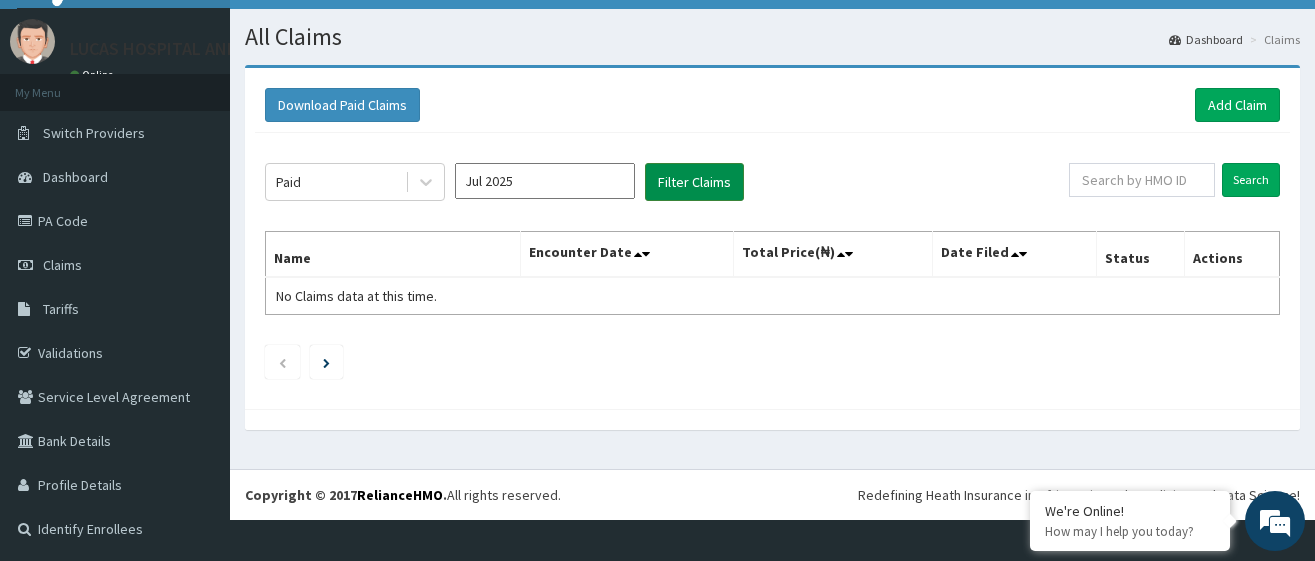 click on "Filter Claims" at bounding box center [694, 182] 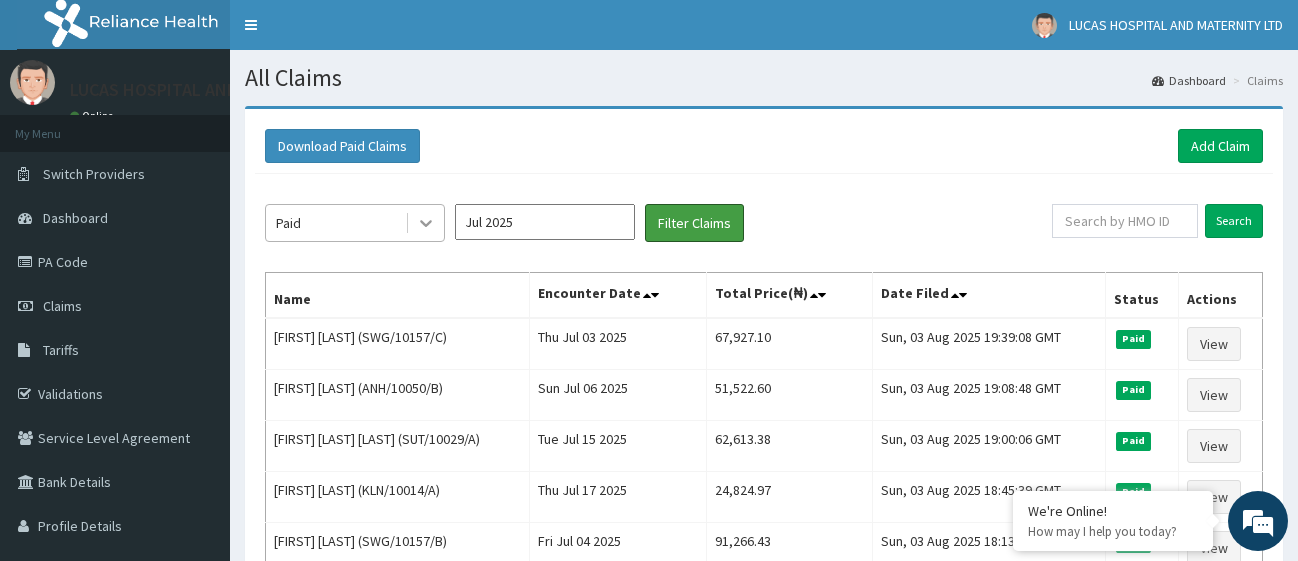 scroll, scrollTop: 0, scrollLeft: 0, axis: both 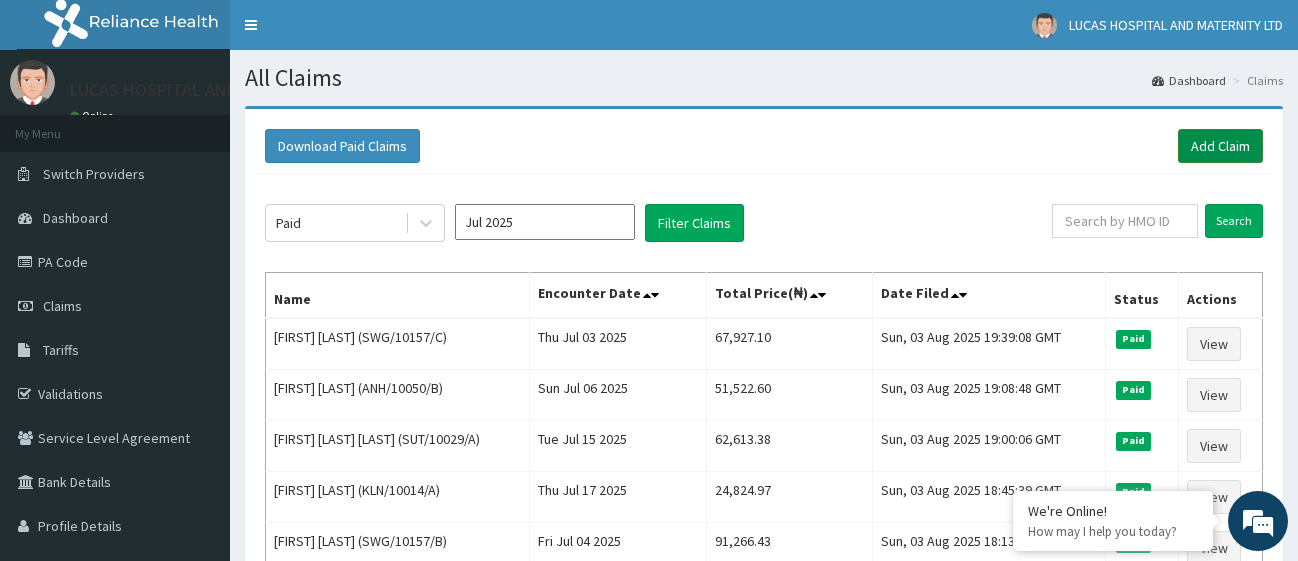 click on "Add Claim" at bounding box center [1220, 146] 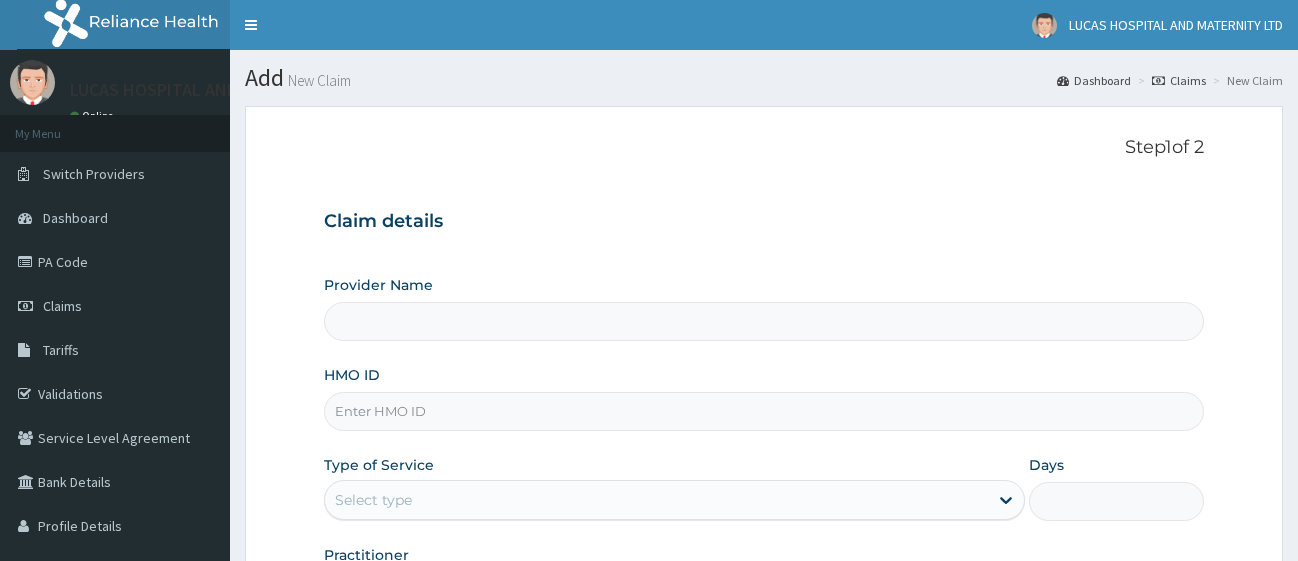 scroll, scrollTop: 204, scrollLeft: 0, axis: vertical 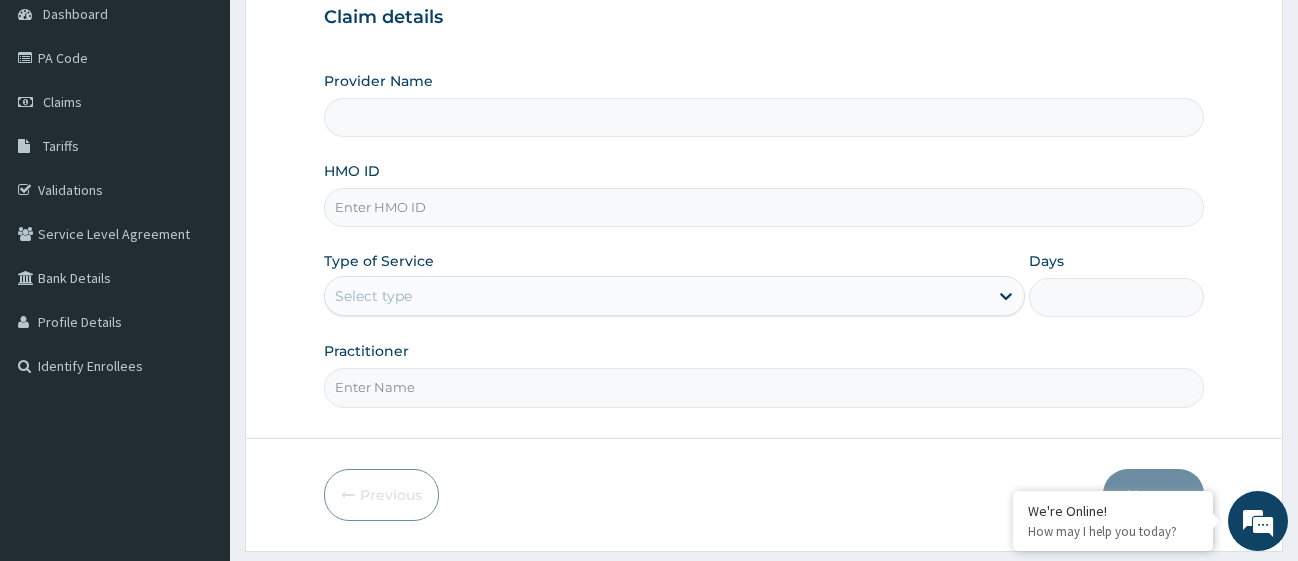 type on "LUCAS HOSPITAL AND MATERNITY" 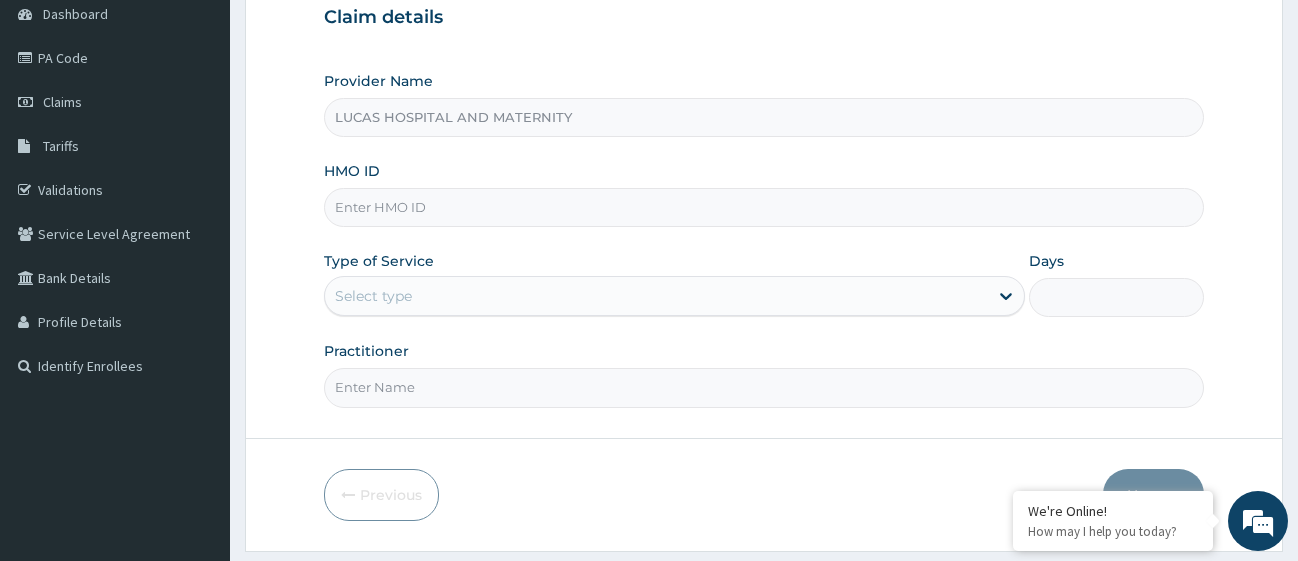click on "HMO ID" at bounding box center (764, 207) 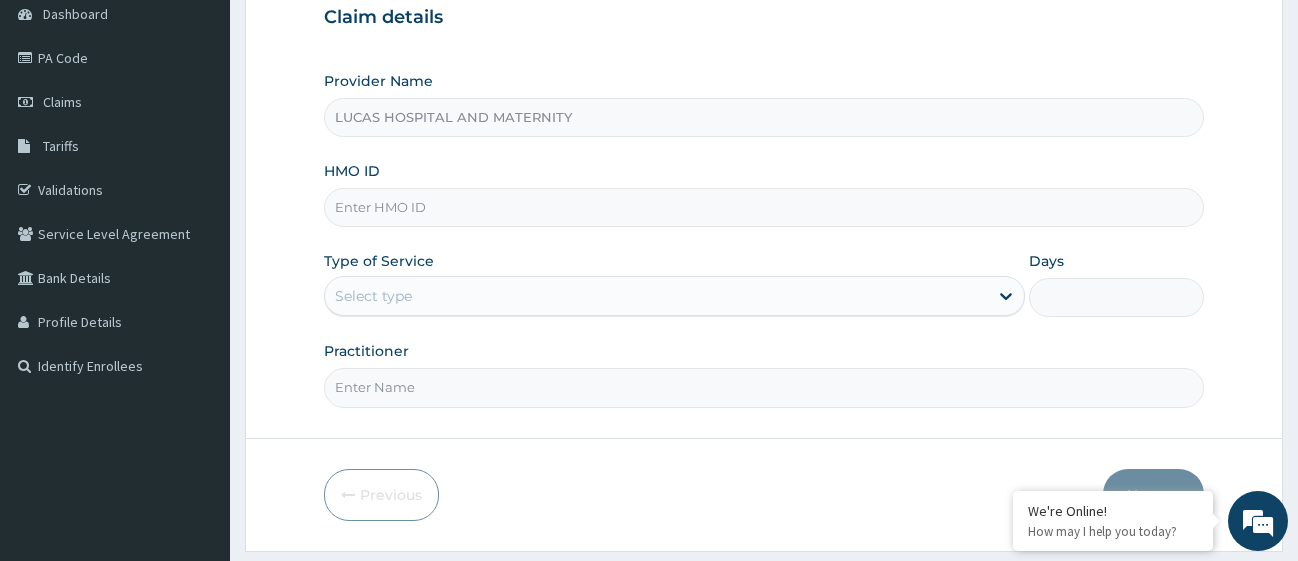 paste on "GSV/12420/A" 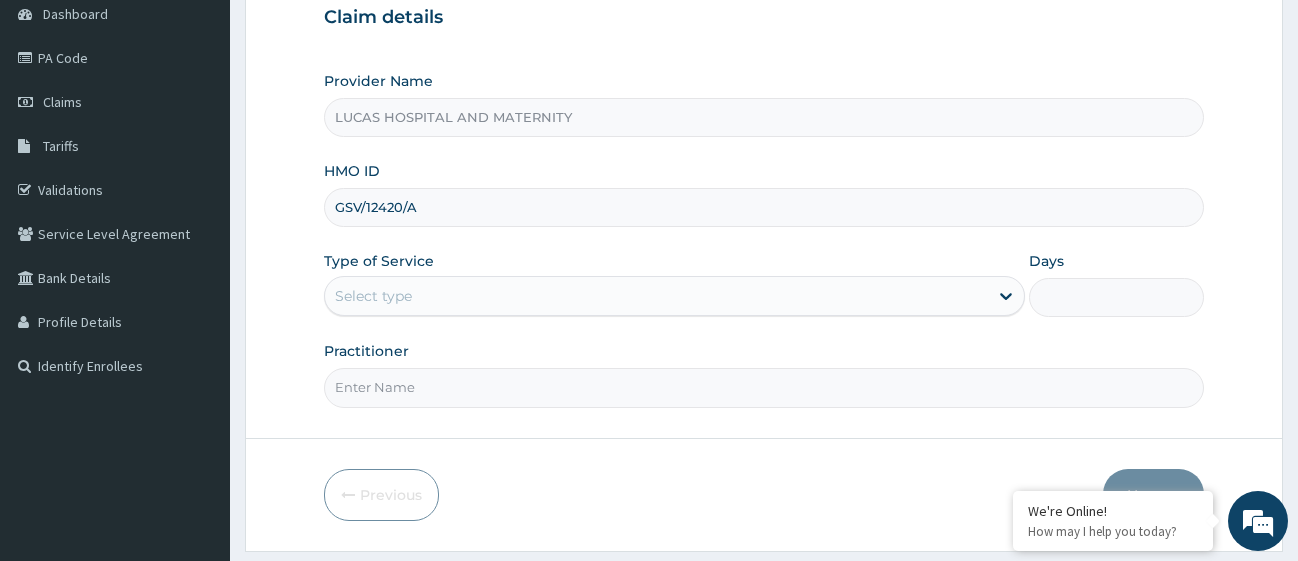 type on "GSV/12420/A" 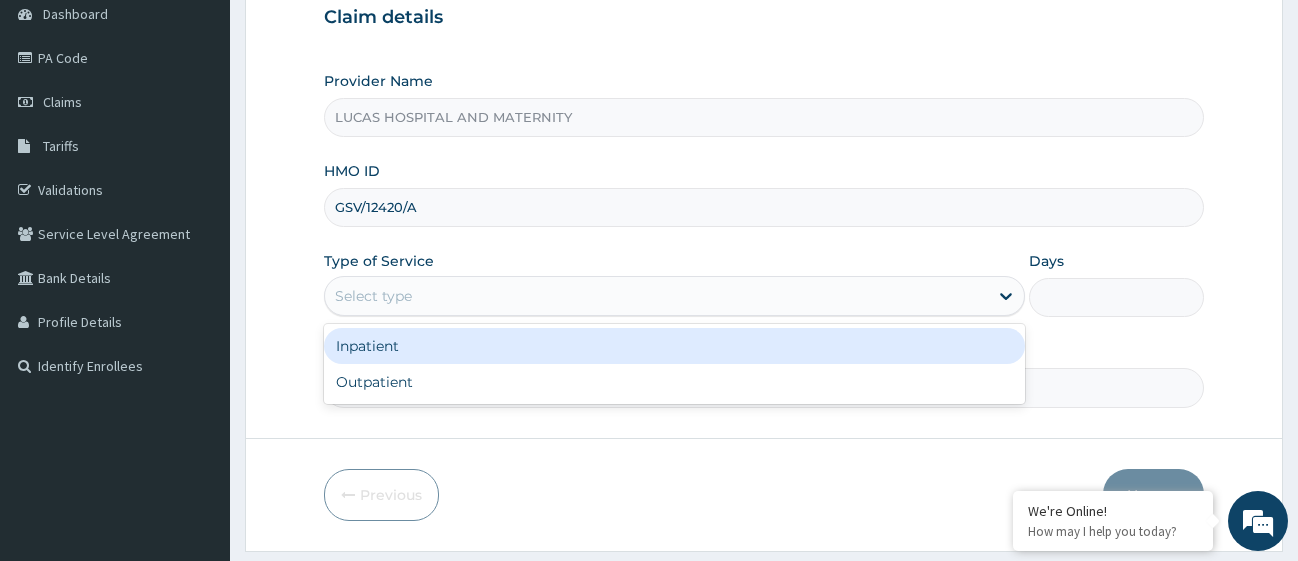 click on "Select type" at bounding box center (373, 296) 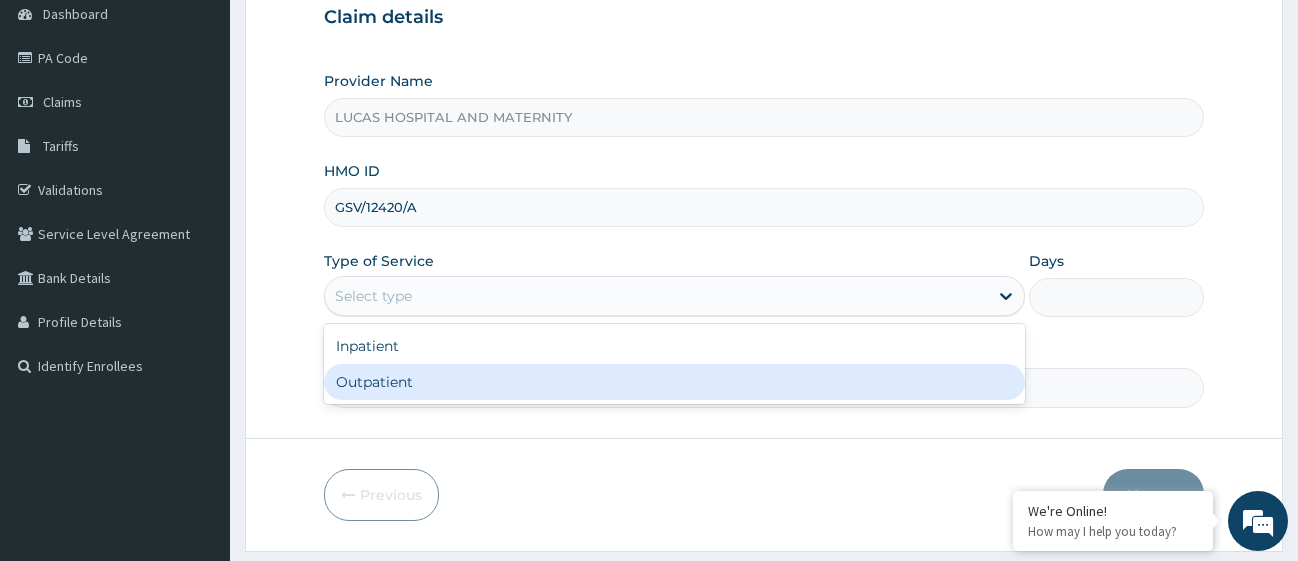 click on "Outpatient" at bounding box center [674, 382] 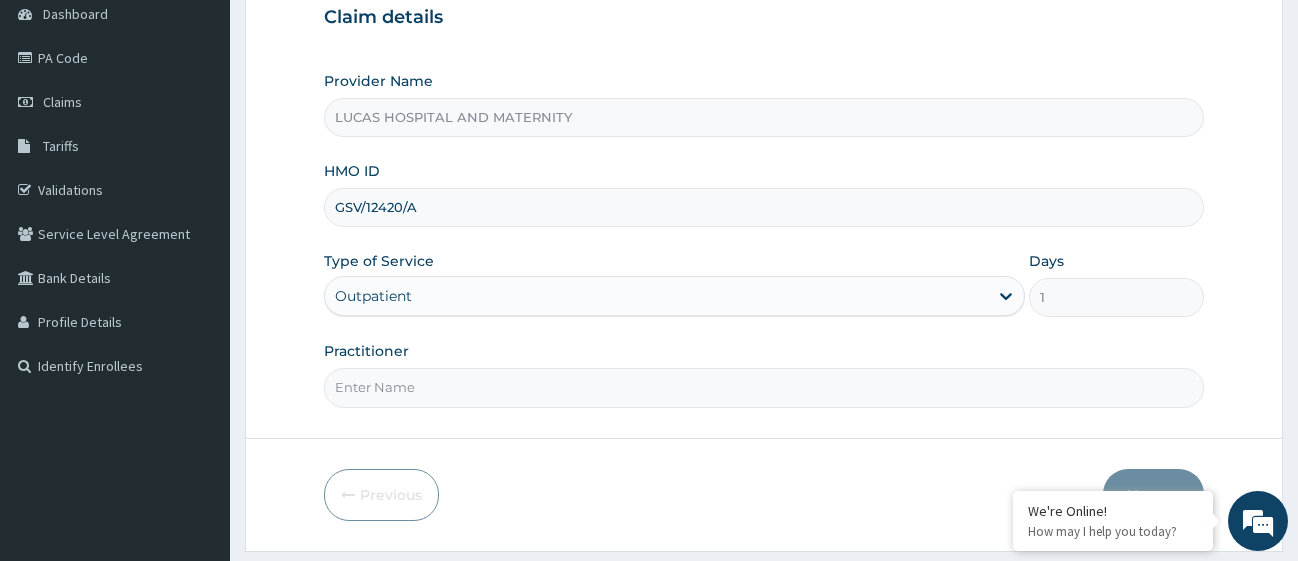 click on "Practitioner" at bounding box center [764, 387] 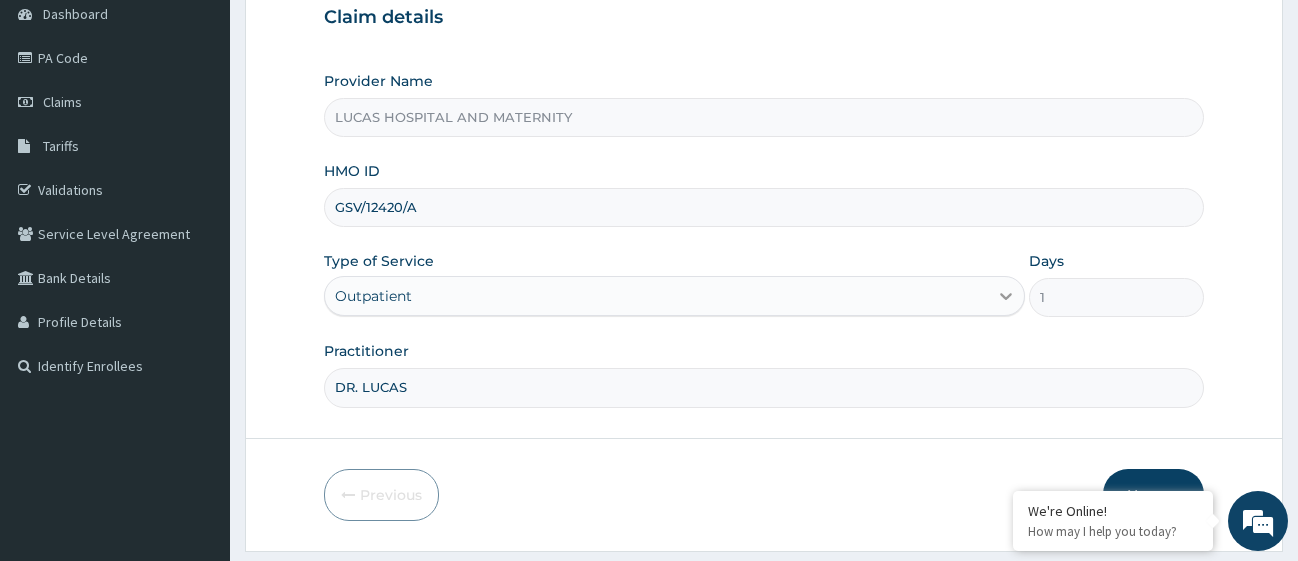 scroll, scrollTop: 0, scrollLeft: 0, axis: both 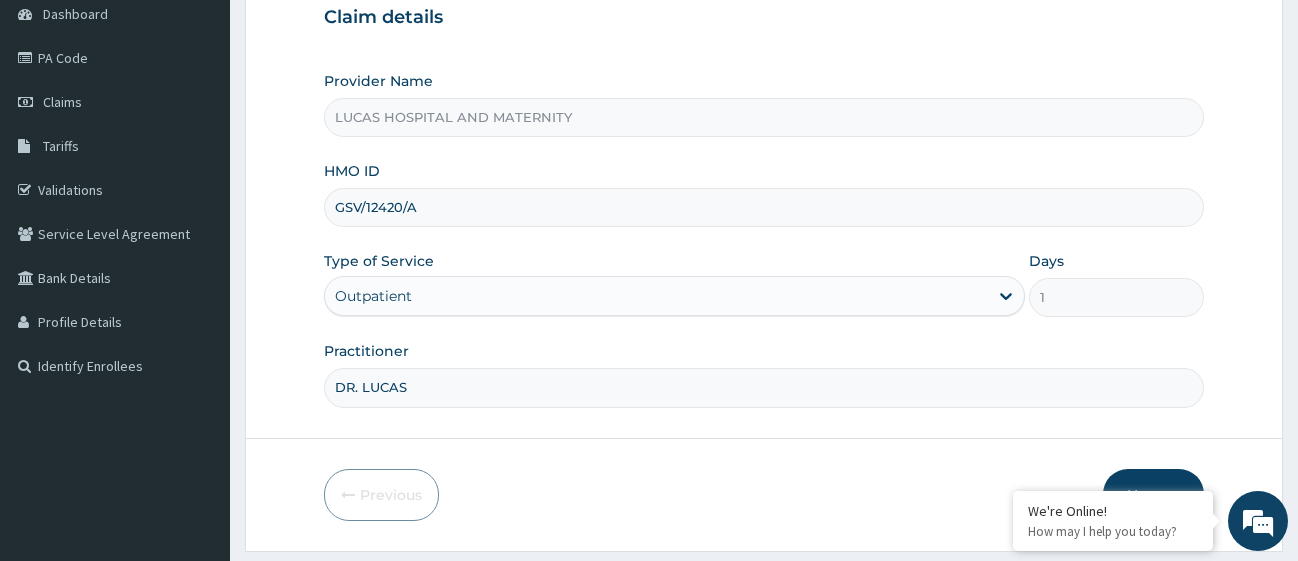 type on "DR. LUCAS" 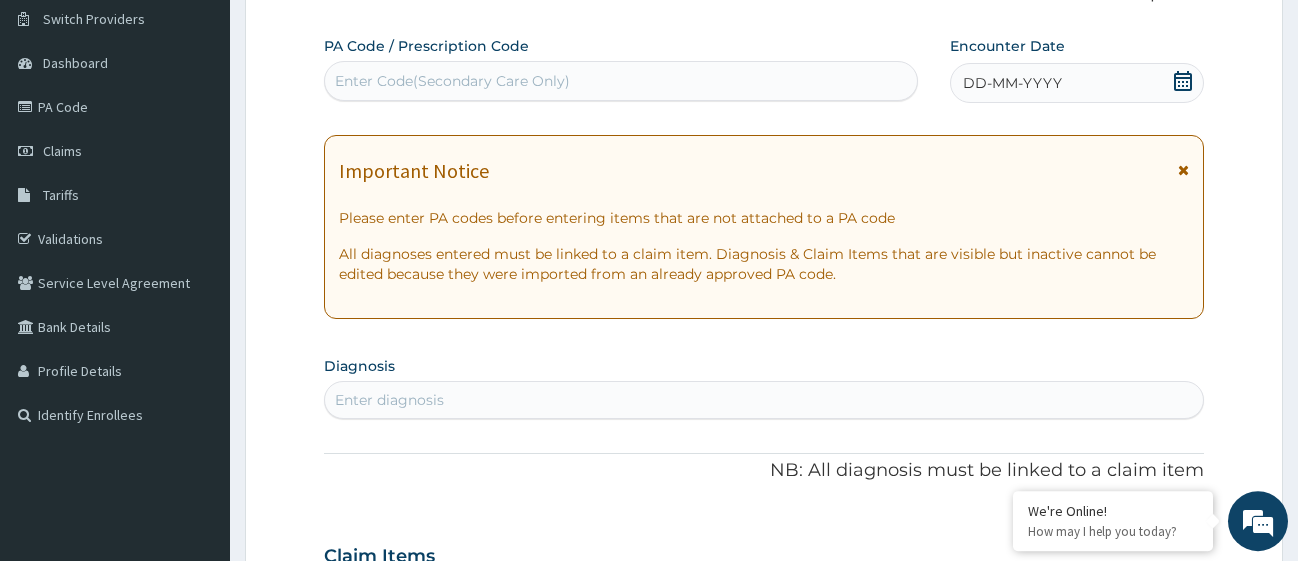 scroll, scrollTop: 0, scrollLeft: 0, axis: both 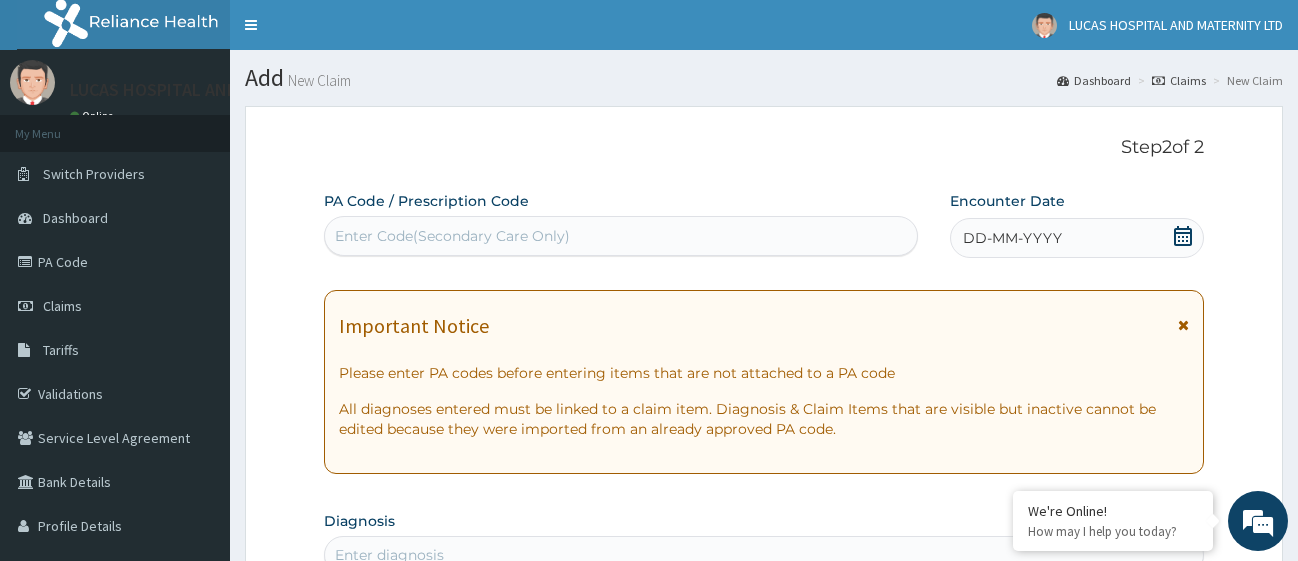 click on "Enter Code(Secondary Care Only)" at bounding box center (452, 236) 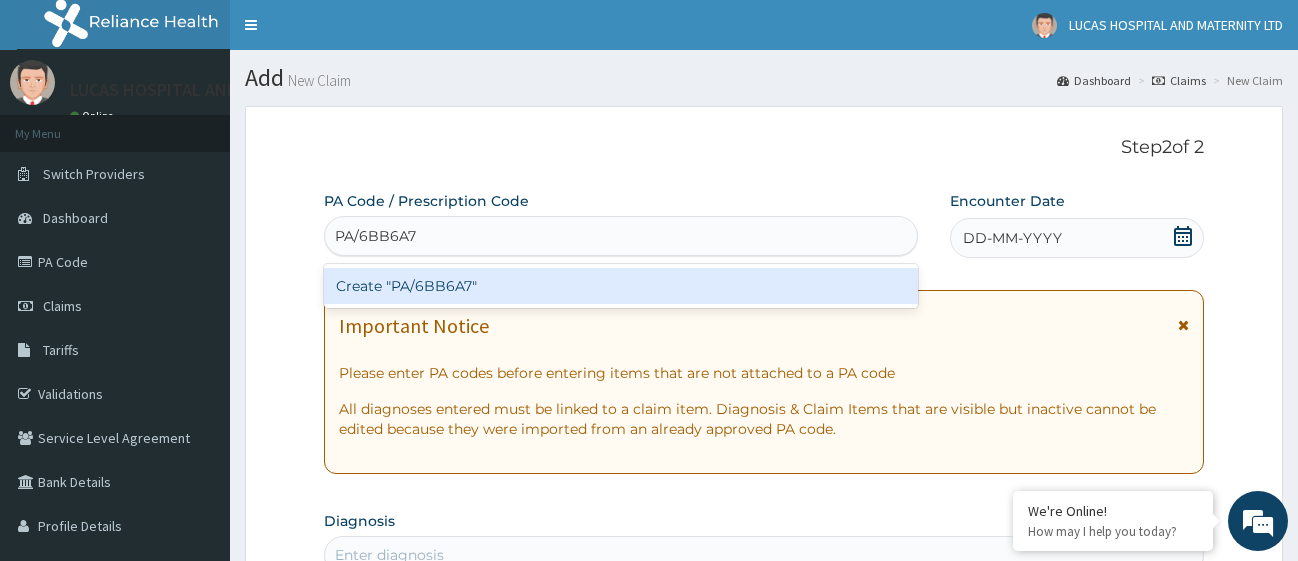 click on "Create "PA/6BB6A7"" at bounding box center [621, 286] 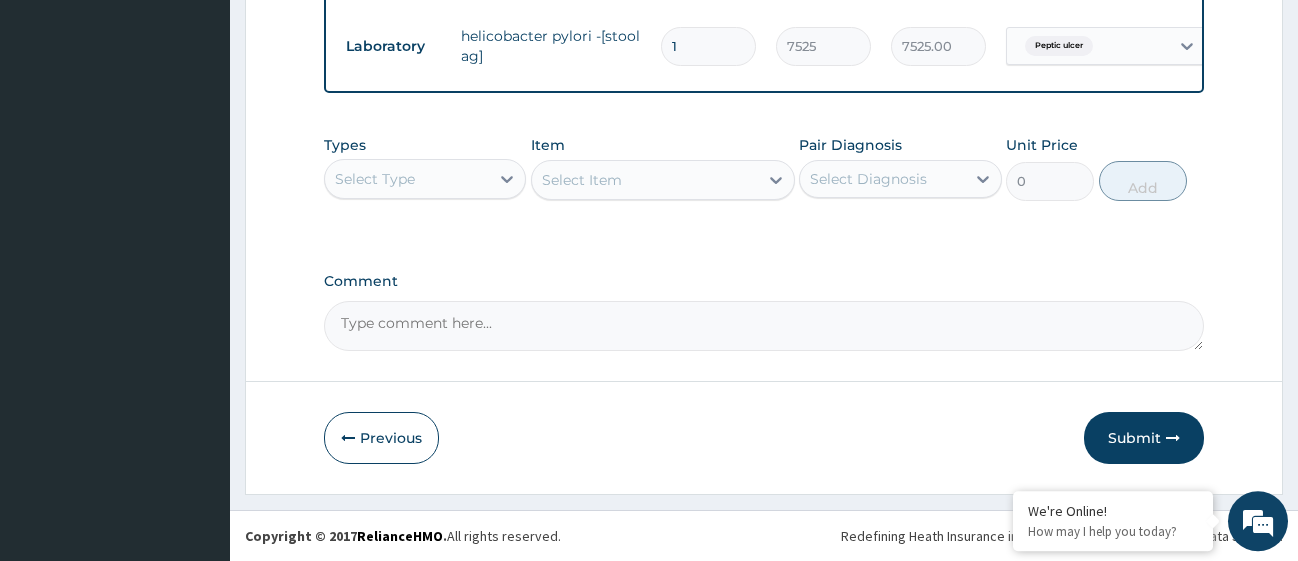 scroll, scrollTop: 1228, scrollLeft: 0, axis: vertical 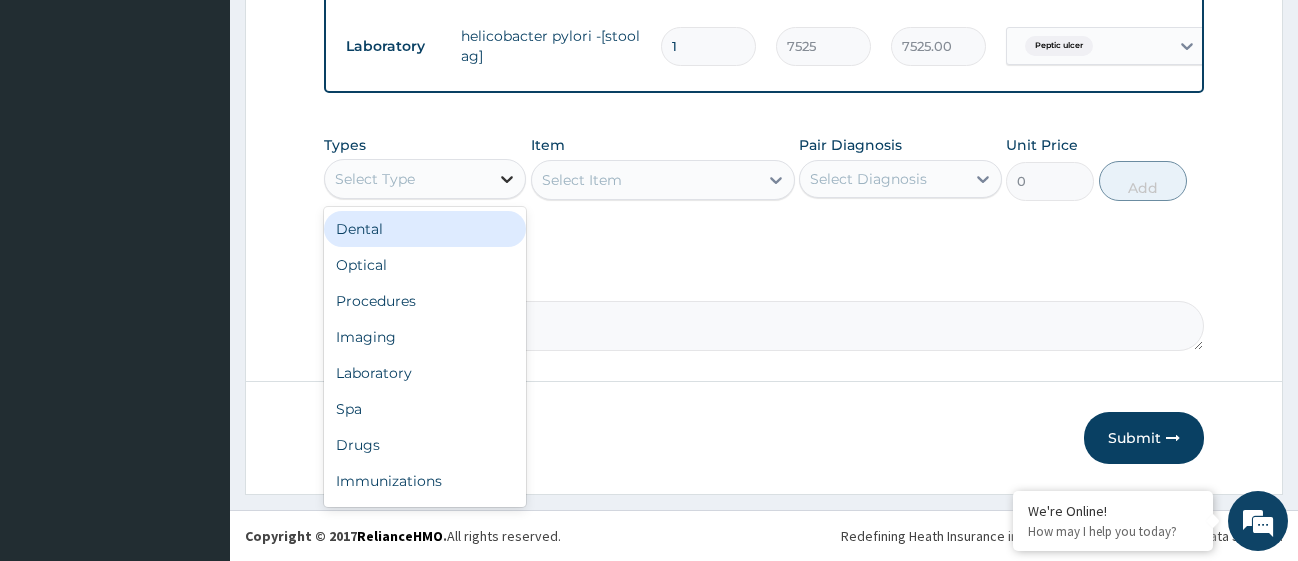 click 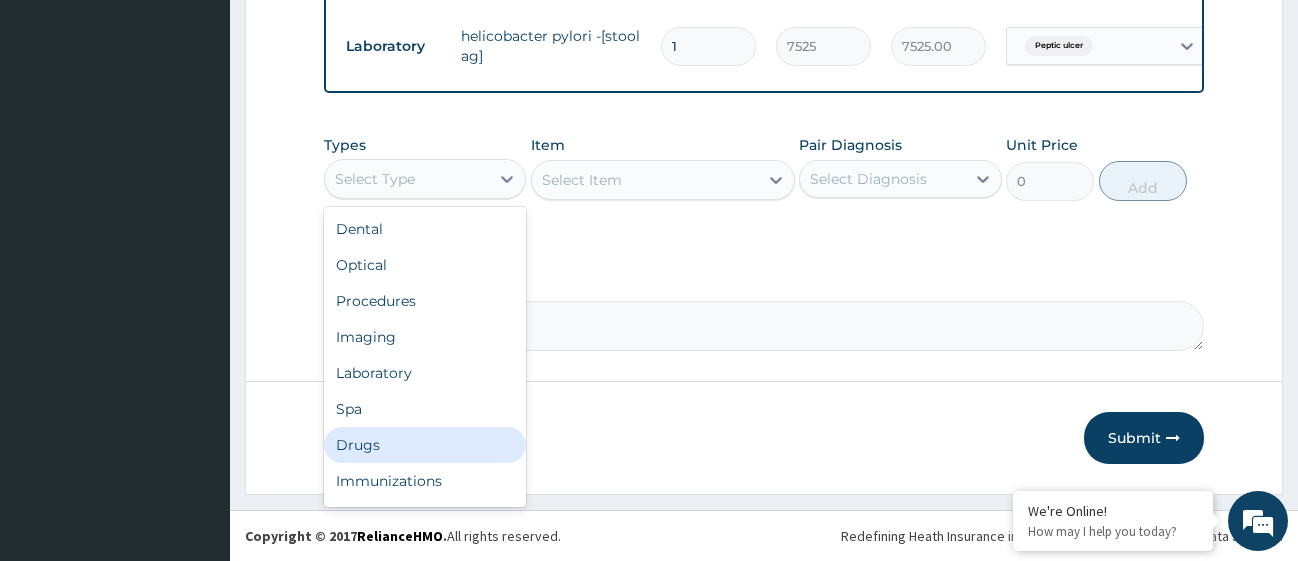 scroll, scrollTop: 68, scrollLeft: 0, axis: vertical 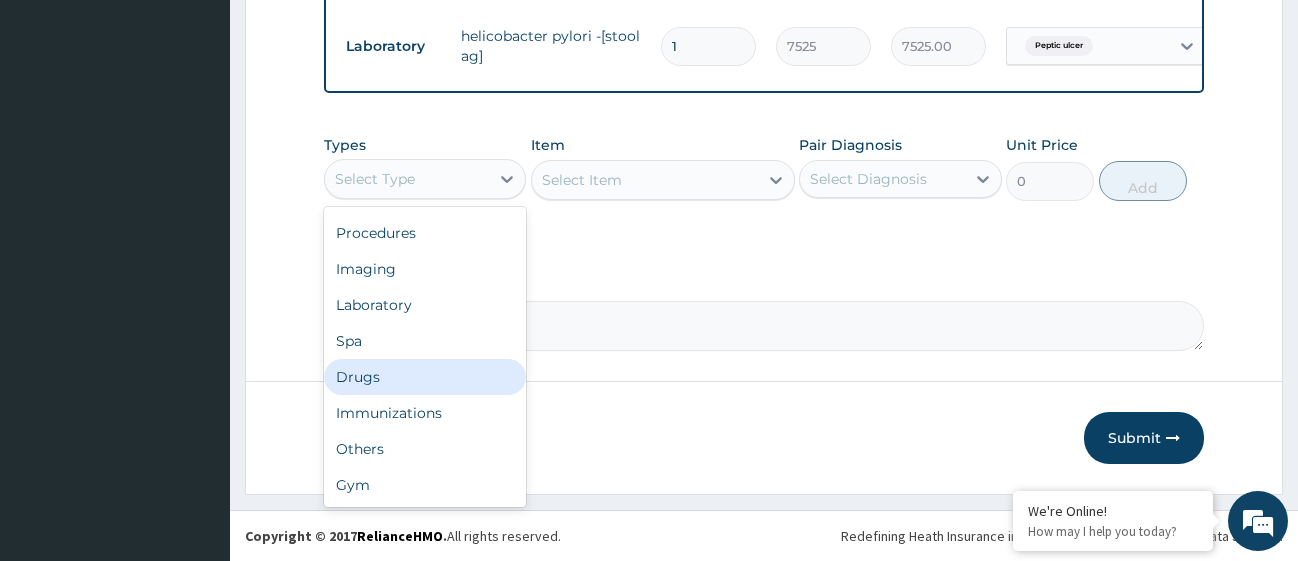 click on "Drugs" at bounding box center [425, 377] 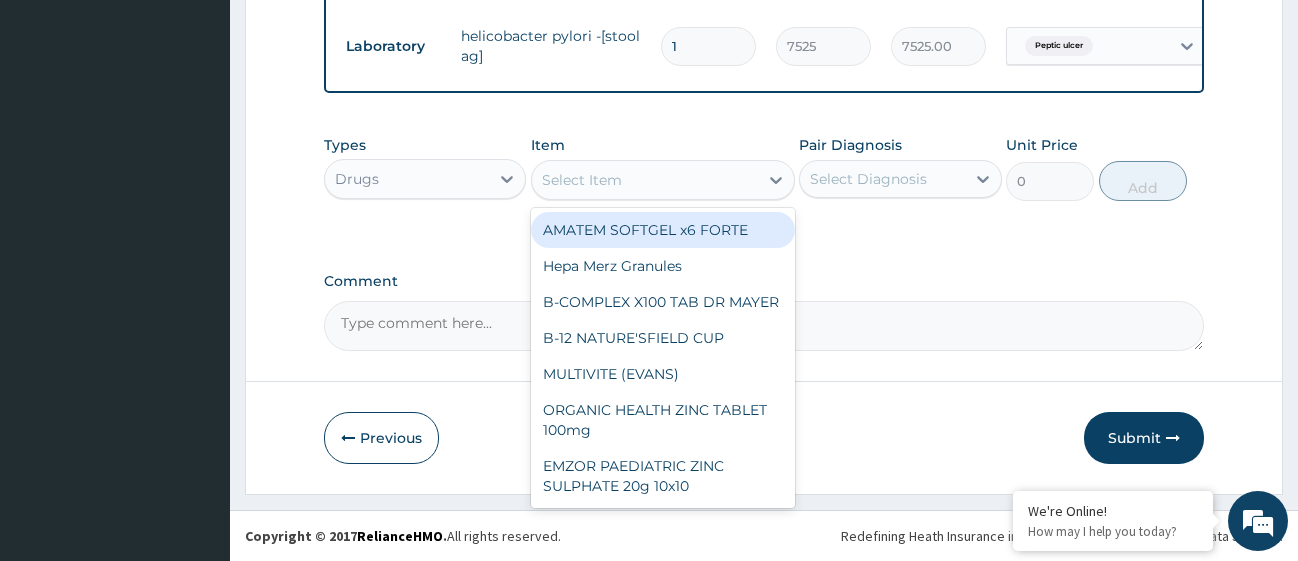click on "Select Item" at bounding box center [645, 180] 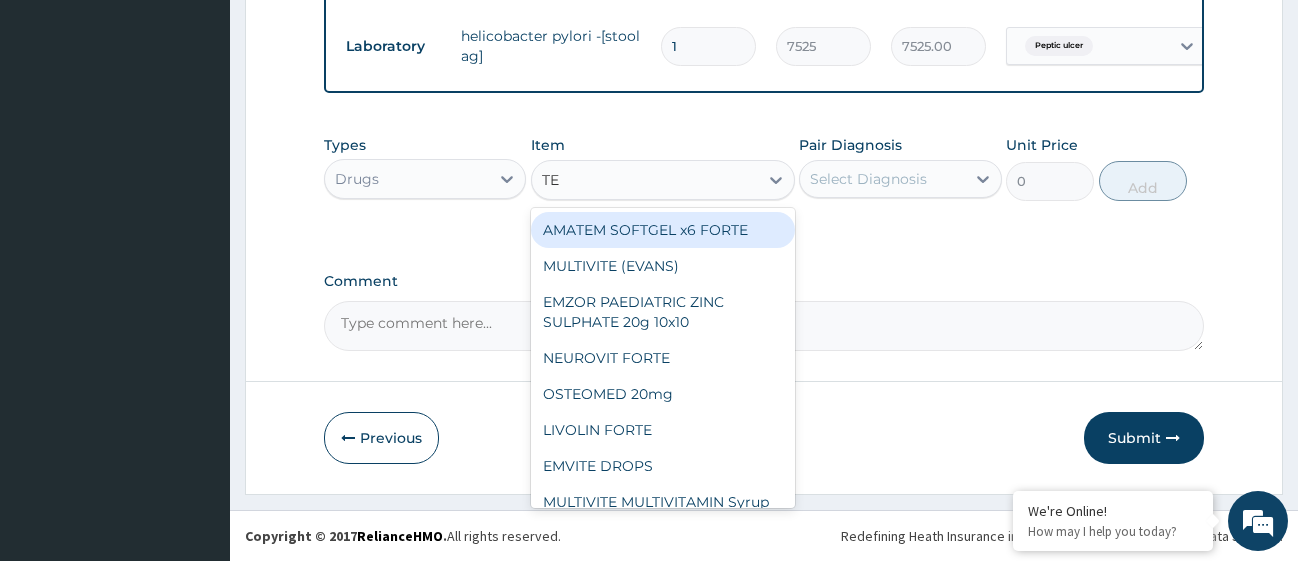 type on "TEC" 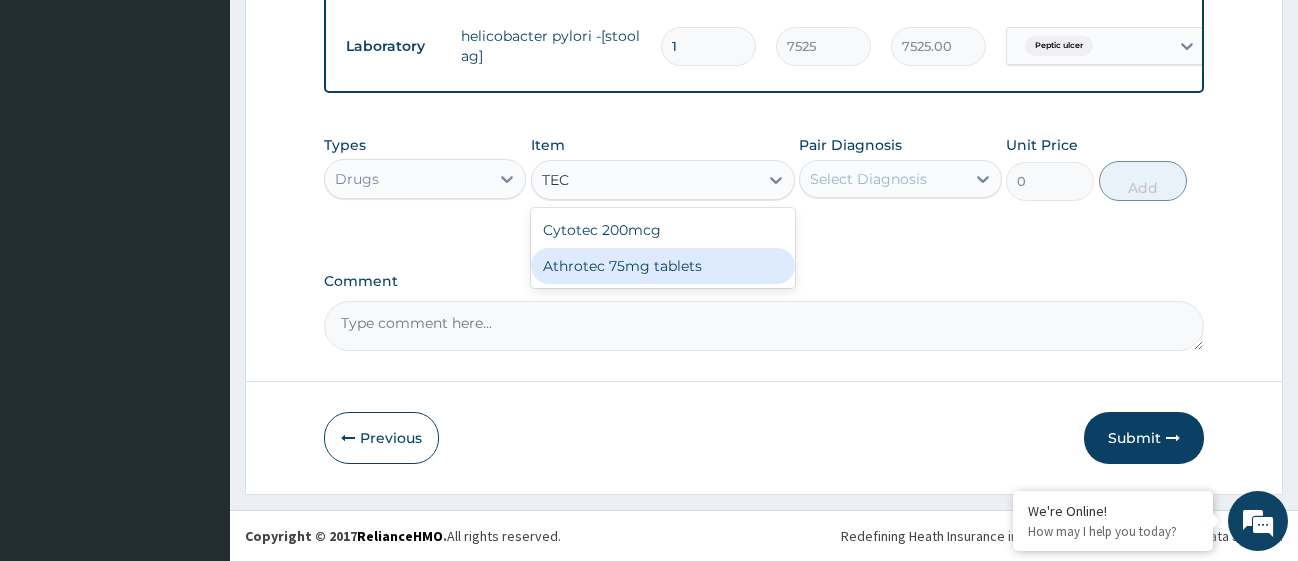 click on "Athrotec 75mg tablets" at bounding box center (663, 266) 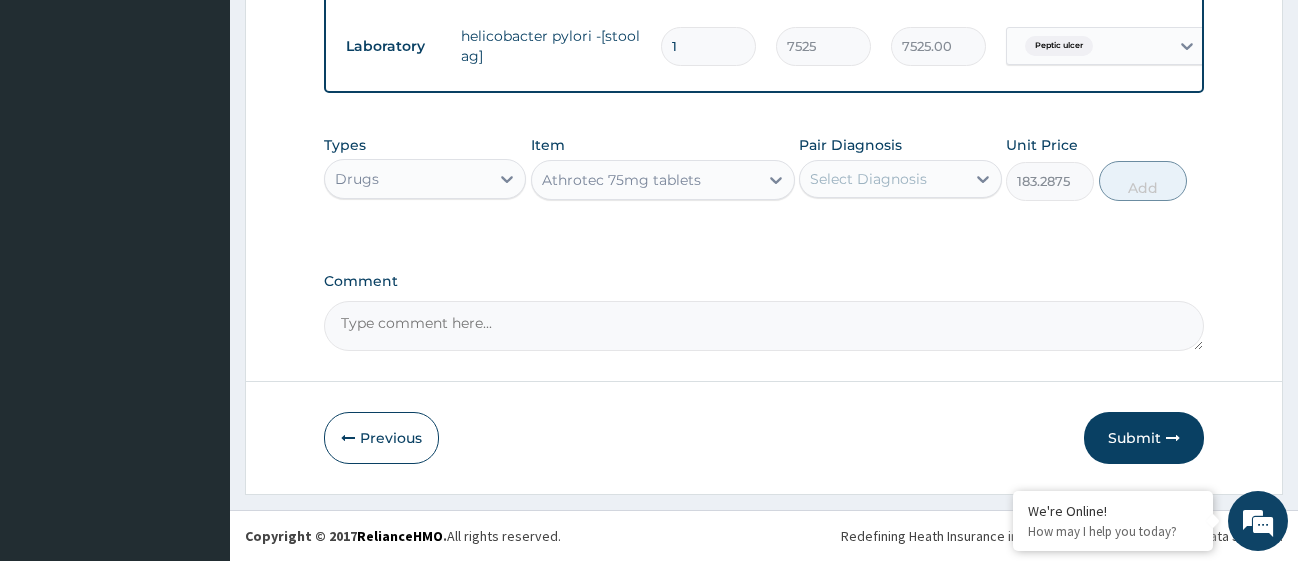 type 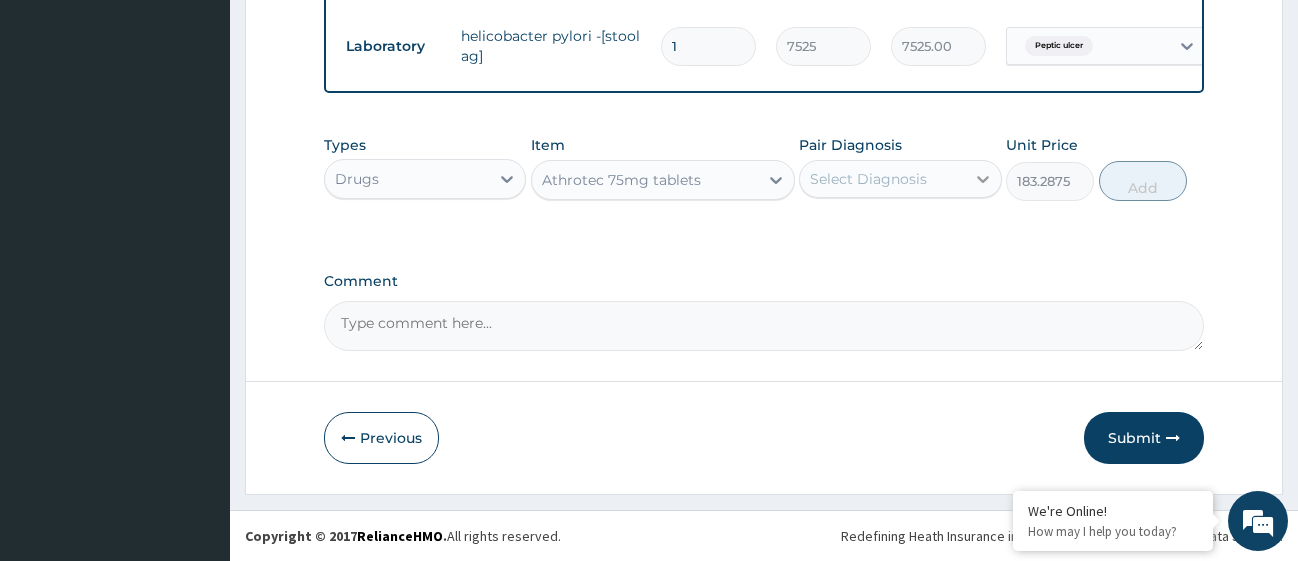 click 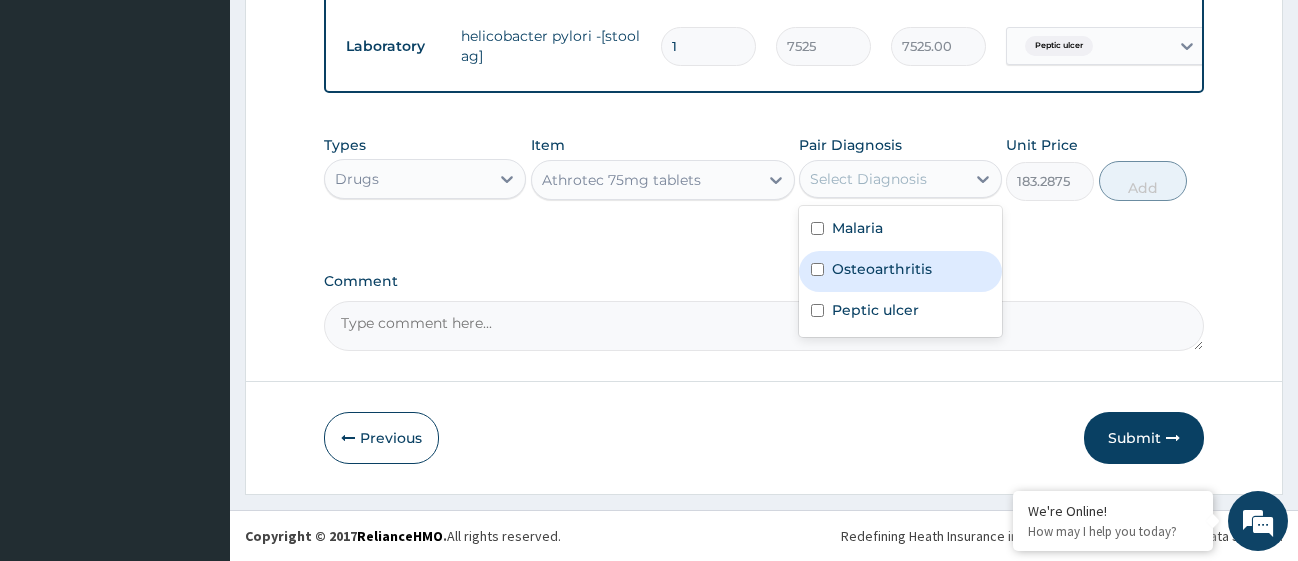 click at bounding box center (817, 269) 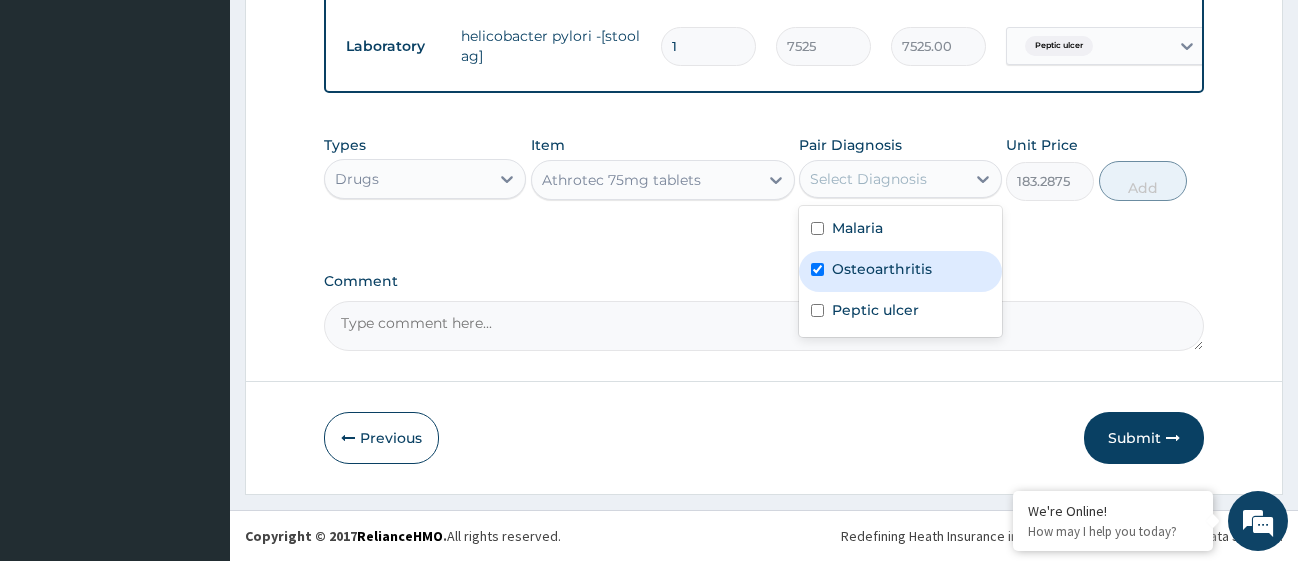 checkbox on "true" 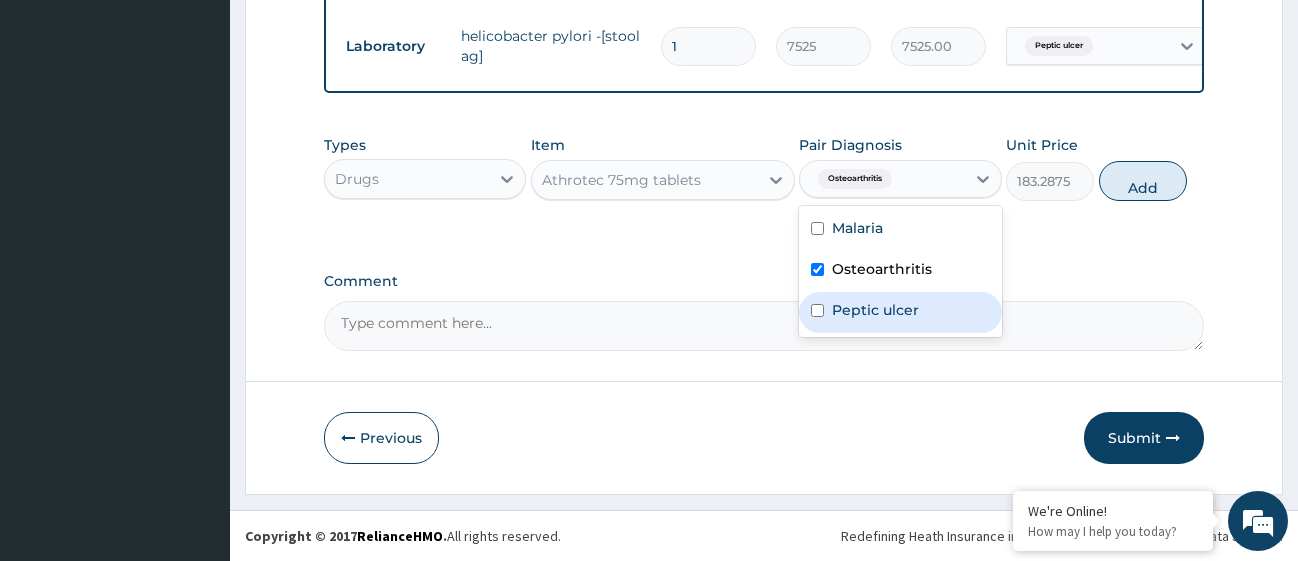 click at bounding box center (817, 310) 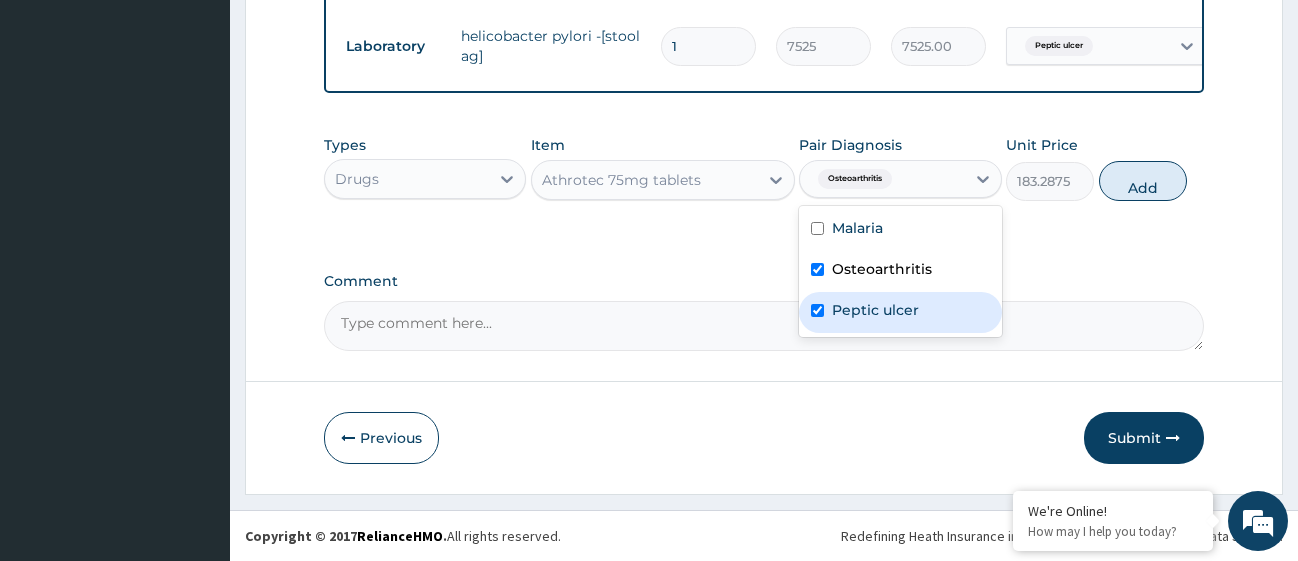 checkbox on "true" 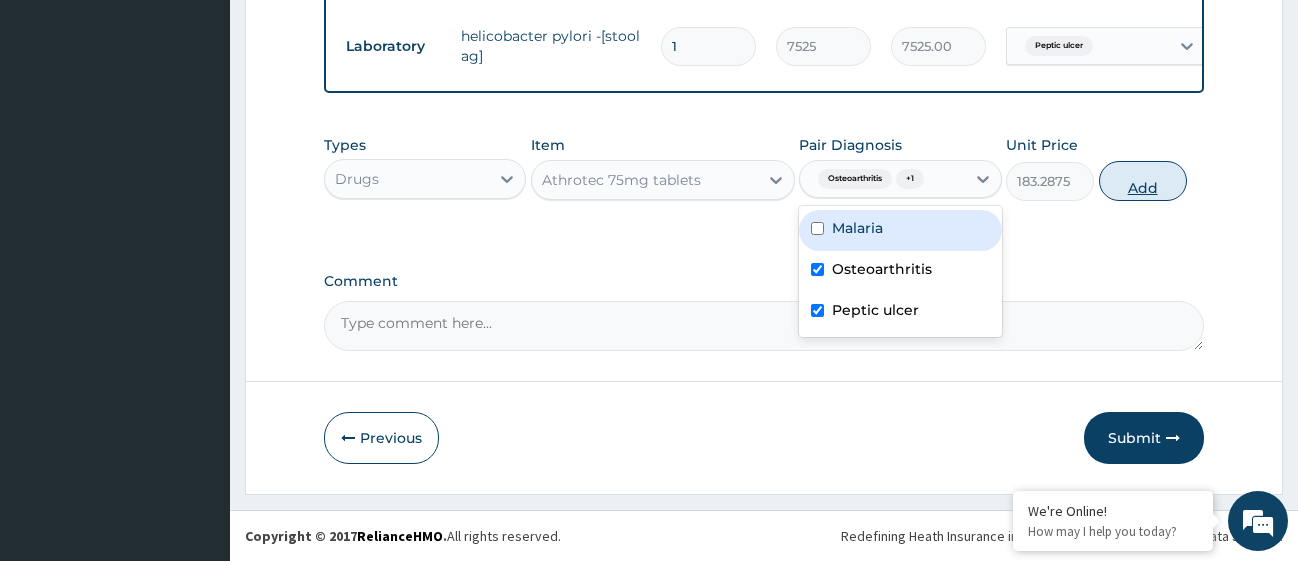 click on "Add" at bounding box center [1143, 181] 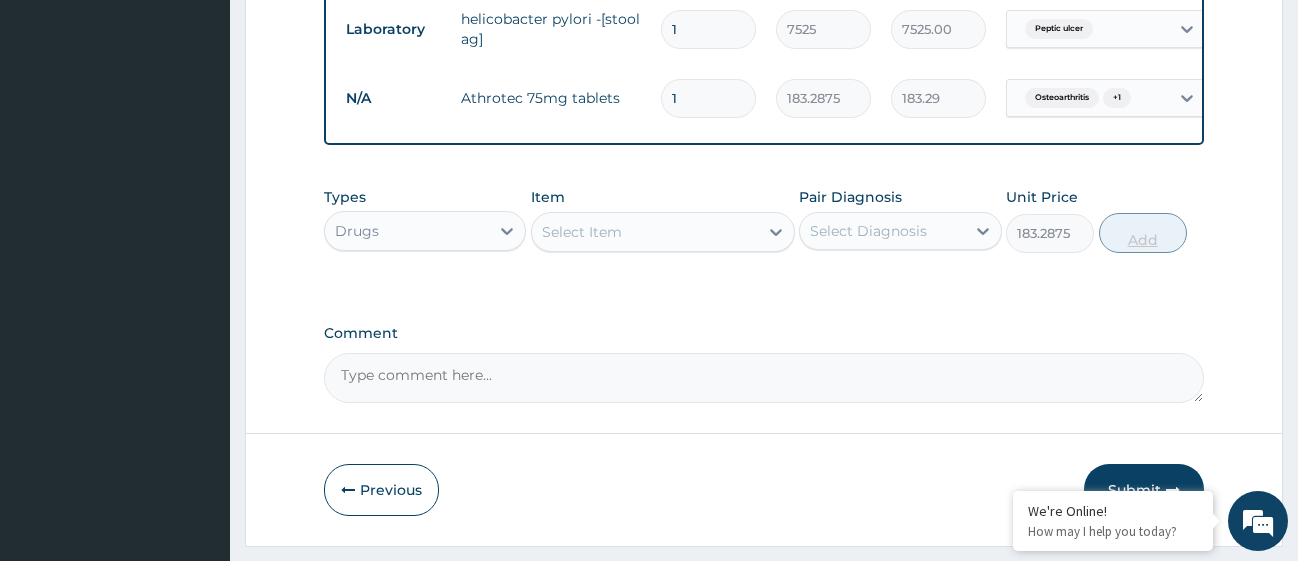 type on "0" 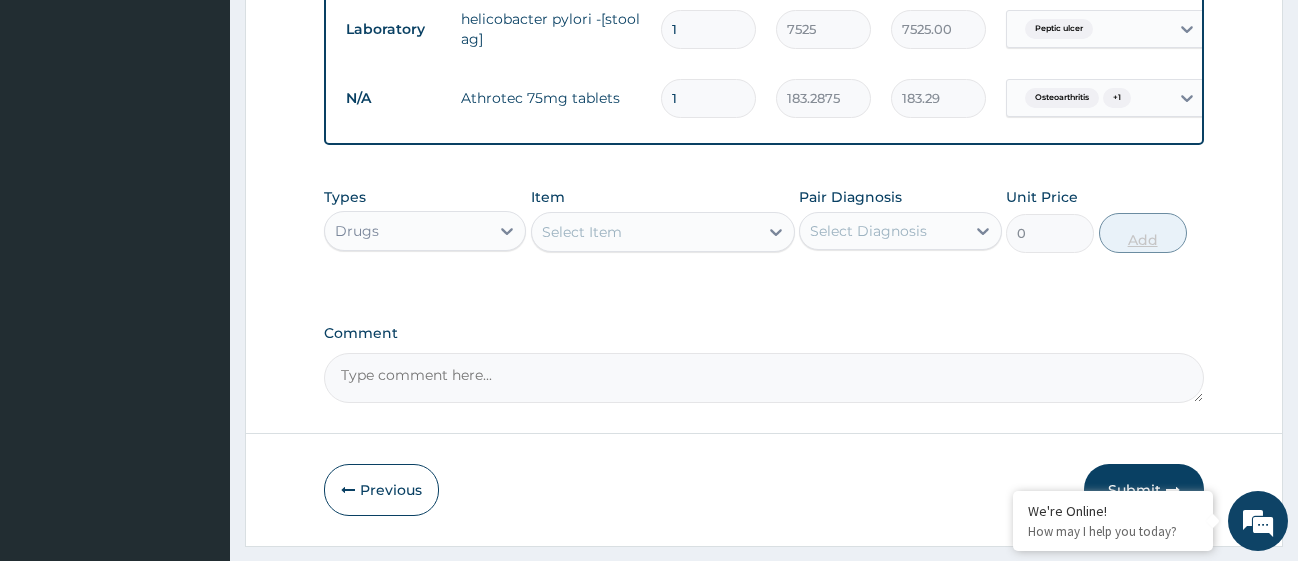 type on "14" 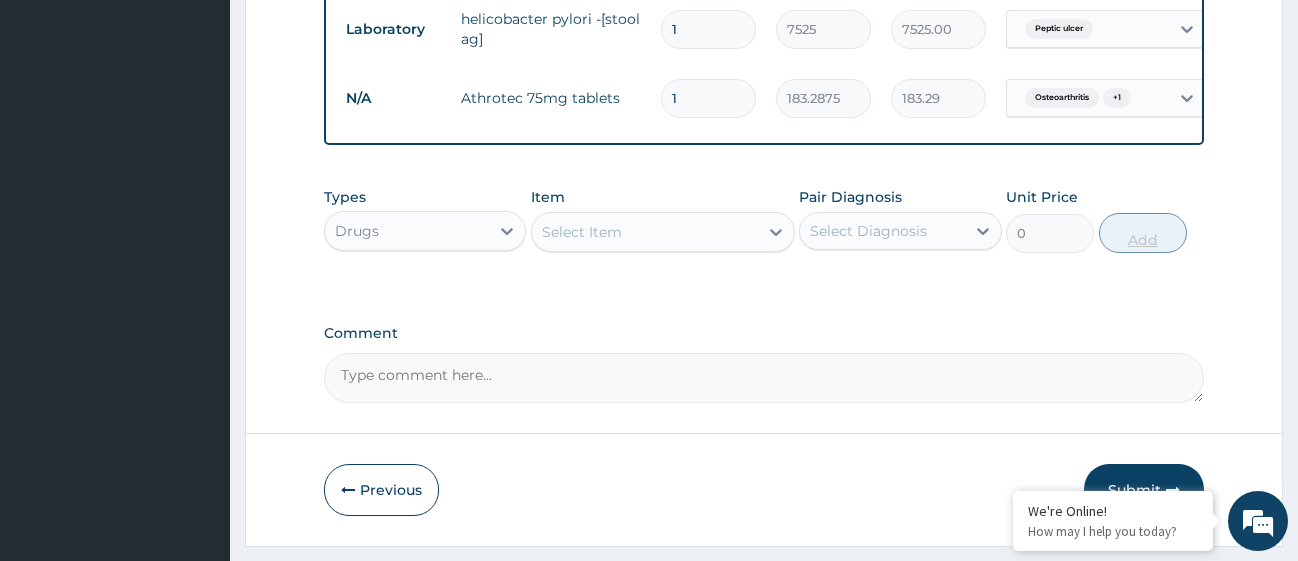 type on "2566.03" 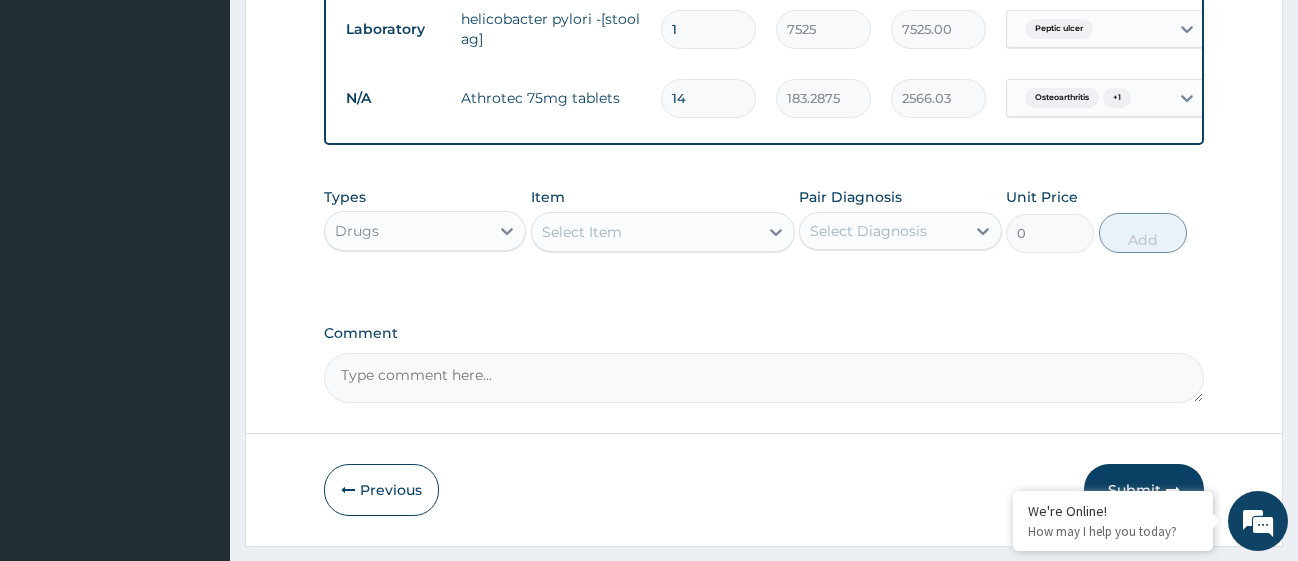 type on "14" 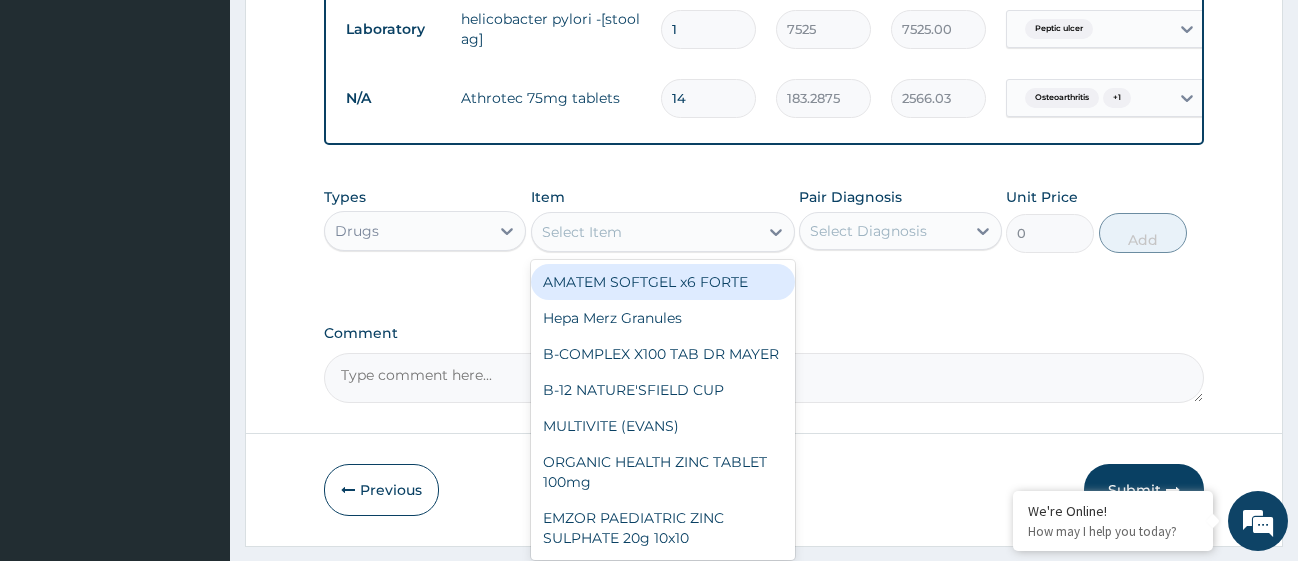 click on "Select Item" at bounding box center (645, 232) 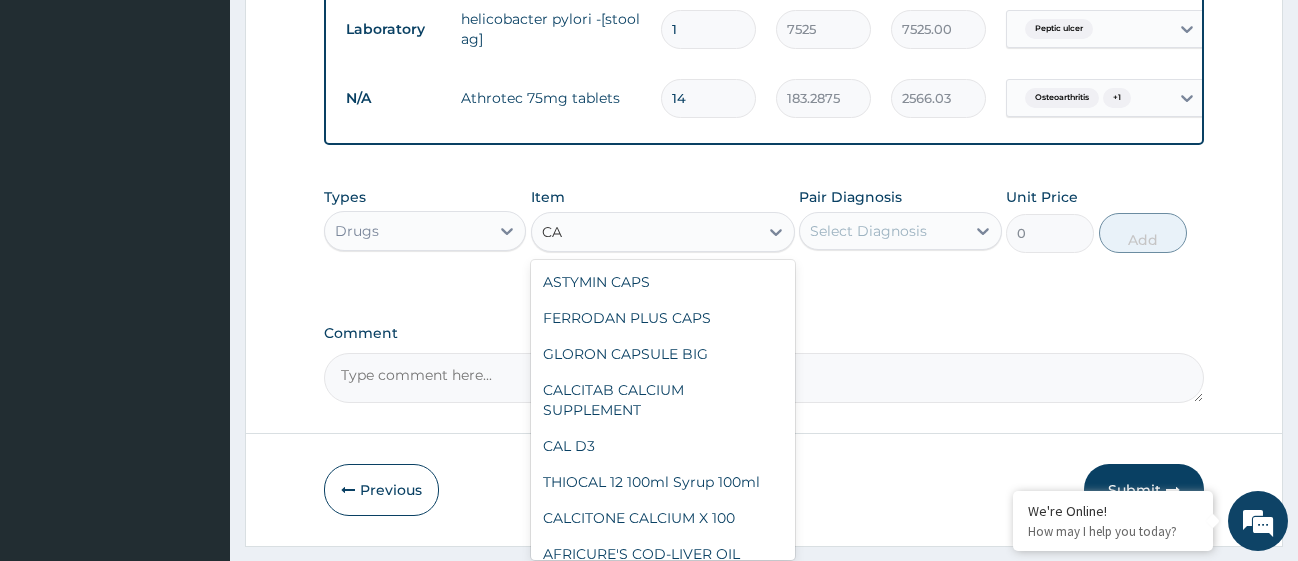 type on "C" 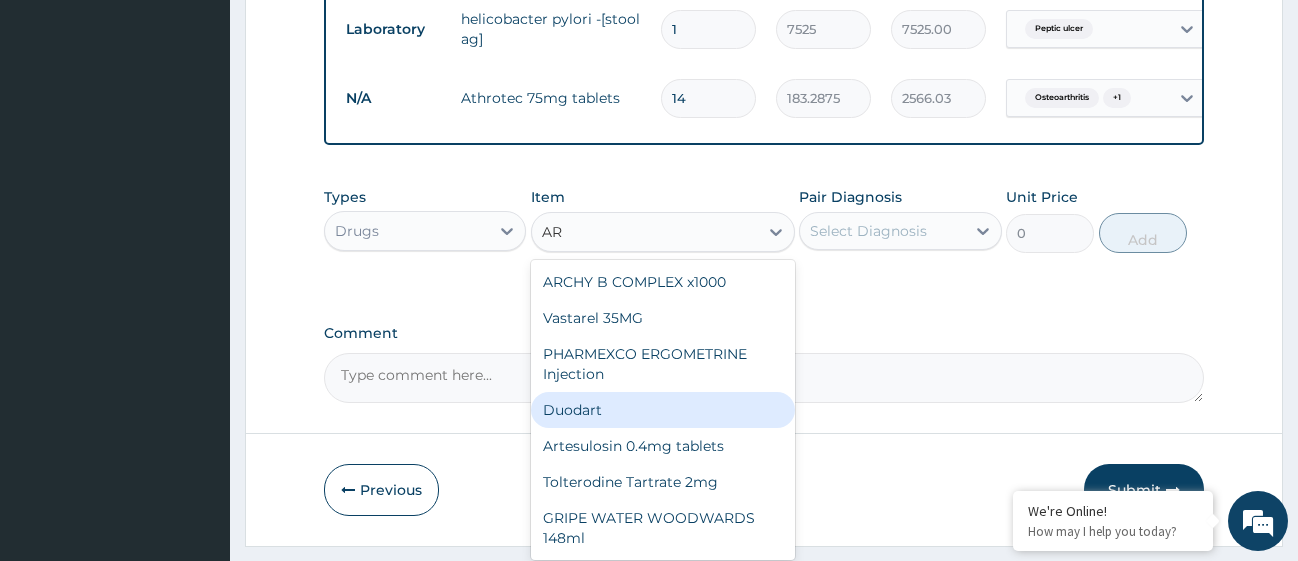 type on "A" 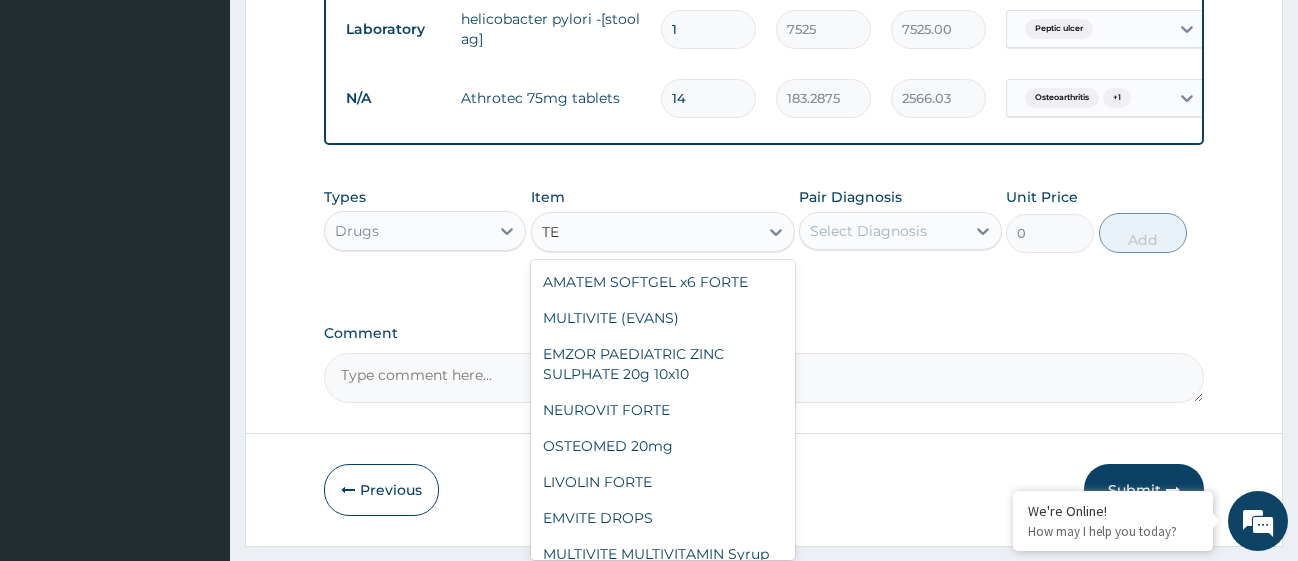 type on "T" 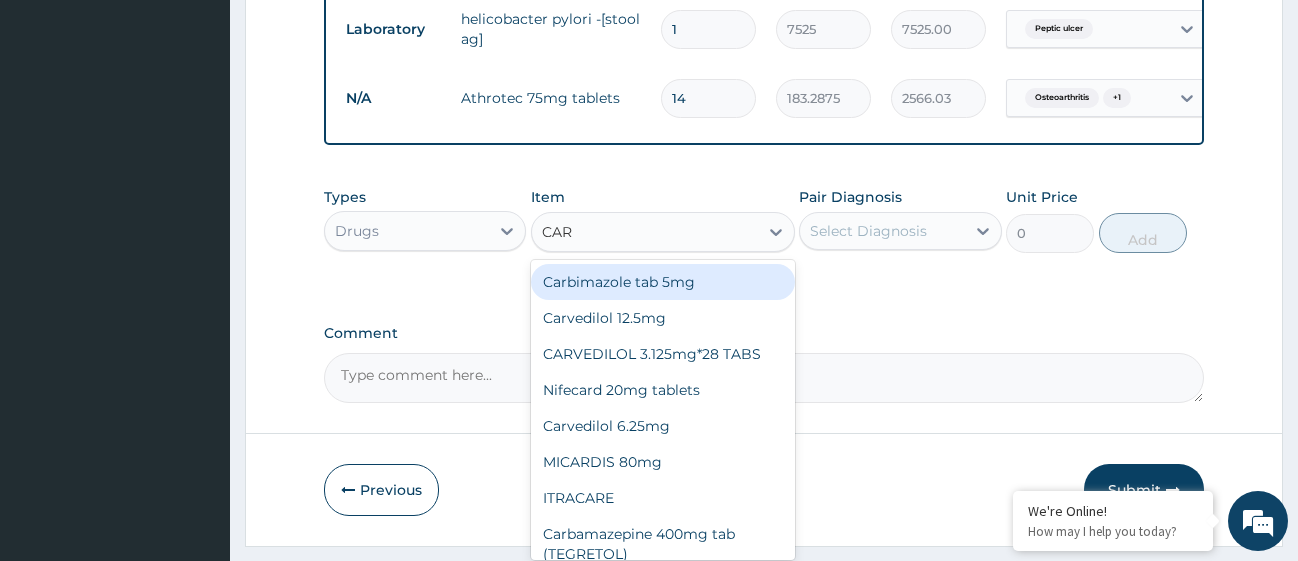 type on "CARE" 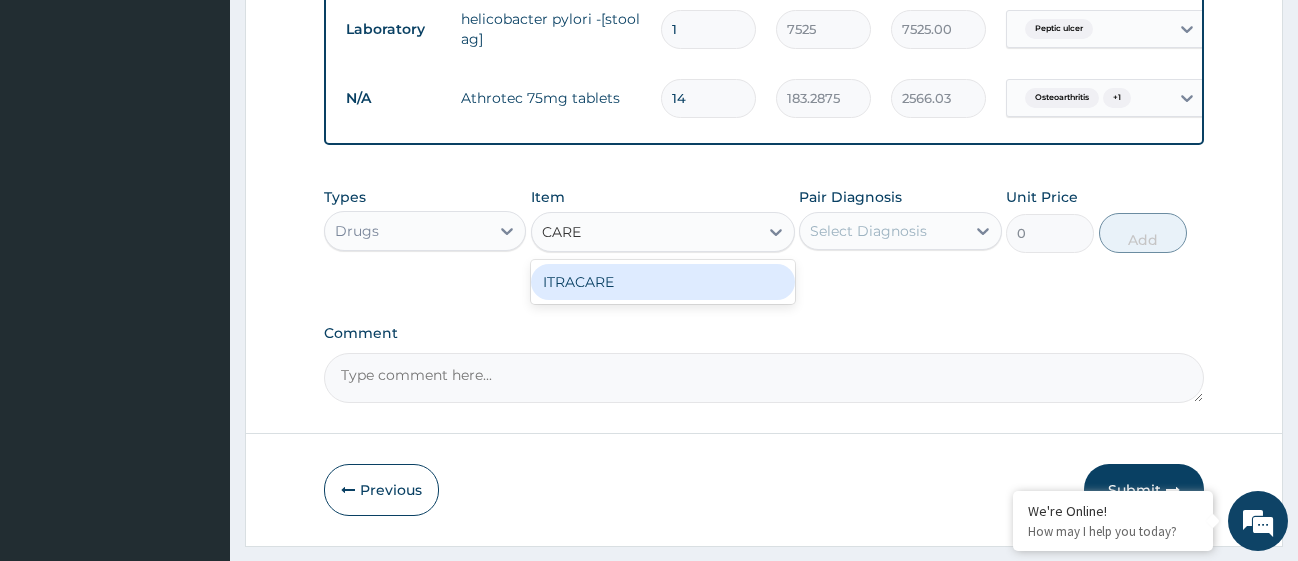 click on "ITRACARE" at bounding box center [663, 282] 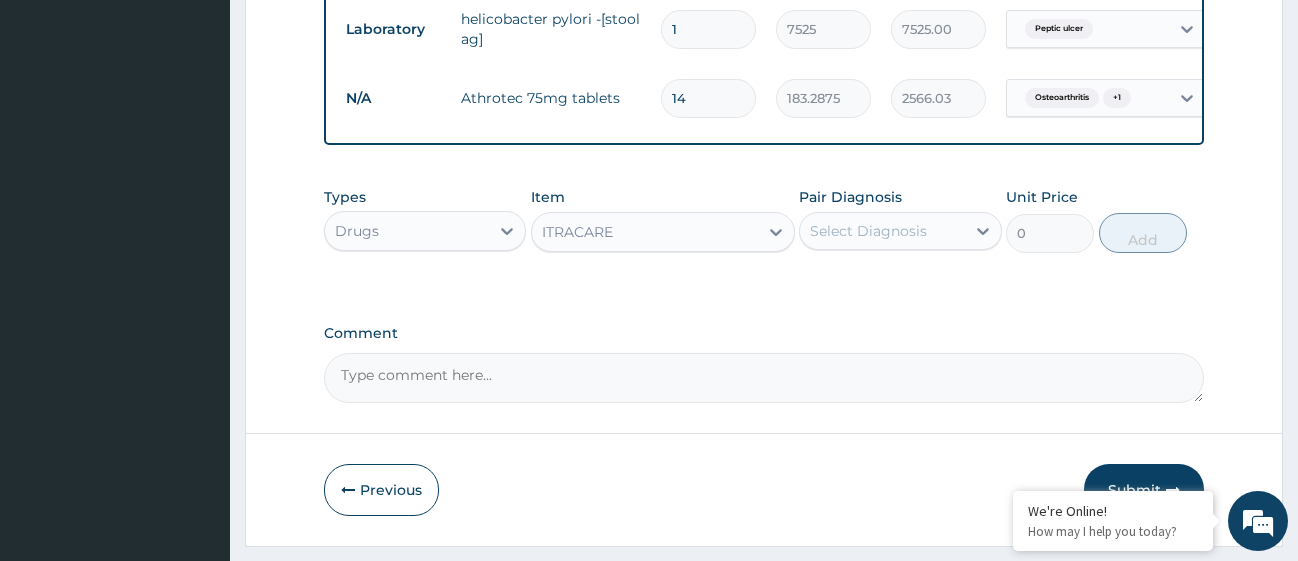 type 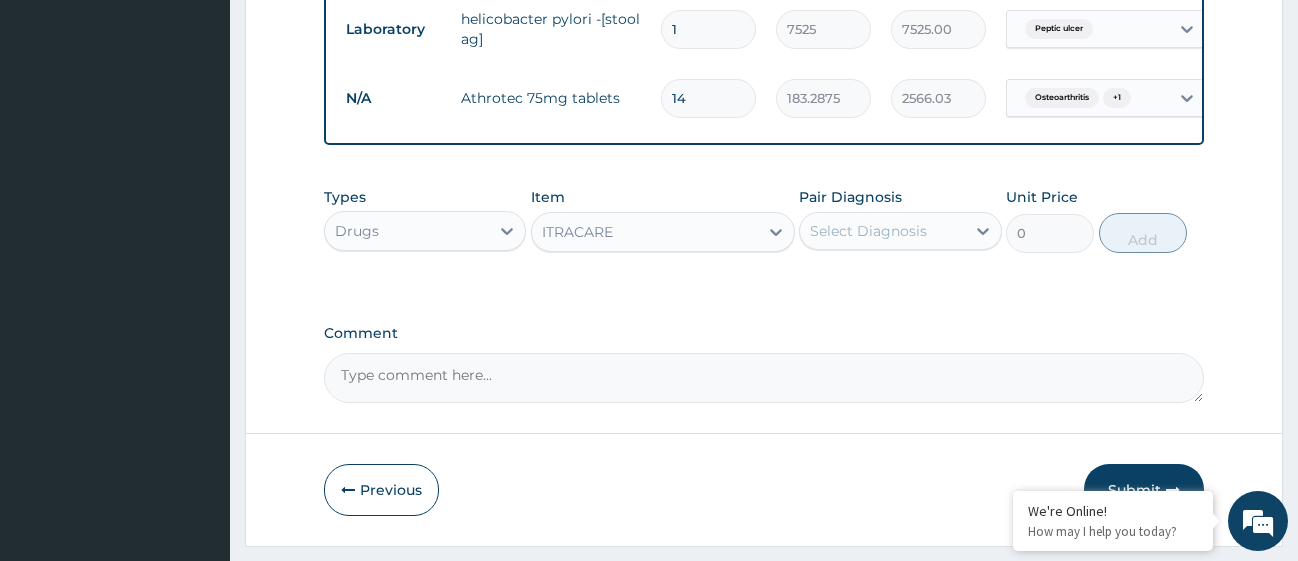type on "141.9" 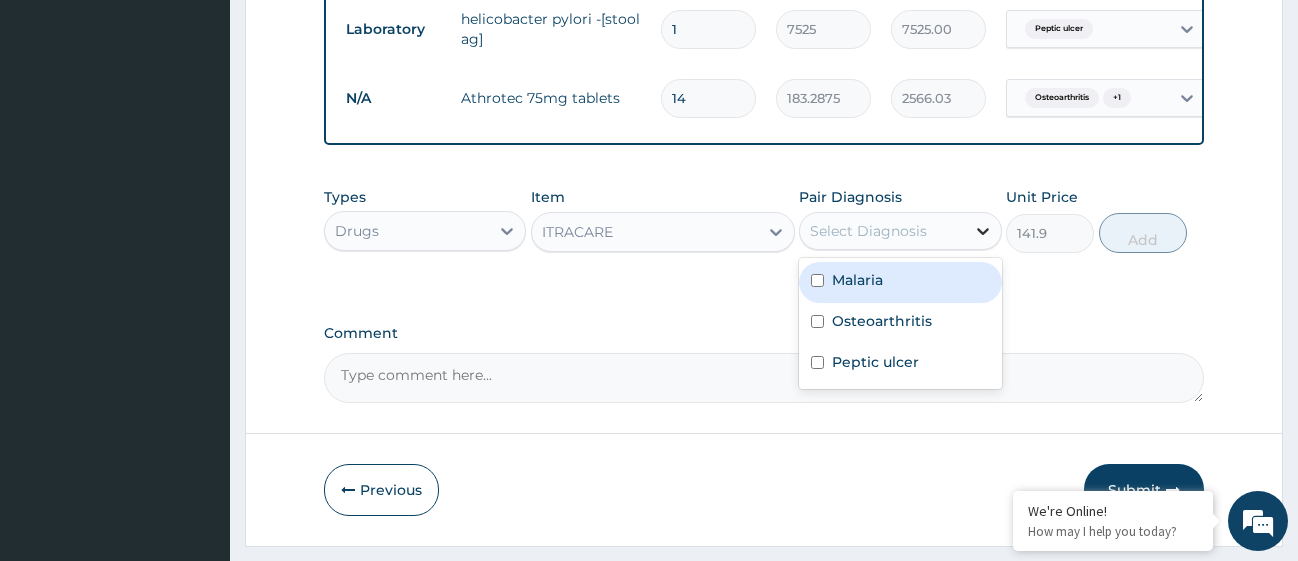 click at bounding box center (983, 231) 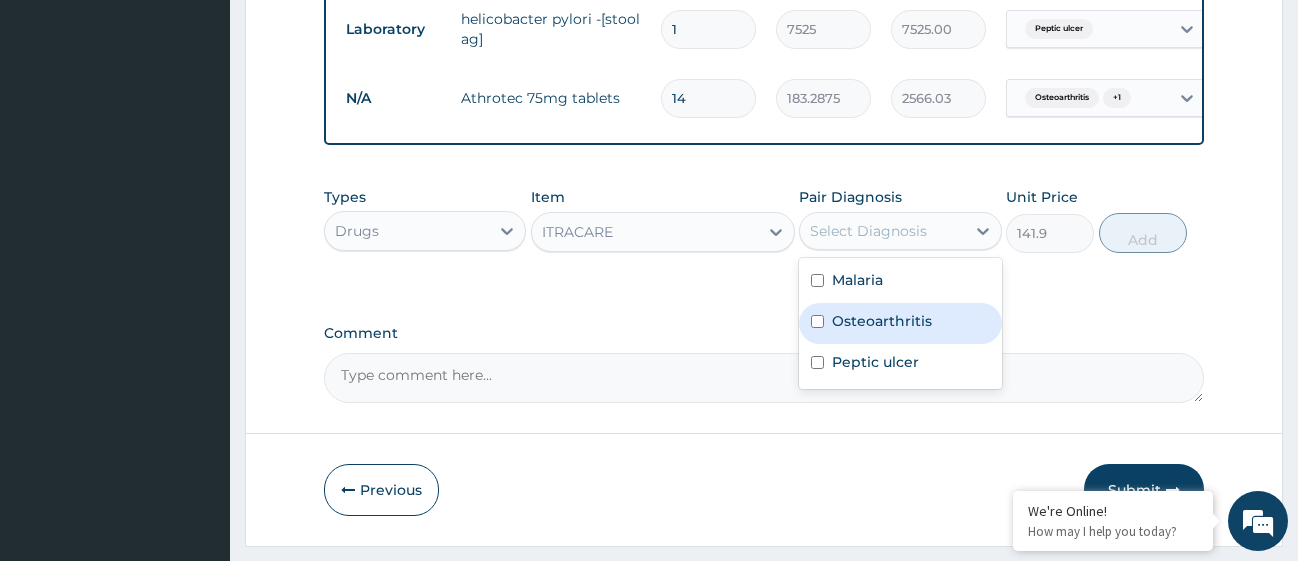 click at bounding box center (817, 321) 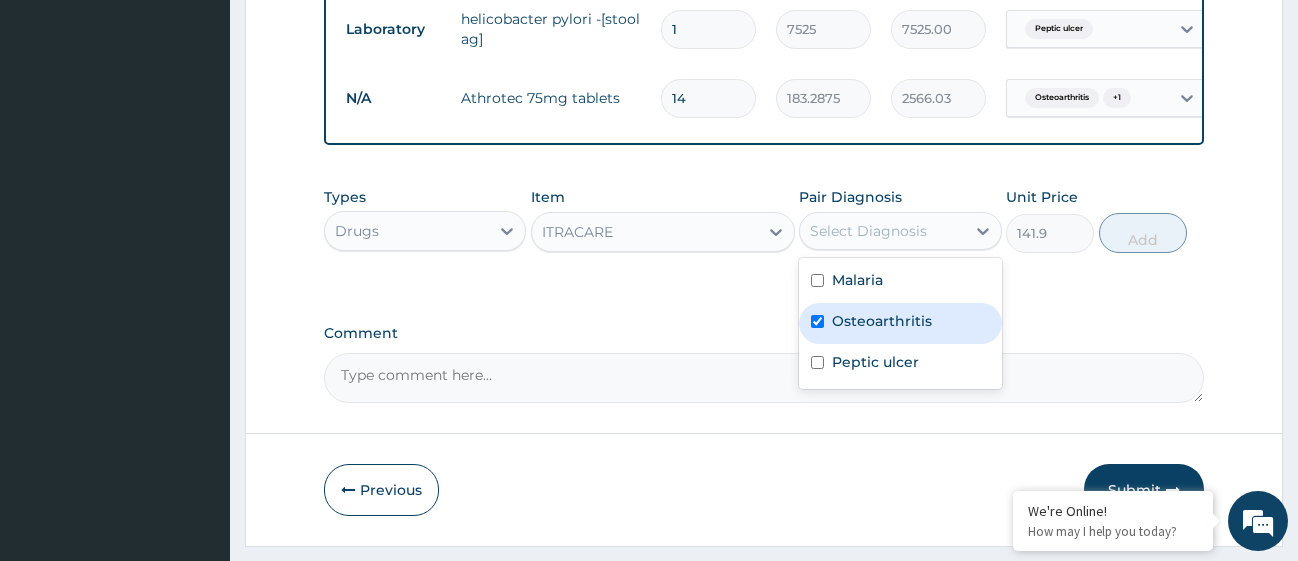 checkbox on "true" 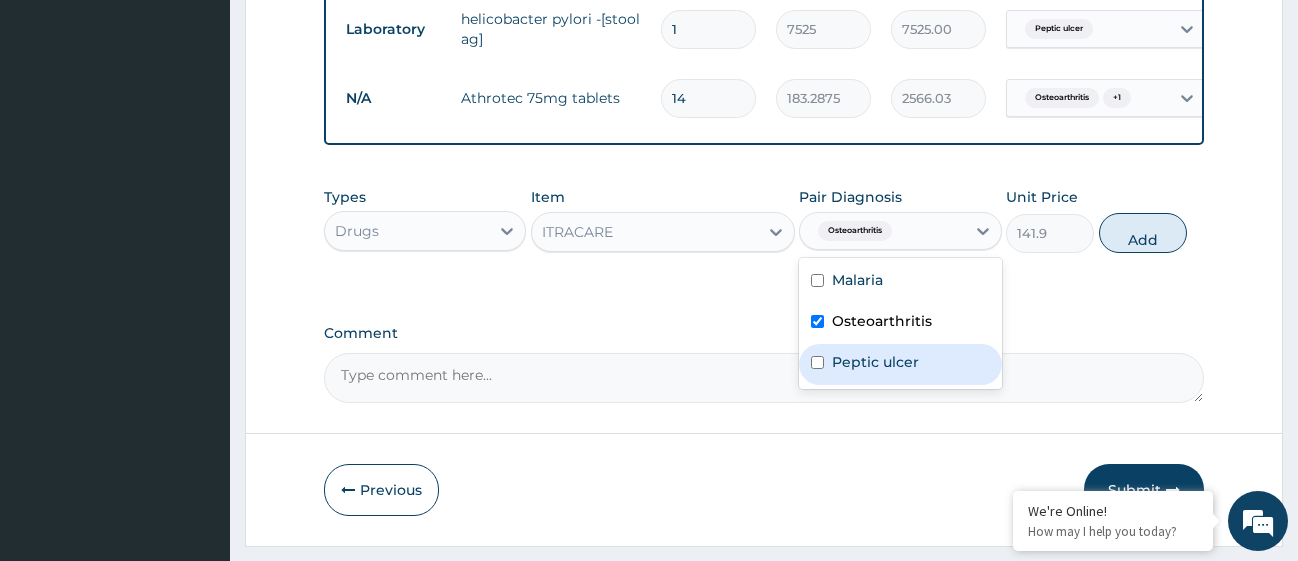 click at bounding box center [817, 362] 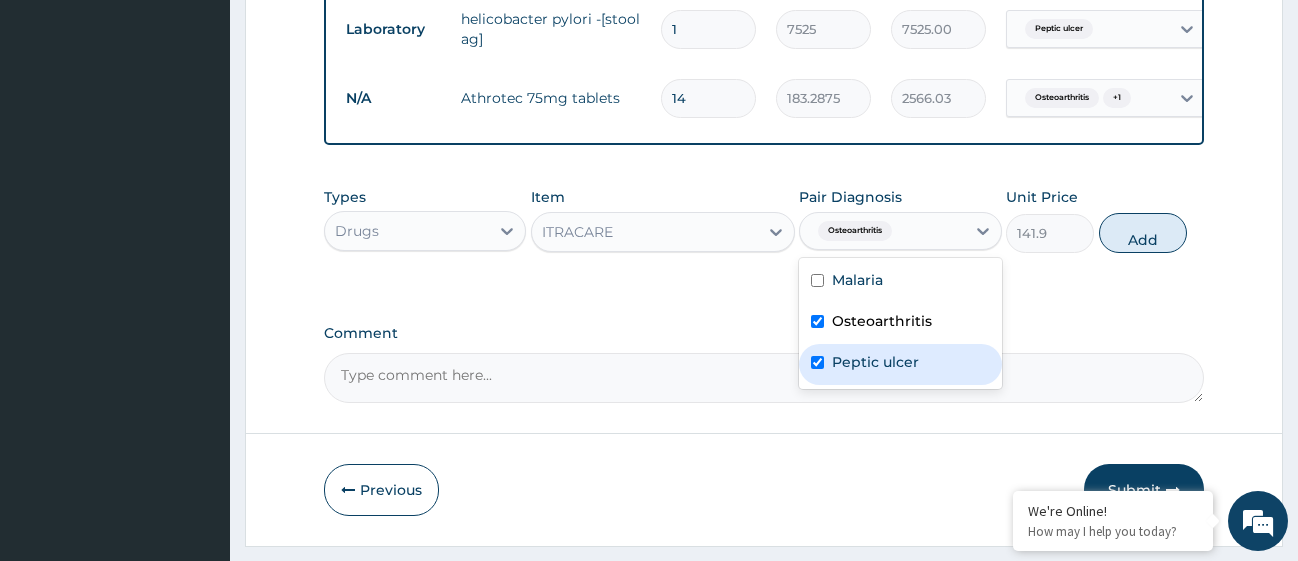 checkbox on "true" 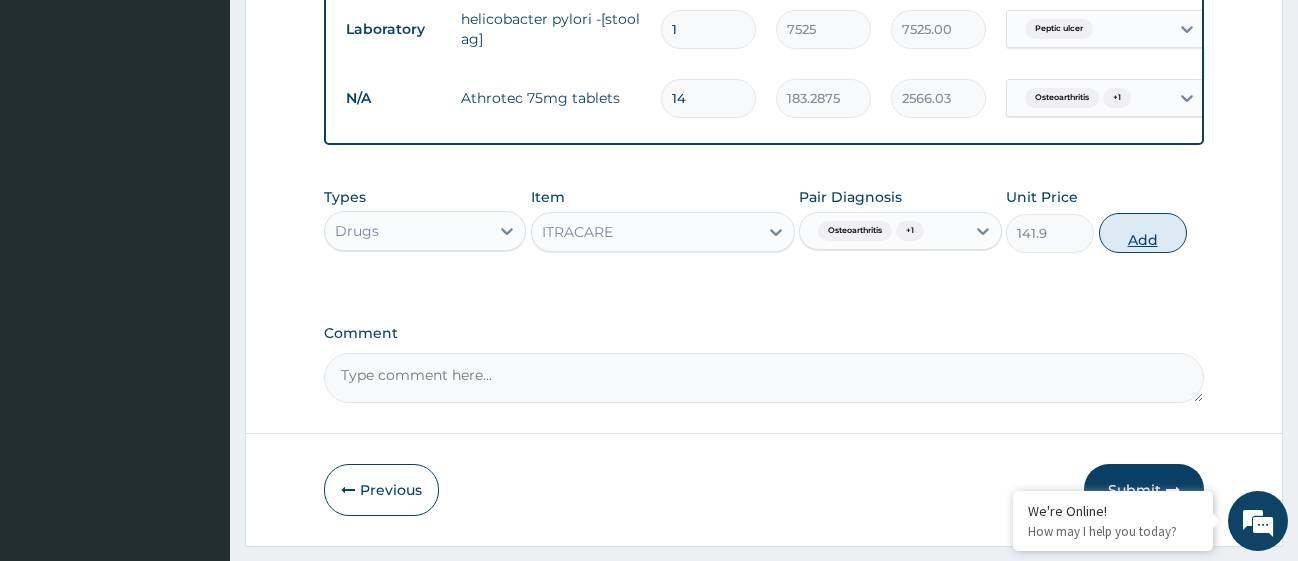 click on "Add" at bounding box center (1143, 233) 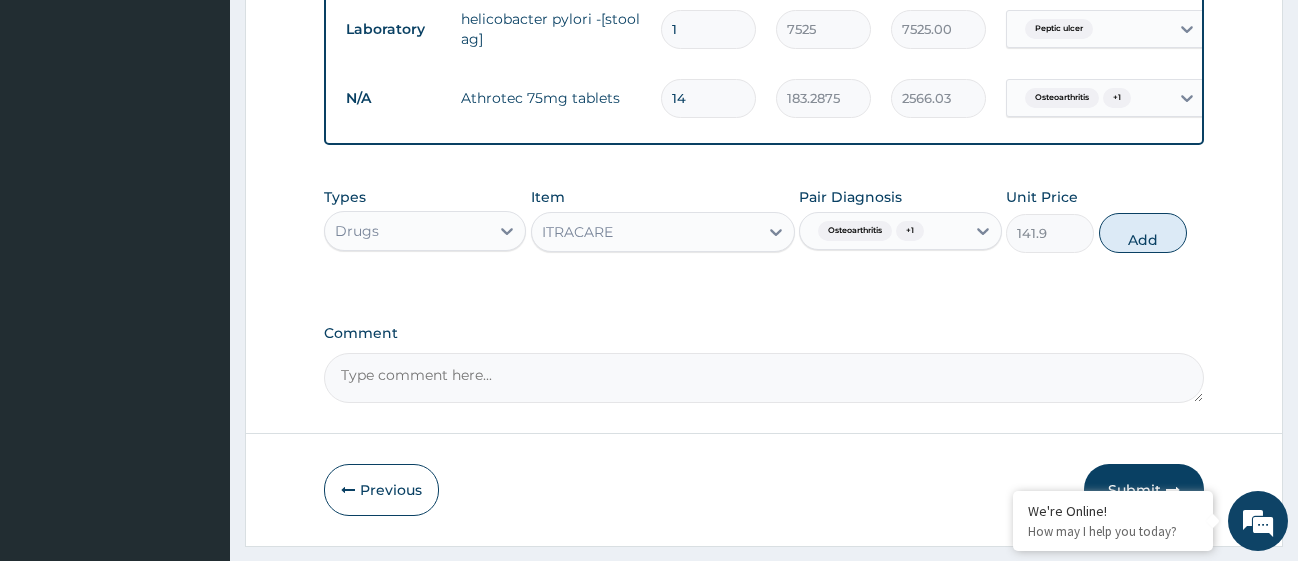 type on "0" 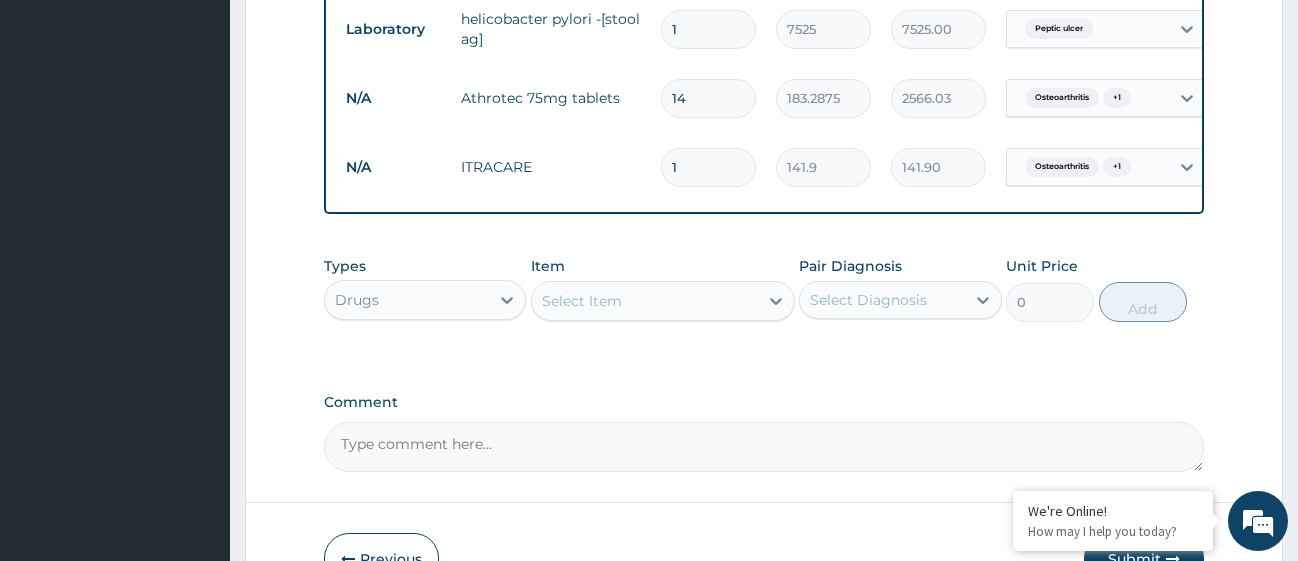 type on "14" 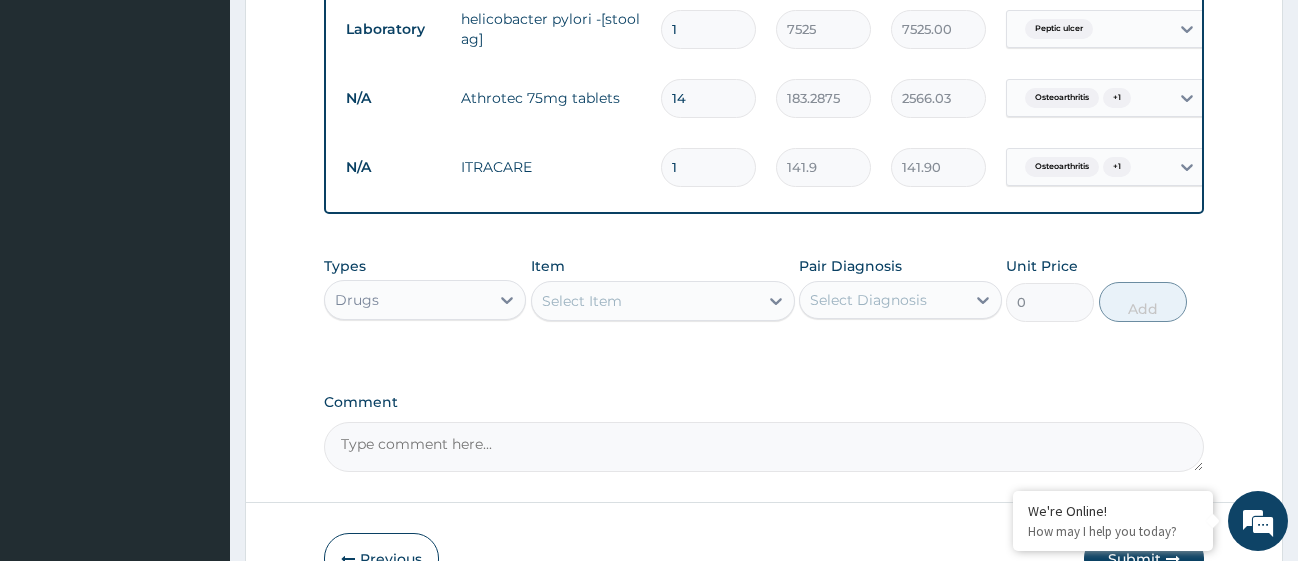type on "1986.60" 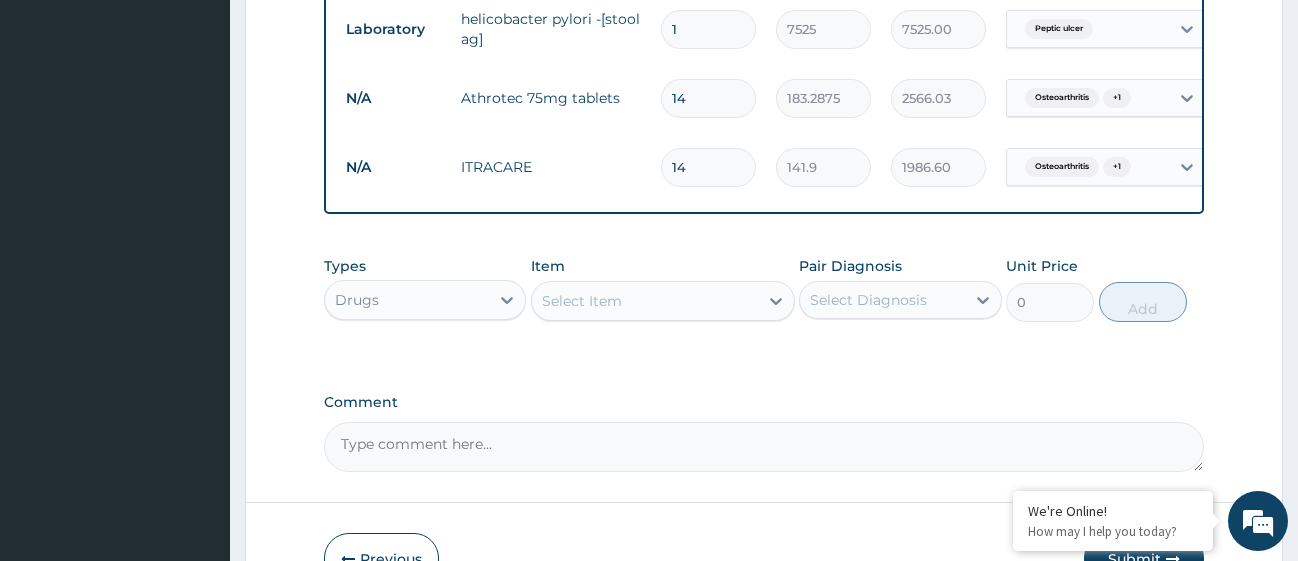 type on "14" 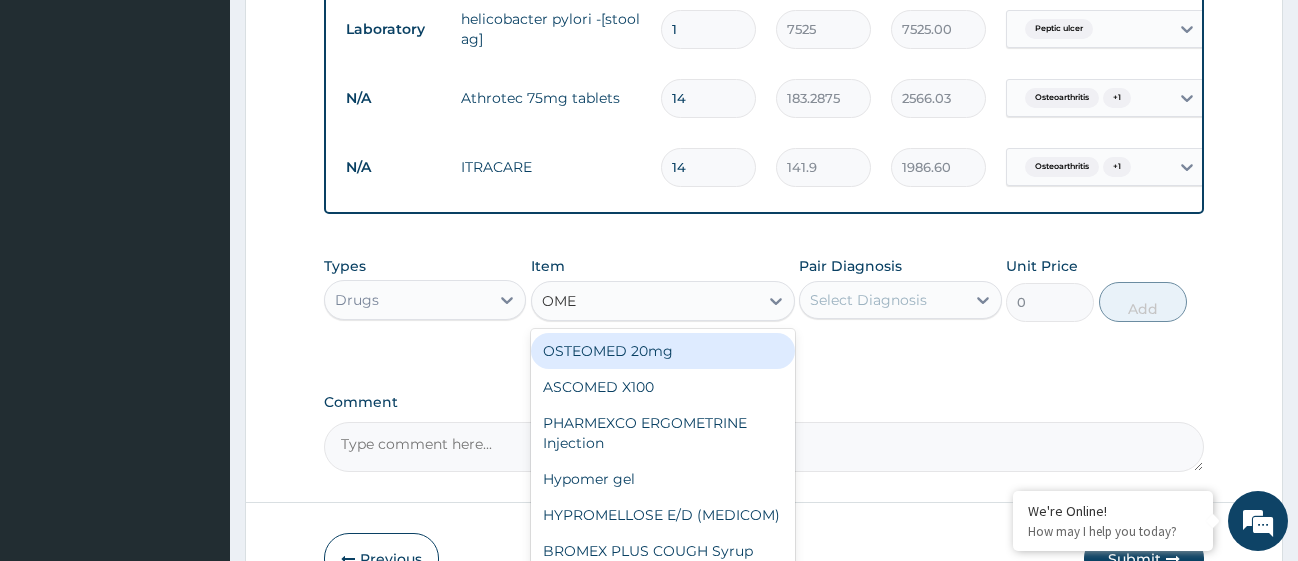 type on "OMEP" 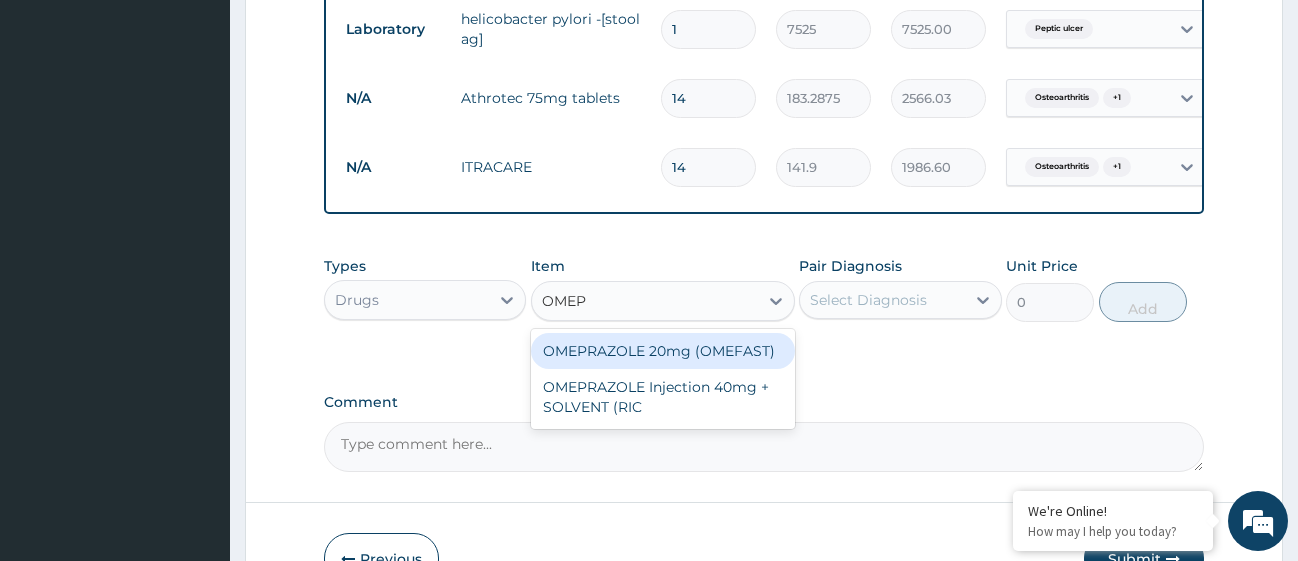 click on "OMEPRAZOLE 20mg (OMEFAST)" at bounding box center [663, 351] 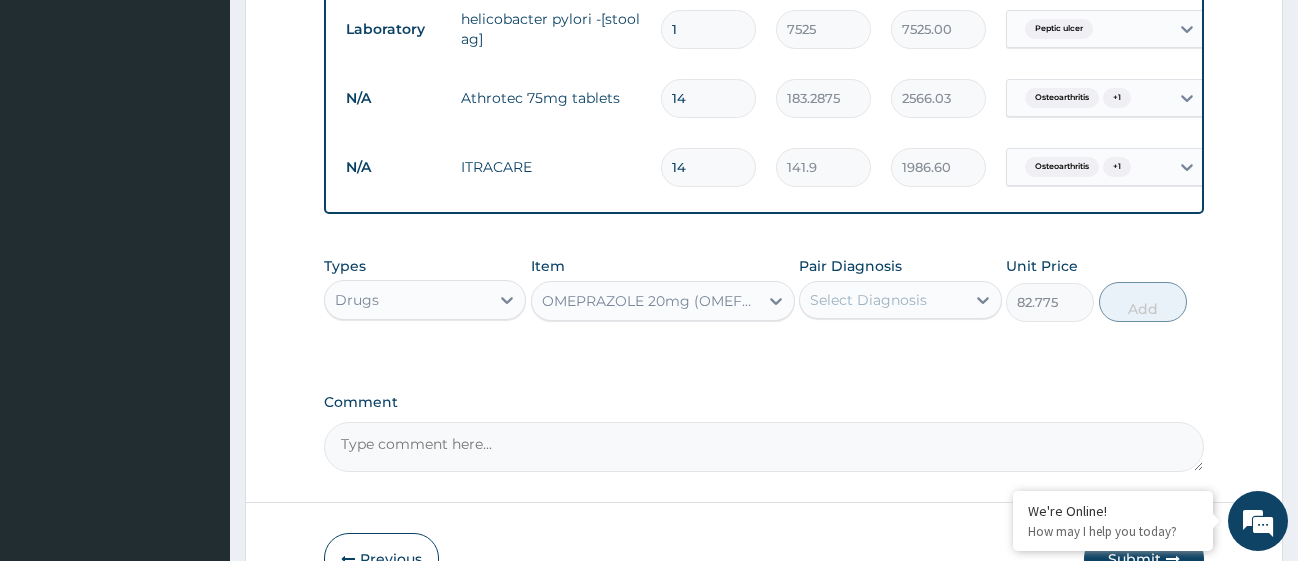 click on "Select Diagnosis" at bounding box center (868, 300) 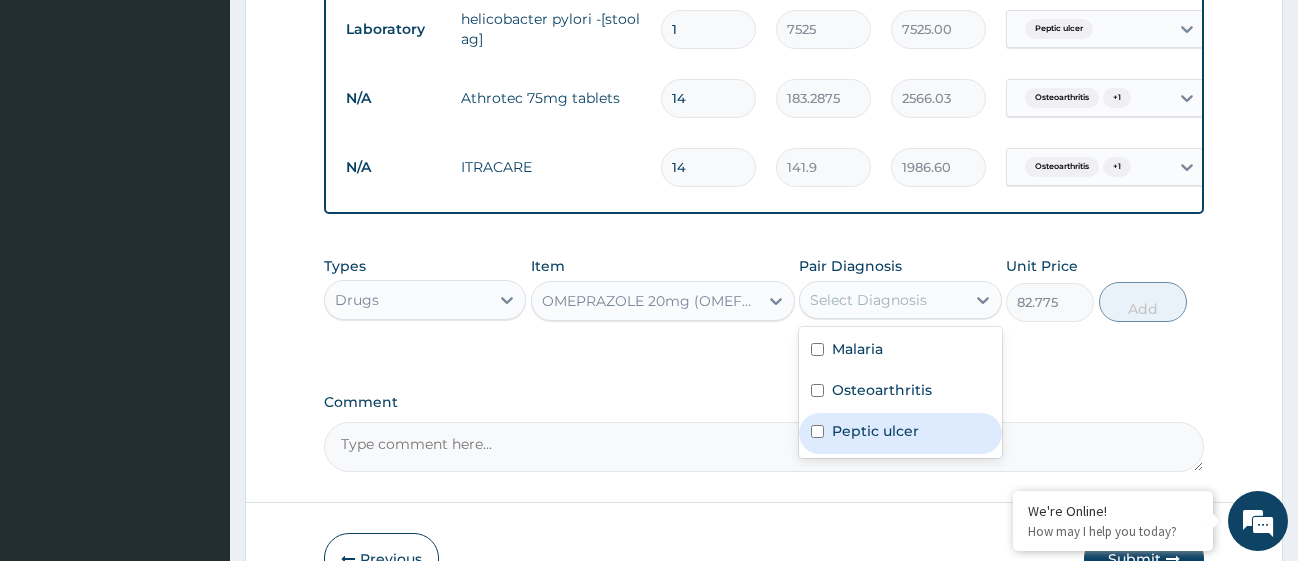 click at bounding box center (817, 431) 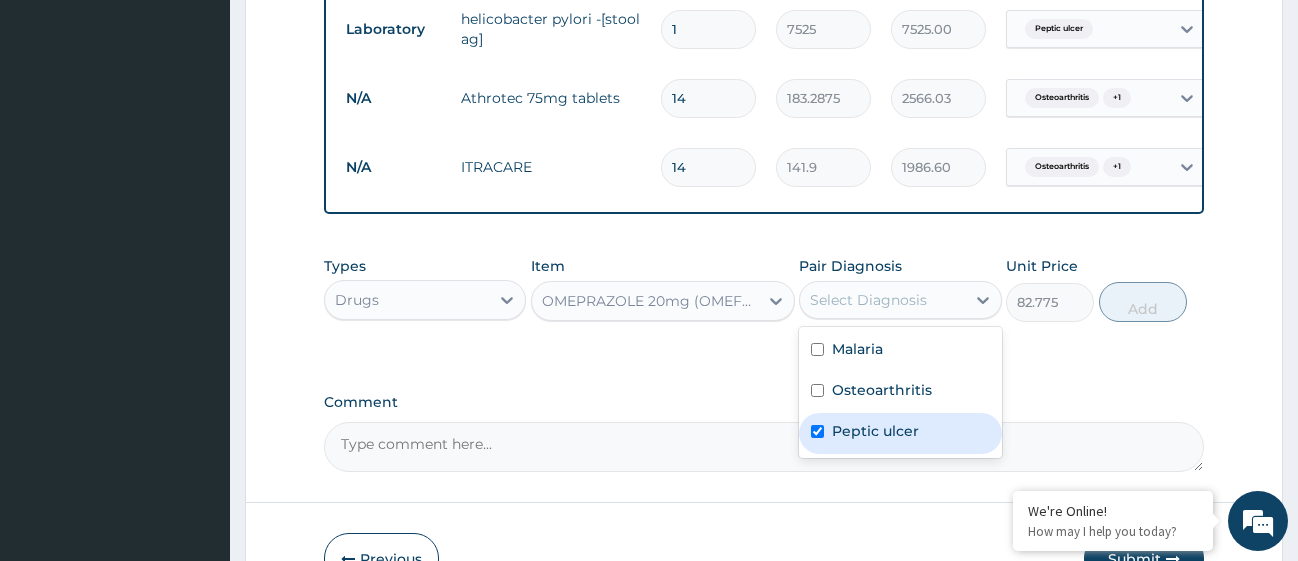 checkbox on "true" 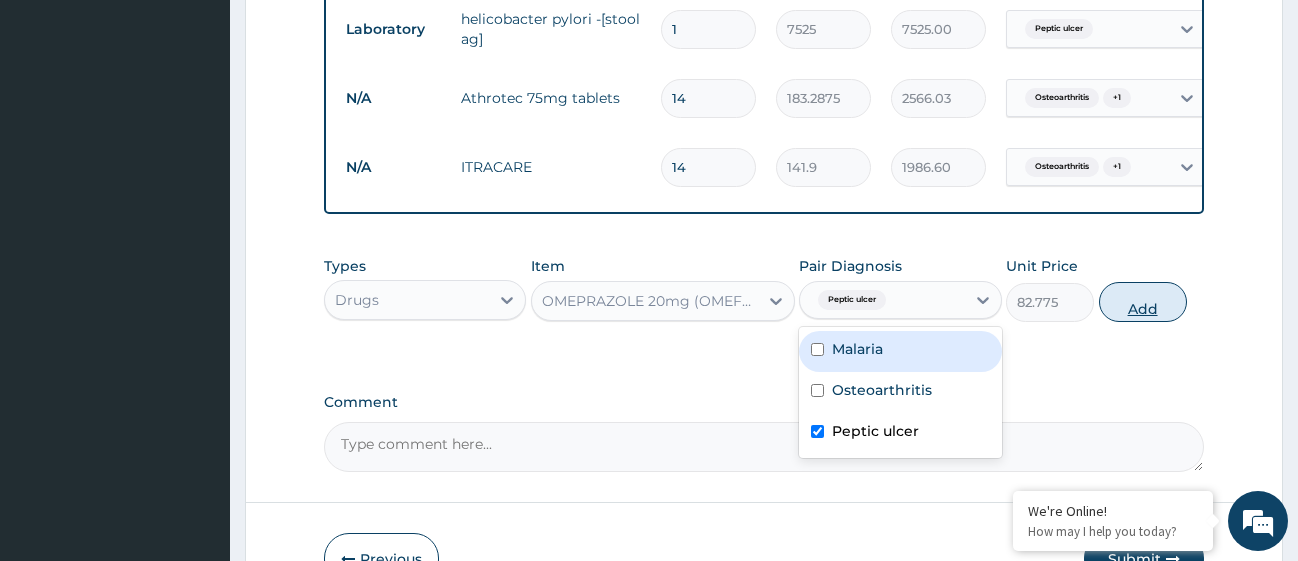 click on "Add" at bounding box center (1143, 302) 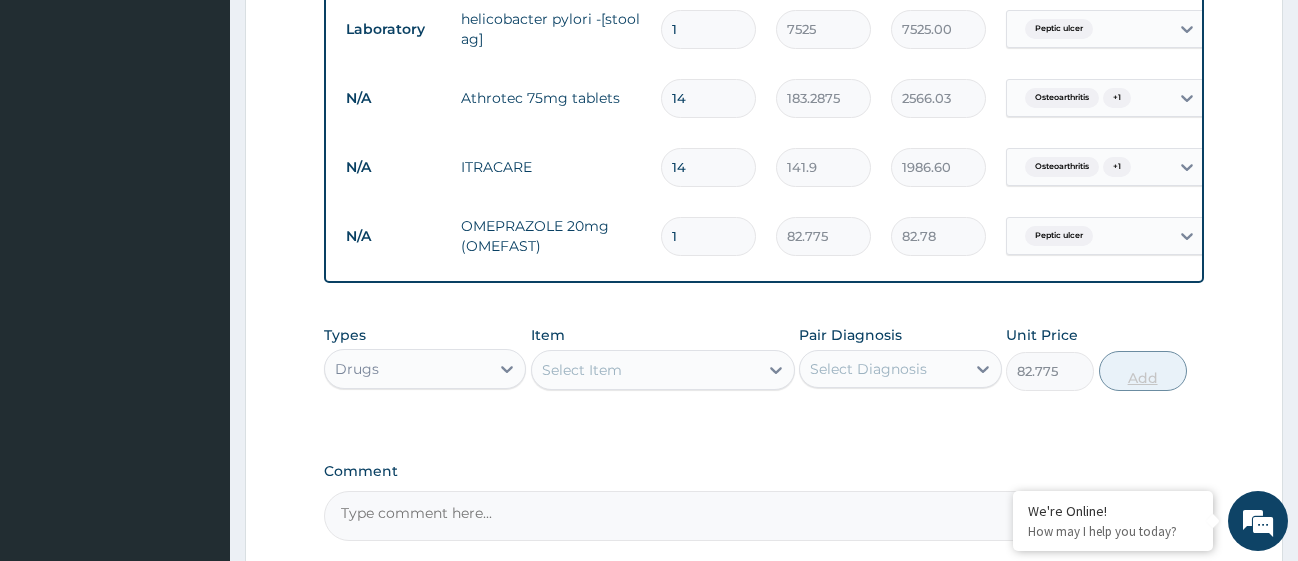 type on "0" 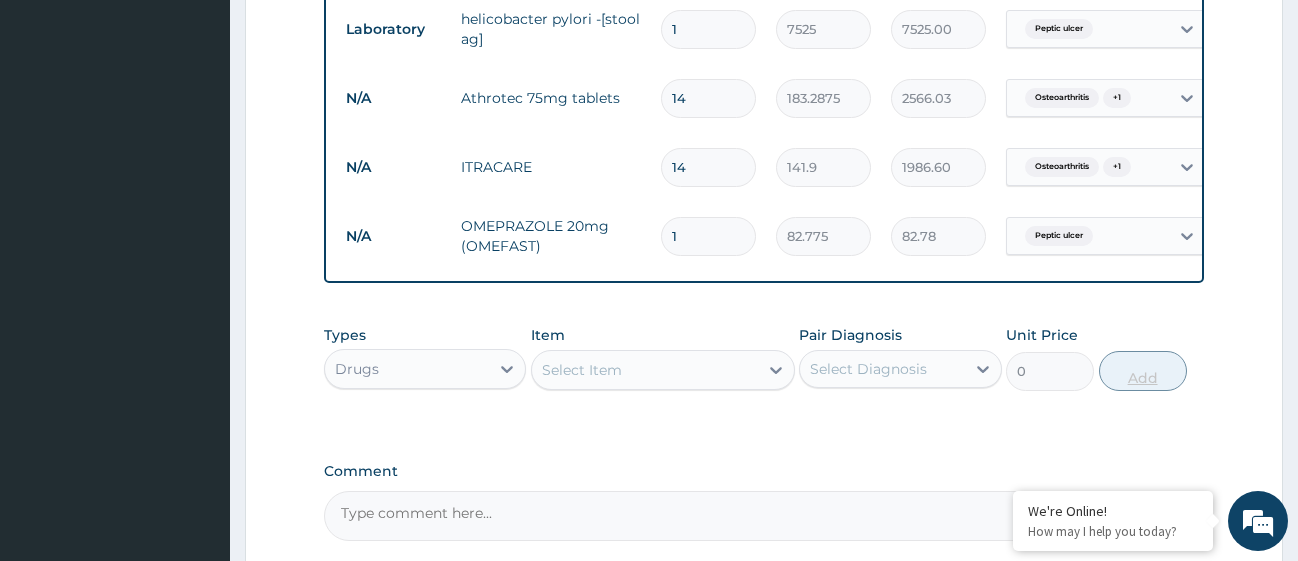 type on "14" 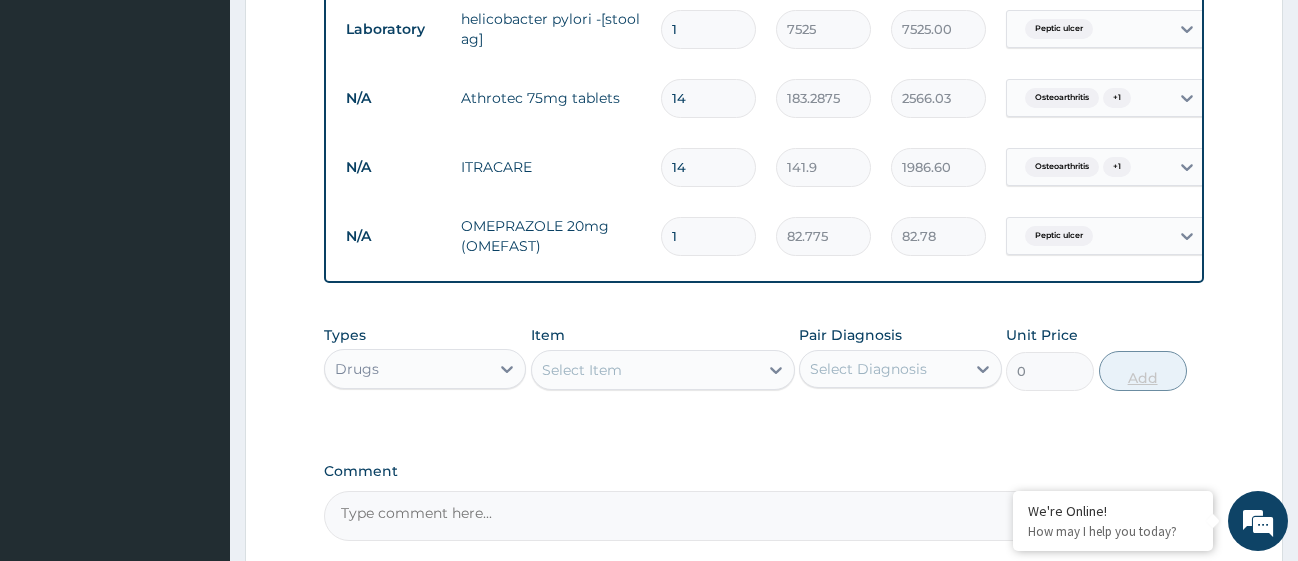 type on "1158.85" 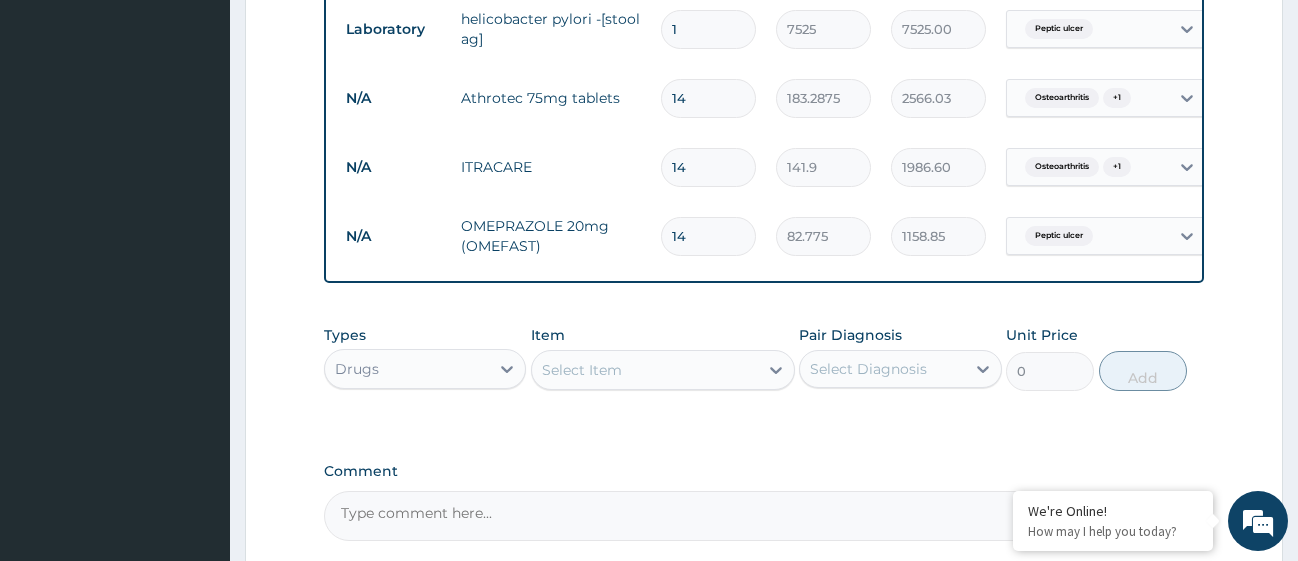 type on "14" 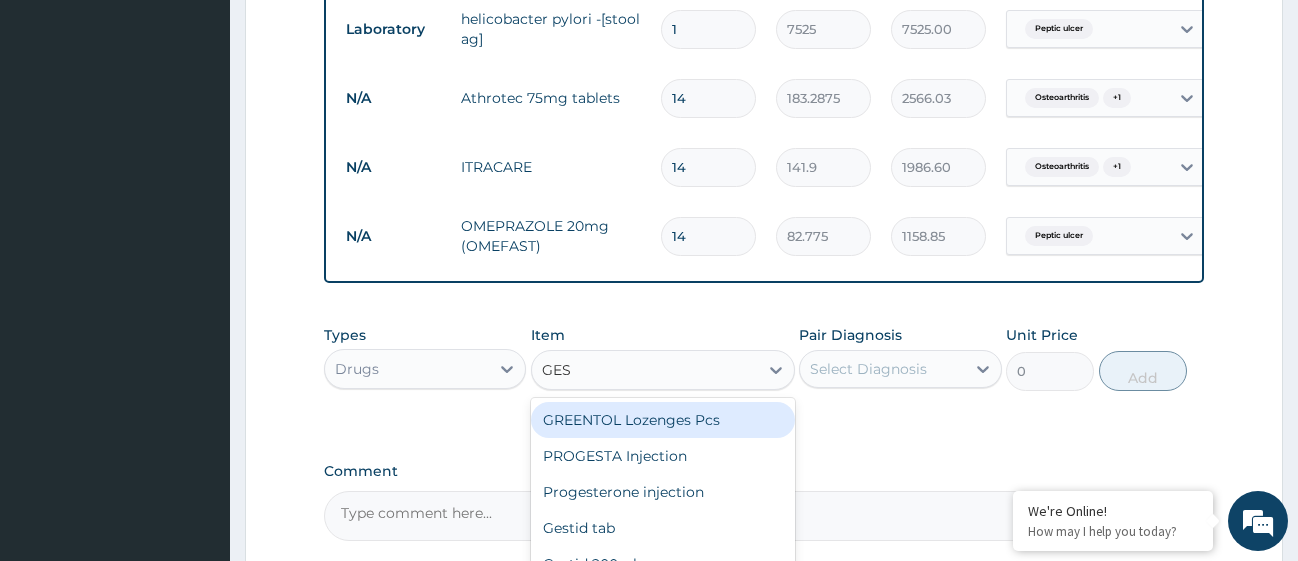 type on "GEST" 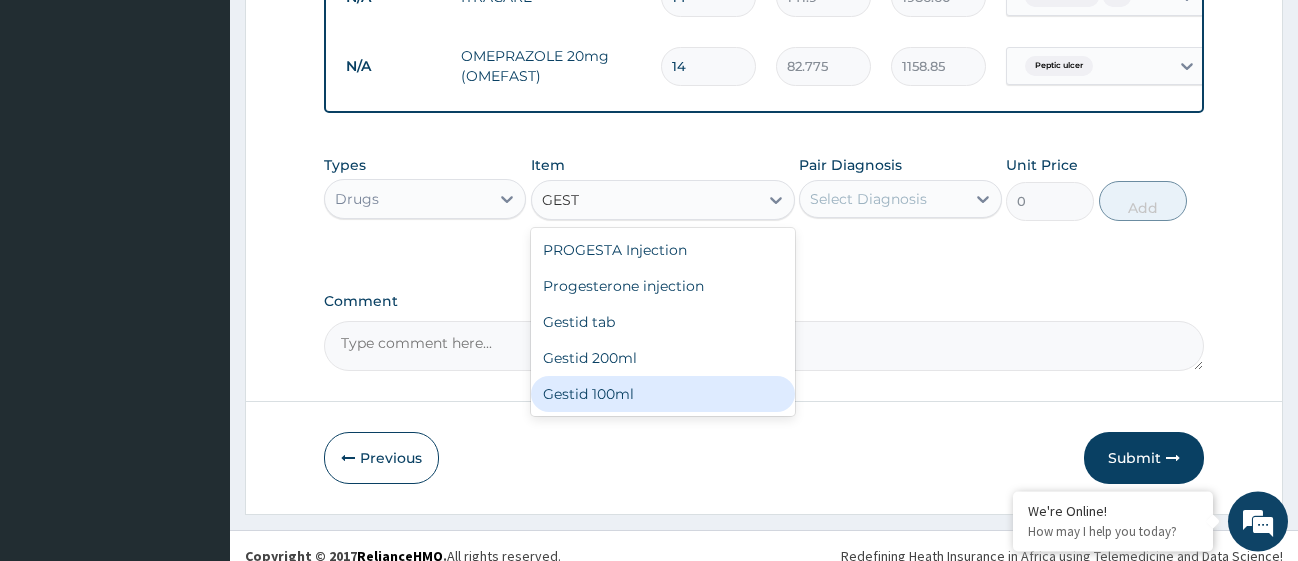 scroll, scrollTop: 1435, scrollLeft: 0, axis: vertical 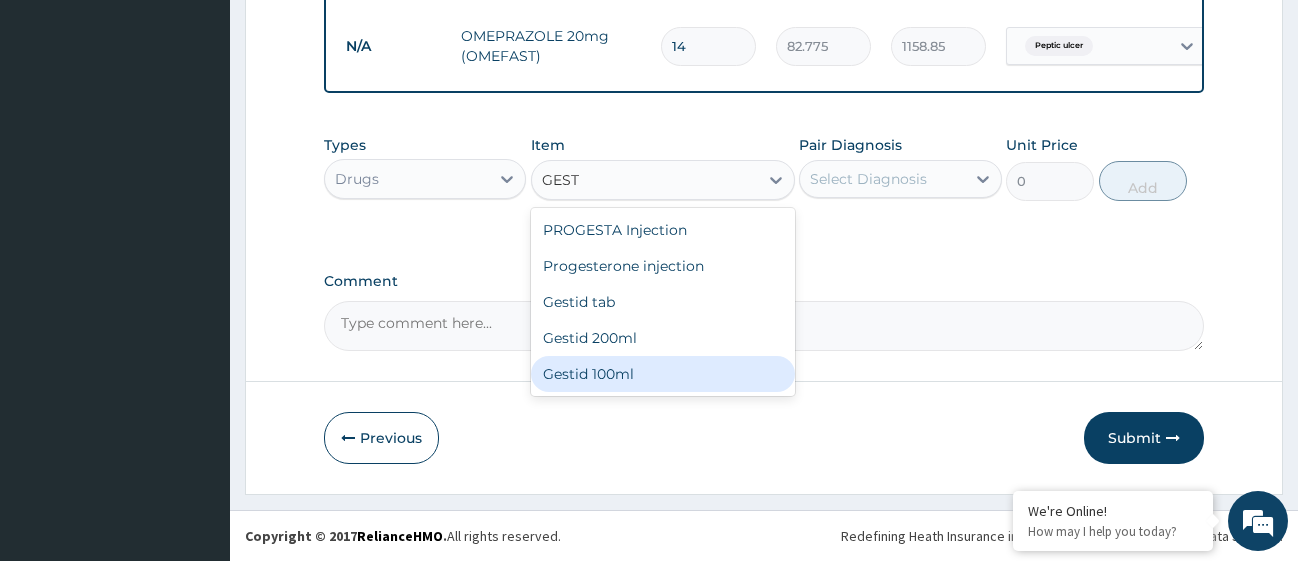 click on "Gestid 100ml" at bounding box center (663, 374) 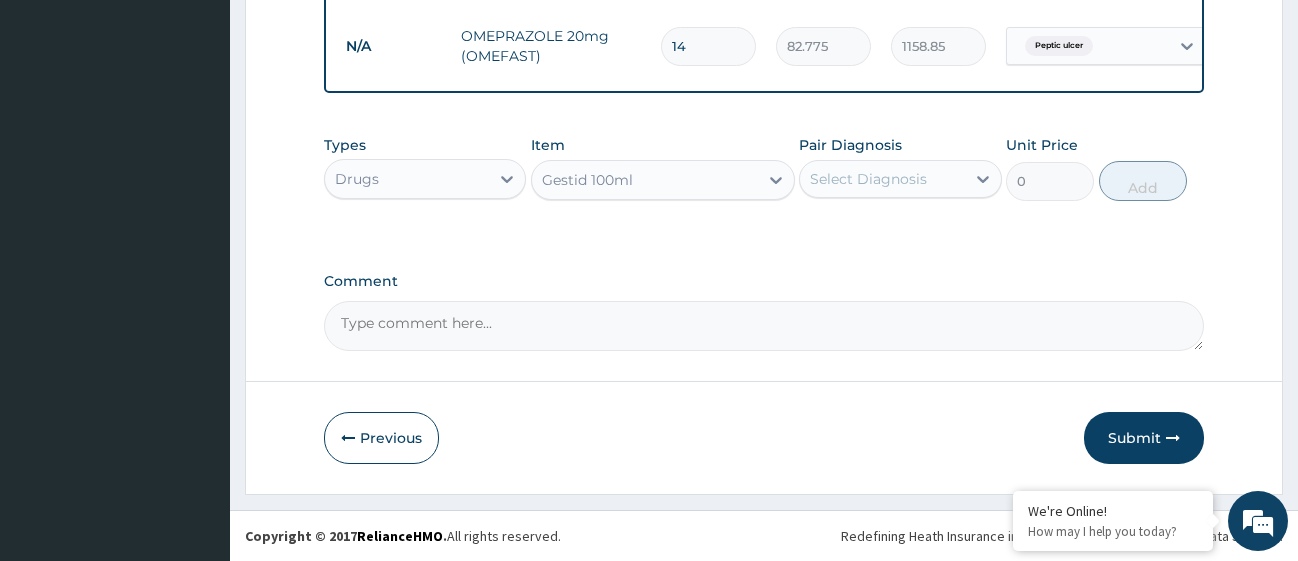 type 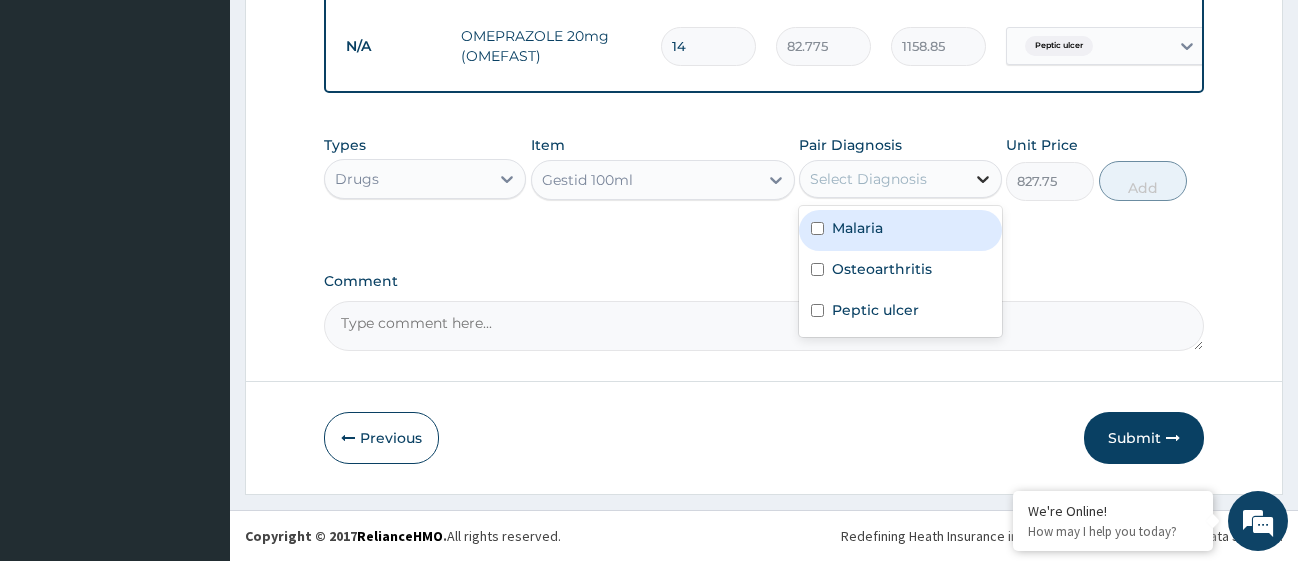 click at bounding box center [983, 179] 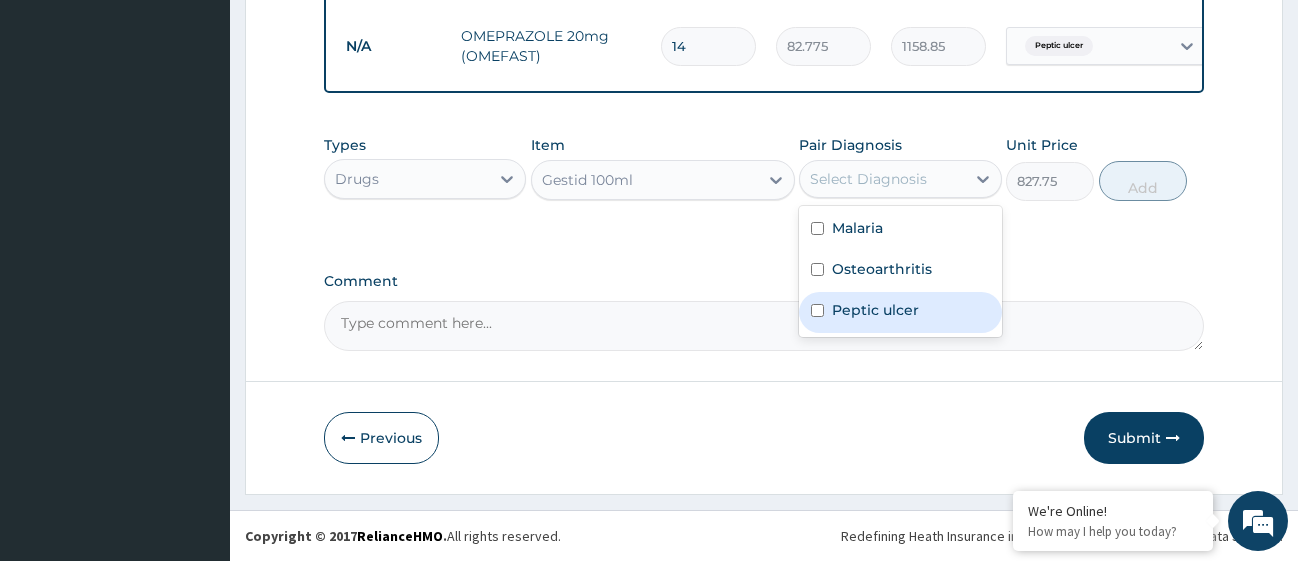 click at bounding box center (817, 310) 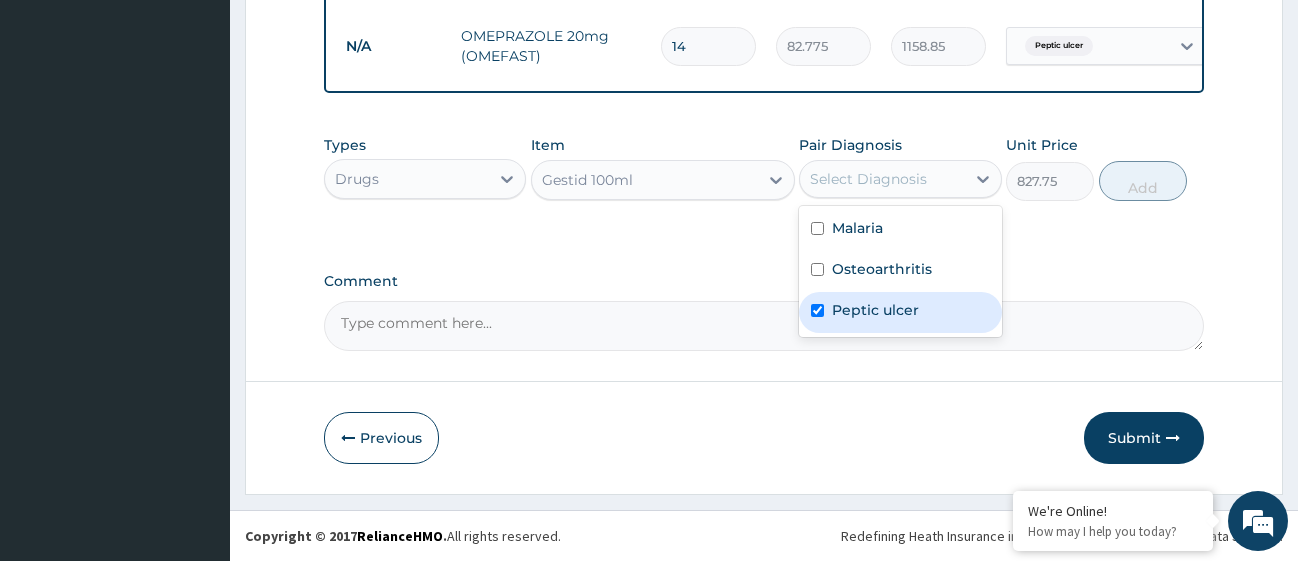 checkbox on "true" 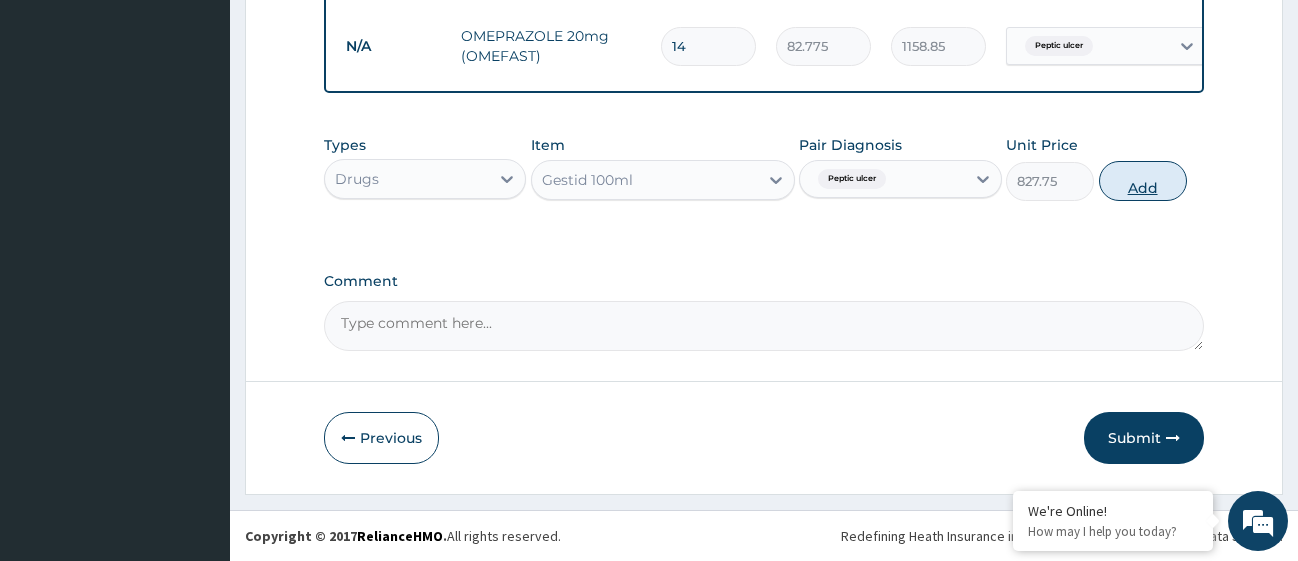 click on "Add" at bounding box center (1143, 181) 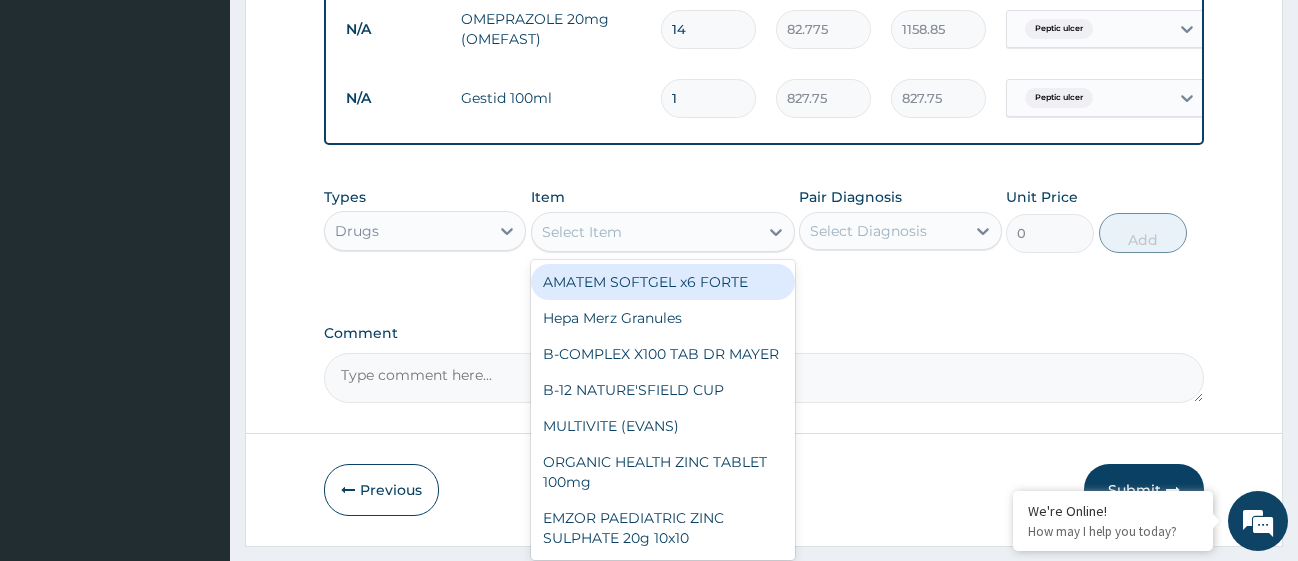 click on "Select Item" at bounding box center [645, 232] 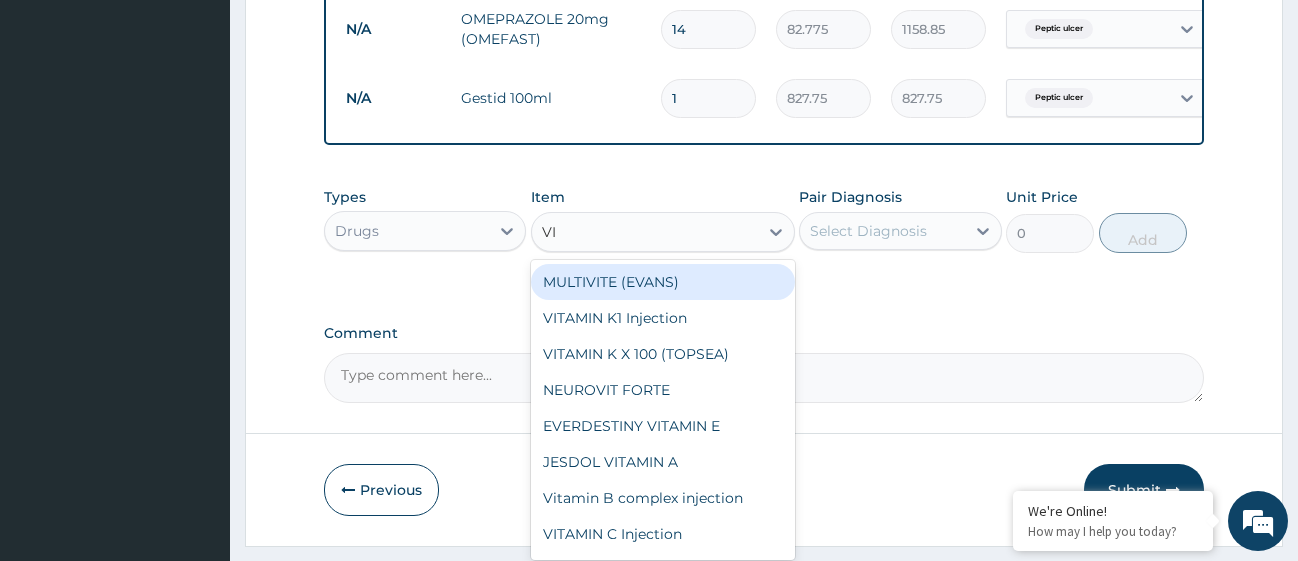 type on "VIT" 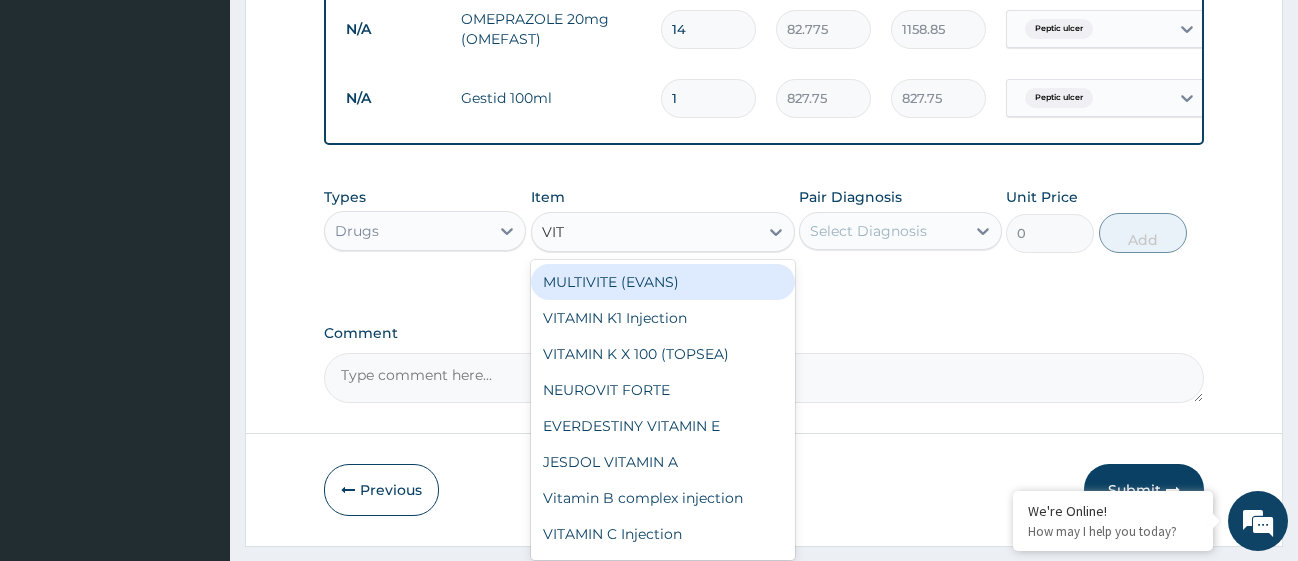 click on "MULTIVITE (EVANS)" at bounding box center (663, 282) 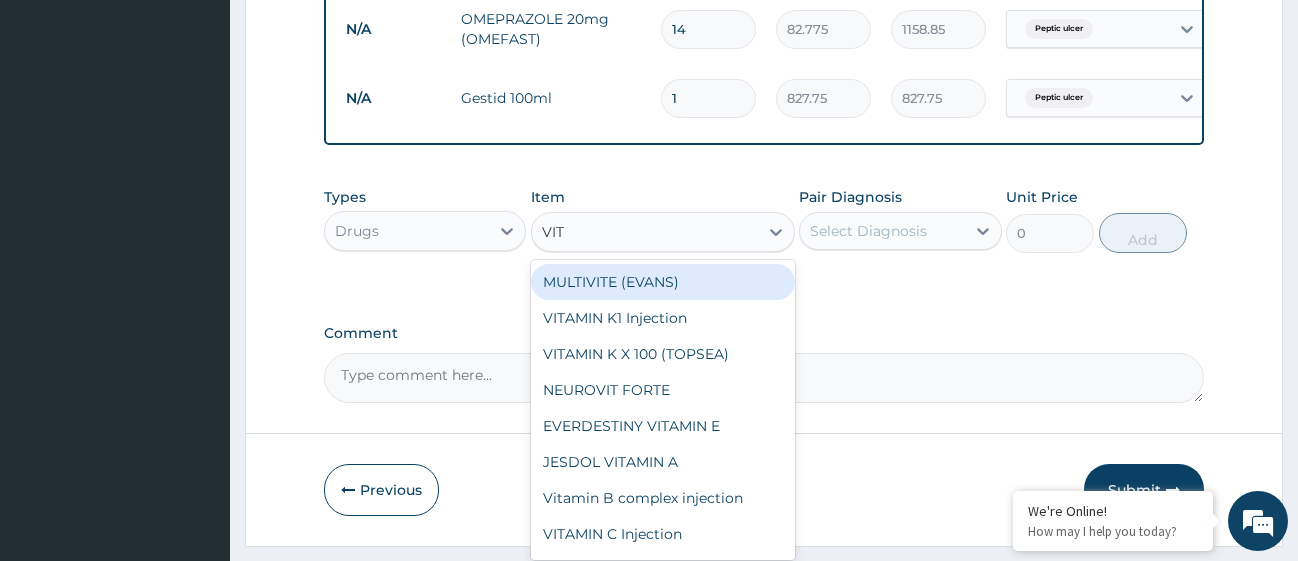 type 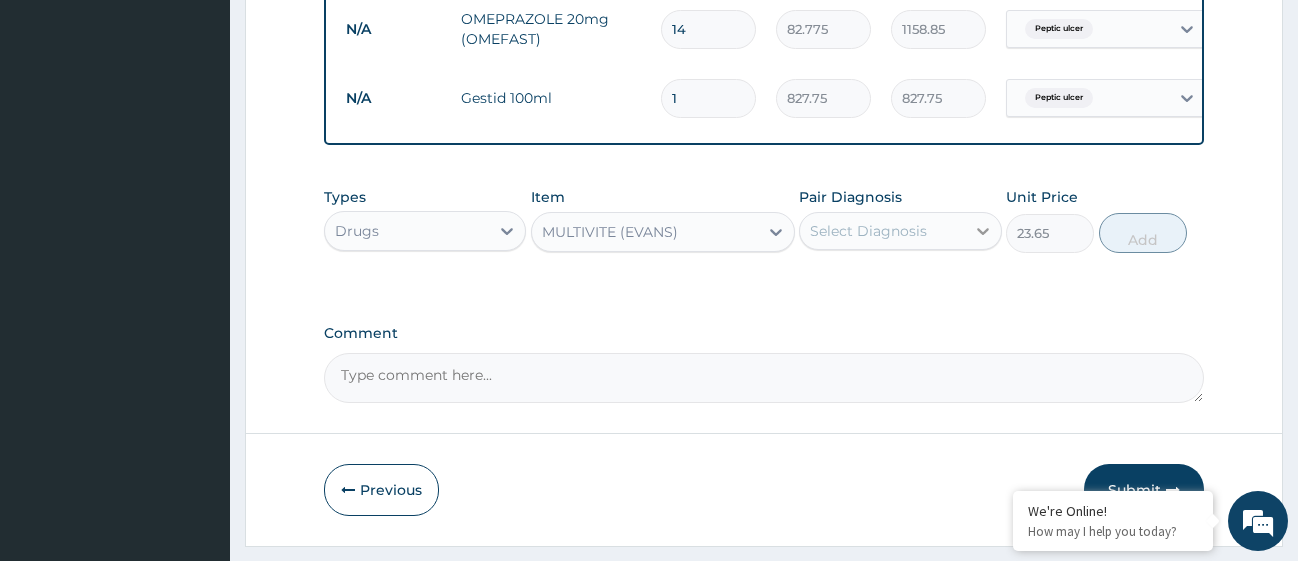click 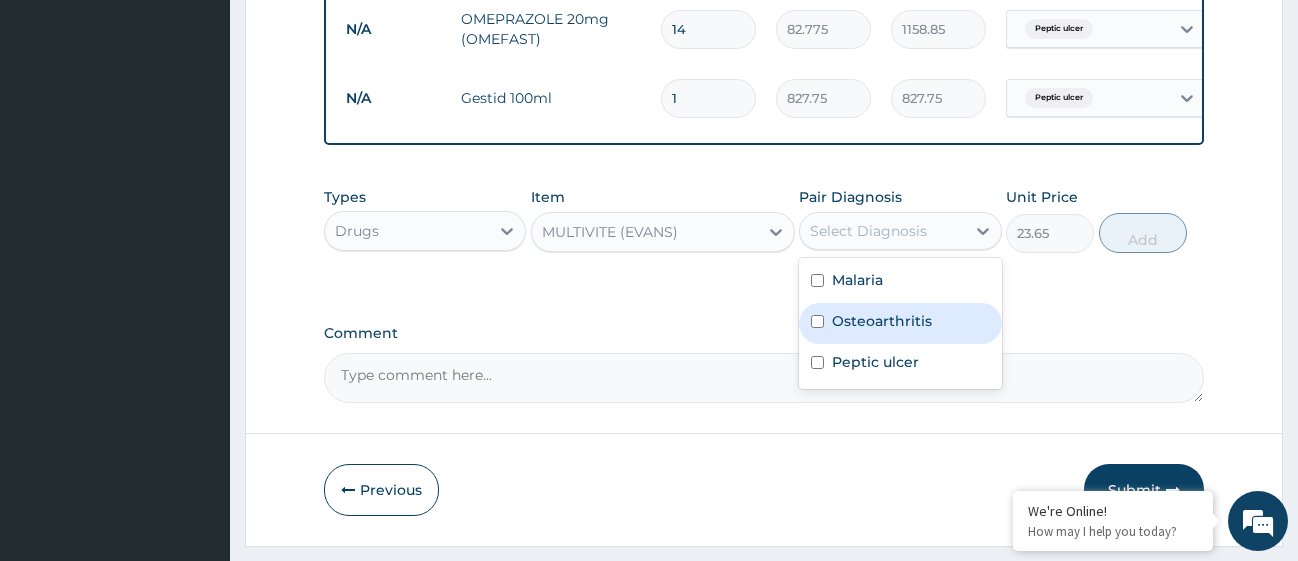 click at bounding box center (817, 321) 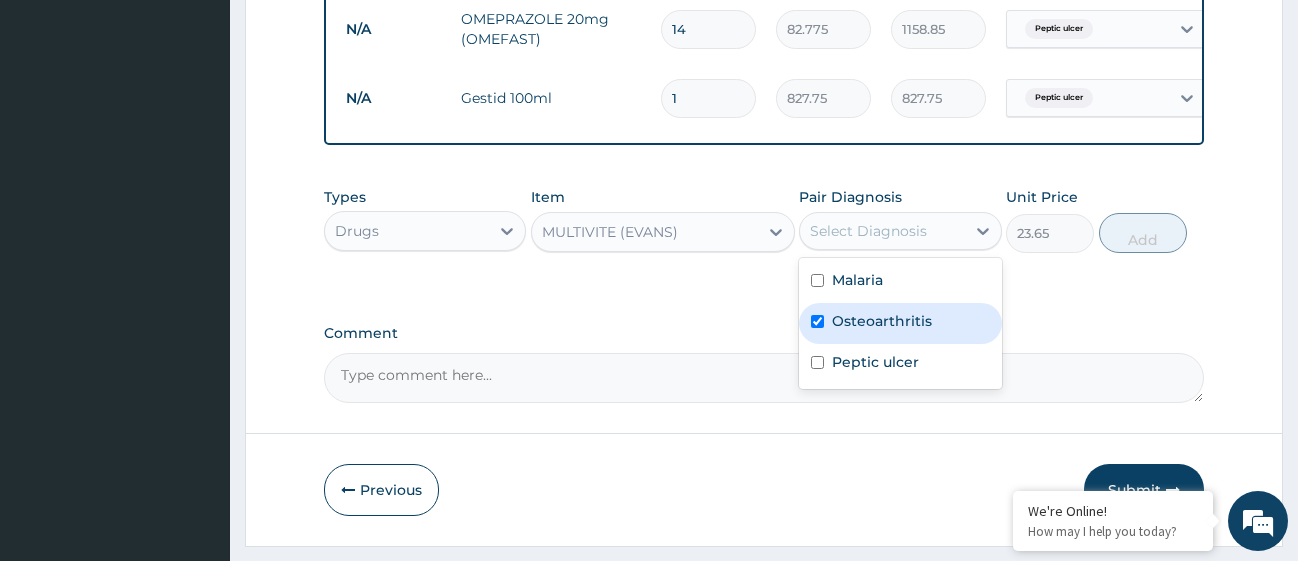 checkbox on "true" 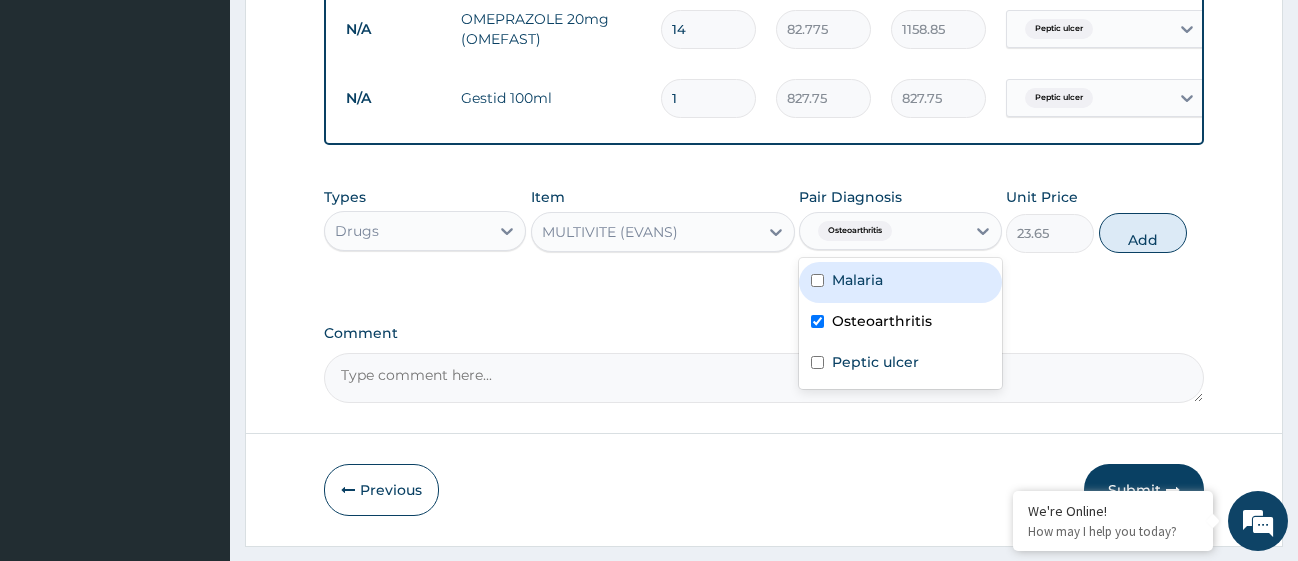 click at bounding box center (817, 280) 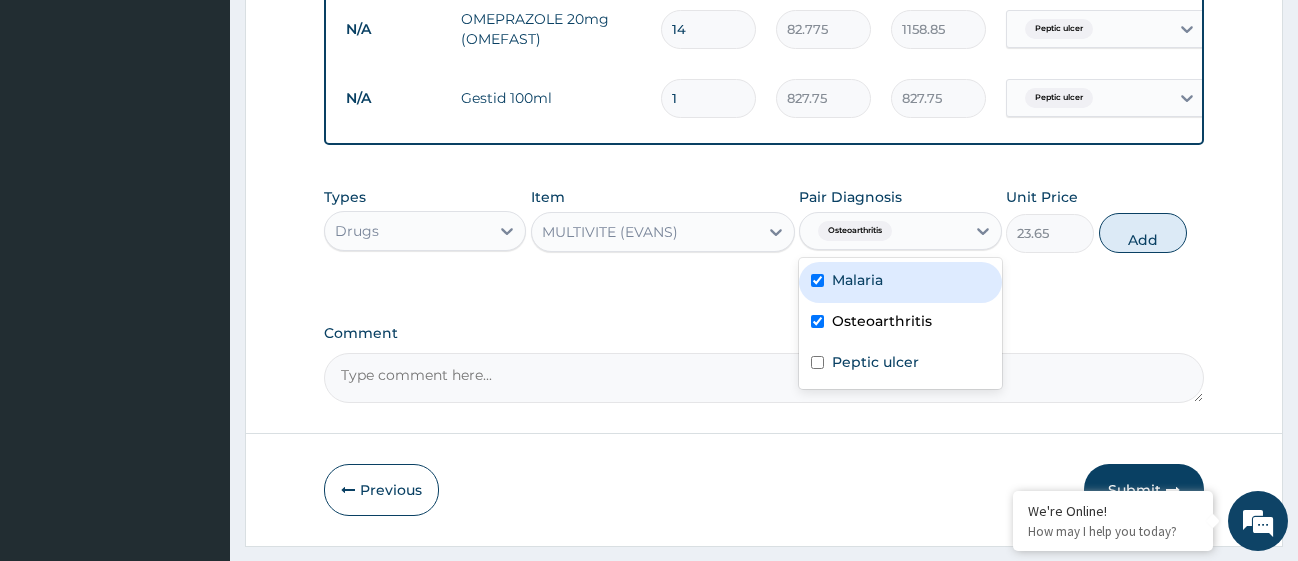 checkbox on "true" 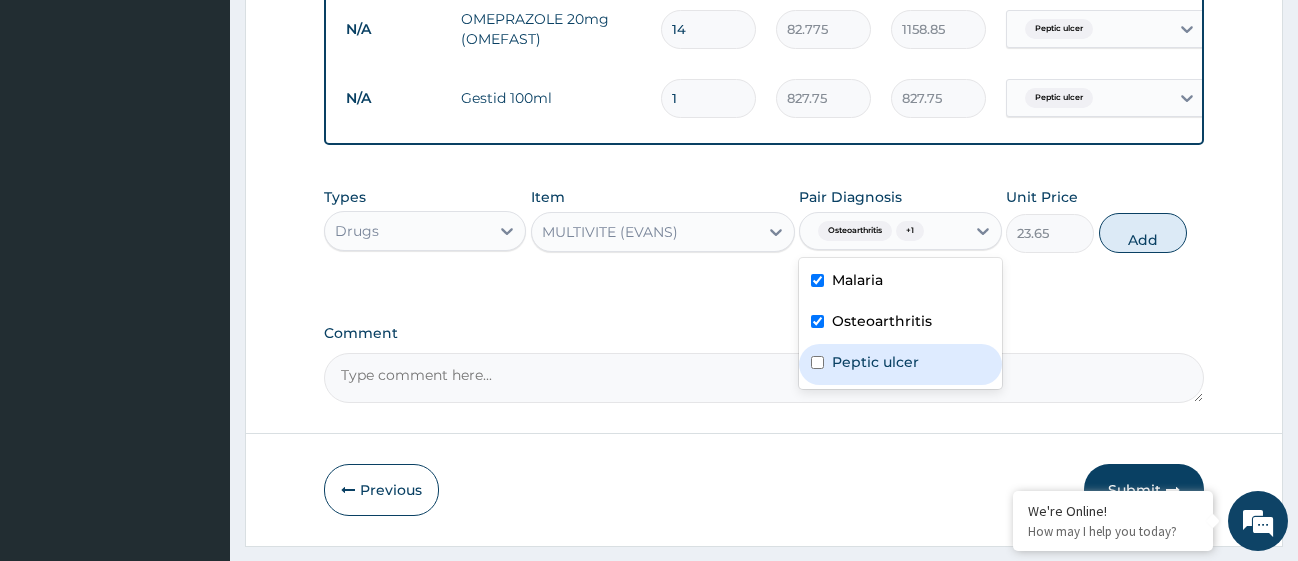 drag, startPoint x: 814, startPoint y: 379, endPoint x: 861, endPoint y: 355, distance: 52.773098 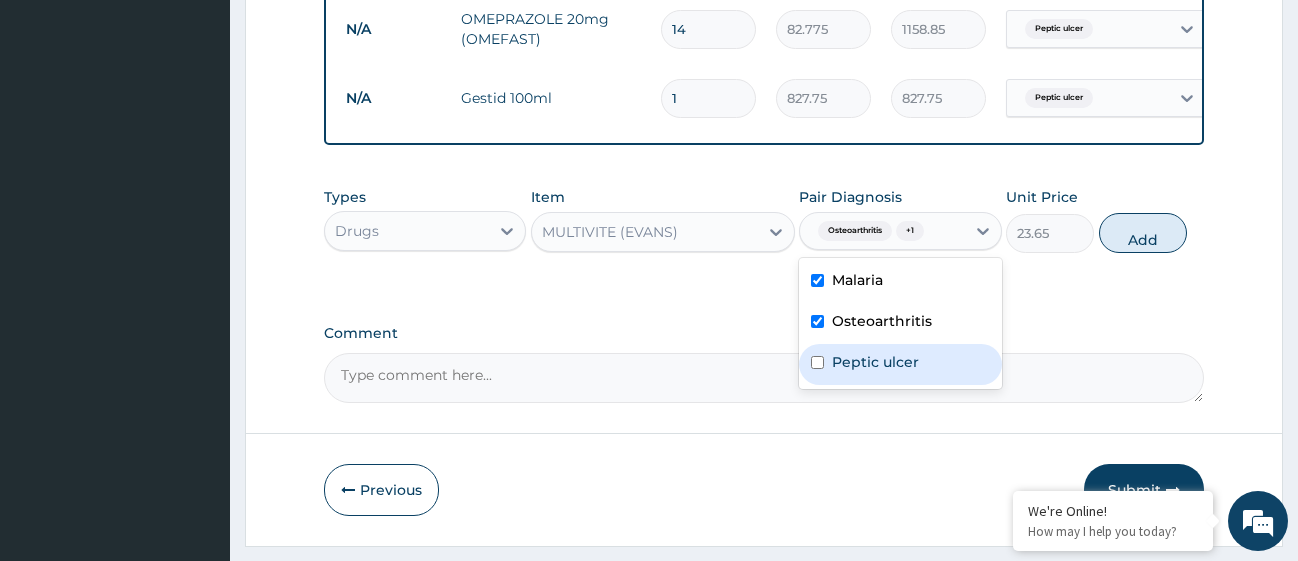 click at bounding box center [817, 362] 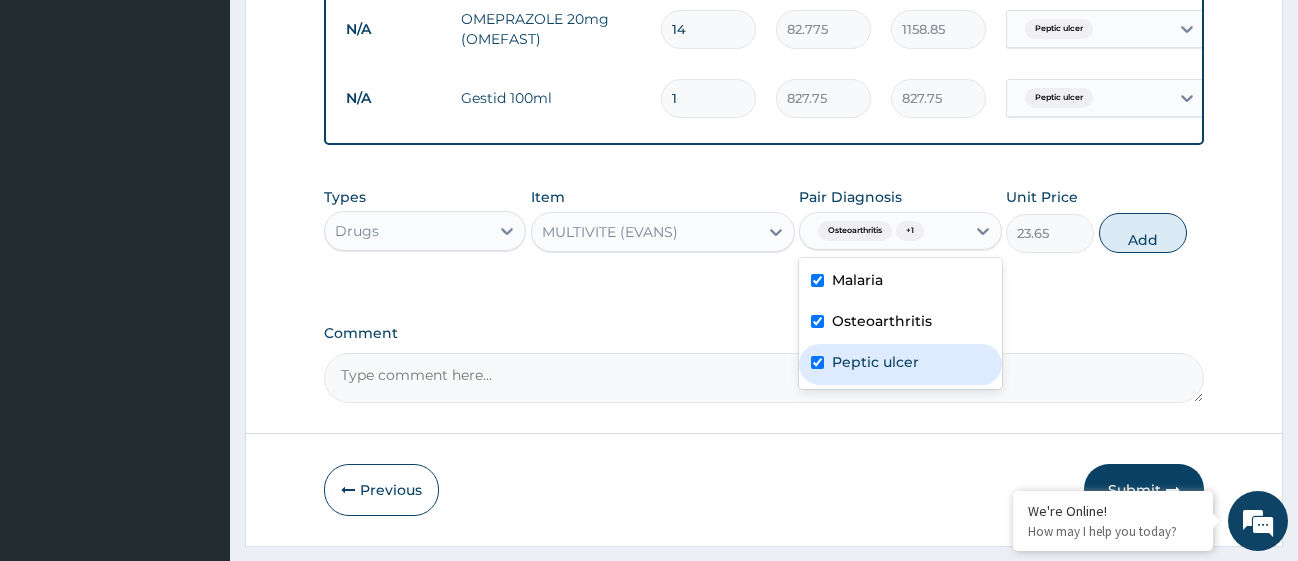 checkbox on "true" 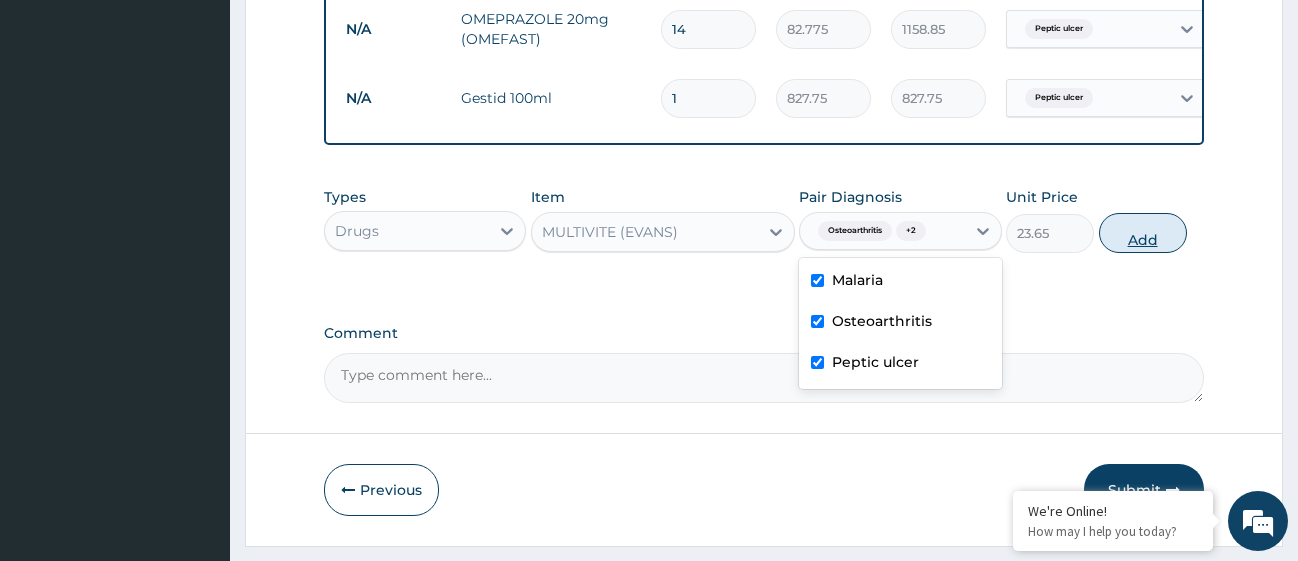 click on "Add" at bounding box center (1143, 233) 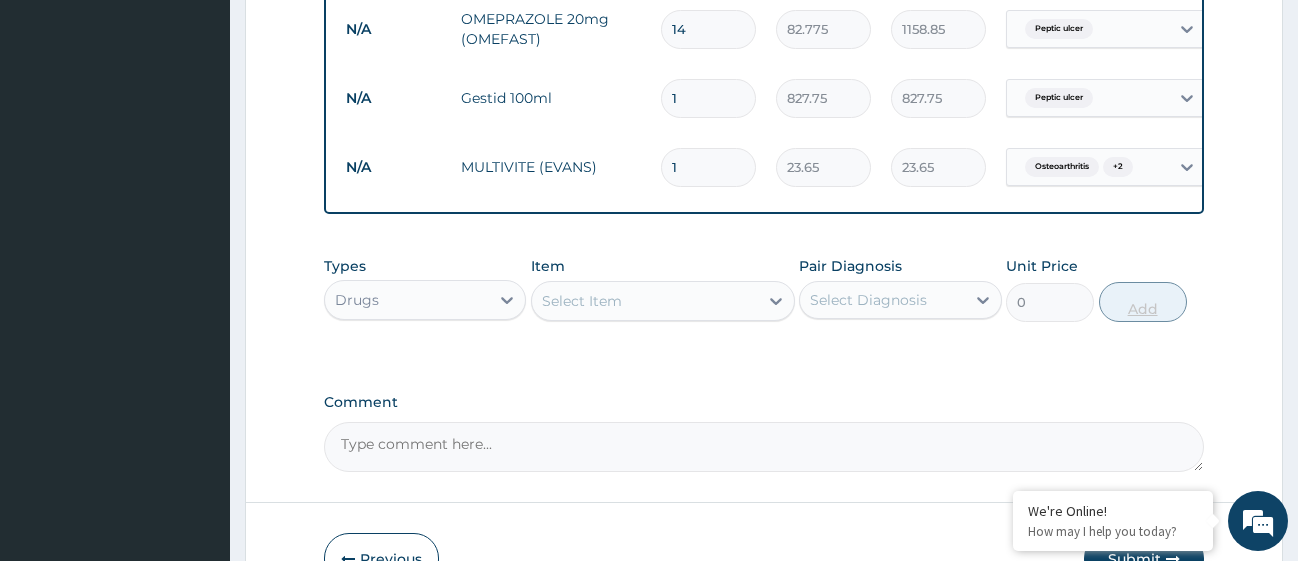 type on "15" 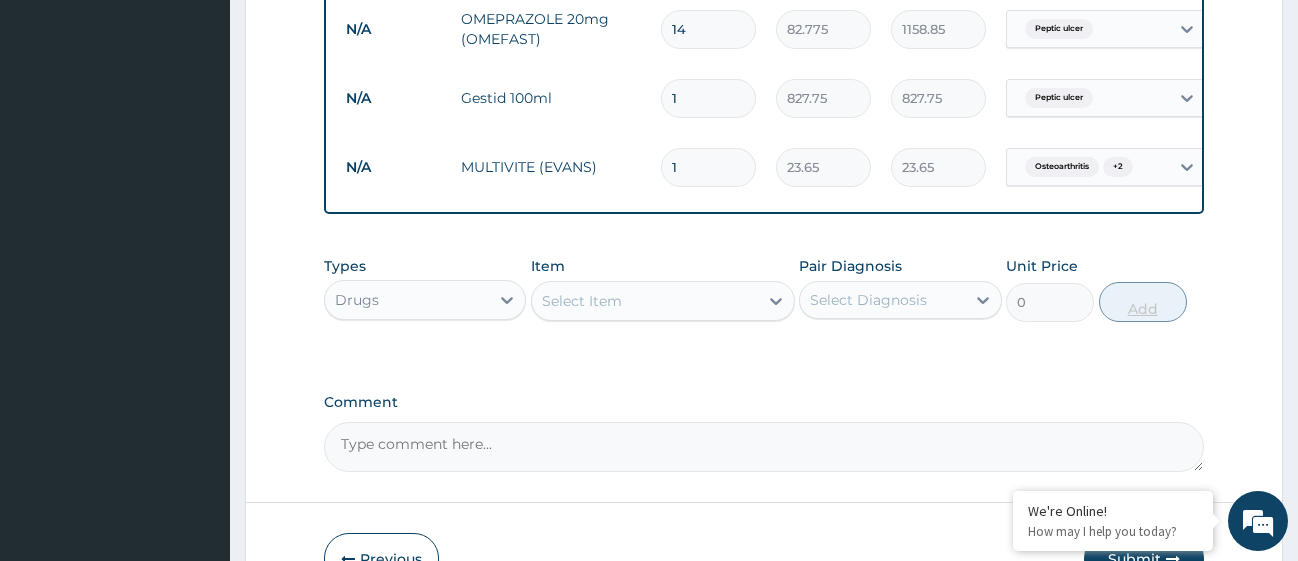 type on "354.75" 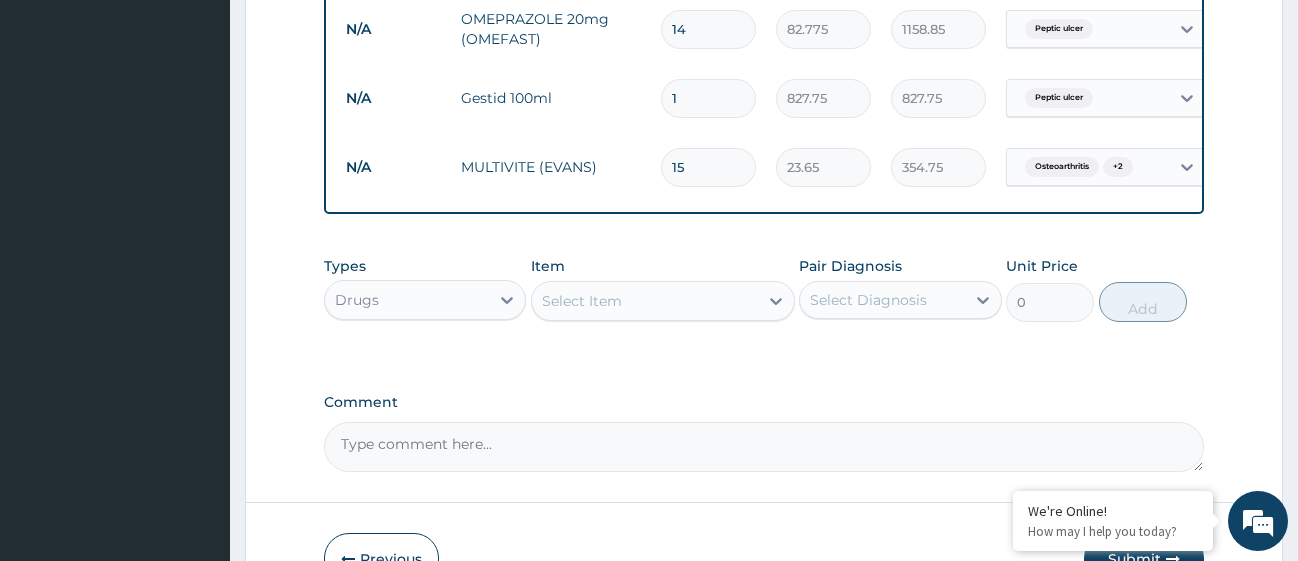 scroll, scrollTop: 1573, scrollLeft: 0, axis: vertical 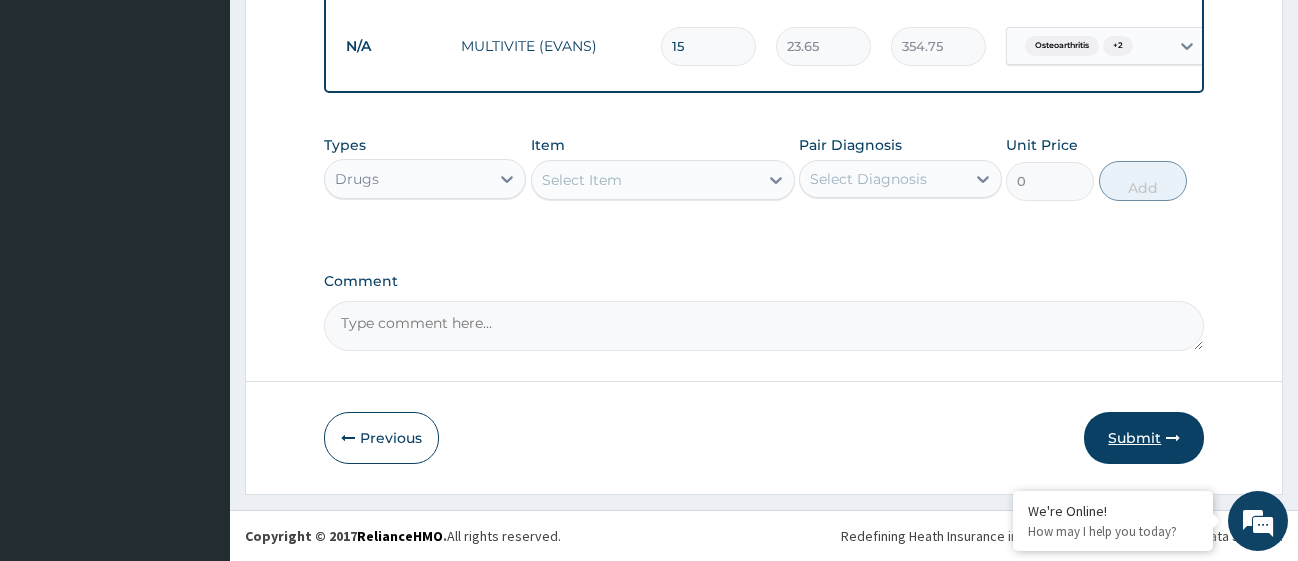 type on "15" 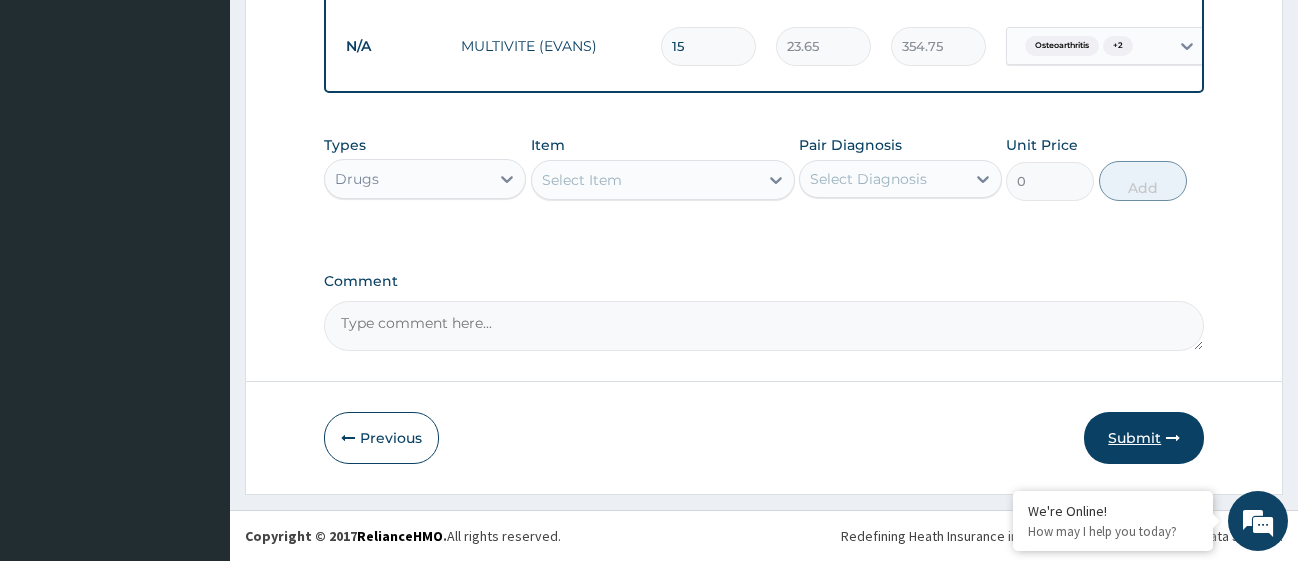 click on "Submit" at bounding box center (1144, 438) 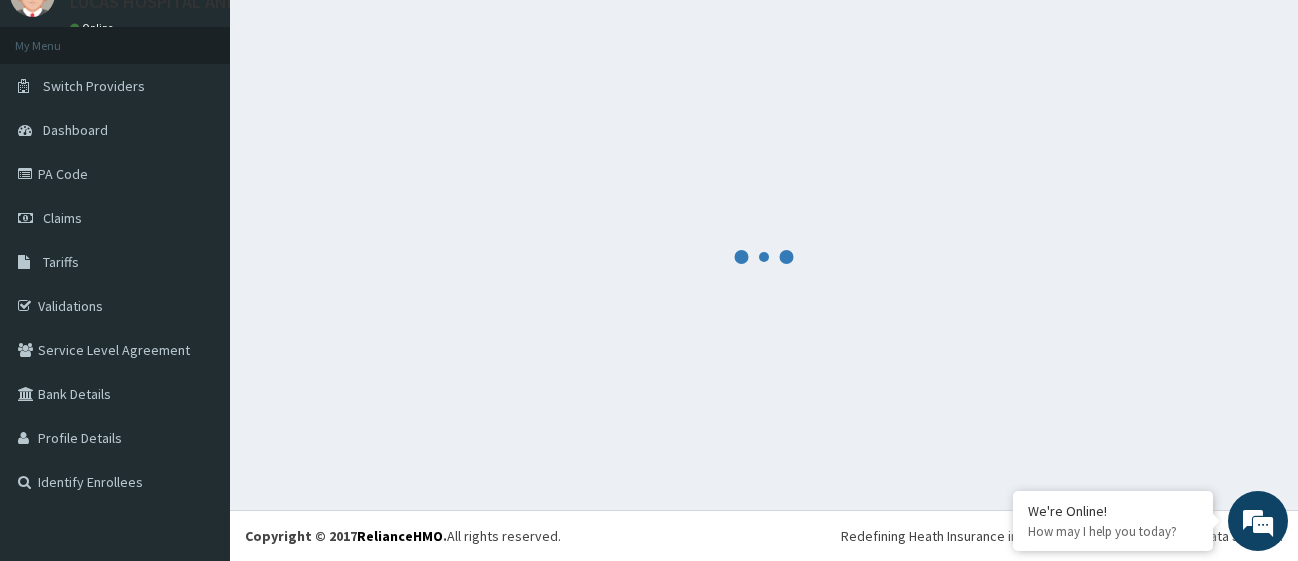 scroll, scrollTop: 88, scrollLeft: 0, axis: vertical 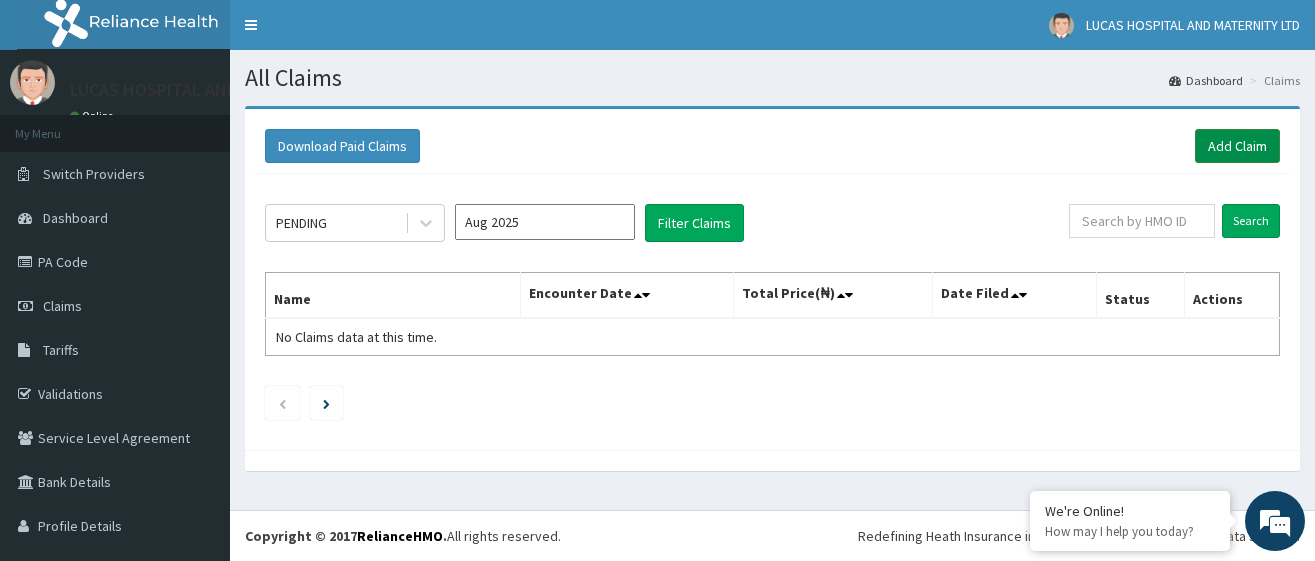 click on "Add Claim" at bounding box center (1237, 146) 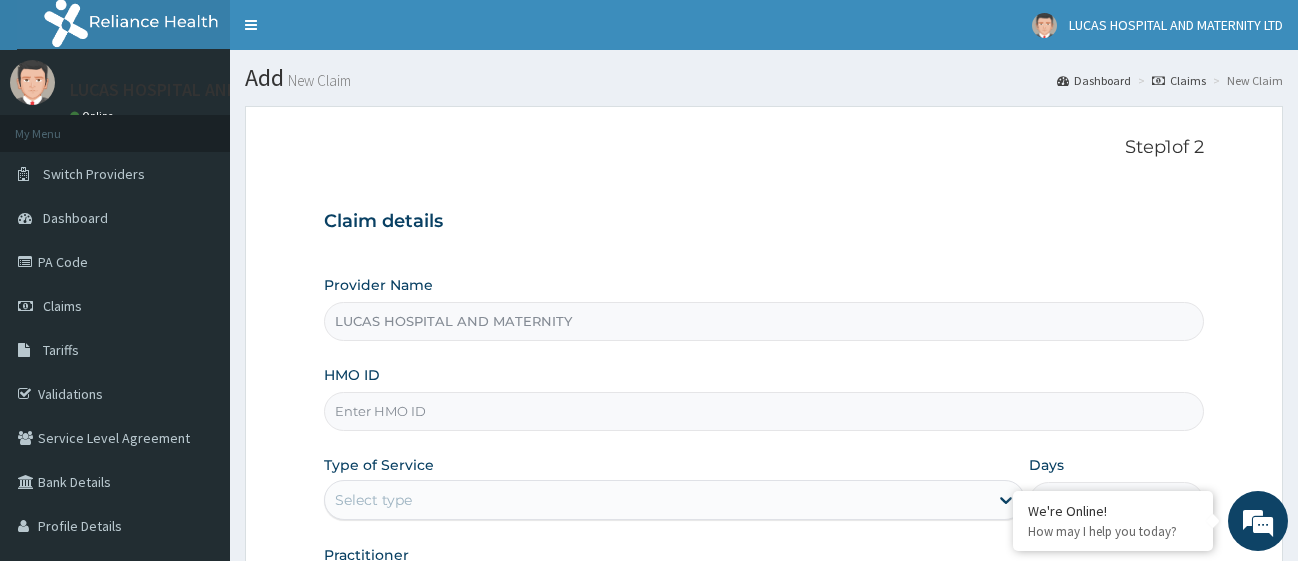 type on "LUCAS HOSPITAL AND MATERNITY" 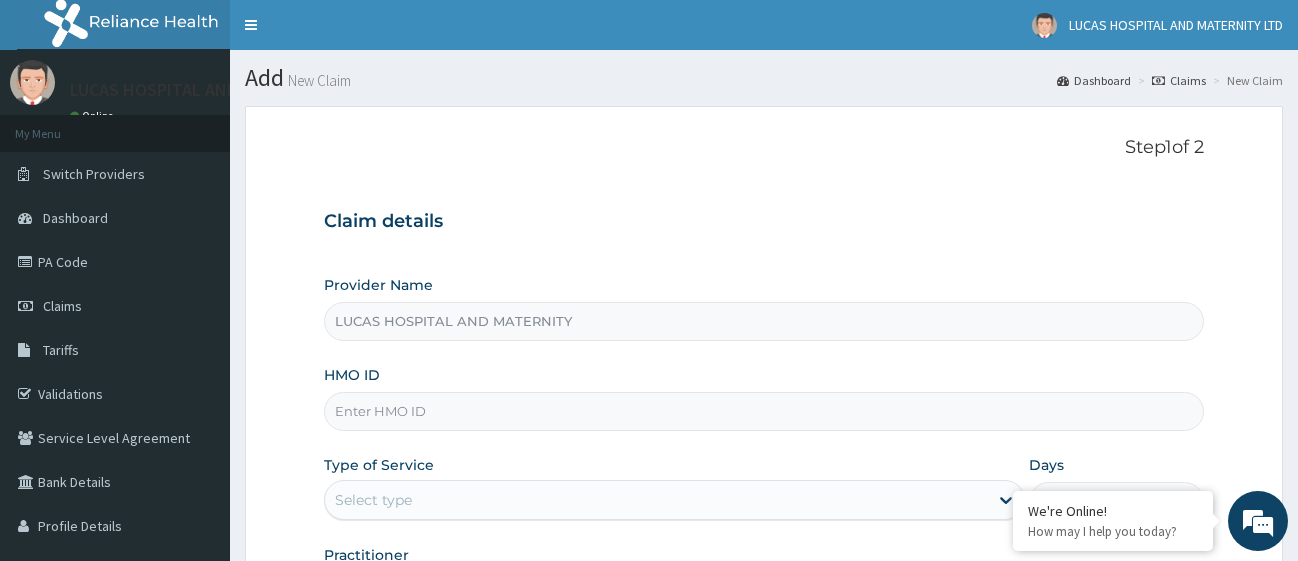 scroll, scrollTop: 0, scrollLeft: 0, axis: both 